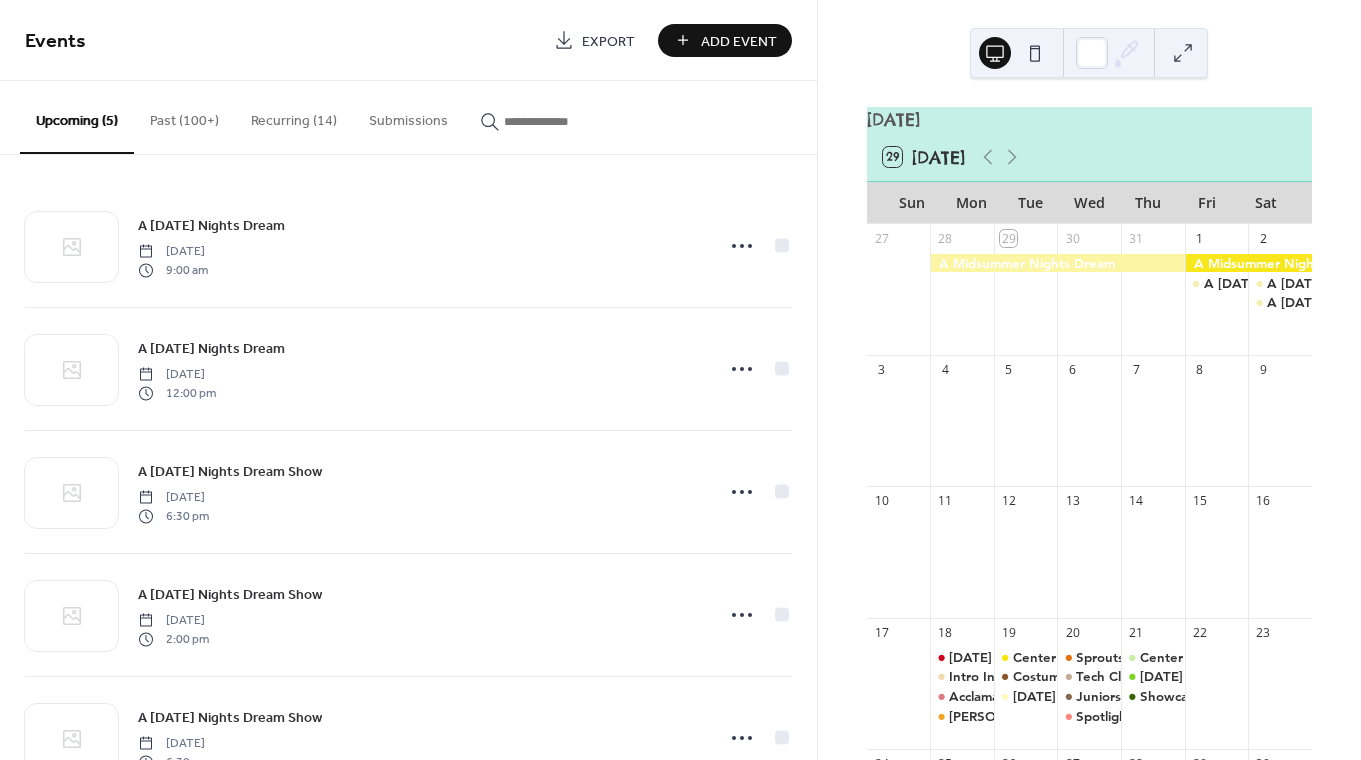 scroll, scrollTop: 0, scrollLeft: 0, axis: both 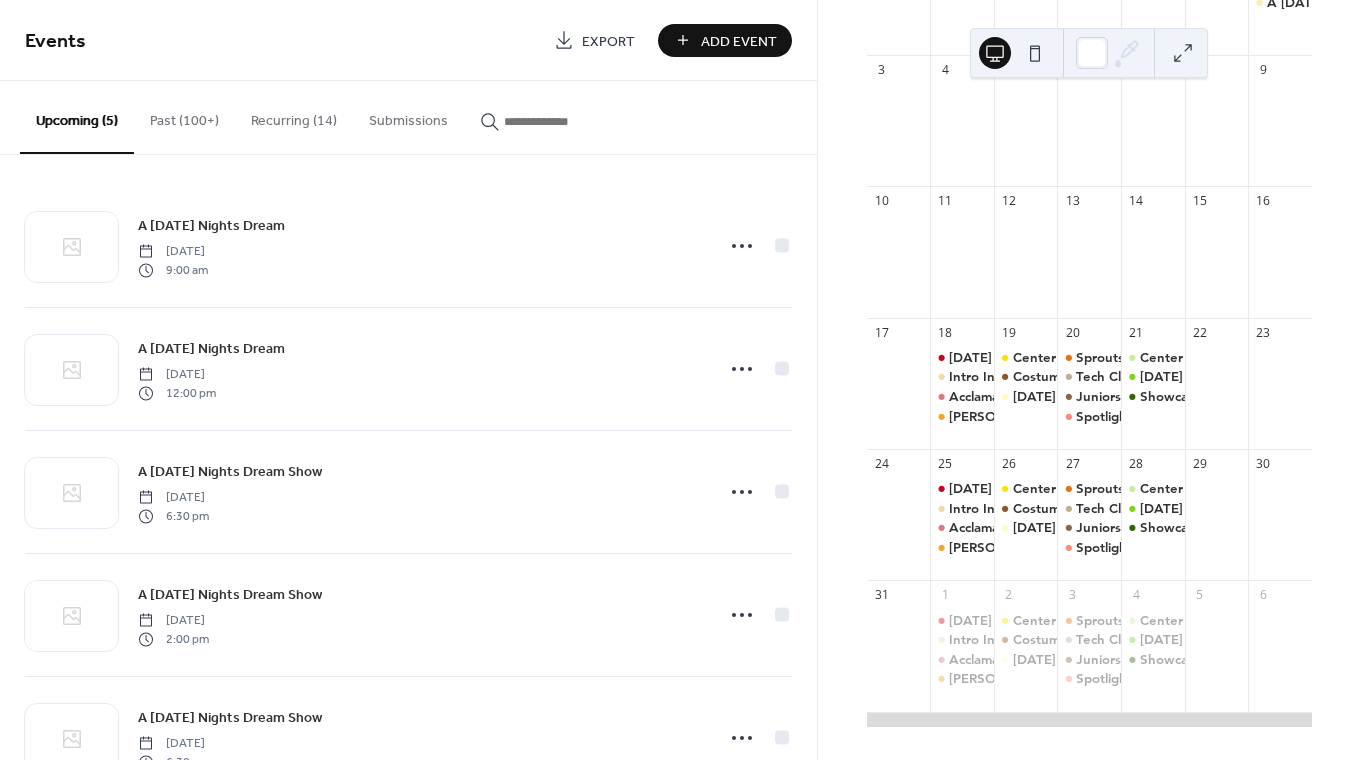 click on "Events Export Add Event" at bounding box center (408, 40) 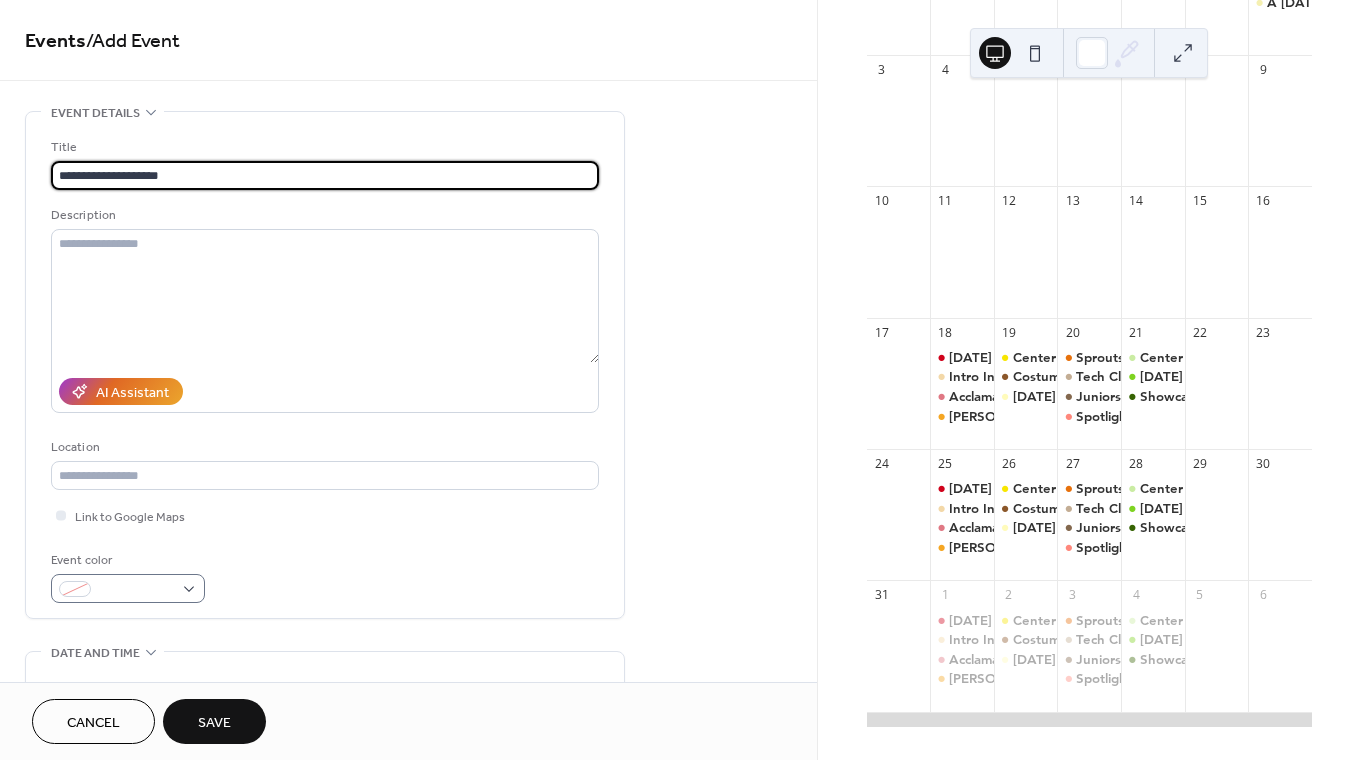 type on "**********" 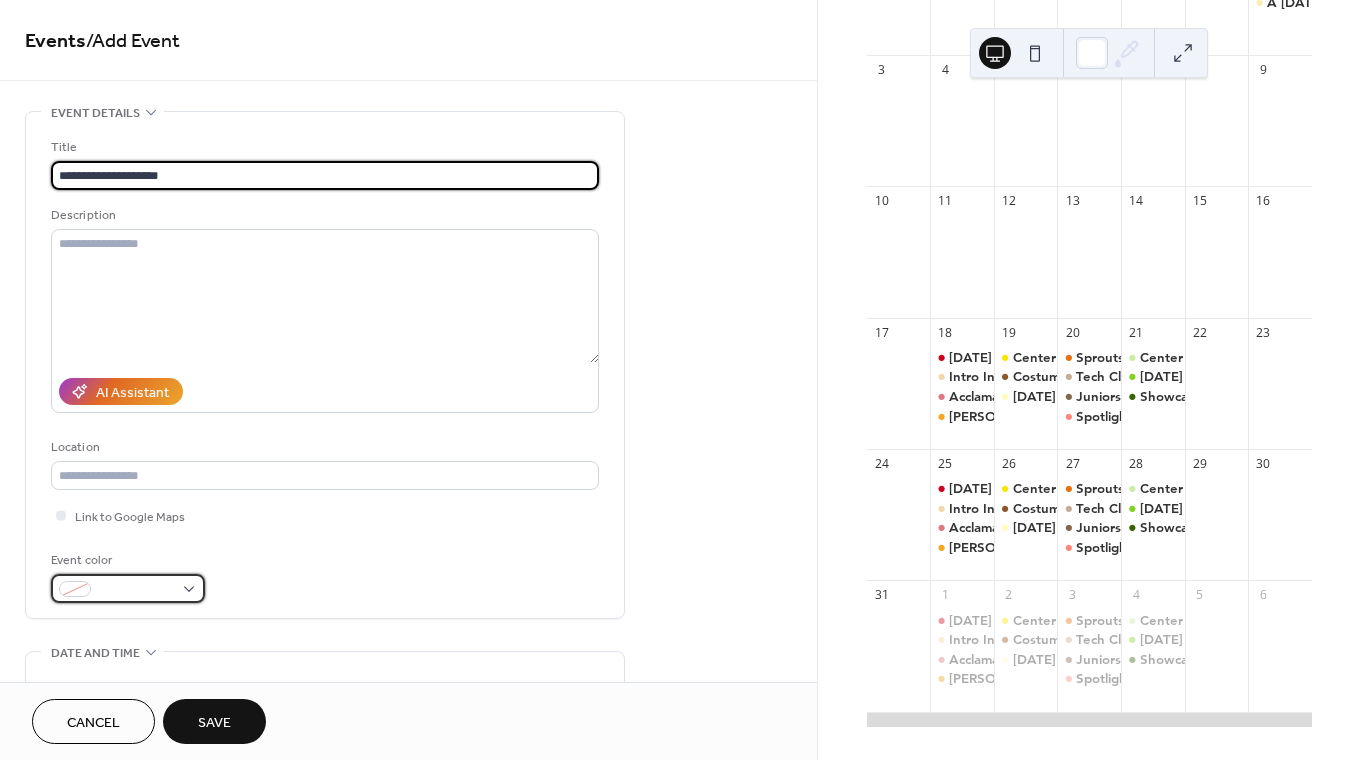 click at bounding box center [136, 590] 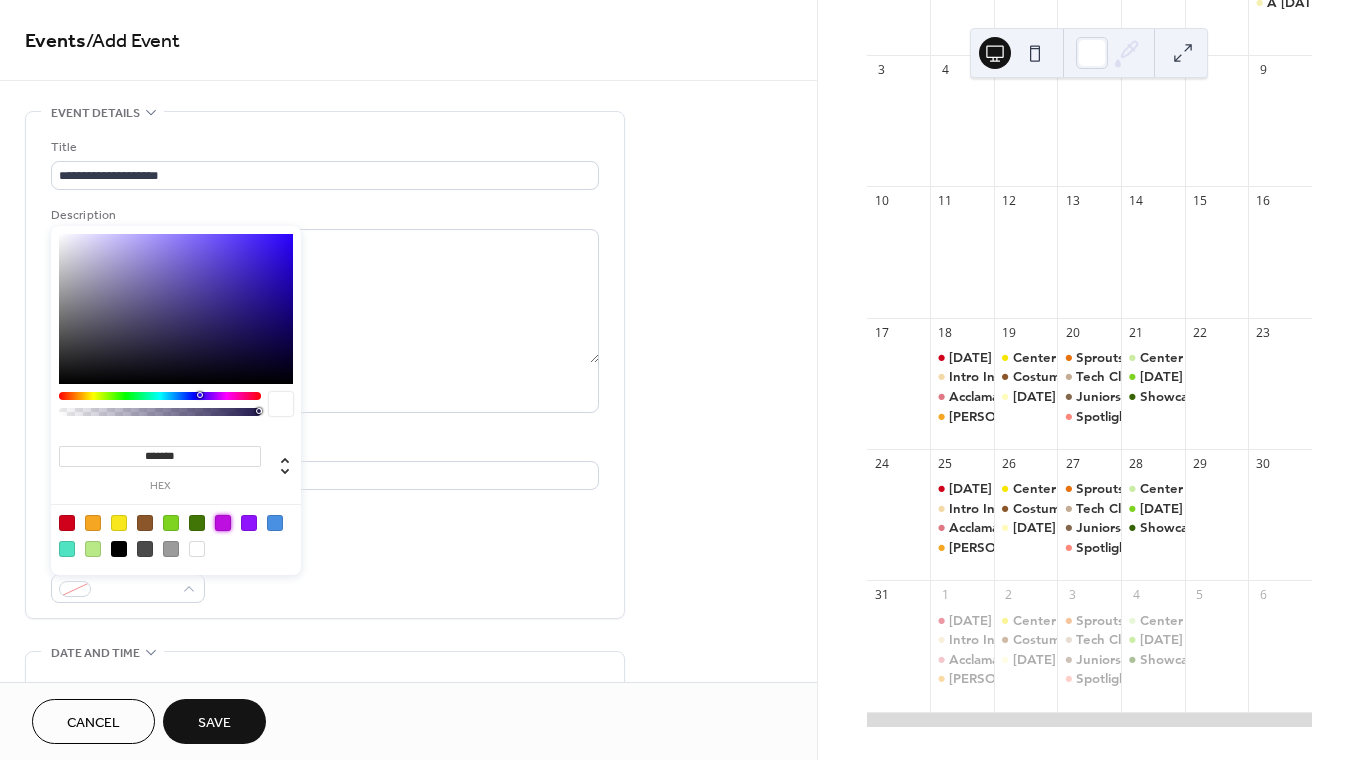 click at bounding box center (223, 523) 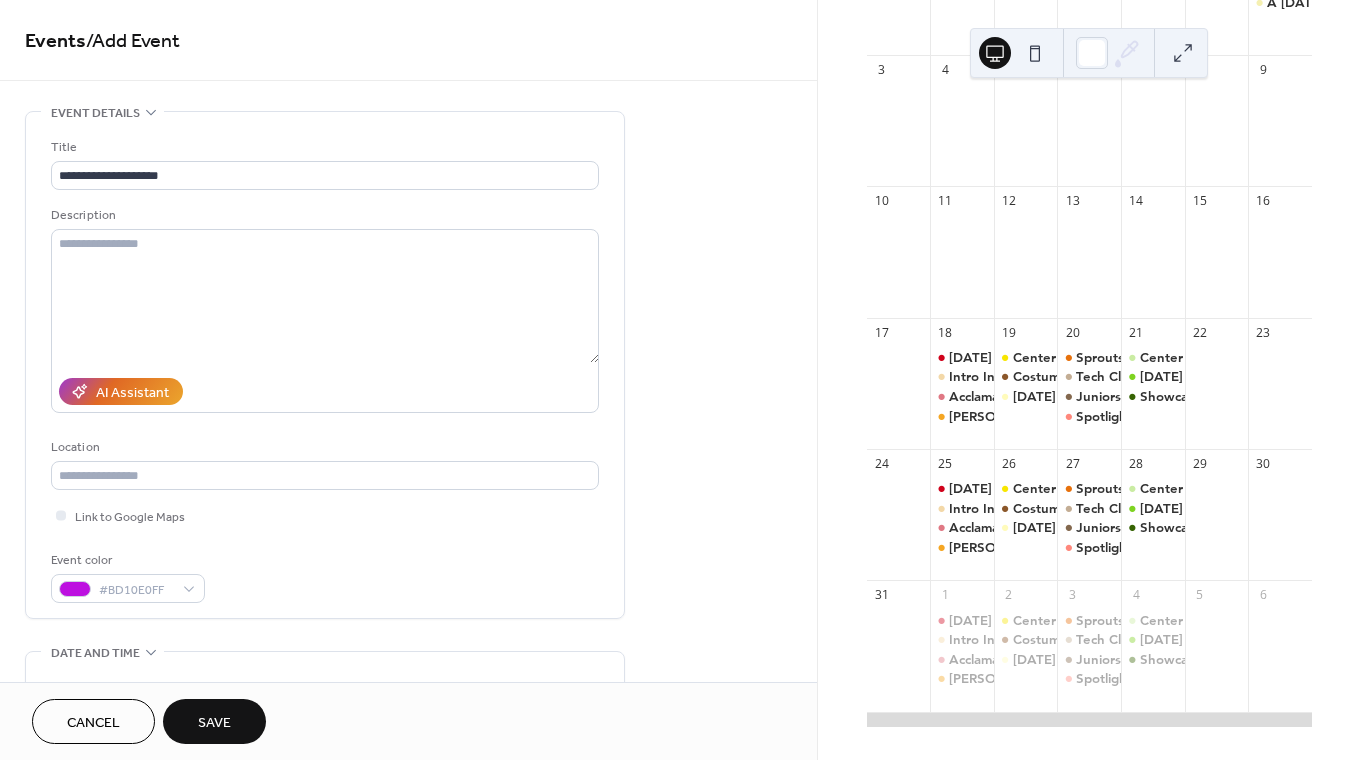 click on "**********" at bounding box center [325, 710] 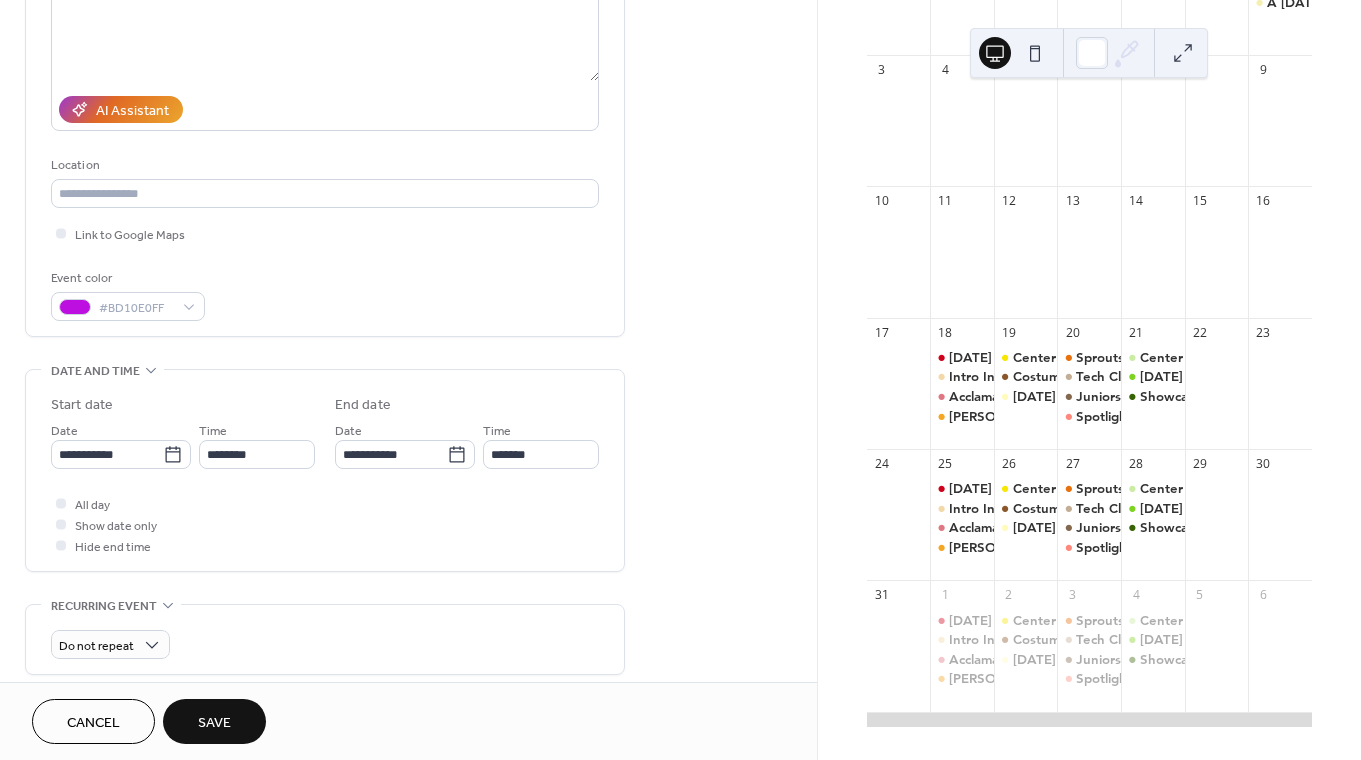 scroll, scrollTop: 294, scrollLeft: 0, axis: vertical 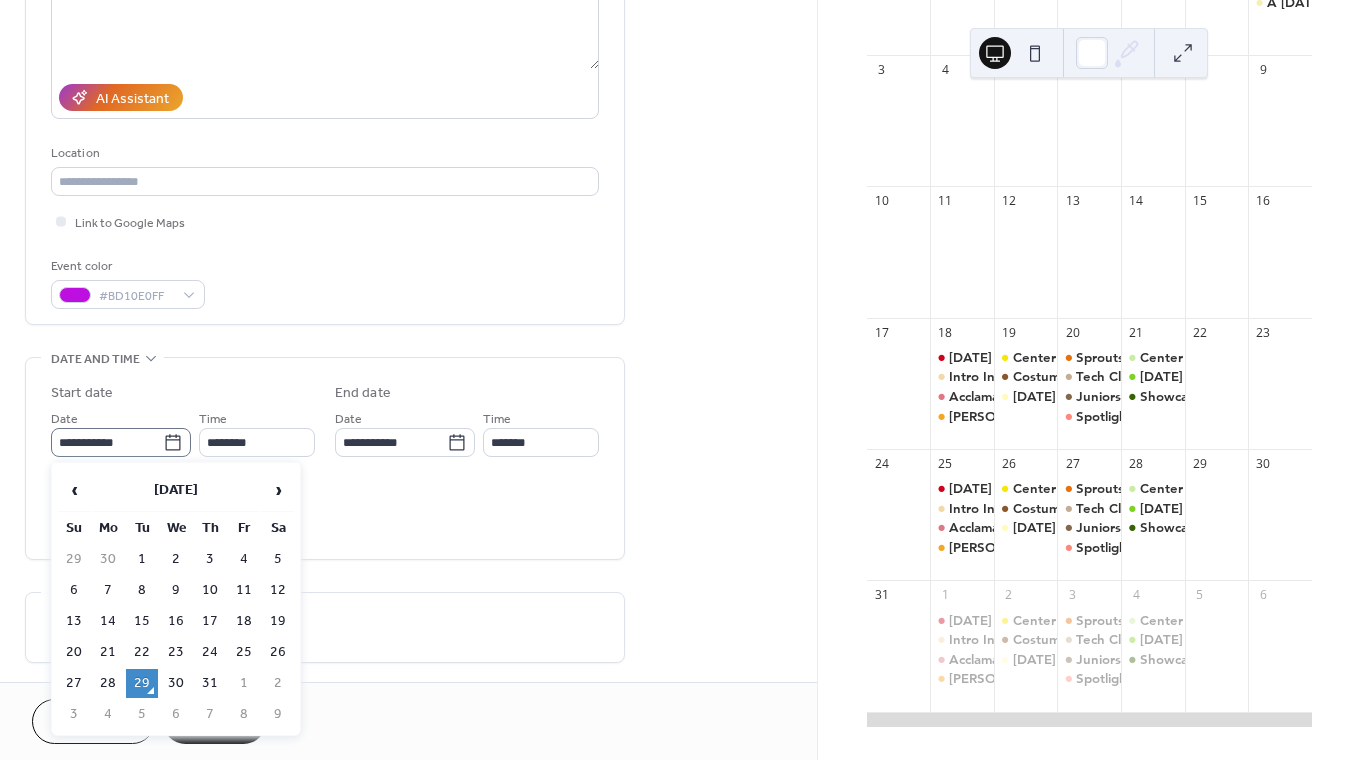 click 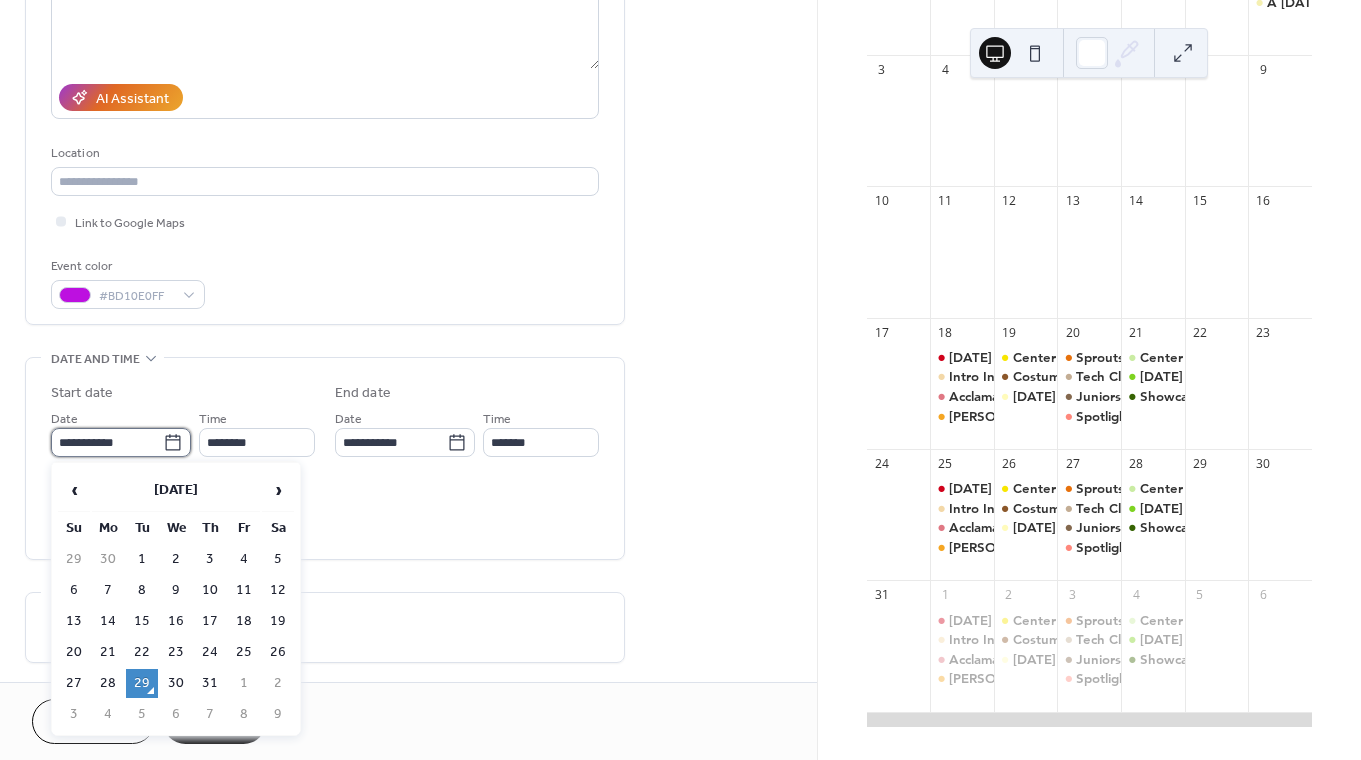 click on "**********" at bounding box center [107, 442] 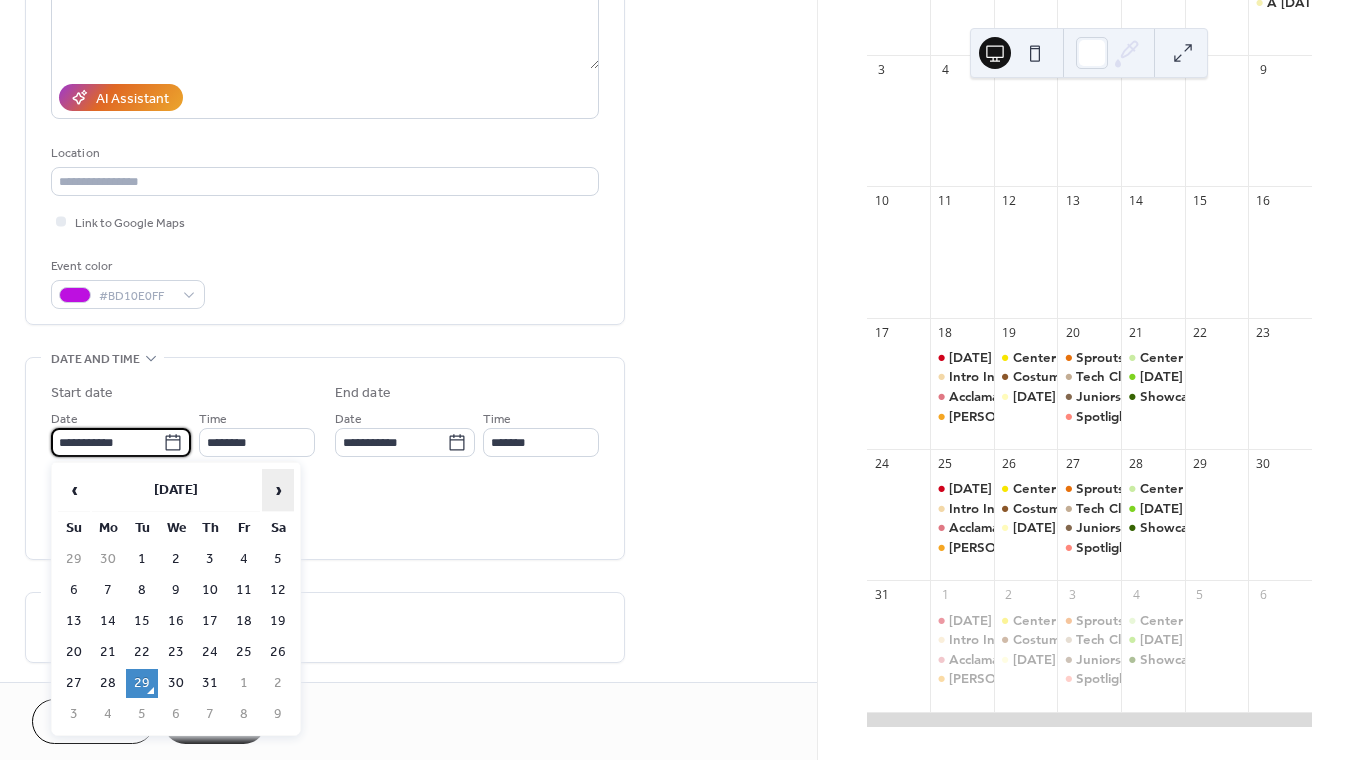 click on "›" at bounding box center [278, 490] 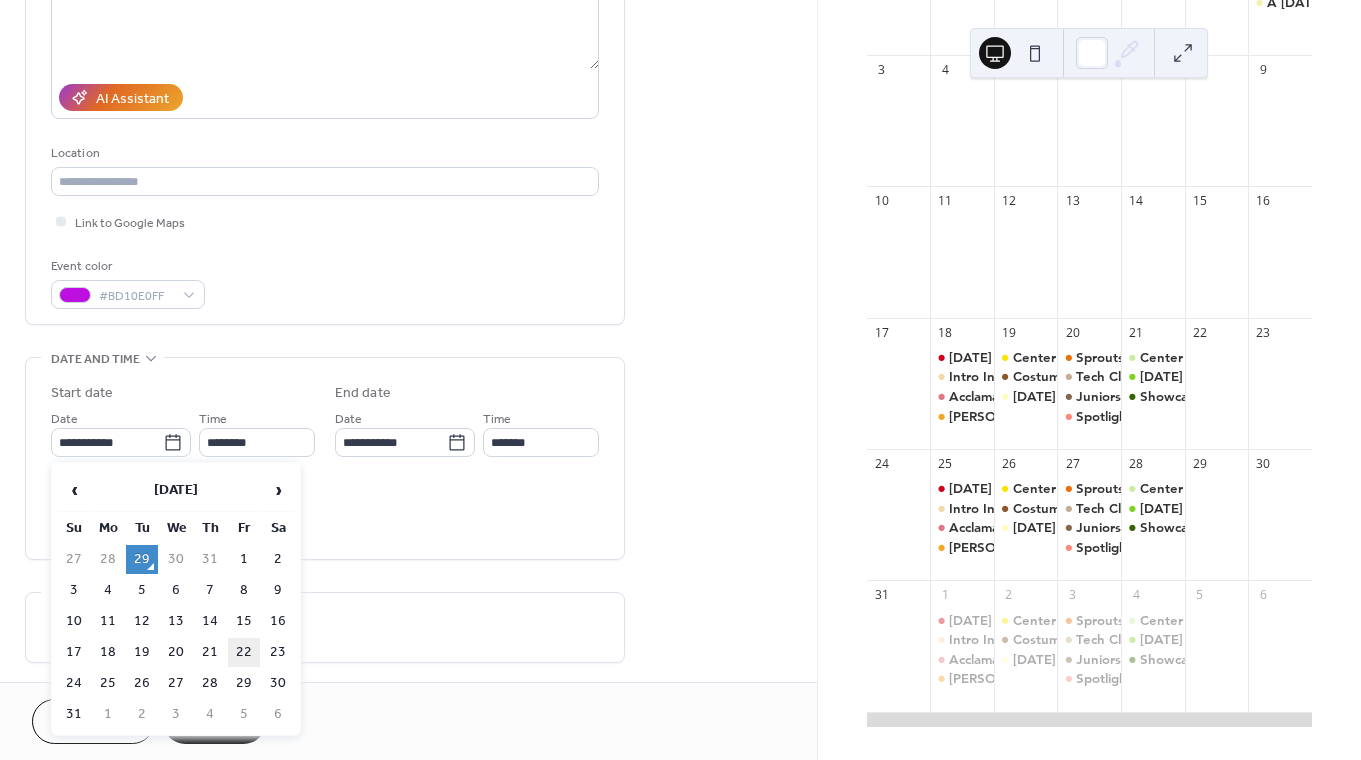 click on "22" at bounding box center [244, 652] 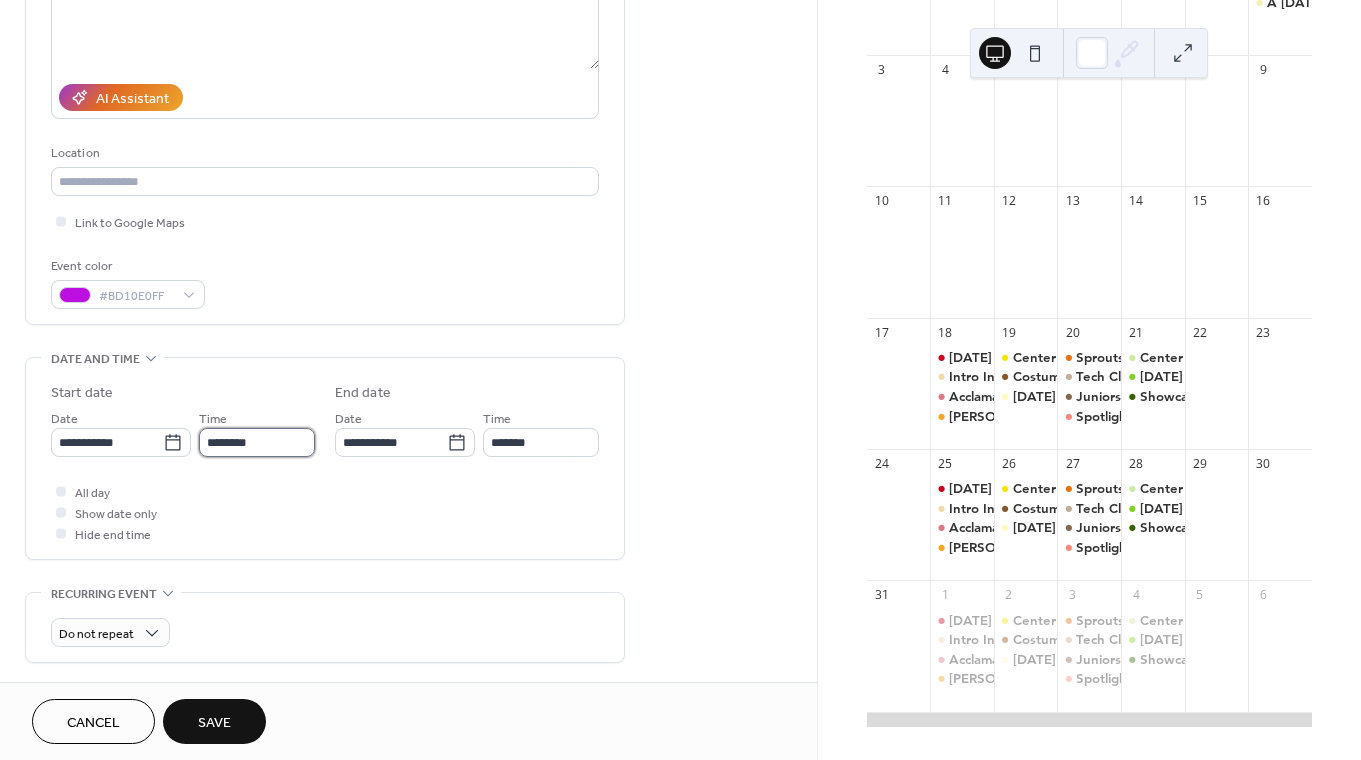 click on "********" at bounding box center [257, 442] 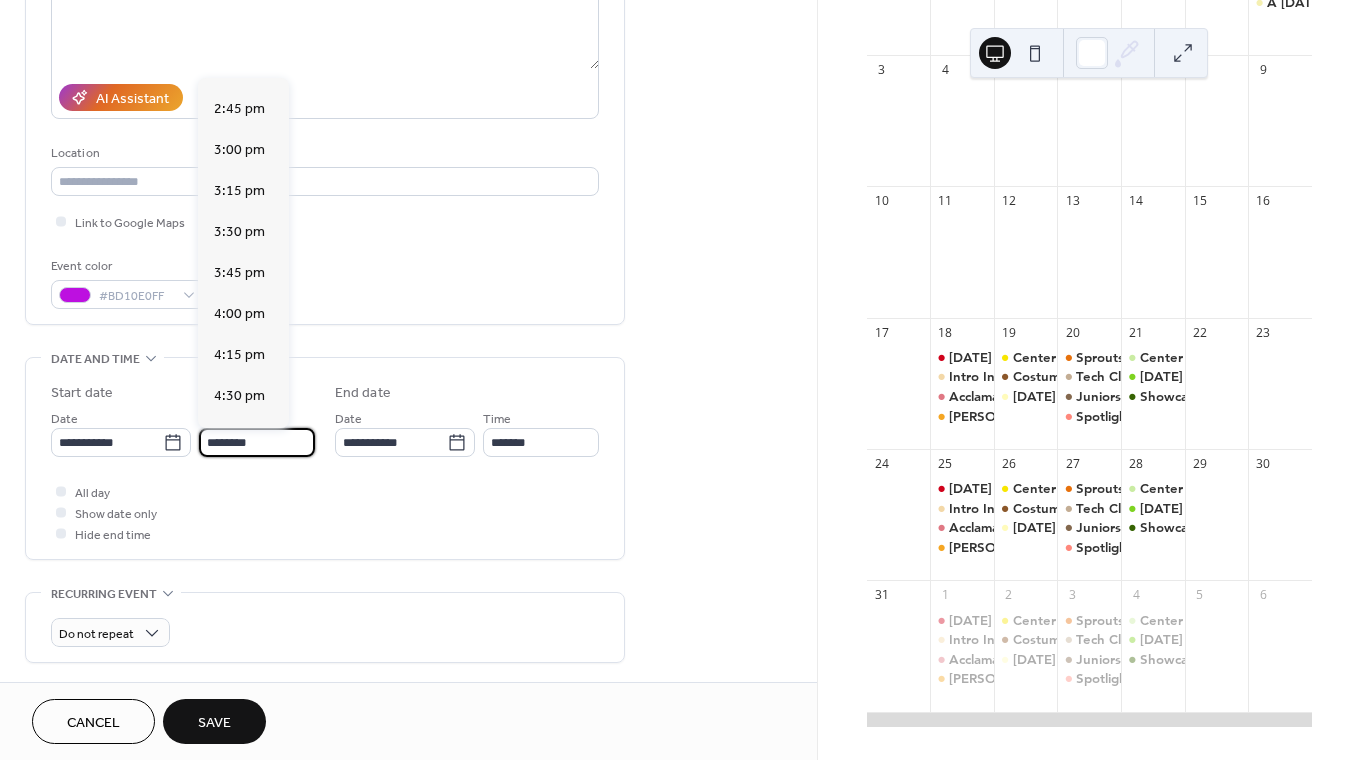 scroll, scrollTop: 2381, scrollLeft: 0, axis: vertical 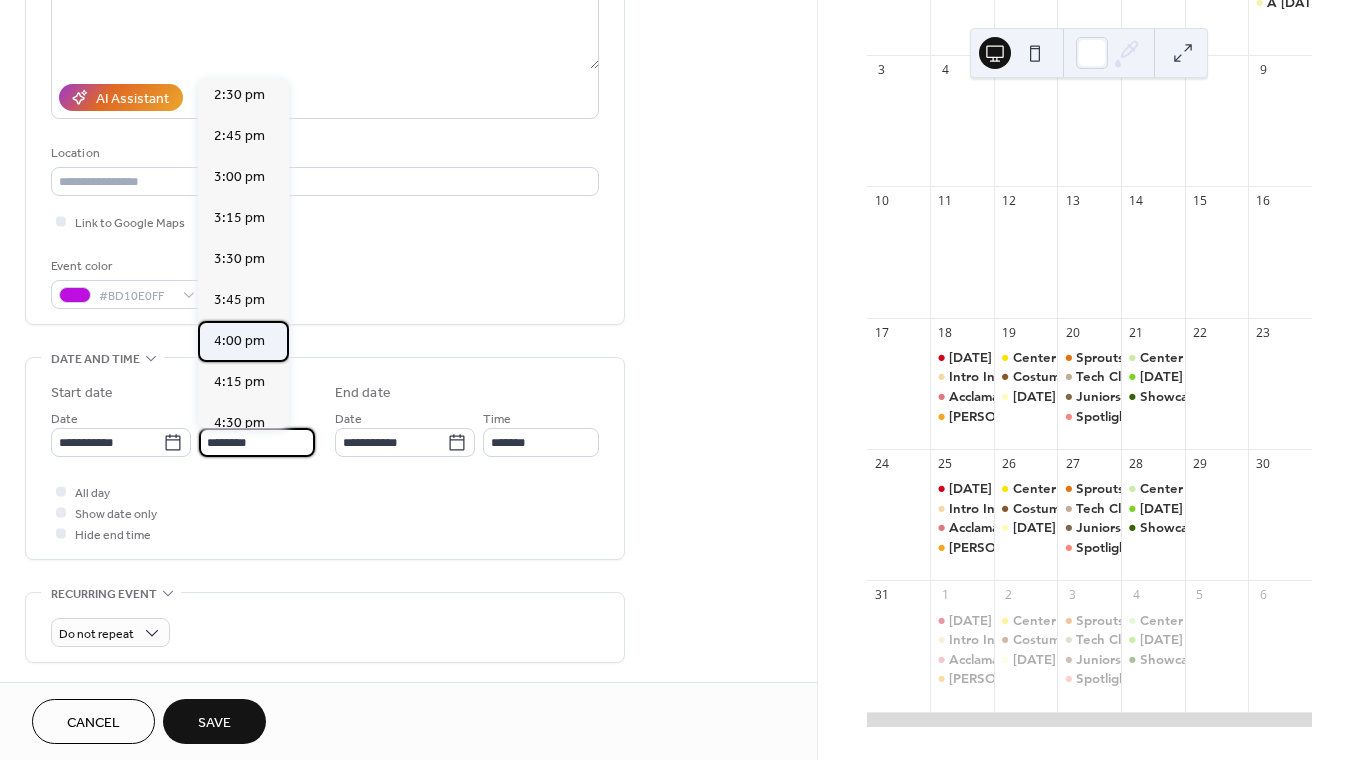 click on "4:00 pm" at bounding box center [239, 341] 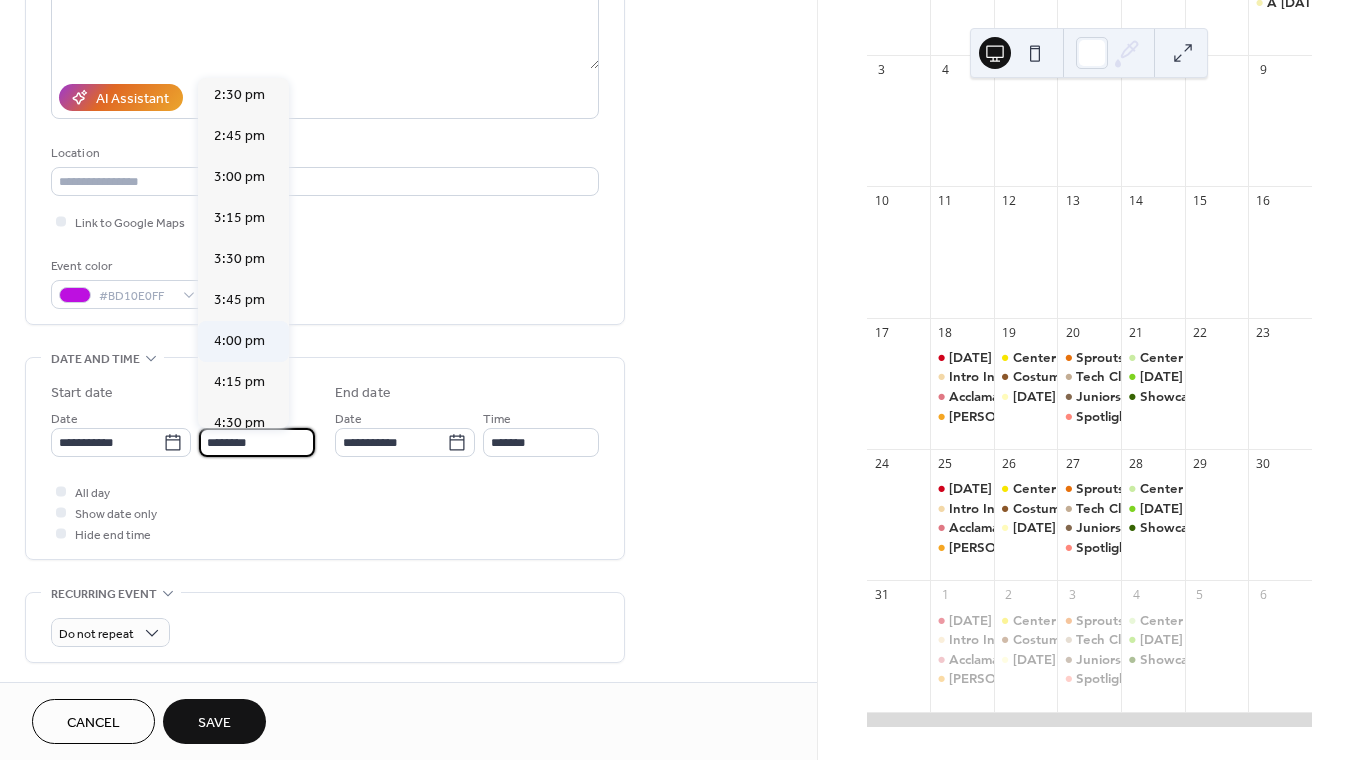 type on "*******" 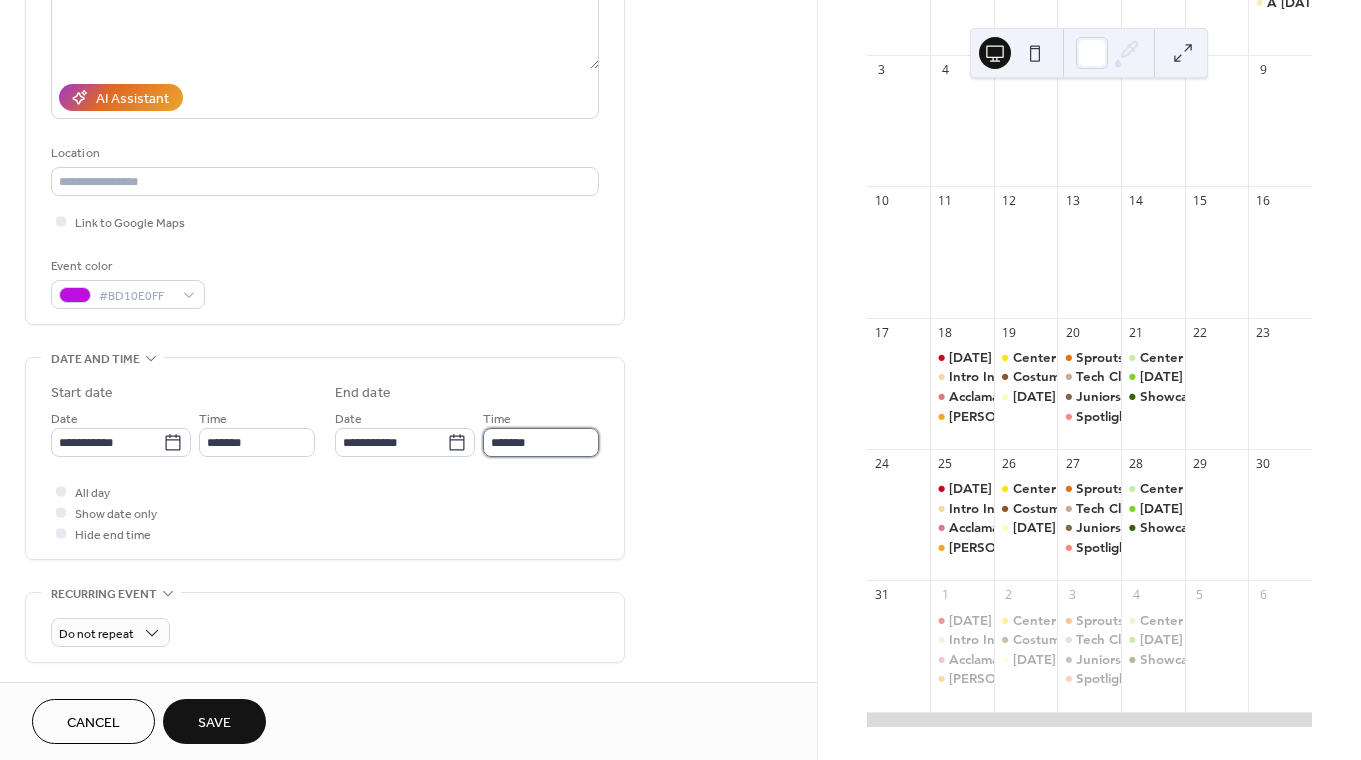 click on "*******" at bounding box center [541, 442] 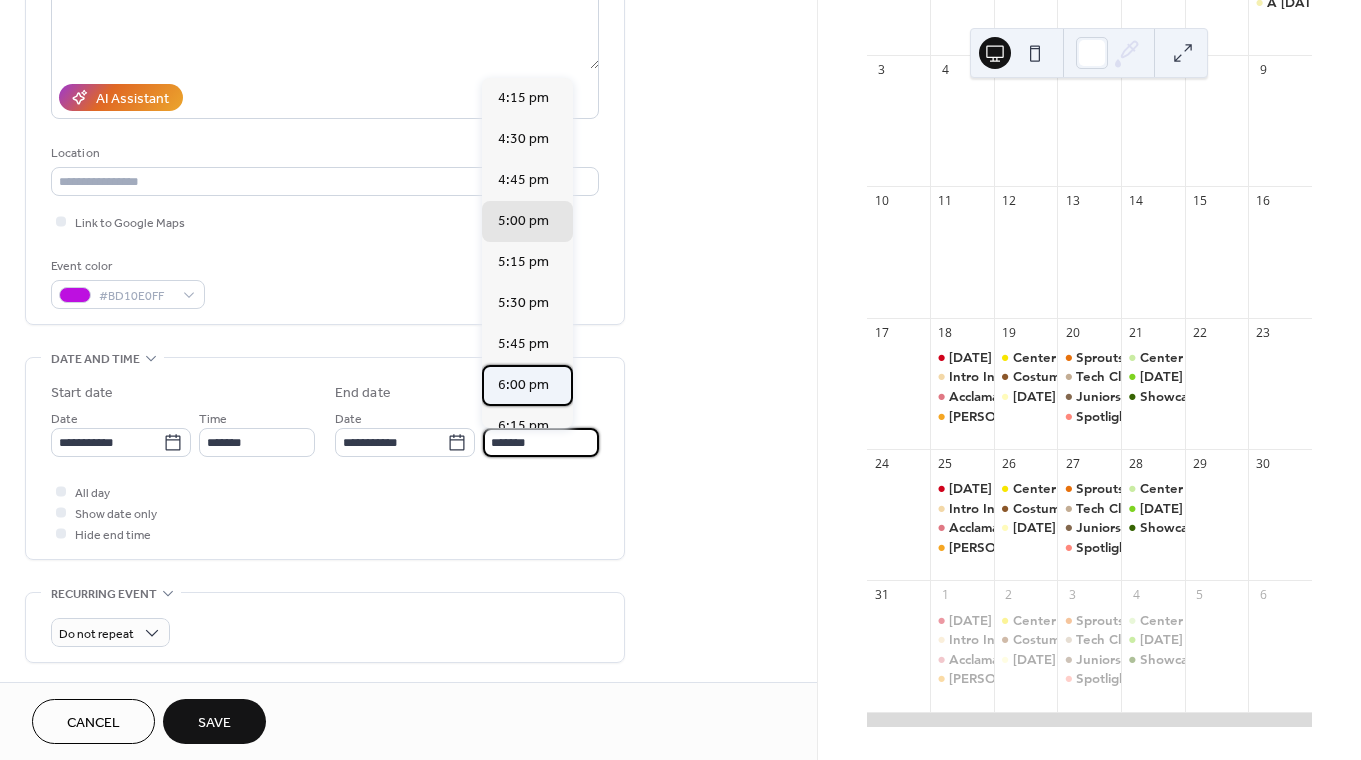 click on "6:00 pm" at bounding box center (523, 385) 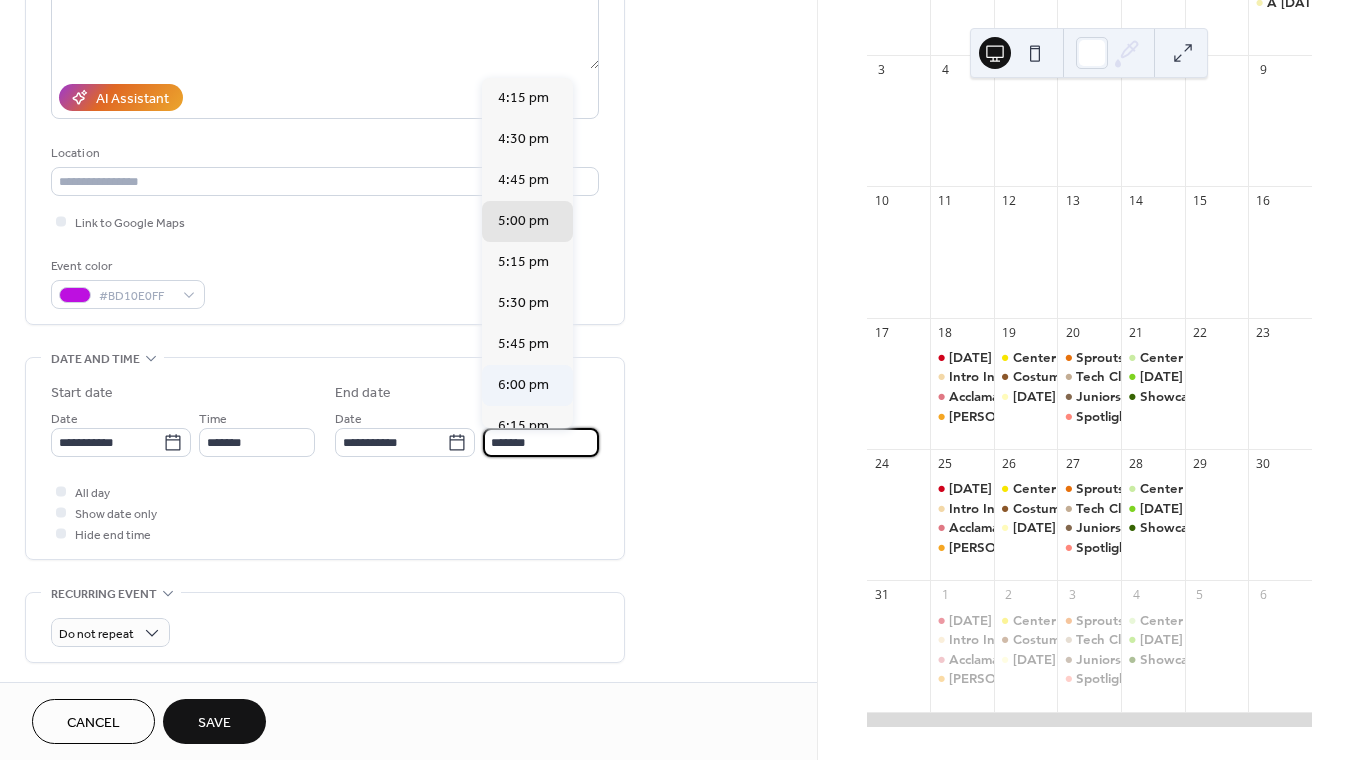type on "*******" 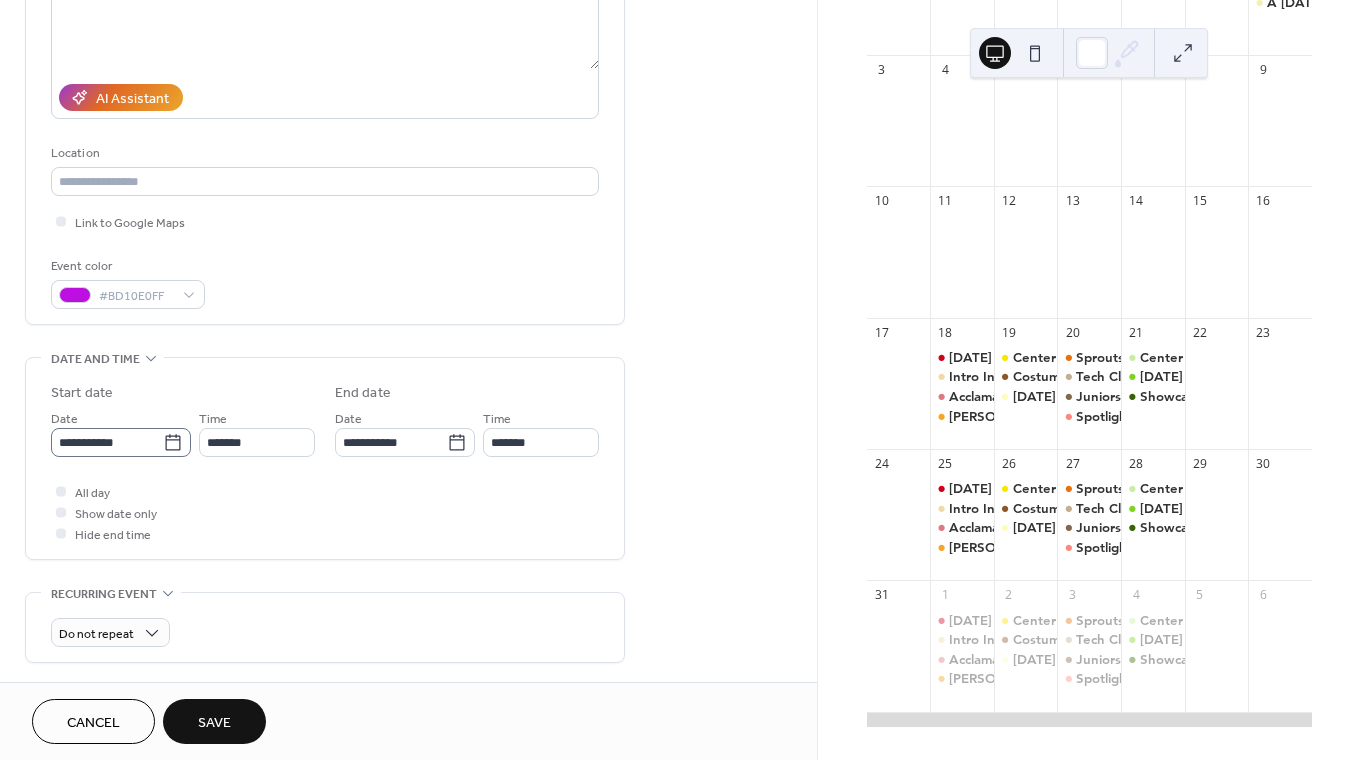 click 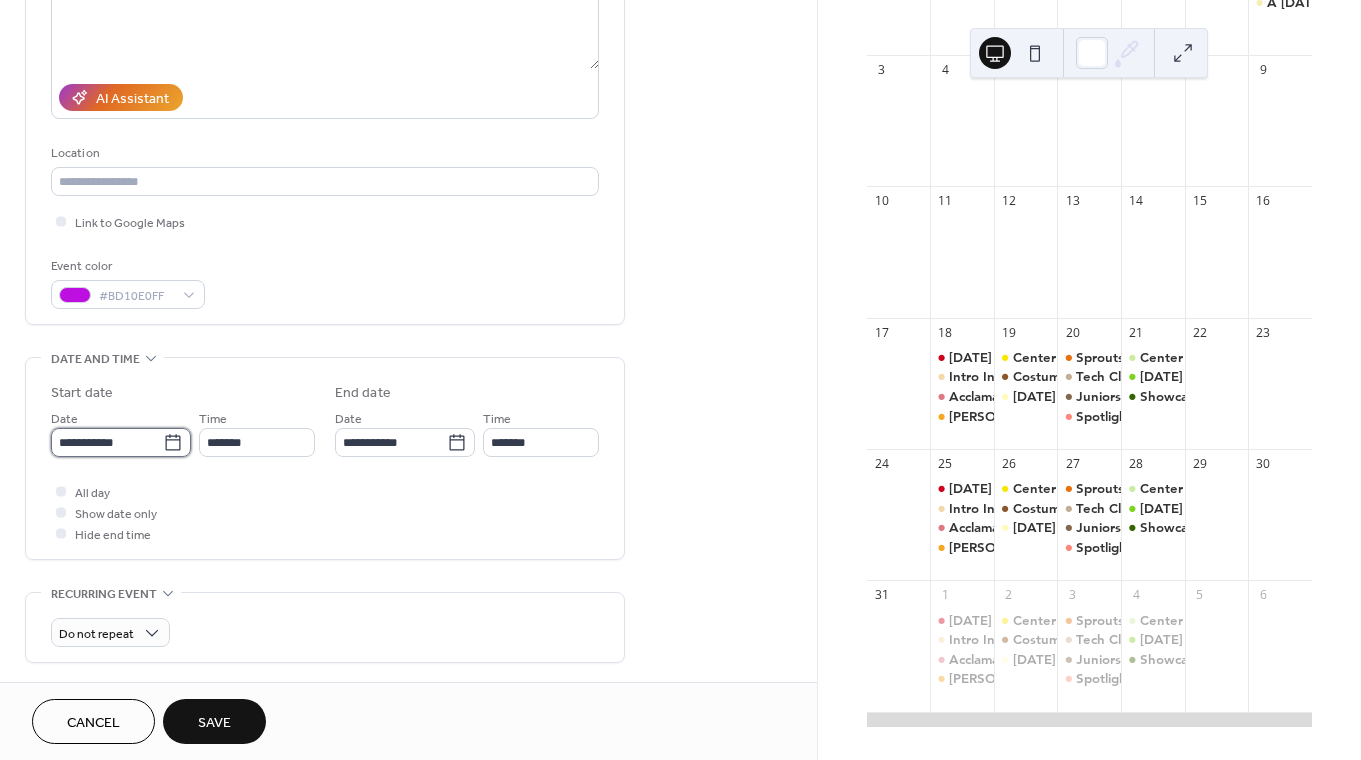 click on "**********" at bounding box center (107, 442) 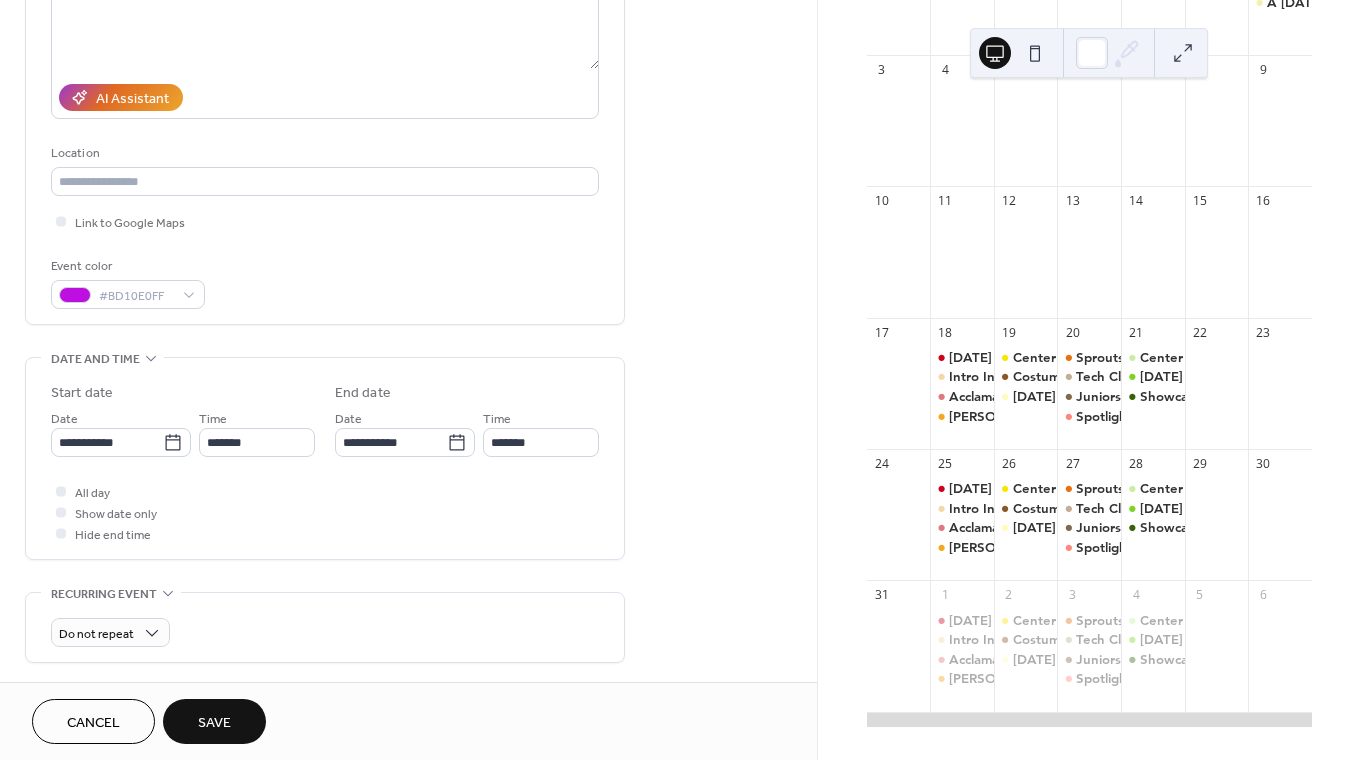 click on "**********" at bounding box center (325, 458) 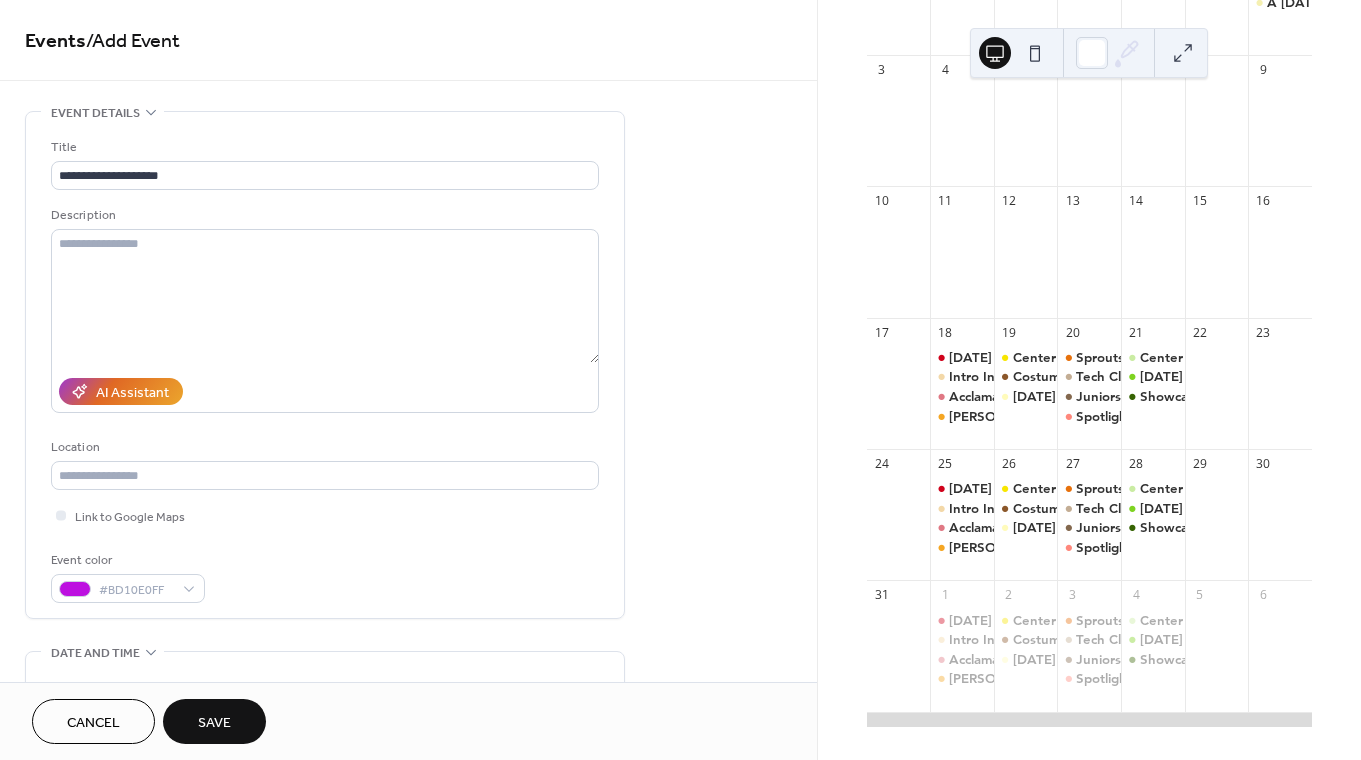 scroll, scrollTop: 647, scrollLeft: 0, axis: vertical 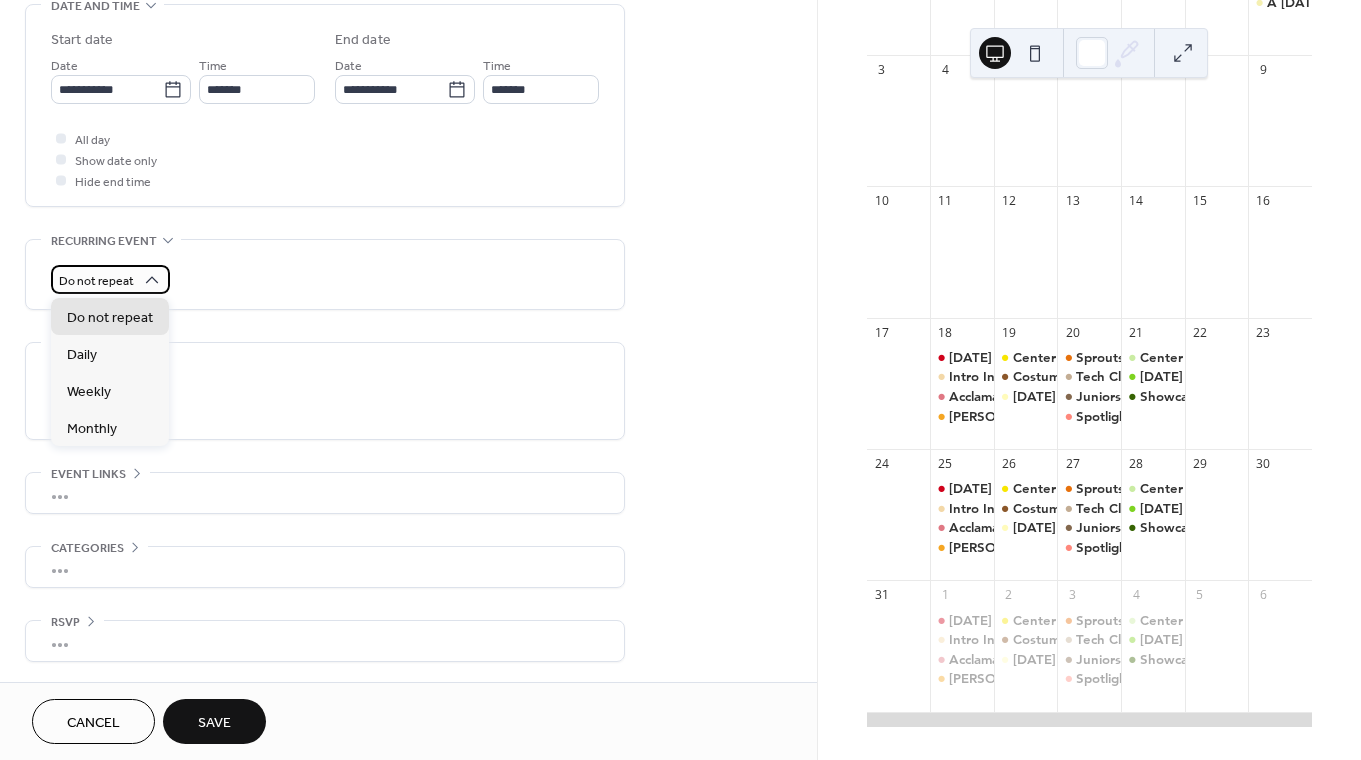 click on "Do not repeat" at bounding box center (96, 281) 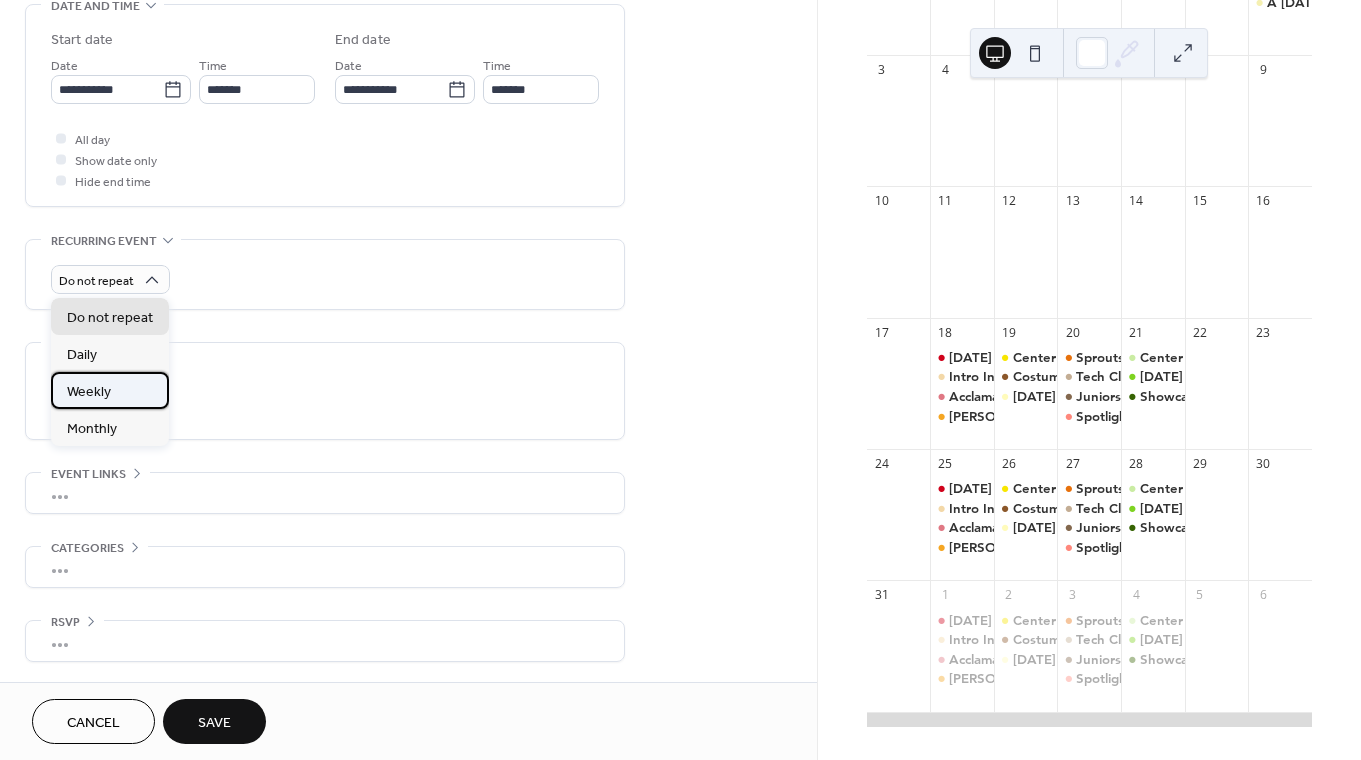 click on "Weekly" at bounding box center [110, 390] 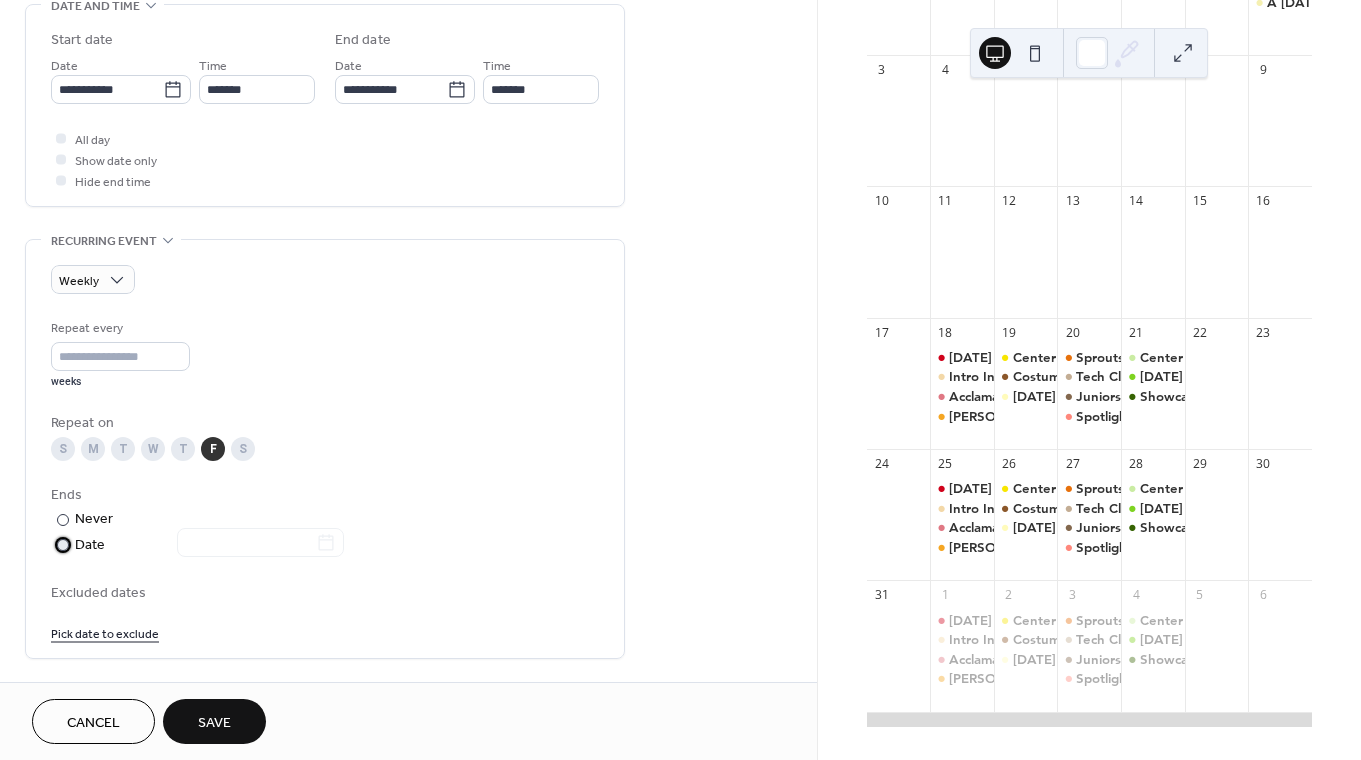 click at bounding box center [248, 544] 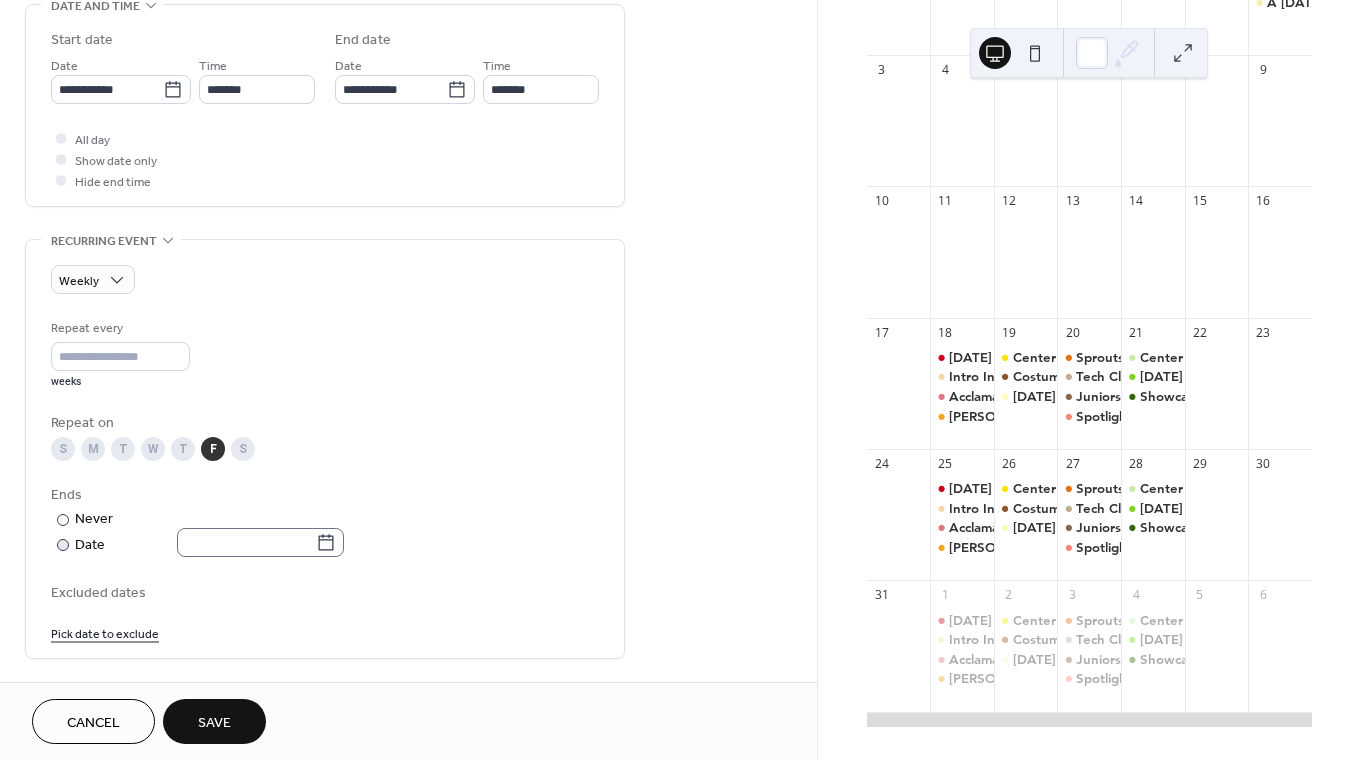 click 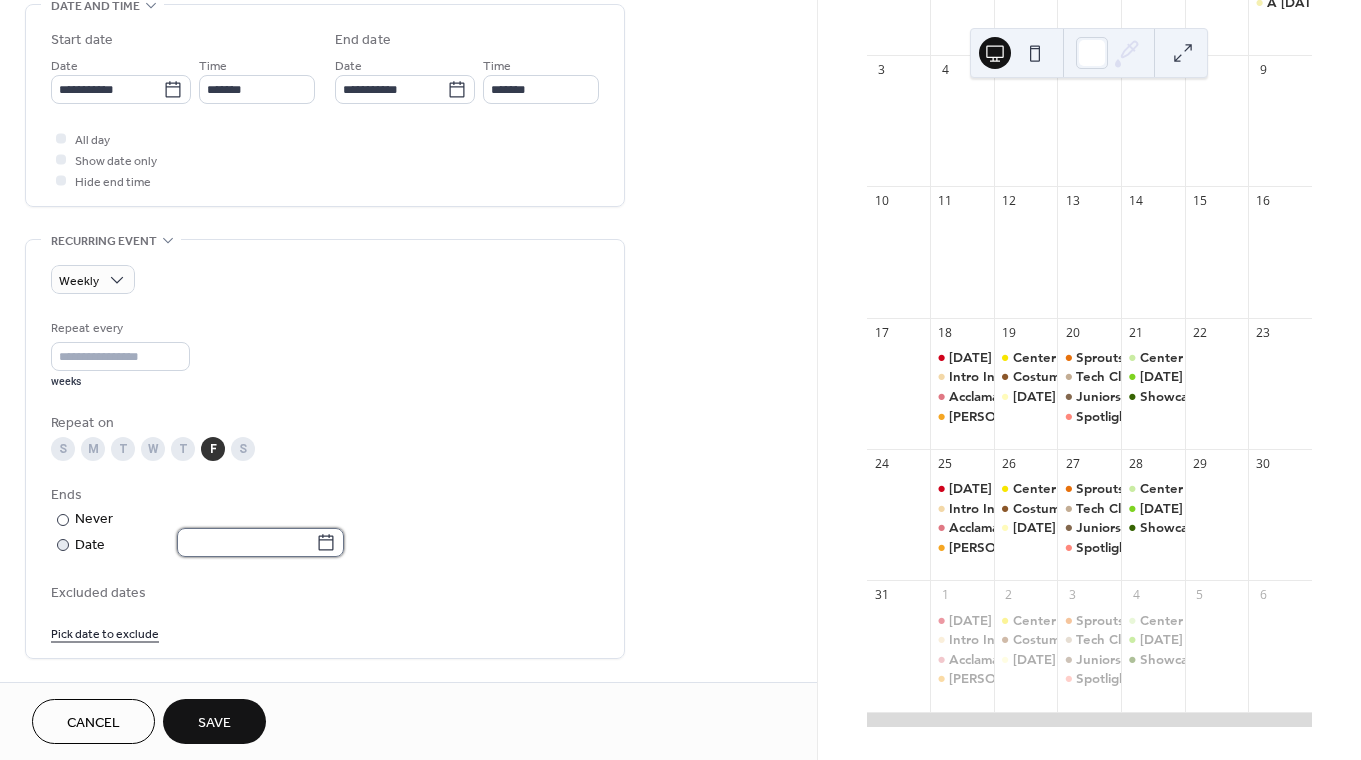 click at bounding box center [246, 542] 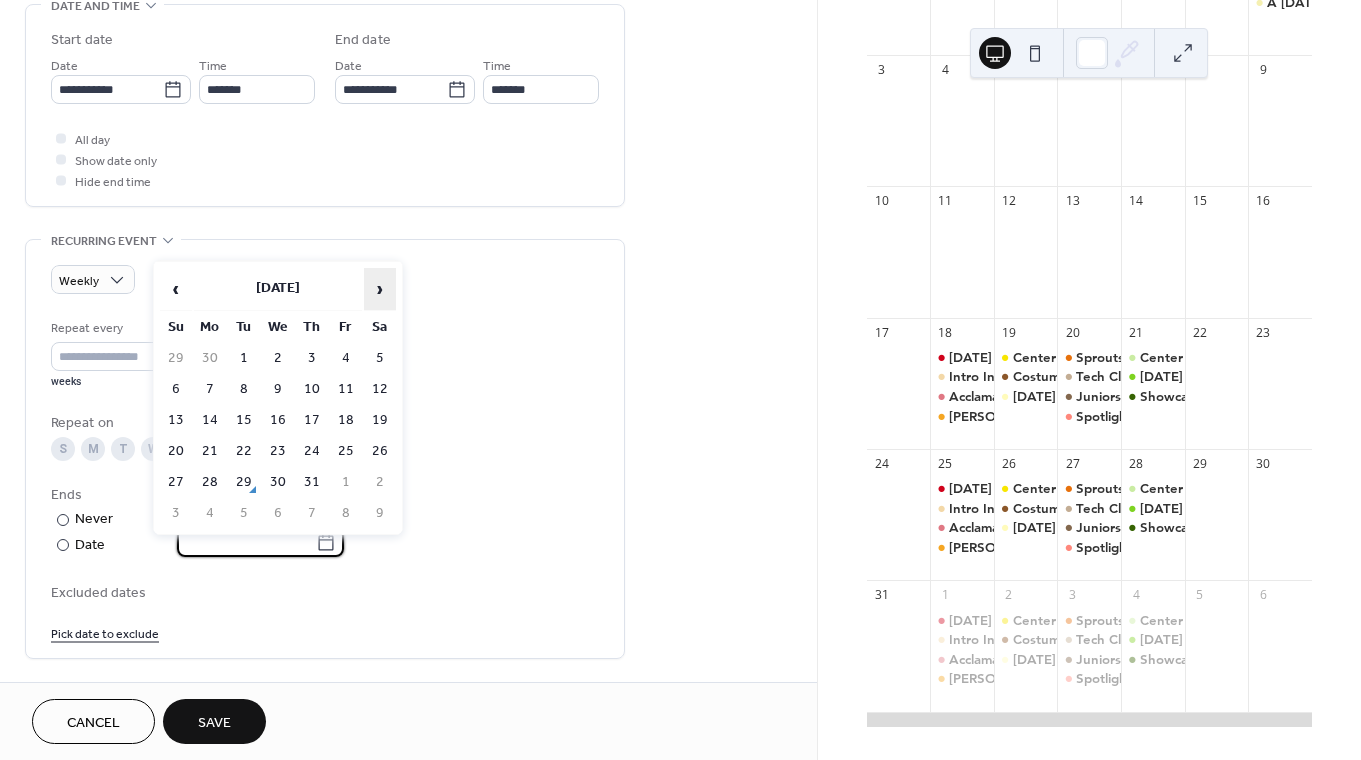 click on "›" at bounding box center (380, 289) 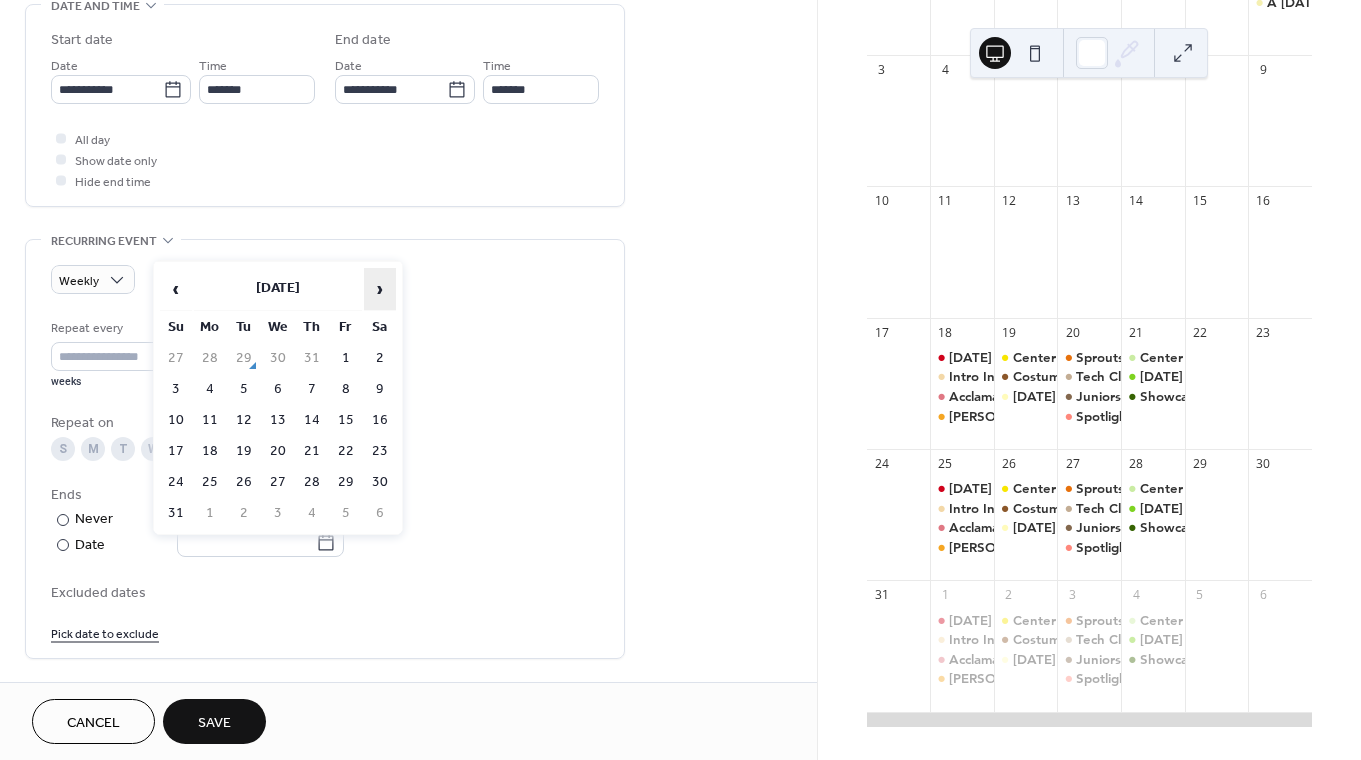 click on "›" at bounding box center (380, 289) 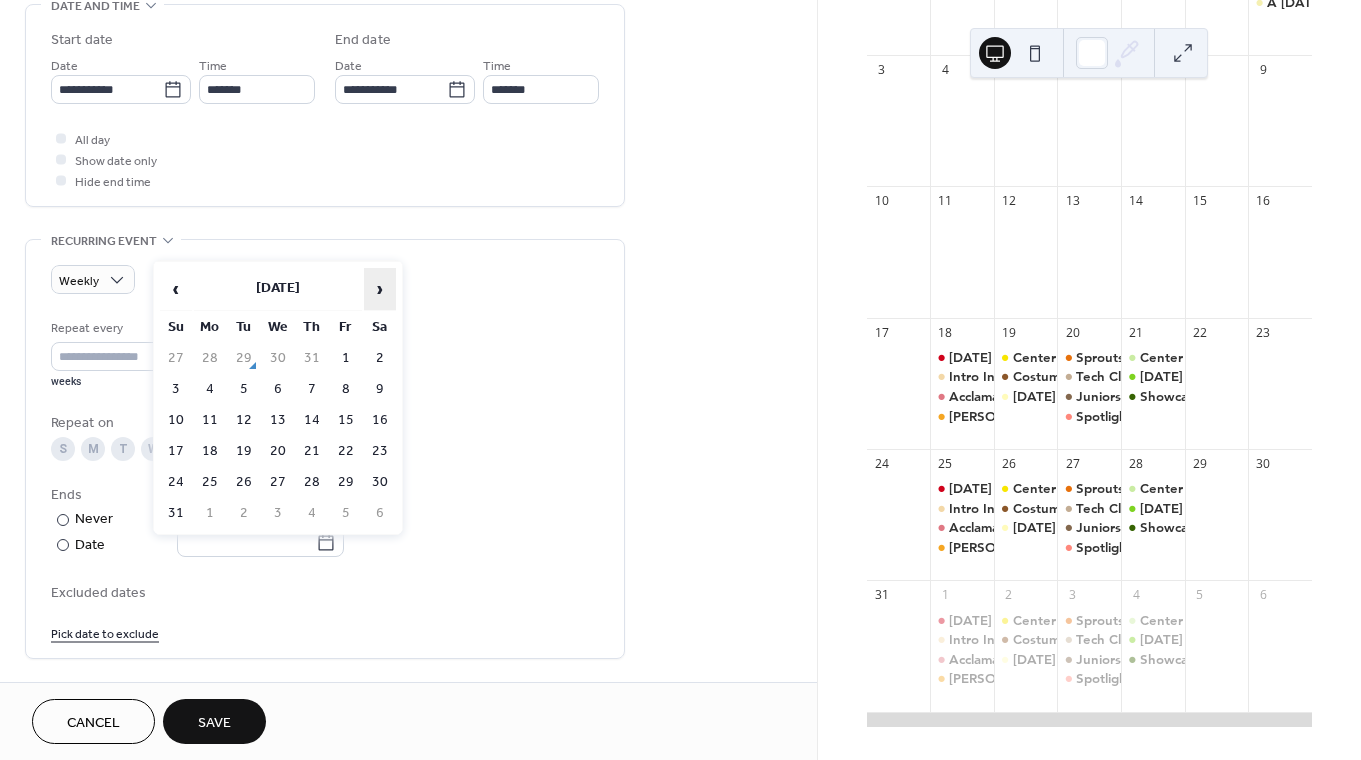 click on "›" at bounding box center [380, 289] 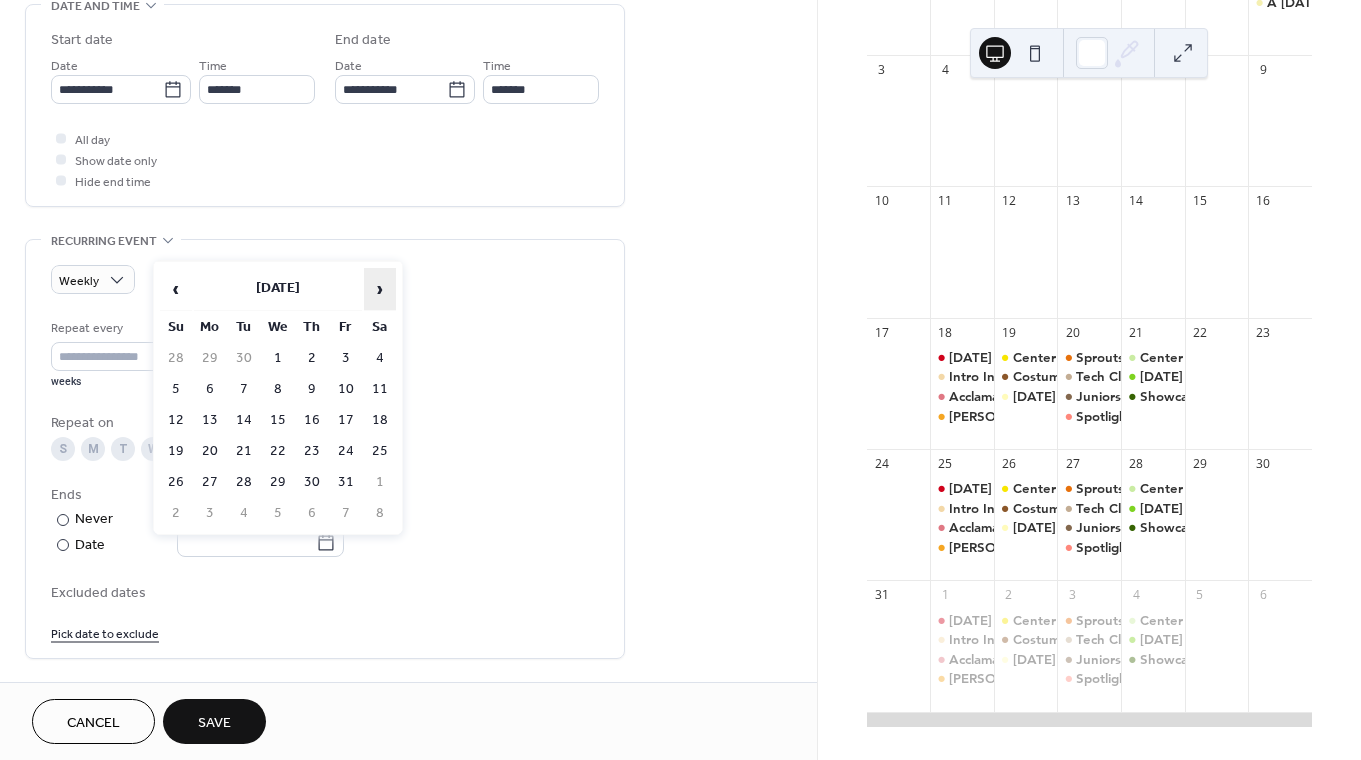 click on "›" at bounding box center (380, 289) 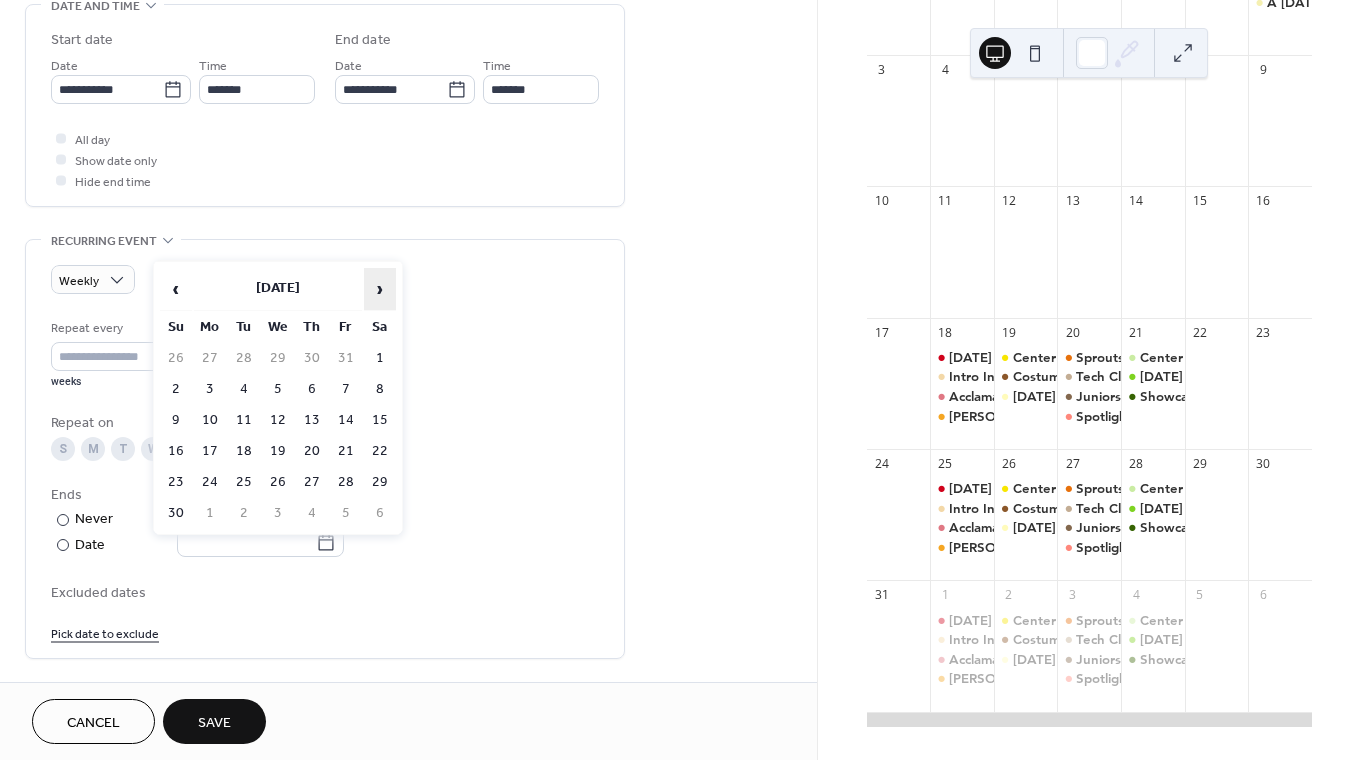 click on "›" at bounding box center [380, 289] 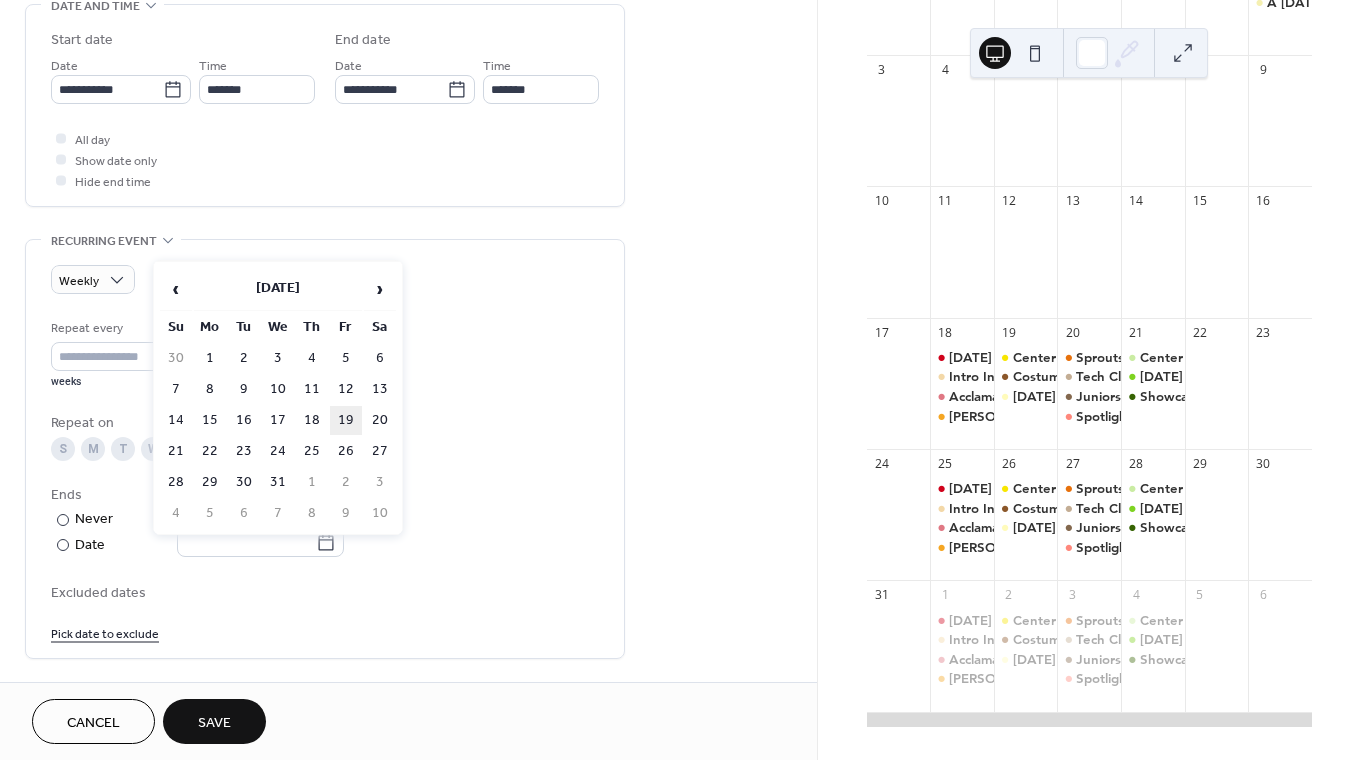 click on "19" at bounding box center [346, 420] 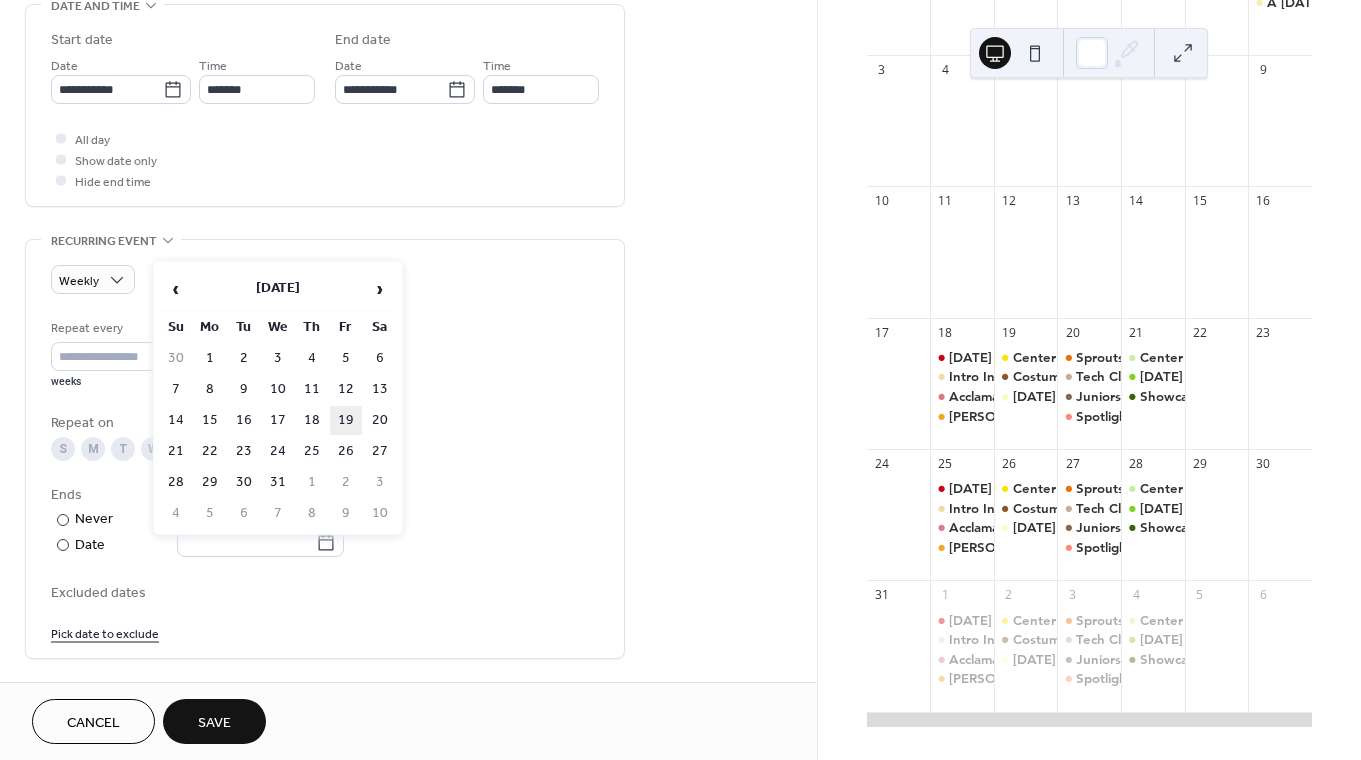 type on "**********" 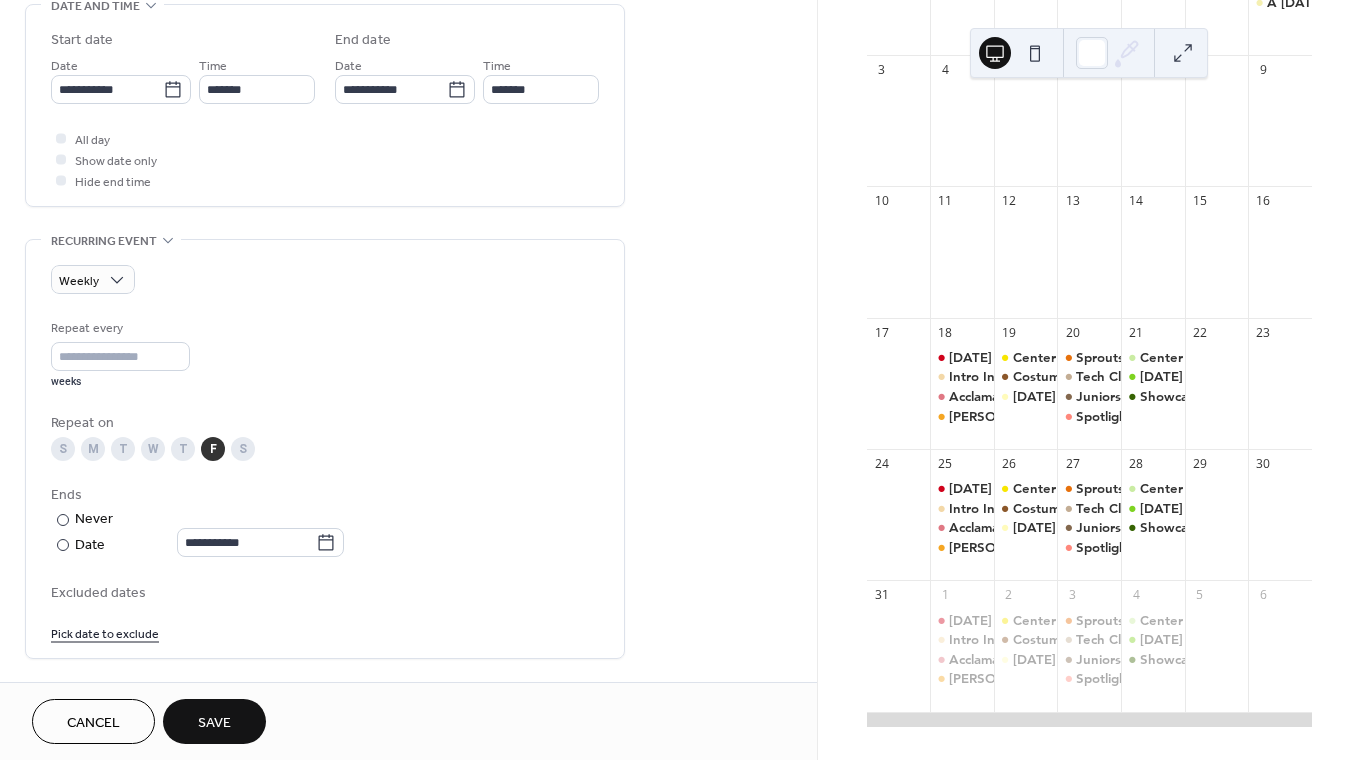 click on "Save" at bounding box center [214, 723] 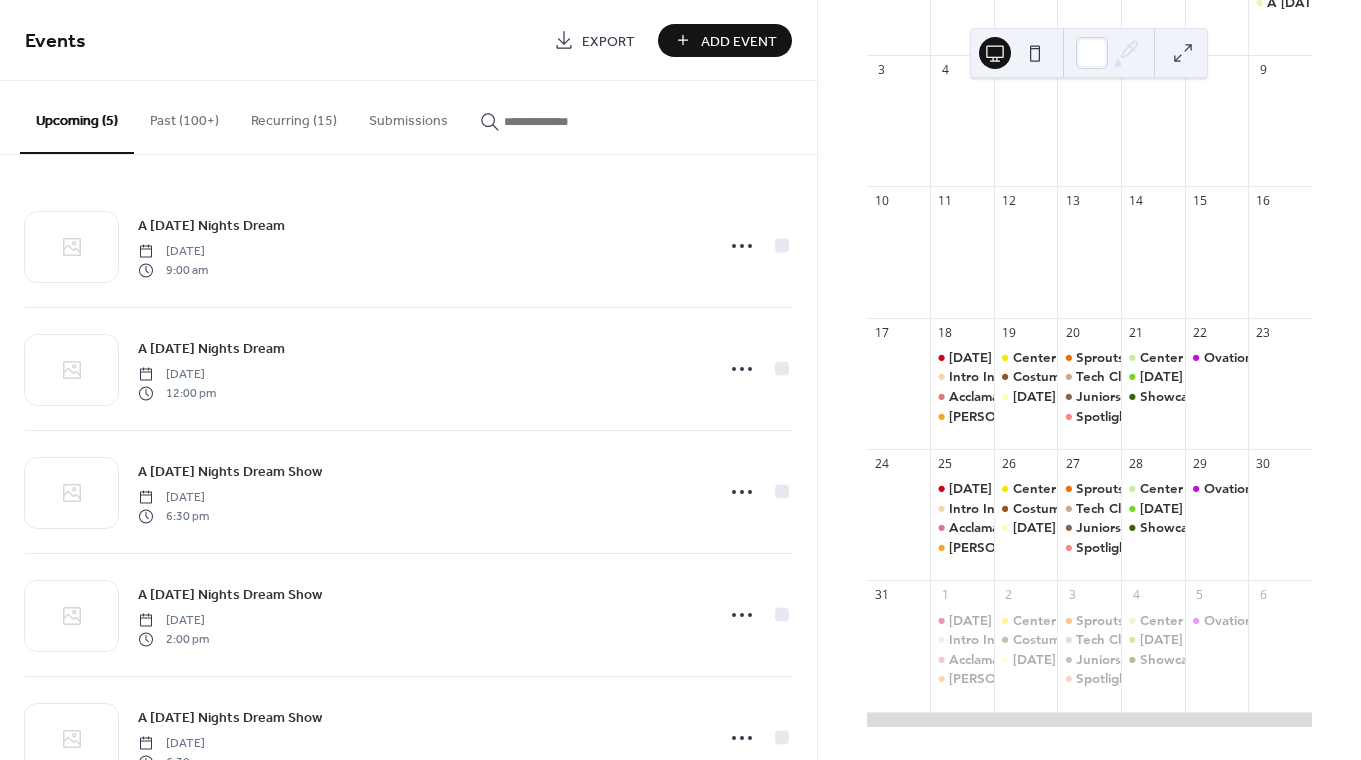 scroll, scrollTop: 0, scrollLeft: 0, axis: both 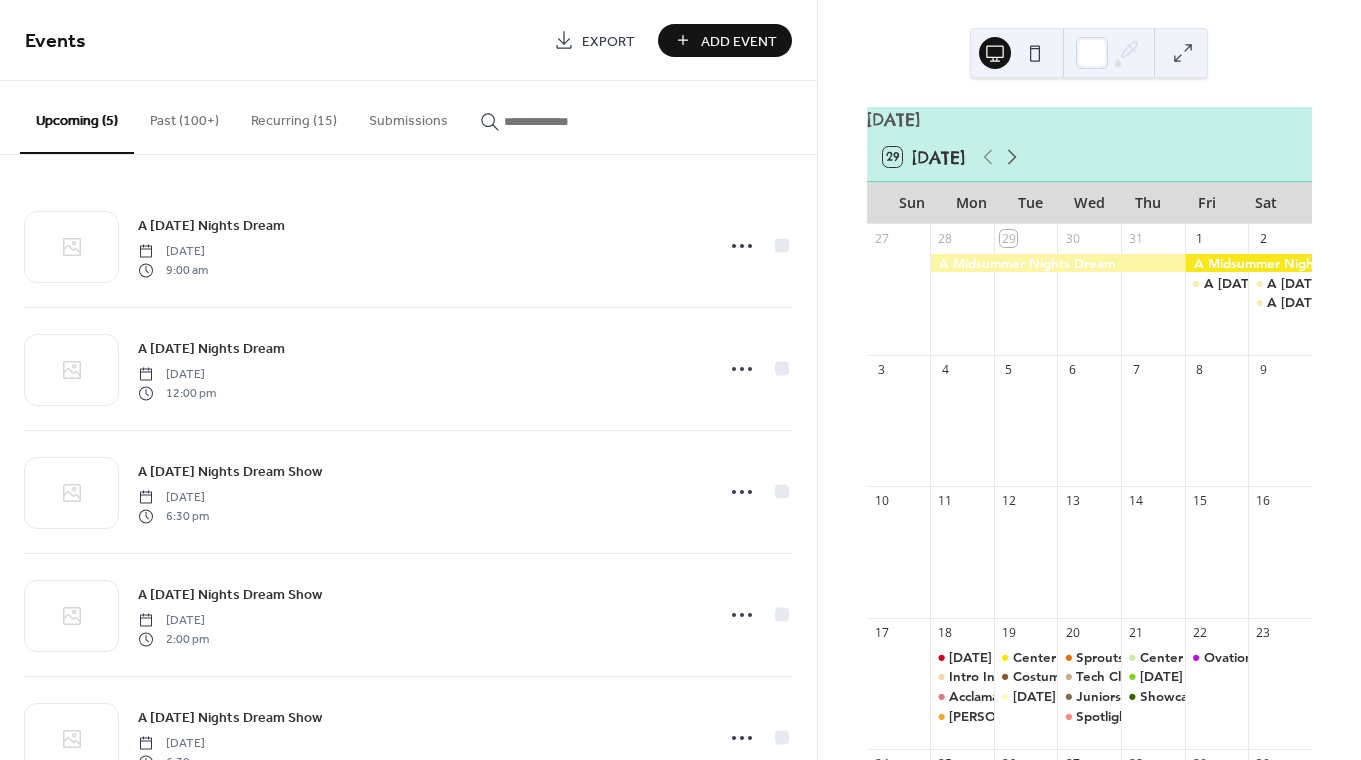 click 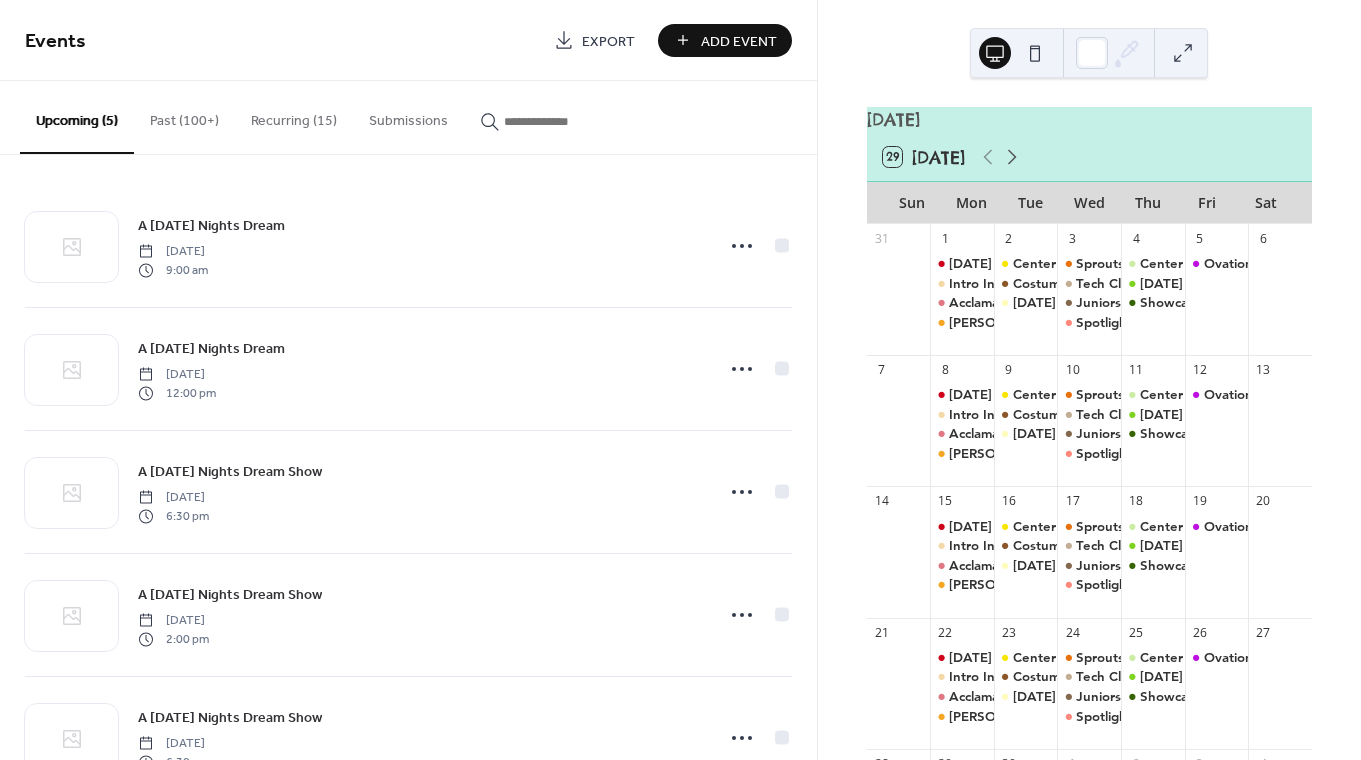 click 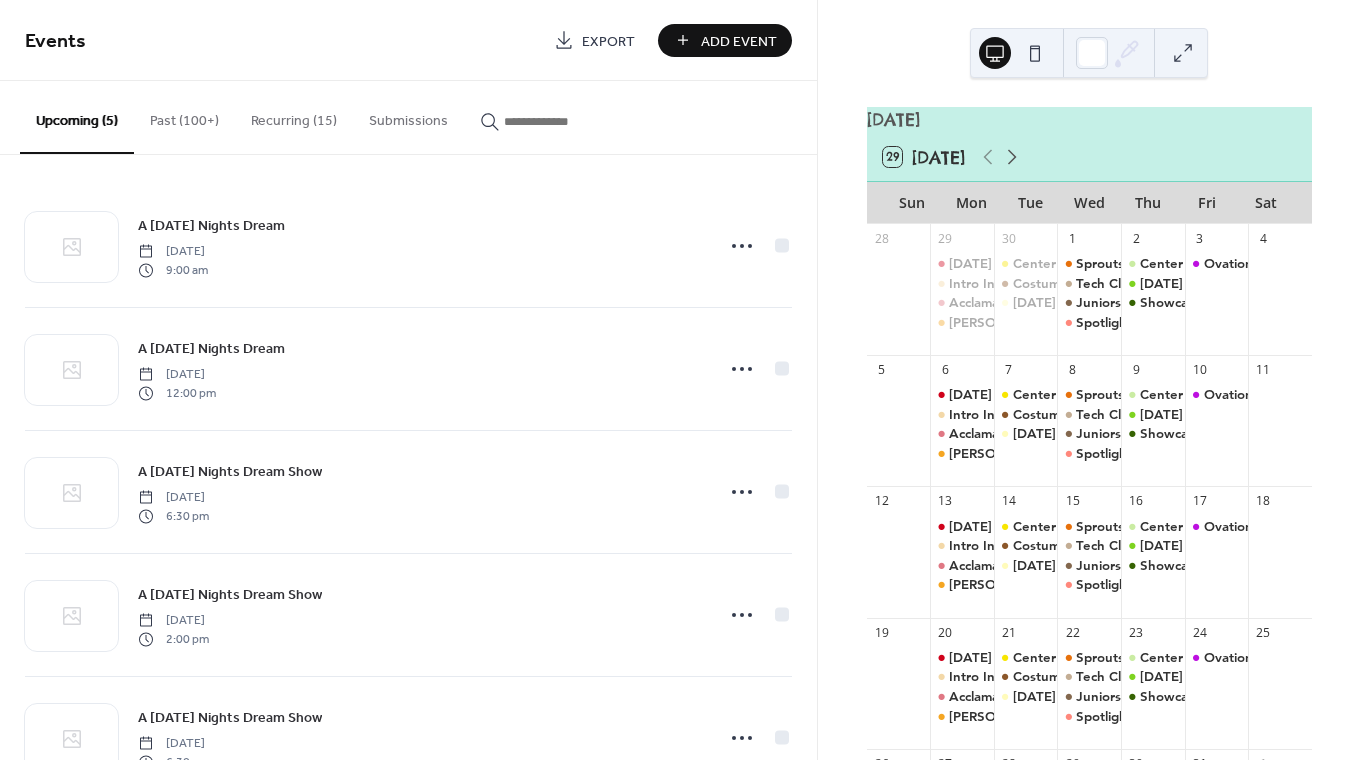 click 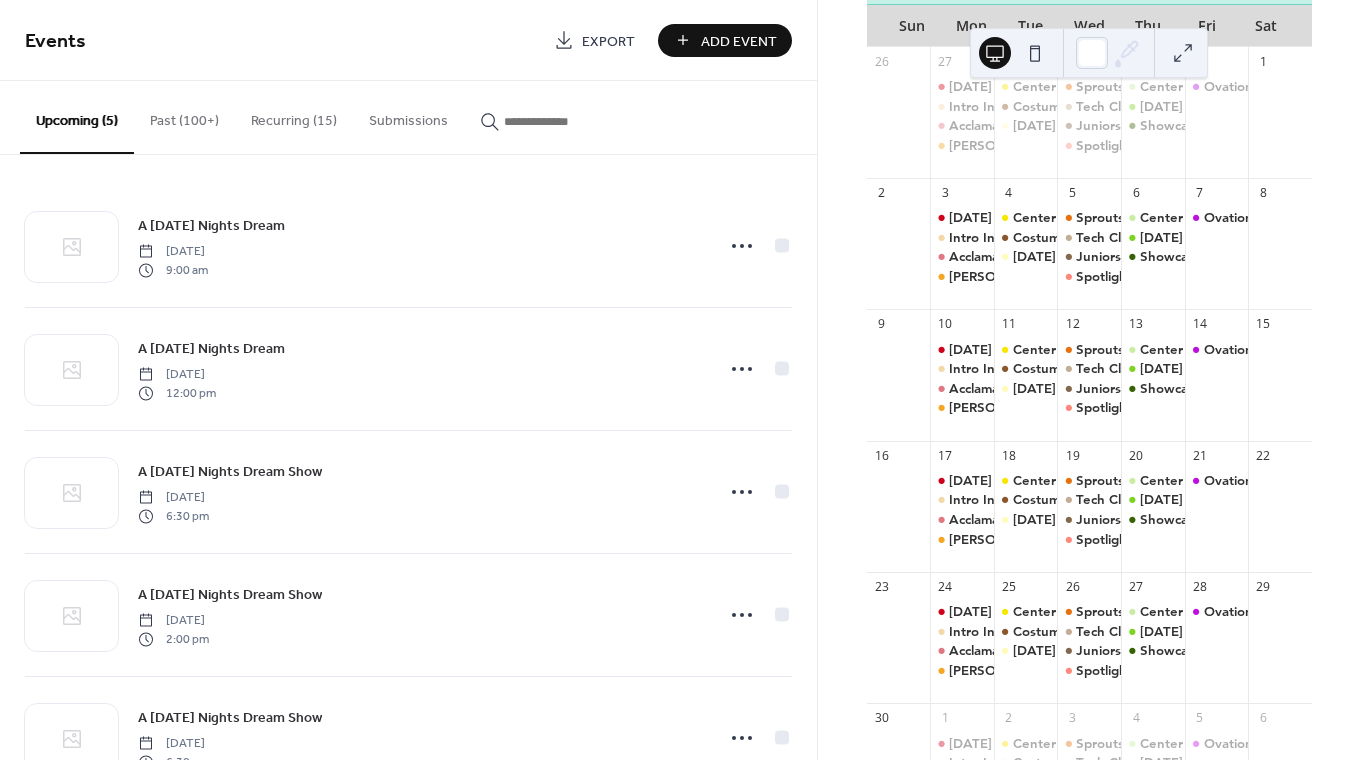 scroll, scrollTop: 186, scrollLeft: 0, axis: vertical 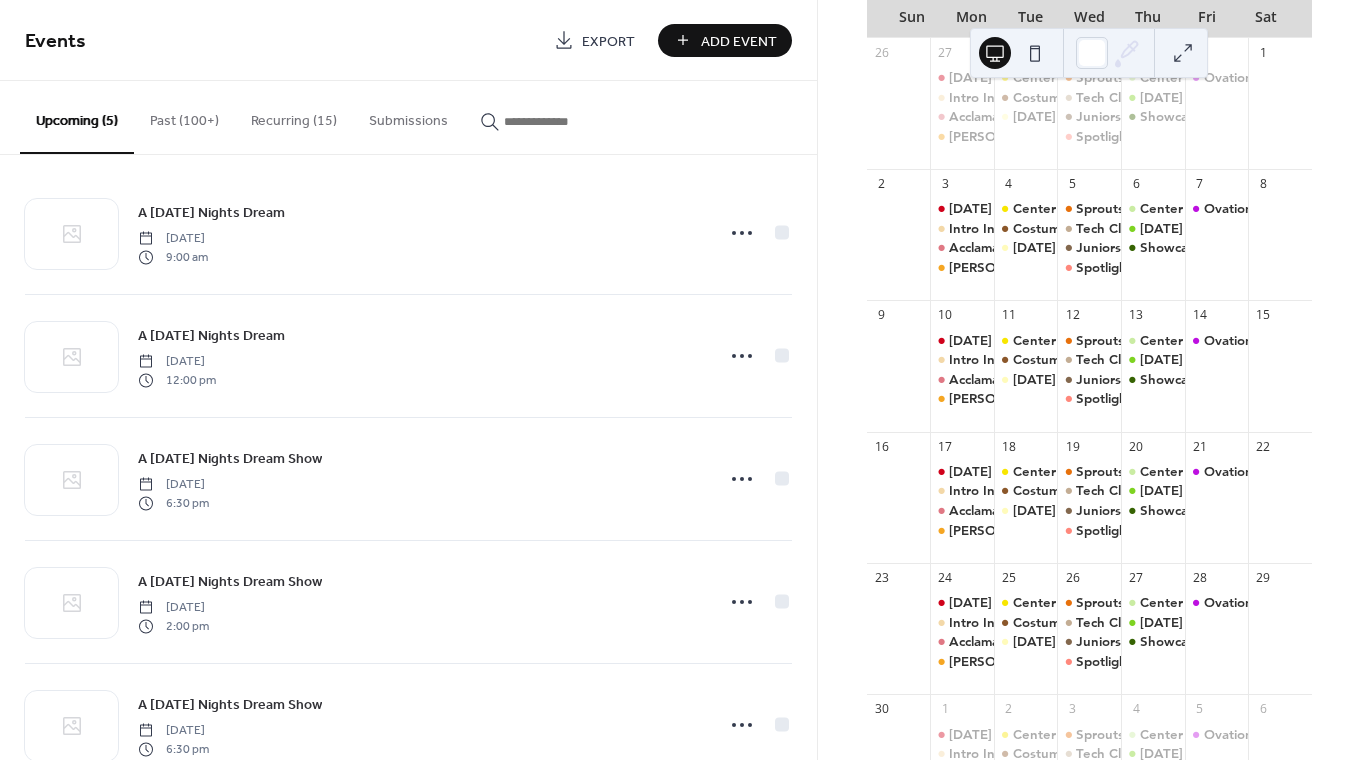 click on "Recurring (15)" at bounding box center (294, 116) 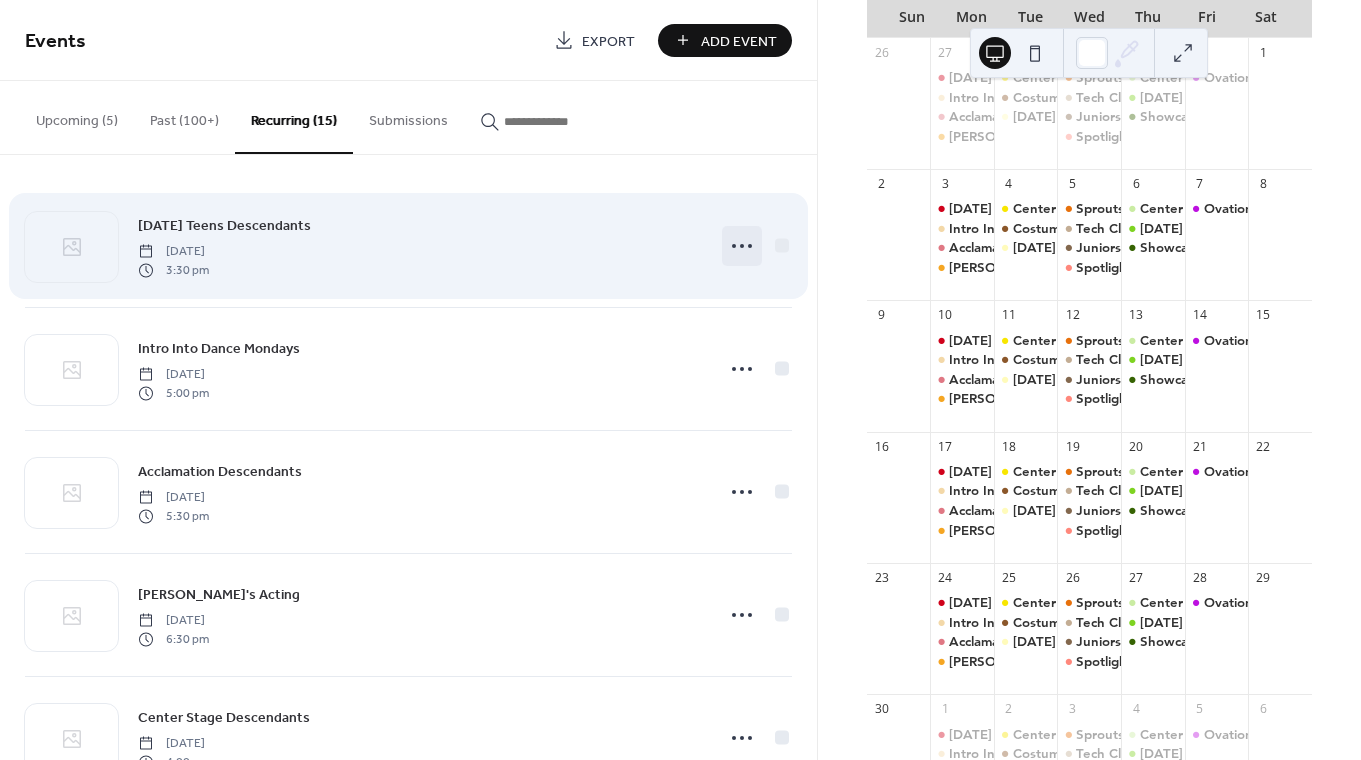 click 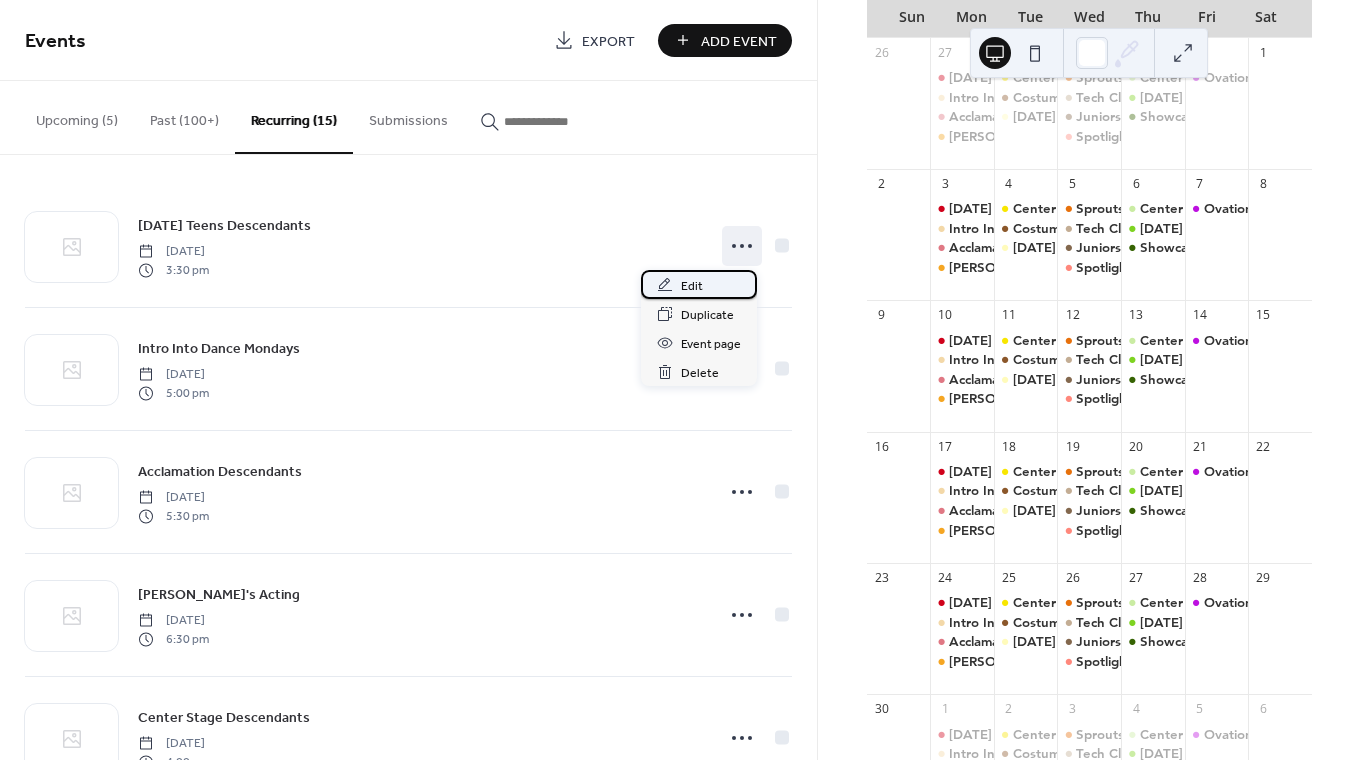 click on "Edit" at bounding box center (699, 284) 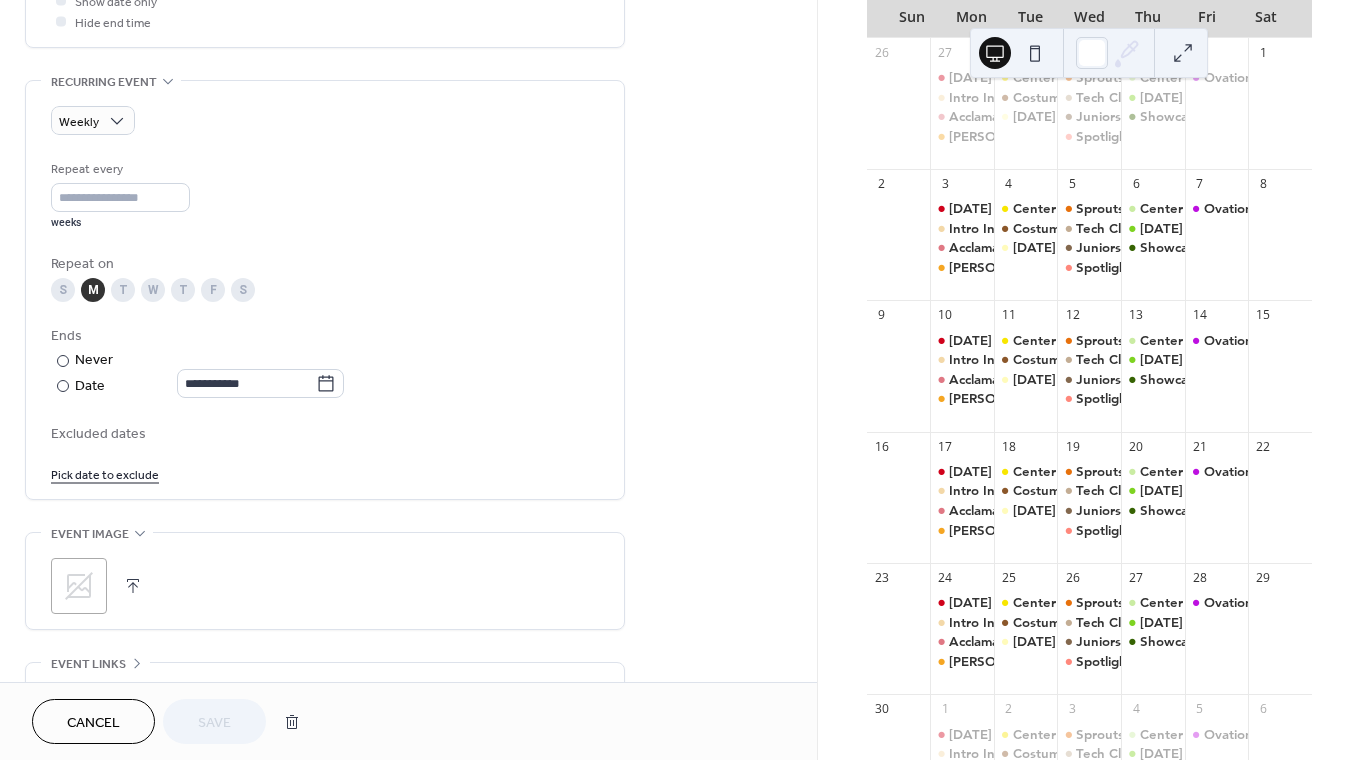 scroll, scrollTop: 841, scrollLeft: 0, axis: vertical 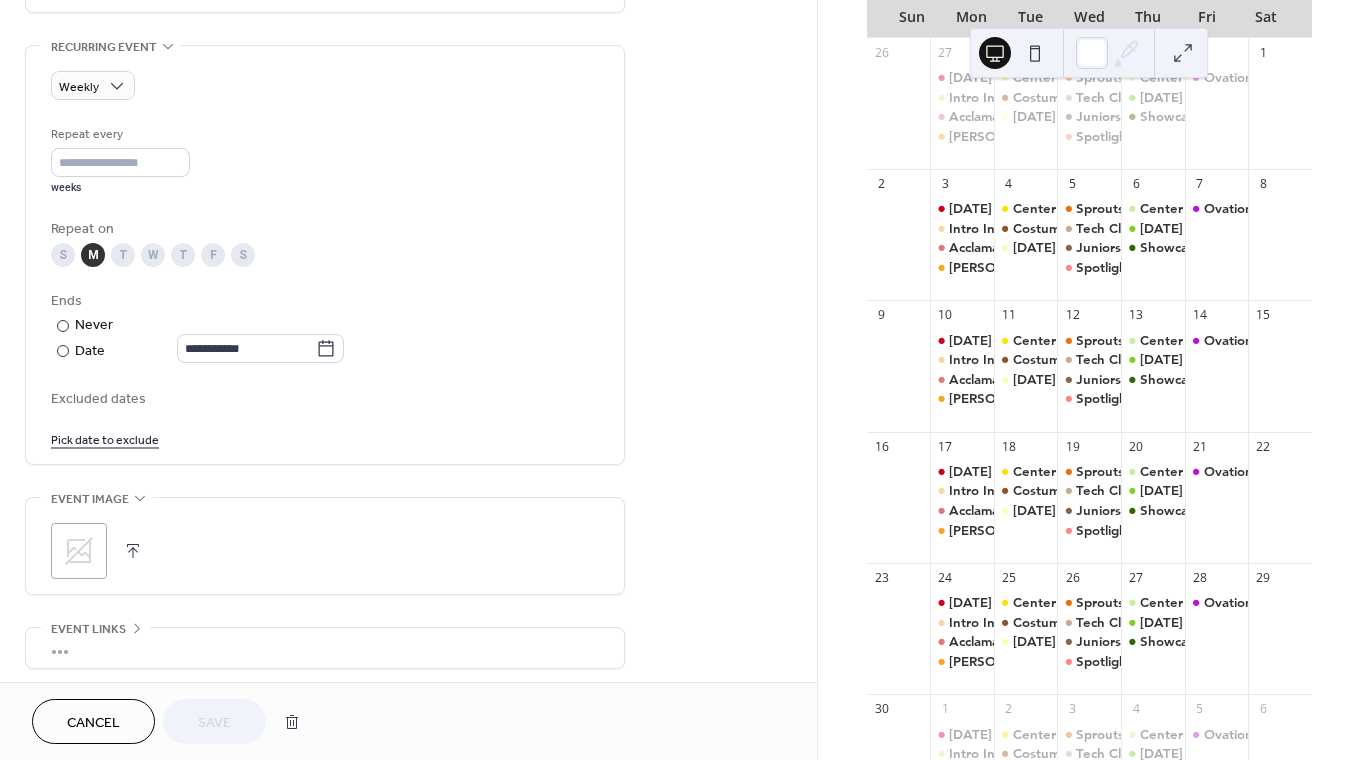 click on "Pick date to exclude" at bounding box center (105, 438) 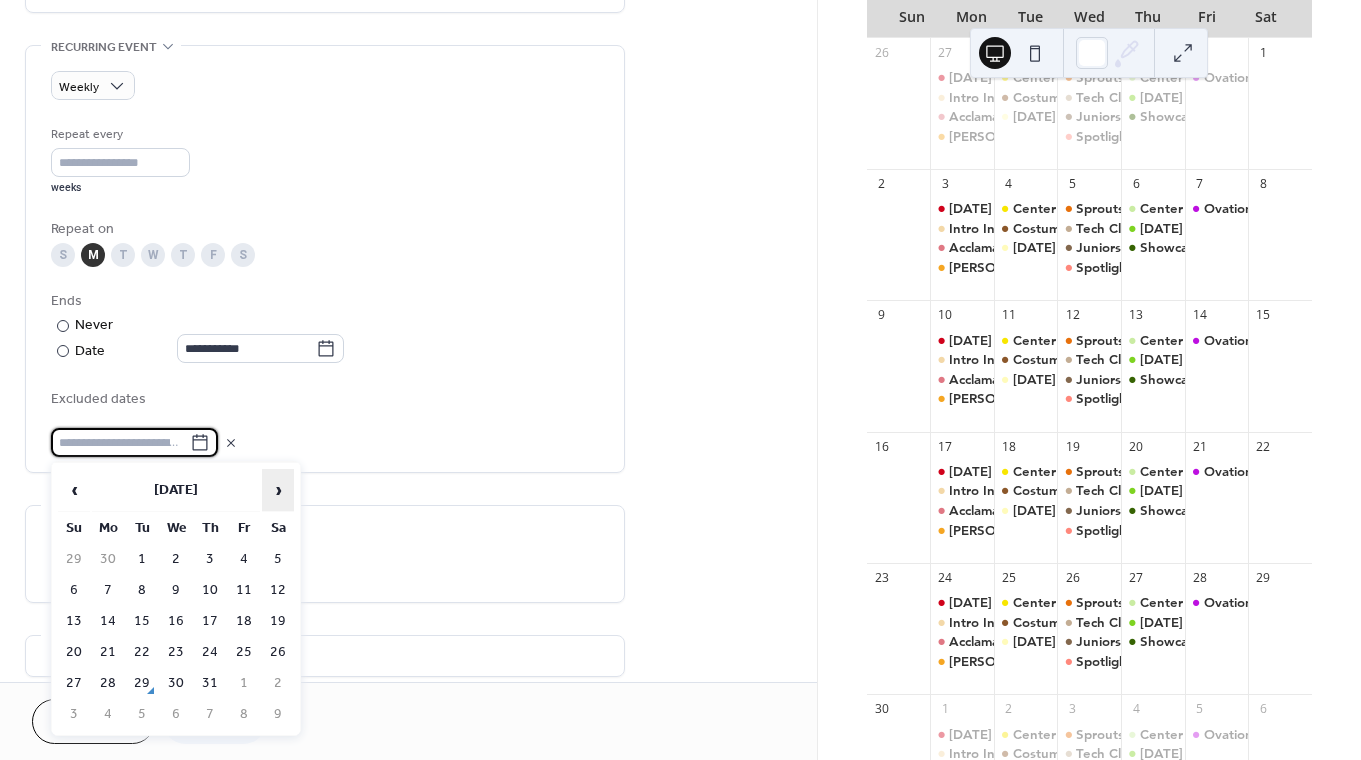 click on "›" at bounding box center [278, 490] 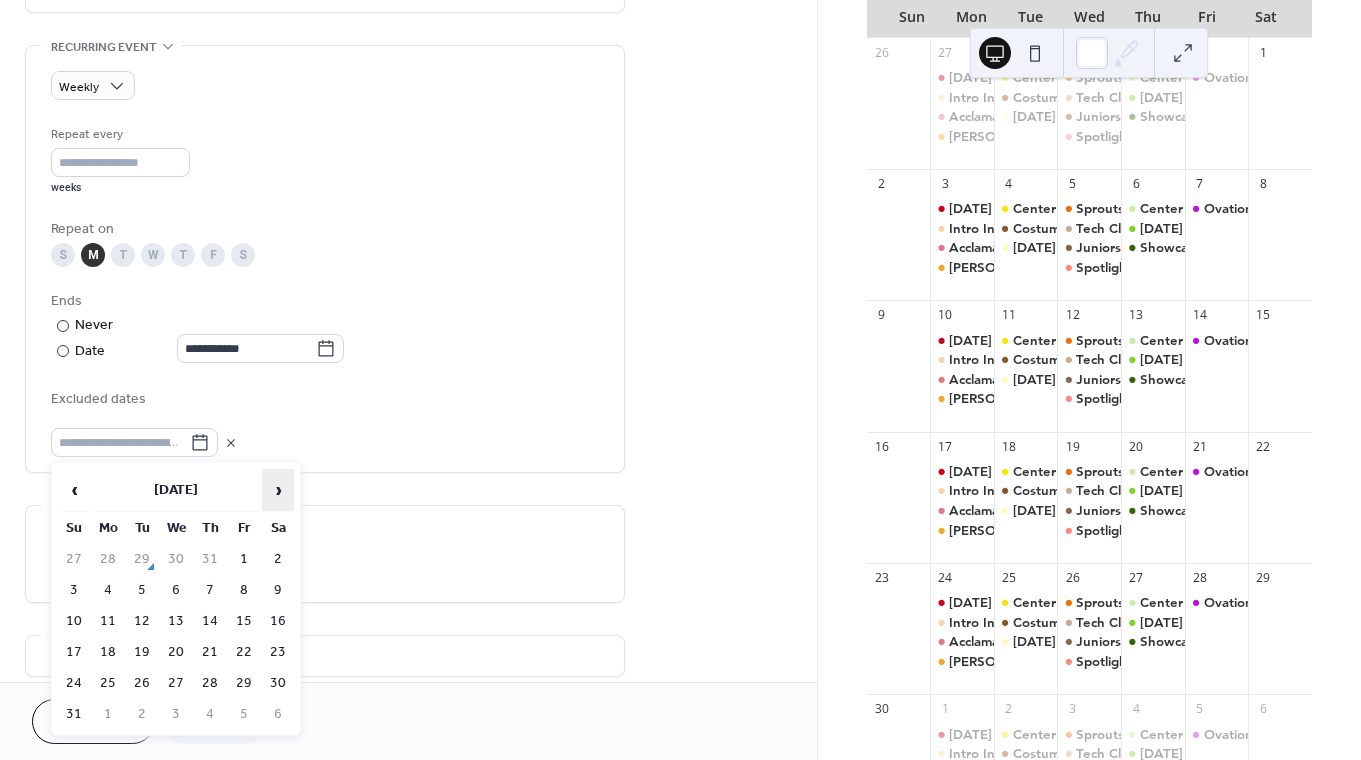 click on "›" at bounding box center (278, 490) 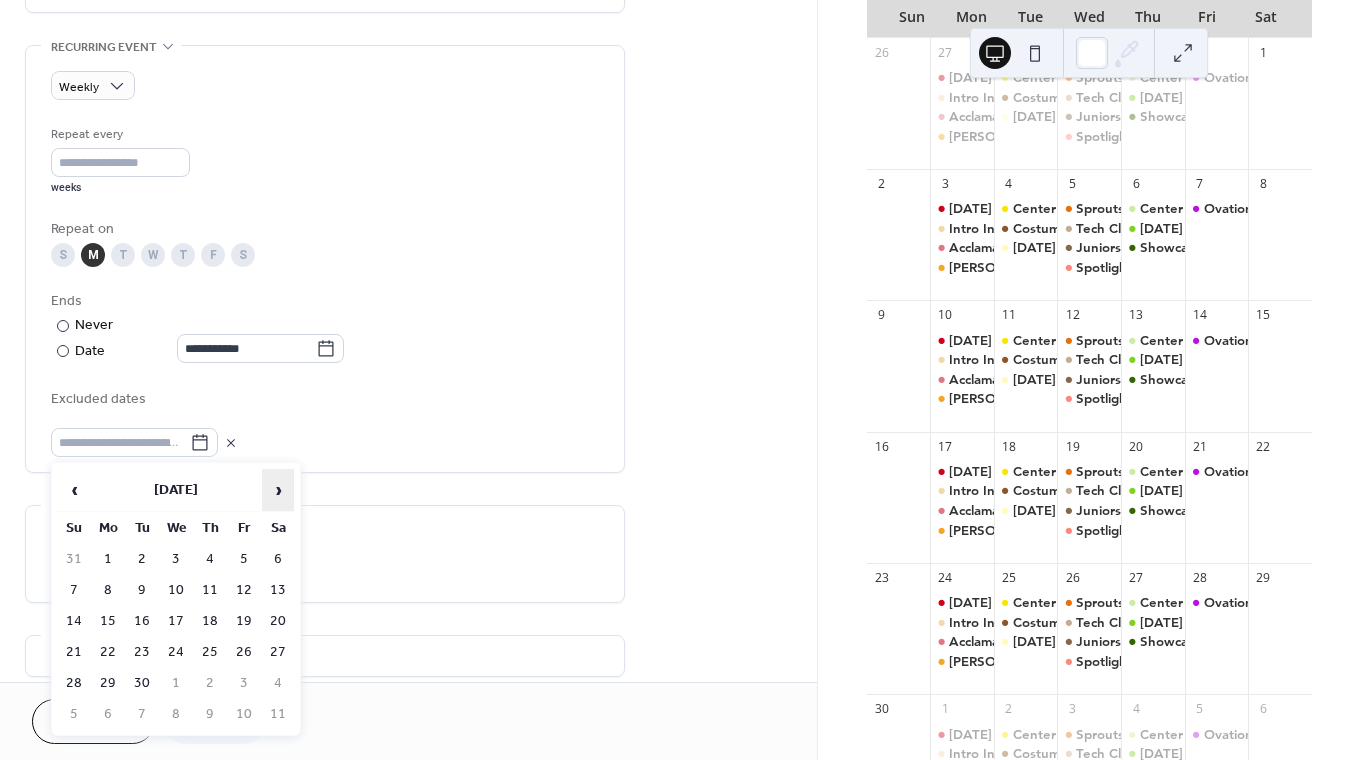 click on "›" at bounding box center (278, 490) 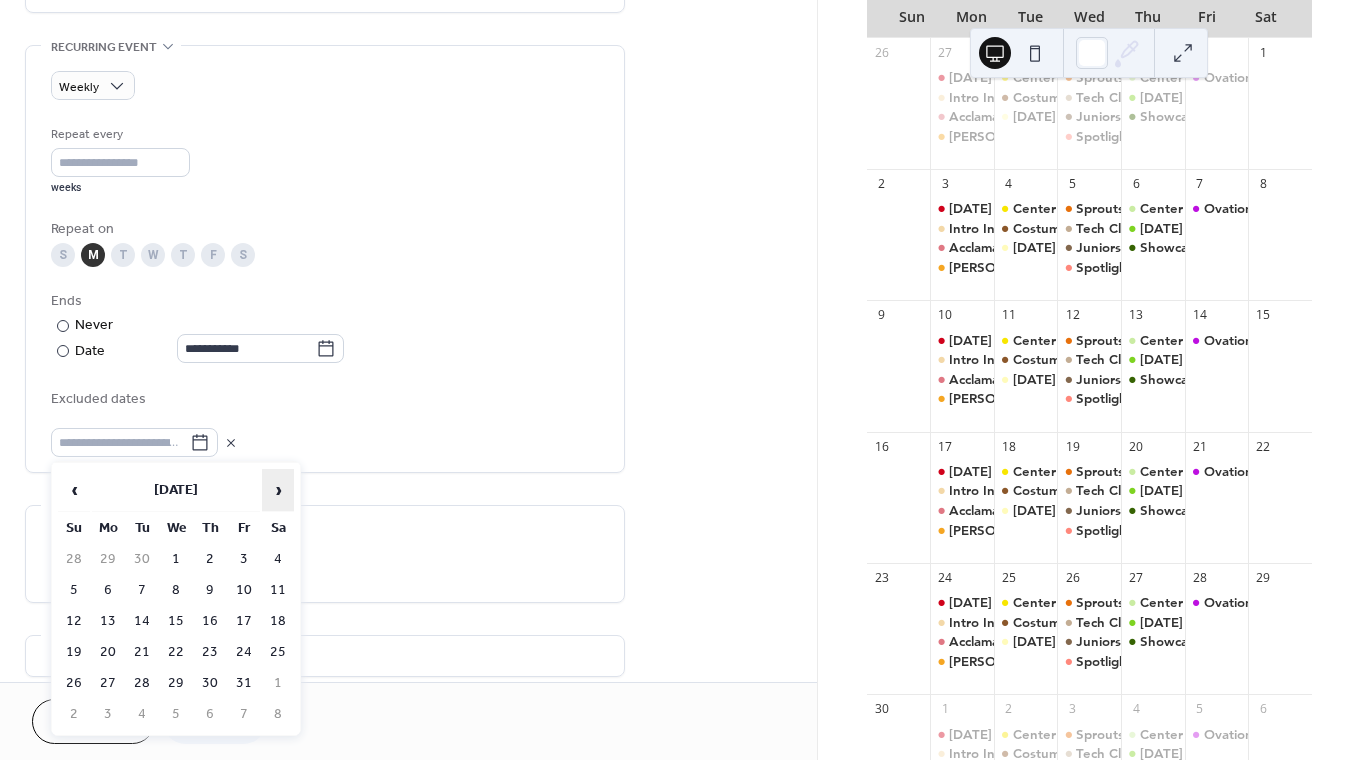 click on "›" at bounding box center [278, 490] 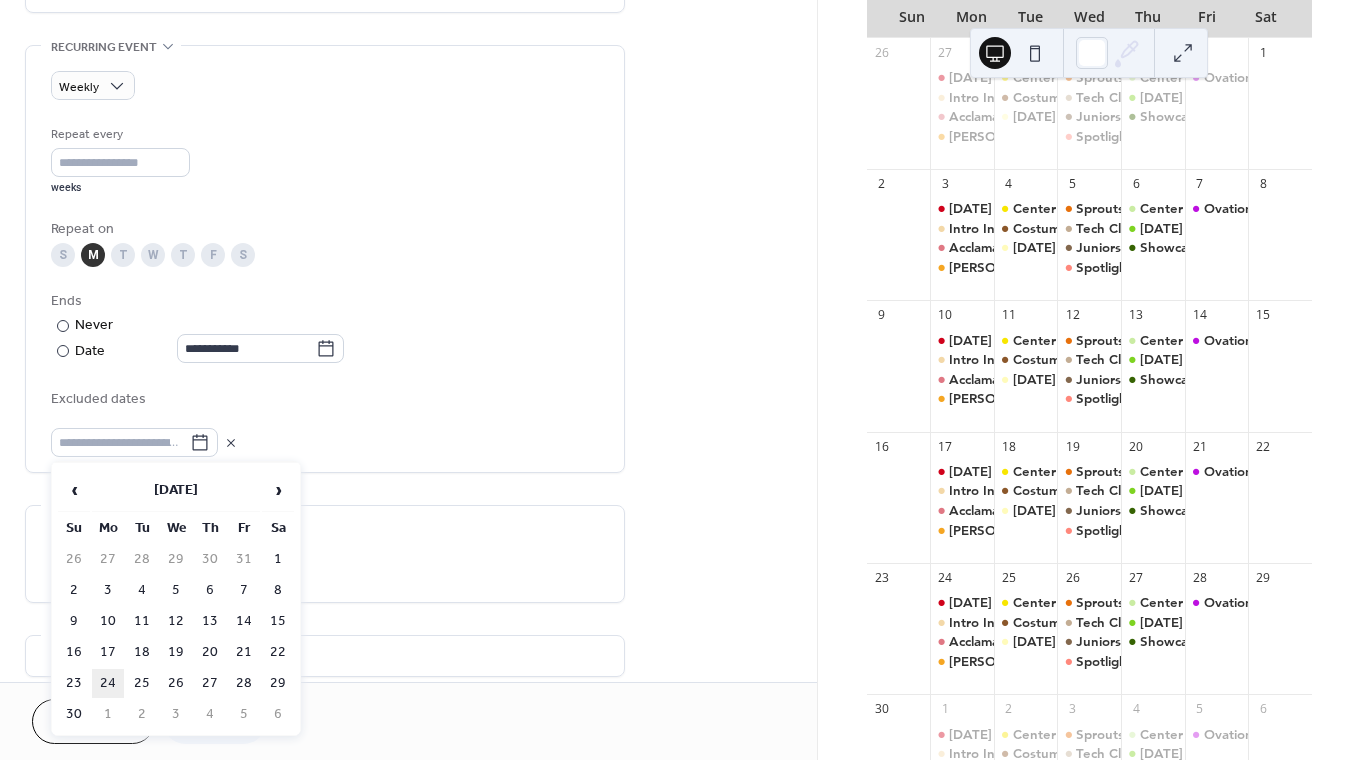click on "24" at bounding box center (108, 683) 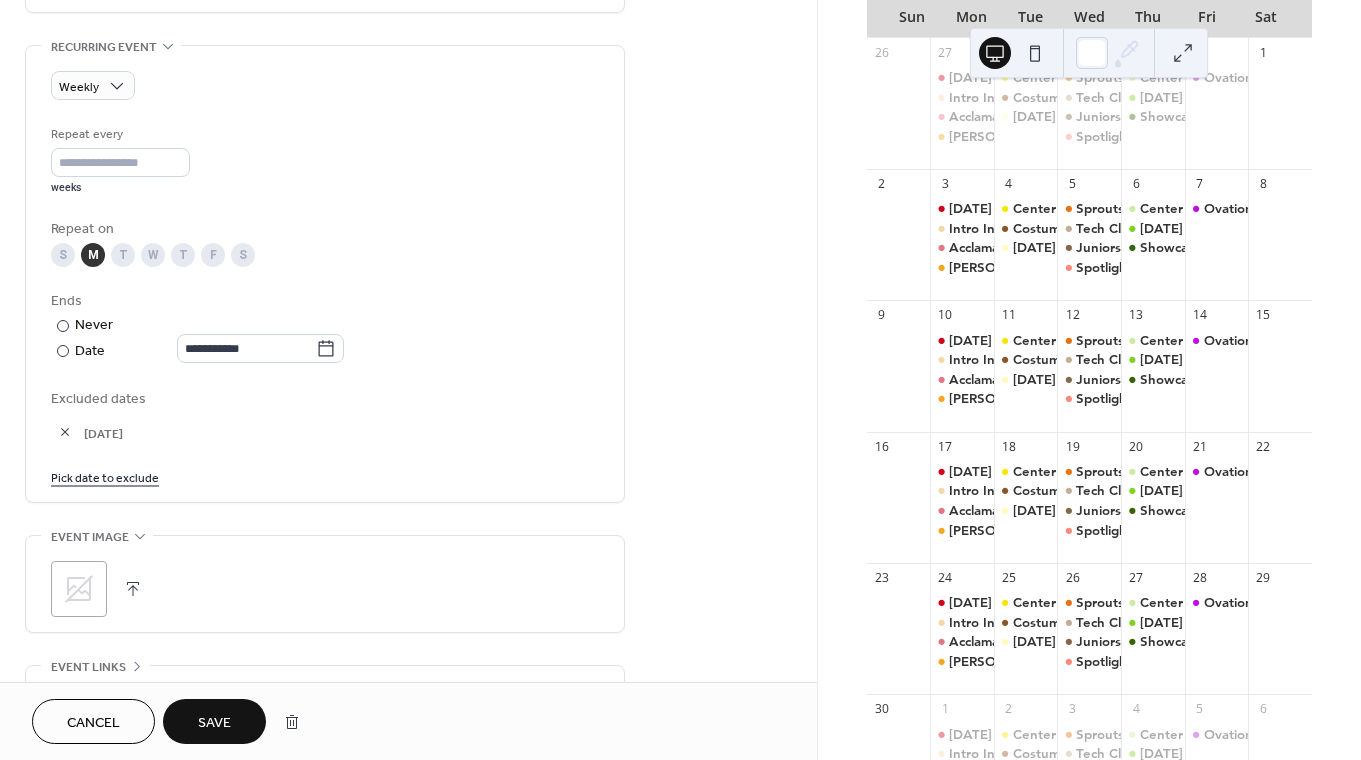 click on "Save" at bounding box center [214, 721] 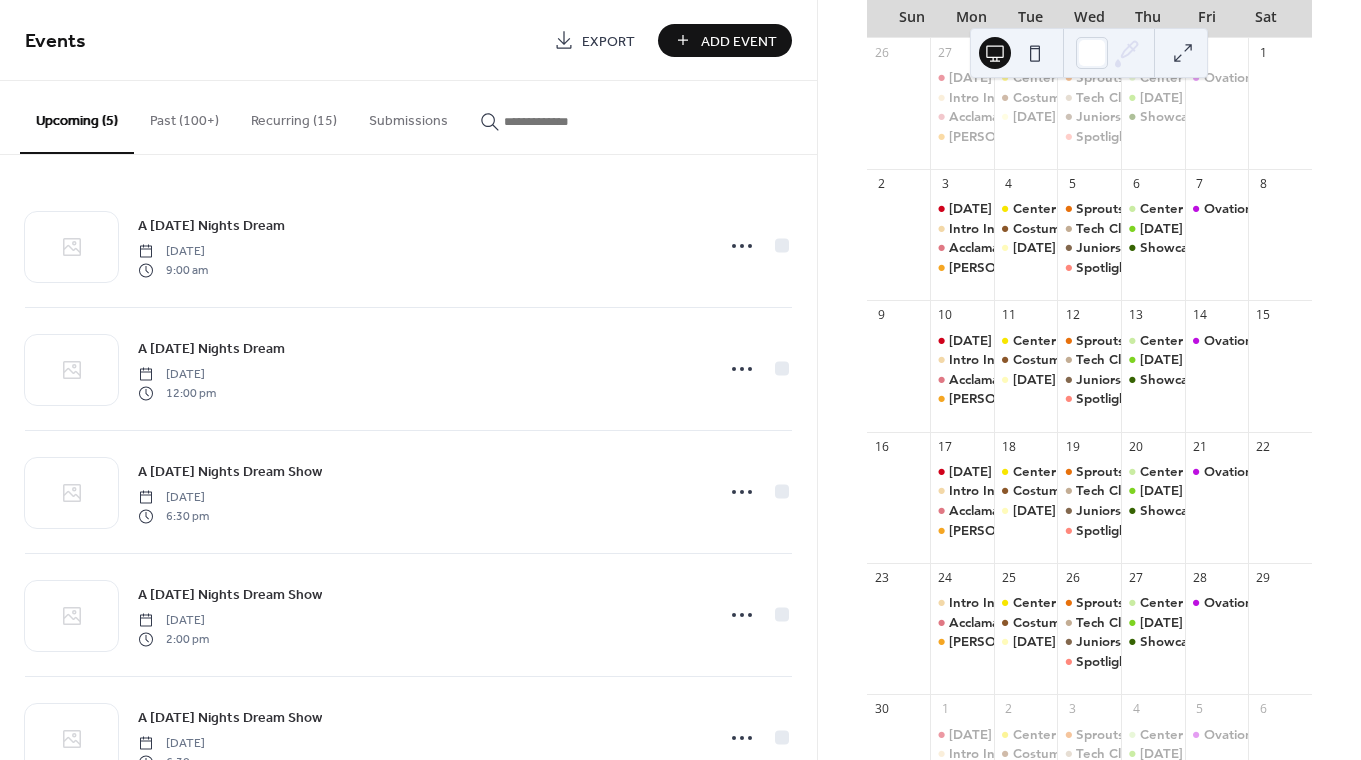 click on "Recurring (15)" at bounding box center [294, 116] 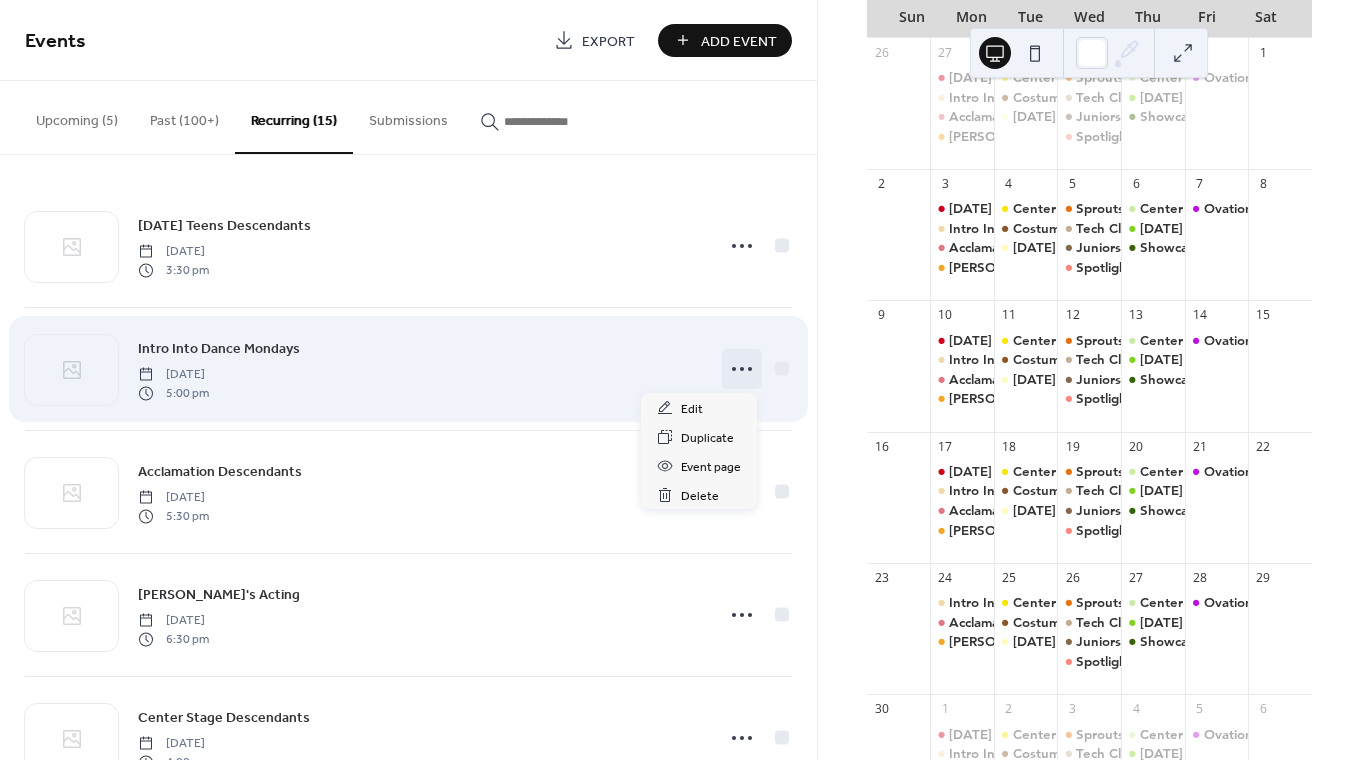 click 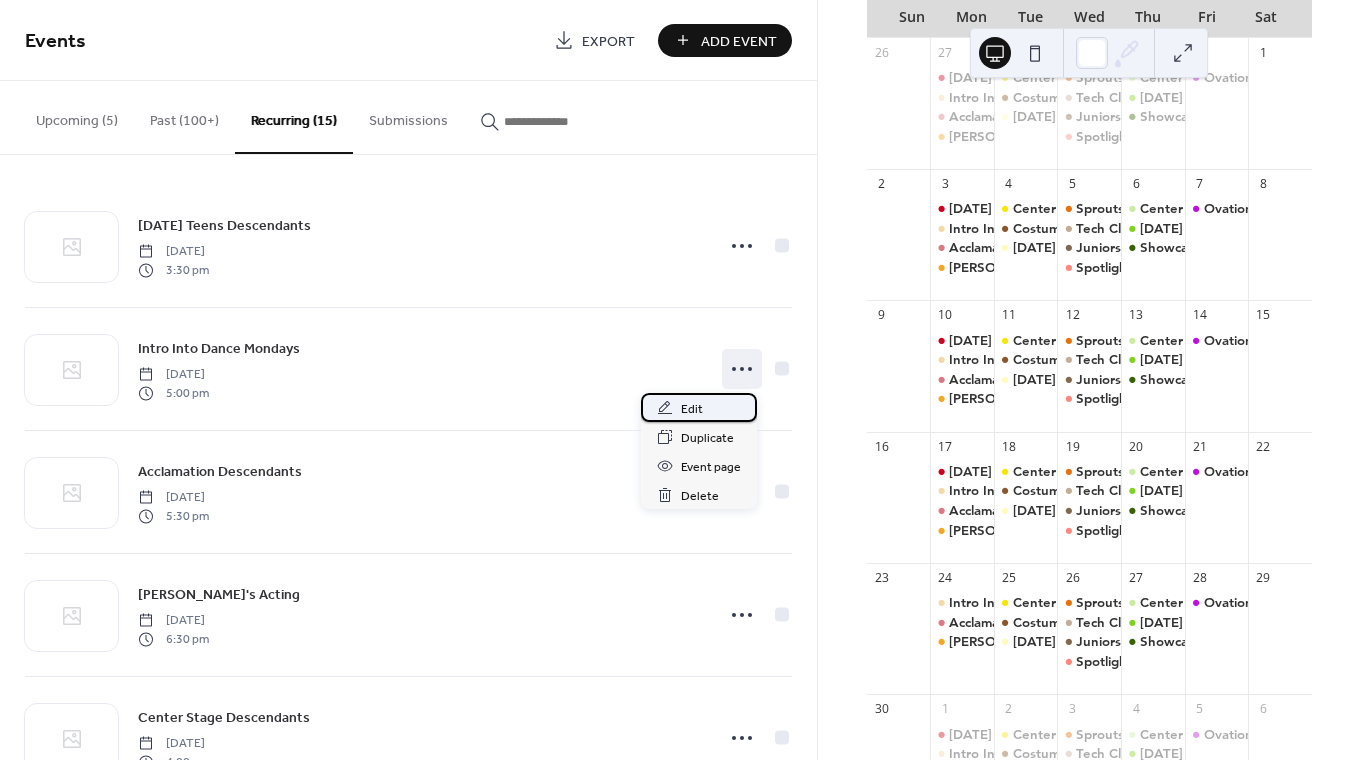click on "Edit" at bounding box center [699, 407] 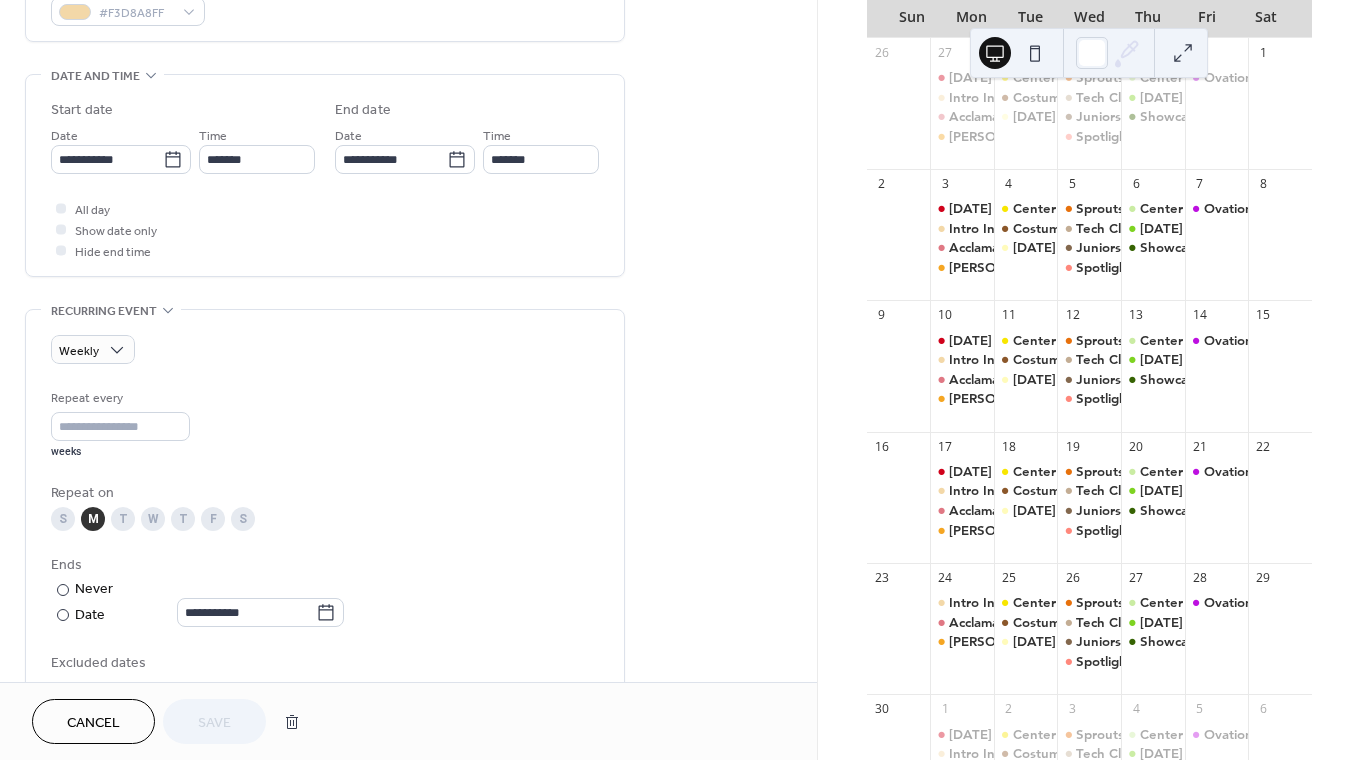 scroll, scrollTop: 636, scrollLeft: 0, axis: vertical 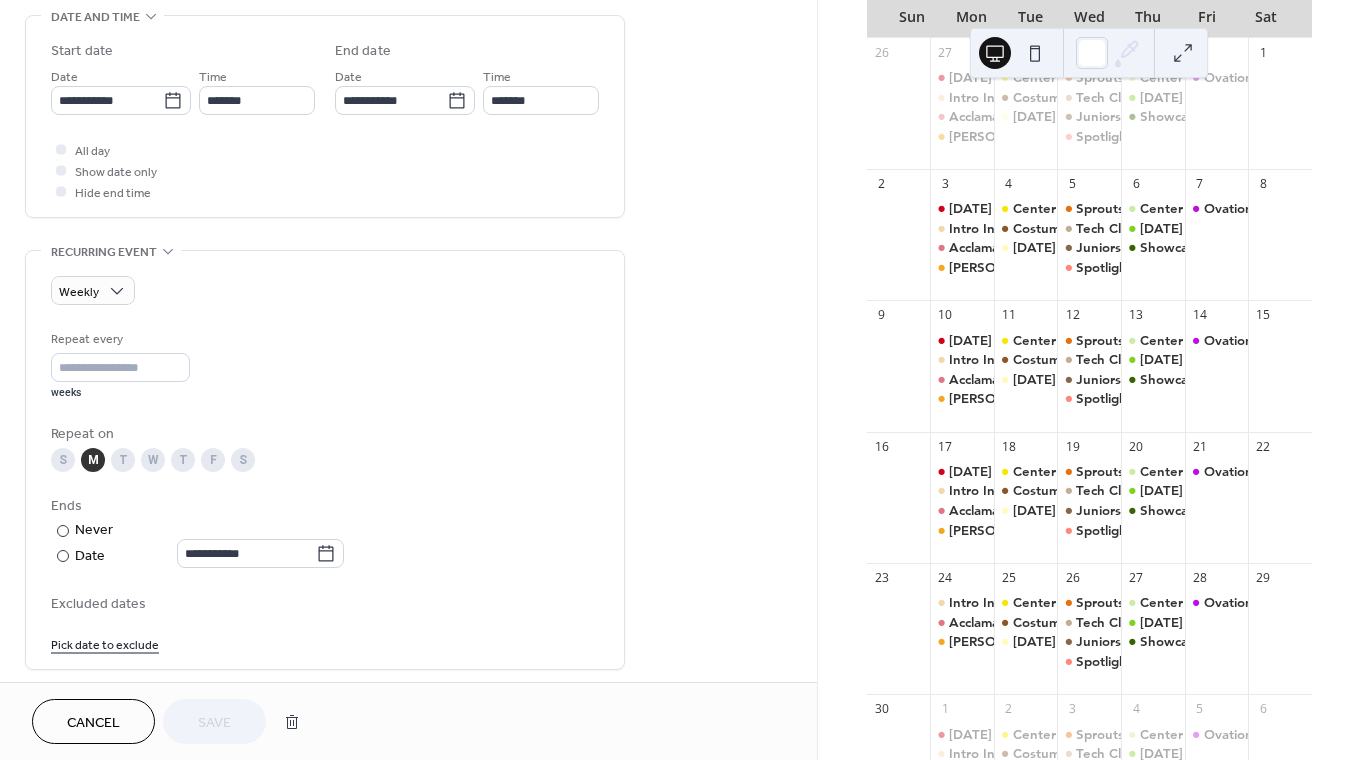 click on "Pick date to exclude" at bounding box center [105, 643] 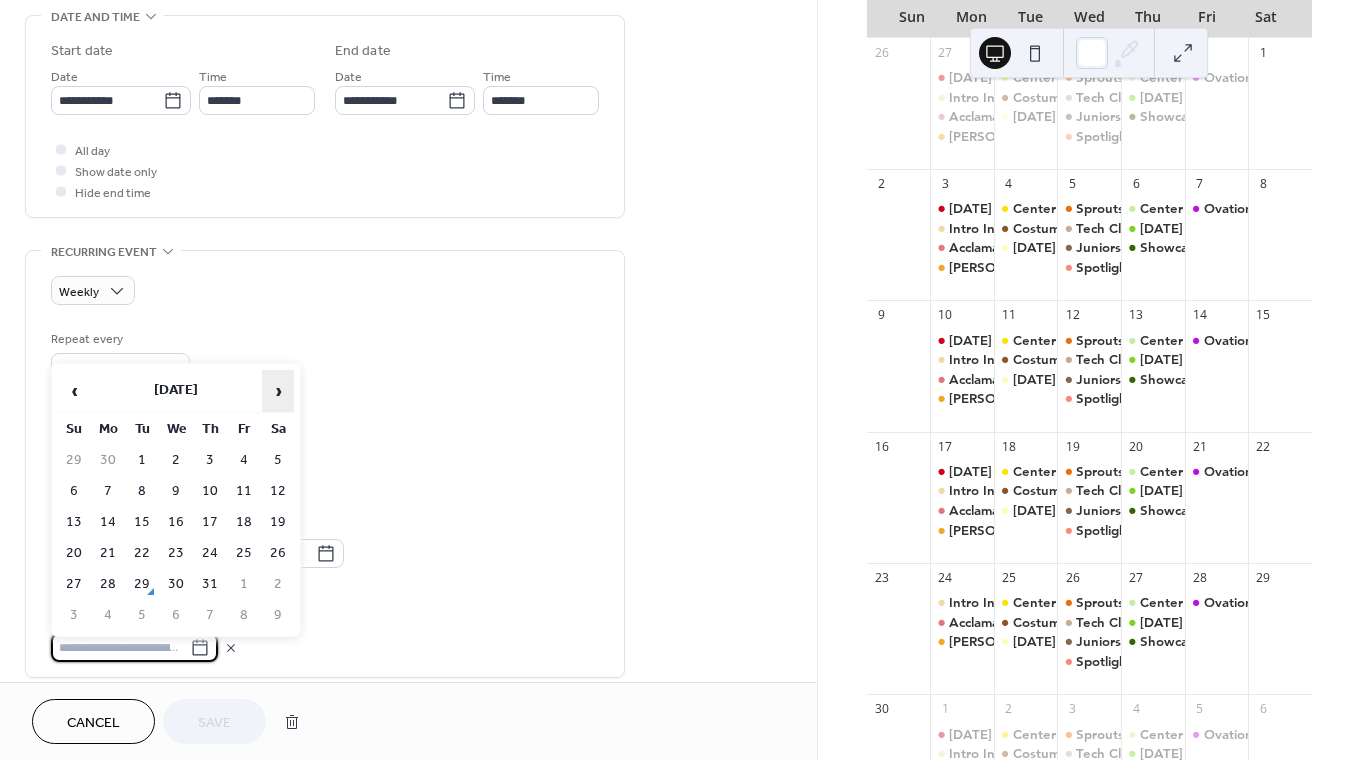 click on "›" at bounding box center [278, 391] 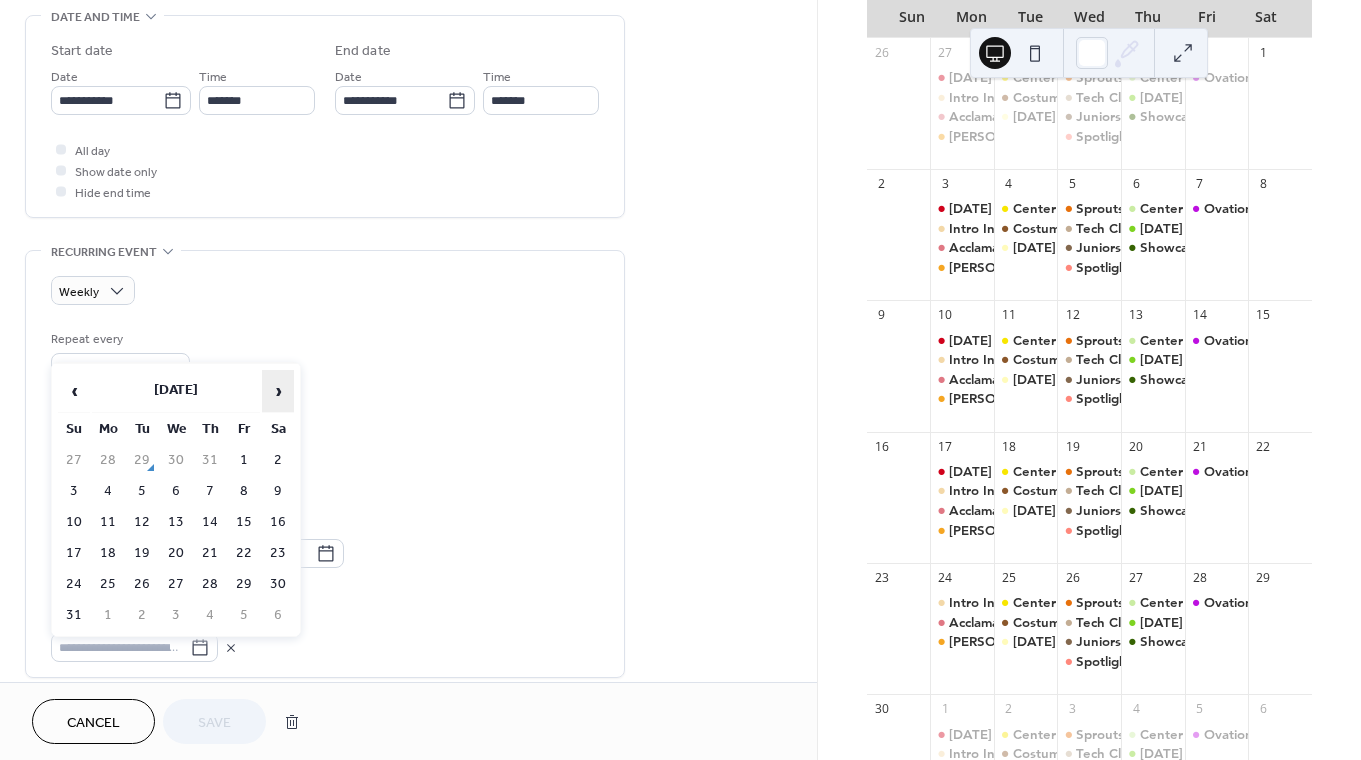 click on "›" at bounding box center [278, 391] 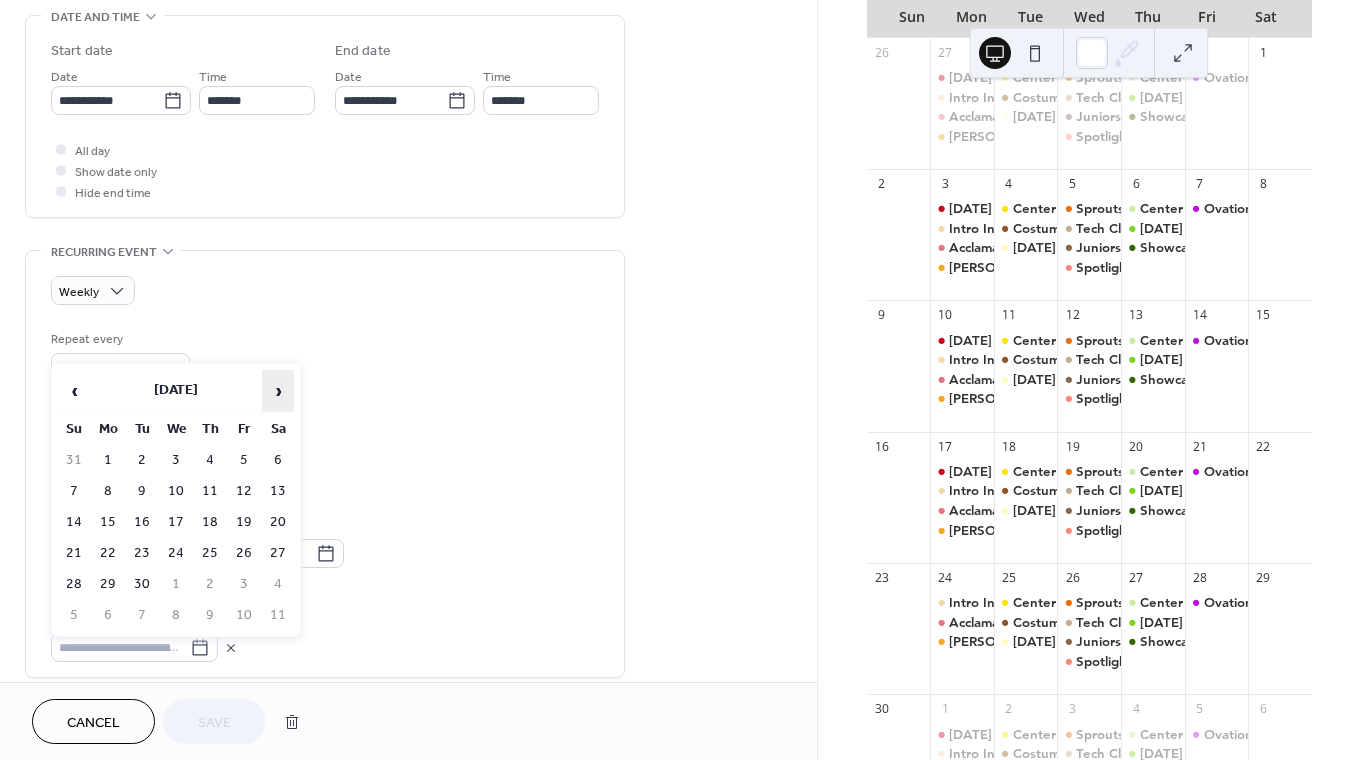 click on "›" at bounding box center [278, 391] 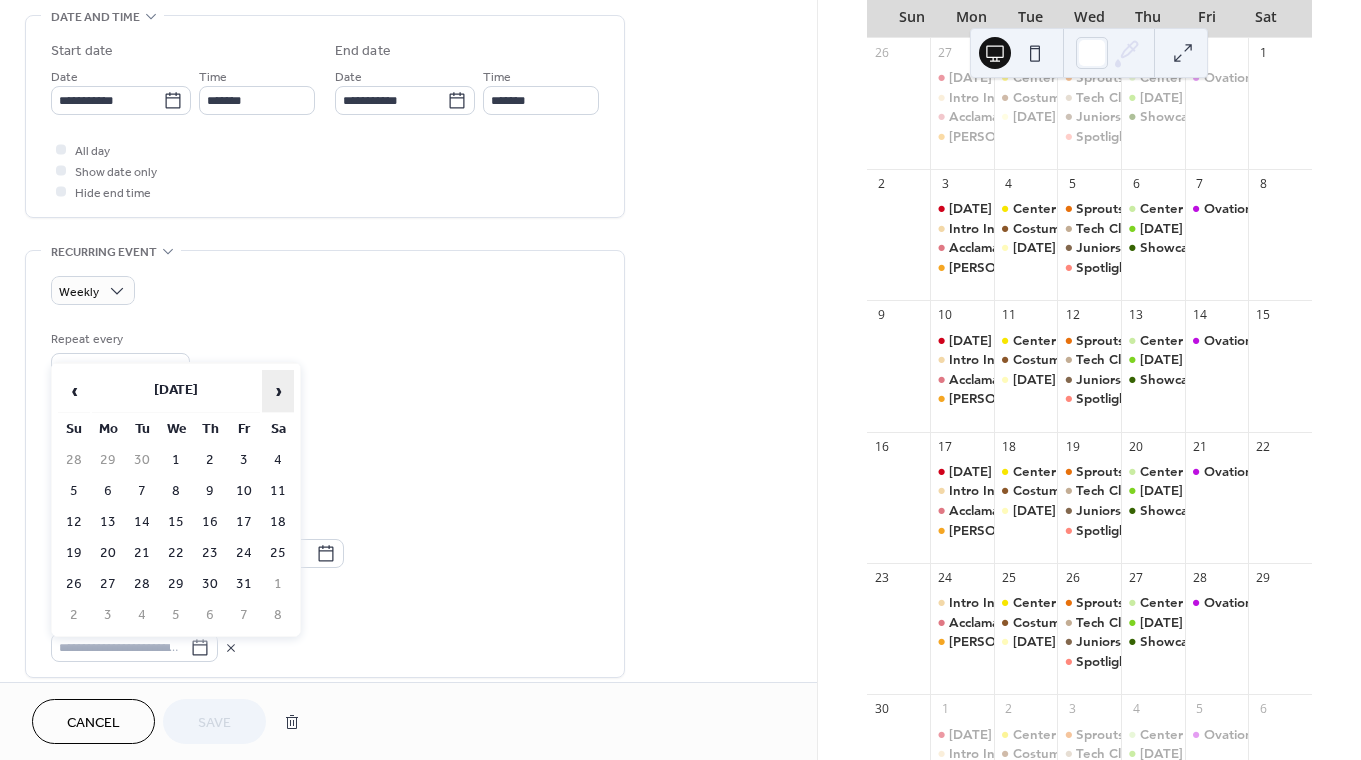 click on "›" at bounding box center [278, 391] 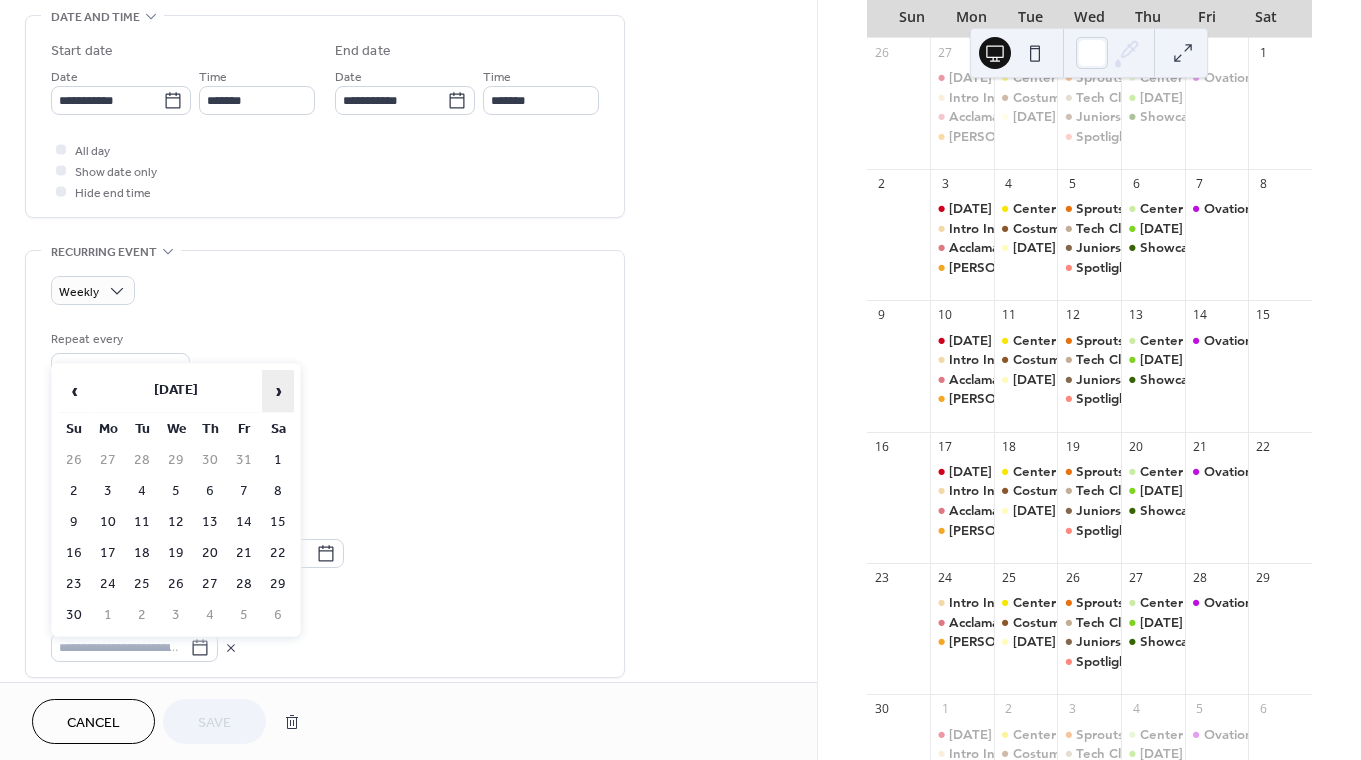 click on "›" at bounding box center [278, 391] 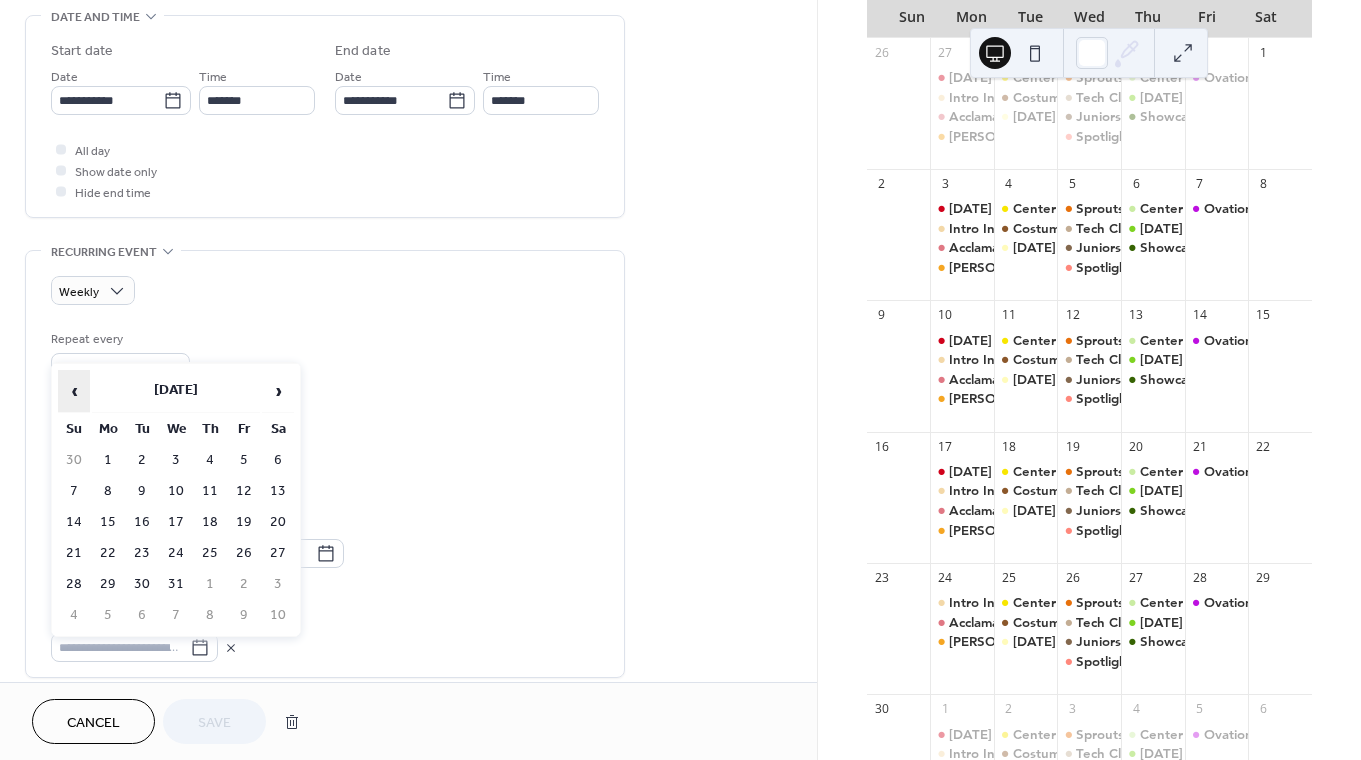 click on "‹" at bounding box center [74, 391] 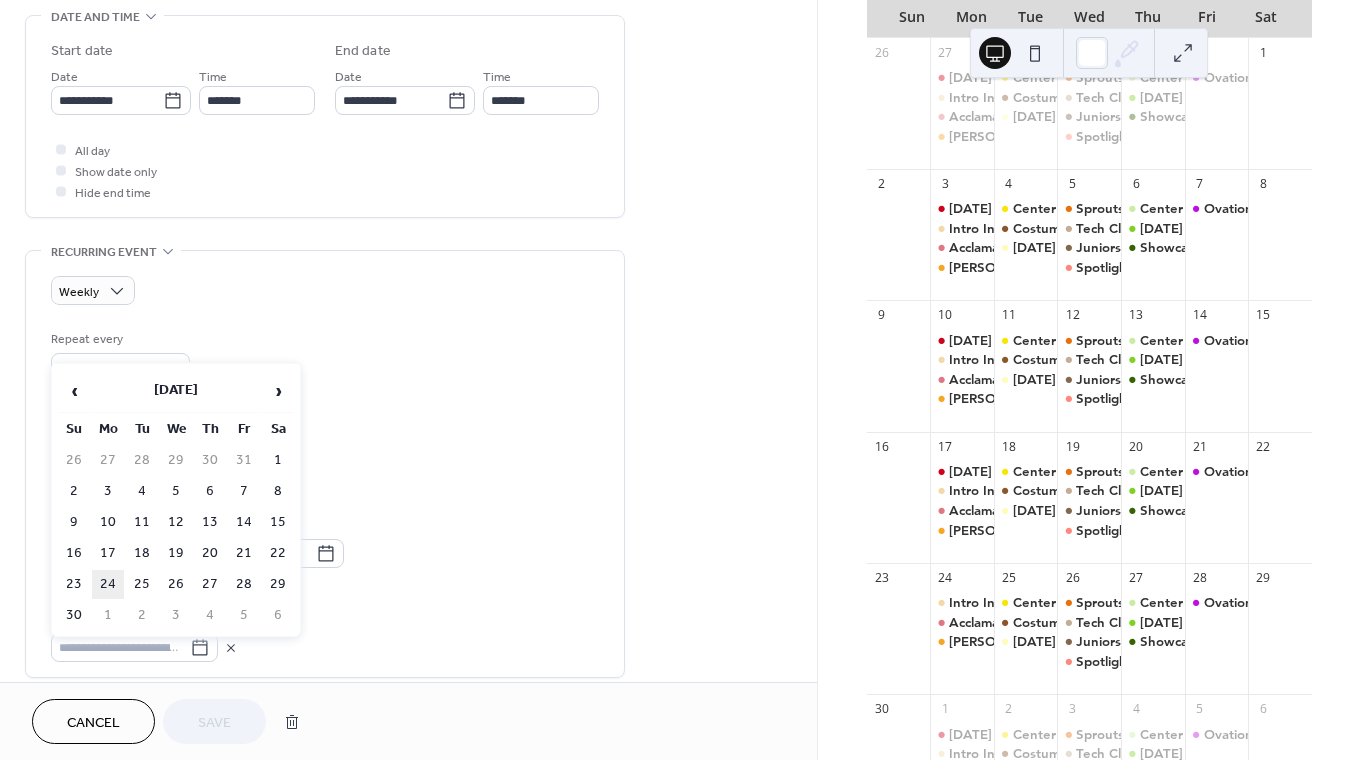 click on "24" at bounding box center (108, 584) 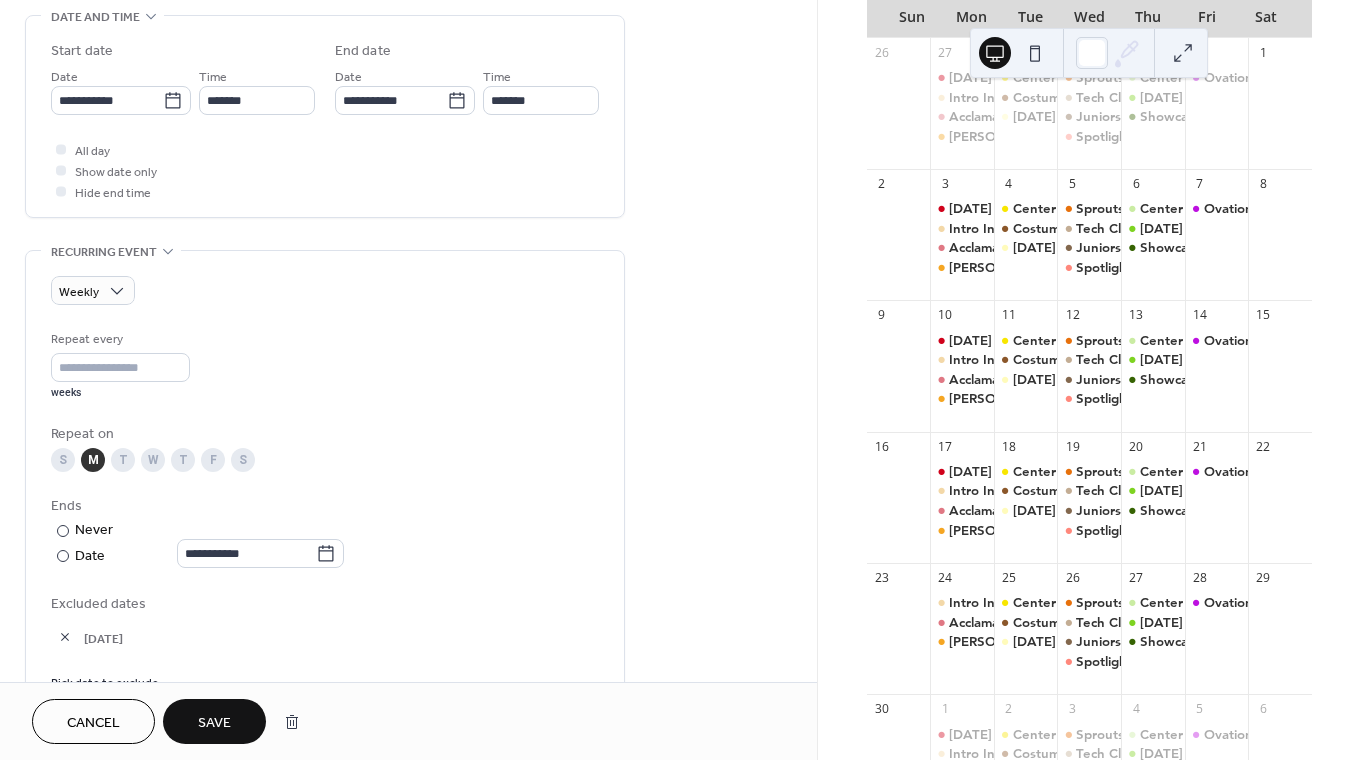 click on "Save" at bounding box center [214, 721] 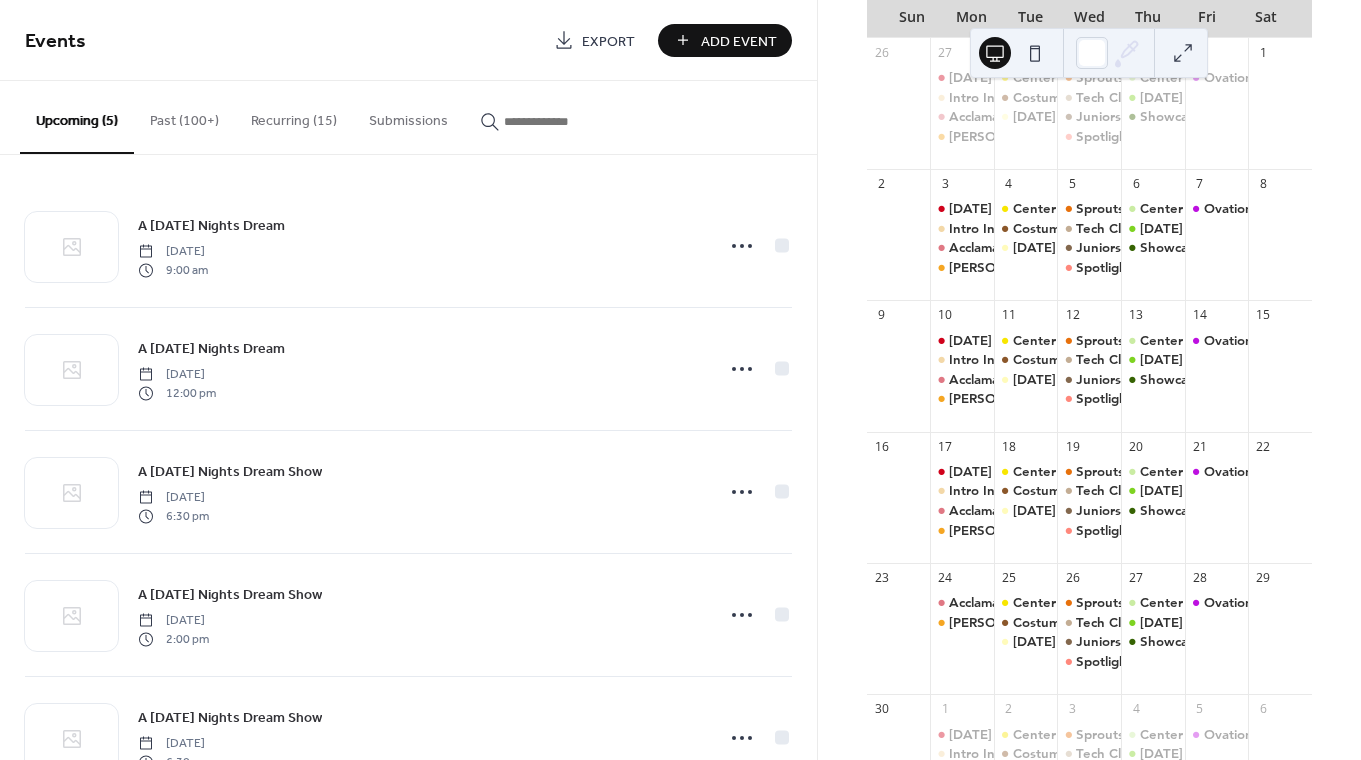 click on "Recurring (15)" at bounding box center [294, 116] 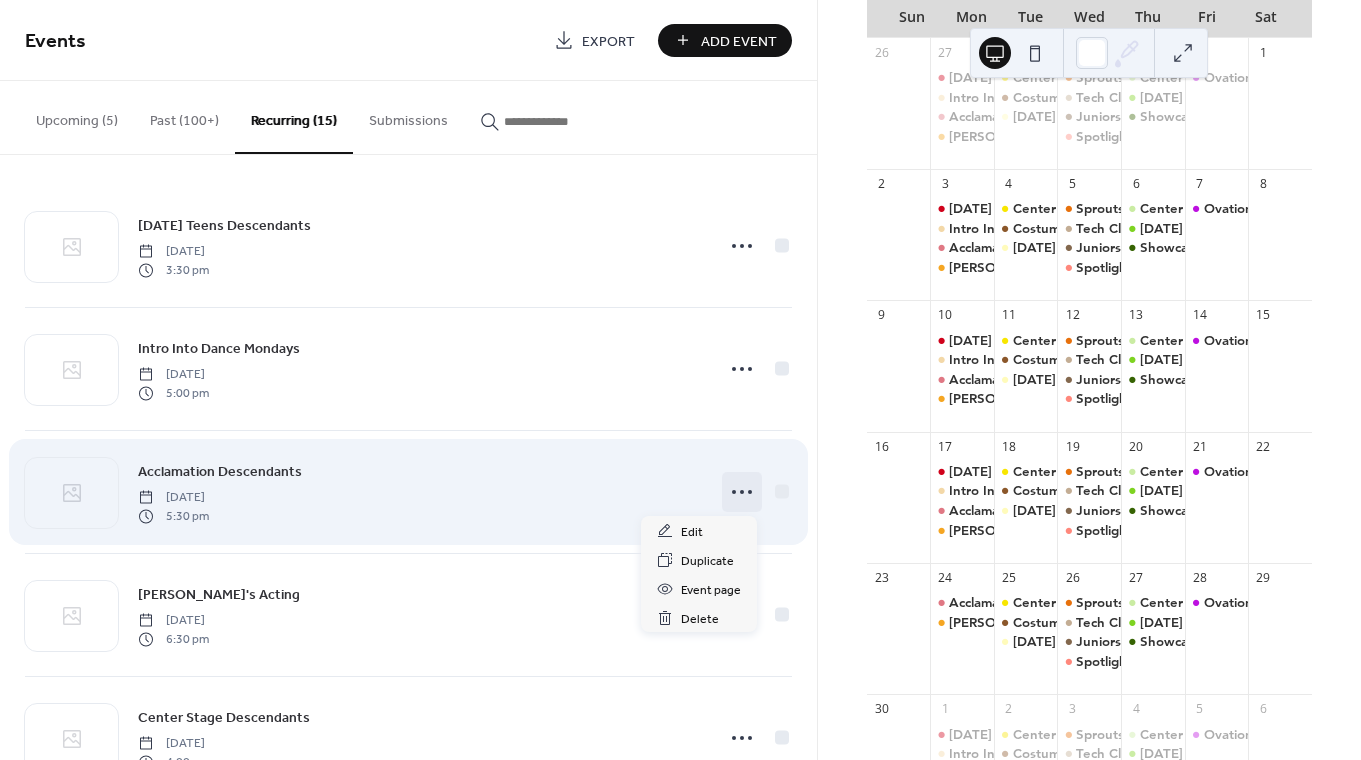click 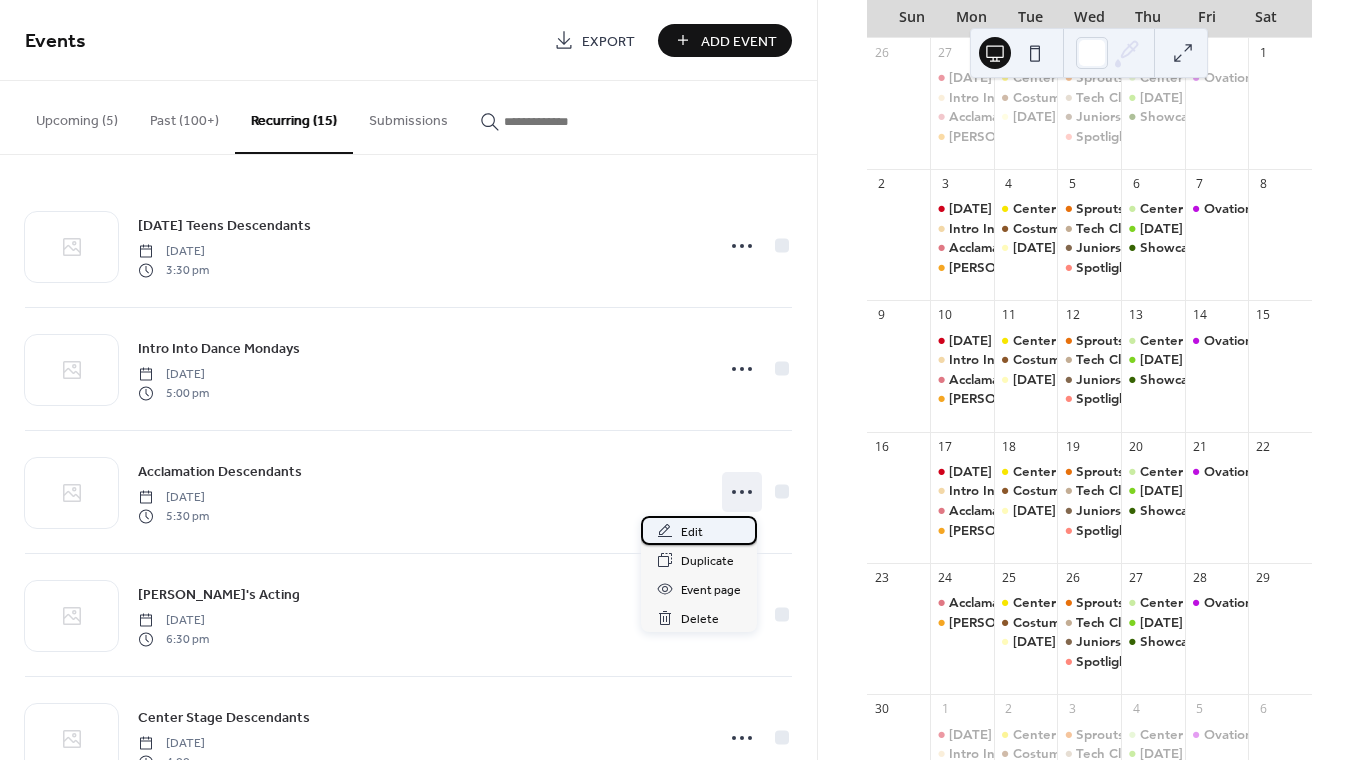 click on "Edit" at bounding box center [699, 530] 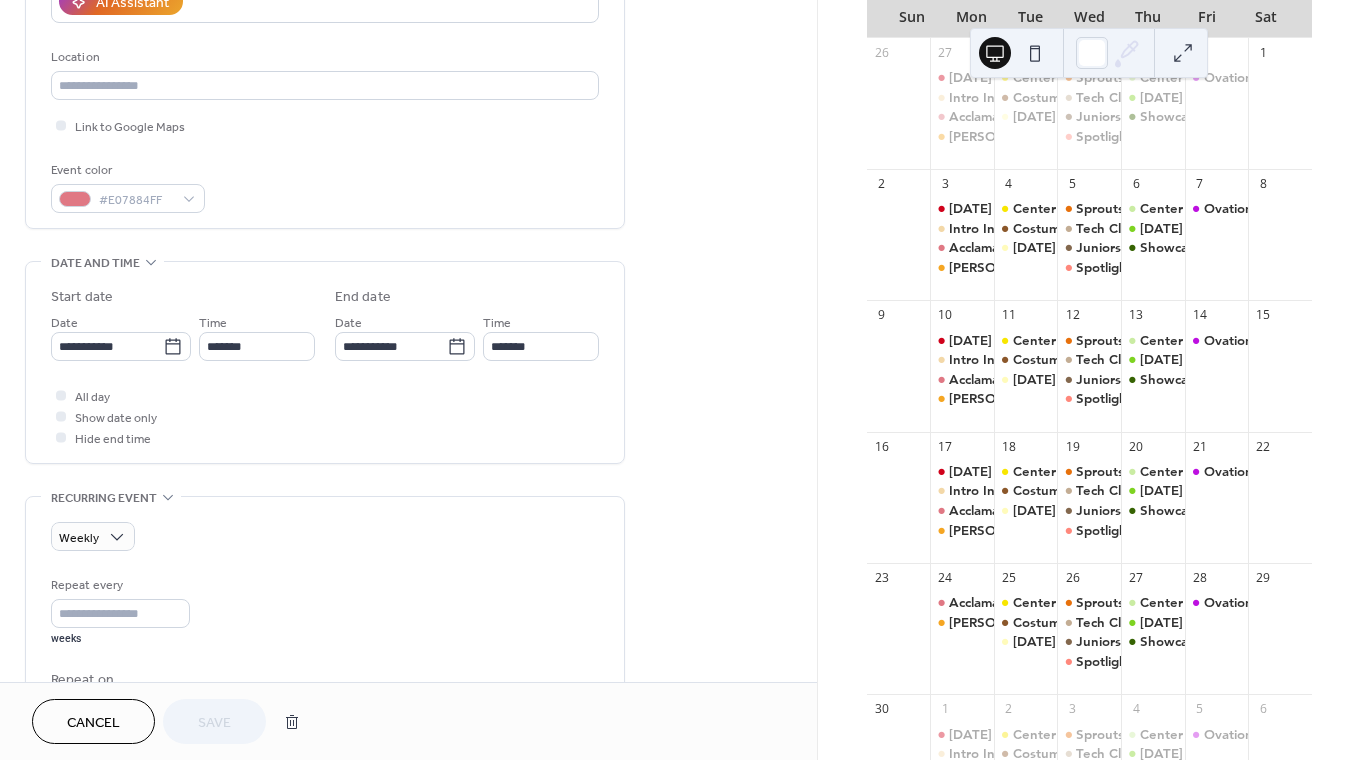scroll, scrollTop: 393, scrollLeft: 0, axis: vertical 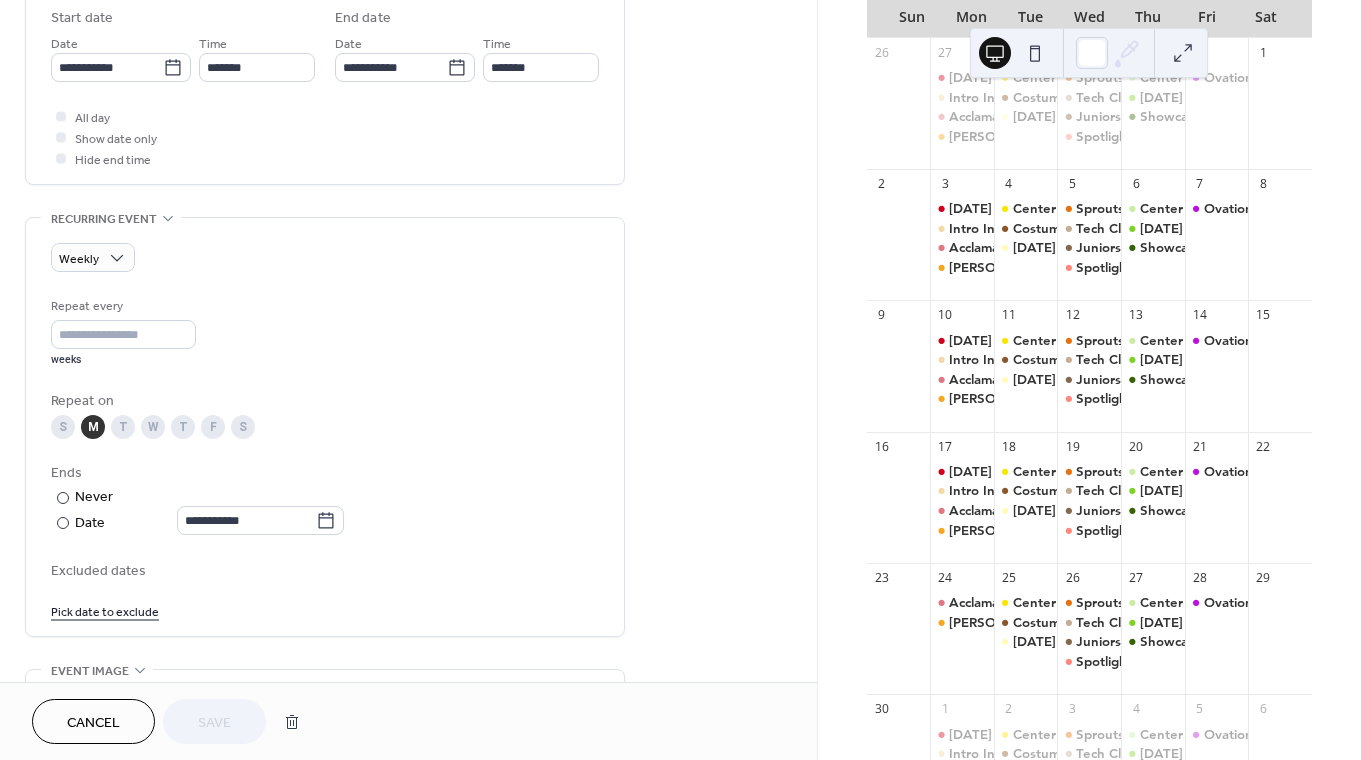 click on "**********" at bounding box center [325, 427] 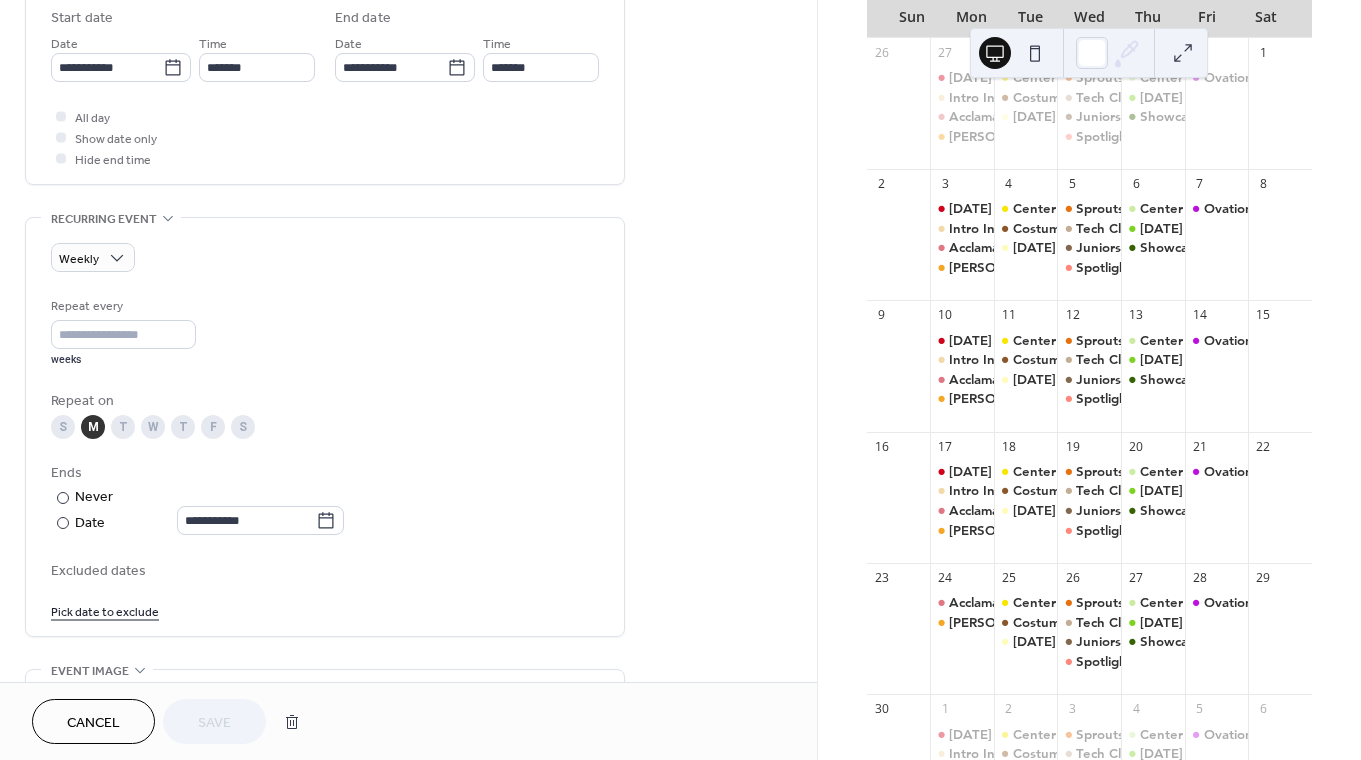 click on "Pick date to exclude" at bounding box center [105, 610] 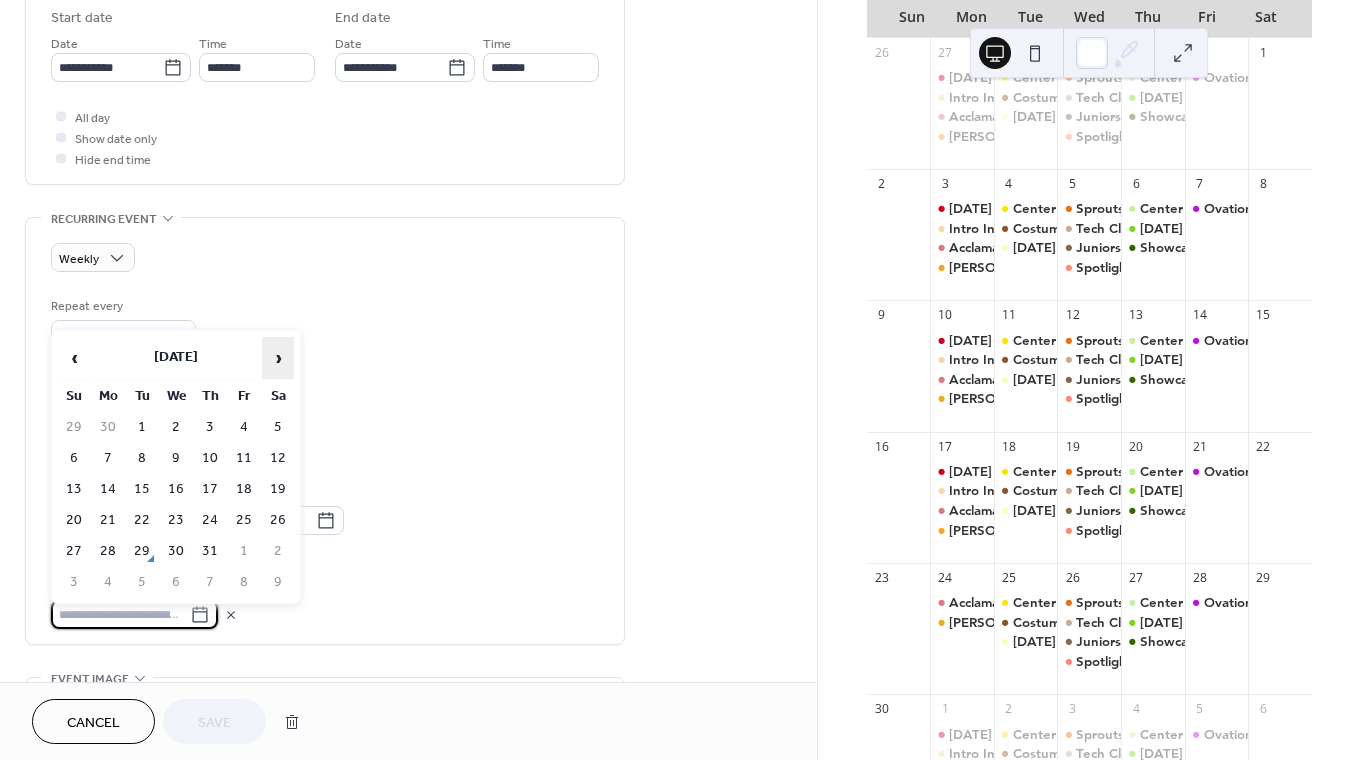 click on "›" at bounding box center (278, 358) 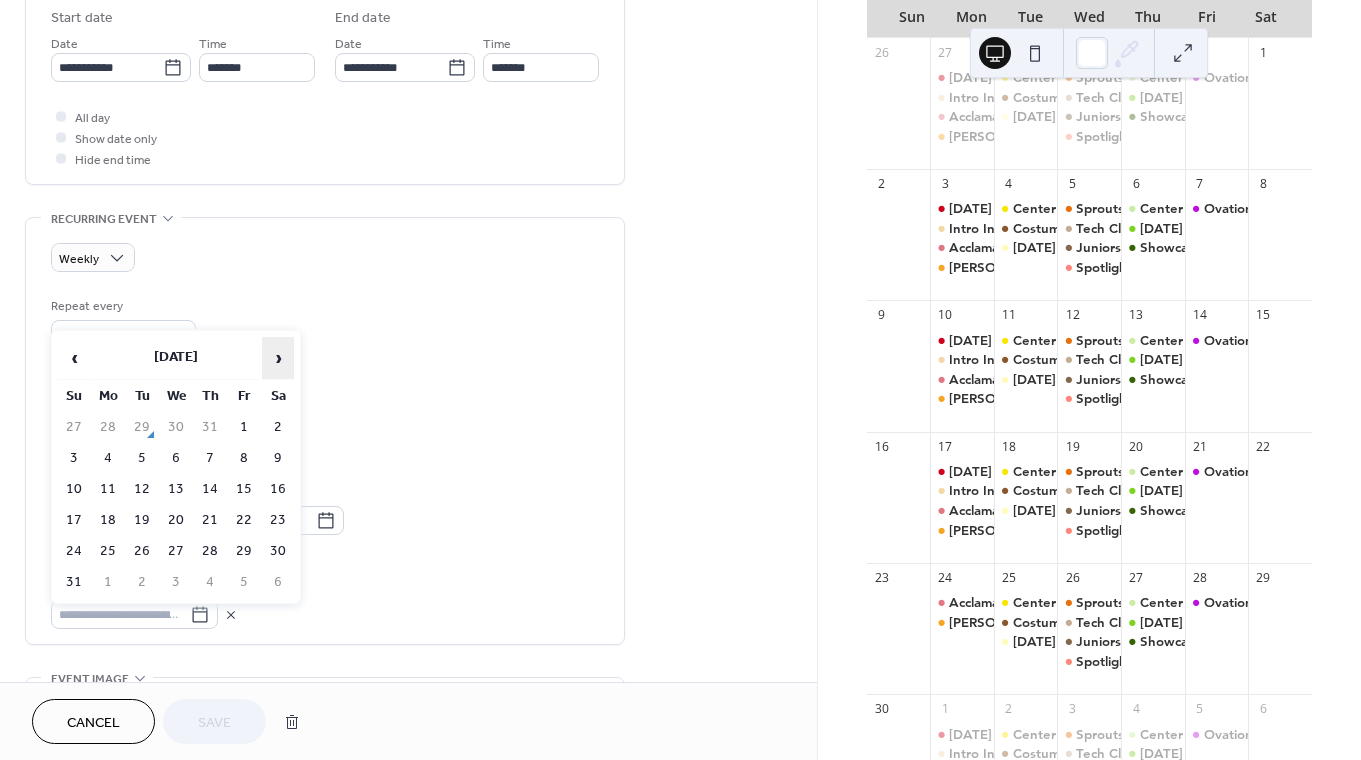 click on "›" at bounding box center [278, 358] 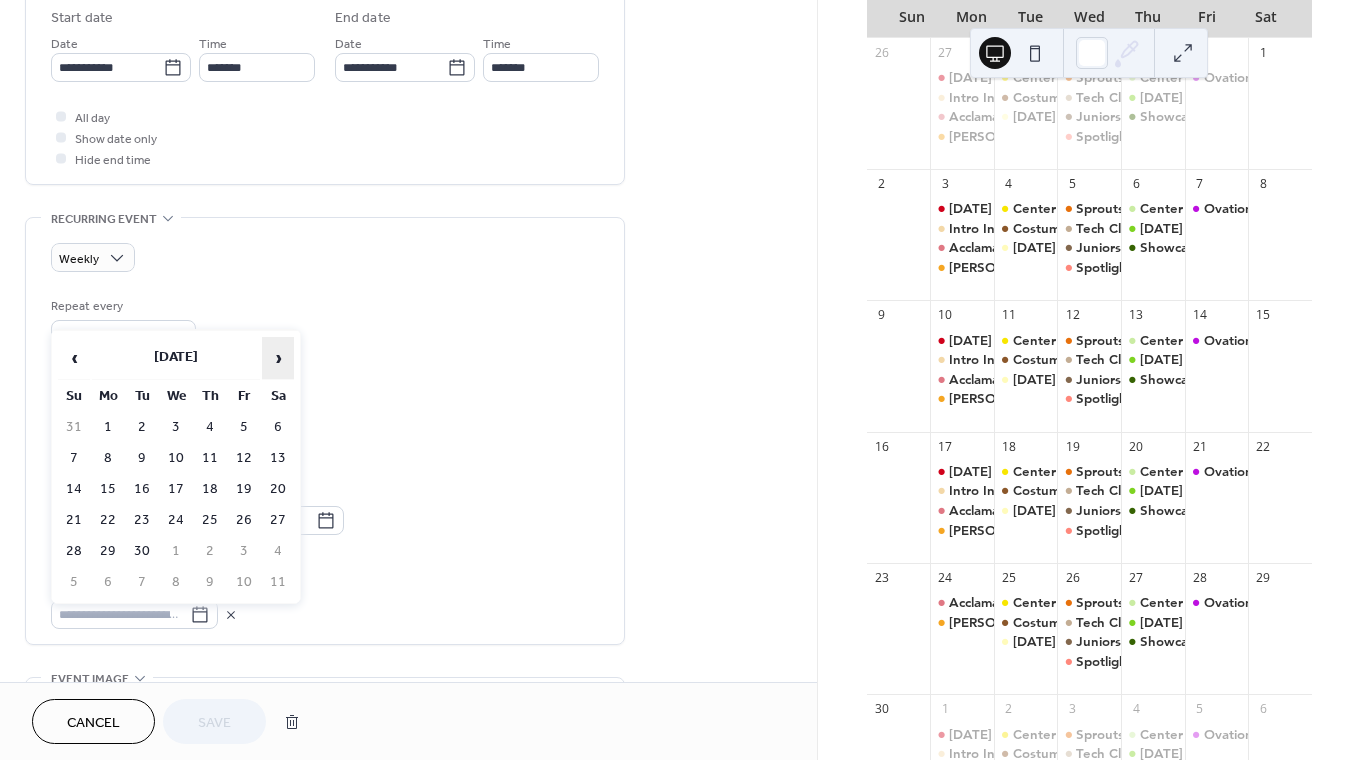click on "›" at bounding box center (278, 358) 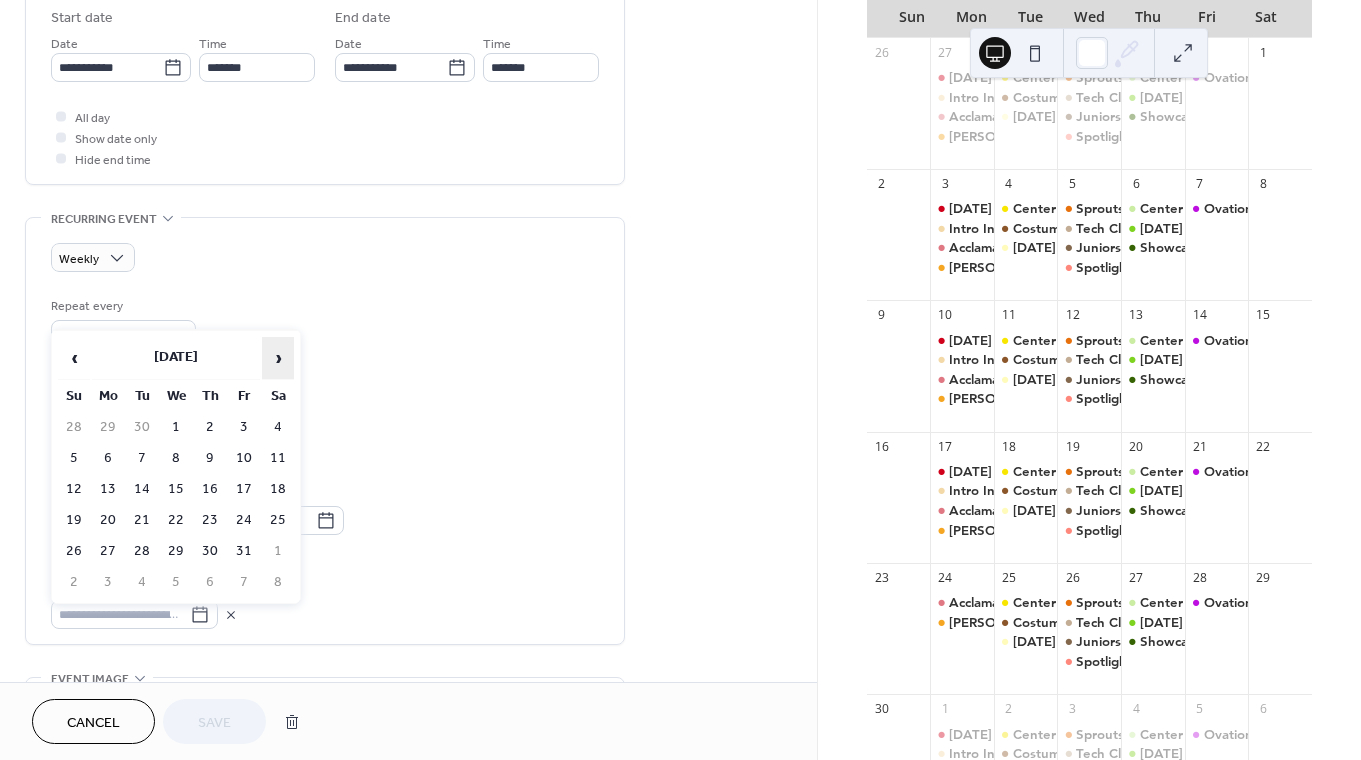 click on "›" at bounding box center [278, 358] 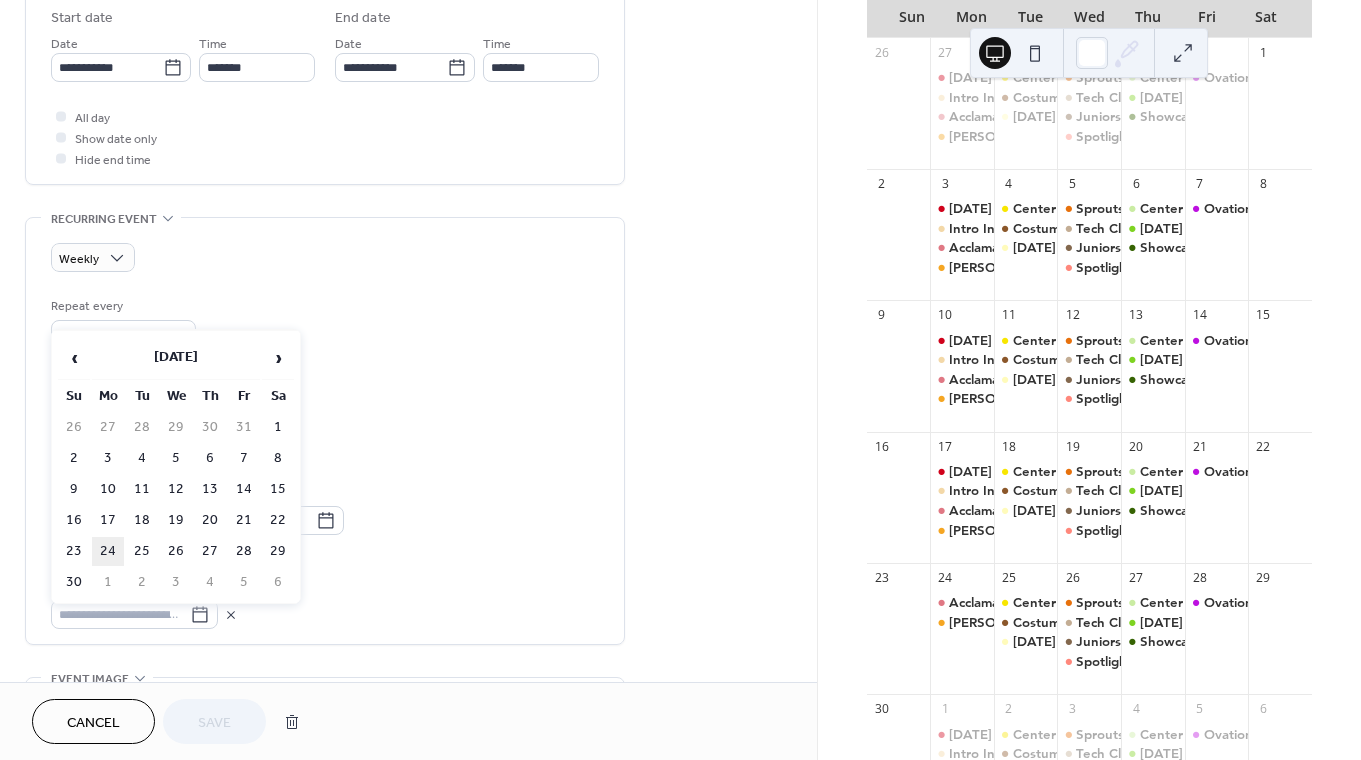 click on "24" at bounding box center [108, 551] 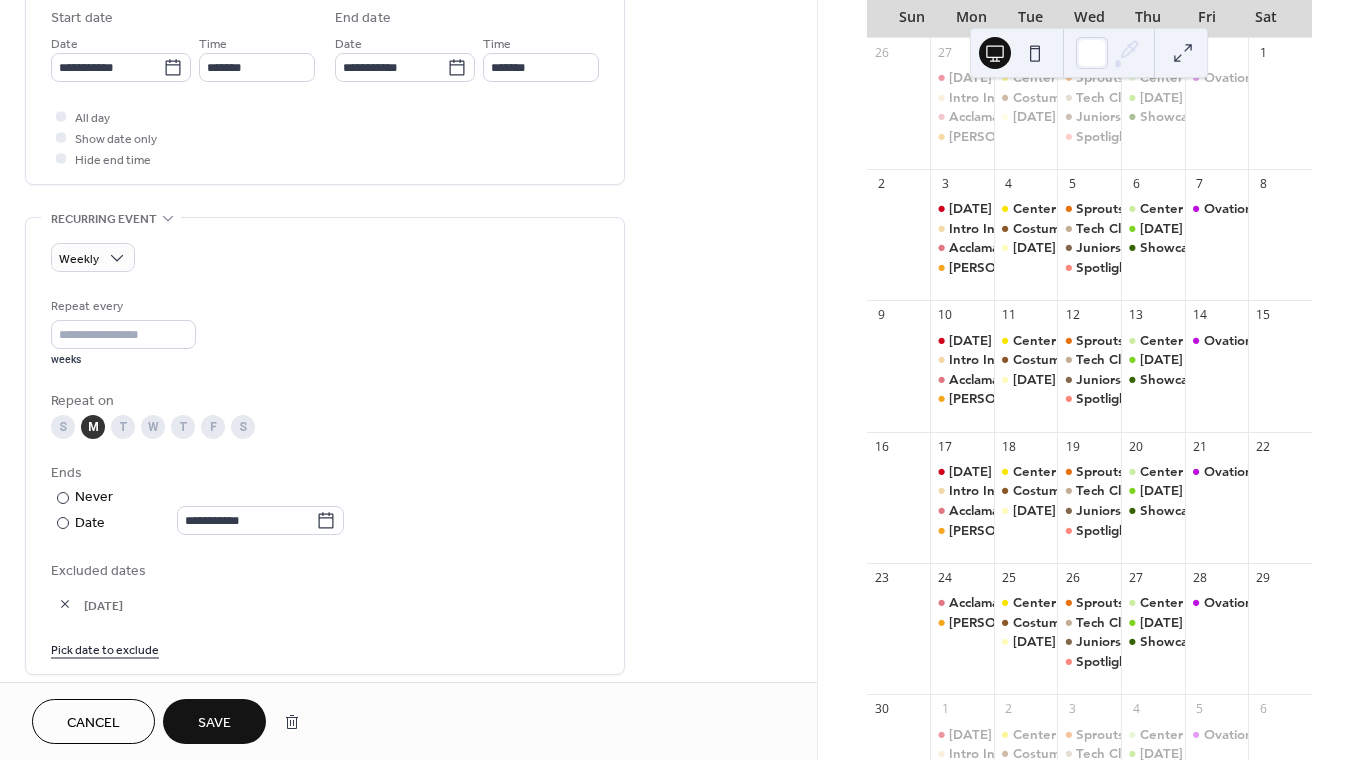 click on "Save" at bounding box center [214, 723] 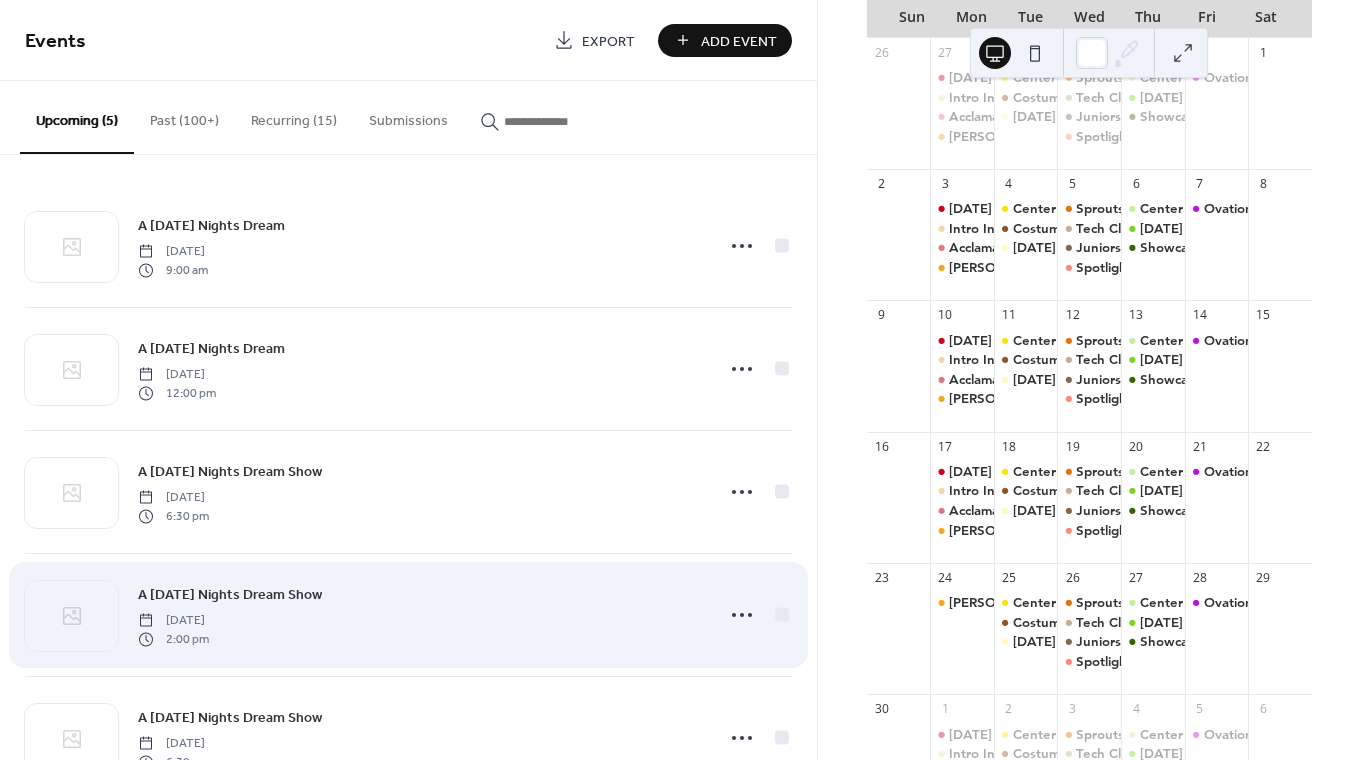 scroll, scrollTop: 69, scrollLeft: 0, axis: vertical 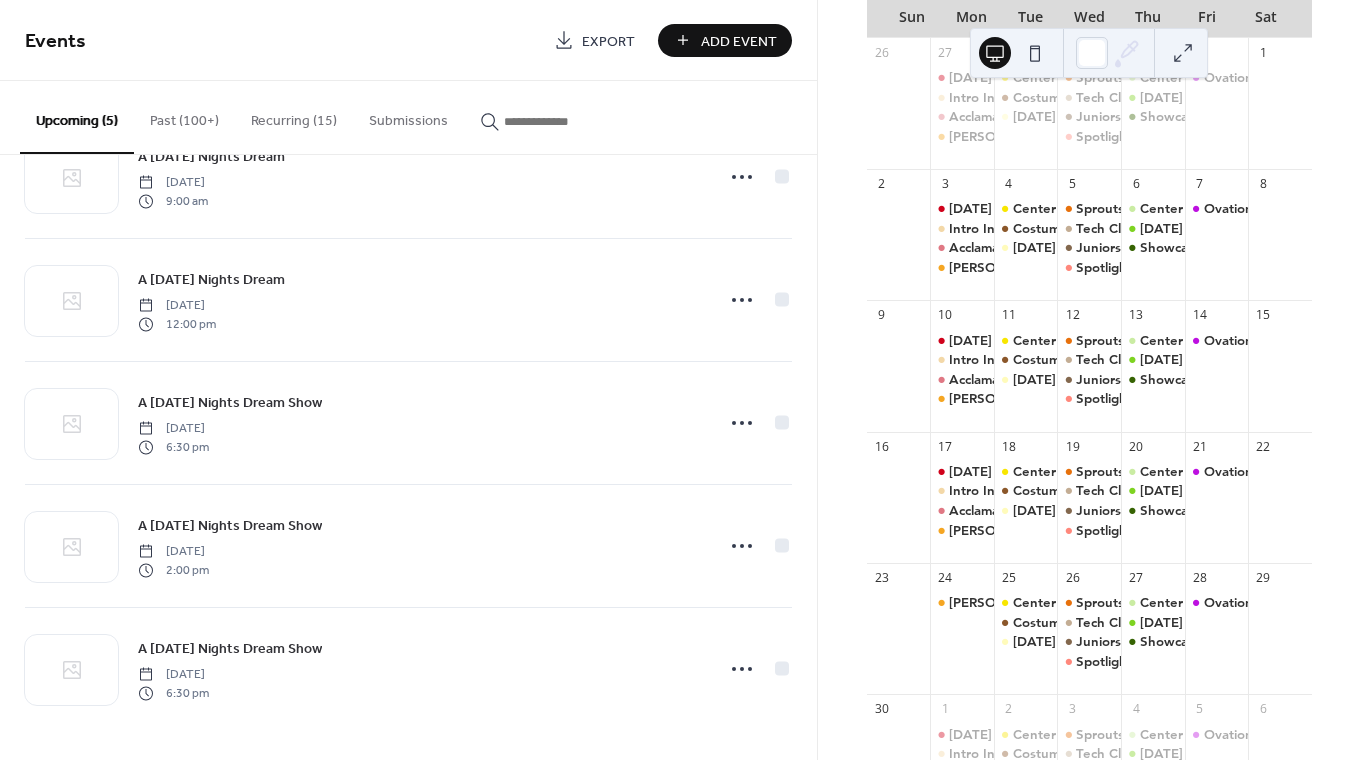 click on "Recurring (15)" at bounding box center [294, 116] 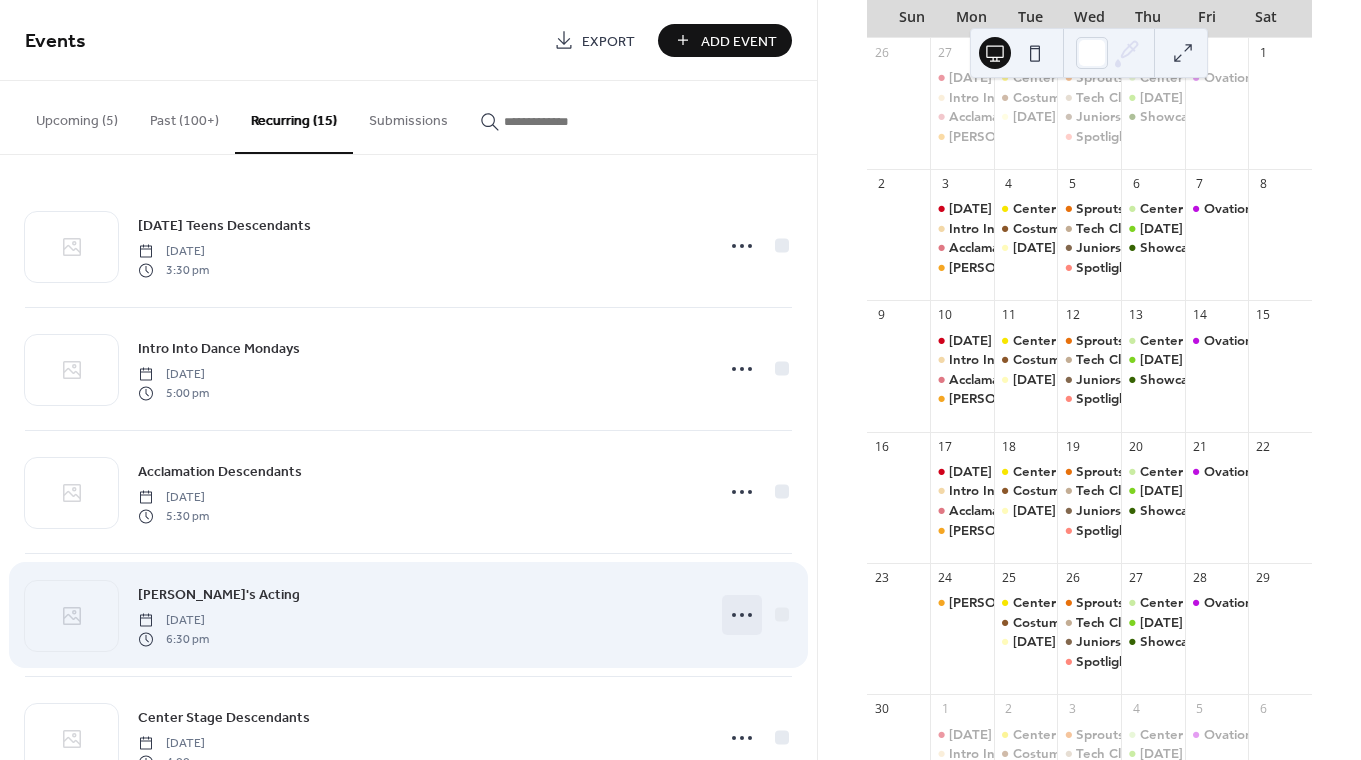 click 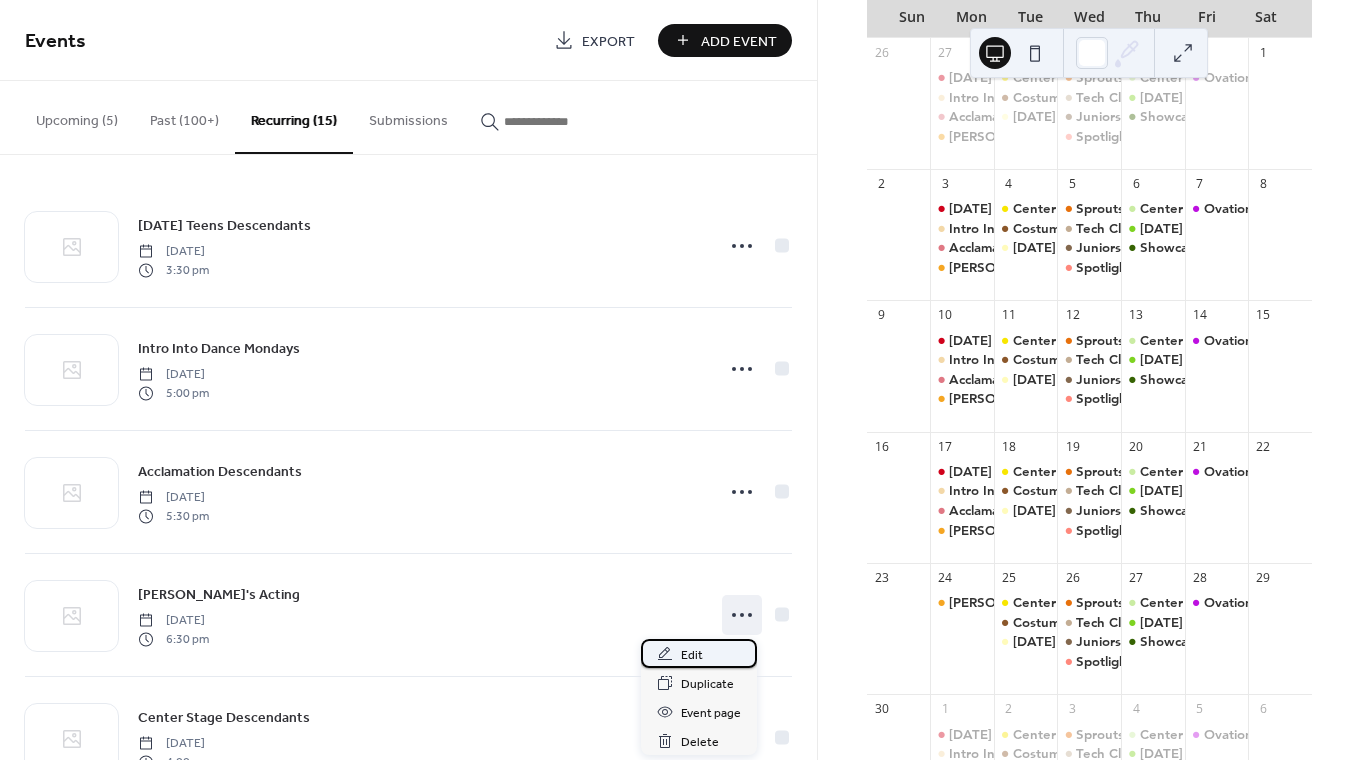 click on "Edit" at bounding box center (699, 653) 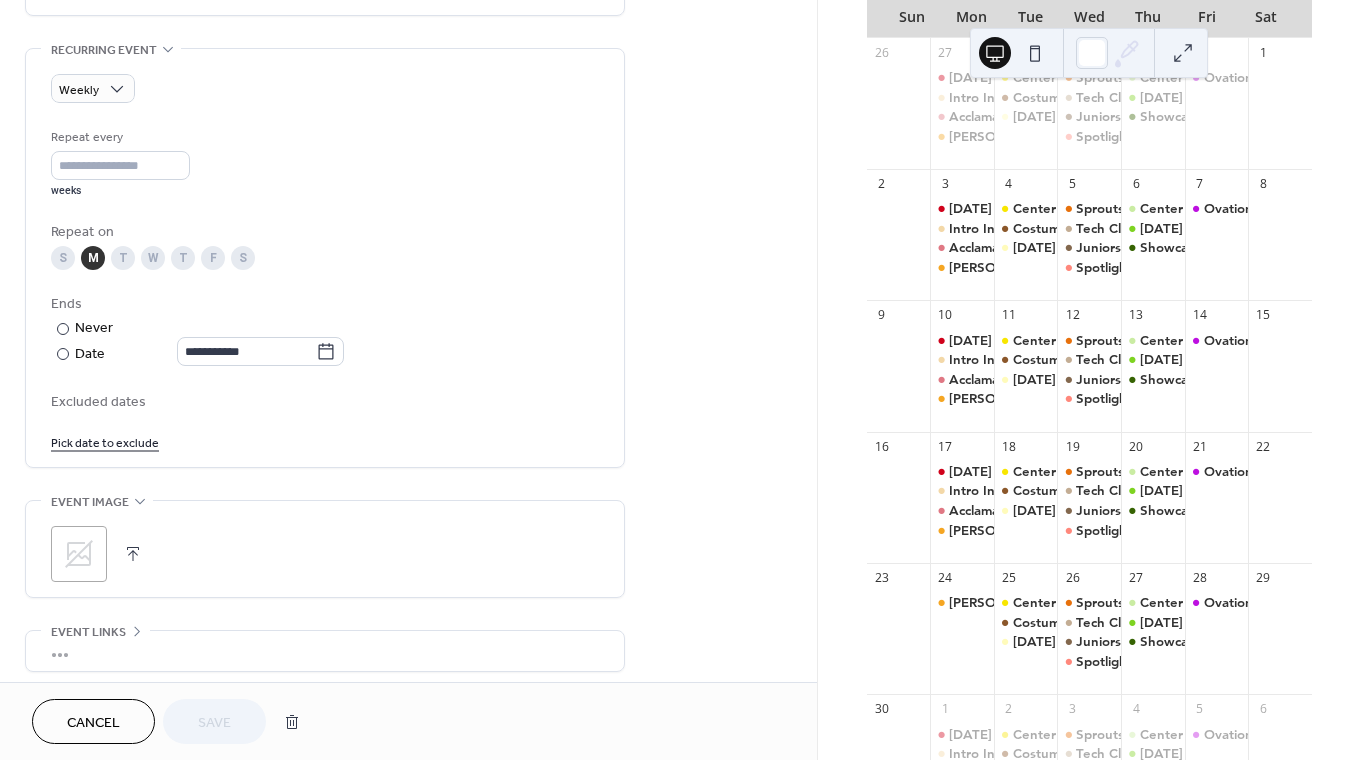 scroll, scrollTop: 867, scrollLeft: 0, axis: vertical 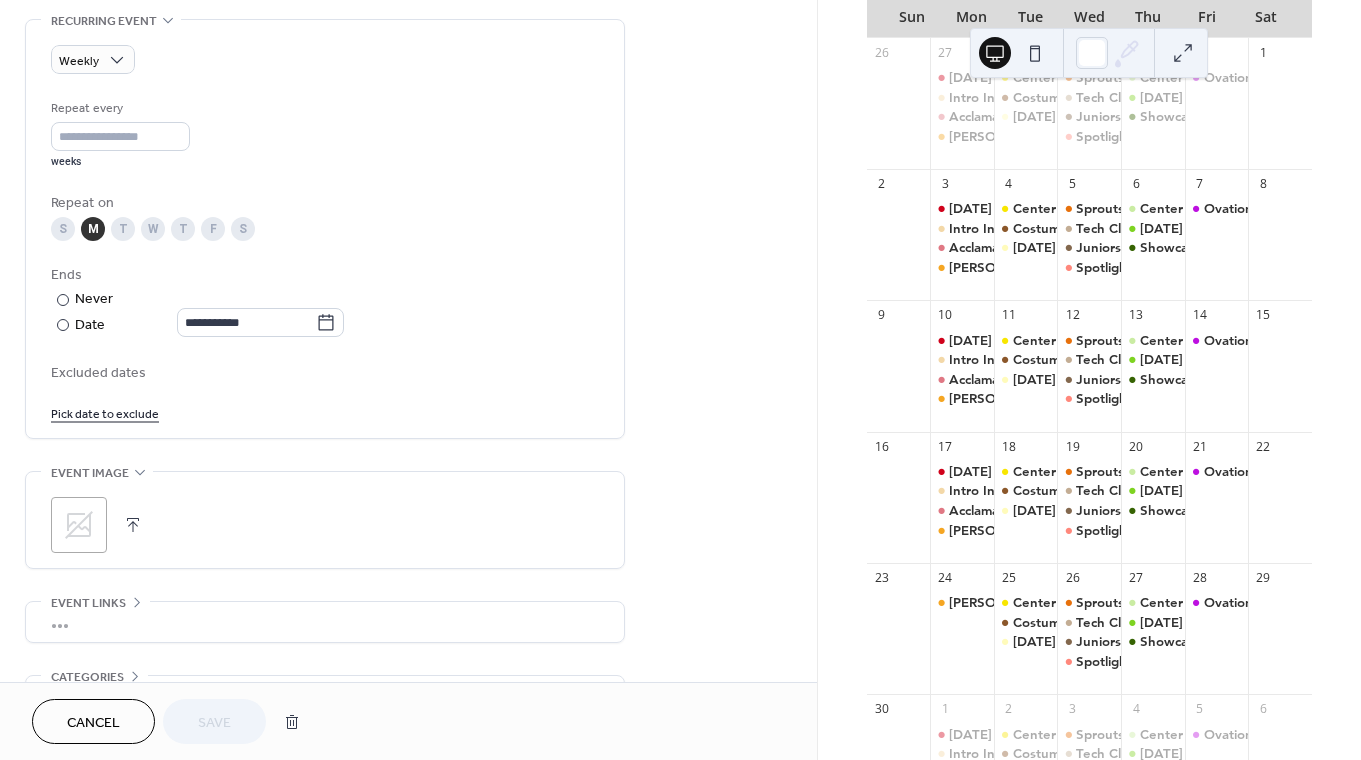 click on "Pick date to exclude" at bounding box center (105, 412) 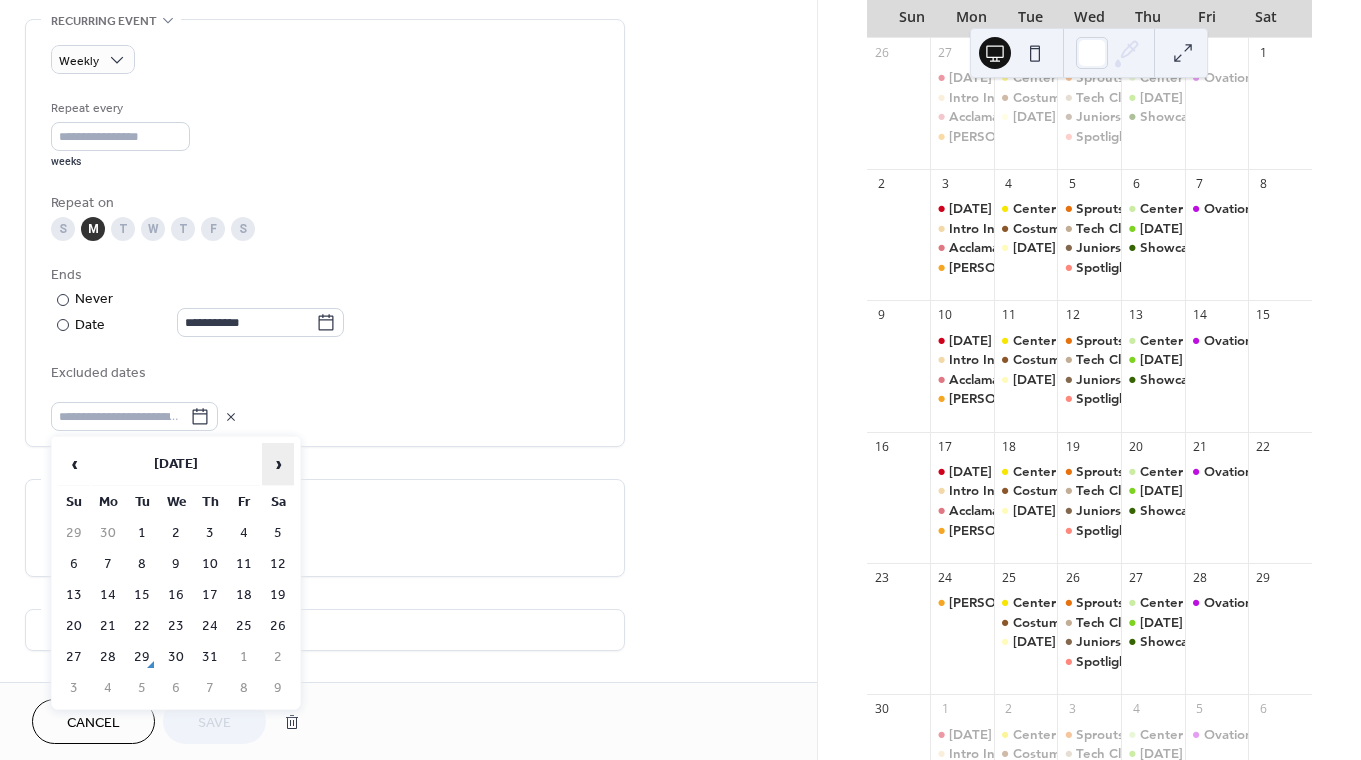 click on "›" at bounding box center (278, 464) 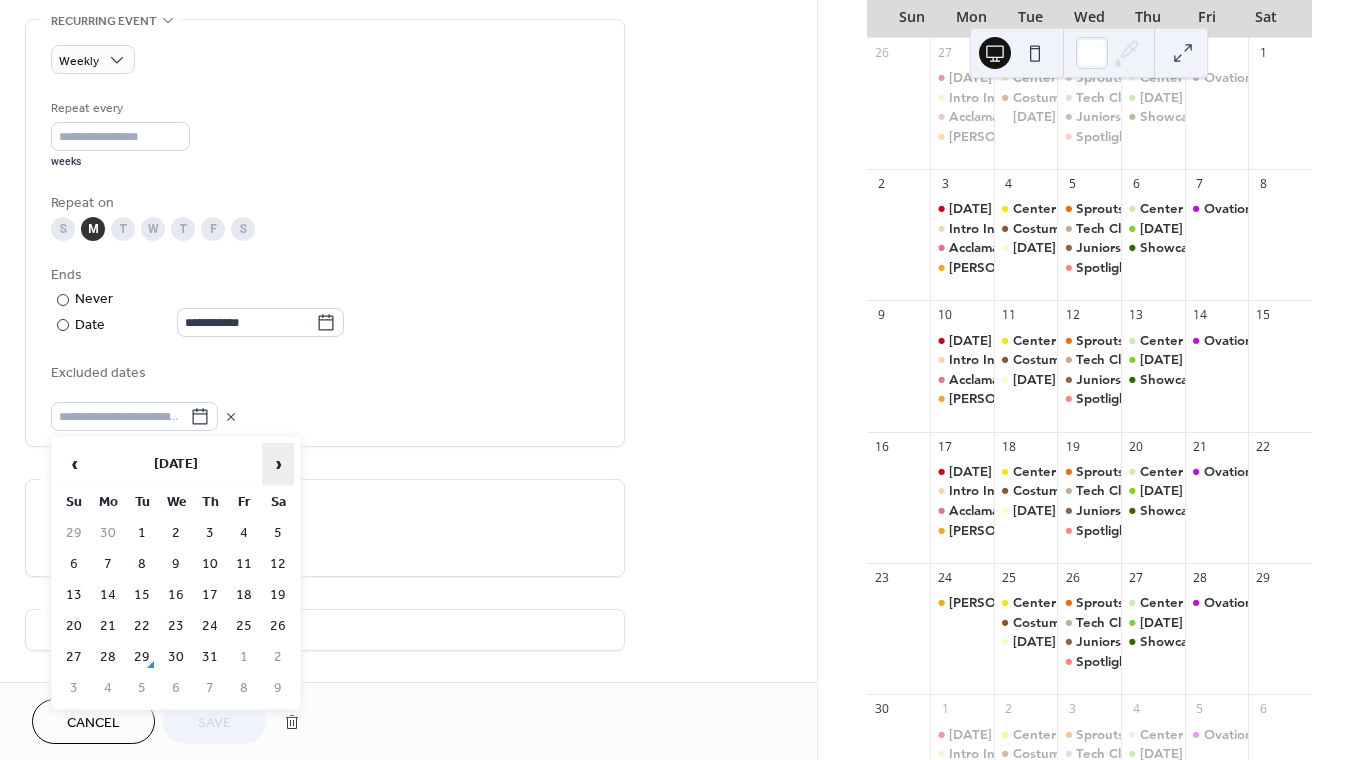 click on "›" at bounding box center (278, 464) 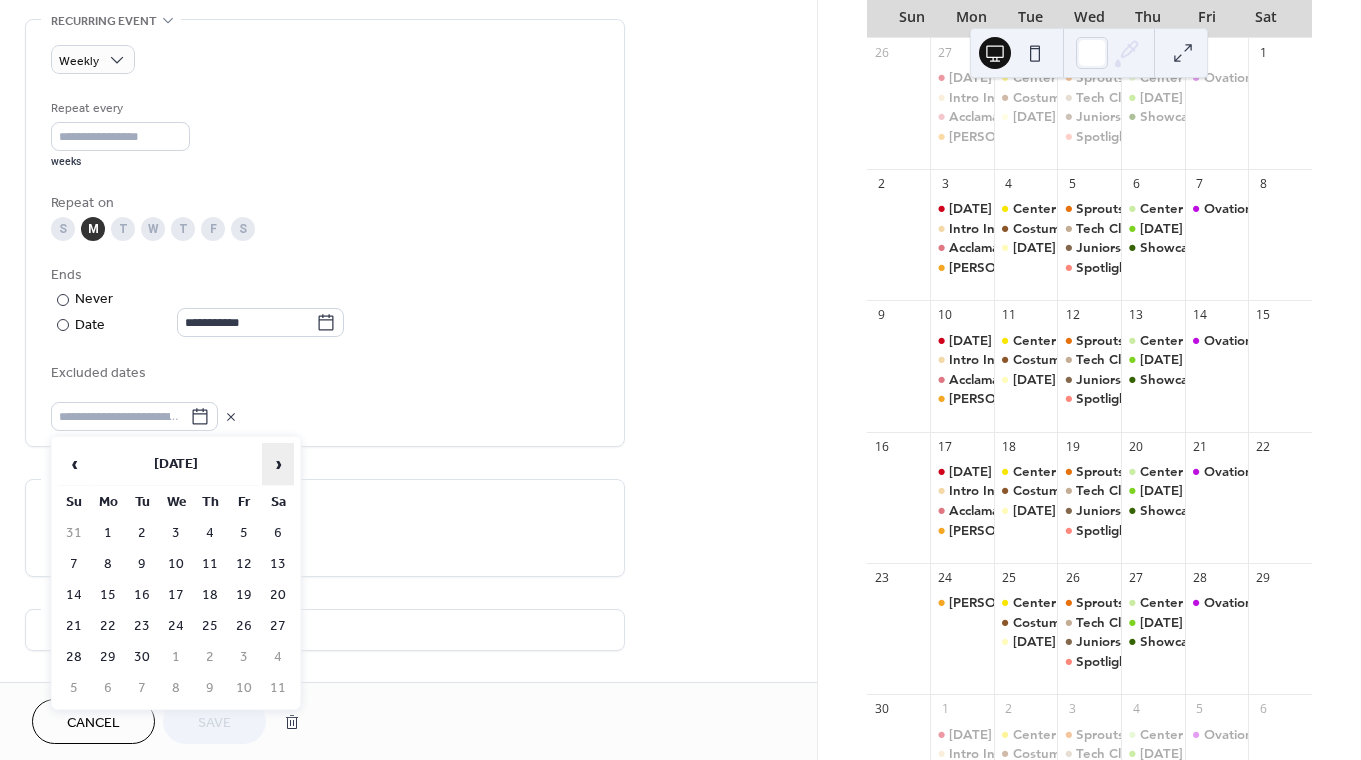 click on "›" at bounding box center (278, 464) 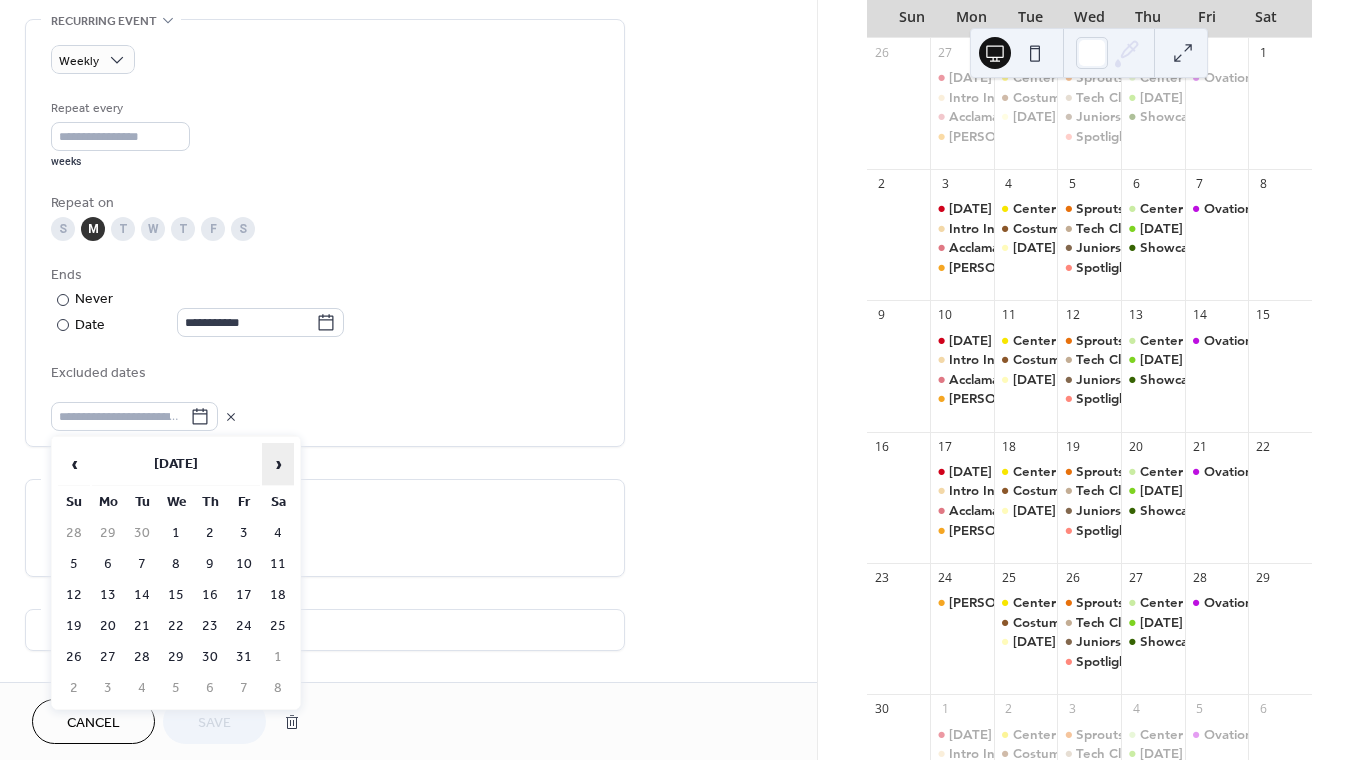 click on "›" at bounding box center (278, 464) 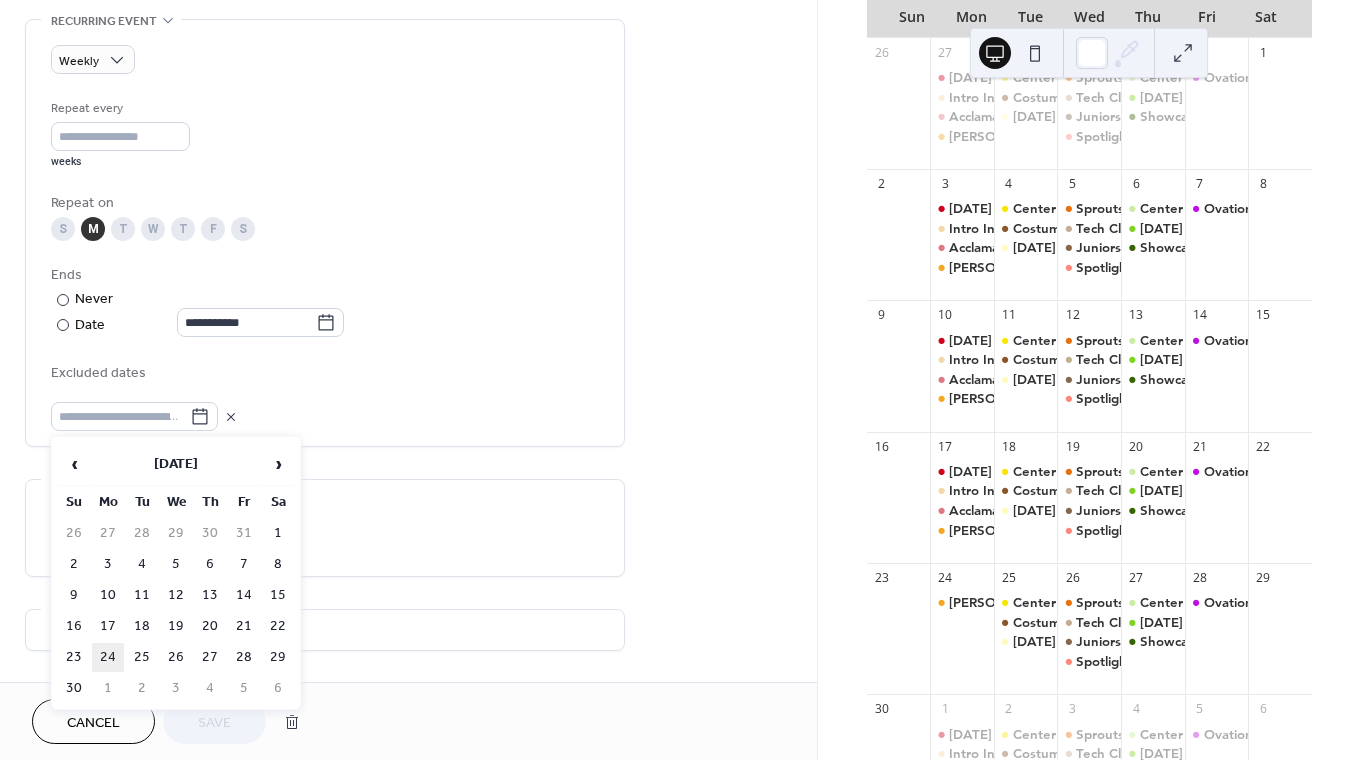 click on "24" at bounding box center (108, 657) 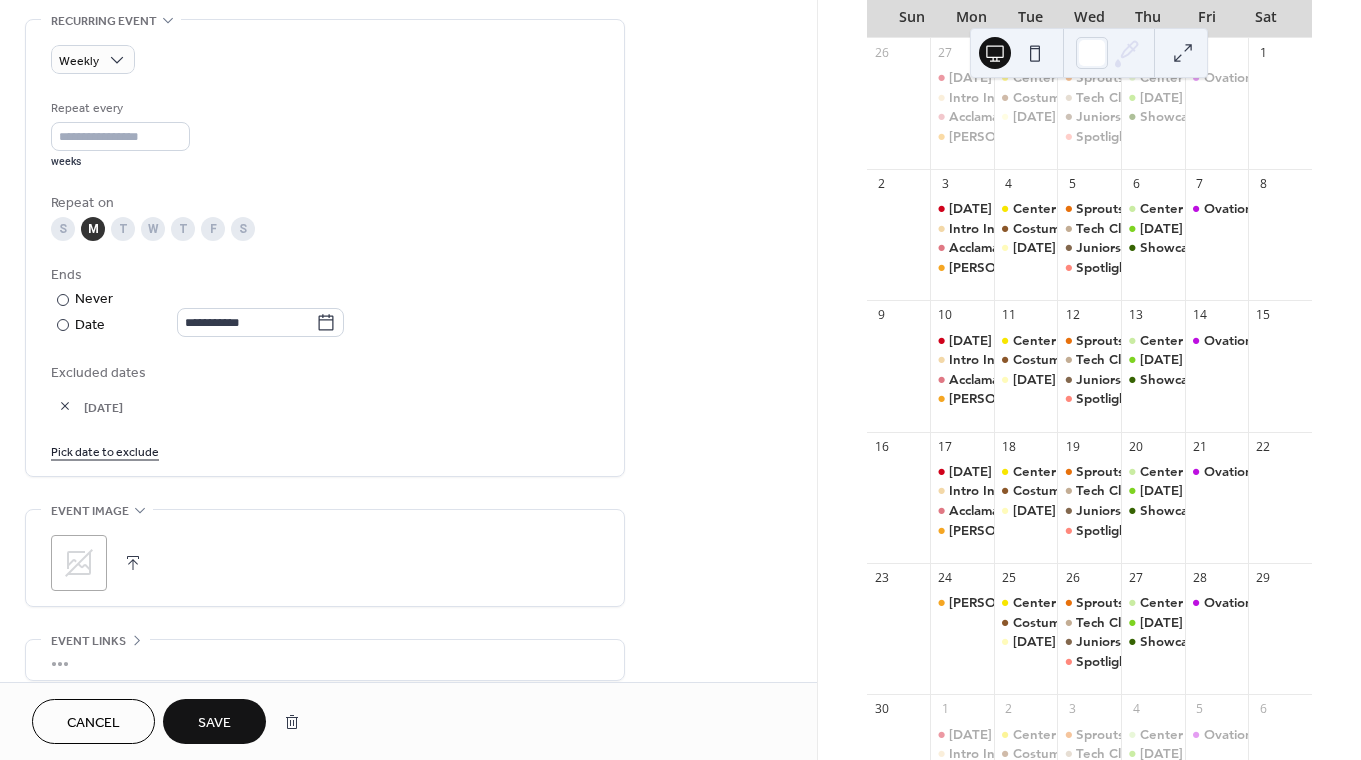 click on "Save" at bounding box center (214, 723) 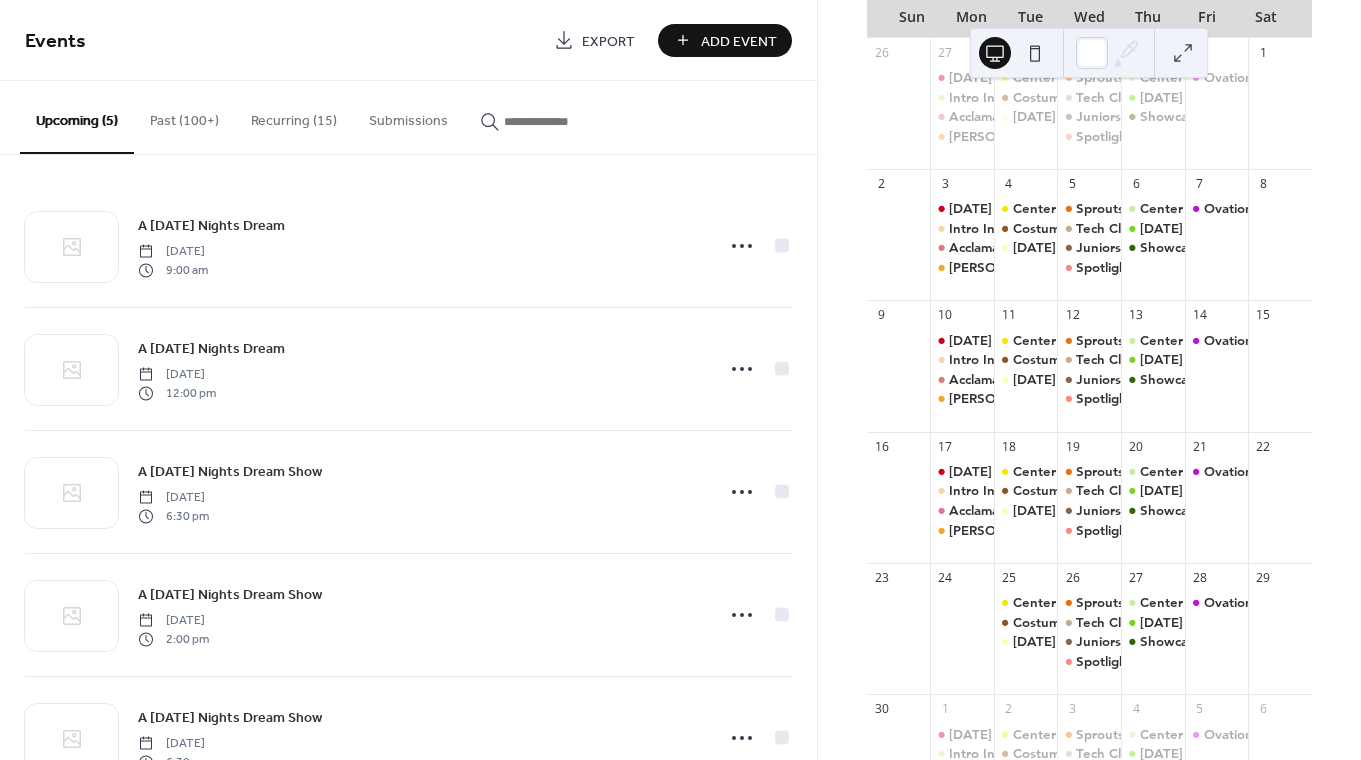 click on "Recurring (15)" at bounding box center [294, 116] 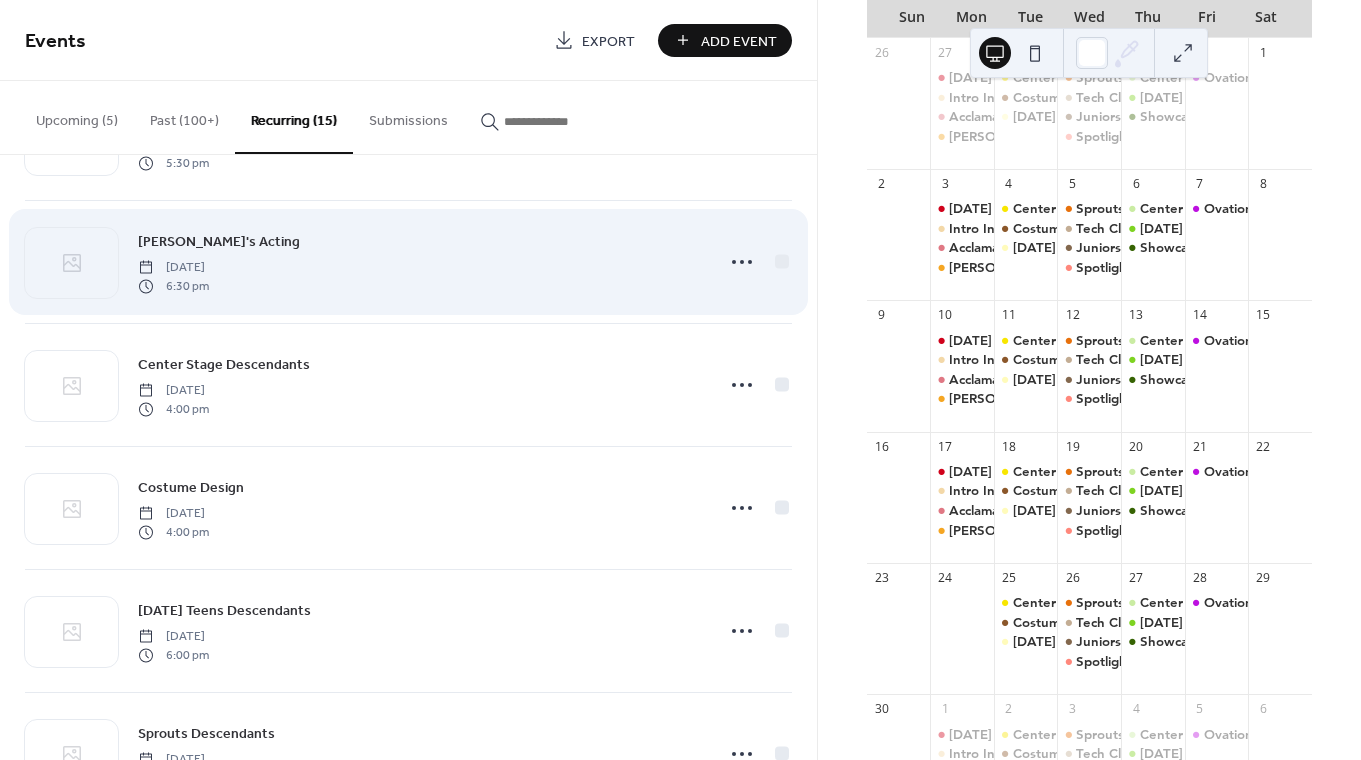 scroll, scrollTop: 358, scrollLeft: 0, axis: vertical 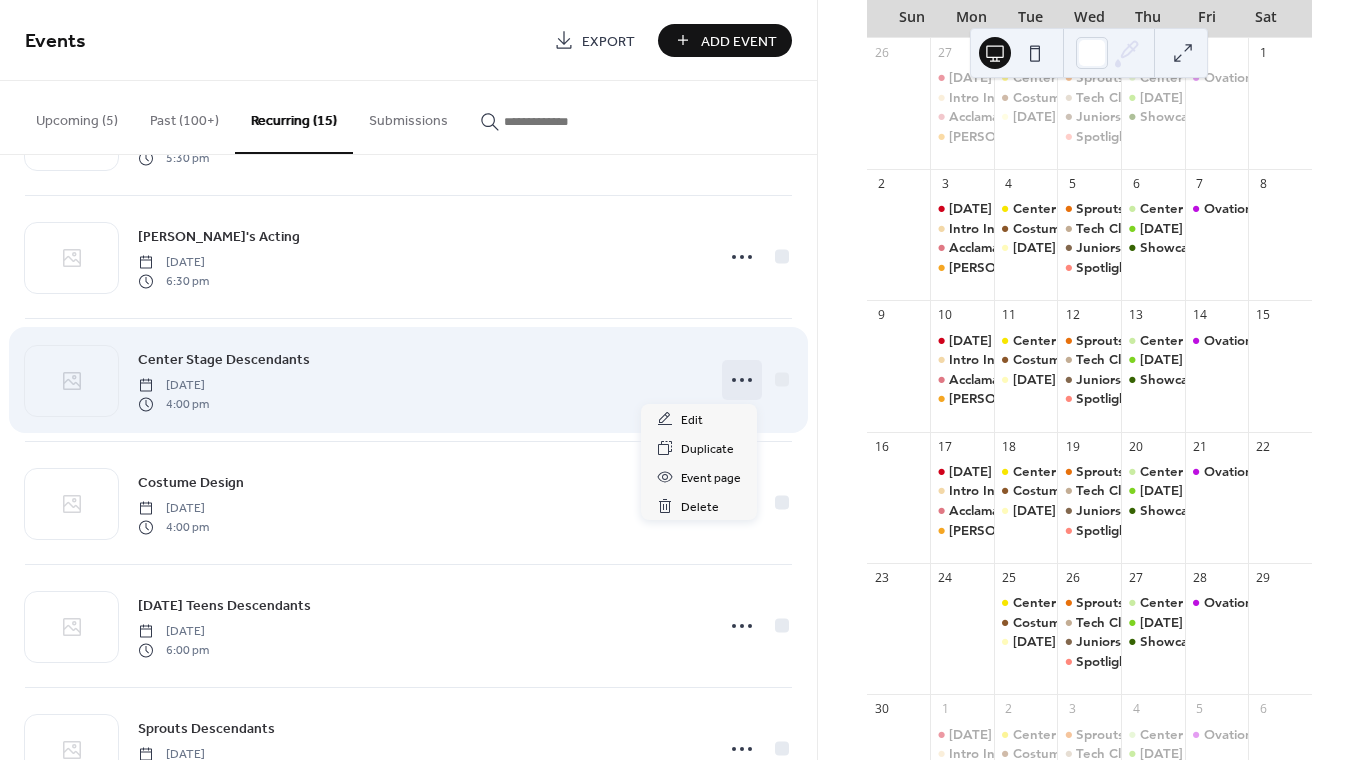 click 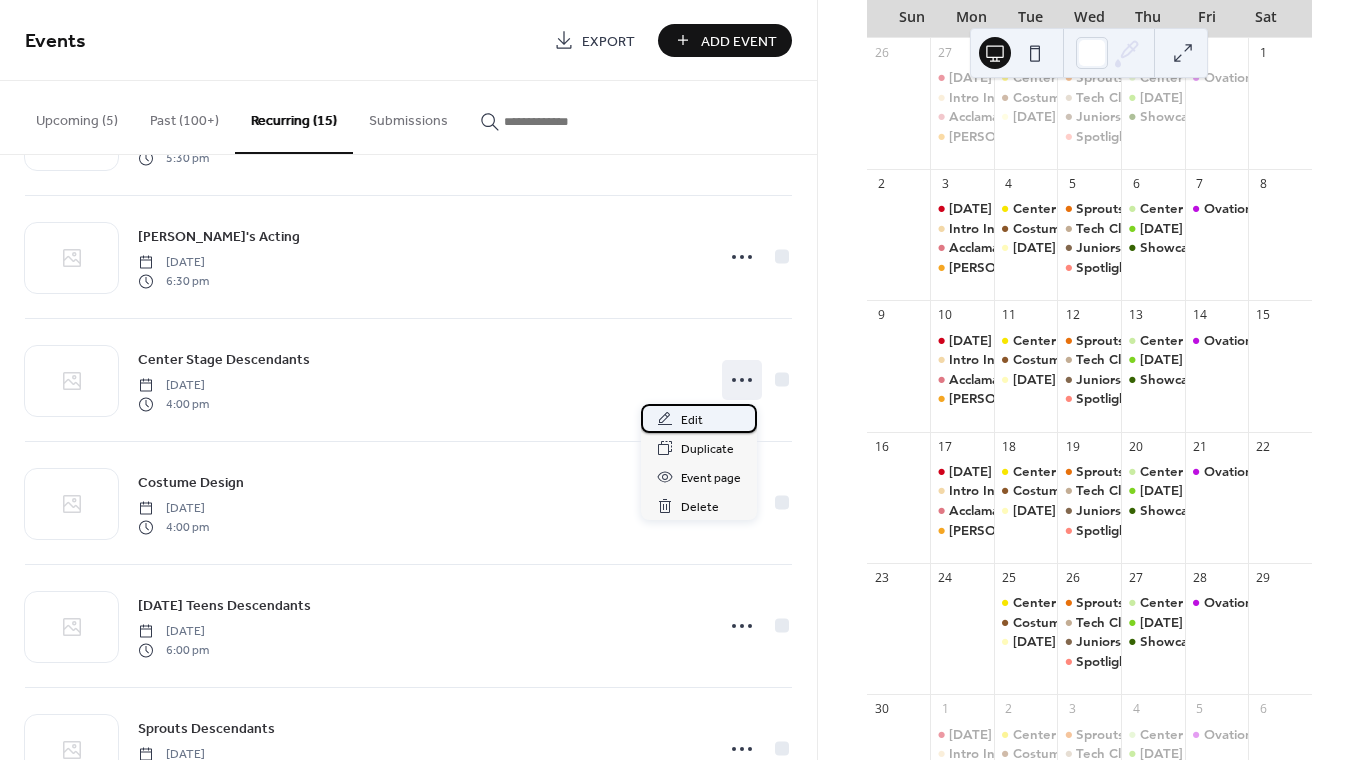 click on "Edit" at bounding box center [699, 418] 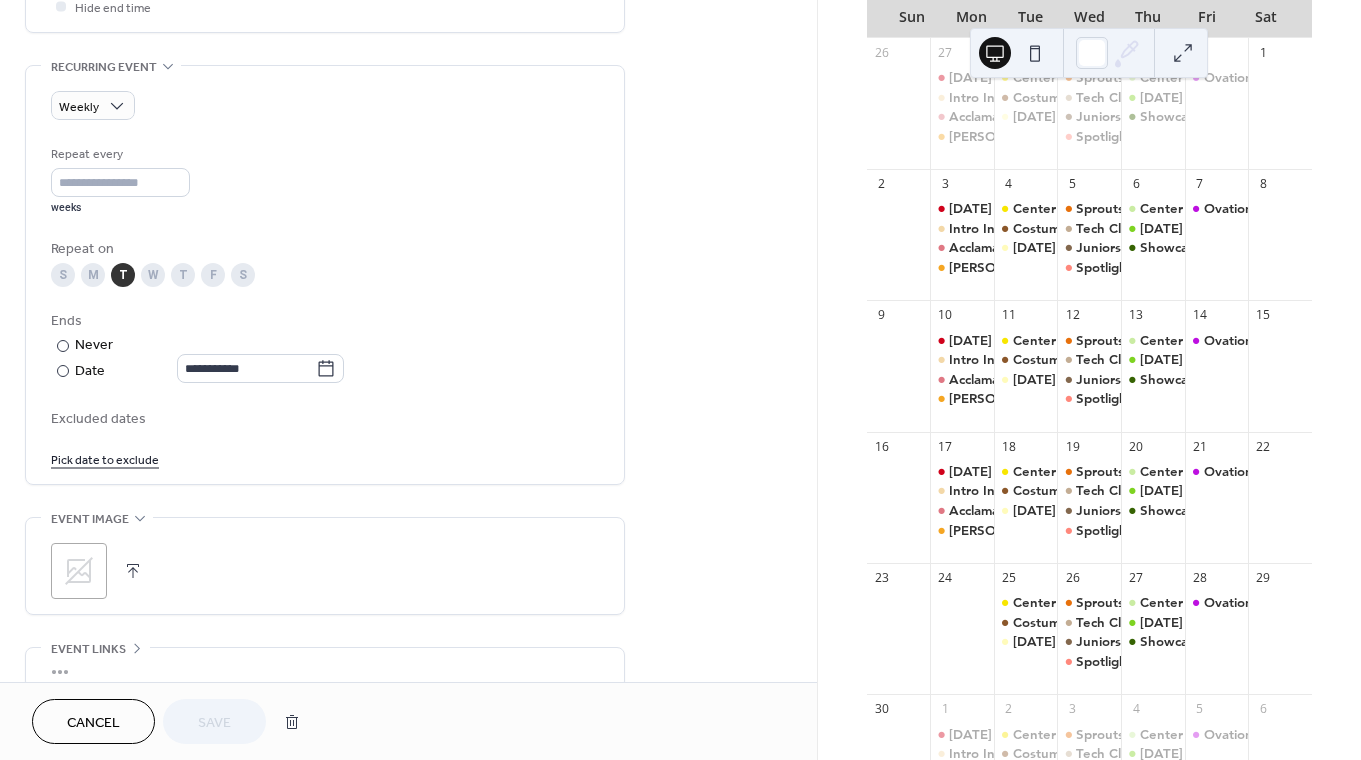 scroll, scrollTop: 828, scrollLeft: 0, axis: vertical 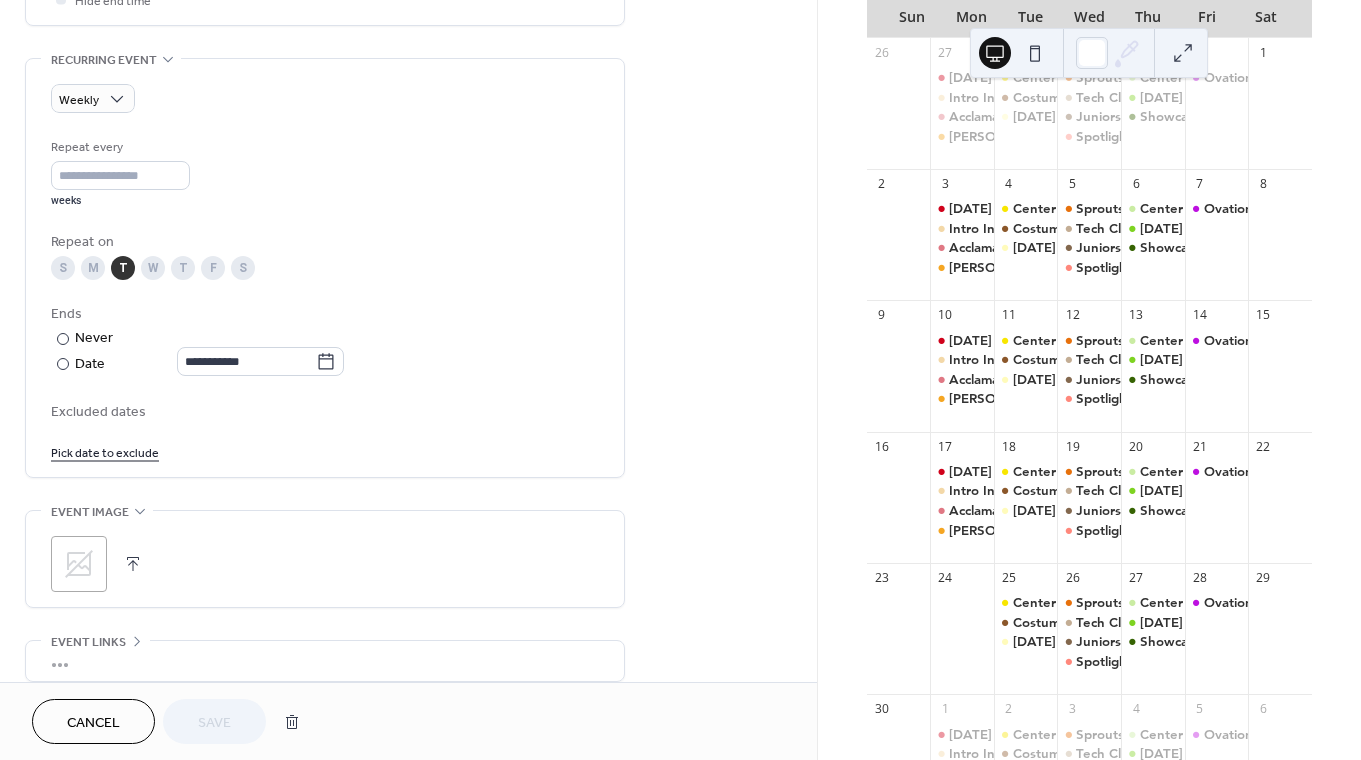 click on "Pick date to exclude" at bounding box center [105, 451] 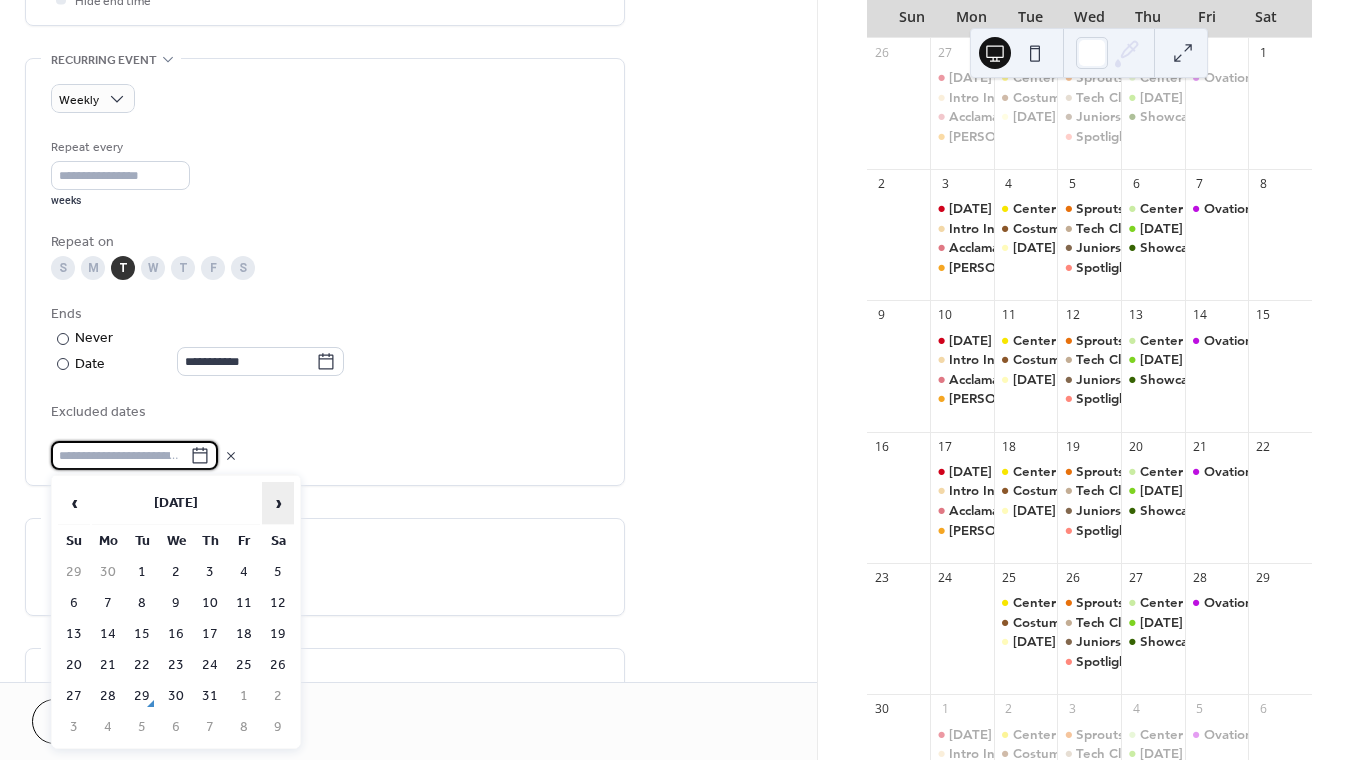 click on "›" at bounding box center [278, 503] 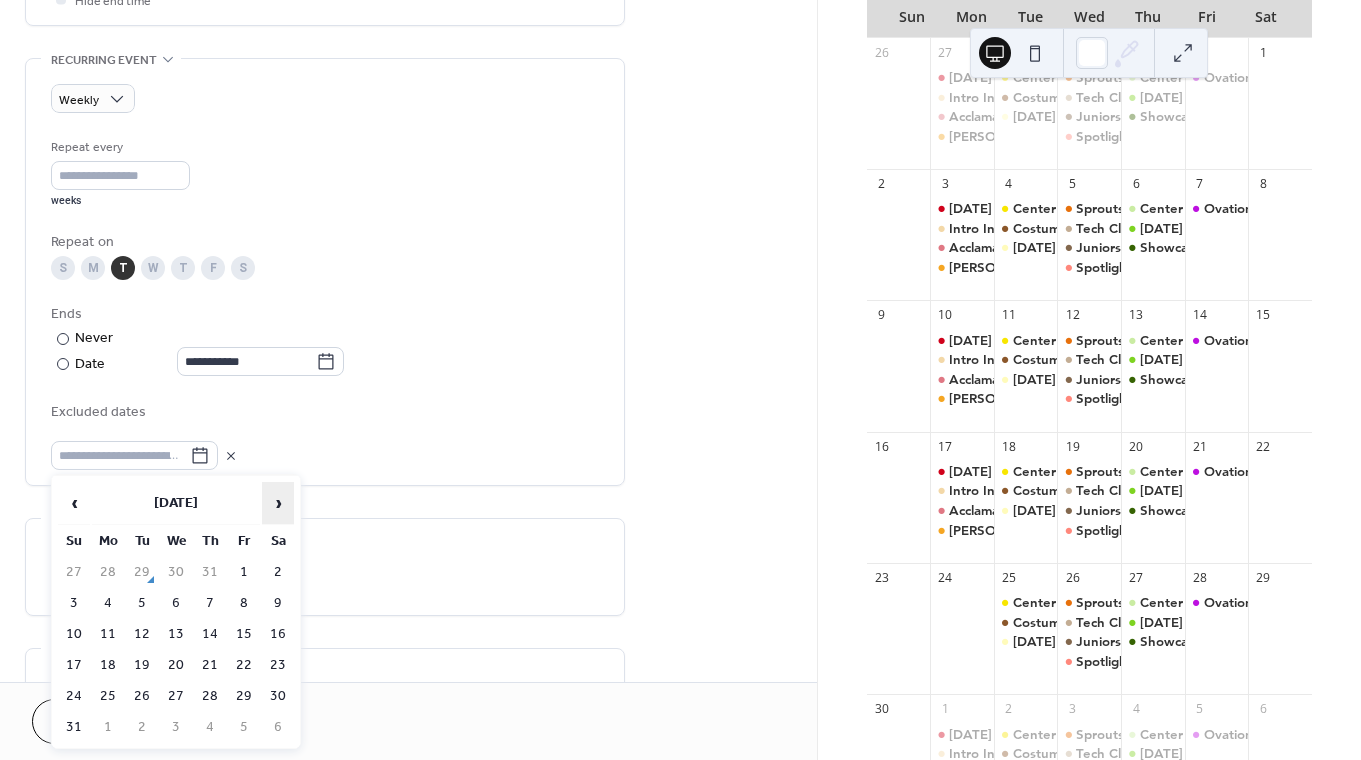 click on "›" at bounding box center [278, 503] 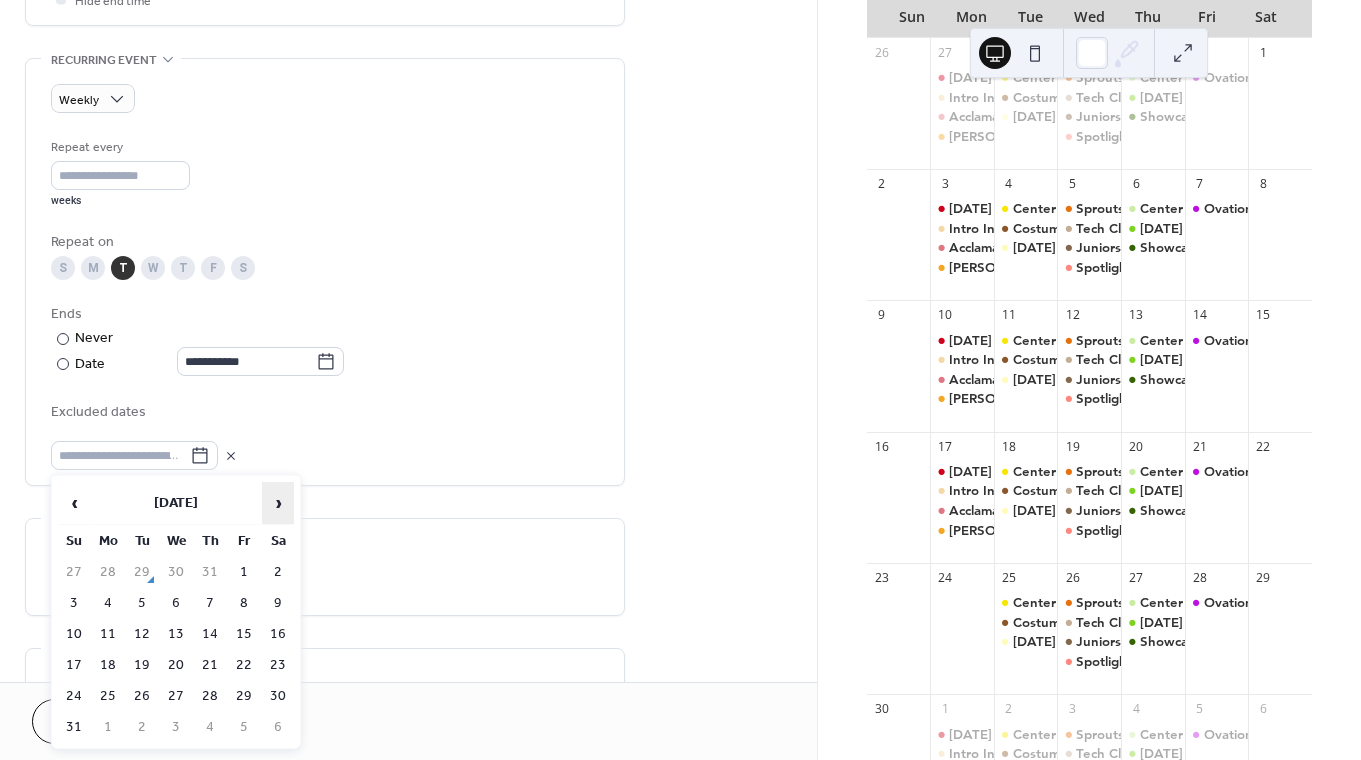 click on "›" at bounding box center [278, 503] 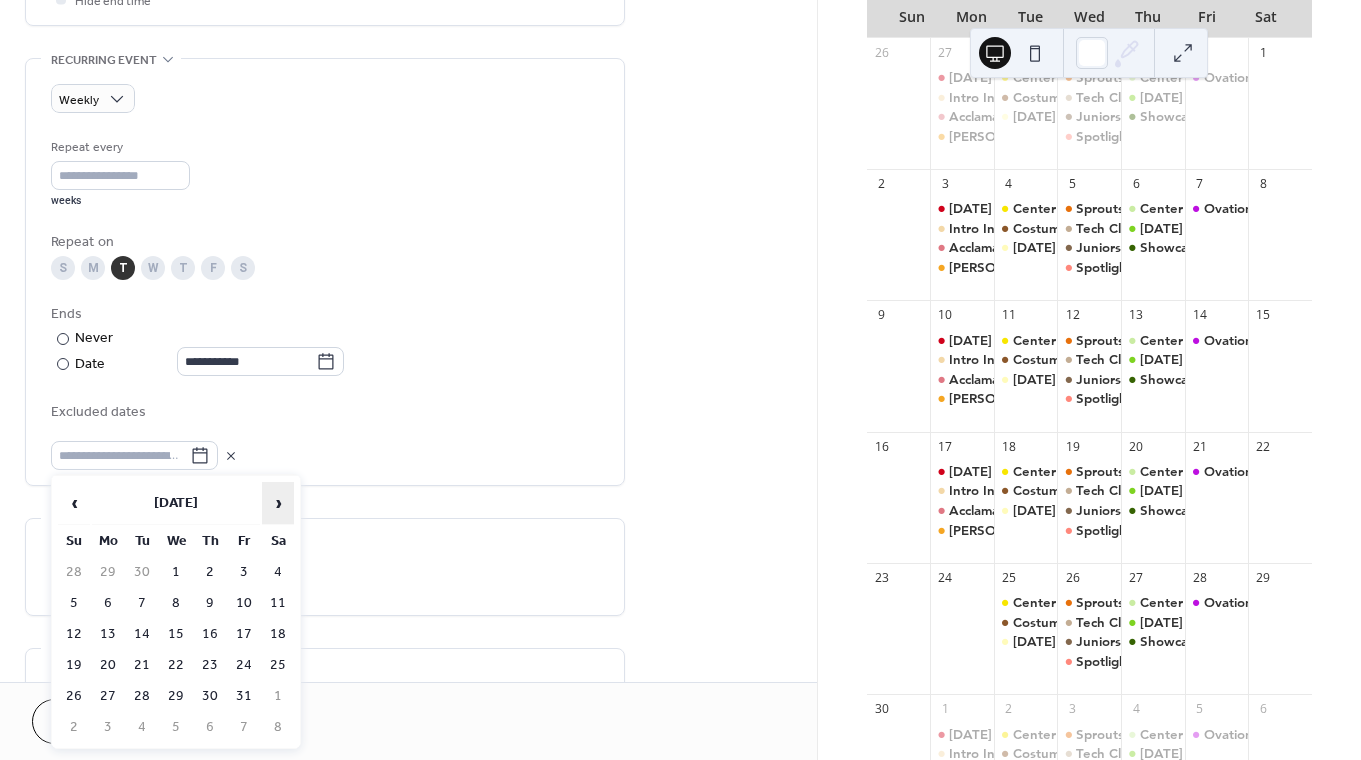 click on "›" at bounding box center [278, 503] 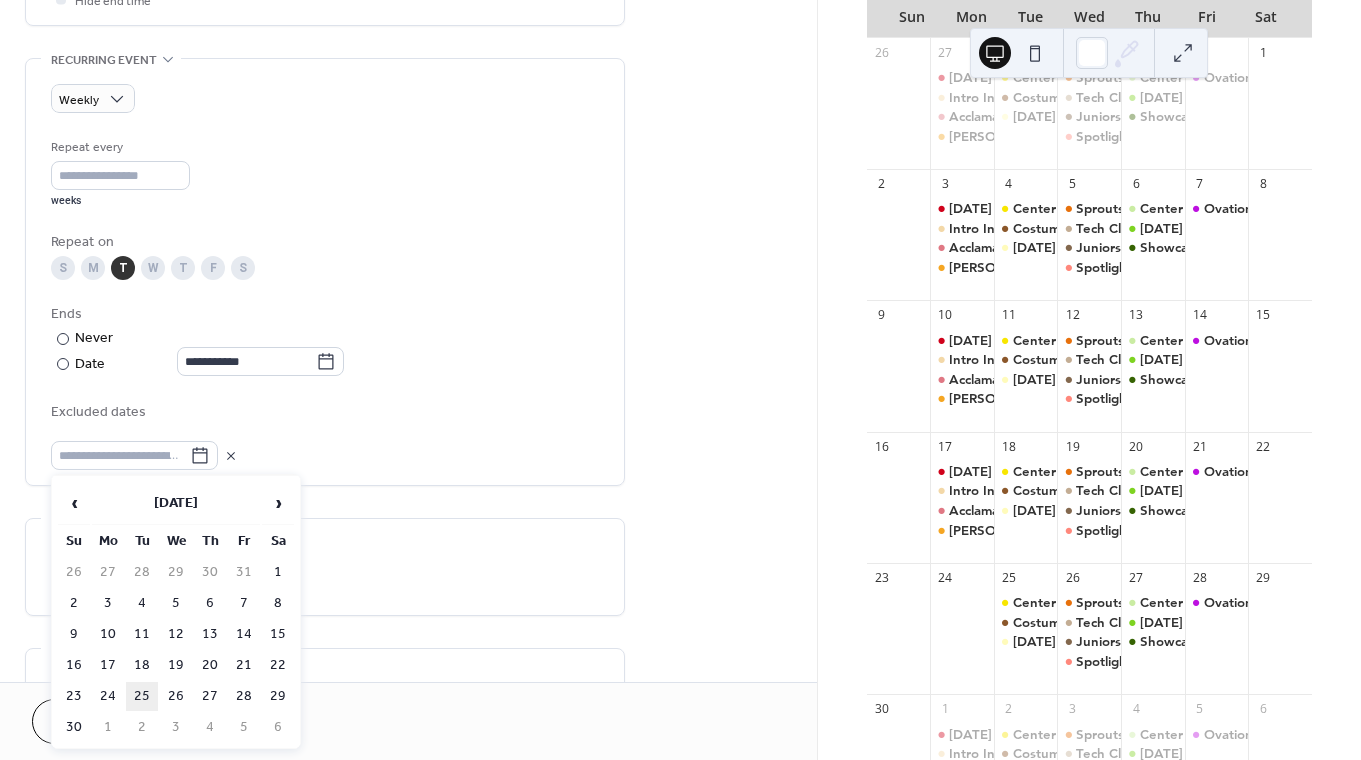 click on "25" at bounding box center (142, 696) 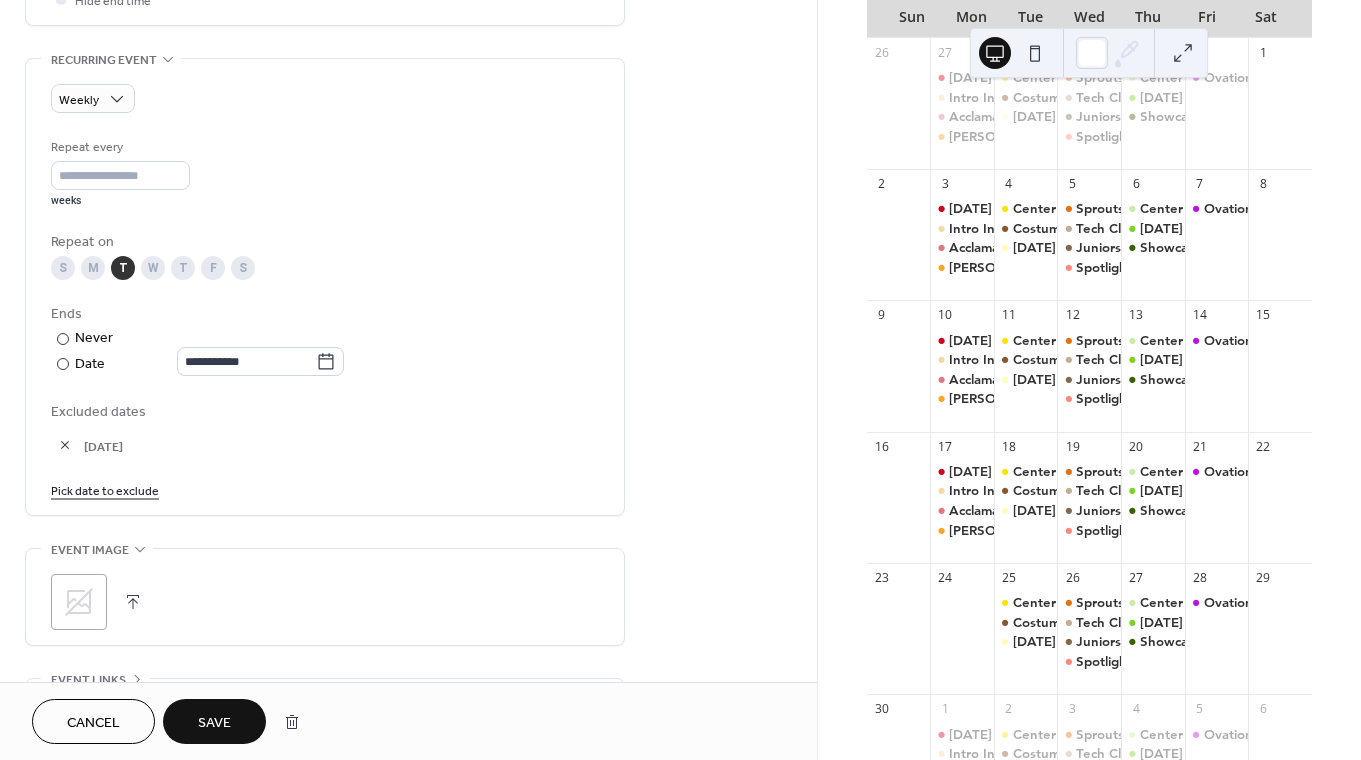 click on "Save" at bounding box center [214, 723] 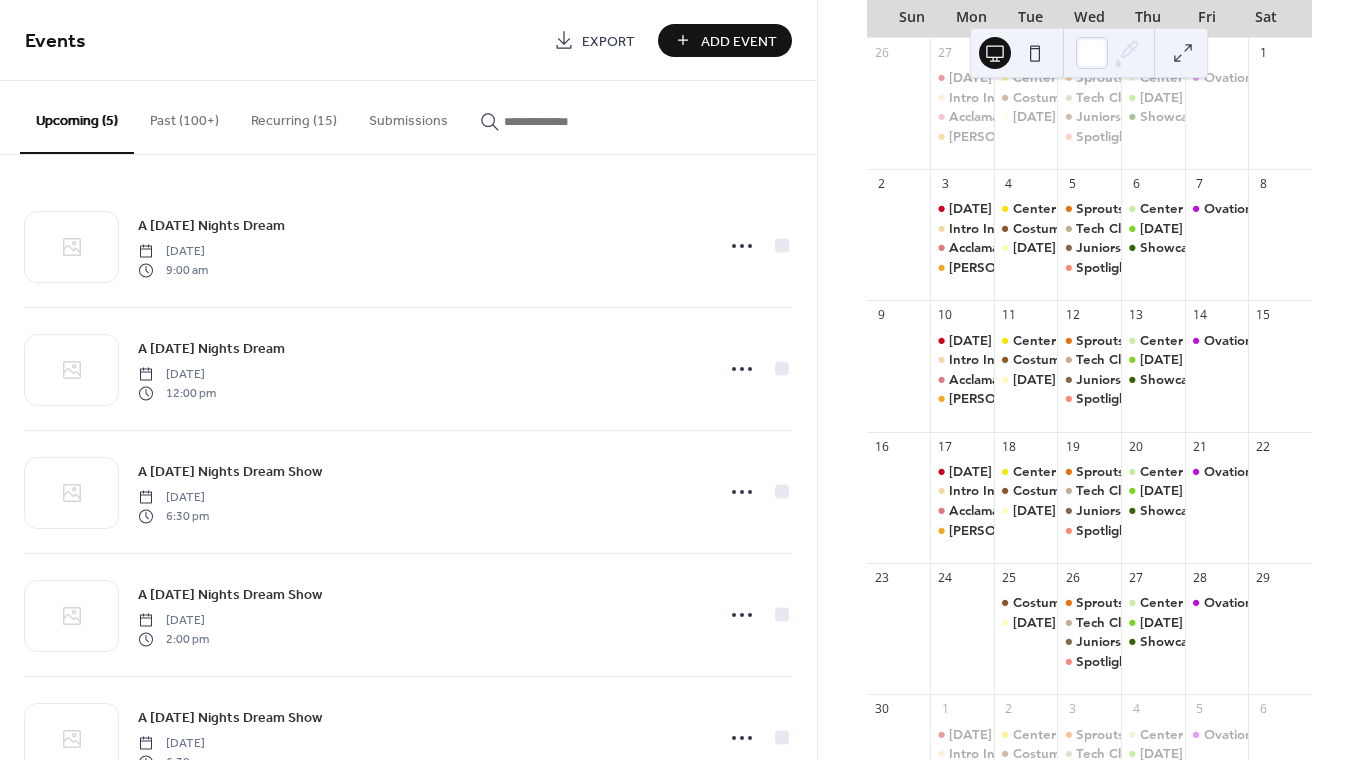 click on "Recurring (15)" at bounding box center [294, 116] 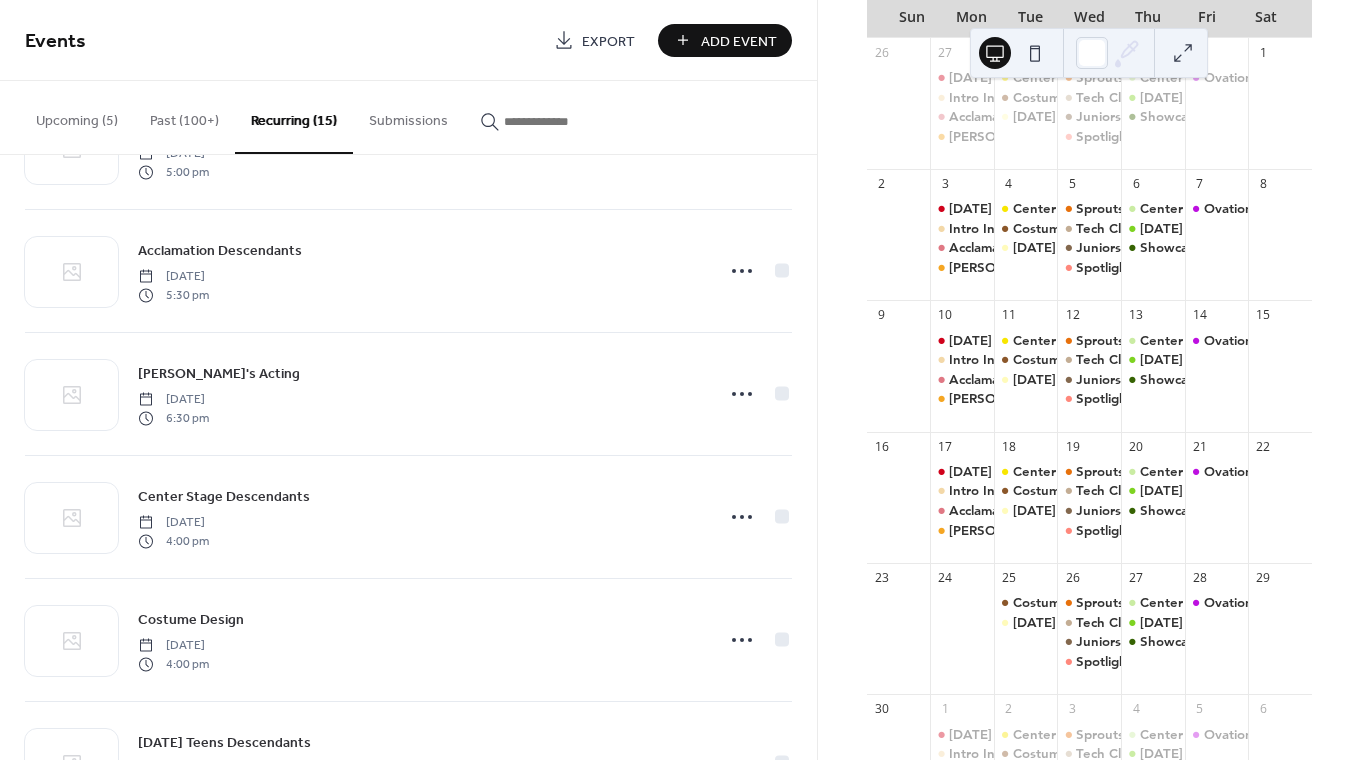 scroll, scrollTop: 229, scrollLeft: 0, axis: vertical 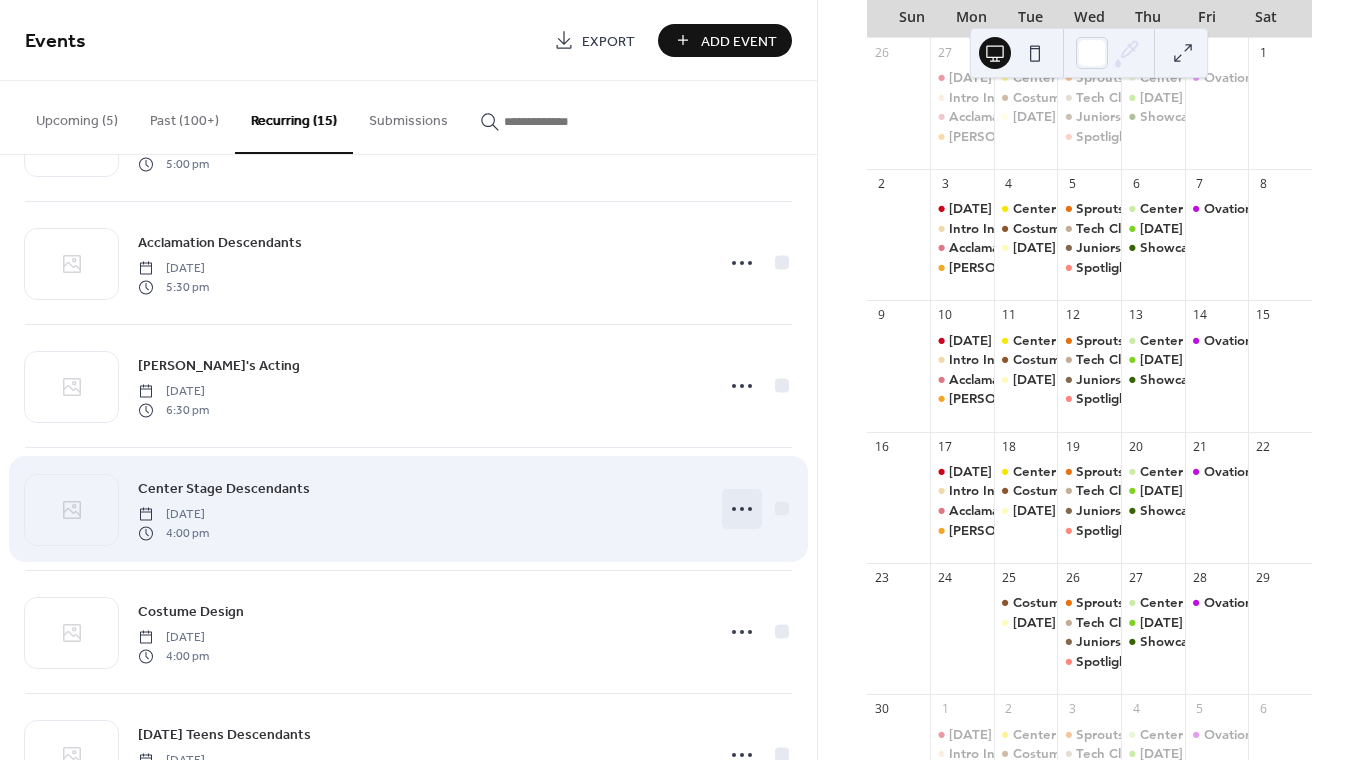 click 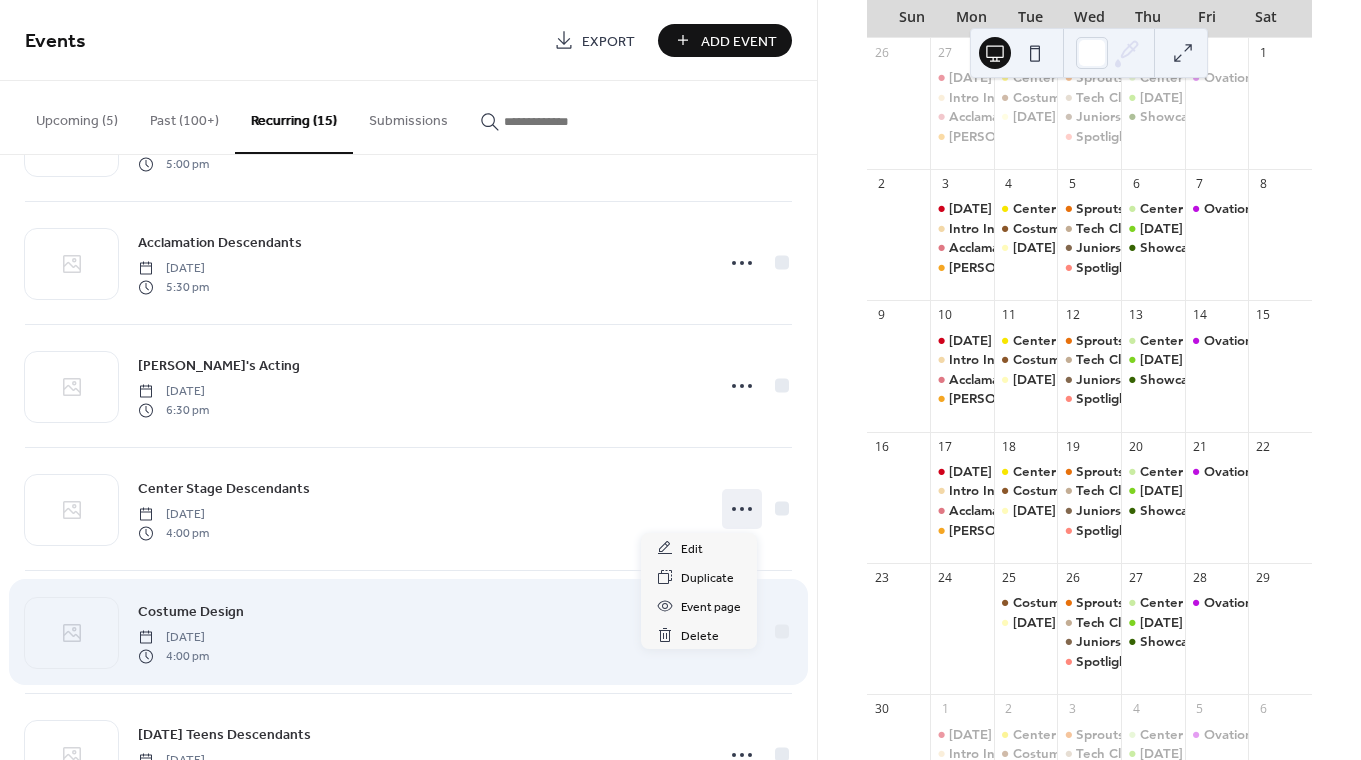 click on "Costume Design [DATE] 4:00 pm" at bounding box center (419, 632) 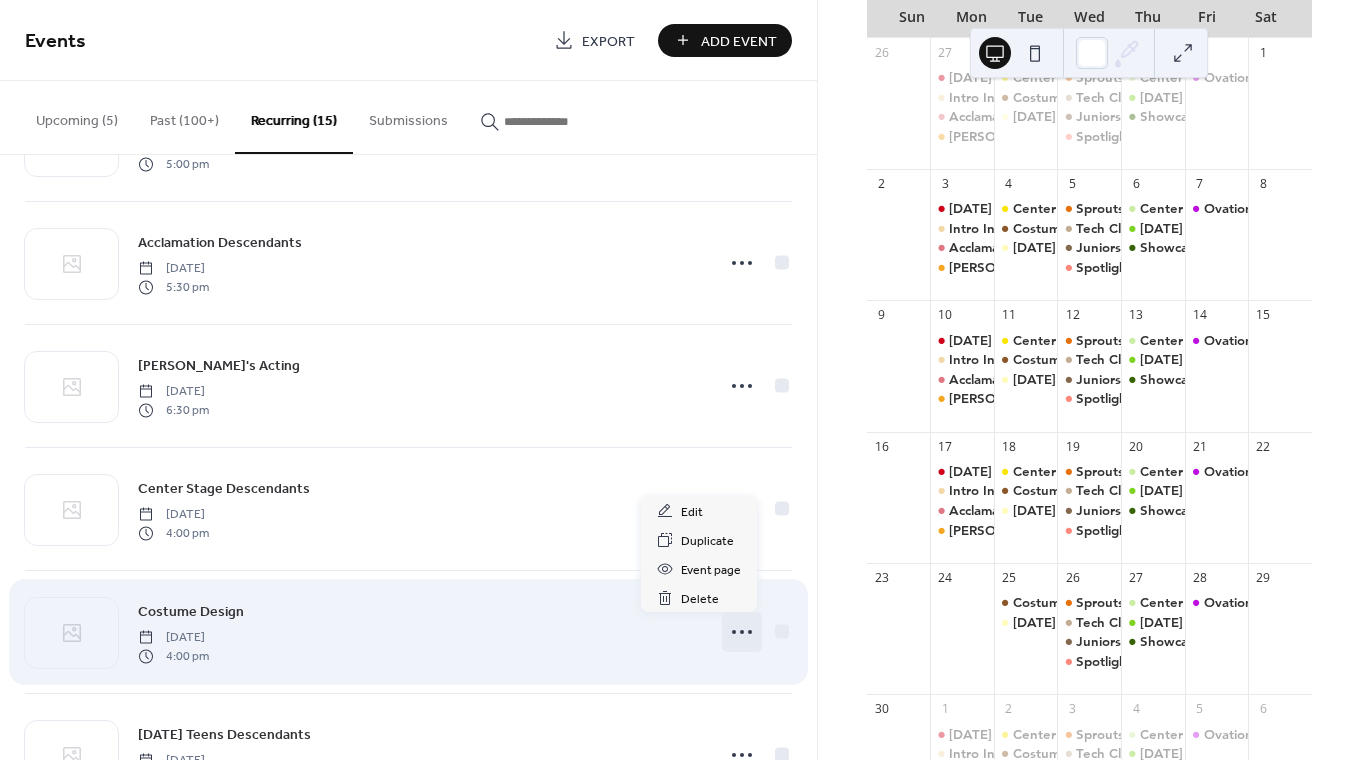 click 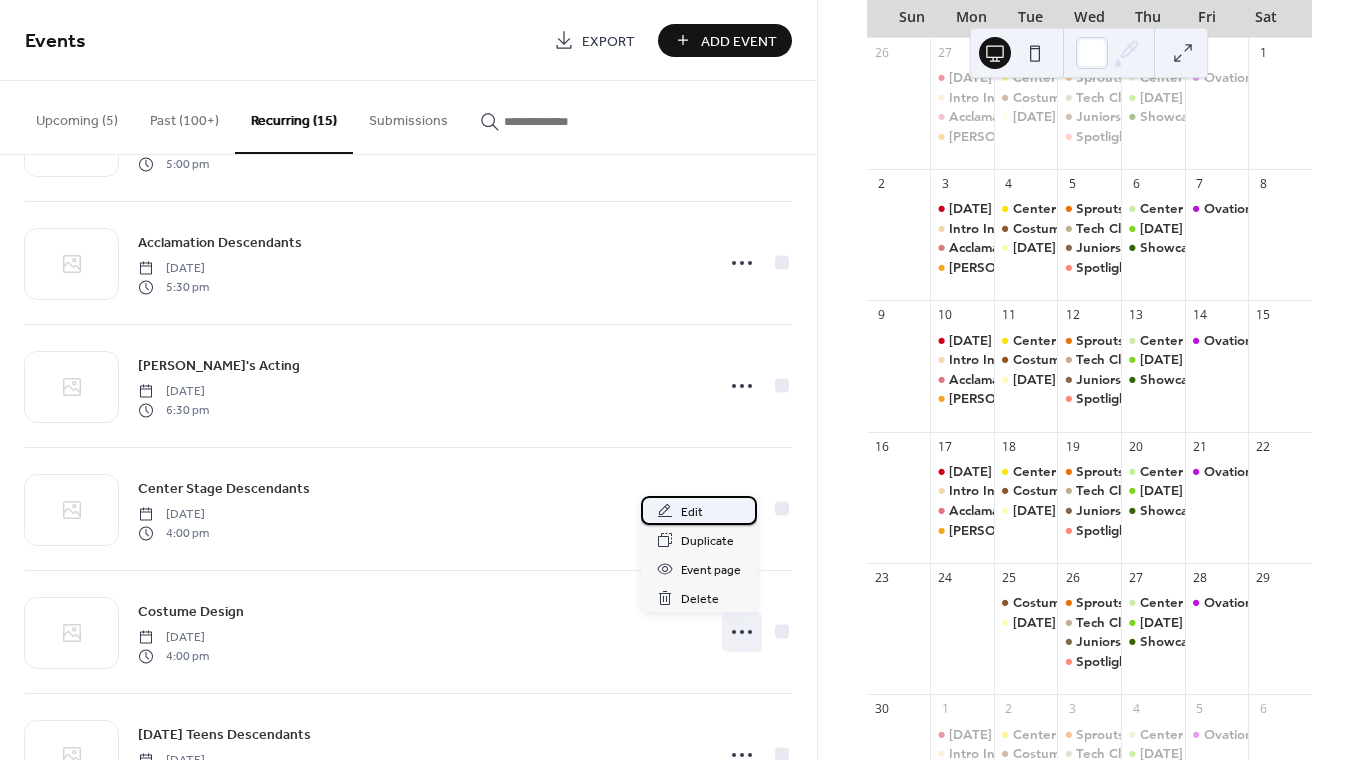click on "Edit" at bounding box center (699, 510) 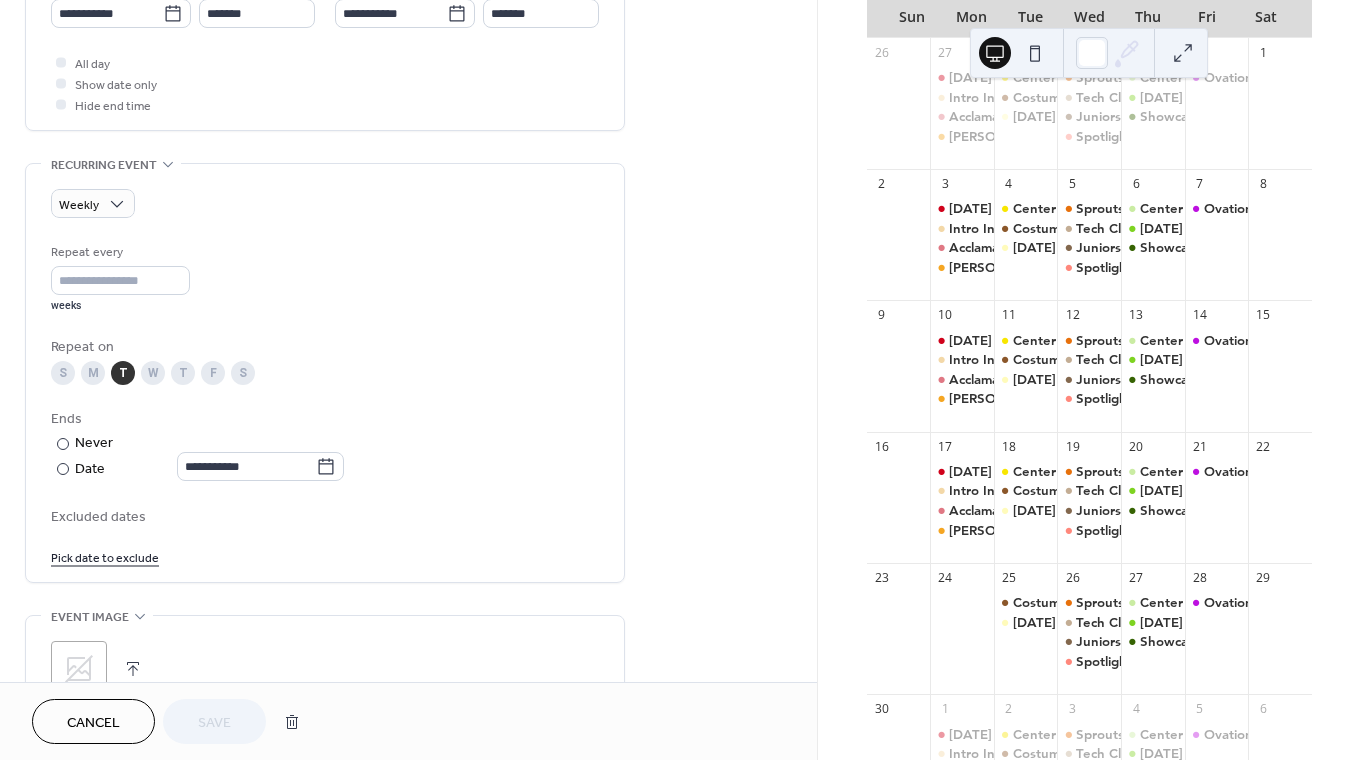 scroll, scrollTop: 736, scrollLeft: 0, axis: vertical 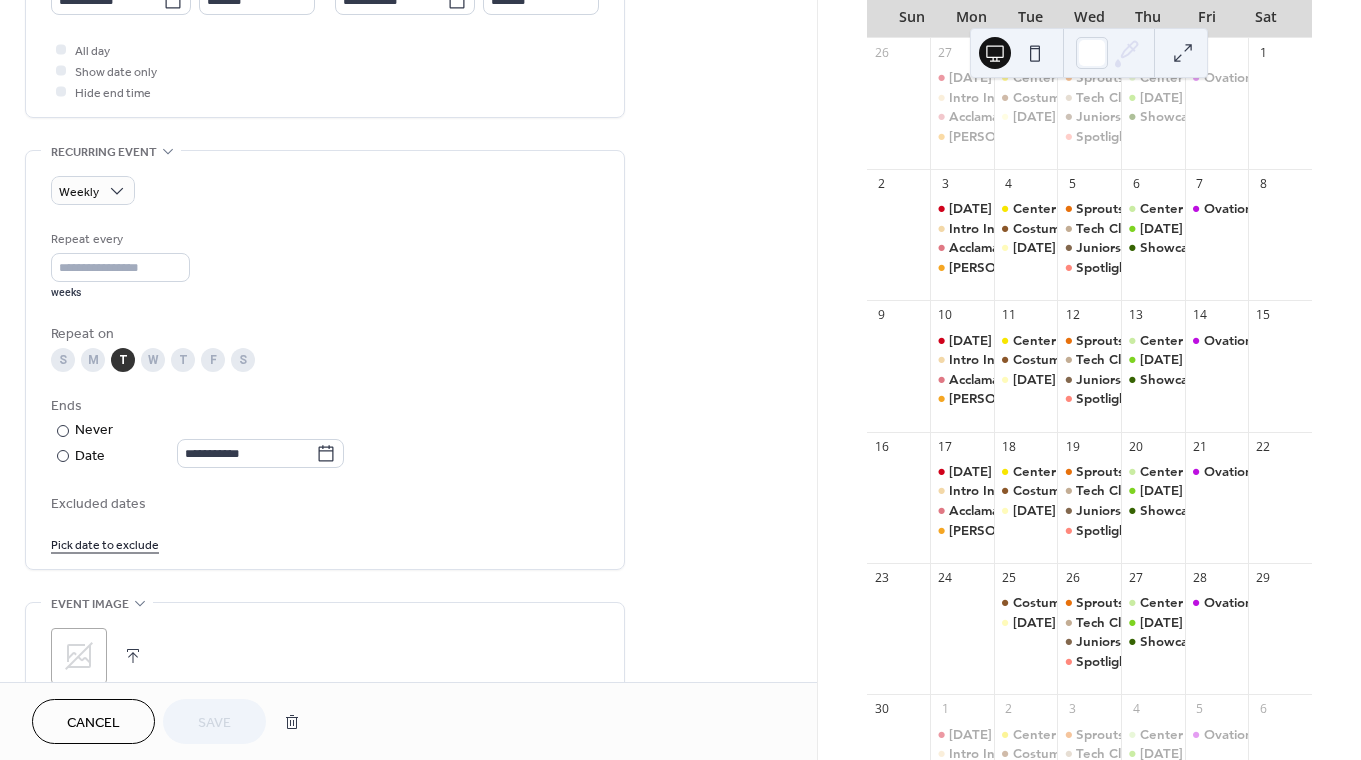 click on "Pick date to exclude" at bounding box center (105, 543) 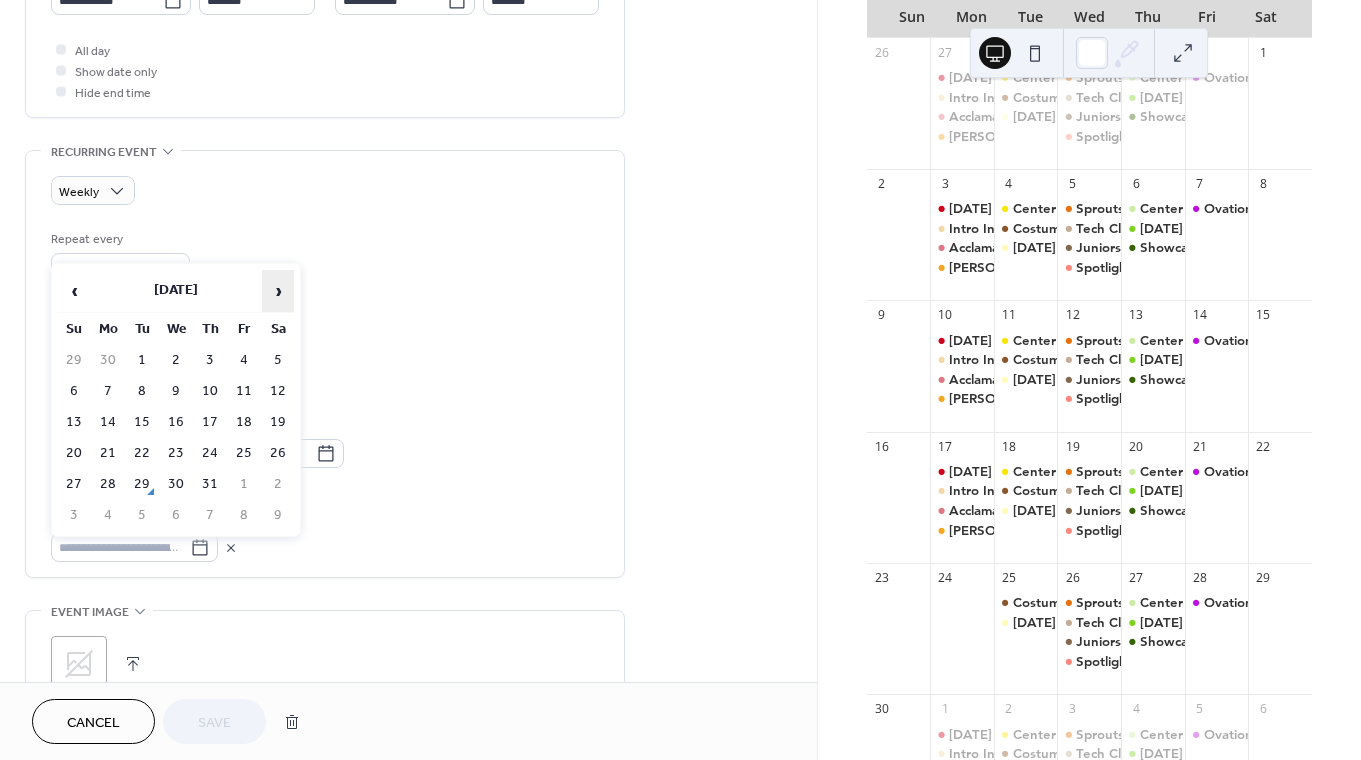 click on "›" at bounding box center [278, 291] 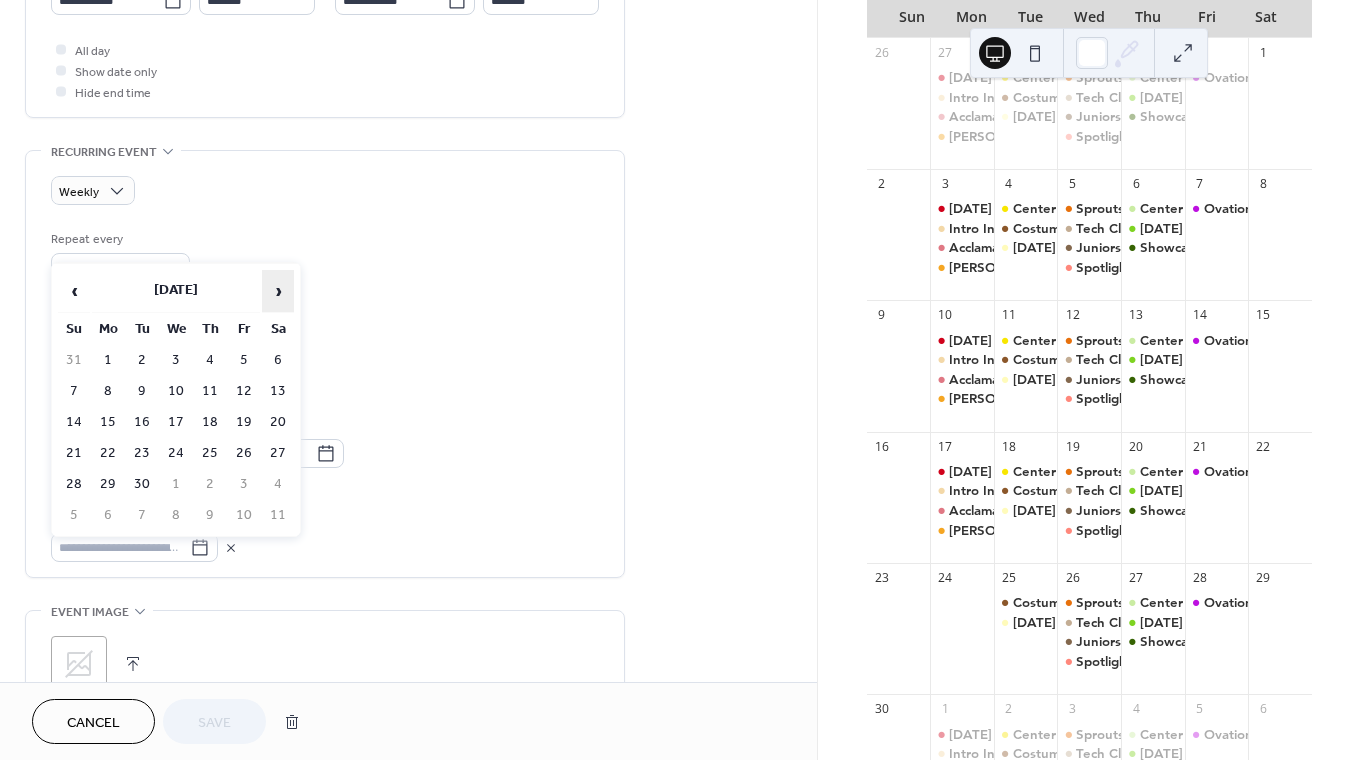 click on "›" at bounding box center [278, 291] 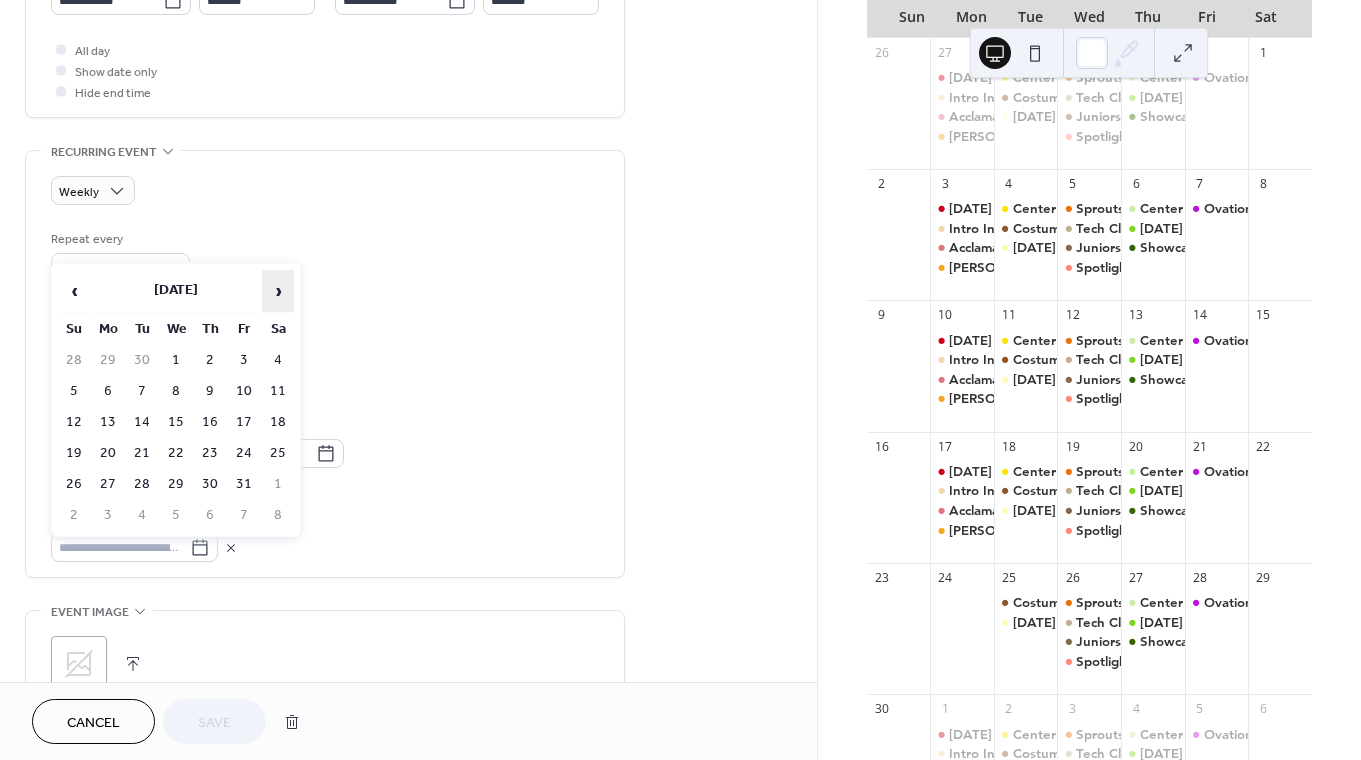 click on "›" at bounding box center [278, 291] 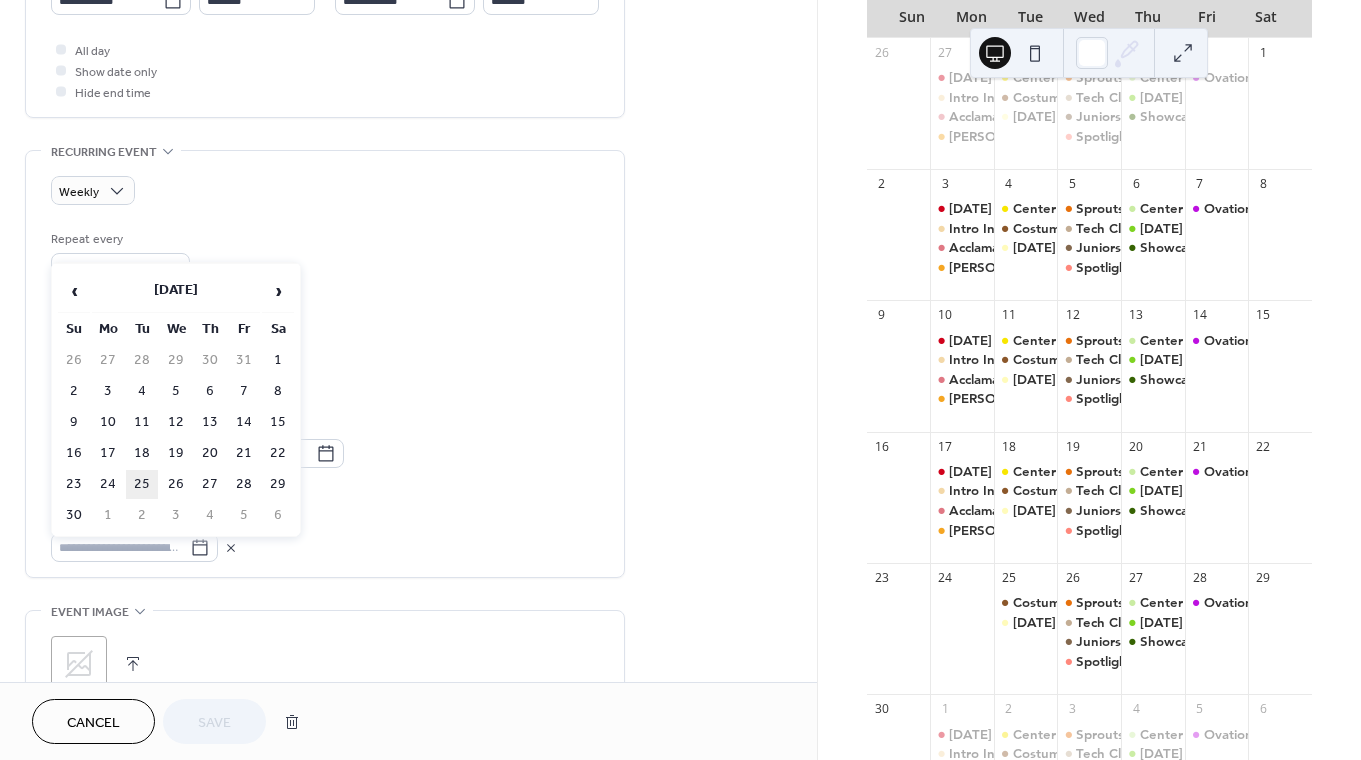 click on "25" at bounding box center (142, 484) 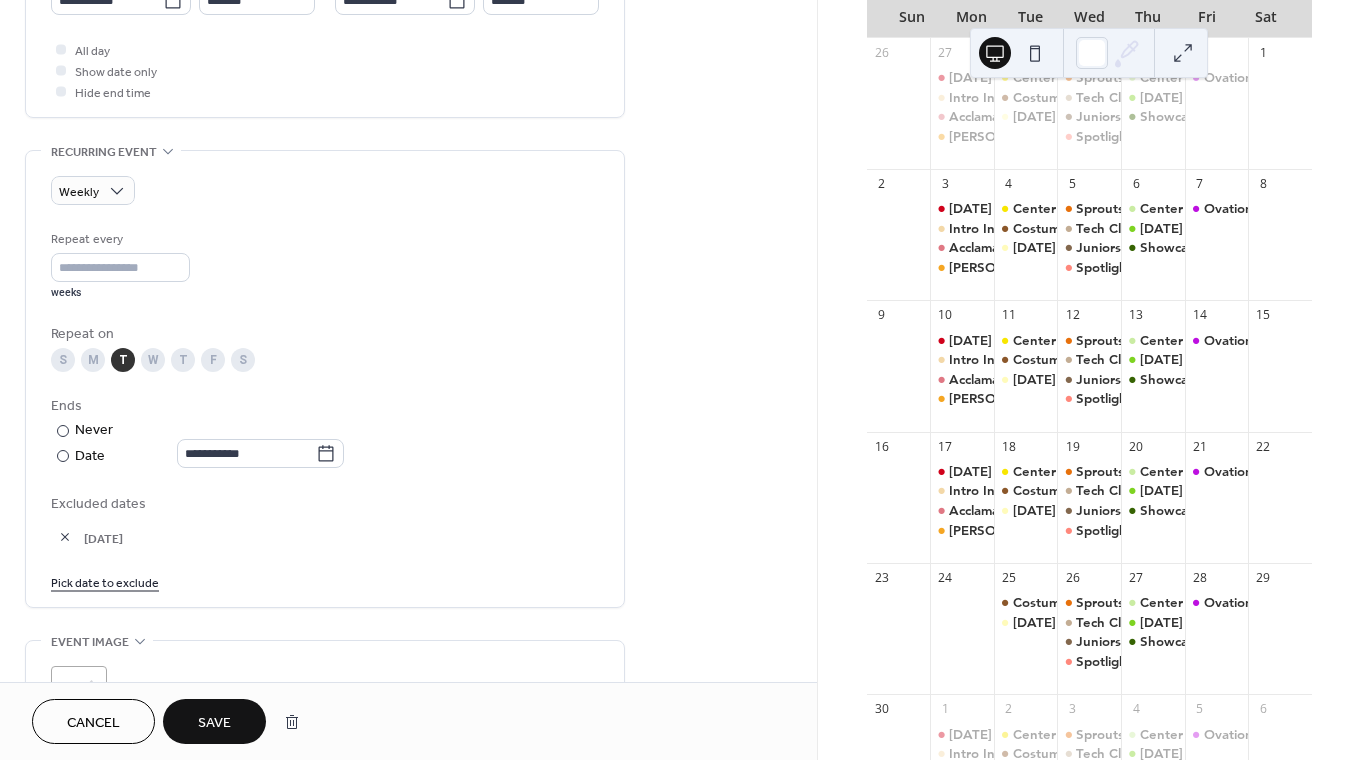 click on "Save" at bounding box center (214, 723) 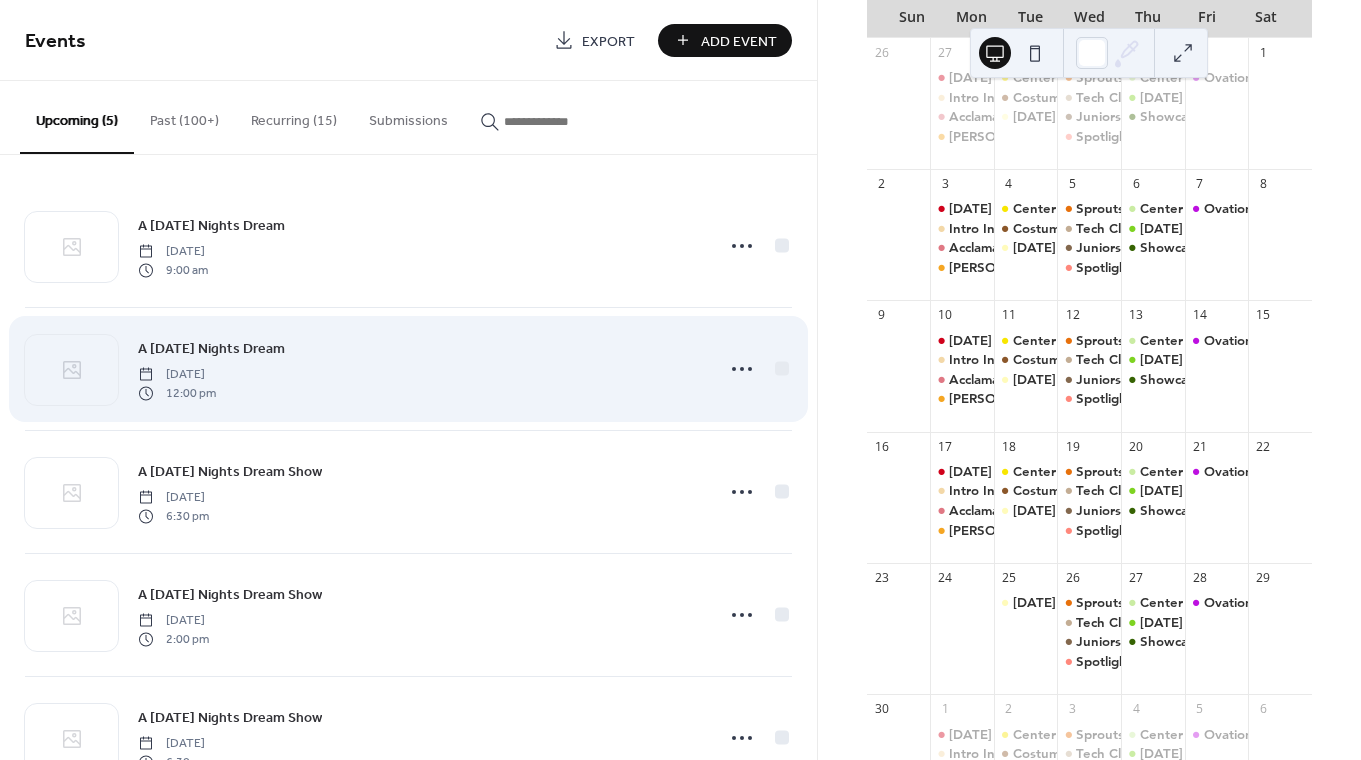 scroll, scrollTop: 69, scrollLeft: 0, axis: vertical 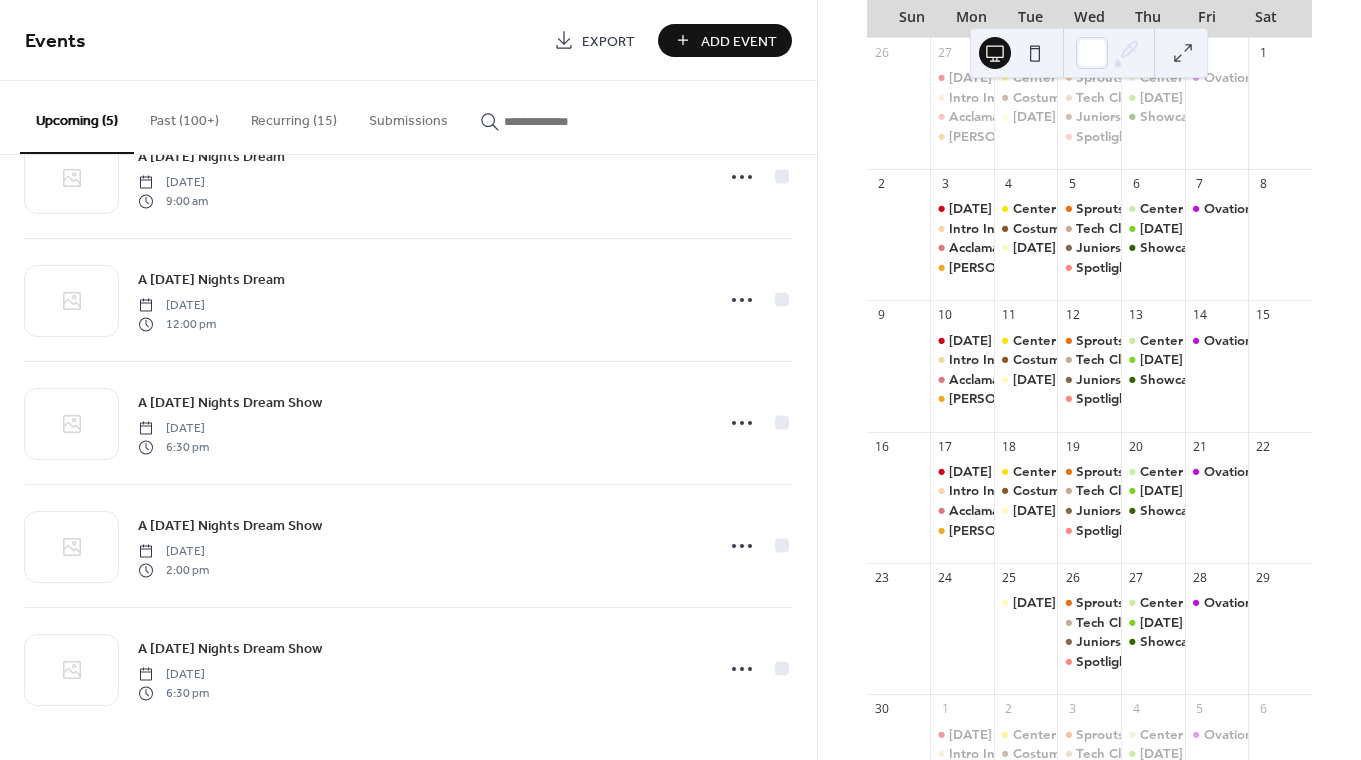 click on "Recurring (15)" at bounding box center [294, 116] 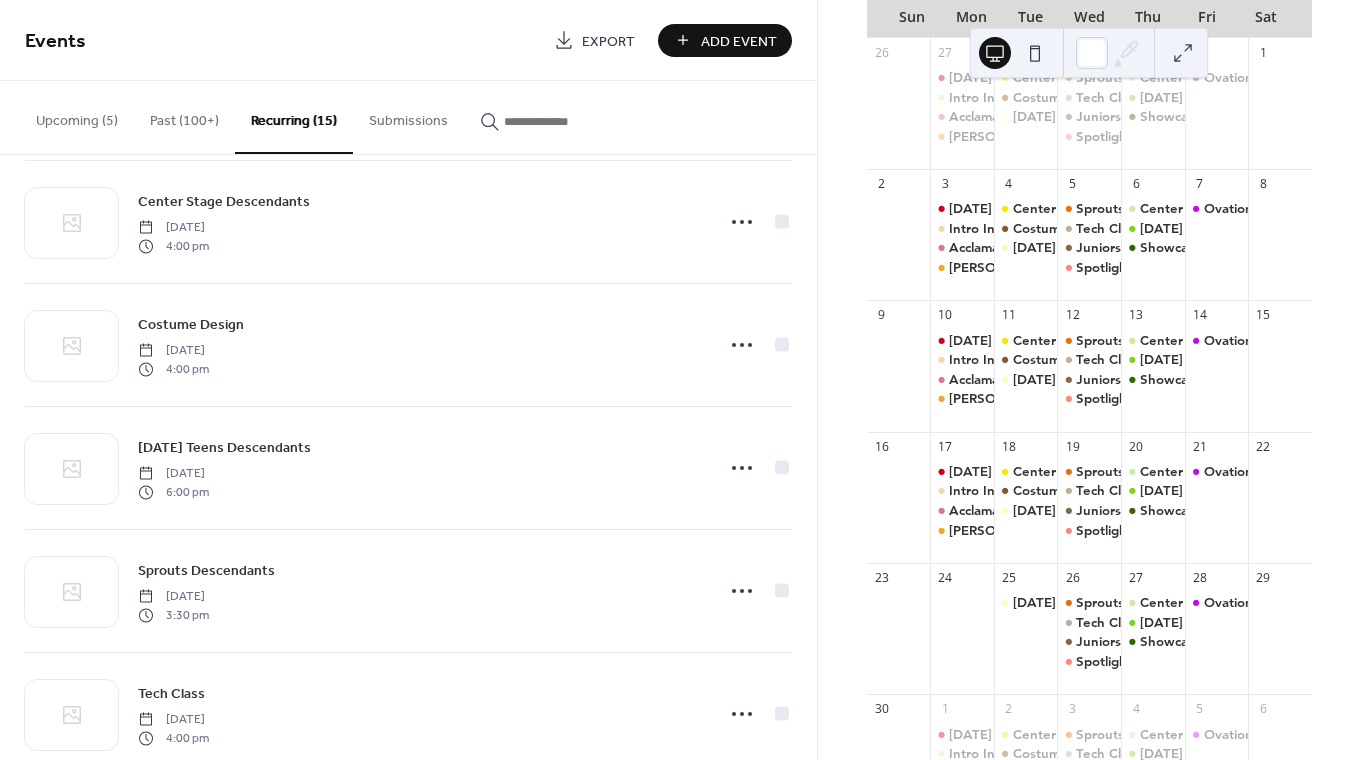 scroll, scrollTop: 511, scrollLeft: 0, axis: vertical 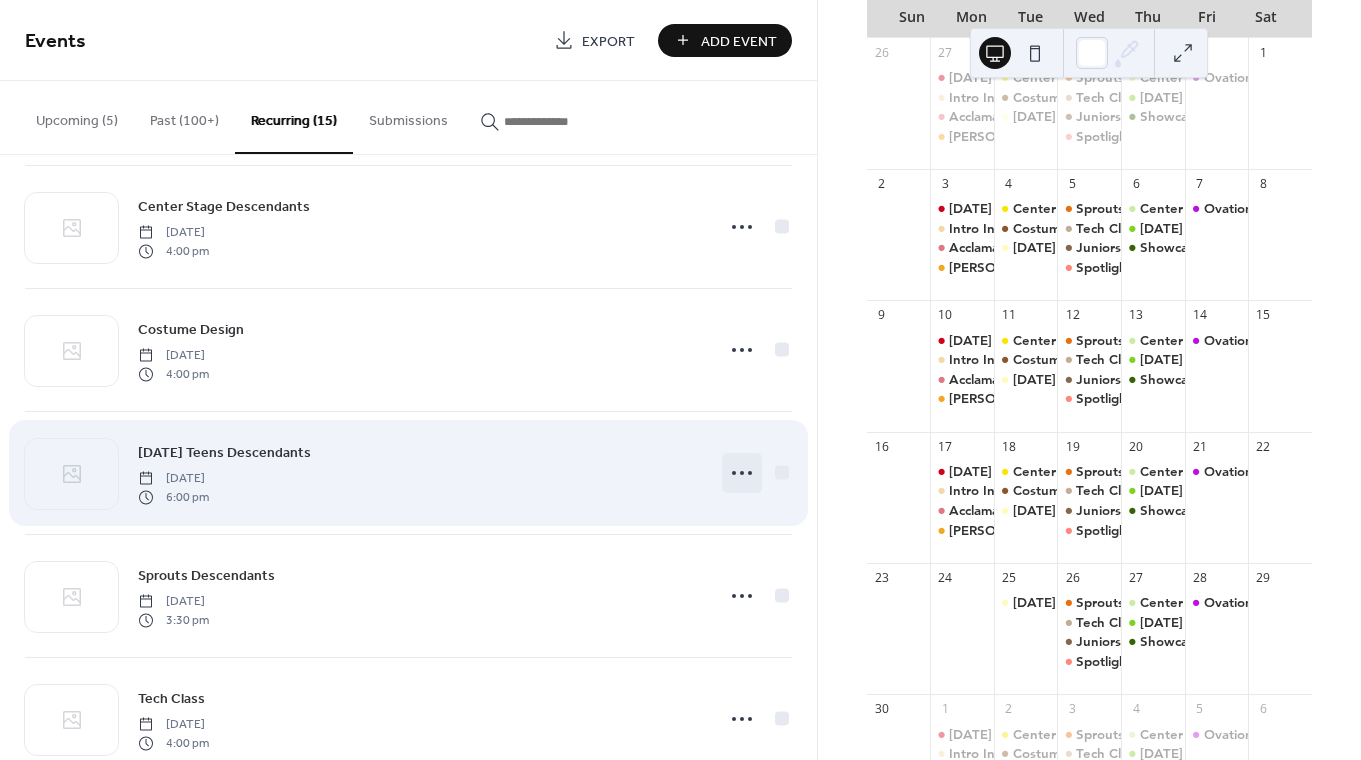 click 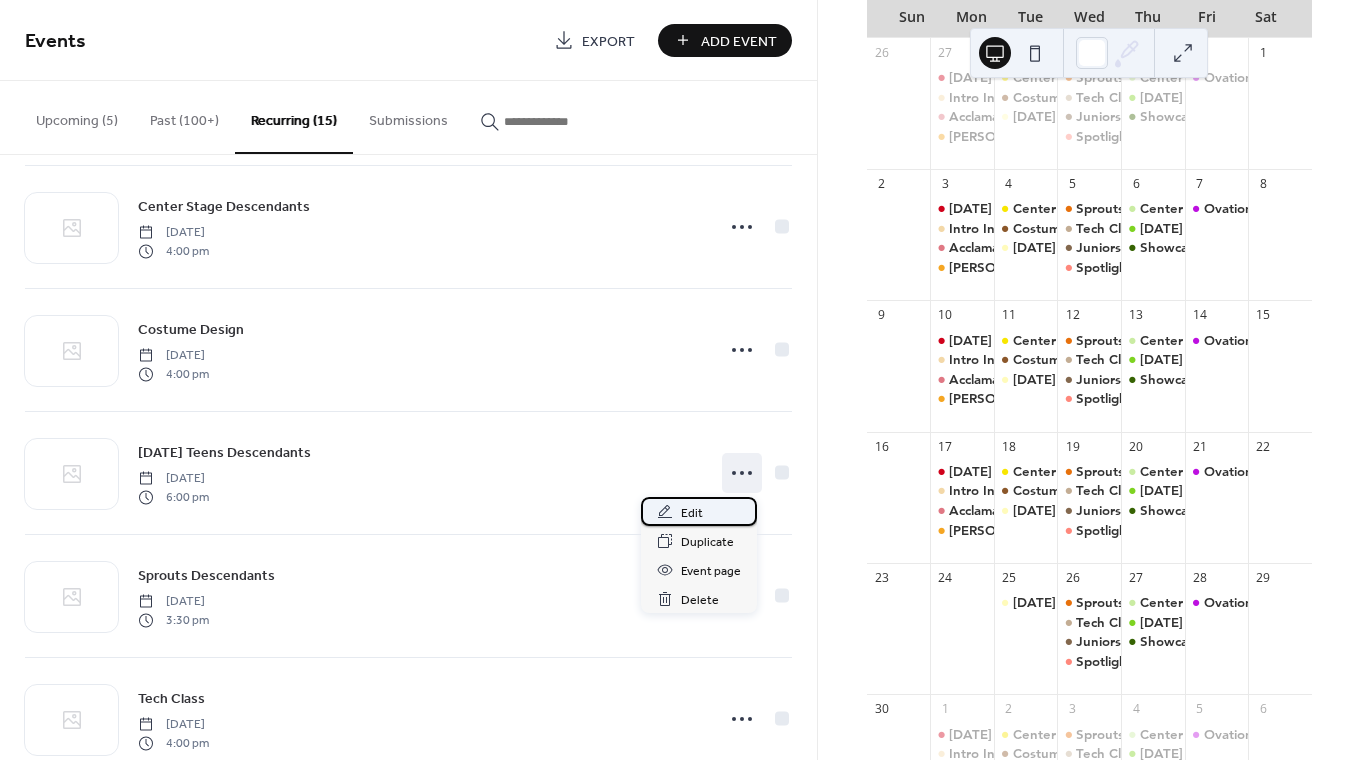 click on "Edit" at bounding box center [699, 511] 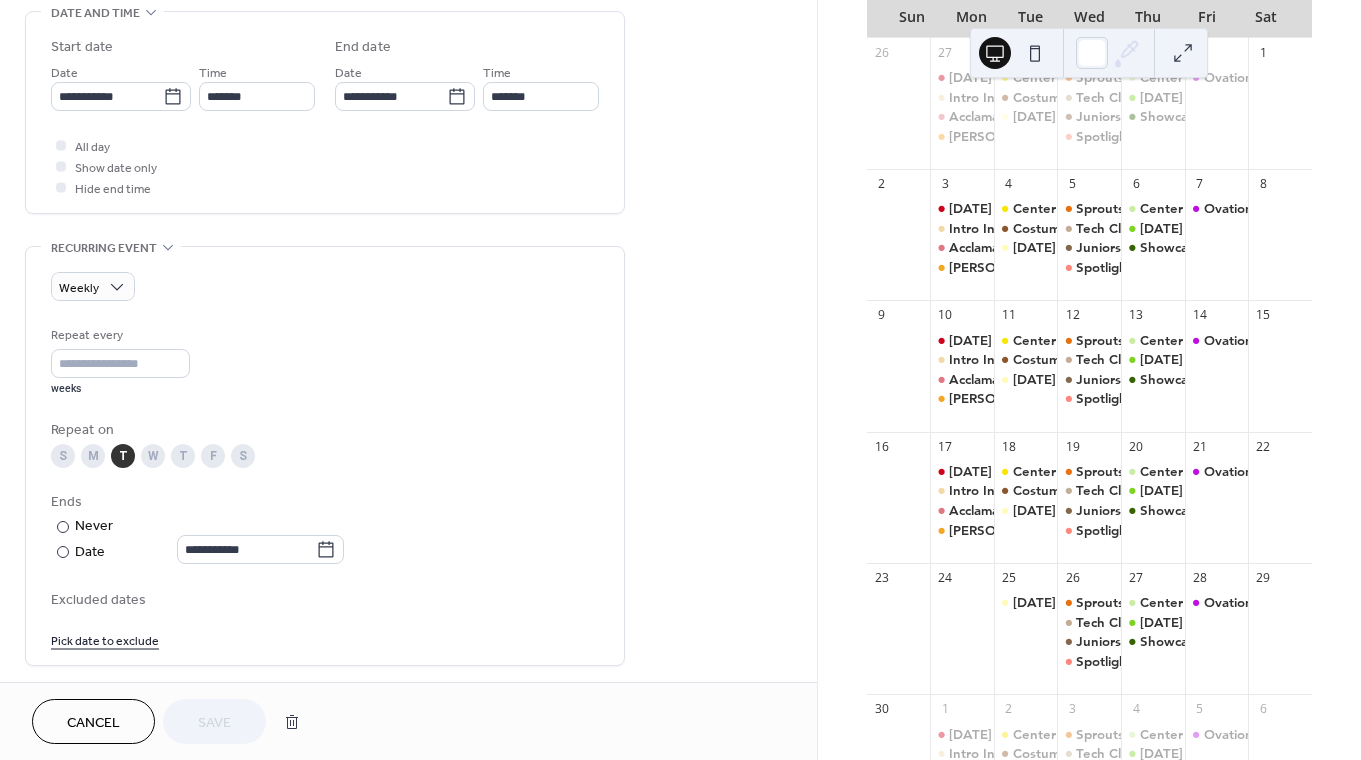 scroll, scrollTop: 660, scrollLeft: 0, axis: vertical 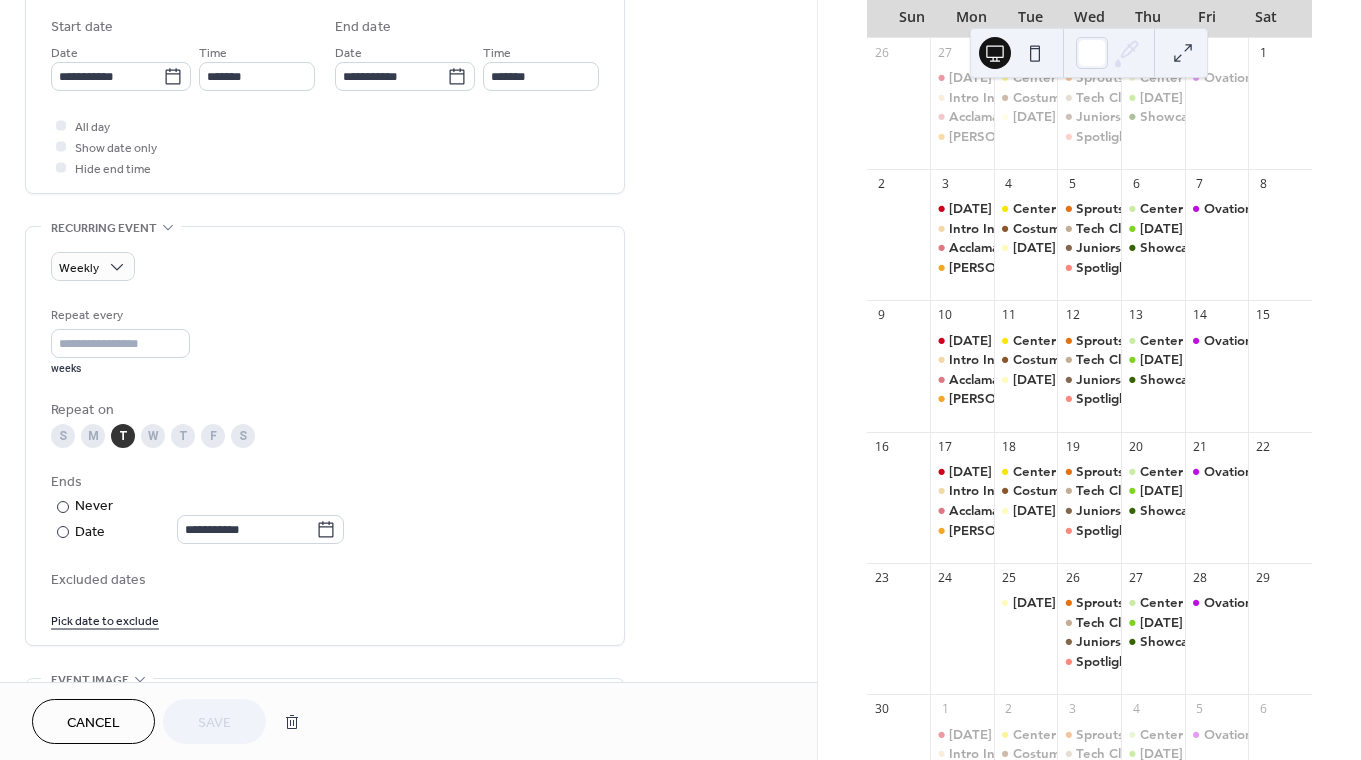 click on "Pick date to exclude" at bounding box center (105, 619) 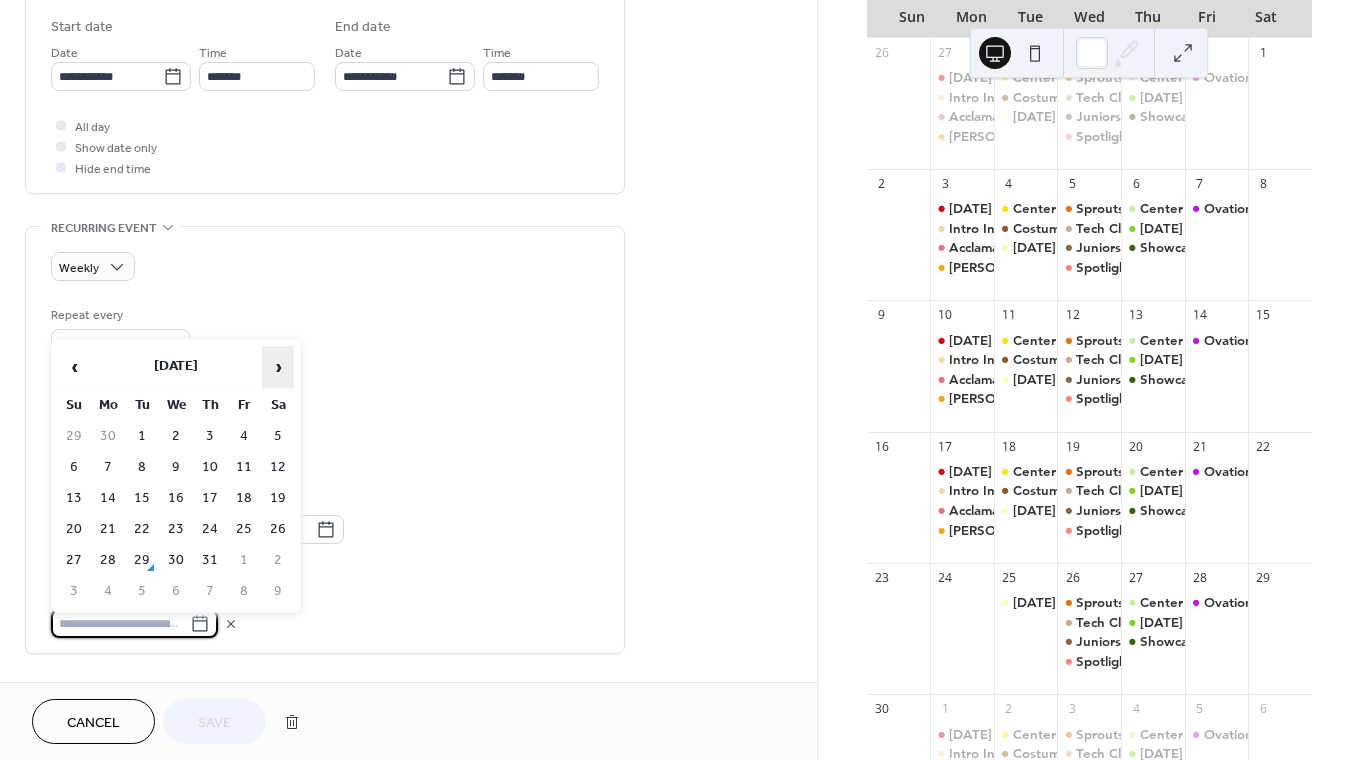 click on "›" at bounding box center [278, 367] 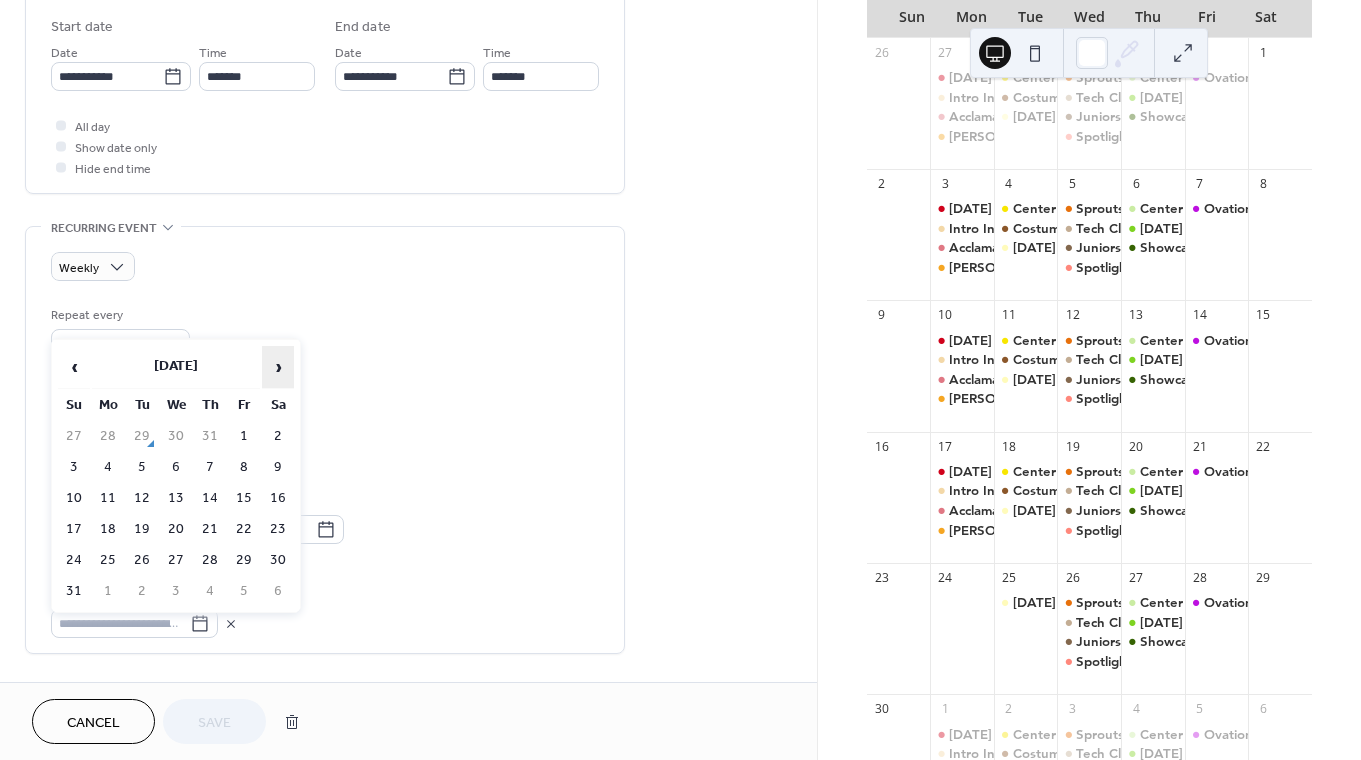 click on "›" at bounding box center [278, 367] 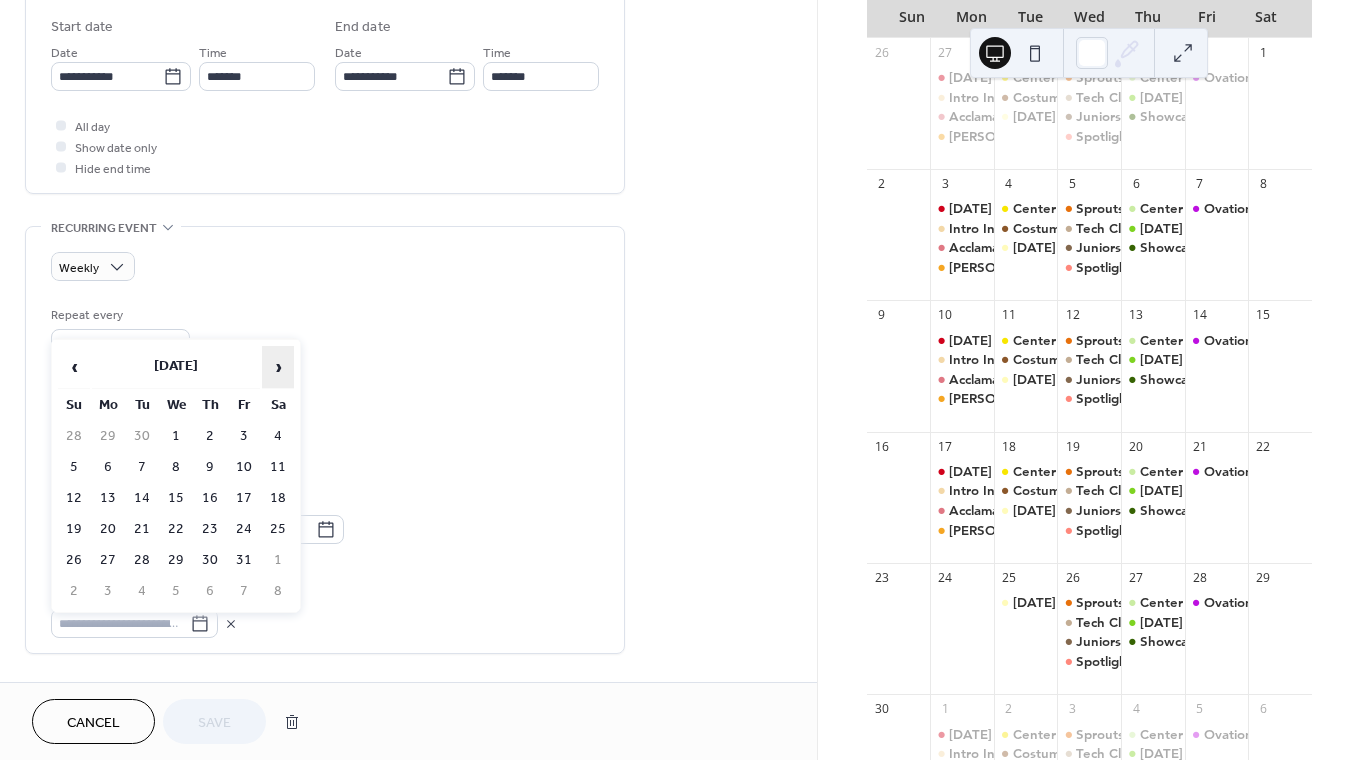 click on "›" at bounding box center [278, 367] 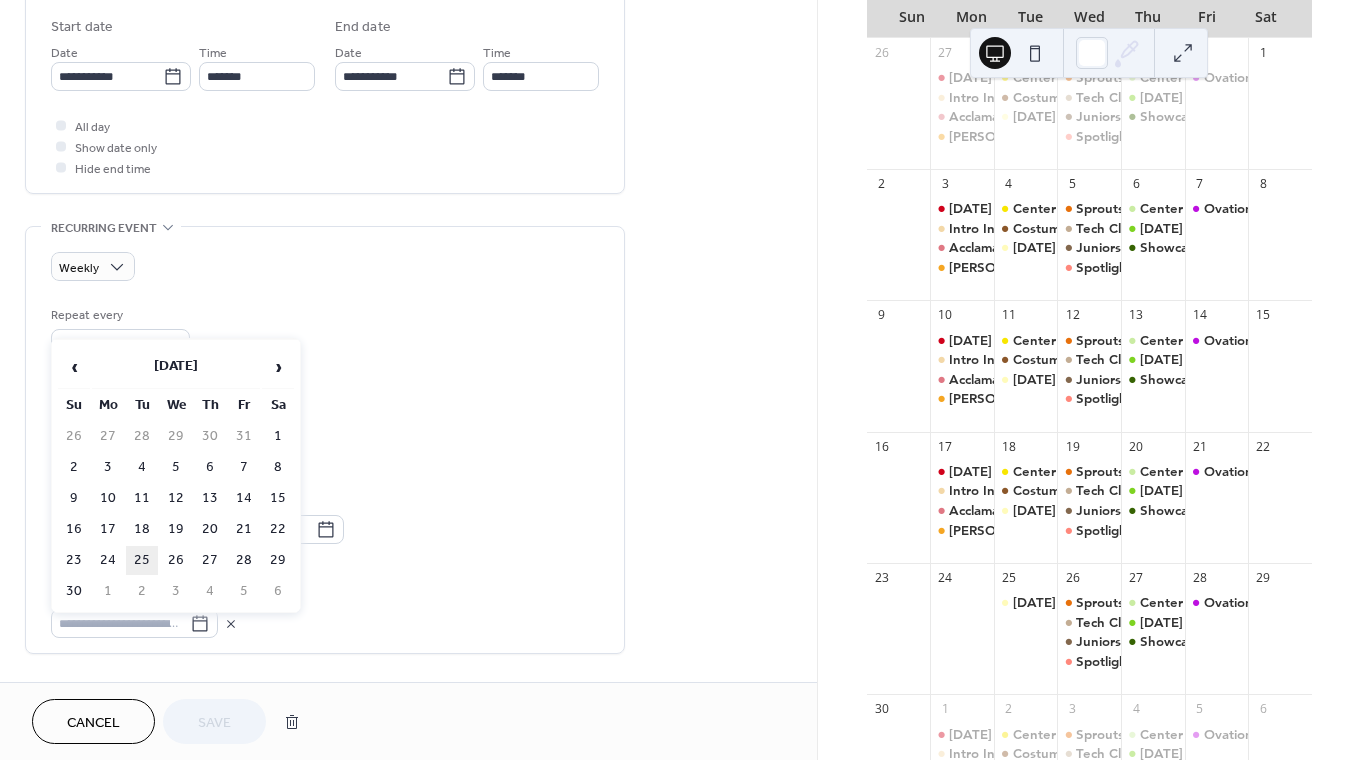 click on "25" at bounding box center (142, 560) 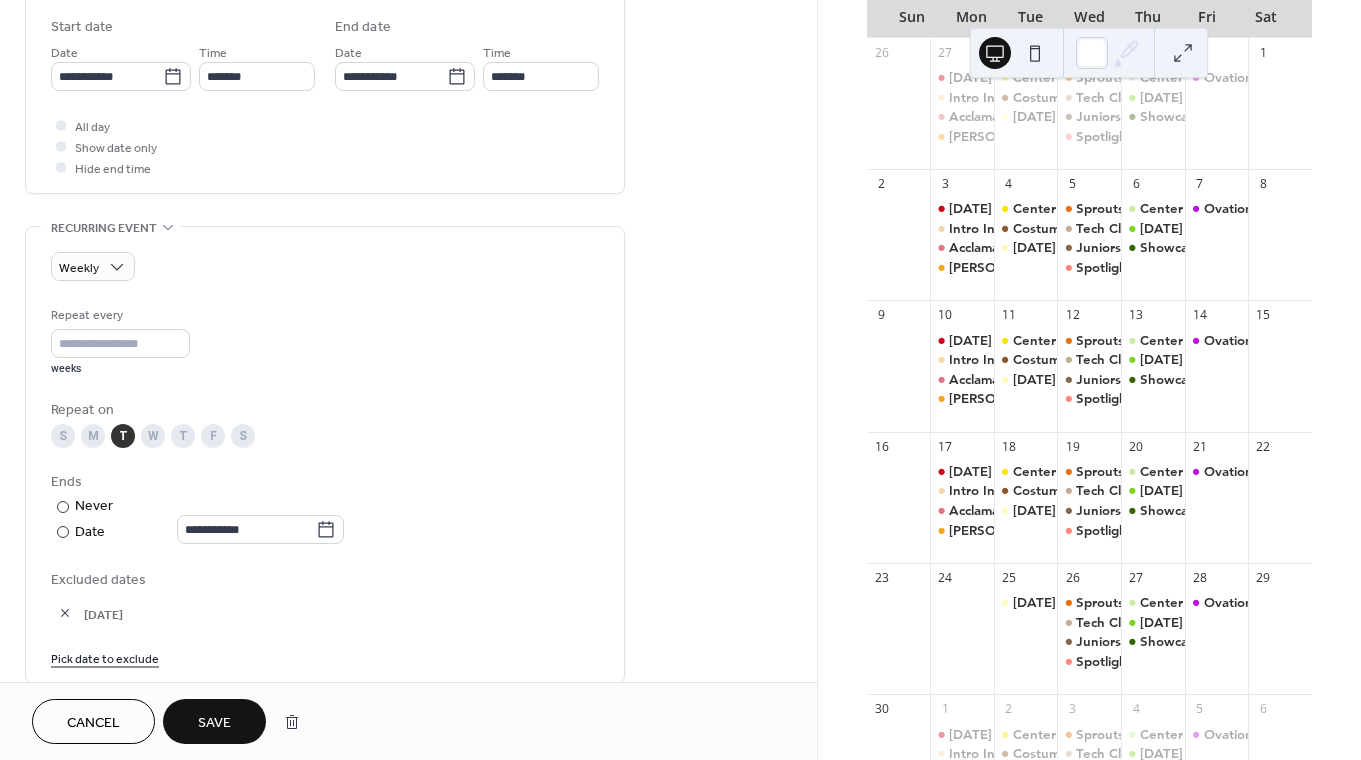 click on "Save" at bounding box center [214, 721] 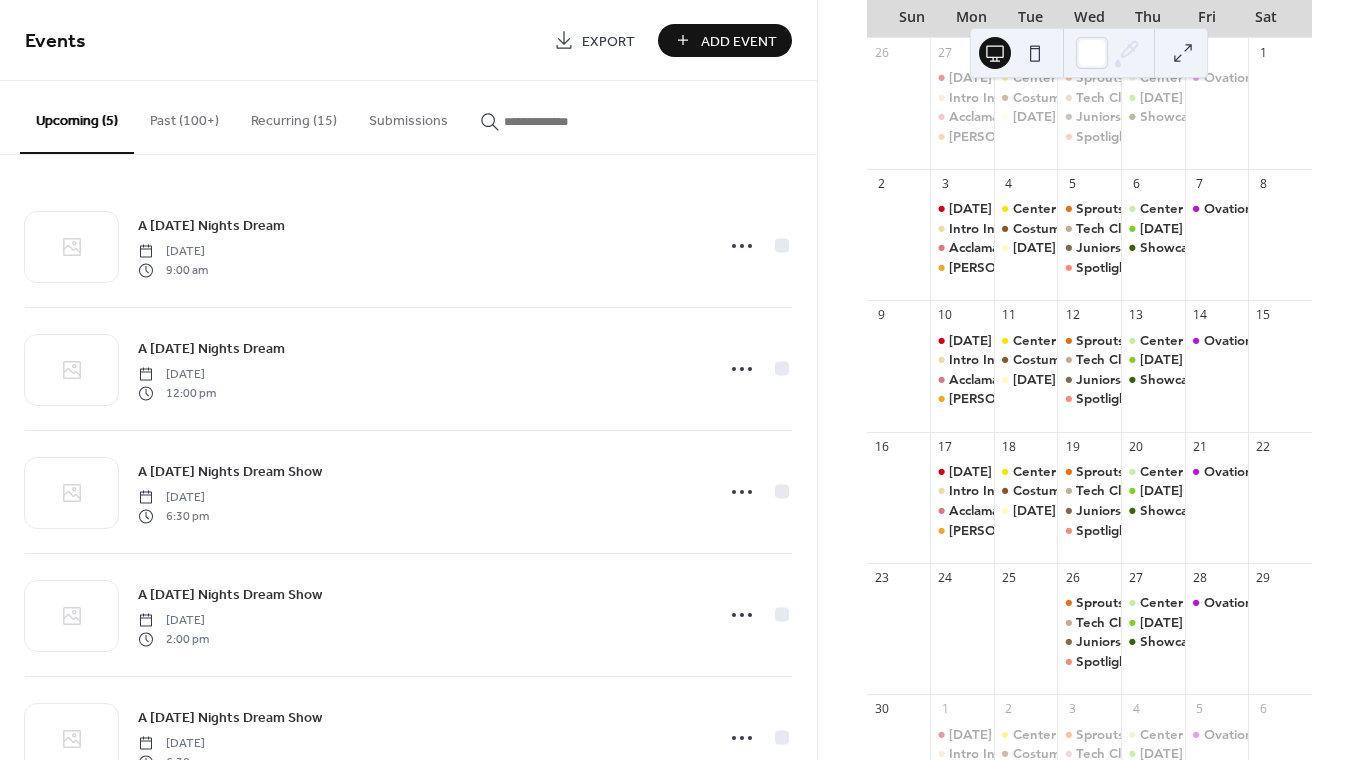 click on "Recurring (15)" at bounding box center (294, 116) 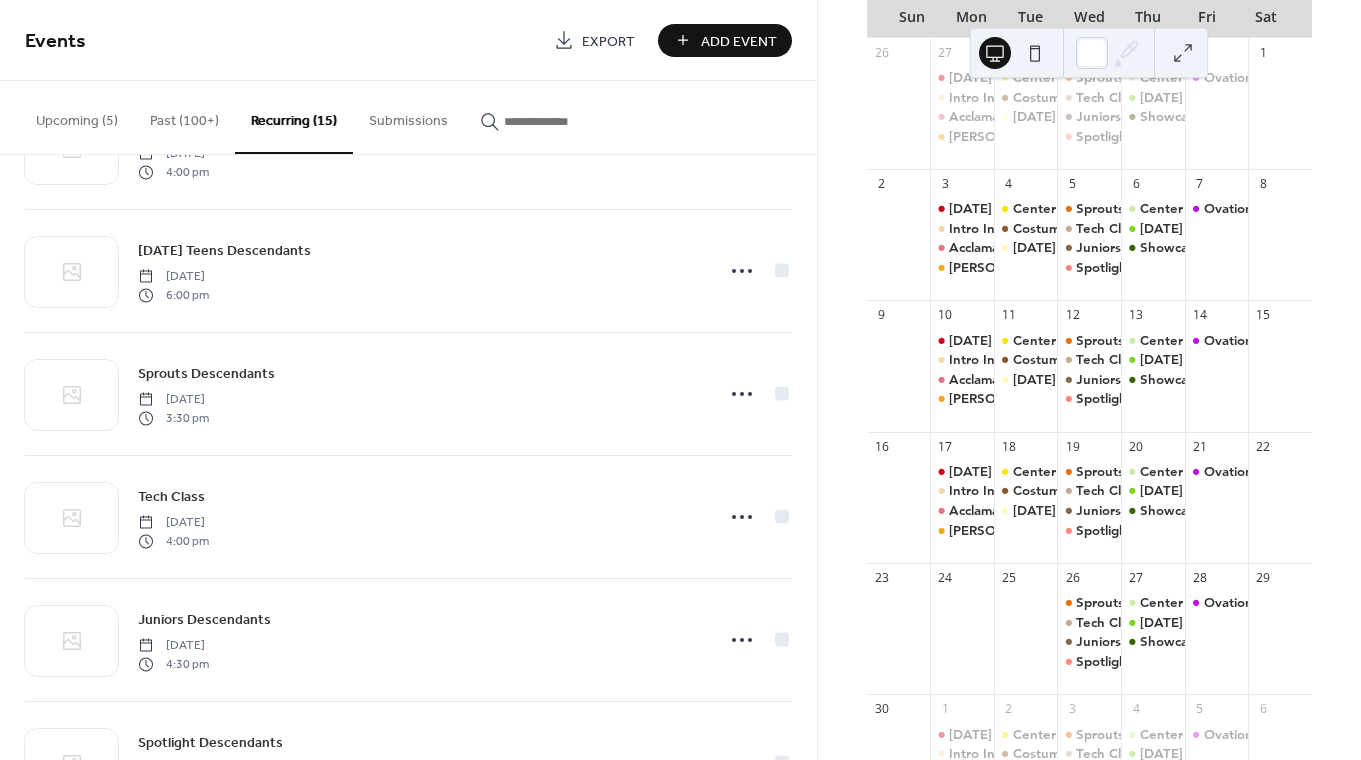 scroll, scrollTop: 716, scrollLeft: 0, axis: vertical 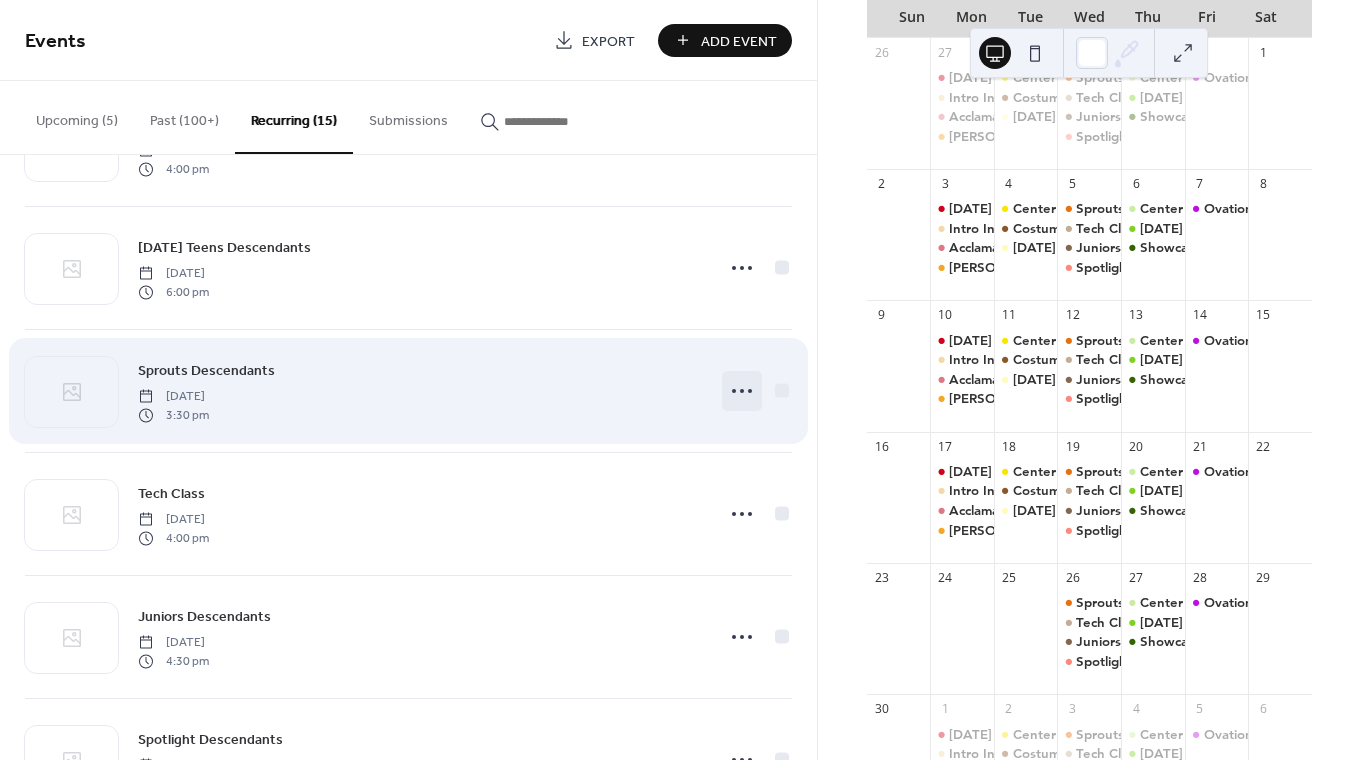 click 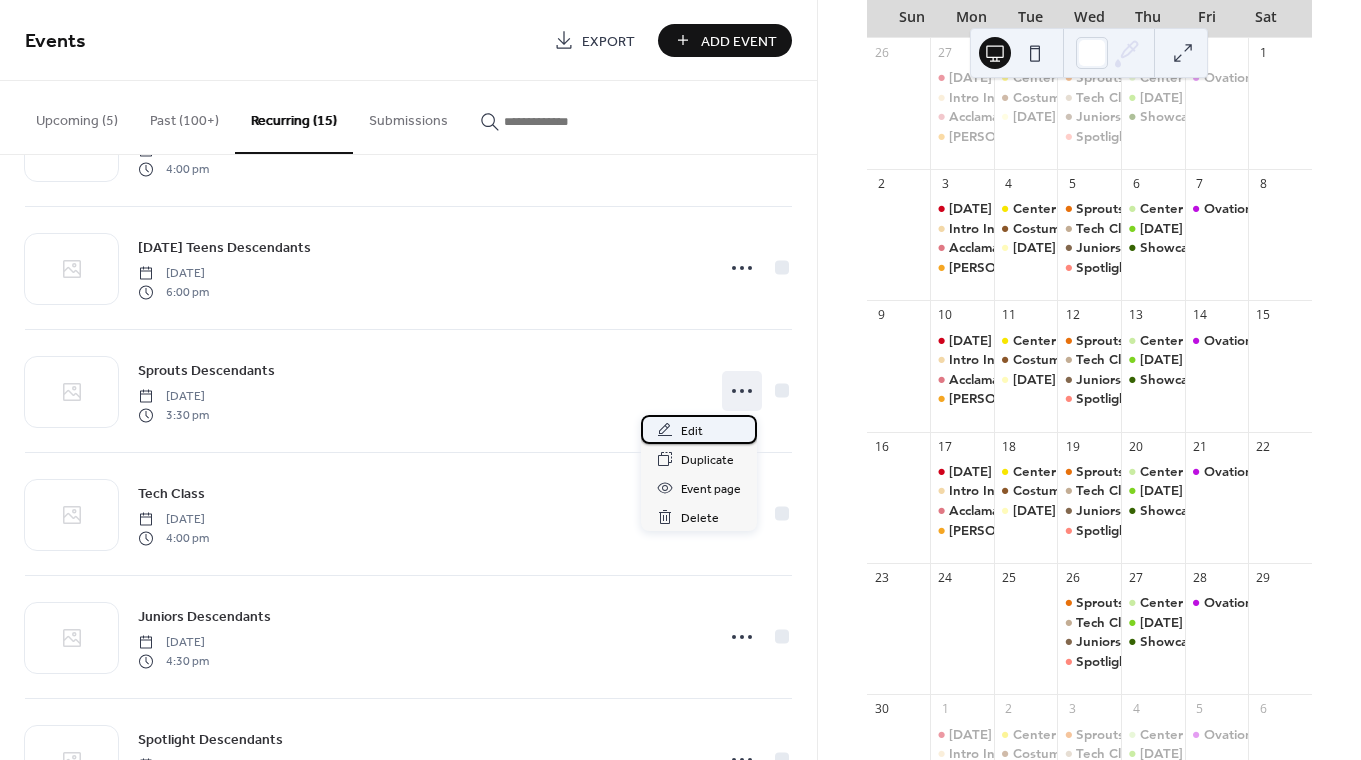 click on "Edit" at bounding box center (699, 429) 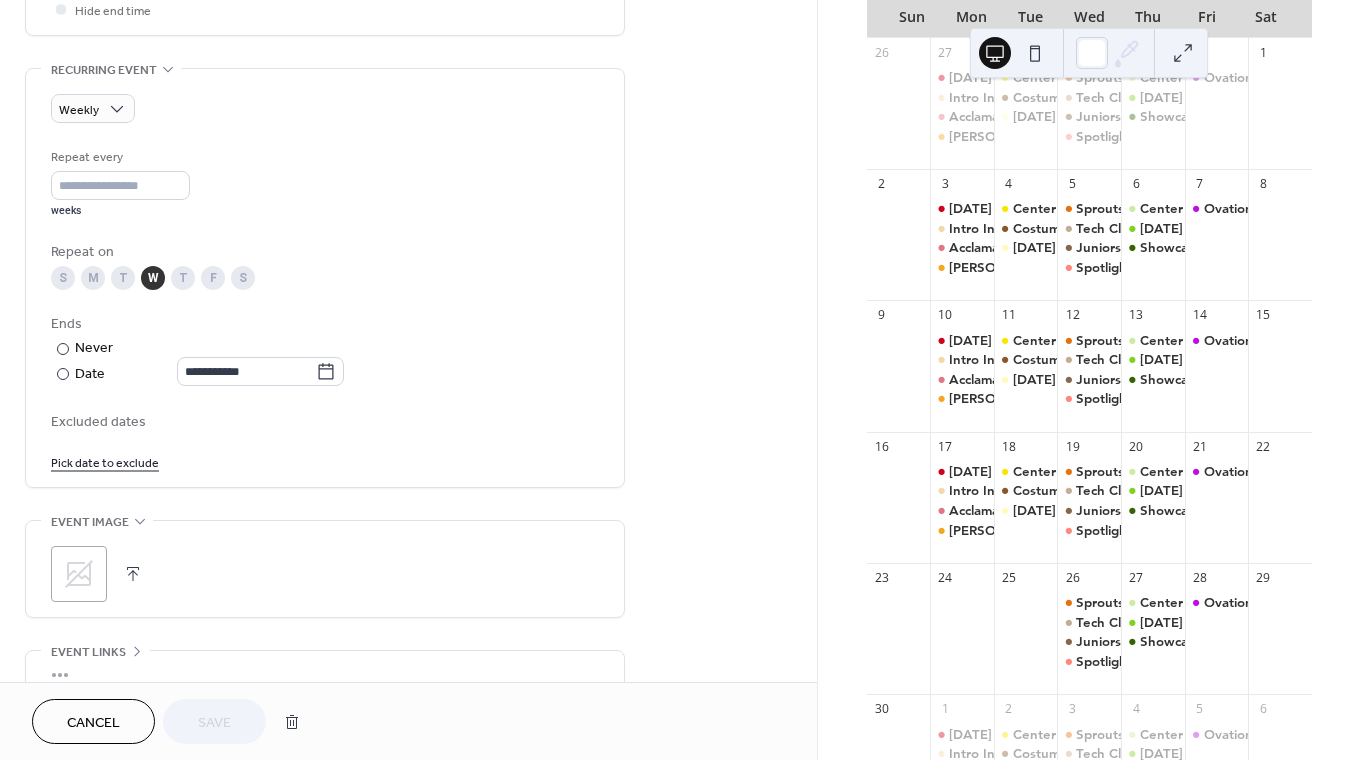 scroll, scrollTop: 838, scrollLeft: 0, axis: vertical 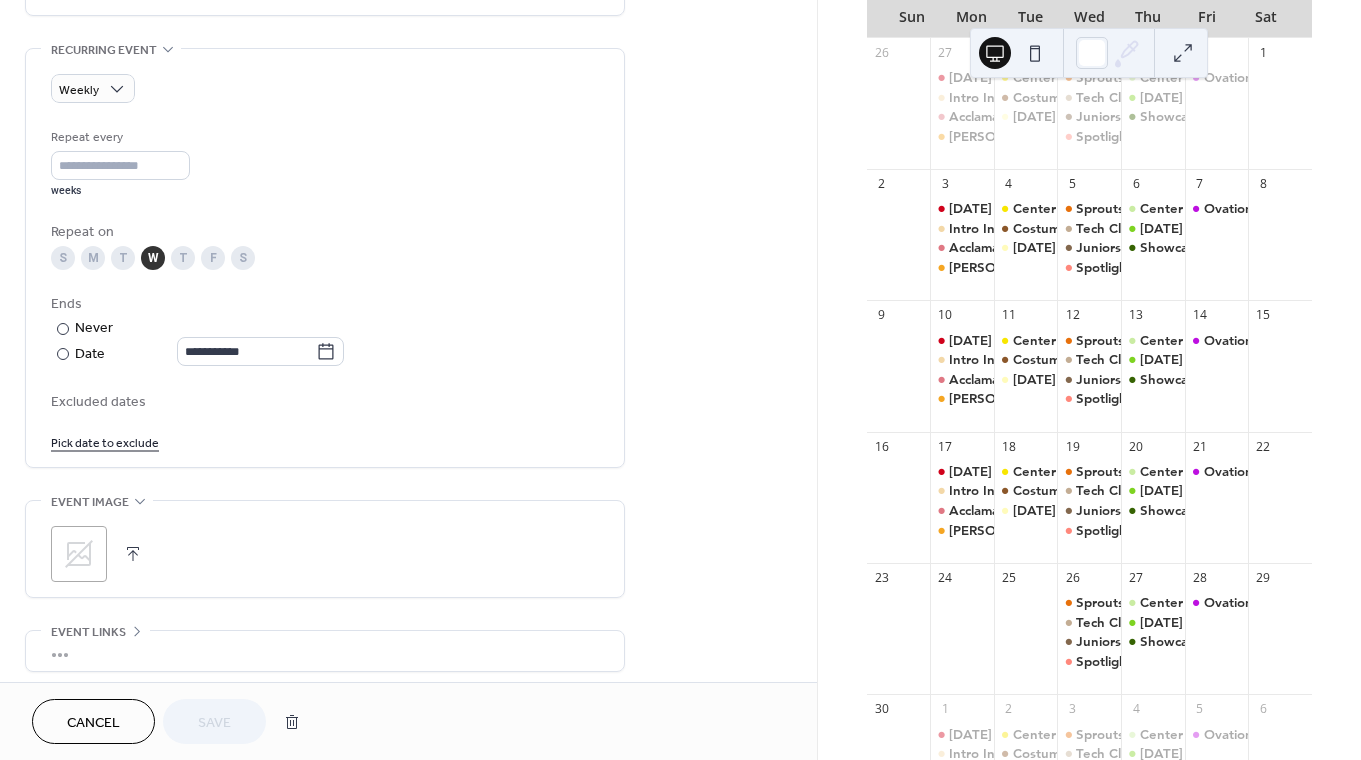 click on "Pick date to exclude" at bounding box center [105, 441] 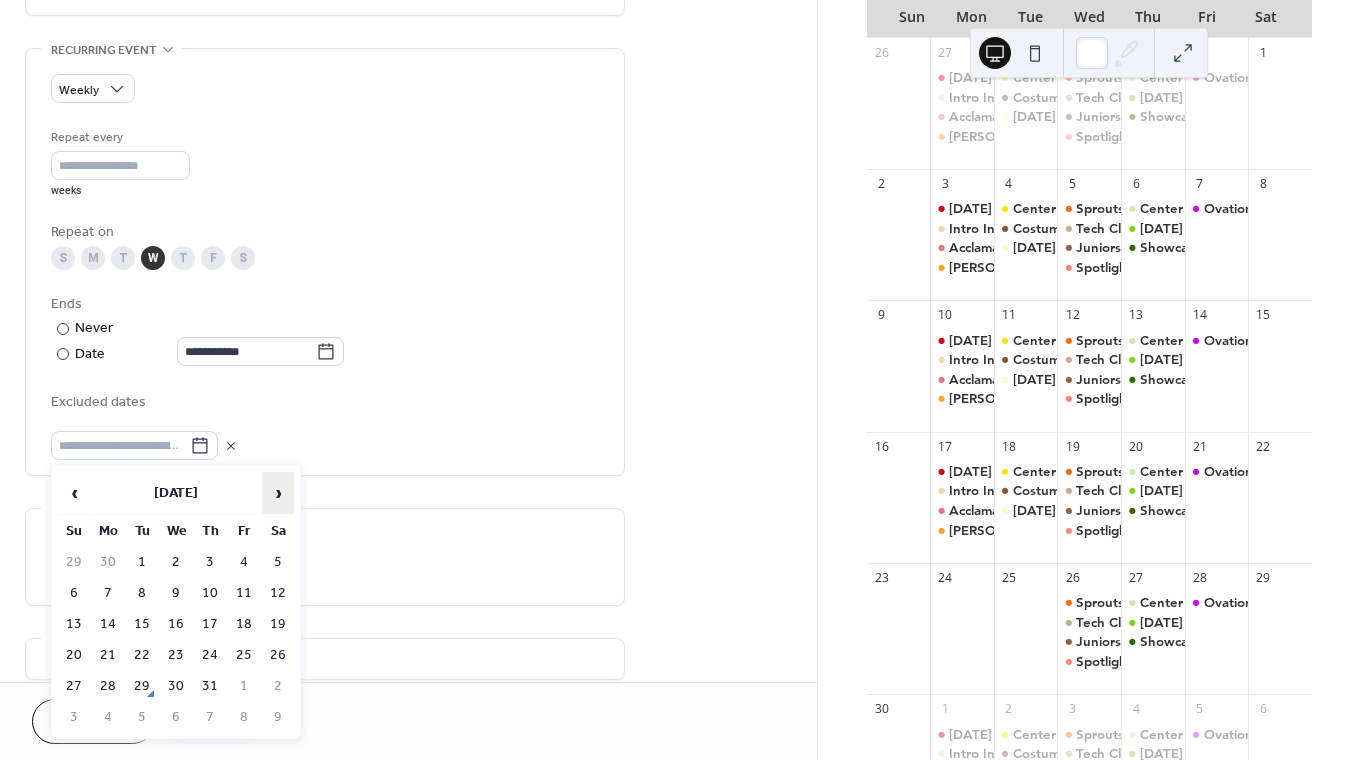 click on "›" at bounding box center [278, 493] 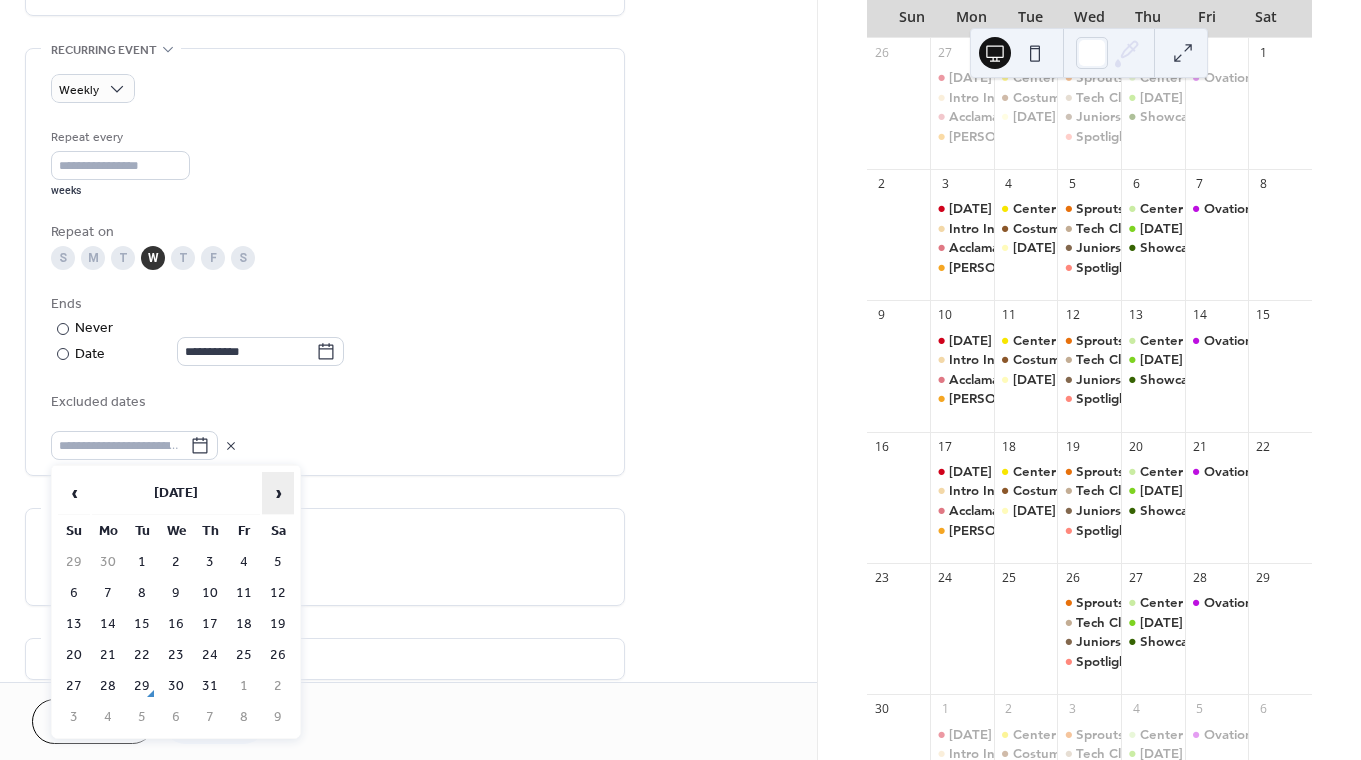 click on "›" at bounding box center (278, 493) 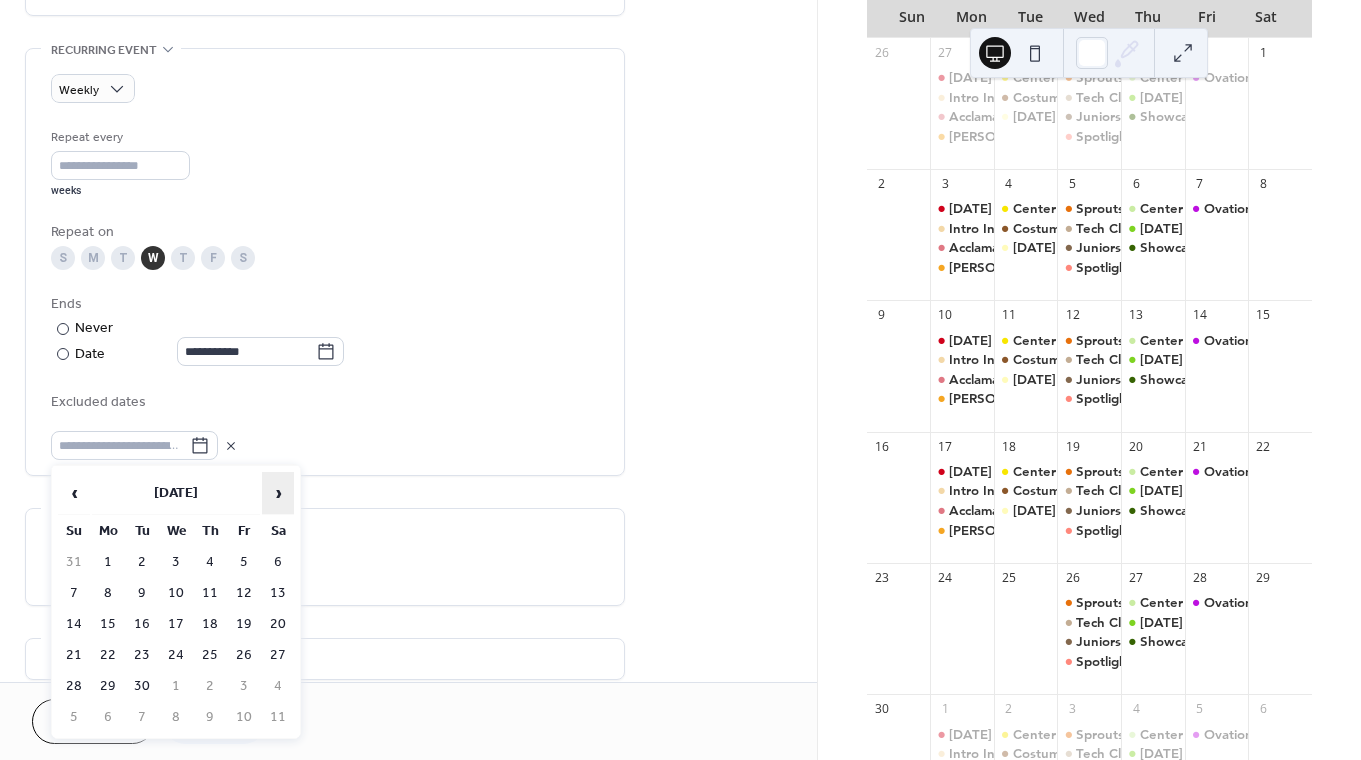 click on "›" at bounding box center (278, 493) 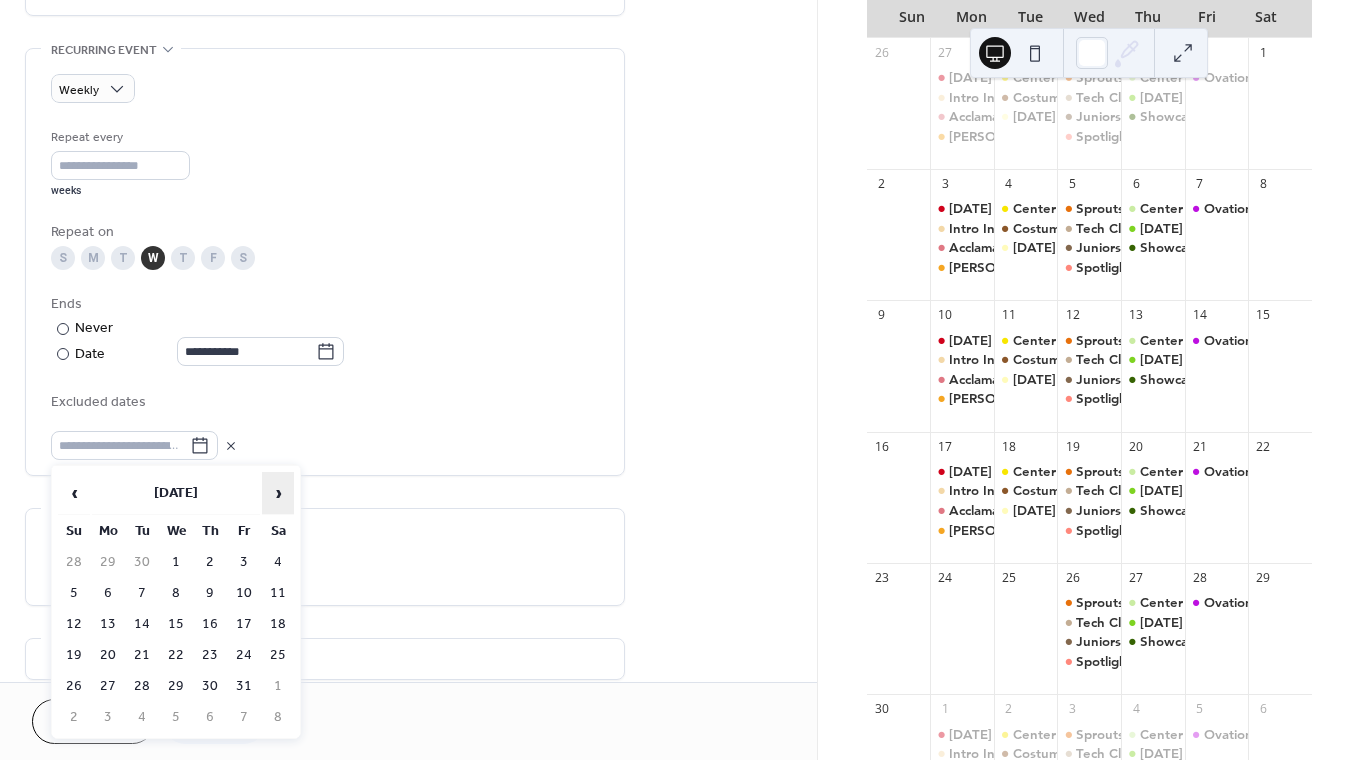click on "›" at bounding box center (278, 493) 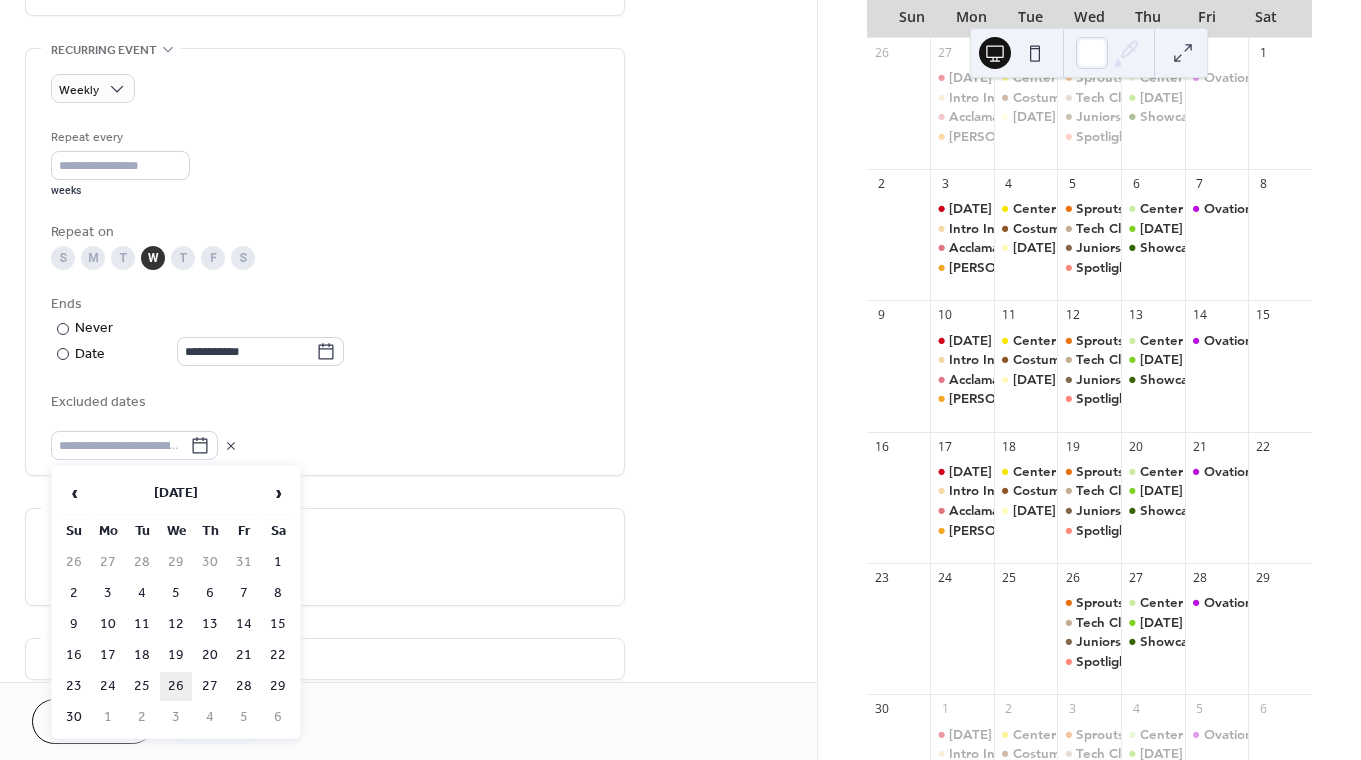 click on "26" at bounding box center (176, 686) 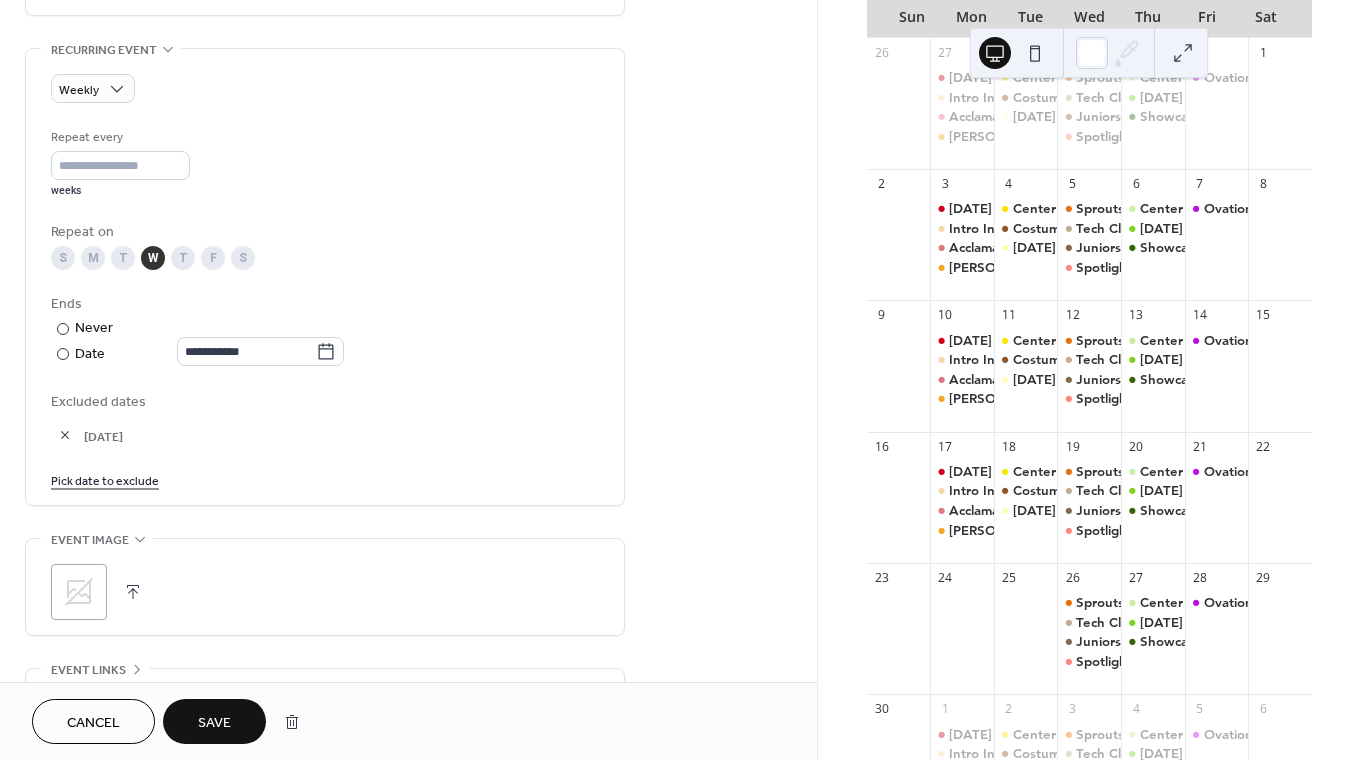 click on "Save" at bounding box center [214, 723] 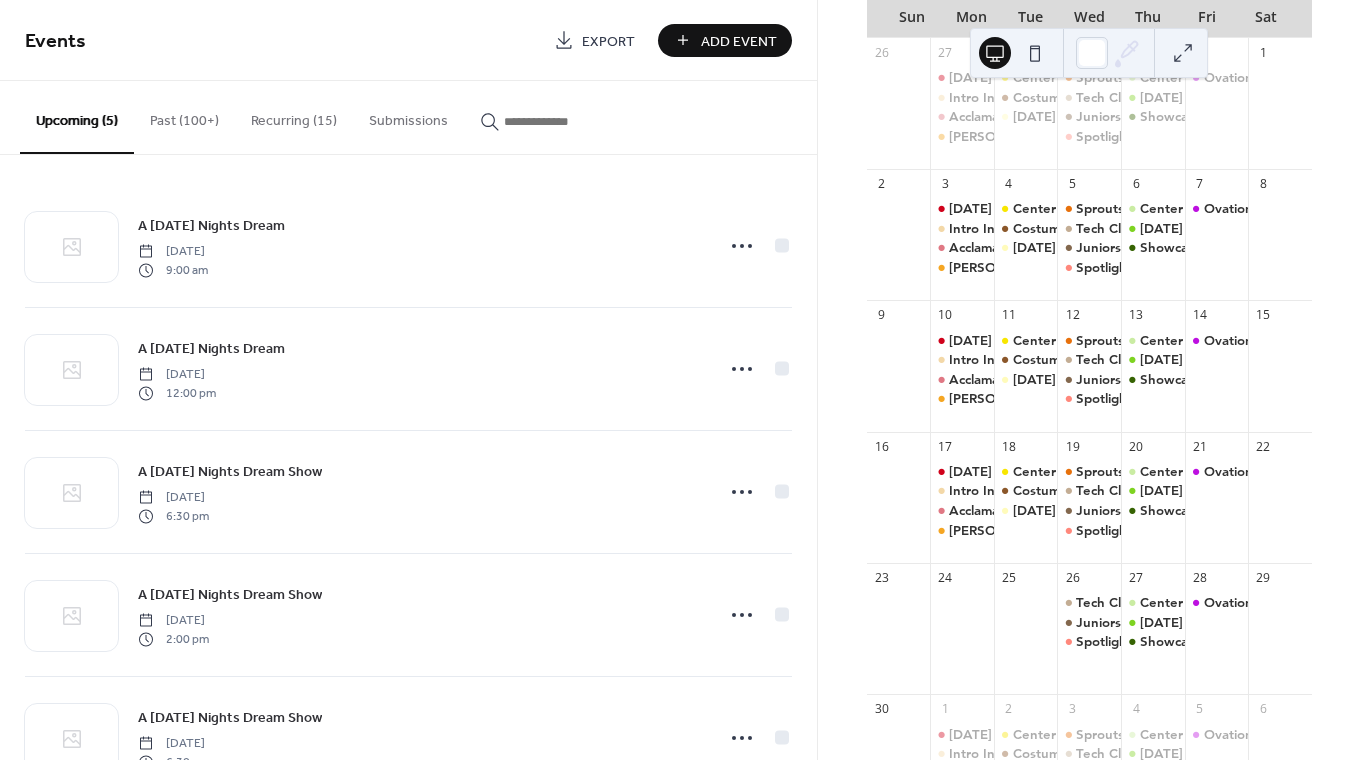 scroll, scrollTop: 69, scrollLeft: 0, axis: vertical 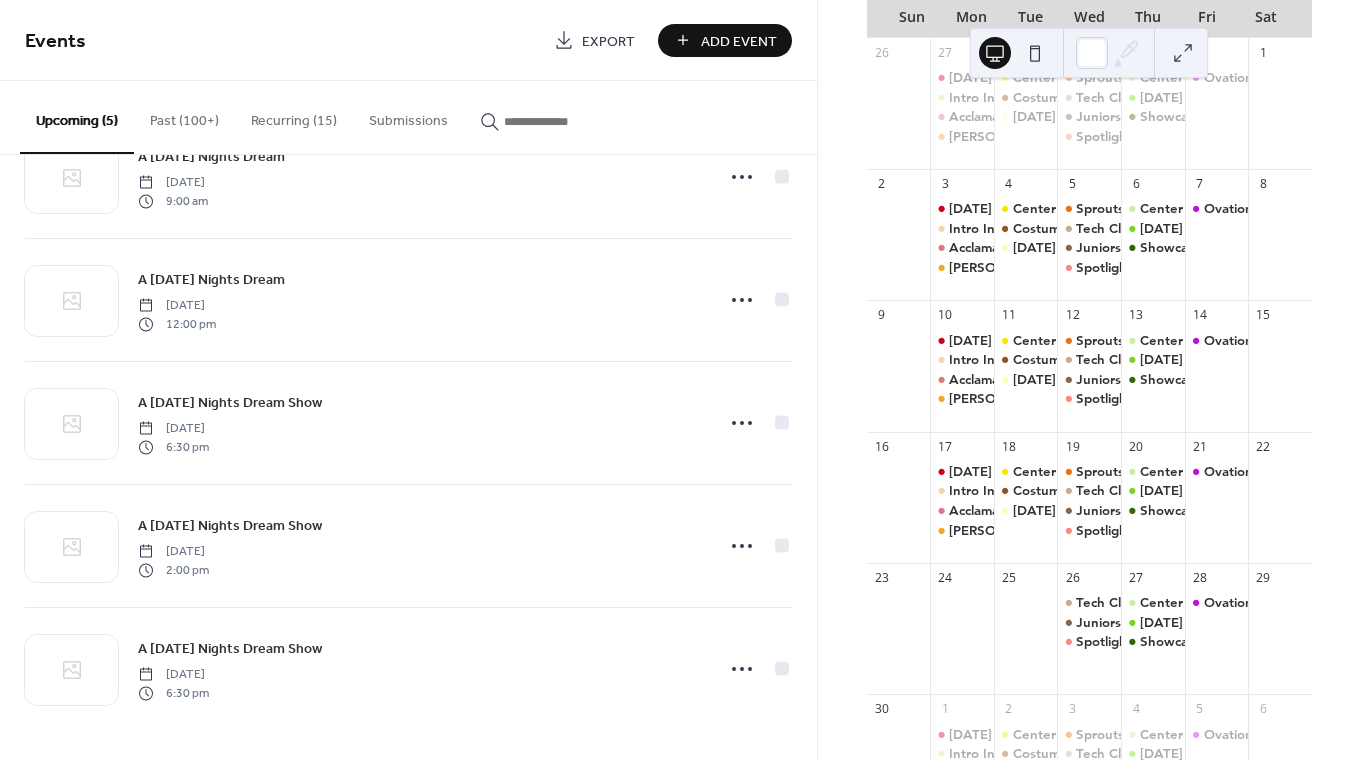 click on "Recurring (15)" at bounding box center (294, 116) 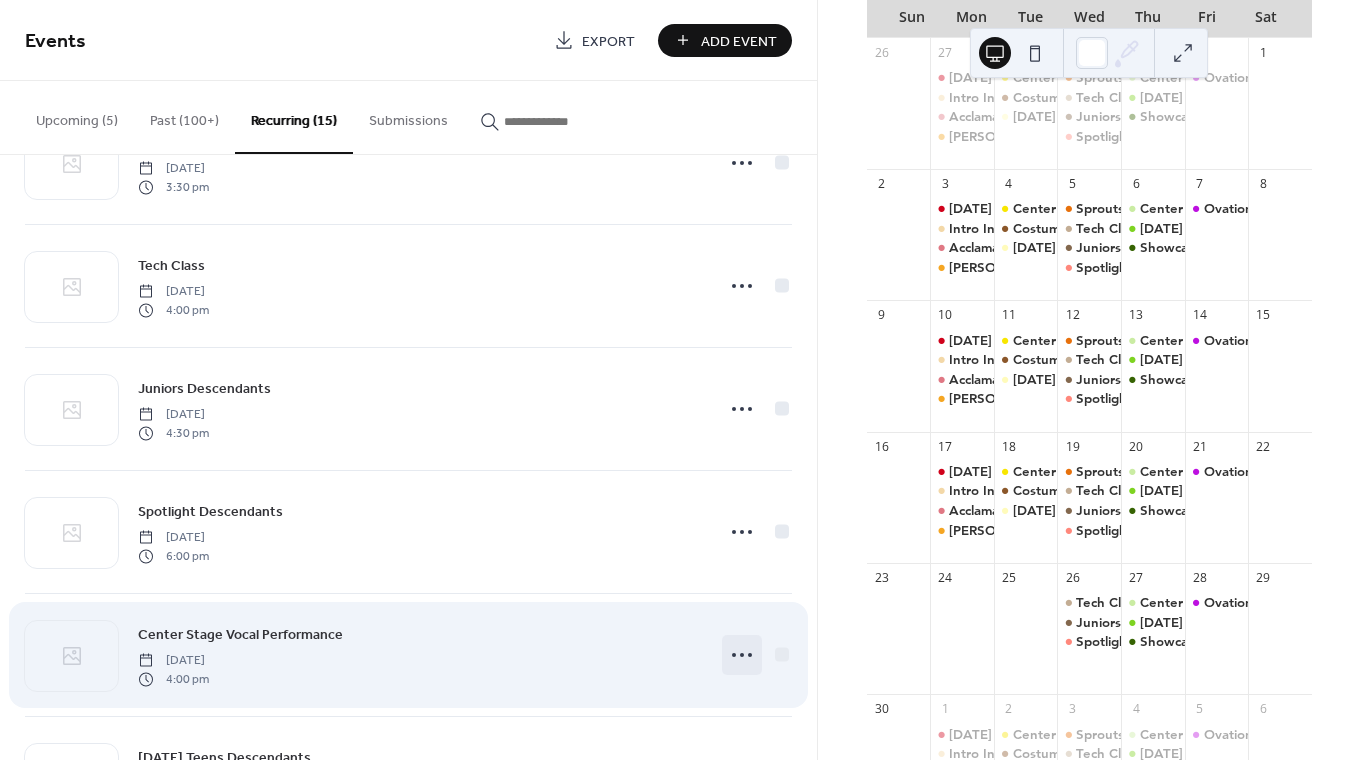 scroll, scrollTop: 938, scrollLeft: 0, axis: vertical 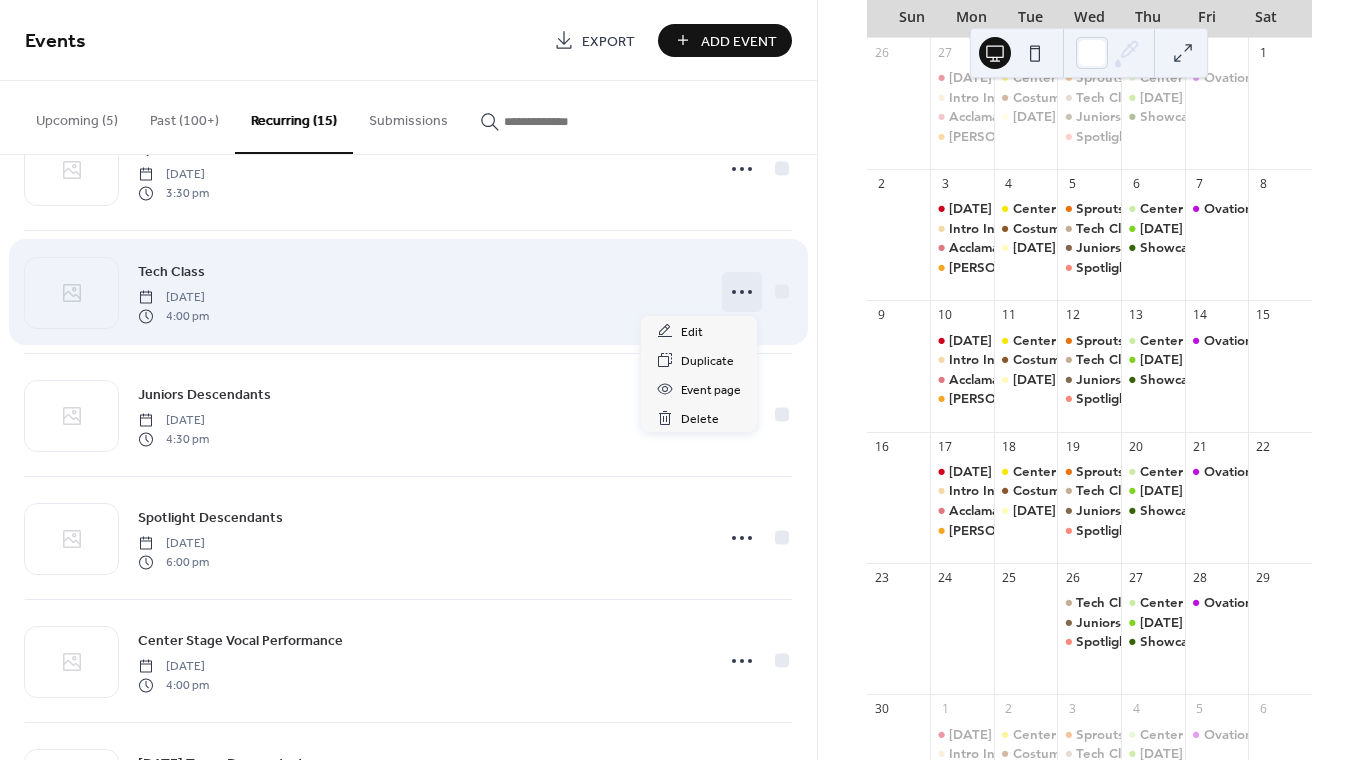 click 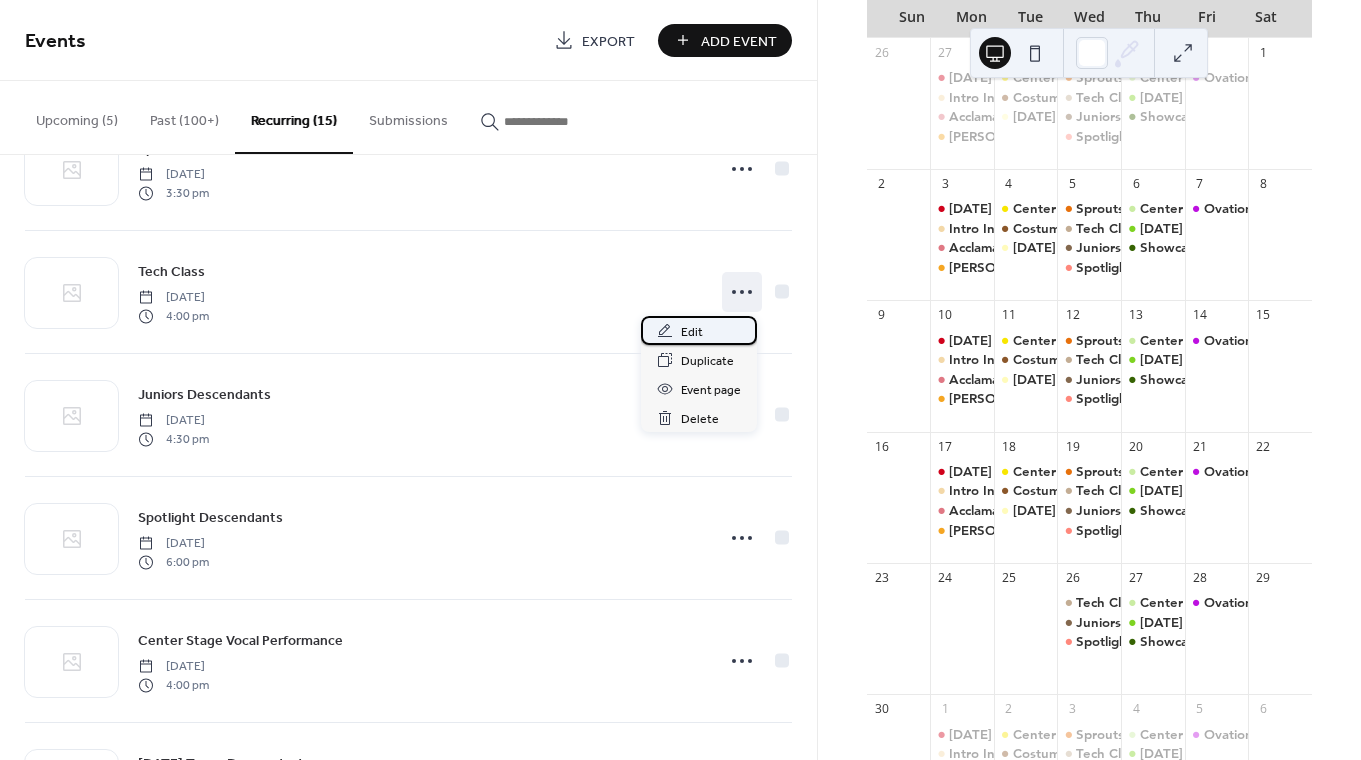 click on "Edit" at bounding box center [699, 330] 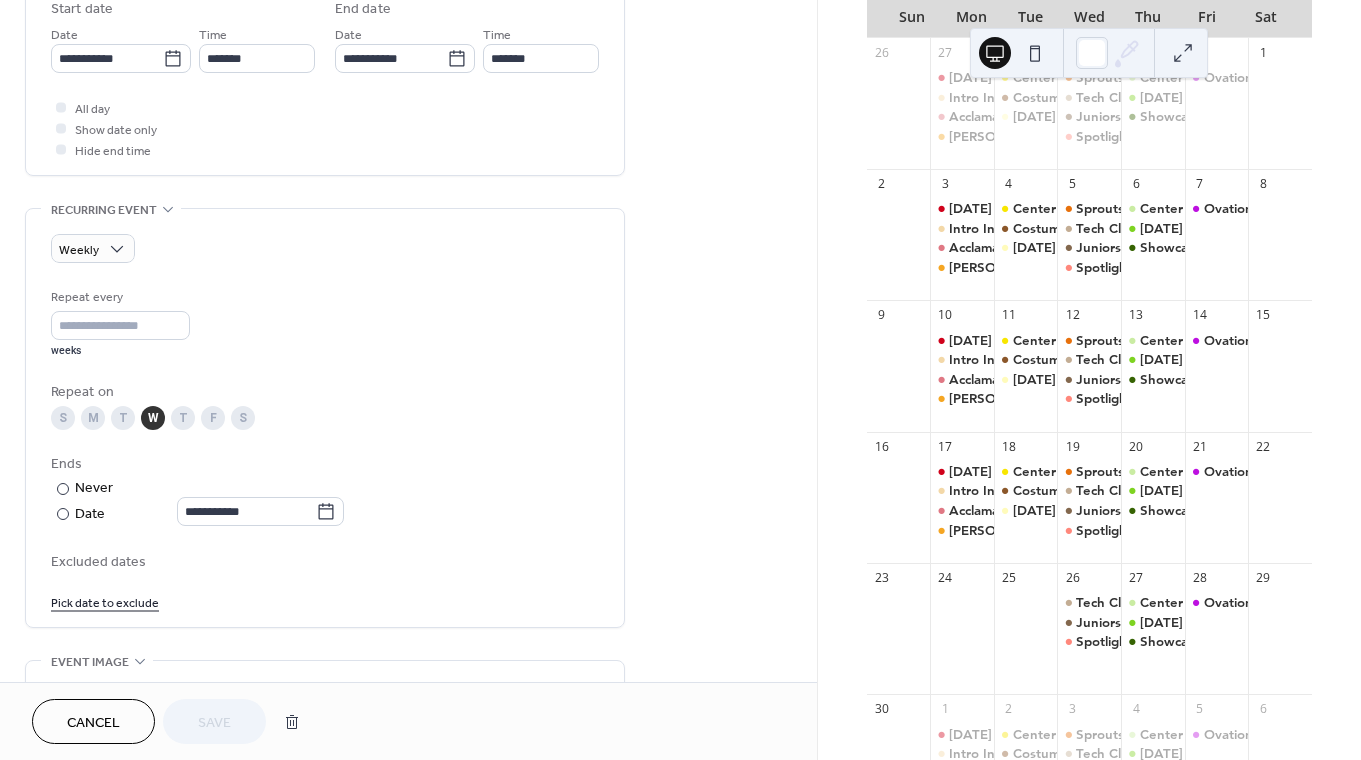 scroll, scrollTop: 996, scrollLeft: 0, axis: vertical 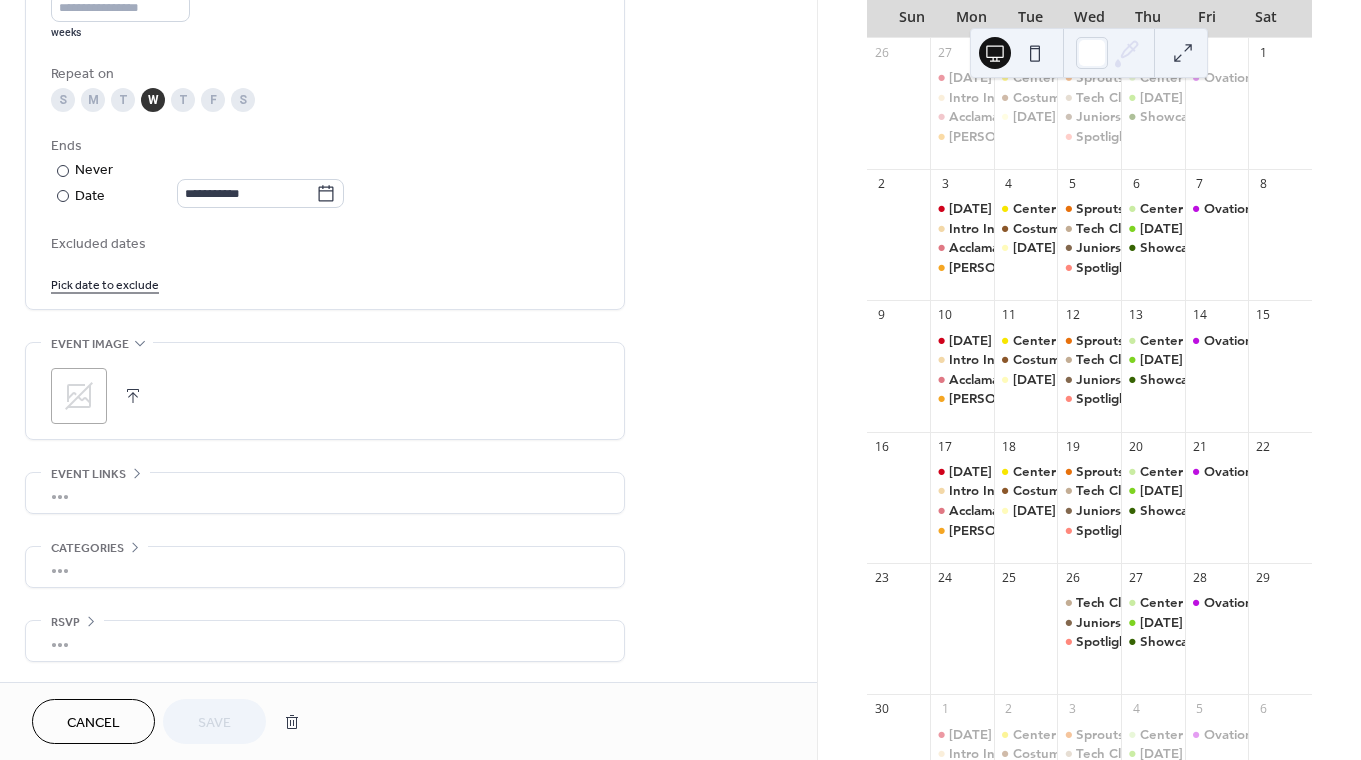 click on "Pick date to exclude" at bounding box center (105, 283) 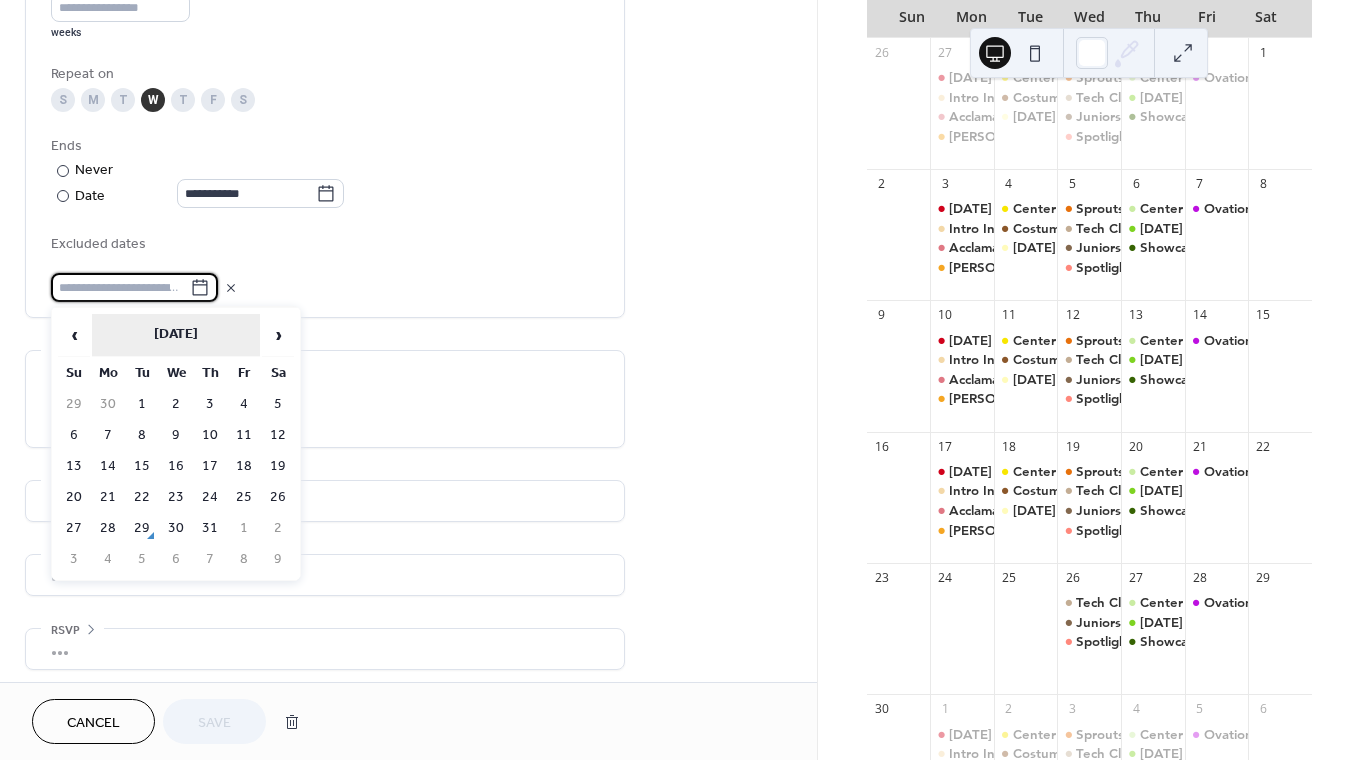 click on "[DATE]" at bounding box center [176, 335] 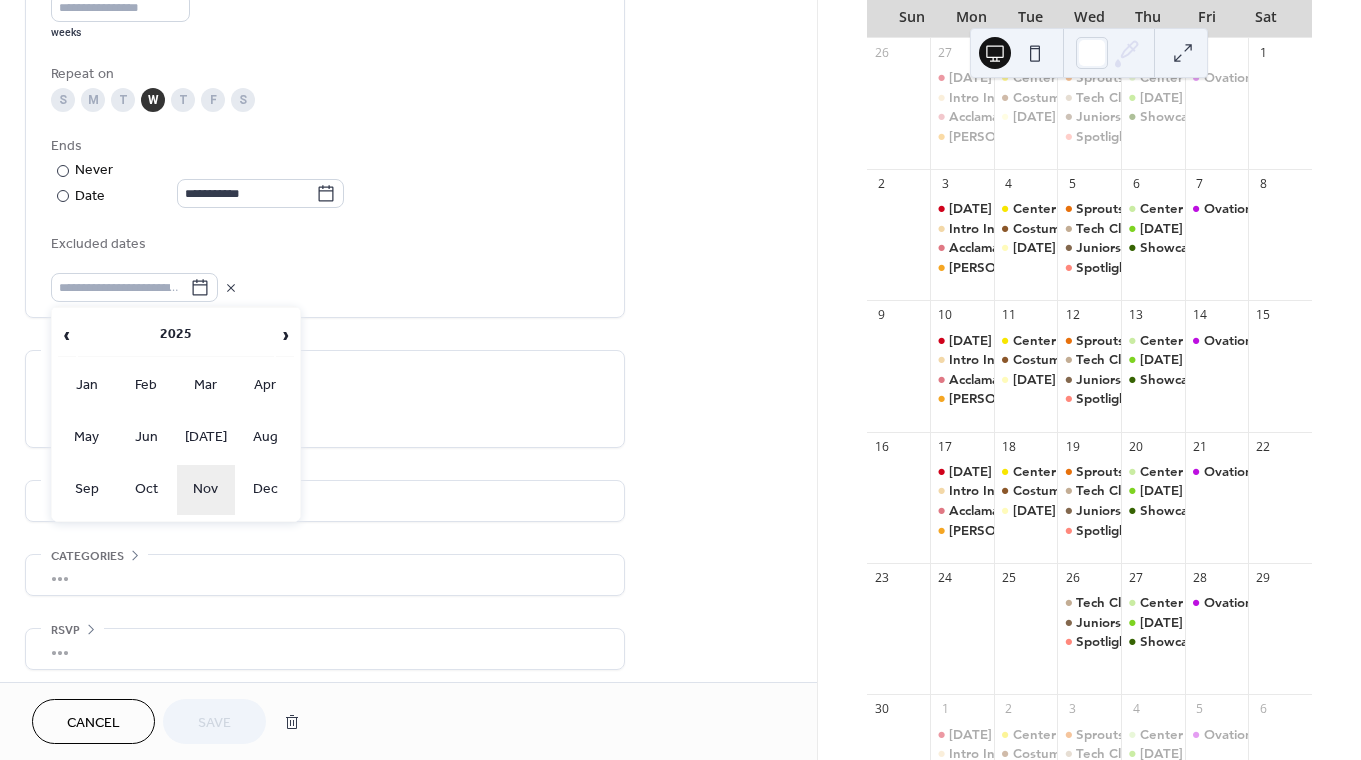 click on "Nov" at bounding box center (206, 490) 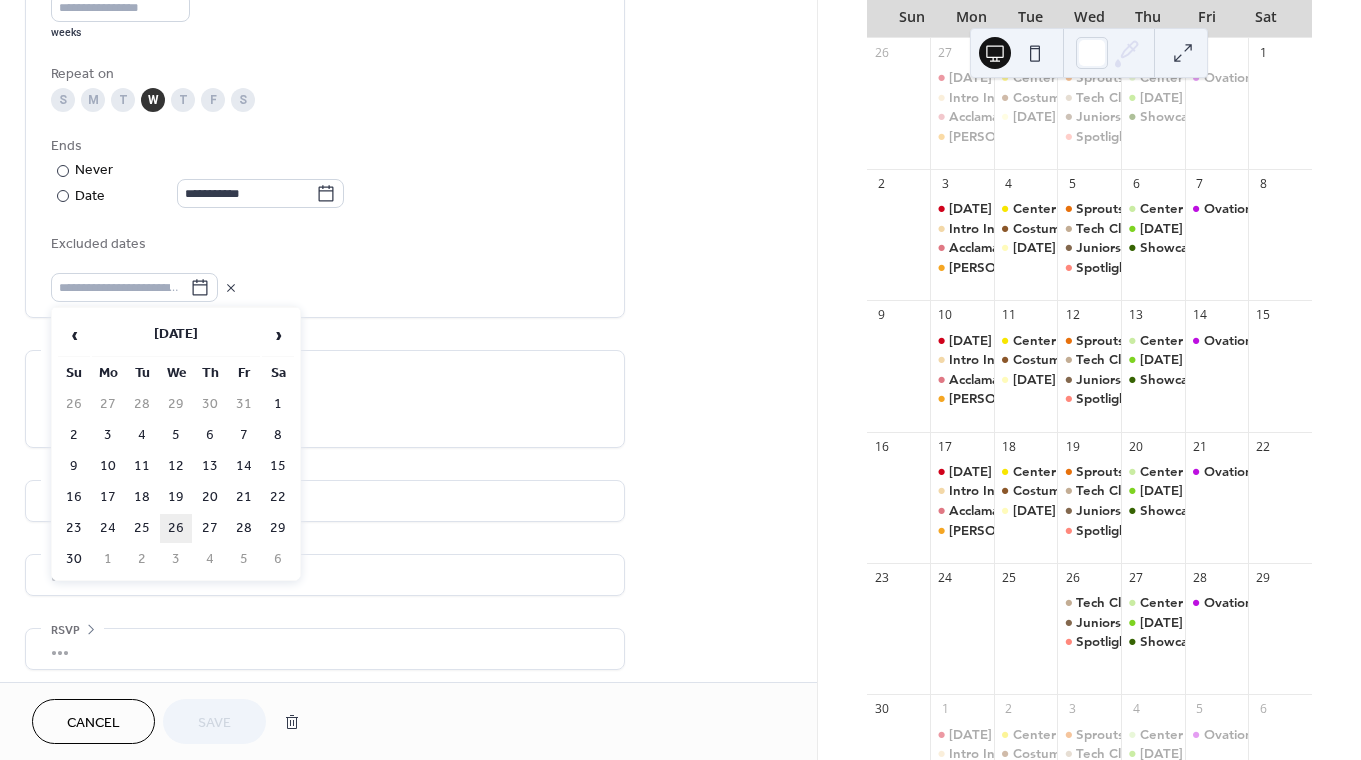 click on "26" at bounding box center [176, 528] 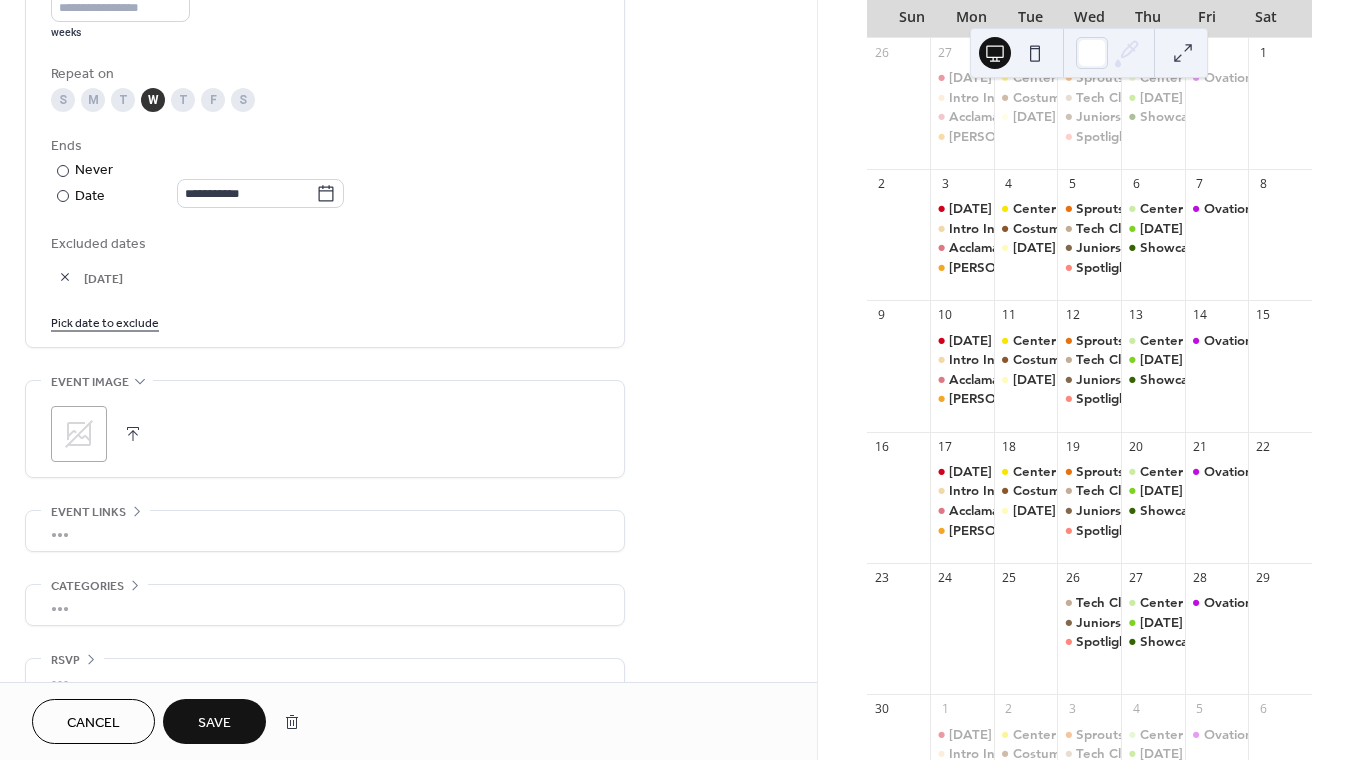 click on "Save" at bounding box center (214, 721) 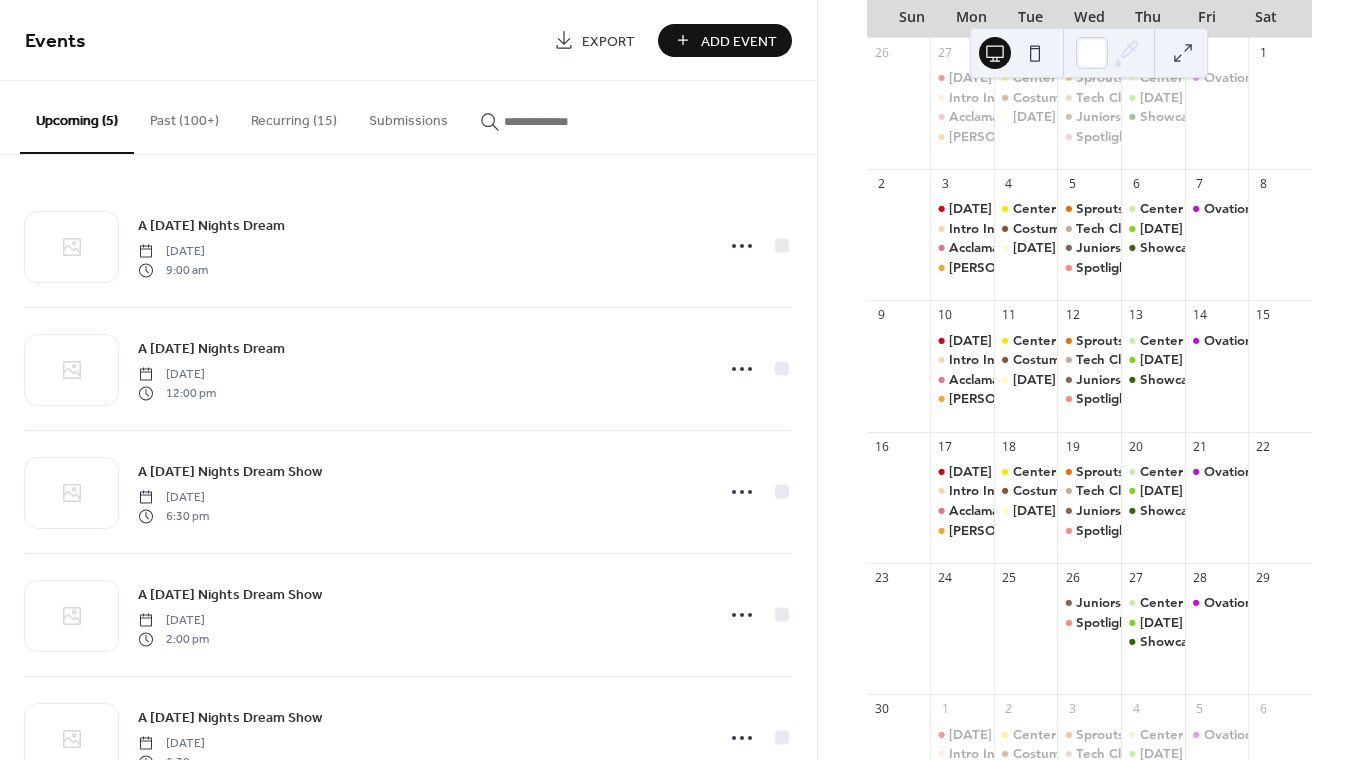 click on "Recurring (15)" at bounding box center (294, 116) 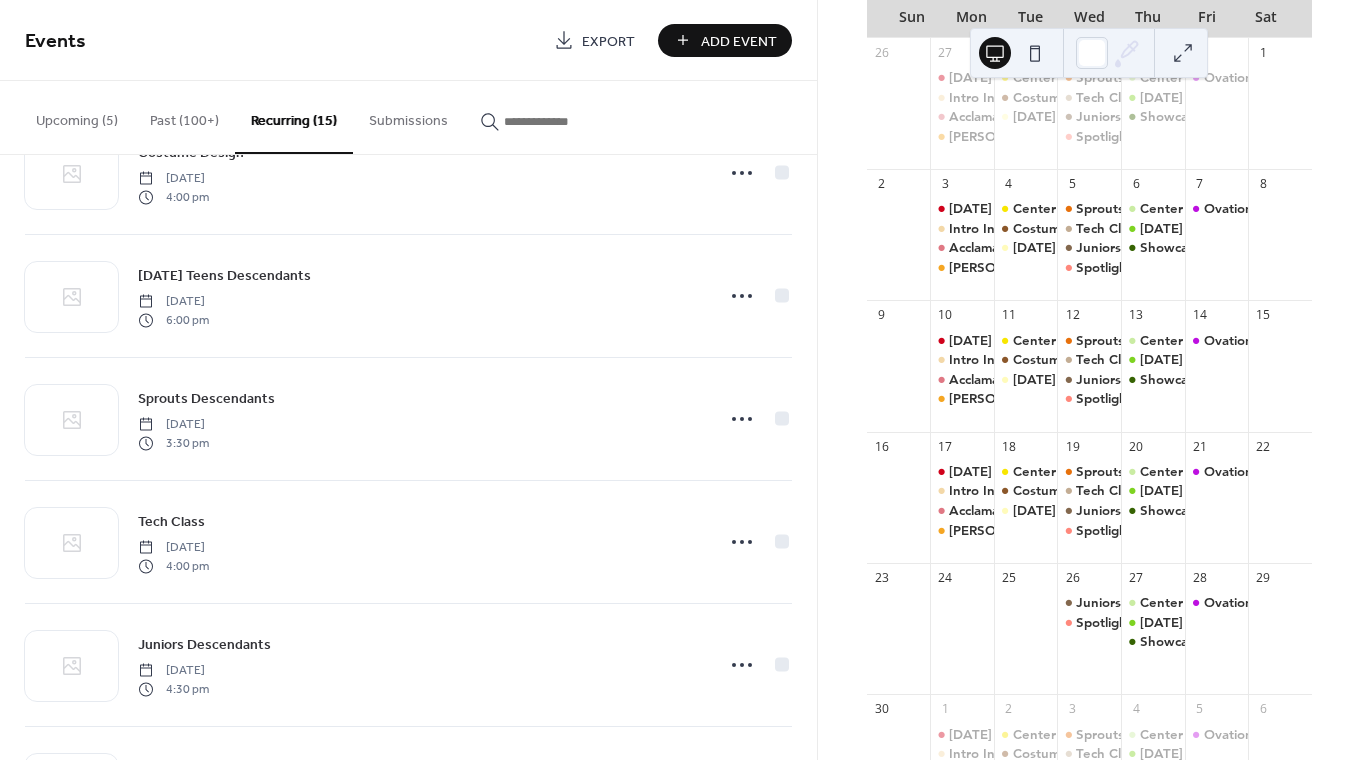 scroll, scrollTop: 735, scrollLeft: 0, axis: vertical 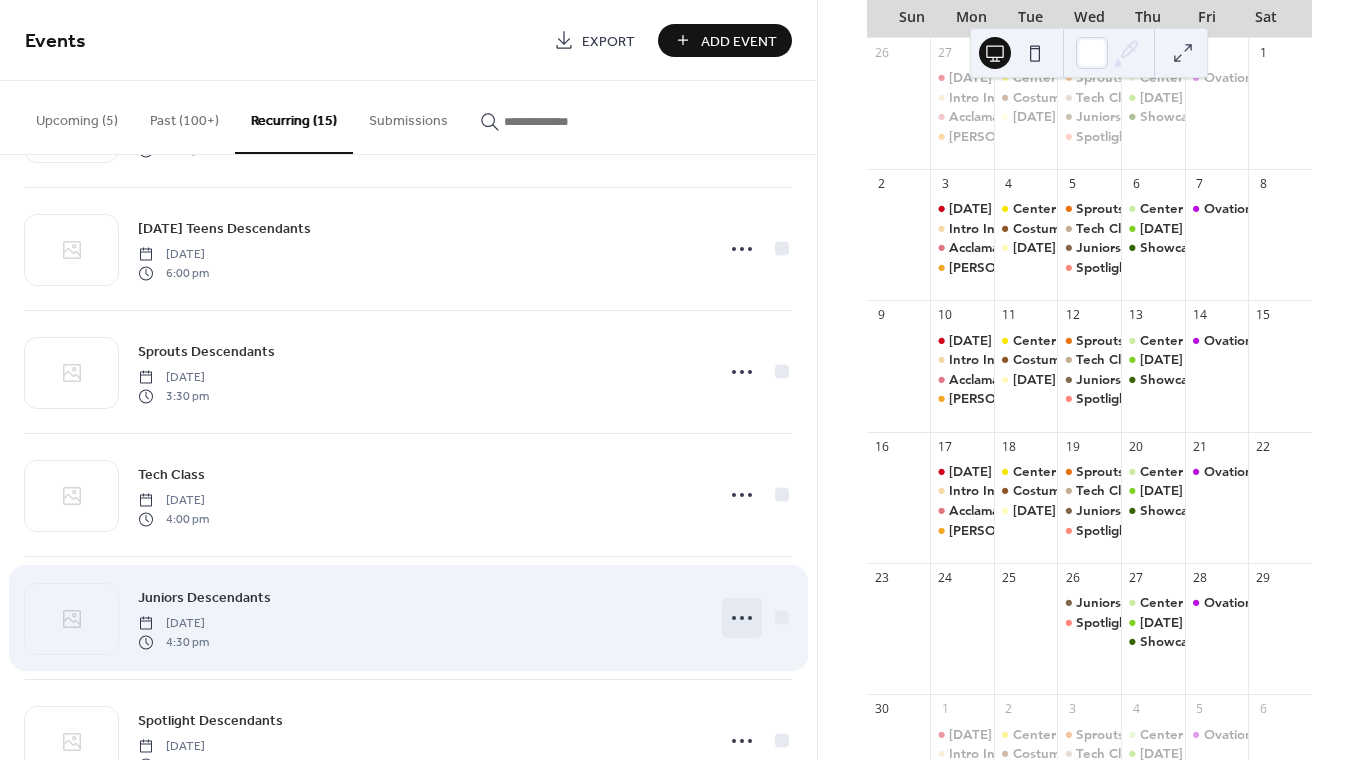 click 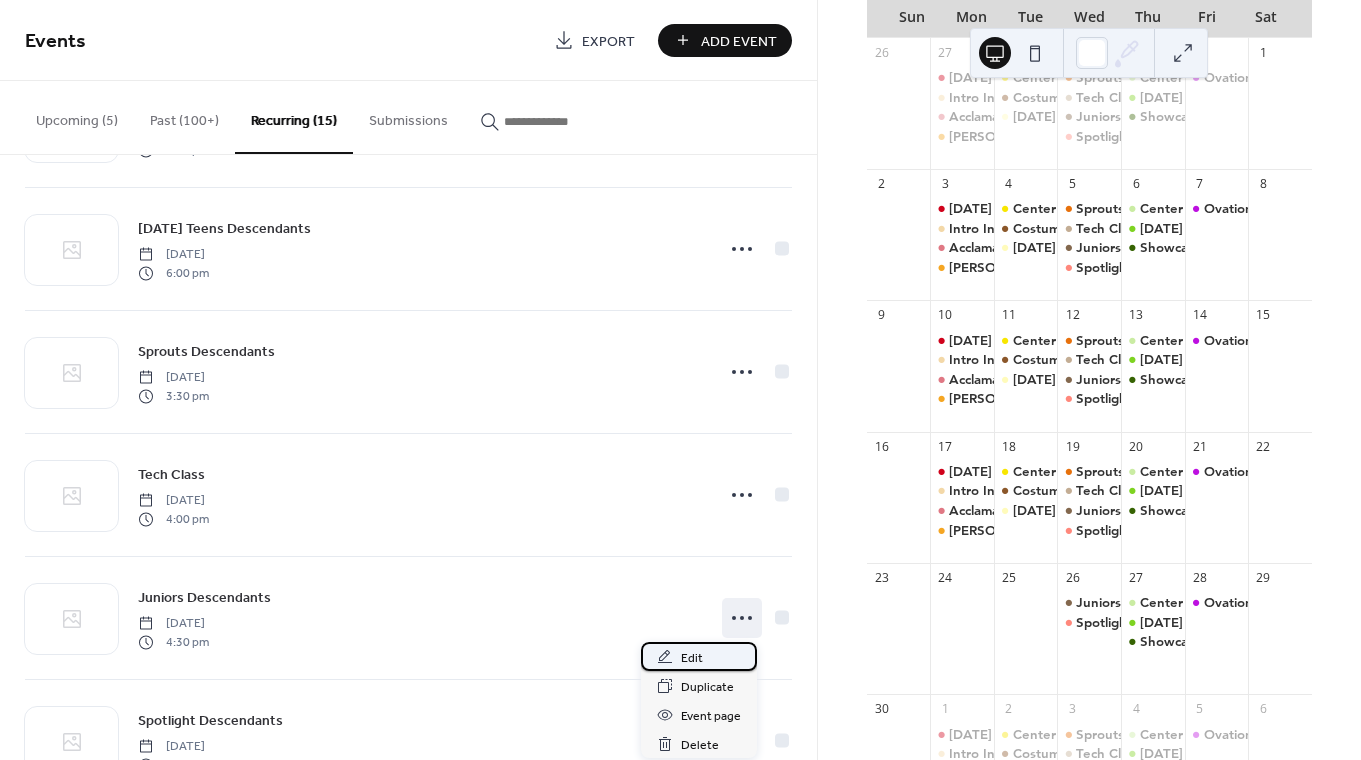 click on "Edit" at bounding box center (699, 656) 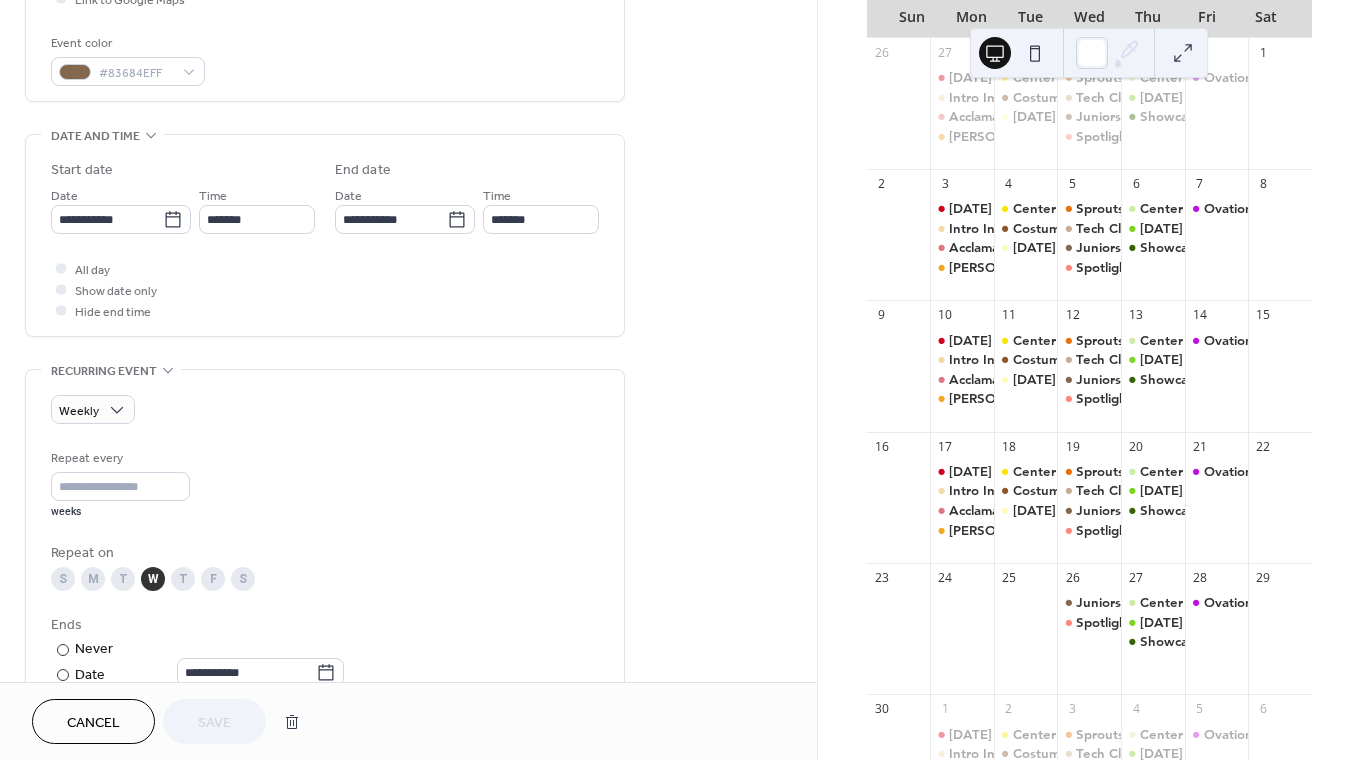 scroll, scrollTop: 996, scrollLeft: 0, axis: vertical 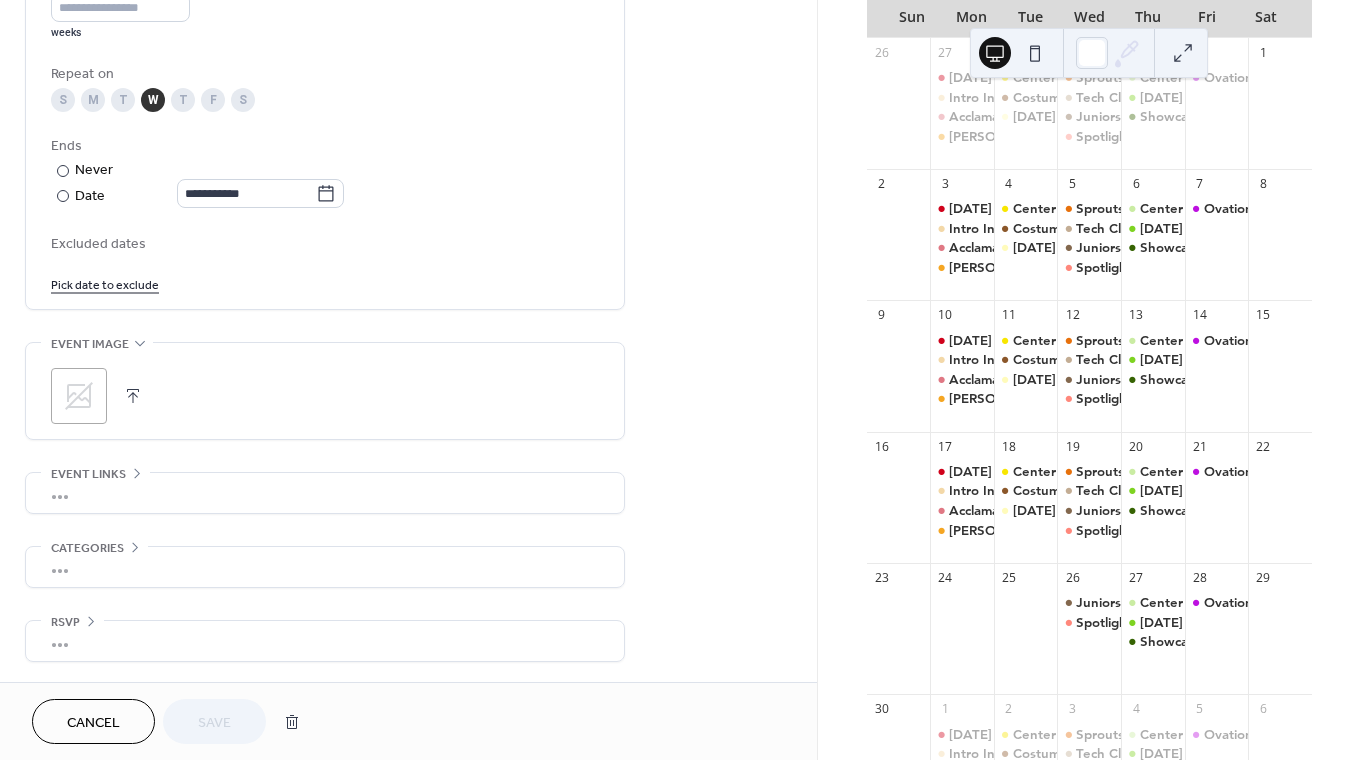 click on "Pick date to exclude" at bounding box center (105, 283) 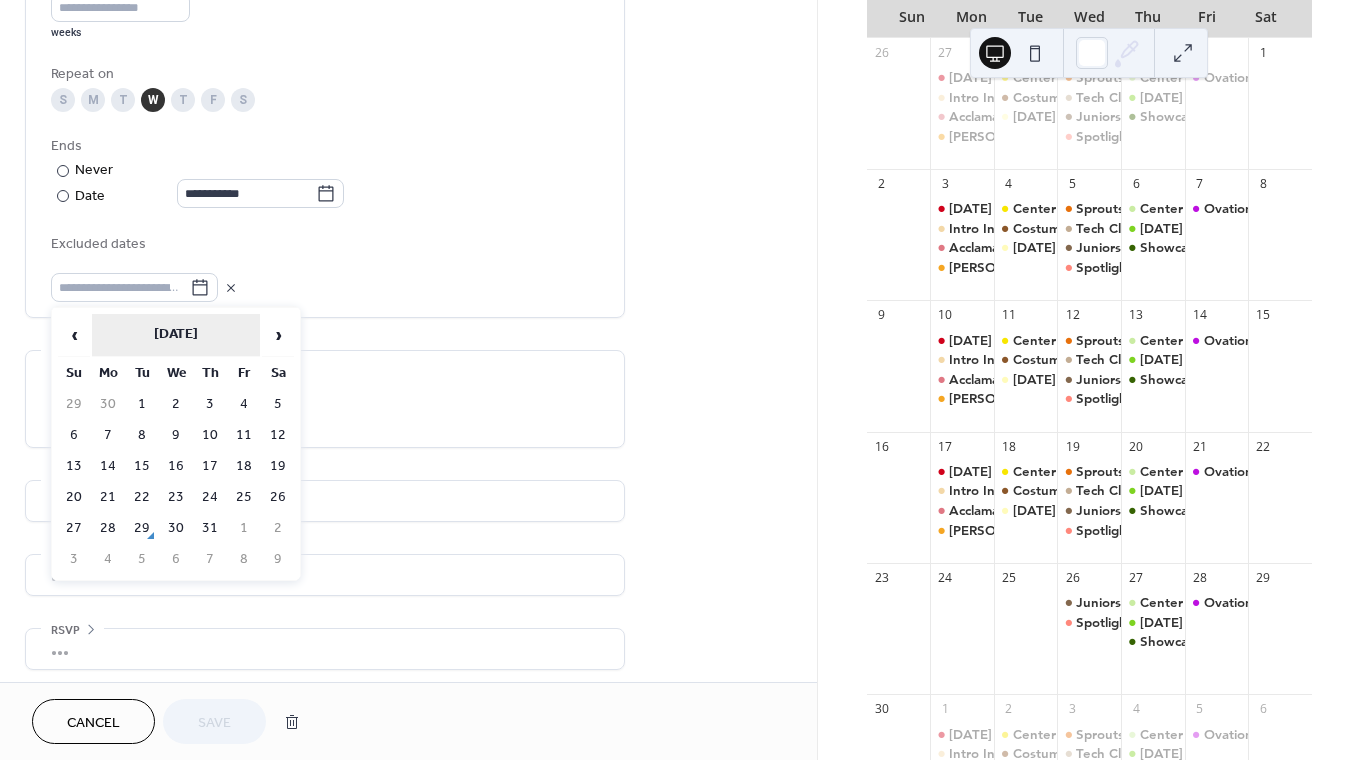click on "[DATE]" at bounding box center (176, 335) 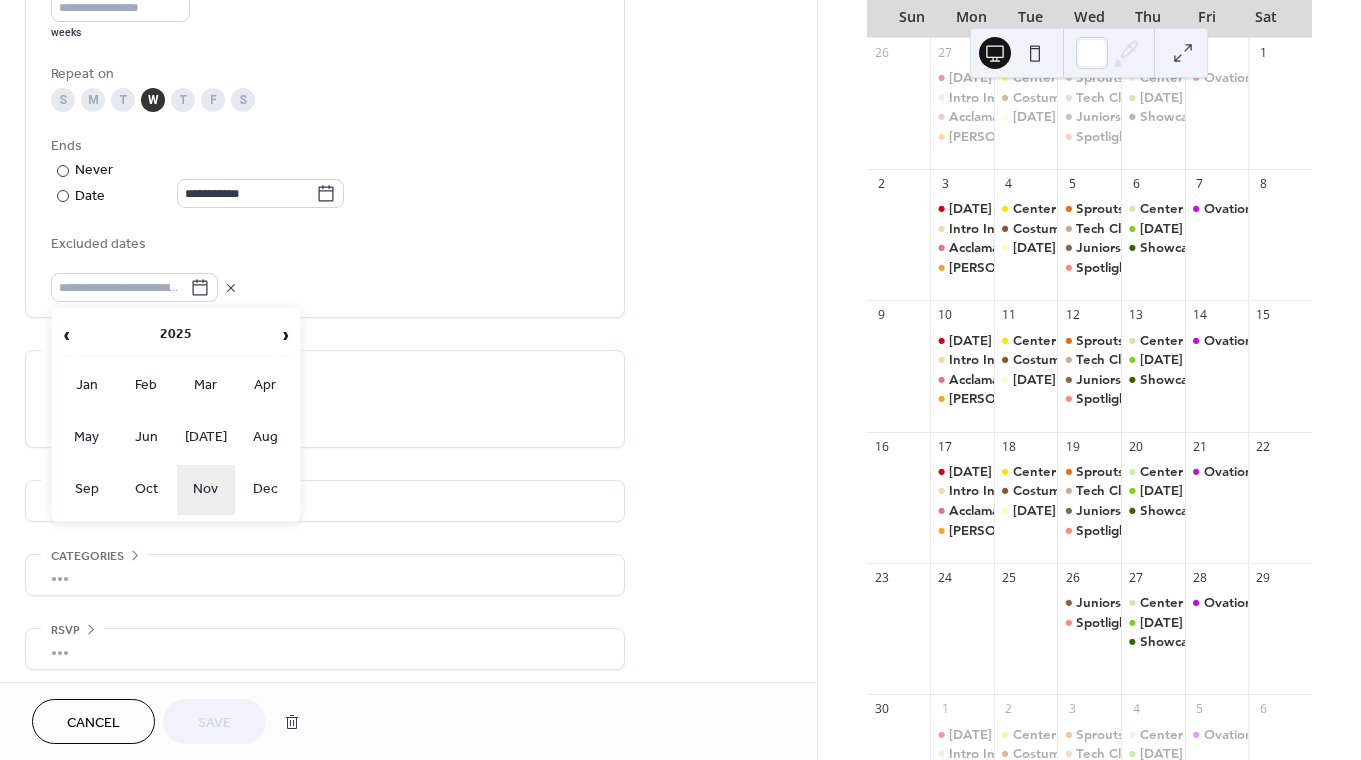 click on "Nov" at bounding box center (206, 490) 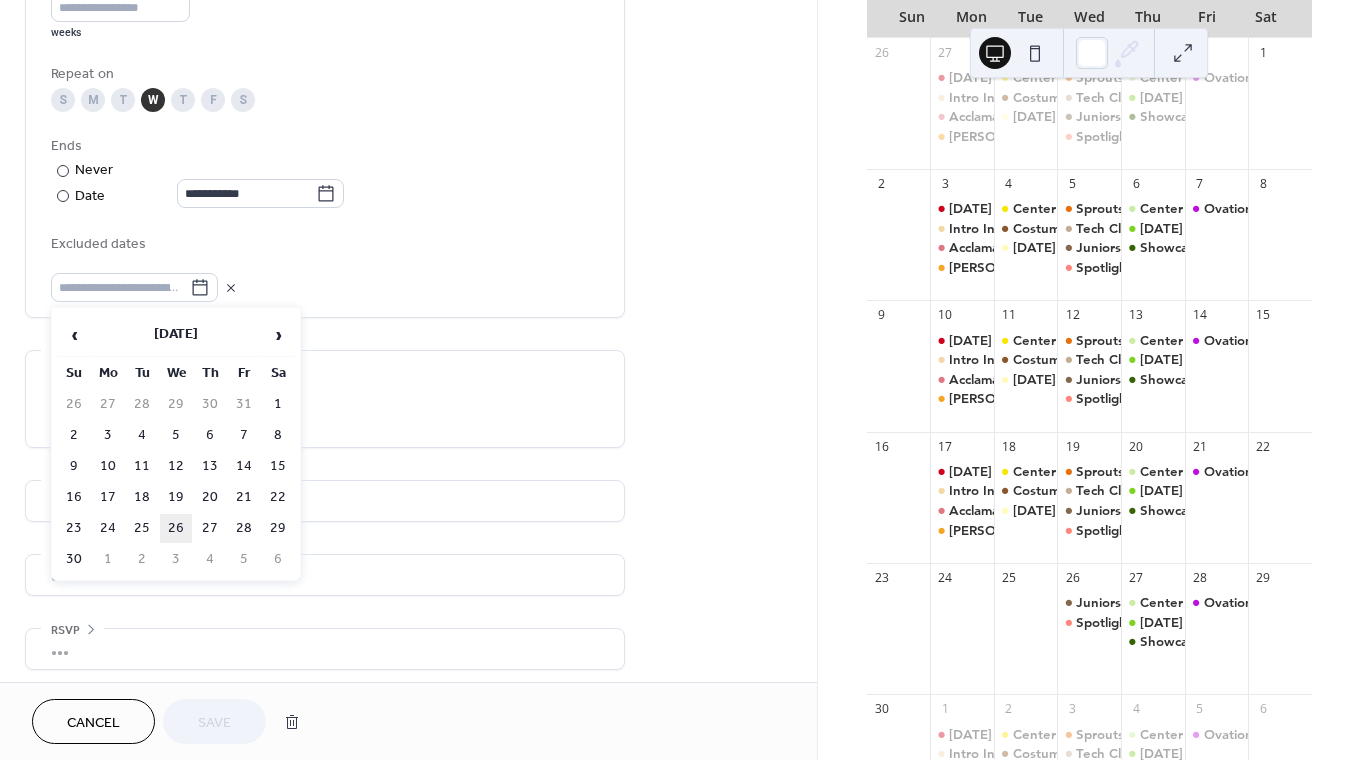 click on "26" at bounding box center (176, 528) 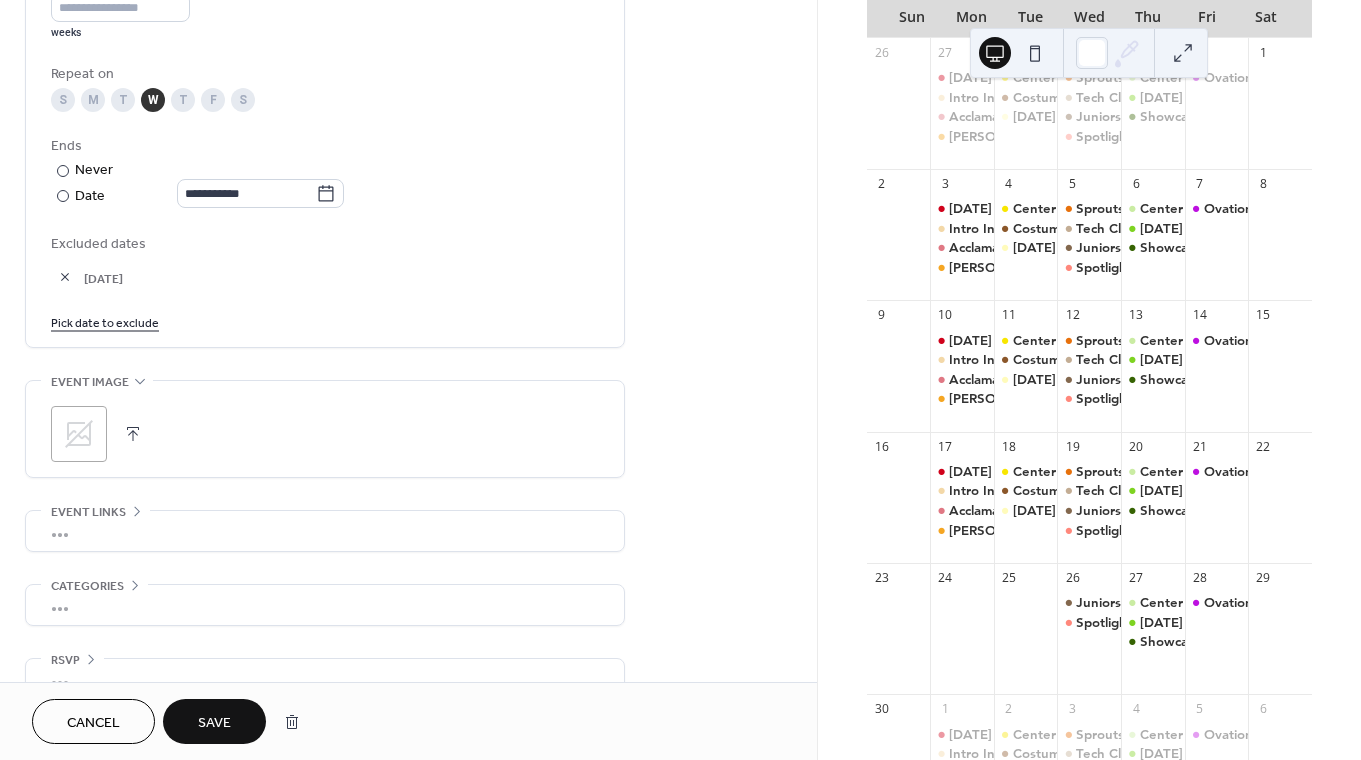 click on "Save" at bounding box center (214, 721) 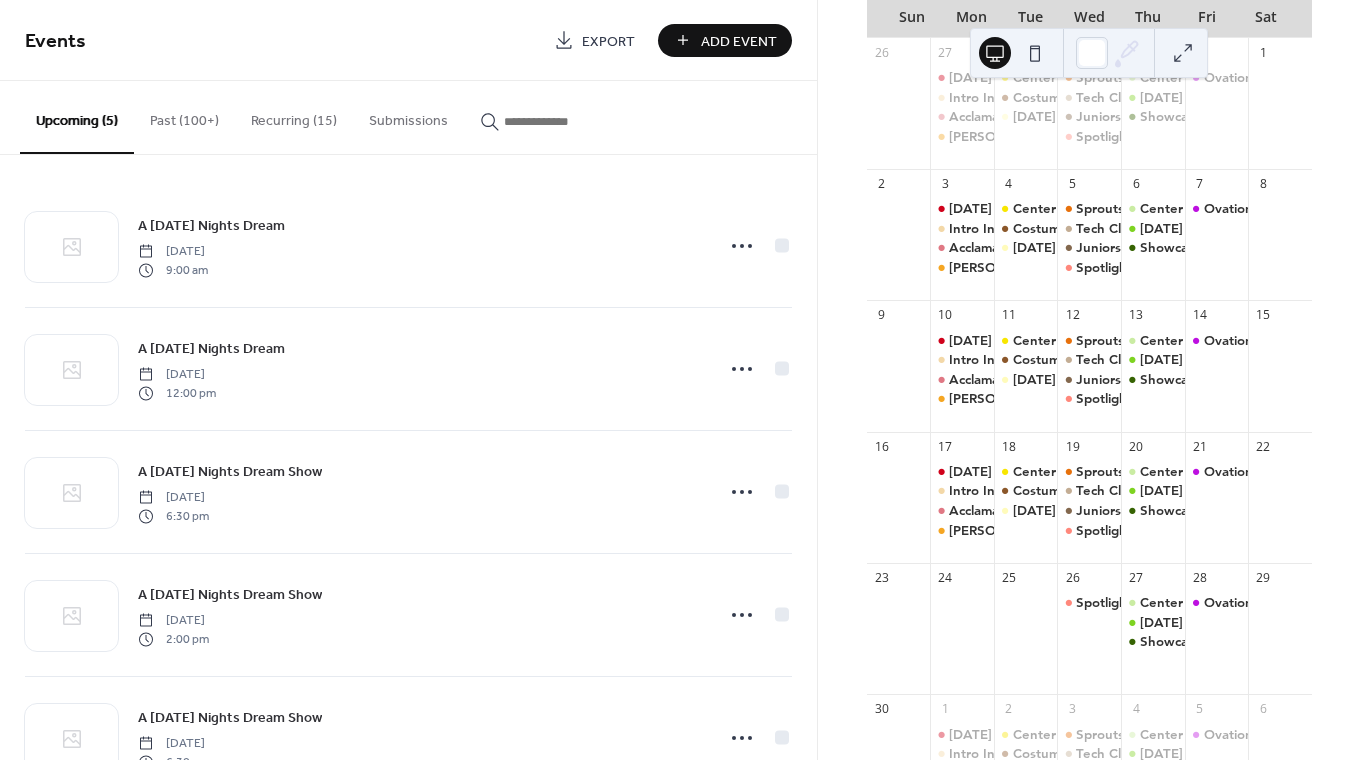 click on "Recurring (15)" at bounding box center (294, 116) 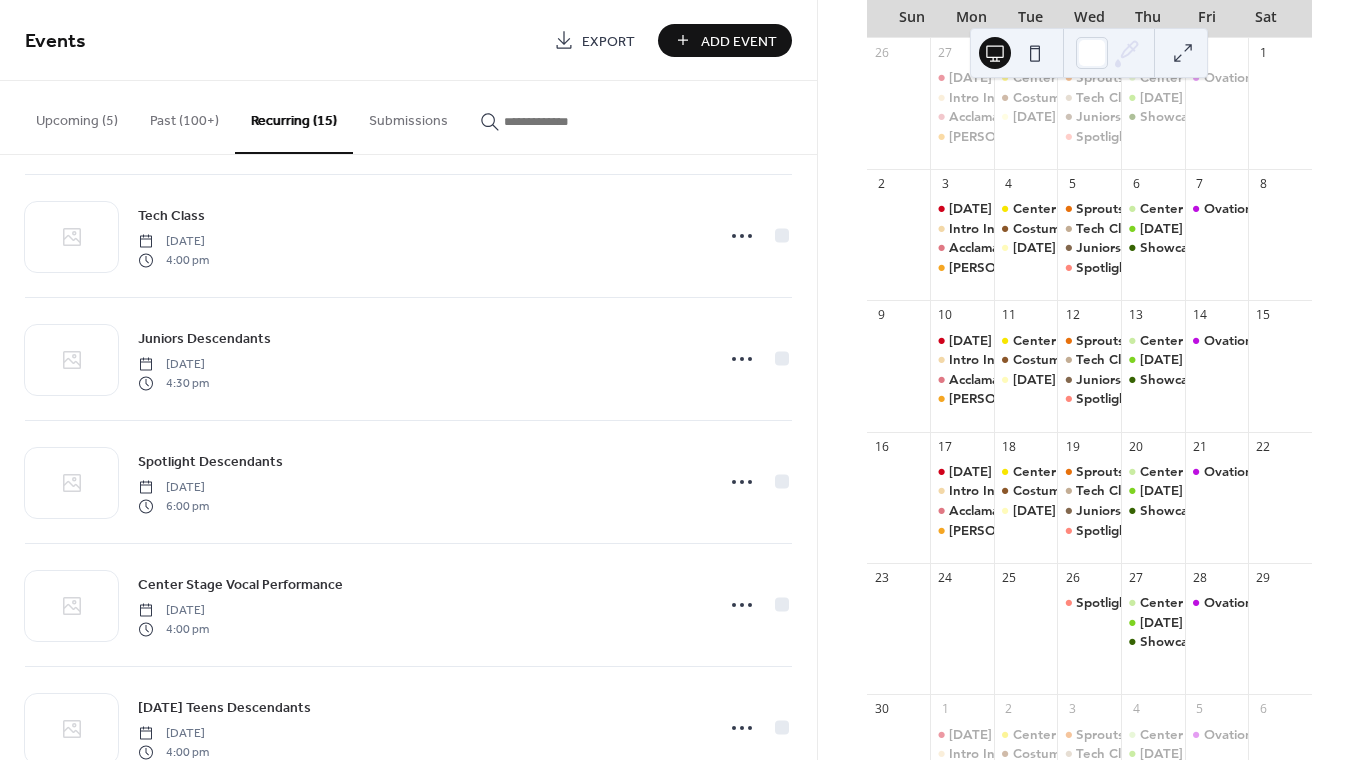 scroll, scrollTop: 1007, scrollLeft: 0, axis: vertical 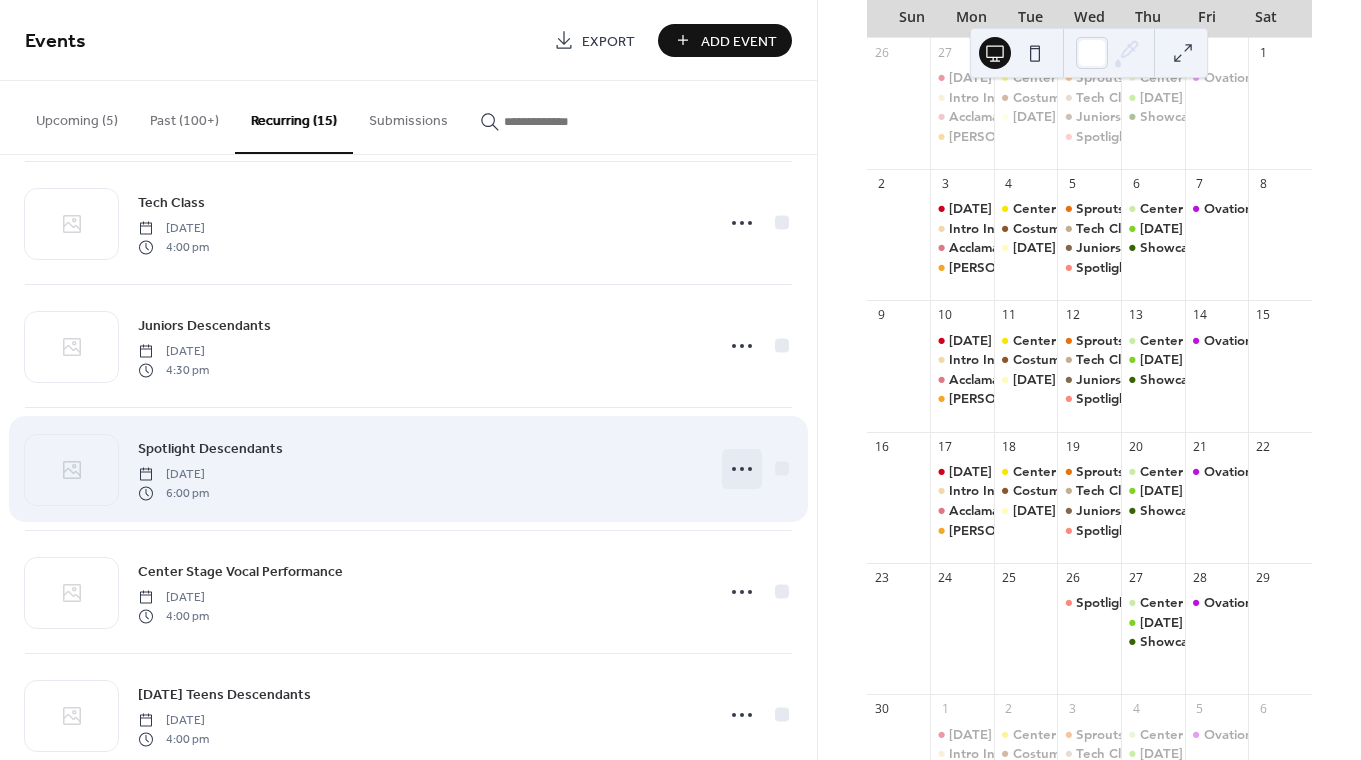 click 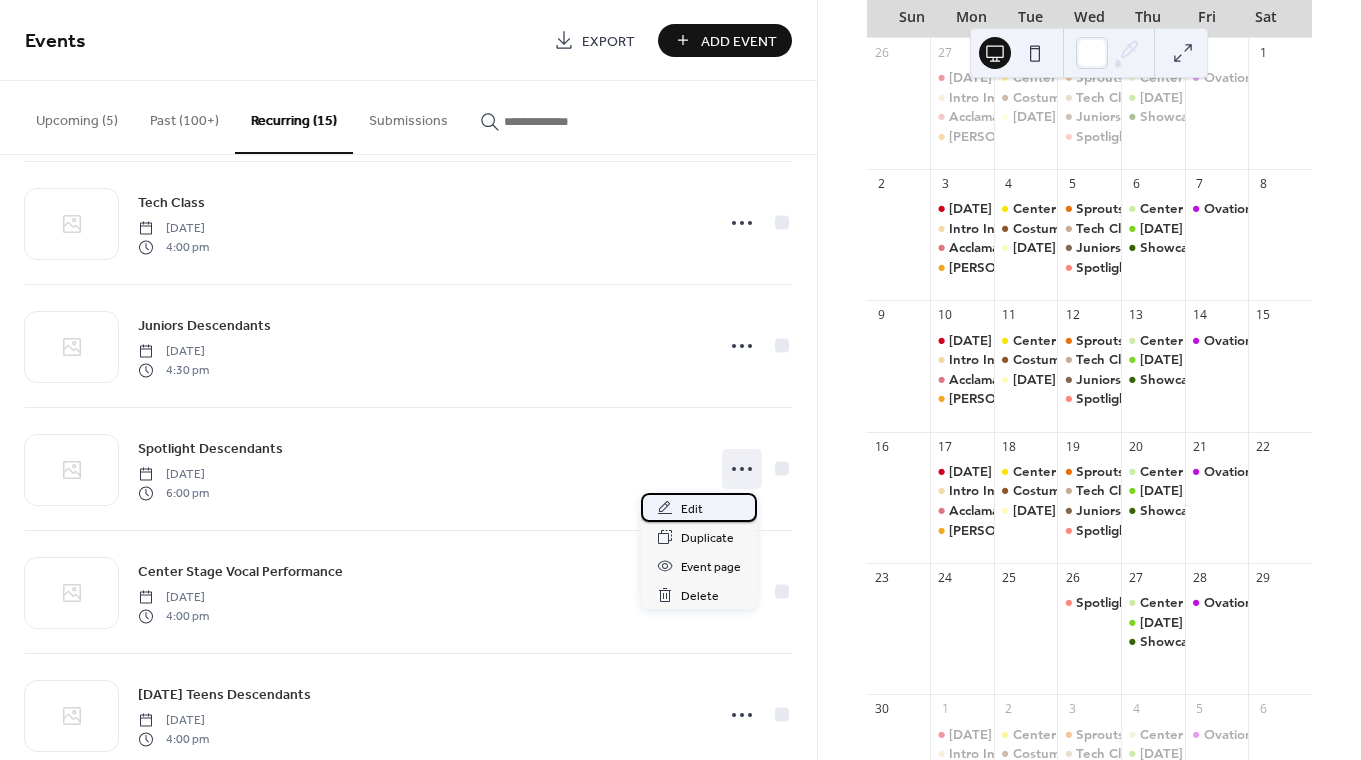 click on "Edit" at bounding box center [699, 507] 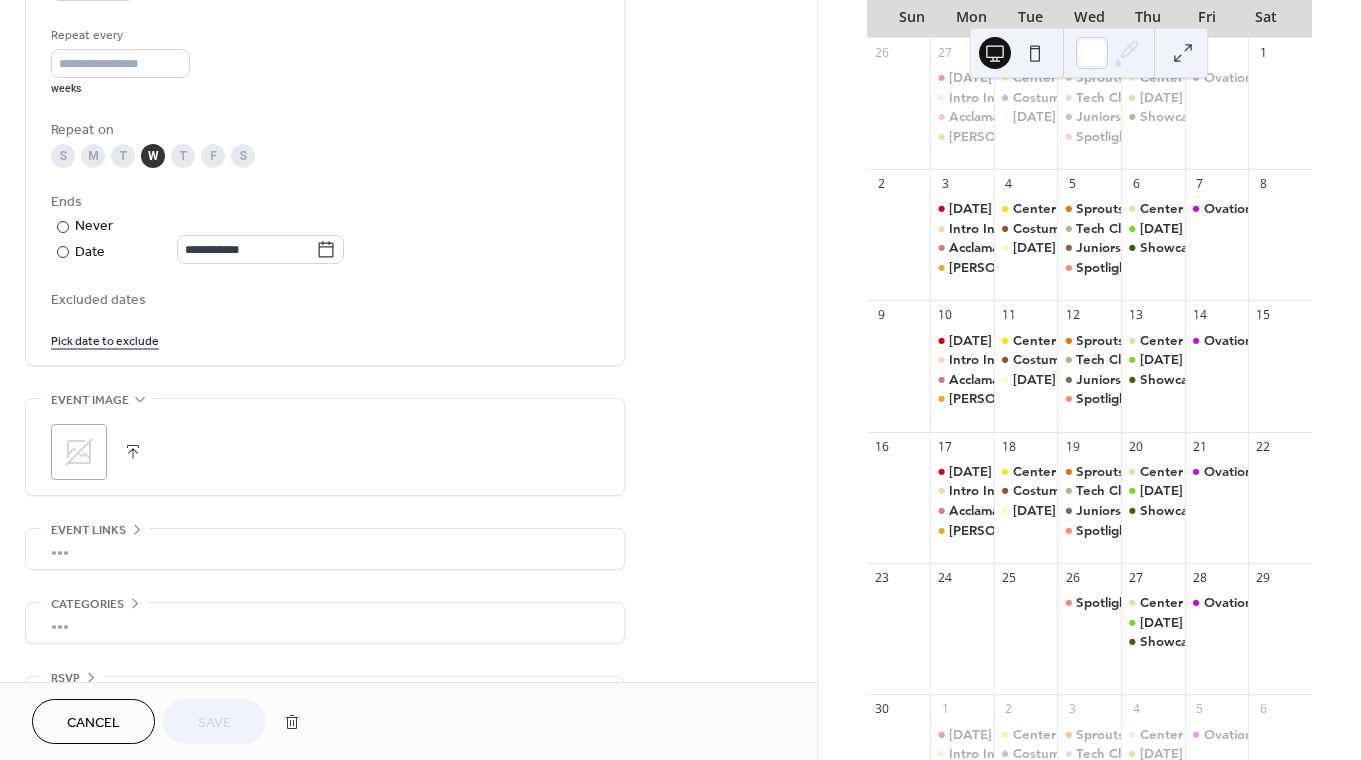 scroll, scrollTop: 996, scrollLeft: 0, axis: vertical 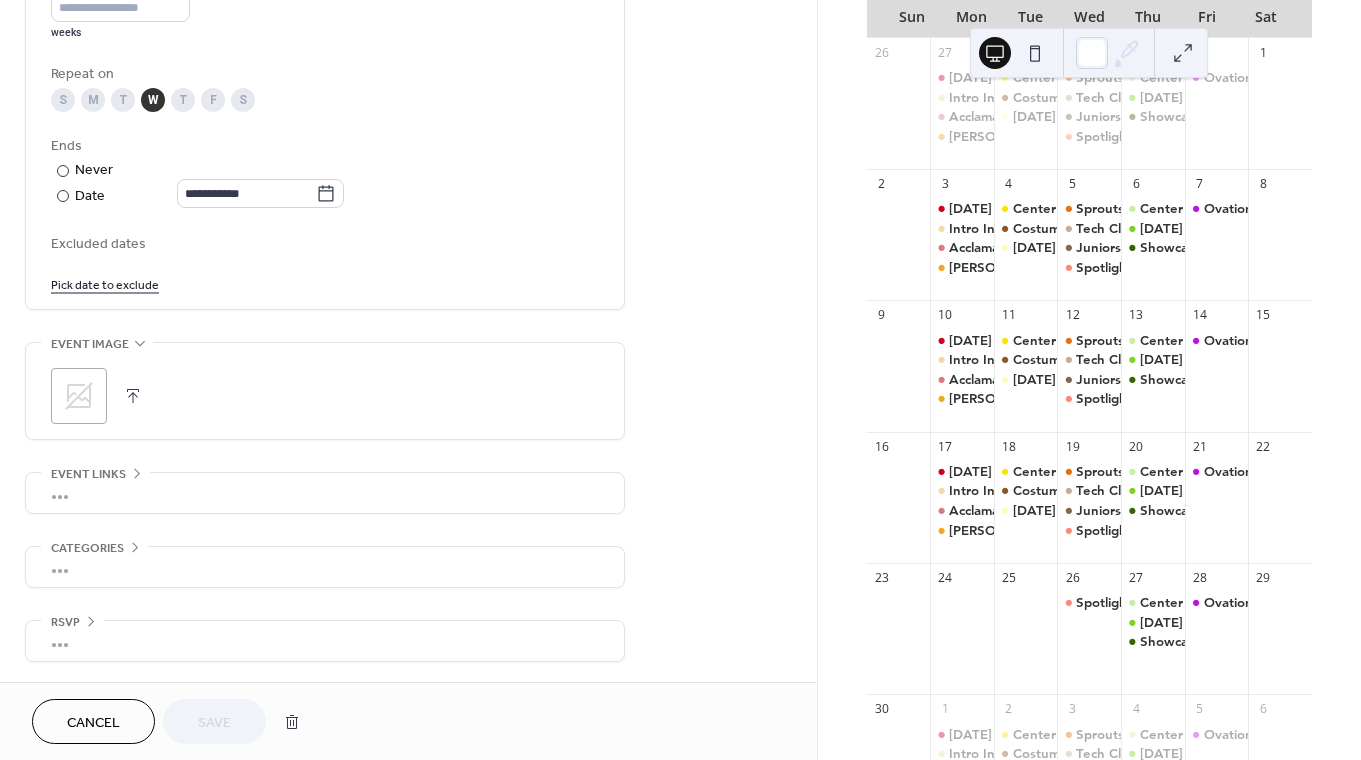 click on "Pick date to exclude" at bounding box center [105, 283] 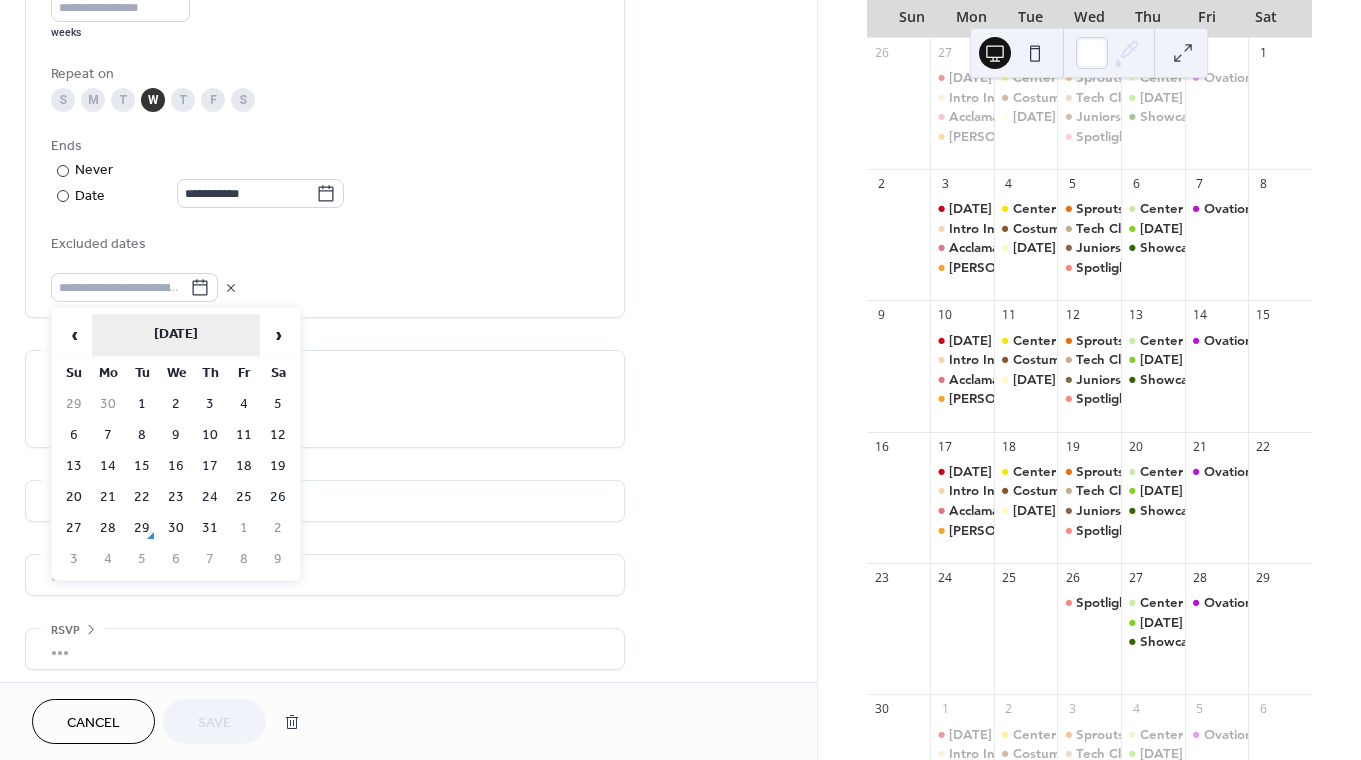 click on "[DATE]" at bounding box center [176, 335] 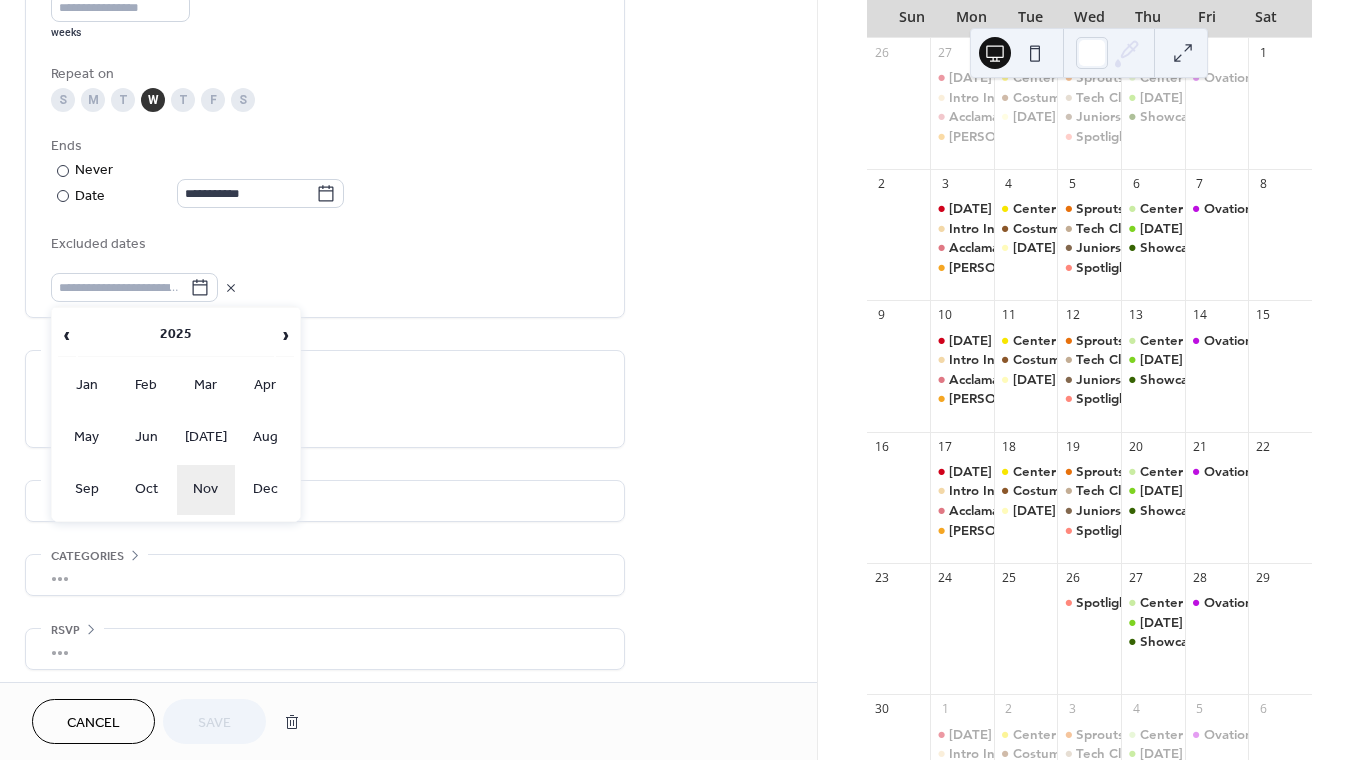 click on "Nov" at bounding box center [206, 490] 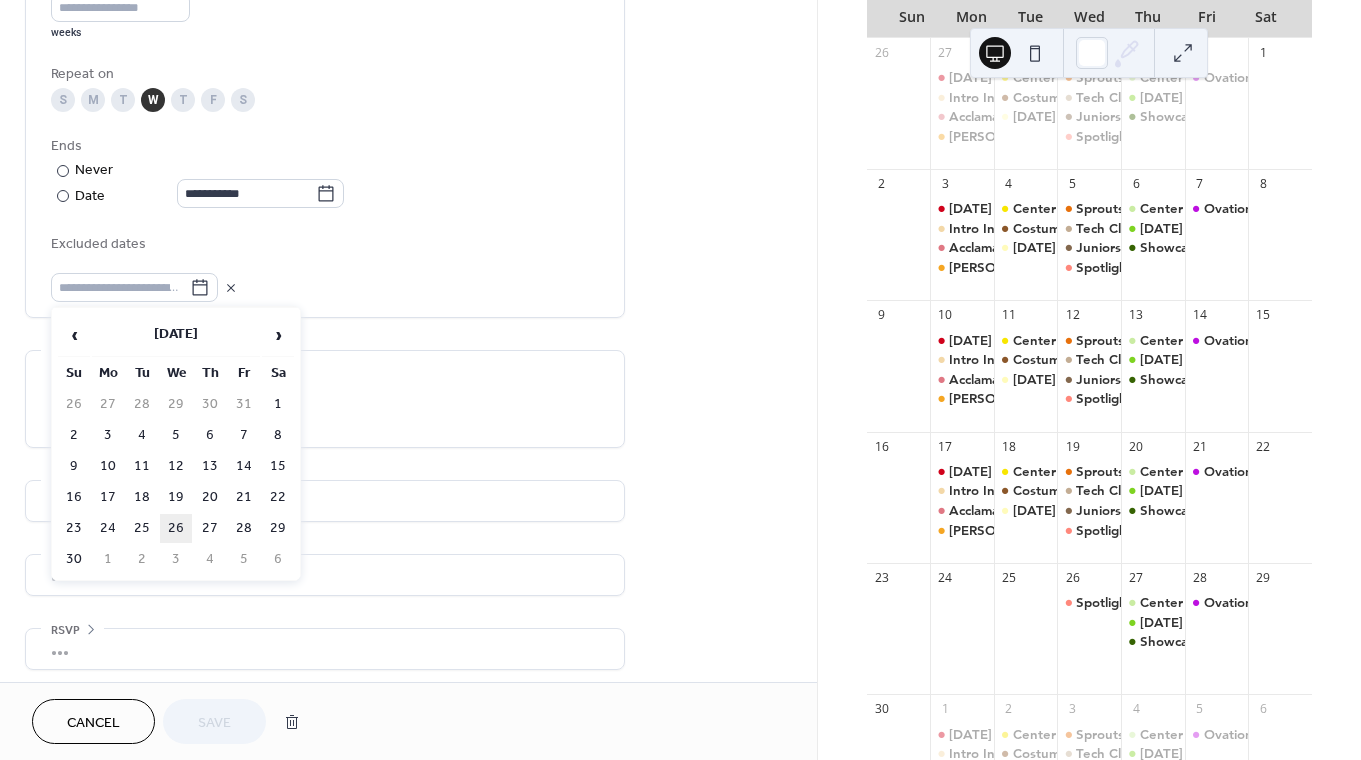 click on "26" at bounding box center [176, 528] 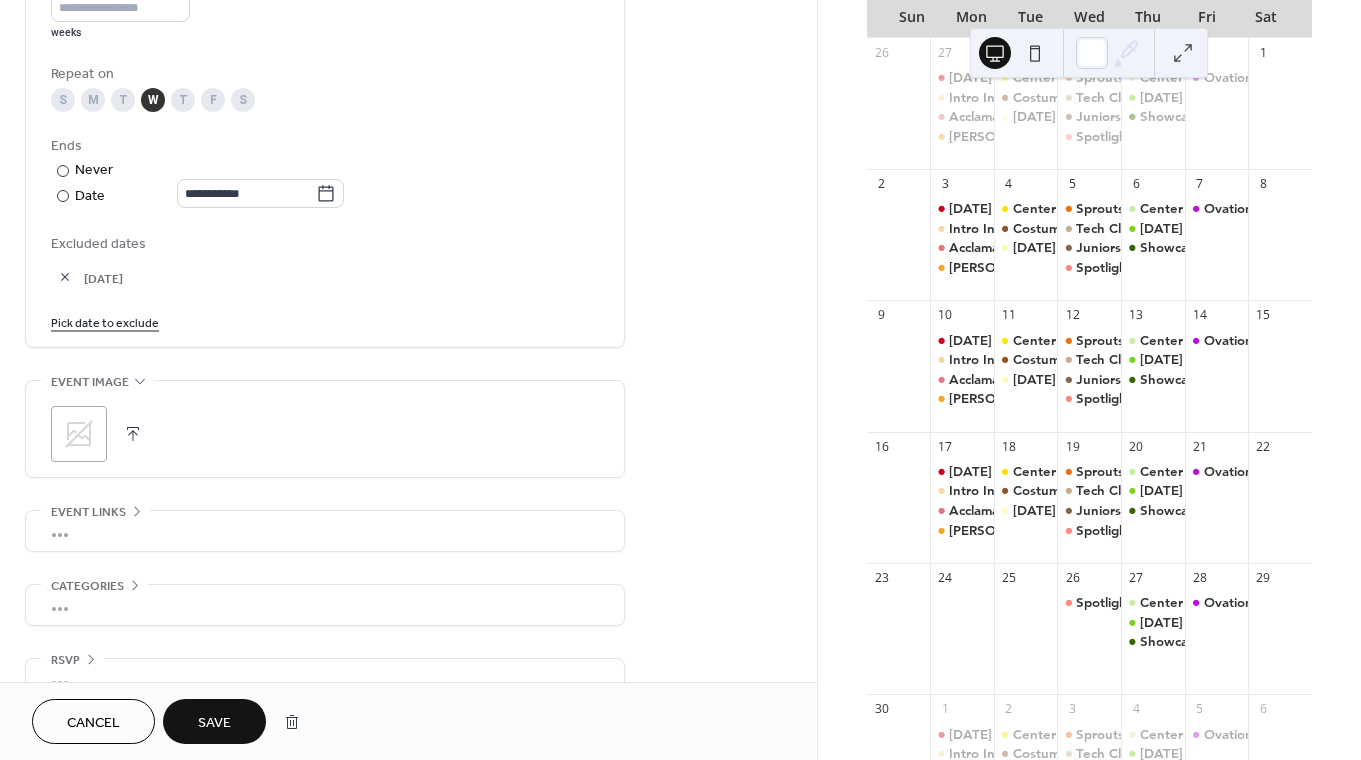 click on "Save" at bounding box center [214, 721] 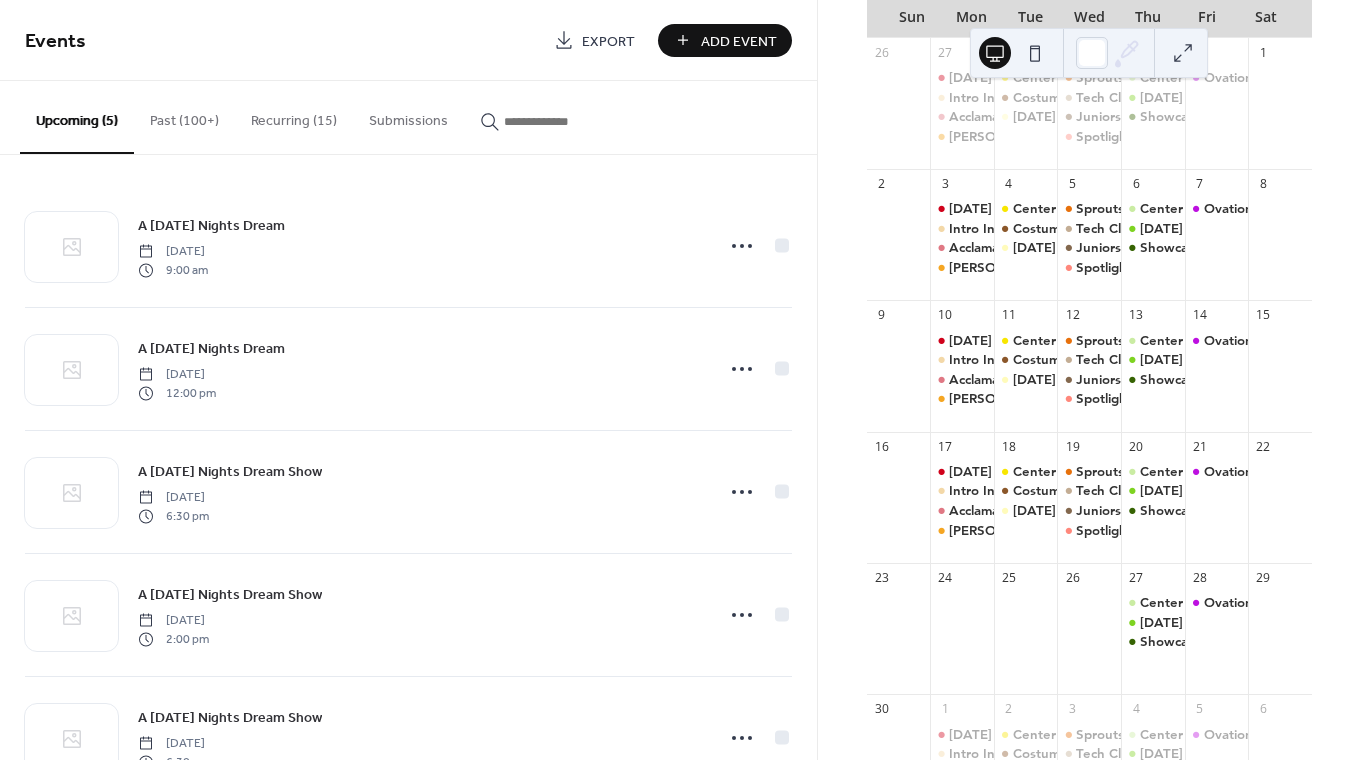 click on "Recurring (15)" at bounding box center (294, 116) 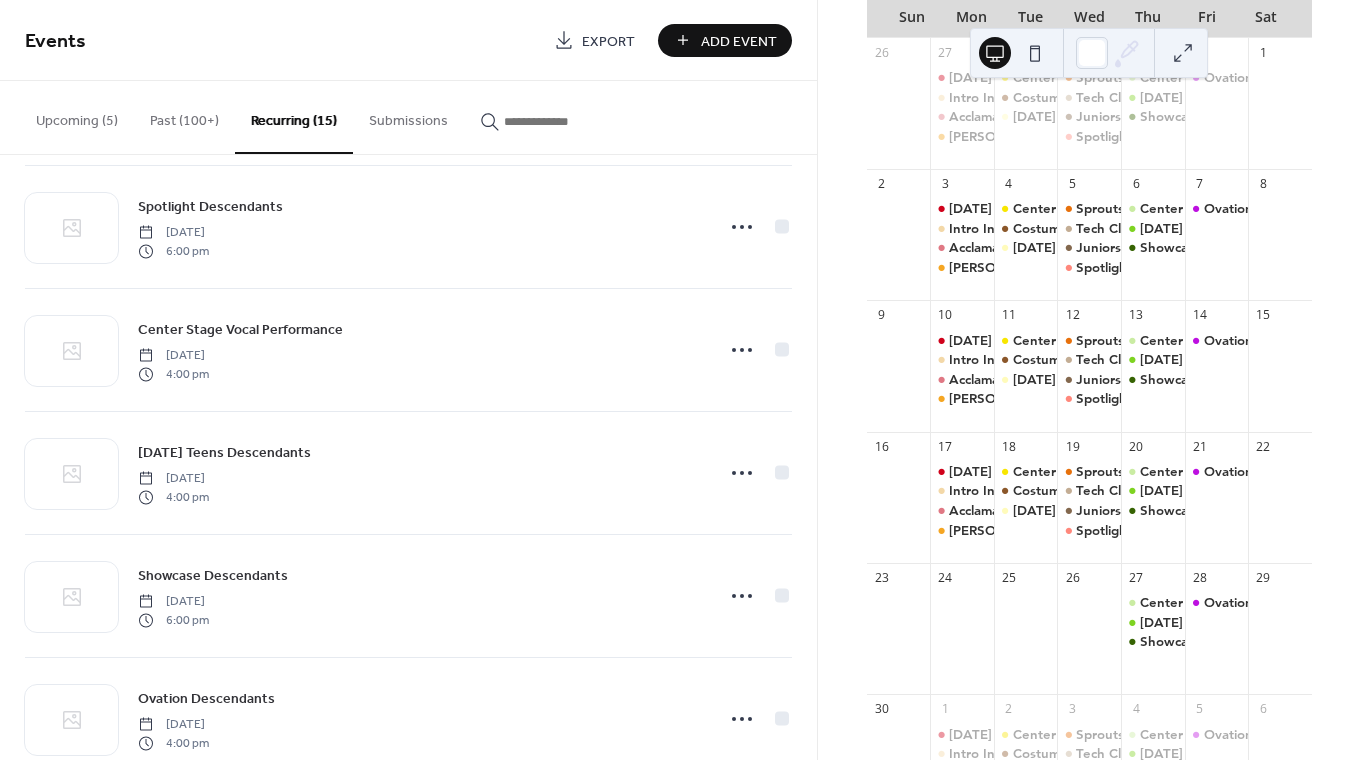 scroll, scrollTop: 1252, scrollLeft: 0, axis: vertical 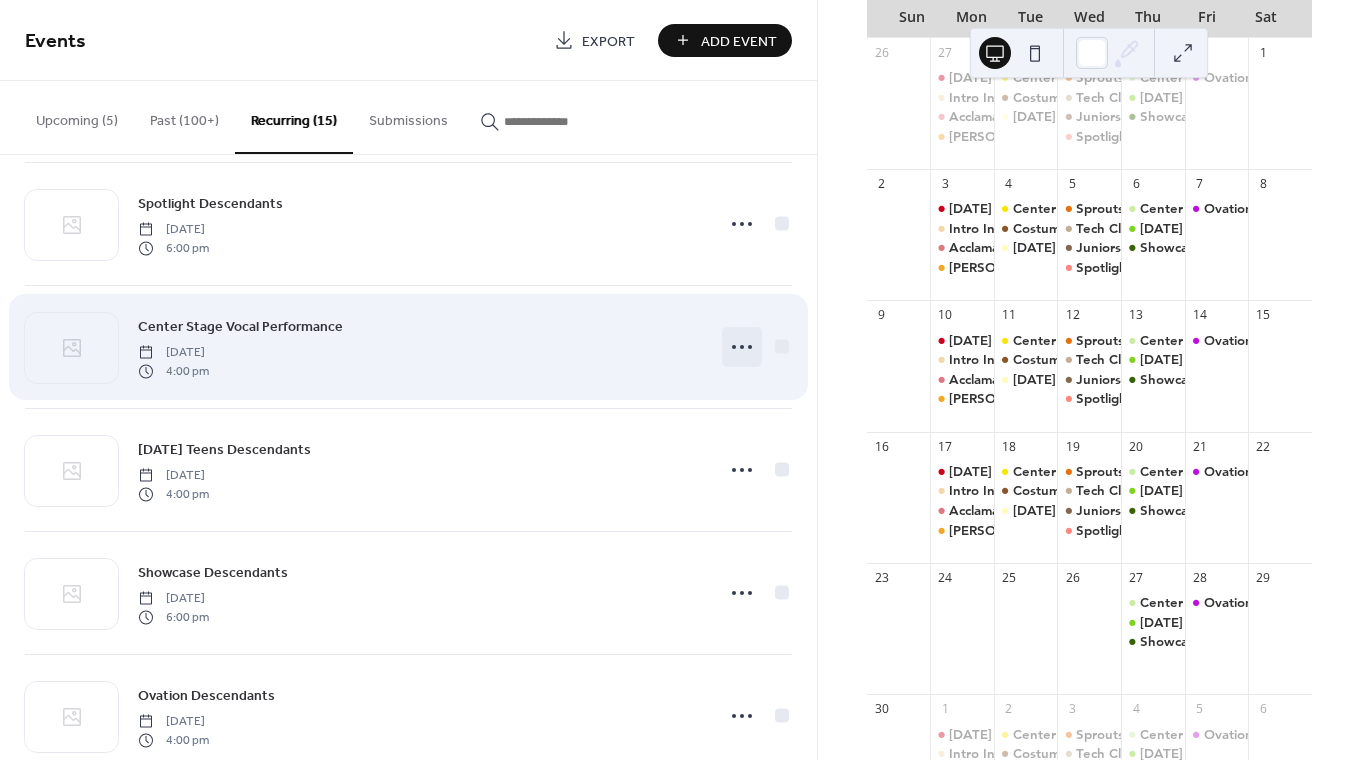 click at bounding box center (742, 347) 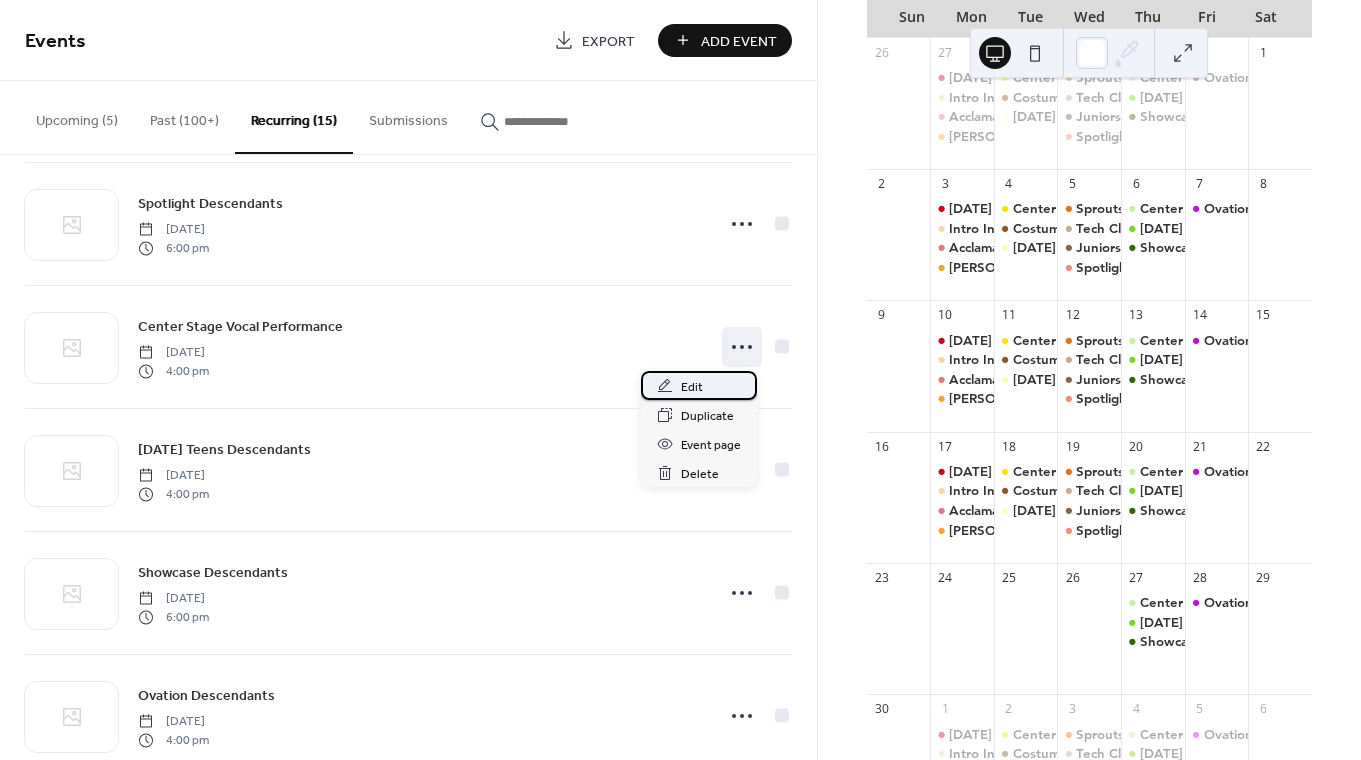 click on "Edit" at bounding box center (699, 385) 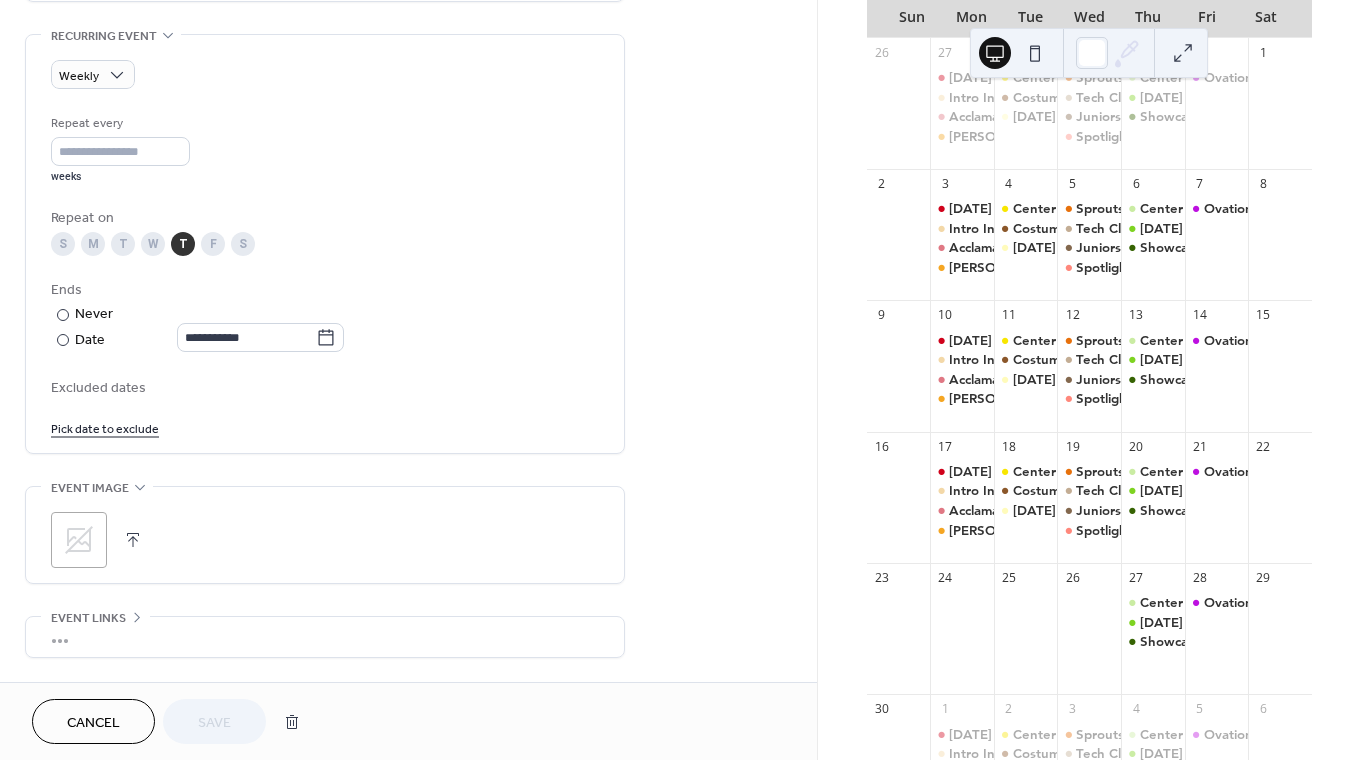 scroll, scrollTop: 996, scrollLeft: 0, axis: vertical 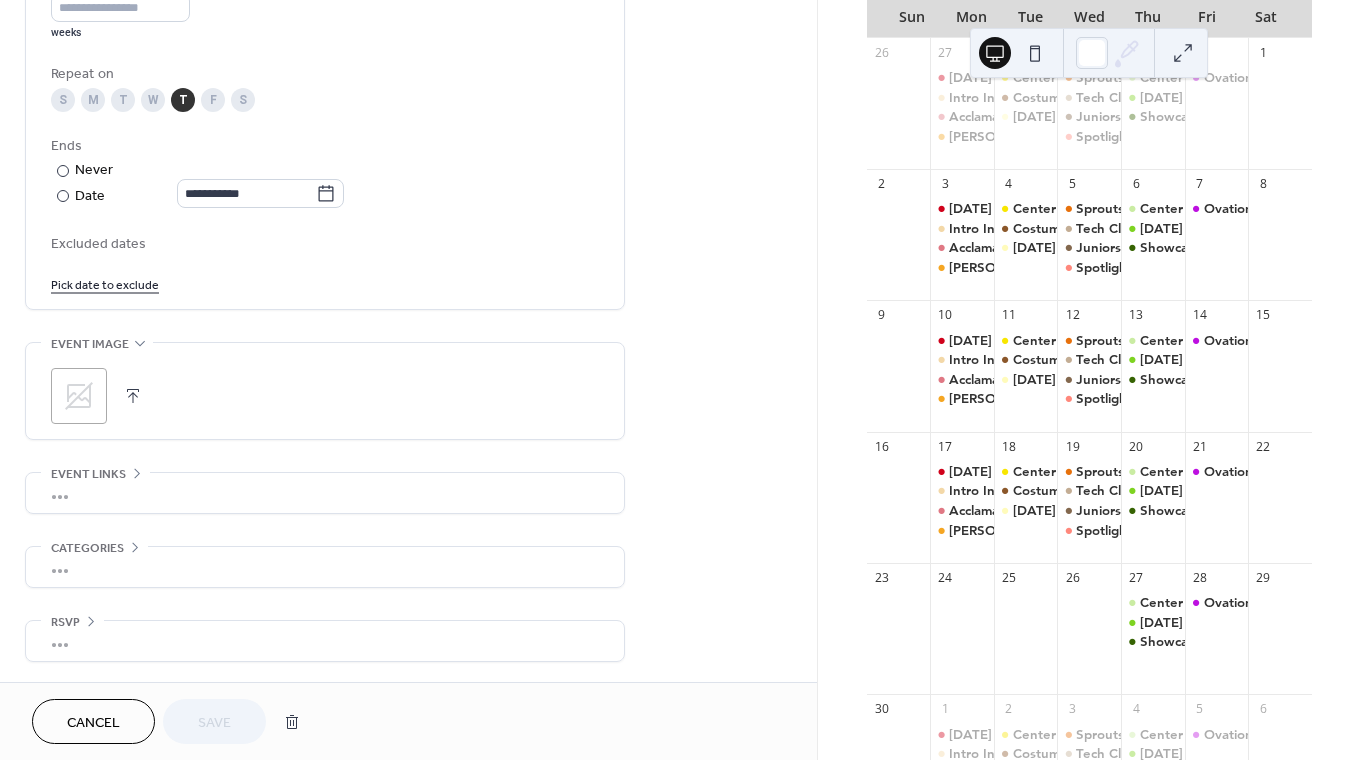click on "Pick date to exclude" at bounding box center [105, 283] 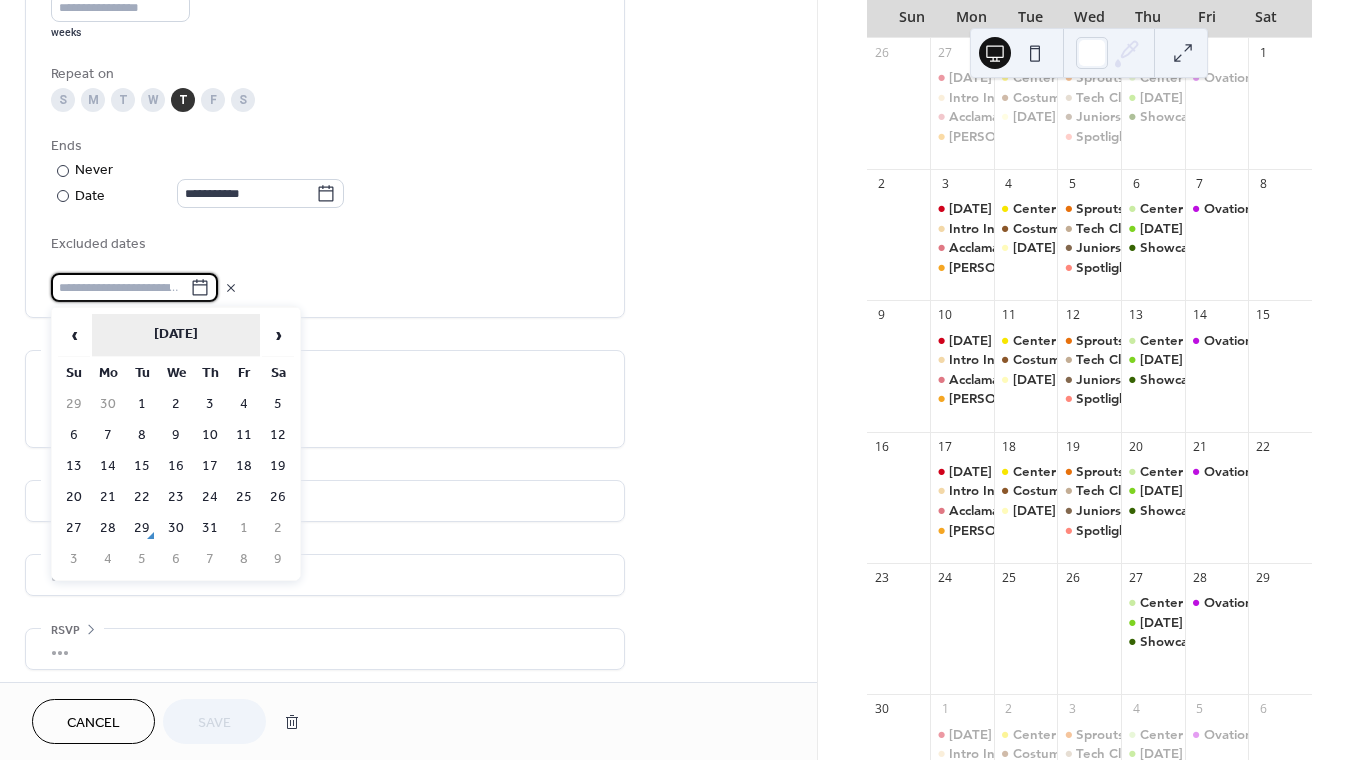click on "[DATE]" at bounding box center (176, 335) 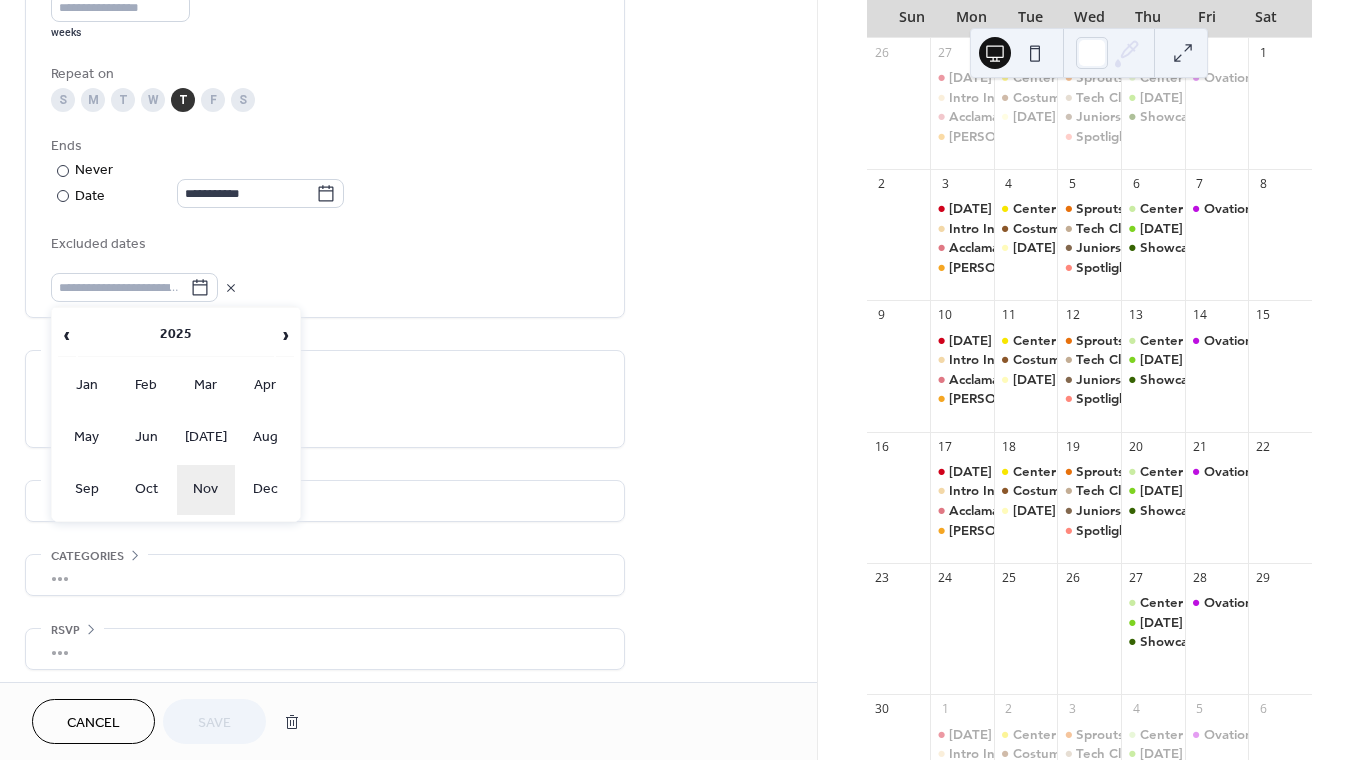 click on "Nov" at bounding box center [206, 490] 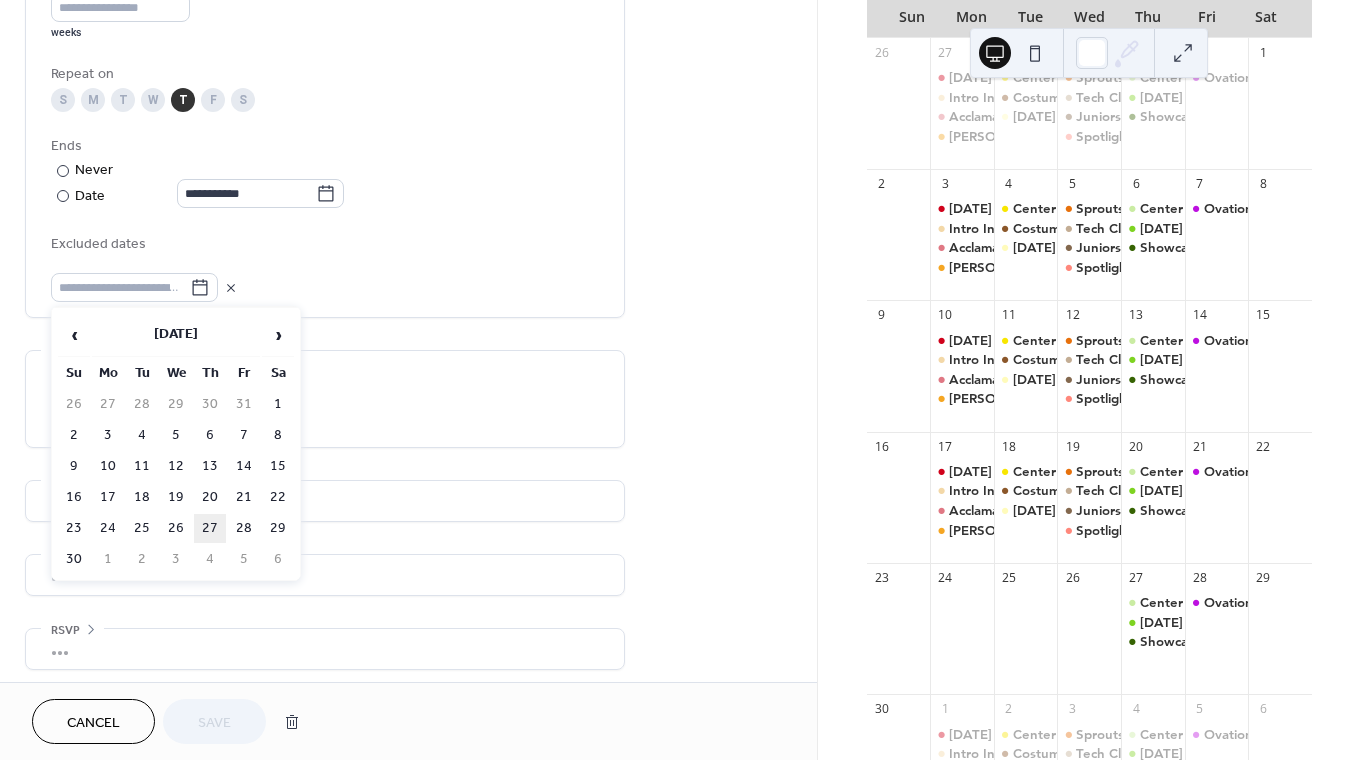 click on "27" at bounding box center (210, 528) 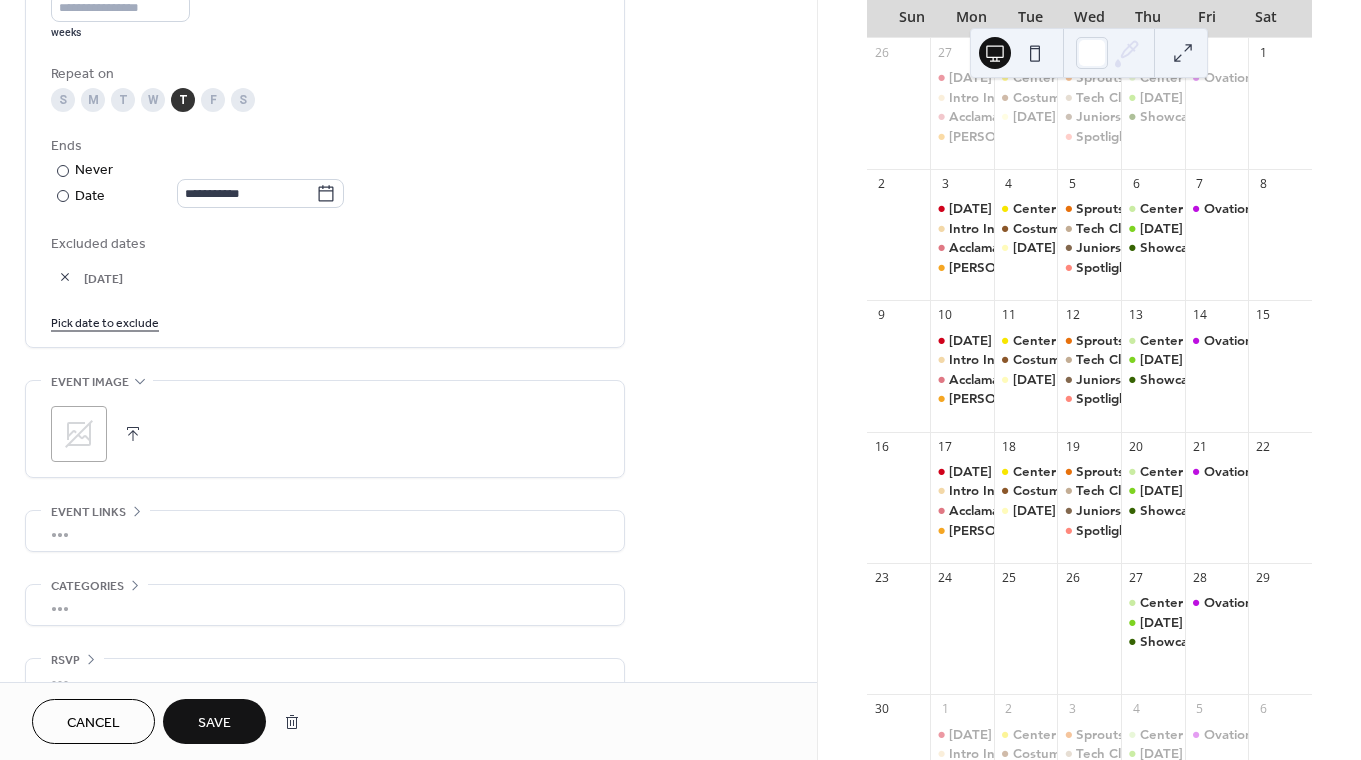 click on "Save" at bounding box center [214, 723] 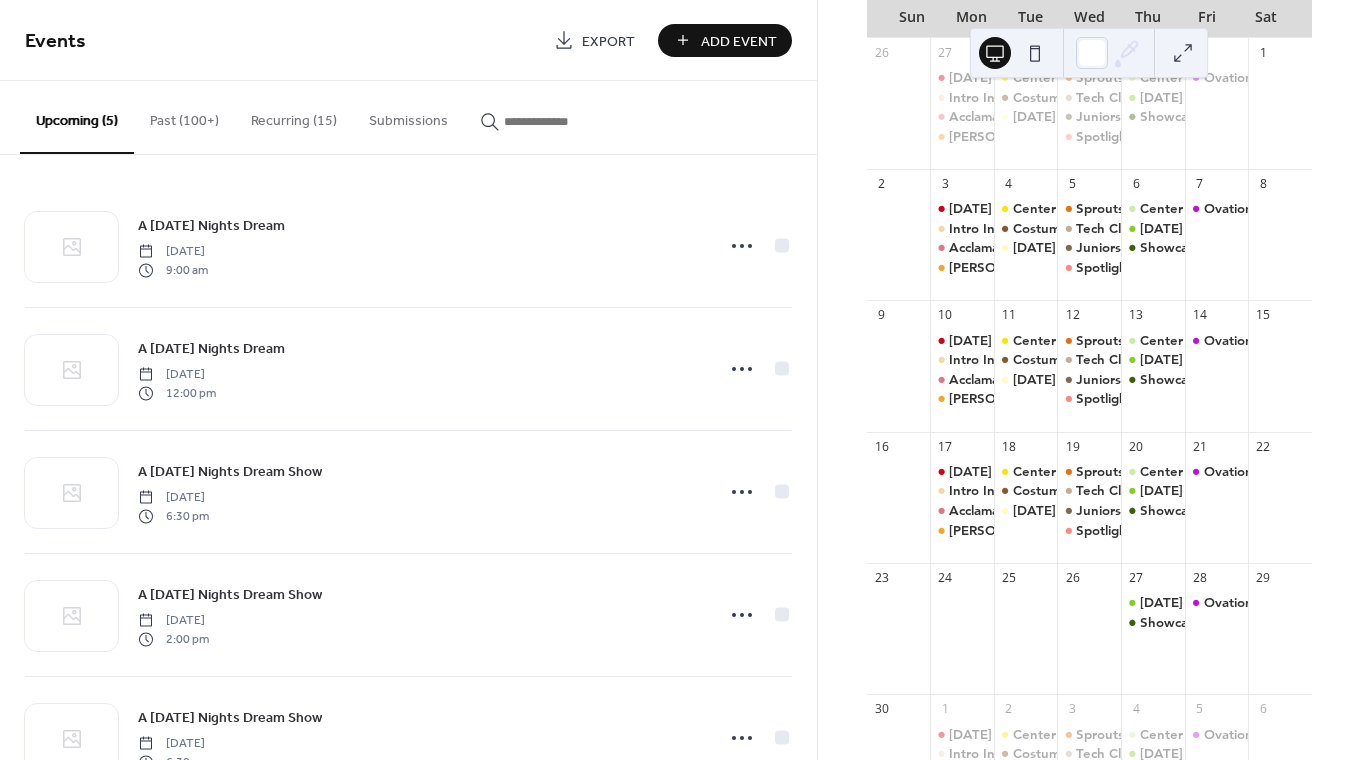click on "Recurring (15)" at bounding box center [294, 116] 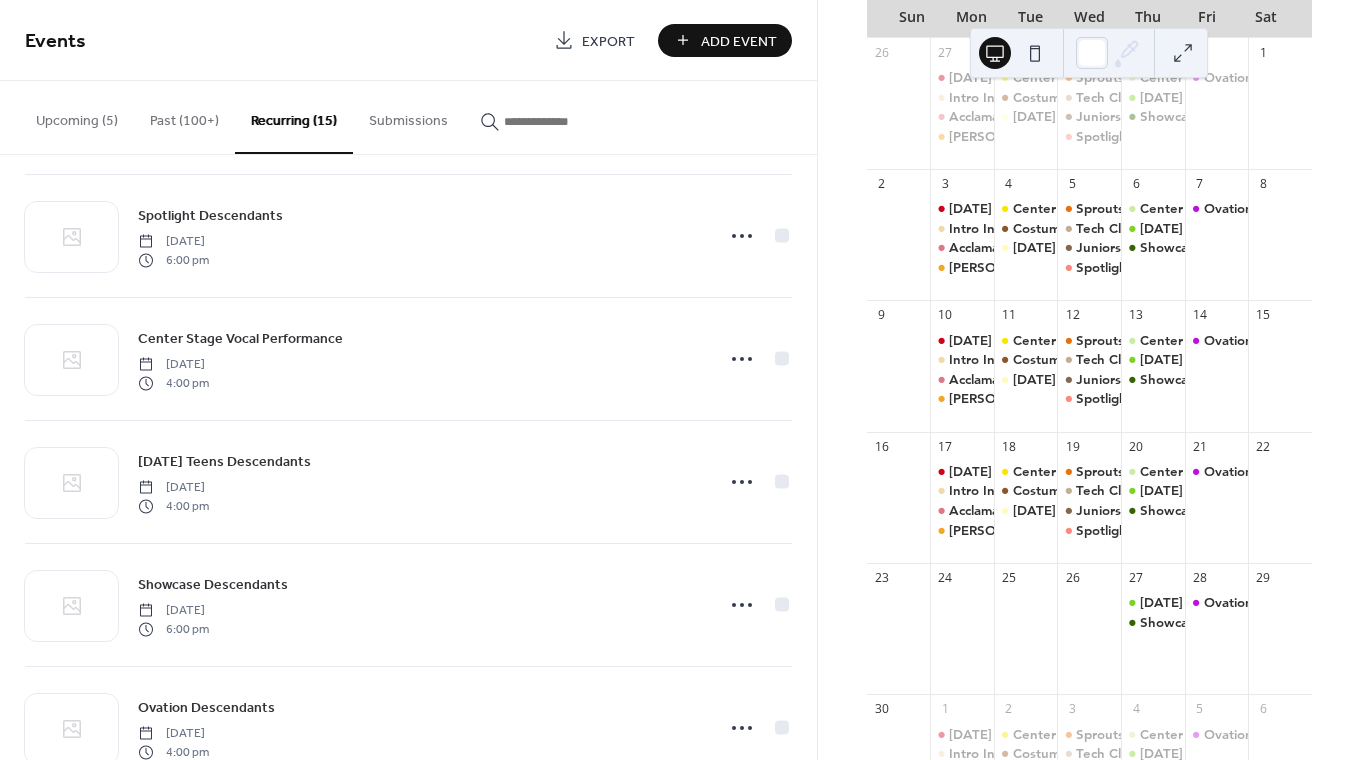 scroll, scrollTop: 1299, scrollLeft: 0, axis: vertical 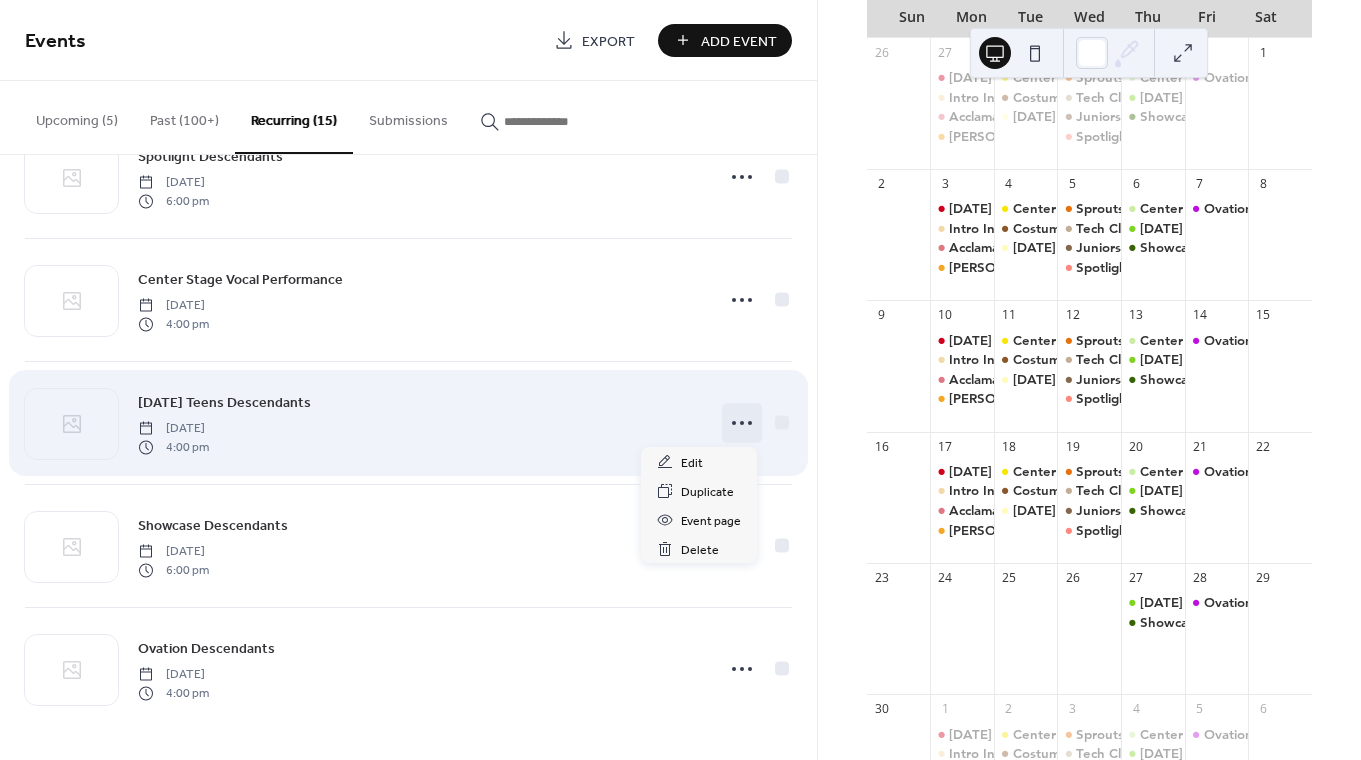click 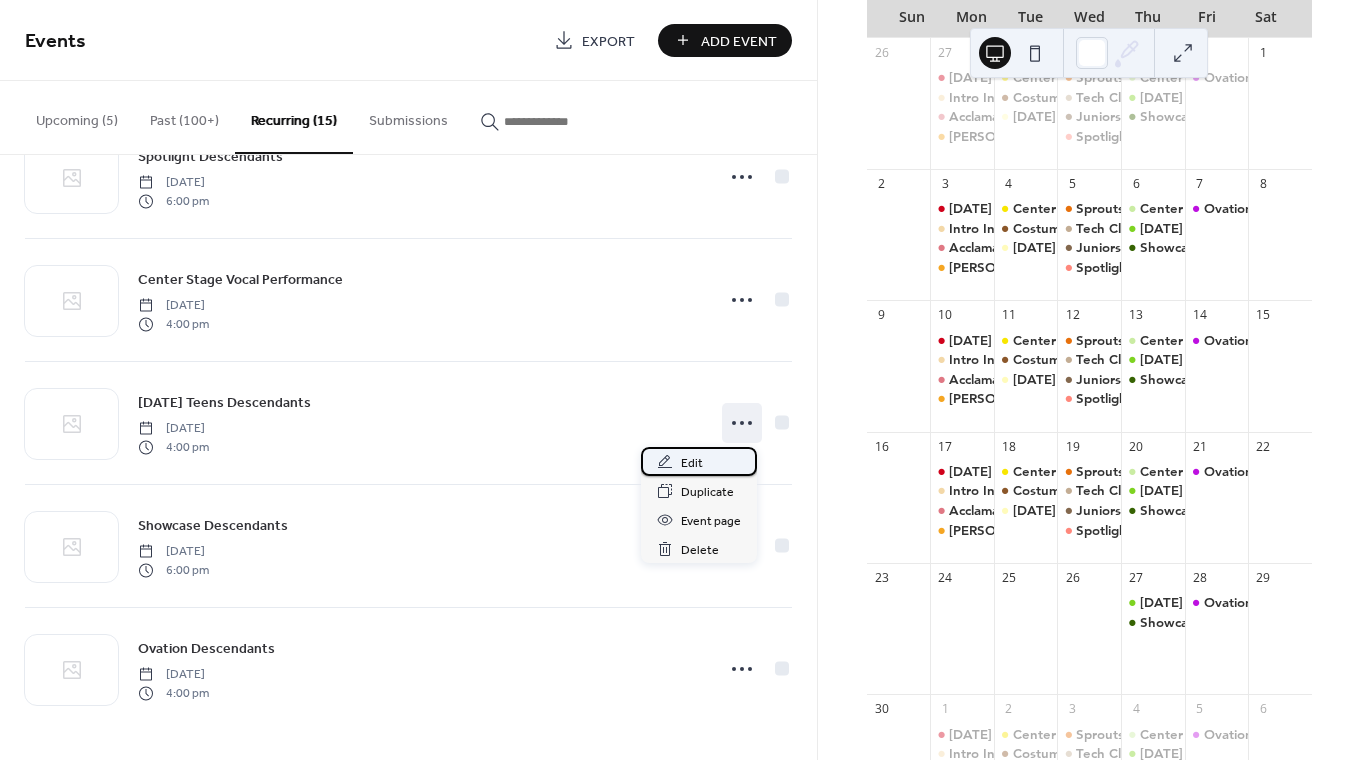 click on "Edit" at bounding box center [699, 461] 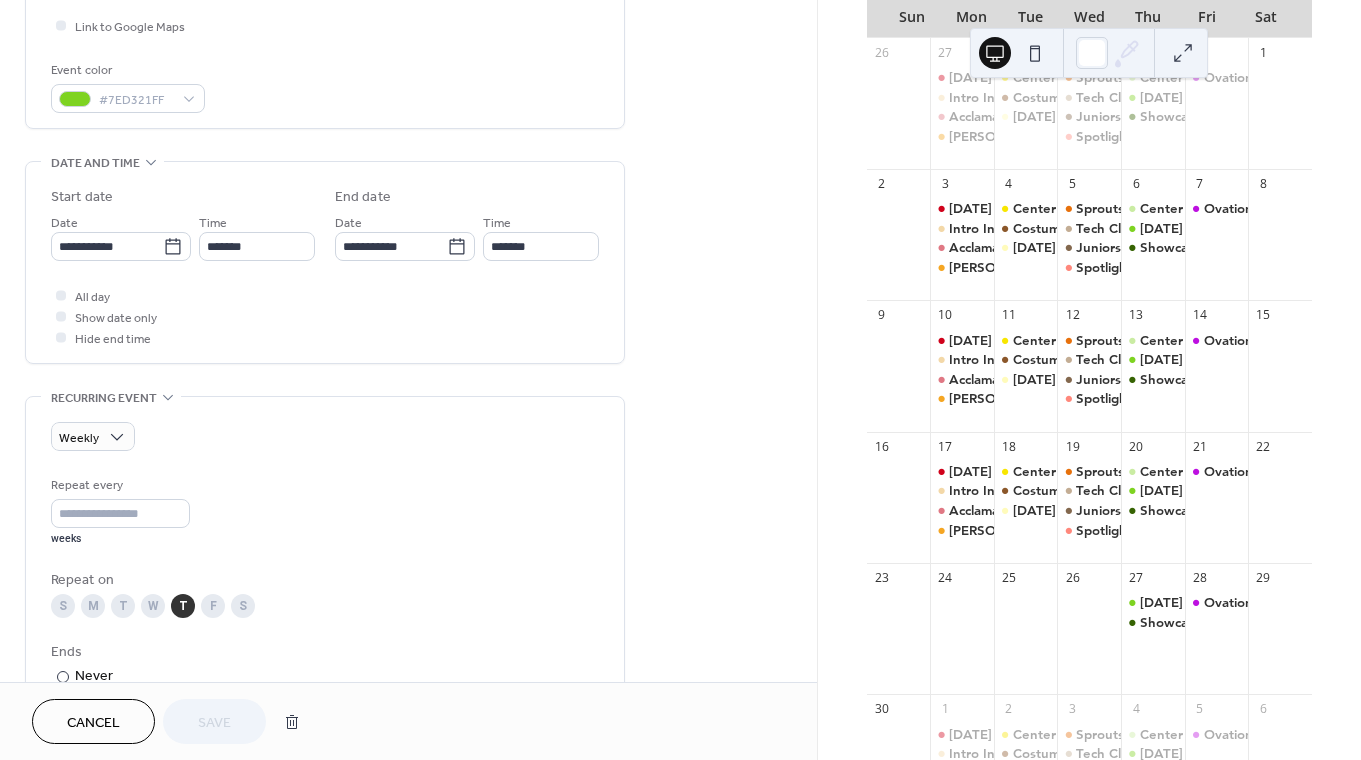 scroll, scrollTop: 996, scrollLeft: 0, axis: vertical 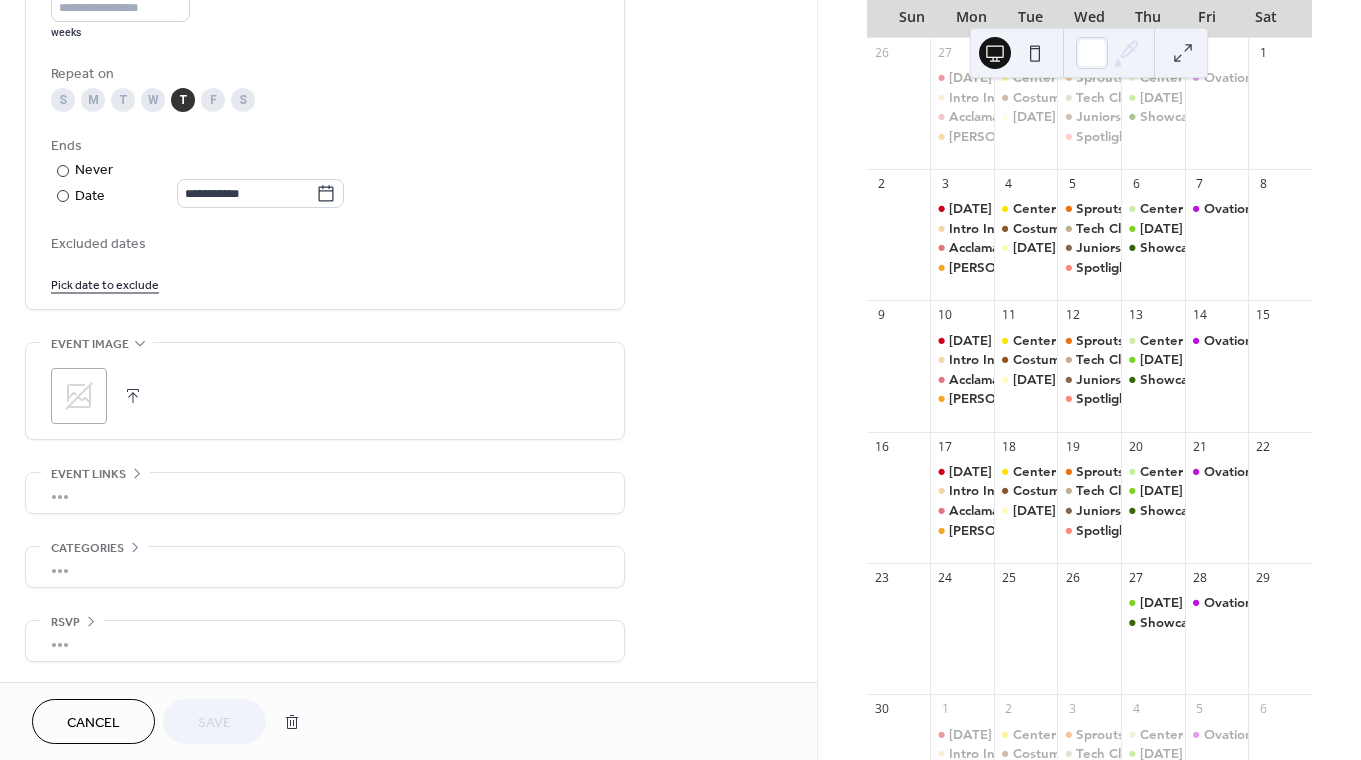 click on "Pick date to exclude" at bounding box center (105, 283) 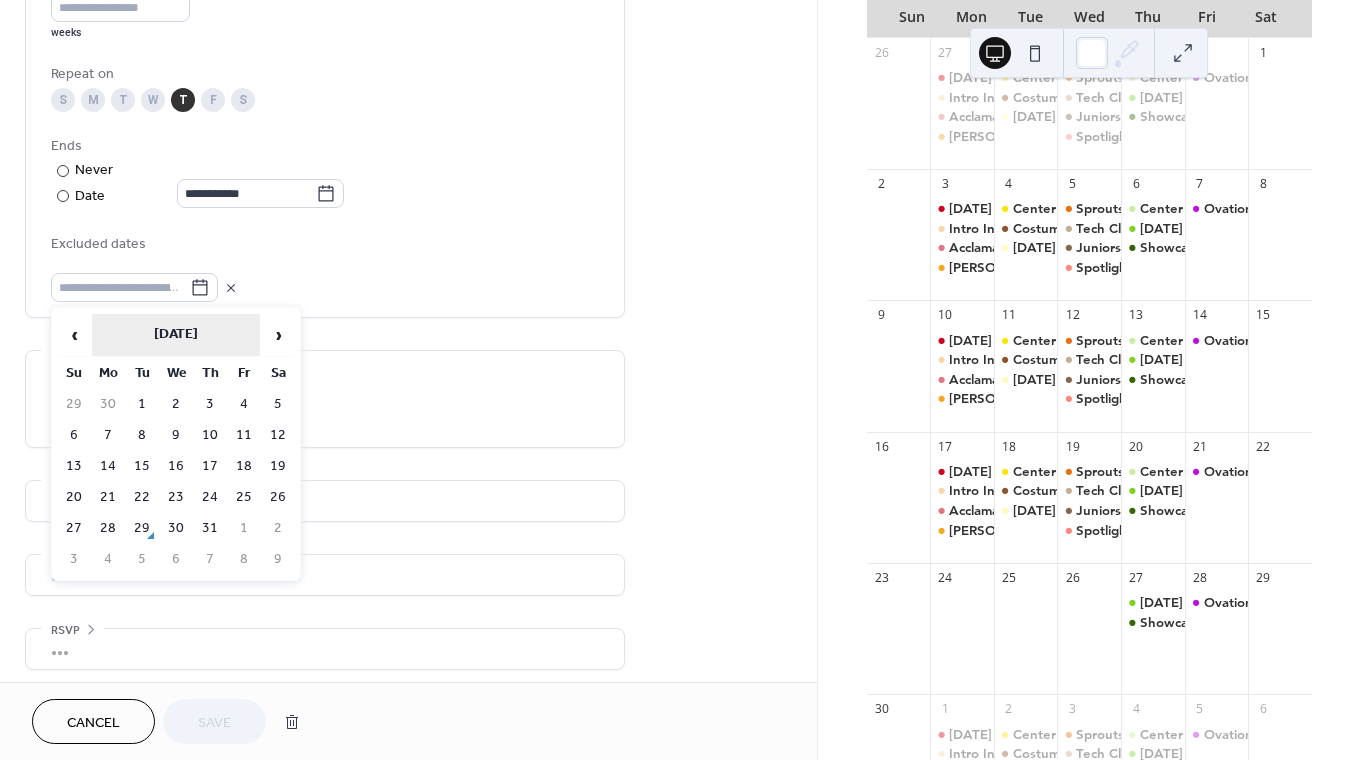 click on "[DATE]" at bounding box center [176, 335] 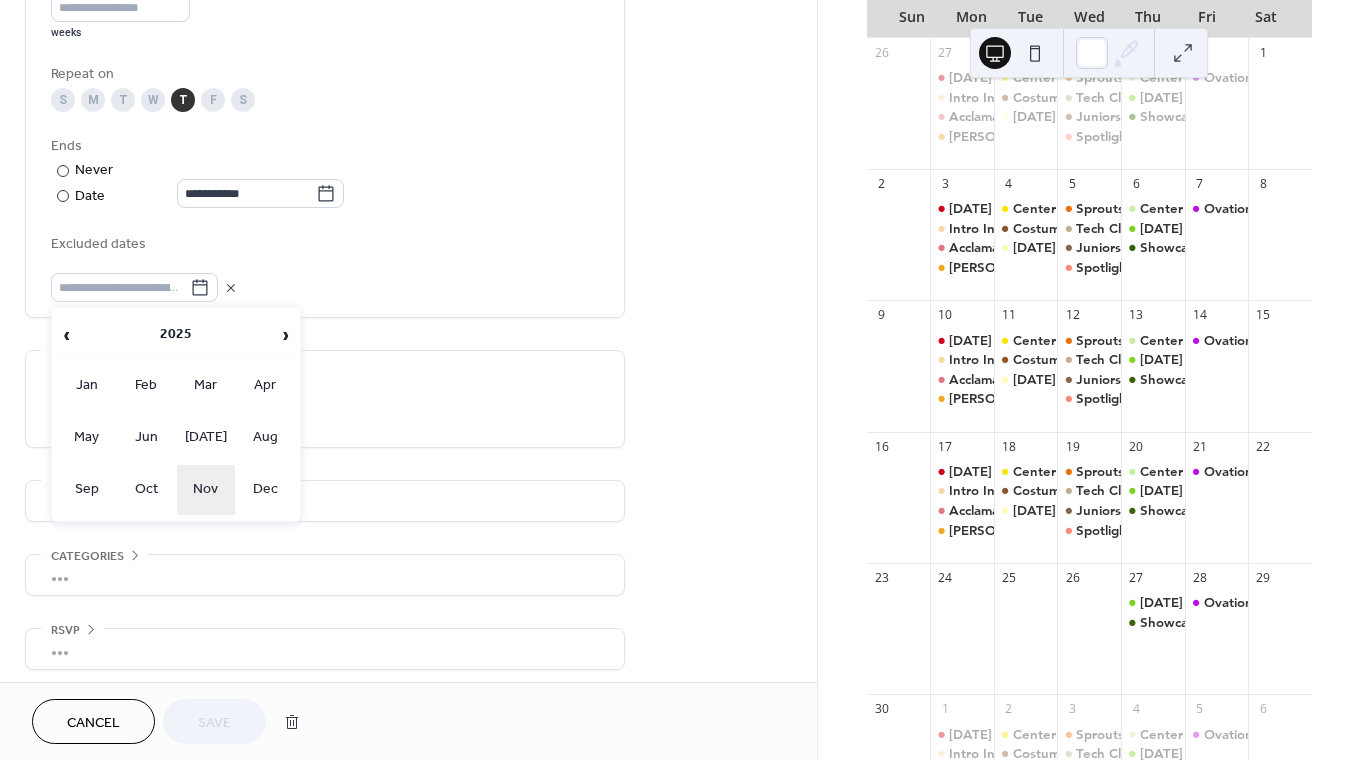 click on "Nov" at bounding box center [206, 490] 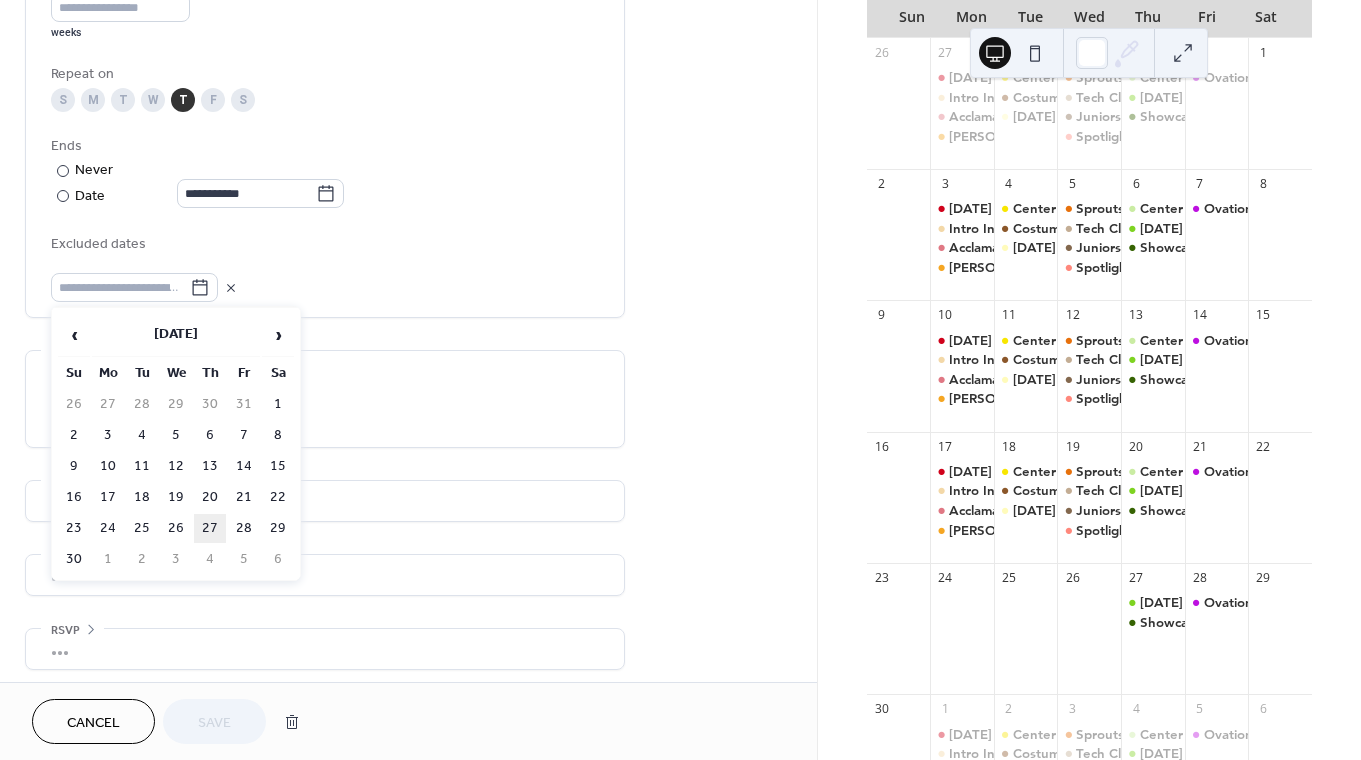 click on "27" at bounding box center [210, 528] 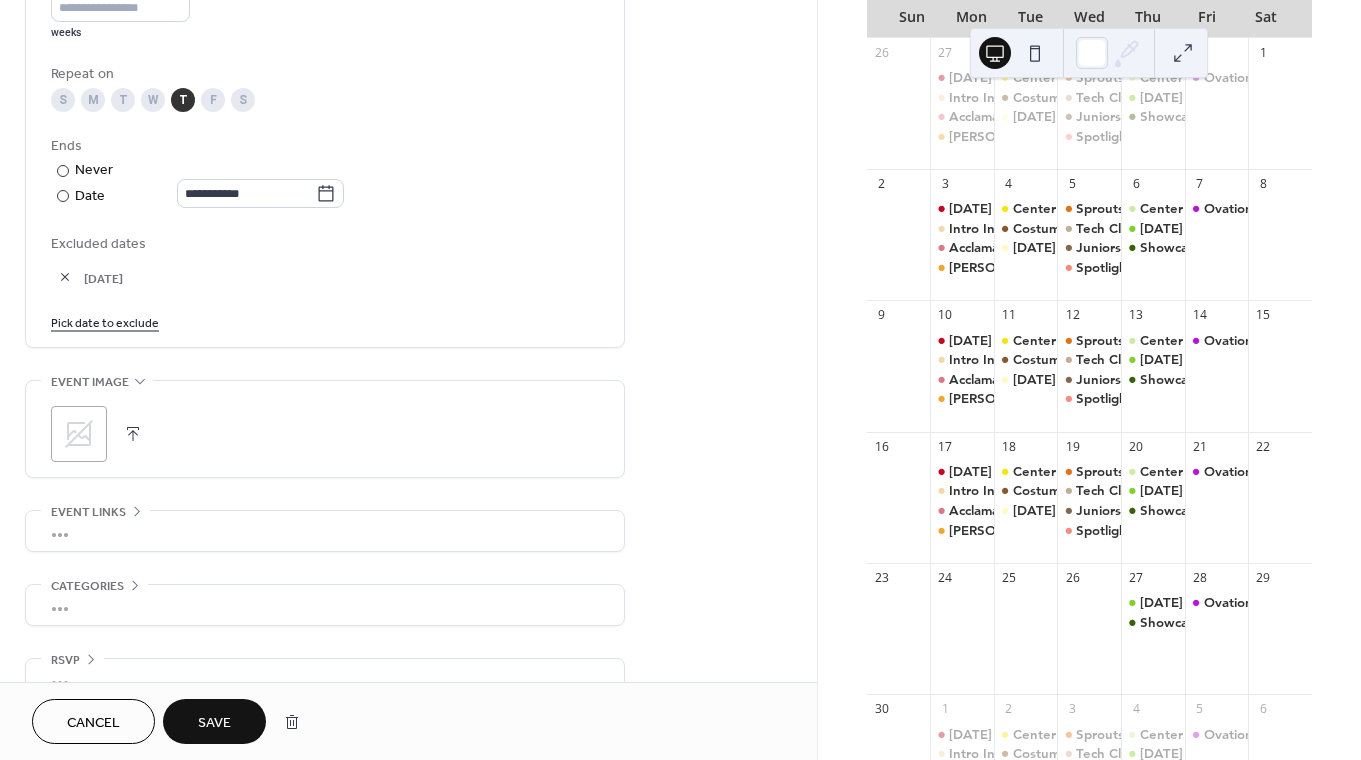 click on "Save" at bounding box center (214, 723) 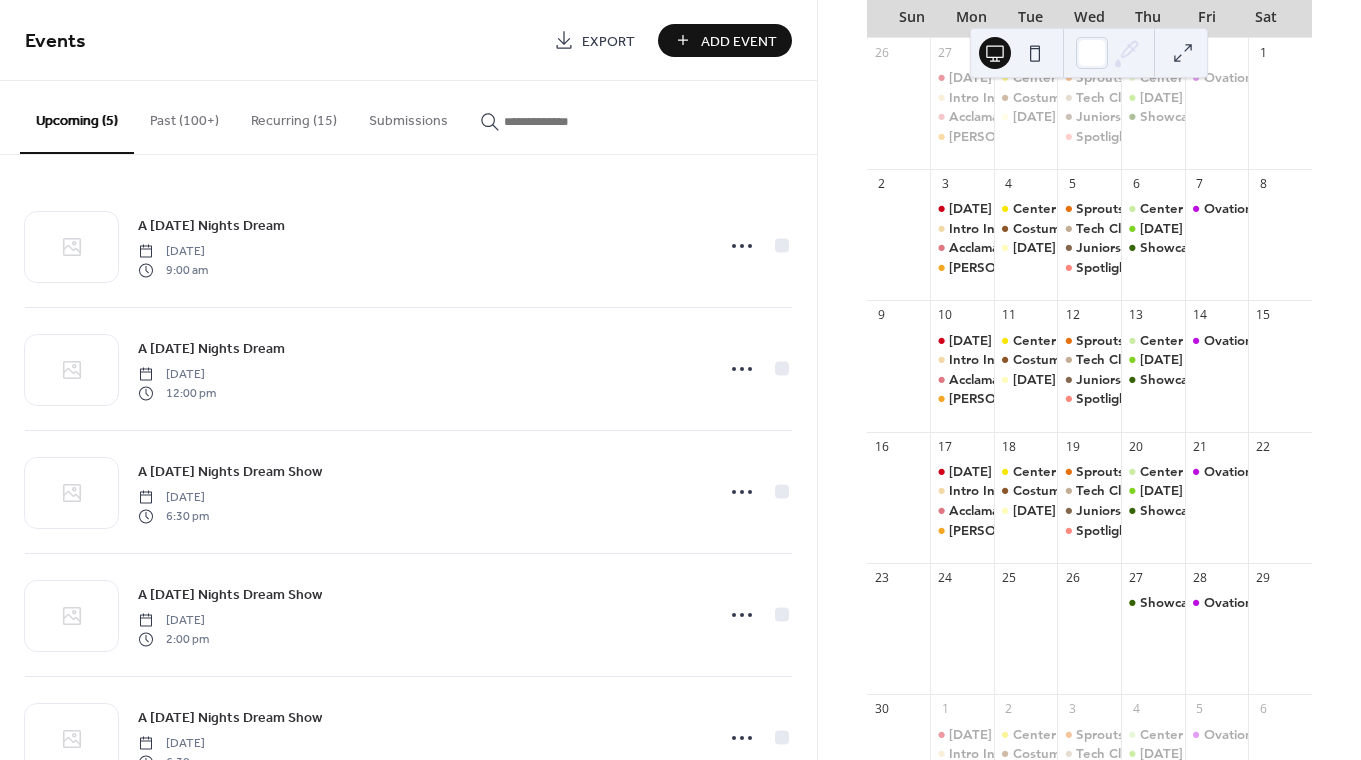click on "Recurring (15)" at bounding box center [294, 116] 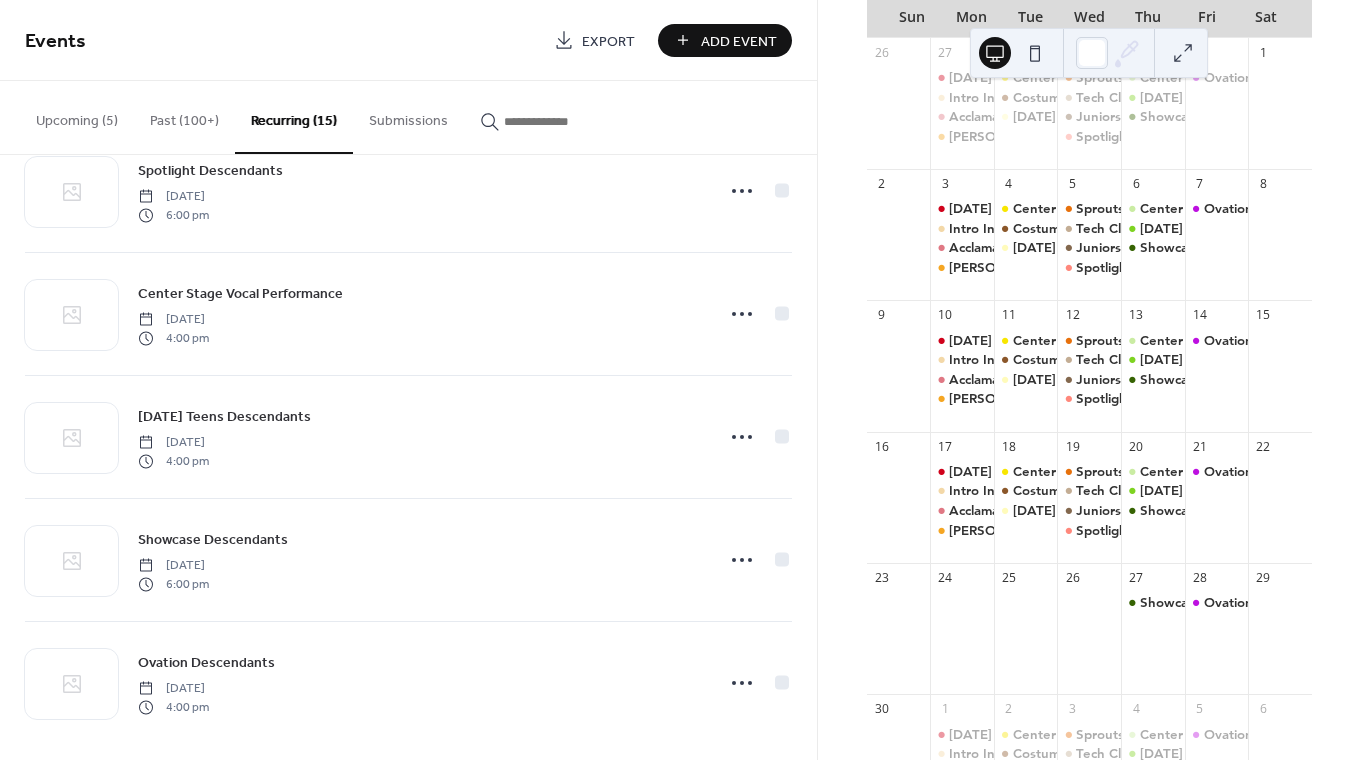 scroll, scrollTop: 1299, scrollLeft: 0, axis: vertical 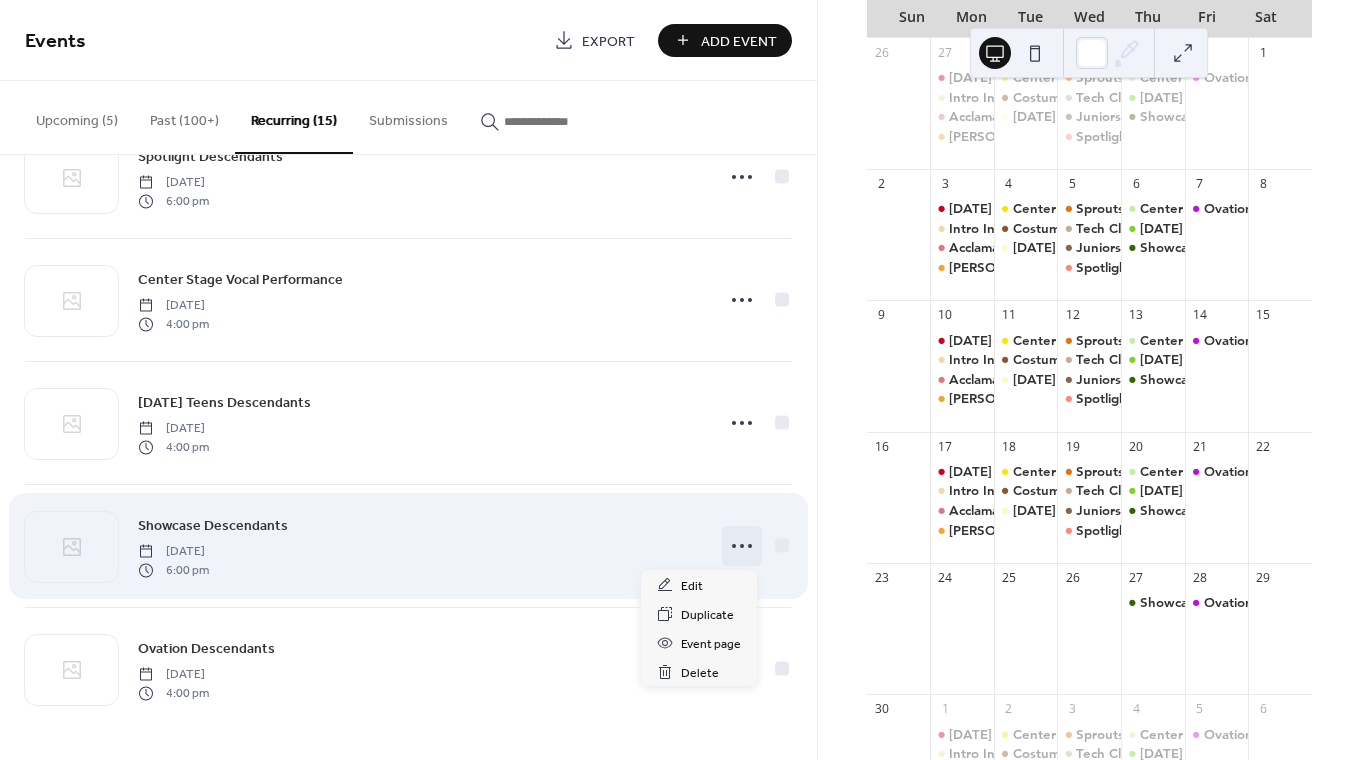 click 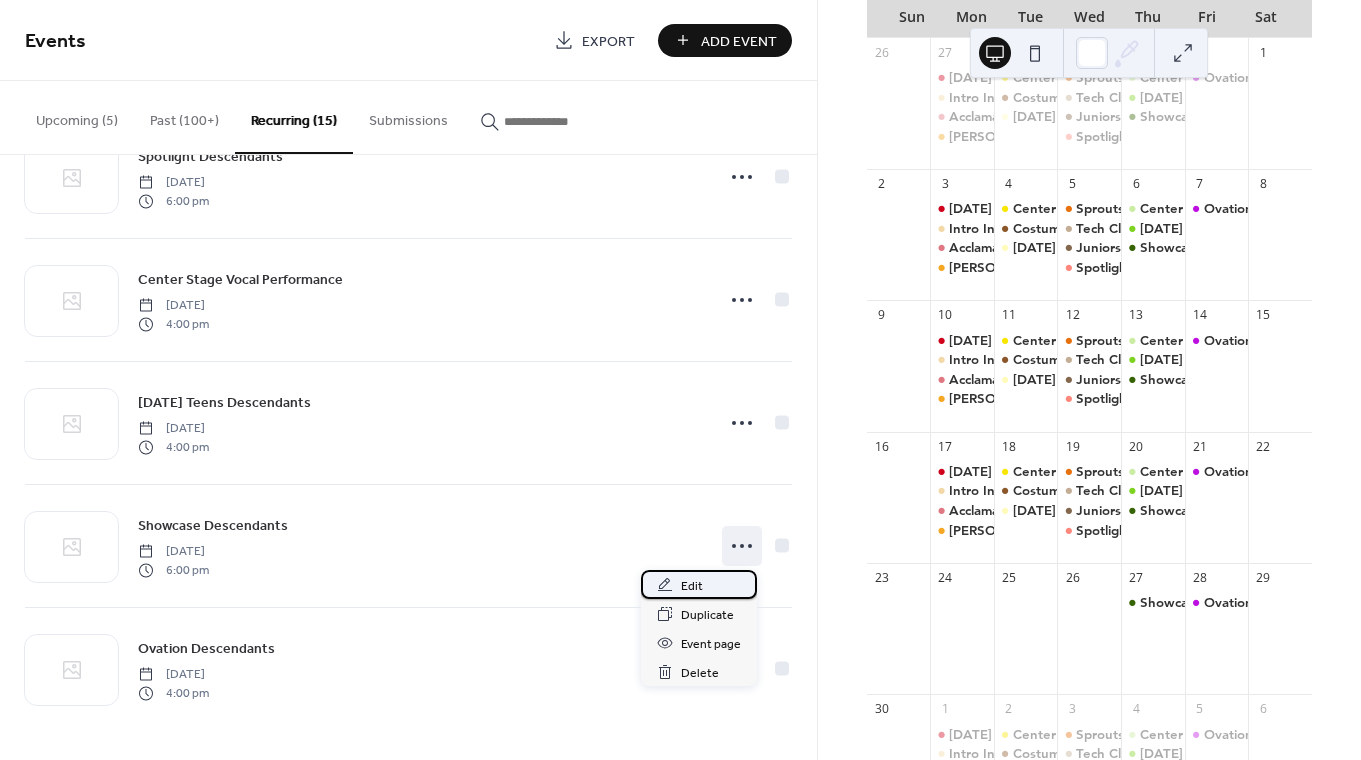 click on "Edit" at bounding box center (699, 584) 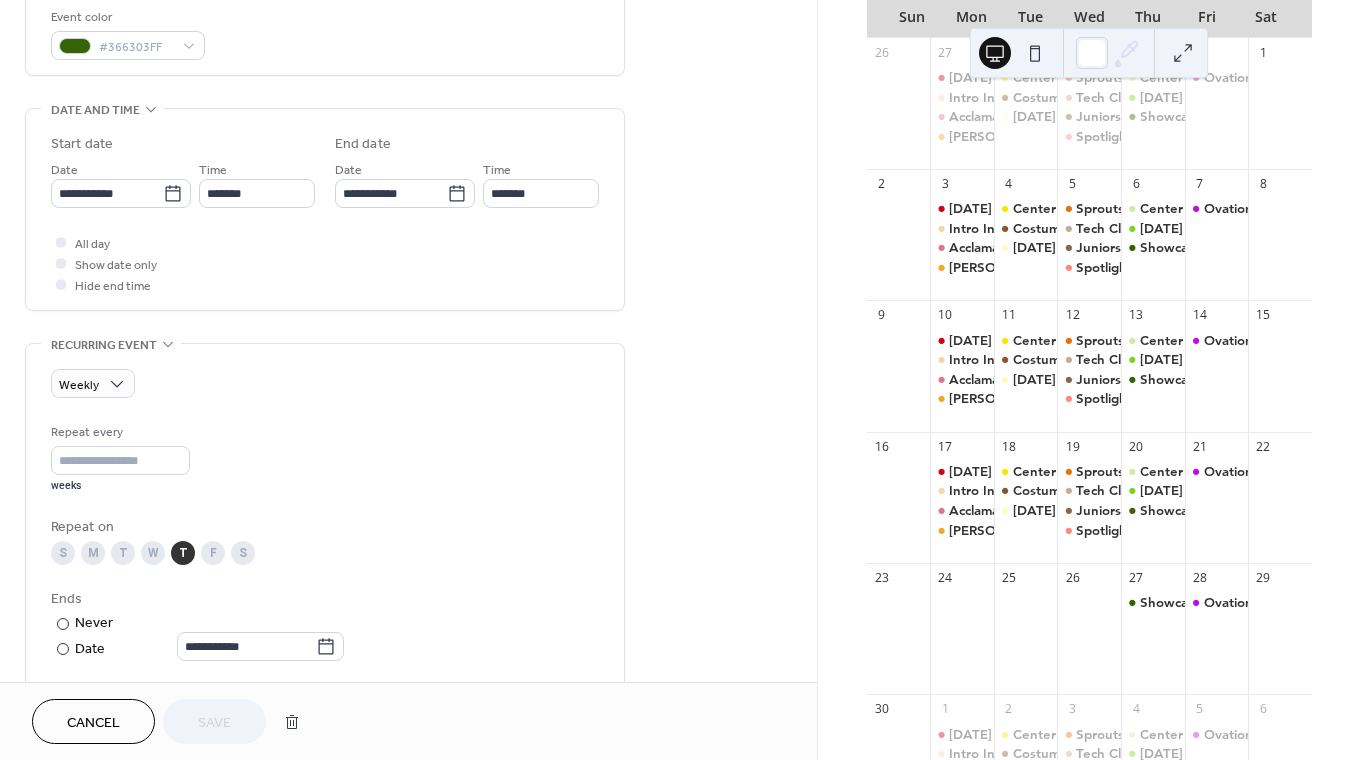 scroll, scrollTop: 996, scrollLeft: 0, axis: vertical 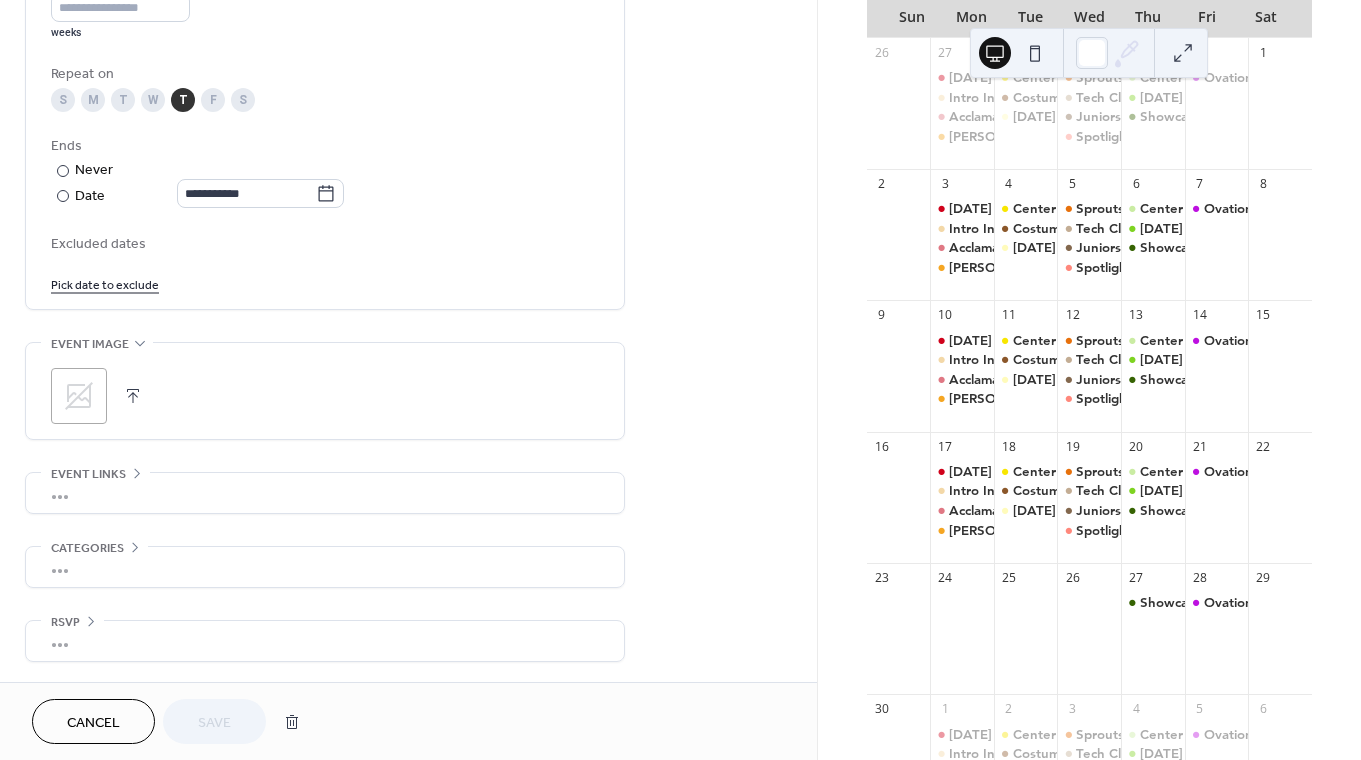 click on "Pick date to exclude" at bounding box center (105, 283) 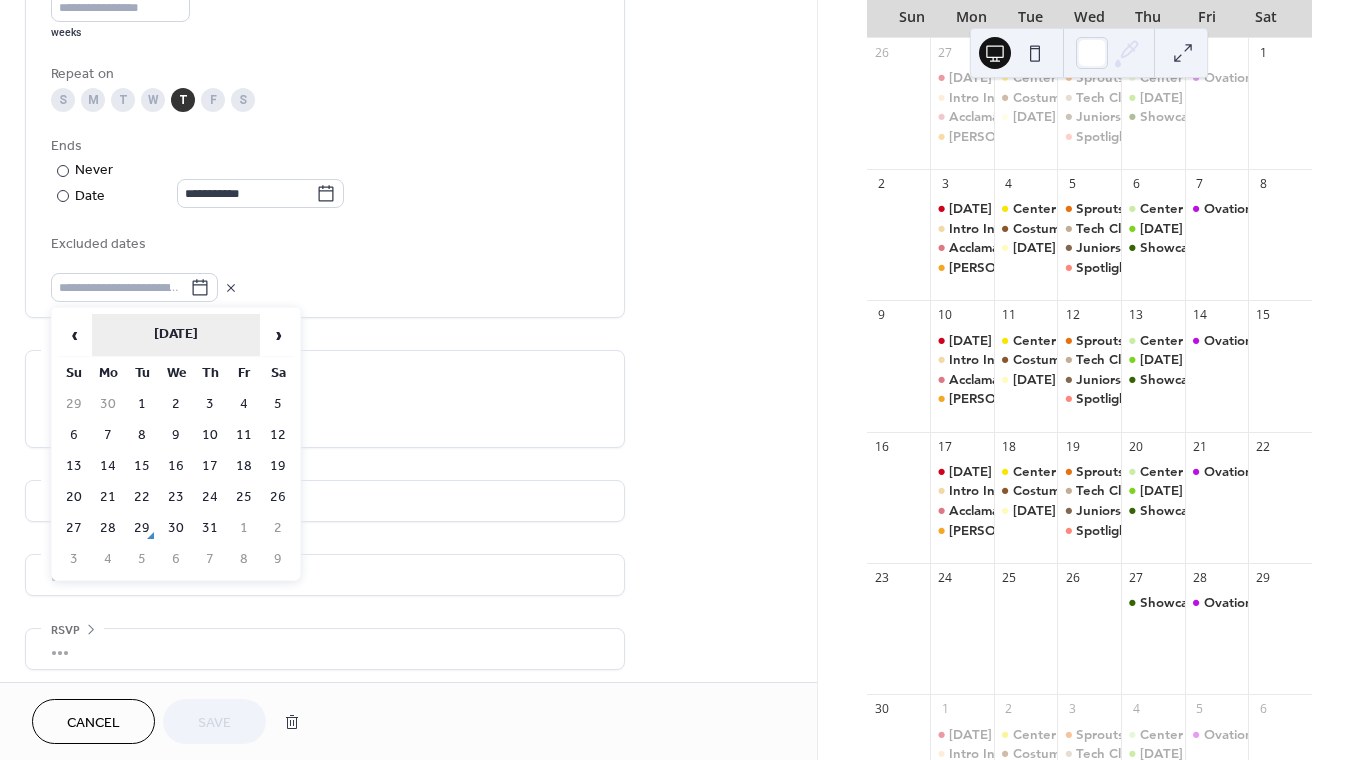 click on "[DATE]" at bounding box center [176, 335] 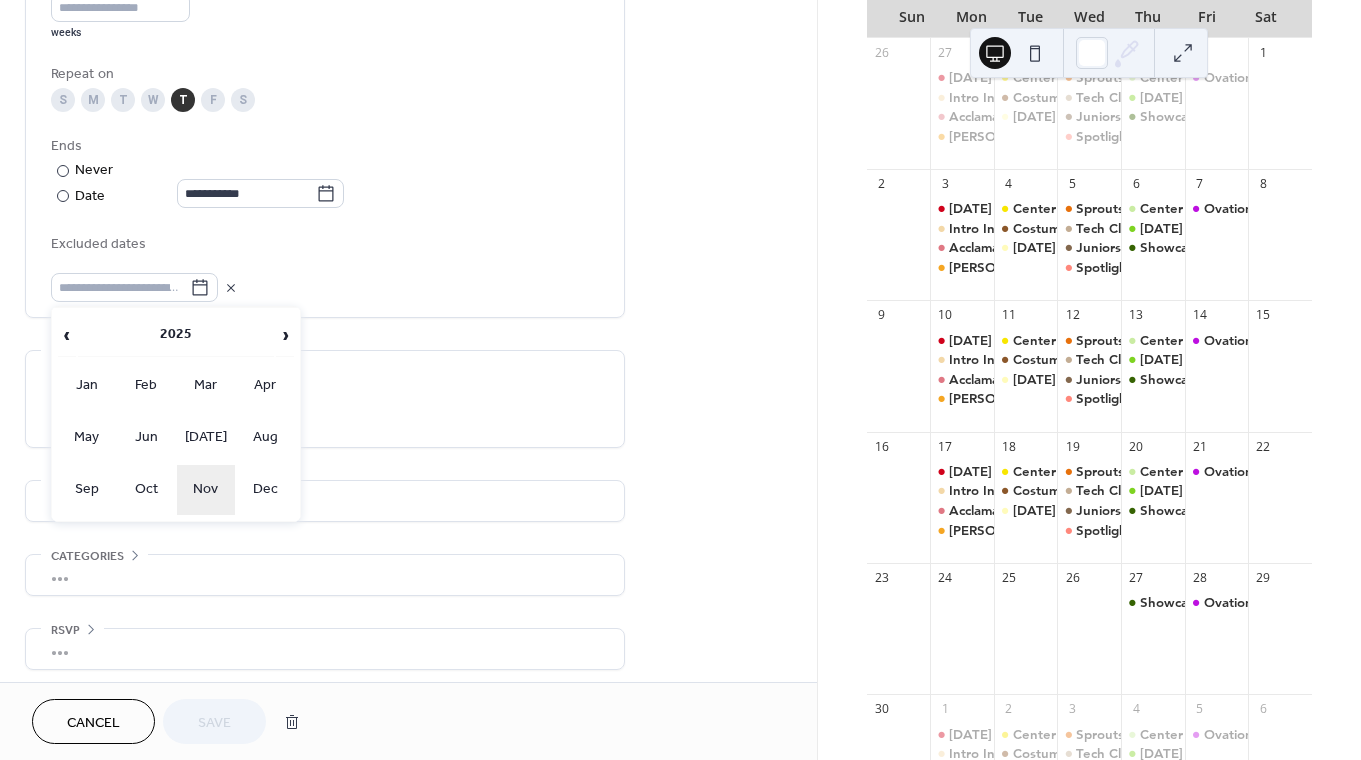 click on "Nov" at bounding box center (206, 490) 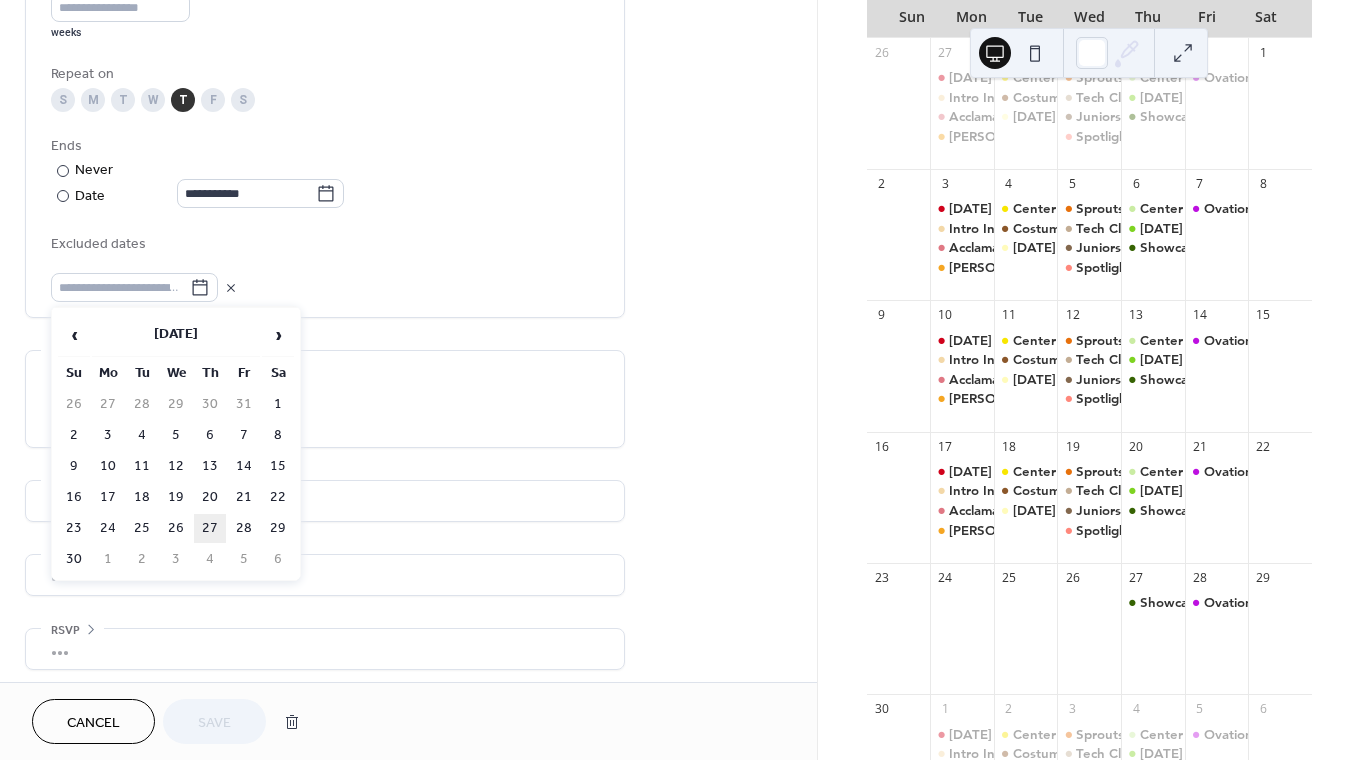 click on "27" at bounding box center (210, 528) 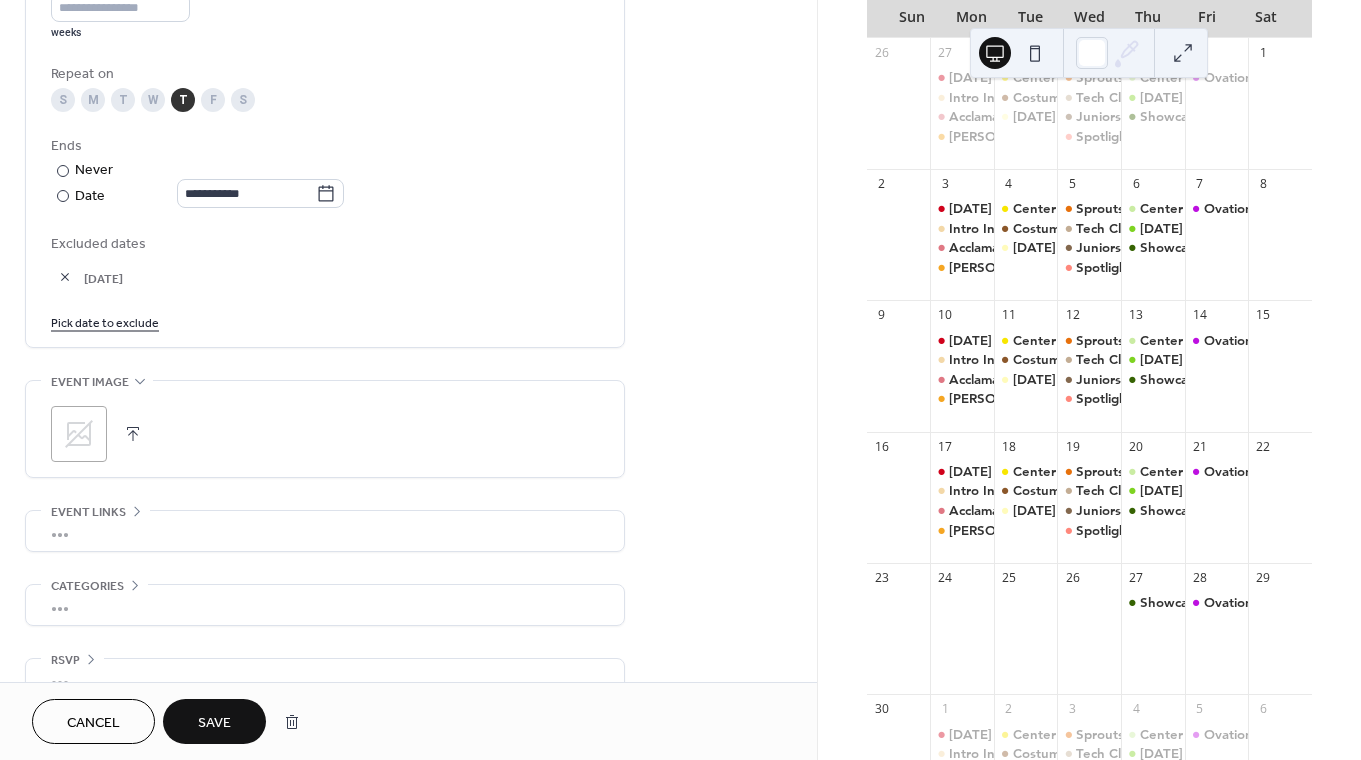 click on "Save" at bounding box center [214, 723] 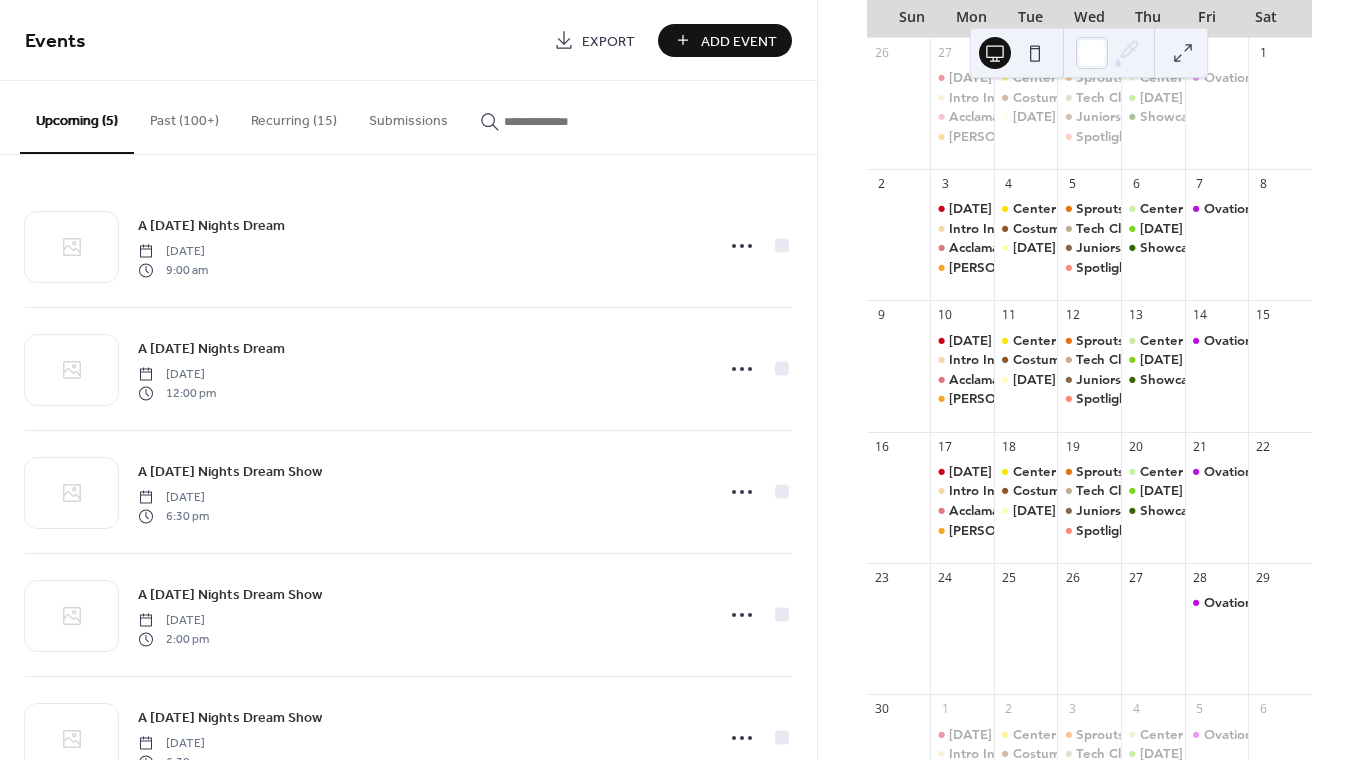 click on "Recurring (15)" at bounding box center [294, 116] 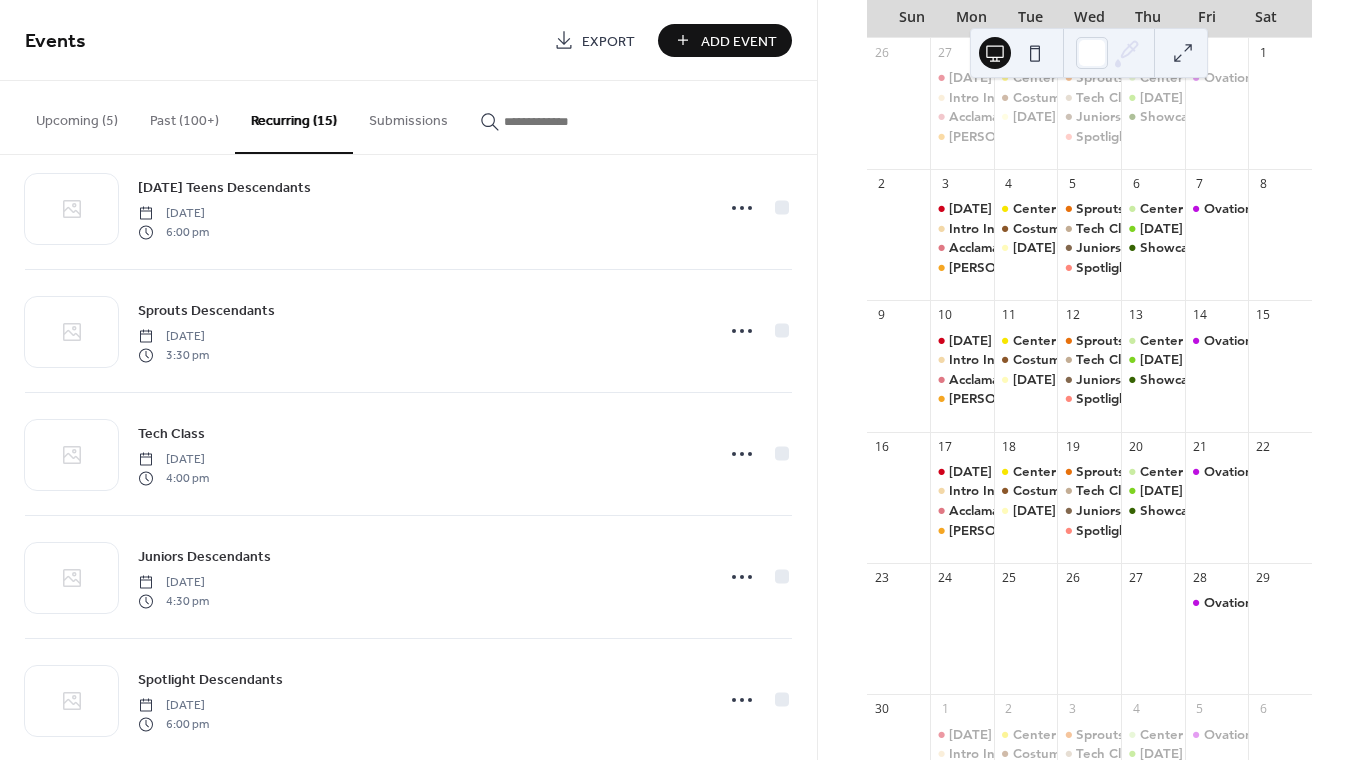 scroll, scrollTop: 1299, scrollLeft: 0, axis: vertical 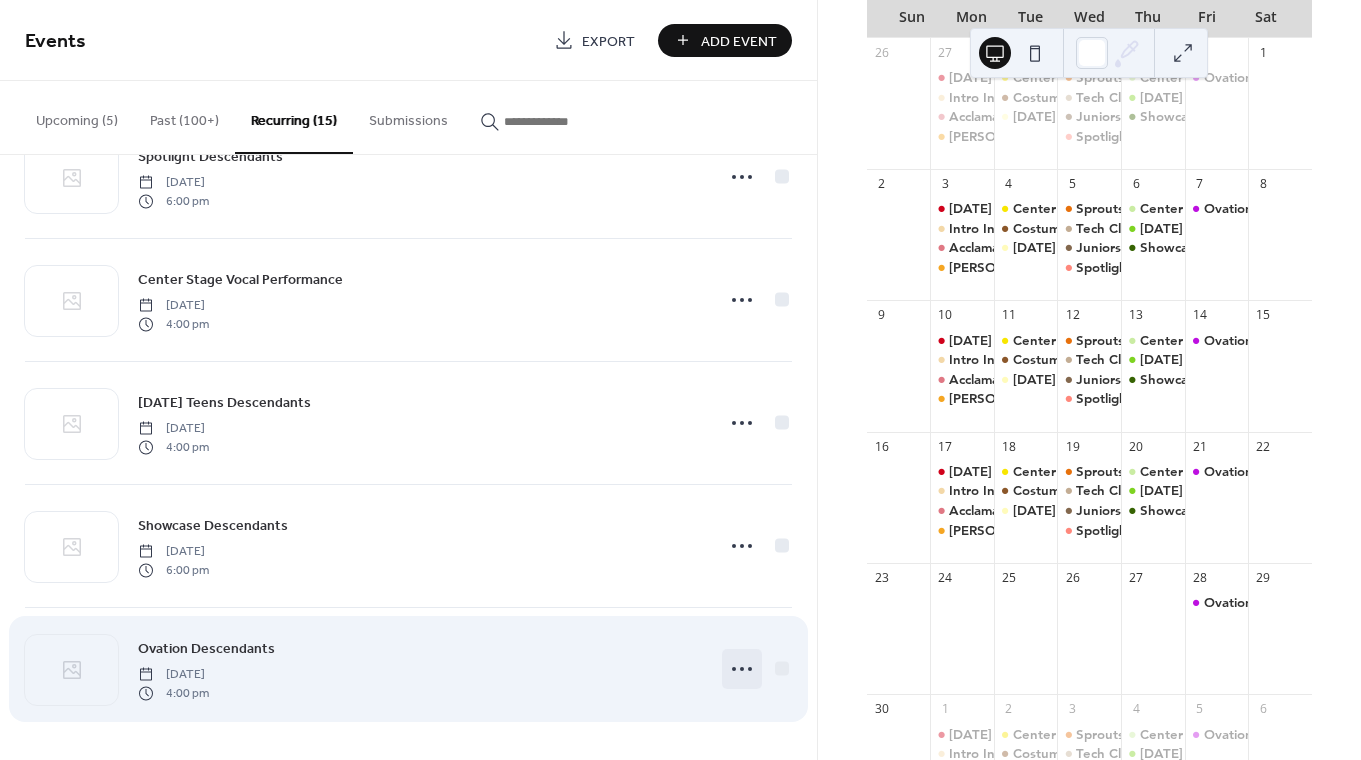 click 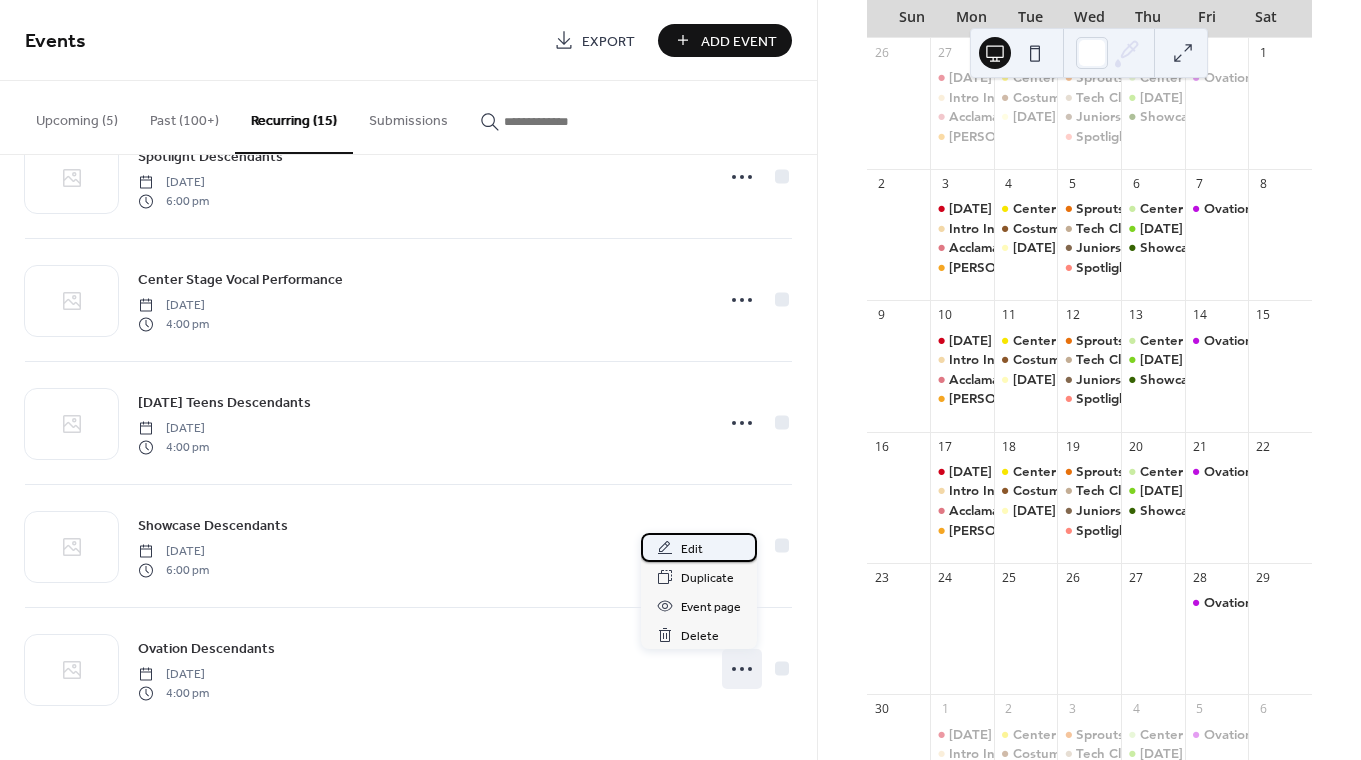 click on "Edit" at bounding box center (692, 549) 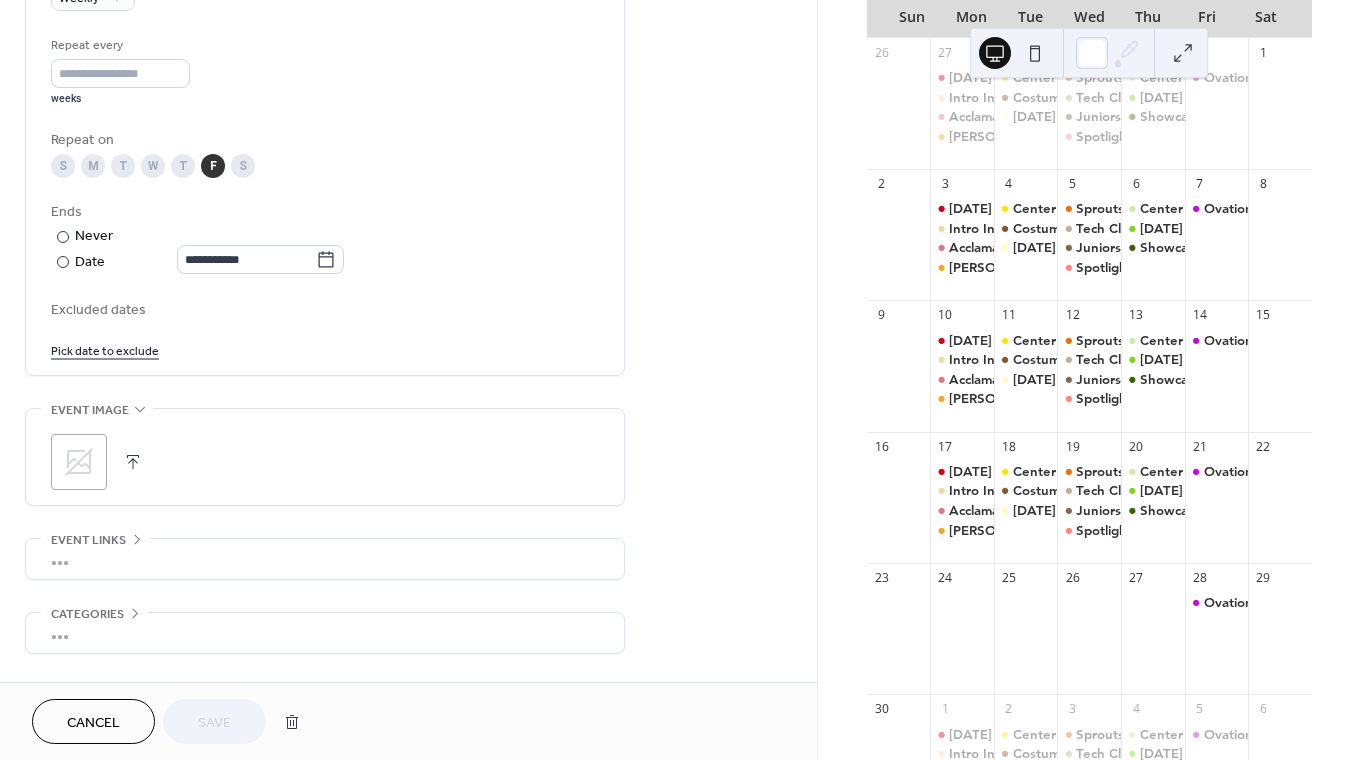 scroll, scrollTop: 996, scrollLeft: 0, axis: vertical 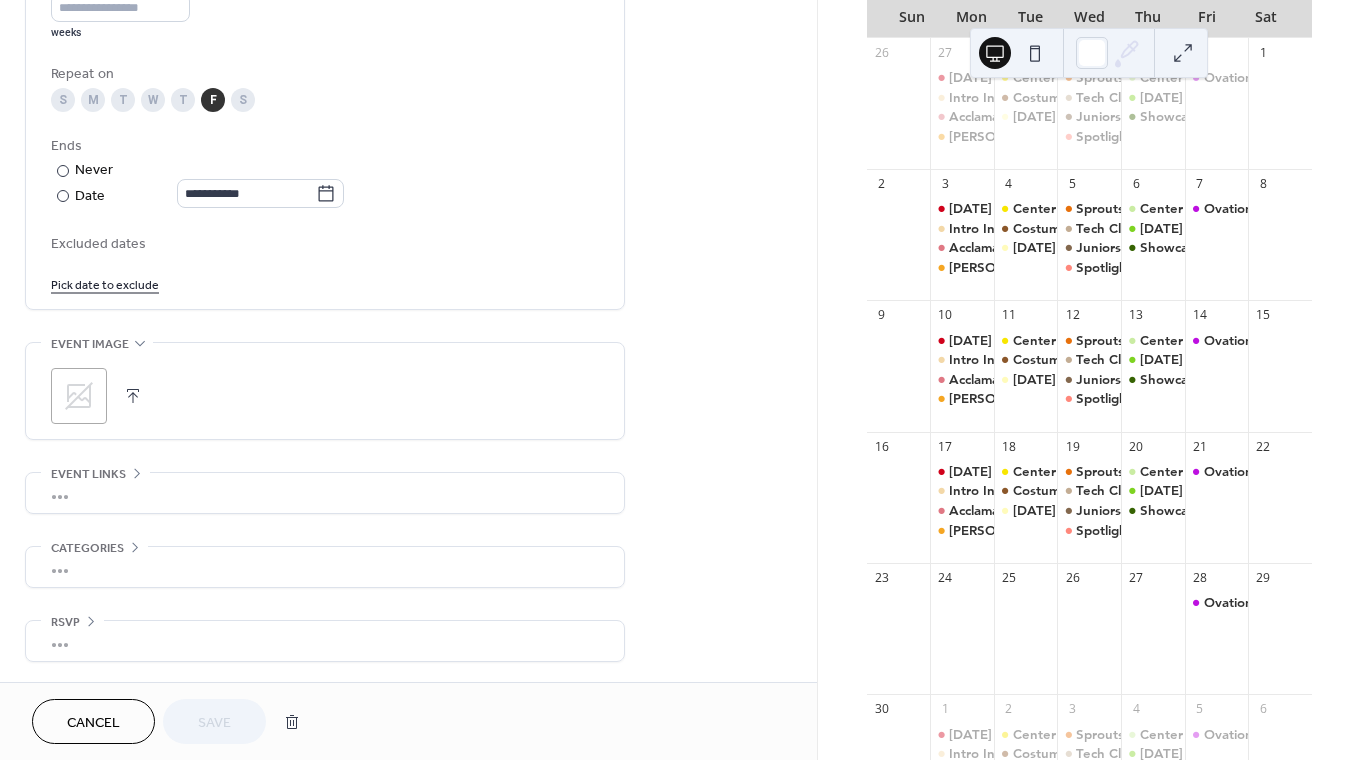 click on "Pick date to exclude" at bounding box center [105, 283] 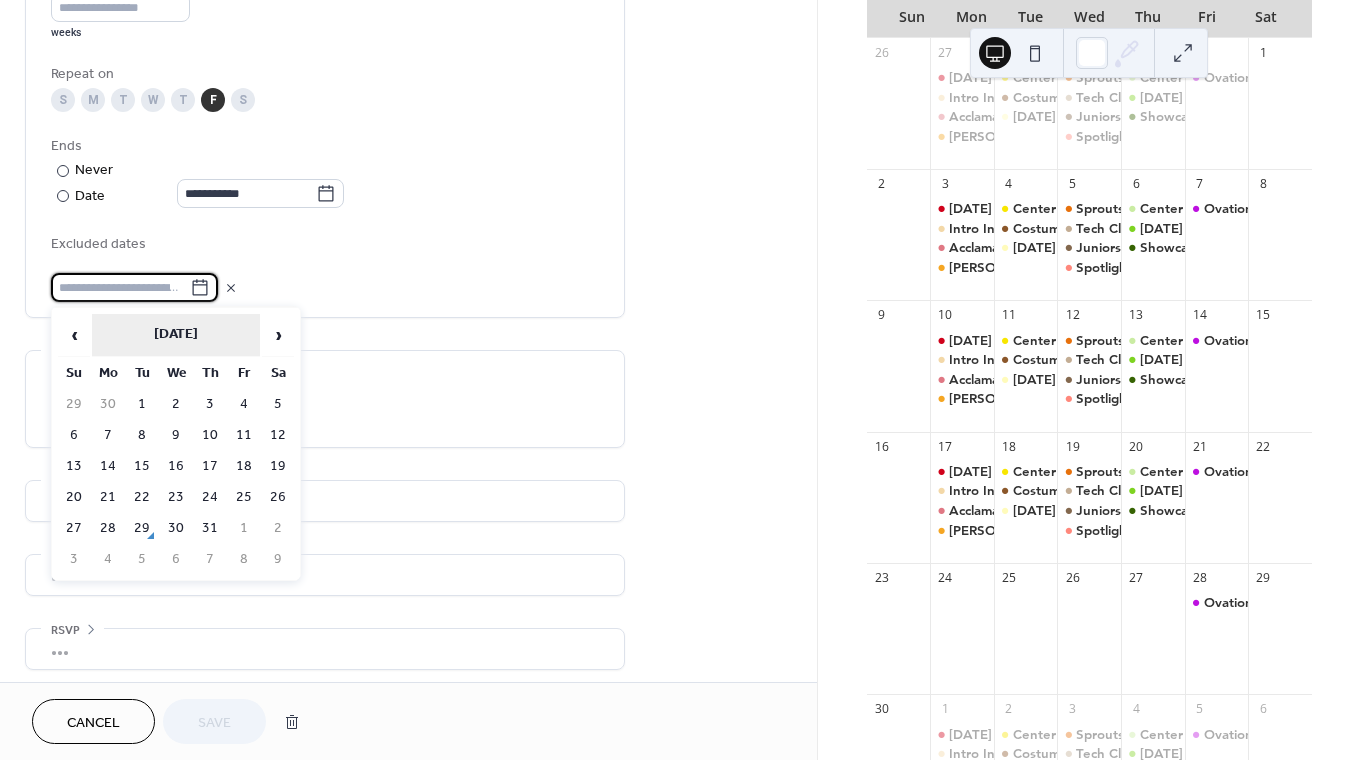 click on "[DATE]" at bounding box center (176, 335) 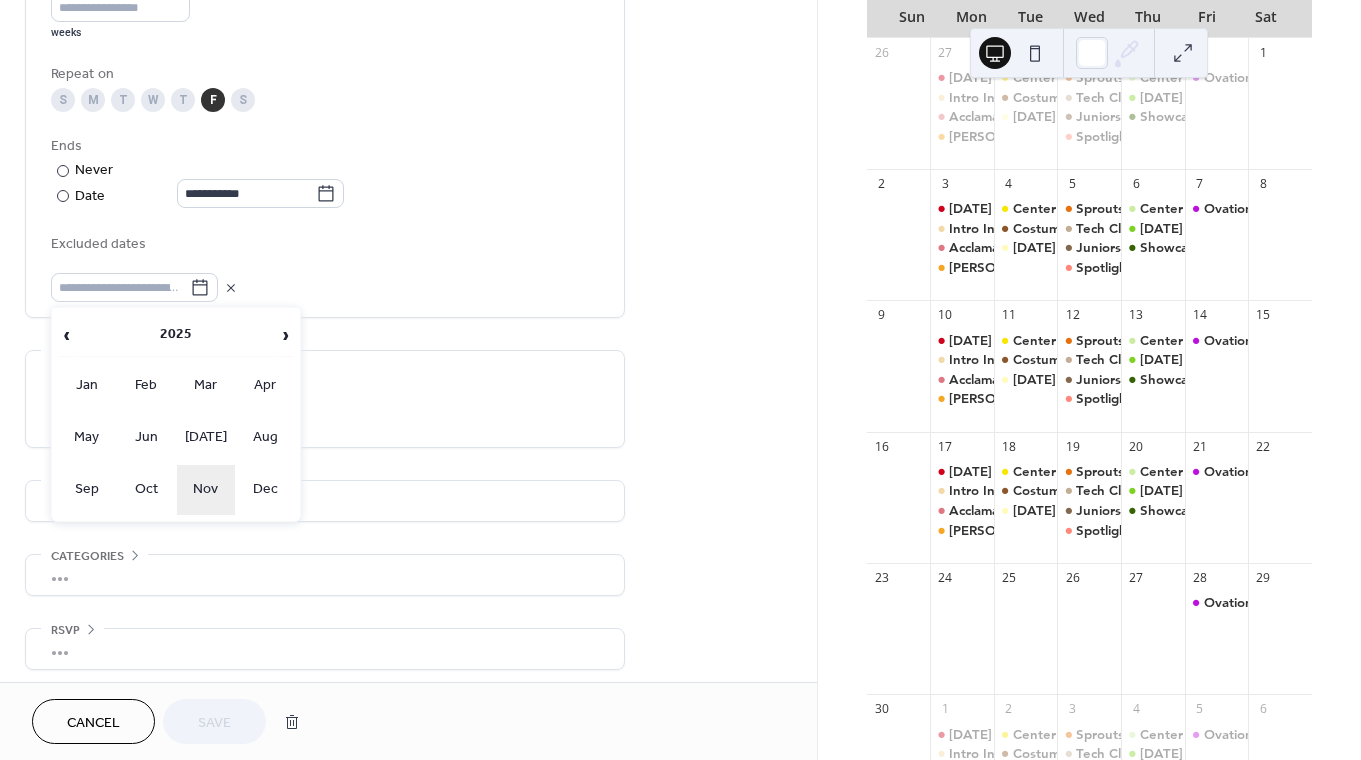 click on "Nov" at bounding box center (206, 490) 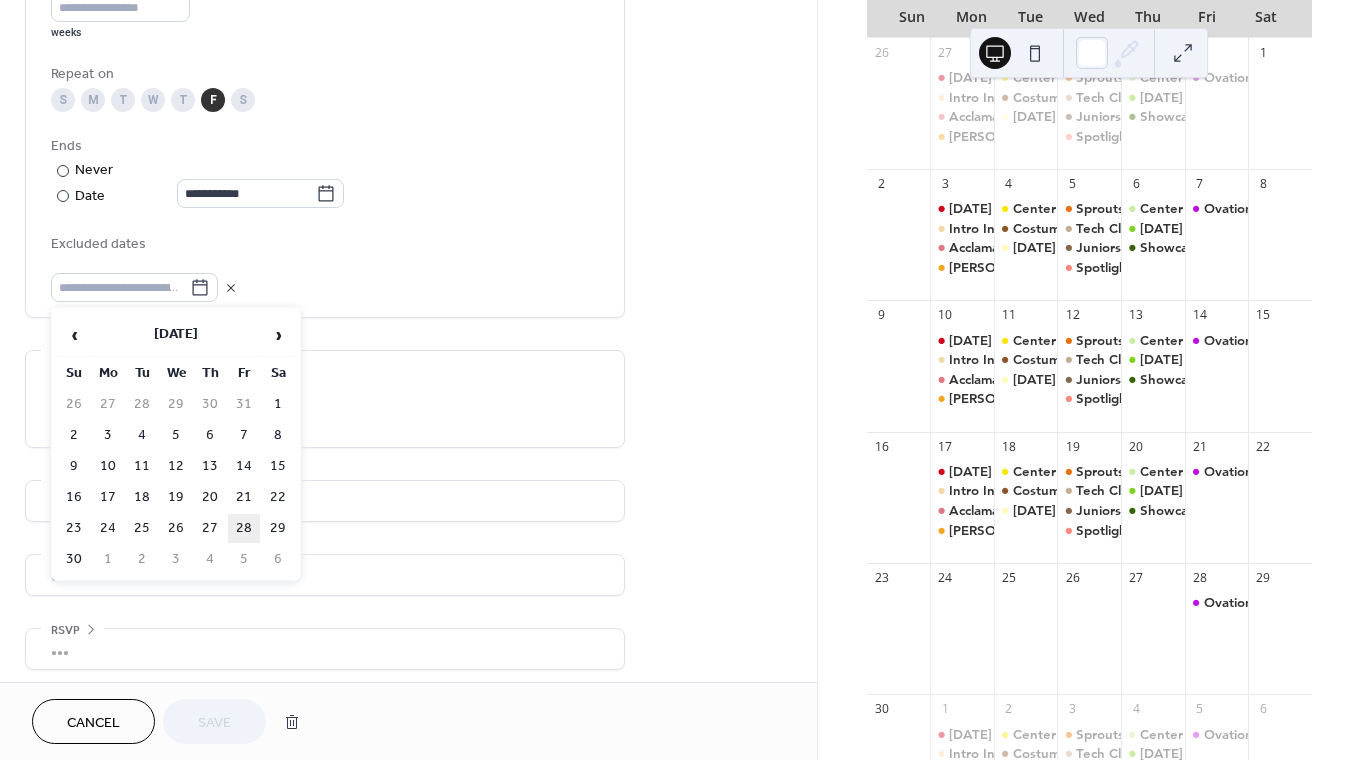 click on "28" at bounding box center (244, 528) 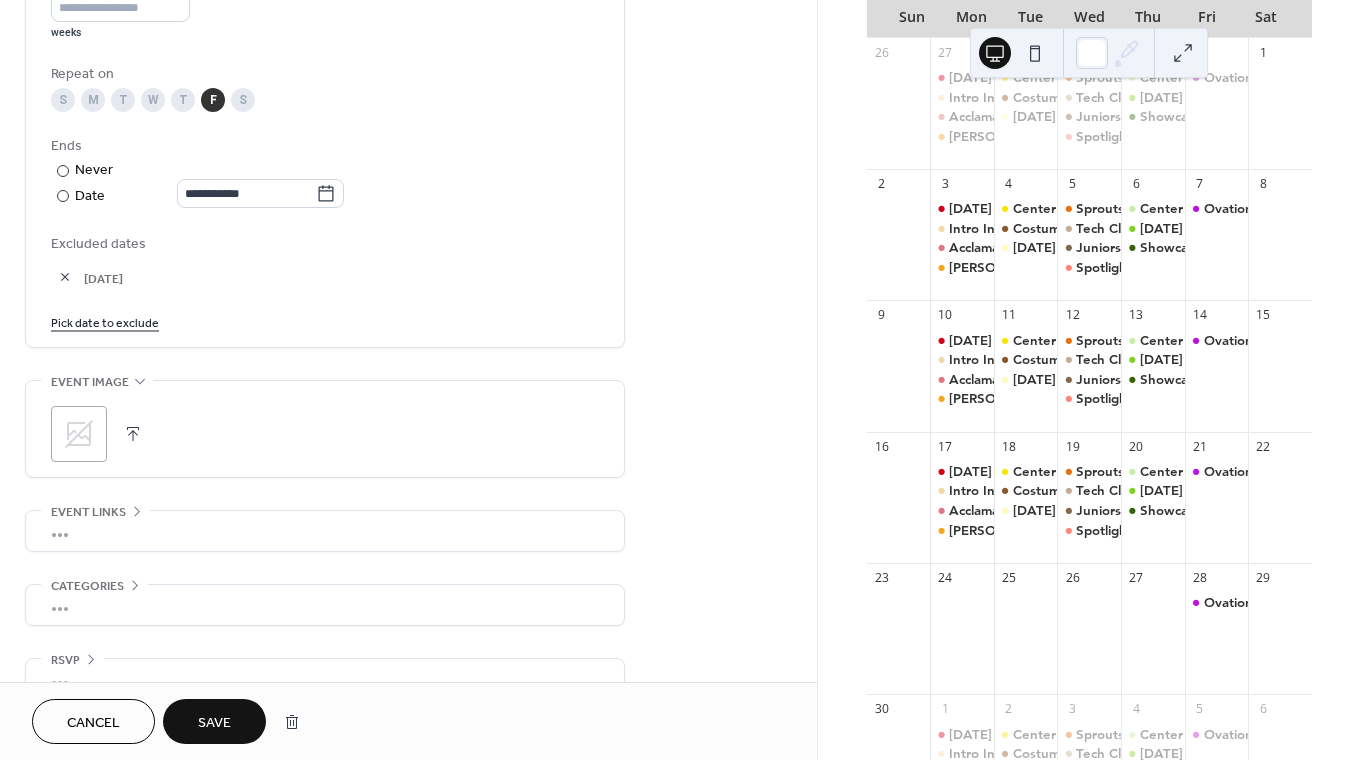 click on "Save" at bounding box center [214, 723] 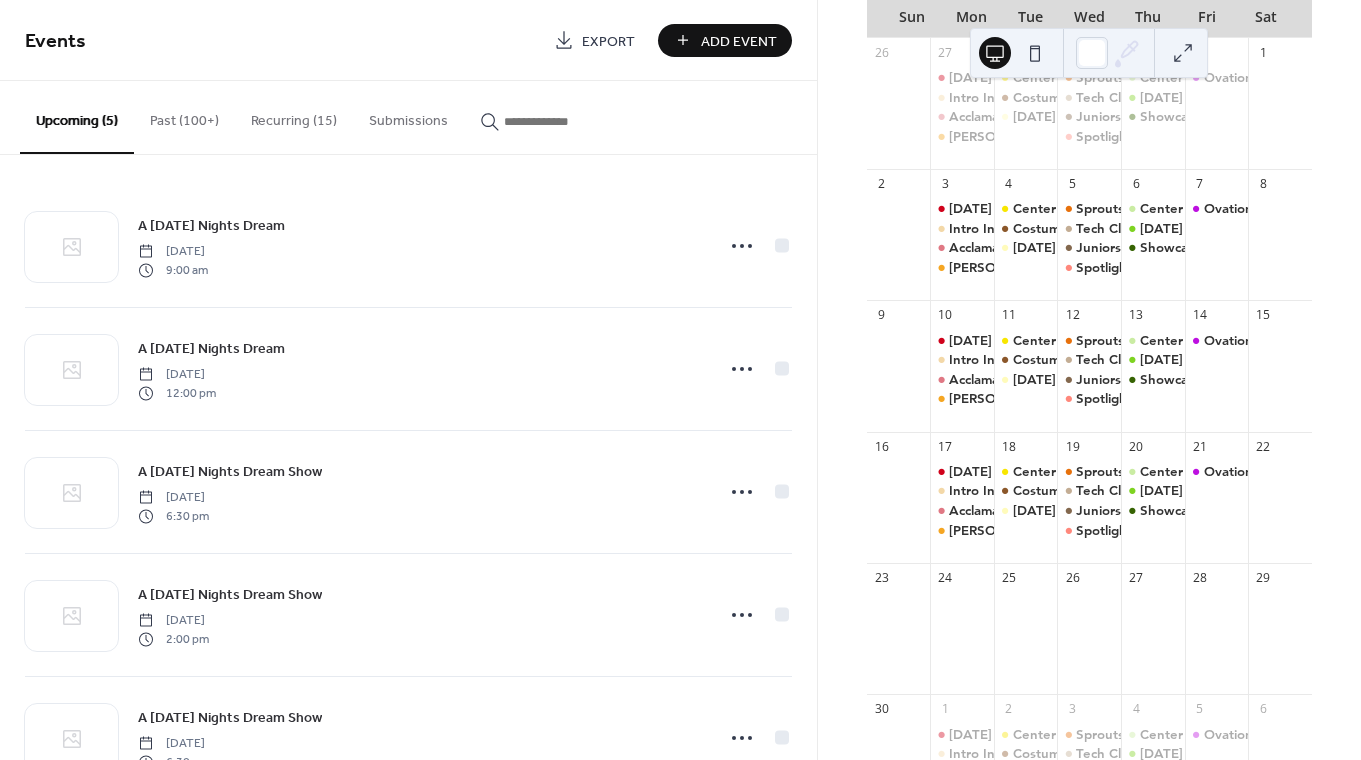 click on "Add Event" at bounding box center (739, 41) 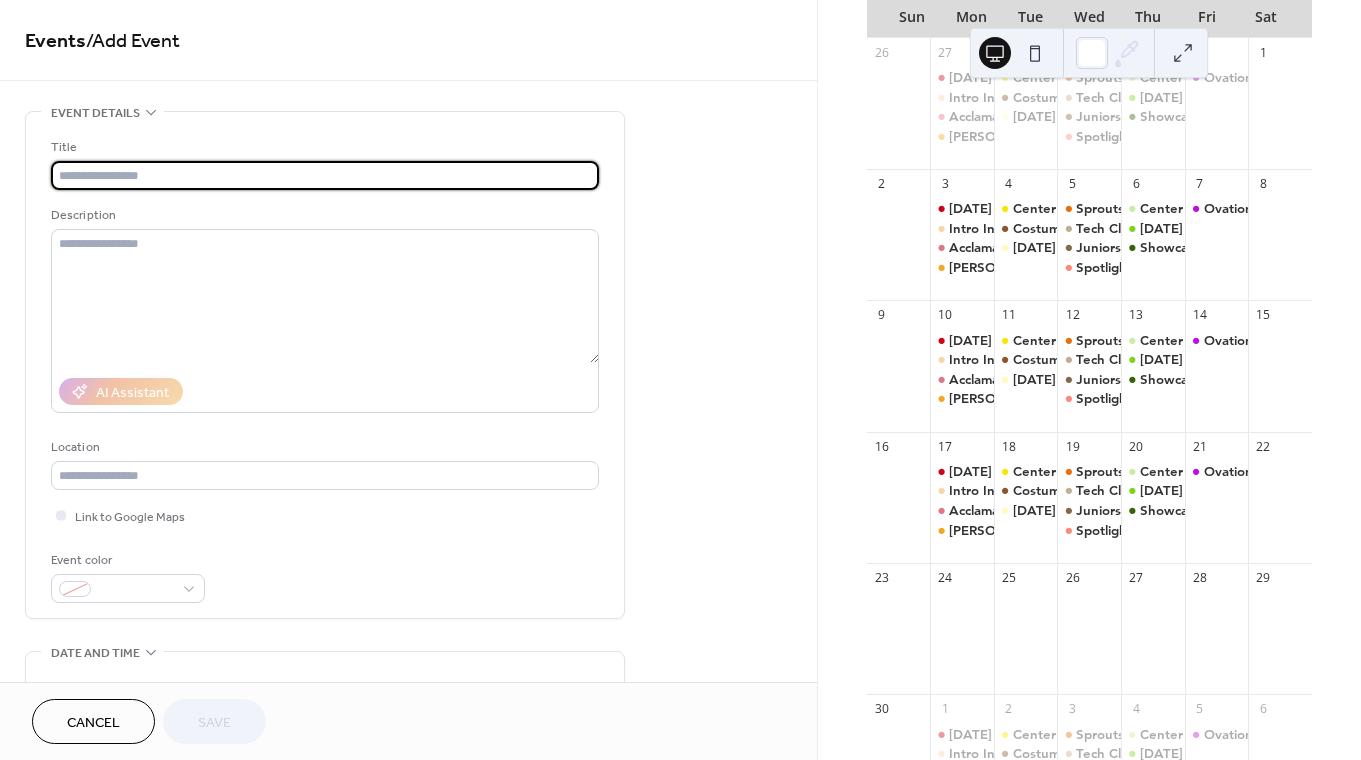type on "*" 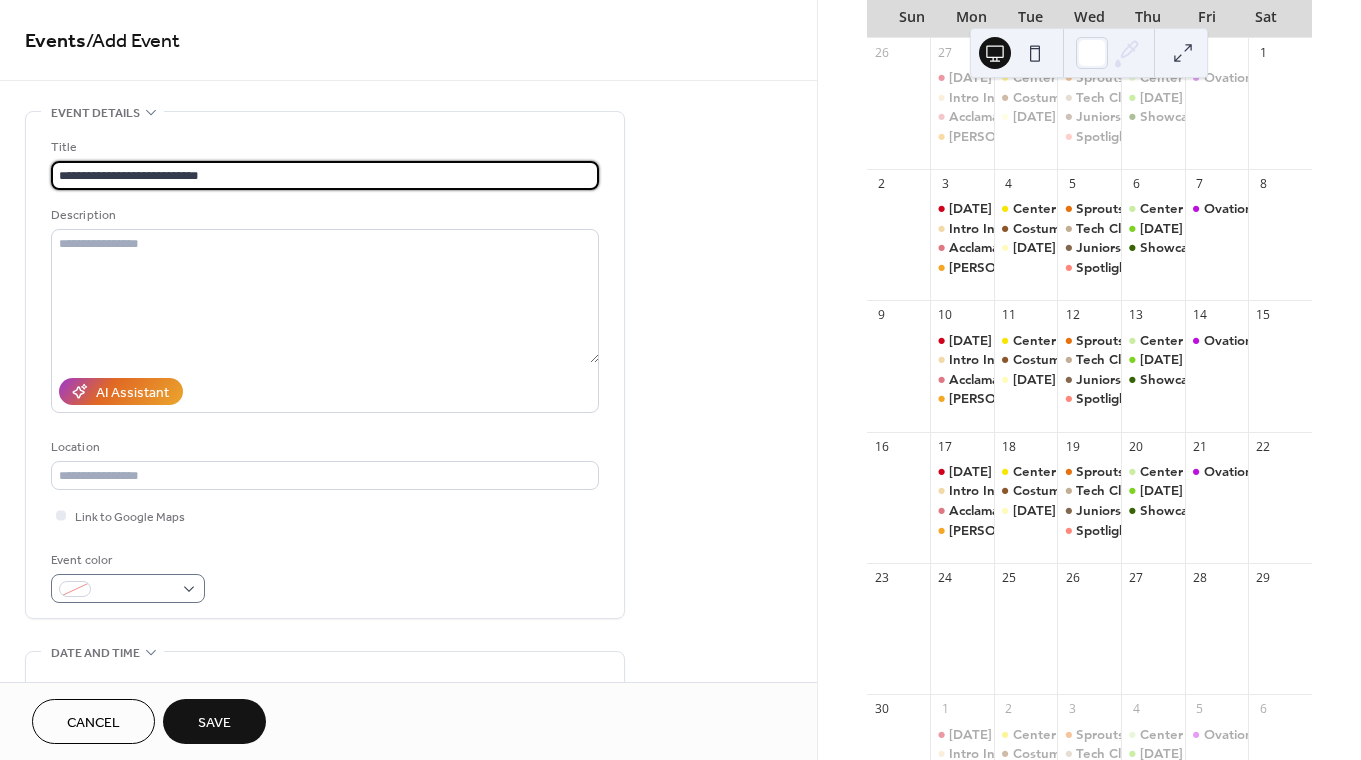 type on "**********" 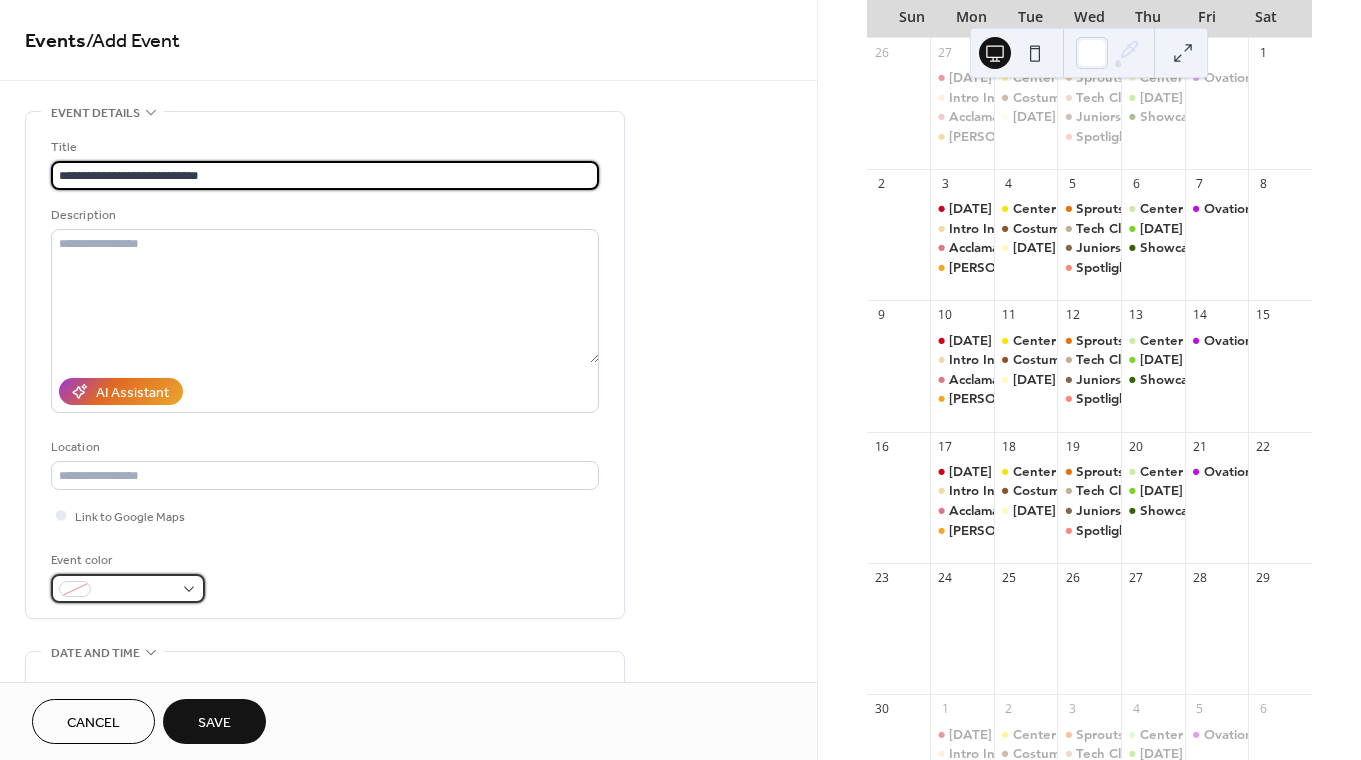 click at bounding box center [136, 590] 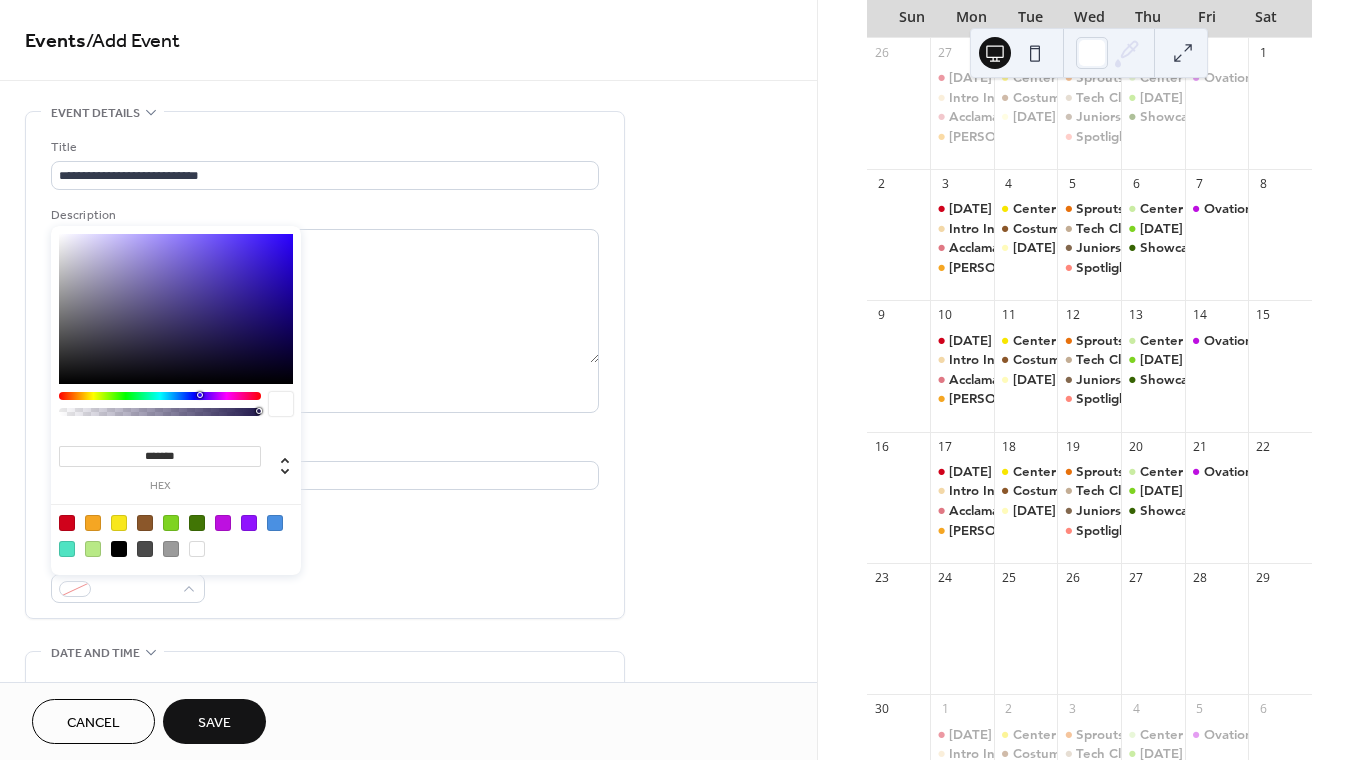 click at bounding box center [93, 549] 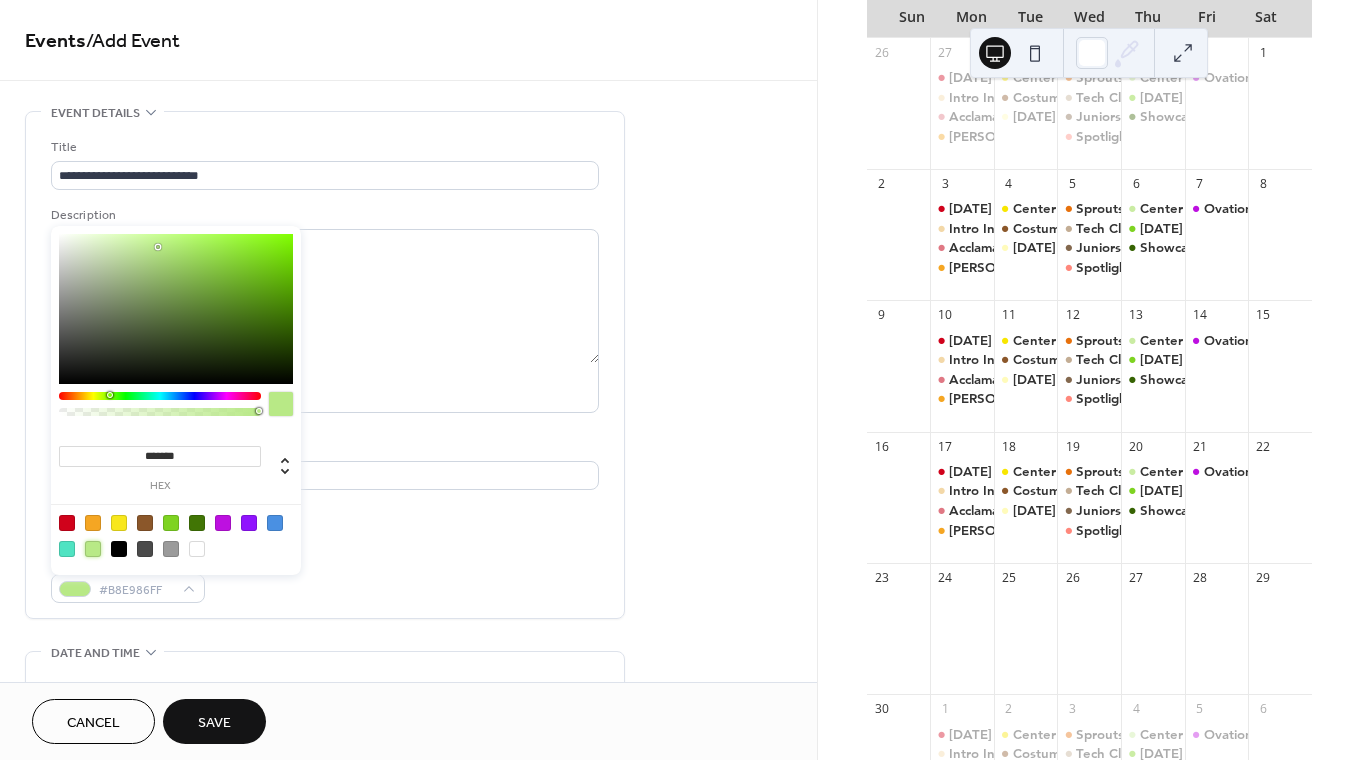click at bounding box center [275, 523] 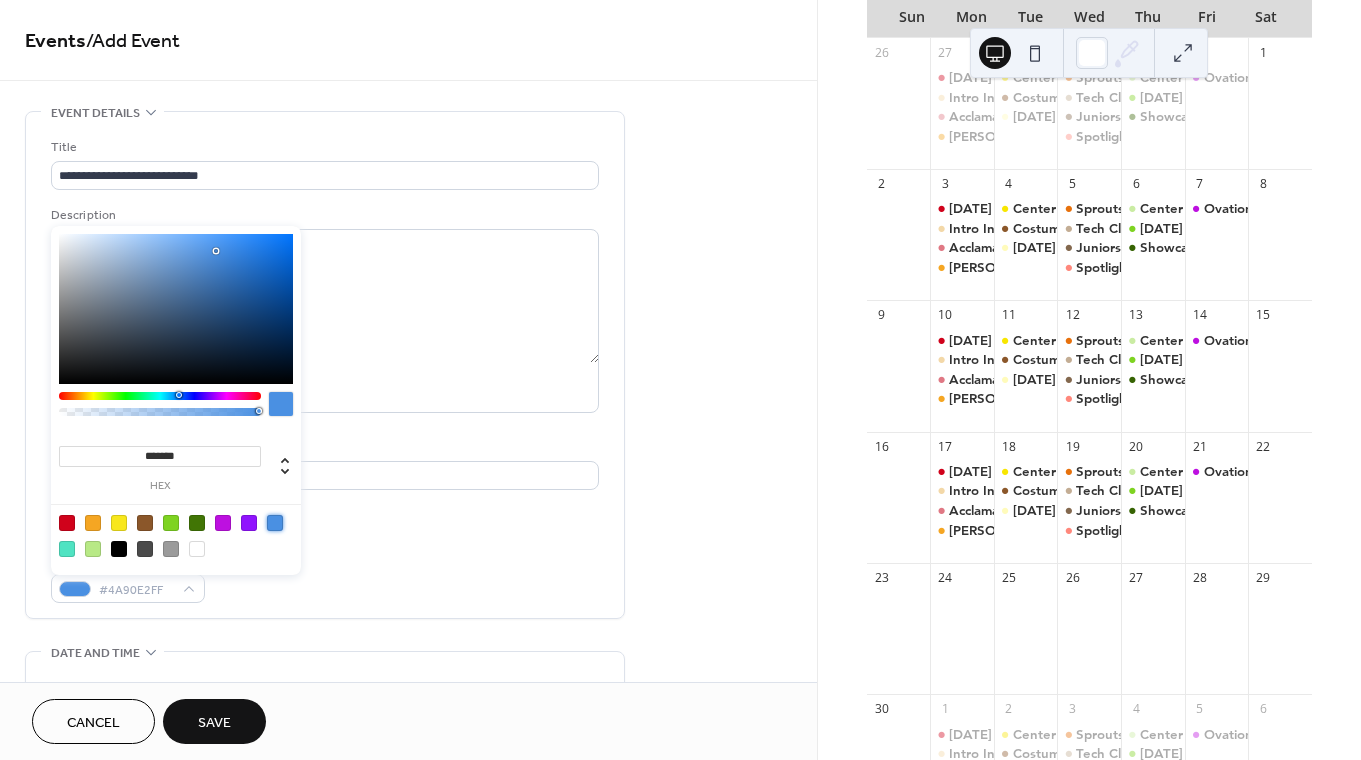 click on "**********" at bounding box center [325, 710] 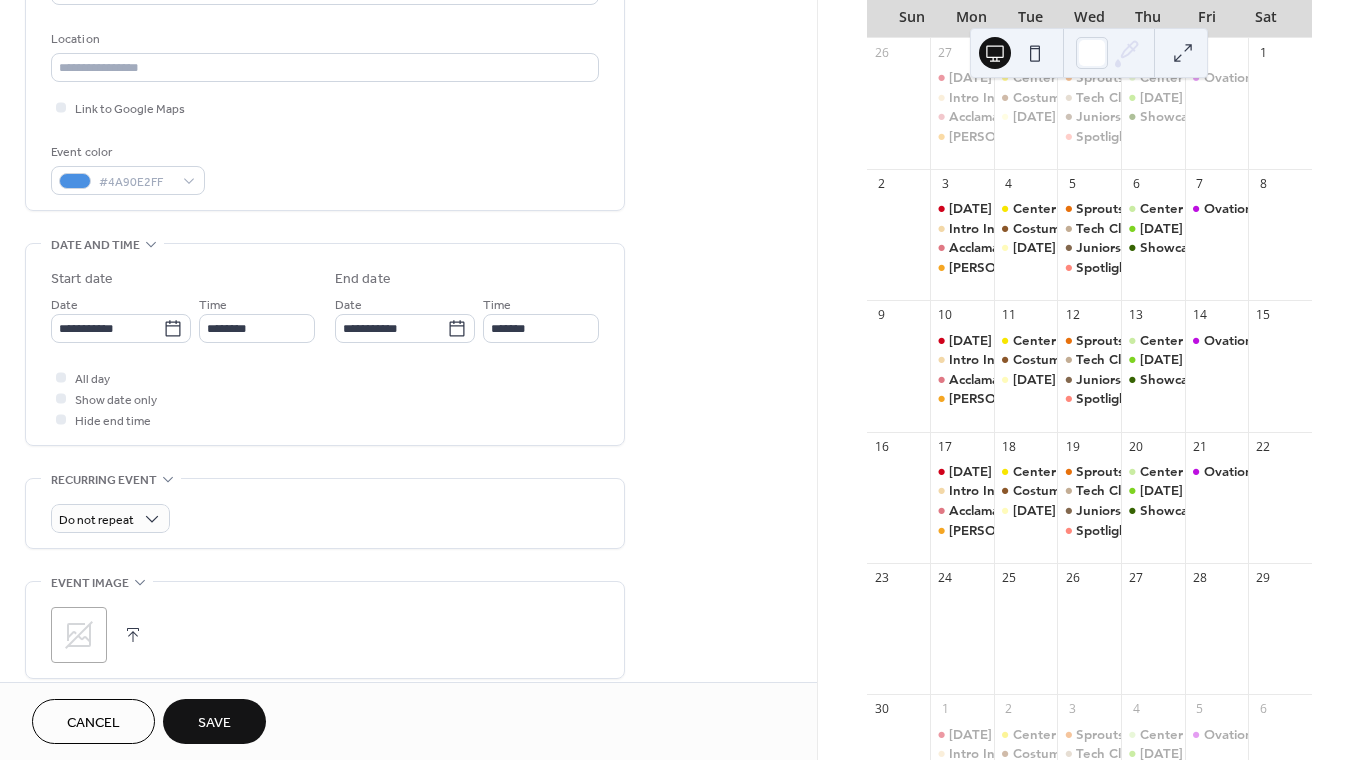 scroll, scrollTop: 432, scrollLeft: 0, axis: vertical 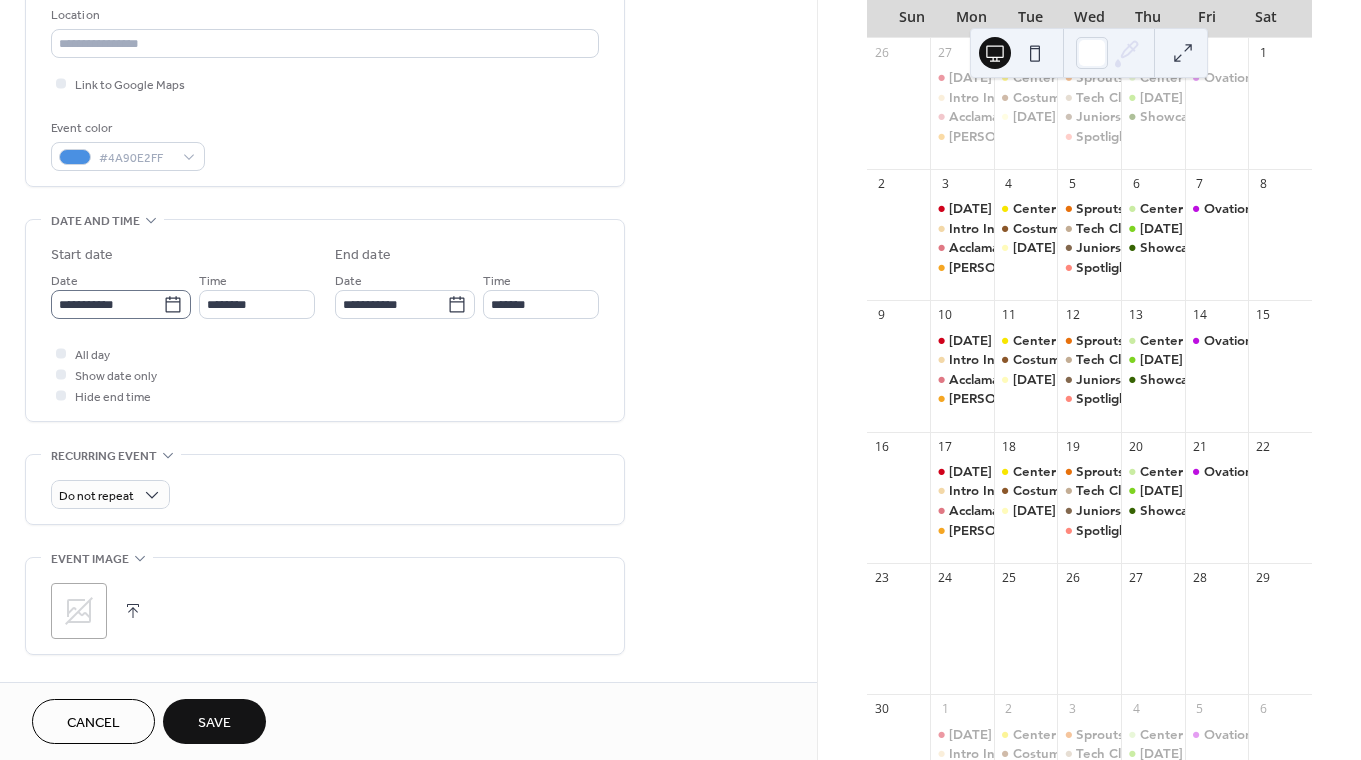 click on "**********" at bounding box center (121, 304) 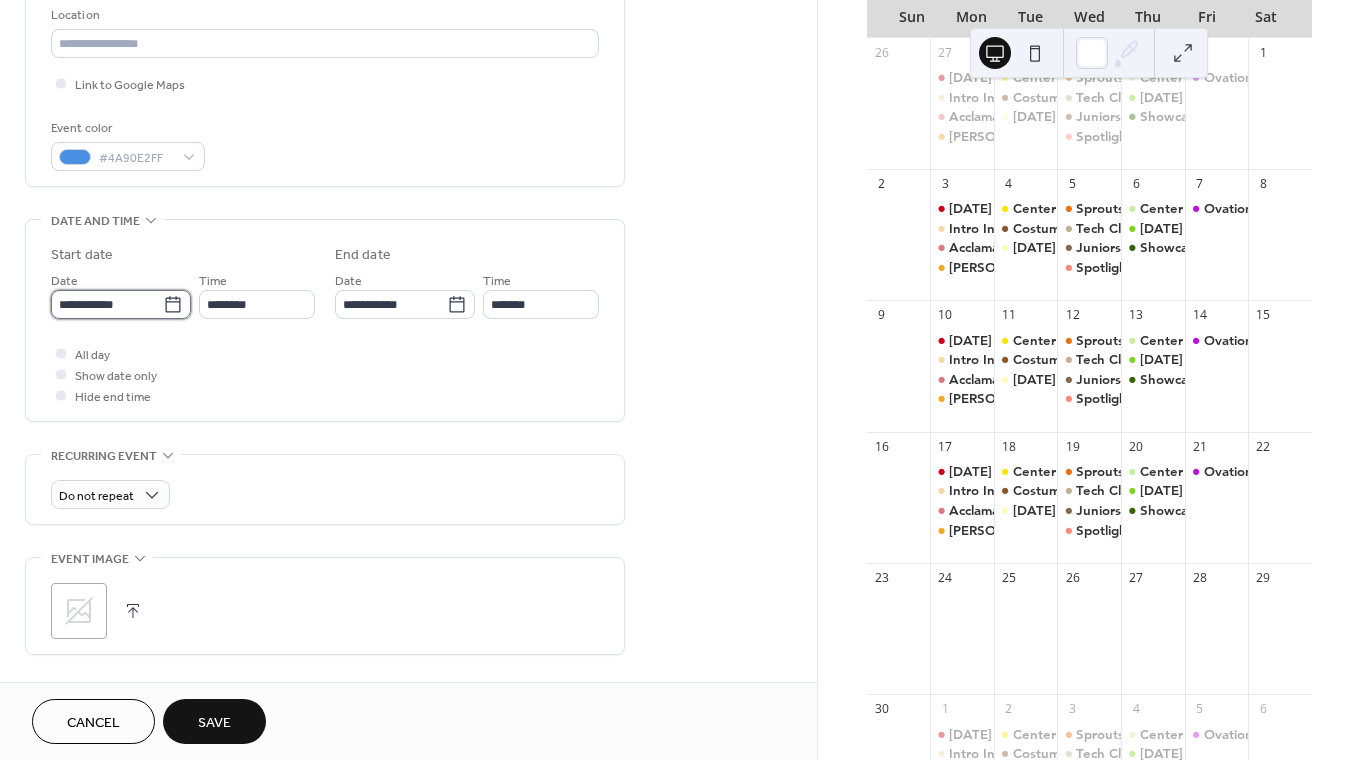 click on "**********" at bounding box center [107, 304] 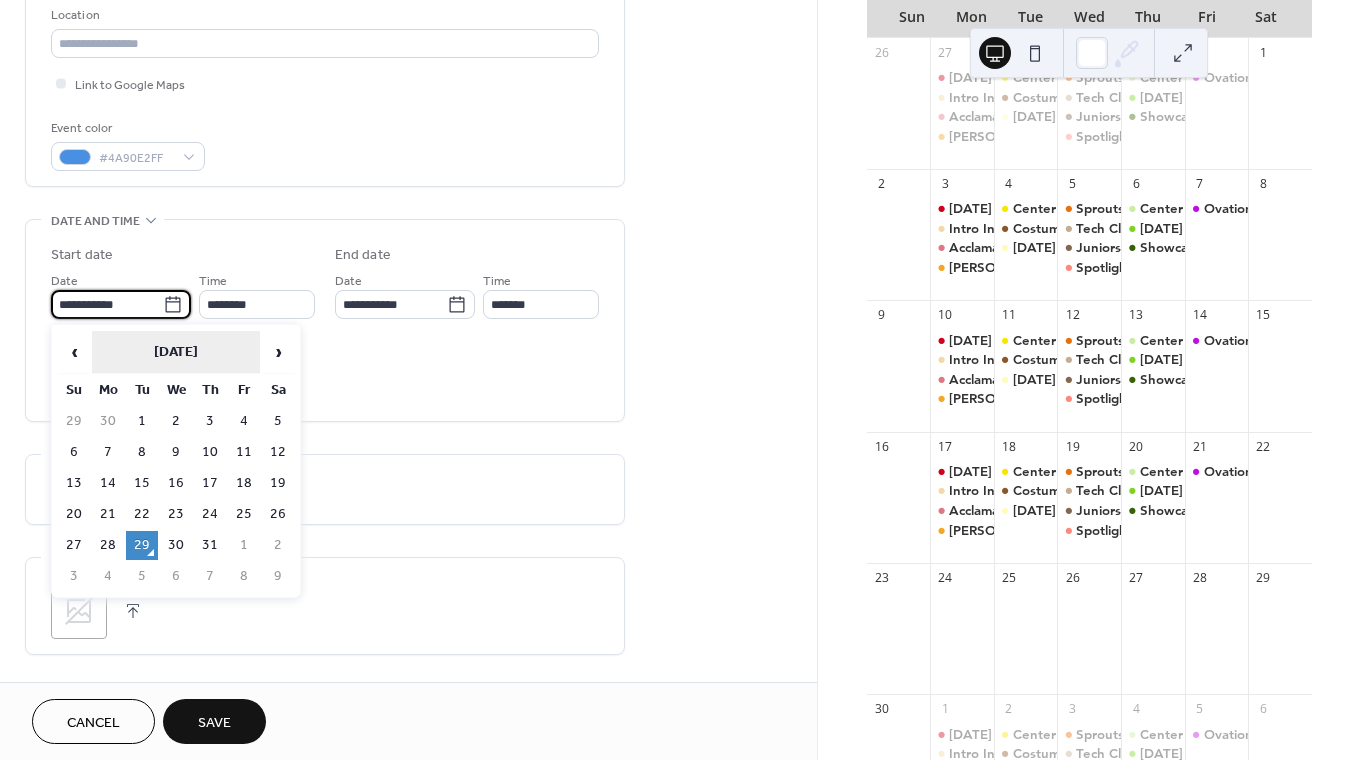click on "[DATE]" at bounding box center (176, 352) 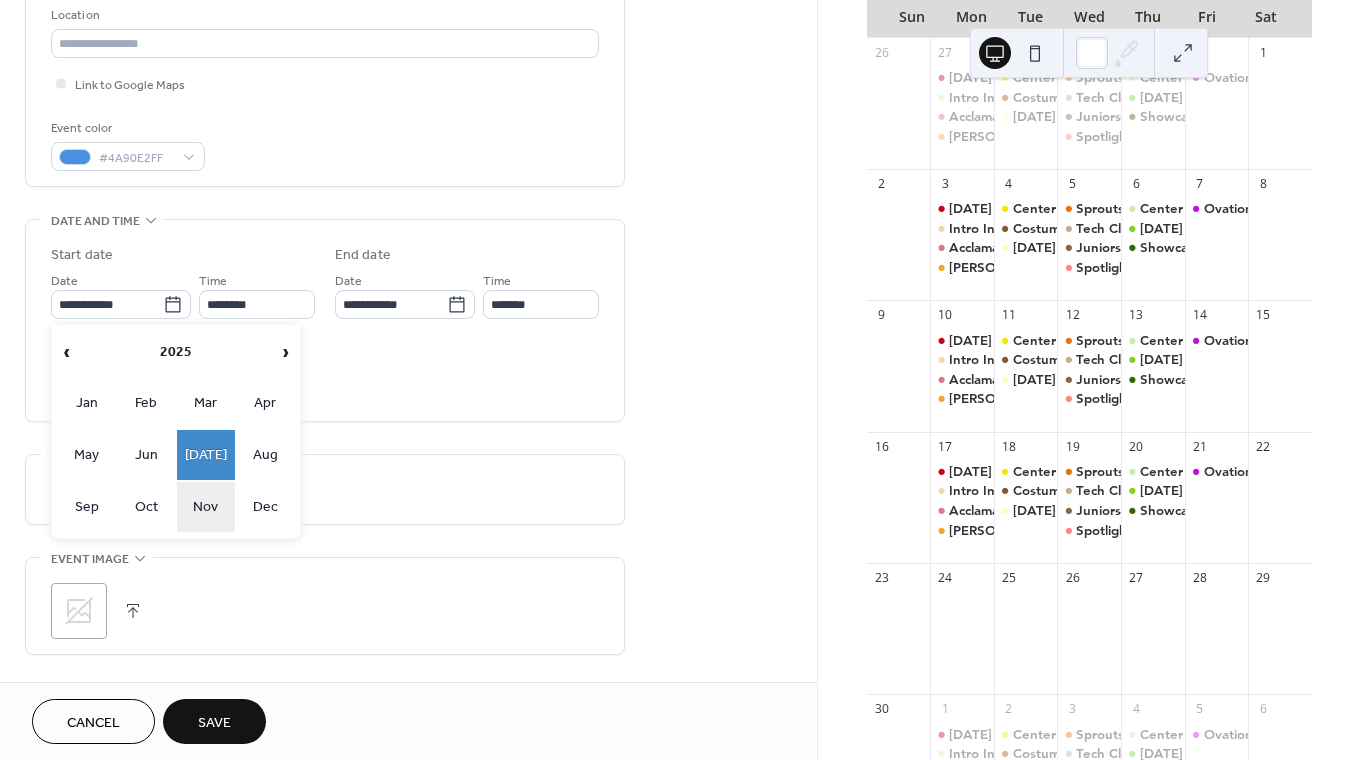 click on "Nov" at bounding box center (206, 507) 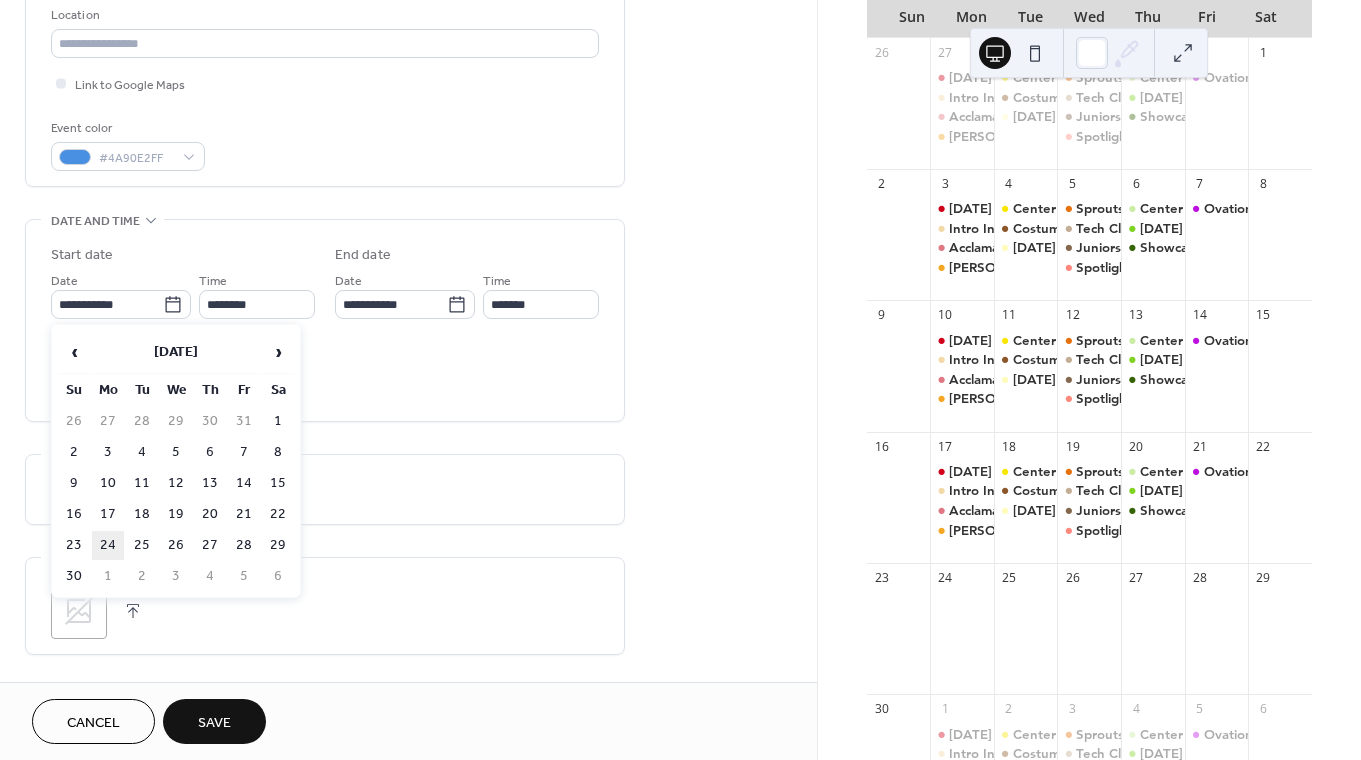 click on "24" at bounding box center [108, 545] 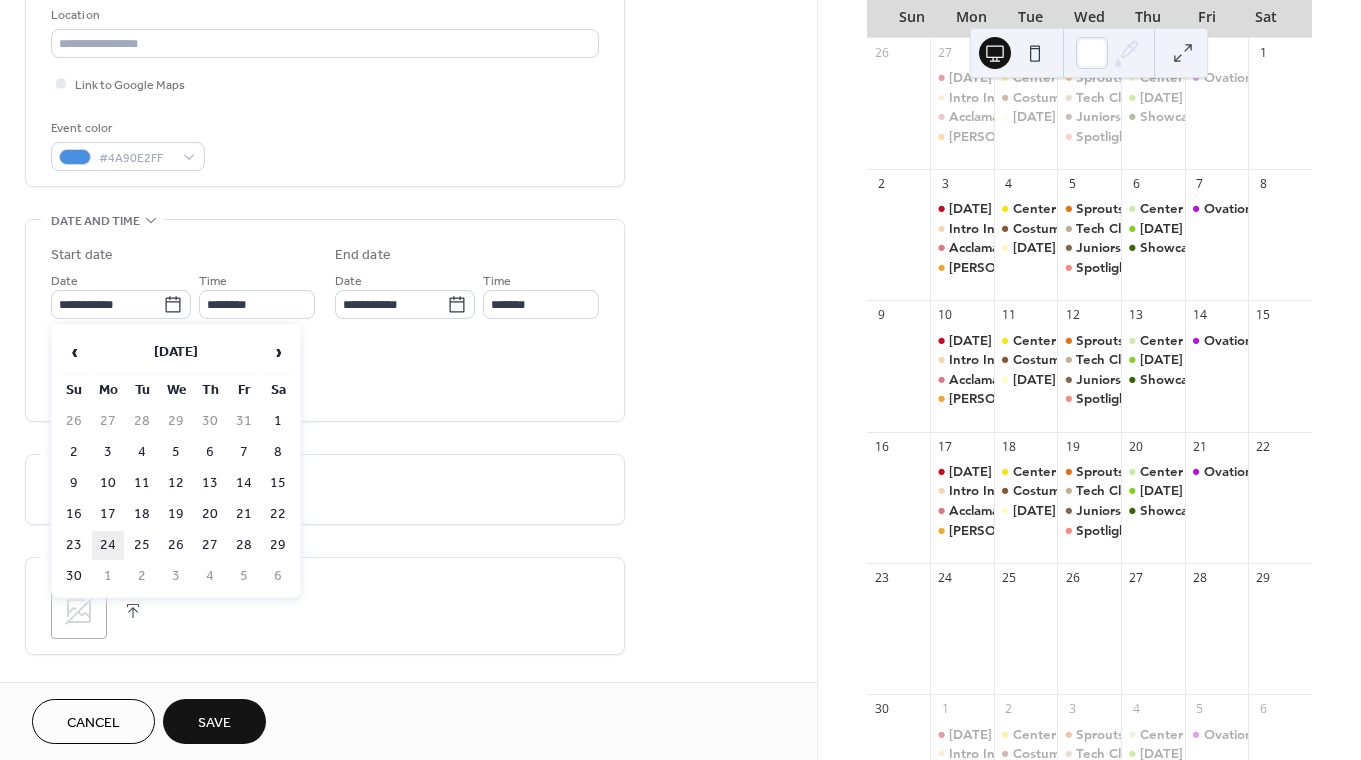 type on "**********" 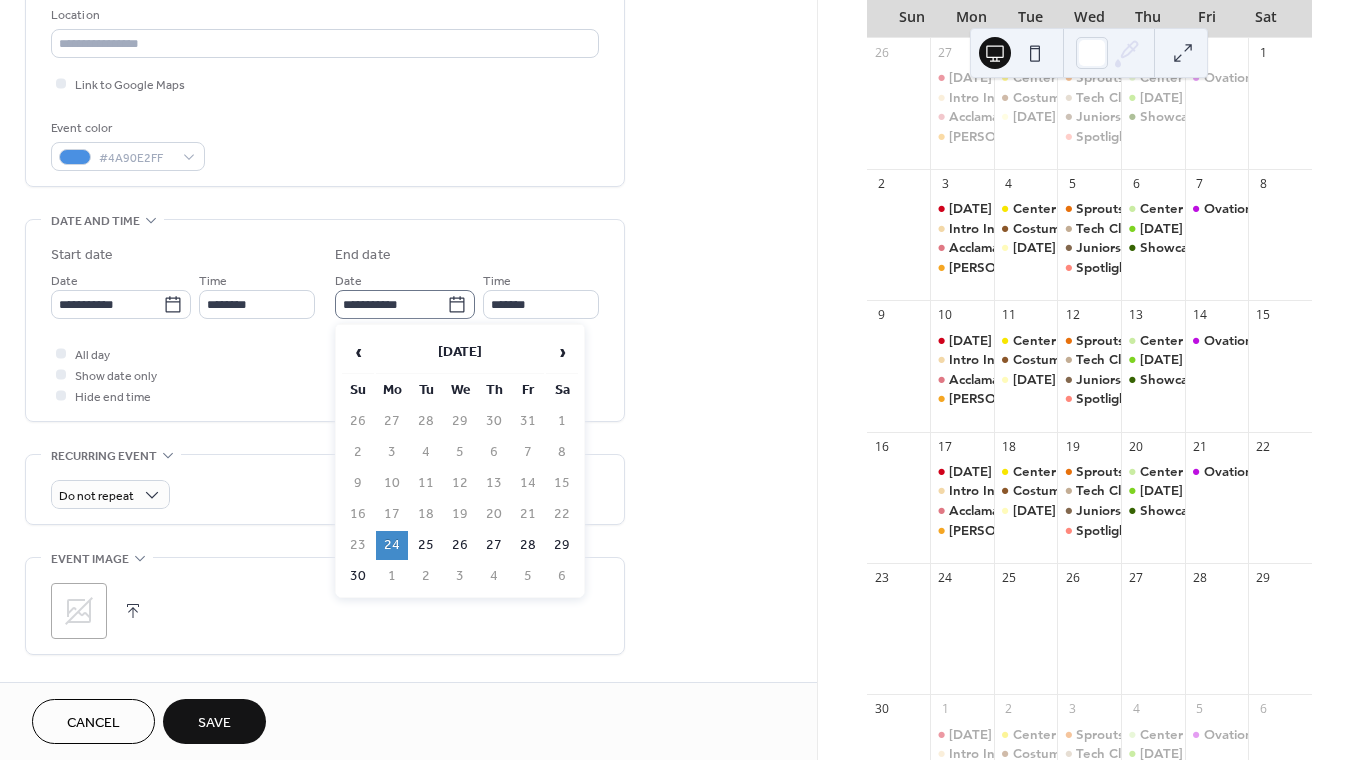 click 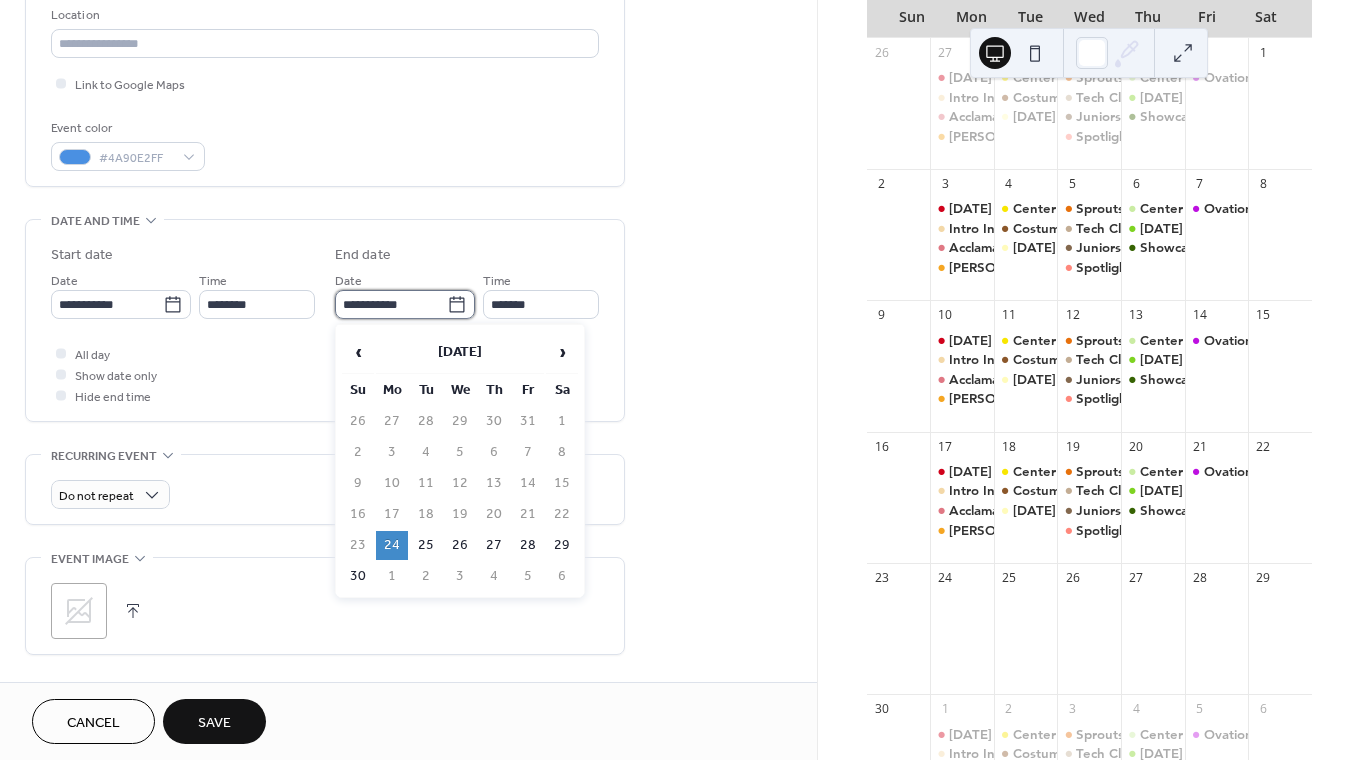 click on "**********" at bounding box center [391, 304] 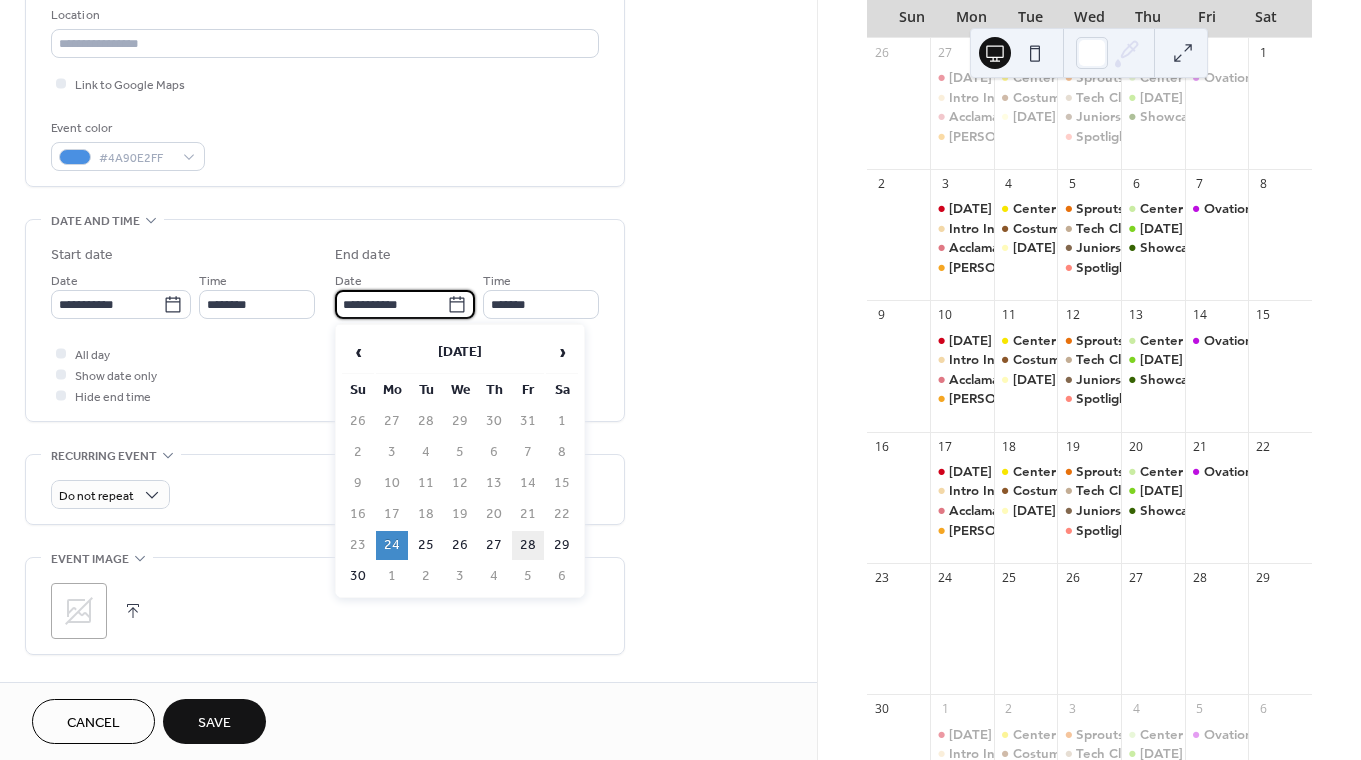 click on "28" at bounding box center (528, 545) 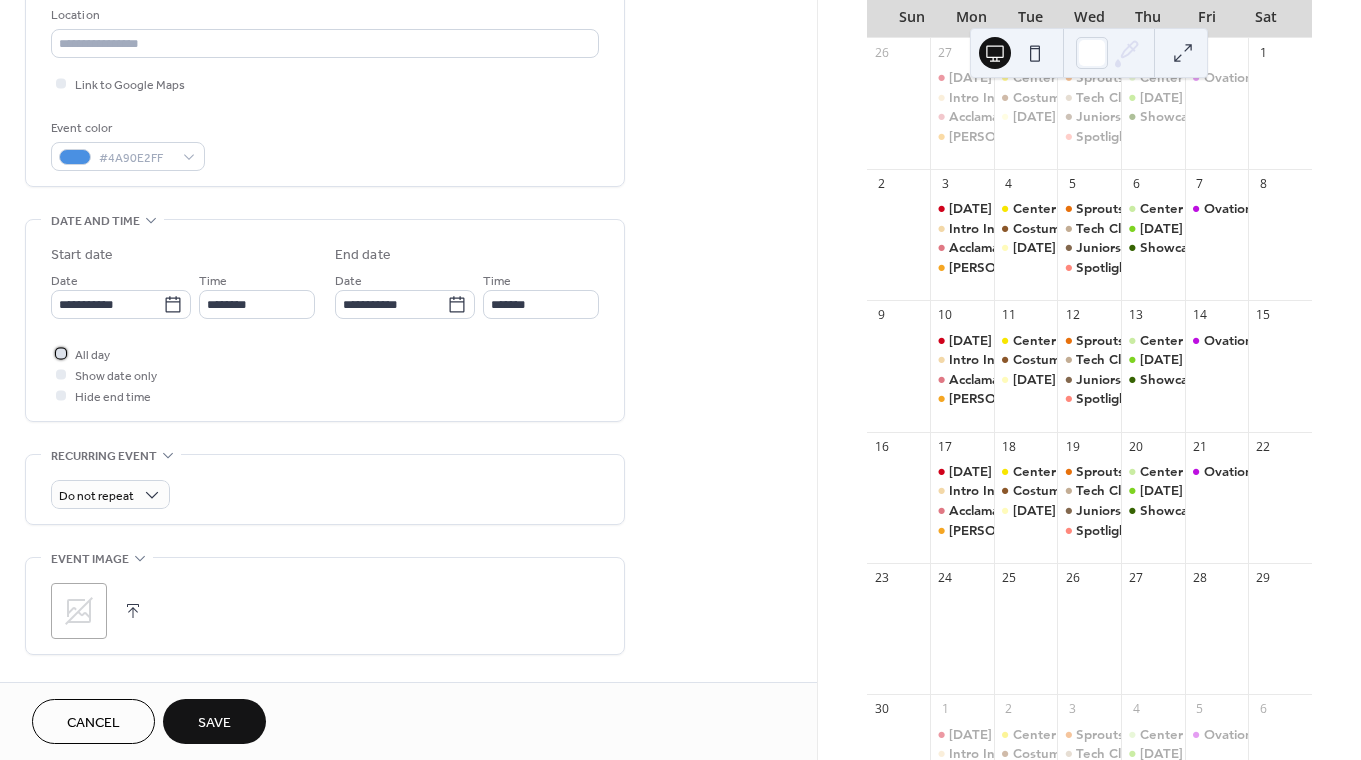 click on "All day" at bounding box center [92, 355] 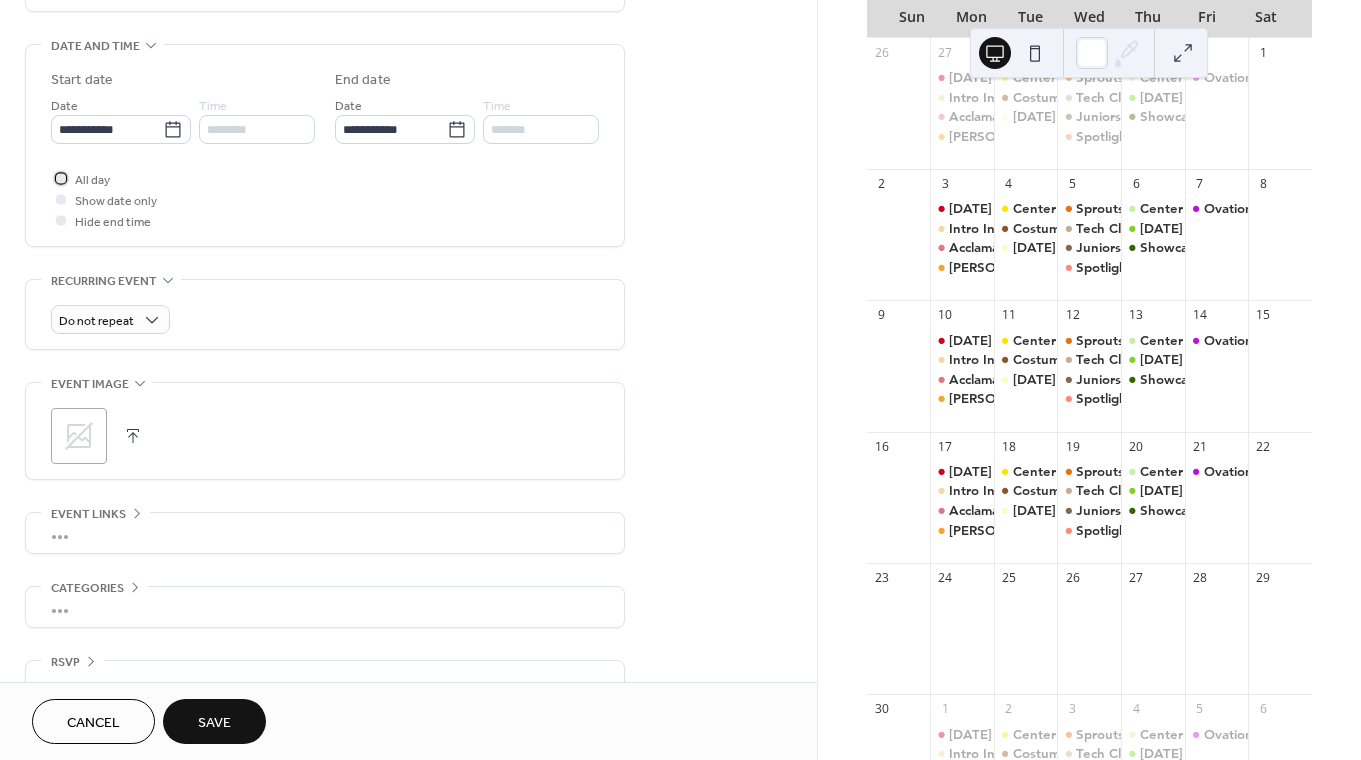 scroll, scrollTop: 647, scrollLeft: 0, axis: vertical 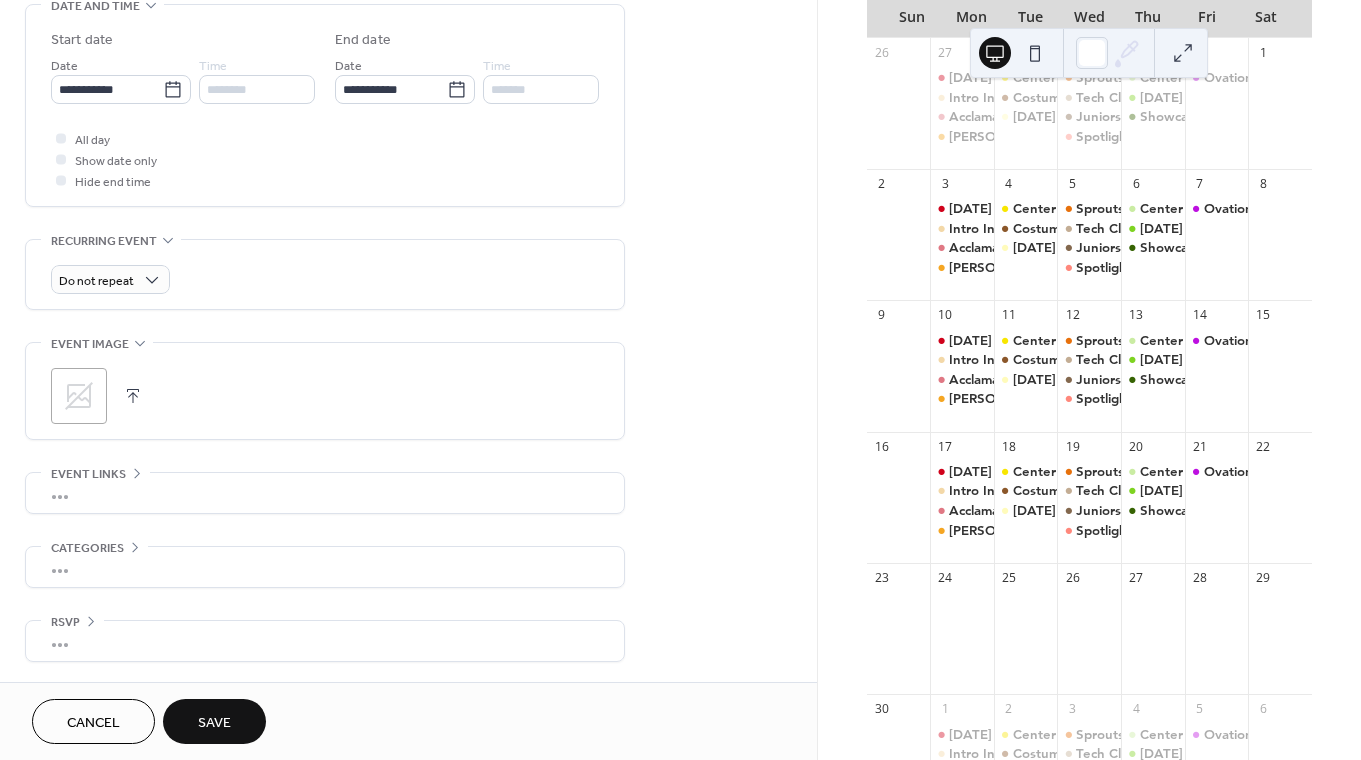 click on "Save" at bounding box center (214, 723) 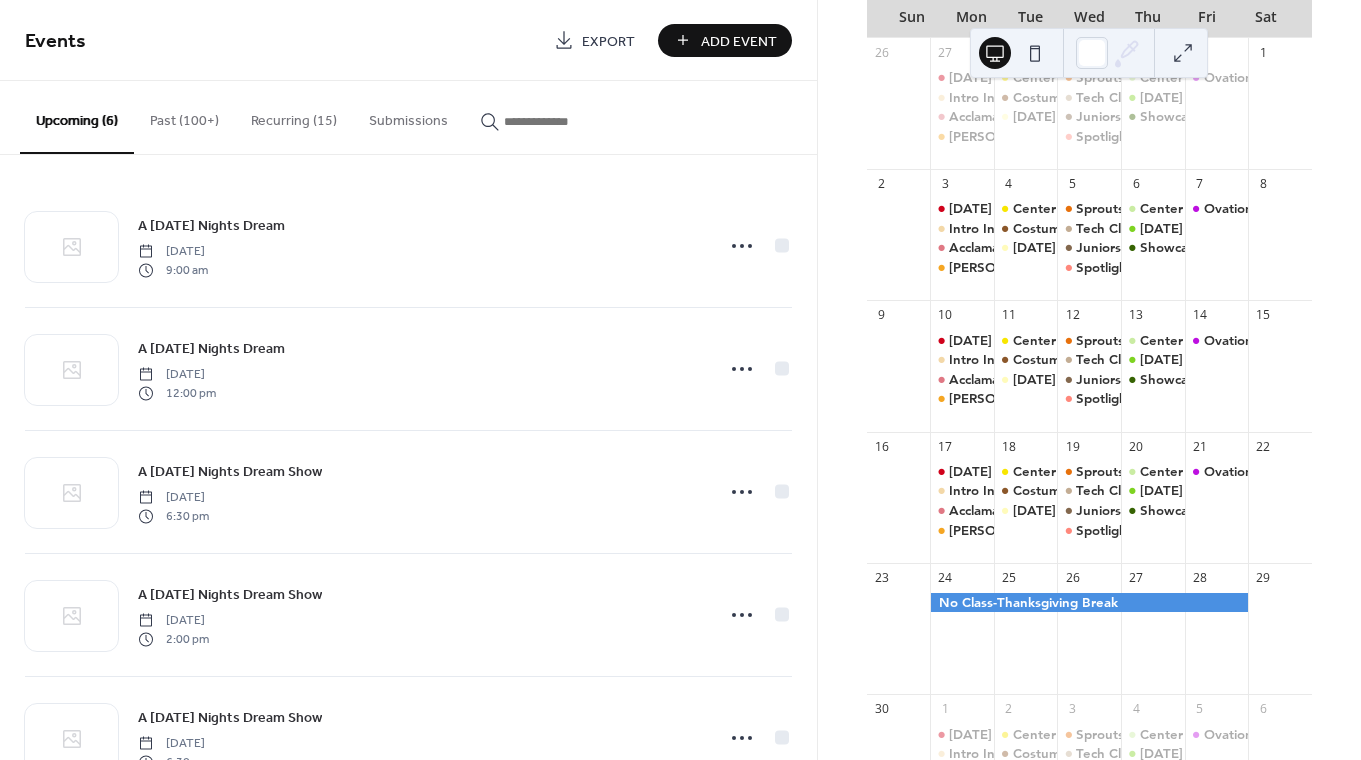 click on "Add Event" at bounding box center [739, 41] 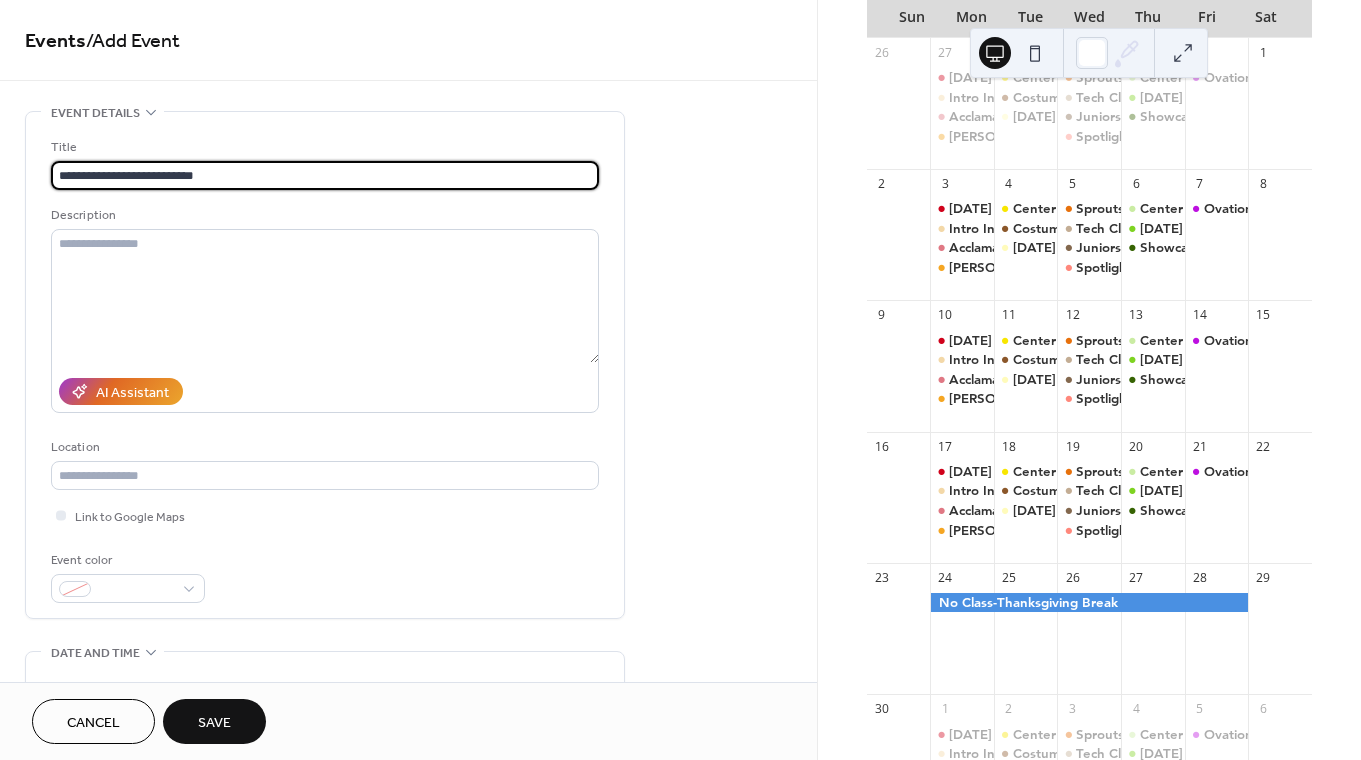 type on "**********" 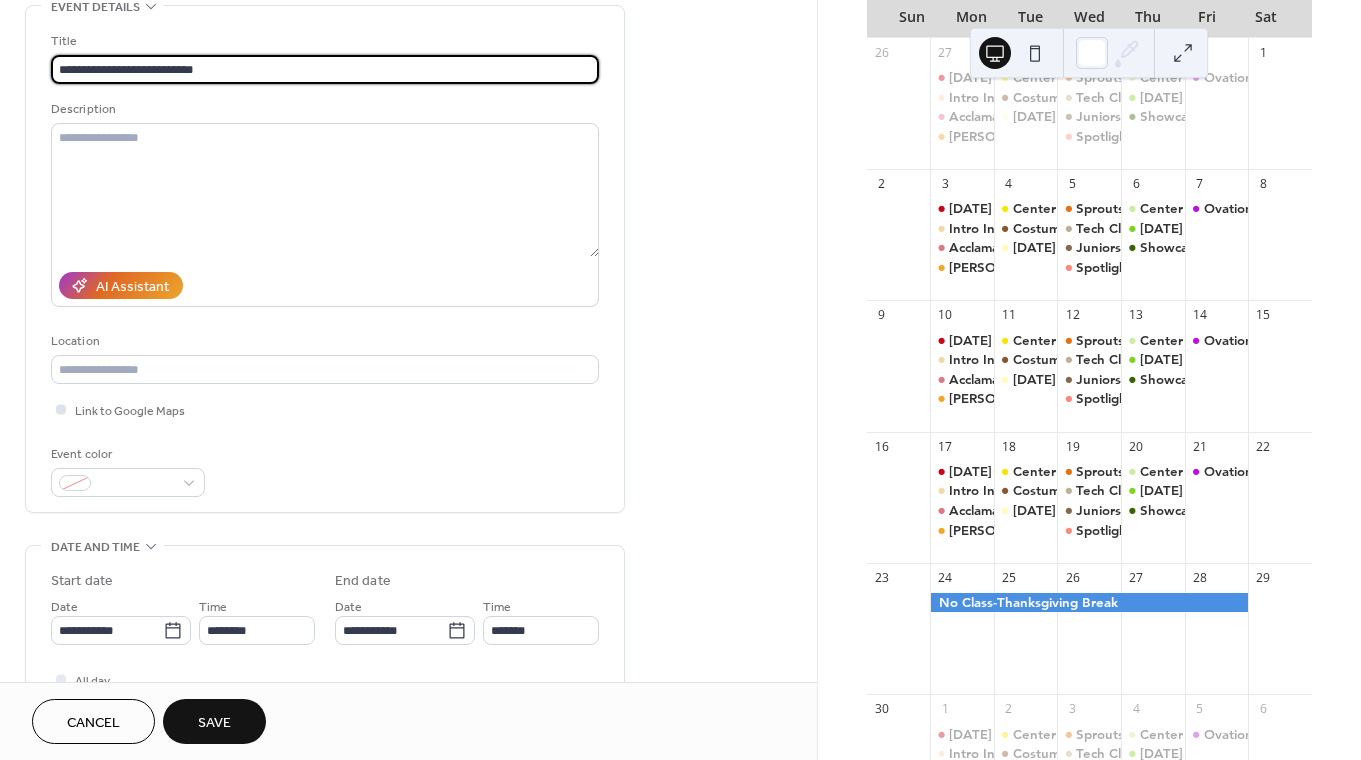scroll, scrollTop: 108, scrollLeft: 0, axis: vertical 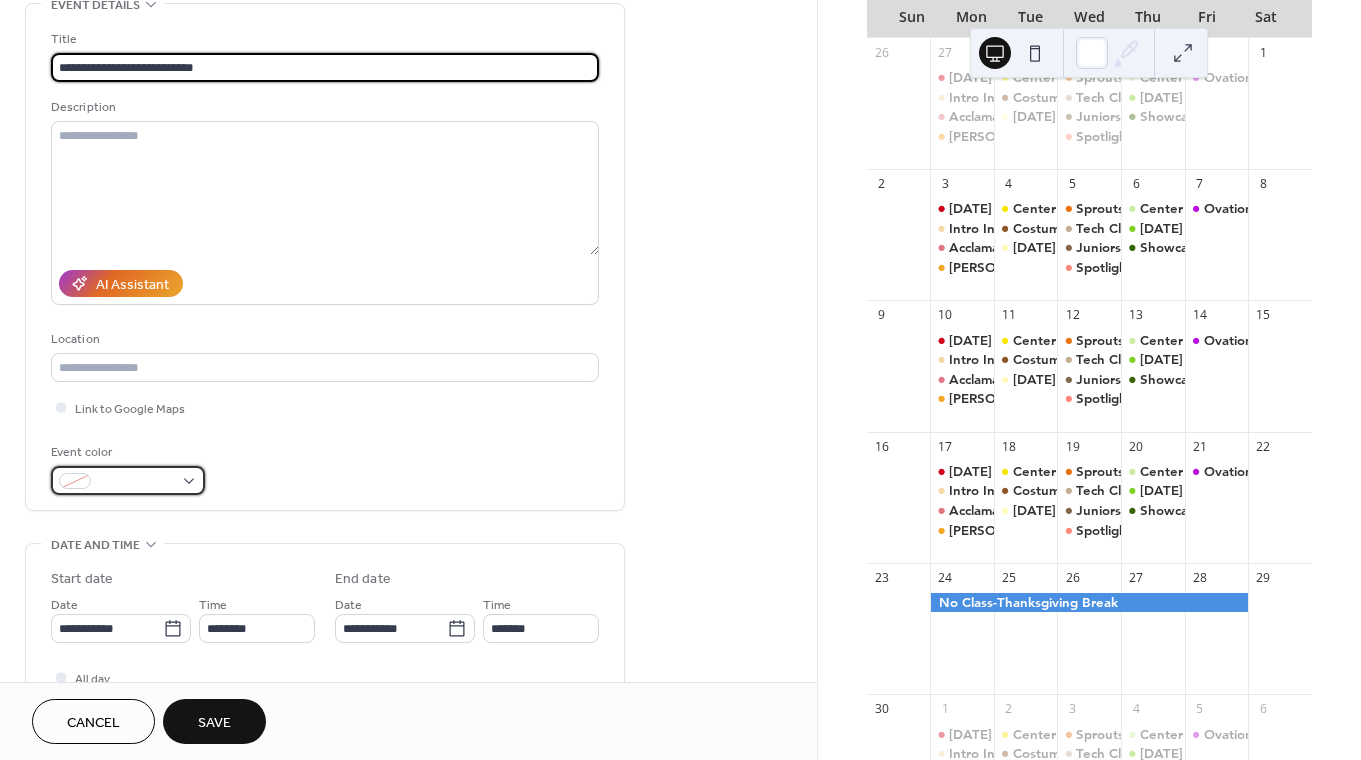 click at bounding box center (136, 482) 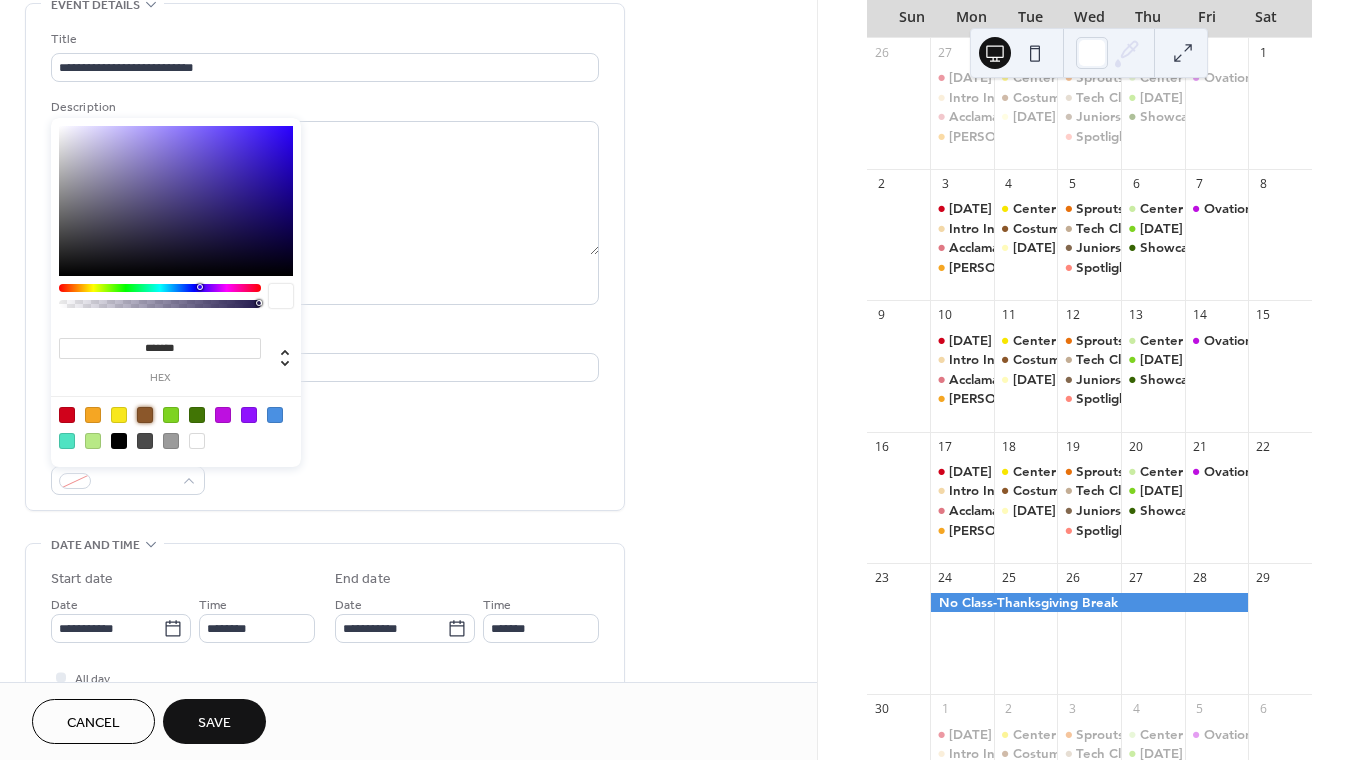 click at bounding box center (145, 415) 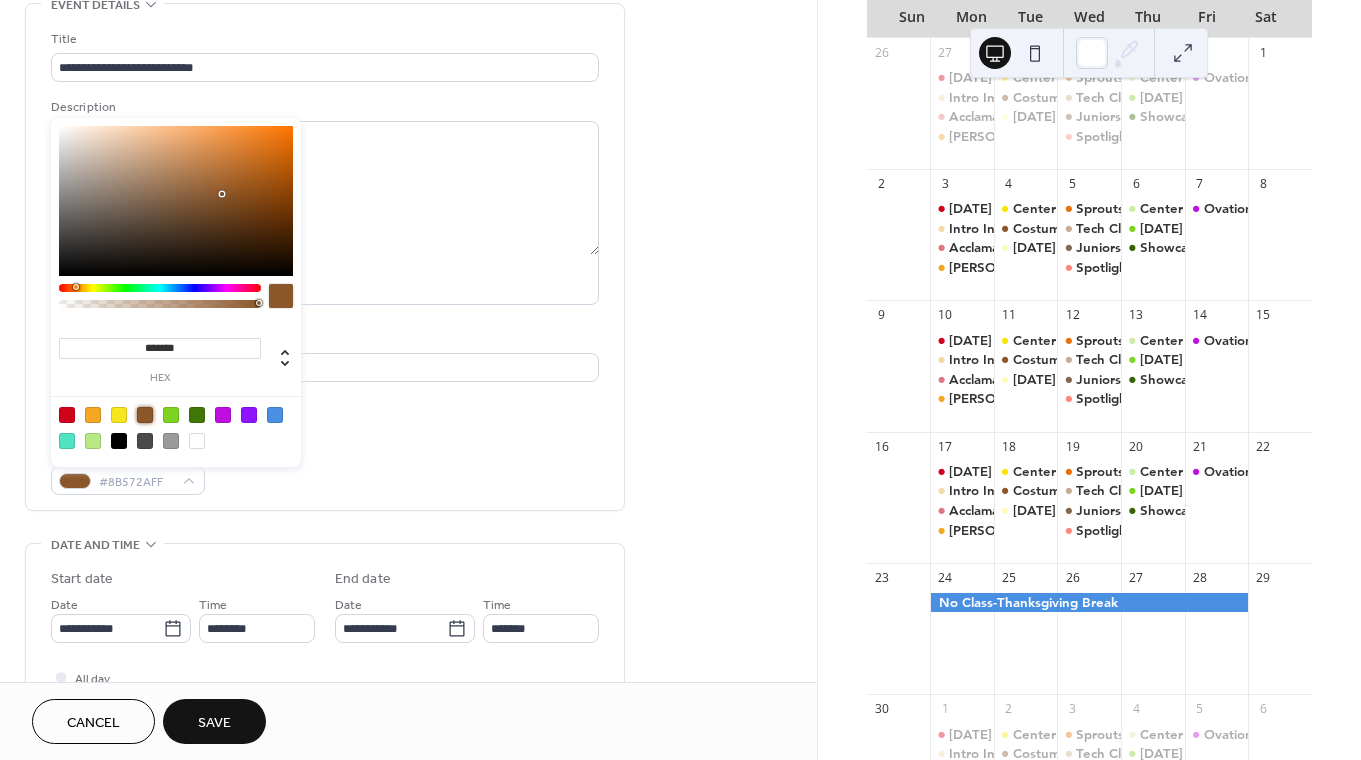 click at bounding box center (176, 201) 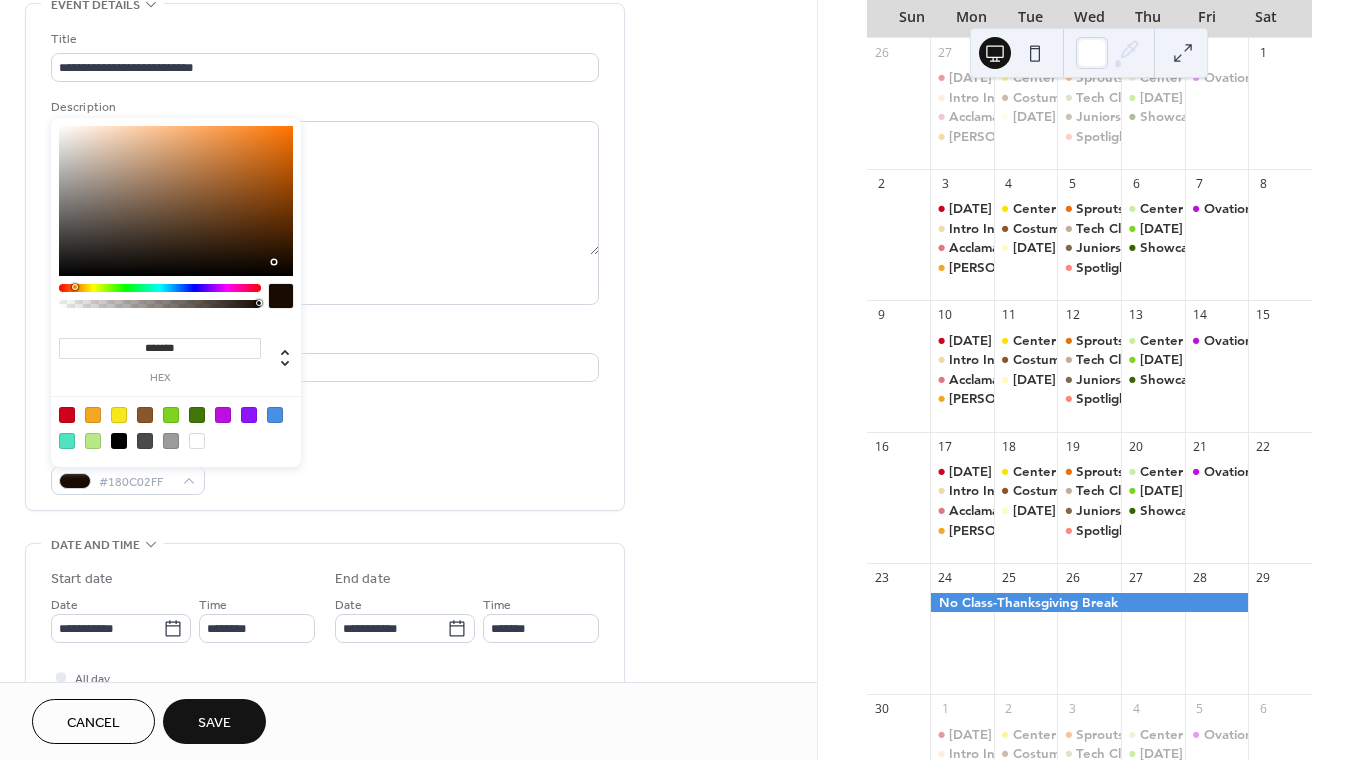 type on "*******" 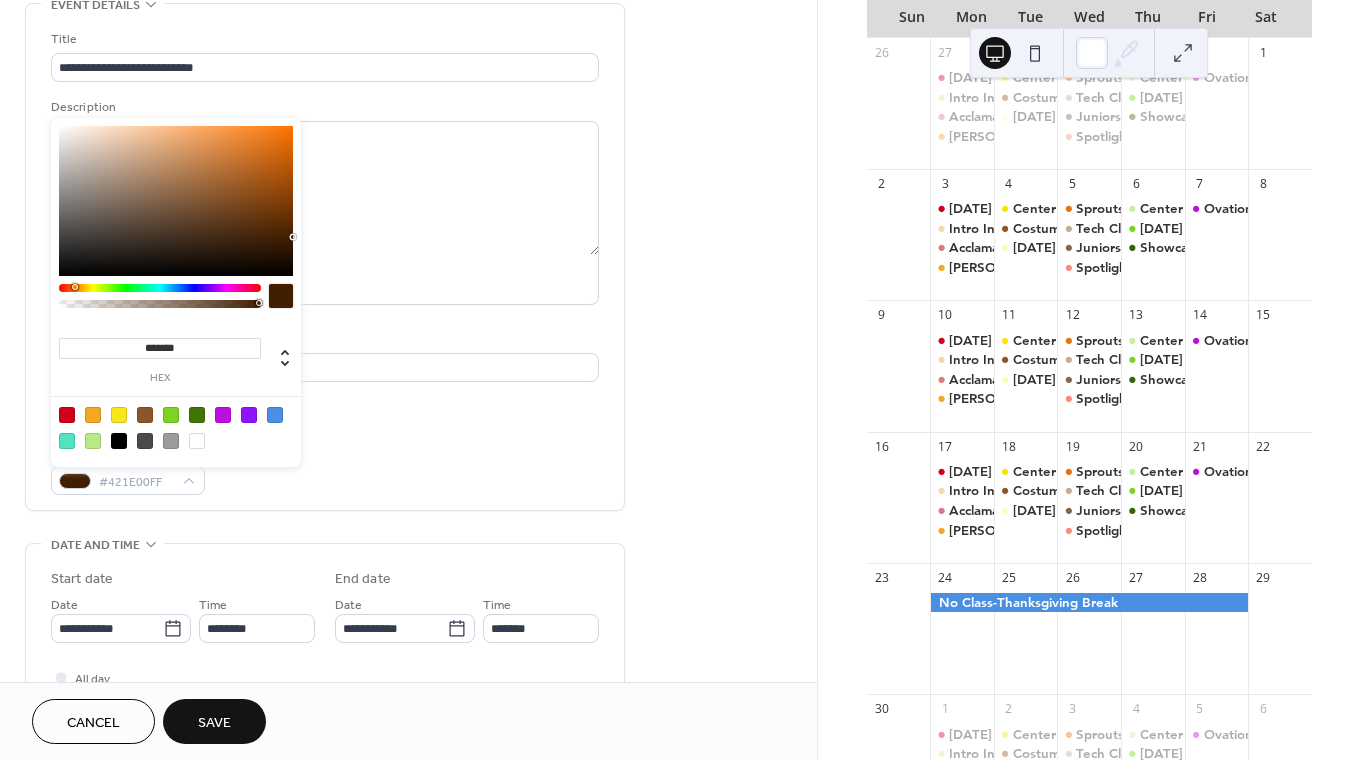click on "Start date" at bounding box center (82, 579) 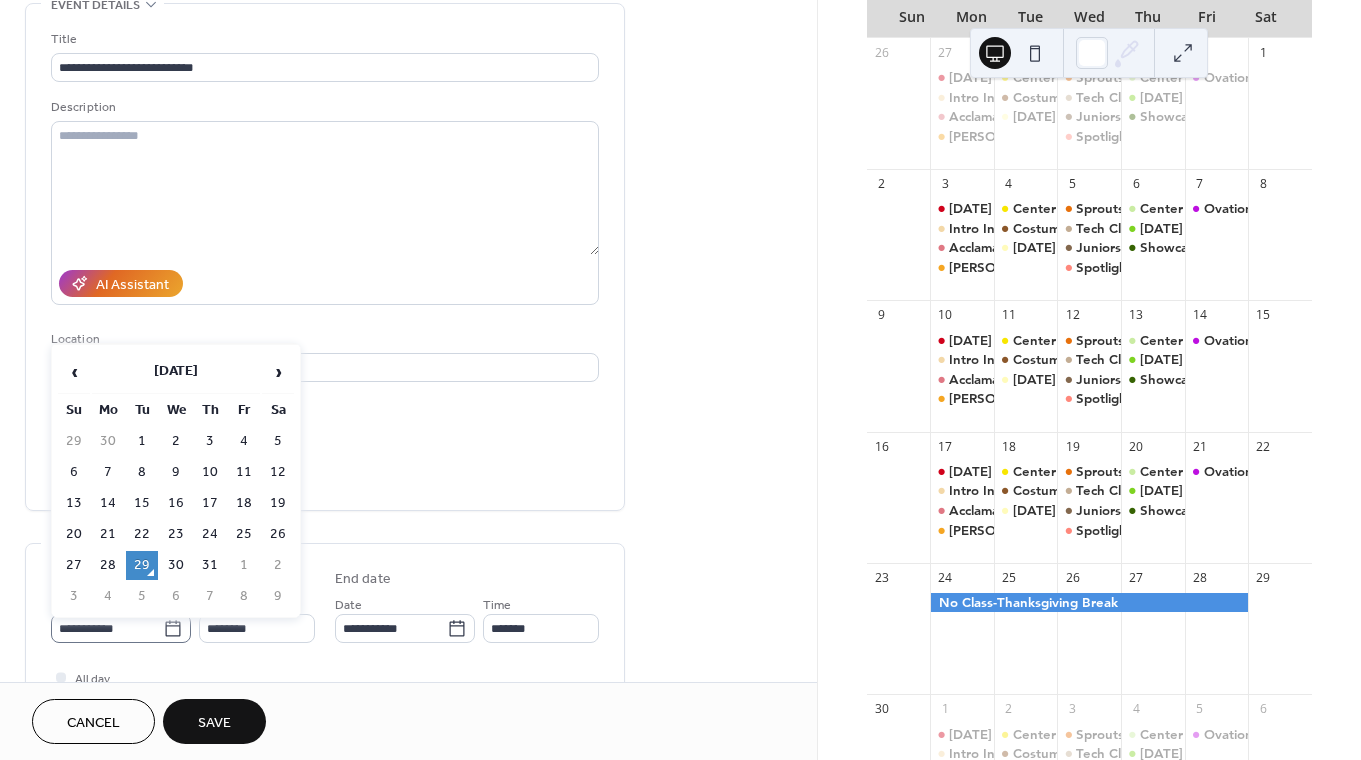 click 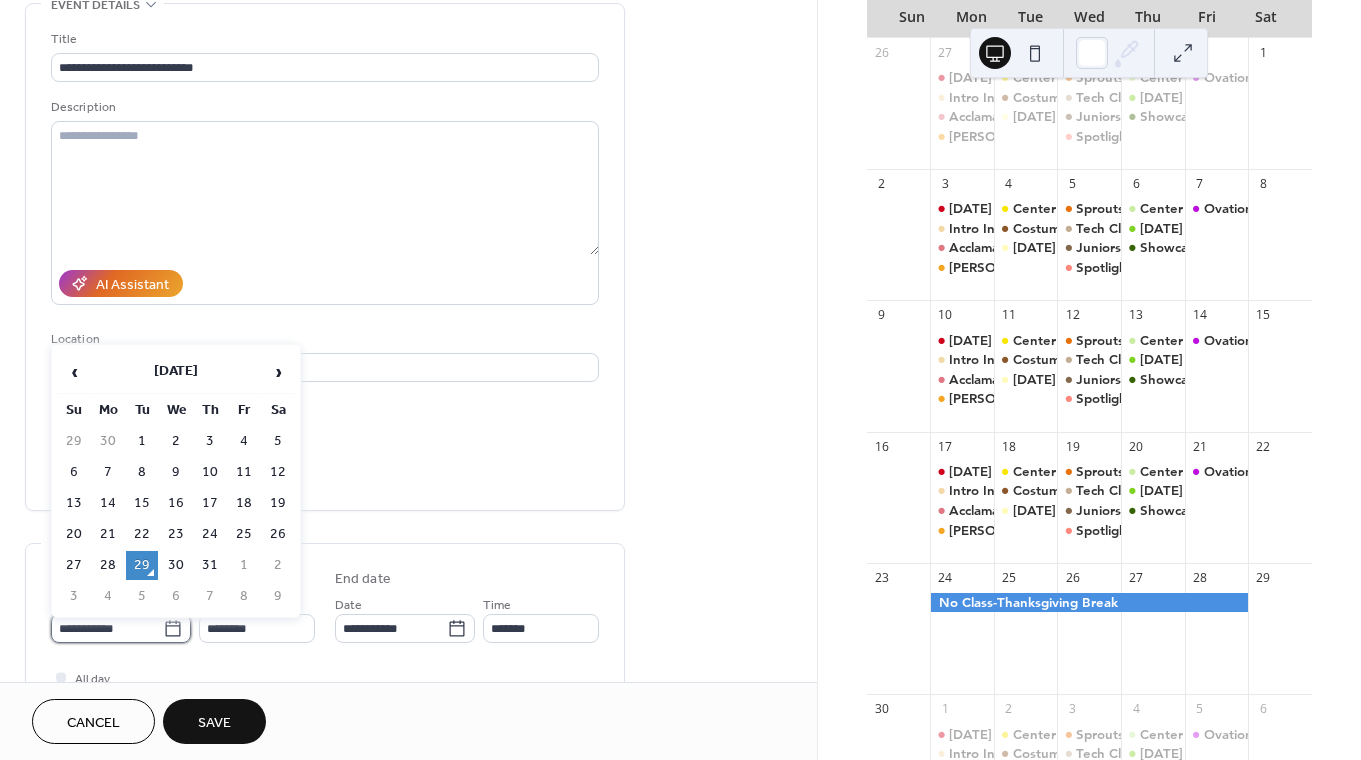 click on "**********" at bounding box center [107, 628] 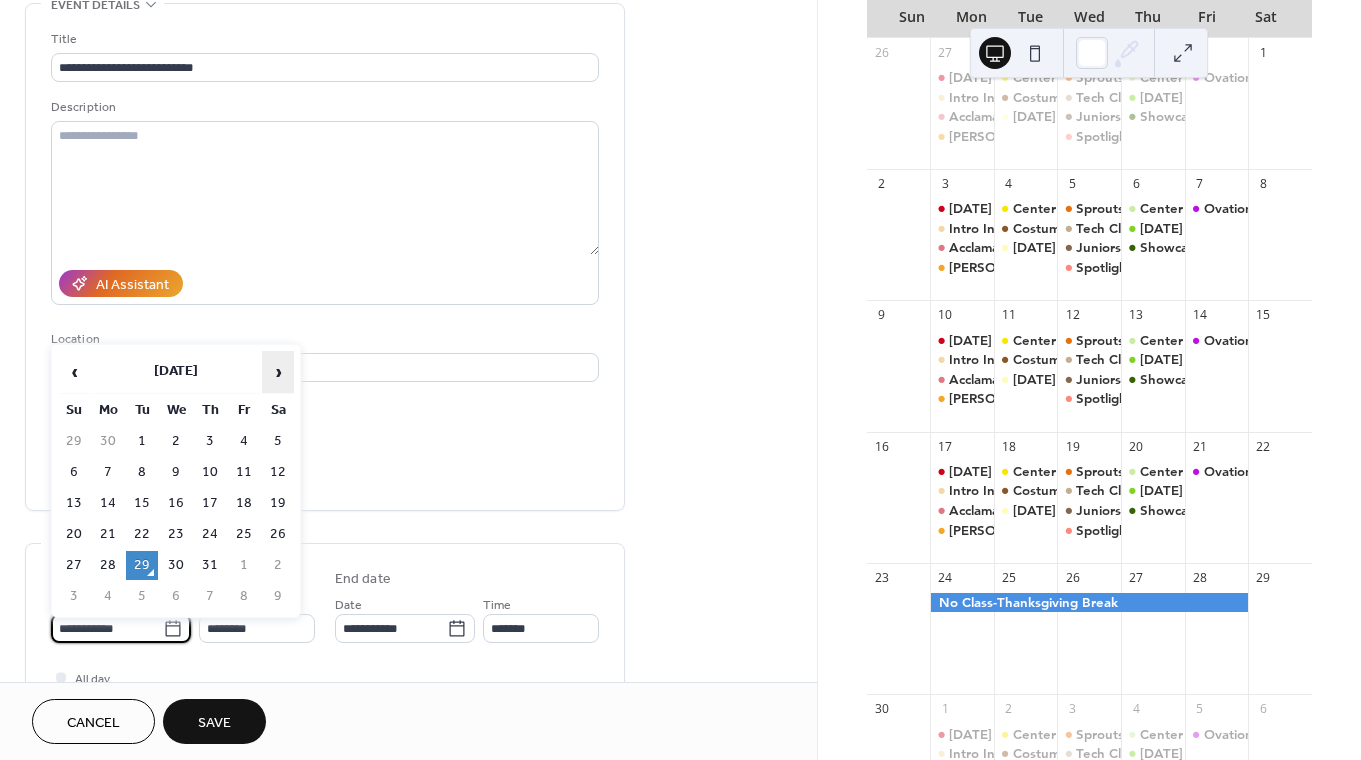 click on "›" at bounding box center [278, 372] 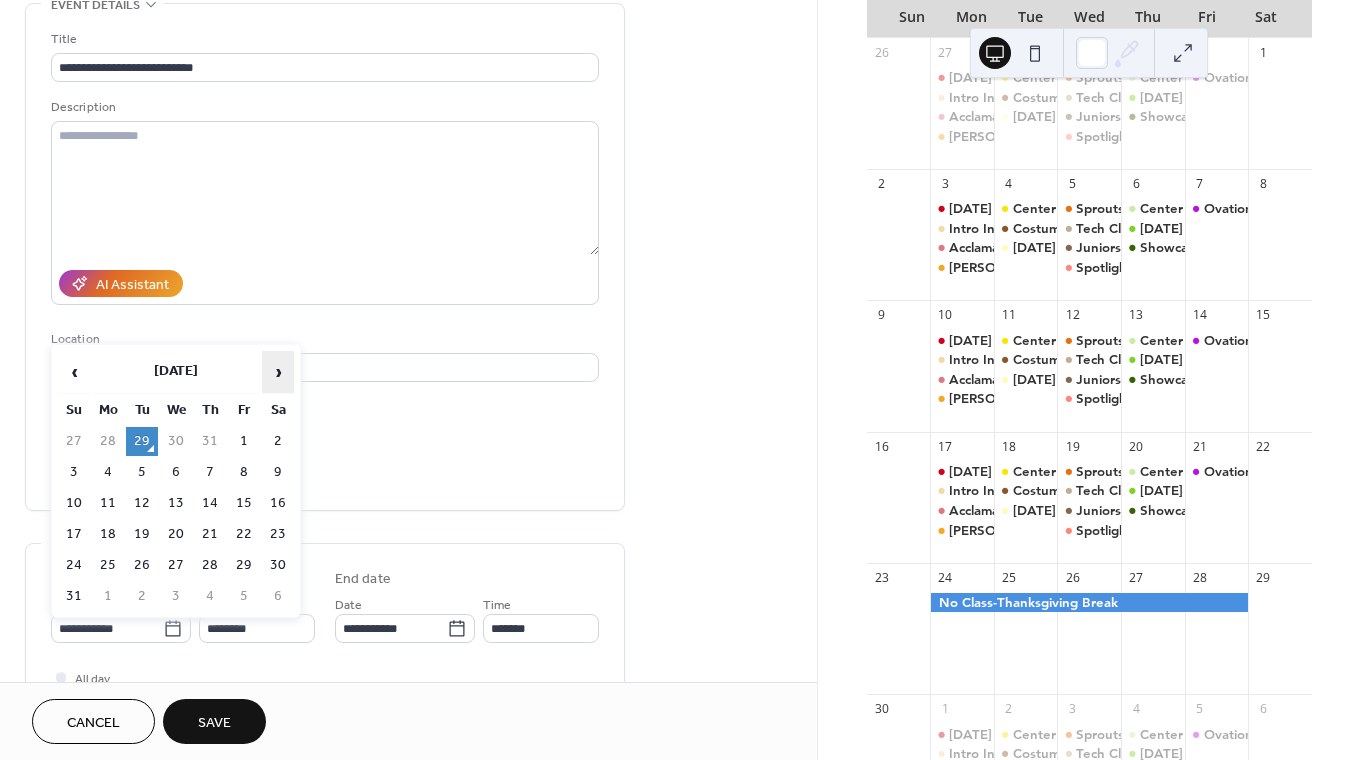 click on "›" at bounding box center (278, 372) 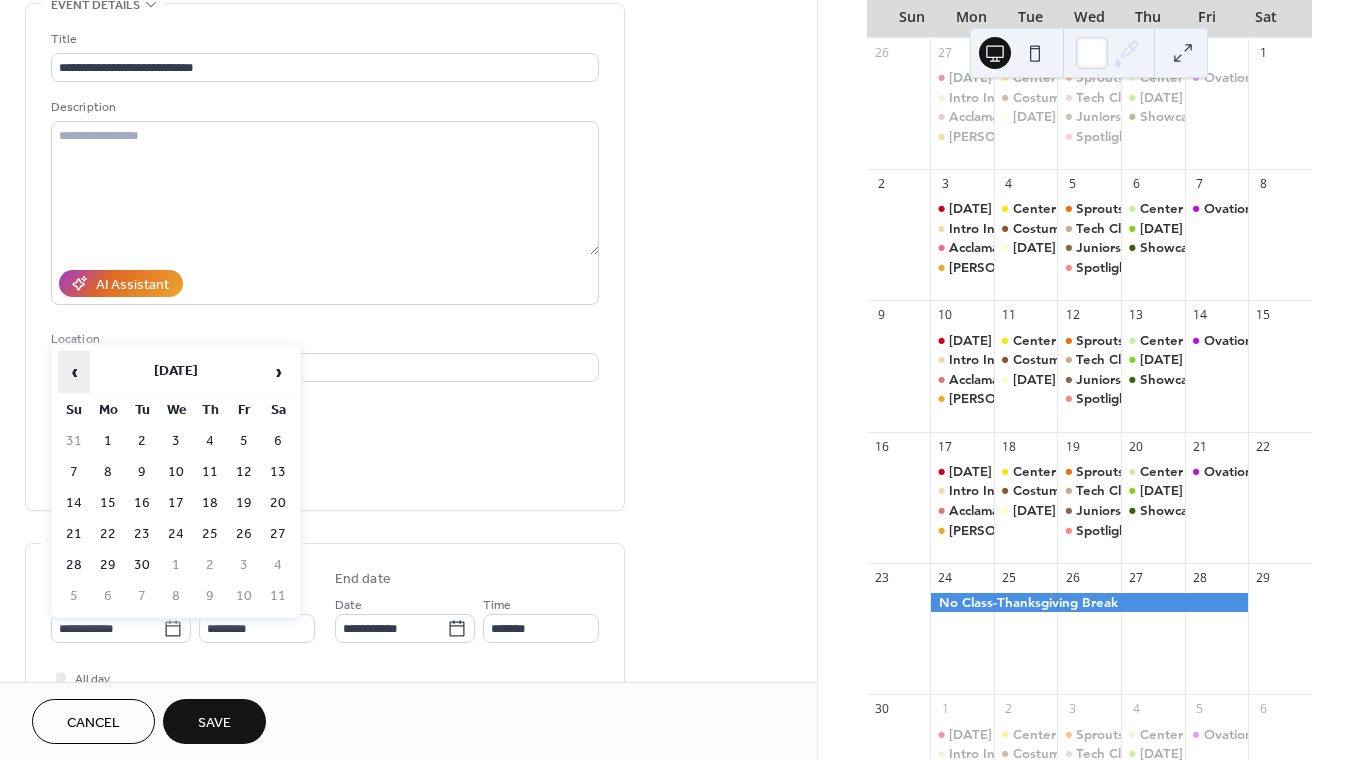click on "‹" at bounding box center [74, 372] 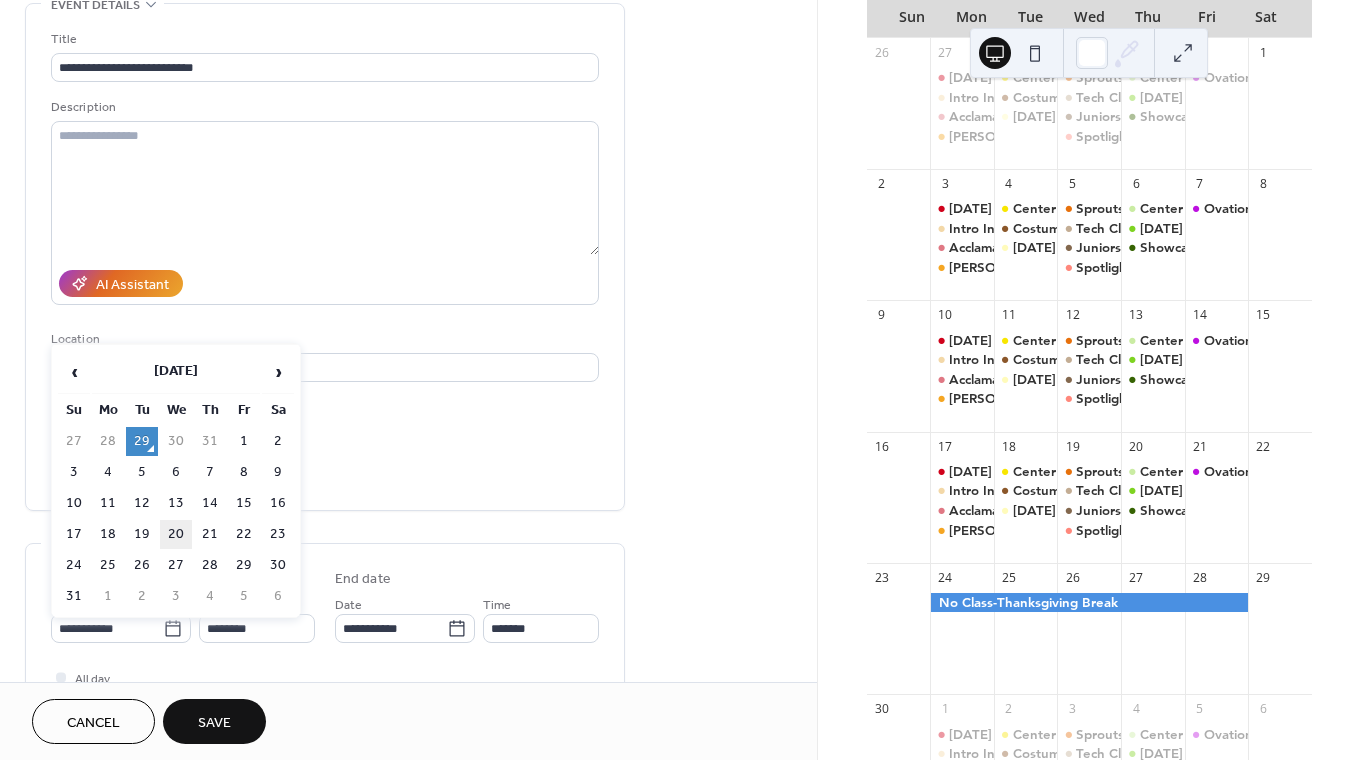 click on "20" at bounding box center (176, 534) 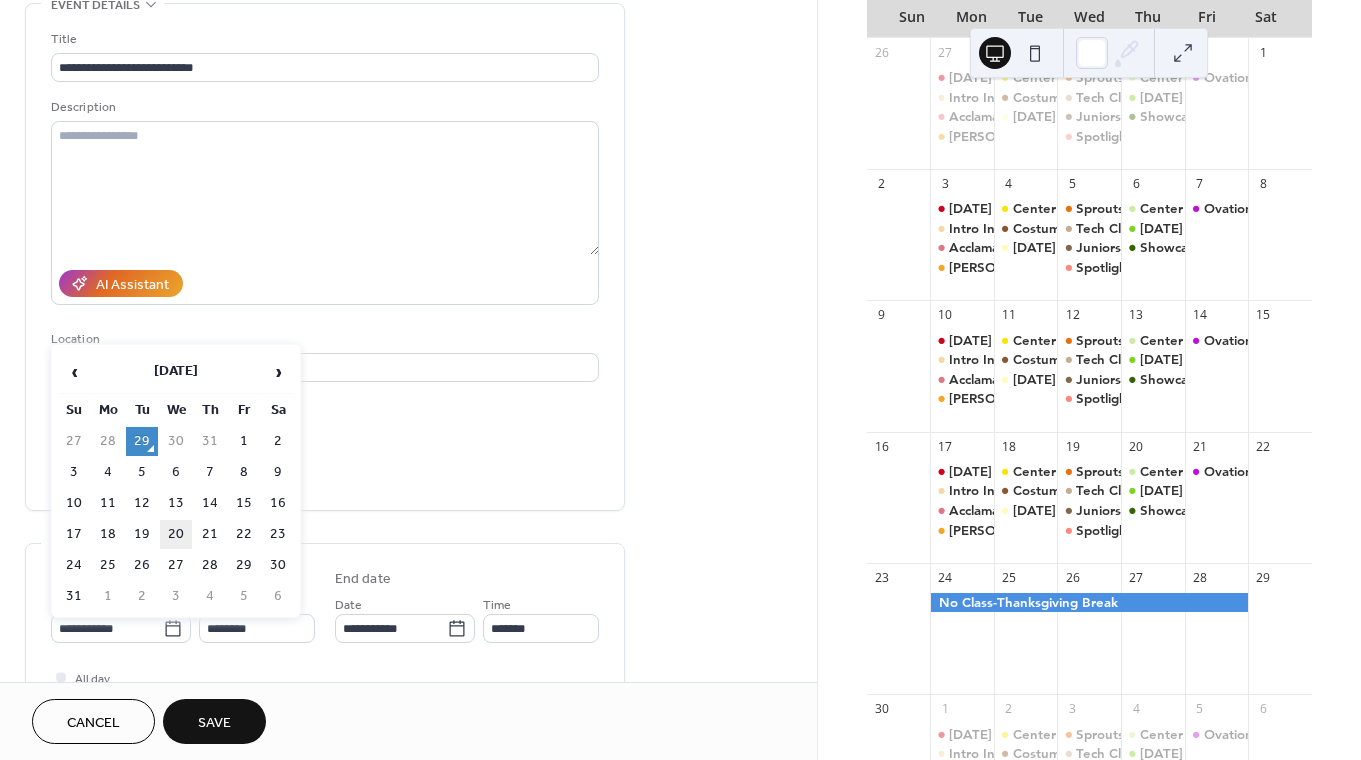 type on "**********" 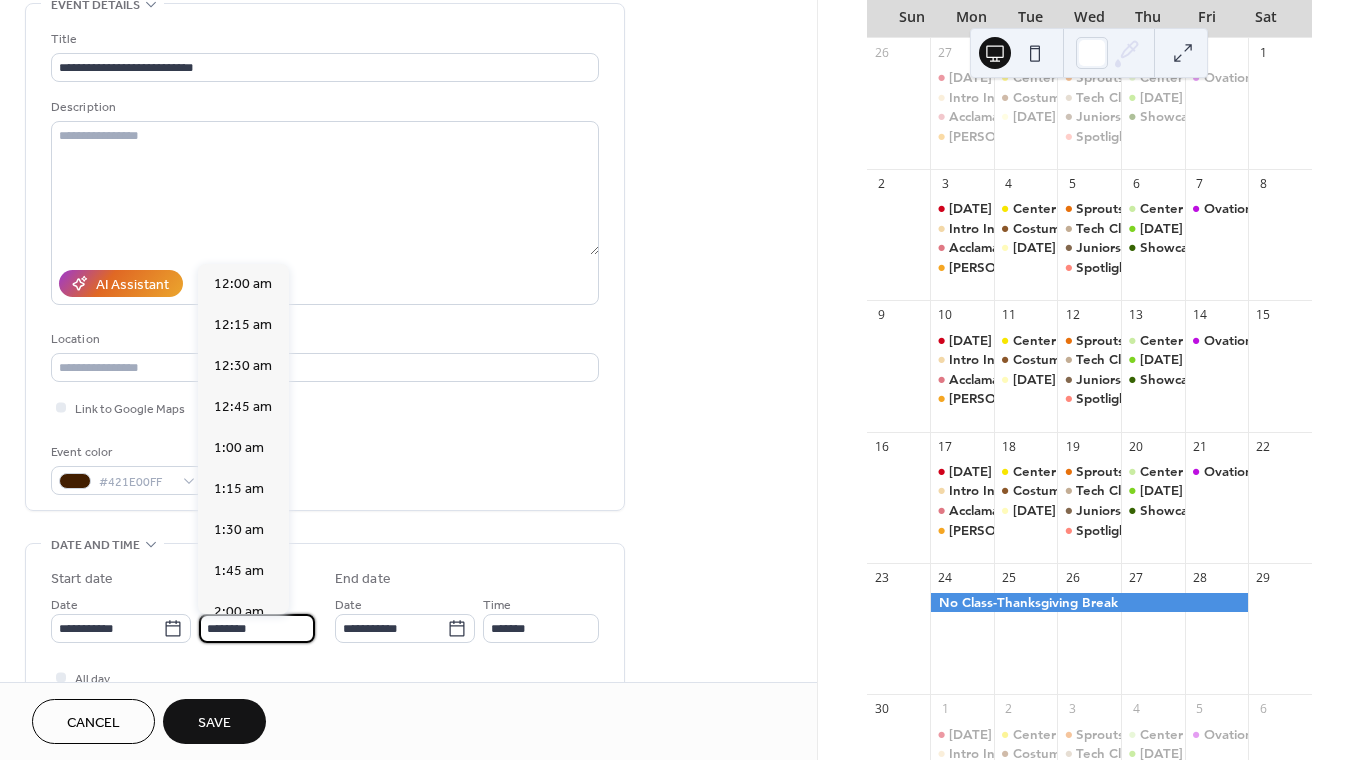 click on "********" at bounding box center [257, 628] 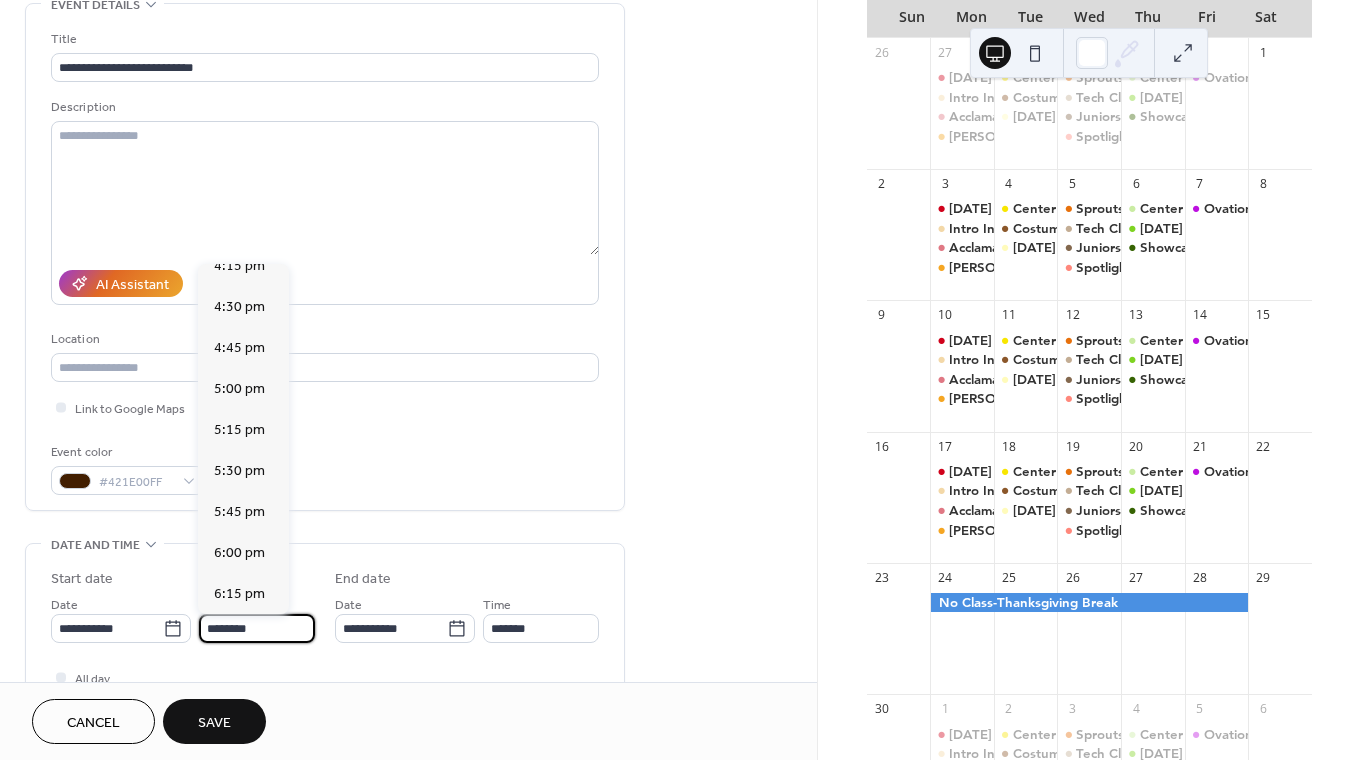scroll, scrollTop: 2730, scrollLeft: 0, axis: vertical 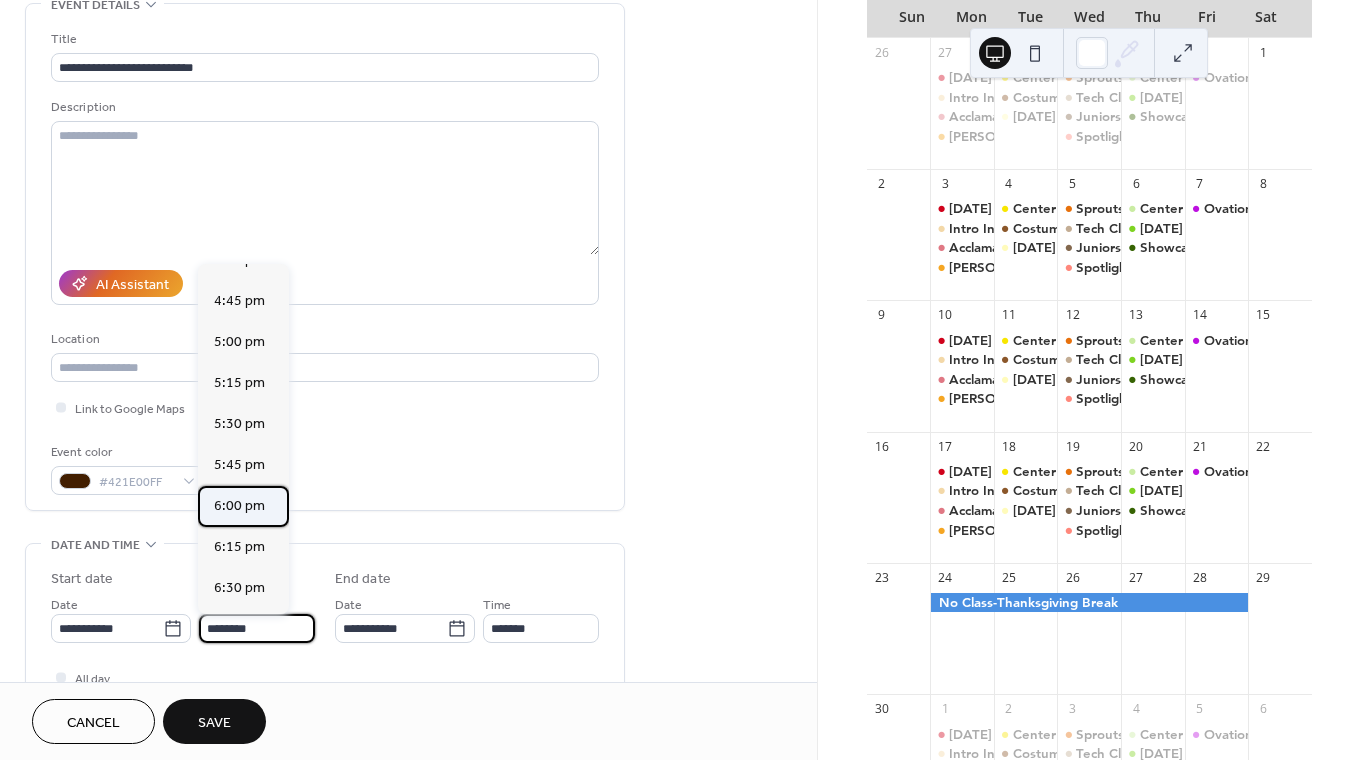 click on "6:00 pm" at bounding box center [239, 506] 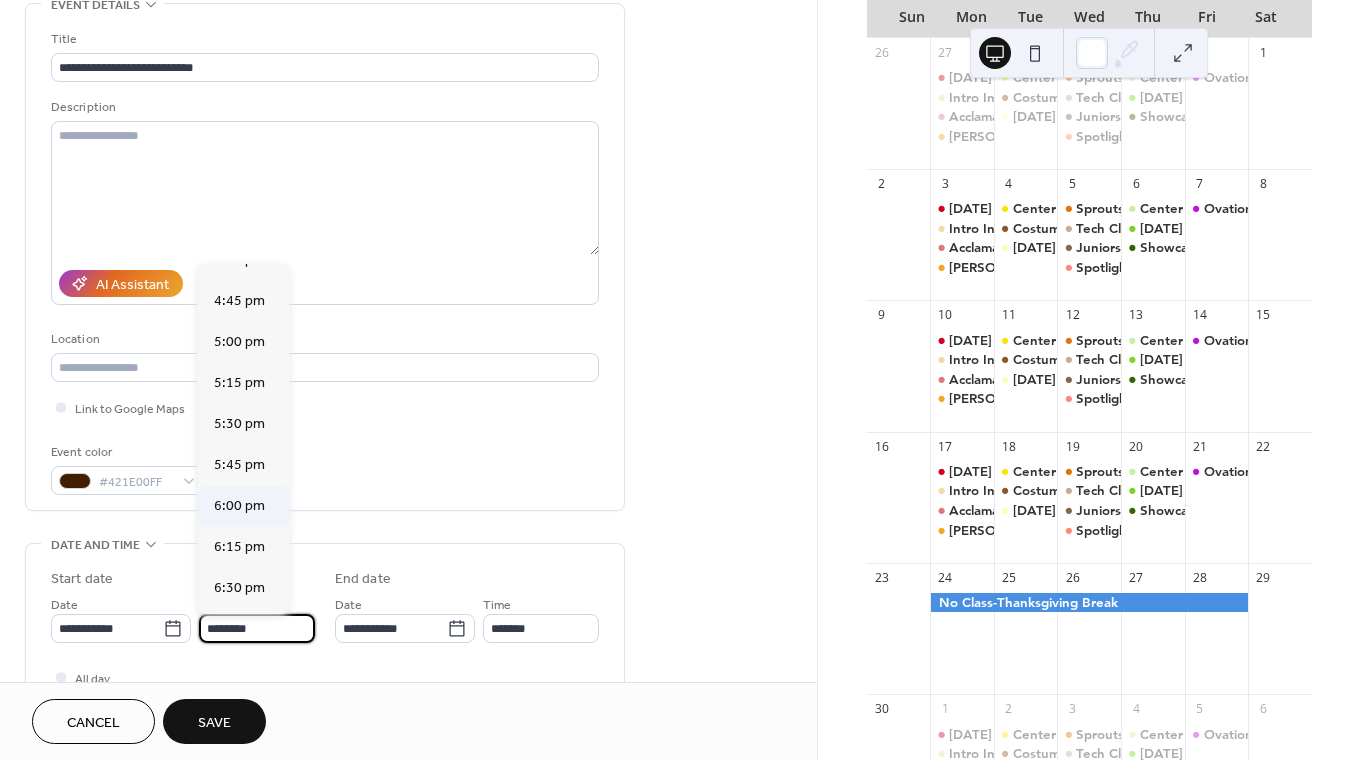 type on "*******" 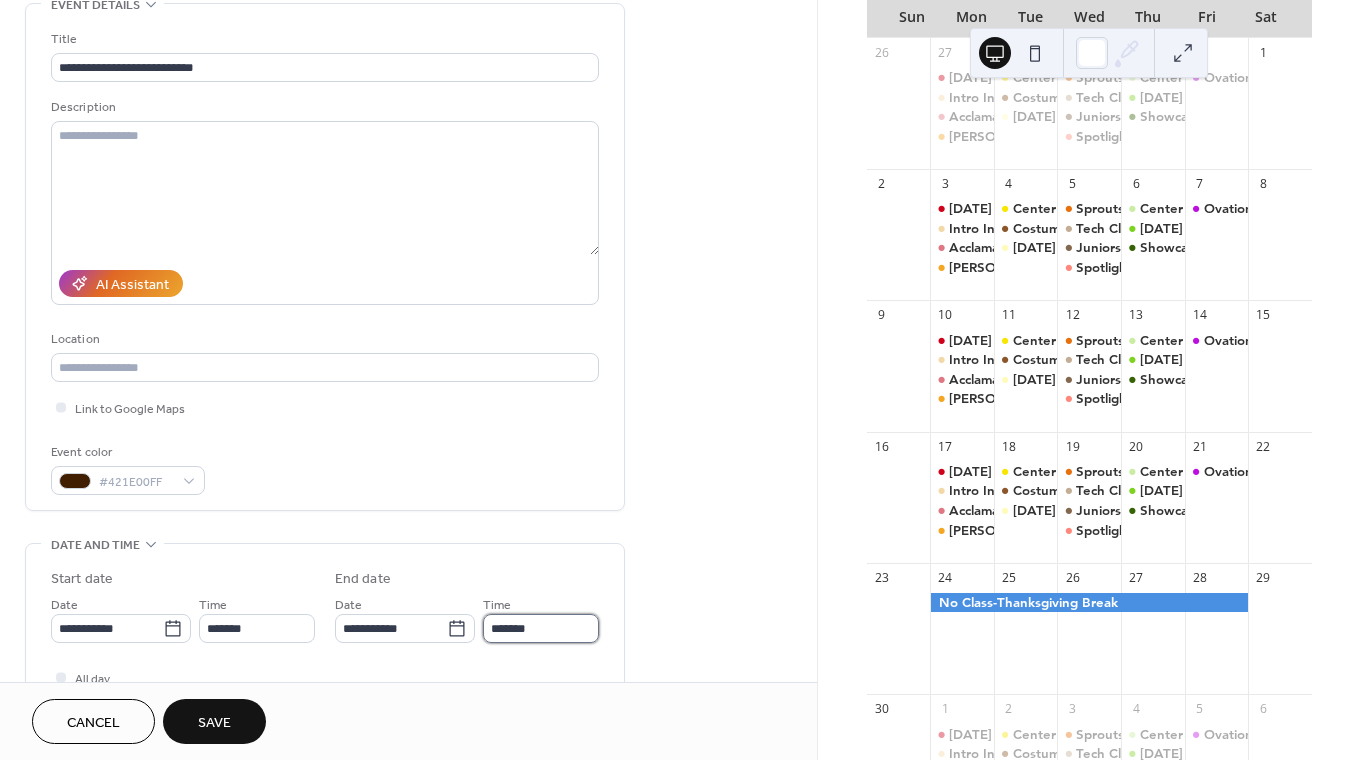 click on "*******" at bounding box center (541, 628) 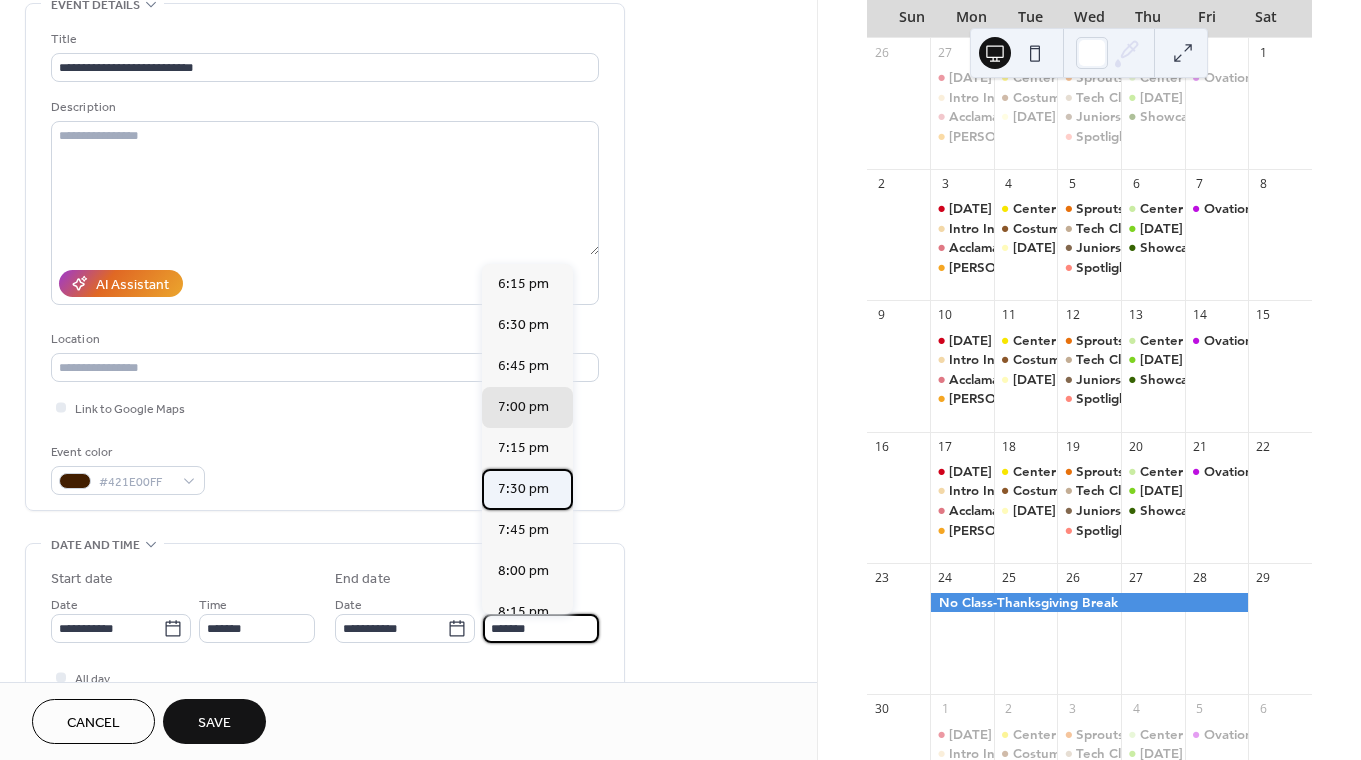 click on "7:30 pm" at bounding box center (523, 489) 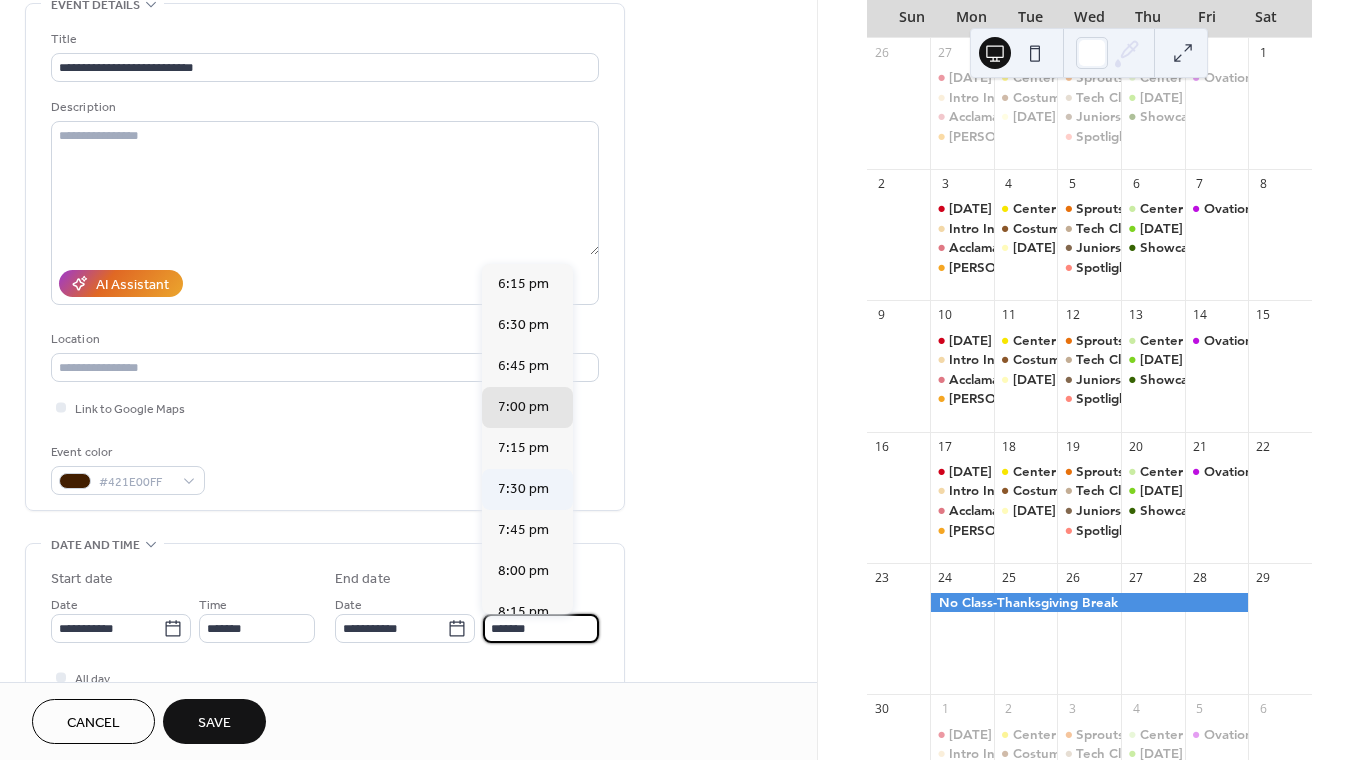 type on "*******" 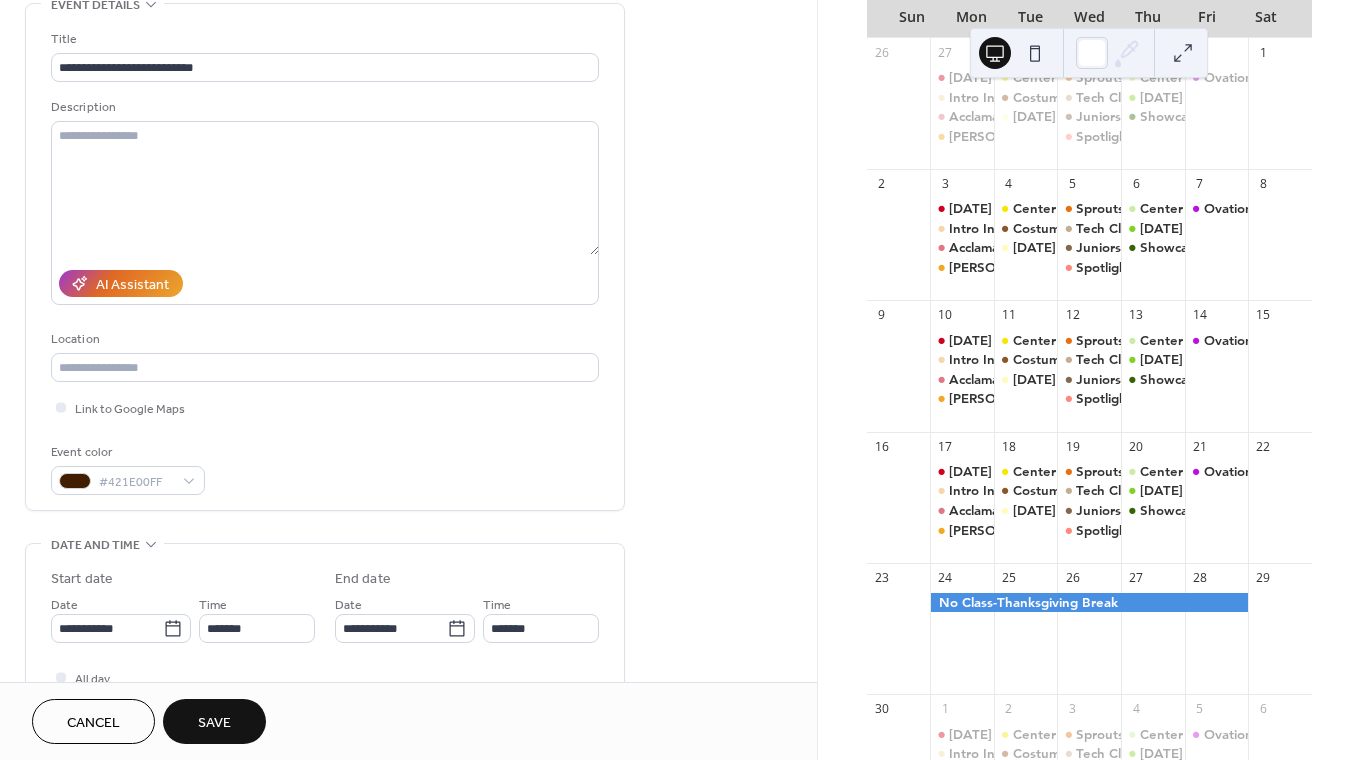 click on "Save" at bounding box center [214, 721] 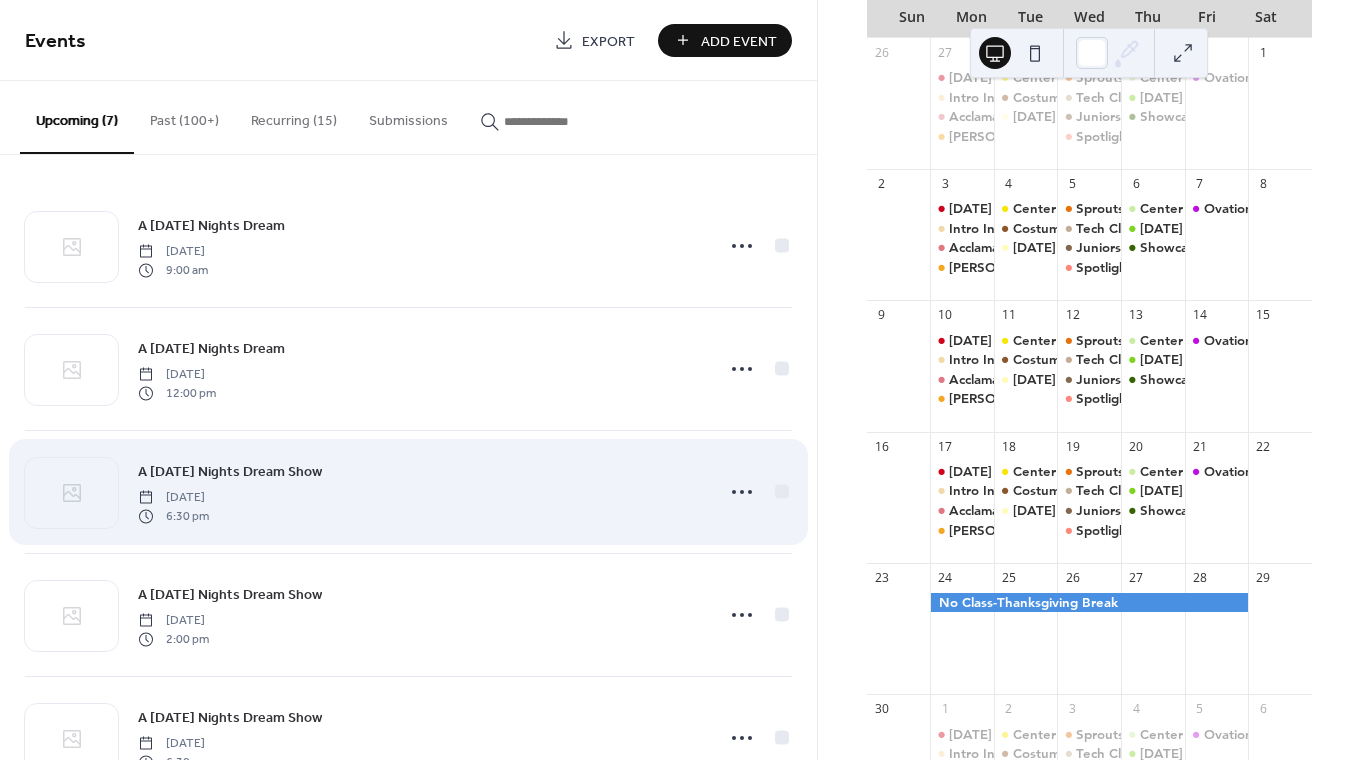 scroll, scrollTop: 315, scrollLeft: 0, axis: vertical 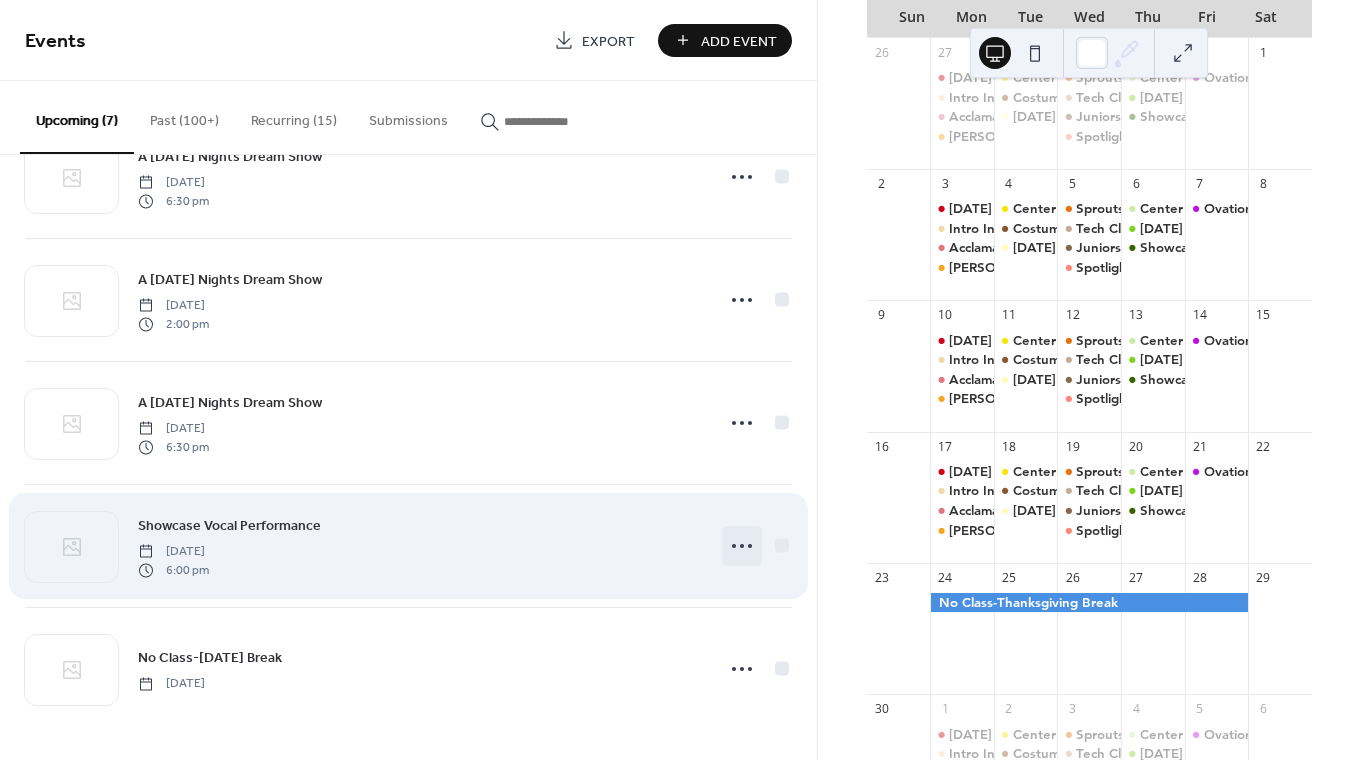 click 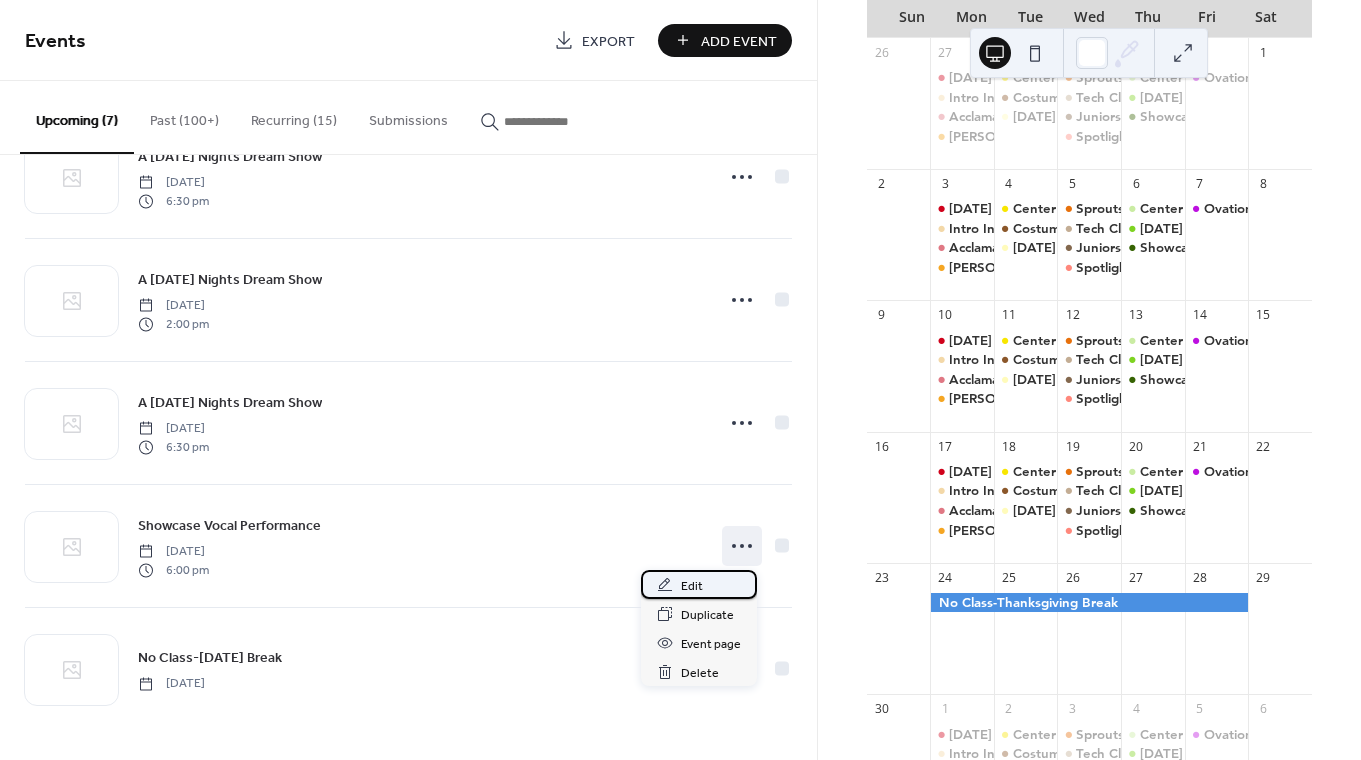 click on "Edit" at bounding box center (699, 584) 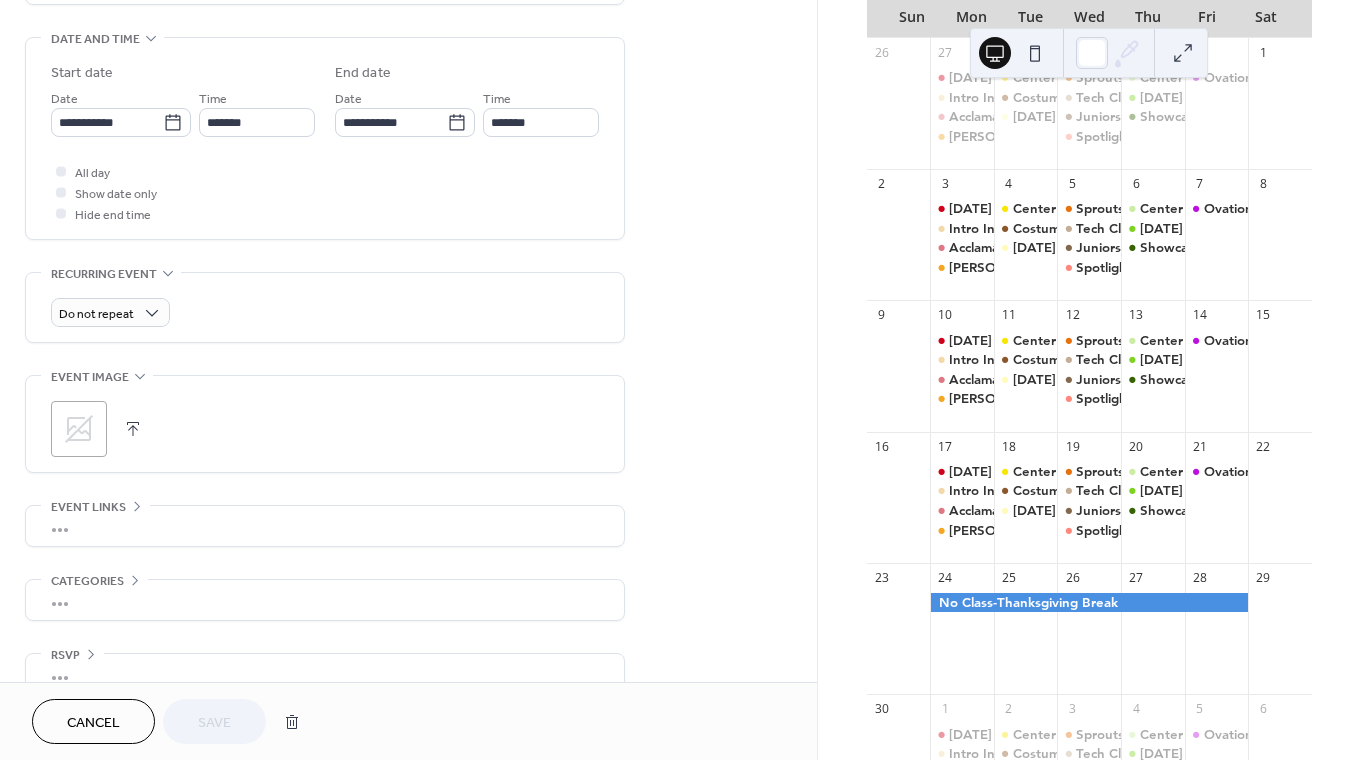 scroll, scrollTop: 647, scrollLeft: 0, axis: vertical 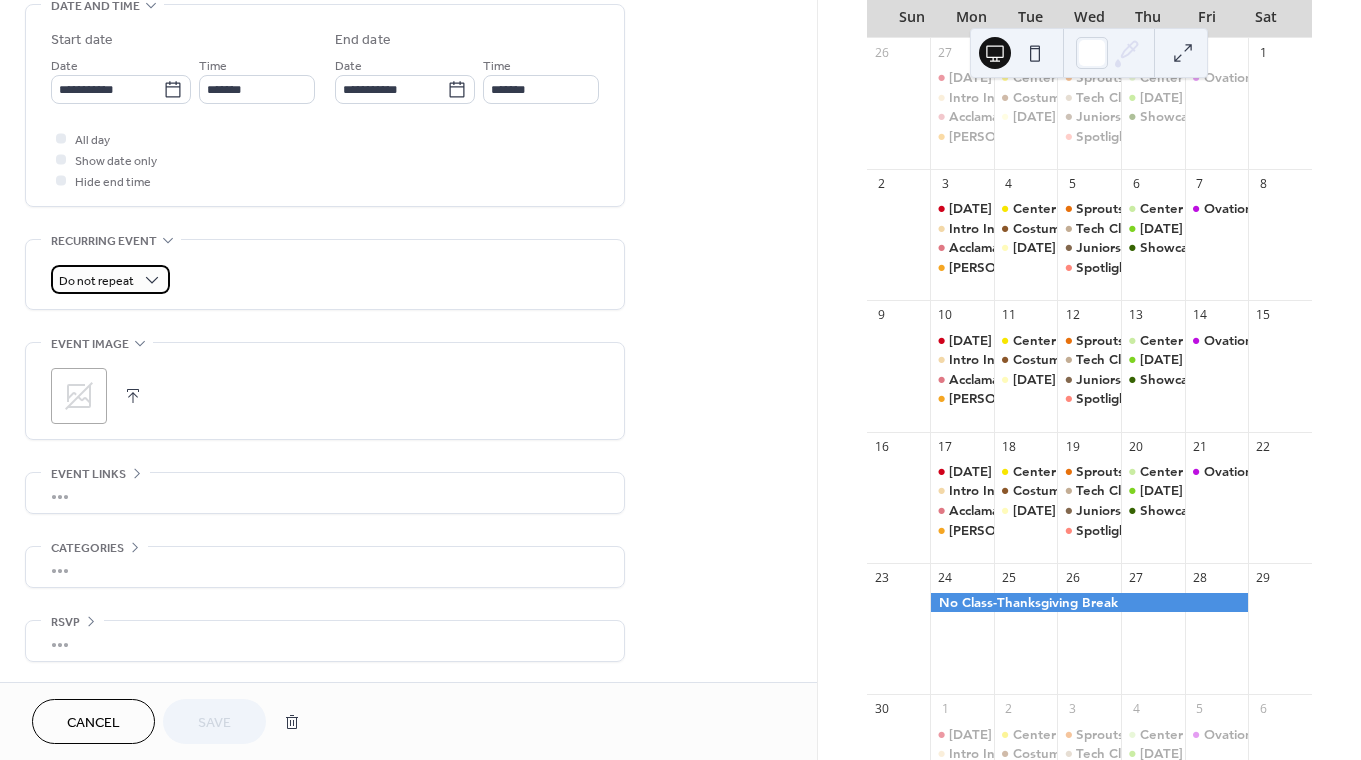 click on "Do not repeat" at bounding box center [96, 281] 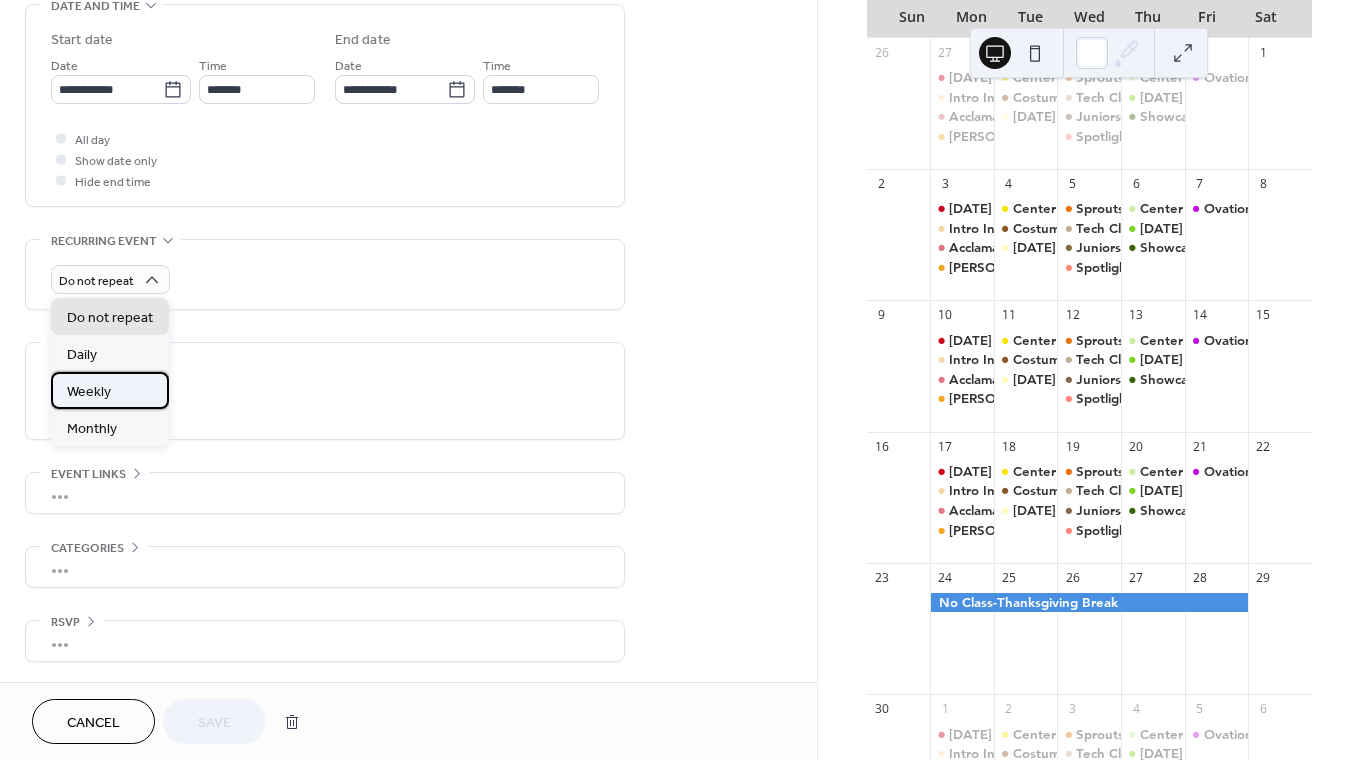 click on "Weekly" at bounding box center [110, 390] 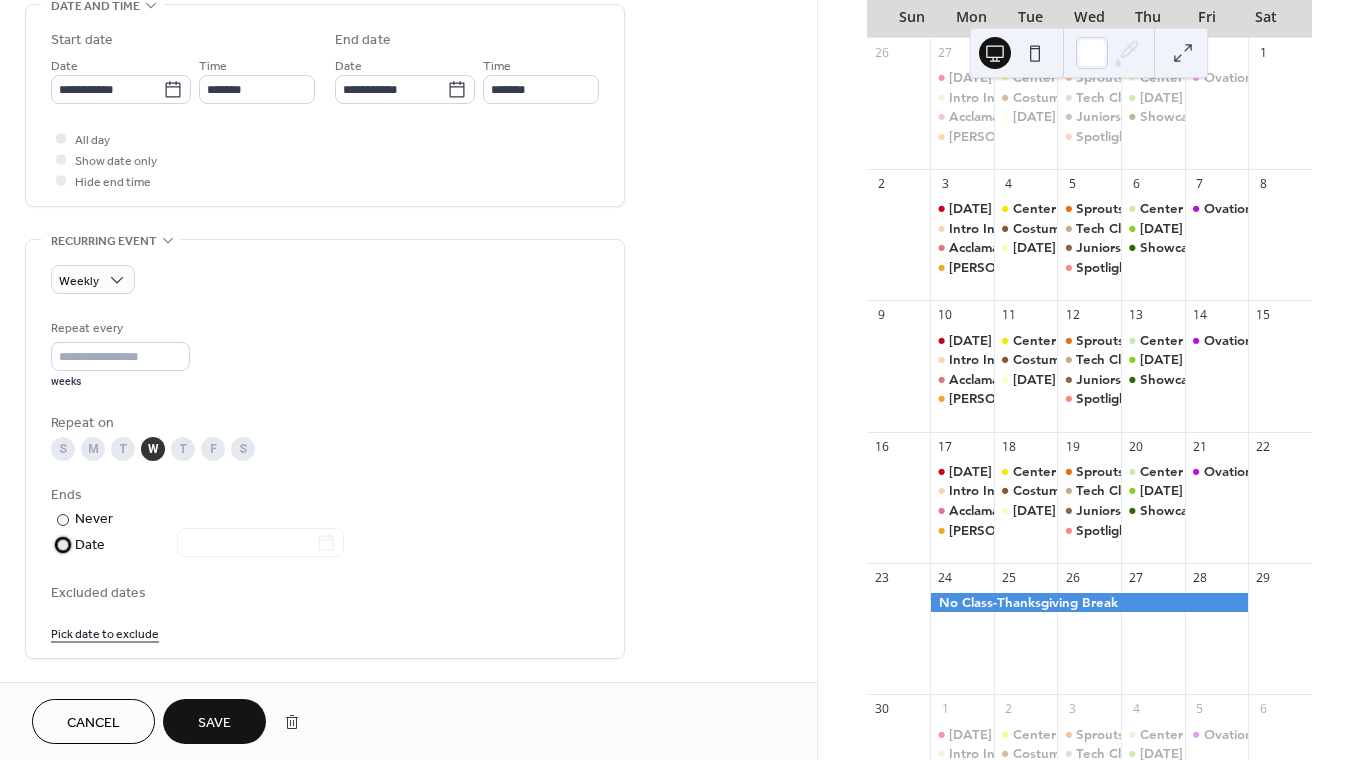 click at bounding box center [248, 544] 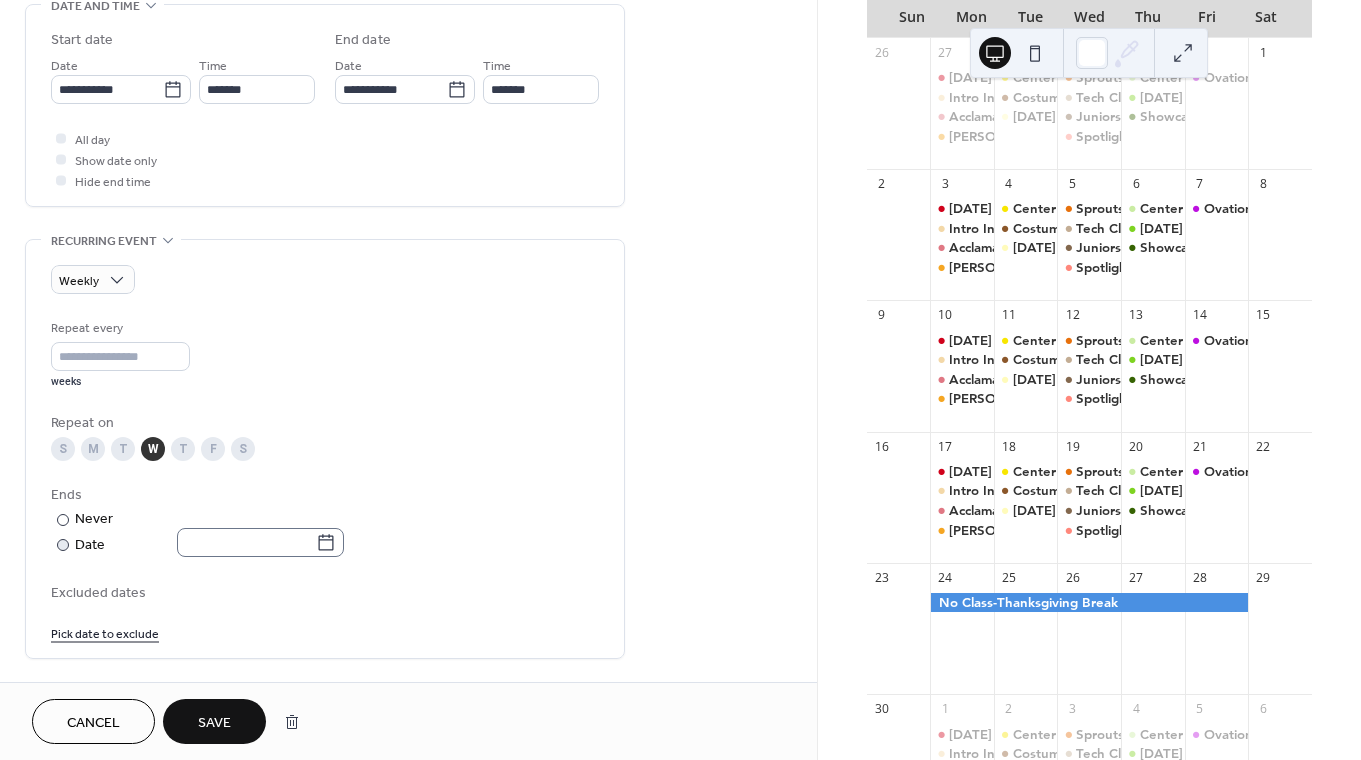 click 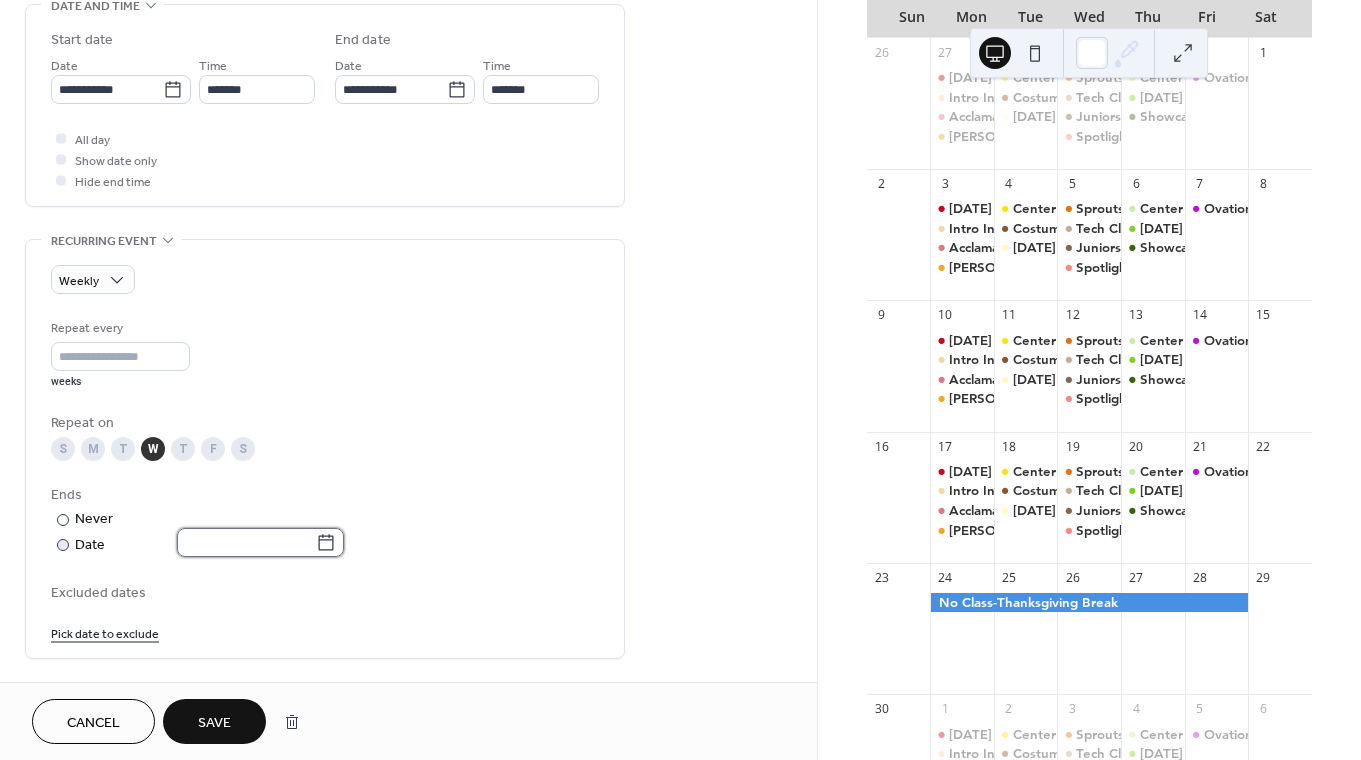 click at bounding box center (246, 542) 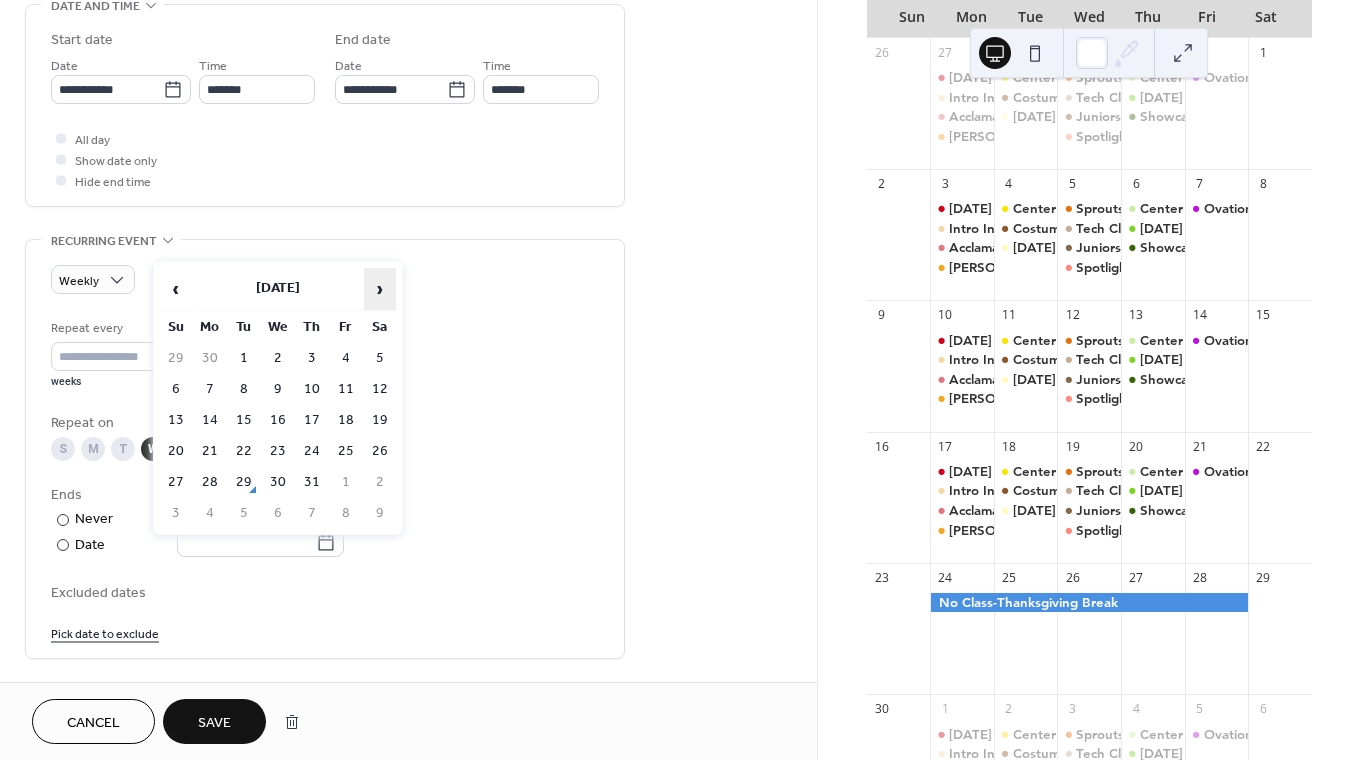 click on "›" at bounding box center (380, 289) 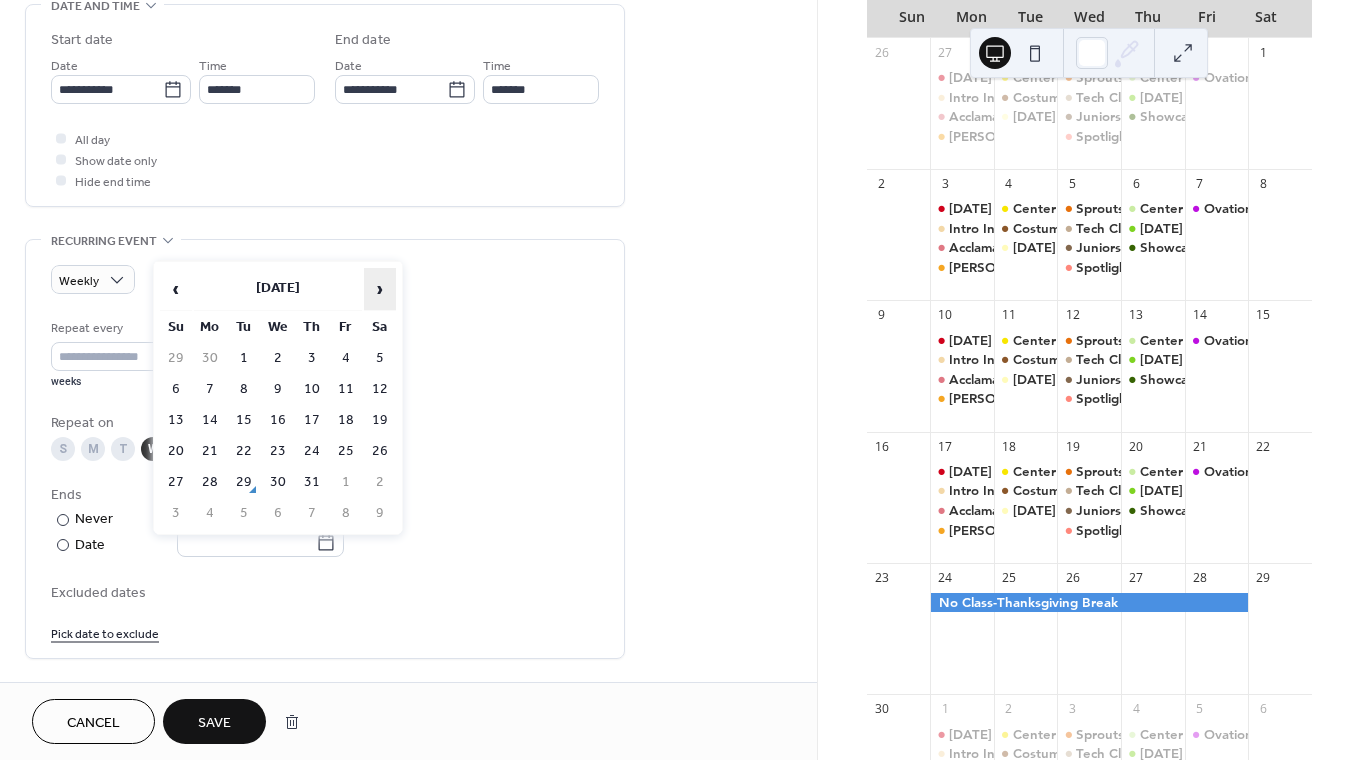 click on "›" at bounding box center (380, 289) 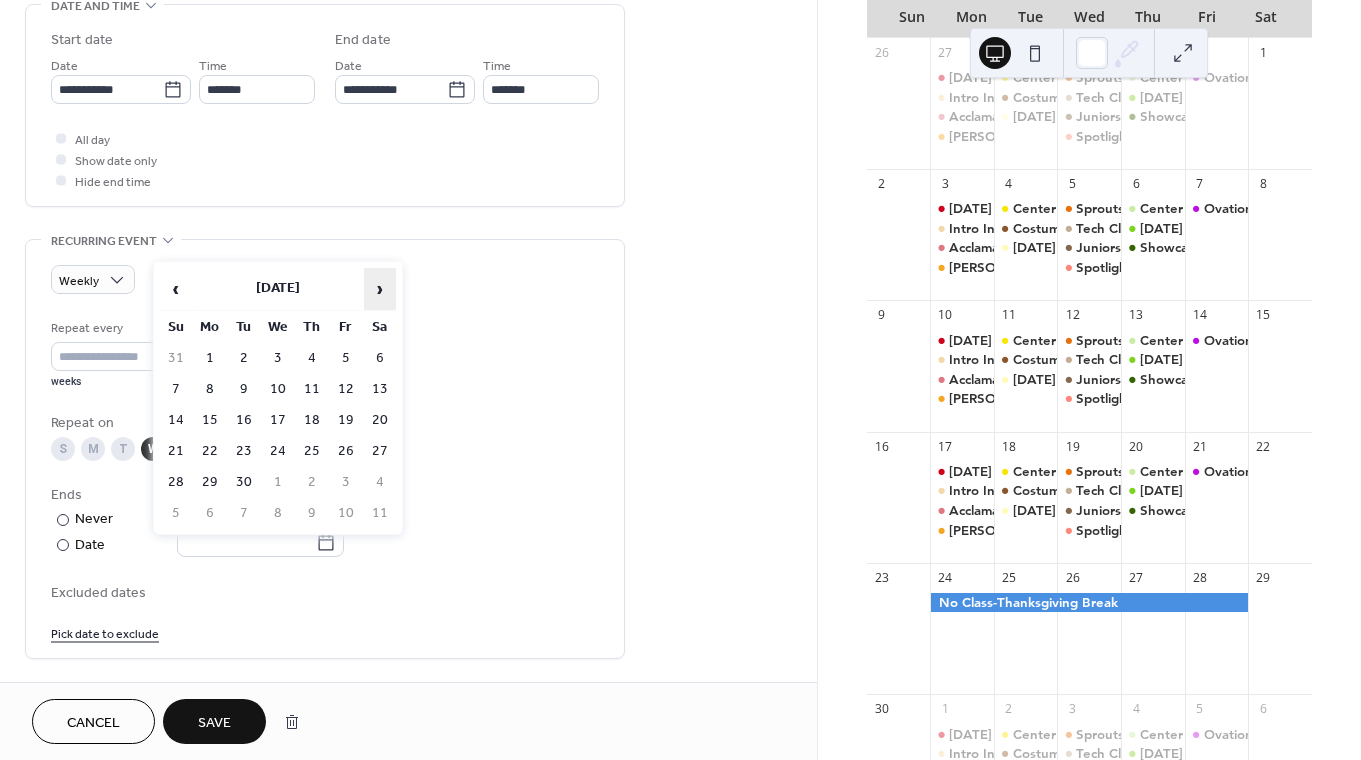 click on "›" at bounding box center [380, 289] 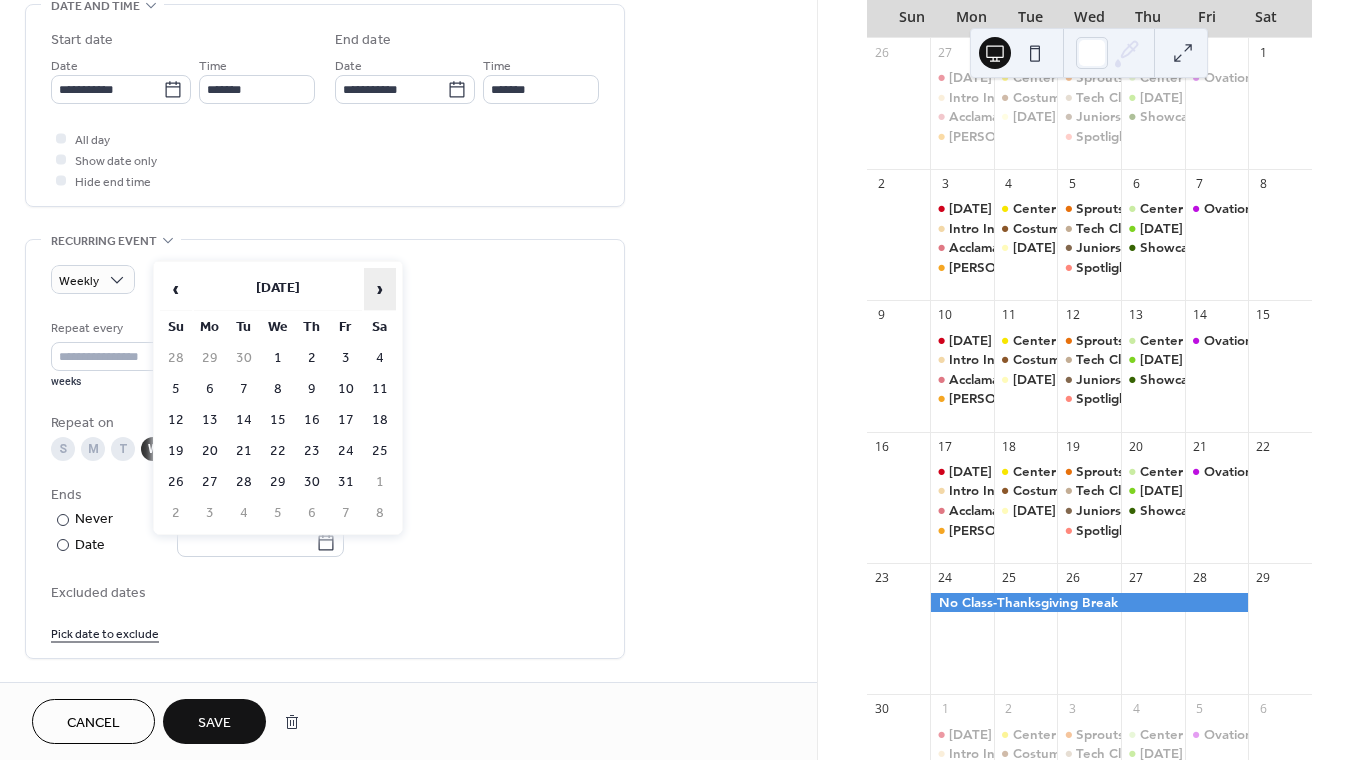 click on "›" at bounding box center [380, 289] 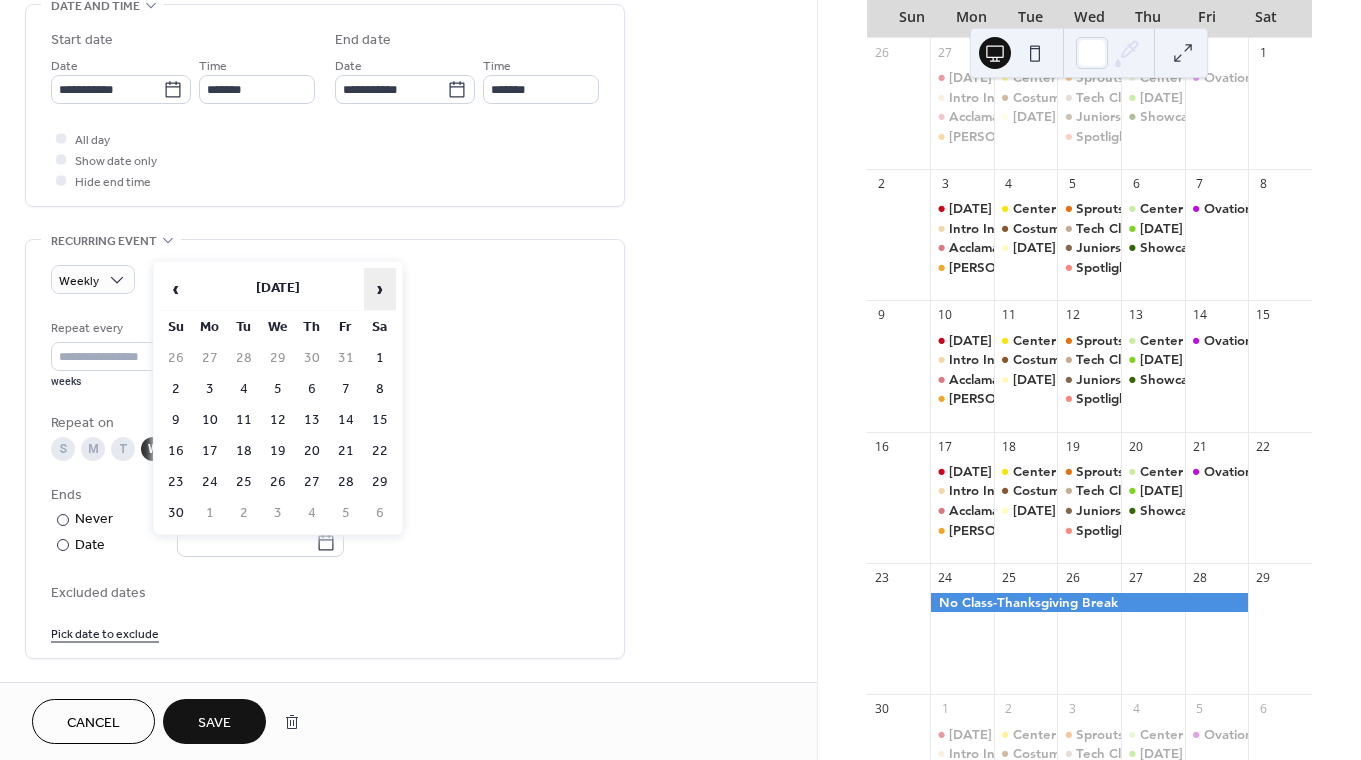 click on "›" at bounding box center (380, 289) 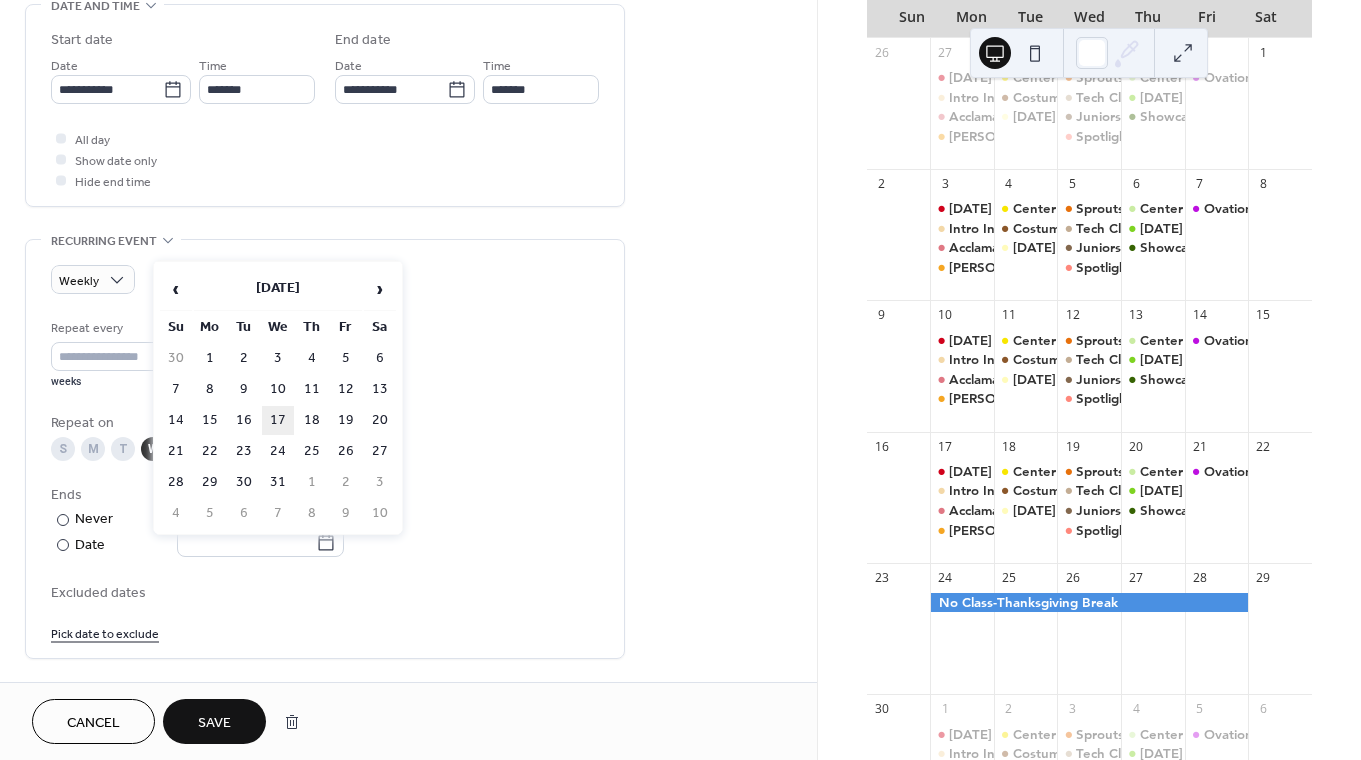 click on "17" at bounding box center (278, 420) 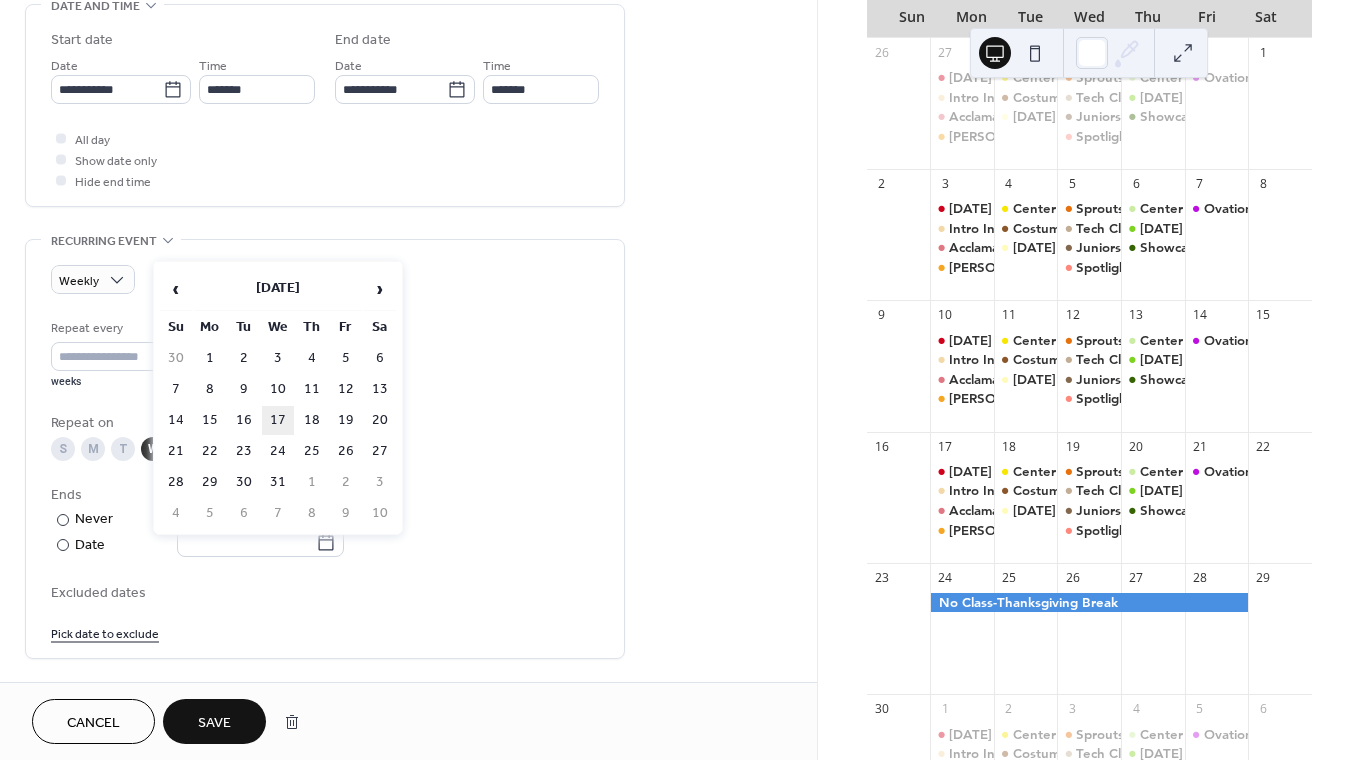 type on "**********" 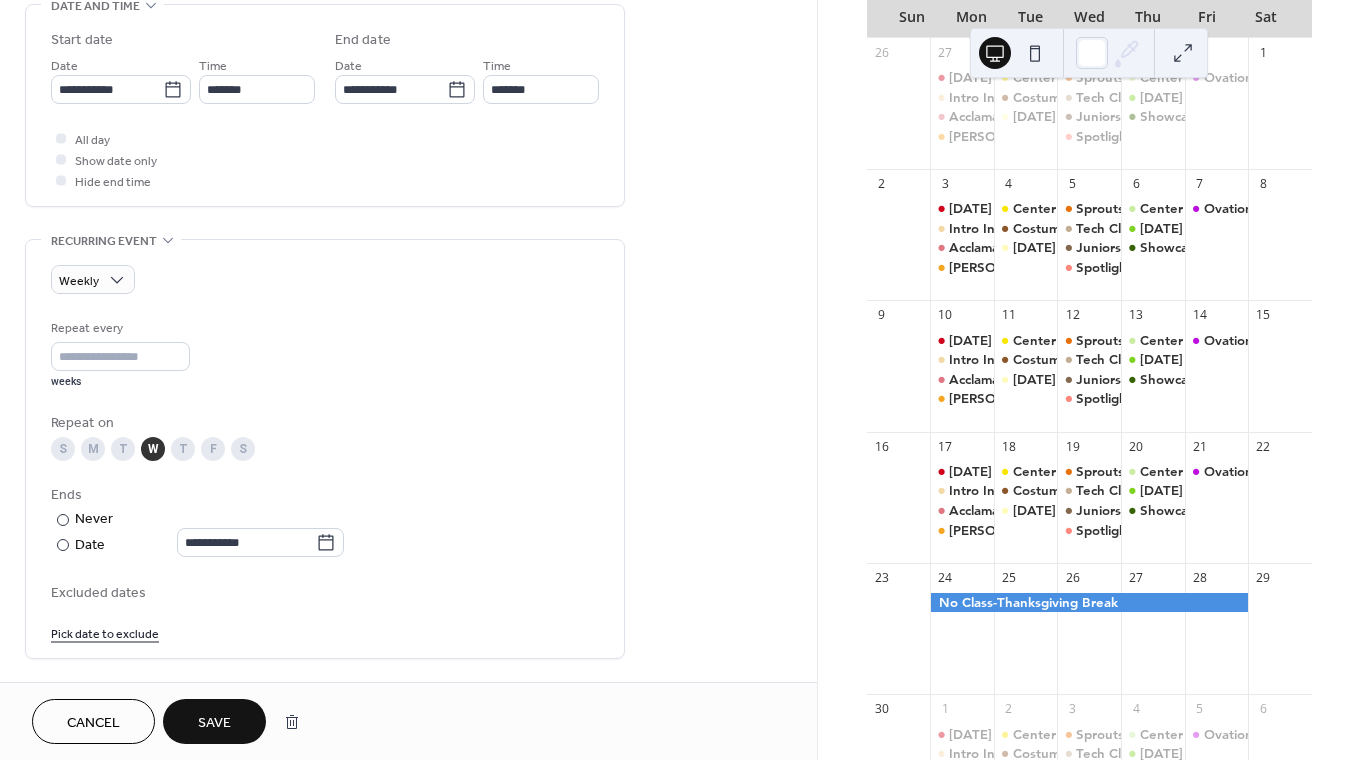scroll, scrollTop: 652, scrollLeft: 0, axis: vertical 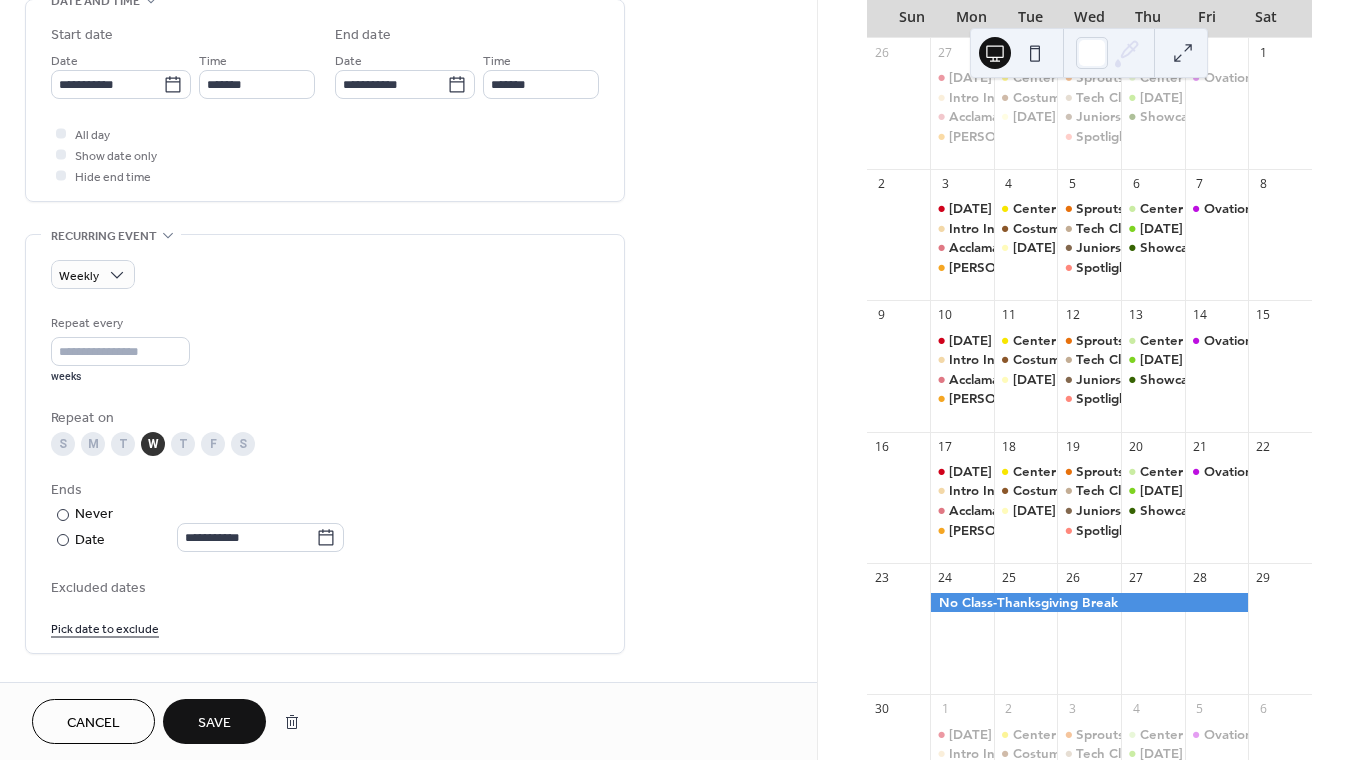 click on "Pick date to exclude" at bounding box center [105, 627] 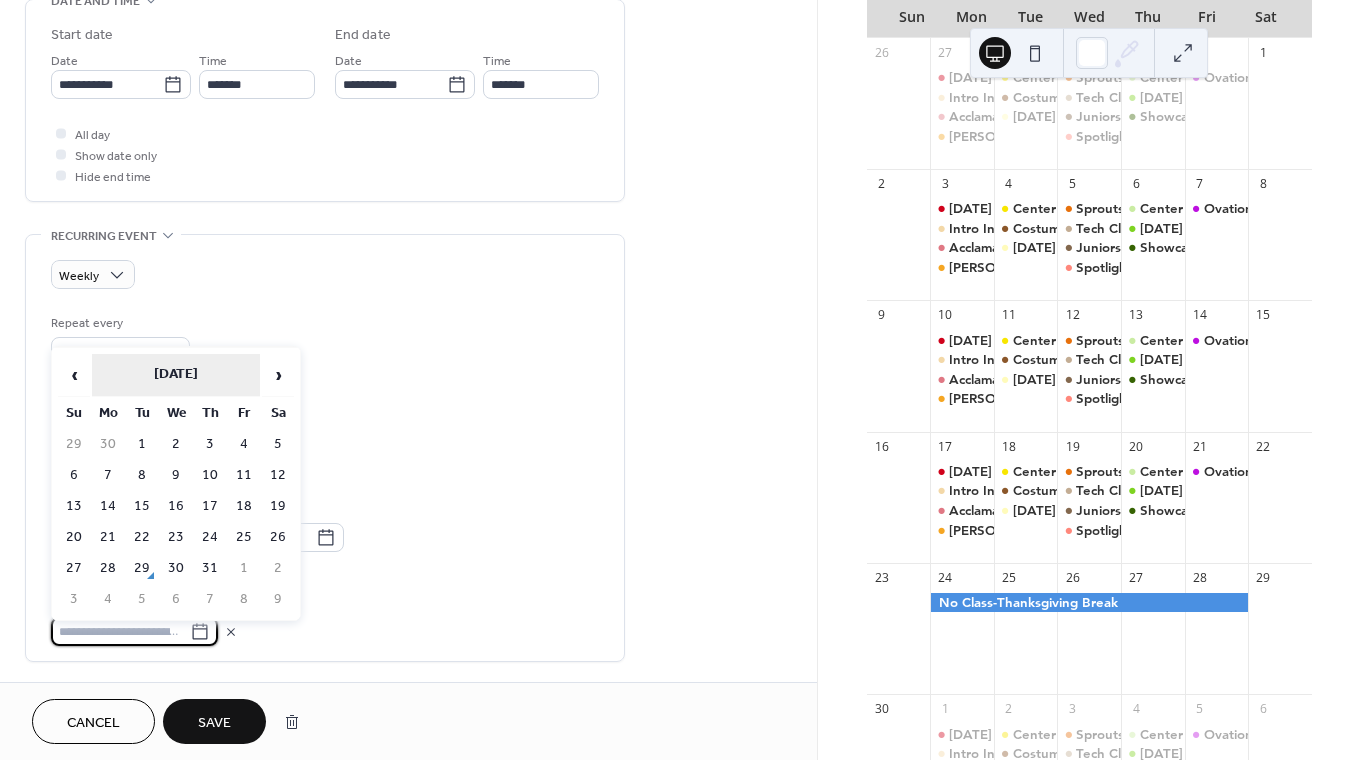 click on "[DATE]" at bounding box center (176, 375) 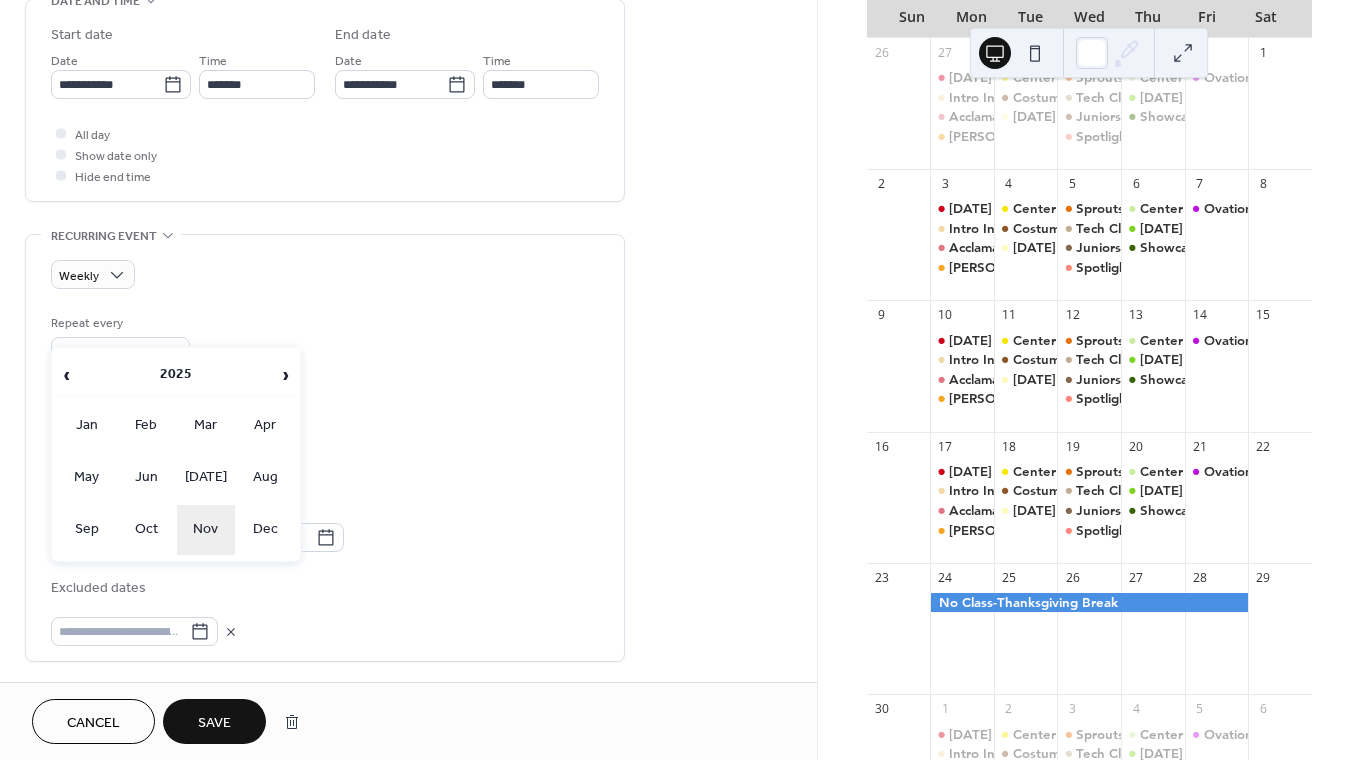 click on "Nov" at bounding box center (206, 530) 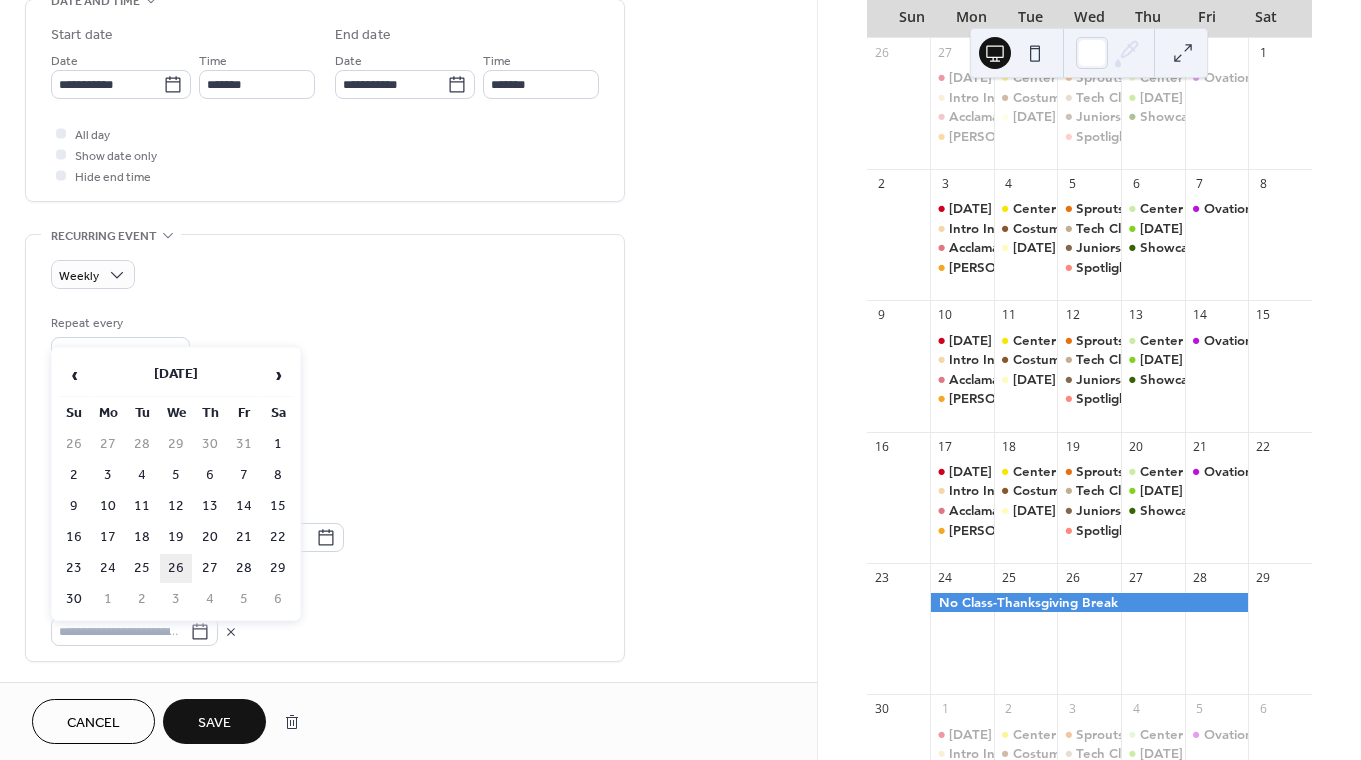 click on "26" at bounding box center (176, 568) 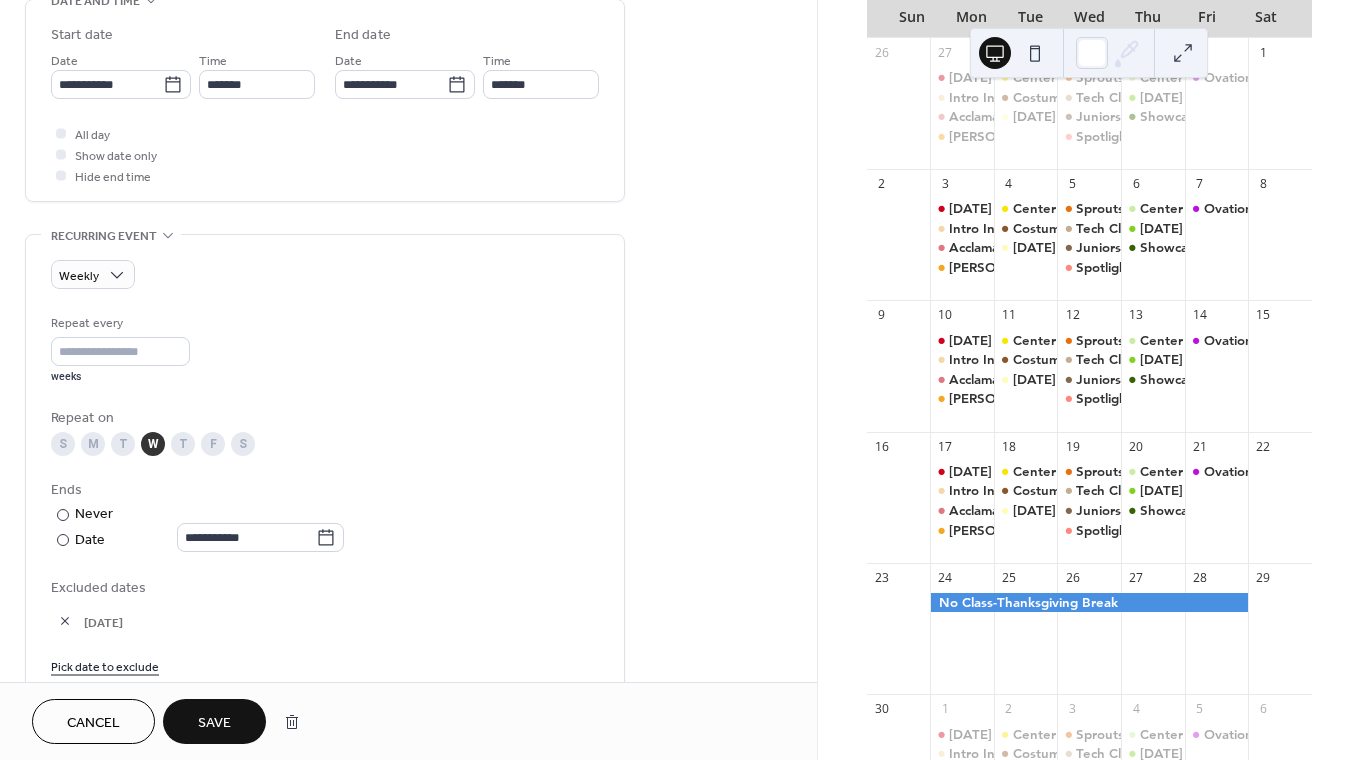 click on "Cancel Save" at bounding box center [408, 721] 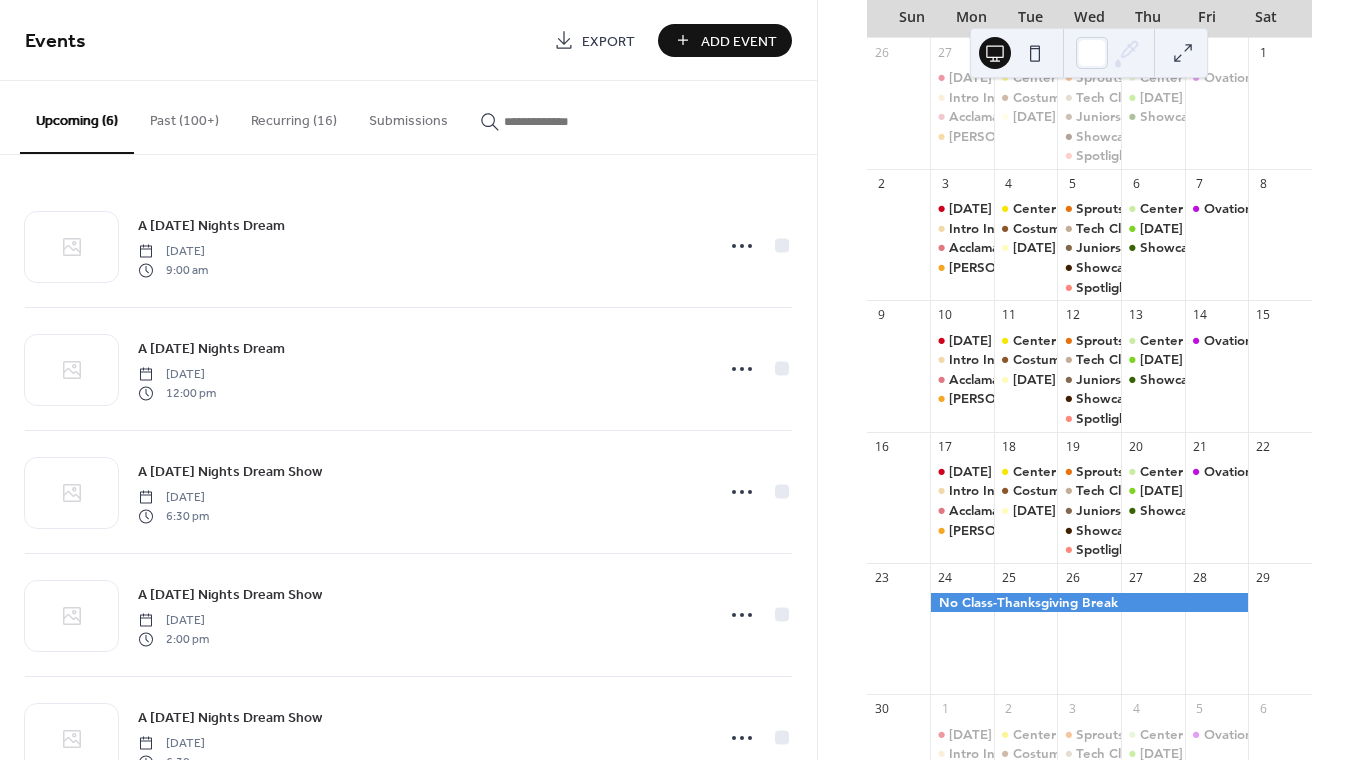 click on "Add Event" at bounding box center [725, 40] 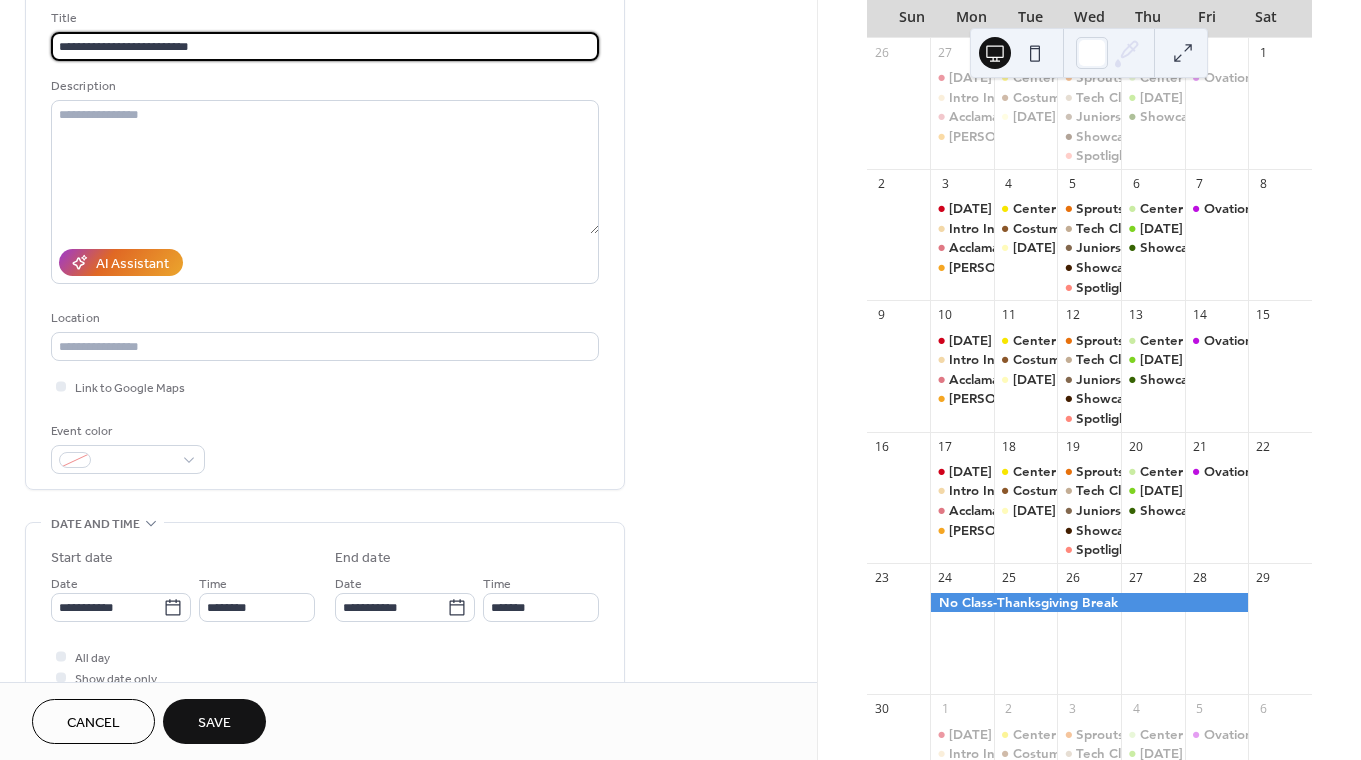 scroll, scrollTop: 153, scrollLeft: 0, axis: vertical 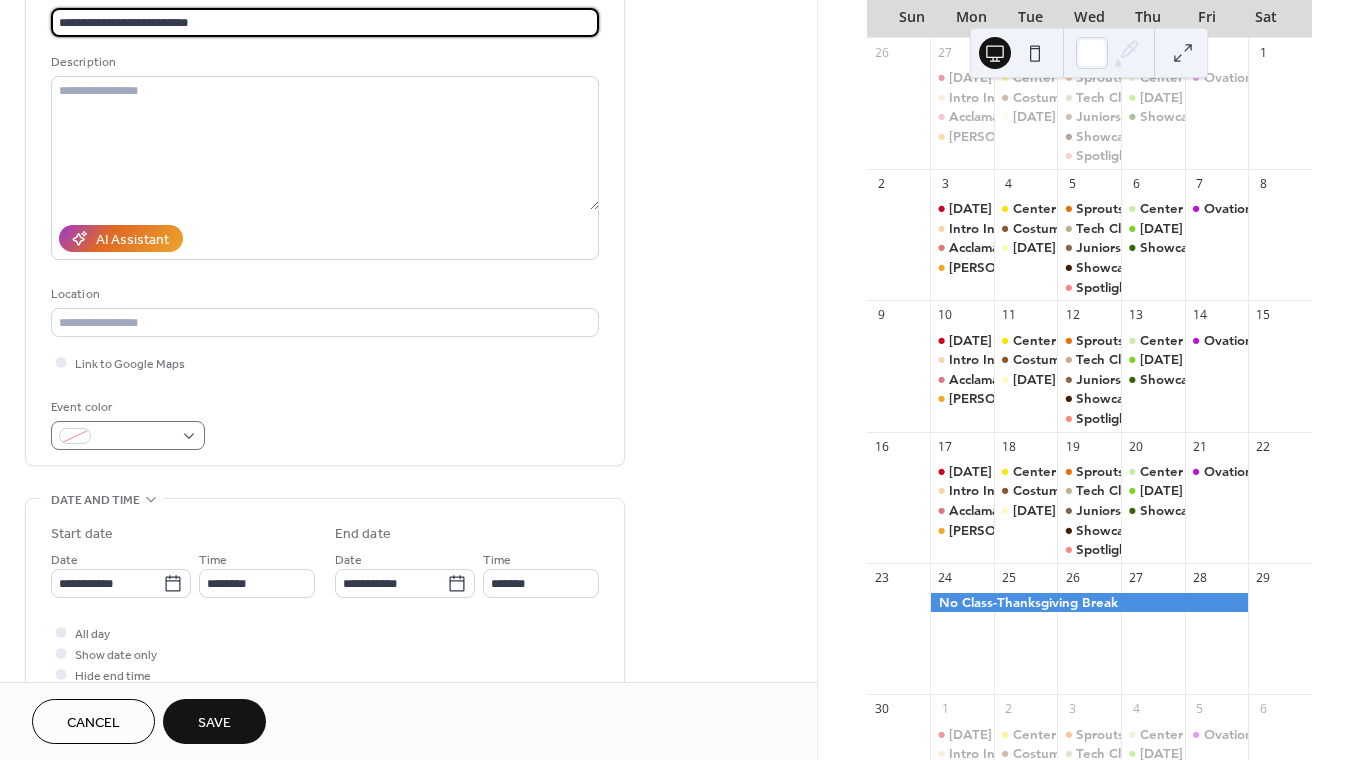 type on "**********" 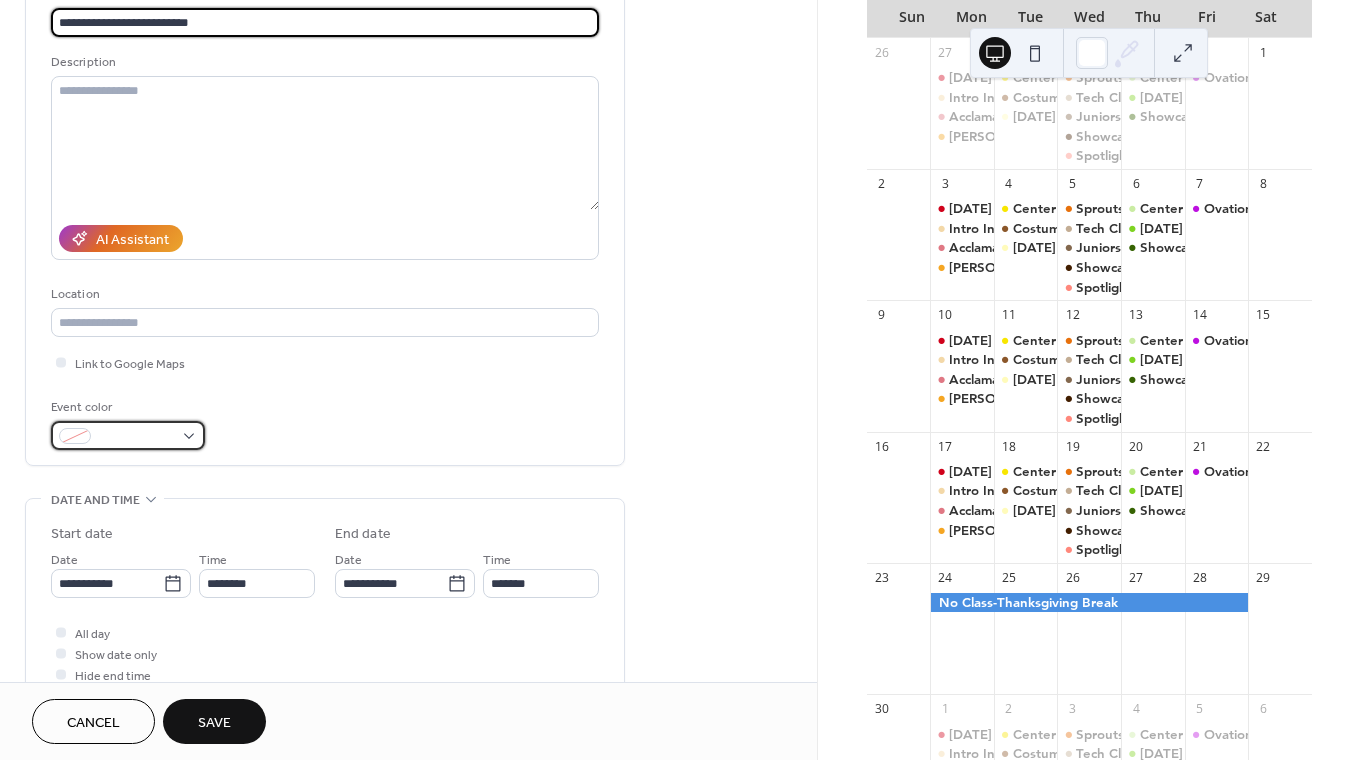 click at bounding box center (136, 437) 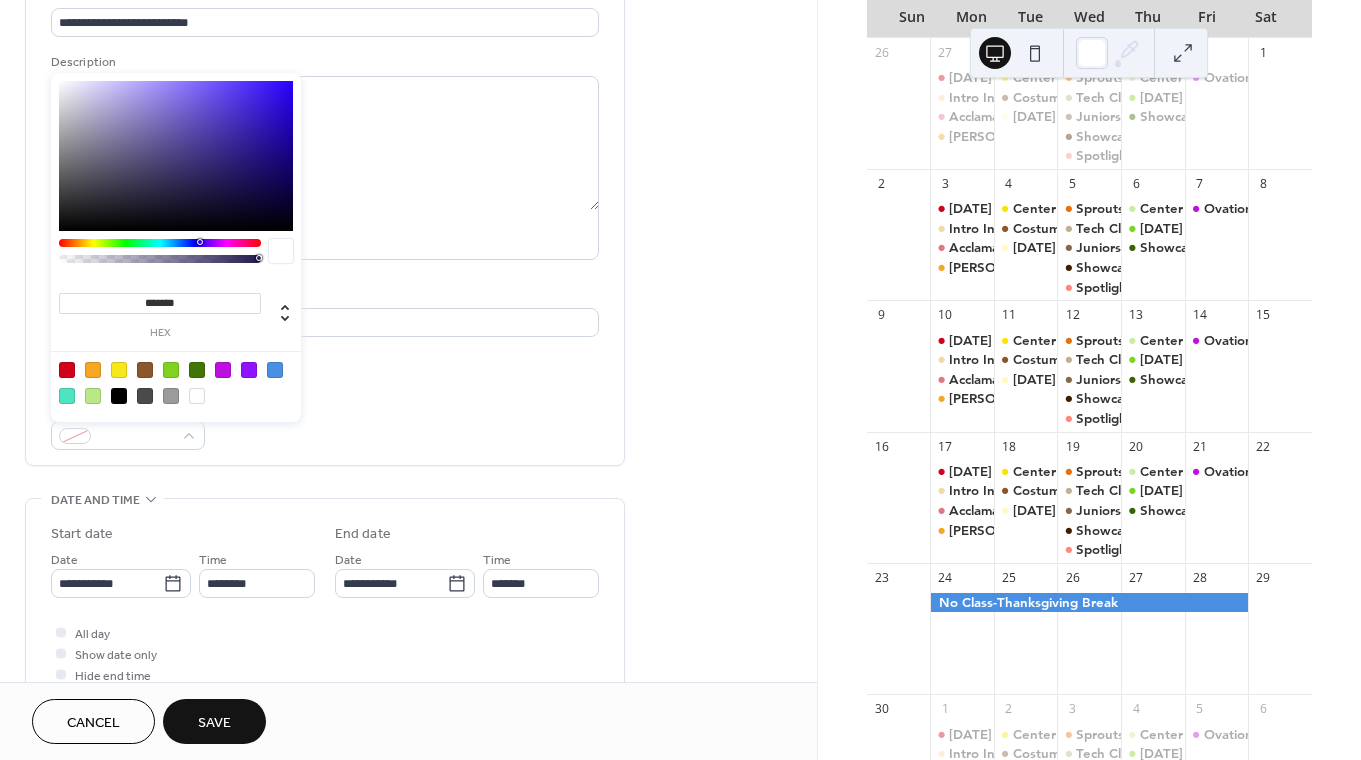 click at bounding box center [176, 382] 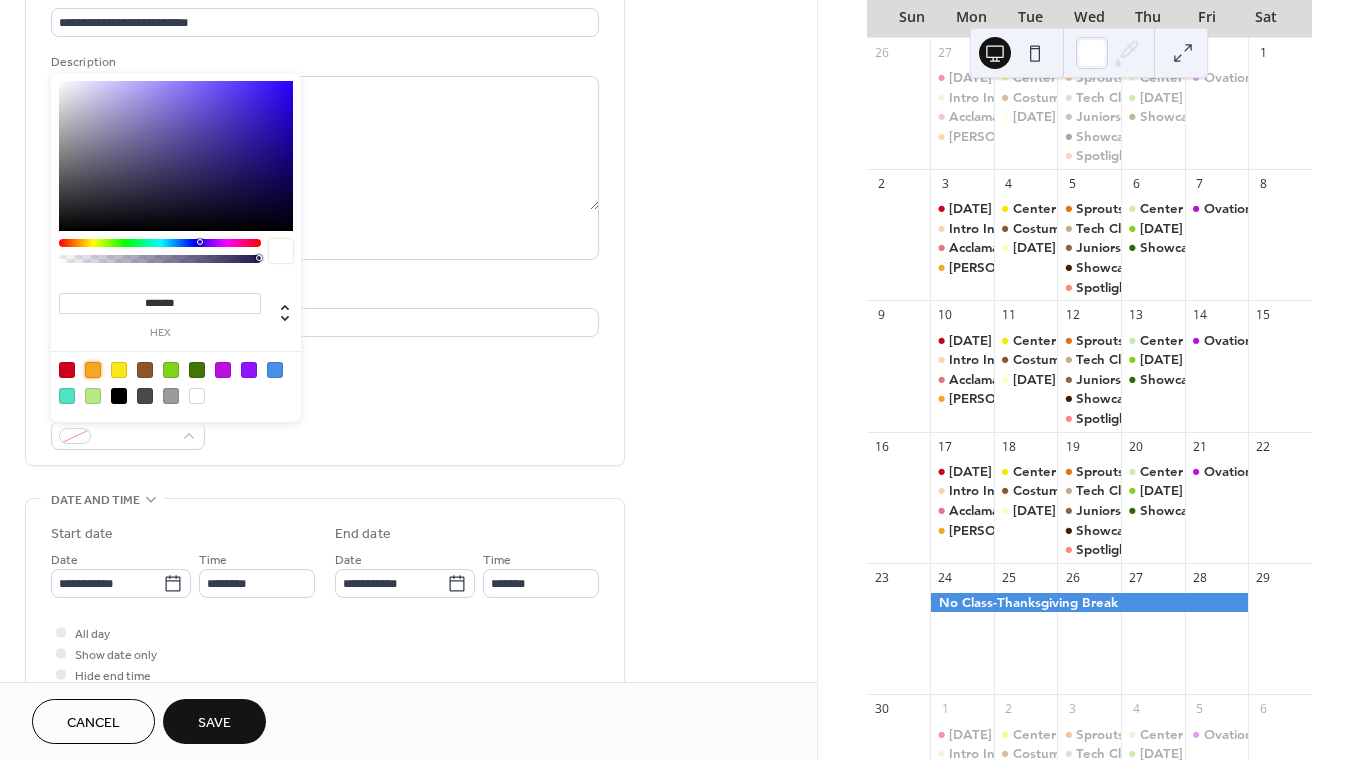 click at bounding box center [93, 370] 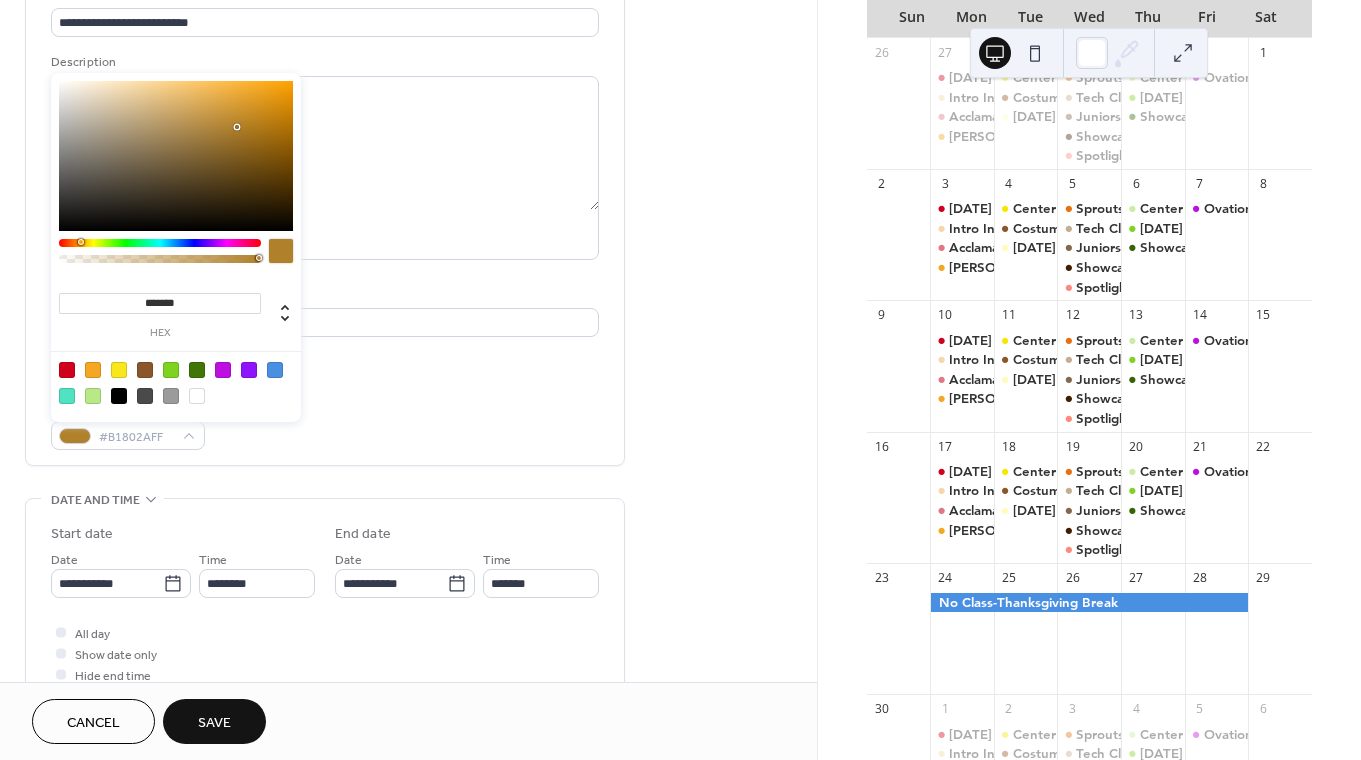 drag, startPoint x: 262, startPoint y: 83, endPoint x: 235, endPoint y: 124, distance: 49.09175 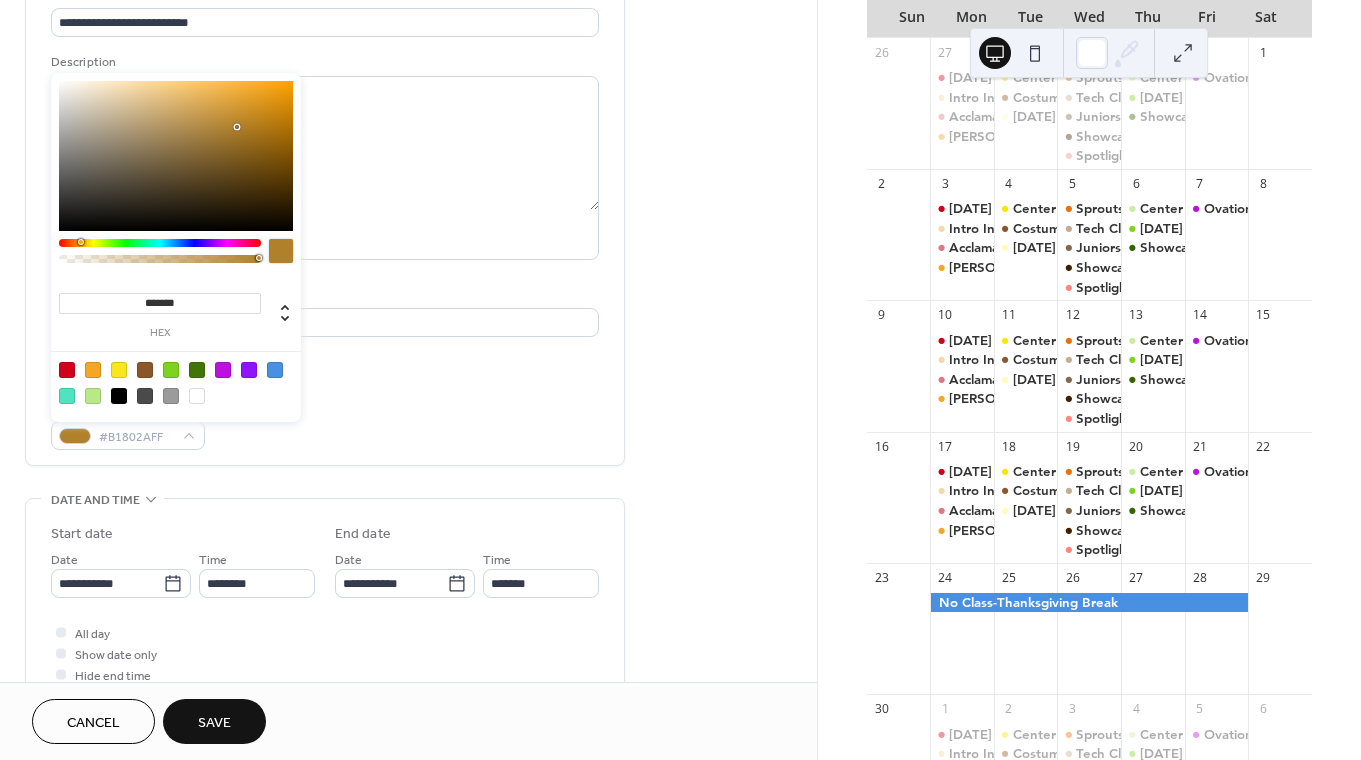 click at bounding box center [176, 156] 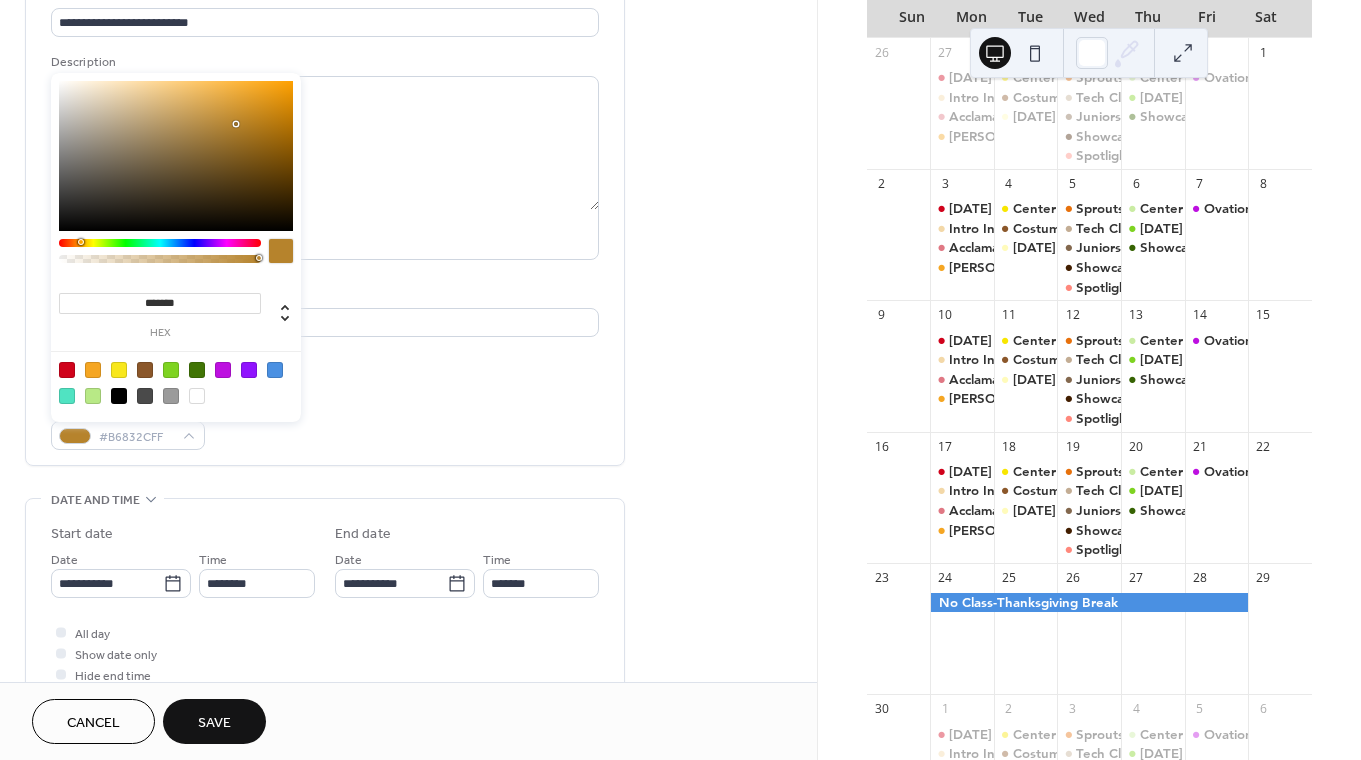 click on "**********" at bounding box center (325, 557) 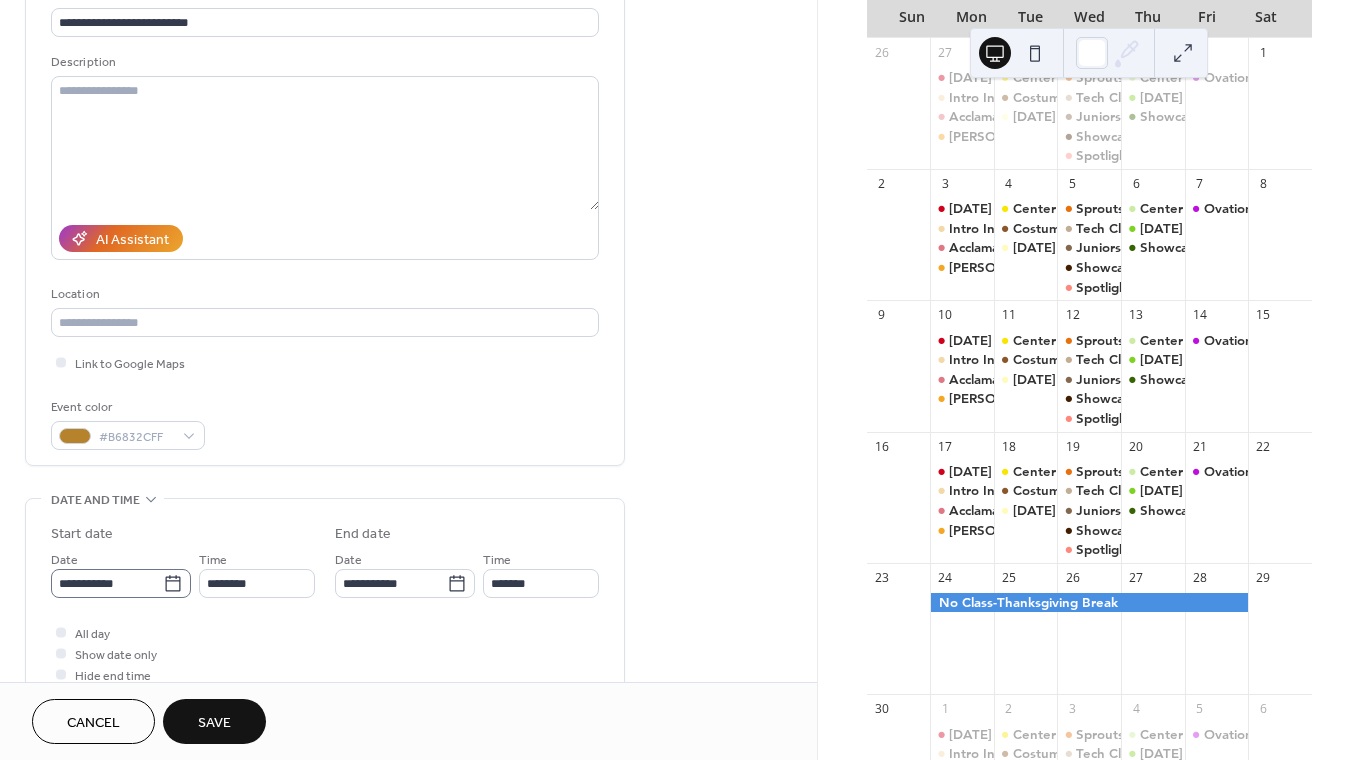 click 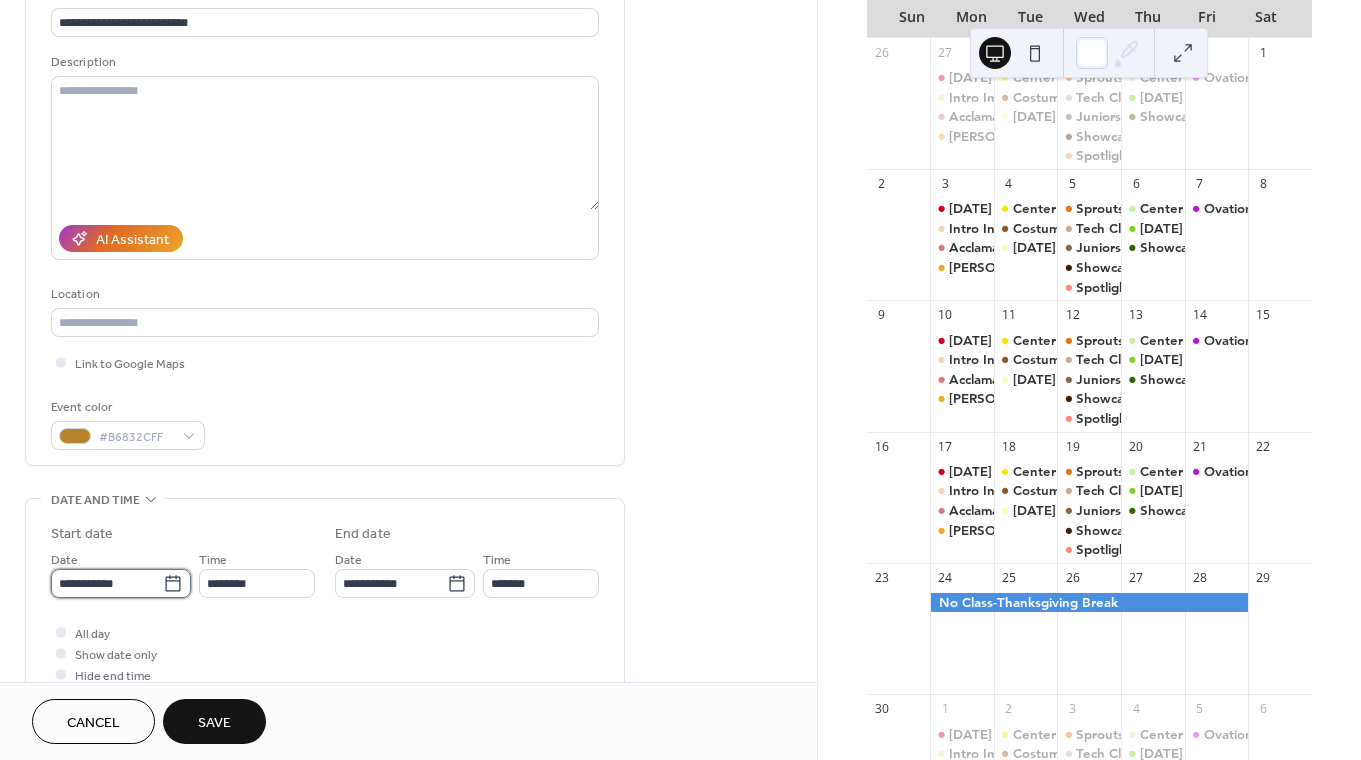click on "**********" at bounding box center [107, 583] 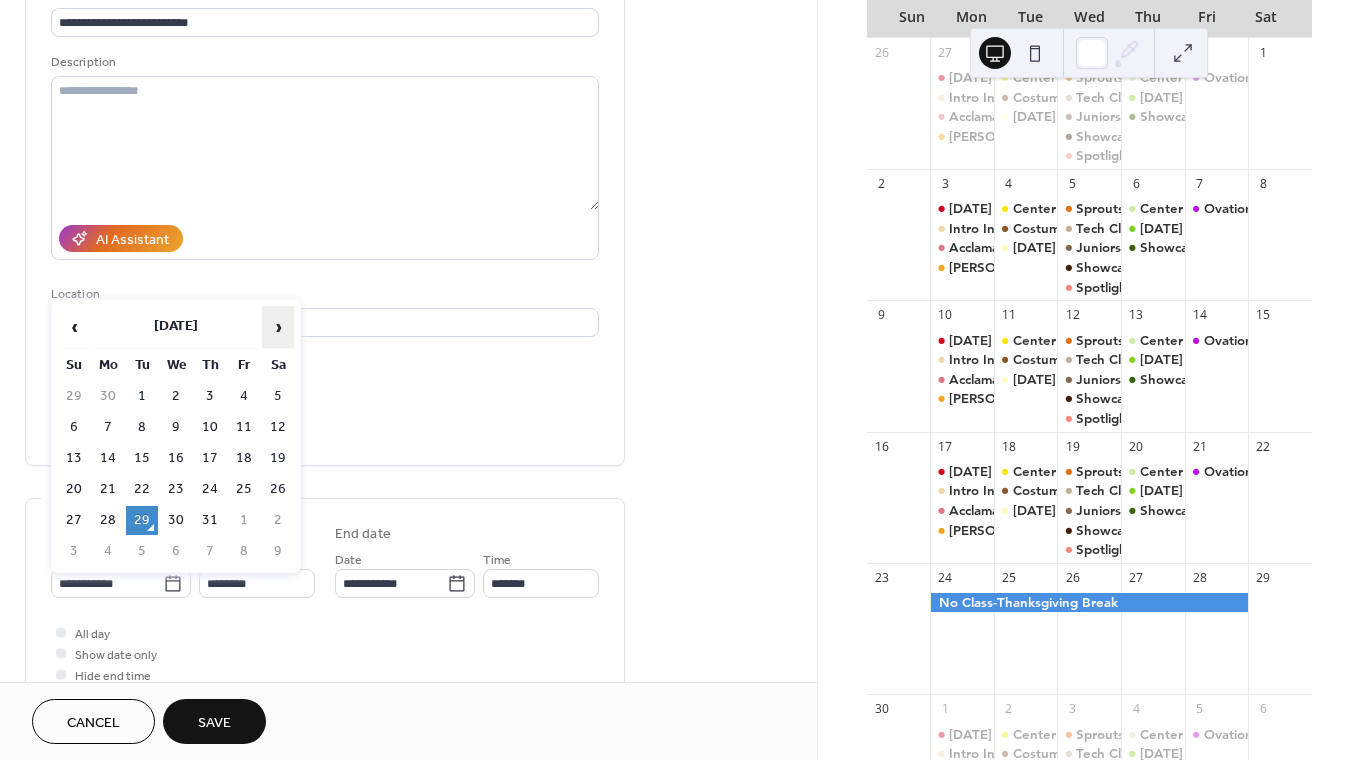 click on "›" at bounding box center (278, 327) 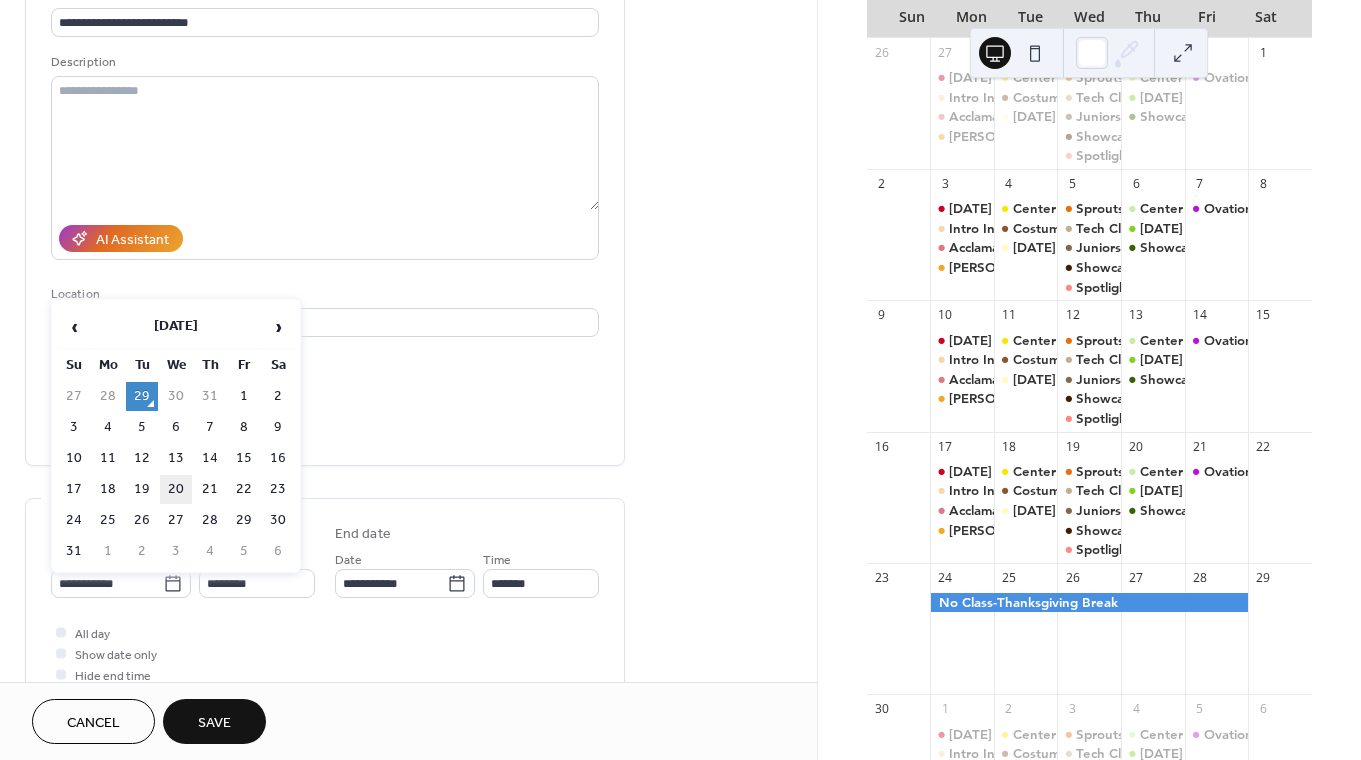 click on "20" at bounding box center (176, 489) 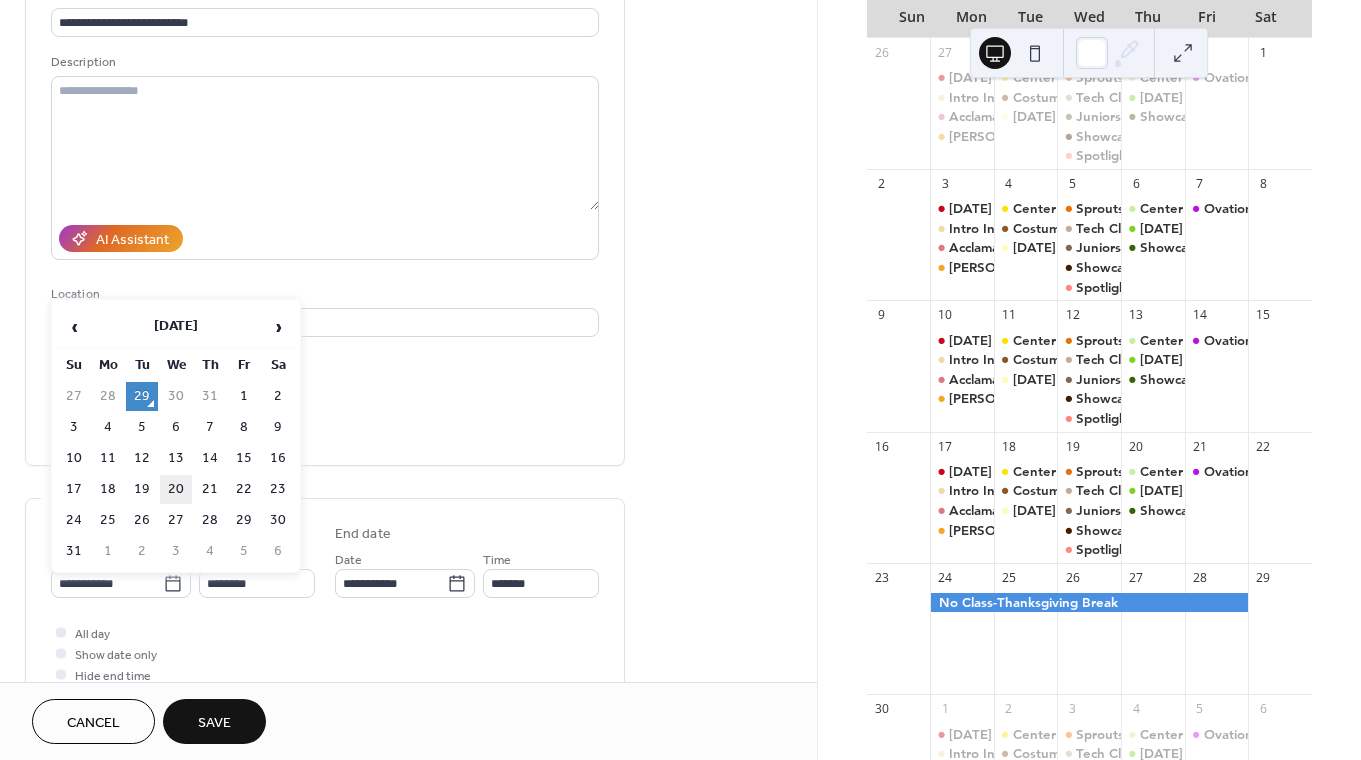 type on "**********" 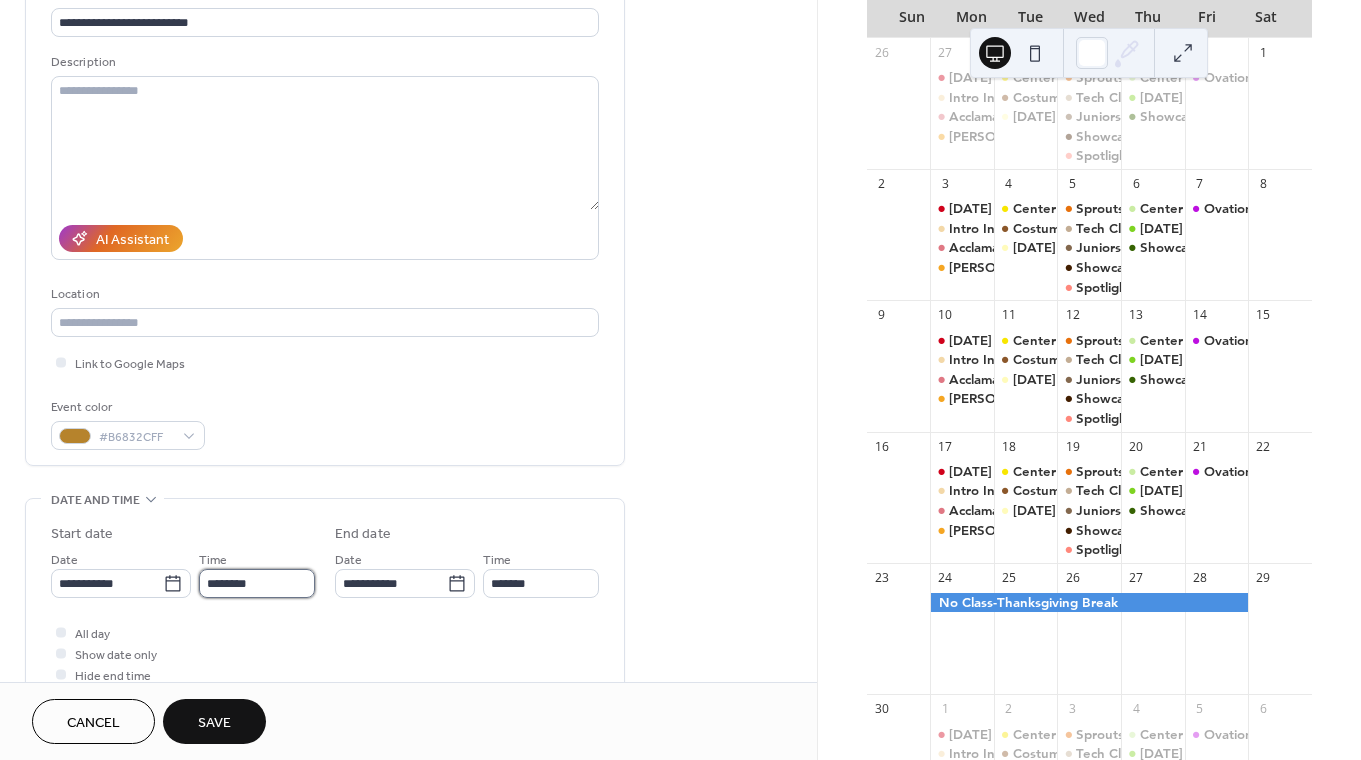 click on "********" at bounding box center (257, 583) 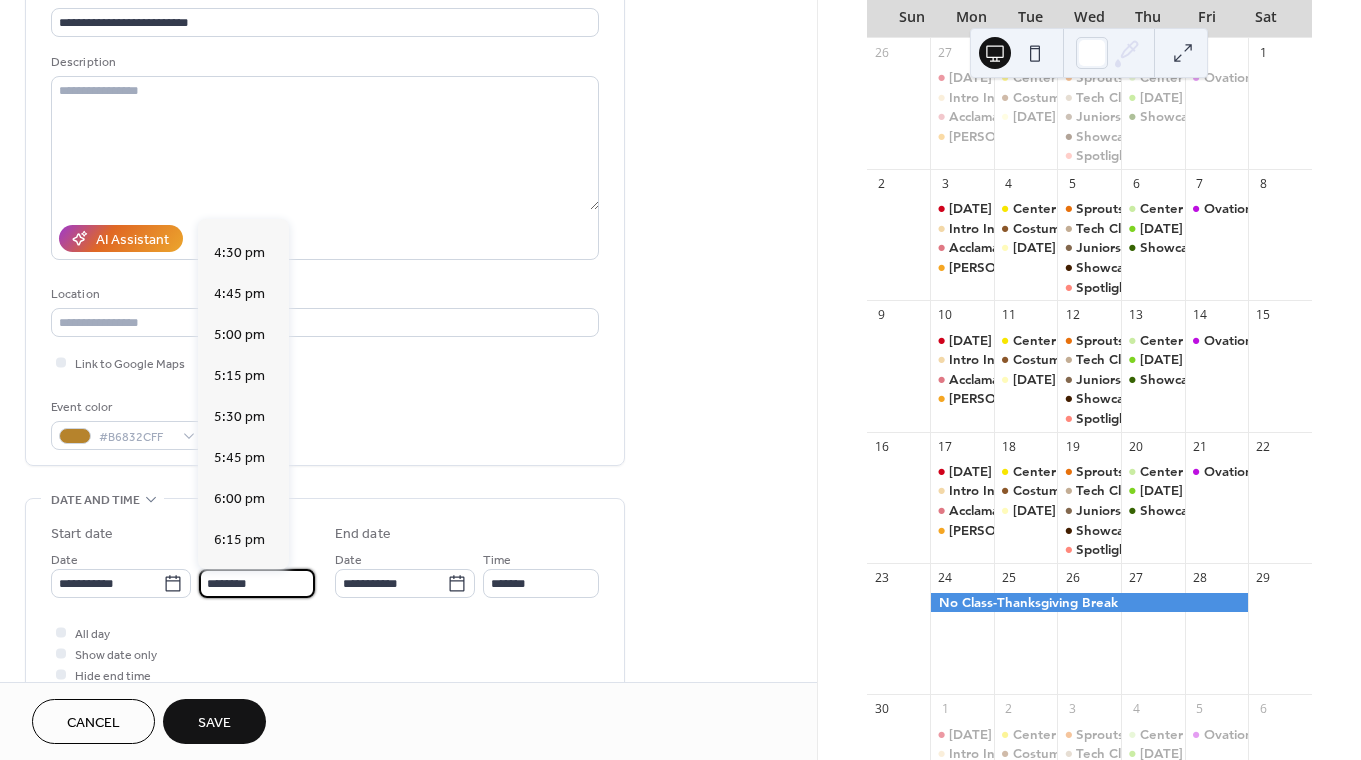 scroll, scrollTop: 2693, scrollLeft: 0, axis: vertical 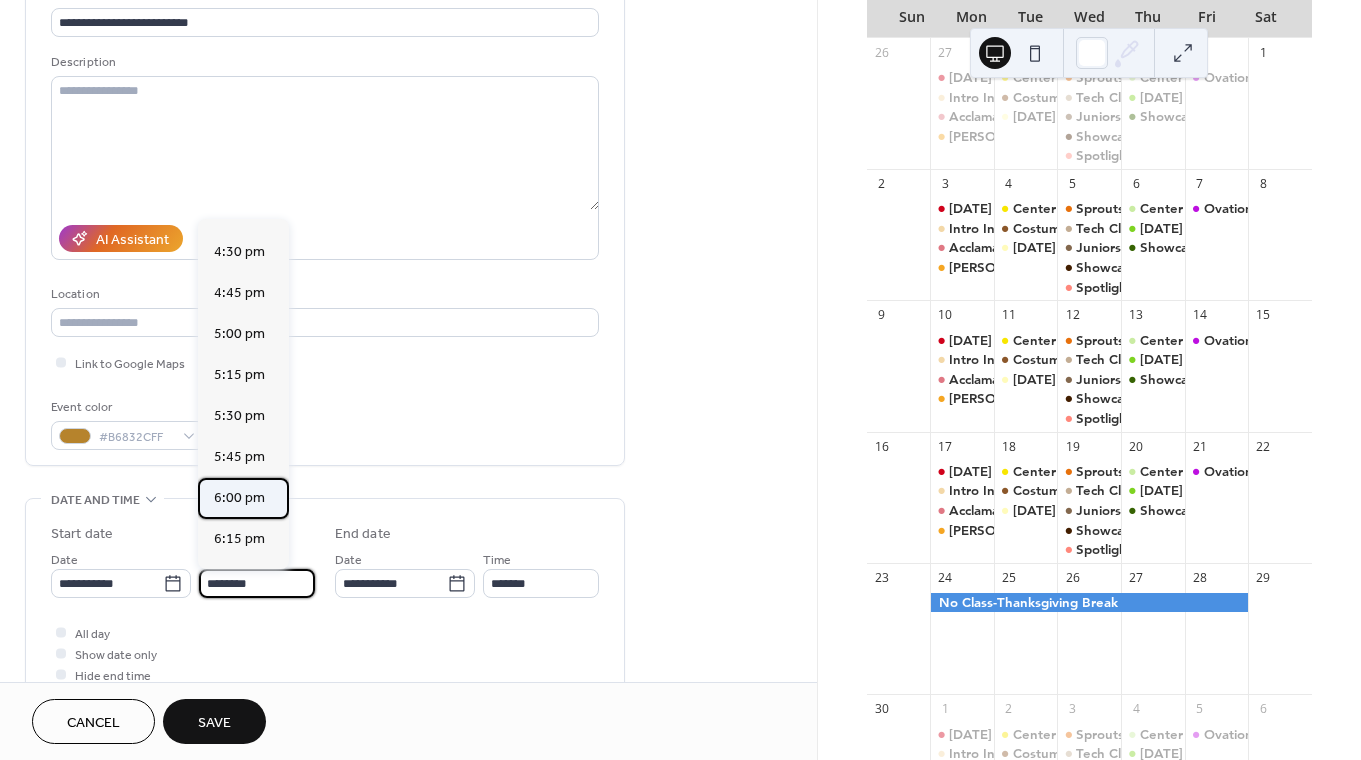 click on "6:00 pm" at bounding box center [239, 498] 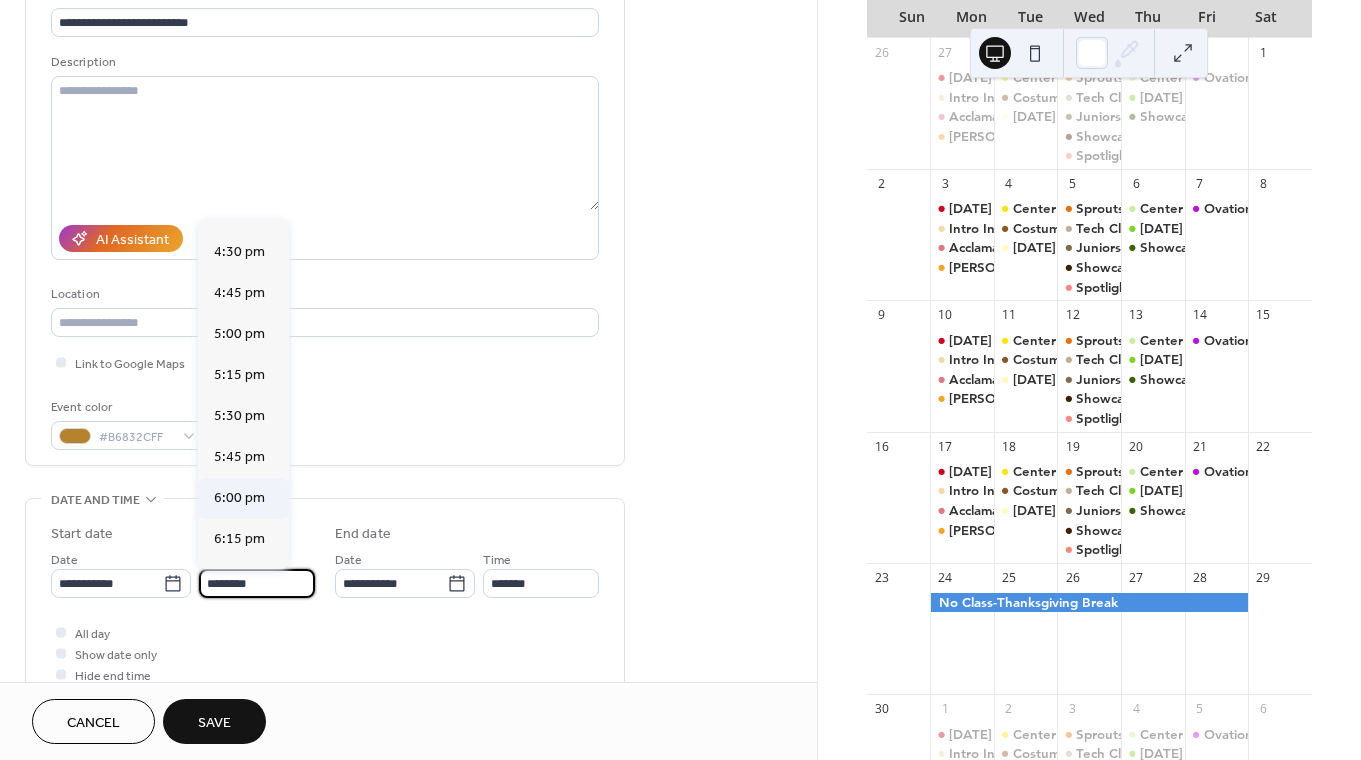 type on "*******" 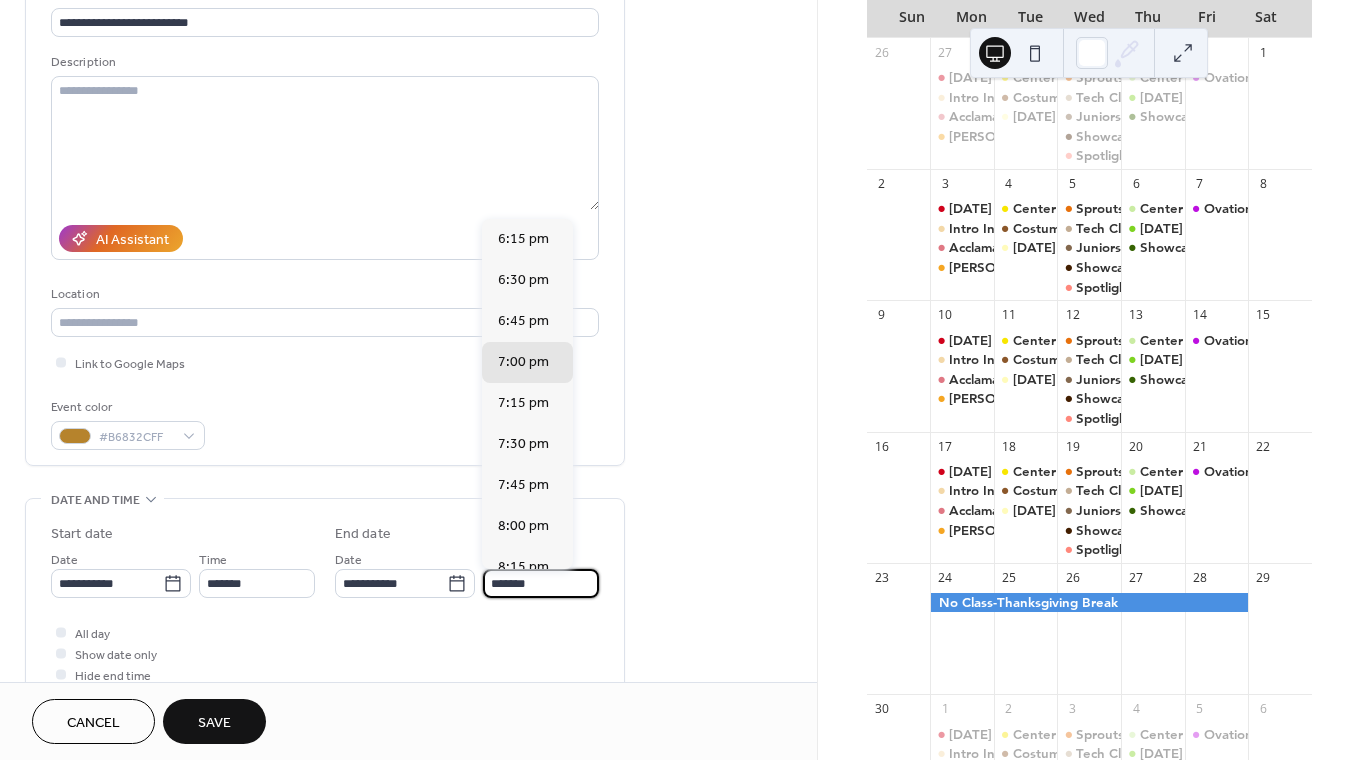 click on "*******" at bounding box center (541, 583) 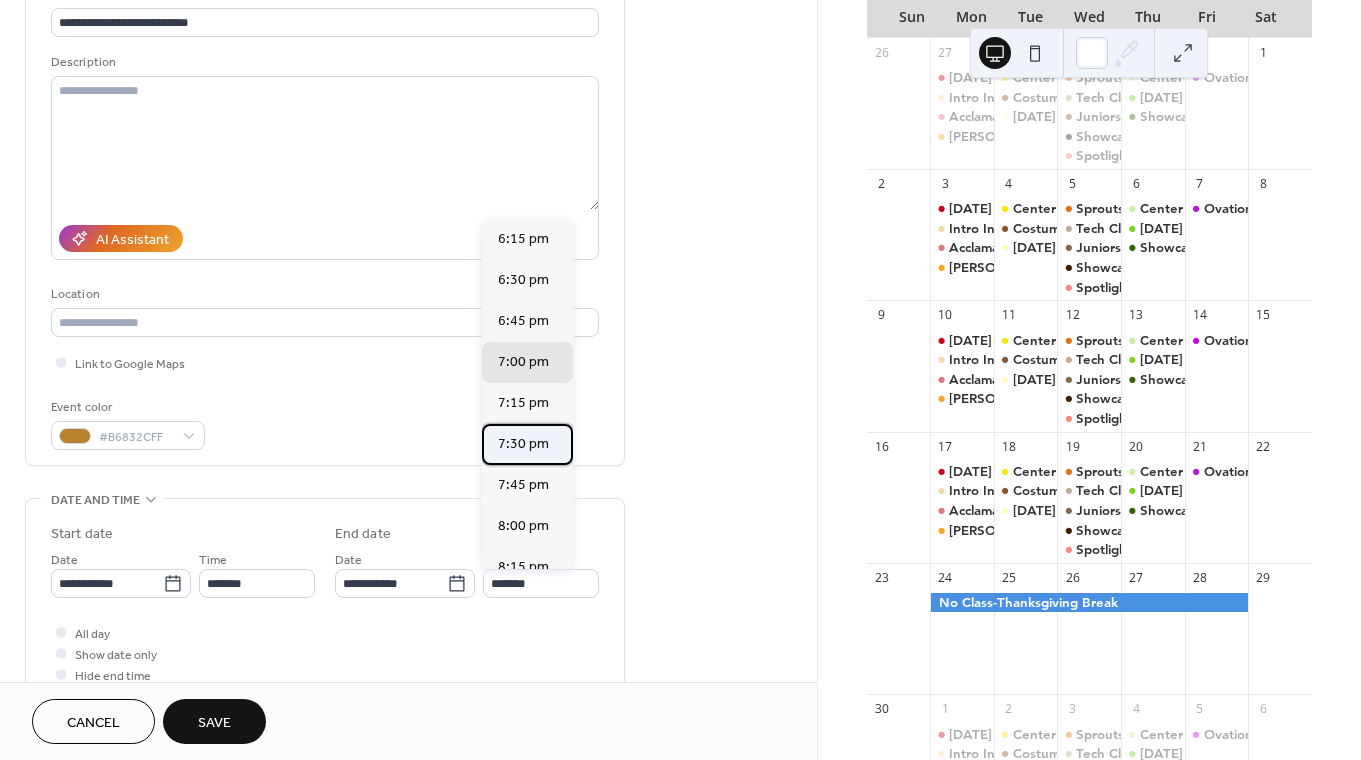 click on "7:30 pm" at bounding box center (527, 444) 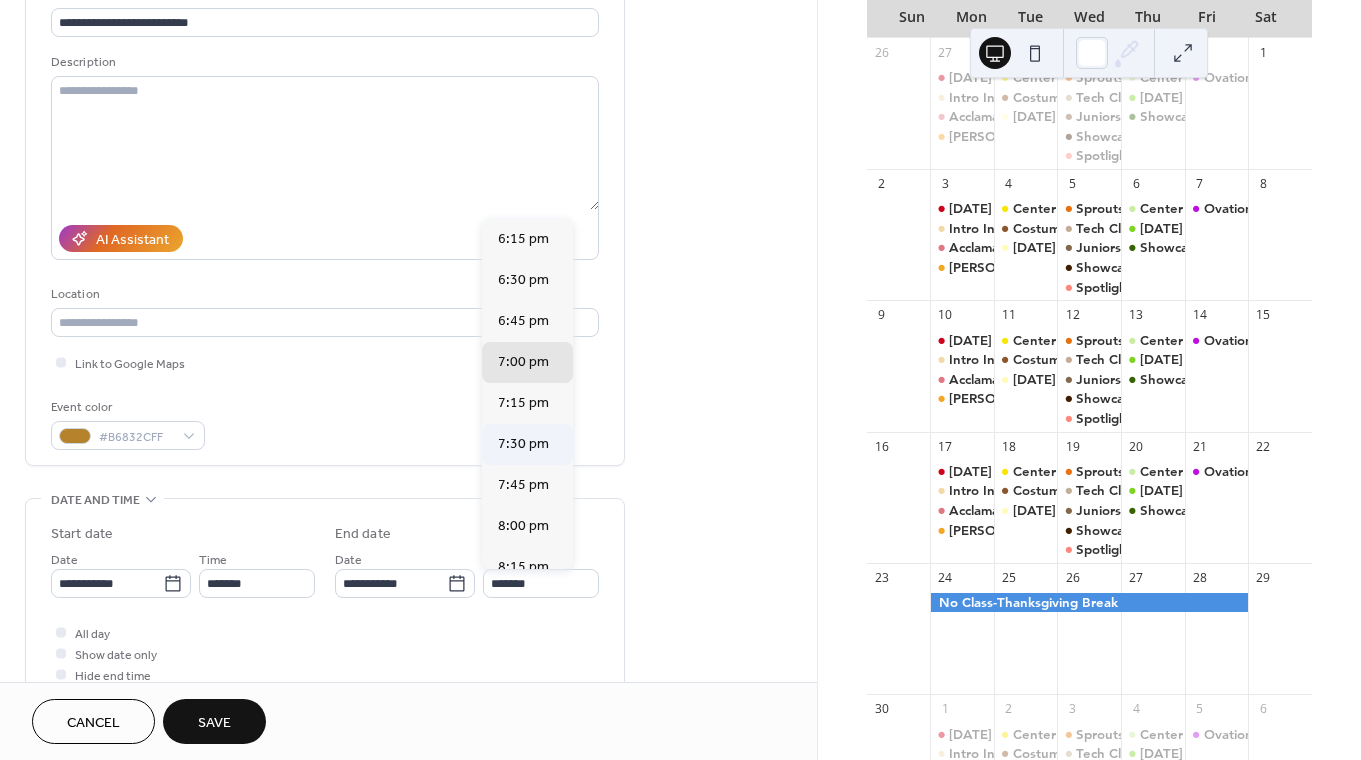 type on "*******" 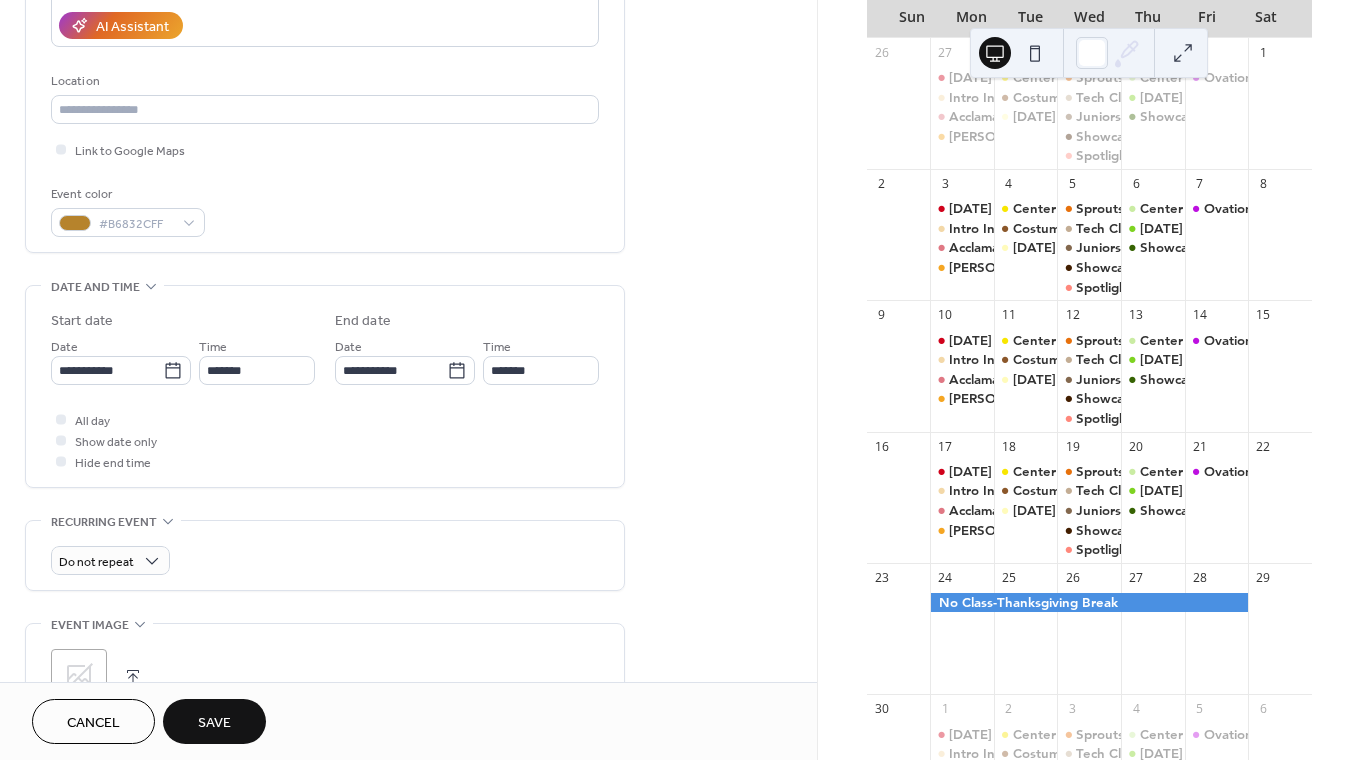 scroll, scrollTop: 368, scrollLeft: 0, axis: vertical 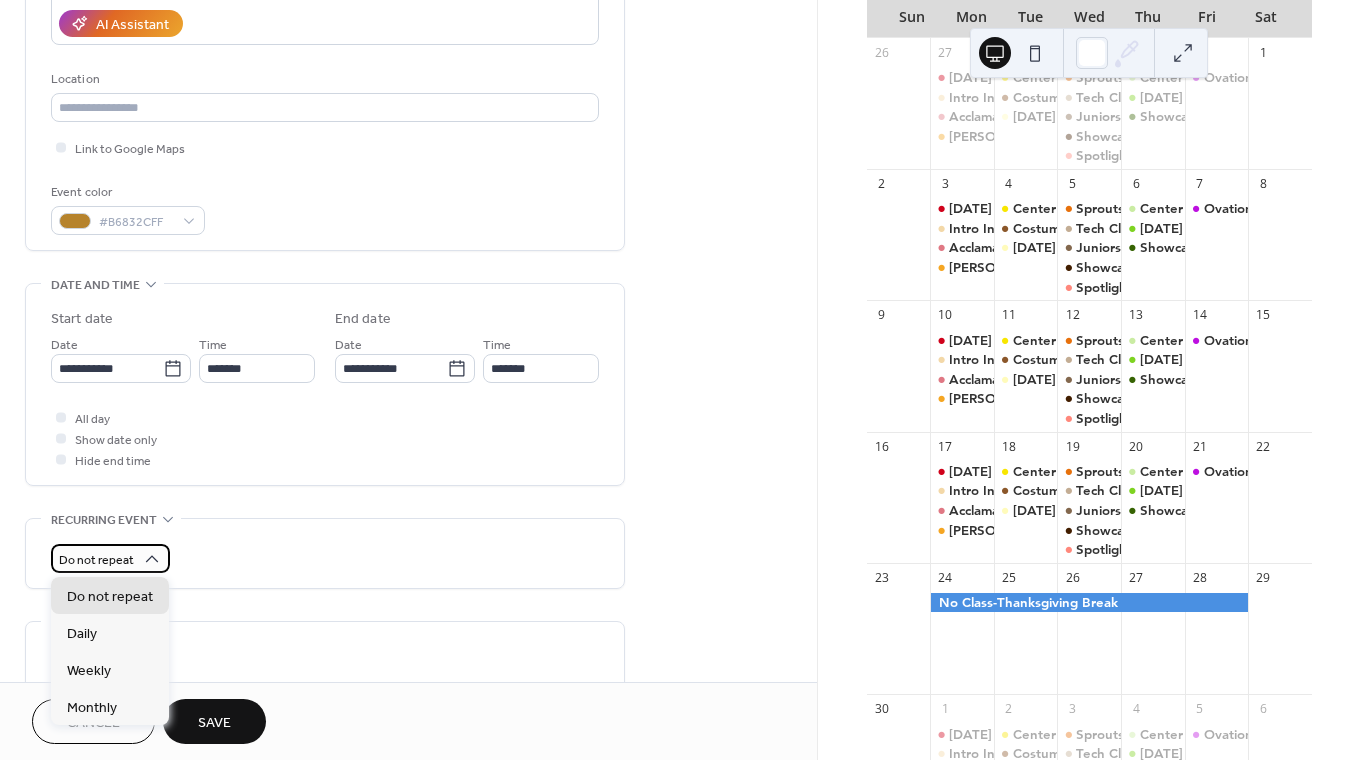 click on "Do not repeat" at bounding box center (96, 560) 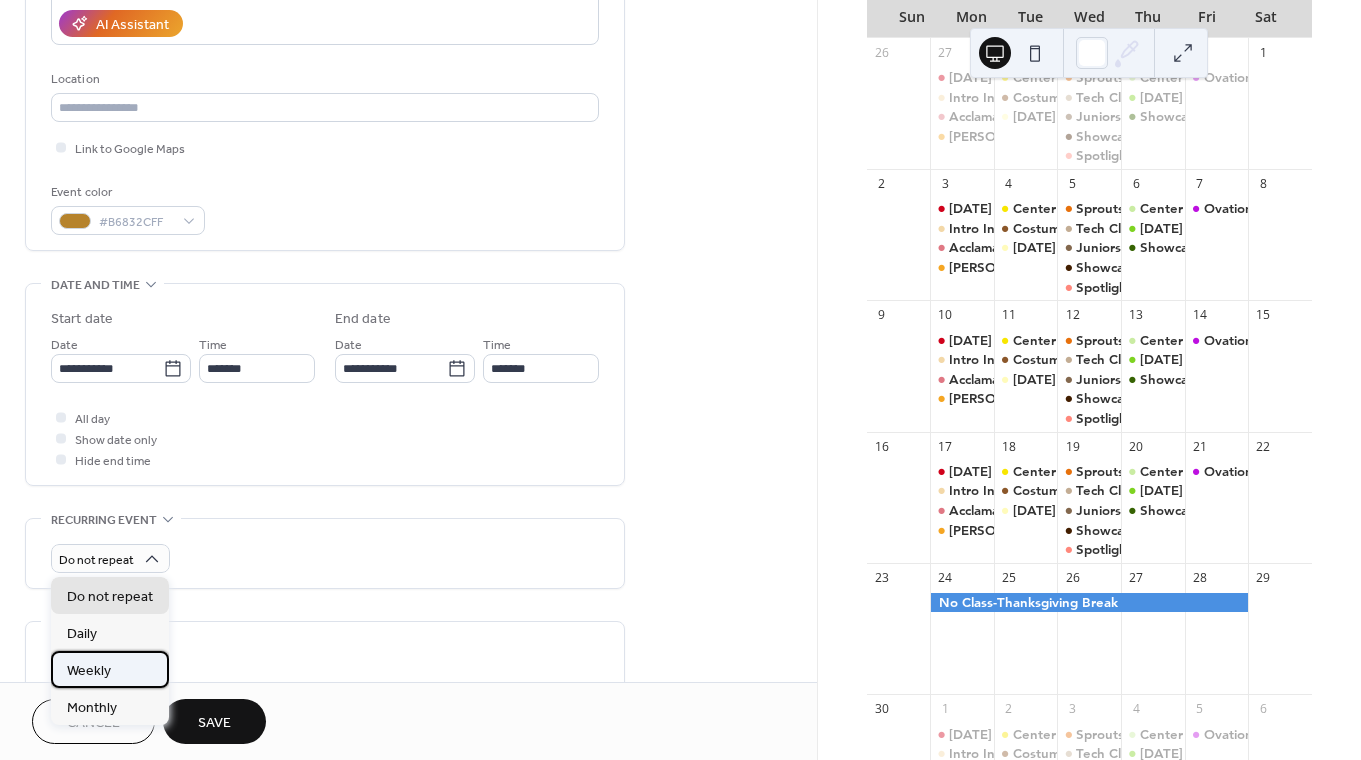 click on "Weekly" at bounding box center (110, 669) 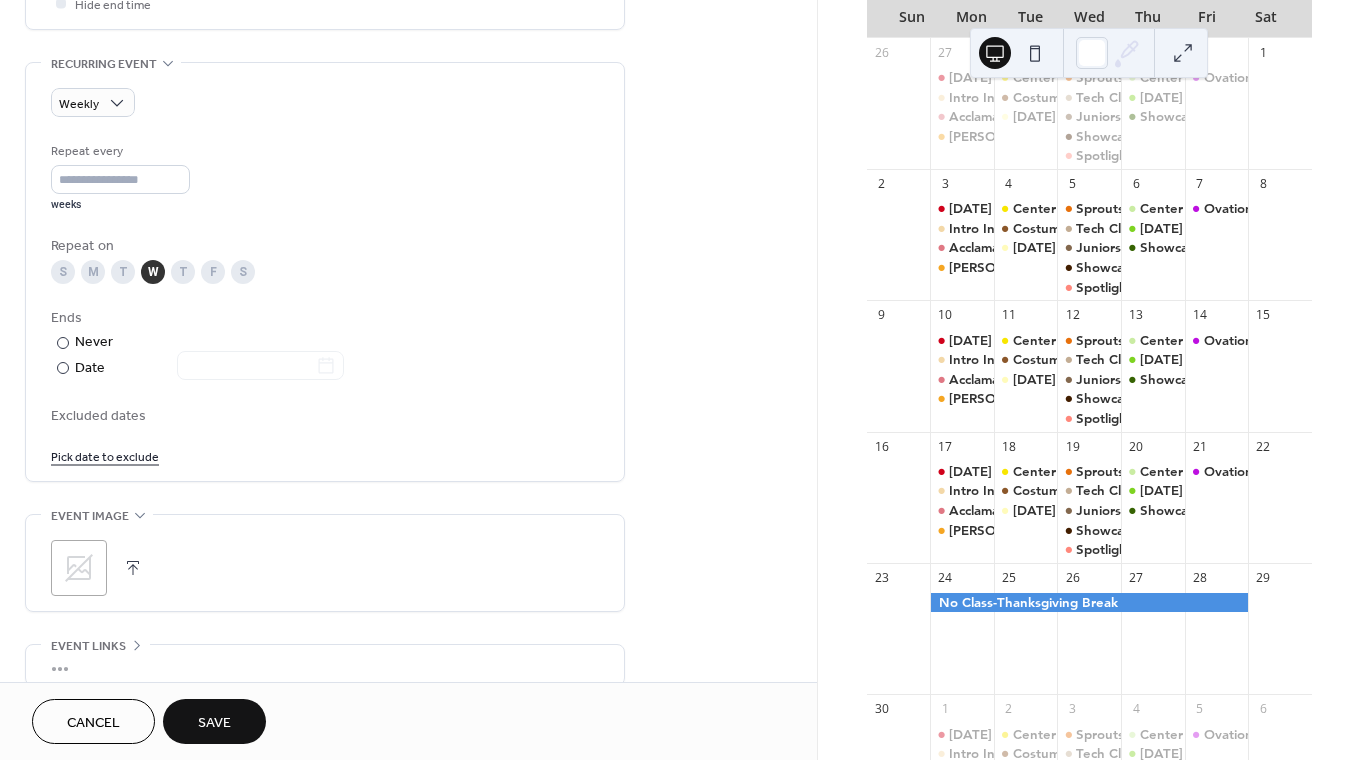 scroll, scrollTop: 996, scrollLeft: 0, axis: vertical 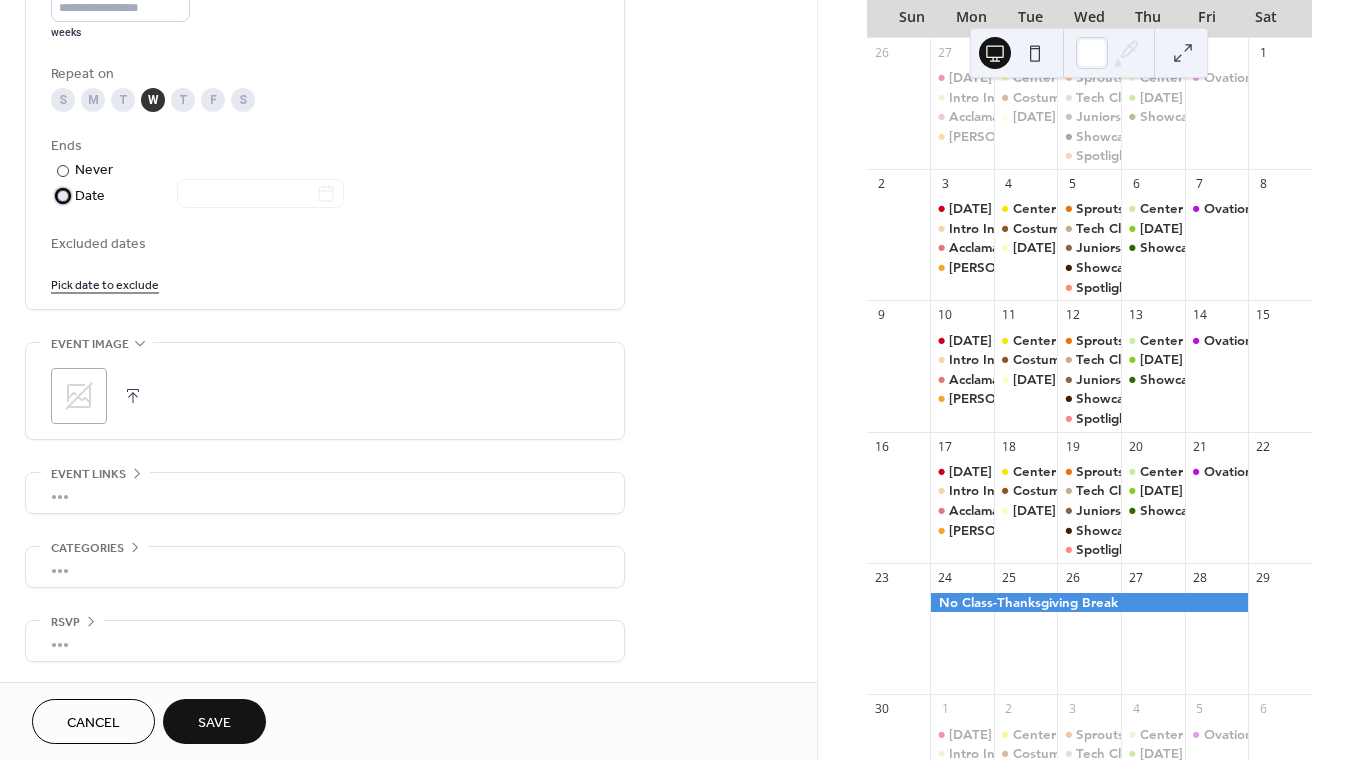 click at bounding box center [248, 195] 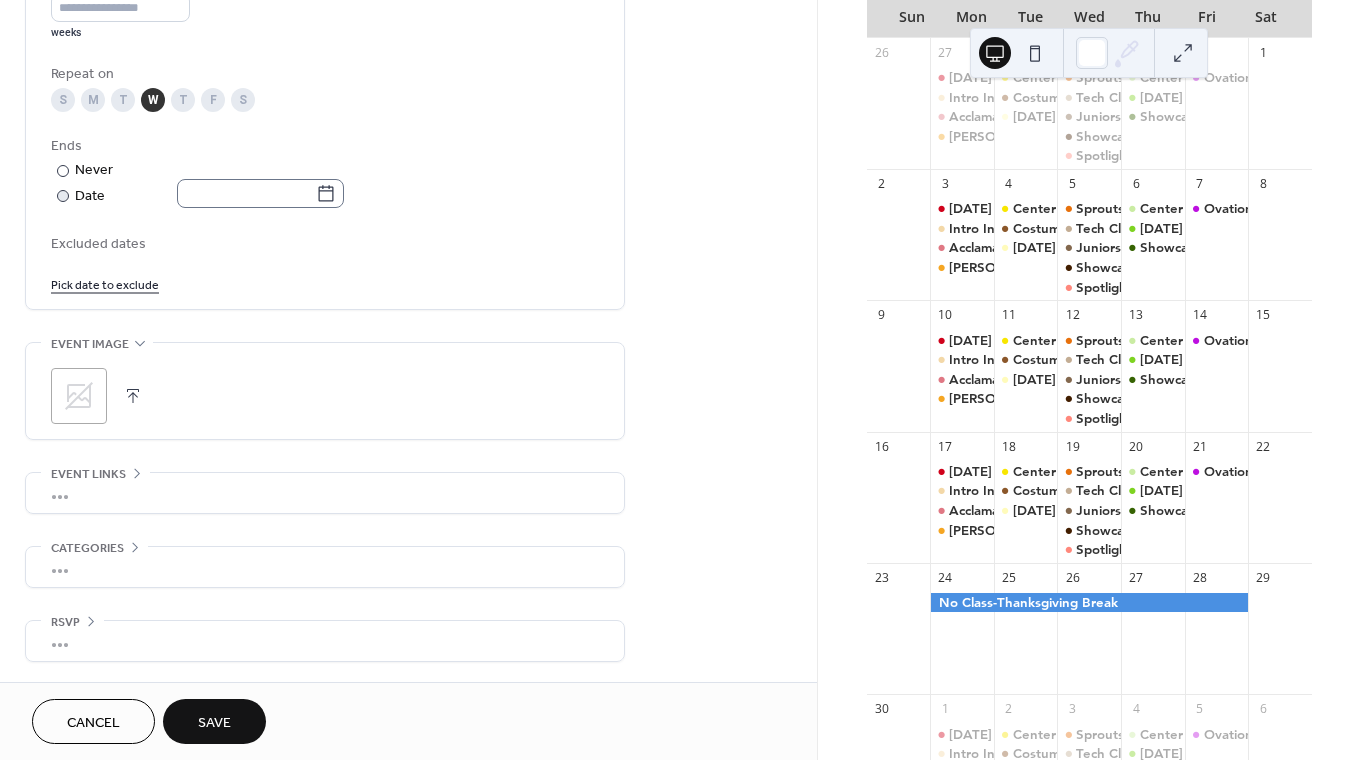 click 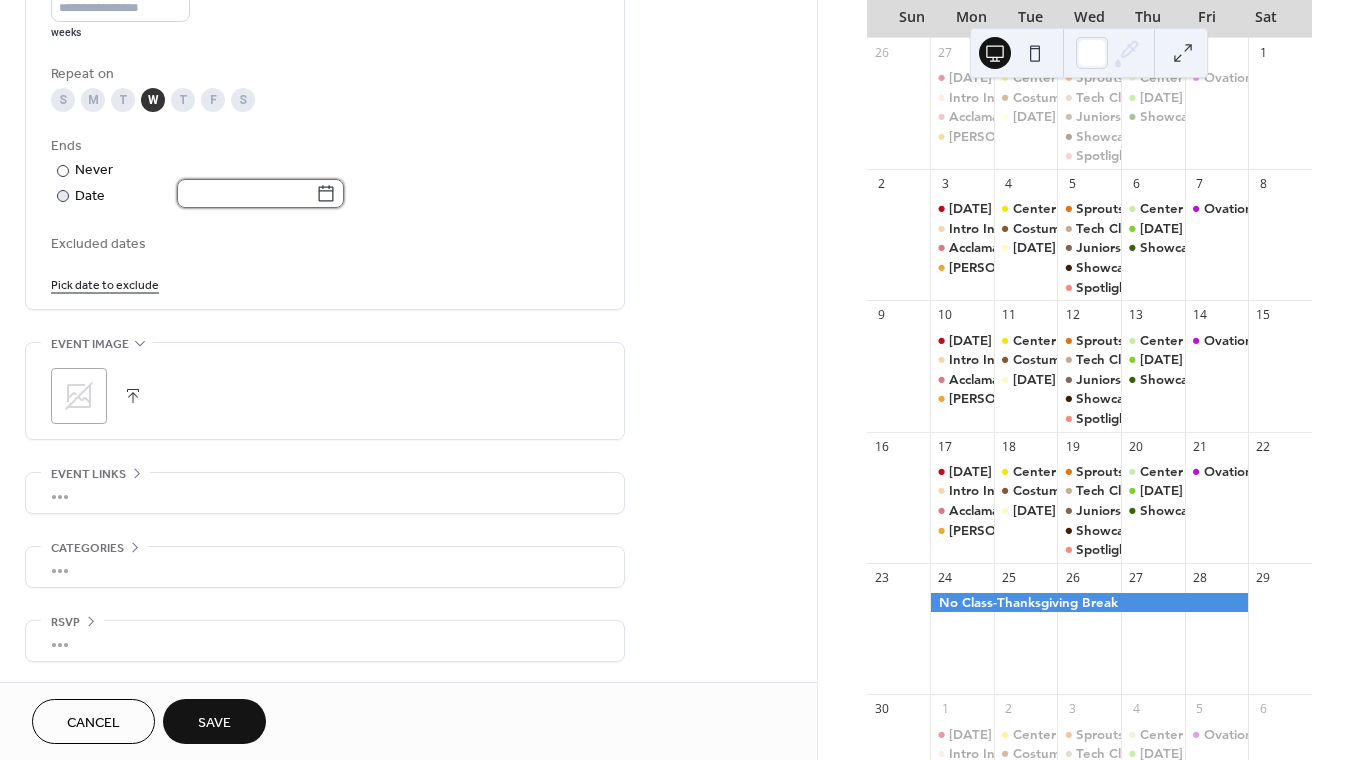 click at bounding box center (246, 193) 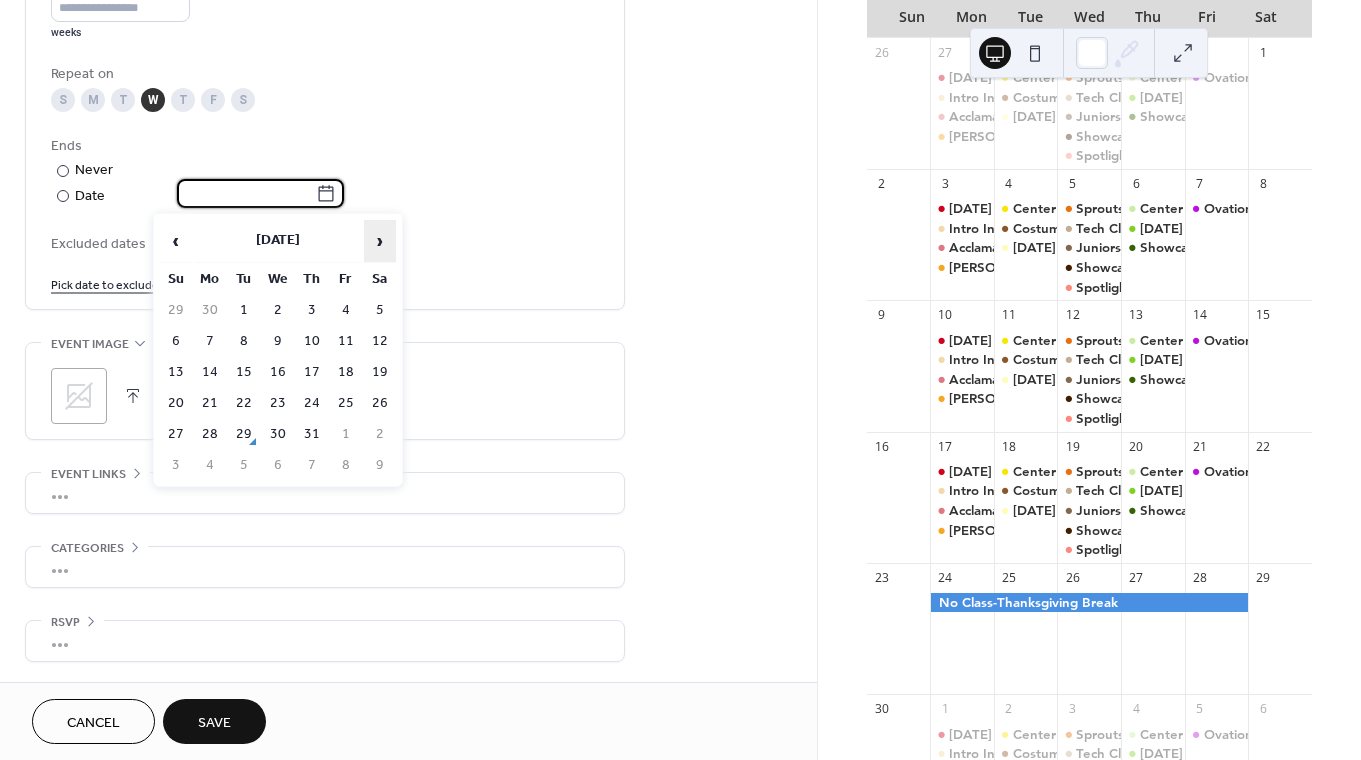 click on "›" at bounding box center [380, 241] 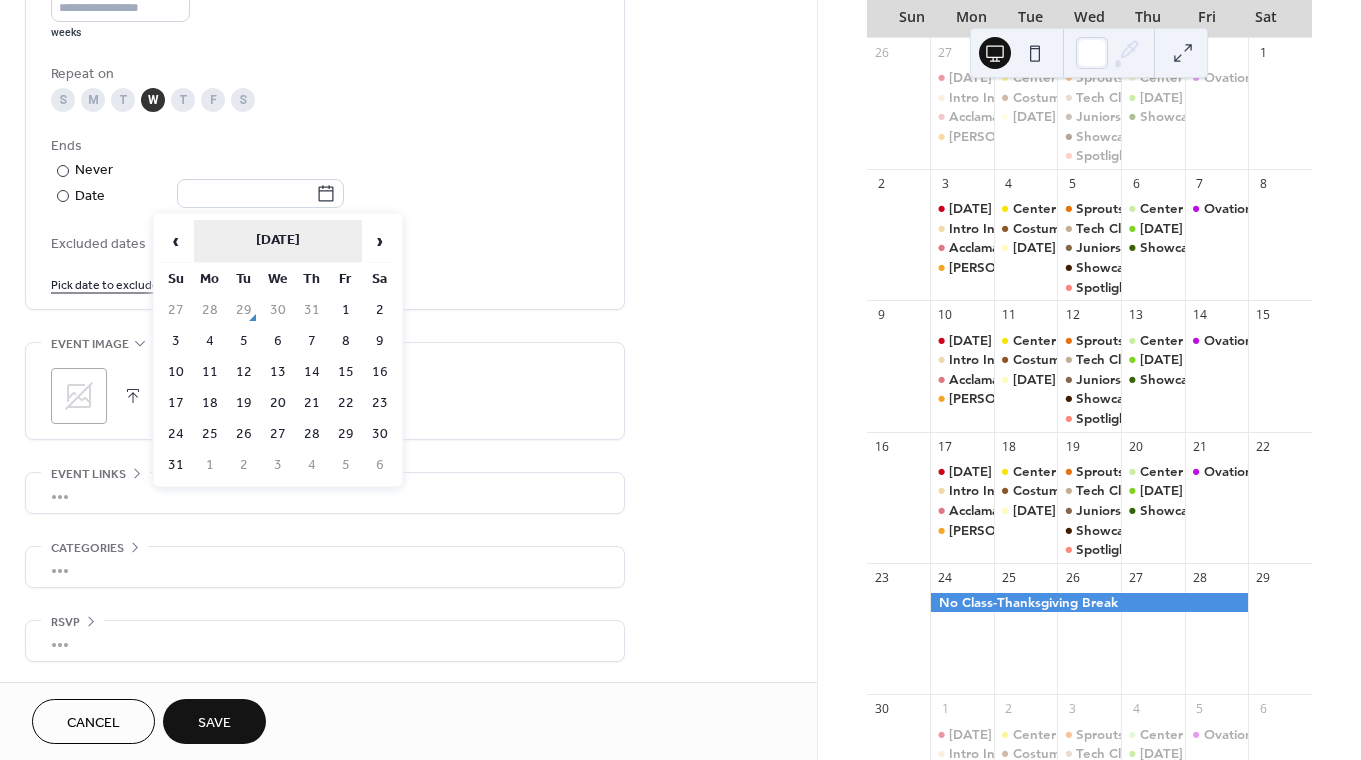 click on "[DATE]" at bounding box center (278, 241) 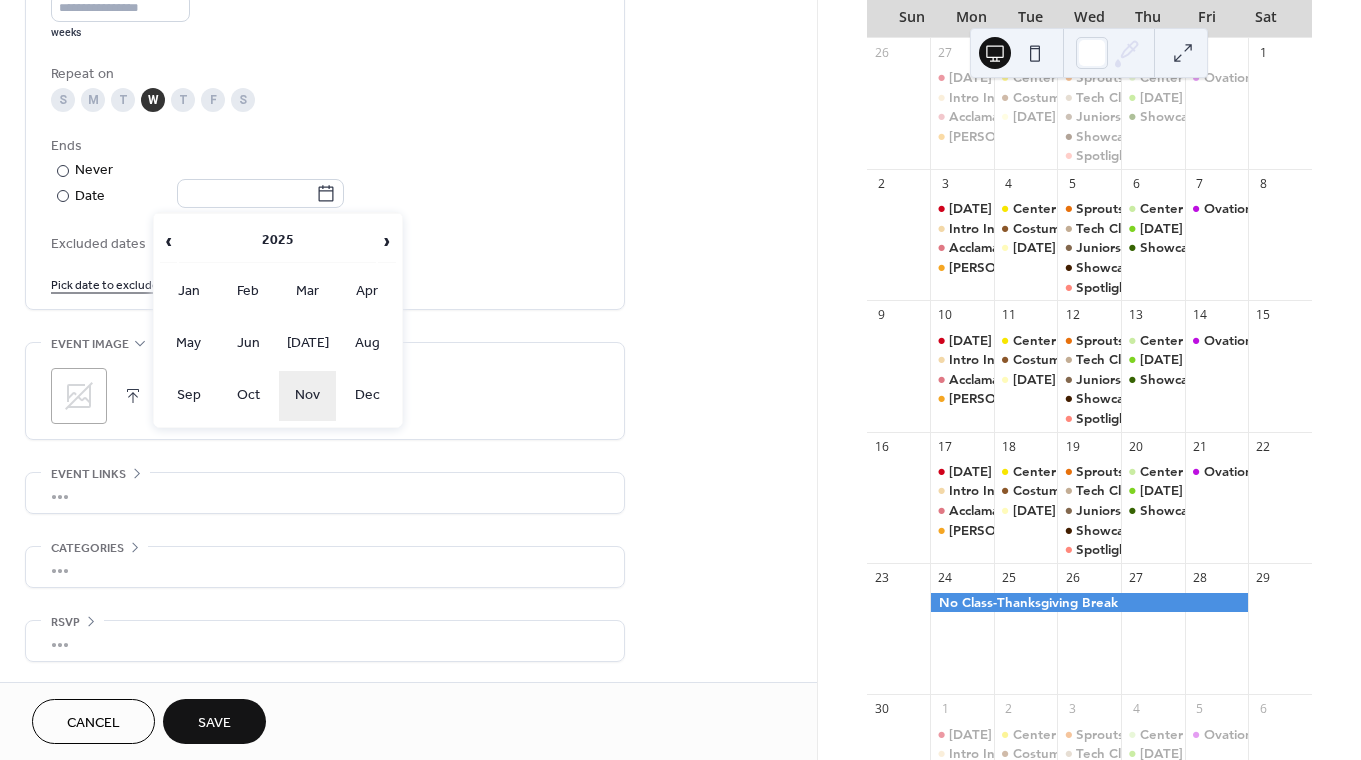 click on "Nov" at bounding box center (308, 396) 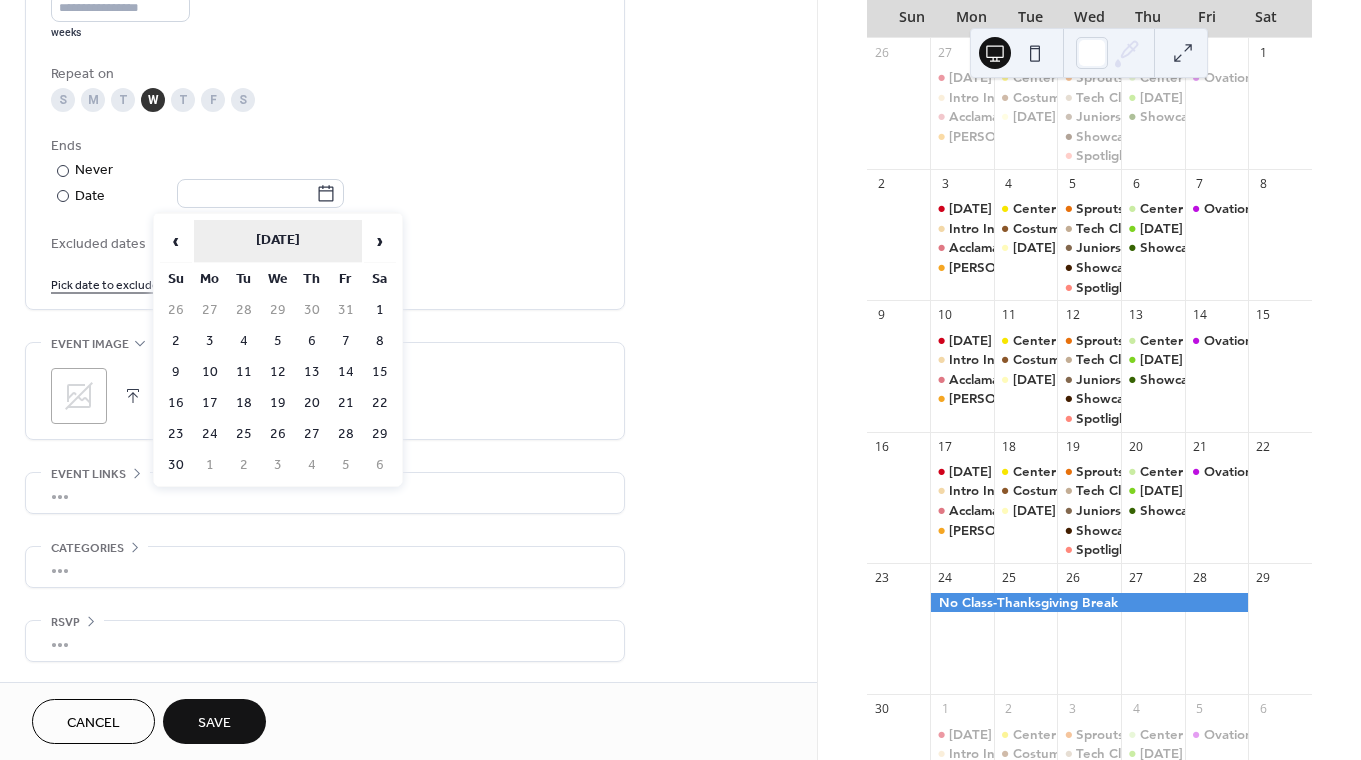 click on "[DATE]" at bounding box center (278, 241) 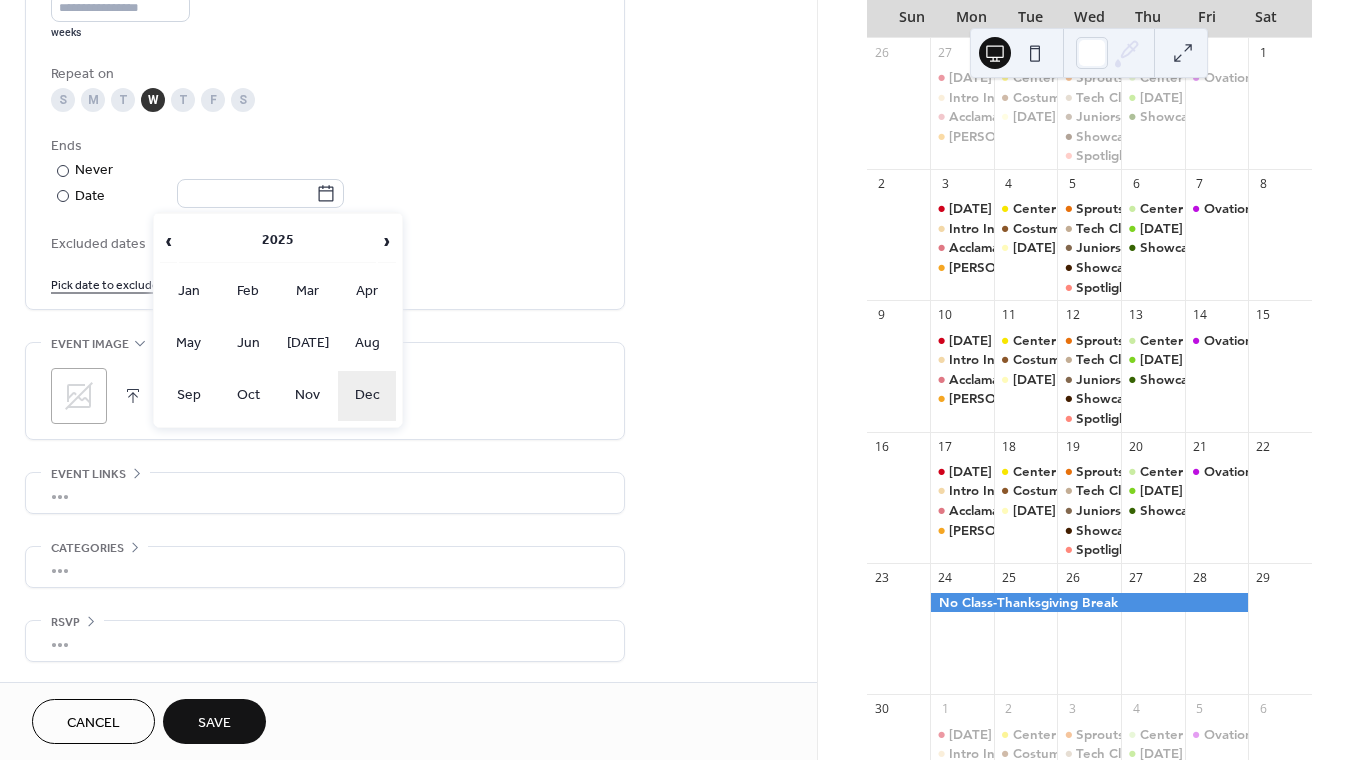 click on "Dec" at bounding box center [367, 396] 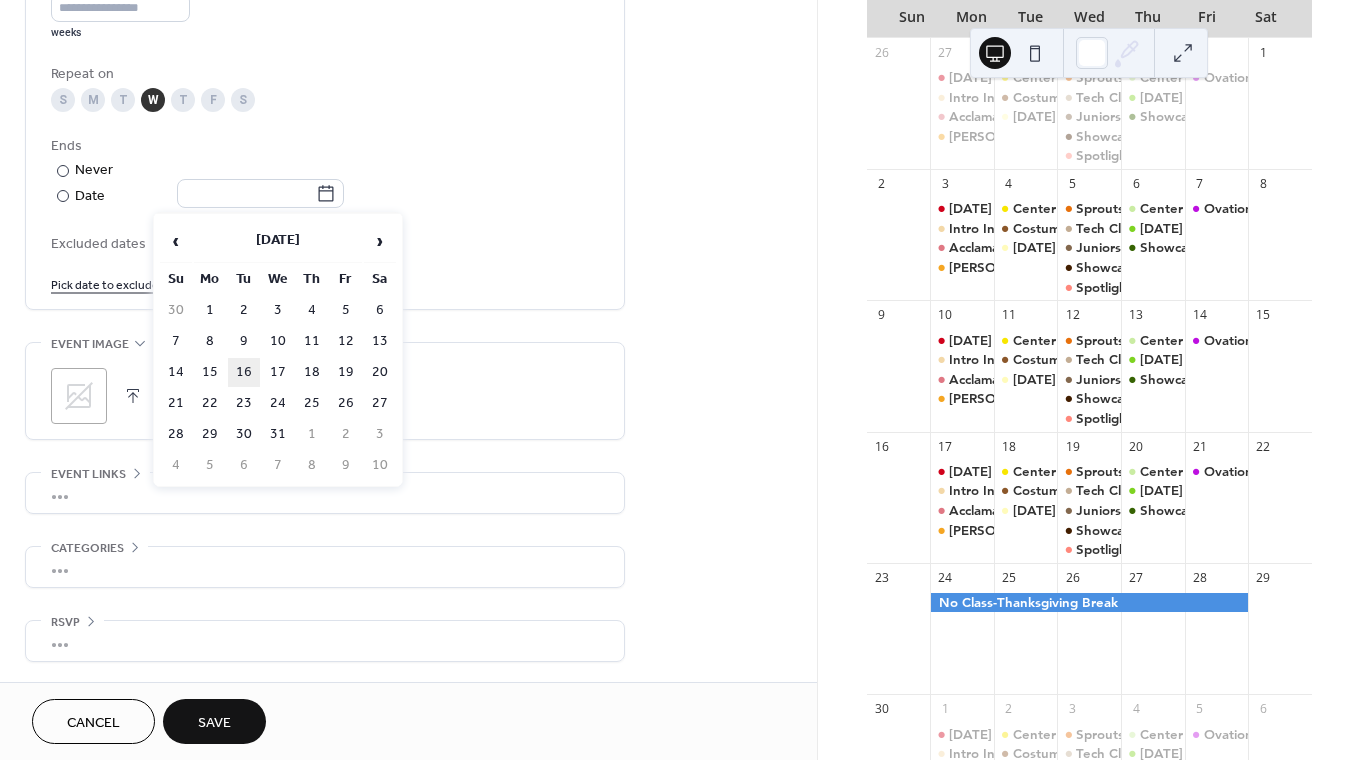 click on "16" at bounding box center (244, 372) 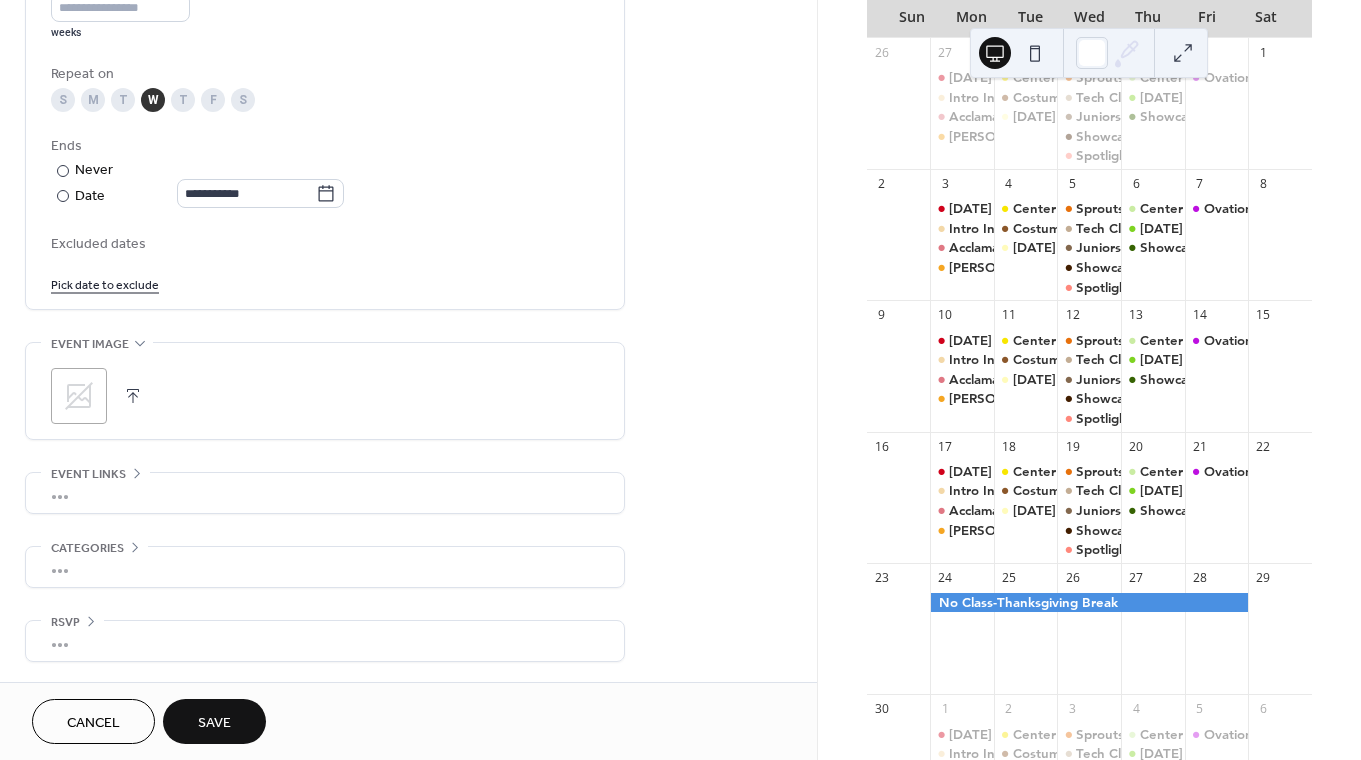 click on "Pick date to exclude" at bounding box center (105, 283) 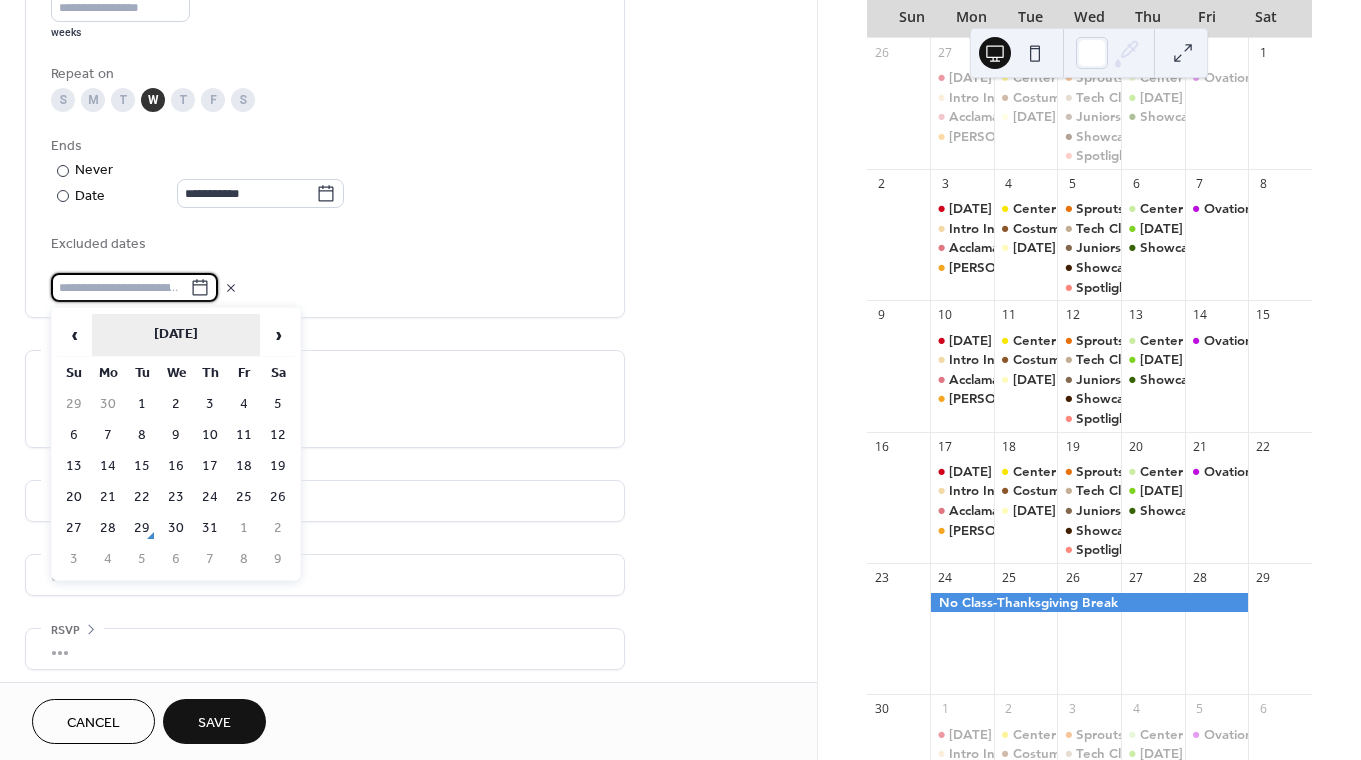click on "[DATE]" at bounding box center (176, 335) 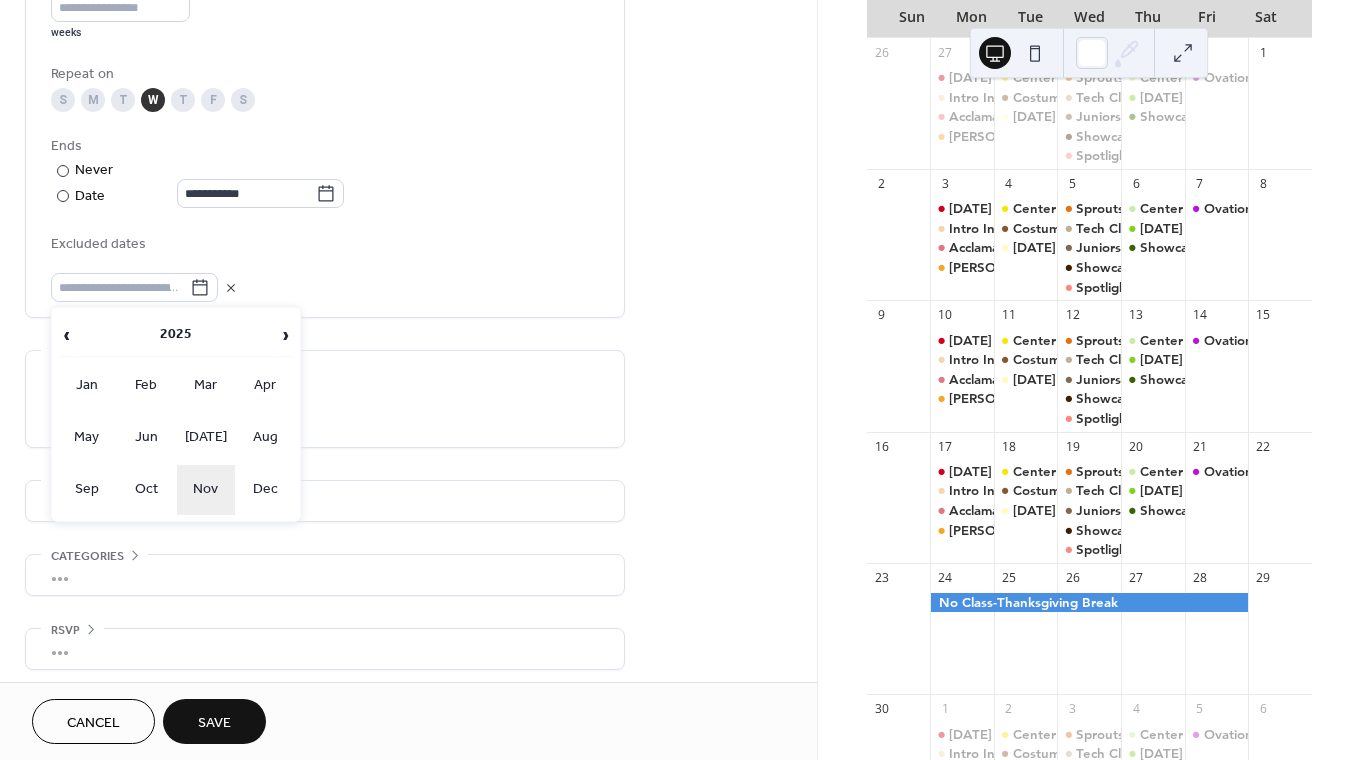 click on "Nov" at bounding box center (206, 490) 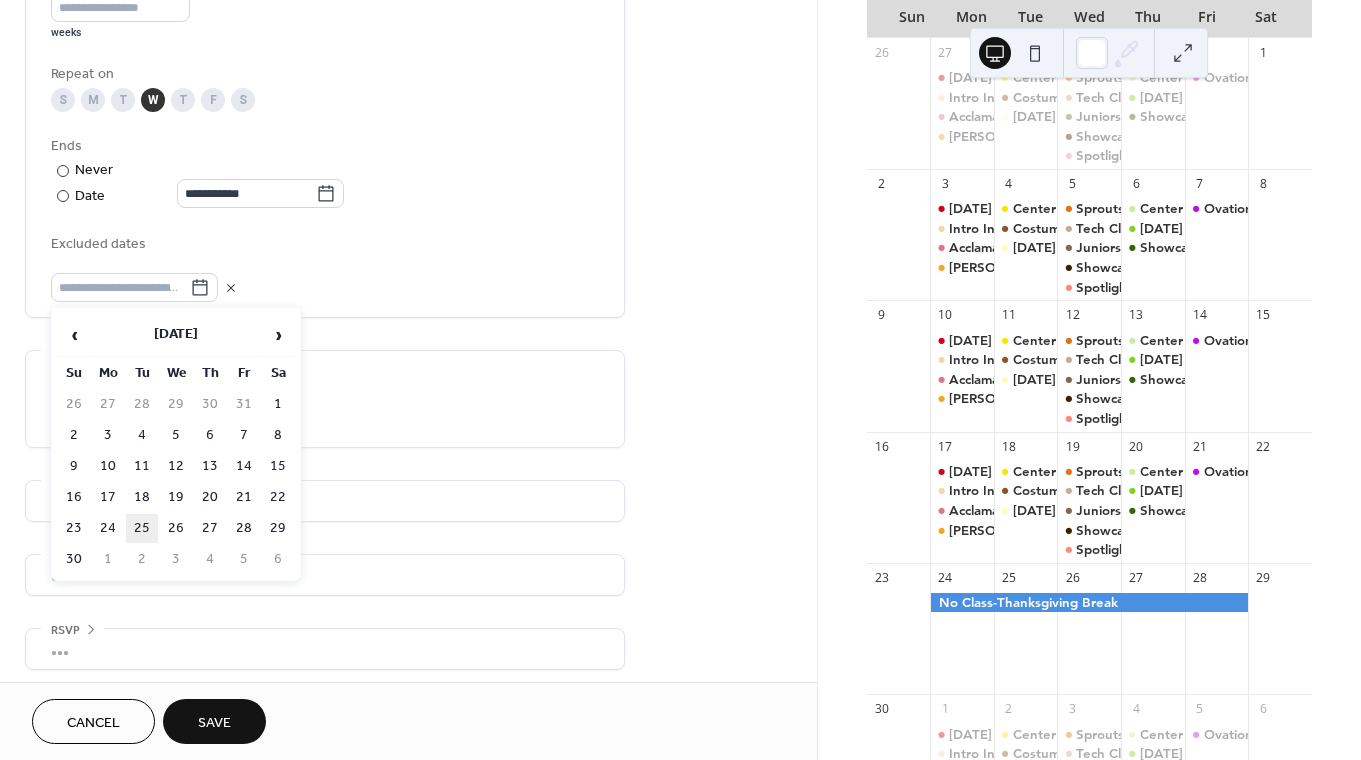 click on "25" at bounding box center (142, 528) 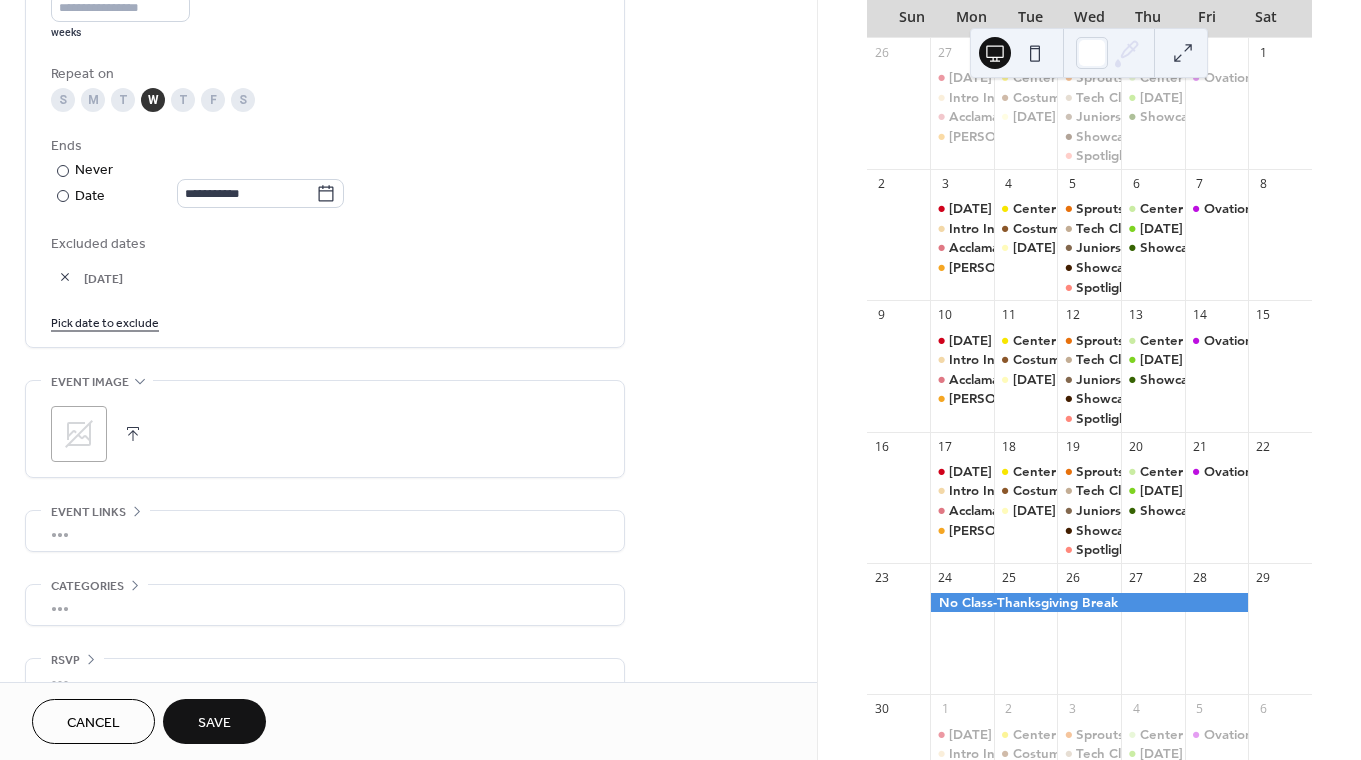 click on "Save" at bounding box center [214, 721] 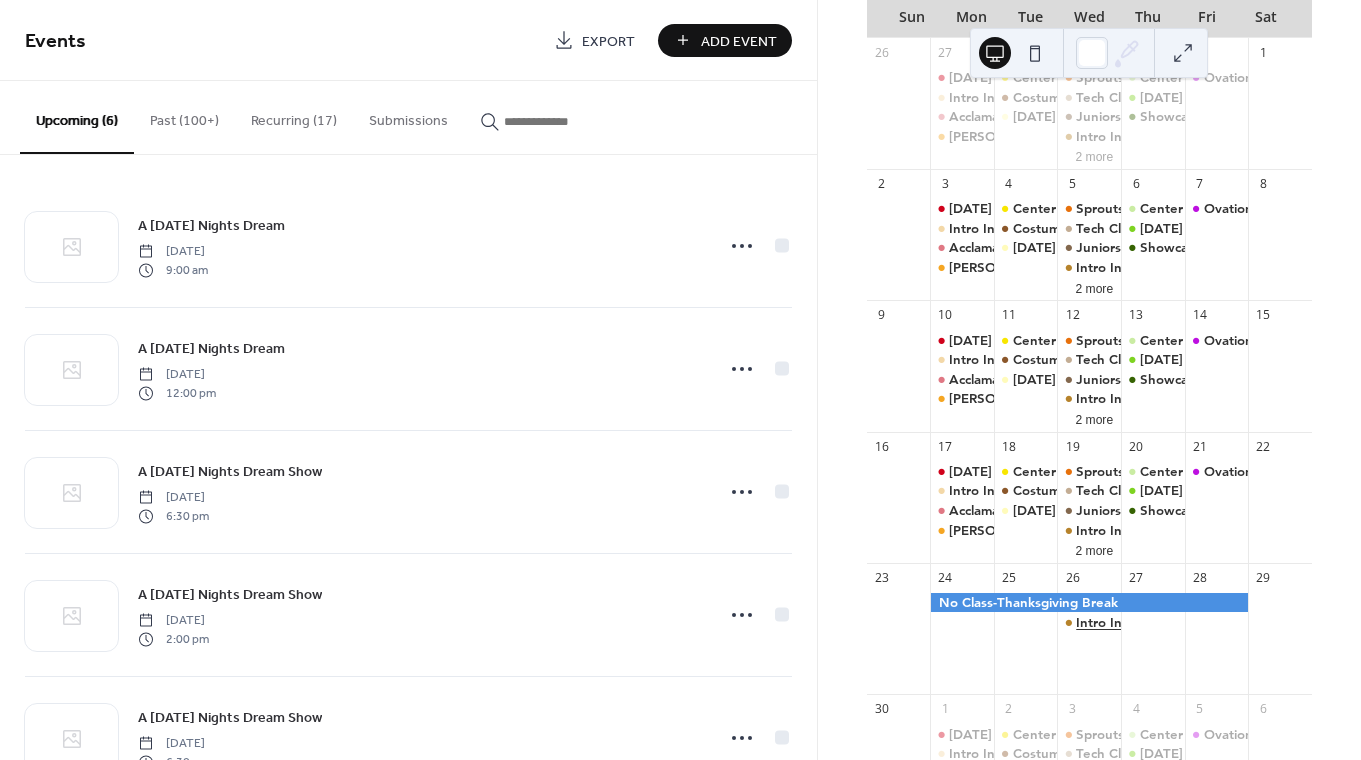 click on "Intro Into Dance-Tuesdays" at bounding box center [1157, 622] 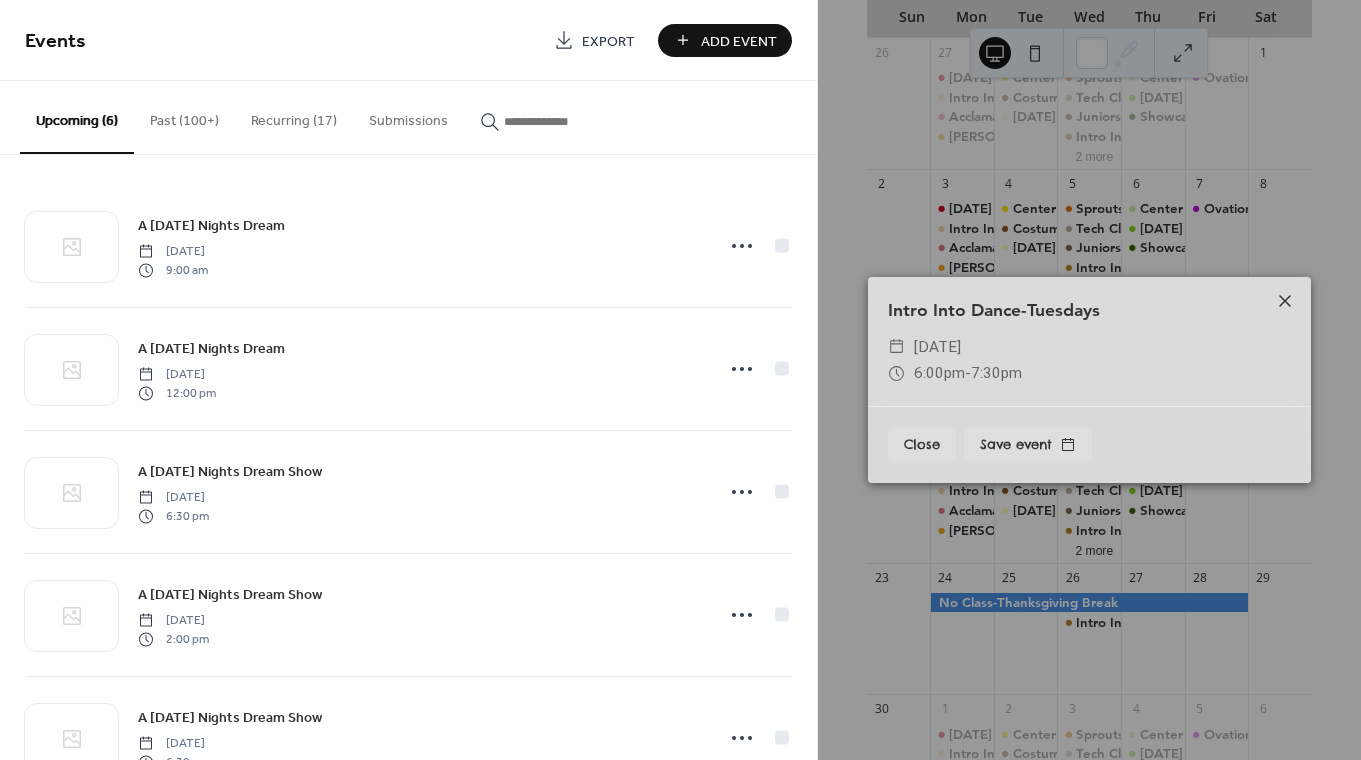 click 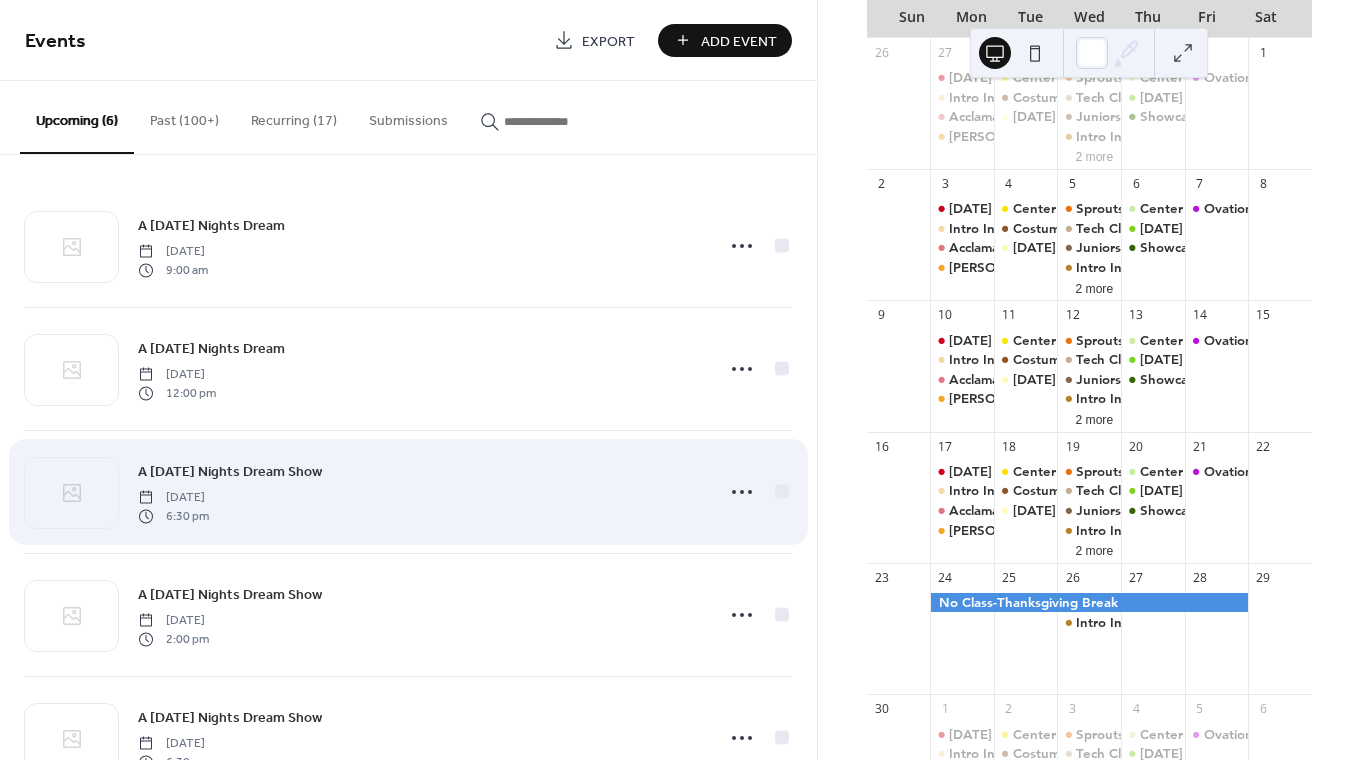 scroll, scrollTop: 192, scrollLeft: 0, axis: vertical 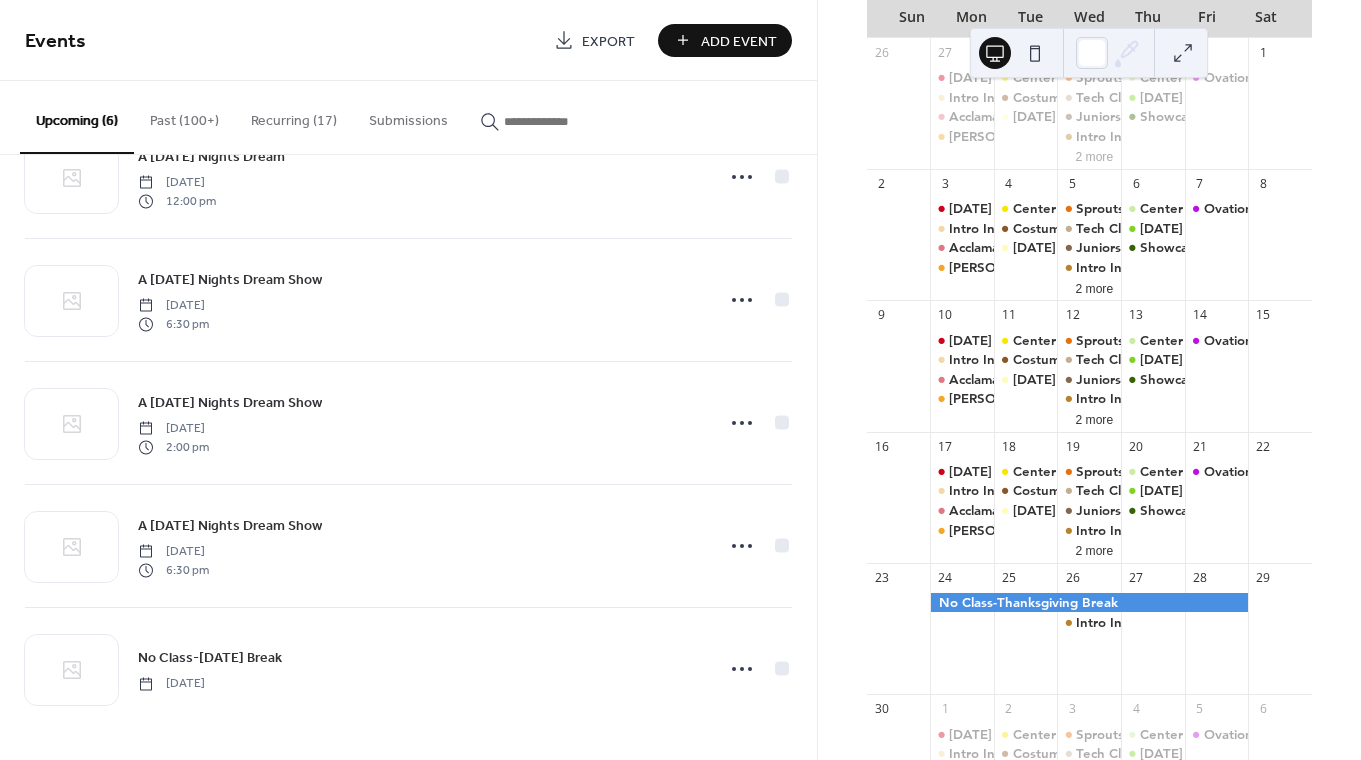 click on "Recurring (17)" at bounding box center (294, 116) 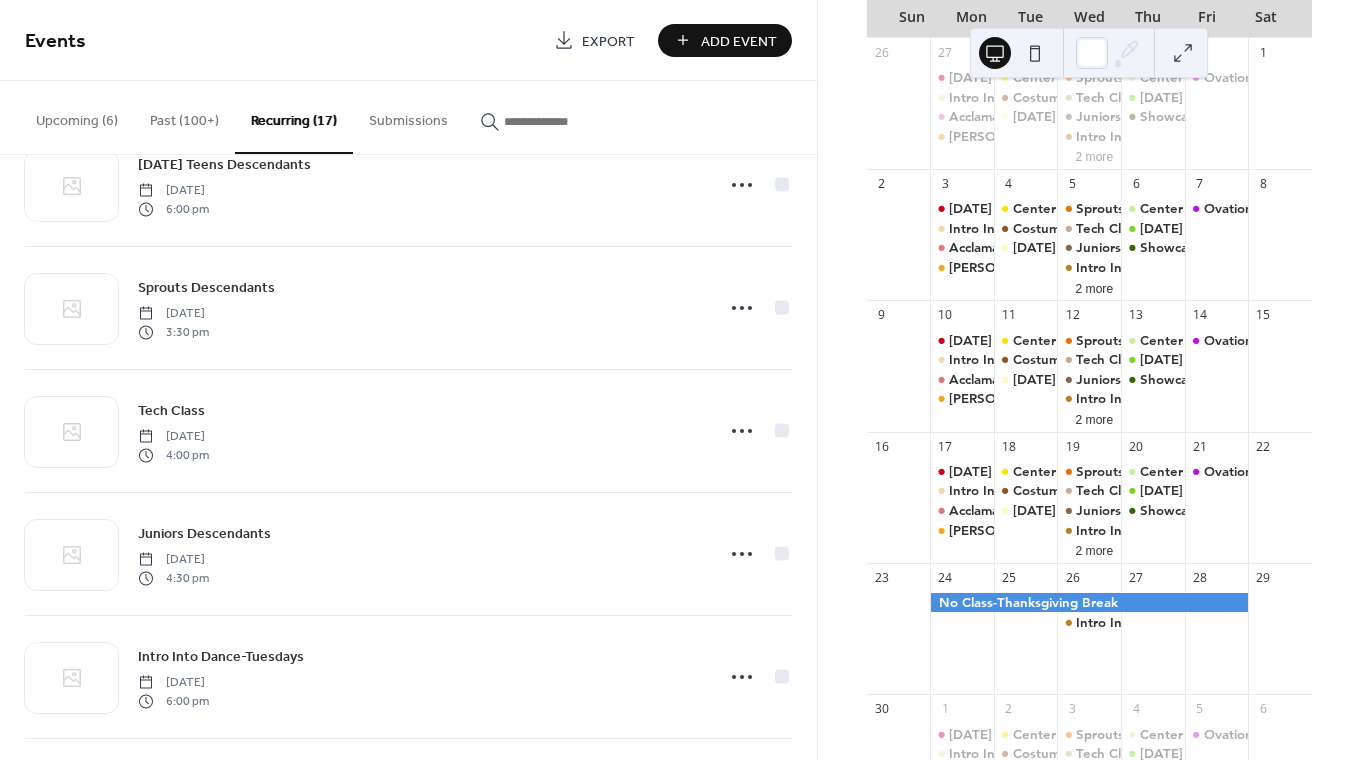 scroll, scrollTop: 1071, scrollLeft: 0, axis: vertical 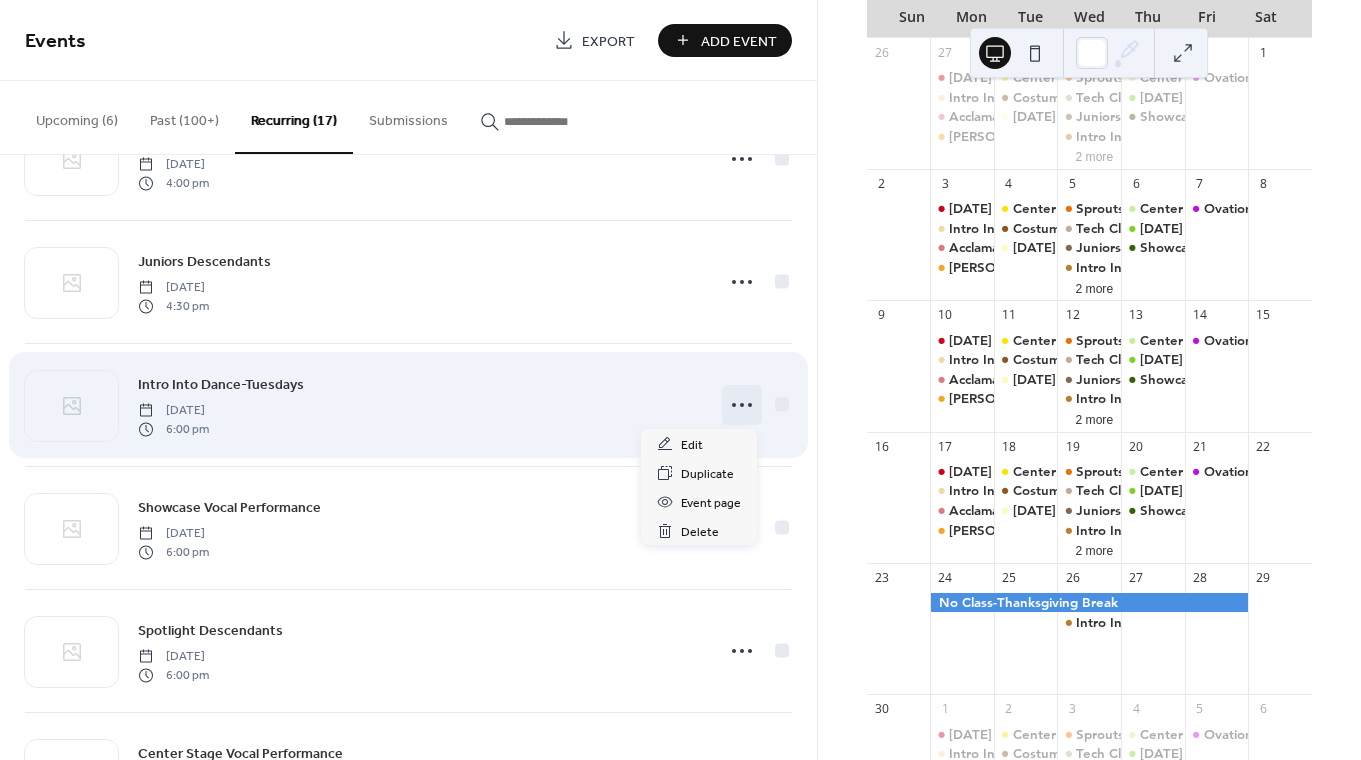 click 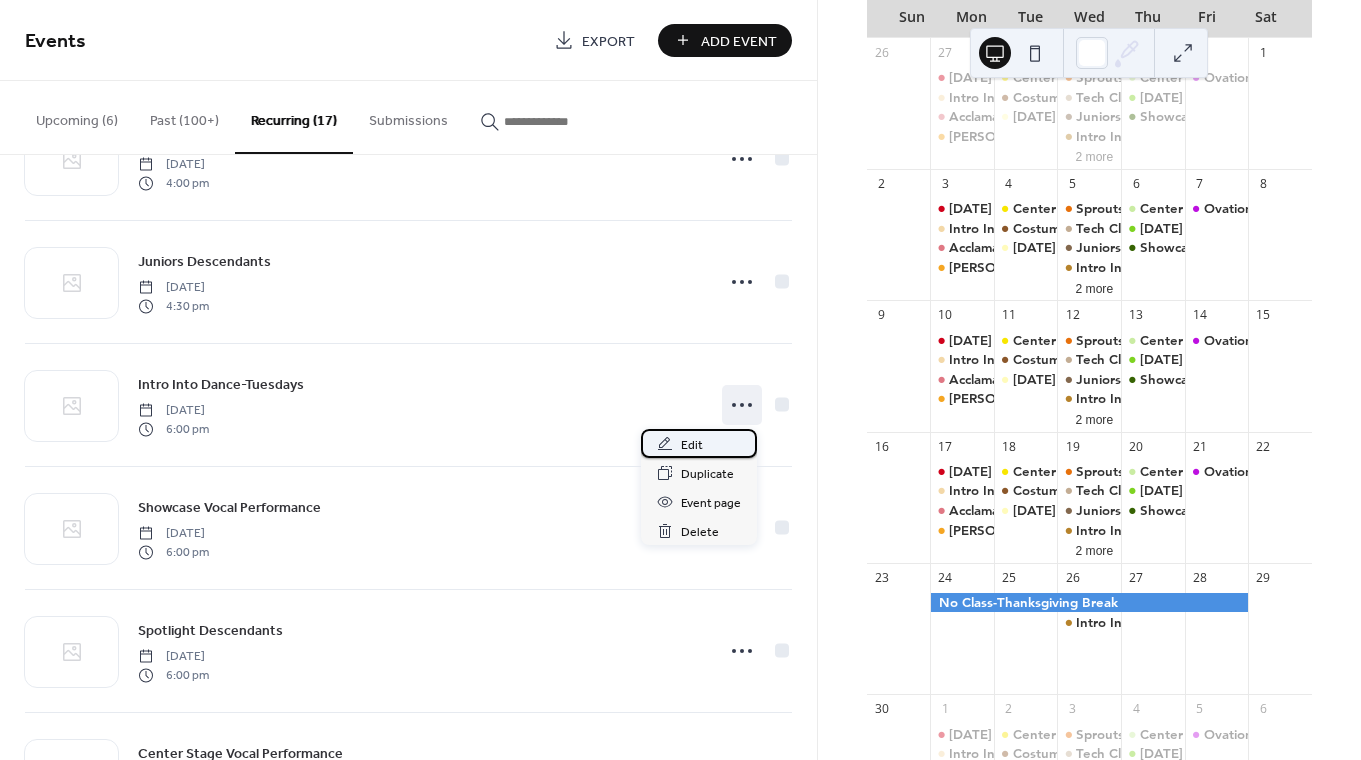 click on "Edit" at bounding box center [699, 443] 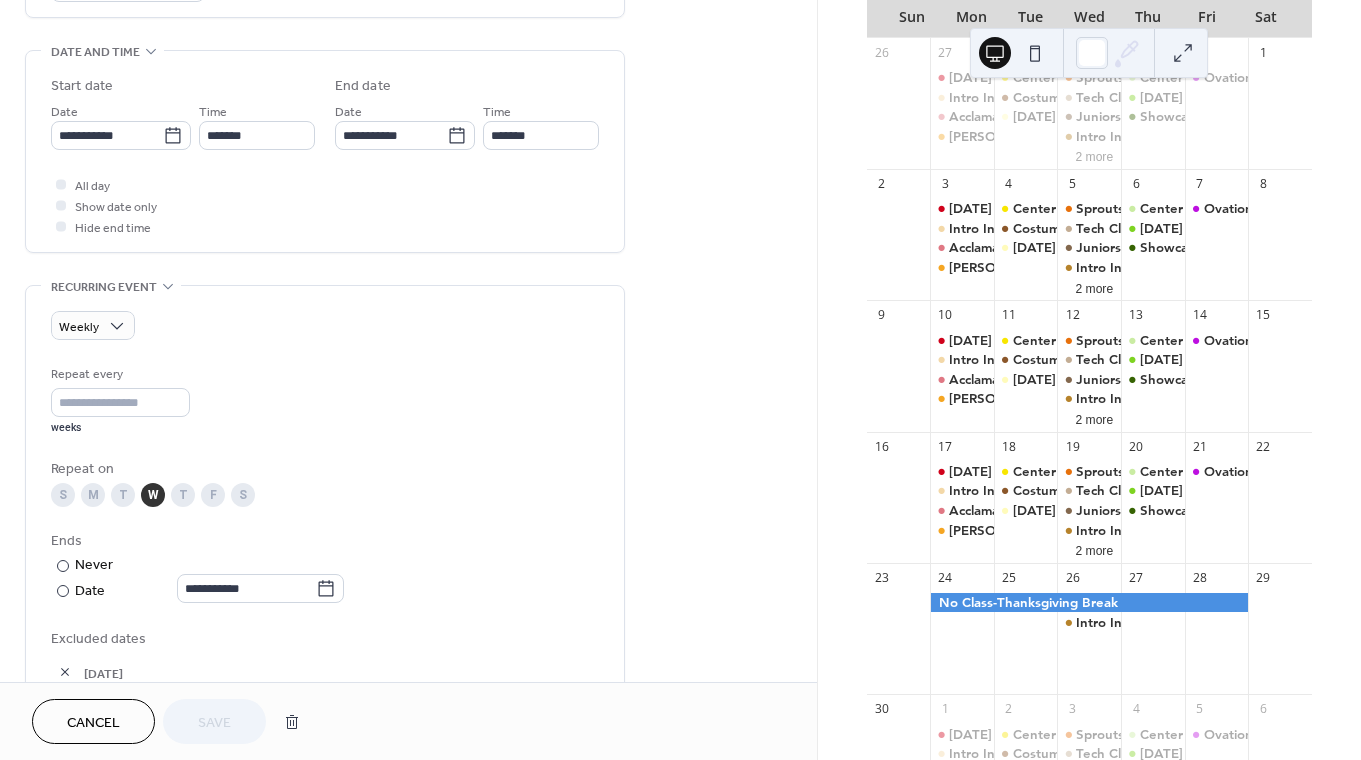 scroll, scrollTop: 562, scrollLeft: 0, axis: vertical 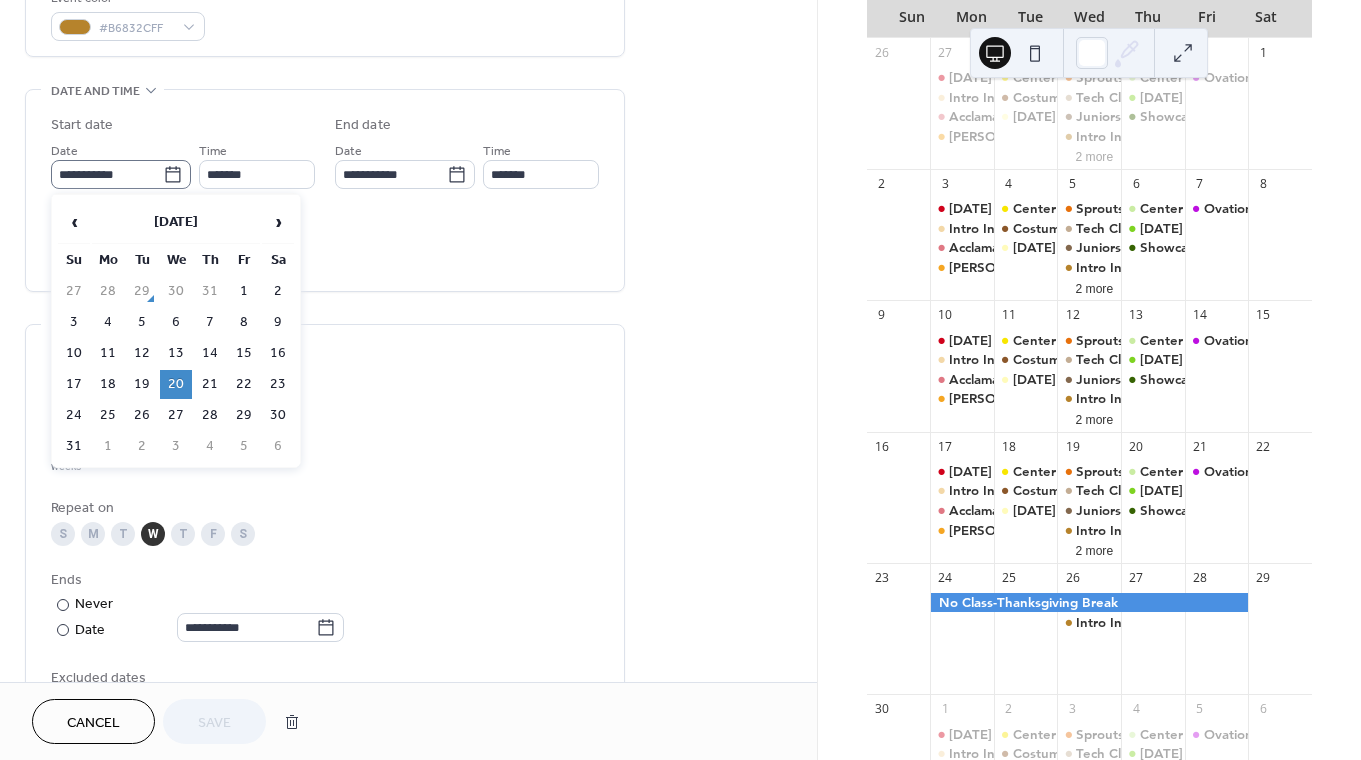 click 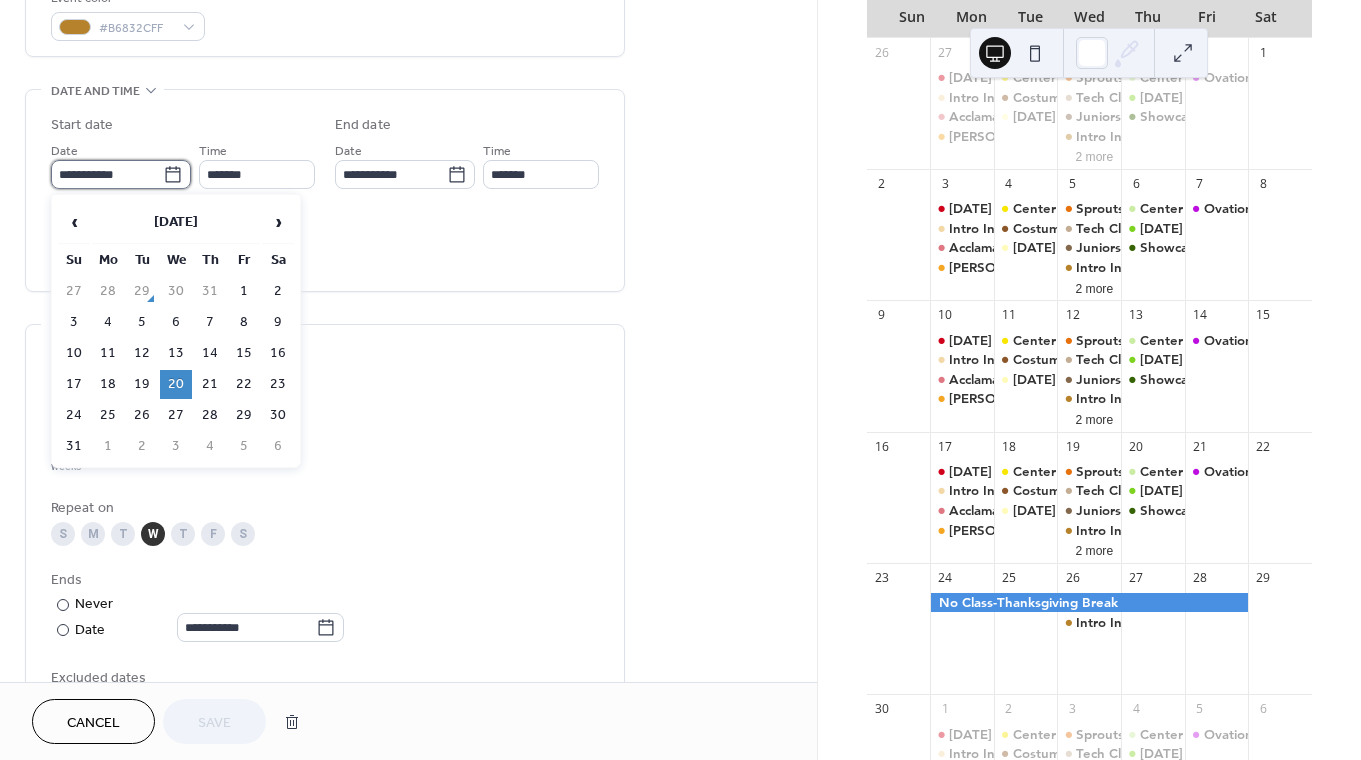 click on "**********" at bounding box center (107, 174) 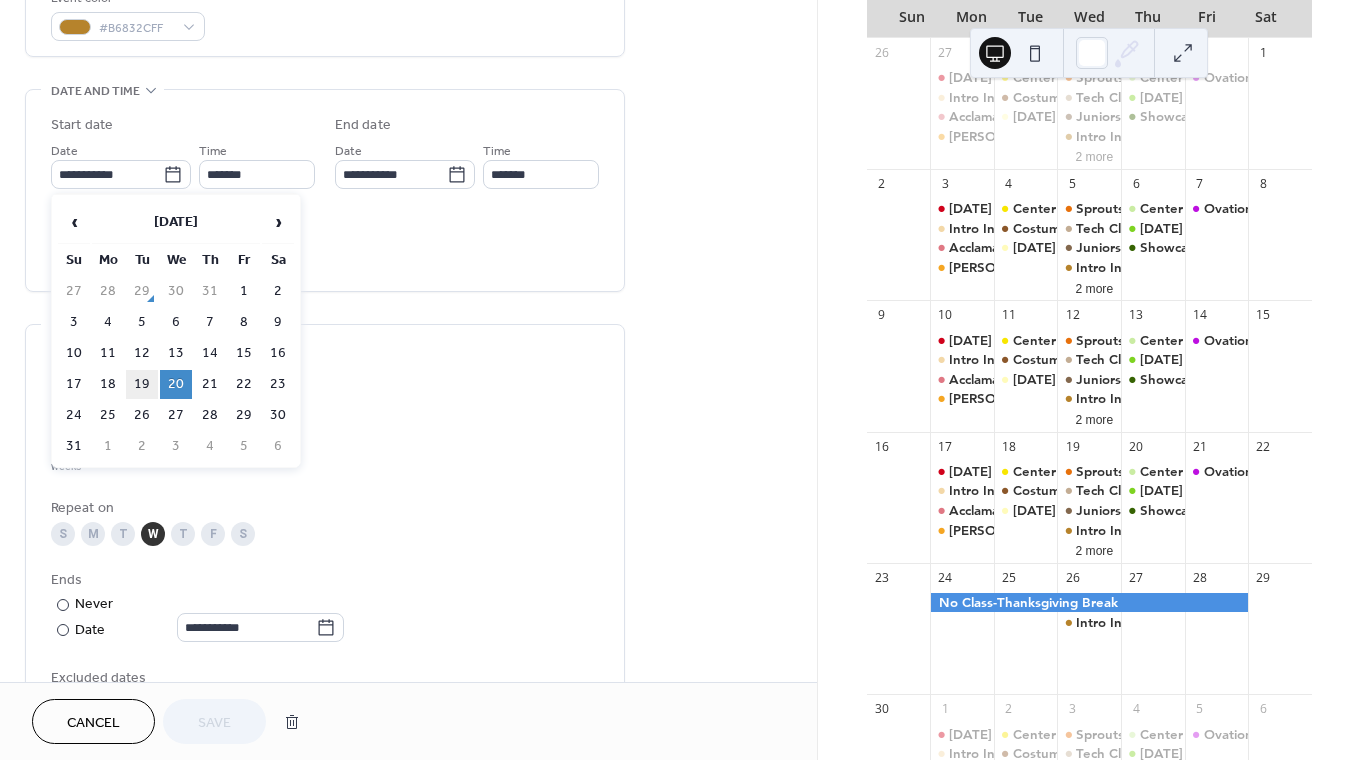 click on "19" at bounding box center [142, 384] 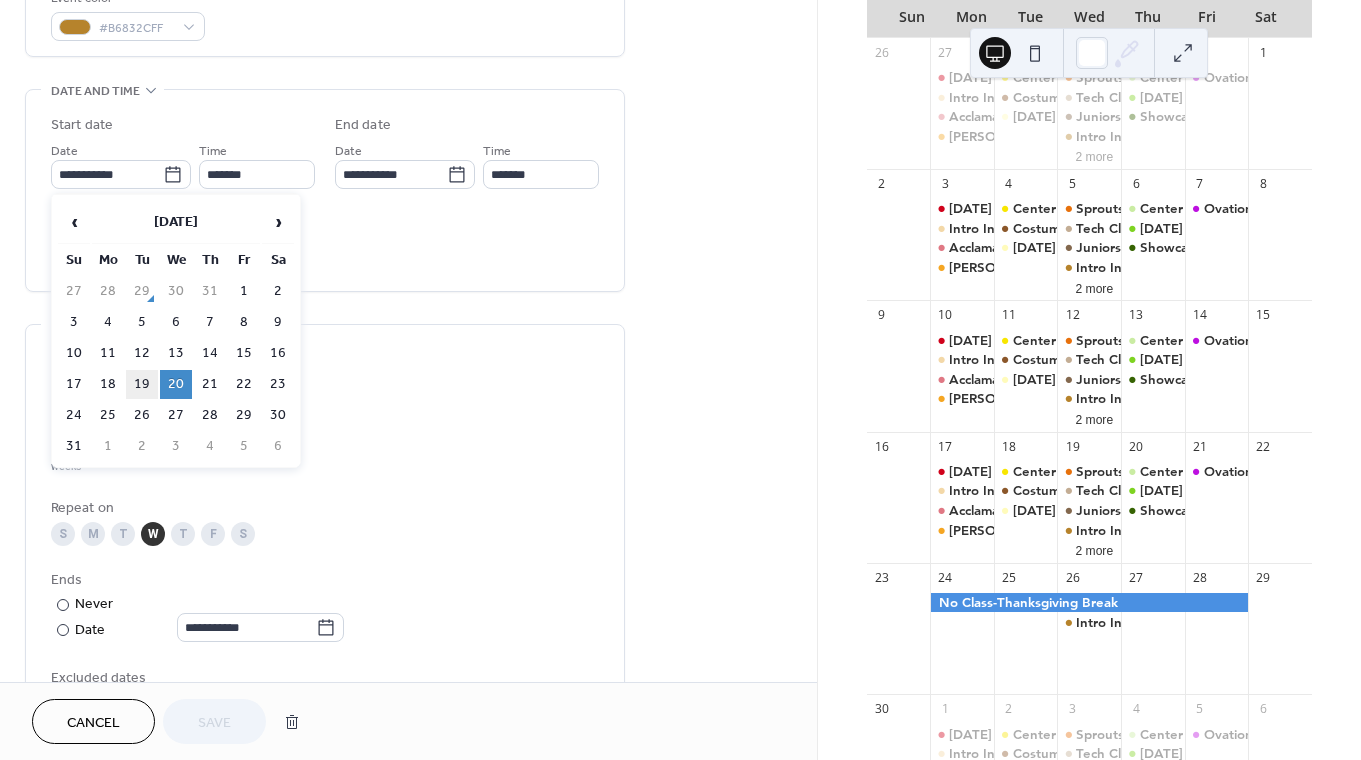 type on "**********" 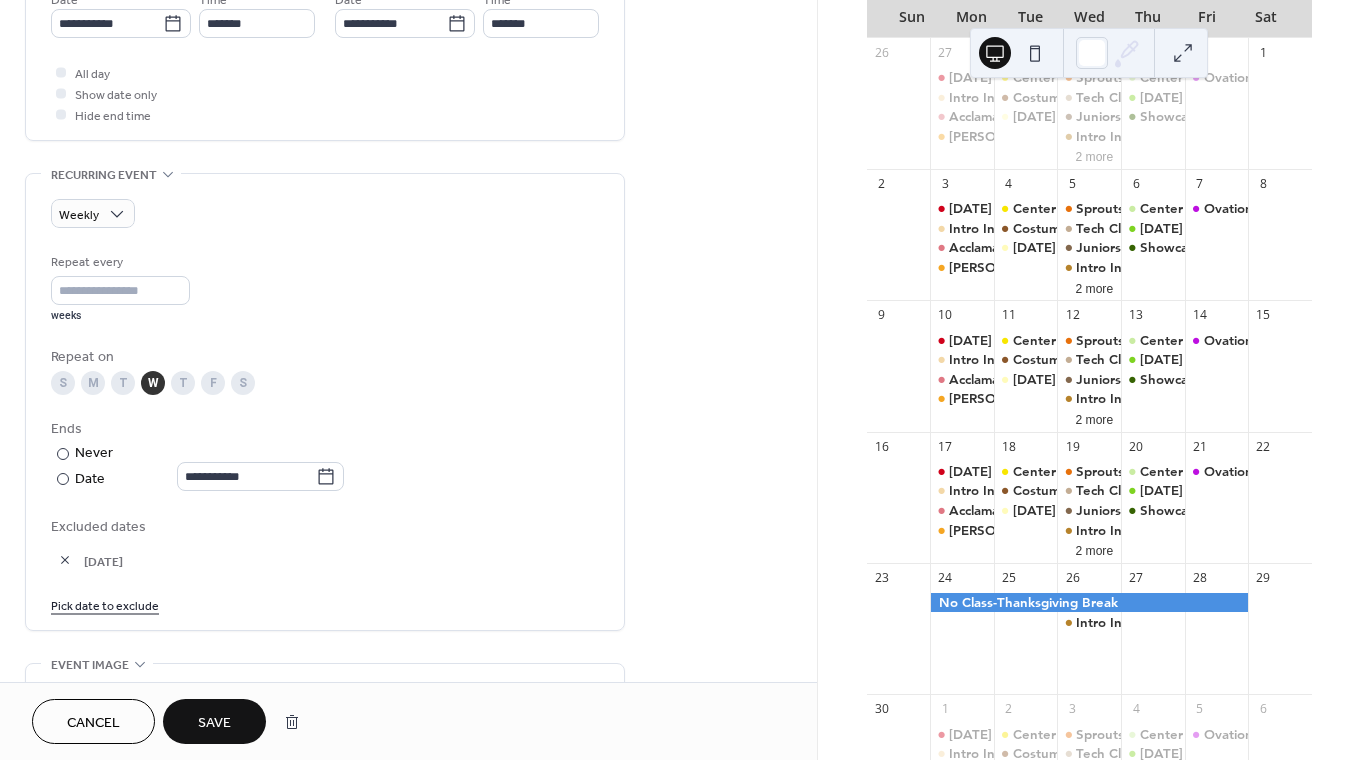 scroll, scrollTop: 721, scrollLeft: 0, axis: vertical 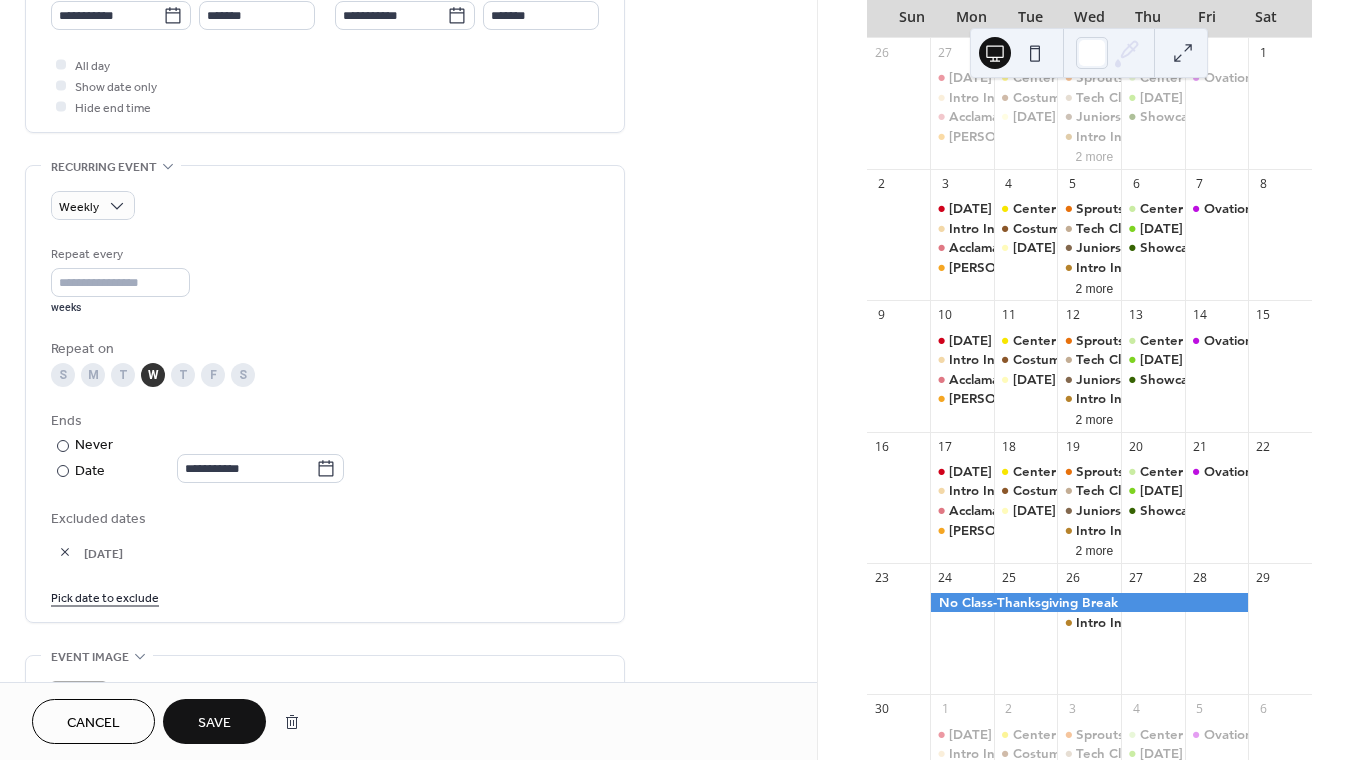 click on "Save" at bounding box center [214, 721] 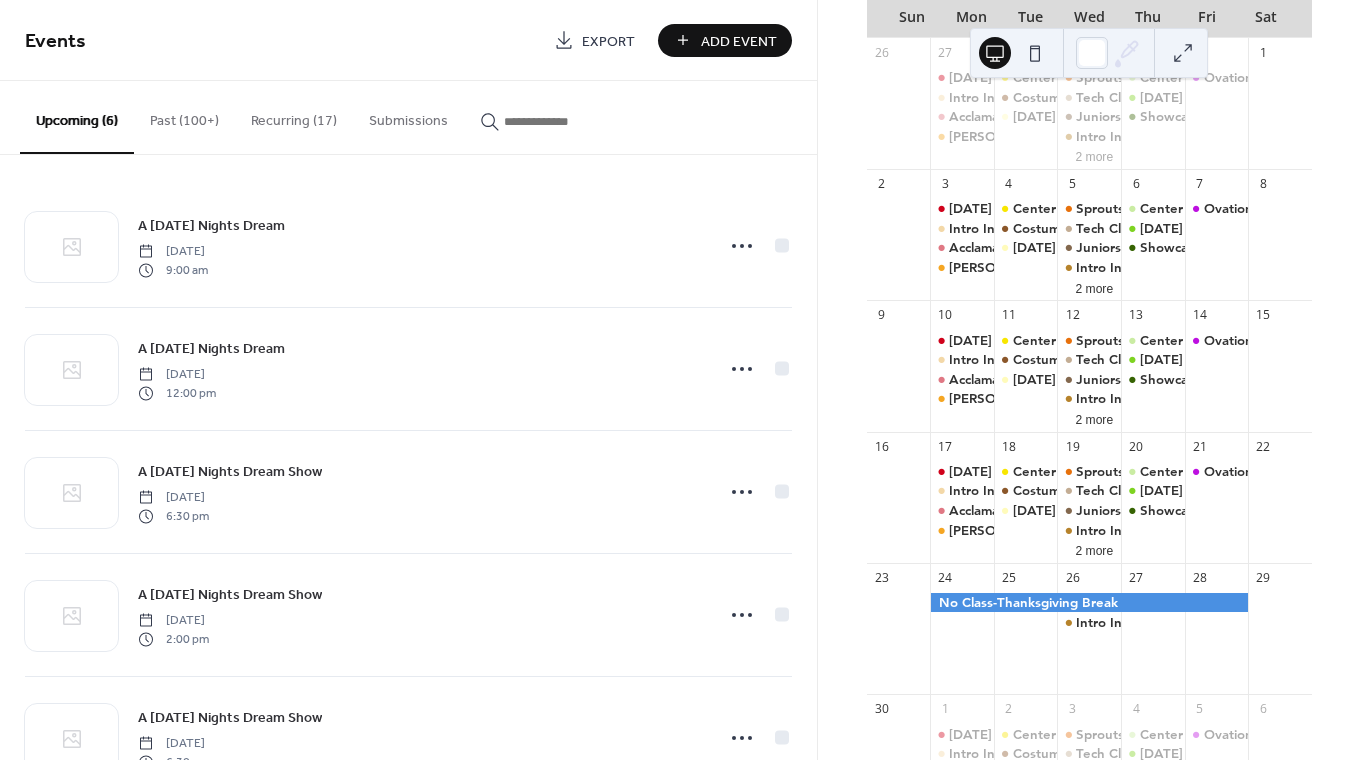 click on "Recurring (17)" at bounding box center (294, 116) 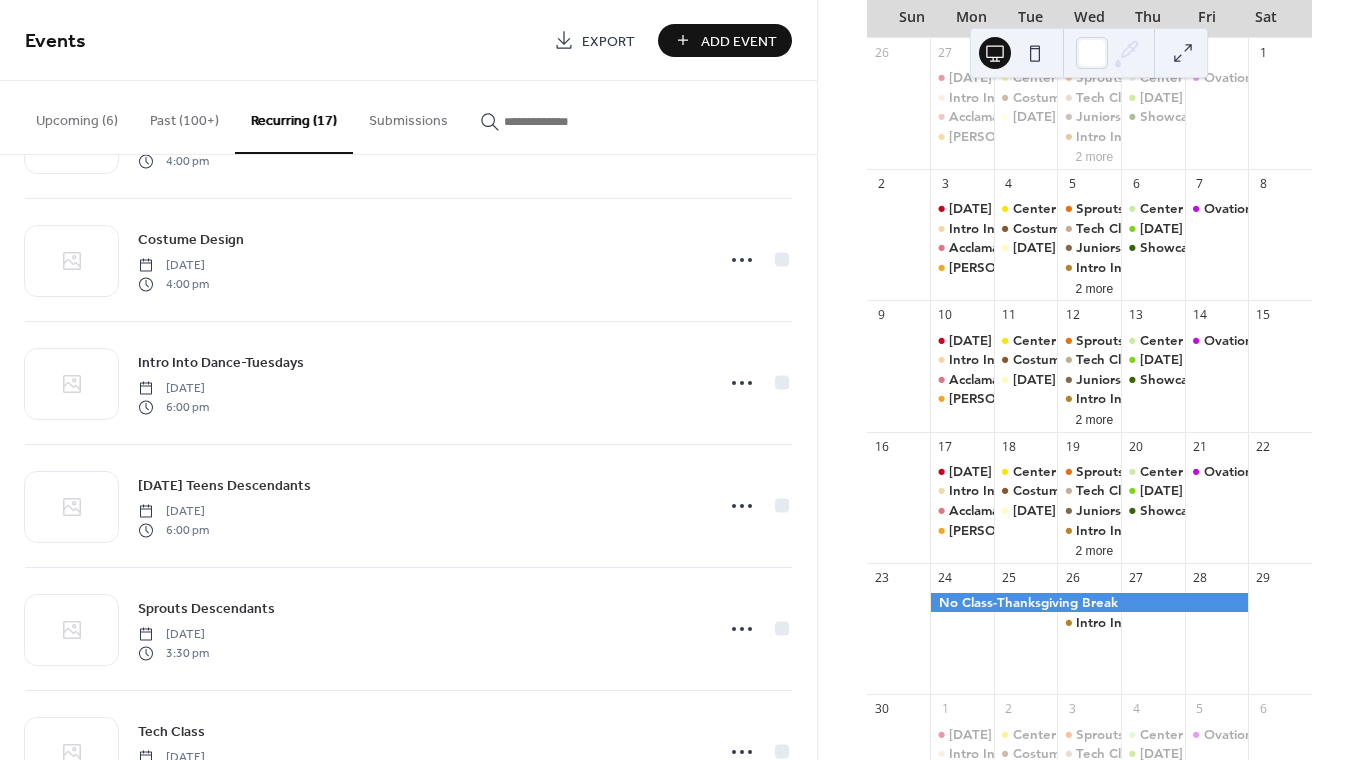 scroll, scrollTop: 597, scrollLeft: 0, axis: vertical 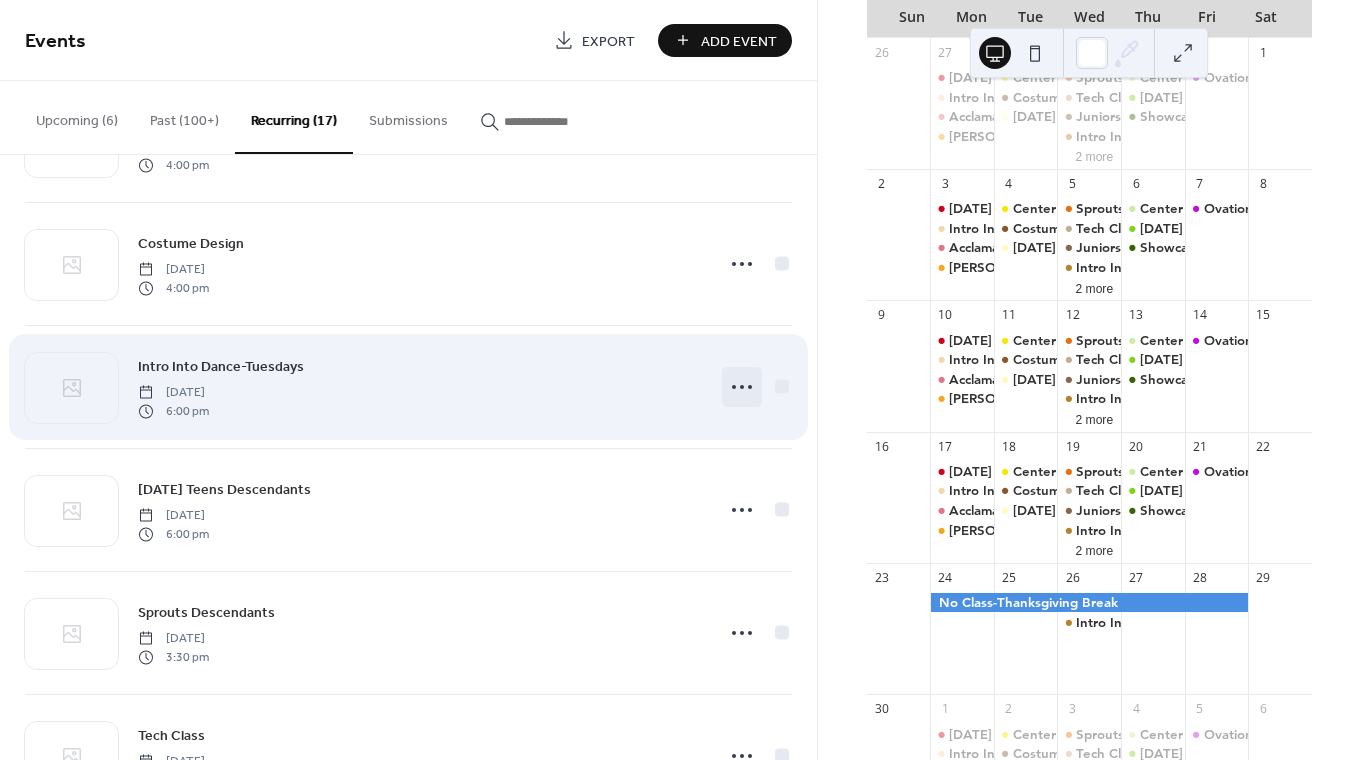 click 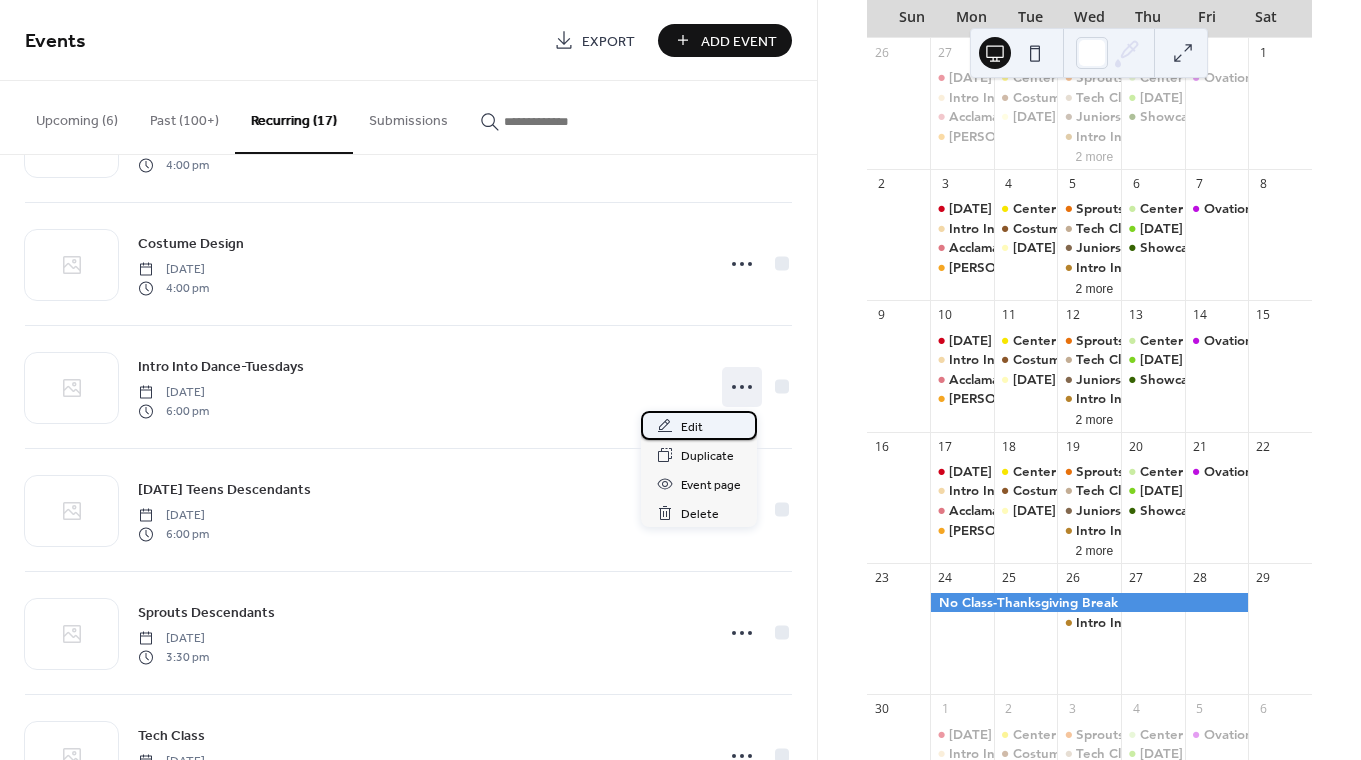 click on "Edit" at bounding box center [692, 427] 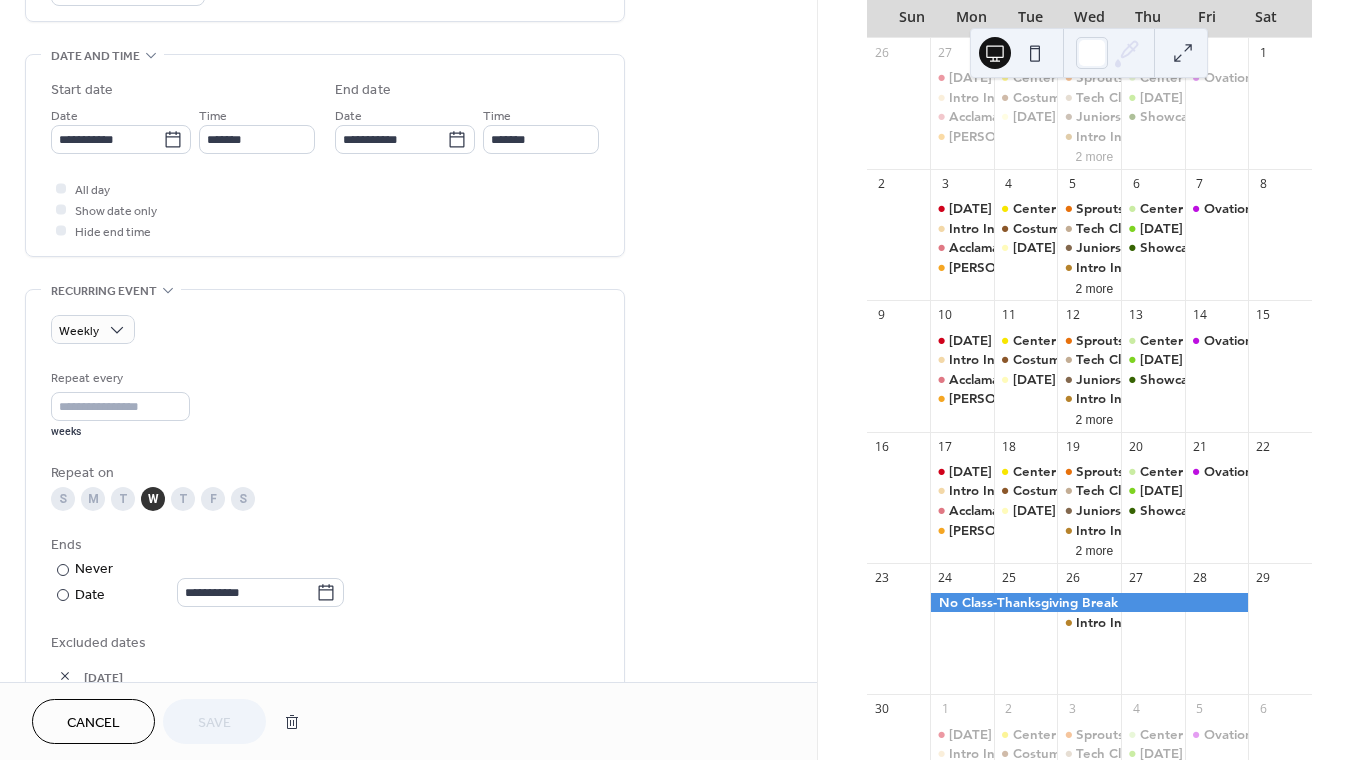 scroll, scrollTop: 612, scrollLeft: 0, axis: vertical 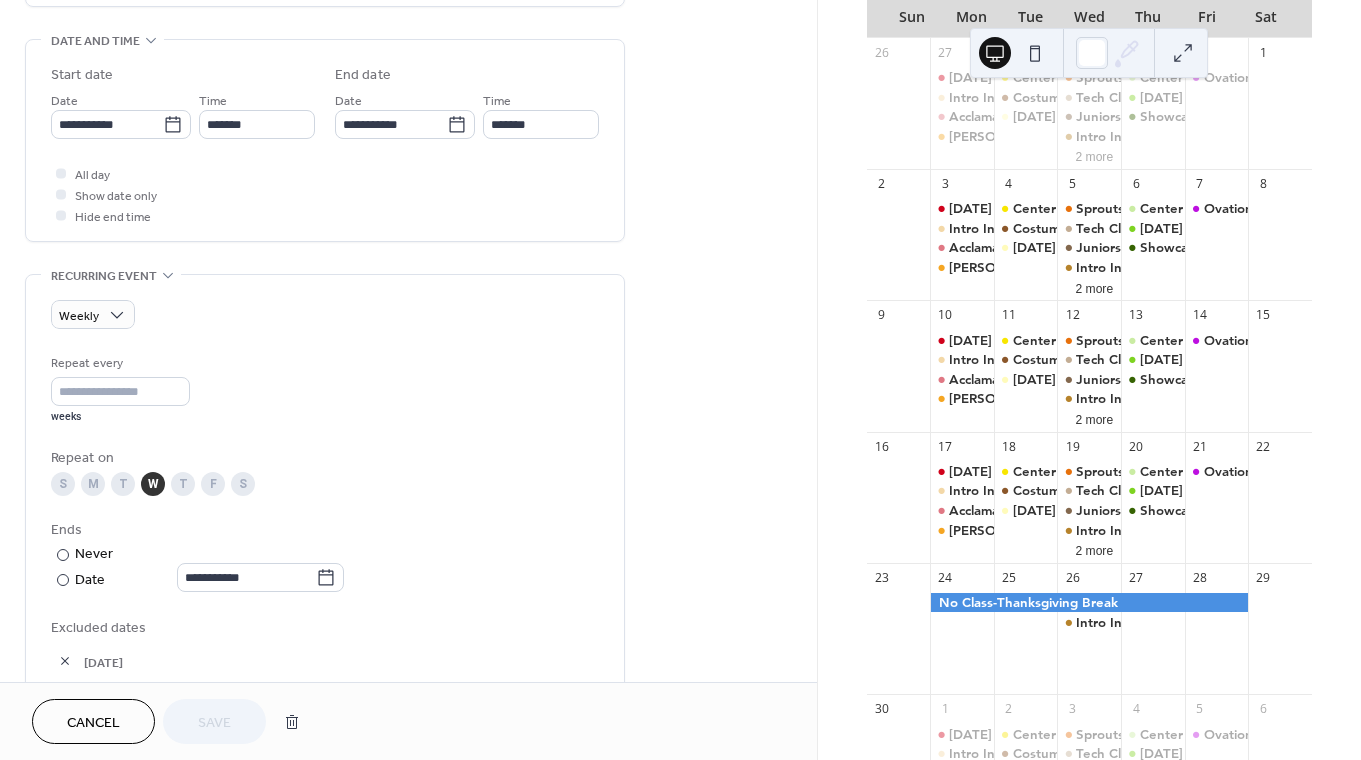 click on "T" at bounding box center (123, 484) 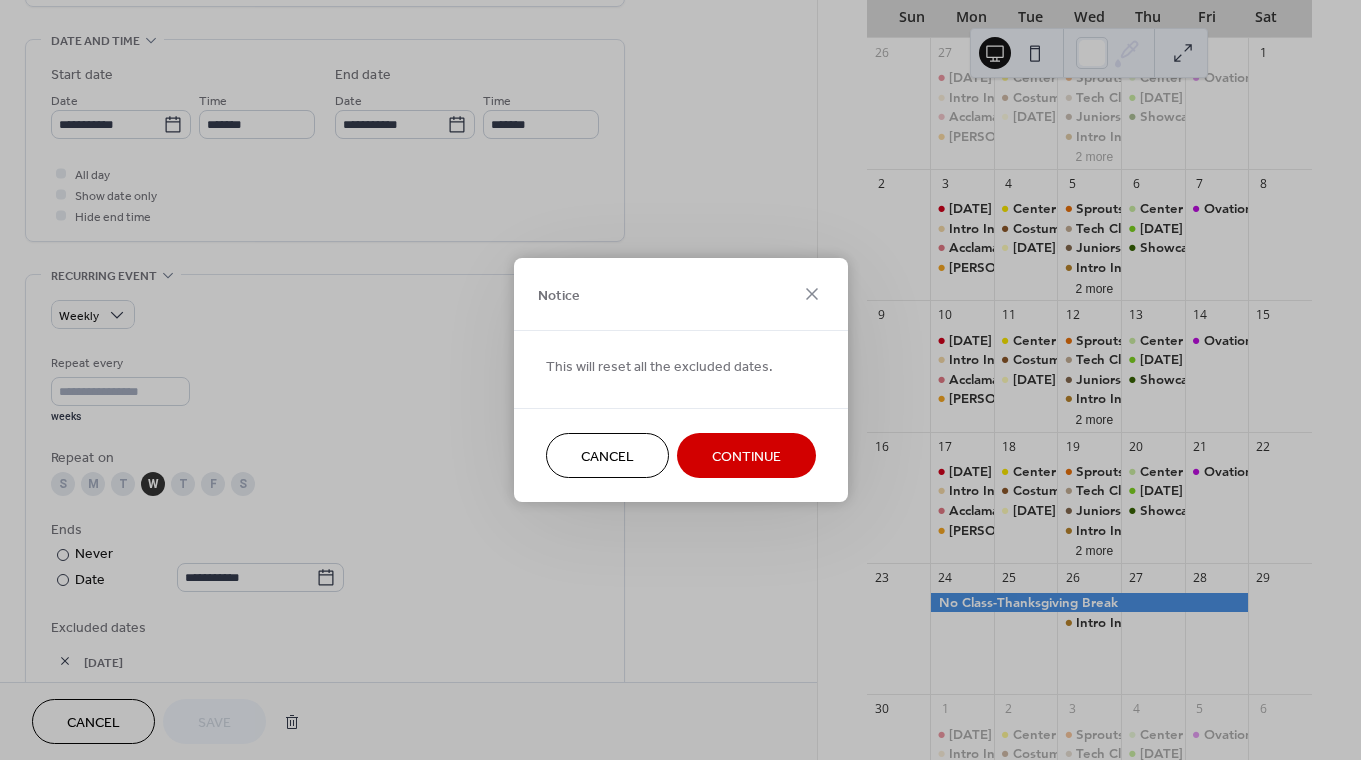 click on "Continue" at bounding box center (746, 455) 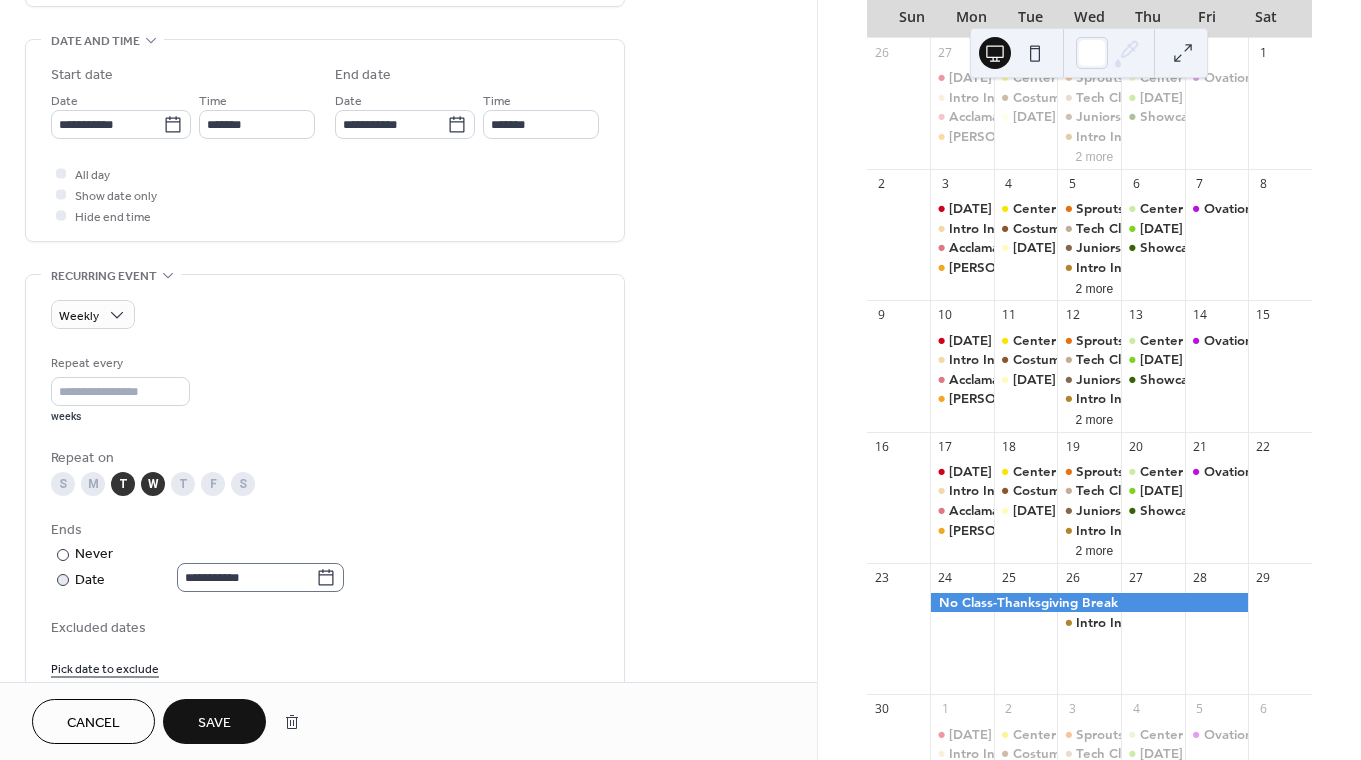 scroll, scrollTop: 1, scrollLeft: 0, axis: vertical 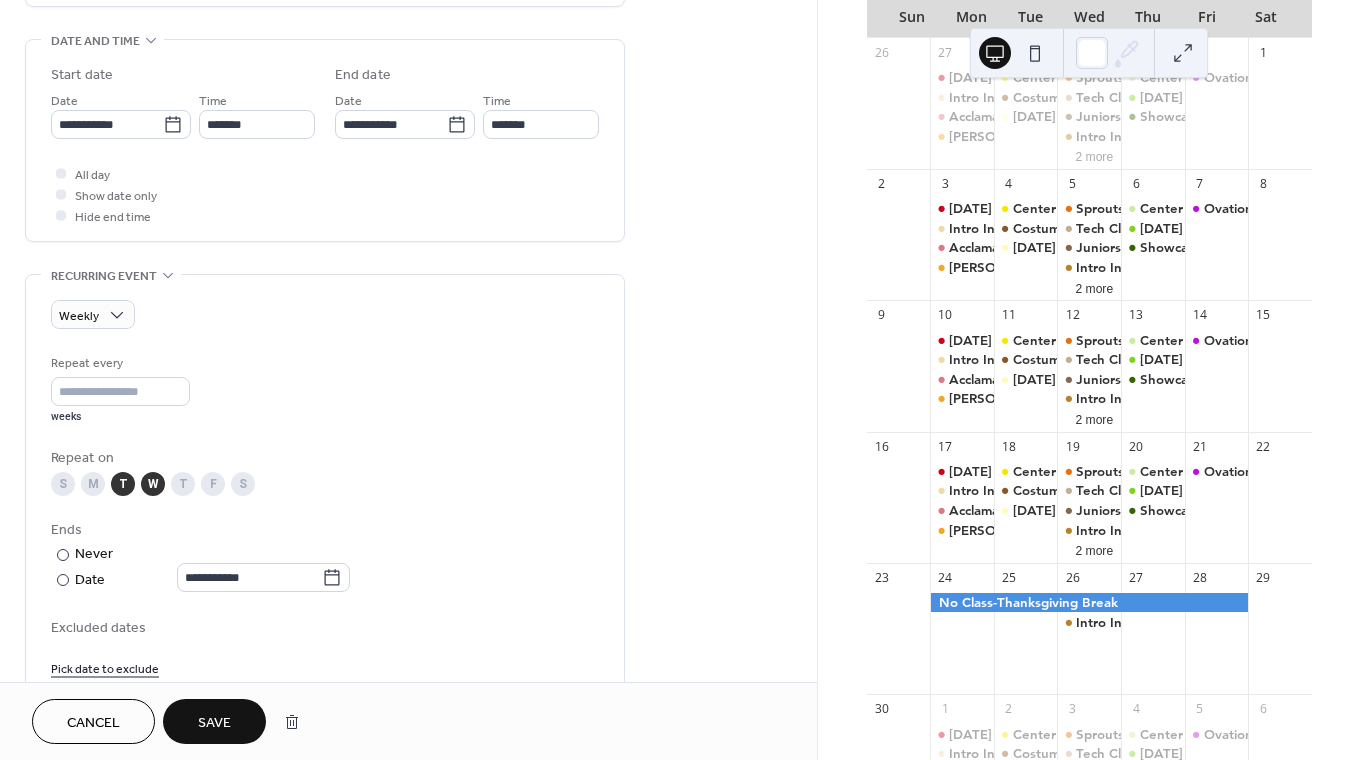 click on "Pick date to exclude" at bounding box center (105, 667) 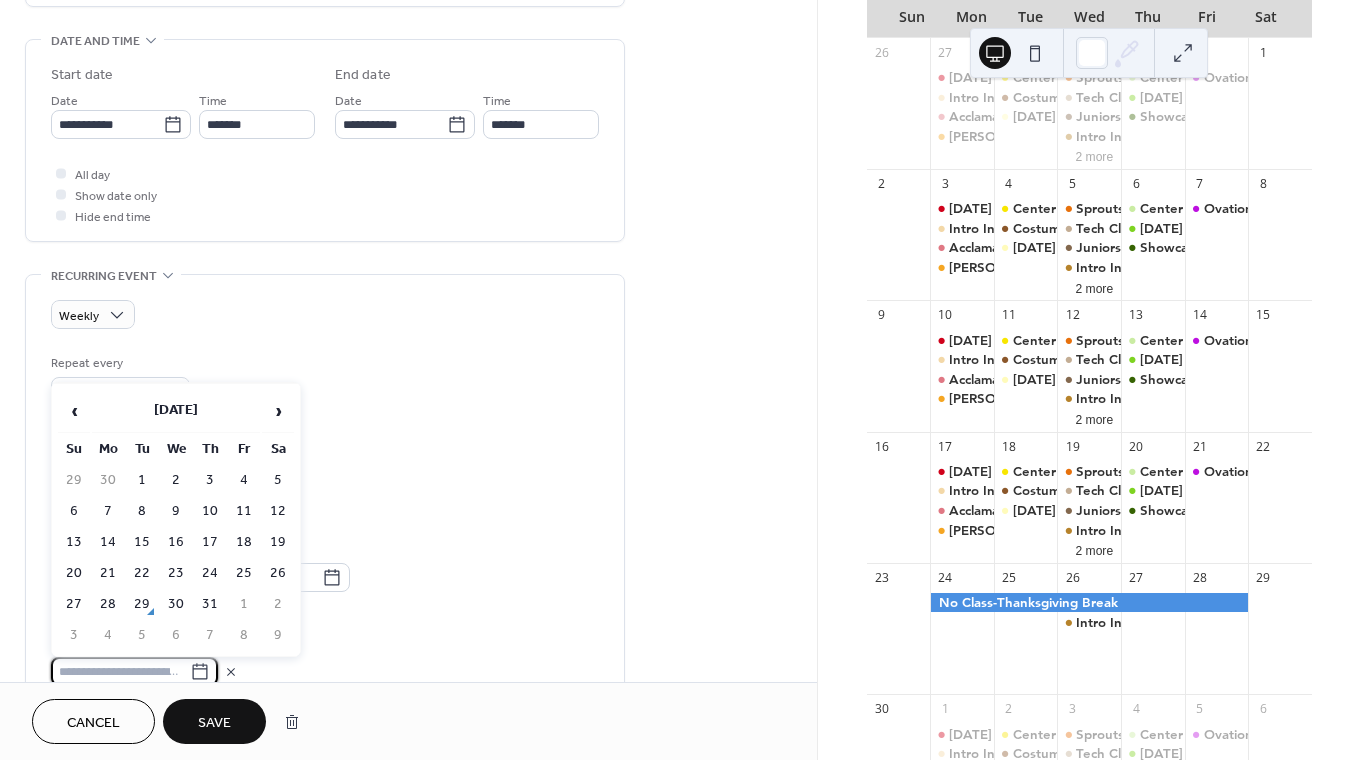 scroll, scrollTop: 616, scrollLeft: 0, axis: vertical 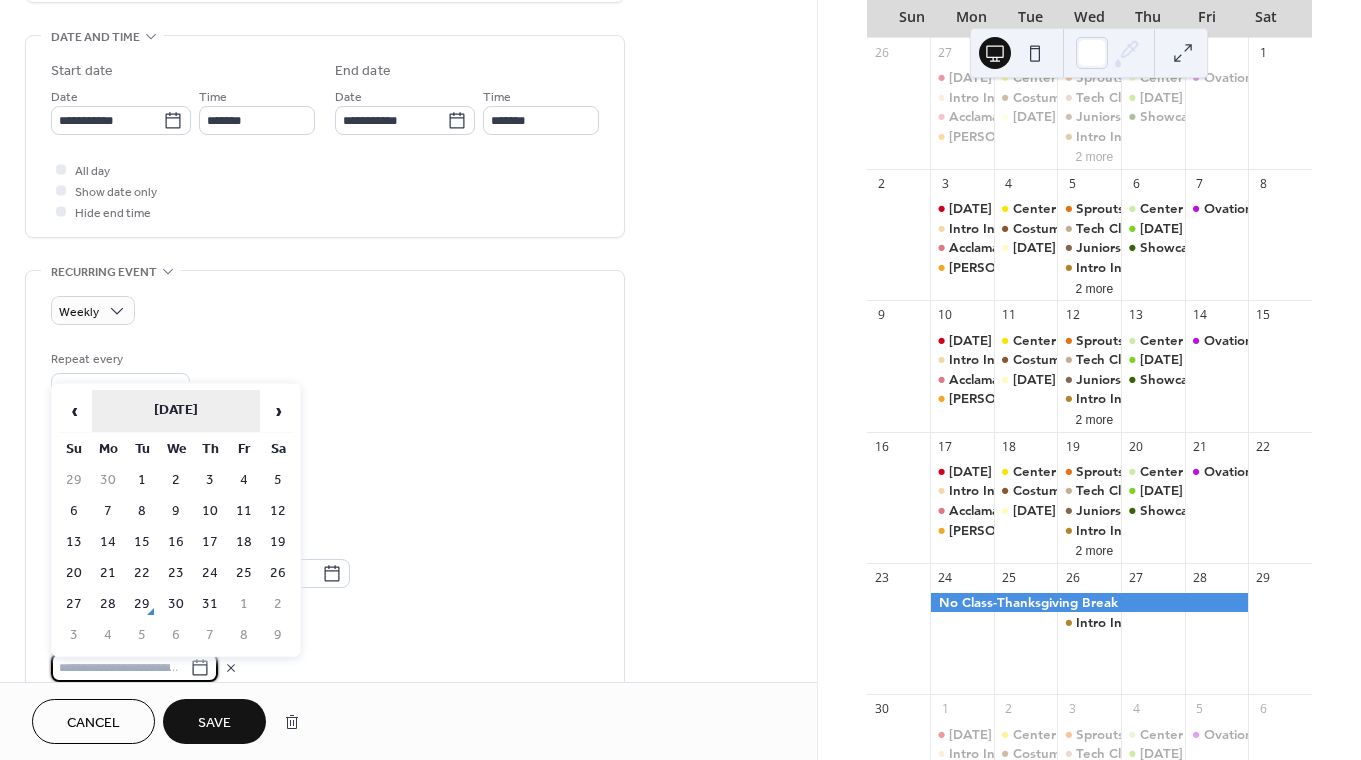 click on "[DATE]" at bounding box center [176, 411] 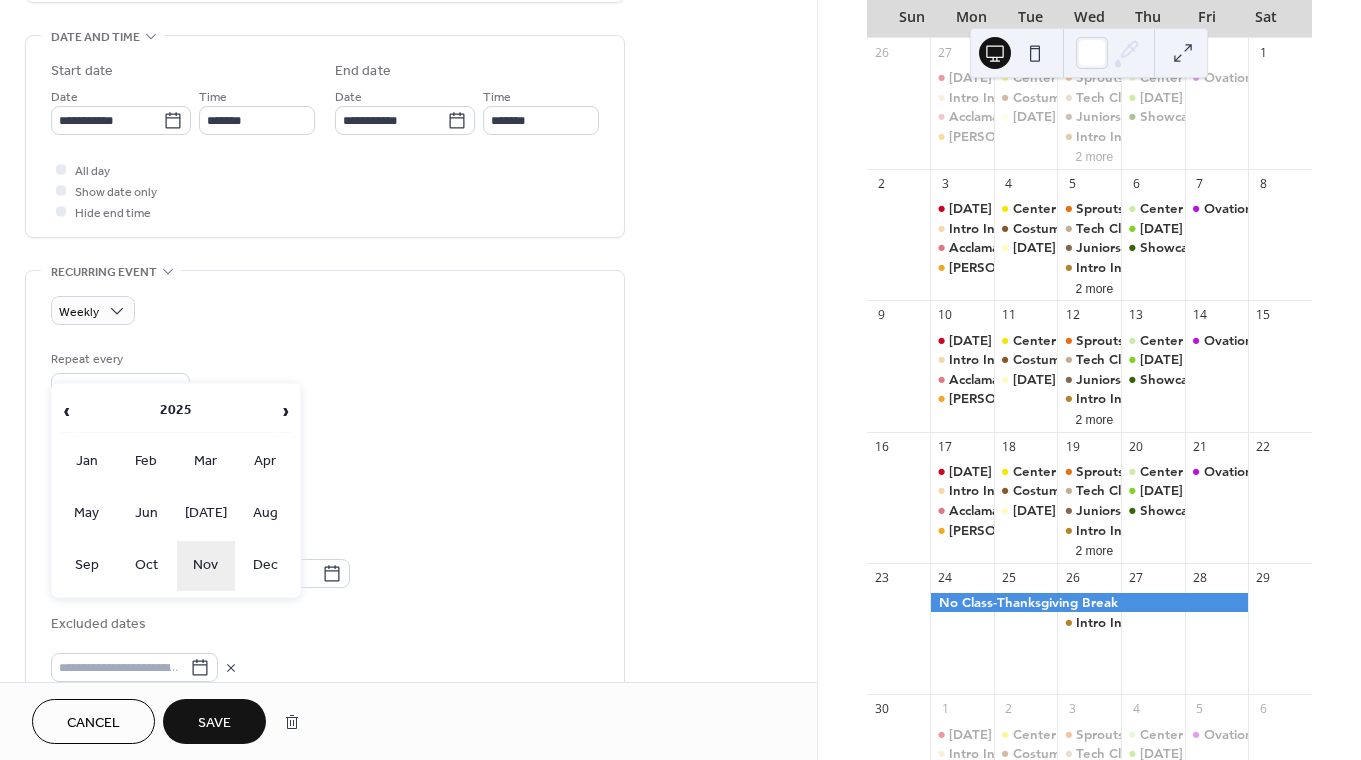 click on "Nov" at bounding box center (206, 566) 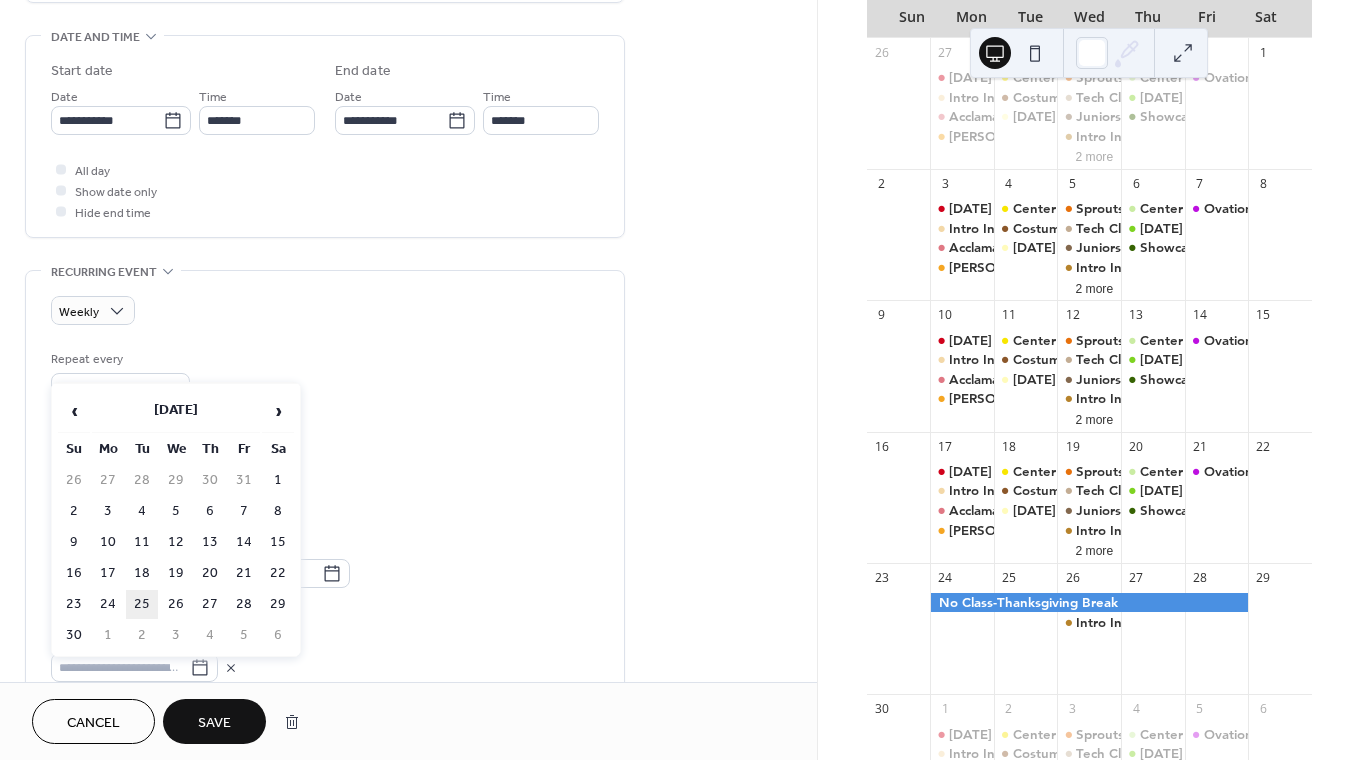 click on "25" at bounding box center [142, 604] 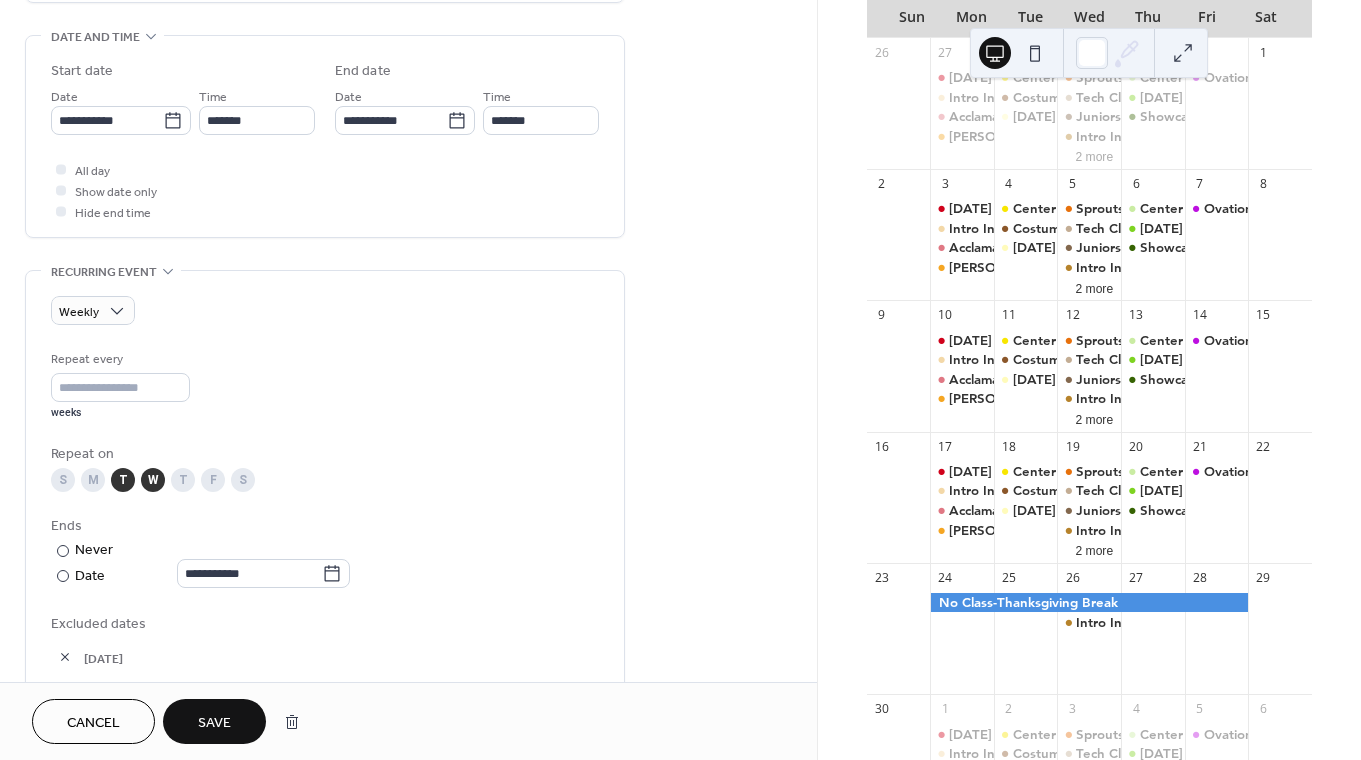 click on "Save" at bounding box center (214, 723) 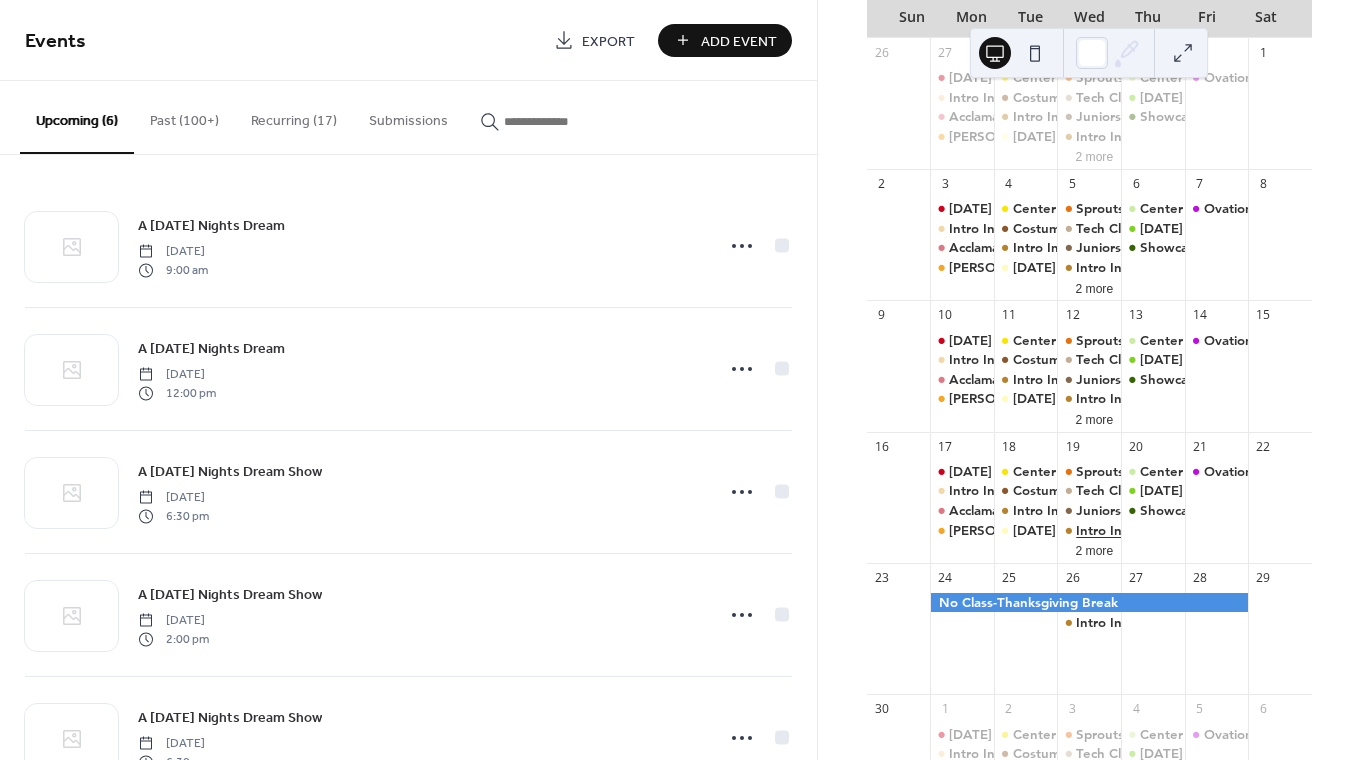 click on "Intro Into Dance-Tuesdays" at bounding box center (1157, 530) 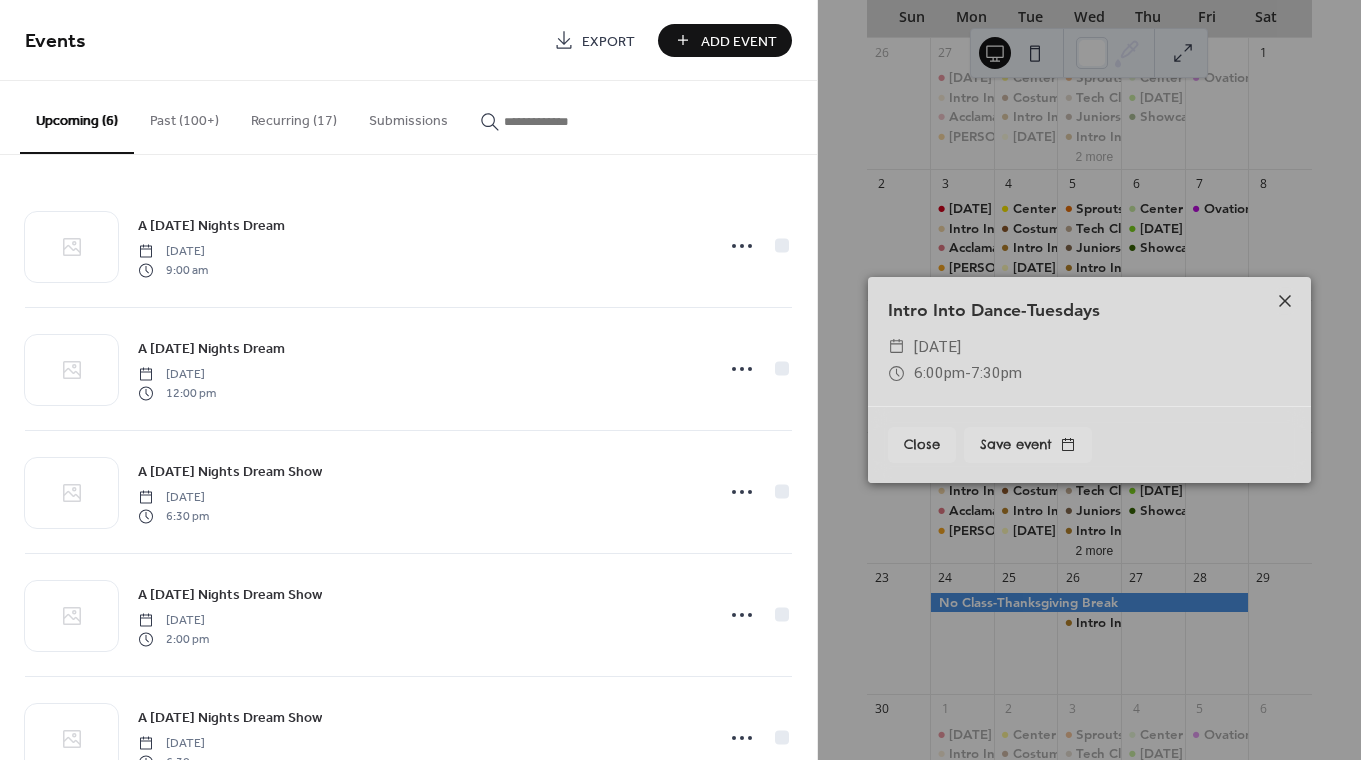 click 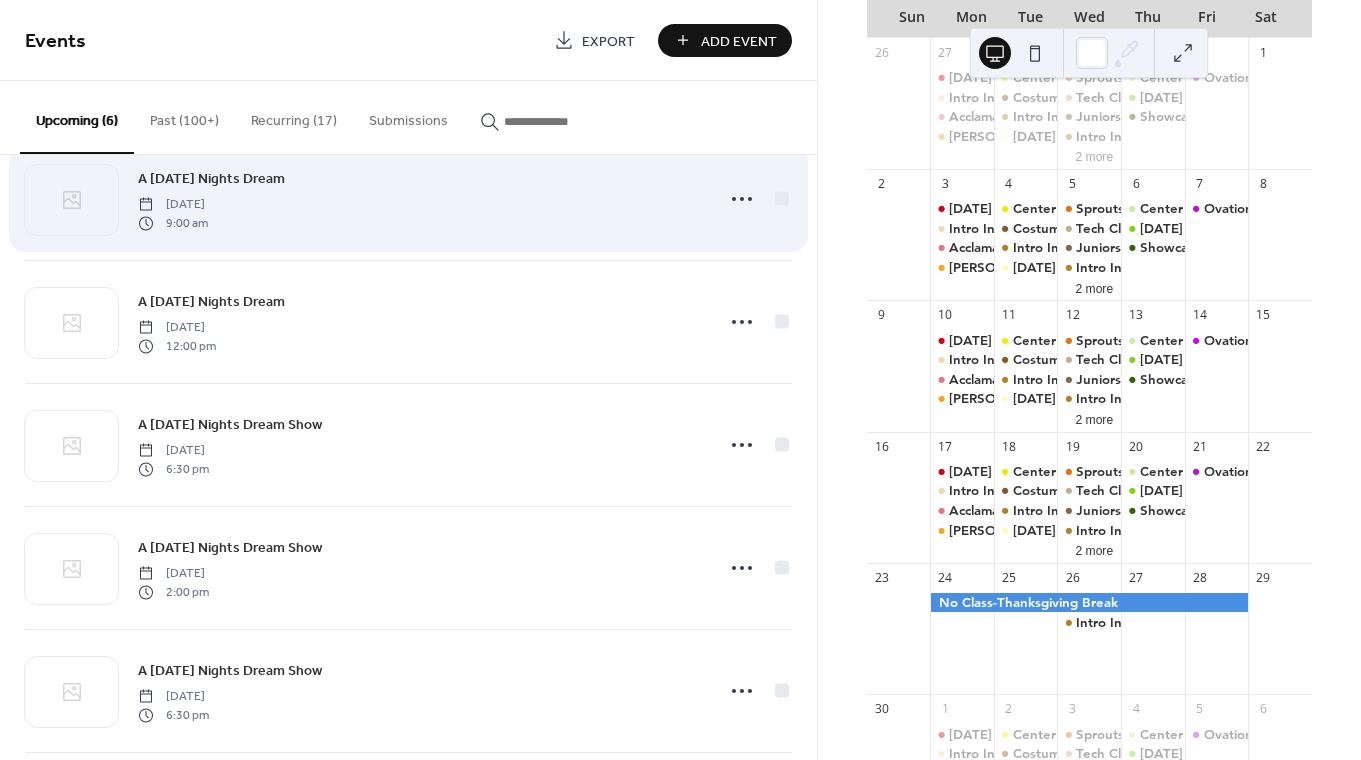 scroll, scrollTop: 0, scrollLeft: 0, axis: both 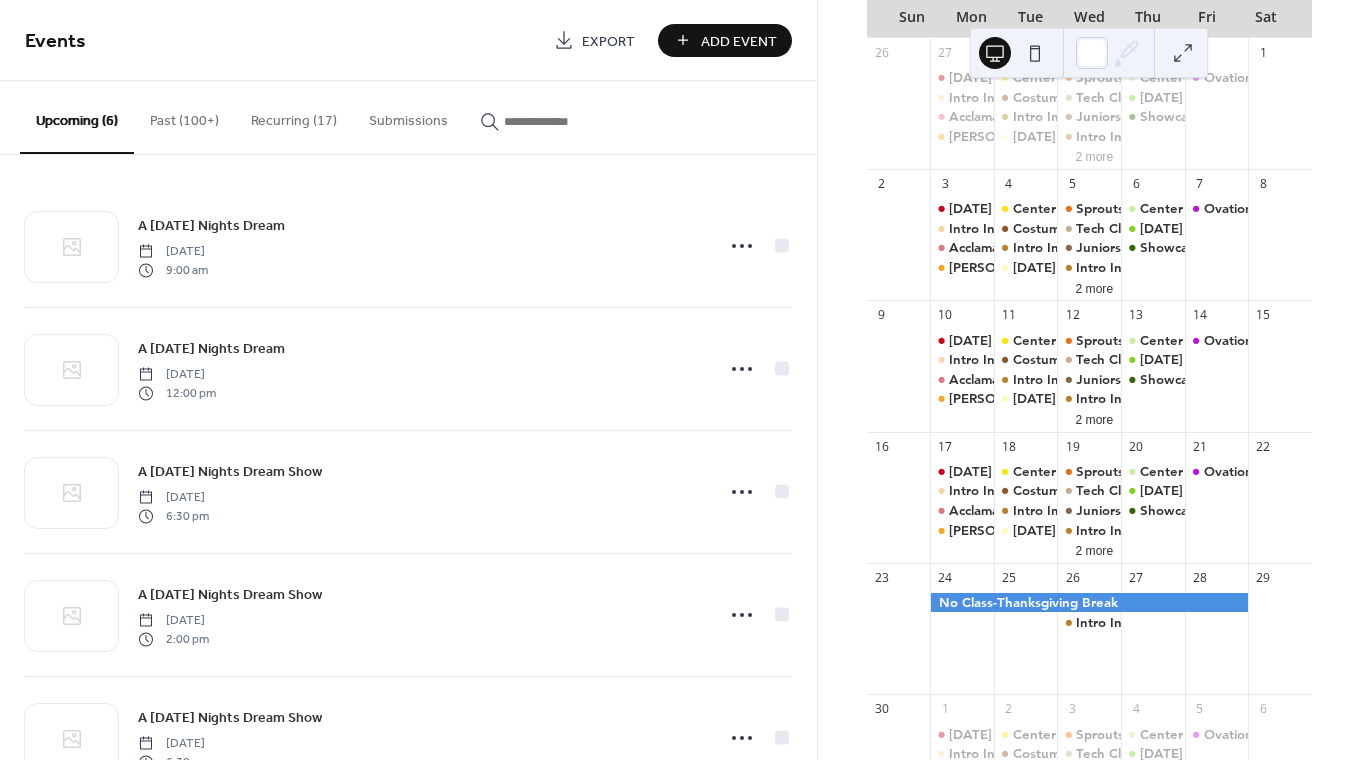 click on "Recurring (17)" at bounding box center (294, 116) 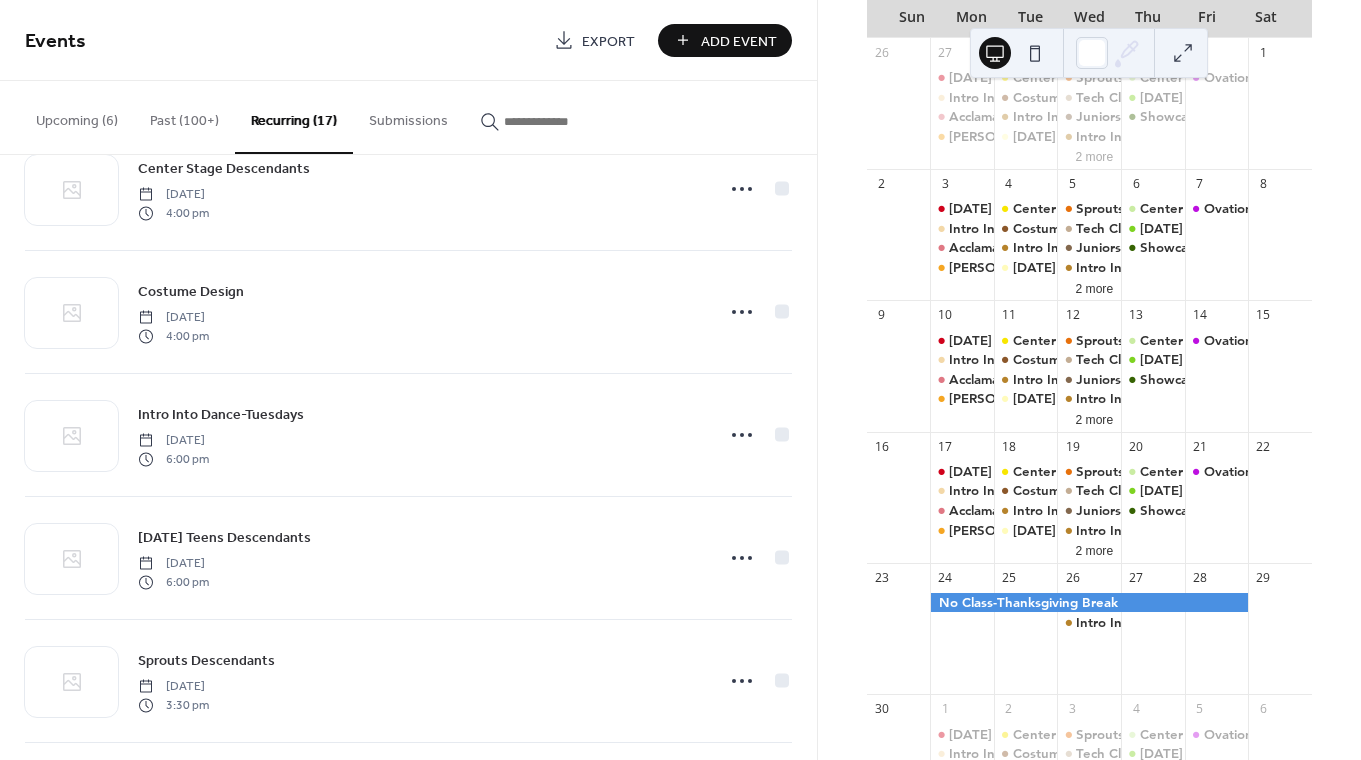 scroll, scrollTop: 710, scrollLeft: 0, axis: vertical 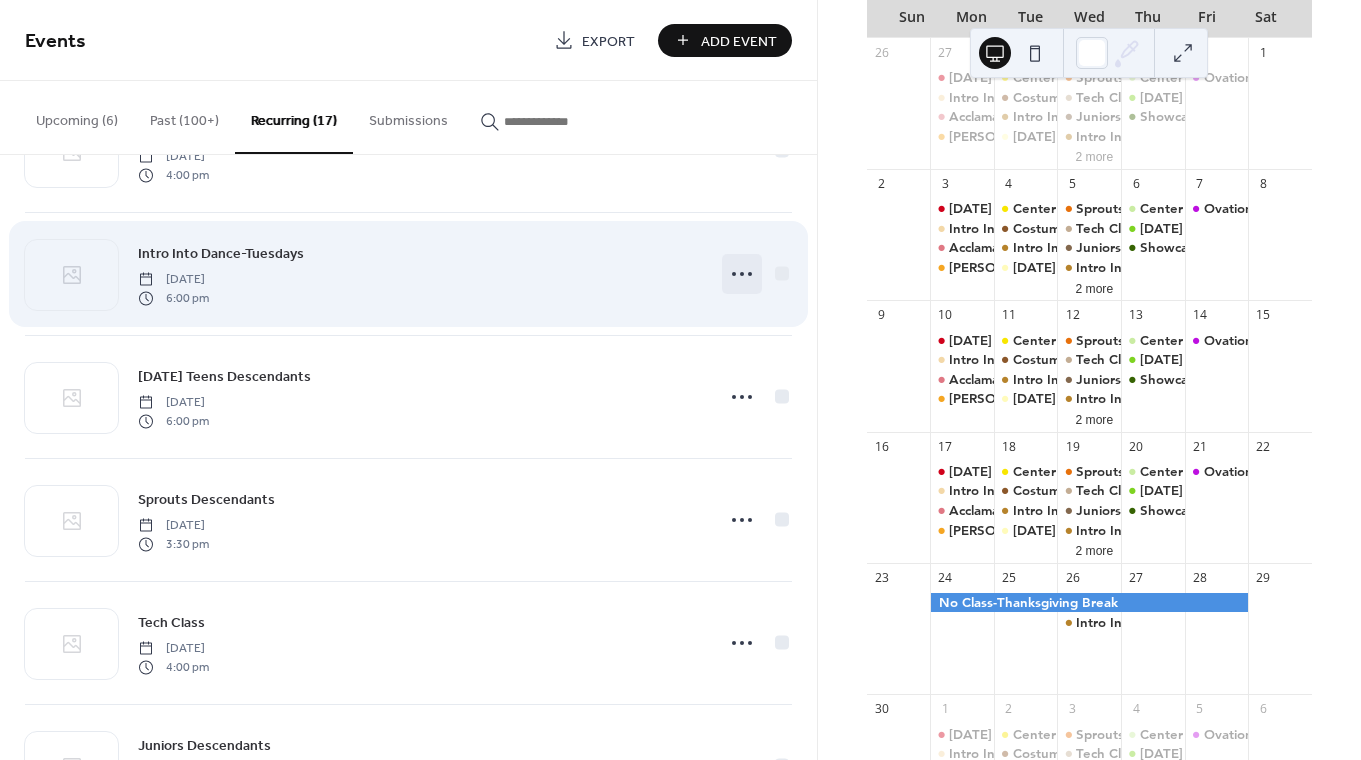 click 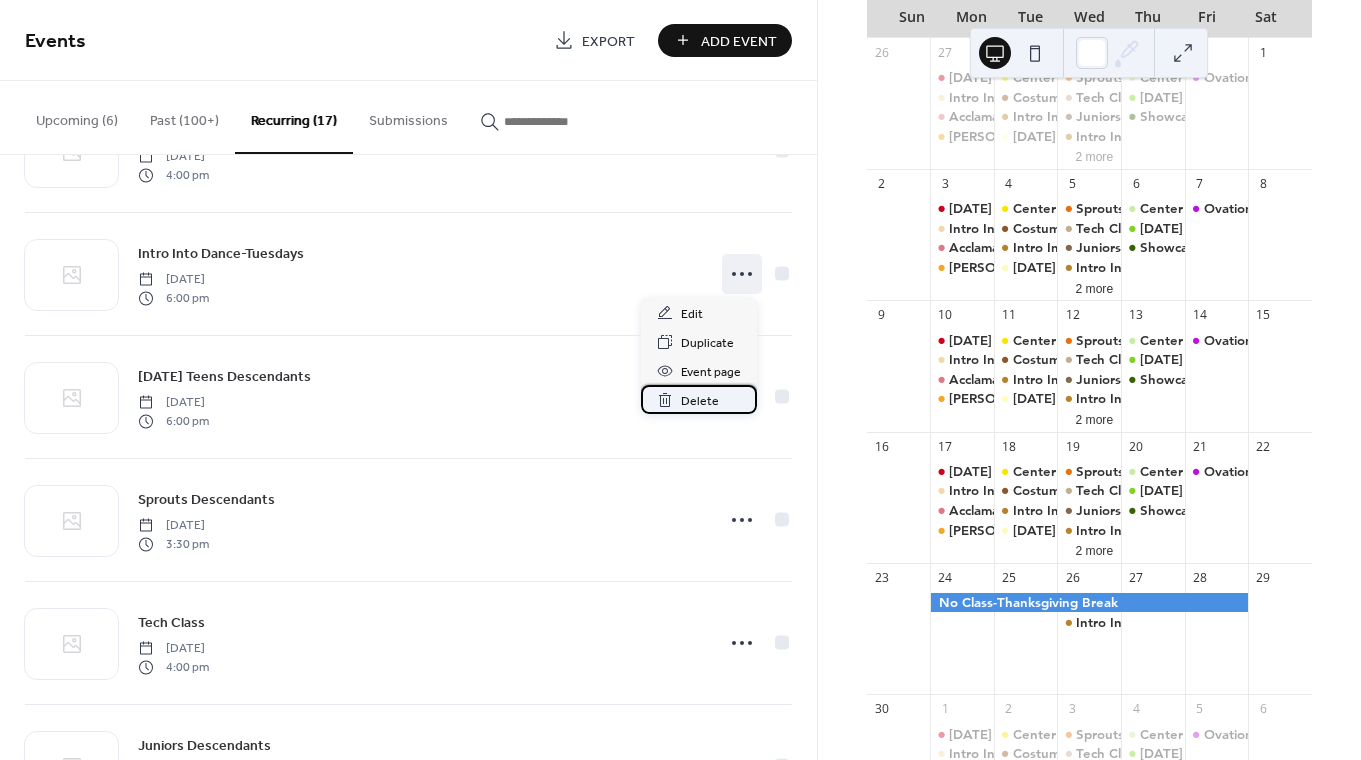 click on "Delete" at bounding box center (700, 401) 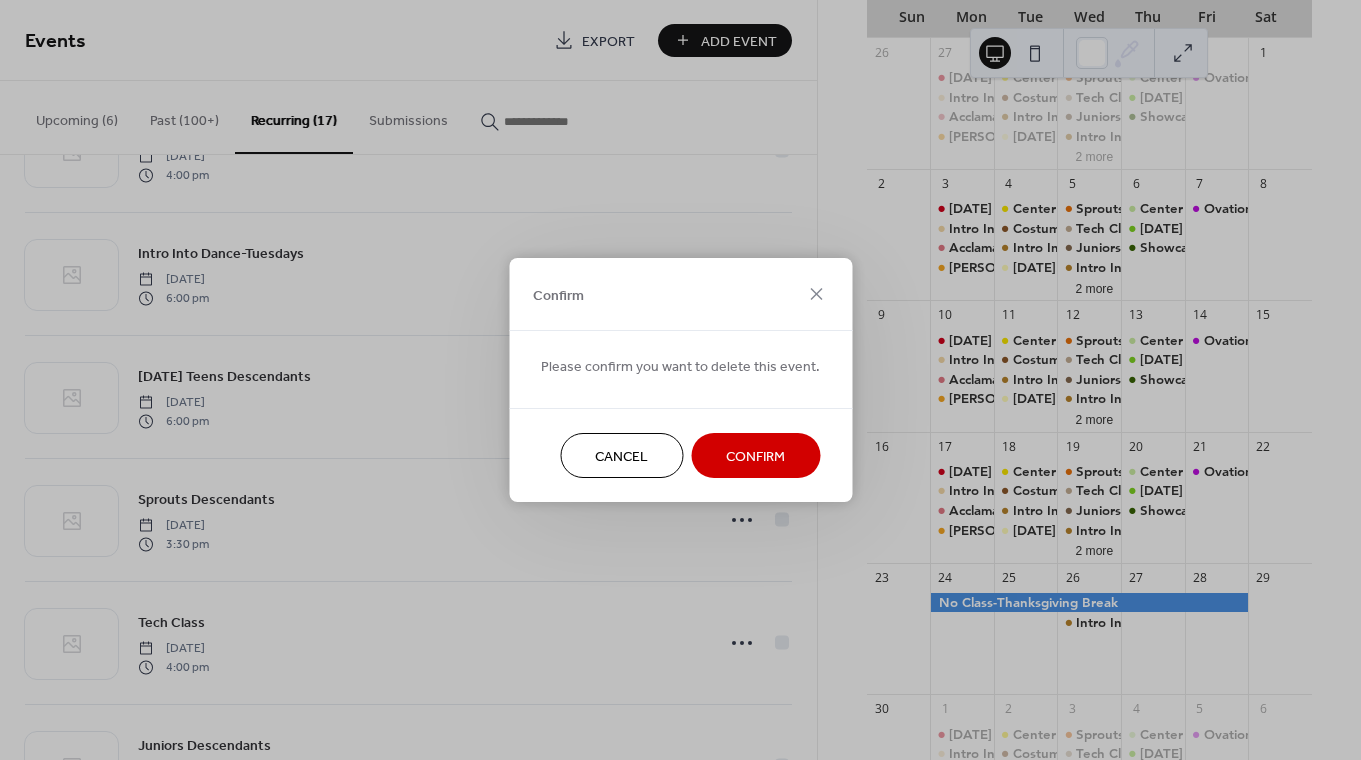 click on "Confirm" at bounding box center [755, 457] 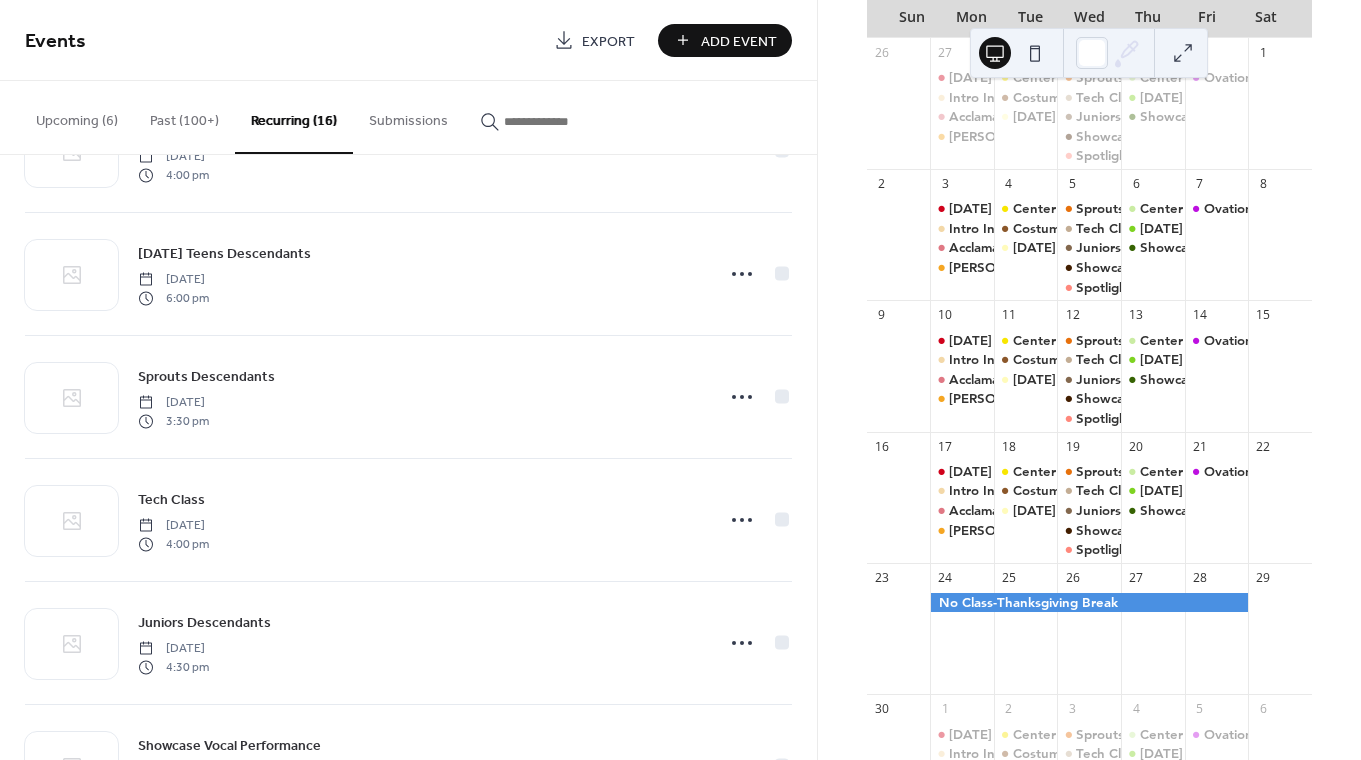 click on "Add Event" at bounding box center [739, 41] 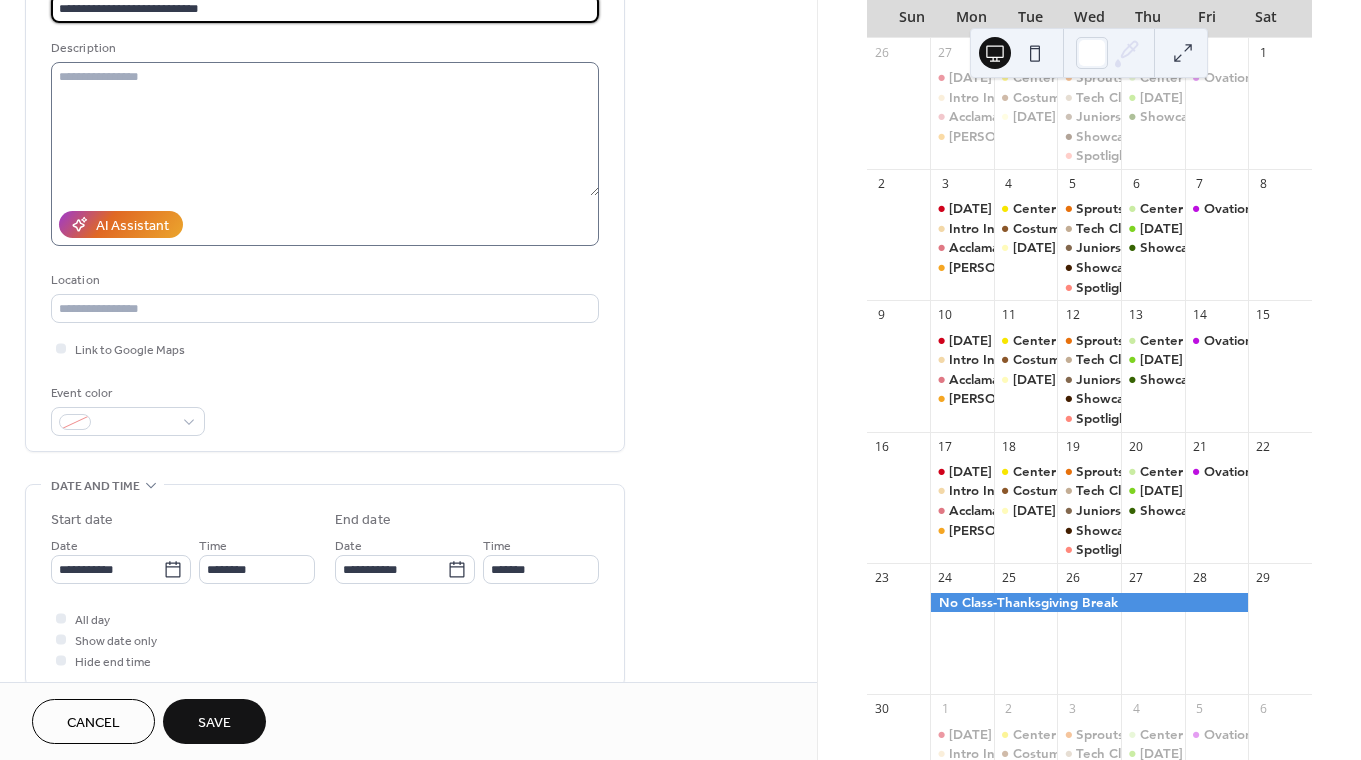 scroll, scrollTop: 186, scrollLeft: 0, axis: vertical 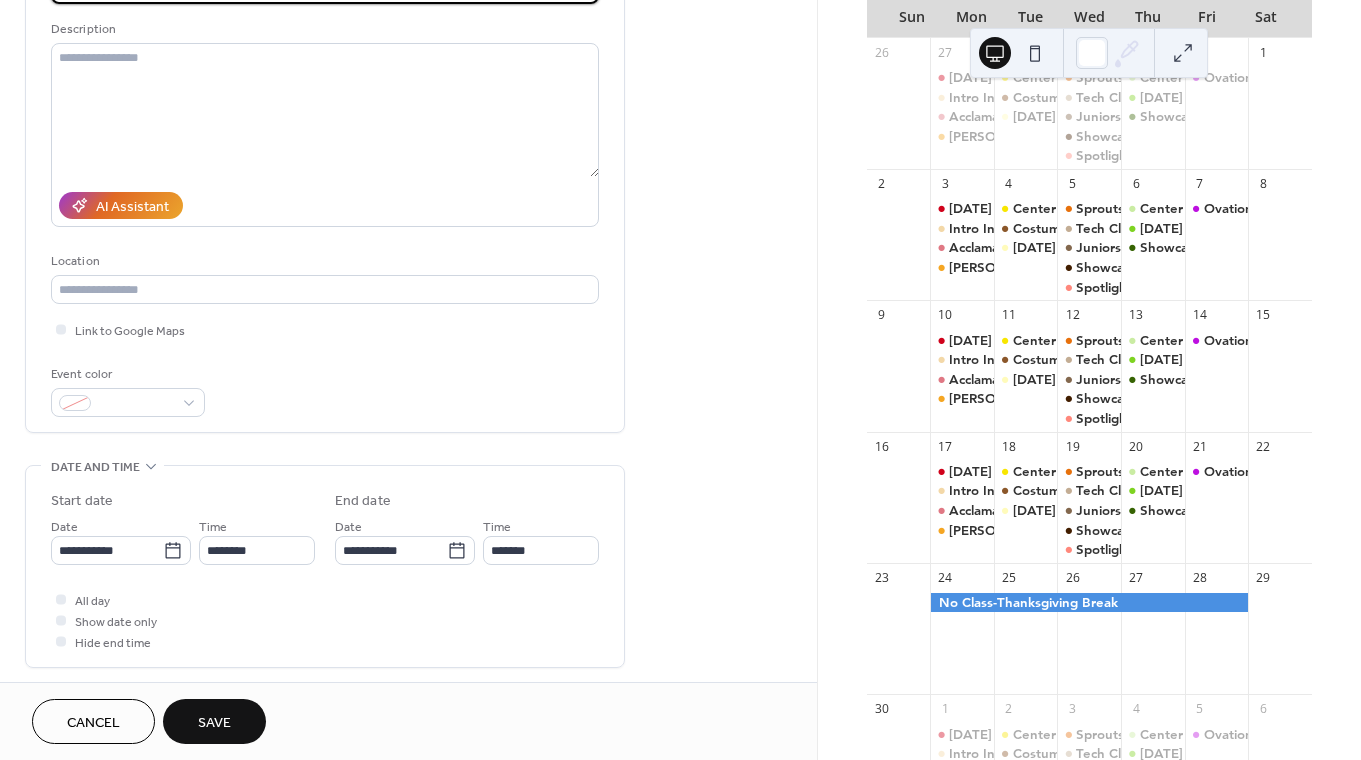 type on "**********" 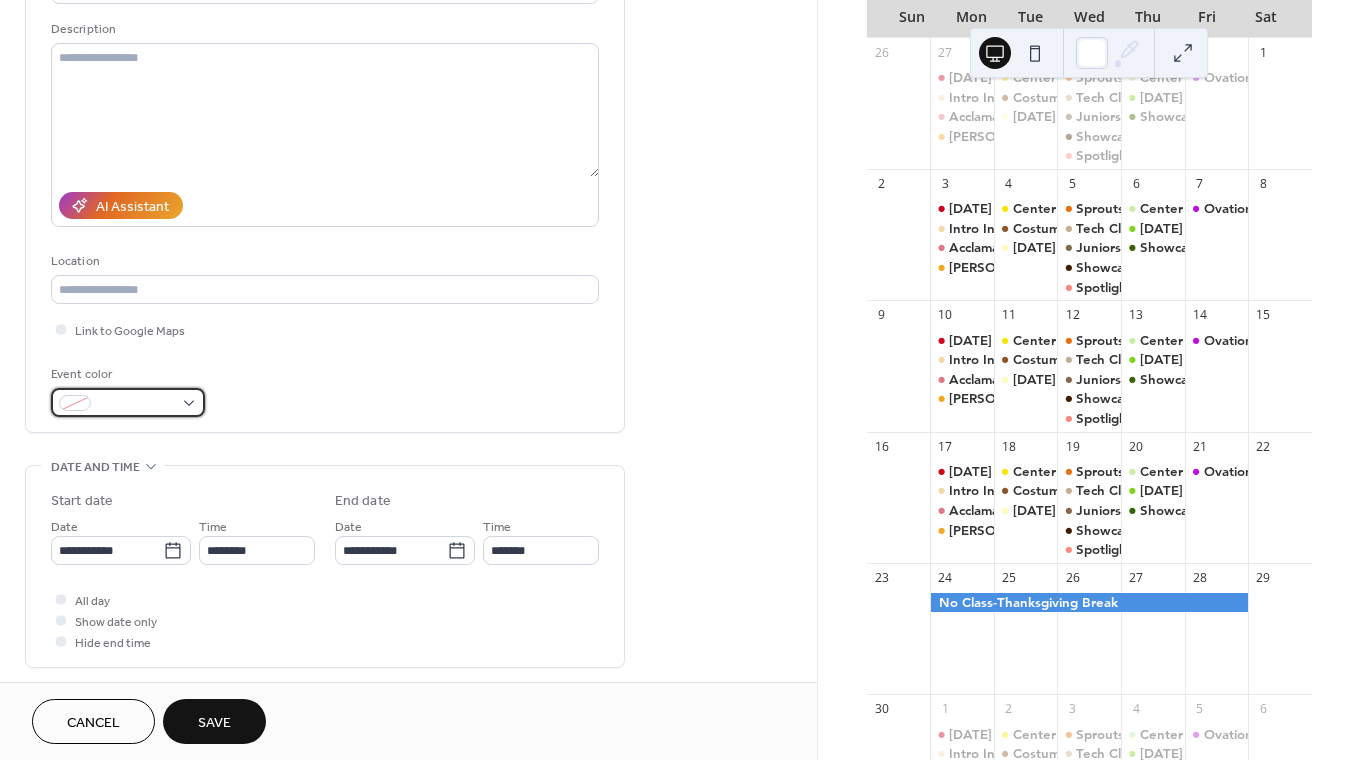 click at bounding box center (136, 404) 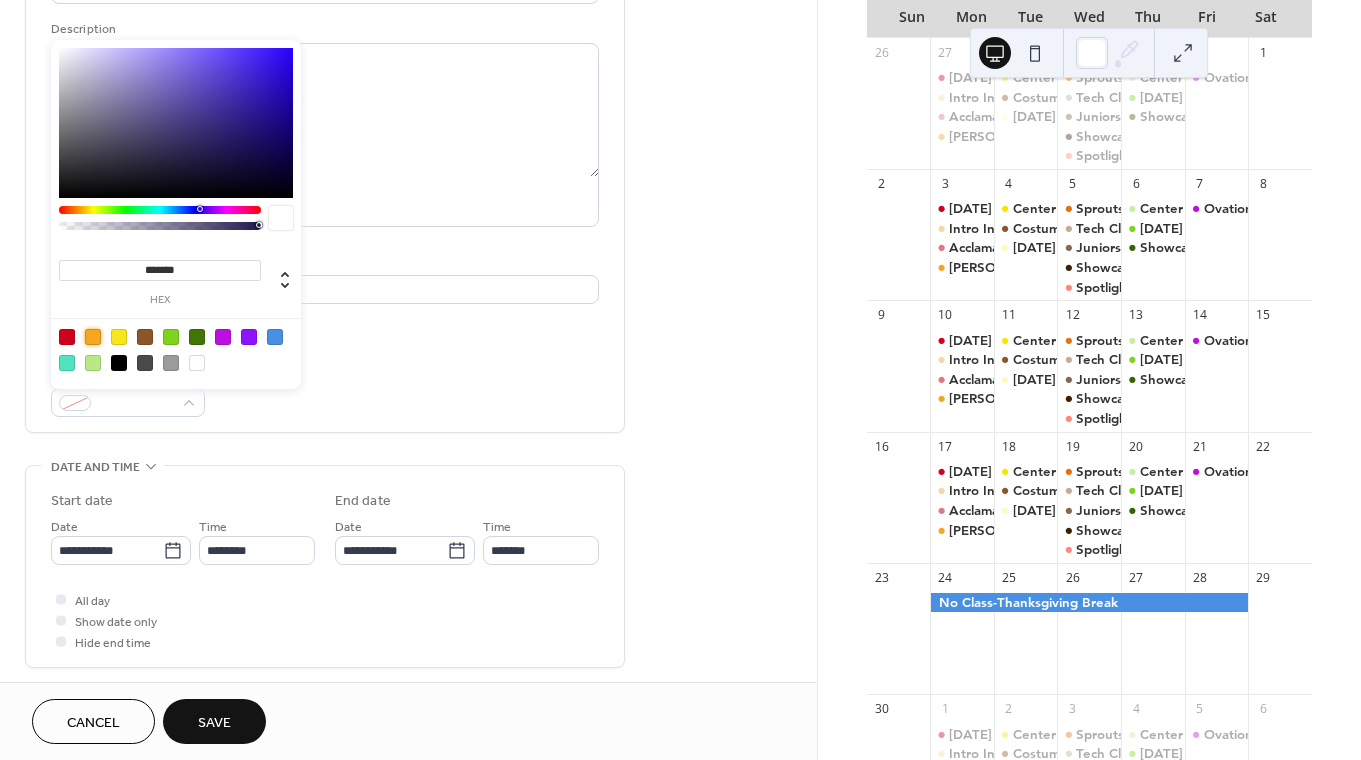 click at bounding box center (93, 337) 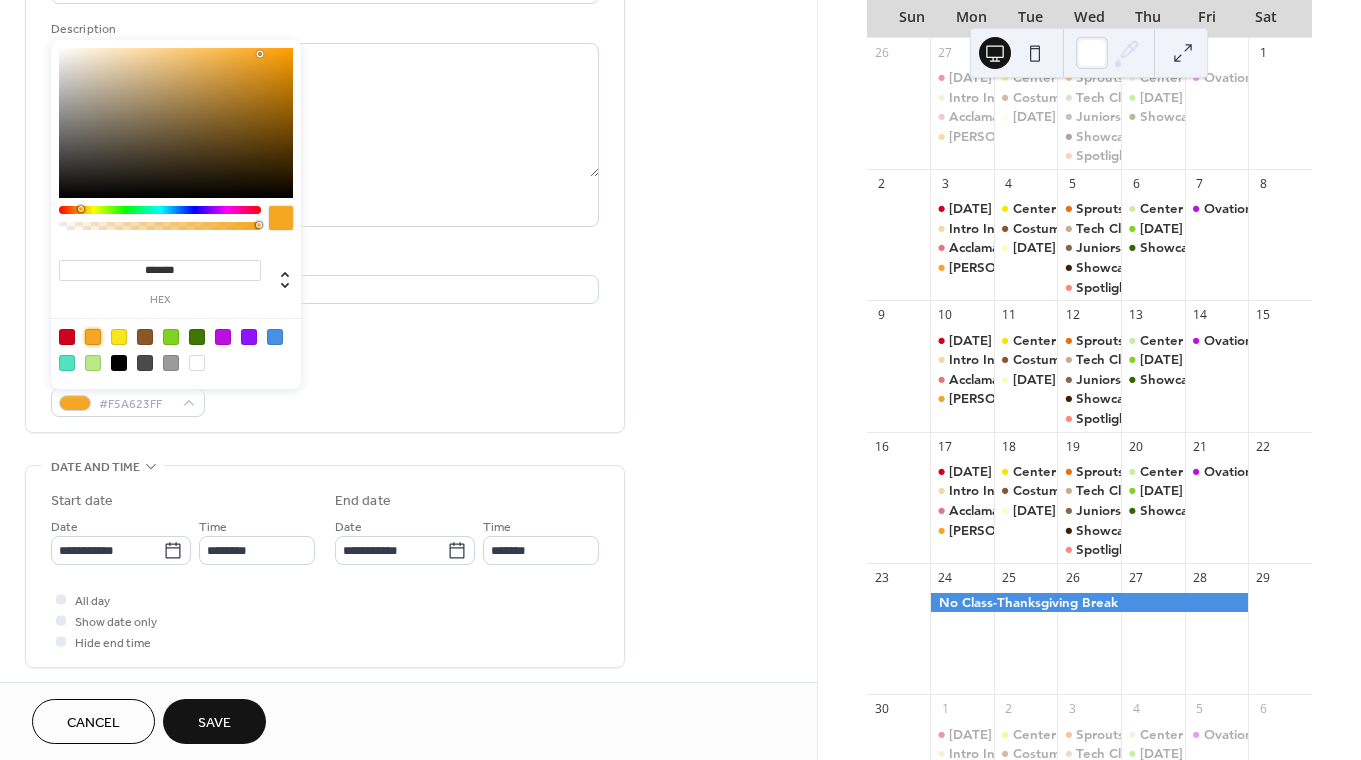 type on "*******" 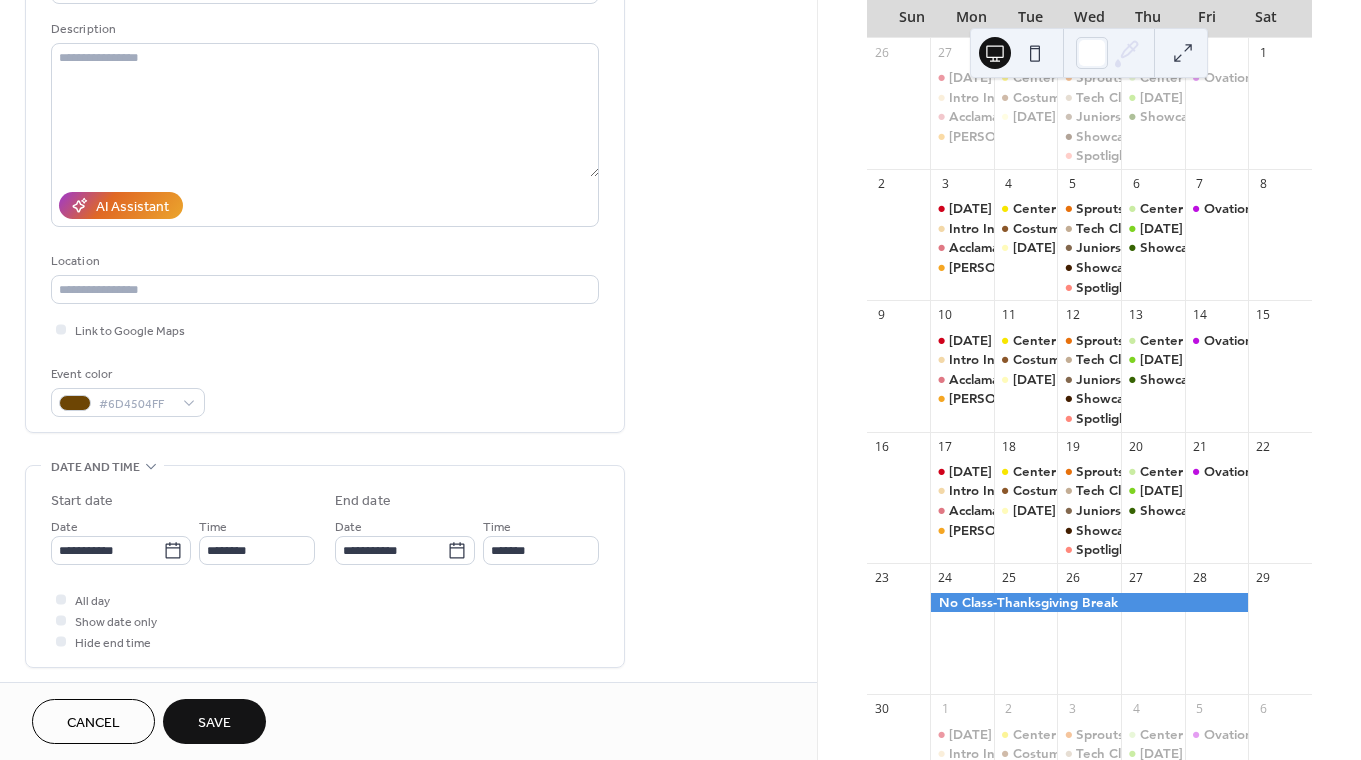 click on "**********" at bounding box center (325, 179) 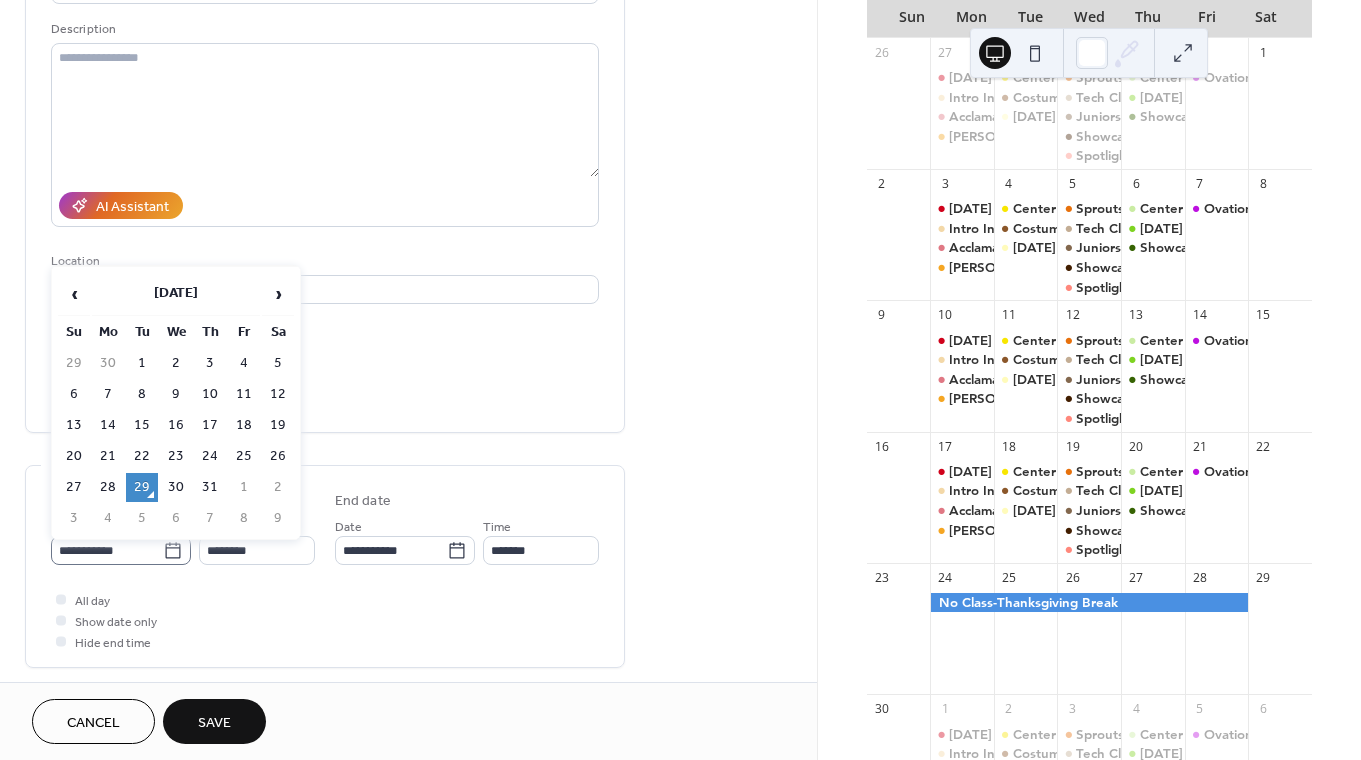 click 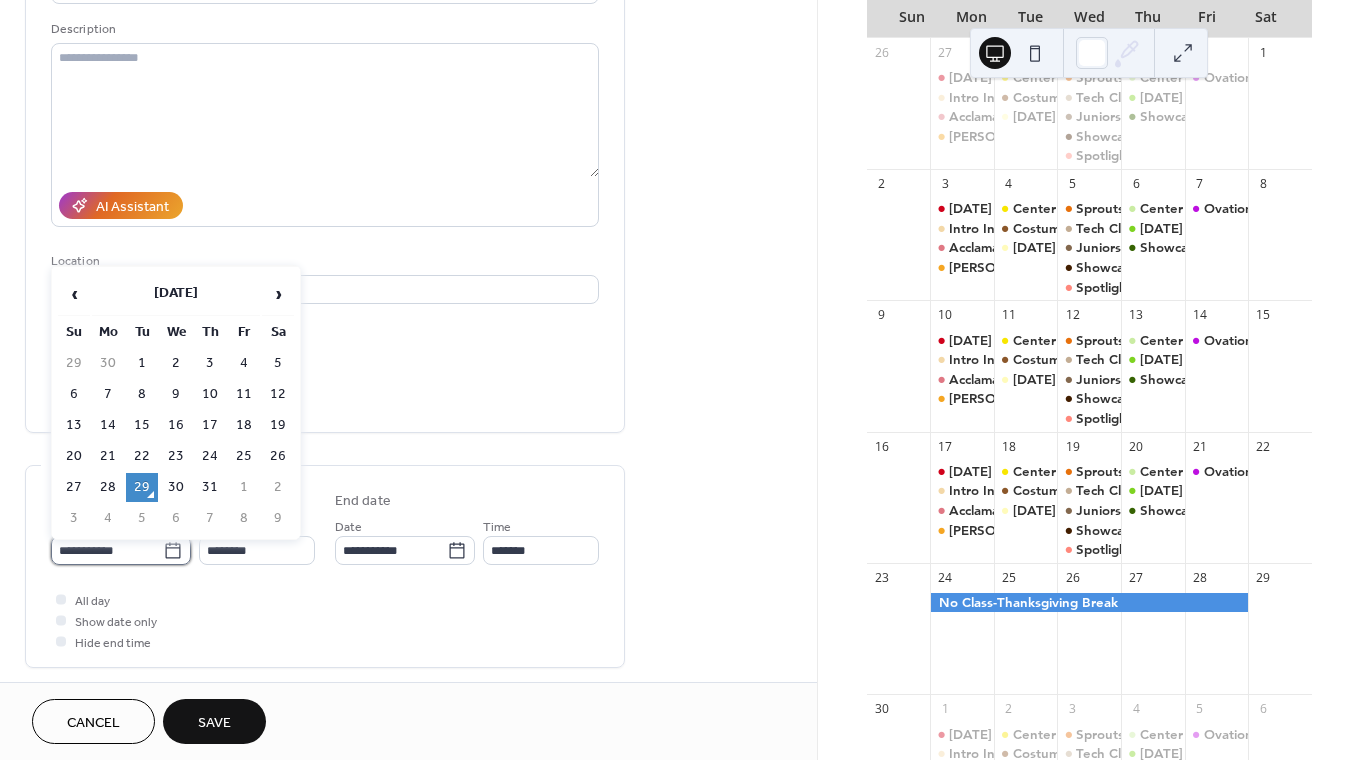click on "**********" at bounding box center [107, 550] 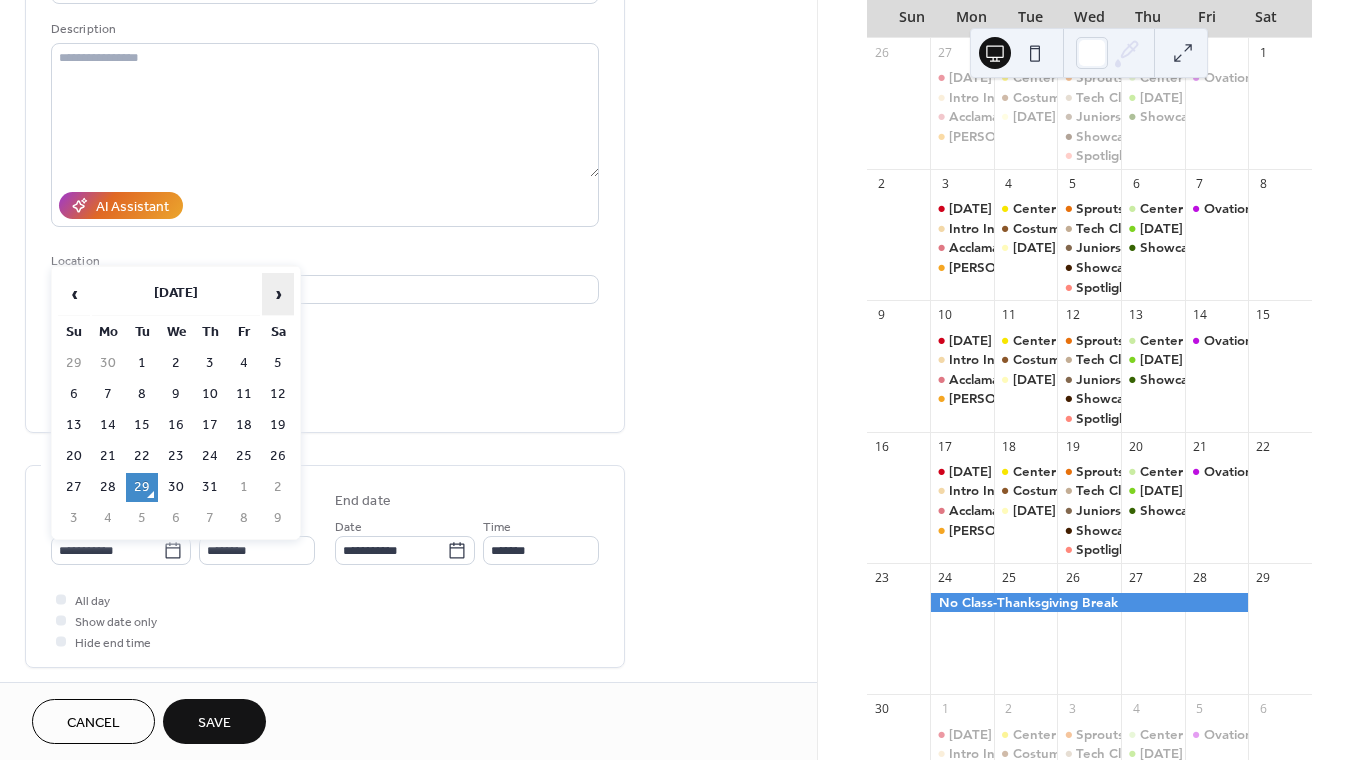 click on "›" at bounding box center (278, 294) 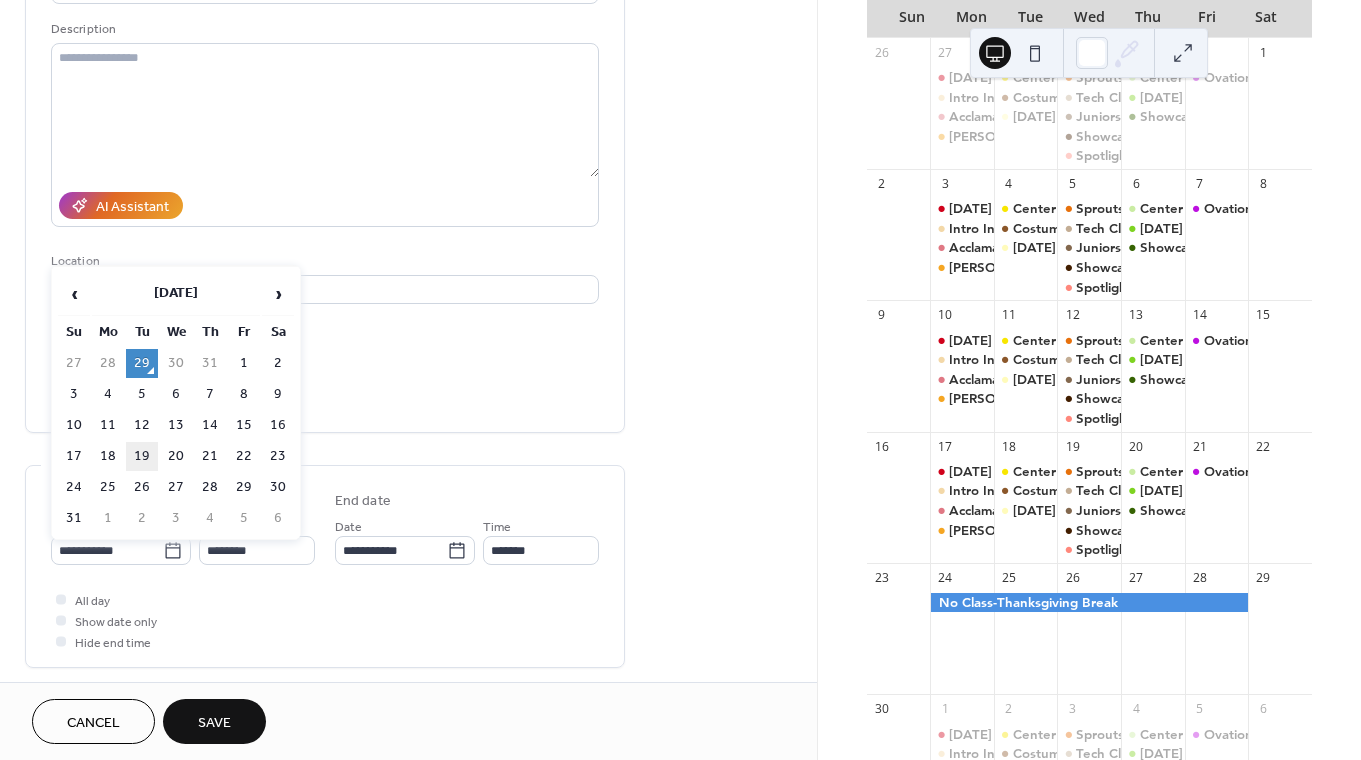 click on "19" at bounding box center [142, 456] 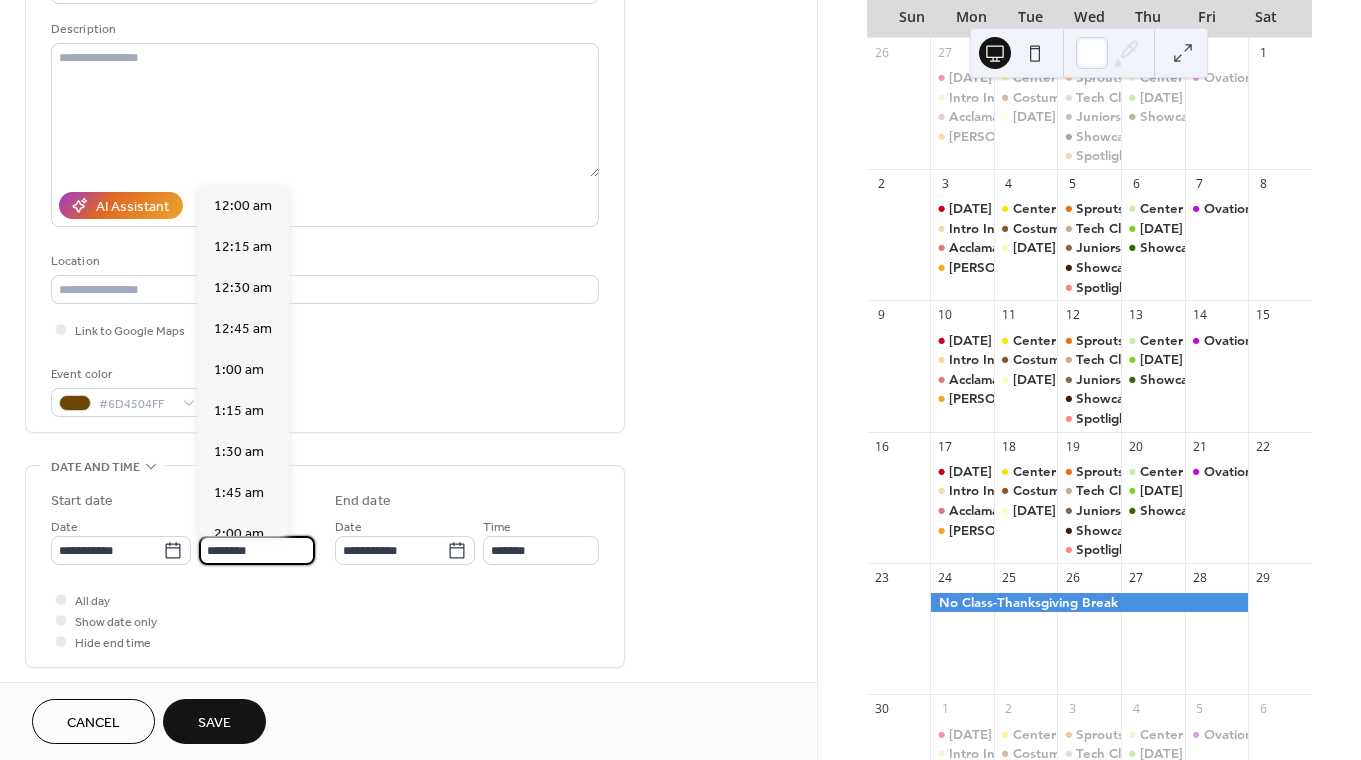 click on "********" at bounding box center (257, 550) 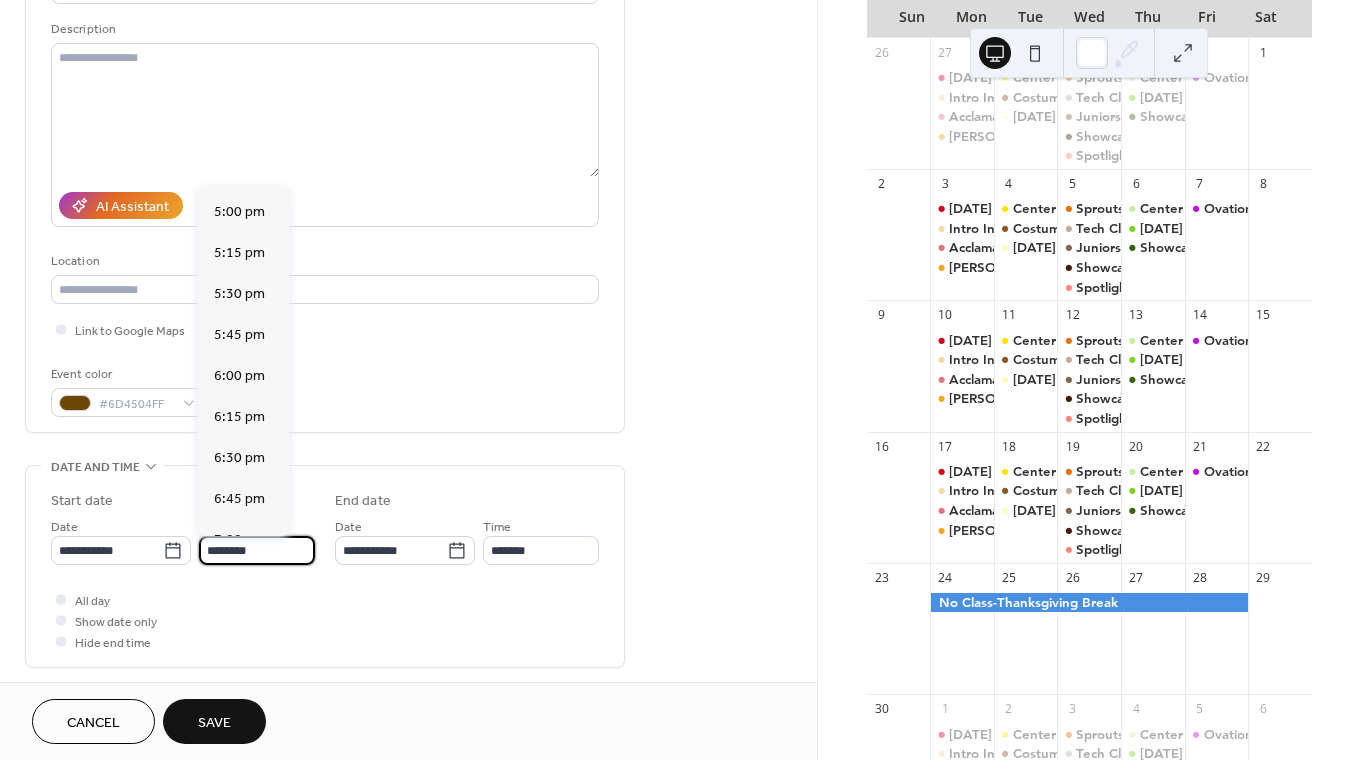 scroll, scrollTop: 2778, scrollLeft: 0, axis: vertical 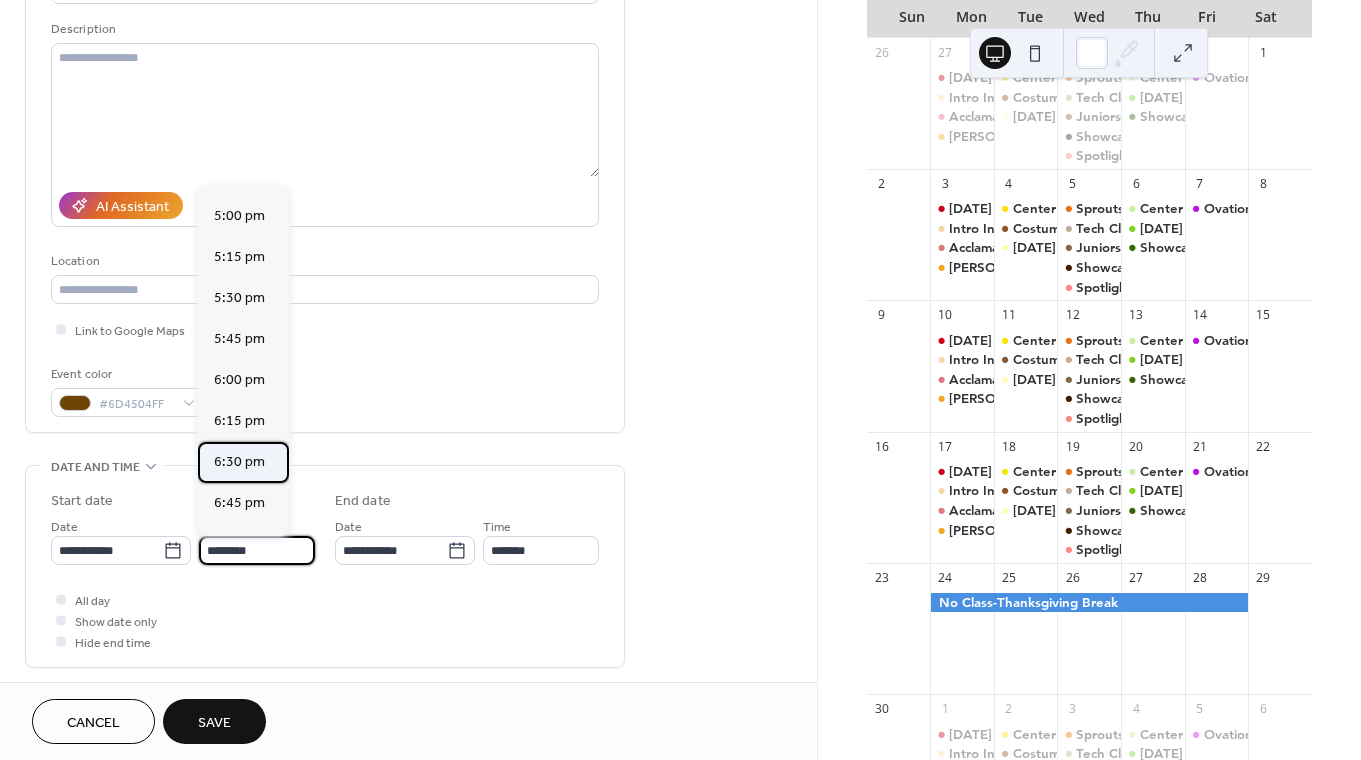 click on "6:30 pm" at bounding box center [239, 462] 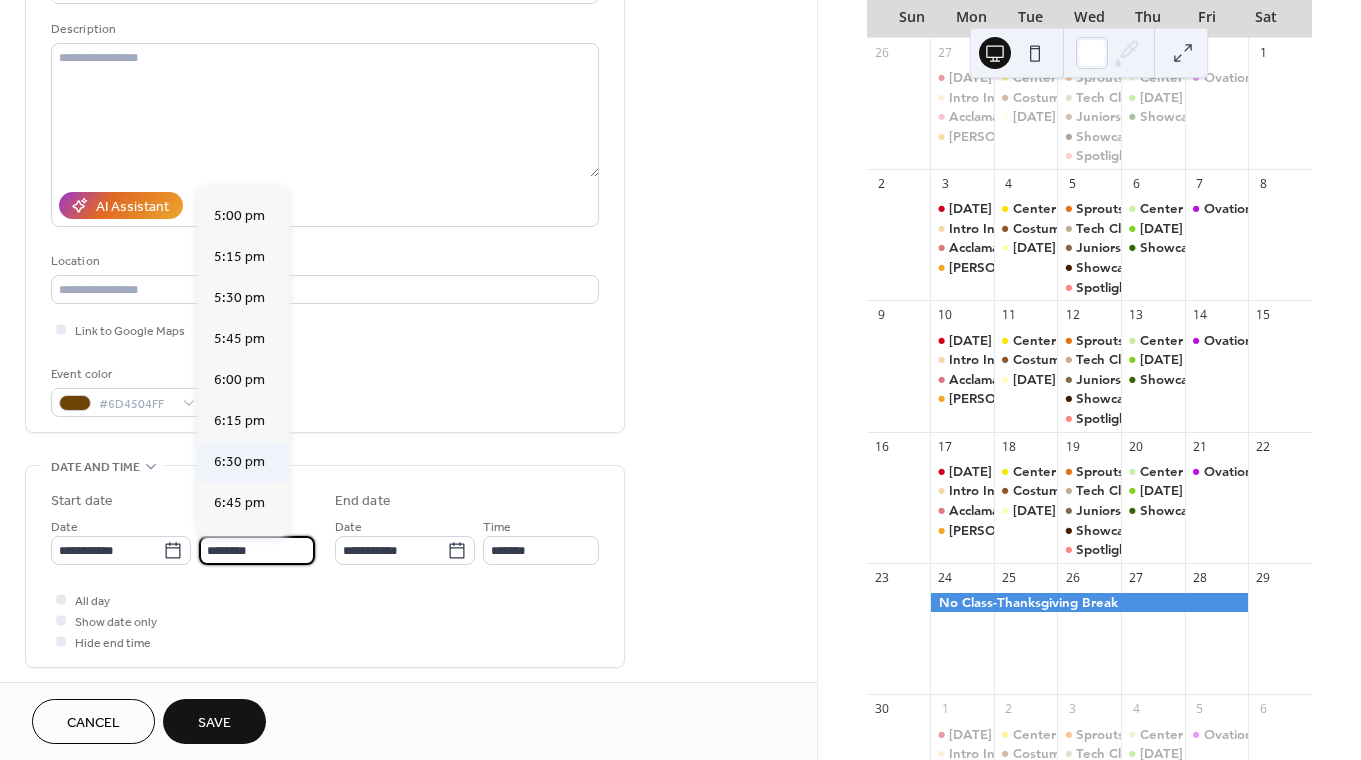 type on "*******" 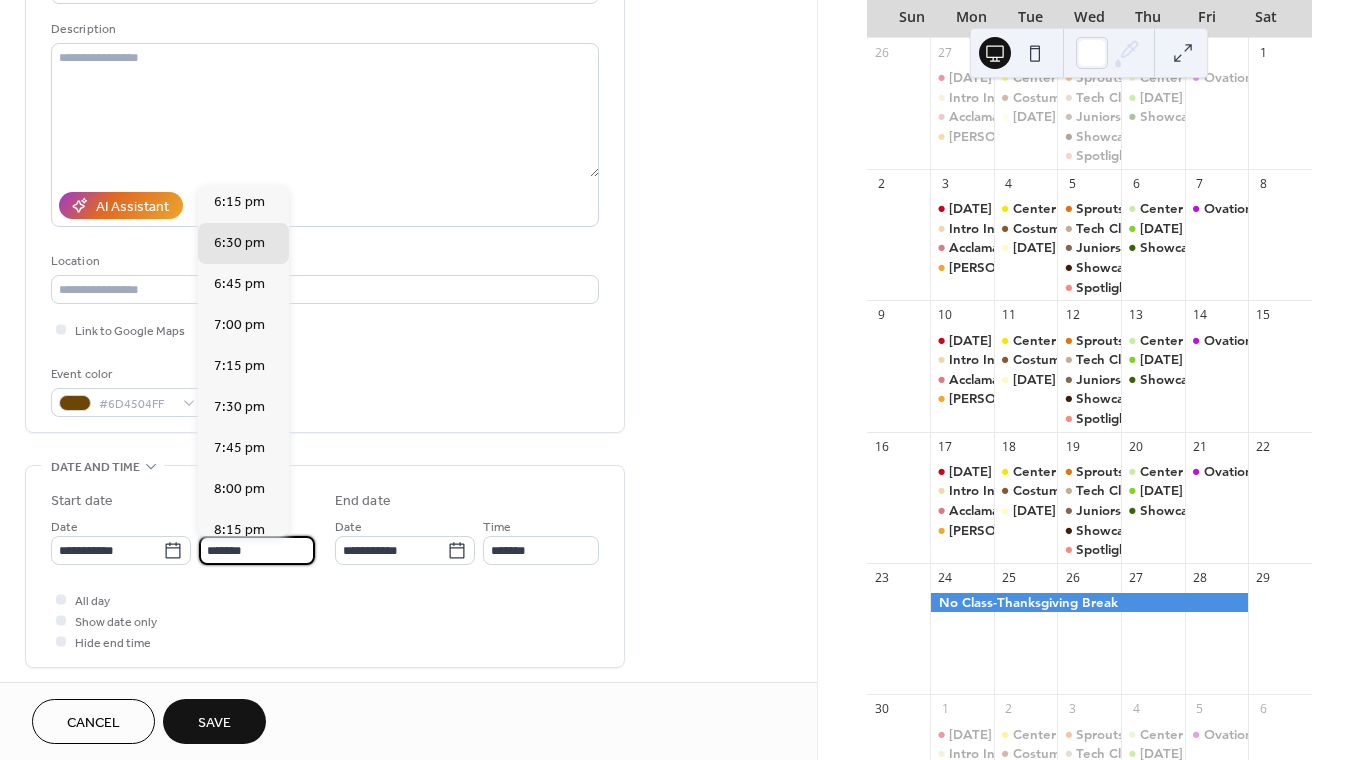 click on "*******" at bounding box center (257, 550) 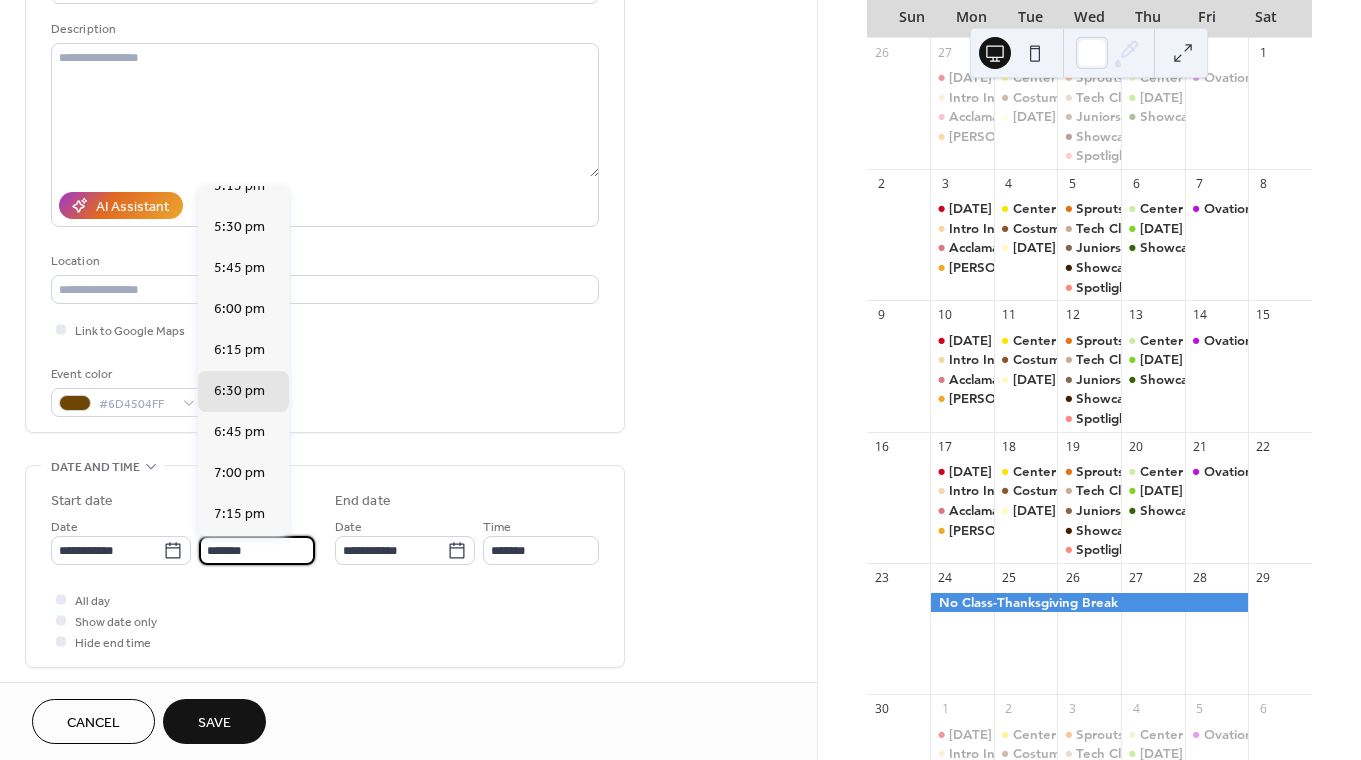 scroll, scrollTop: 2845, scrollLeft: 0, axis: vertical 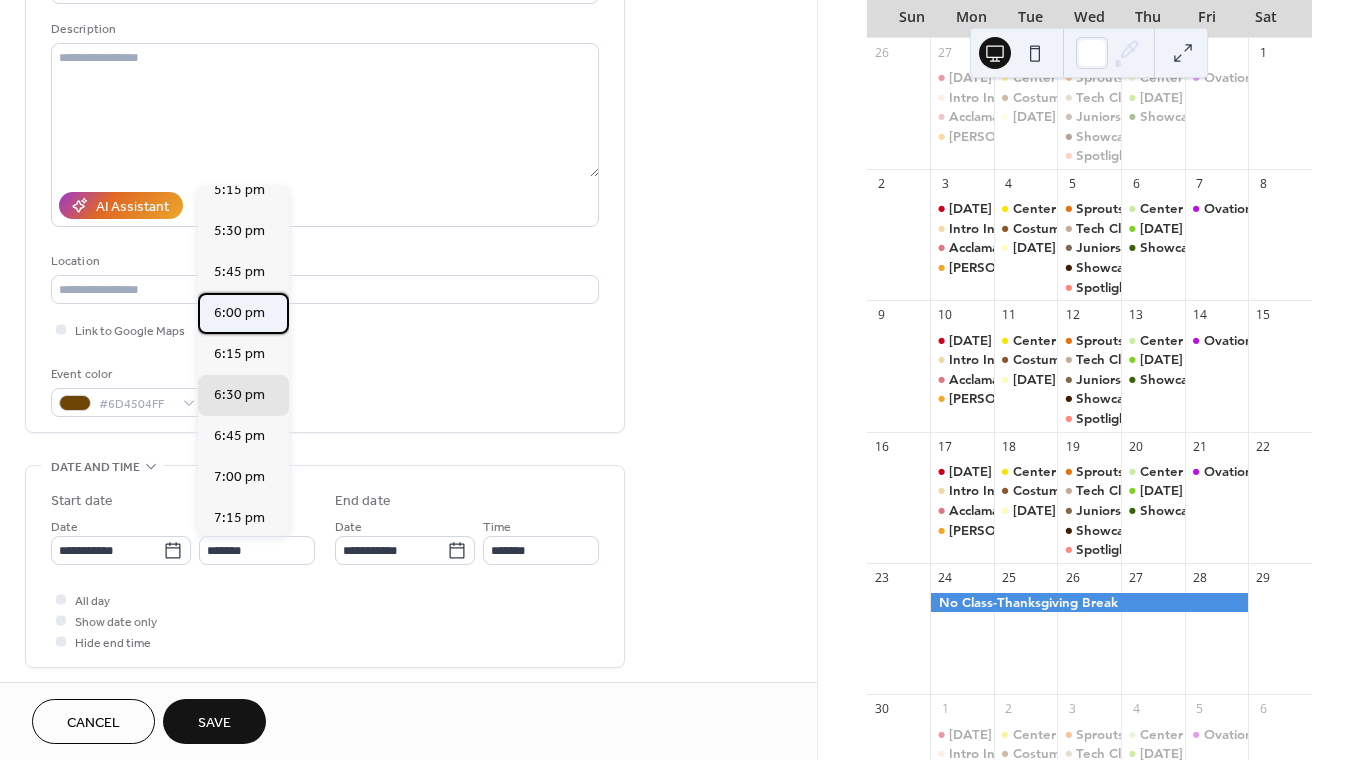 click on "6:00 pm" at bounding box center [239, 313] 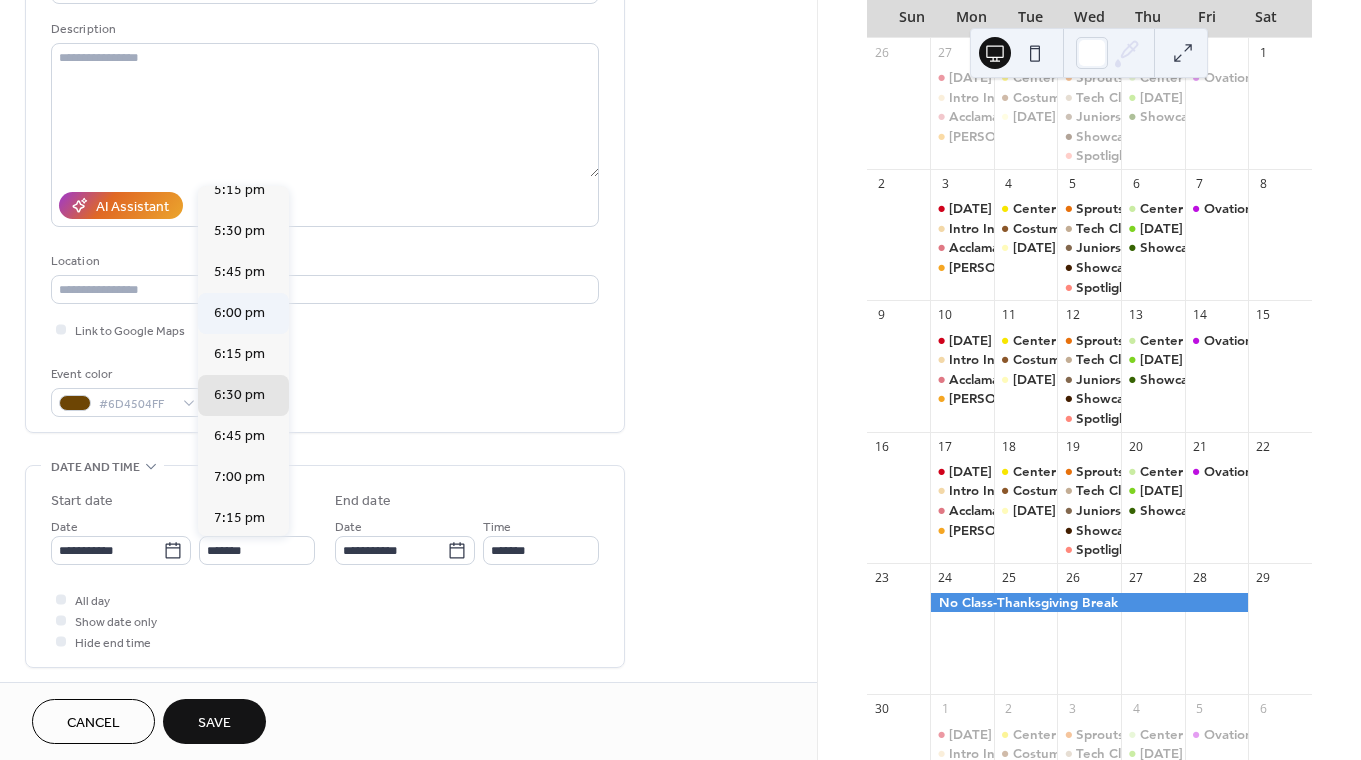 type on "*******" 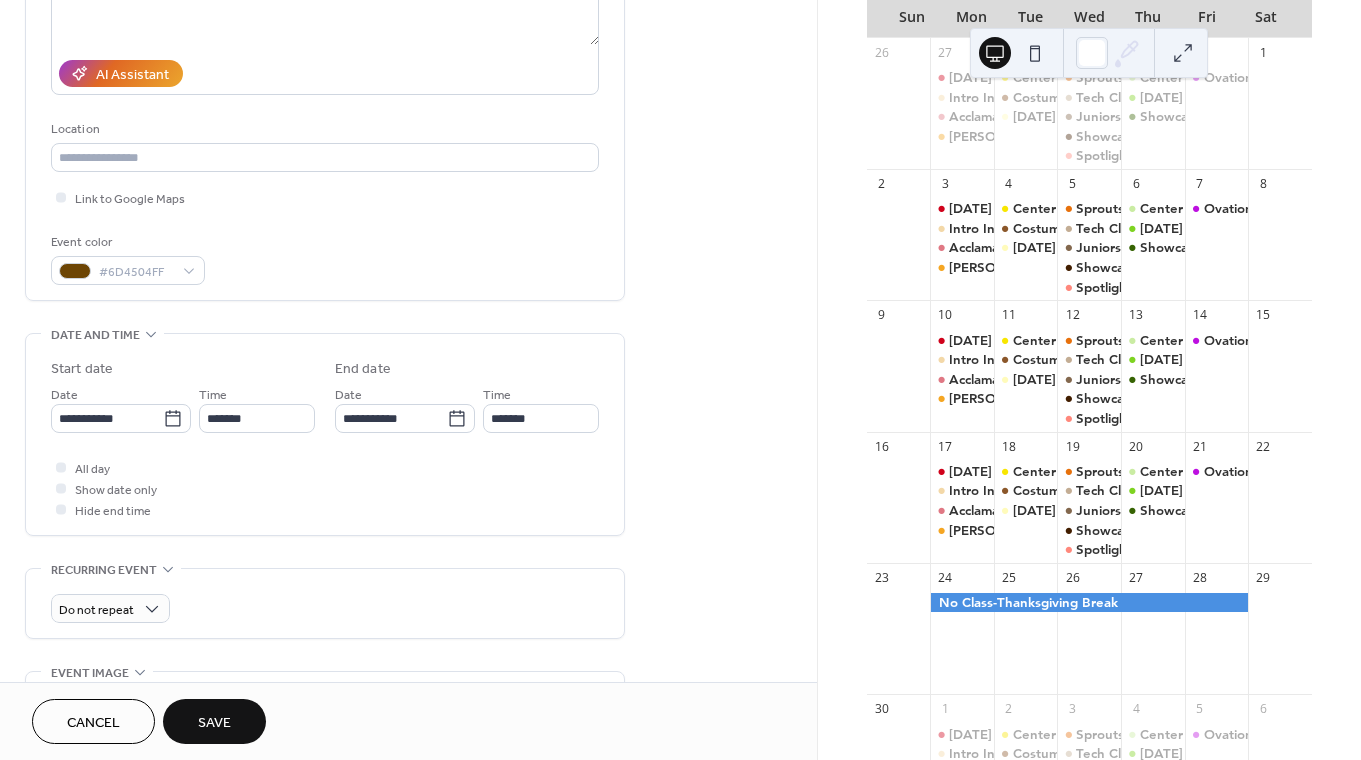 scroll, scrollTop: 327, scrollLeft: 0, axis: vertical 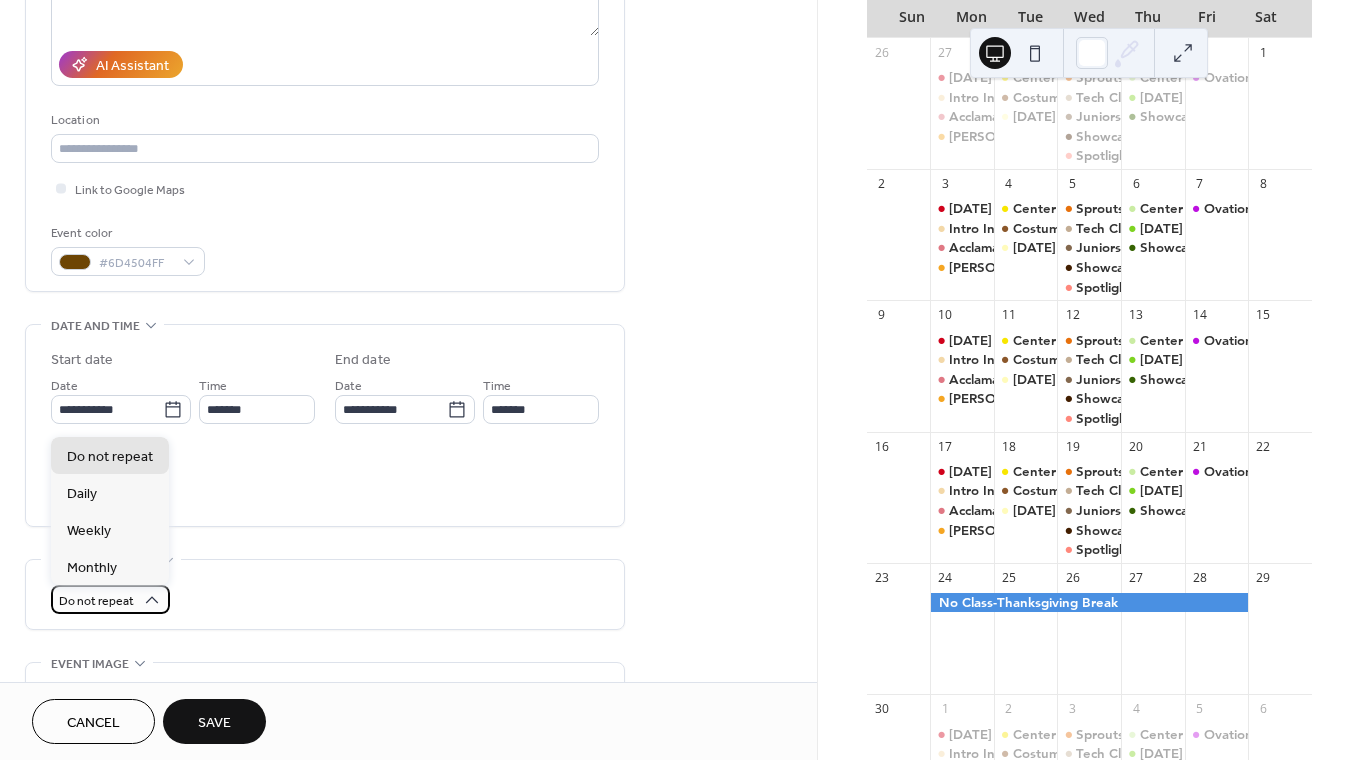 click on "Do not repeat" at bounding box center [96, 601] 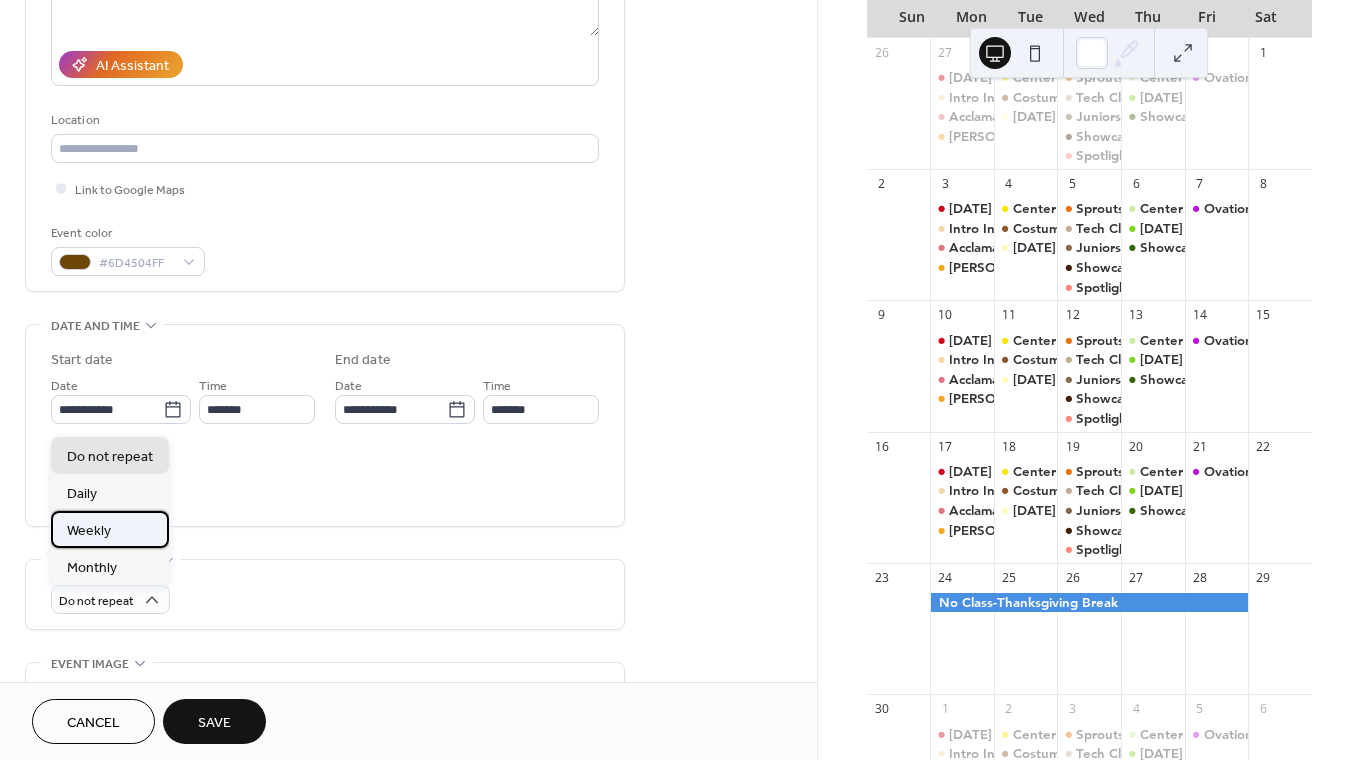 click on "Weekly" at bounding box center [110, 529] 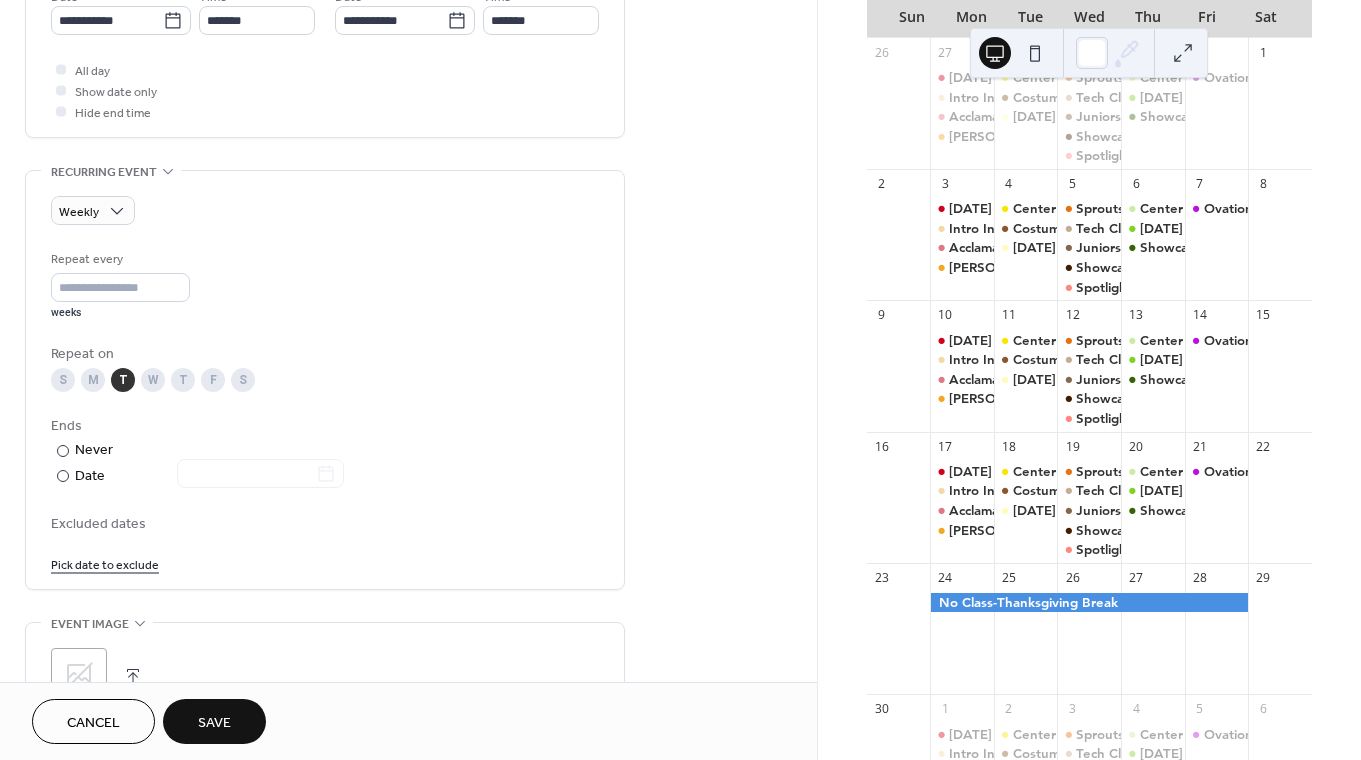 scroll, scrollTop: 751, scrollLeft: 0, axis: vertical 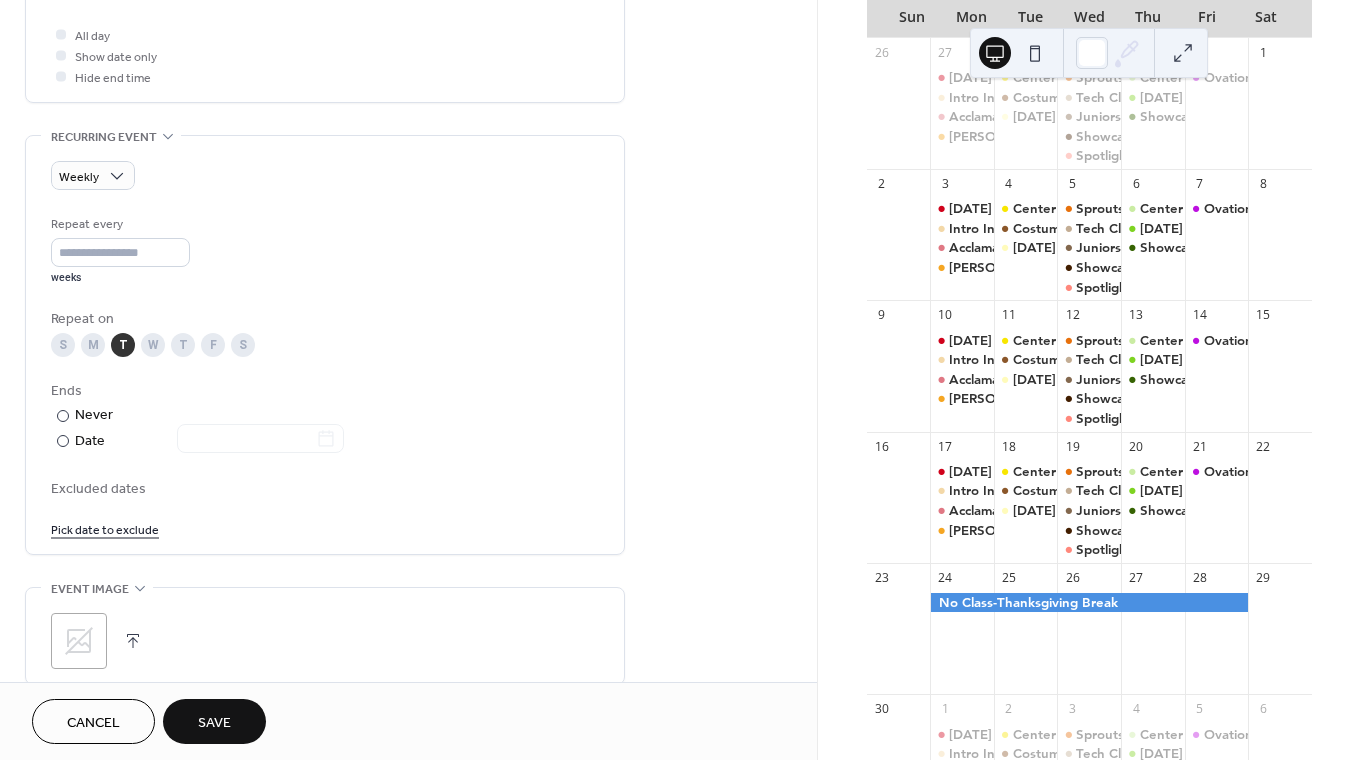 click on "Repeat every * weeks Repeat on S M T W T F S Ends ​ Never ​ Date Excluded dates   Pick date to exclude" at bounding box center [325, 376] 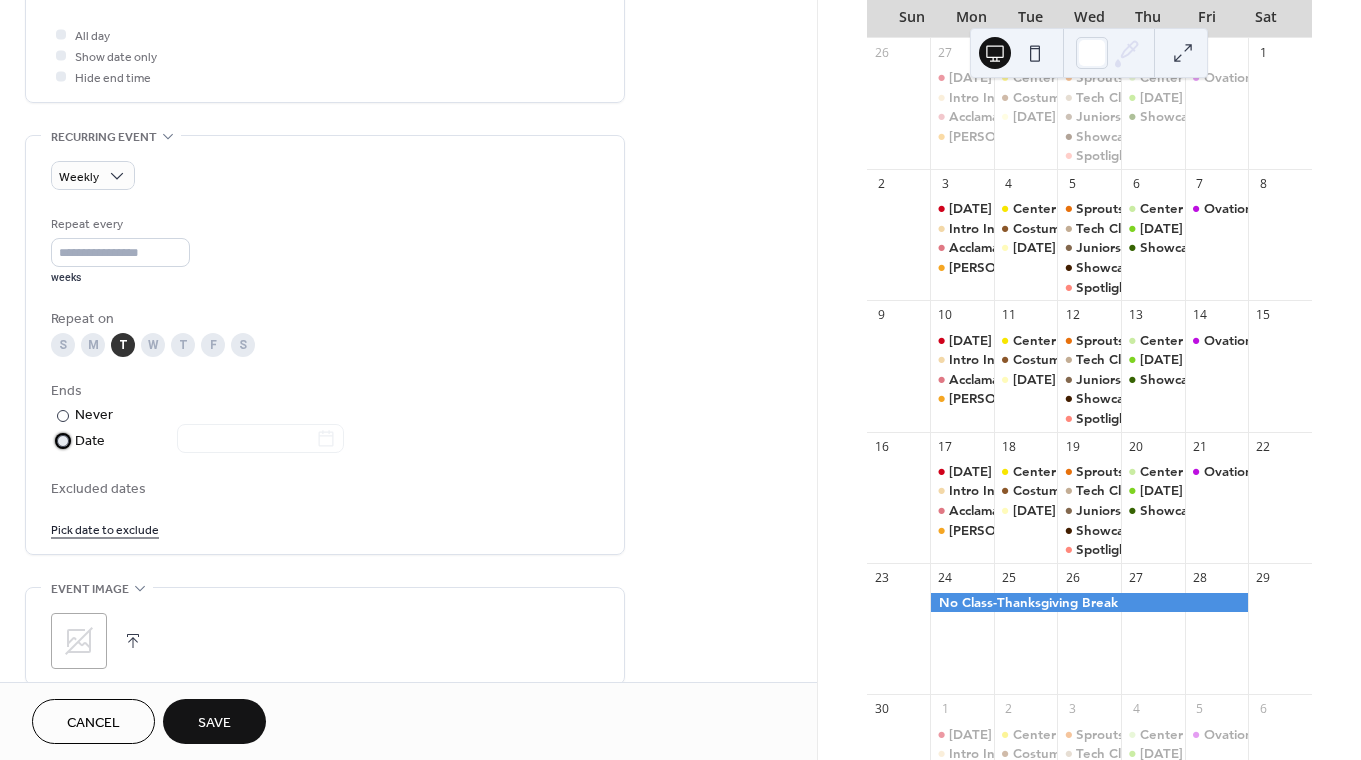 click at bounding box center (248, 440) 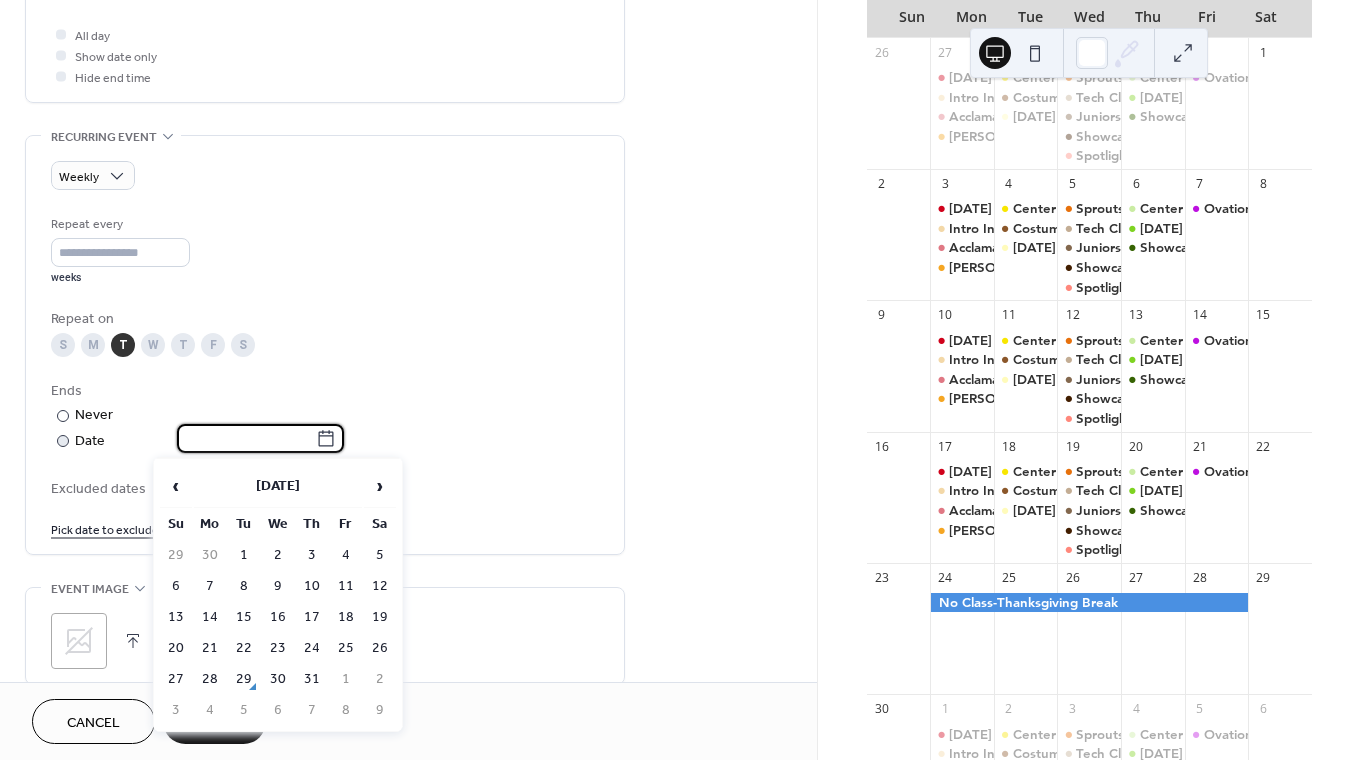 click at bounding box center [246, 438] 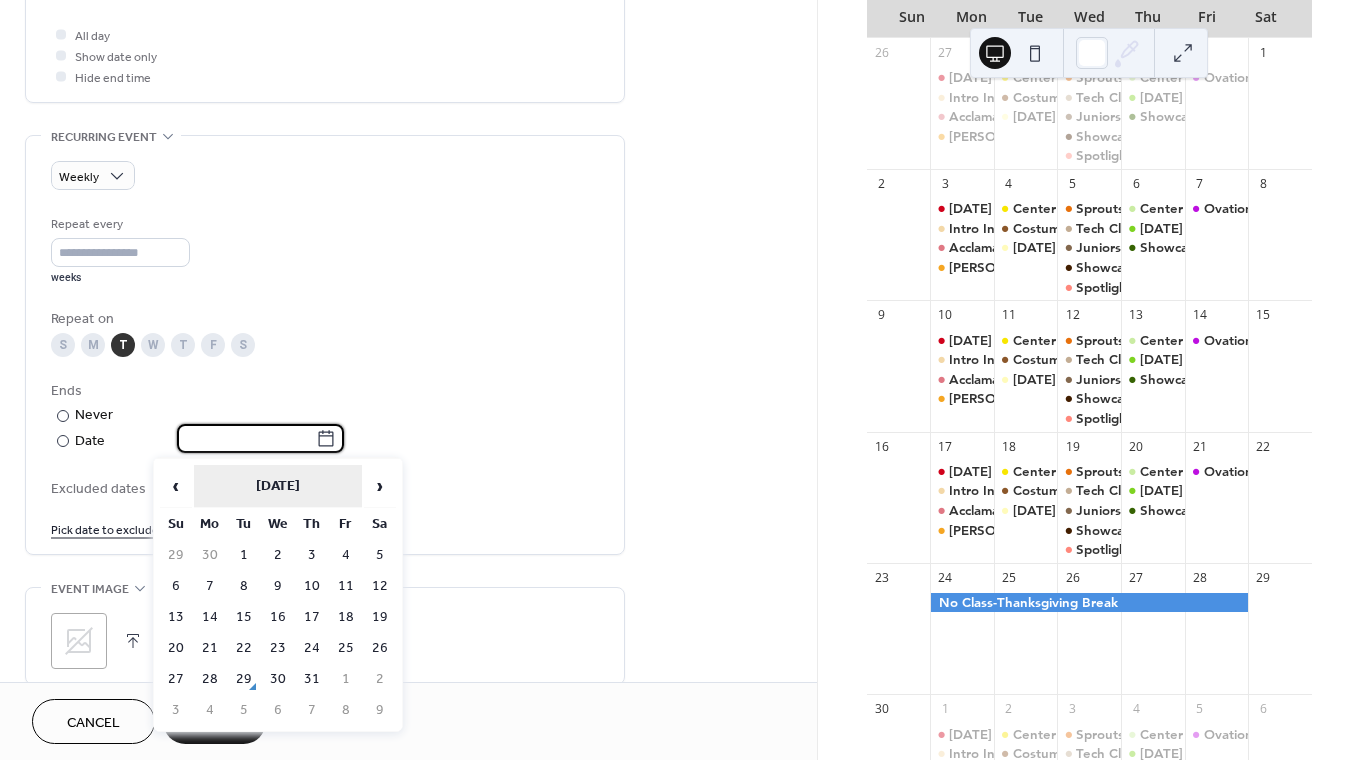 click on "[DATE]" at bounding box center (278, 486) 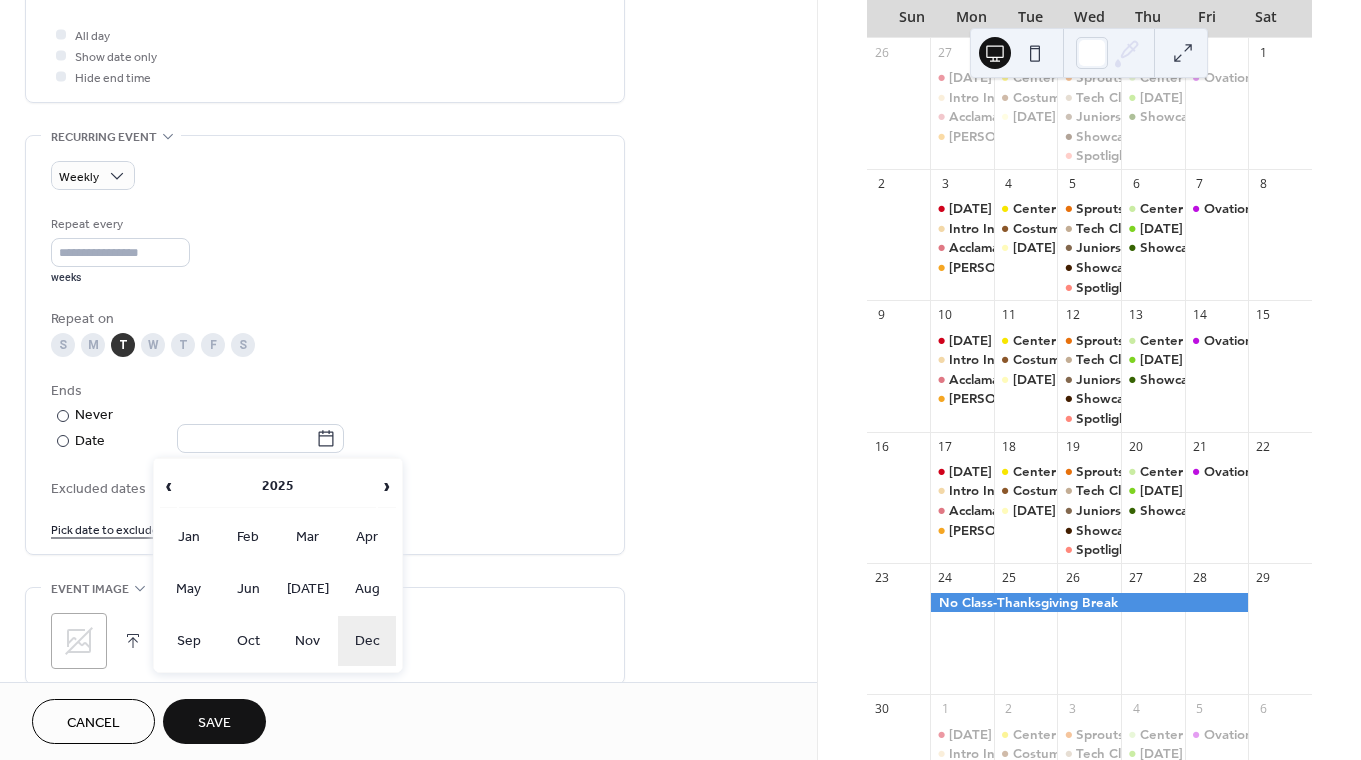 click on "Dec" at bounding box center [367, 641] 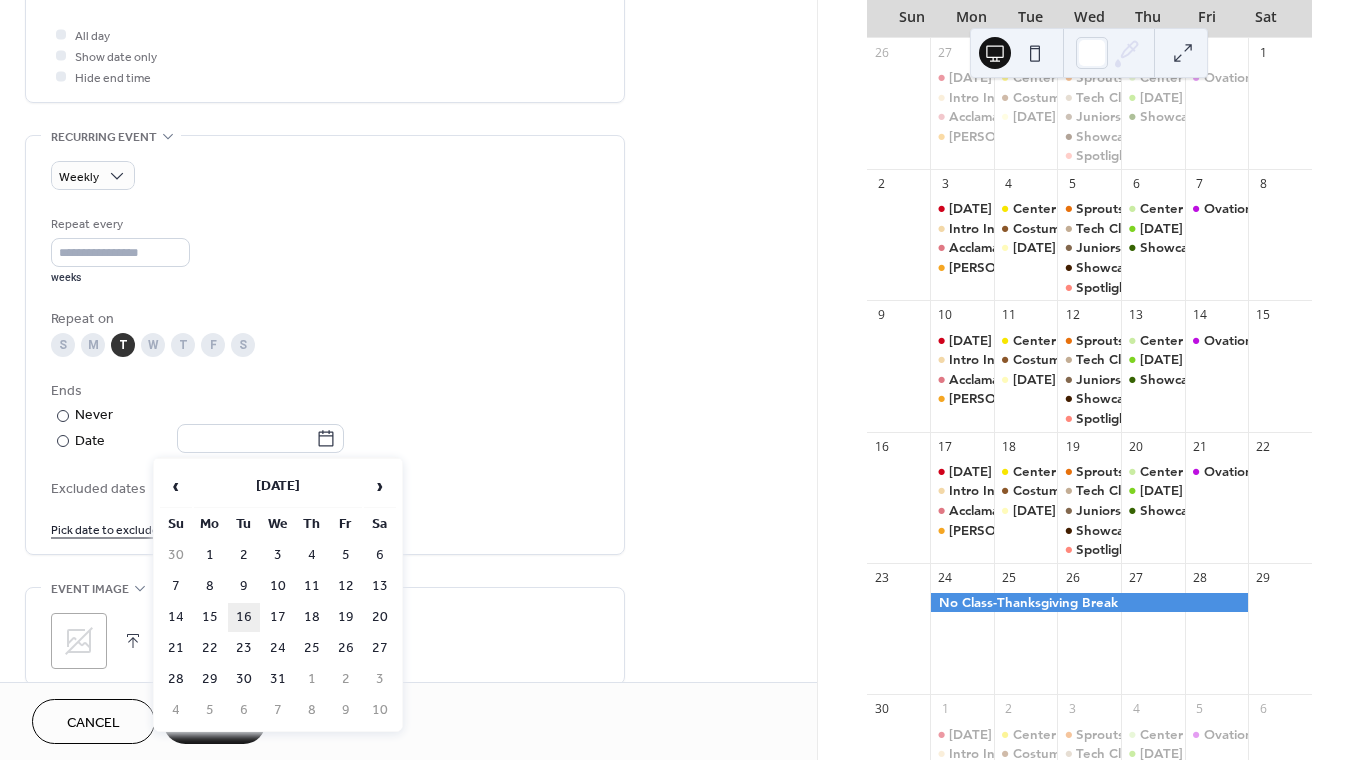 click on "16" at bounding box center [244, 617] 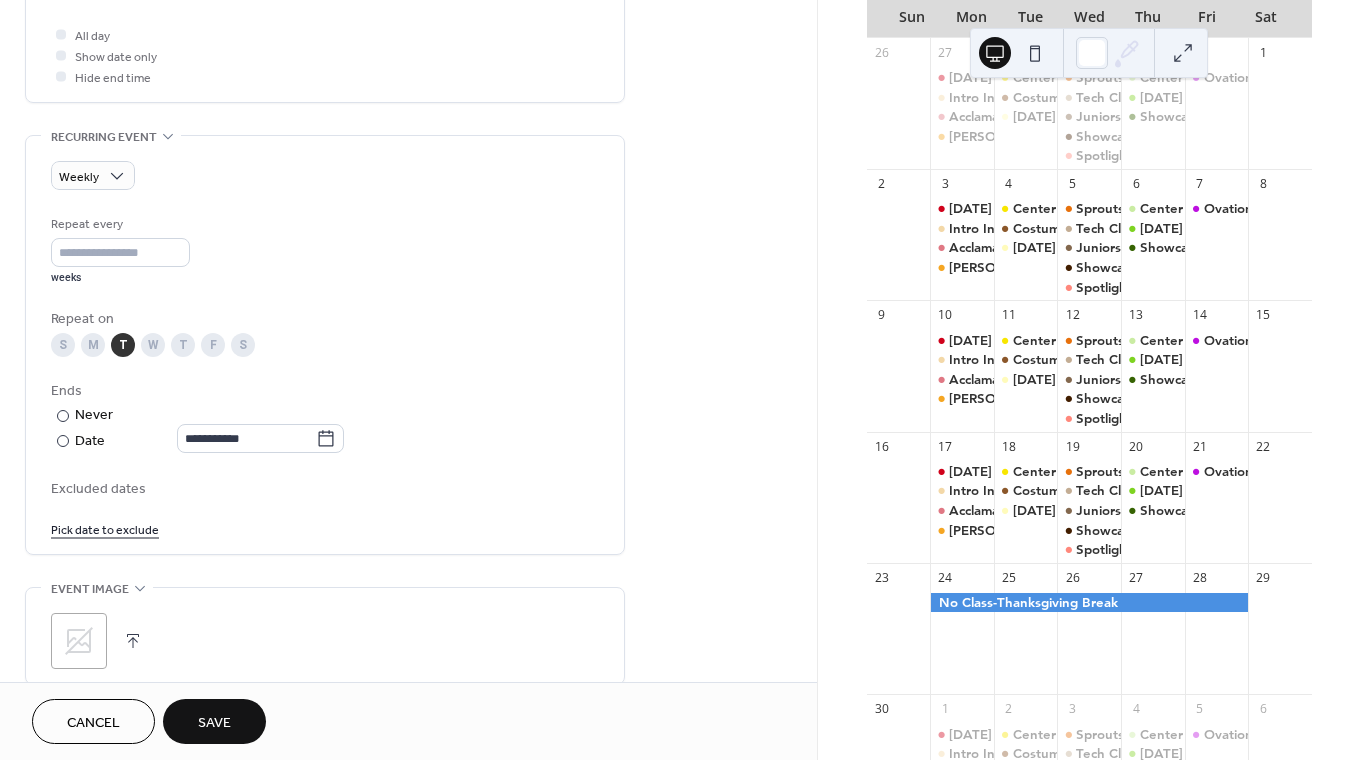 click on "Pick date to exclude" at bounding box center (105, 528) 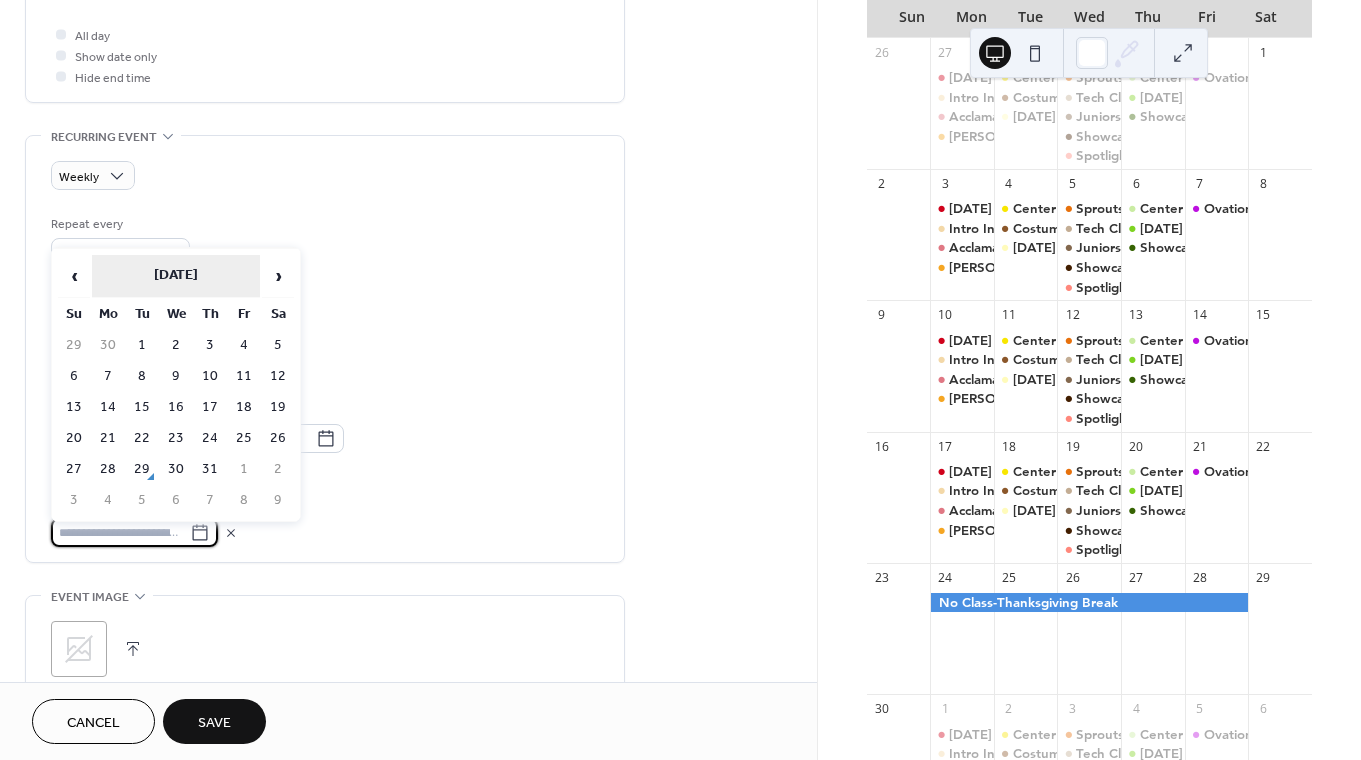click on "[DATE]" at bounding box center (176, 276) 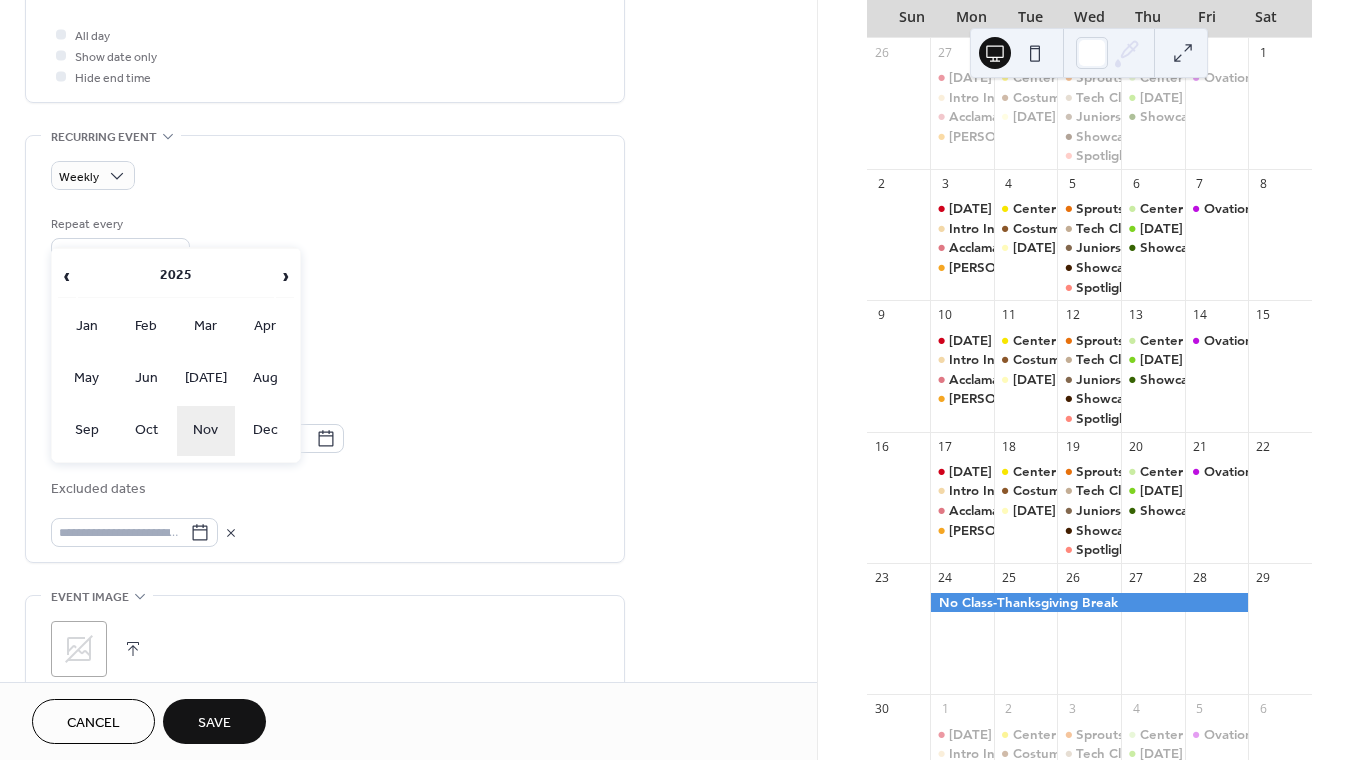 click on "Nov" at bounding box center (206, 431) 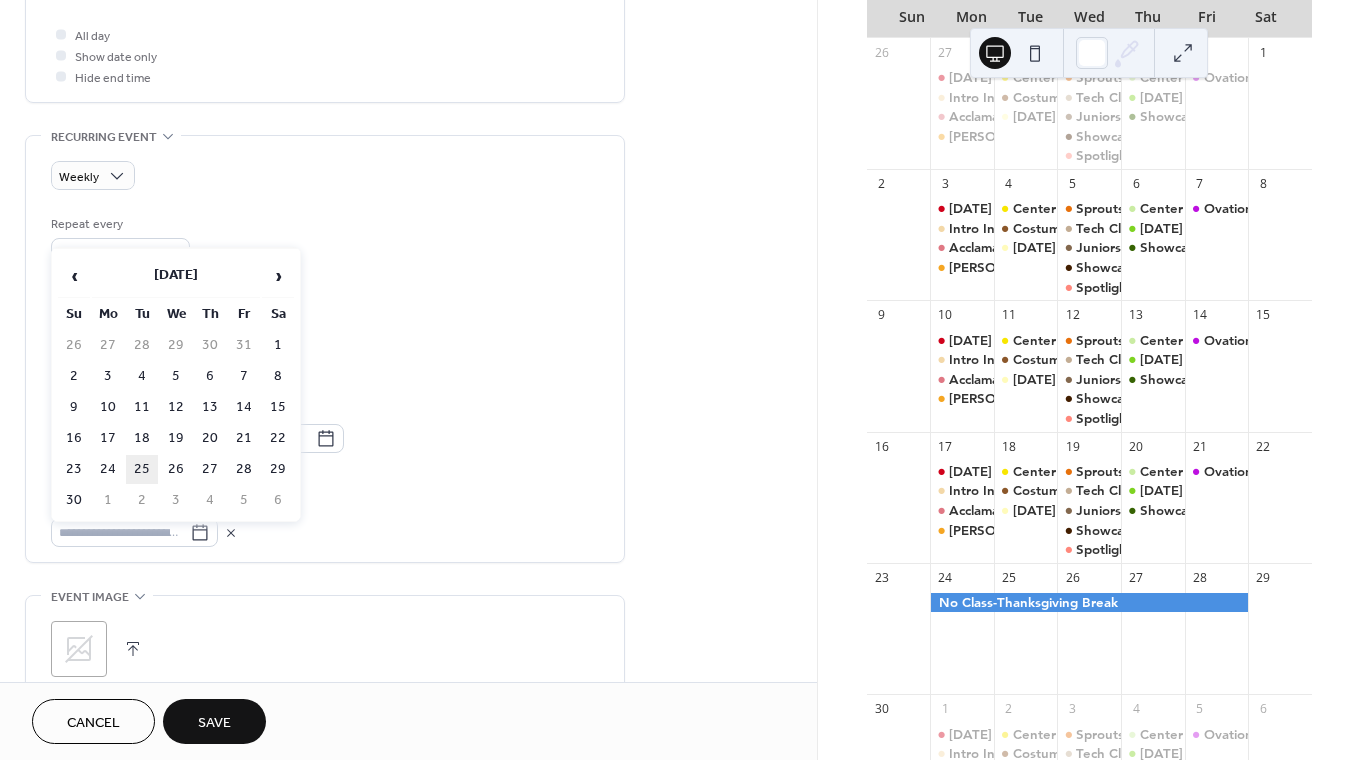 click on "25" at bounding box center (142, 469) 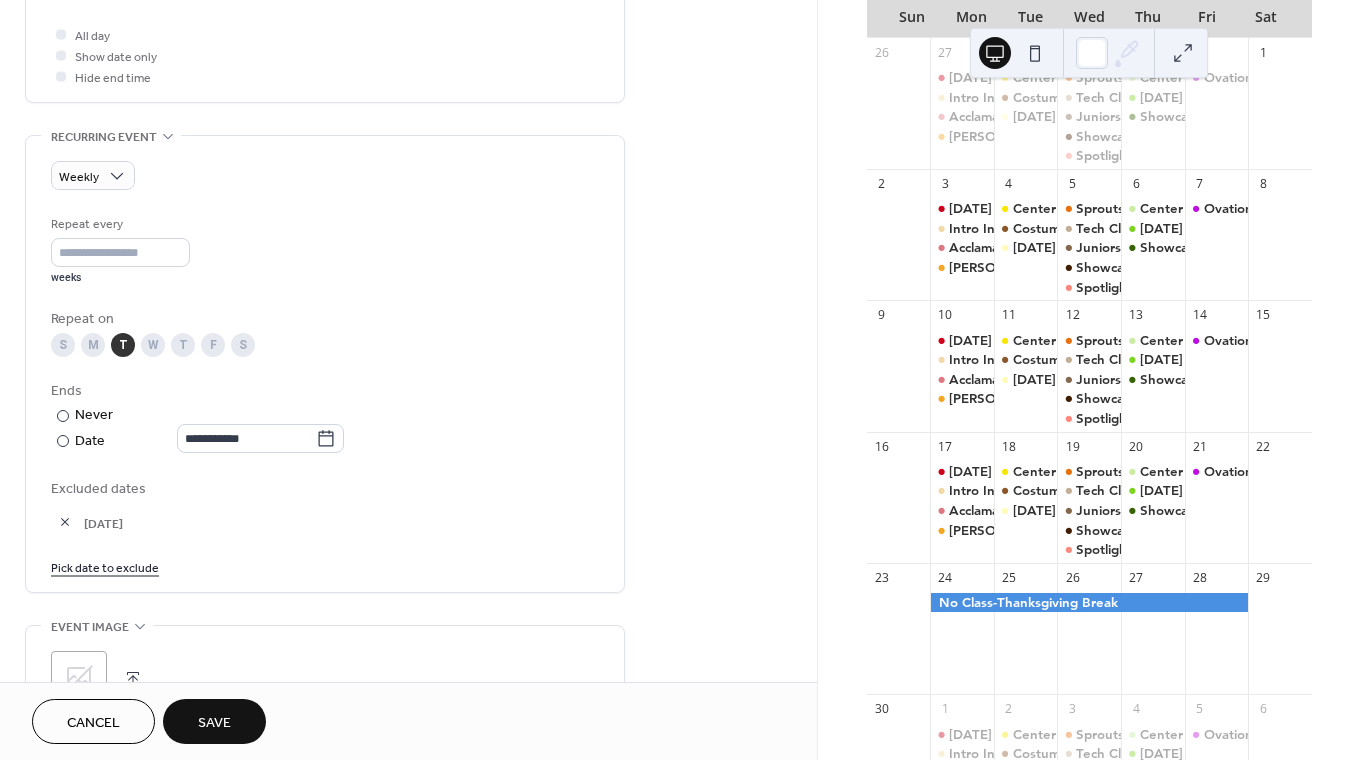 click on "Save" at bounding box center [214, 723] 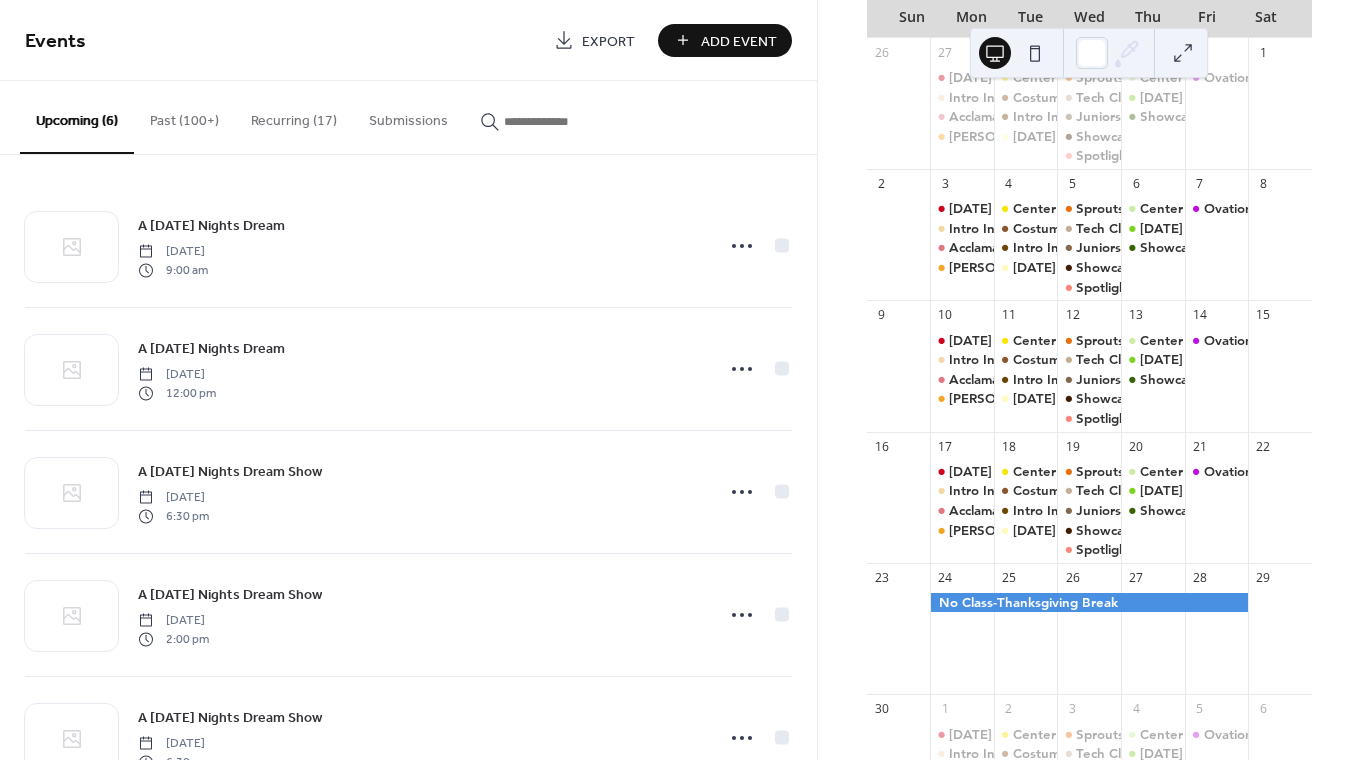 click on "Add Event" at bounding box center [739, 41] 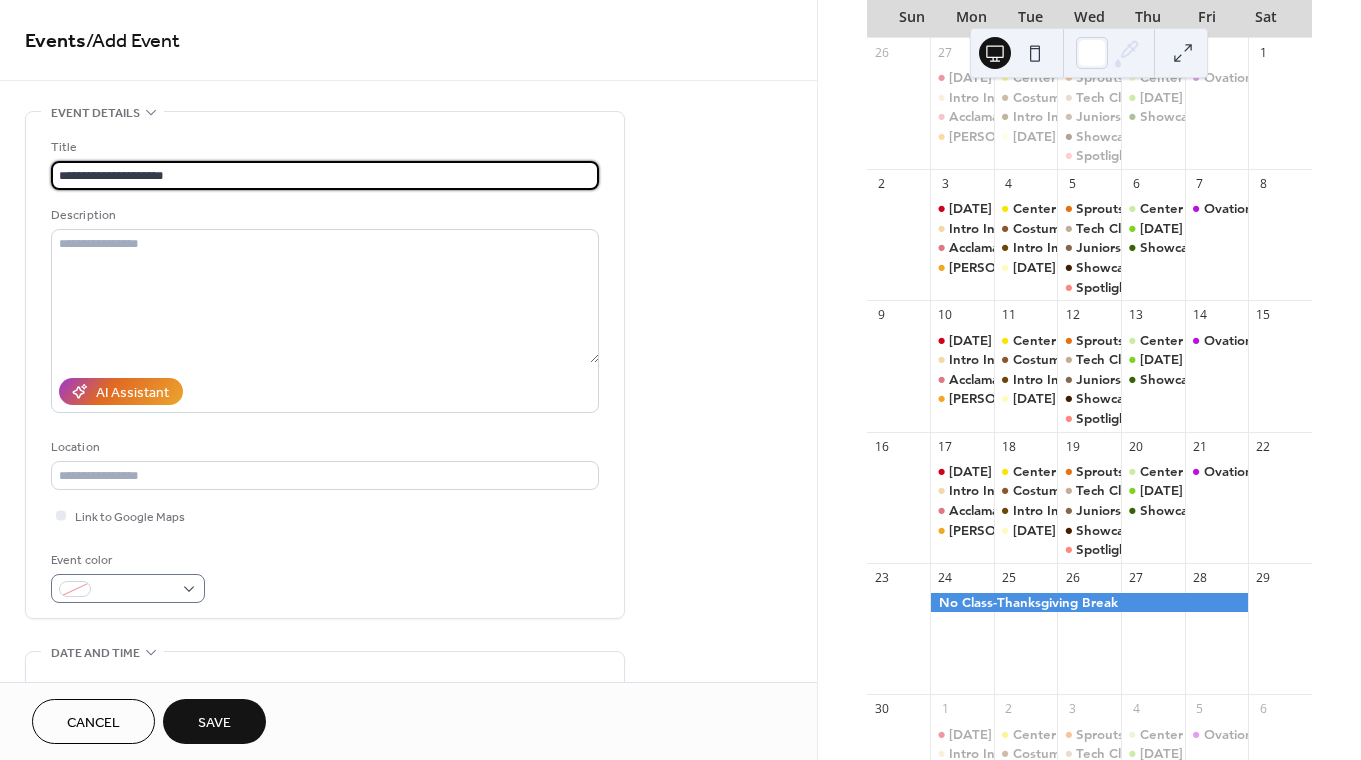 type on "**********" 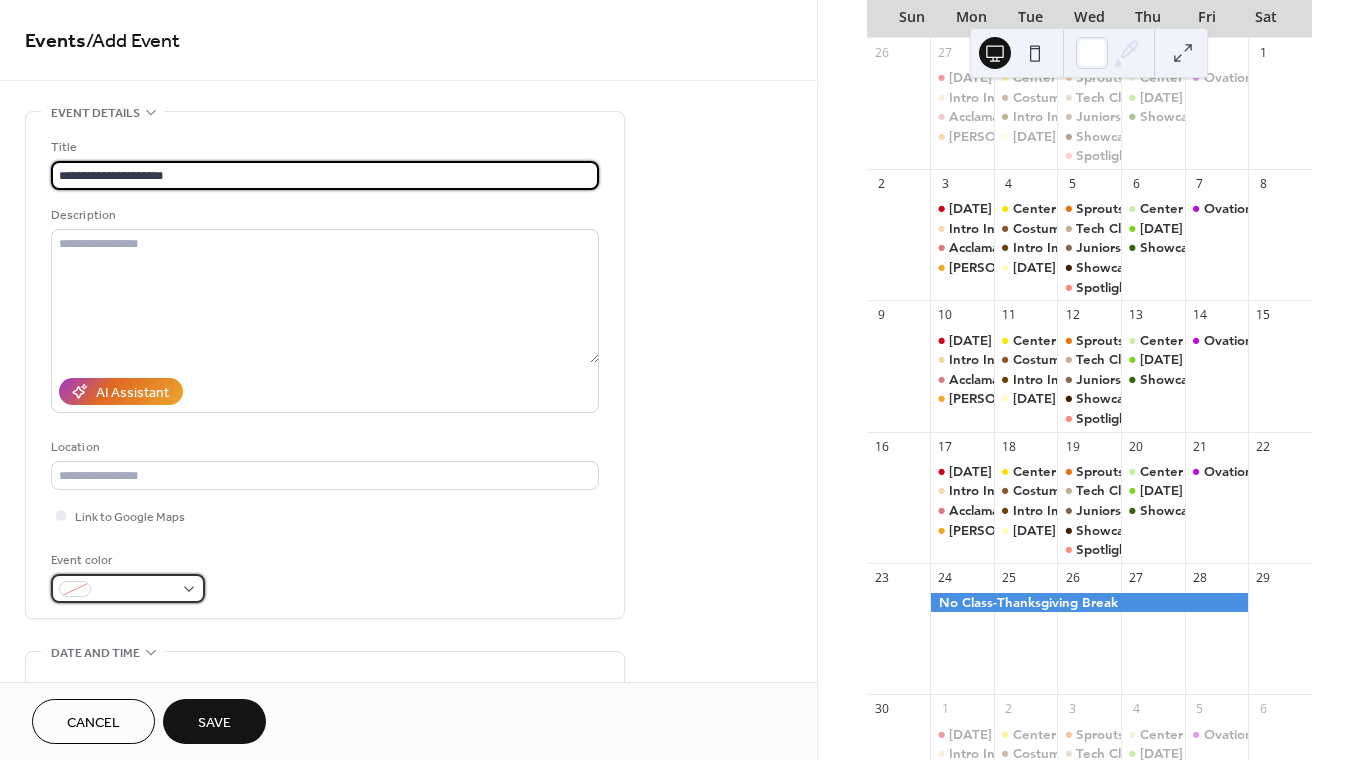 click at bounding box center [136, 590] 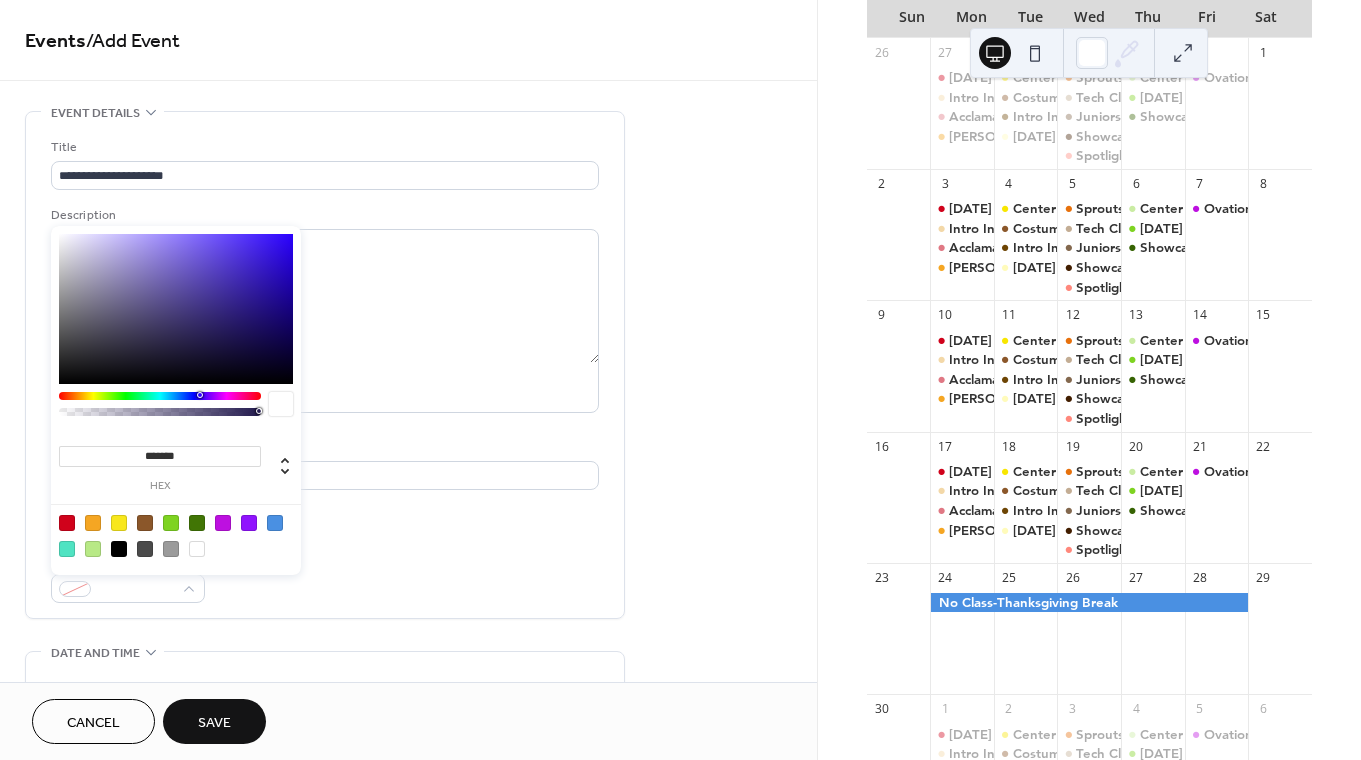 click at bounding box center [176, 535] 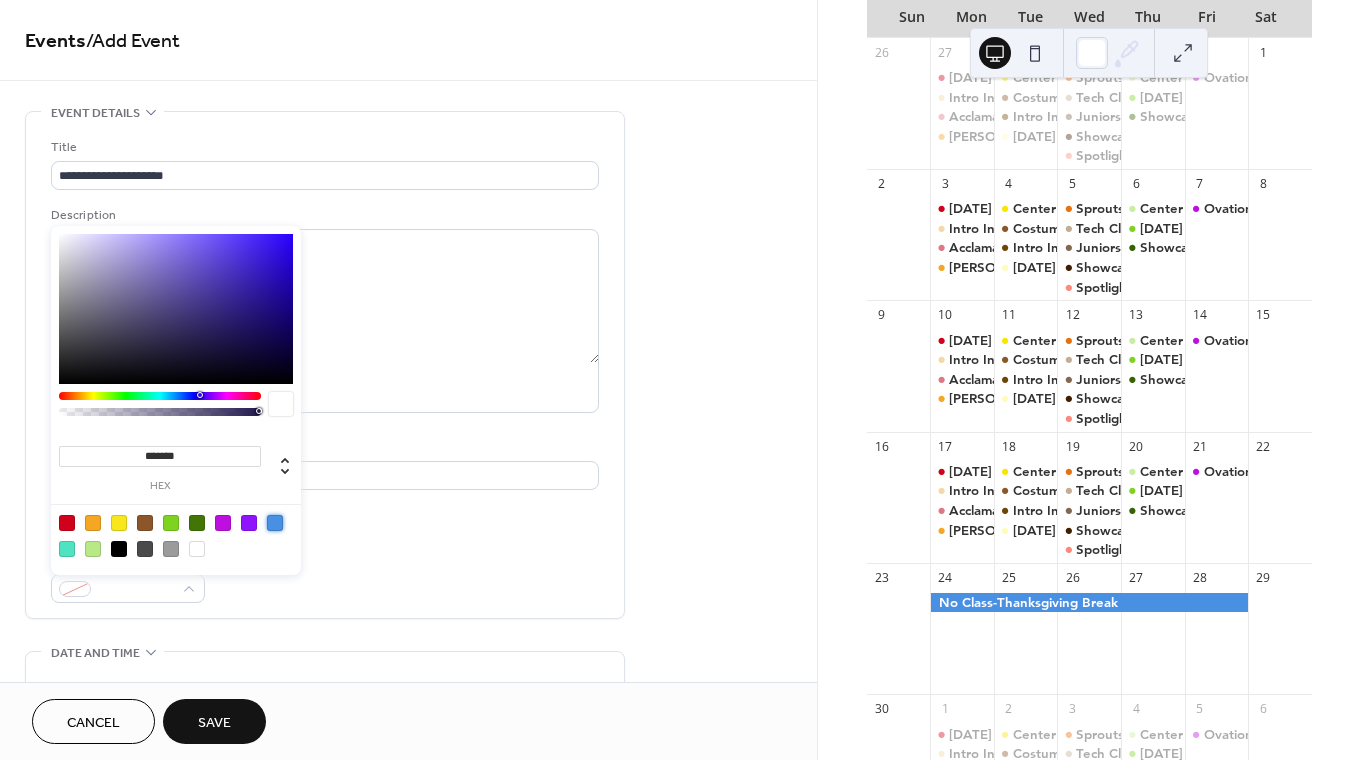 click at bounding box center (275, 523) 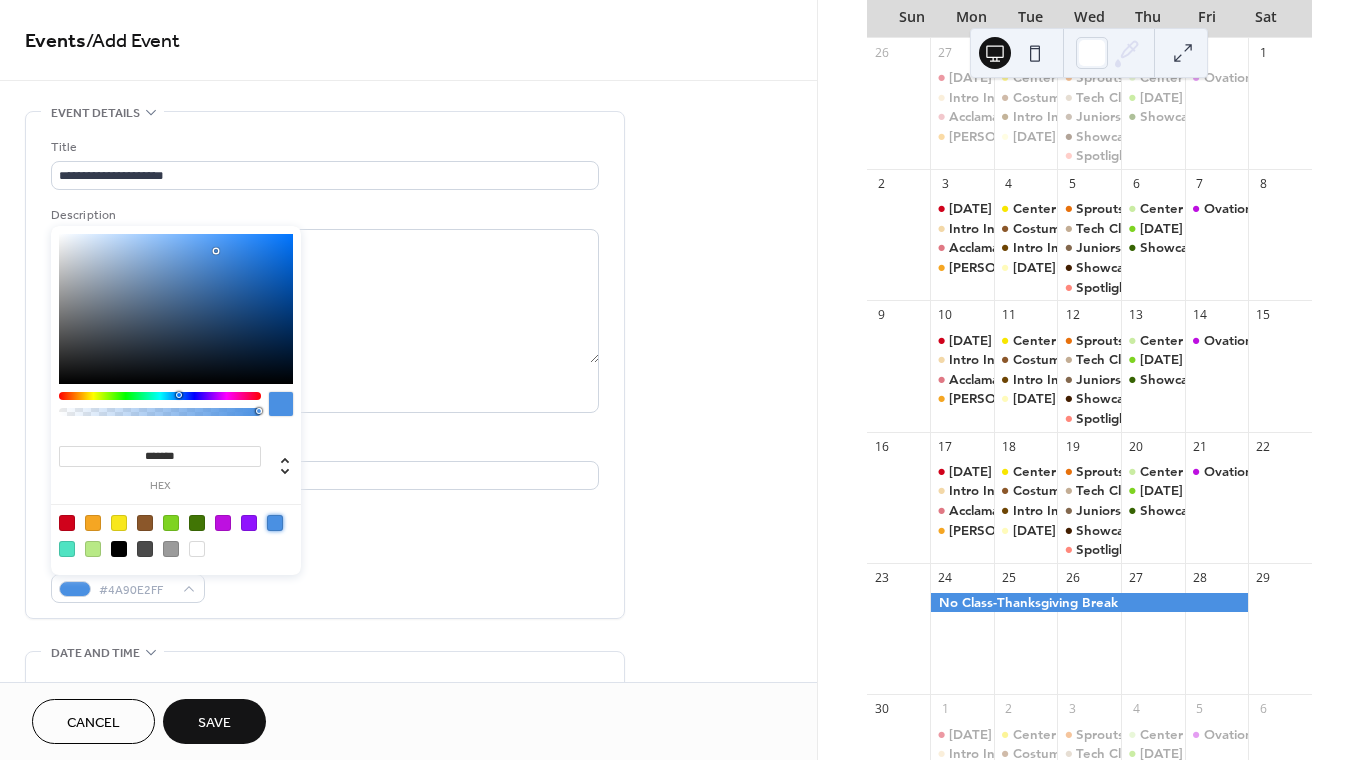 click on "**********" at bounding box center (325, 365) 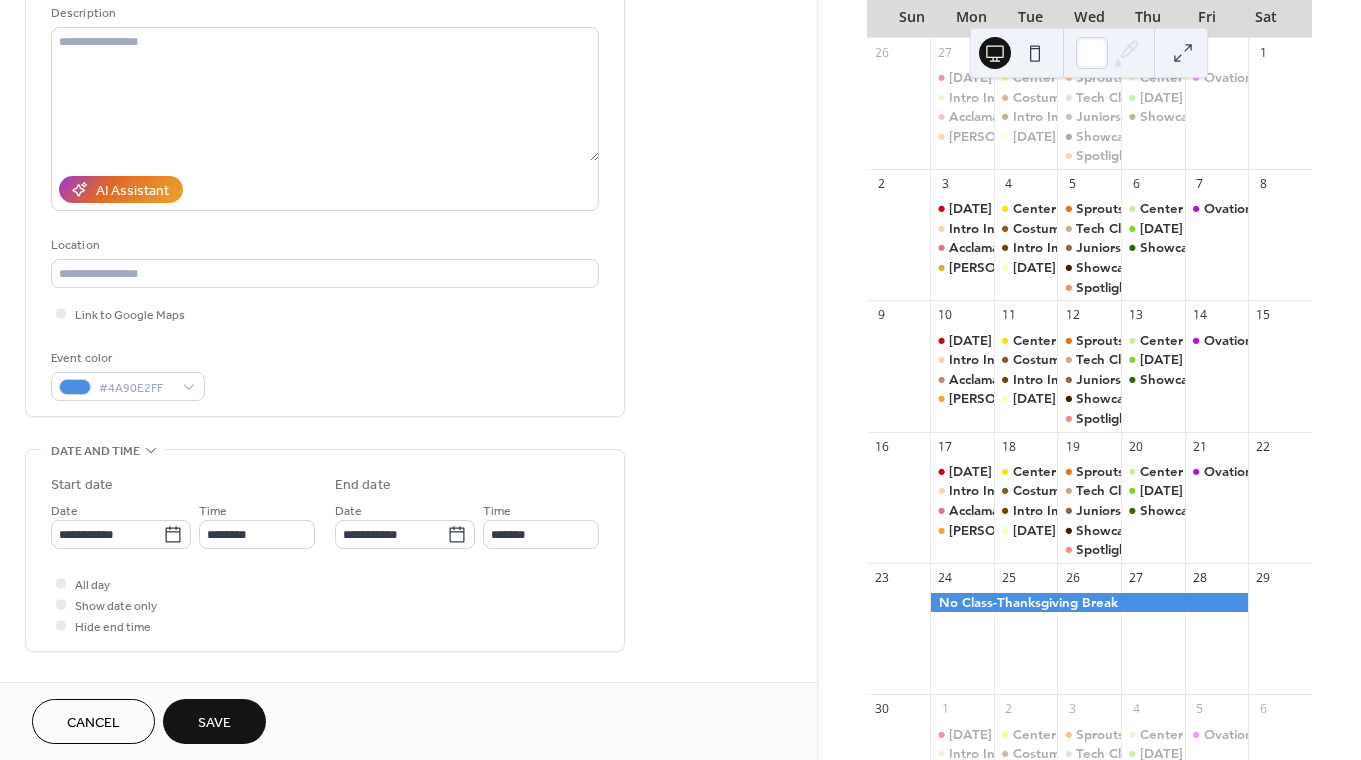 scroll, scrollTop: 312, scrollLeft: 0, axis: vertical 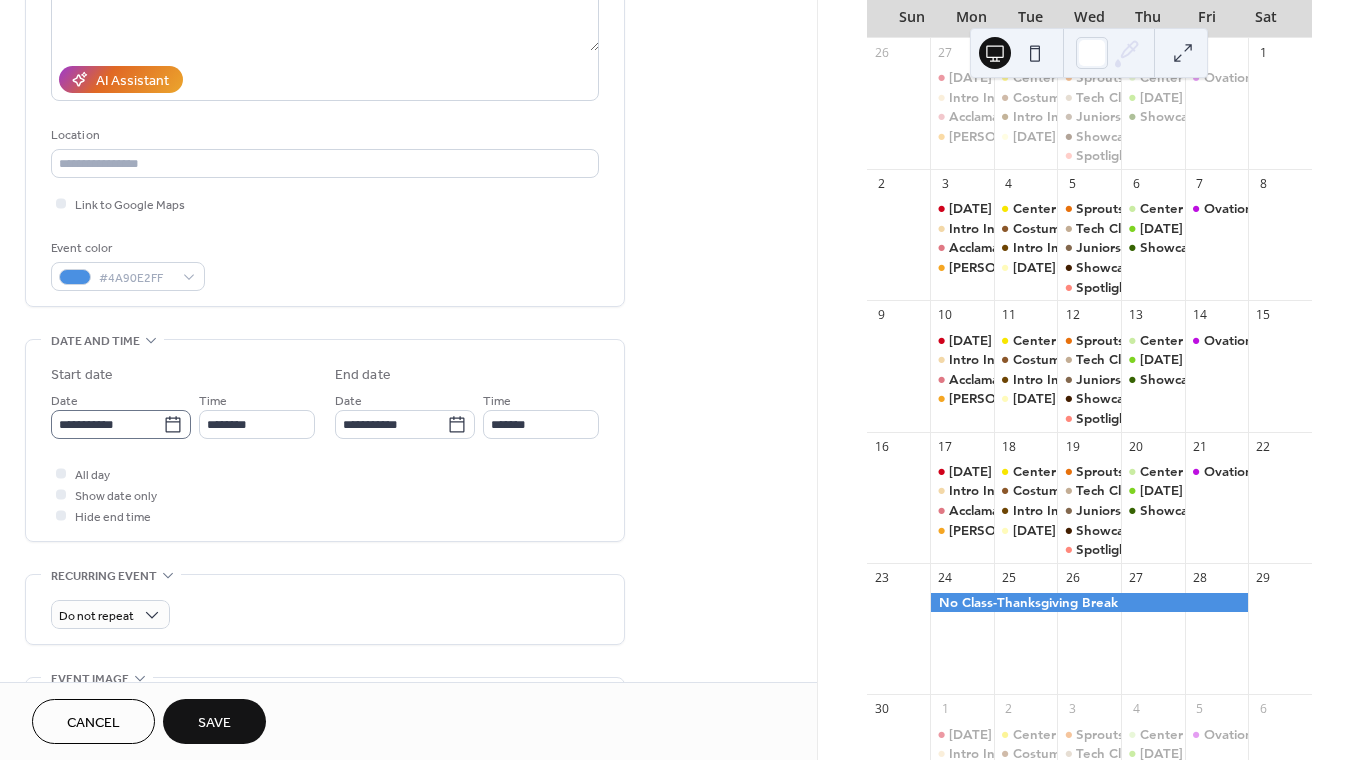 click 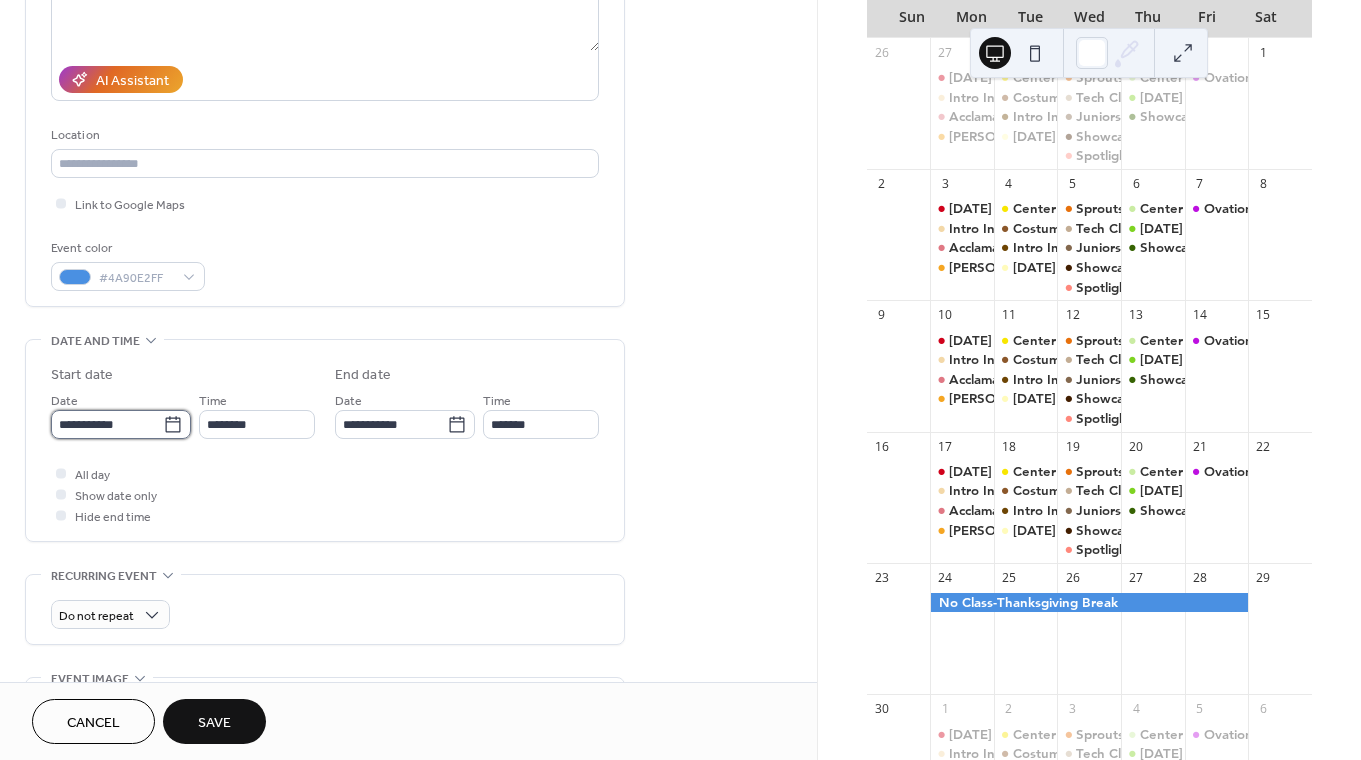 click on "**********" at bounding box center (107, 424) 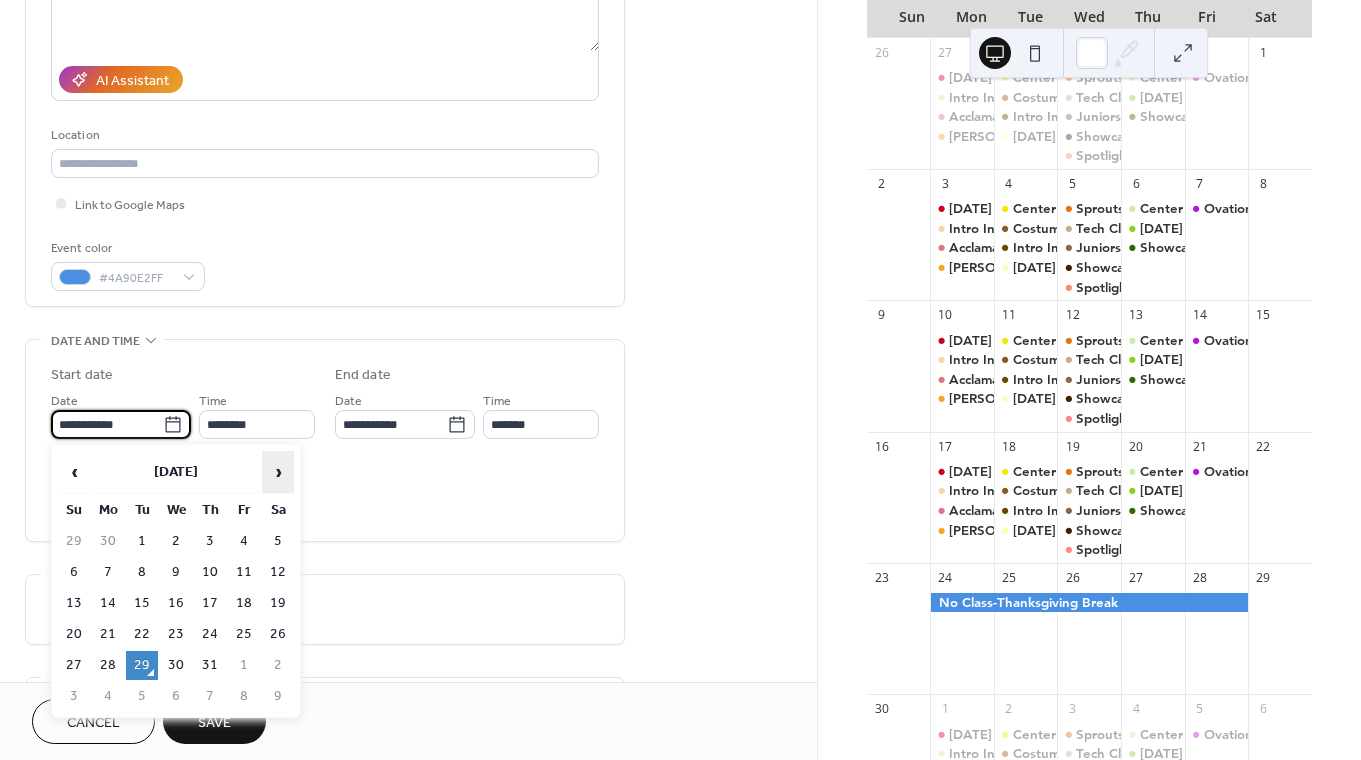 click on "›" at bounding box center (278, 472) 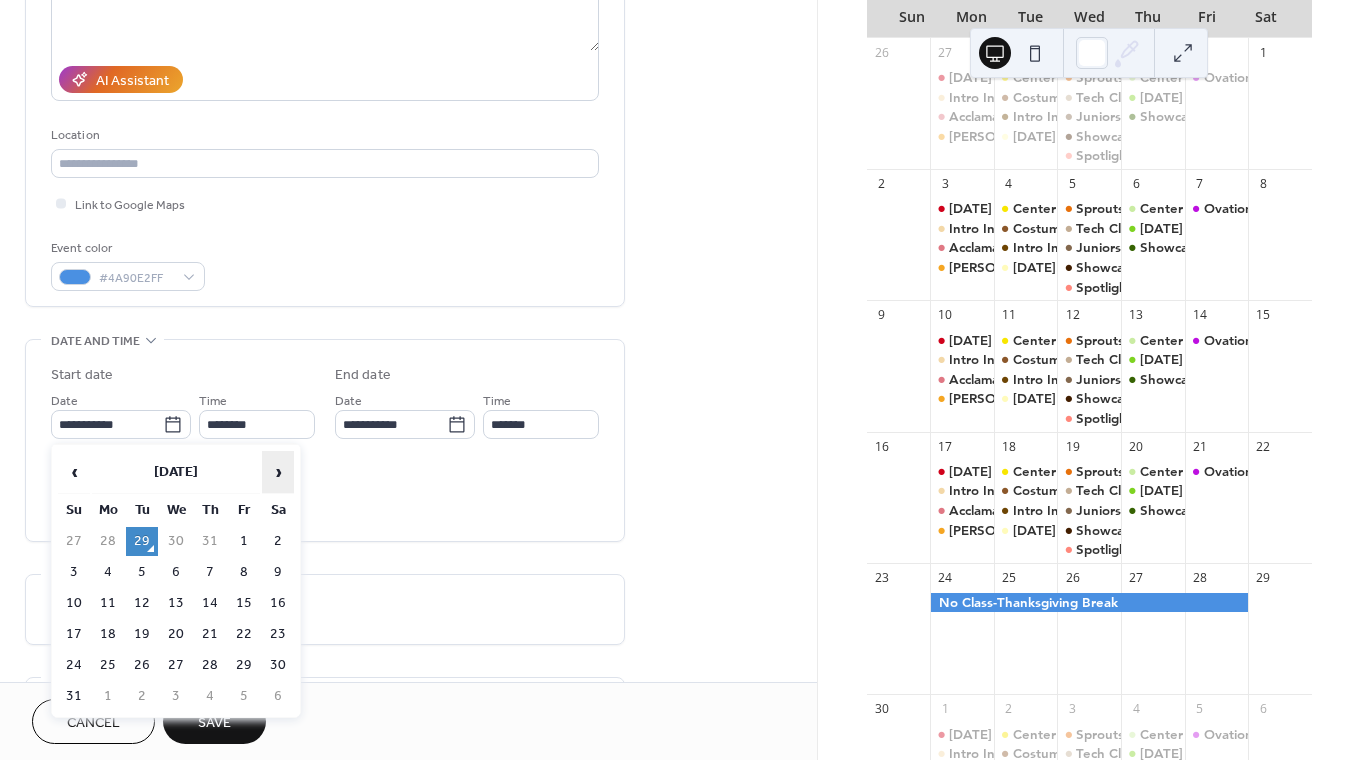 click on "›" at bounding box center [278, 472] 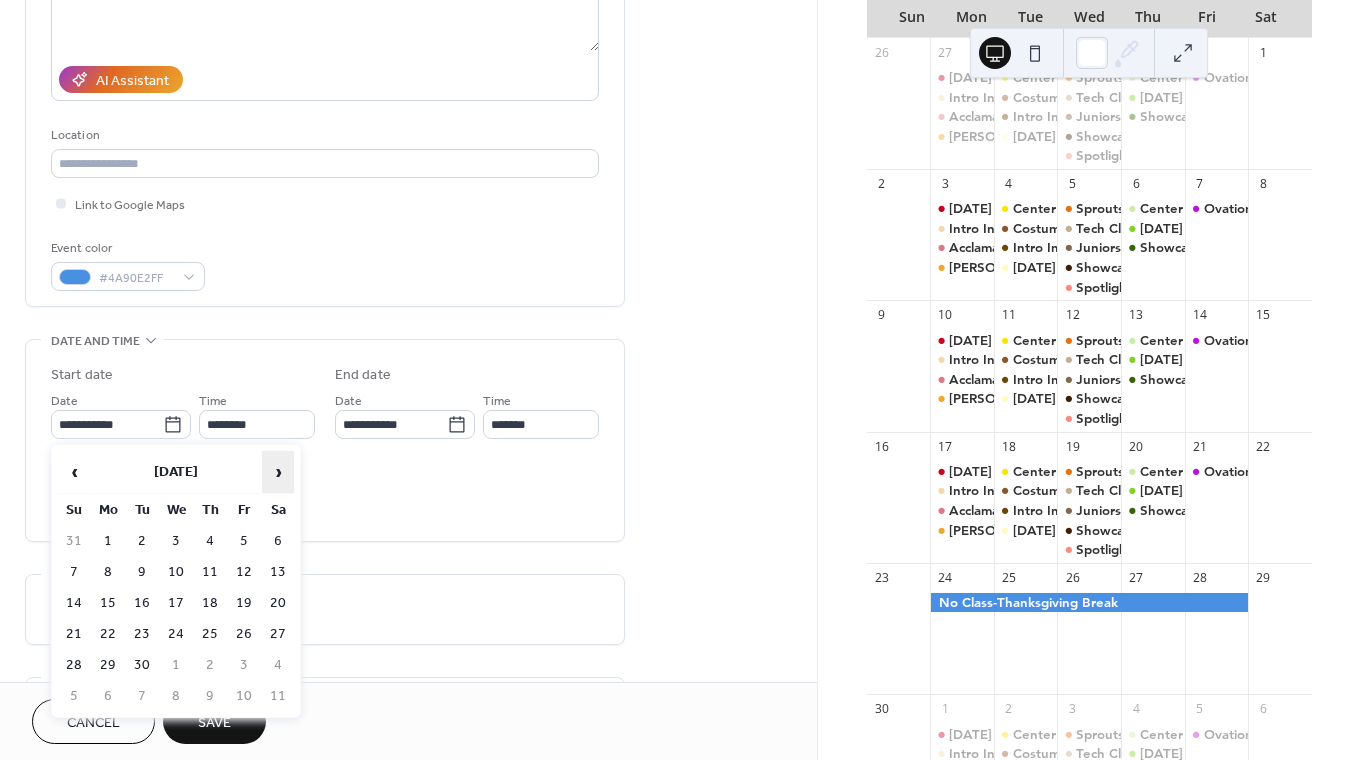 click on "›" at bounding box center [278, 472] 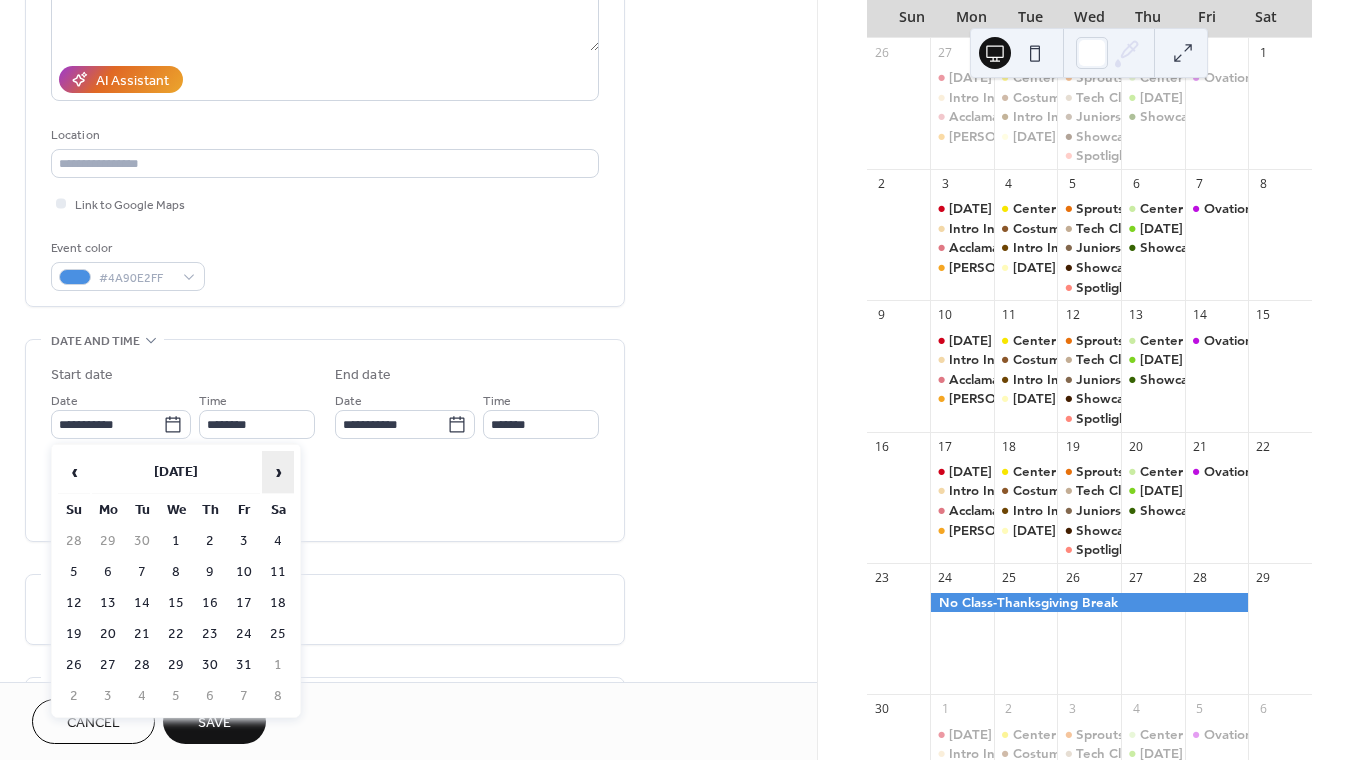 click on "›" at bounding box center [278, 472] 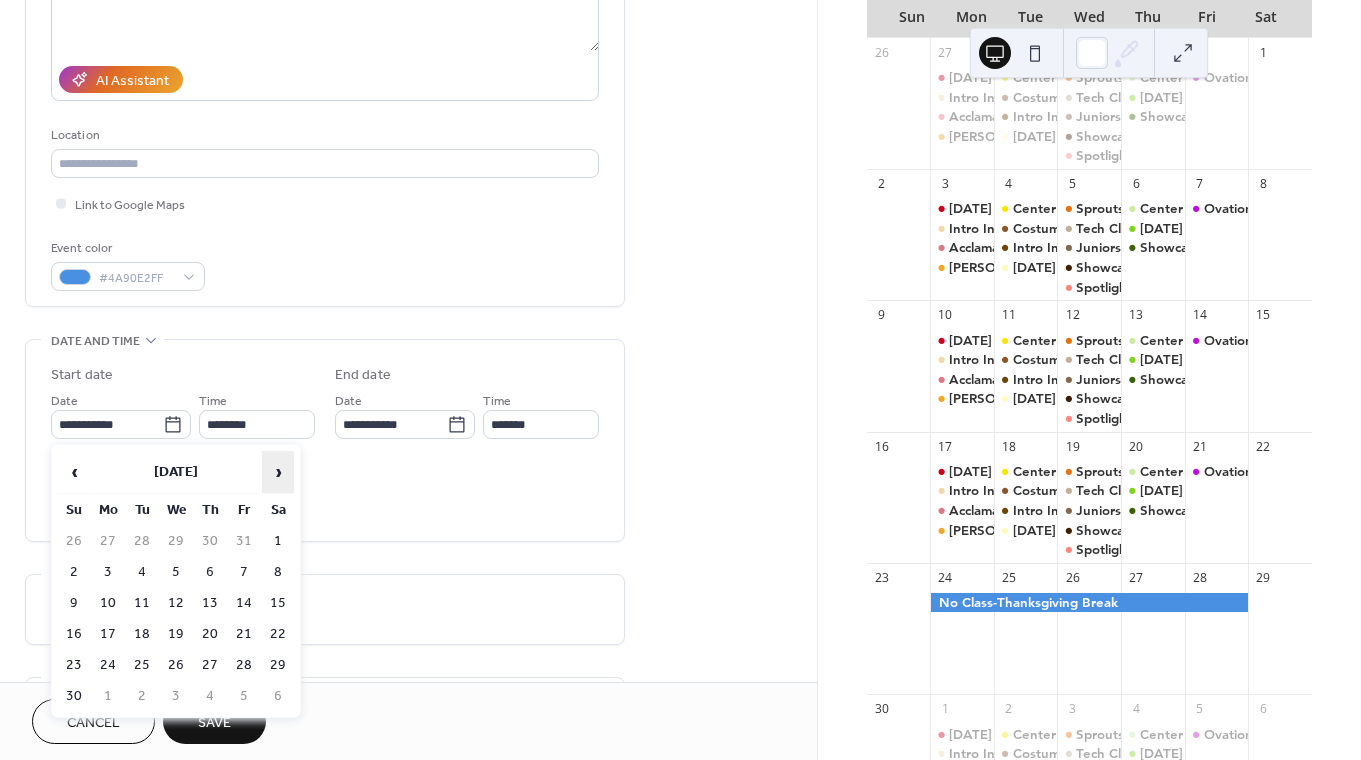 click on "›" at bounding box center (278, 472) 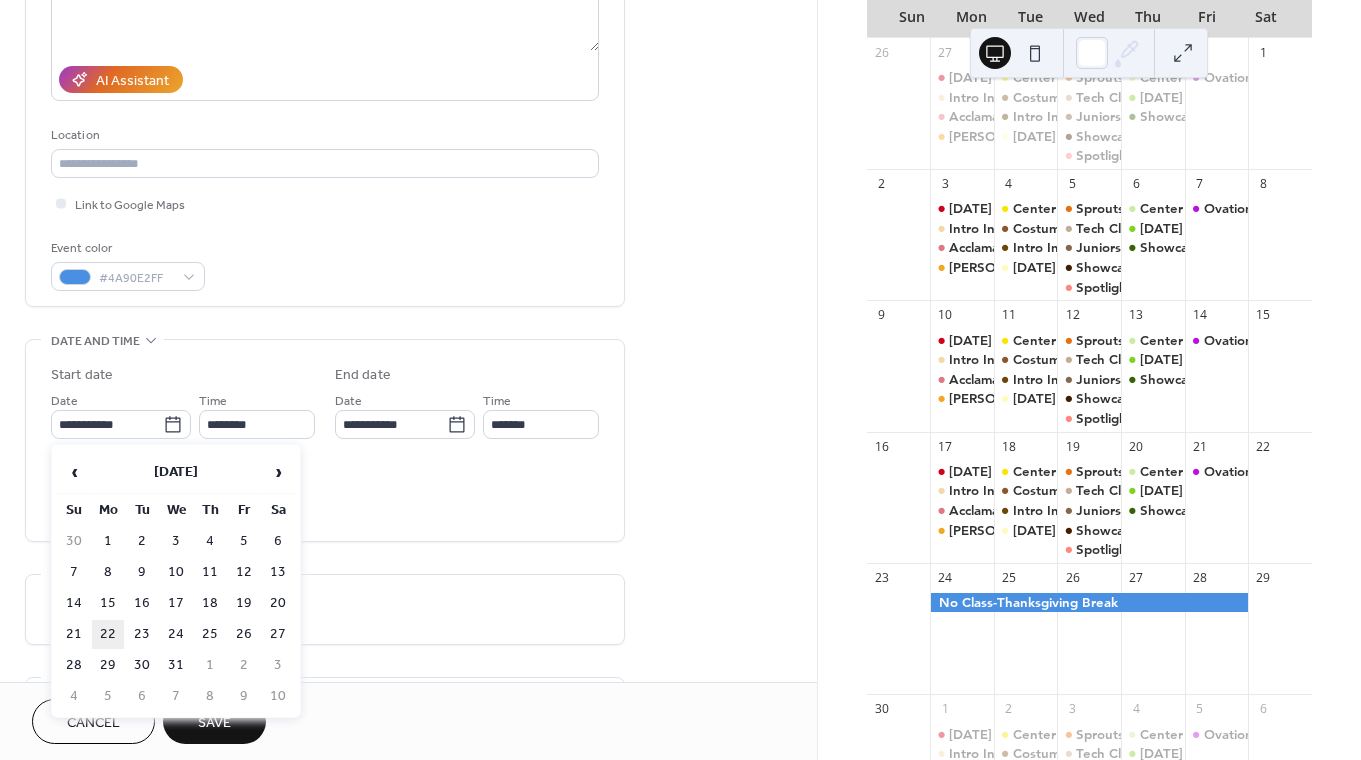 click on "22" at bounding box center [108, 634] 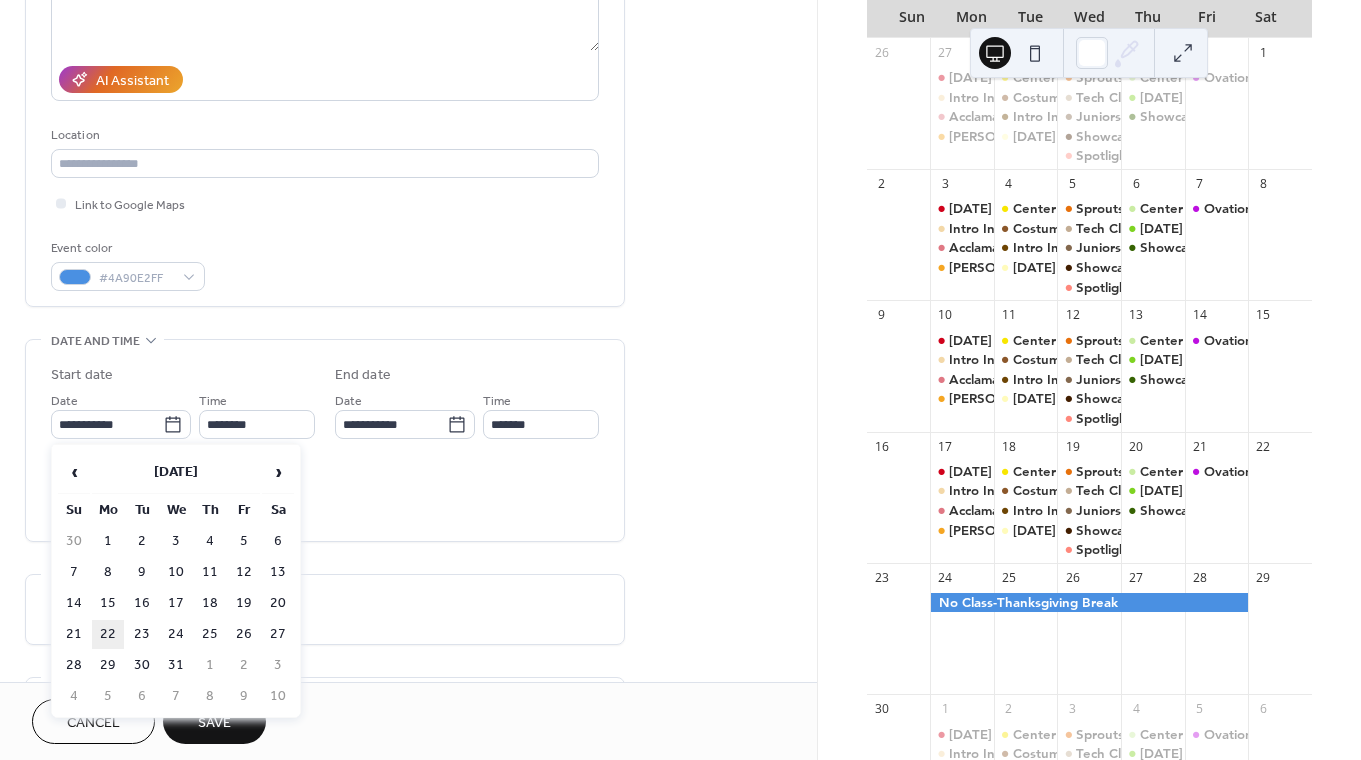 type on "**********" 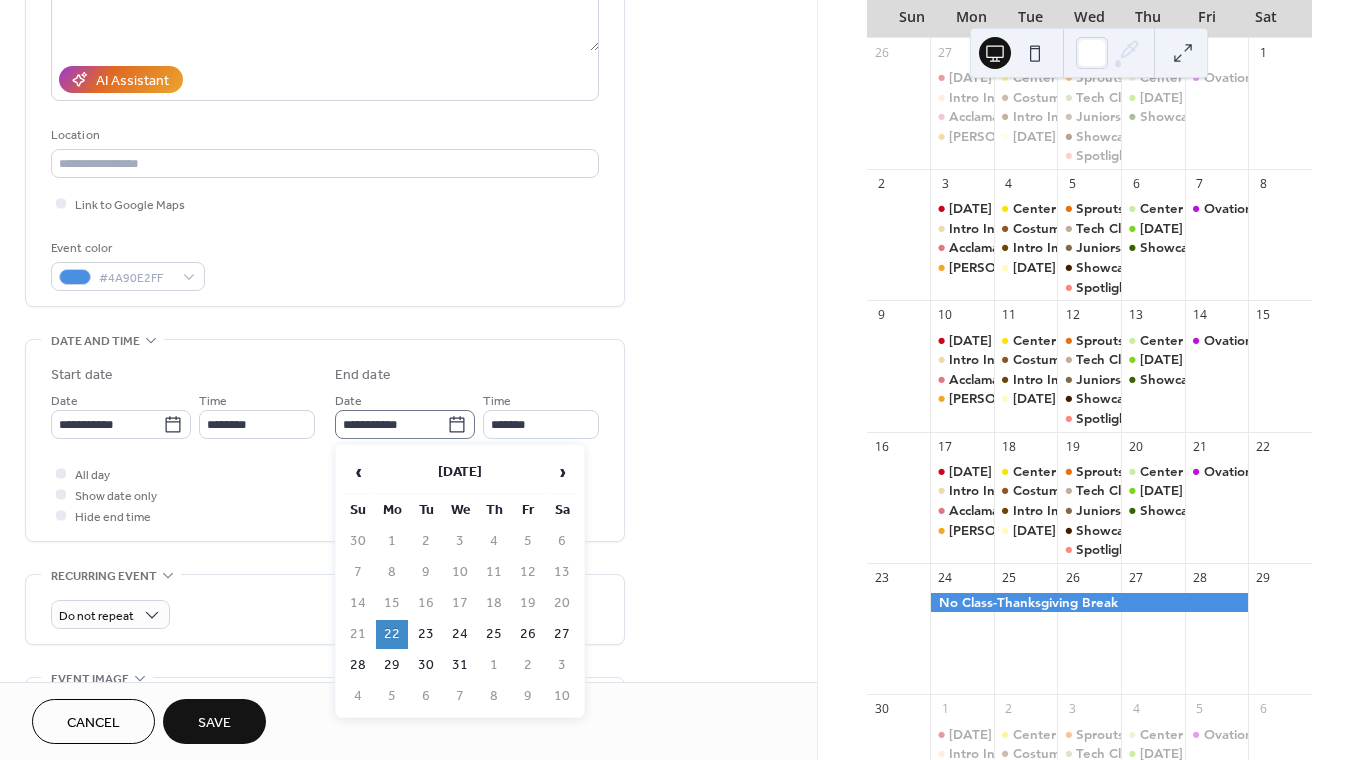 click 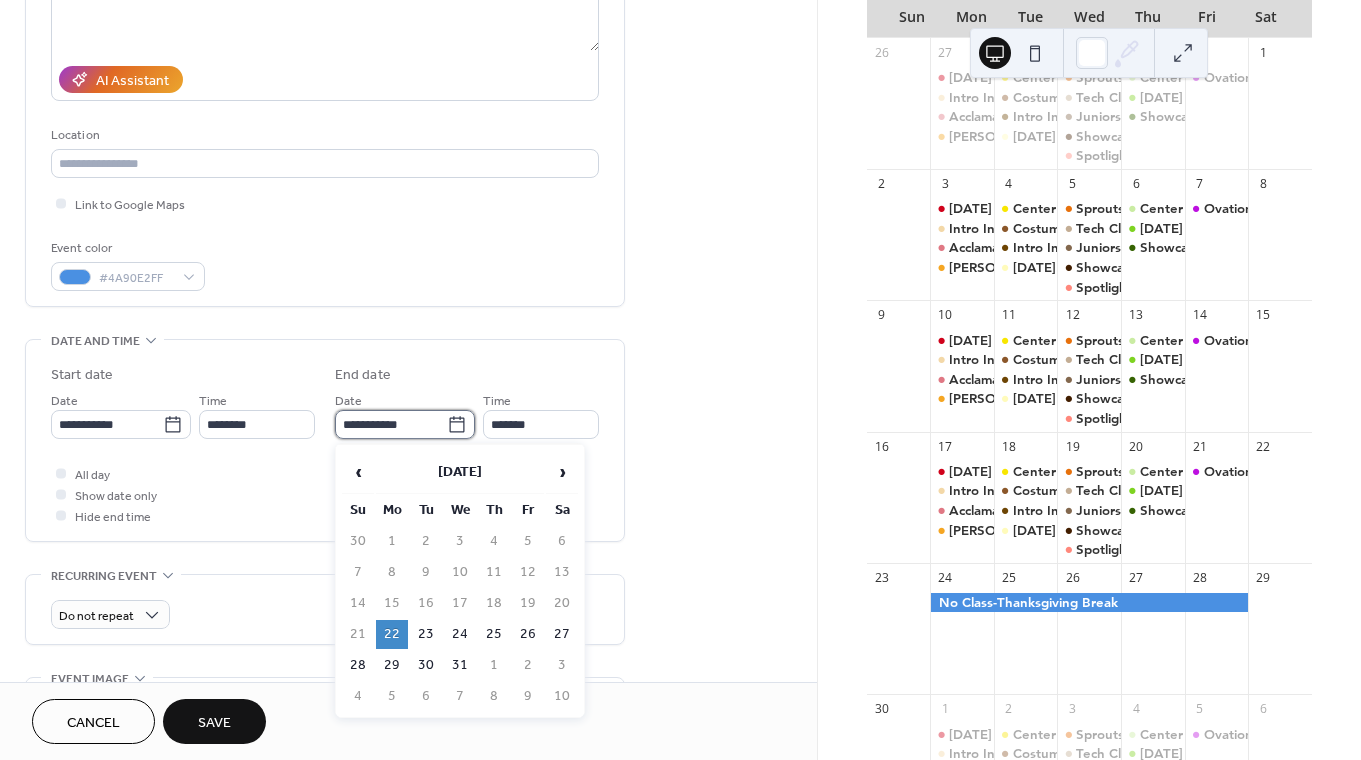 click on "**********" at bounding box center [391, 424] 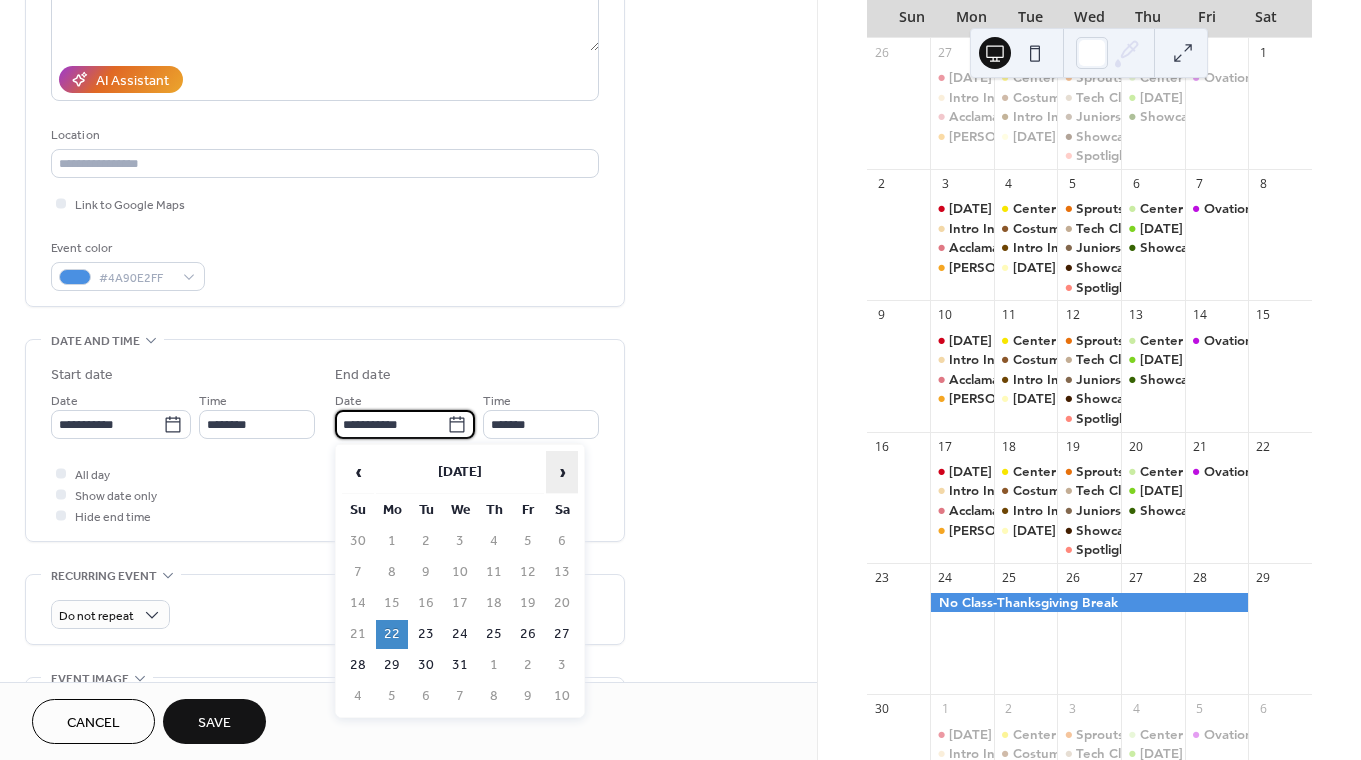 click on "›" at bounding box center (562, 472) 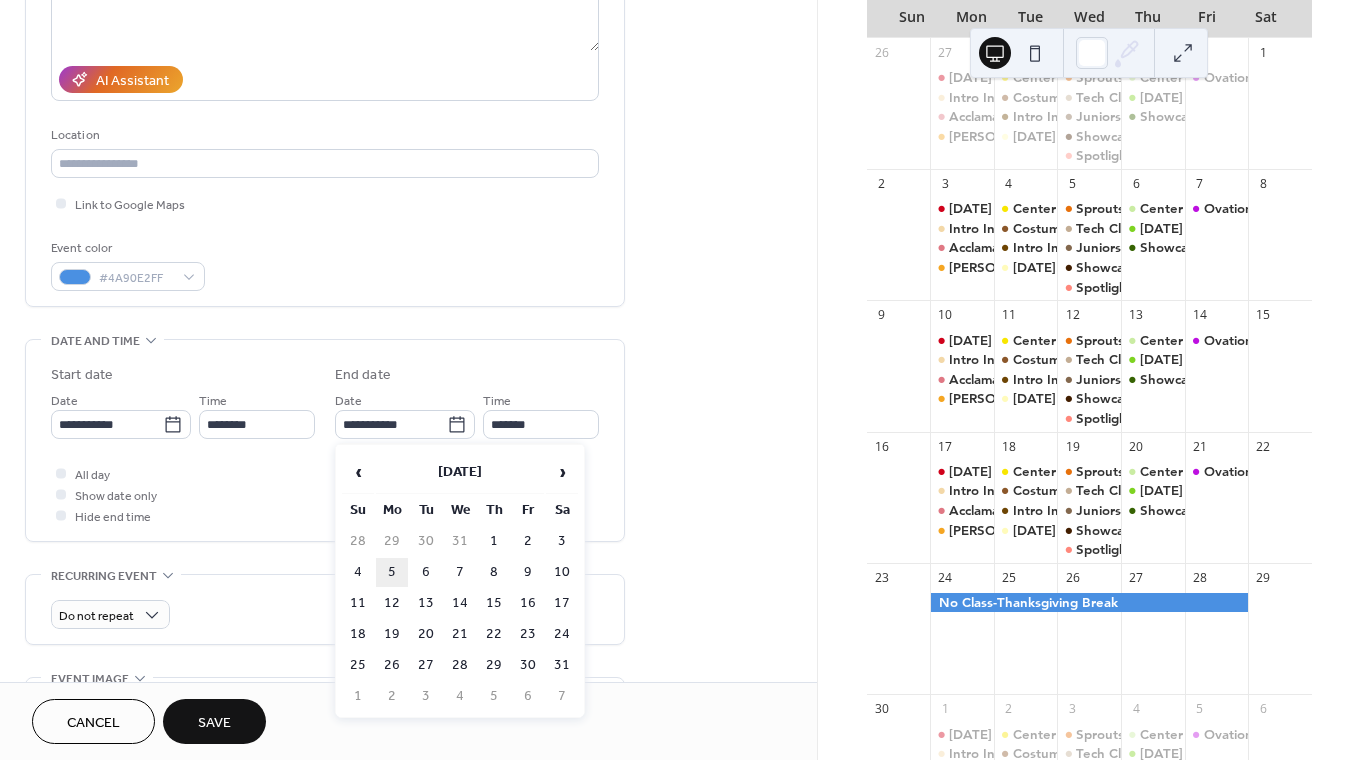 click on "5" at bounding box center (392, 572) 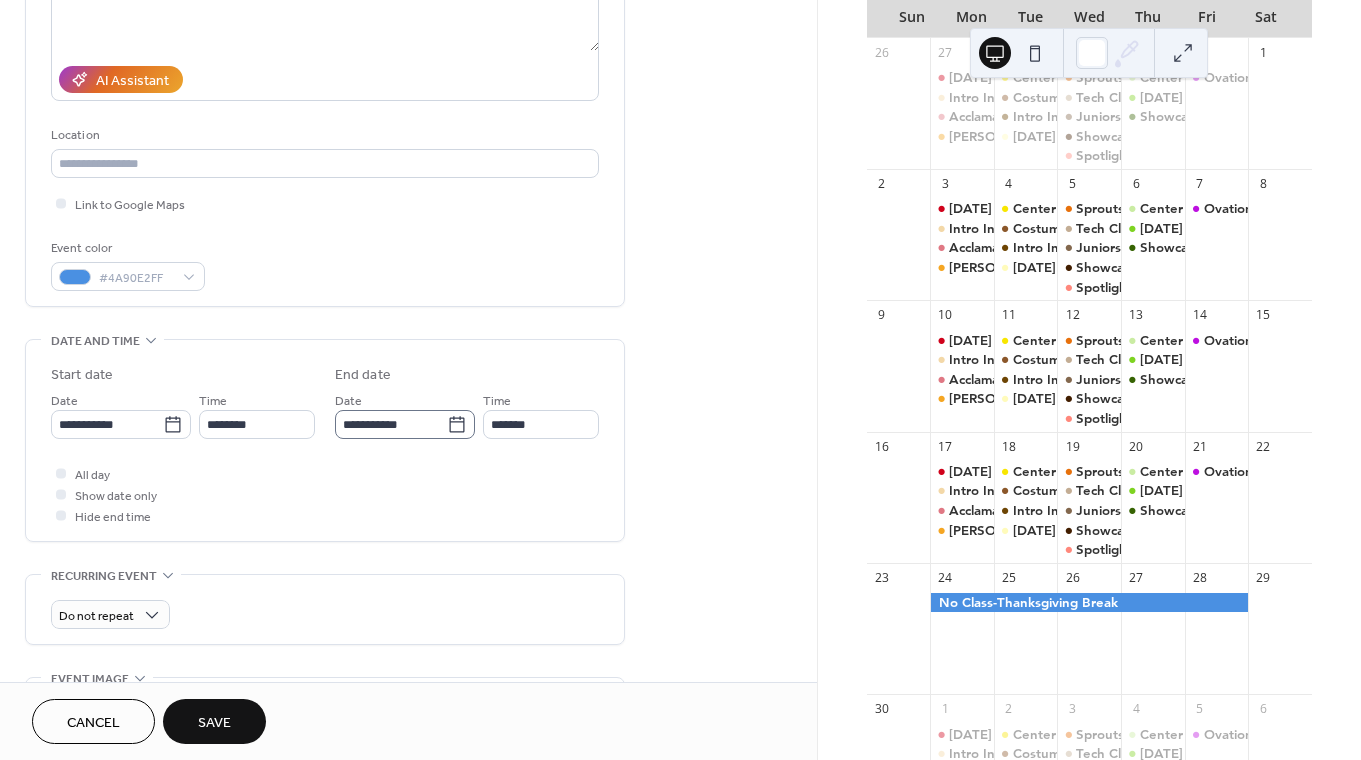 click 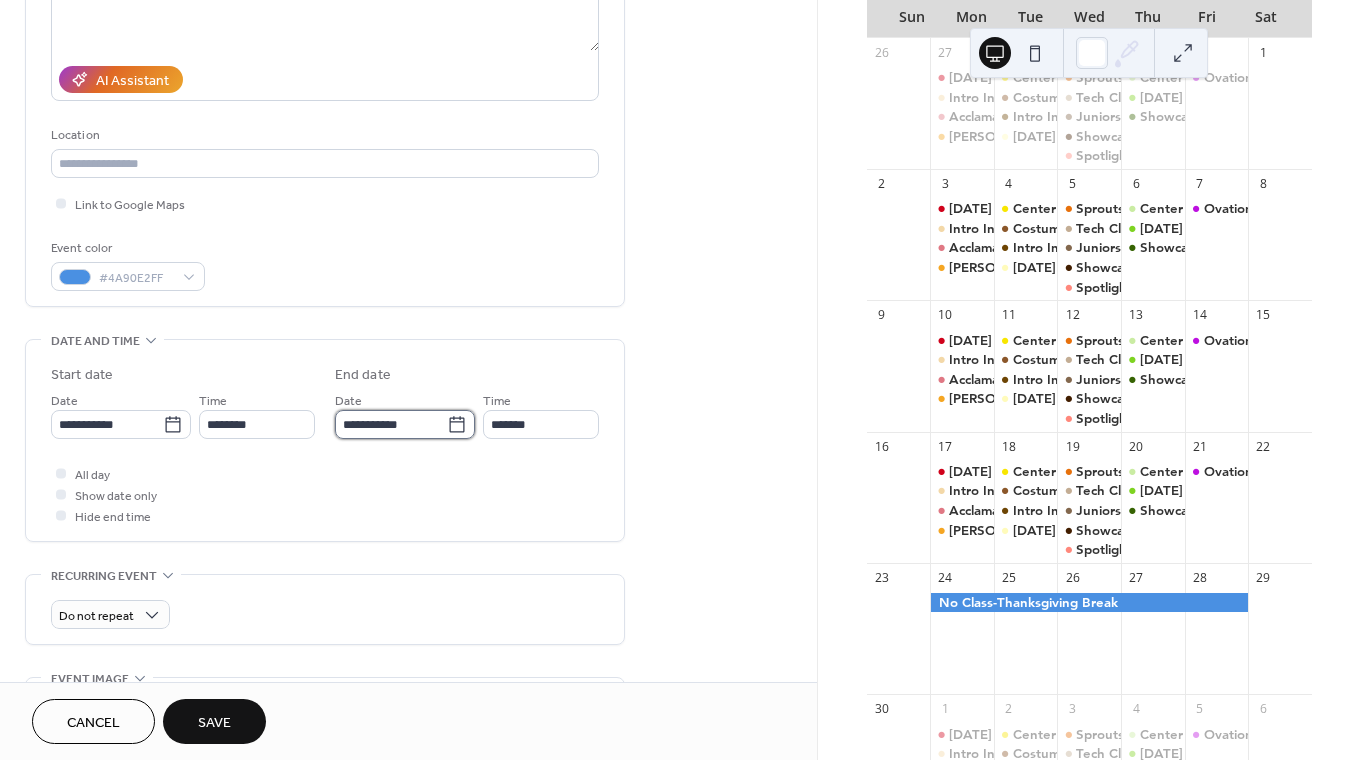 click on "**********" at bounding box center (391, 424) 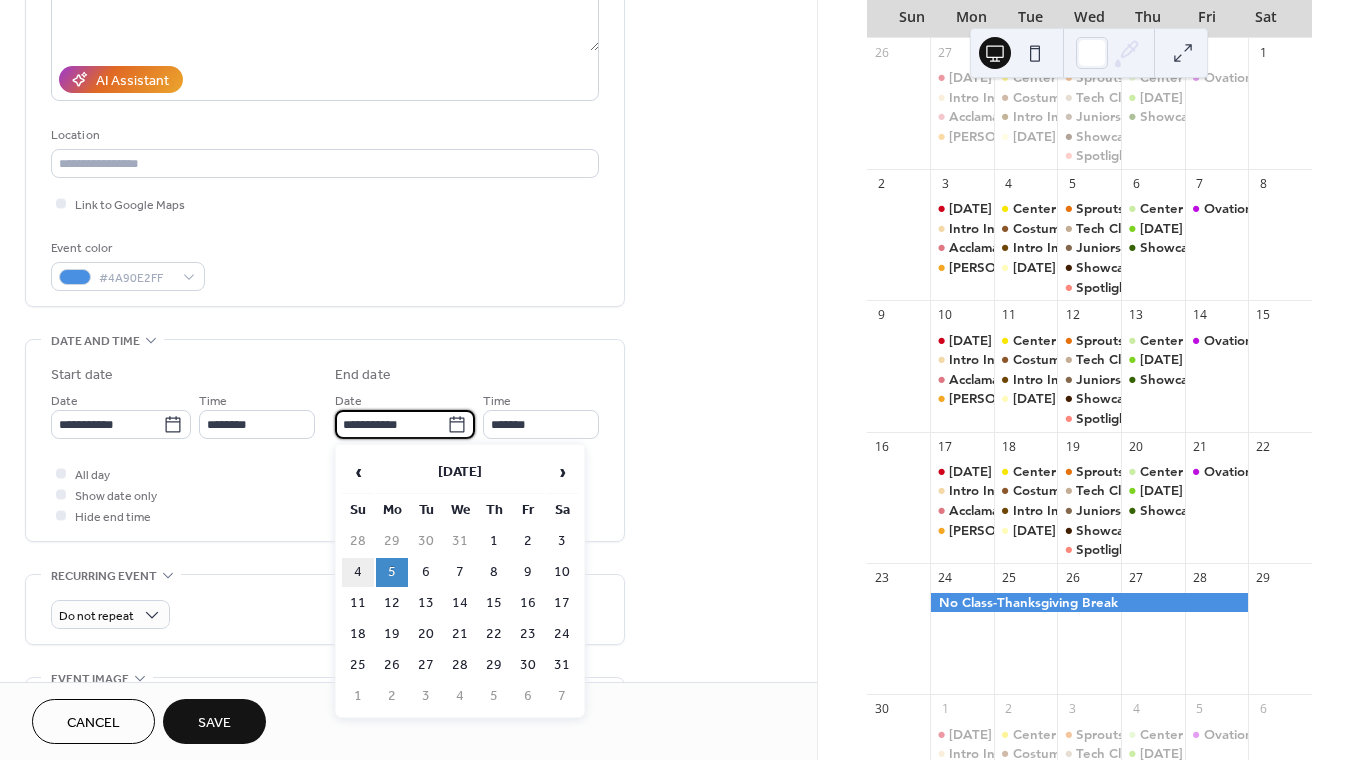 click on "4" at bounding box center [358, 572] 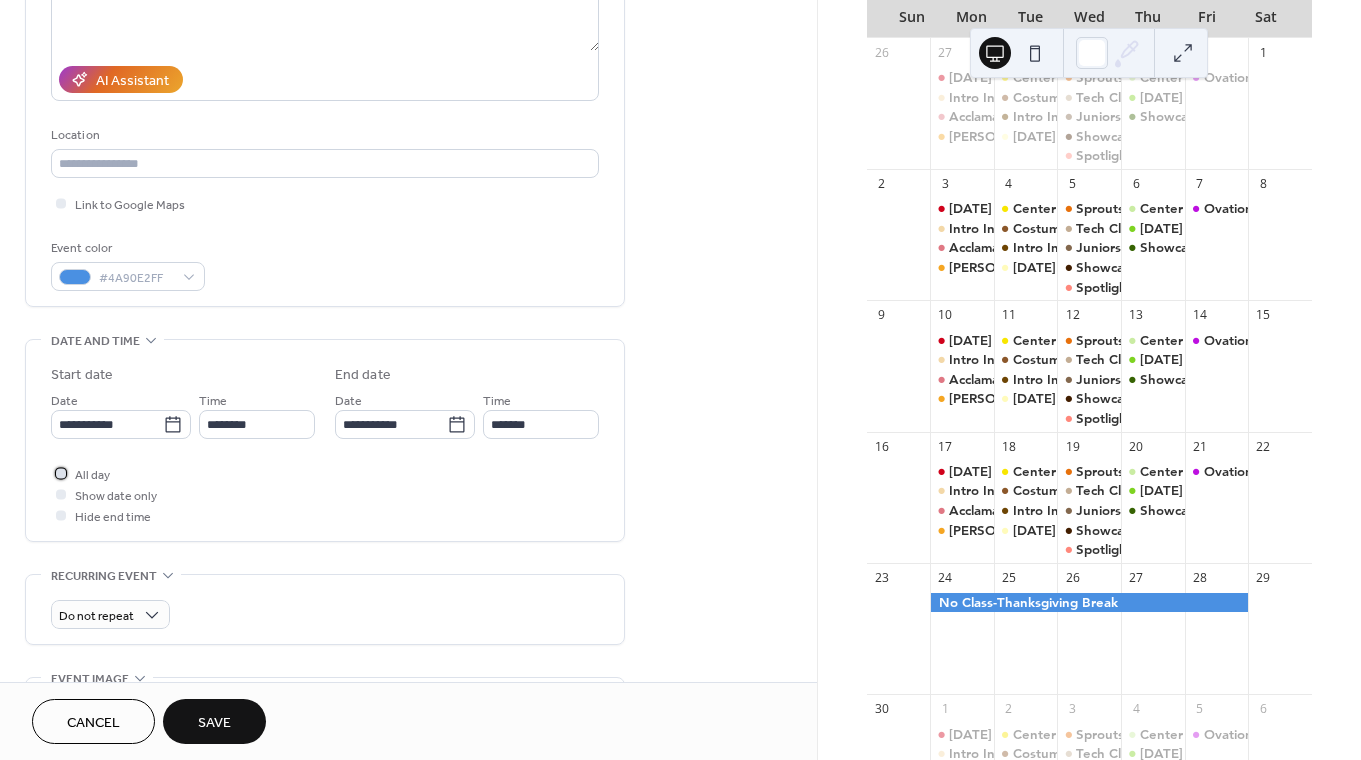 click on "All day" at bounding box center [92, 475] 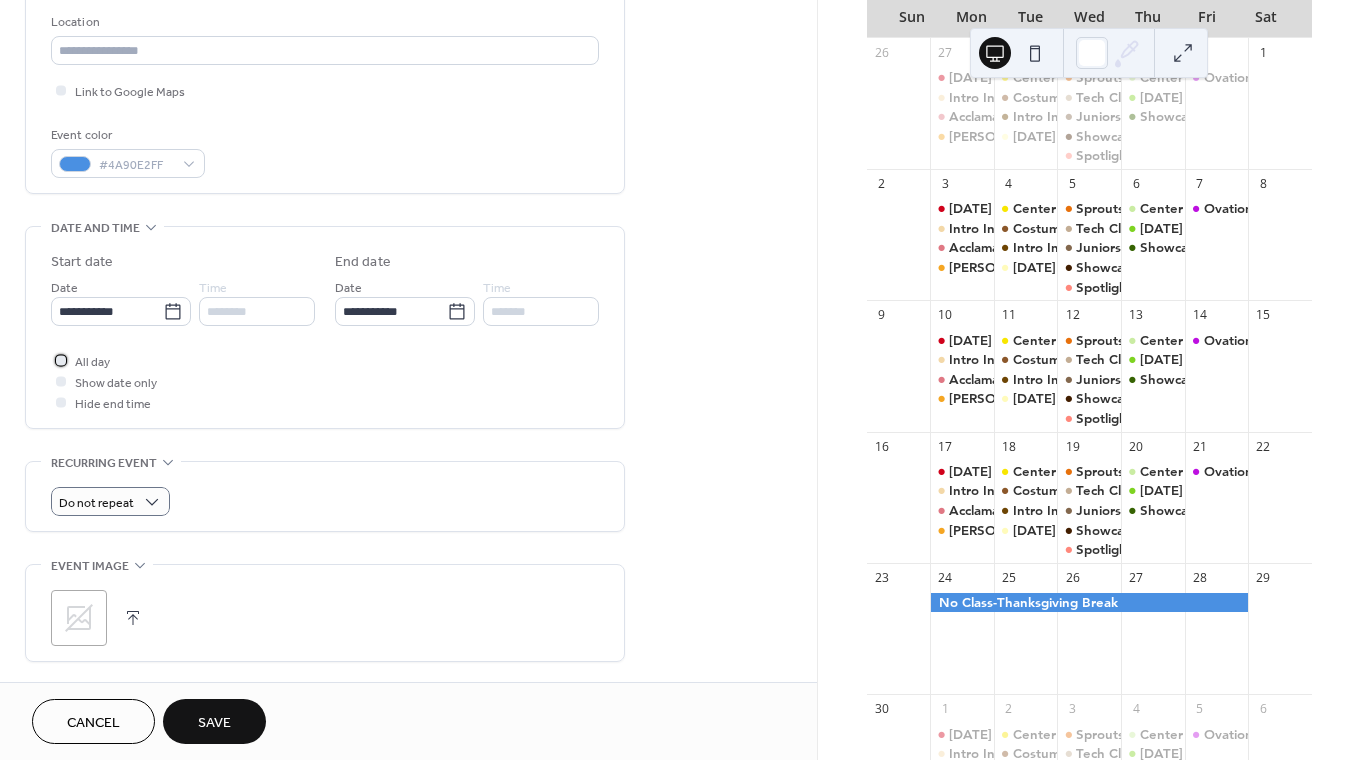 scroll, scrollTop: 423, scrollLeft: 0, axis: vertical 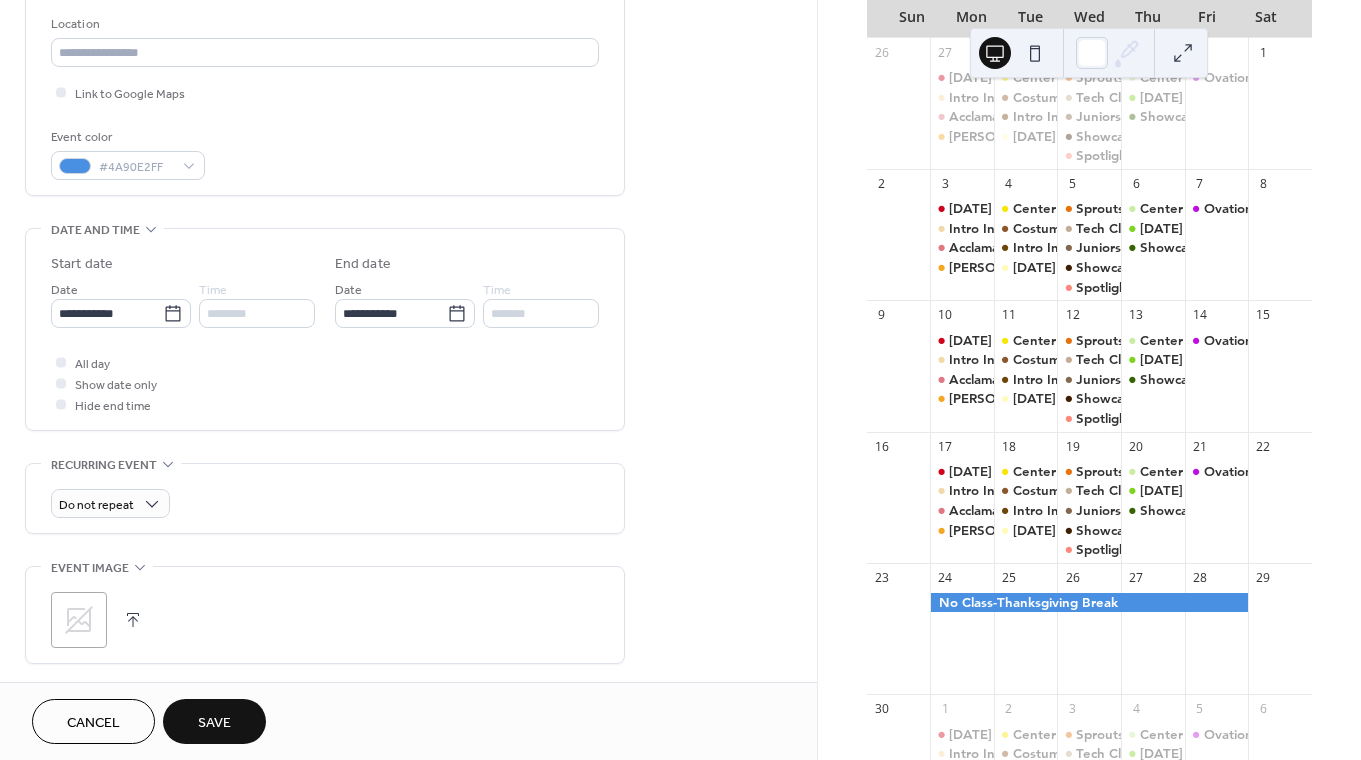 click on "Save" at bounding box center [214, 721] 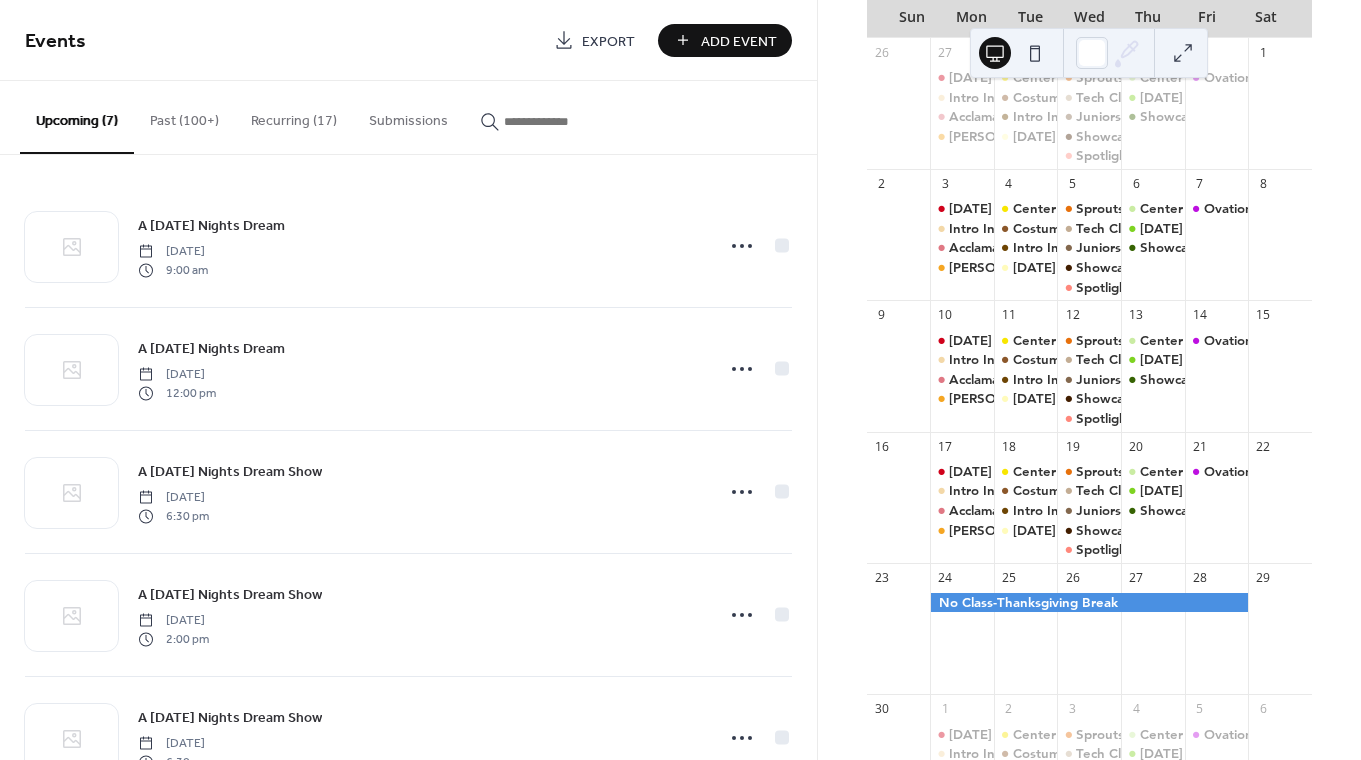 scroll, scrollTop: 0, scrollLeft: 0, axis: both 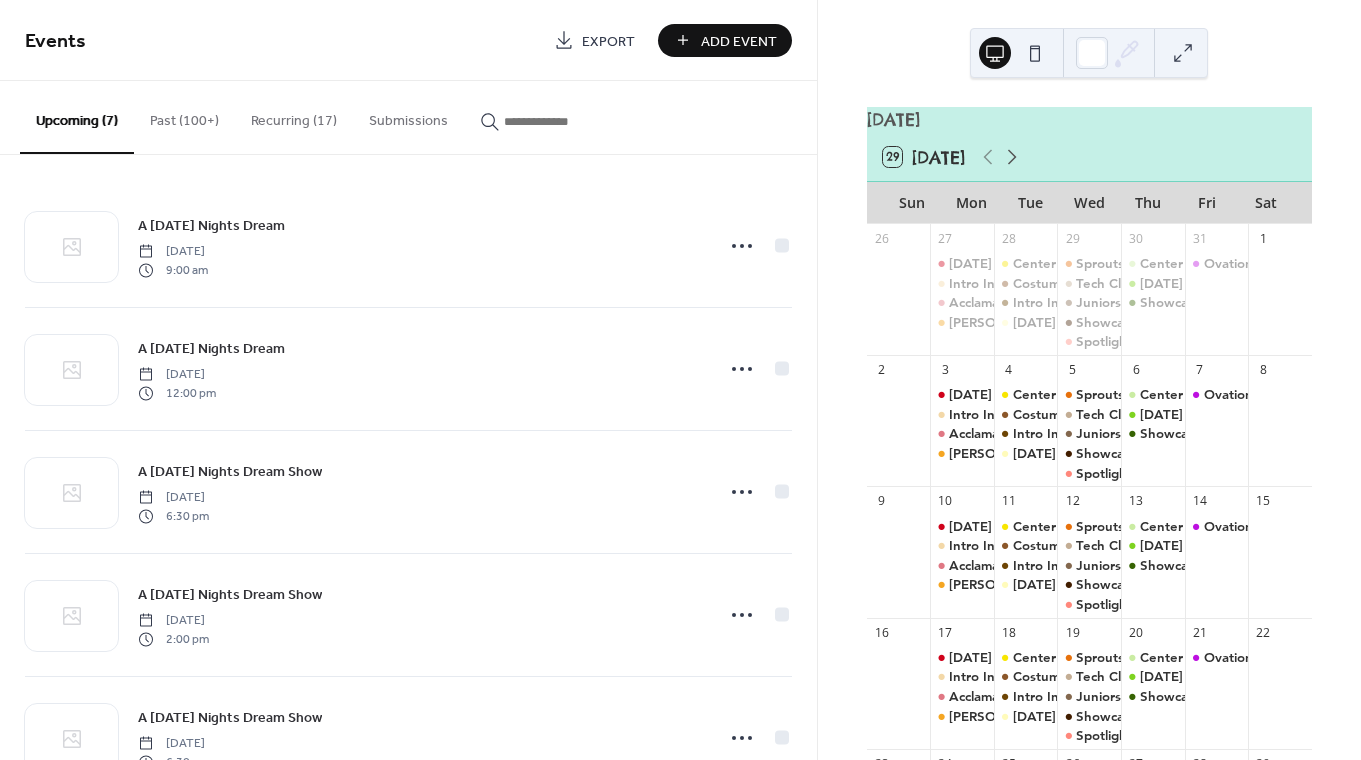 click 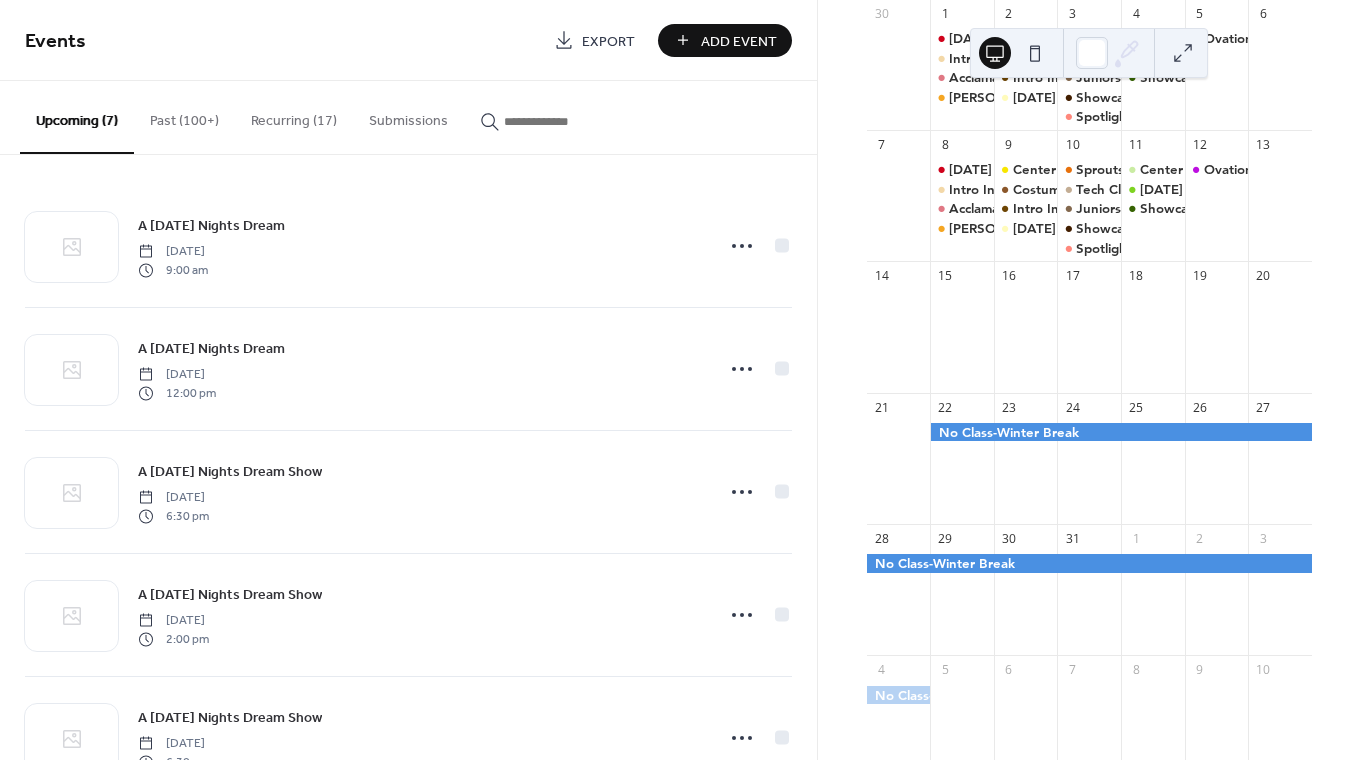 scroll, scrollTop: 0, scrollLeft: 0, axis: both 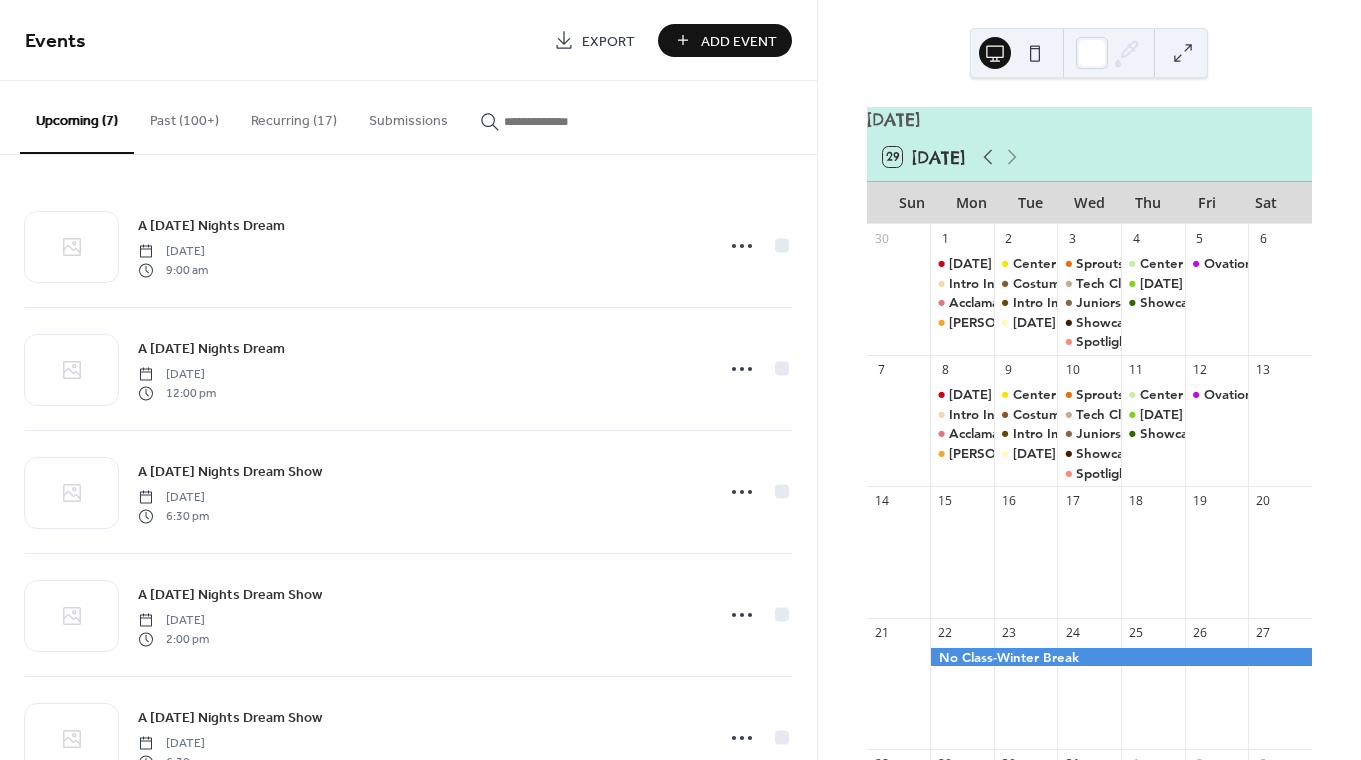 click 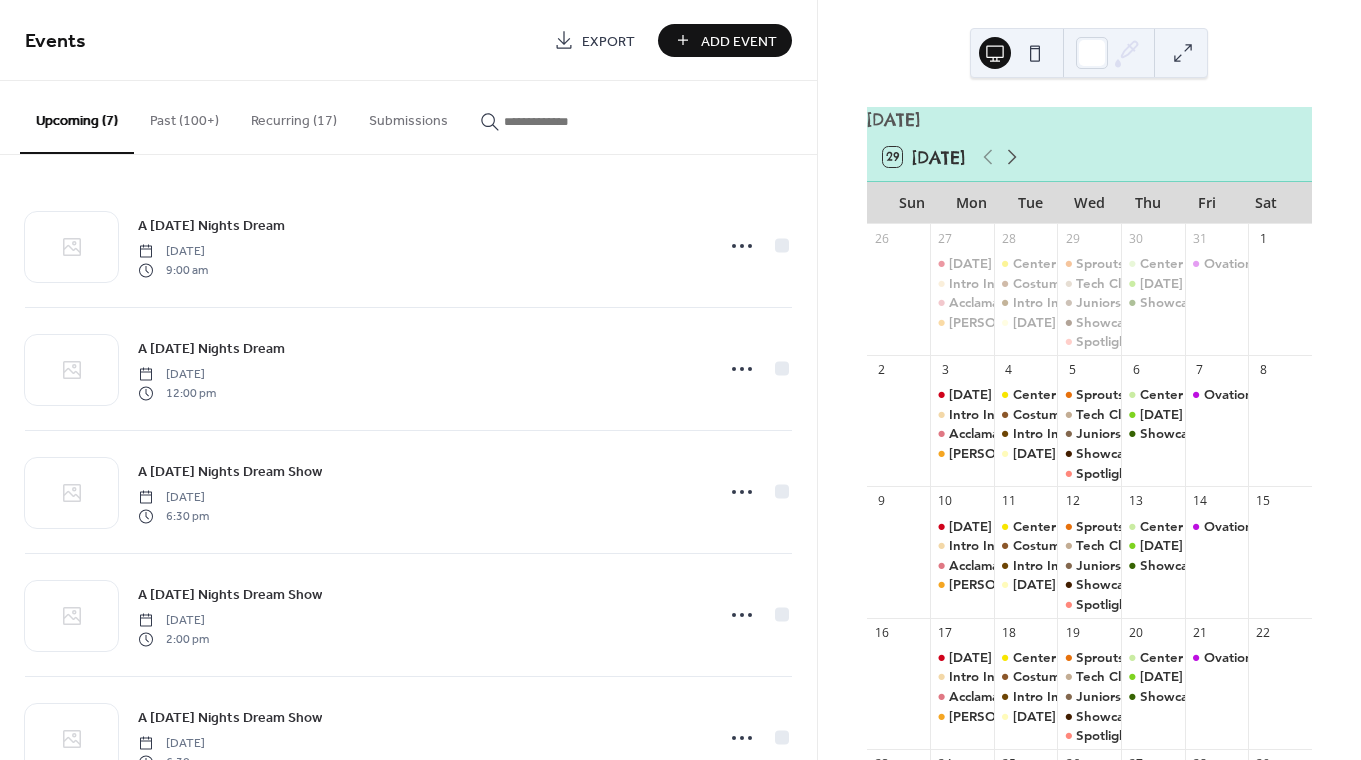 click 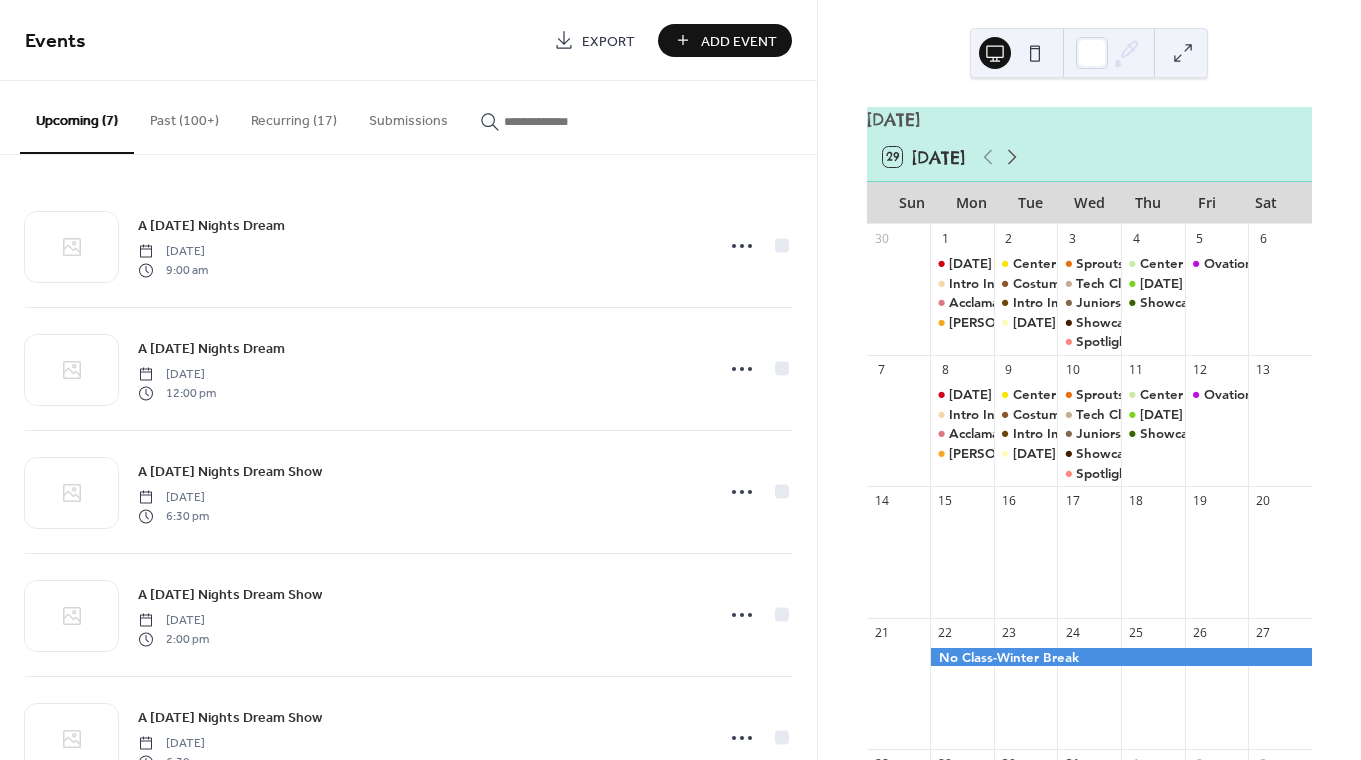 click 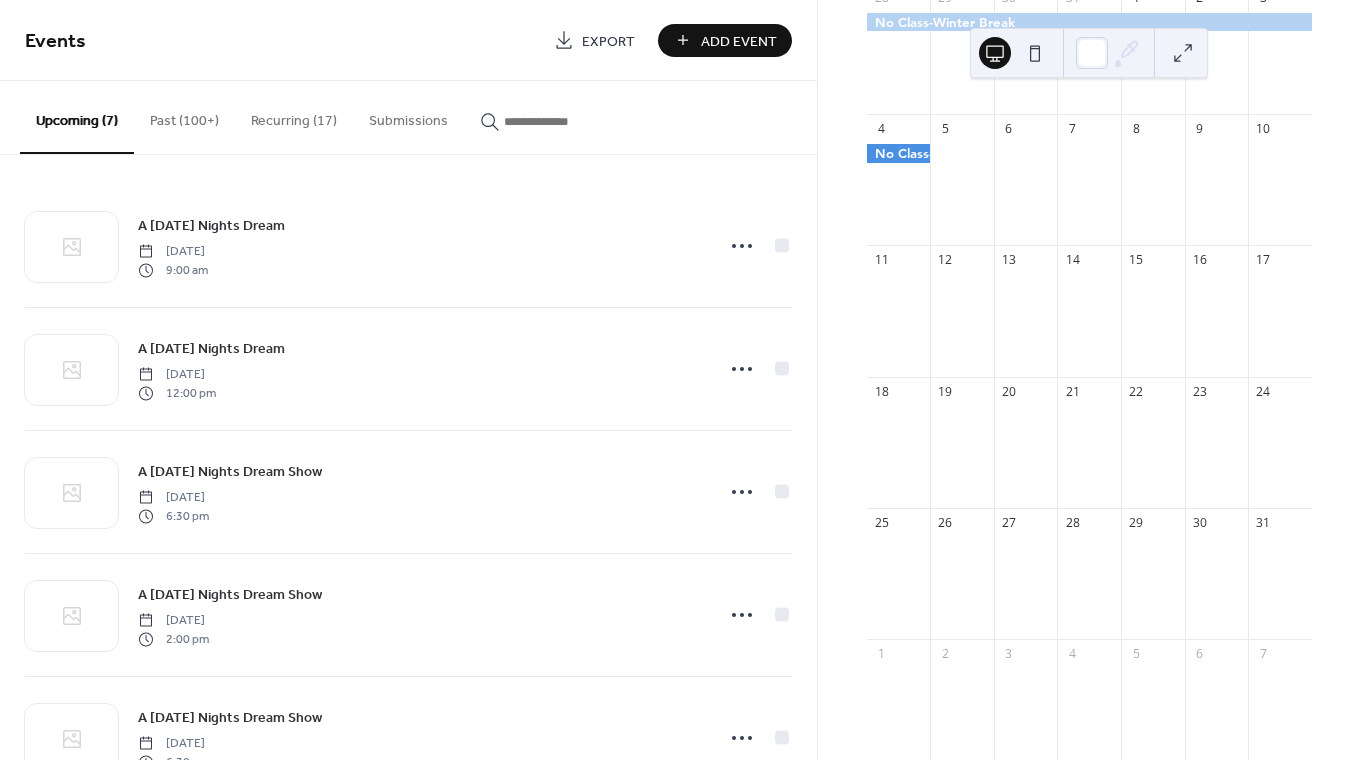 scroll, scrollTop: 245, scrollLeft: 0, axis: vertical 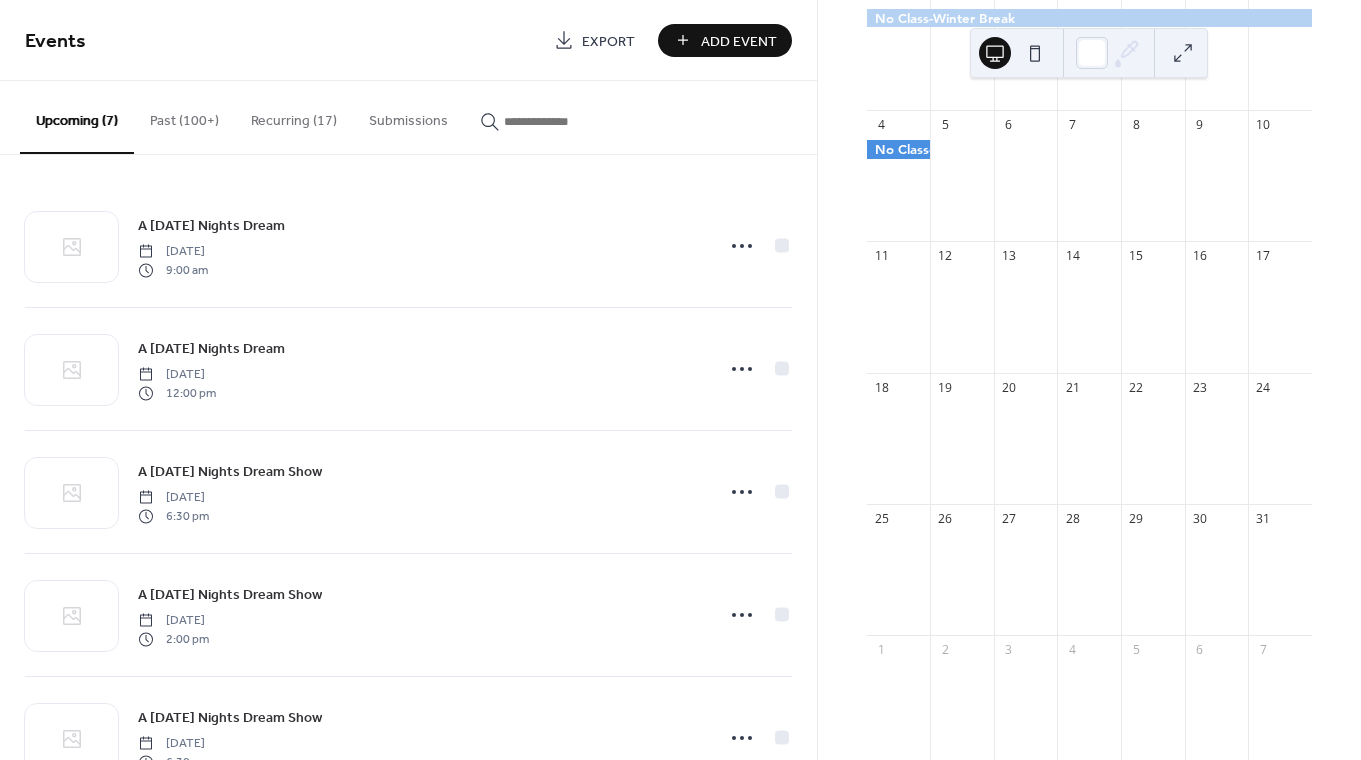 click on "Add Event" at bounding box center (739, 41) 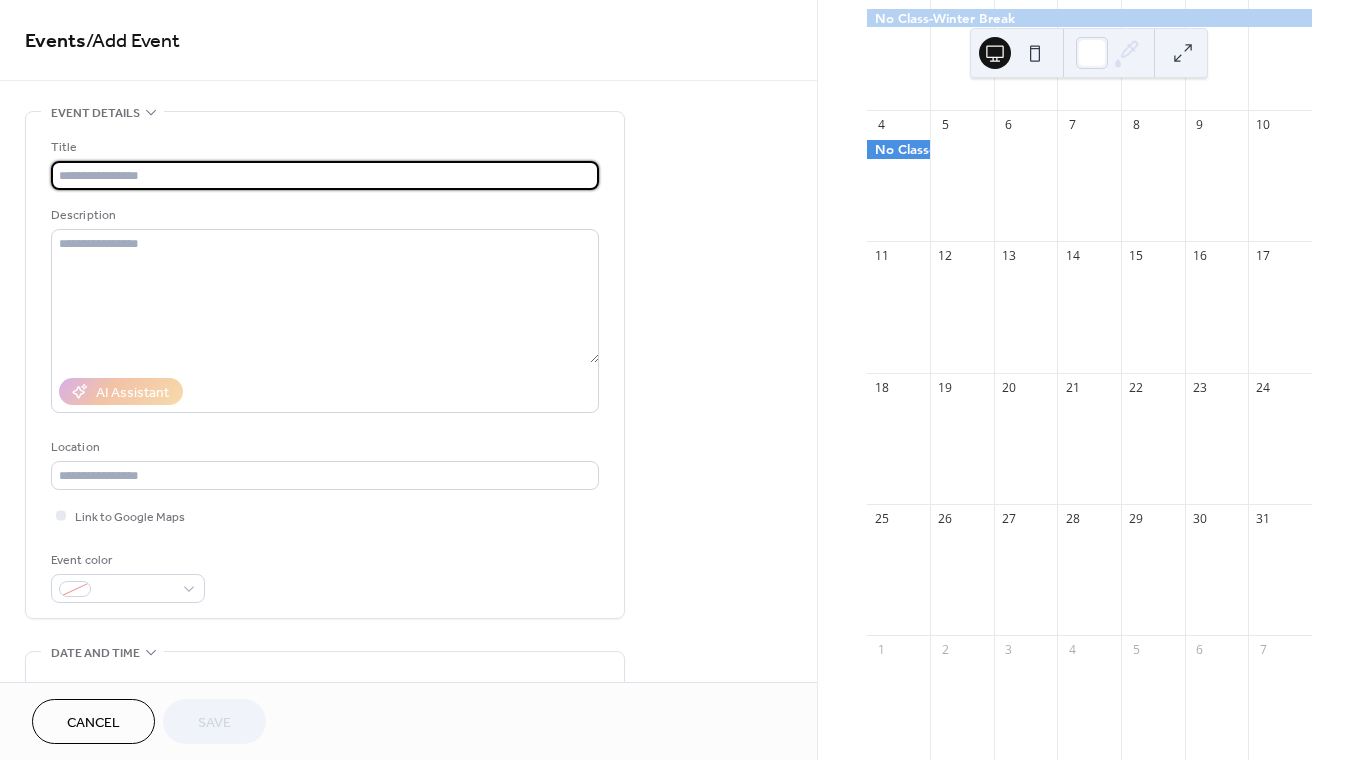 type on "*" 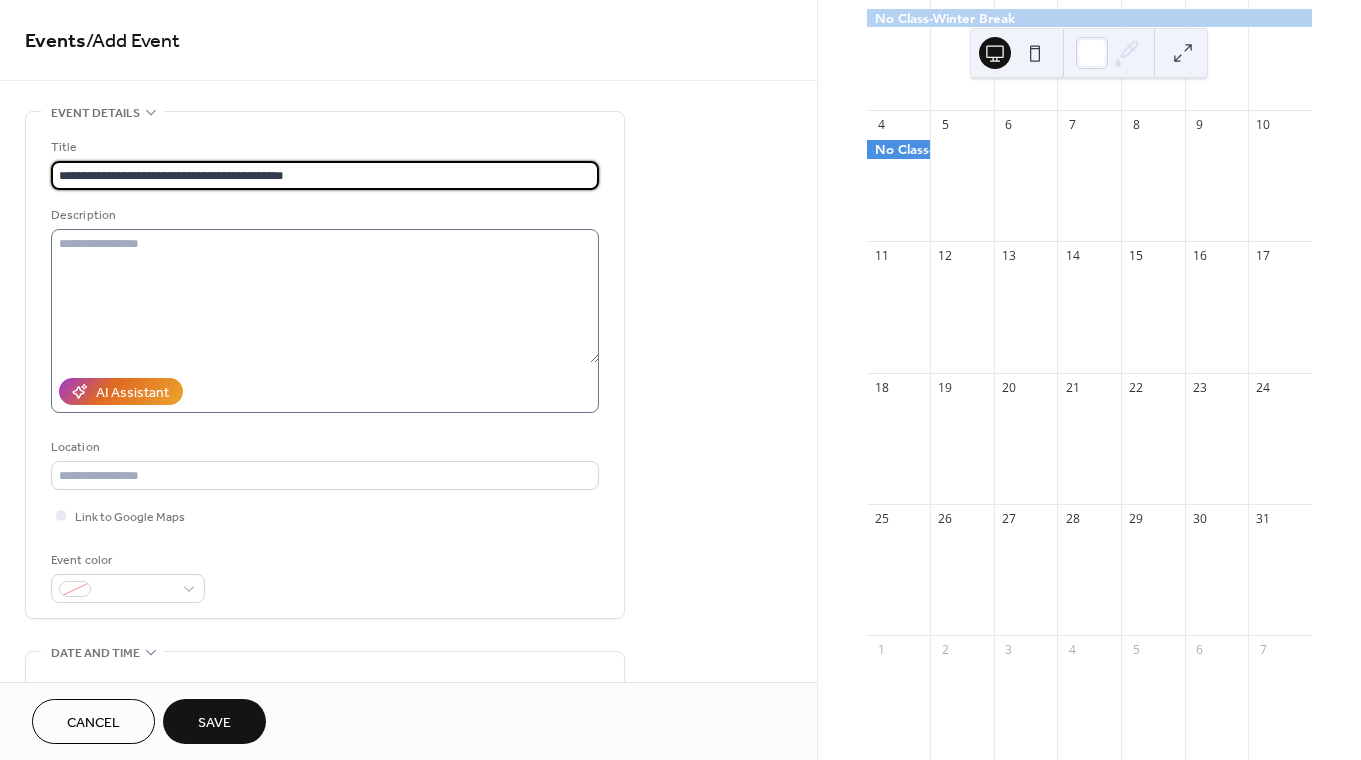 scroll, scrollTop: 96, scrollLeft: 0, axis: vertical 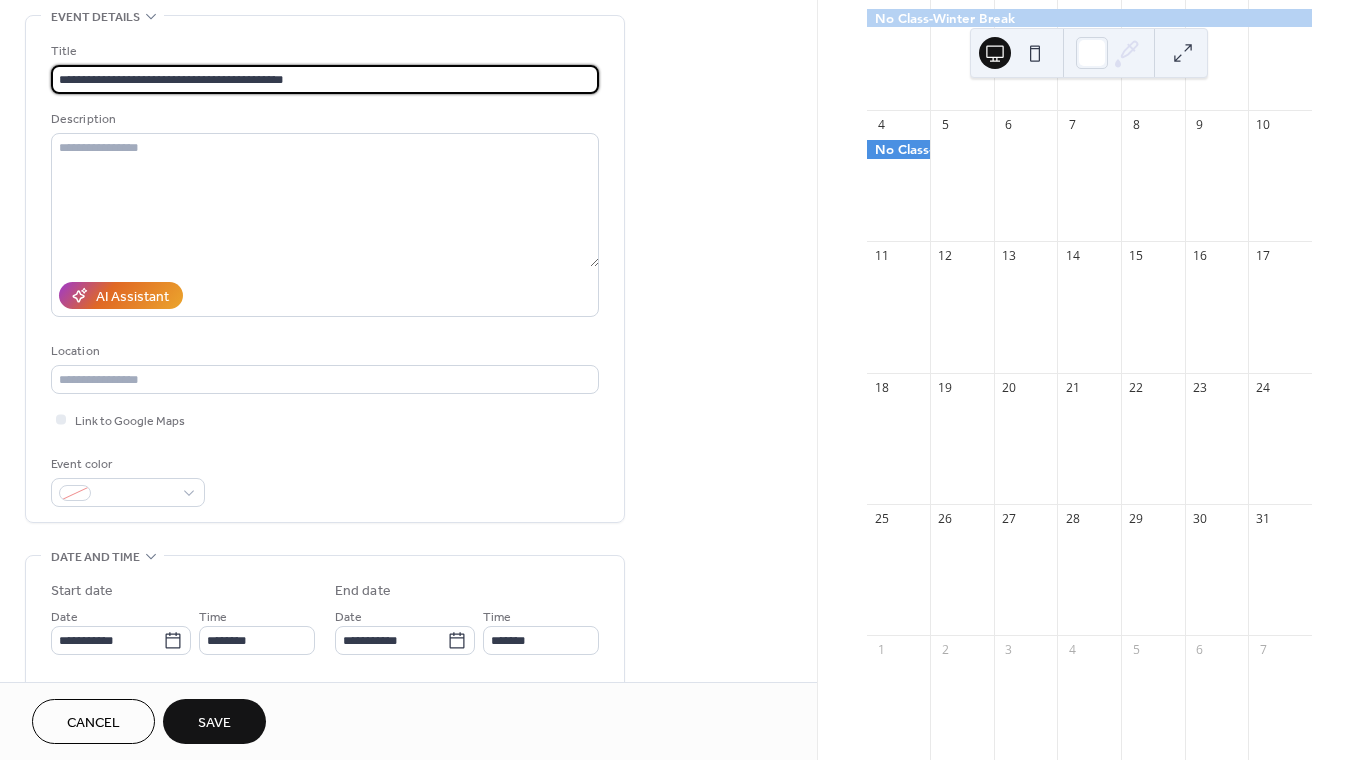 click on "**********" at bounding box center [325, 79] 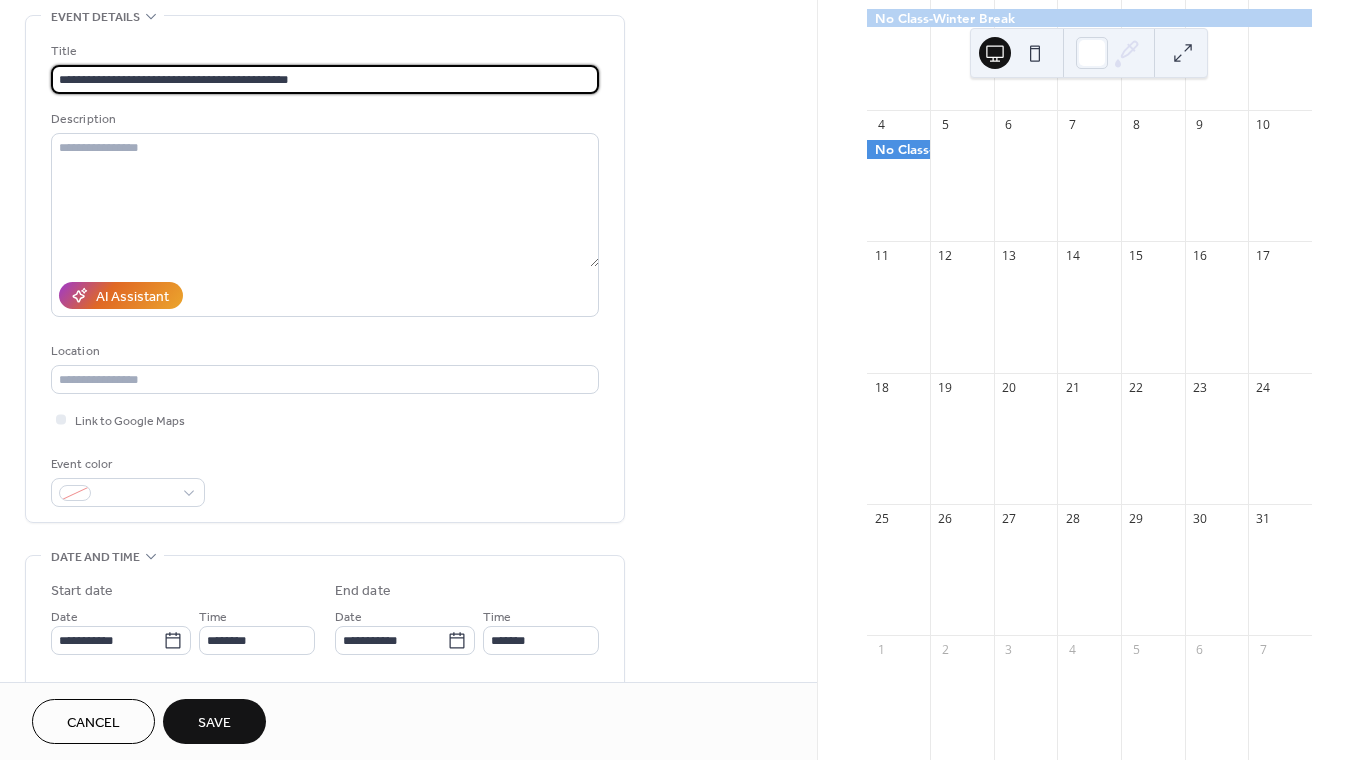 click on "**********" at bounding box center (325, 79) 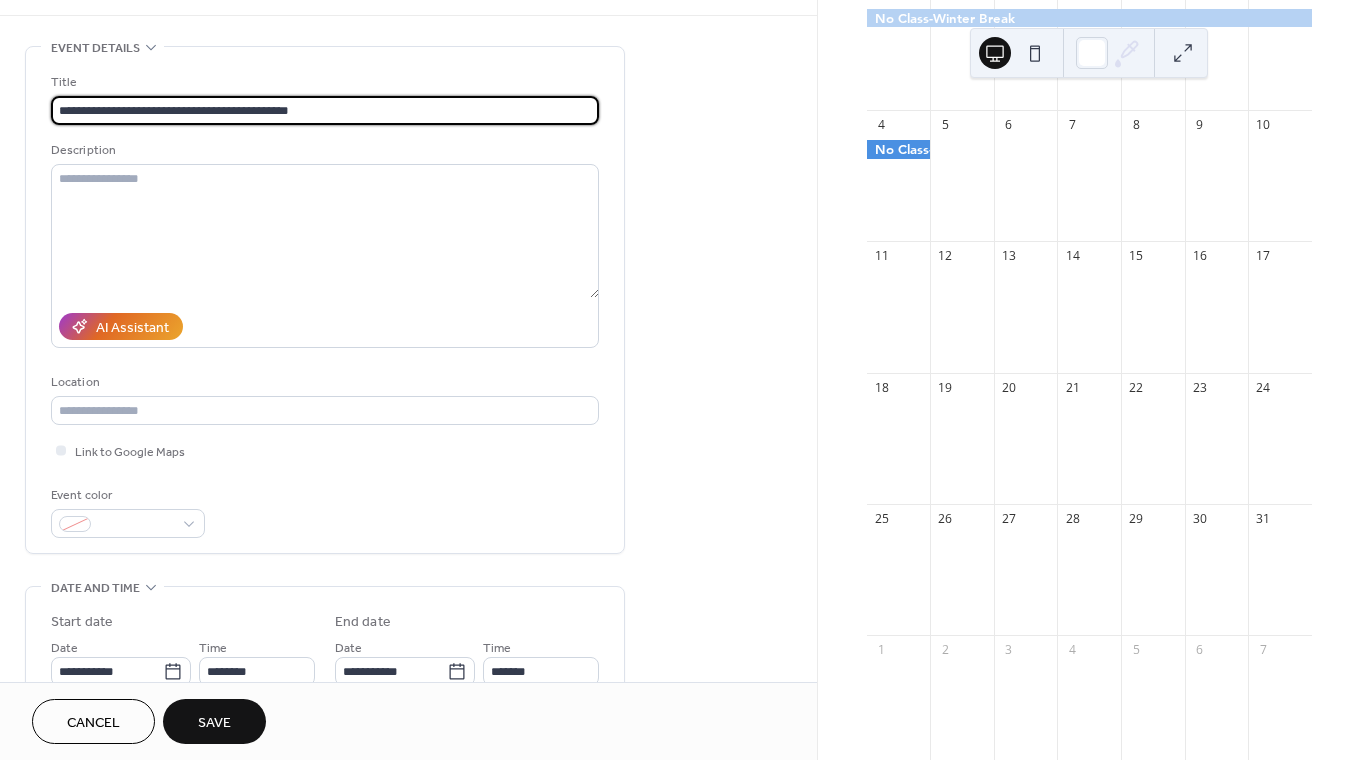 scroll, scrollTop: 53, scrollLeft: 0, axis: vertical 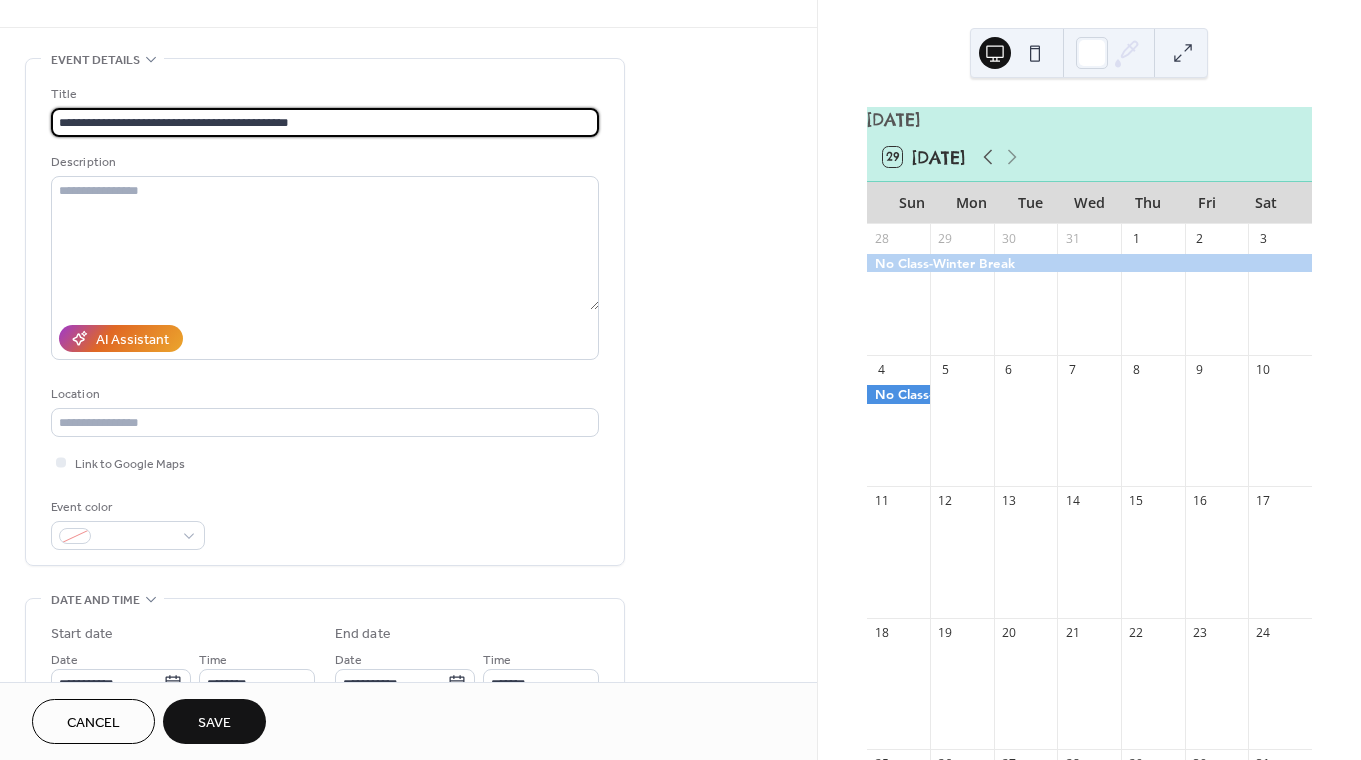 type on "**********" 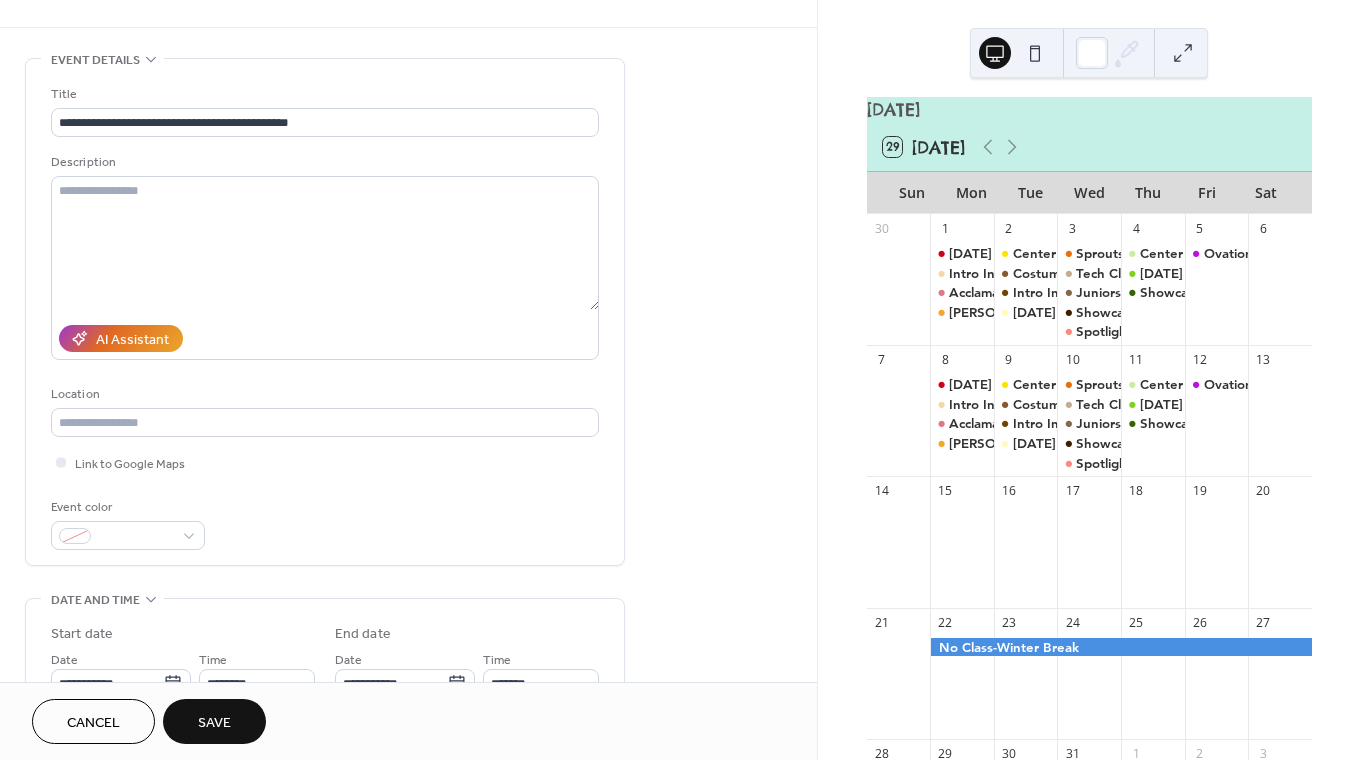 scroll, scrollTop: 0, scrollLeft: 0, axis: both 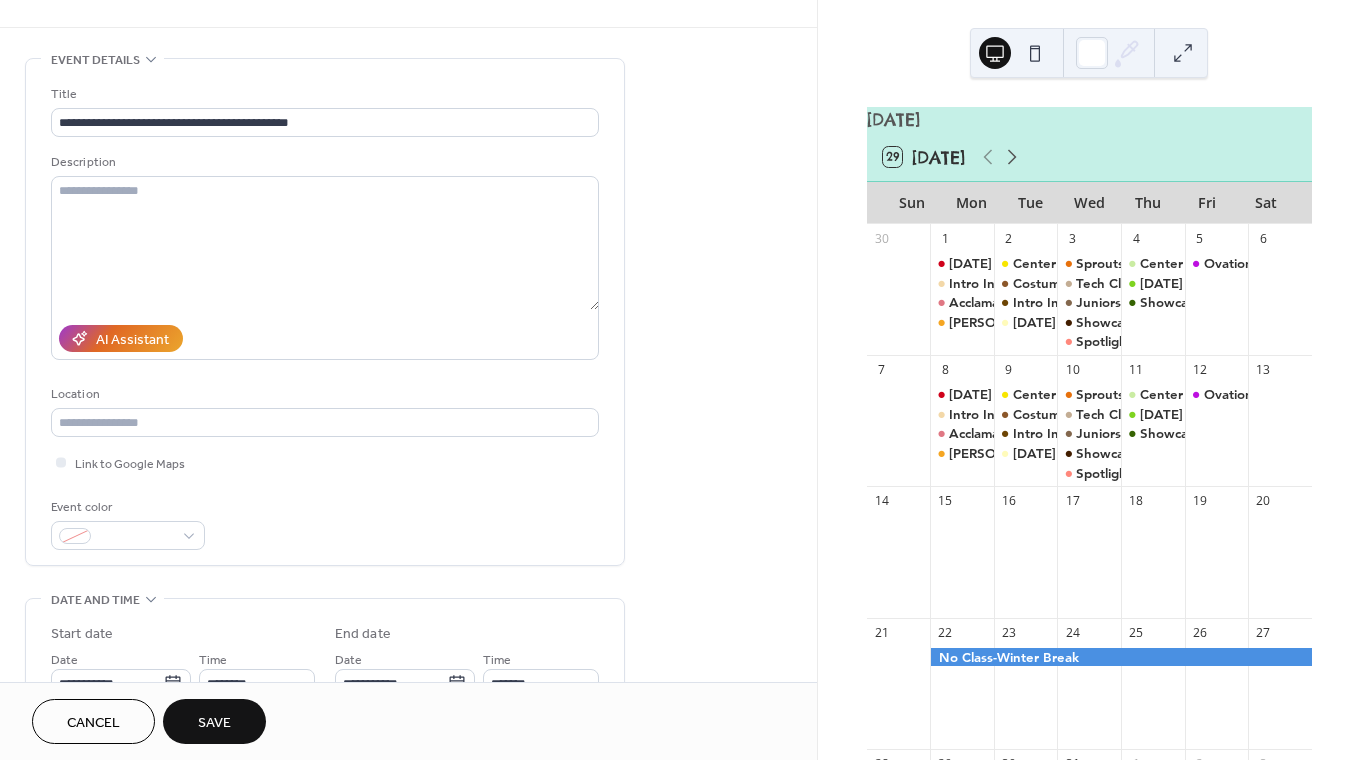 click 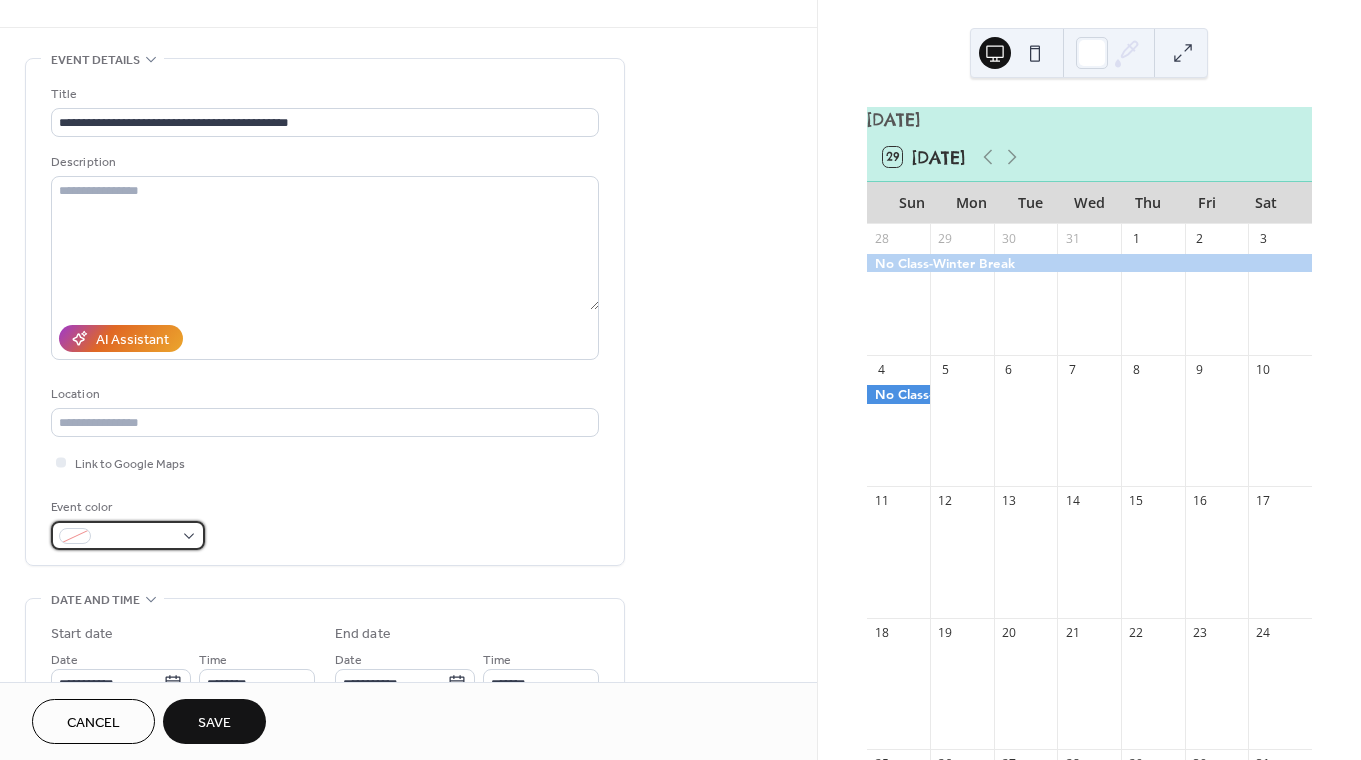 click at bounding box center [128, 535] 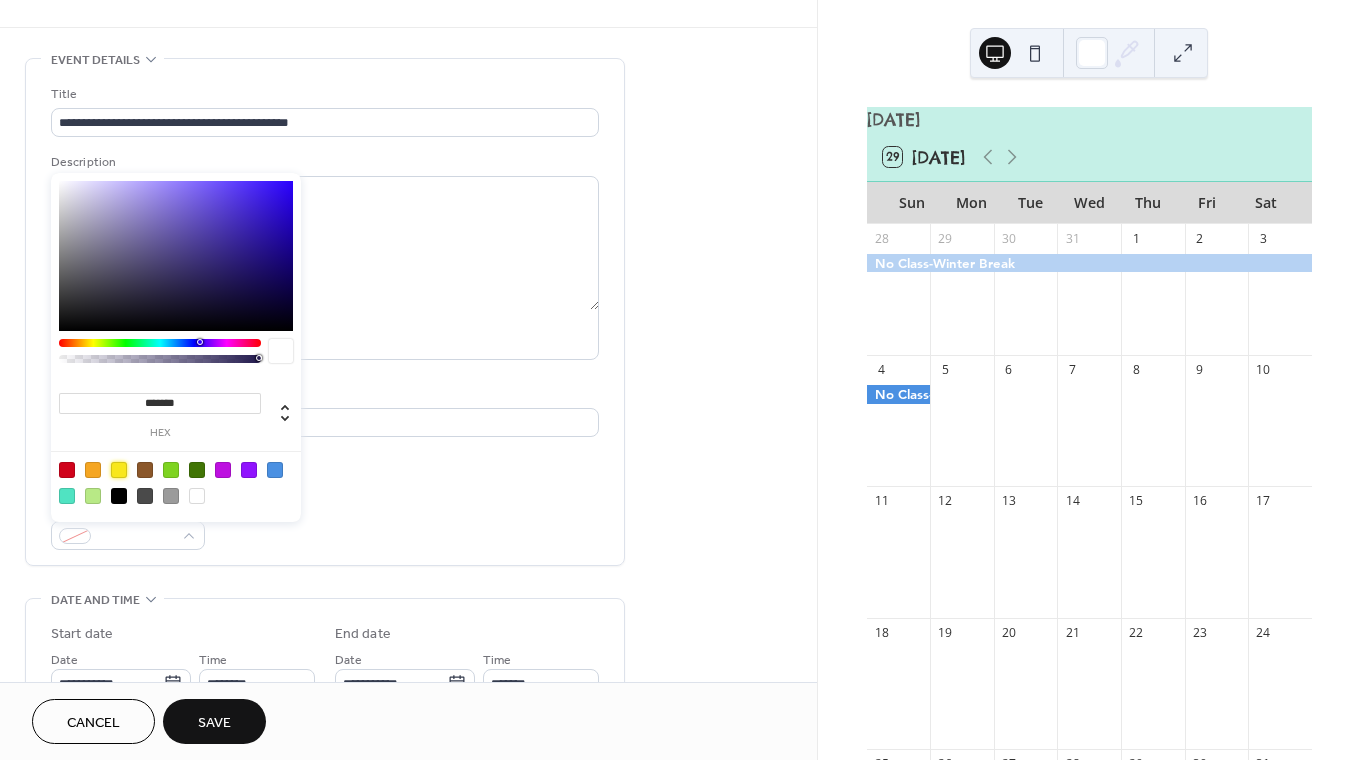 click at bounding box center (119, 470) 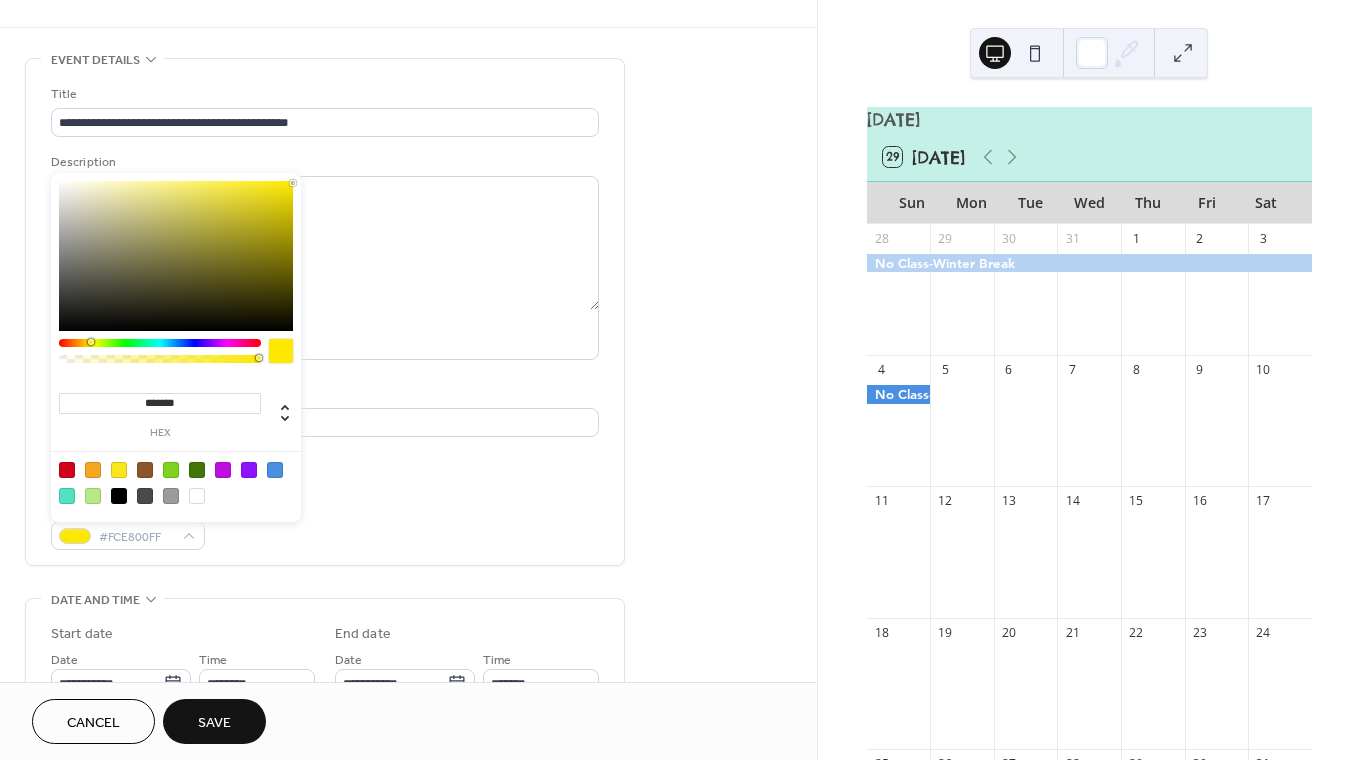 type on "*******" 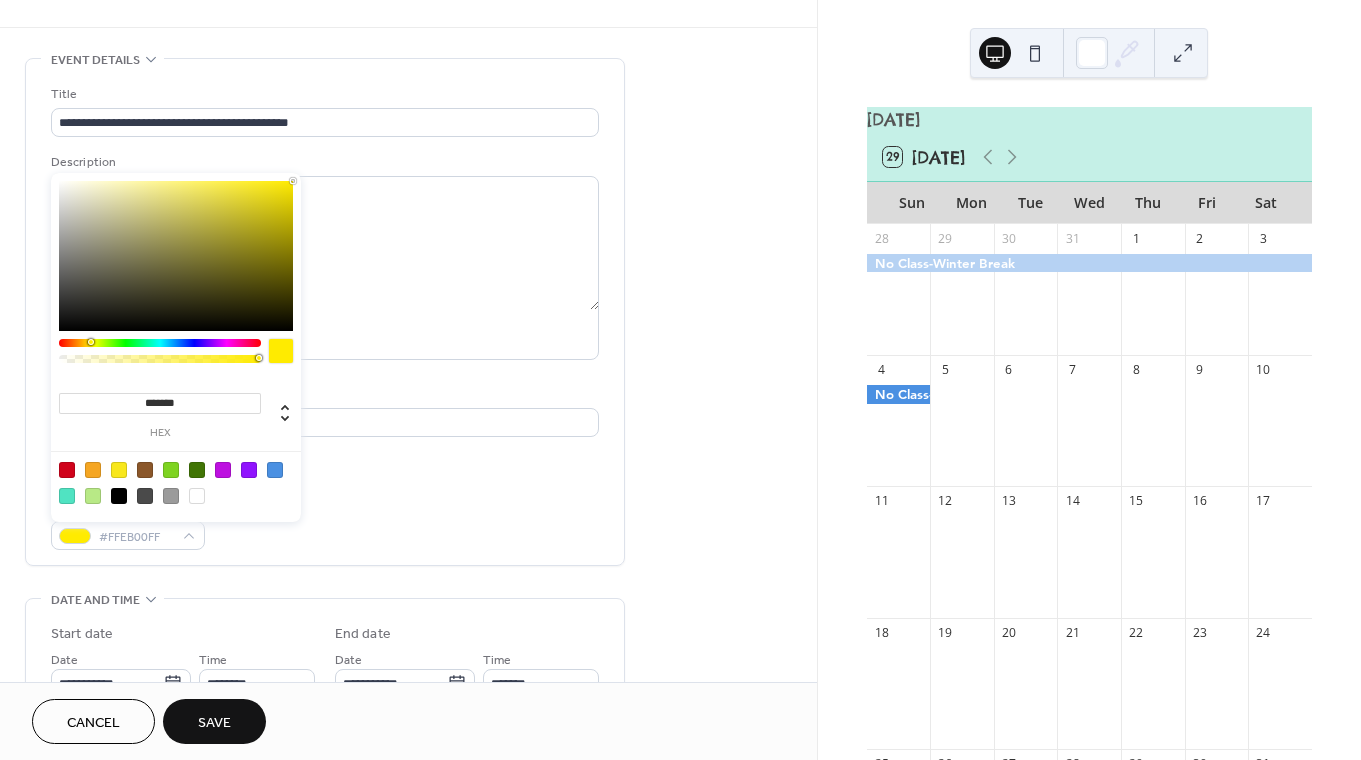 drag, startPoint x: 267, startPoint y: 189, endPoint x: 301, endPoint y: 169, distance: 39.446167 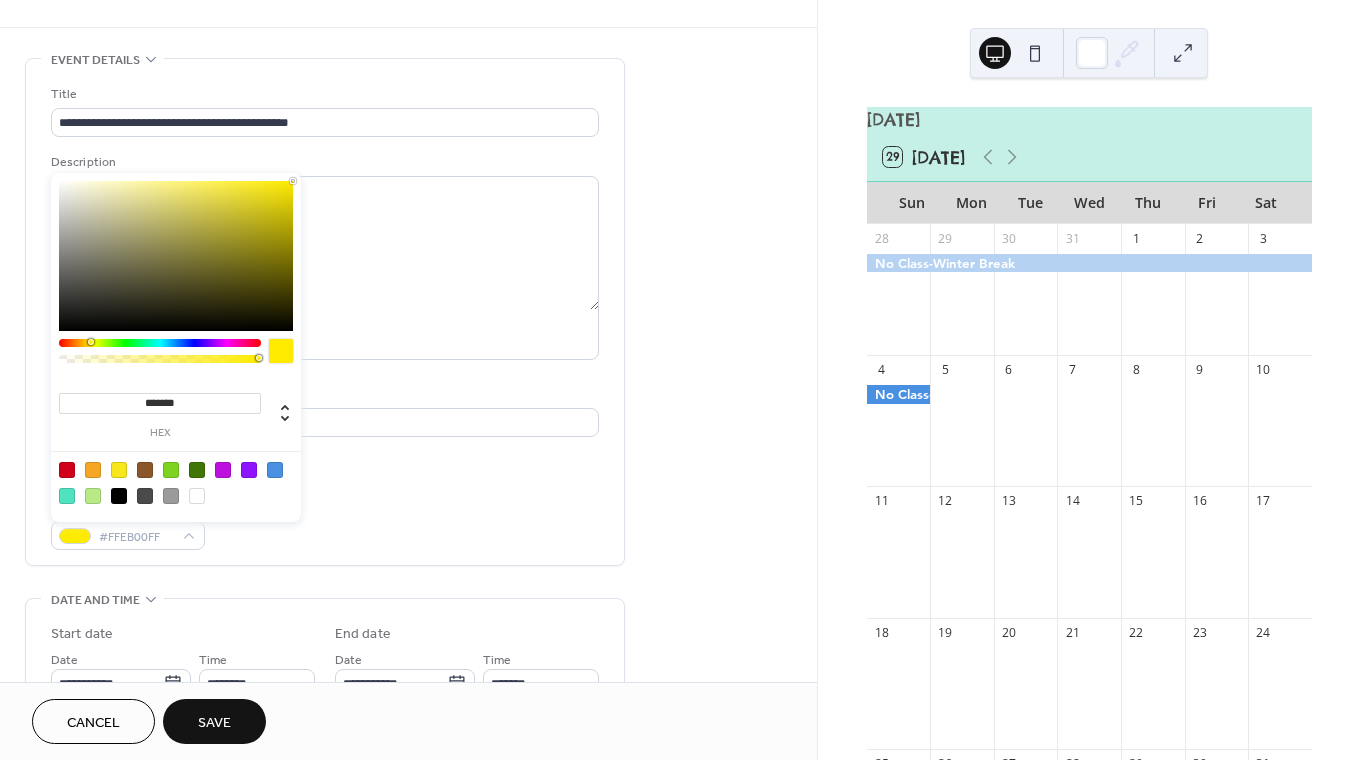 click on "**********" at bounding box center [680, 380] 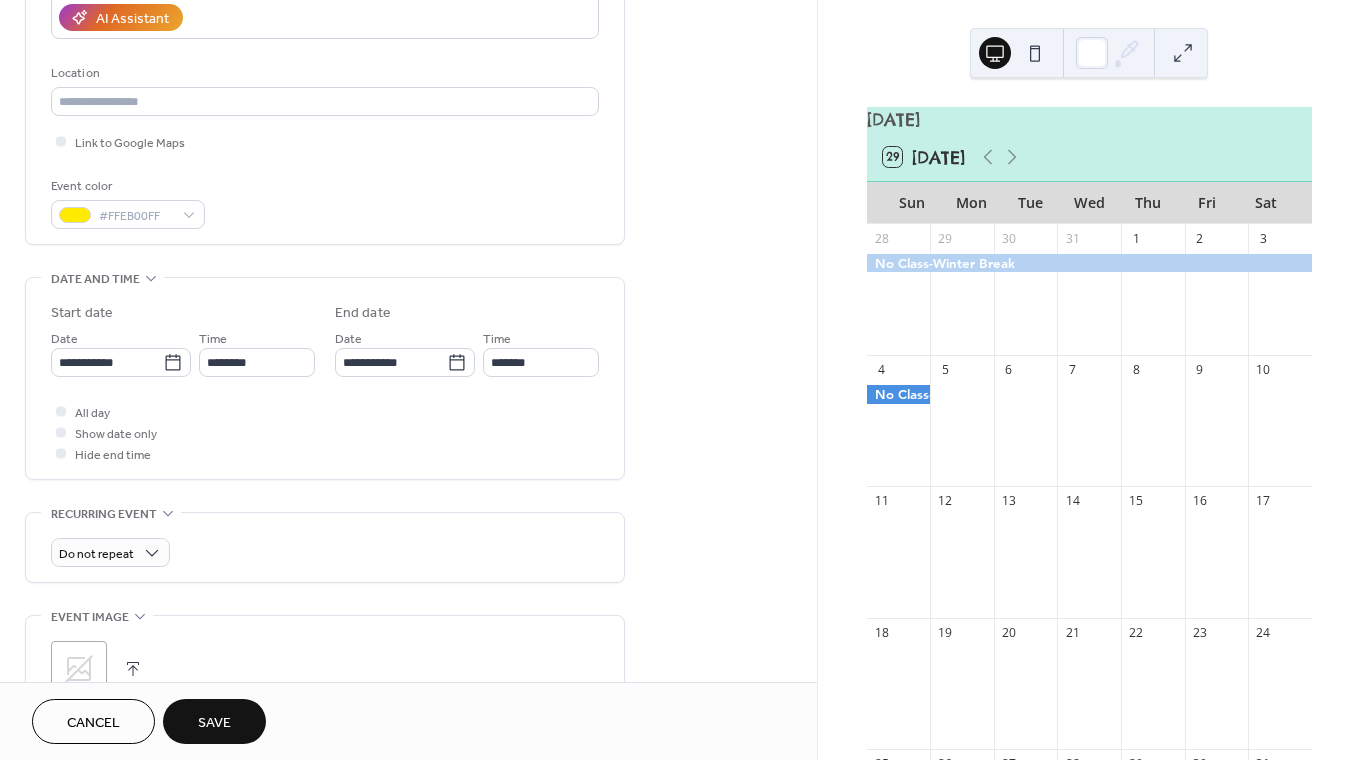 scroll, scrollTop: 377, scrollLeft: 0, axis: vertical 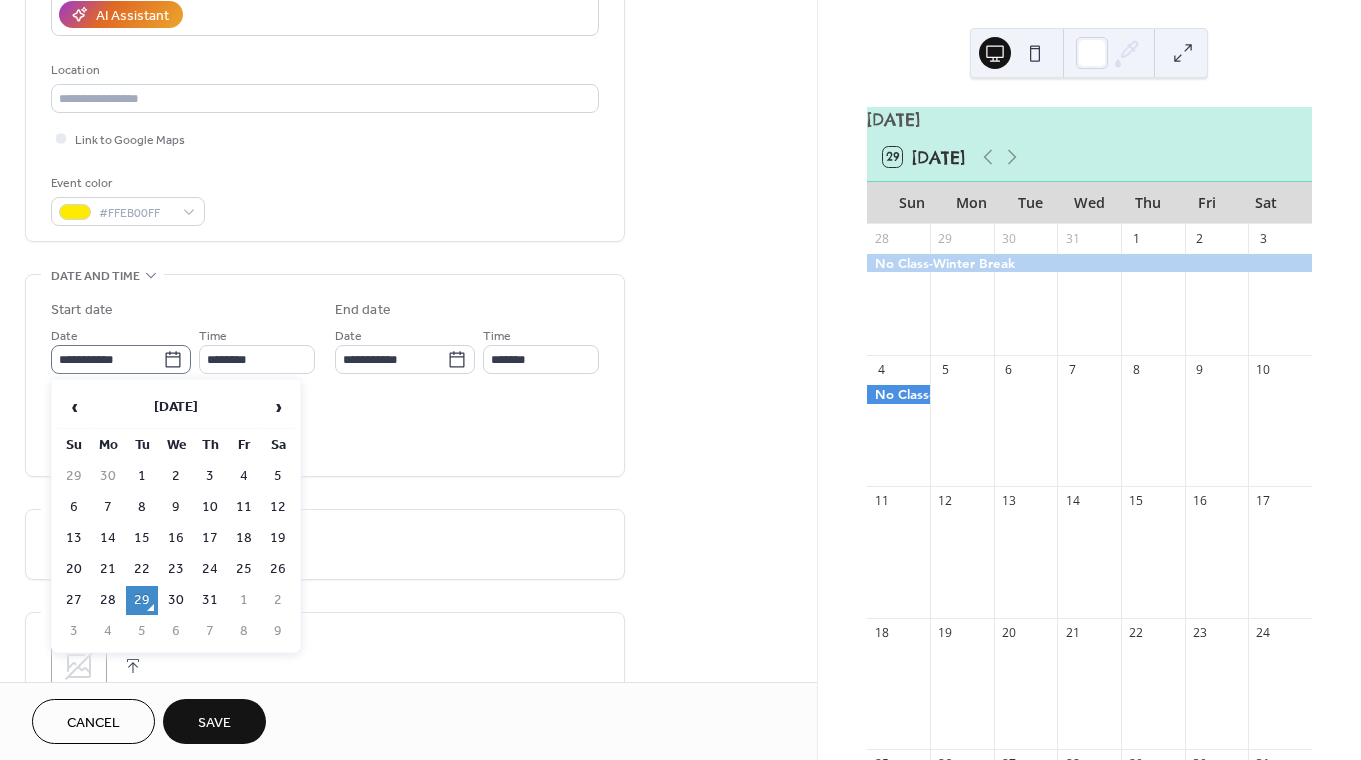 click 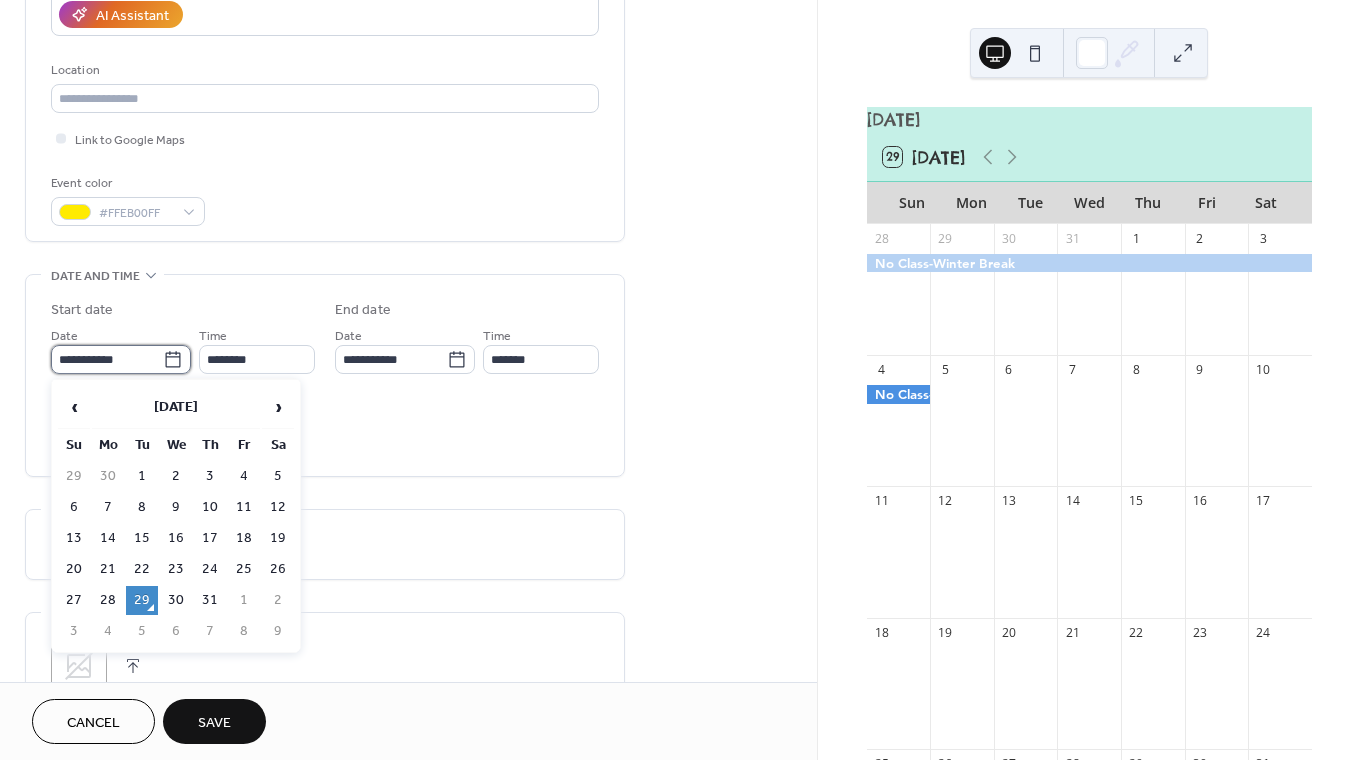 click on "**********" at bounding box center (107, 359) 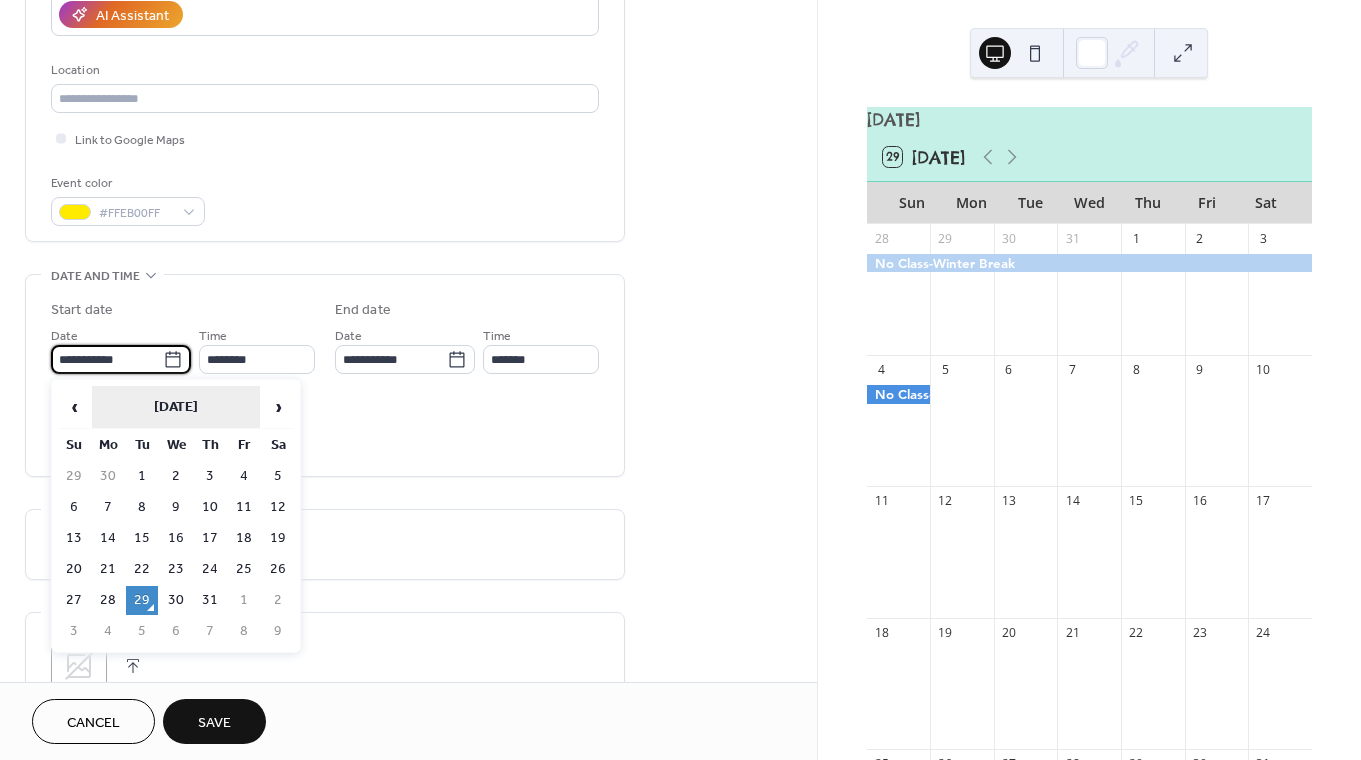 click on "[DATE]" at bounding box center (176, 407) 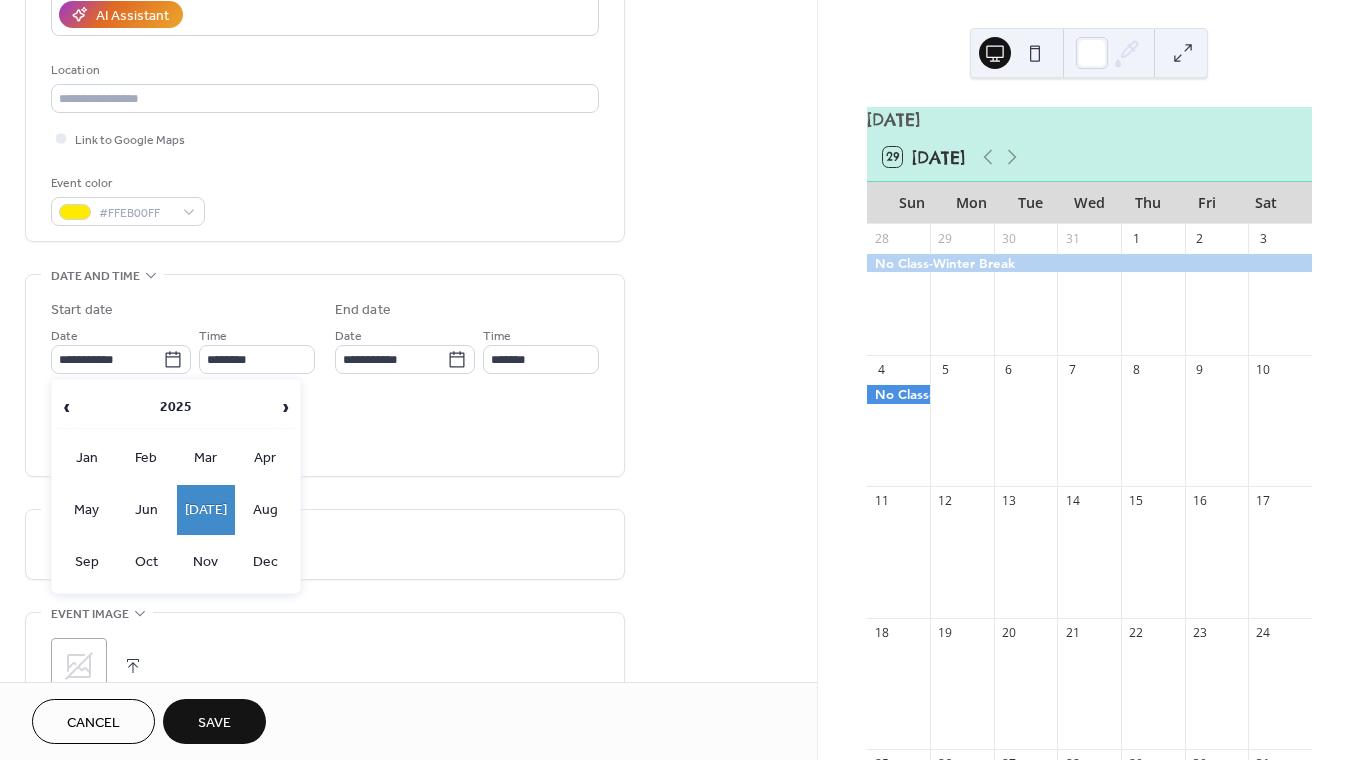 click on "‹ 2025 › Jan Feb Mar Apr May Jun [DATE] Aug Sep Oct Nov Dec" at bounding box center (176, 486) 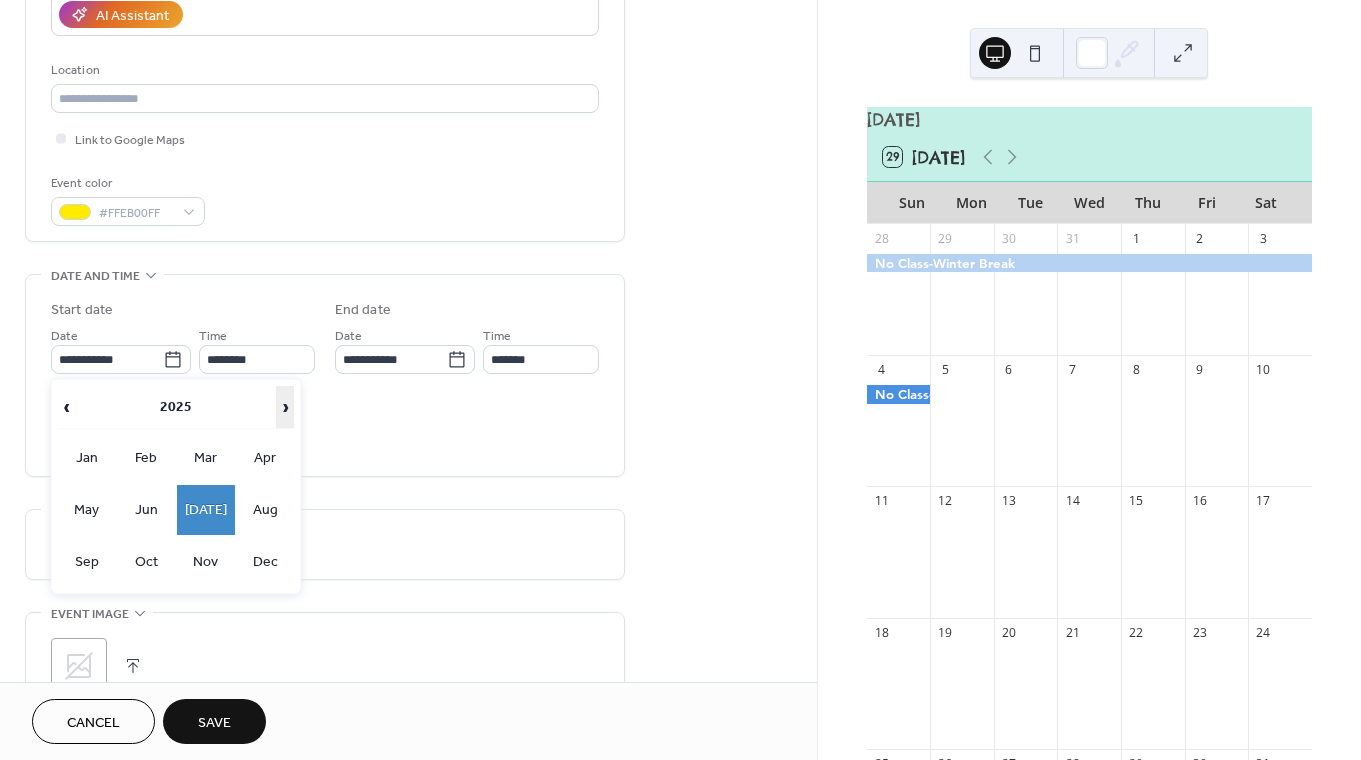 click on "›" at bounding box center (285, 407) 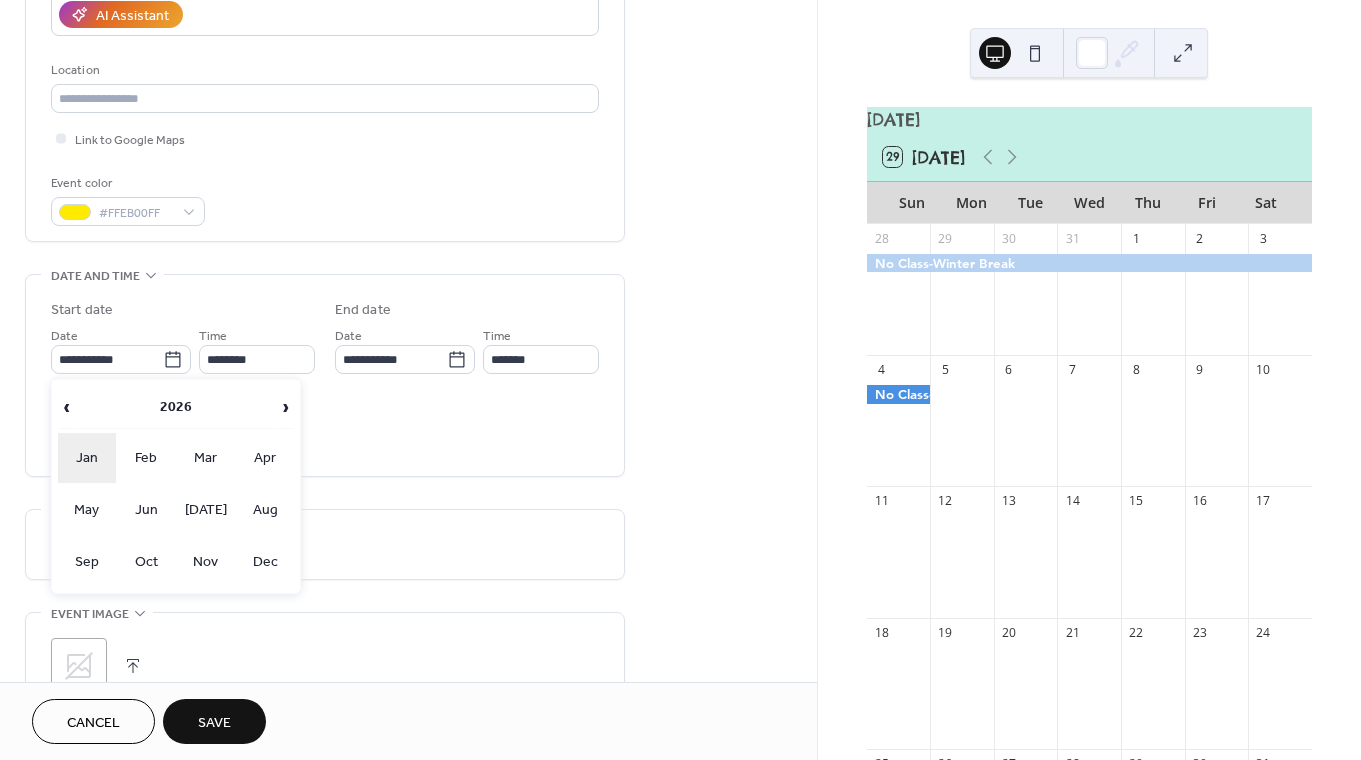 click on "Jan" at bounding box center (87, 458) 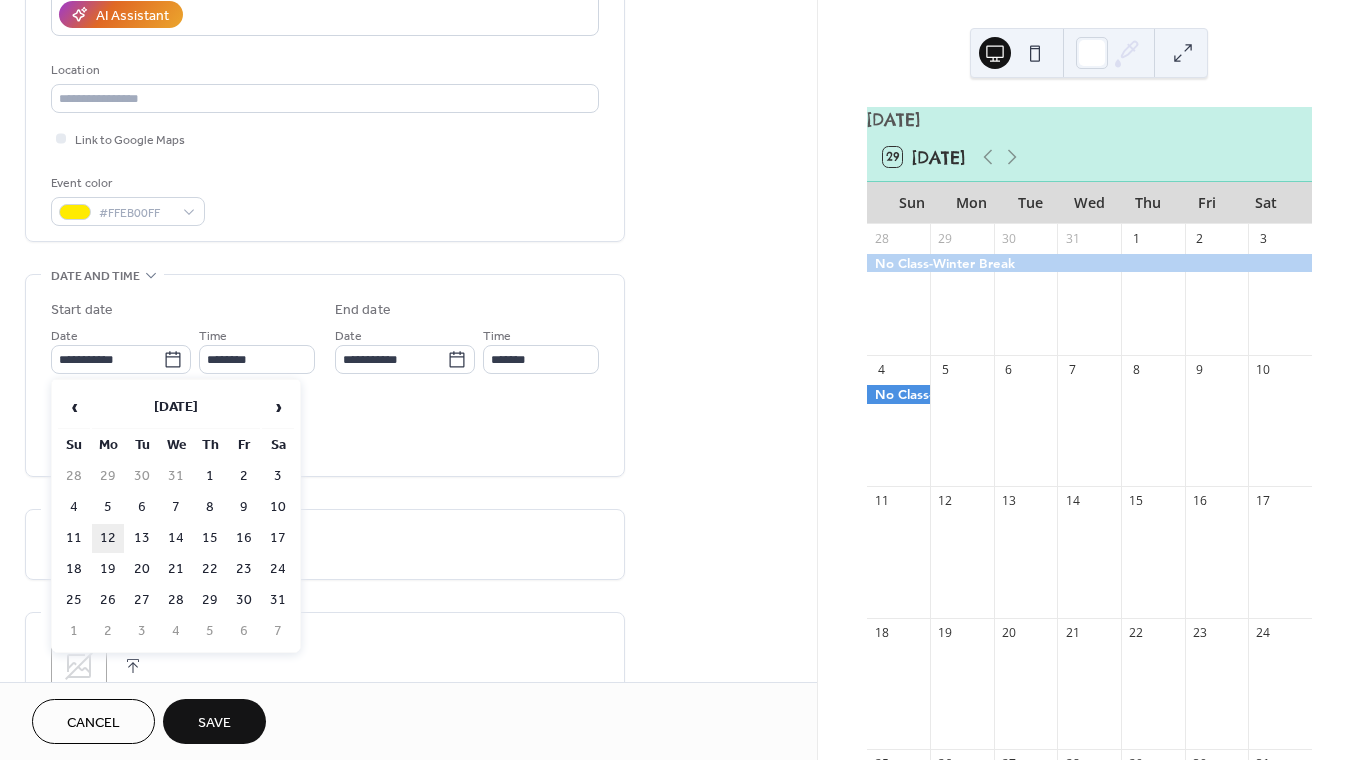 click on "12" at bounding box center (108, 538) 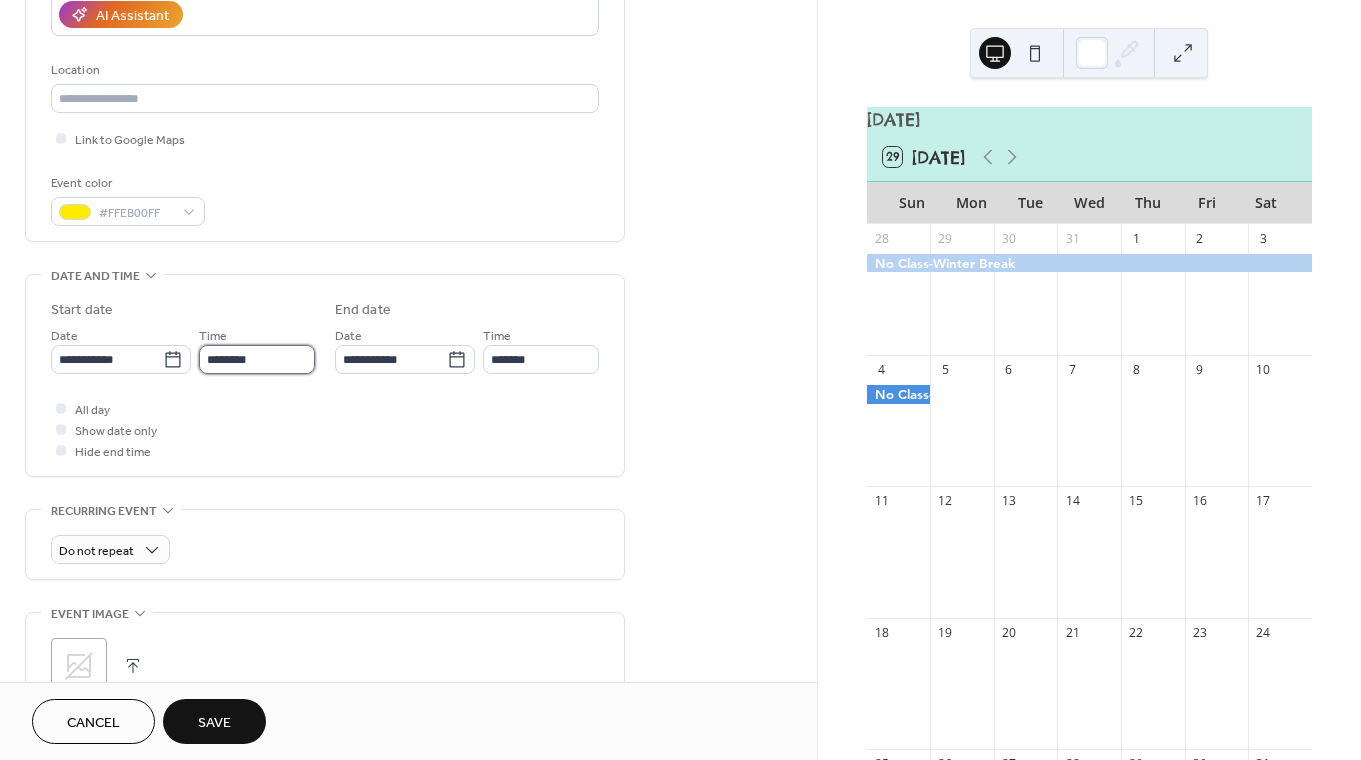click on "********" at bounding box center (257, 359) 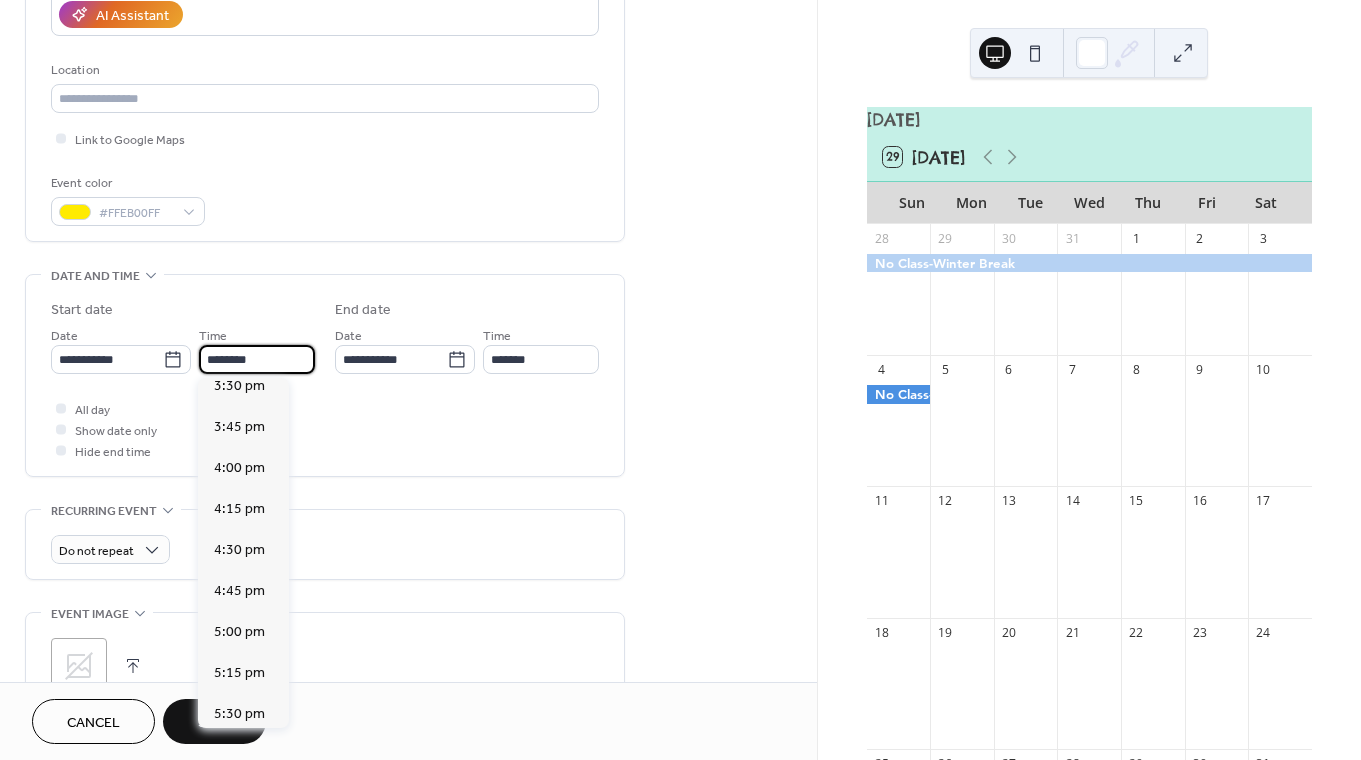 scroll, scrollTop: 2558, scrollLeft: 0, axis: vertical 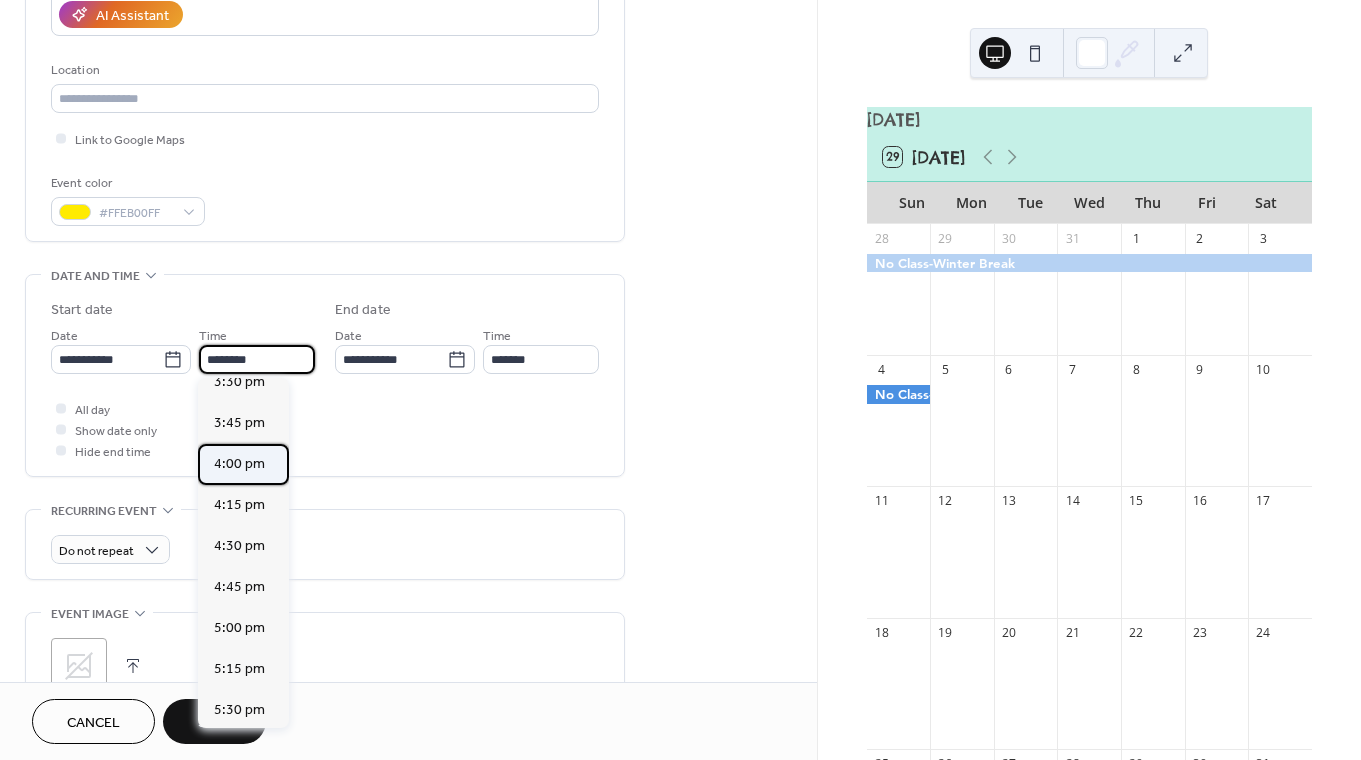 click on "4:00 pm" at bounding box center [239, 464] 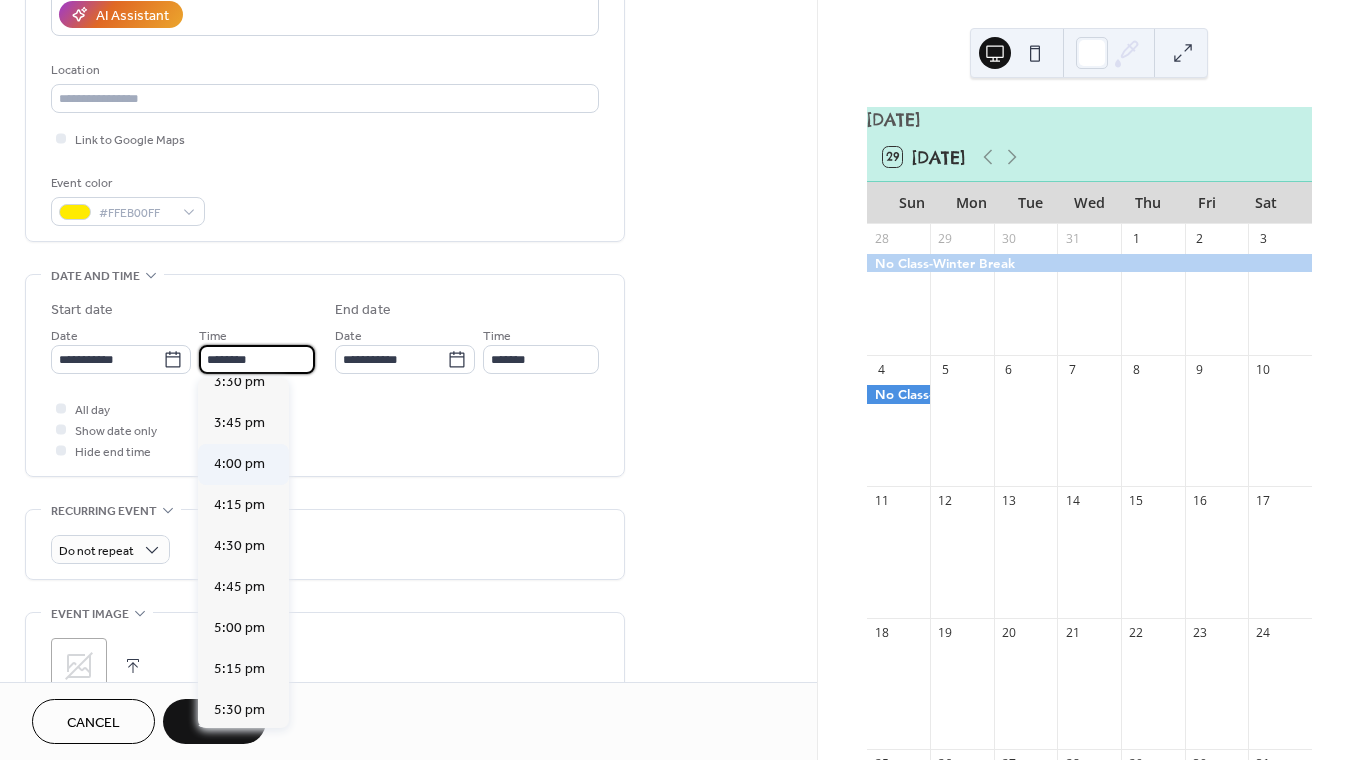 type on "*******" 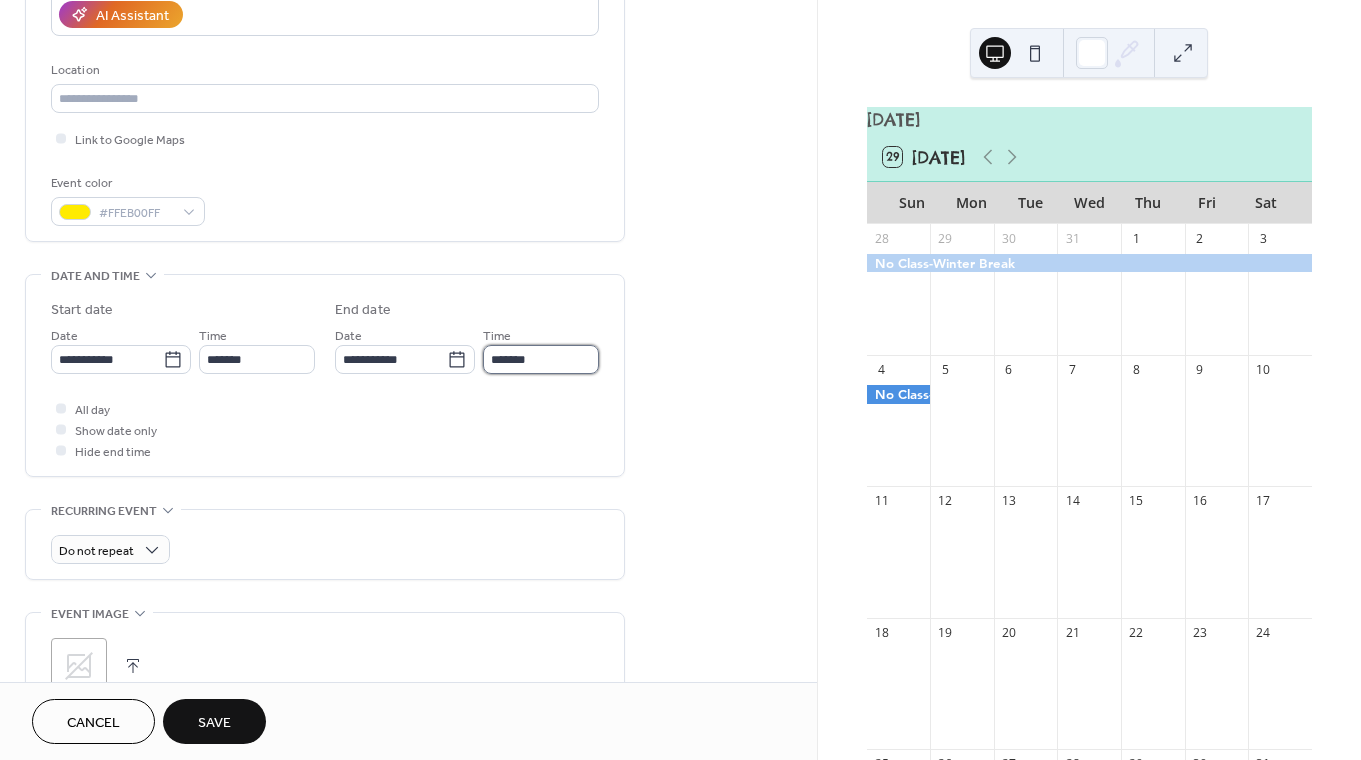 click on "*******" at bounding box center [541, 359] 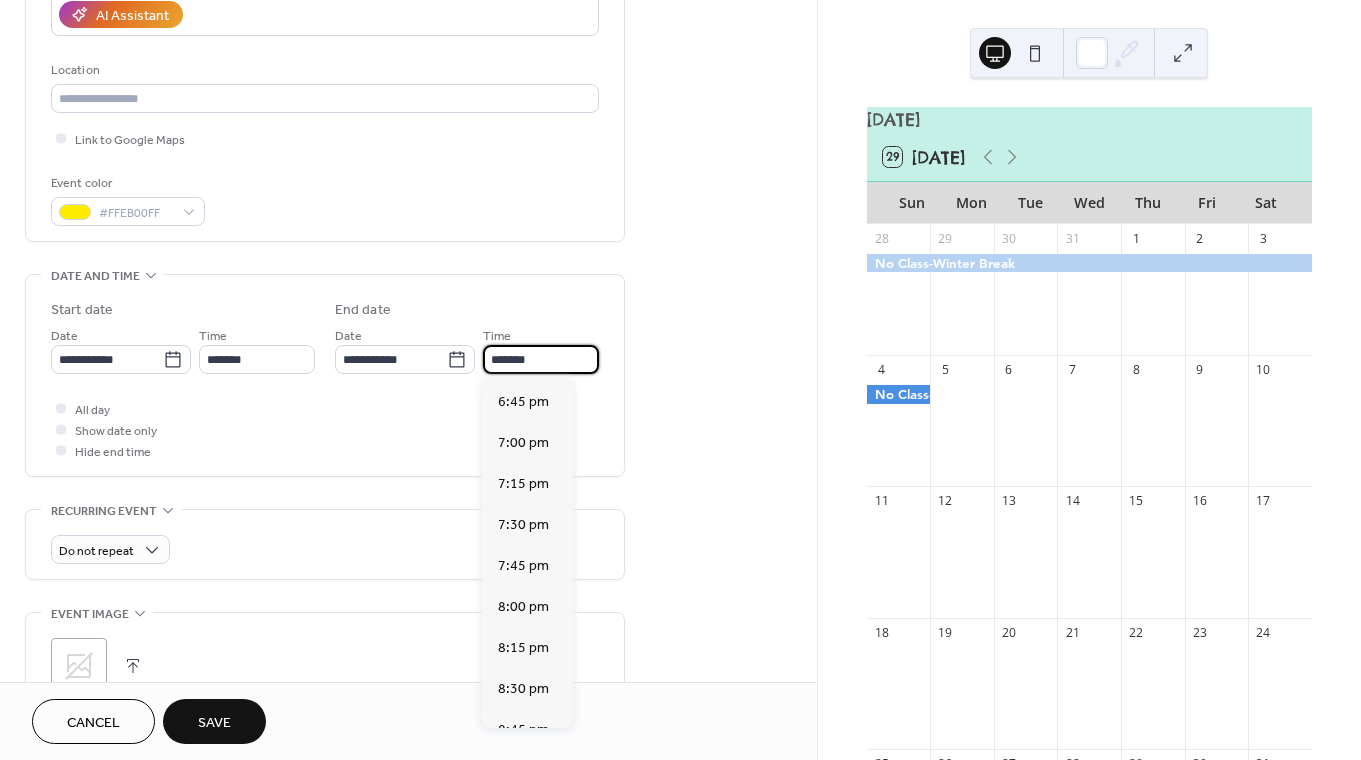 scroll, scrollTop: 402, scrollLeft: 0, axis: vertical 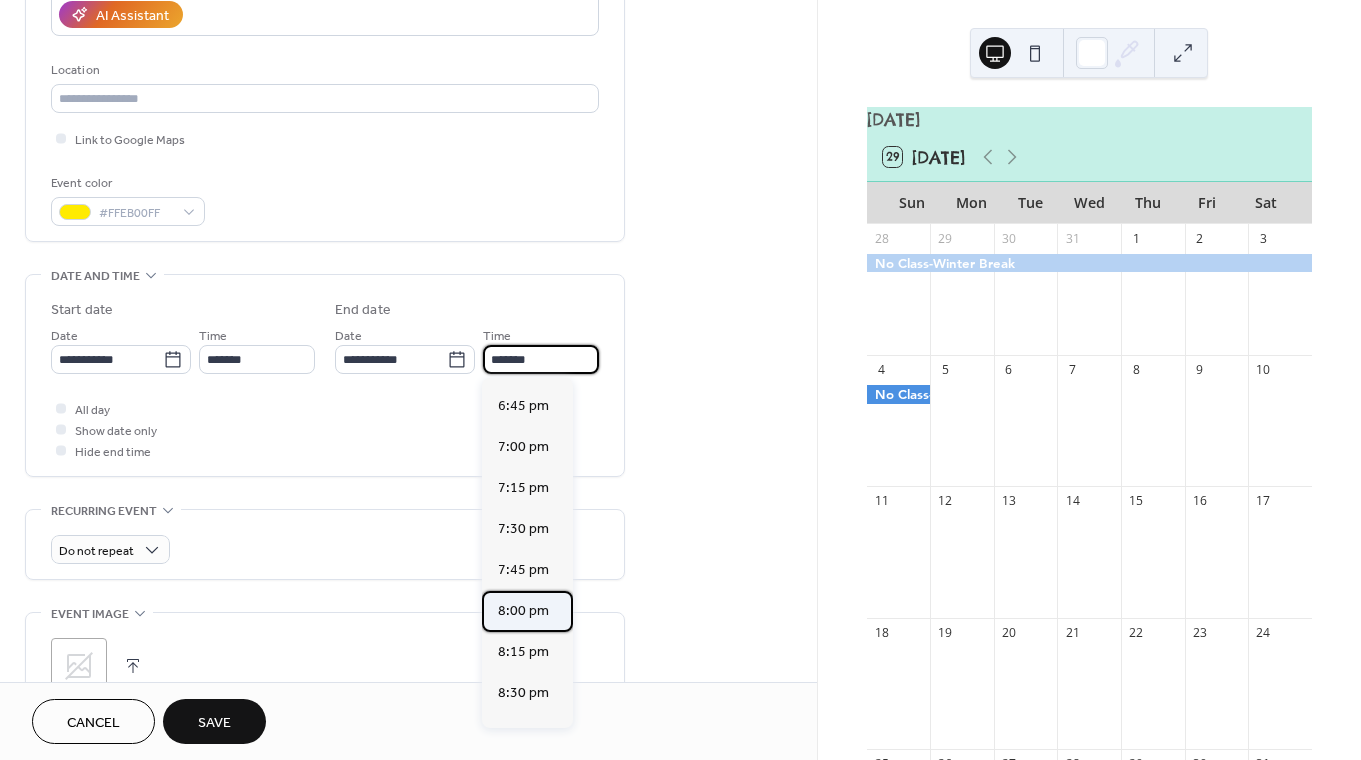 click on "8:00 pm" at bounding box center (523, 611) 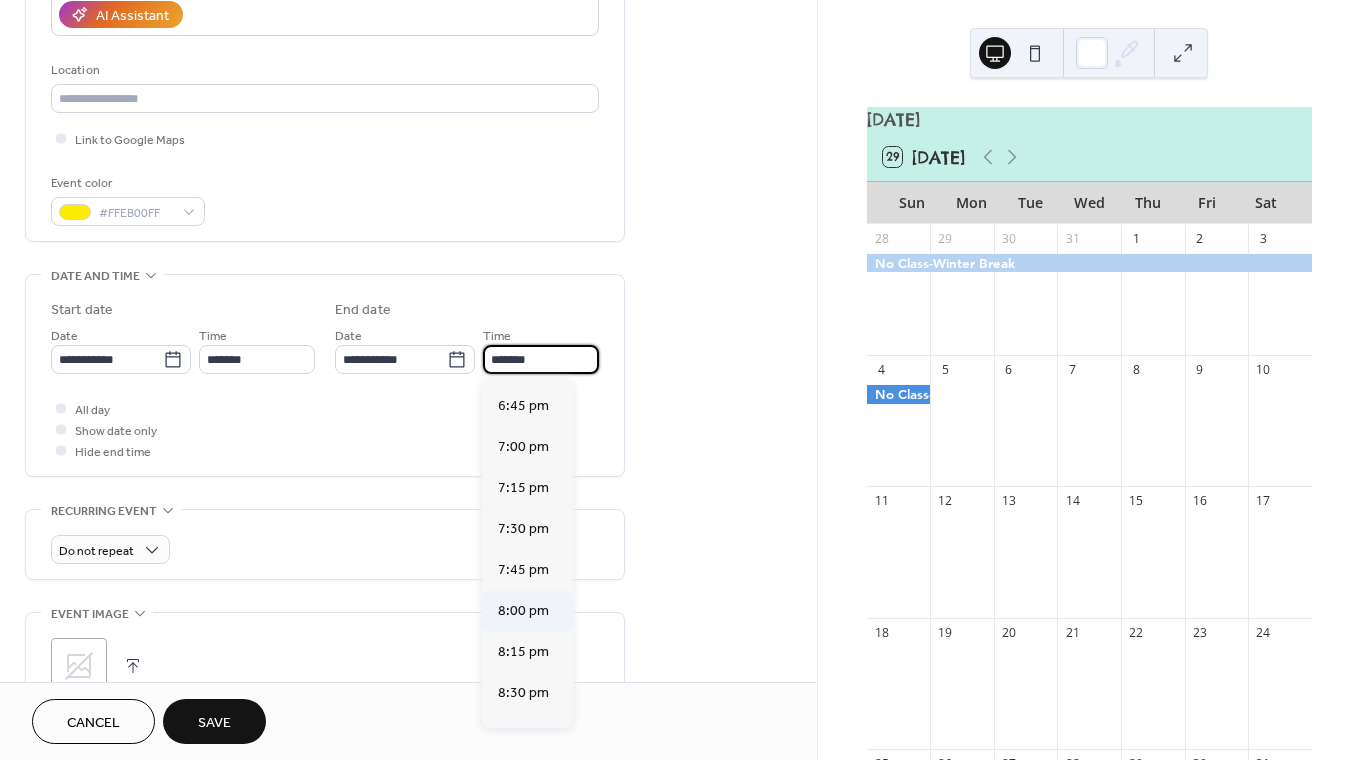 type on "*******" 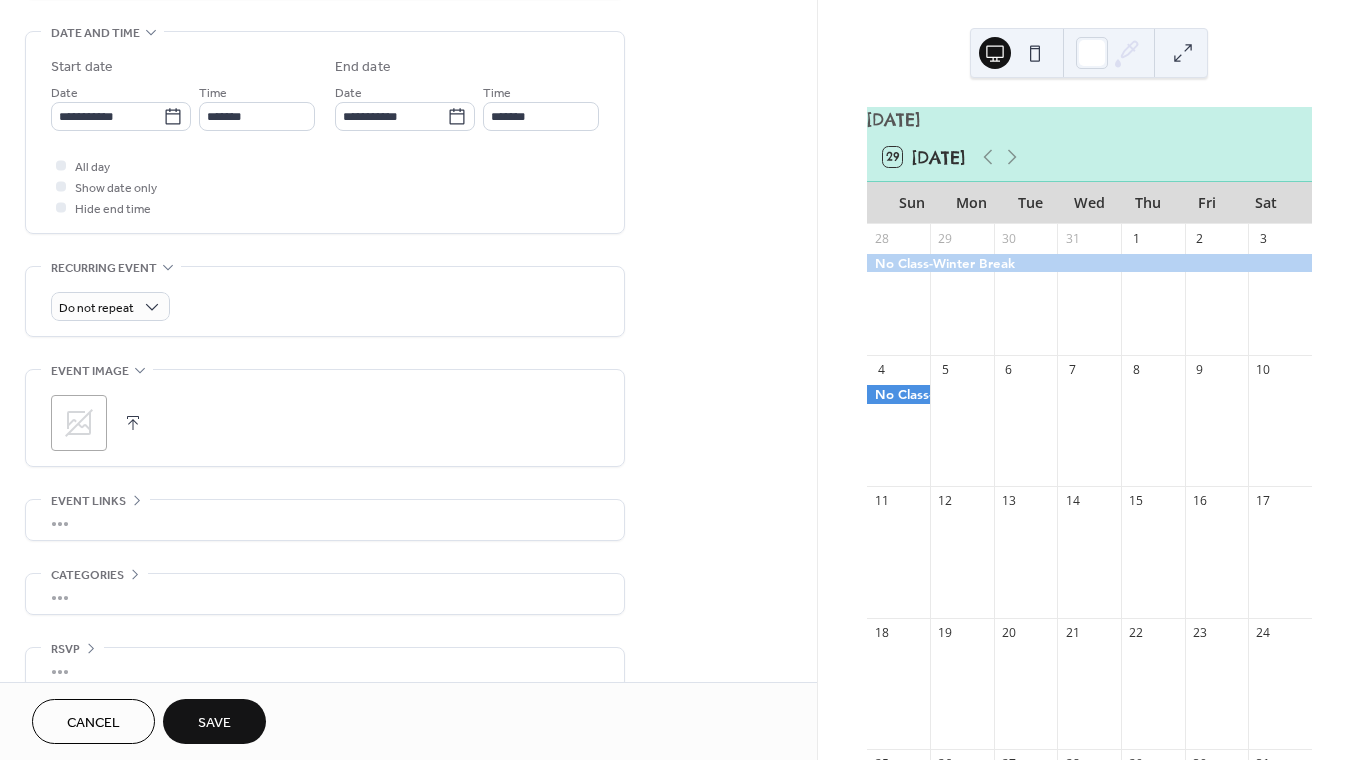 scroll, scrollTop: 618, scrollLeft: 0, axis: vertical 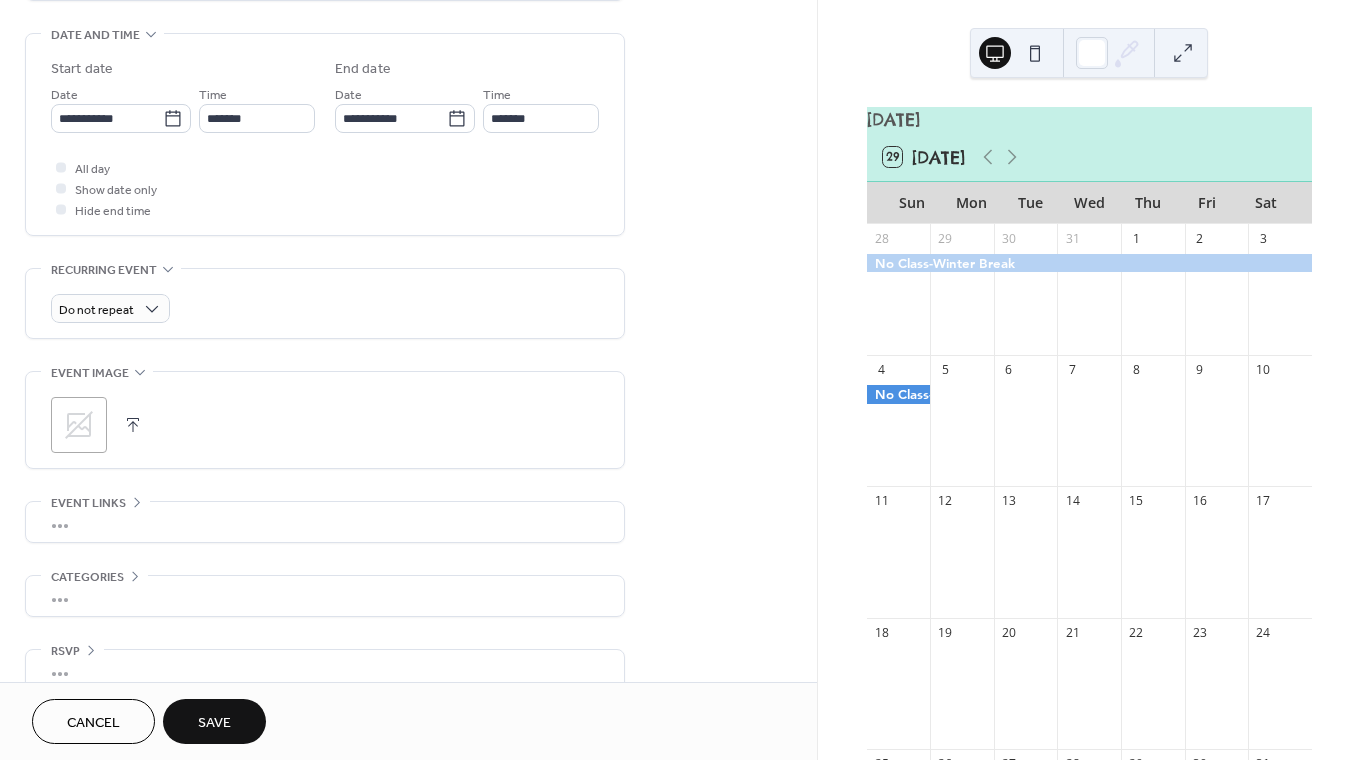 click on "Save" at bounding box center [214, 721] 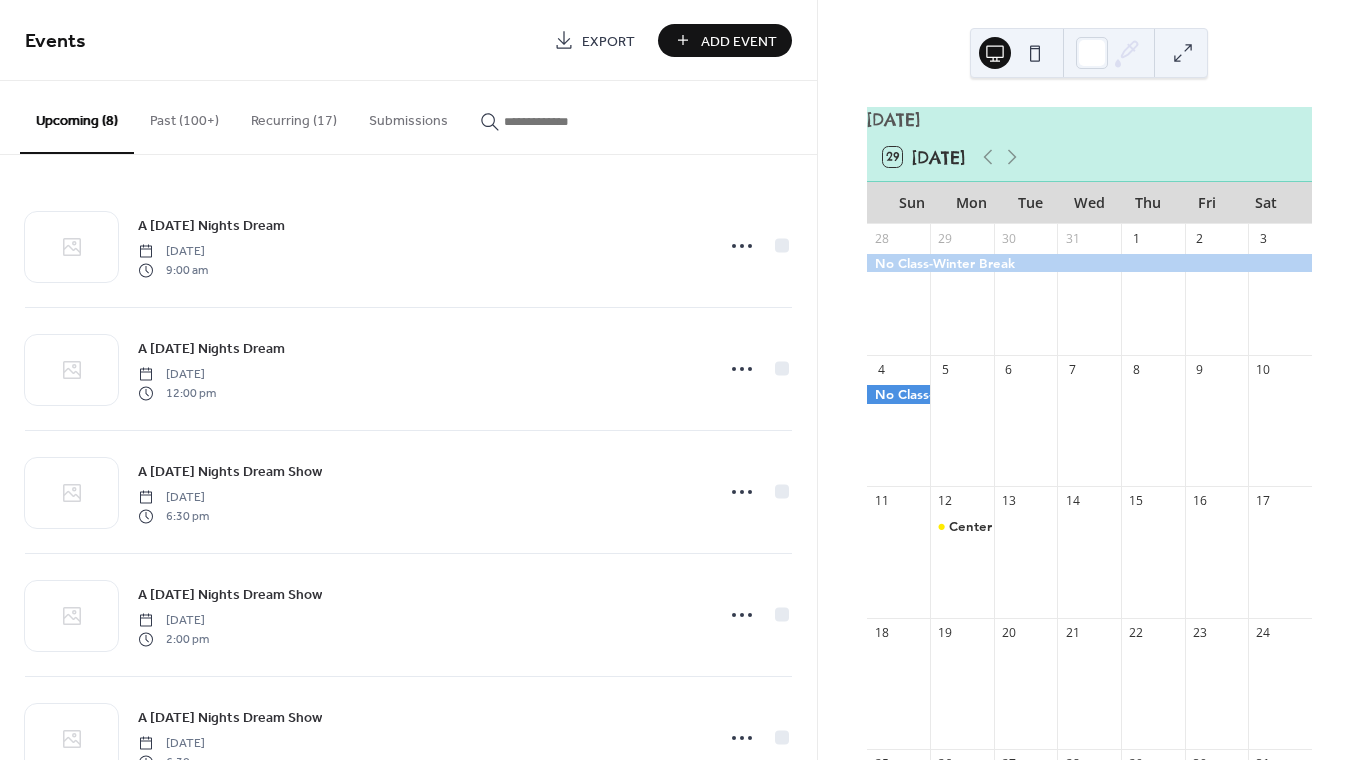 click on "Add Event" at bounding box center [739, 41] 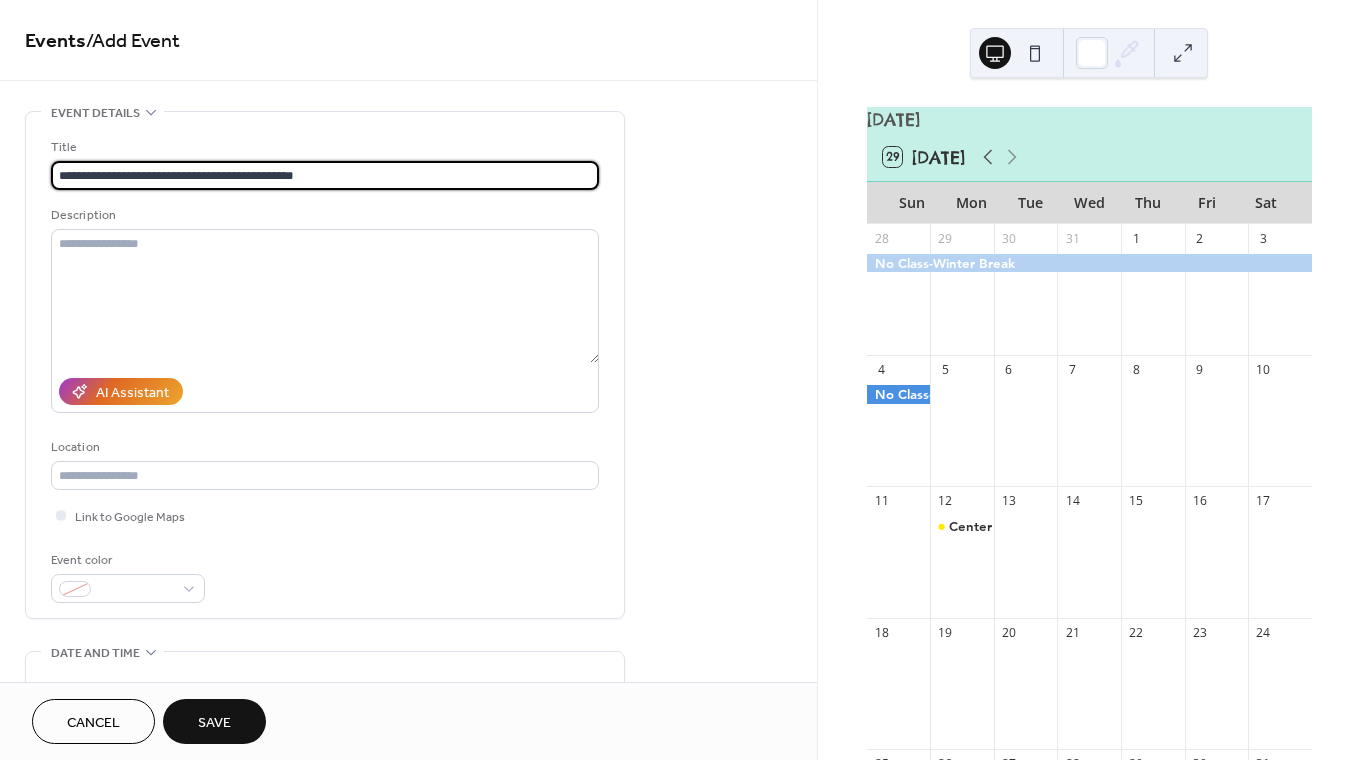 type on "**********" 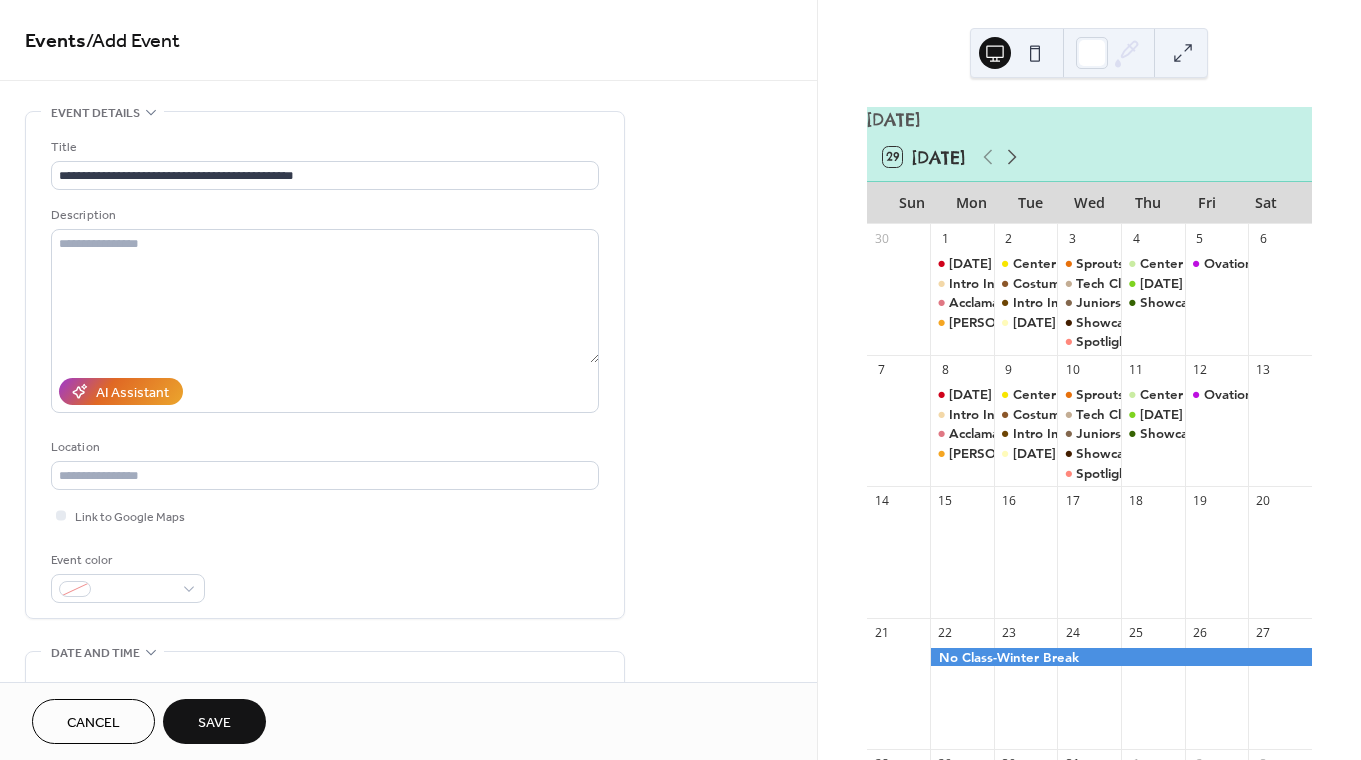 click 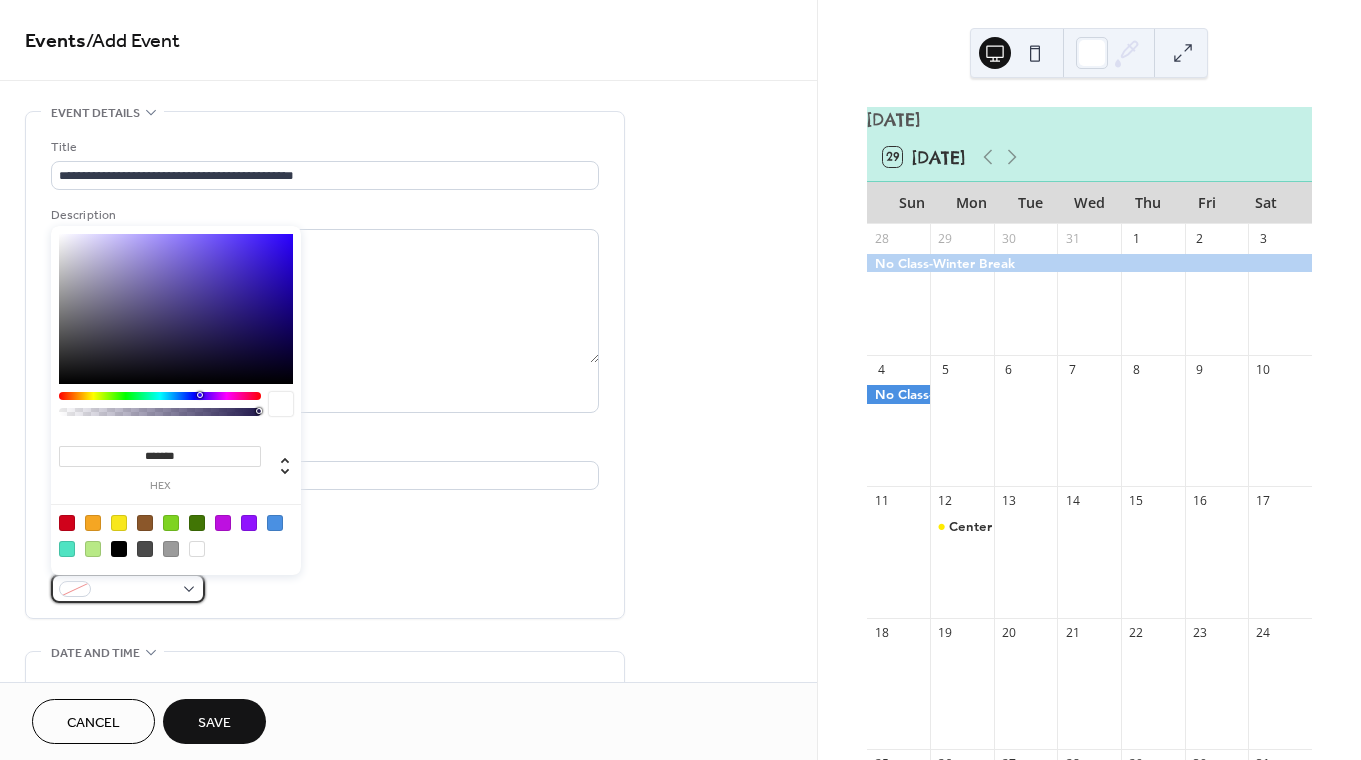 click at bounding box center (136, 590) 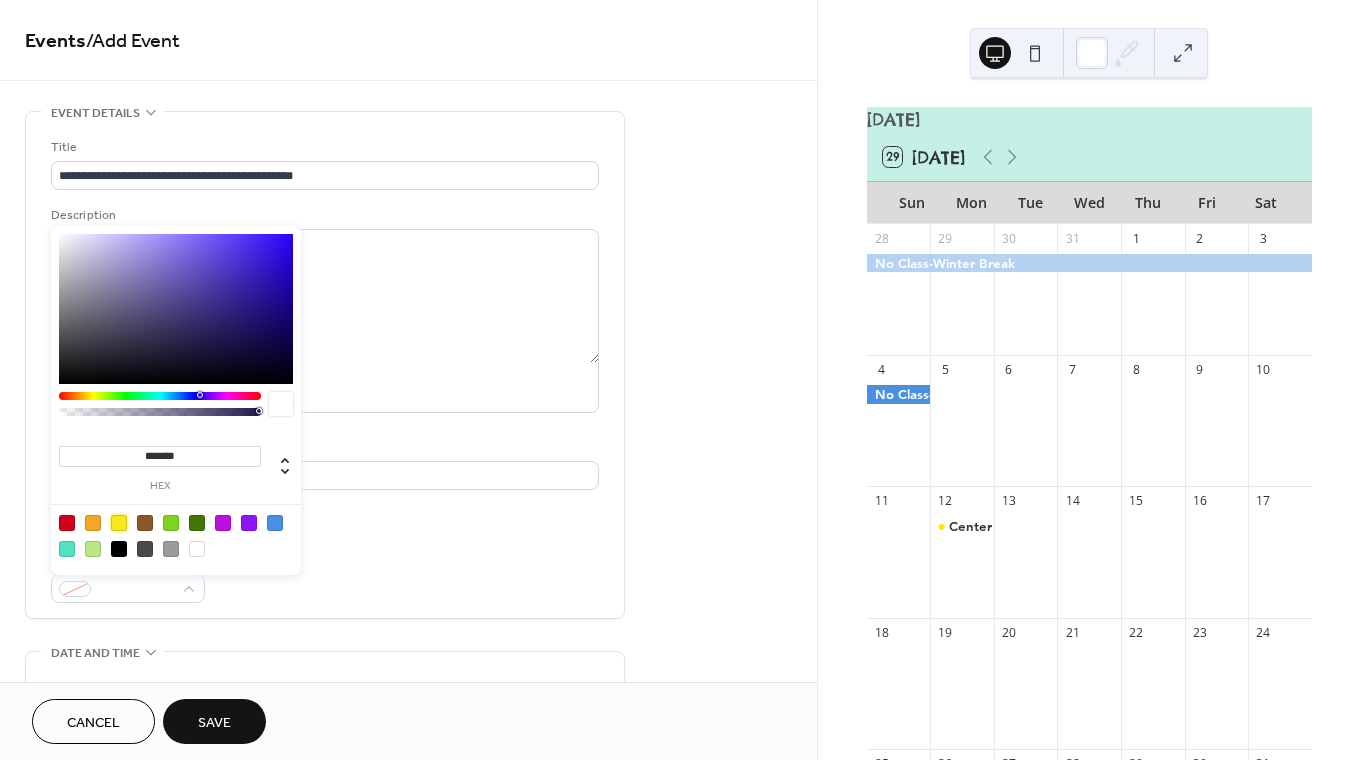 click at bounding box center (119, 523) 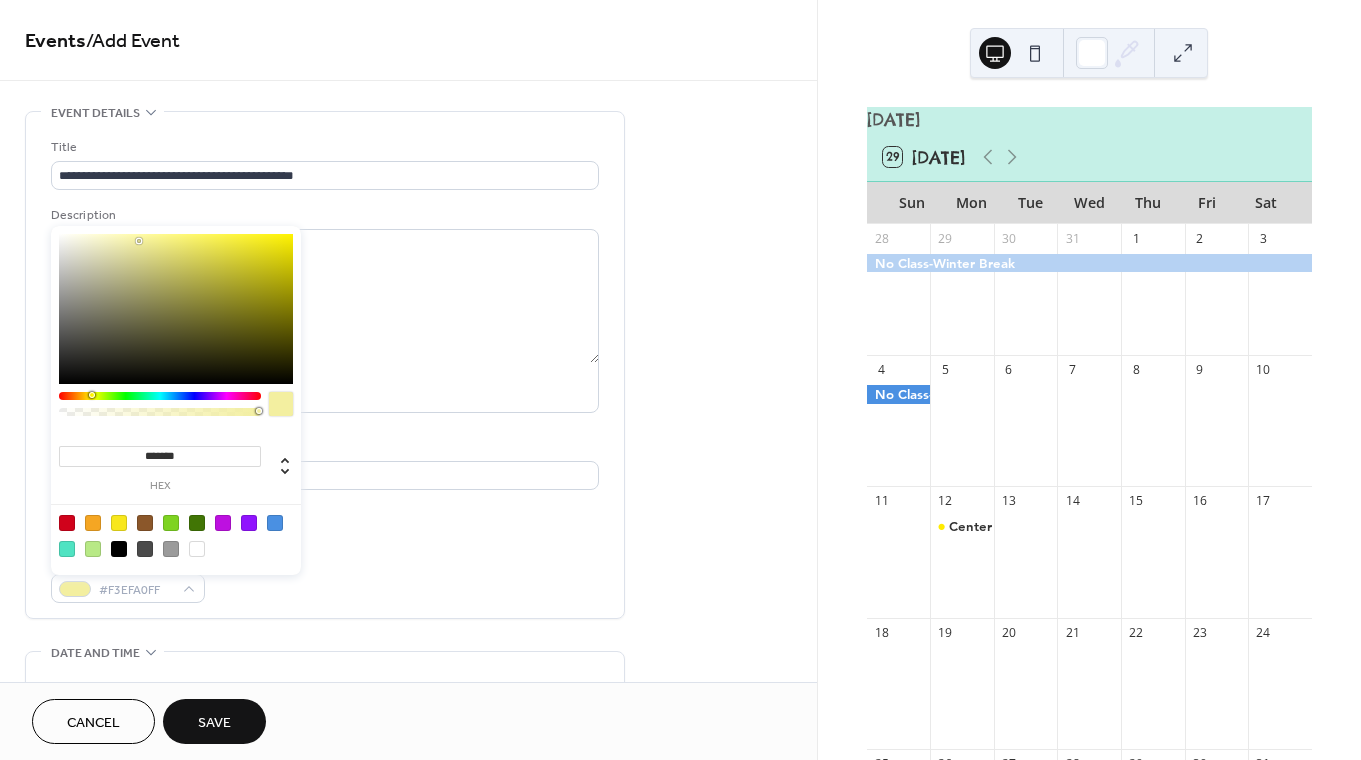type on "*******" 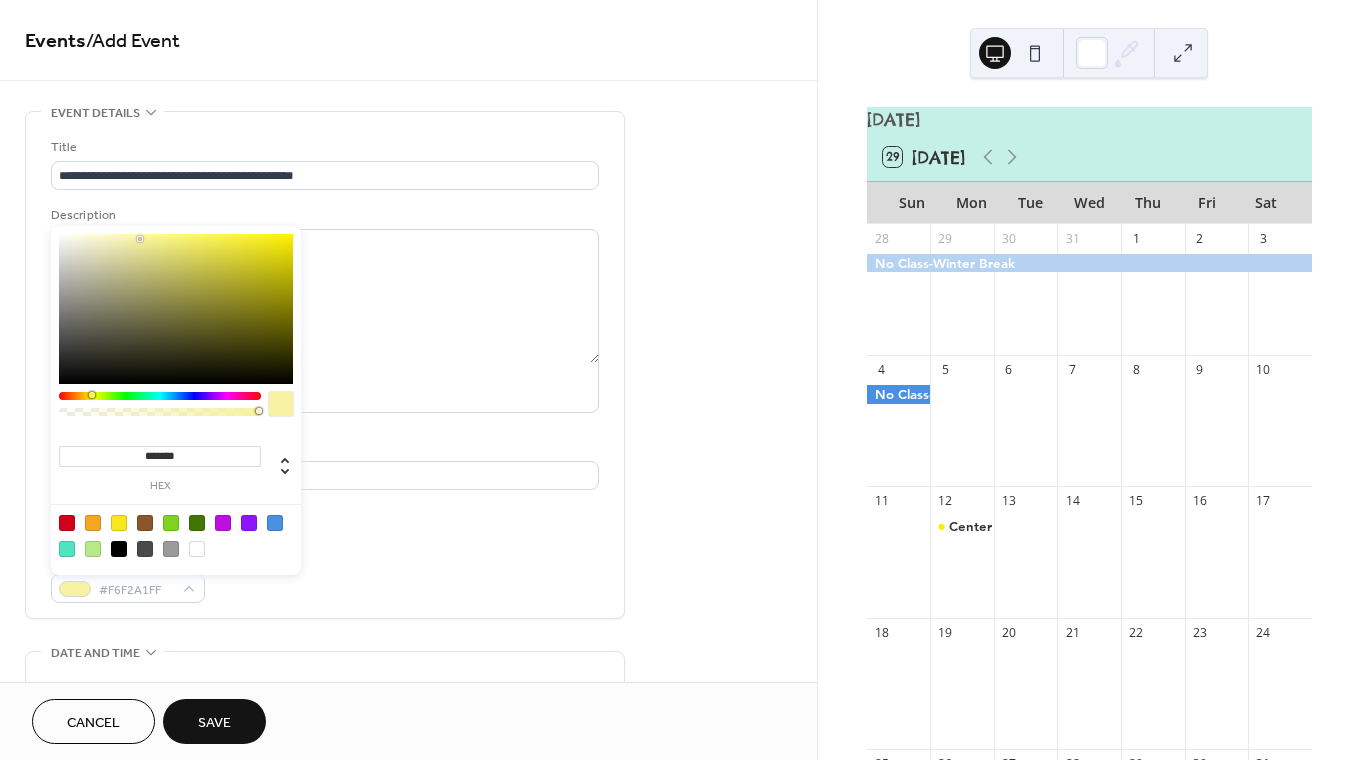 drag, startPoint x: 266, startPoint y: 239, endPoint x: 140, endPoint y: 239, distance: 126 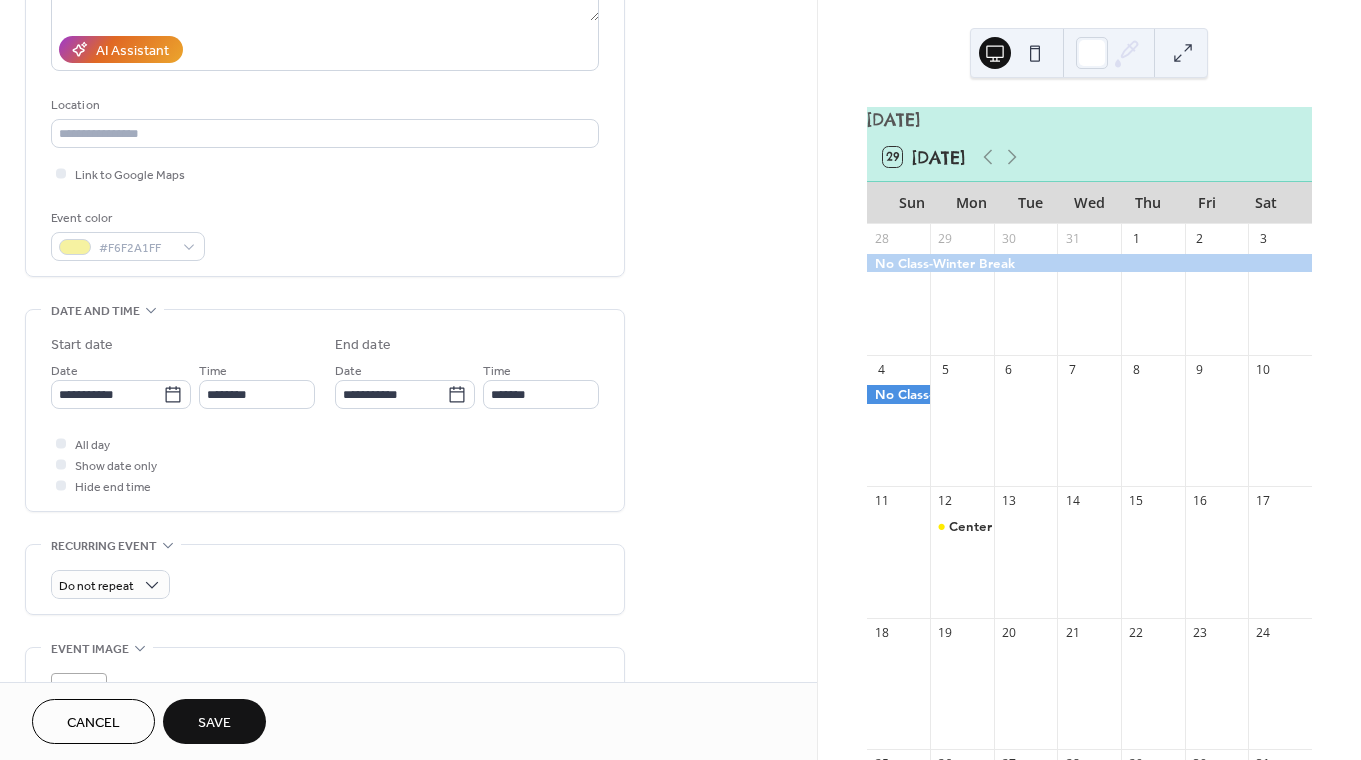 scroll, scrollTop: 369, scrollLeft: 0, axis: vertical 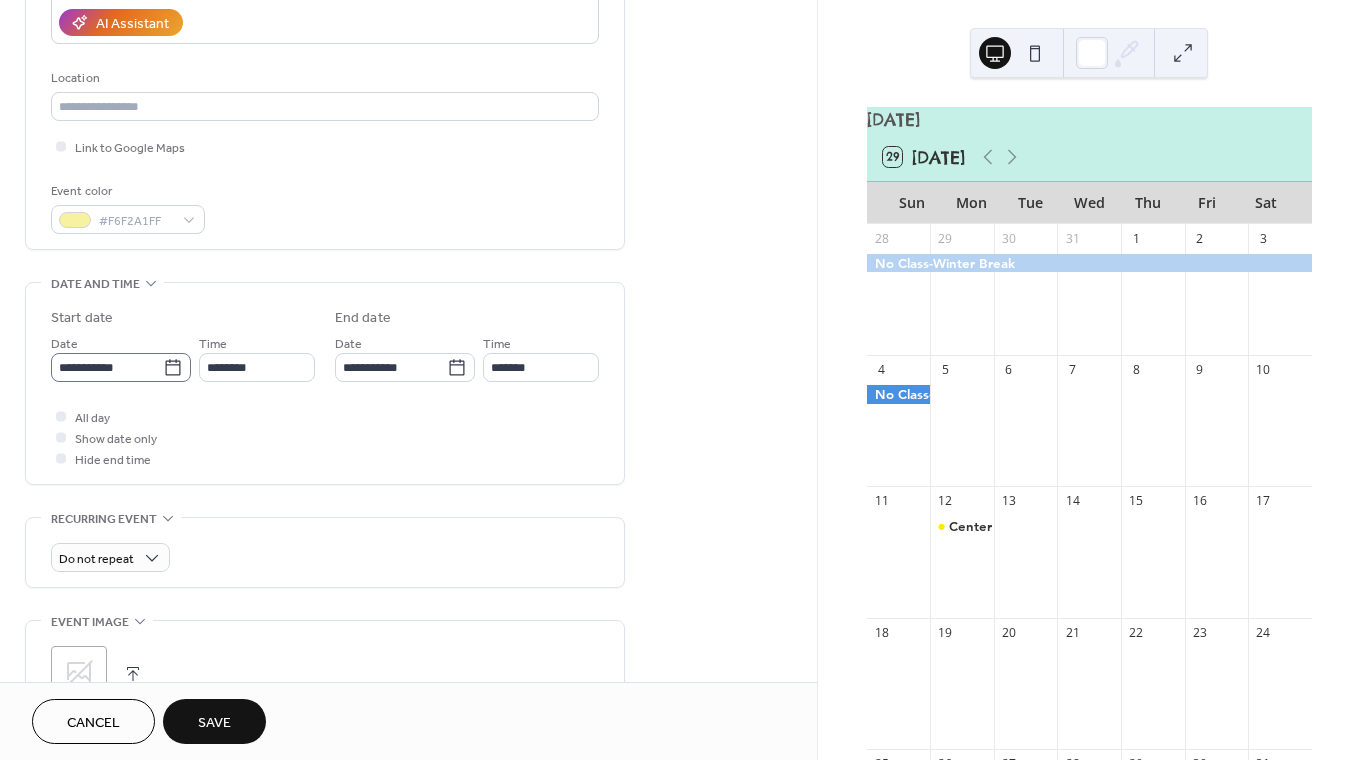 click on "**********" at bounding box center (121, 367) 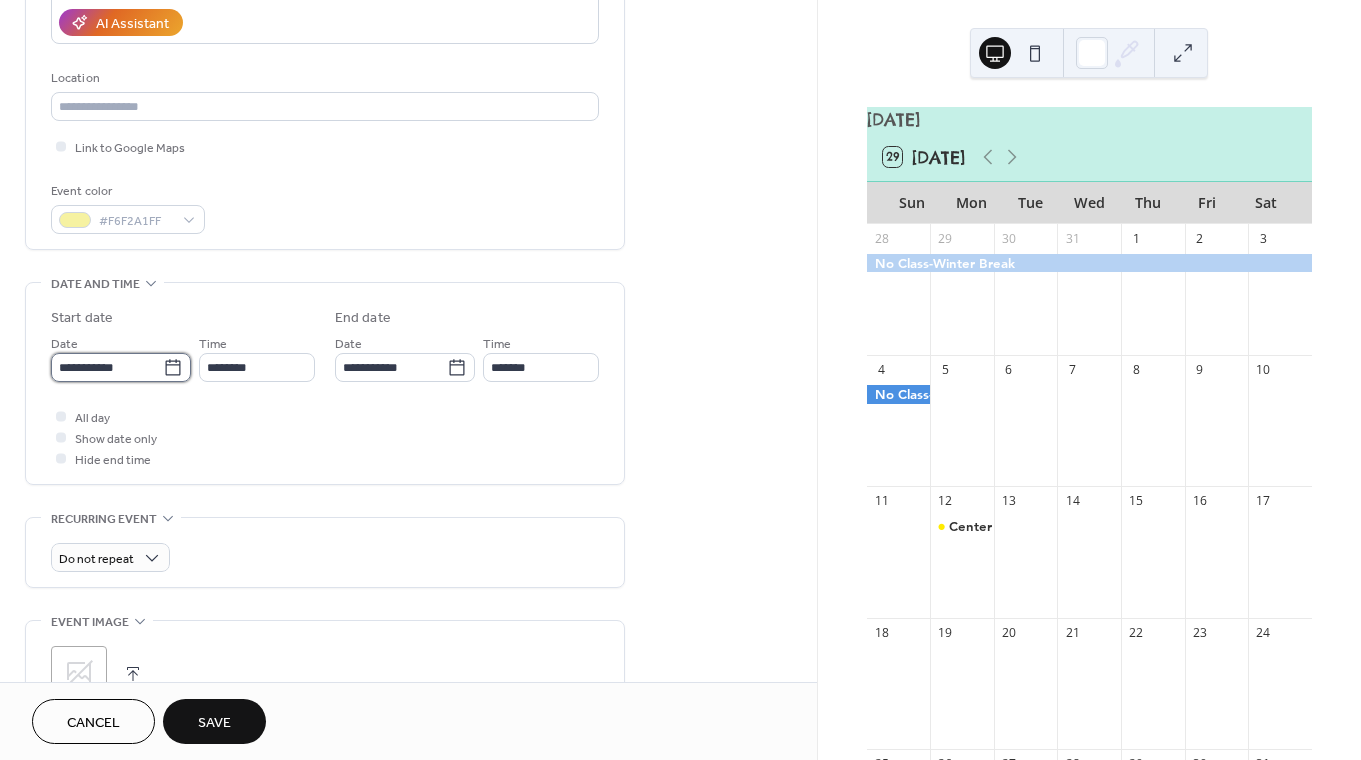 click on "**********" at bounding box center (107, 367) 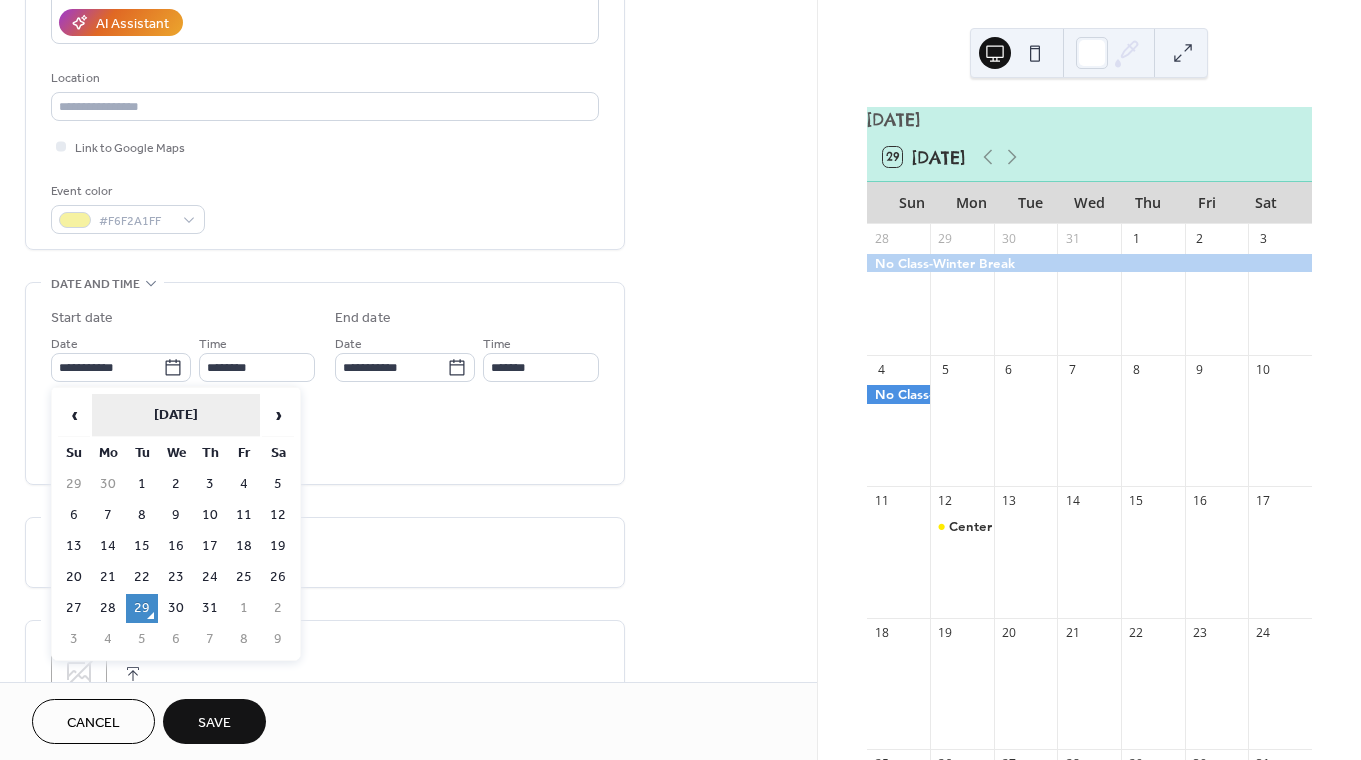 click on "[DATE]" at bounding box center [176, 415] 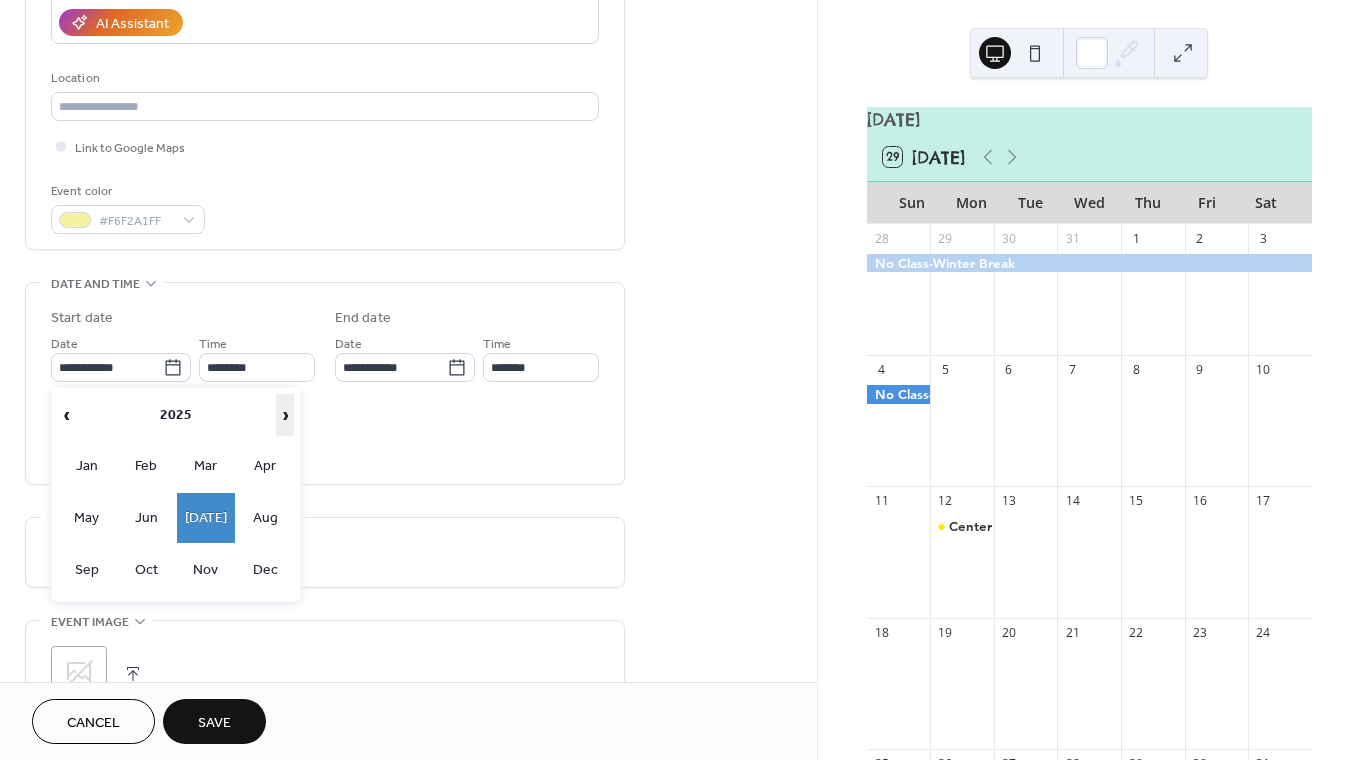 click on "›" at bounding box center (285, 415) 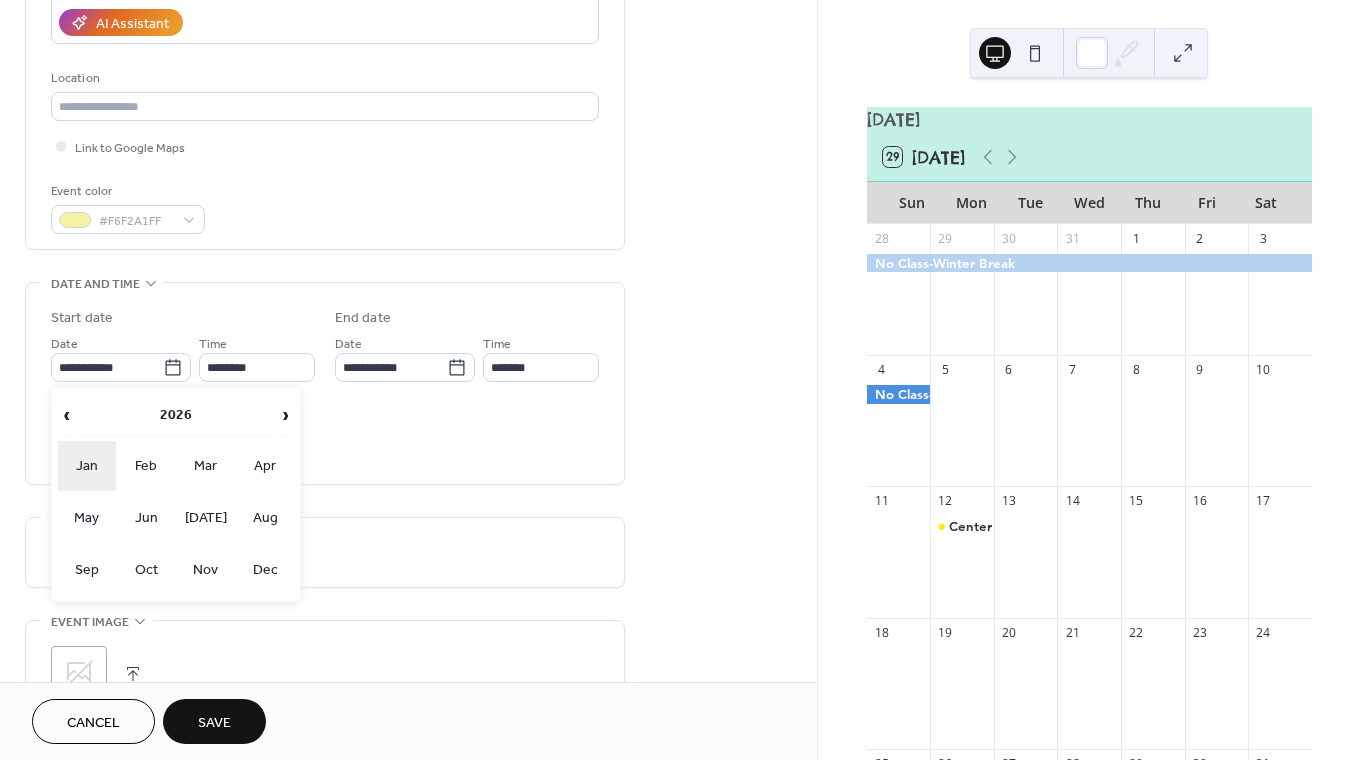 click on "Jan" at bounding box center [87, 466] 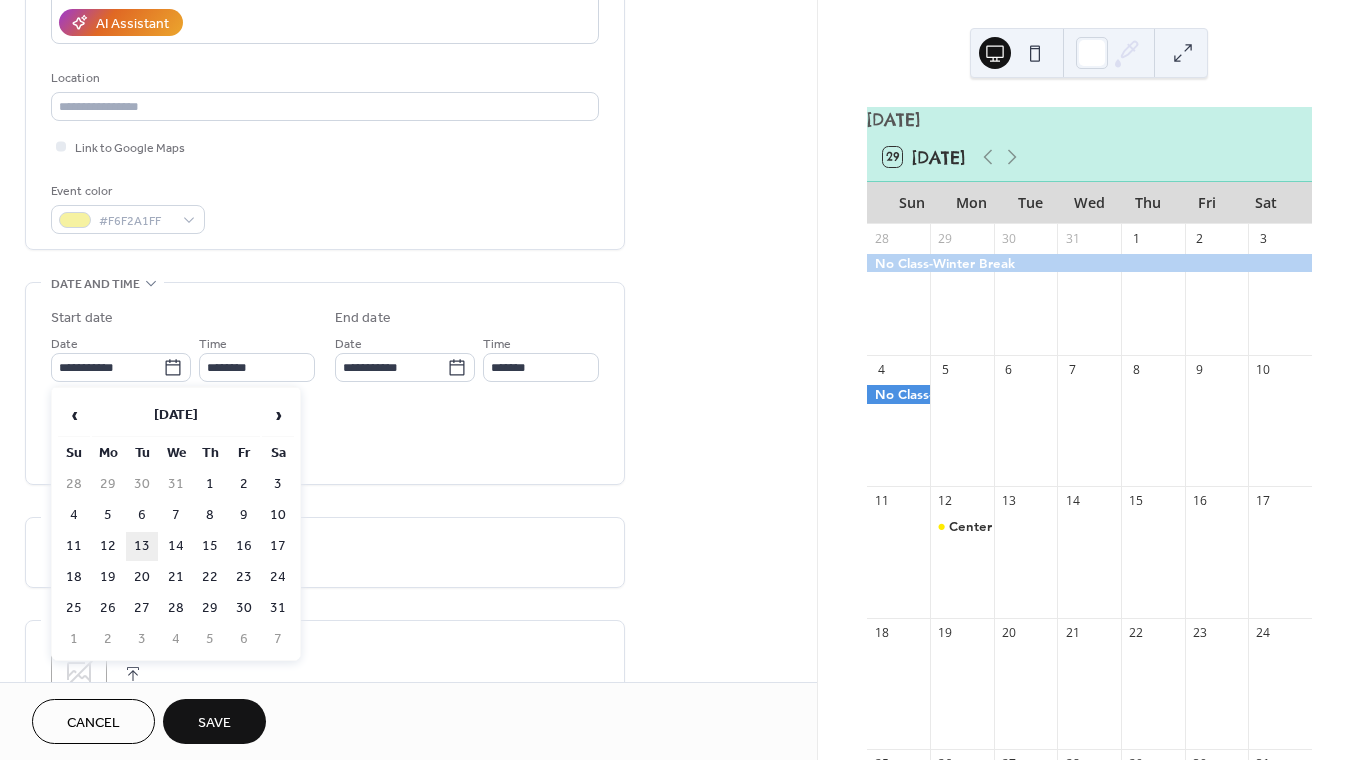click on "13" at bounding box center [142, 546] 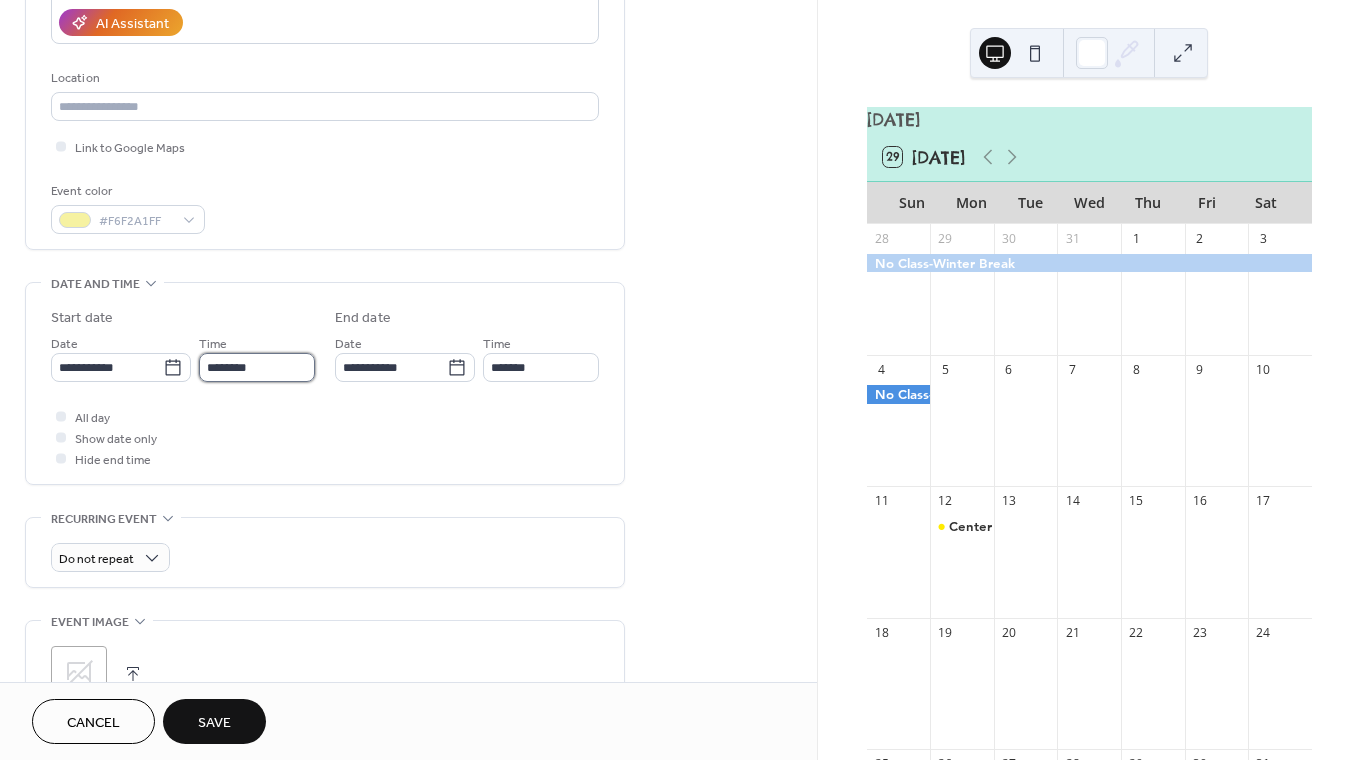 click on "********" at bounding box center [257, 367] 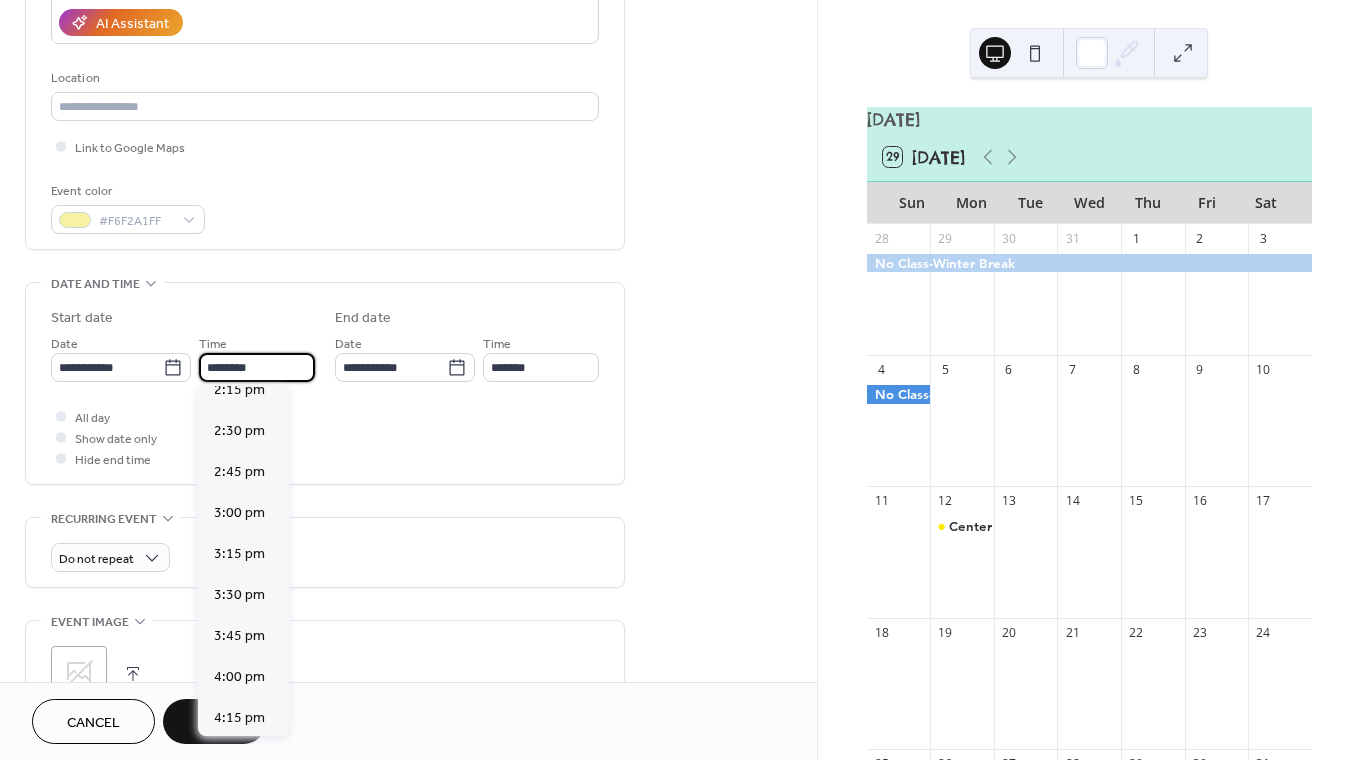 scroll, scrollTop: 2351, scrollLeft: 0, axis: vertical 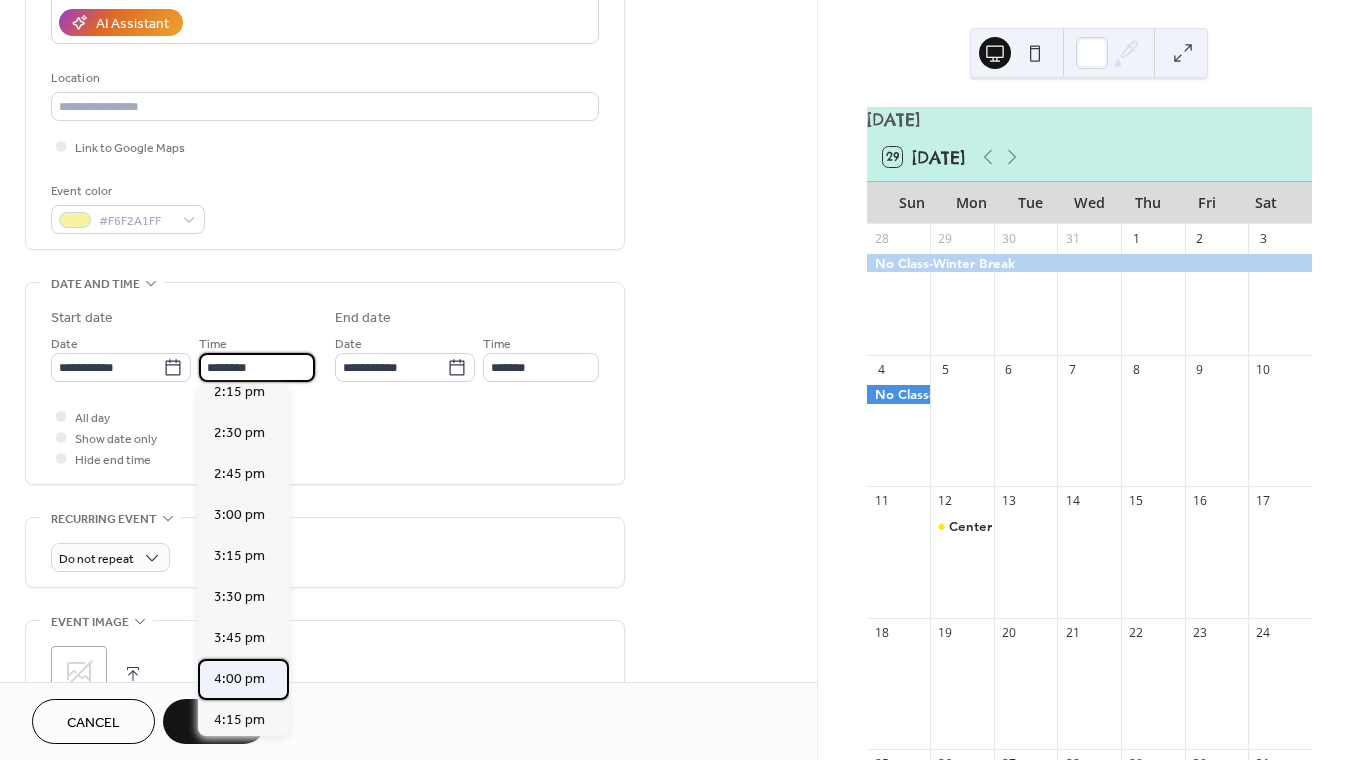 click on "4:00 pm" at bounding box center [239, 679] 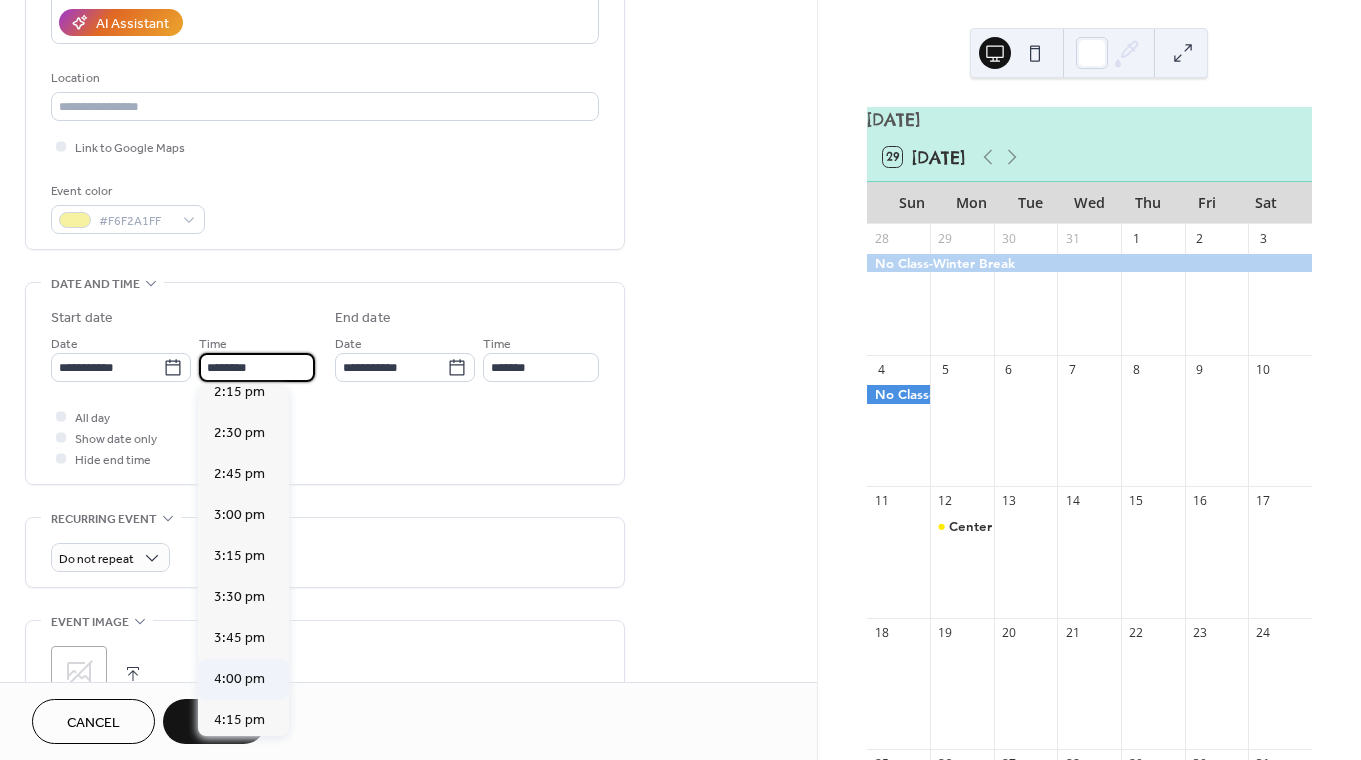 type on "*******" 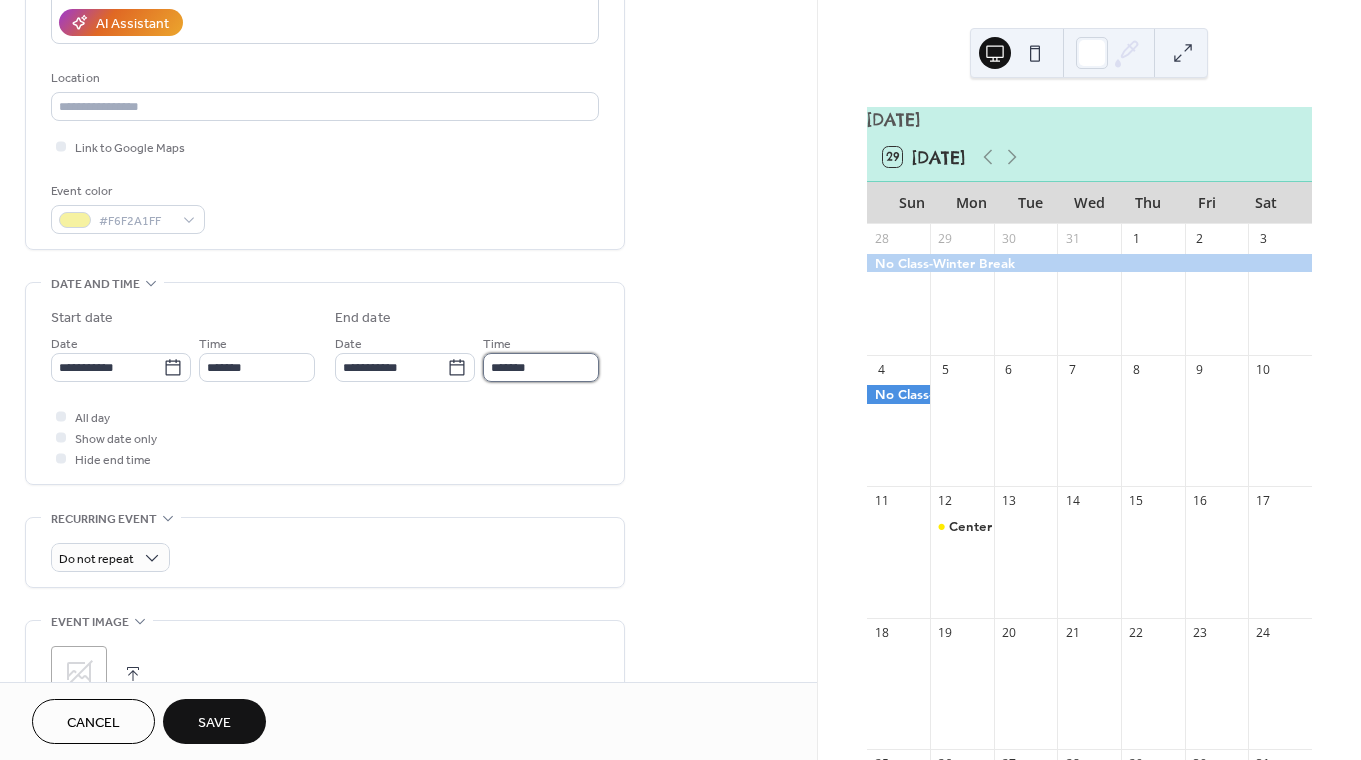 click on "*******" at bounding box center (541, 367) 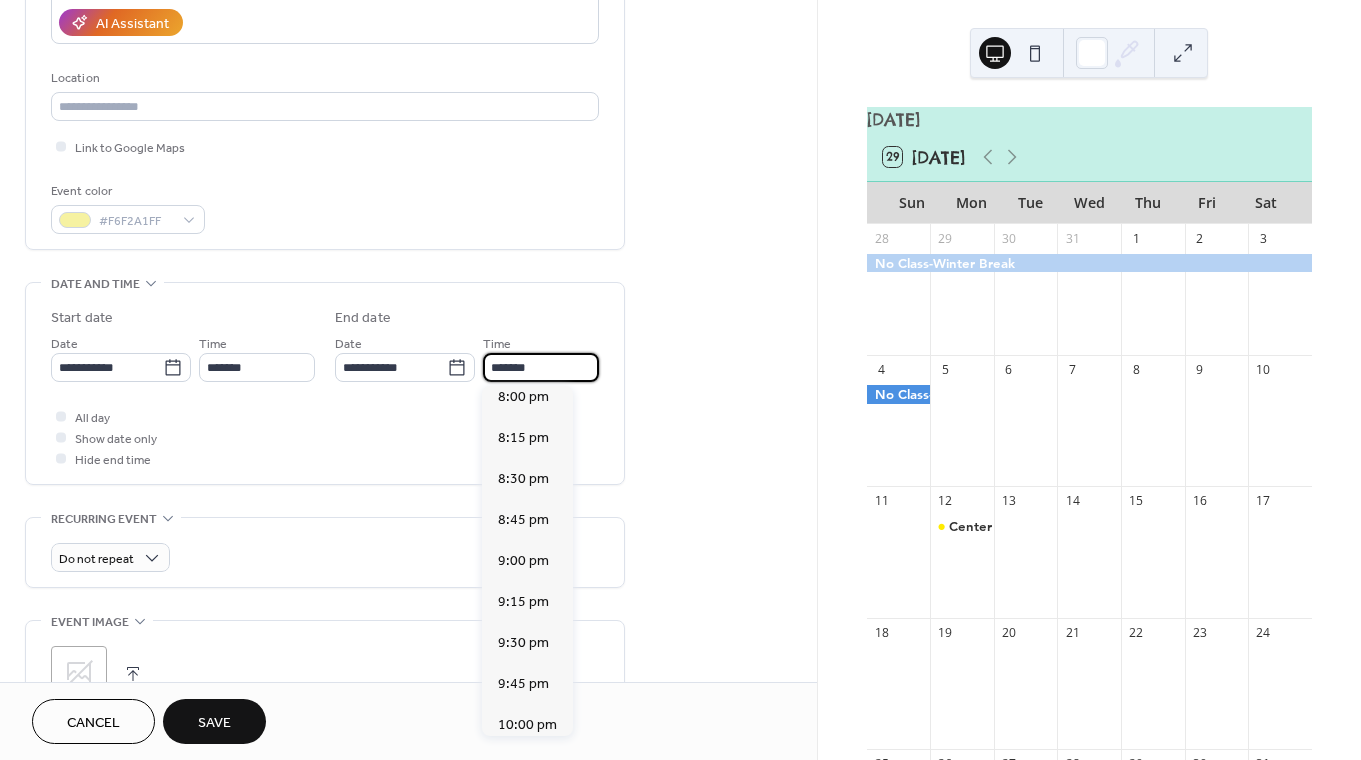 scroll, scrollTop: 584, scrollLeft: 0, axis: vertical 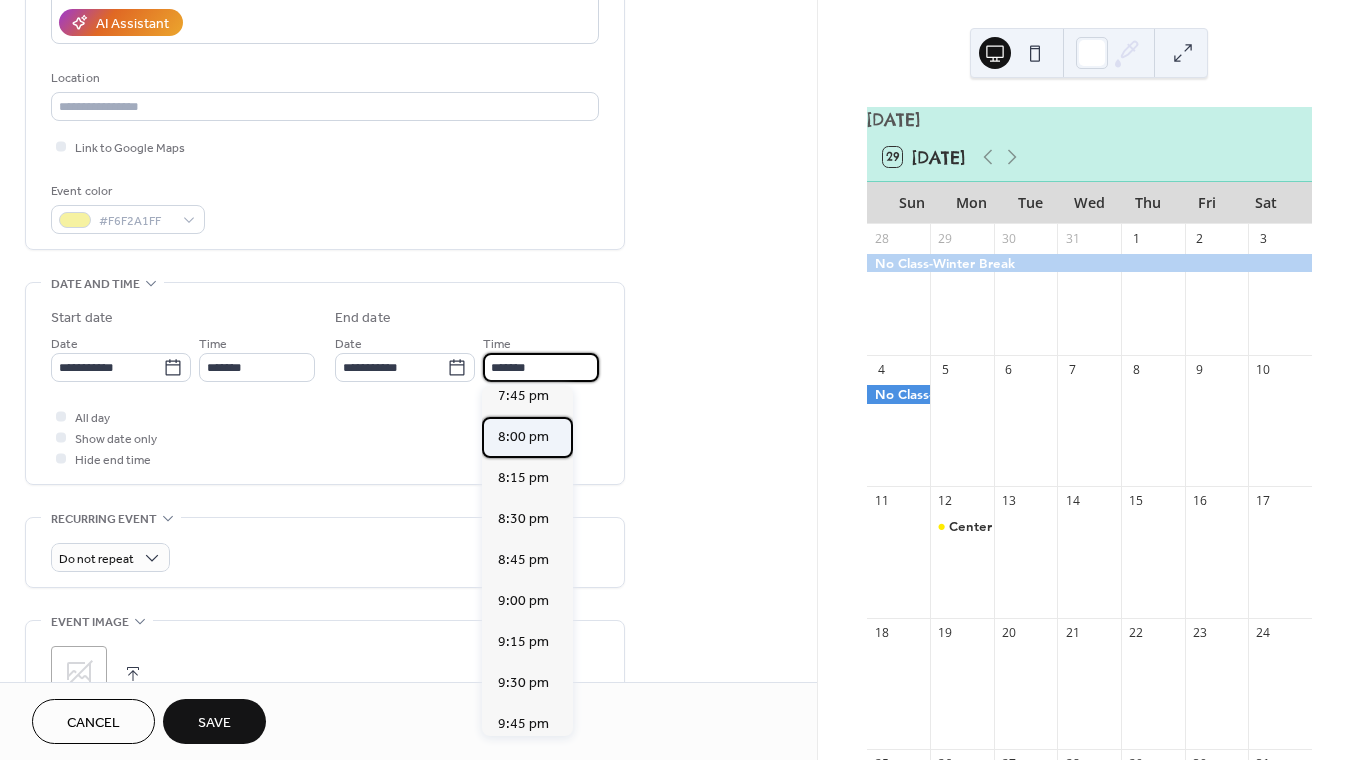 click on "8:00 pm" at bounding box center (523, 437) 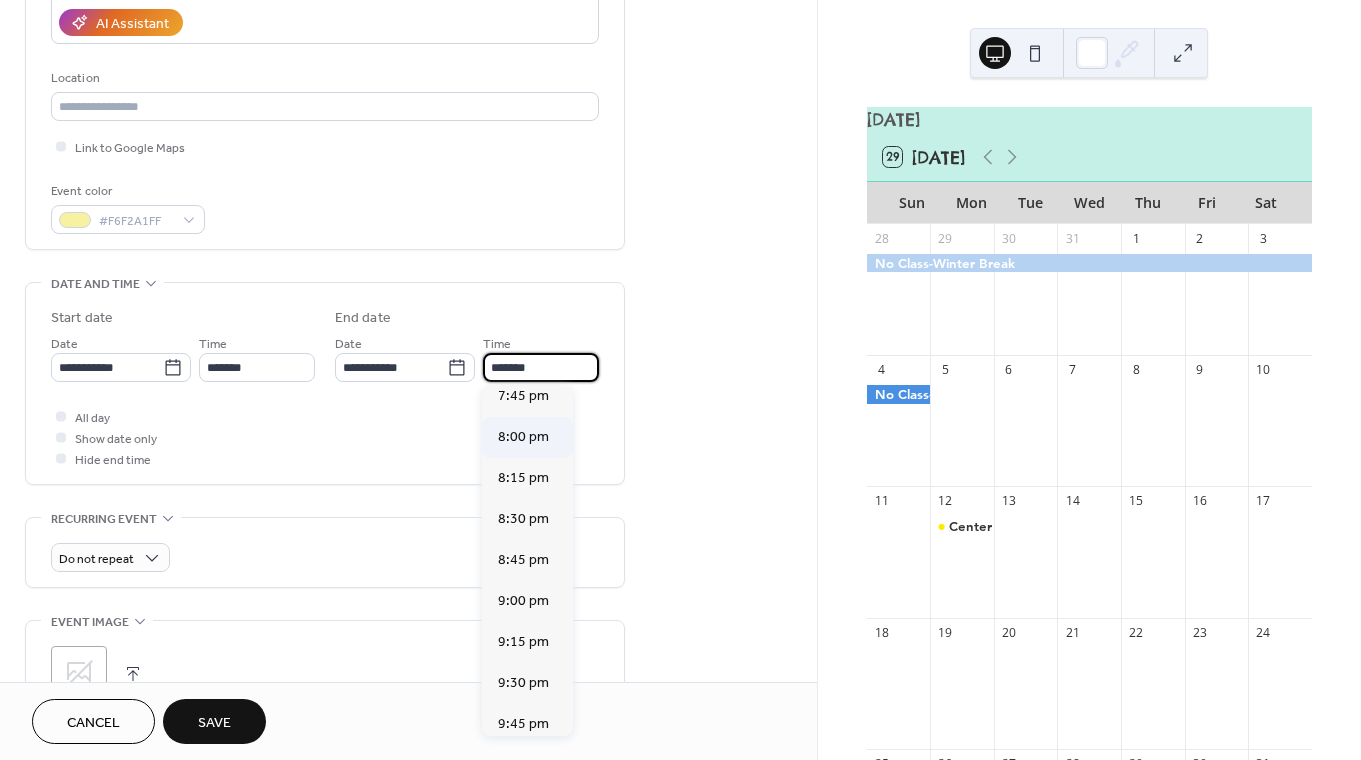 type on "*******" 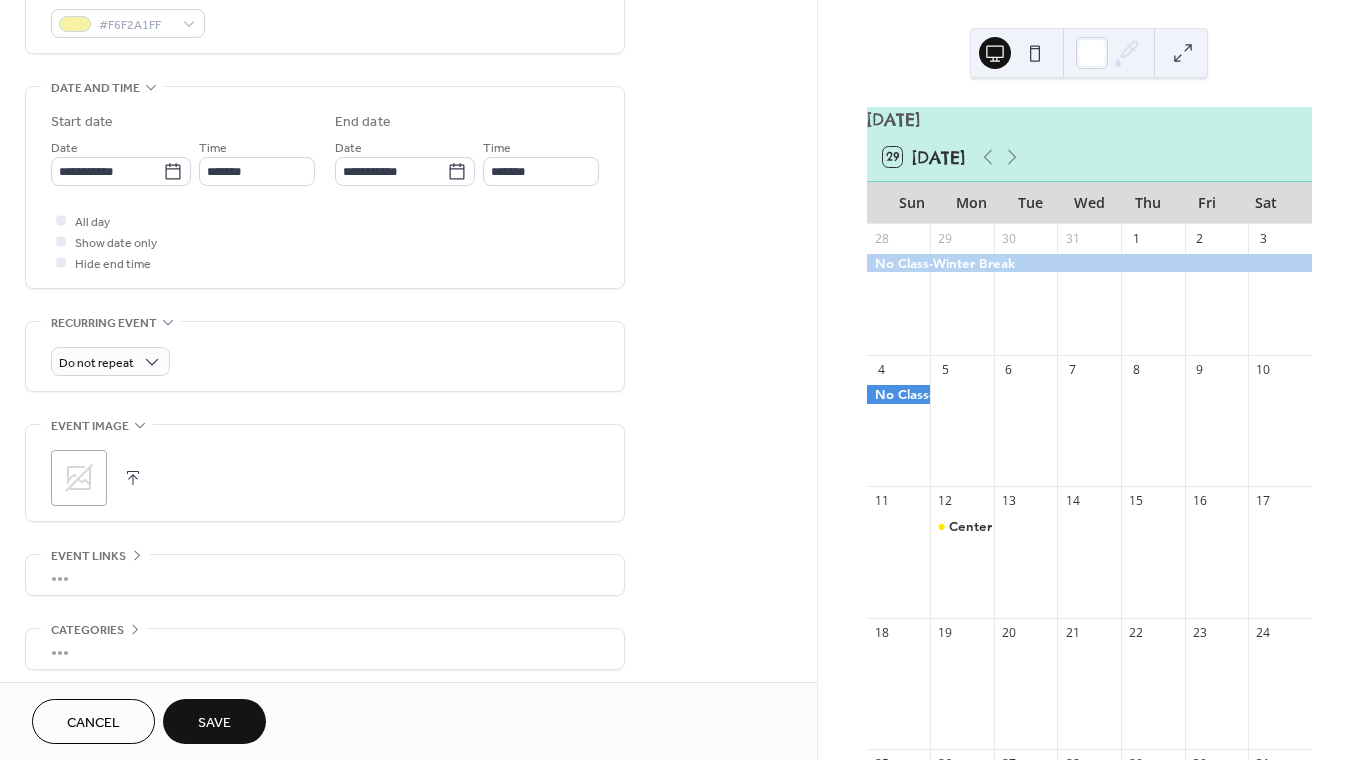 scroll, scrollTop: 589, scrollLeft: 0, axis: vertical 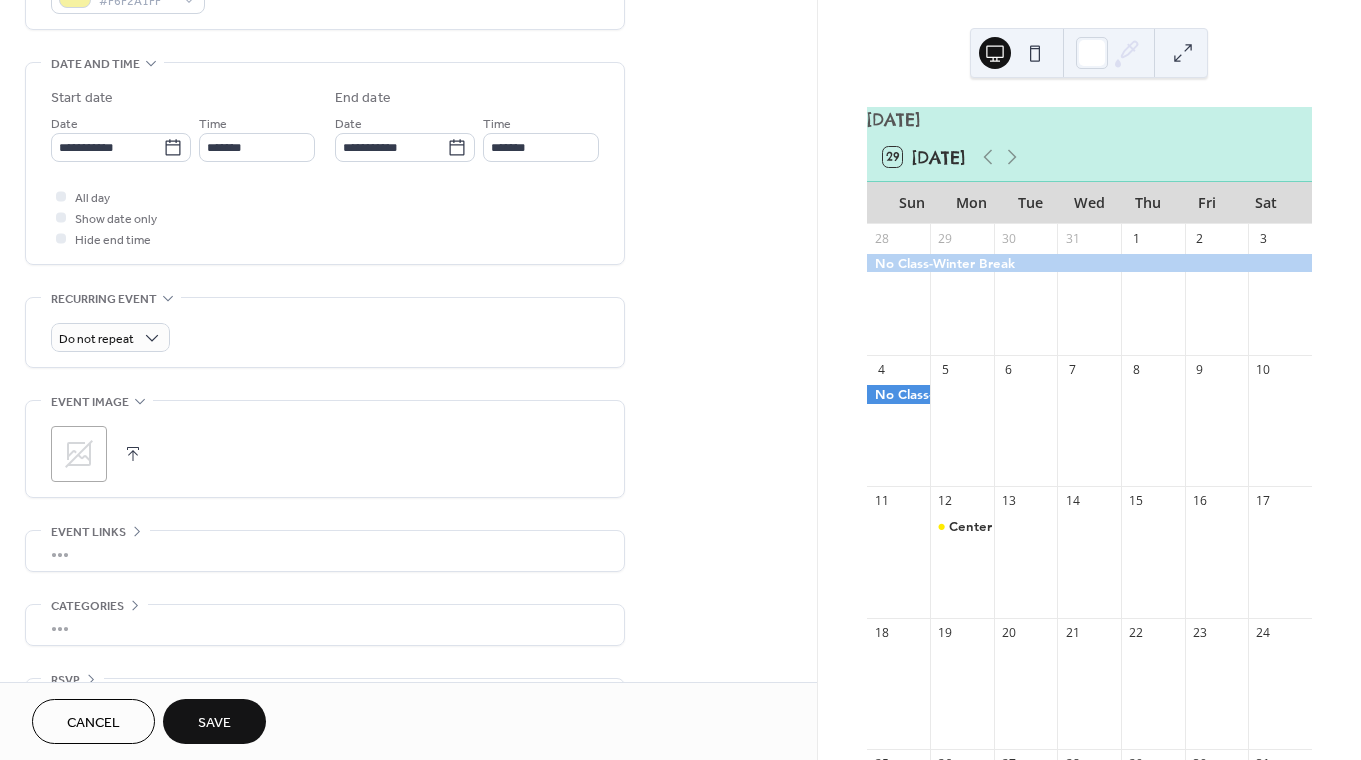 click on "Save" at bounding box center [214, 721] 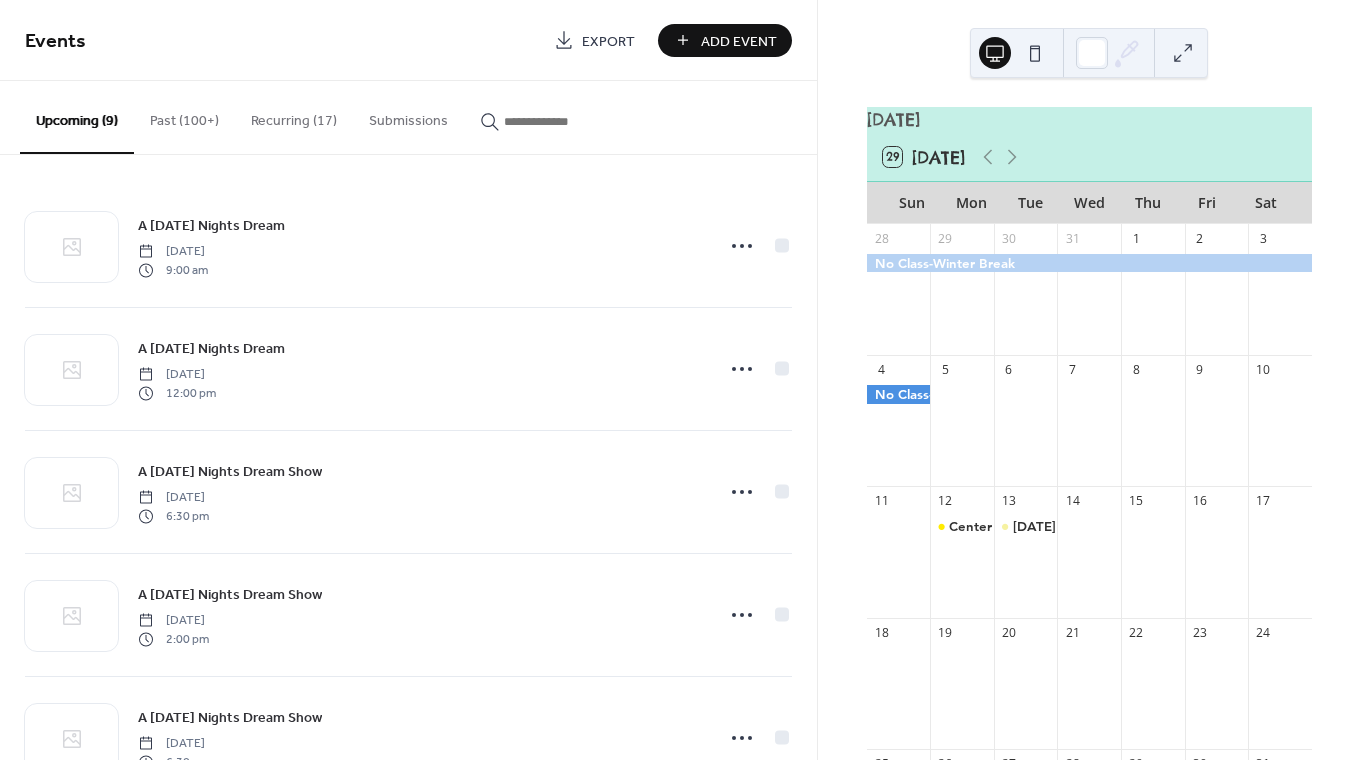 click on "Add Event" at bounding box center (739, 41) 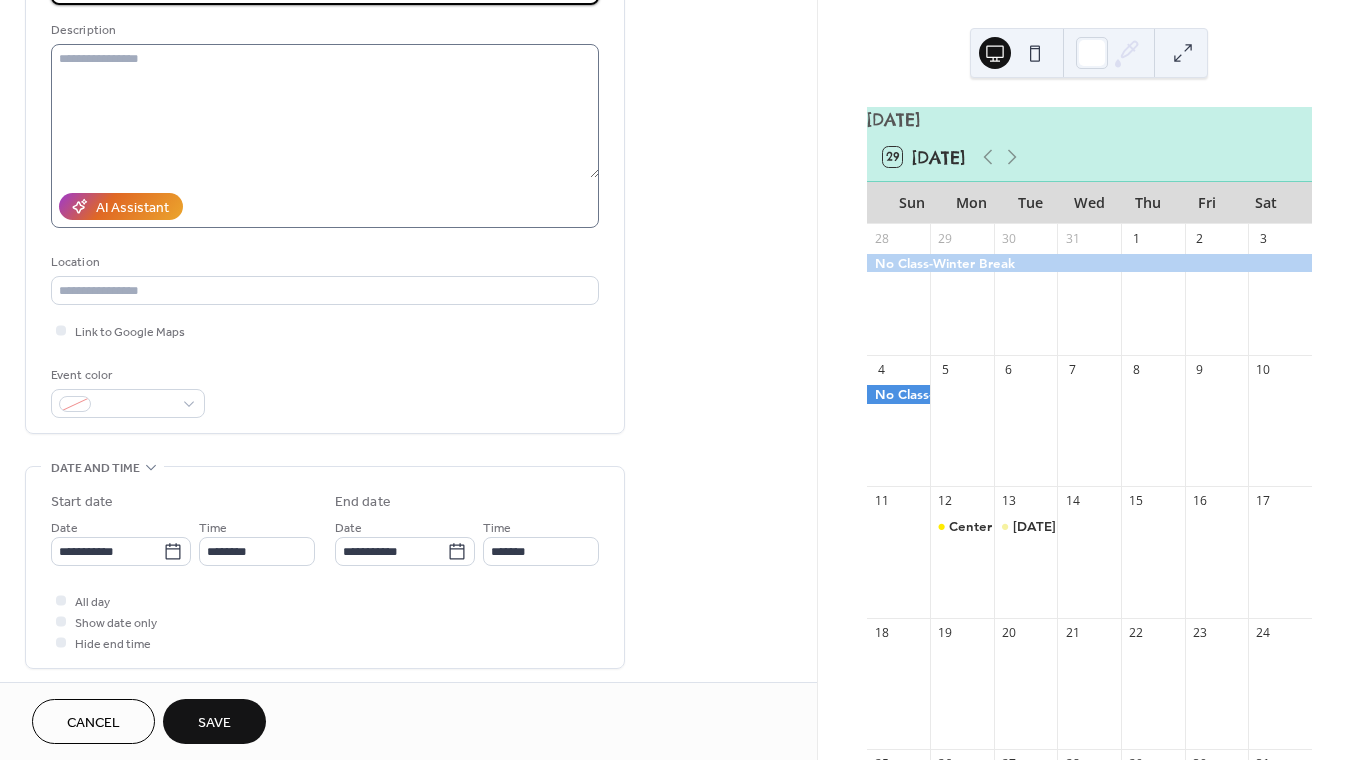 scroll, scrollTop: 193, scrollLeft: 0, axis: vertical 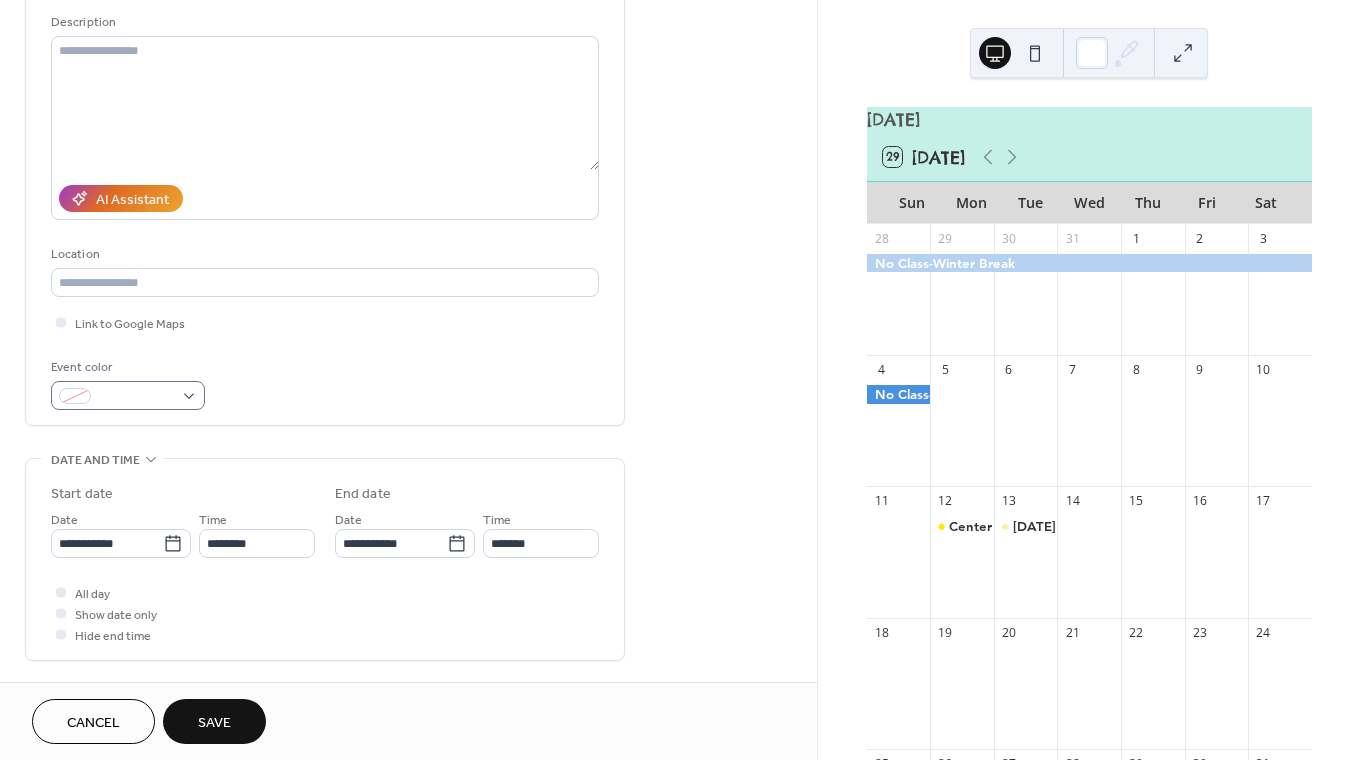 type on "**********" 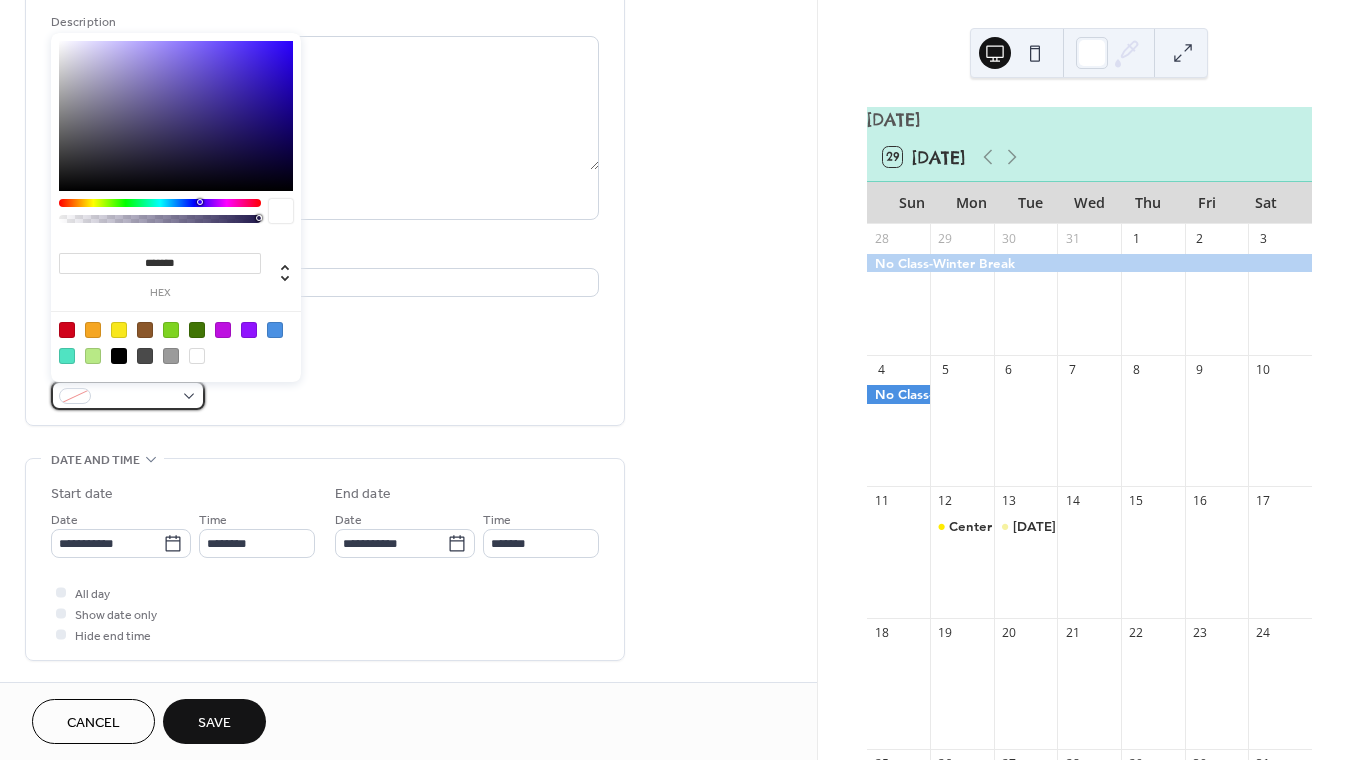 click at bounding box center [136, 397] 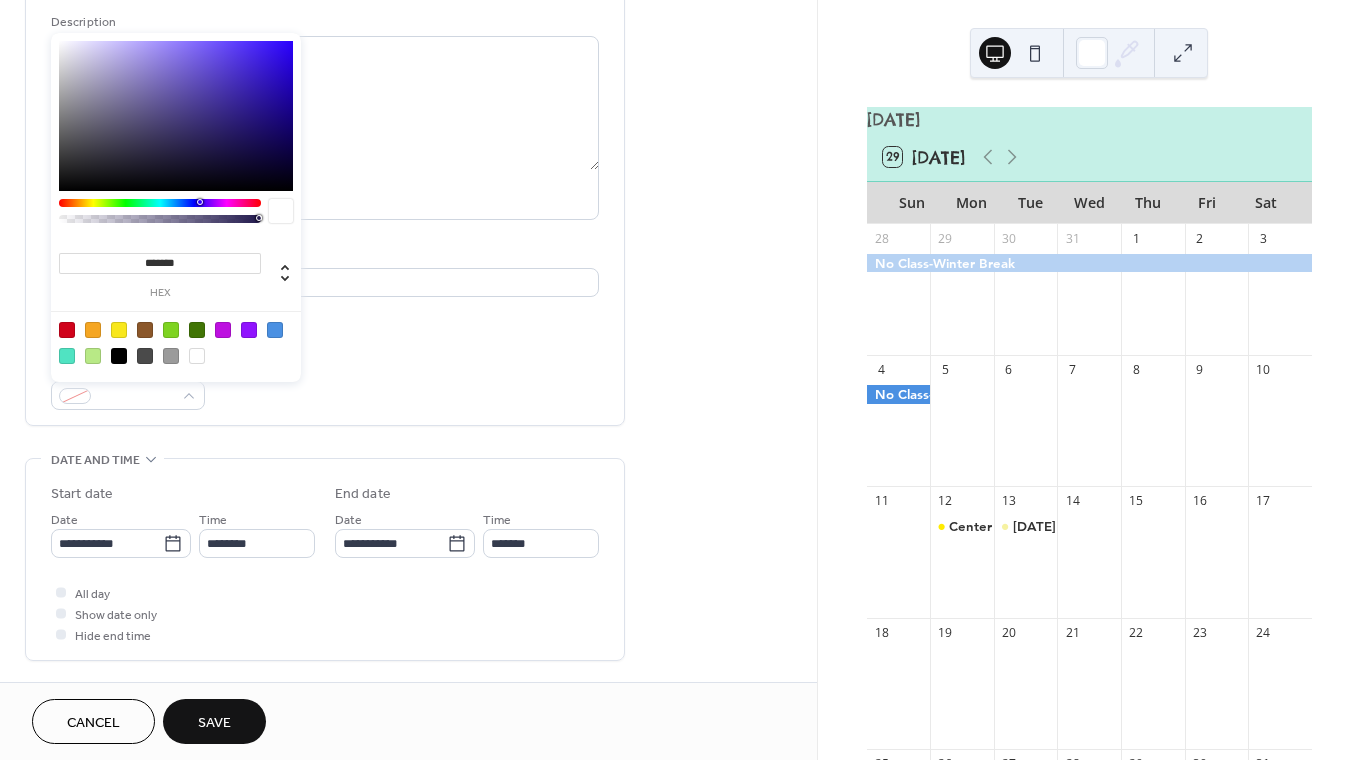 click at bounding box center (119, 330) 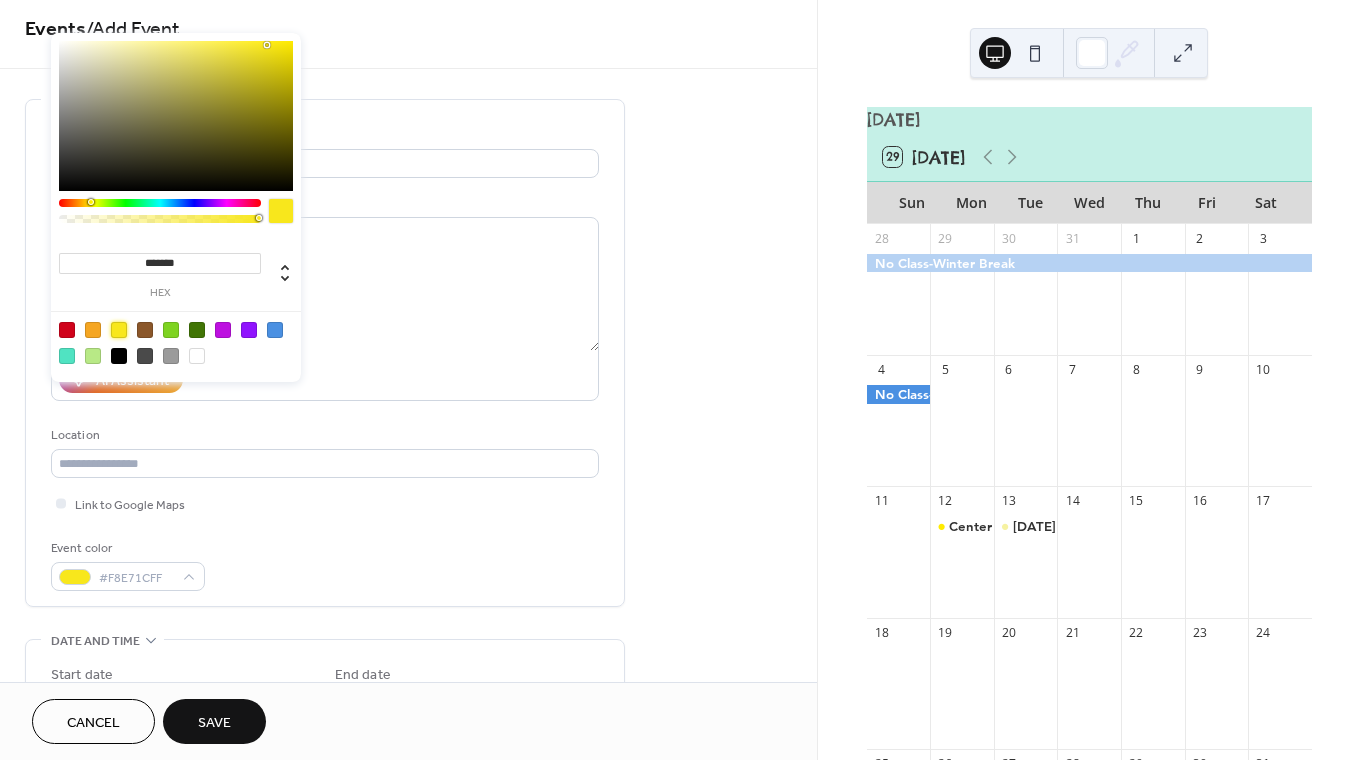 scroll, scrollTop: 6, scrollLeft: 0, axis: vertical 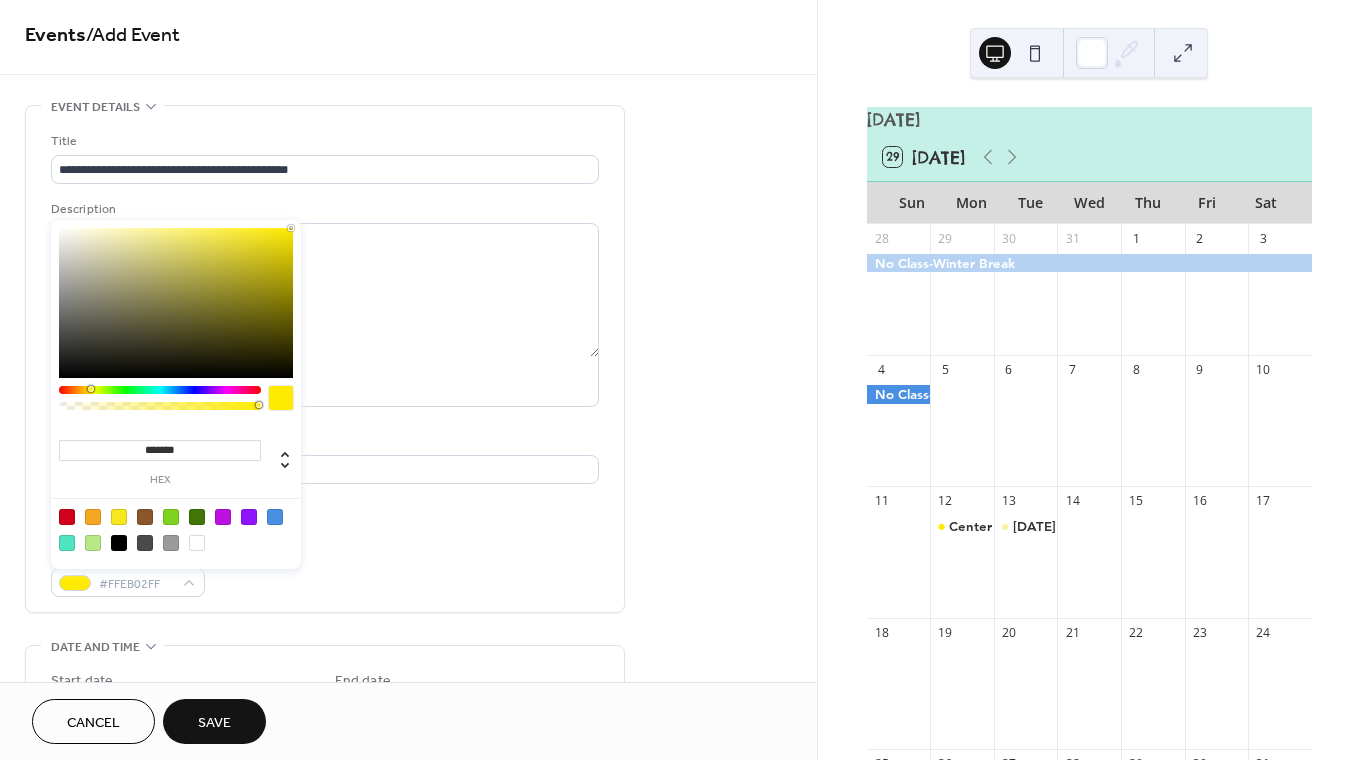 type on "*******" 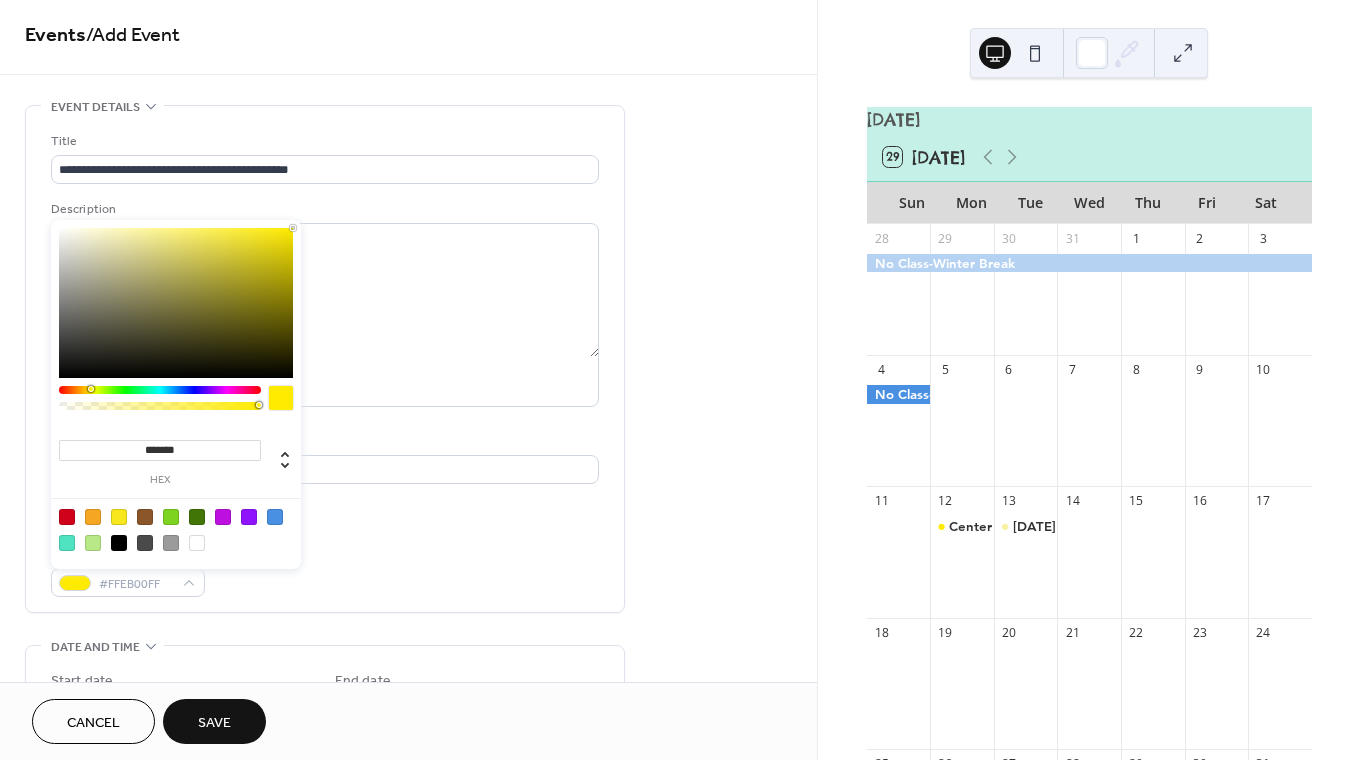click on "Event color #FFEB00FF" at bounding box center (325, 570) 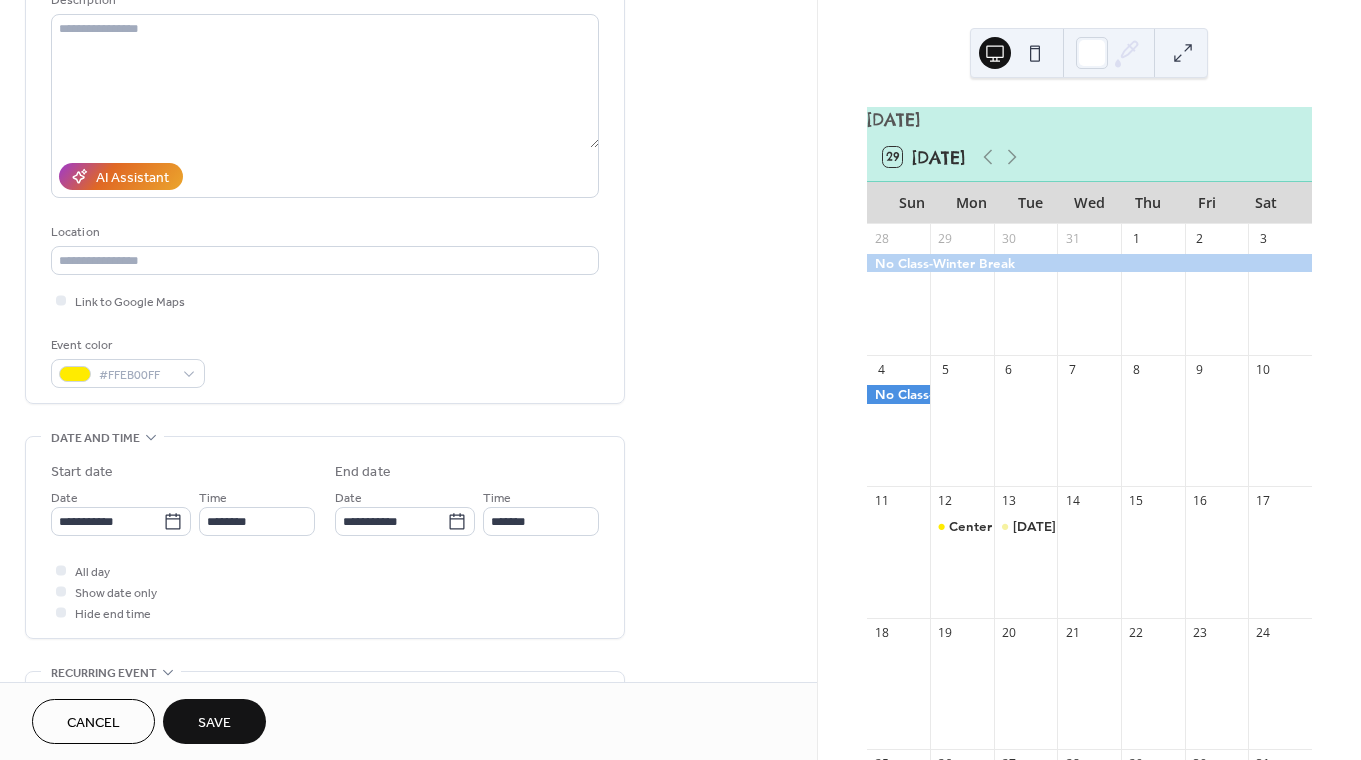 scroll, scrollTop: 223, scrollLeft: 0, axis: vertical 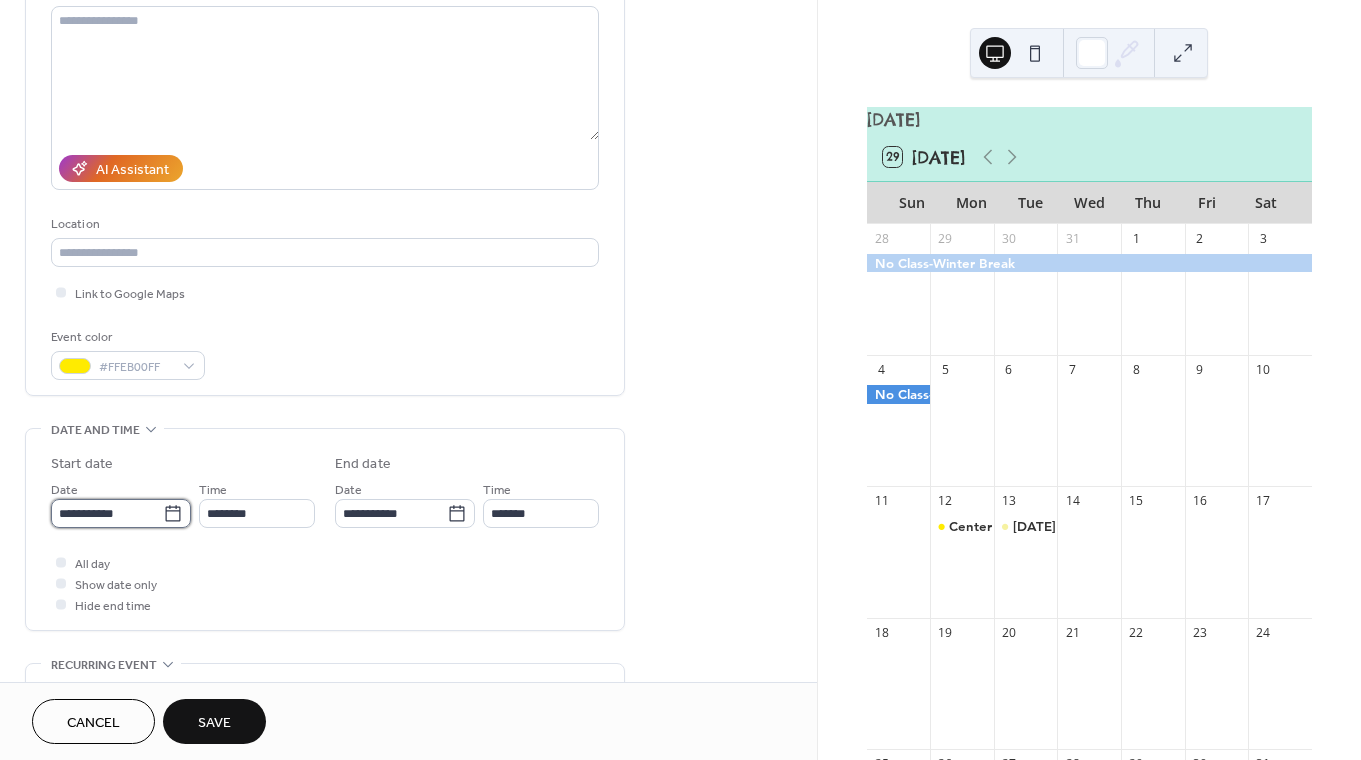click on "**********" at bounding box center (107, 513) 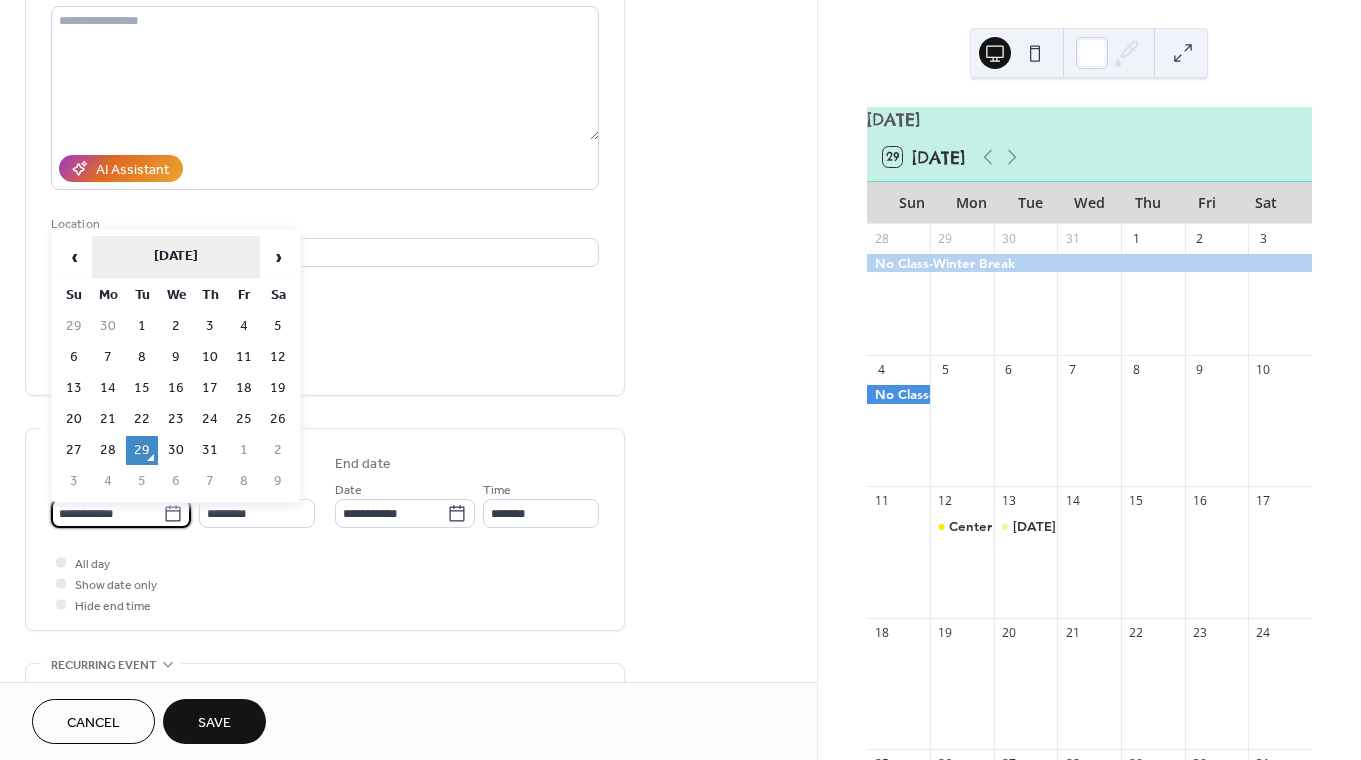 click on "[DATE]" at bounding box center [176, 257] 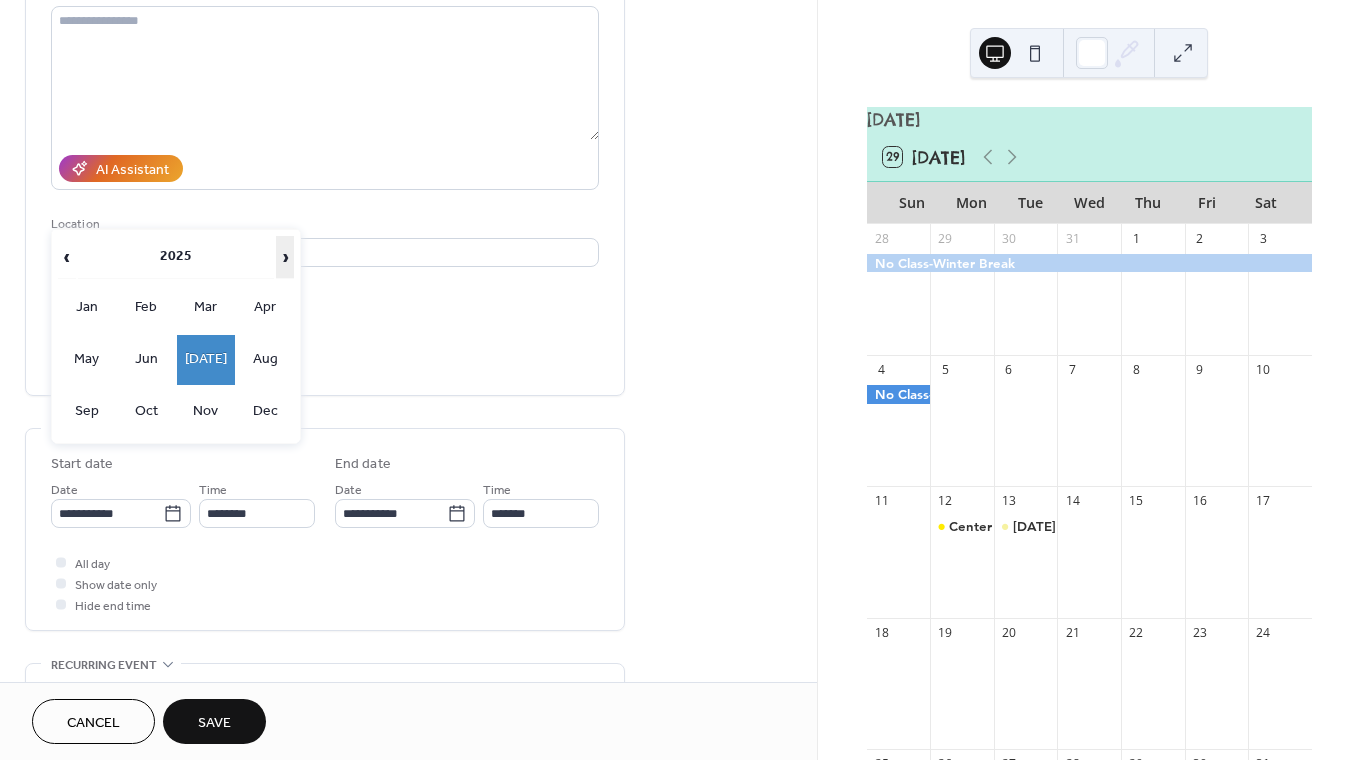 click on "›" at bounding box center (285, 257) 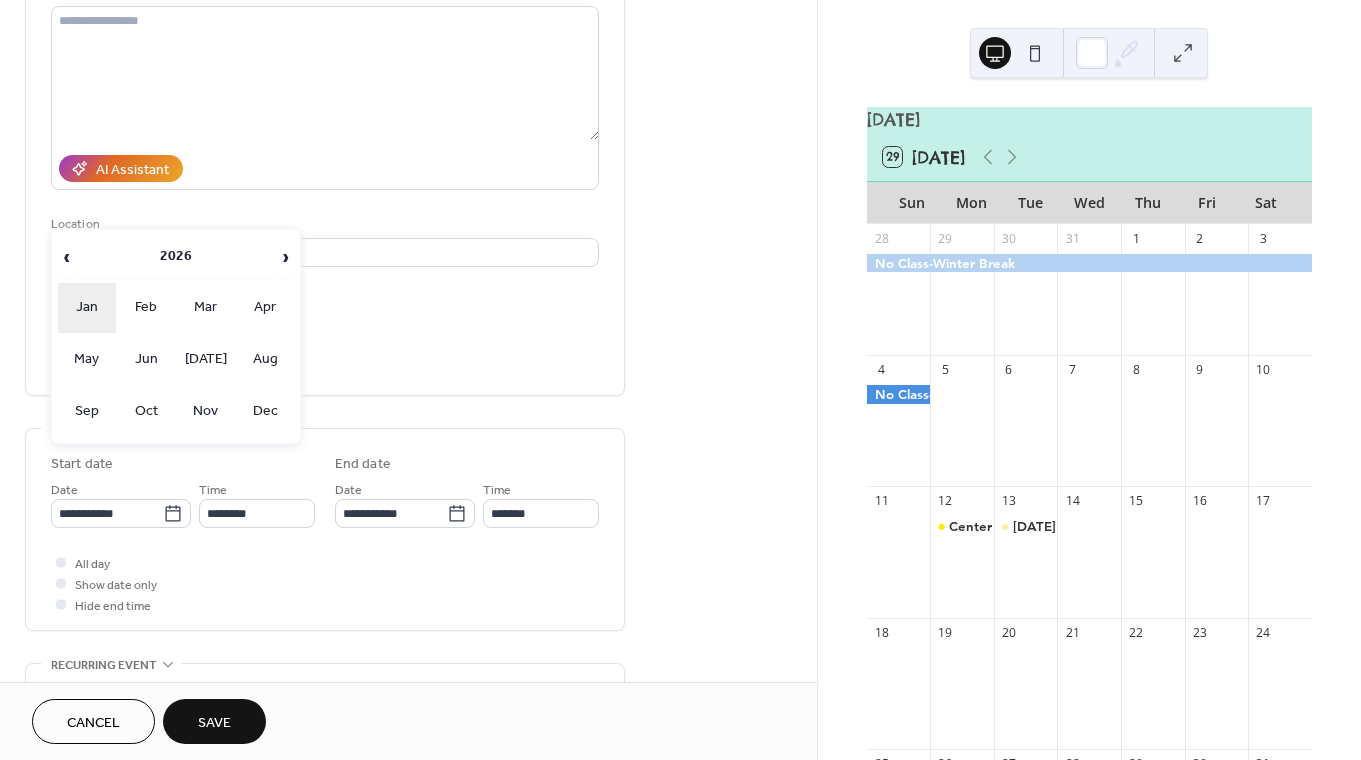 click on "Jan" at bounding box center [87, 308] 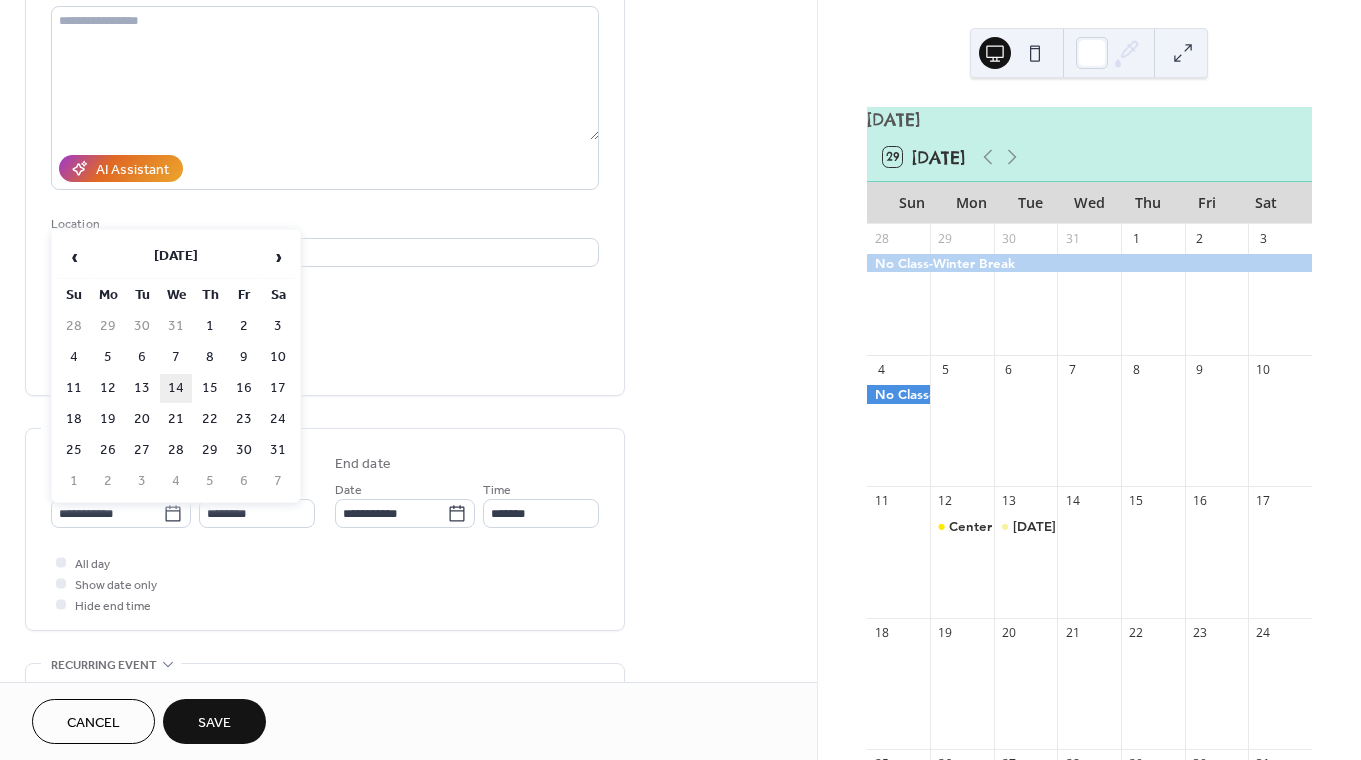click on "14" at bounding box center [176, 388] 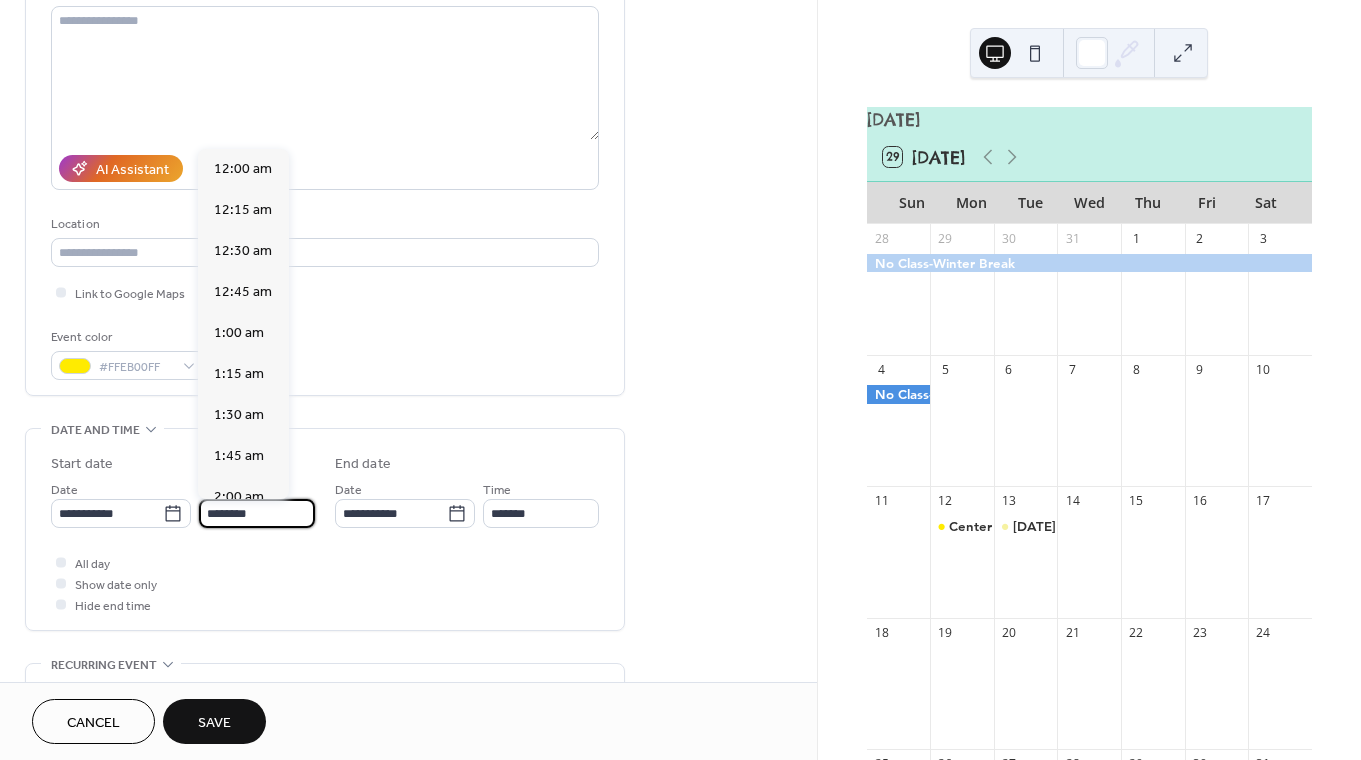 click on "********" at bounding box center [257, 513] 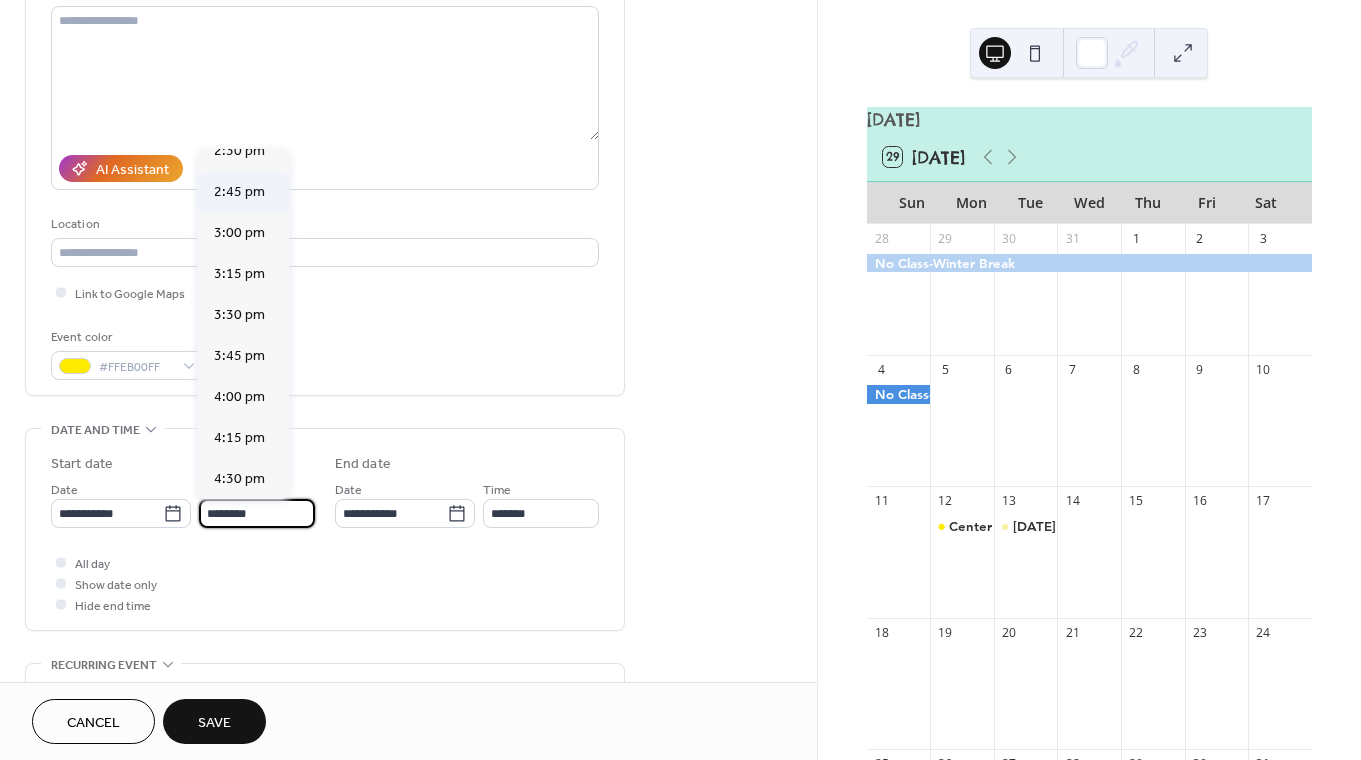 scroll, scrollTop: 2392, scrollLeft: 0, axis: vertical 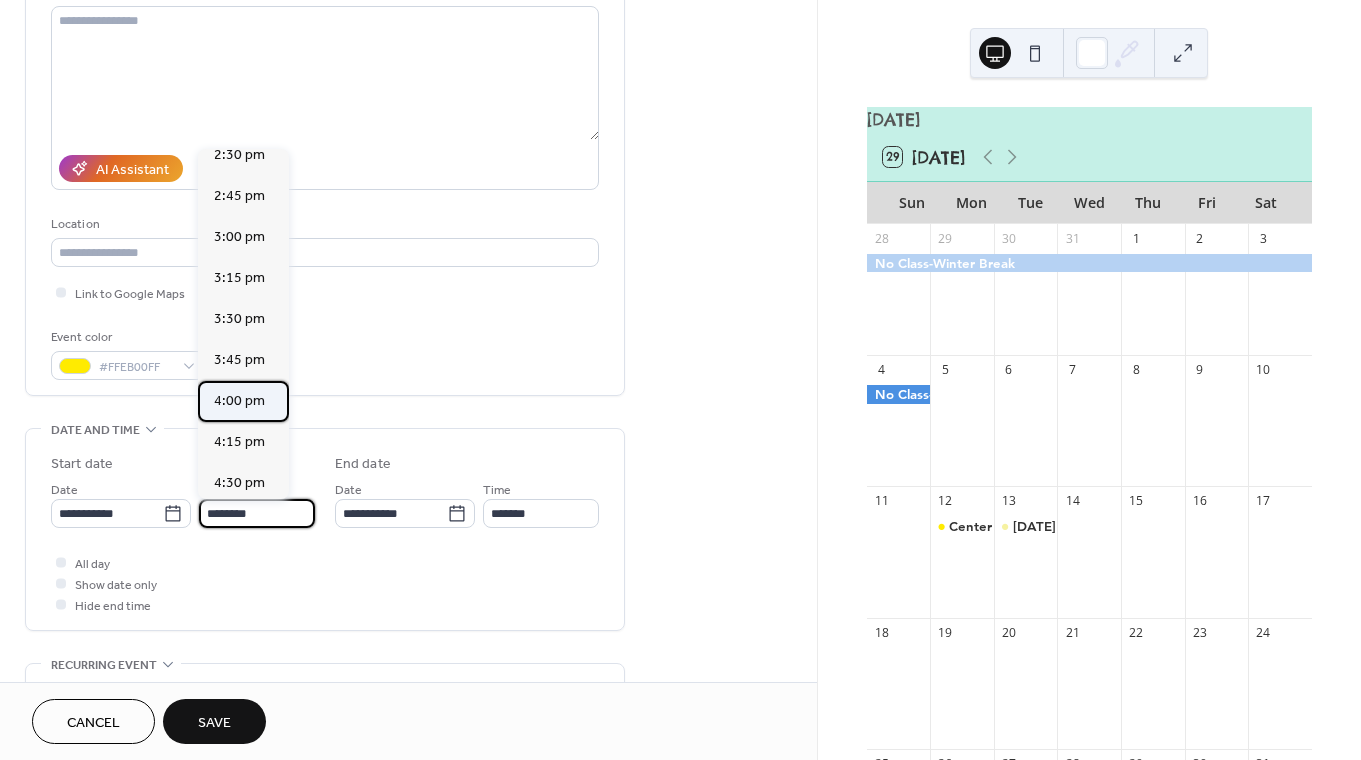 click on "4:00 pm" at bounding box center [243, 401] 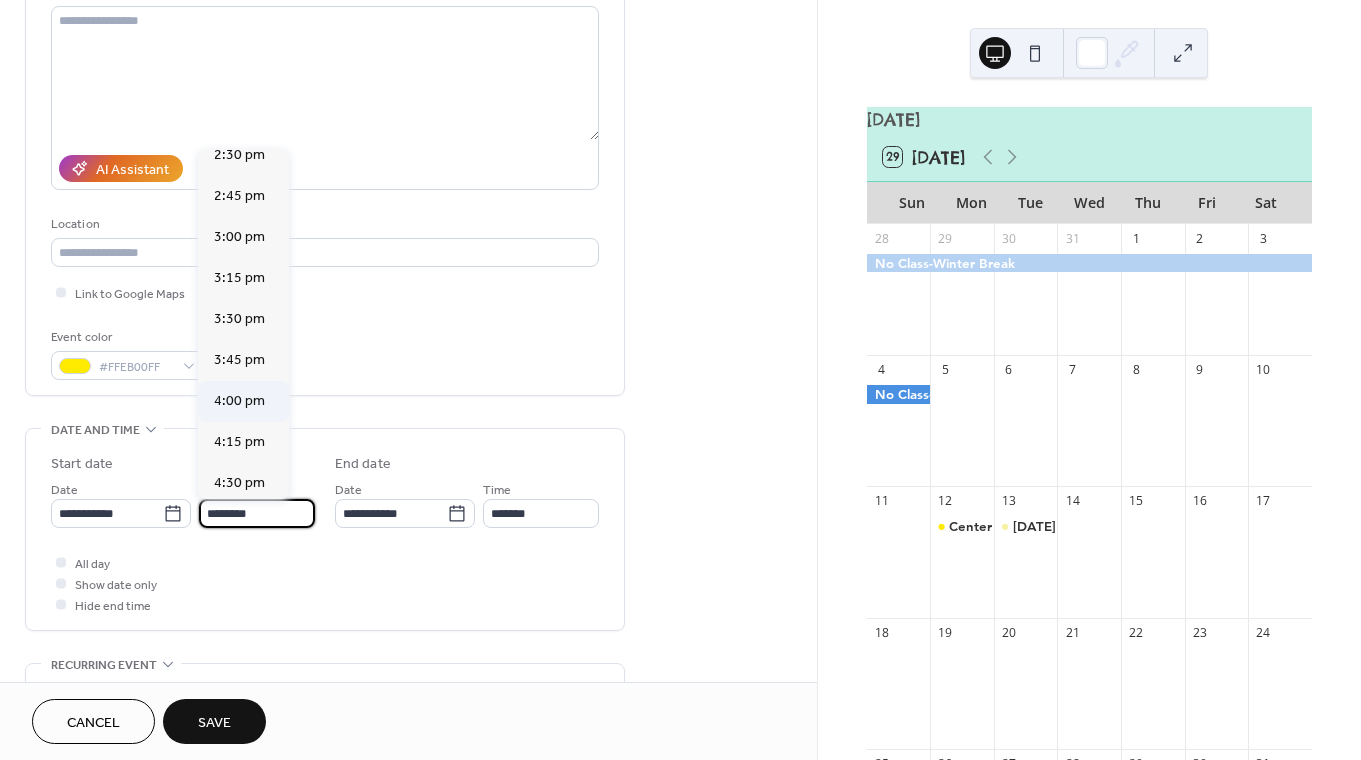 type on "*******" 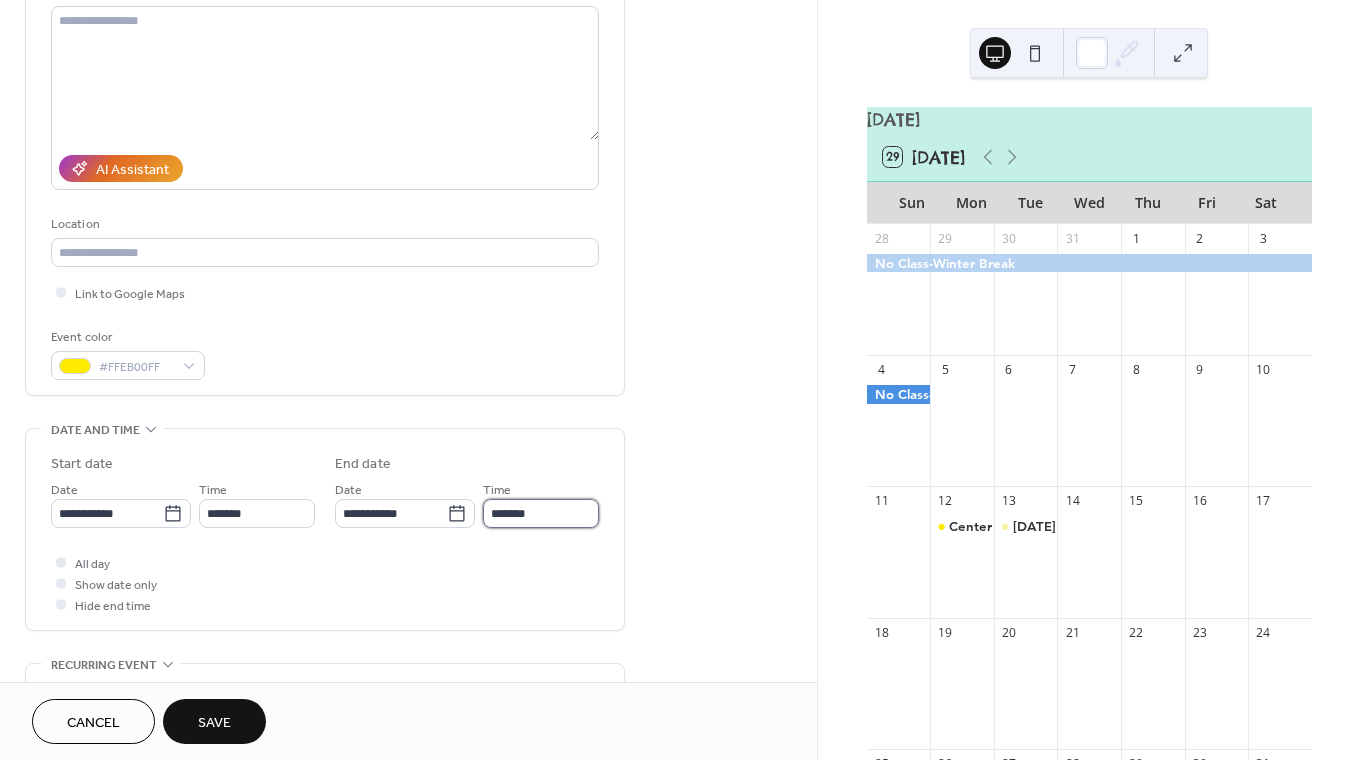 click on "*******" at bounding box center [541, 513] 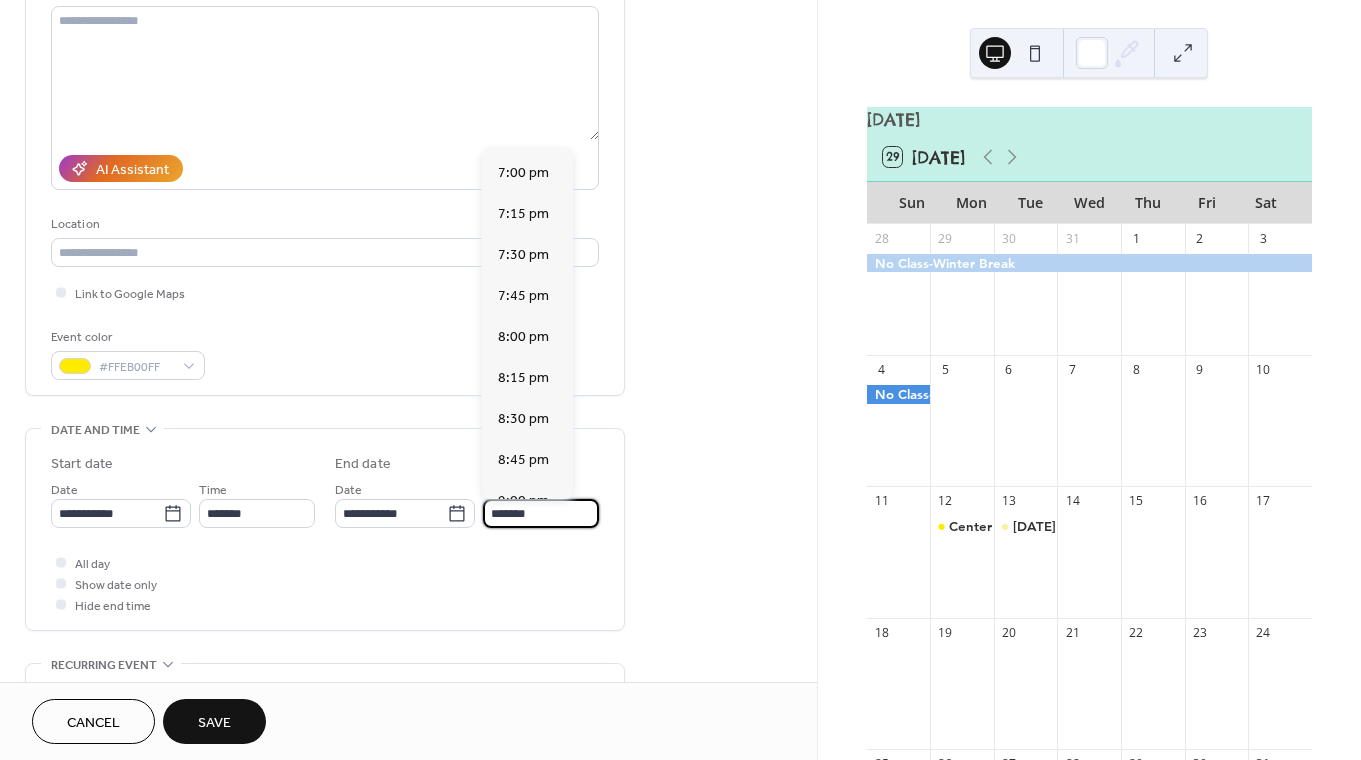 scroll, scrollTop: 448, scrollLeft: 0, axis: vertical 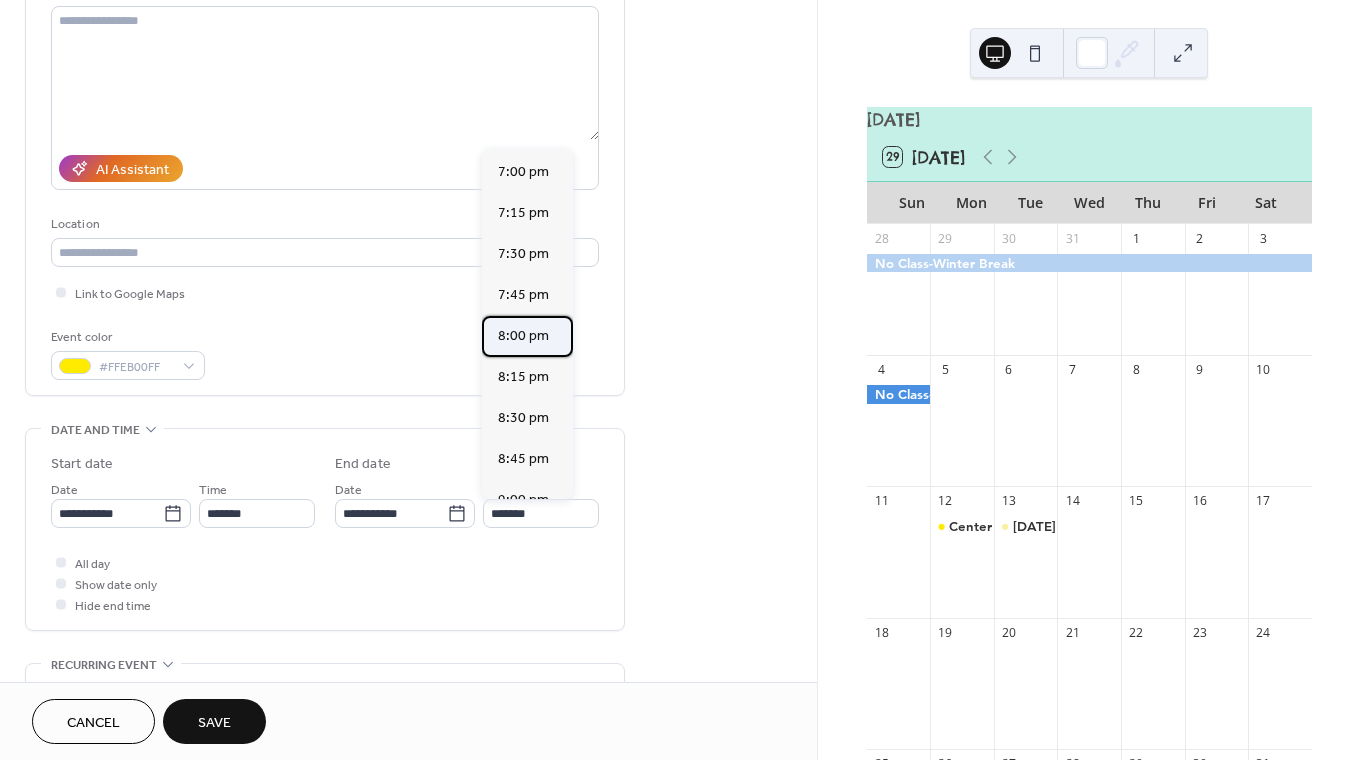 click on "8:00 pm" at bounding box center [527, 336] 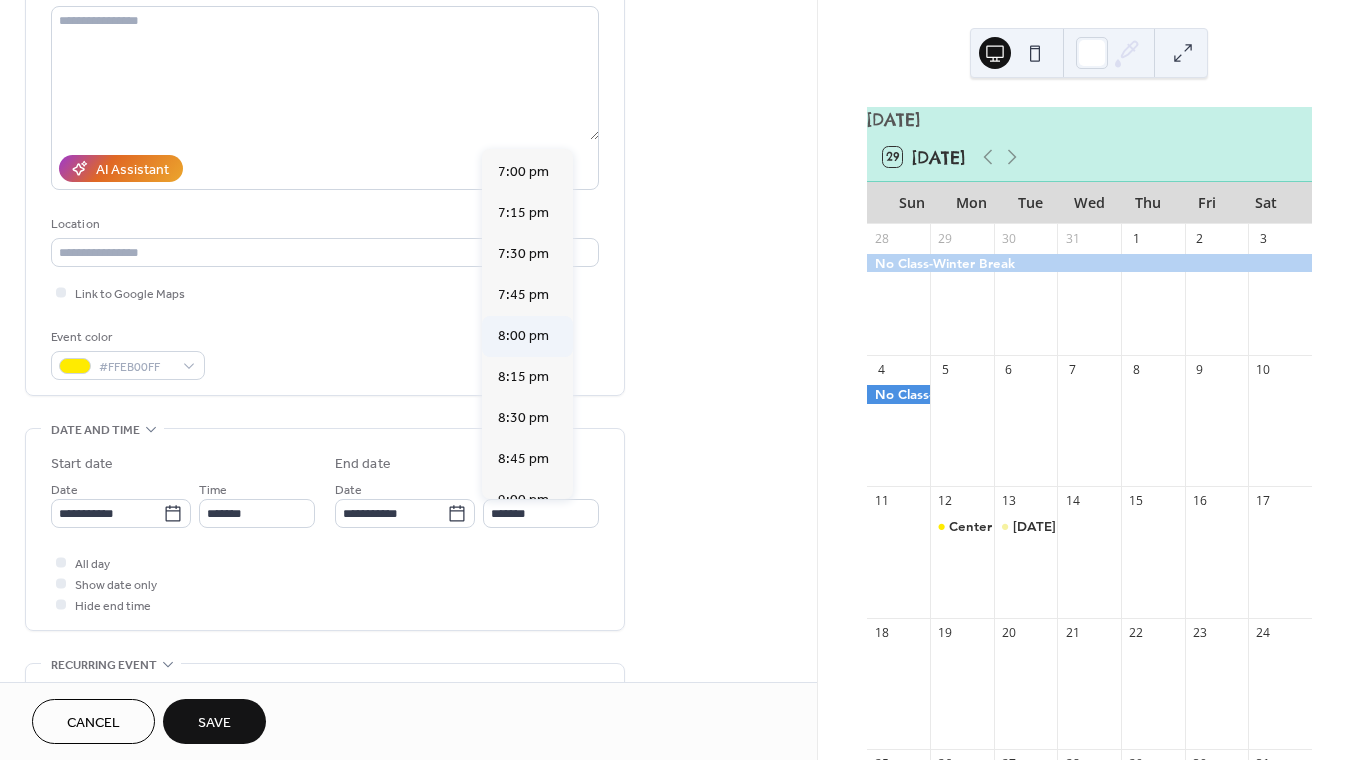 type on "*******" 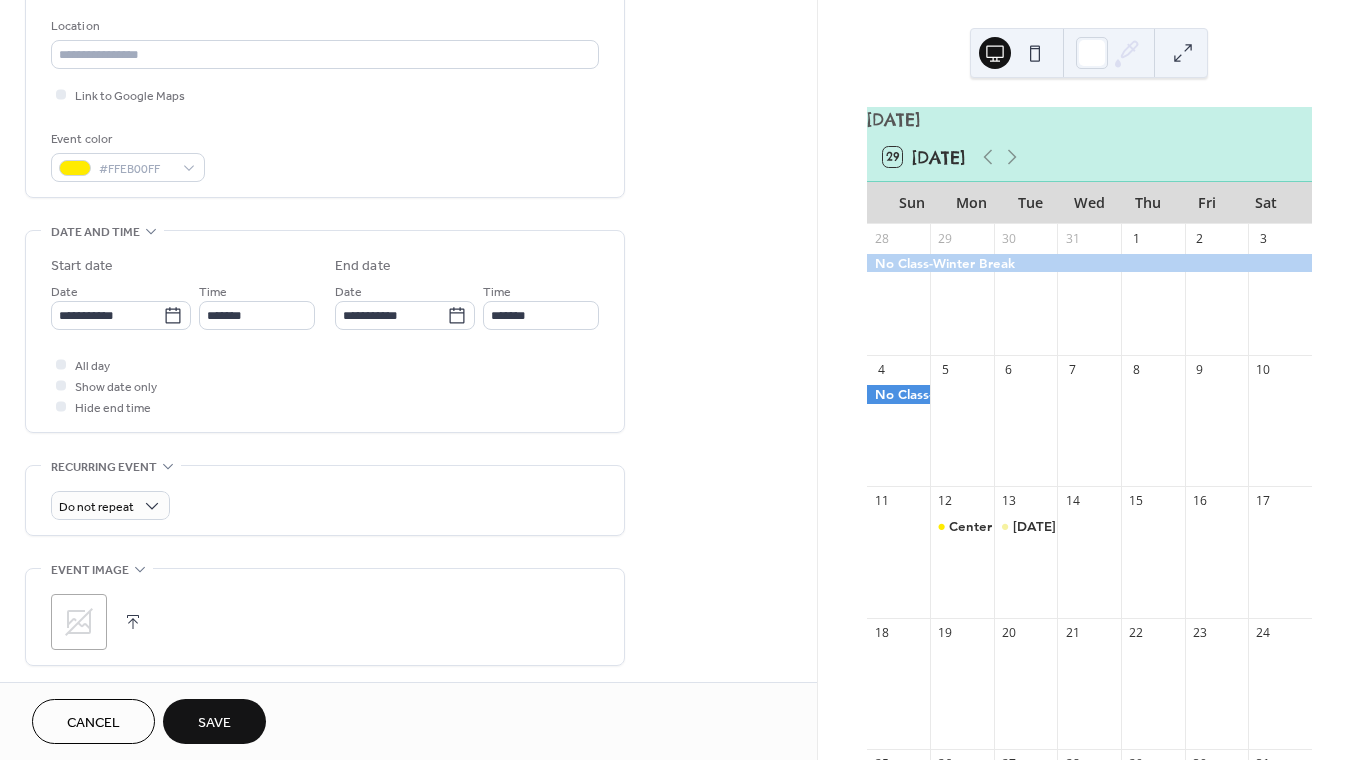 scroll, scrollTop: 430, scrollLeft: 0, axis: vertical 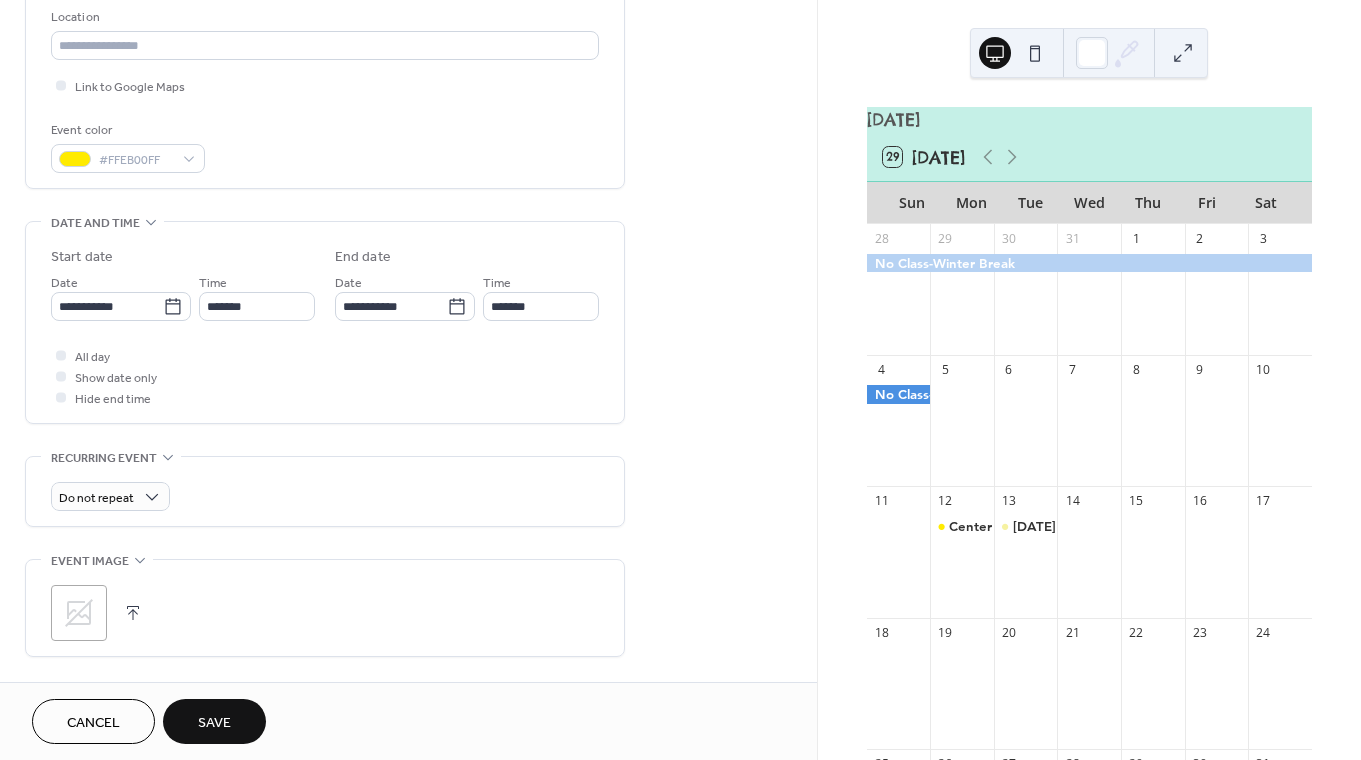 click on "Save" at bounding box center (214, 721) 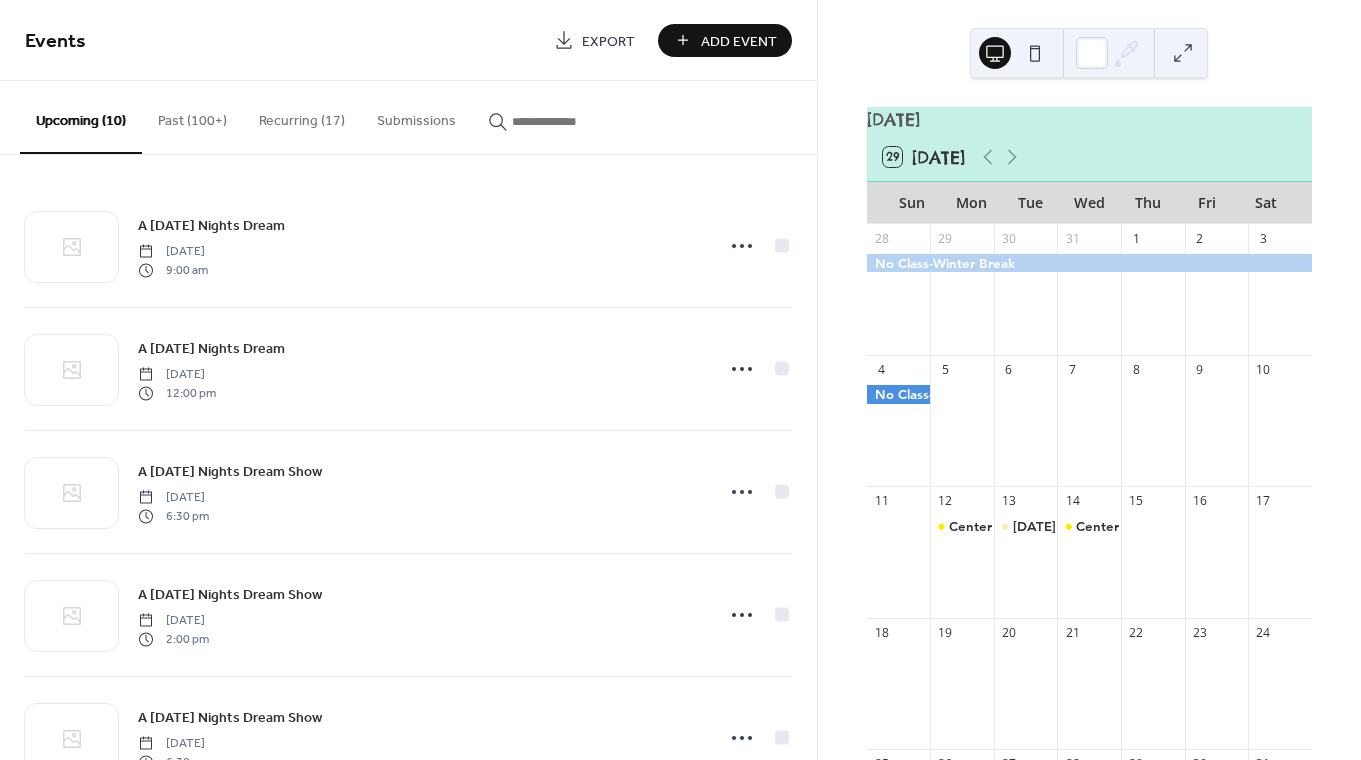 click on "Add Event" at bounding box center [739, 41] 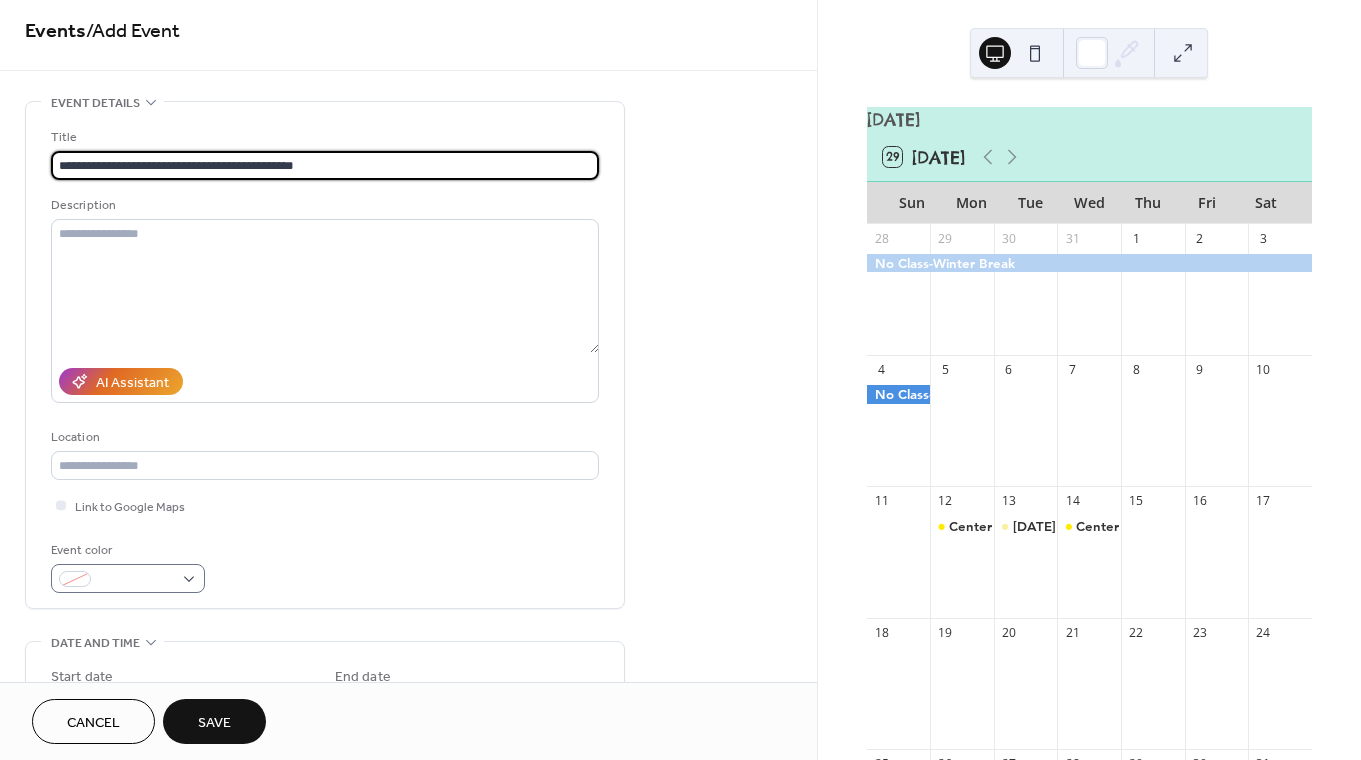 scroll, scrollTop: 12, scrollLeft: 0, axis: vertical 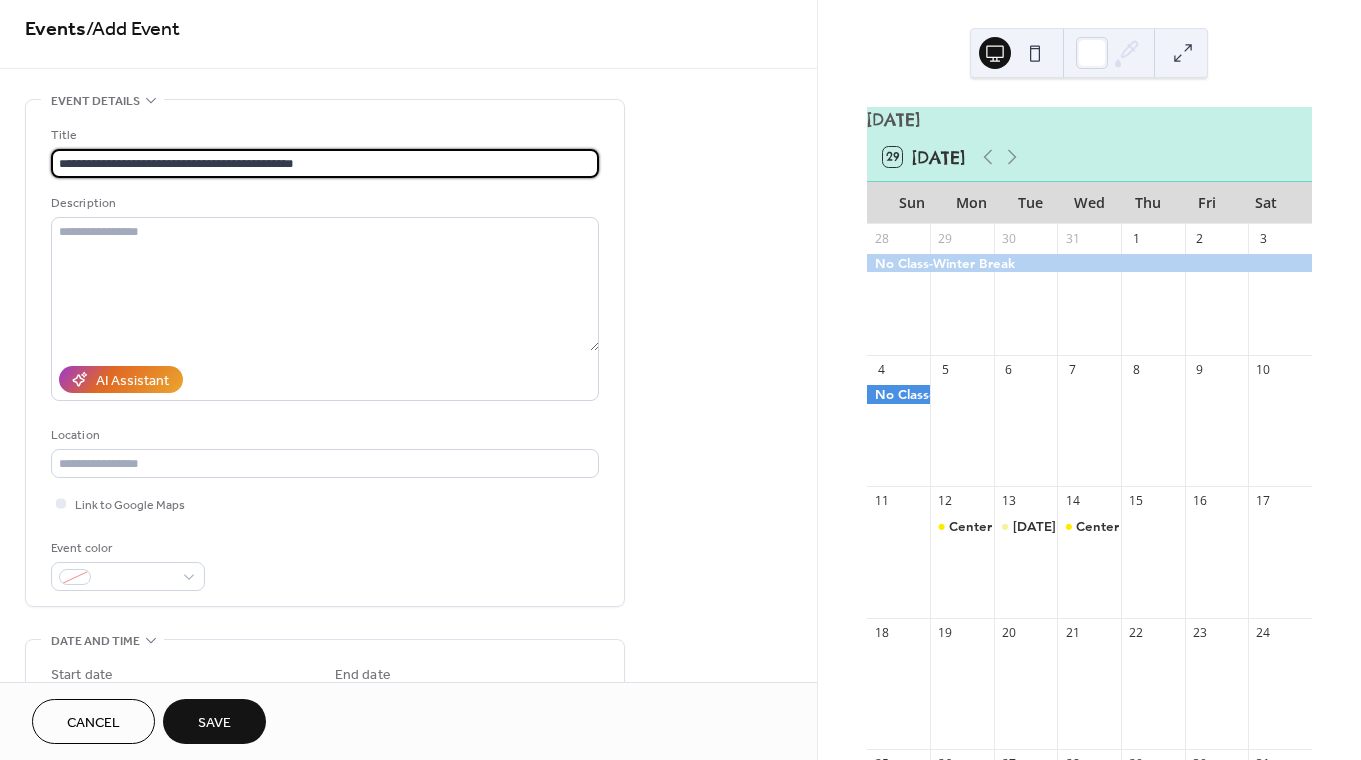 type on "**********" 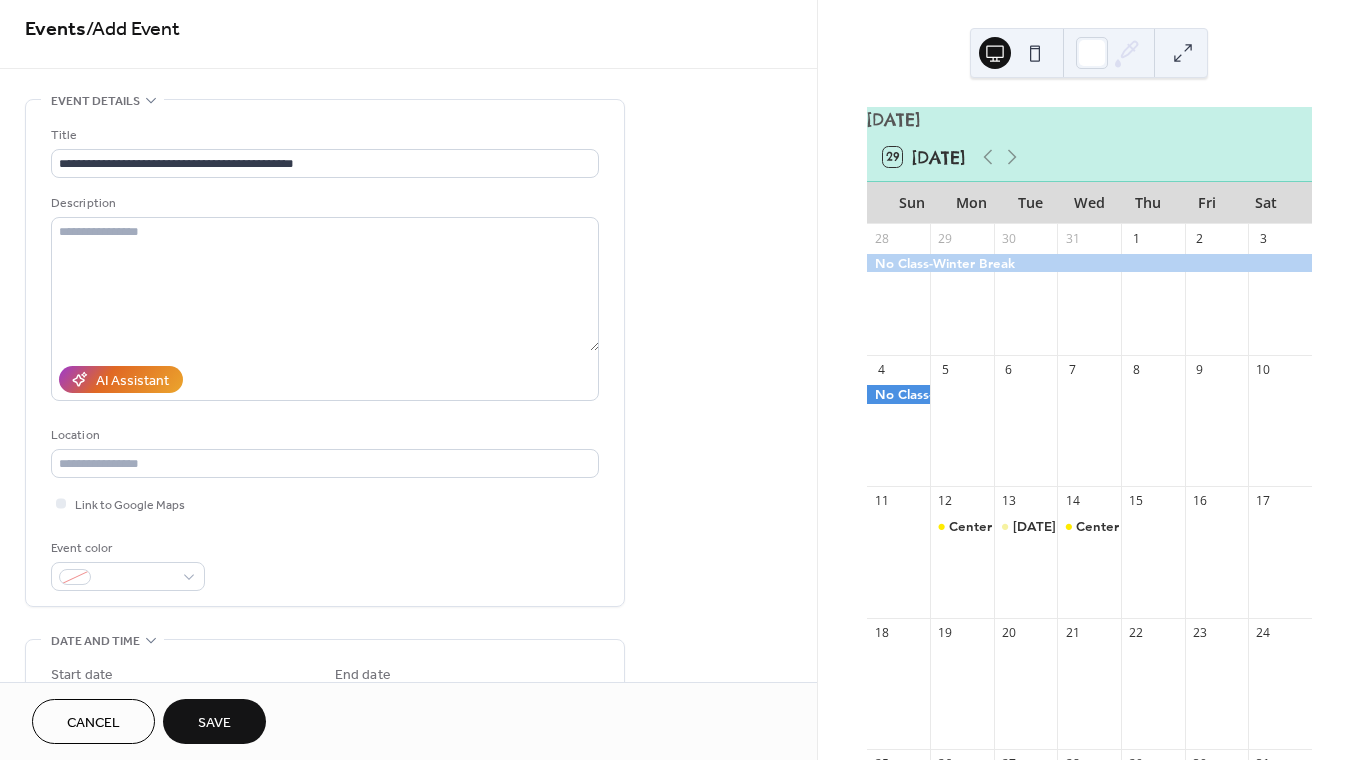 click on "**********" at bounding box center [325, 698] 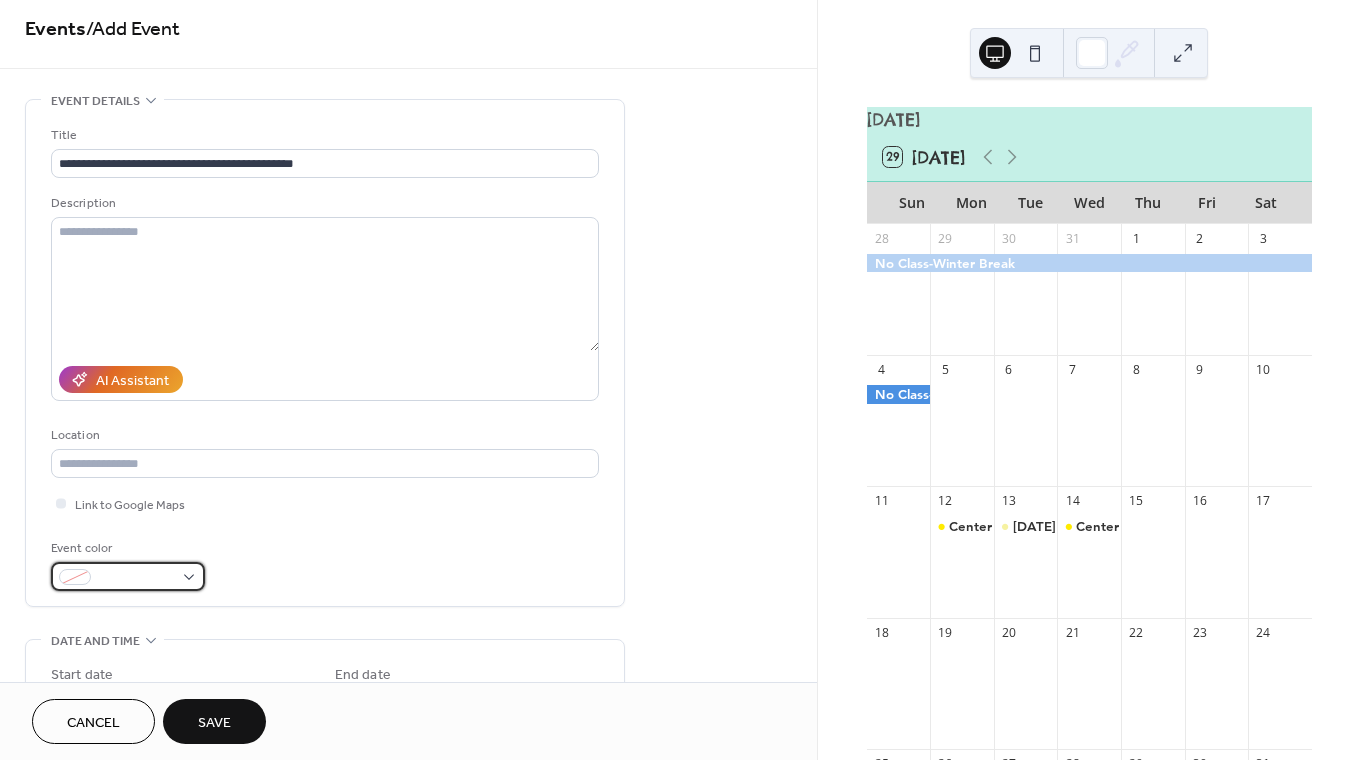 click at bounding box center (136, 578) 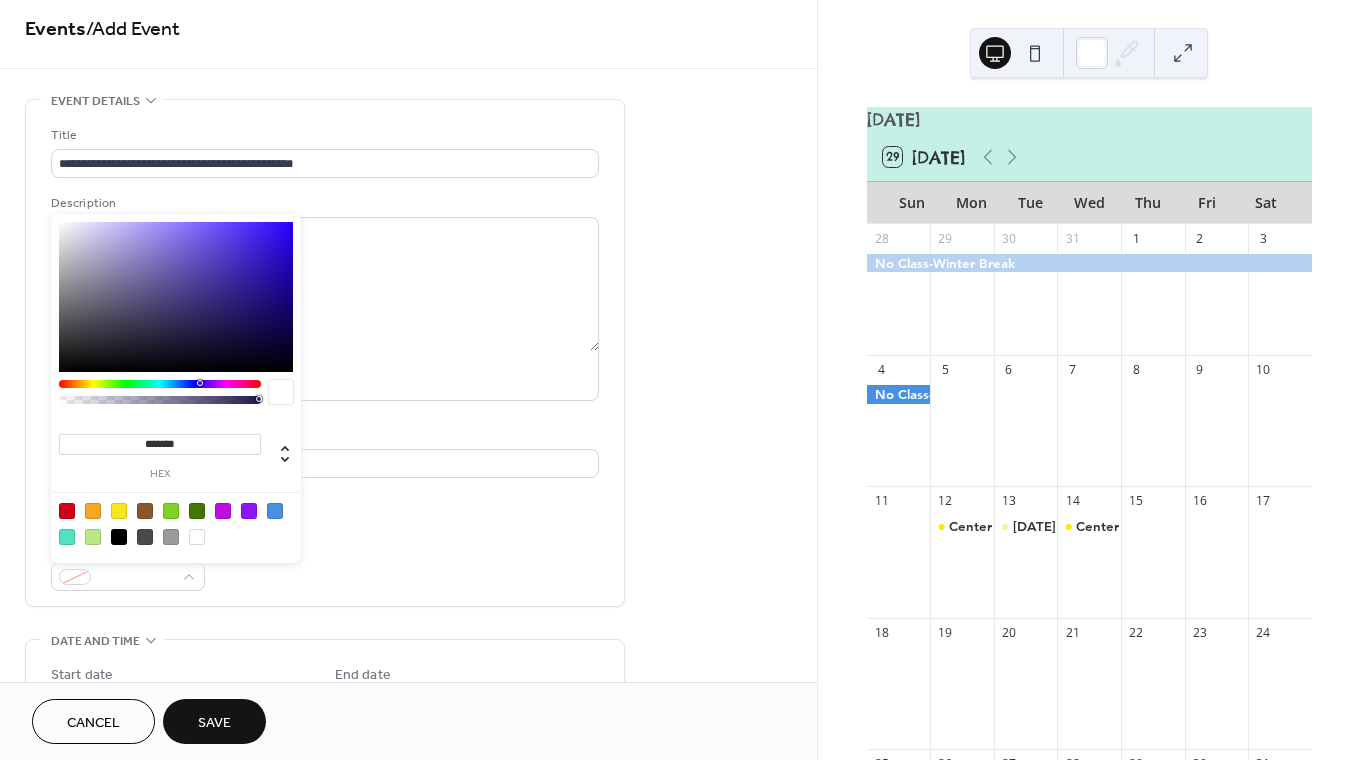 click at bounding box center (119, 511) 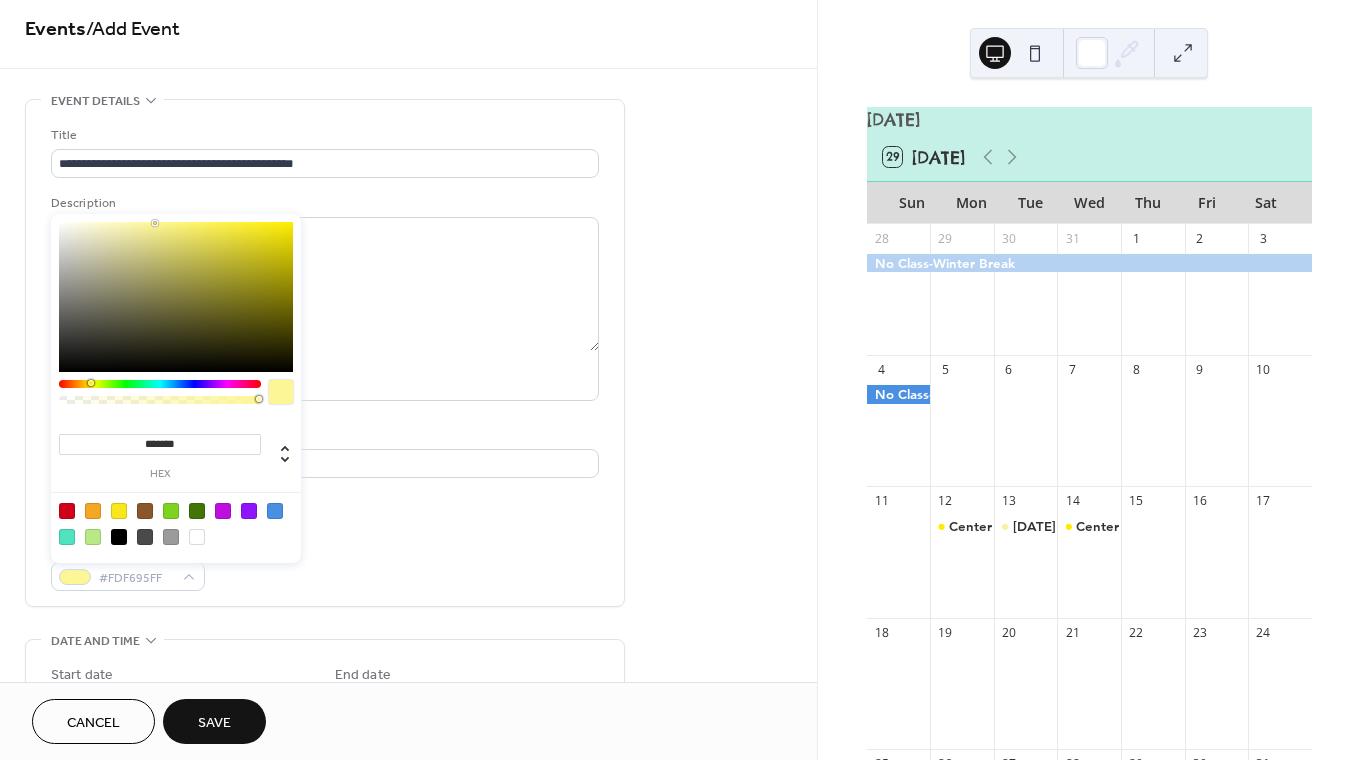 type on "*******" 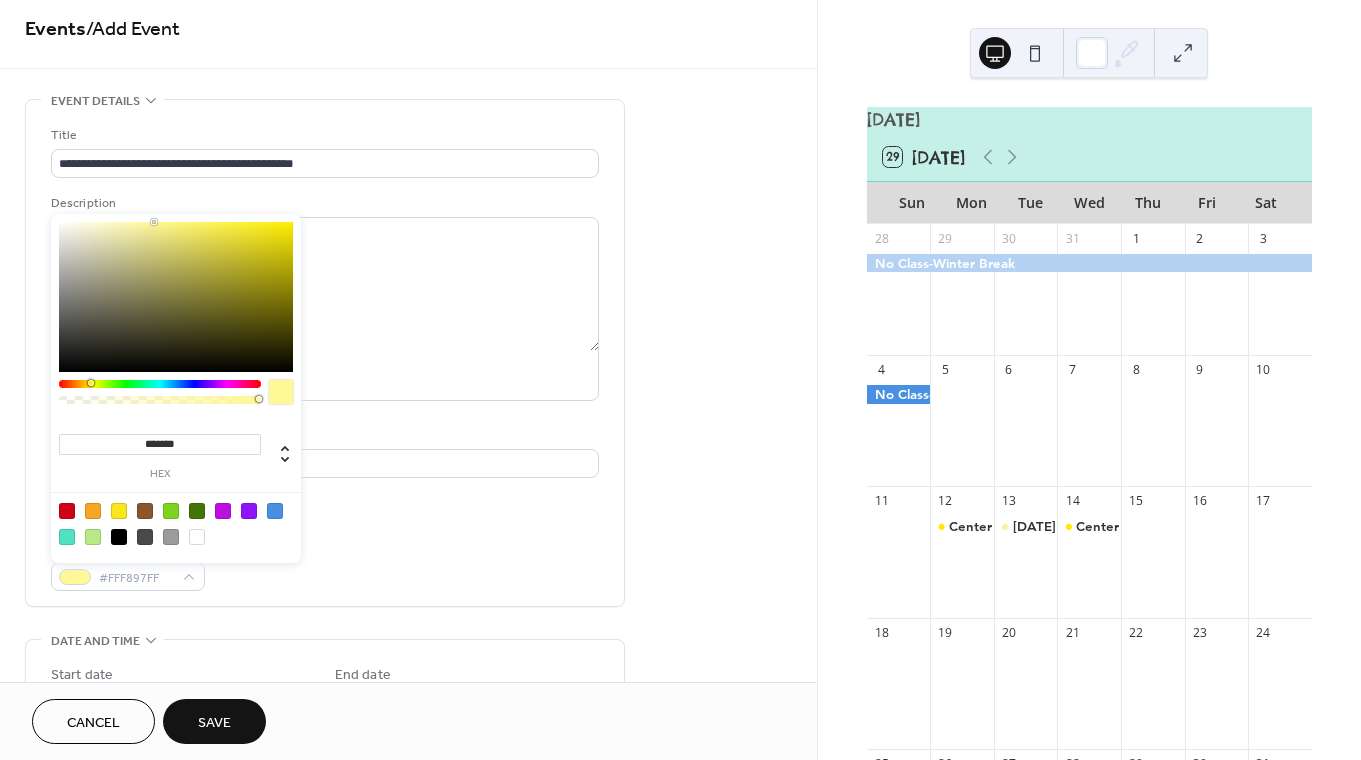 drag, startPoint x: 265, startPoint y: 227, endPoint x: 154, endPoint y: 221, distance: 111.16204 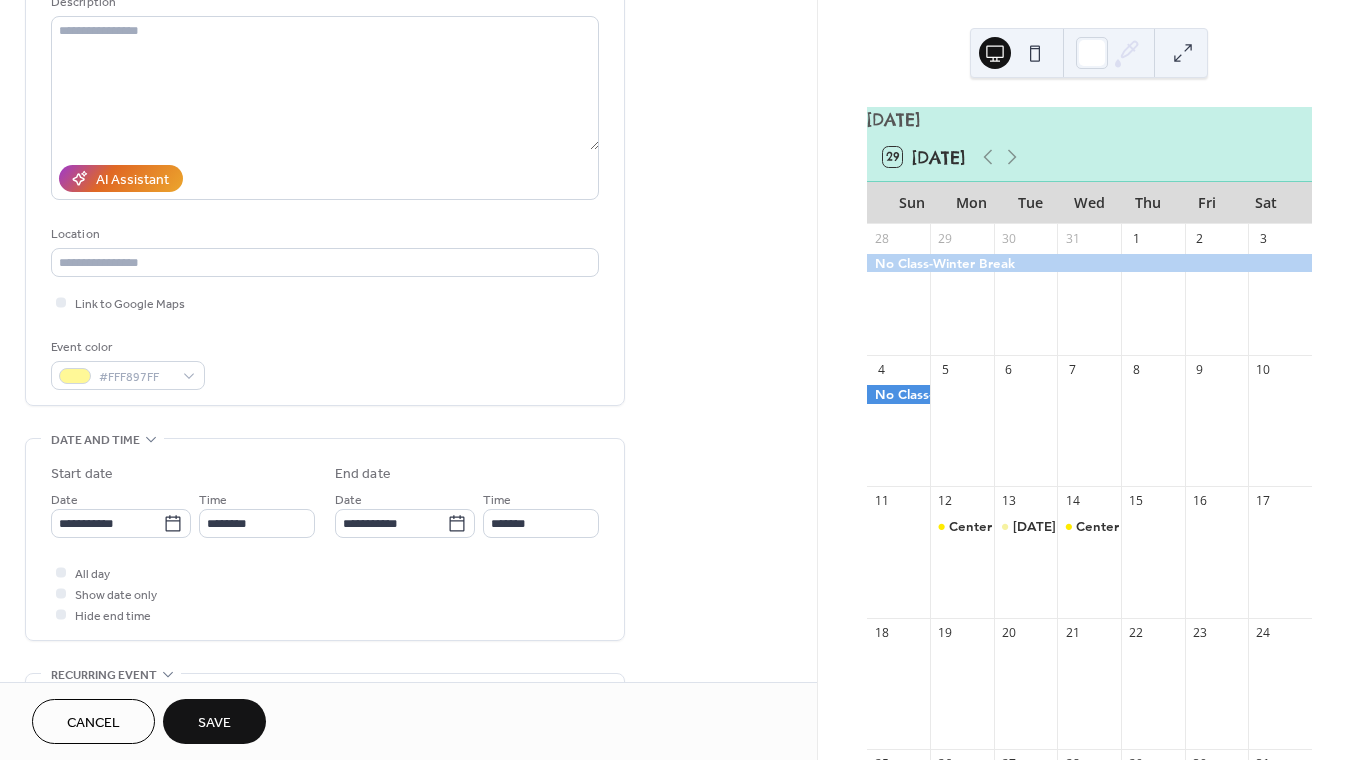 scroll, scrollTop: 226, scrollLeft: 0, axis: vertical 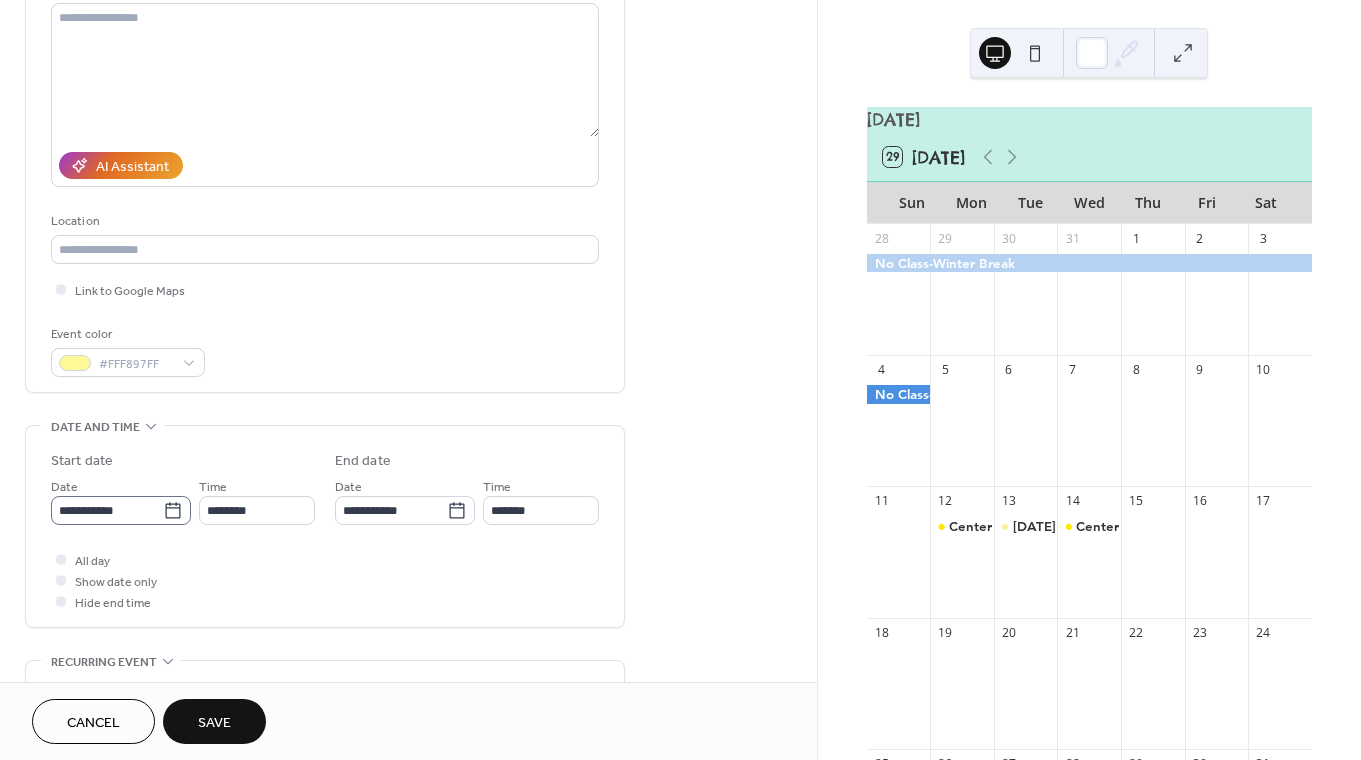 click 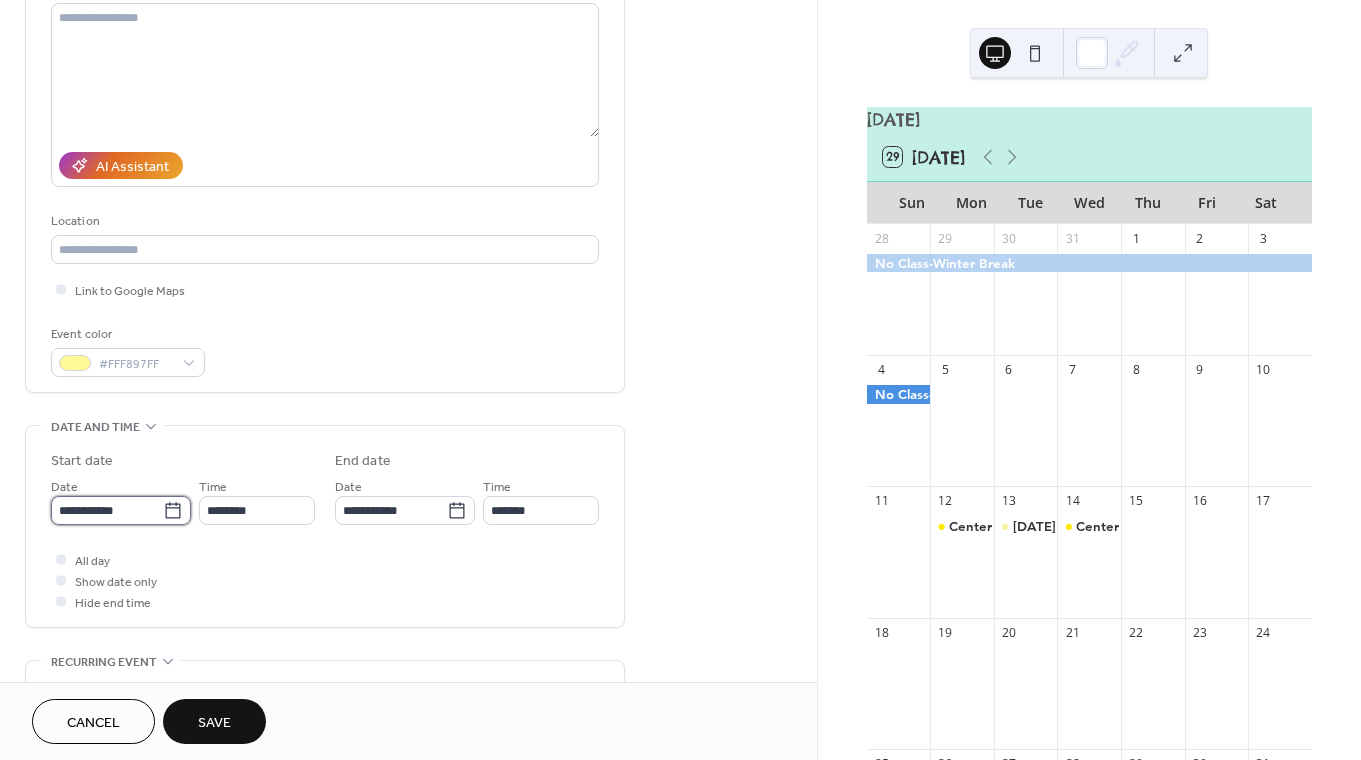 click on "**********" at bounding box center (107, 510) 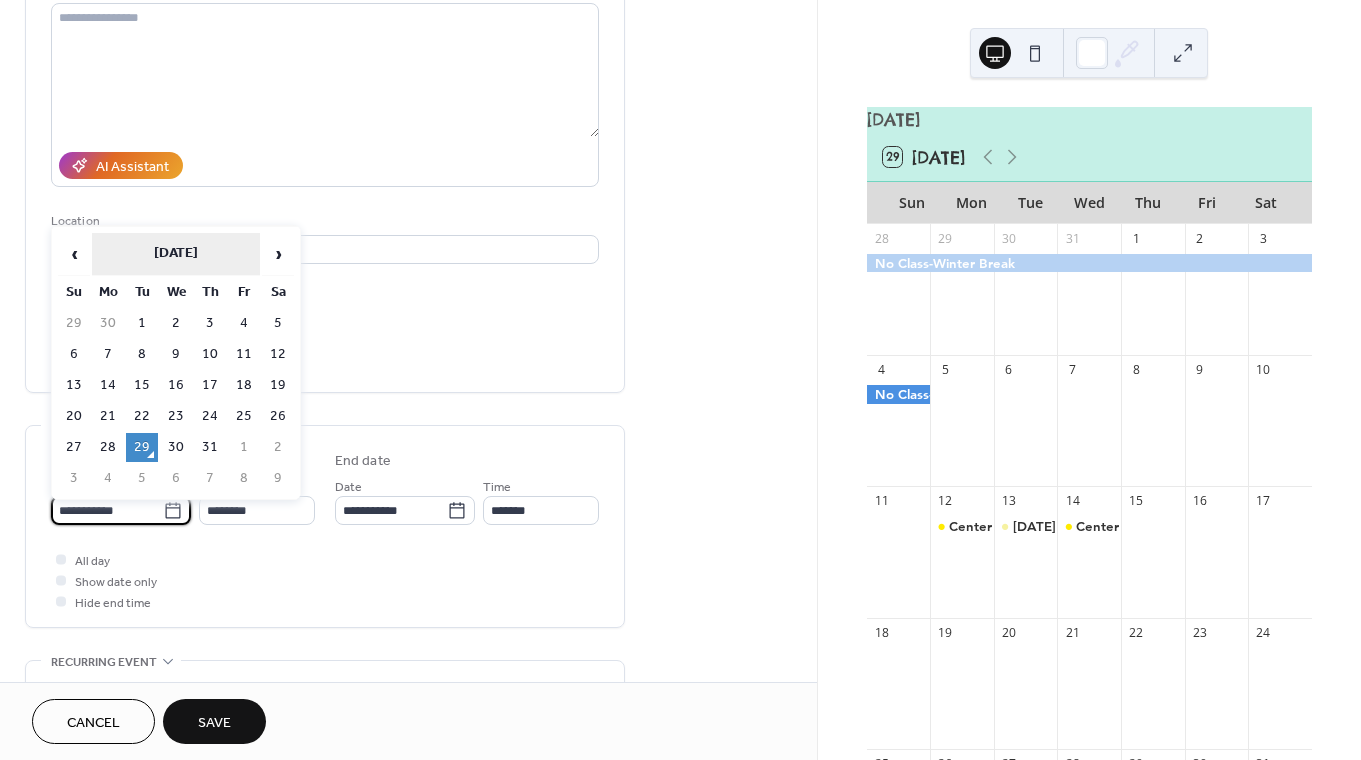 click on "[DATE]" at bounding box center [176, 254] 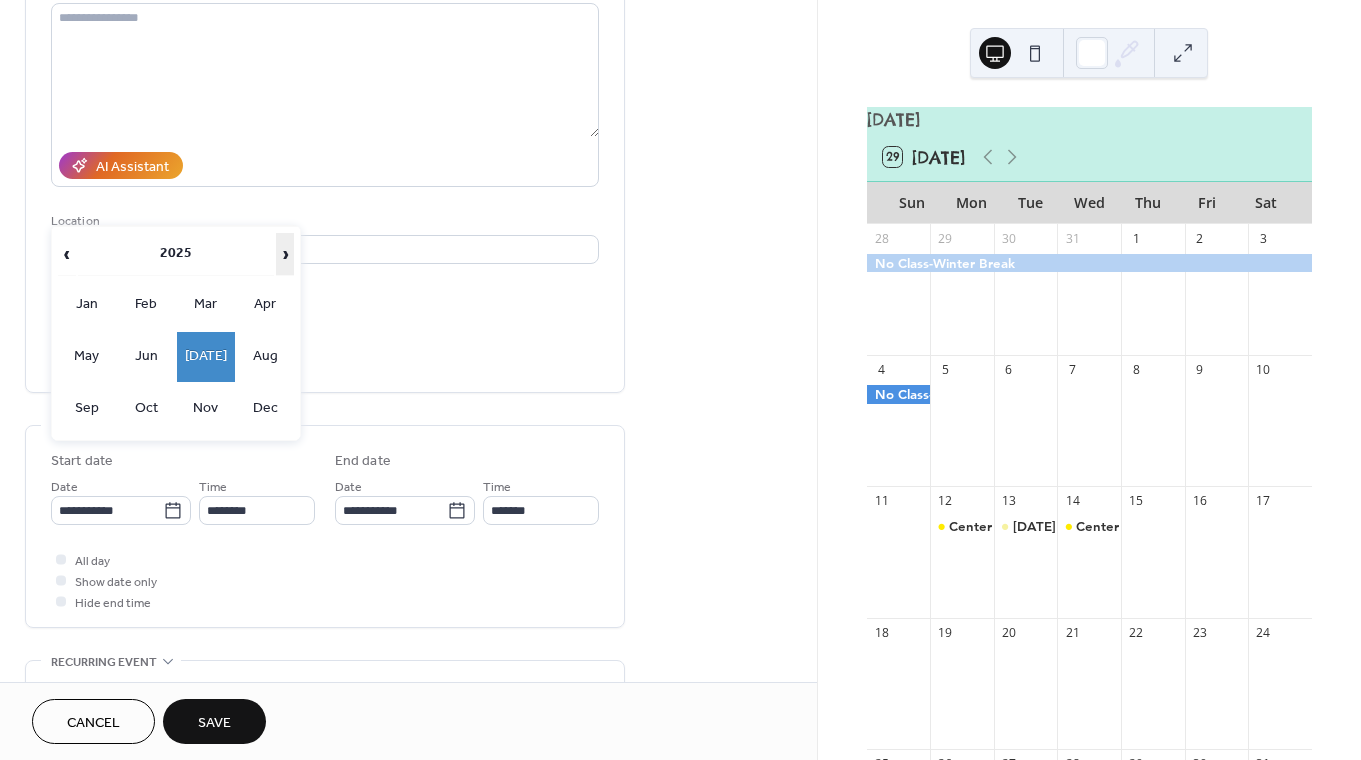 click on "›" at bounding box center (285, 254) 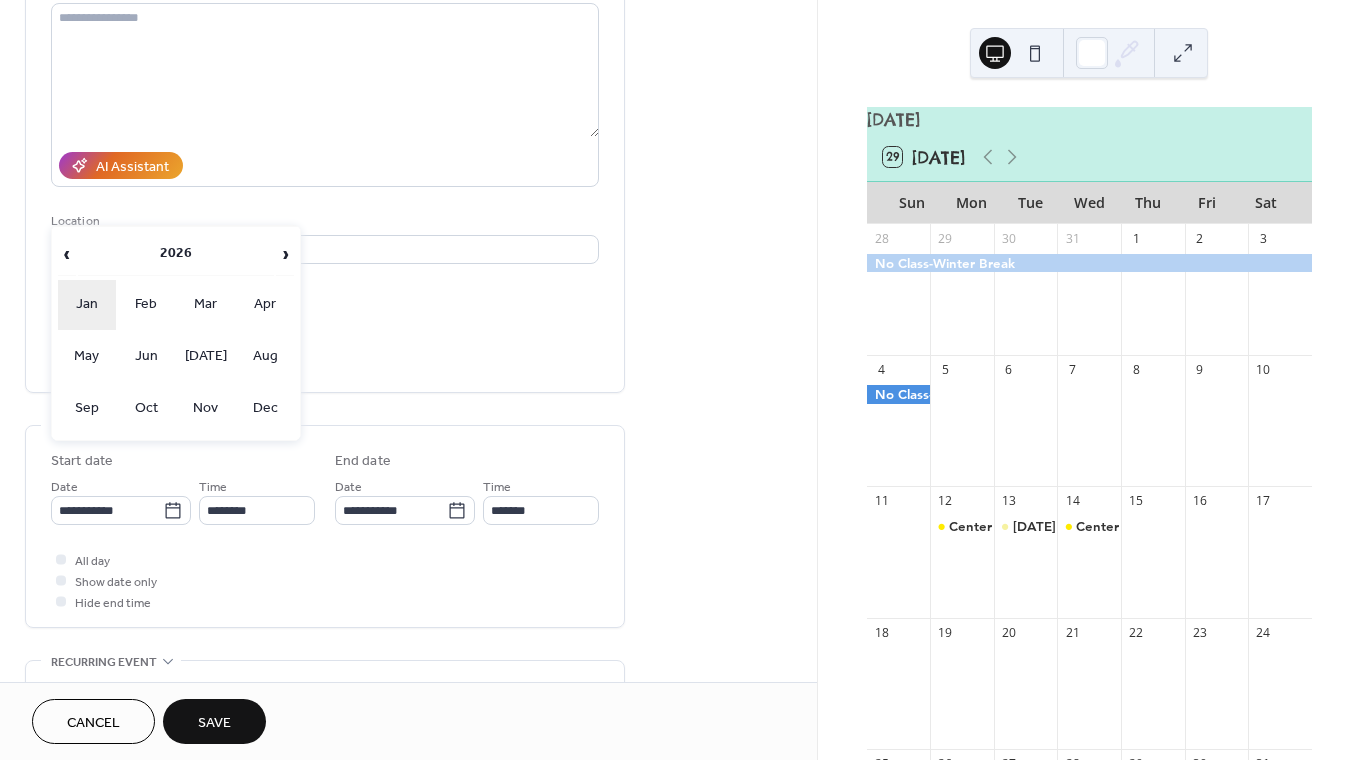 click on "Jan" at bounding box center (87, 305) 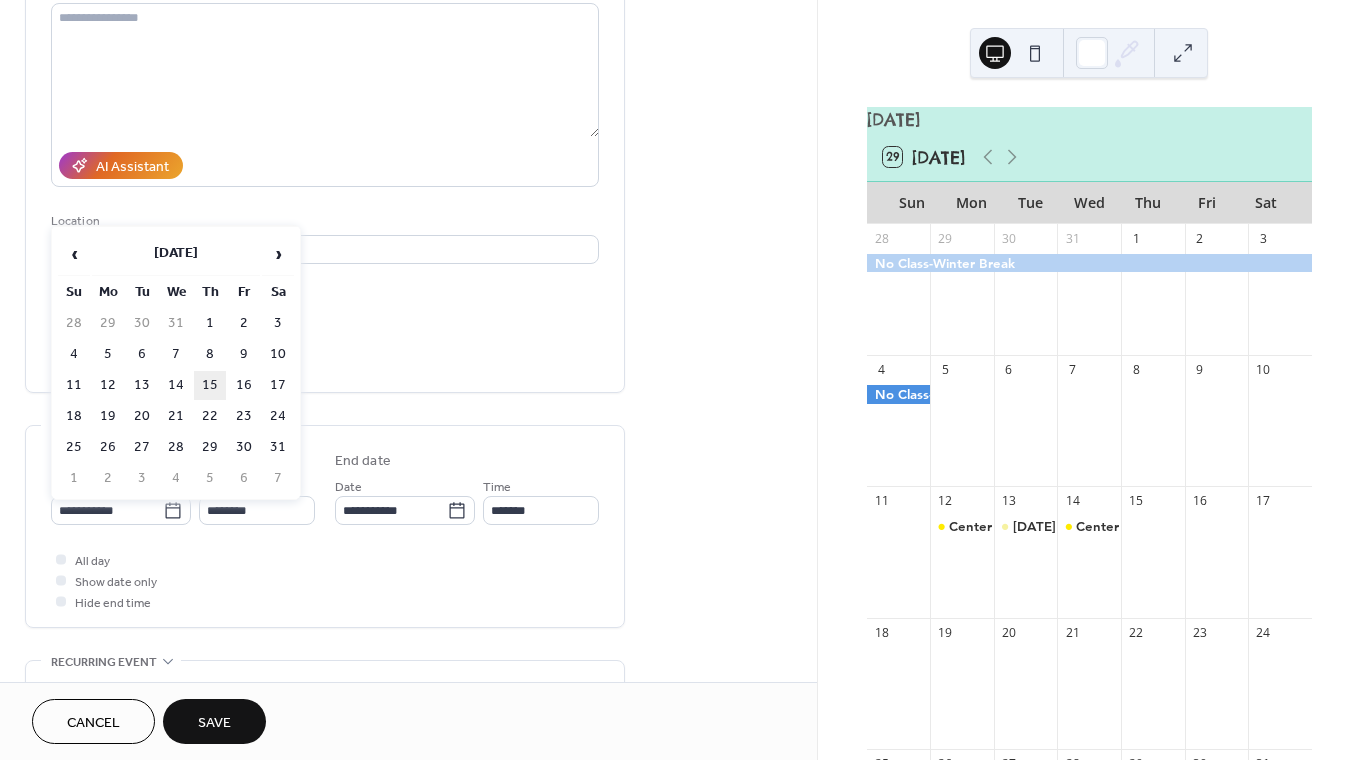 click on "15" at bounding box center [210, 385] 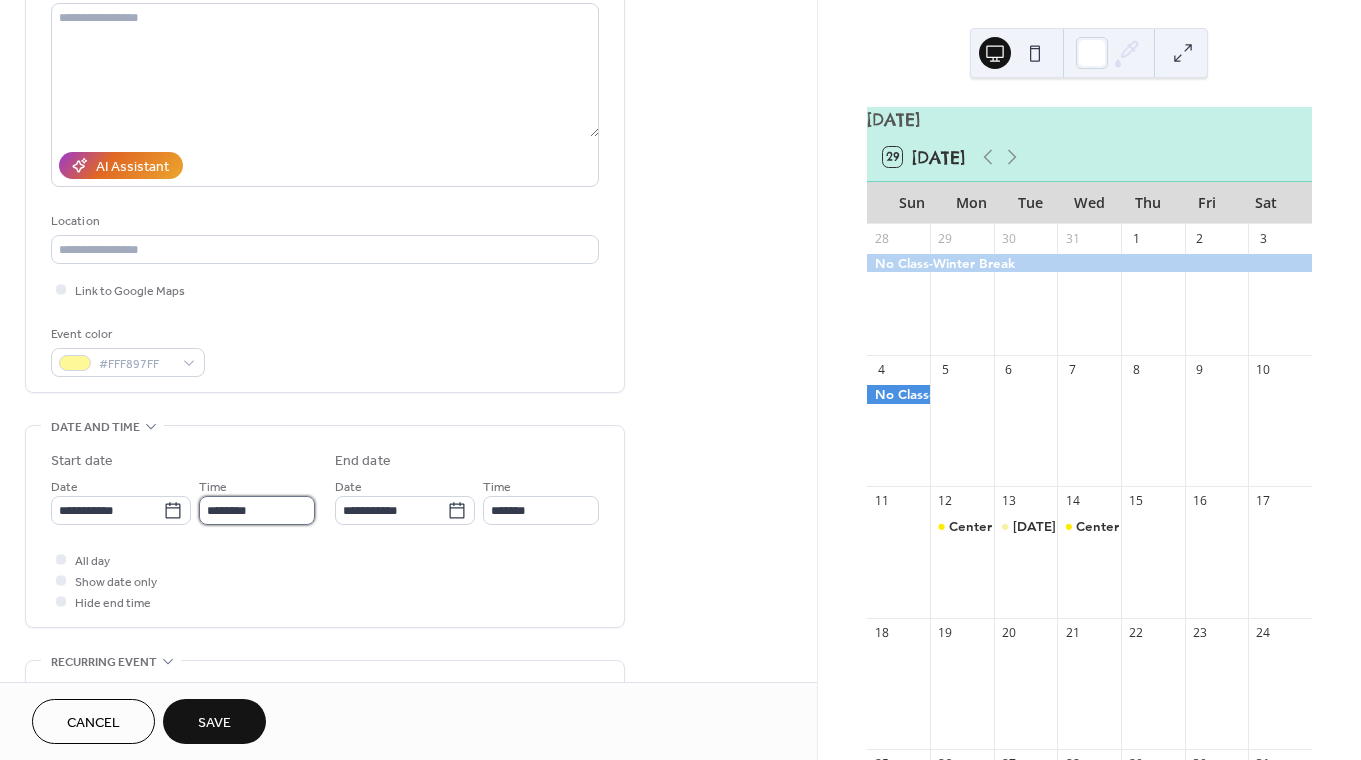 click on "********" at bounding box center [257, 510] 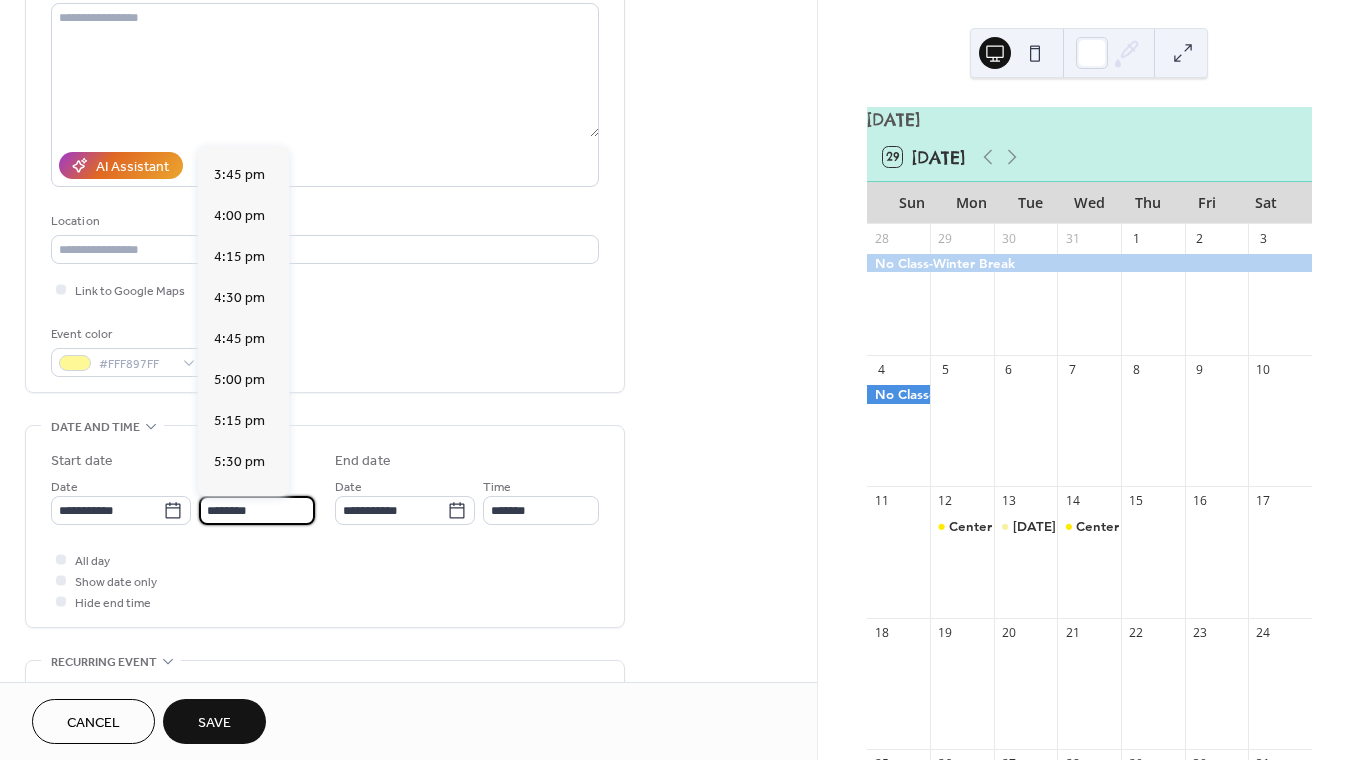 scroll, scrollTop: 2579, scrollLeft: 0, axis: vertical 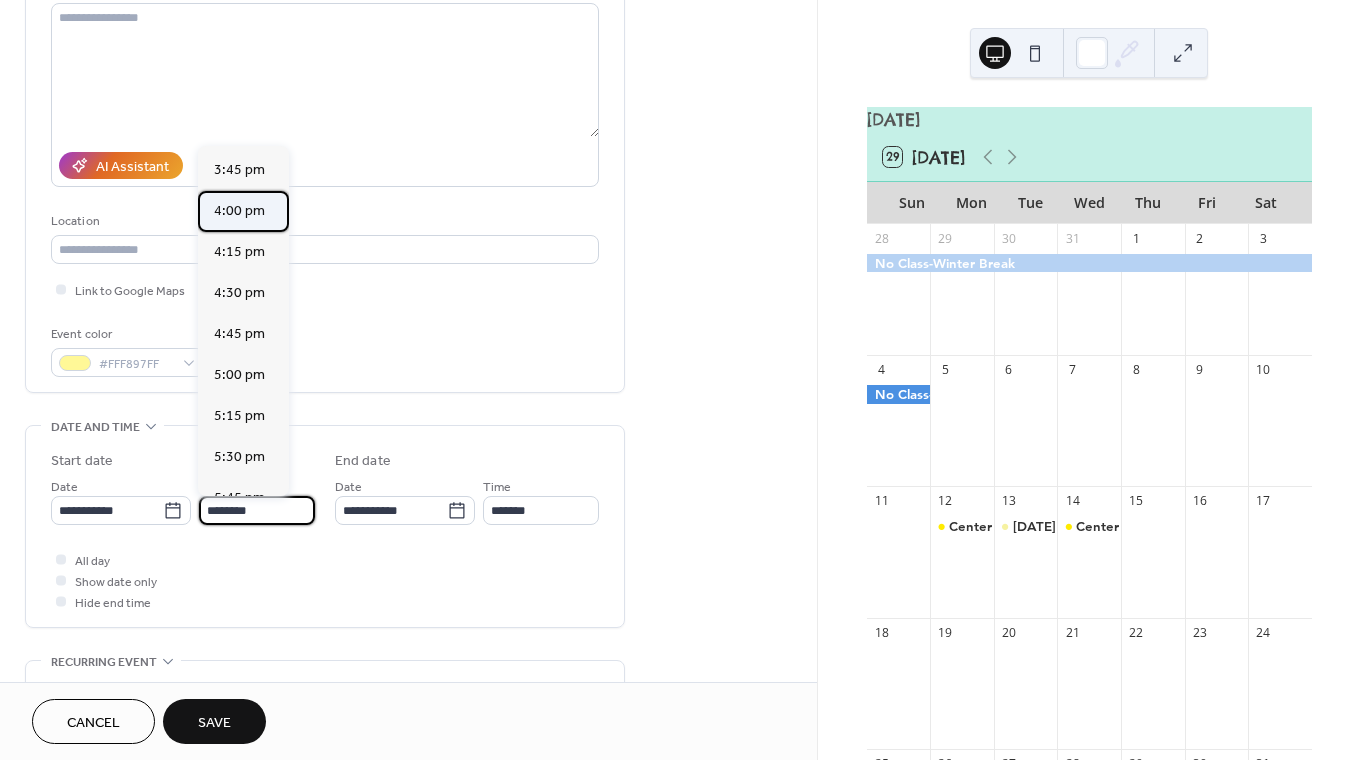 click on "4:00 pm" at bounding box center (239, 211) 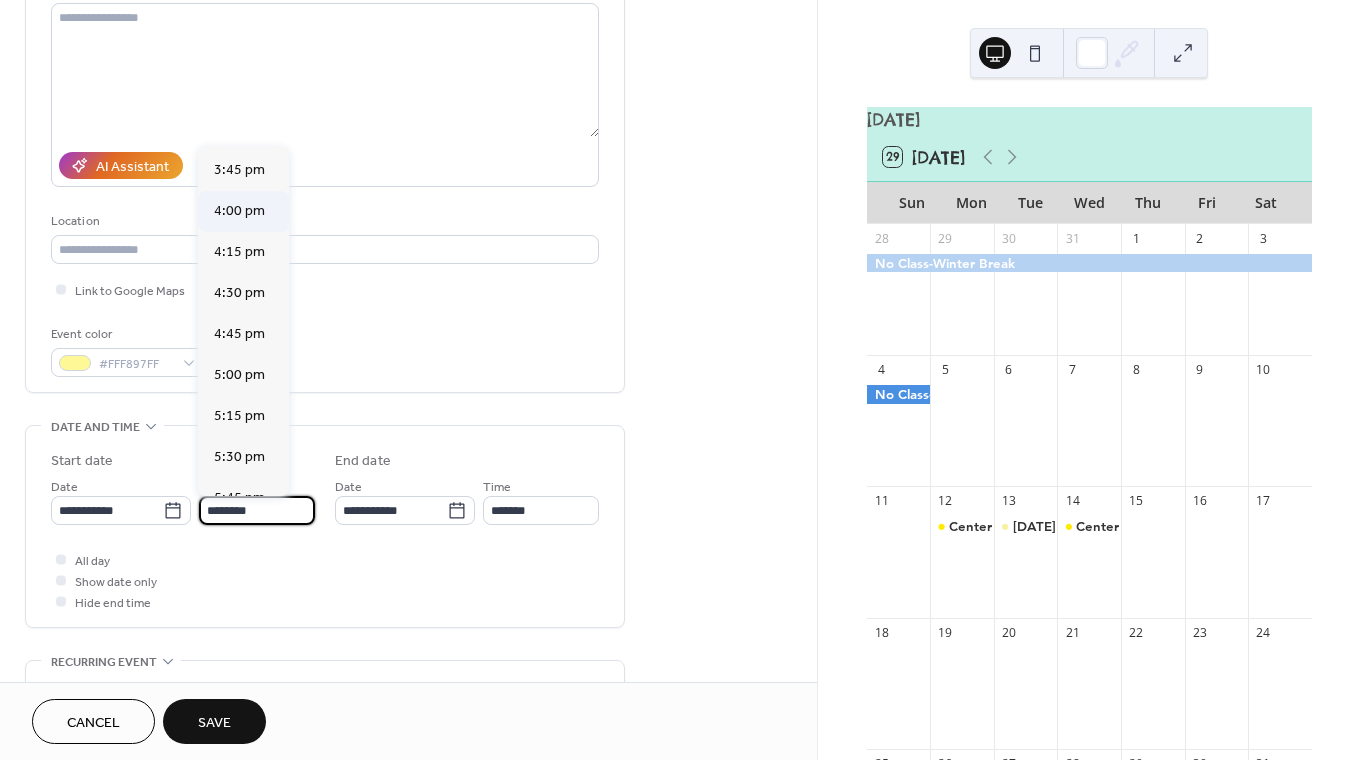 type on "*******" 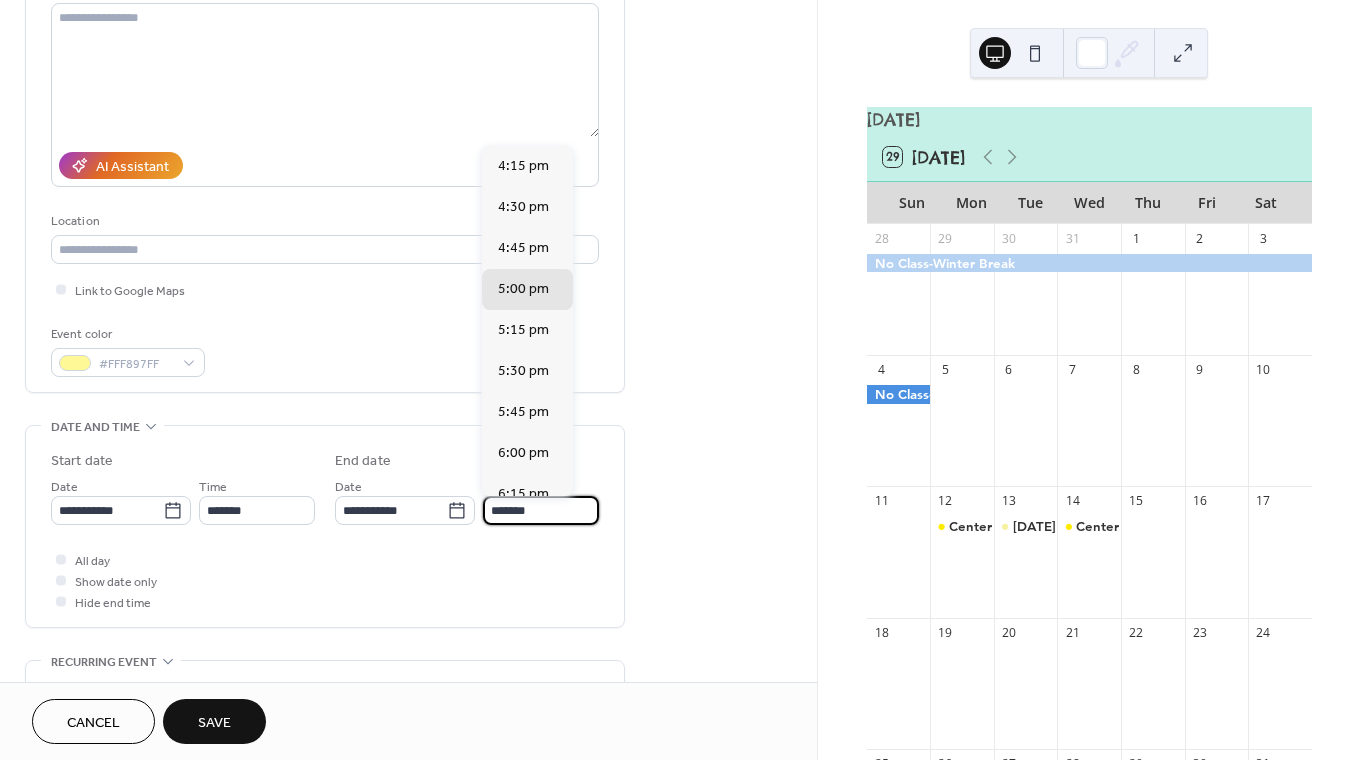 click on "*******" at bounding box center [541, 510] 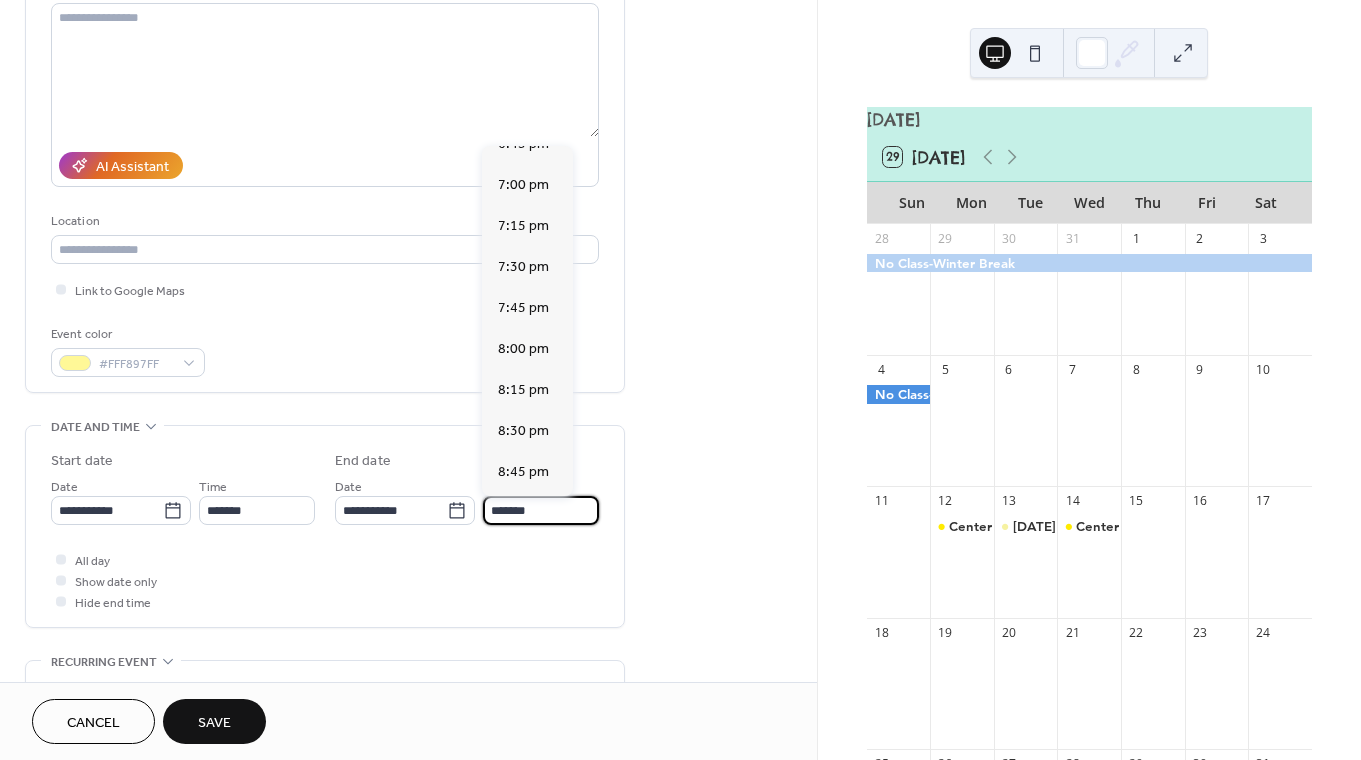 scroll, scrollTop: 430, scrollLeft: 0, axis: vertical 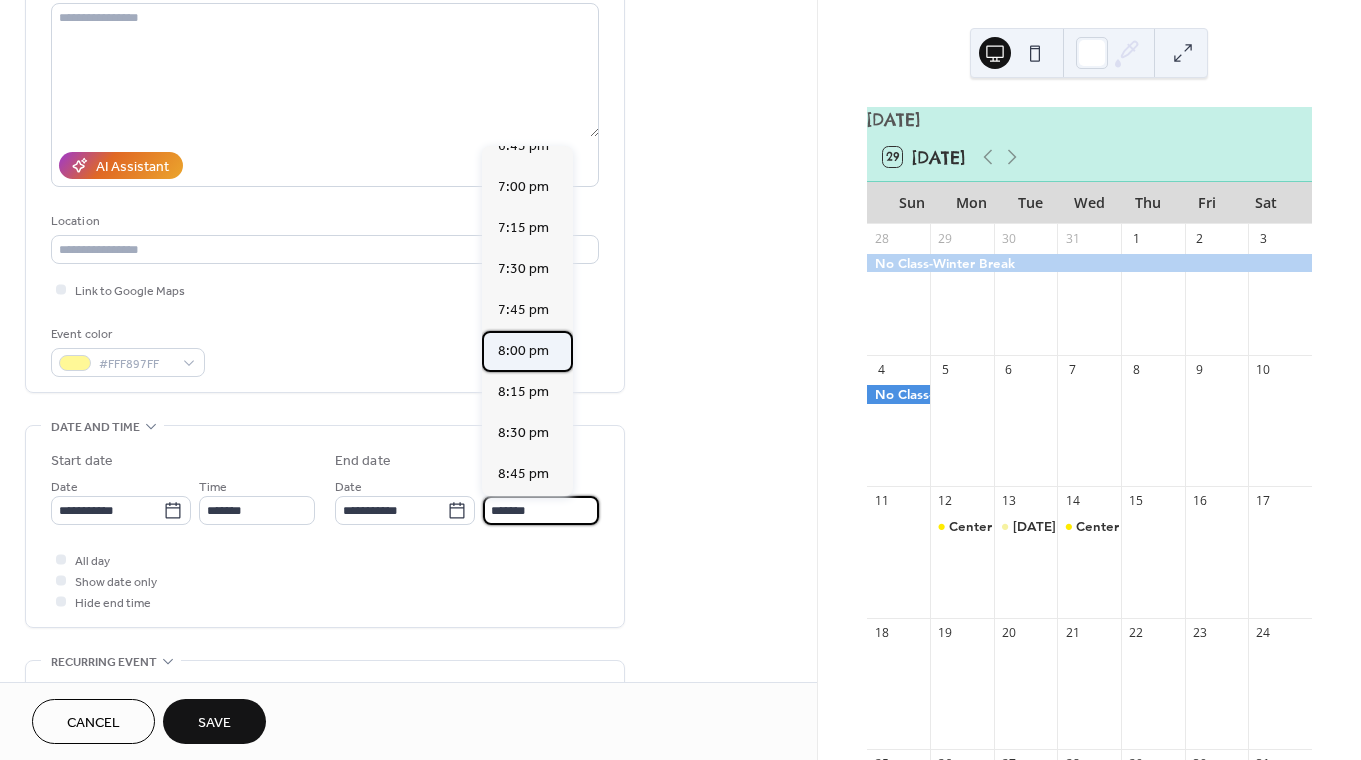 click on "8:00 pm" at bounding box center [527, 351] 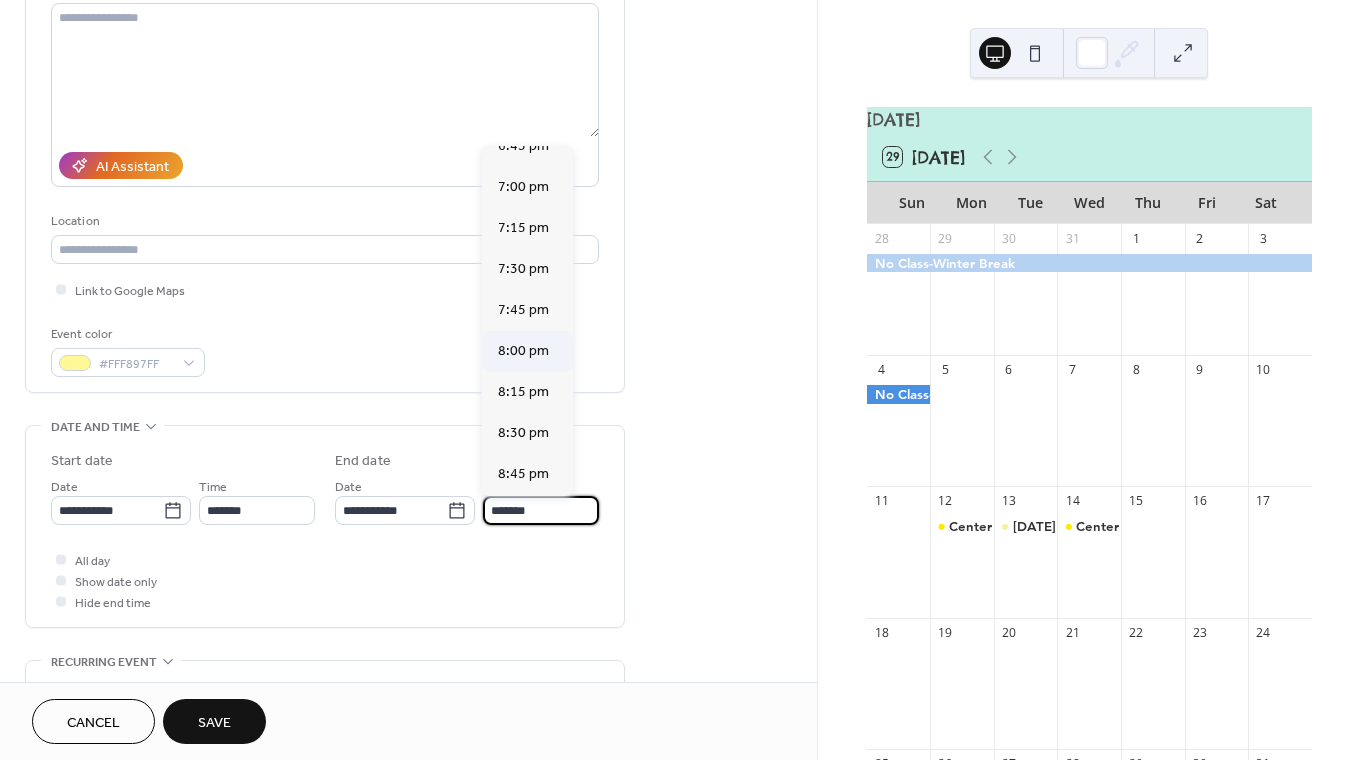 type on "*******" 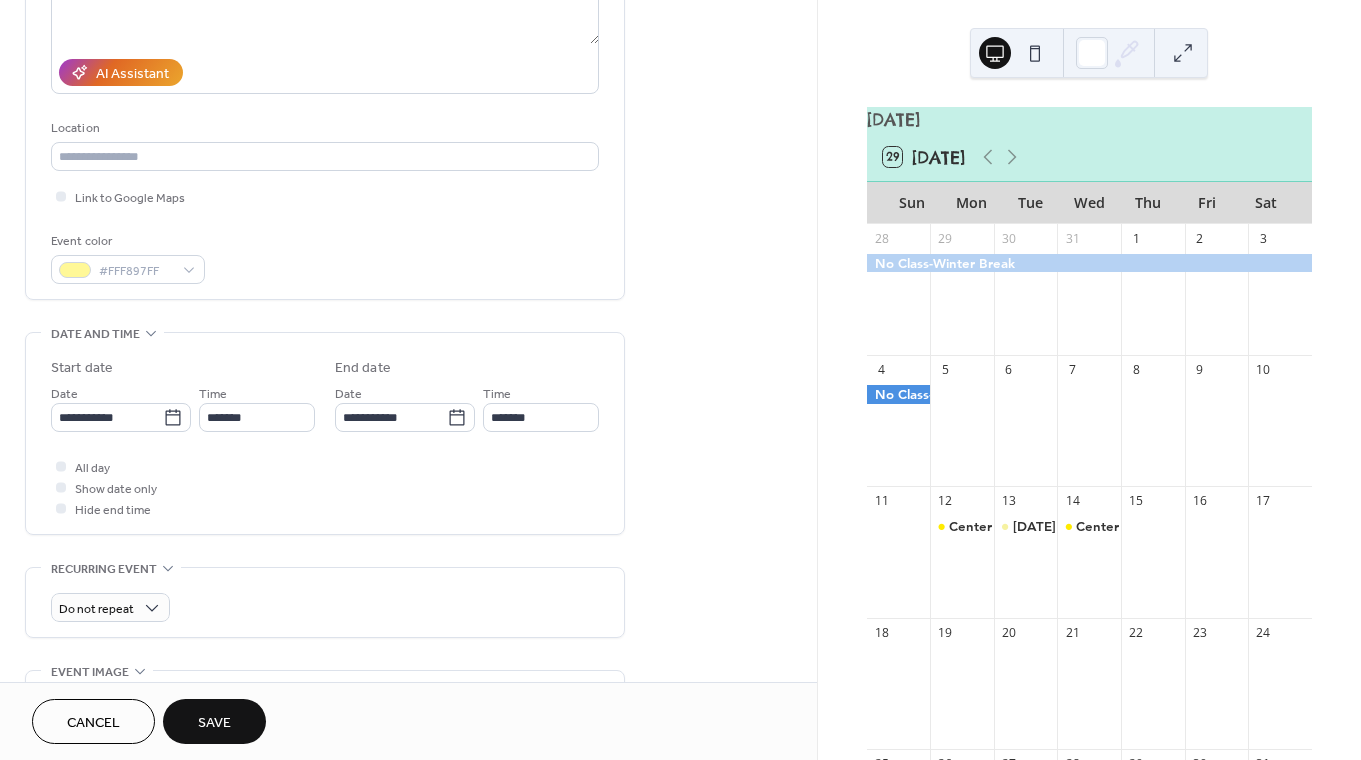 scroll, scrollTop: 358, scrollLeft: 0, axis: vertical 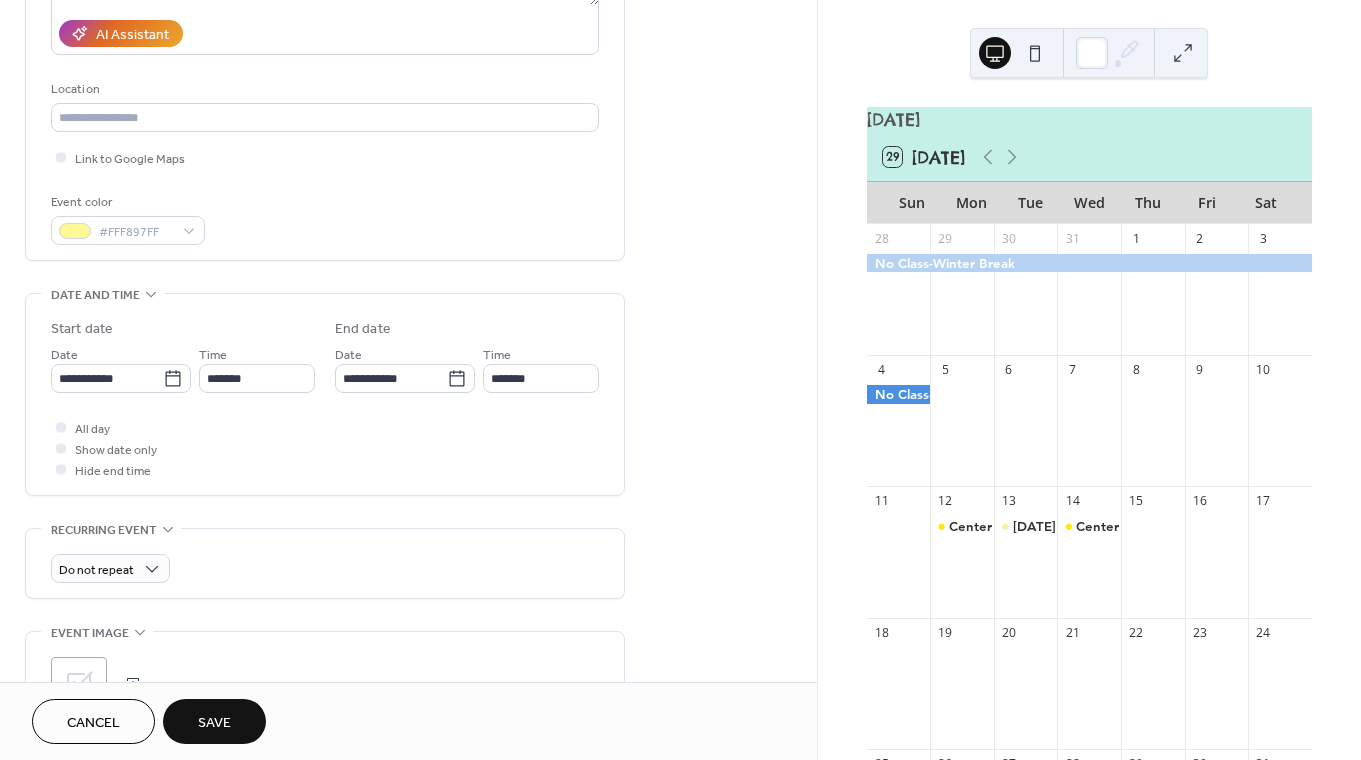 click on "Save" at bounding box center (214, 721) 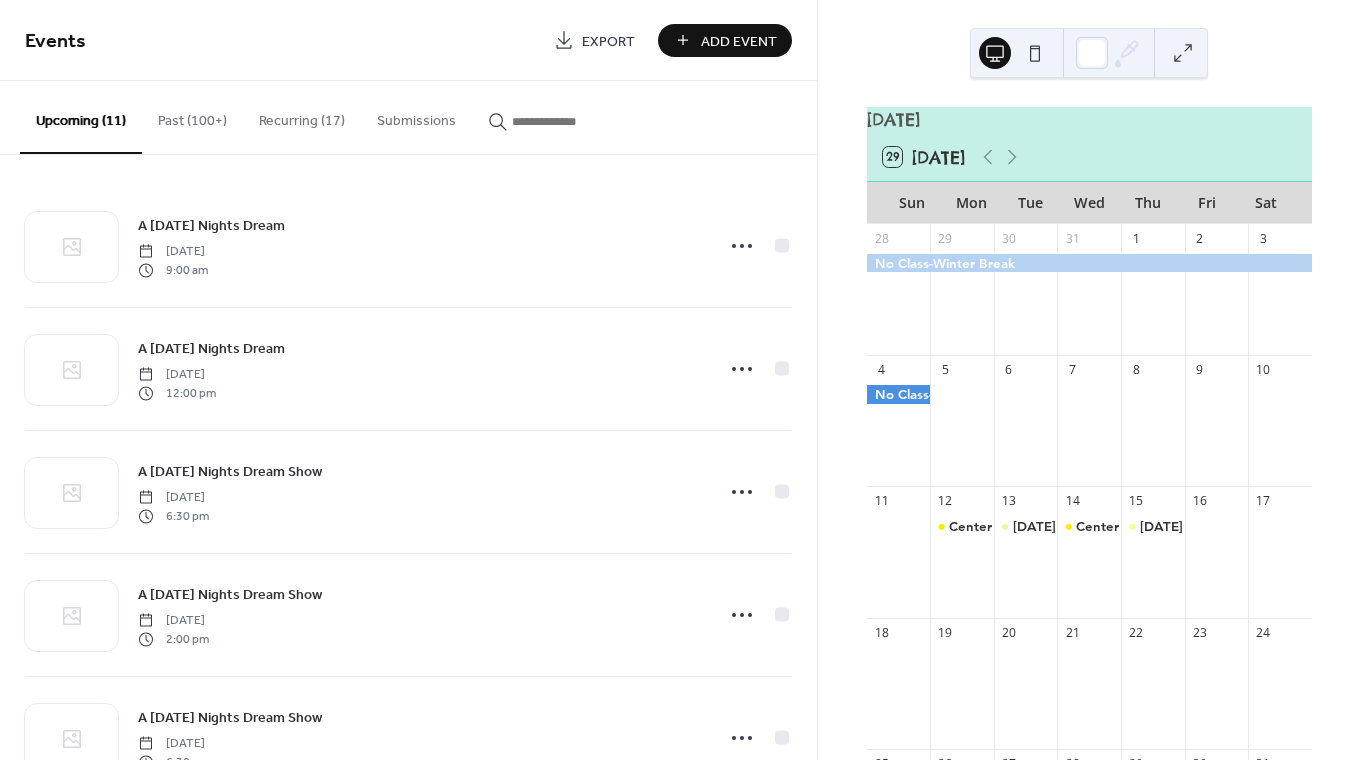 click on "Add Event" at bounding box center (739, 41) 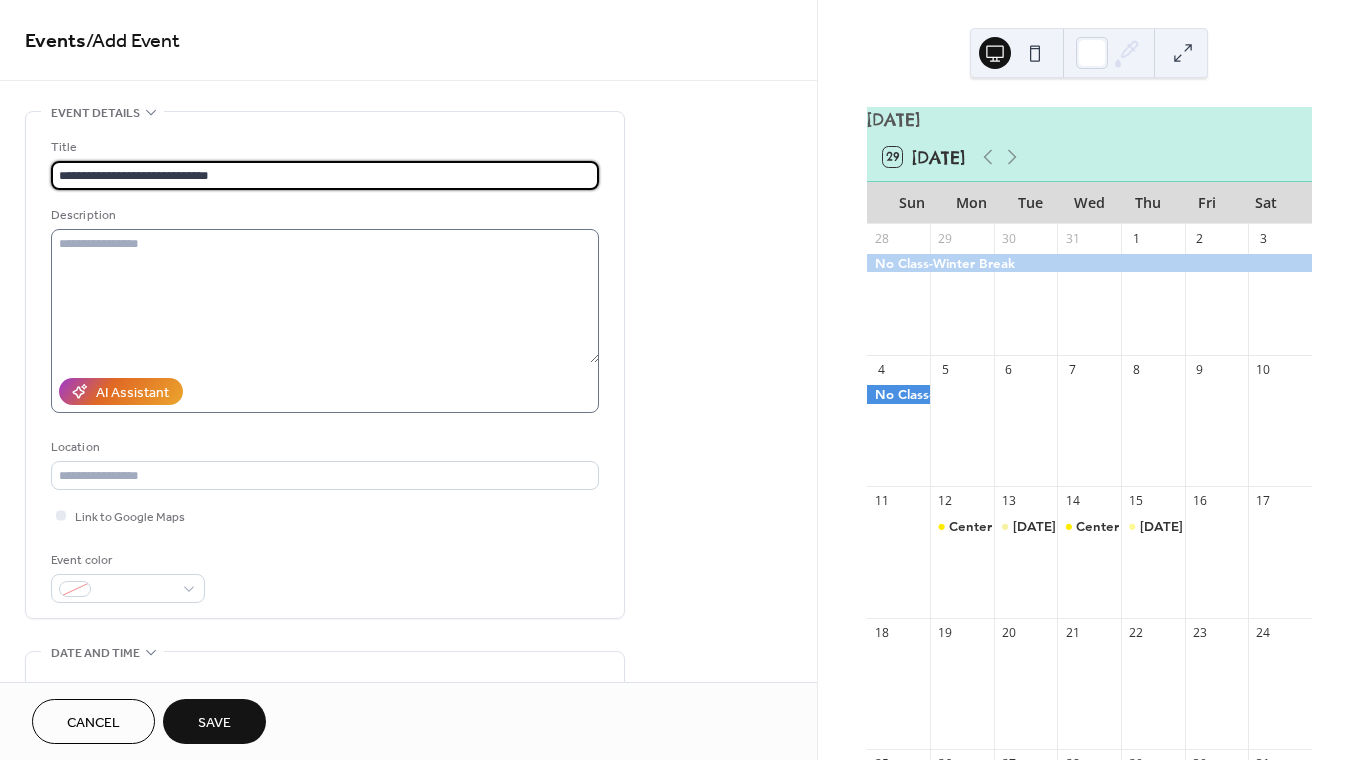 type on "**********" 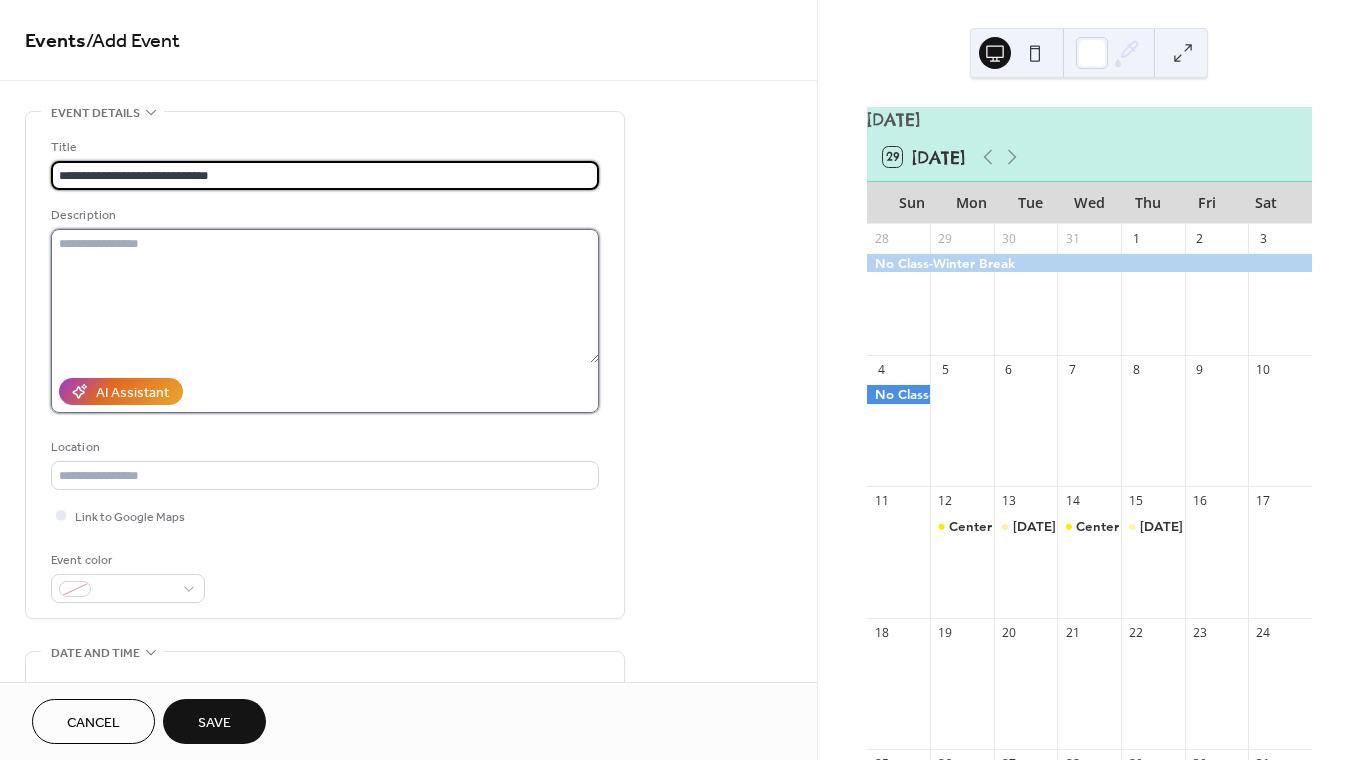 click at bounding box center (325, 296) 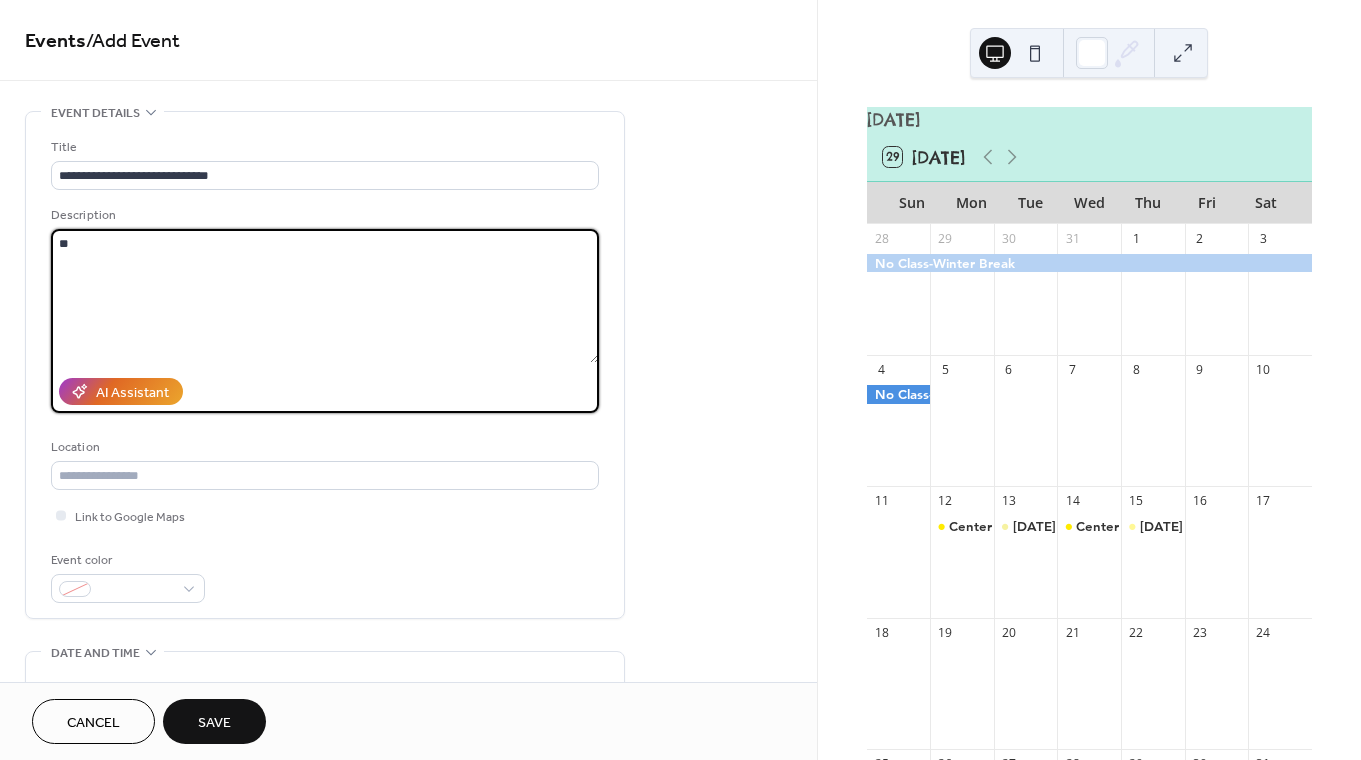 type on "*" 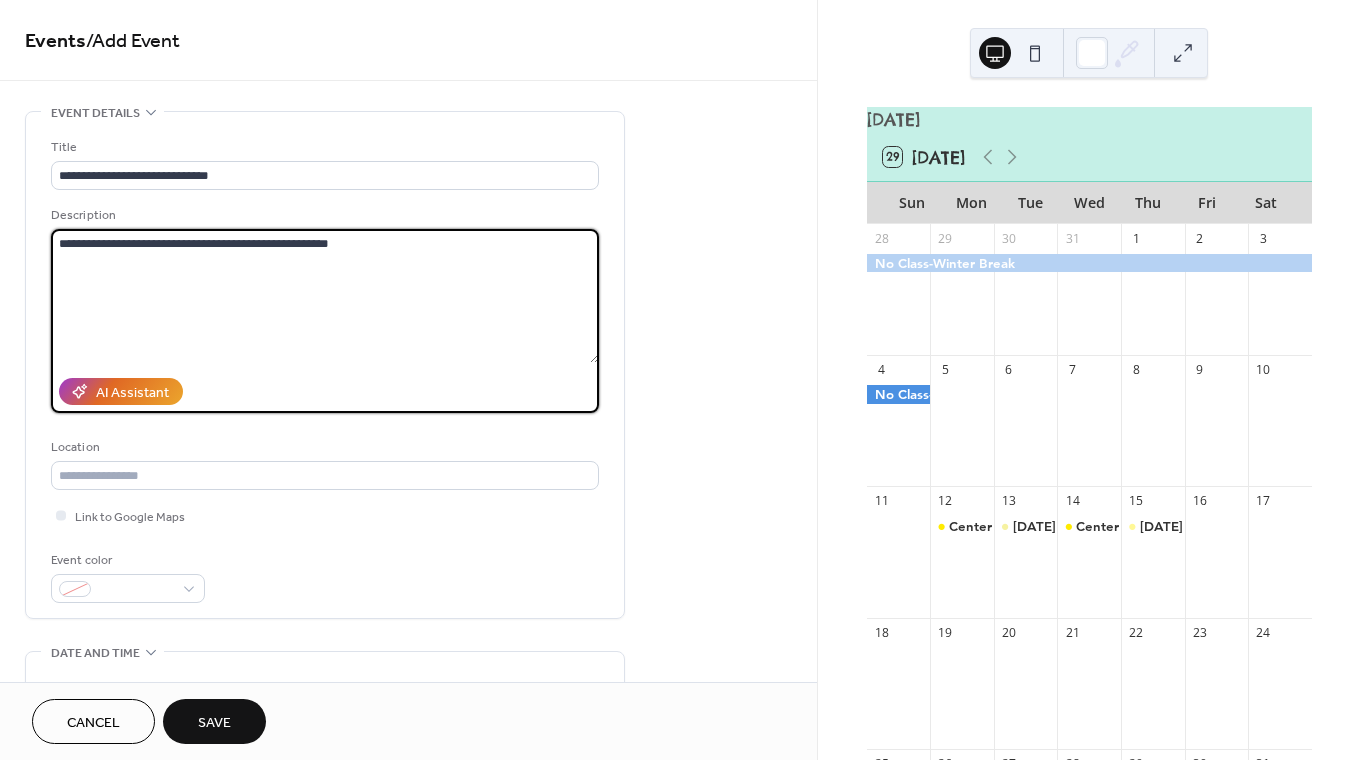 scroll, scrollTop: 94, scrollLeft: 0, axis: vertical 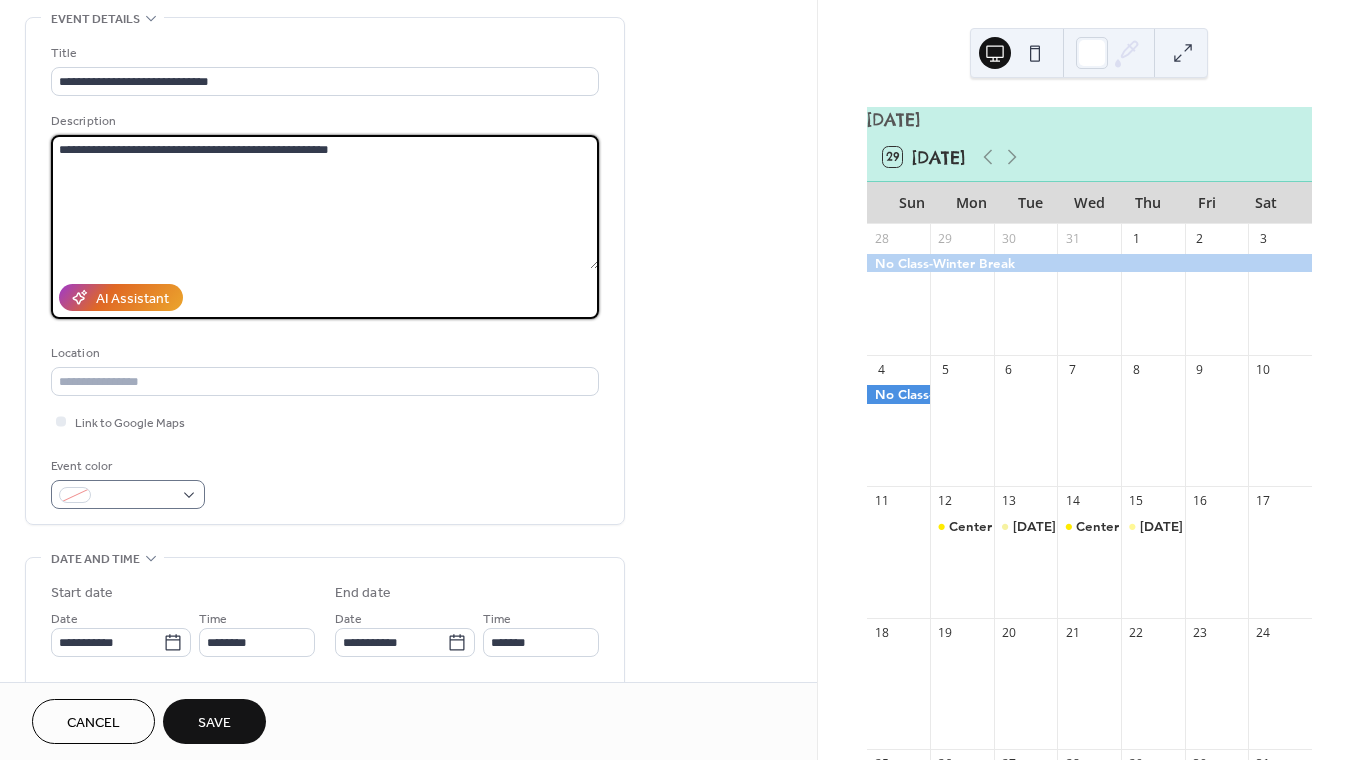 type on "**********" 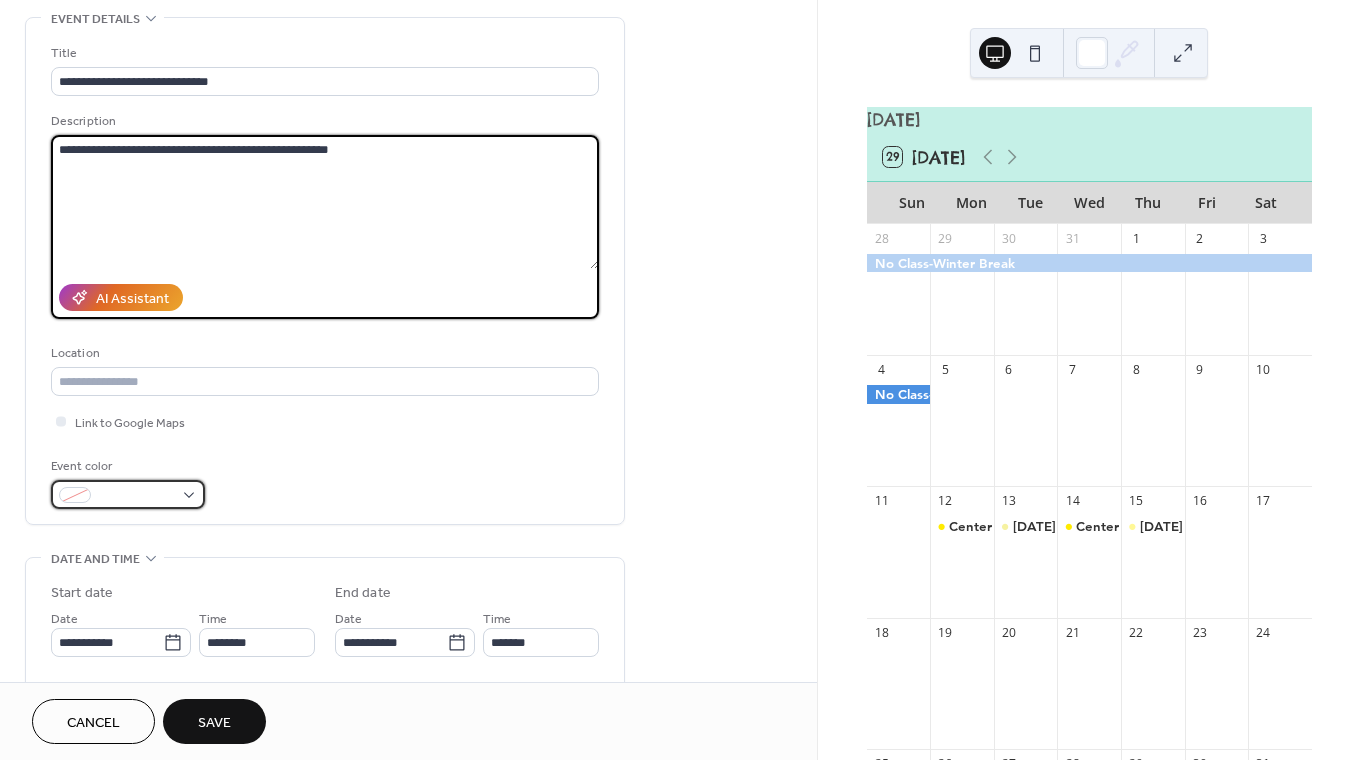 click at bounding box center (136, 496) 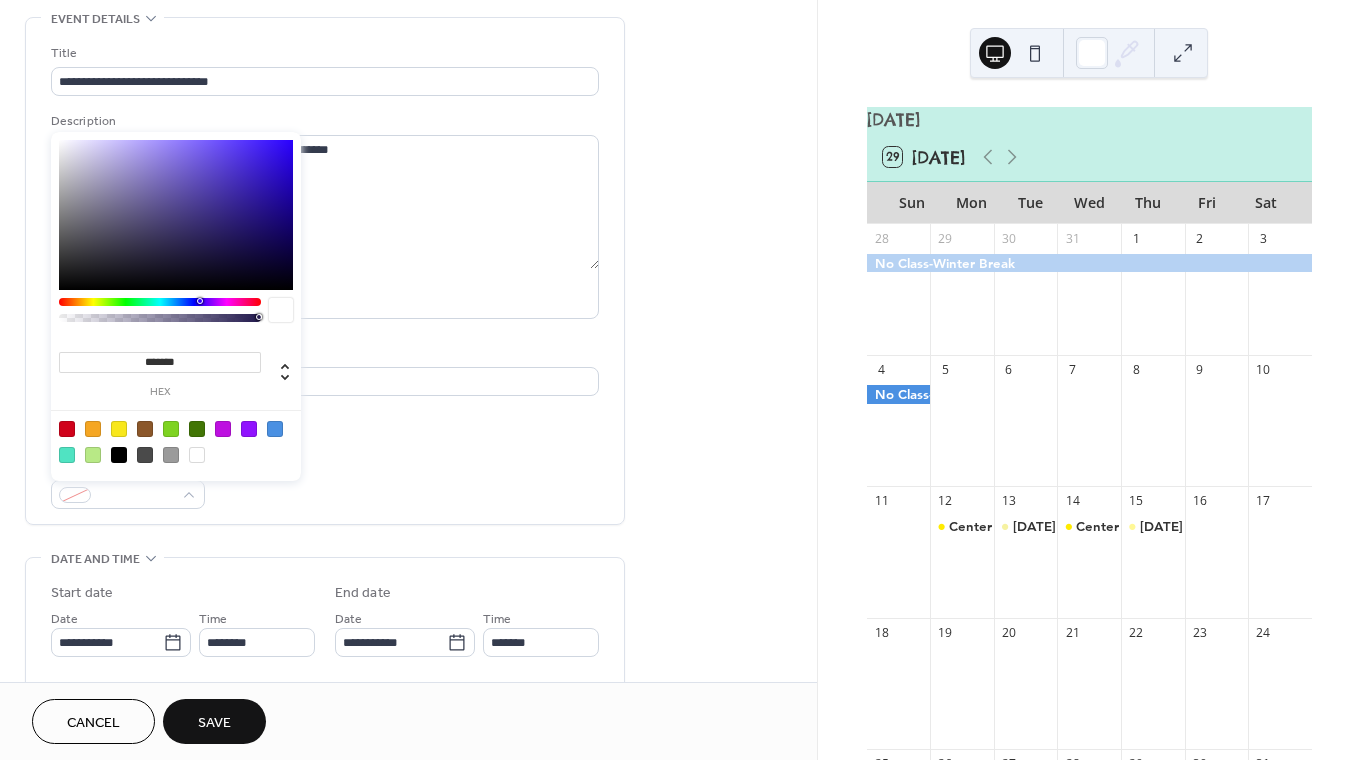 click at bounding box center [119, 429] 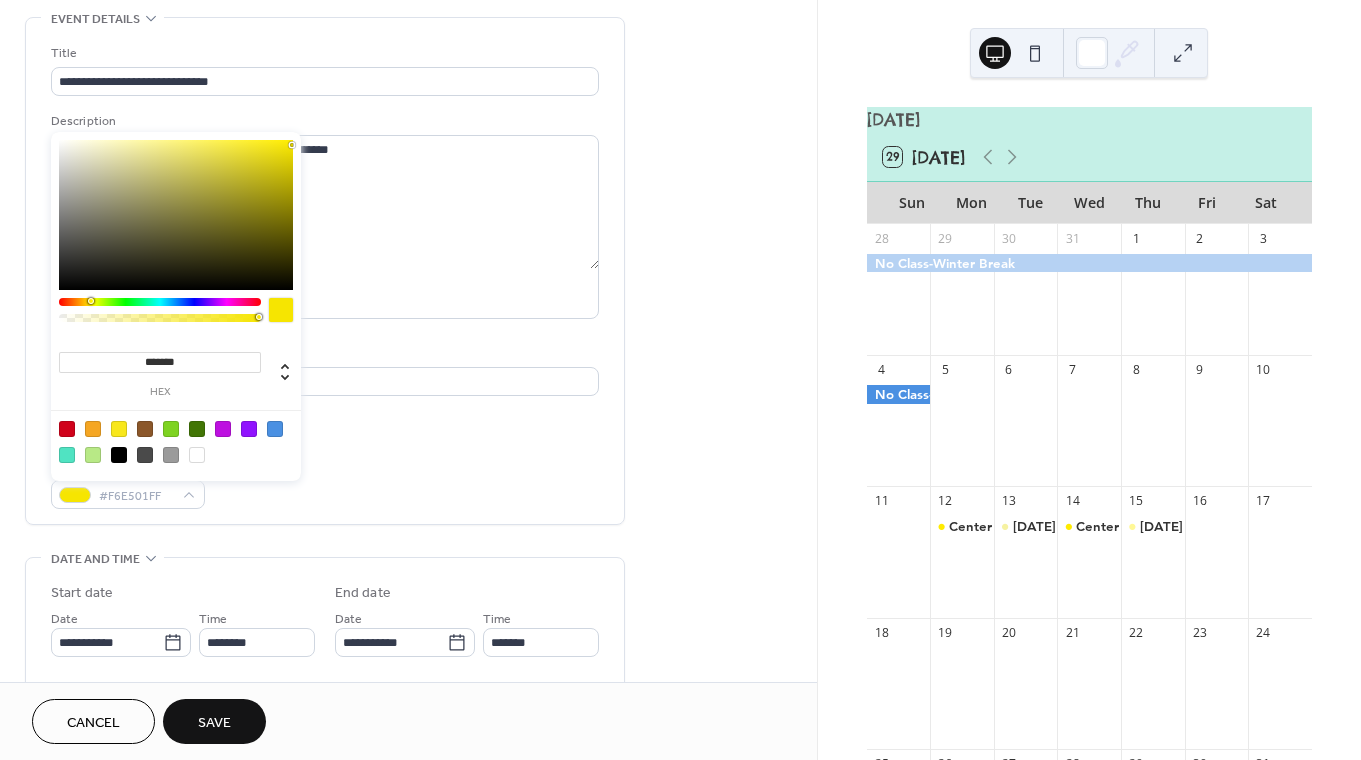 type on "*******" 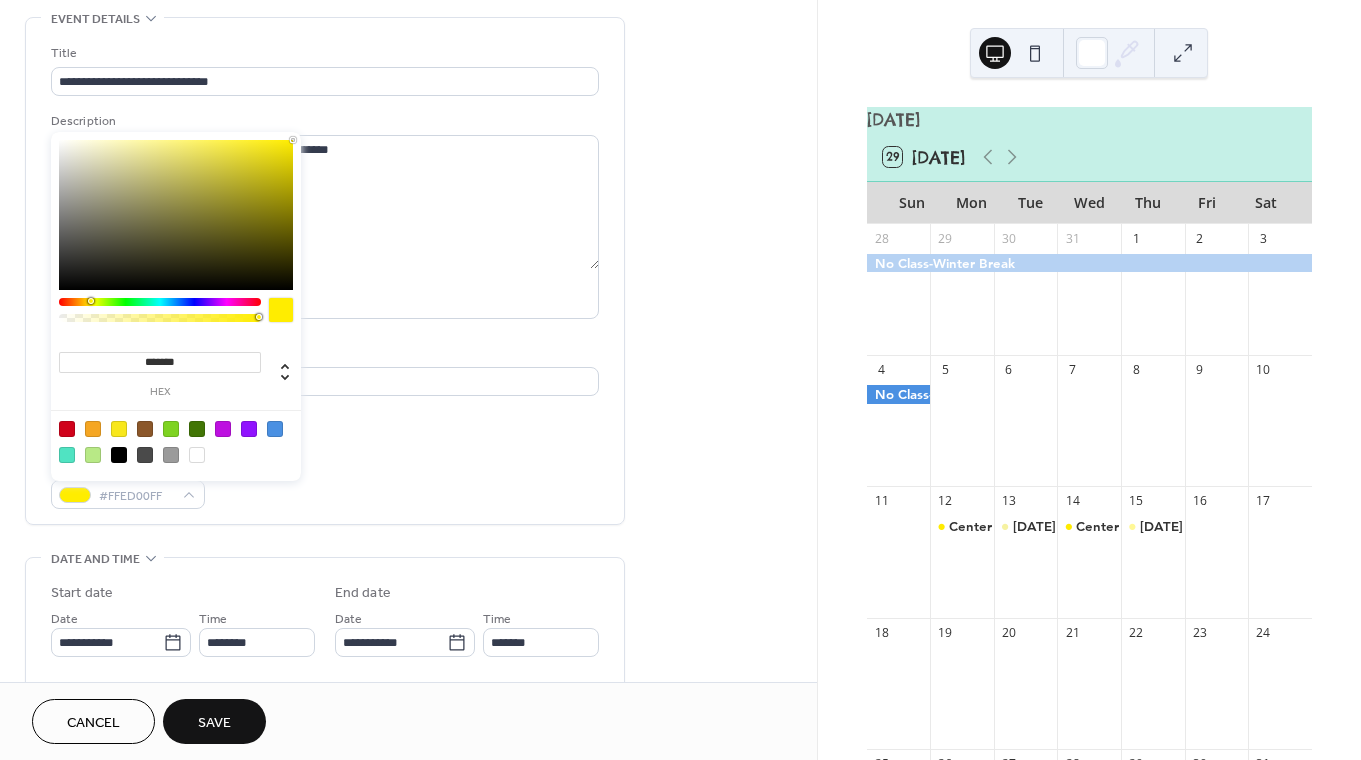 drag, startPoint x: 265, startPoint y: 145, endPoint x: 300, endPoint y: 132, distance: 37.336308 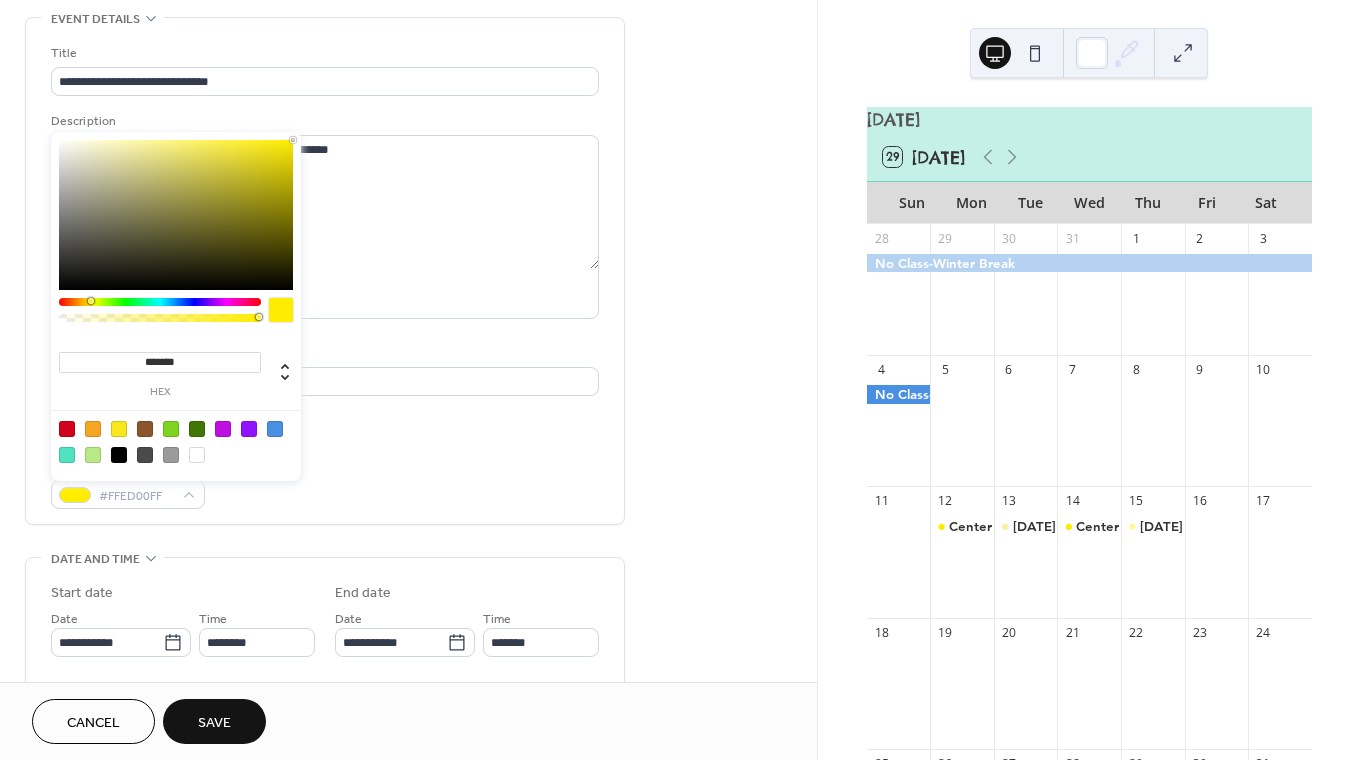 click on "******* hex" at bounding box center (176, 304) 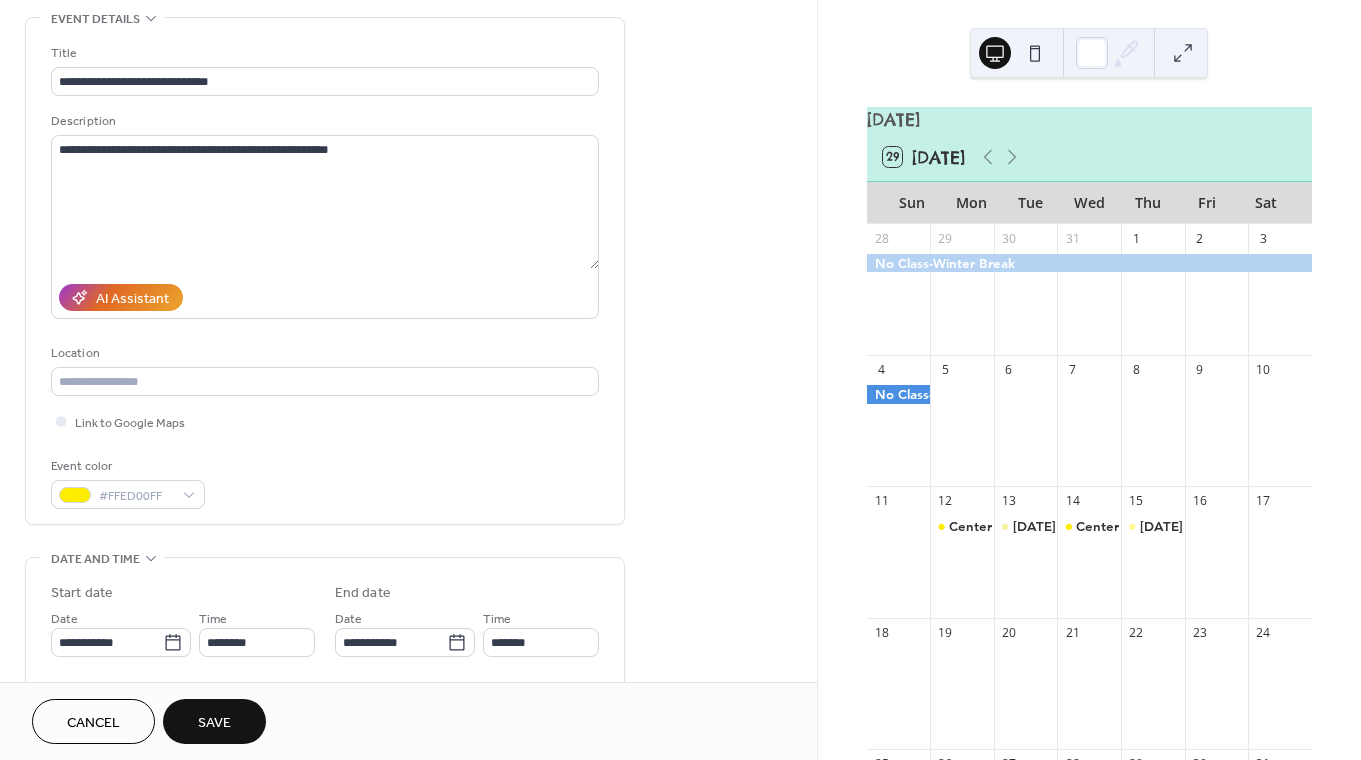 click on "Link to Google Maps" at bounding box center (325, 421) 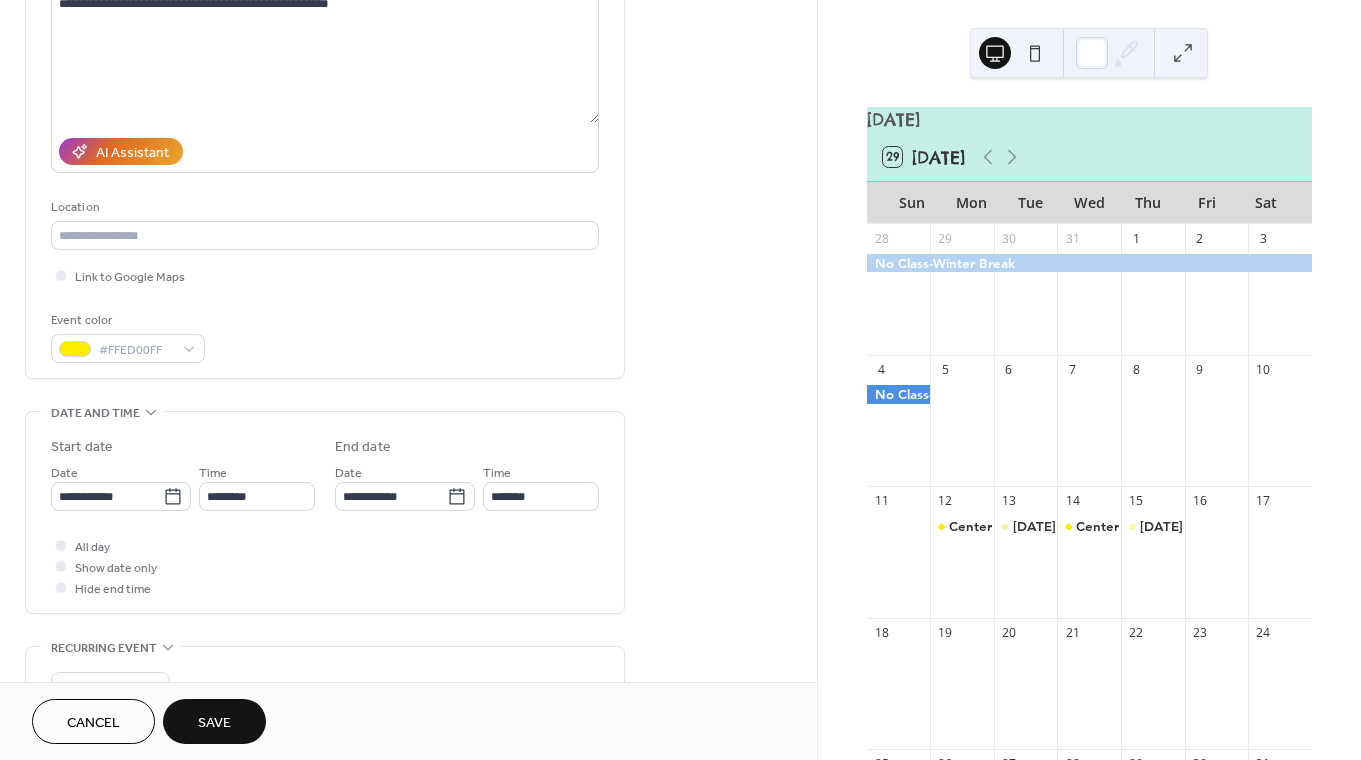 scroll, scrollTop: 245, scrollLeft: 0, axis: vertical 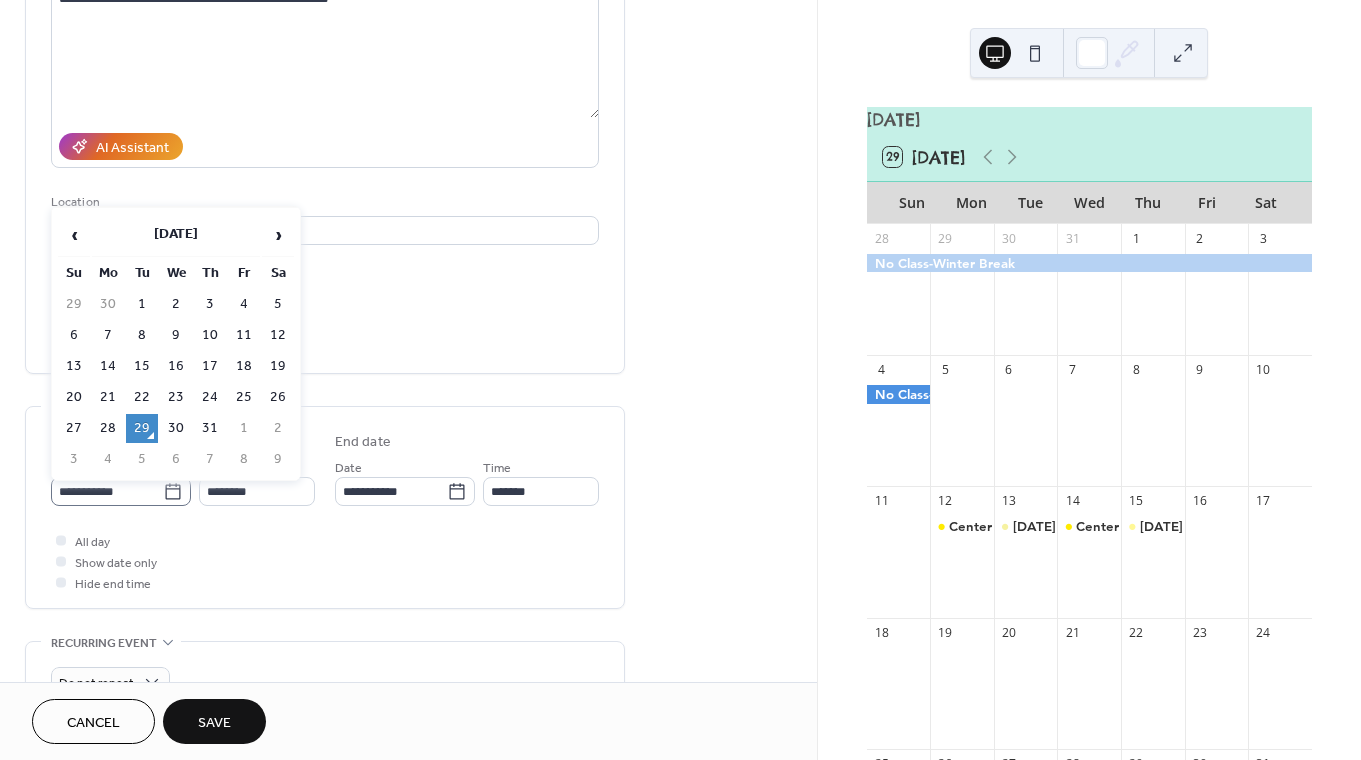 click 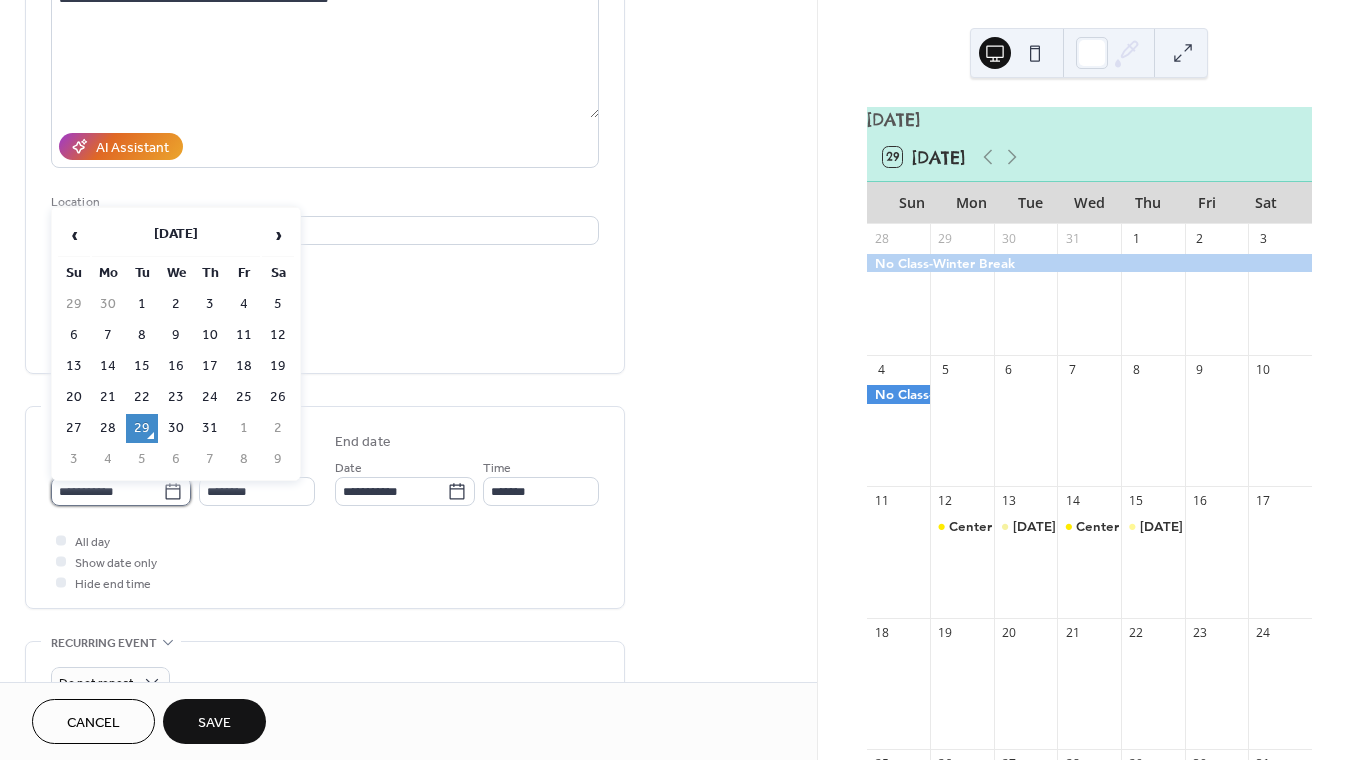 click on "**********" at bounding box center [107, 491] 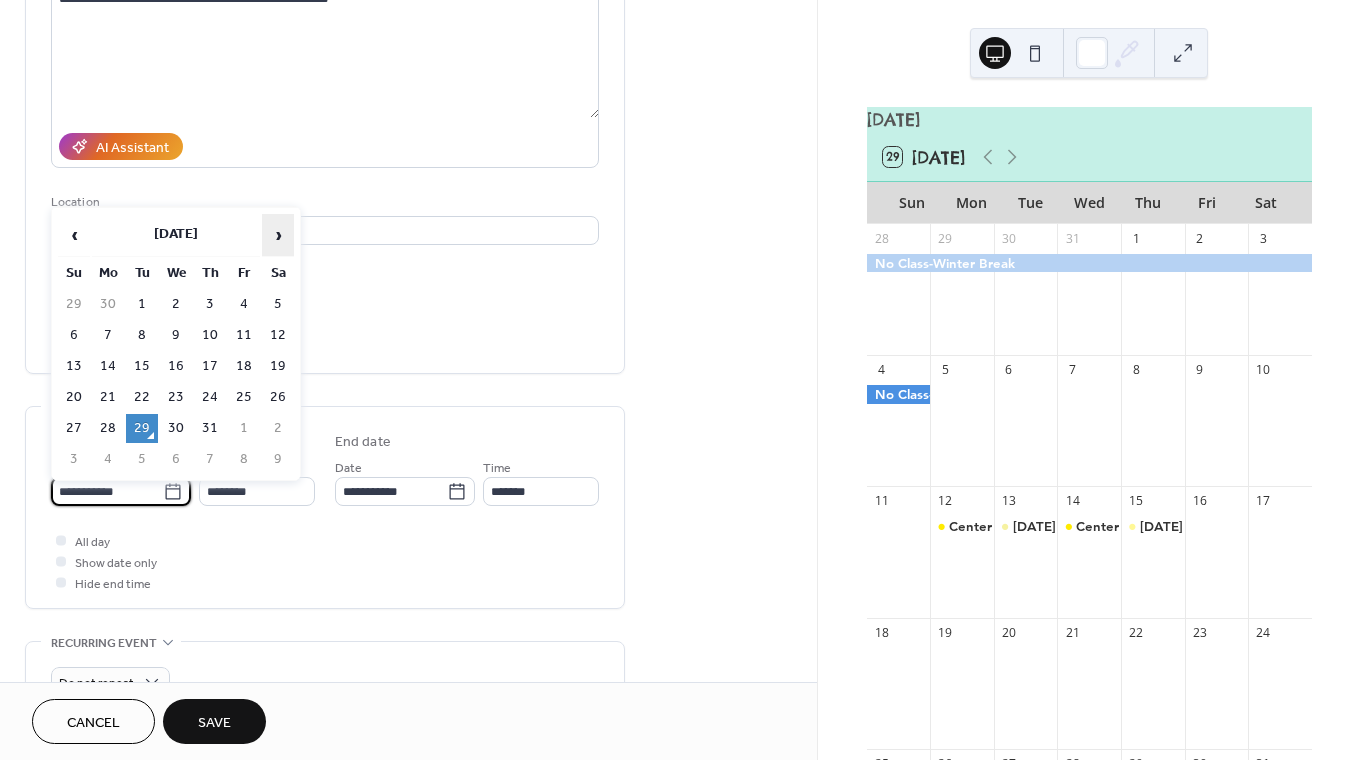 click on "›" at bounding box center [278, 235] 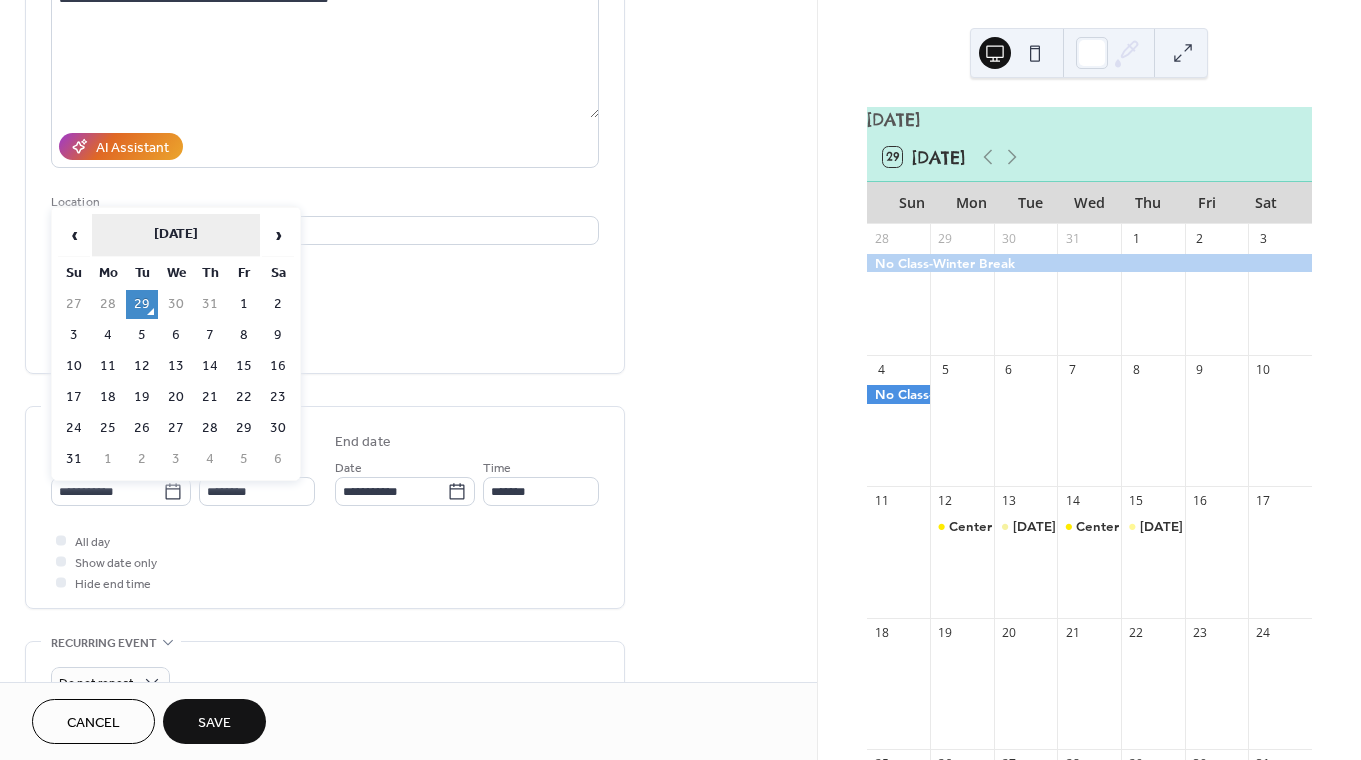 click on "[DATE]" at bounding box center [176, 235] 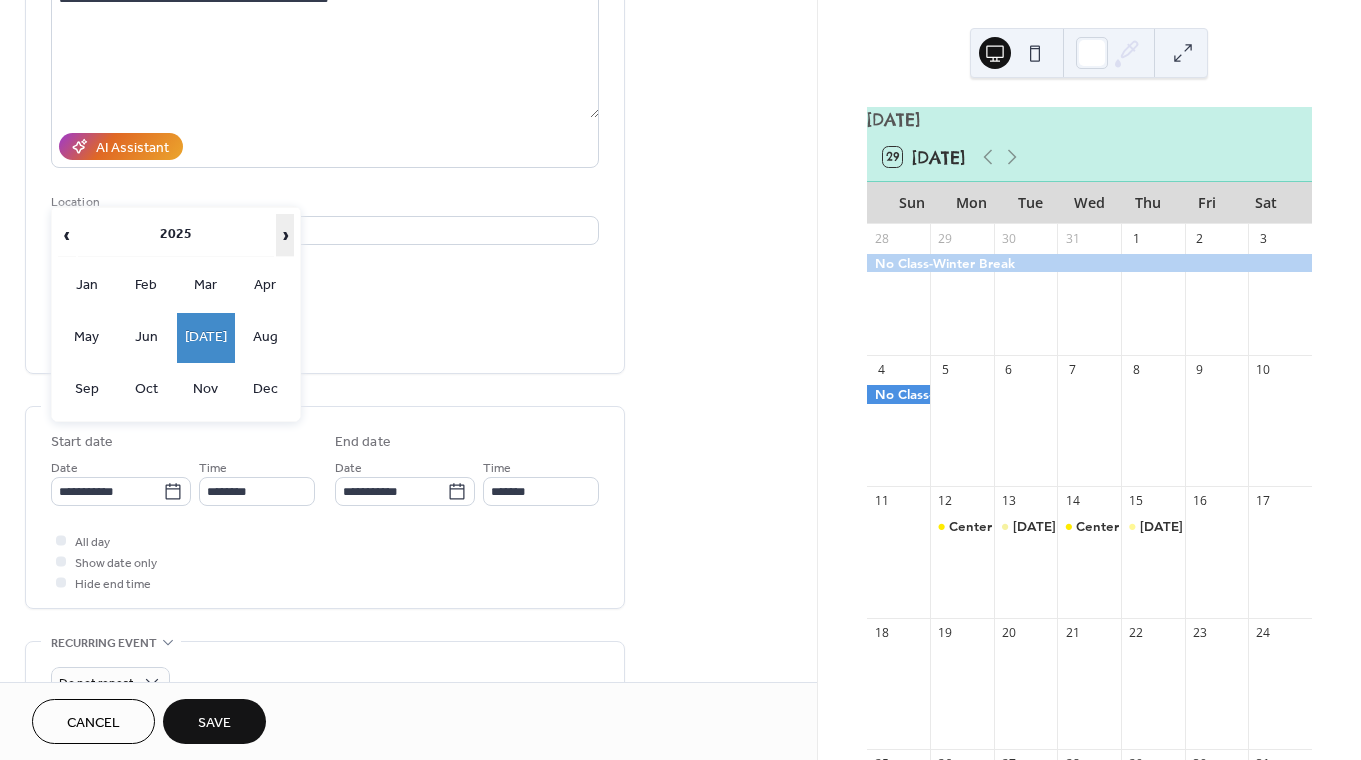 click on "›" at bounding box center [285, 235] 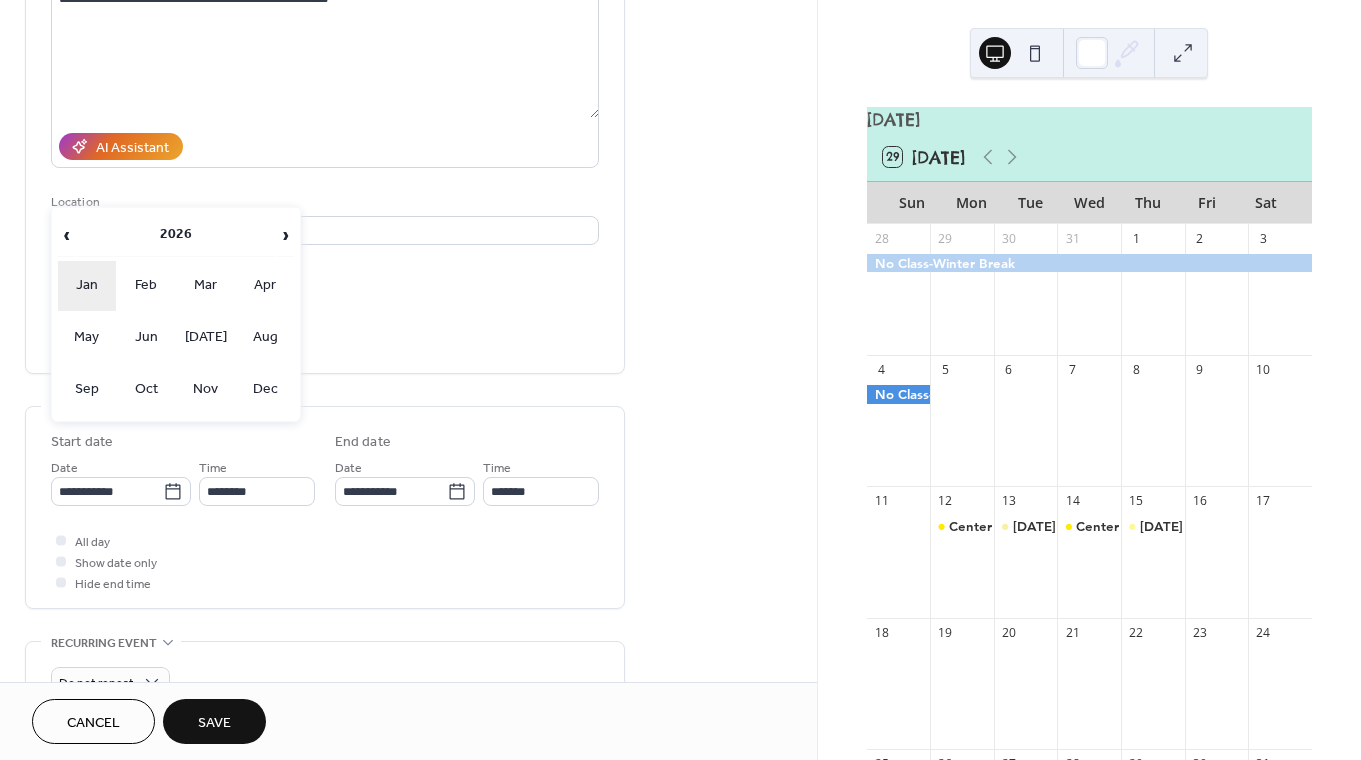 click on "Jan" at bounding box center (87, 286) 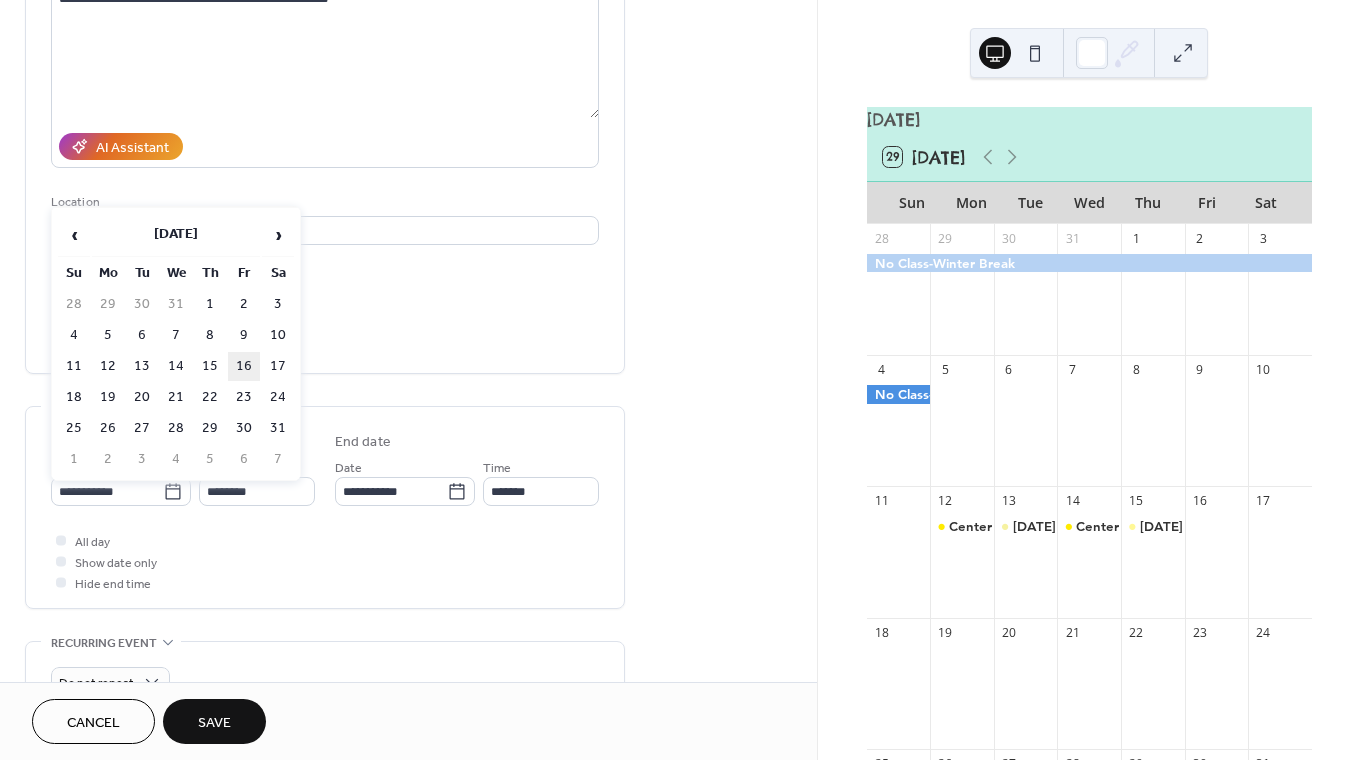 click on "16" at bounding box center [244, 366] 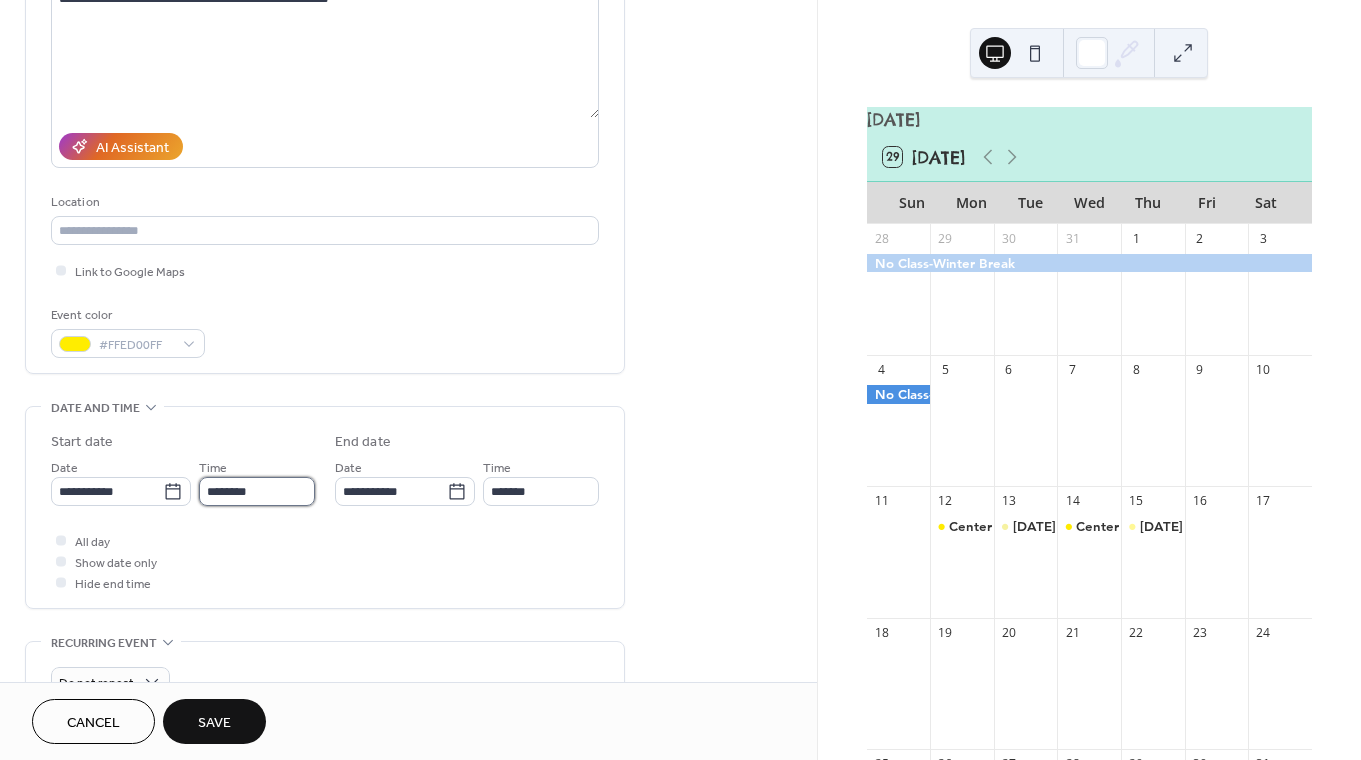 click on "********" at bounding box center (257, 491) 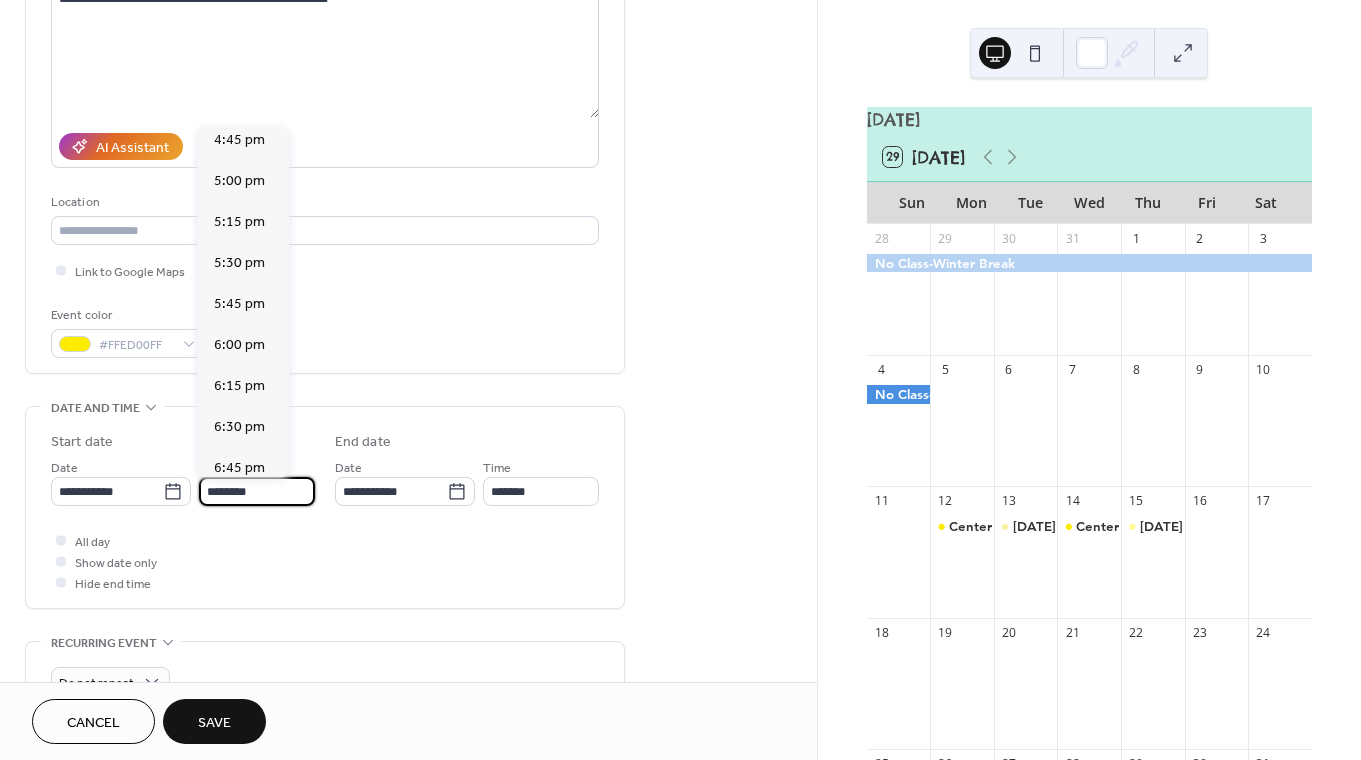 scroll, scrollTop: 2748, scrollLeft: 0, axis: vertical 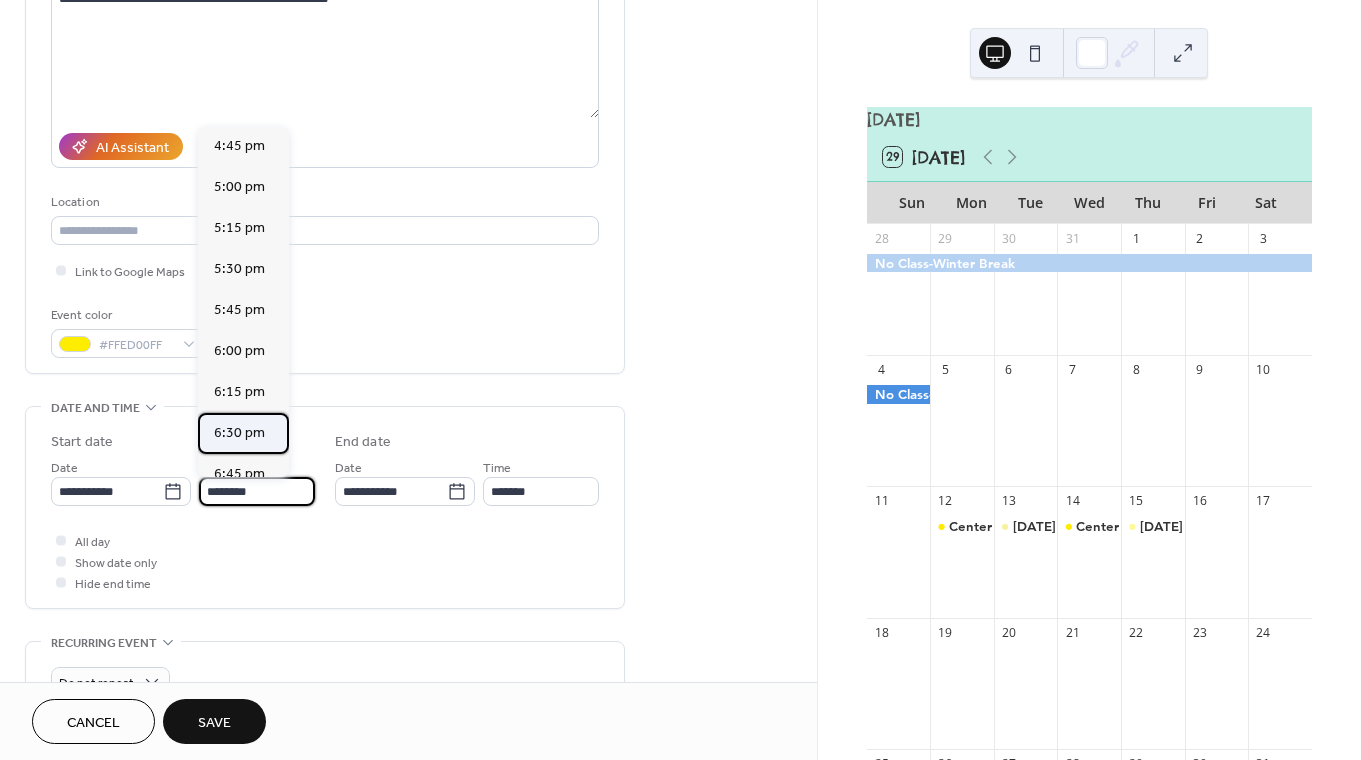 click on "6:30 pm" at bounding box center [239, 433] 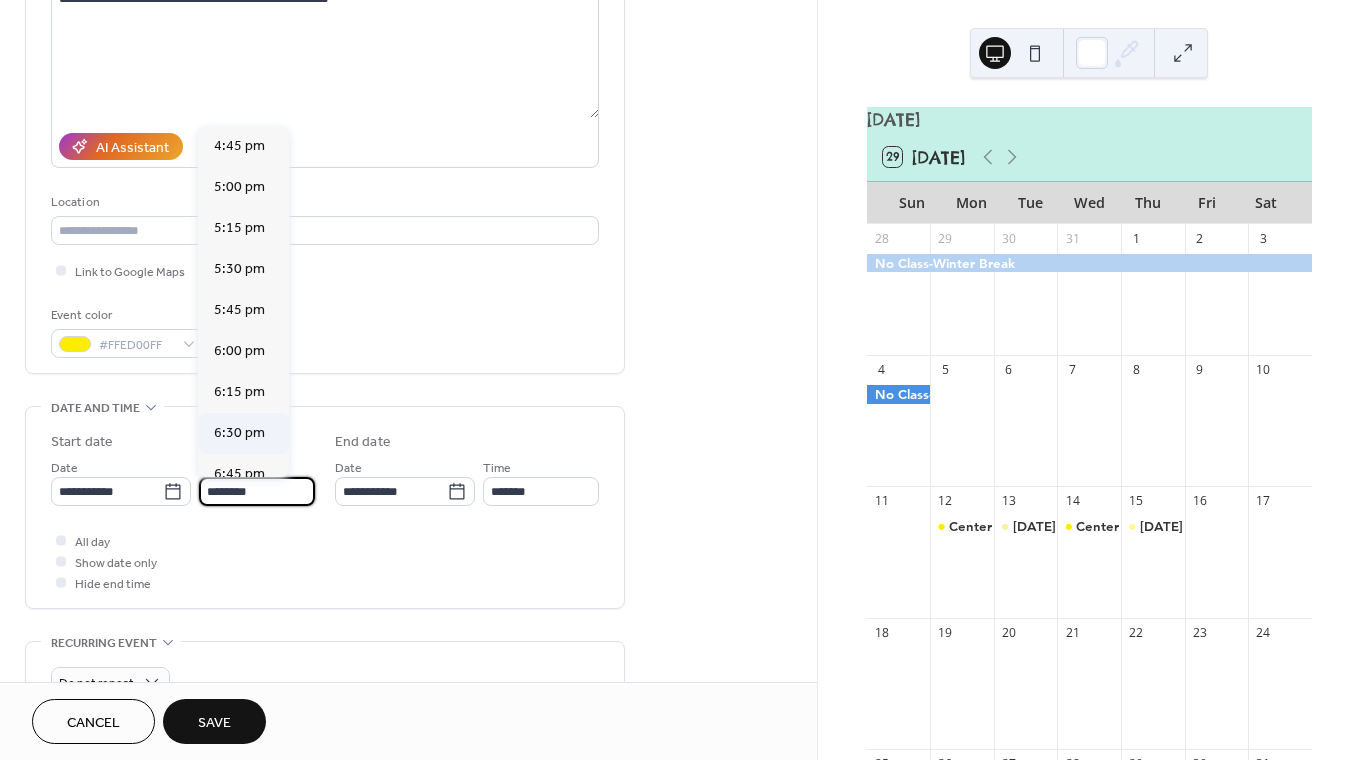type on "*******" 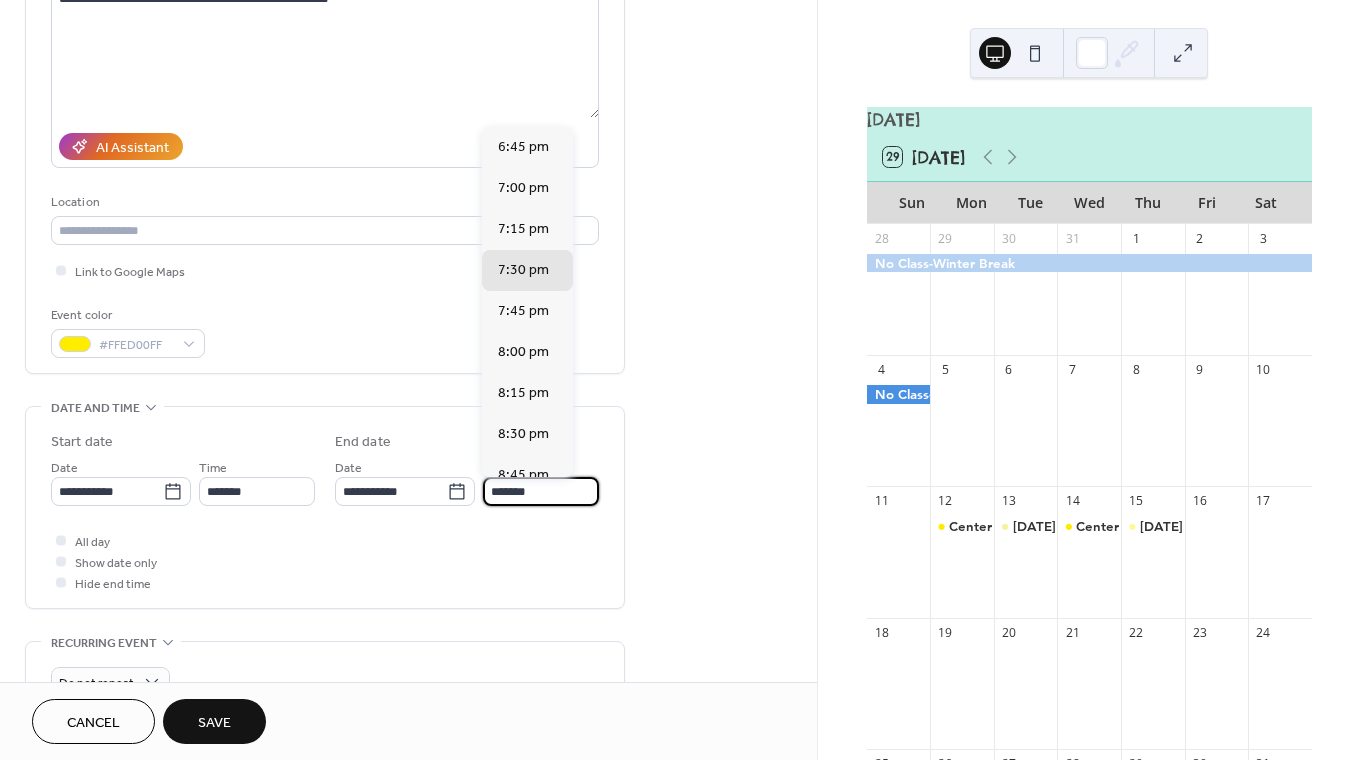 click on "*******" at bounding box center (541, 491) 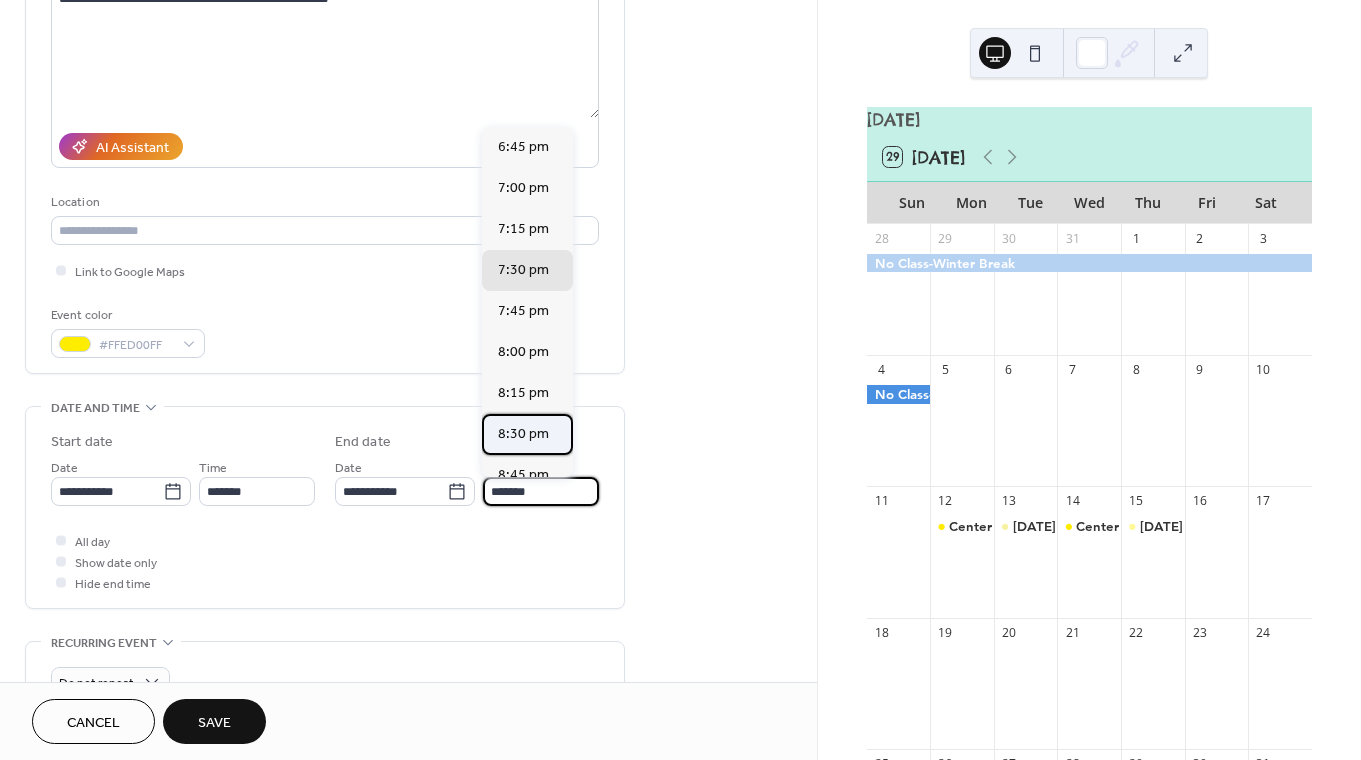 click on "8:30 pm" at bounding box center (527, 434) 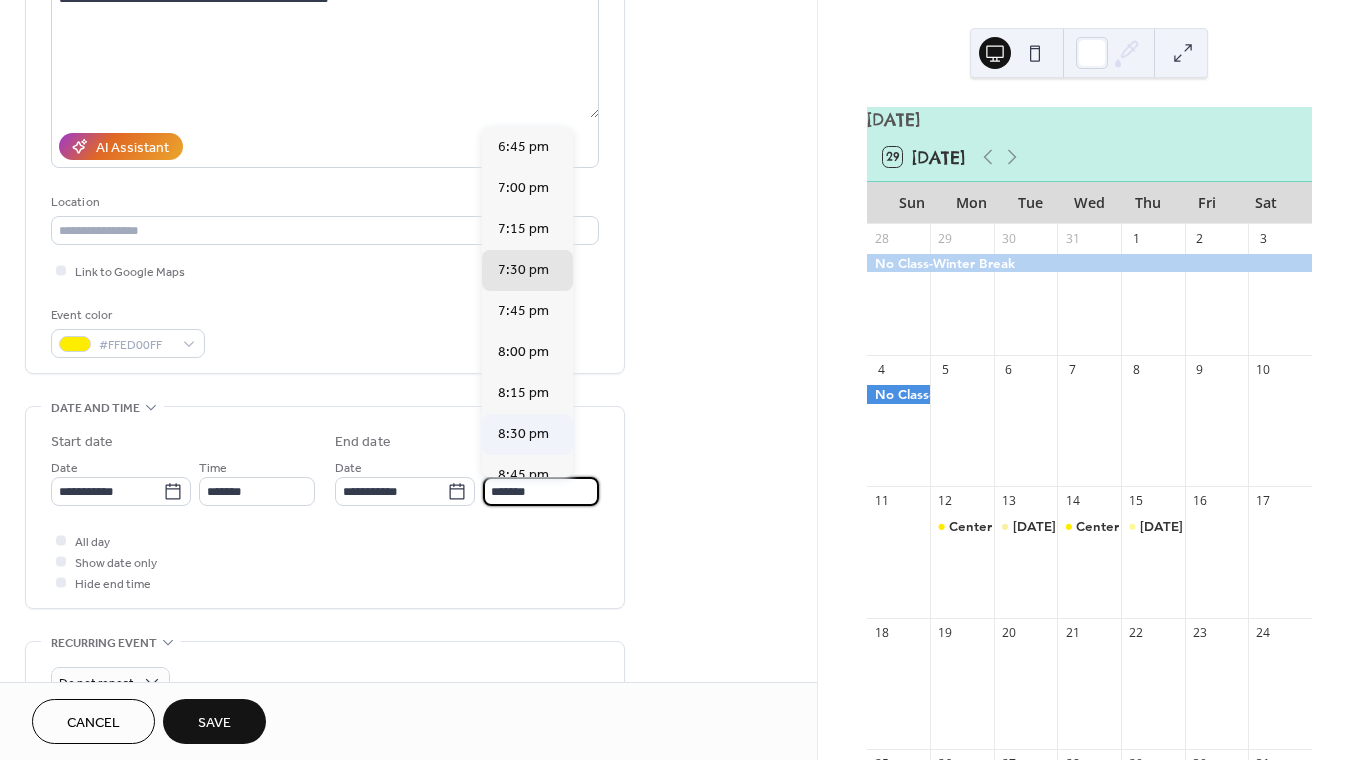 type on "*******" 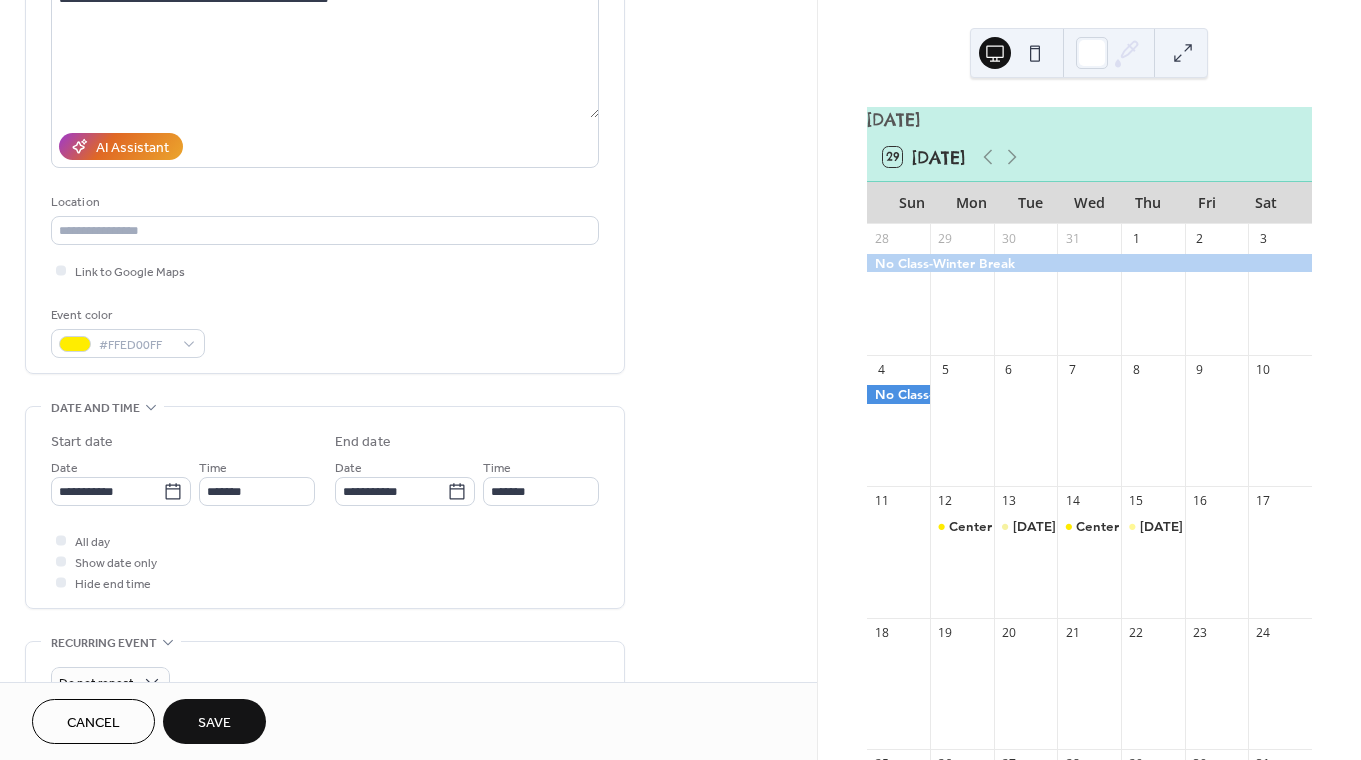 scroll, scrollTop: 443, scrollLeft: 0, axis: vertical 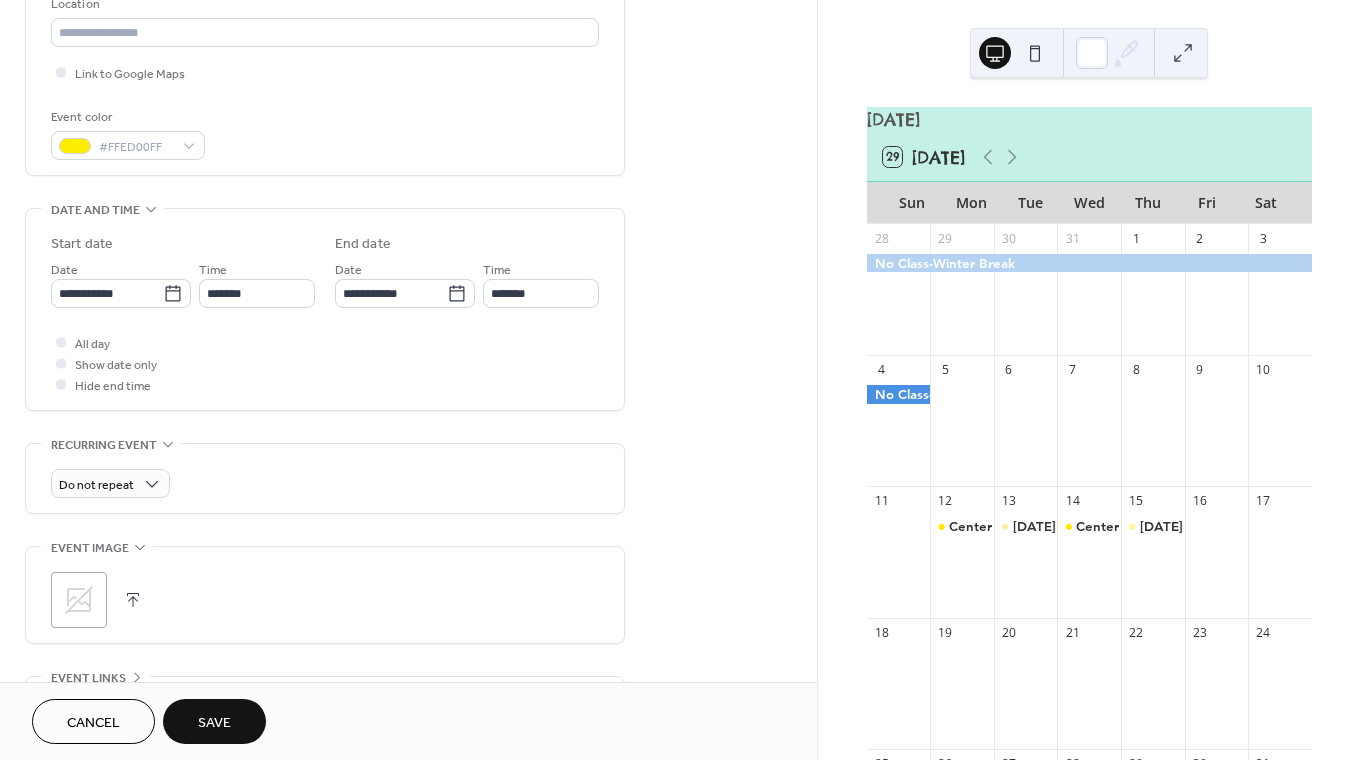 click on "Save" at bounding box center [214, 721] 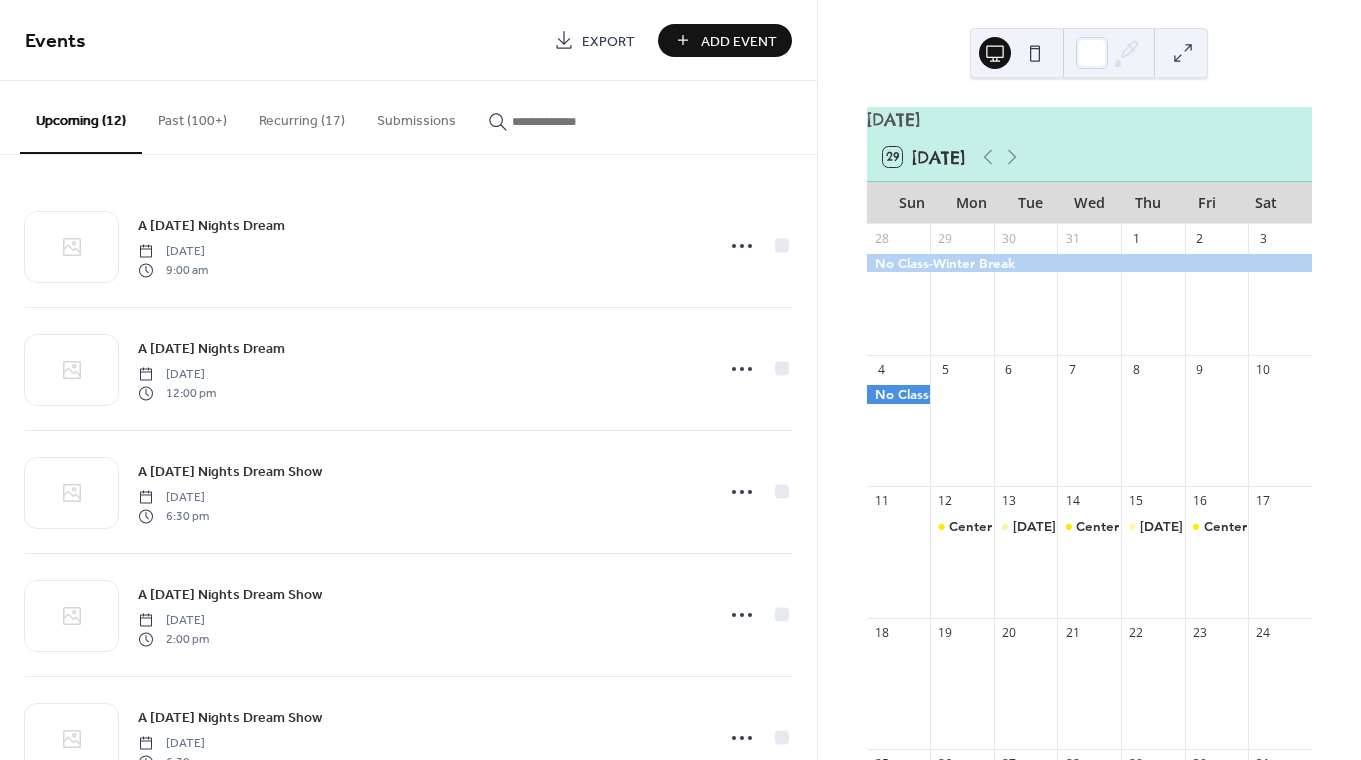 click on "Add Event" at bounding box center (725, 40) 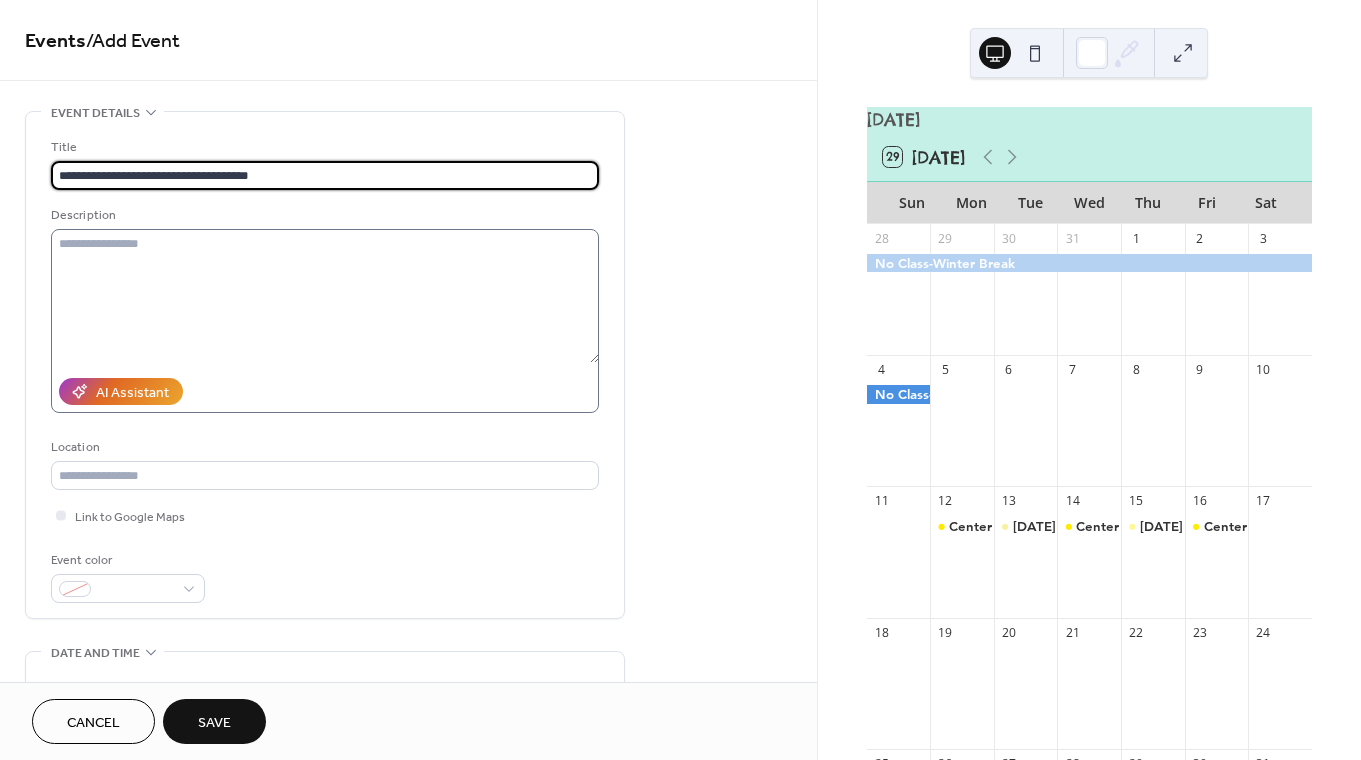 type on "**********" 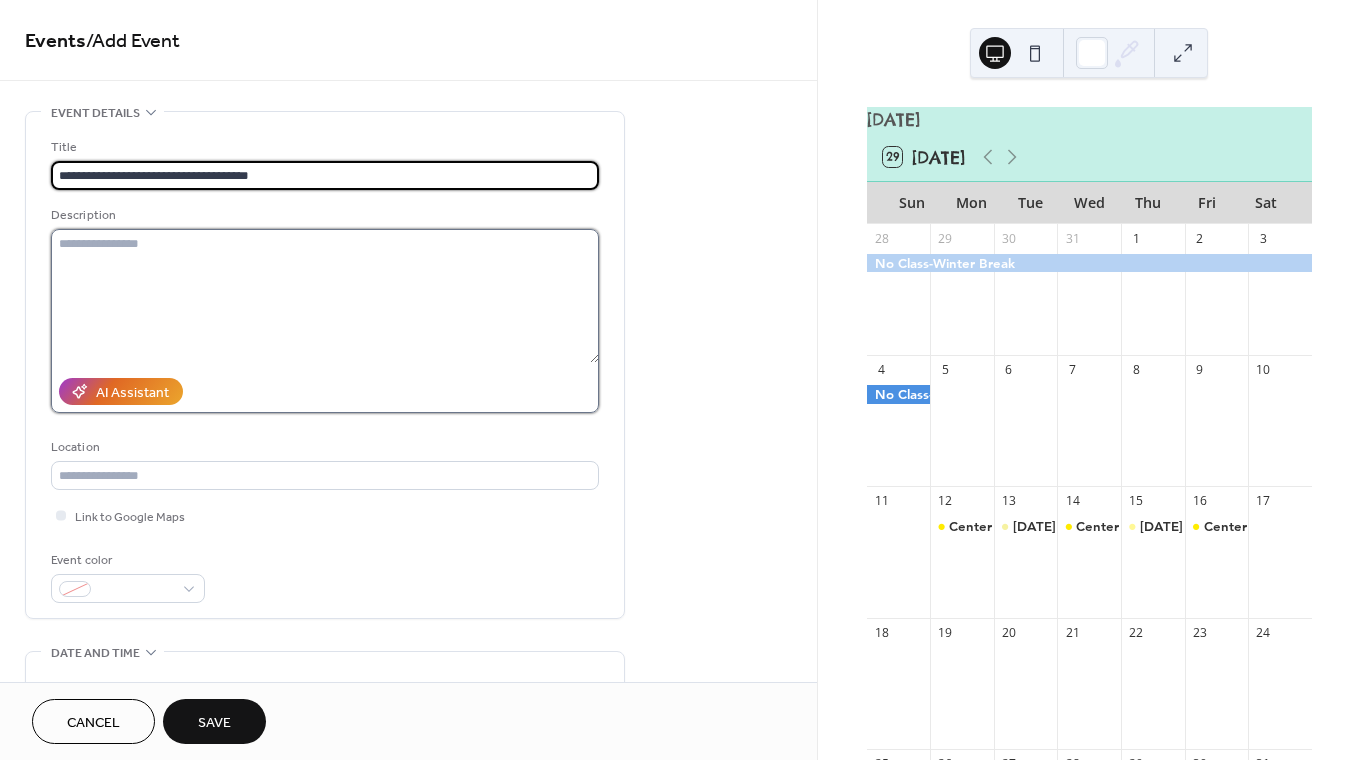 click at bounding box center (325, 296) 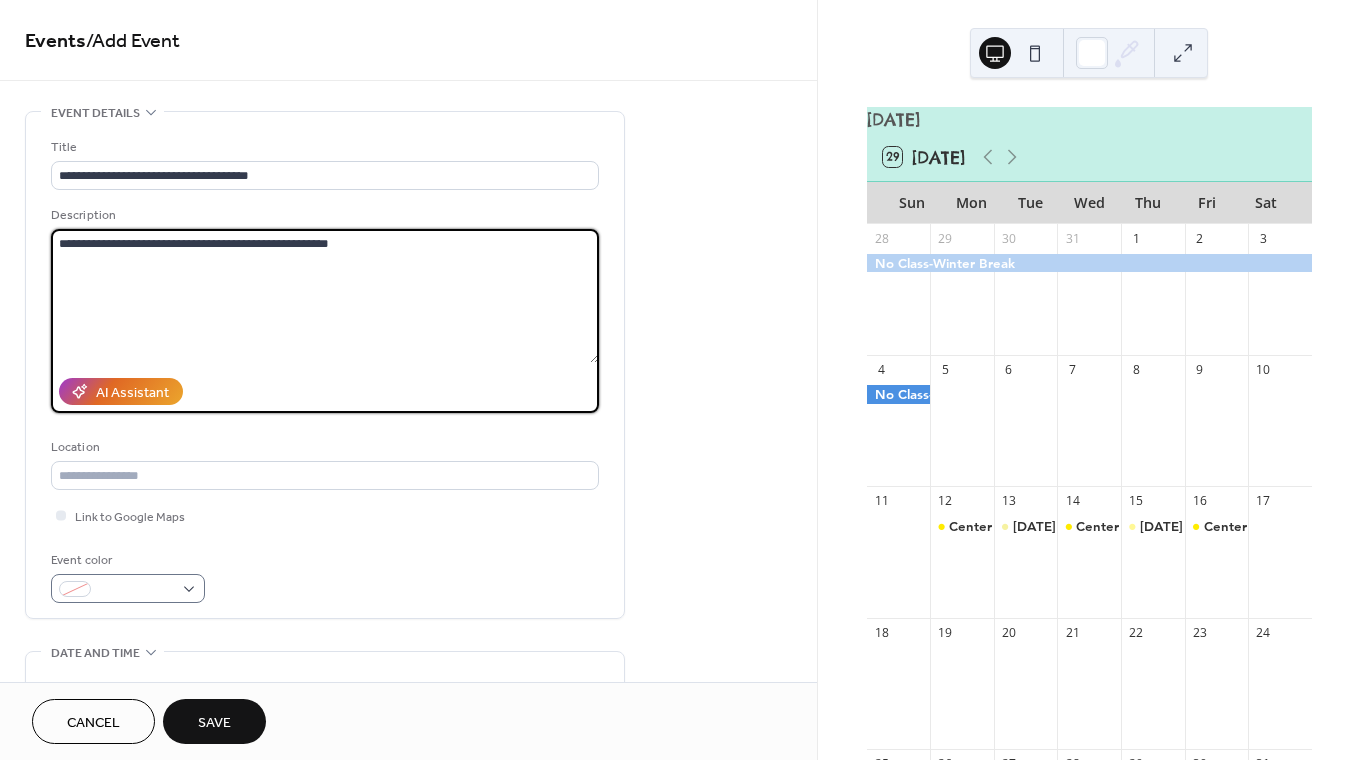 type on "**********" 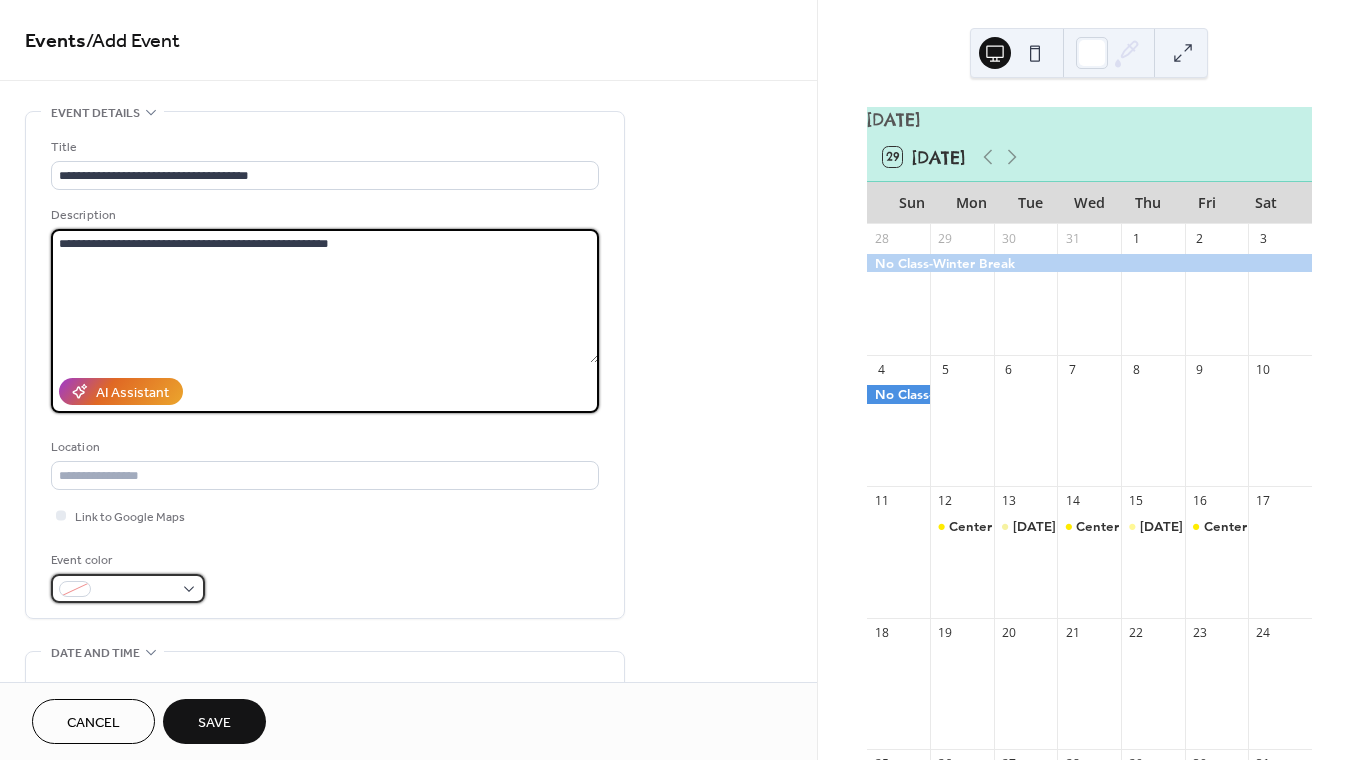 click at bounding box center (136, 590) 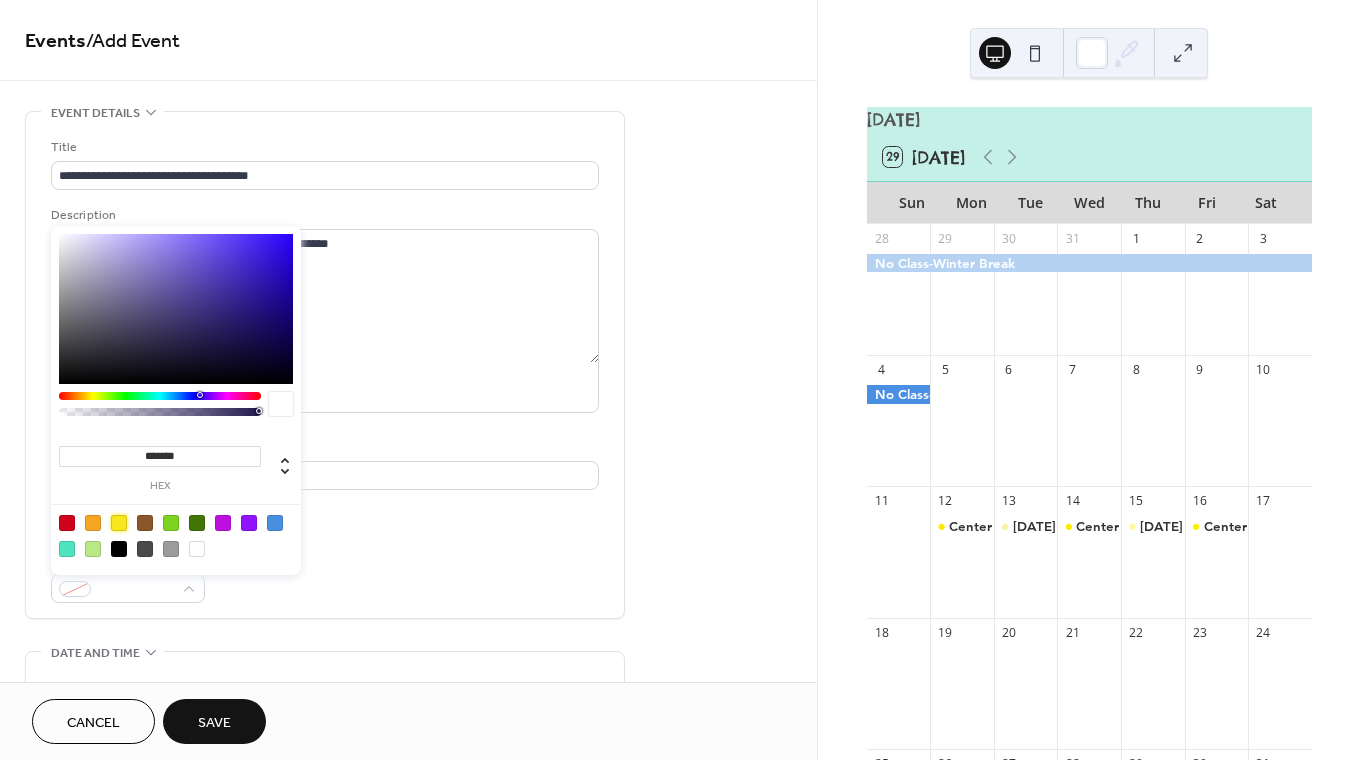 click at bounding box center (119, 523) 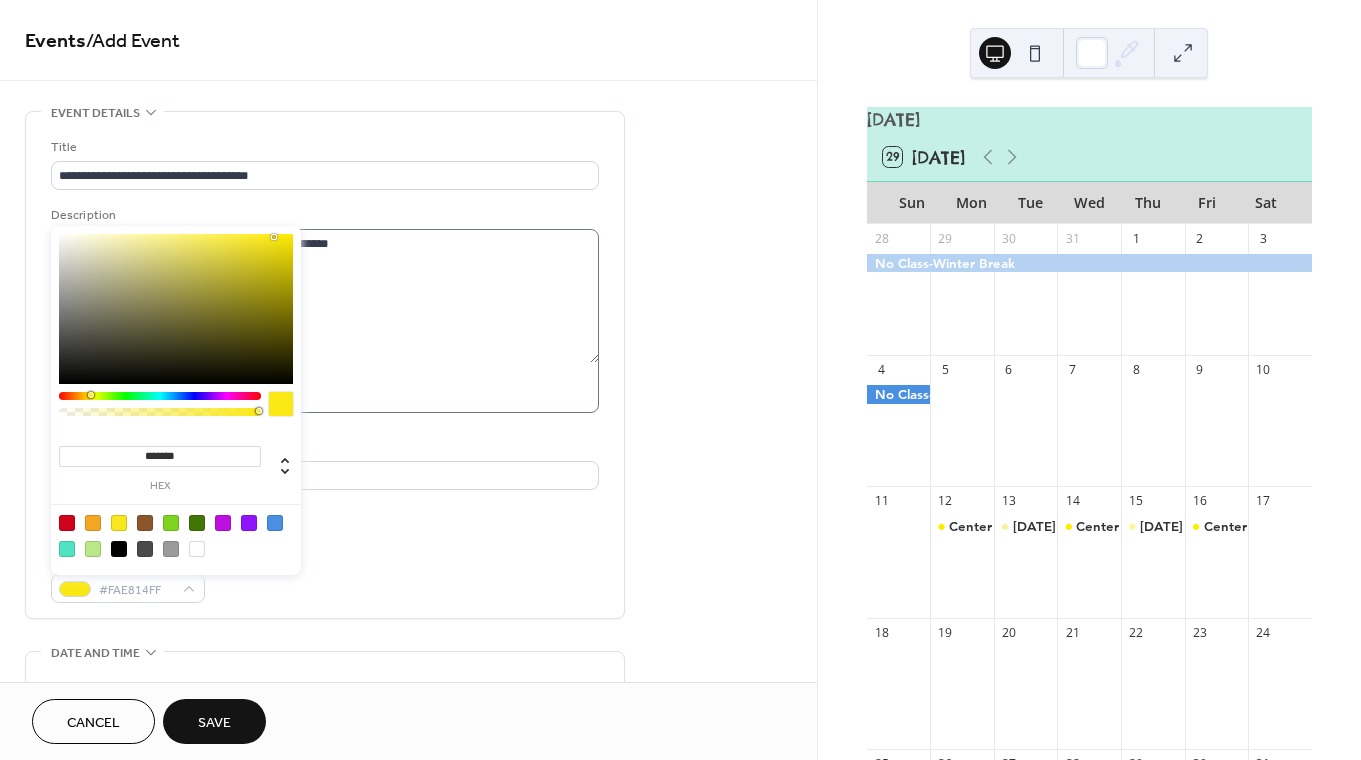 type on "*******" 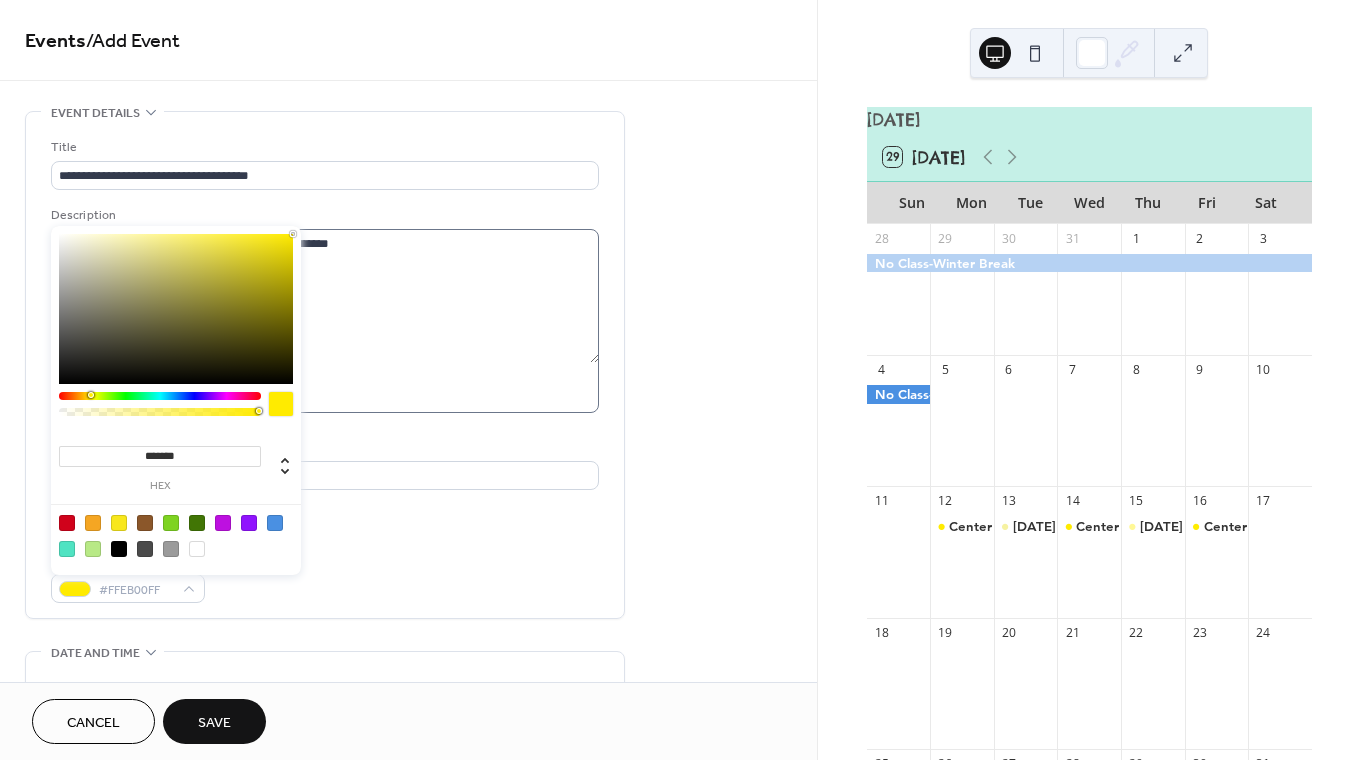 drag, startPoint x: 266, startPoint y: 237, endPoint x: 314, endPoint y: 232, distance: 48.259712 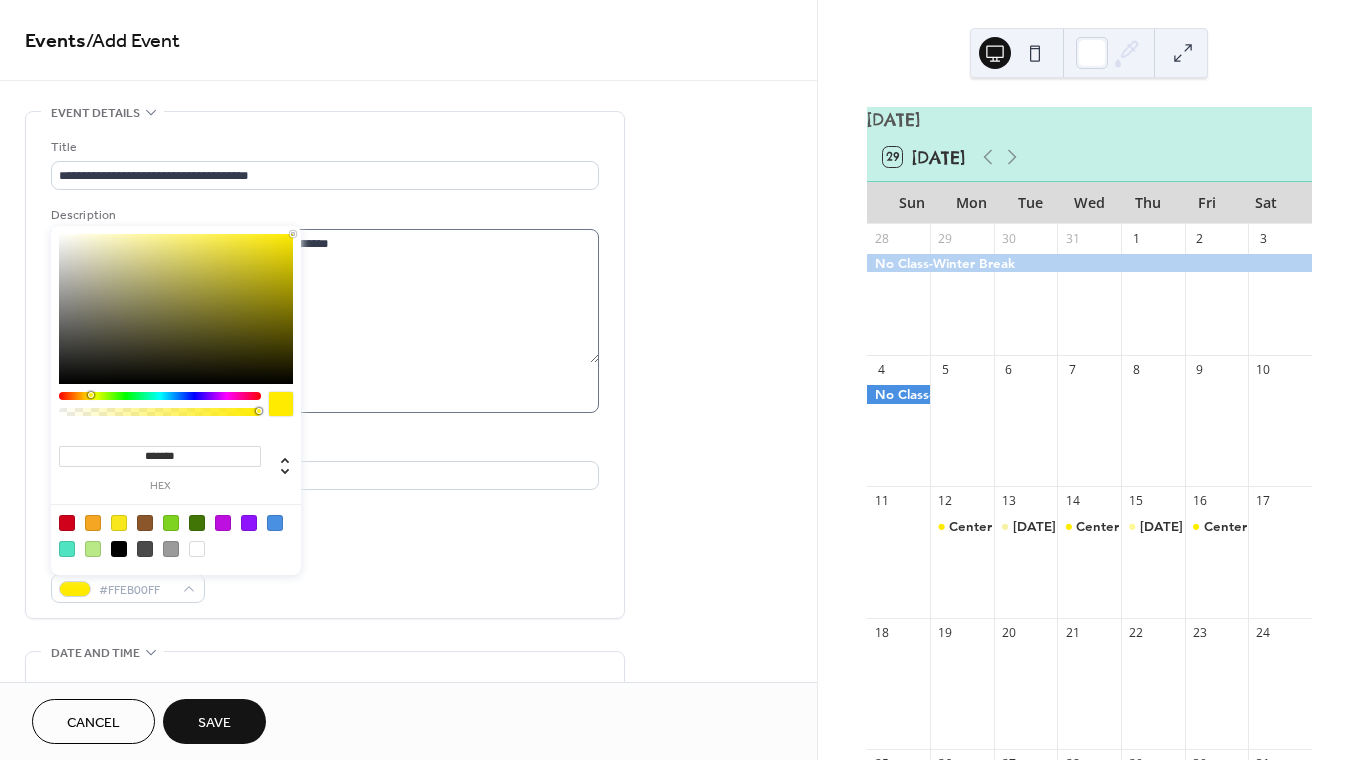 click on "**********" at bounding box center [680, 380] 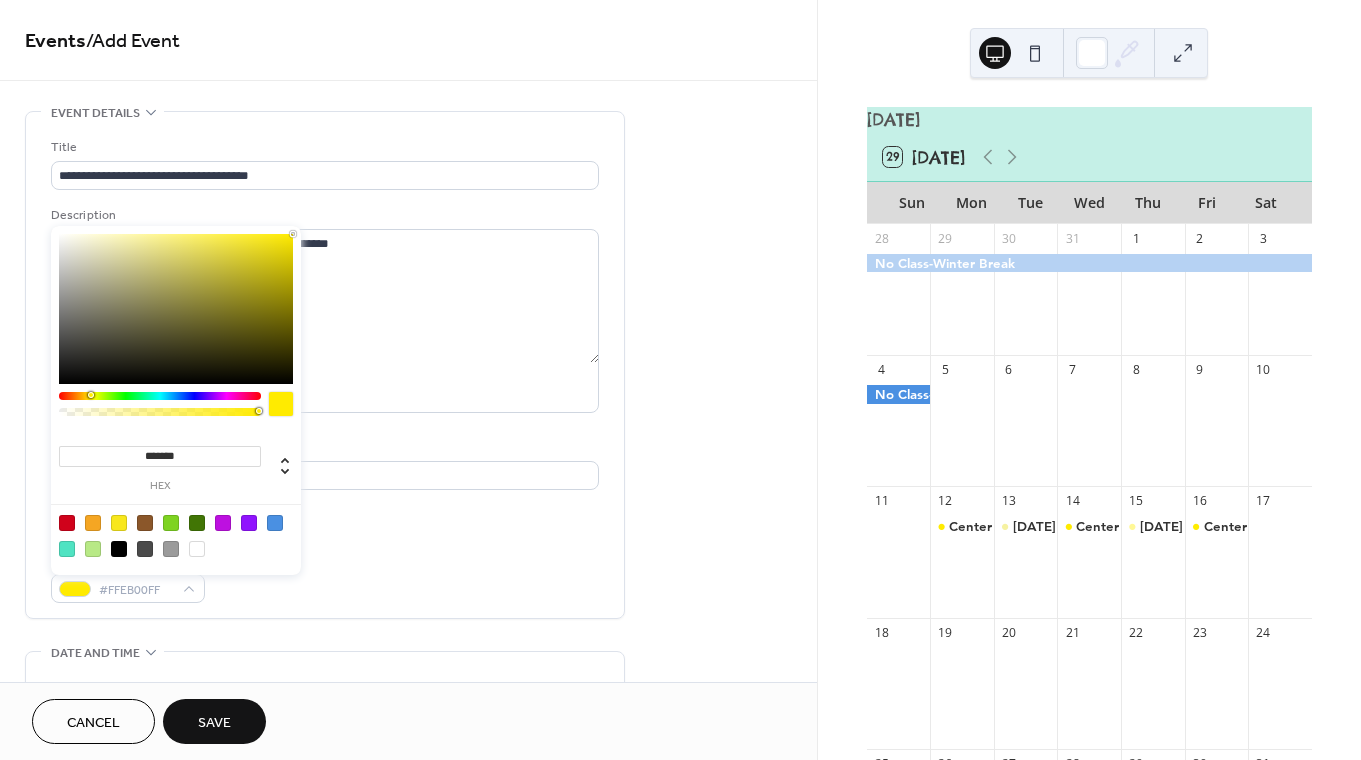 click on "Link to Google Maps" at bounding box center (325, 515) 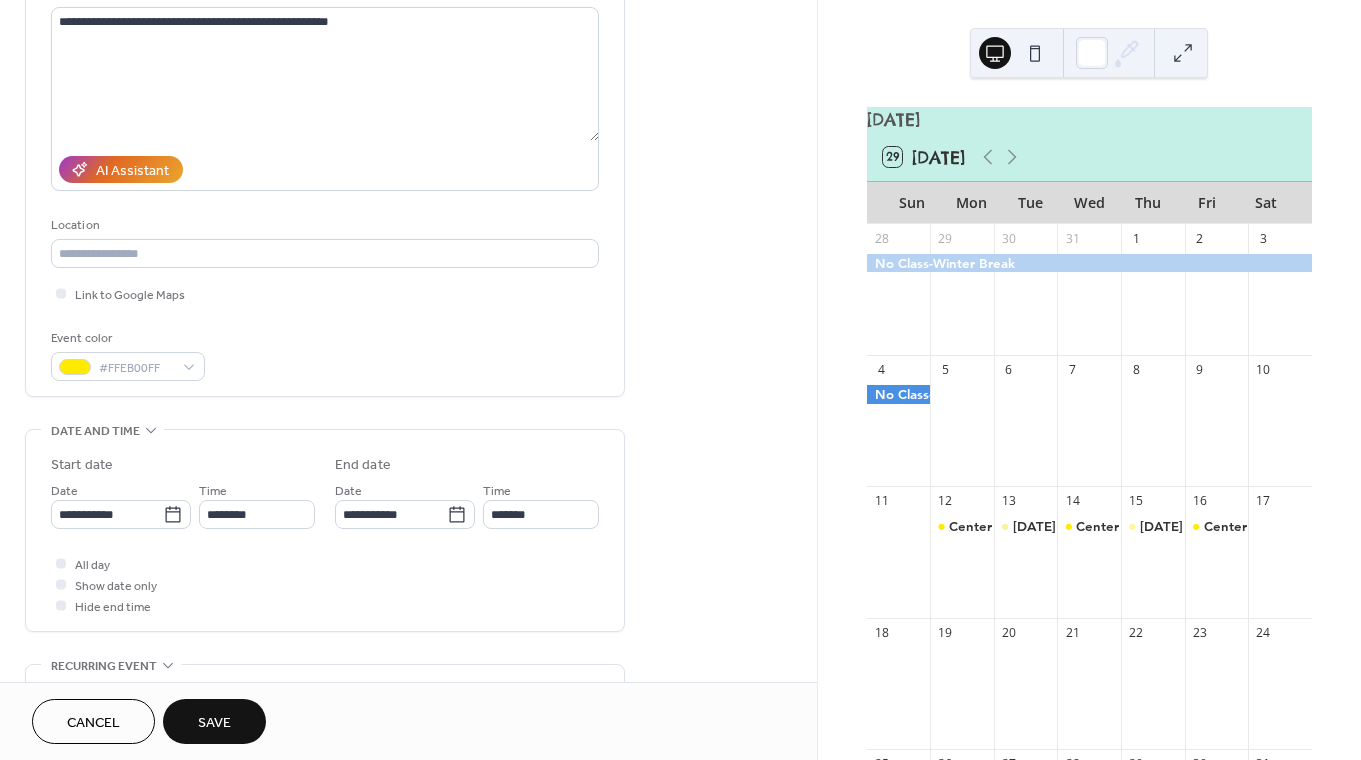 scroll, scrollTop: 294, scrollLeft: 0, axis: vertical 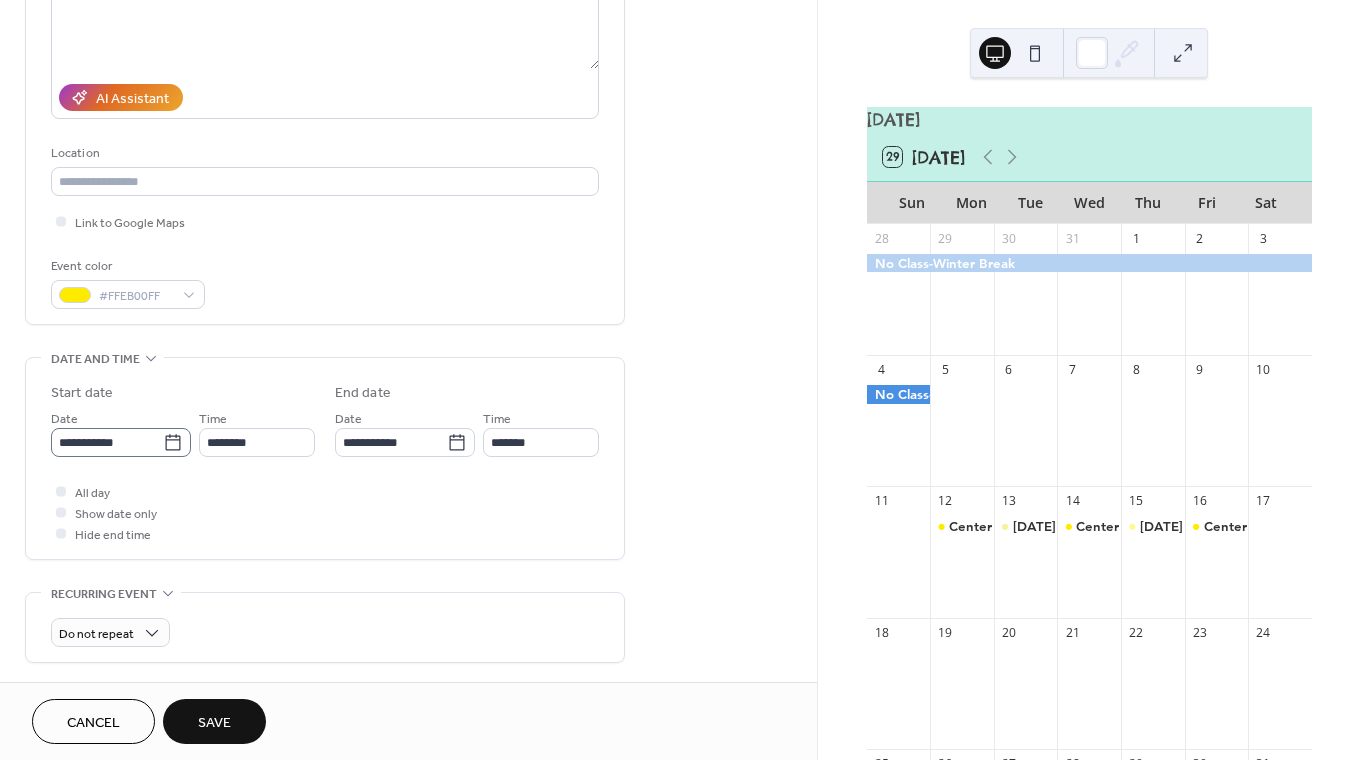 click 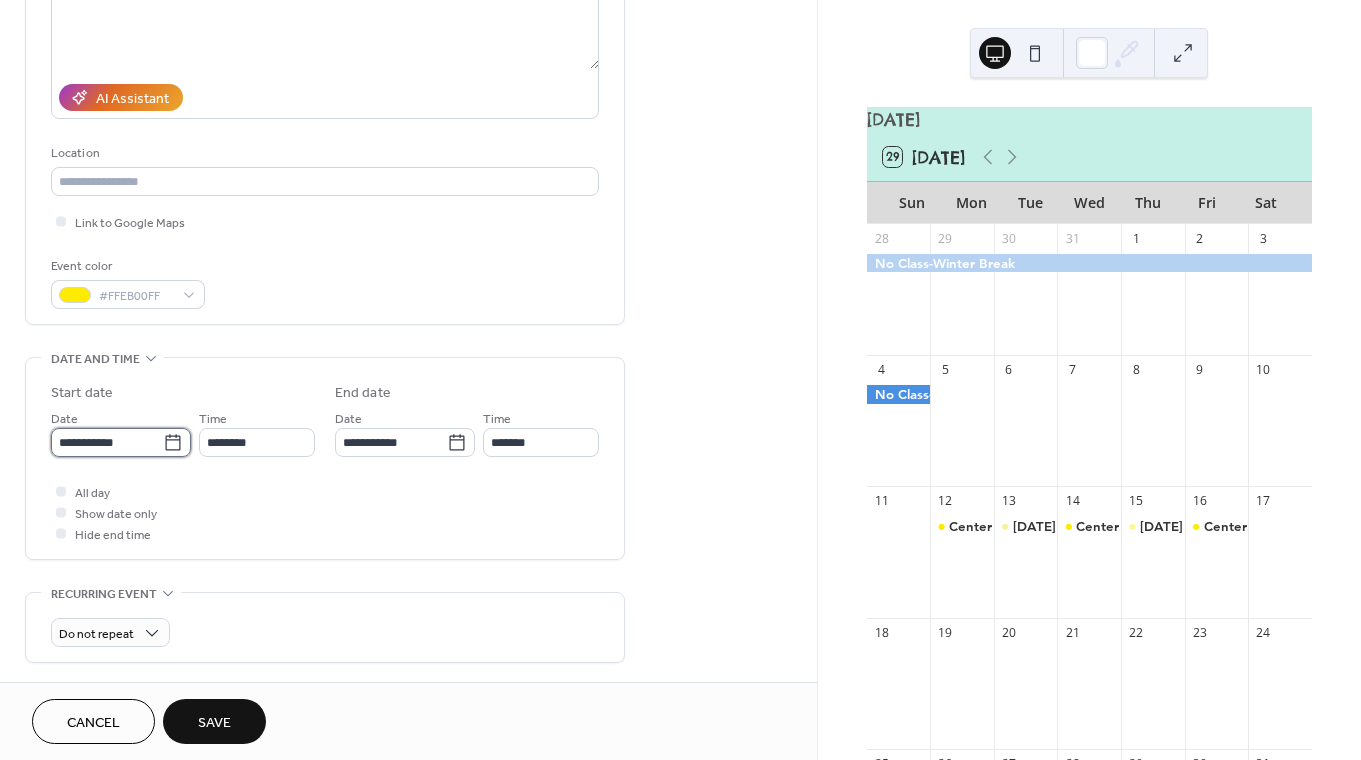 click on "**********" at bounding box center [107, 442] 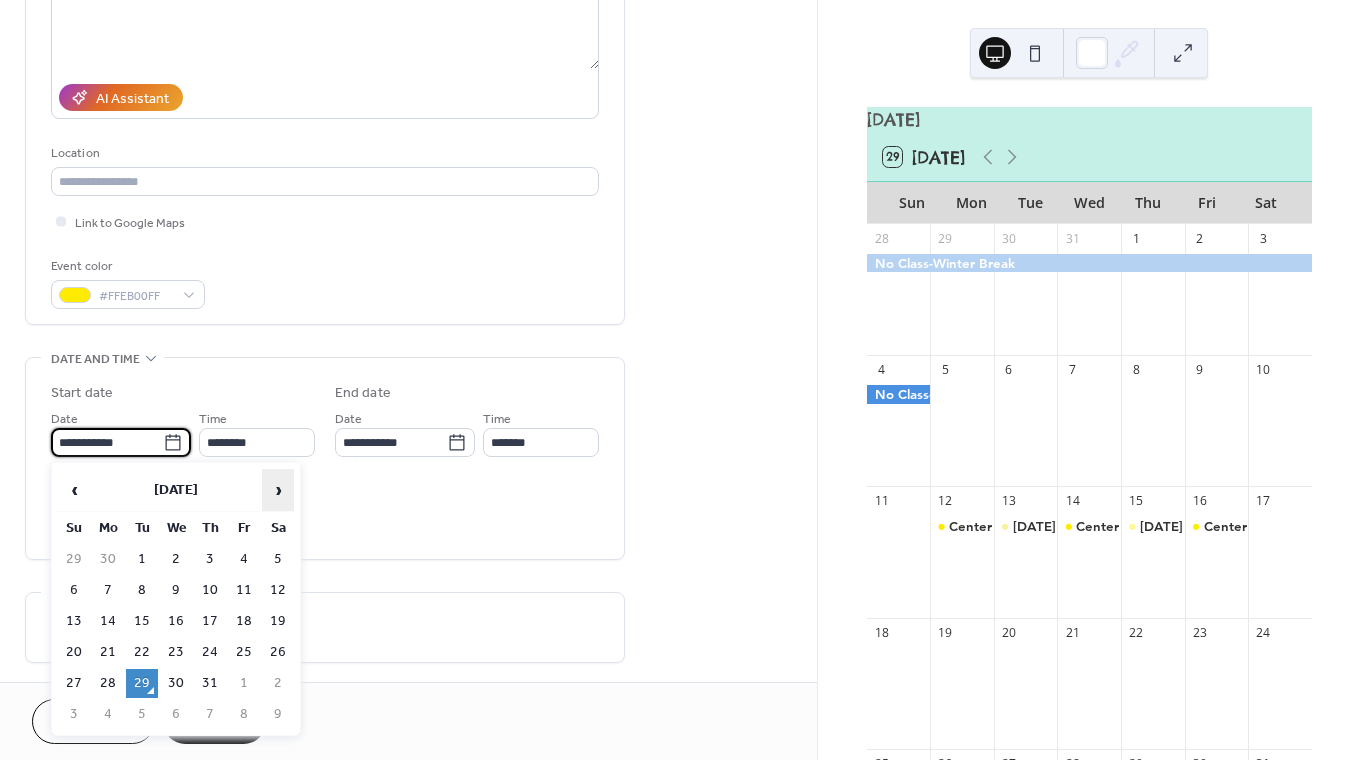 click on "›" at bounding box center [278, 490] 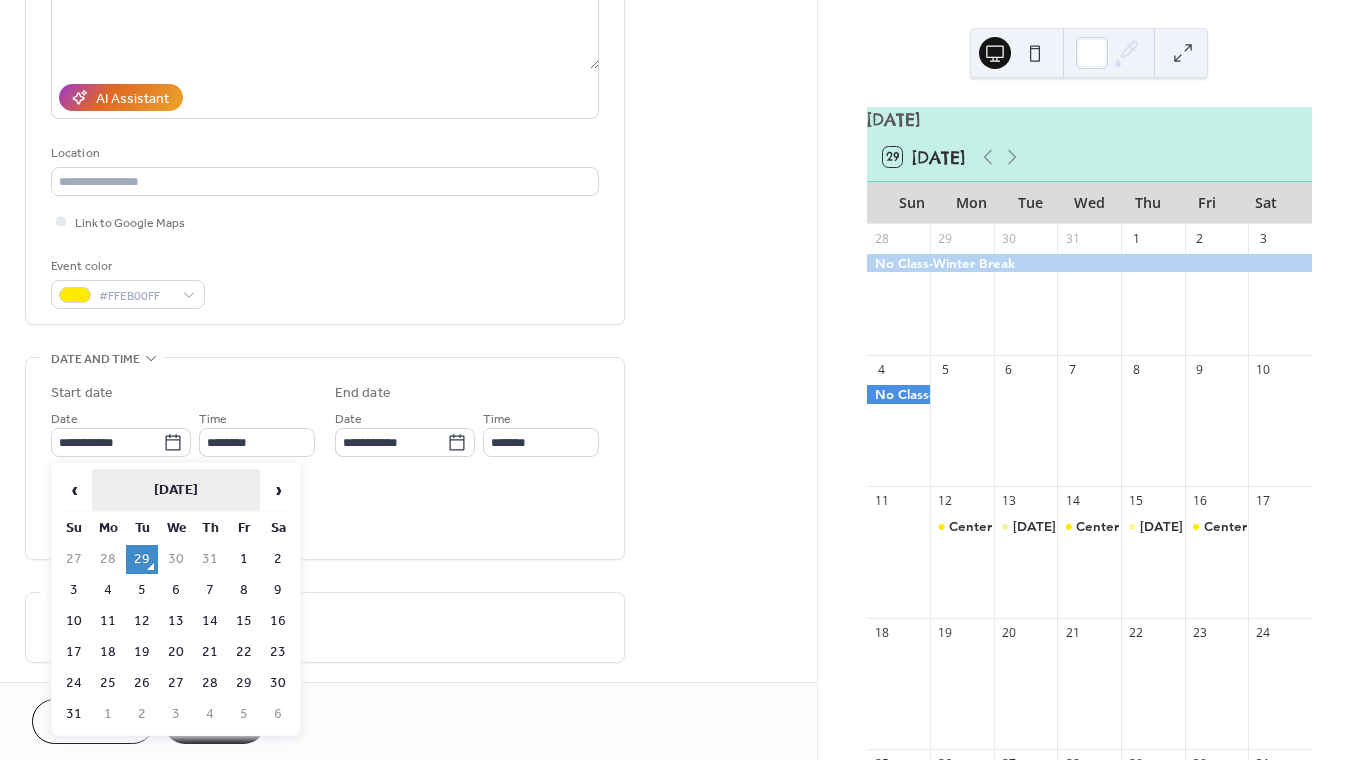 click on "[DATE]" at bounding box center [176, 490] 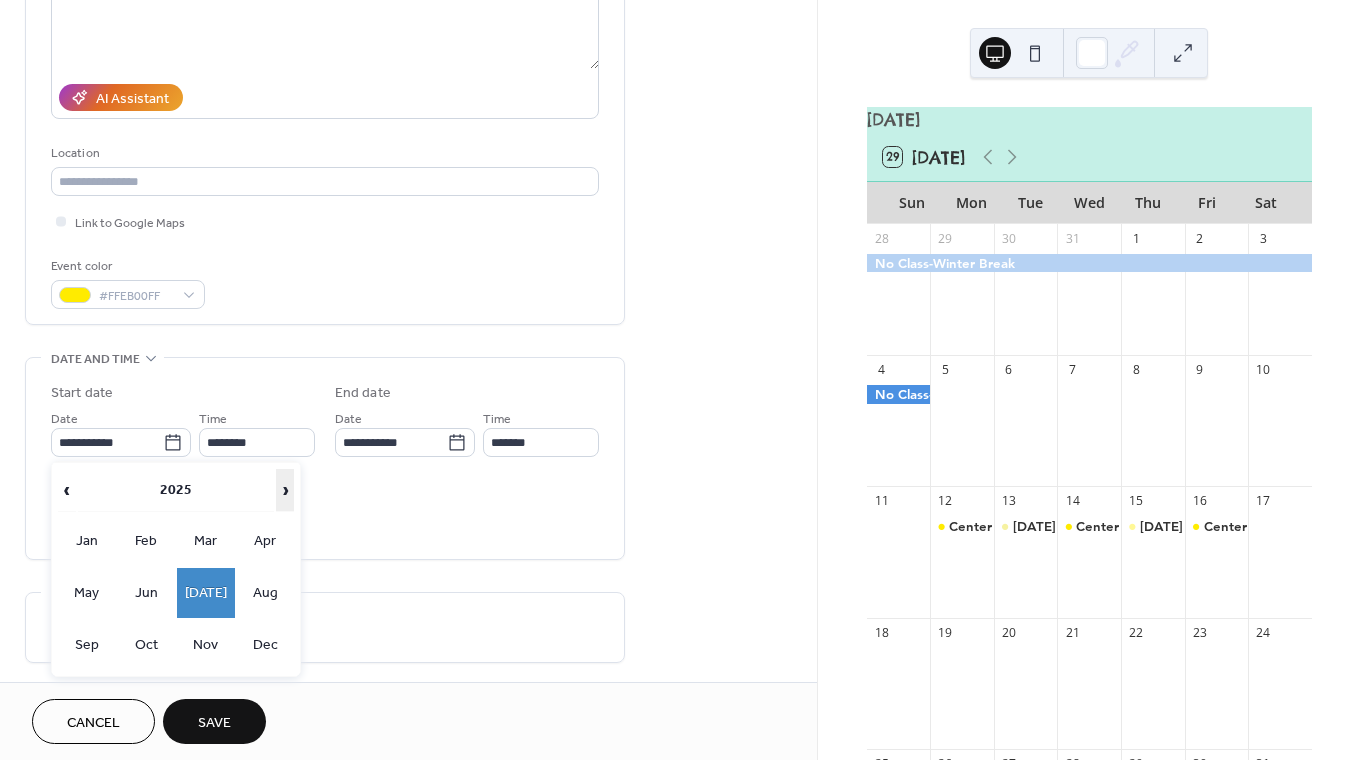 click on "›" at bounding box center [285, 490] 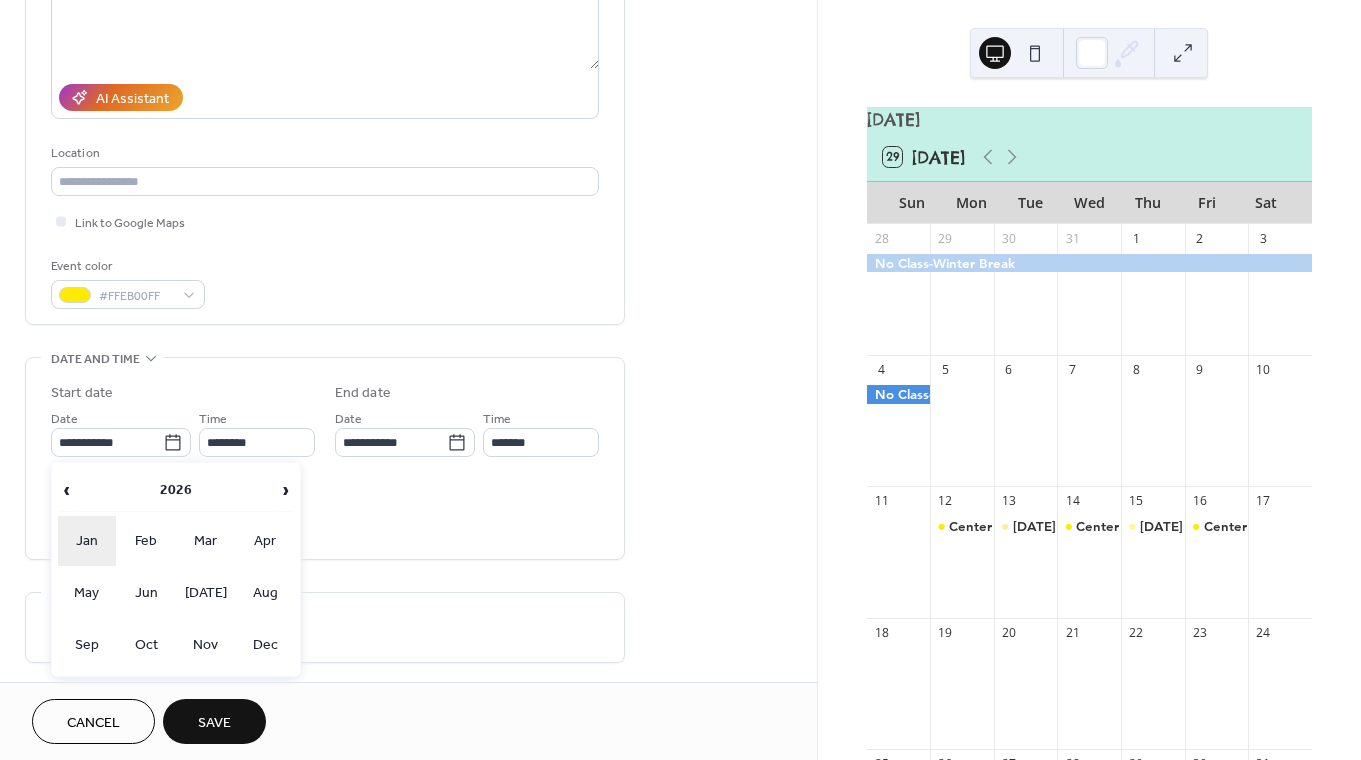 click on "Jan" at bounding box center [87, 541] 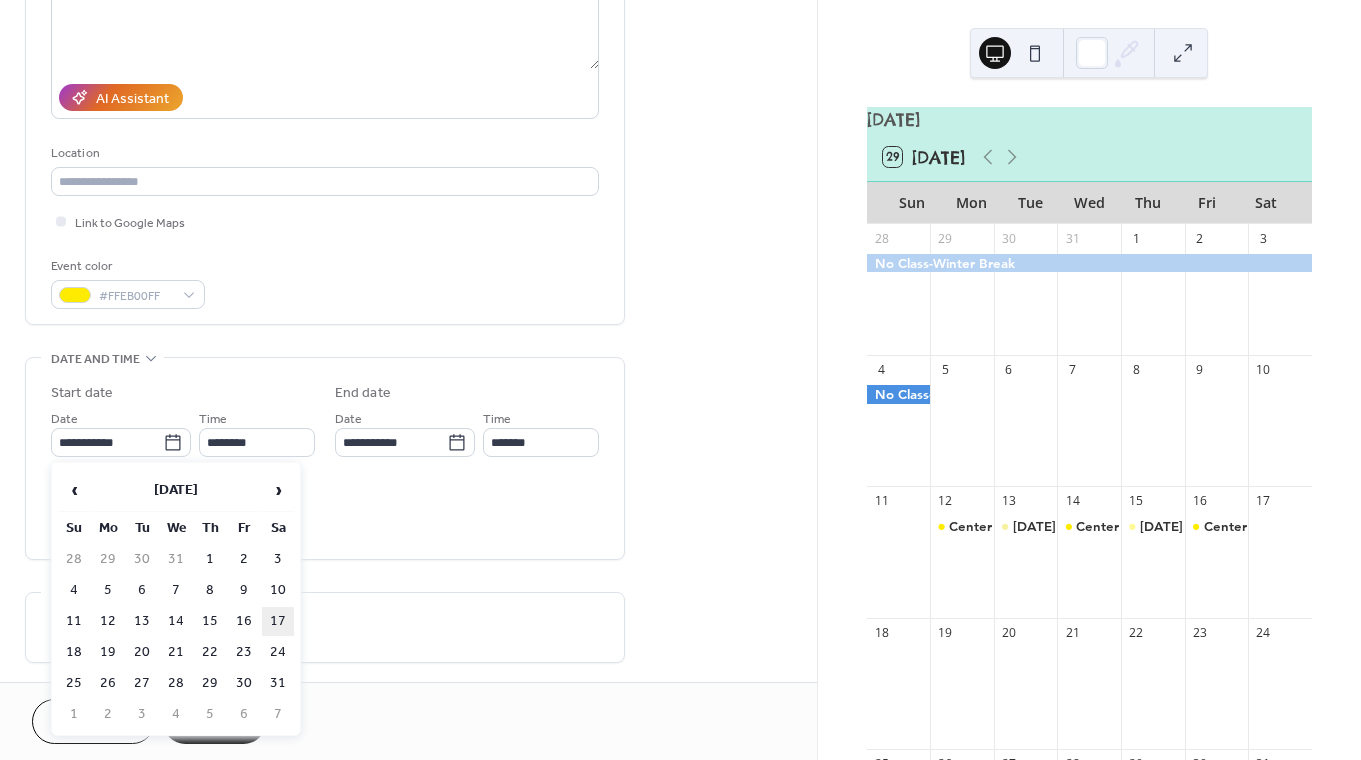click on "17" at bounding box center [278, 621] 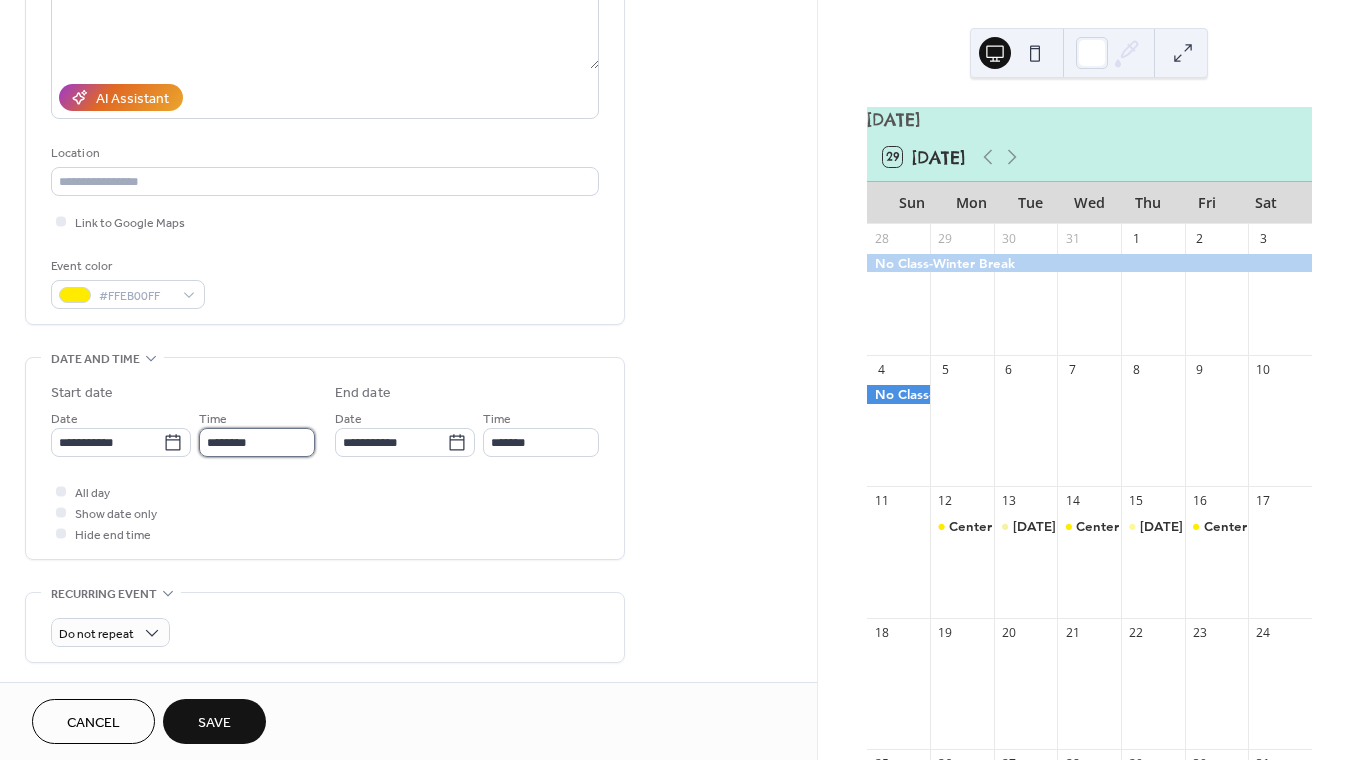 click on "********" at bounding box center (257, 442) 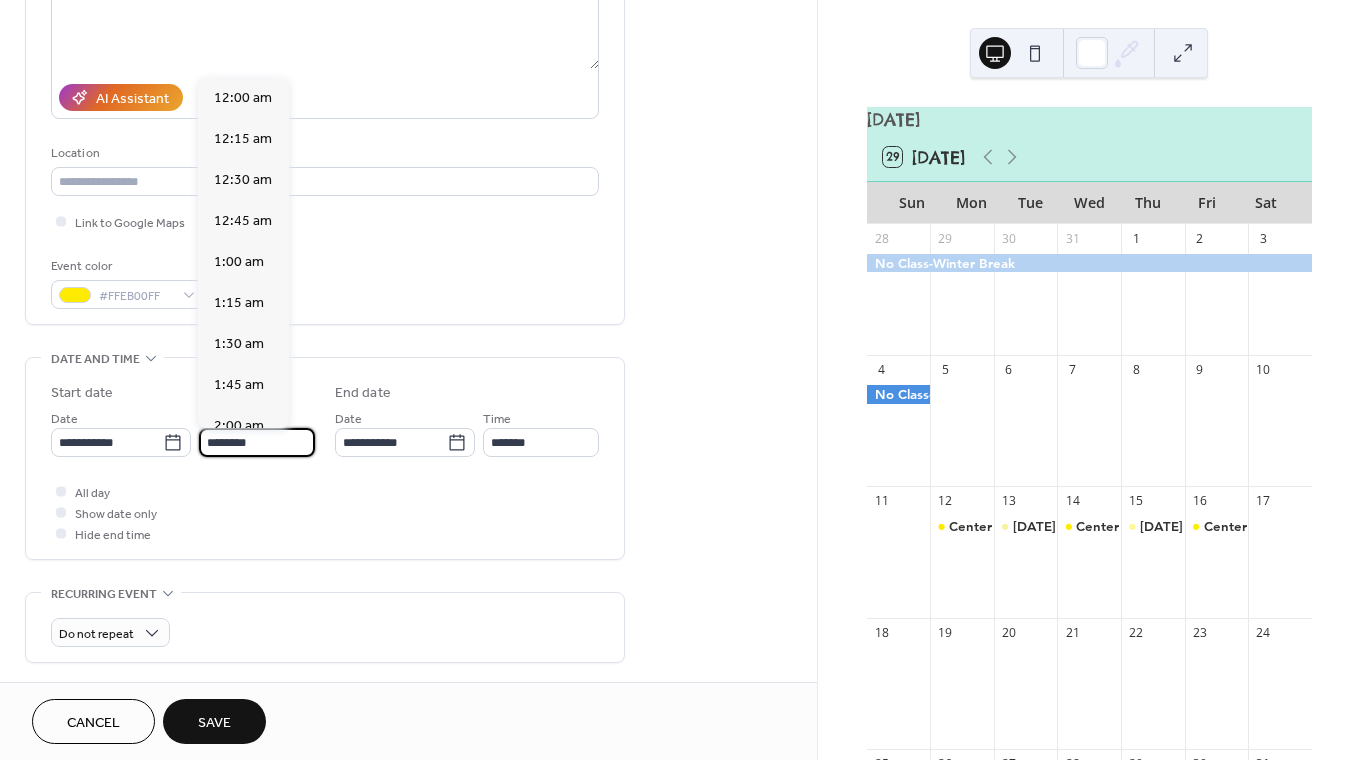 scroll, scrollTop: 1944, scrollLeft: 0, axis: vertical 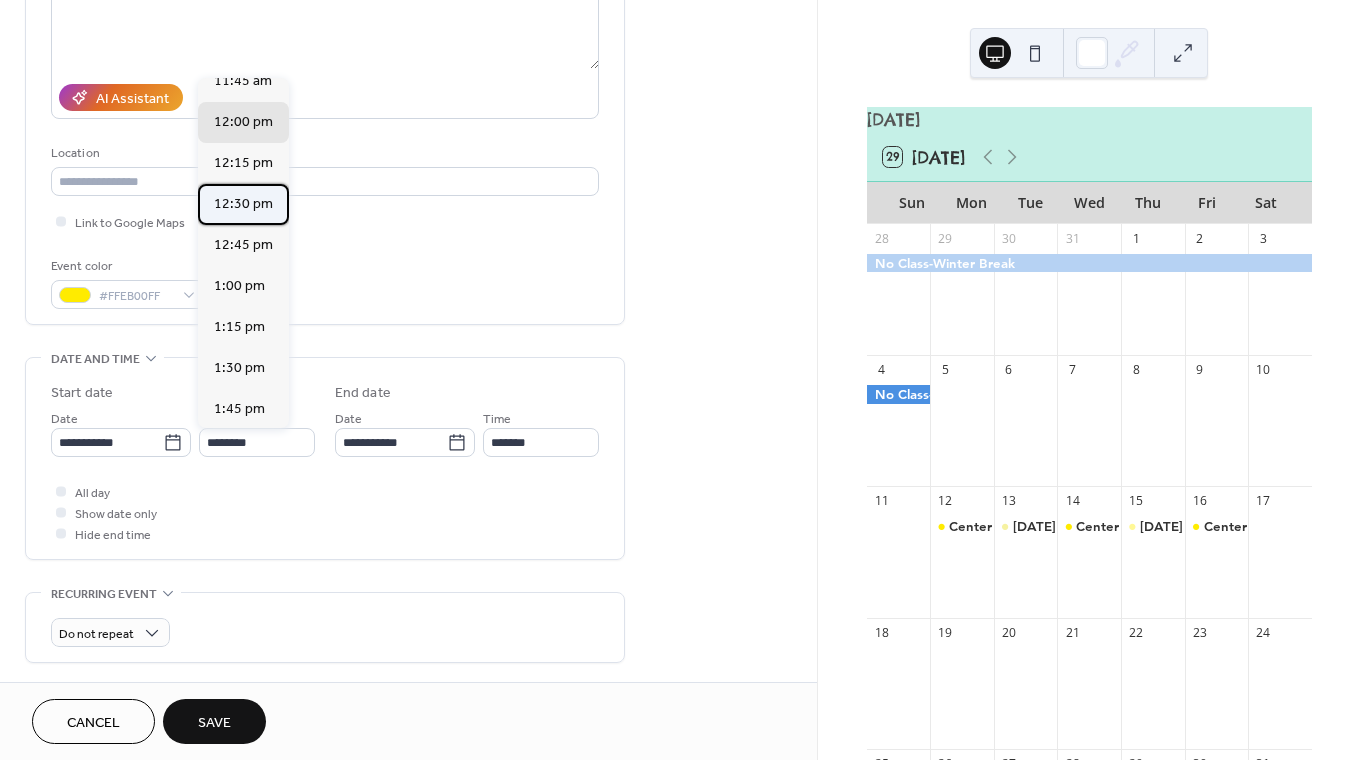 click on "12:30 pm" at bounding box center (243, 204) 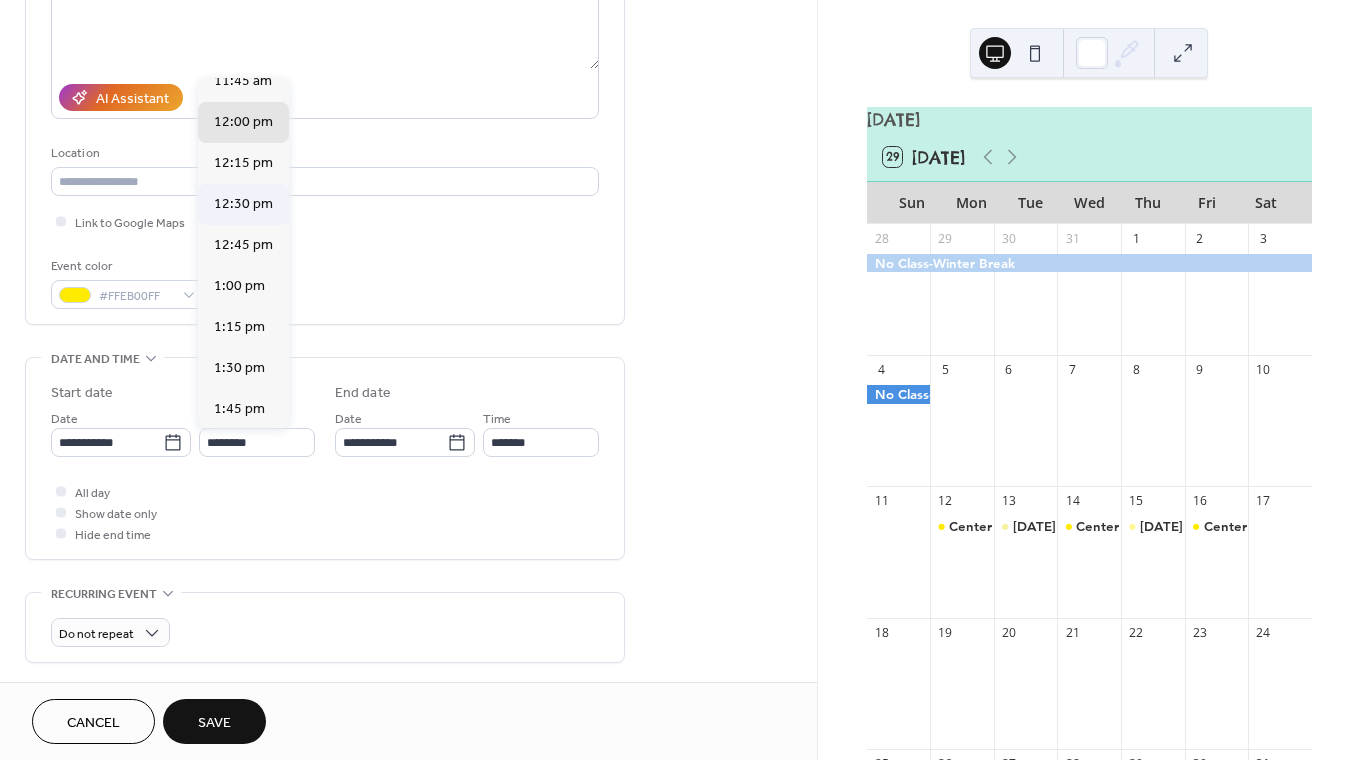 type on "********" 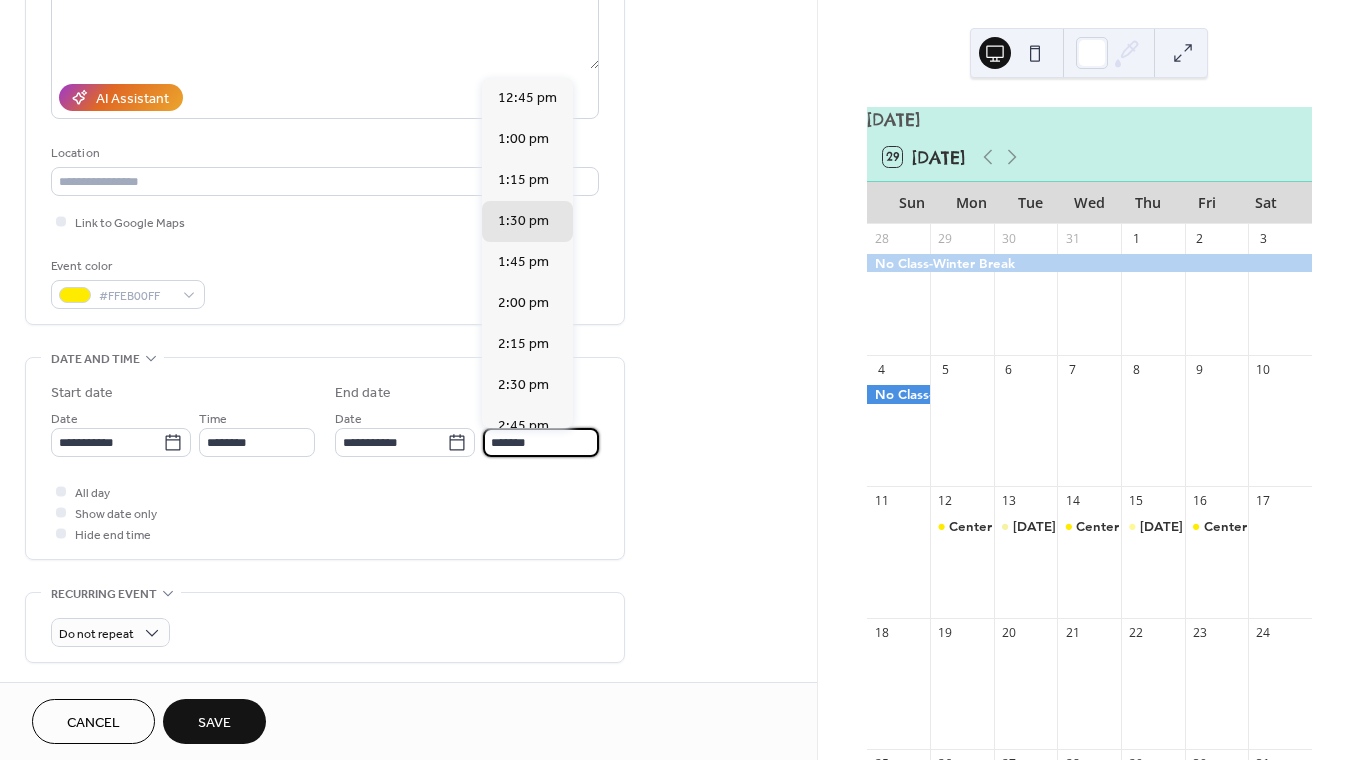 click on "*******" at bounding box center (541, 442) 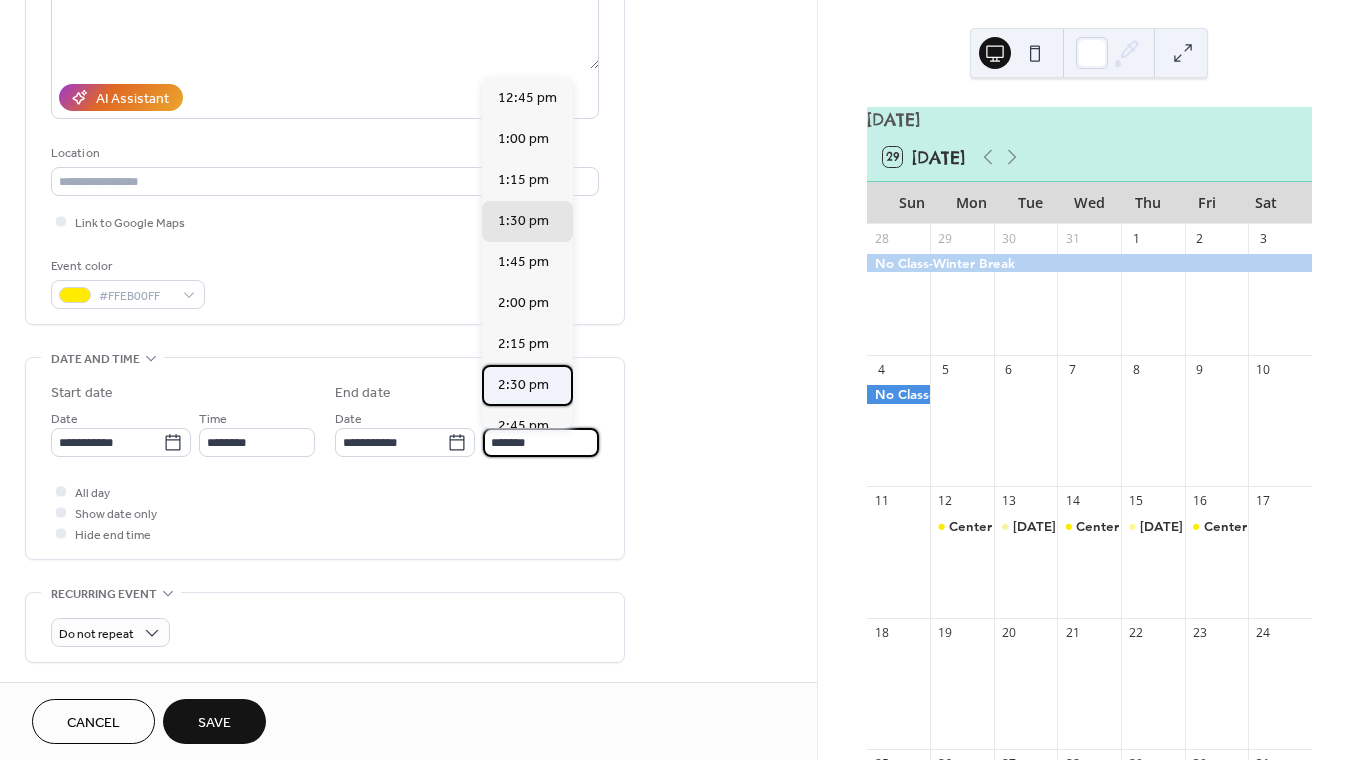 click on "2:30 pm" at bounding box center [523, 385] 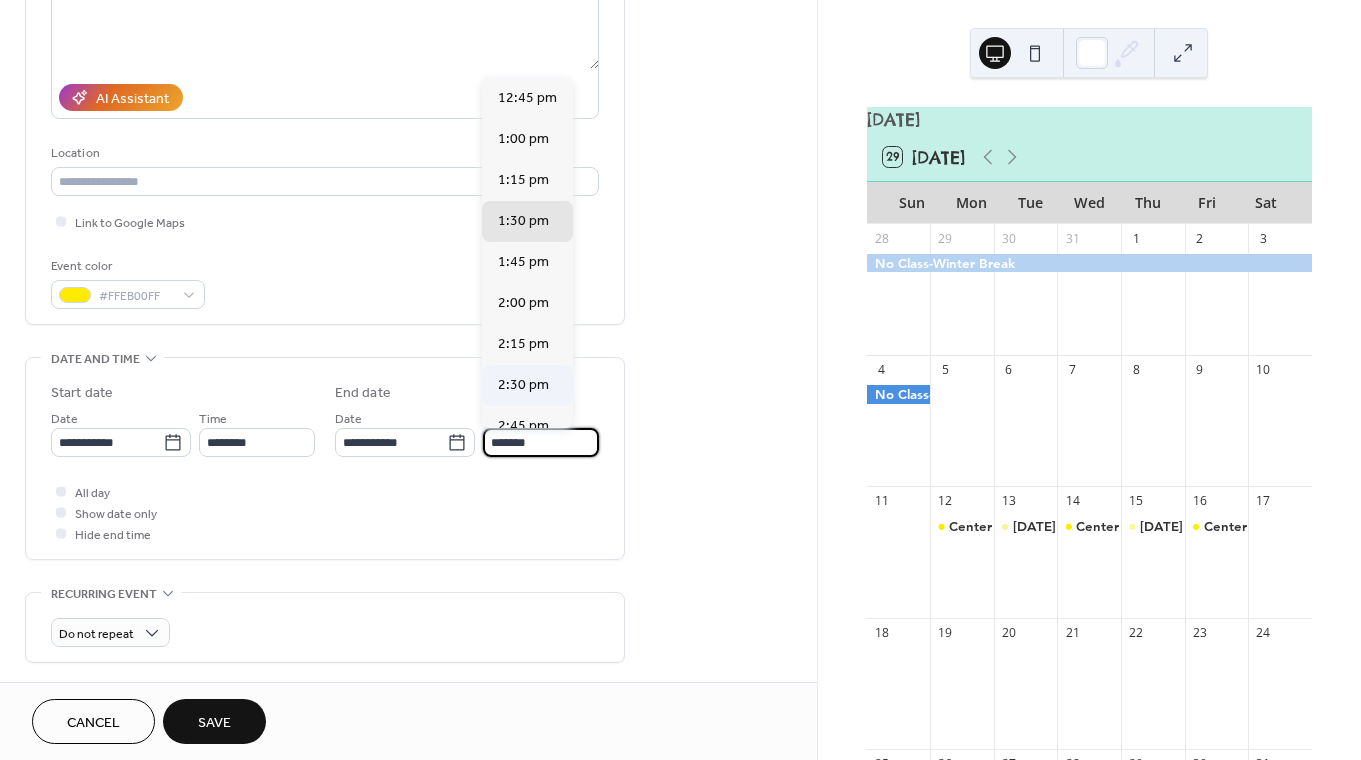 type on "*******" 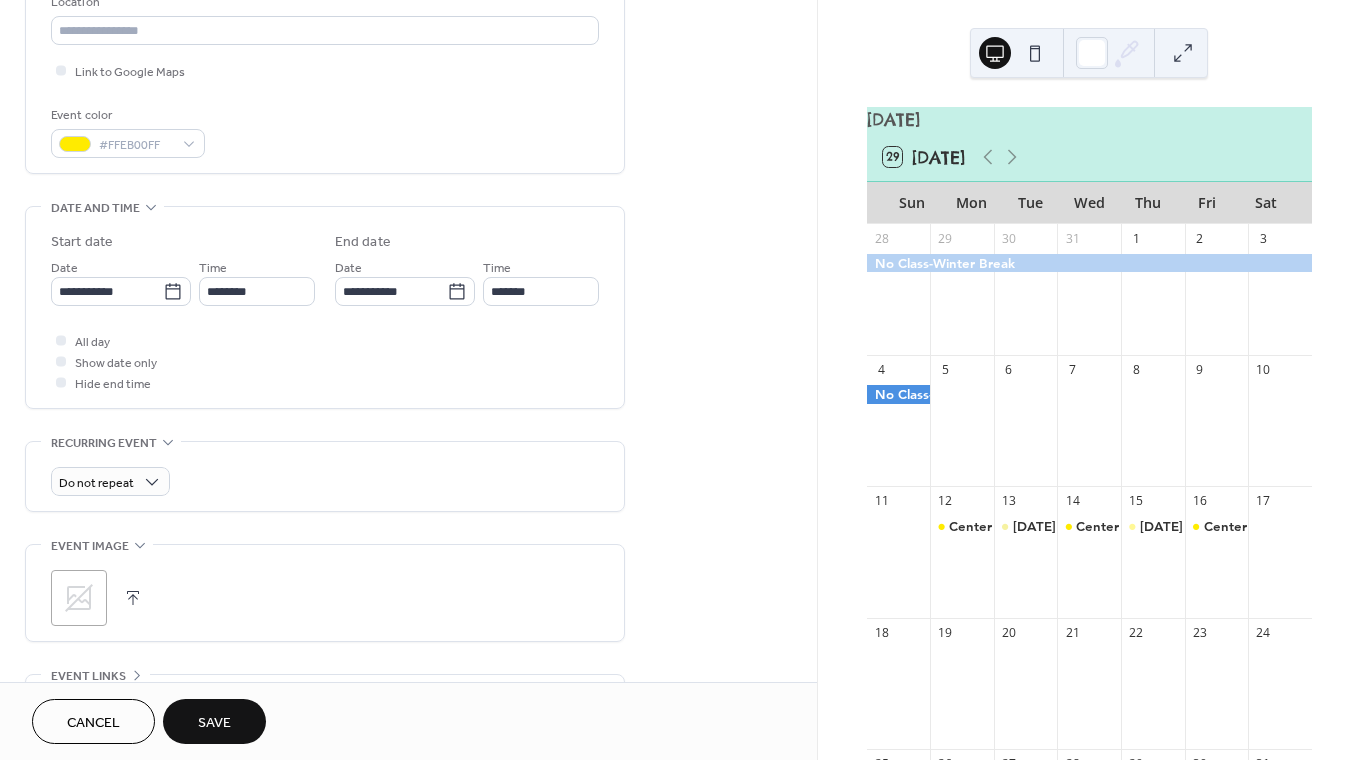 scroll, scrollTop: 475, scrollLeft: 0, axis: vertical 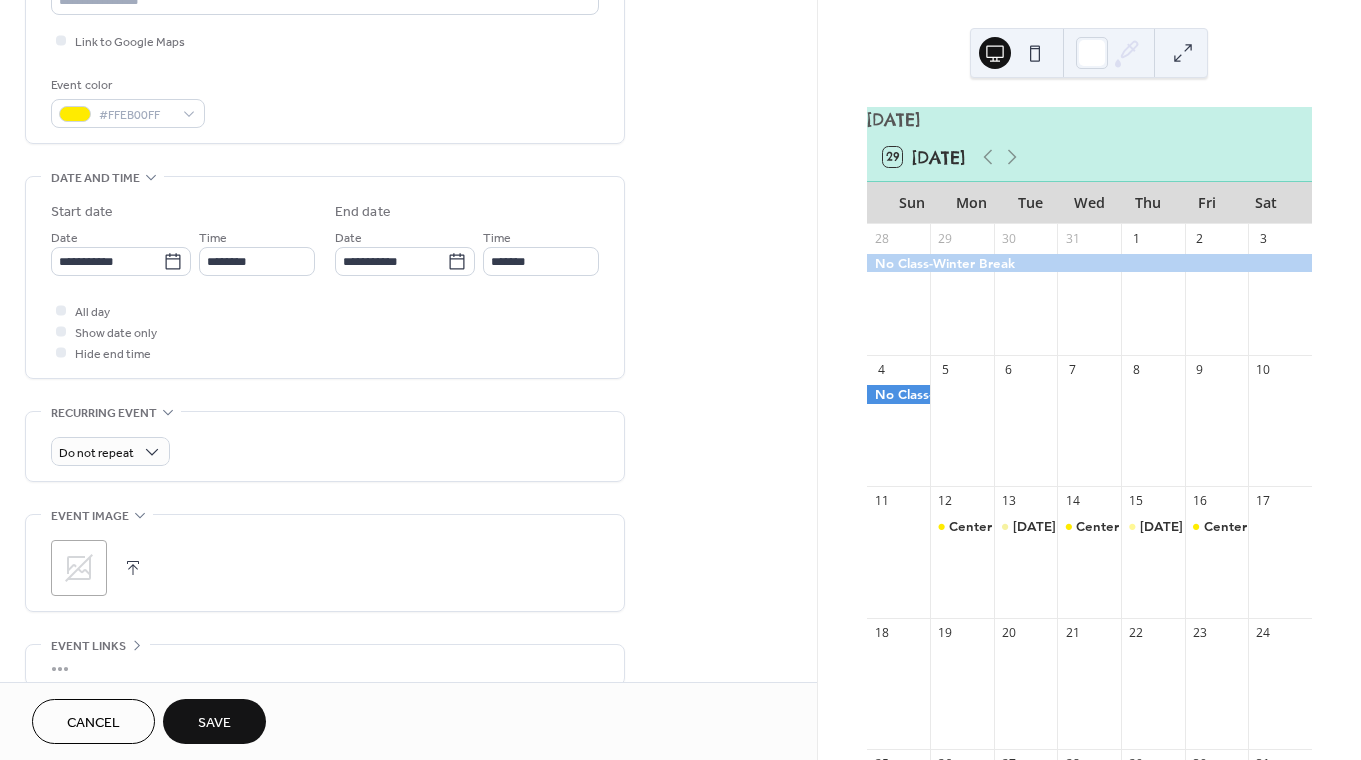 click on "Save" at bounding box center [214, 721] 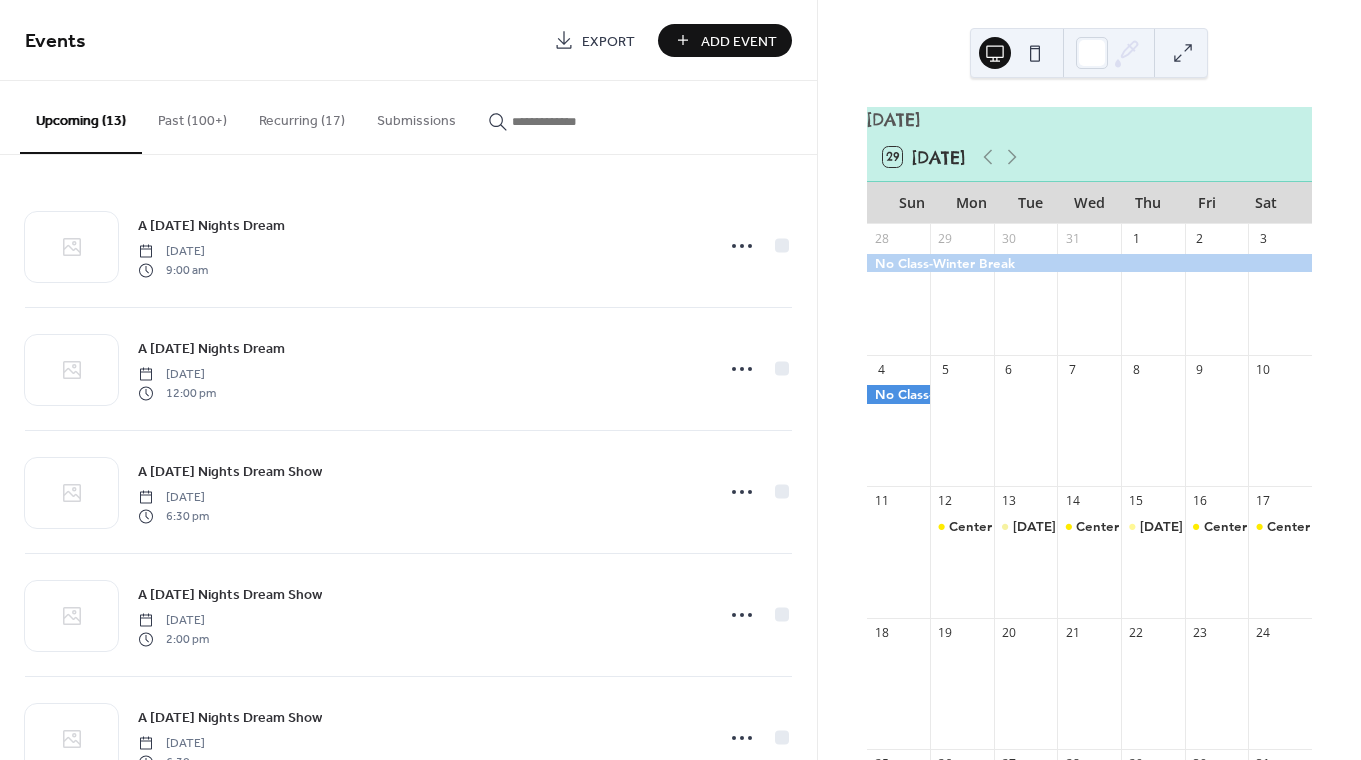 click on "Add Event" at bounding box center [739, 41] 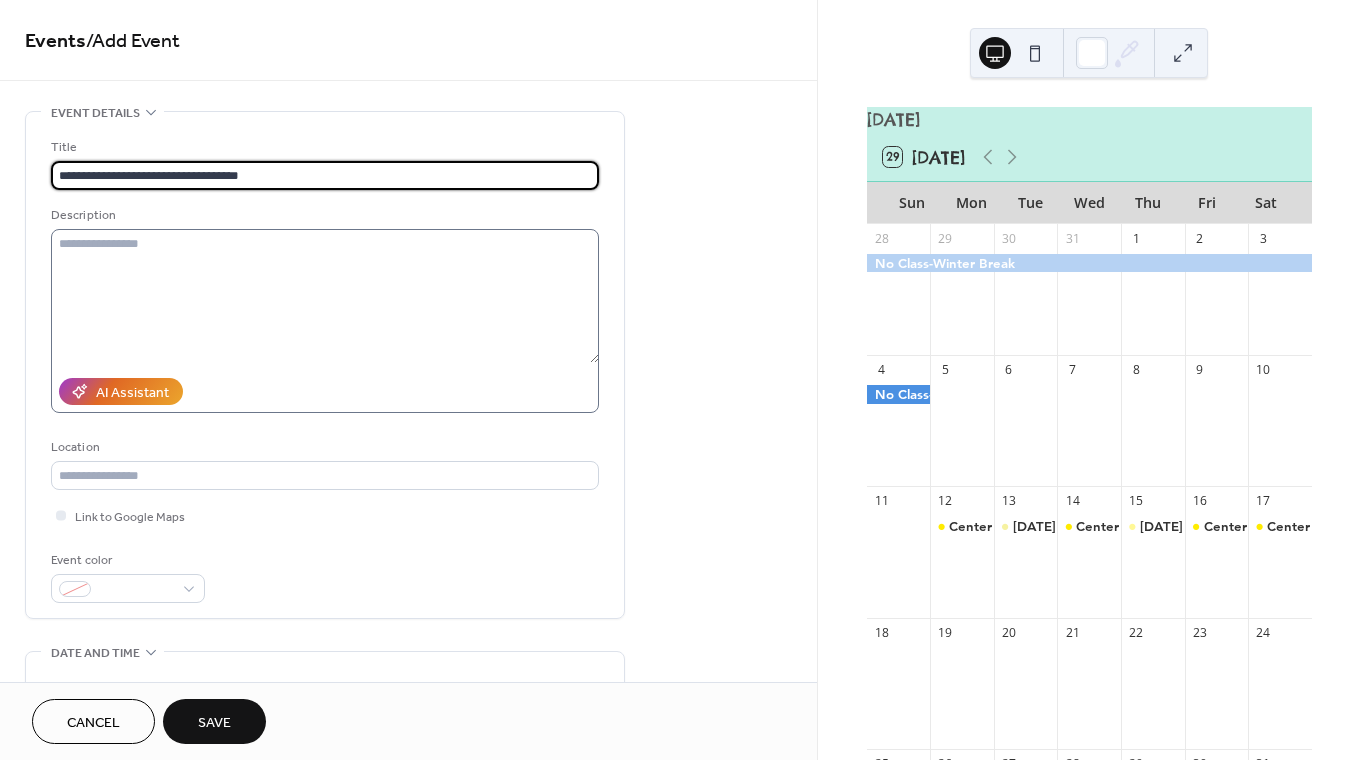 type on "**********" 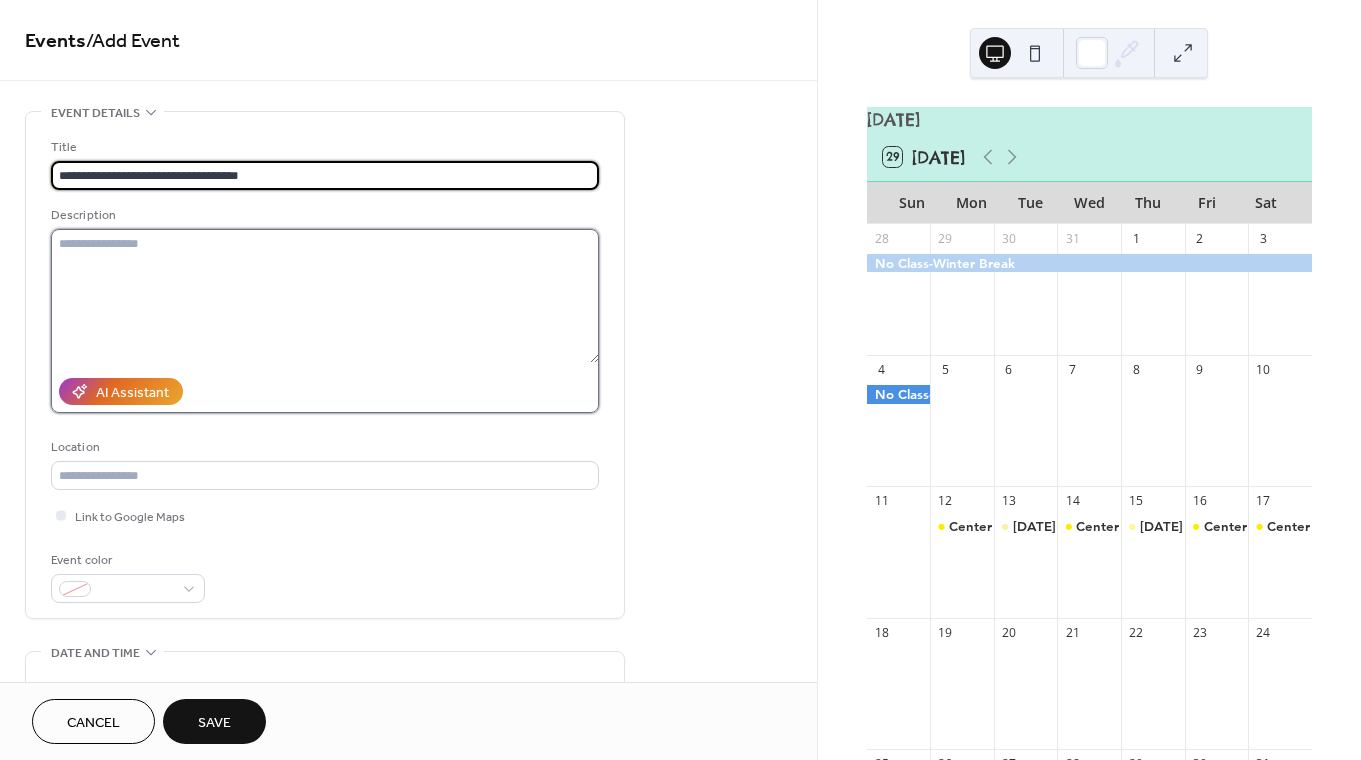 click at bounding box center [325, 296] 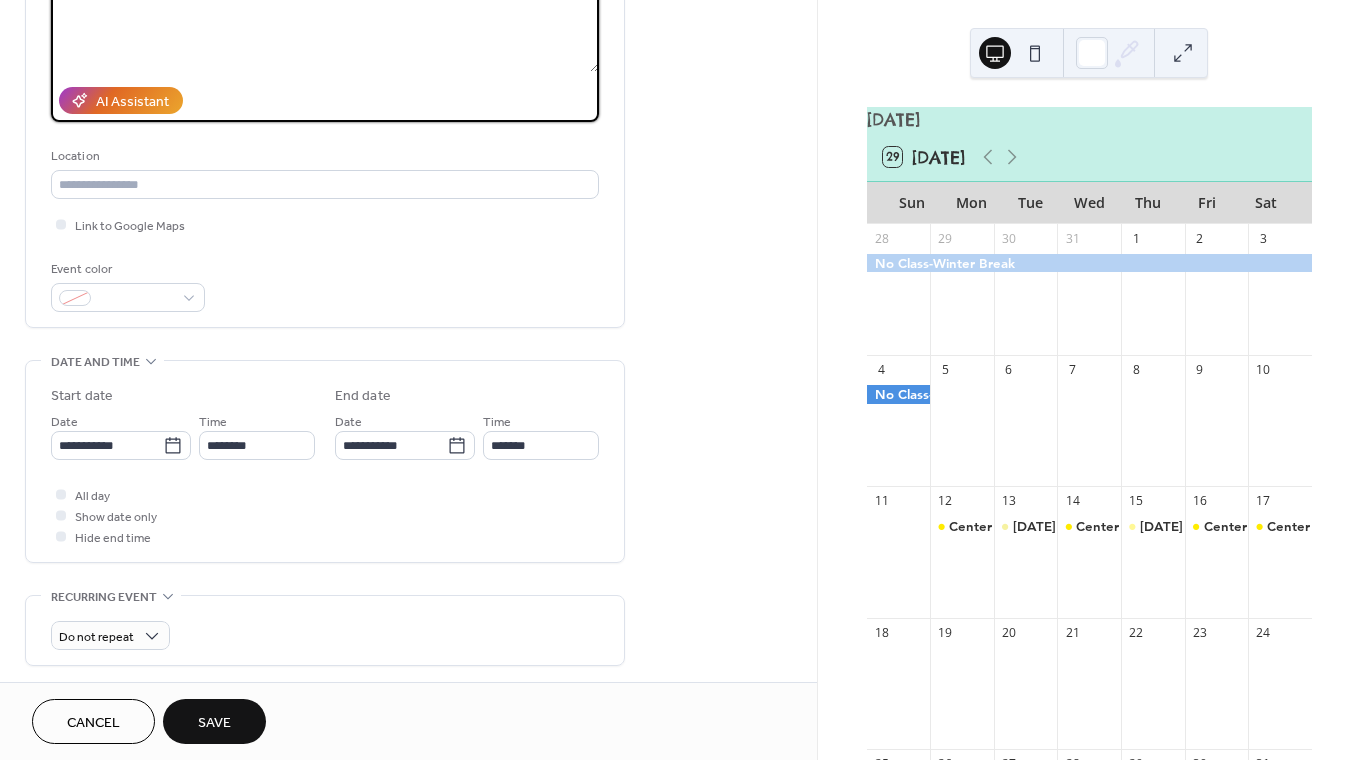 scroll, scrollTop: 226, scrollLeft: 0, axis: vertical 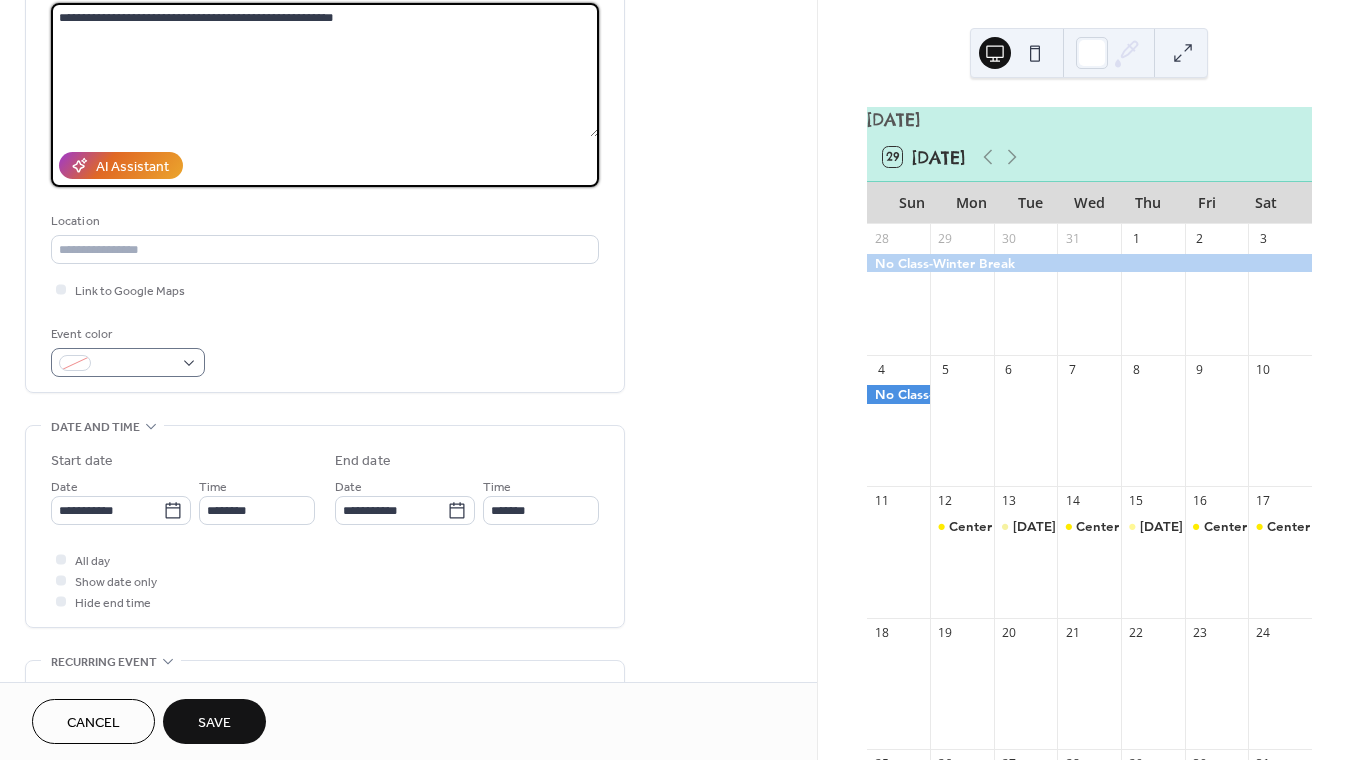 type on "**********" 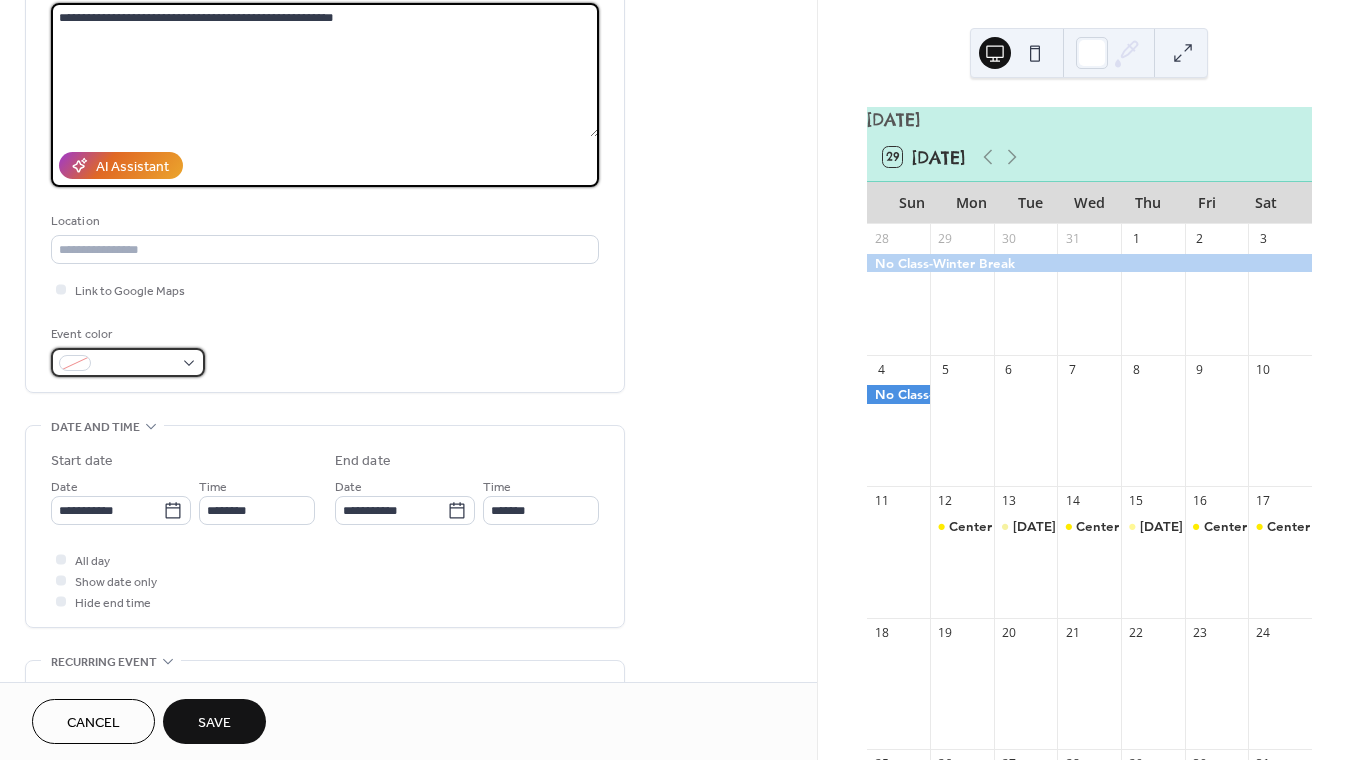 click at bounding box center (136, 364) 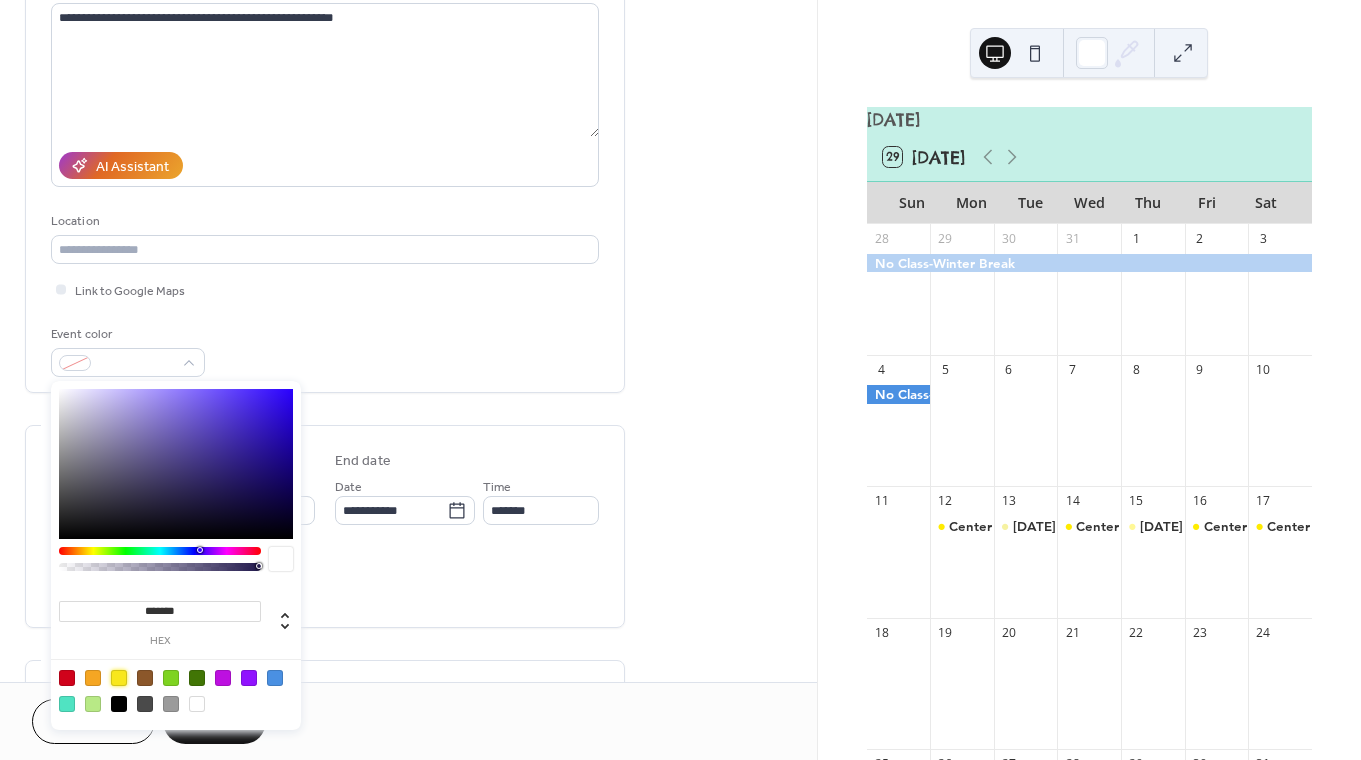 click at bounding box center [119, 678] 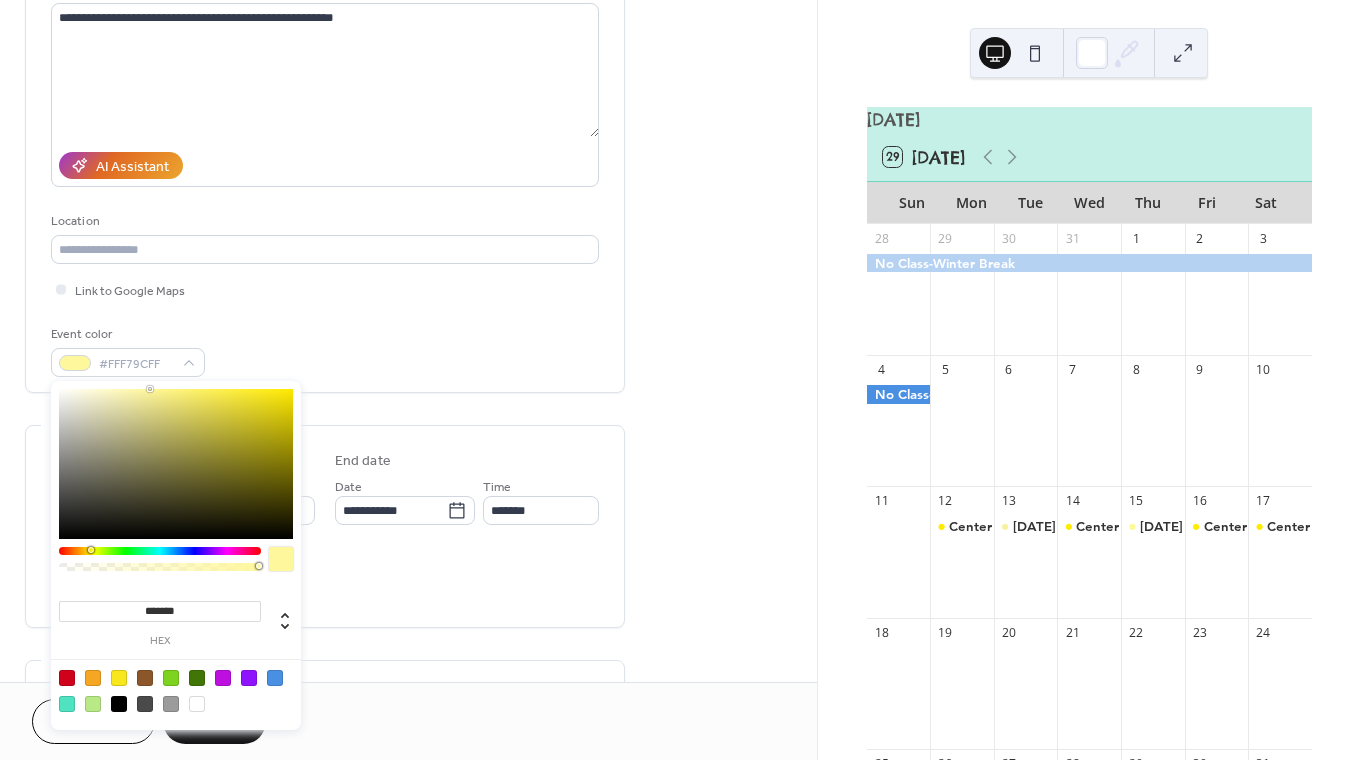 type on "*******" 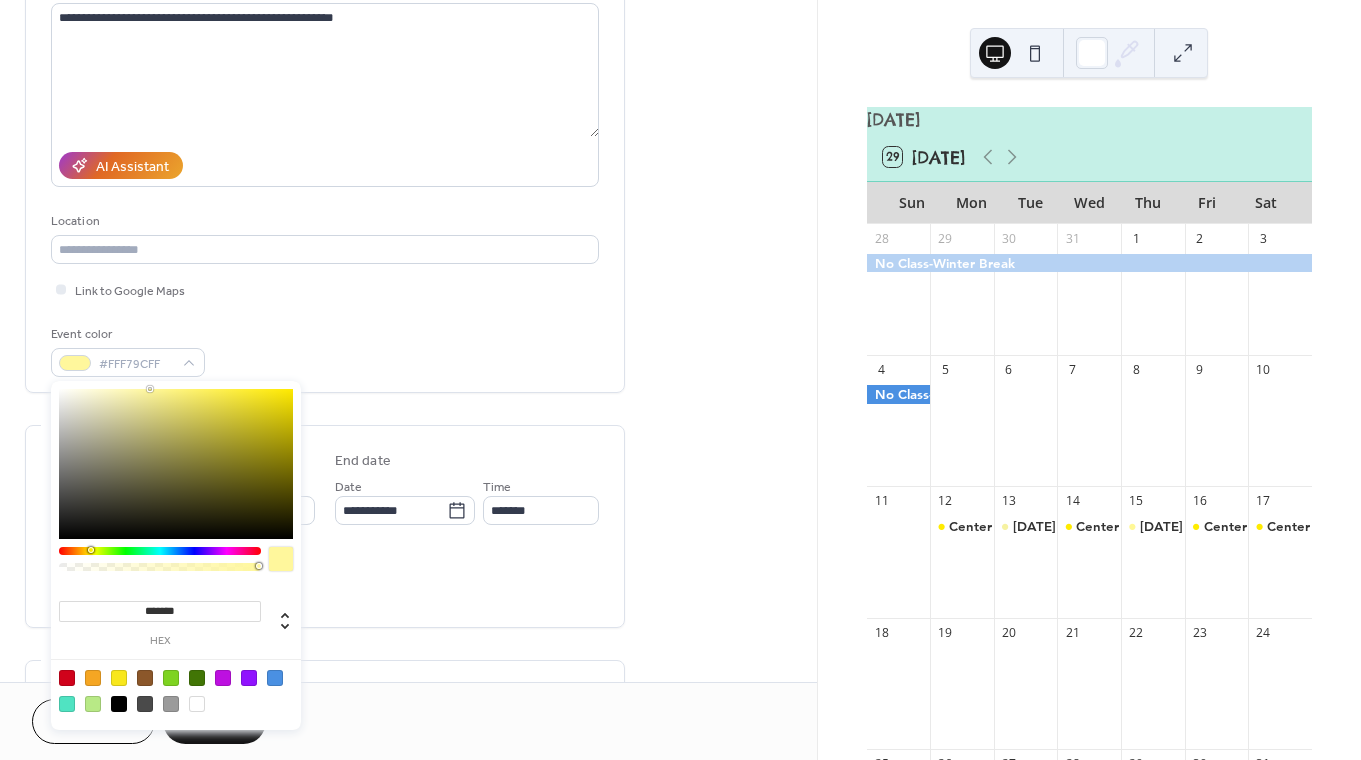 drag, startPoint x: 266, startPoint y: 393, endPoint x: 149, endPoint y: 389, distance: 117.06836 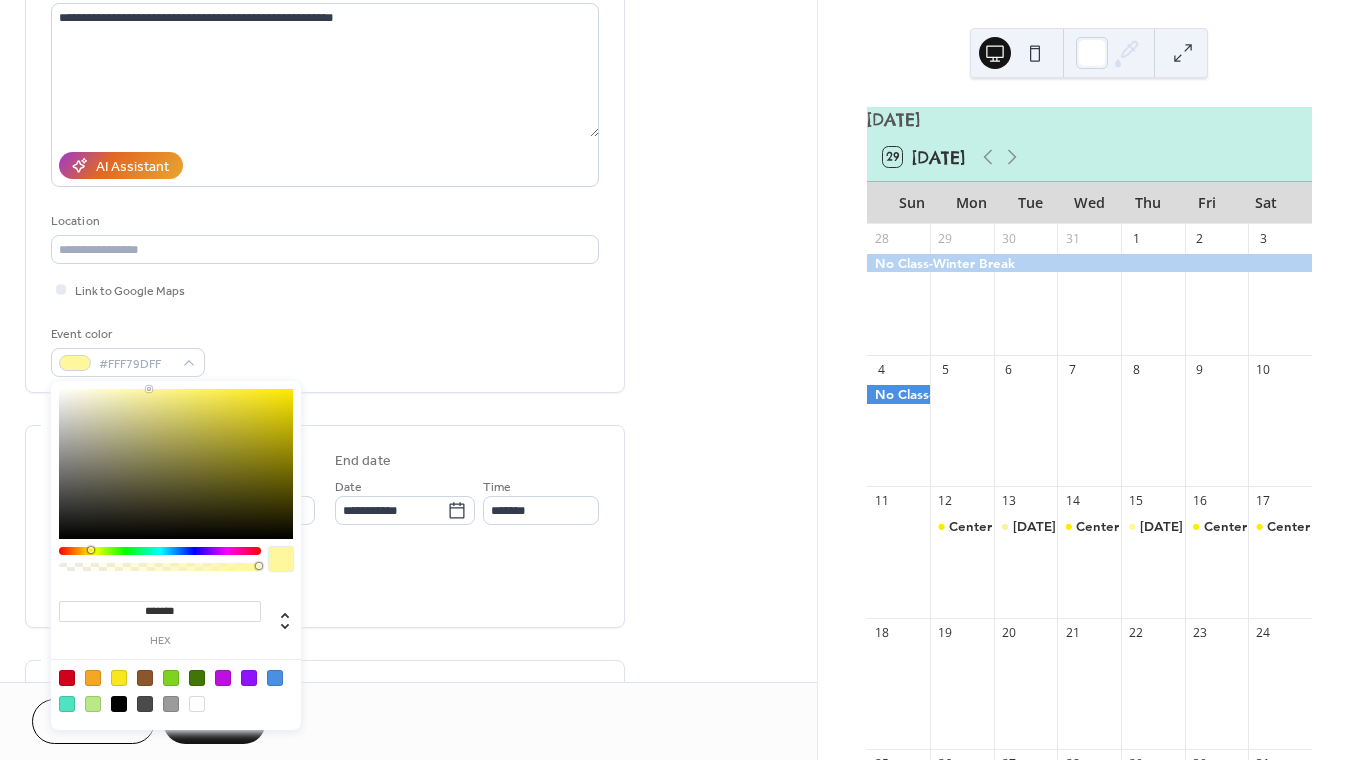 click on "All day Show date only Hide end time" at bounding box center [325, 580] 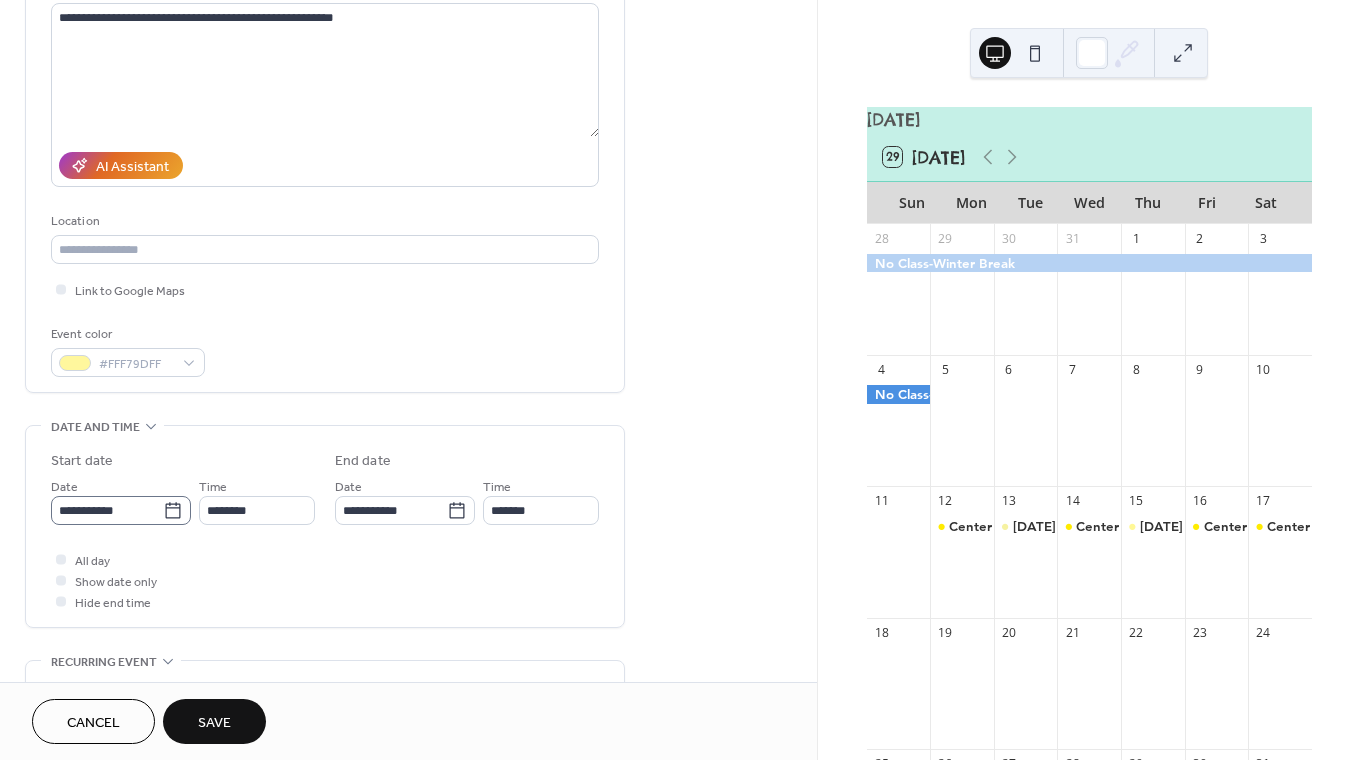 click 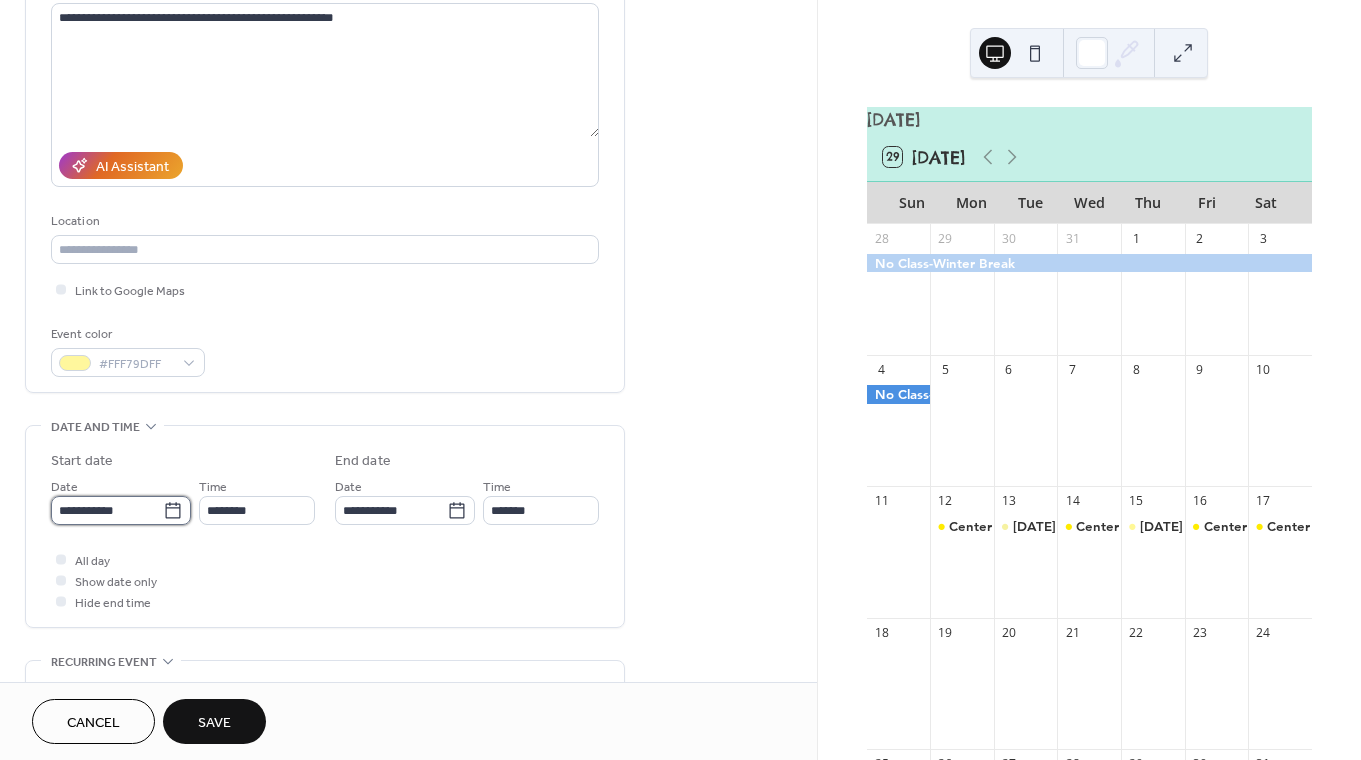 click on "**********" at bounding box center [107, 510] 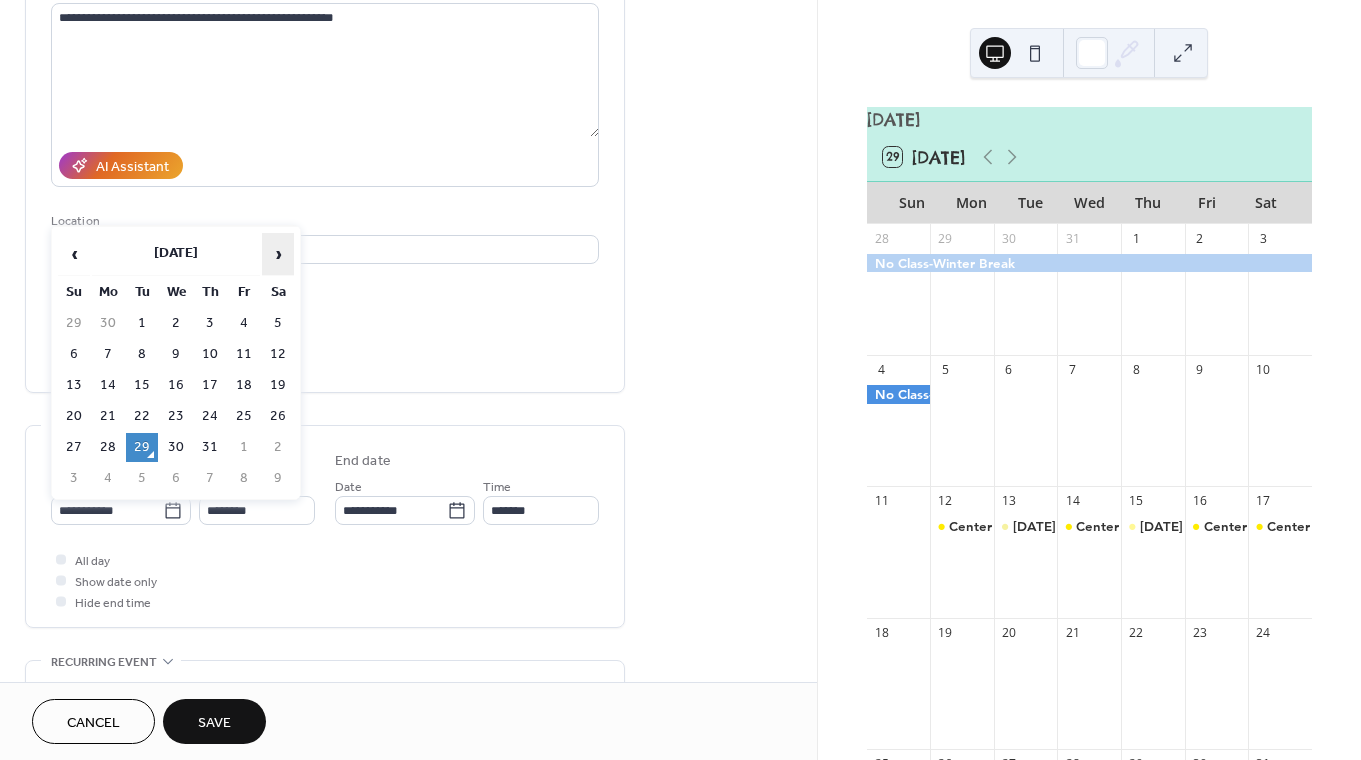click on "›" at bounding box center (278, 254) 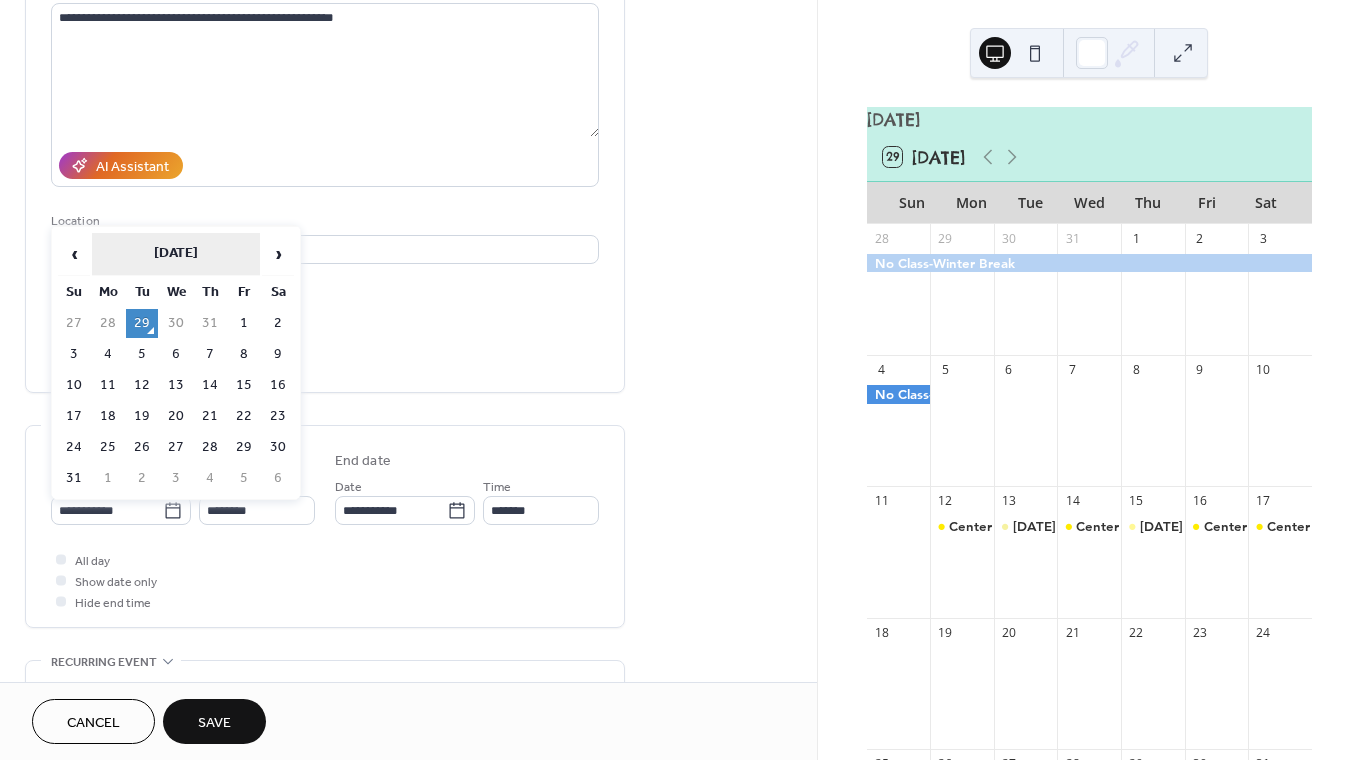 click on "[DATE]" at bounding box center (176, 254) 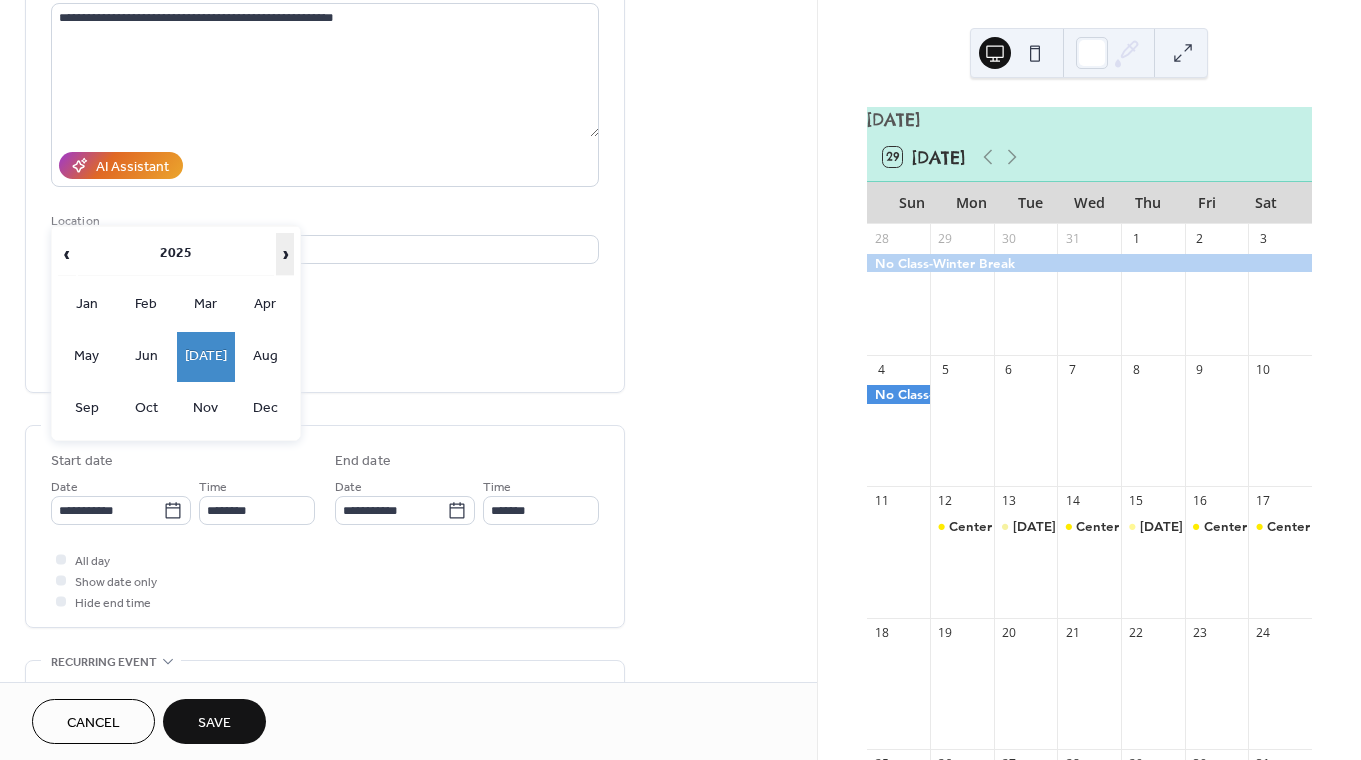 click on "›" at bounding box center (285, 254) 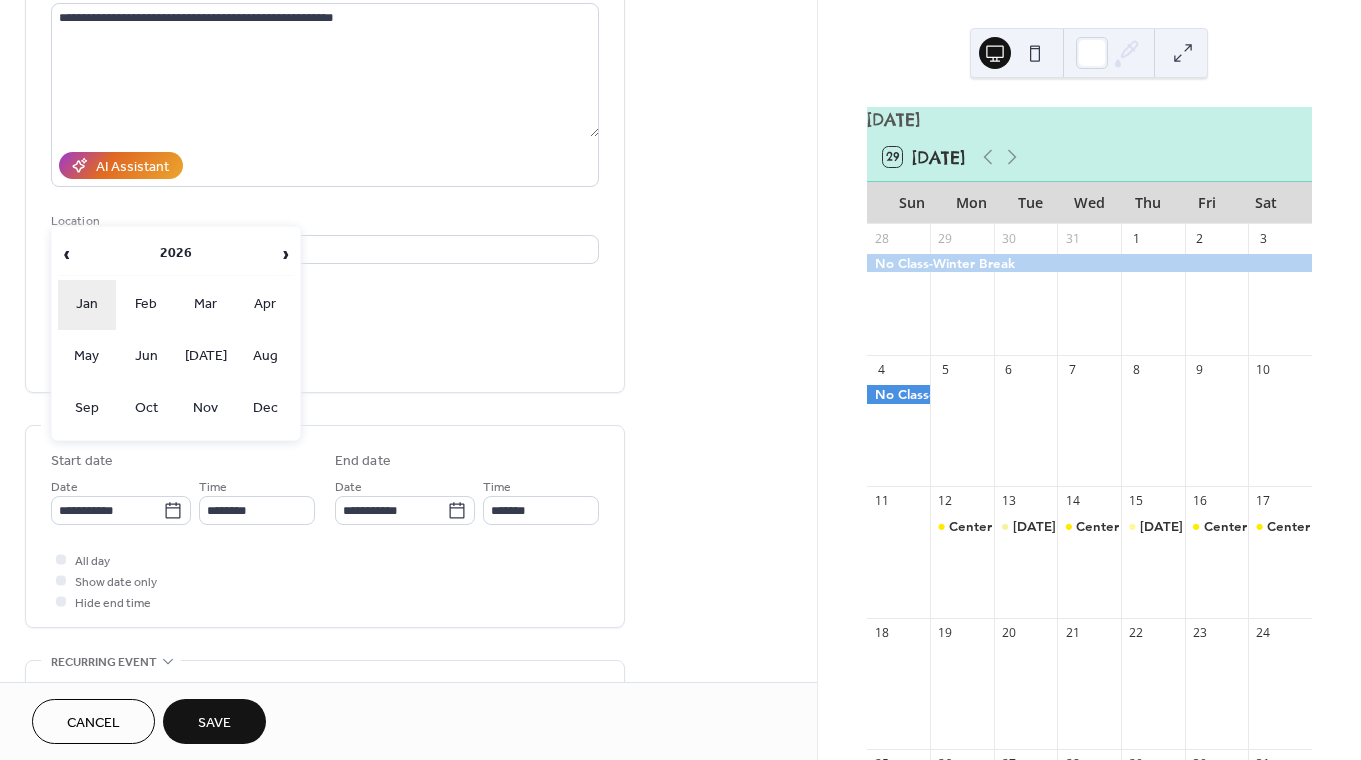 click on "Jan" at bounding box center (87, 305) 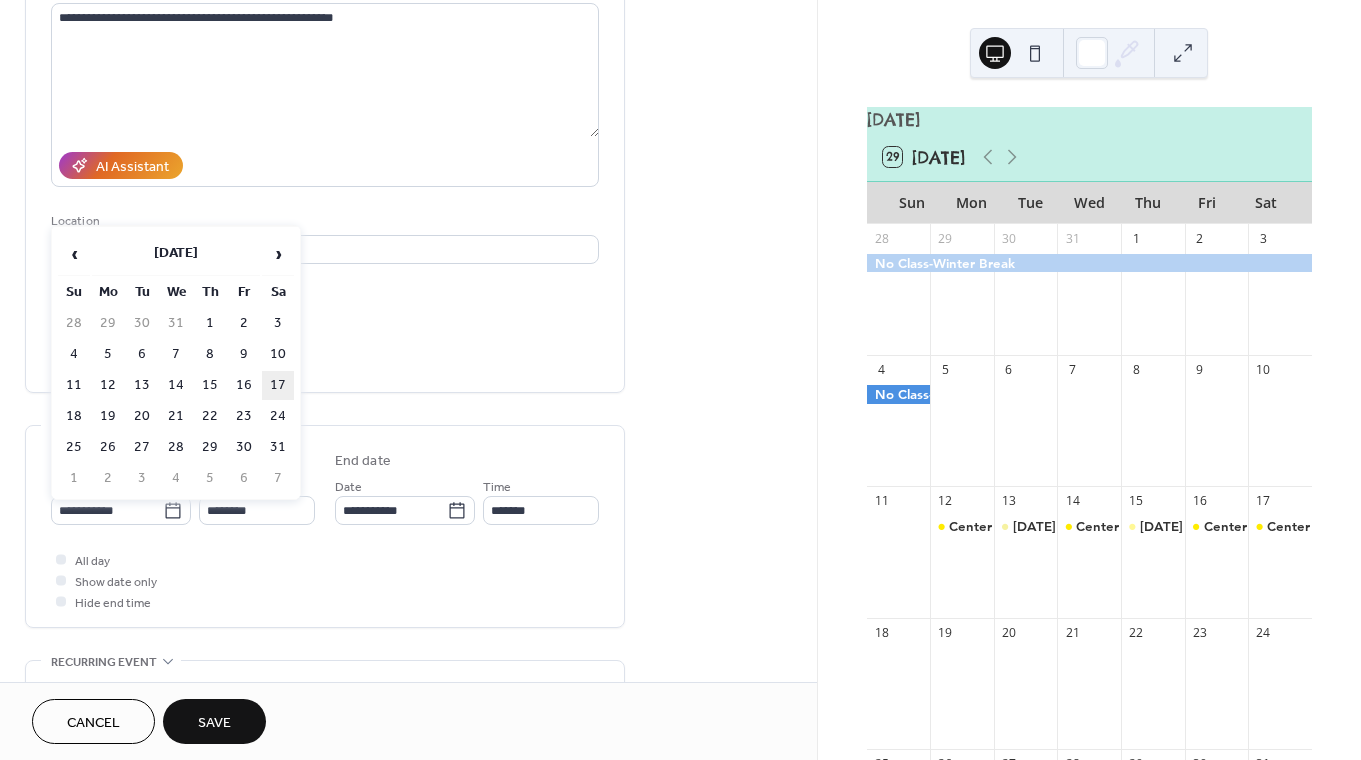 click on "17" at bounding box center (278, 385) 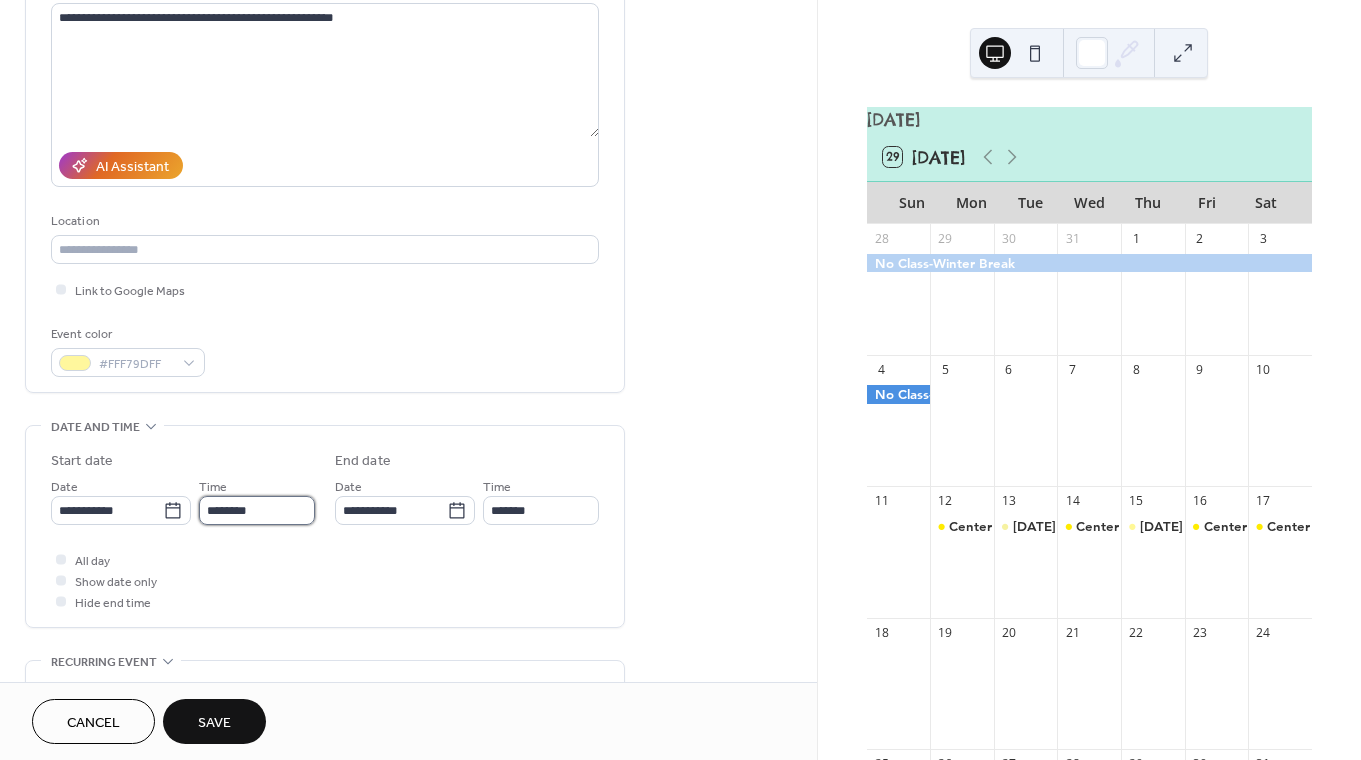click on "********" at bounding box center (257, 510) 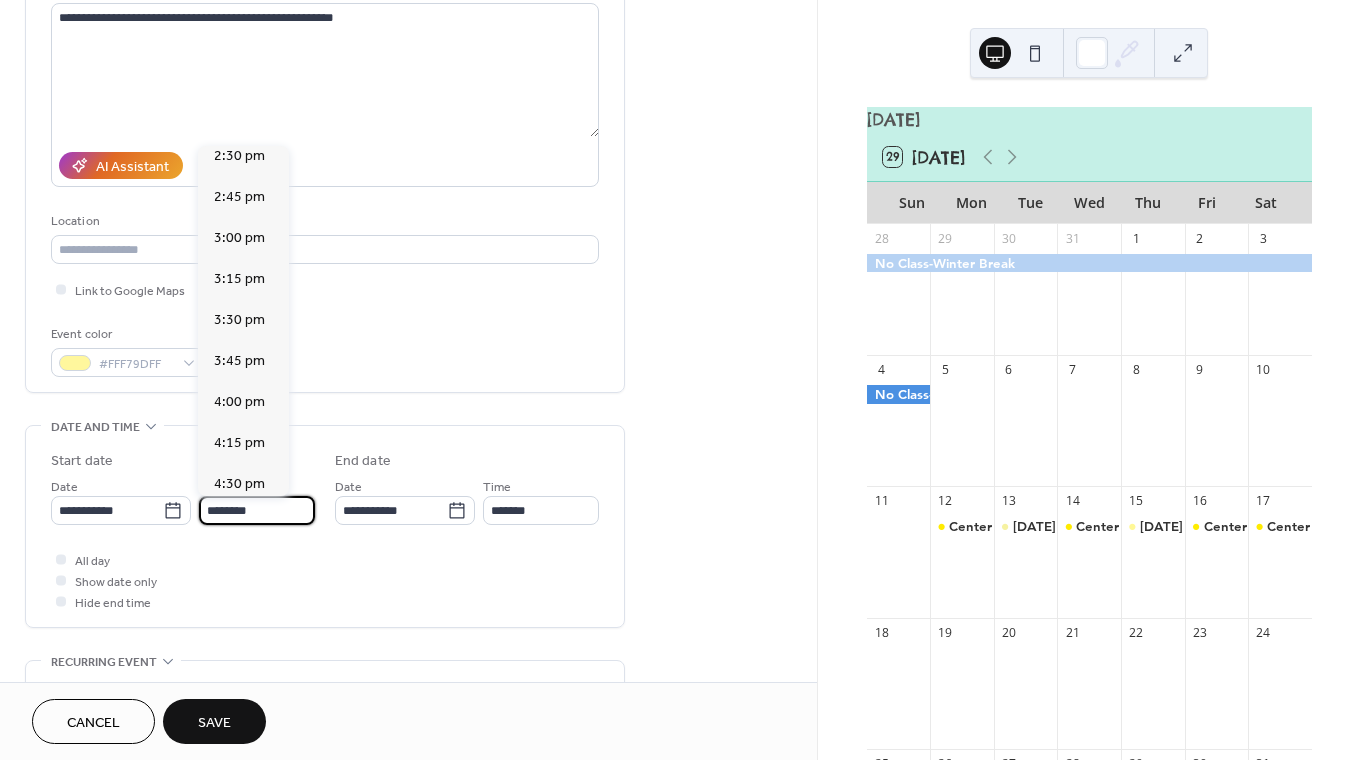scroll, scrollTop: 2391, scrollLeft: 0, axis: vertical 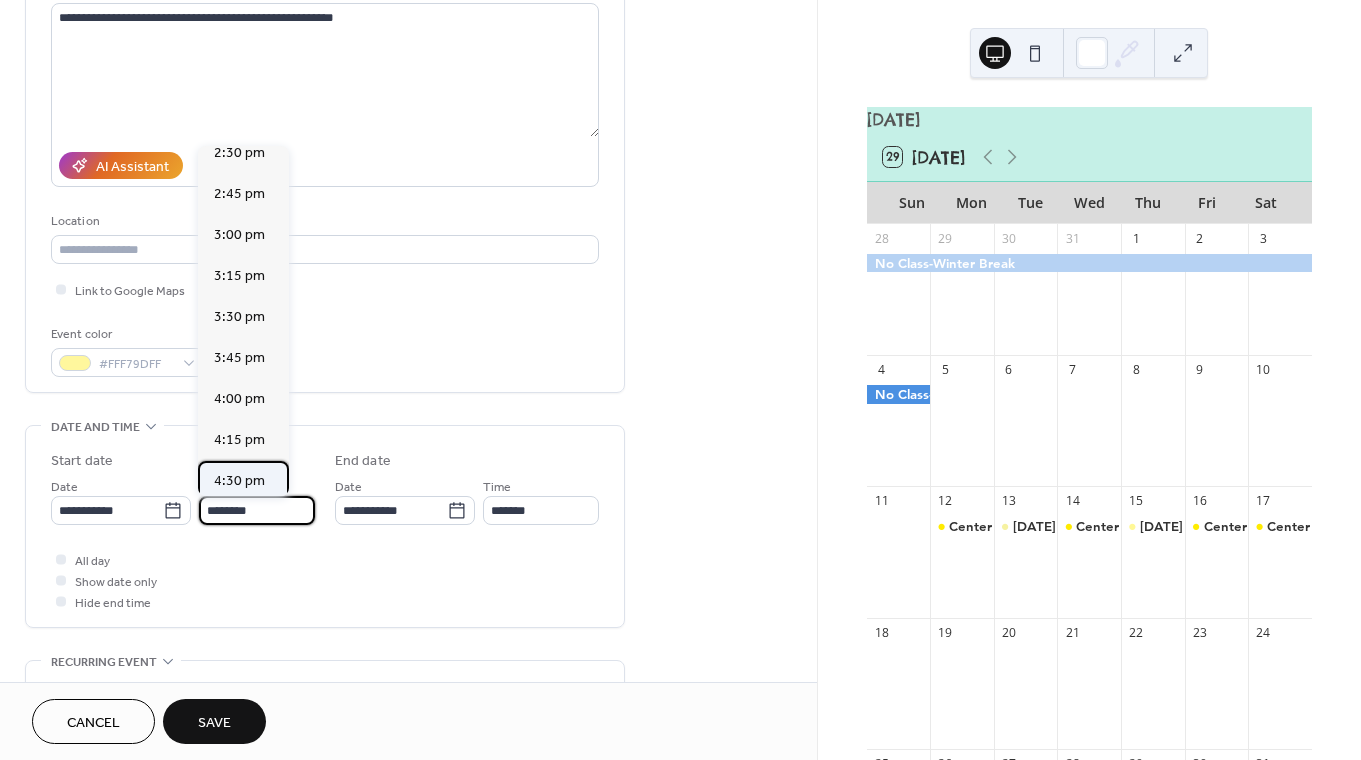 click on "4:30 pm" at bounding box center (239, 481) 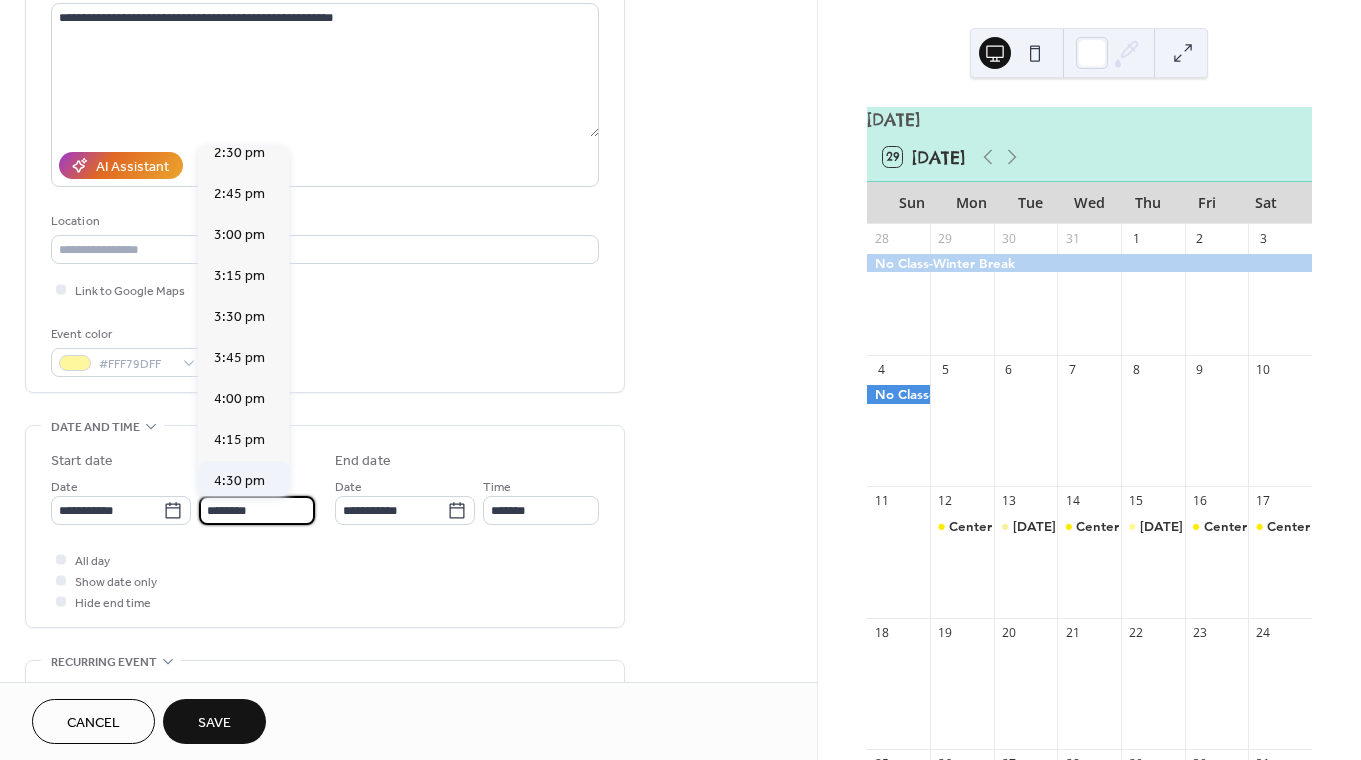 type on "*******" 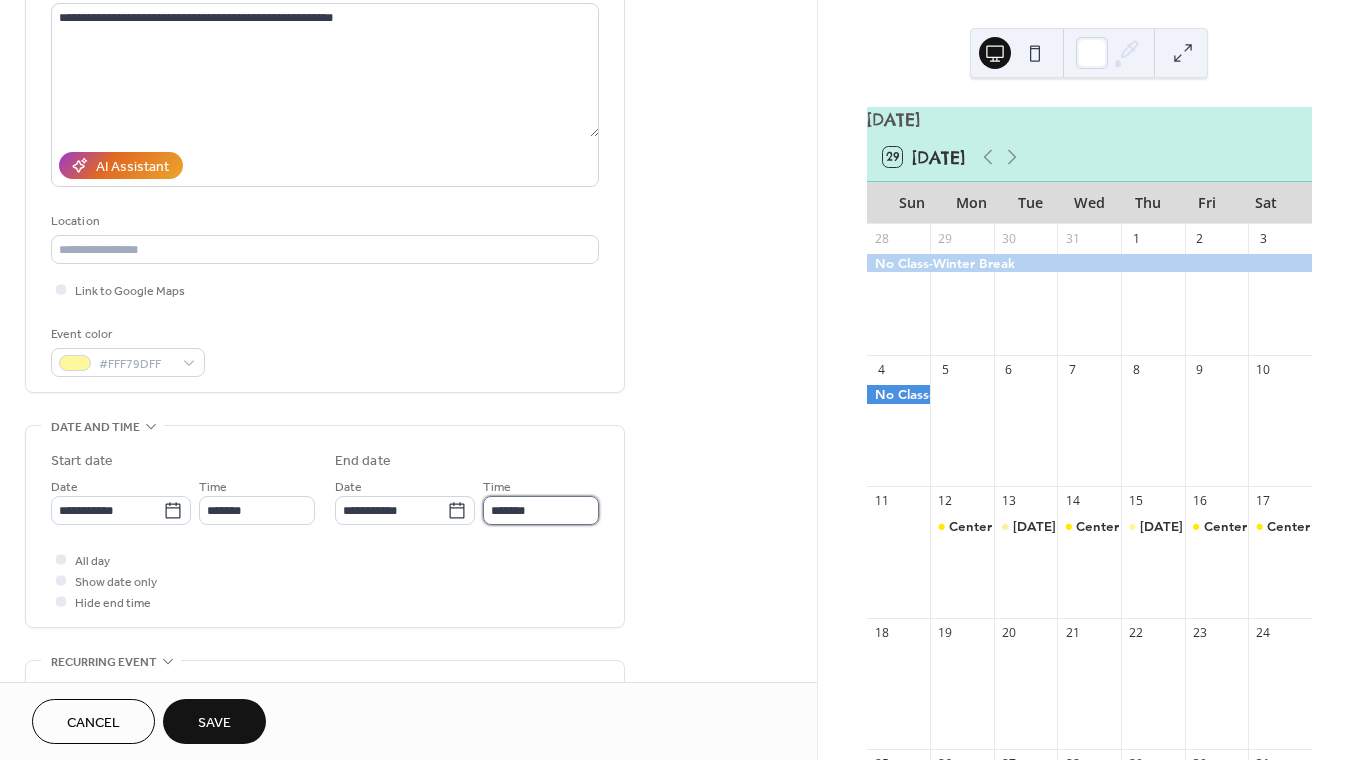 click on "*******" at bounding box center [541, 510] 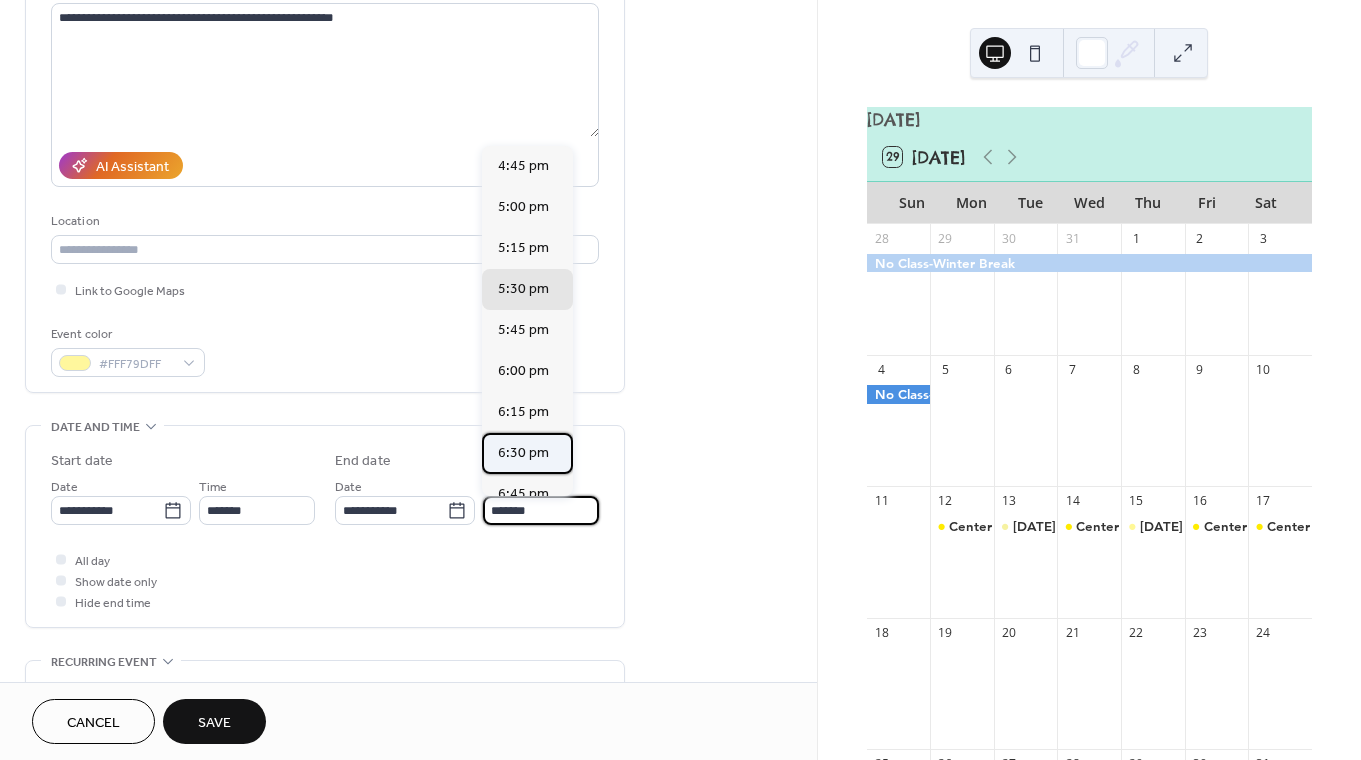 click on "6:30 pm" at bounding box center (523, 453) 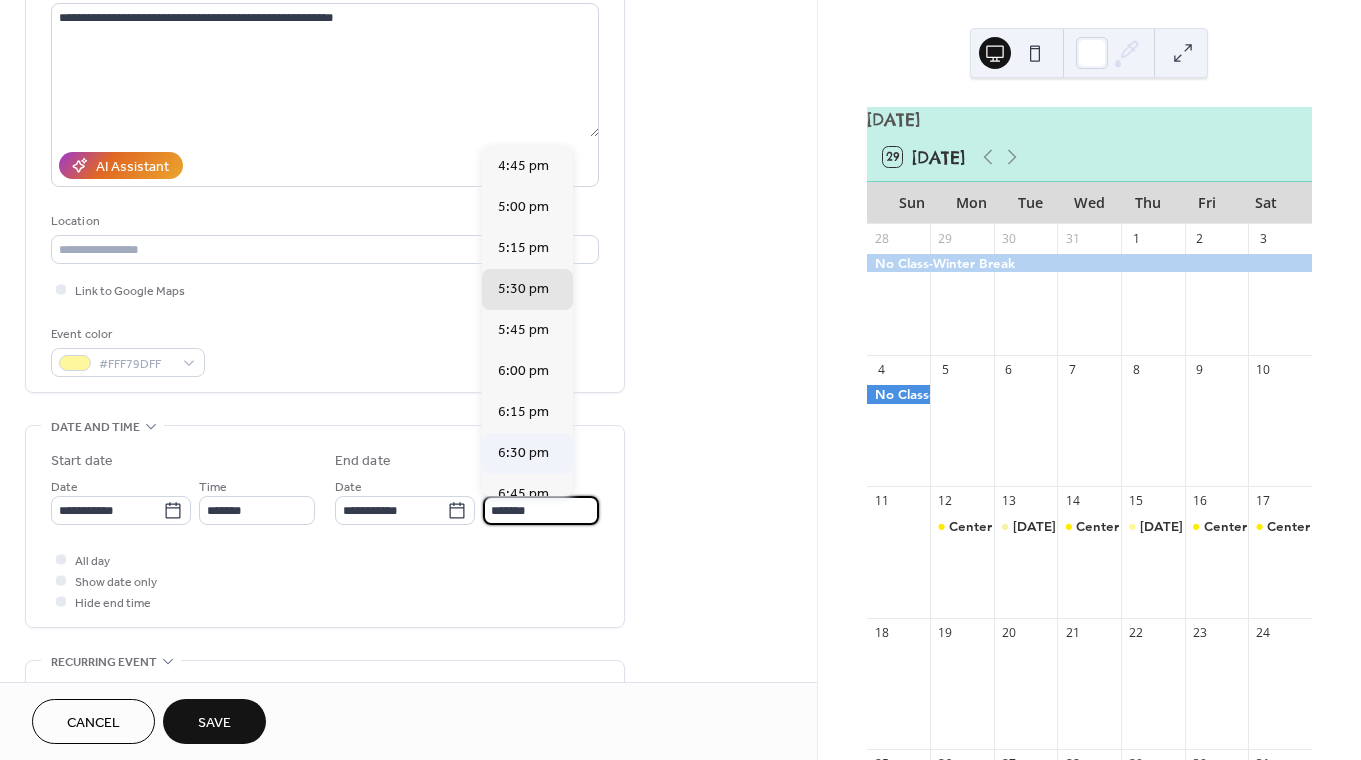 type on "*******" 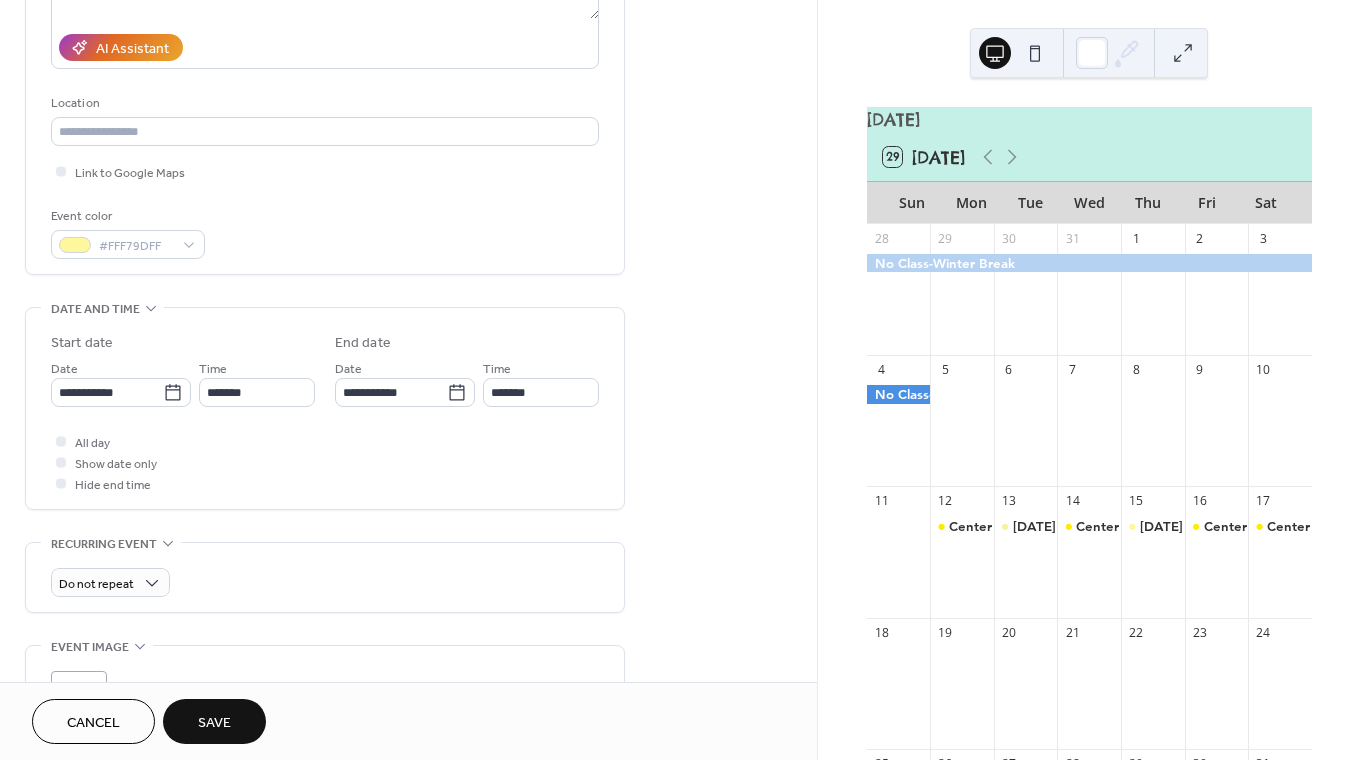 scroll, scrollTop: 351, scrollLeft: 0, axis: vertical 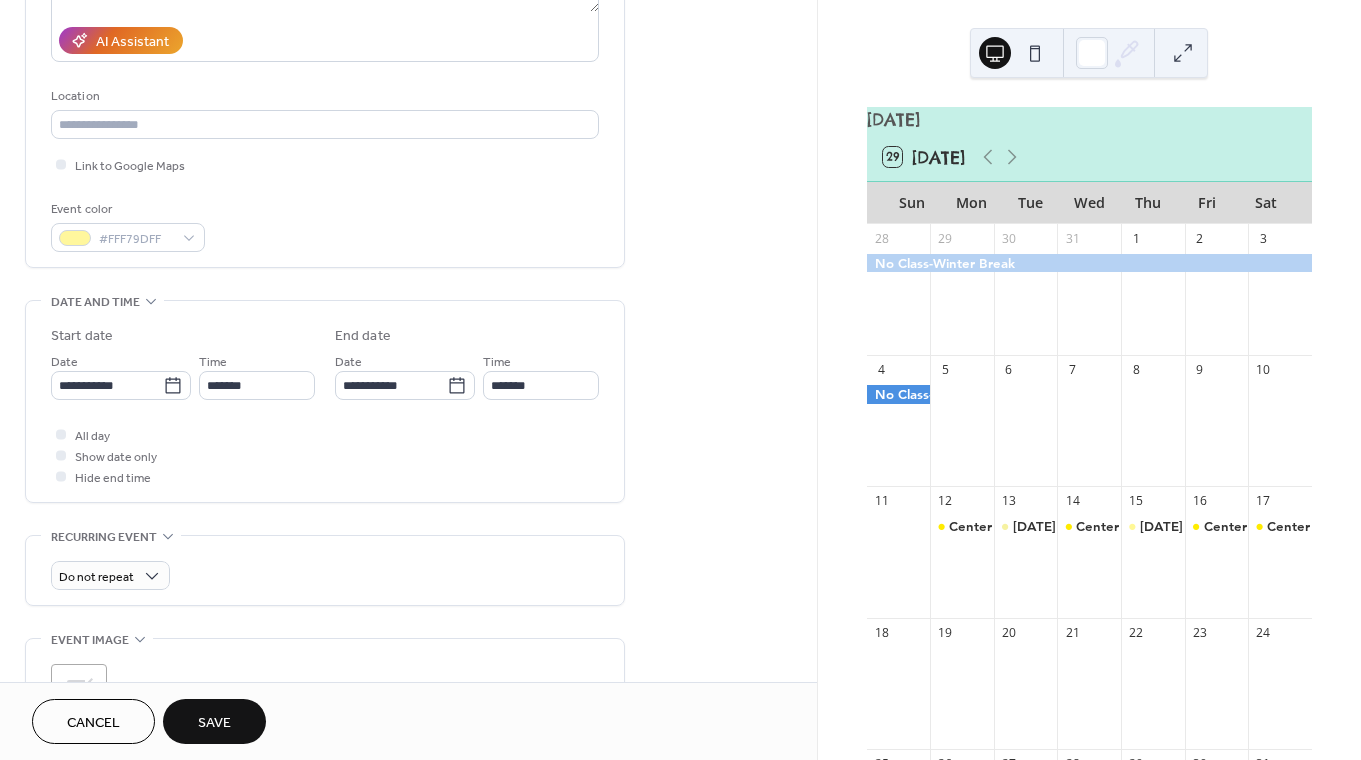click on "Save" at bounding box center (214, 723) 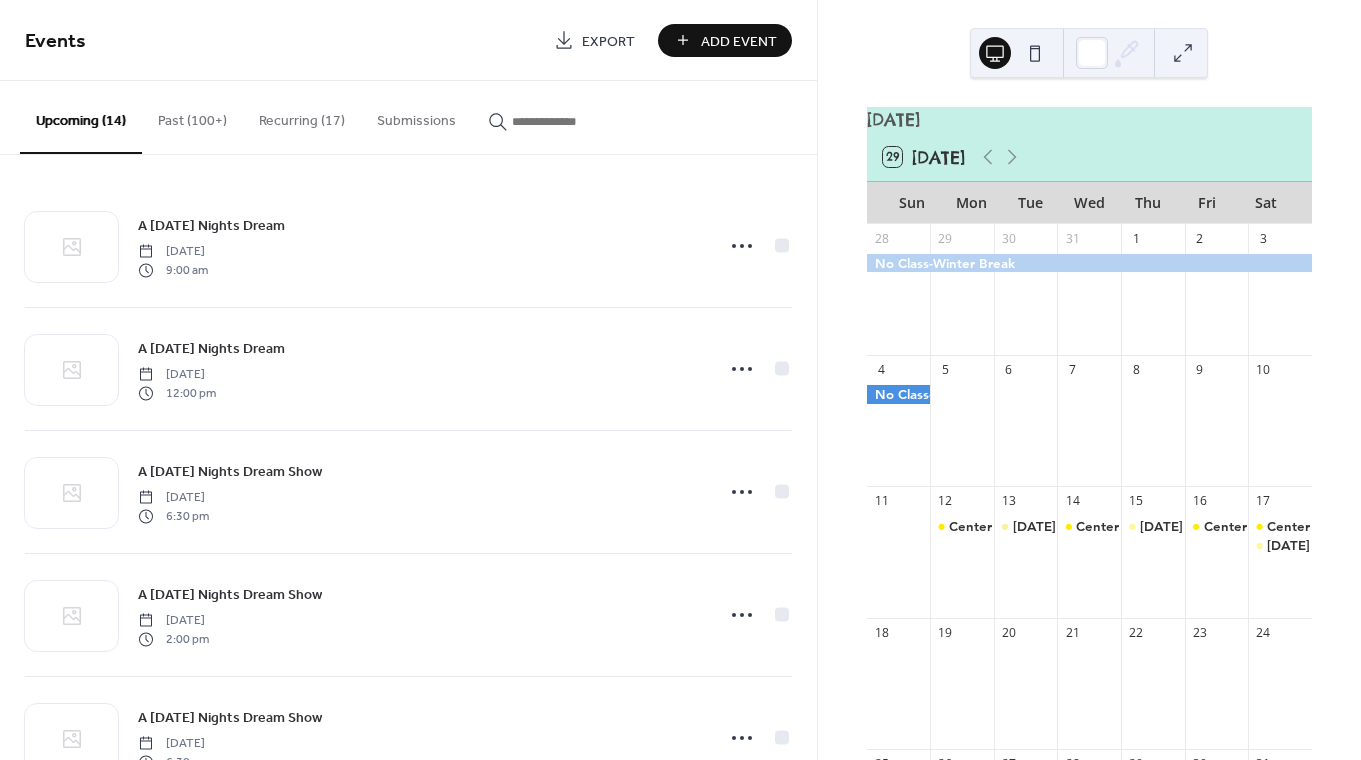 click on "Add Event" at bounding box center [739, 41] 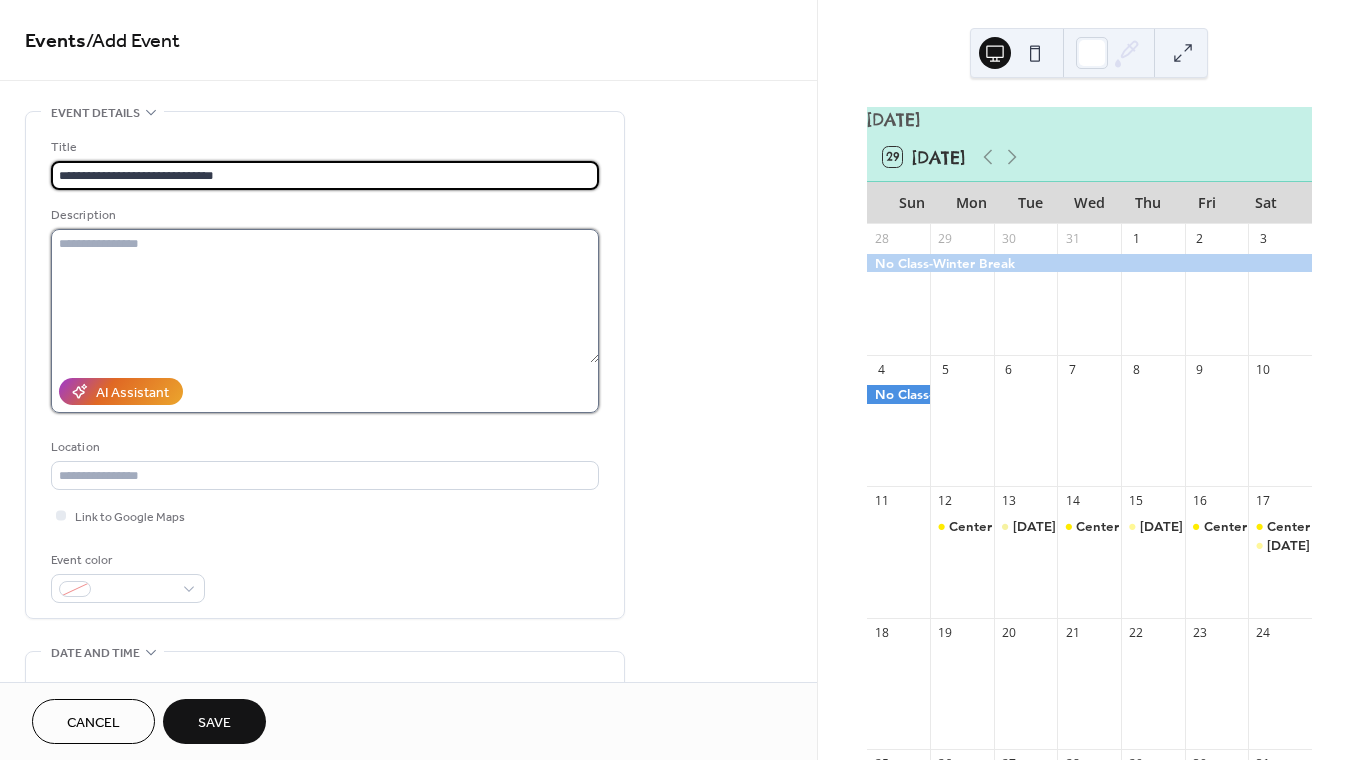 click at bounding box center (325, 296) 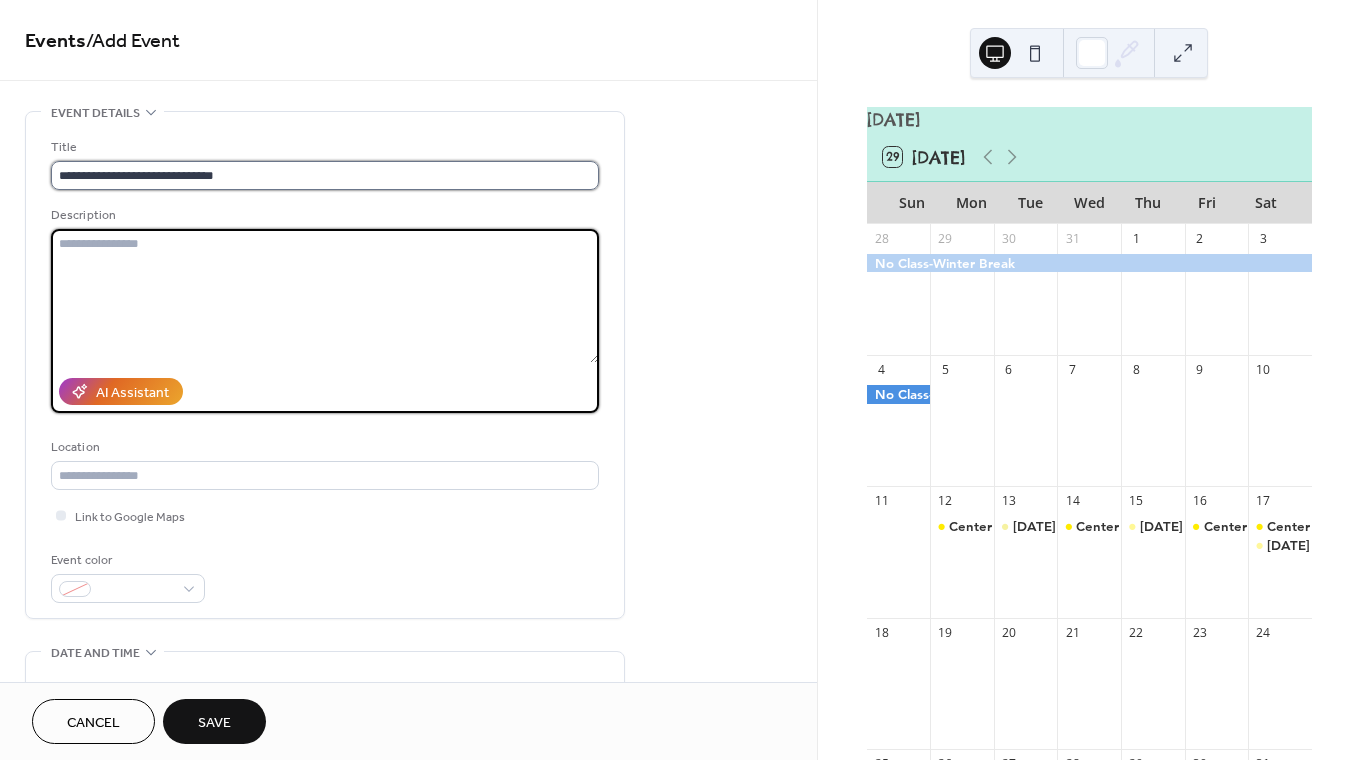 click on "**********" at bounding box center (325, 175) 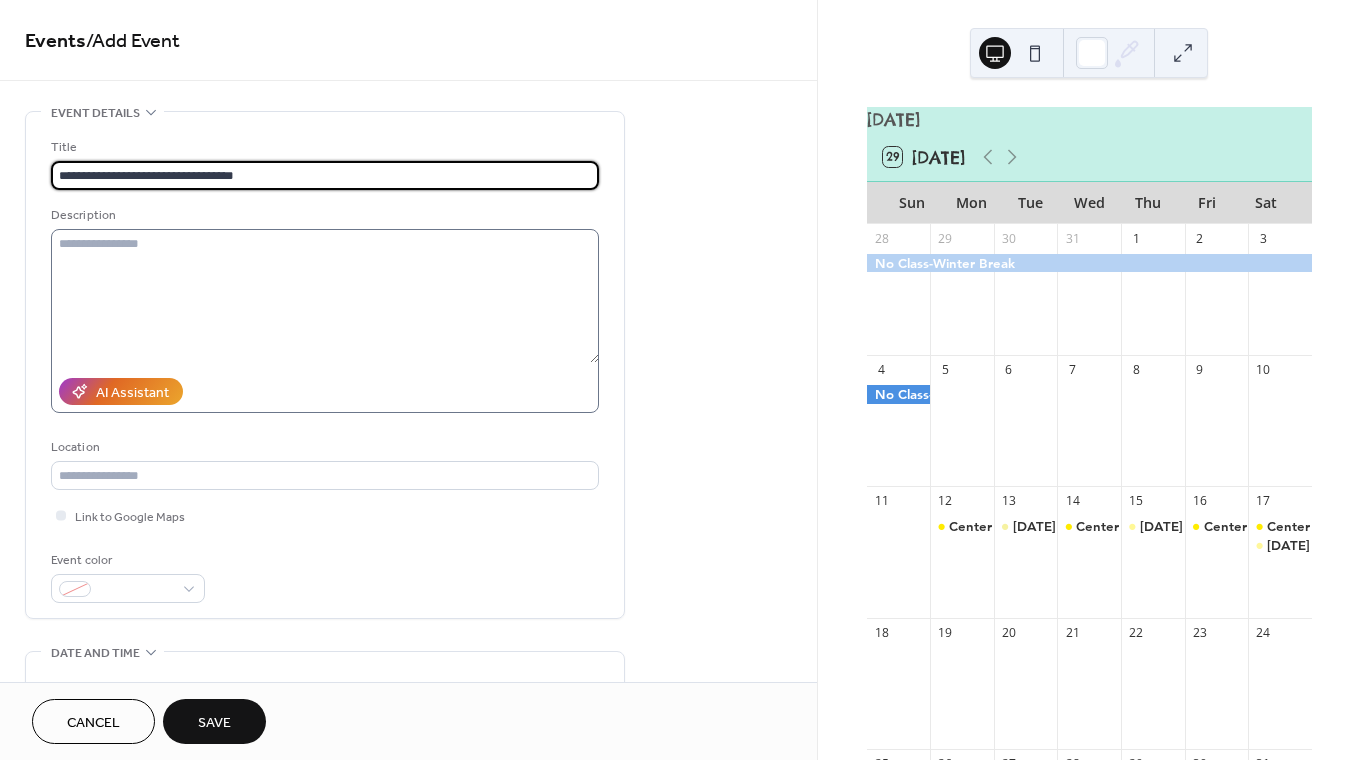 type on "**********" 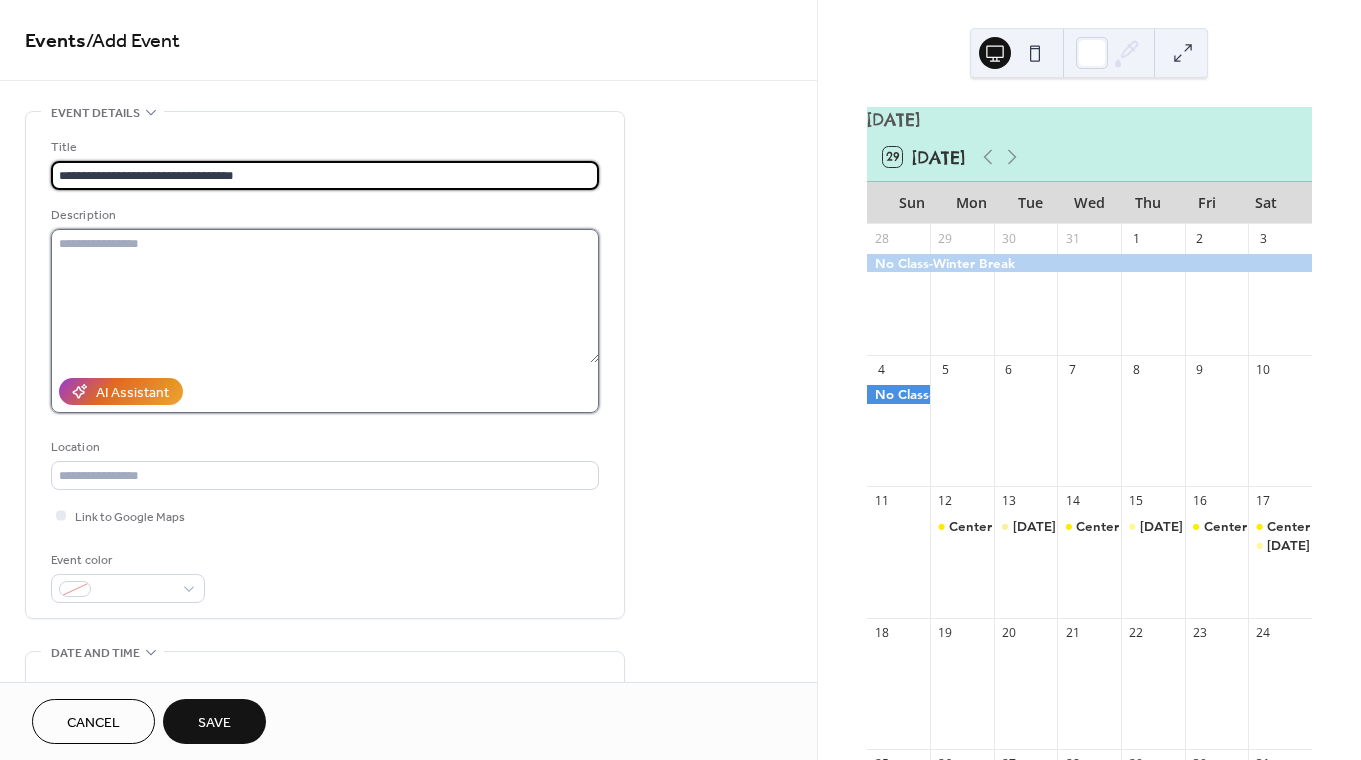 click at bounding box center (325, 296) 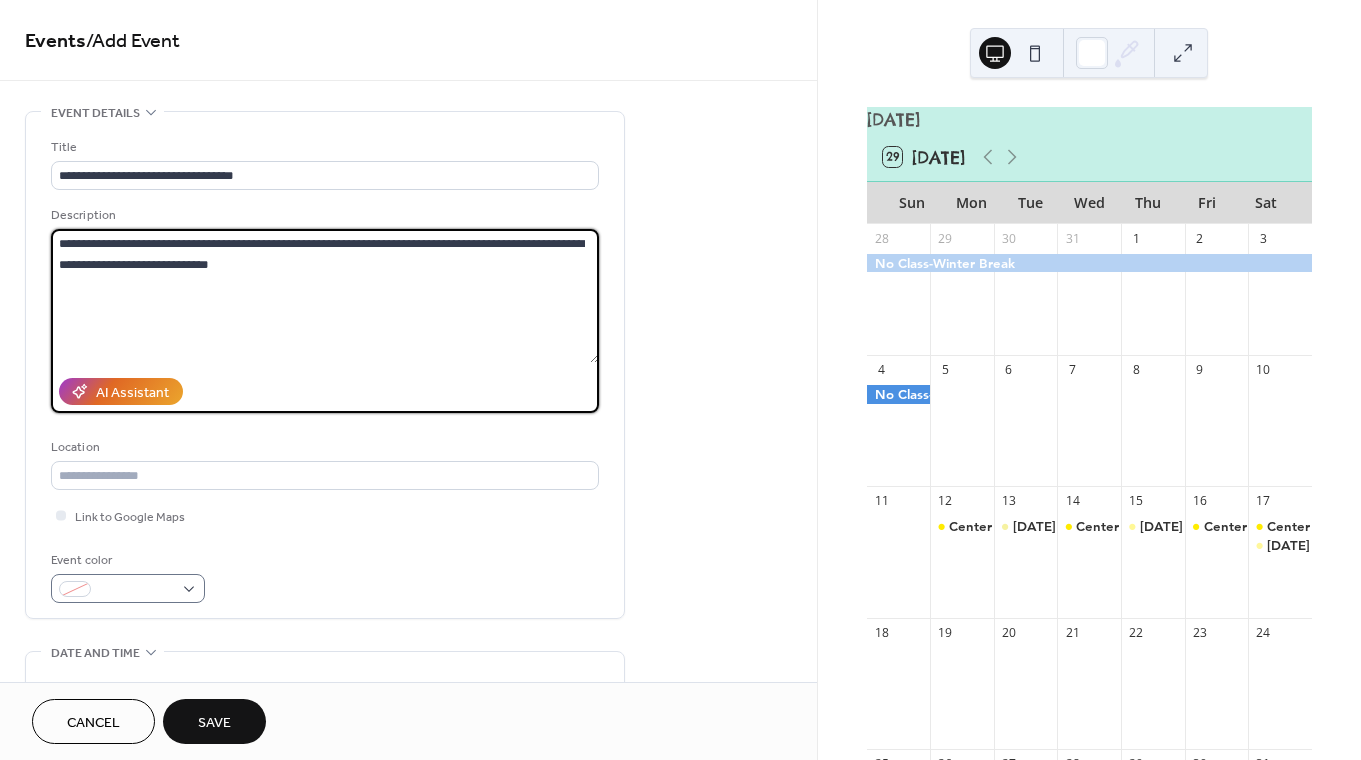 type on "**********" 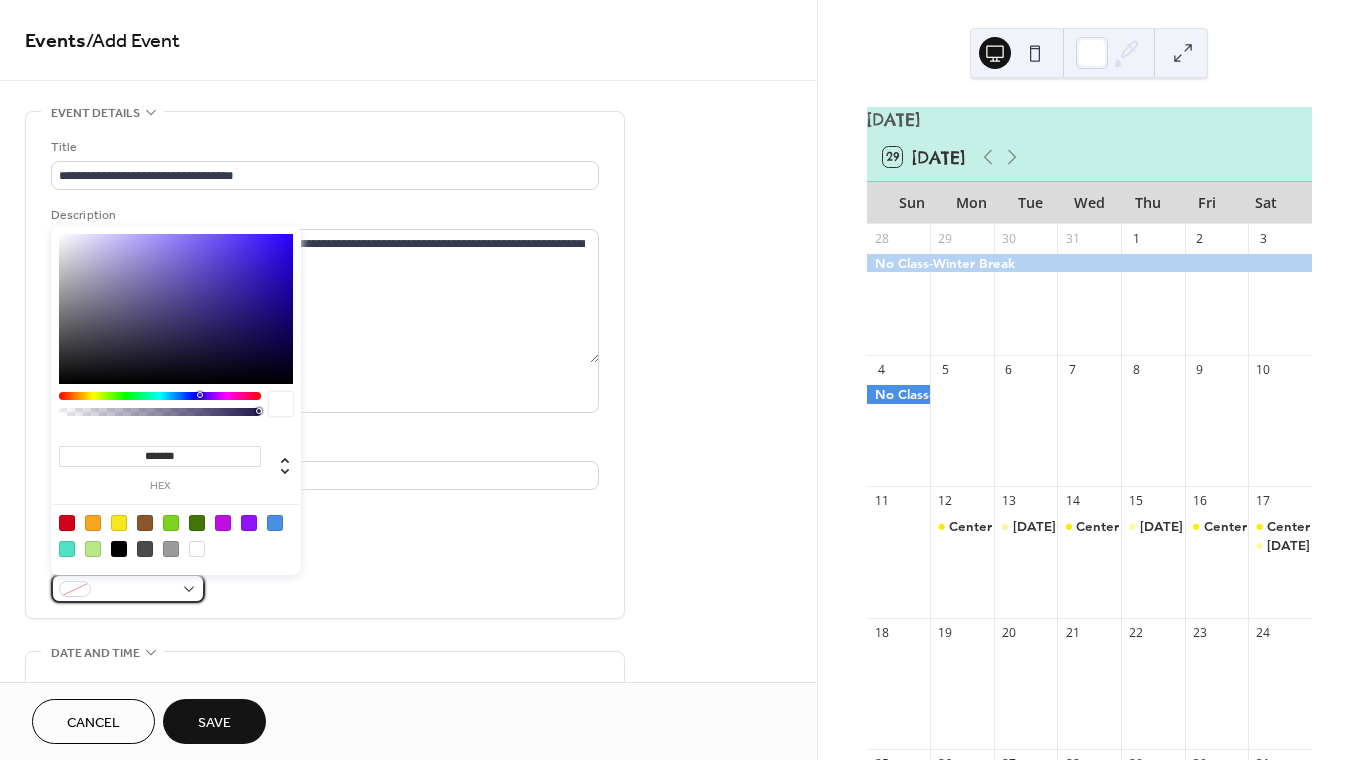 click at bounding box center [136, 590] 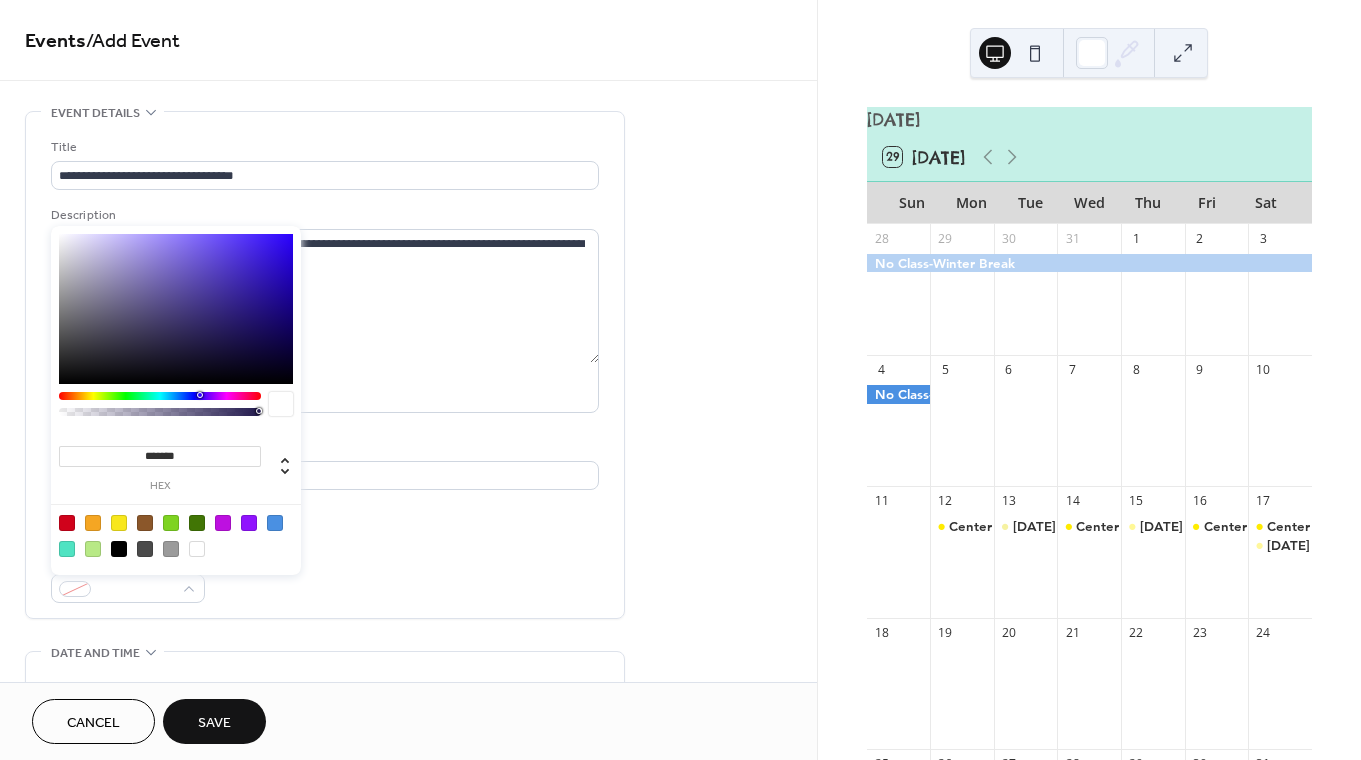 click at bounding box center [119, 523] 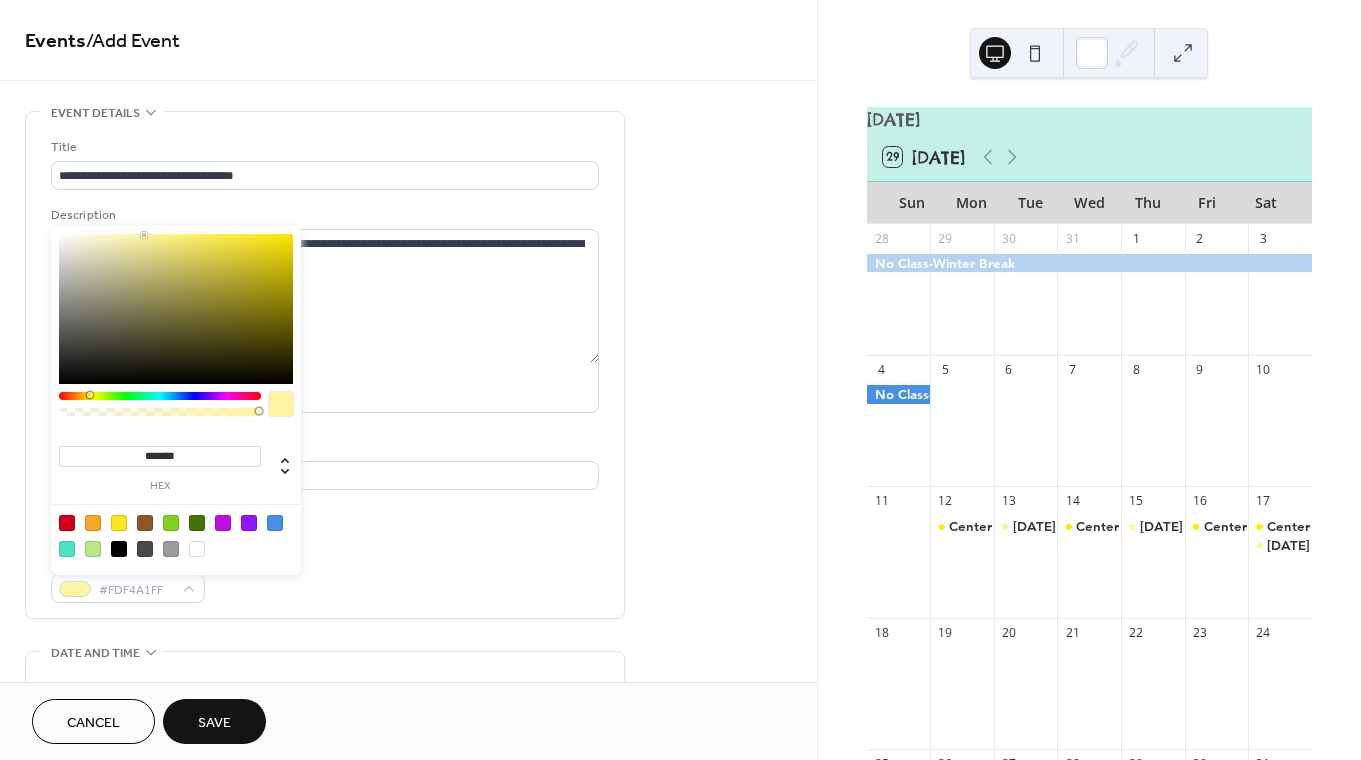 type on "*******" 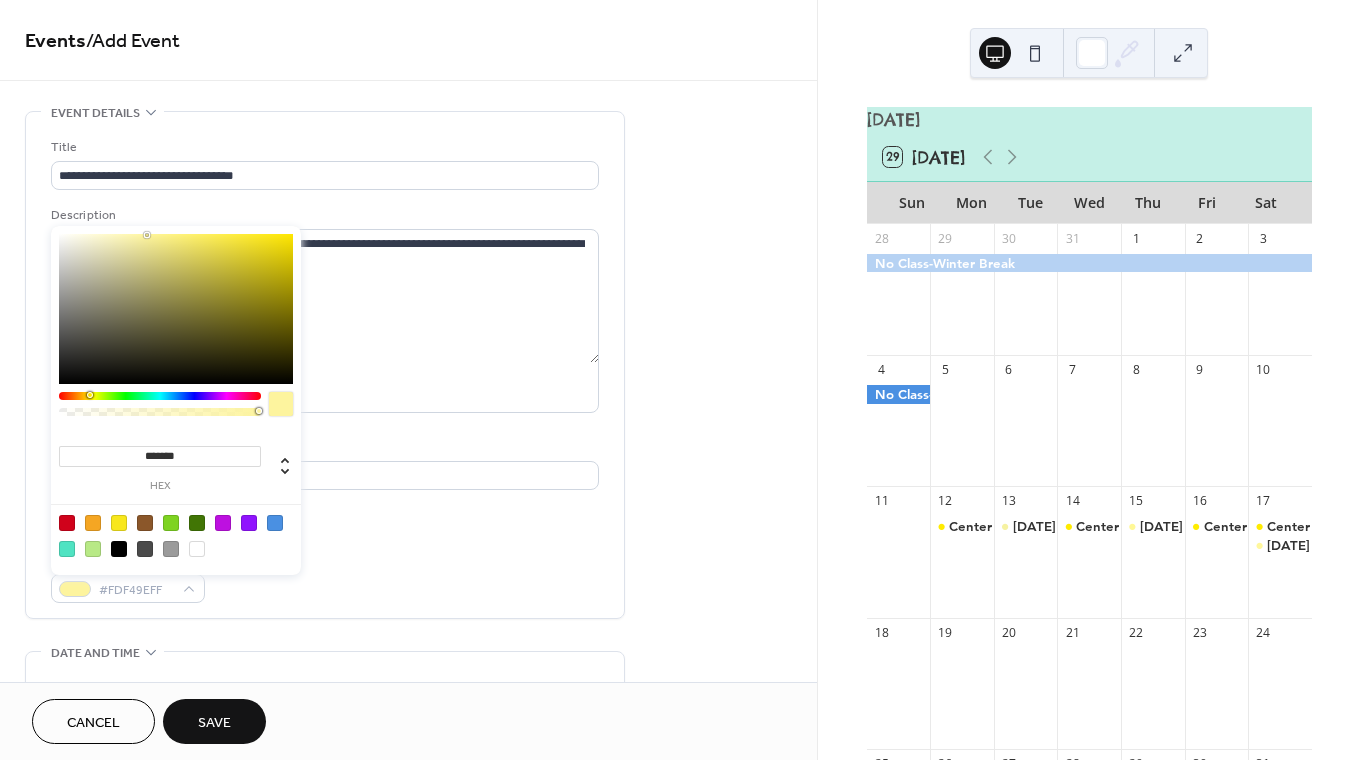 drag, startPoint x: 266, startPoint y: 236, endPoint x: 147, endPoint y: 235, distance: 119.0042 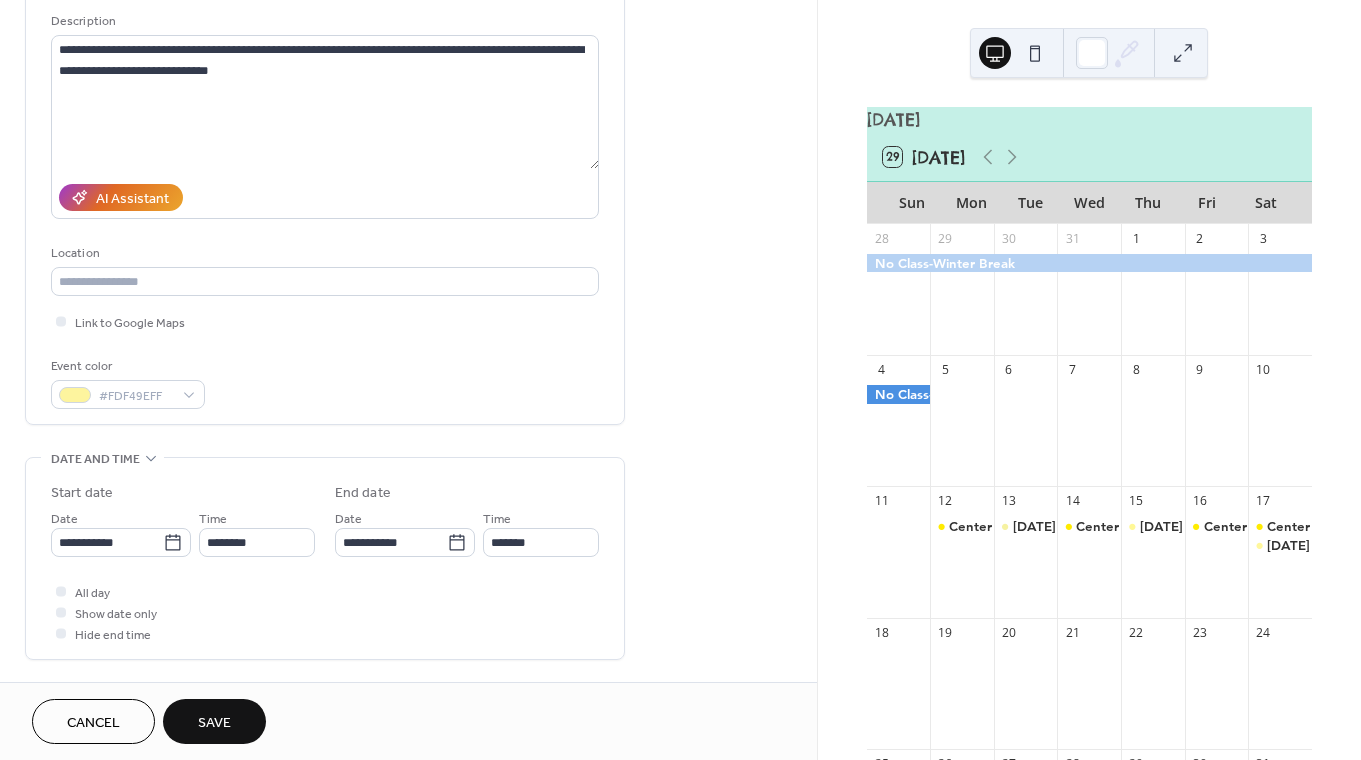 scroll, scrollTop: 196, scrollLeft: 0, axis: vertical 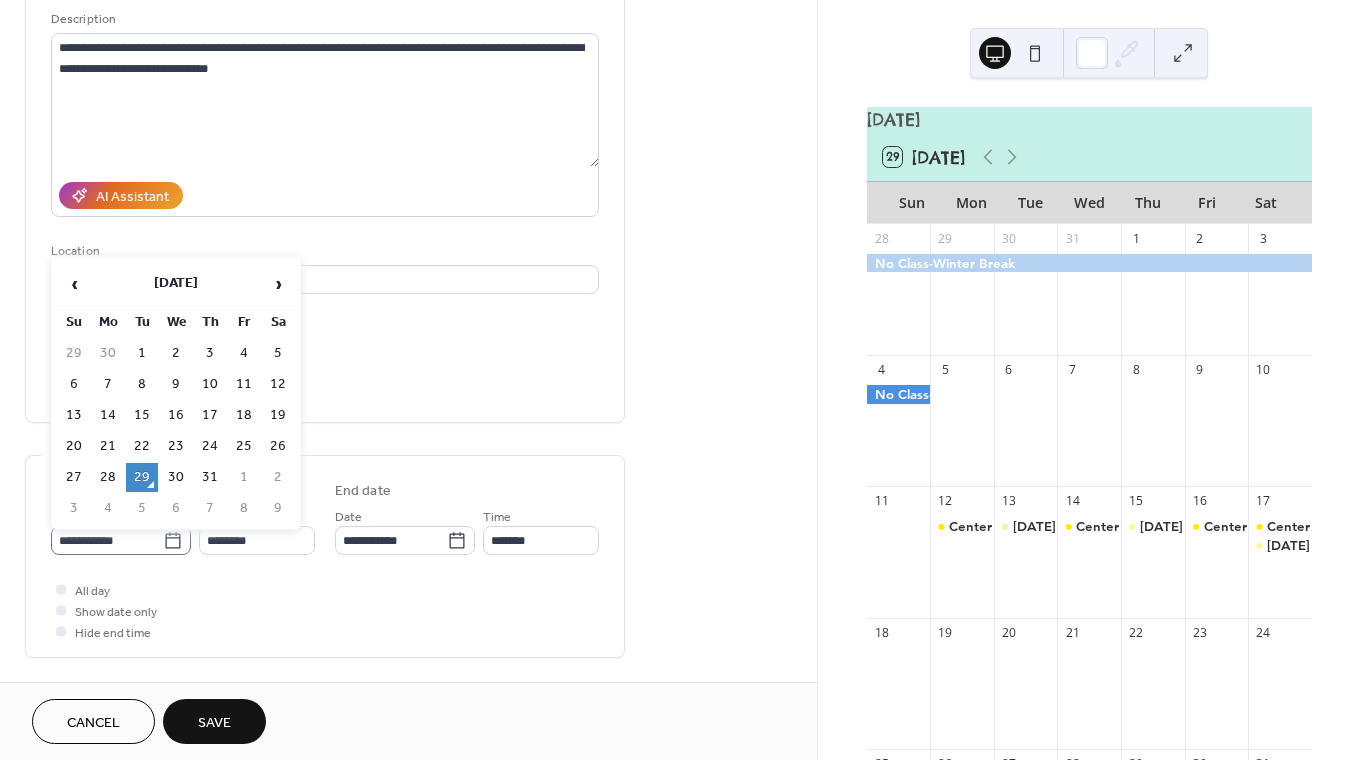click 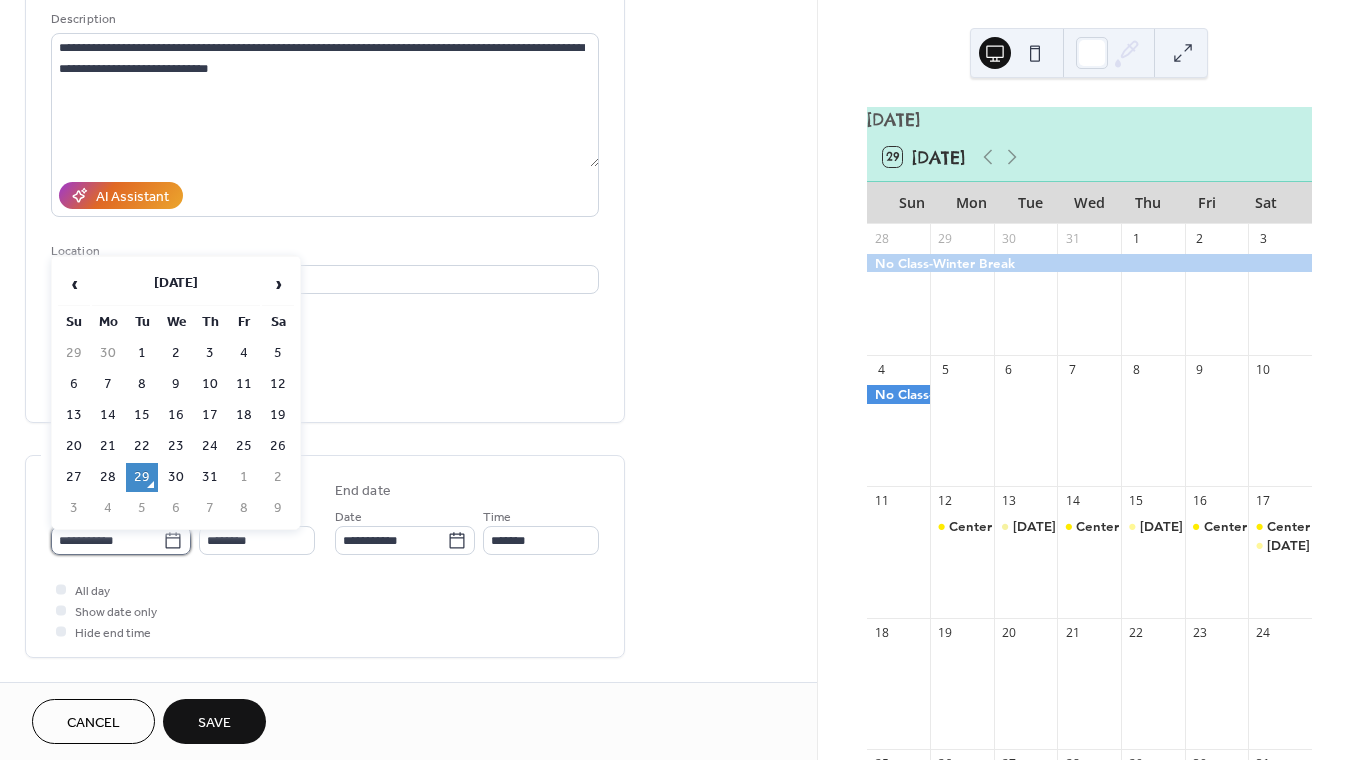 click on "**********" at bounding box center [107, 540] 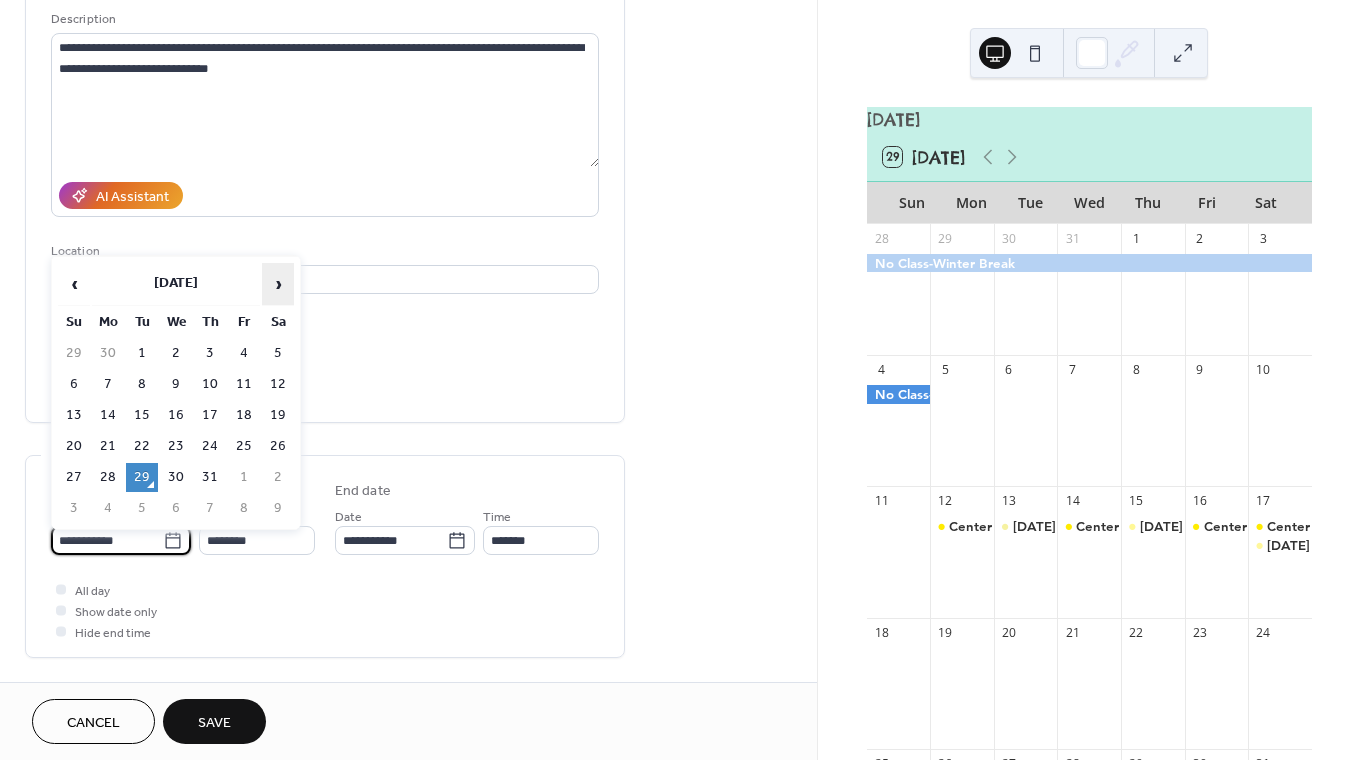 click on "›" at bounding box center (278, 284) 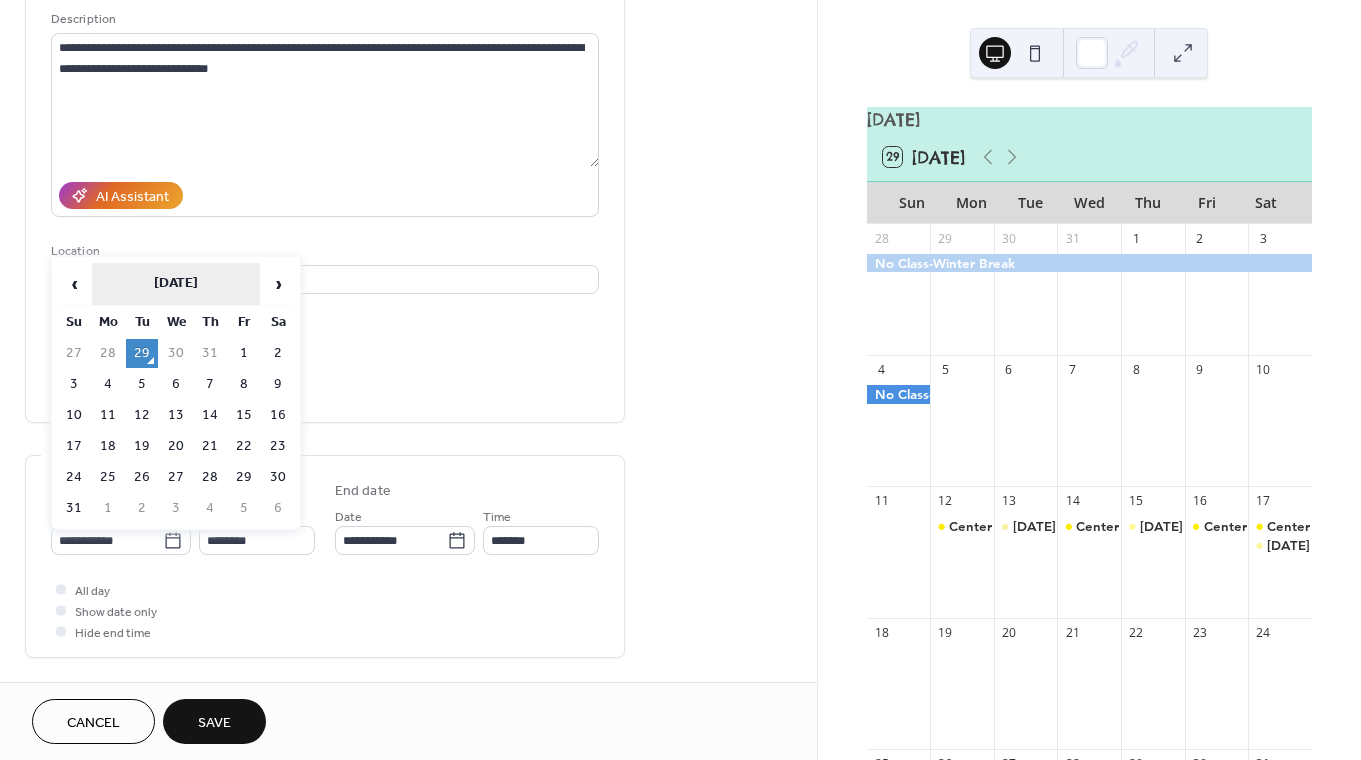 click on "[DATE]" at bounding box center [176, 284] 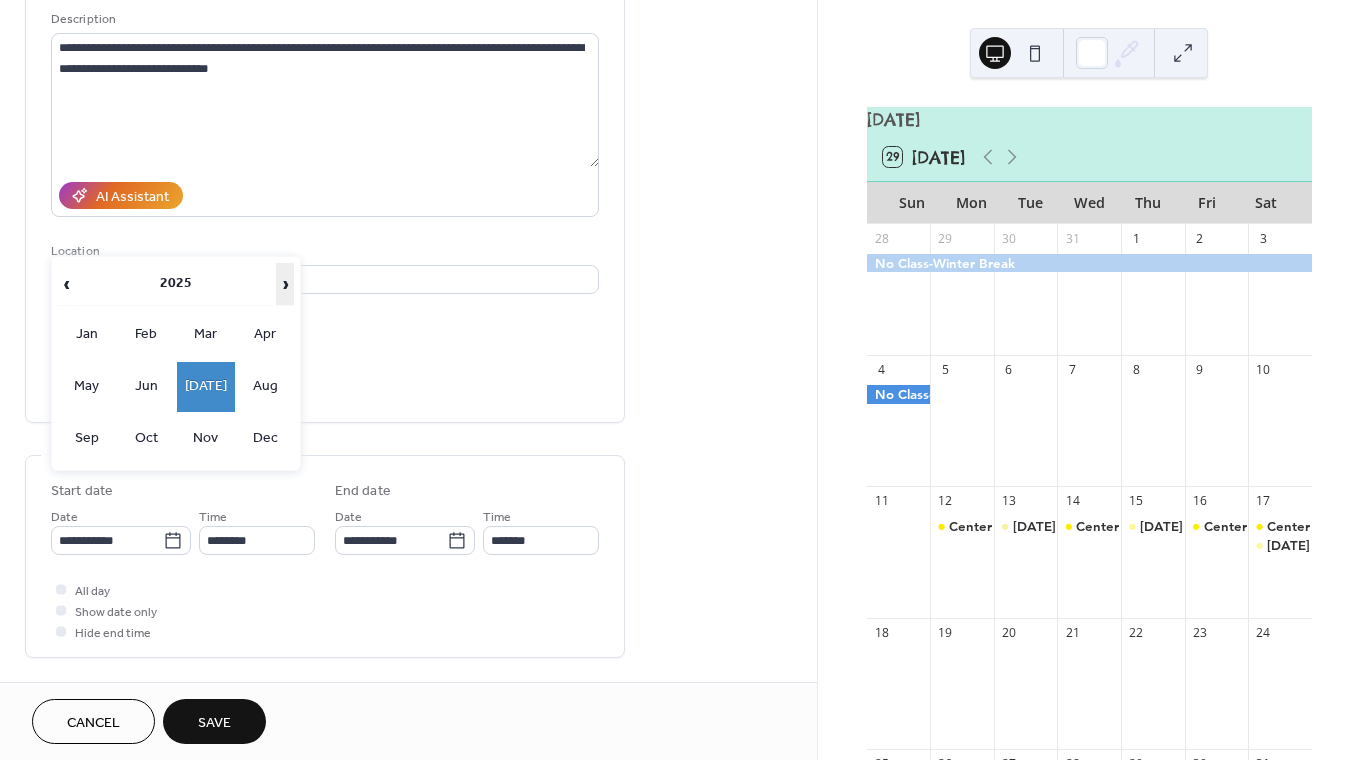 click on "›" at bounding box center [285, 284] 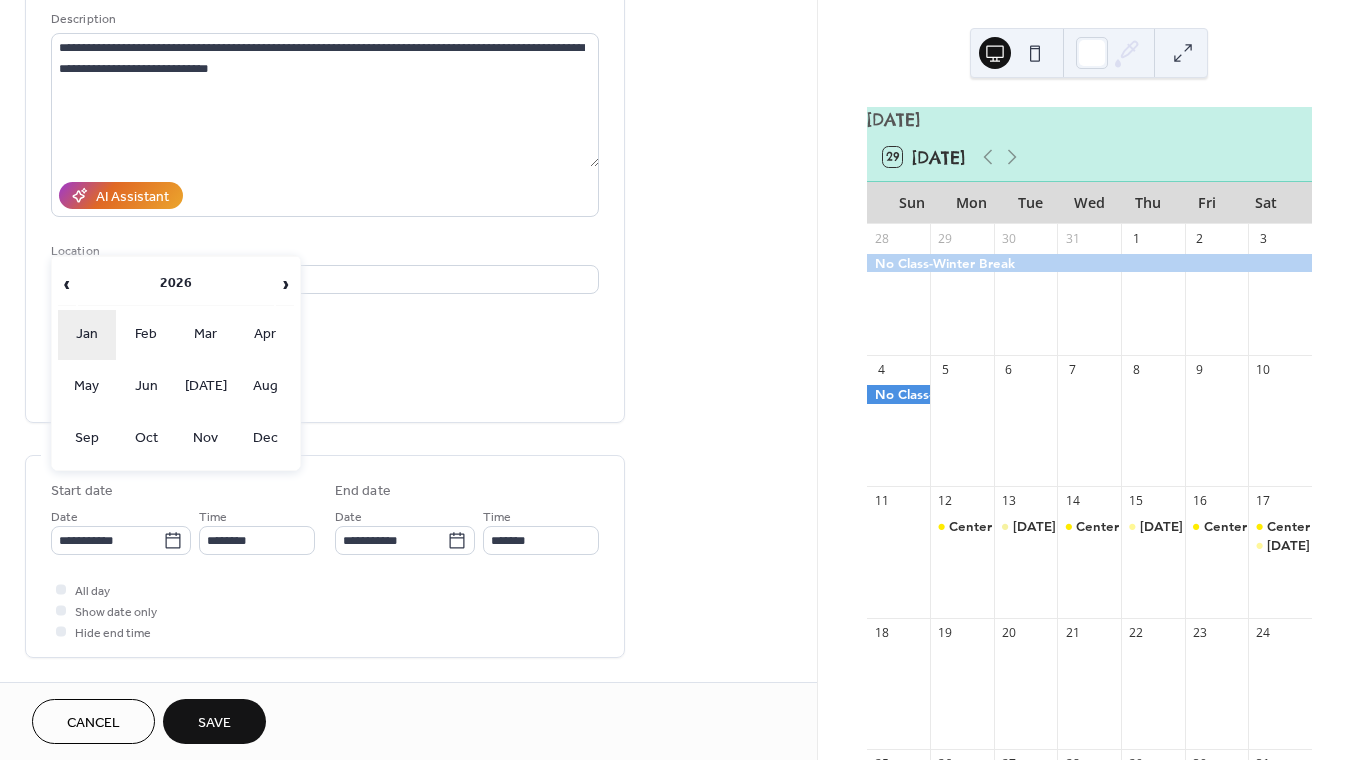 click on "Jan" at bounding box center (87, 335) 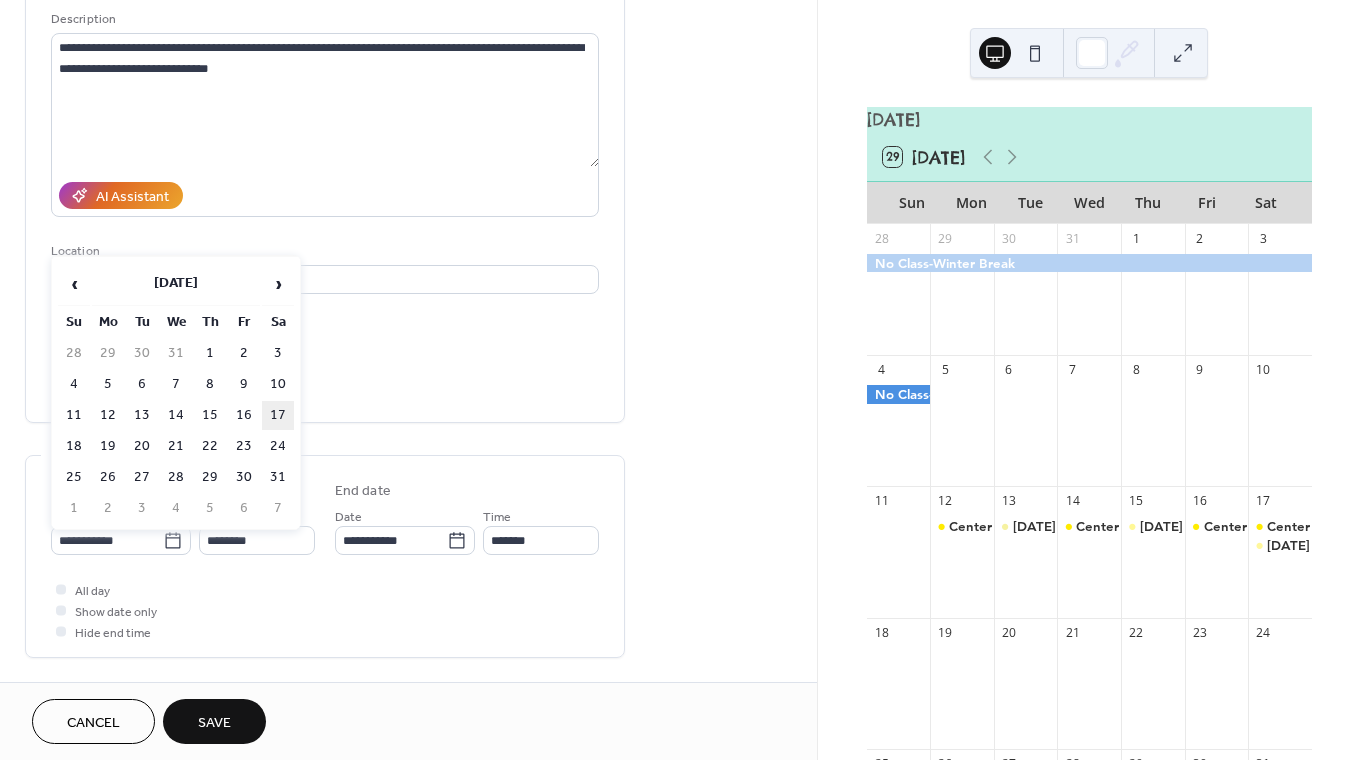 click on "17" at bounding box center (278, 415) 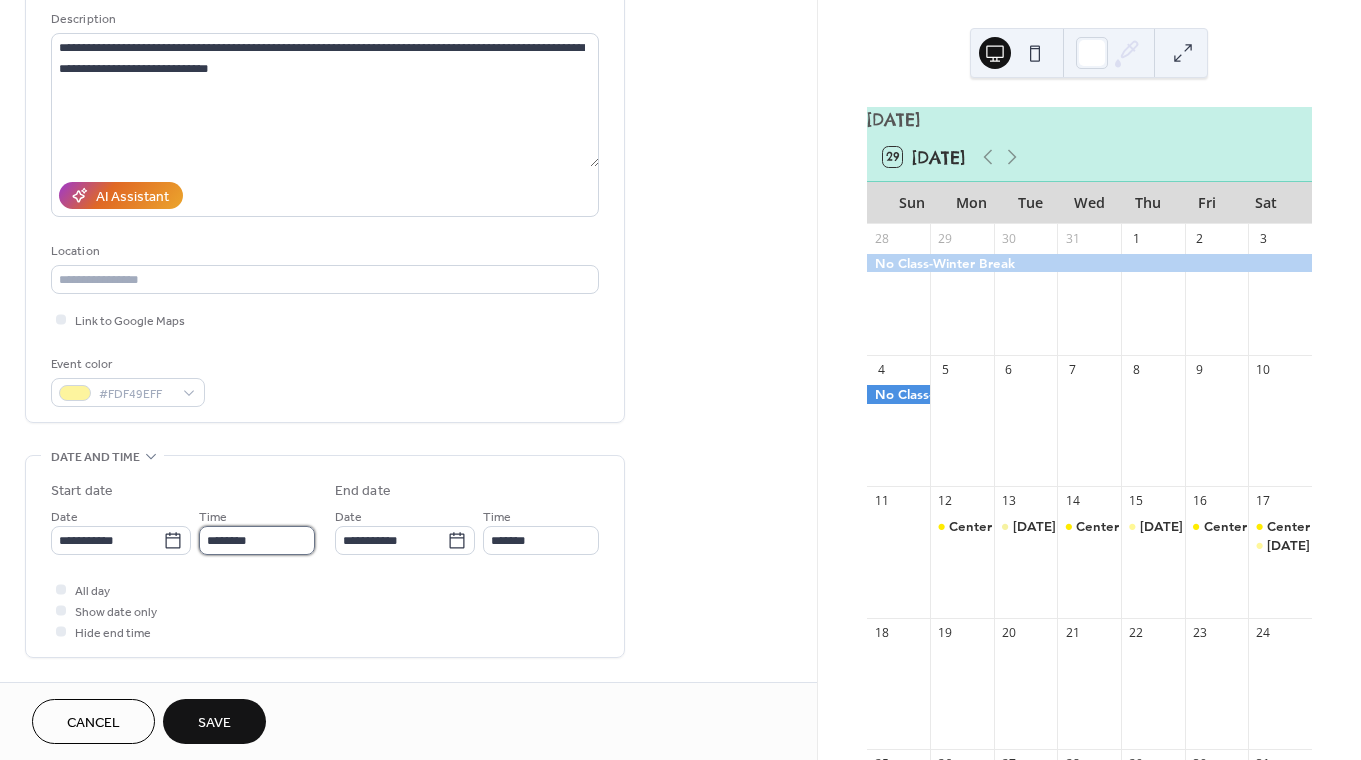 click on "********" at bounding box center (257, 540) 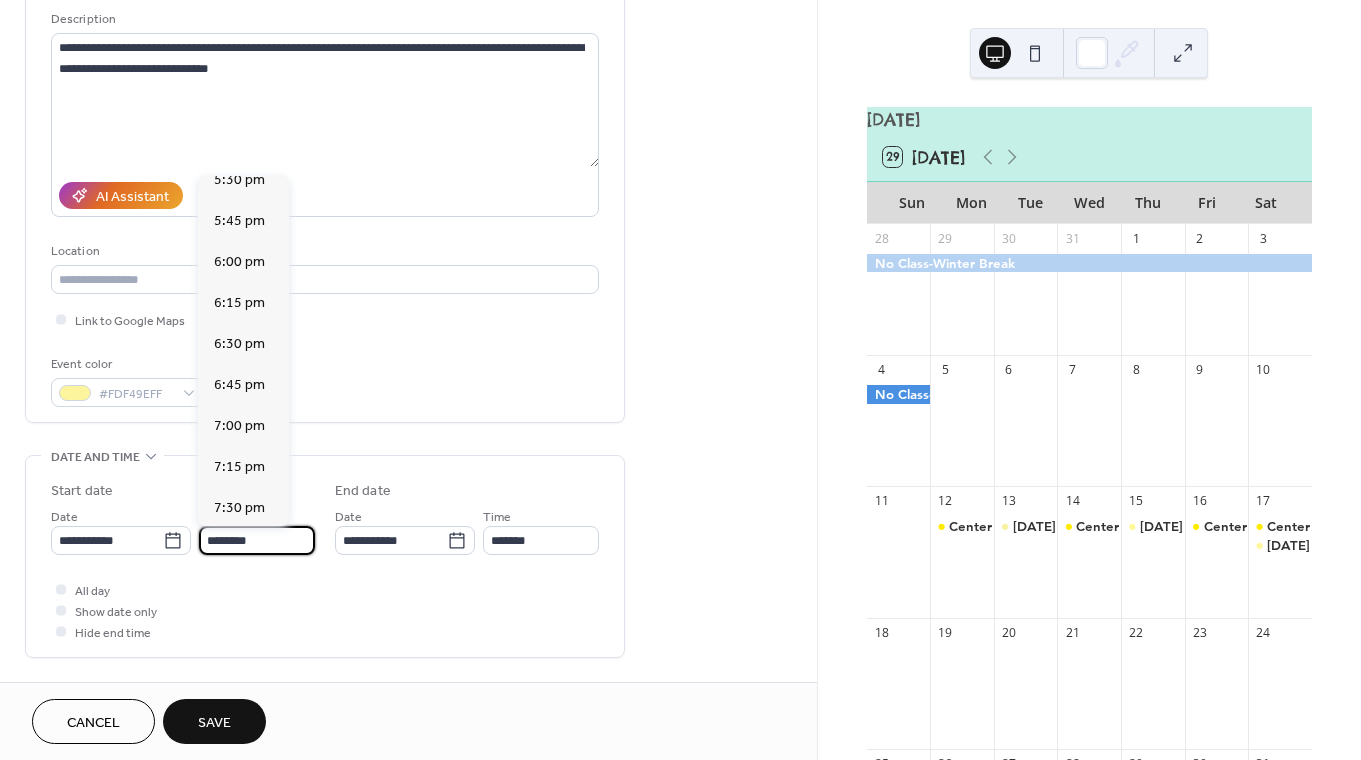 scroll, scrollTop: 2880, scrollLeft: 0, axis: vertical 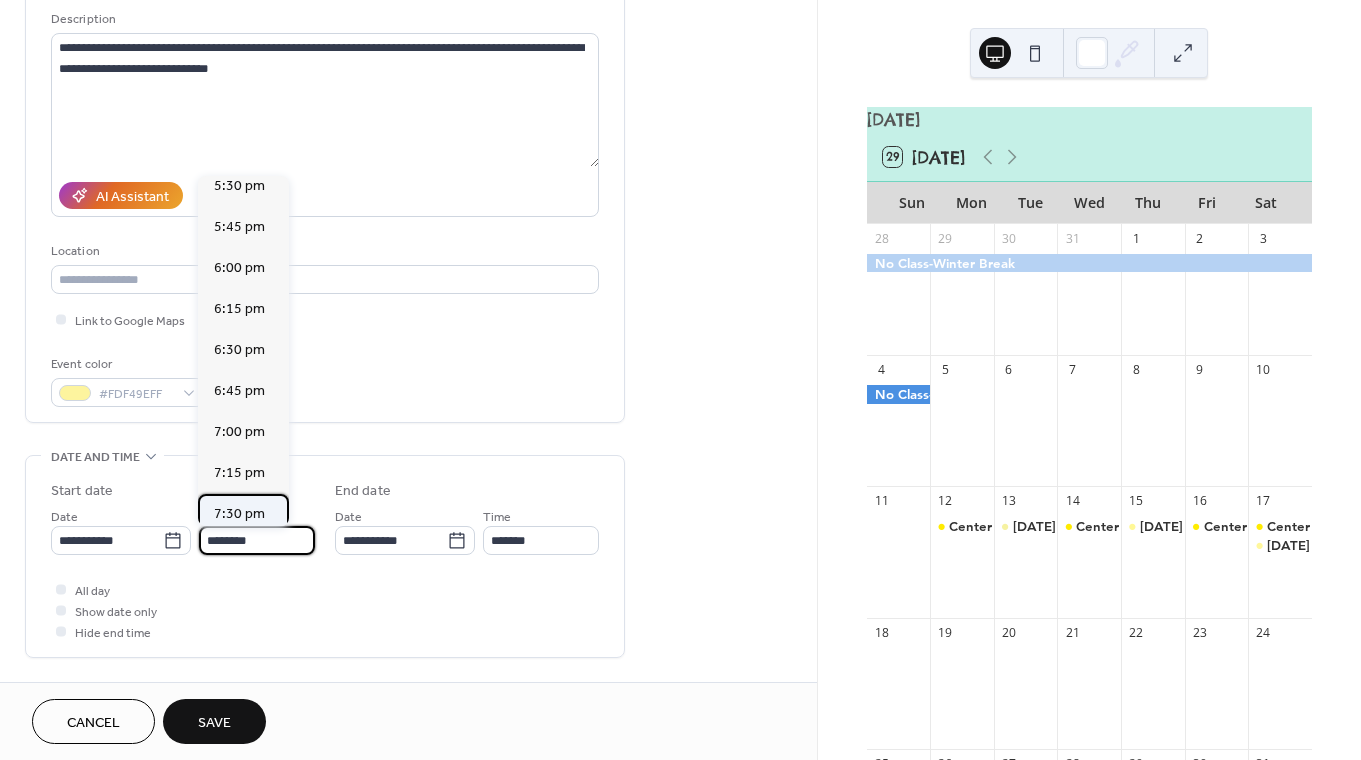 click on "7:30 pm" at bounding box center [239, 514] 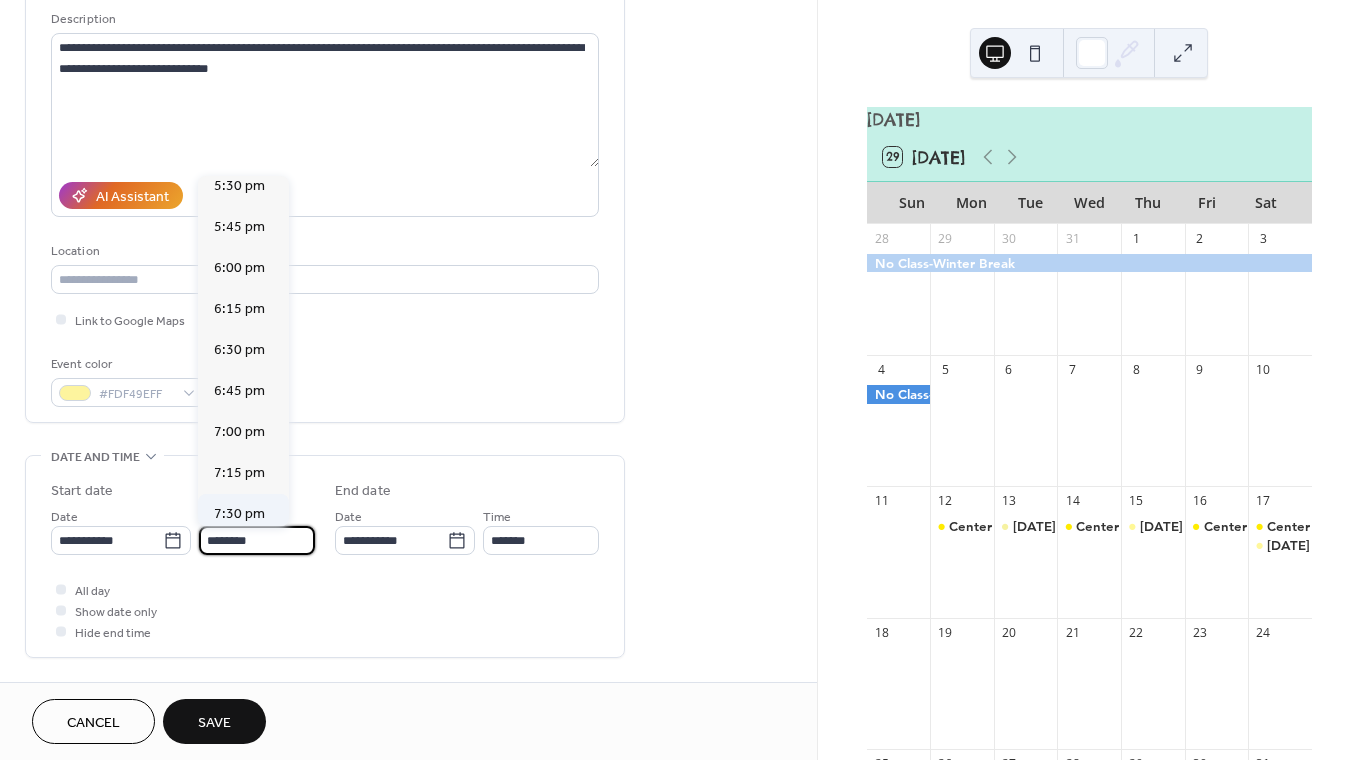 type on "*******" 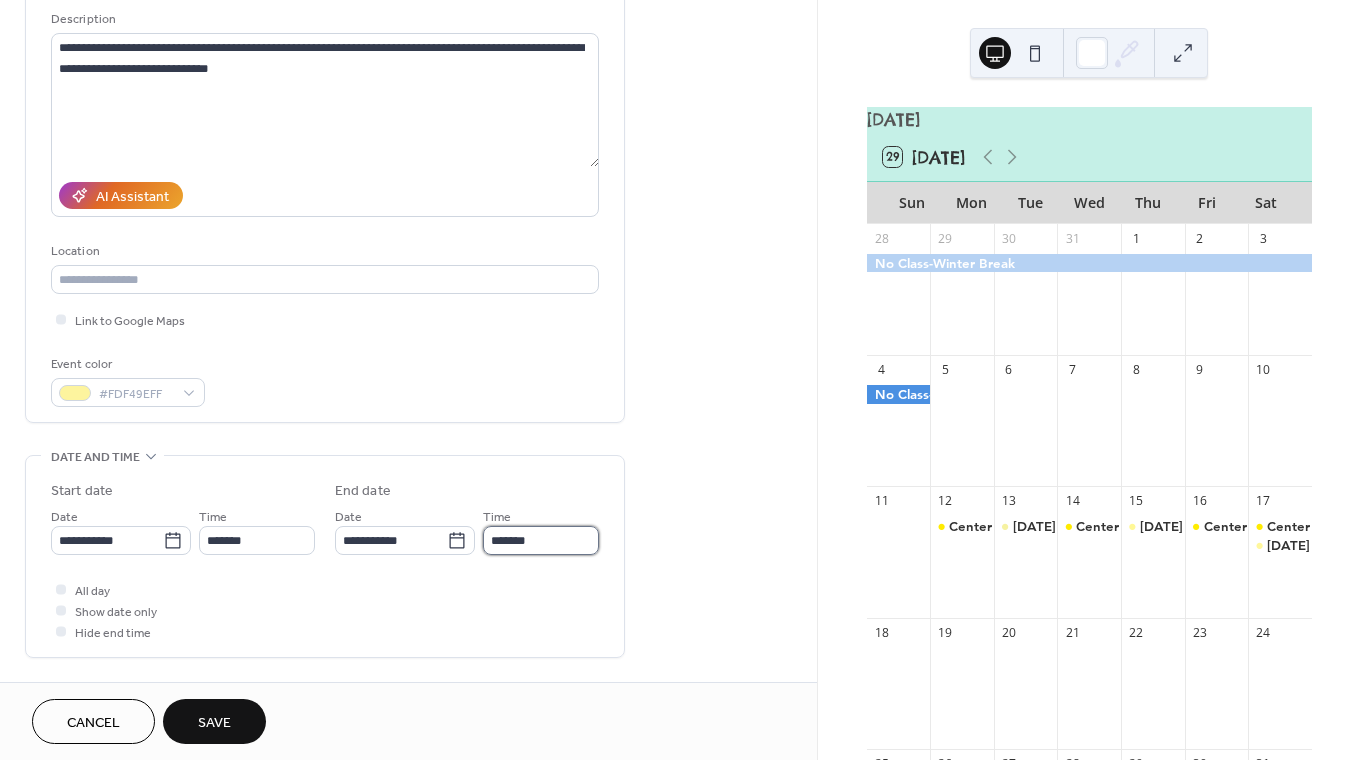 click on "*******" at bounding box center (541, 540) 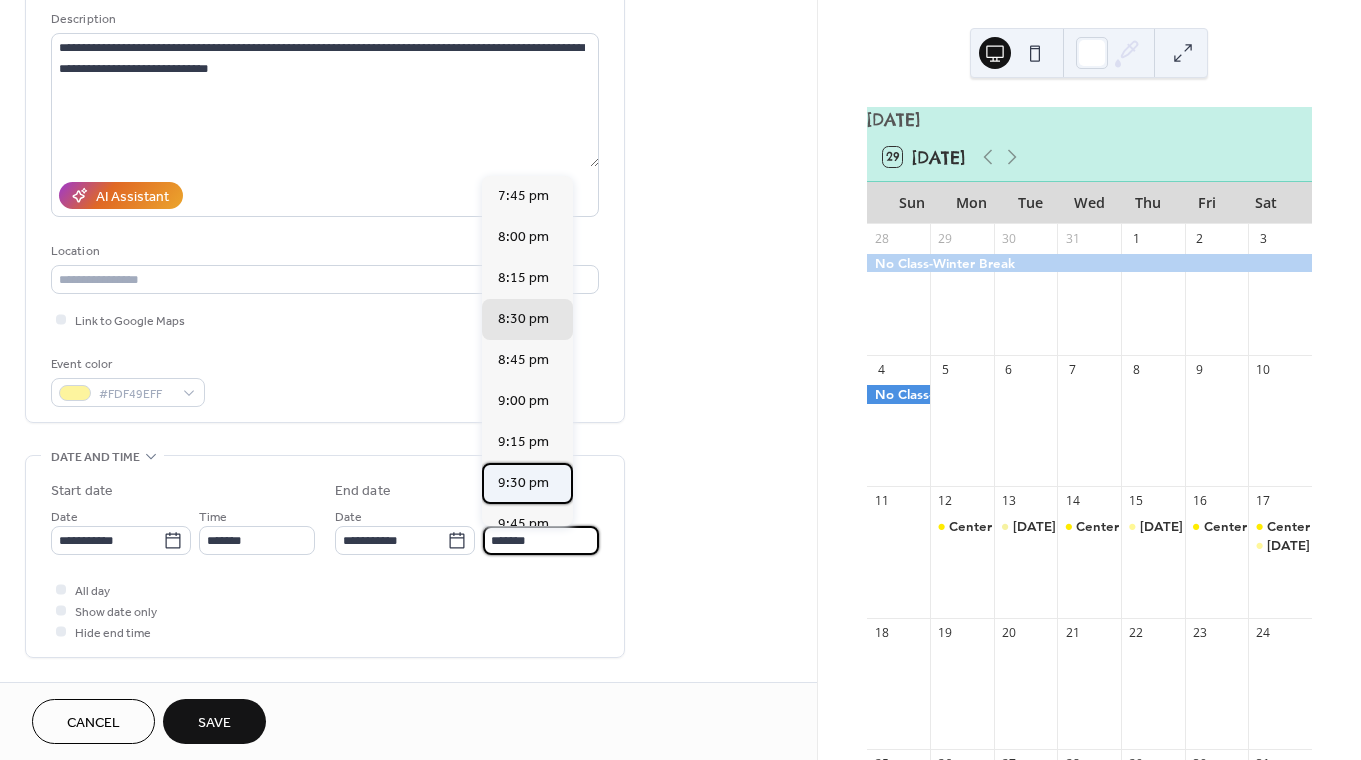 click on "9:30 pm" at bounding box center [523, 483] 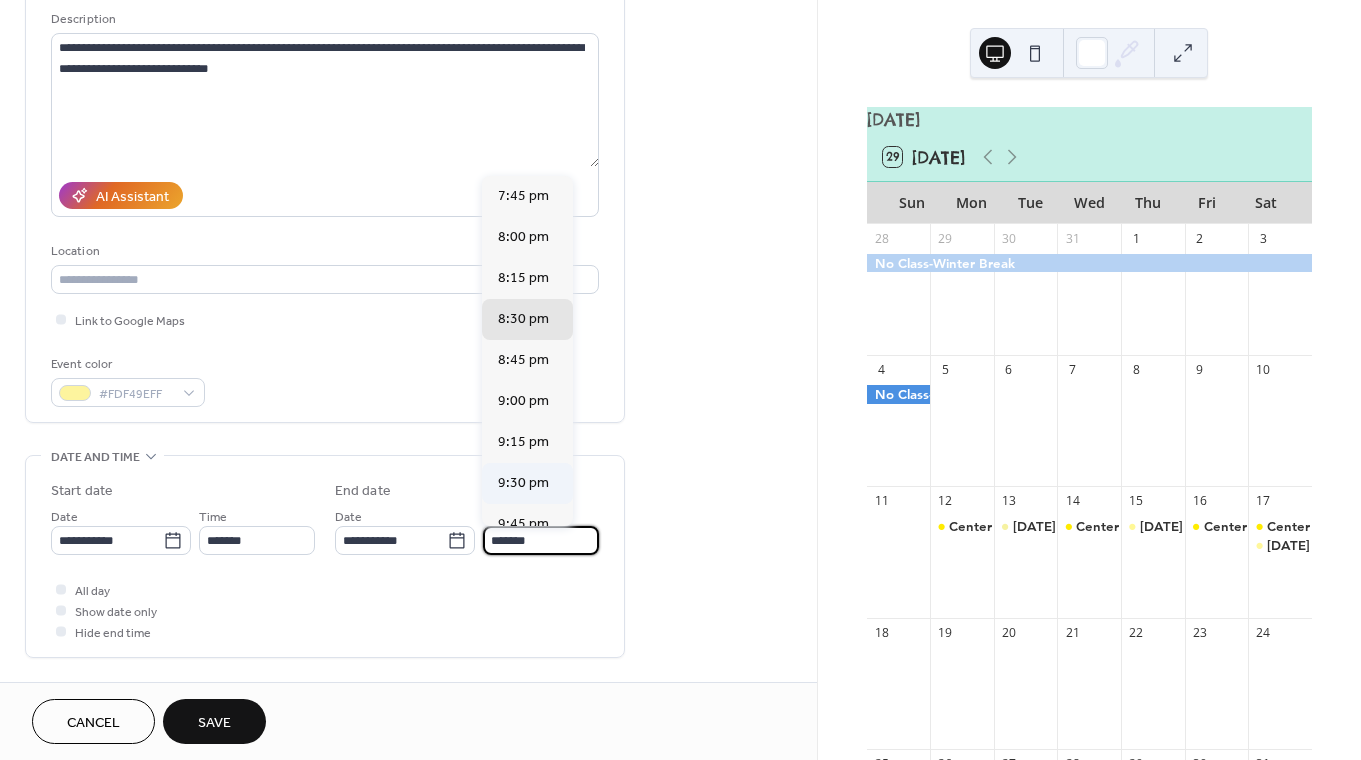 type on "*******" 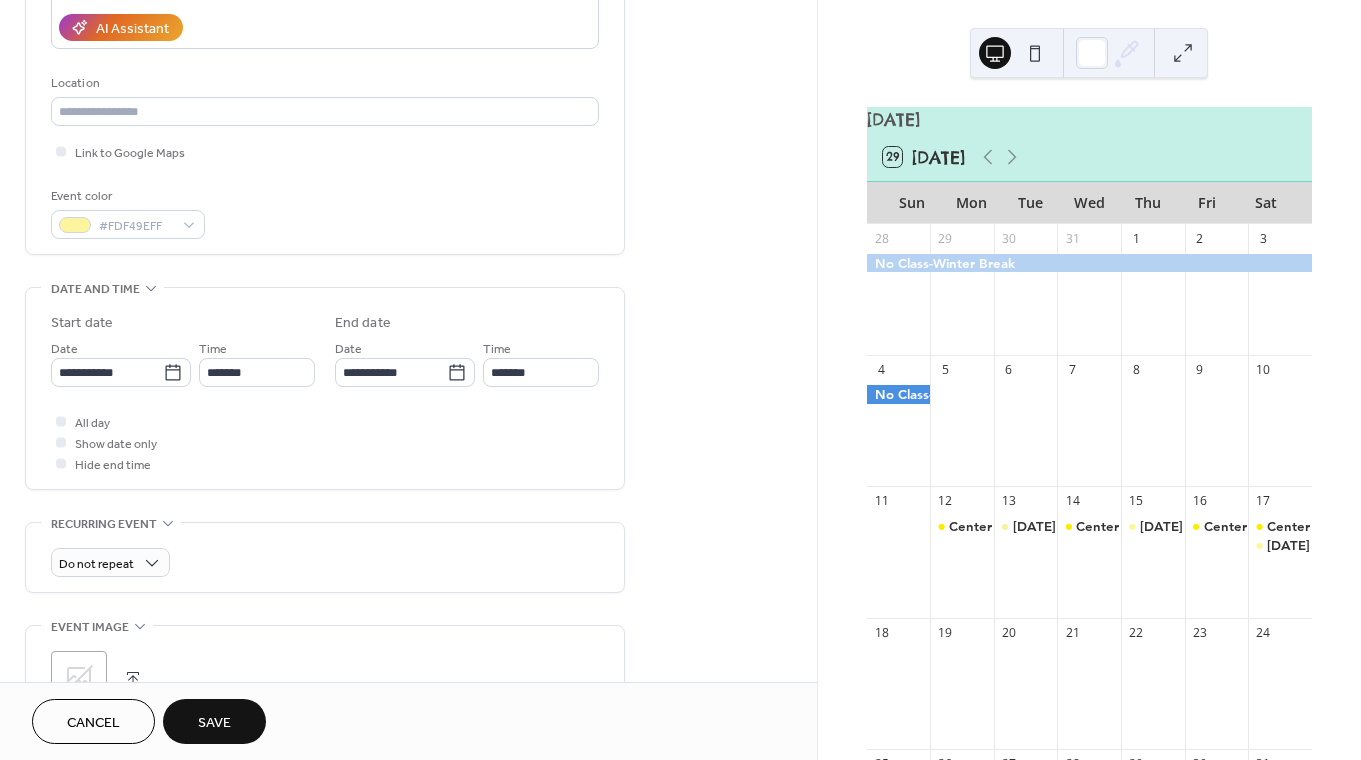 scroll, scrollTop: 372, scrollLeft: 0, axis: vertical 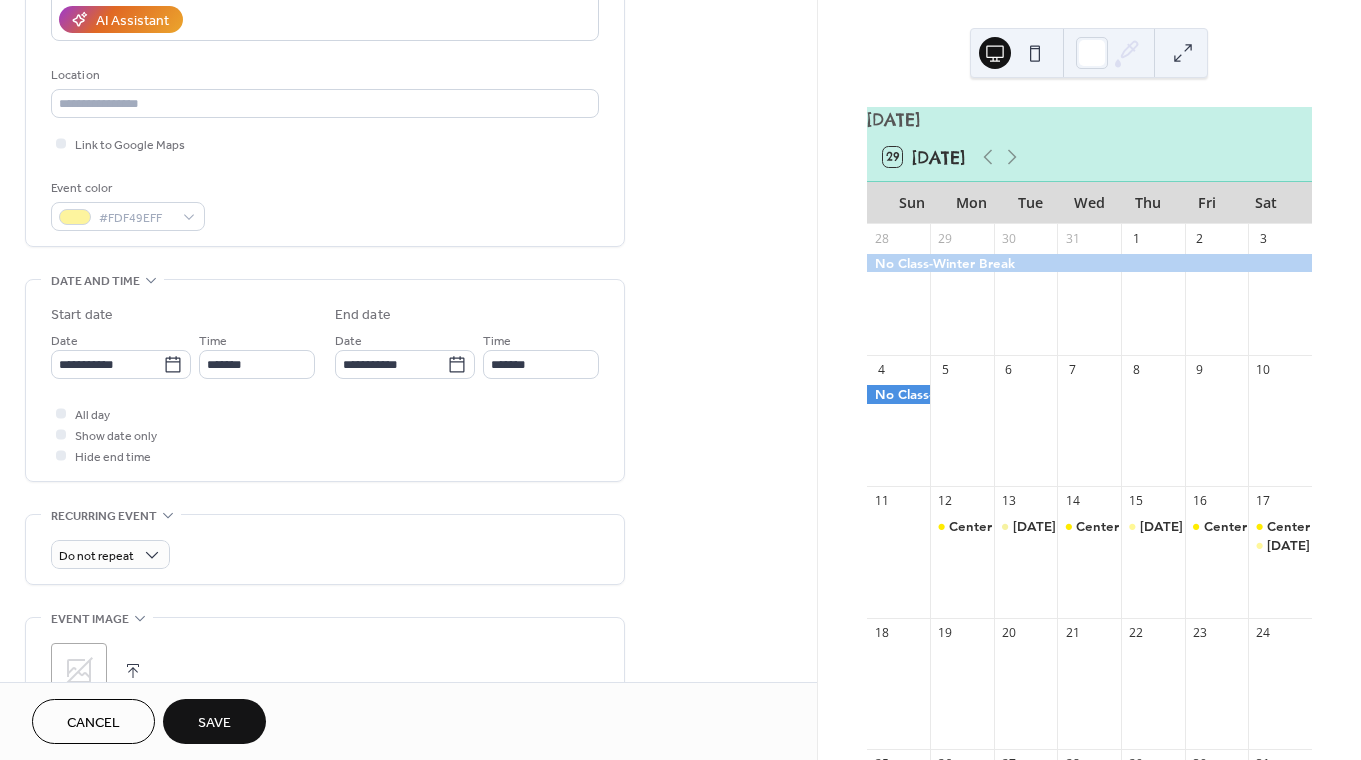click on "Save" at bounding box center [214, 721] 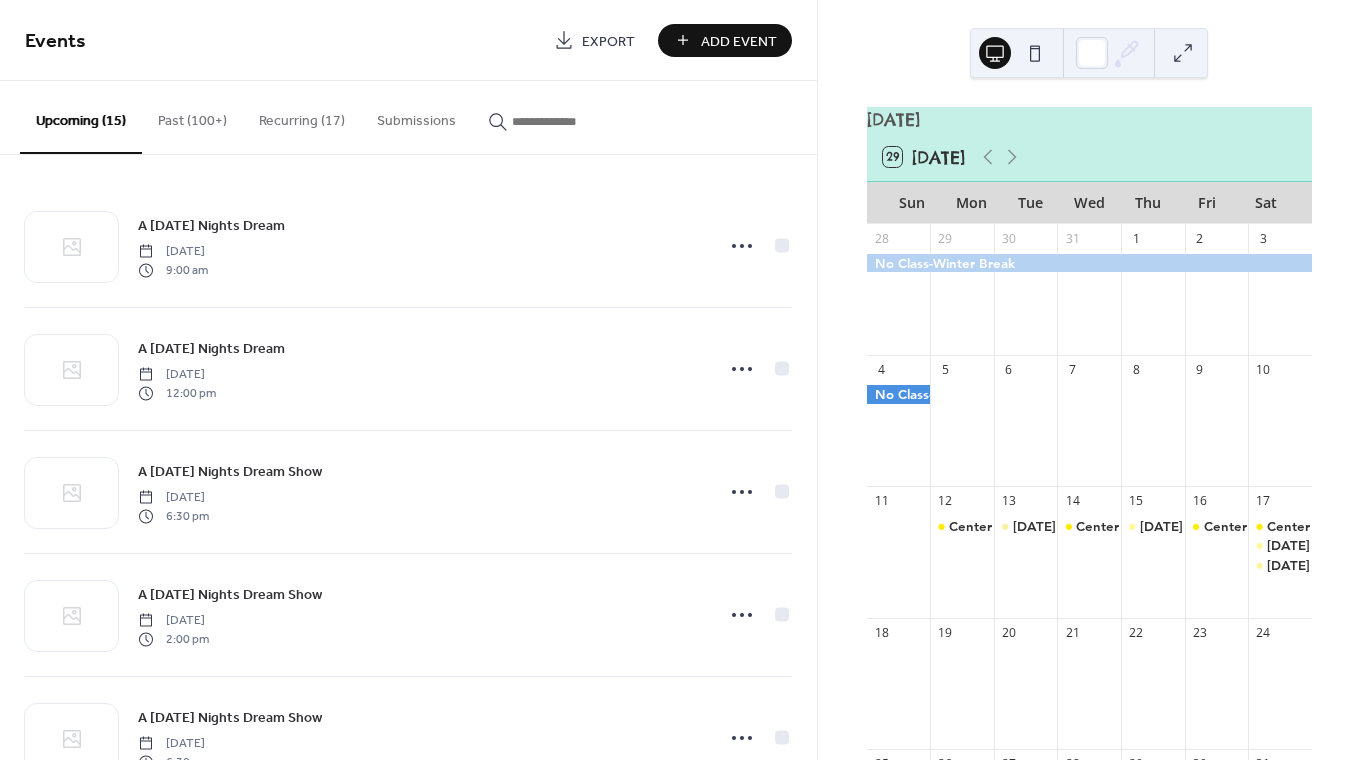 click on "Add Event" at bounding box center (739, 41) 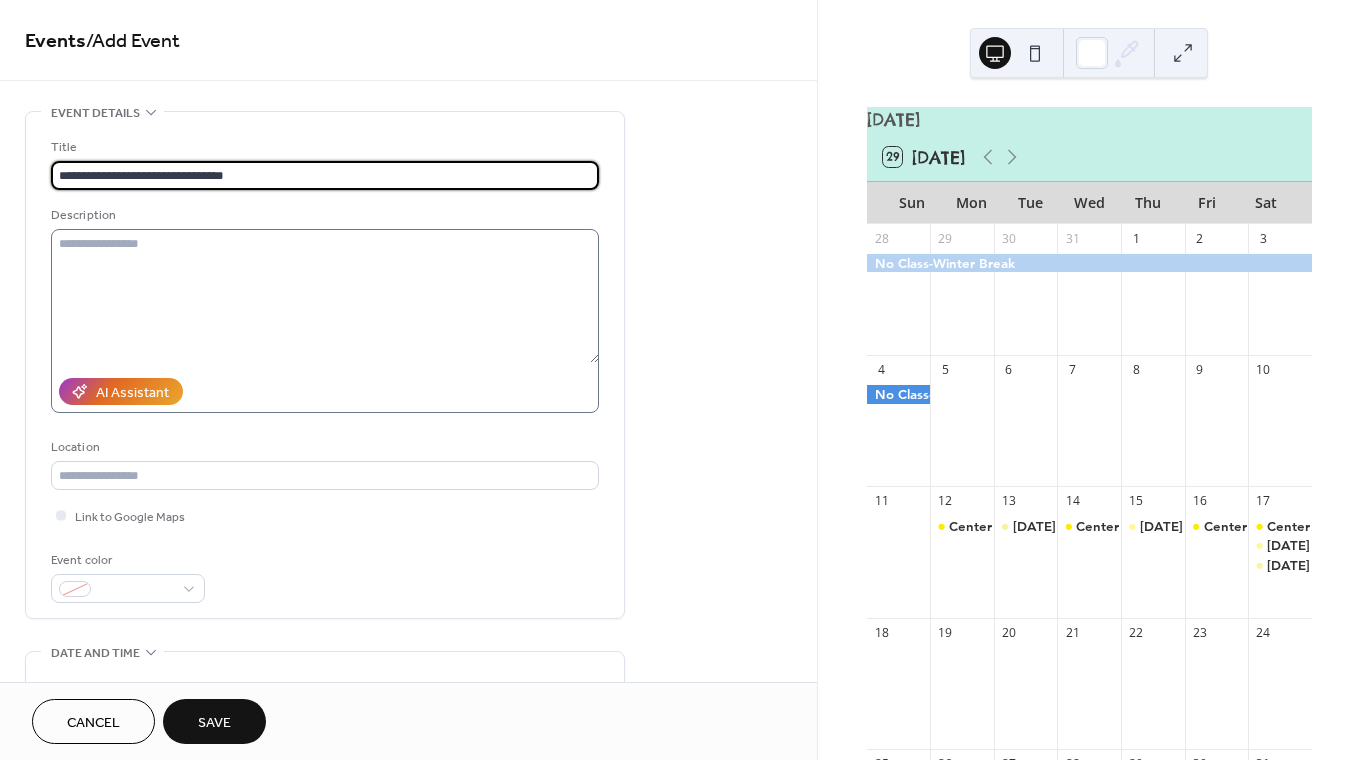 type on "**********" 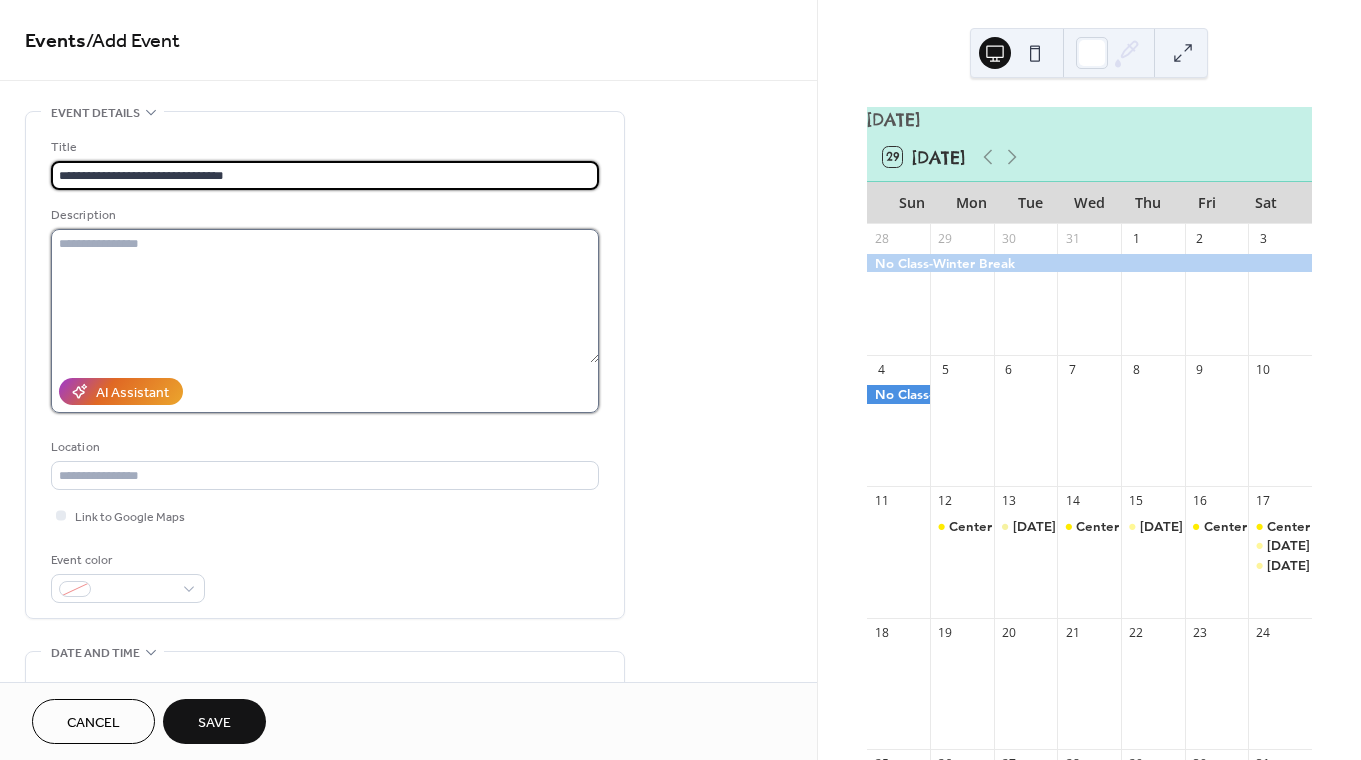 click at bounding box center (325, 296) 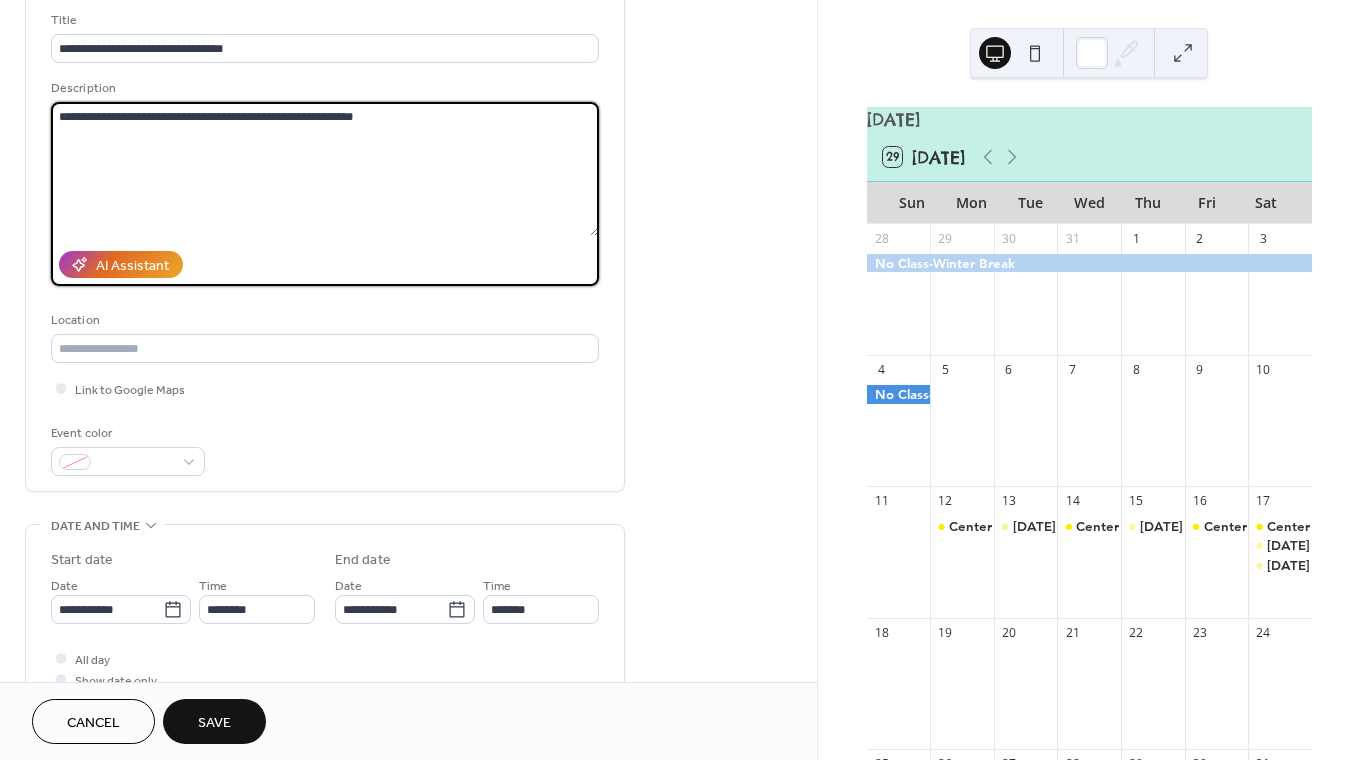 scroll, scrollTop: 156, scrollLeft: 0, axis: vertical 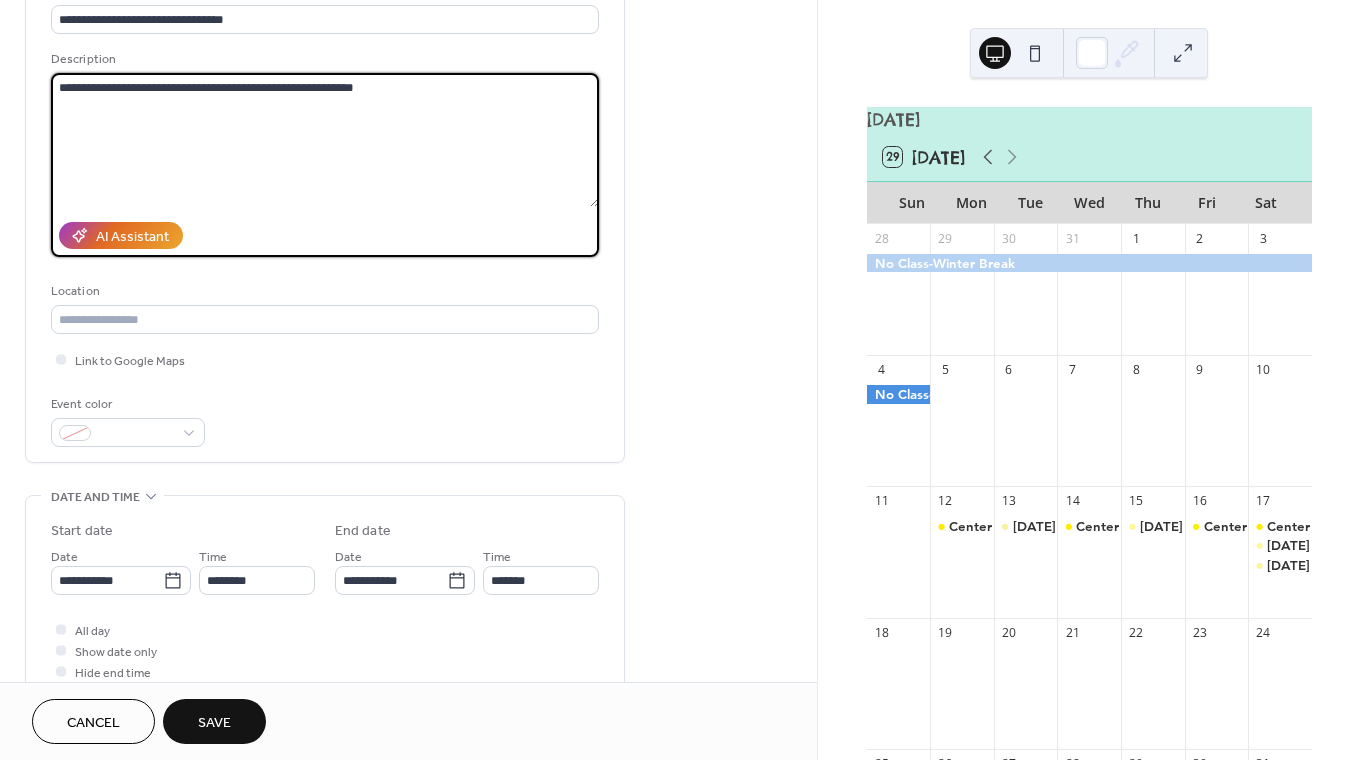 type on "**********" 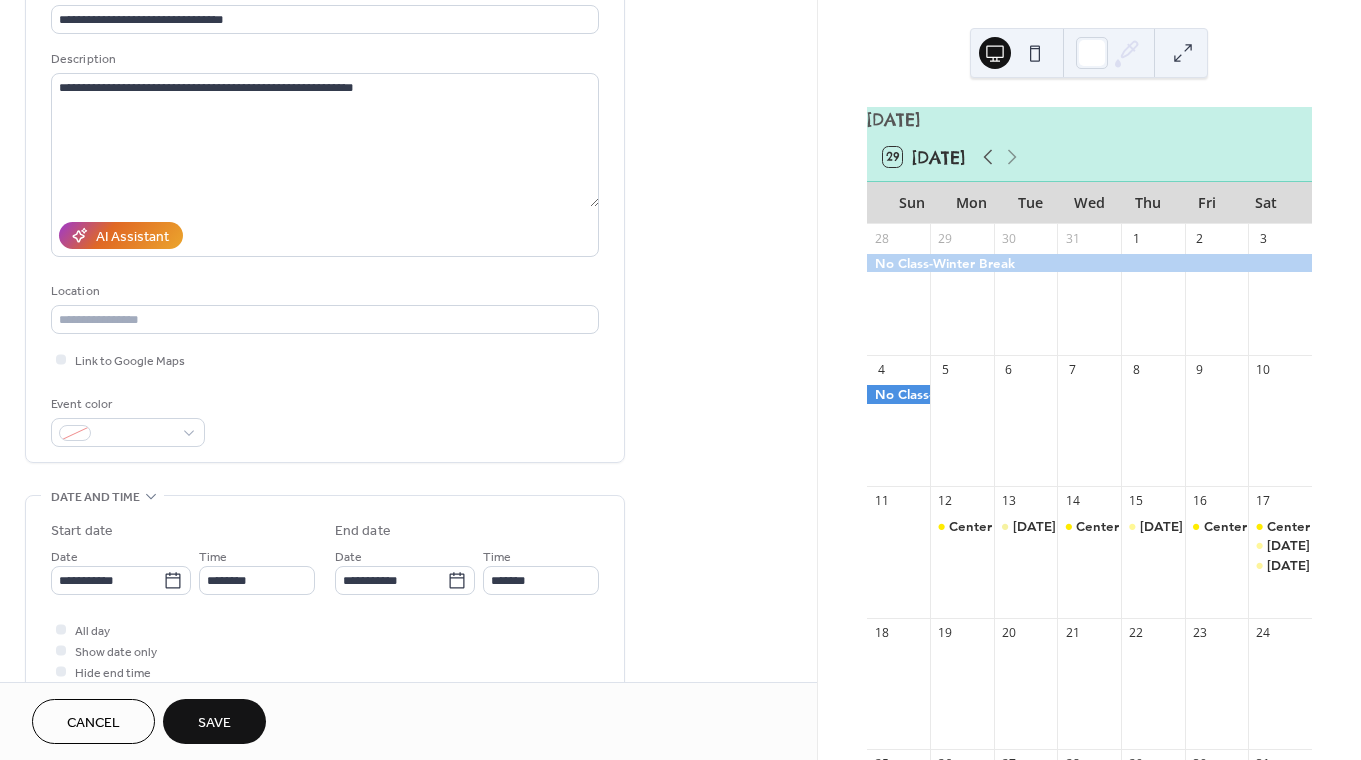 click 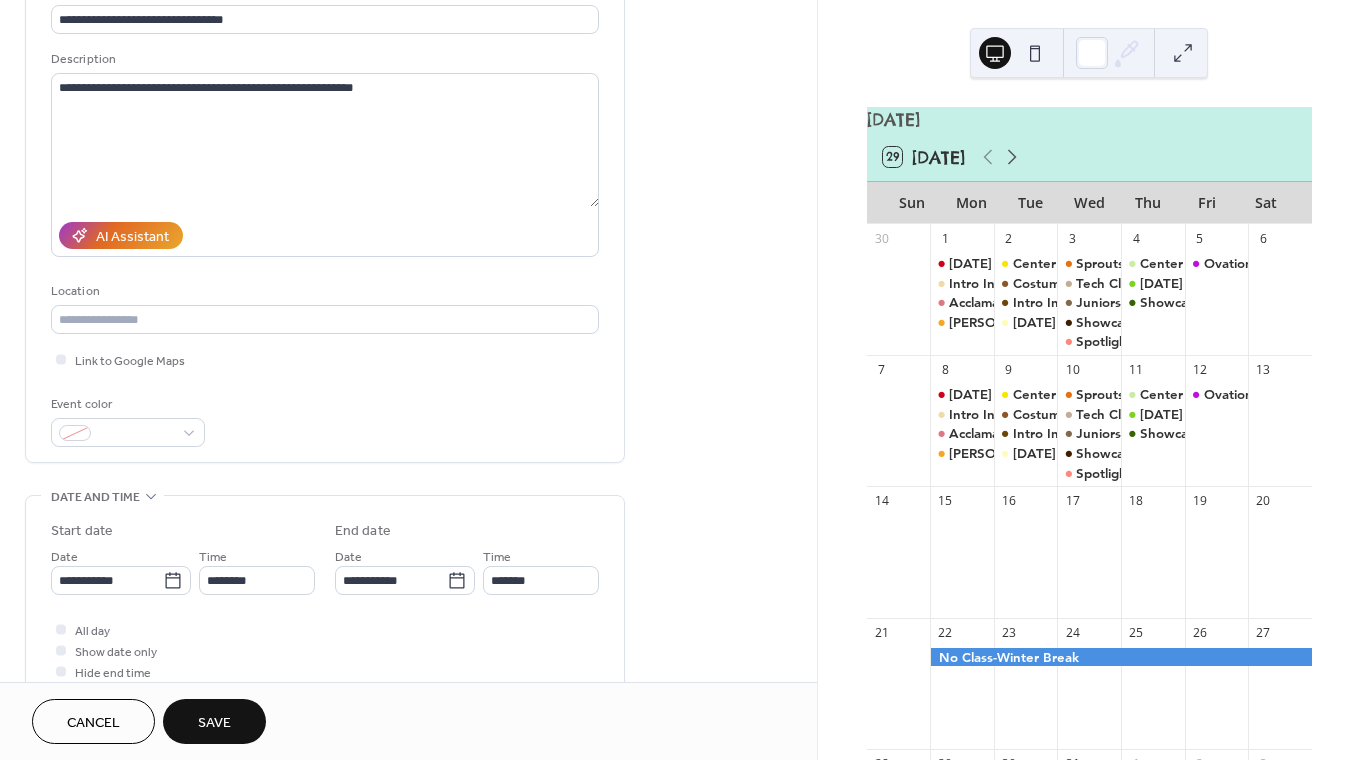 click 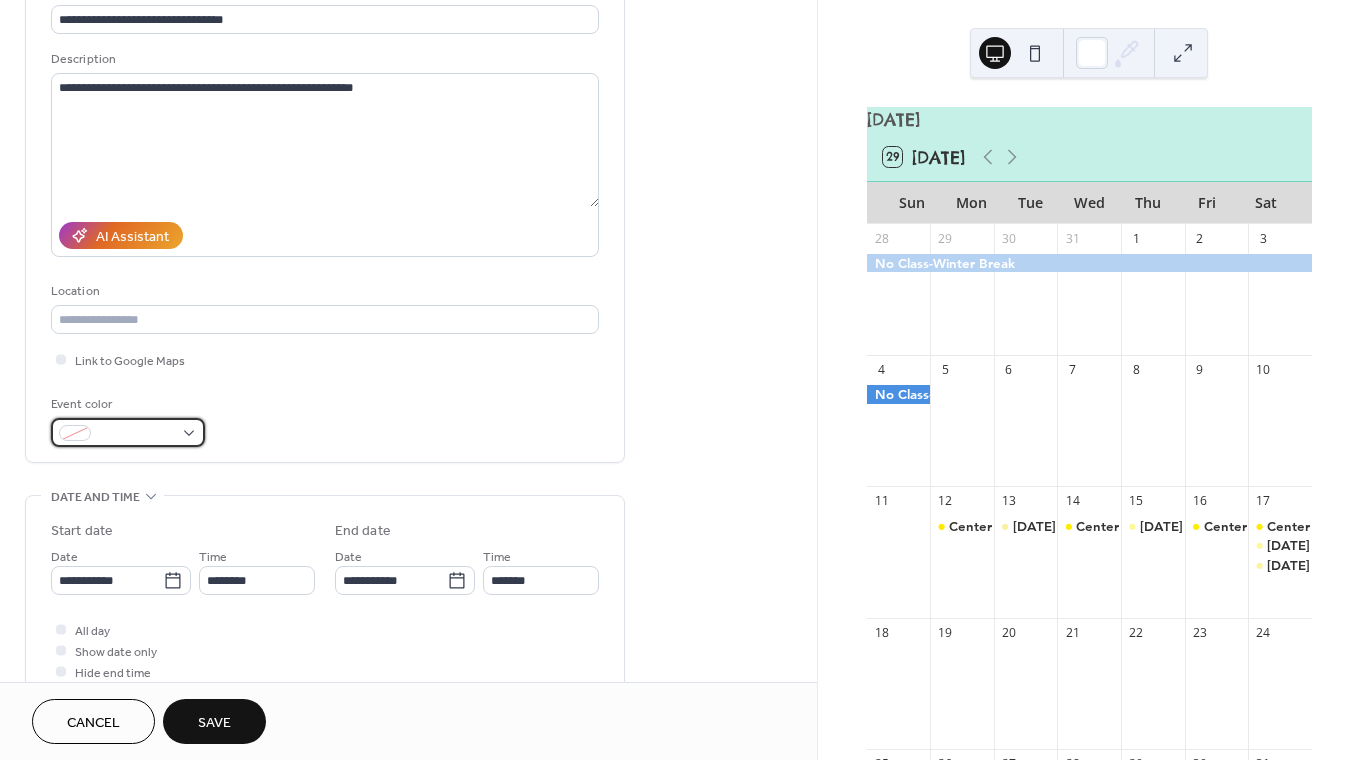 click at bounding box center [128, 432] 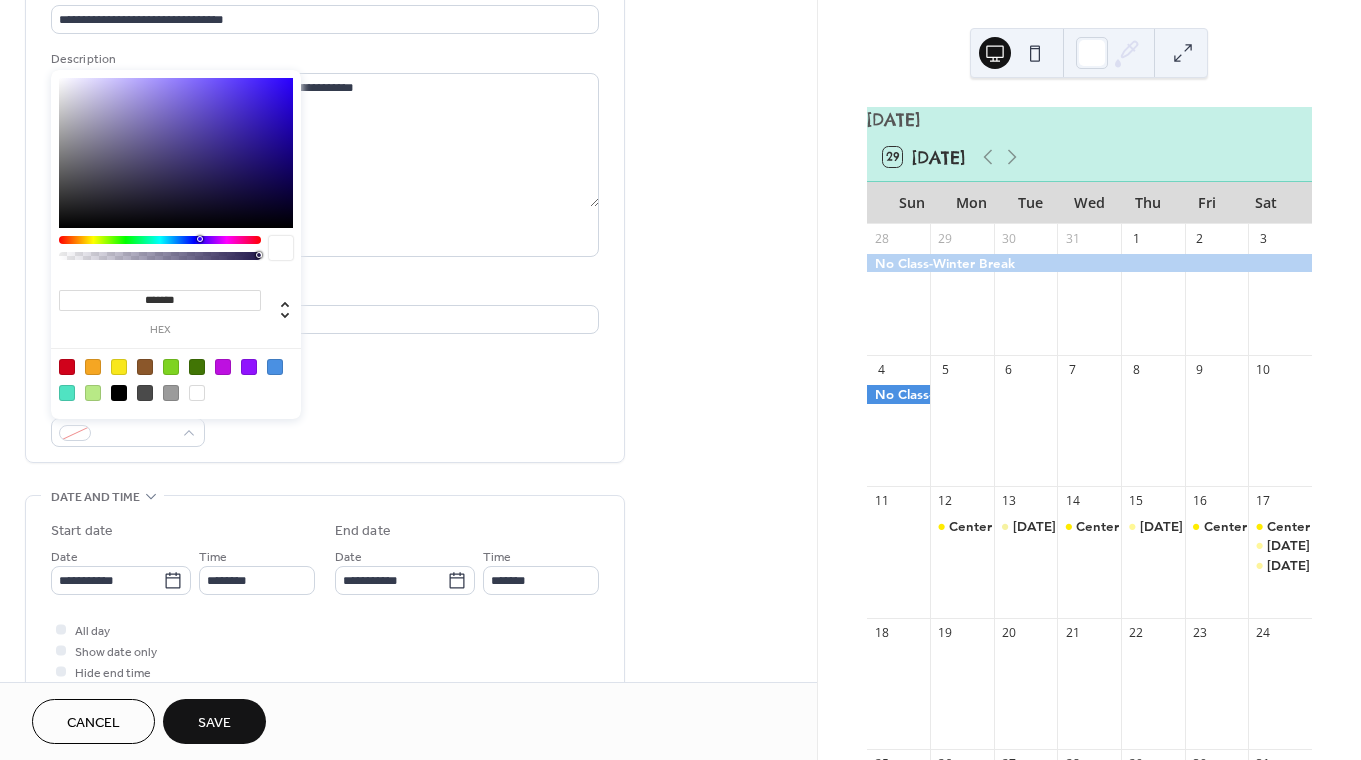click at bounding box center [93, 367] 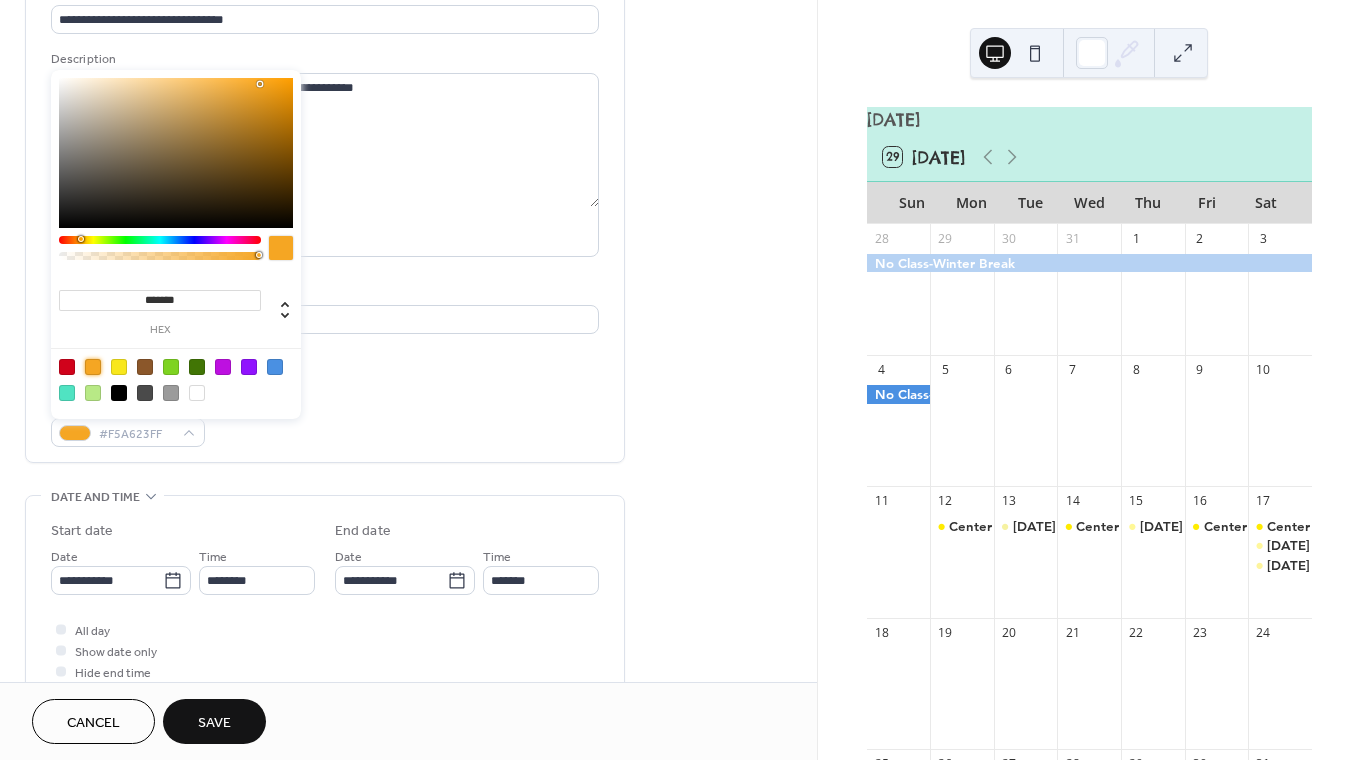 click at bounding box center [67, 367] 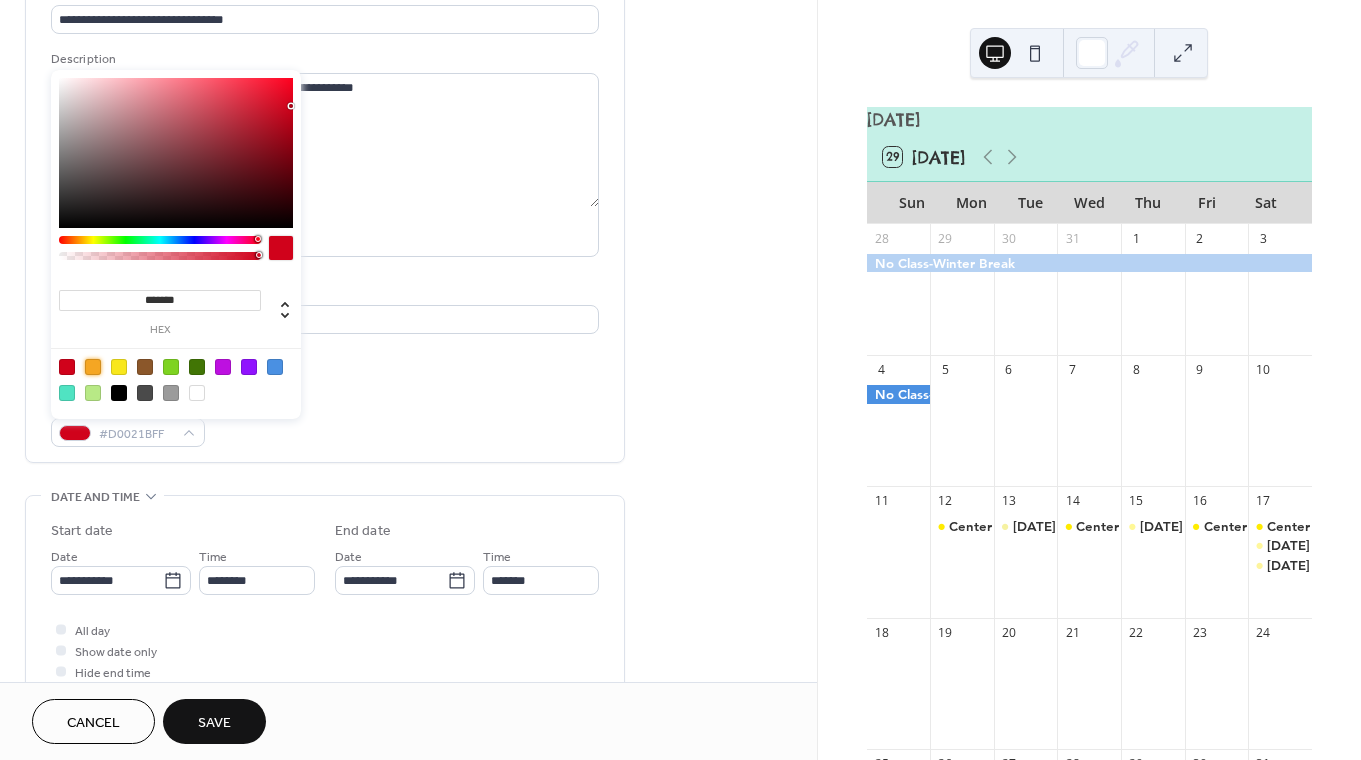click at bounding box center [93, 367] 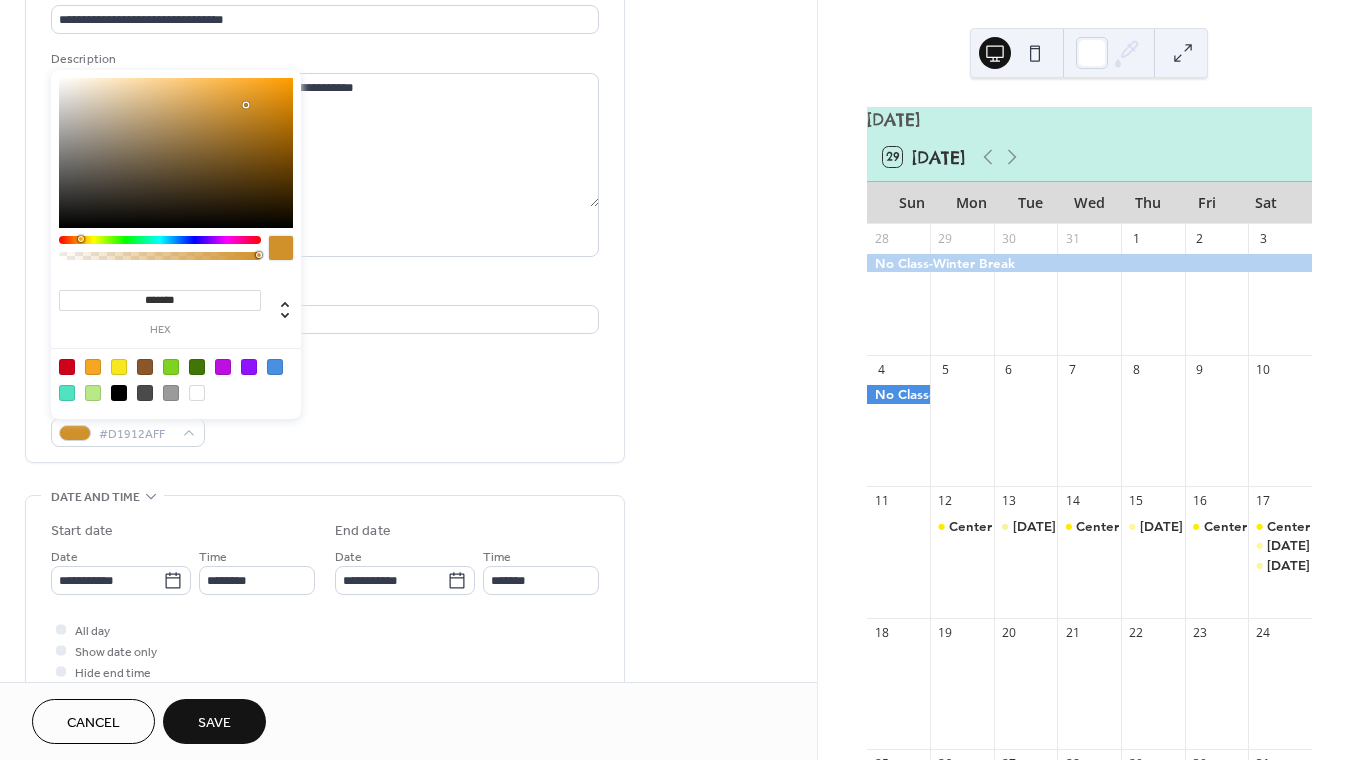 type on "*******" 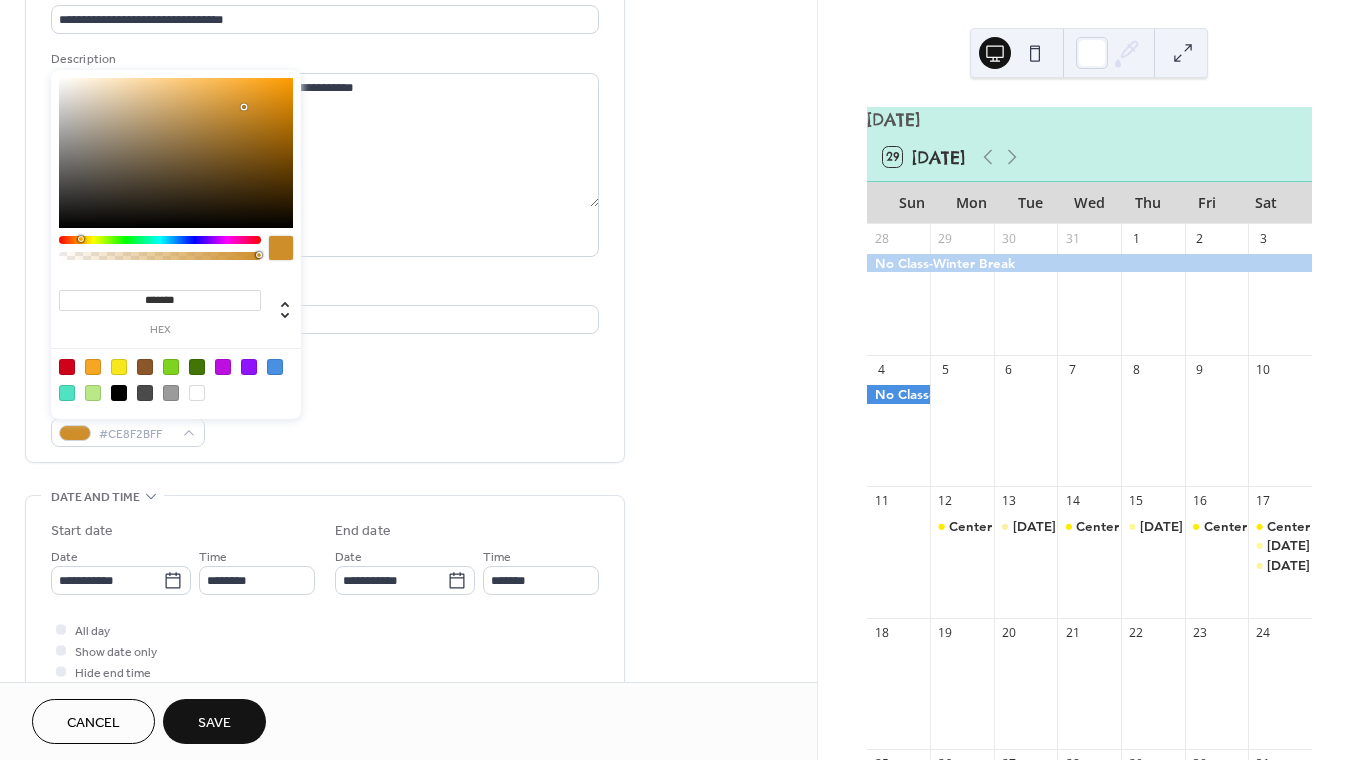 drag, startPoint x: 256, startPoint y: 83, endPoint x: 244, endPoint y: 107, distance: 26.832815 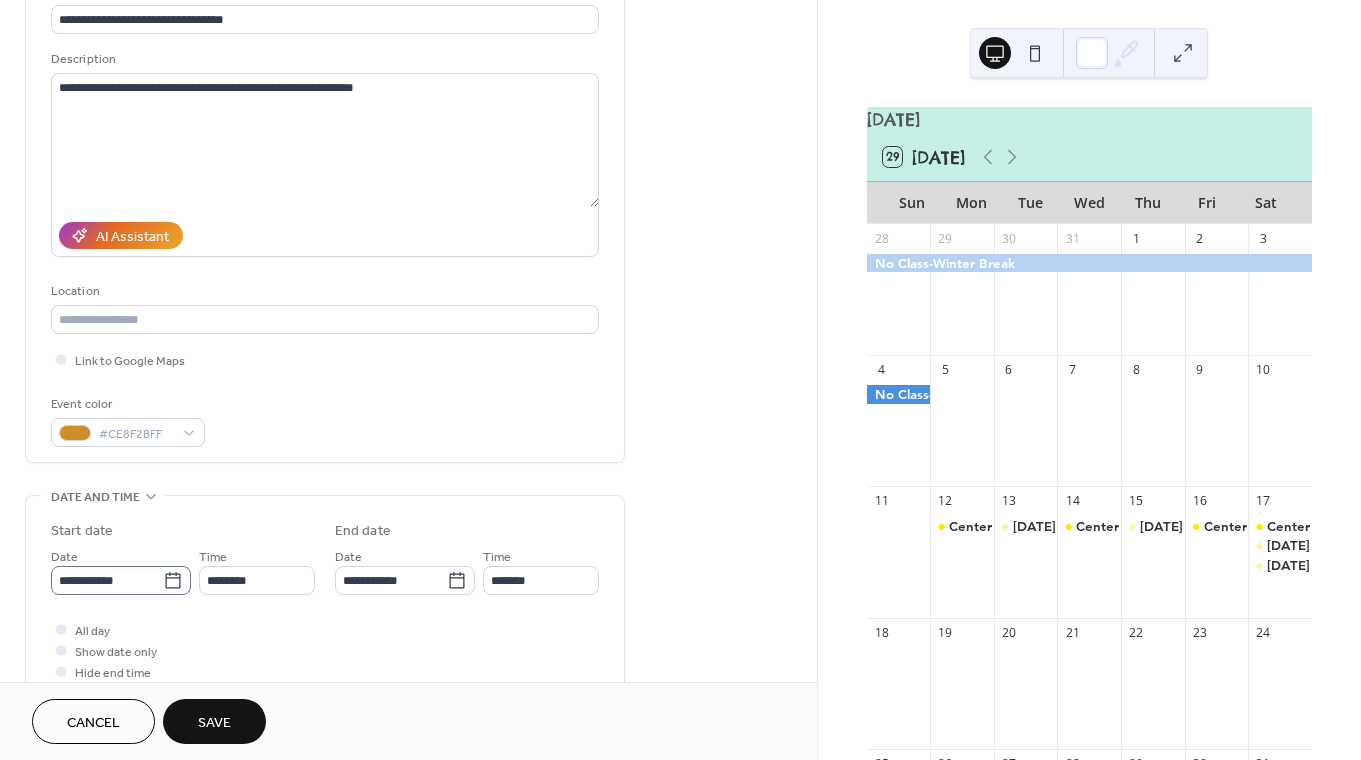 click 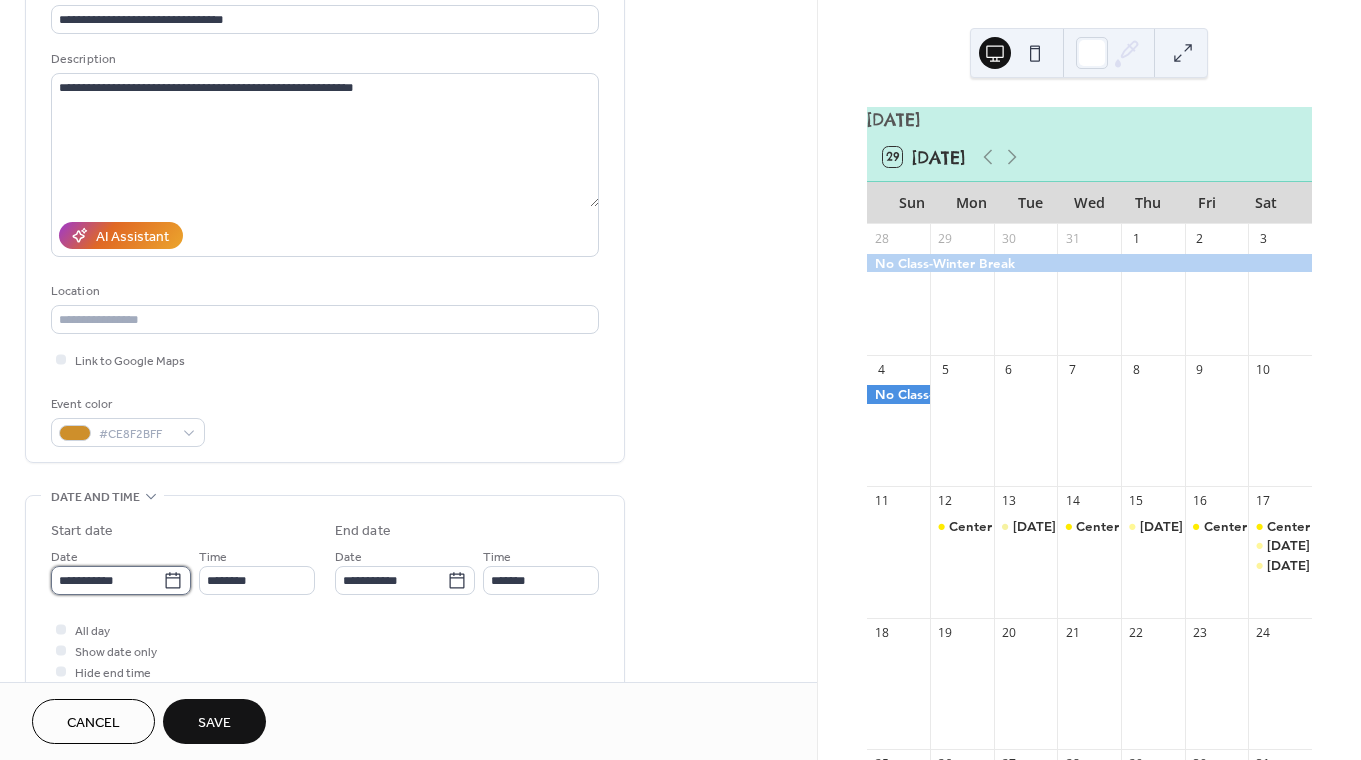 click on "**********" at bounding box center [107, 580] 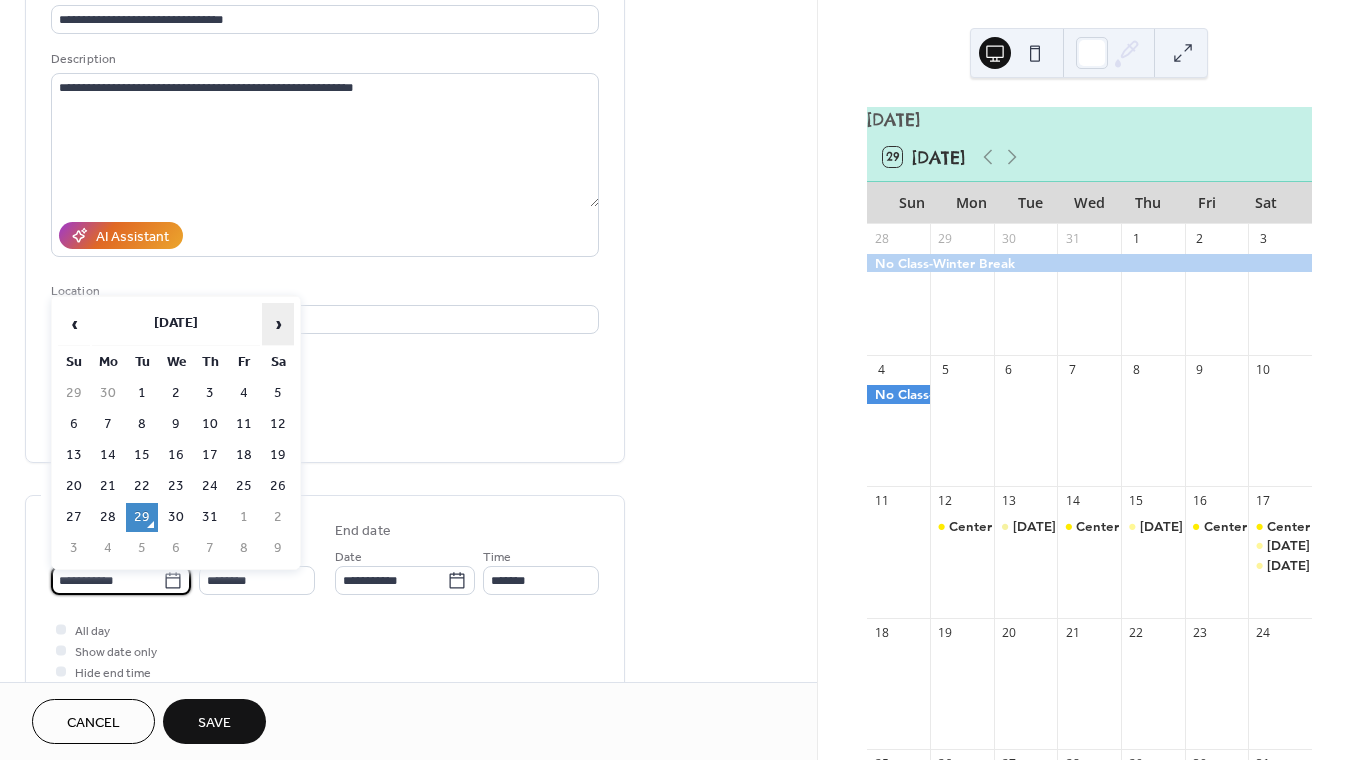 click on "›" at bounding box center [278, 324] 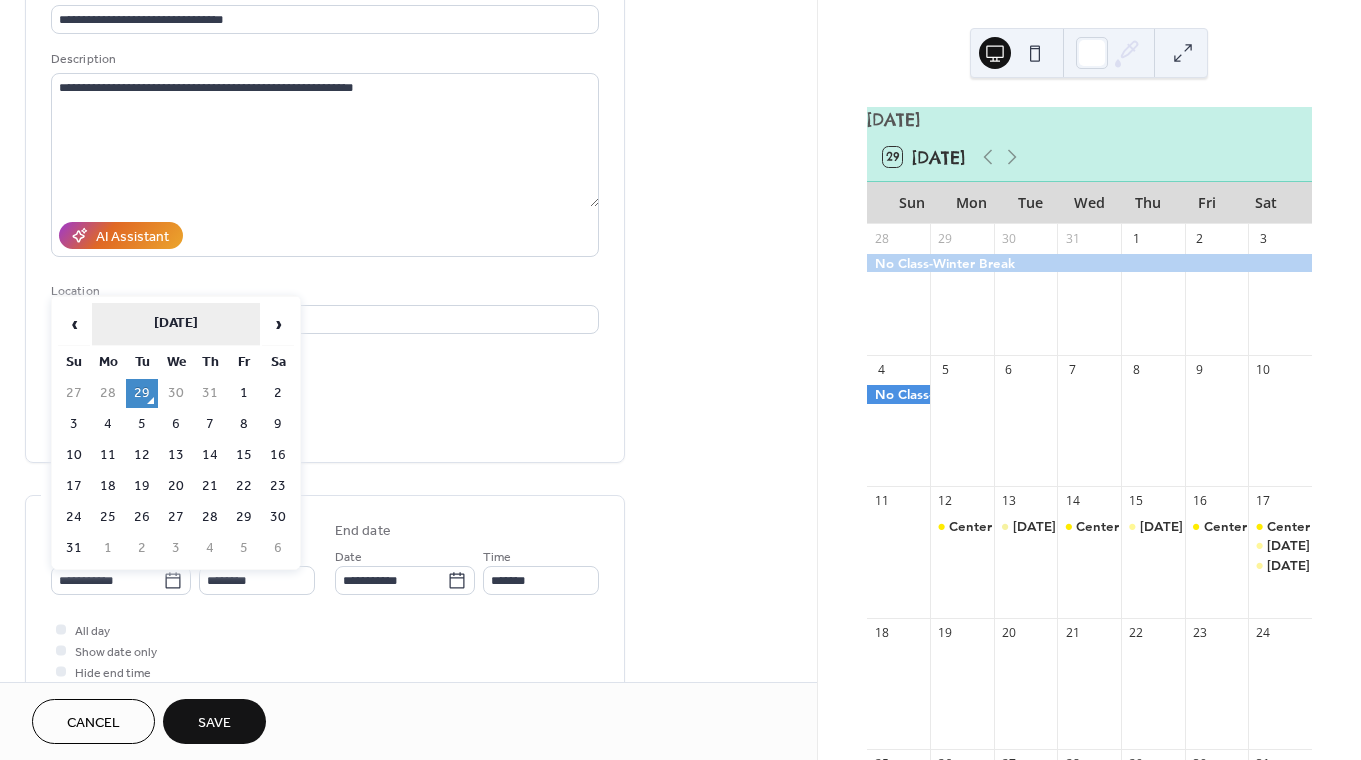 click on "[DATE]" at bounding box center [176, 324] 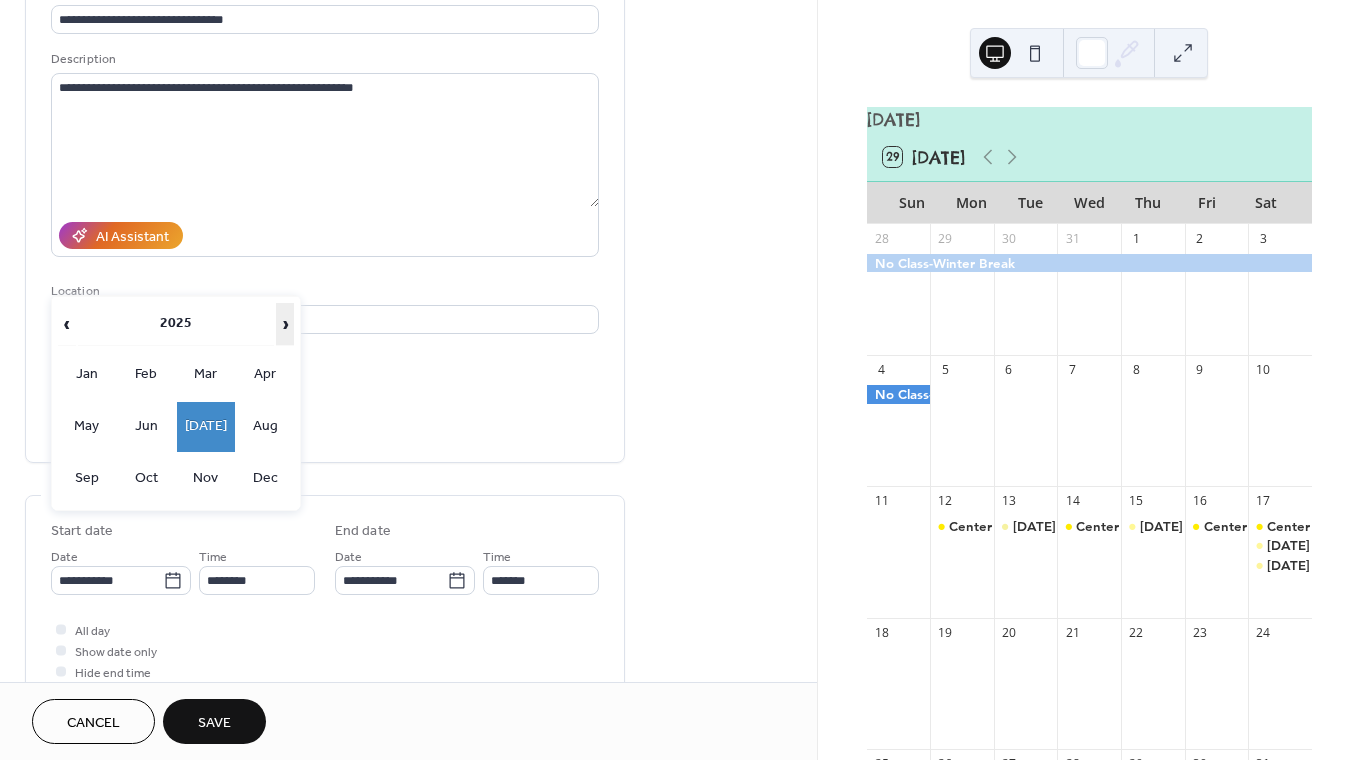 click on "›" at bounding box center [285, 324] 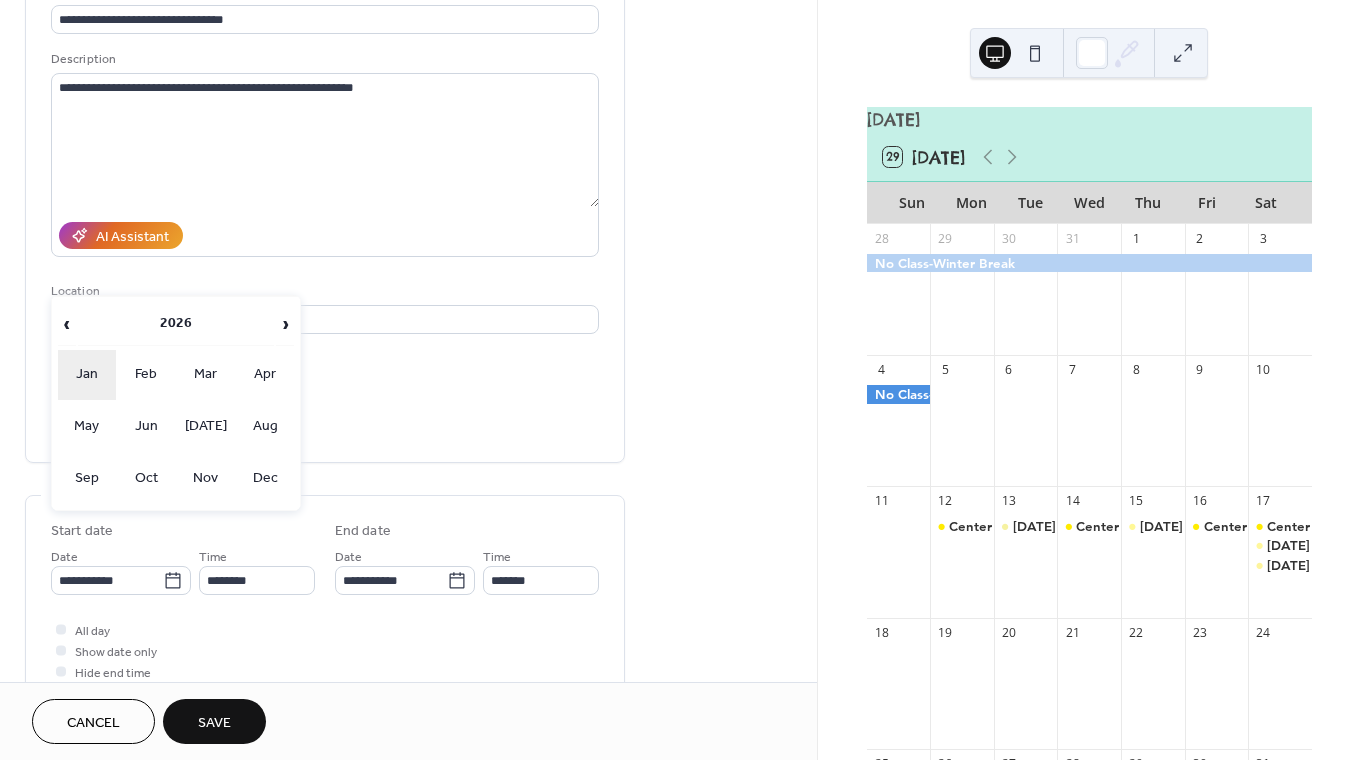 click on "Jan" at bounding box center [87, 375] 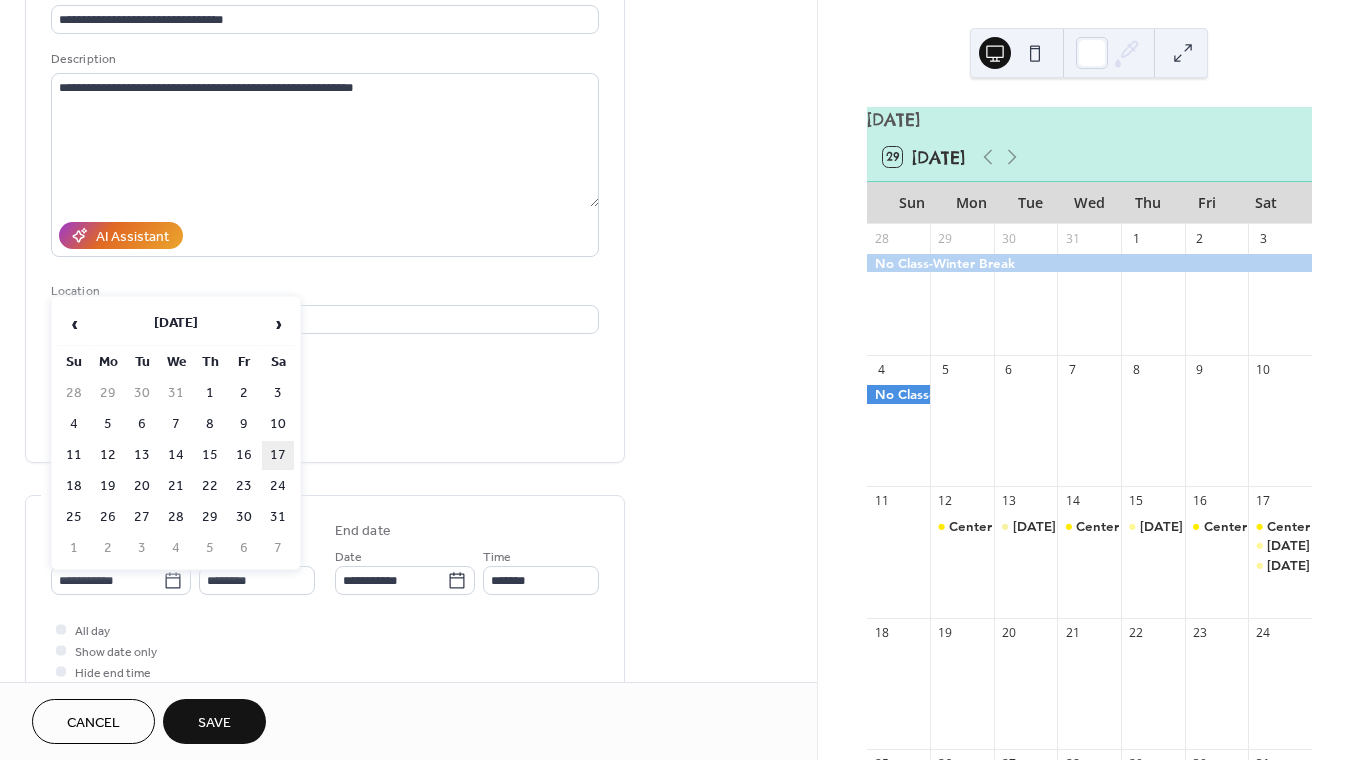 click on "17" at bounding box center [278, 455] 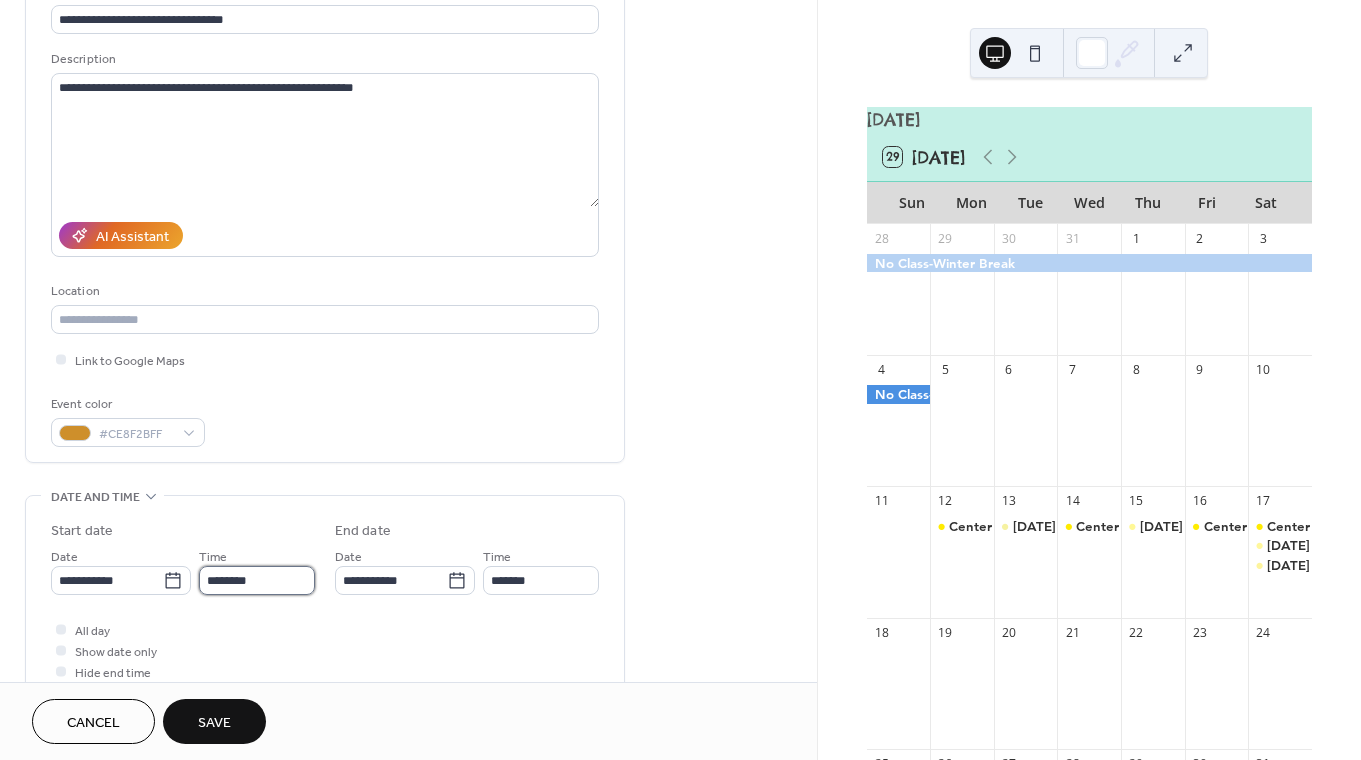 click on "********" at bounding box center [257, 580] 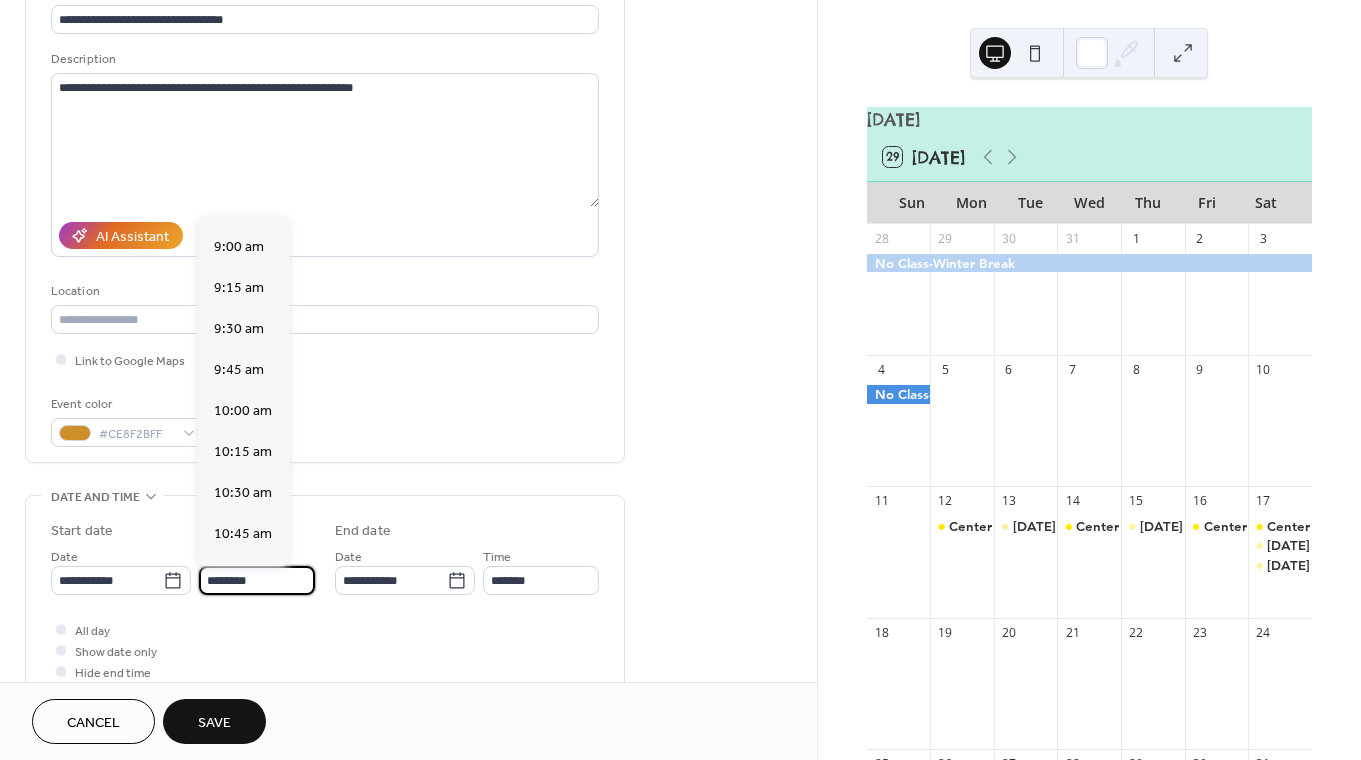 scroll, scrollTop: 1500, scrollLeft: 0, axis: vertical 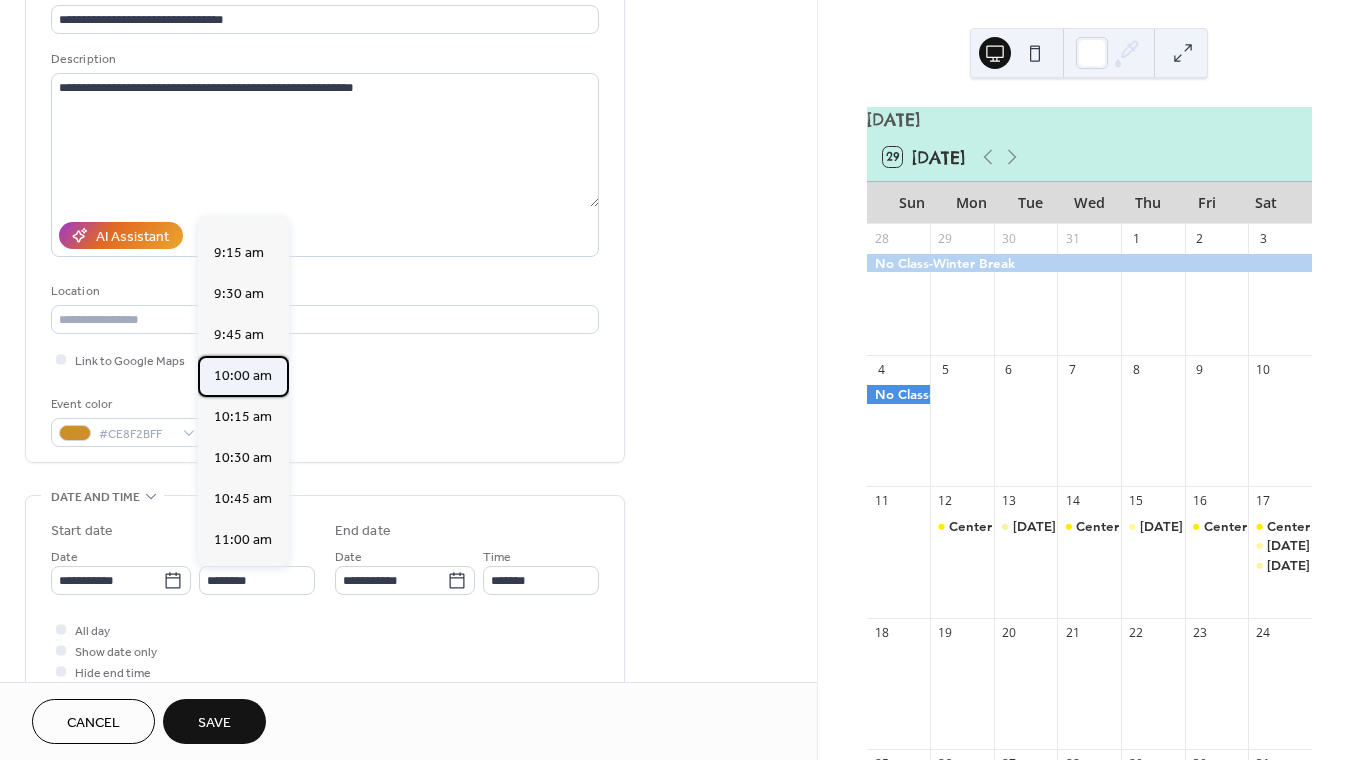 click on "10:00 am" at bounding box center (243, 376) 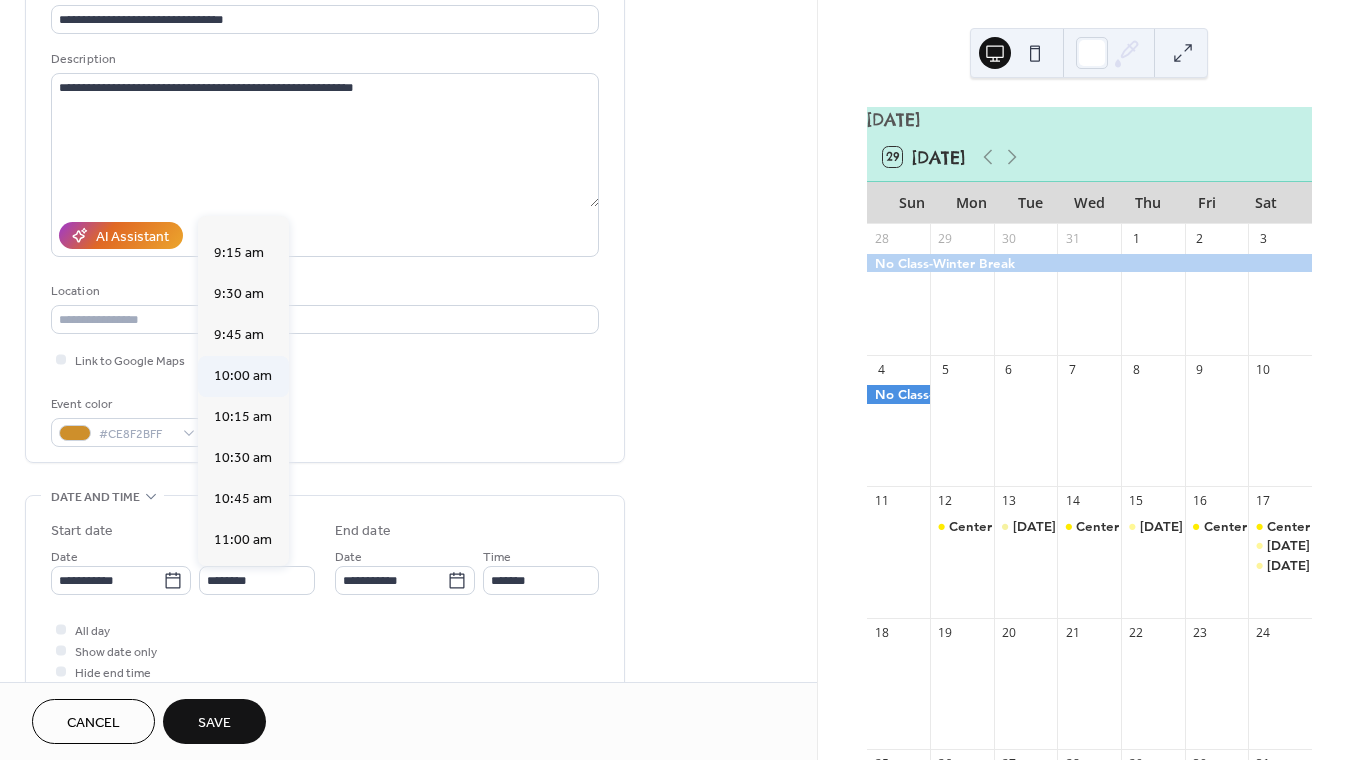 type on "********" 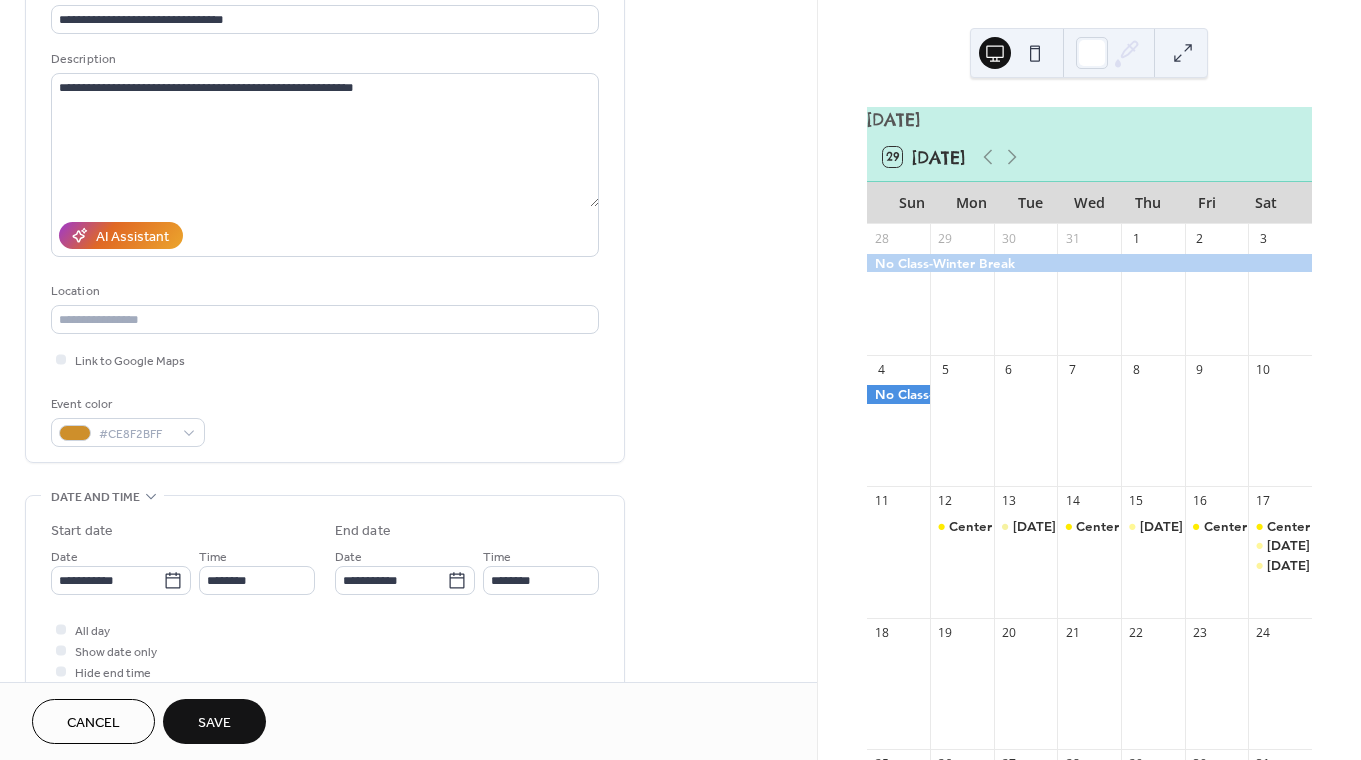 click on "**********" at bounding box center [325, 601] 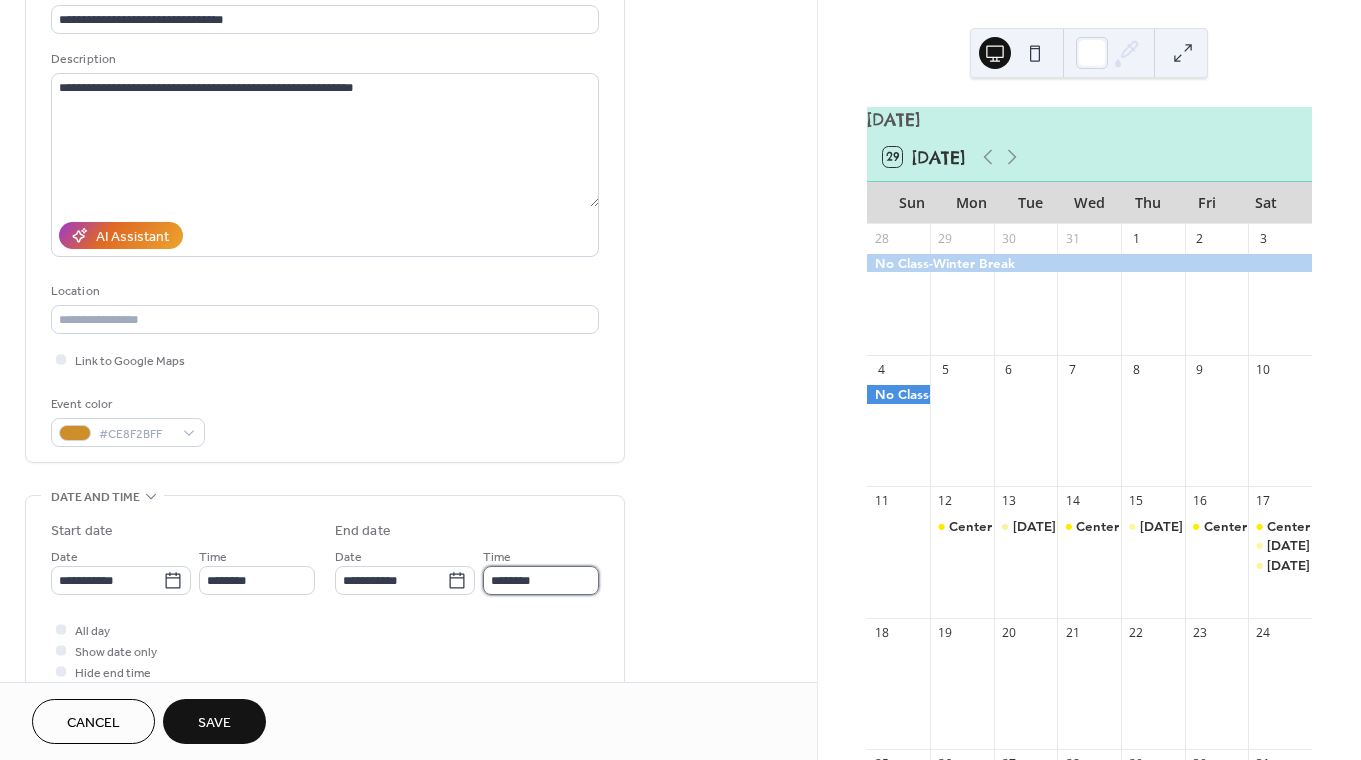 click on "********" at bounding box center (541, 580) 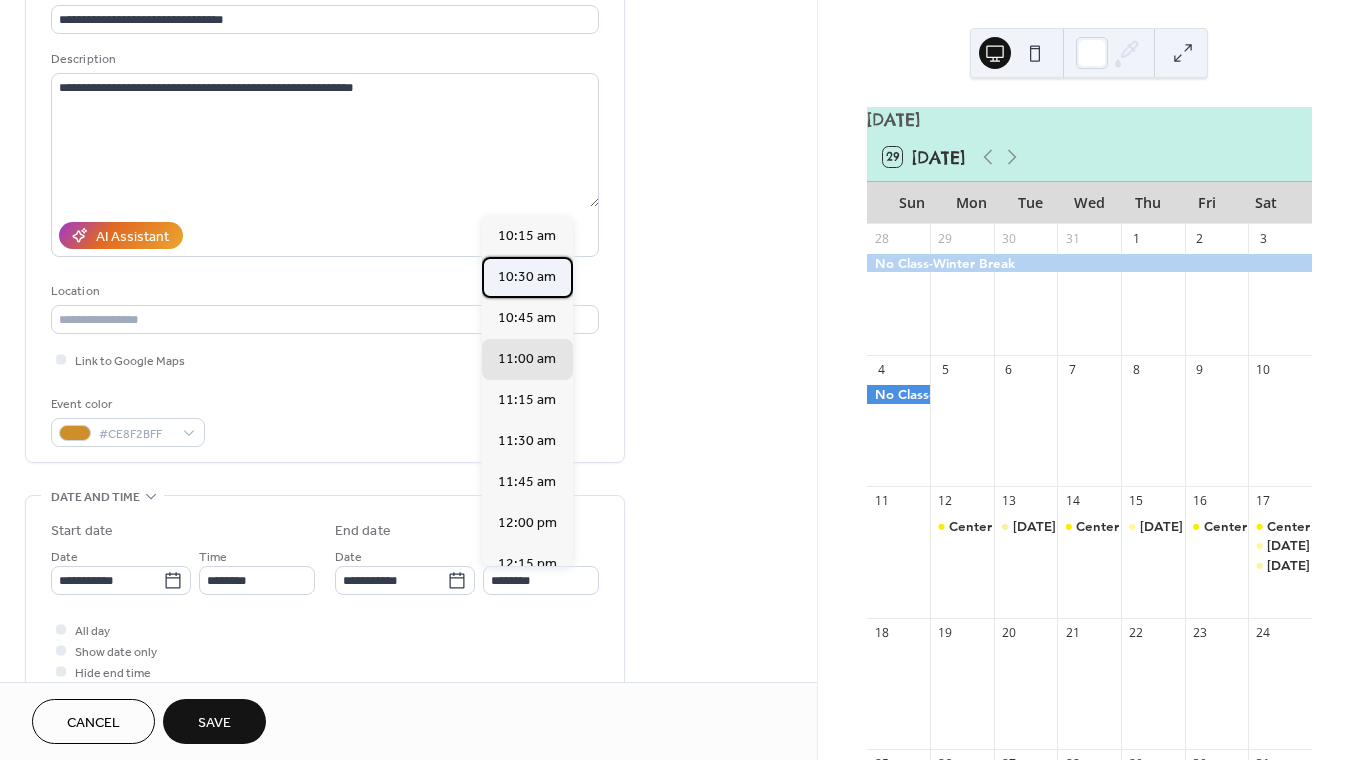 click on "10:30 am" at bounding box center [527, 277] 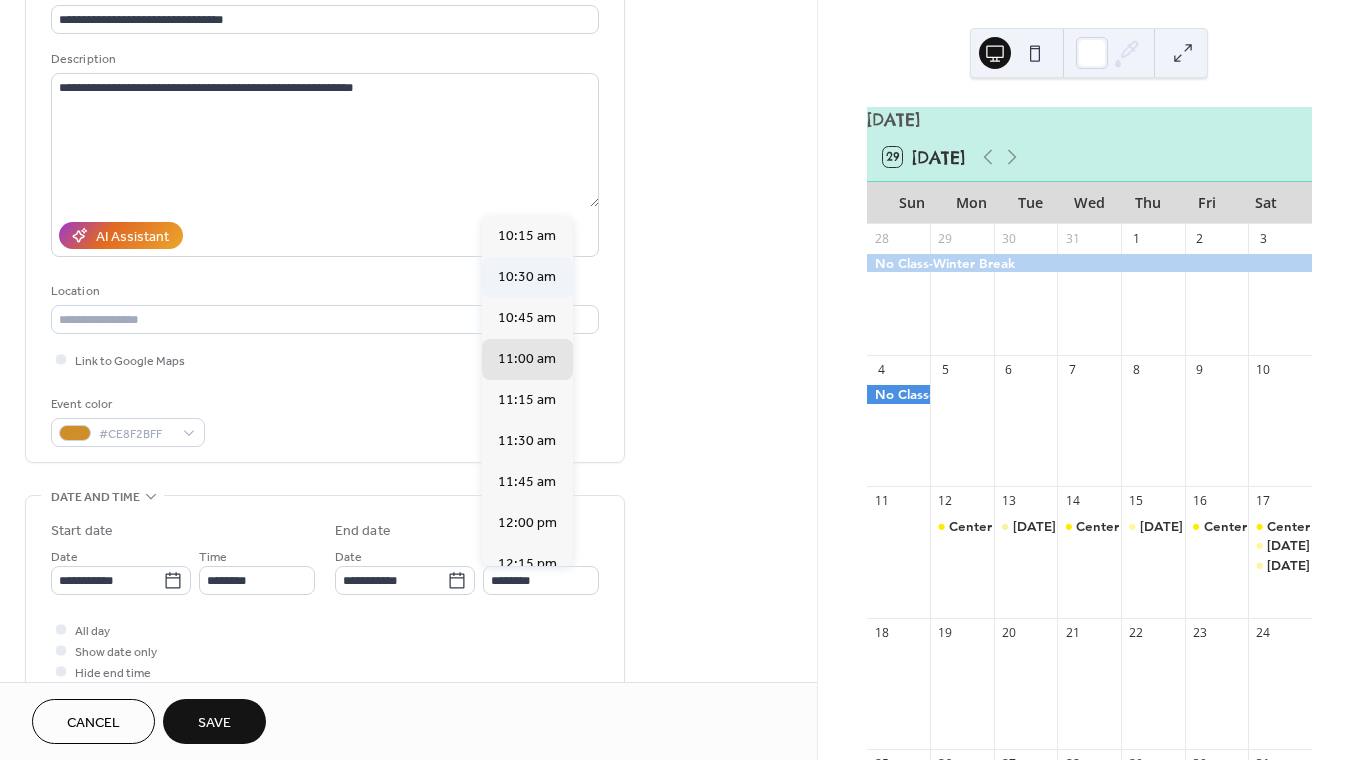 type on "********" 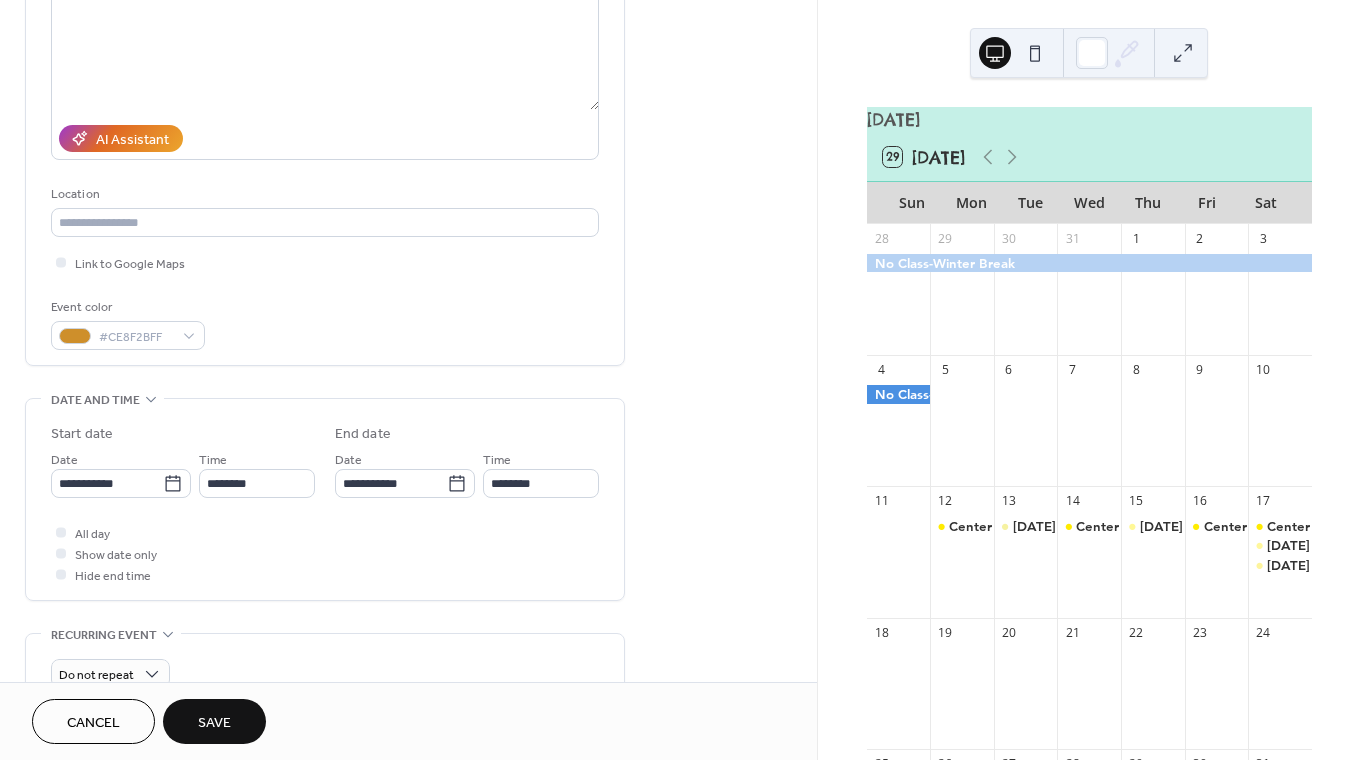 scroll, scrollTop: 254, scrollLeft: 0, axis: vertical 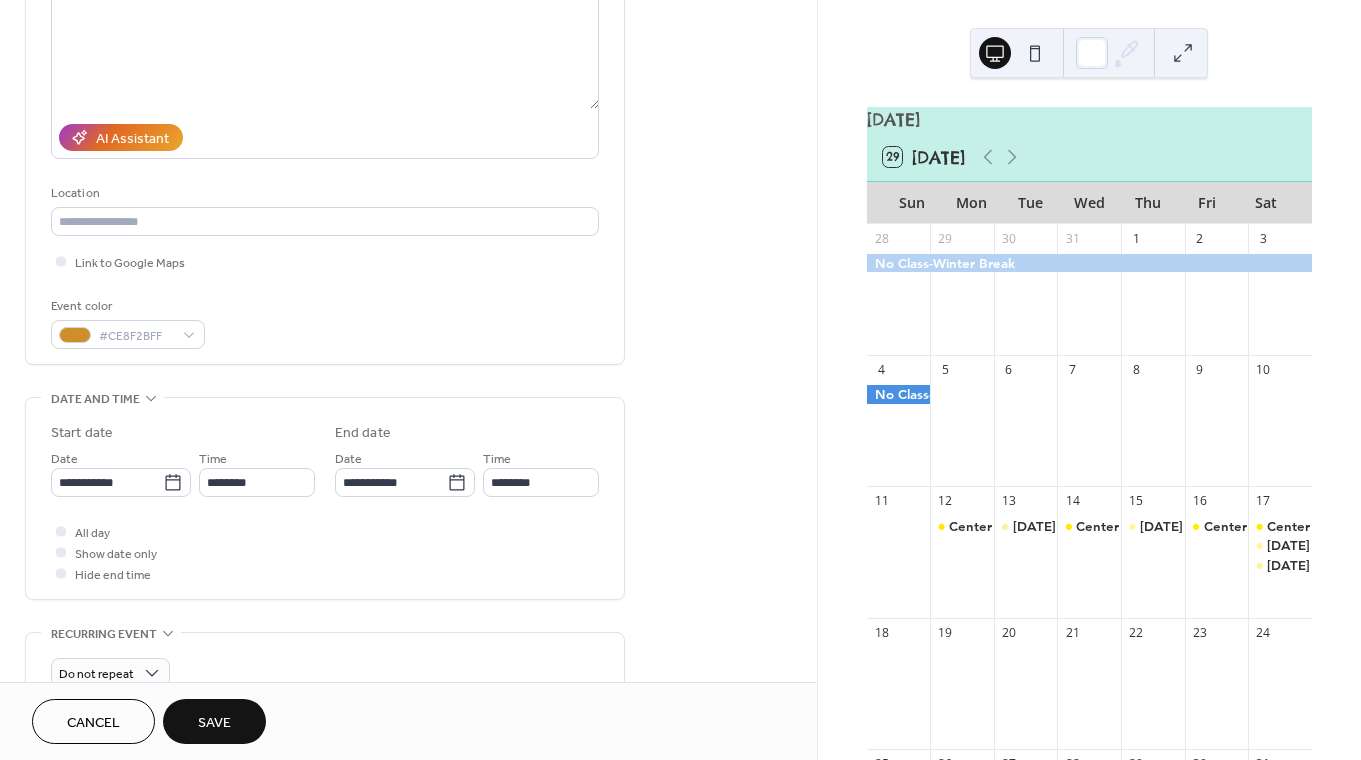 click on "Save" at bounding box center (214, 721) 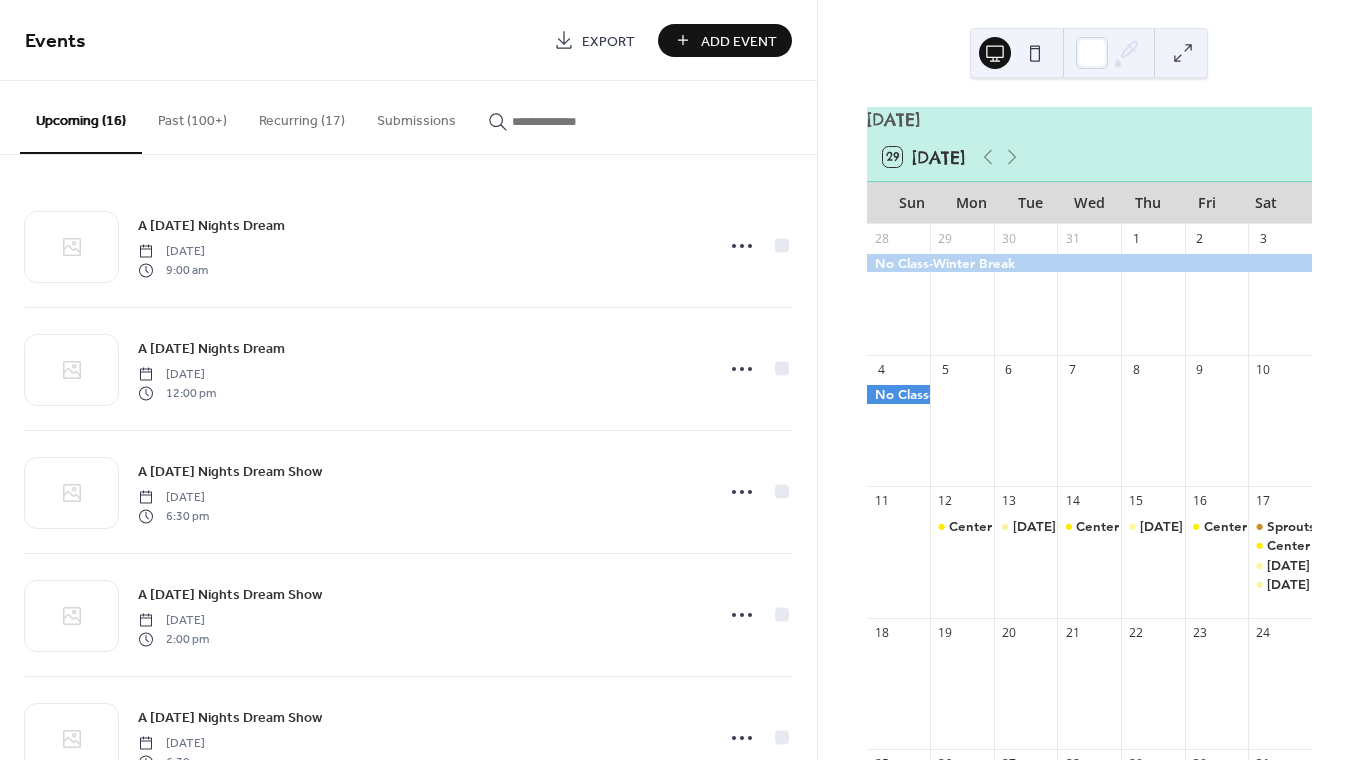 click on "Add Event" at bounding box center [739, 41] 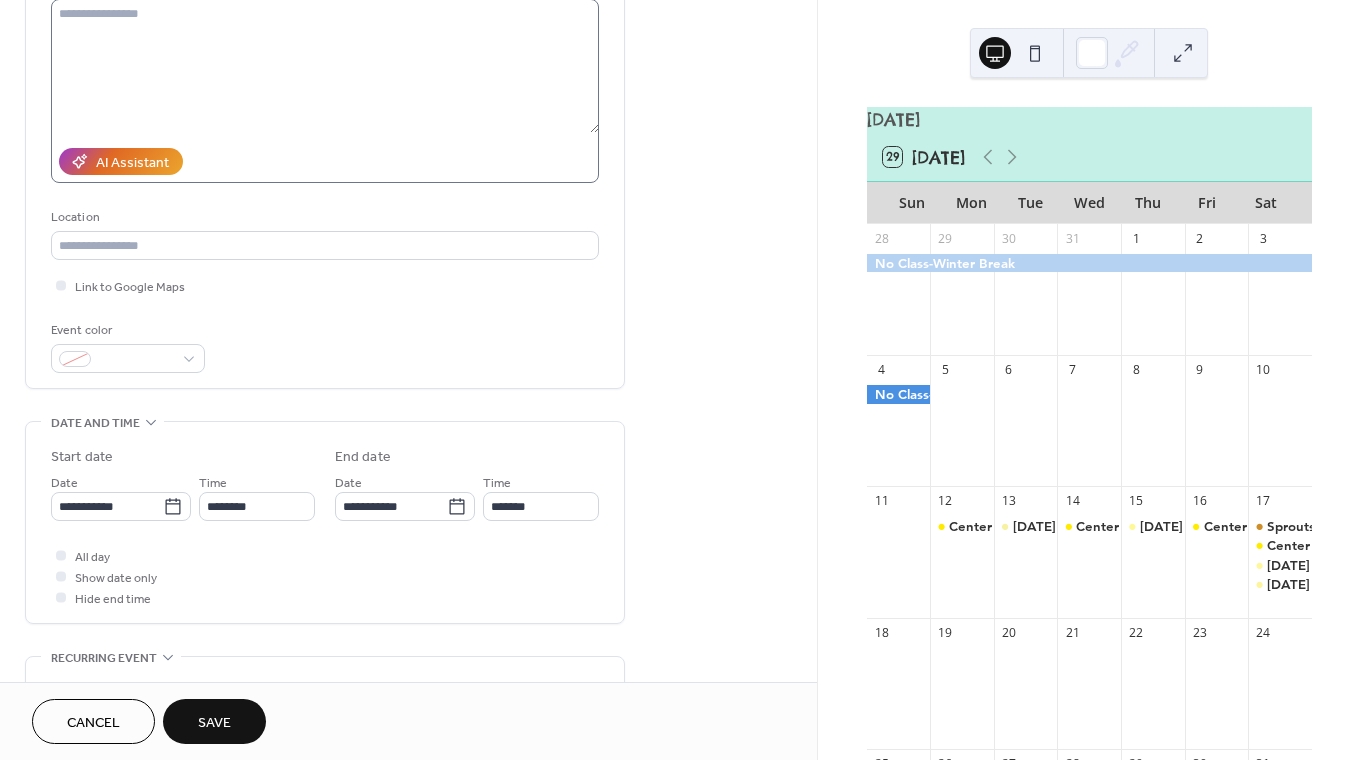 scroll, scrollTop: 228, scrollLeft: 0, axis: vertical 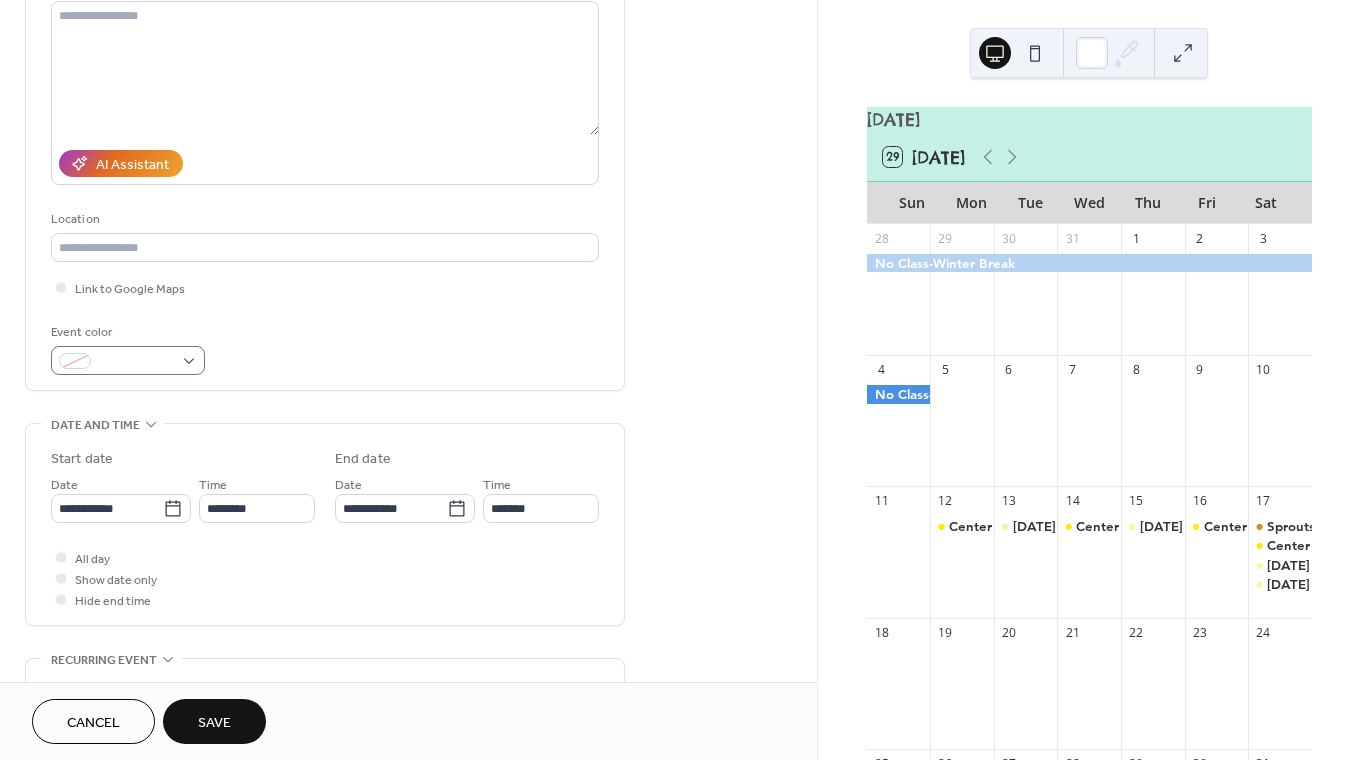 type on "**********" 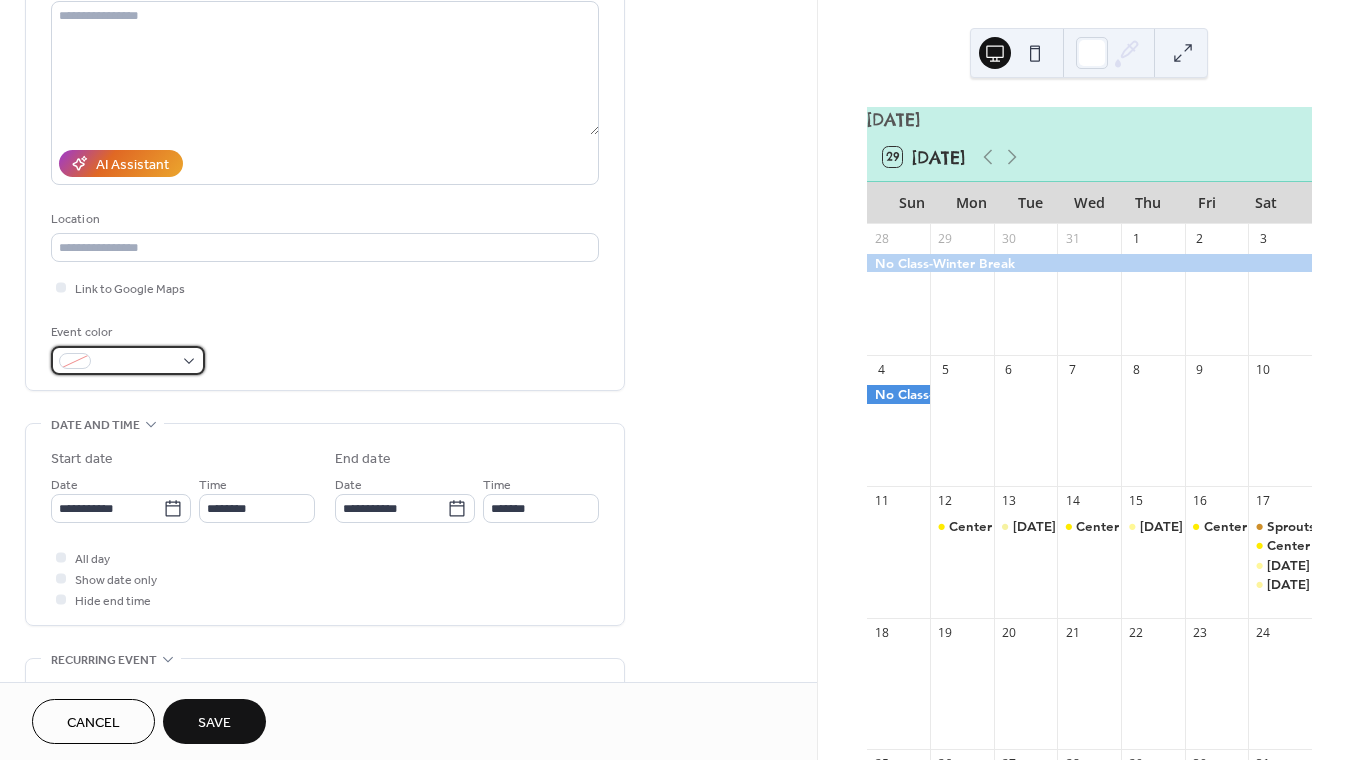 click at bounding box center [136, 362] 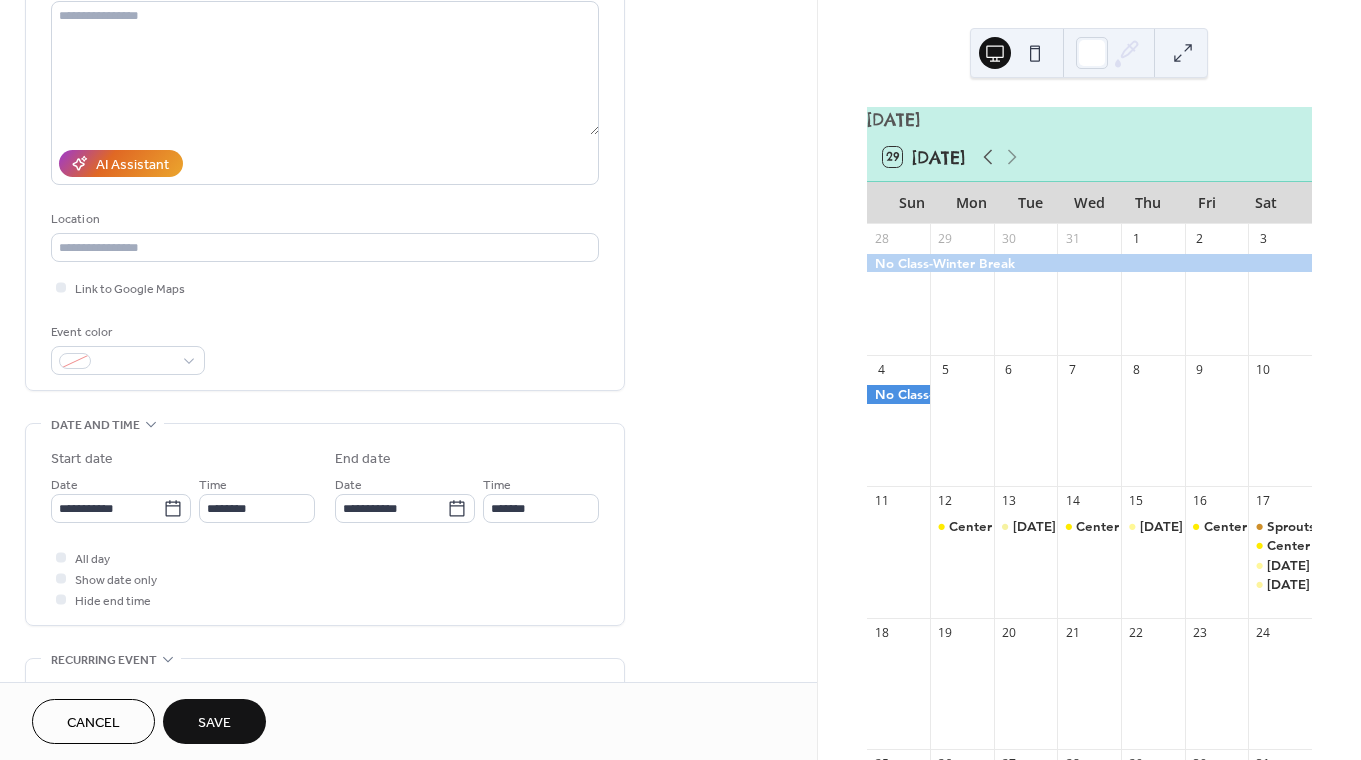 click 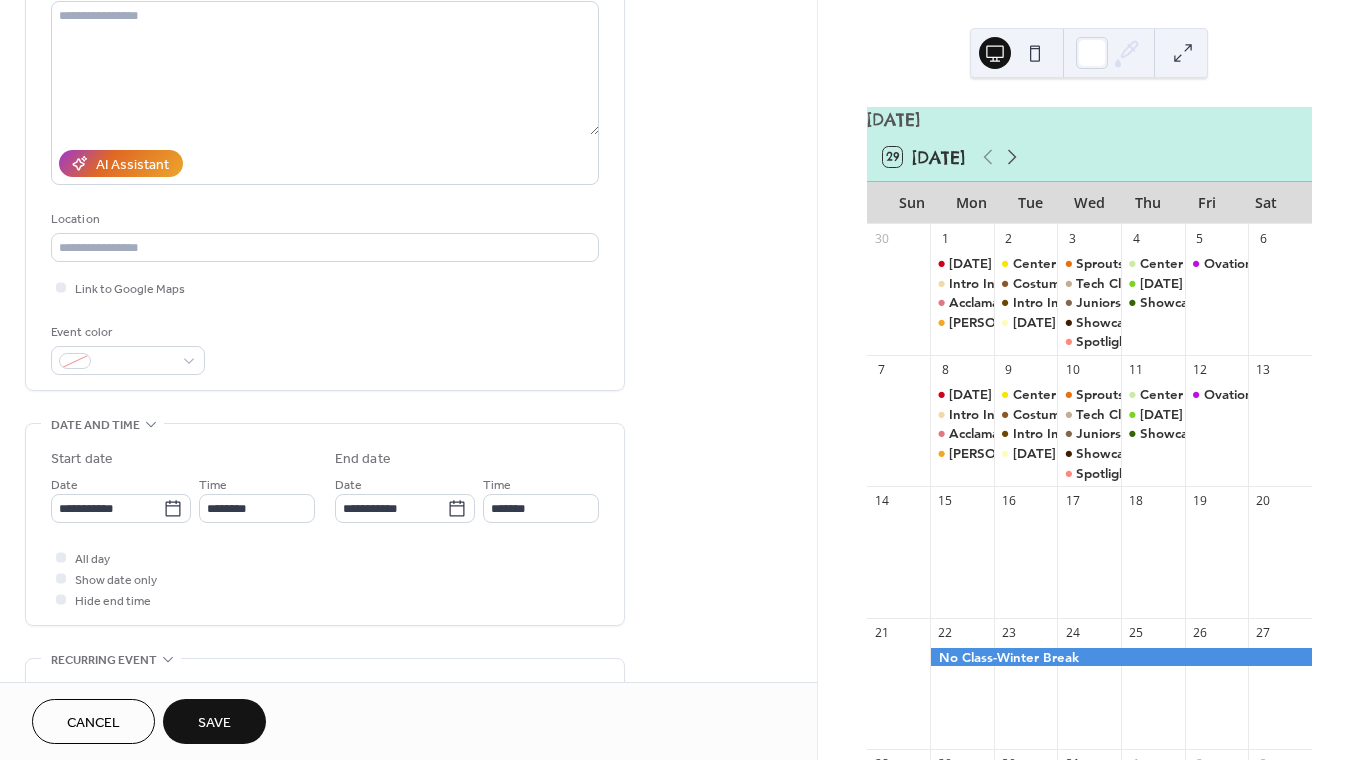 click 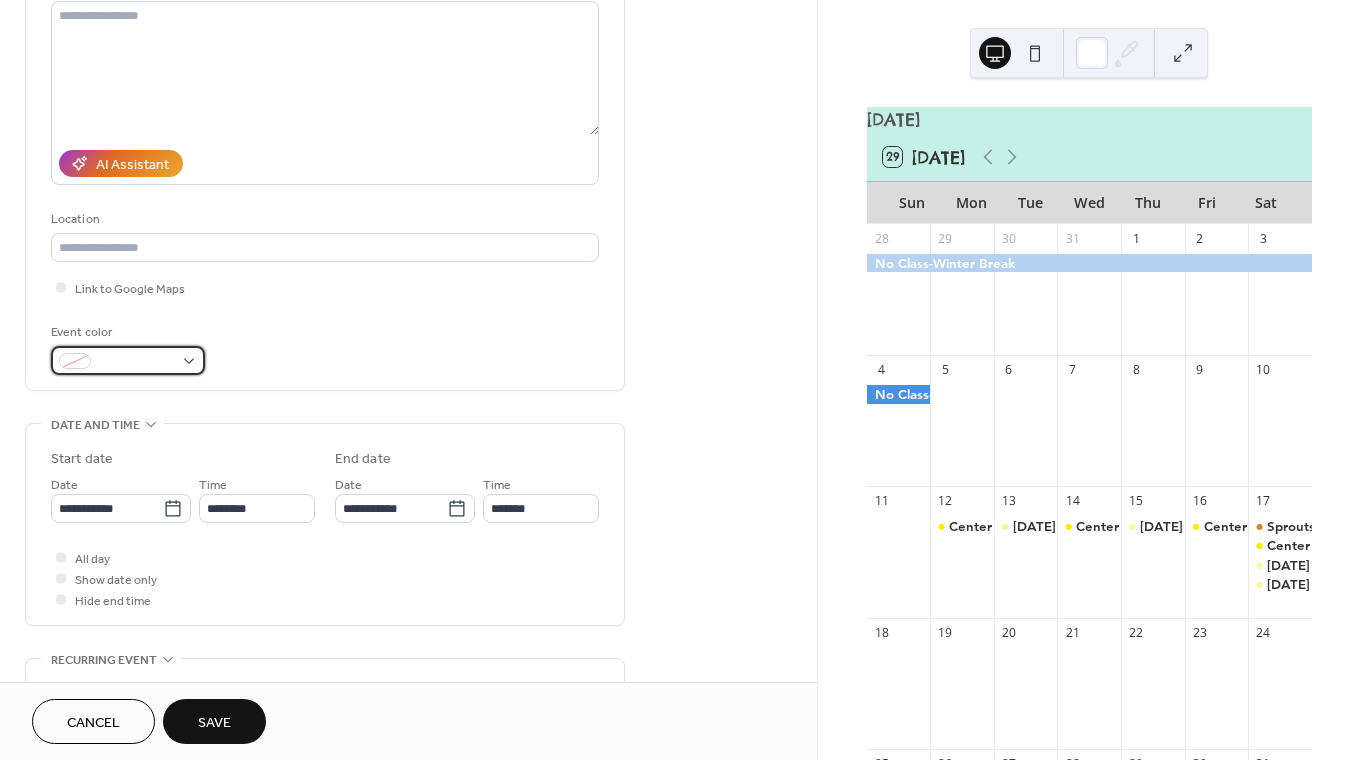 click at bounding box center [136, 362] 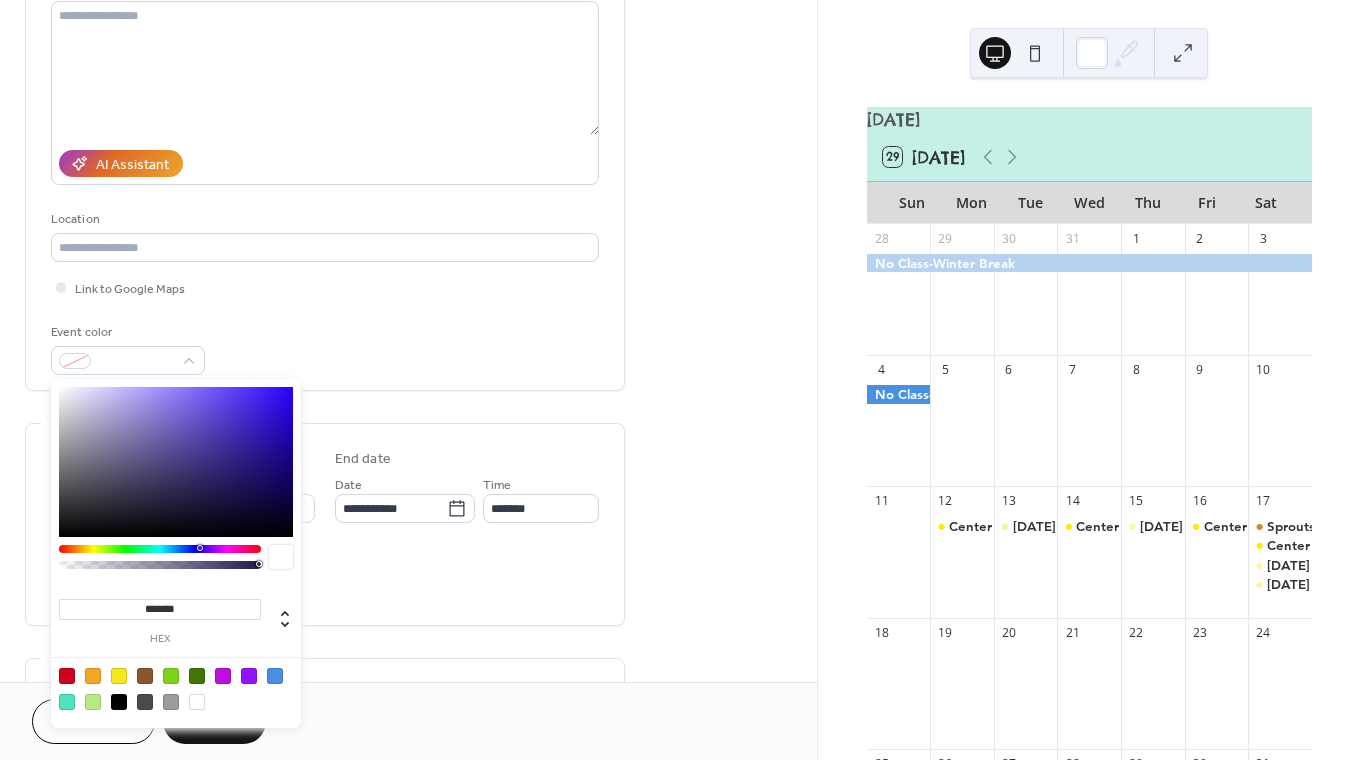 click at bounding box center [67, 676] 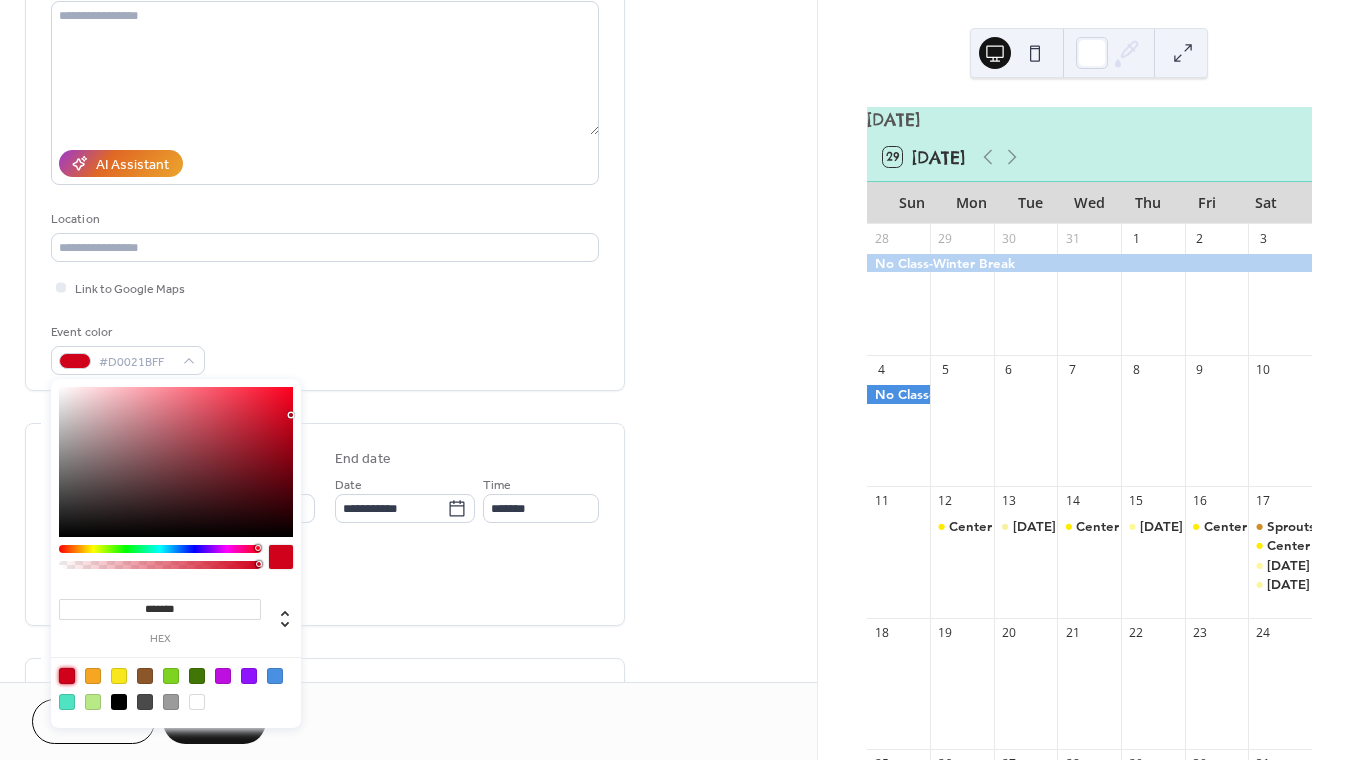 click on "All day Show date only Hide end time" at bounding box center [325, 578] 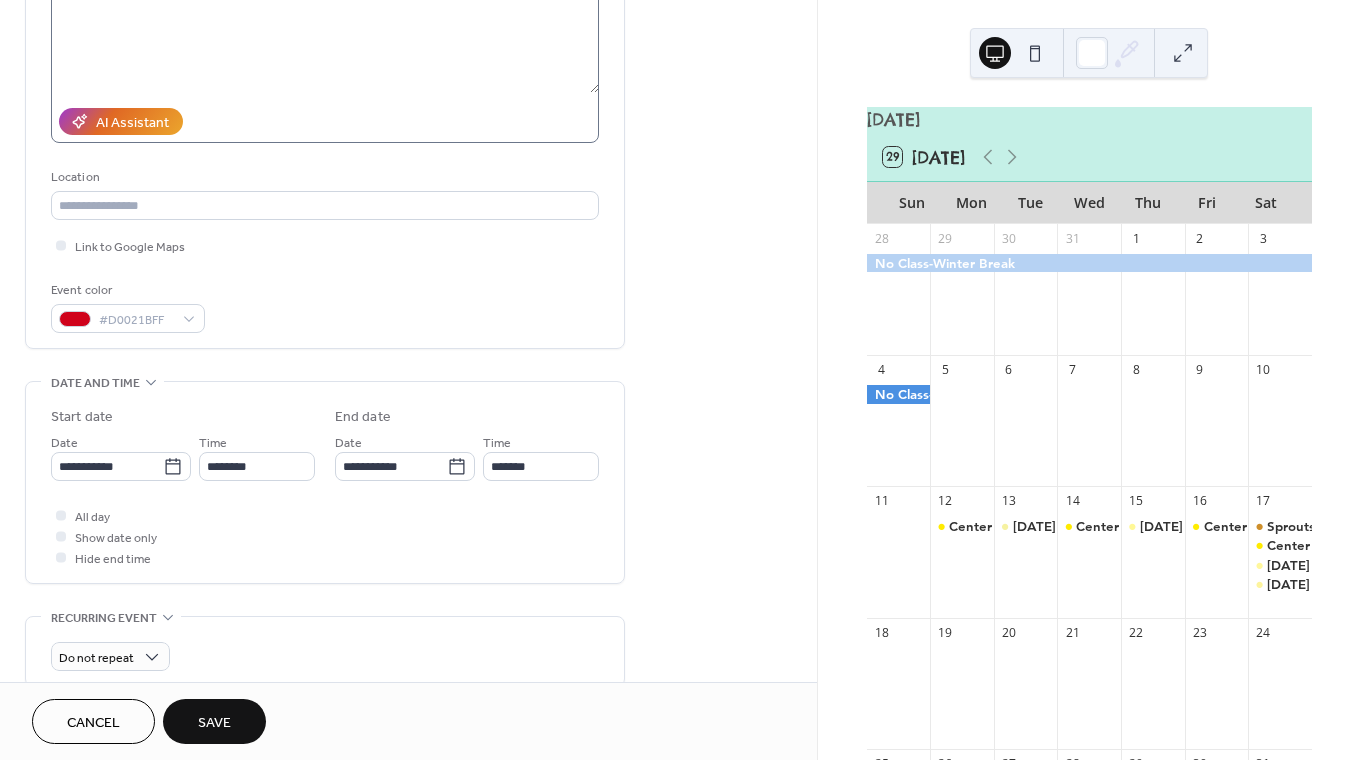 scroll, scrollTop: 350, scrollLeft: 0, axis: vertical 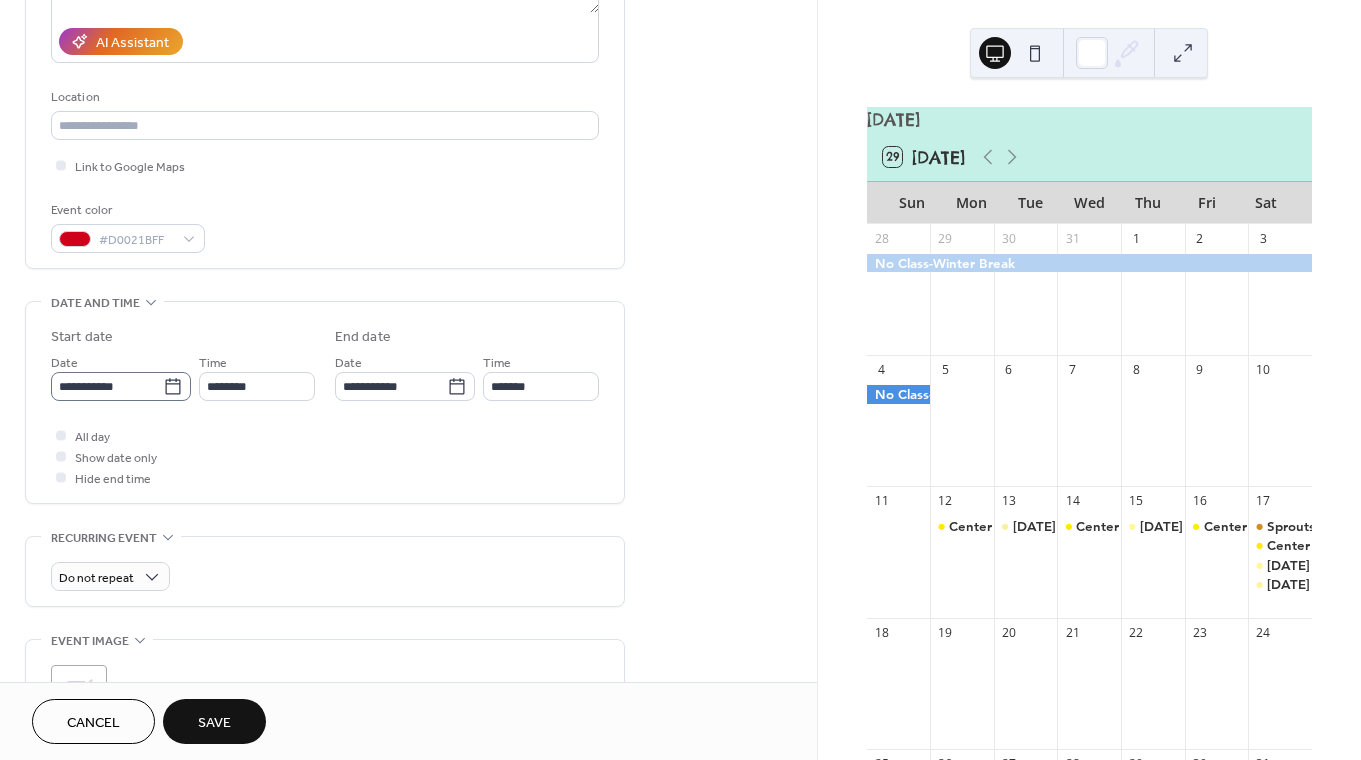 click 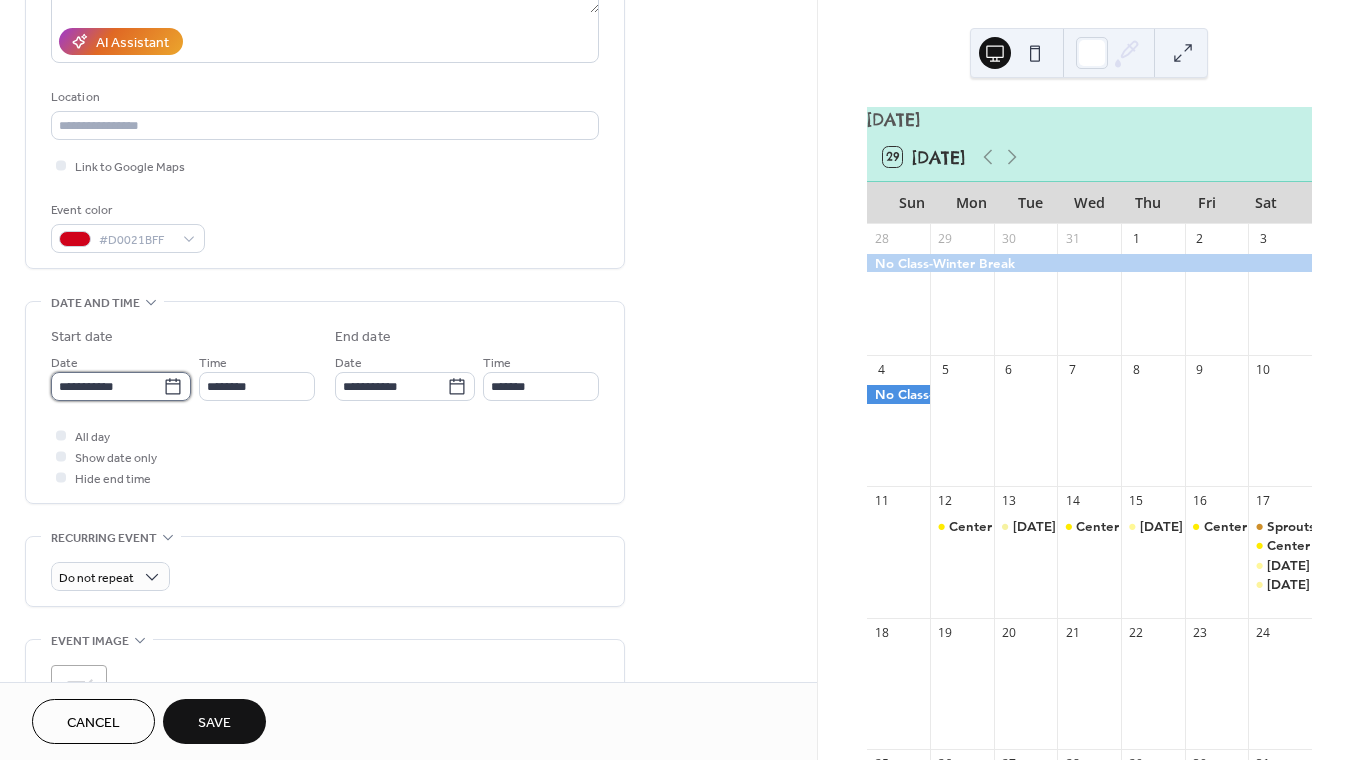 click on "**********" at bounding box center [107, 386] 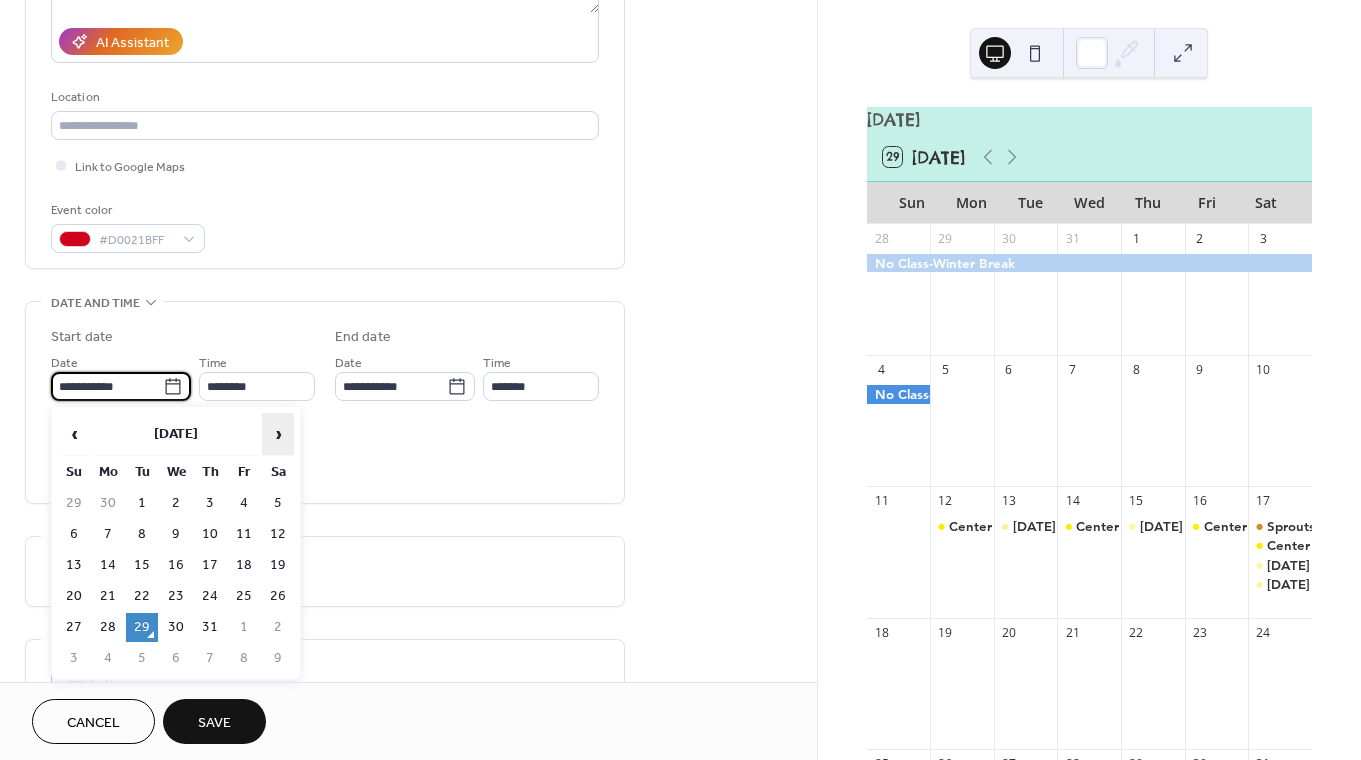 click on "›" at bounding box center [278, 434] 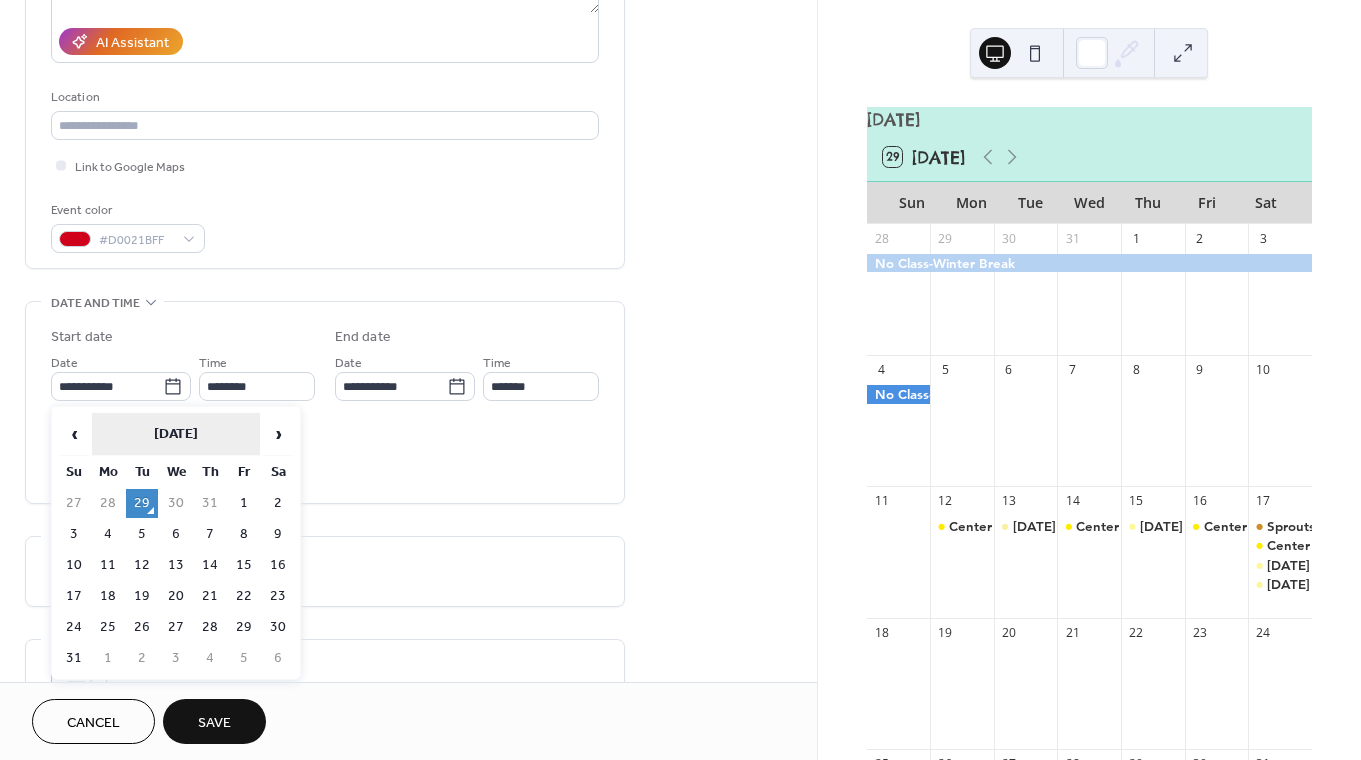 click on "[DATE]" at bounding box center [176, 434] 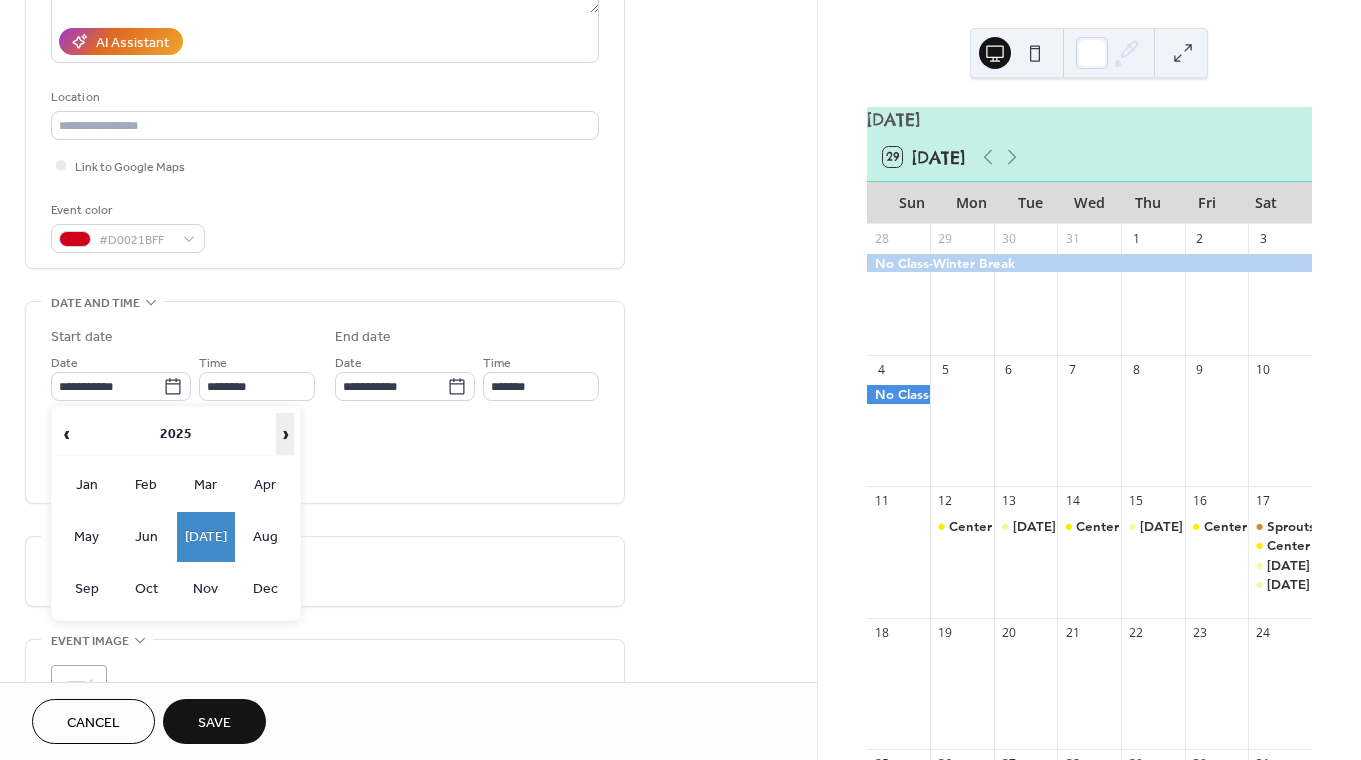 click on "›" at bounding box center (285, 434) 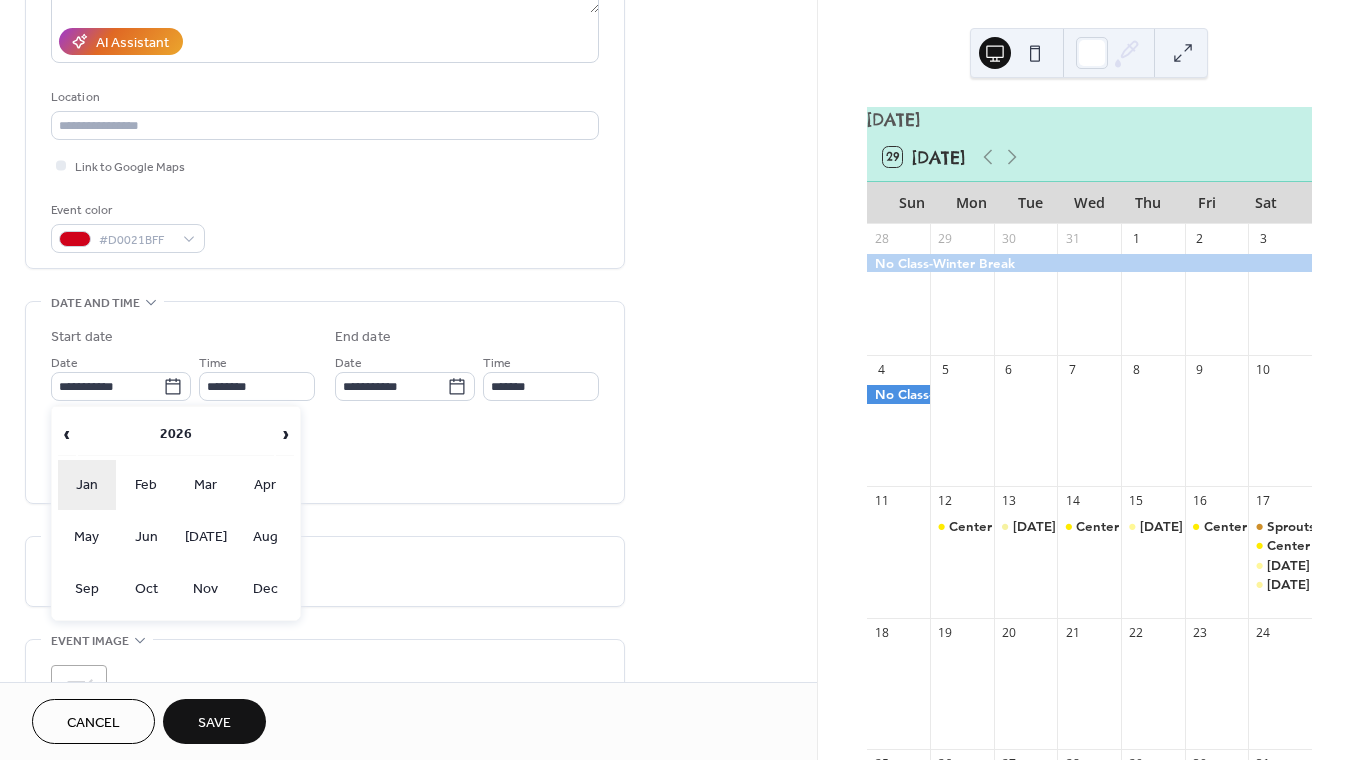 click on "Jan" at bounding box center [87, 485] 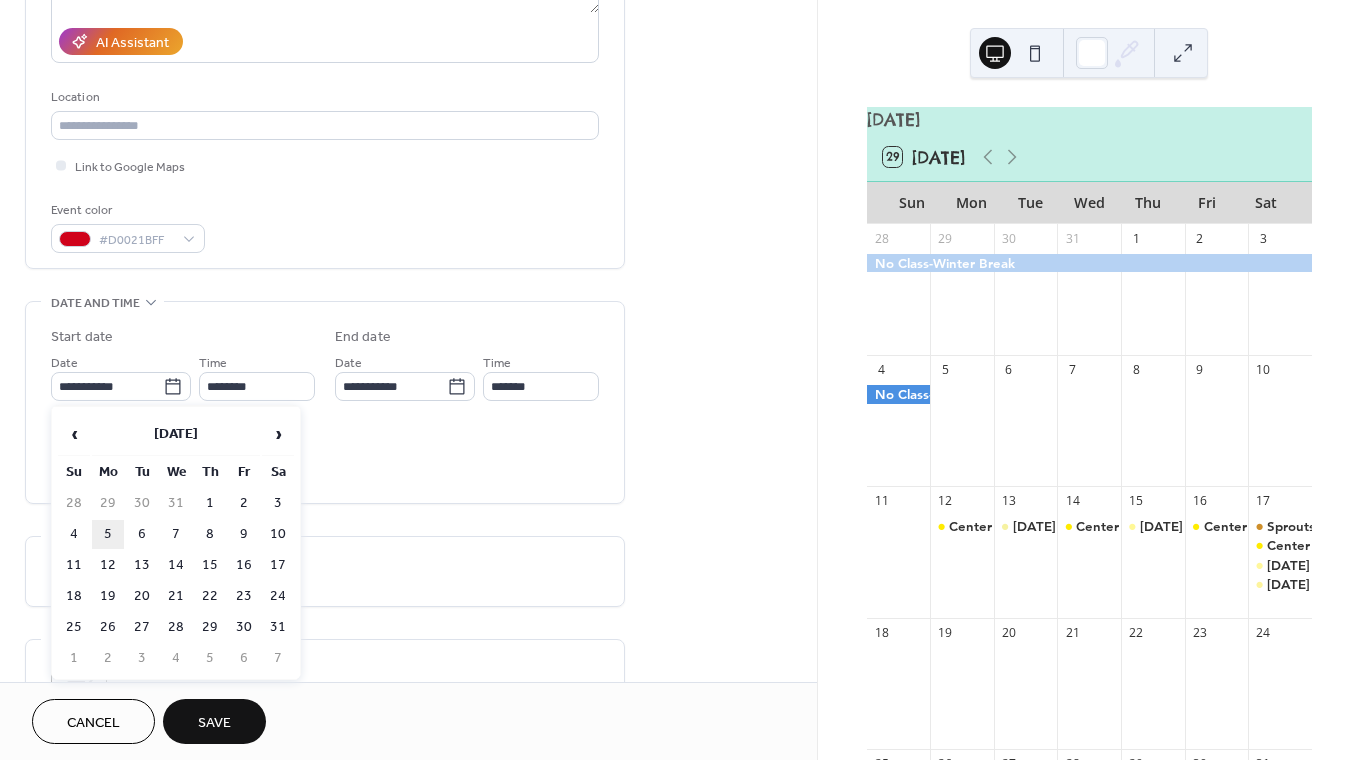 click on "5" at bounding box center [108, 534] 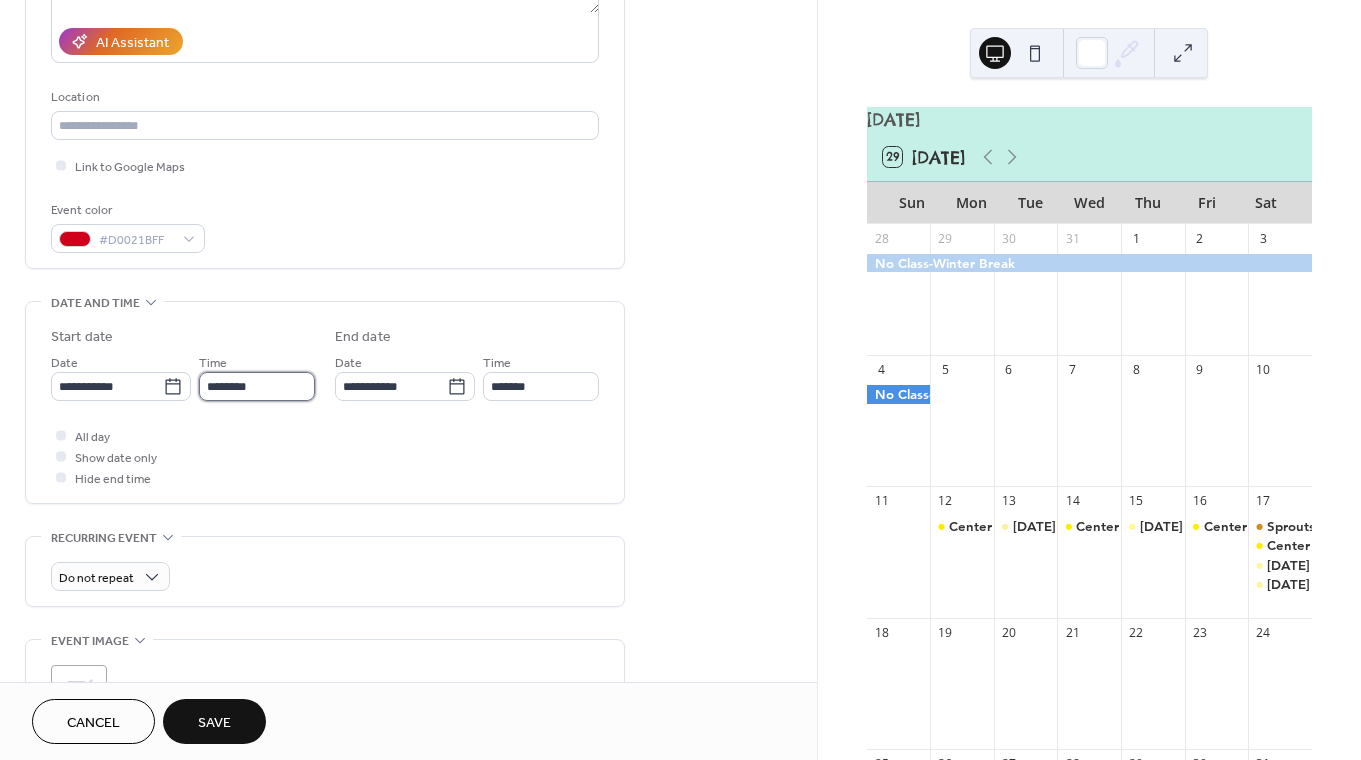 click on "********" at bounding box center [257, 386] 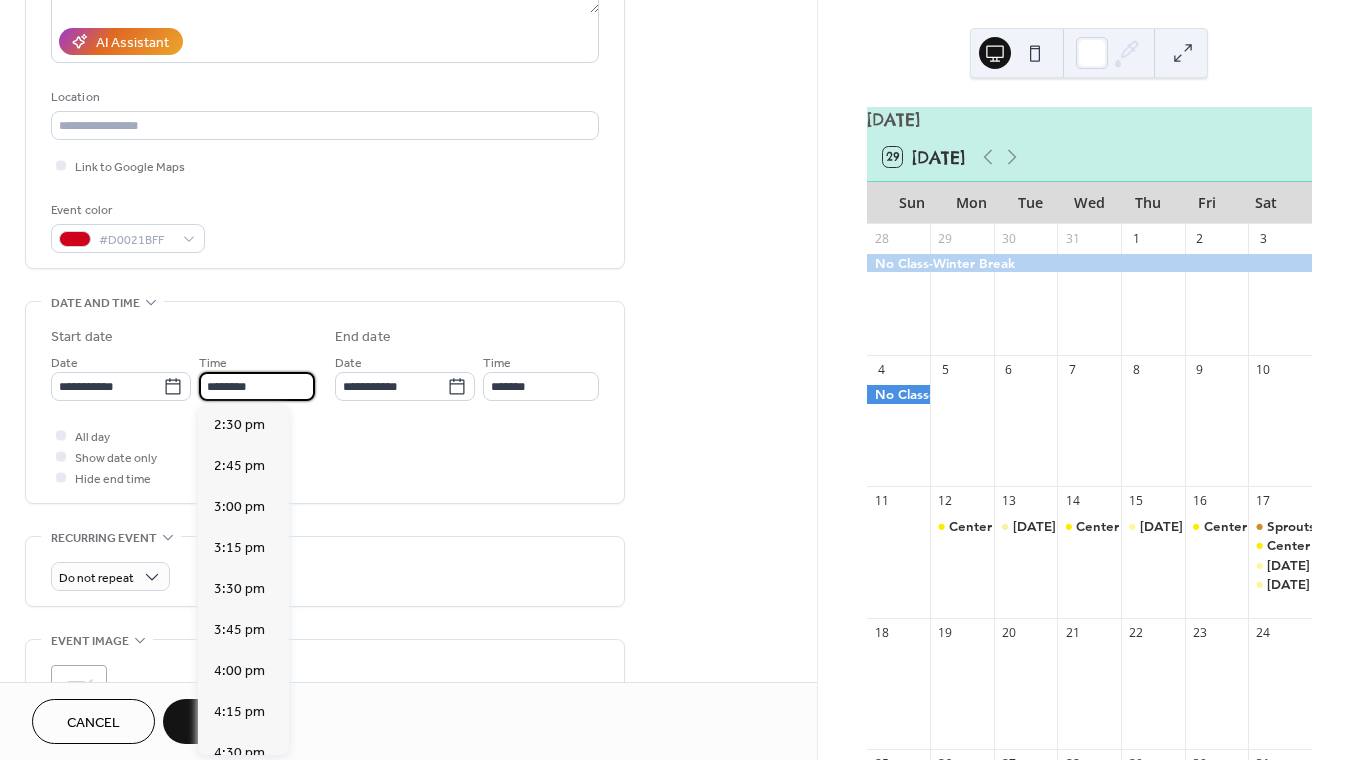 scroll, scrollTop: 2380, scrollLeft: 0, axis: vertical 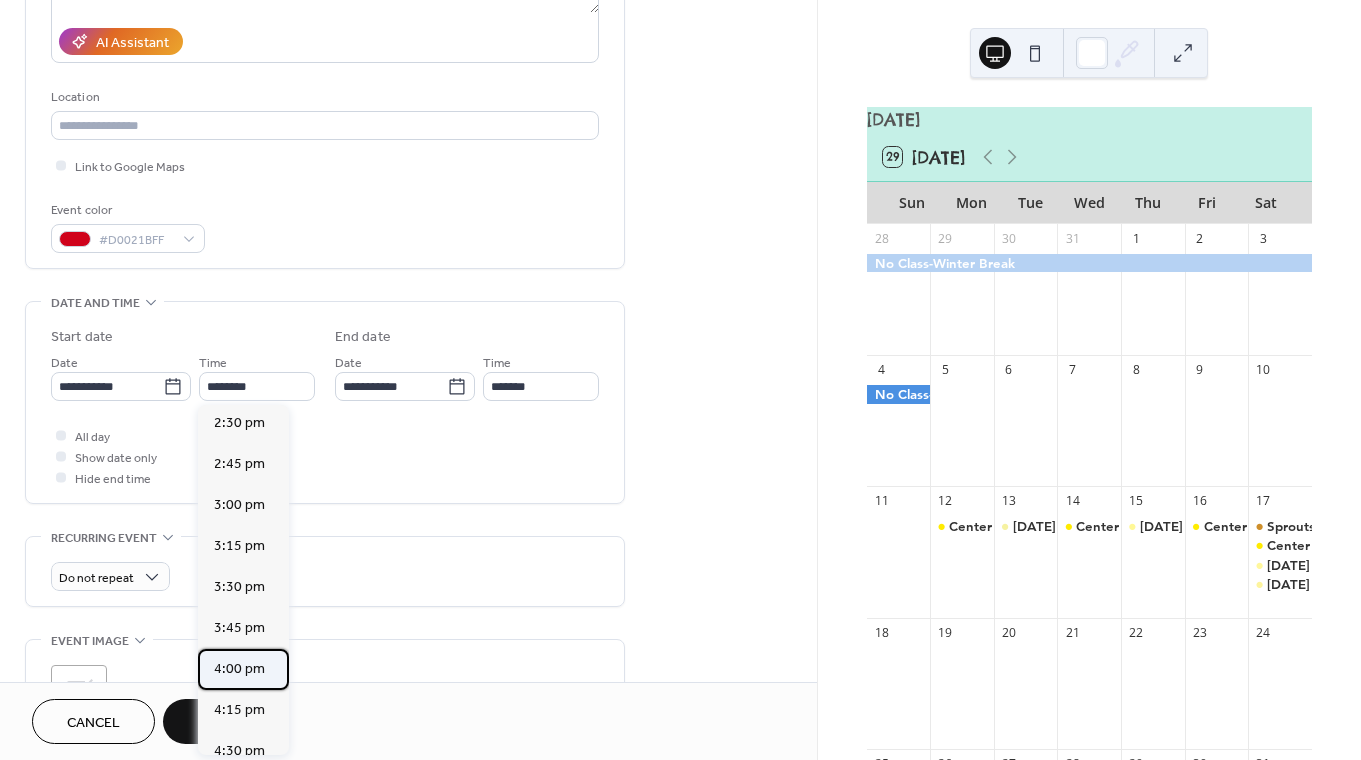click on "4:00 pm" at bounding box center [243, 669] 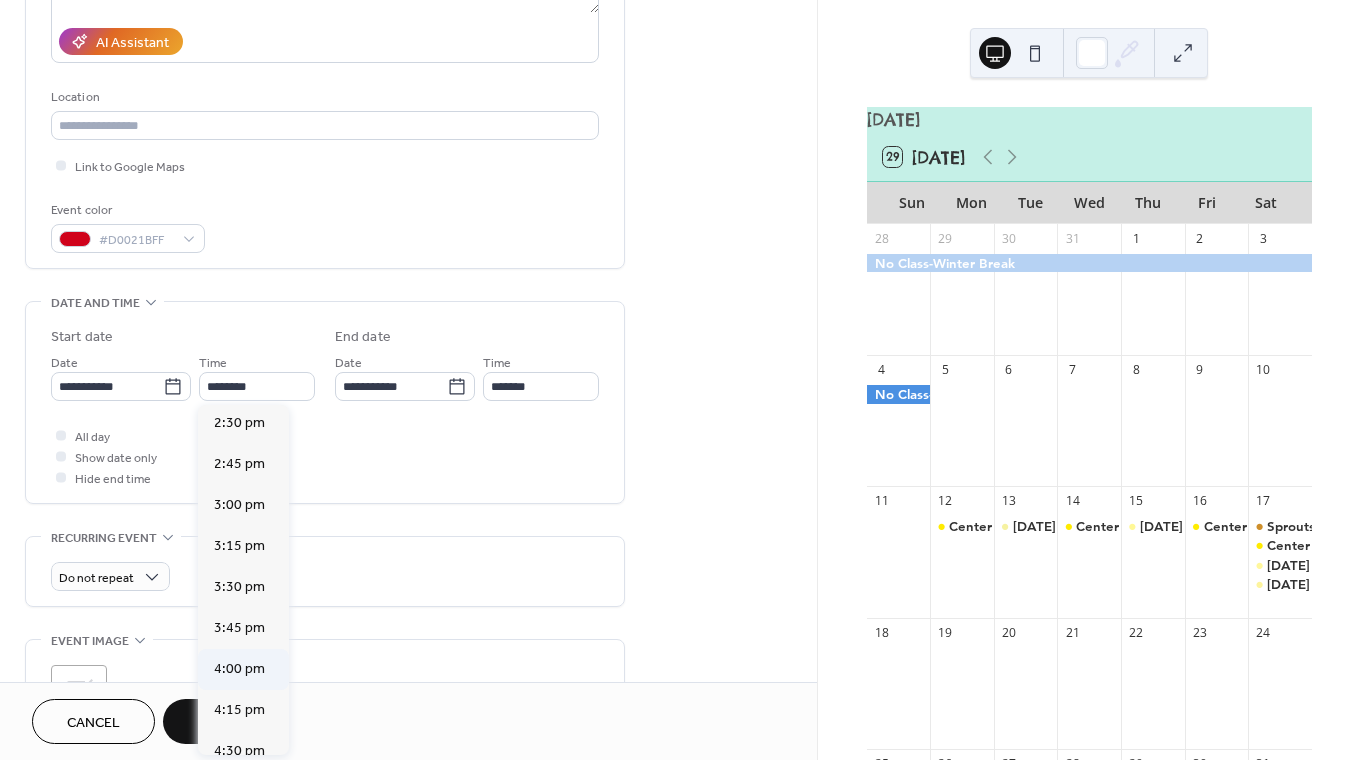 type on "*******" 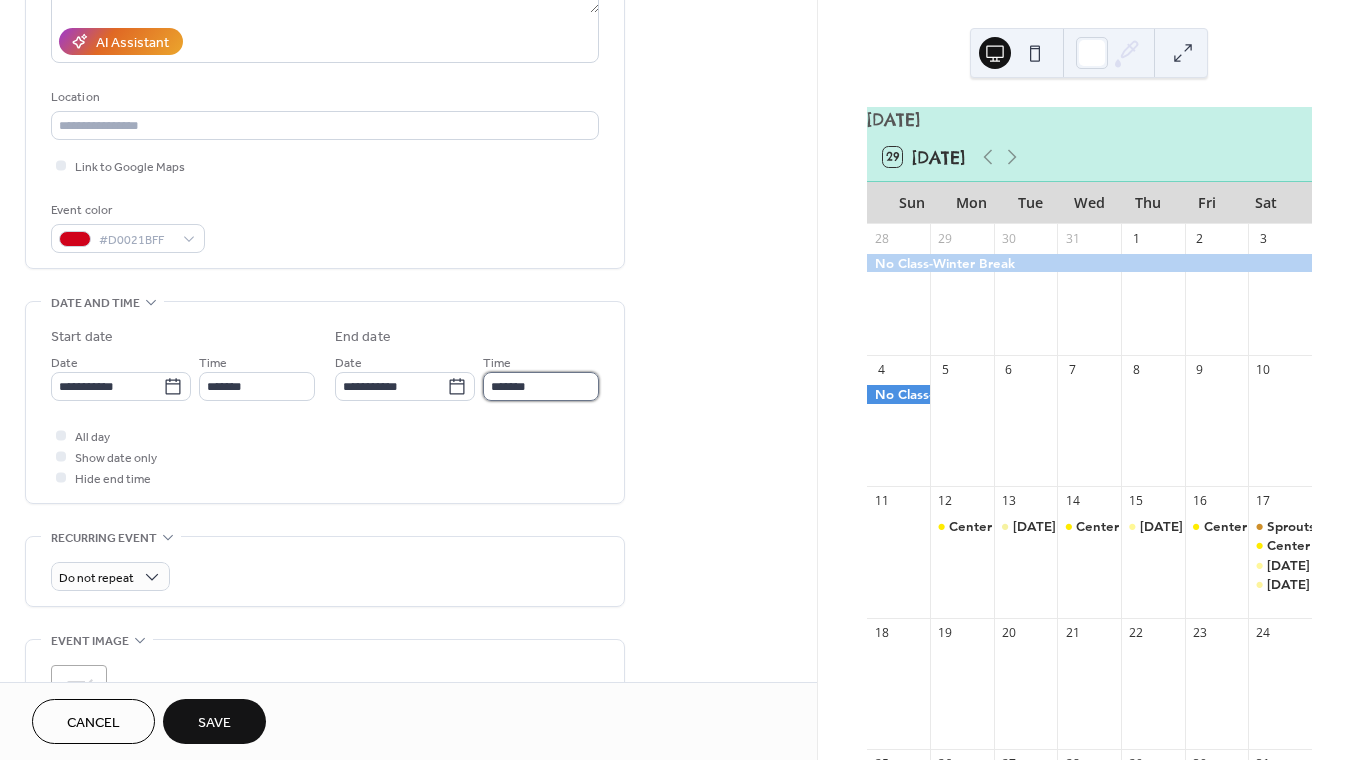 click on "*******" at bounding box center (541, 386) 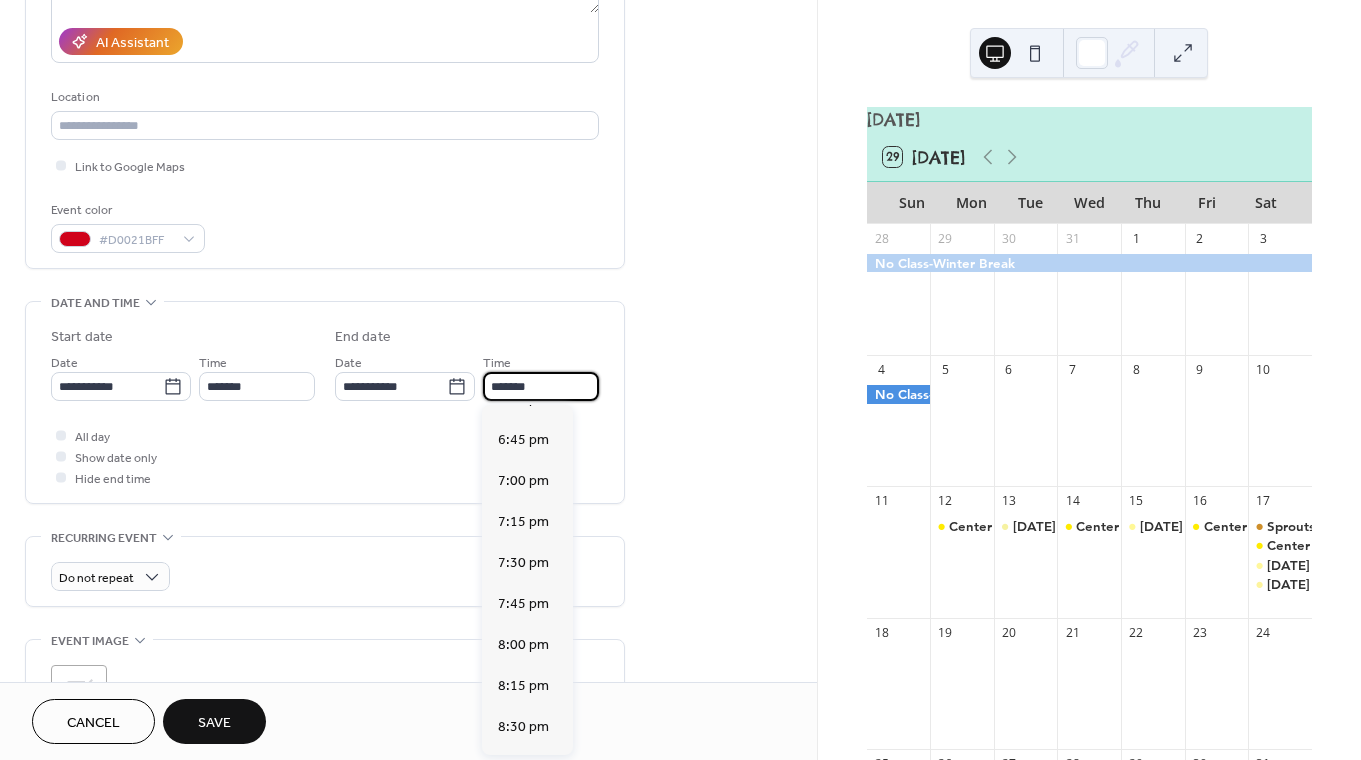 scroll, scrollTop: 405, scrollLeft: 0, axis: vertical 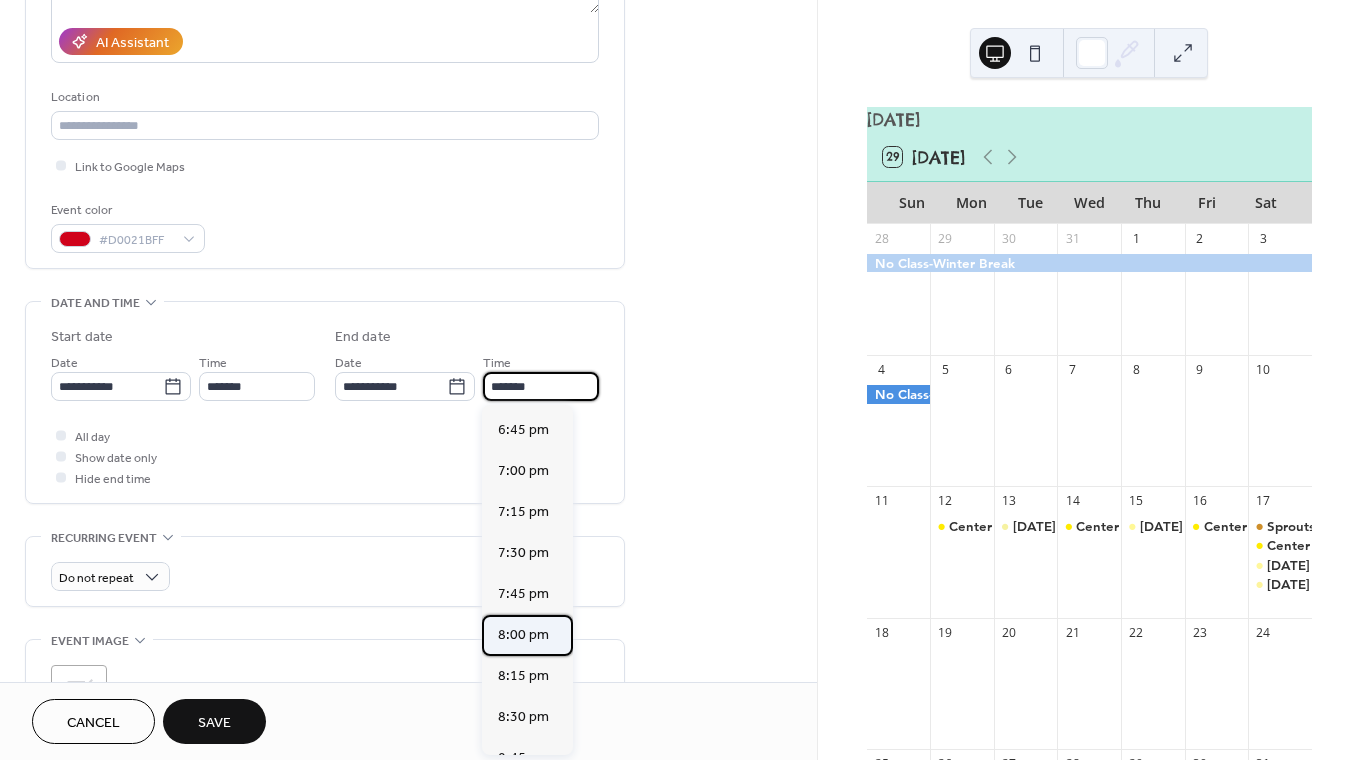 click on "8:00 pm" at bounding box center (527, 635) 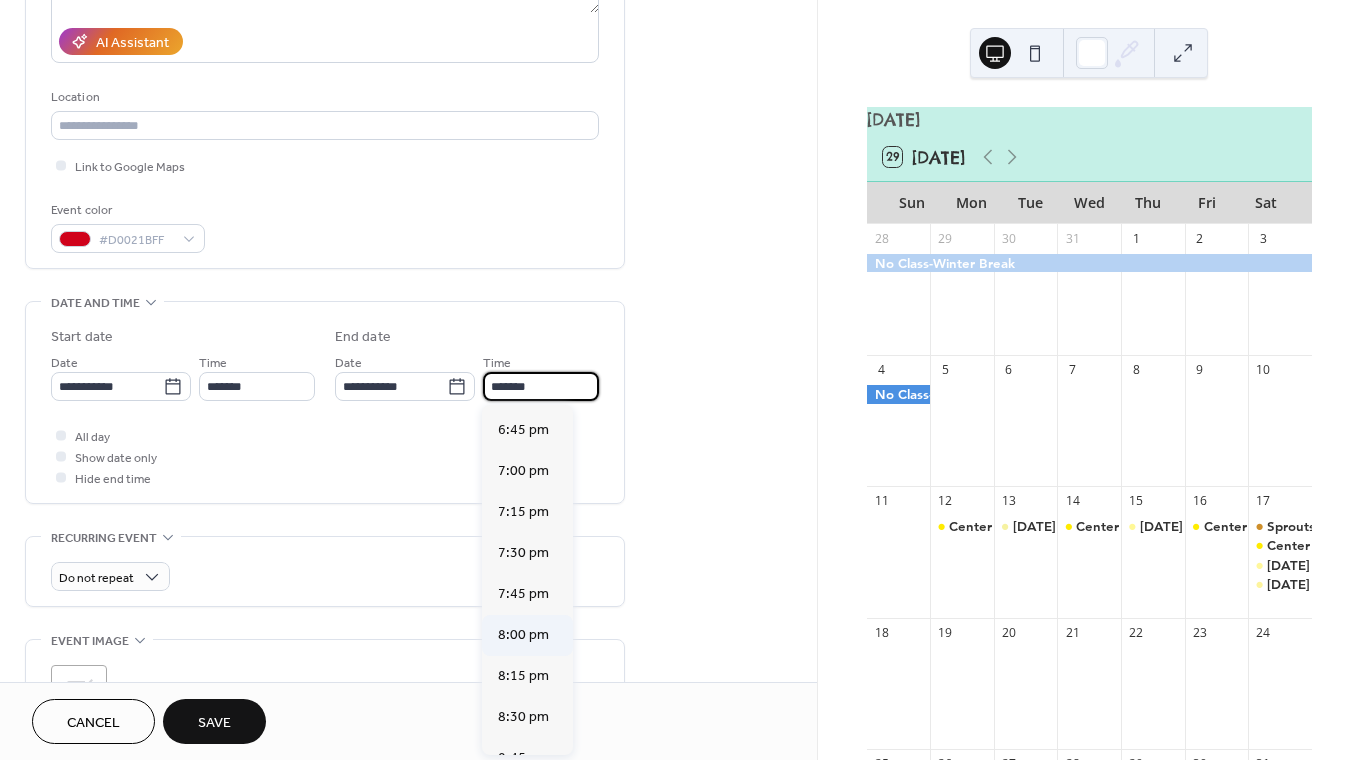 type on "*******" 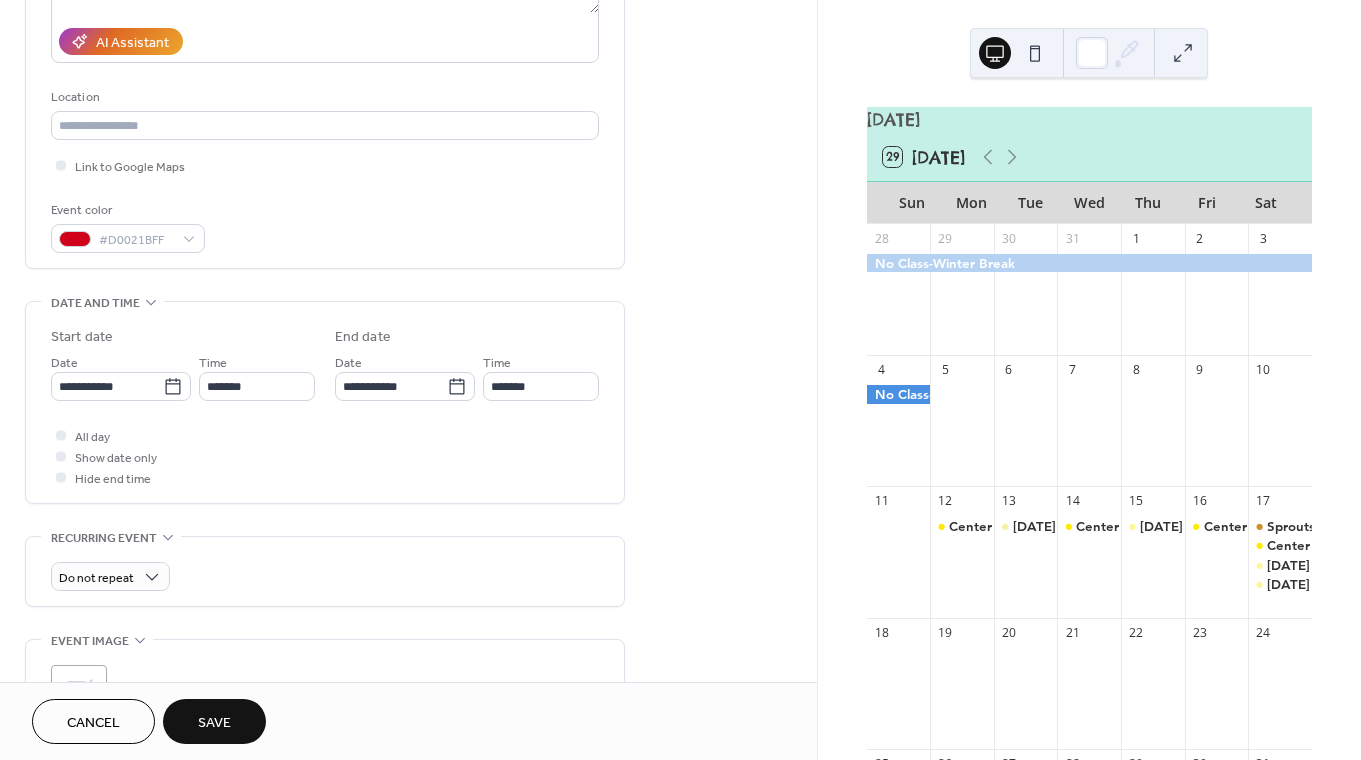 click on "Save" at bounding box center [214, 721] 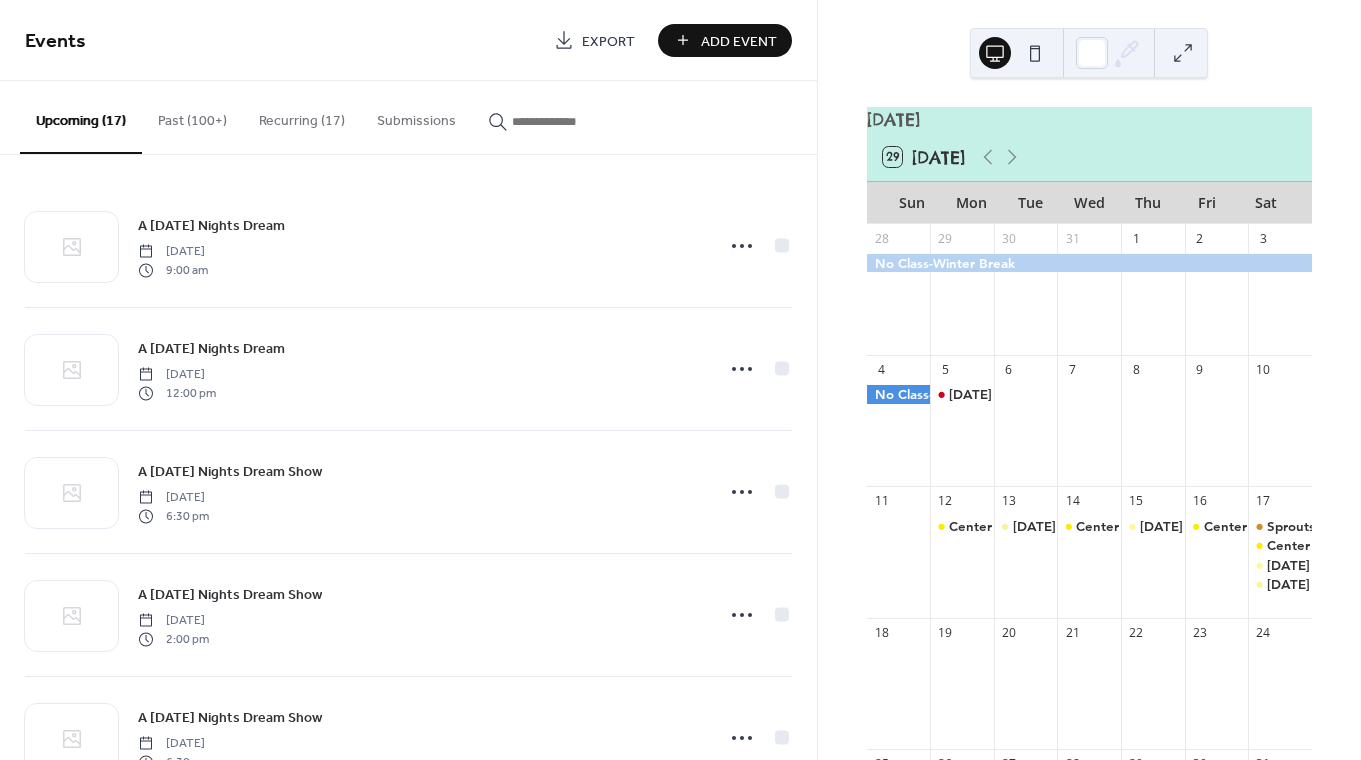 click on "Add Event" at bounding box center [725, 40] 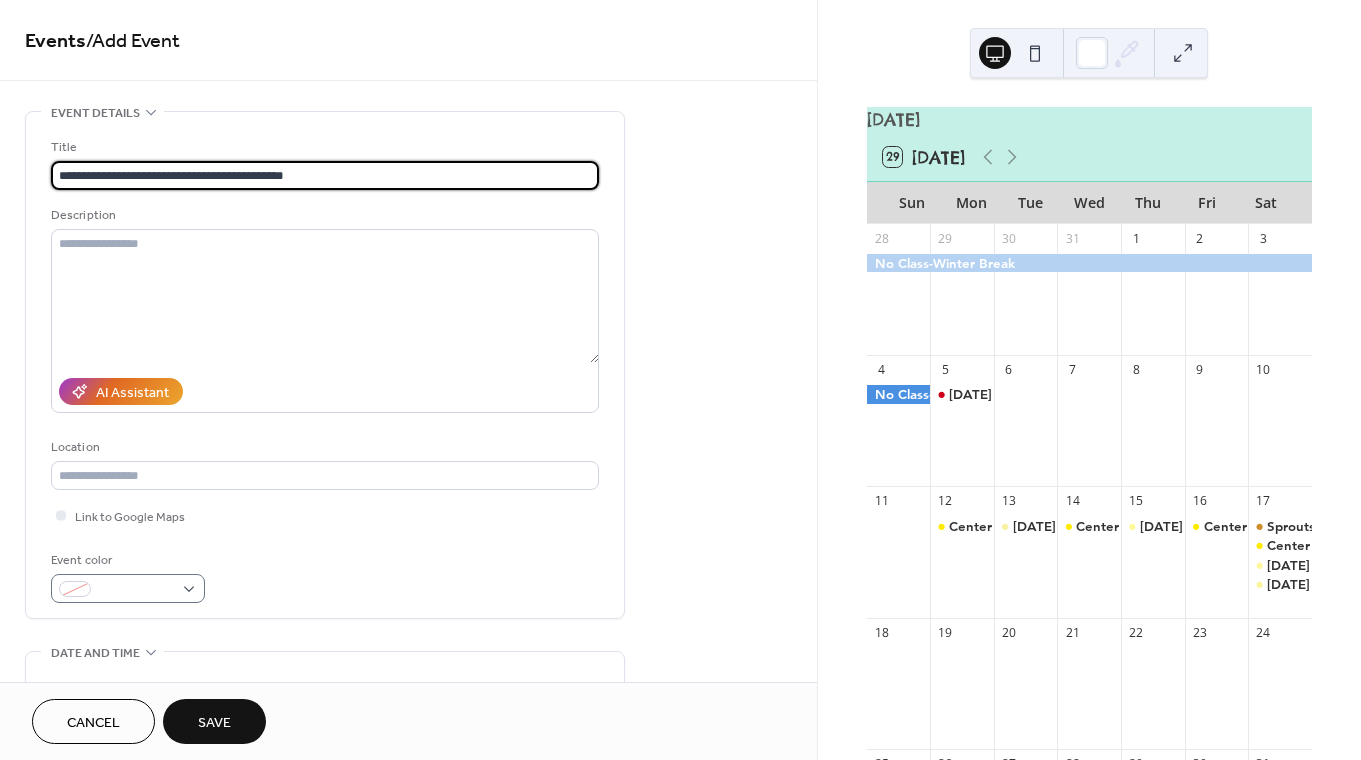 type on "**********" 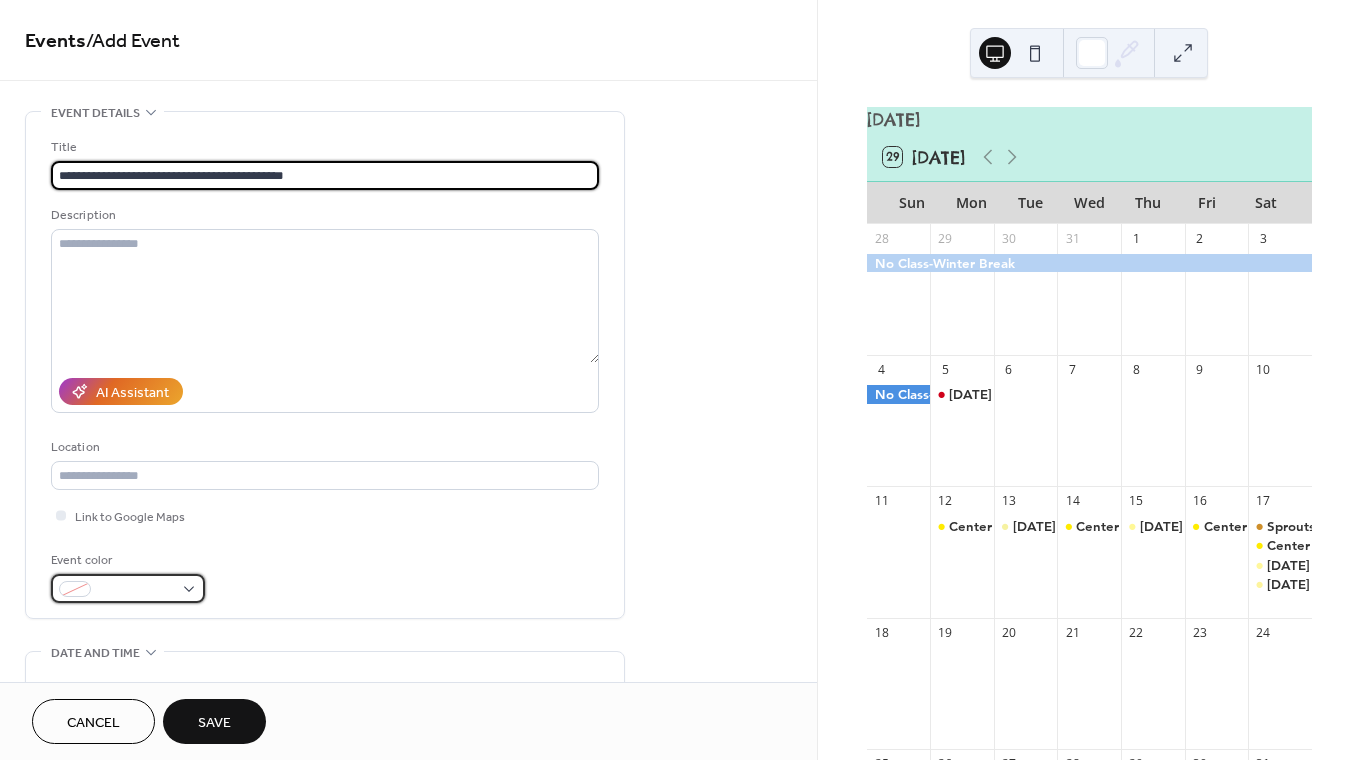 click at bounding box center (136, 590) 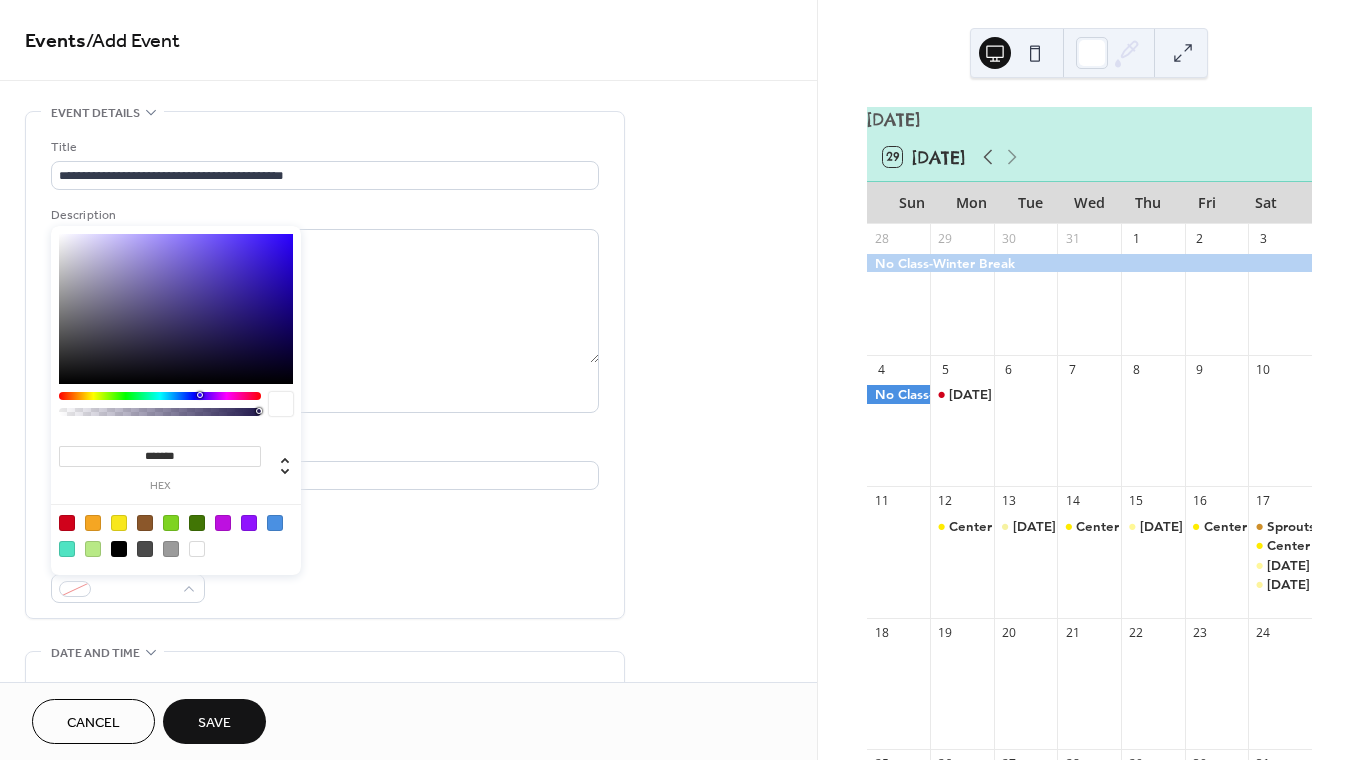 click 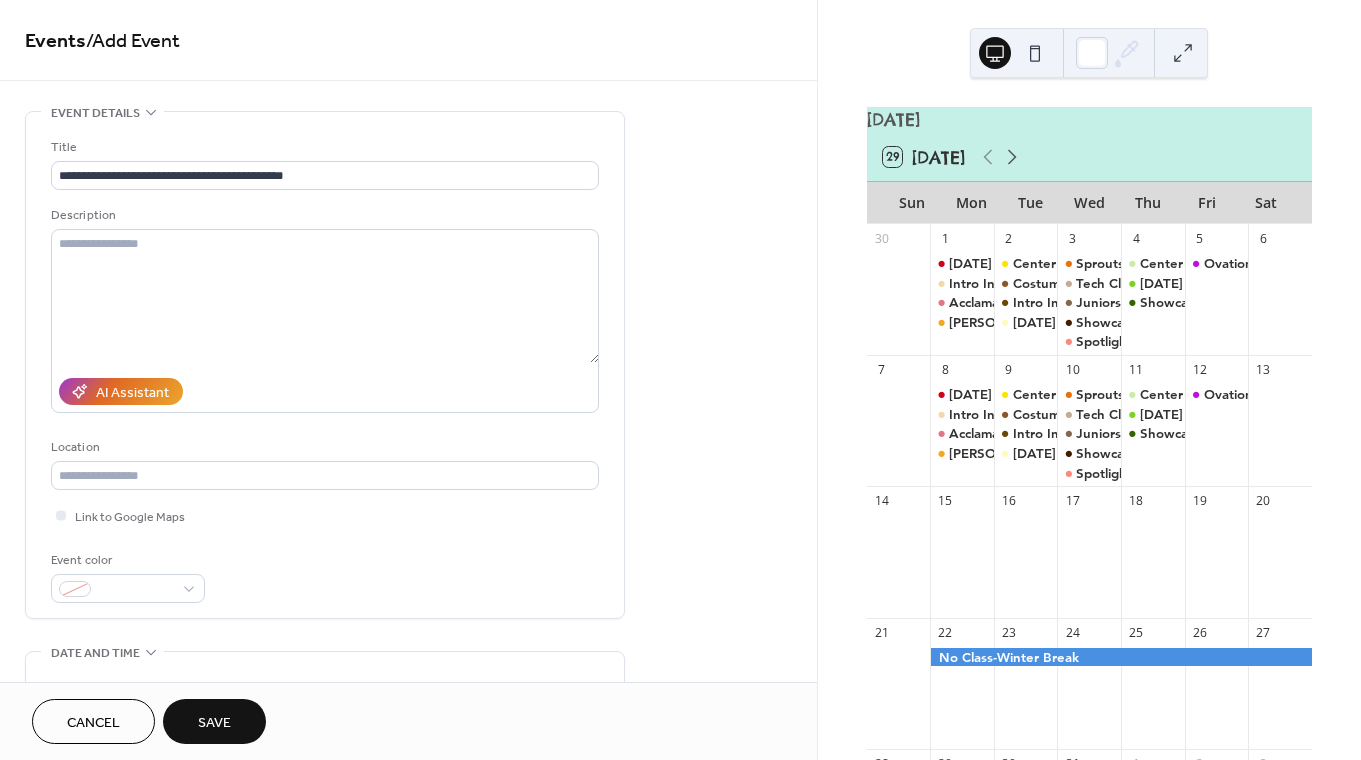 click 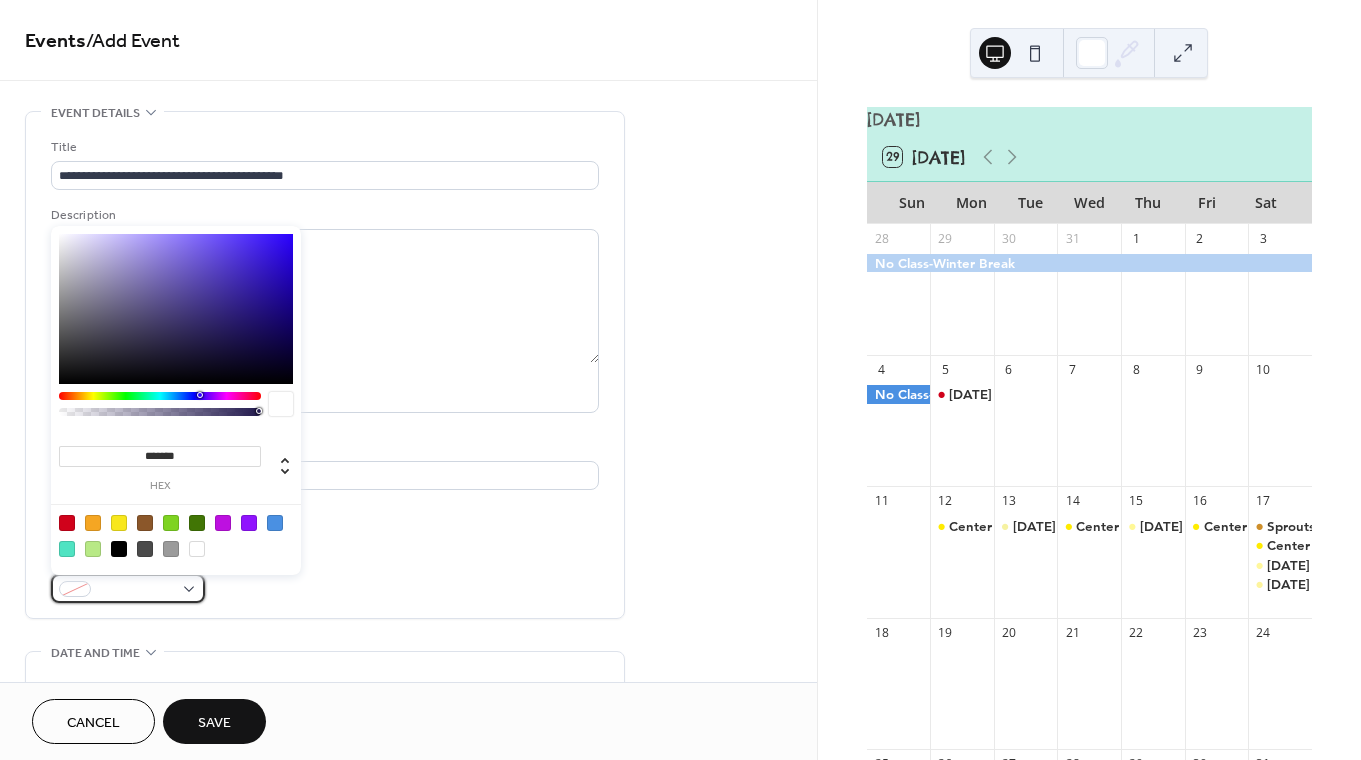 click at bounding box center (136, 590) 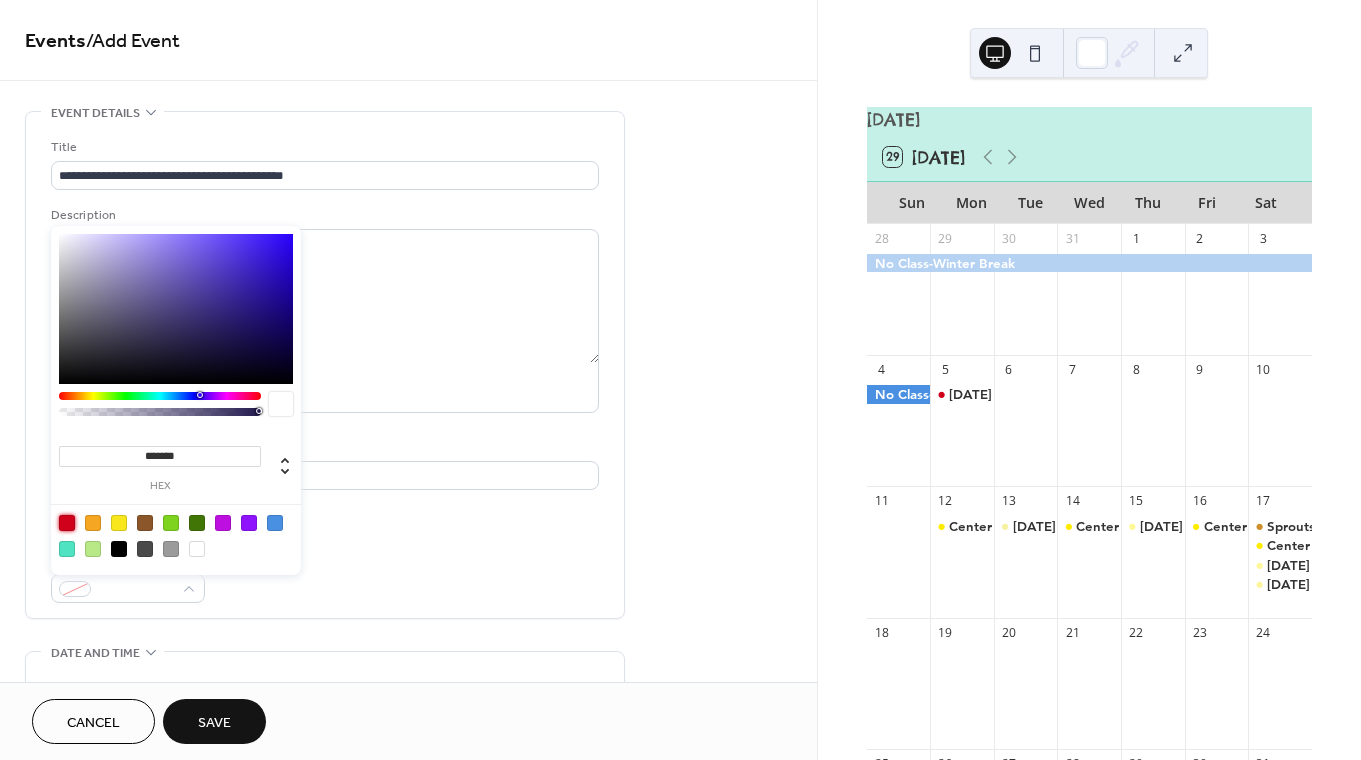 click at bounding box center (67, 523) 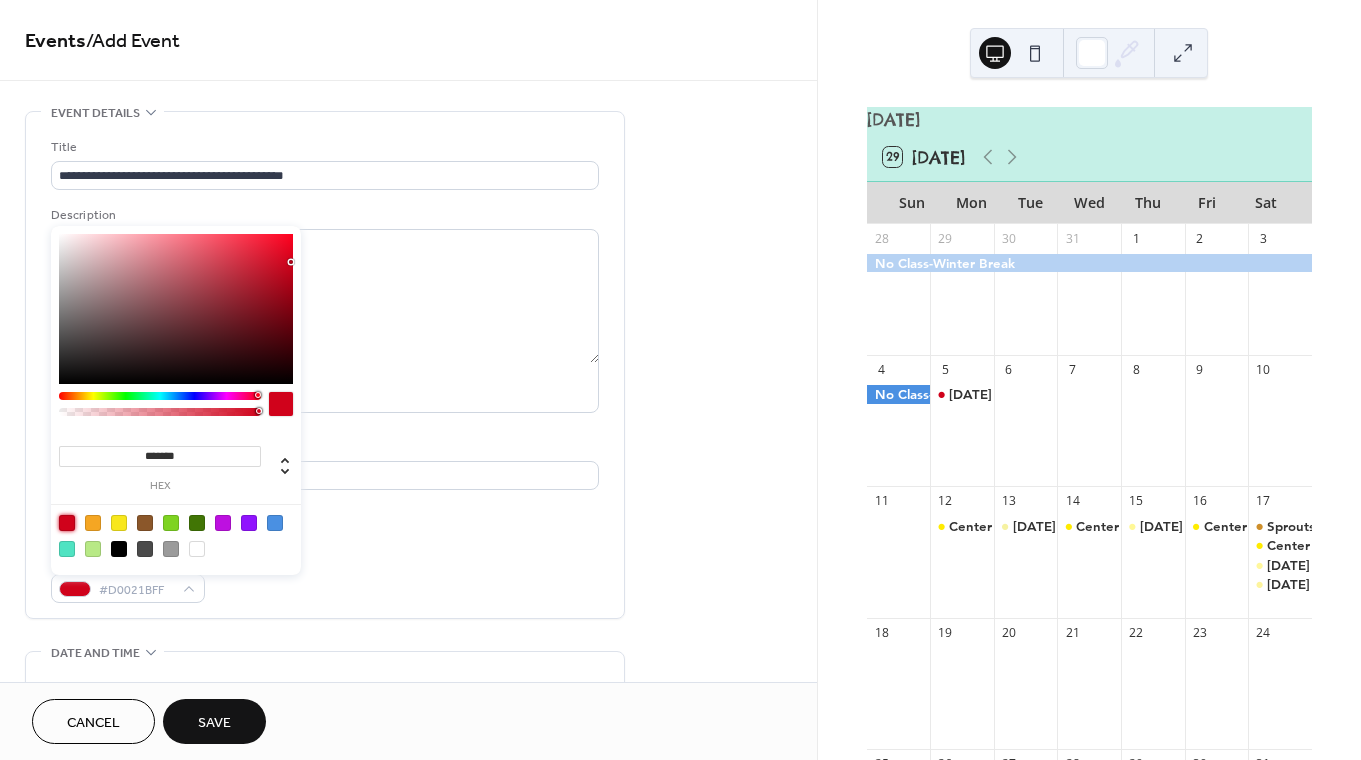 click at bounding box center (176, 309) 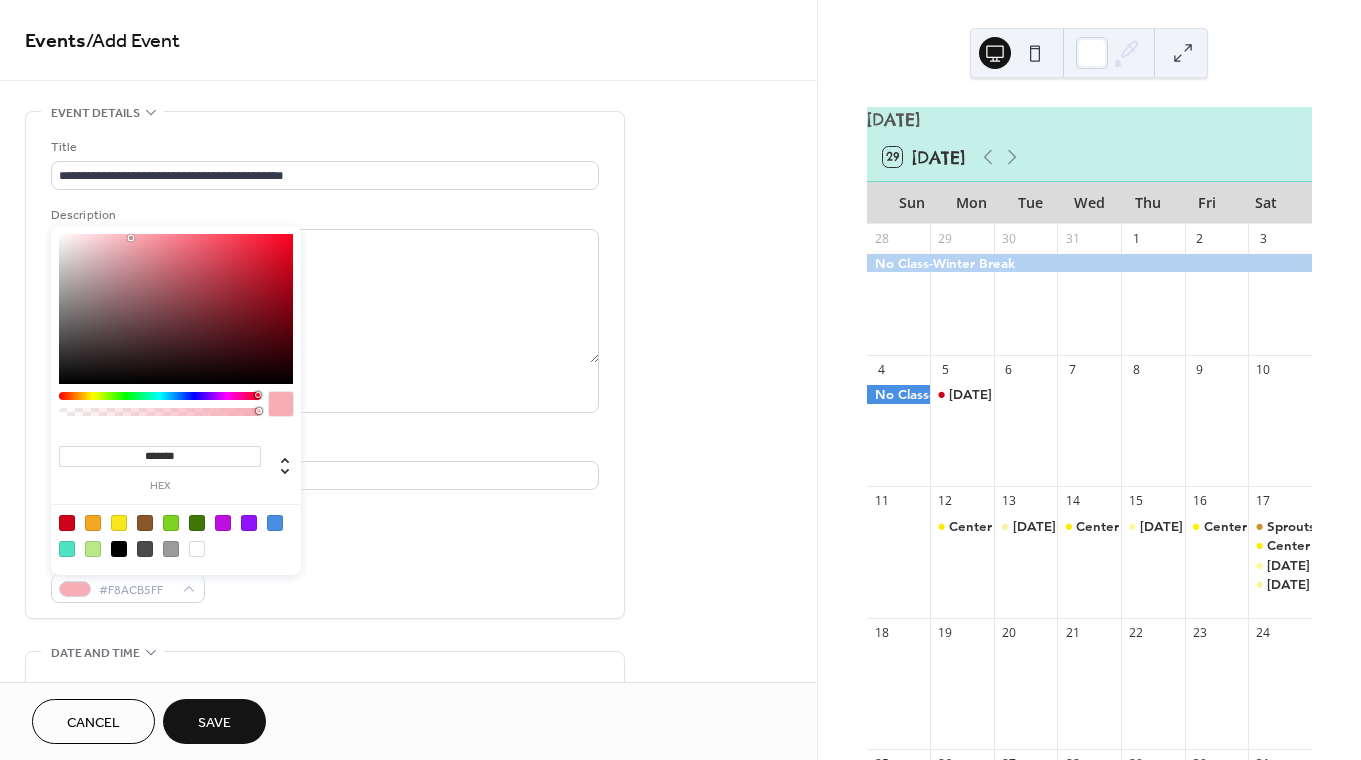 click at bounding box center [176, 309] 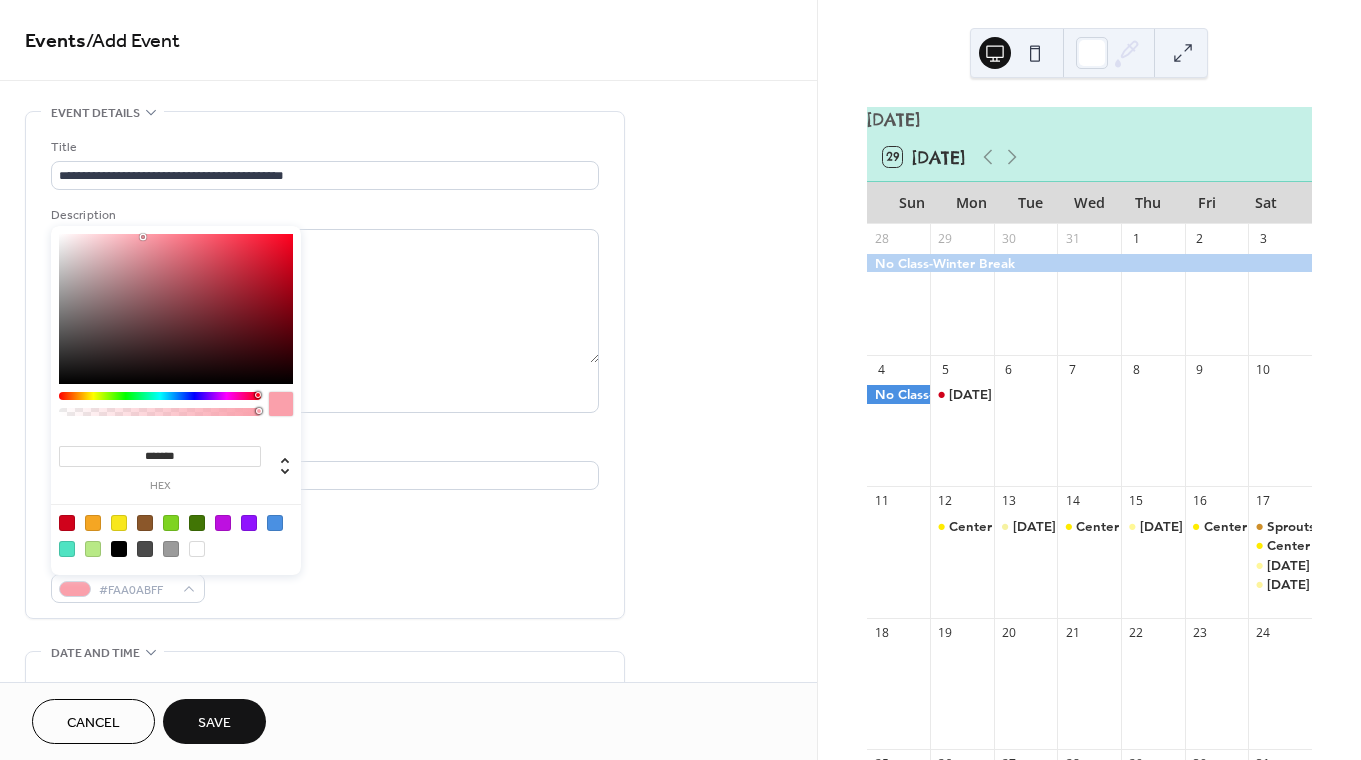 click at bounding box center (176, 309) 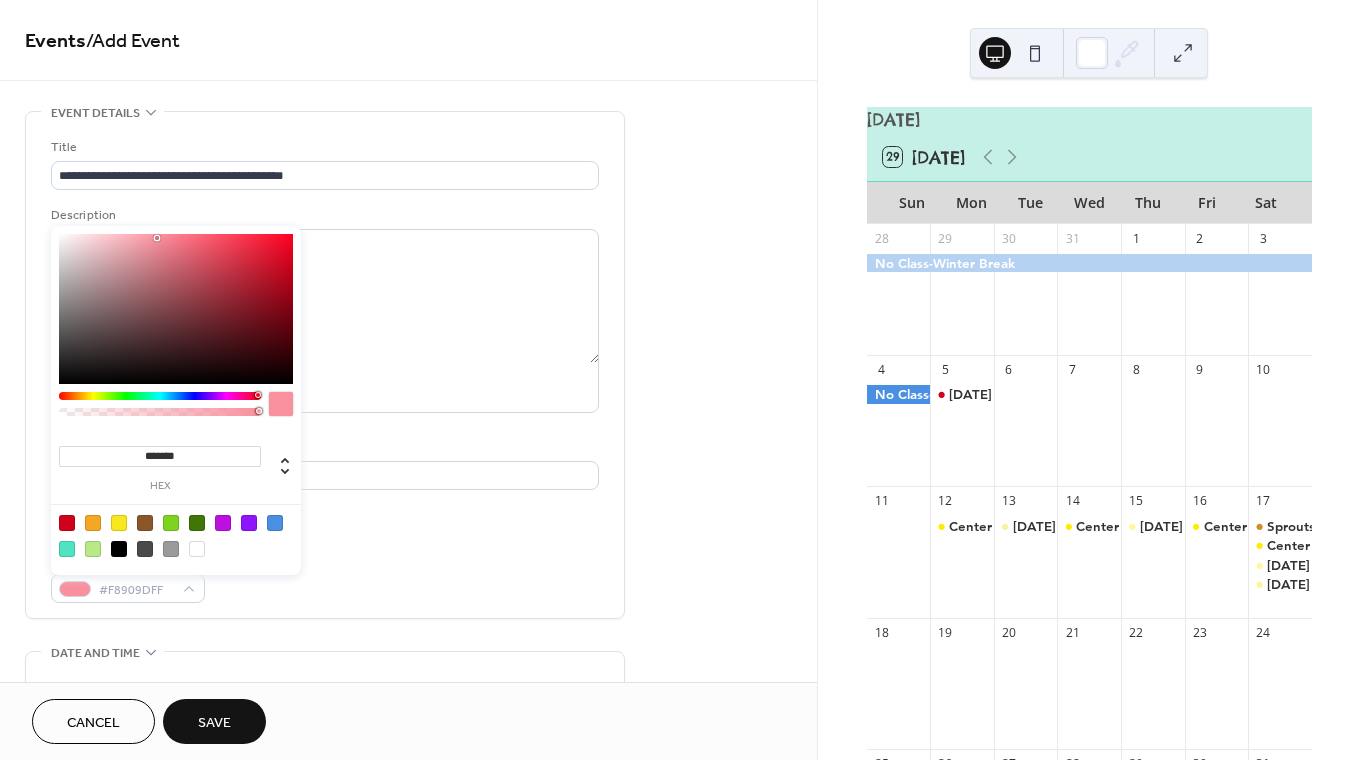 click at bounding box center [176, 309] 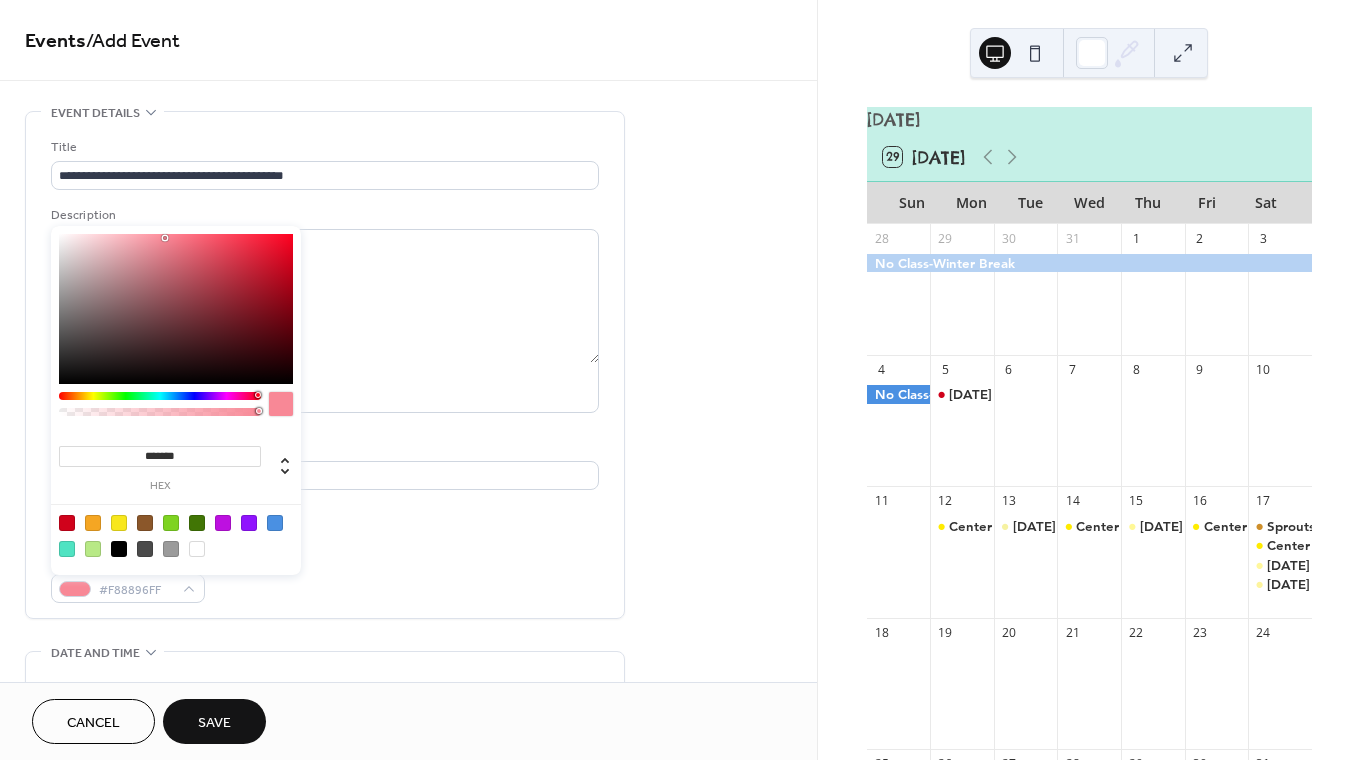 type on "*******" 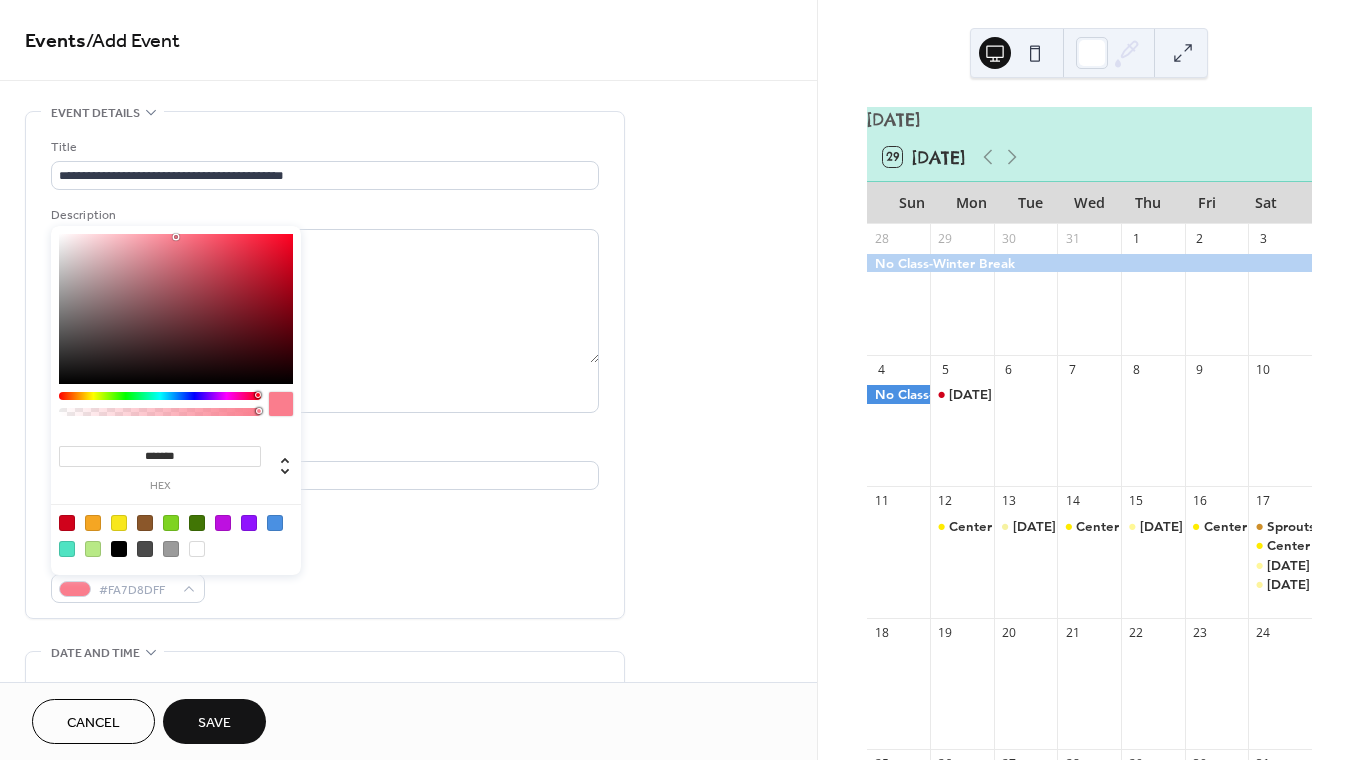 click at bounding box center (176, 309) 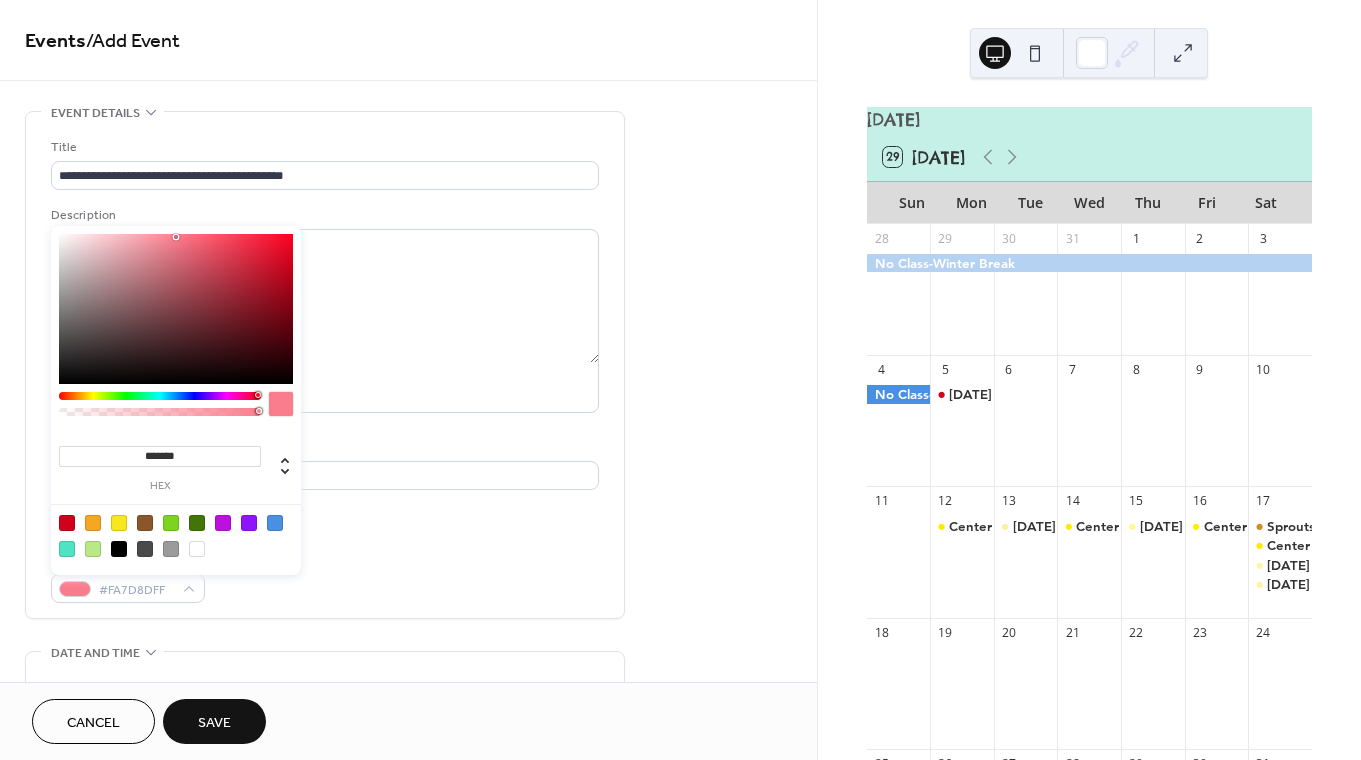 click on "**********" at bounding box center (325, 365) 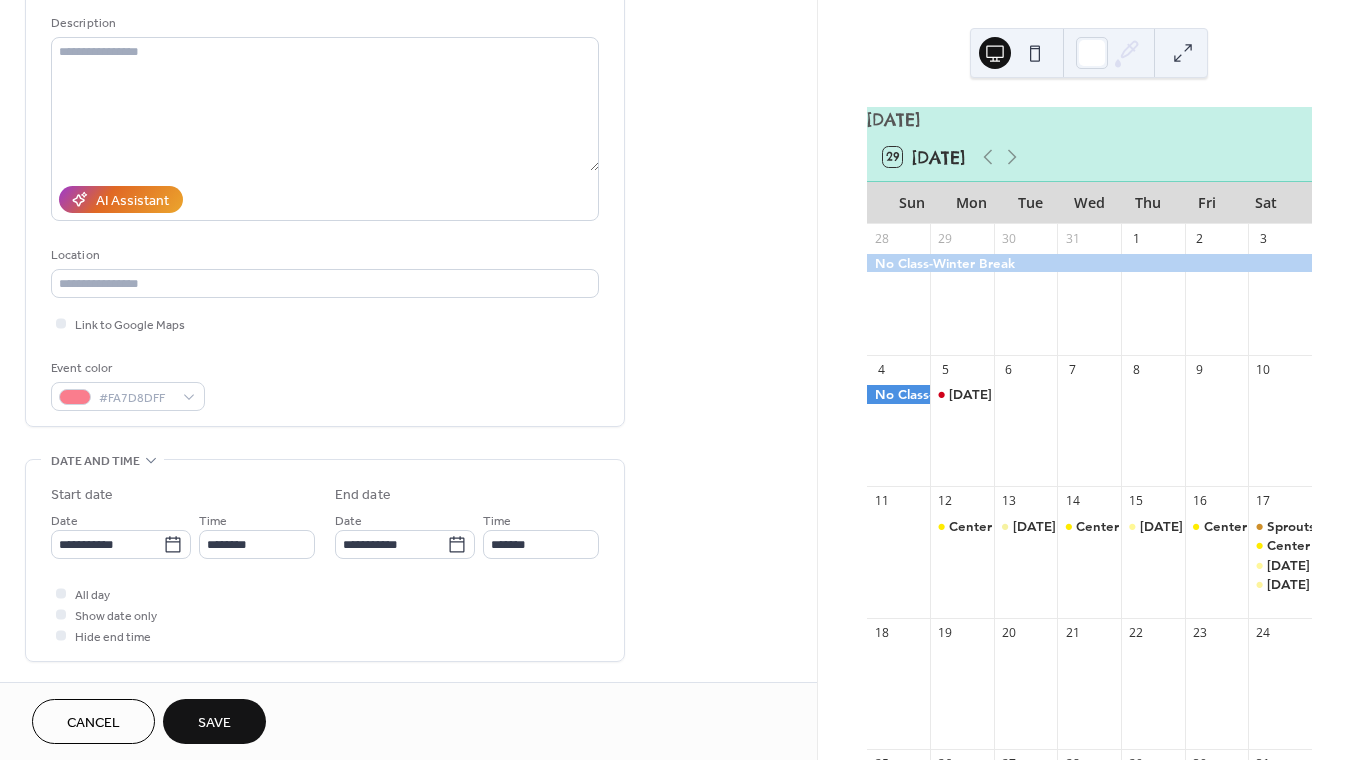 scroll, scrollTop: 209, scrollLeft: 0, axis: vertical 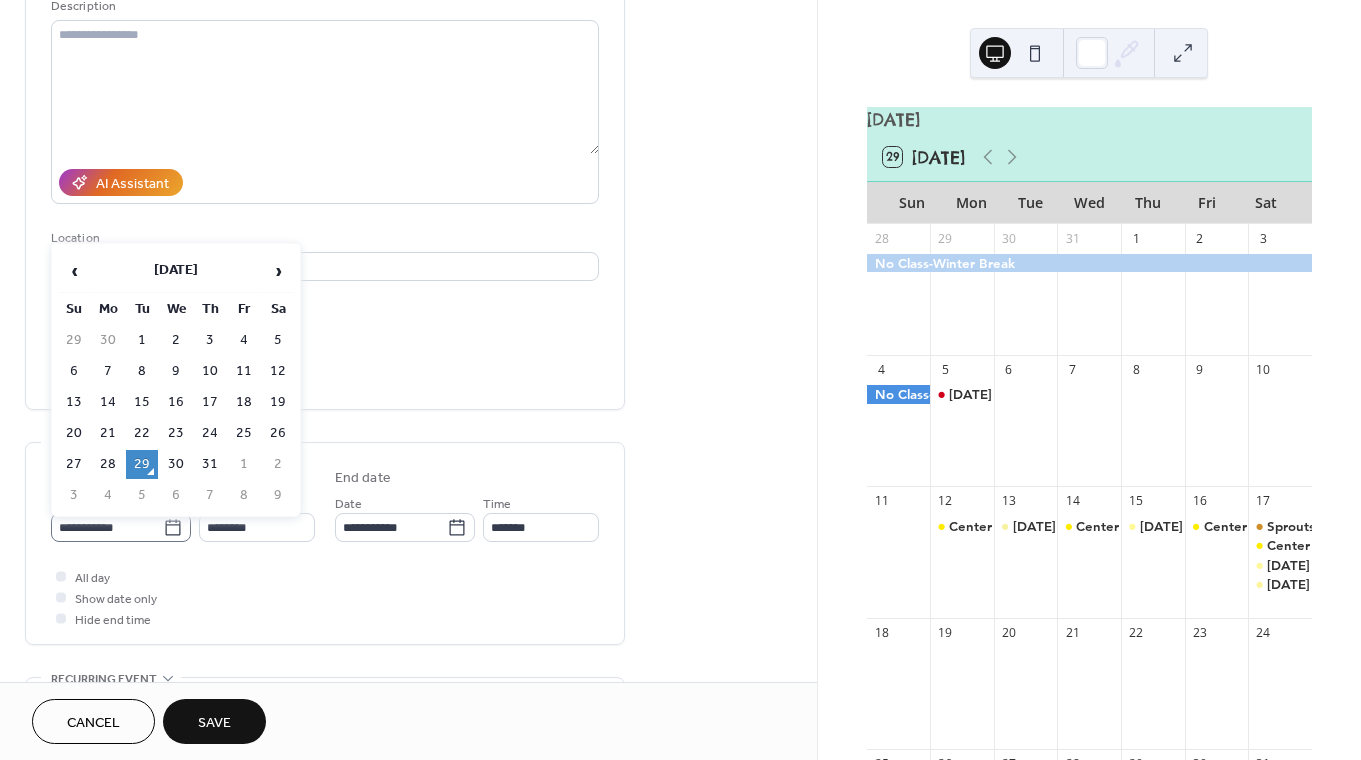 click 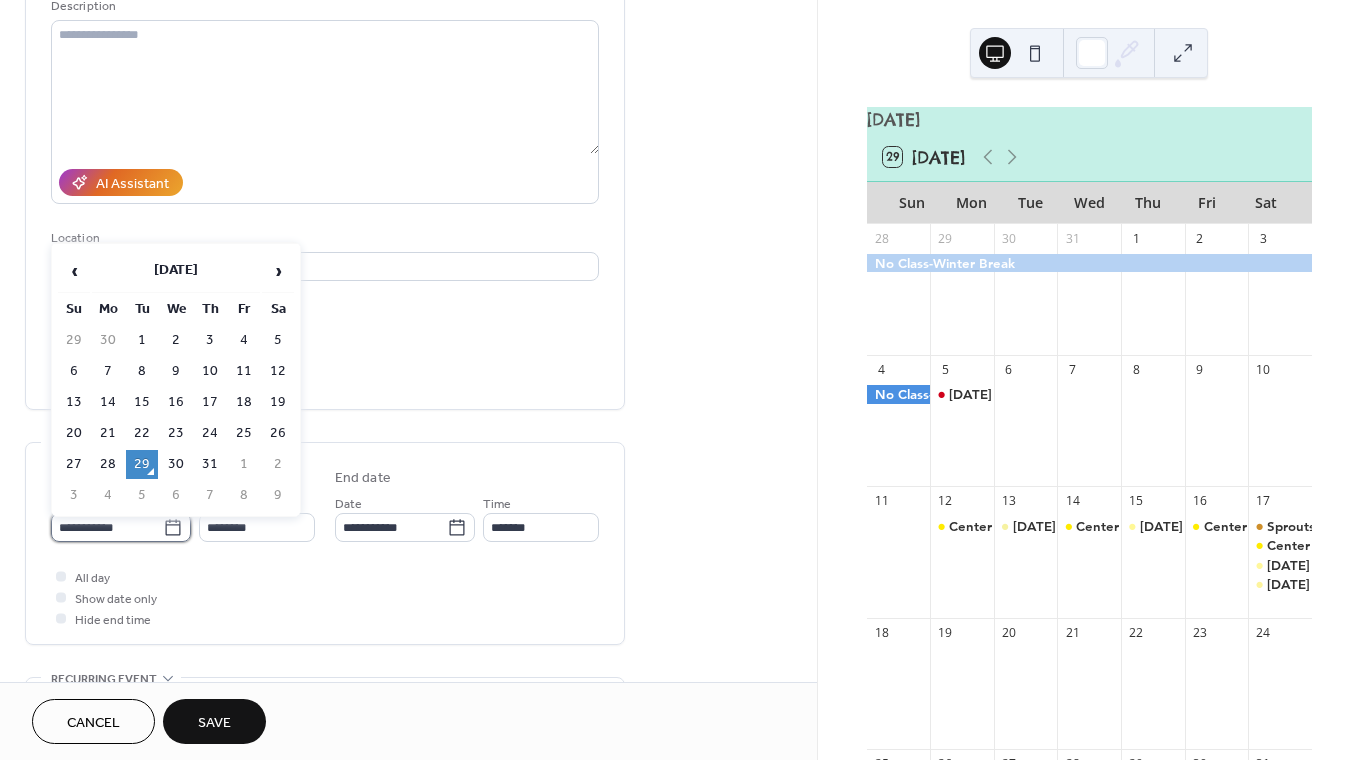 click on "**********" at bounding box center (107, 527) 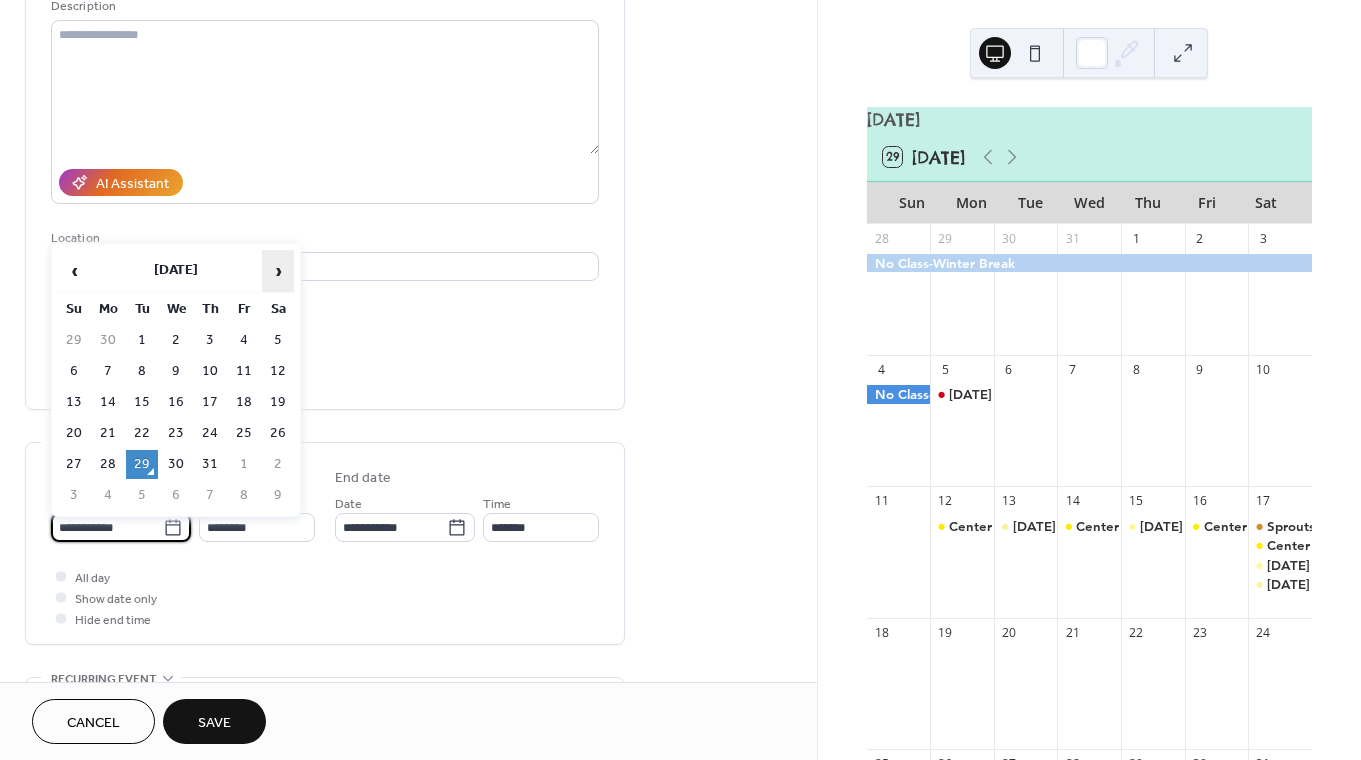 click on "›" at bounding box center [278, 271] 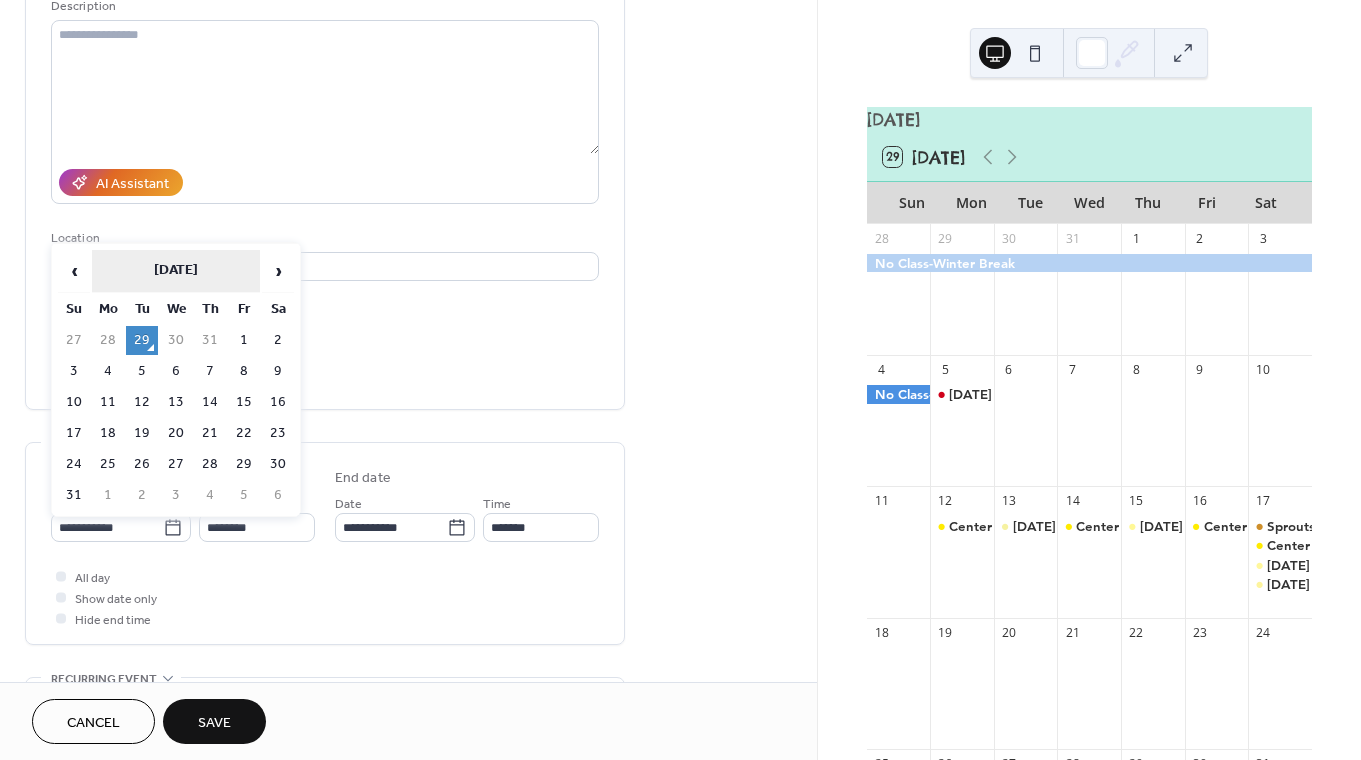 click on "[DATE]" at bounding box center (176, 271) 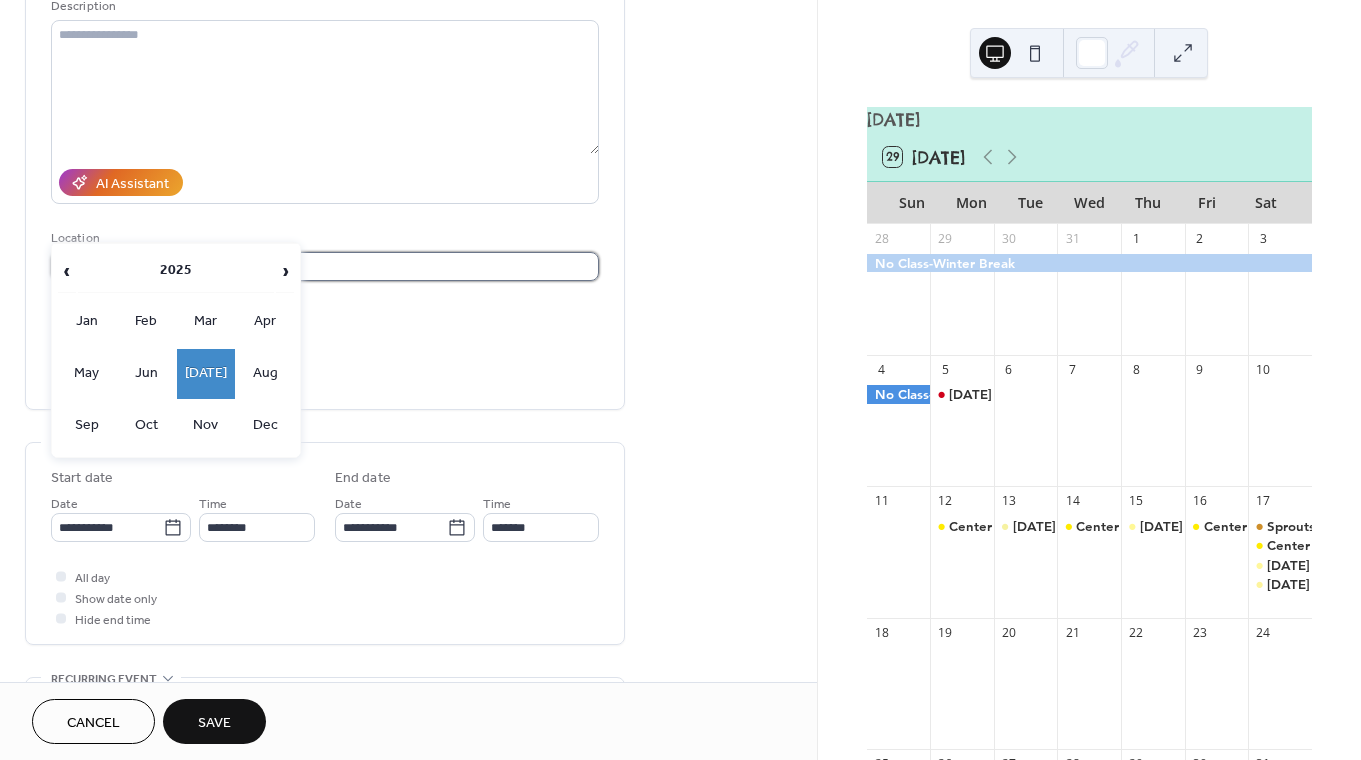 click at bounding box center [325, 266] 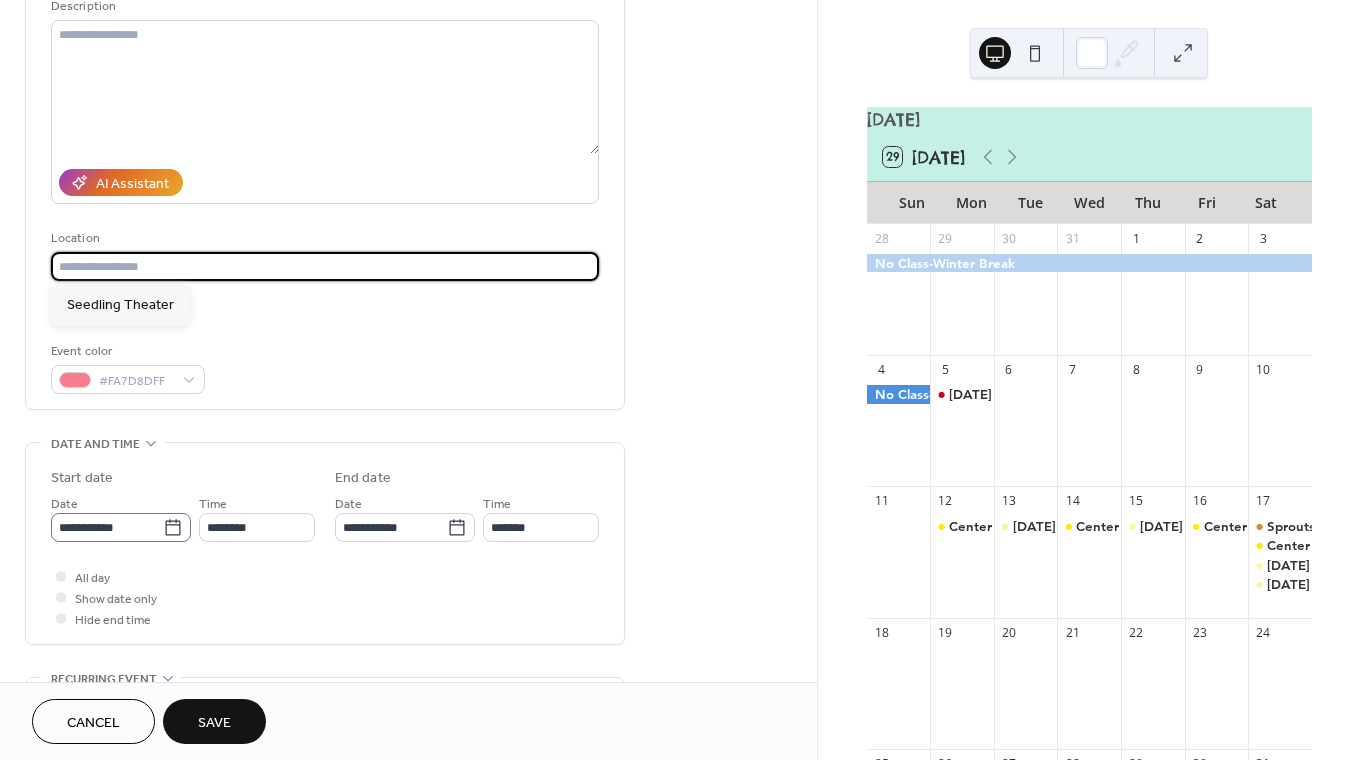 click 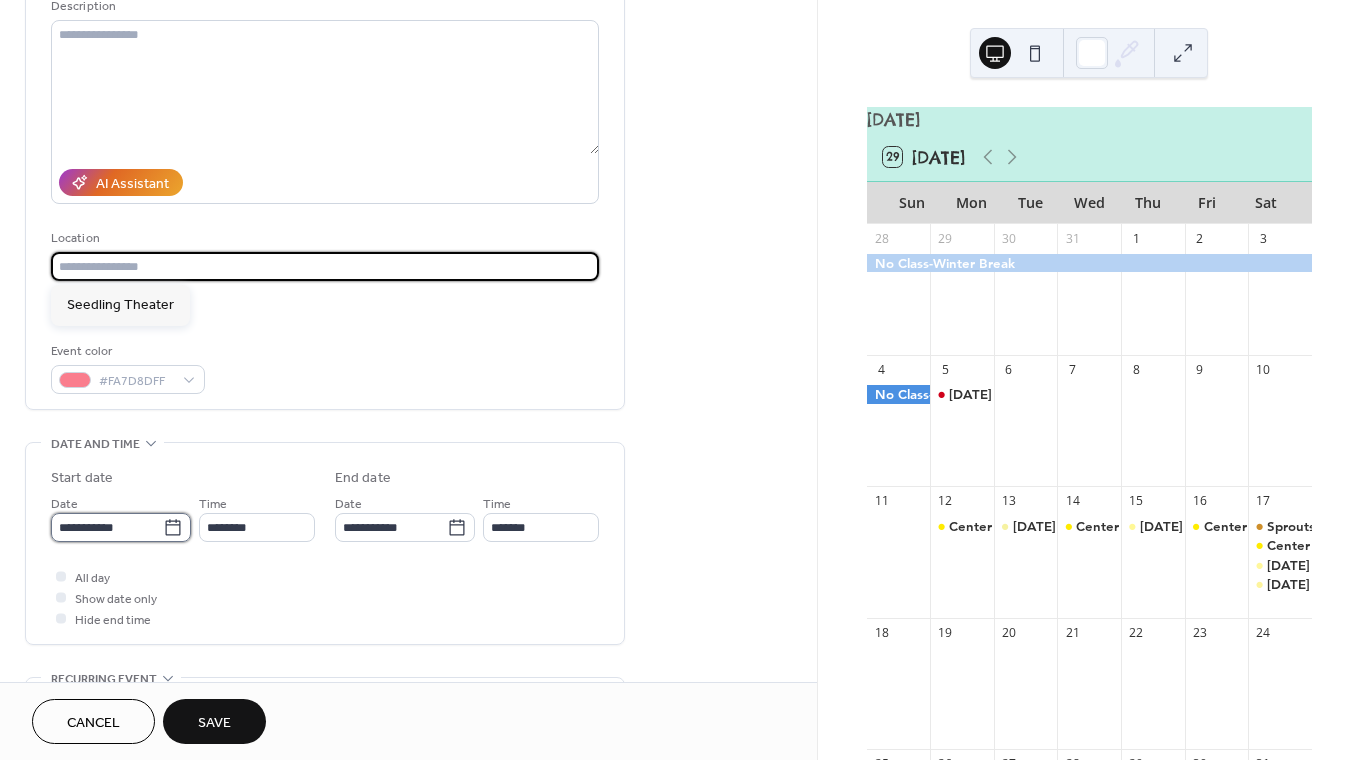 click on "**********" at bounding box center [107, 527] 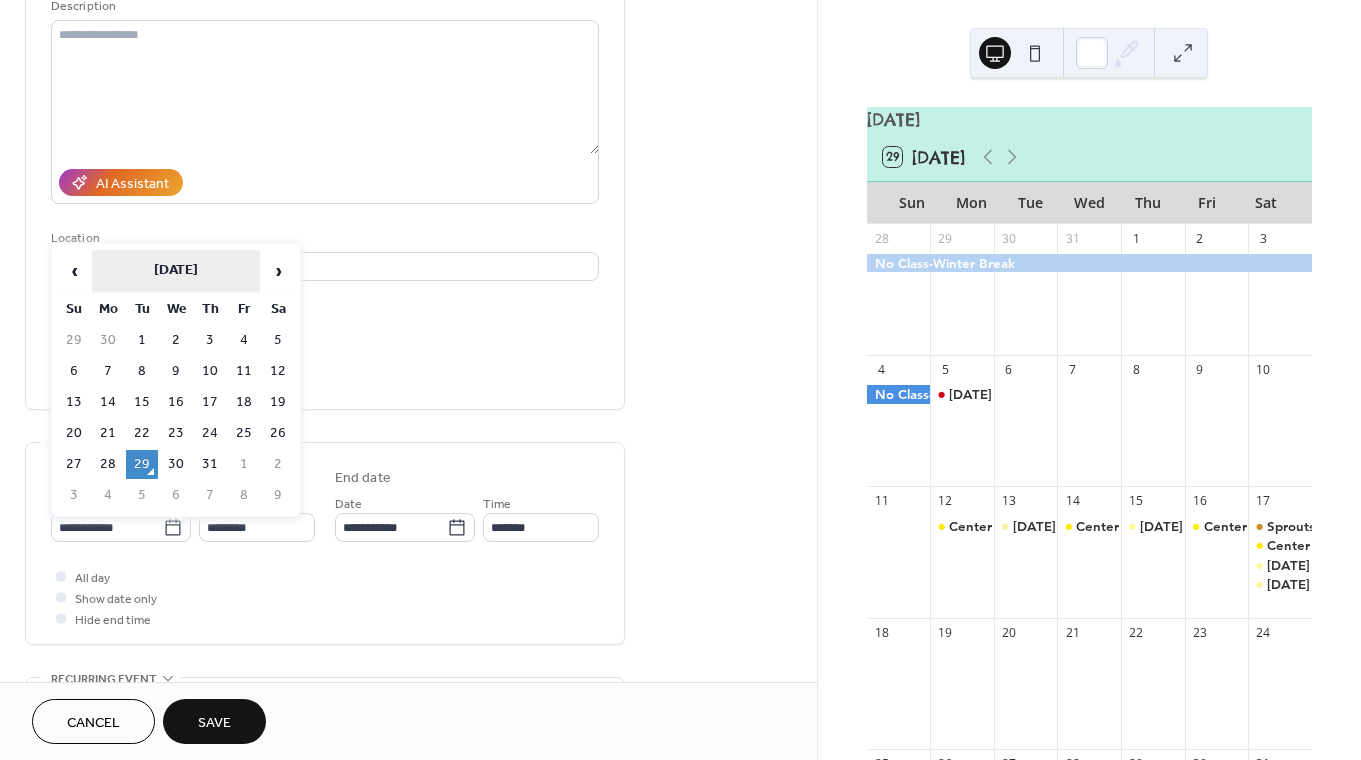 click on "[DATE]" at bounding box center [176, 271] 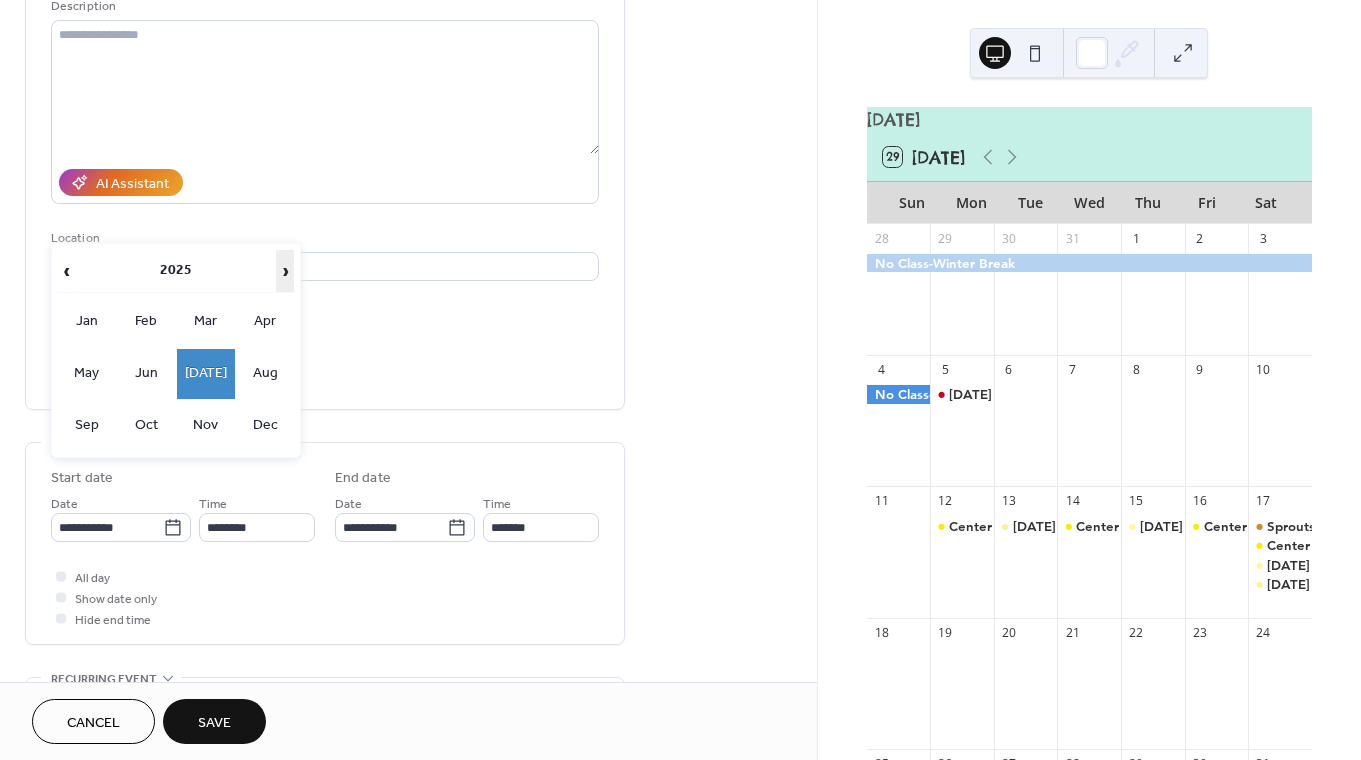 click on "›" at bounding box center [285, 271] 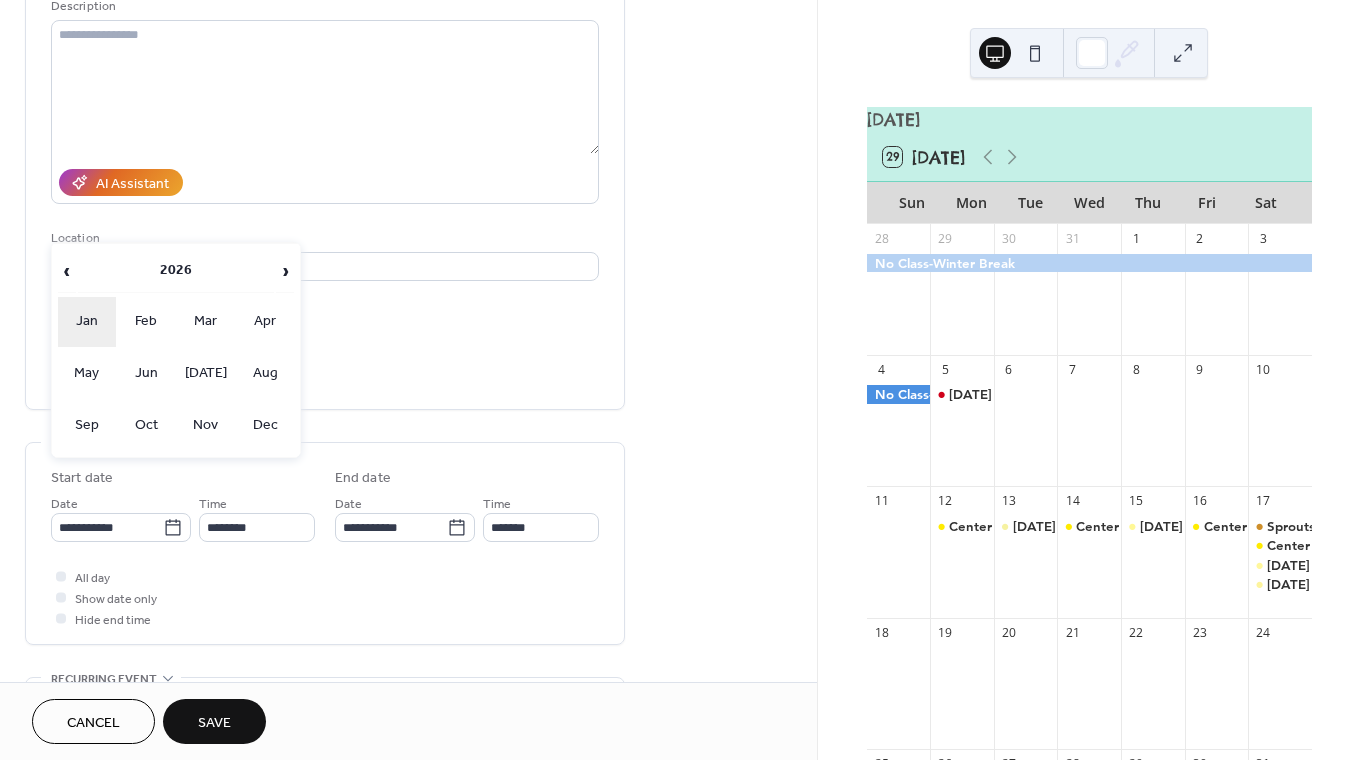 click on "Jan" at bounding box center (87, 322) 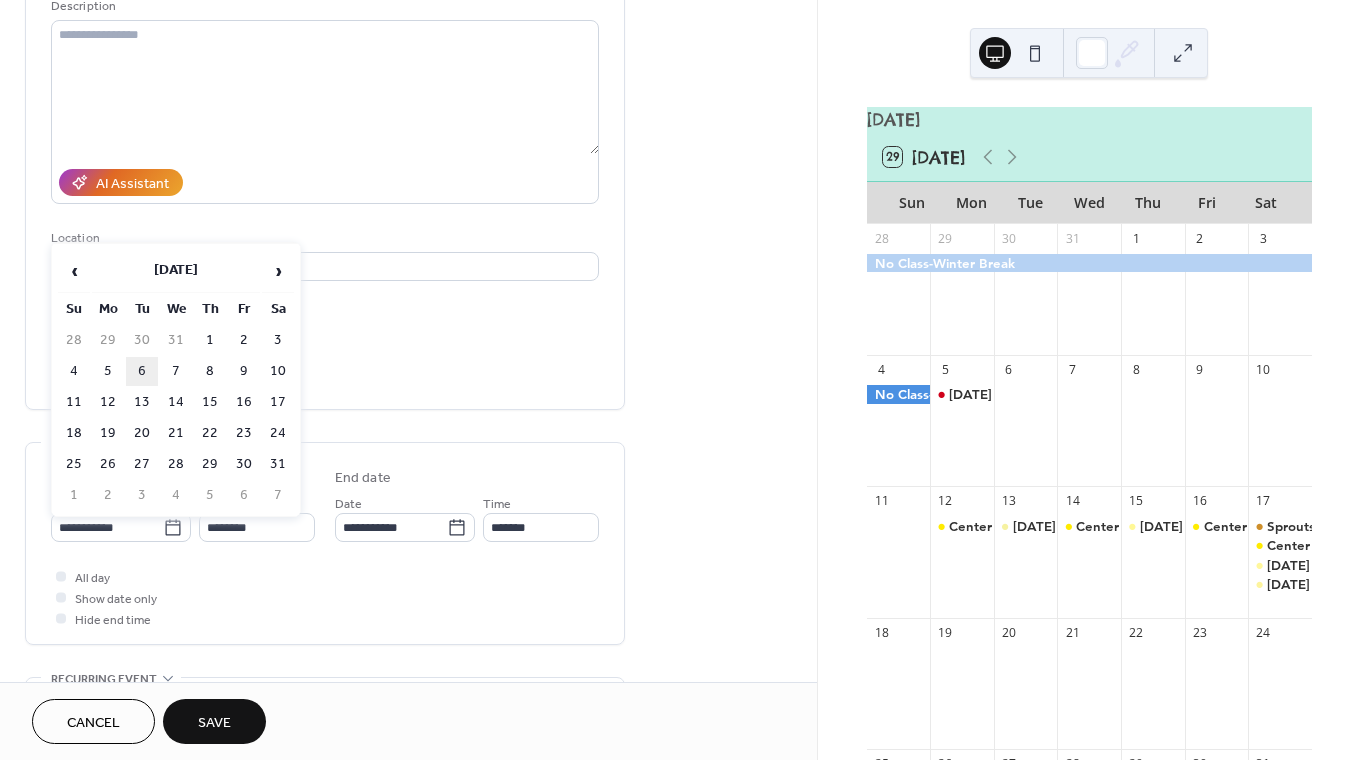 click on "6" at bounding box center [142, 371] 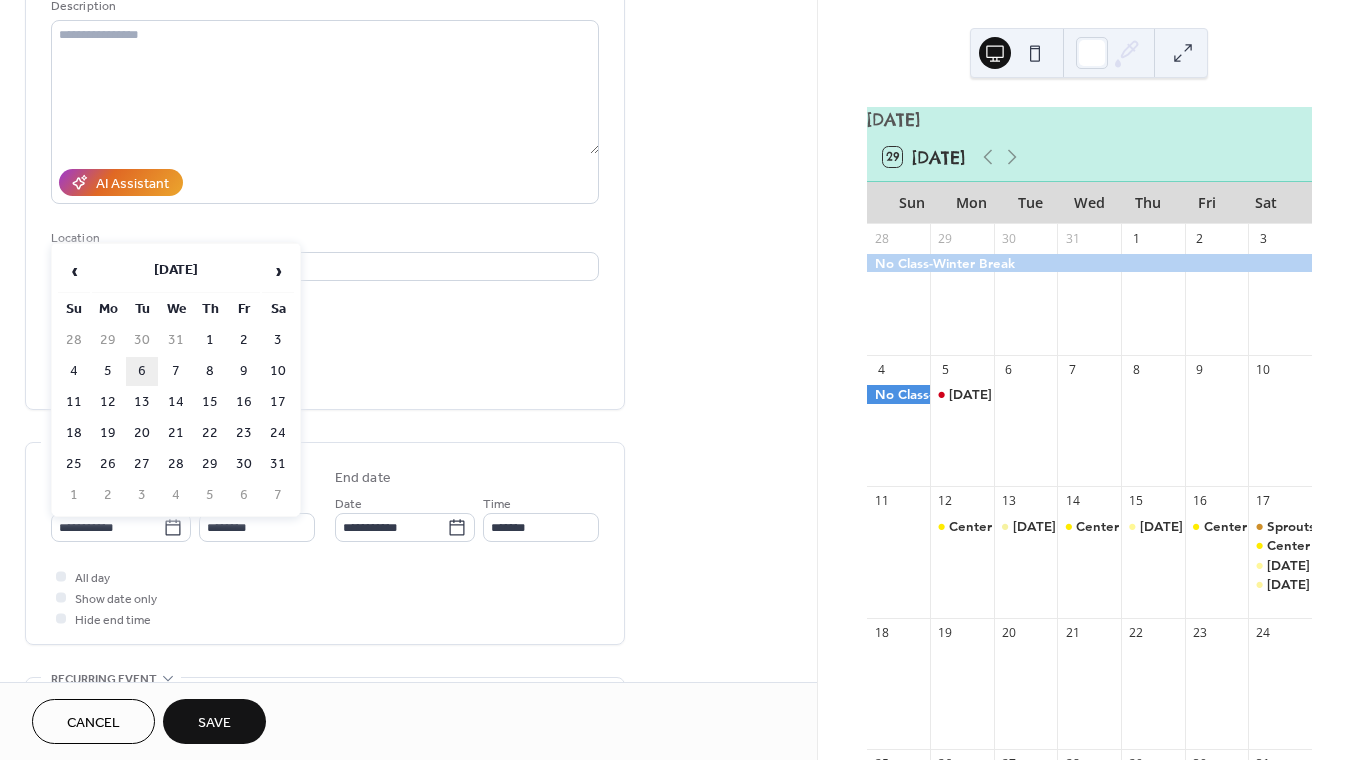 type on "**********" 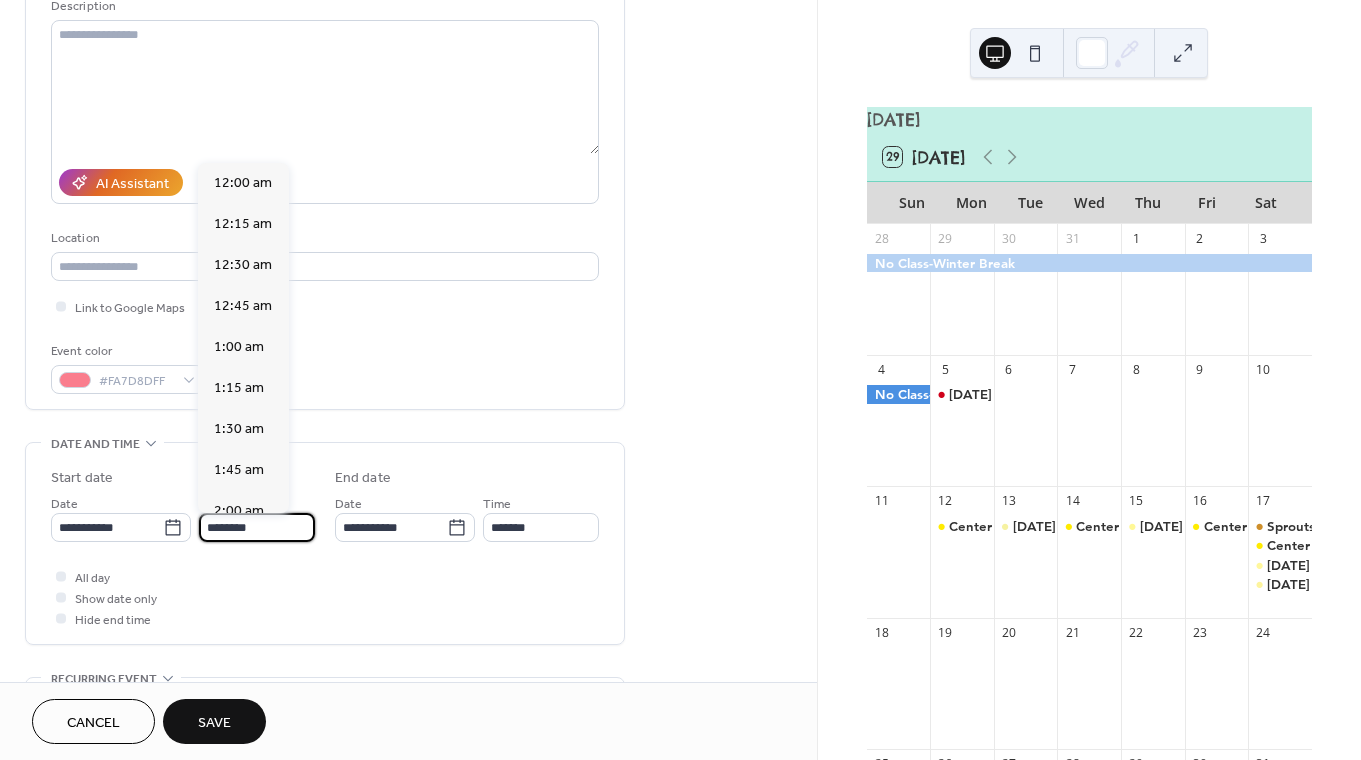 click on "********" at bounding box center (257, 527) 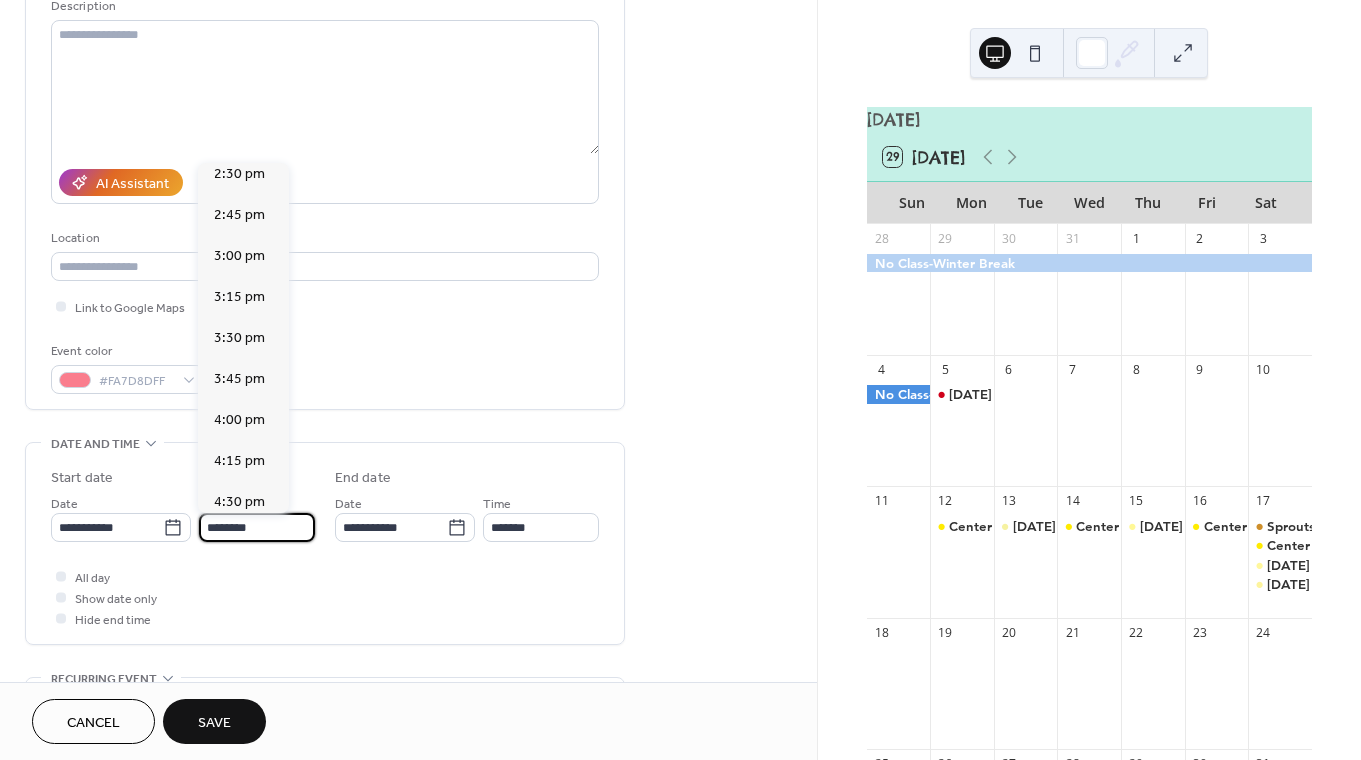 scroll, scrollTop: 2384, scrollLeft: 0, axis: vertical 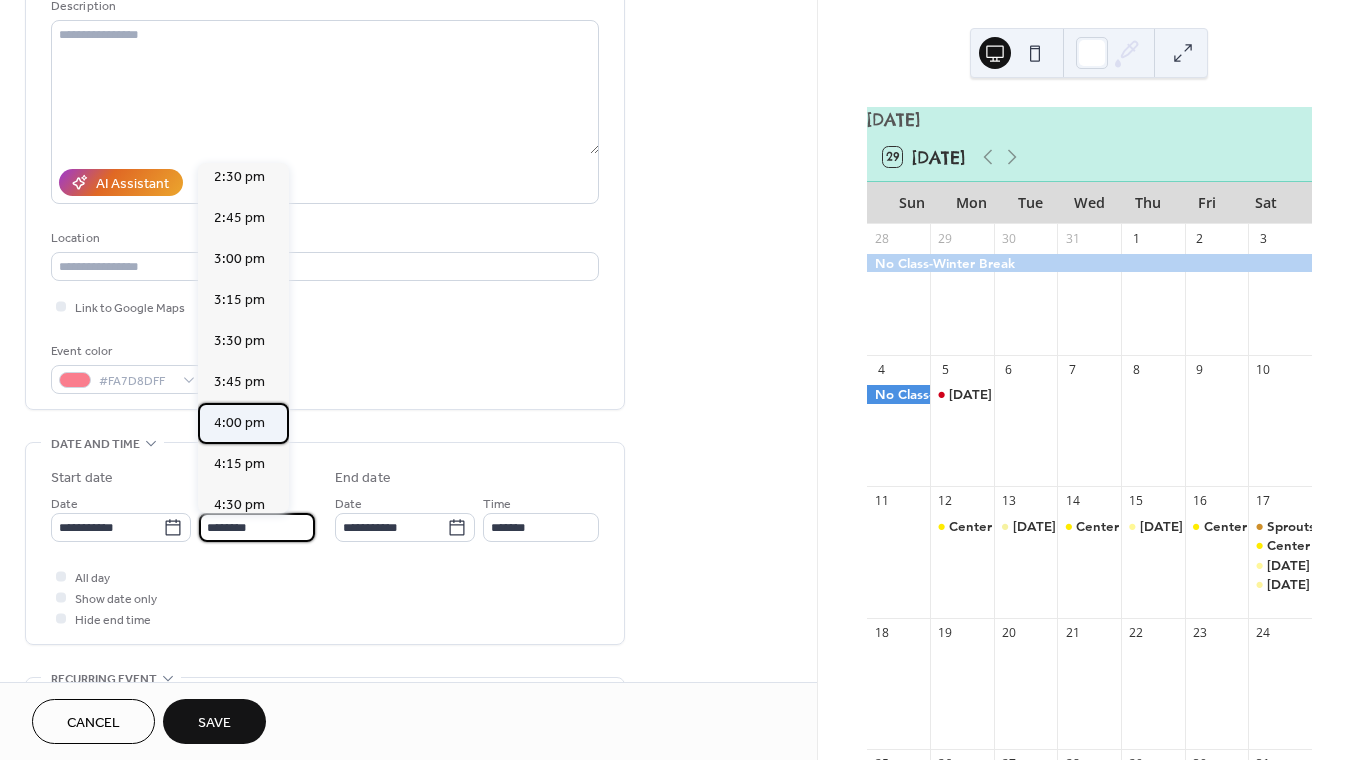 click on "4:00 pm" at bounding box center (239, 423) 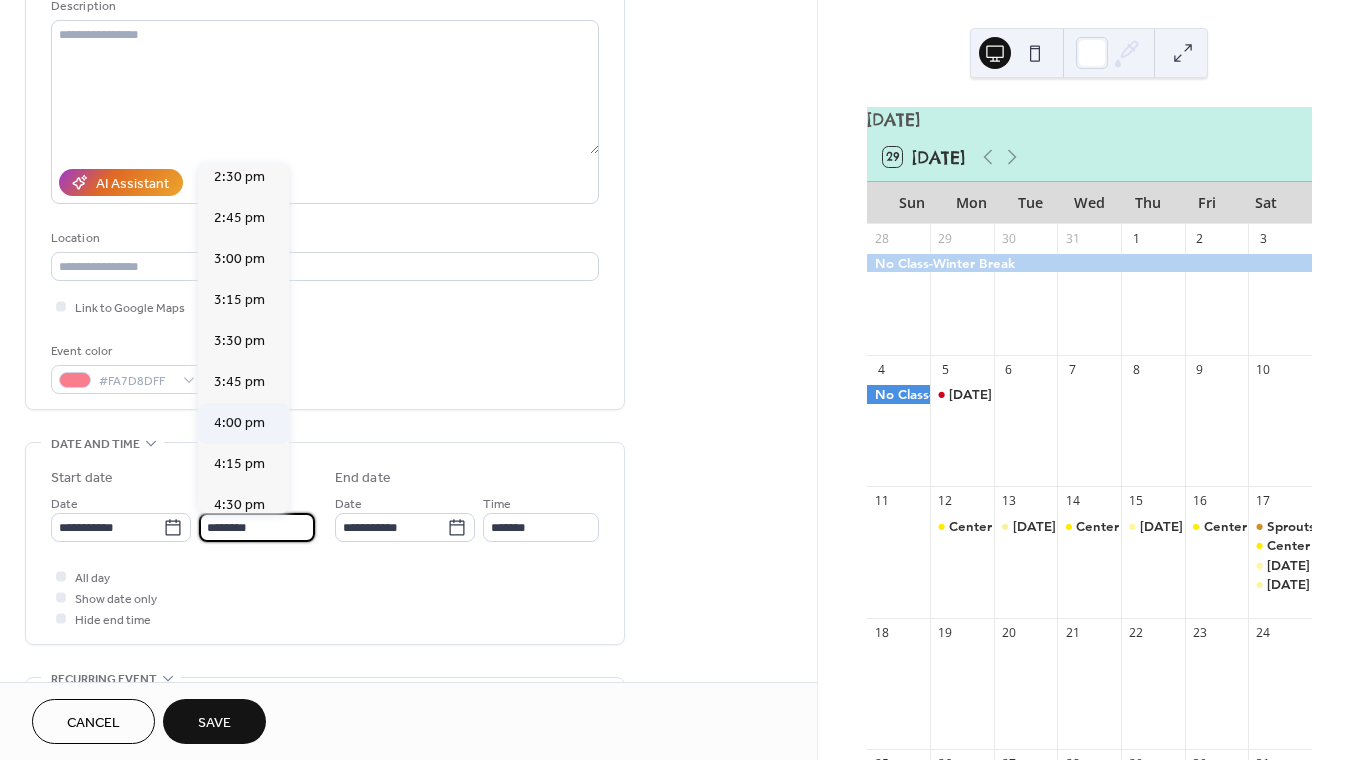 type on "*******" 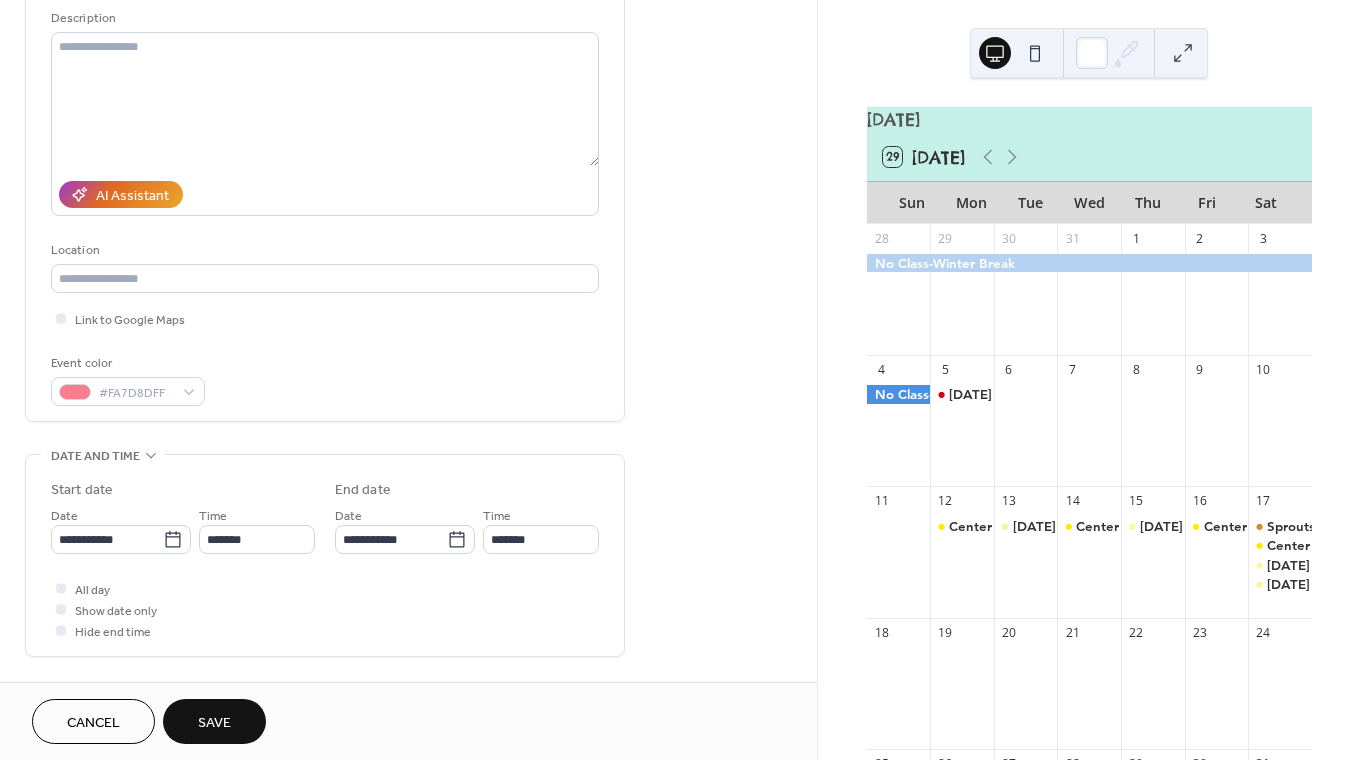 scroll, scrollTop: 206, scrollLeft: 0, axis: vertical 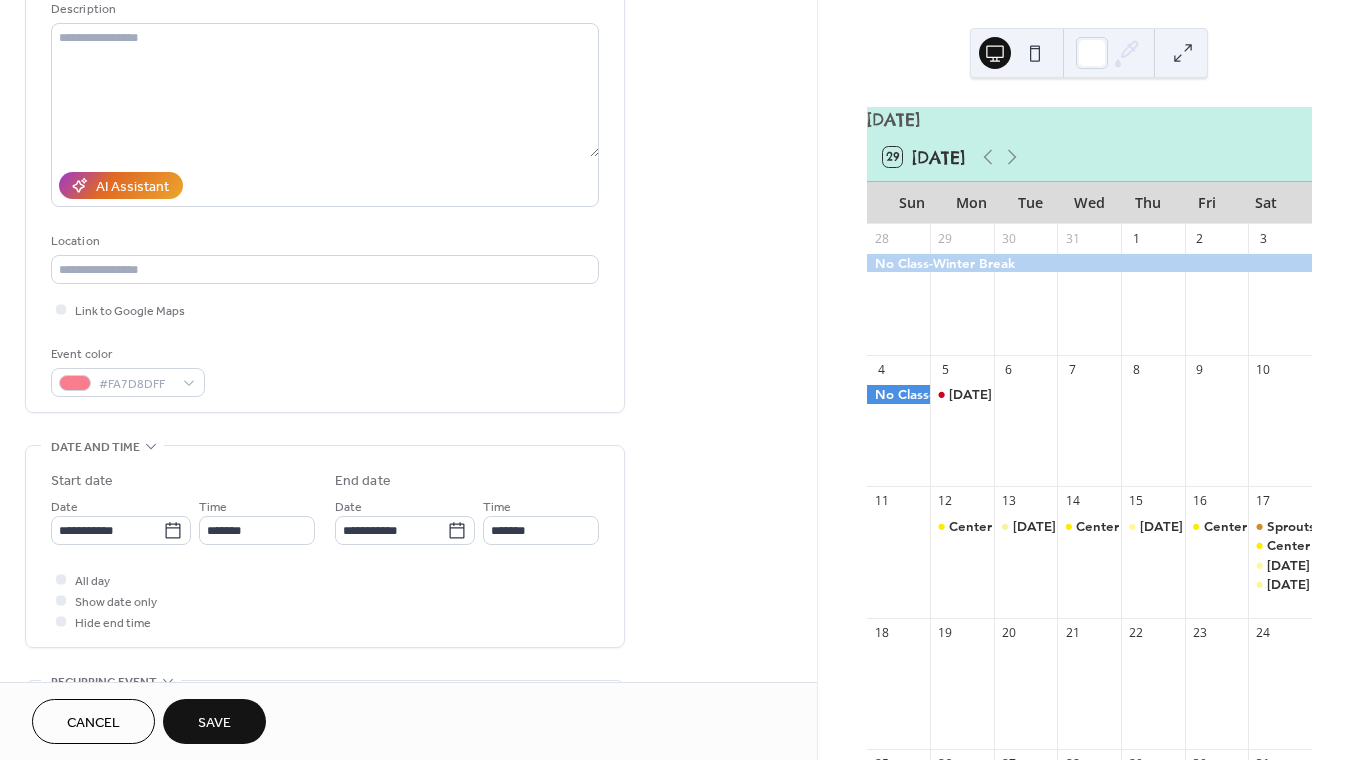 click on "Save" at bounding box center [214, 721] 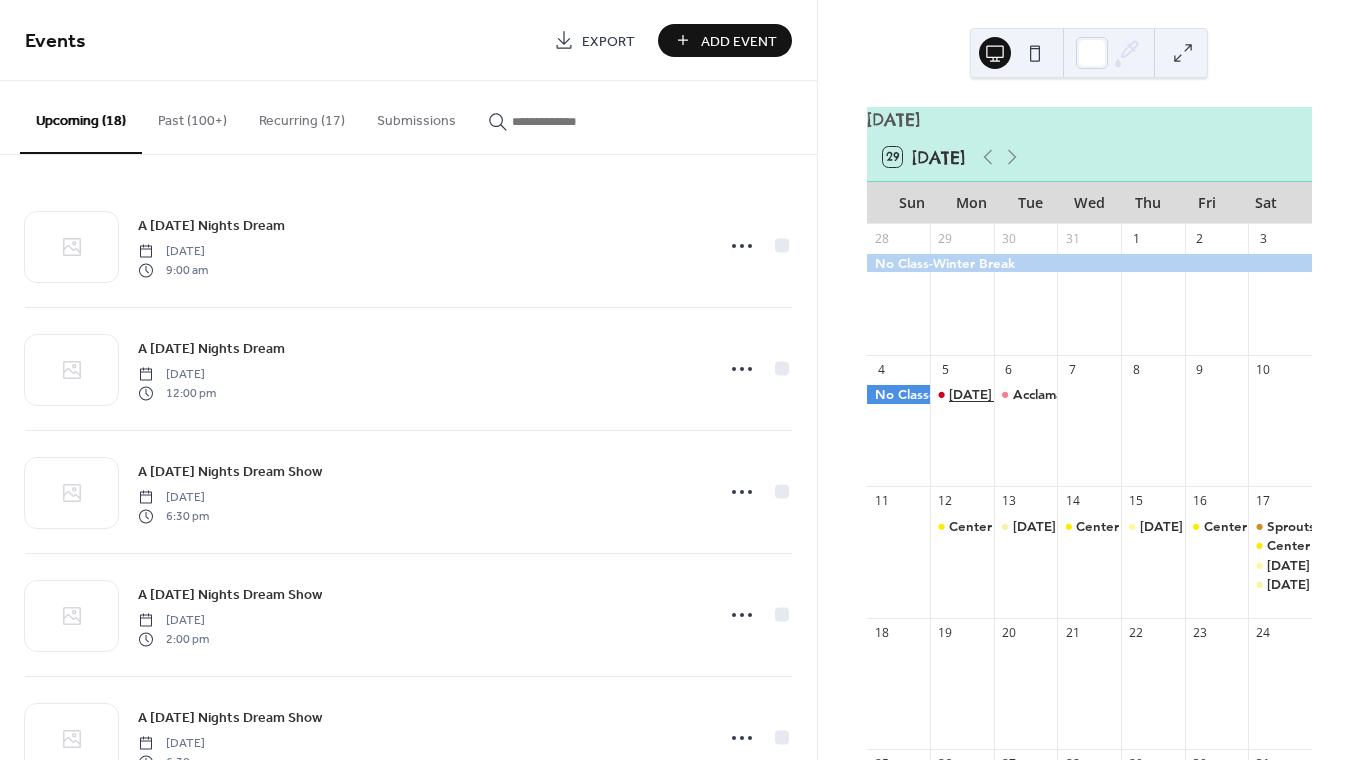 click on "[DATE] Teens Descendants Dress Rehearsal 4-8pm" at bounding box center (1106, 394) 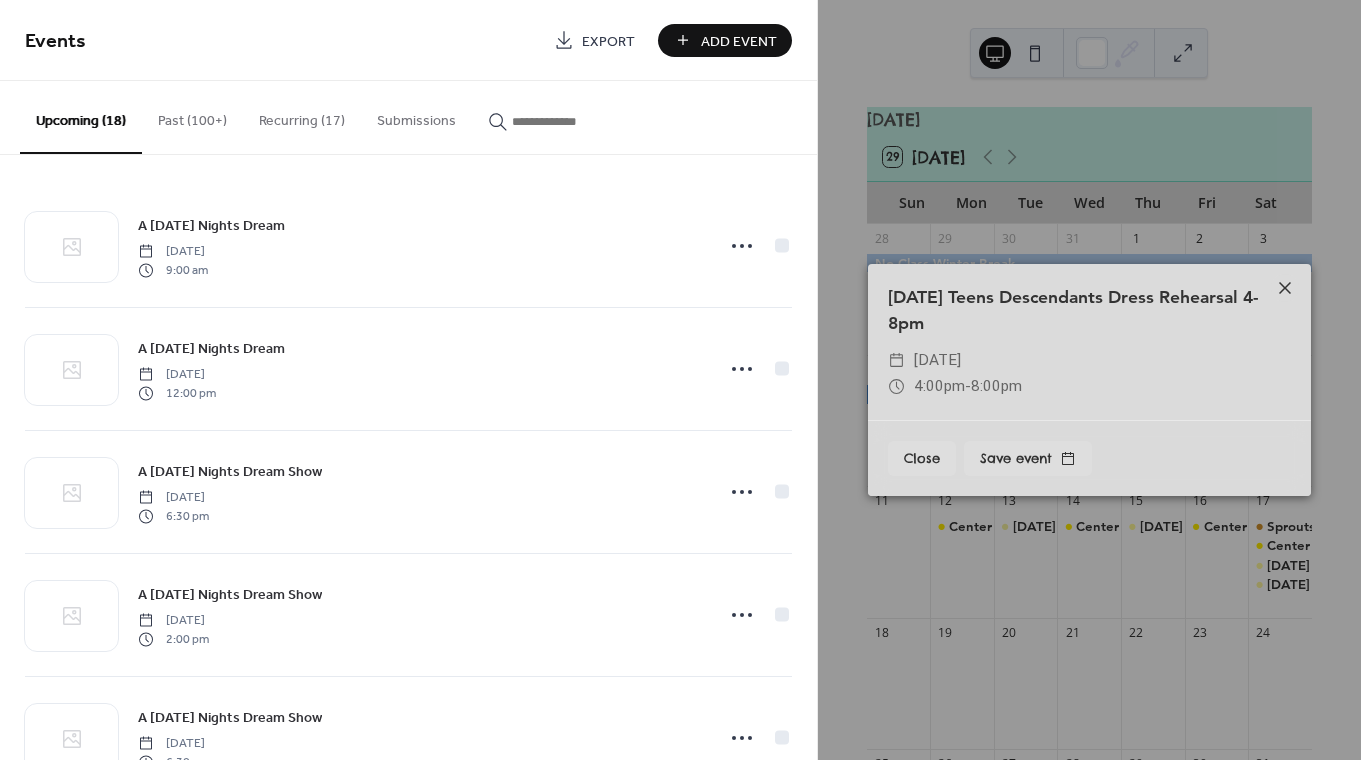 click 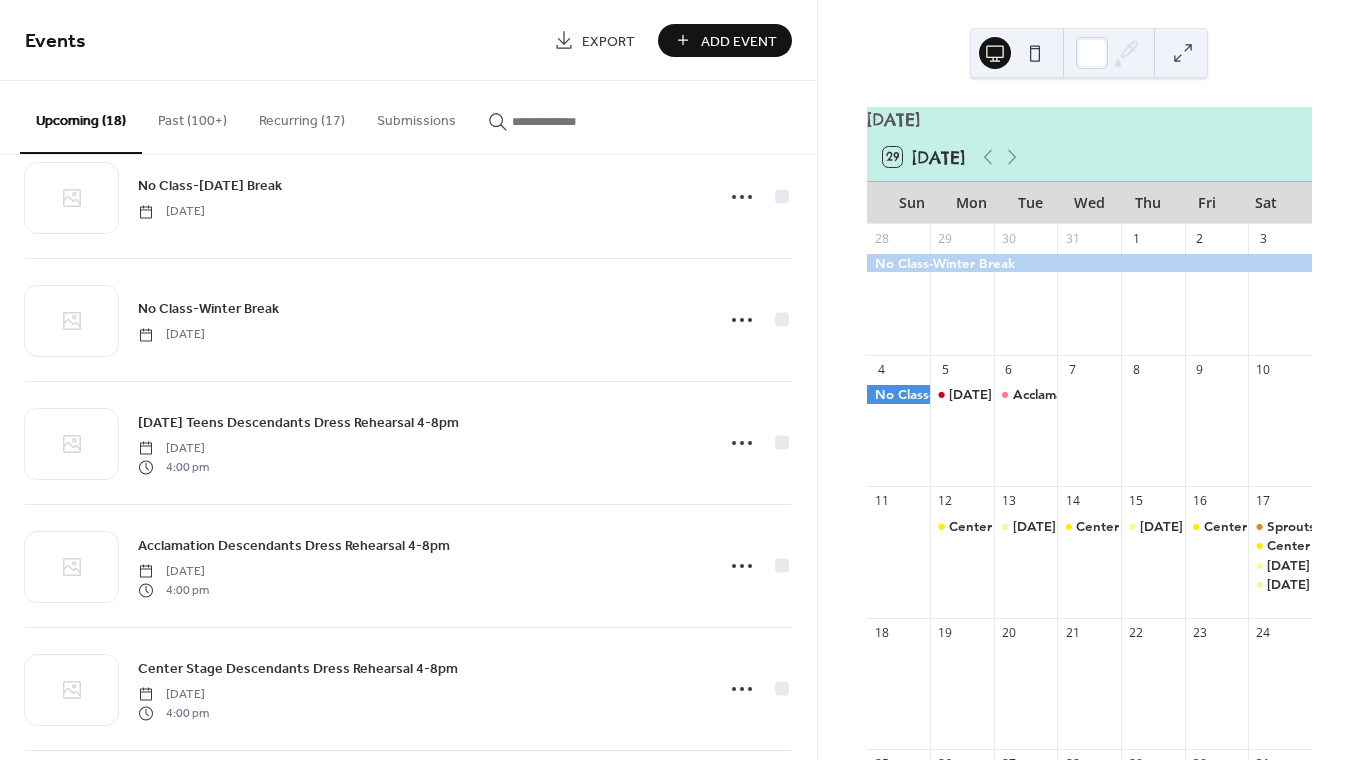 scroll, scrollTop: 666, scrollLeft: 0, axis: vertical 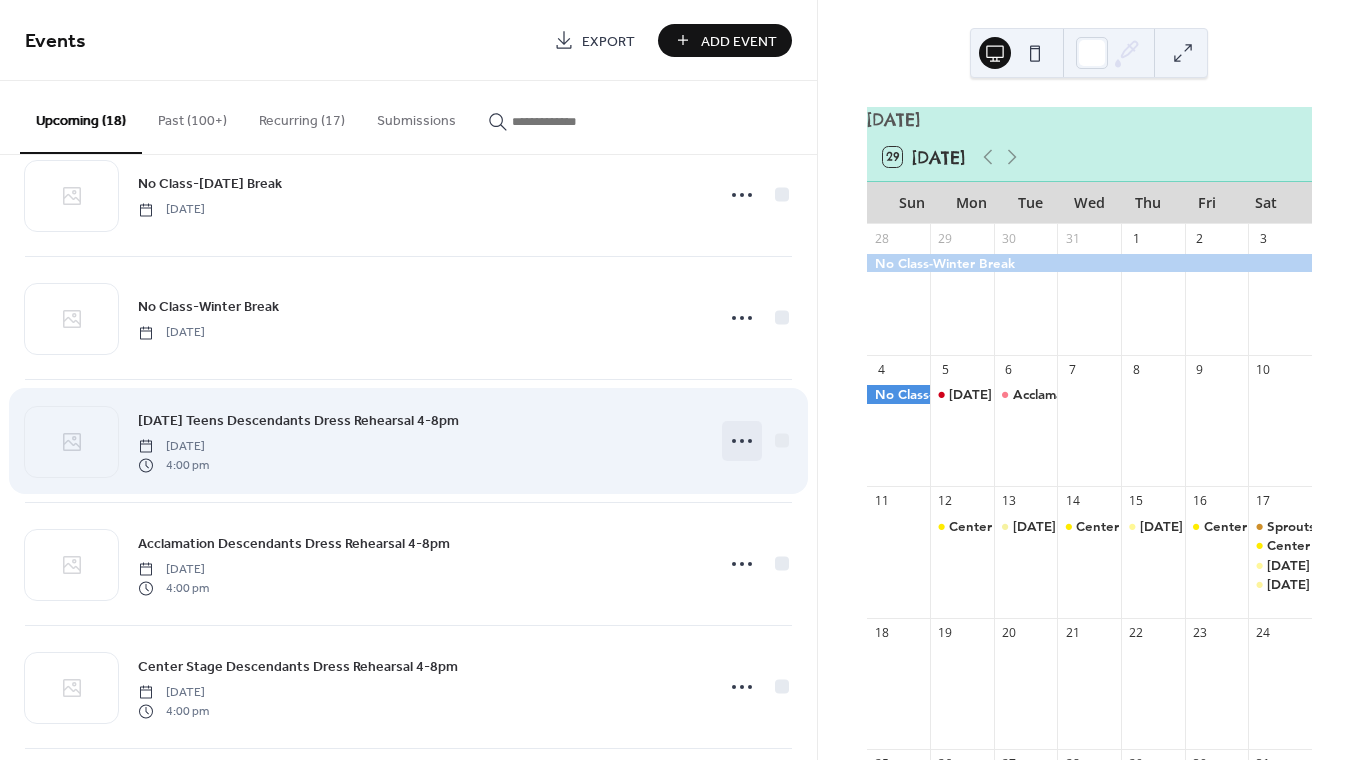 click 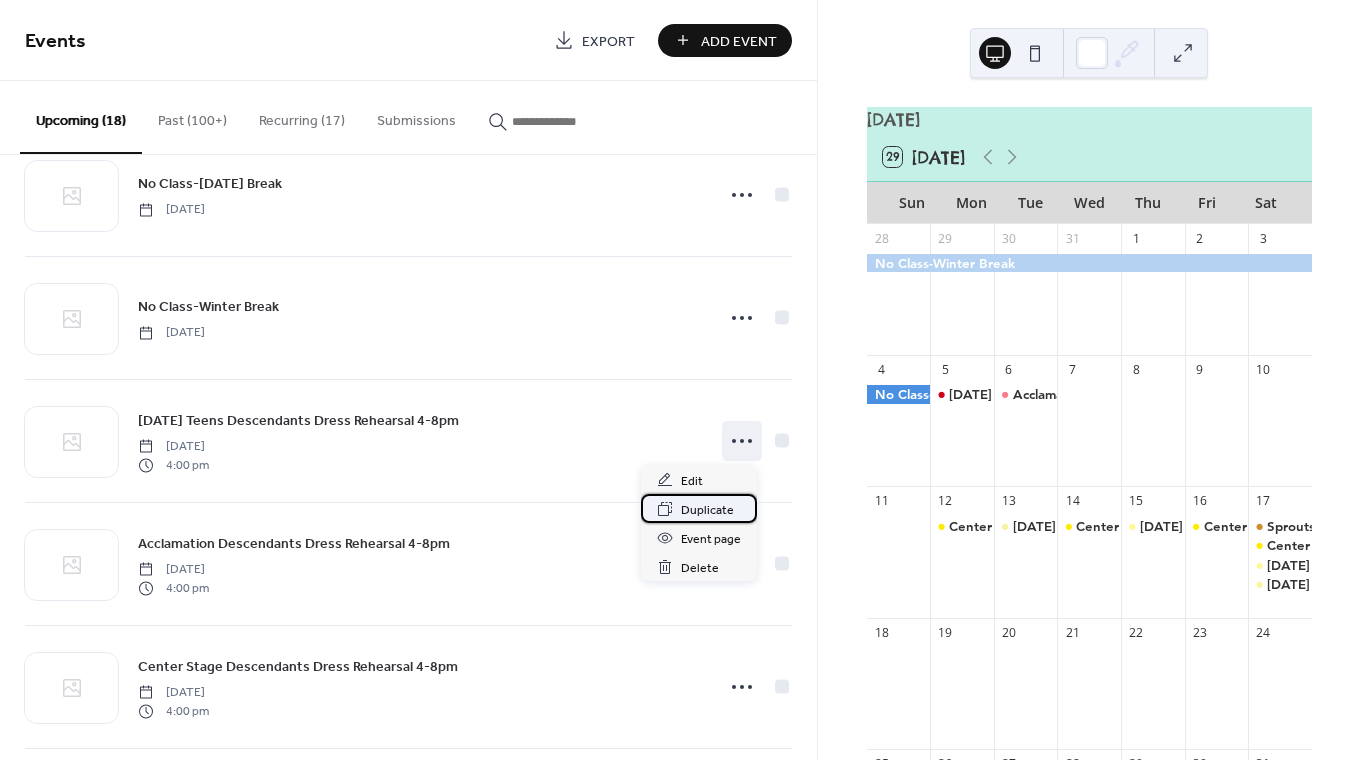 click on "Duplicate" at bounding box center [707, 510] 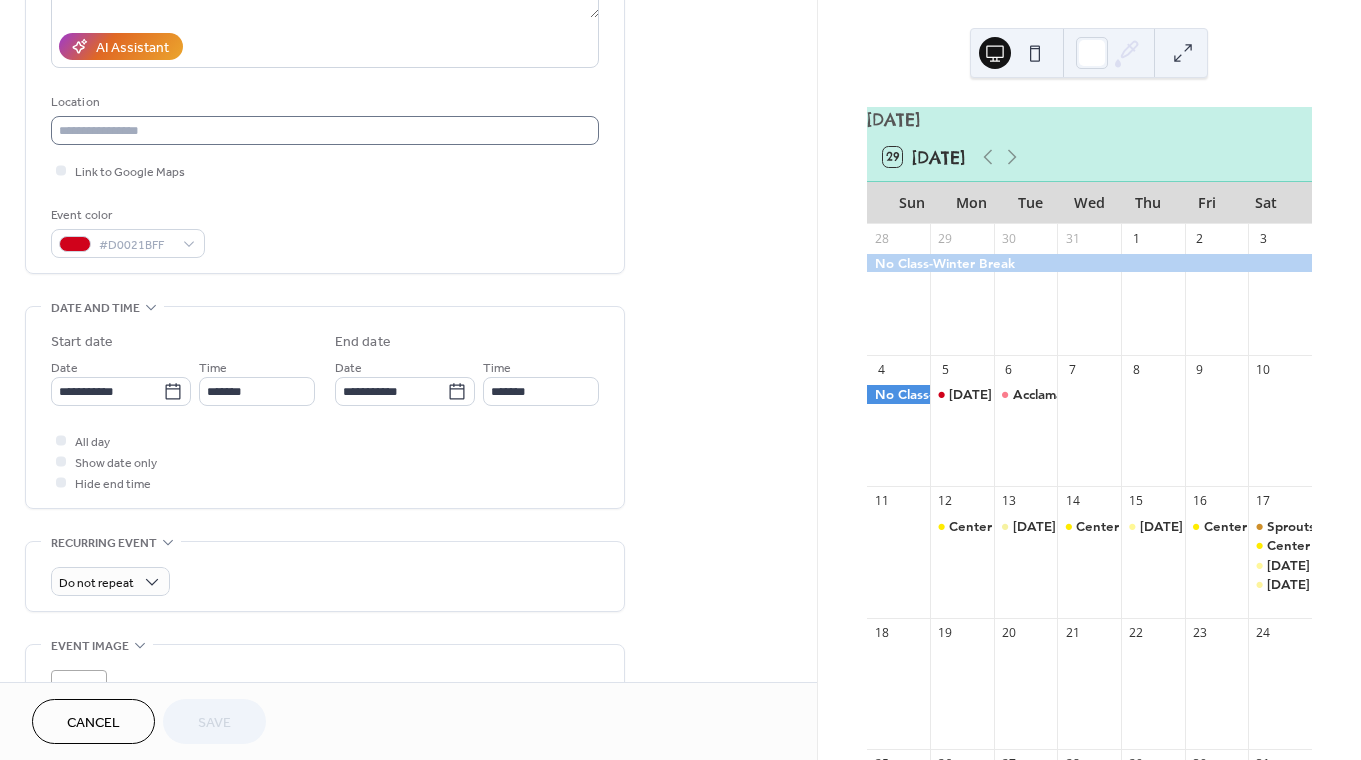 scroll, scrollTop: 460, scrollLeft: 0, axis: vertical 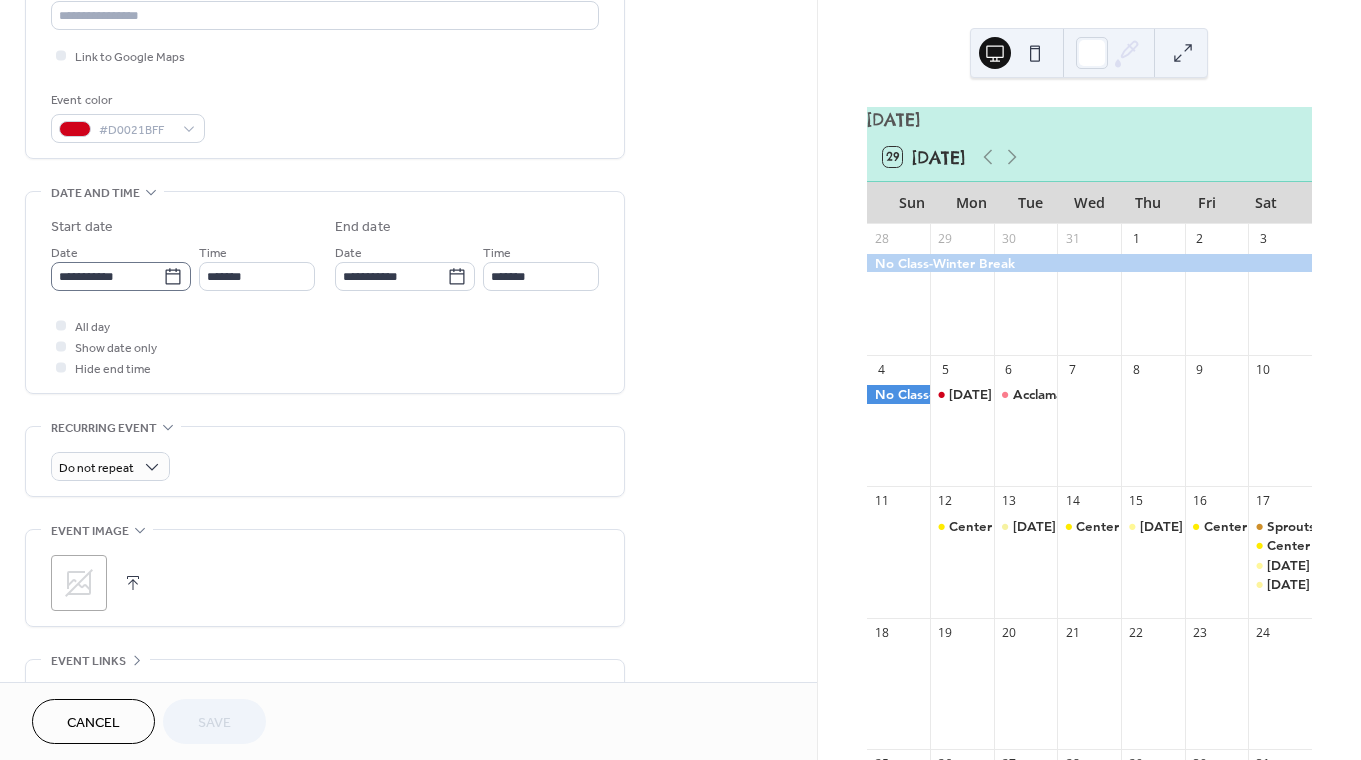 click 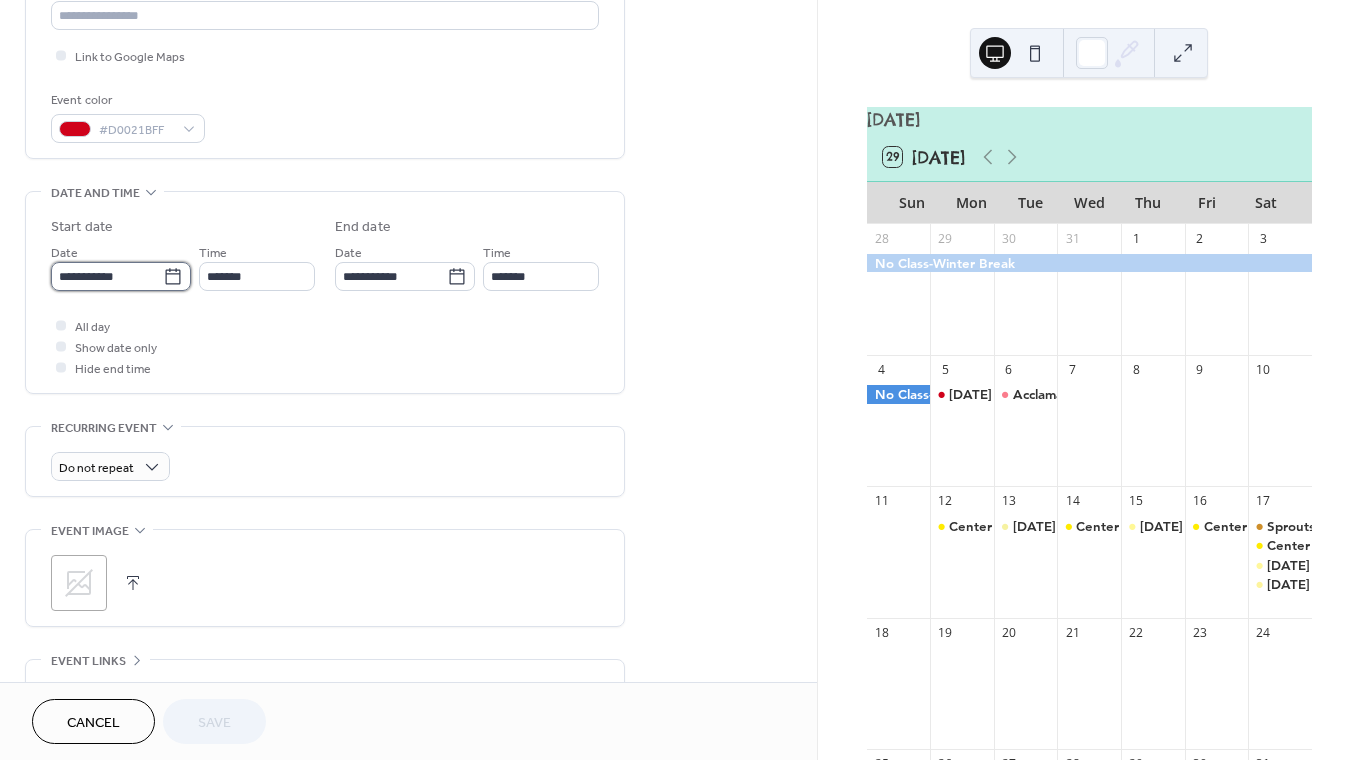 click on "**********" at bounding box center [107, 276] 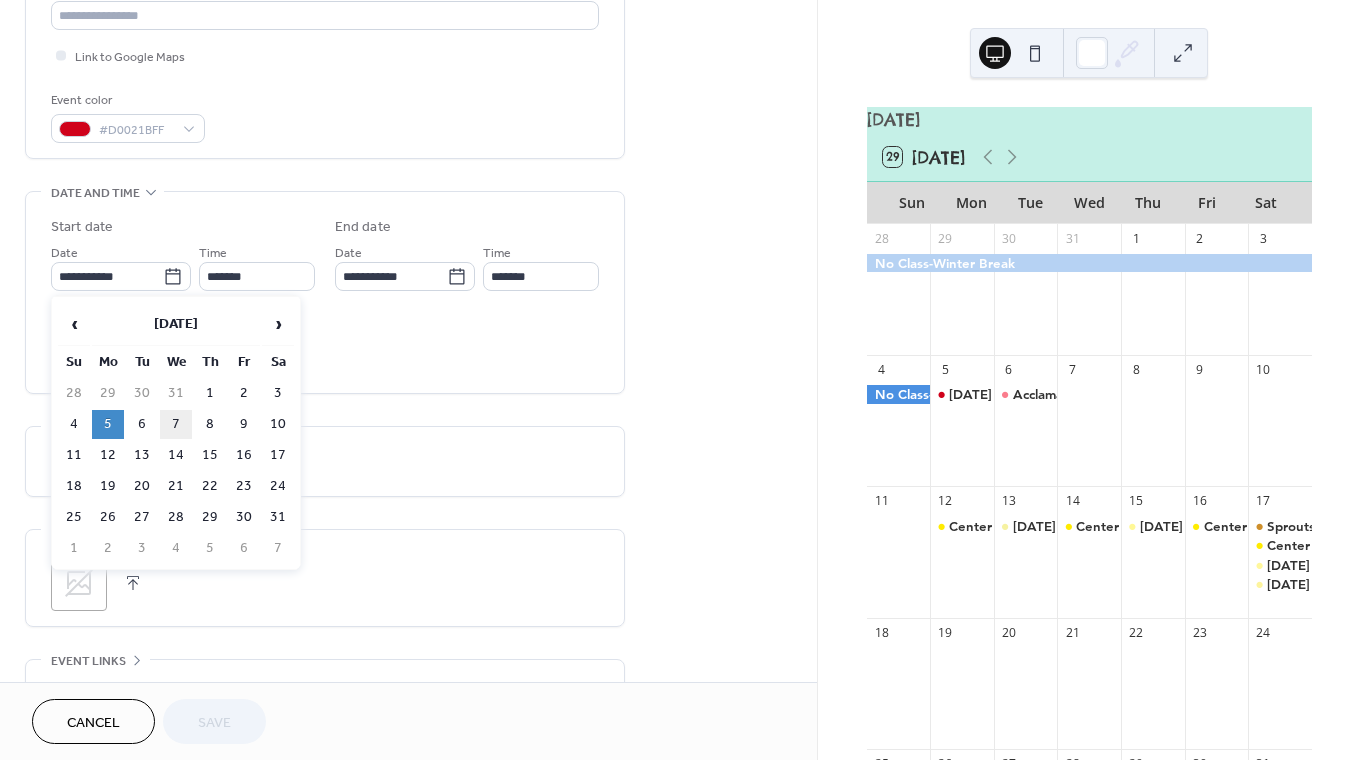 click on "7" at bounding box center [176, 424] 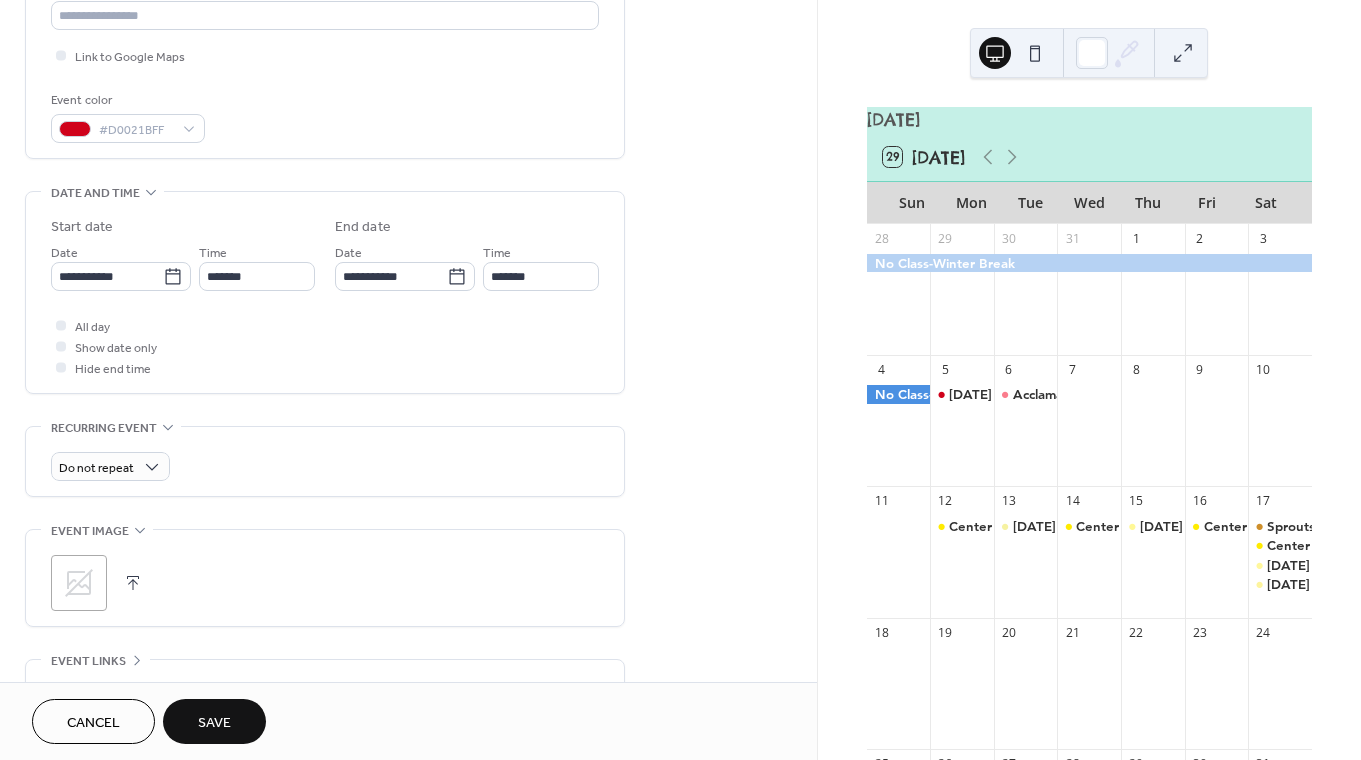 click on "Save" at bounding box center (214, 721) 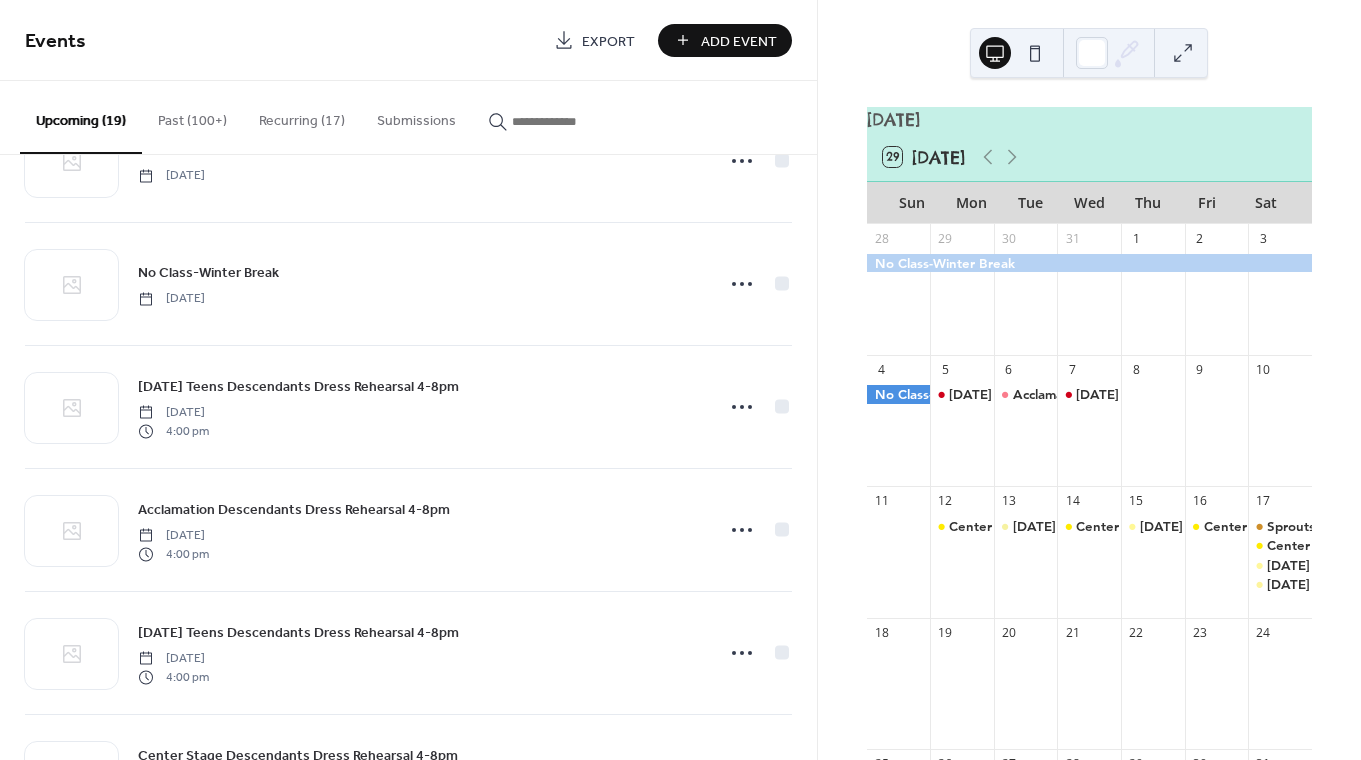 scroll, scrollTop: 705, scrollLeft: 0, axis: vertical 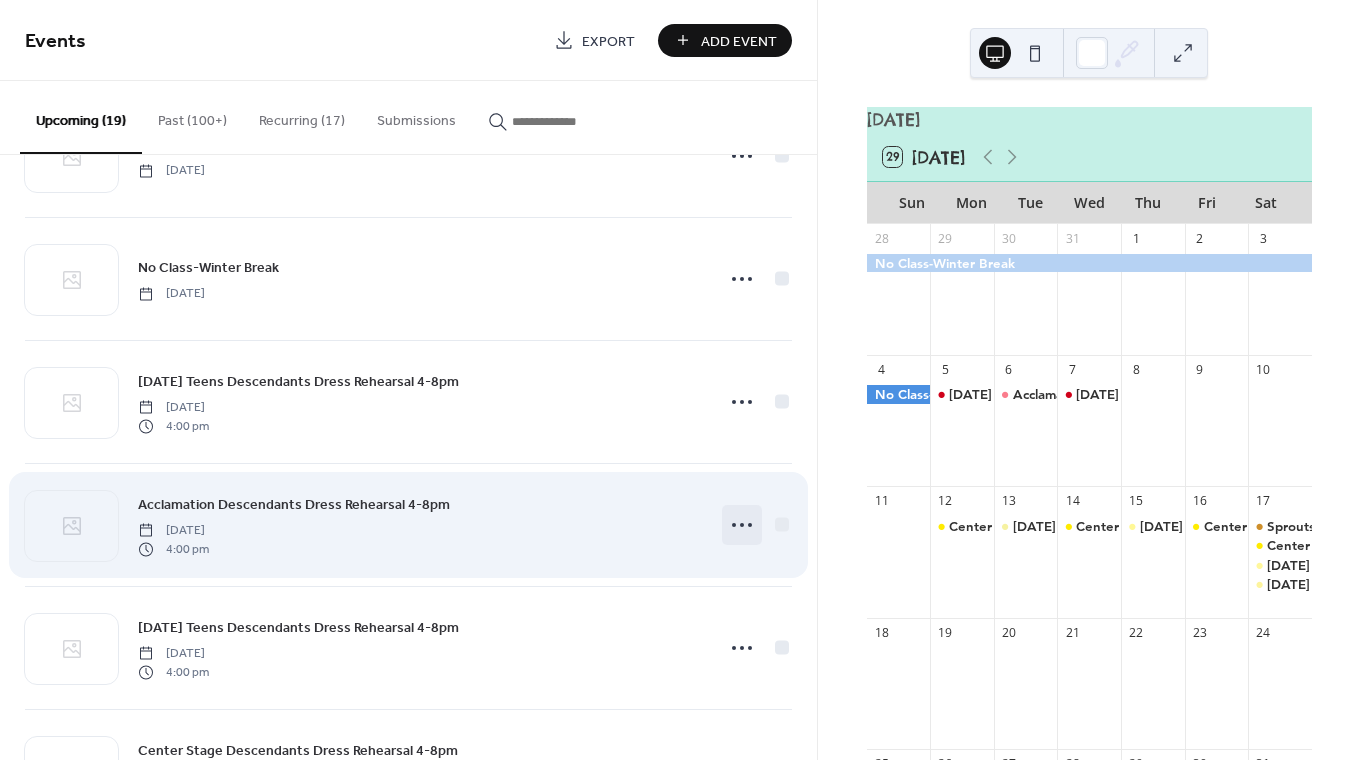 click 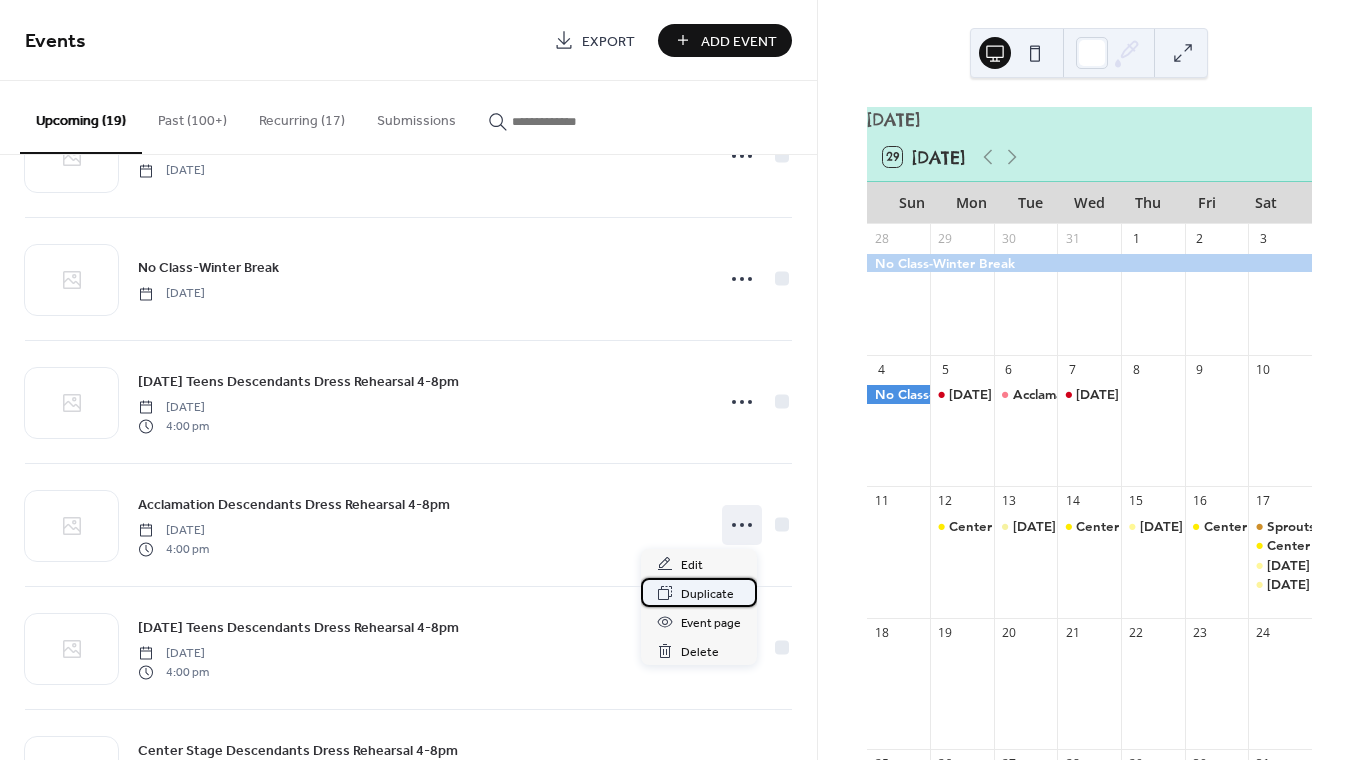click on "Duplicate" at bounding box center (707, 594) 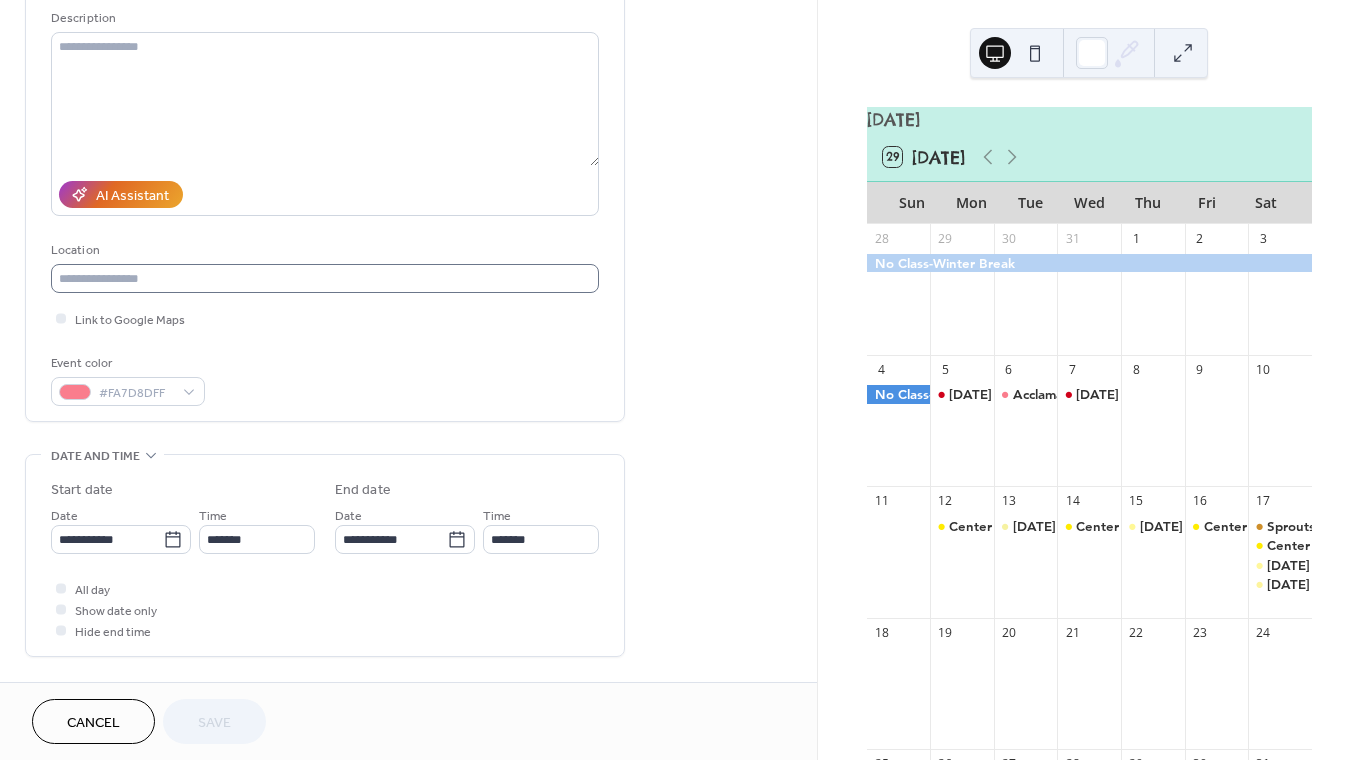 scroll, scrollTop: 262, scrollLeft: 0, axis: vertical 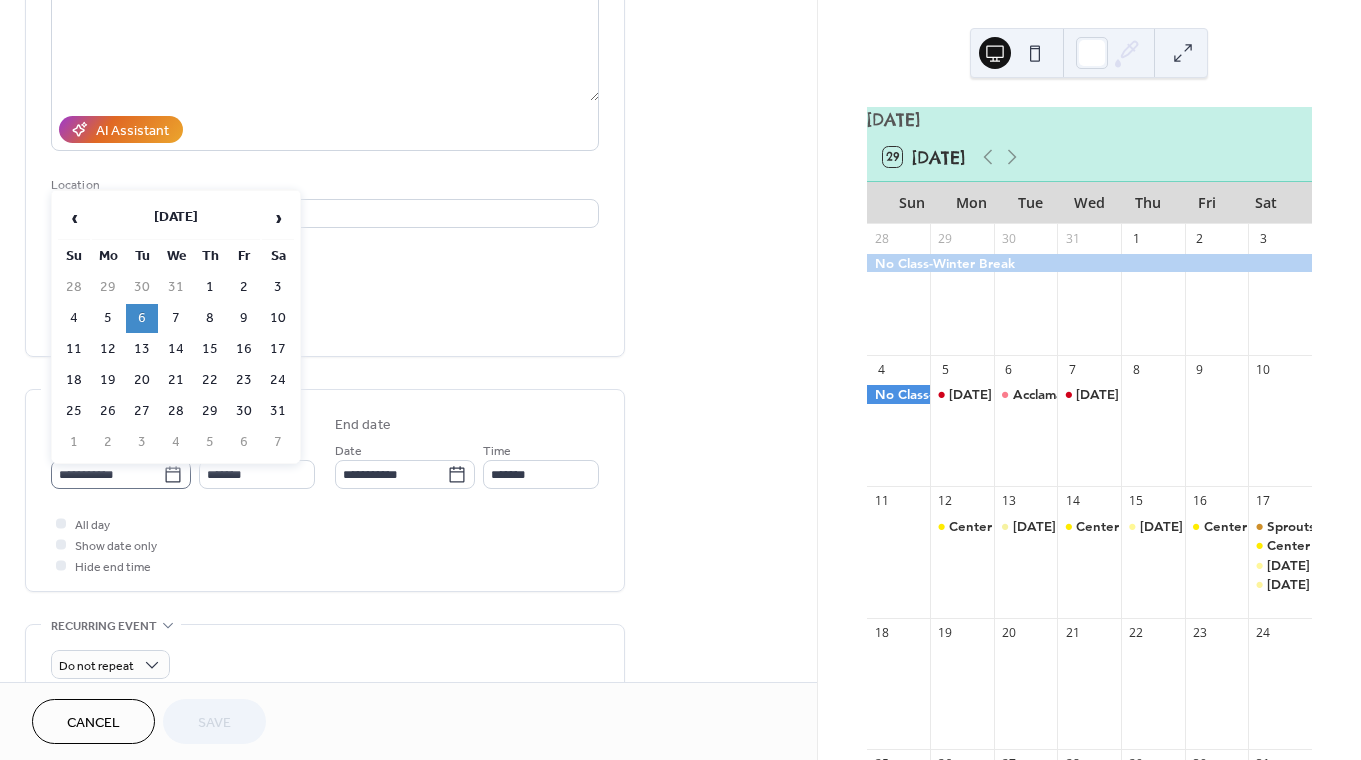 click 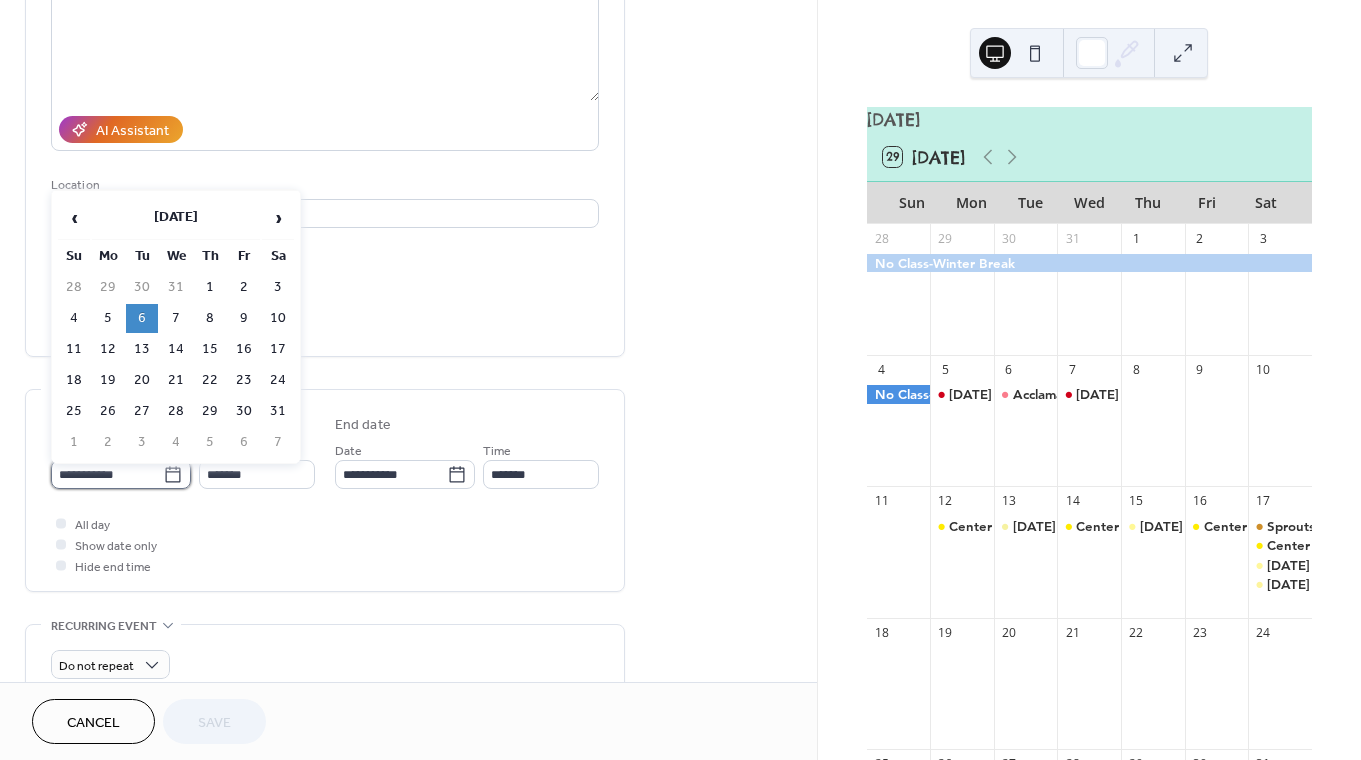click on "**********" at bounding box center (107, 474) 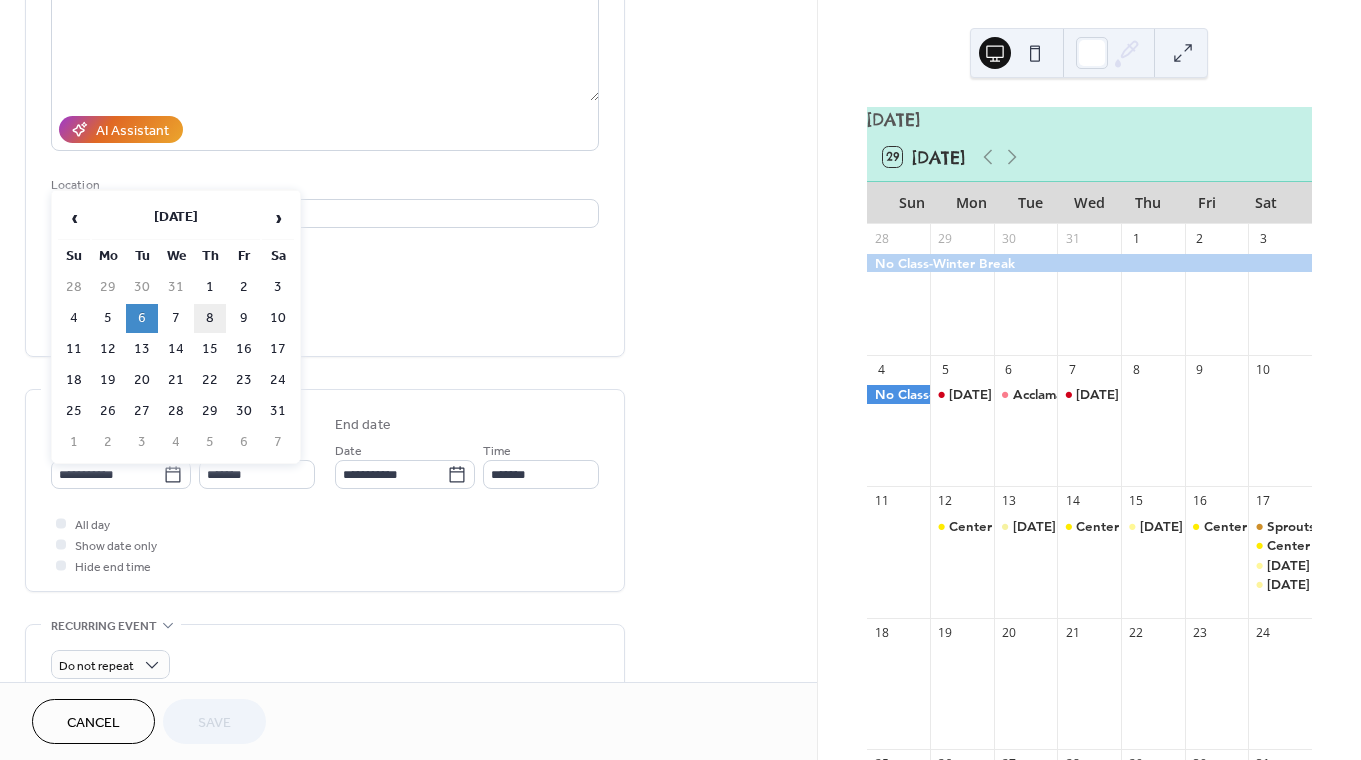 click on "8" at bounding box center [210, 318] 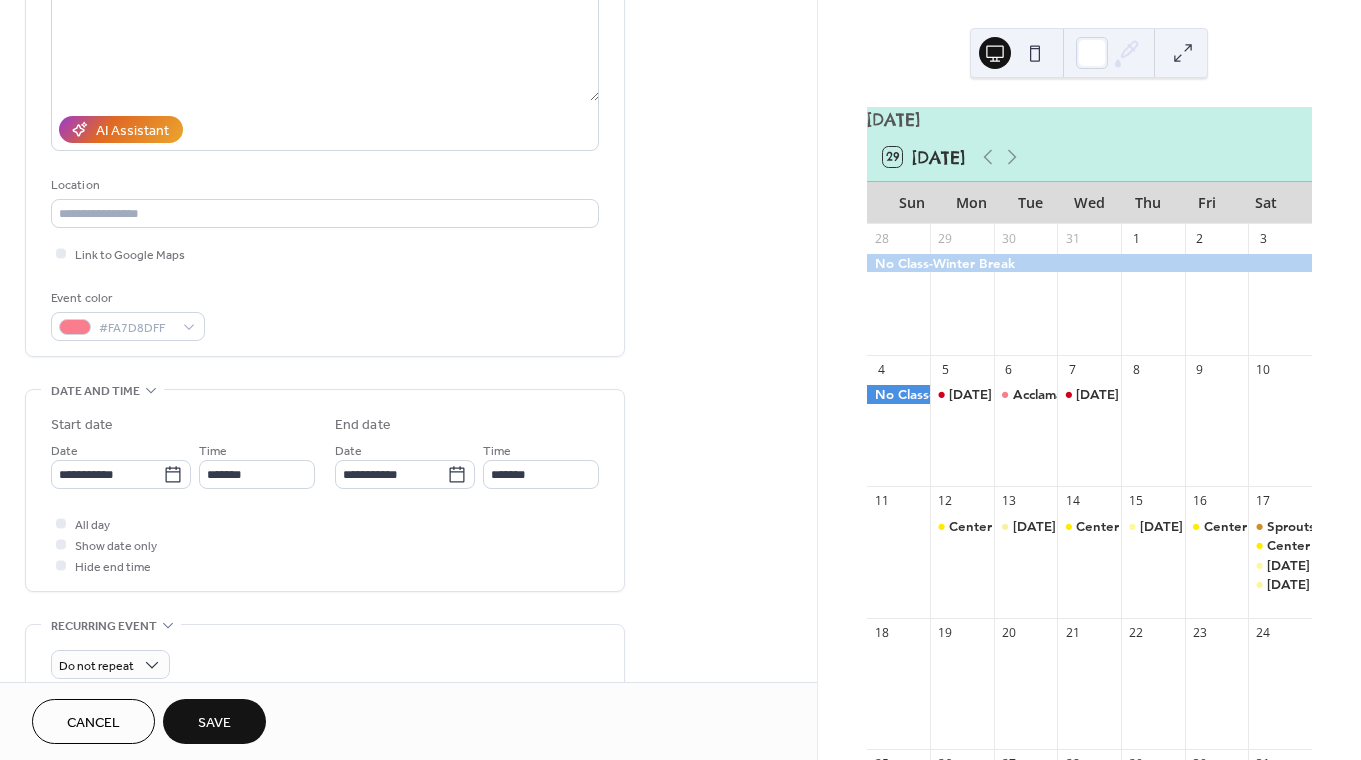 click on "Save" at bounding box center (214, 721) 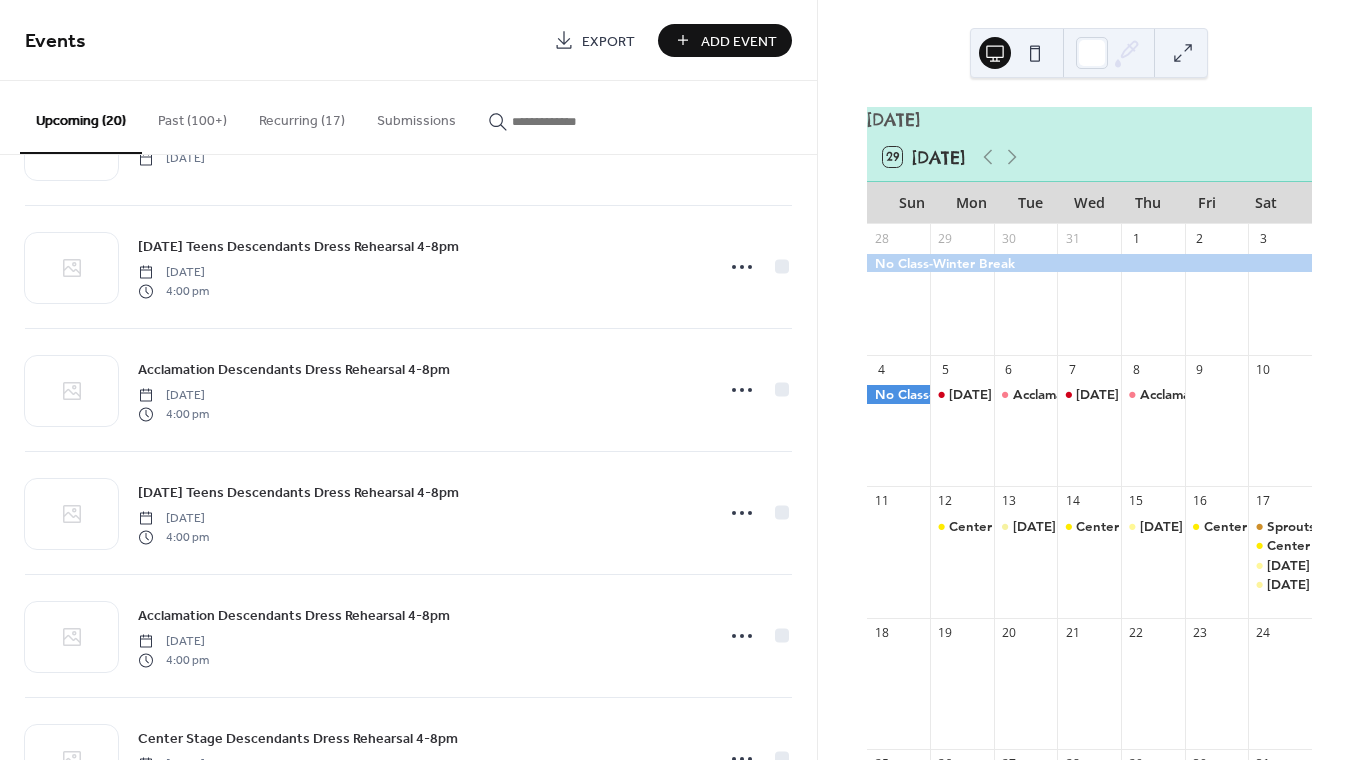 scroll, scrollTop: 0, scrollLeft: 0, axis: both 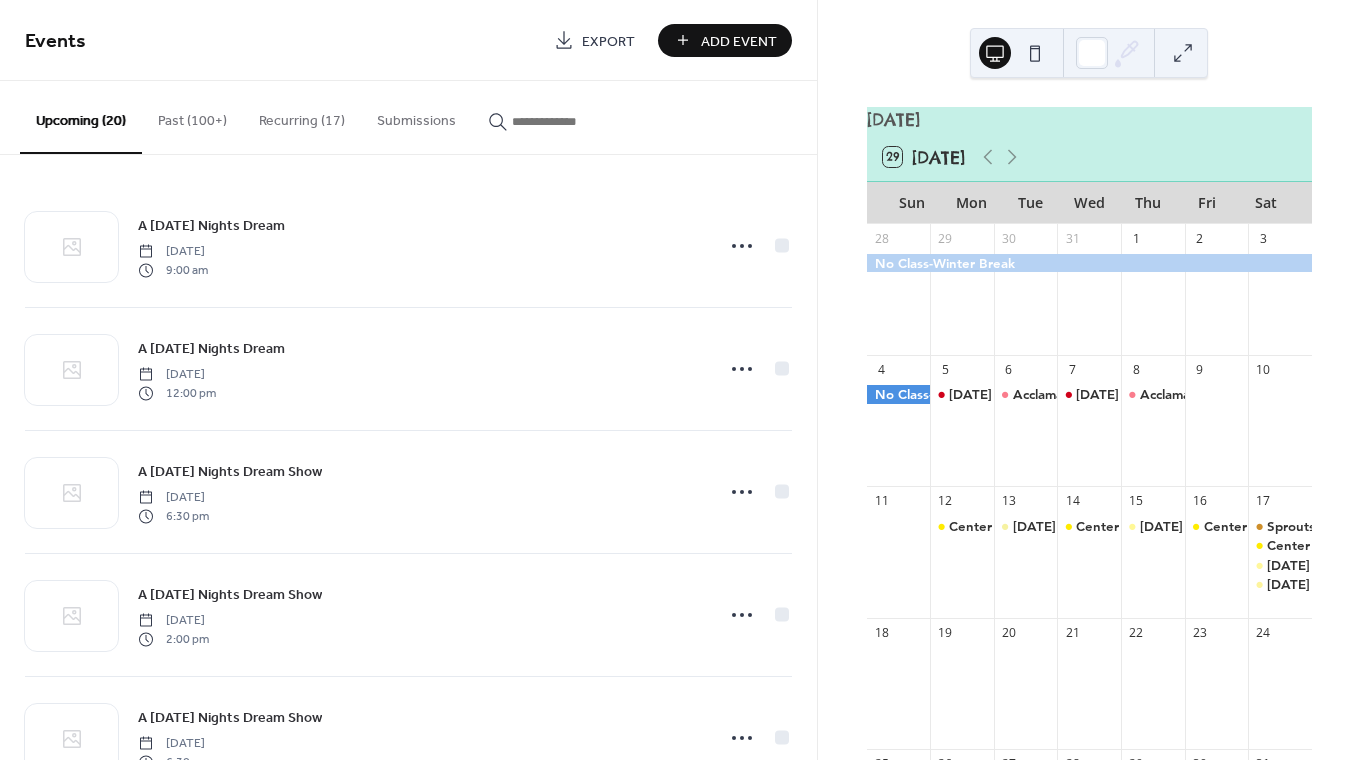 click on "Add Event" at bounding box center (739, 41) 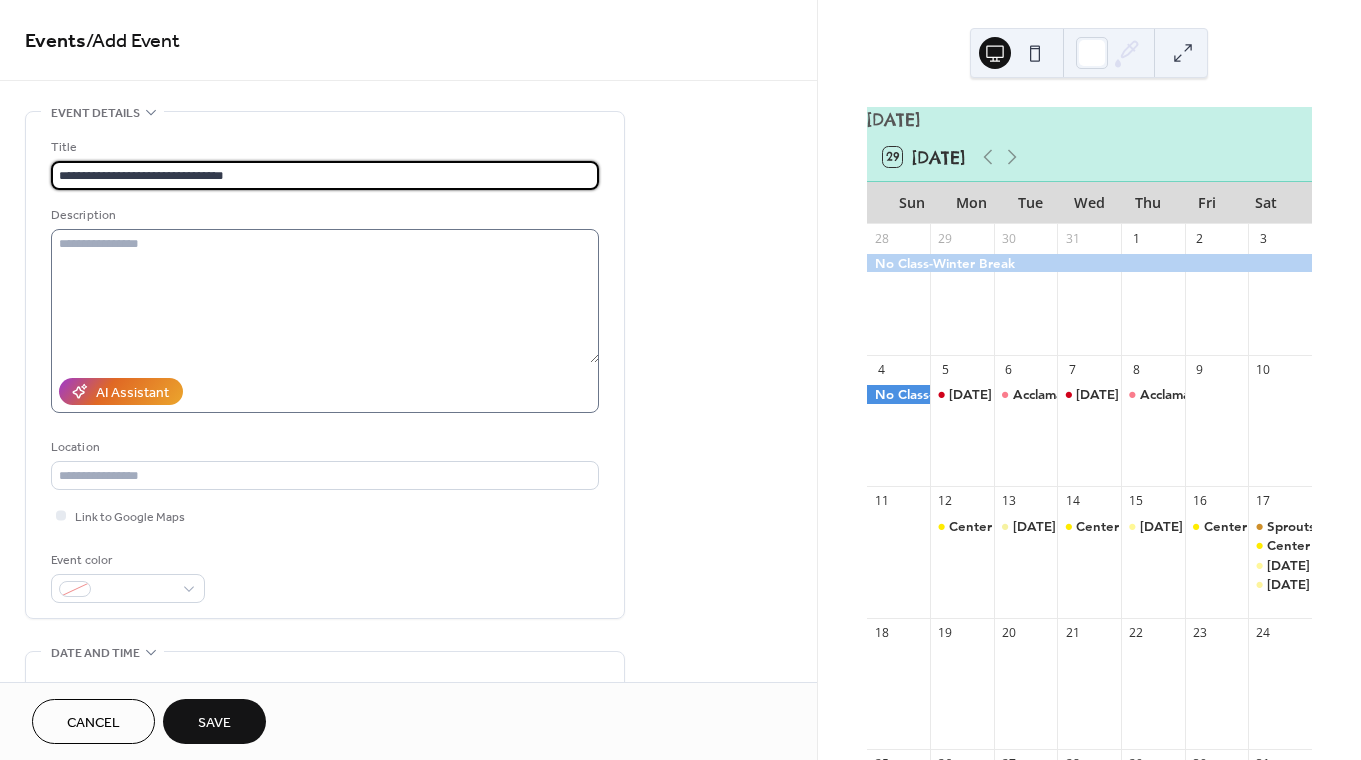 type on "**********" 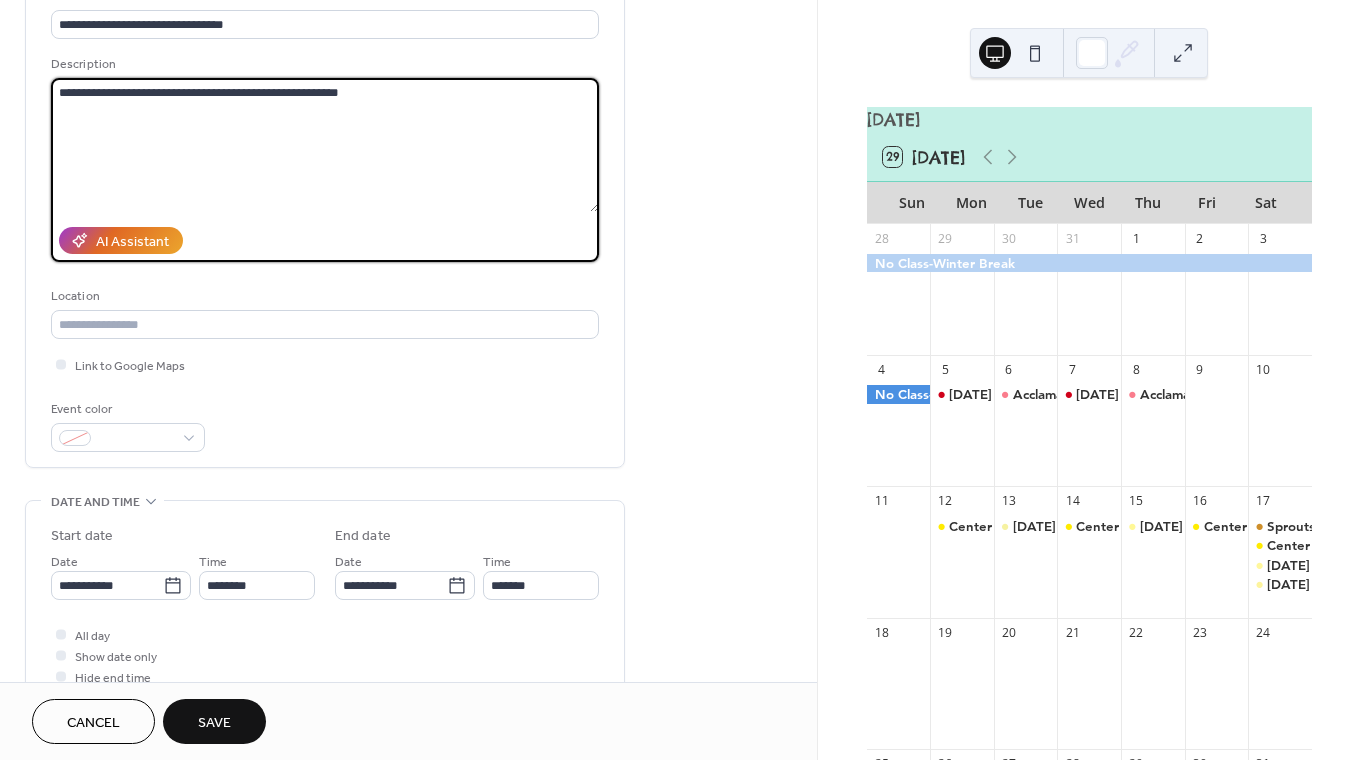 scroll, scrollTop: 153, scrollLeft: 0, axis: vertical 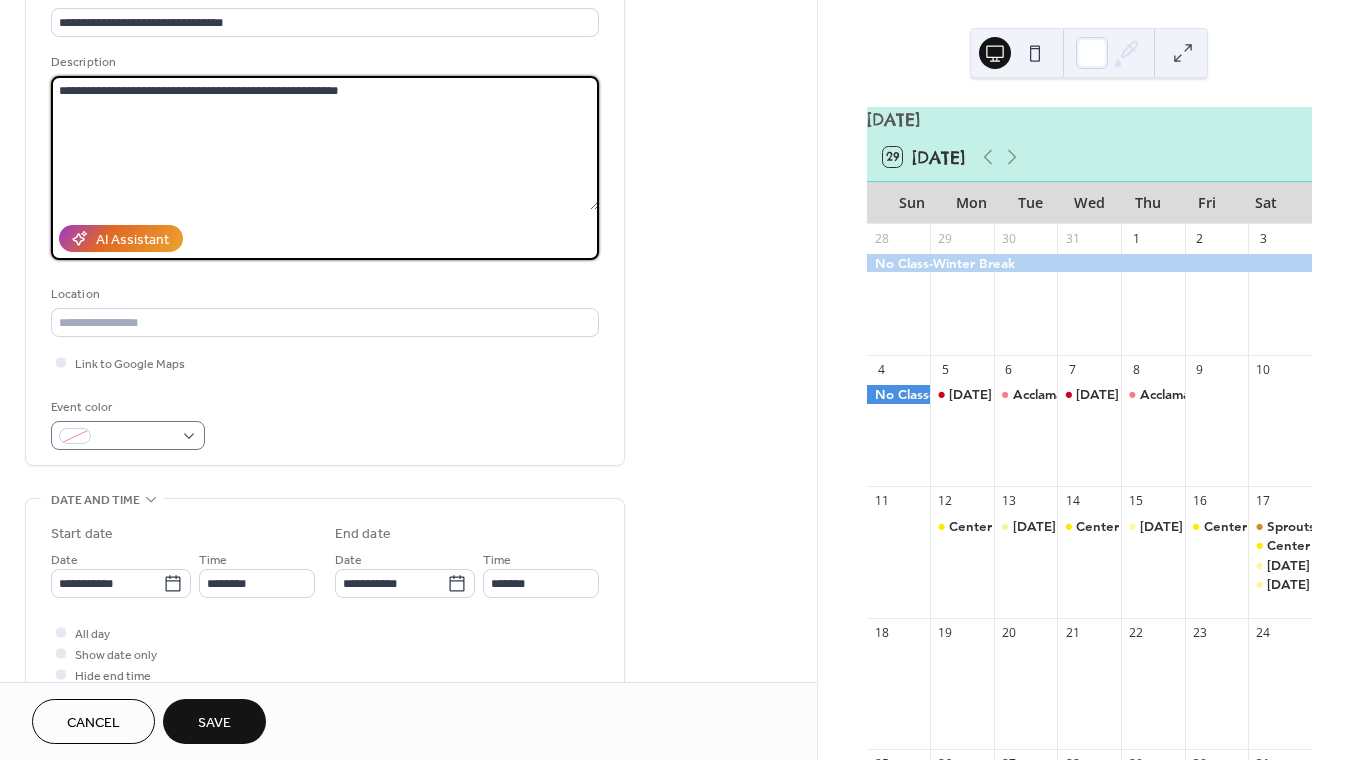 type on "**********" 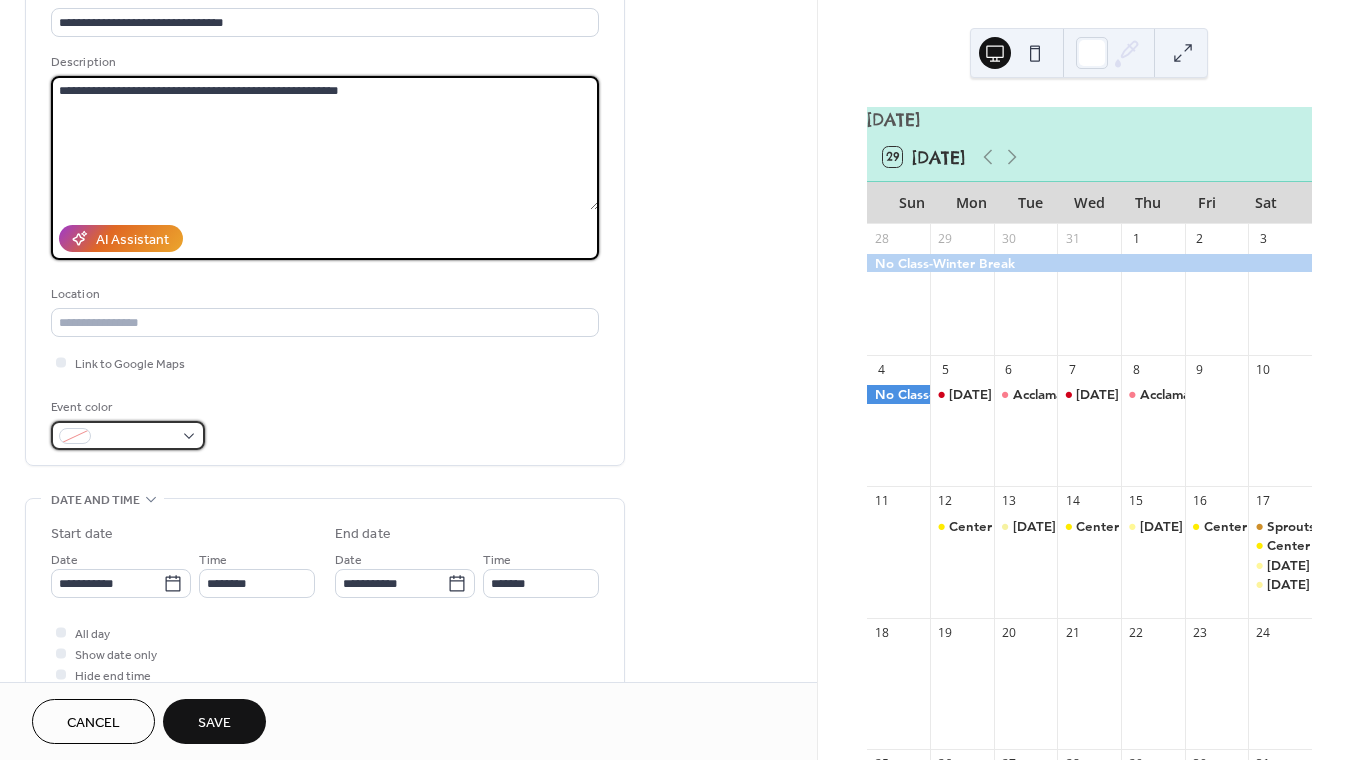 click at bounding box center (136, 437) 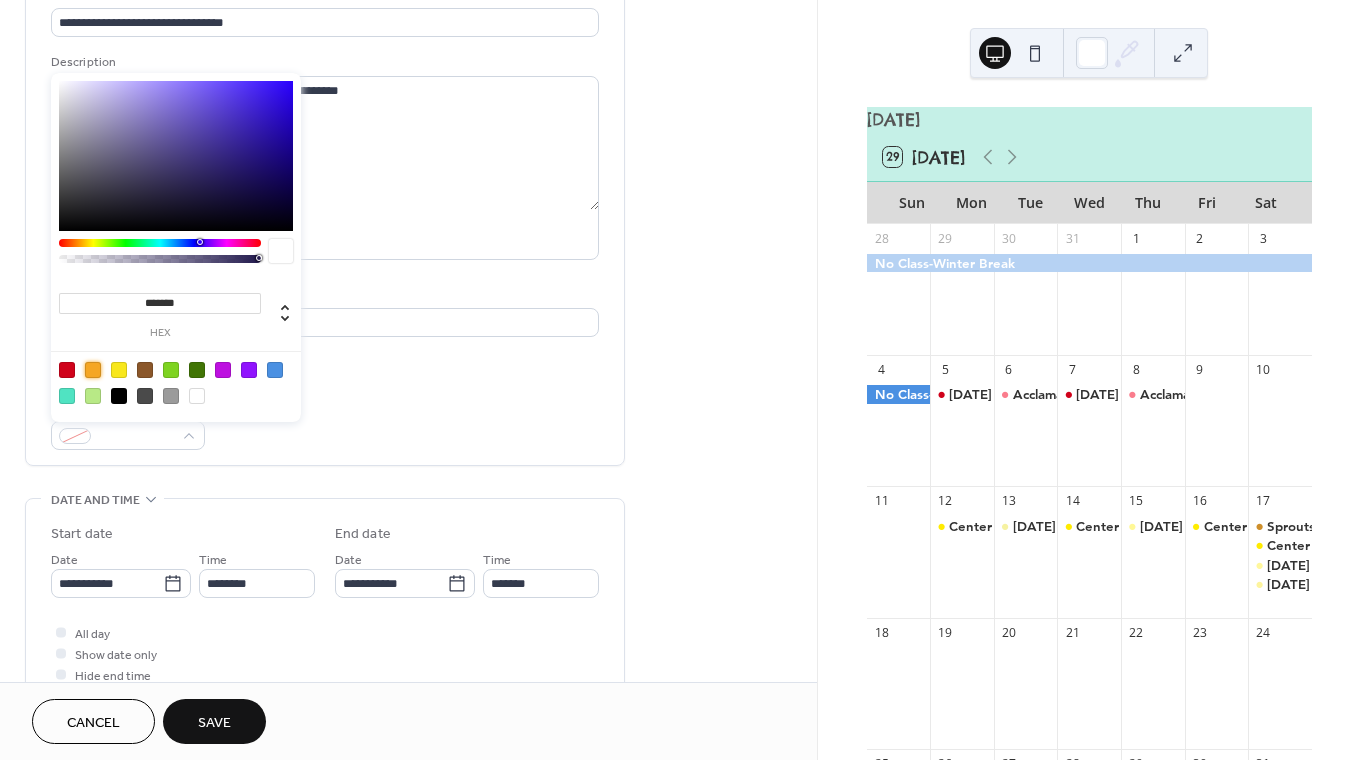 click at bounding box center [93, 370] 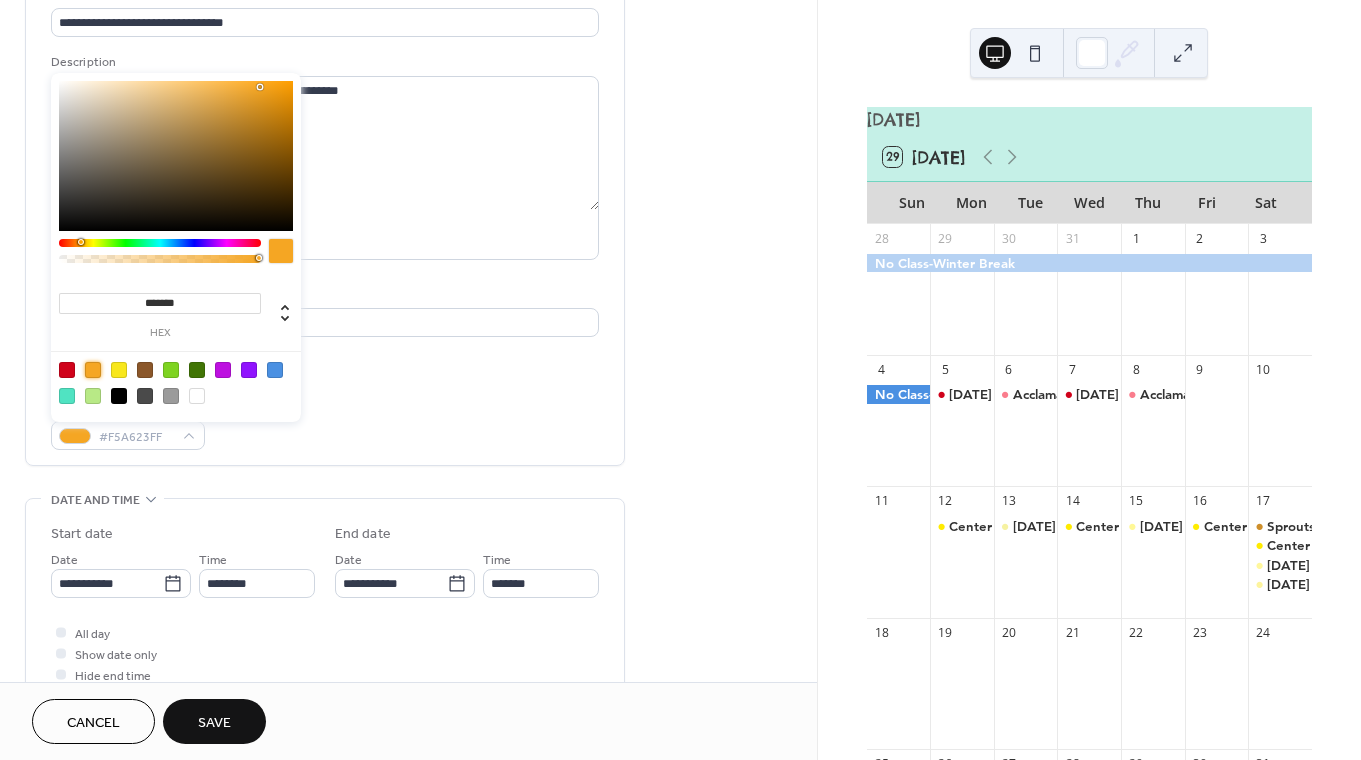 click on "**********" at bounding box center [325, 212] 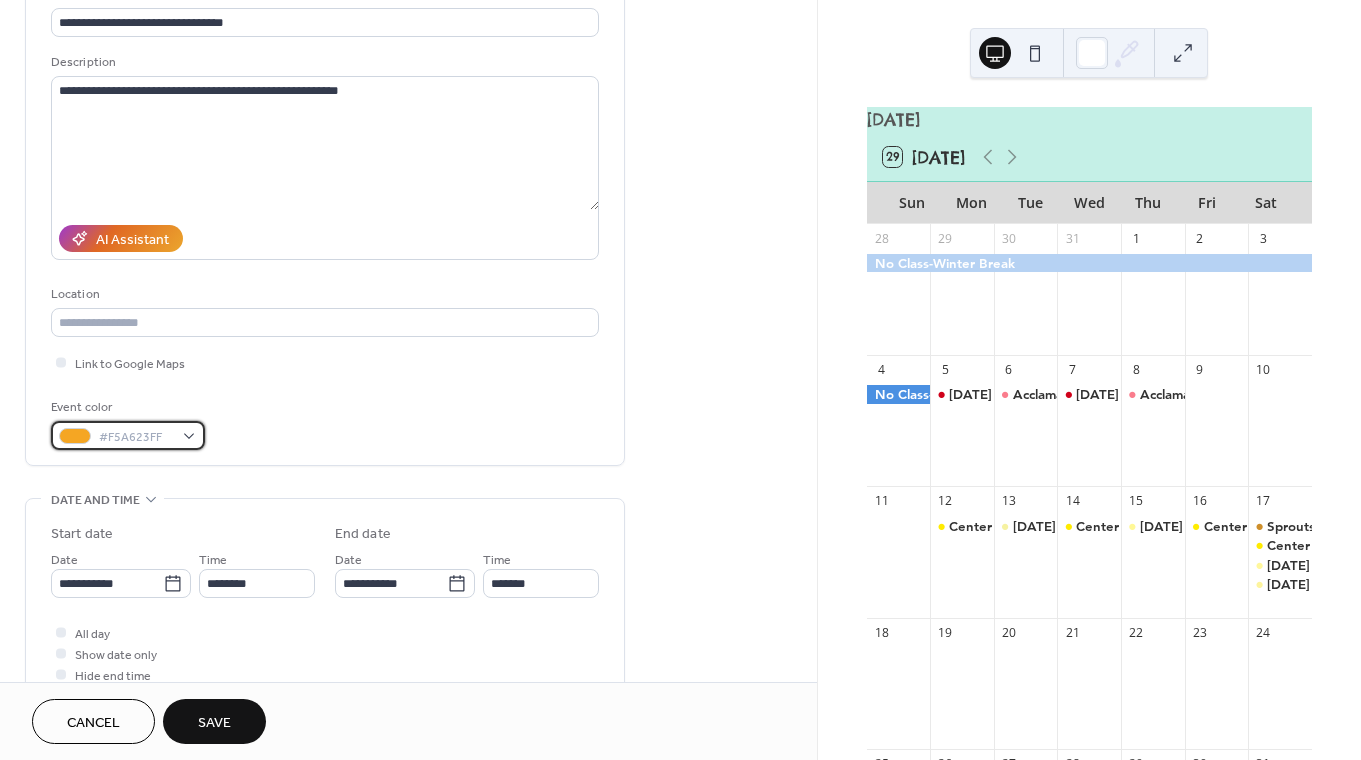 click on "#F5A623FF" at bounding box center (128, 435) 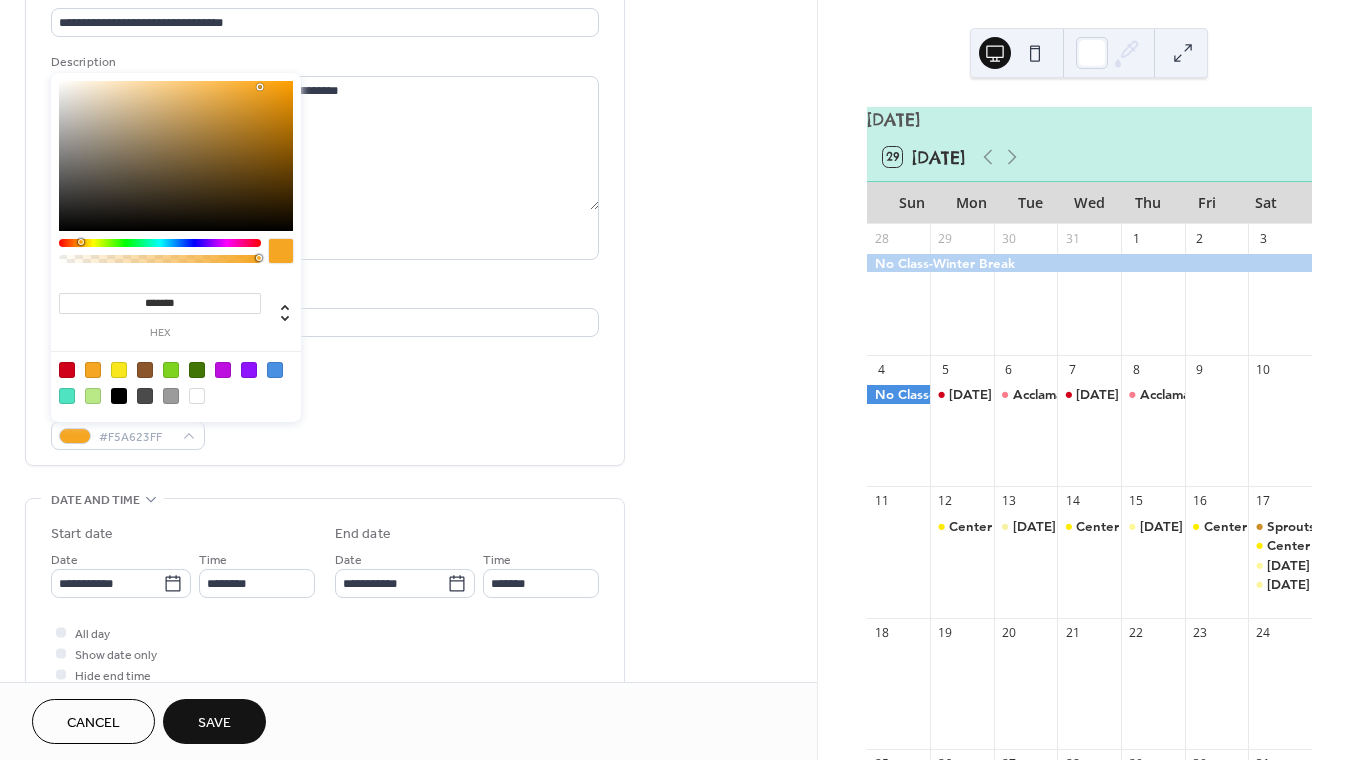 click at bounding box center [67, 370] 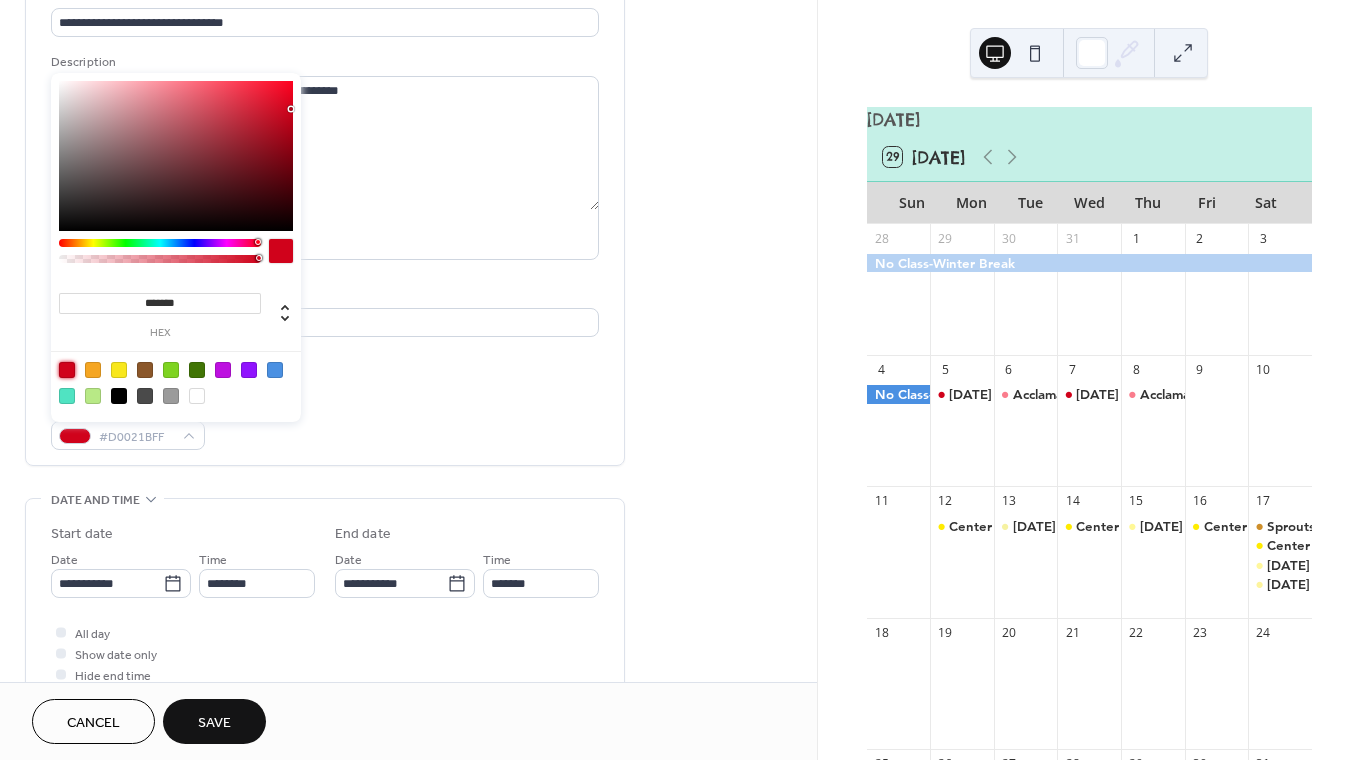type on "*******" 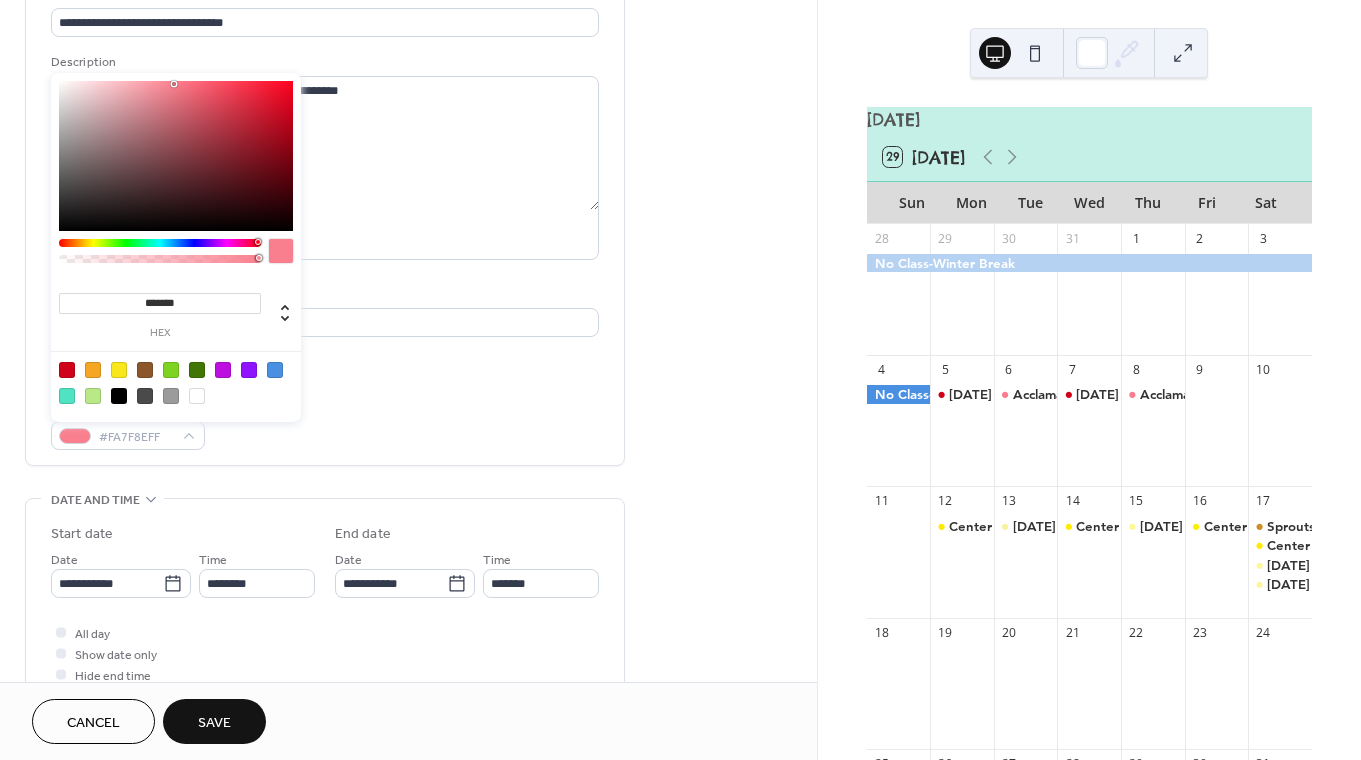 click at bounding box center (176, 156) 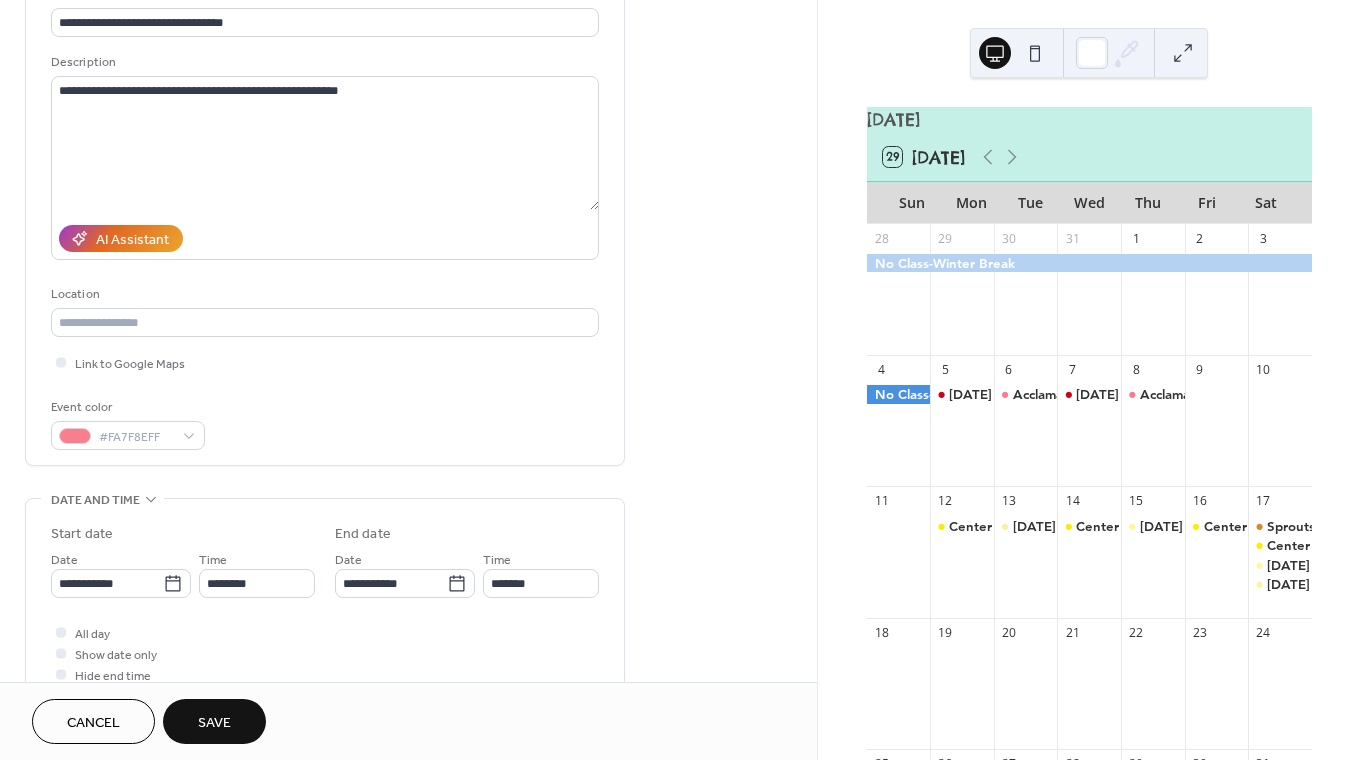 click on "**********" at bounding box center [325, 599] 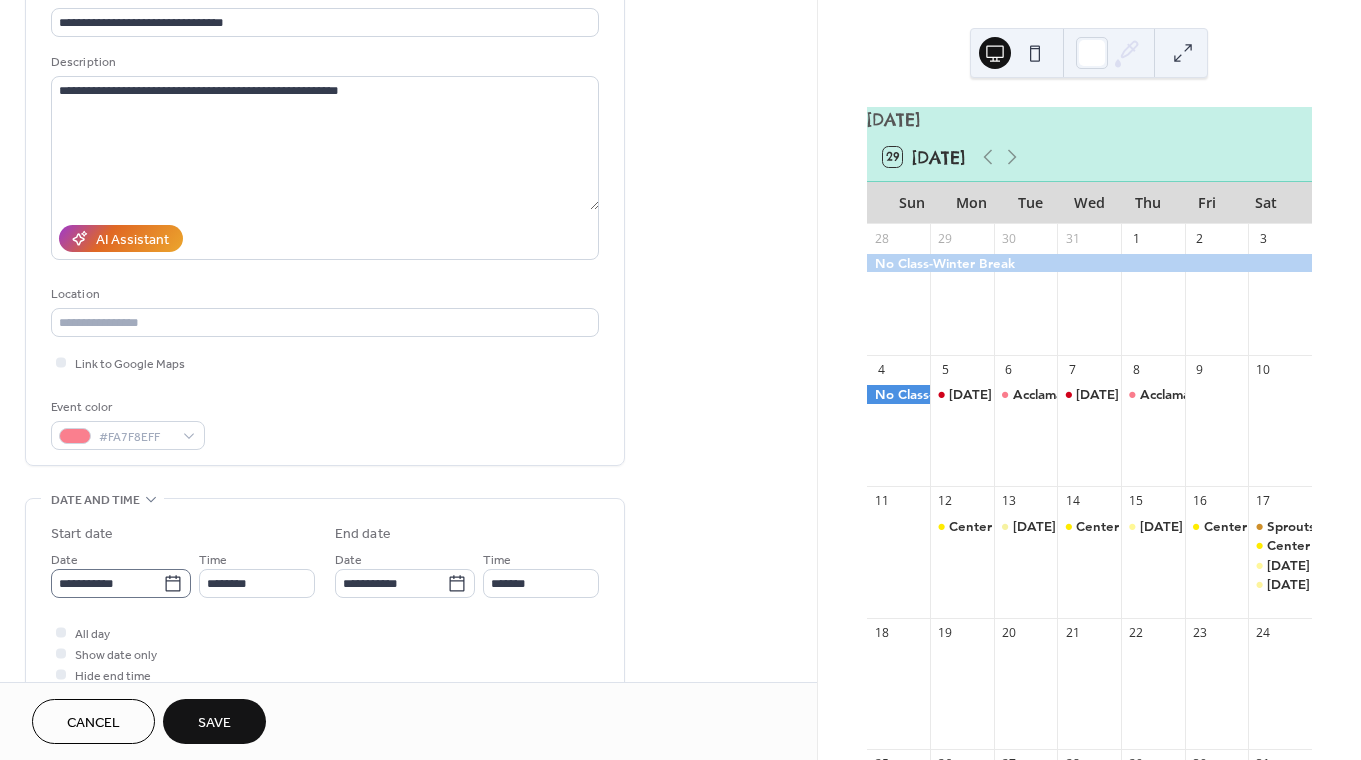 click 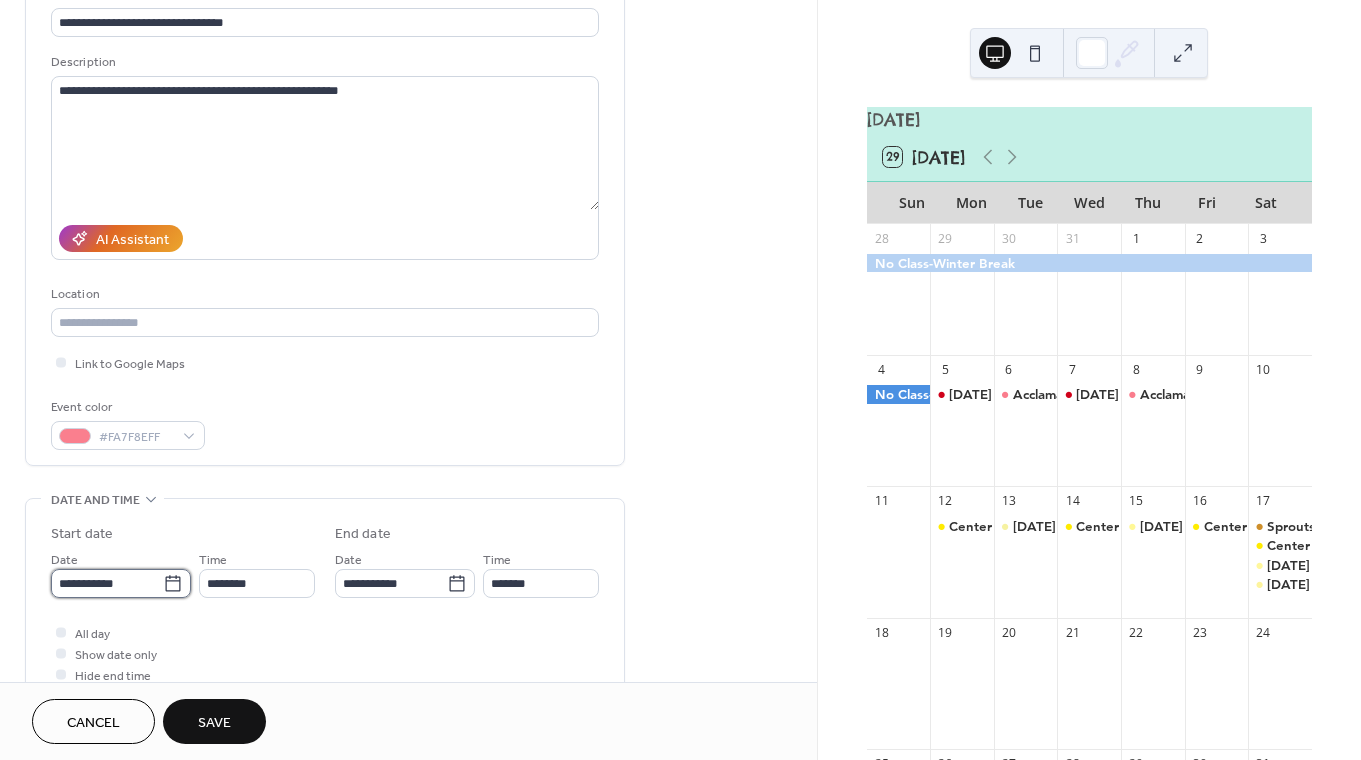click on "**********" at bounding box center (107, 583) 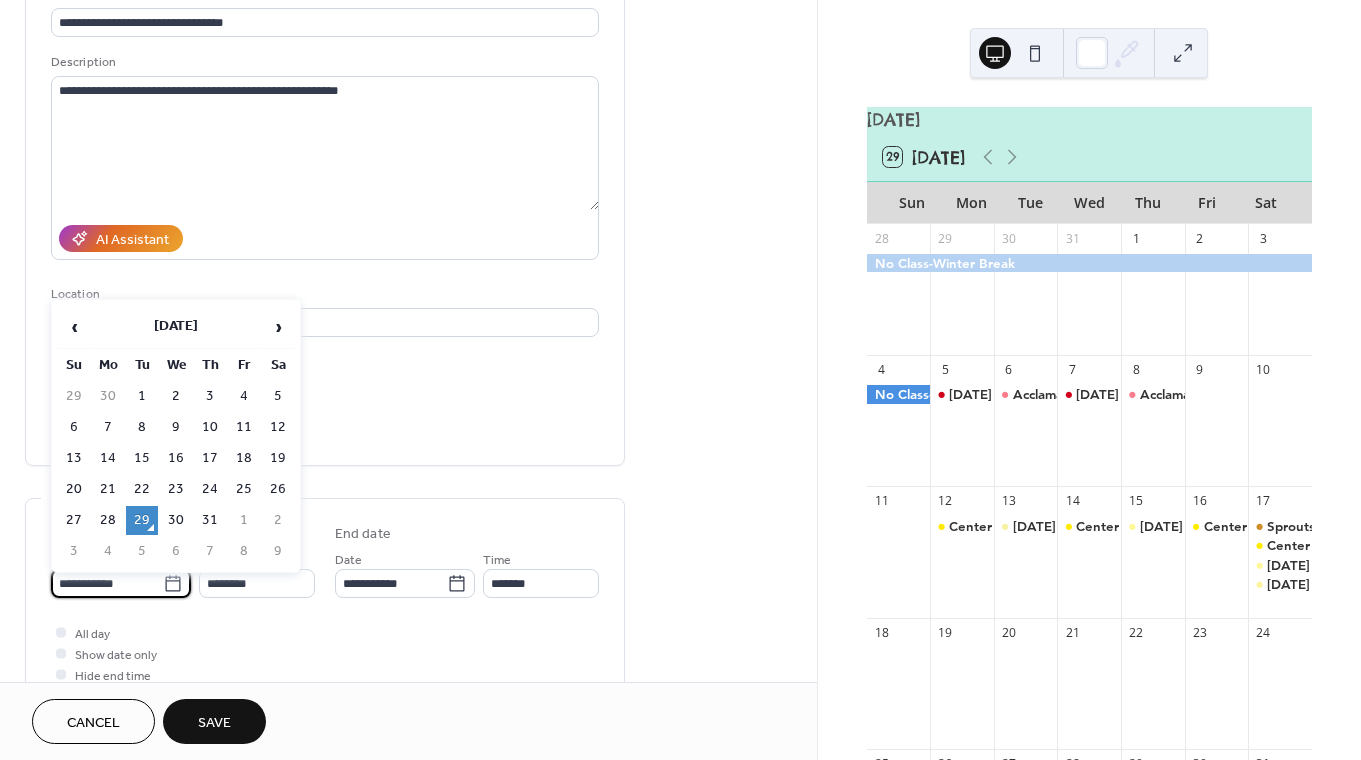 click on "Location" at bounding box center (323, 294) 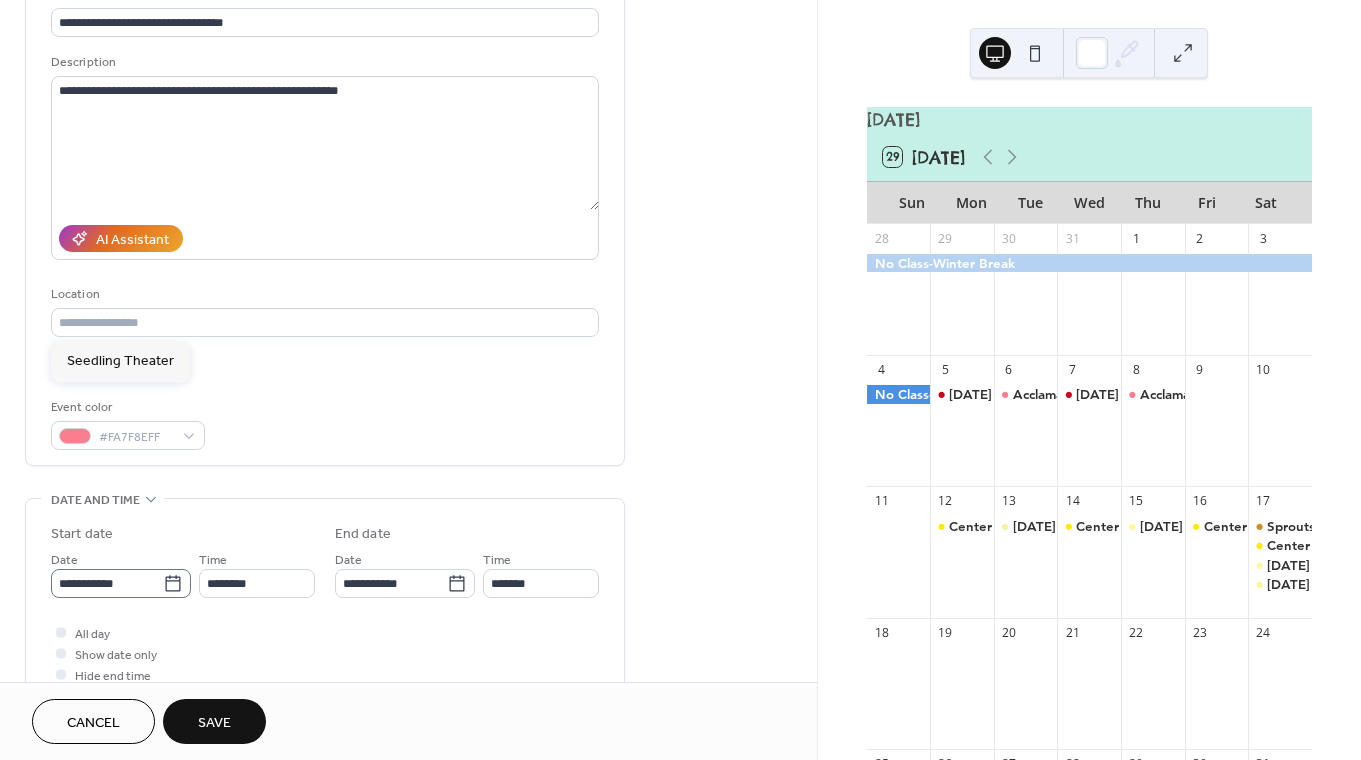 click 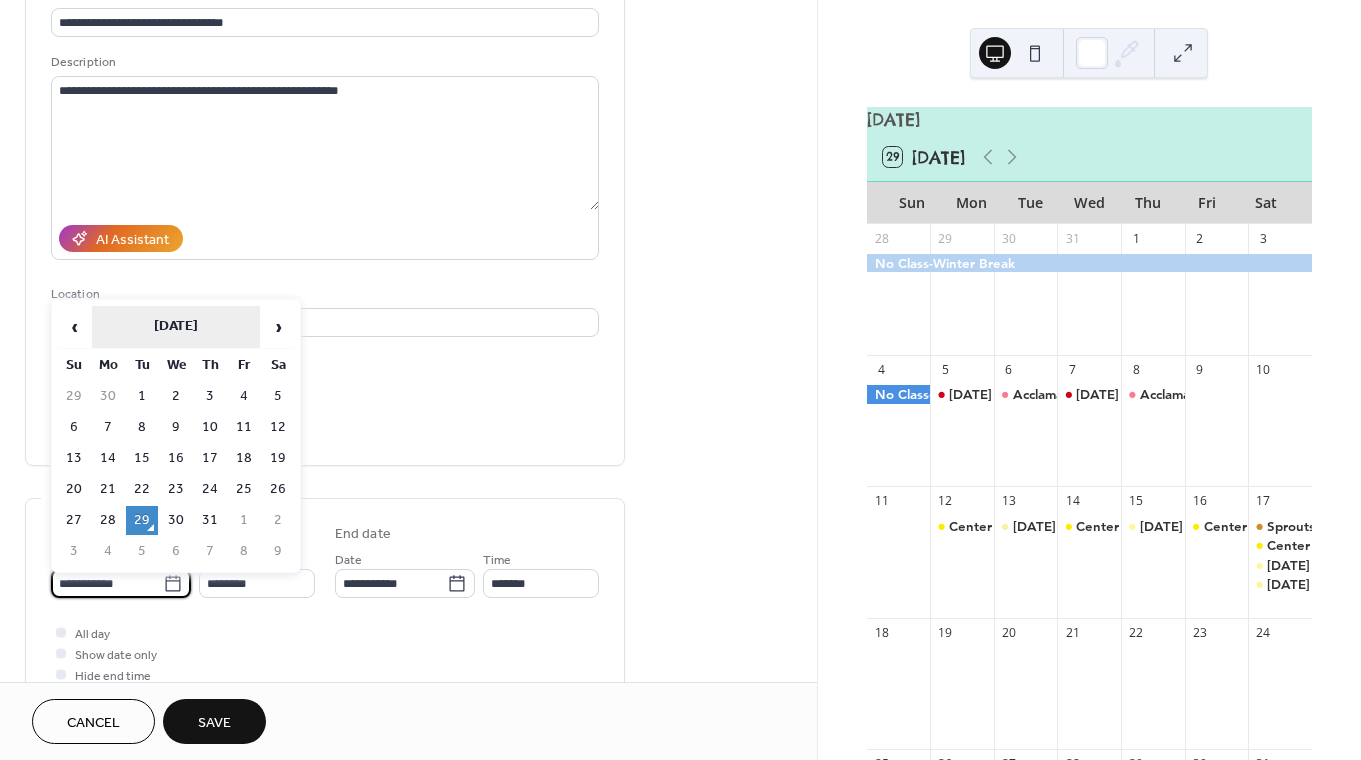 click on "[DATE]" at bounding box center (176, 327) 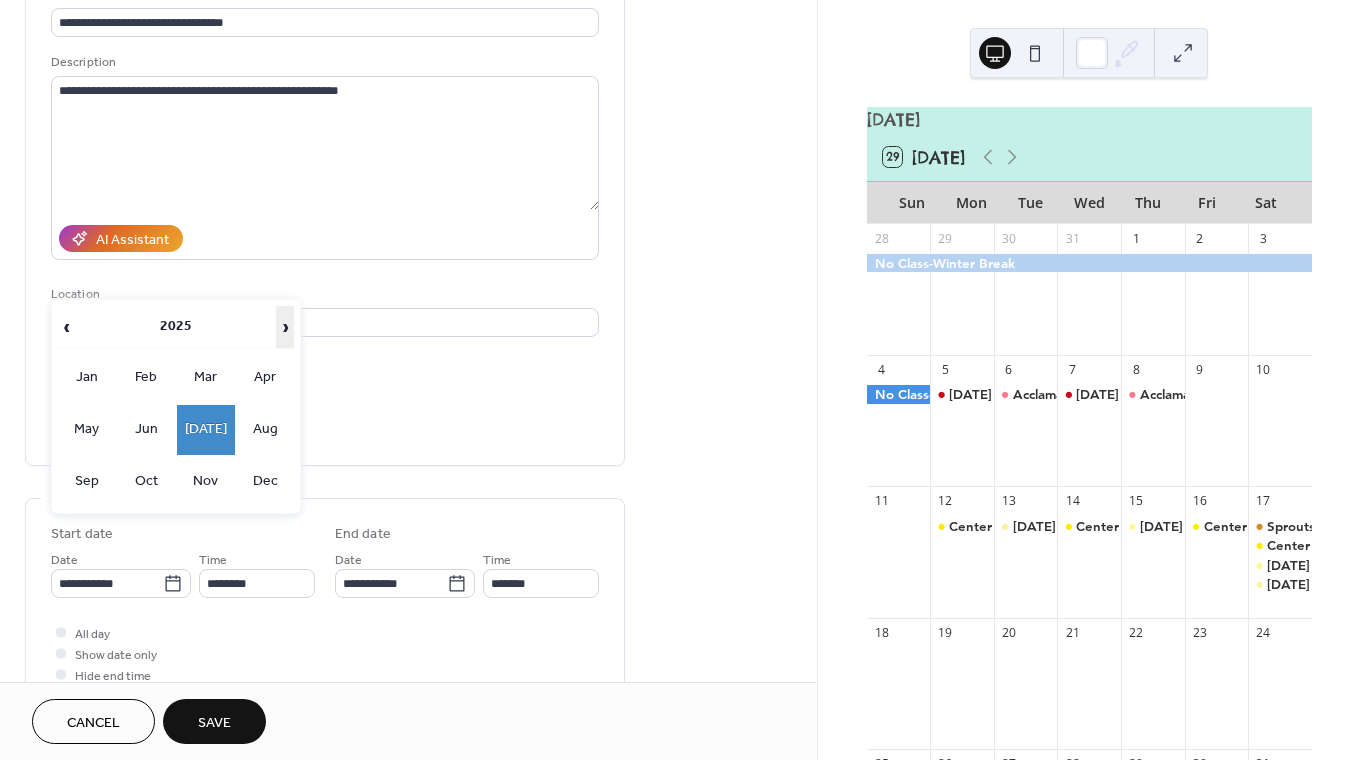 click on "›" at bounding box center [285, 327] 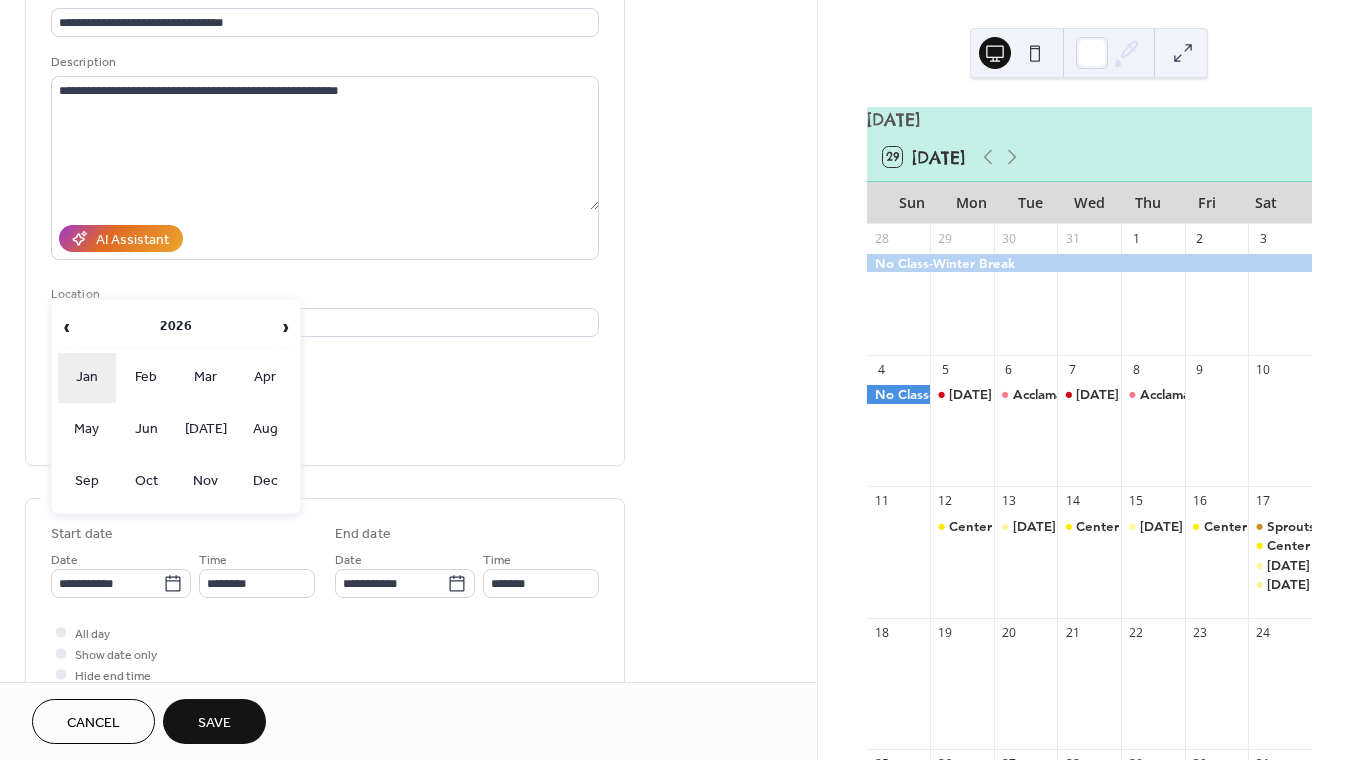click on "Jan" at bounding box center [87, 378] 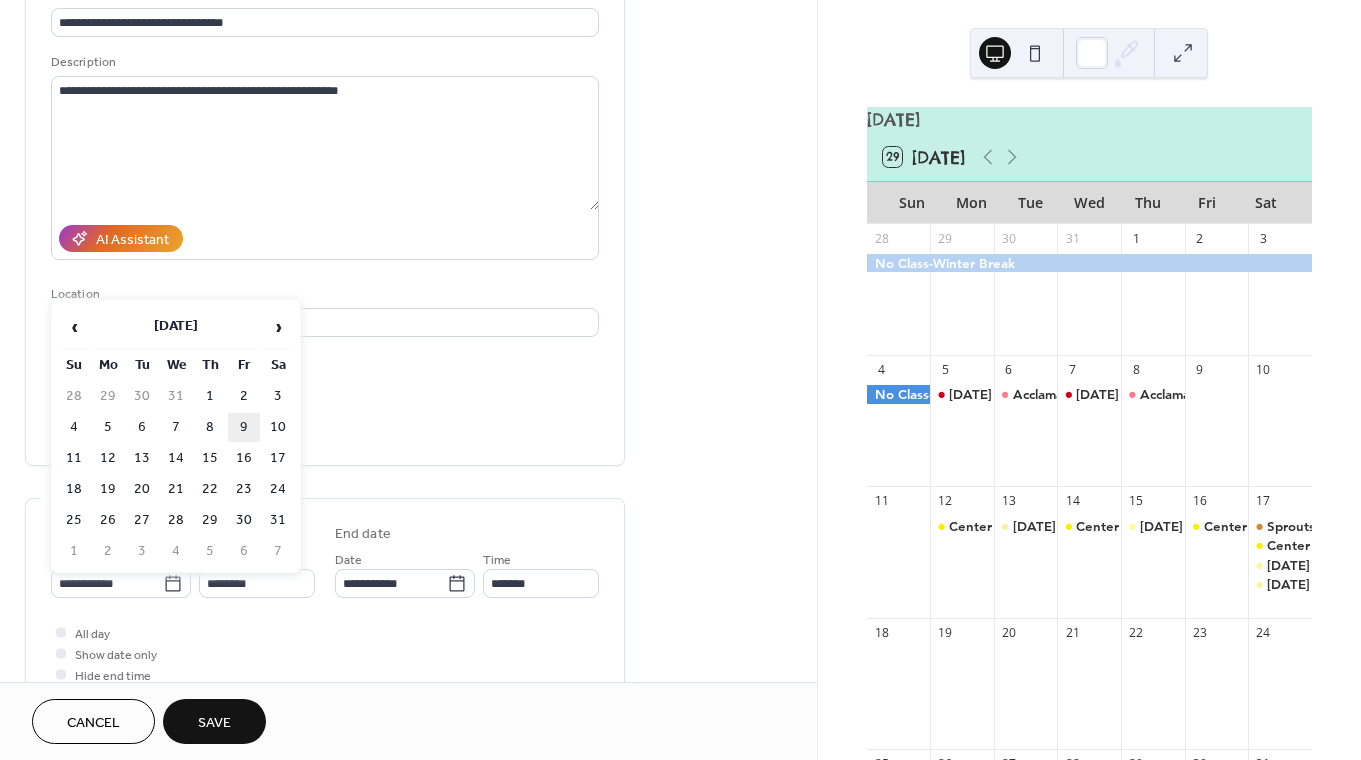 click on "9" at bounding box center [244, 427] 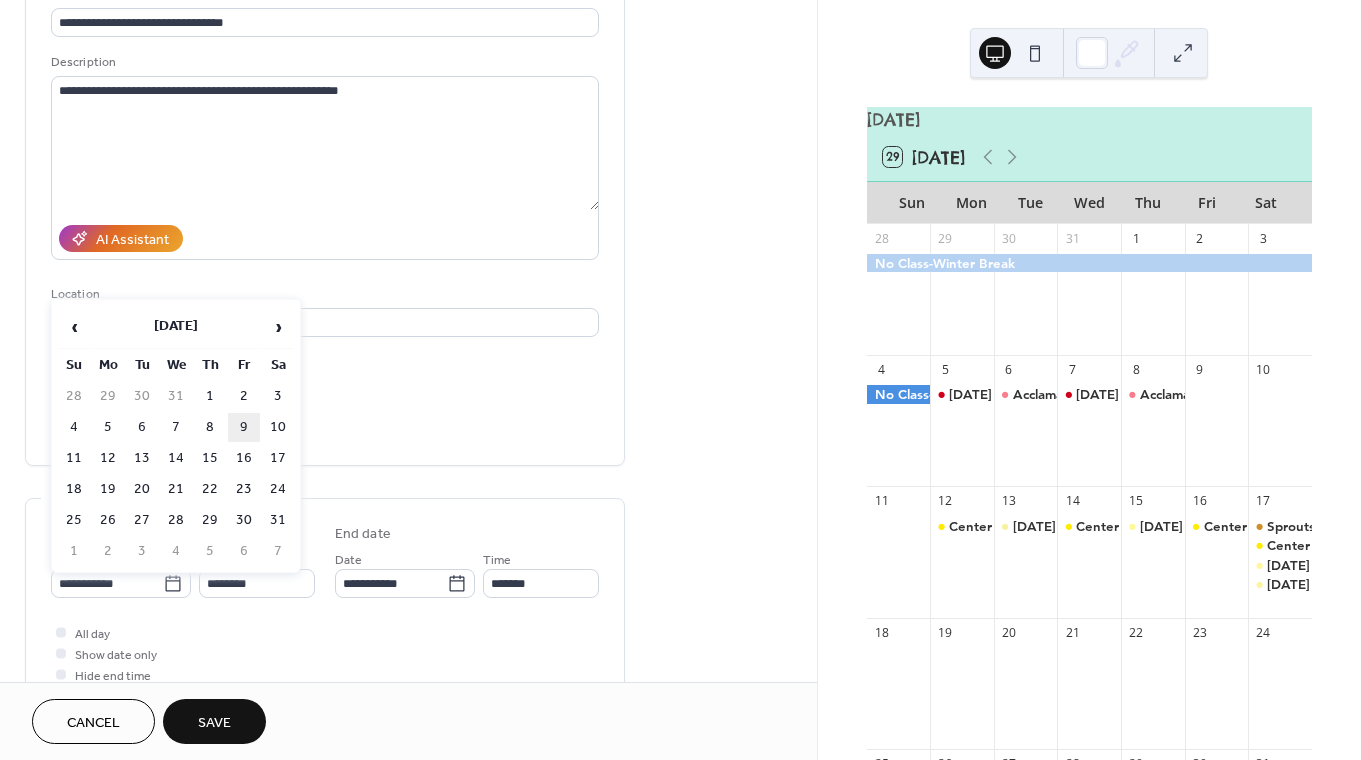 type on "**********" 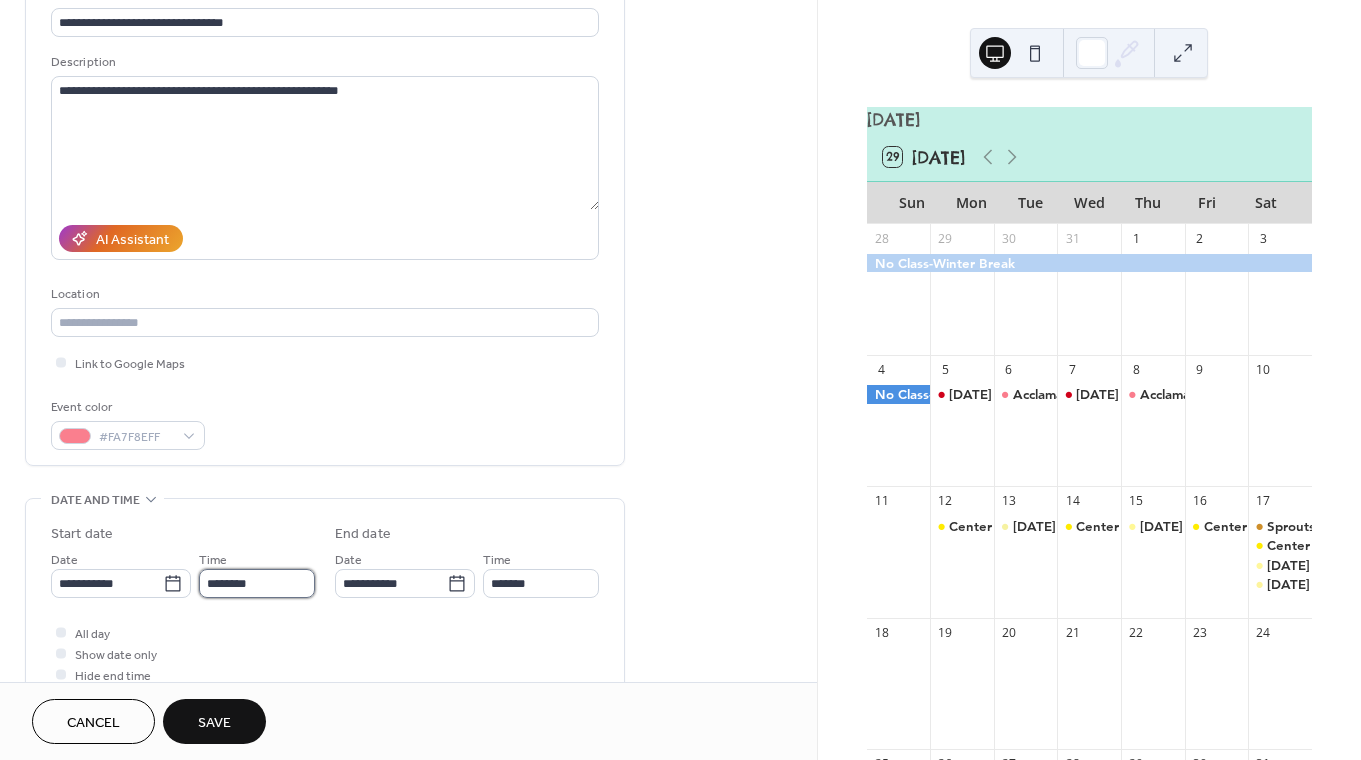 click on "********" at bounding box center [257, 583] 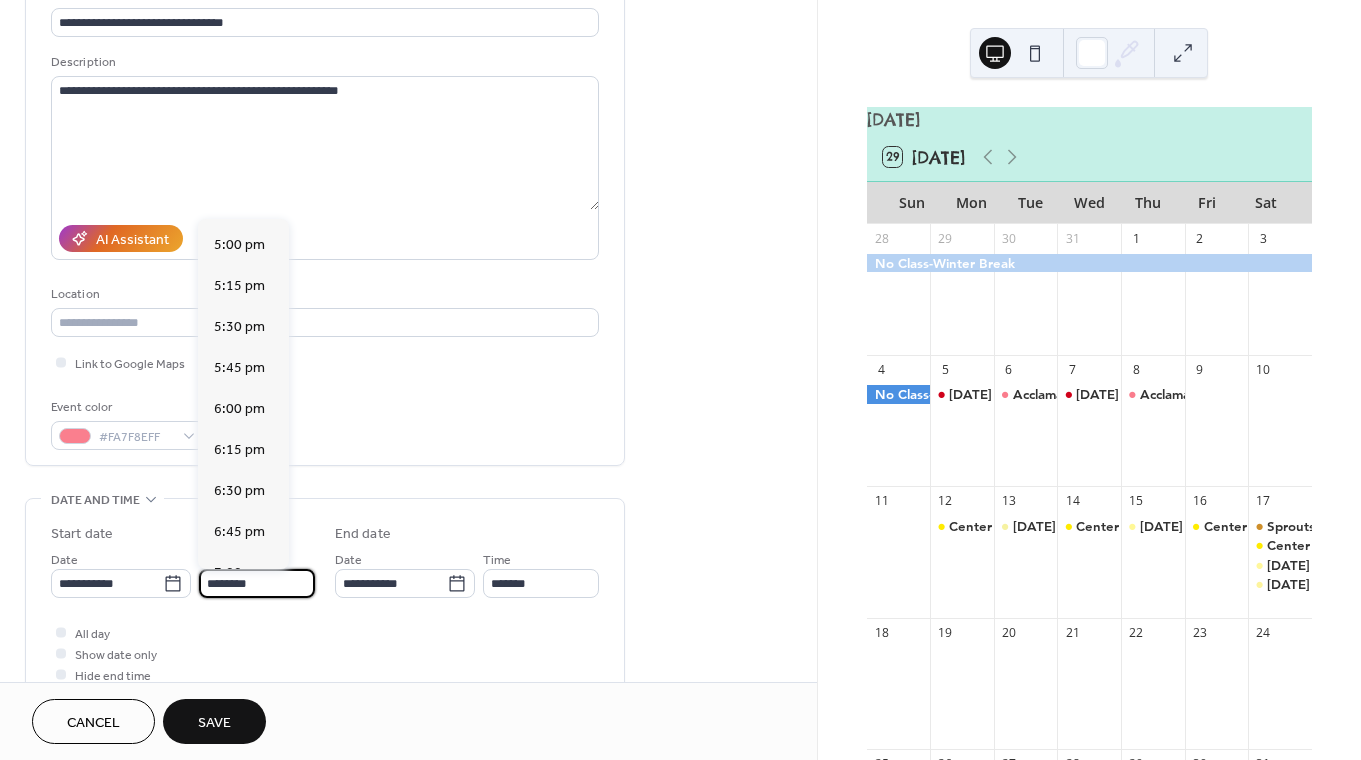 scroll, scrollTop: 2785, scrollLeft: 0, axis: vertical 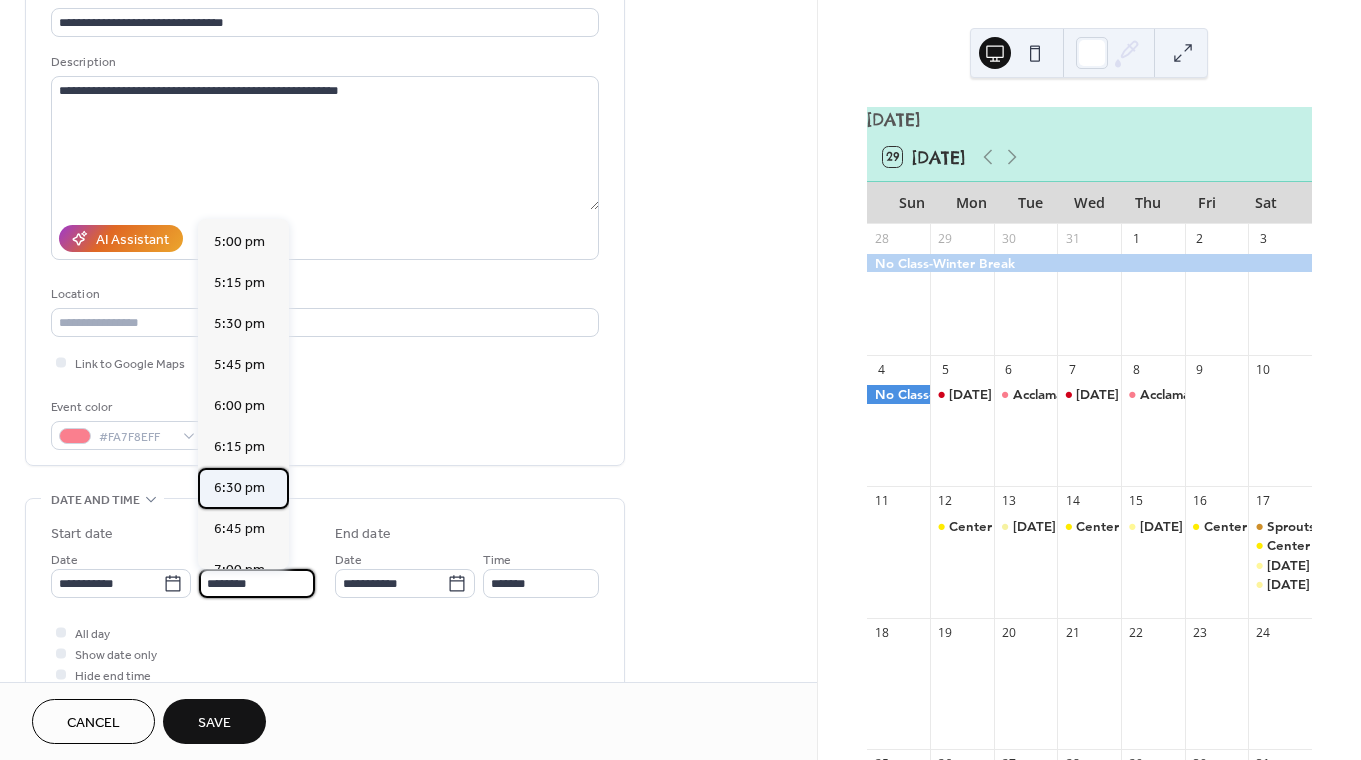 click on "6:30 pm" at bounding box center (239, 488) 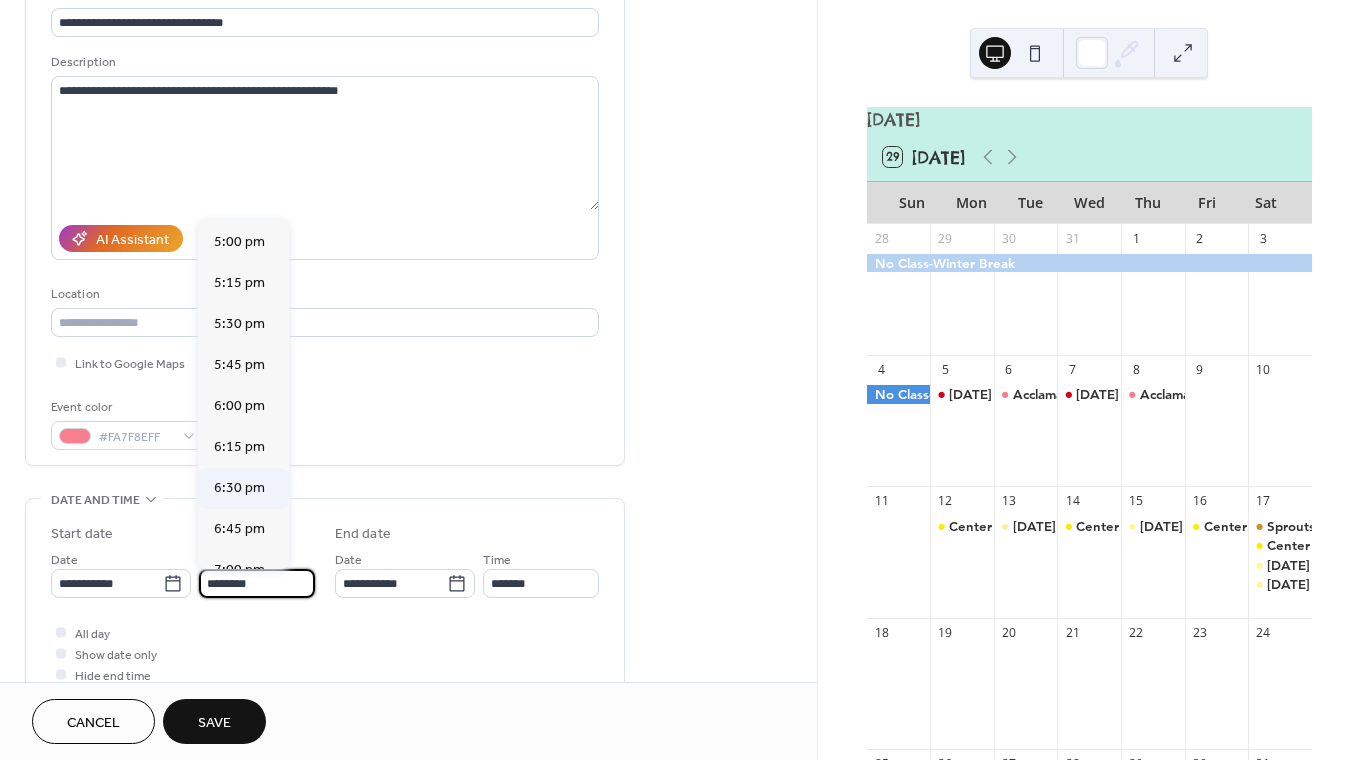 type on "*******" 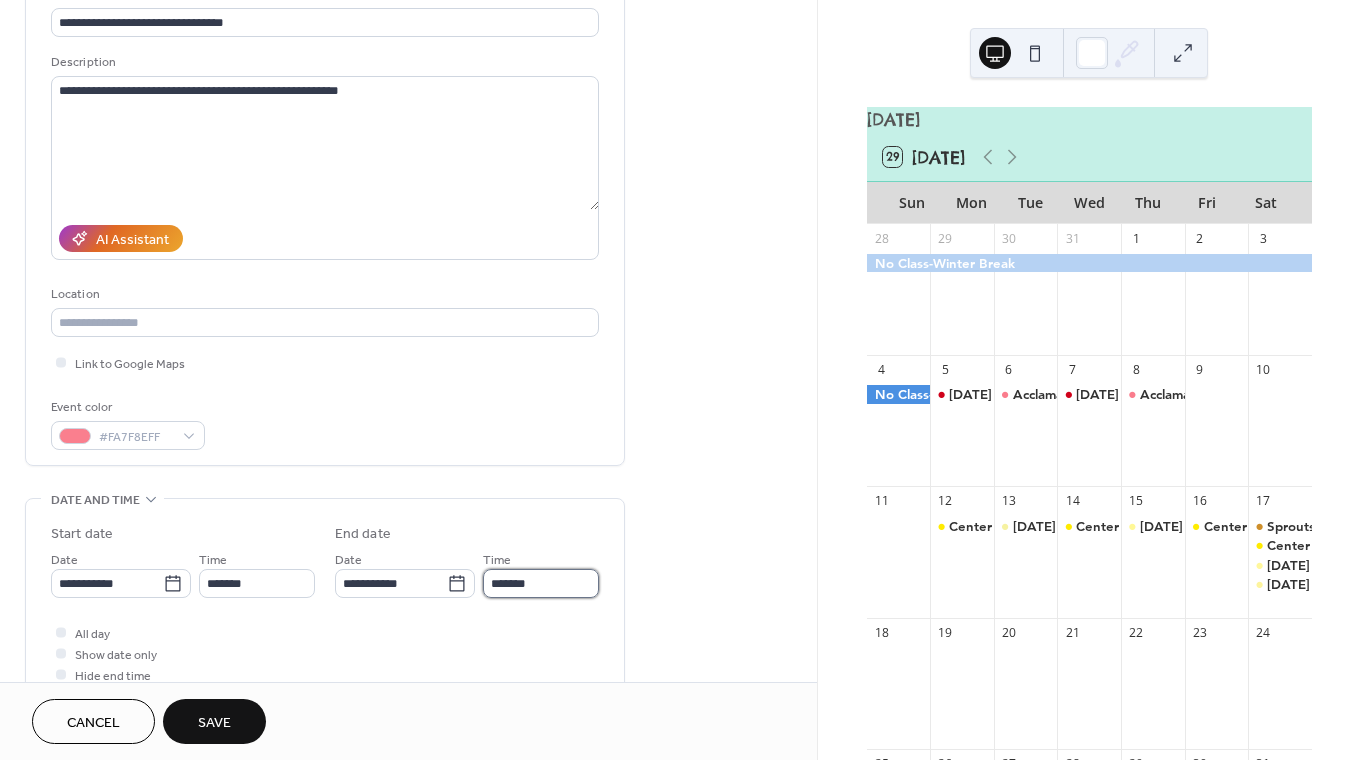 click on "*******" at bounding box center [541, 583] 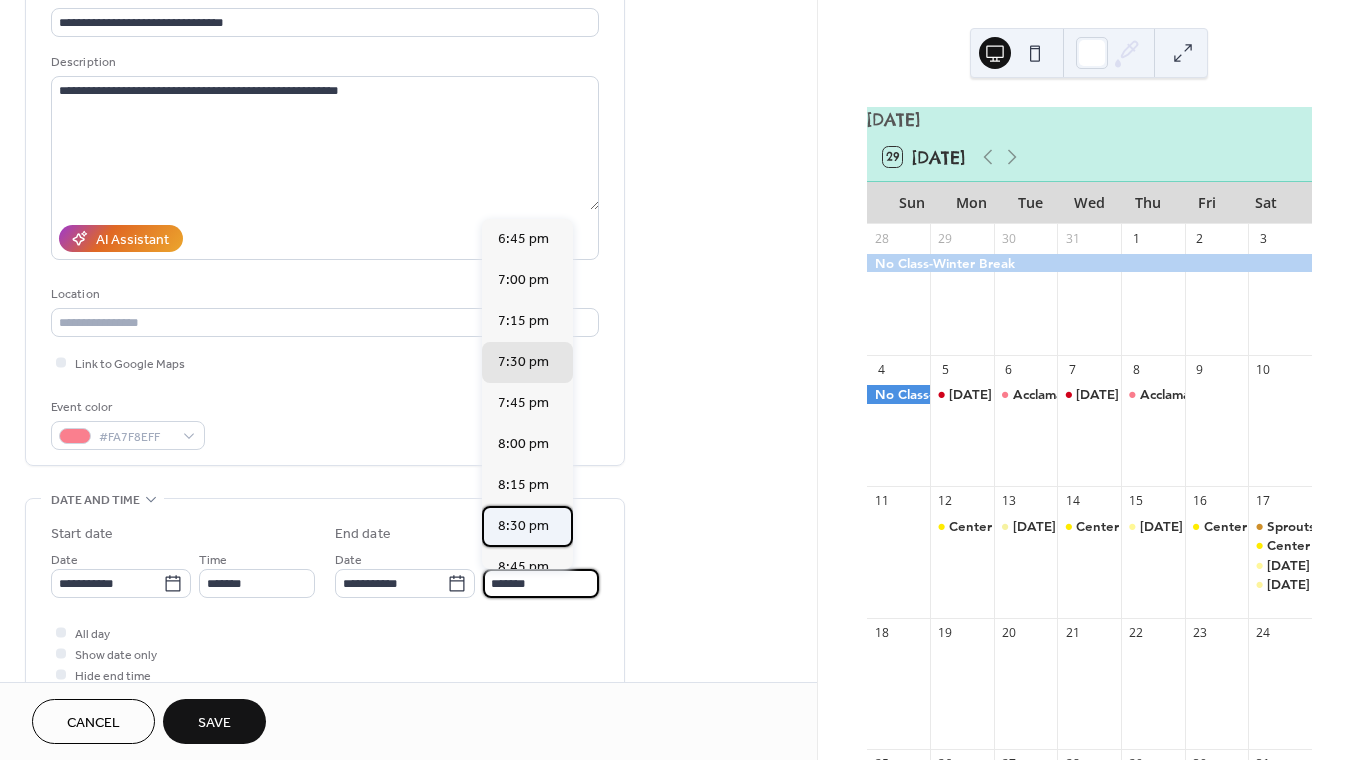 click on "8:30 pm" at bounding box center [523, 526] 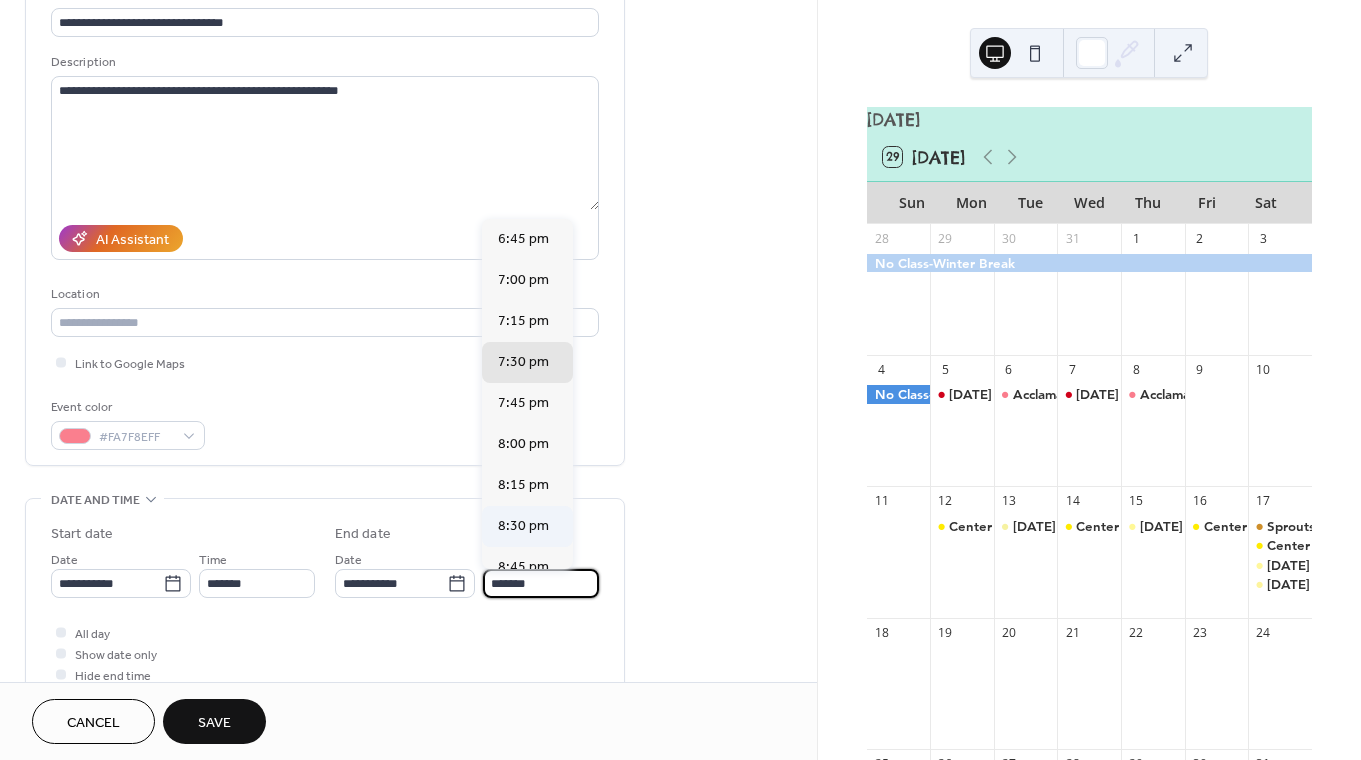 type on "*******" 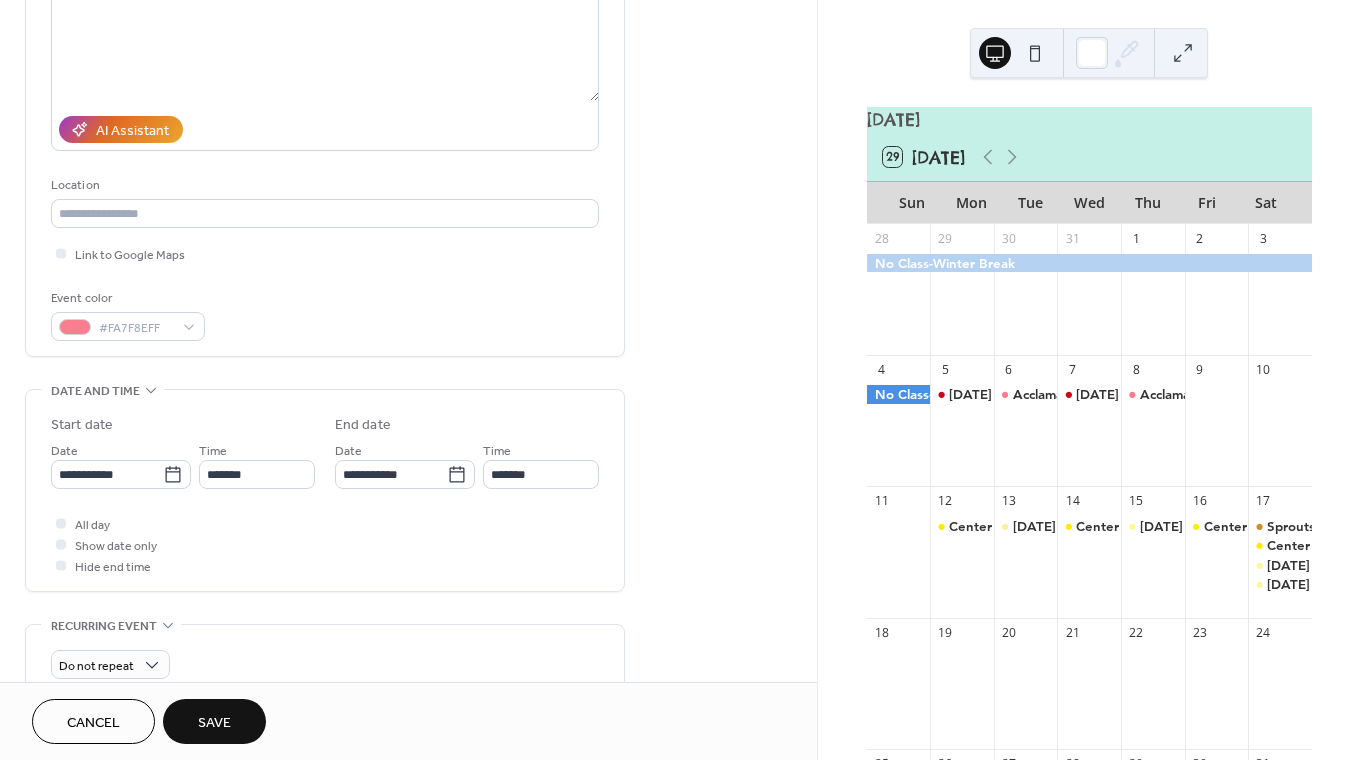scroll, scrollTop: 271, scrollLeft: 0, axis: vertical 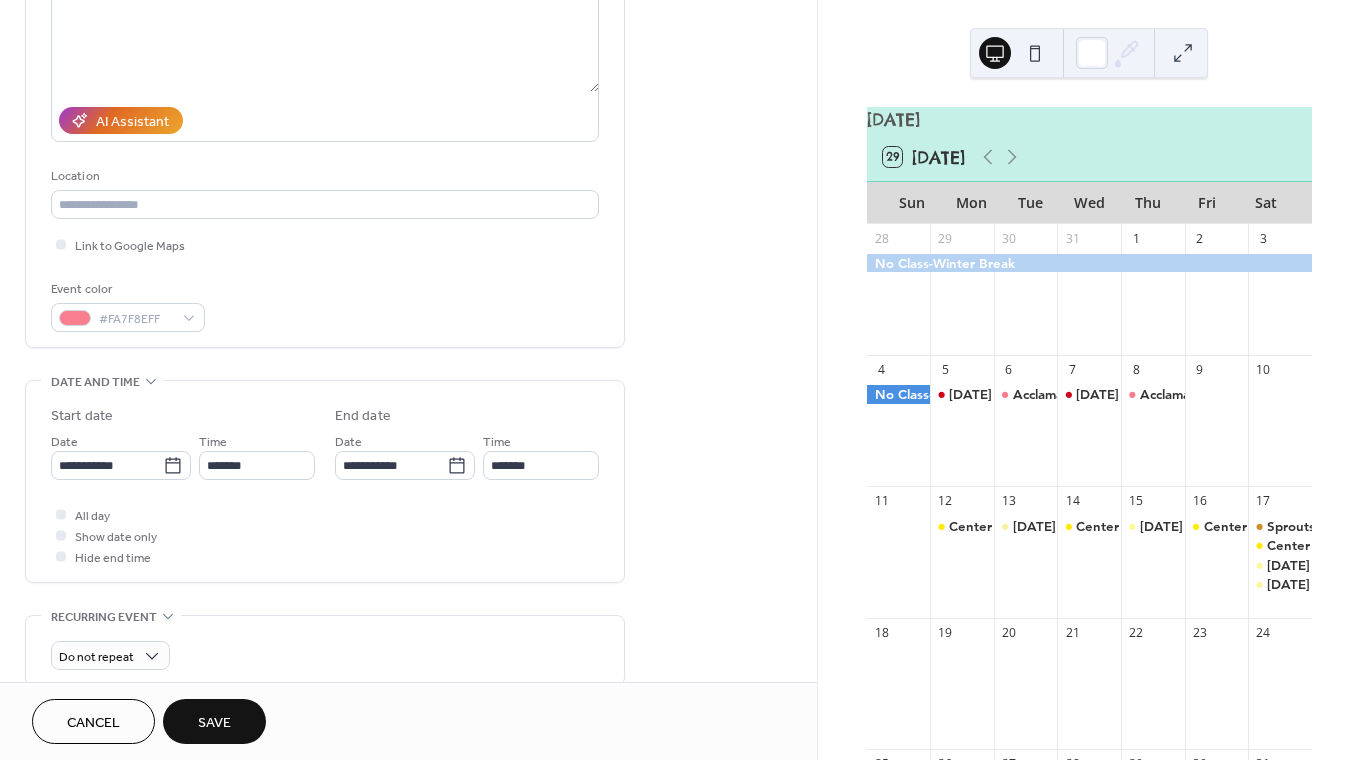 click on "Save" at bounding box center [214, 721] 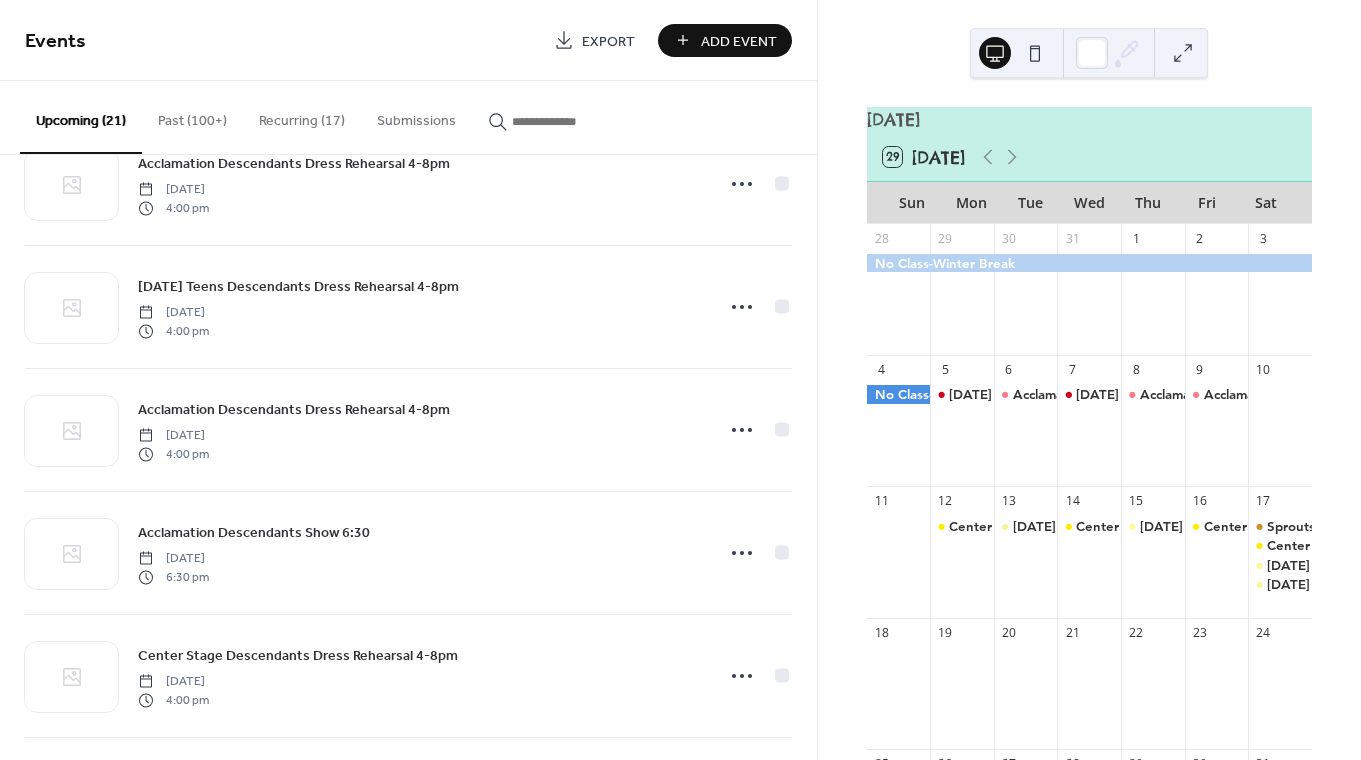 scroll, scrollTop: 1044, scrollLeft: 0, axis: vertical 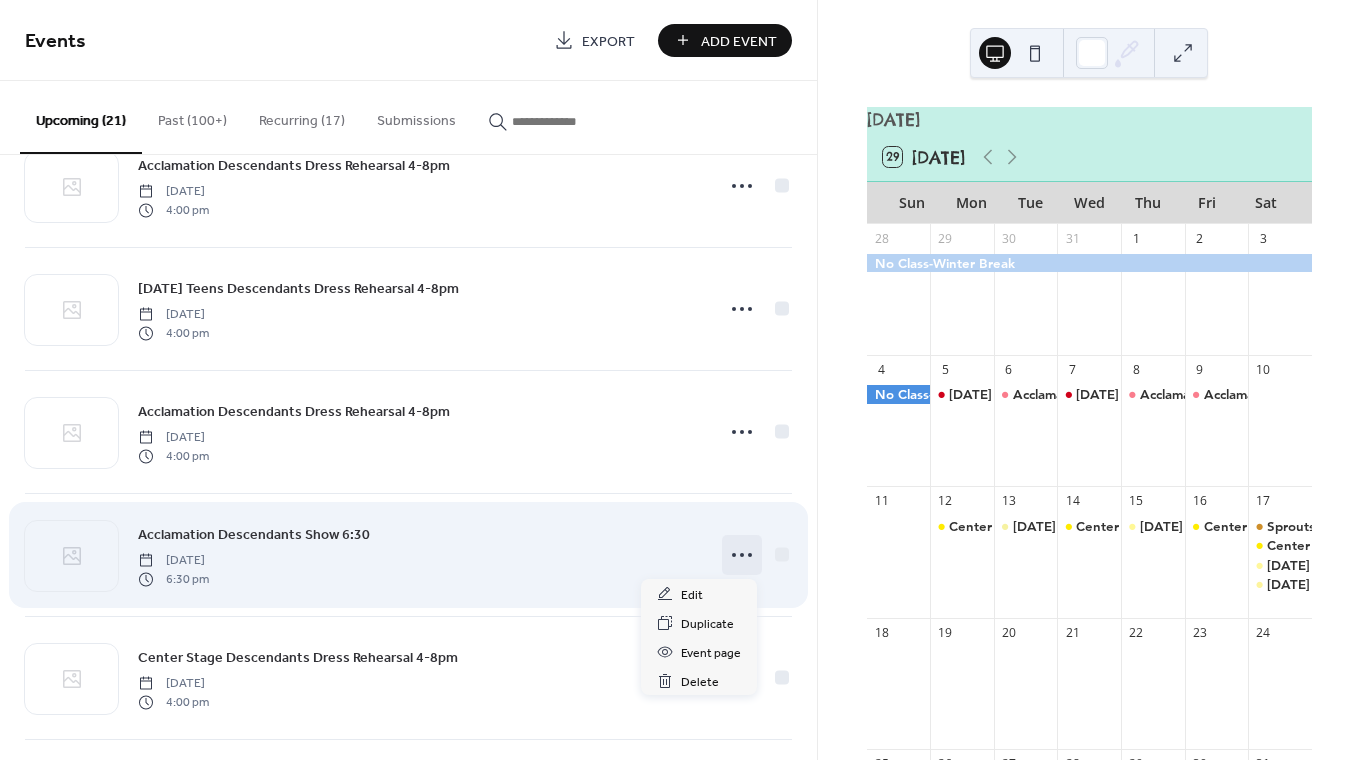 click 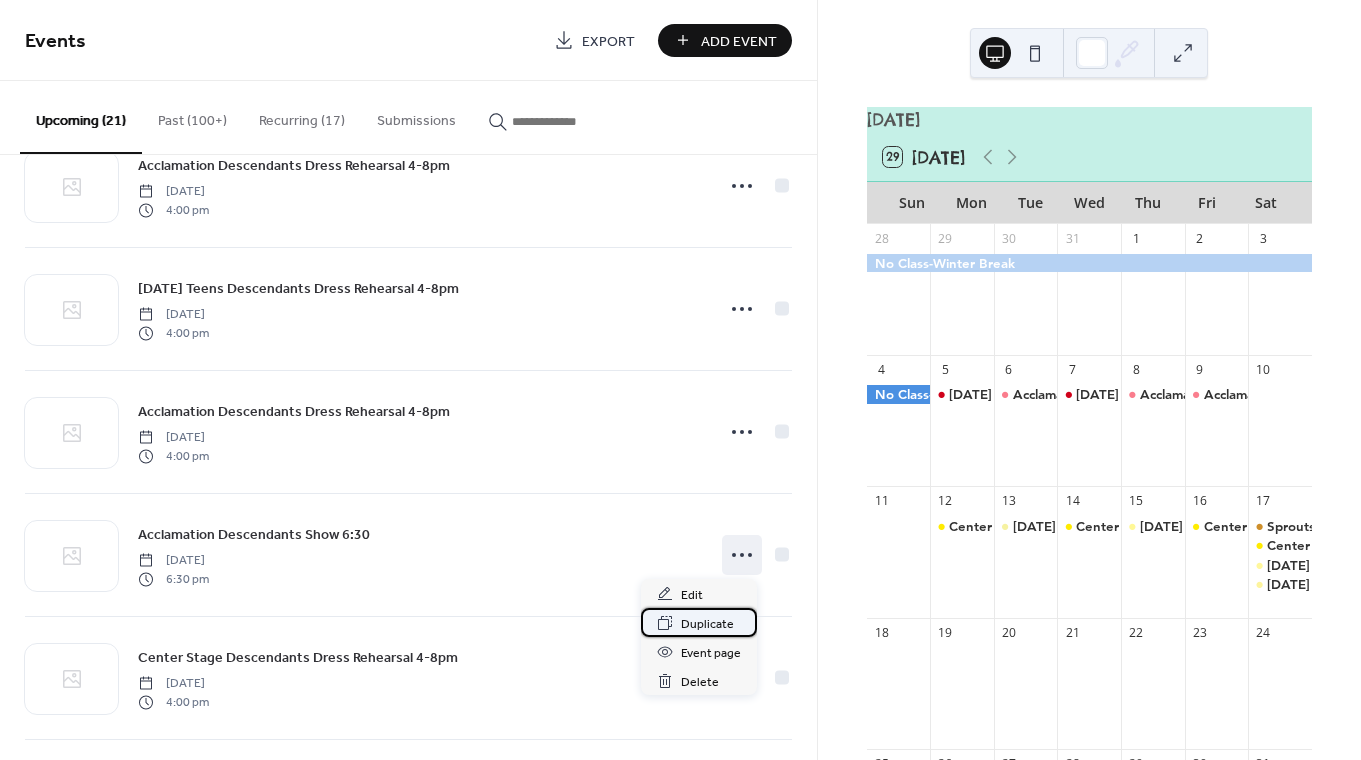 click on "Duplicate" at bounding box center [707, 624] 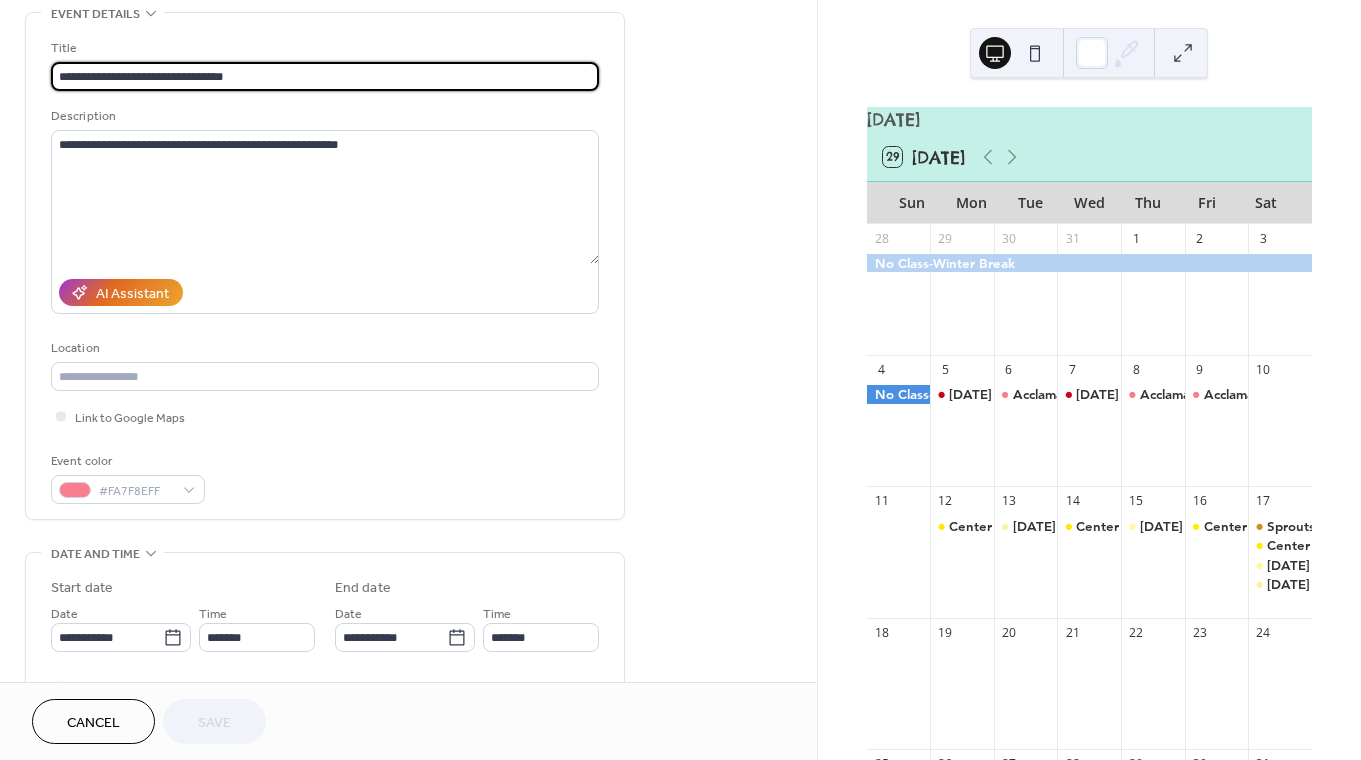 scroll, scrollTop: 88, scrollLeft: 0, axis: vertical 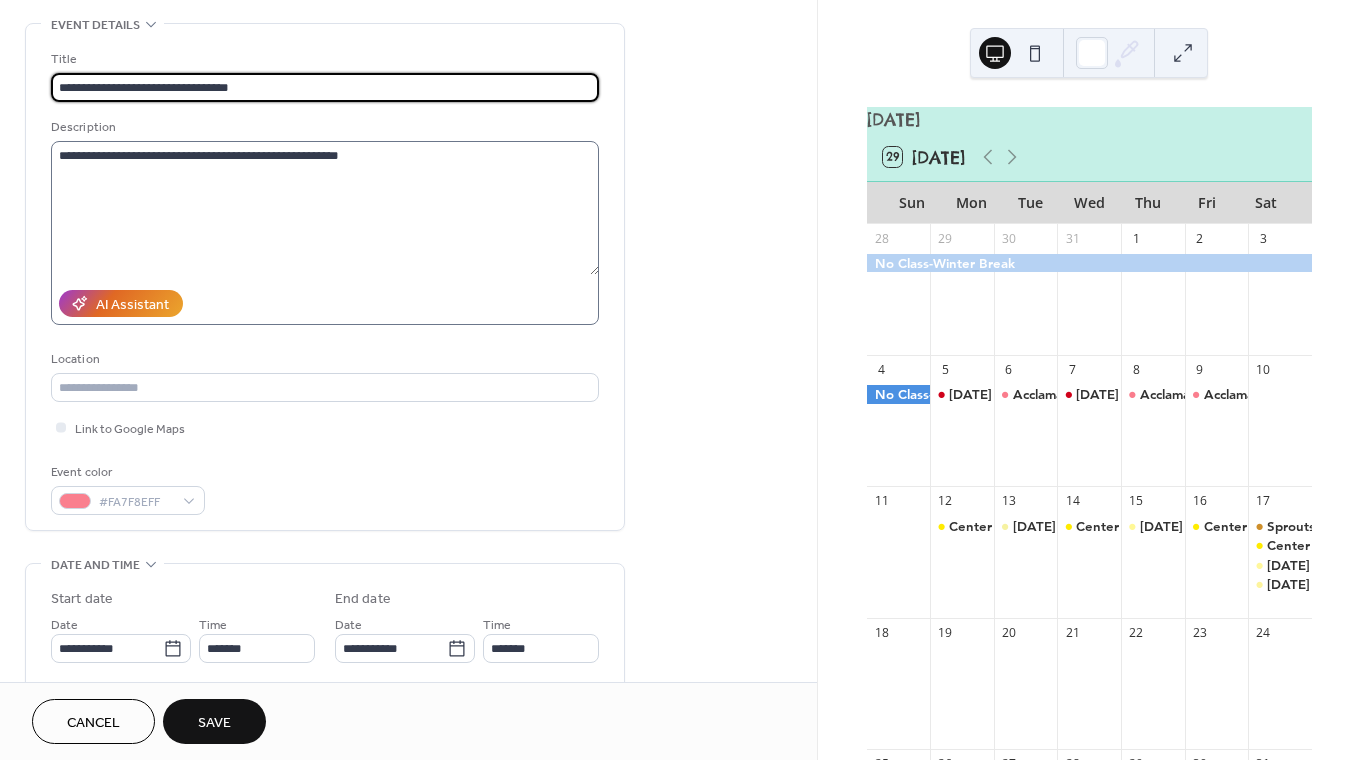 type on "**********" 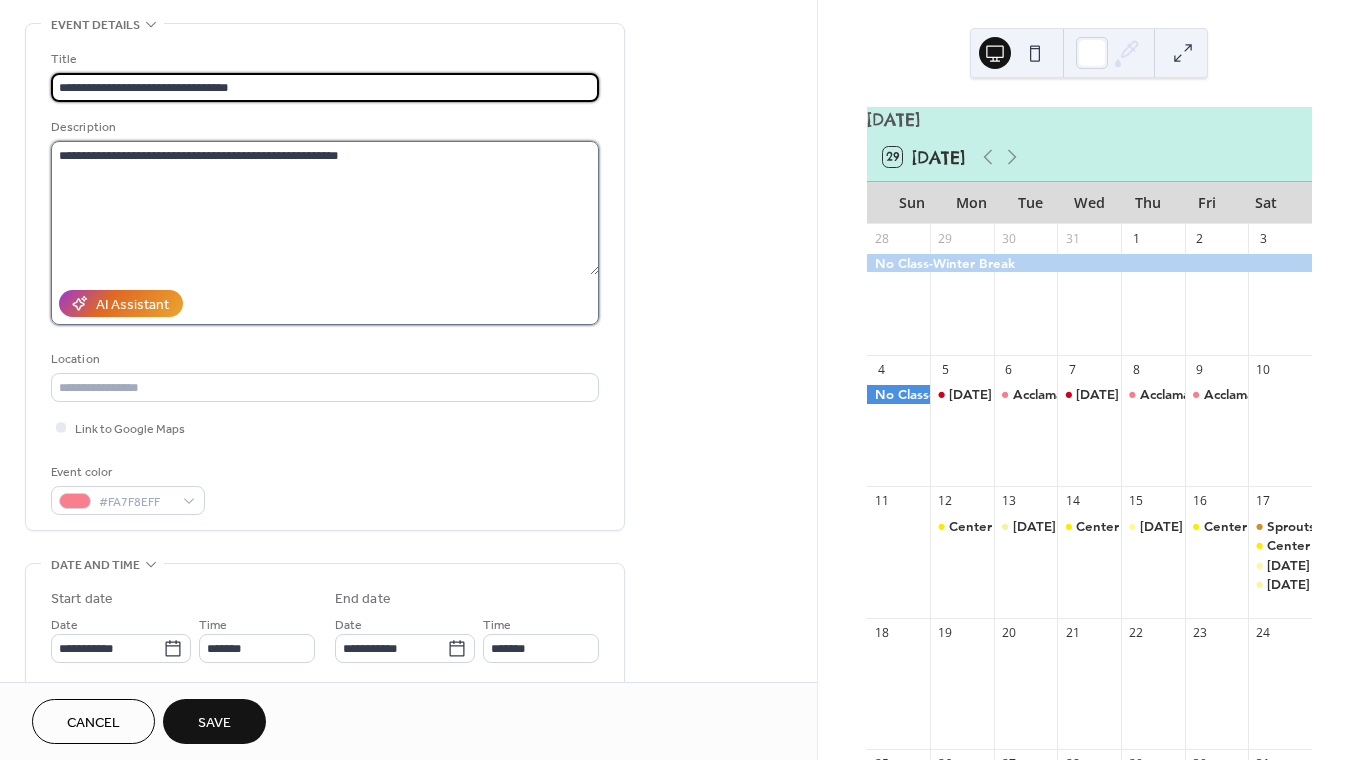 click on "**********" at bounding box center [325, 208] 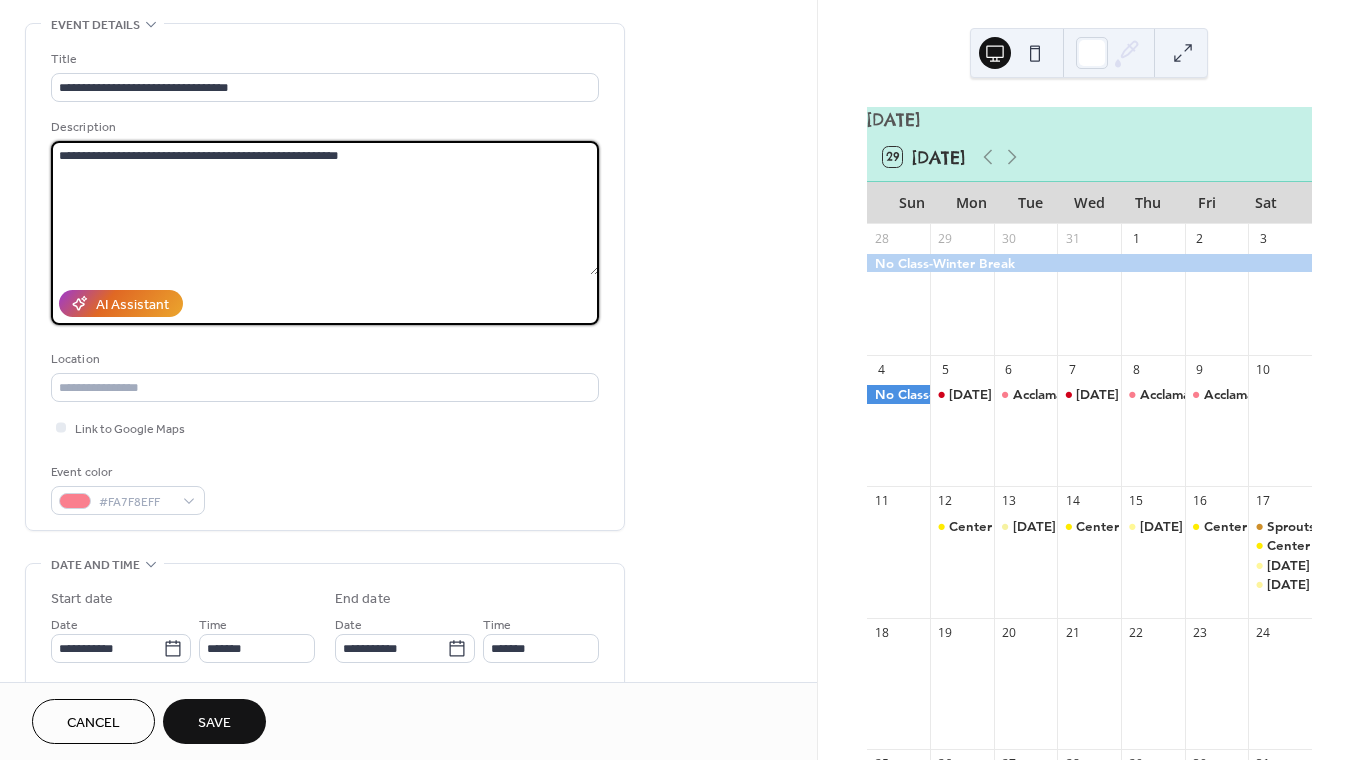 click on "**********" at bounding box center [325, 208] 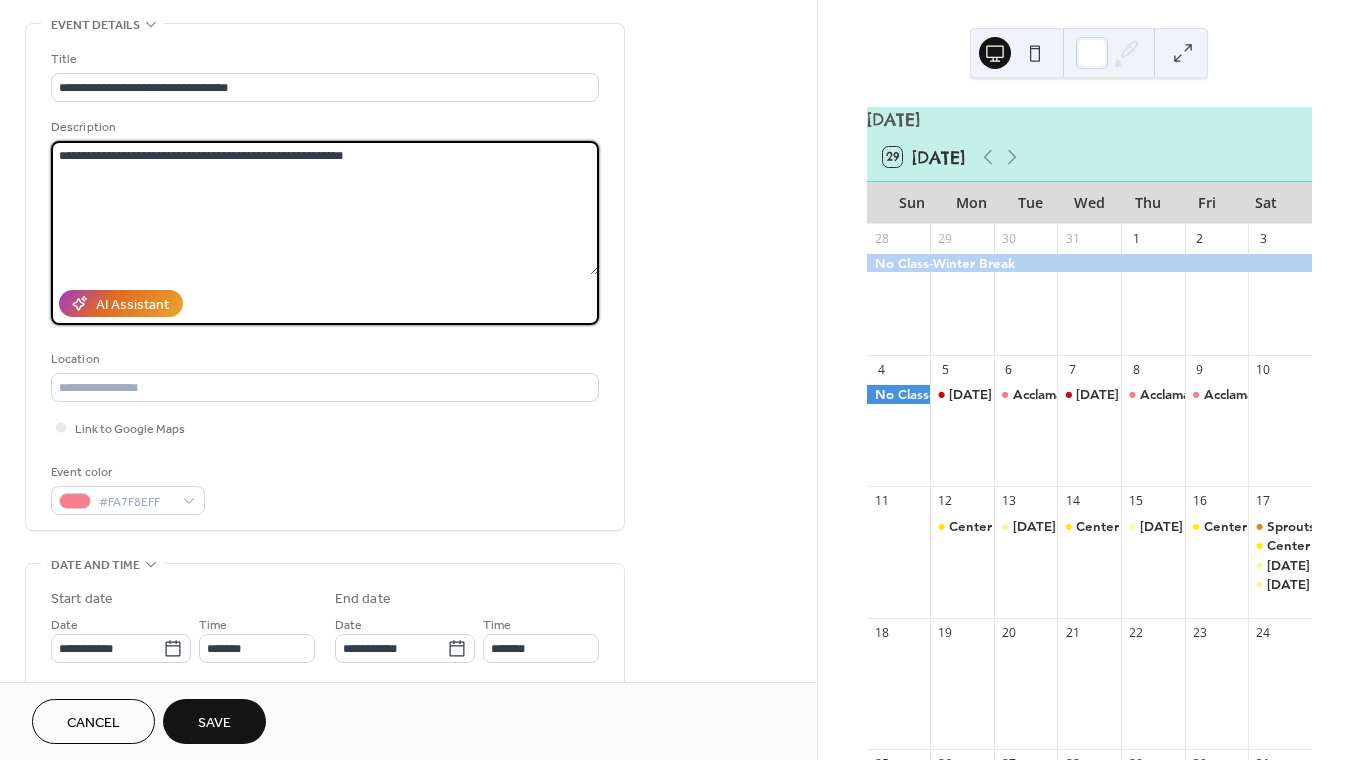 click on "**********" at bounding box center (325, 208) 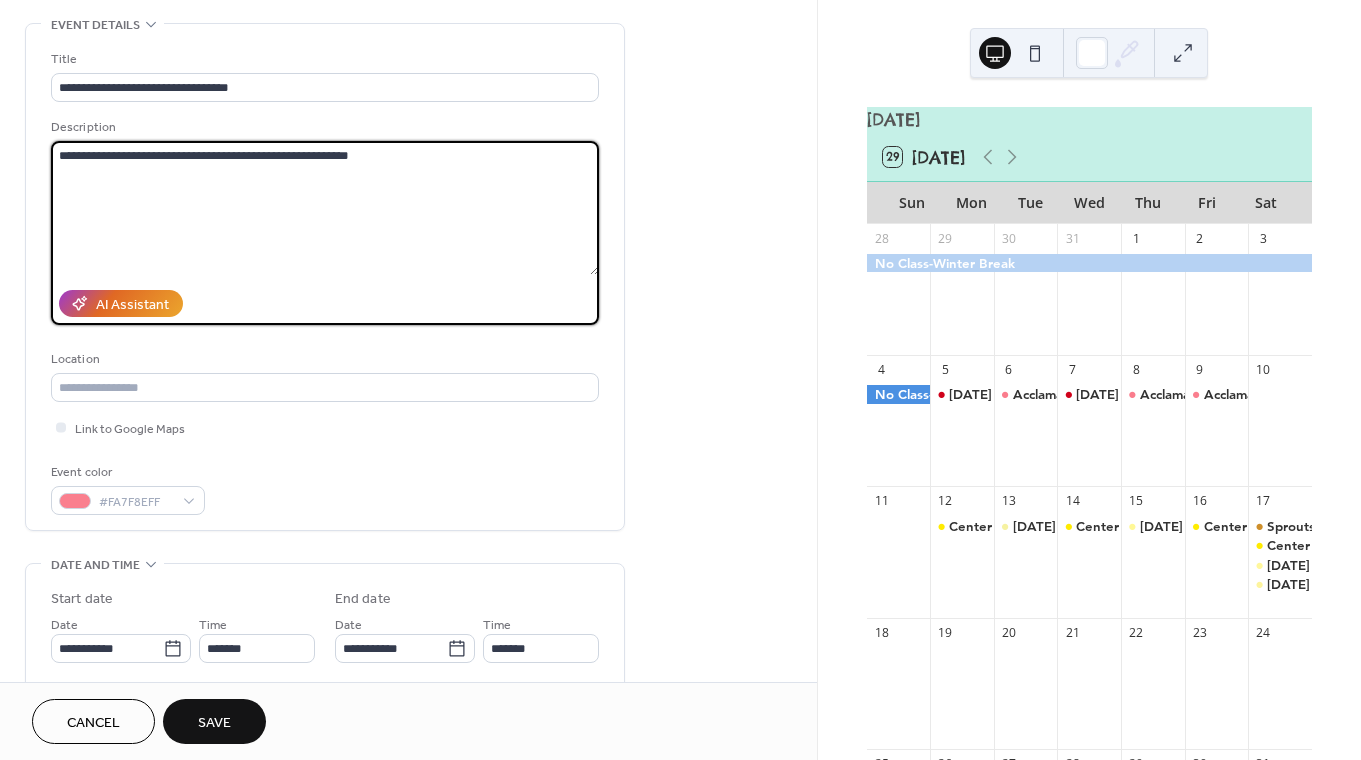 type on "**********" 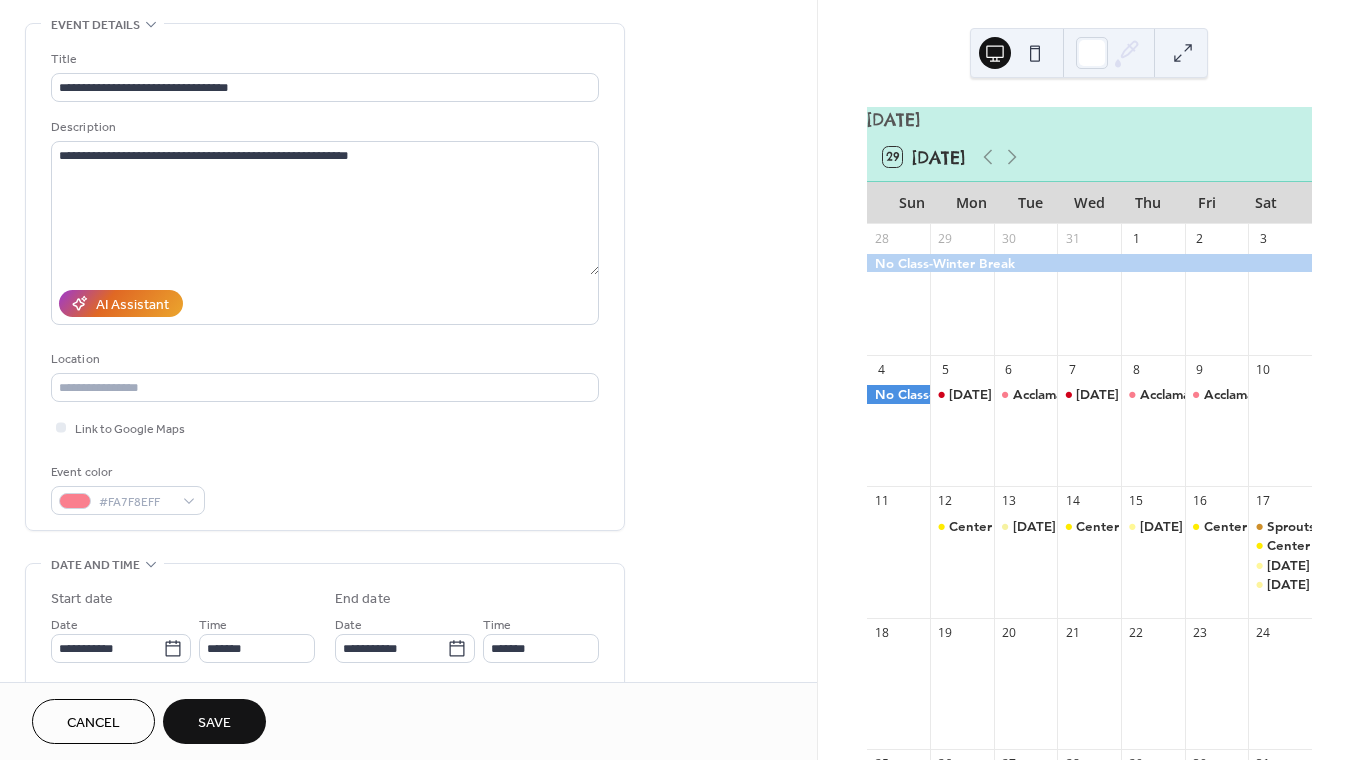 click on "Link to Google Maps" at bounding box center [325, 427] 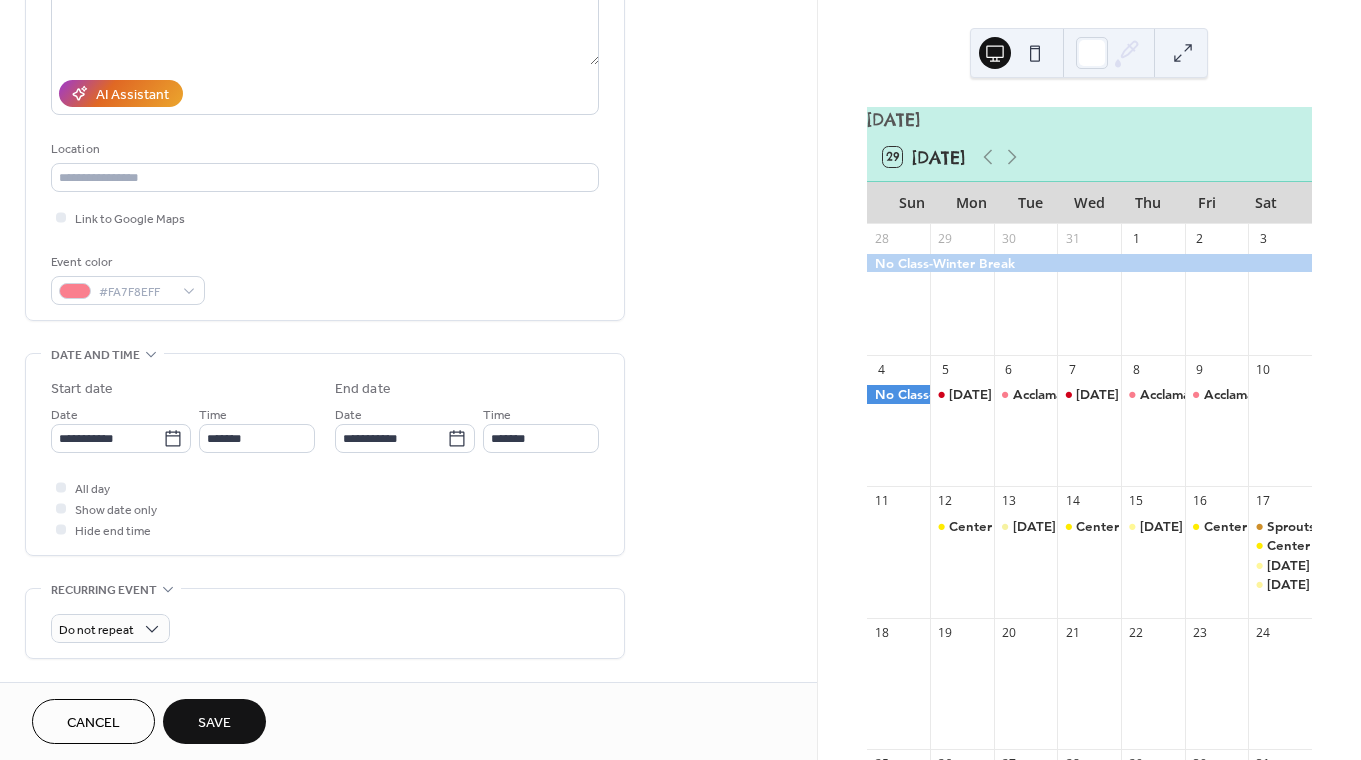 scroll, scrollTop: 296, scrollLeft: 0, axis: vertical 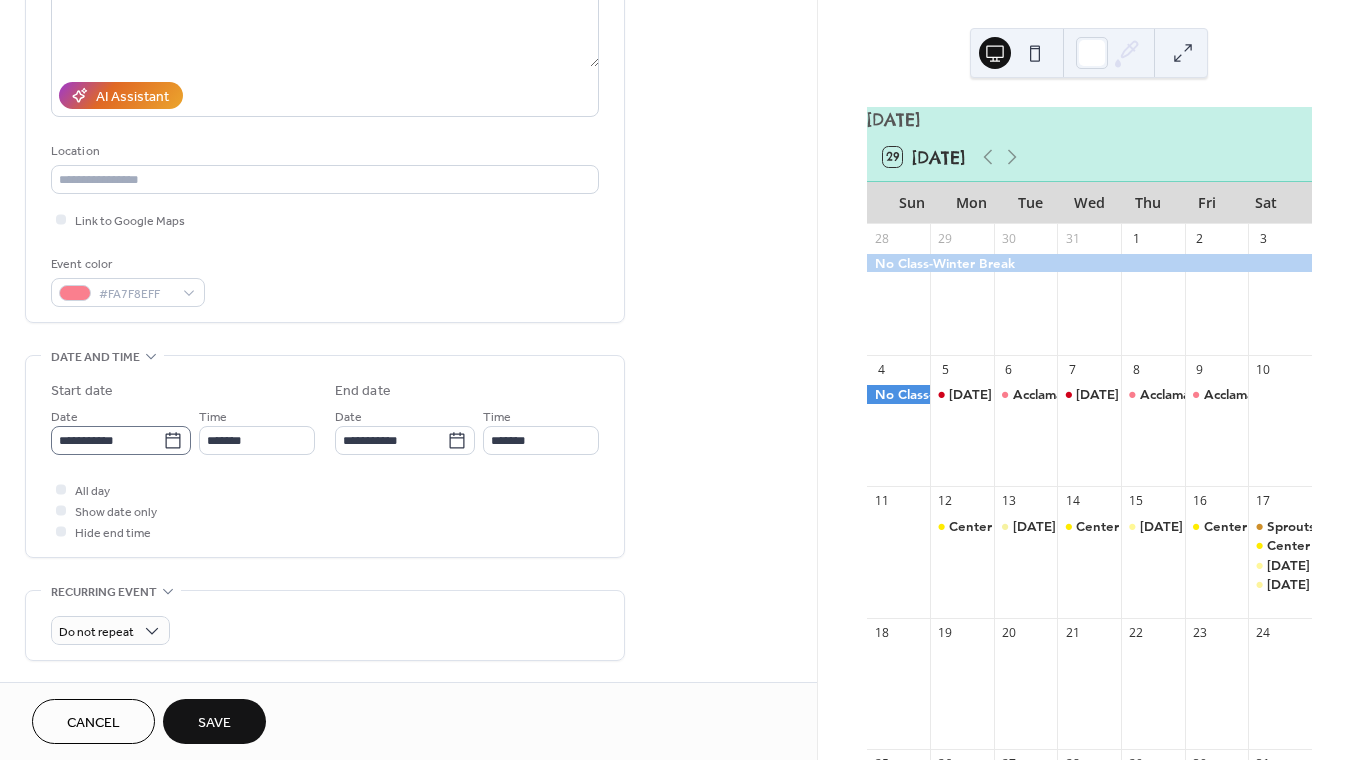 click 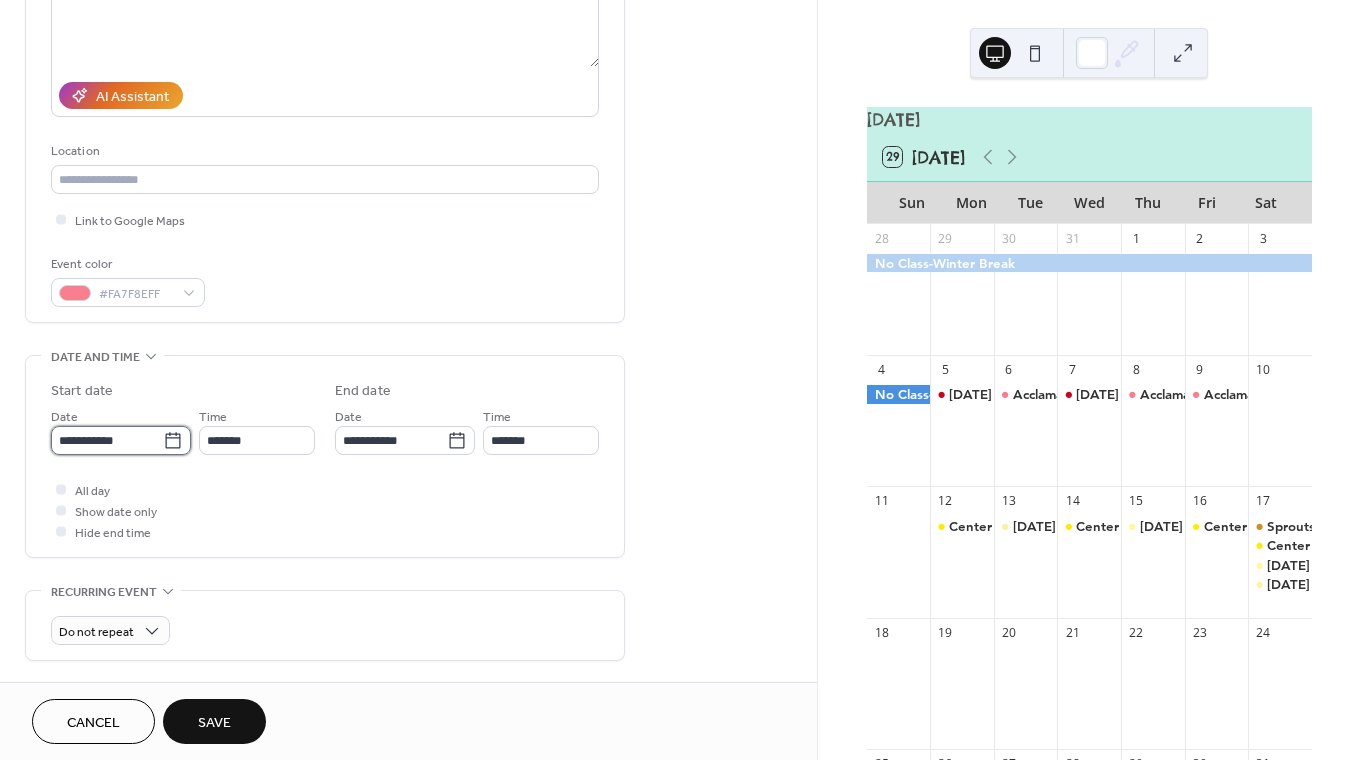 click on "**********" at bounding box center (107, 440) 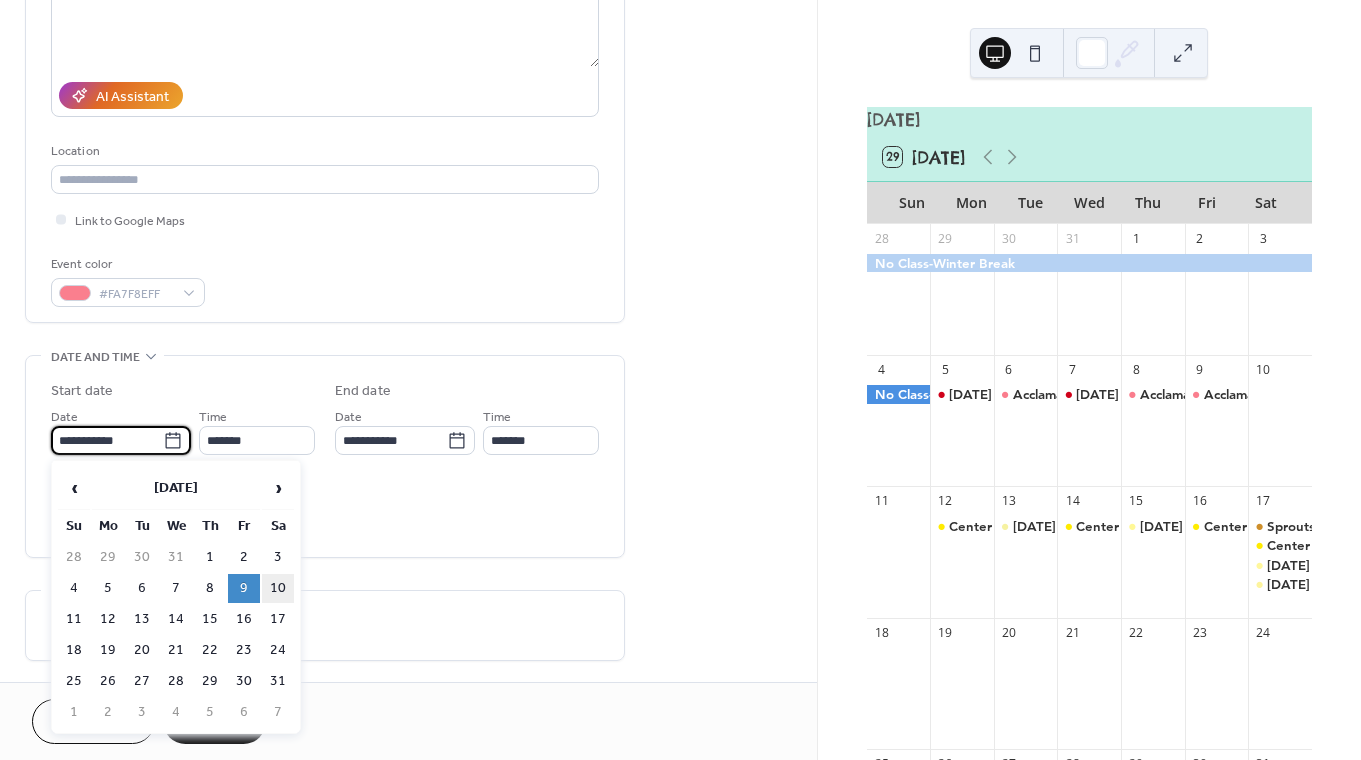 click on "10" at bounding box center [278, 588] 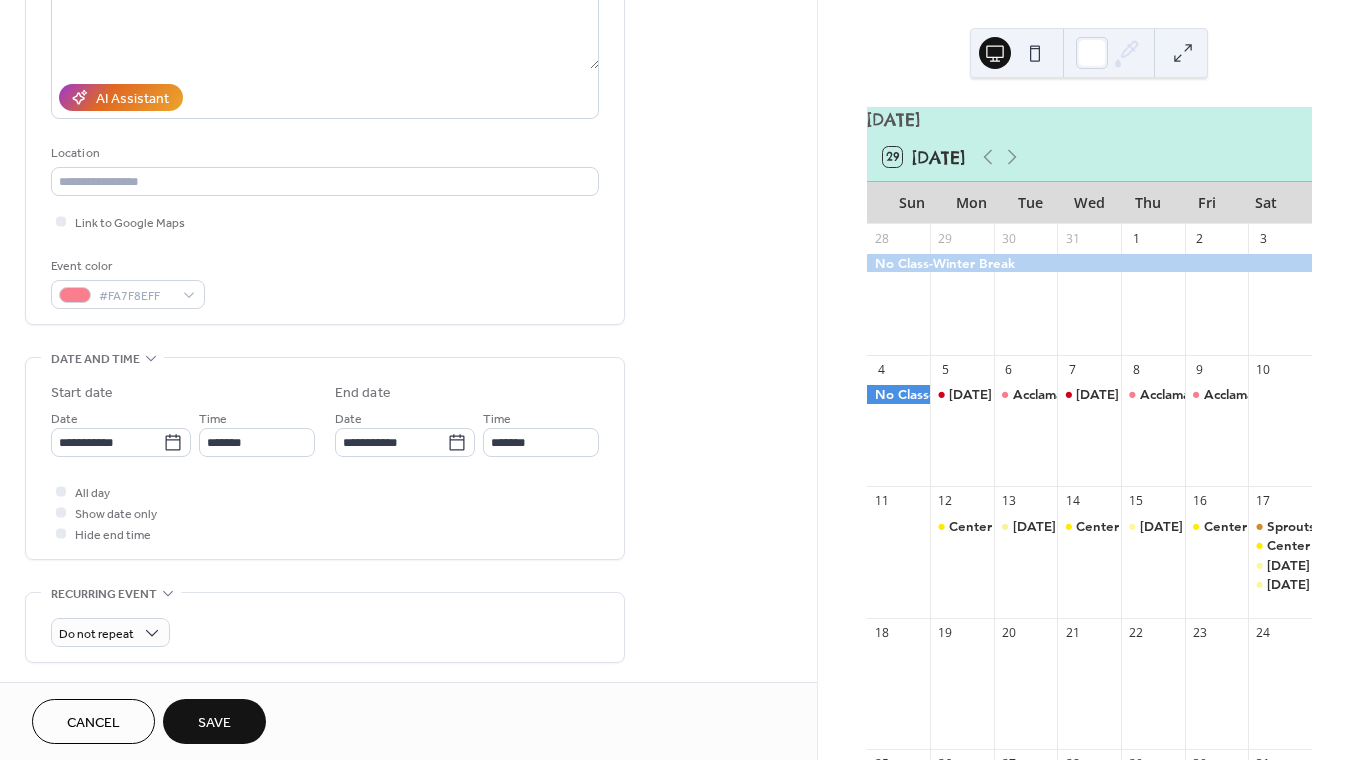 scroll, scrollTop: 317, scrollLeft: 0, axis: vertical 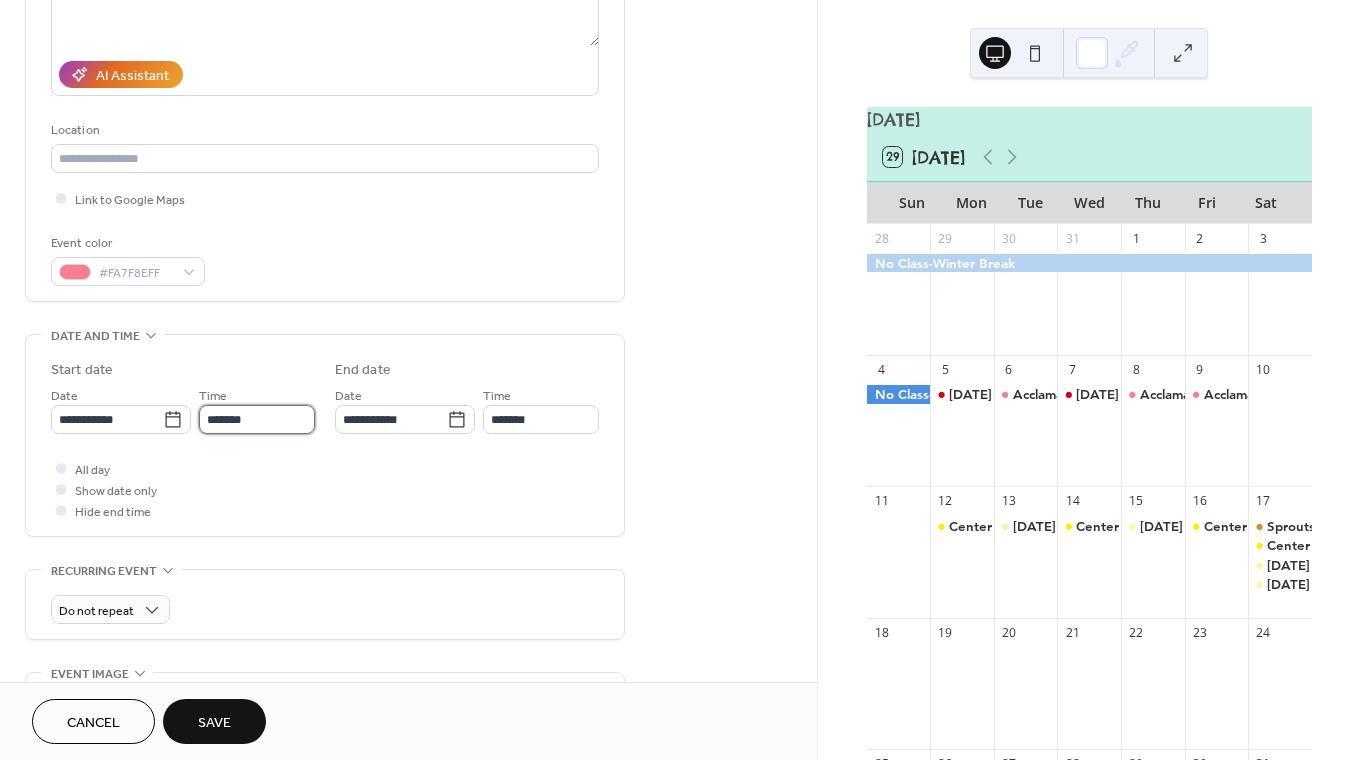 click on "*******" at bounding box center [257, 419] 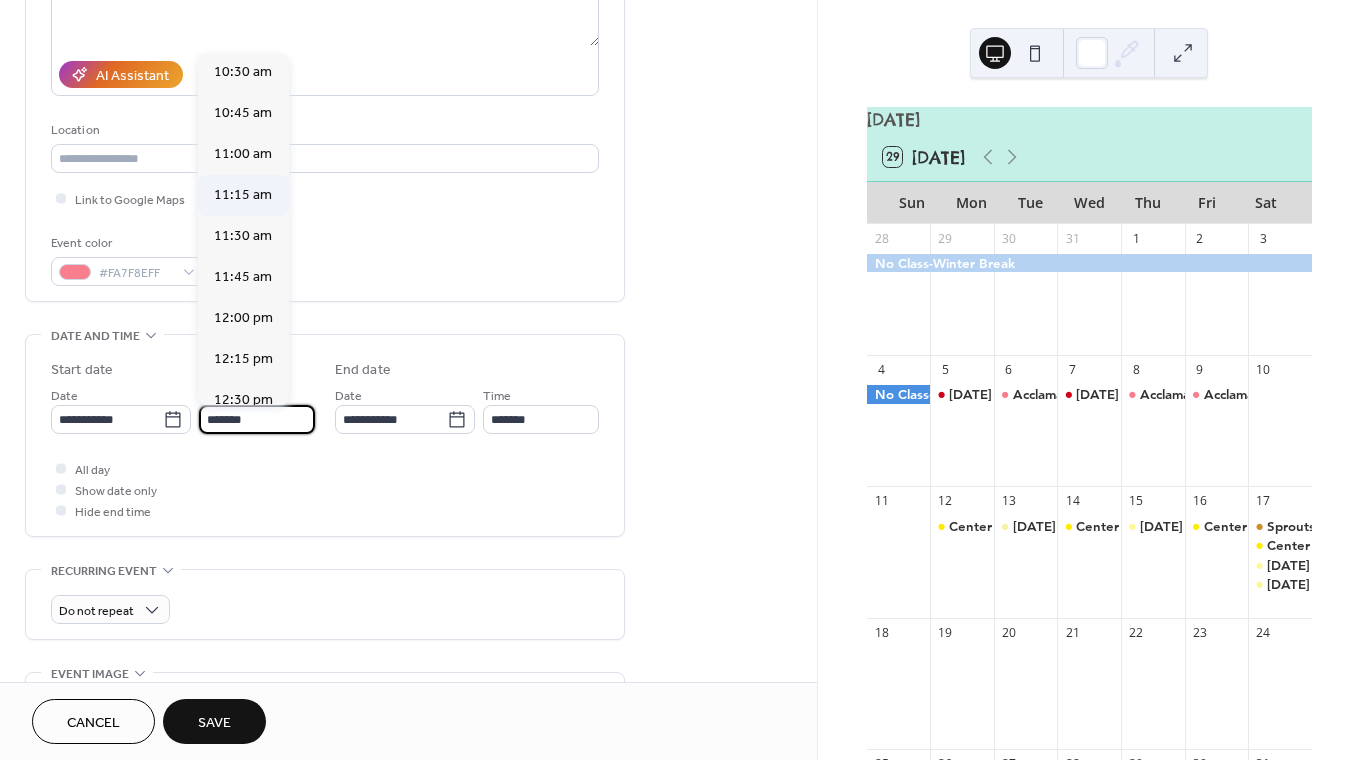 scroll, scrollTop: 1733, scrollLeft: 0, axis: vertical 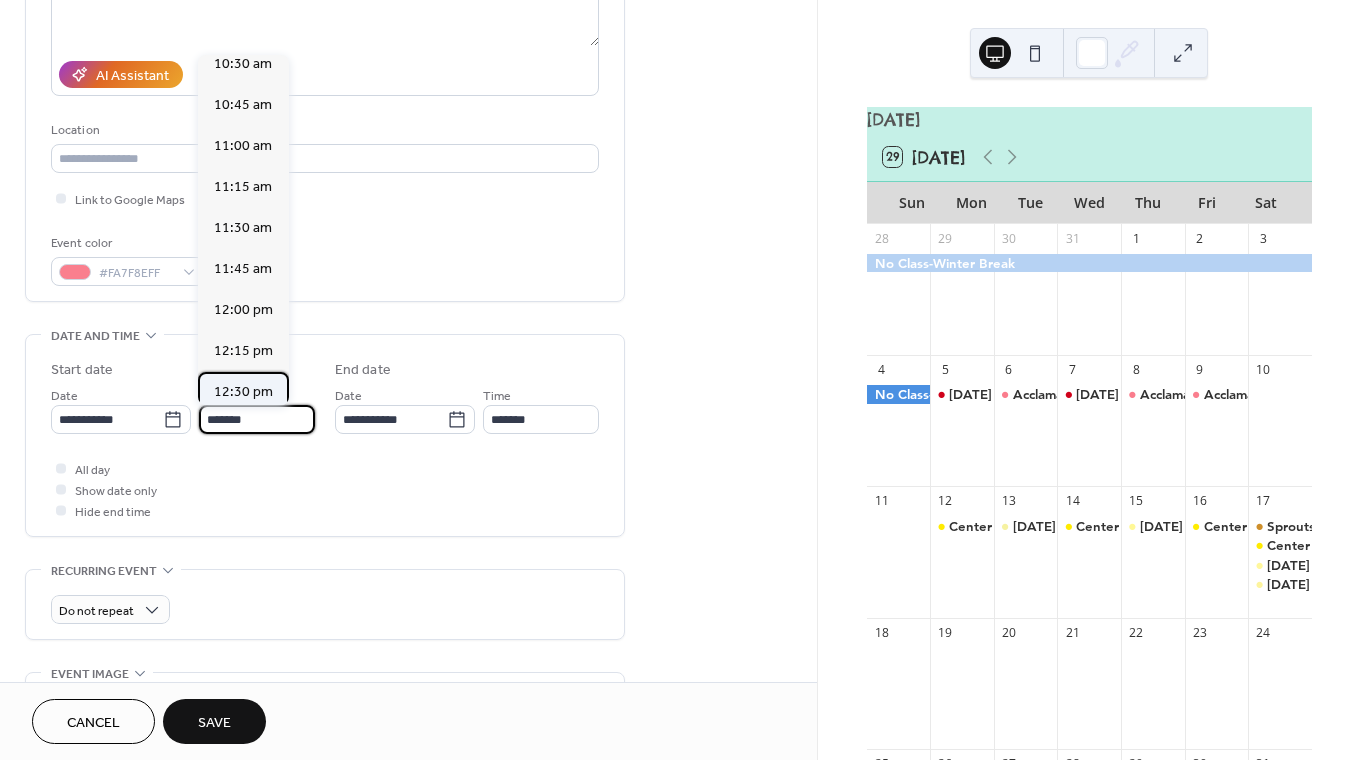 click on "12:30 pm" at bounding box center (243, 392) 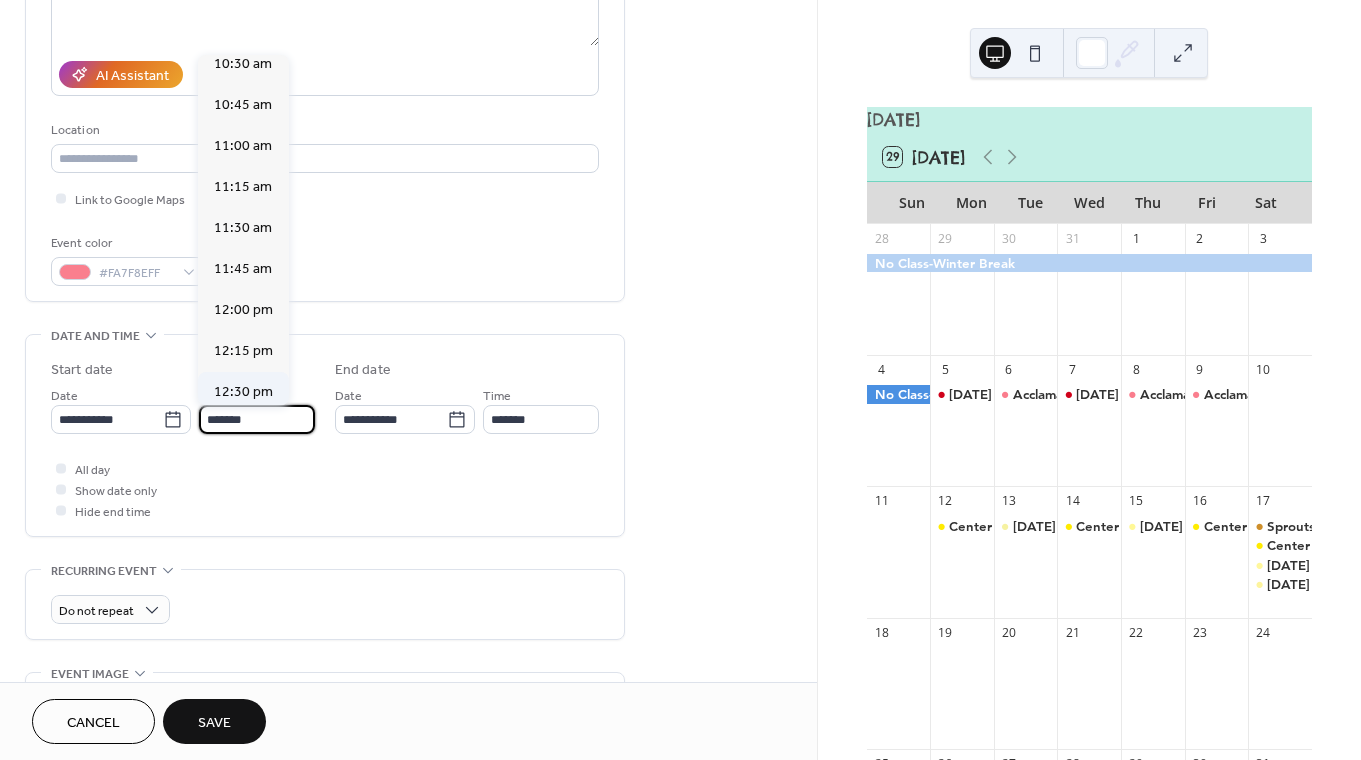 type on "********" 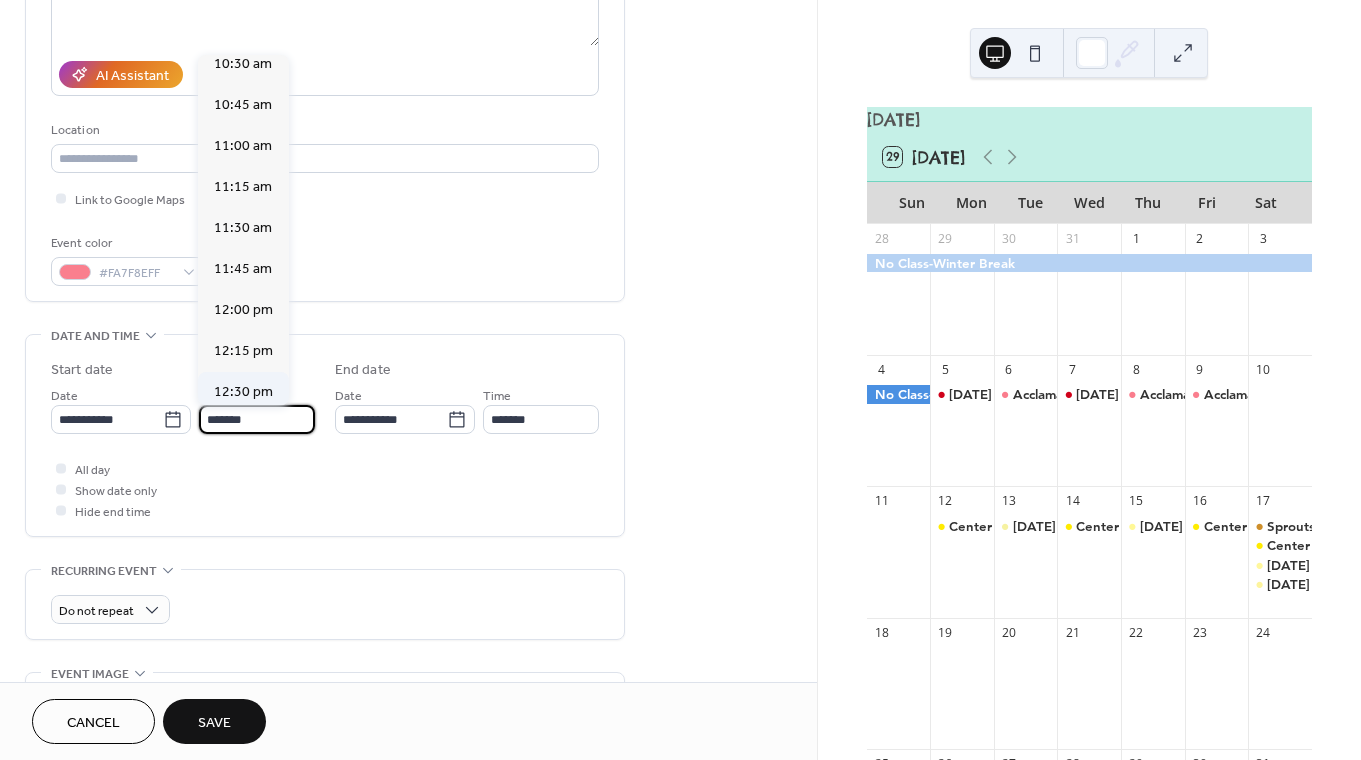 type on "*******" 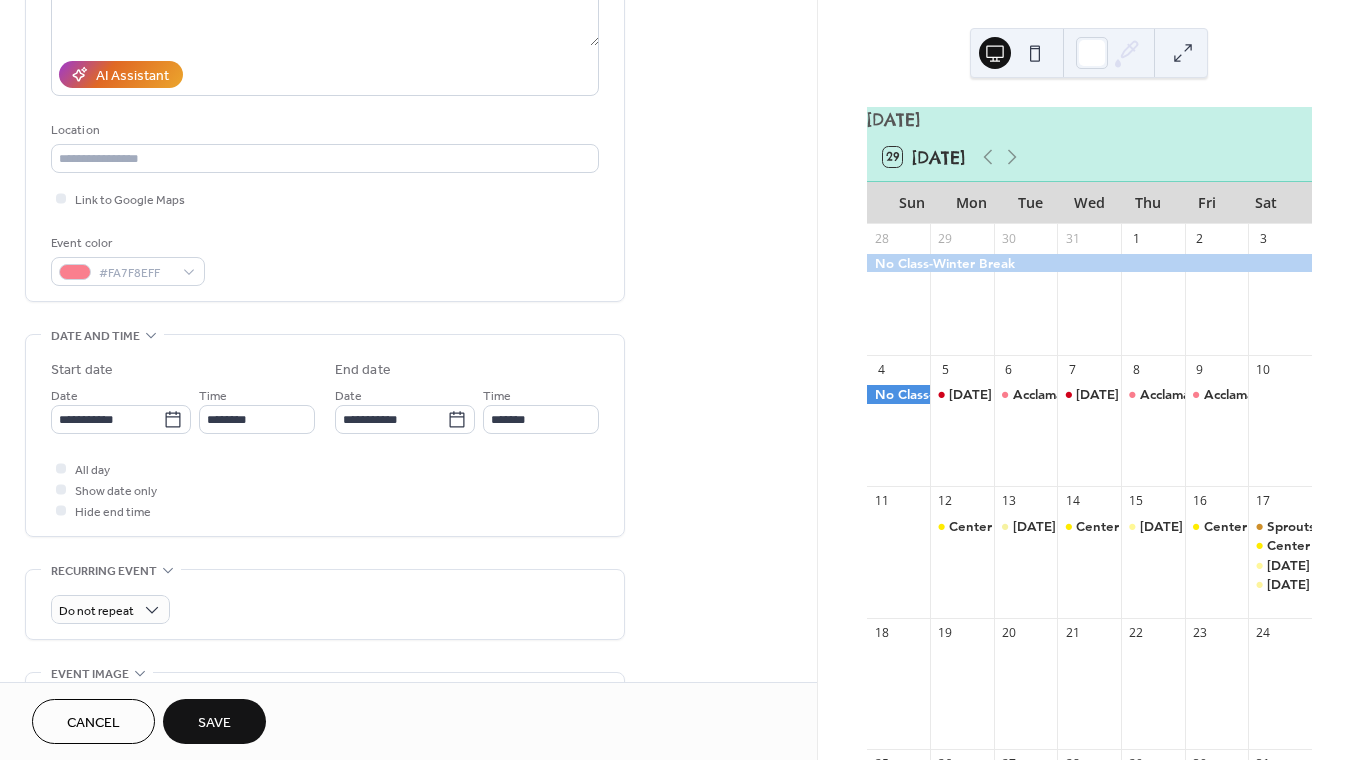 click on "Save" at bounding box center (214, 723) 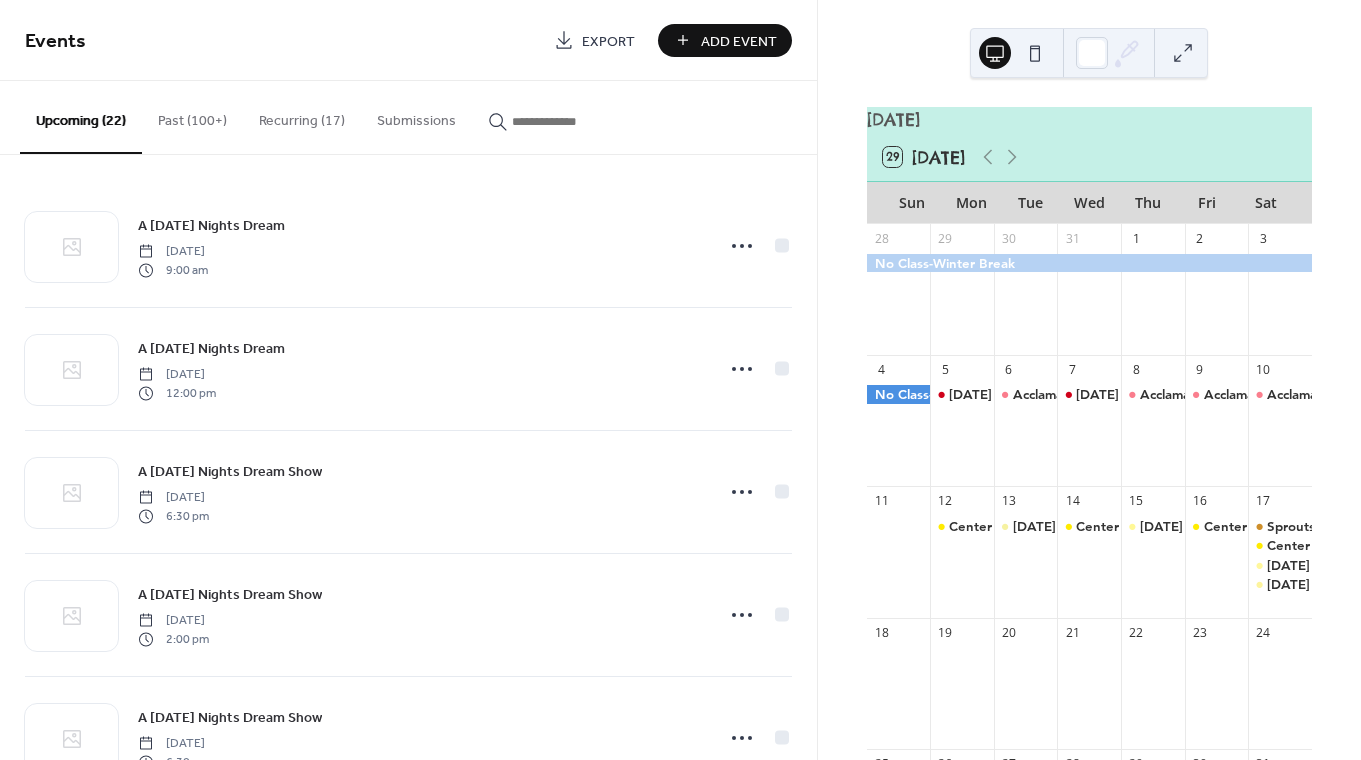 click on "Add Event" at bounding box center (739, 41) 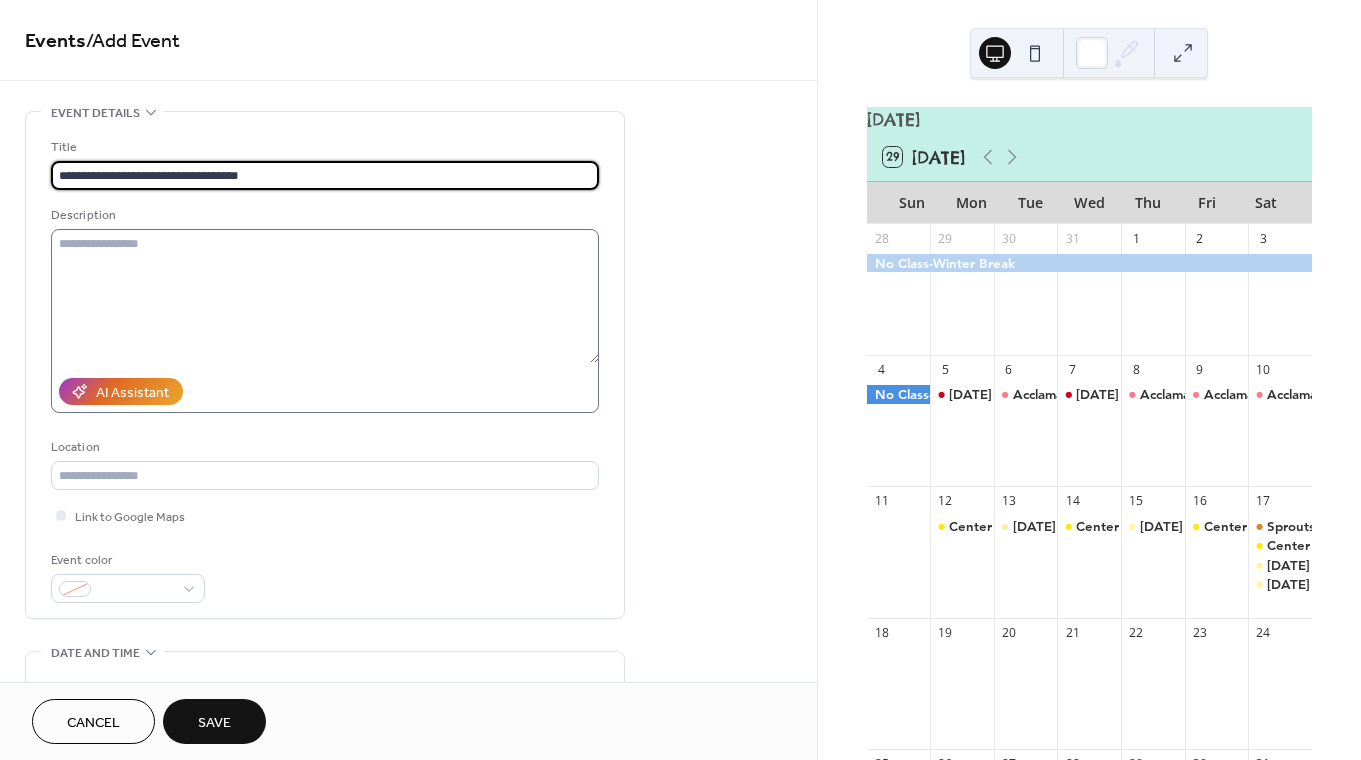 type on "**********" 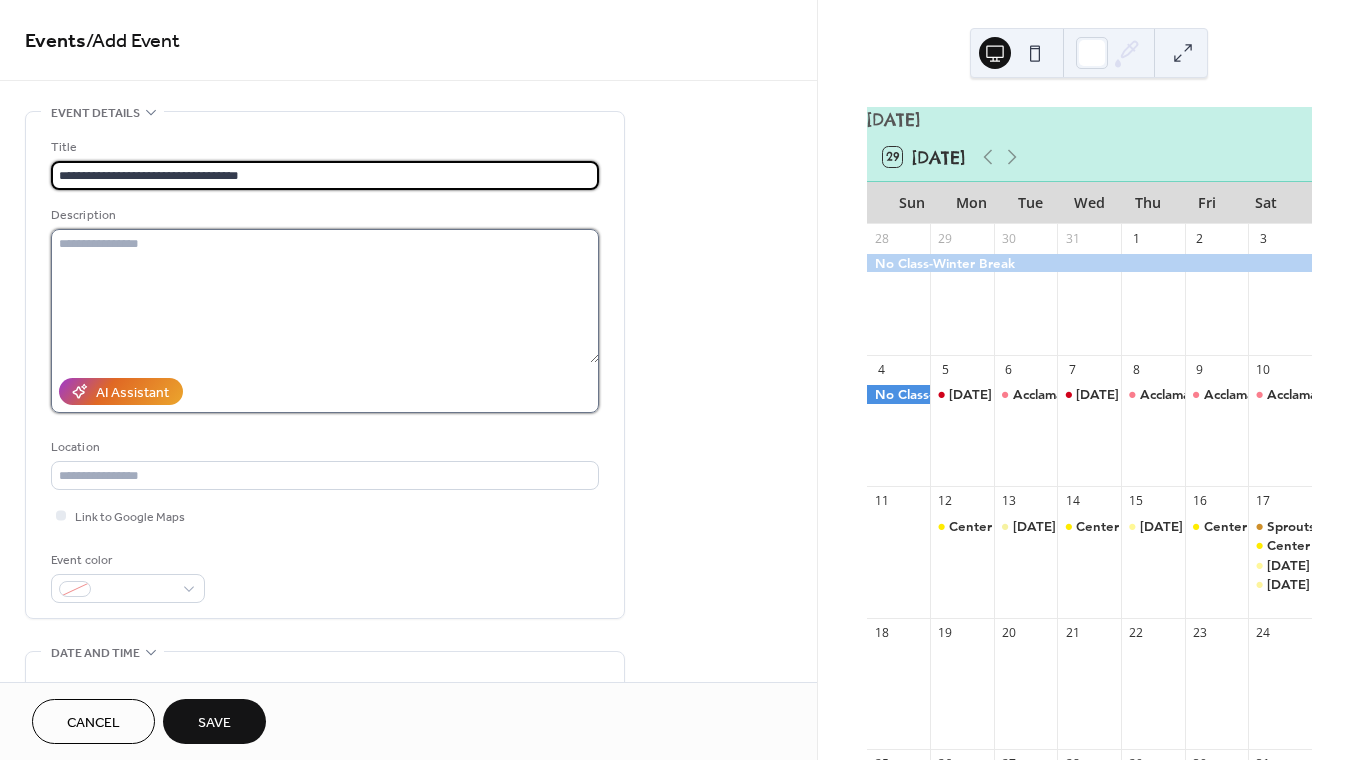 click at bounding box center (325, 296) 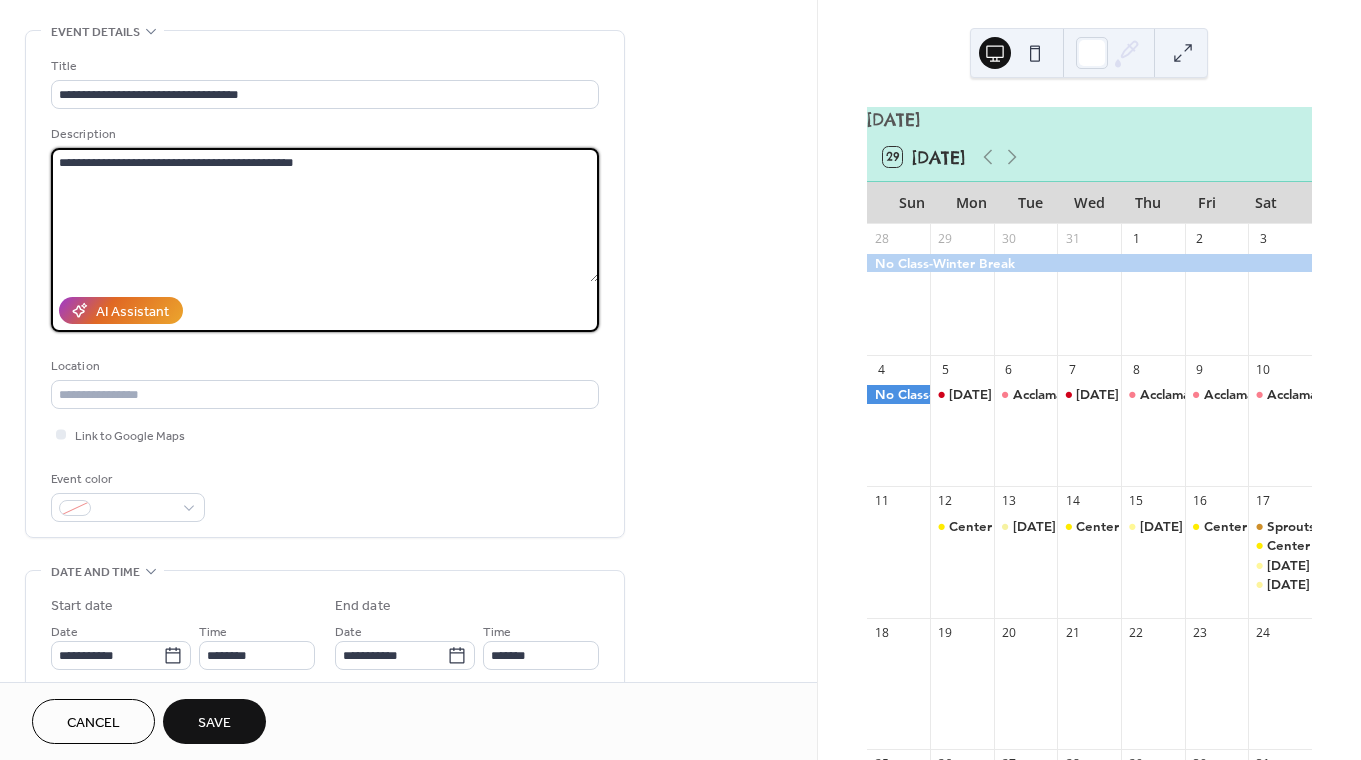 scroll, scrollTop: 115, scrollLeft: 0, axis: vertical 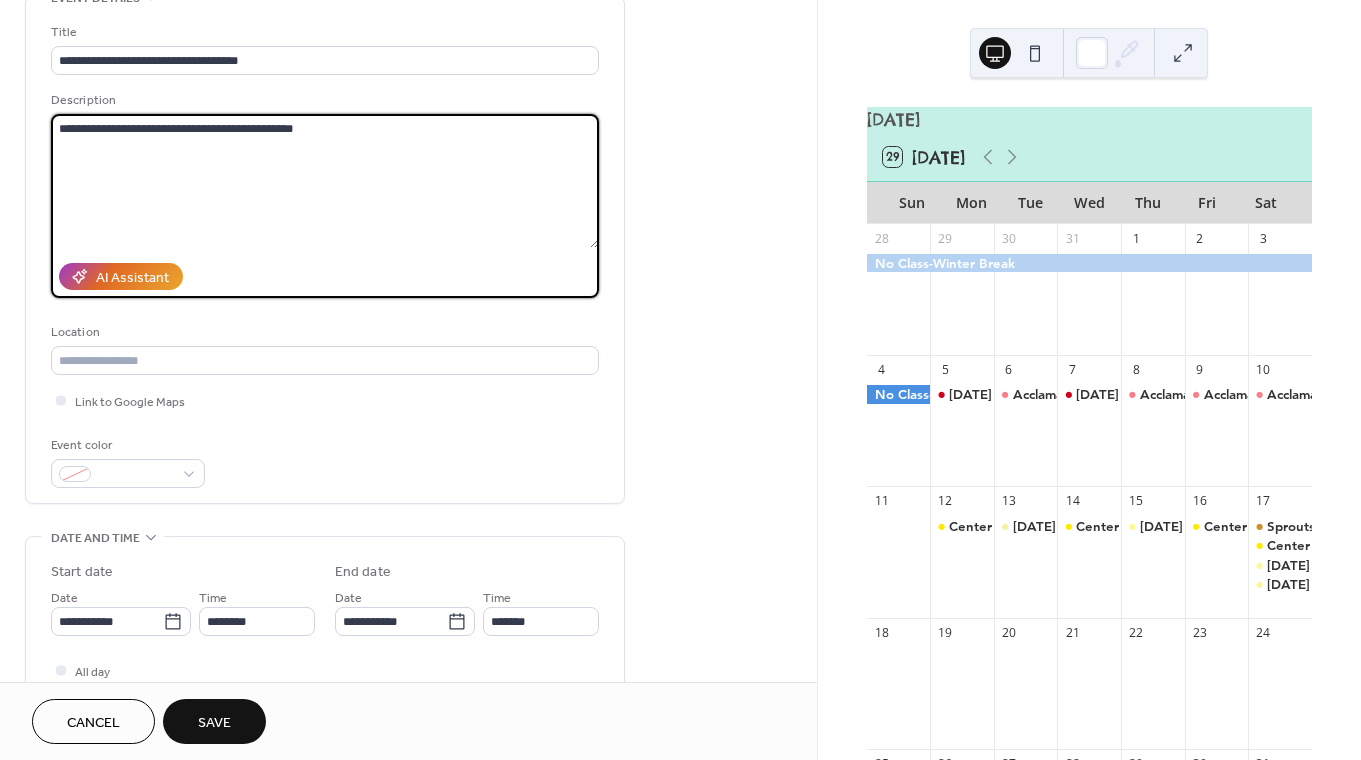 type on "**********" 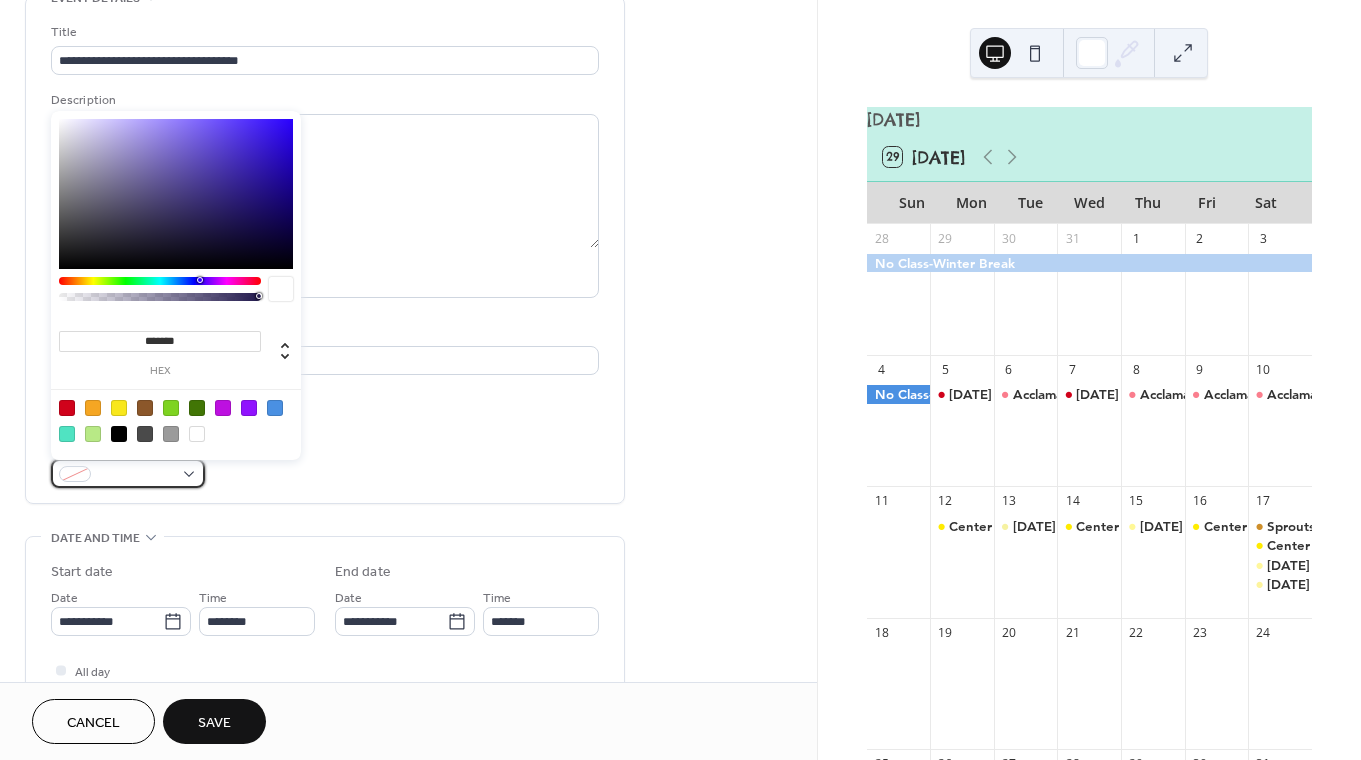 click at bounding box center (136, 475) 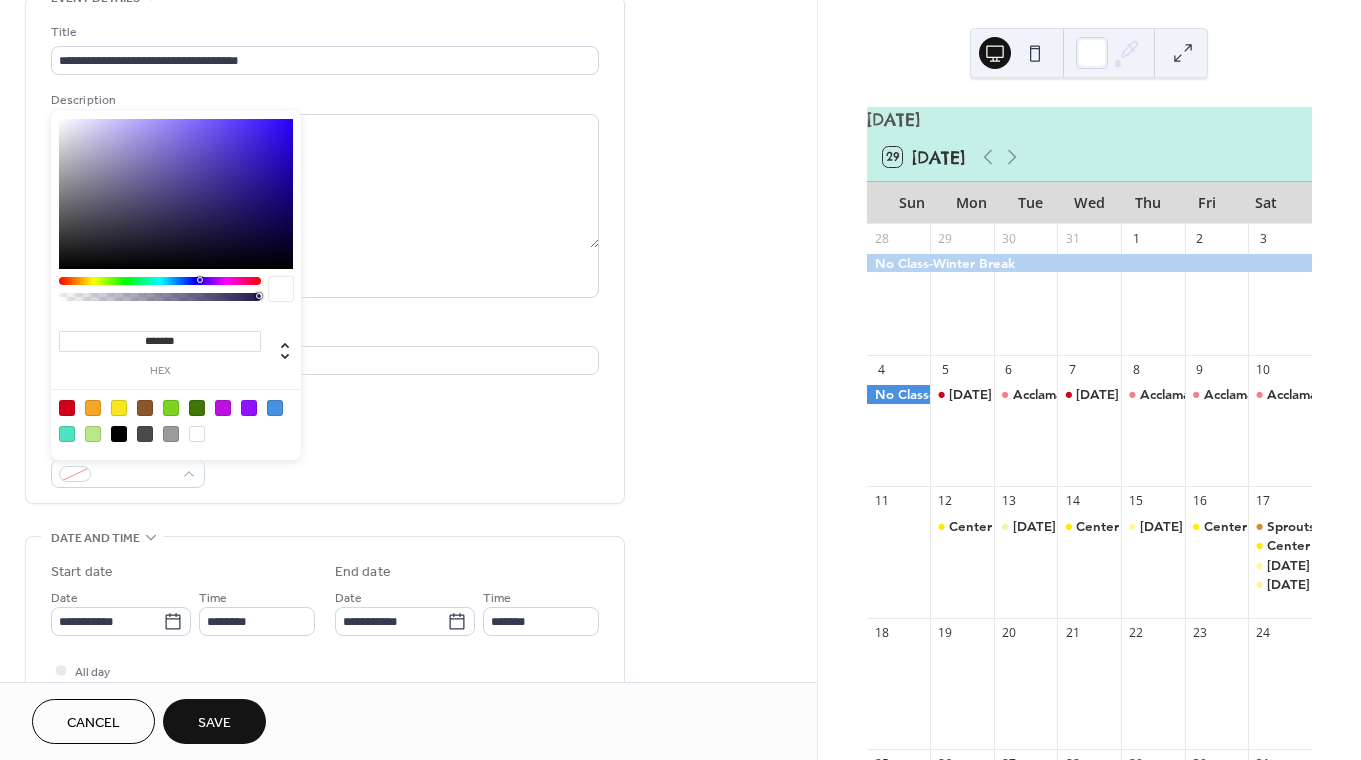 click at bounding box center (67, 408) 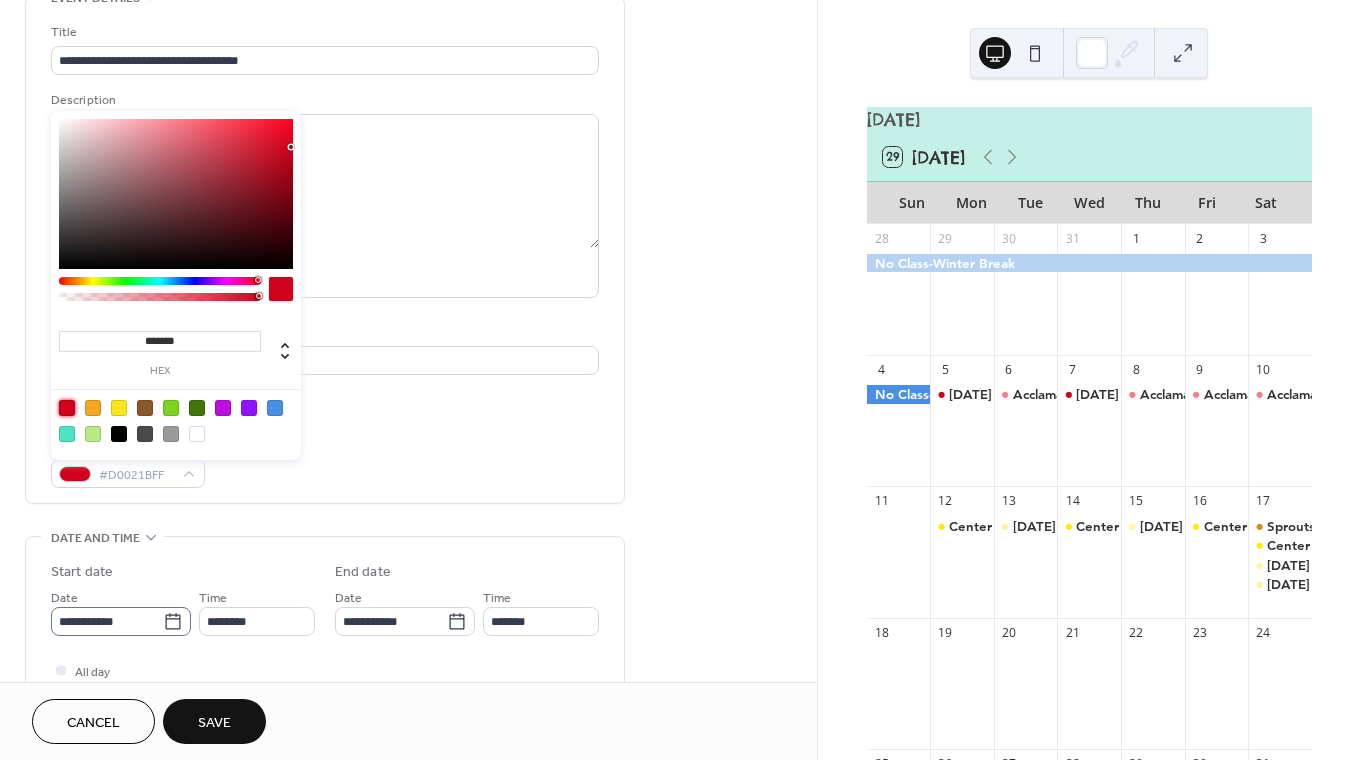 click 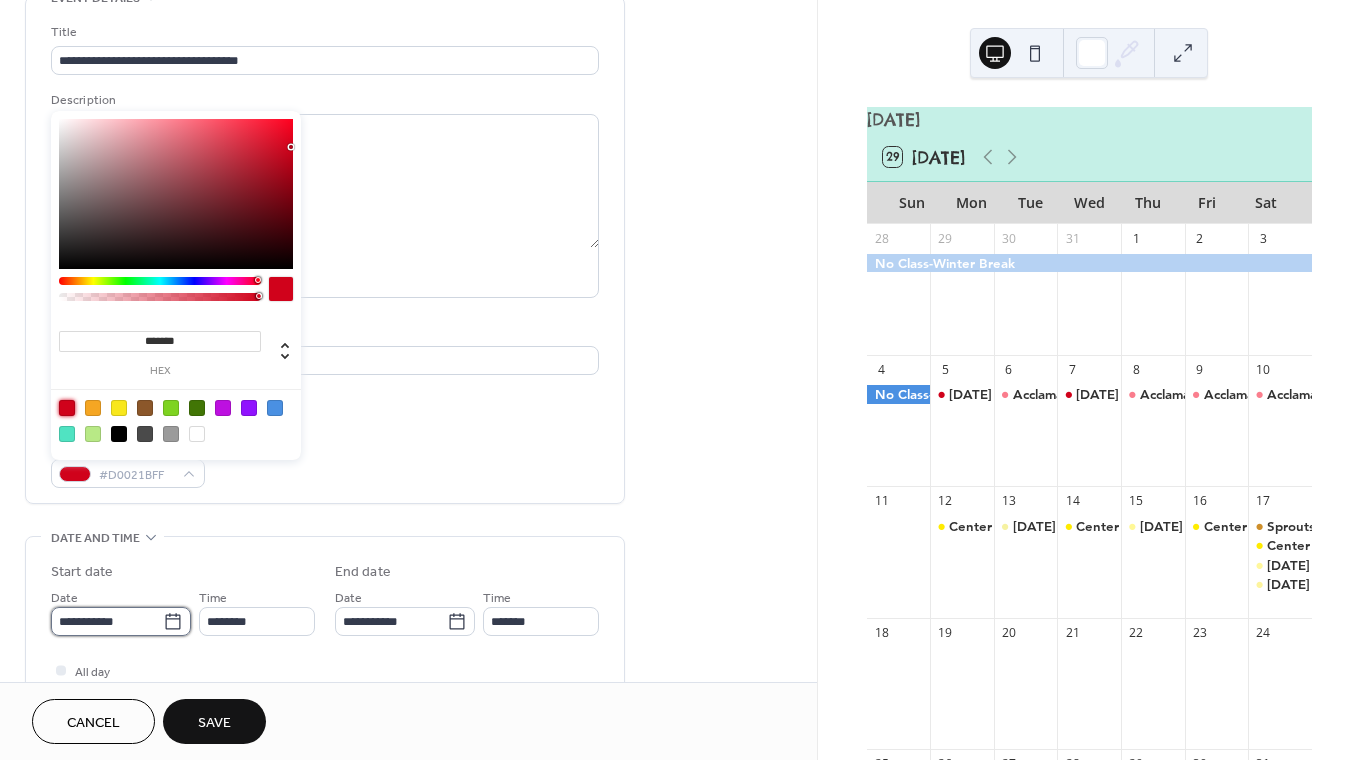 click on "**********" at bounding box center [107, 621] 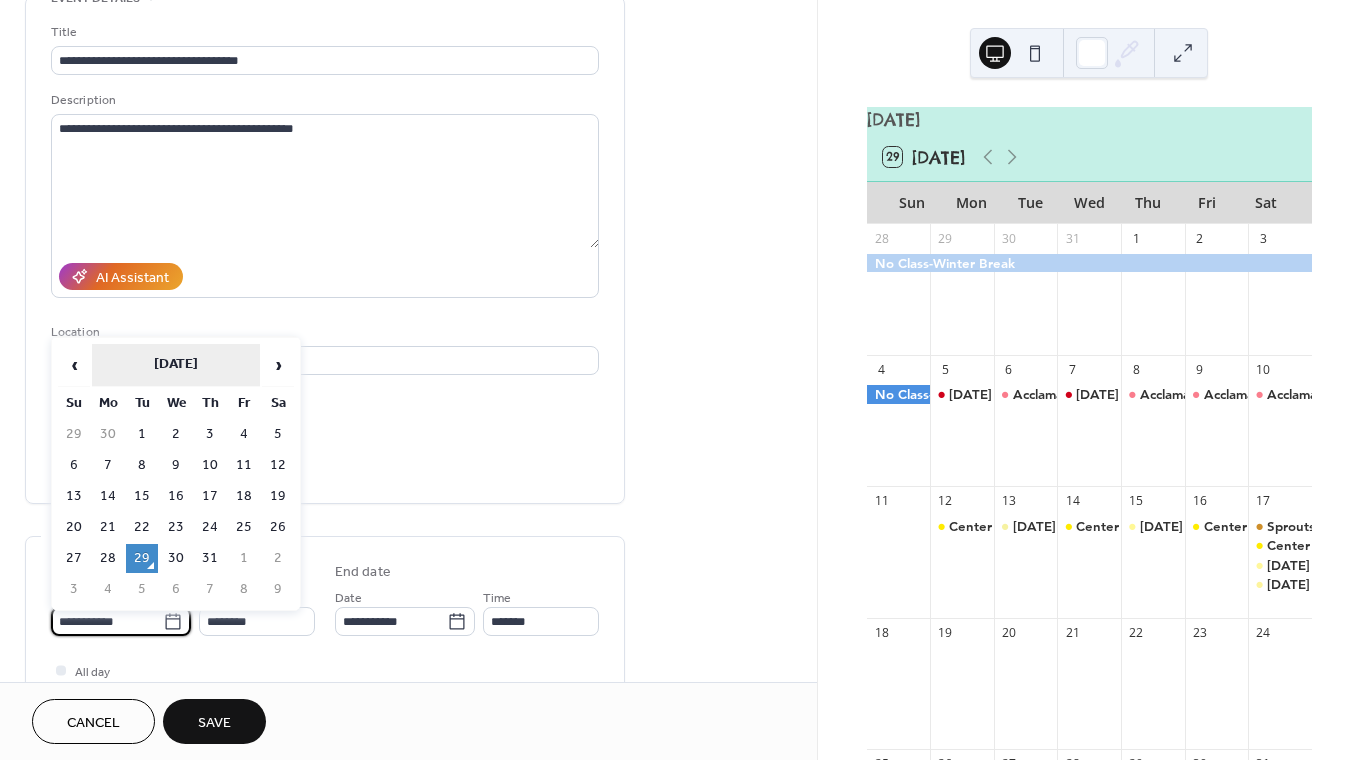click on "[DATE]" at bounding box center (176, 365) 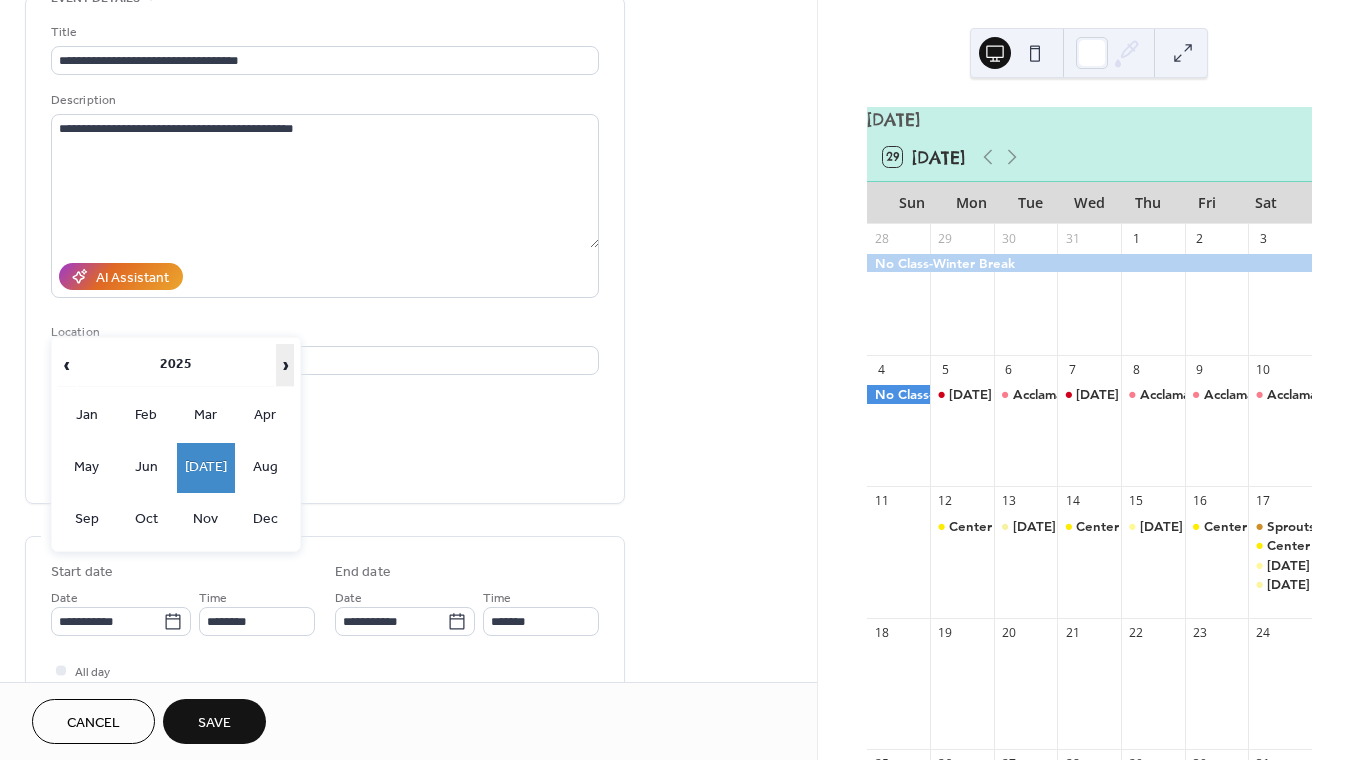 click on "›" at bounding box center (285, 365) 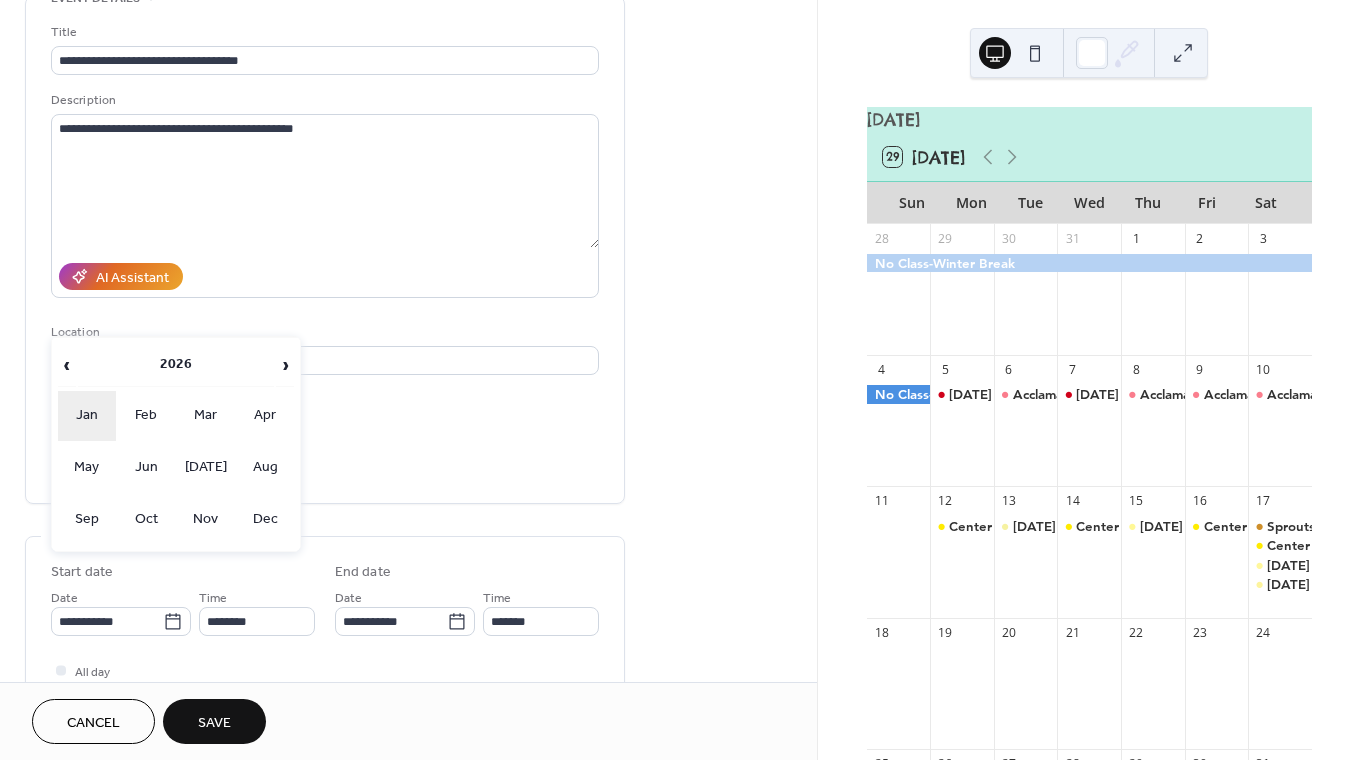 click on "Jan" at bounding box center (87, 416) 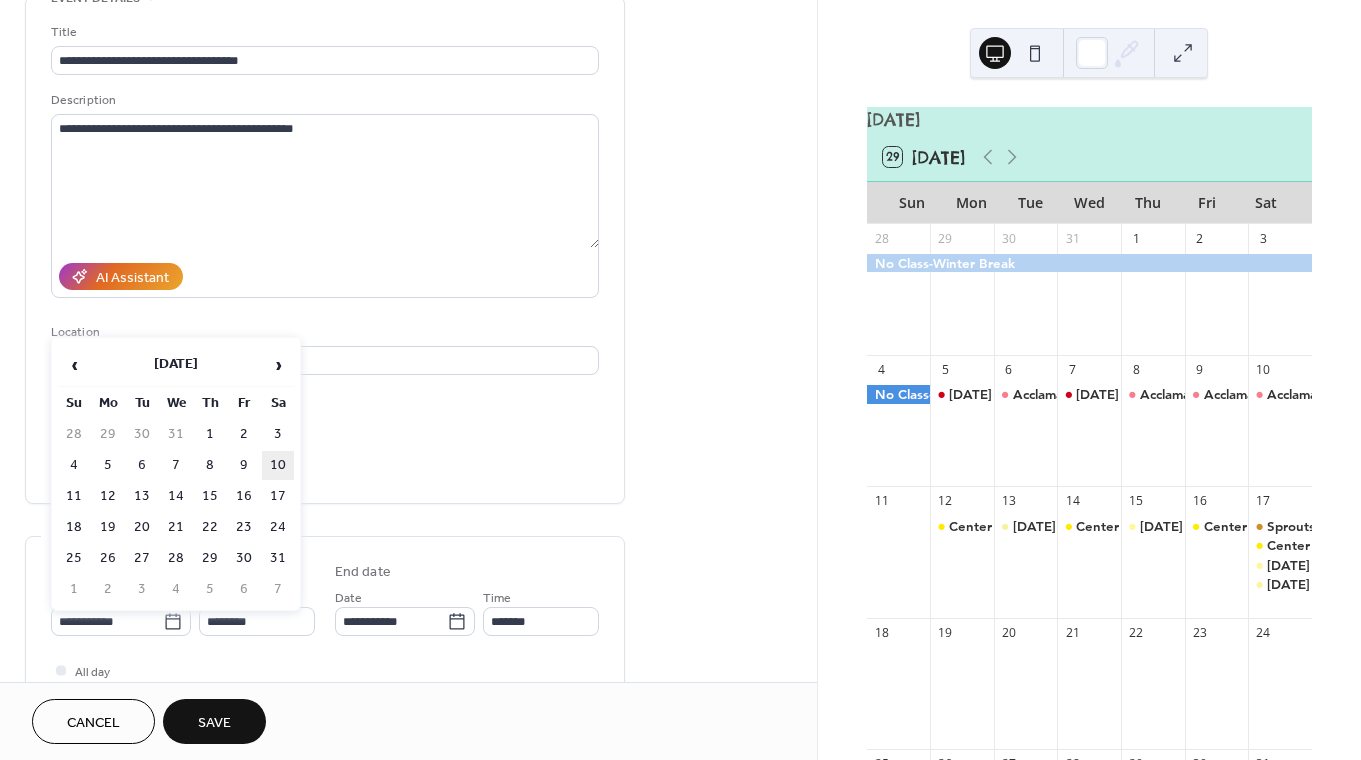 click on "10" at bounding box center [278, 465] 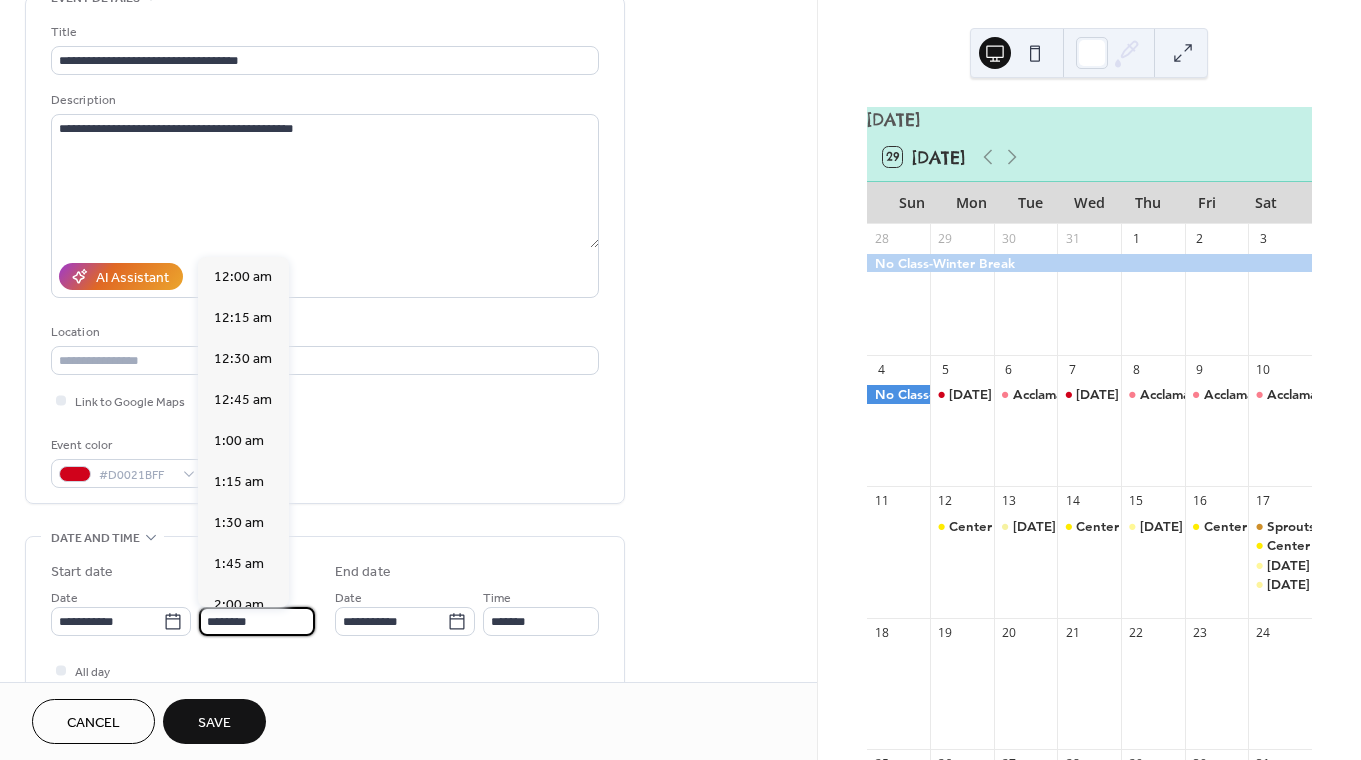 click on "********" at bounding box center (257, 621) 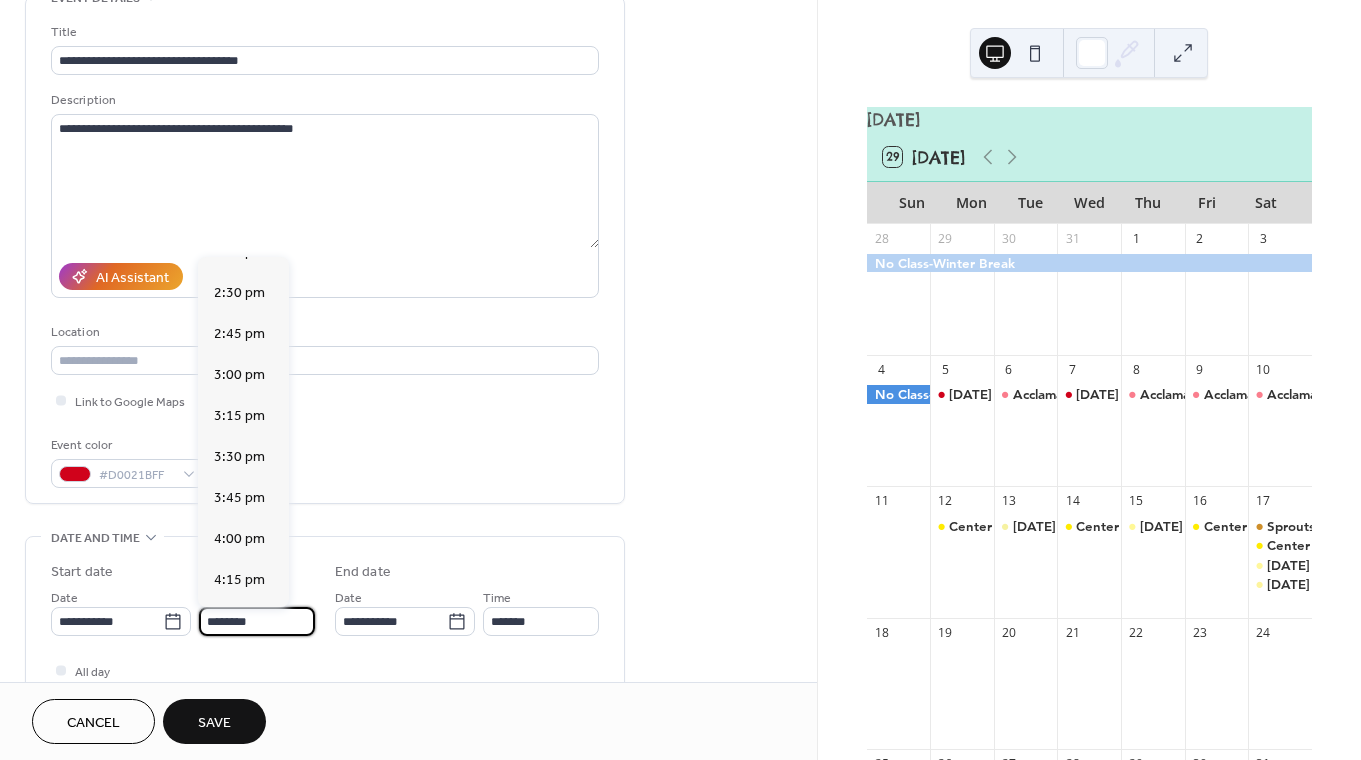 scroll, scrollTop: 2360, scrollLeft: 0, axis: vertical 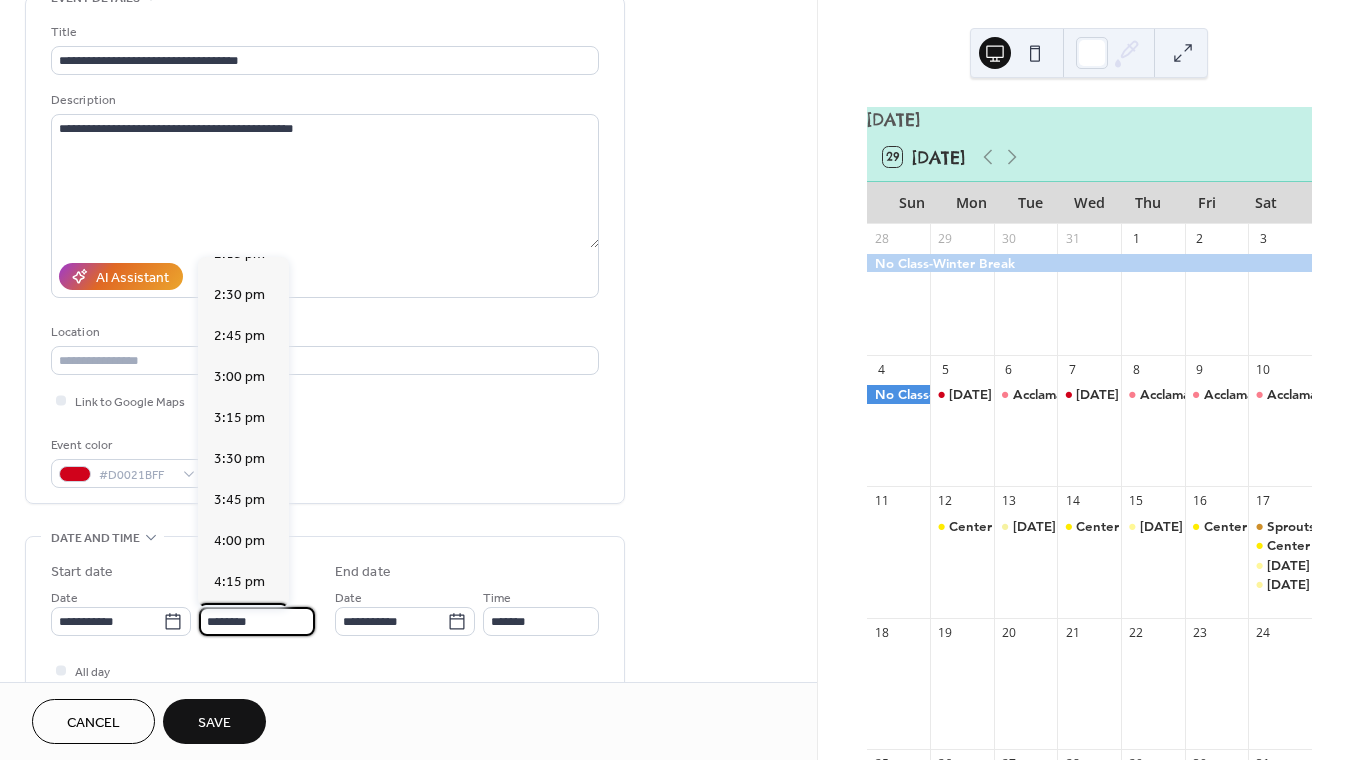 click on "4:30 pm" at bounding box center [239, 623] 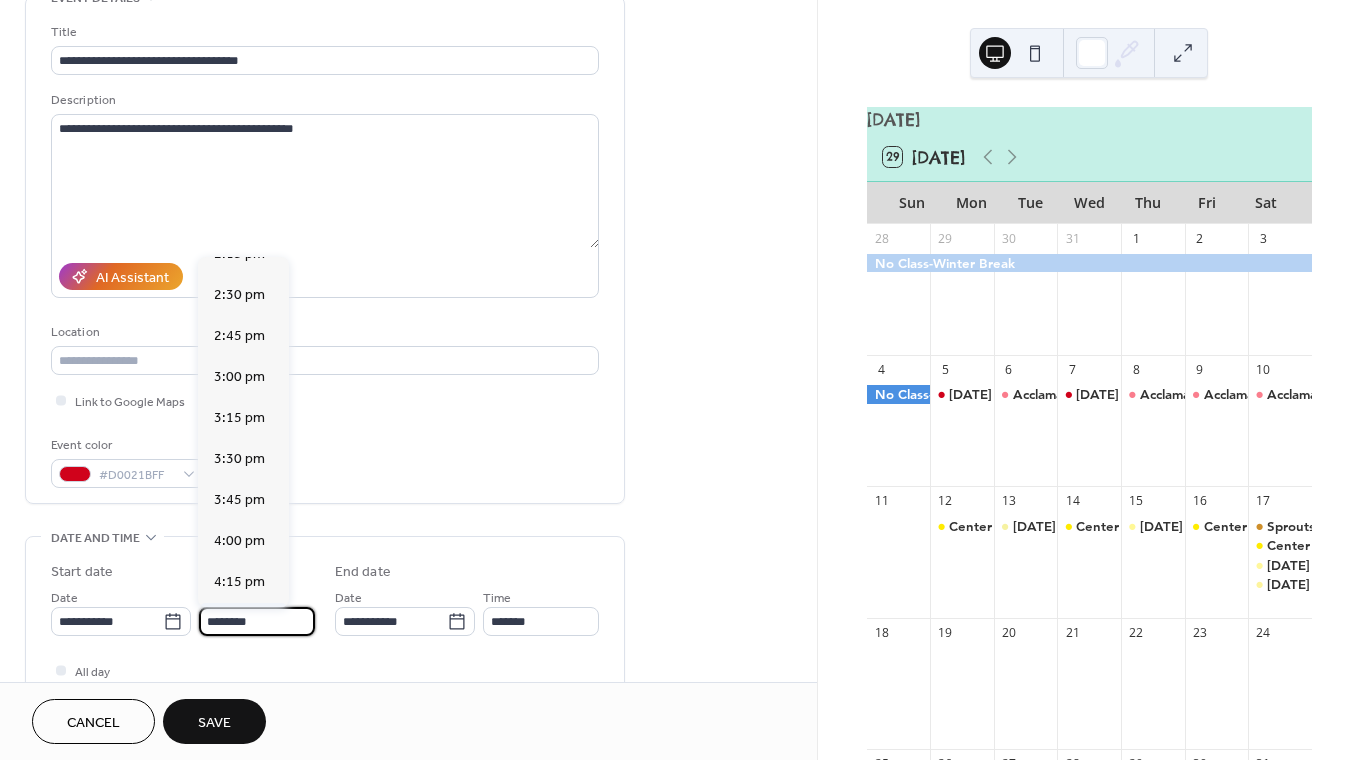 type on "*******" 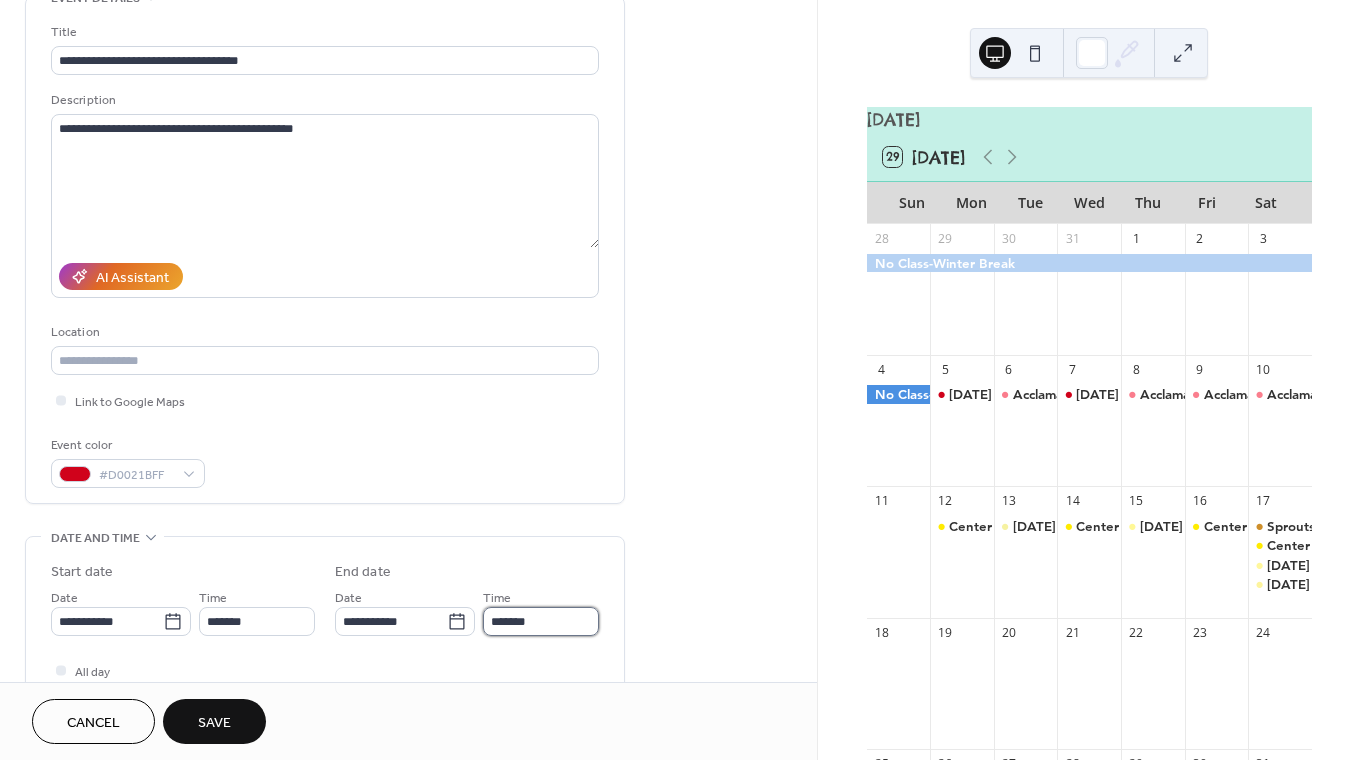 click on "*******" at bounding box center (541, 621) 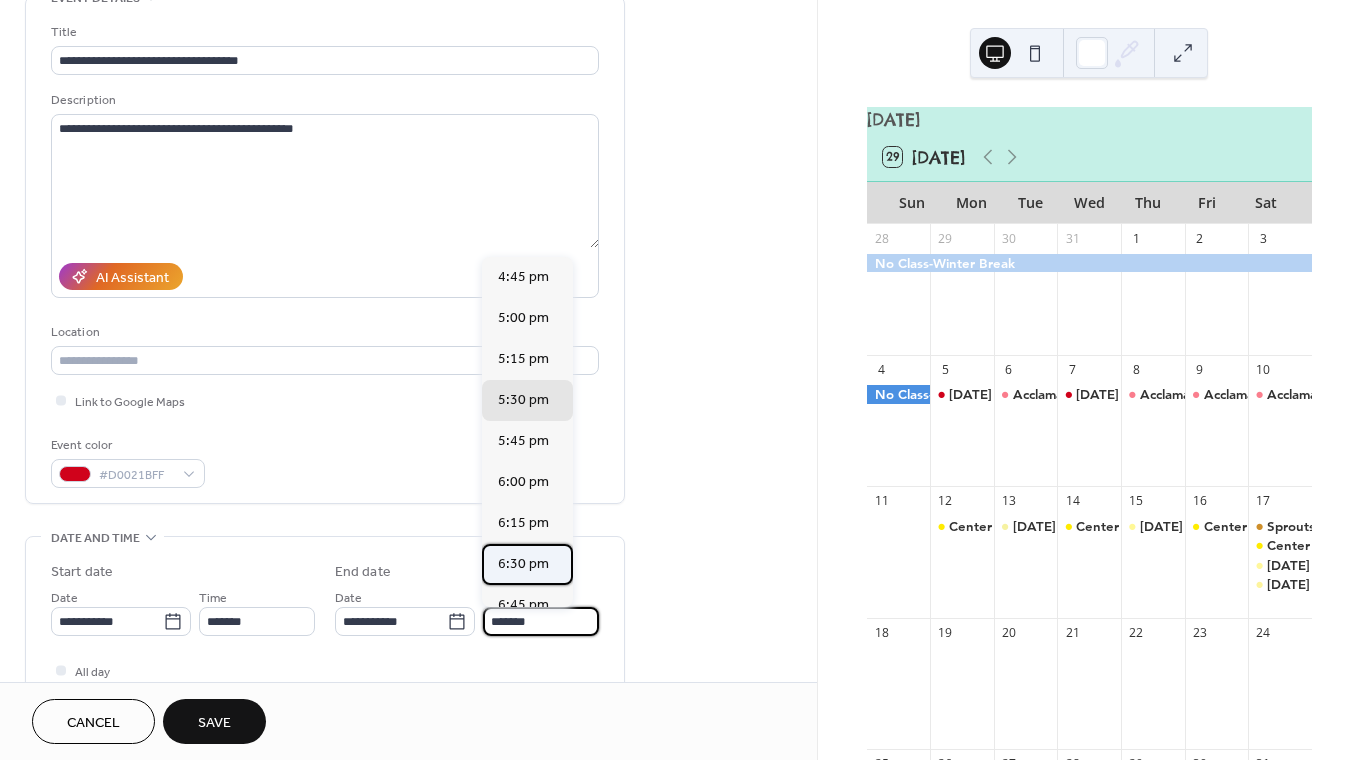 click on "6:30 pm" at bounding box center (523, 564) 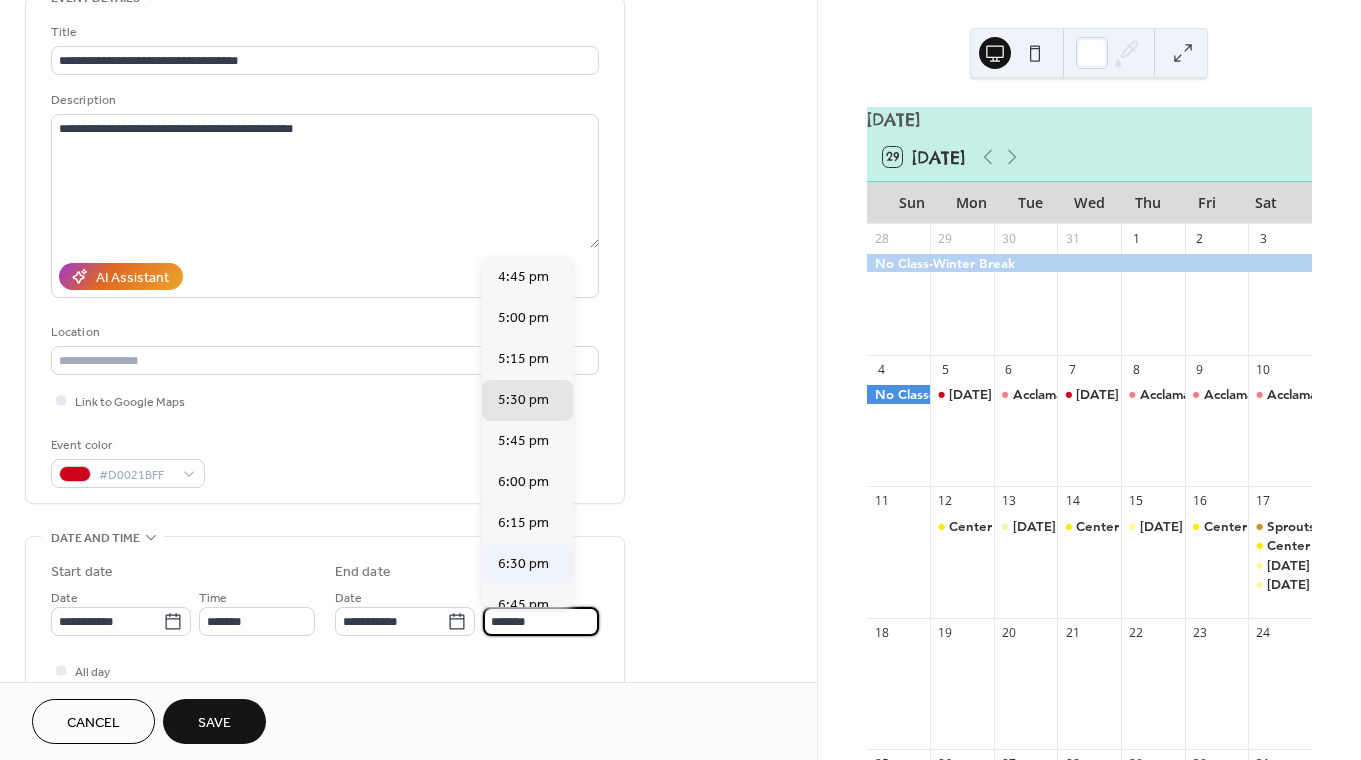 type on "*******" 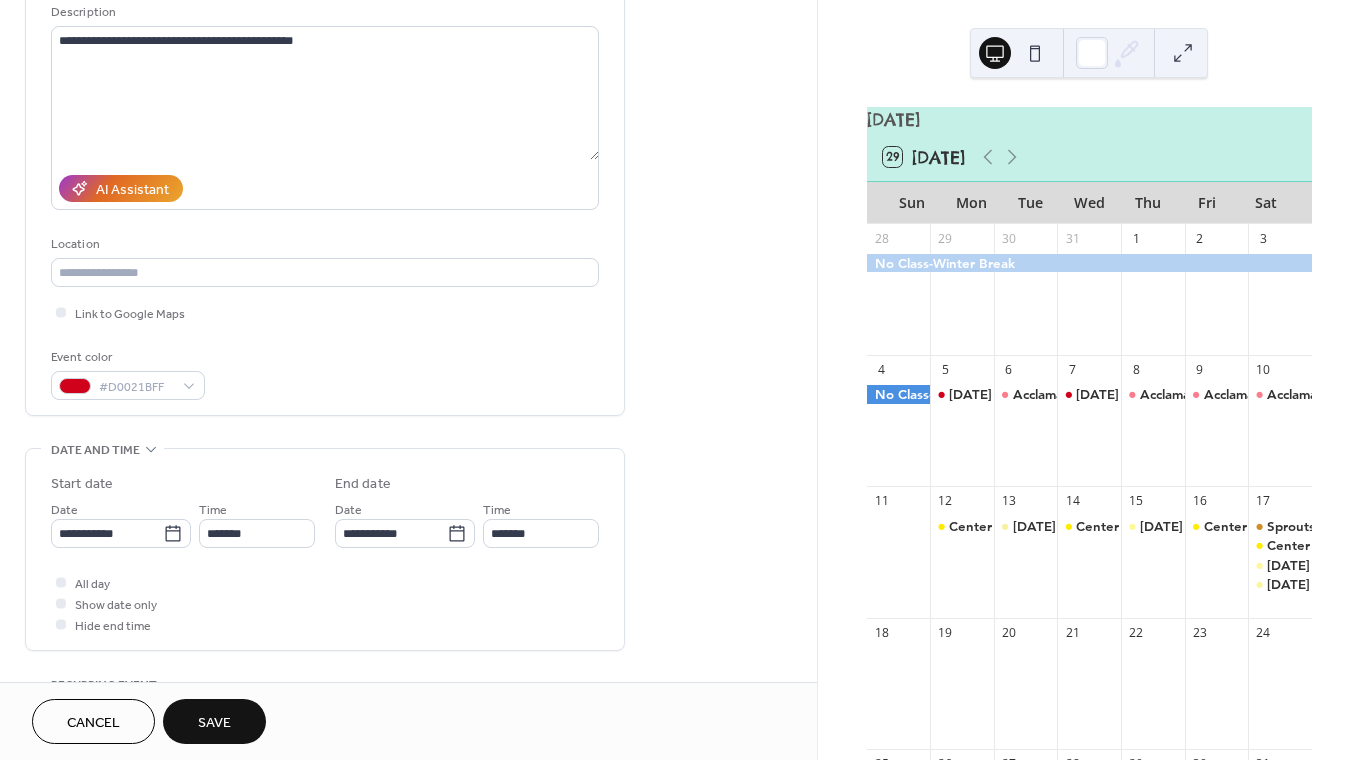 scroll, scrollTop: 238, scrollLeft: 0, axis: vertical 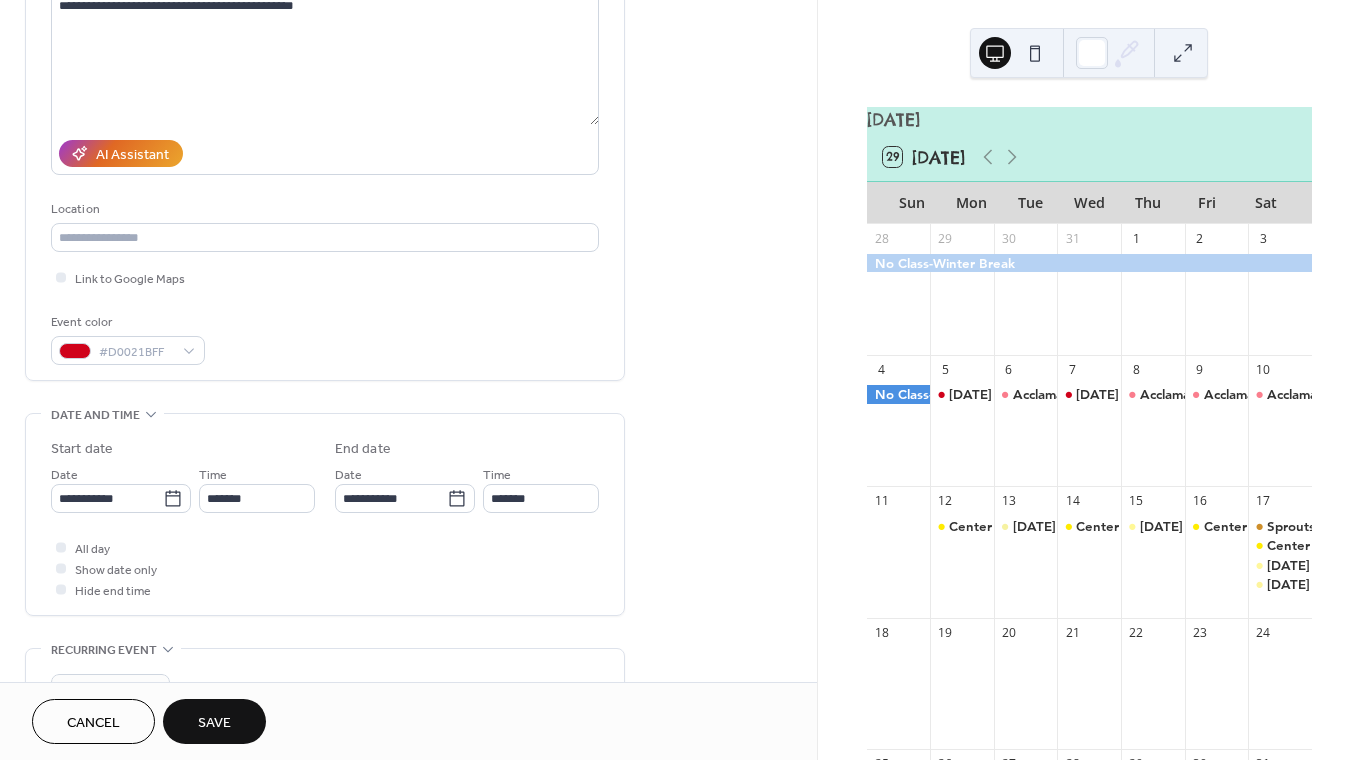 click on "Save" at bounding box center (214, 723) 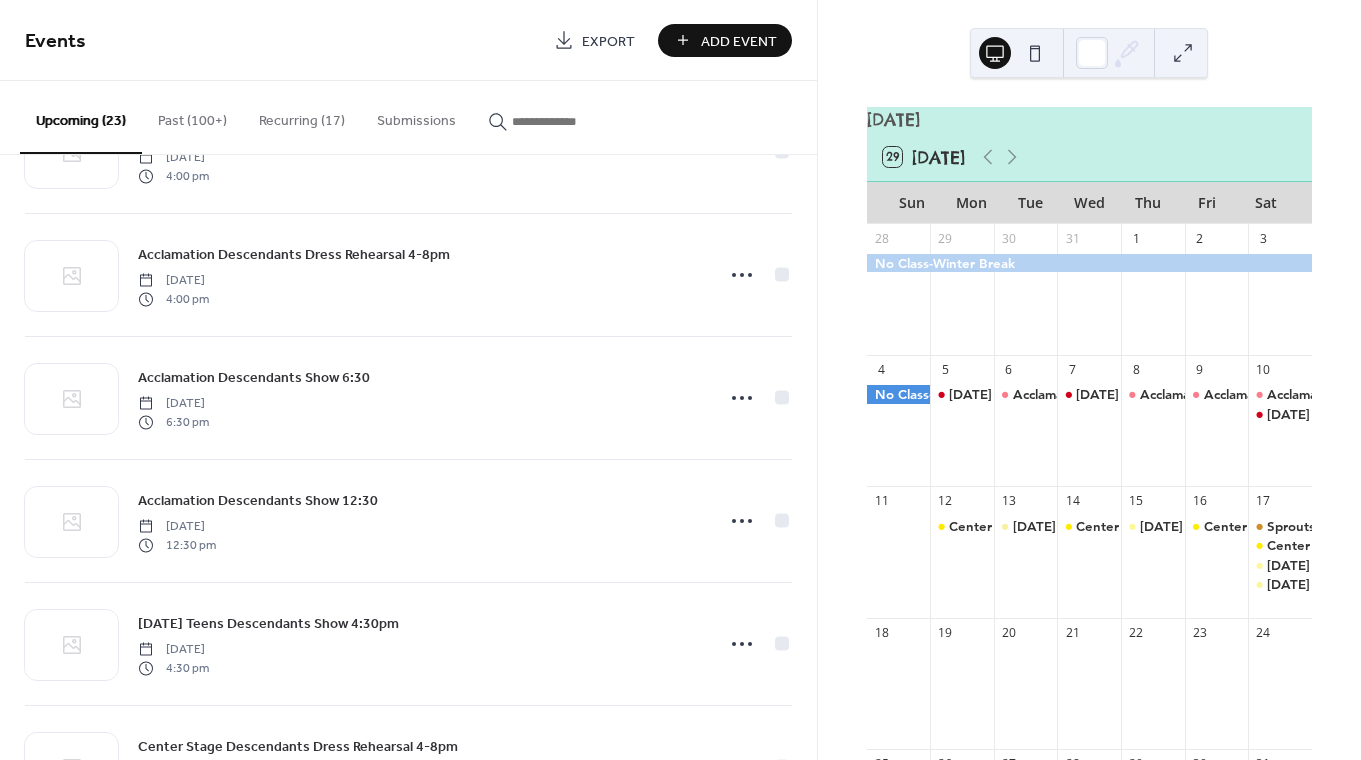 scroll, scrollTop: 1311, scrollLeft: 0, axis: vertical 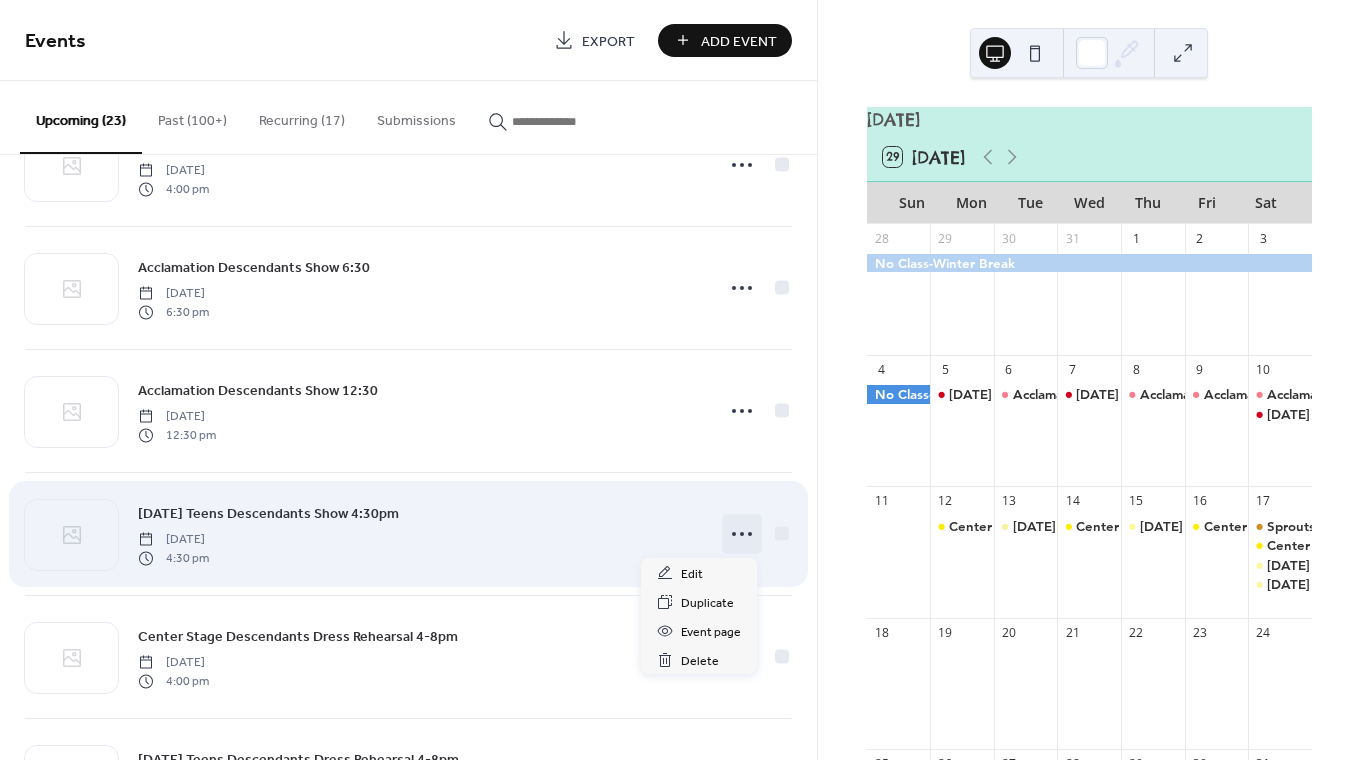 click 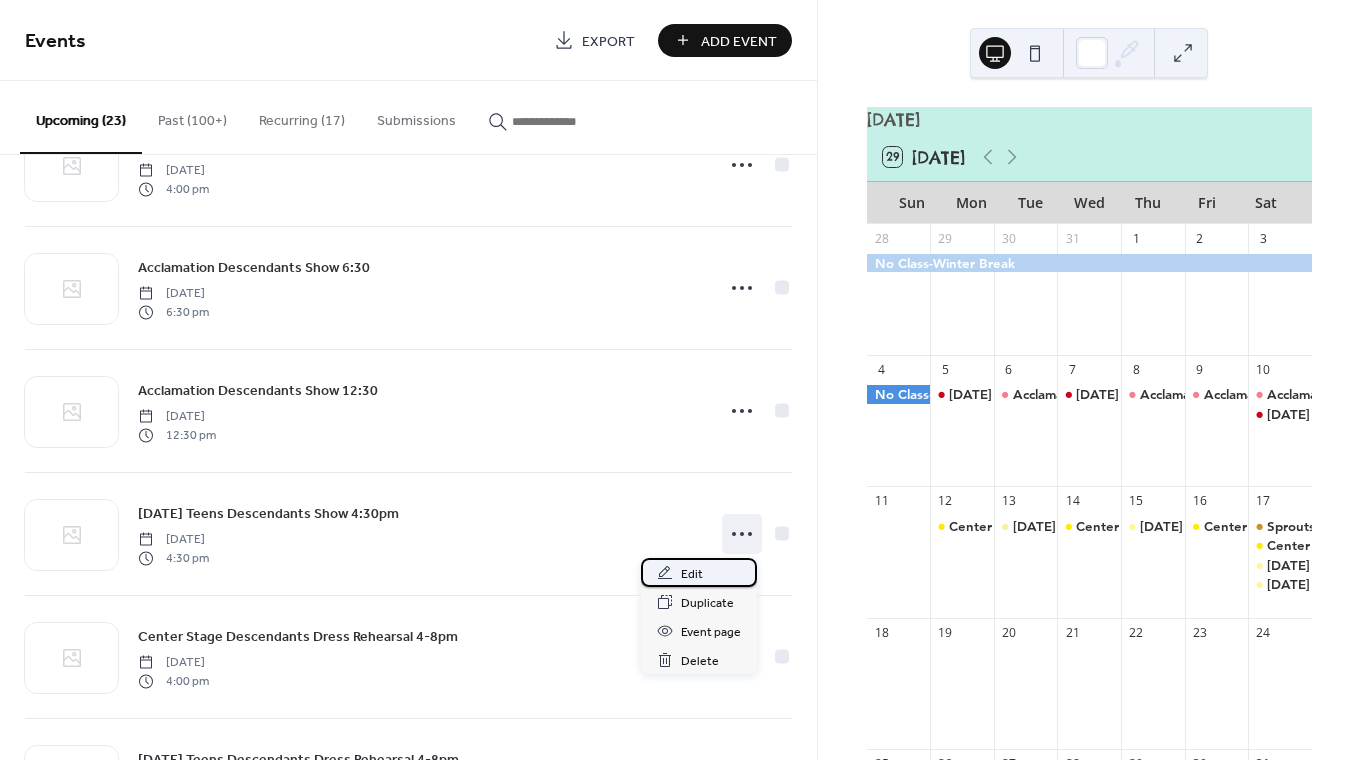 click on "Edit" at bounding box center (692, 574) 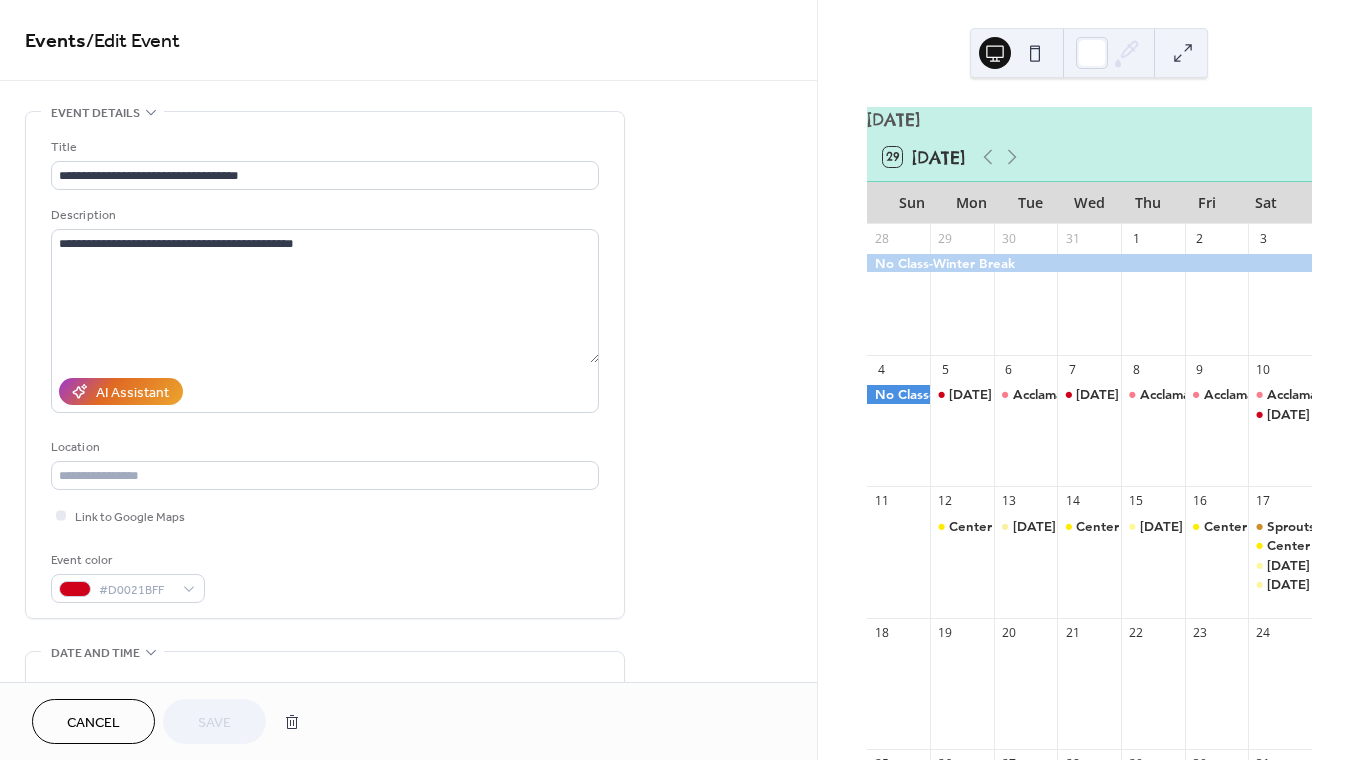 click on "Cancel" at bounding box center [93, 721] 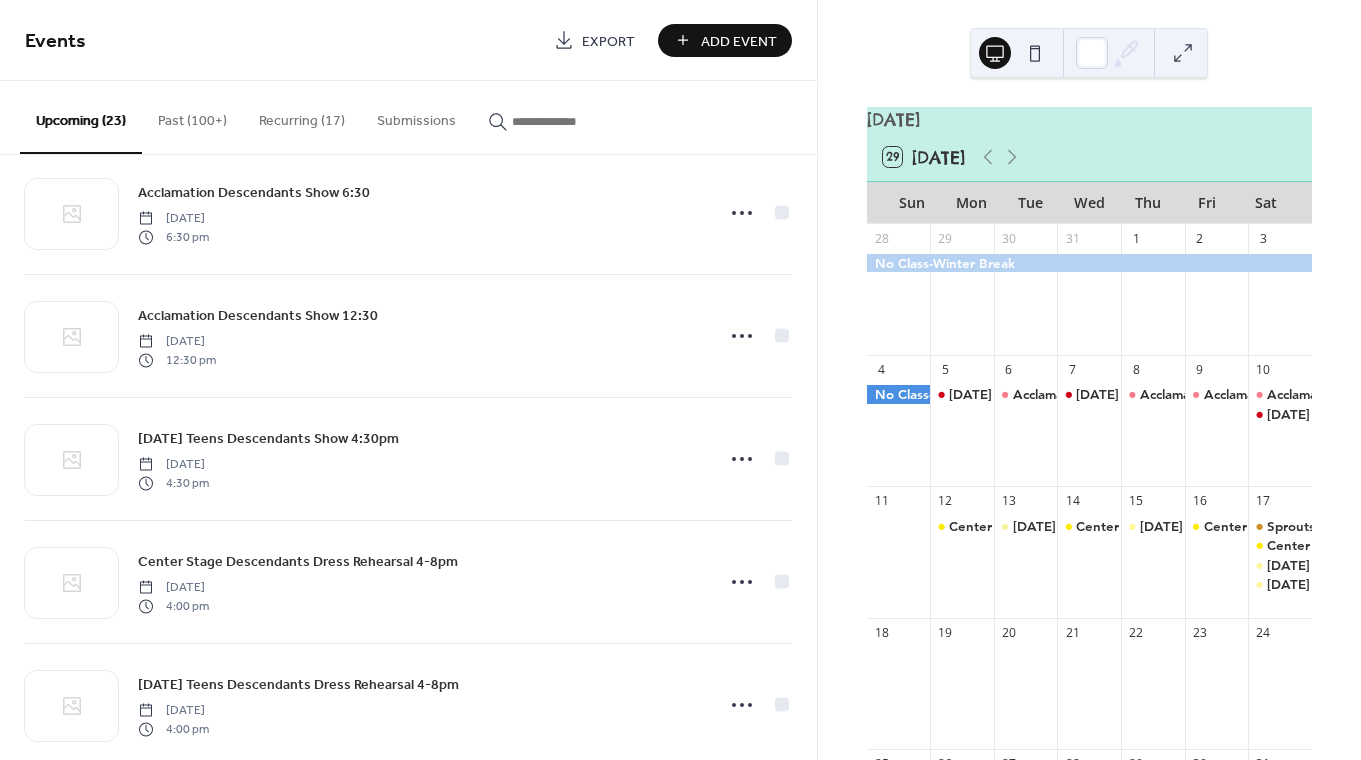scroll, scrollTop: 1416, scrollLeft: 0, axis: vertical 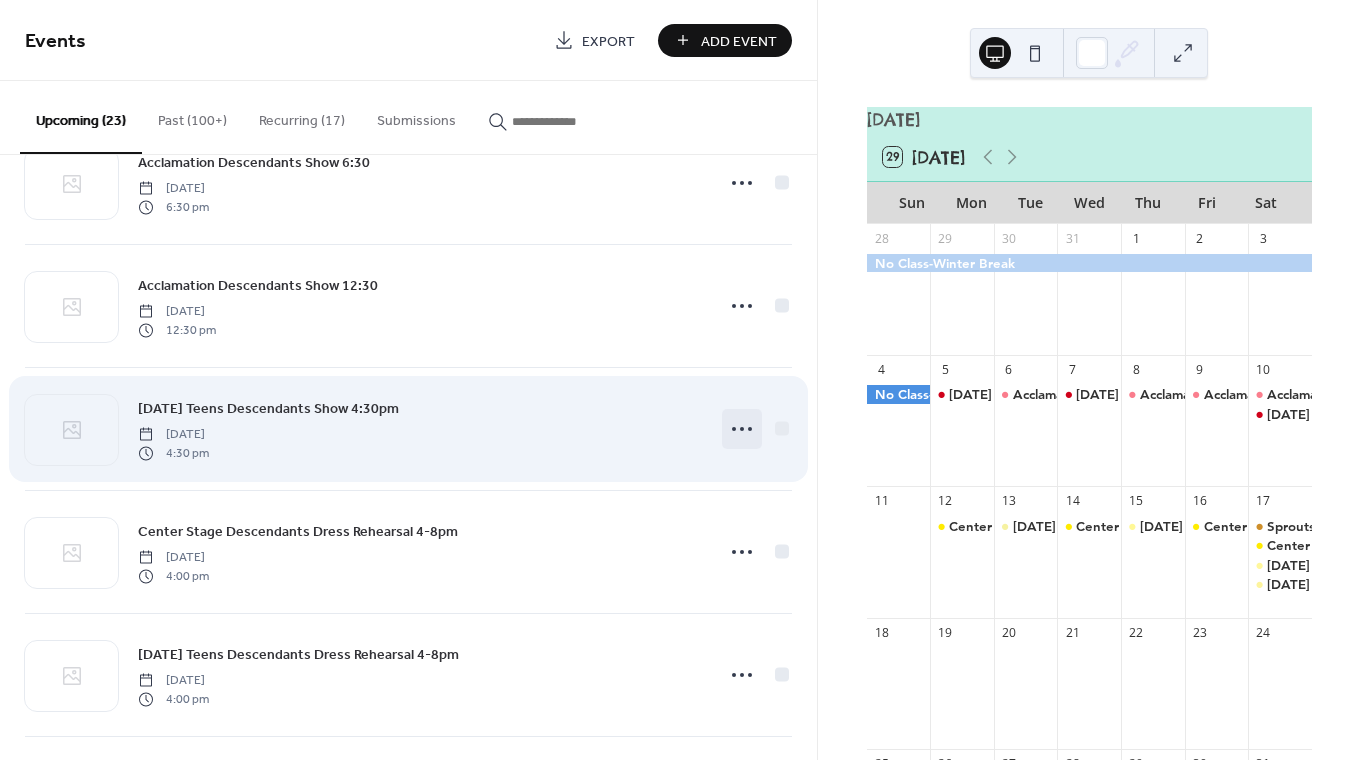 click 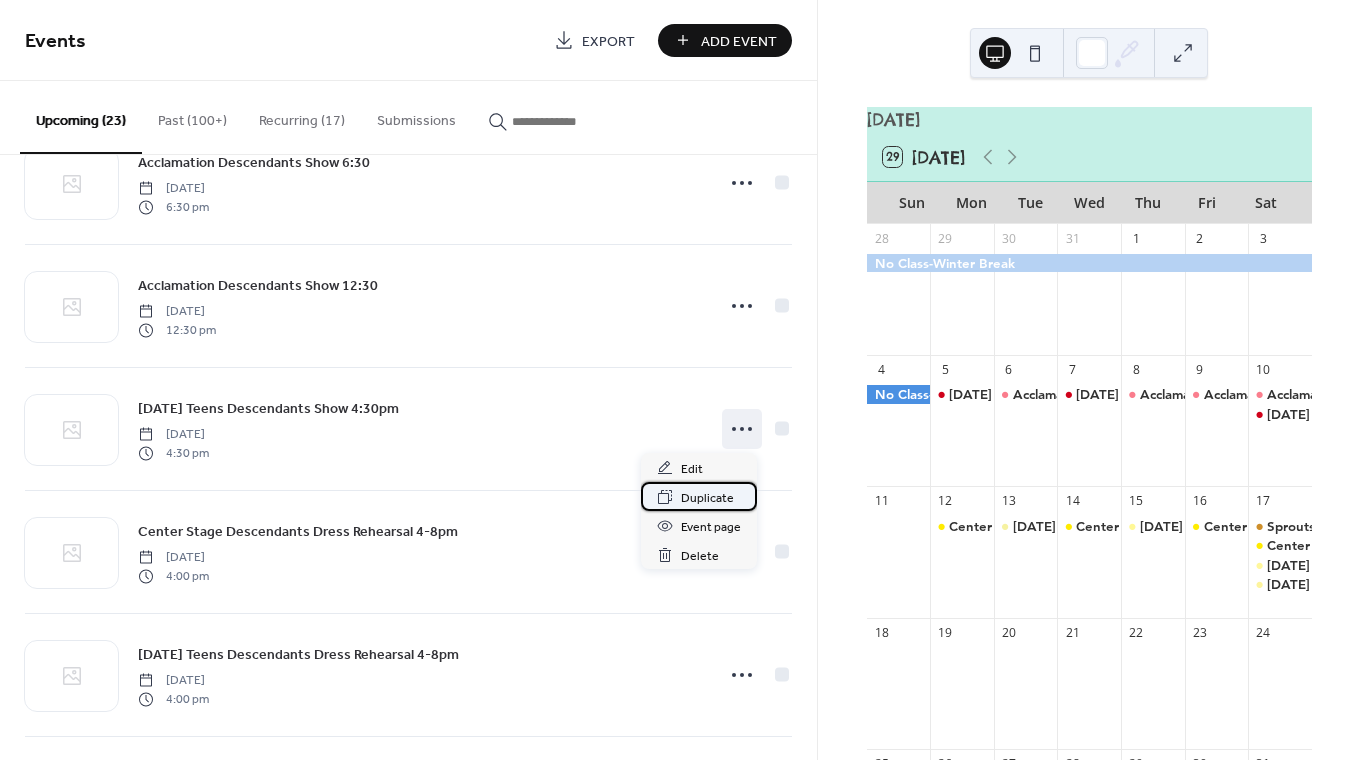 click on "Duplicate" at bounding box center (699, 496) 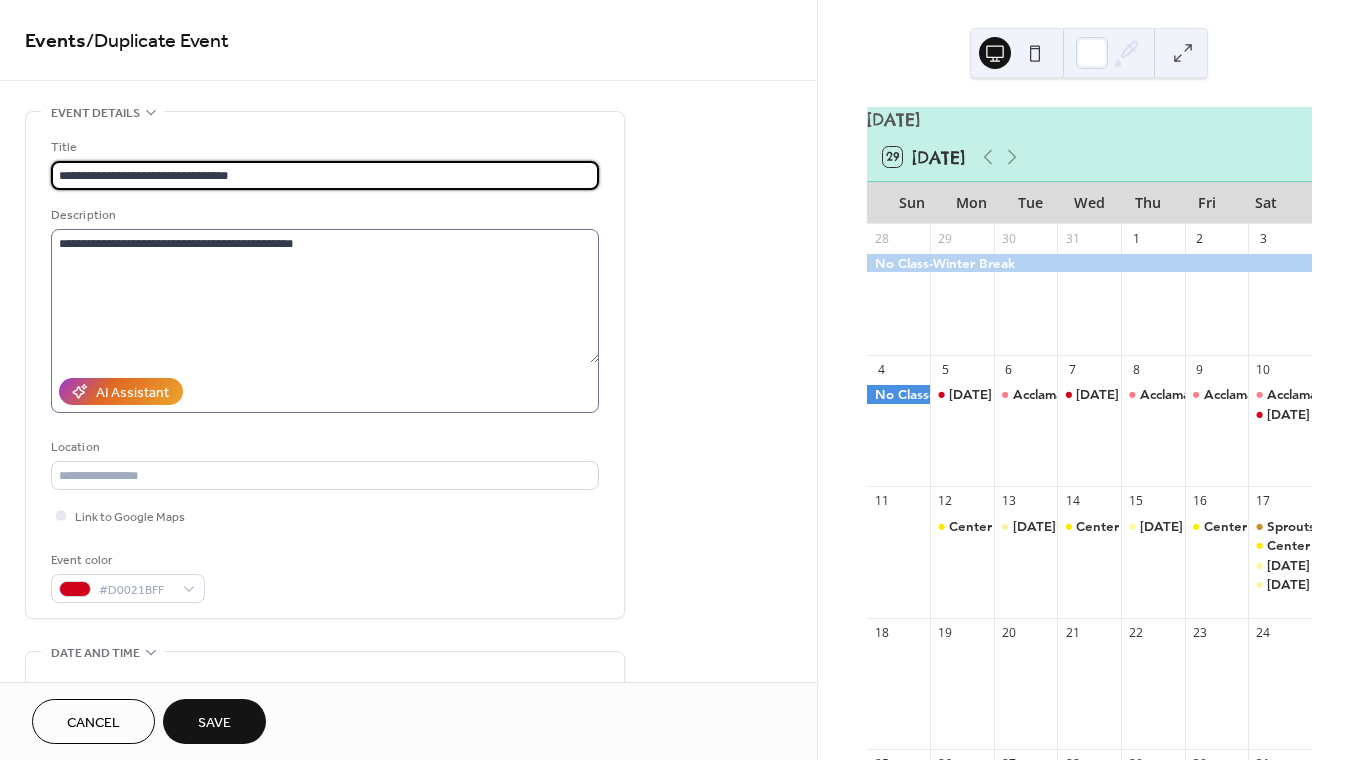 type on "**********" 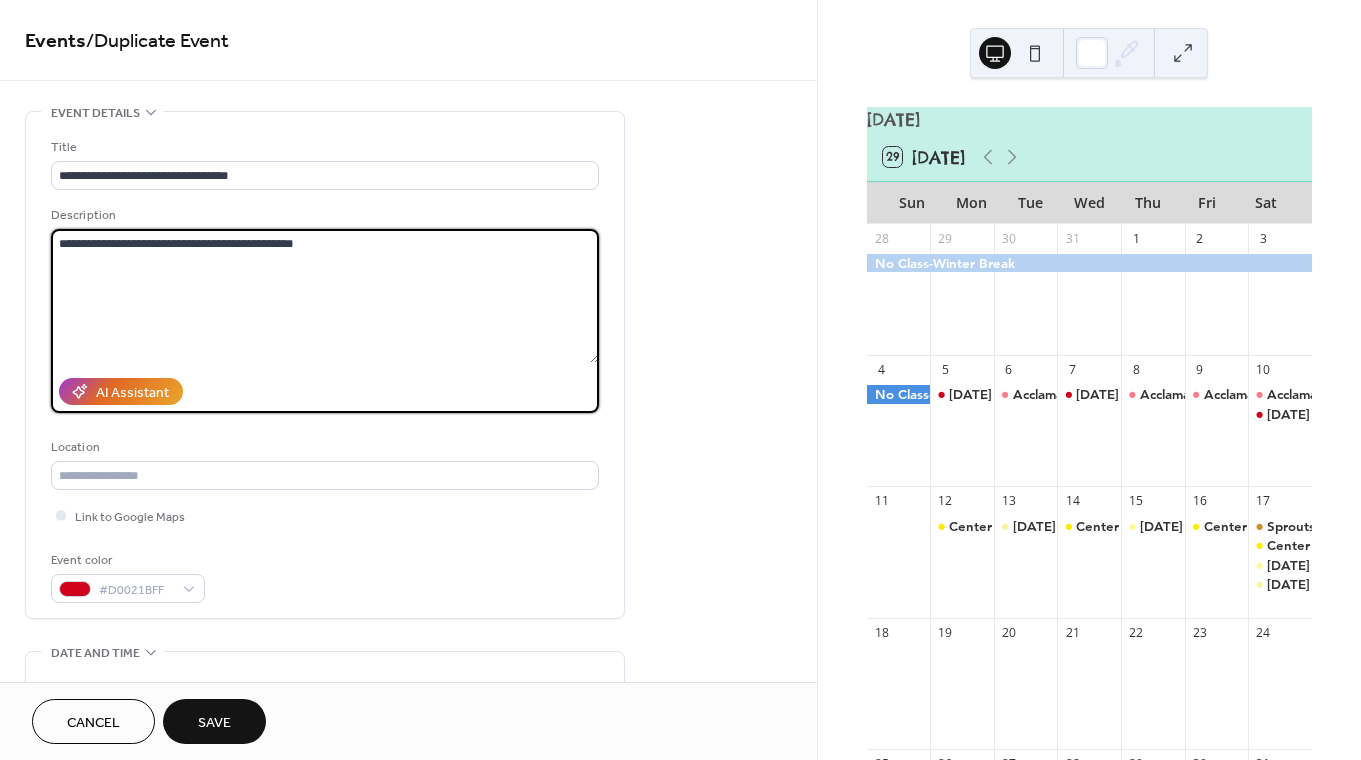 drag, startPoint x: 301, startPoint y: 240, endPoint x: 164, endPoint y: 234, distance: 137.13132 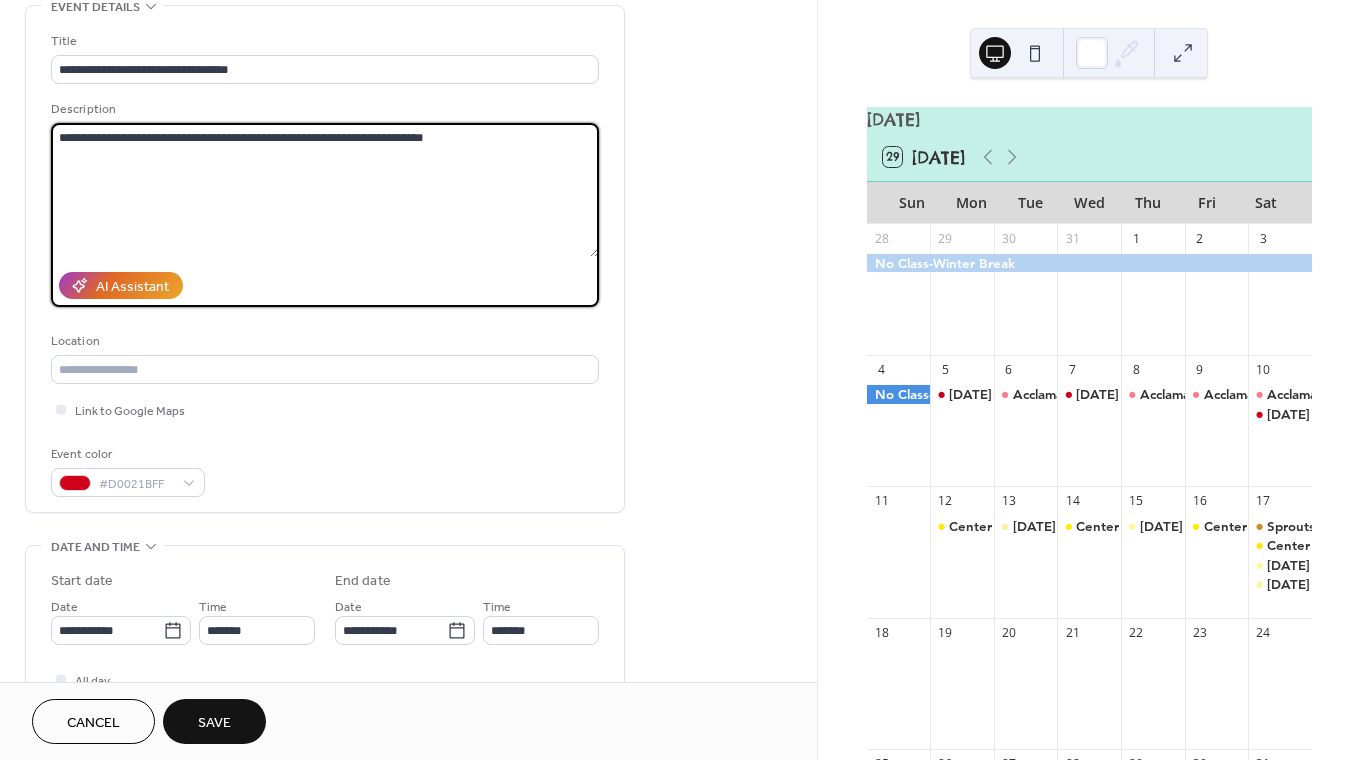scroll, scrollTop: 138, scrollLeft: 0, axis: vertical 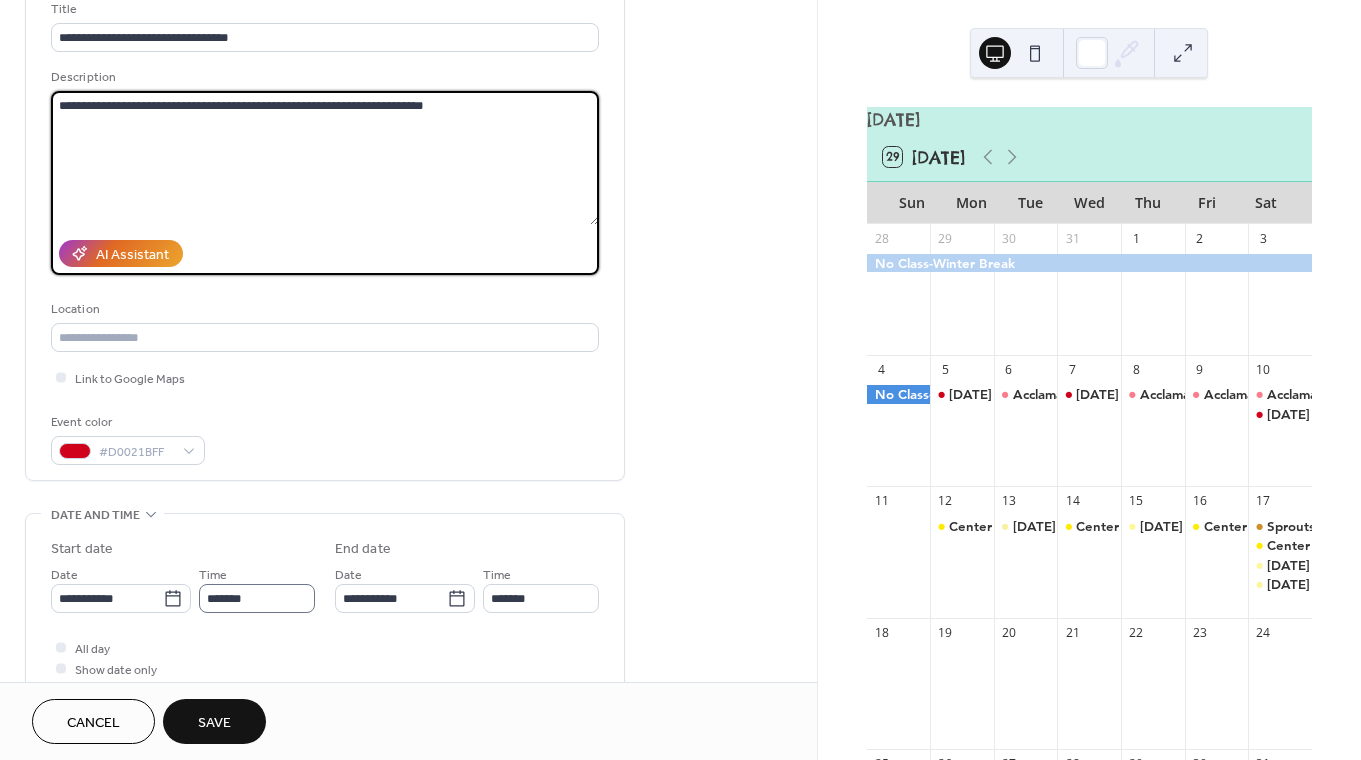 type on "**********" 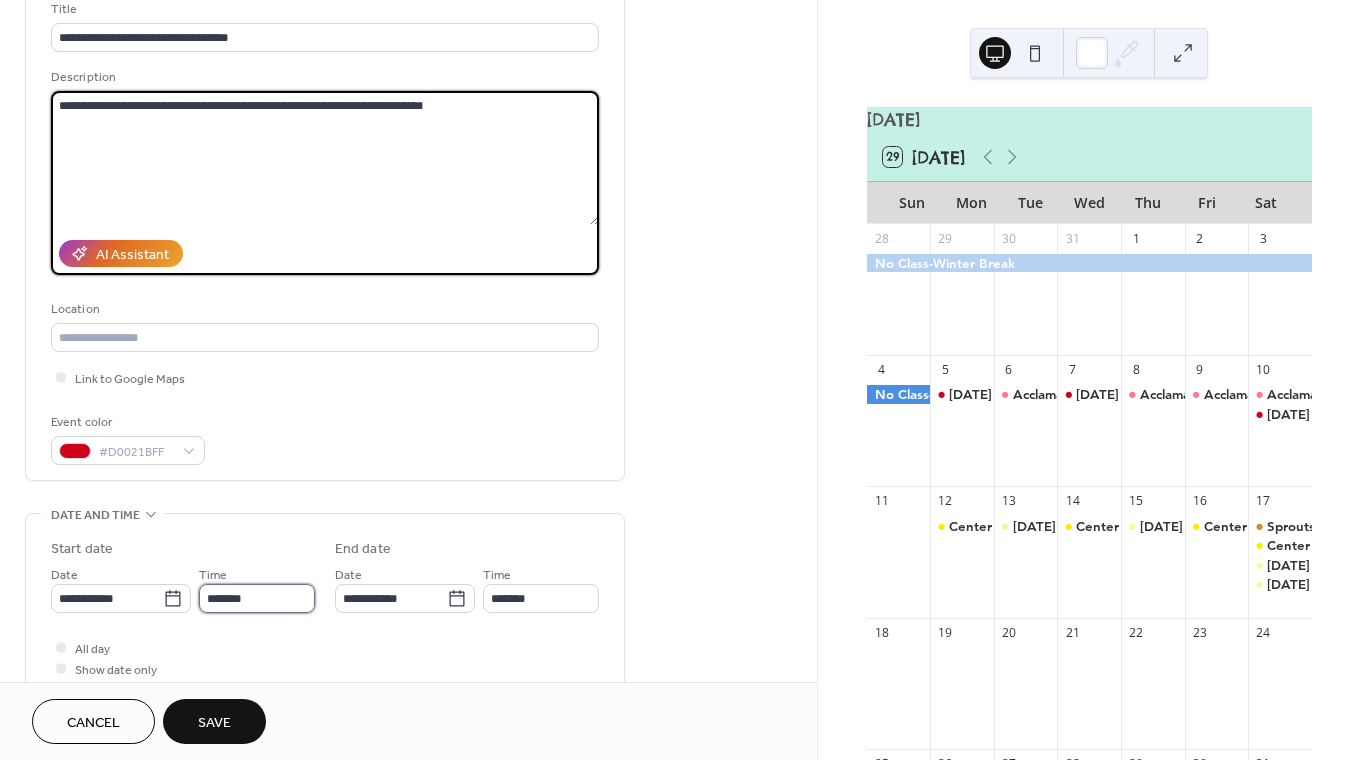 click on "*******" at bounding box center (257, 598) 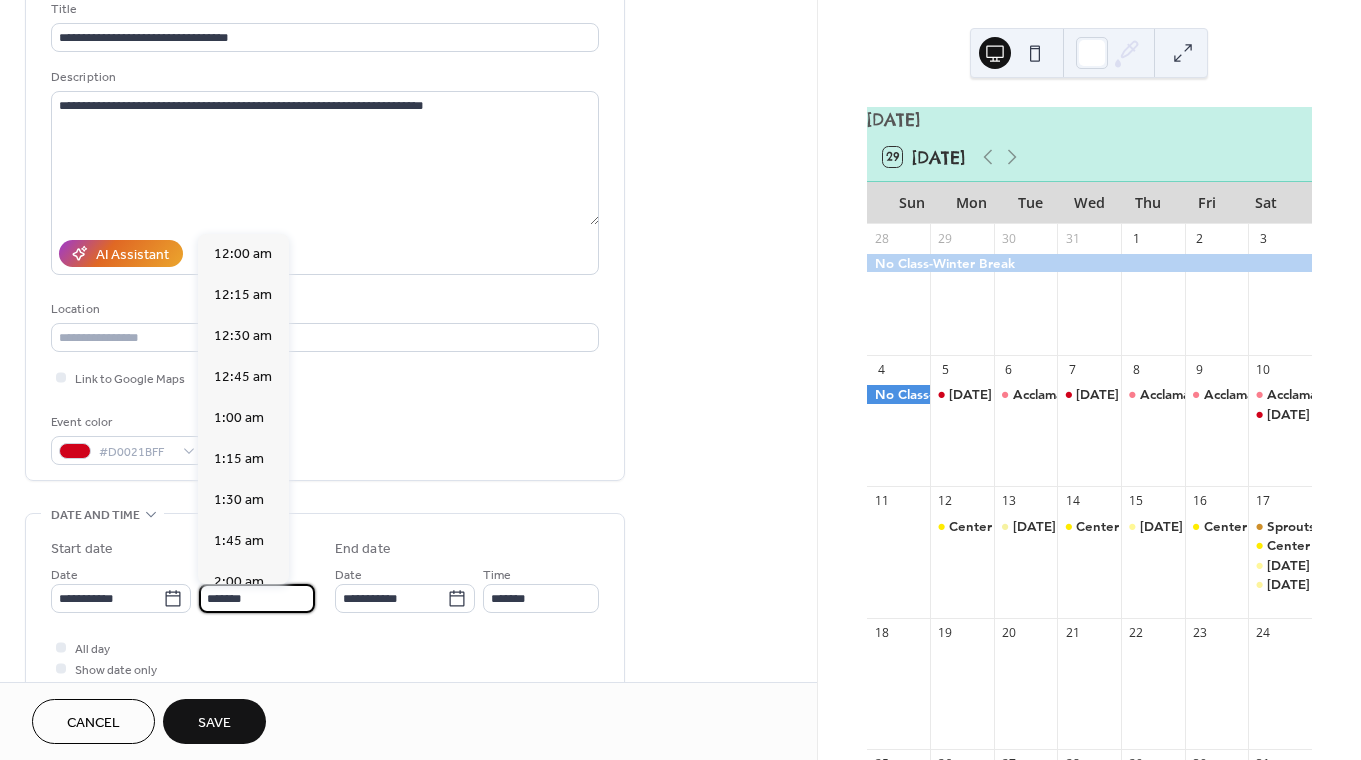 scroll, scrollTop: 2673, scrollLeft: 0, axis: vertical 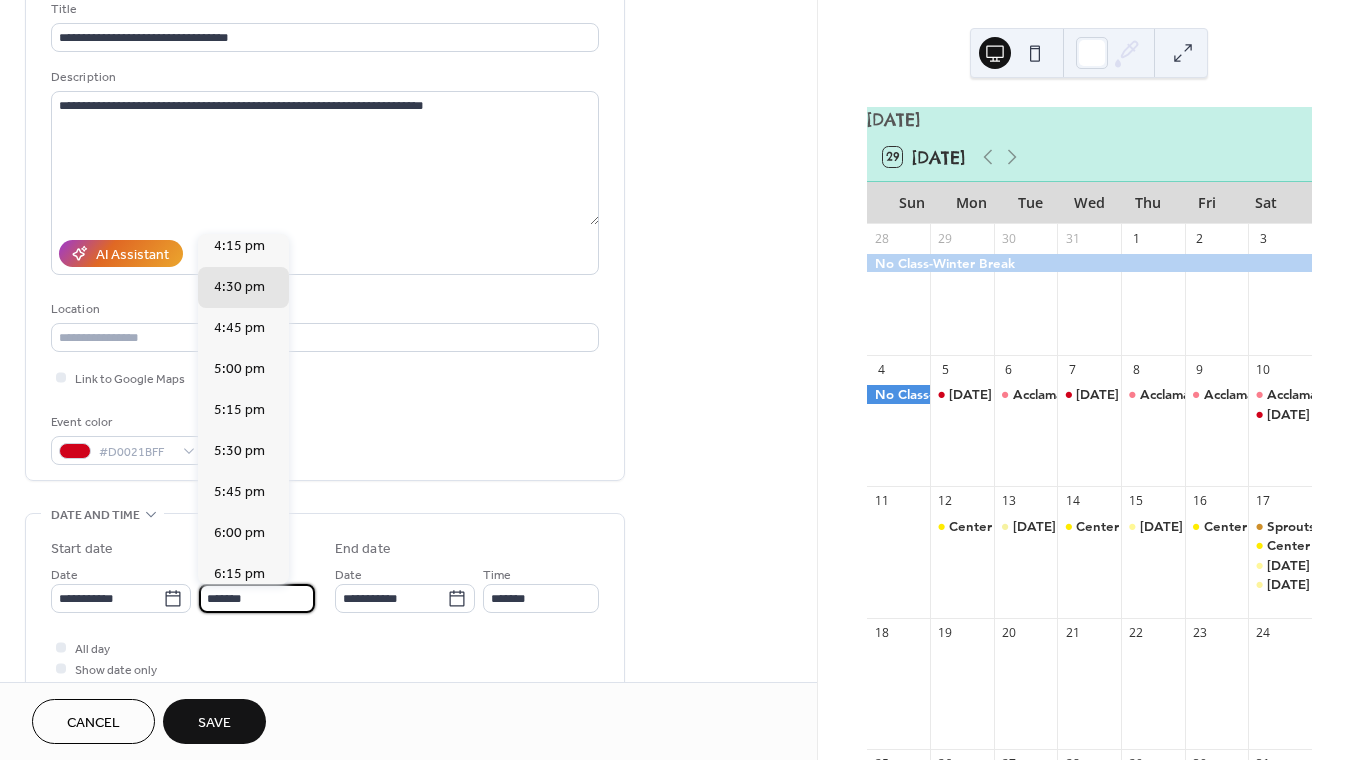 click on "6:30 pm" at bounding box center (239, 615) 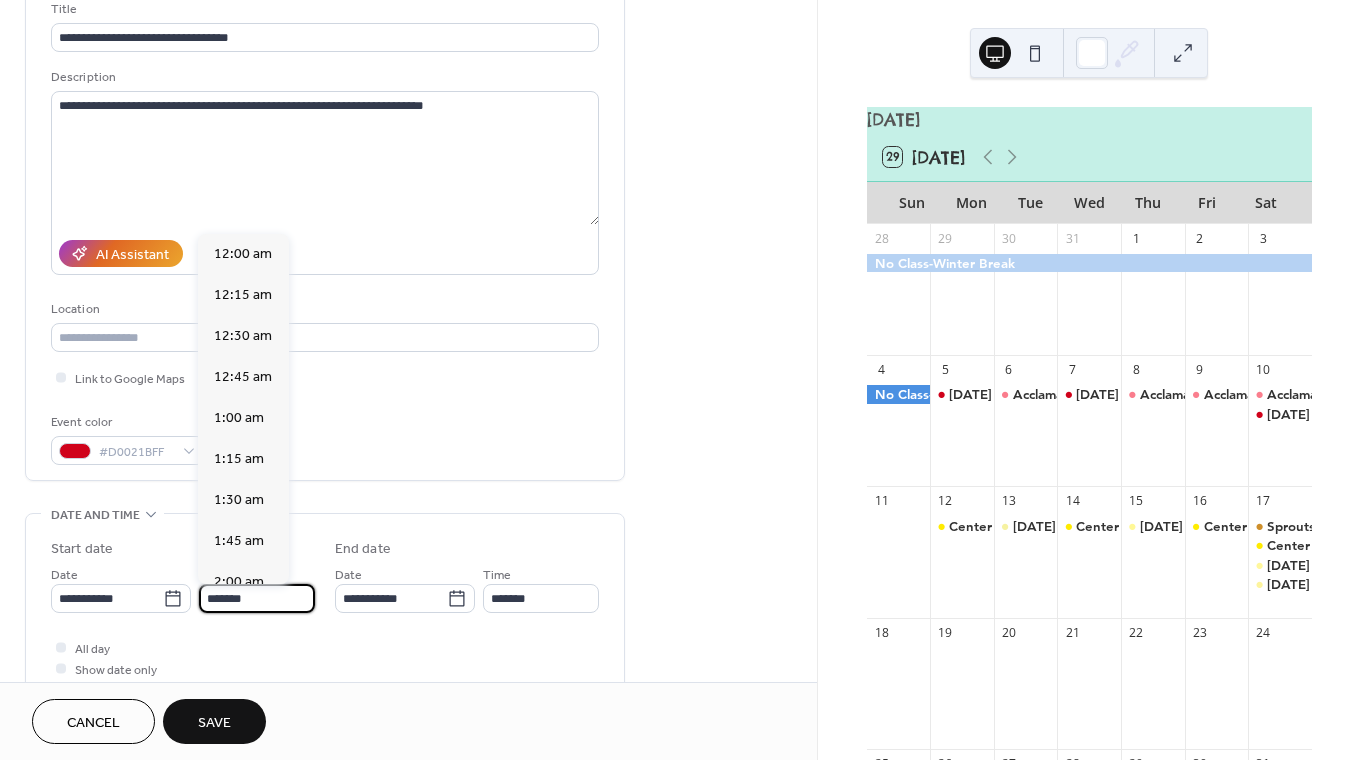 click on "*******" at bounding box center (257, 598) 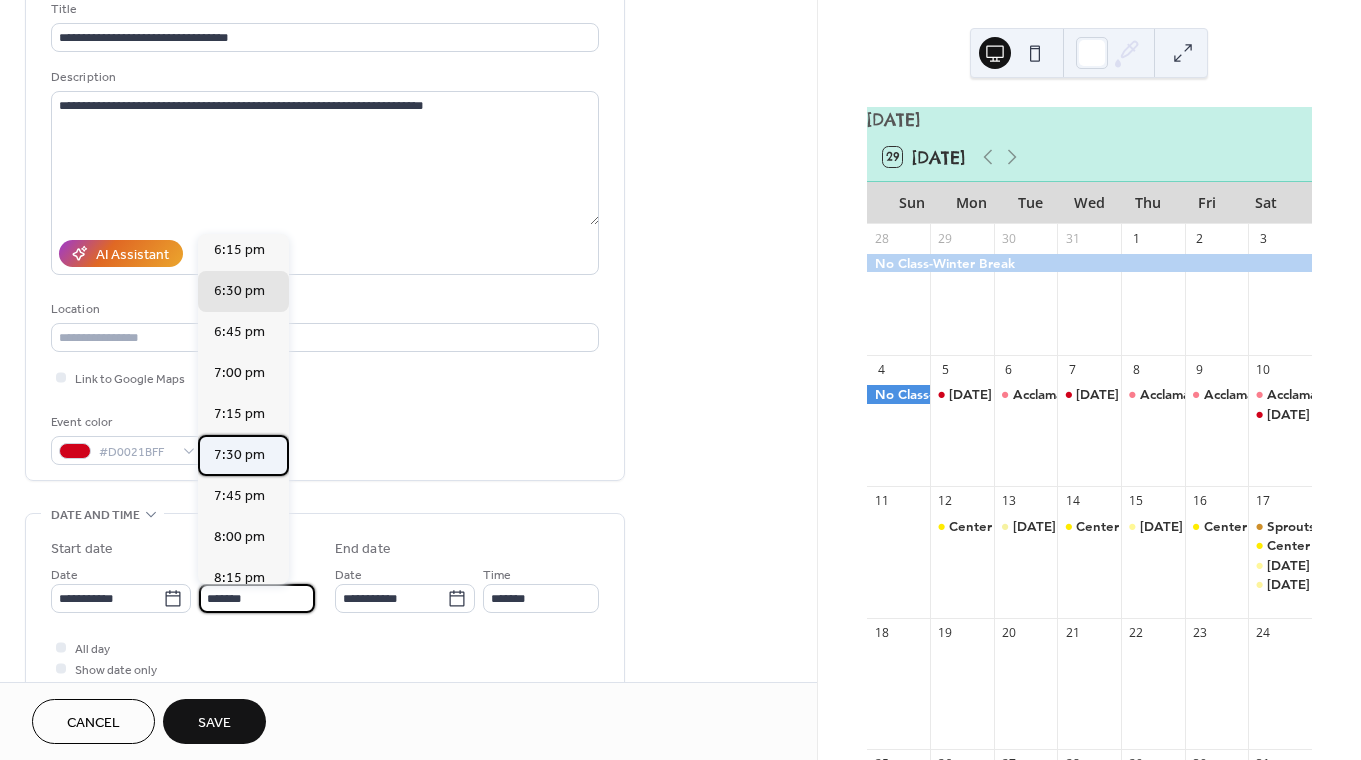click on "7:30 pm" at bounding box center (239, 455) 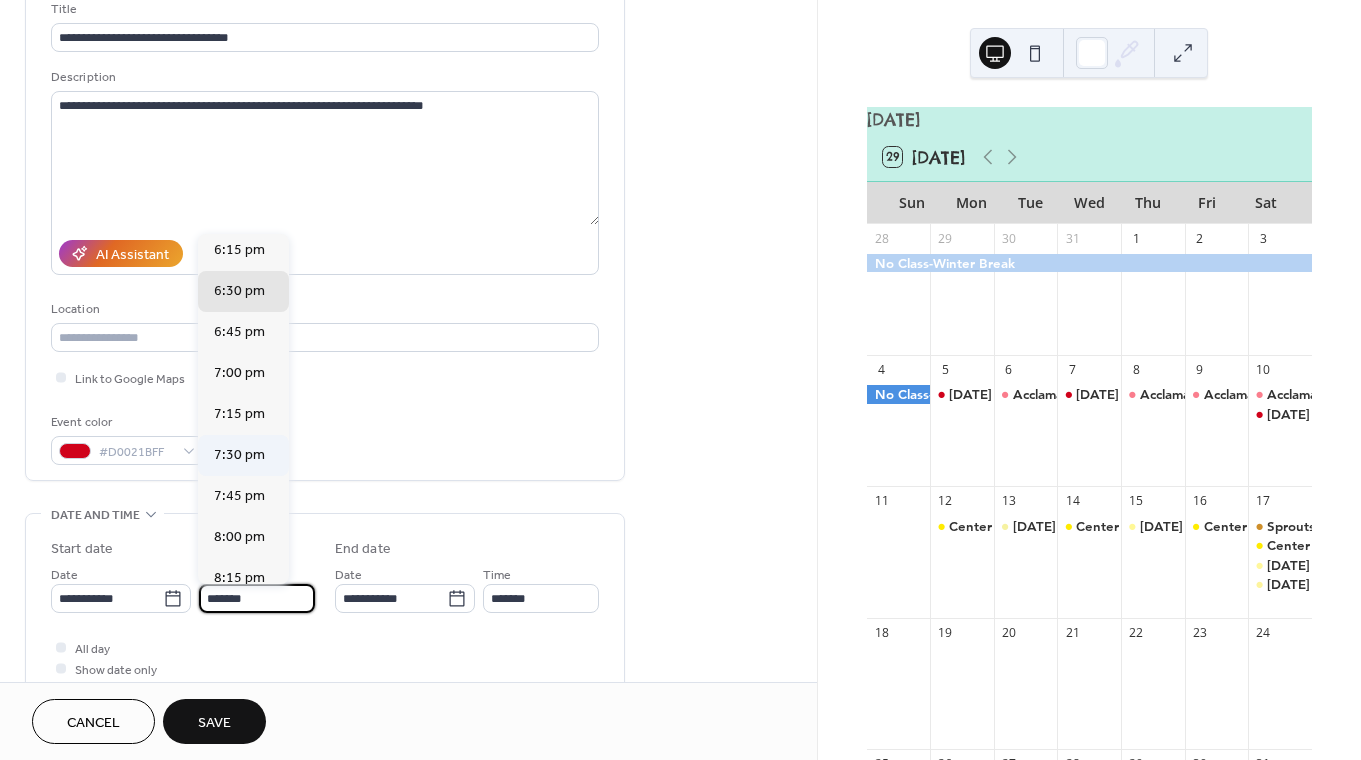type on "*******" 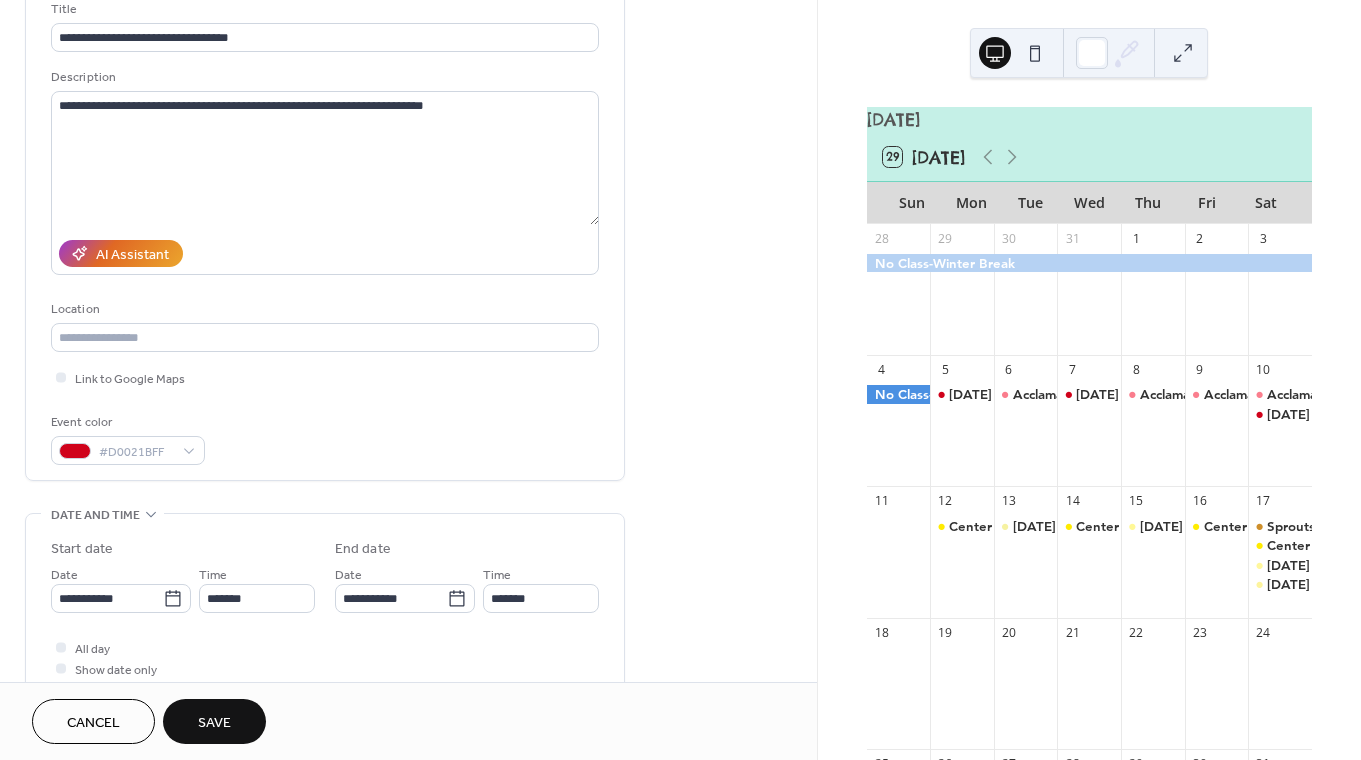click on "Save" at bounding box center [214, 721] 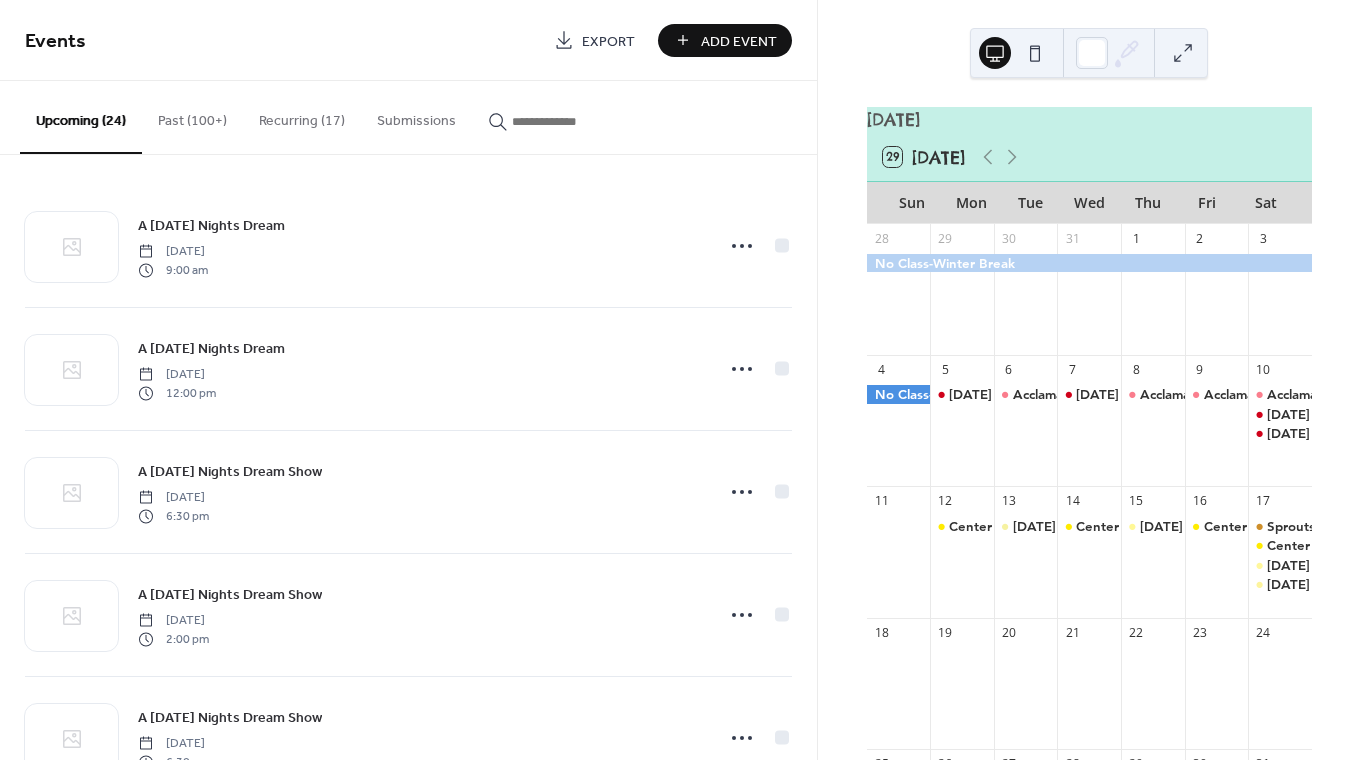click on "Events Export Add Event" at bounding box center (408, 40) 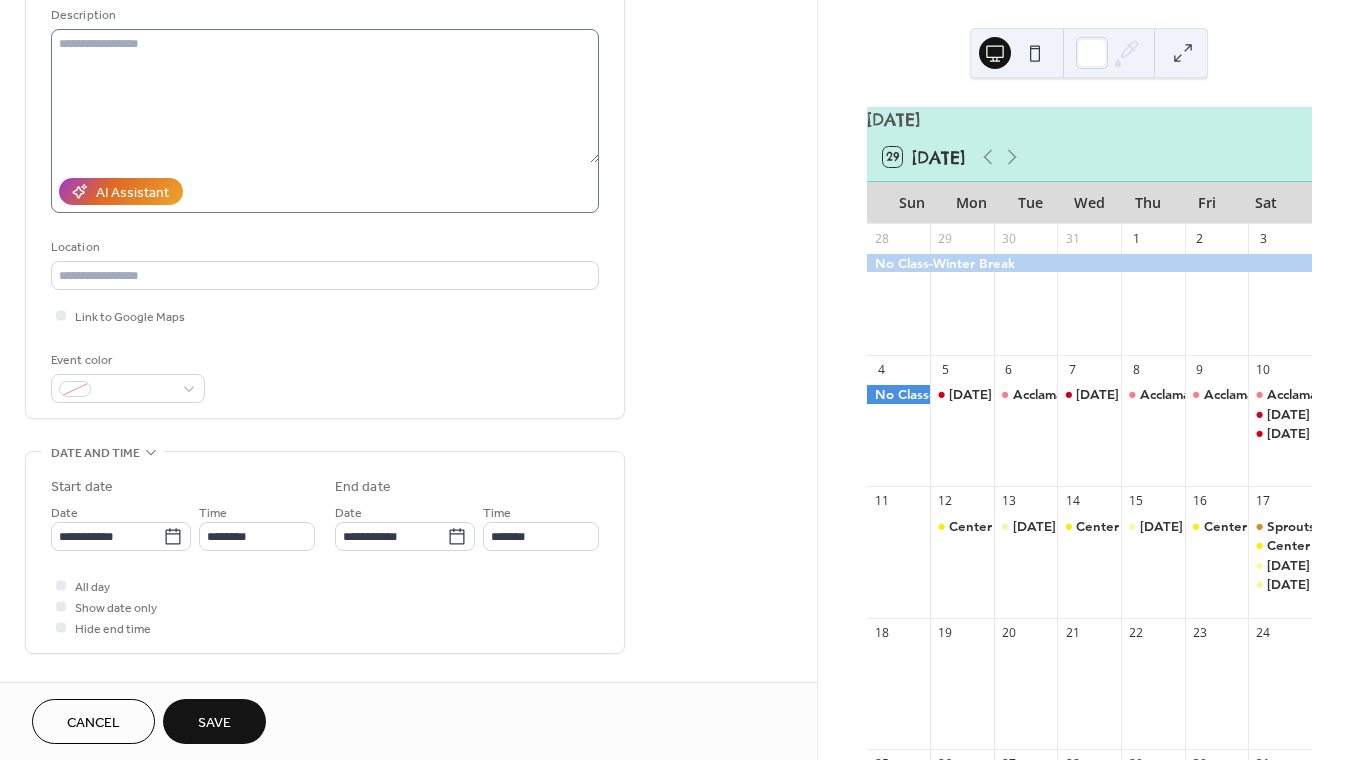 scroll, scrollTop: 211, scrollLeft: 0, axis: vertical 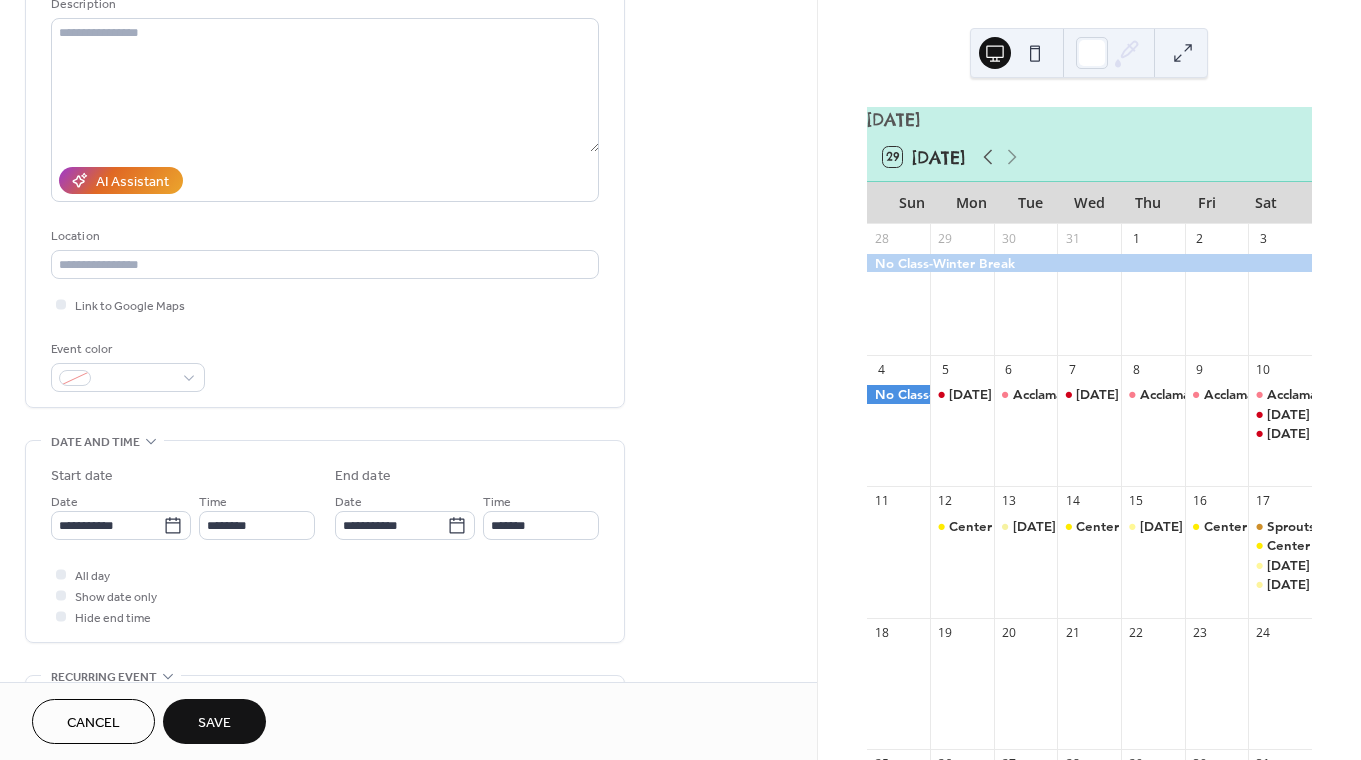 type on "**********" 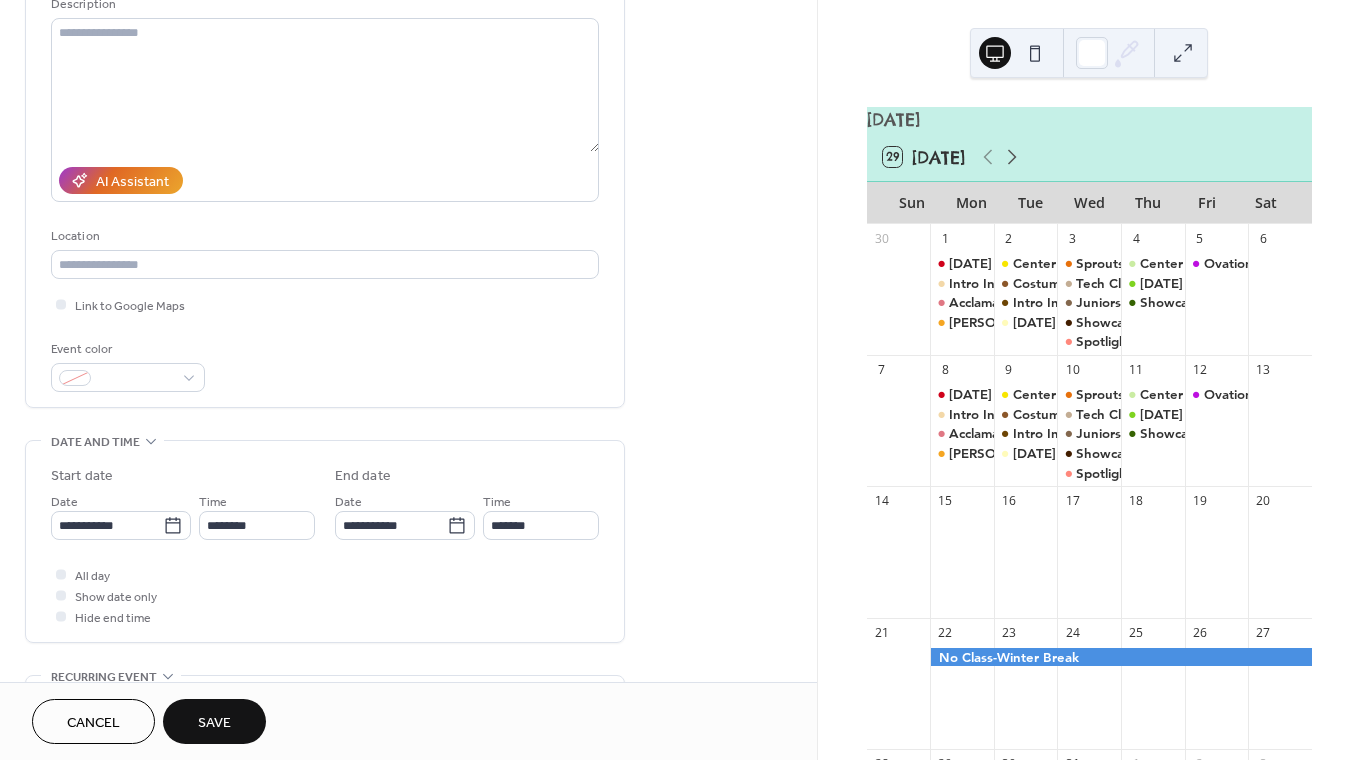 click 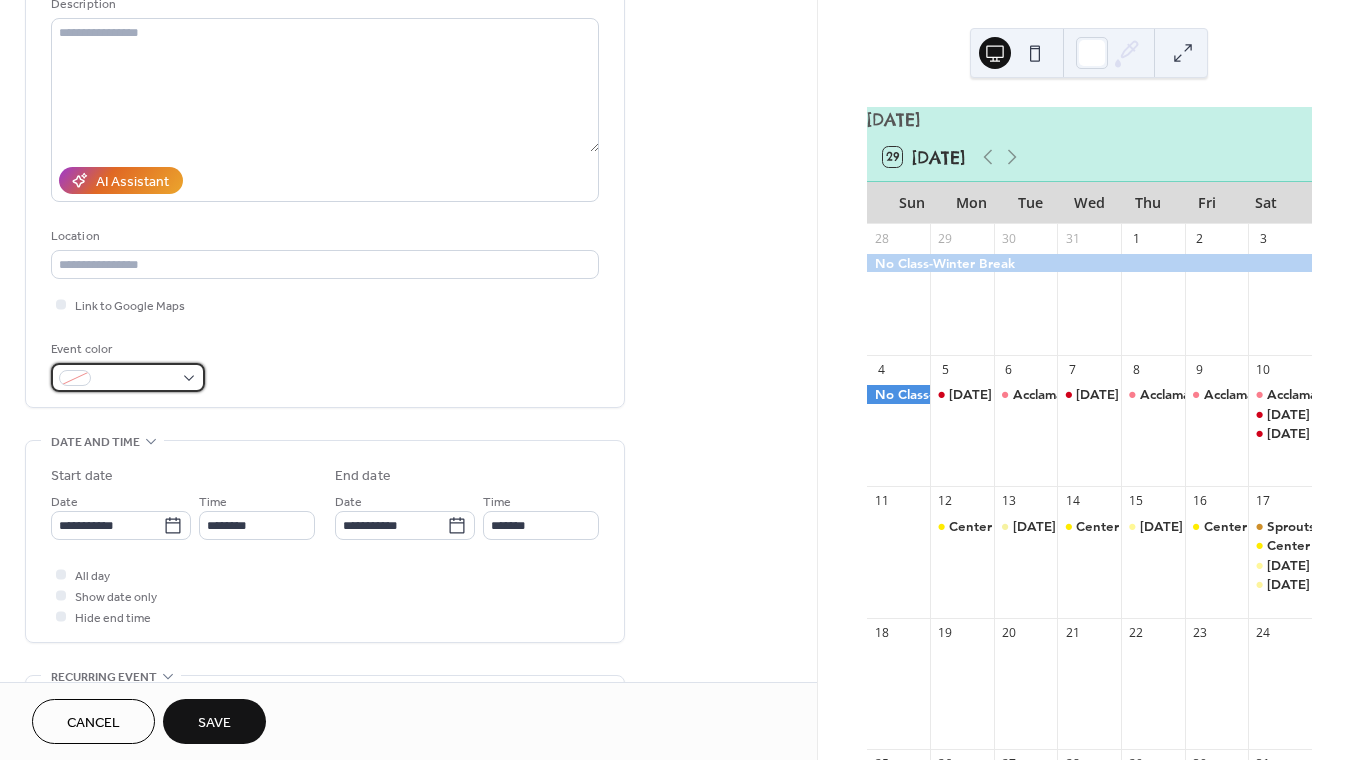 click at bounding box center (128, 377) 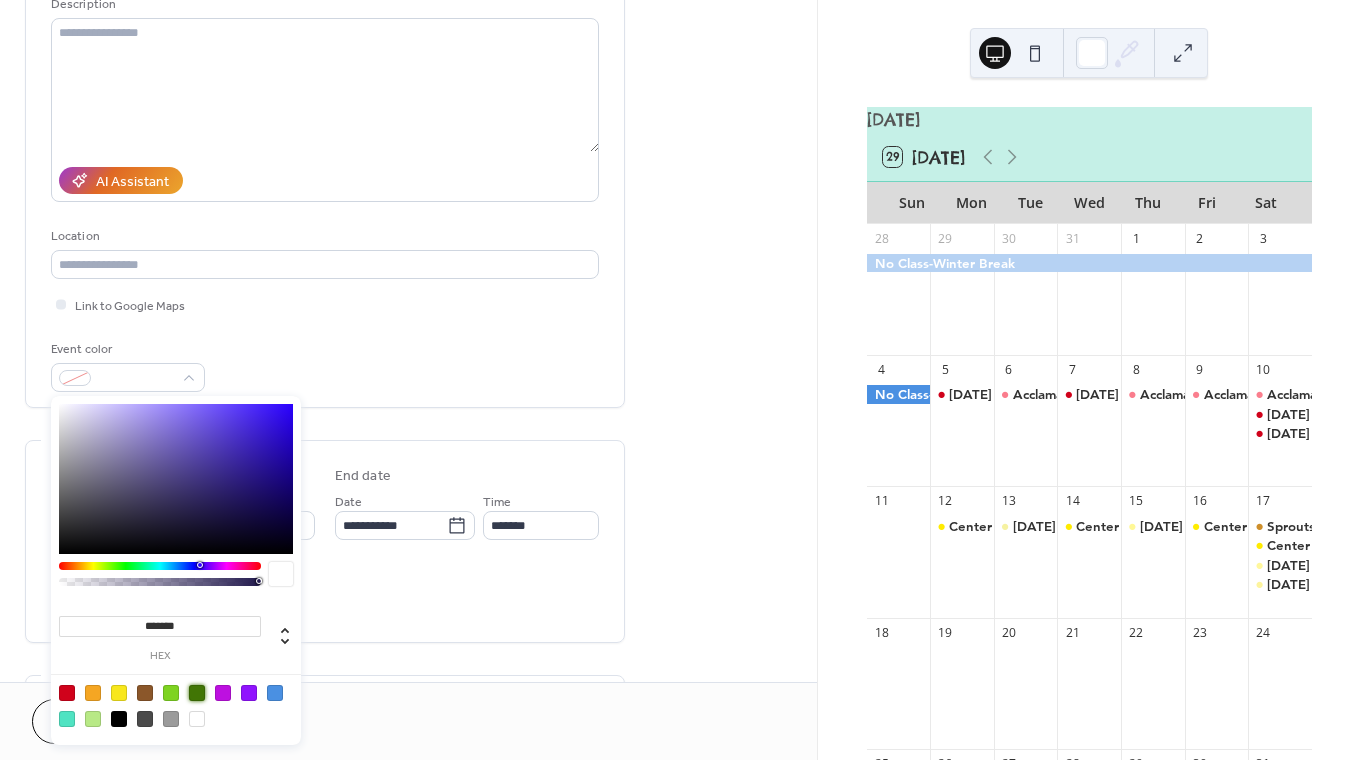 click at bounding box center (197, 693) 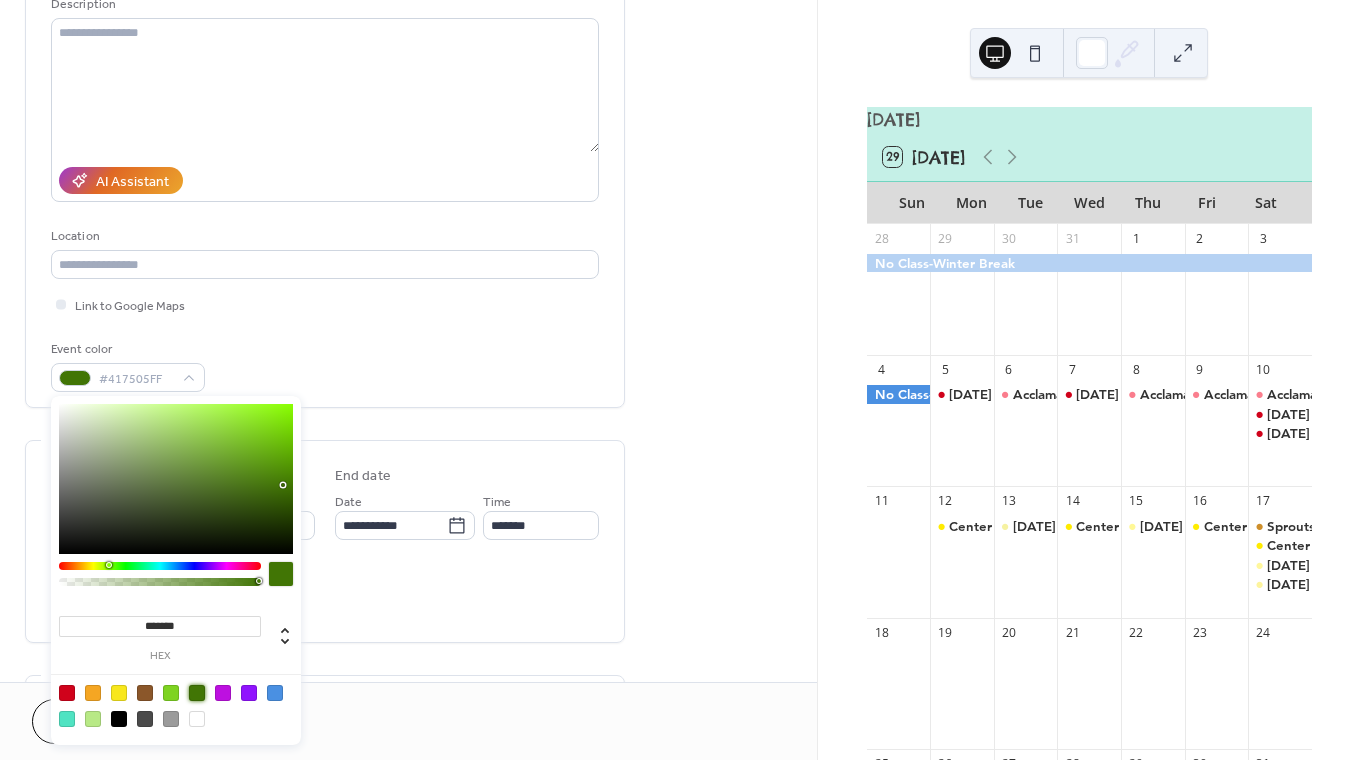 click at bounding box center [171, 693] 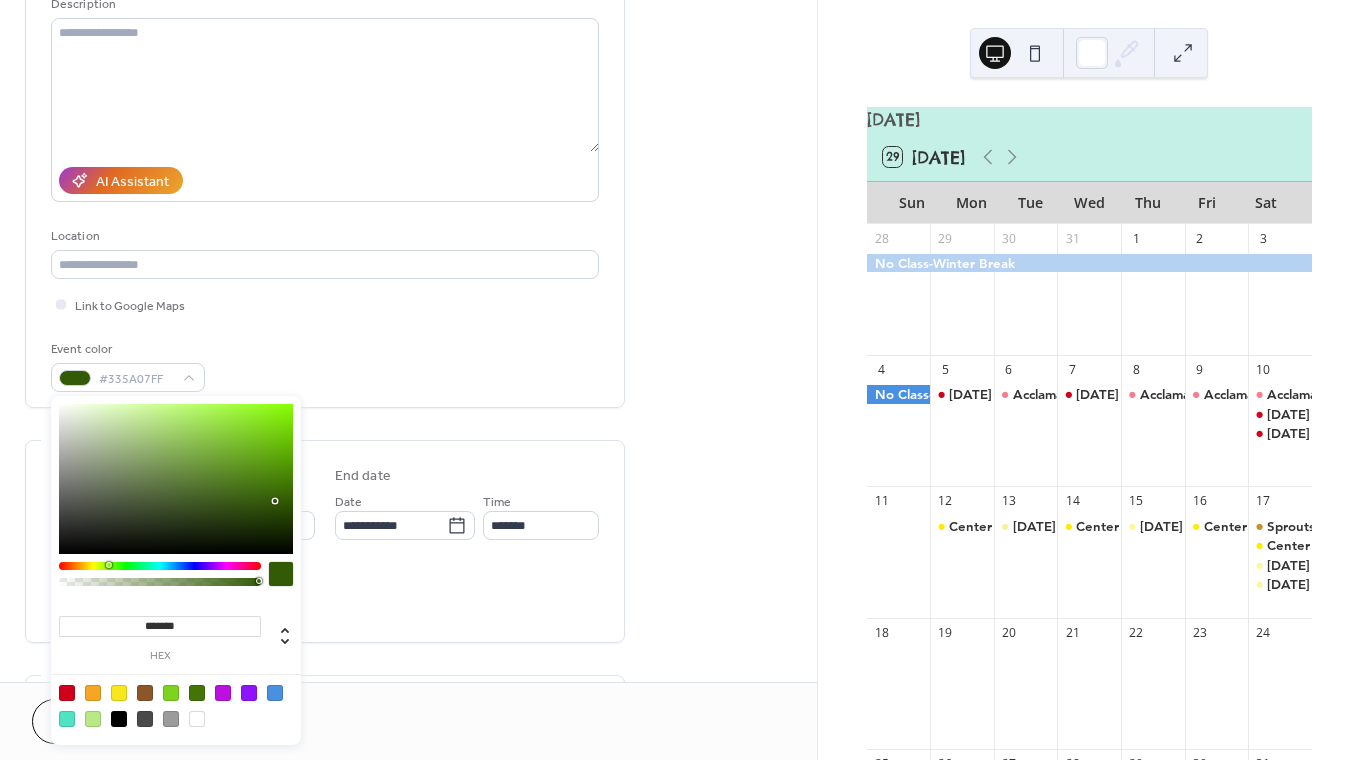 type on "*******" 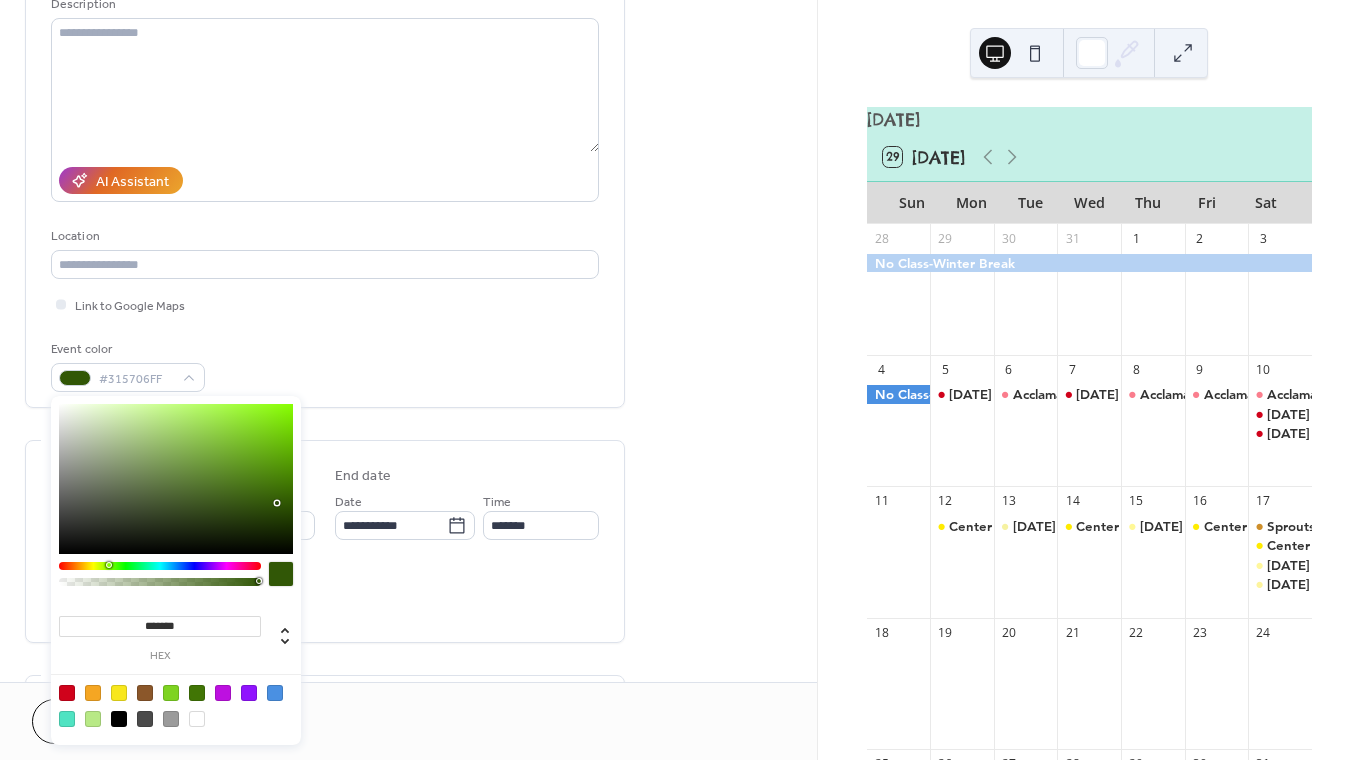 drag, startPoint x: 255, startPoint y: 430, endPoint x: 278, endPoint y: 503, distance: 76.537575 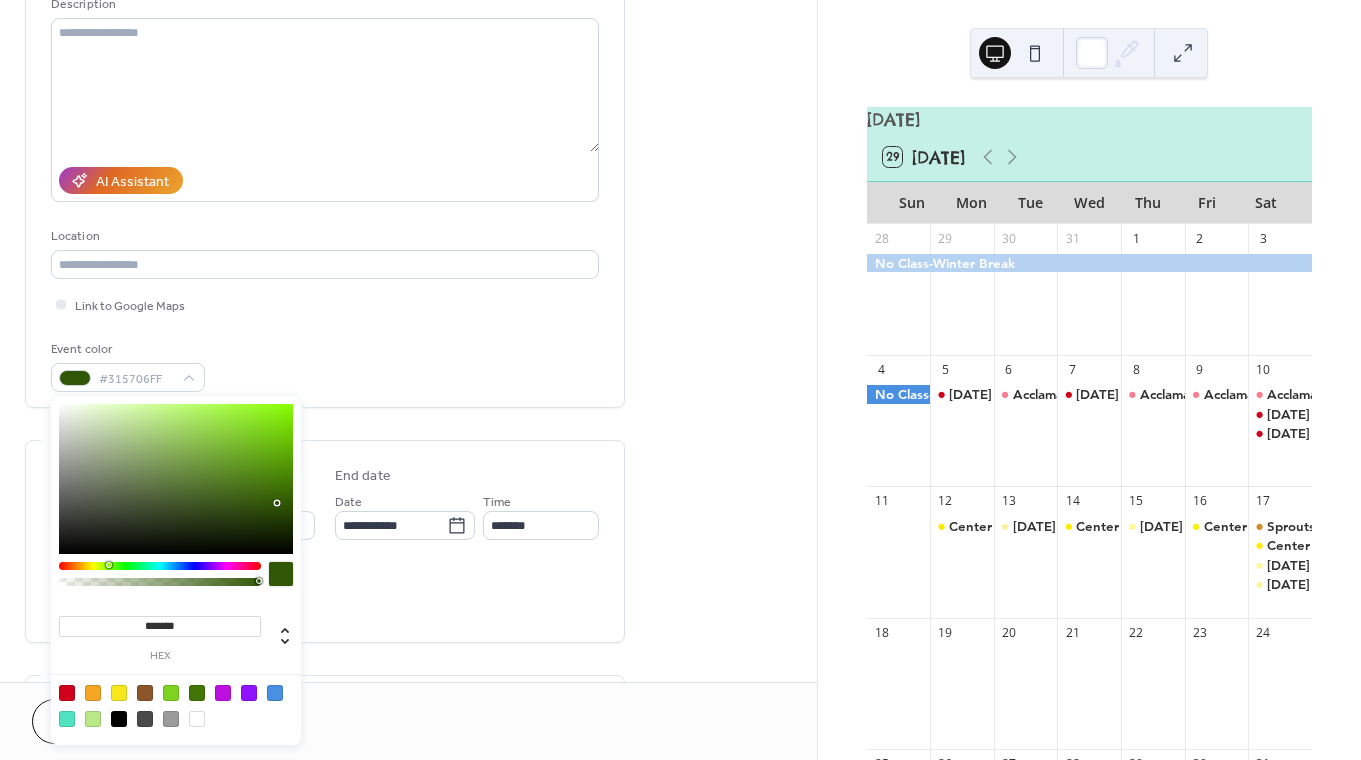 click at bounding box center [277, 503] 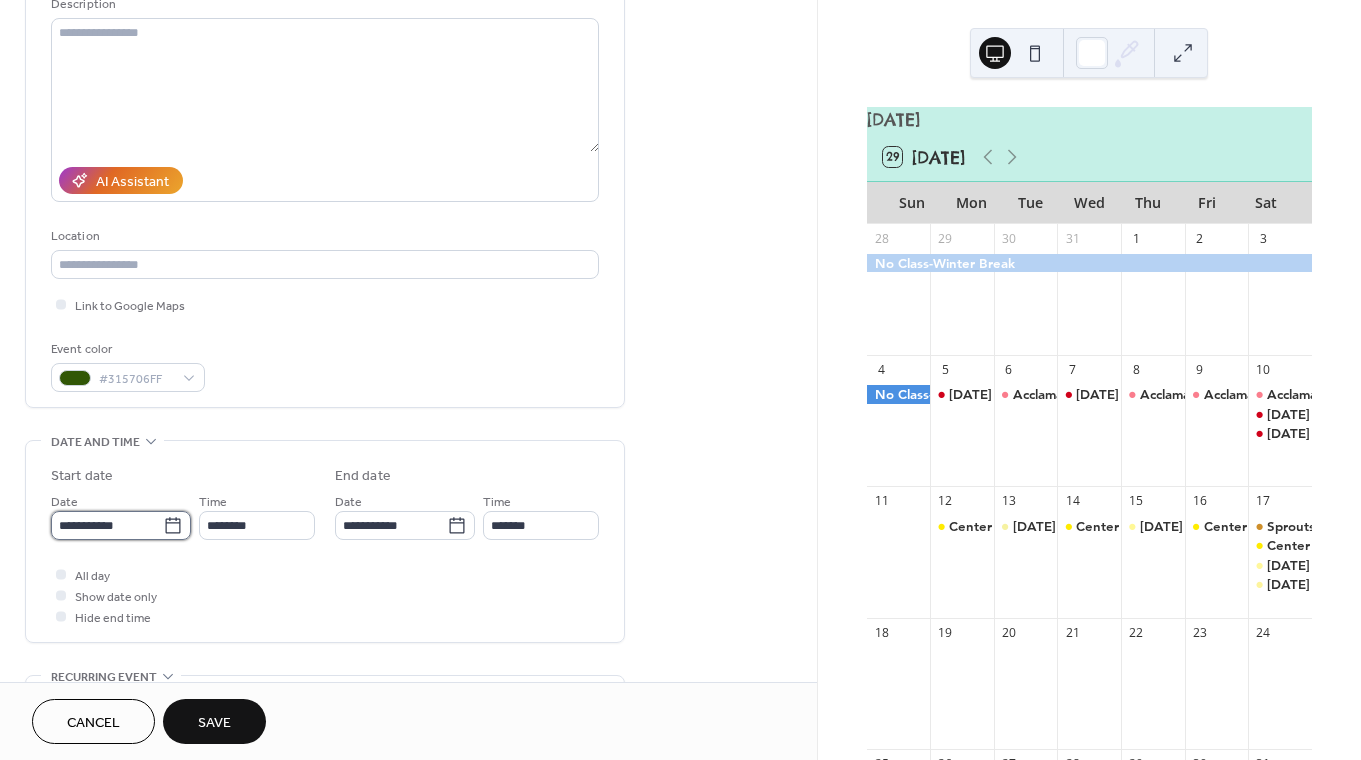 click on "**********" at bounding box center (107, 525) 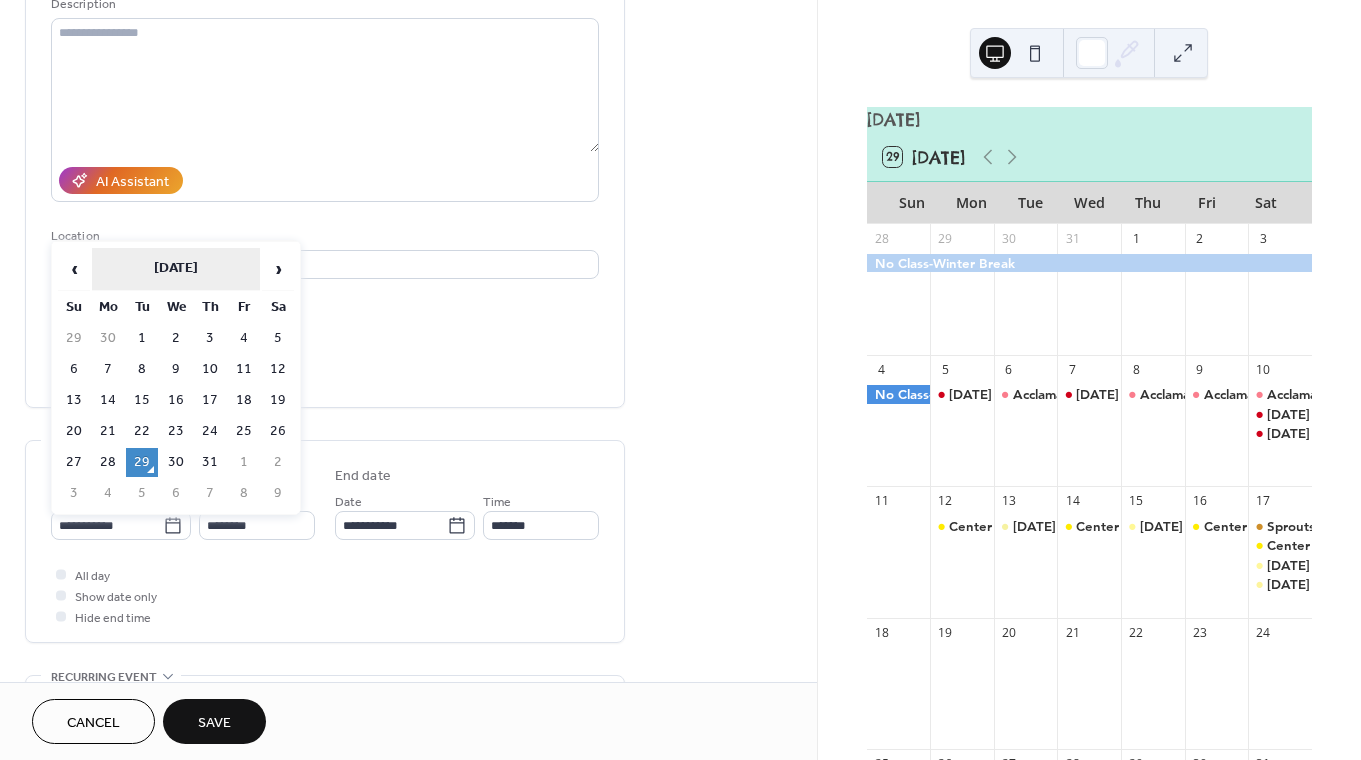 click on "[DATE]" at bounding box center (176, 269) 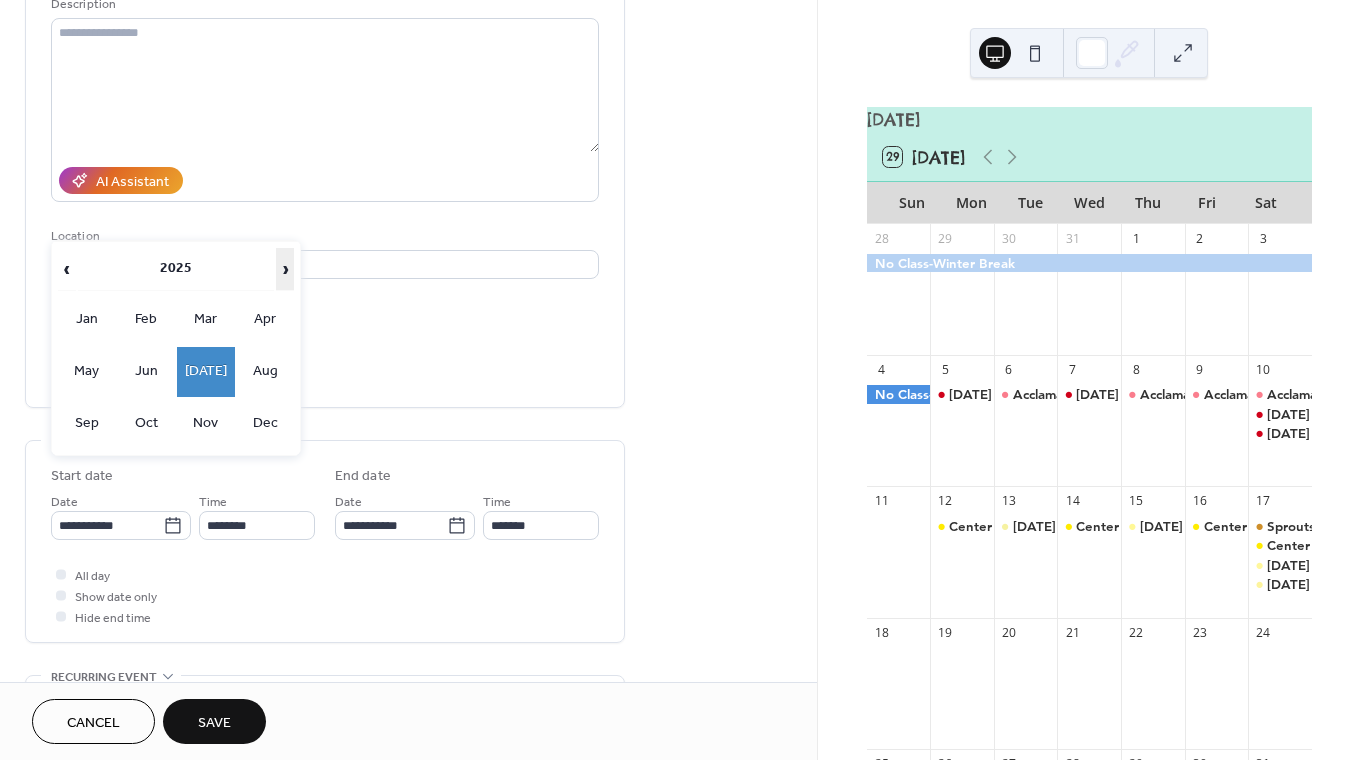 click on "›" at bounding box center [285, 269] 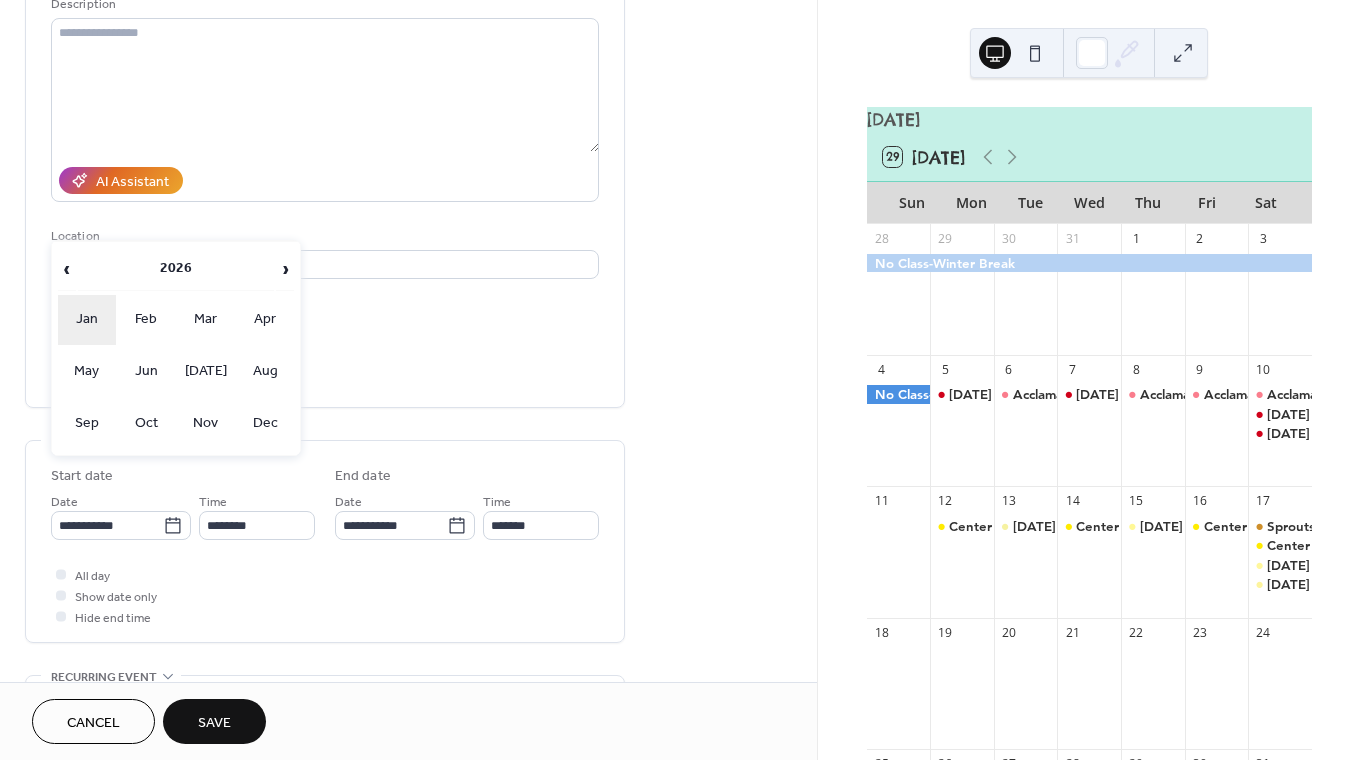 click on "Jan" at bounding box center [87, 320] 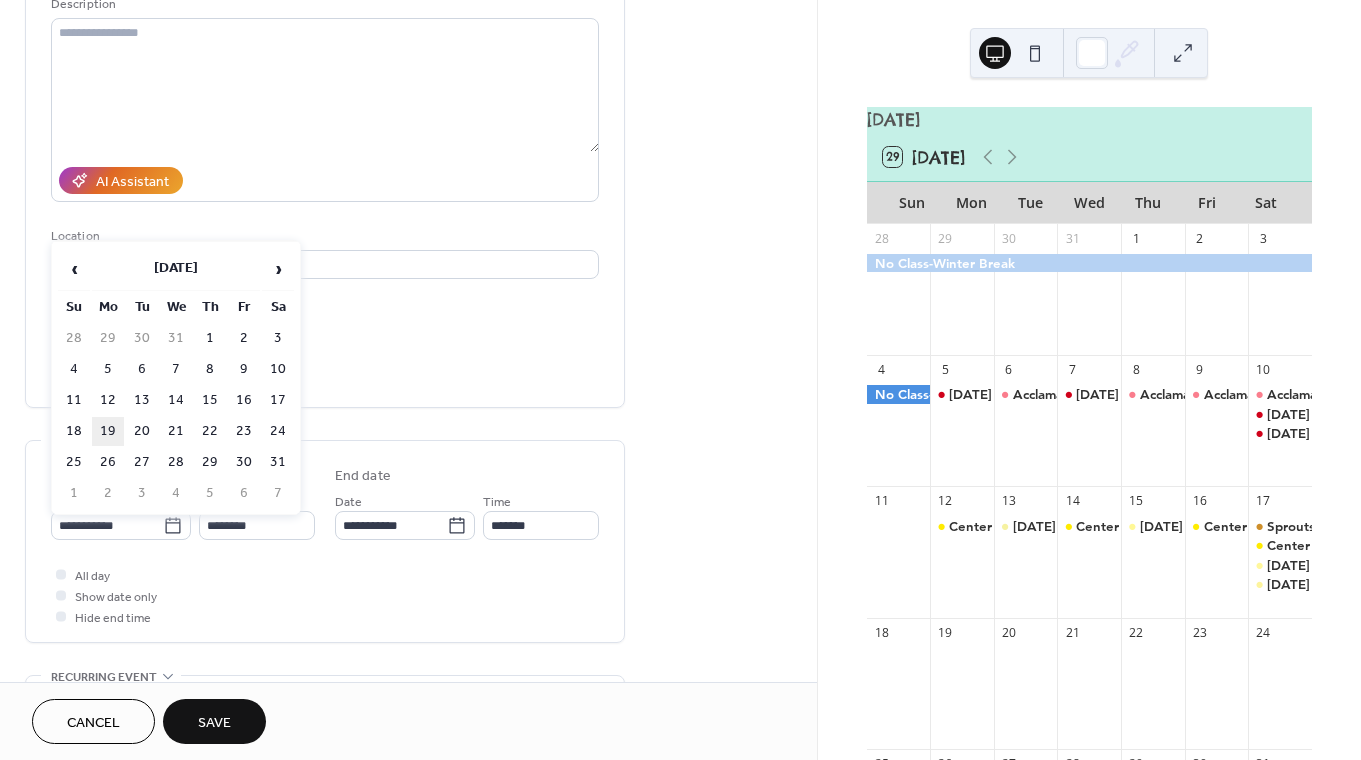 click on "19" at bounding box center [108, 431] 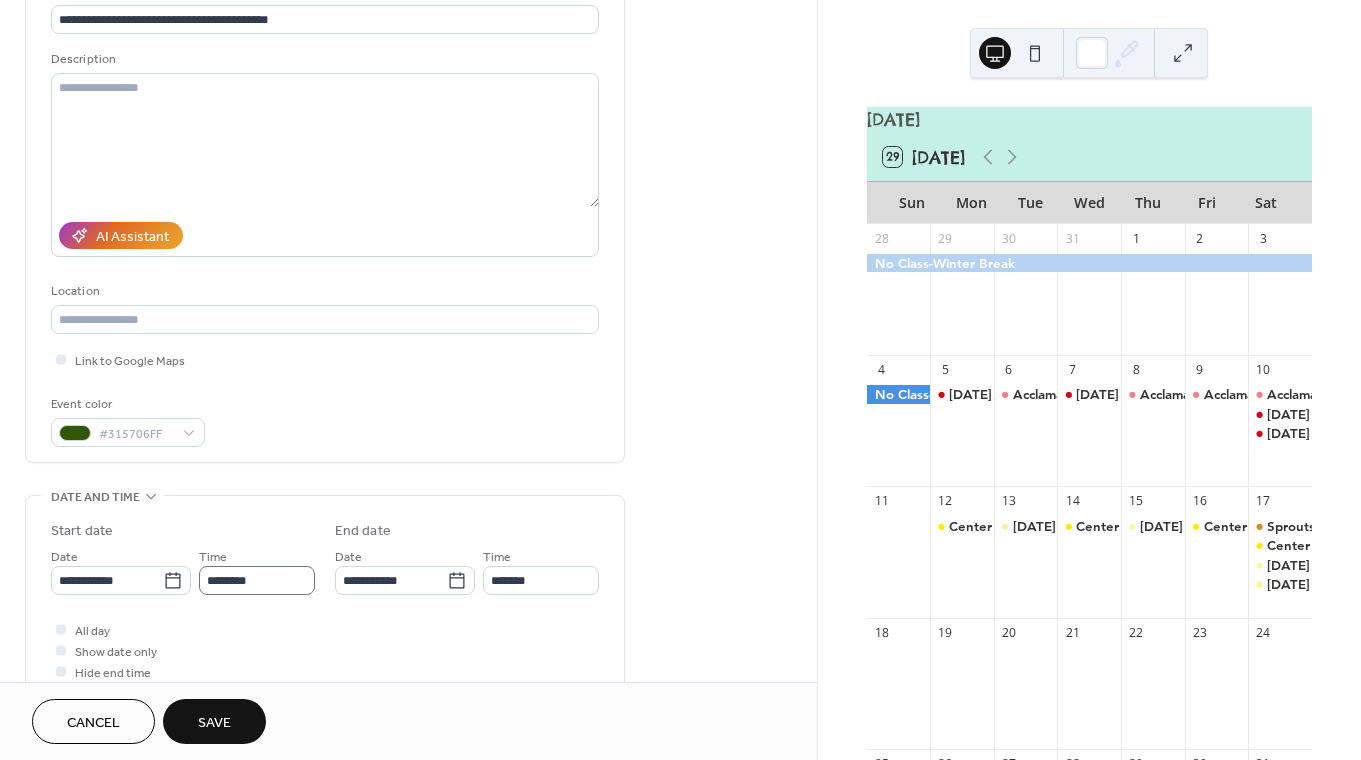 scroll, scrollTop: 165, scrollLeft: 0, axis: vertical 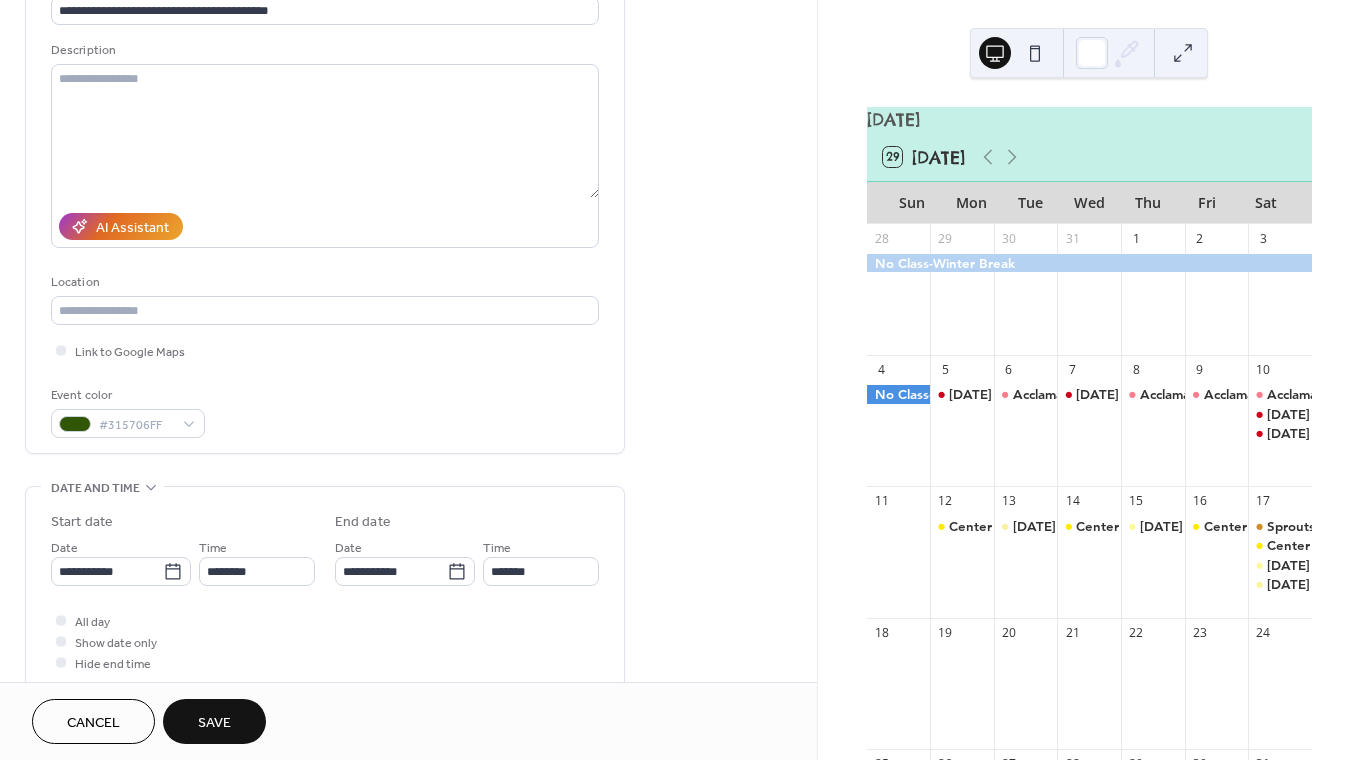 click on "Time ********" at bounding box center (257, 561) 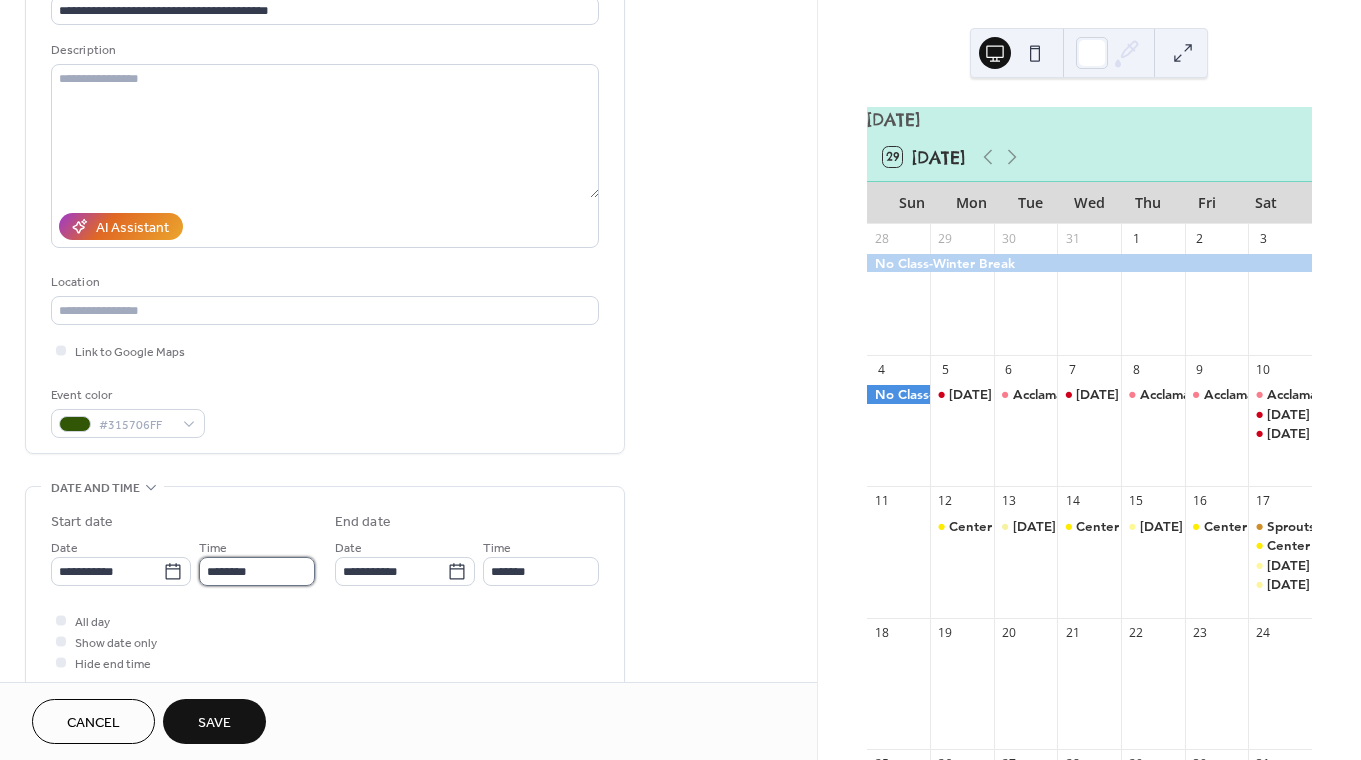click on "********" at bounding box center [257, 571] 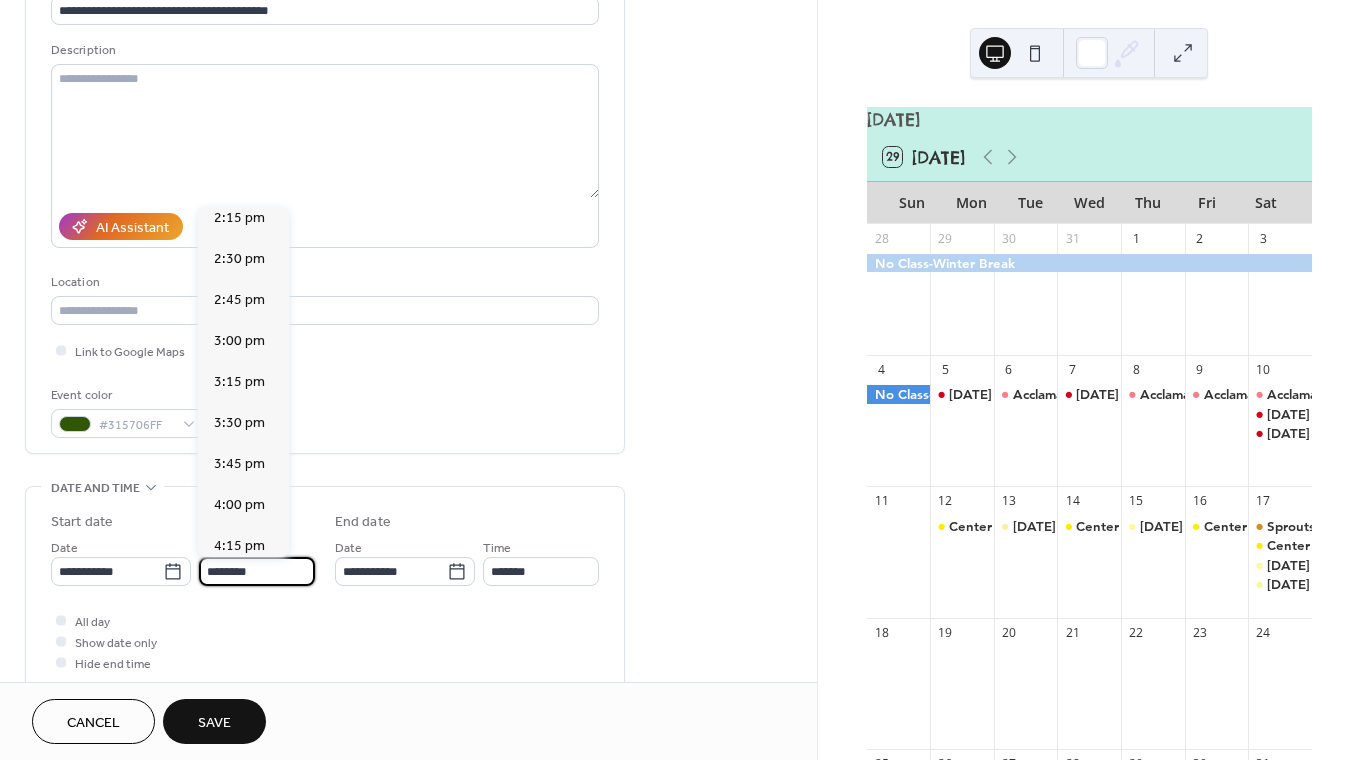 scroll, scrollTop: 2356, scrollLeft: 0, axis: vertical 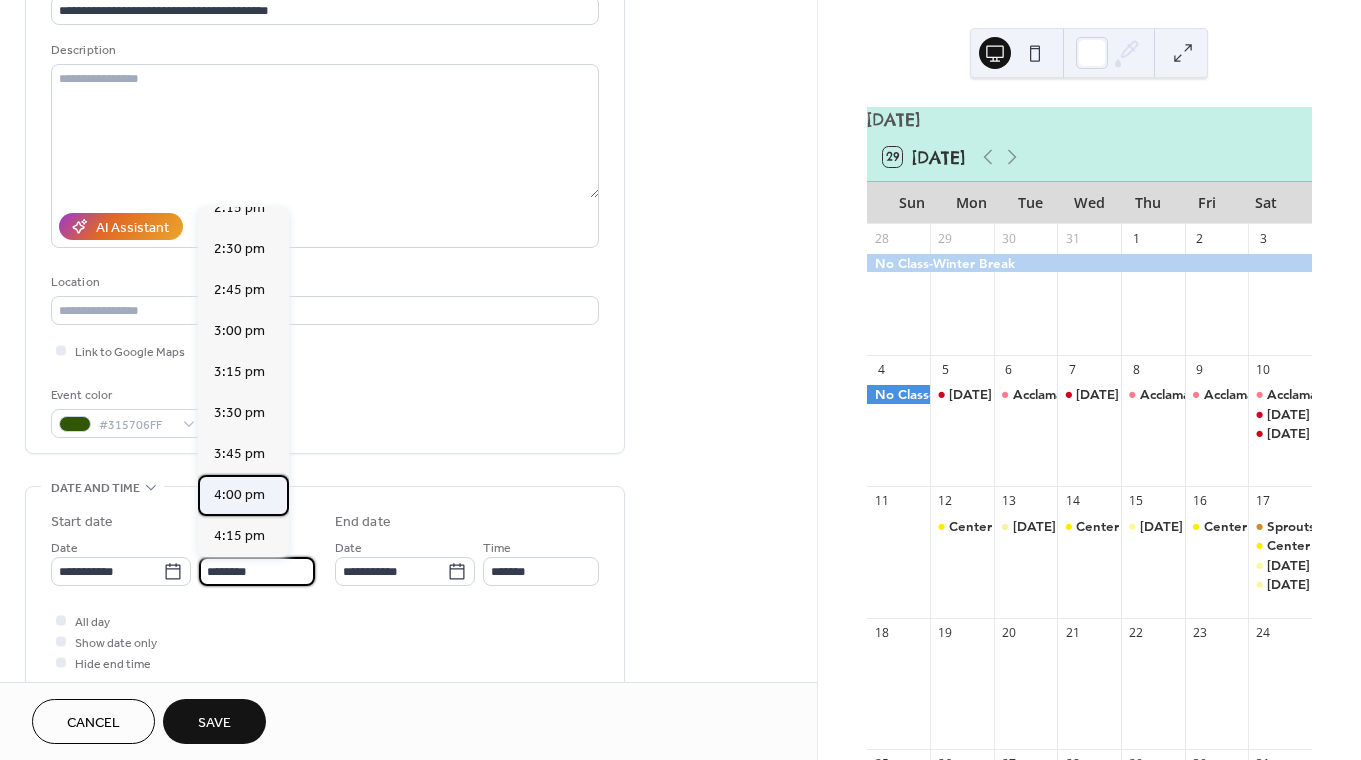 click on "4:00 pm" at bounding box center (239, 495) 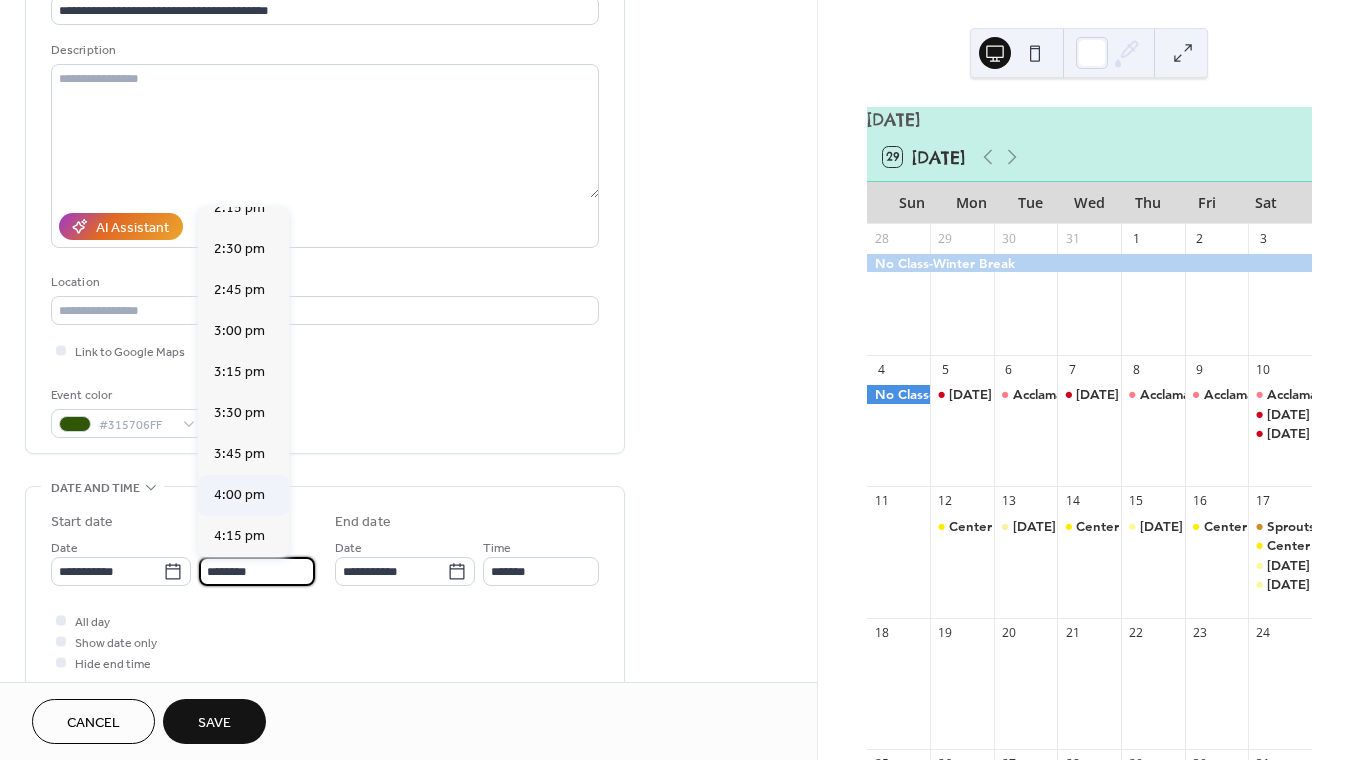 type on "*******" 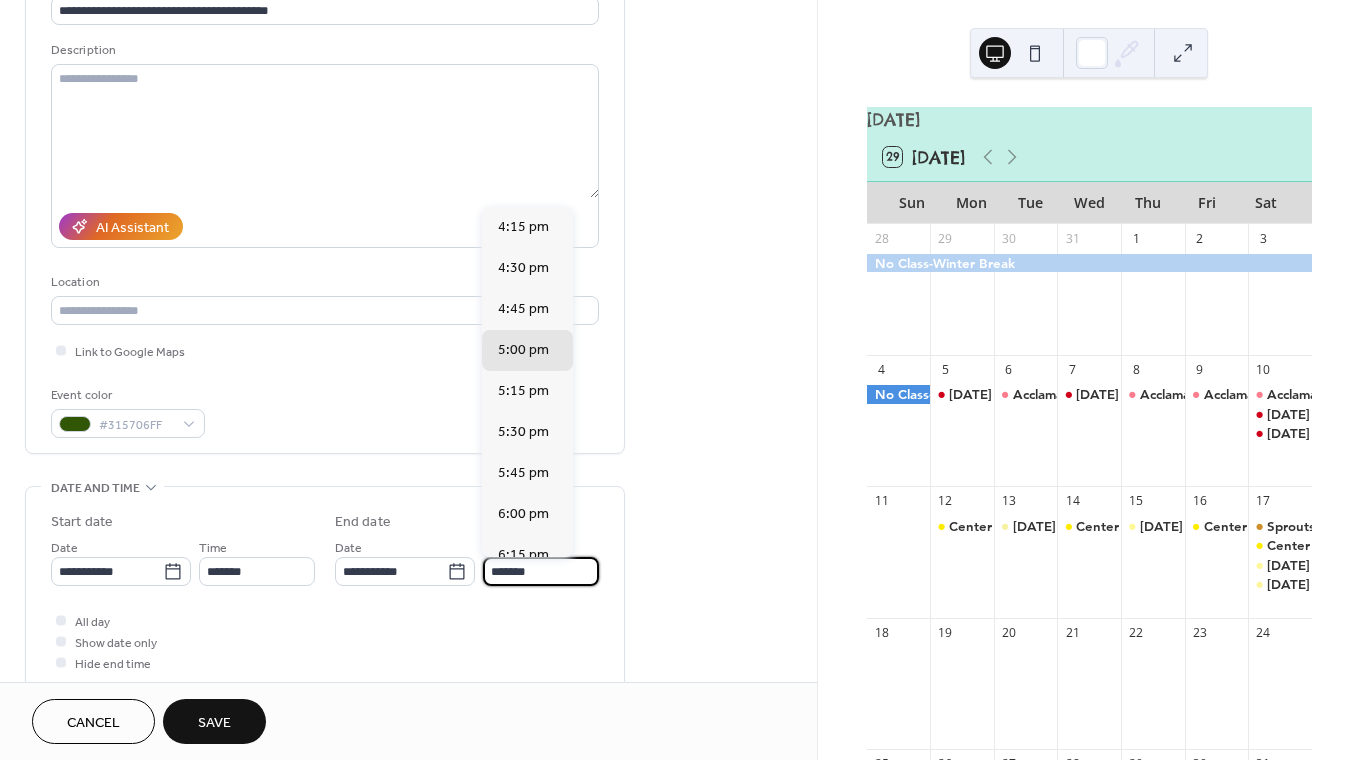 click on "*******" at bounding box center (541, 571) 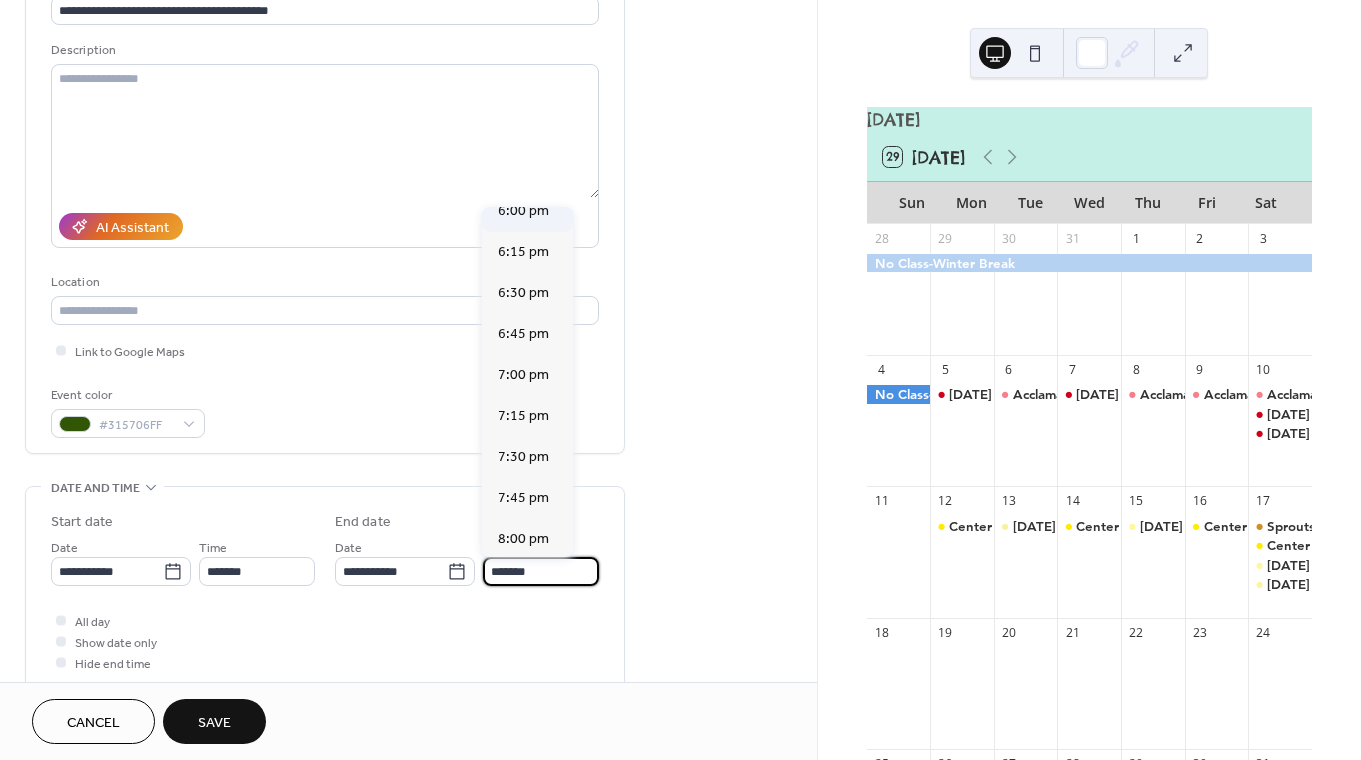scroll, scrollTop: 339, scrollLeft: 0, axis: vertical 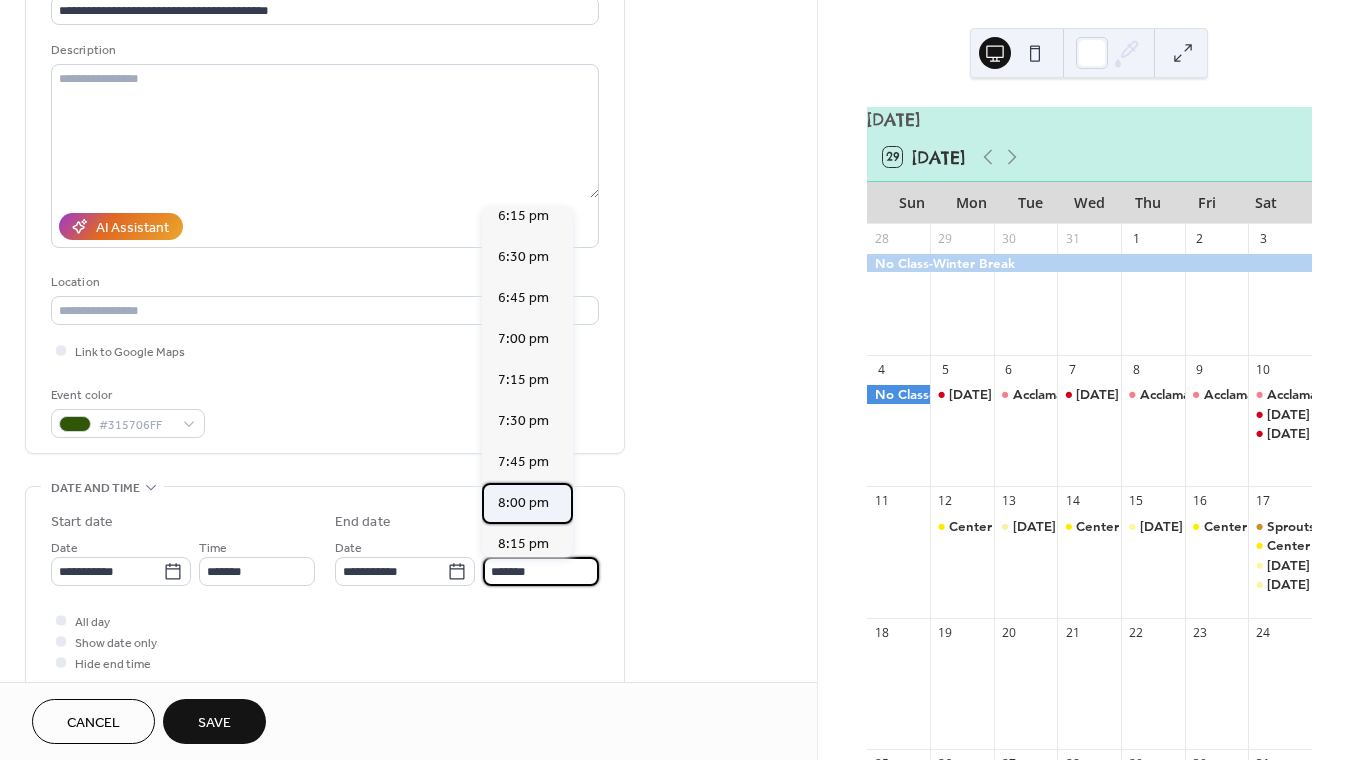 click on "8:00 pm" at bounding box center (523, 503) 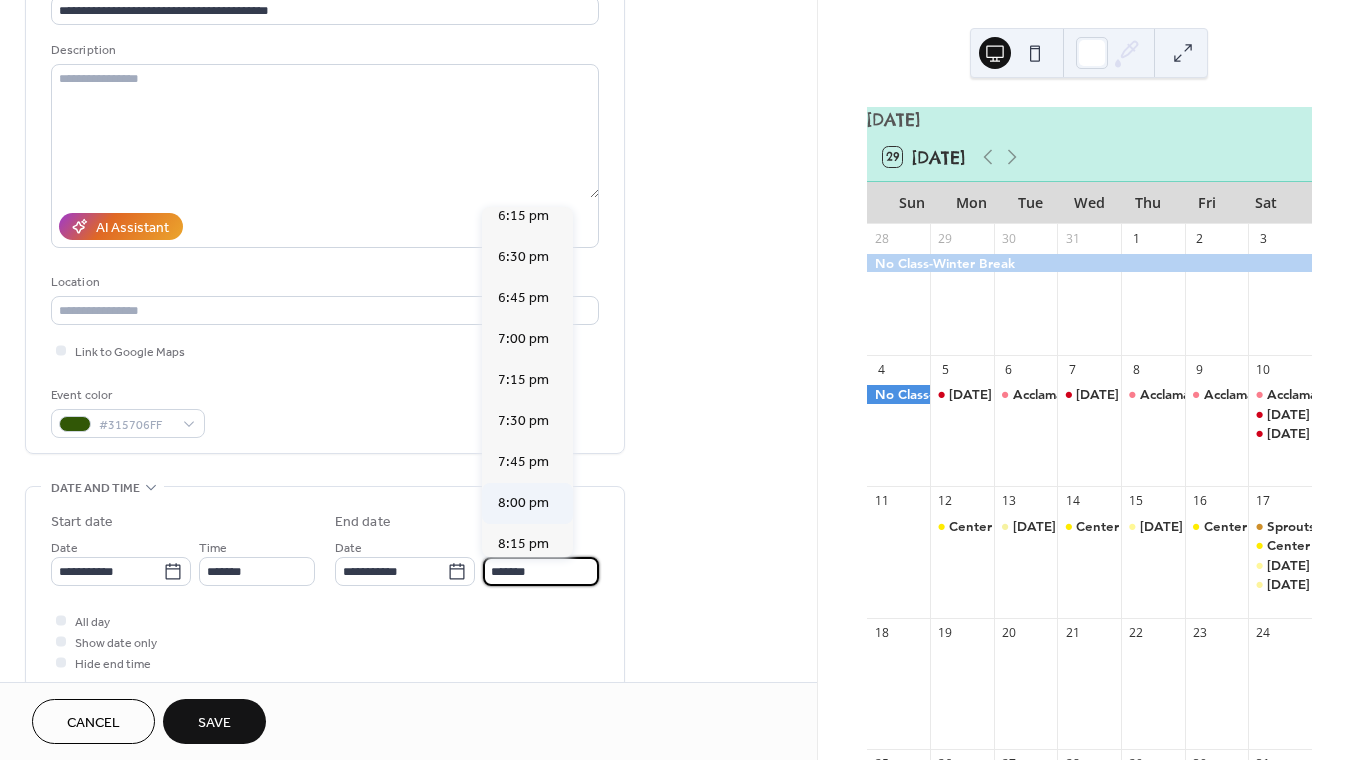 type on "*******" 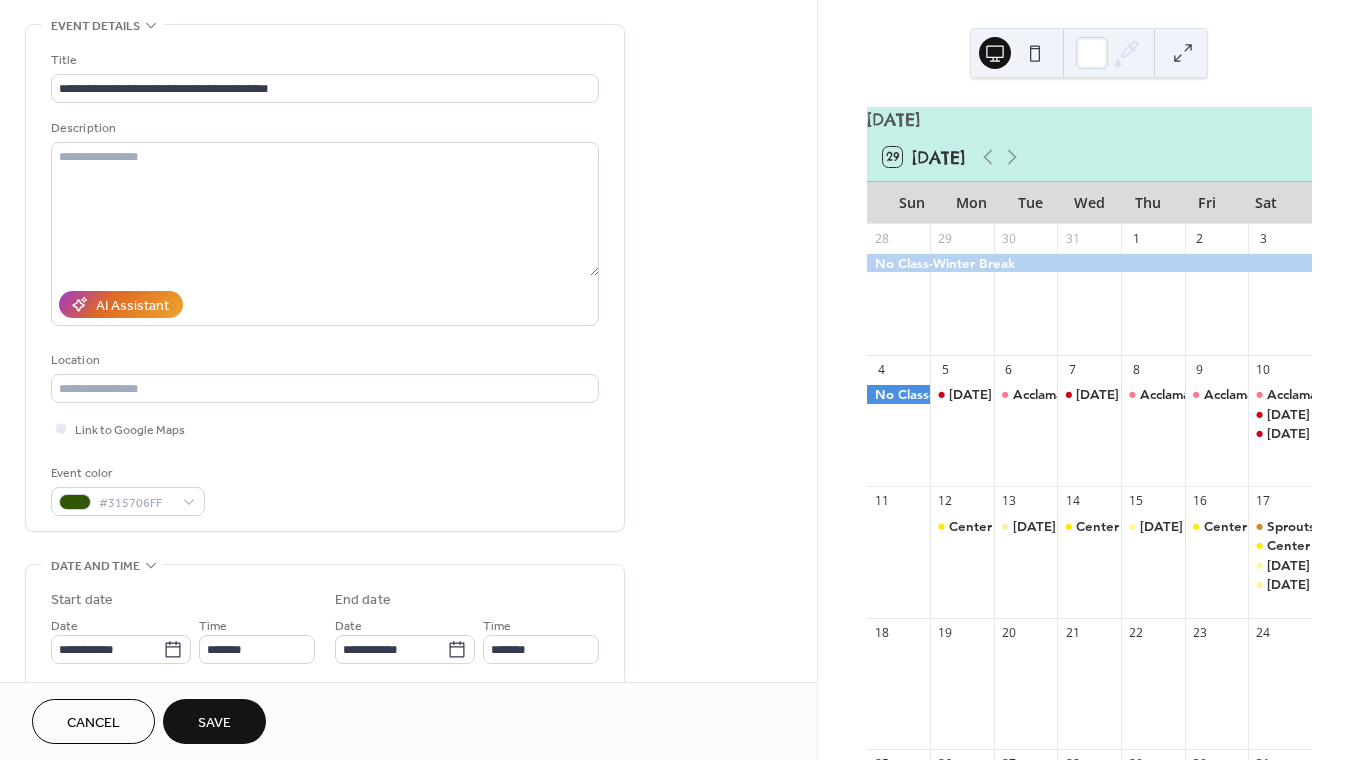 scroll, scrollTop: 89, scrollLeft: 0, axis: vertical 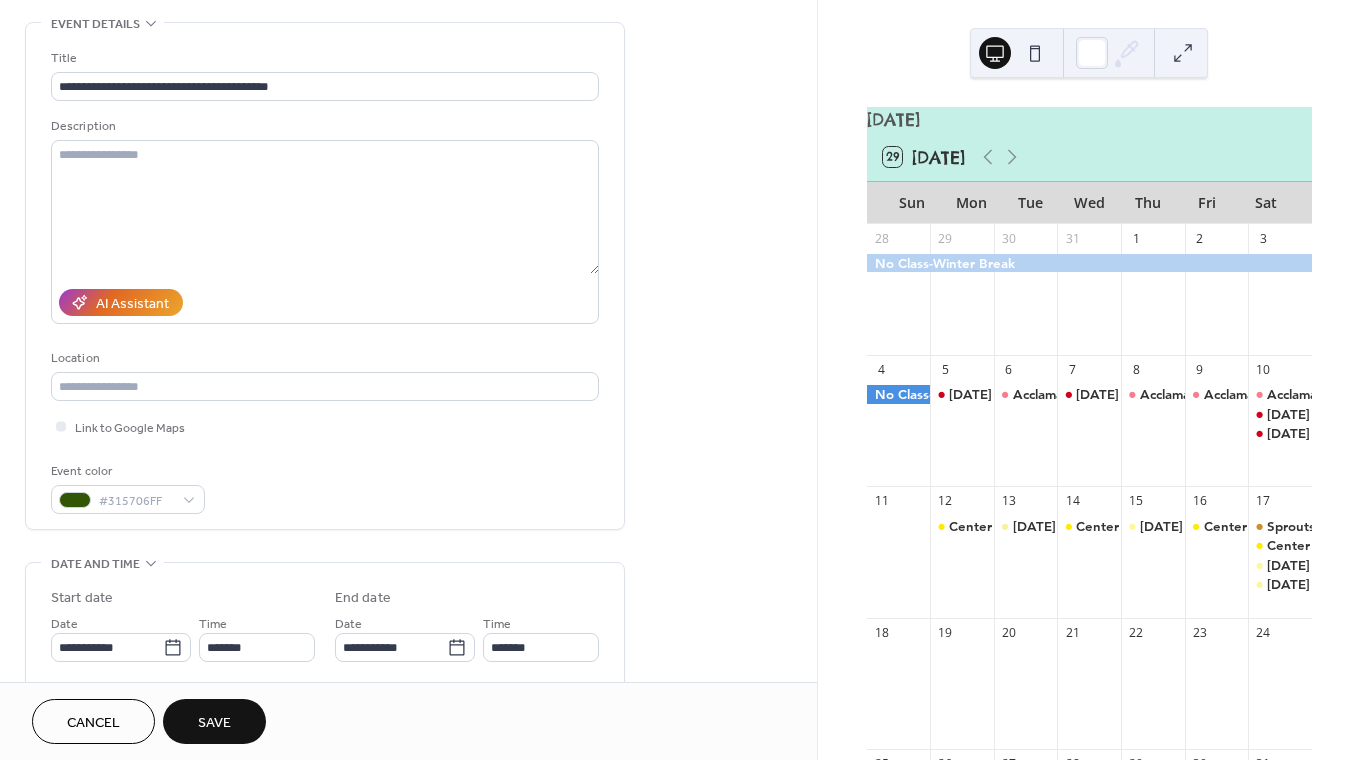 click on "Save" at bounding box center (214, 721) 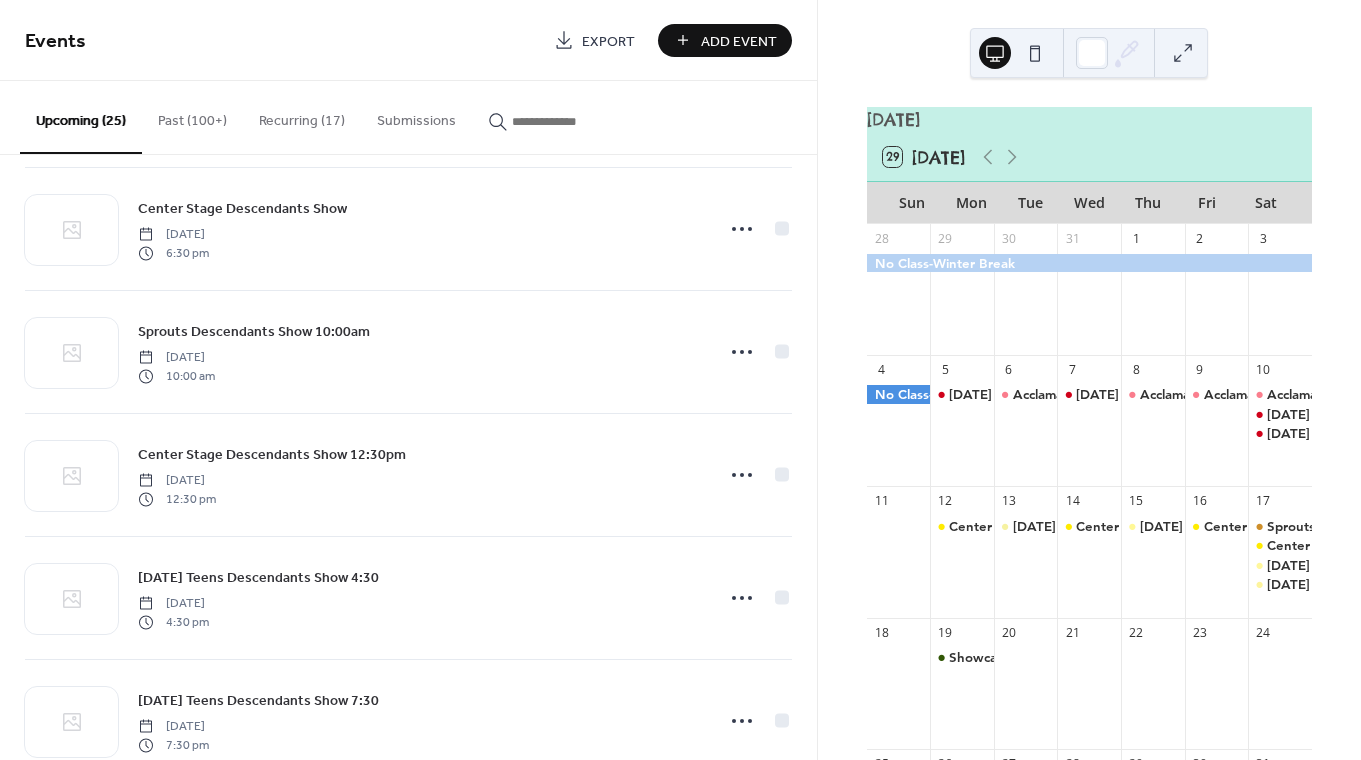 scroll, scrollTop: 2529, scrollLeft: 0, axis: vertical 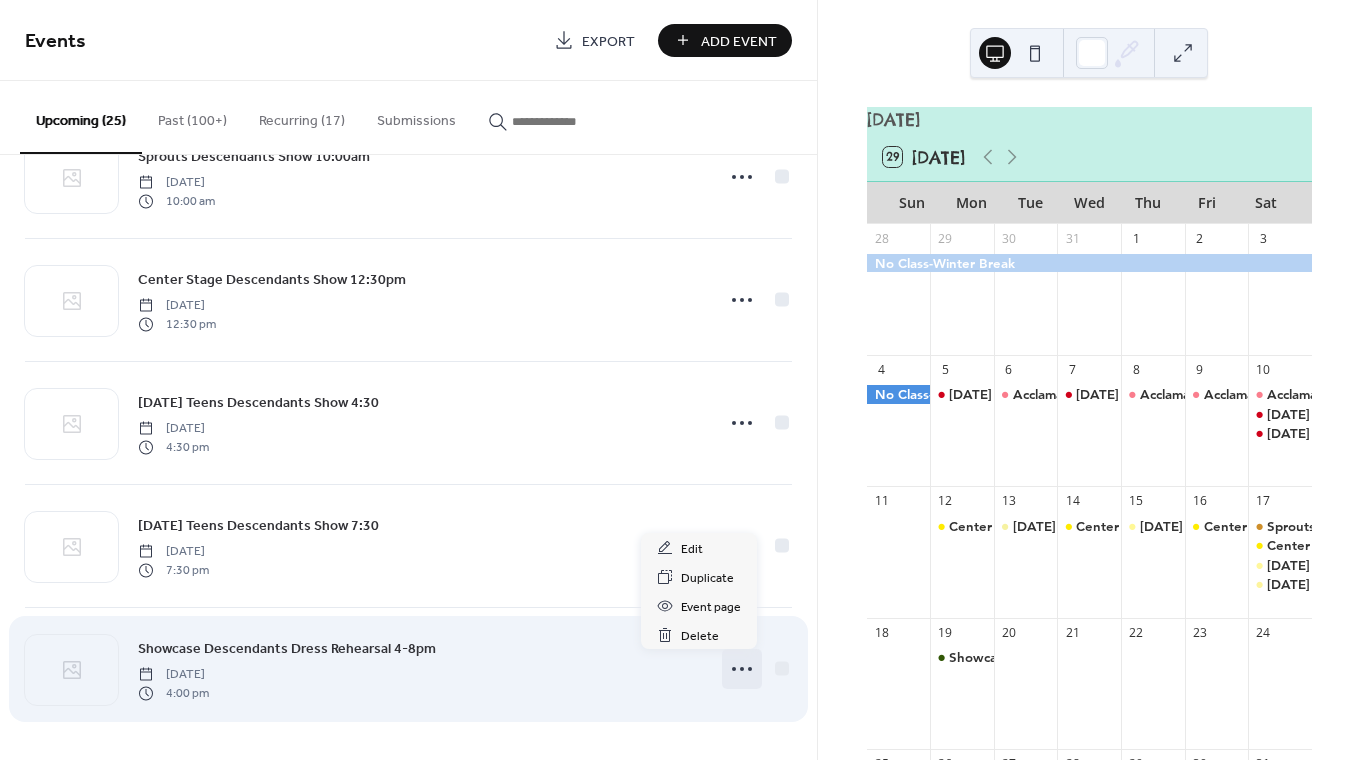 click 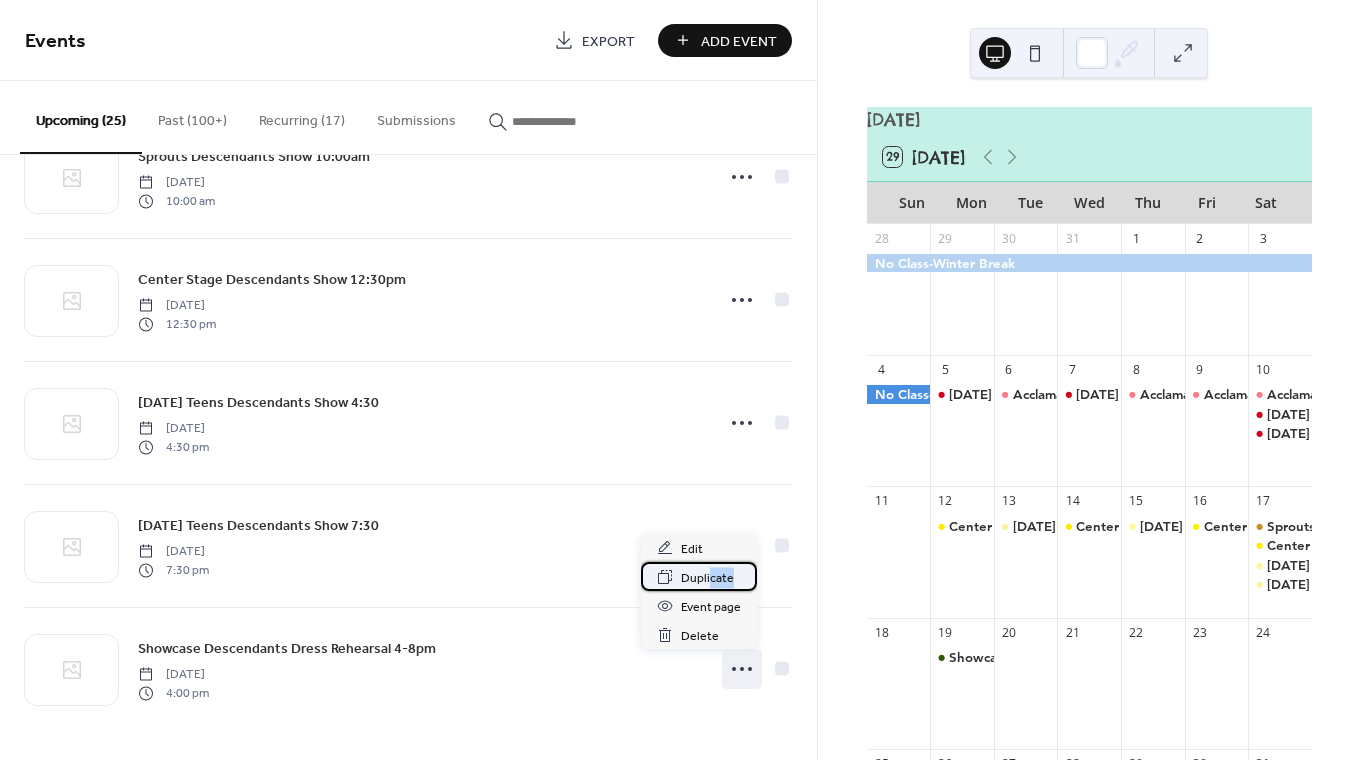 click on "Duplicate" at bounding box center [699, 576] 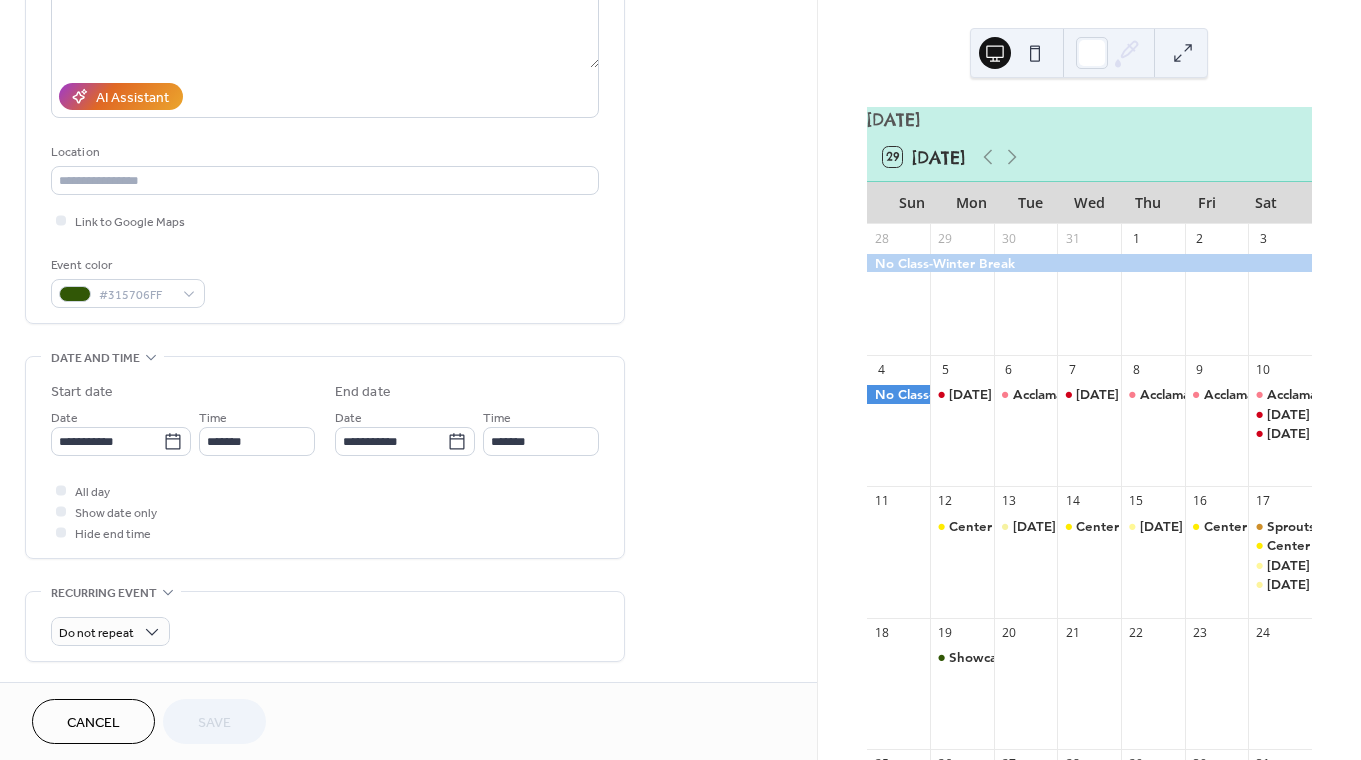 scroll, scrollTop: 303, scrollLeft: 0, axis: vertical 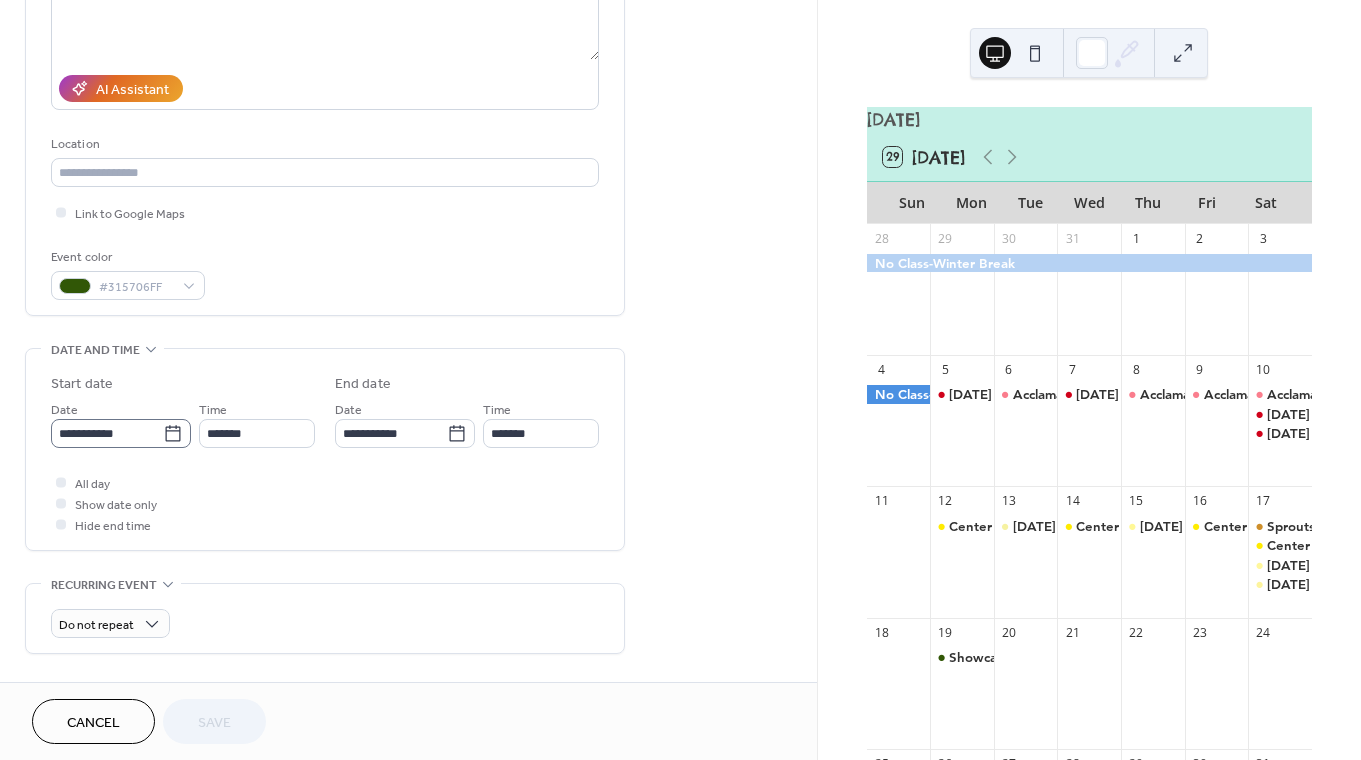 click 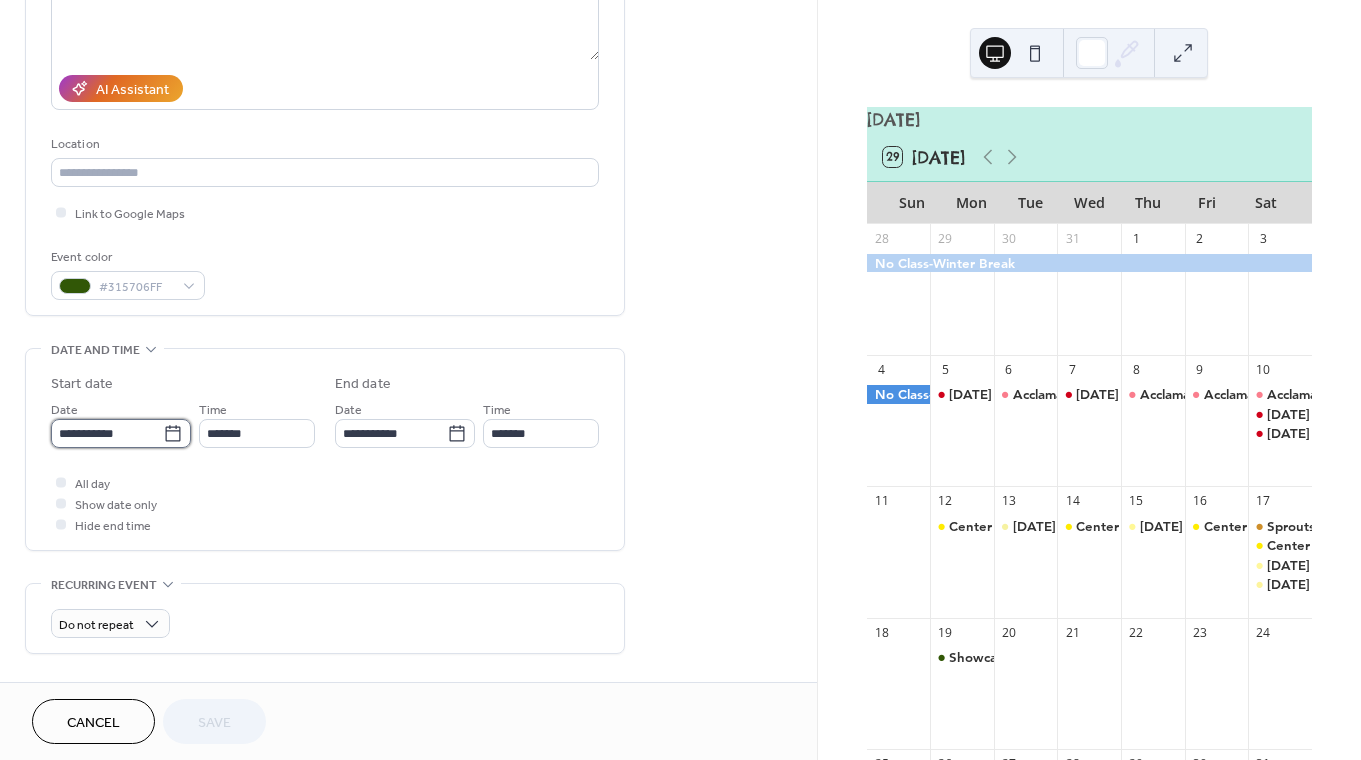 click on "**********" at bounding box center [107, 433] 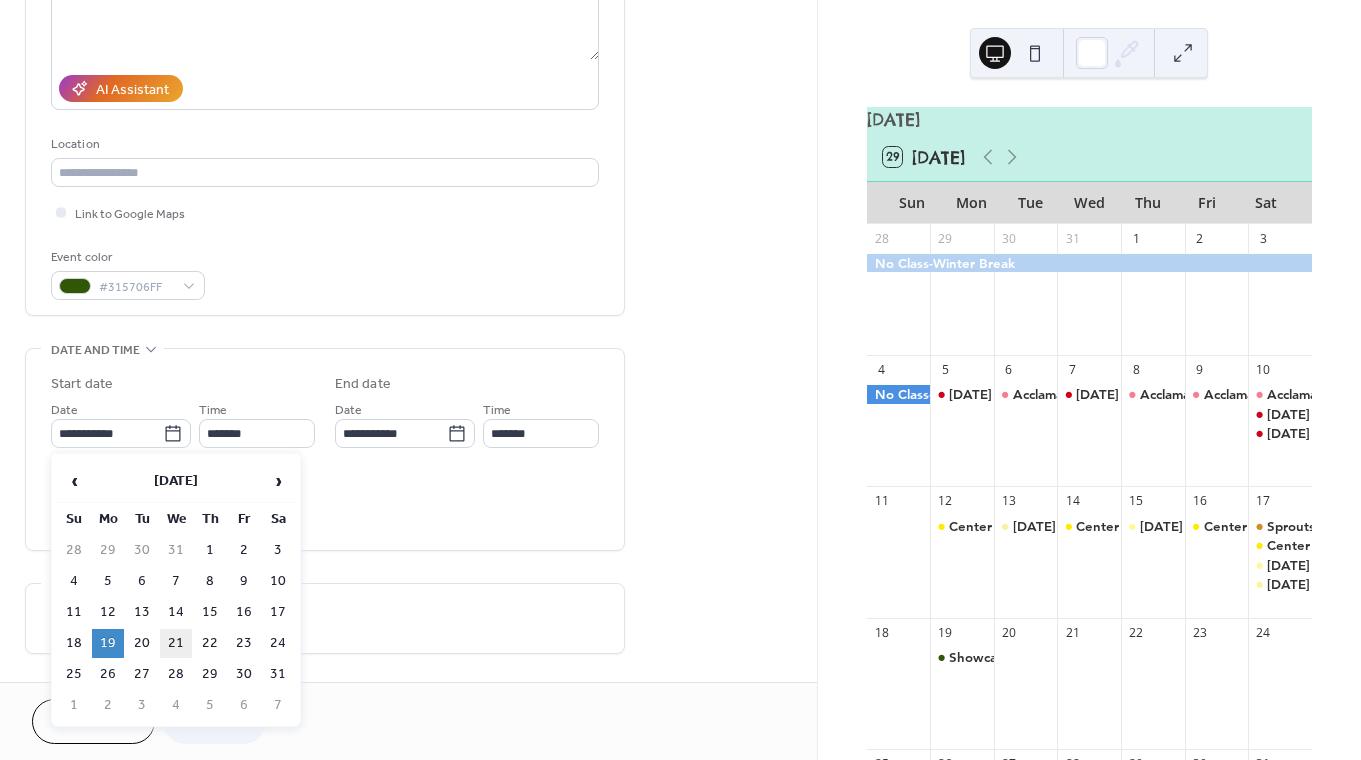click on "21" at bounding box center [176, 643] 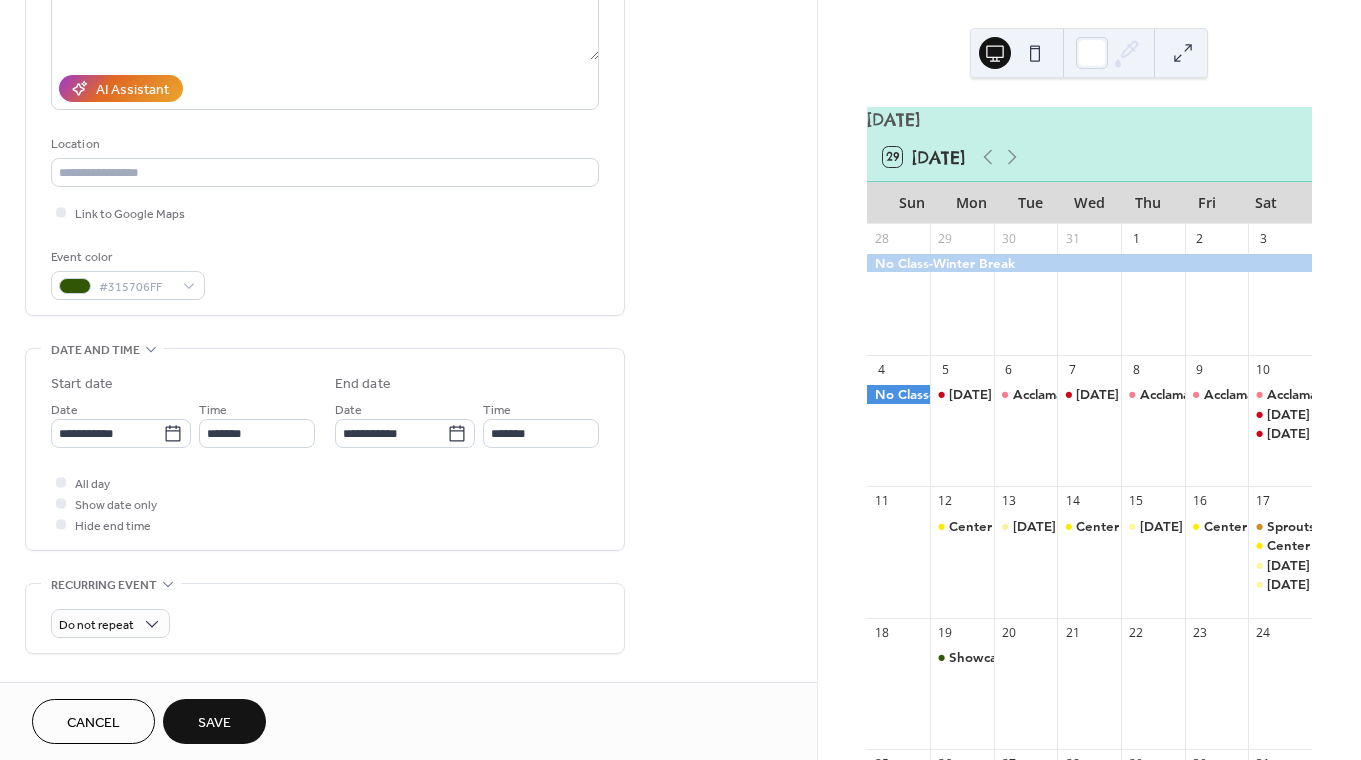 click on "Save" at bounding box center (214, 721) 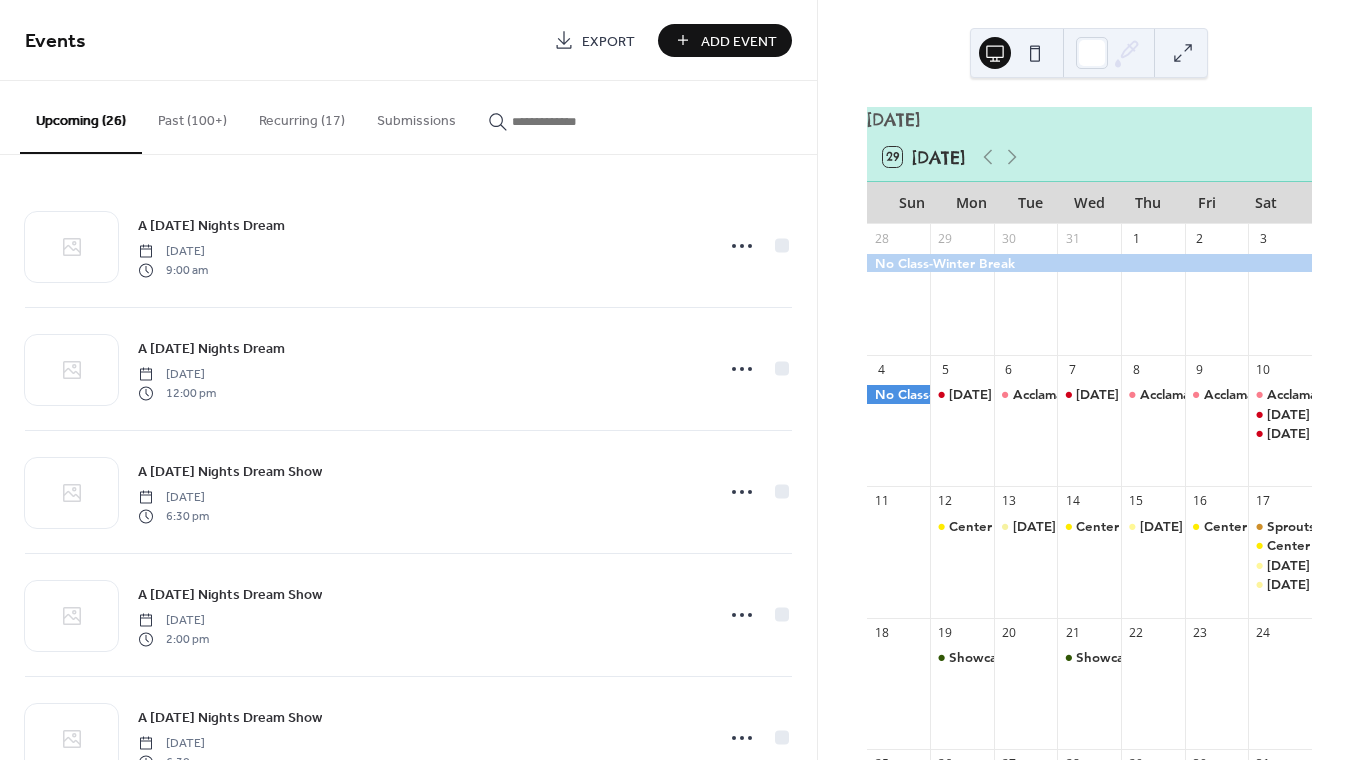 click on "Add Event" at bounding box center [725, 40] 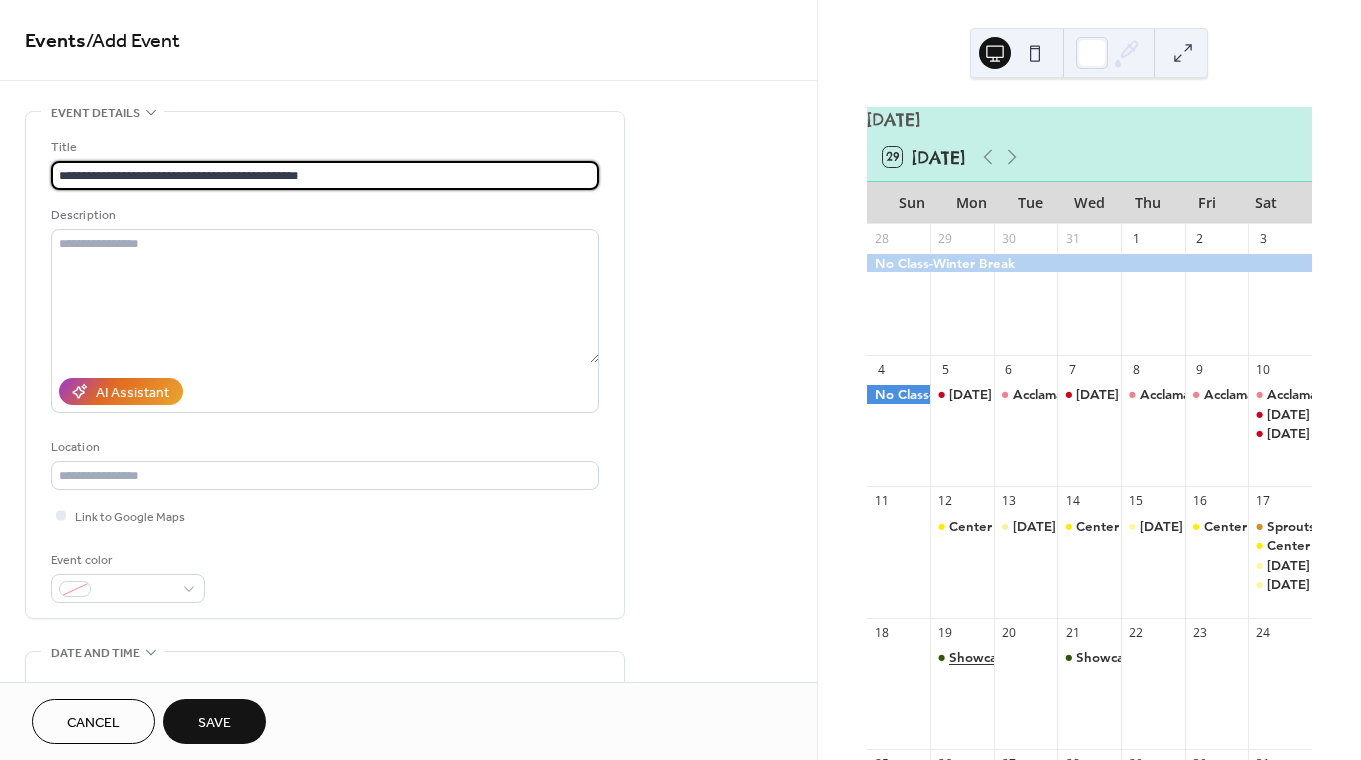 type on "**********" 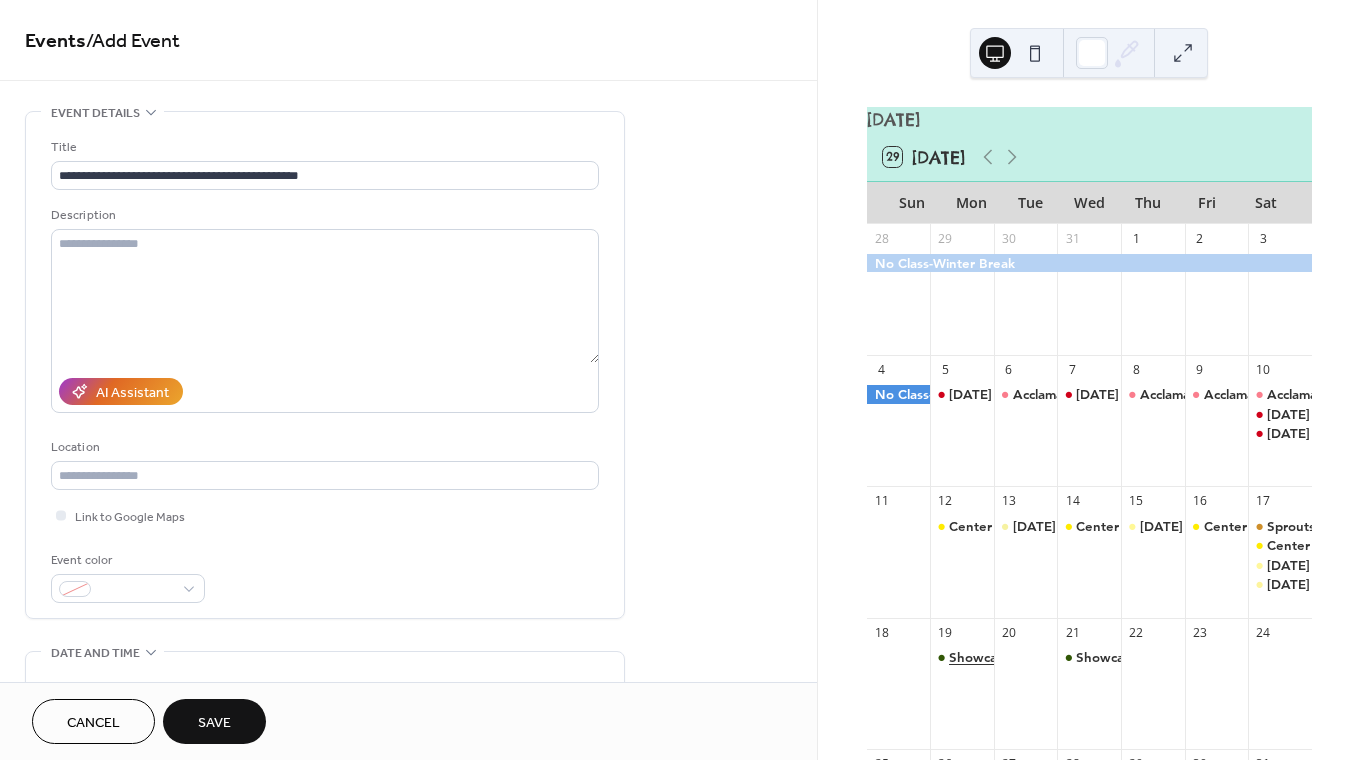 click on "Showcase Descendants Dress Rehearsal 4-8pm" at bounding box center (1095, 657) 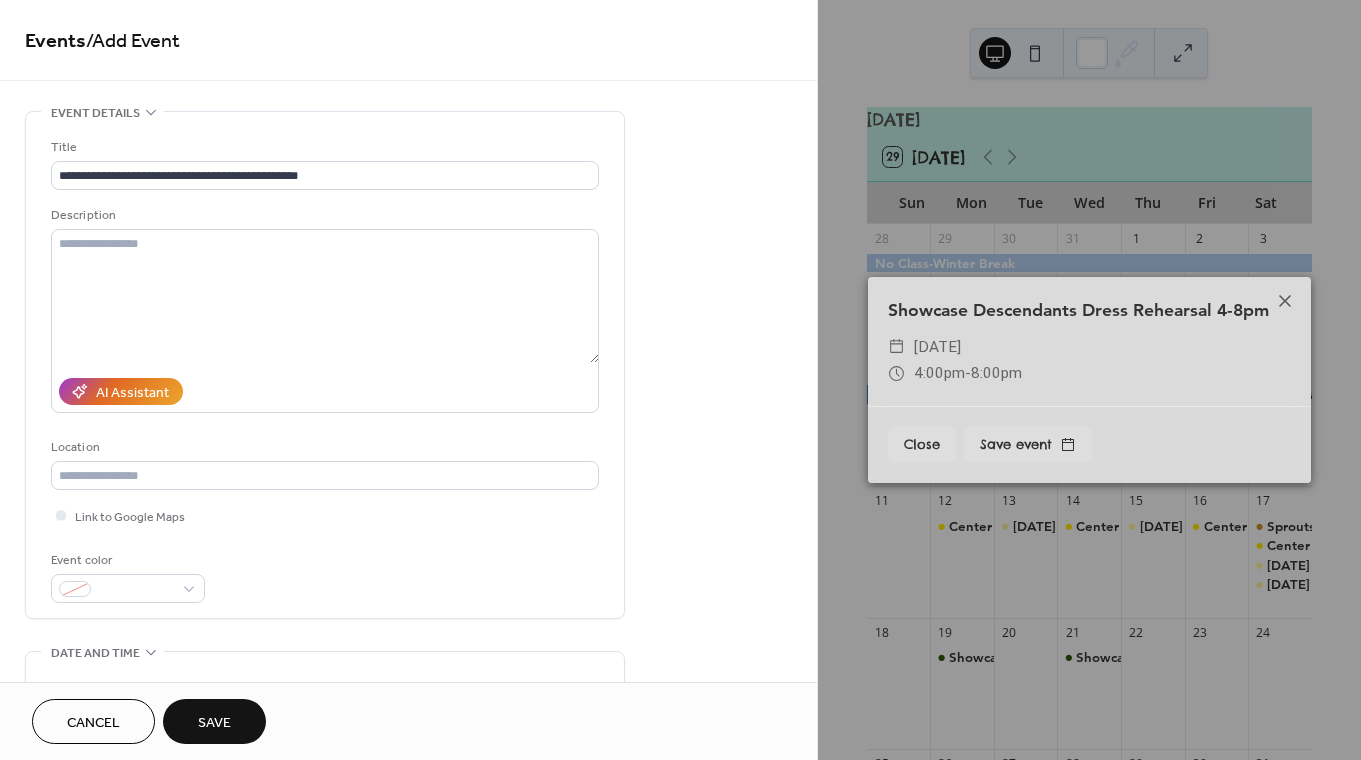 click on "**********" at bounding box center [408, 720] 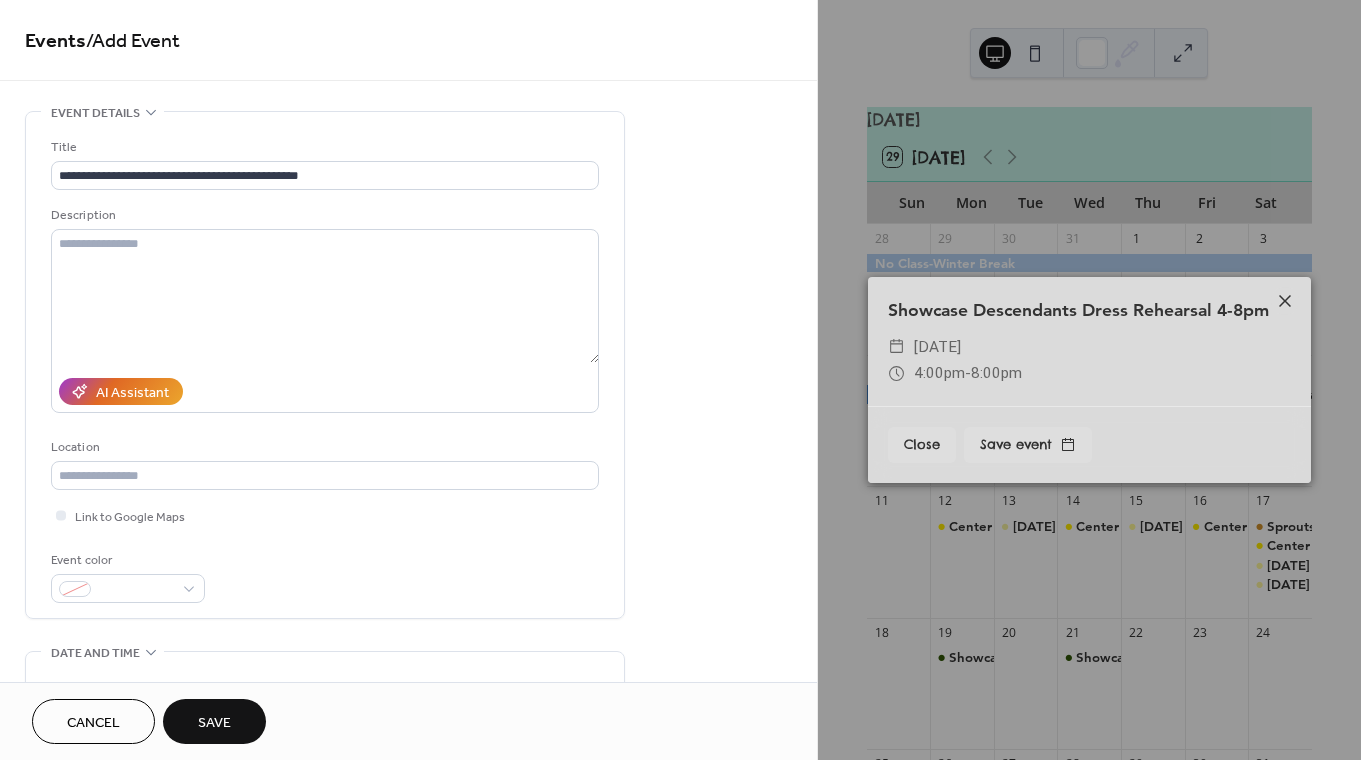 click 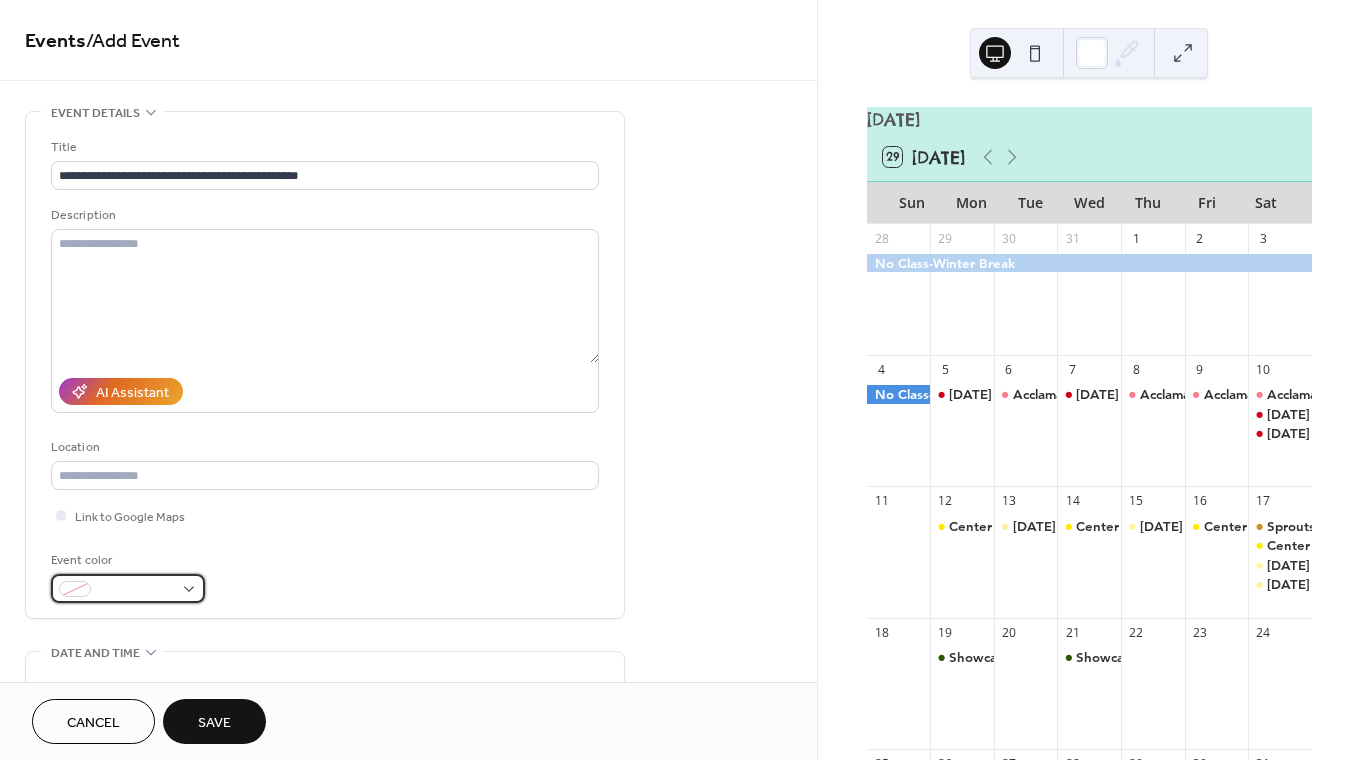 click at bounding box center (136, 590) 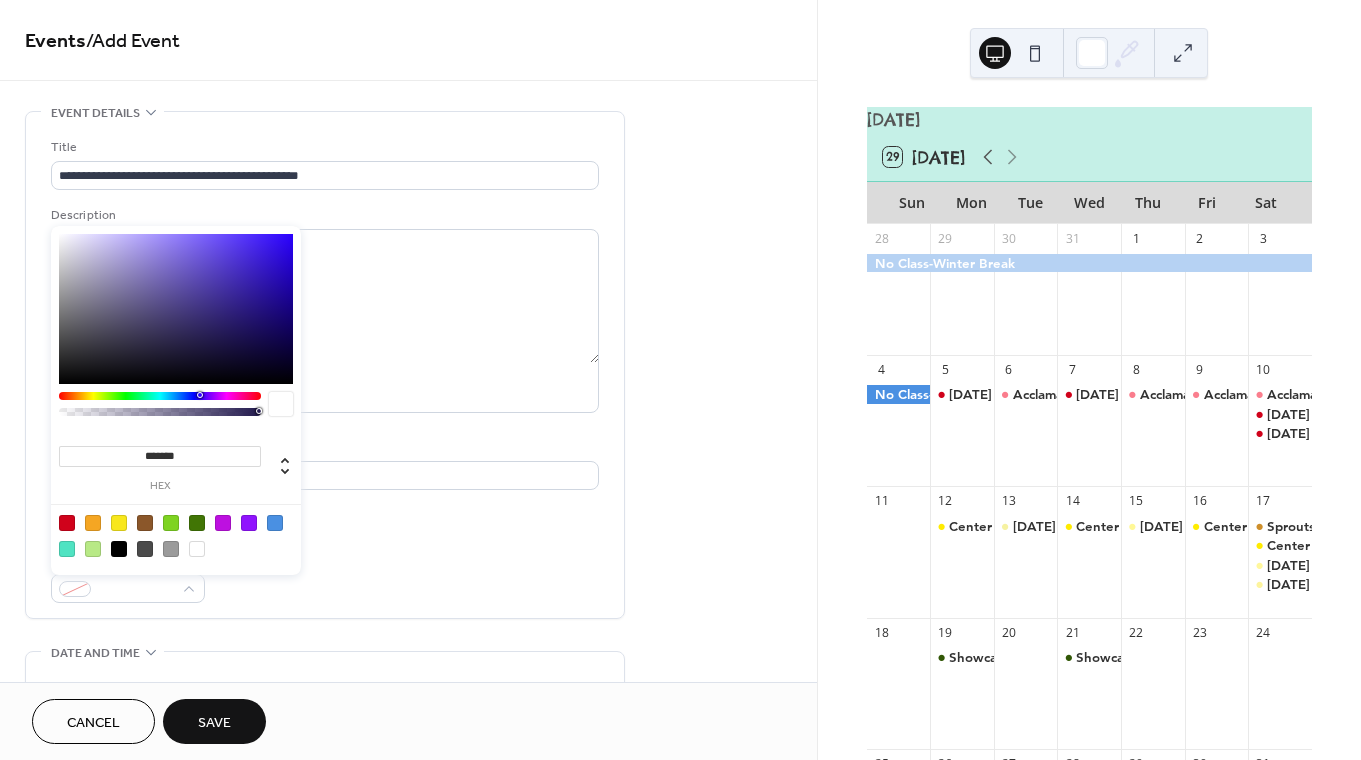 click 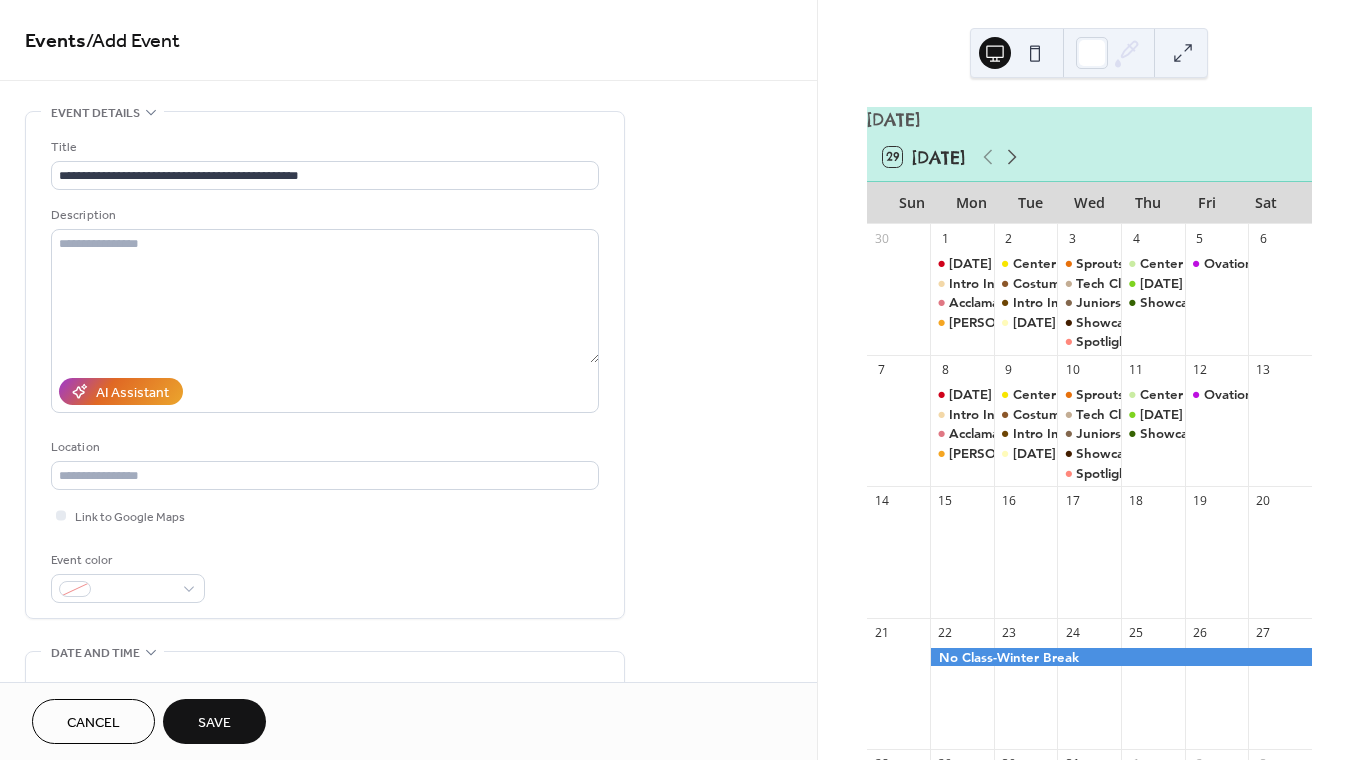 click 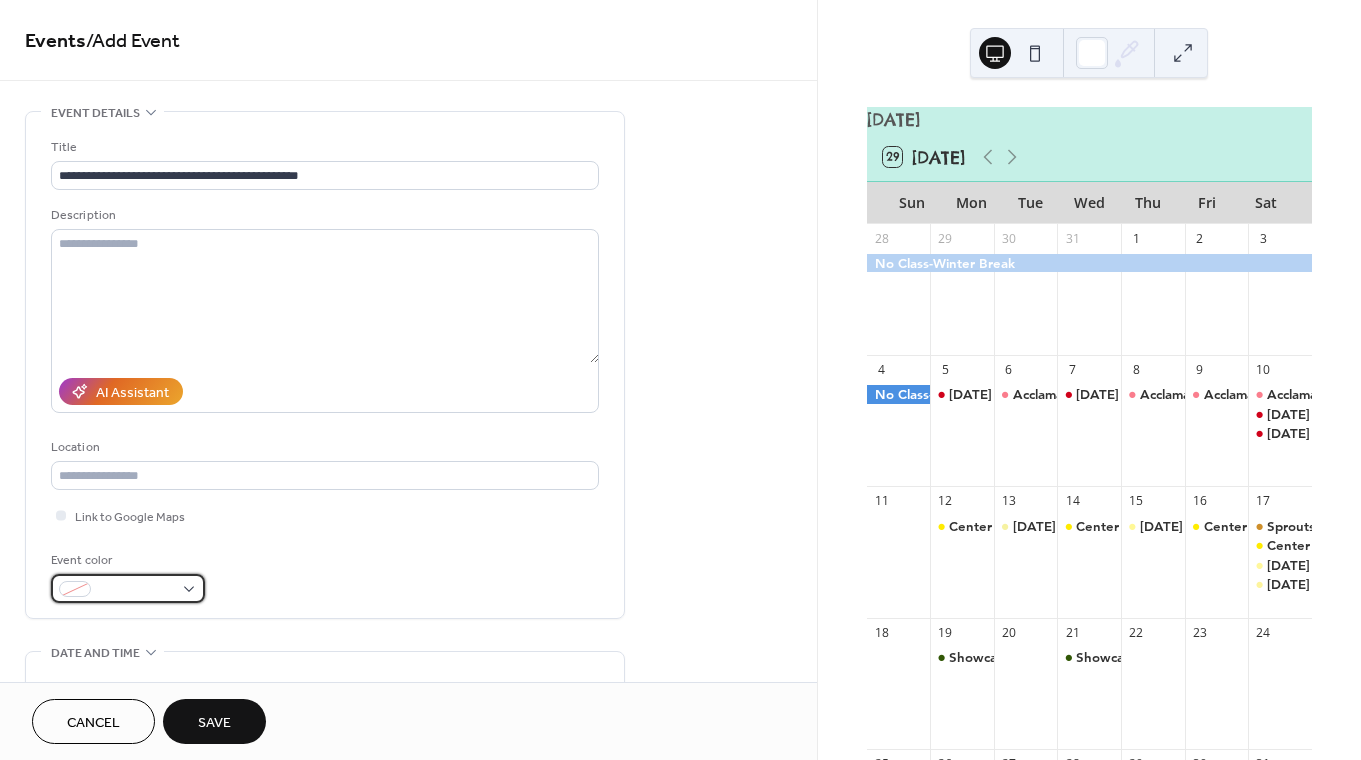 click at bounding box center (128, 588) 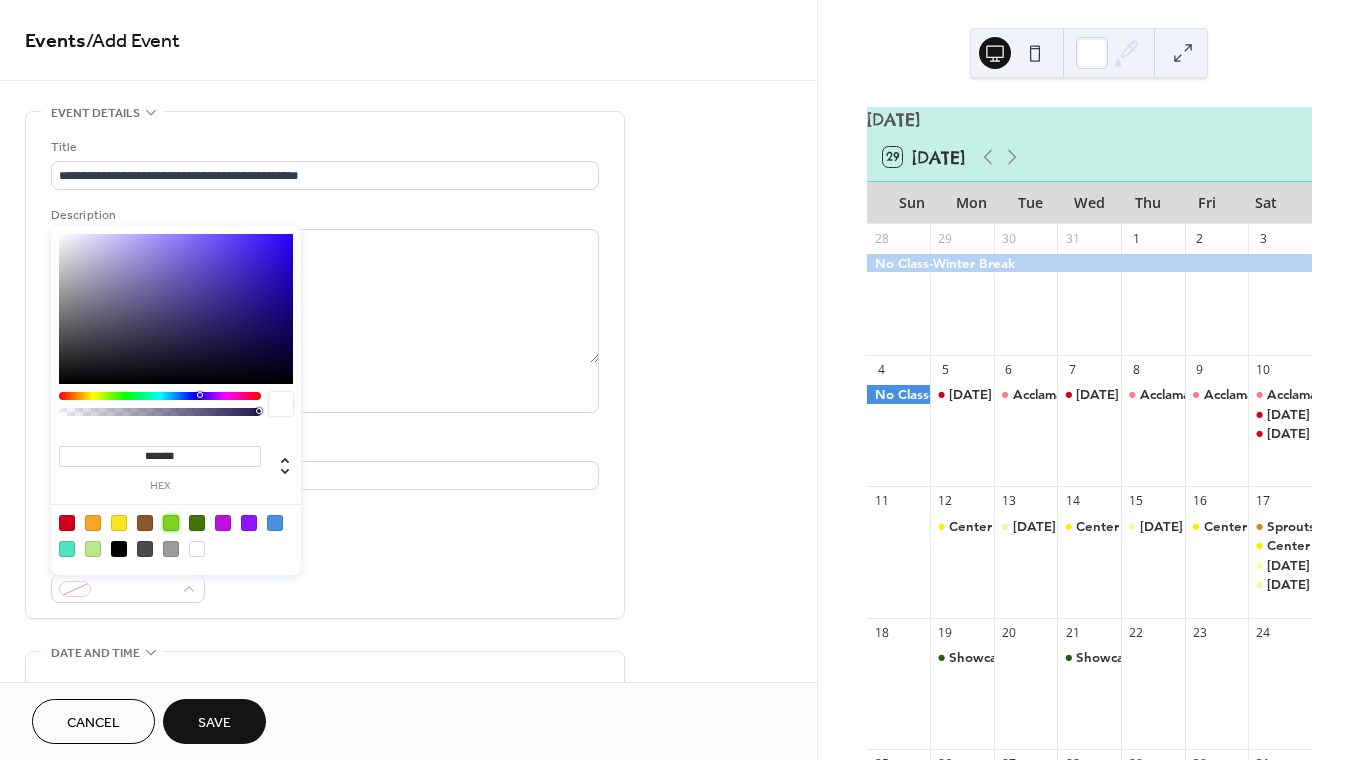 click at bounding box center [171, 523] 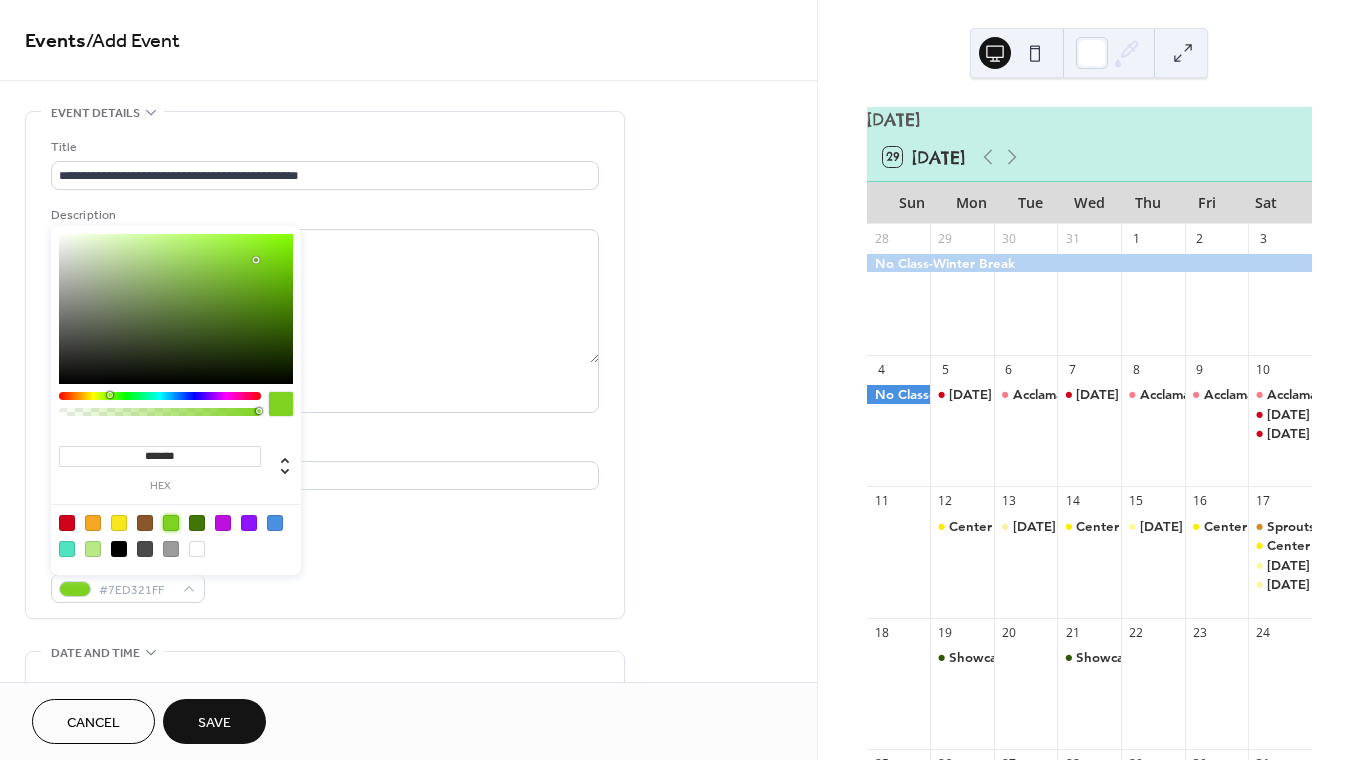 click on "Event color #7ED321FF" at bounding box center [325, 576] 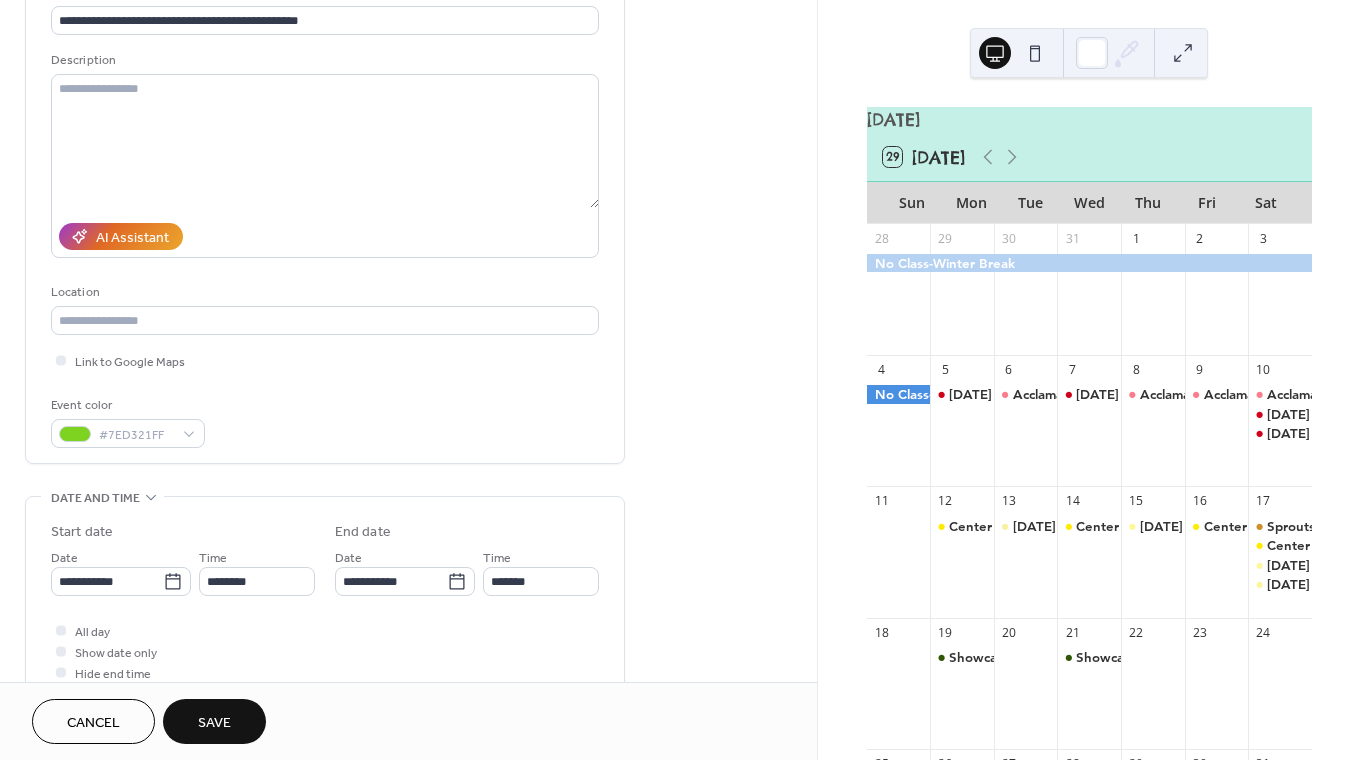 scroll, scrollTop: 160, scrollLeft: 0, axis: vertical 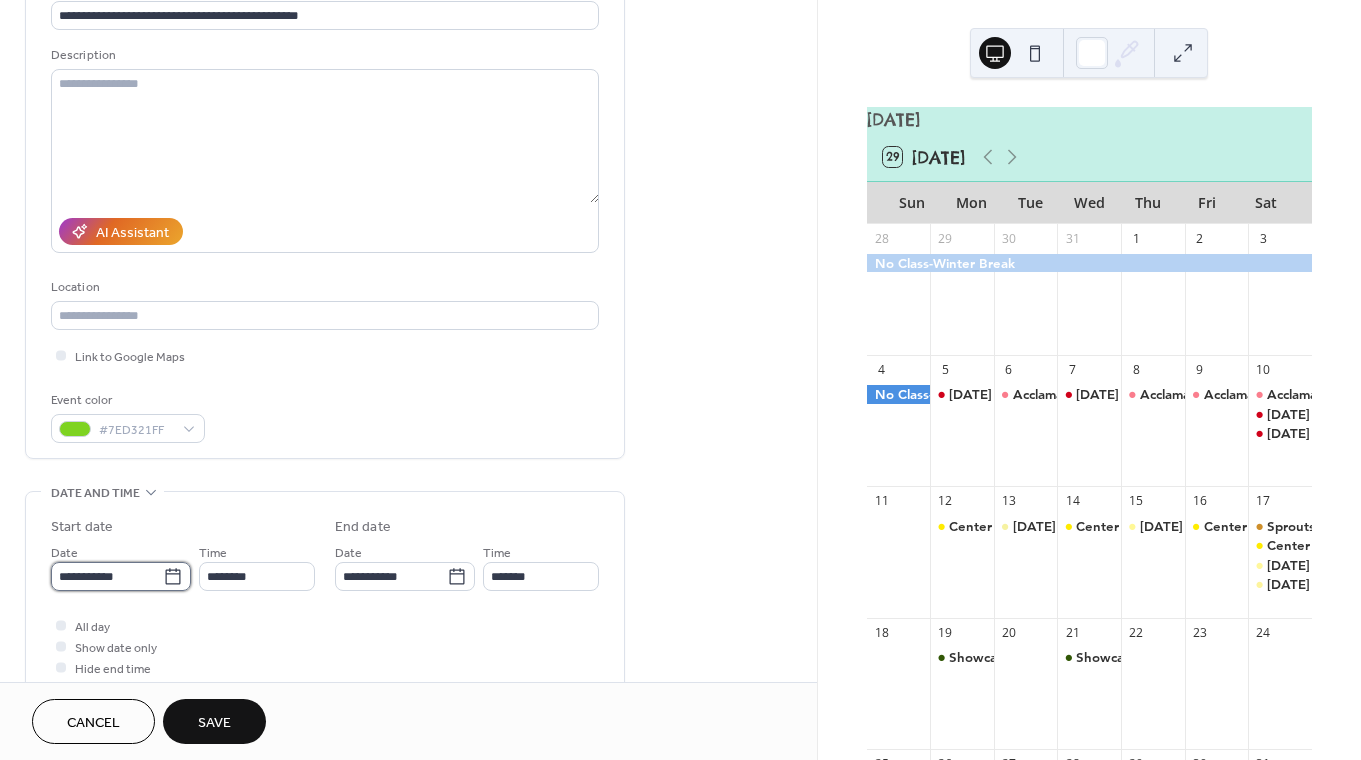 click on "**********" at bounding box center (107, 576) 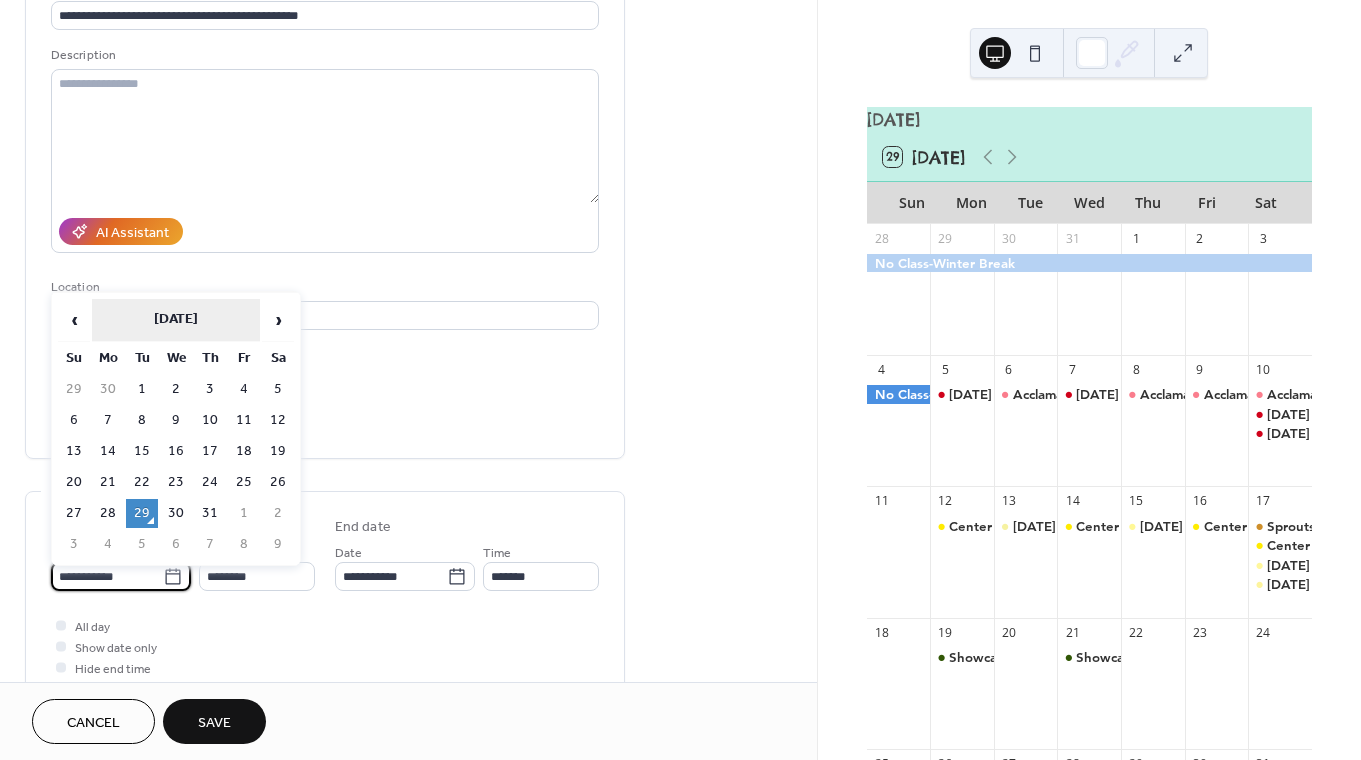 click on "[DATE]" at bounding box center [176, 320] 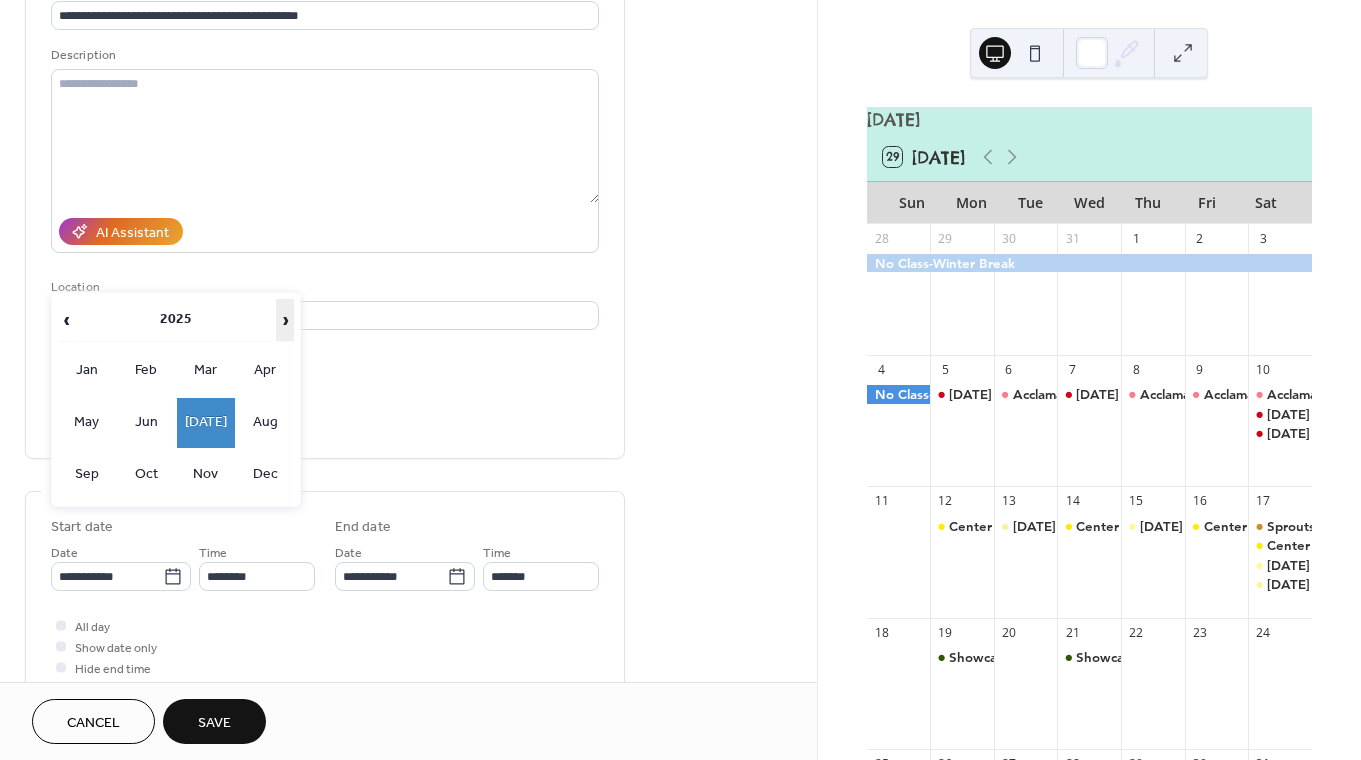 click on "›" at bounding box center (285, 320) 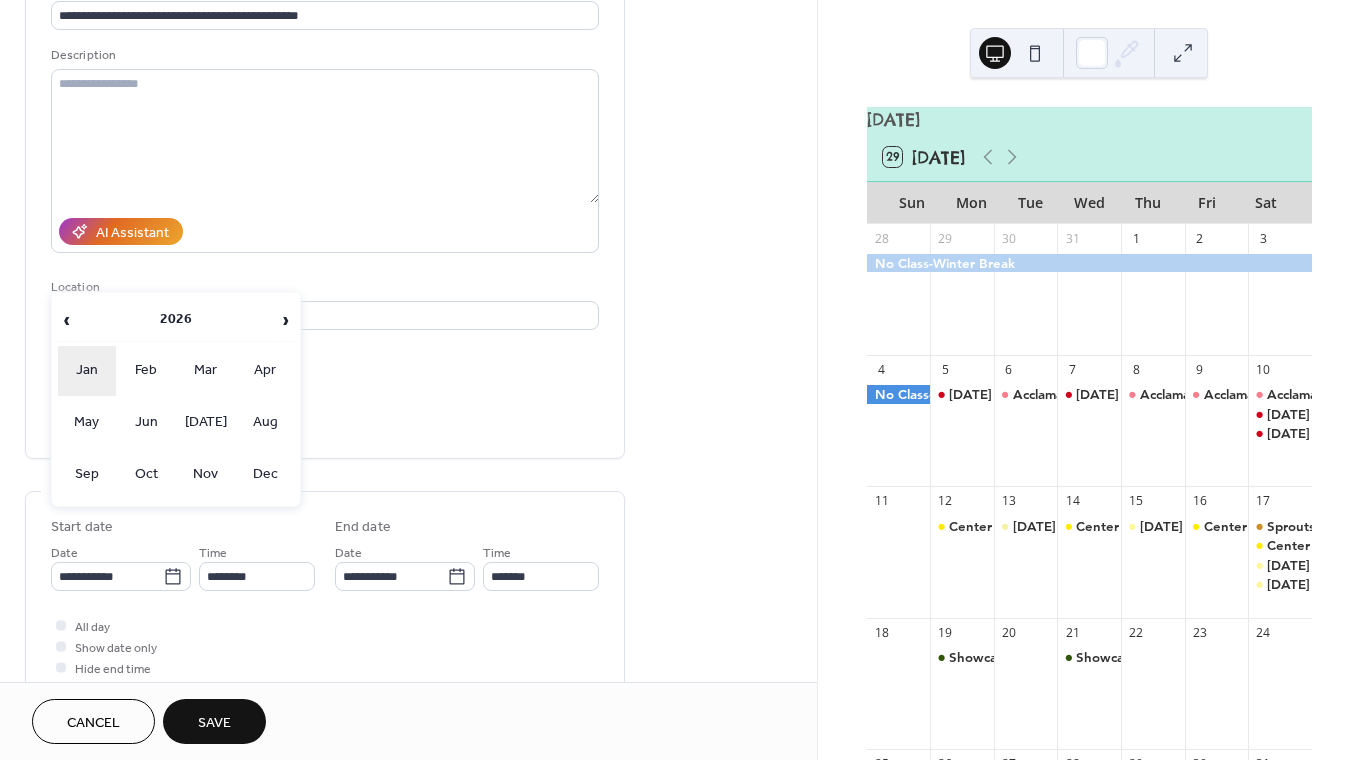 click on "Jan" at bounding box center (87, 371) 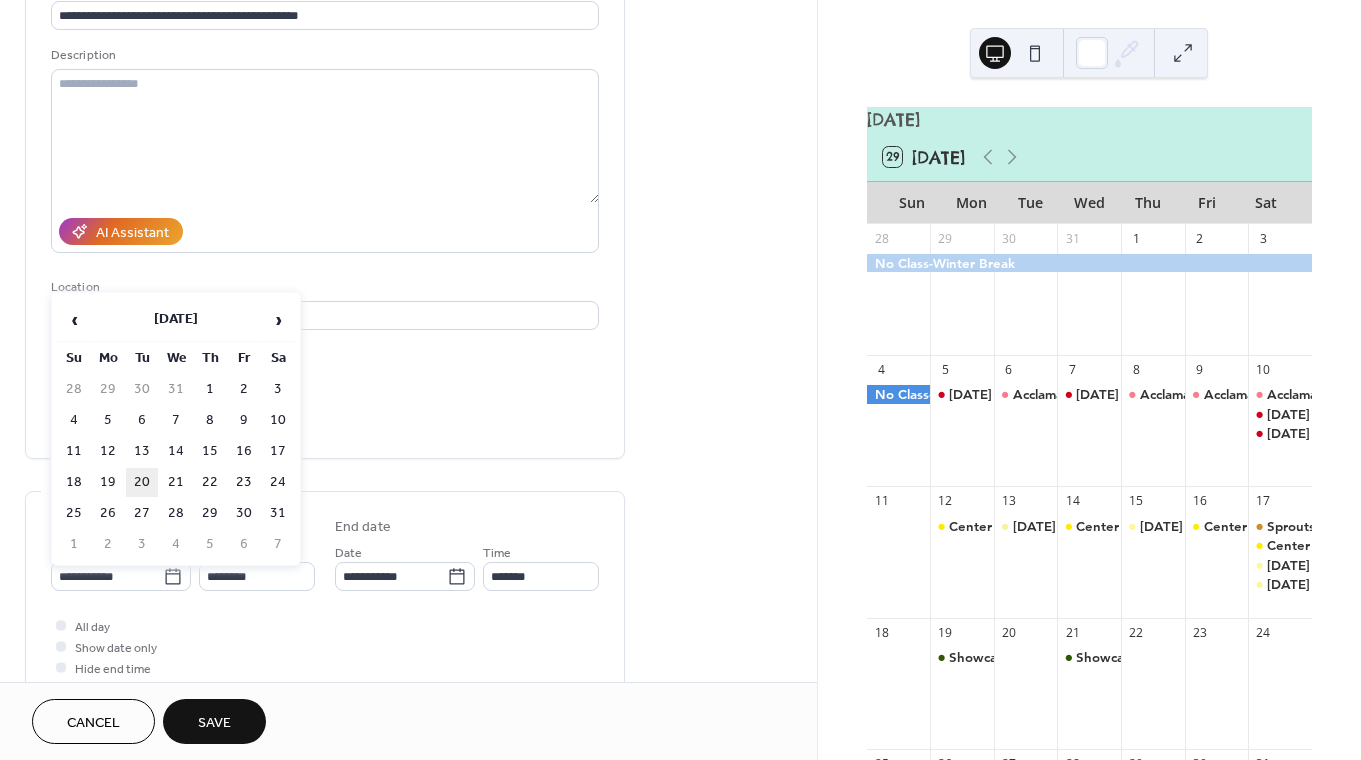 click on "20" at bounding box center [142, 482] 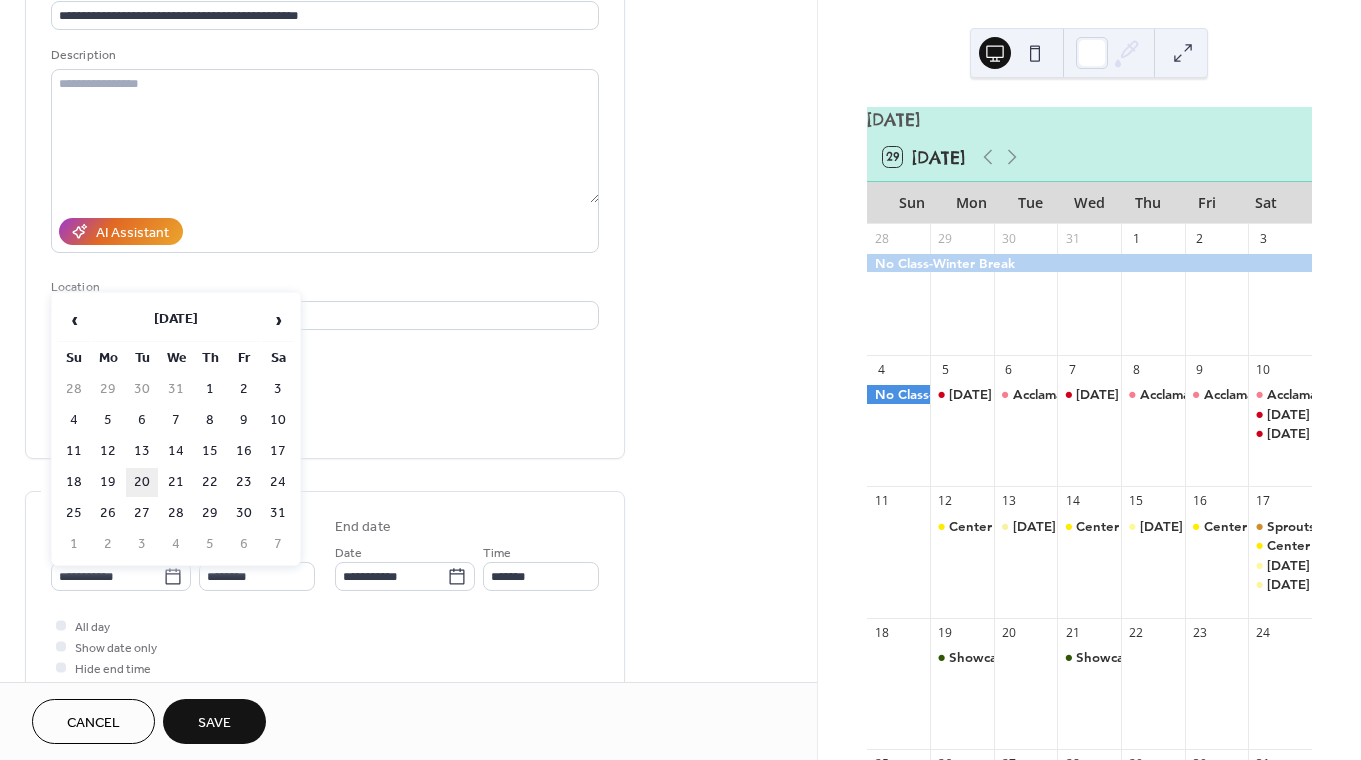 type on "**********" 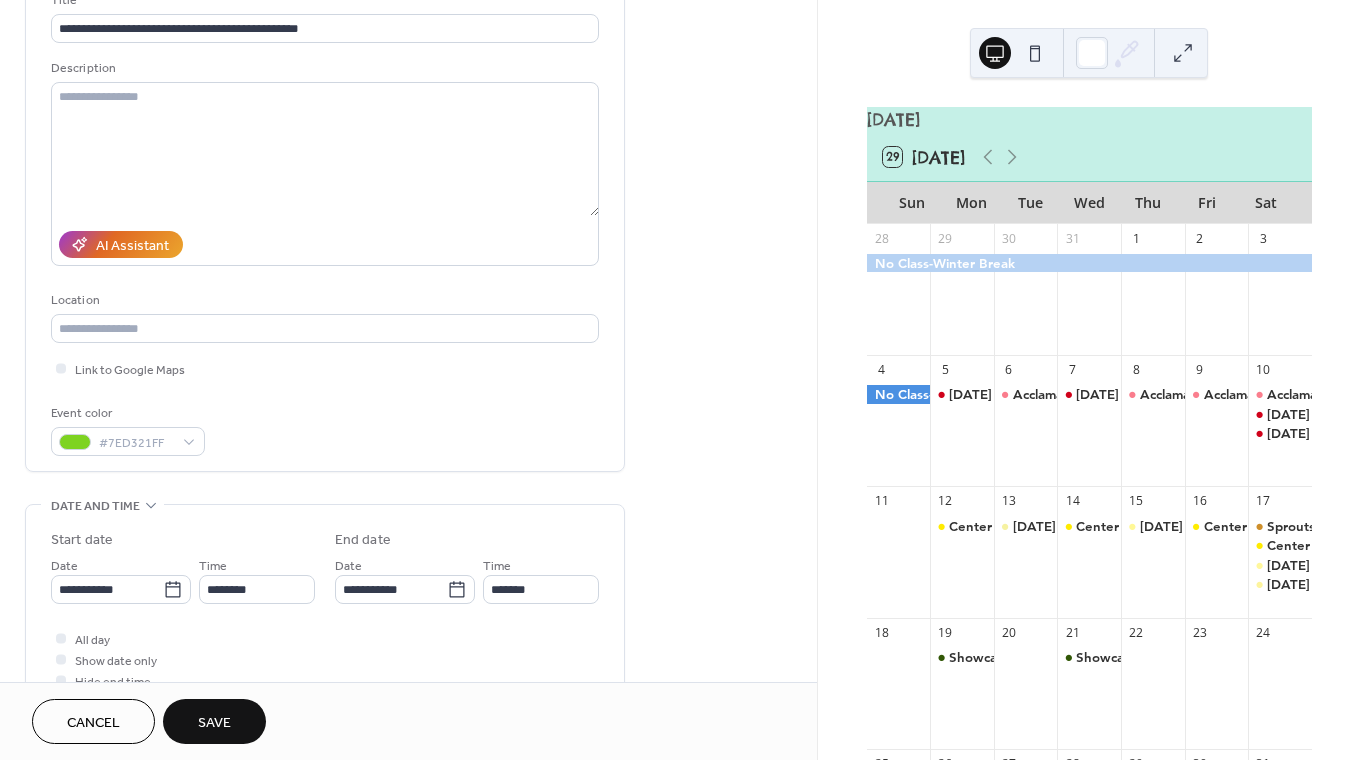 scroll, scrollTop: 148, scrollLeft: 0, axis: vertical 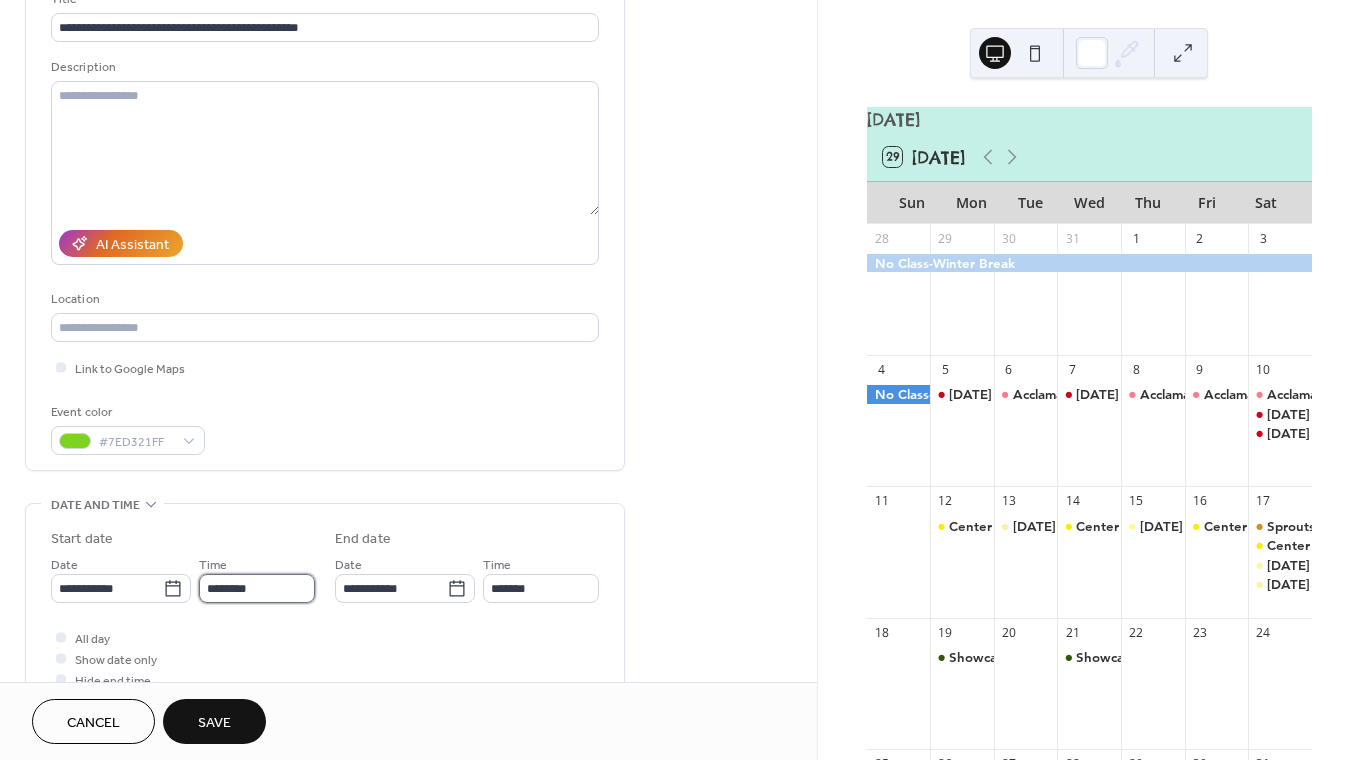 click on "********" at bounding box center (257, 588) 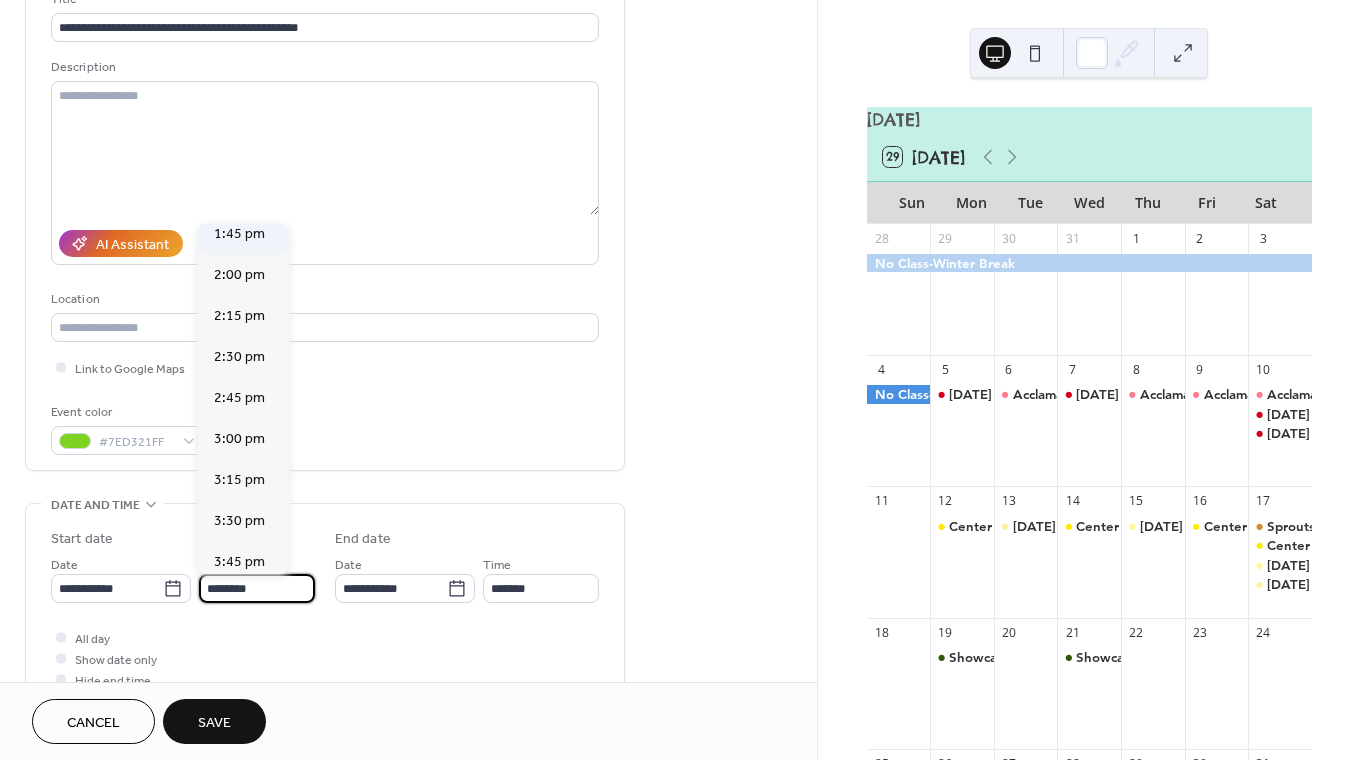 scroll, scrollTop: 2339, scrollLeft: 0, axis: vertical 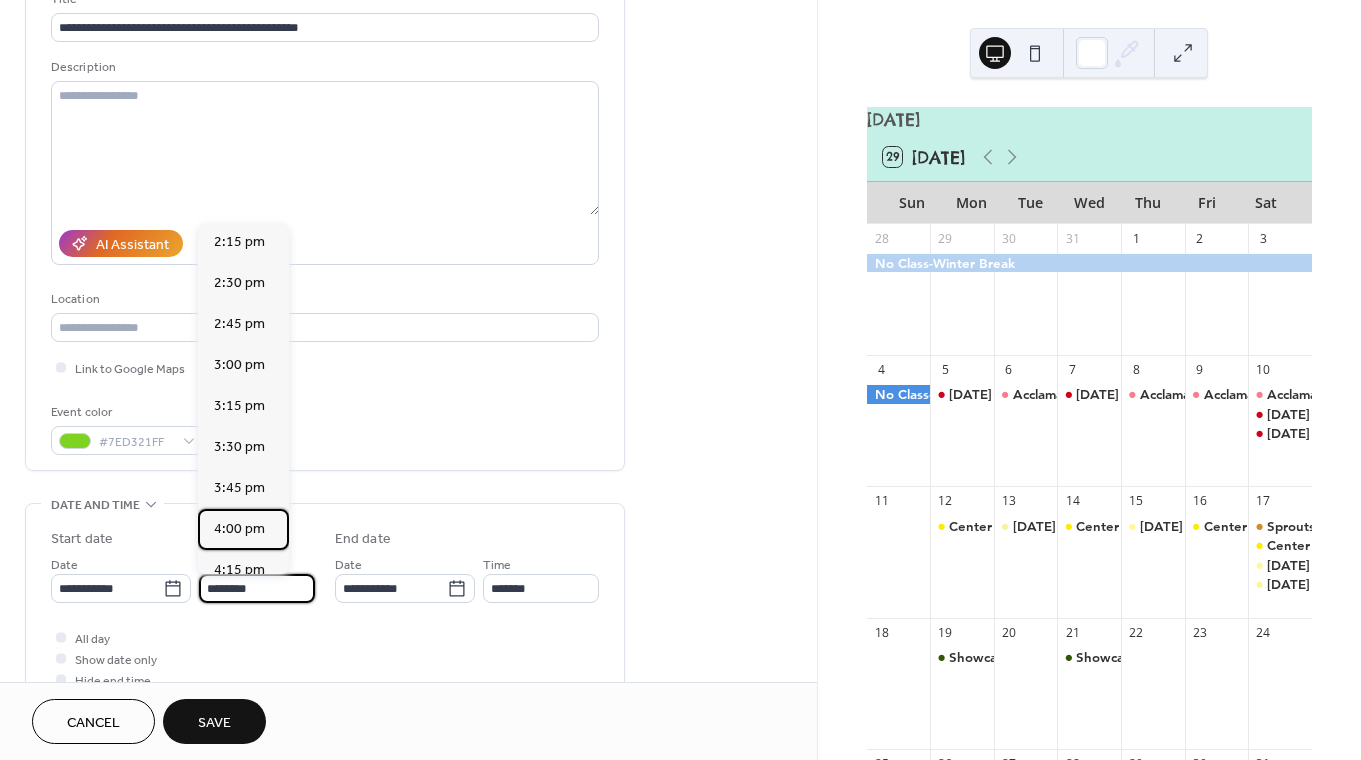 click on "4:00 pm" at bounding box center [243, 529] 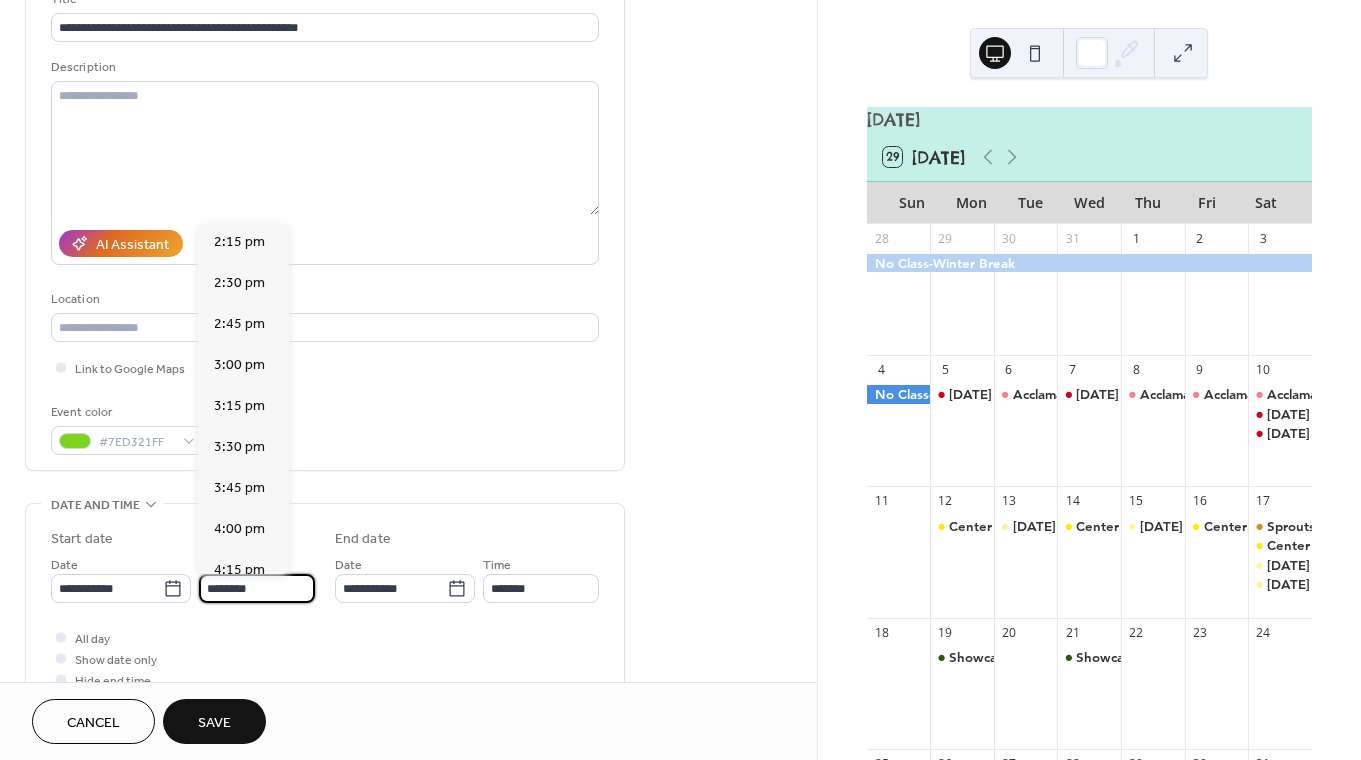 type on "*******" 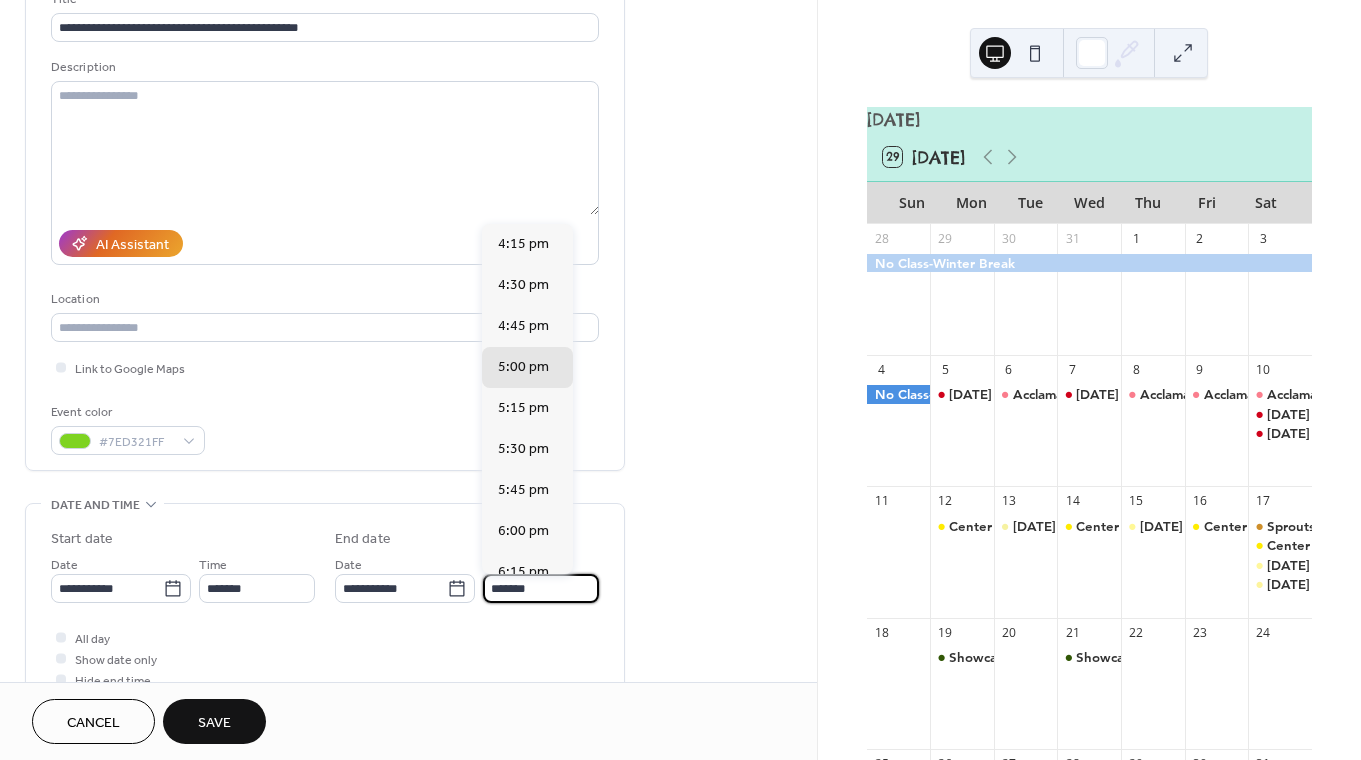 click on "*******" at bounding box center [541, 588] 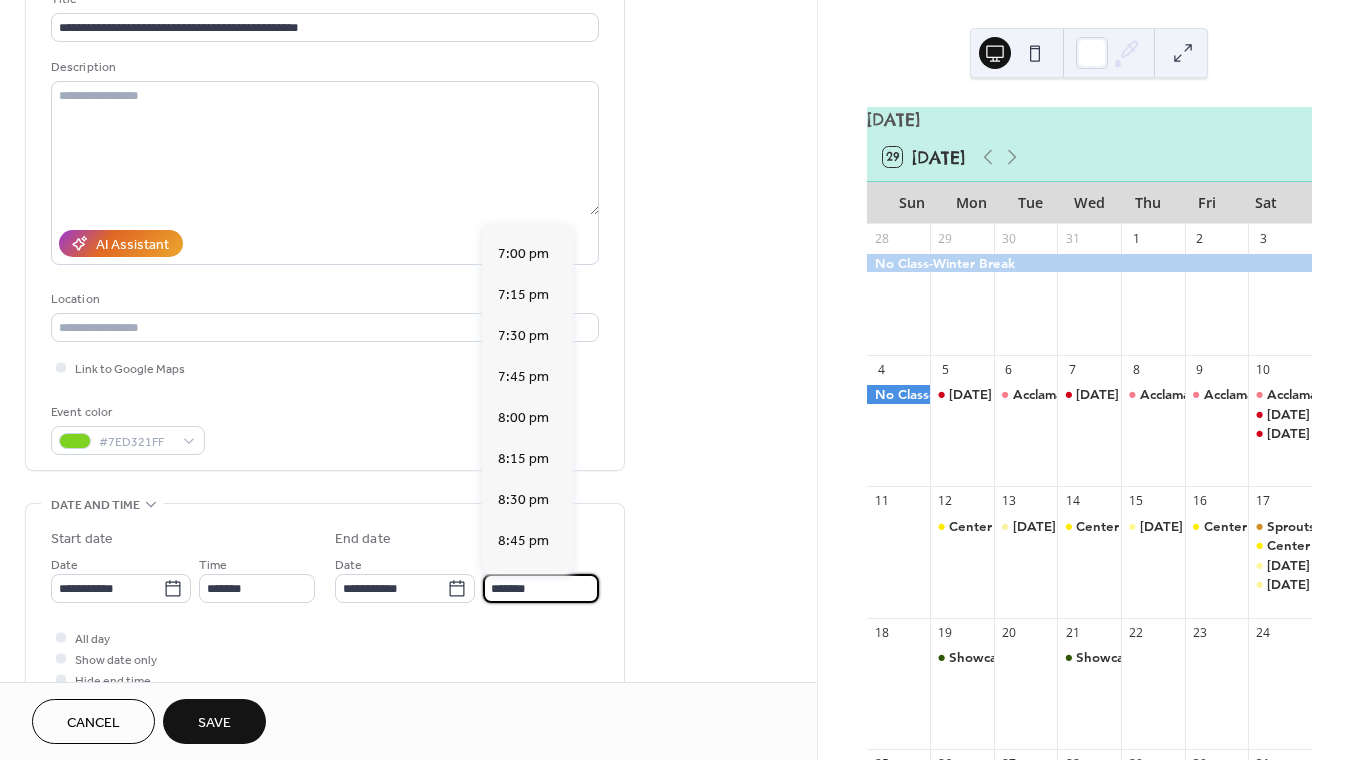 scroll, scrollTop: 488, scrollLeft: 0, axis: vertical 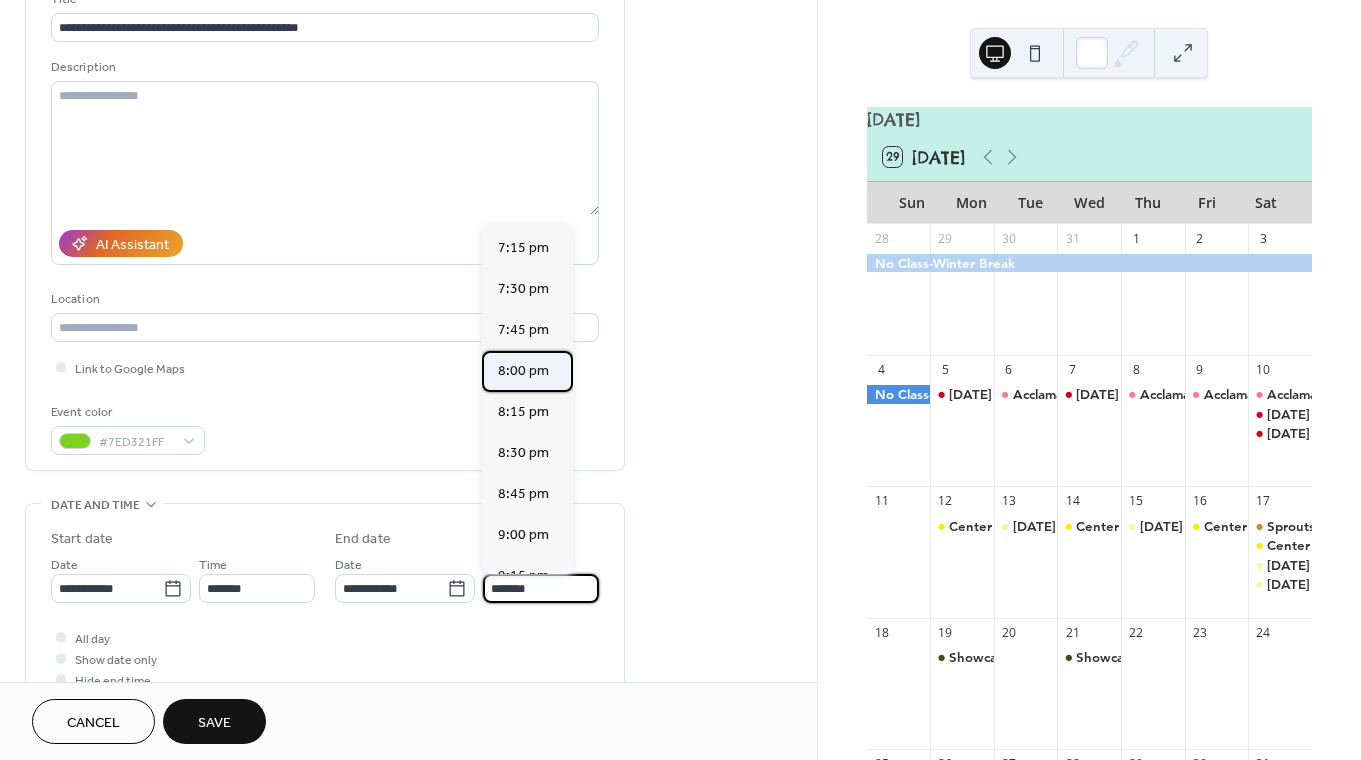 click on "8:00 pm" at bounding box center (523, 371) 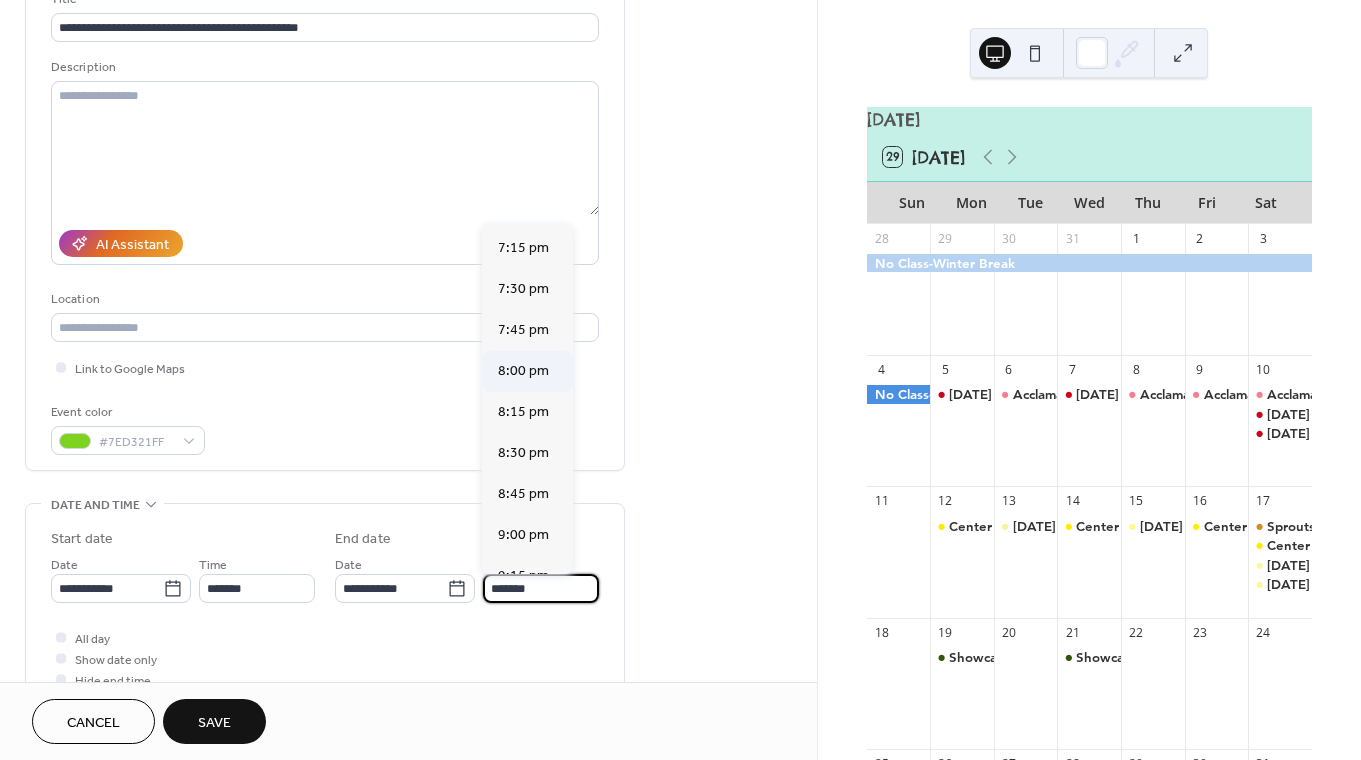 type on "*******" 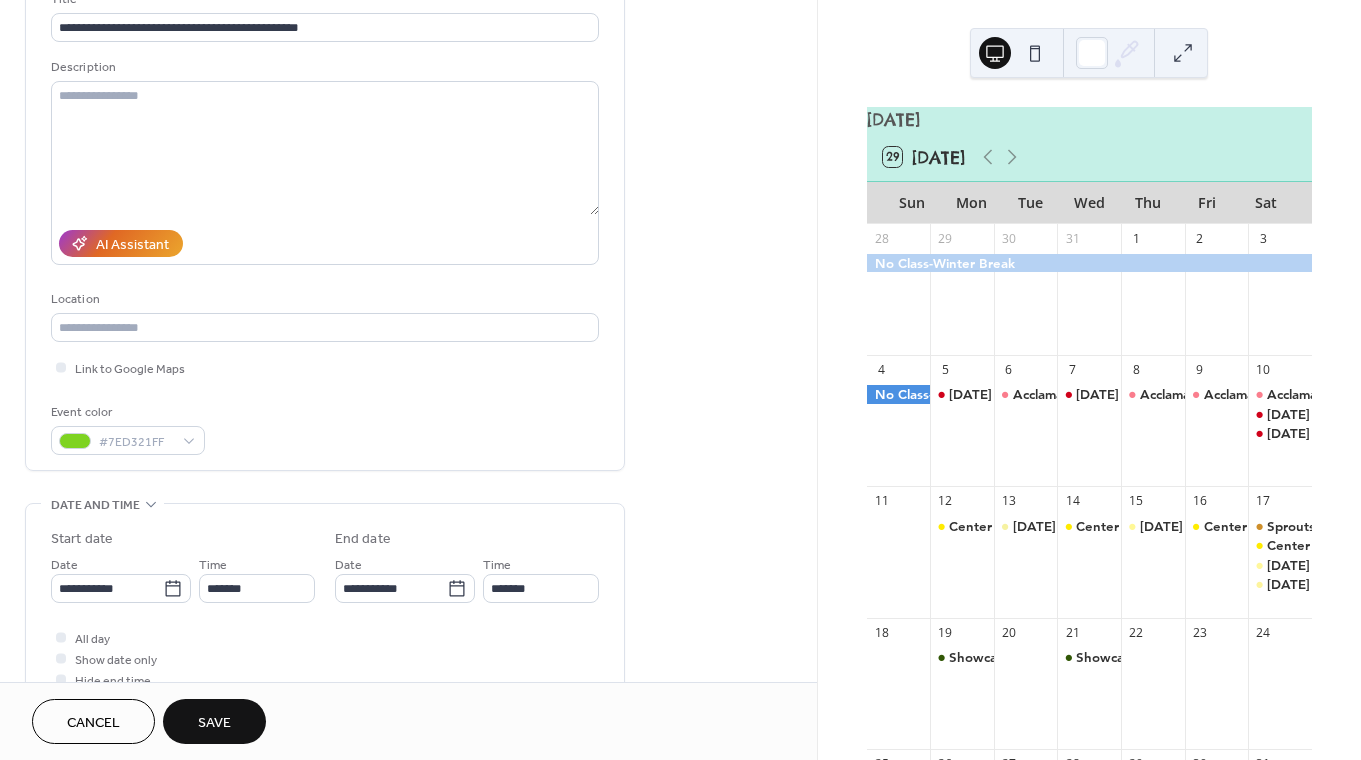 click on "Save" at bounding box center [214, 721] 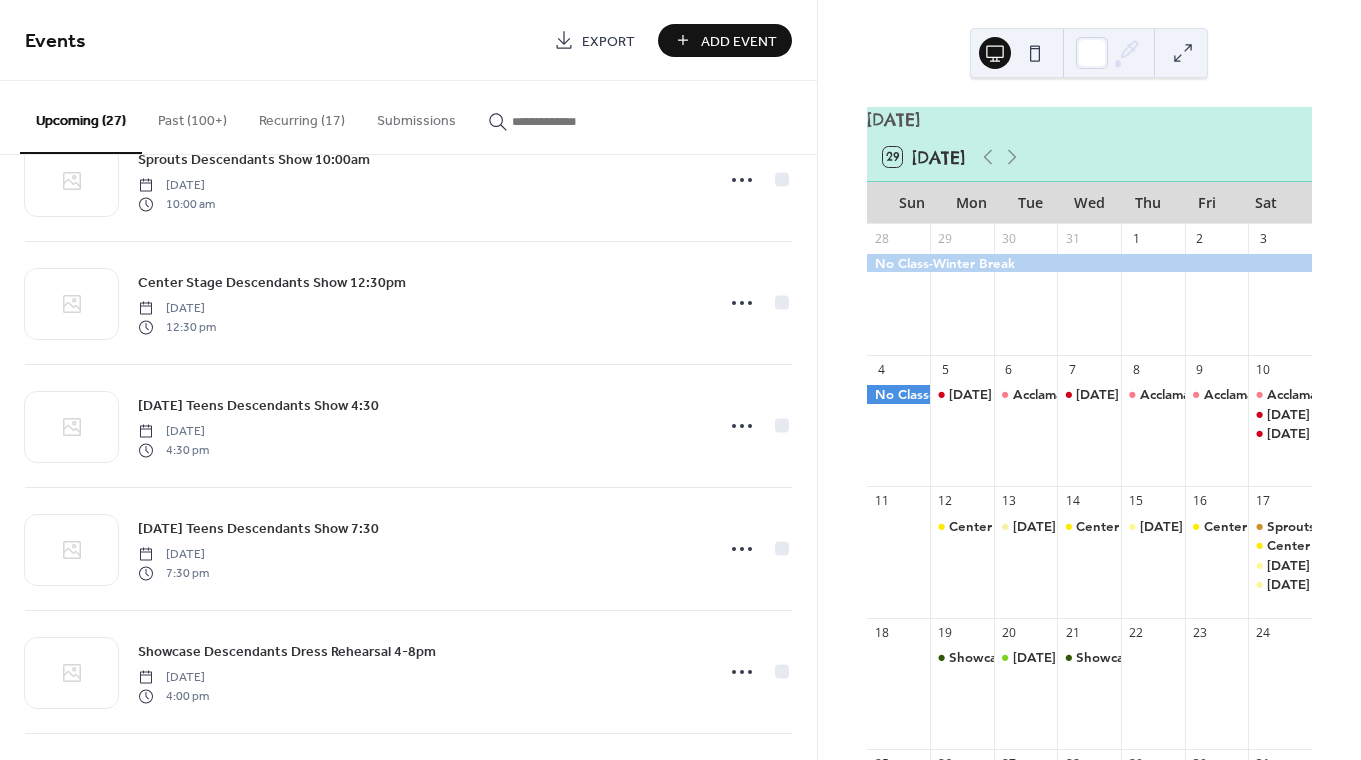 scroll, scrollTop: 2775, scrollLeft: 0, axis: vertical 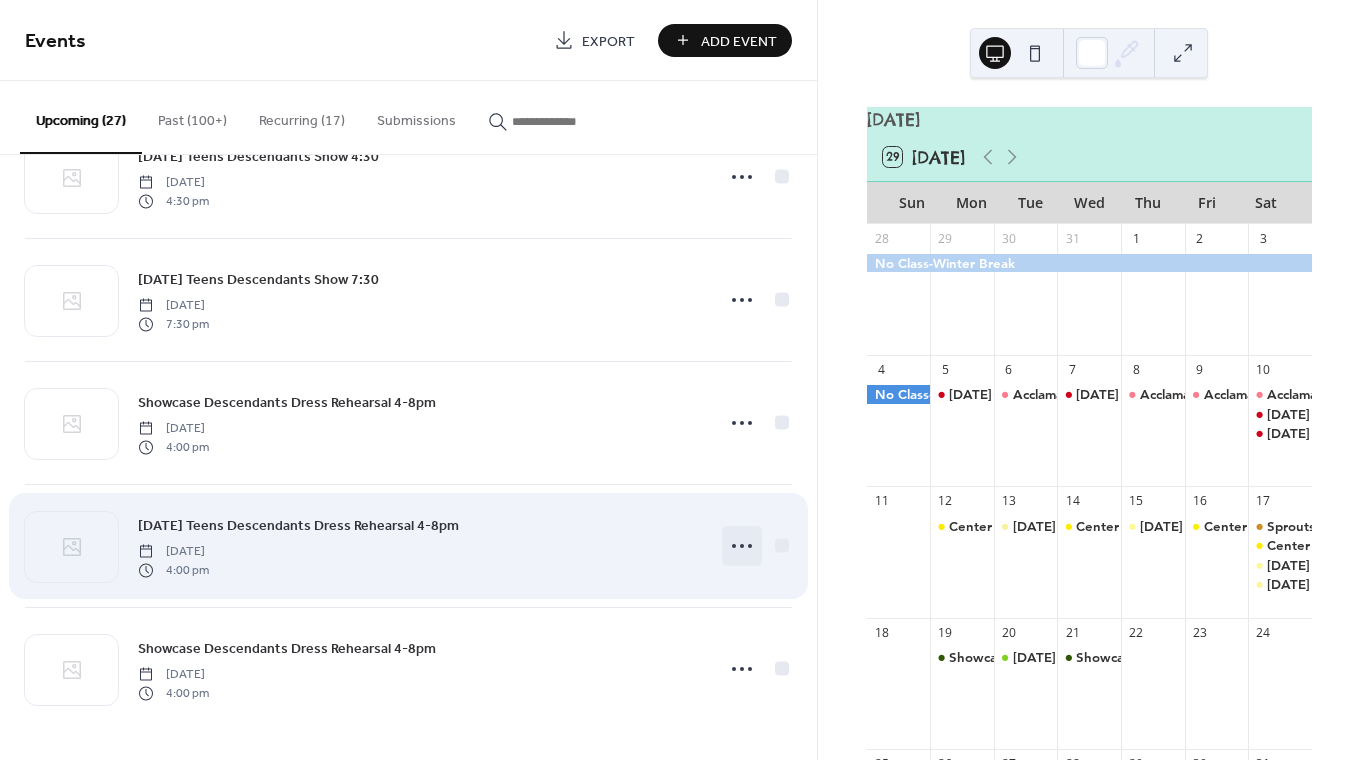 click 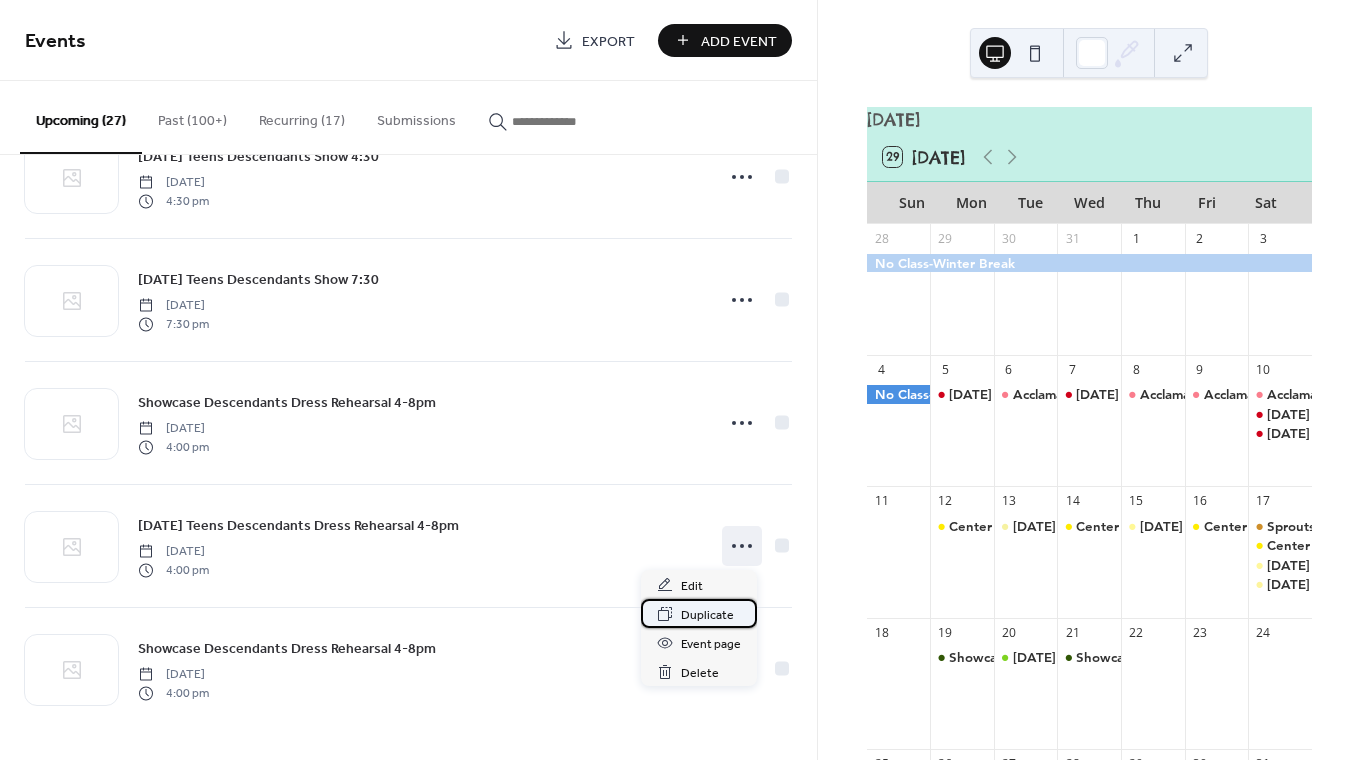 click on "Duplicate" at bounding box center (707, 615) 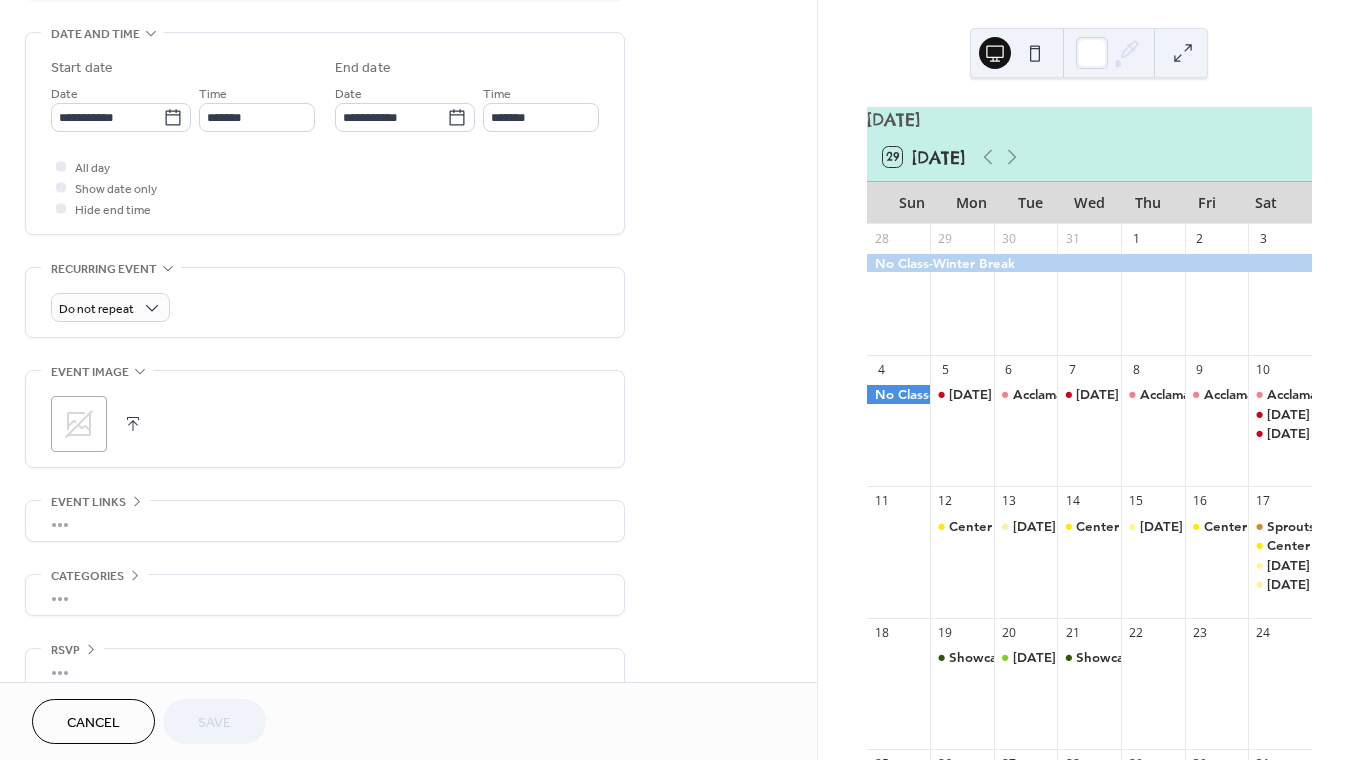 scroll, scrollTop: 642, scrollLeft: 0, axis: vertical 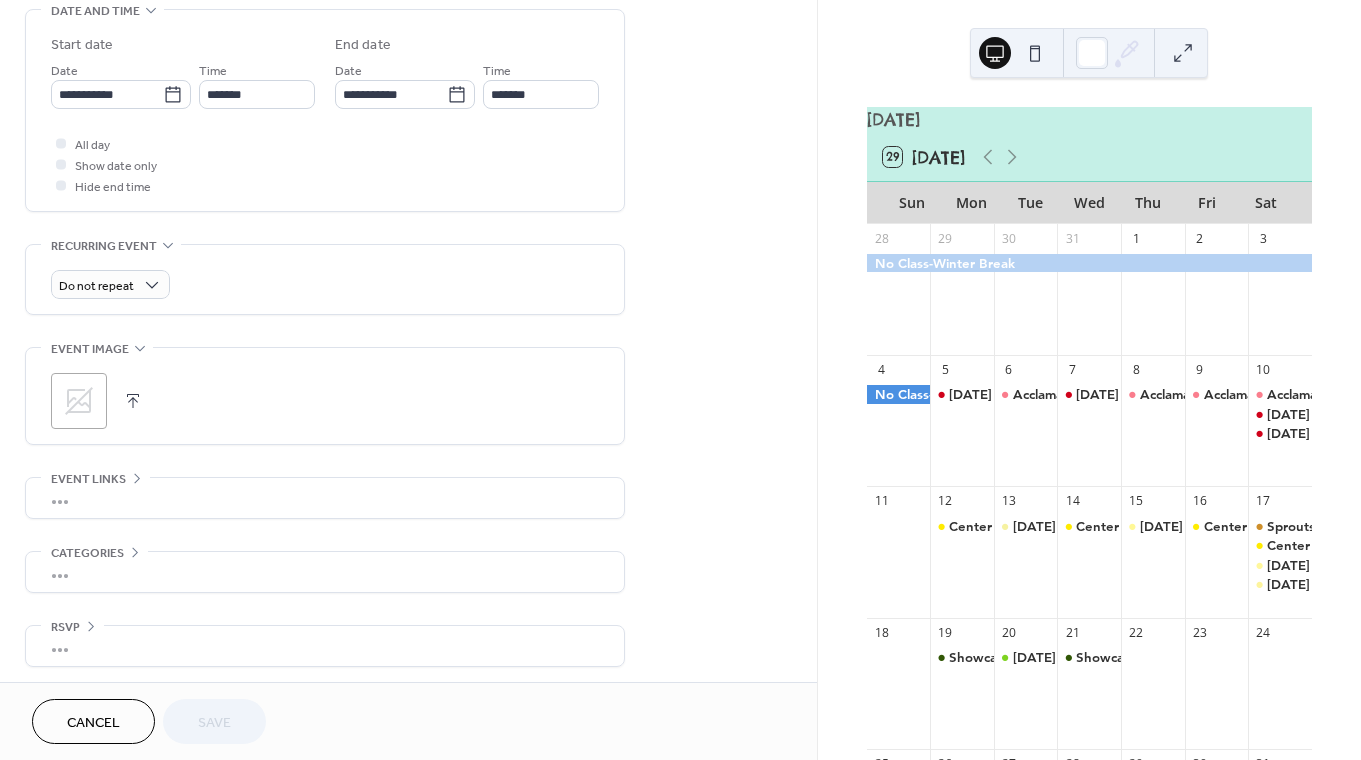 click on "**********" at bounding box center [325, 115] 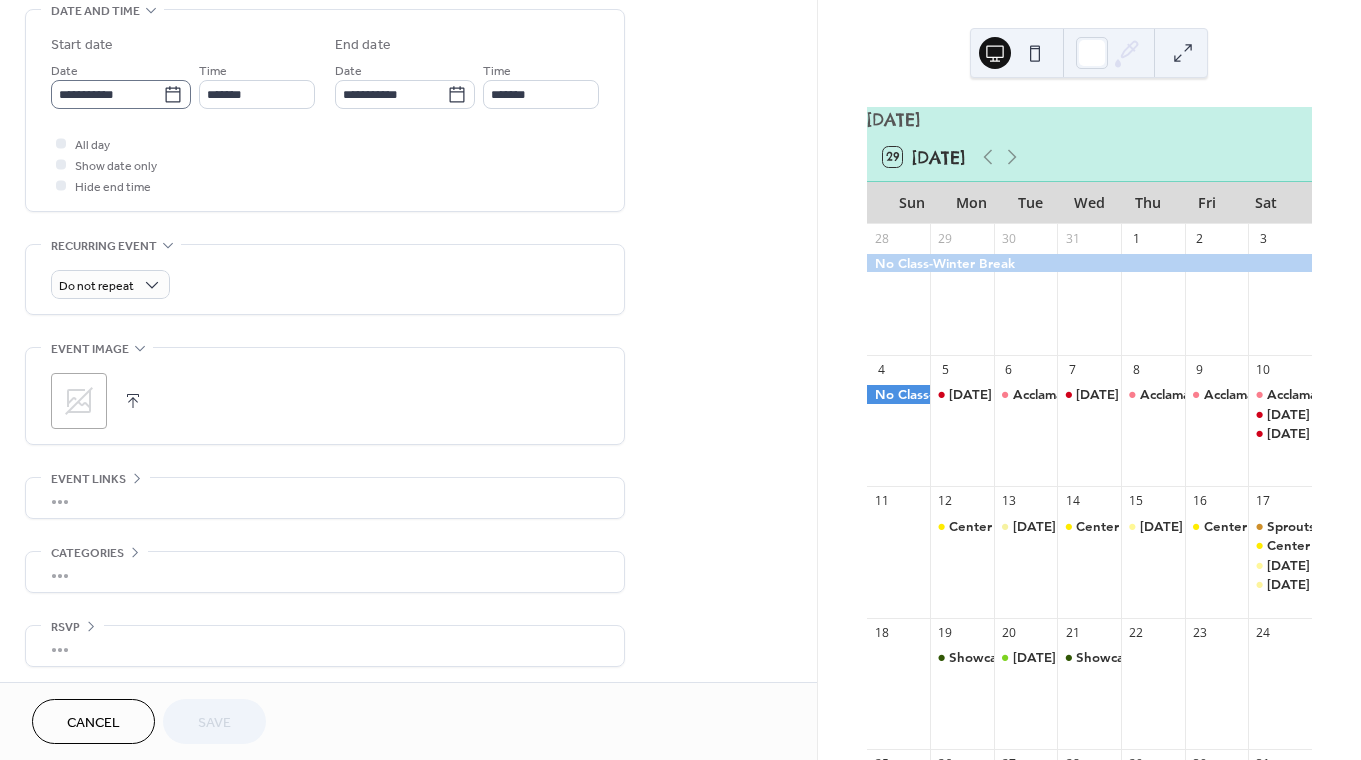 click 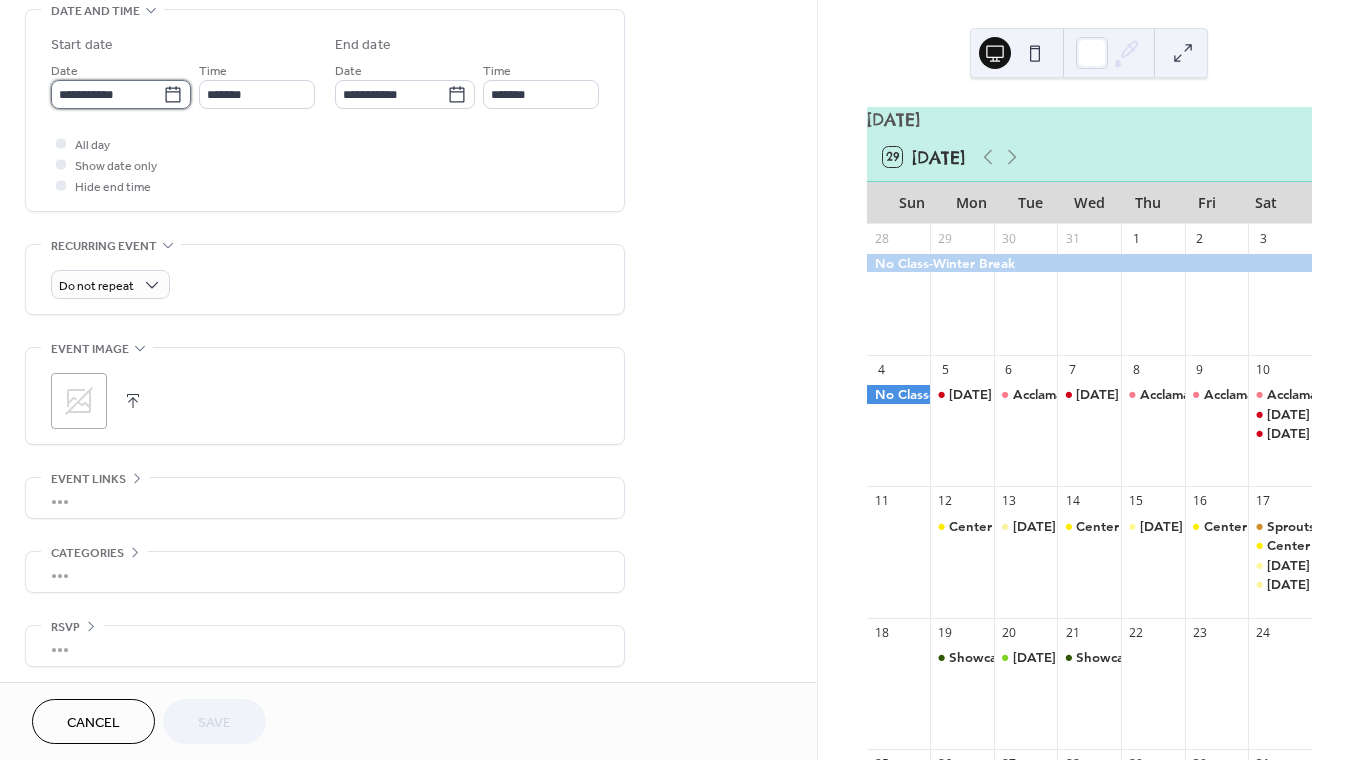click on "**********" at bounding box center (107, 94) 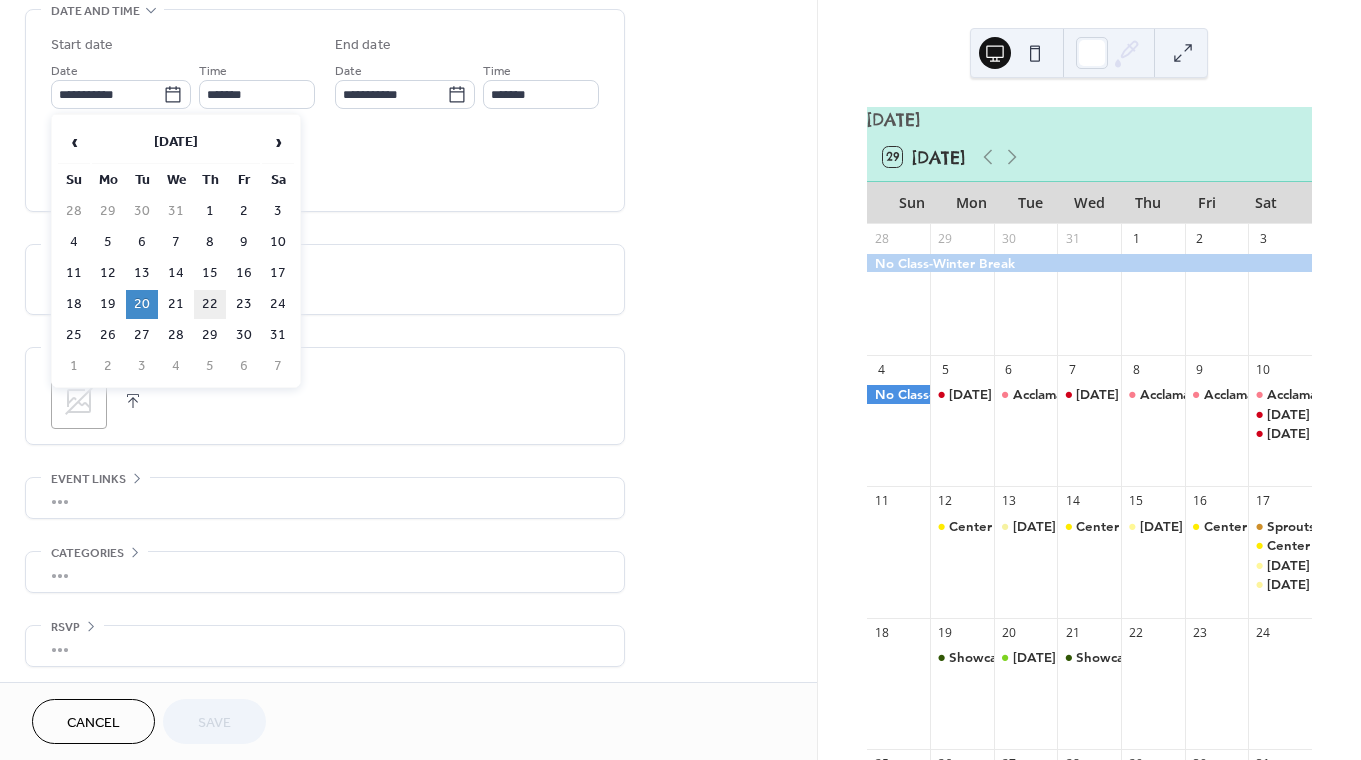 click on "22" at bounding box center (210, 304) 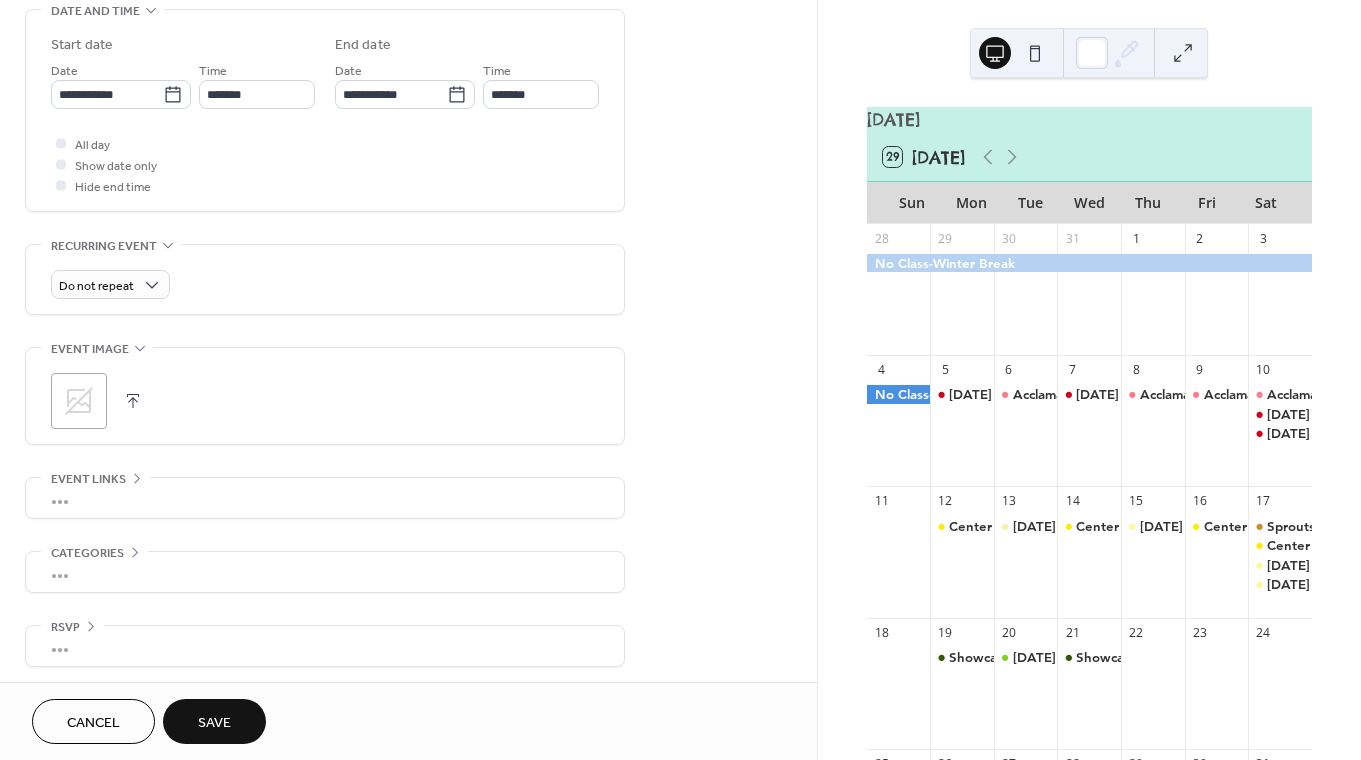 click on "Save" at bounding box center (214, 721) 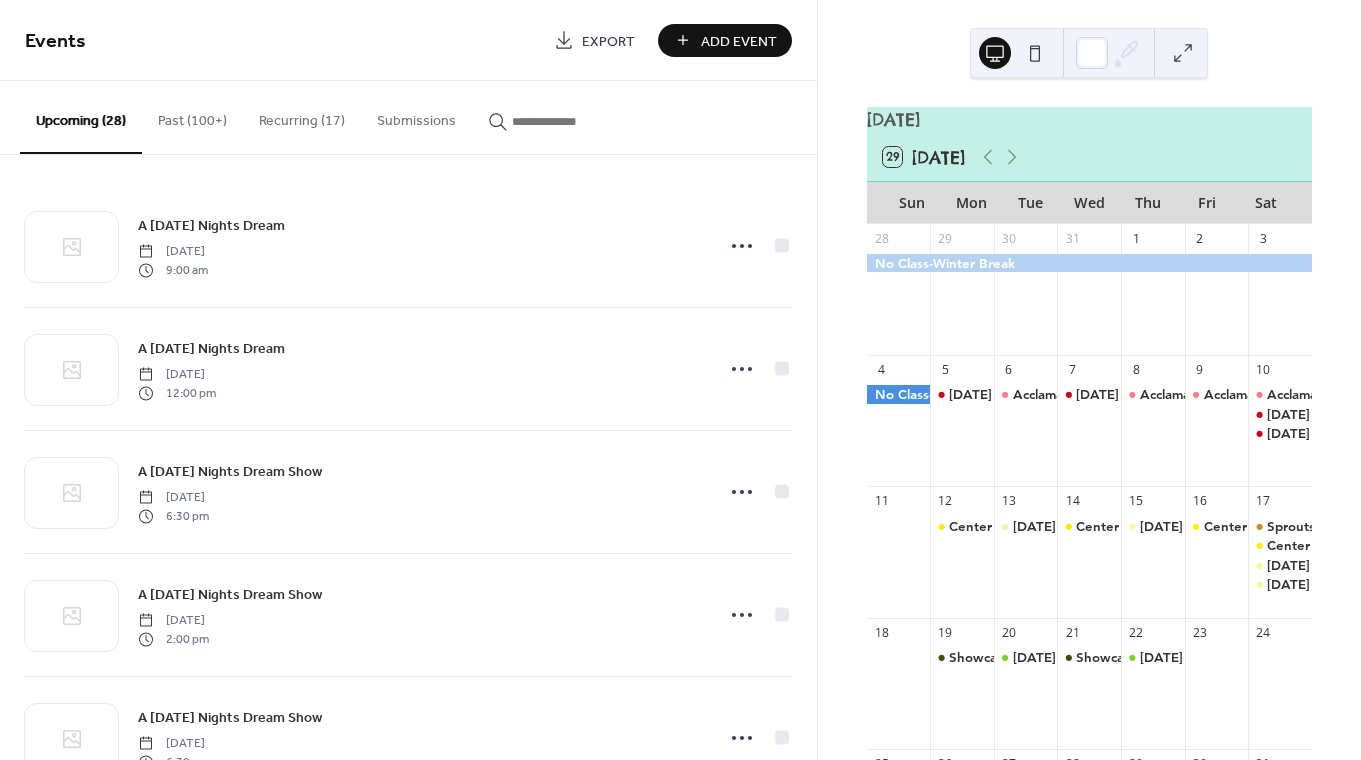 click on "Add Event" at bounding box center (739, 41) 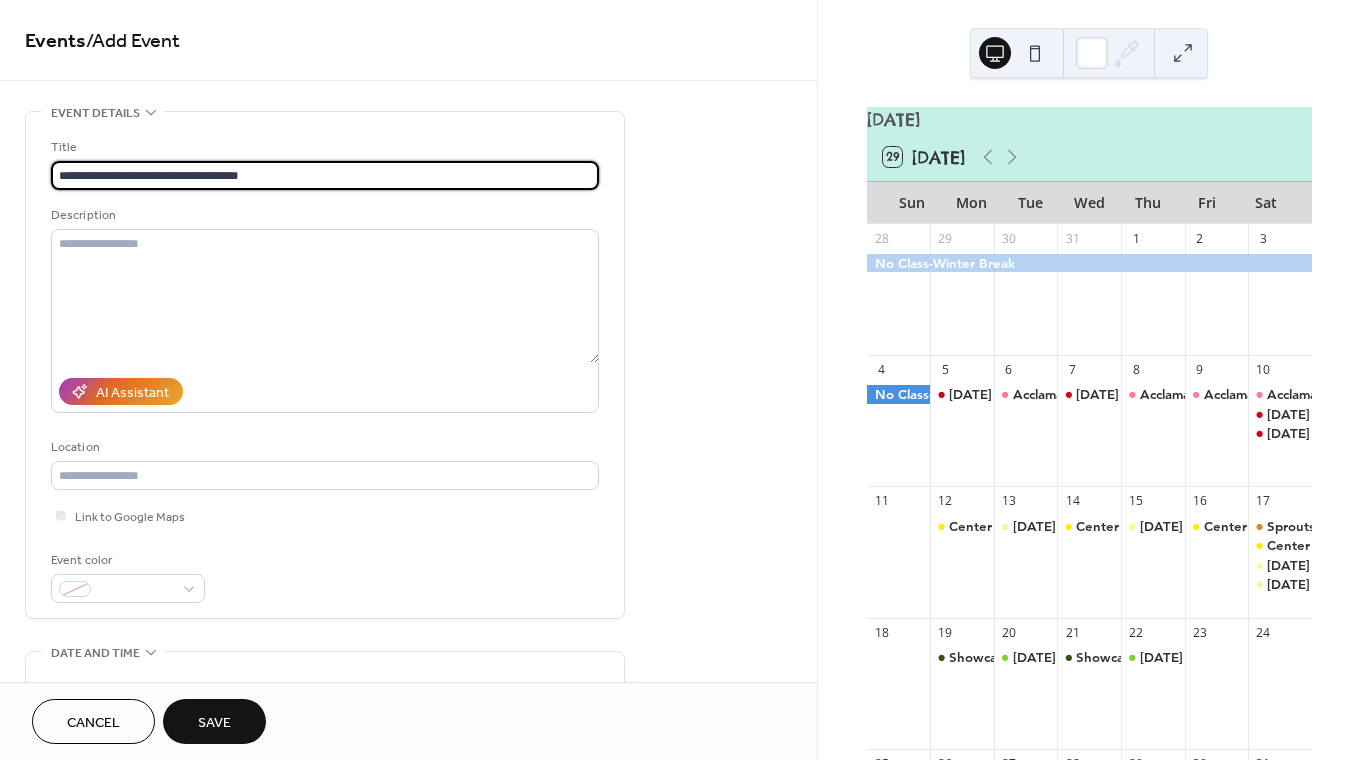 scroll, scrollTop: 1, scrollLeft: 0, axis: vertical 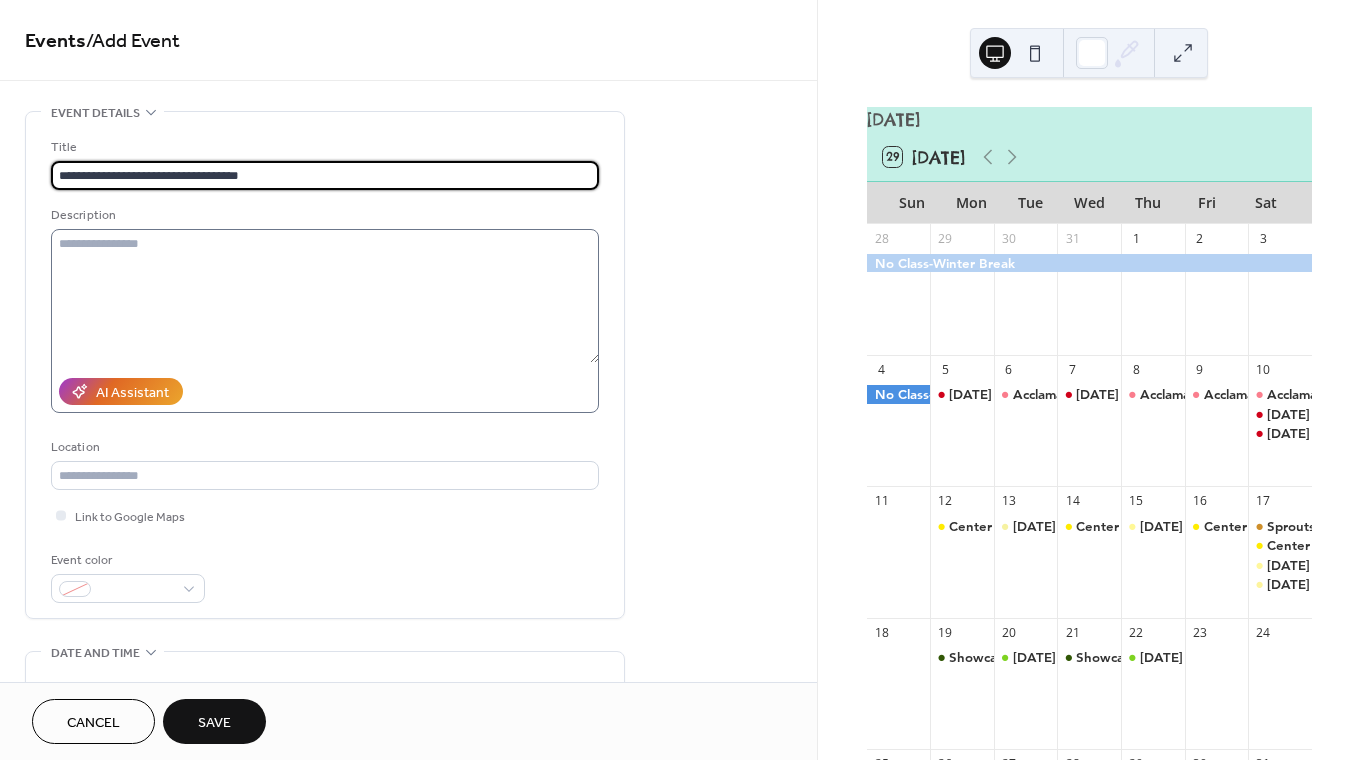 type on "**********" 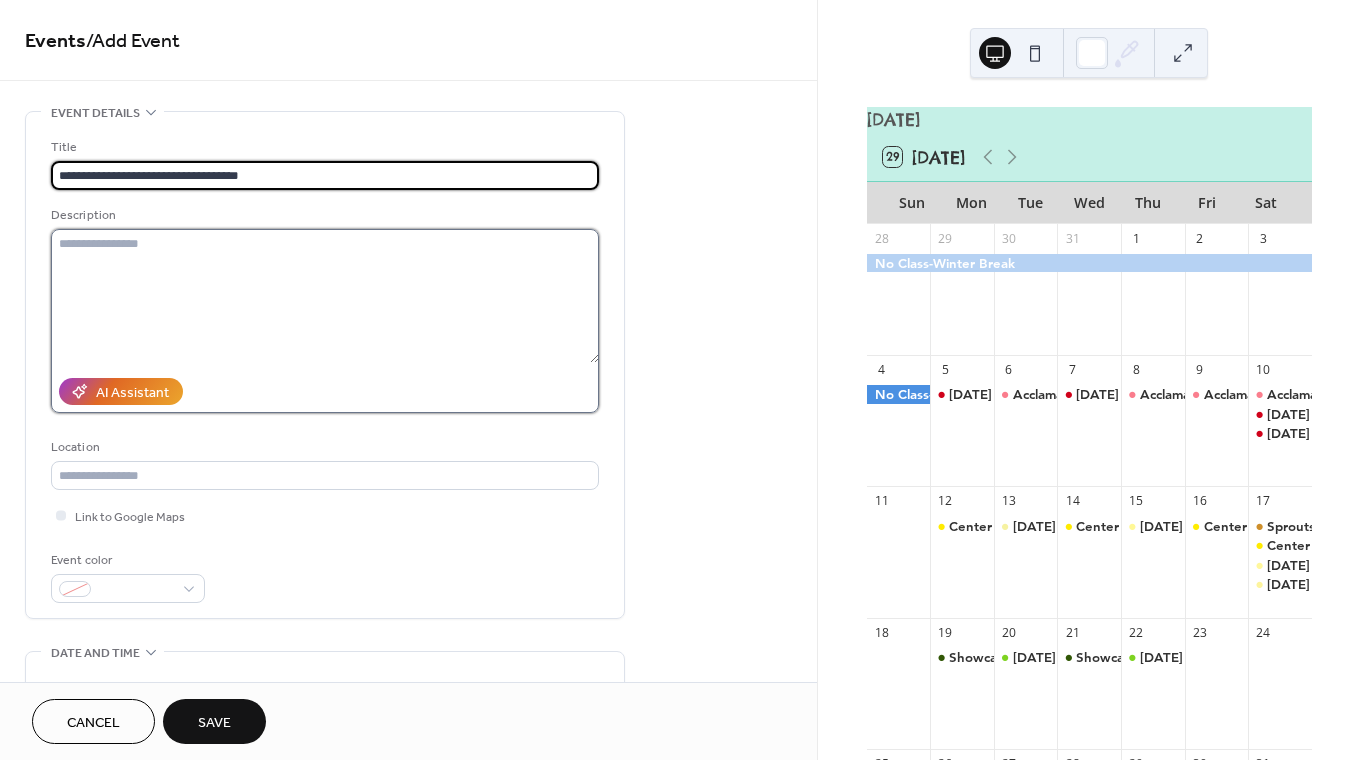 click at bounding box center (325, 296) 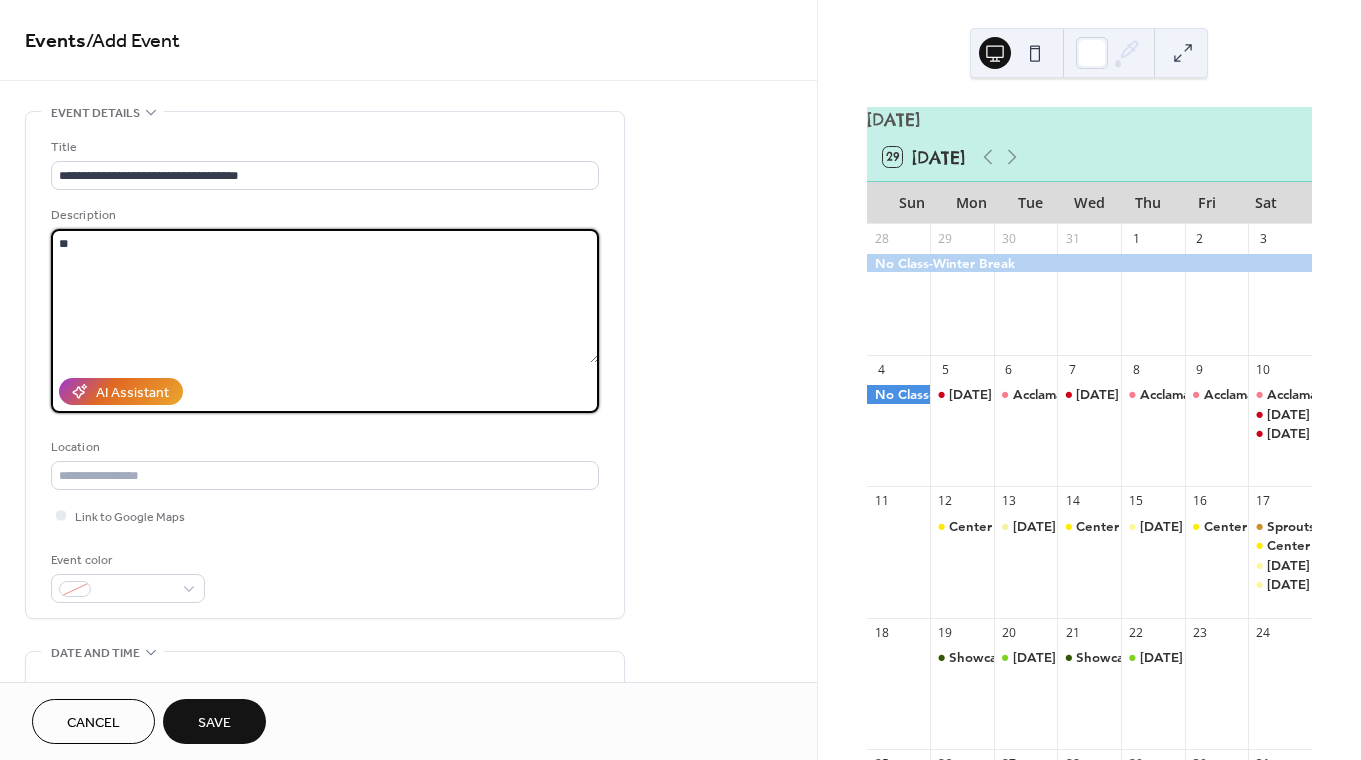 type on "*" 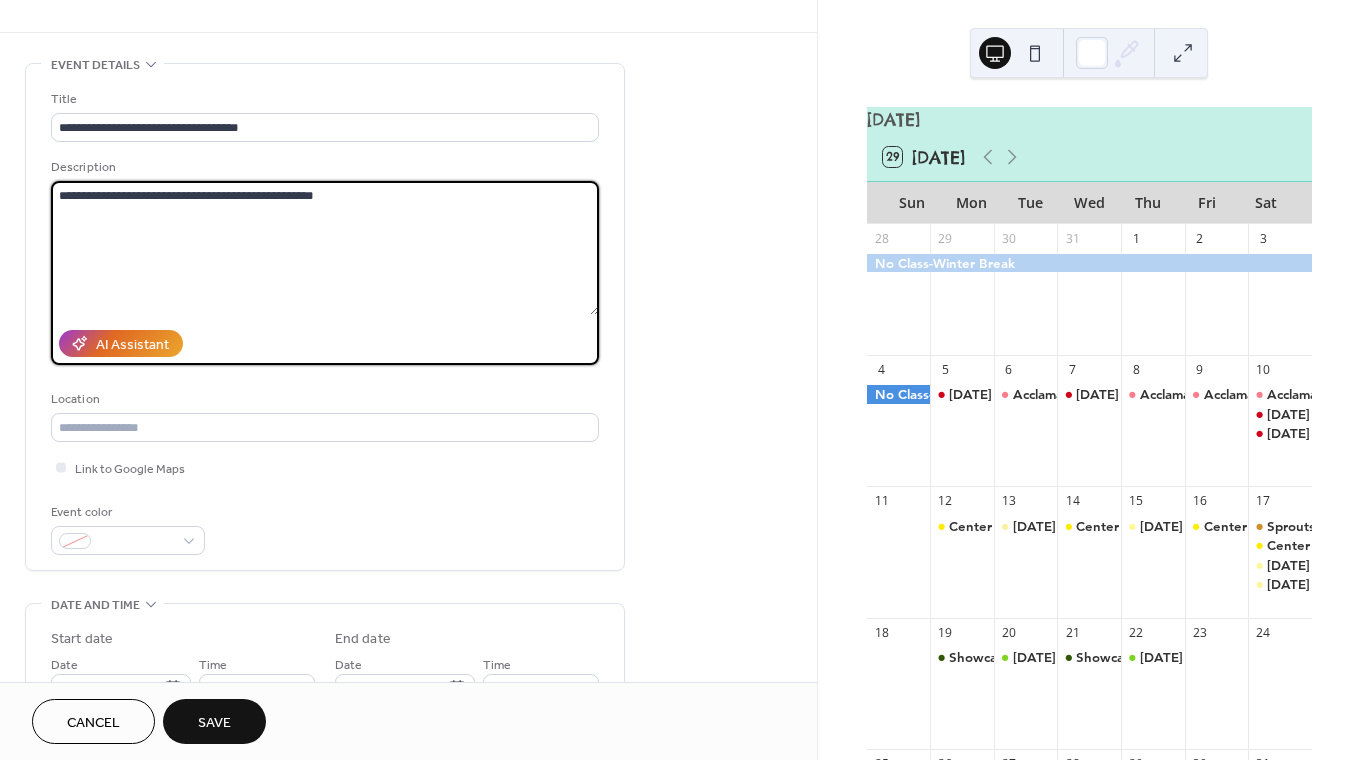 scroll, scrollTop: 77, scrollLeft: 0, axis: vertical 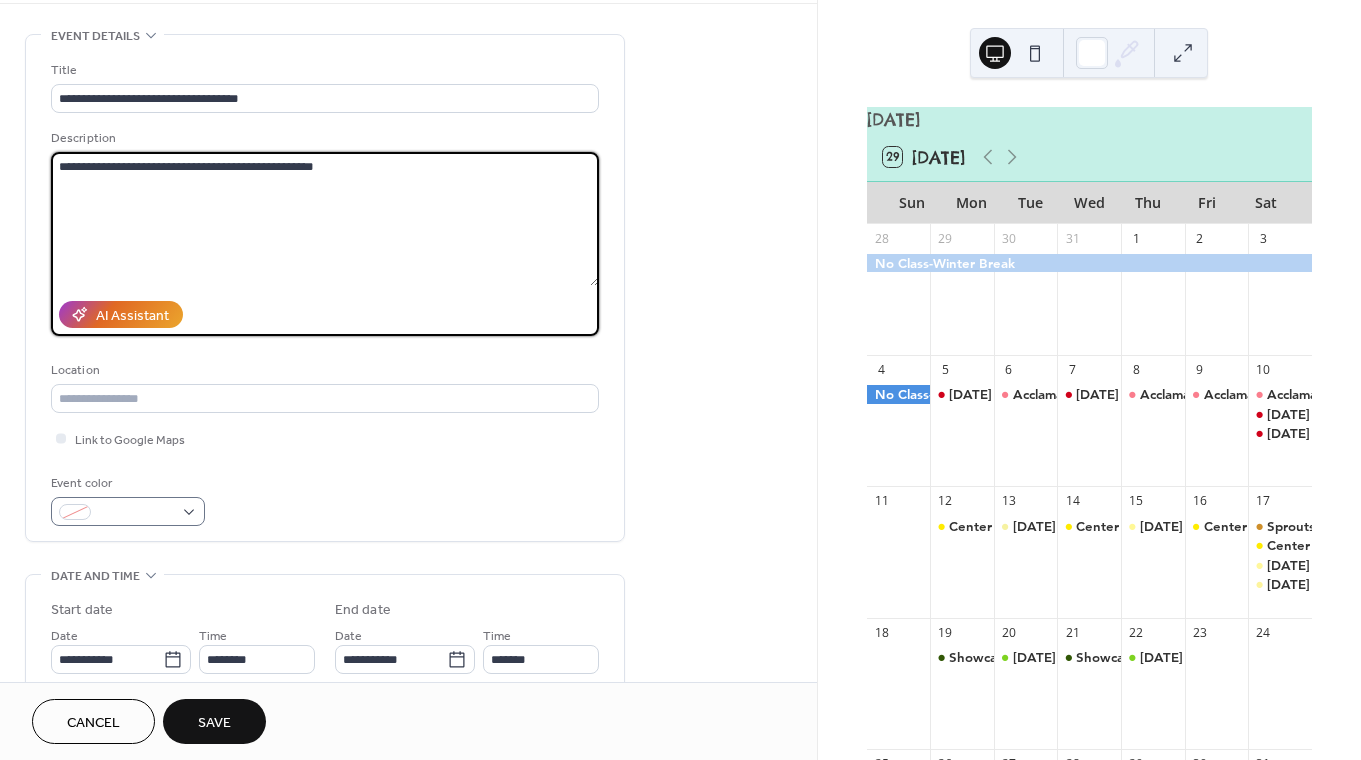 type on "**********" 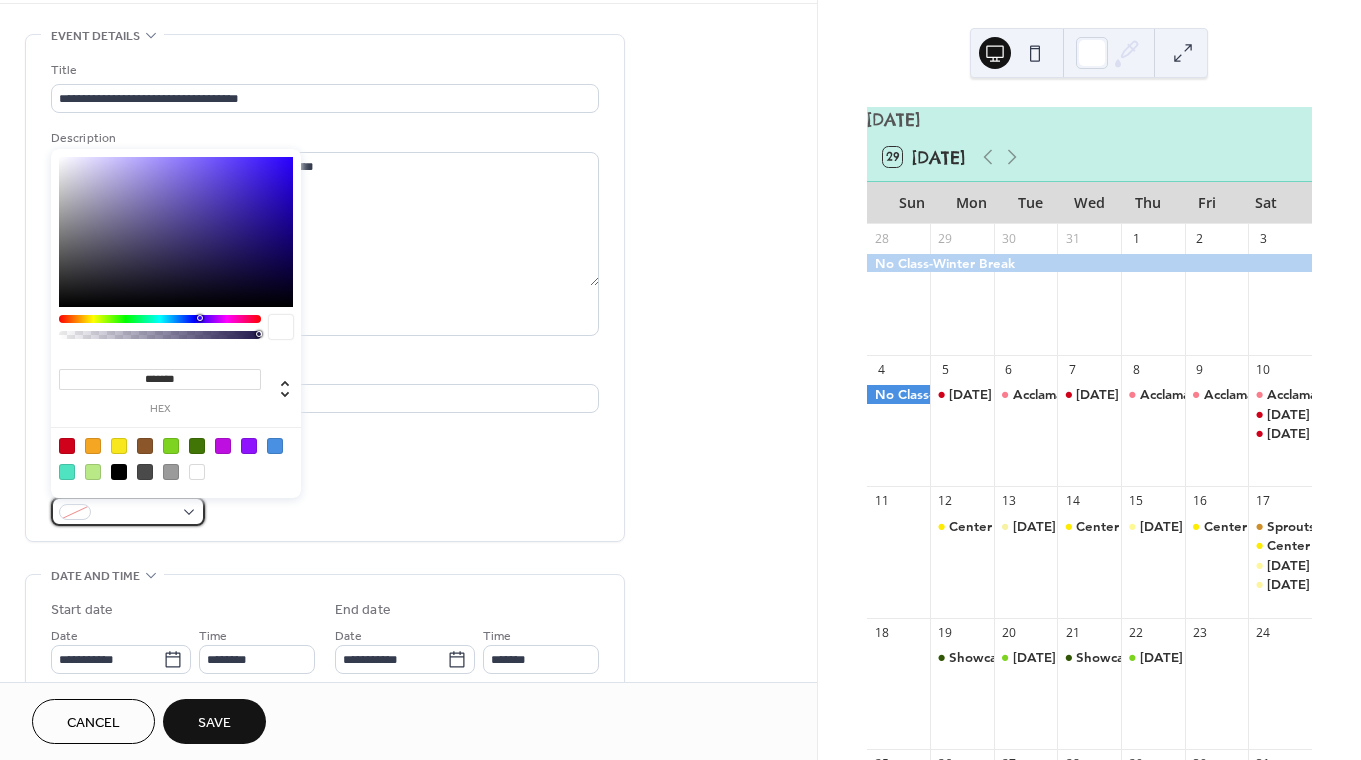 click at bounding box center [136, 513] 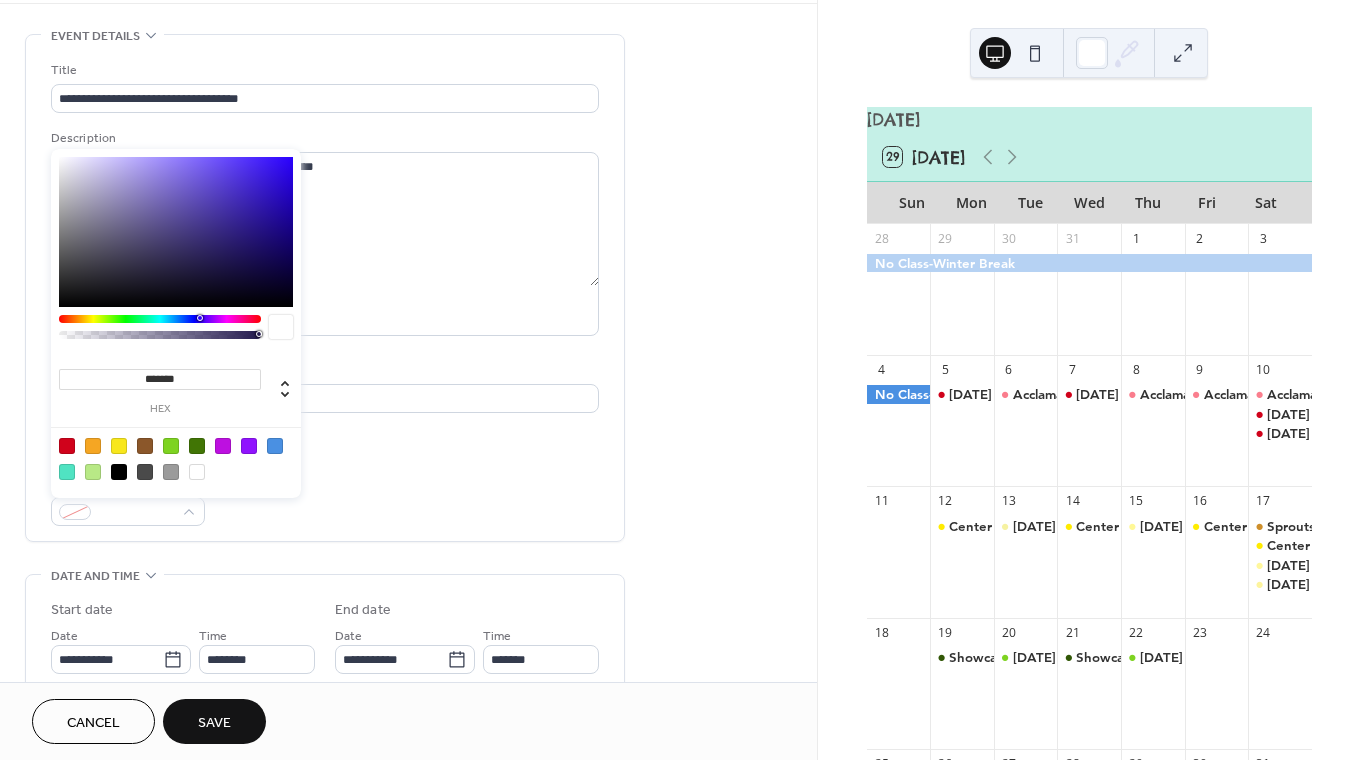 click at bounding box center [171, 446] 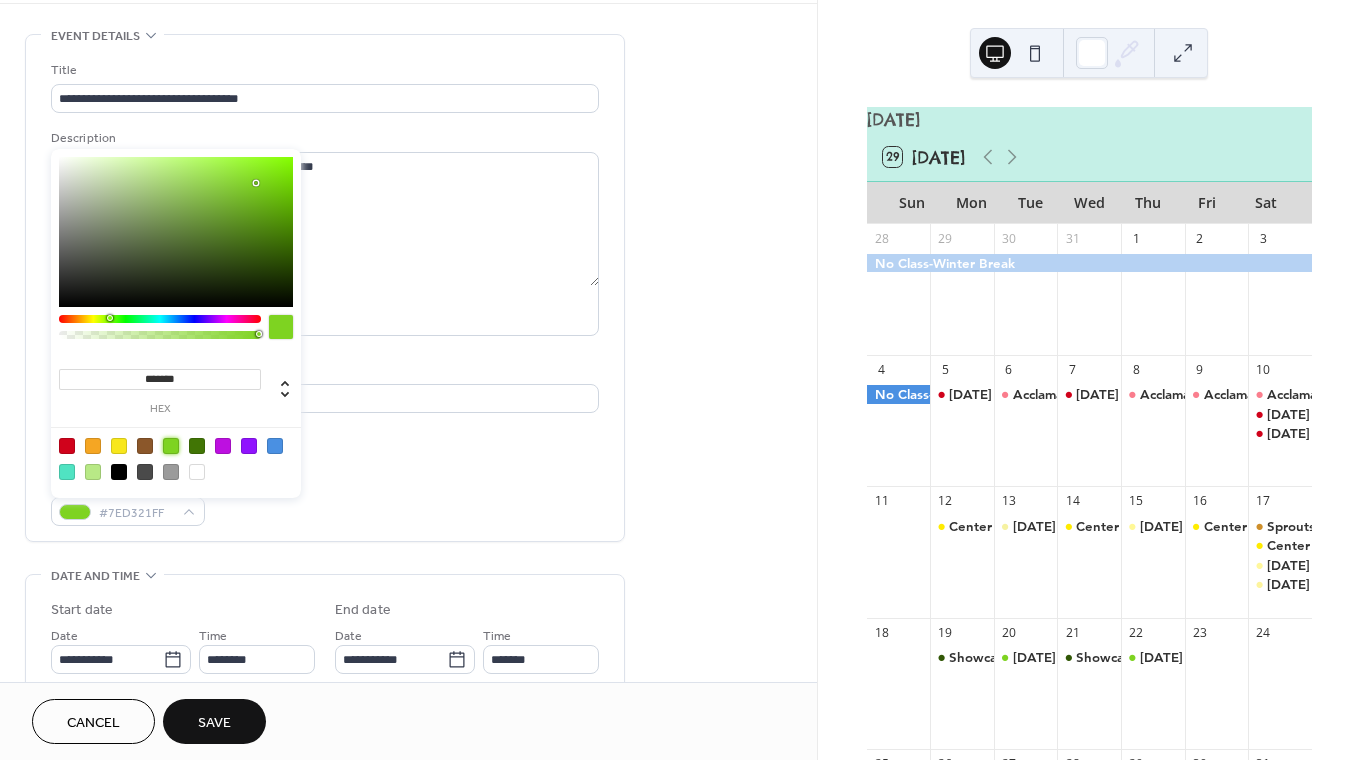 scroll, scrollTop: 182, scrollLeft: 0, axis: vertical 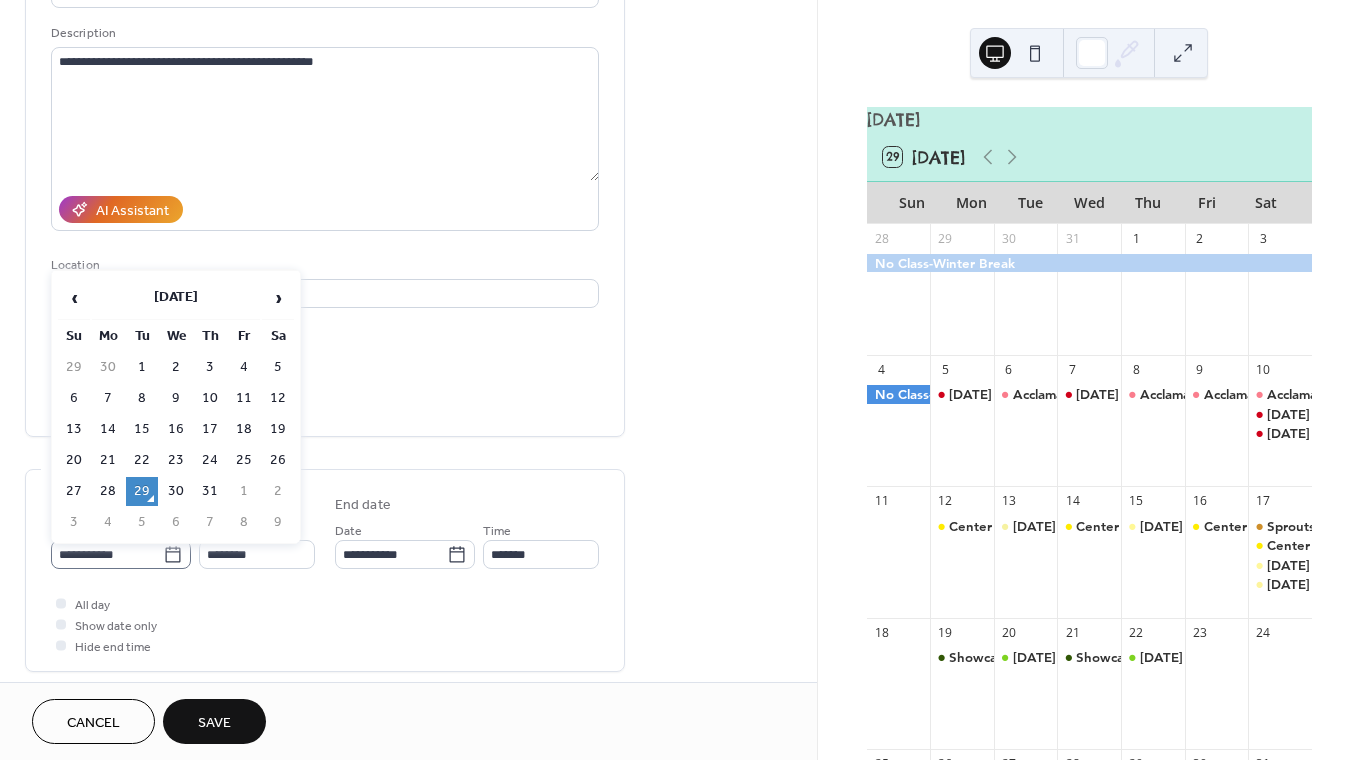 click on "**********" at bounding box center (121, 554) 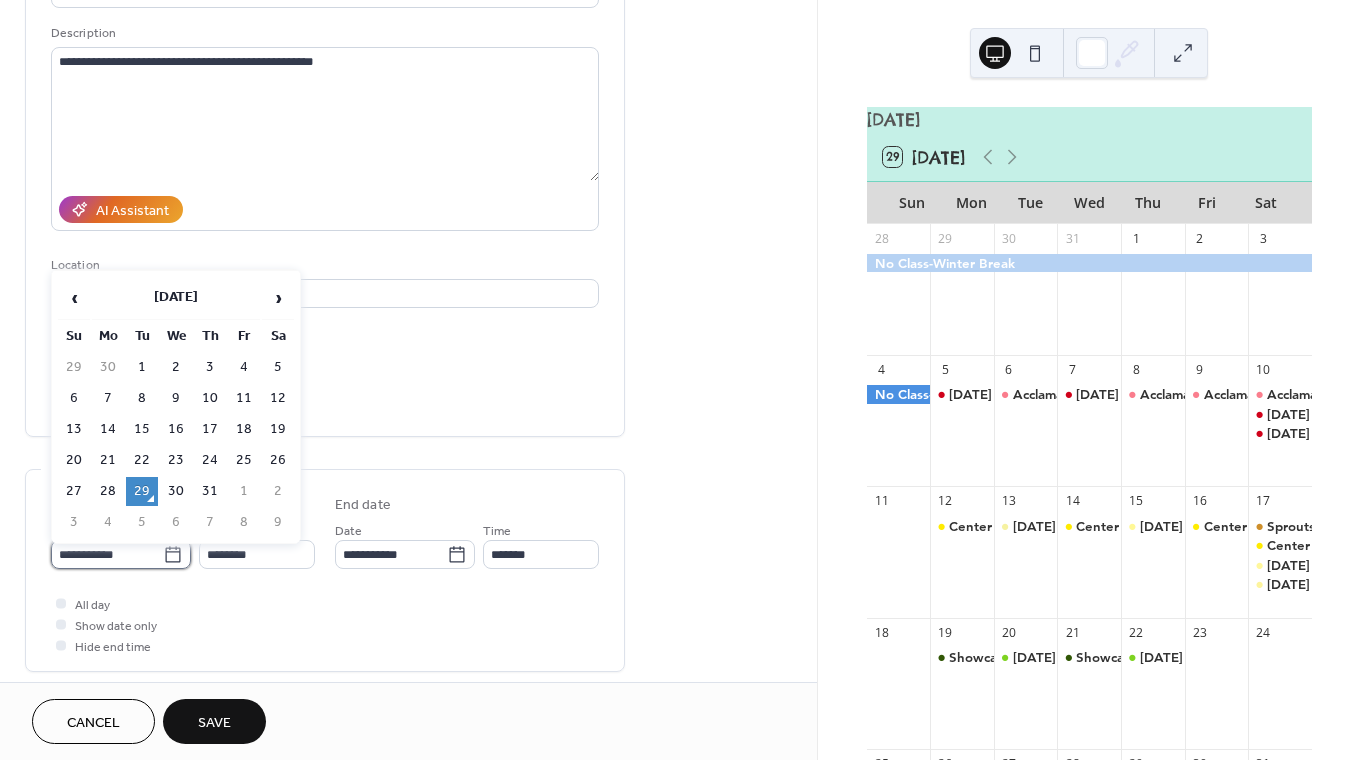 click on "**********" at bounding box center [107, 554] 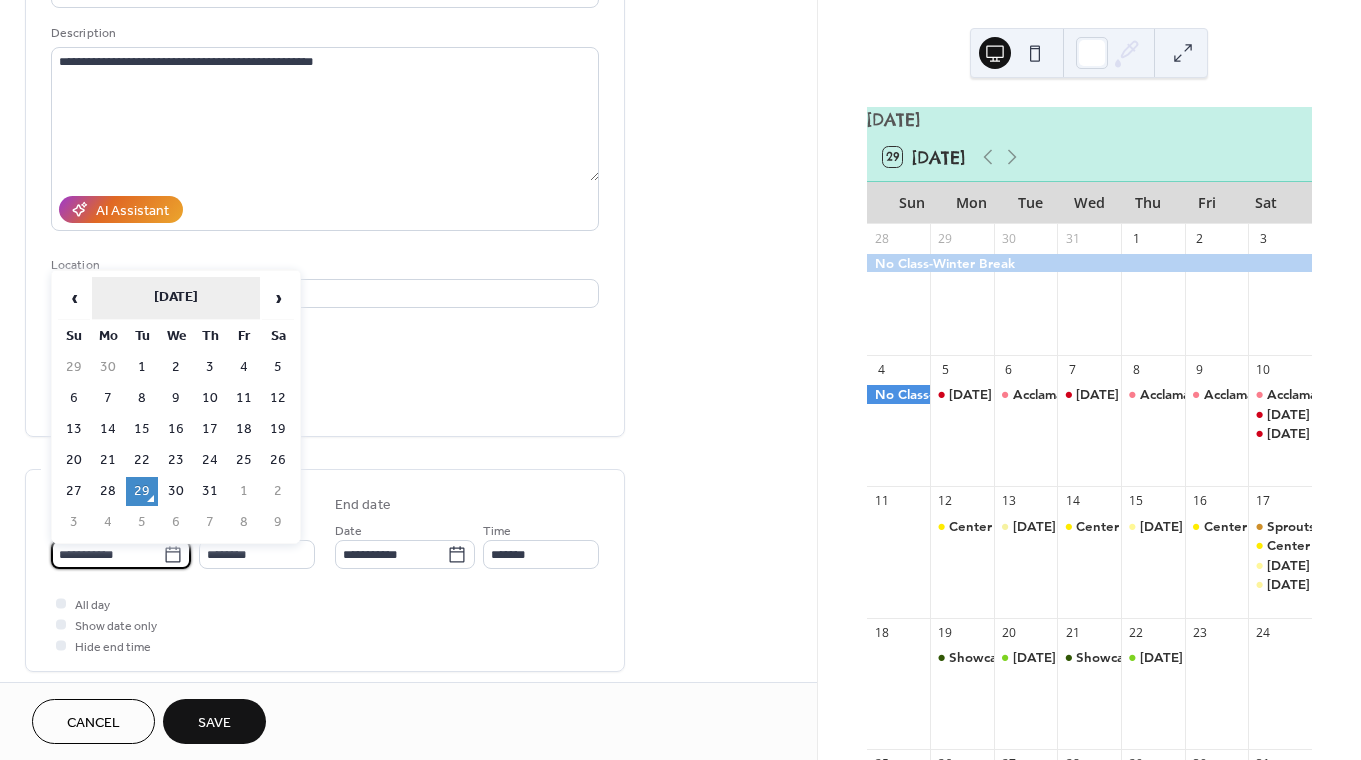 click on "[DATE]" at bounding box center [176, 298] 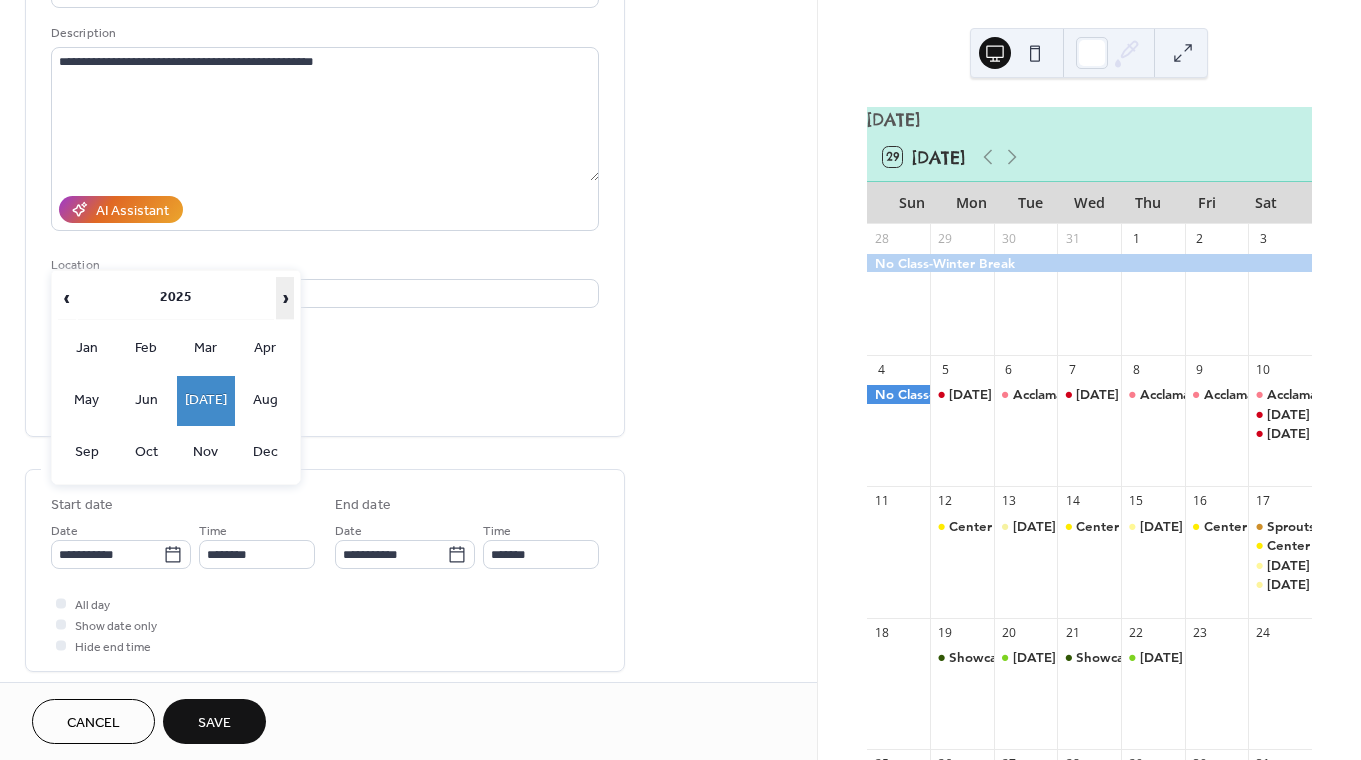 click on "›" at bounding box center (285, 298) 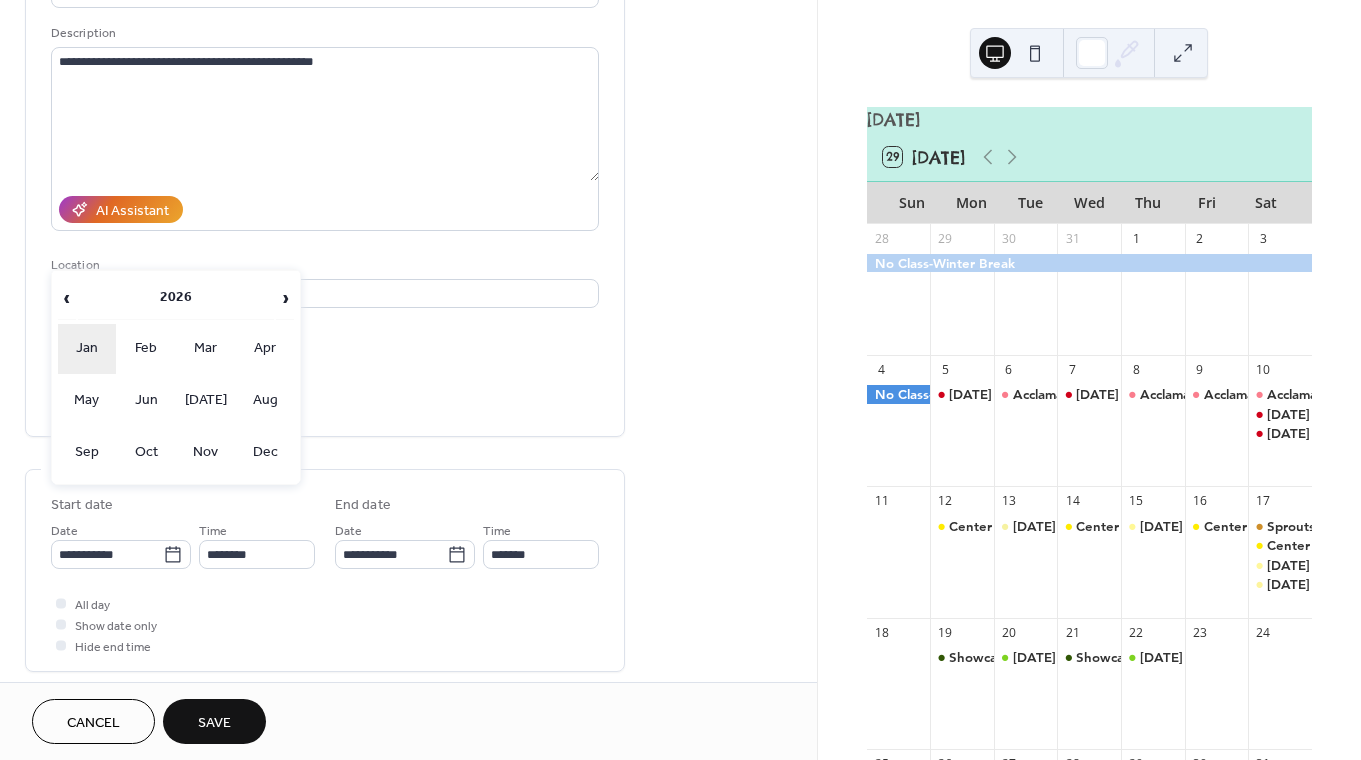 click on "Jan" at bounding box center [87, 349] 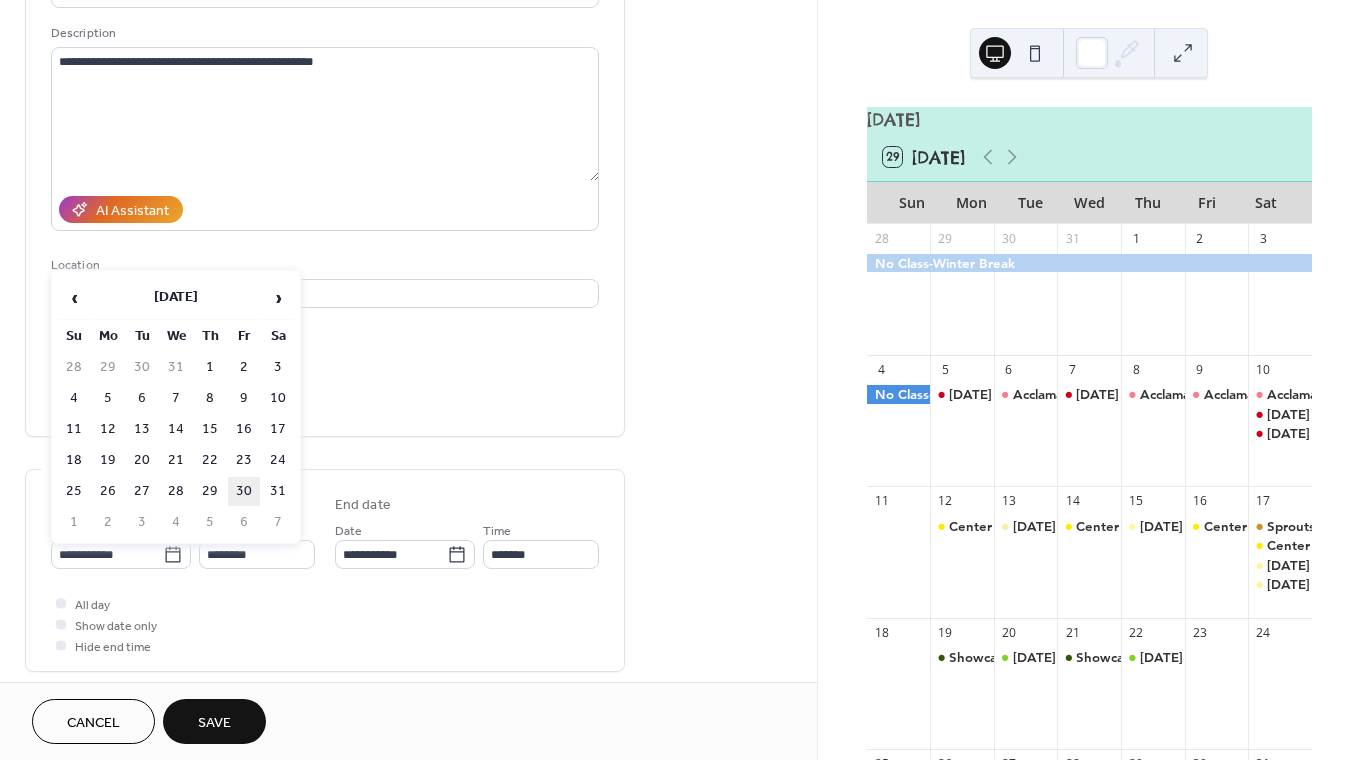 click on "30" at bounding box center [244, 491] 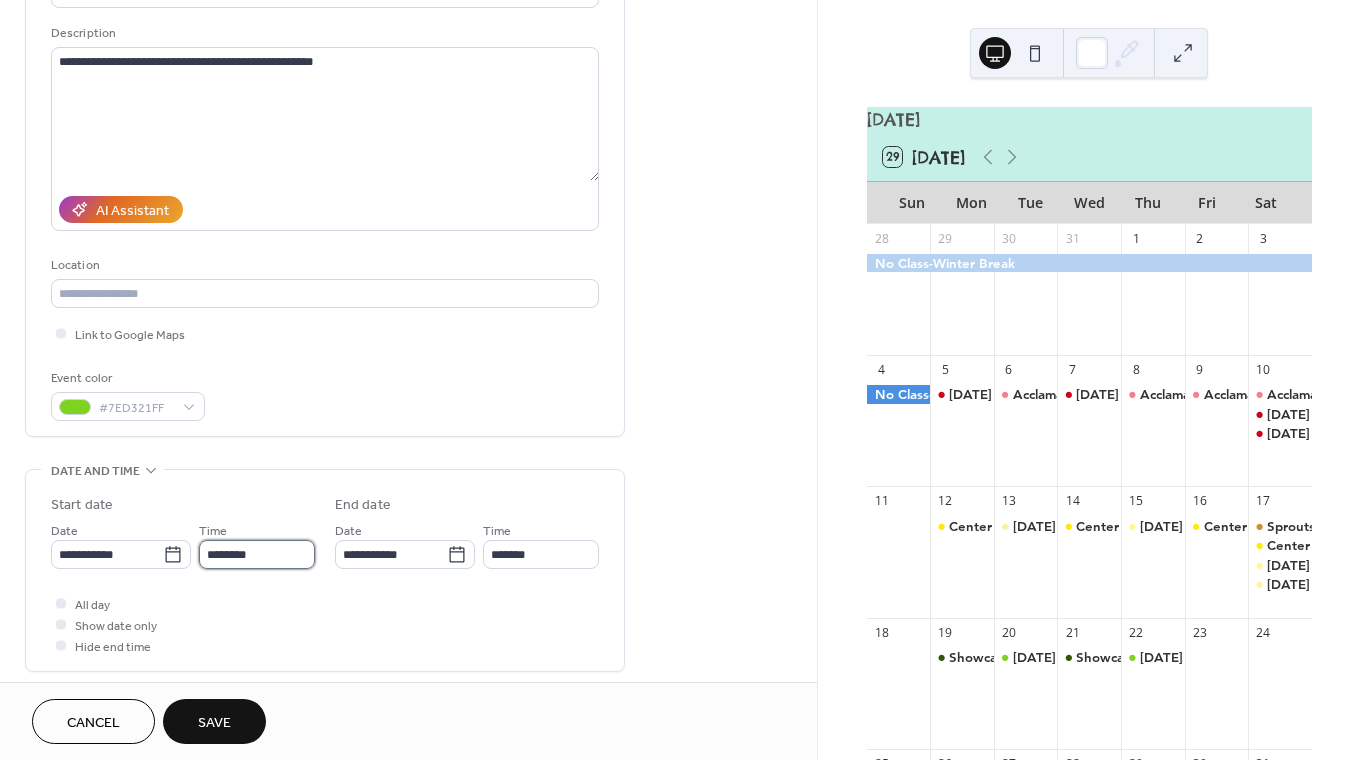 click on "********" at bounding box center (257, 554) 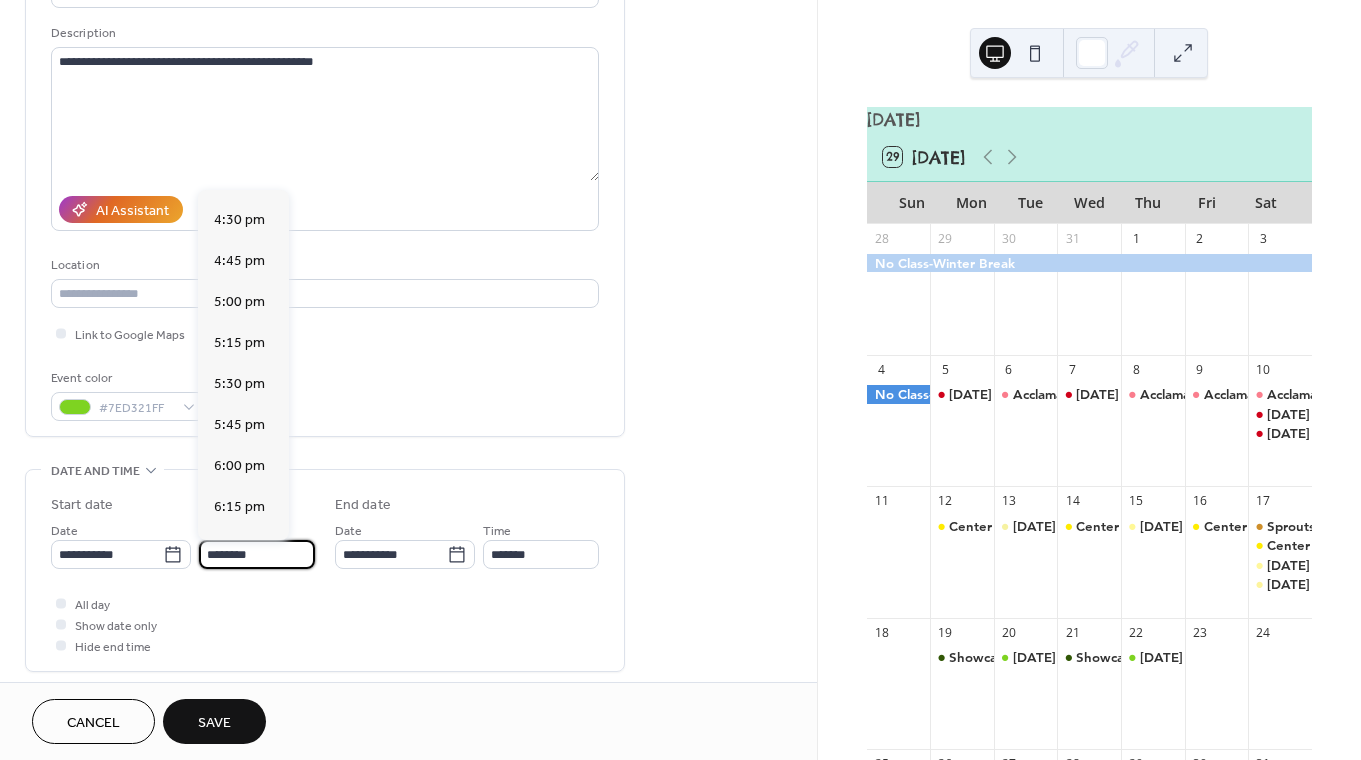 scroll, scrollTop: 2759, scrollLeft: 0, axis: vertical 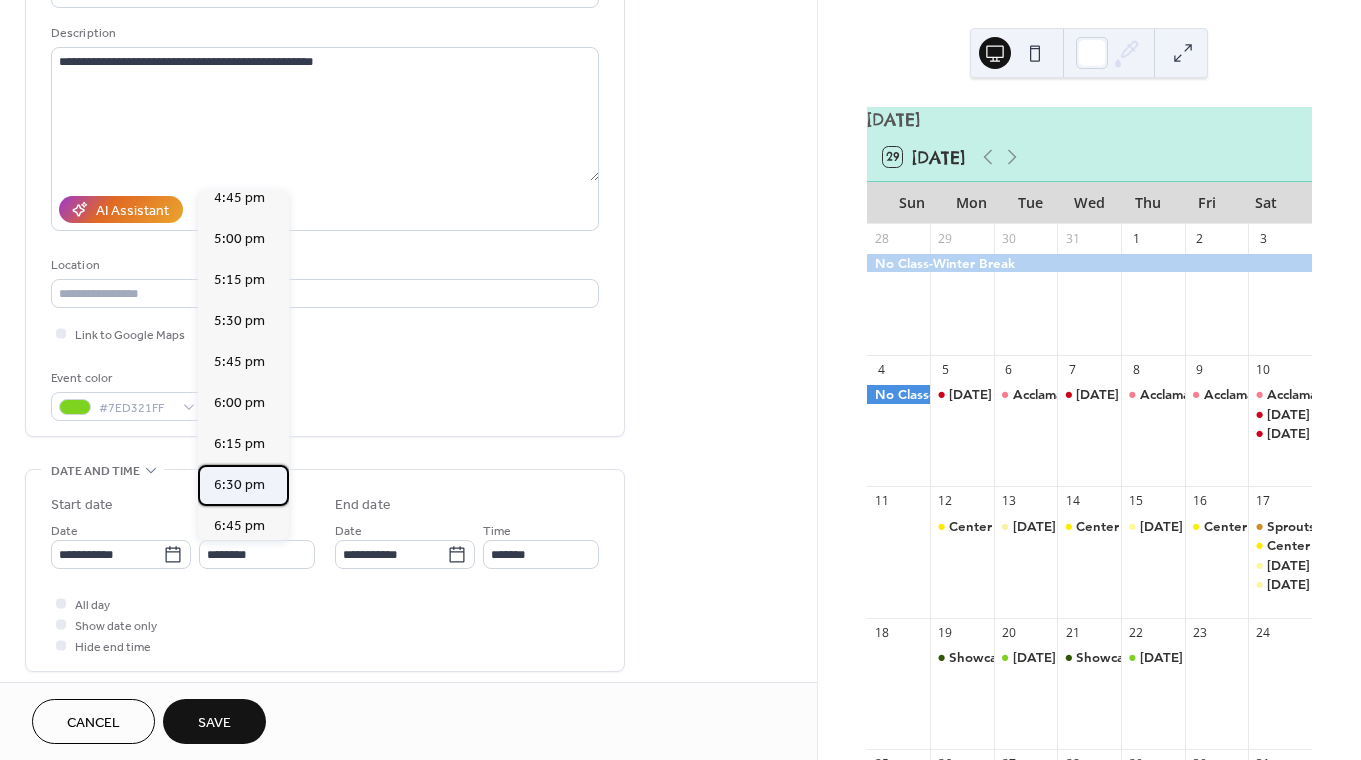 click on "6:30 pm" at bounding box center (239, 485) 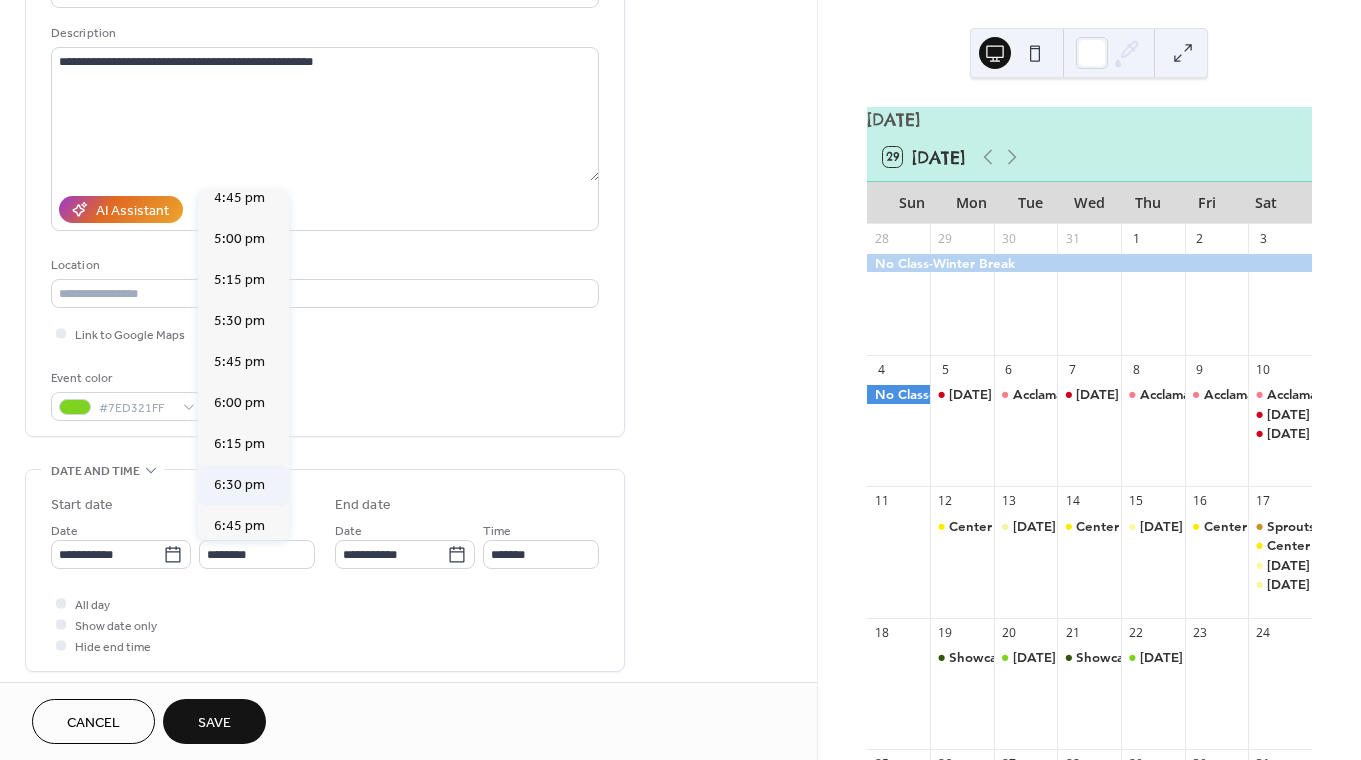 type on "*******" 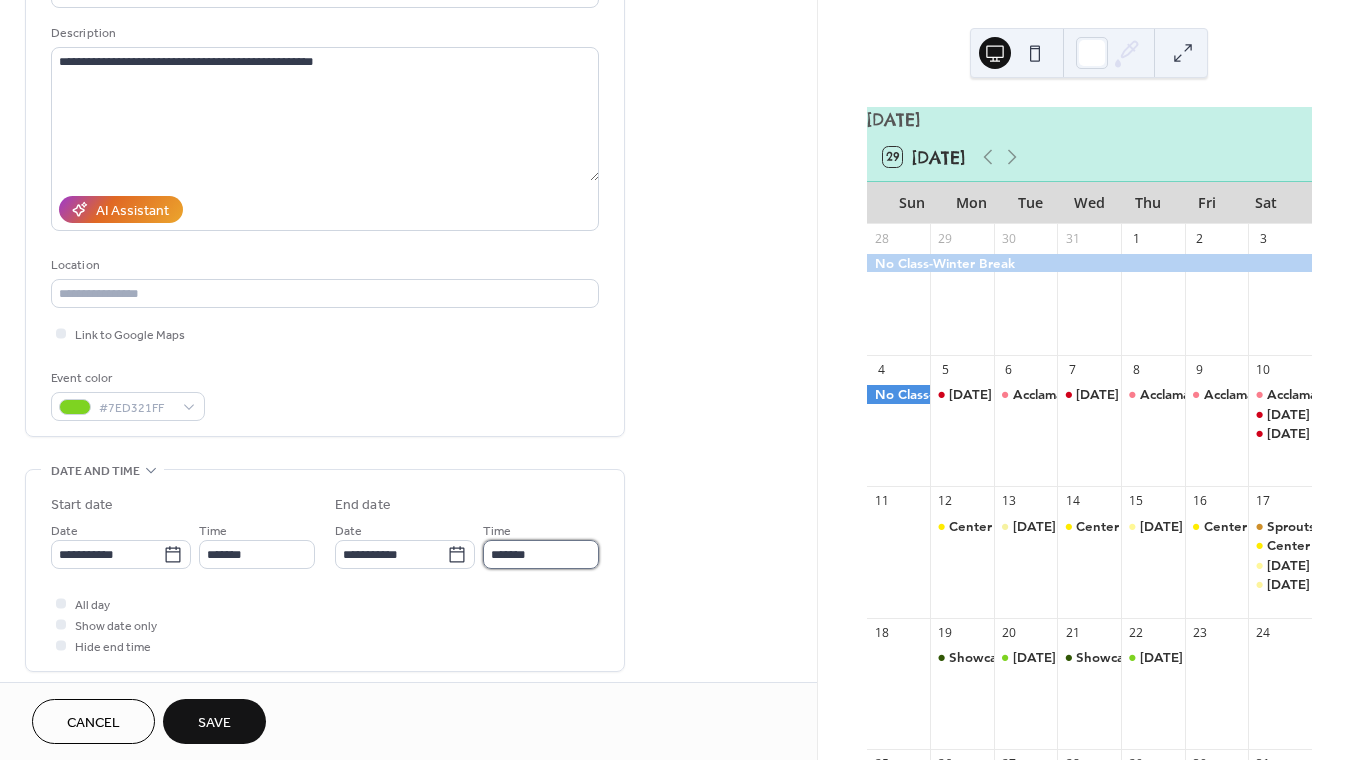 click on "*******" at bounding box center (541, 554) 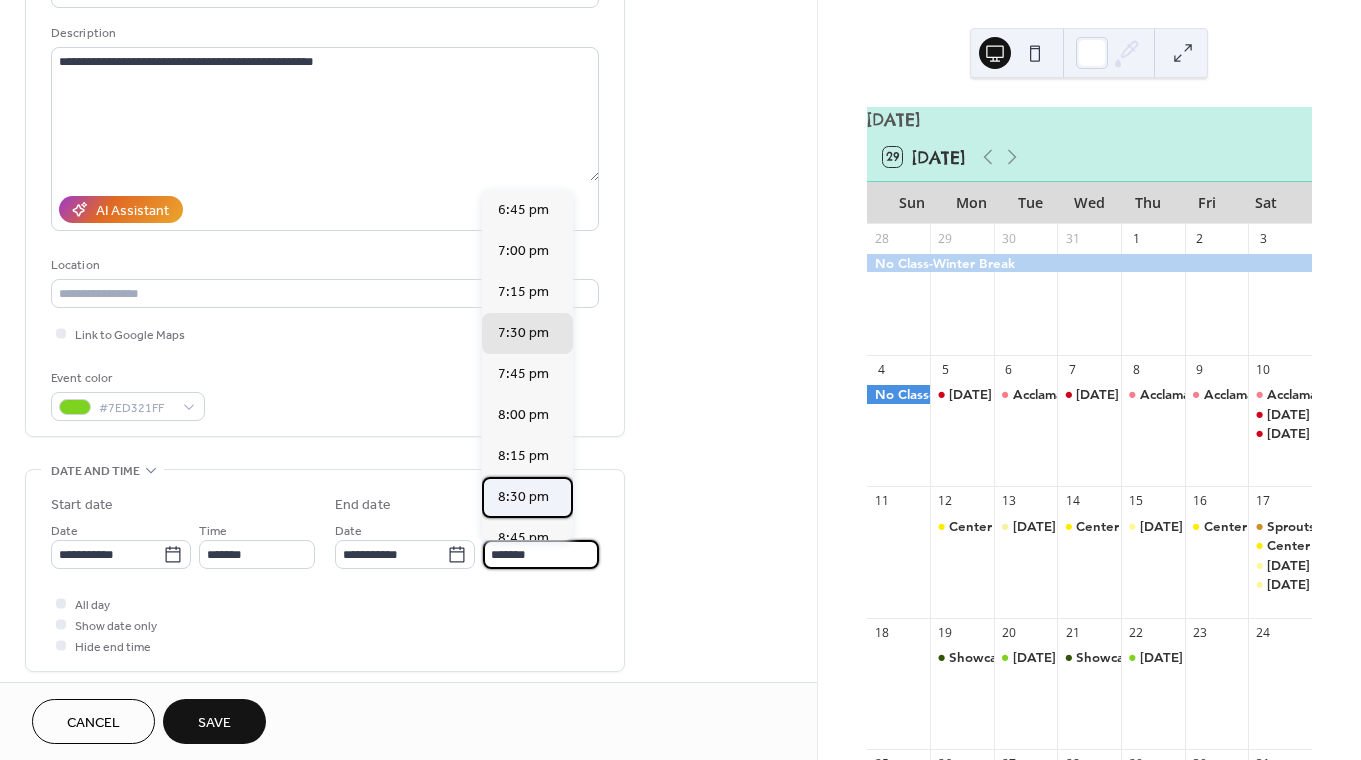click on "8:30 pm" at bounding box center (523, 497) 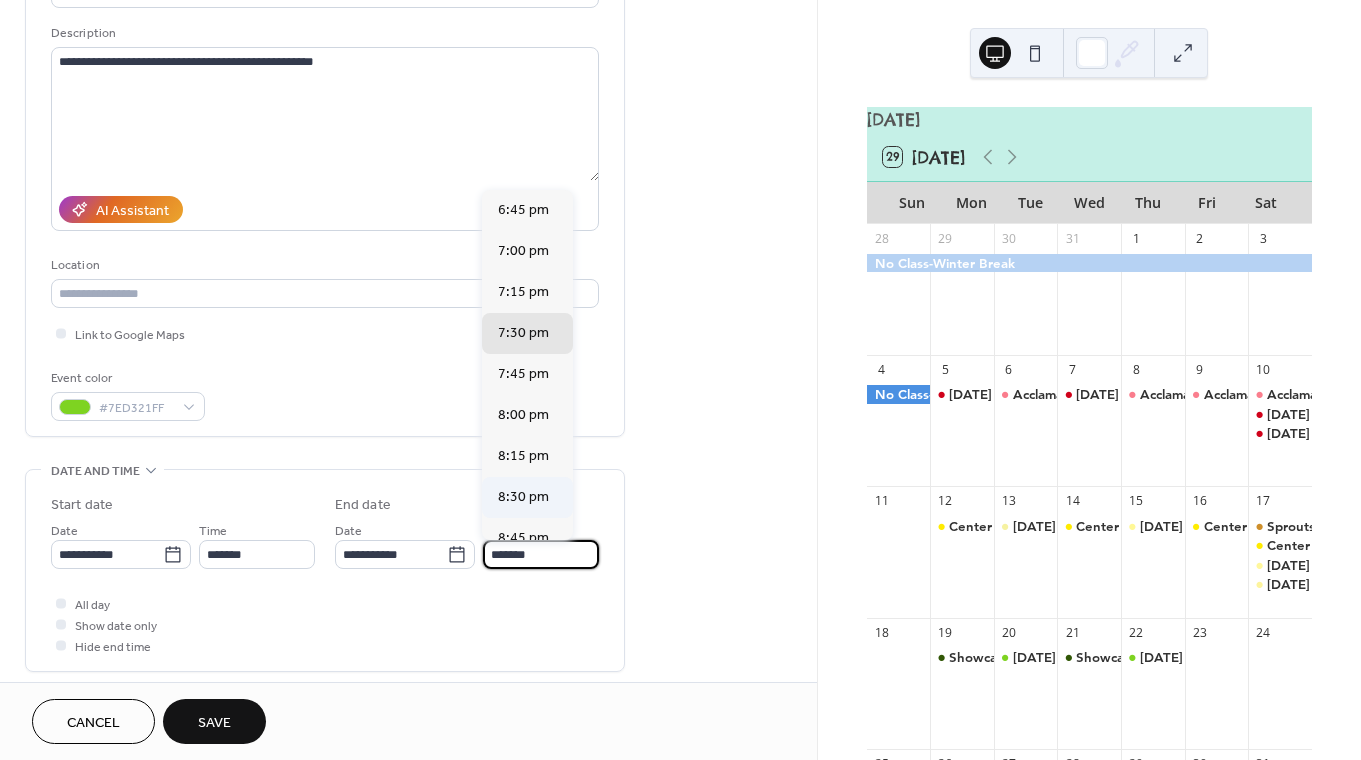 type on "*******" 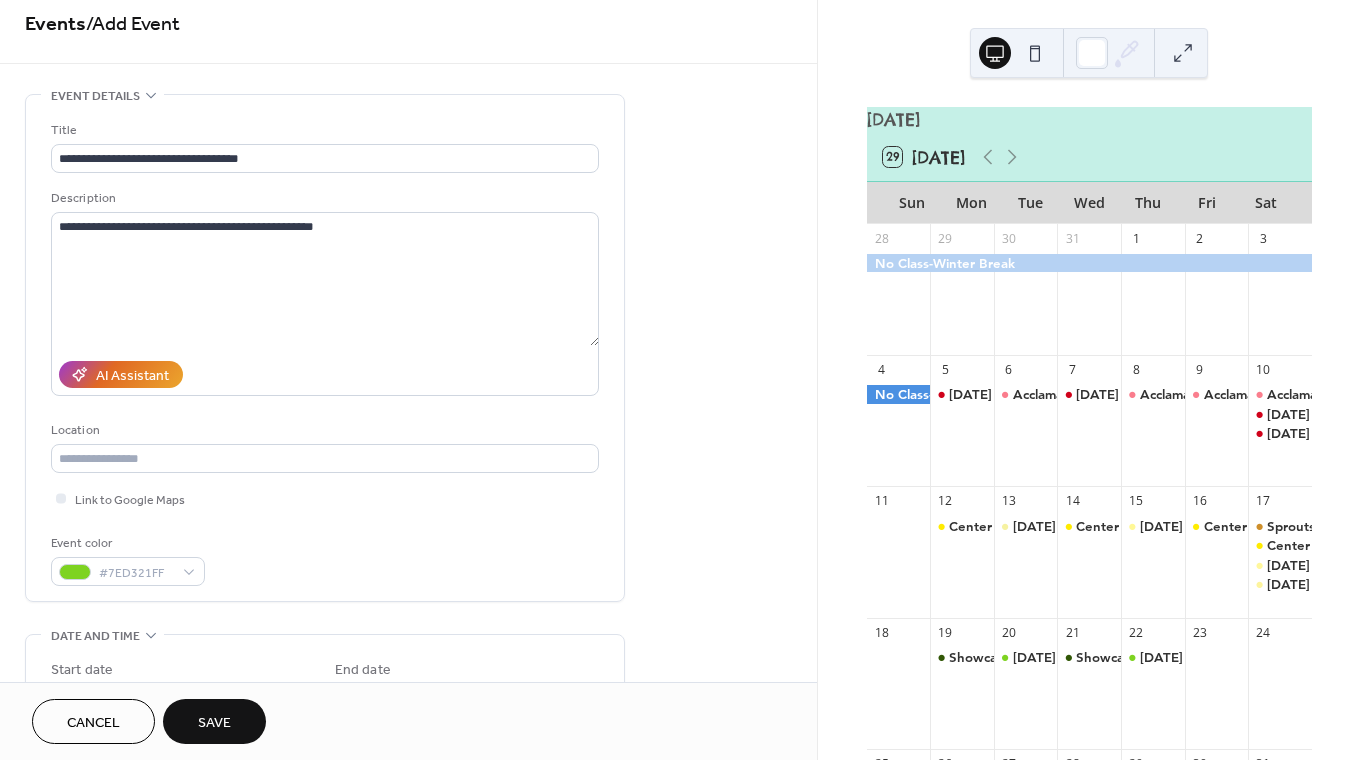 scroll, scrollTop: 0, scrollLeft: 0, axis: both 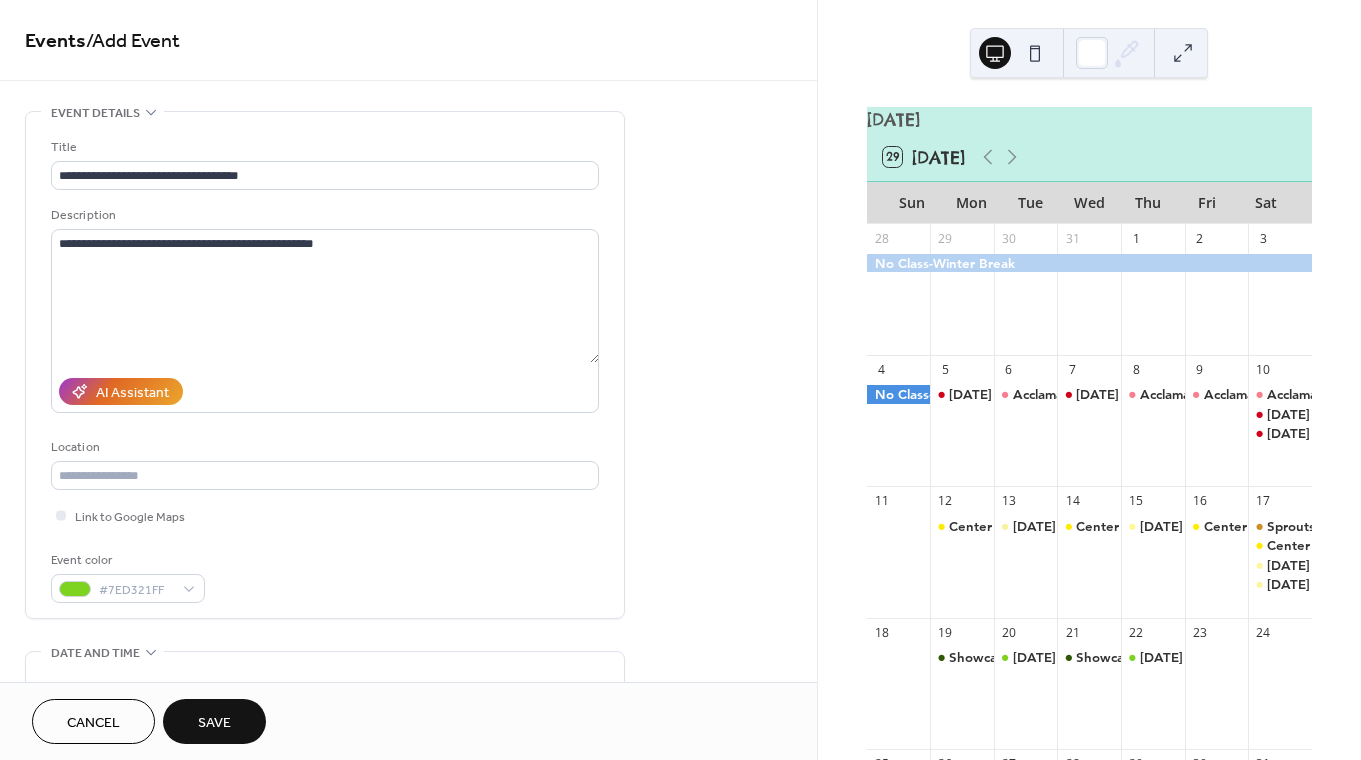 click on "Save" at bounding box center [214, 721] 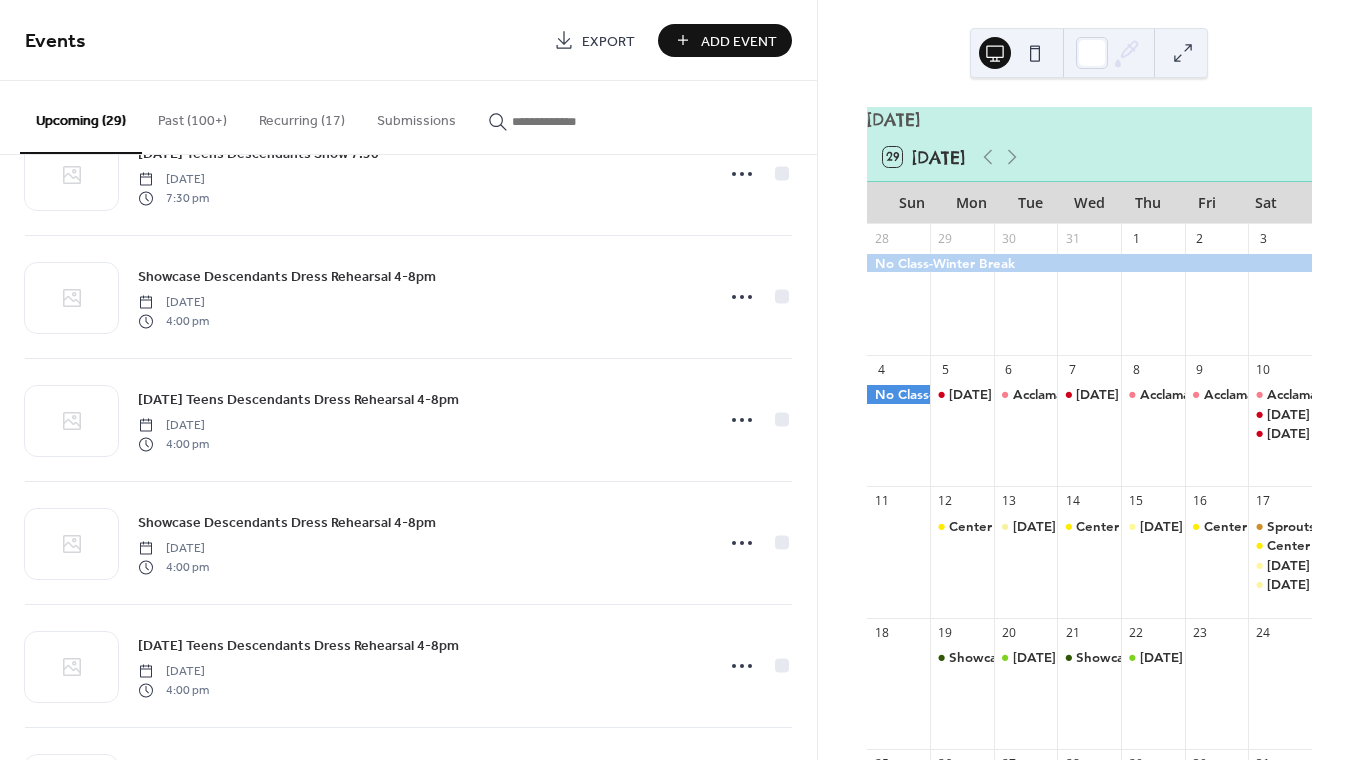 scroll, scrollTop: 3021, scrollLeft: 0, axis: vertical 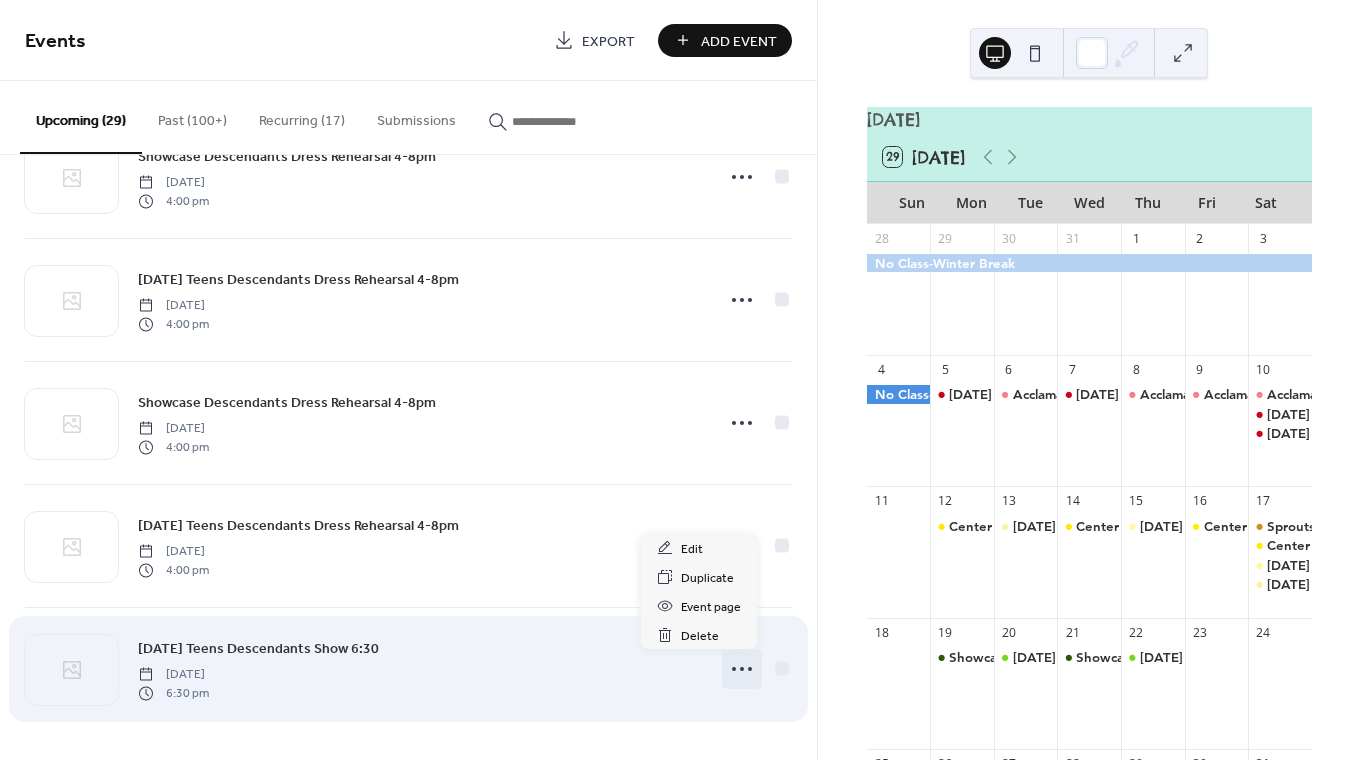 click 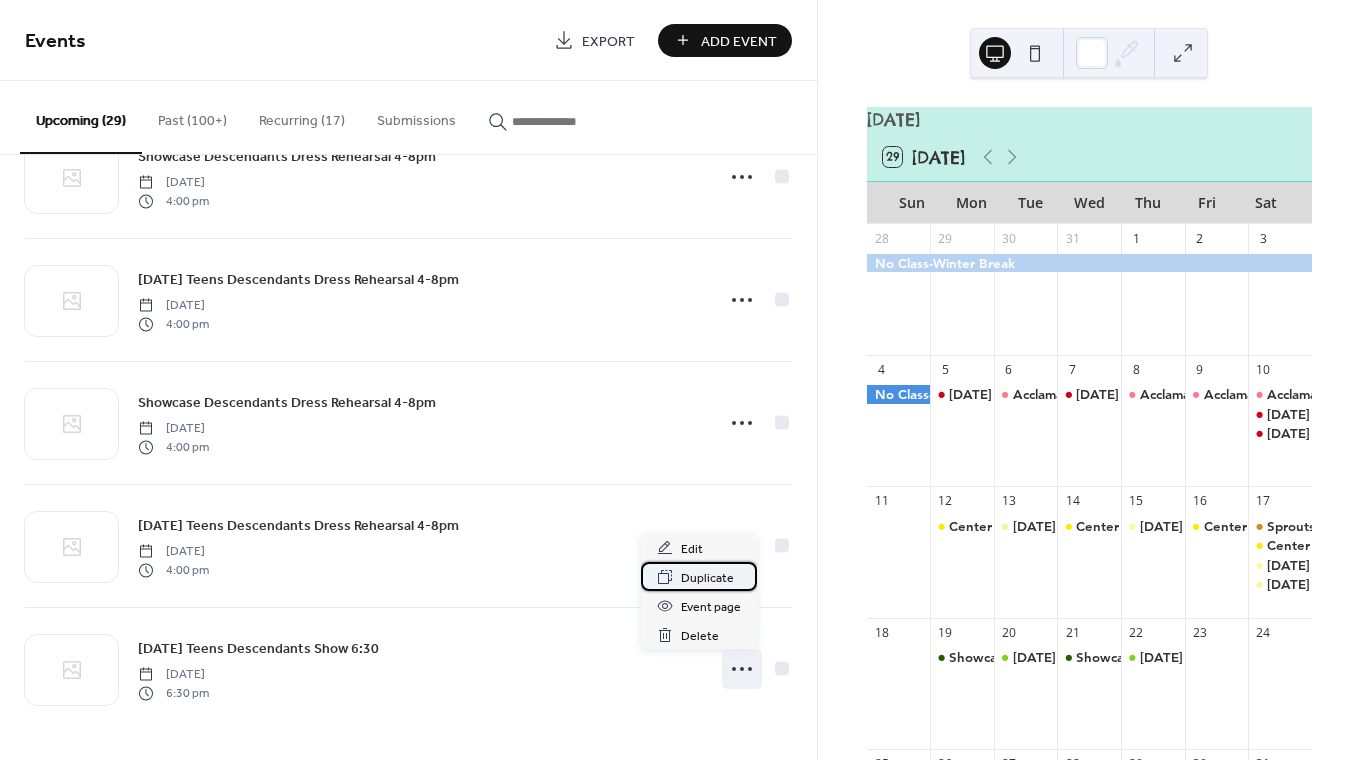 click on "Duplicate" at bounding box center [707, 578] 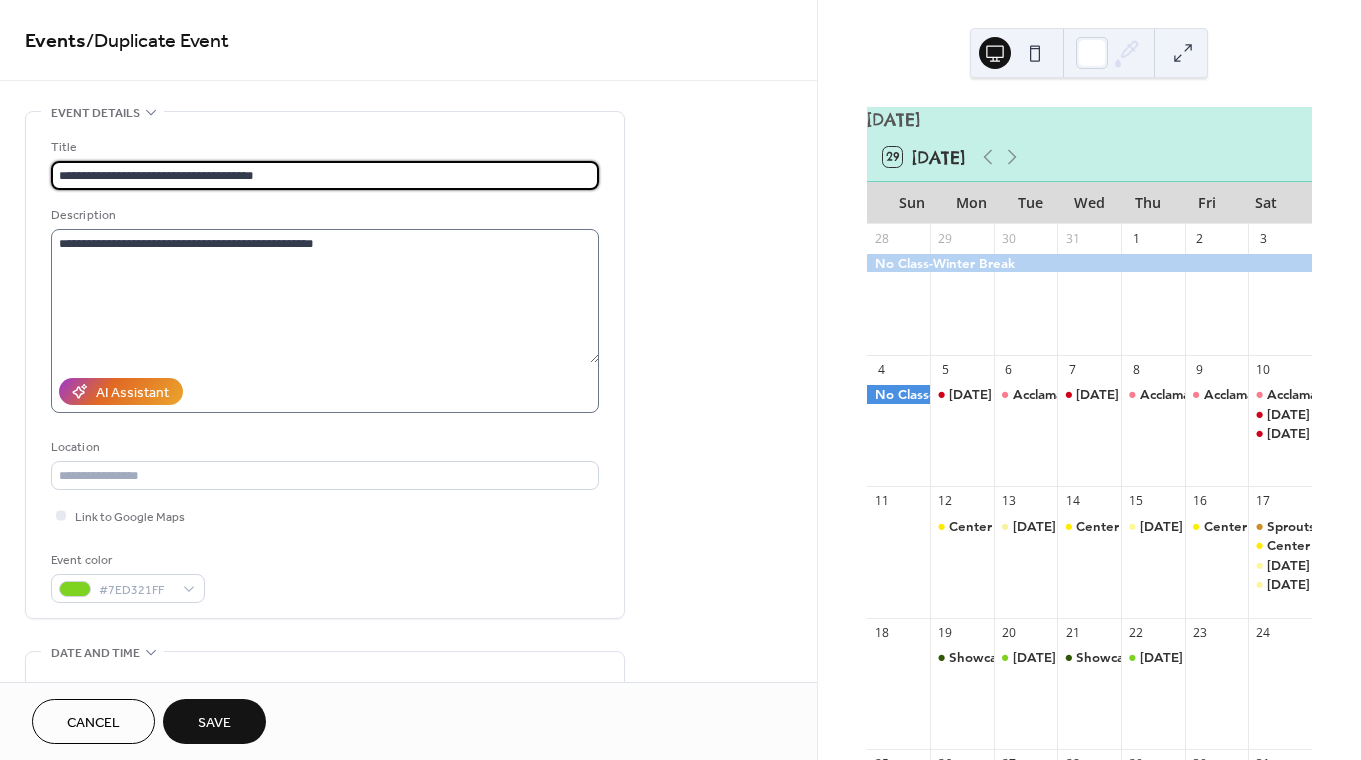 type on "**********" 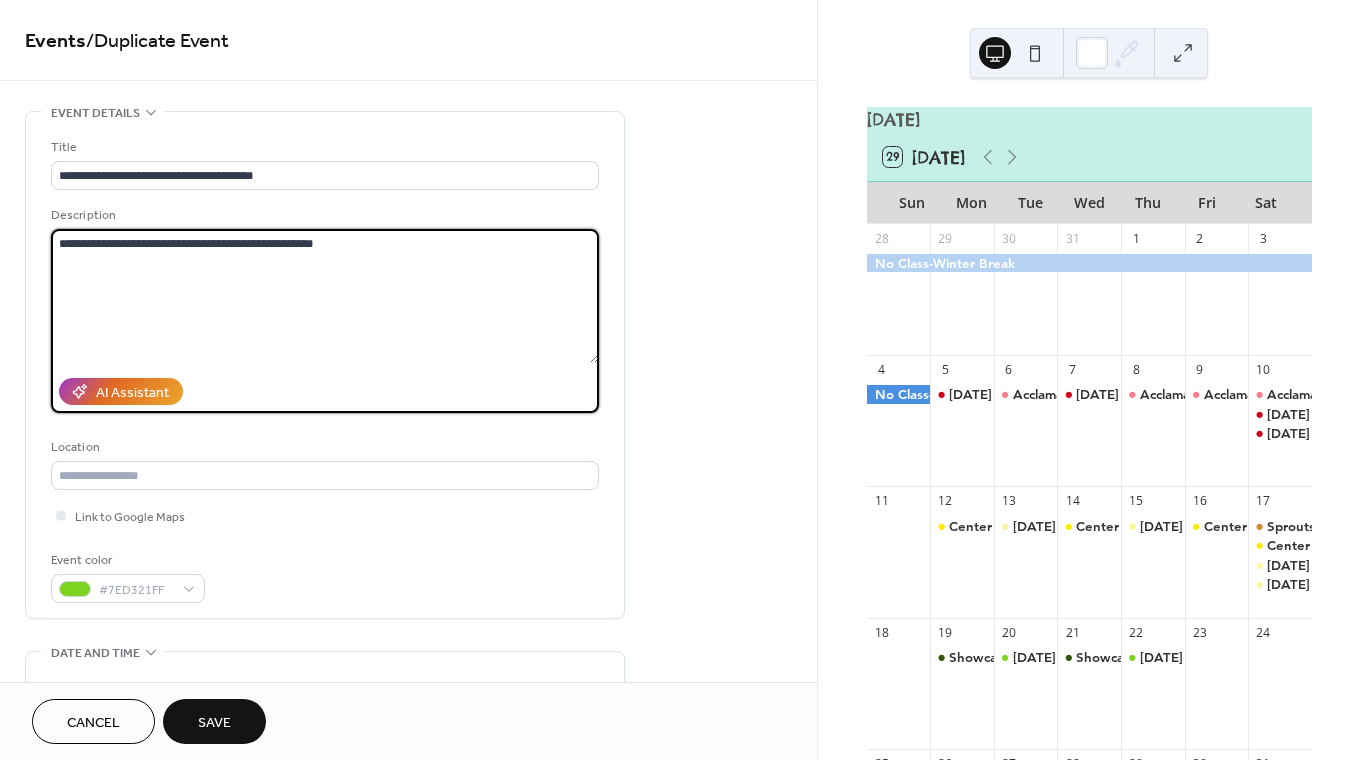 drag, startPoint x: 384, startPoint y: 258, endPoint x: 141, endPoint y: 238, distance: 243.82166 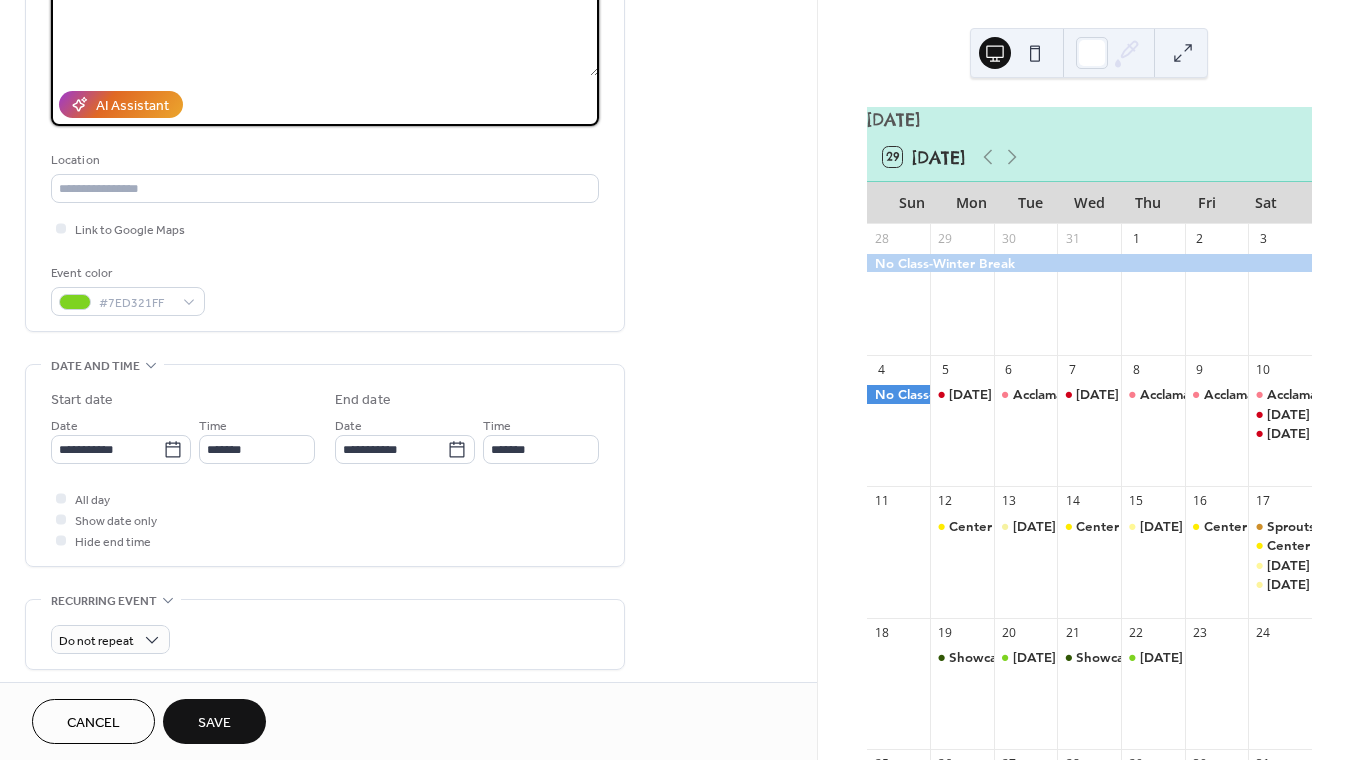 scroll, scrollTop: 293, scrollLeft: 0, axis: vertical 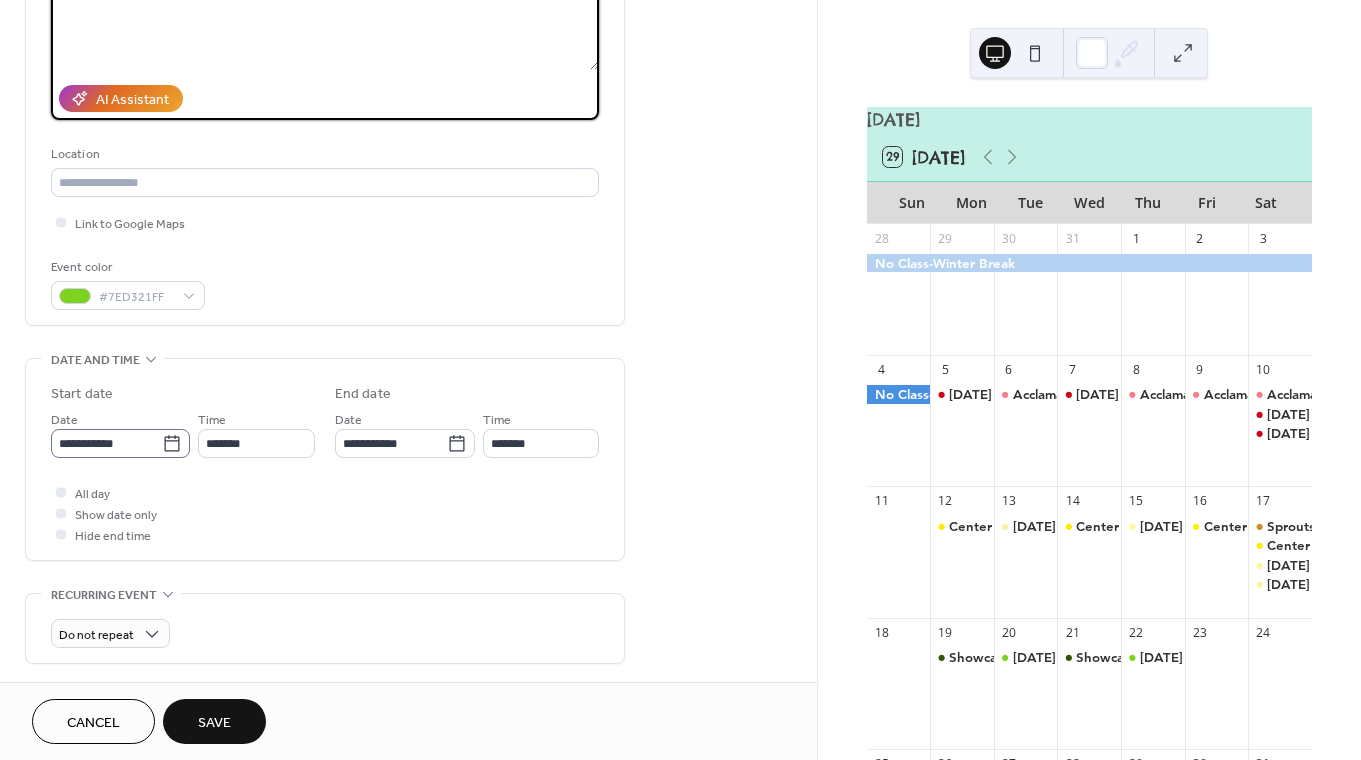 type on "**********" 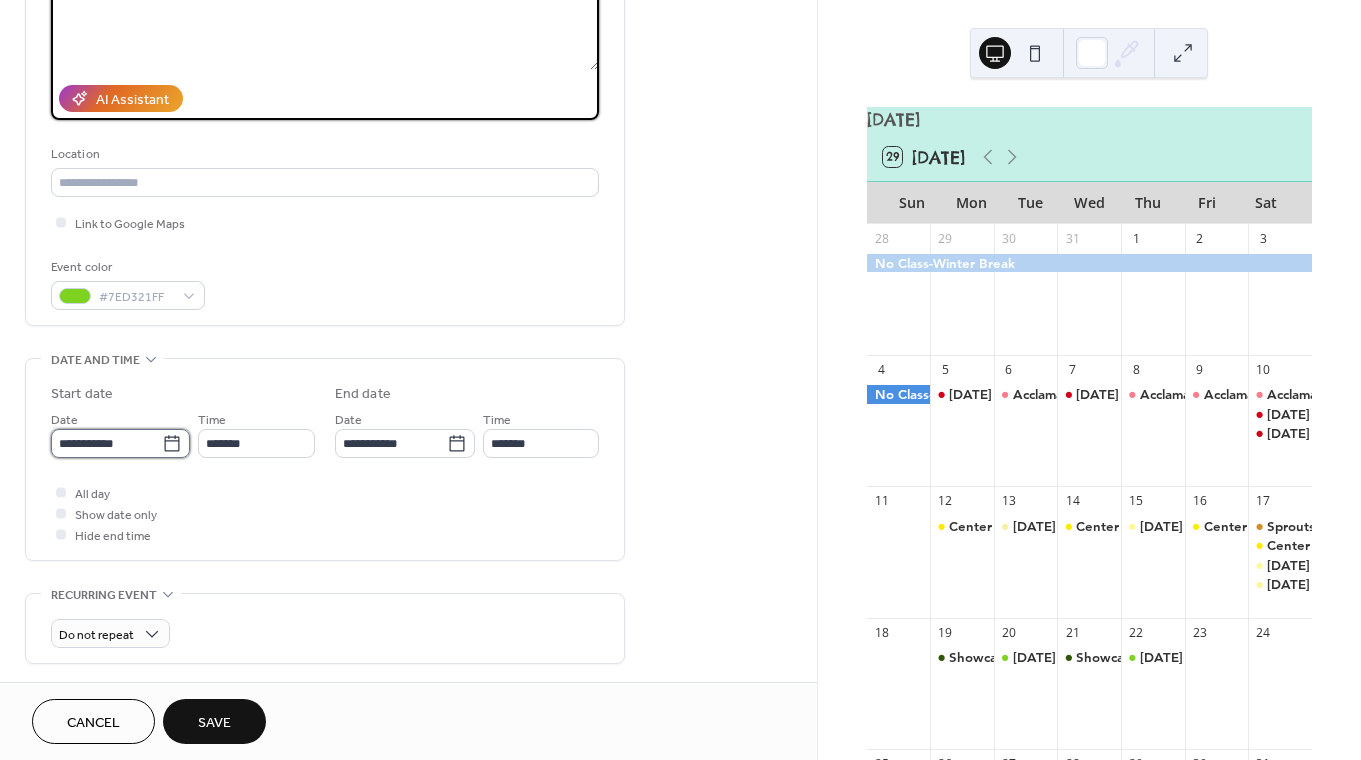 click on "**********" at bounding box center (106, 443) 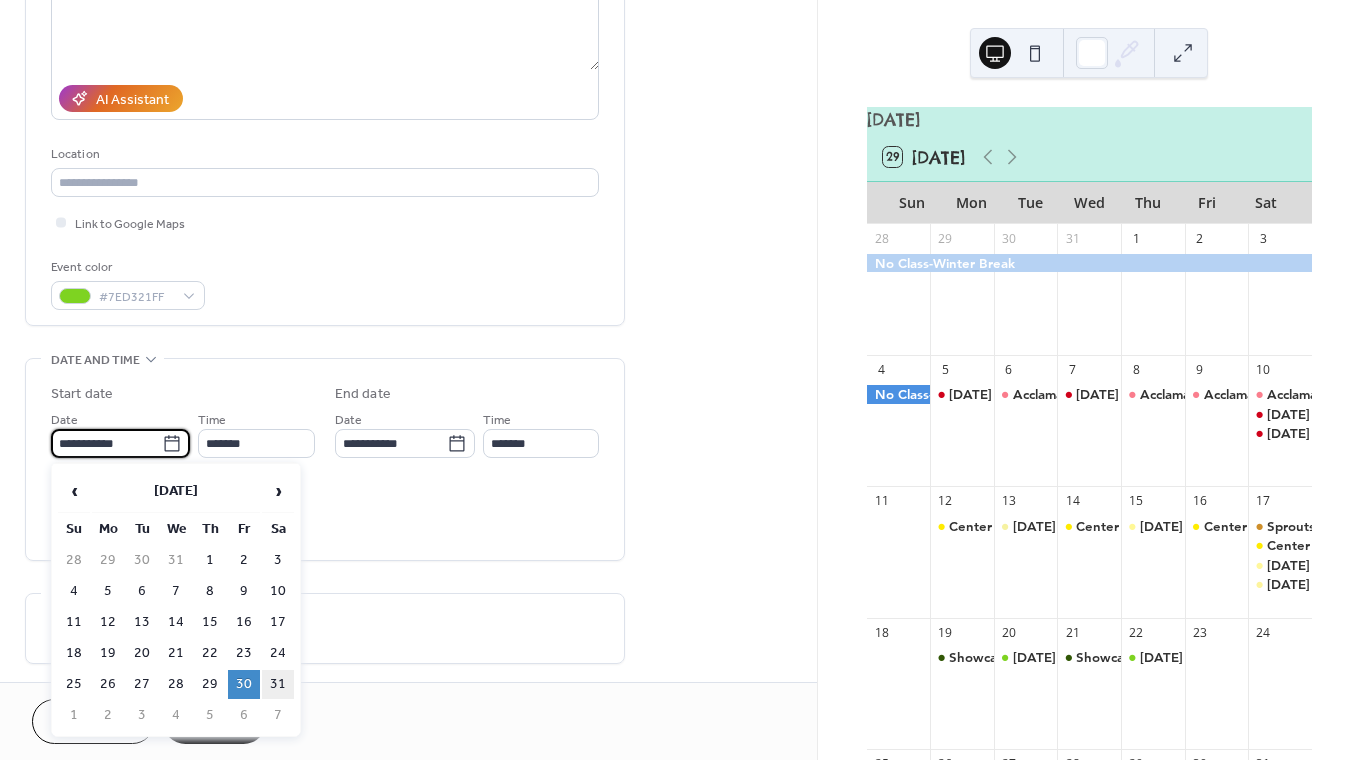 scroll, scrollTop: 0, scrollLeft: 0, axis: both 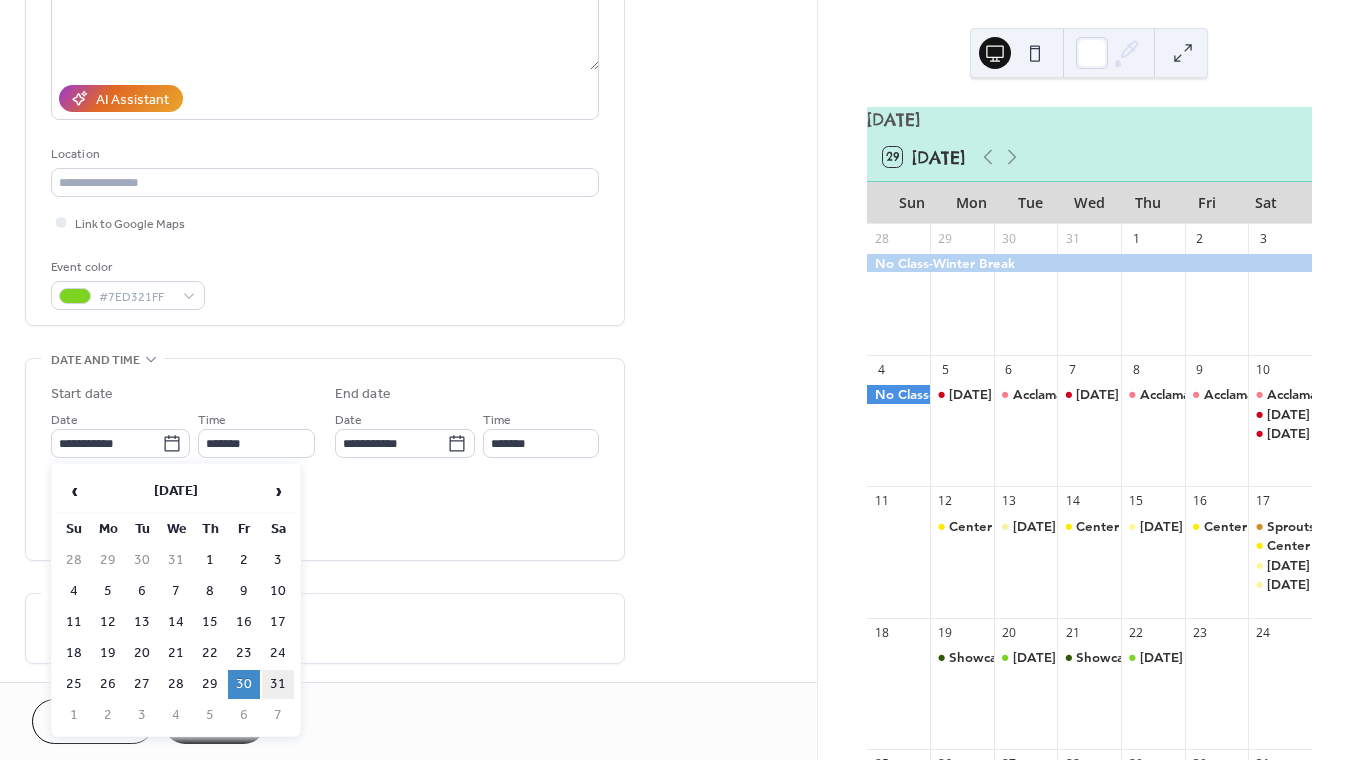 click on "31" at bounding box center (278, 684) 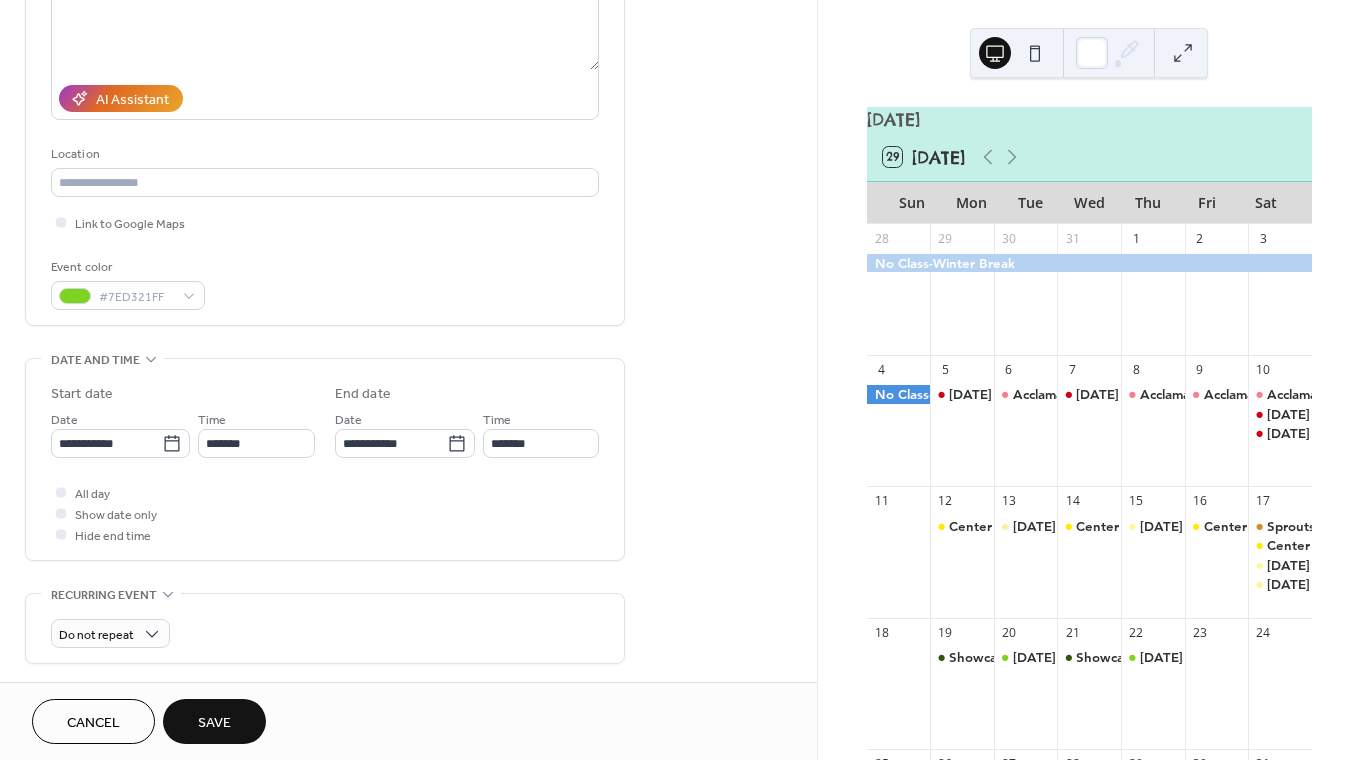 click on "**********" at bounding box center (325, 464) 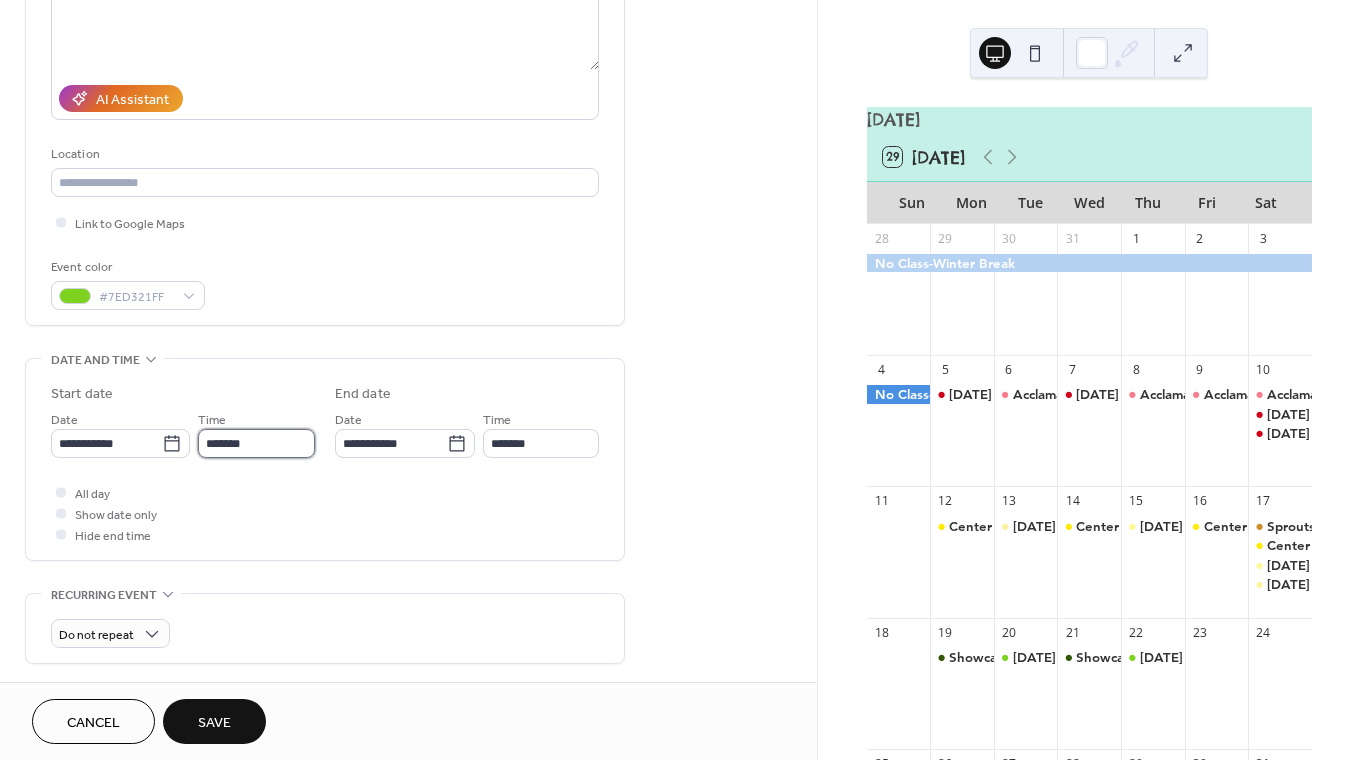 click on "*******" at bounding box center [256, 443] 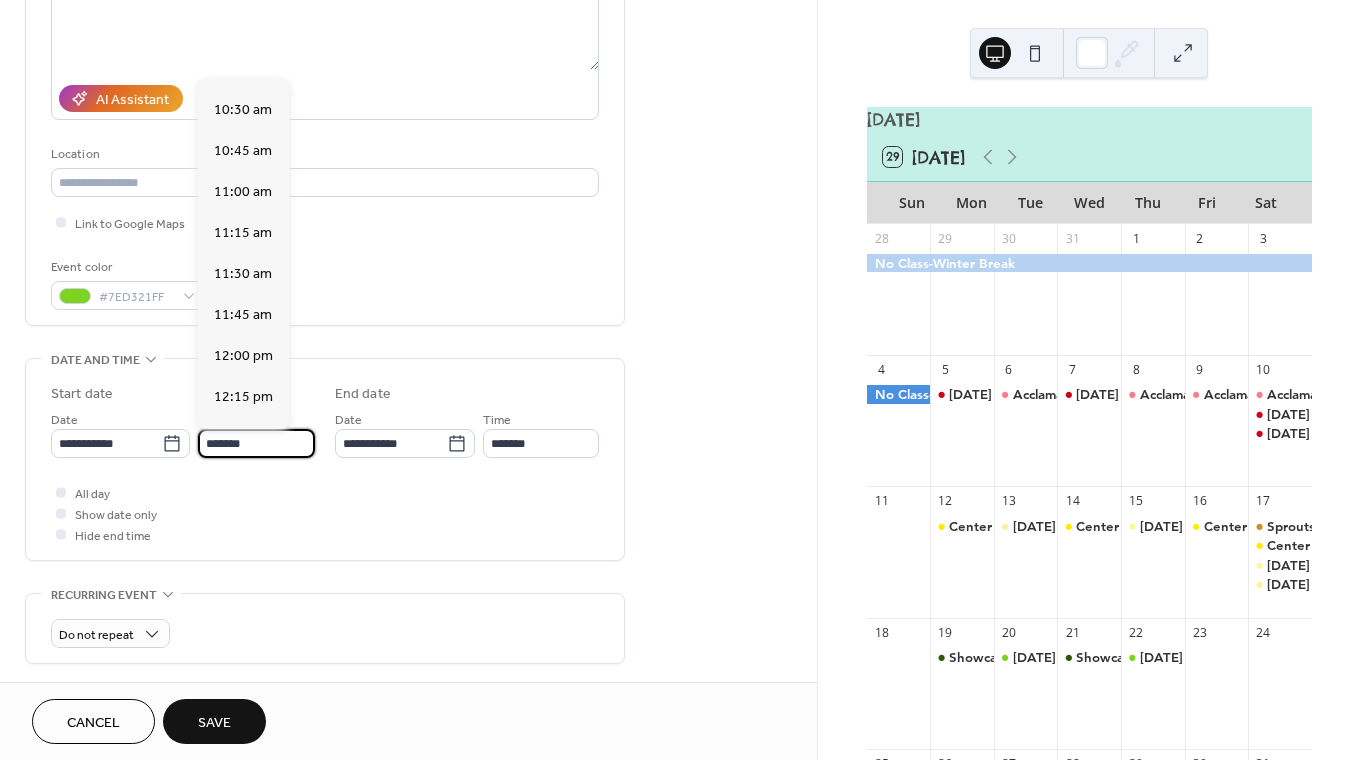 scroll, scrollTop: 1706, scrollLeft: 0, axis: vertical 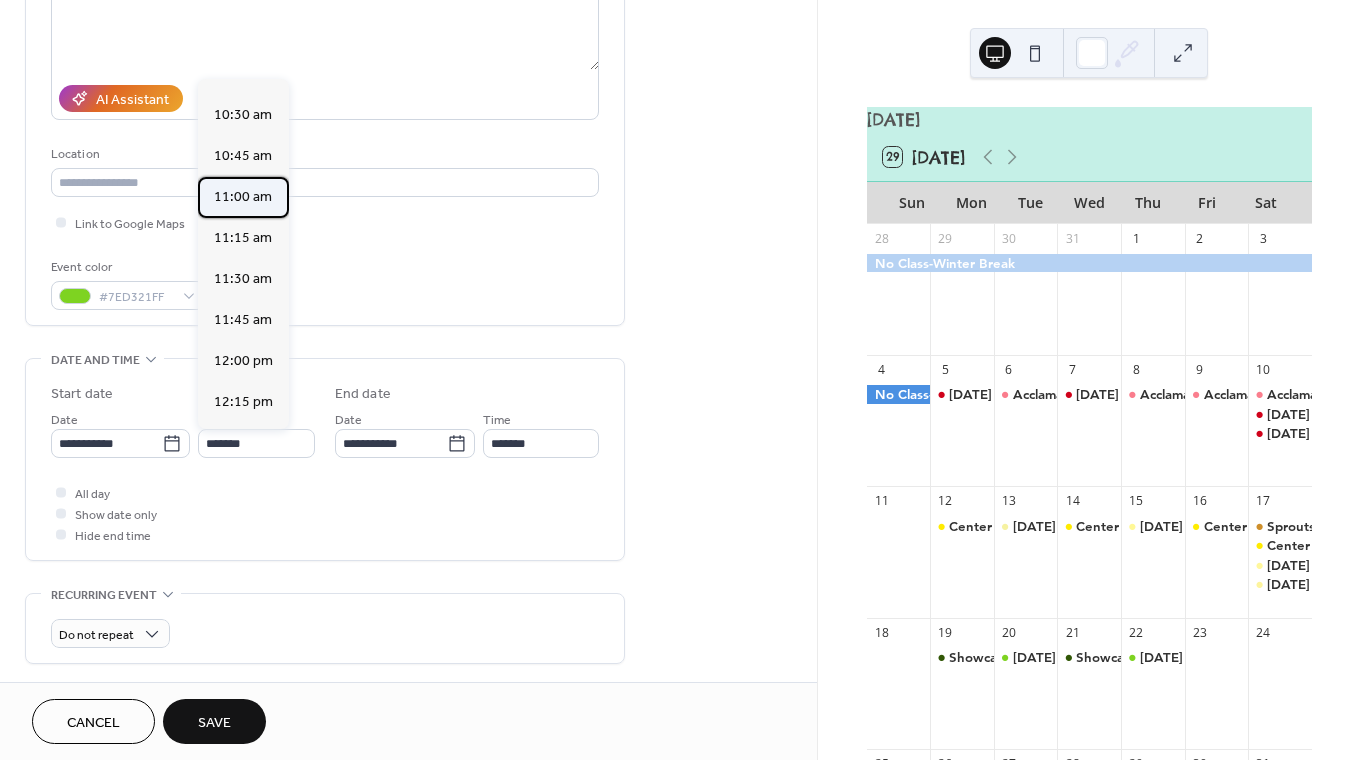 click on "11:00 am" at bounding box center [243, 197] 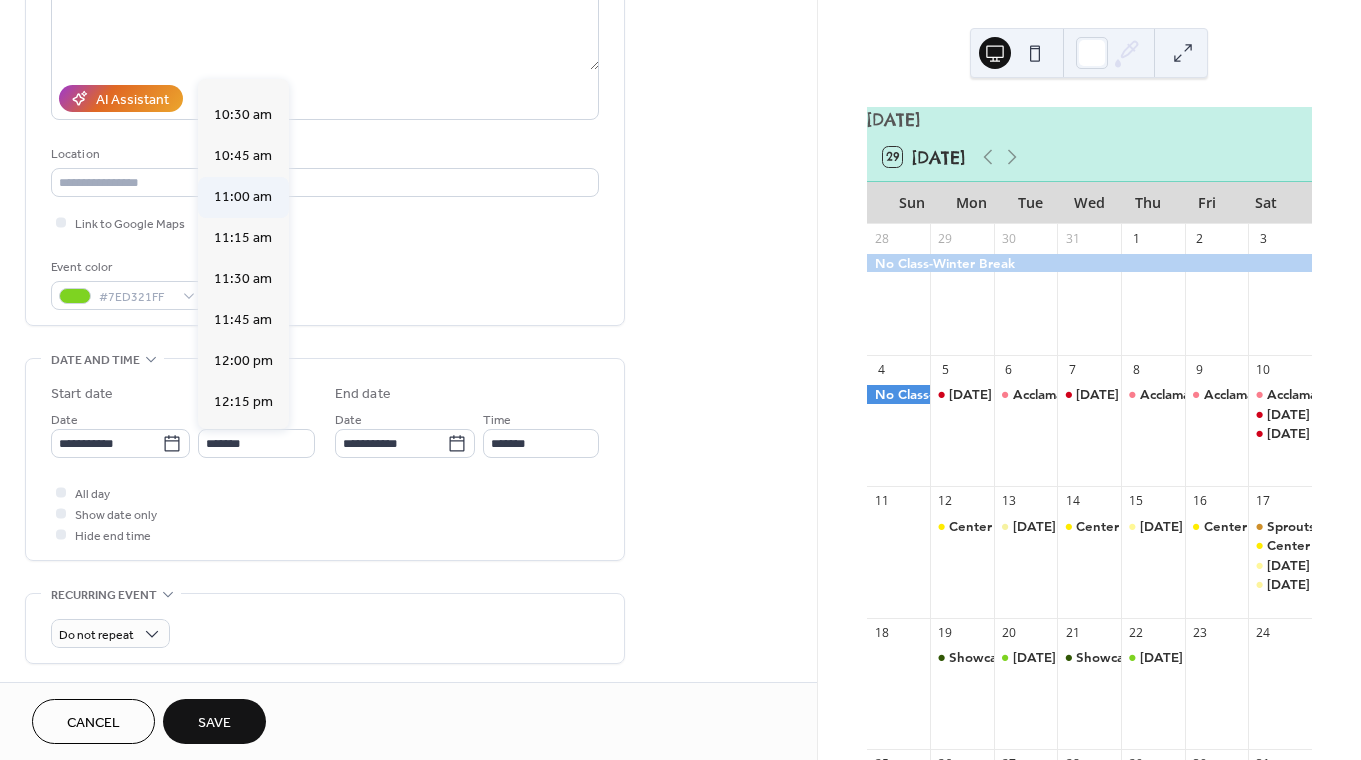 type on "********" 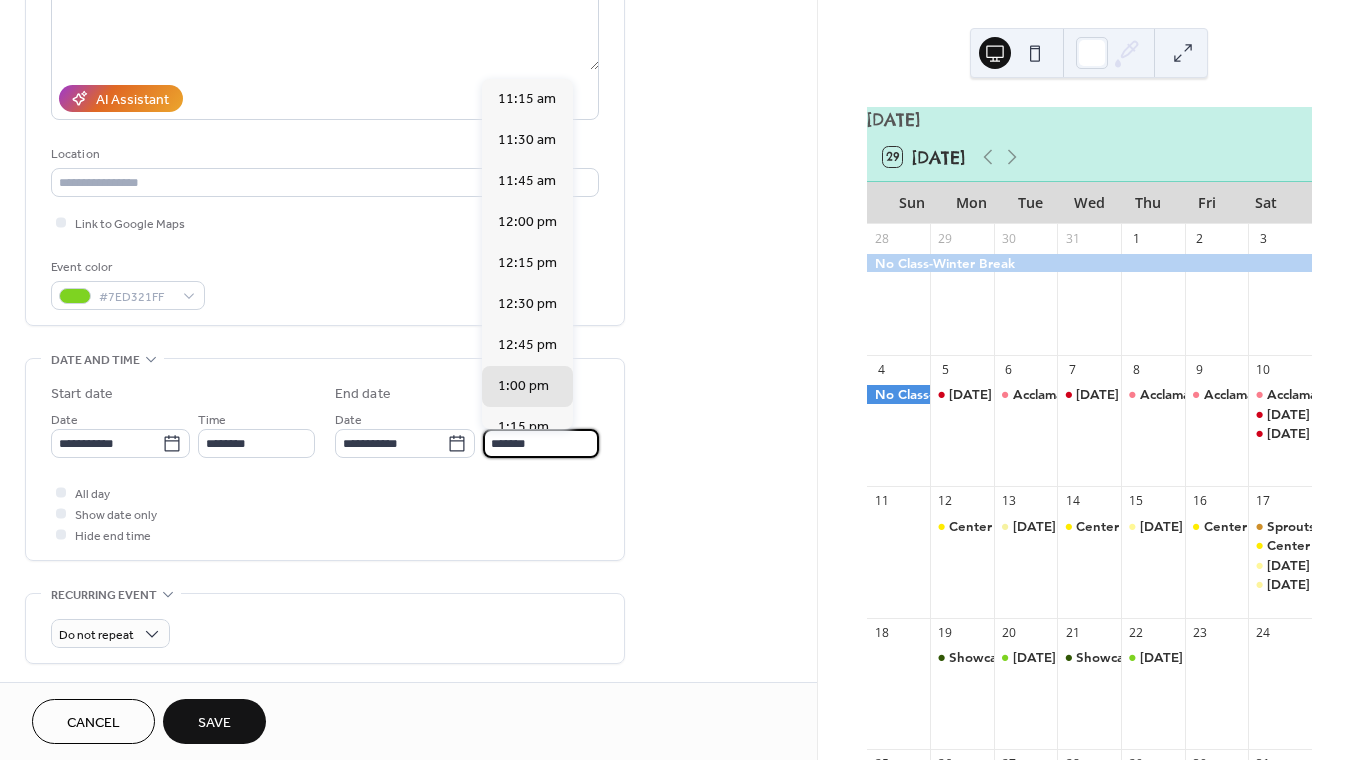 click on "*******" at bounding box center [541, 443] 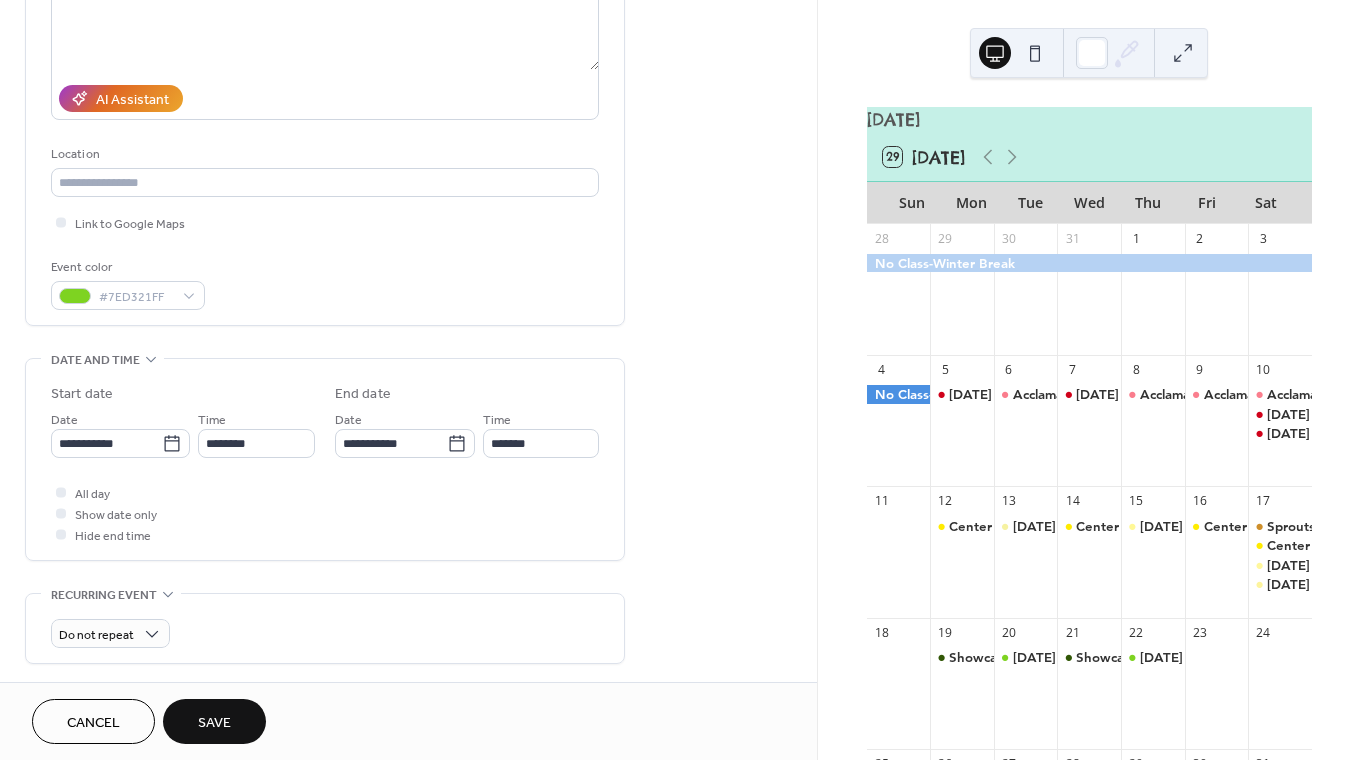 click on "Save" at bounding box center (214, 723) 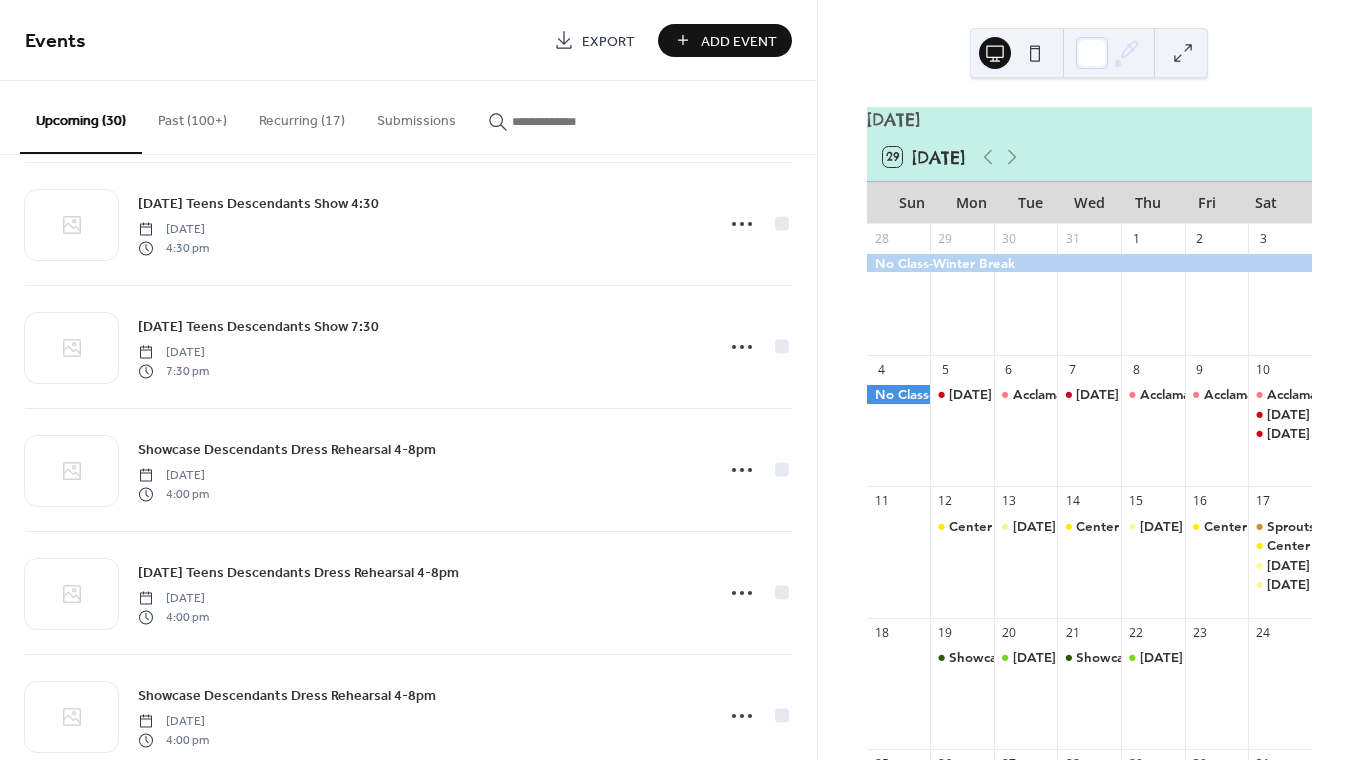scroll, scrollTop: 3144, scrollLeft: 0, axis: vertical 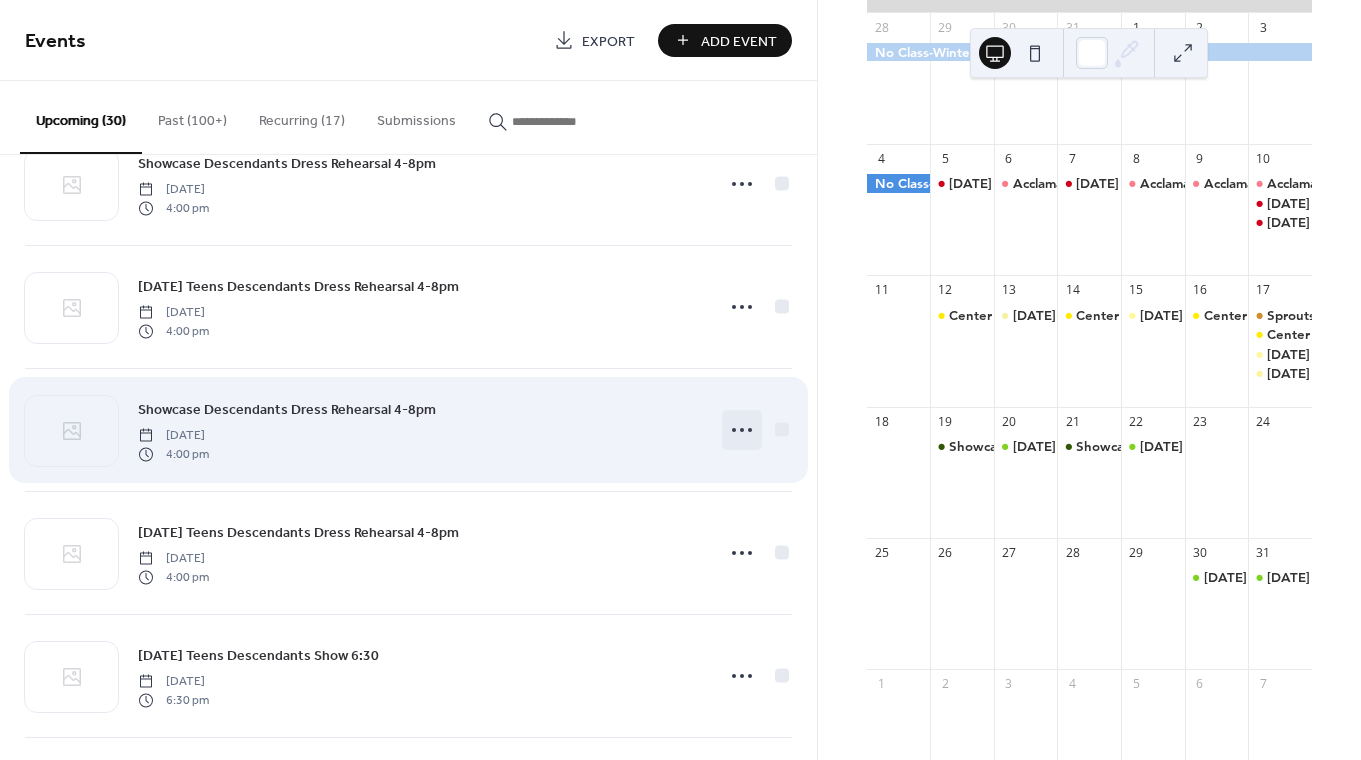 click 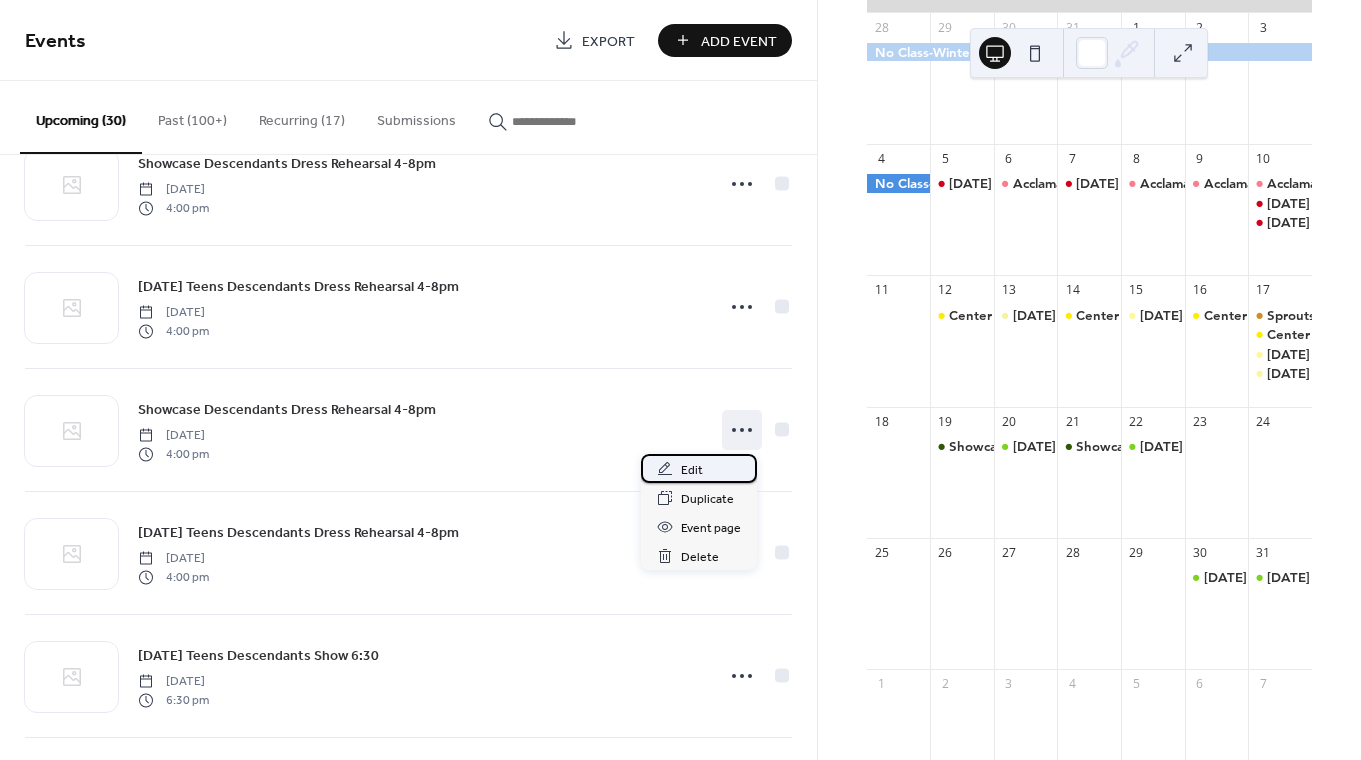 click on "Edit" at bounding box center [699, 468] 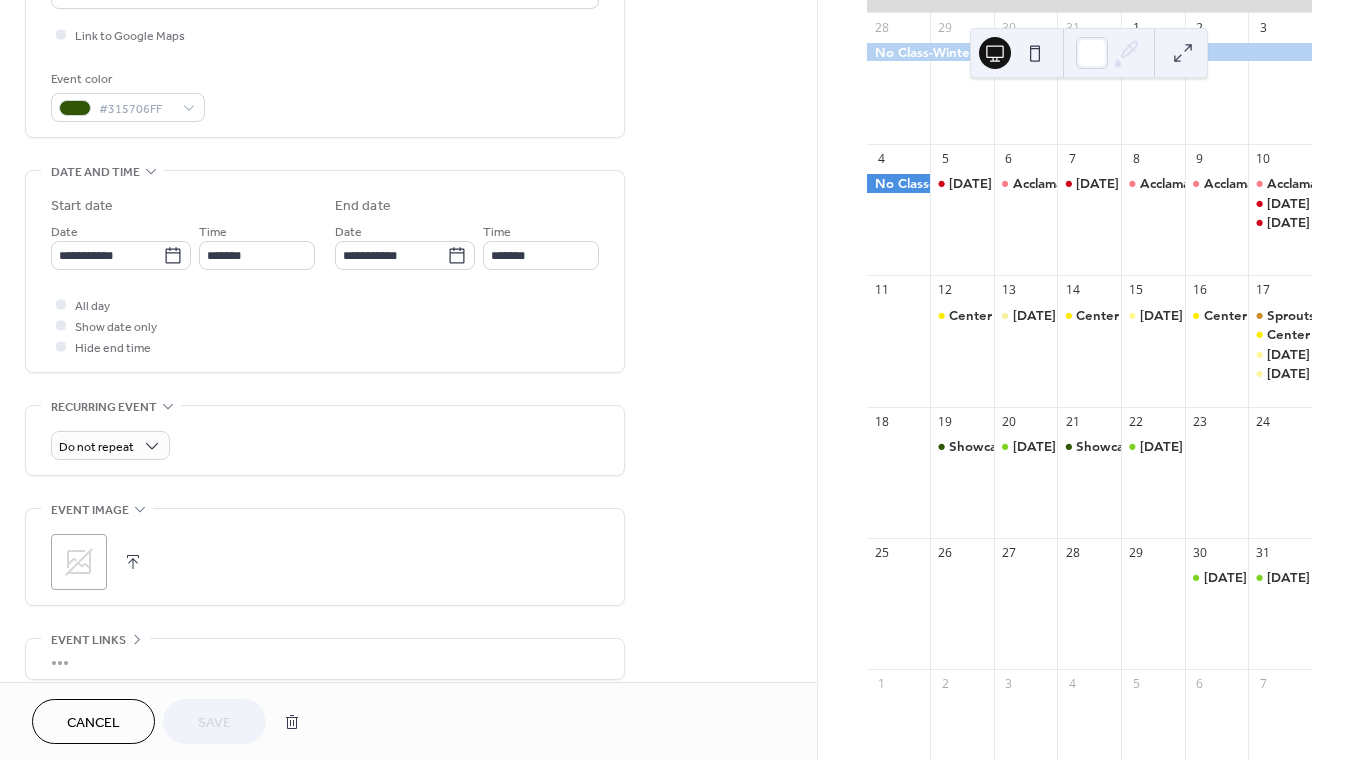 scroll, scrollTop: 647, scrollLeft: 0, axis: vertical 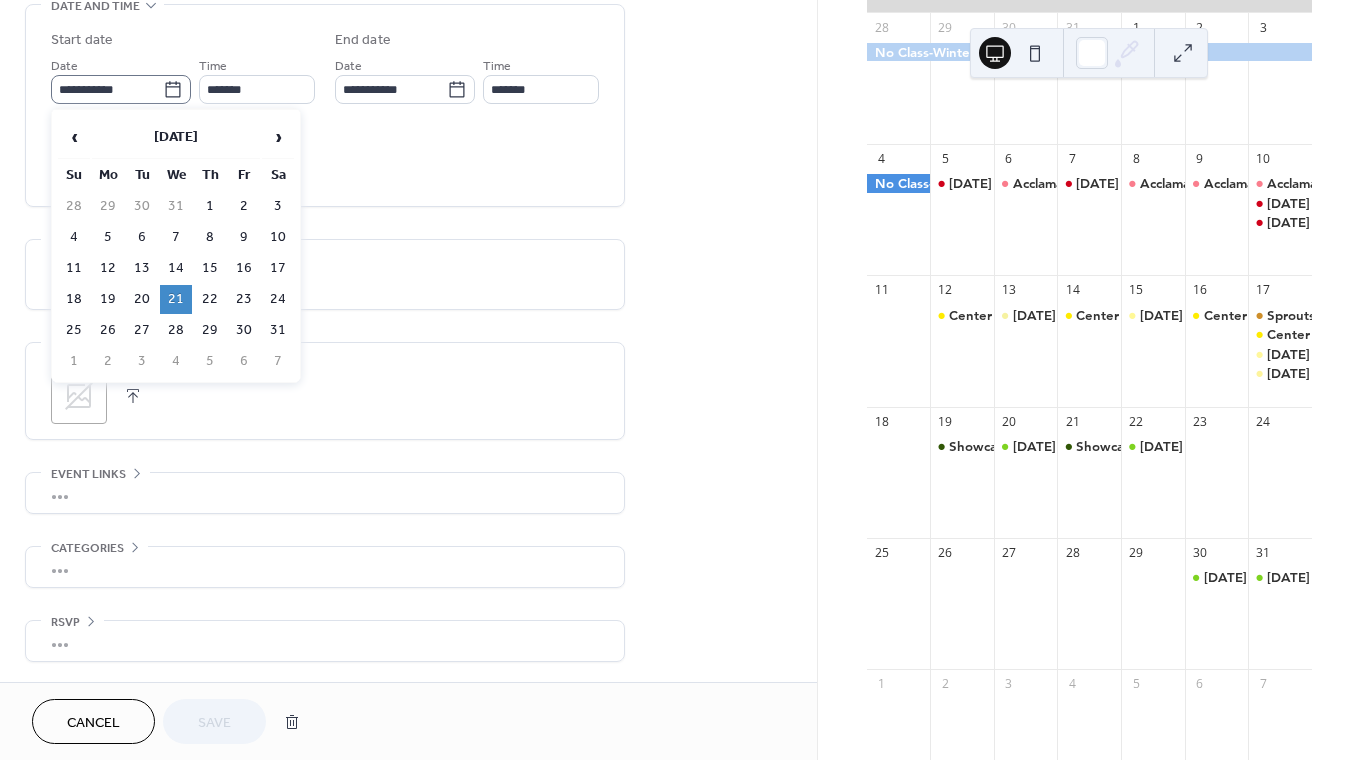 click 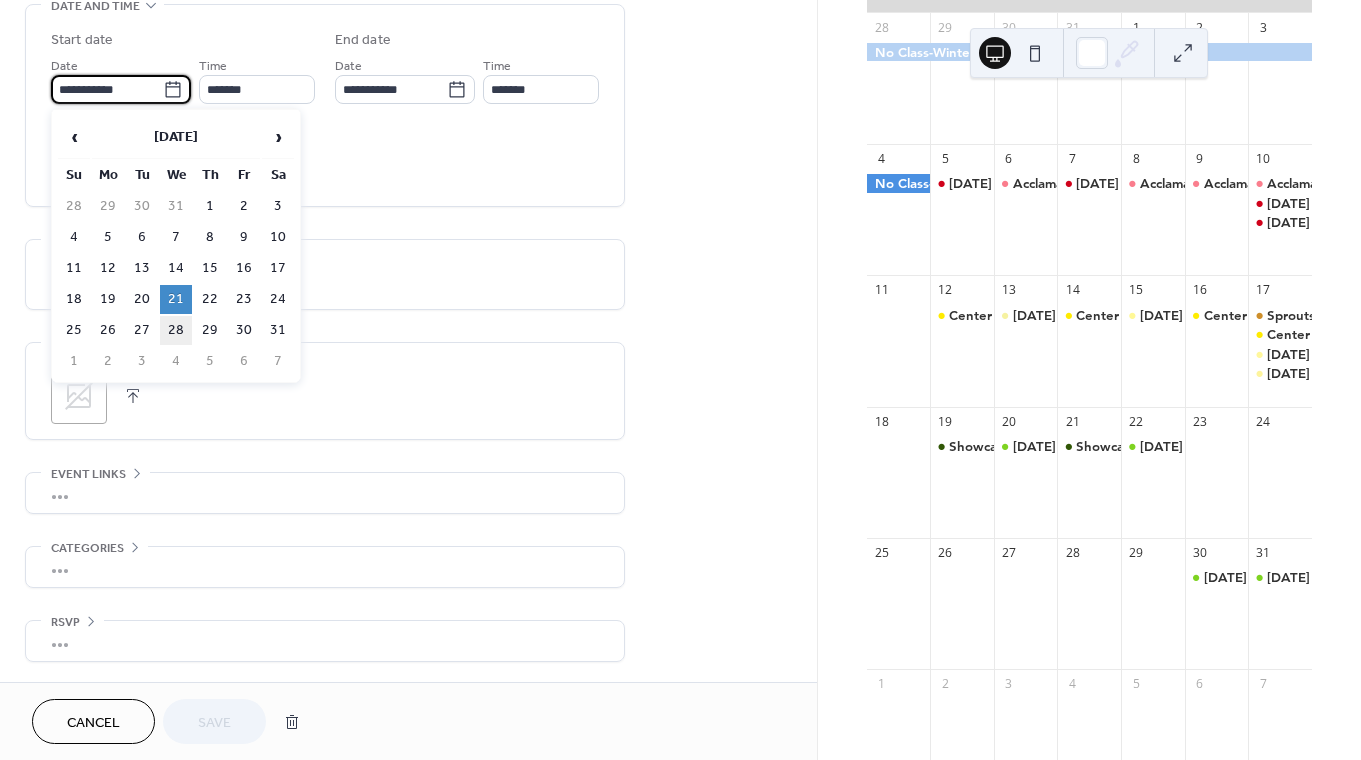 click on "28" at bounding box center (176, 330) 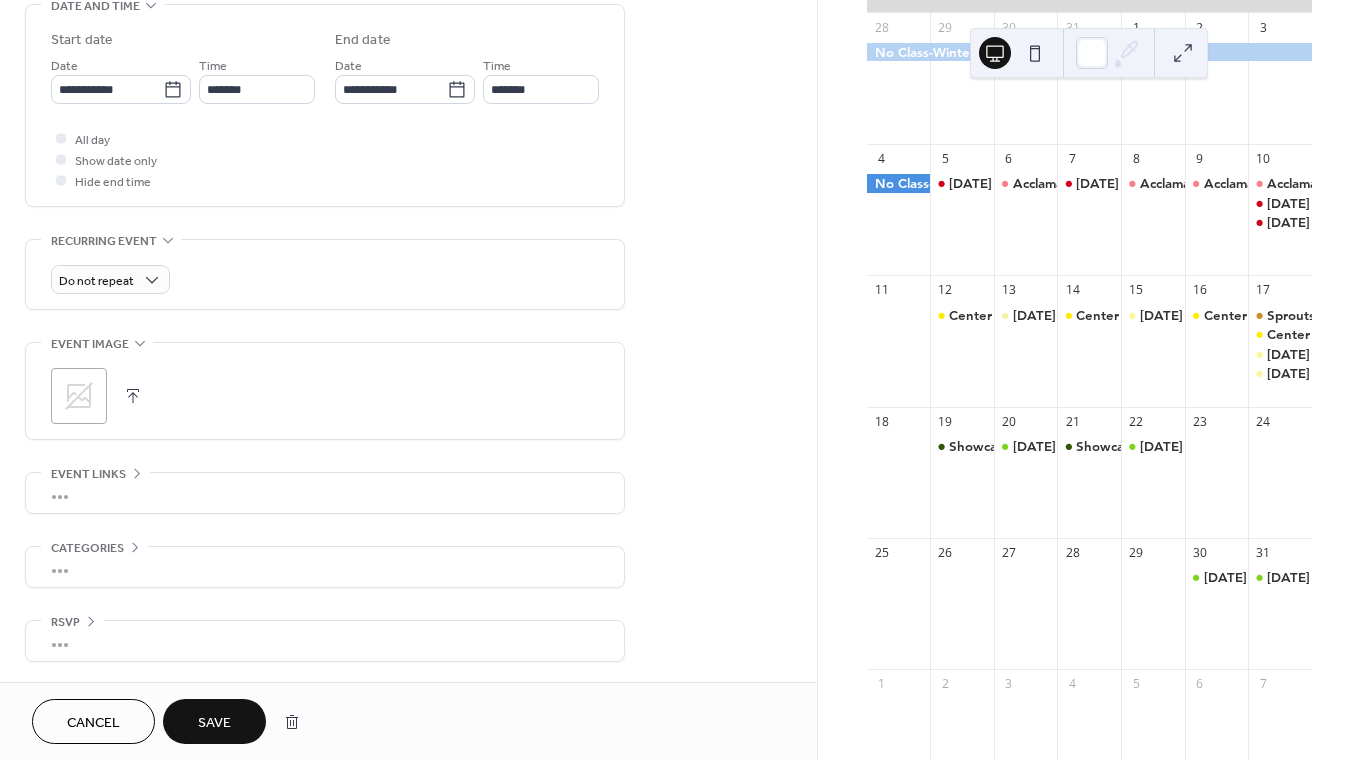 click on "Save" at bounding box center (214, 721) 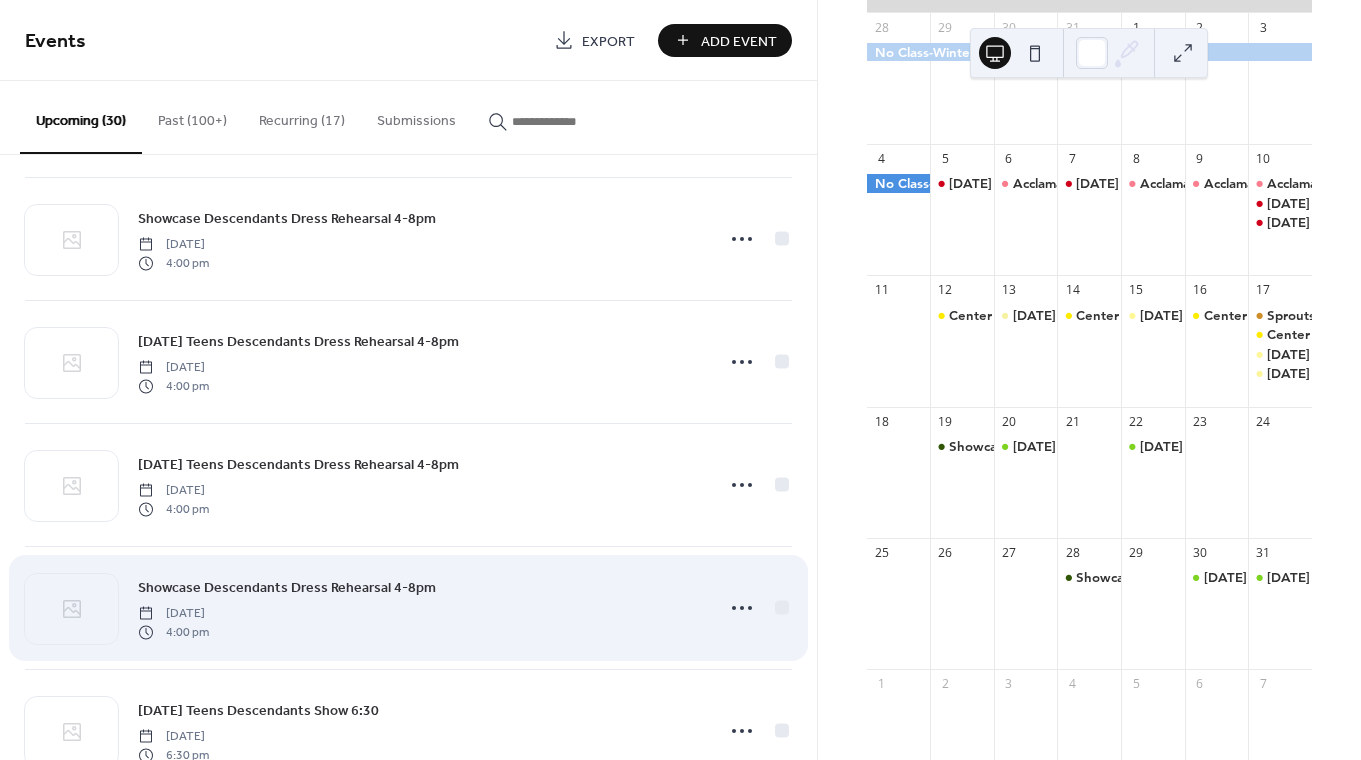 scroll, scrollTop: 2960, scrollLeft: 0, axis: vertical 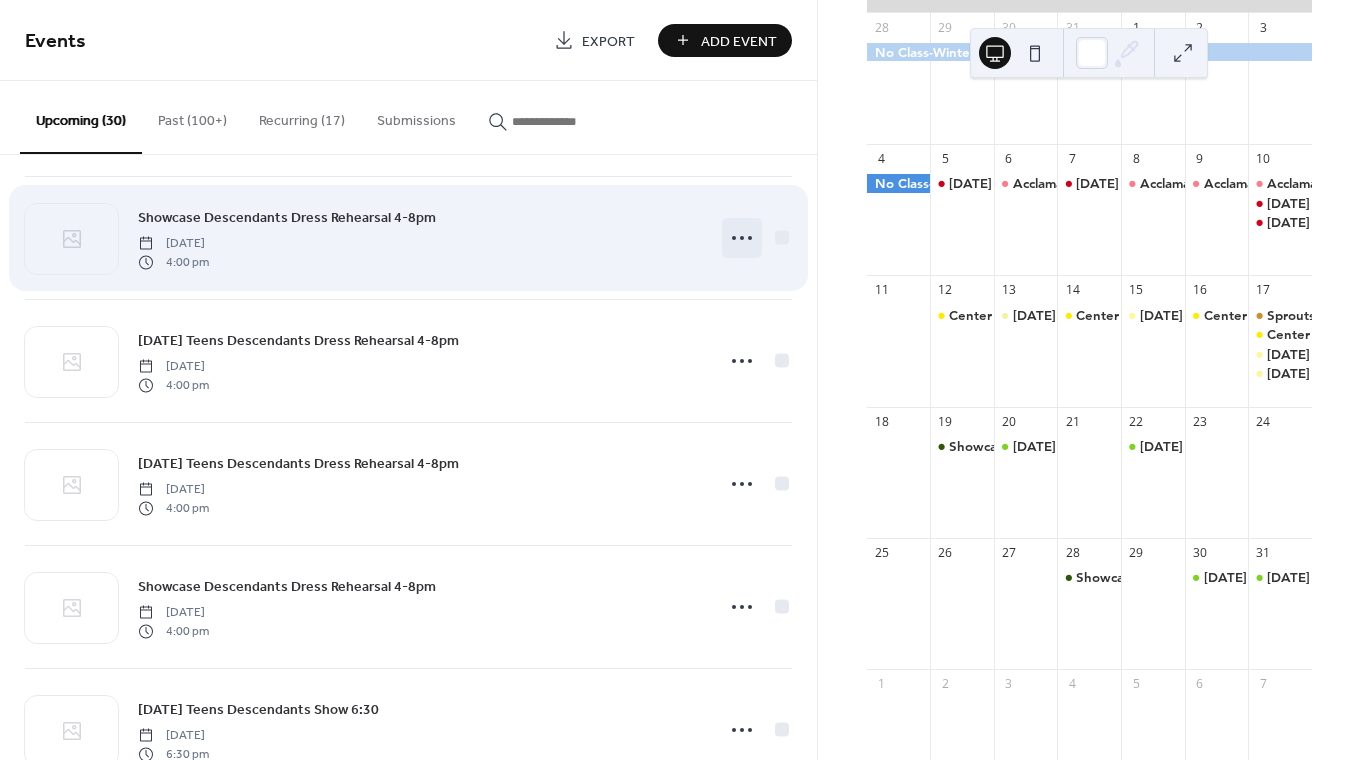 click 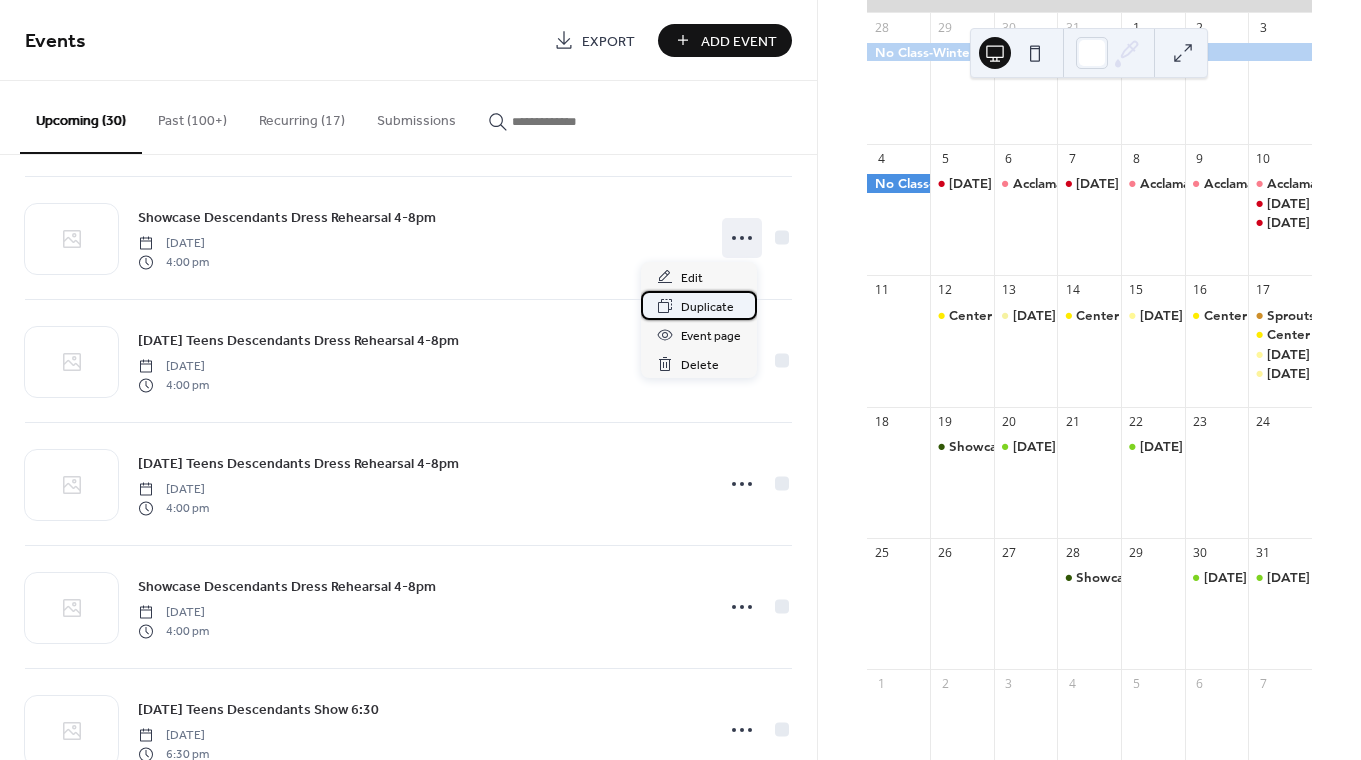 click on "Duplicate" at bounding box center (707, 307) 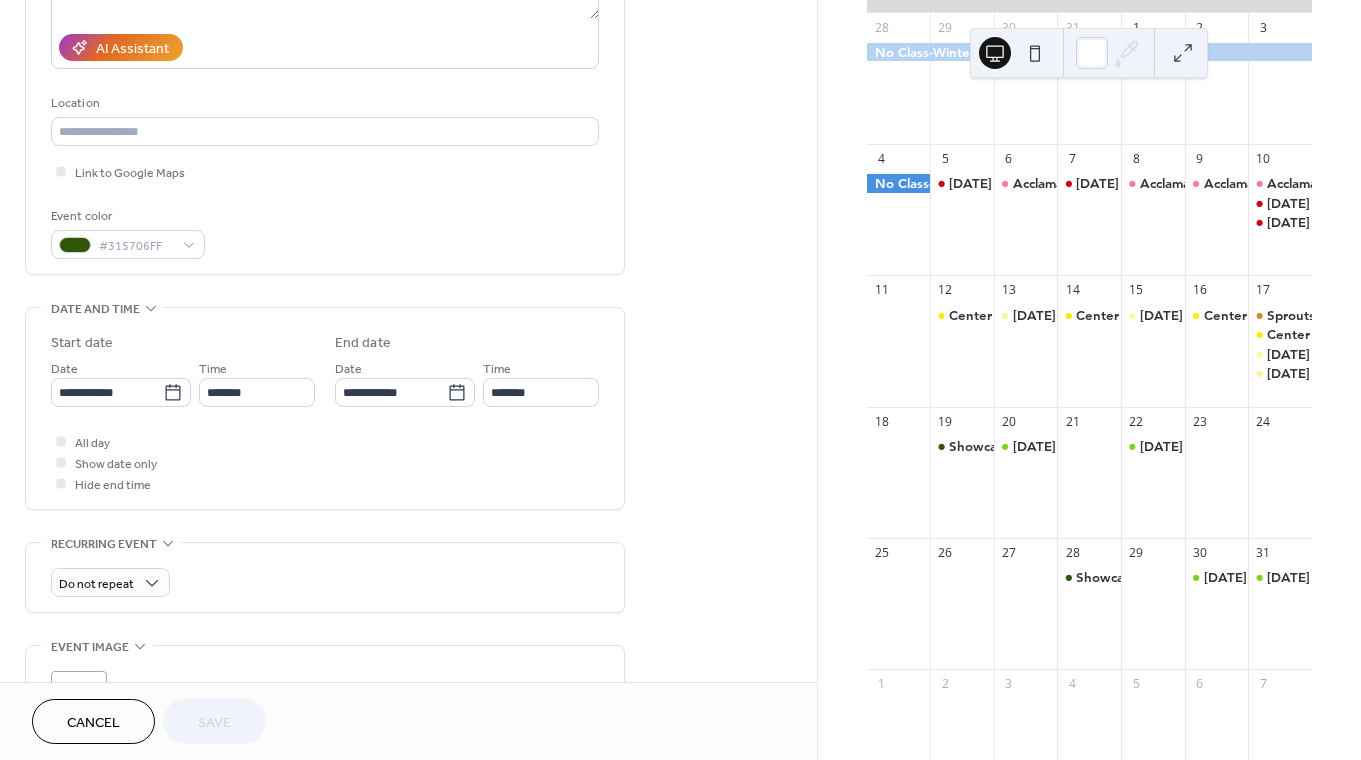 scroll, scrollTop: 345, scrollLeft: 0, axis: vertical 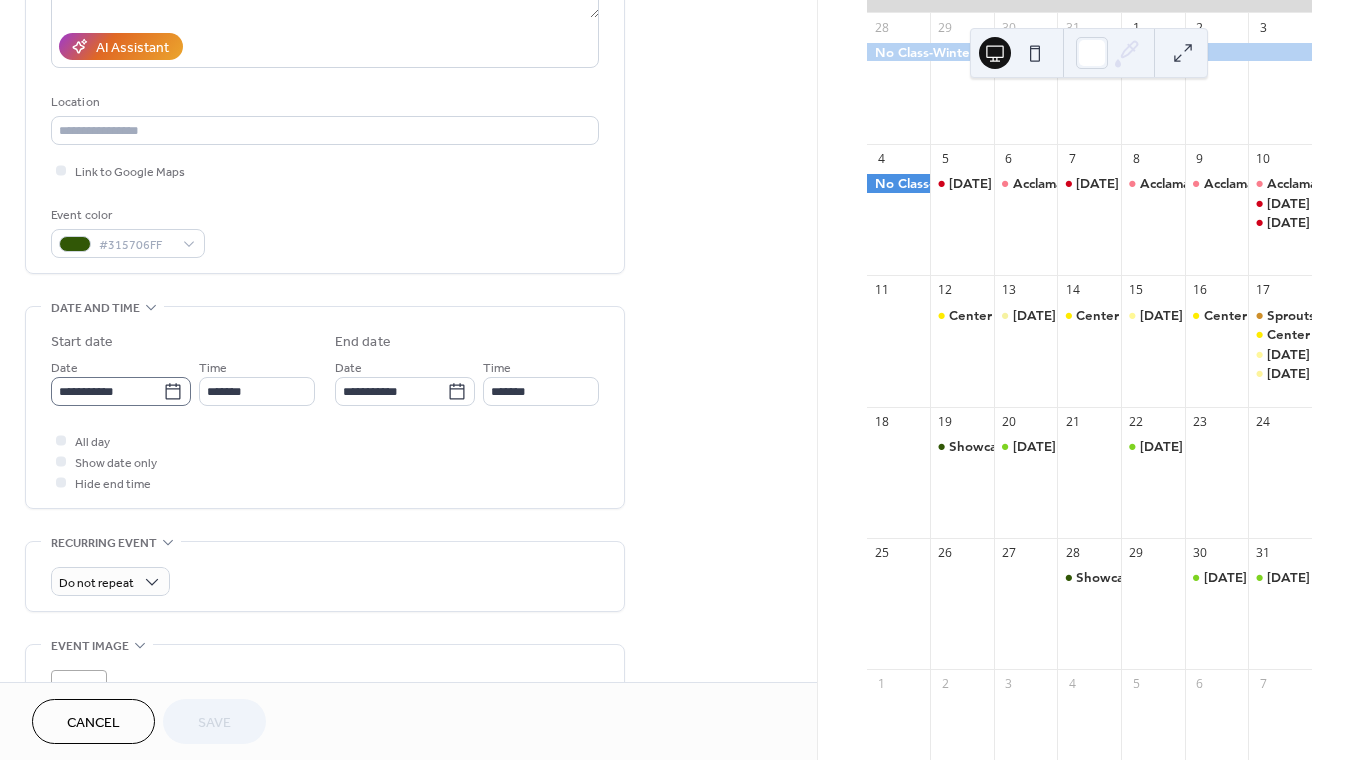 click on "**********" at bounding box center (121, 391) 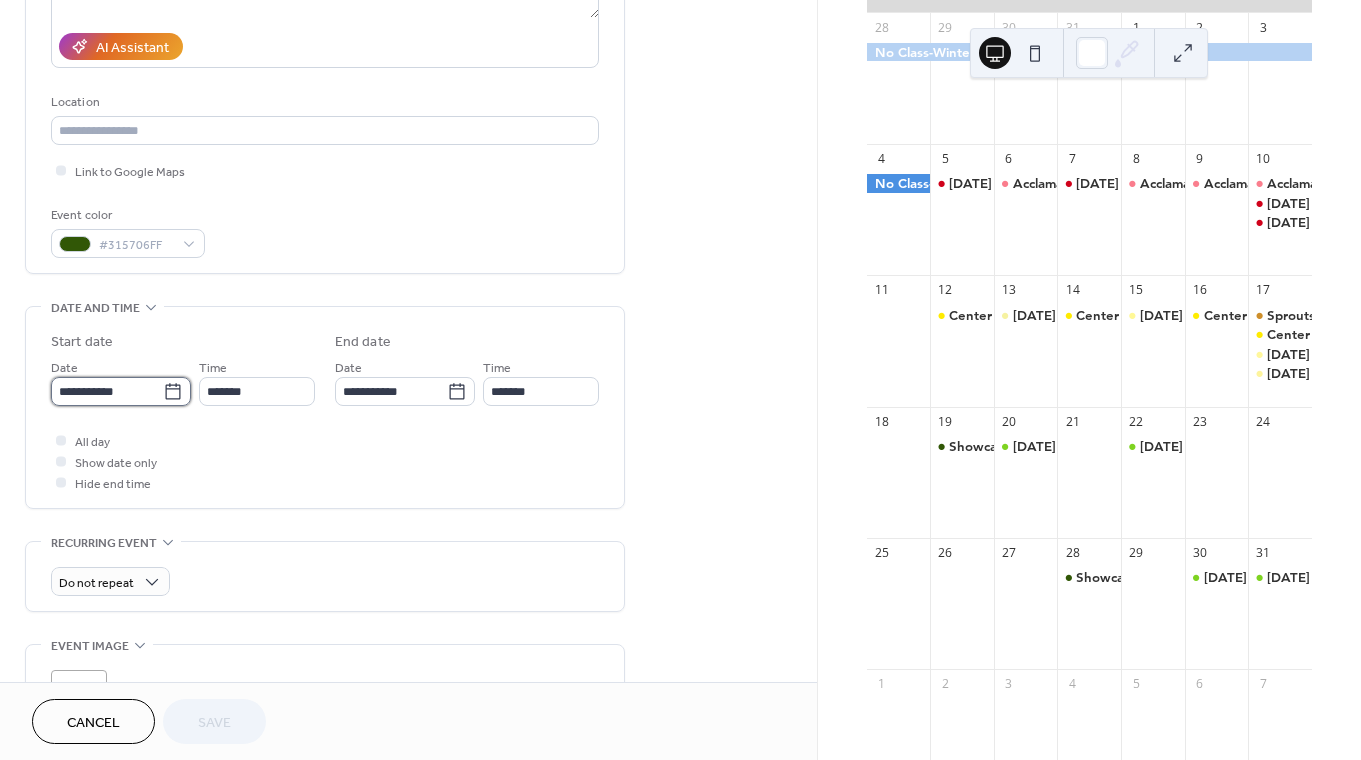 click on "**********" at bounding box center [107, 391] 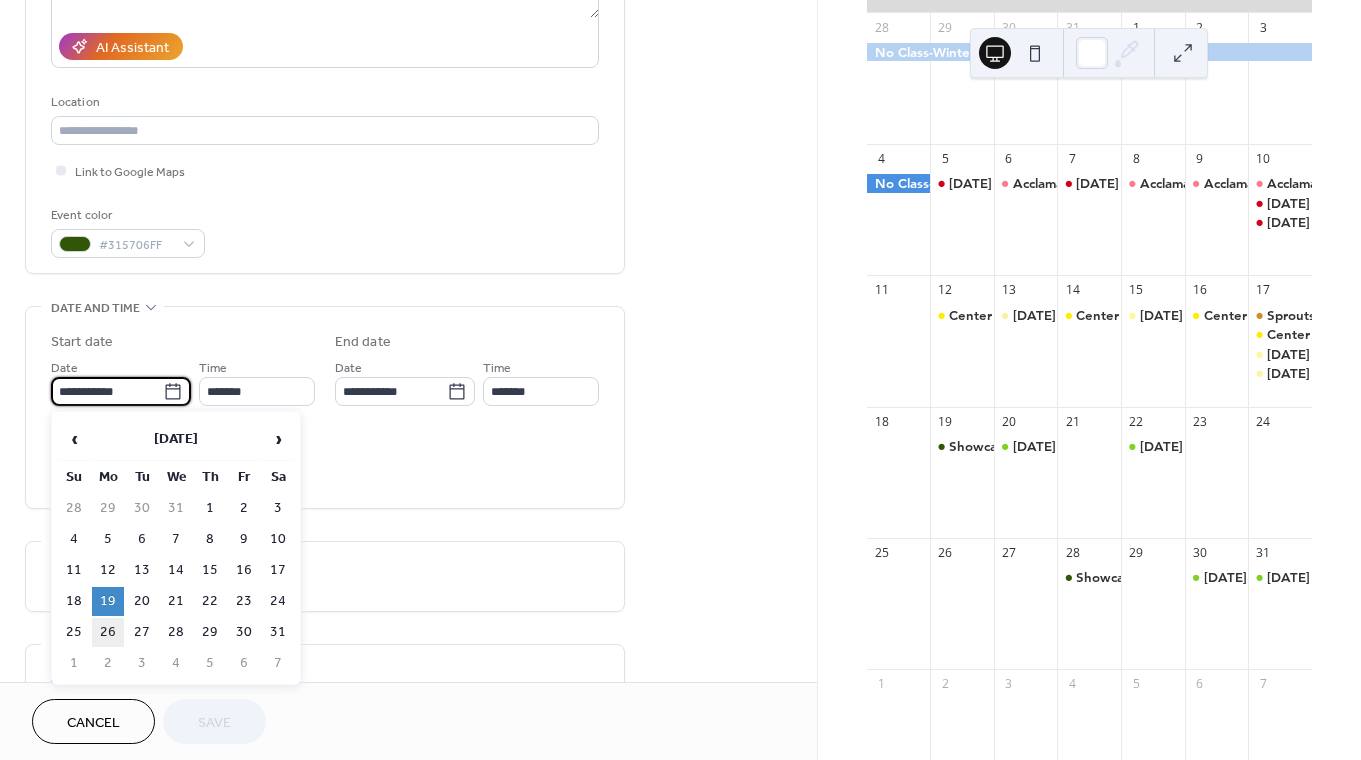 click on "26" at bounding box center (108, 632) 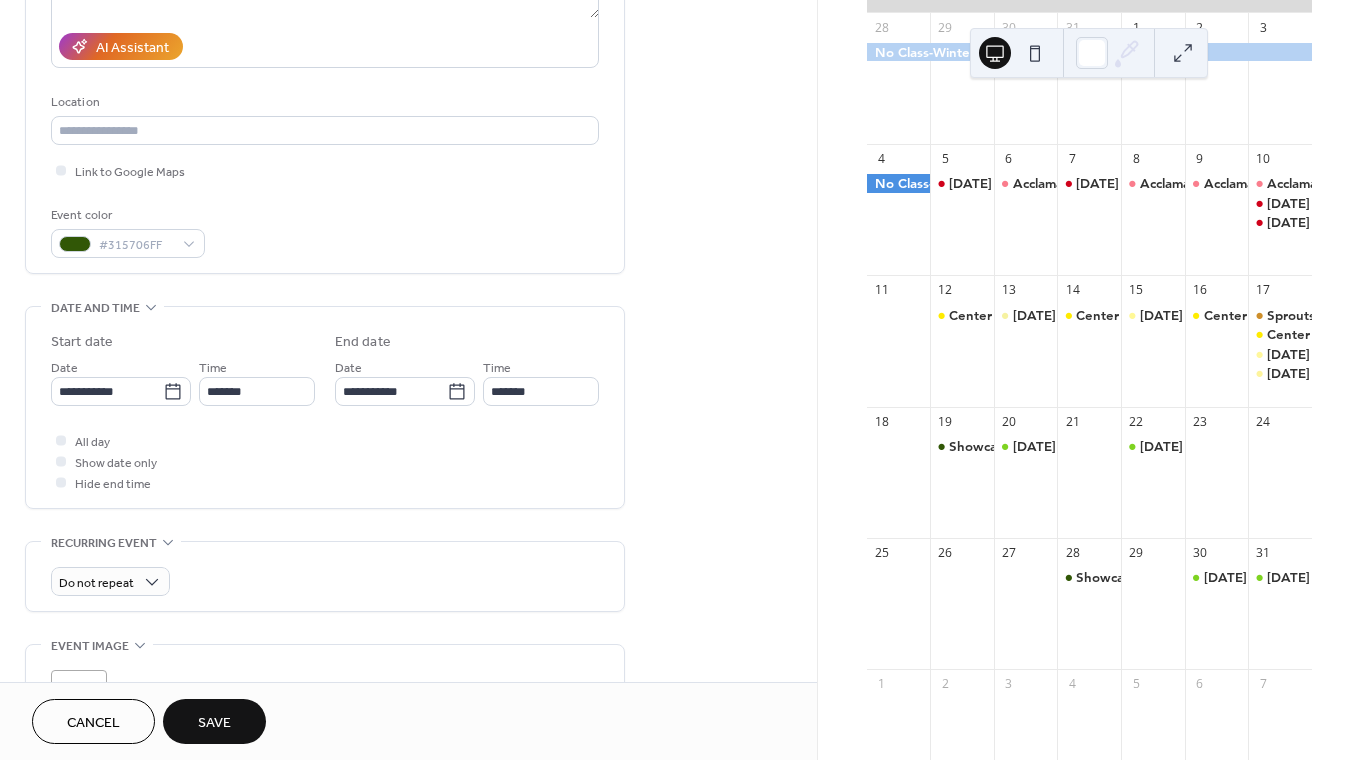 click on "Save" at bounding box center [214, 721] 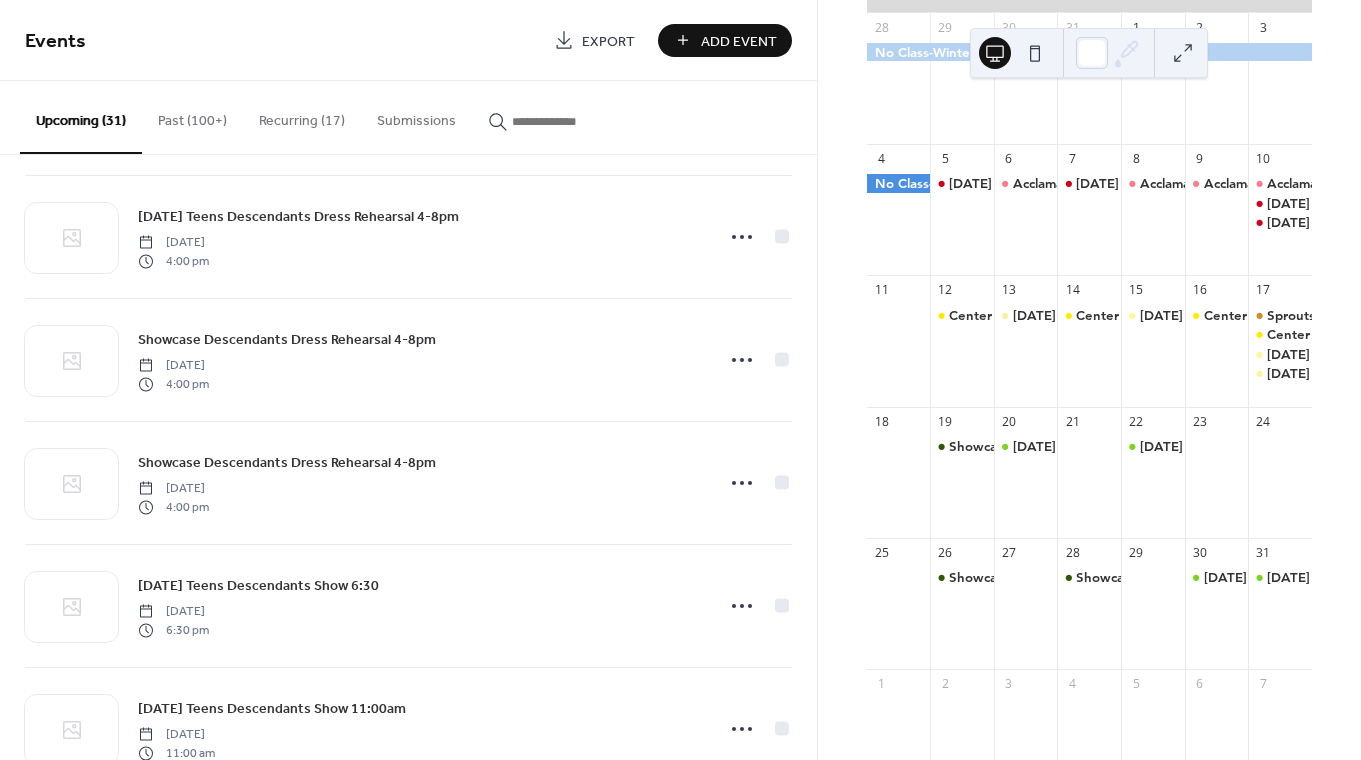 scroll, scrollTop: 3267, scrollLeft: 0, axis: vertical 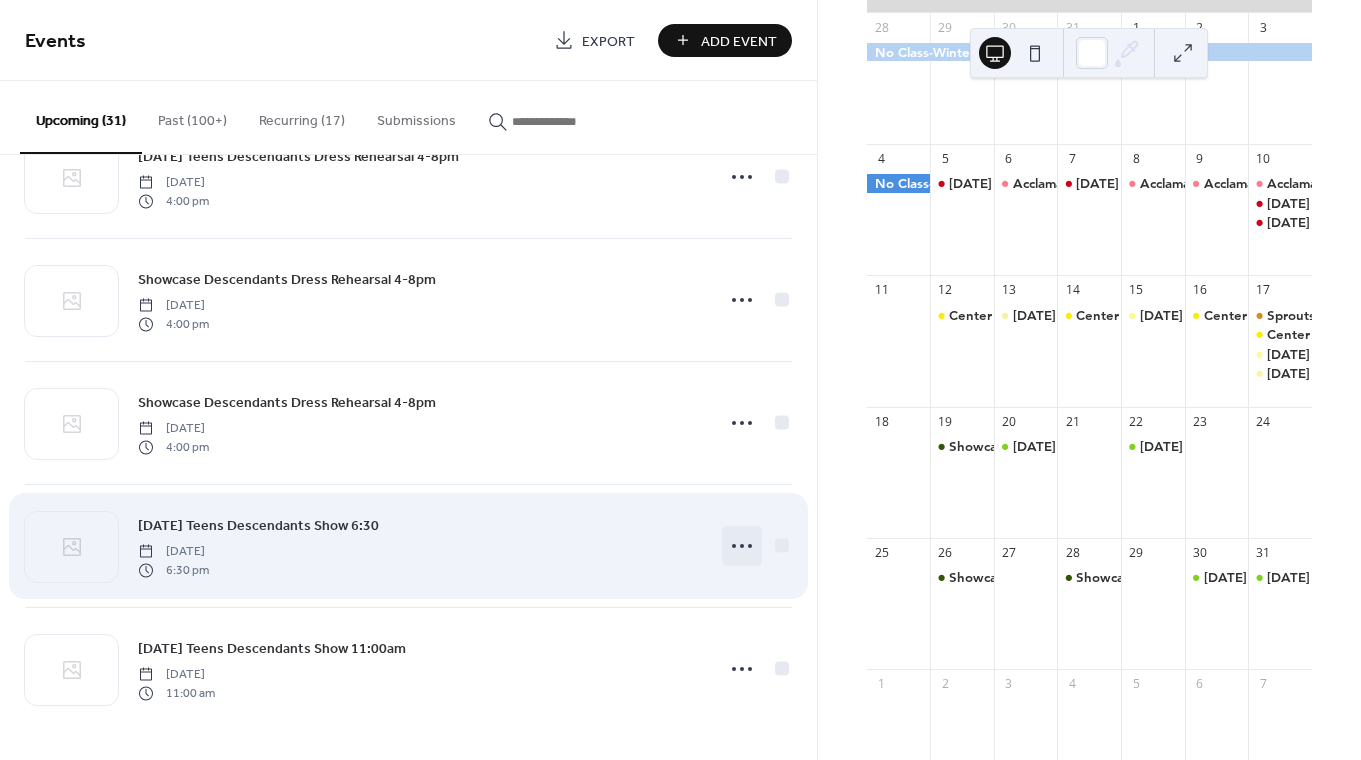 click 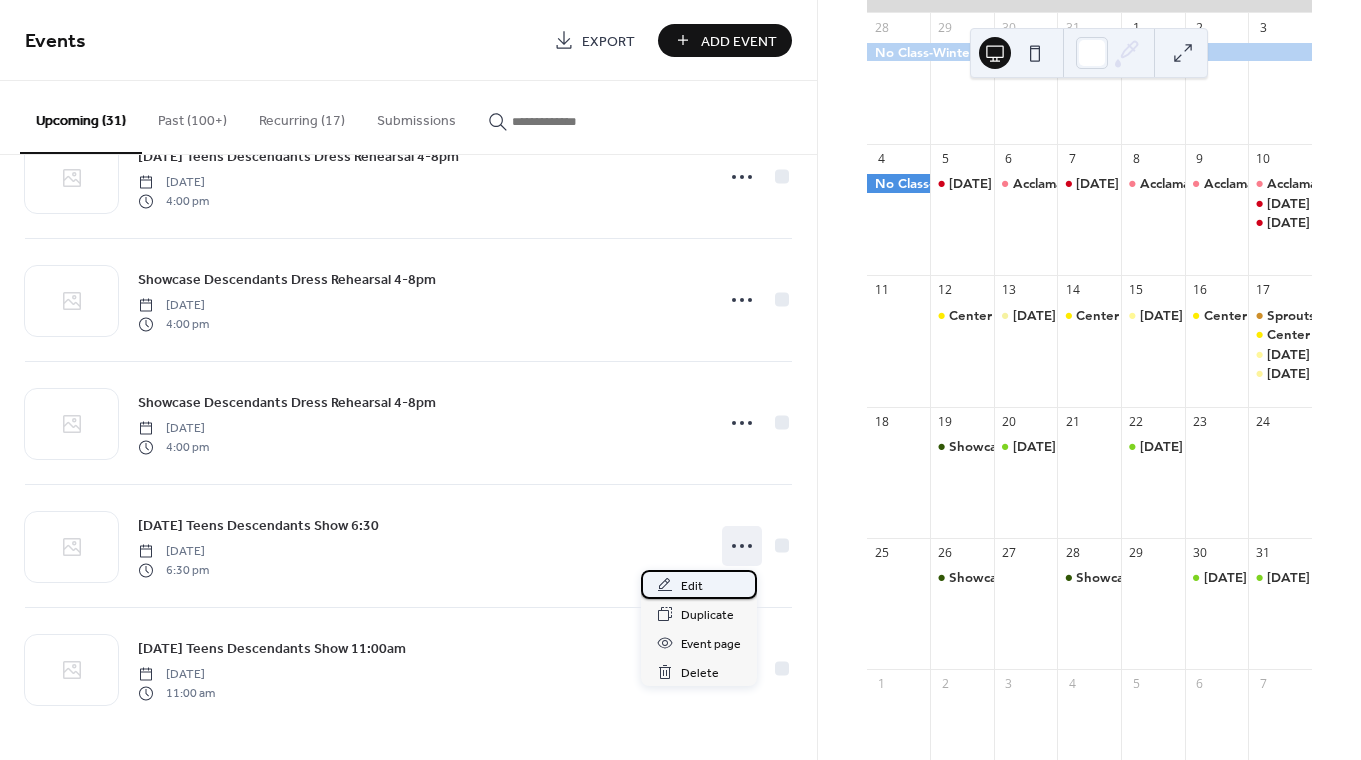 click on "Edit" at bounding box center (699, 584) 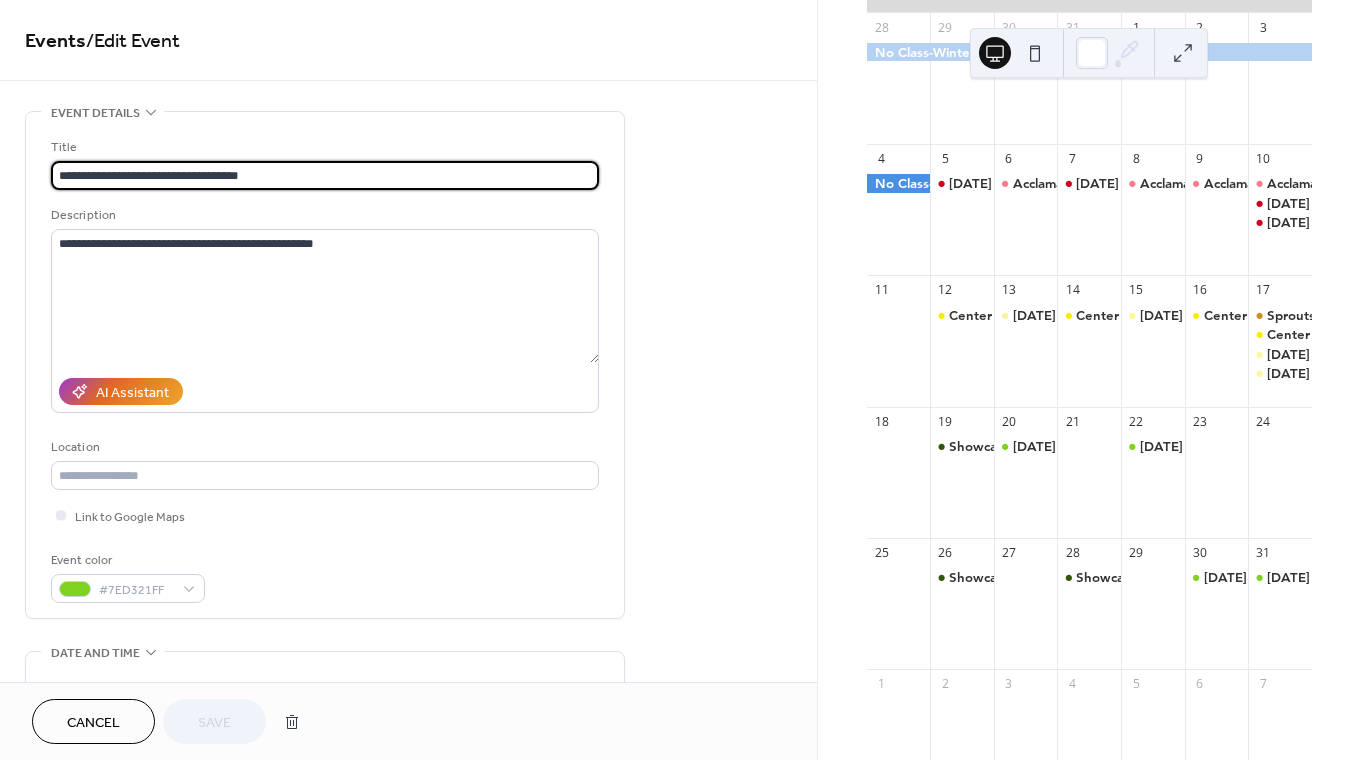 click on "Cancel" at bounding box center [93, 723] 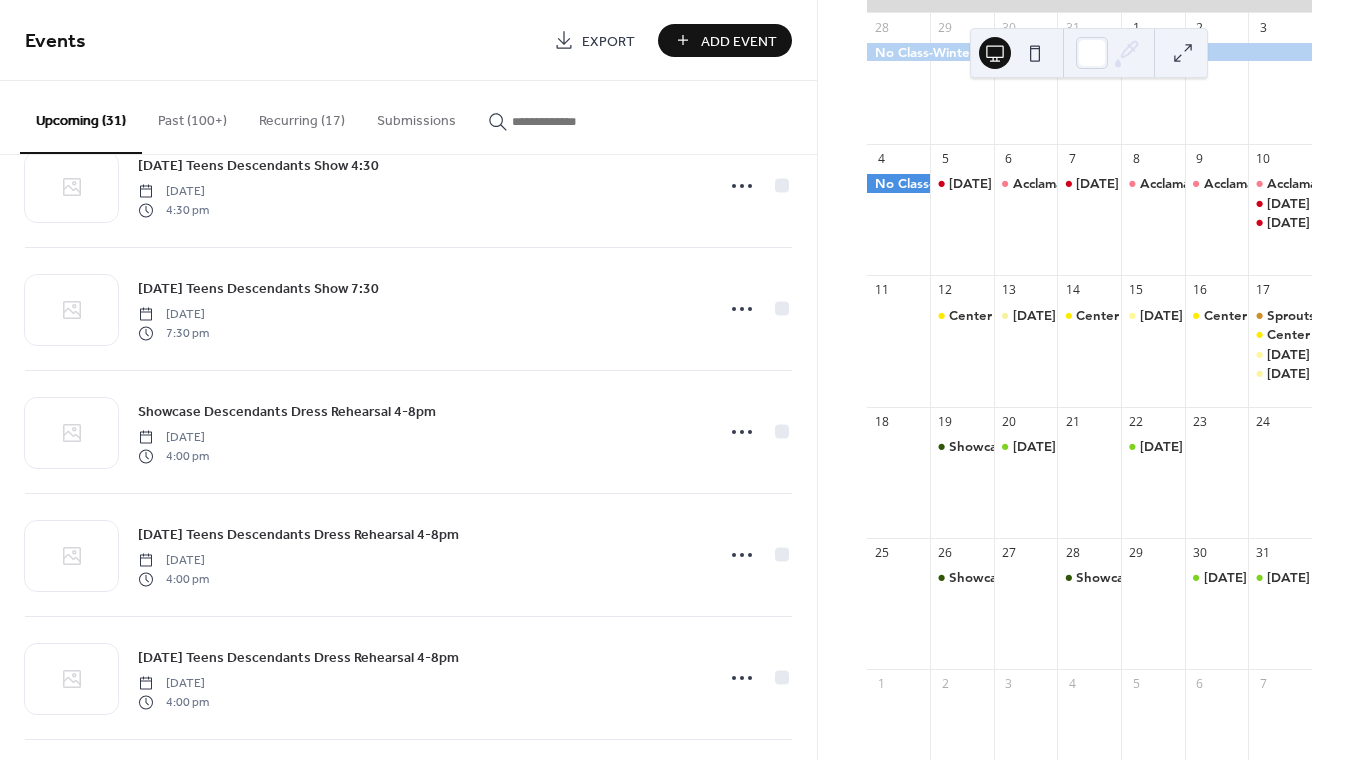 scroll, scrollTop: 2854, scrollLeft: 0, axis: vertical 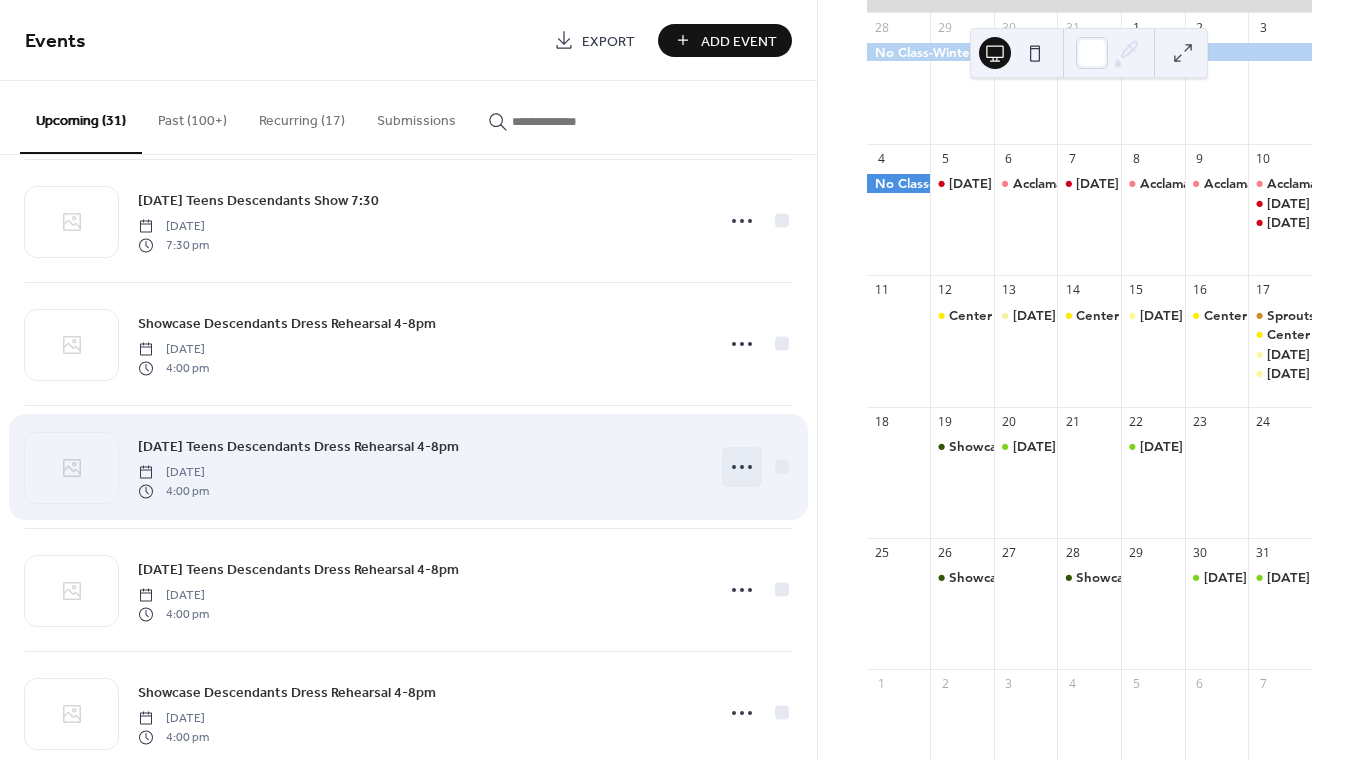 click 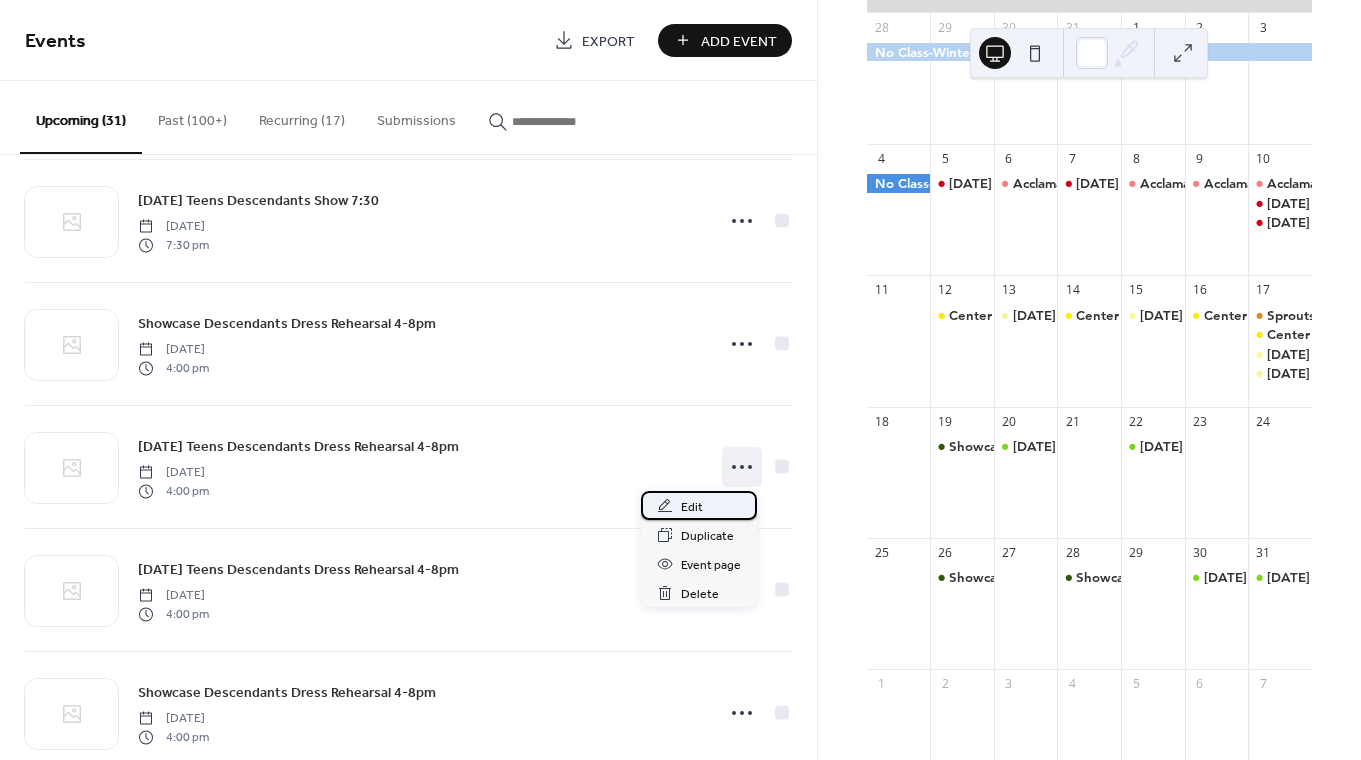 click on "Edit" at bounding box center [692, 507] 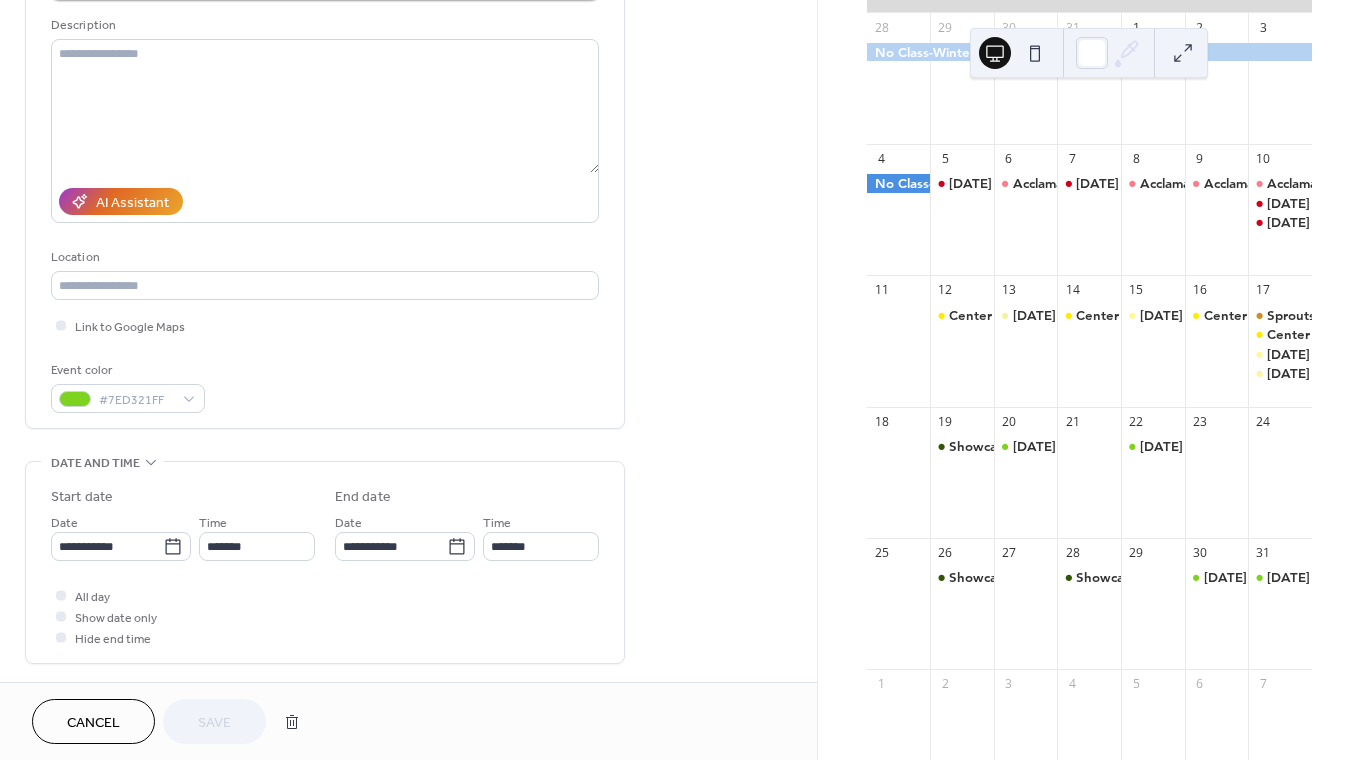 scroll, scrollTop: 263, scrollLeft: 0, axis: vertical 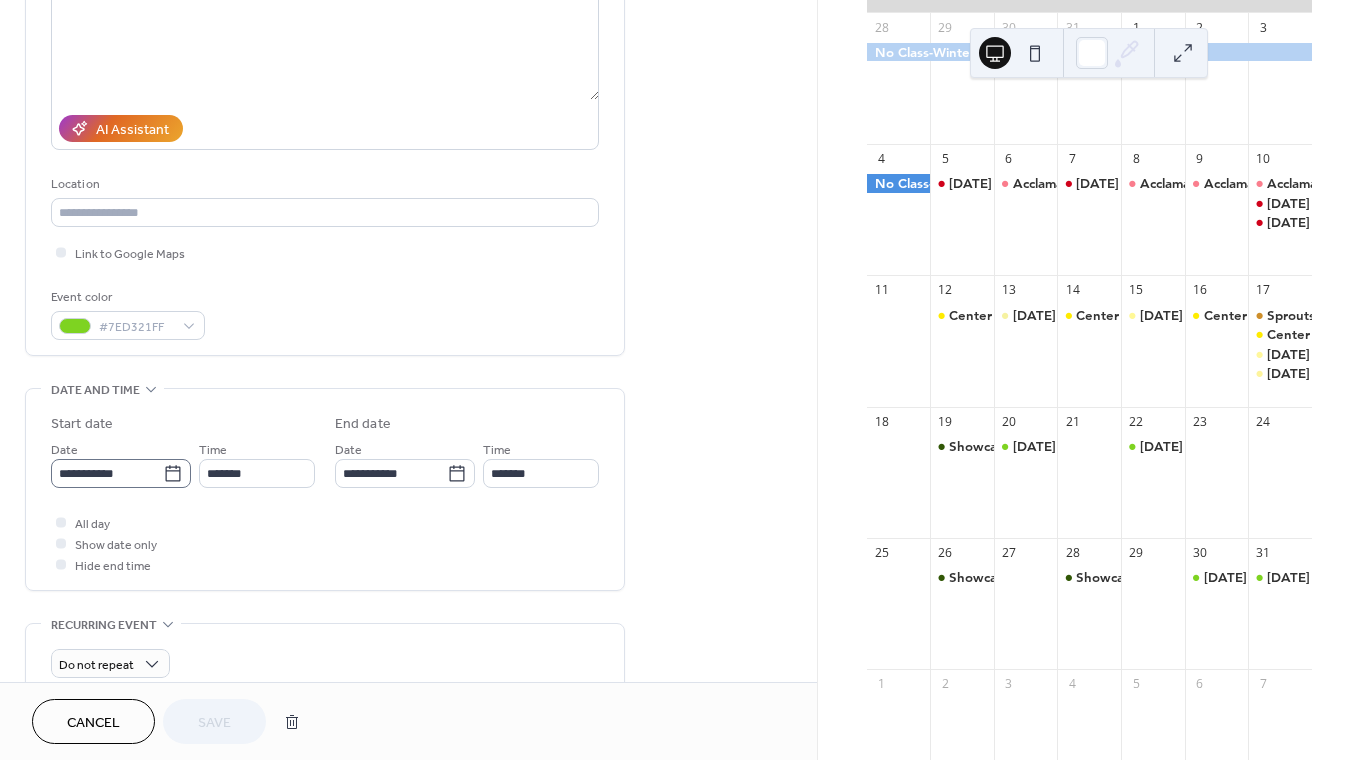 click 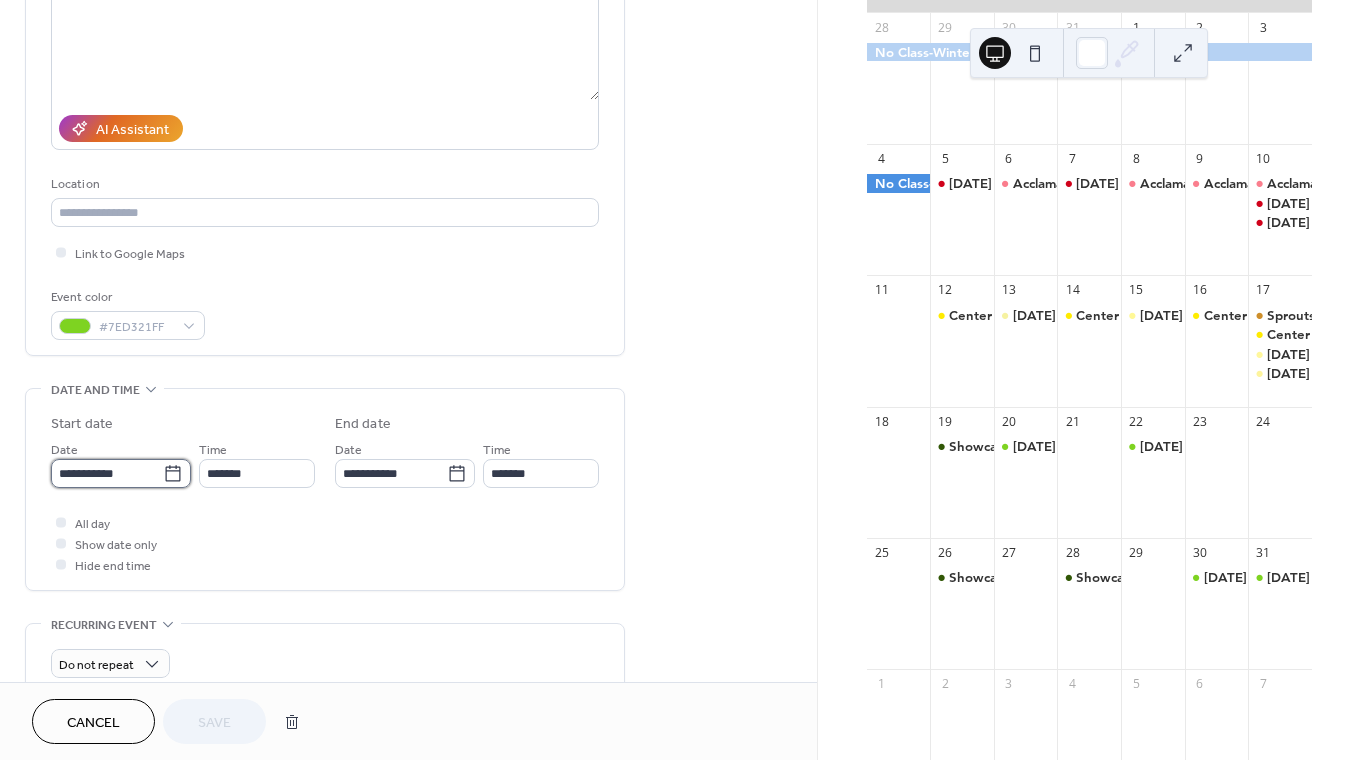 click on "**********" at bounding box center [107, 473] 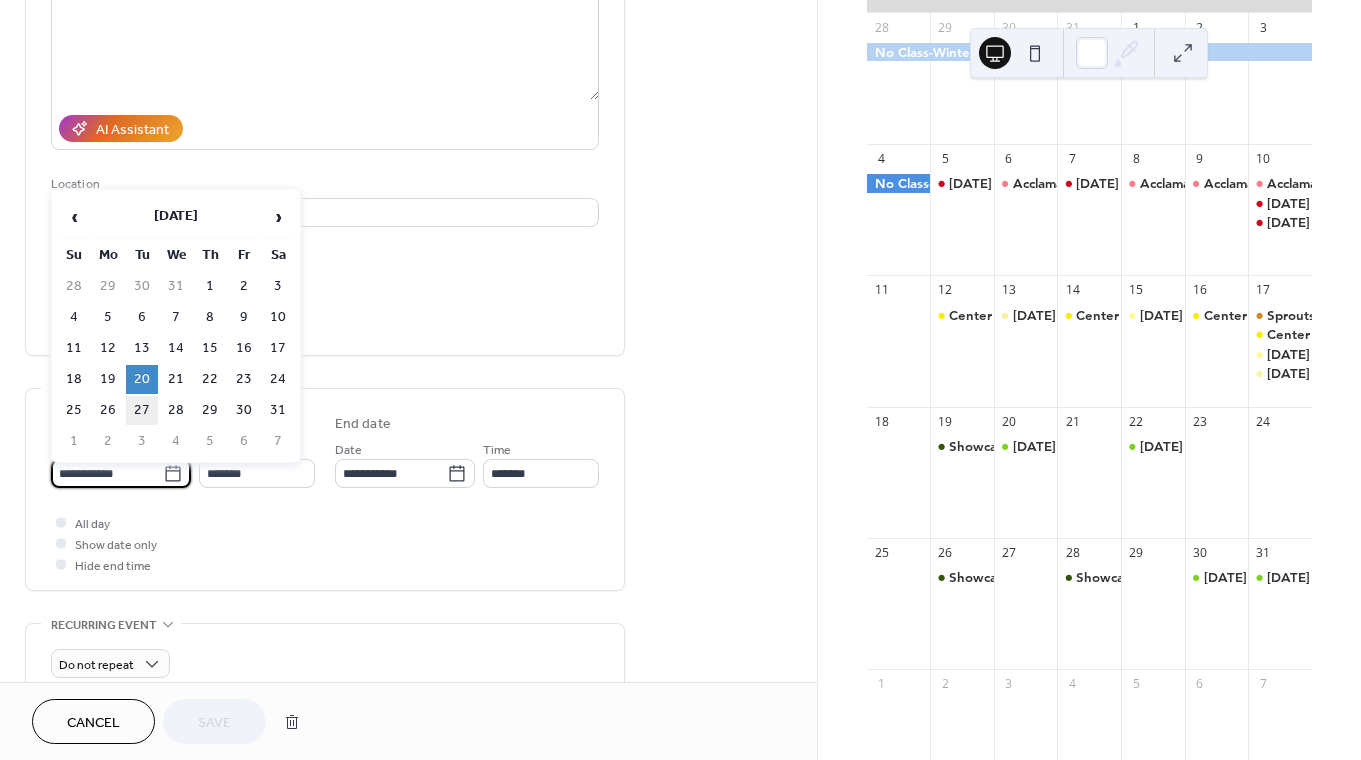 click on "27" at bounding box center (142, 410) 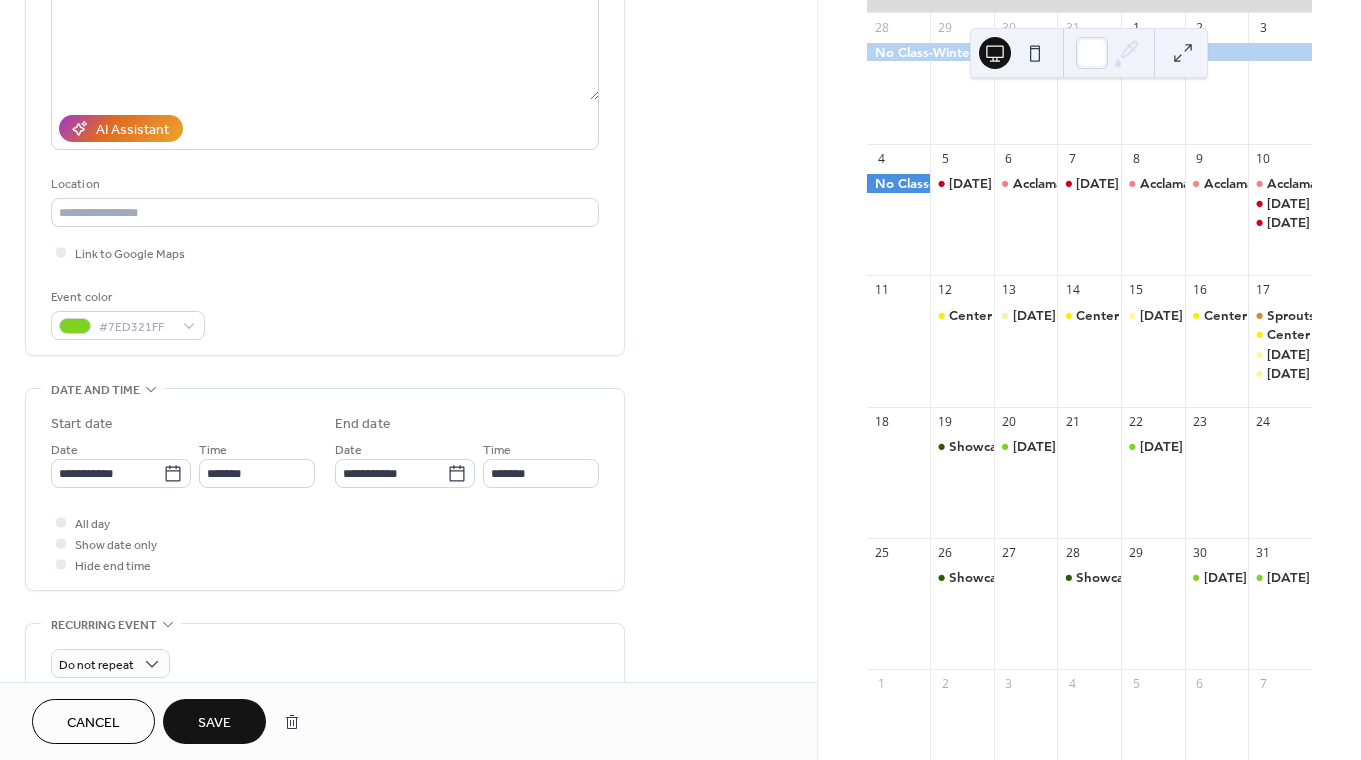 click on "Save" at bounding box center (214, 721) 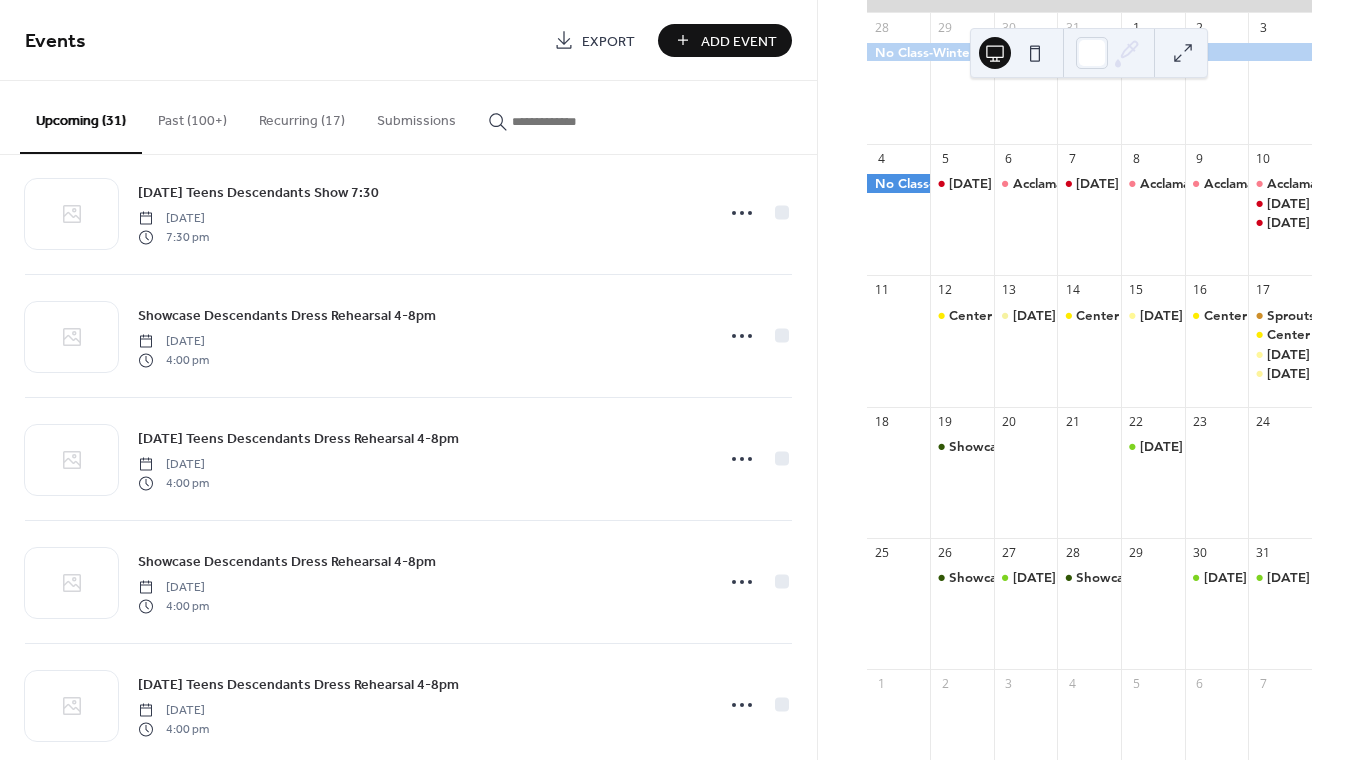 scroll, scrollTop: 2869, scrollLeft: 0, axis: vertical 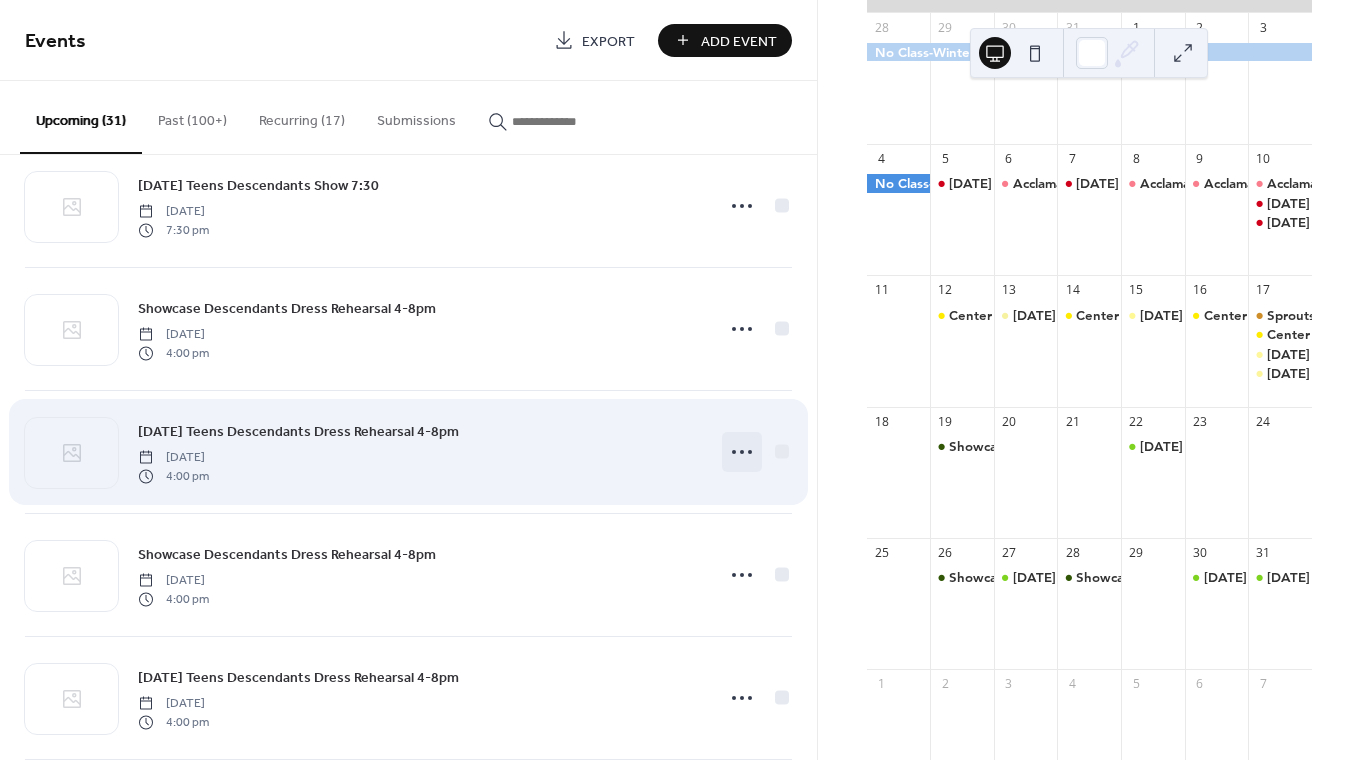 click 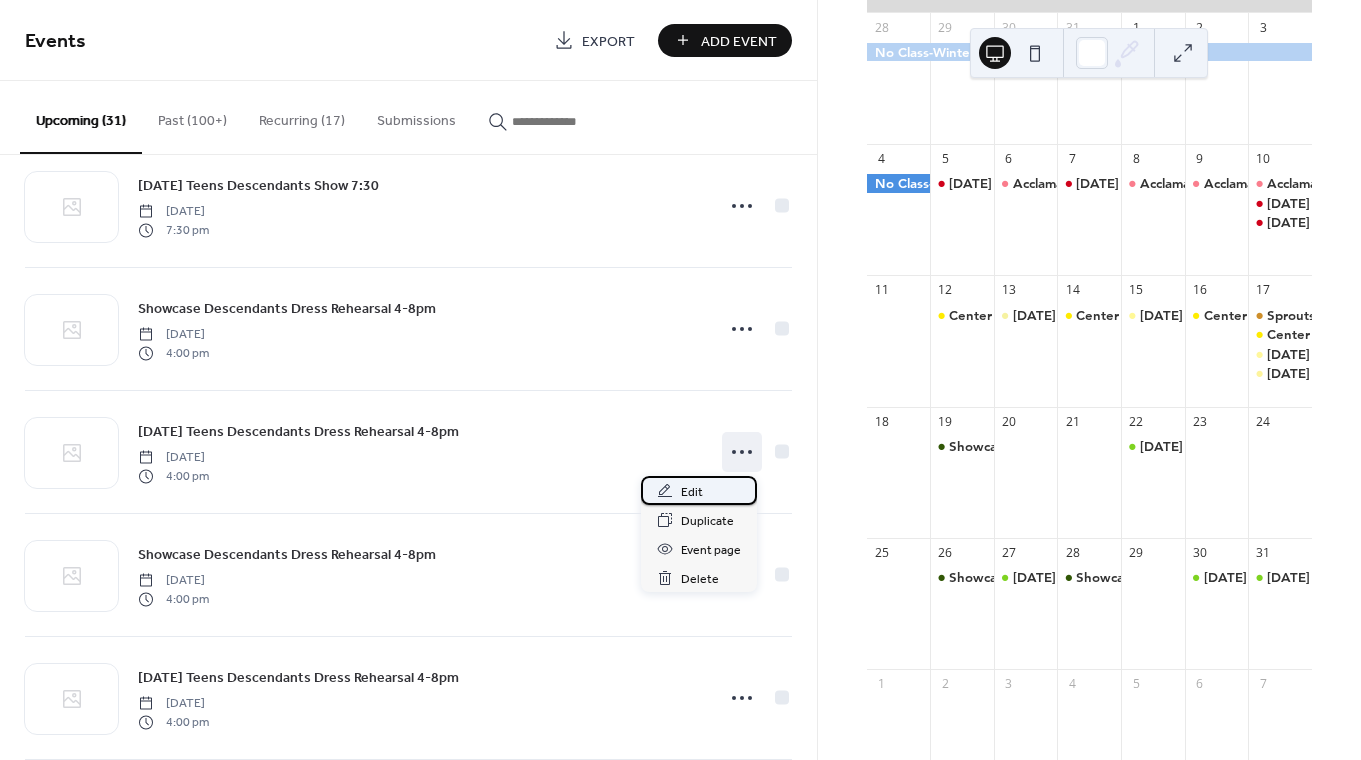 click on "Edit" at bounding box center (699, 490) 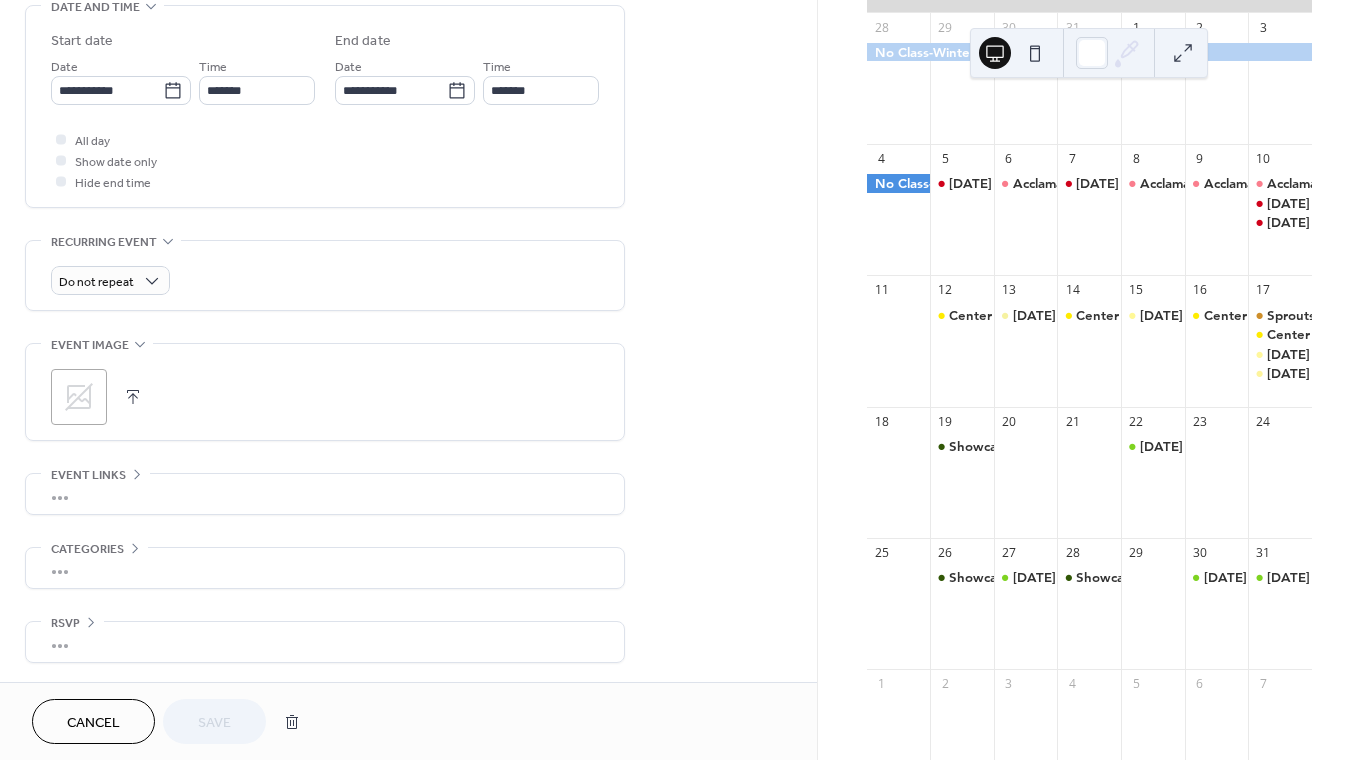 scroll, scrollTop: 647, scrollLeft: 0, axis: vertical 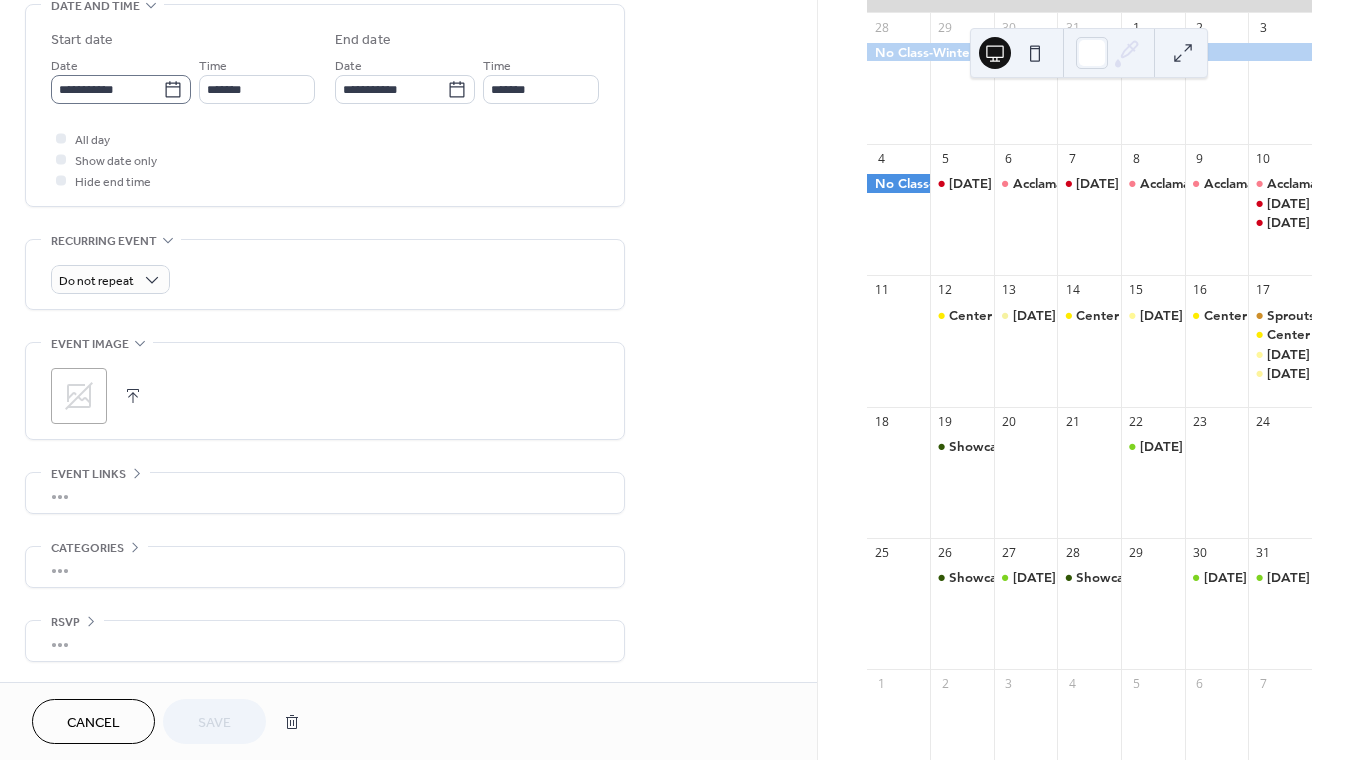click on "**********" at bounding box center [121, 89] 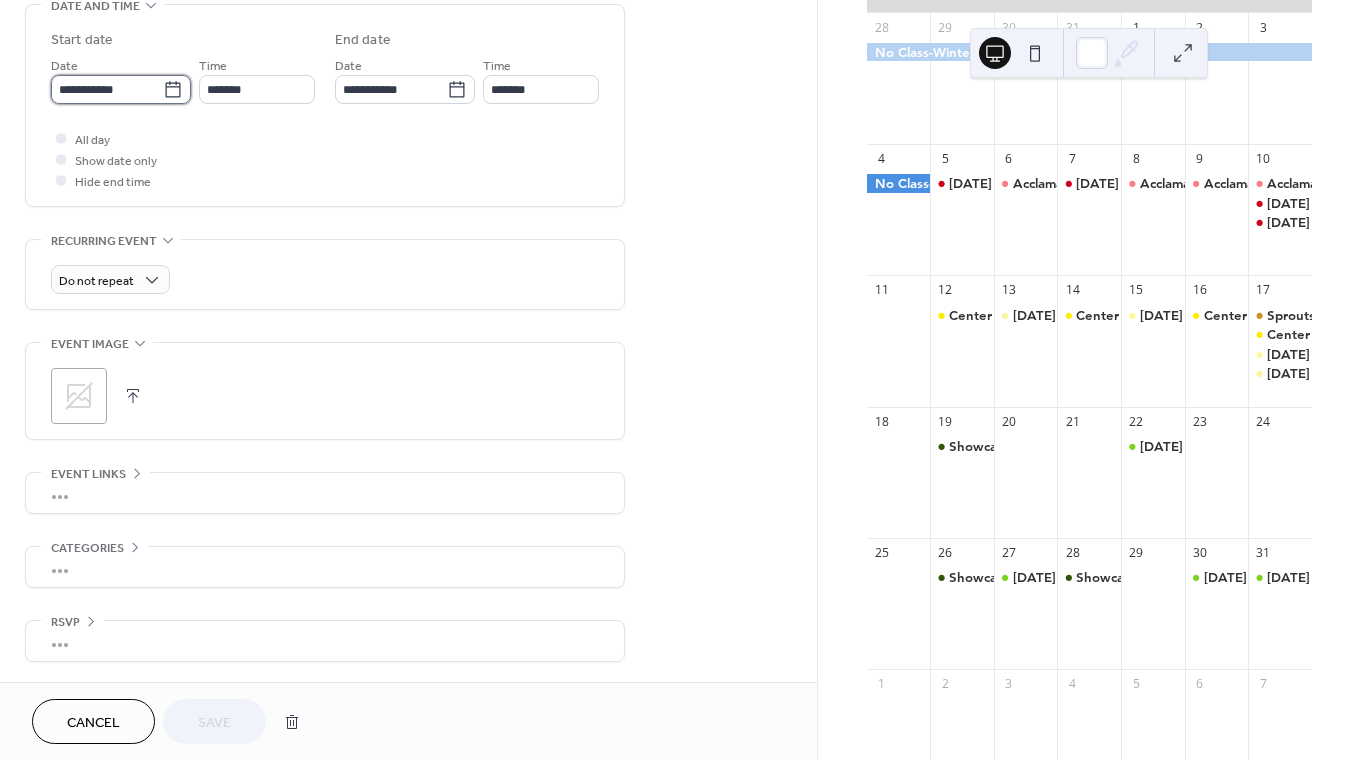 click on "**********" at bounding box center [107, 89] 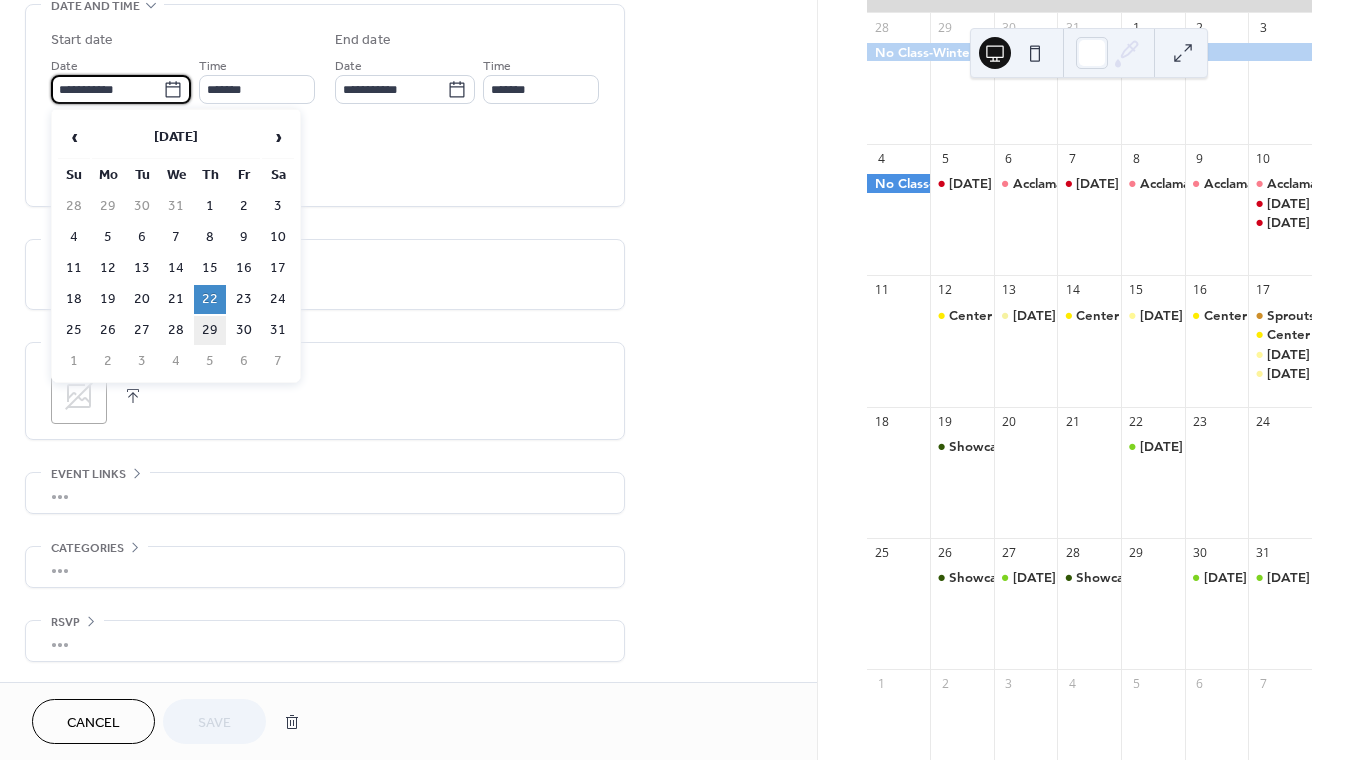 click on "29" at bounding box center (210, 330) 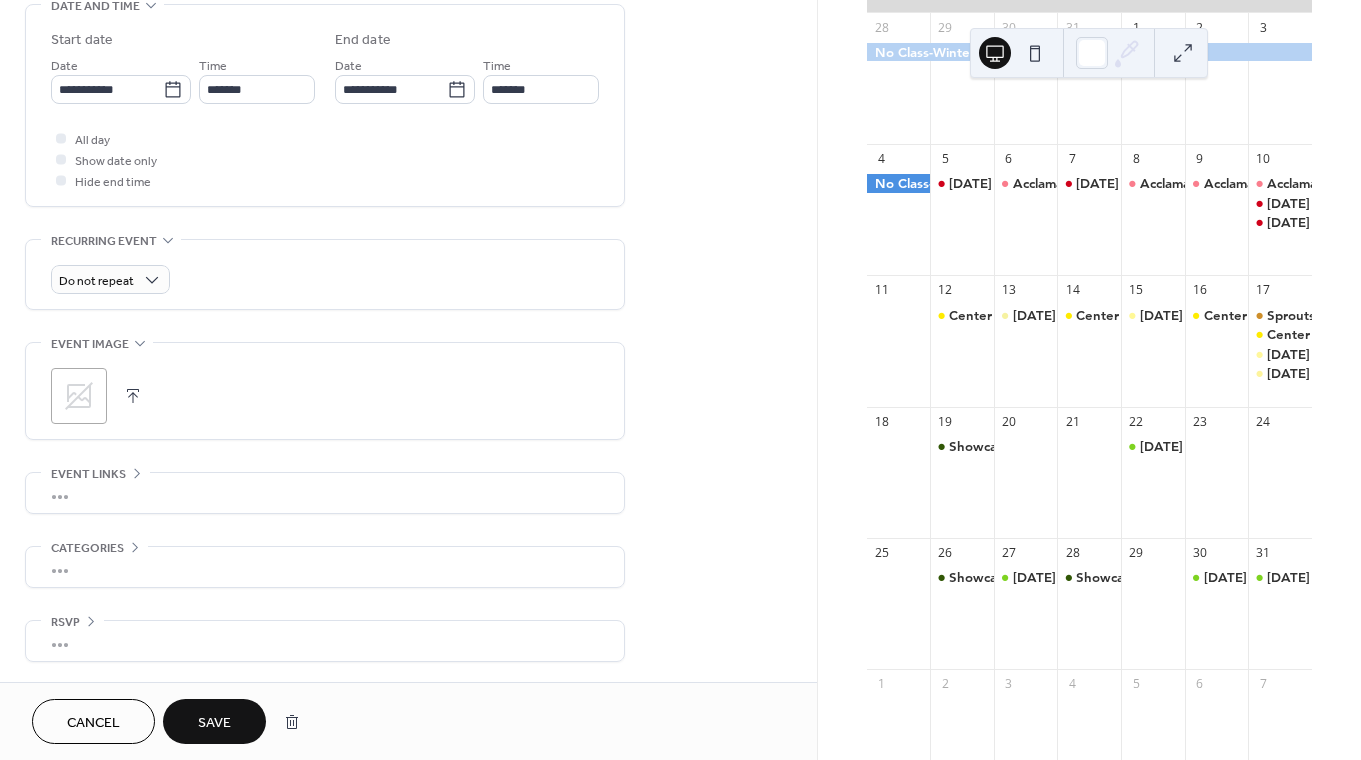 click on "Save" at bounding box center [214, 723] 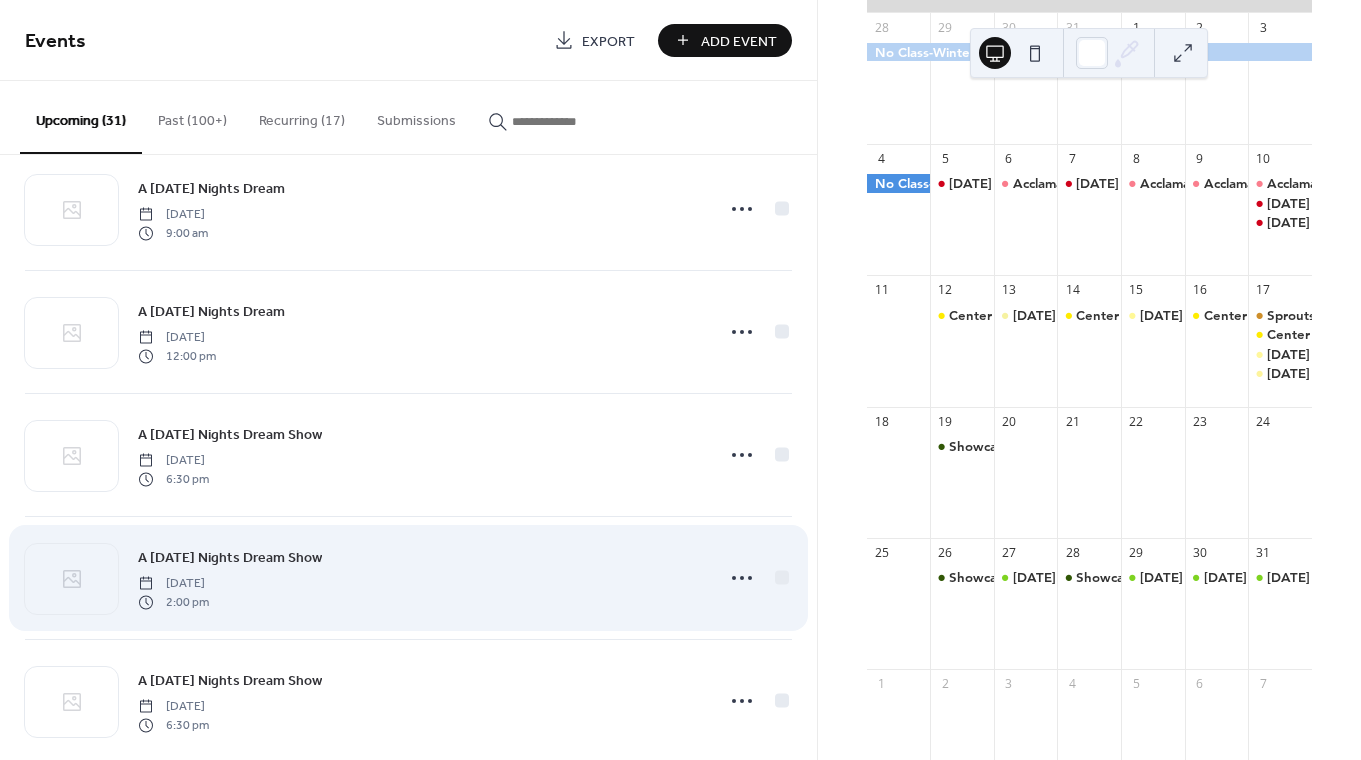 scroll, scrollTop: 0, scrollLeft: 0, axis: both 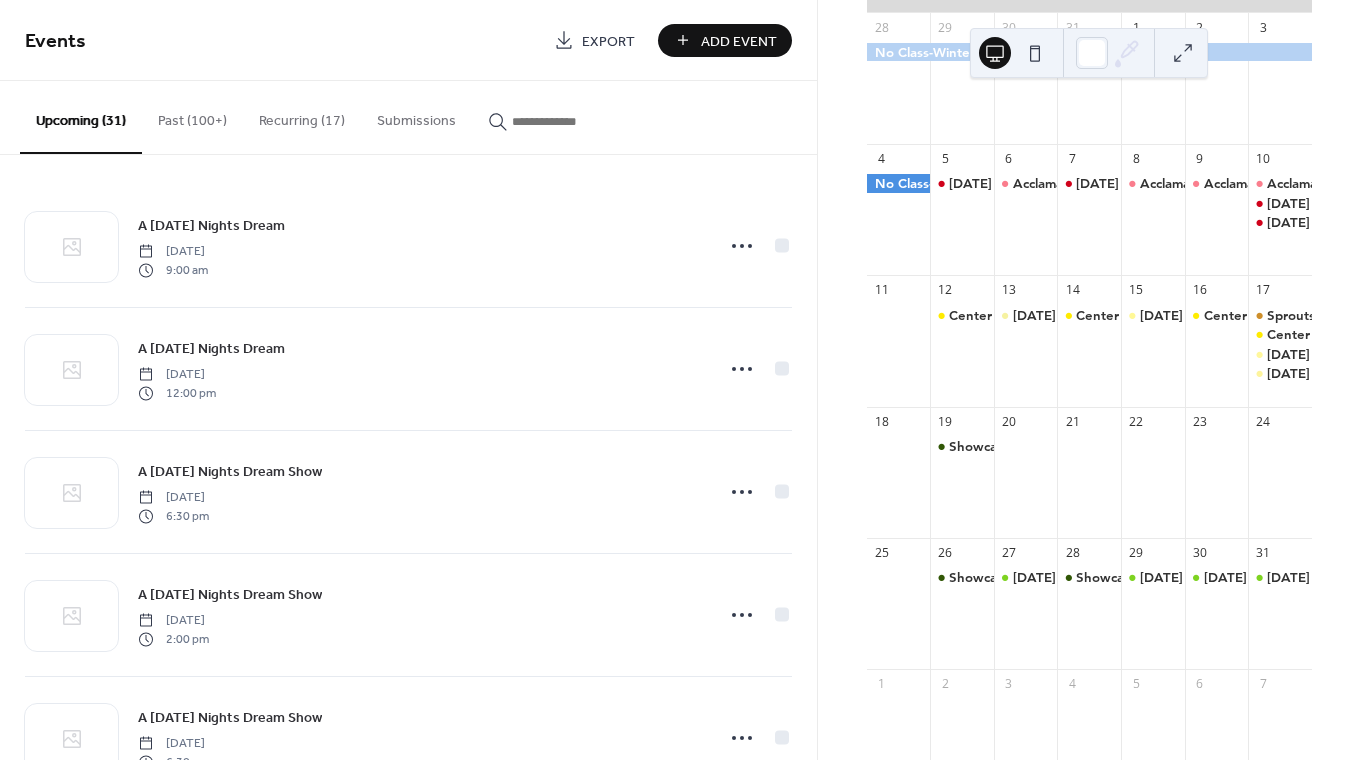 click on "Add Event" at bounding box center (725, 40) 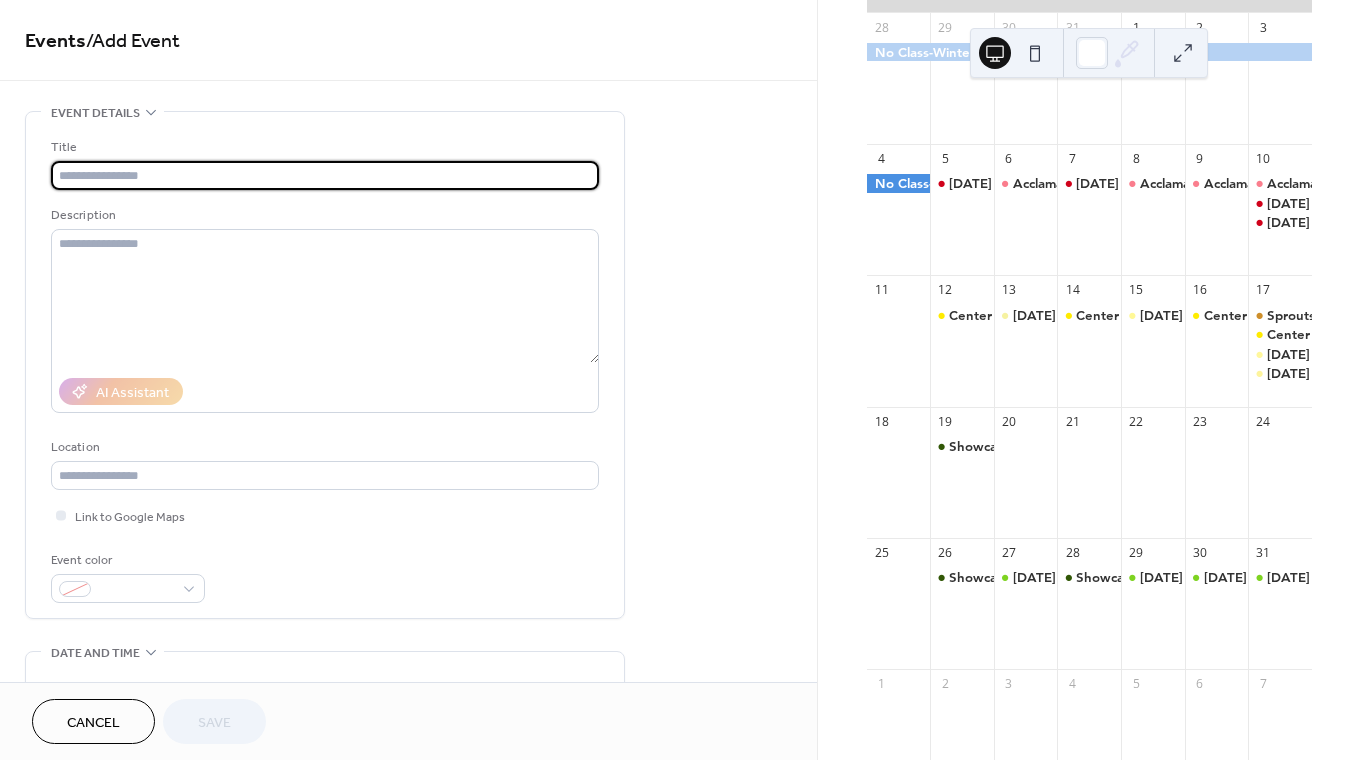 type on "*" 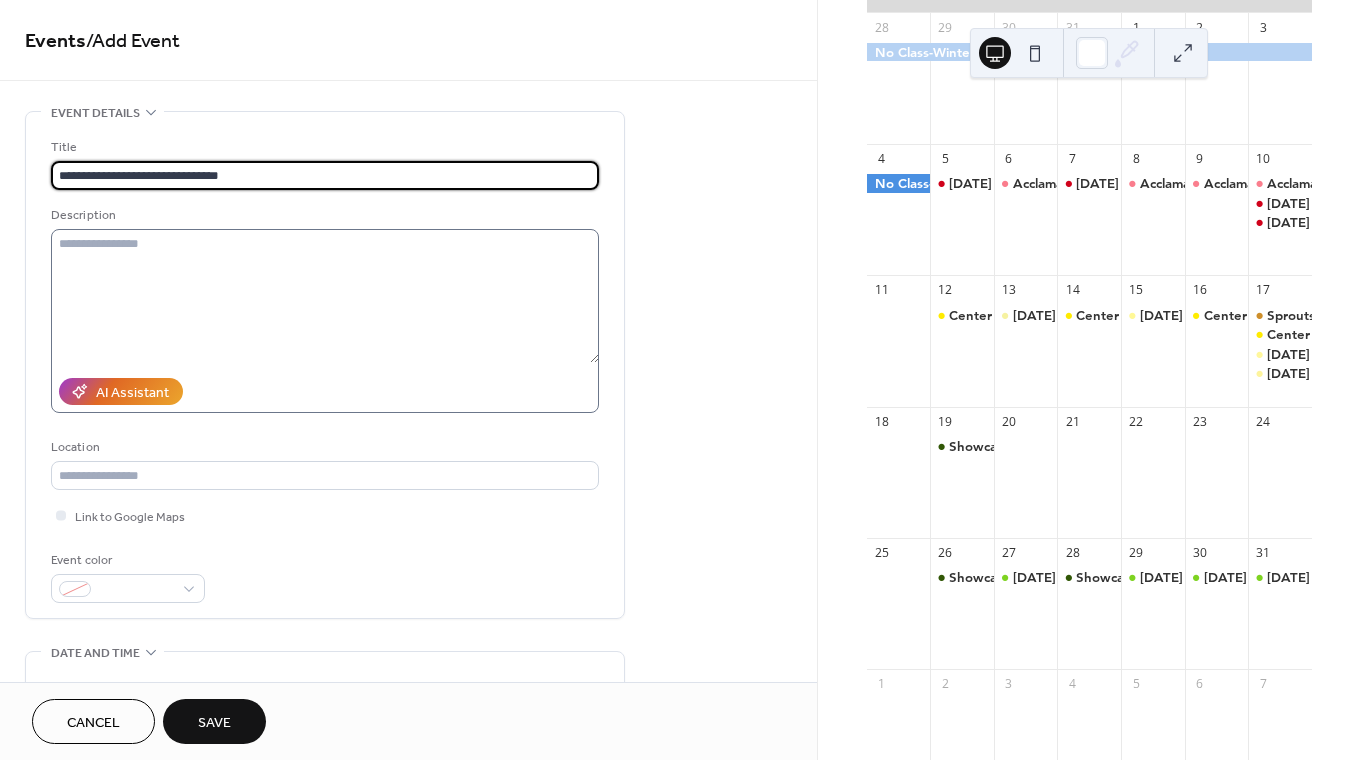 type on "**********" 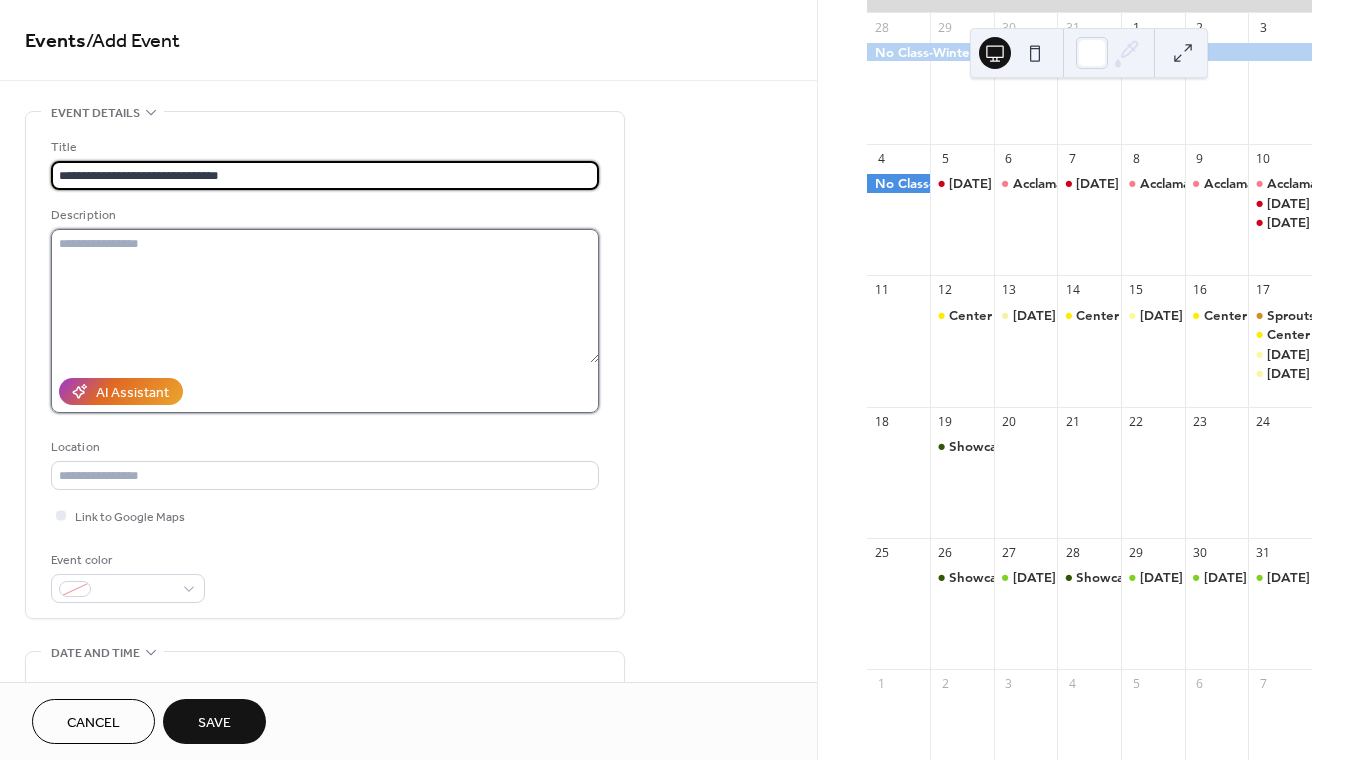 click at bounding box center (325, 296) 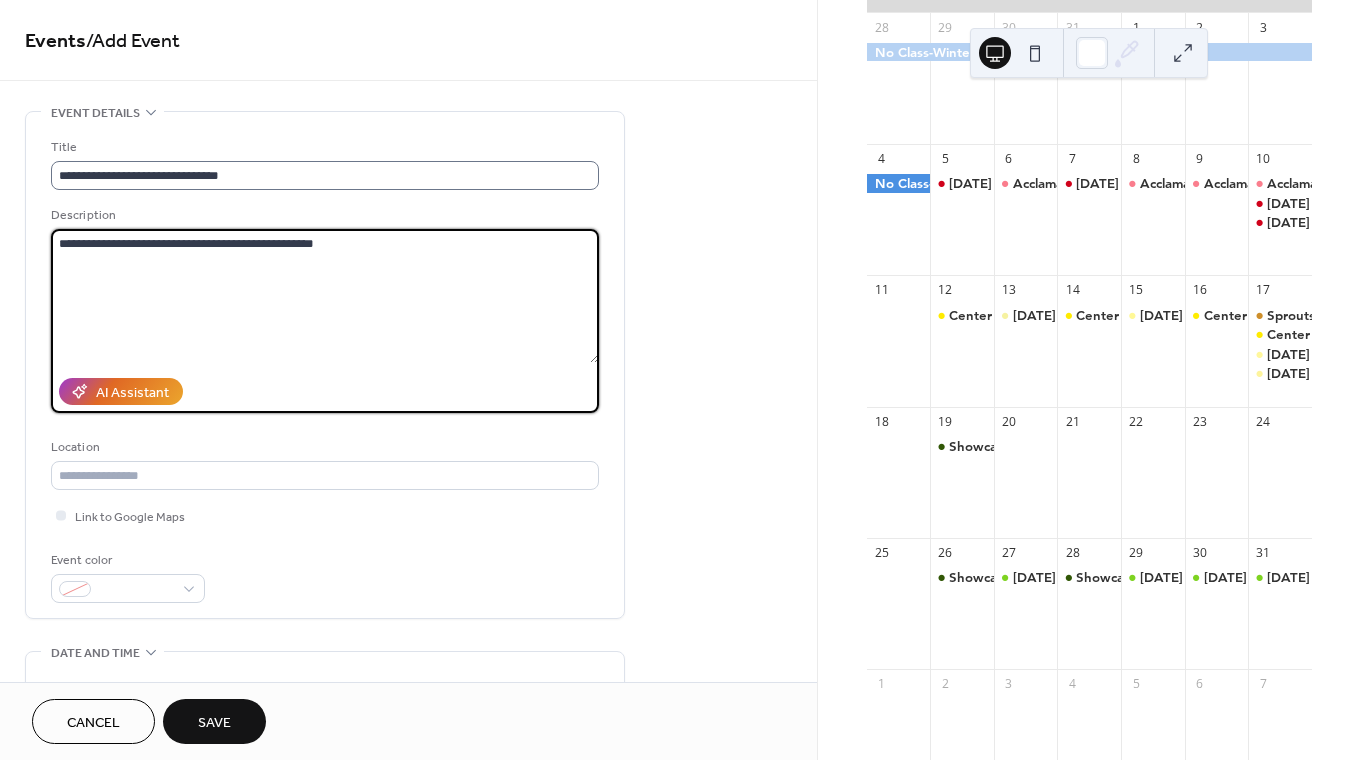 type on "**********" 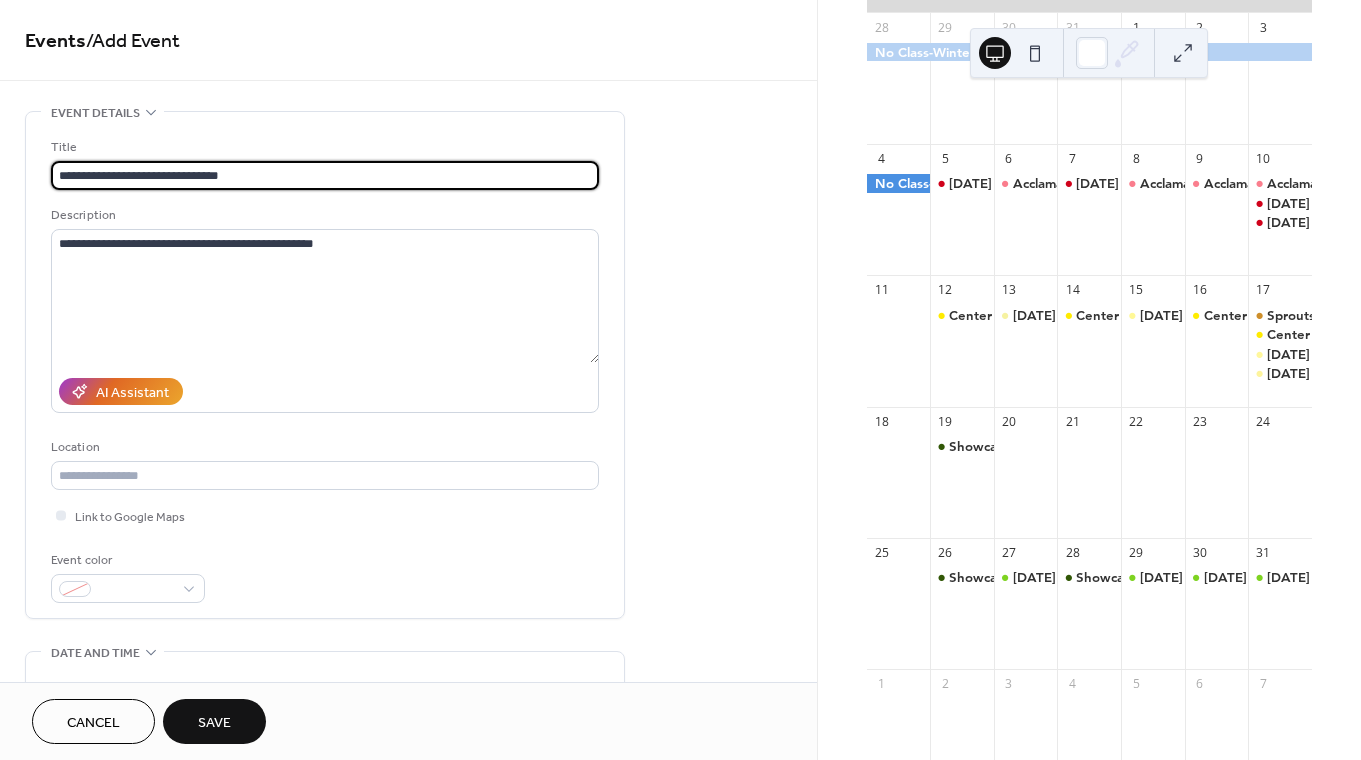 click on "**********" at bounding box center (325, 175) 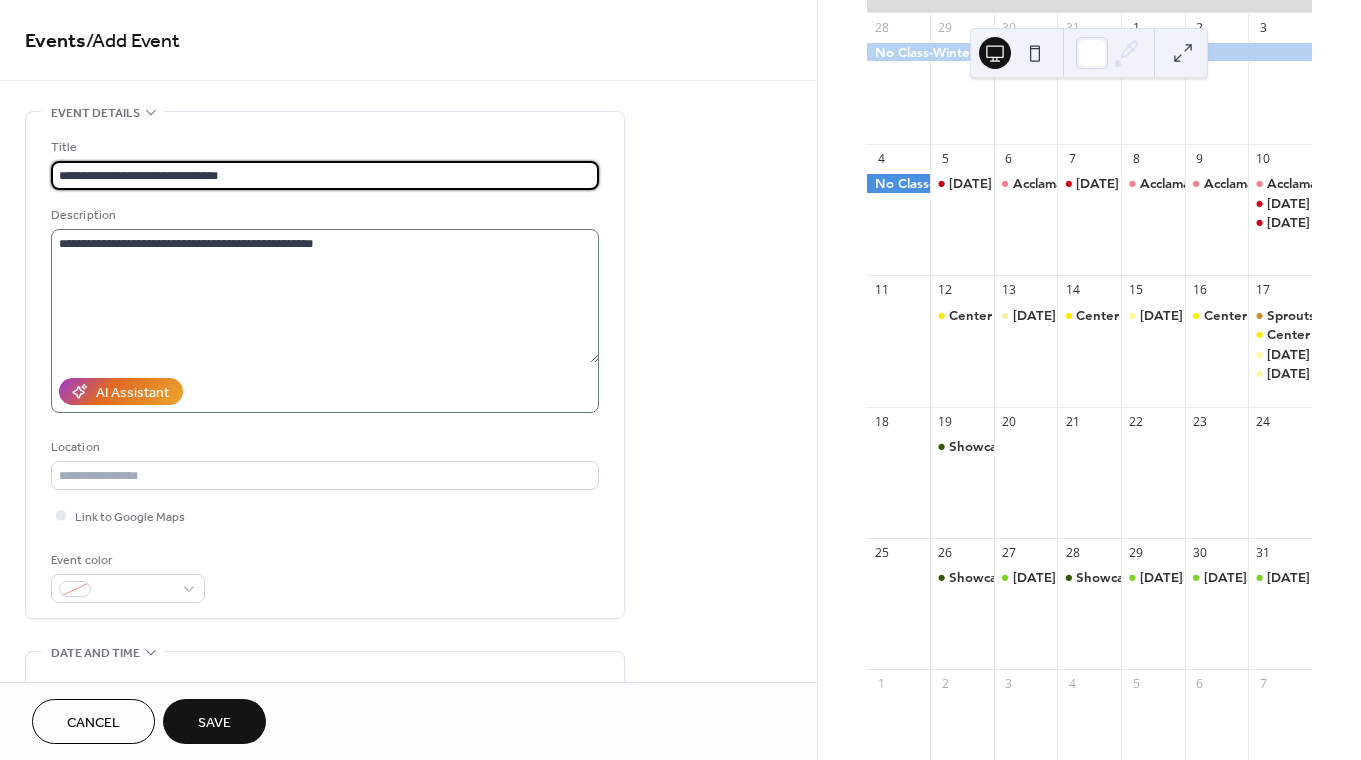 type on "**********" 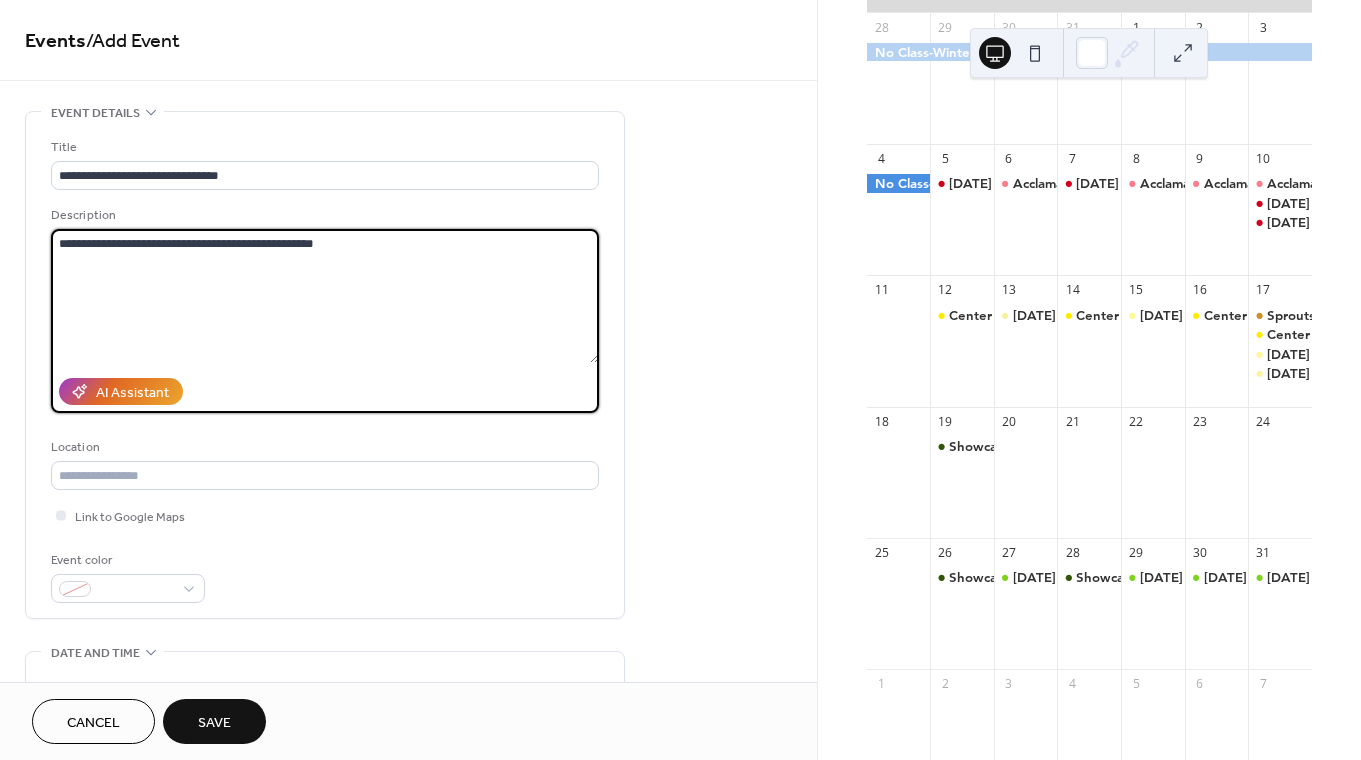 click on "**********" at bounding box center [325, 296] 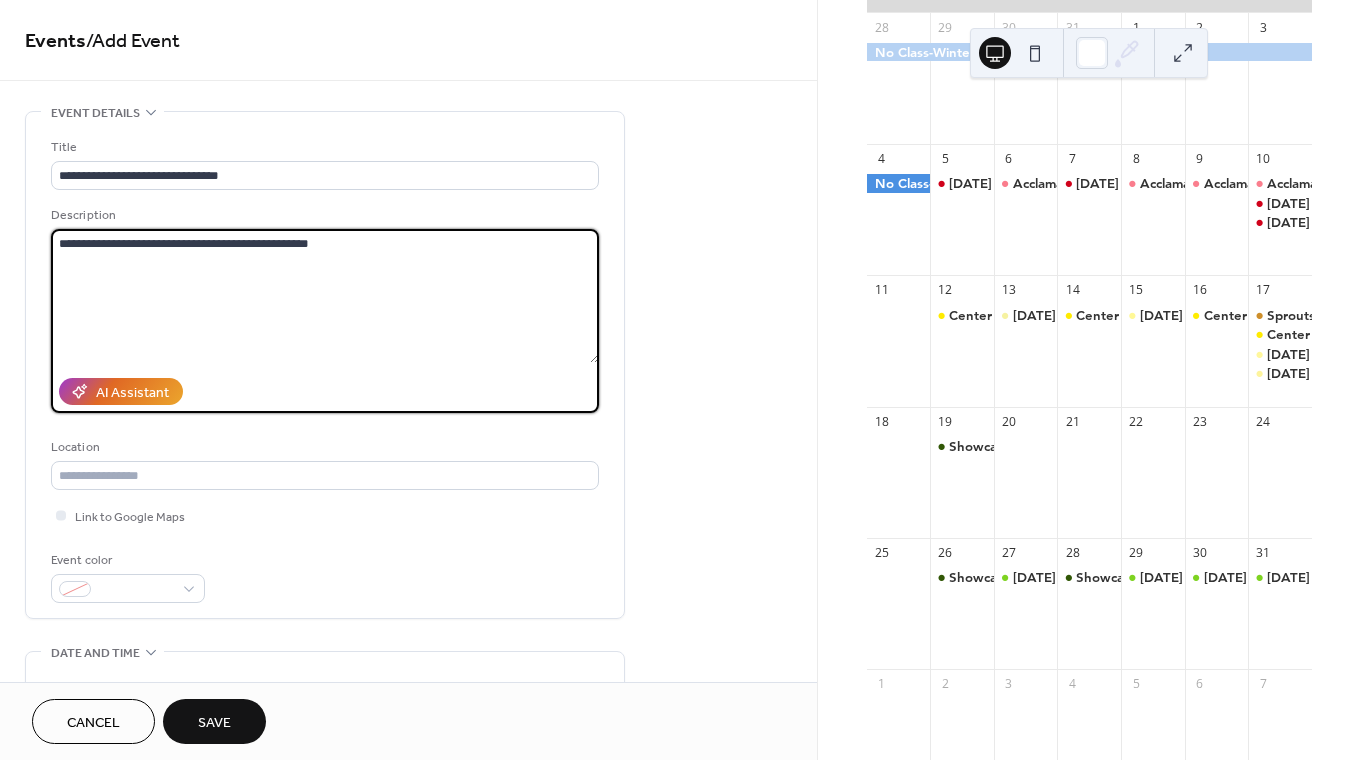 click on "**********" at bounding box center (325, 296) 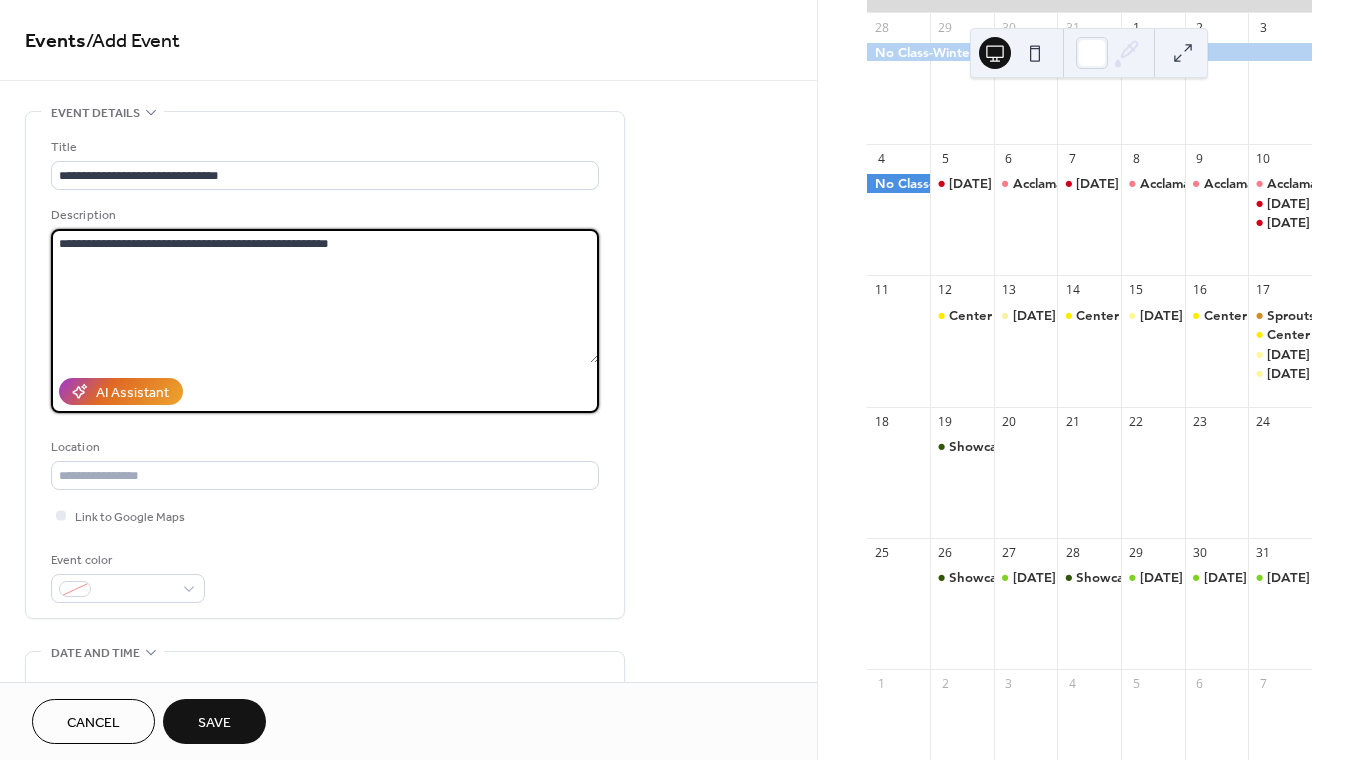 click on "**********" at bounding box center (325, 296) 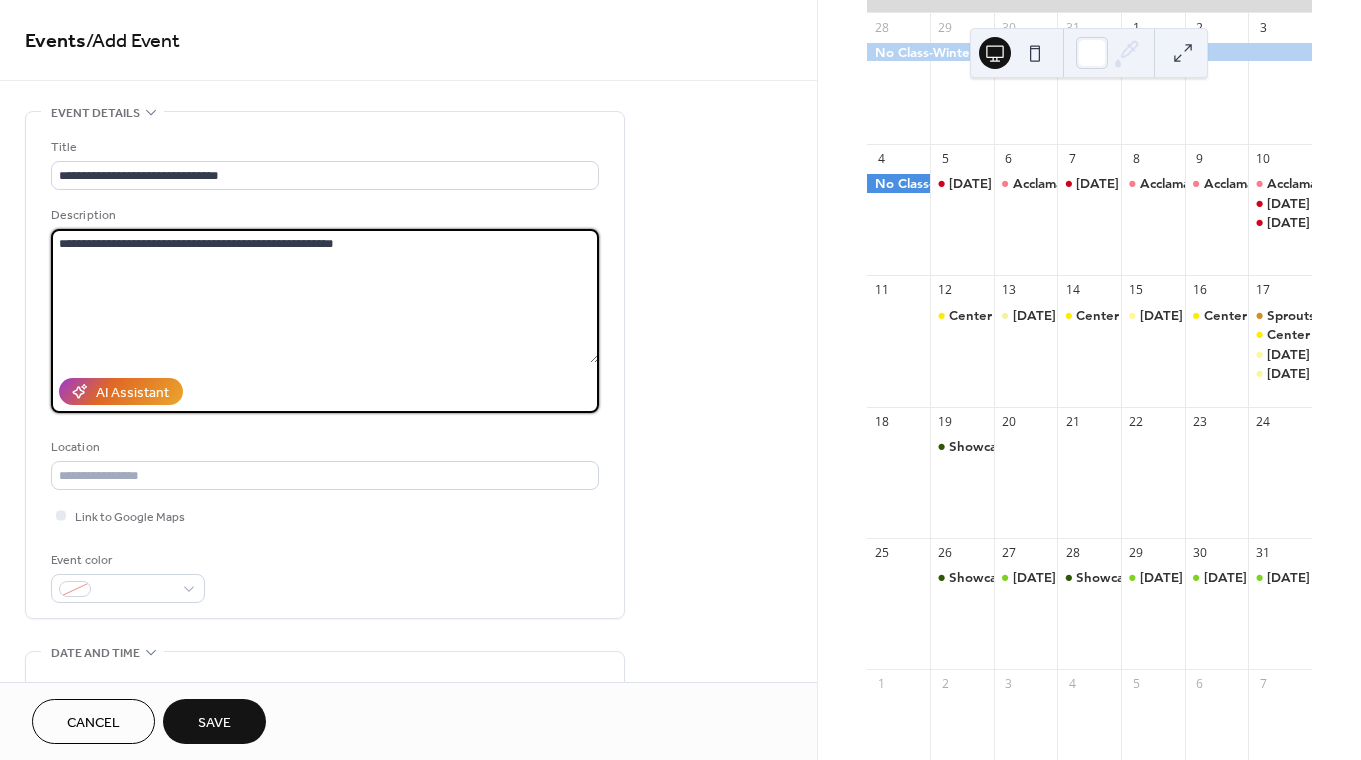 click on "**********" at bounding box center (325, 296) 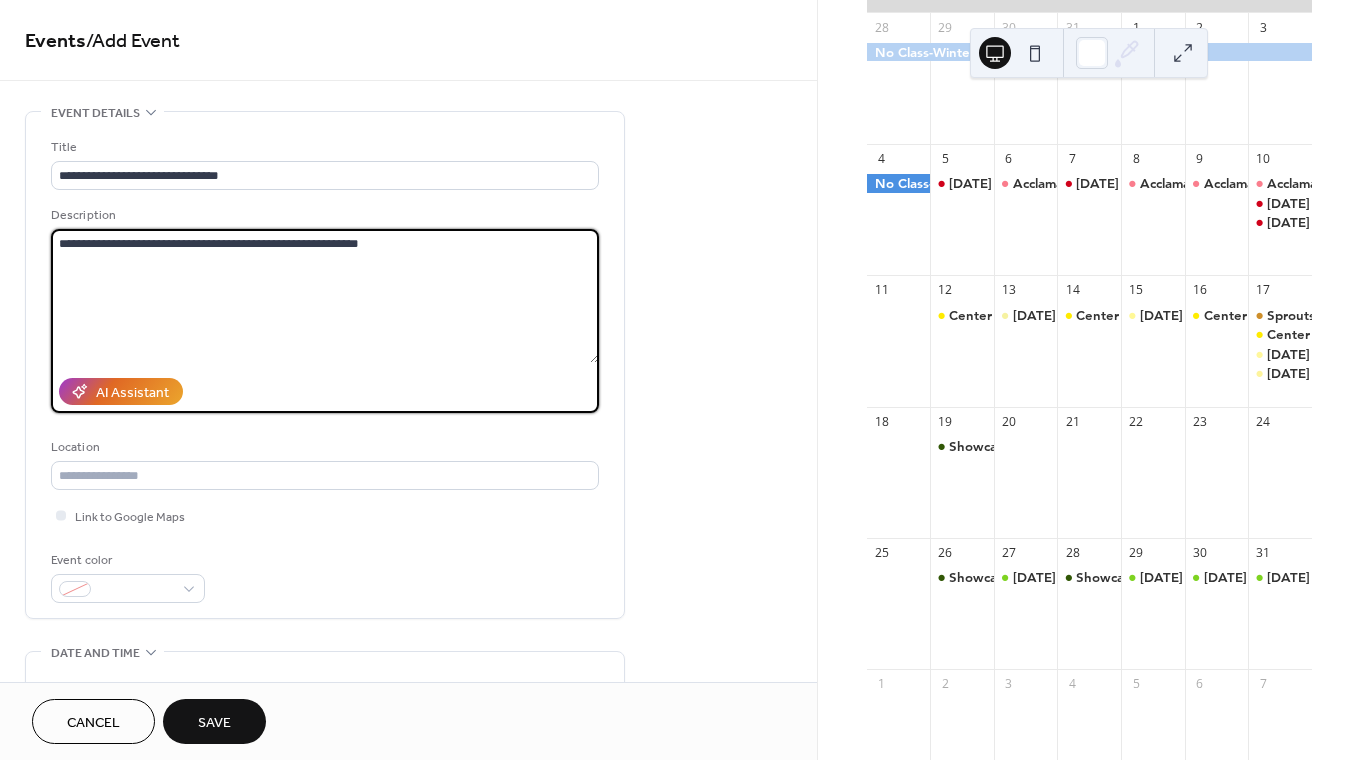 click on "**********" at bounding box center [325, 296] 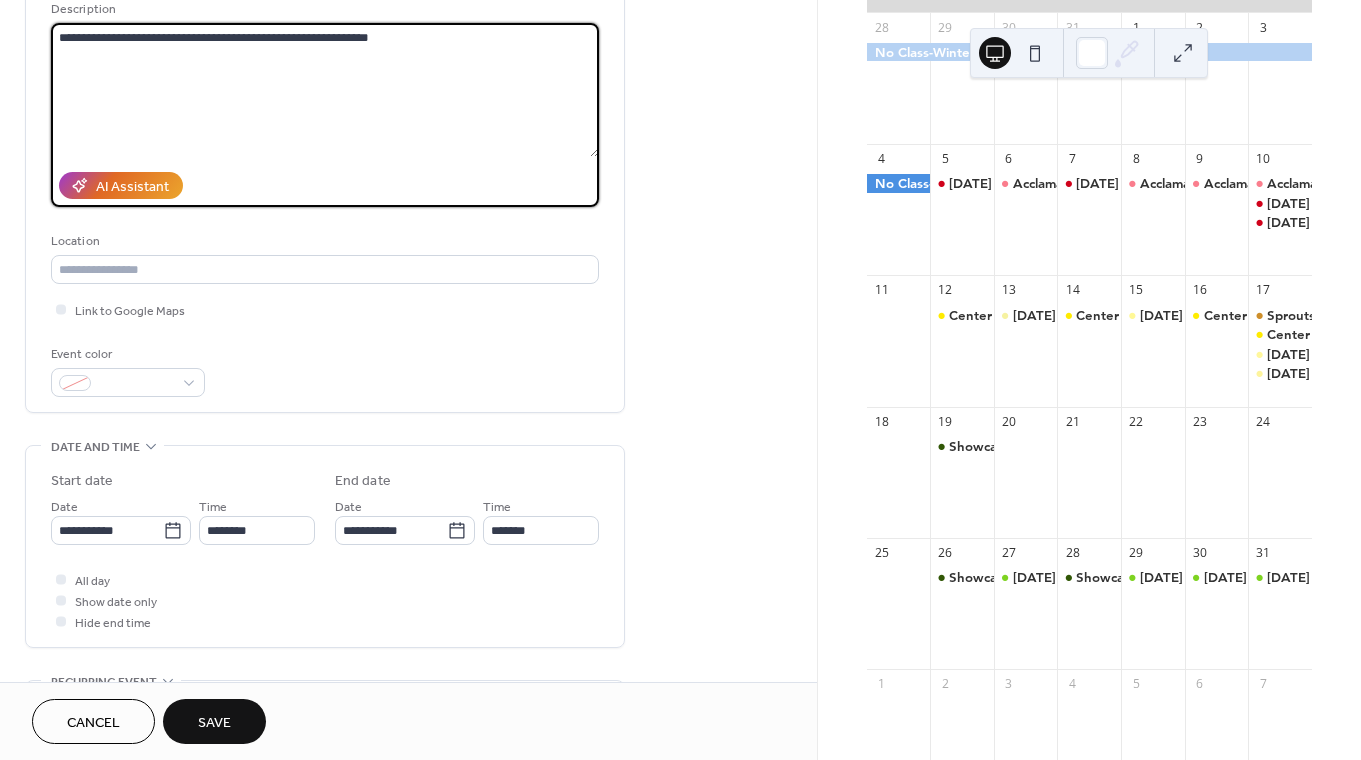 scroll, scrollTop: 203, scrollLeft: 0, axis: vertical 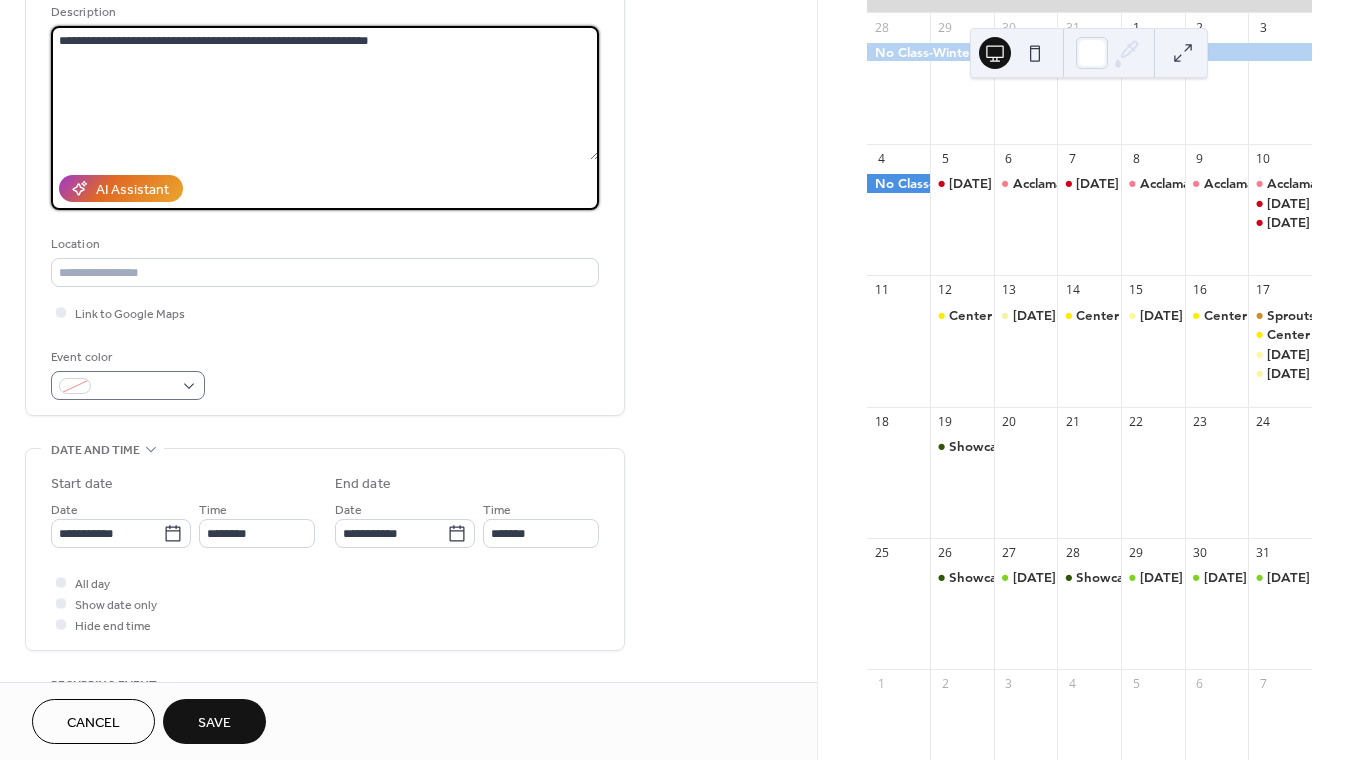 type on "**********" 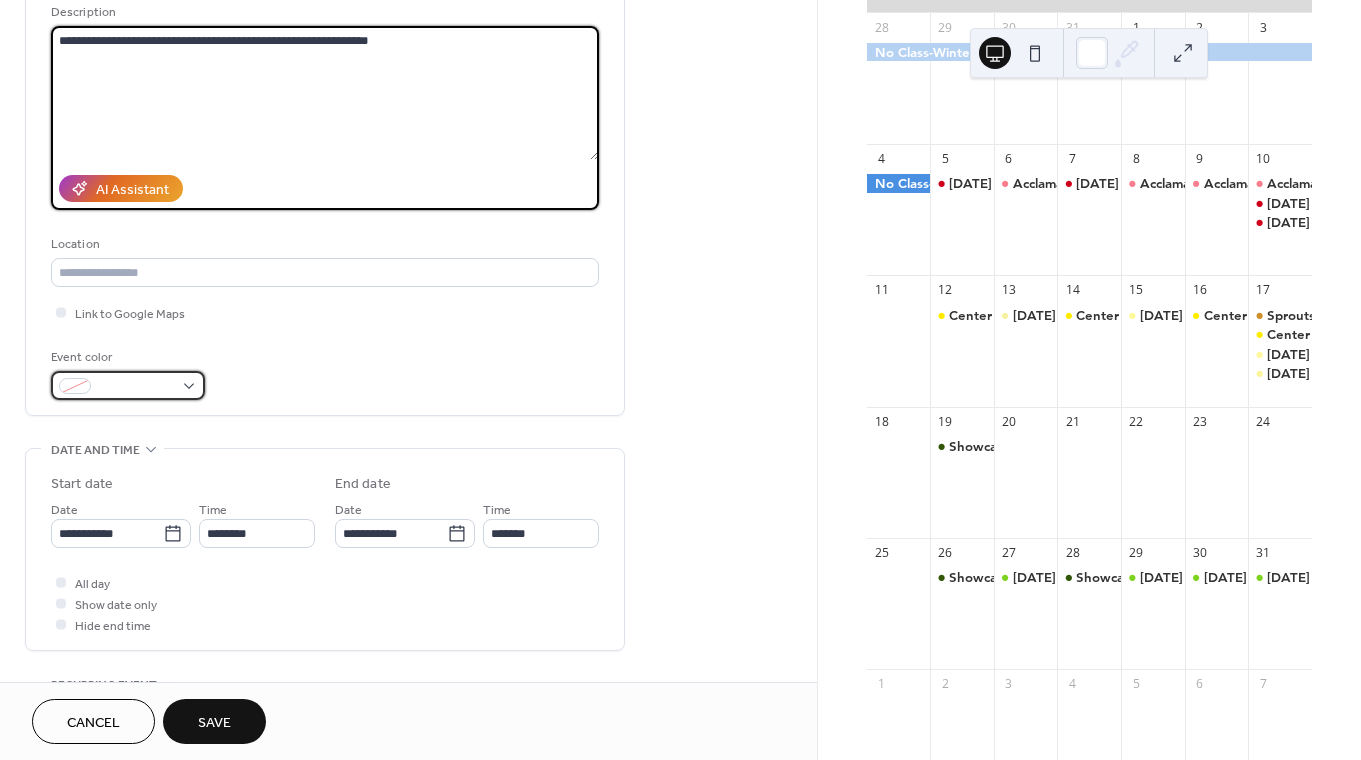 click at bounding box center [136, 387] 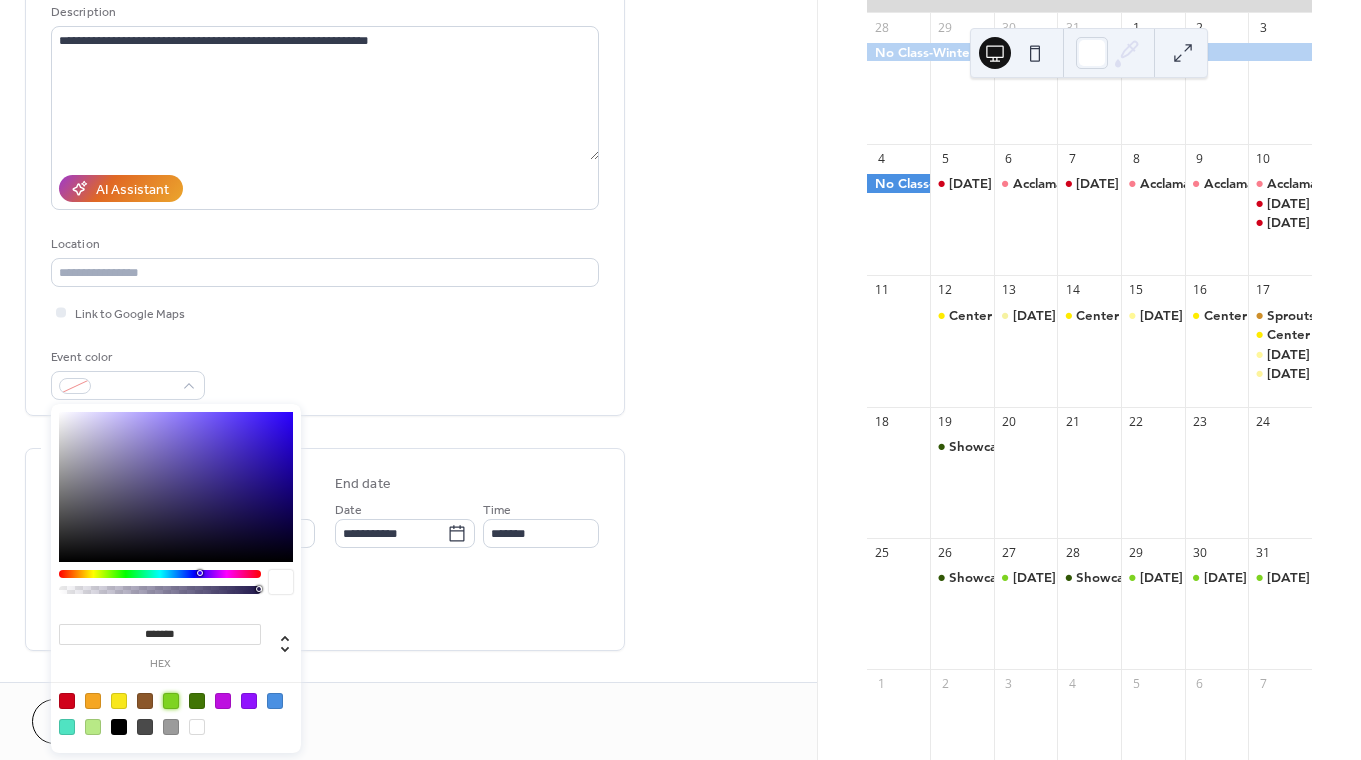 click at bounding box center (171, 701) 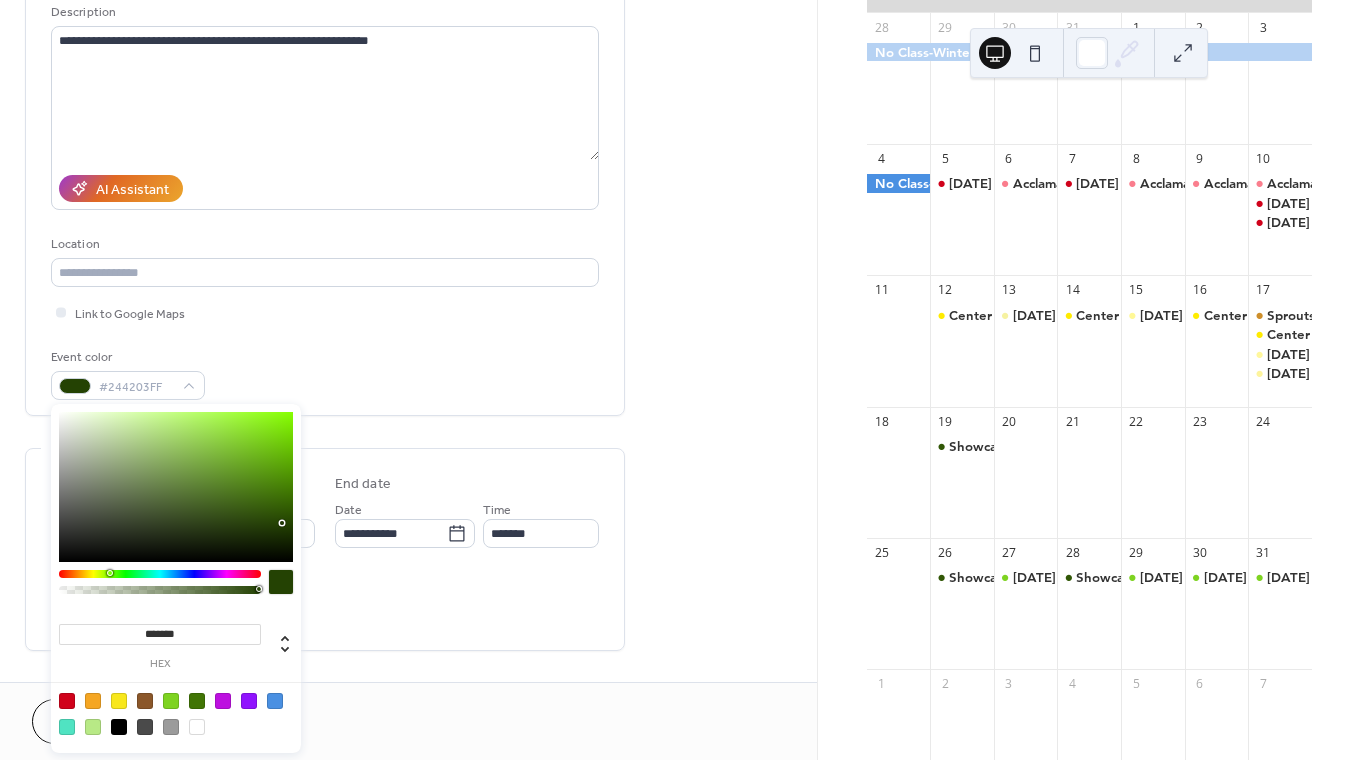 type on "*******" 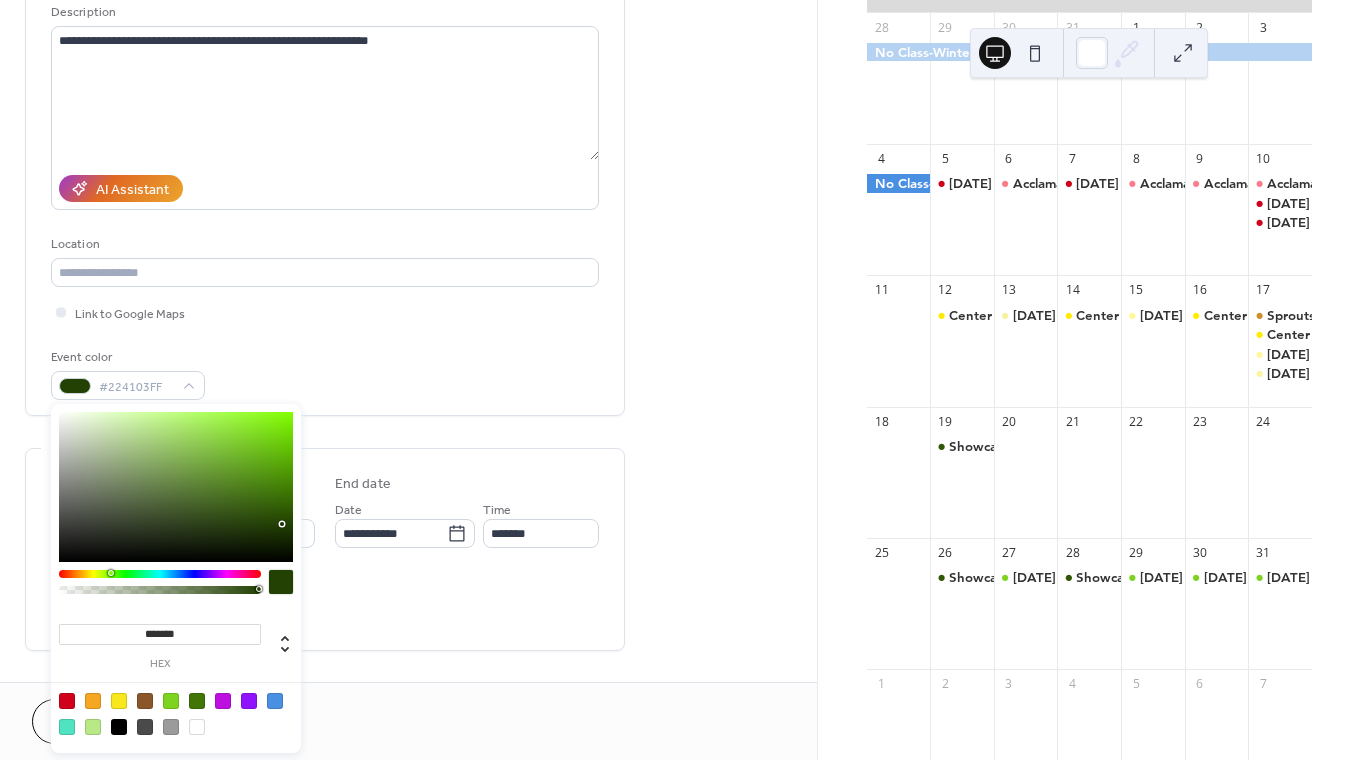 drag, startPoint x: 257, startPoint y: 439, endPoint x: 281, endPoint y: 524, distance: 88.32327 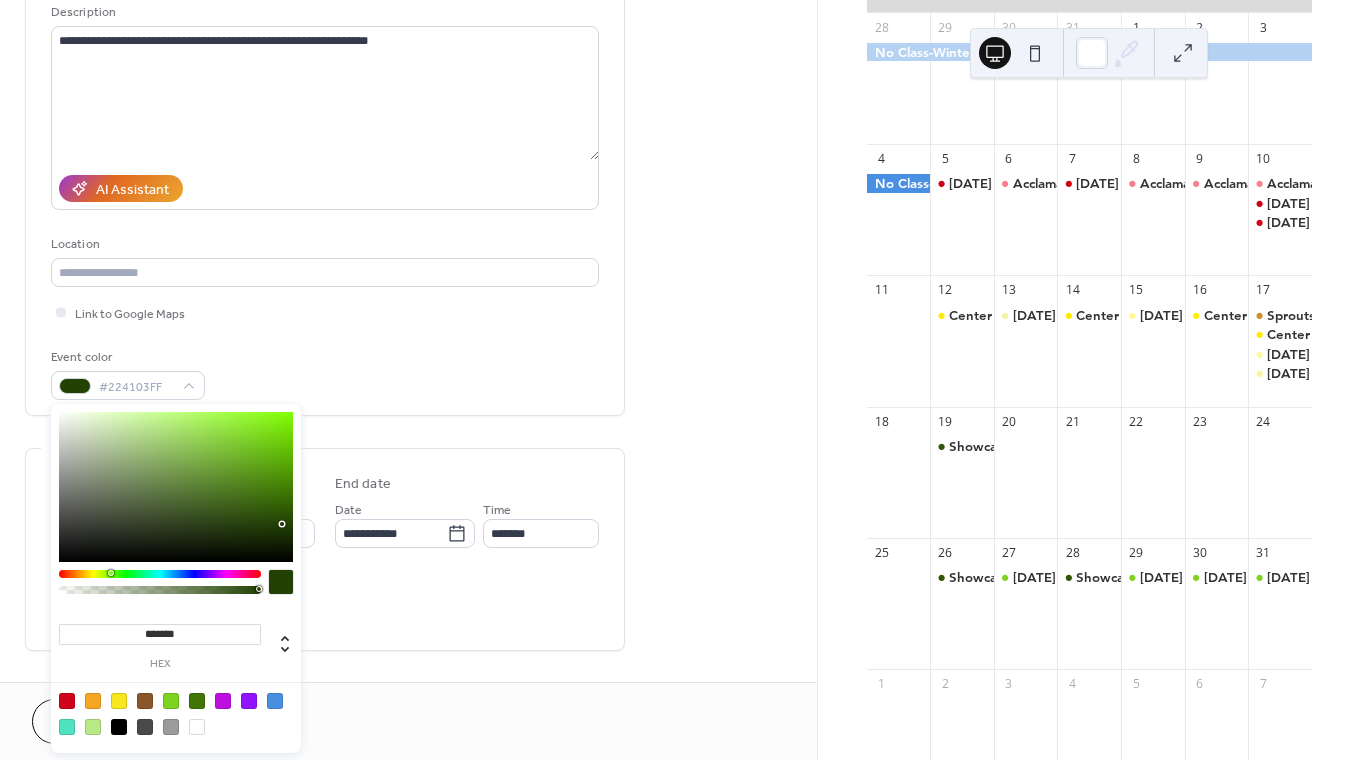 click at bounding box center [282, 524] 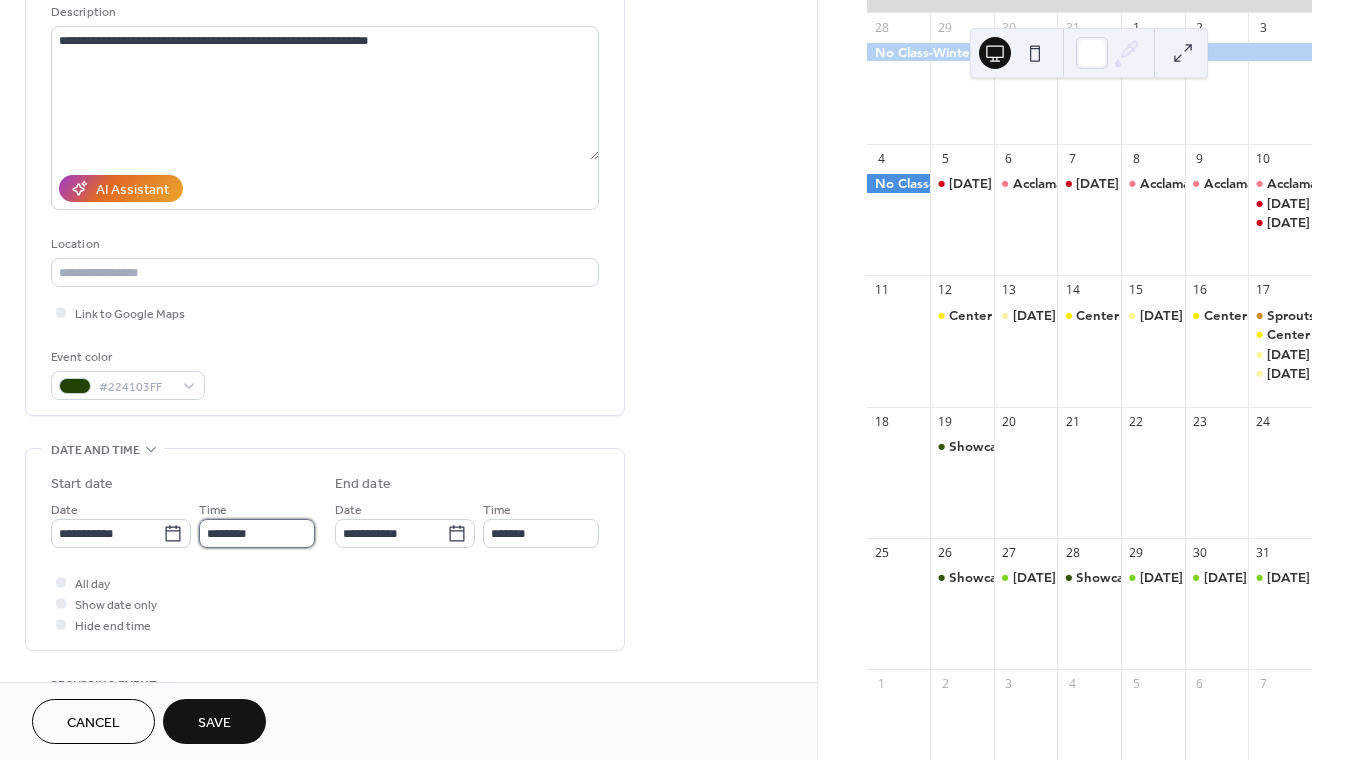 click on "********" at bounding box center [257, 533] 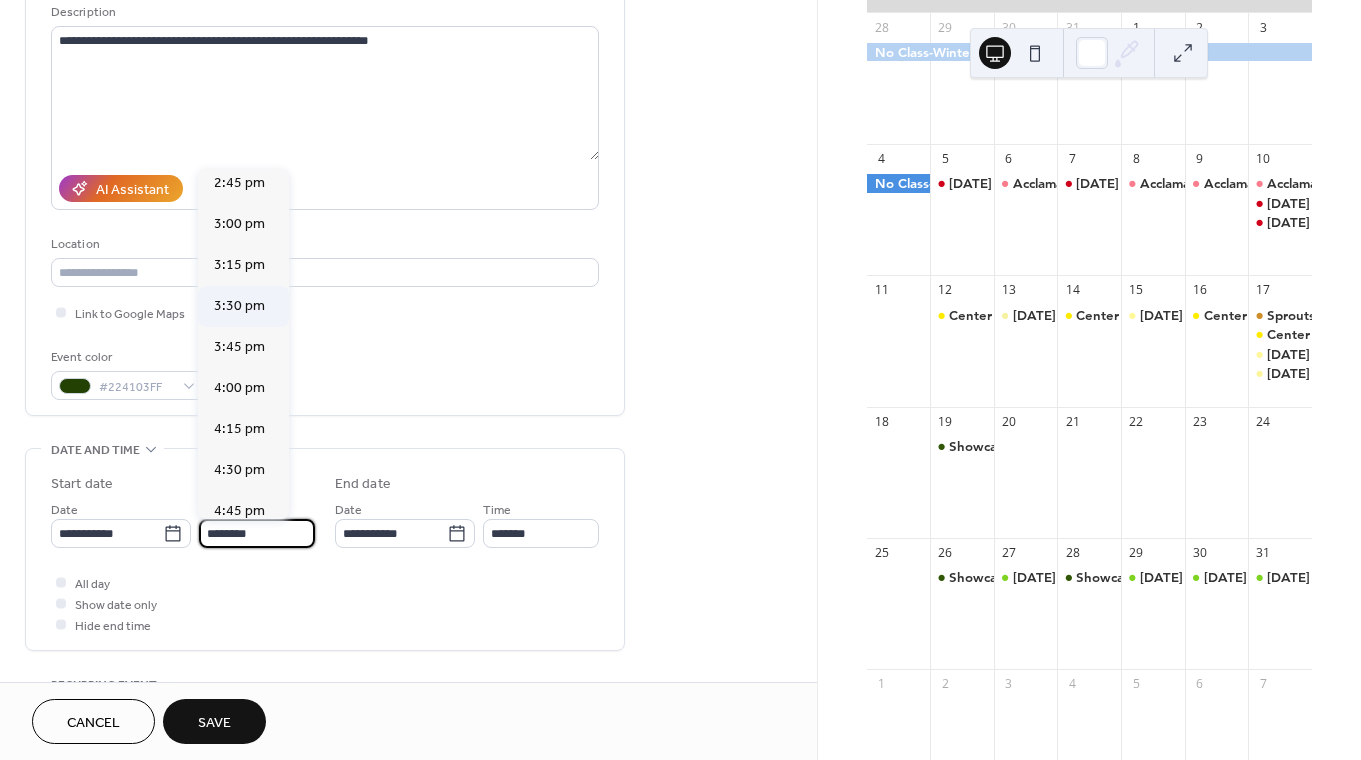 scroll, scrollTop: 2417, scrollLeft: 0, axis: vertical 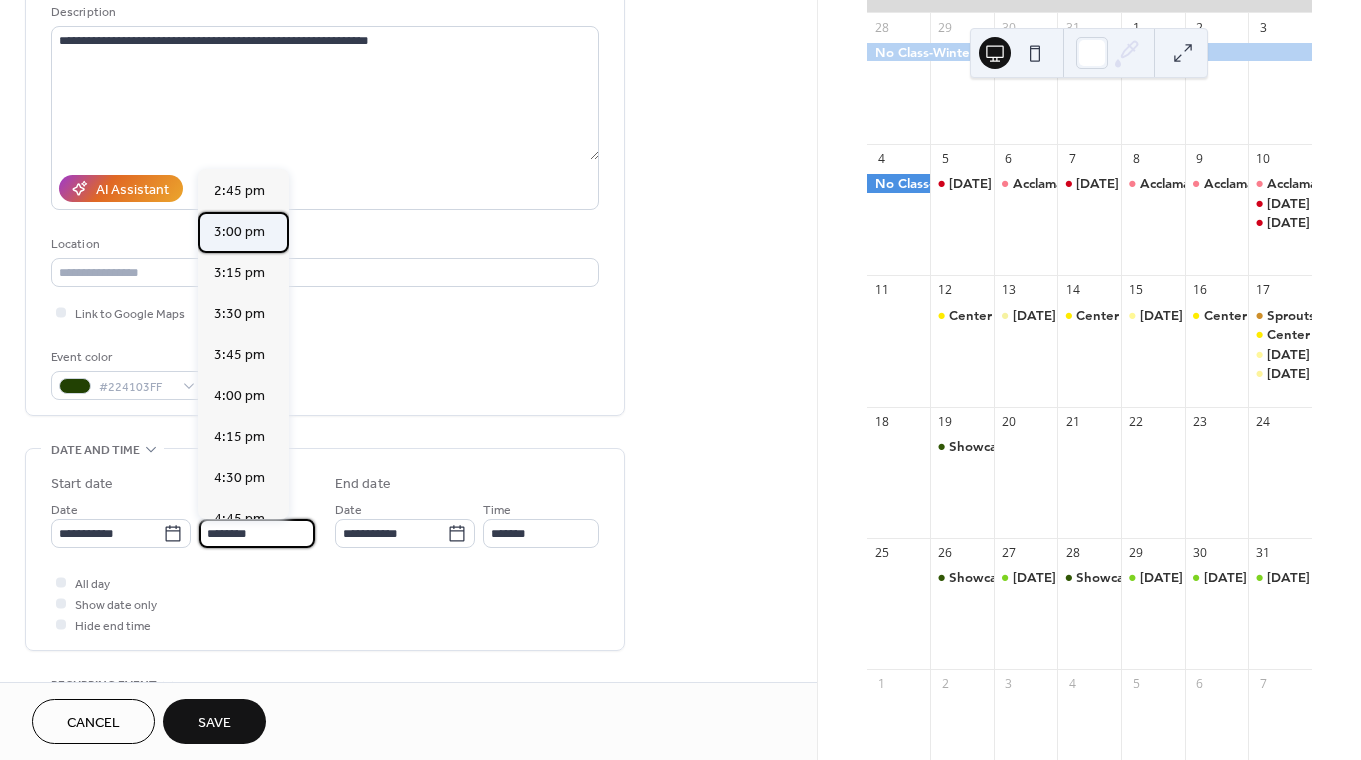 click on "3:00 pm" at bounding box center [239, 232] 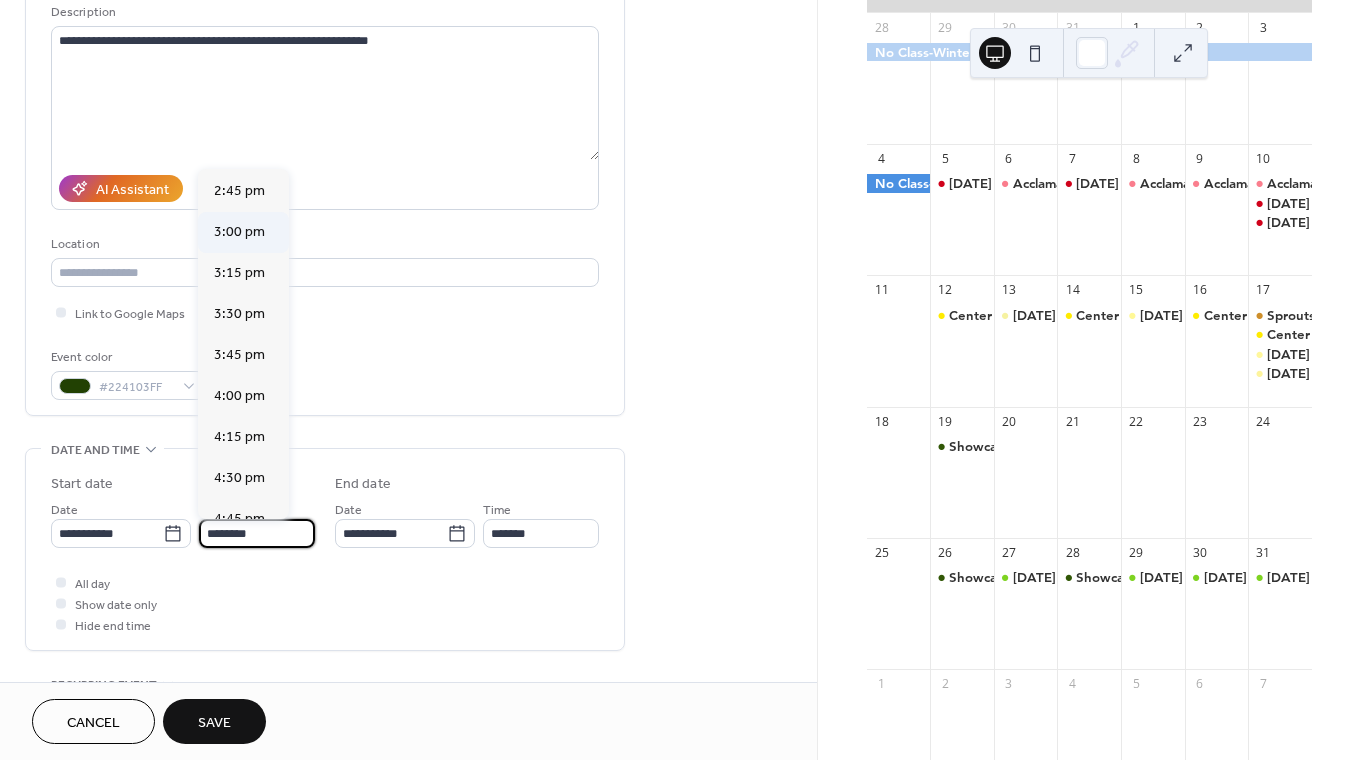 type on "*******" 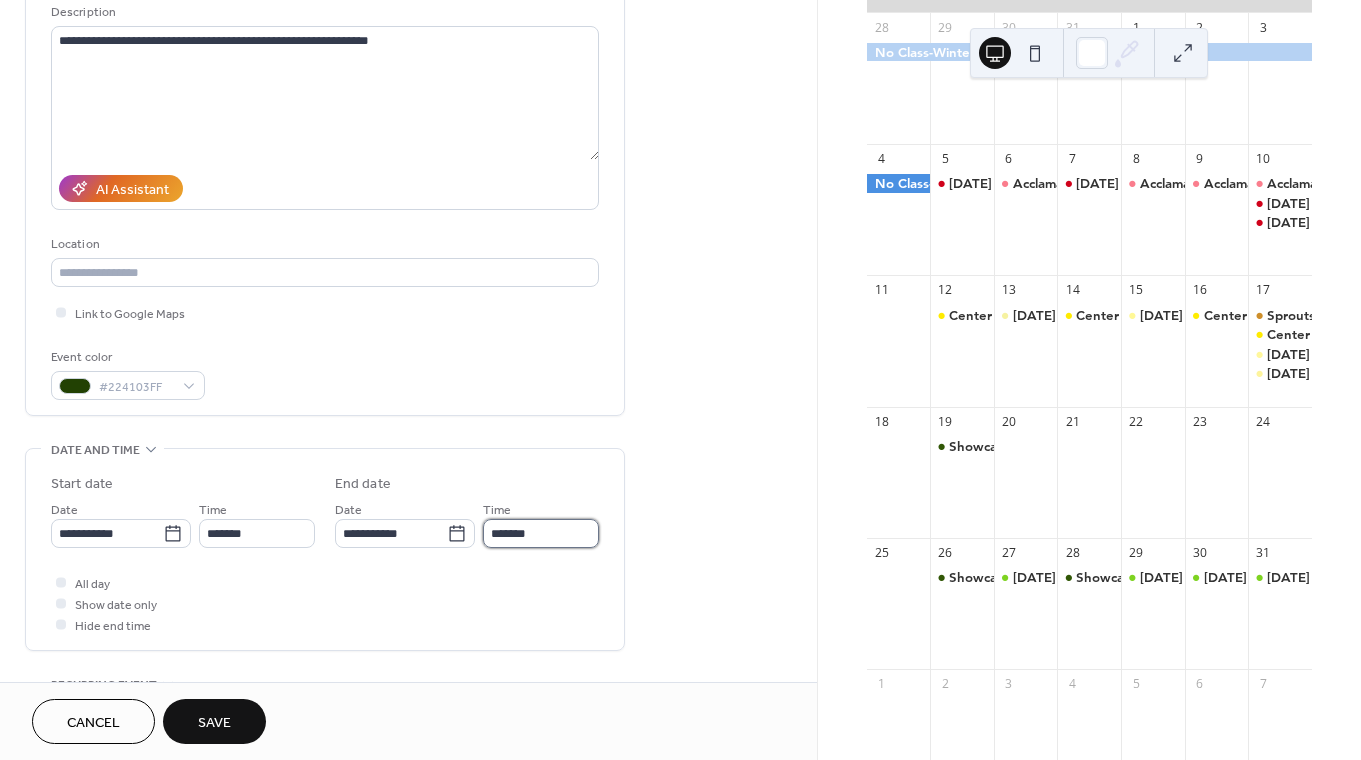 click on "*******" at bounding box center (541, 533) 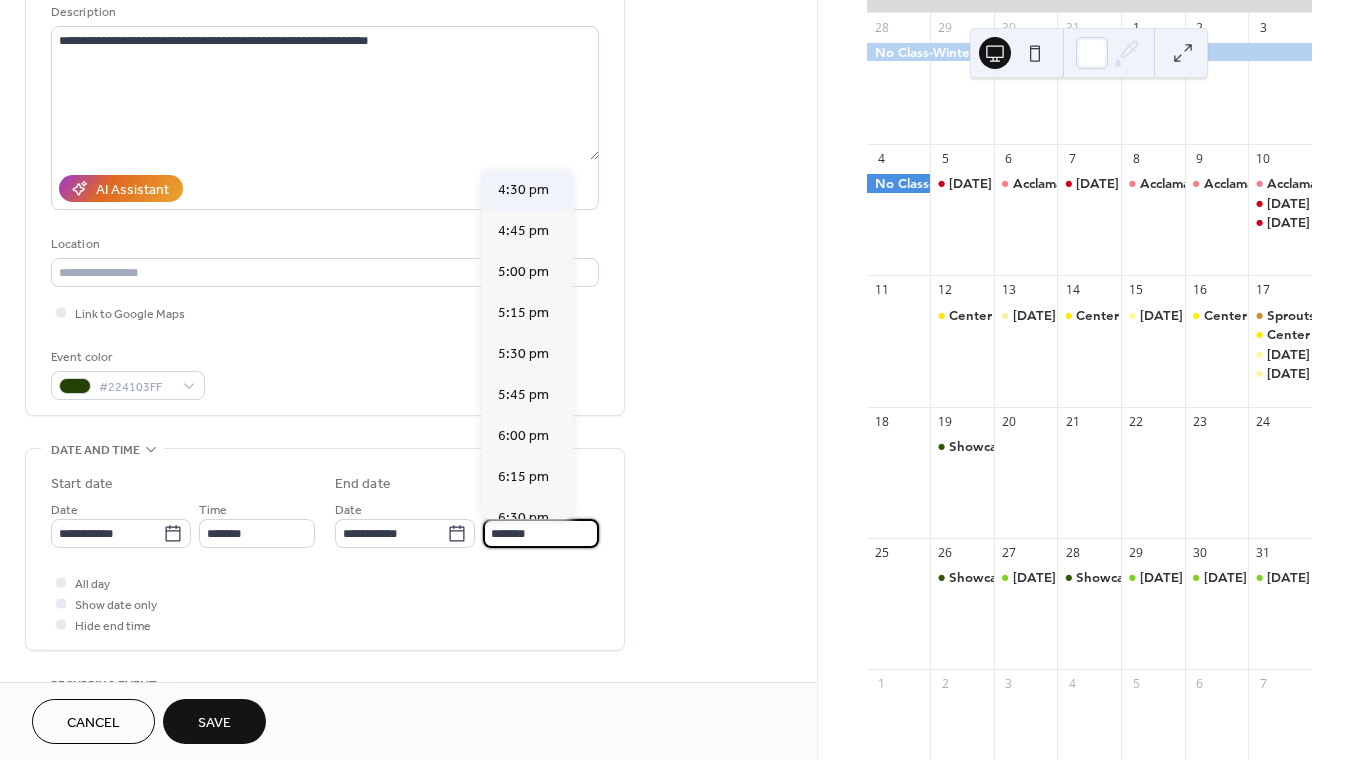 scroll, scrollTop: 198, scrollLeft: 0, axis: vertical 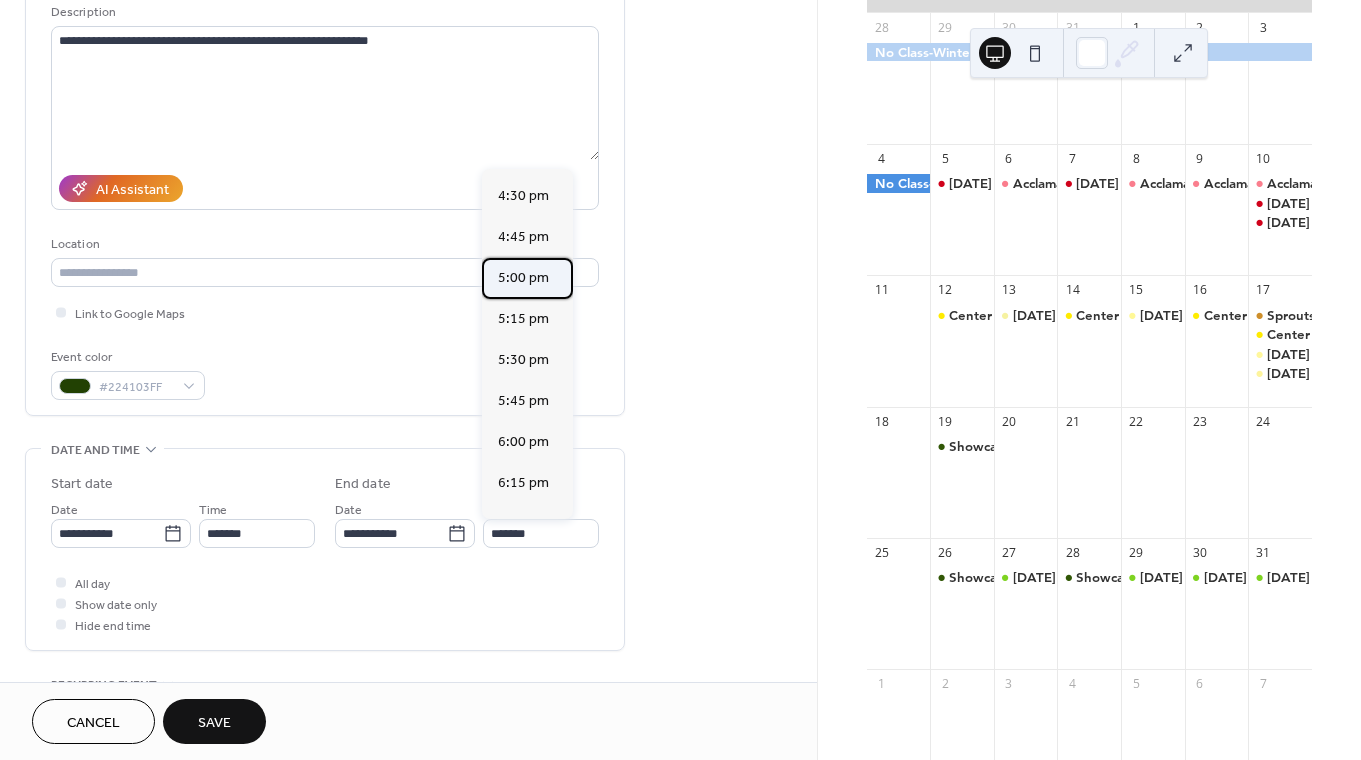 click on "5:00 pm" at bounding box center [523, 278] 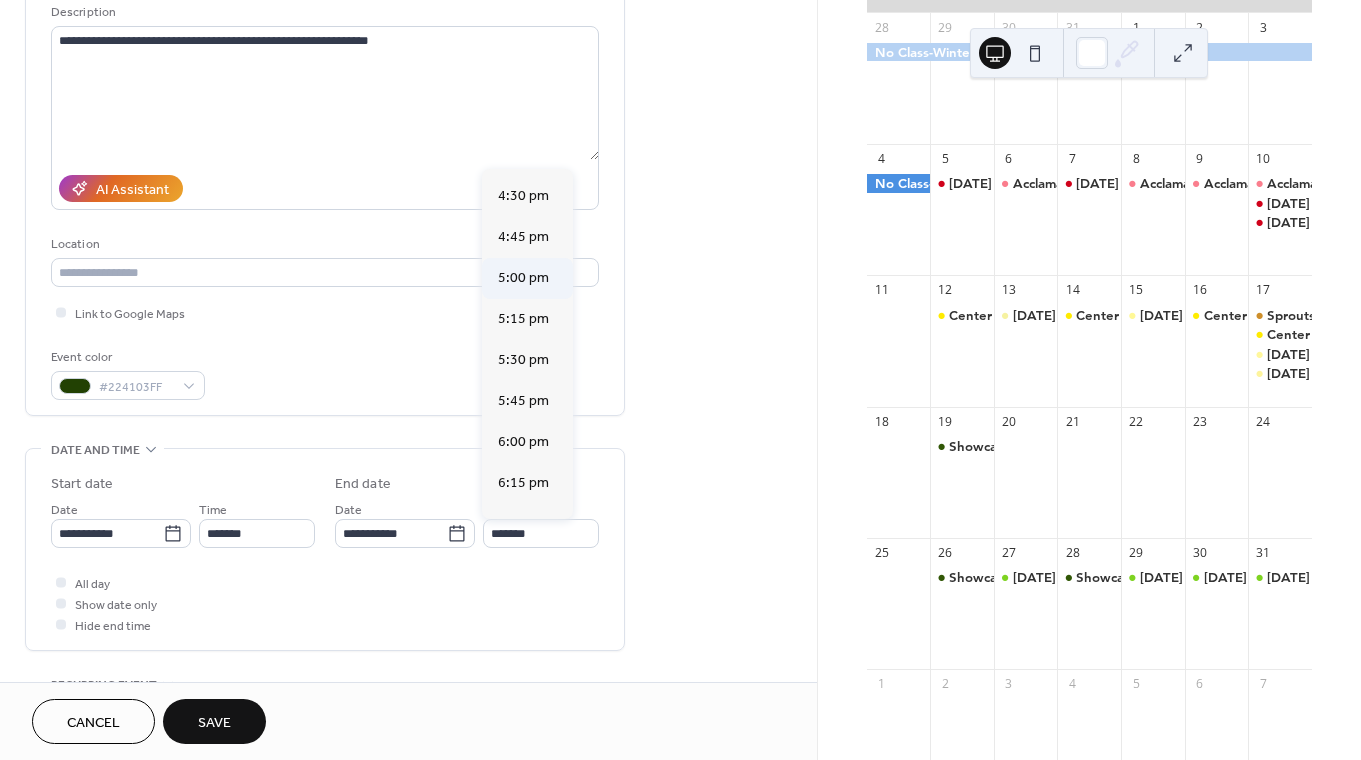 type on "*******" 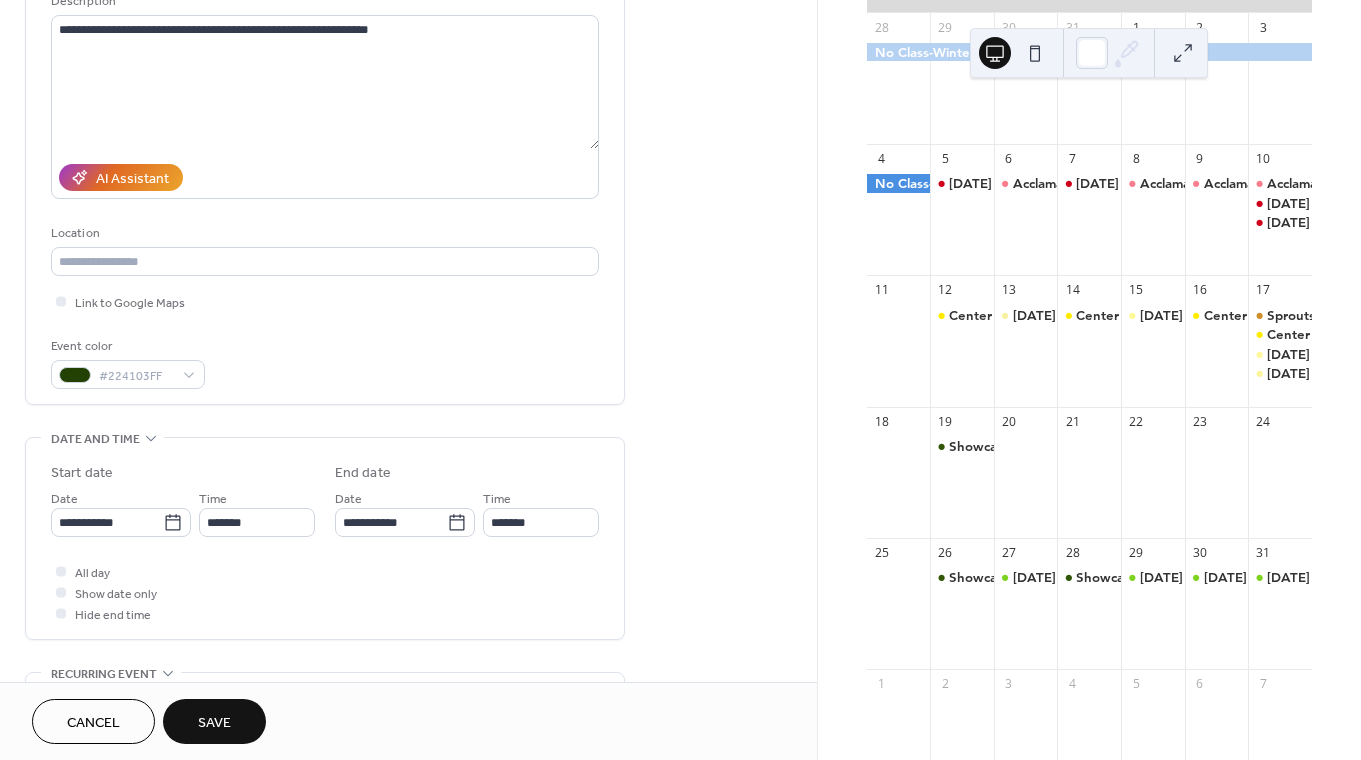 scroll, scrollTop: 0, scrollLeft: 0, axis: both 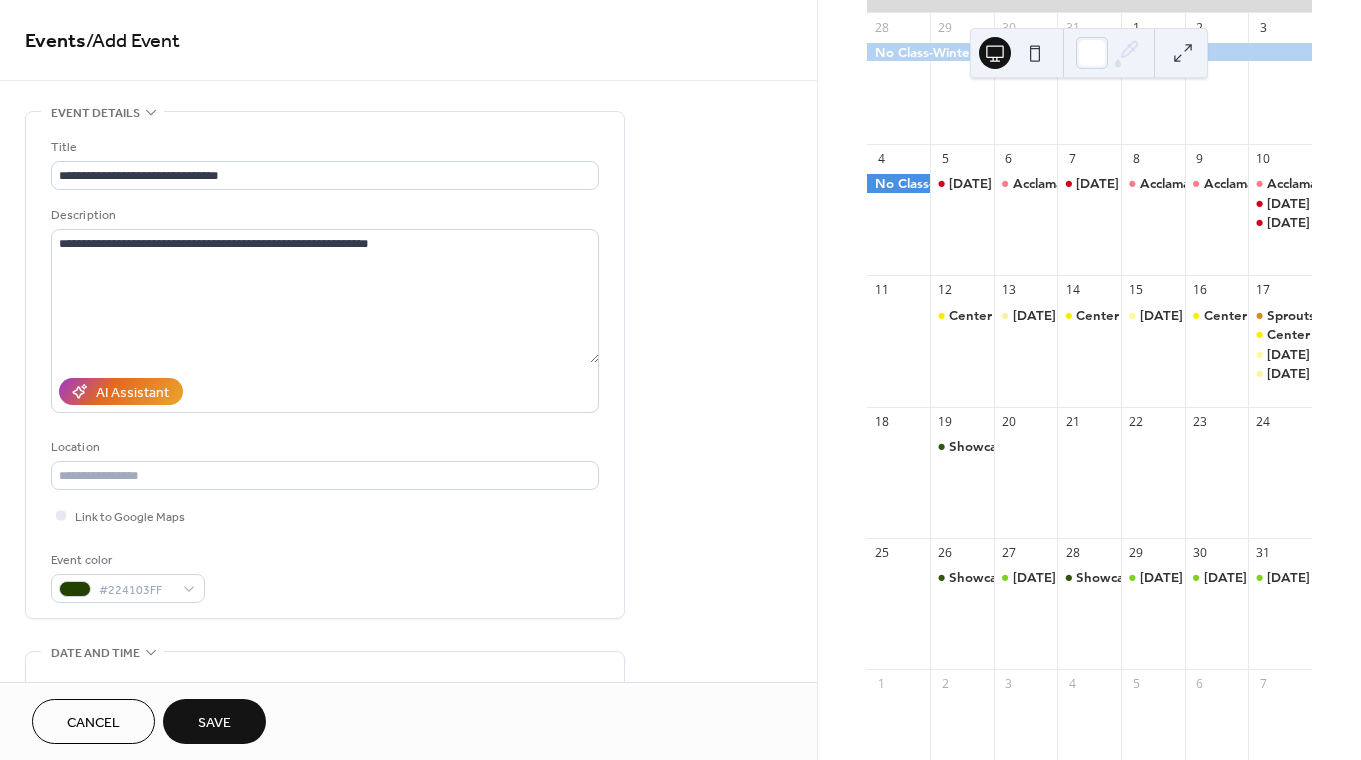 click on "Save" at bounding box center (214, 723) 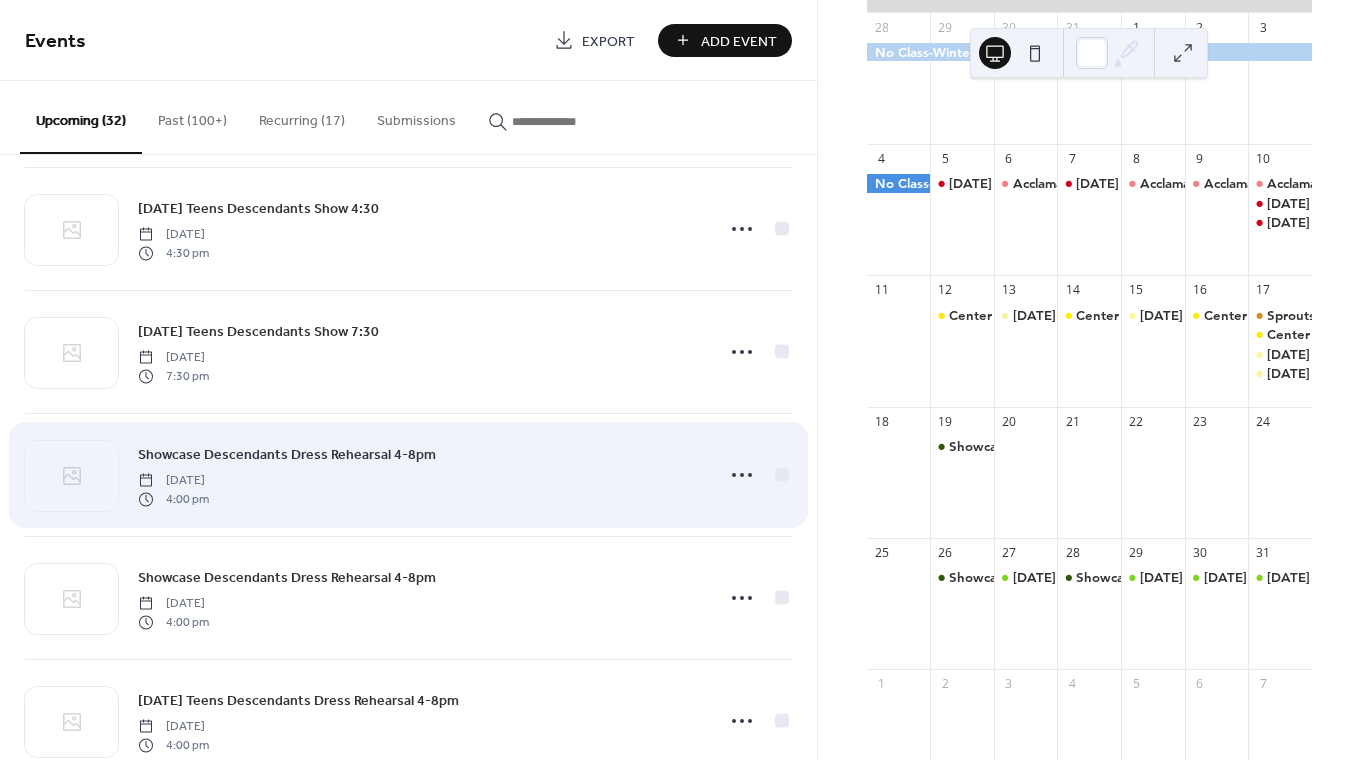 scroll, scrollTop: 2848, scrollLeft: 0, axis: vertical 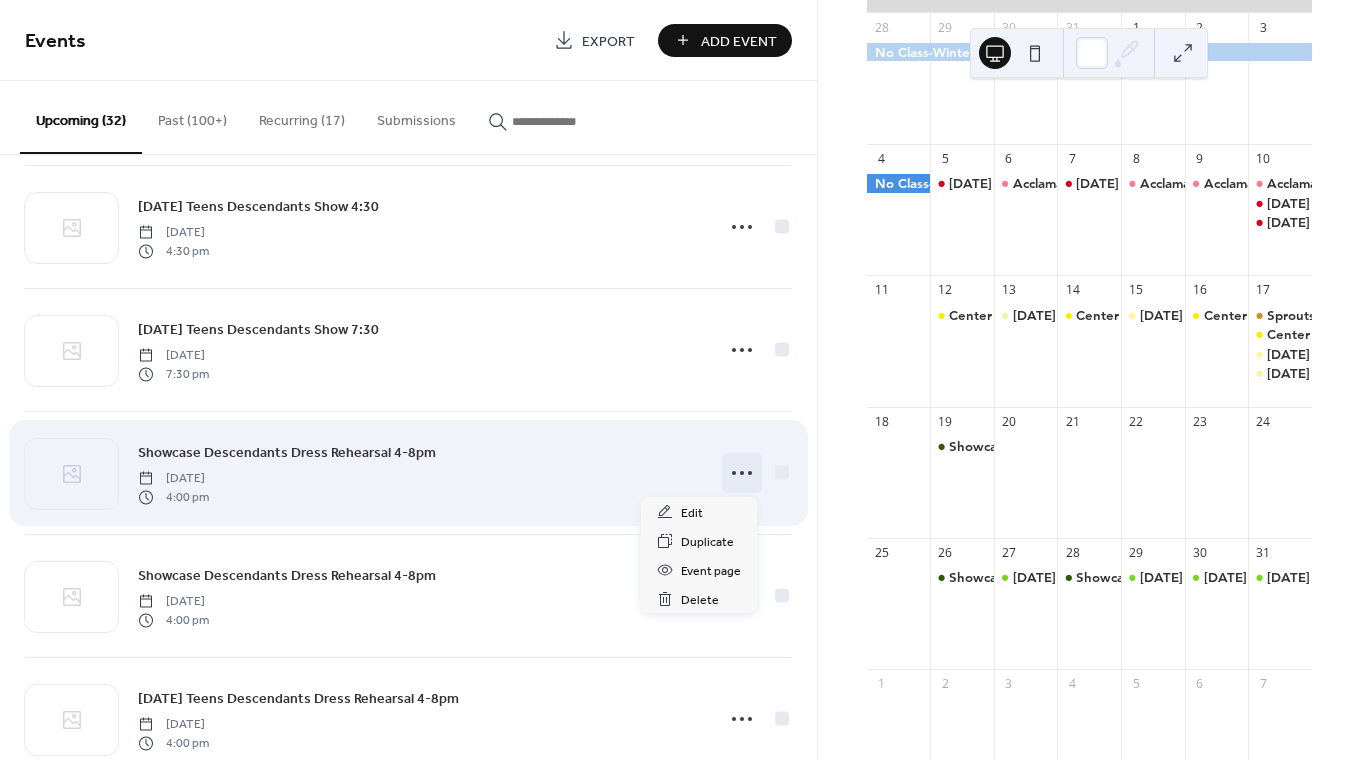 click 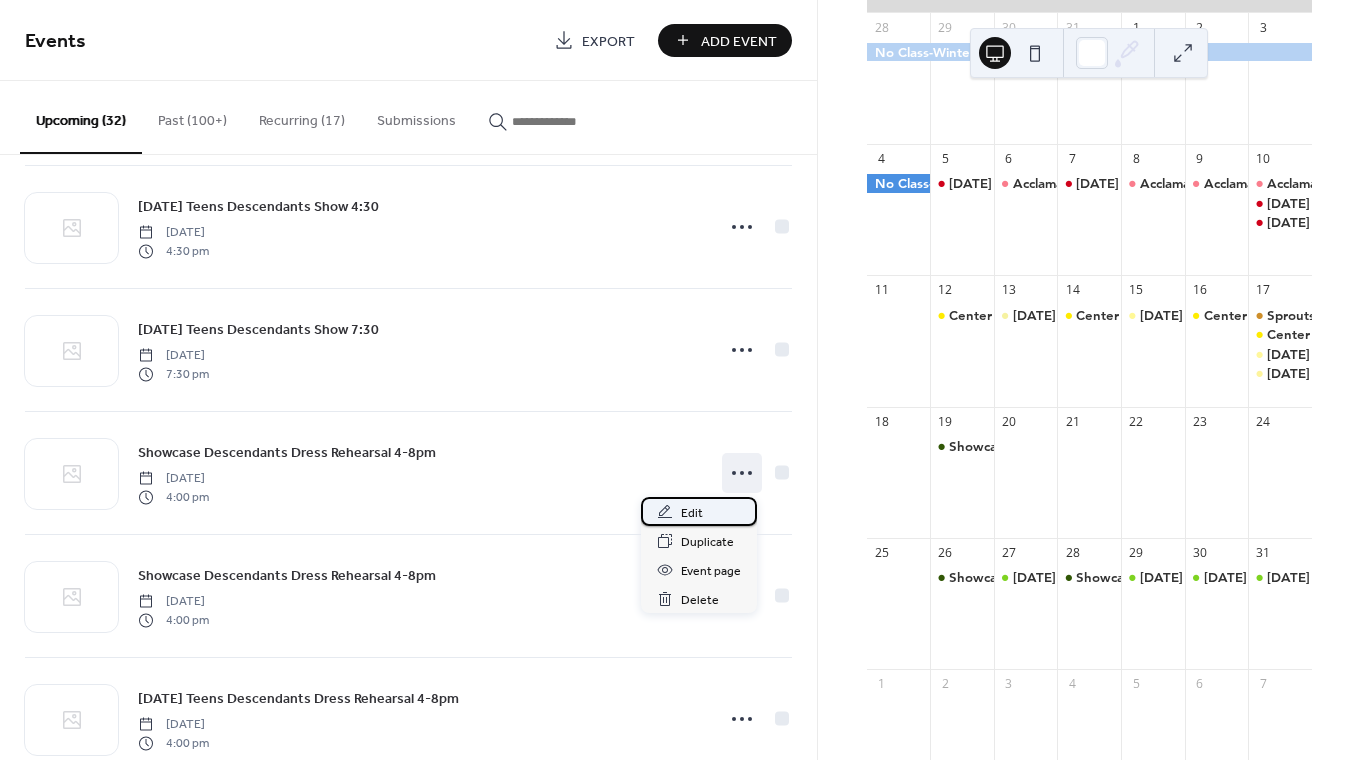 click on "Edit" at bounding box center (699, 511) 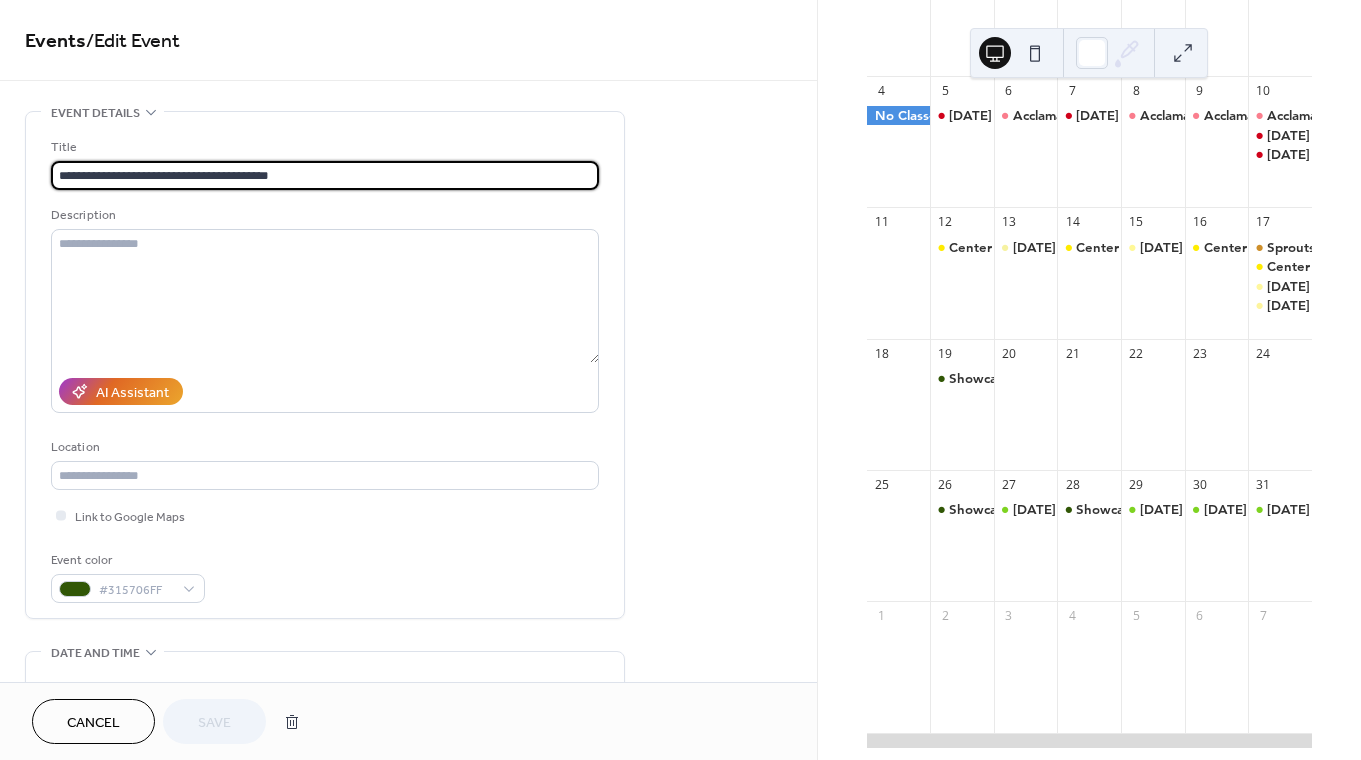 scroll, scrollTop: 312, scrollLeft: 0, axis: vertical 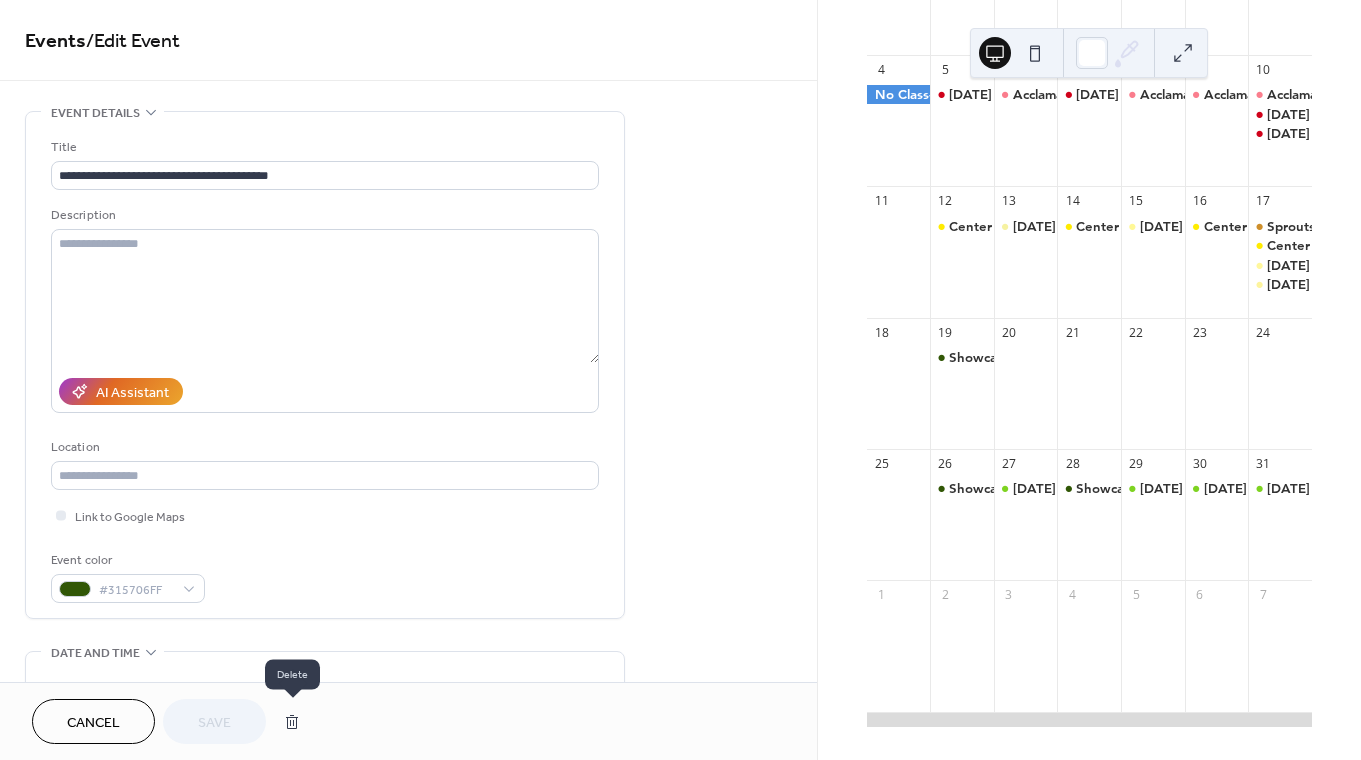 click at bounding box center [292, 722] 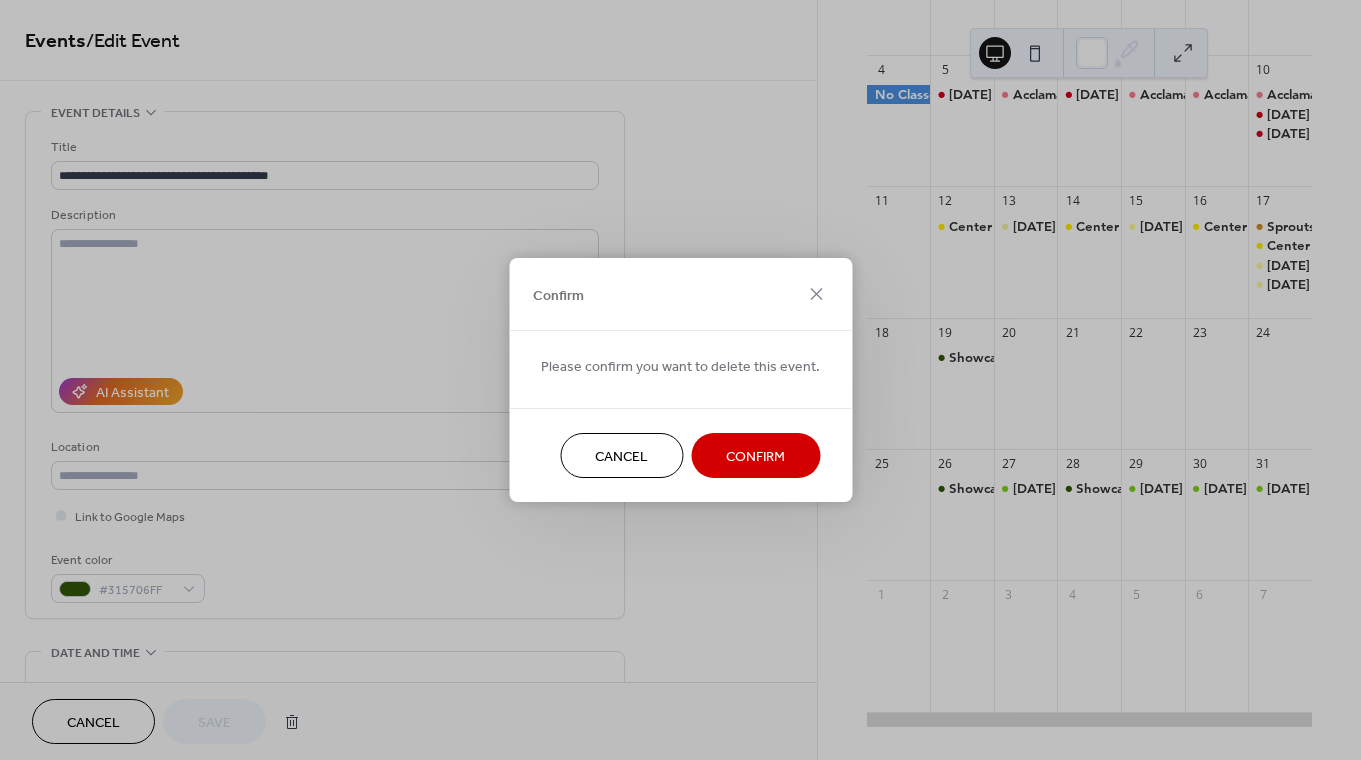 click on "Confirm" at bounding box center (755, 457) 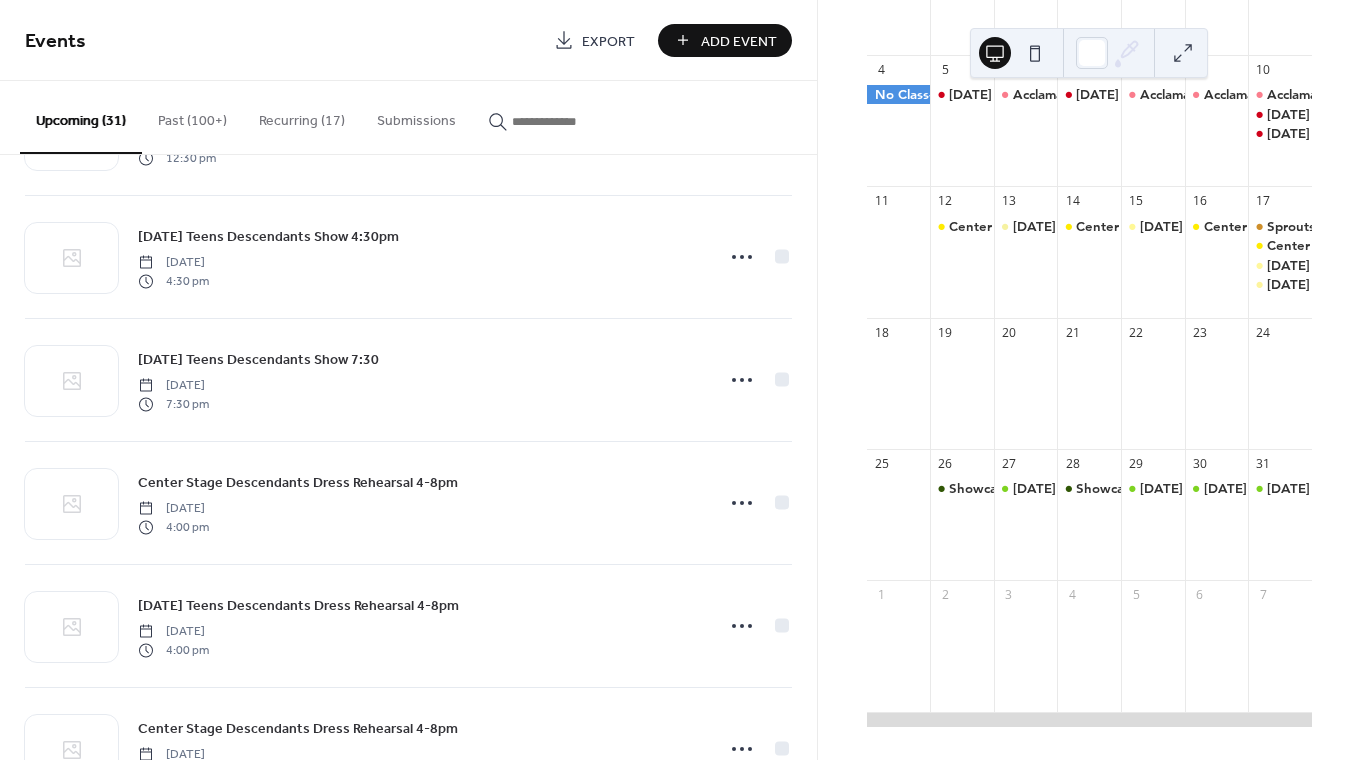 scroll, scrollTop: 1727, scrollLeft: 0, axis: vertical 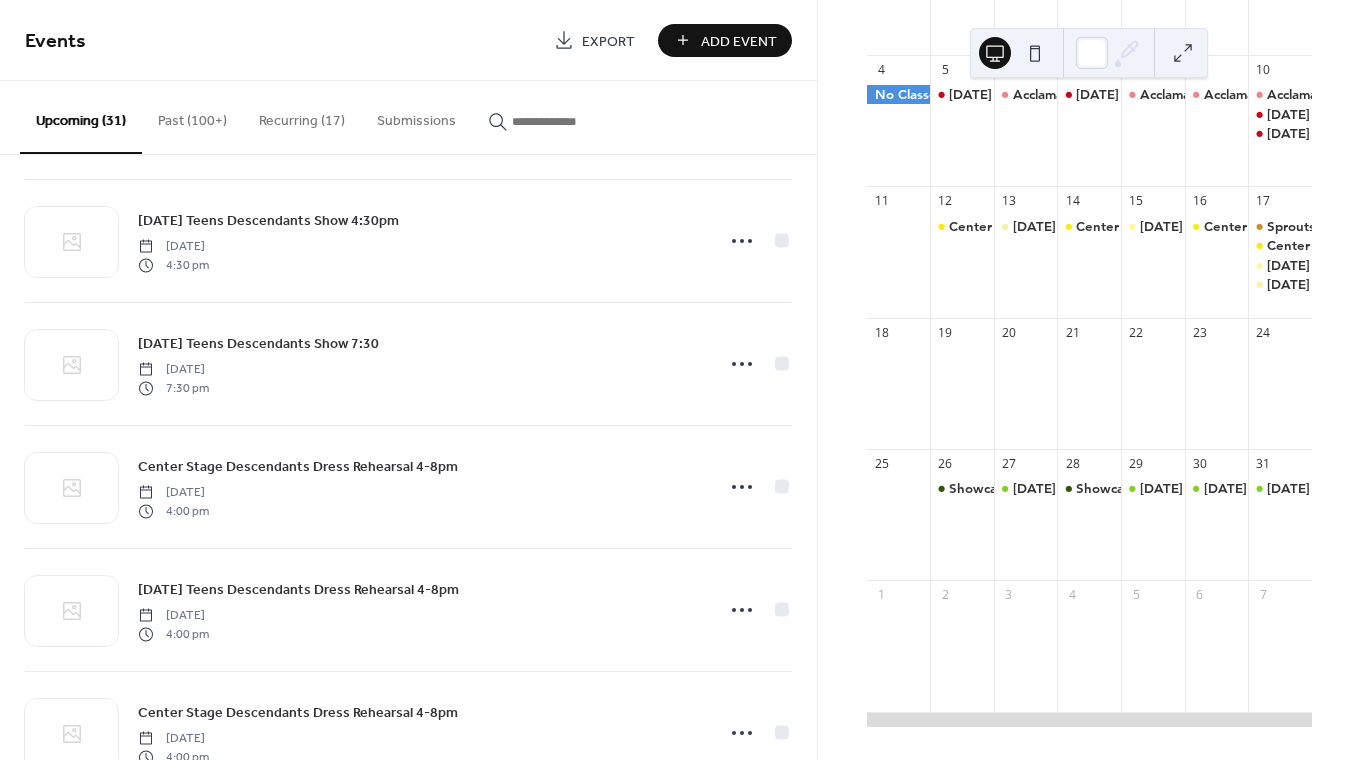 click on "Add Event" at bounding box center [739, 41] 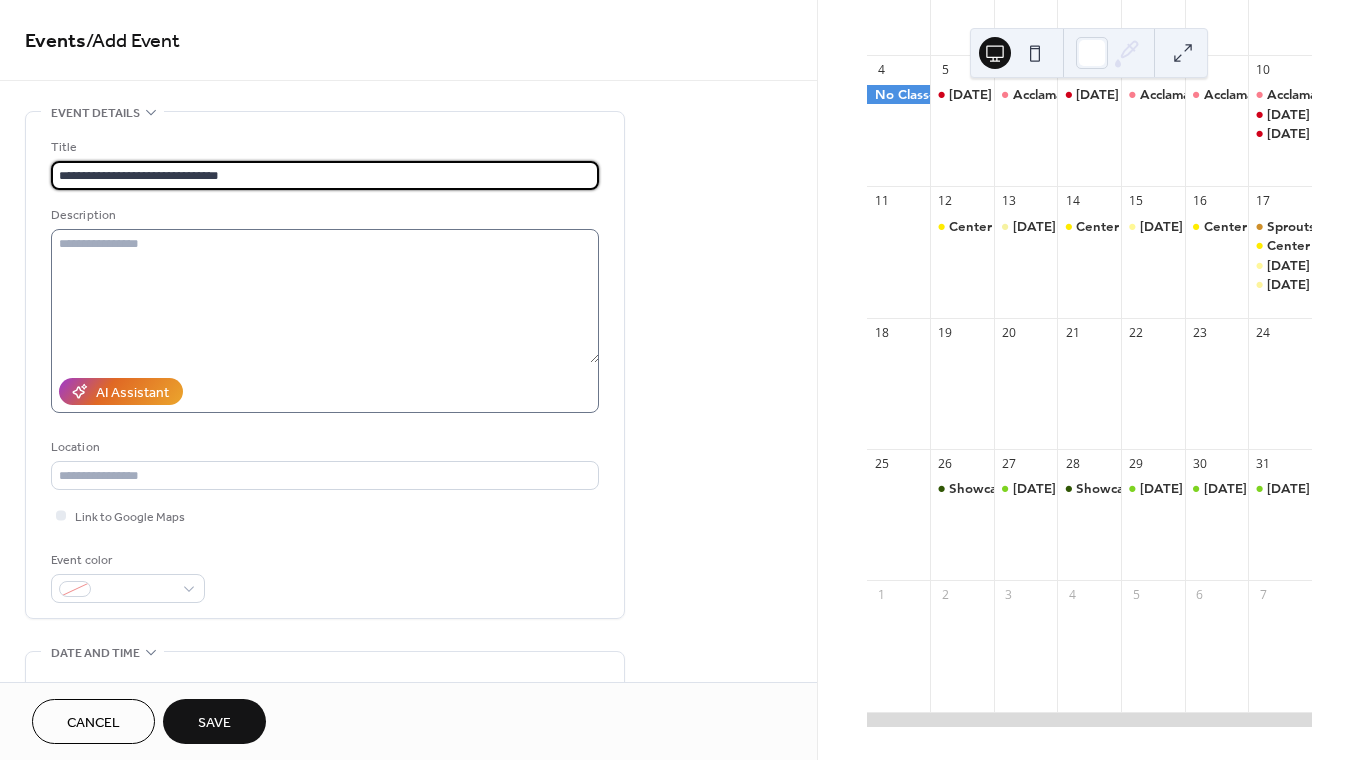 type on "**********" 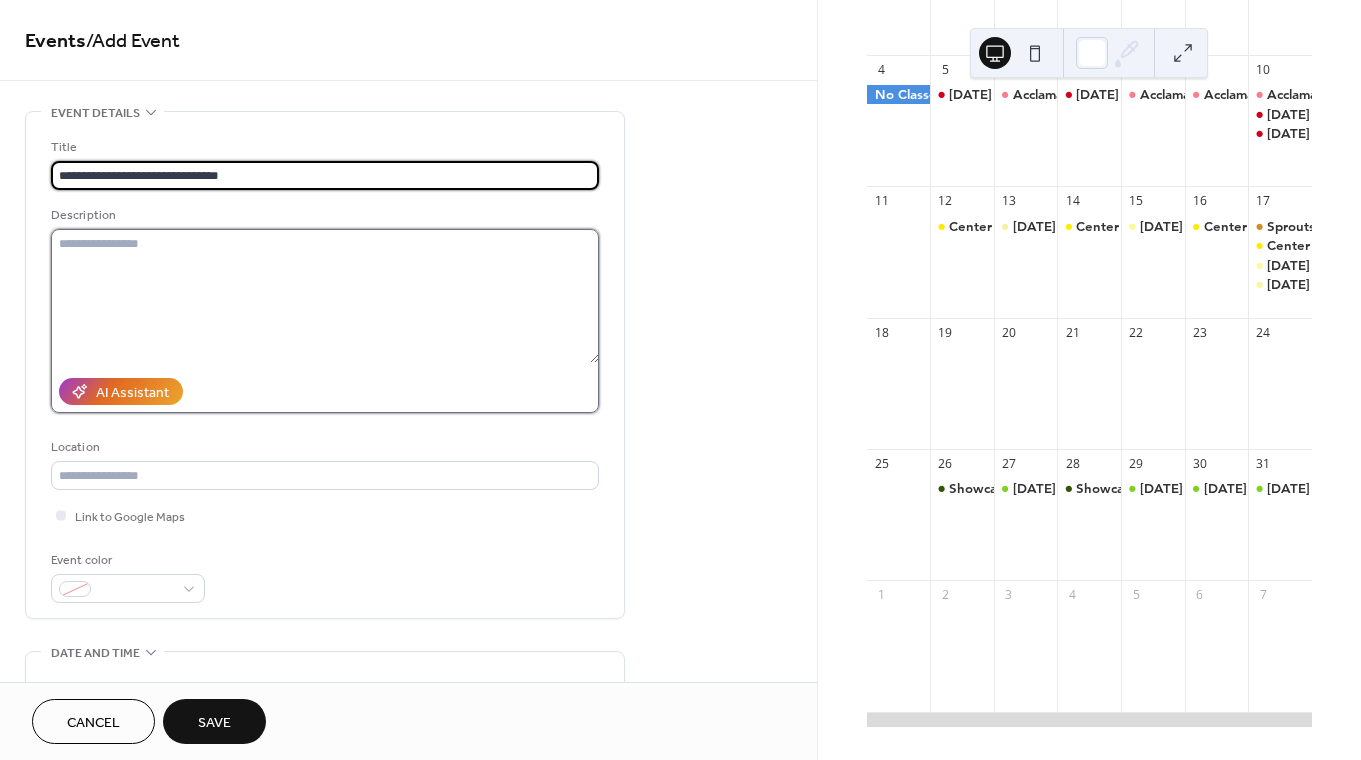 click at bounding box center (325, 296) 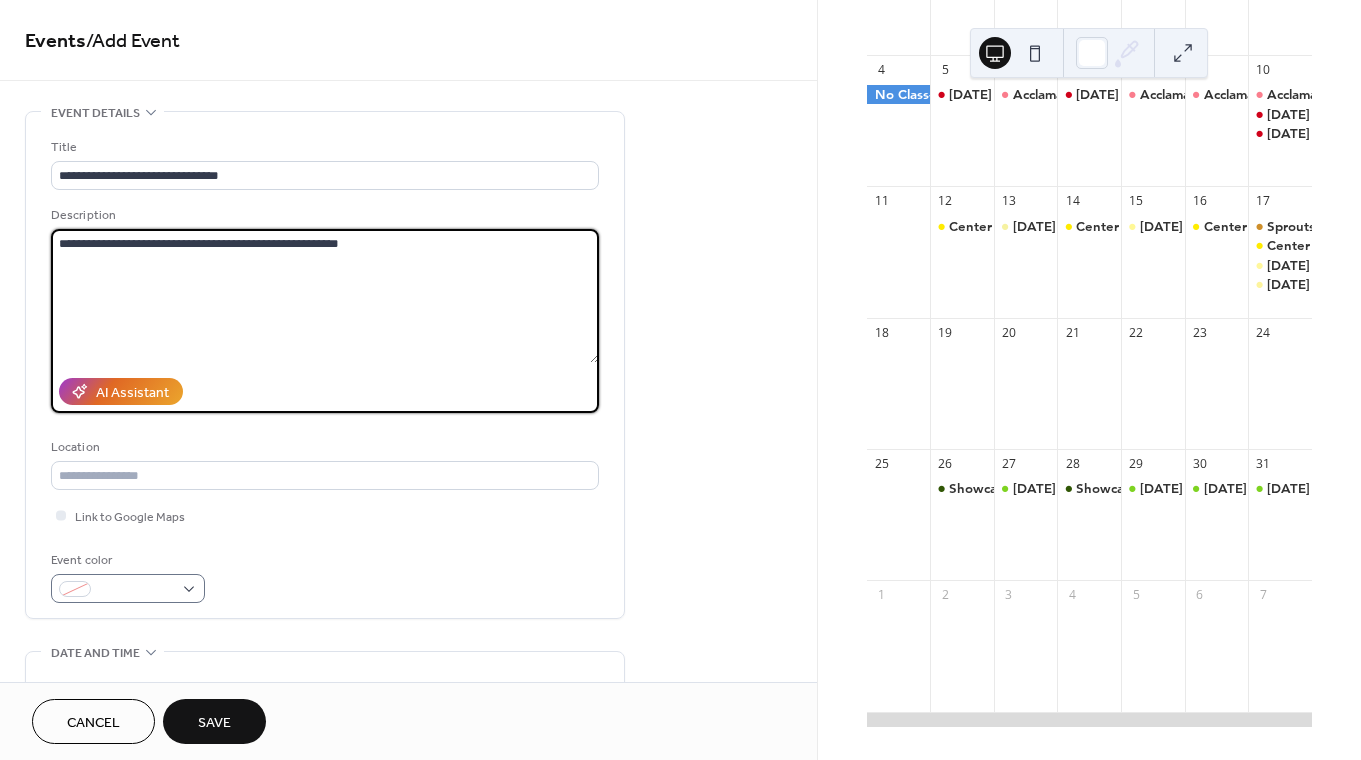 type on "**********" 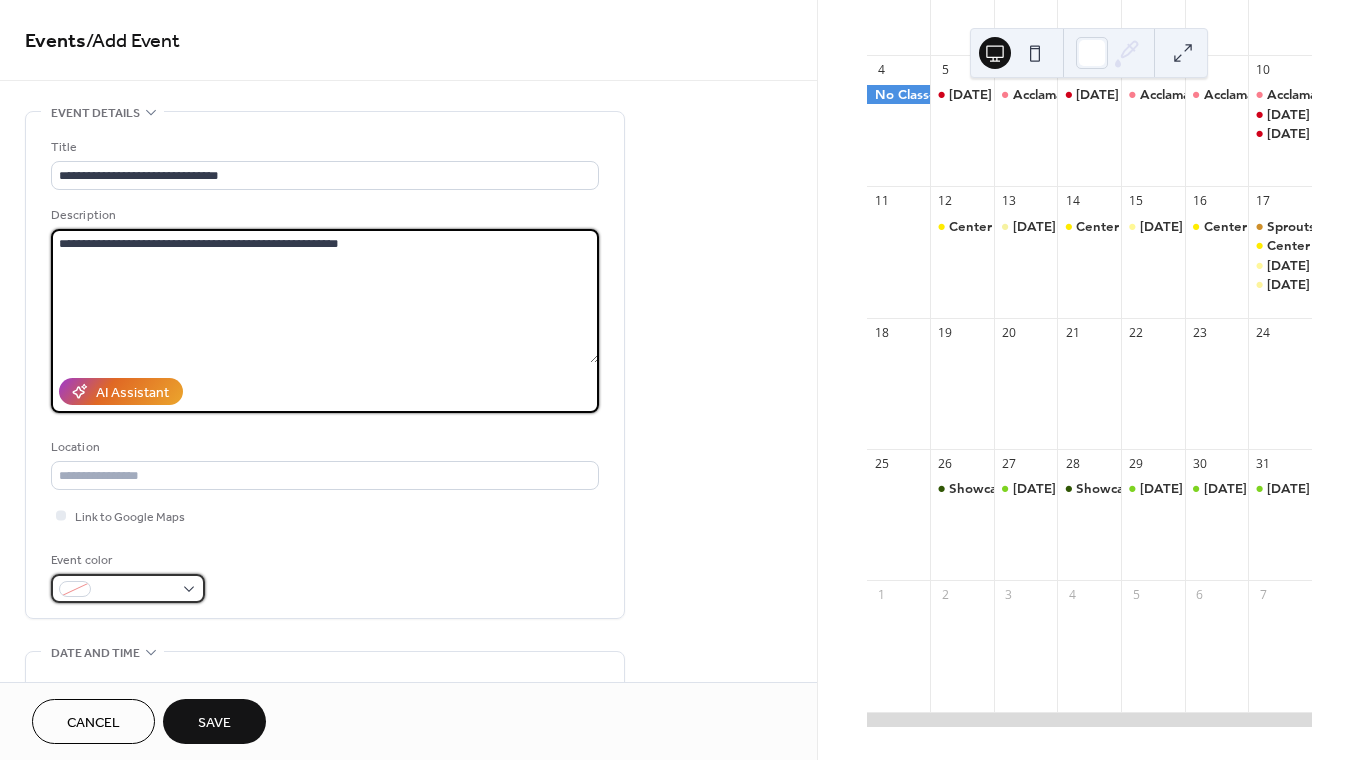 click at bounding box center (136, 590) 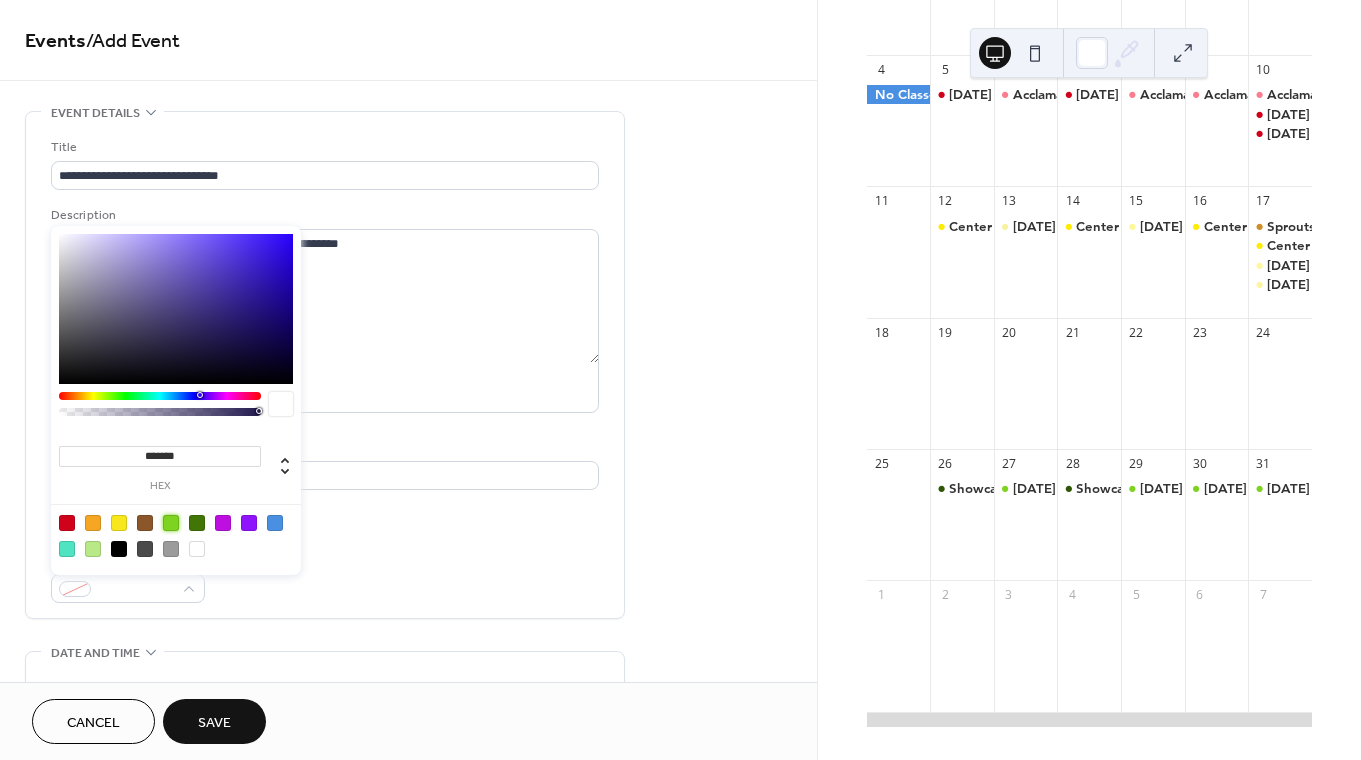 click at bounding box center (171, 523) 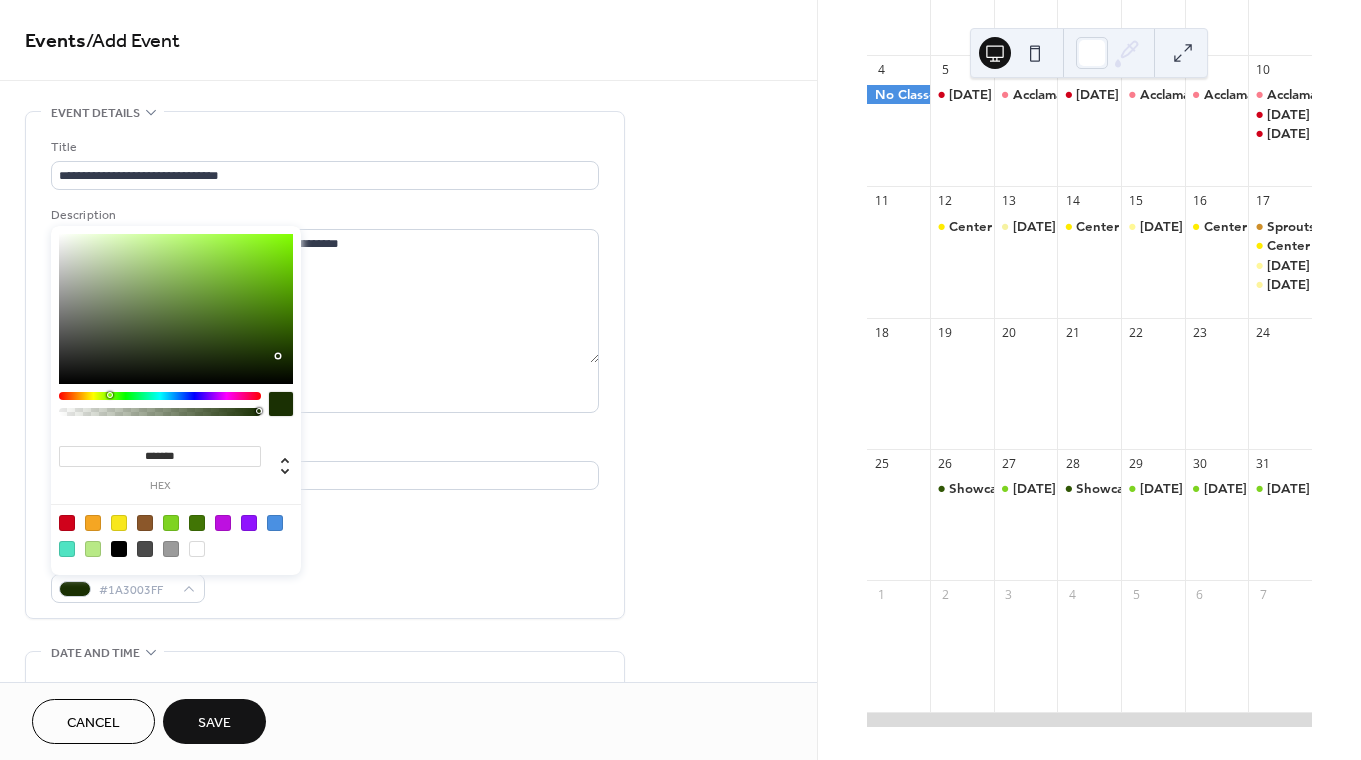 click at bounding box center [176, 309] 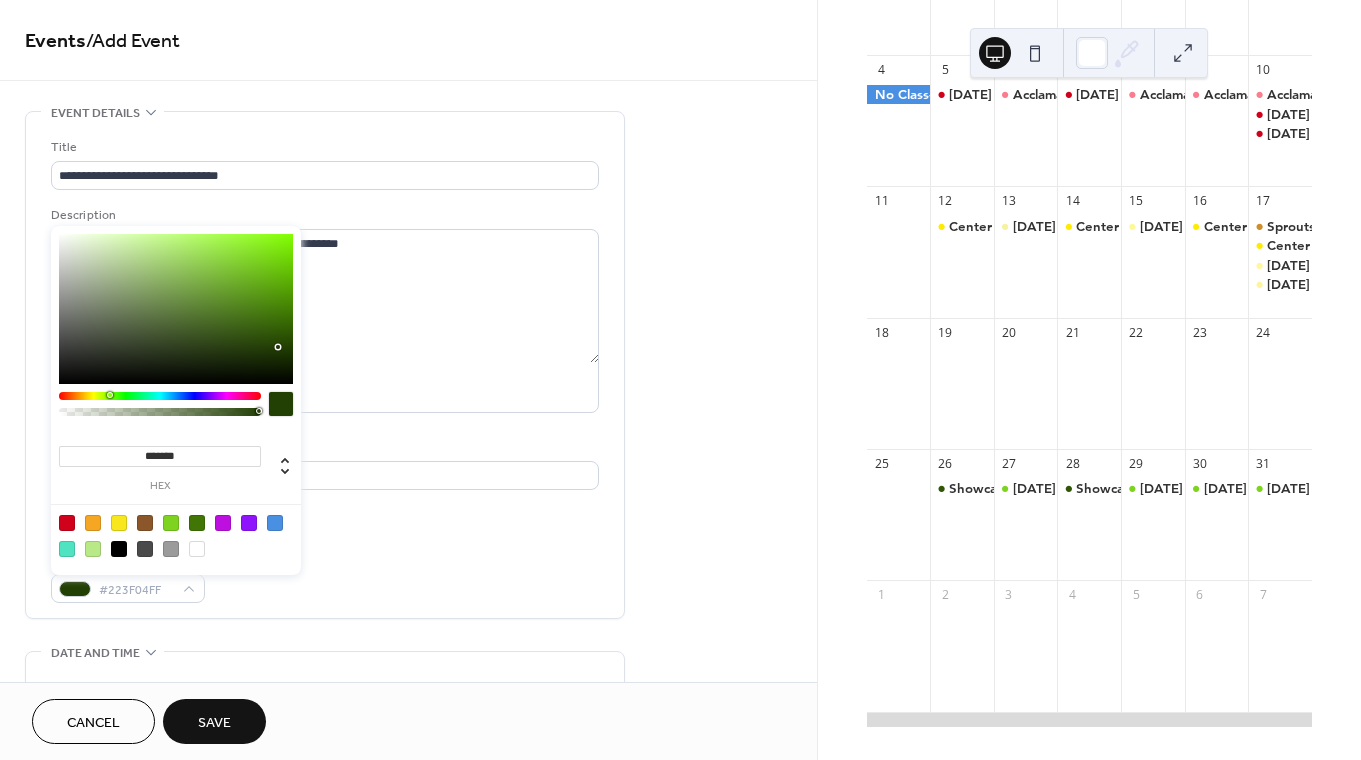 click at bounding box center [176, 309] 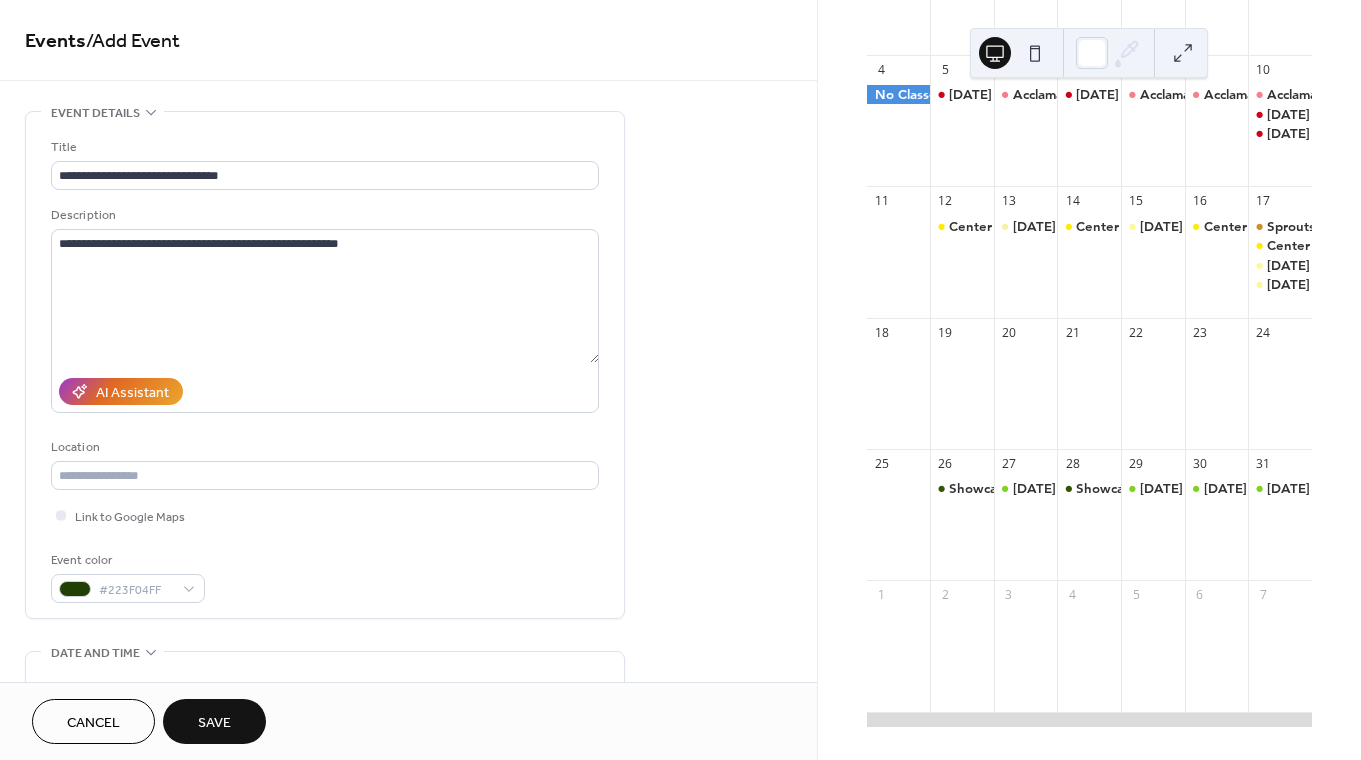 click on "Event color #223F04FF" at bounding box center [325, 576] 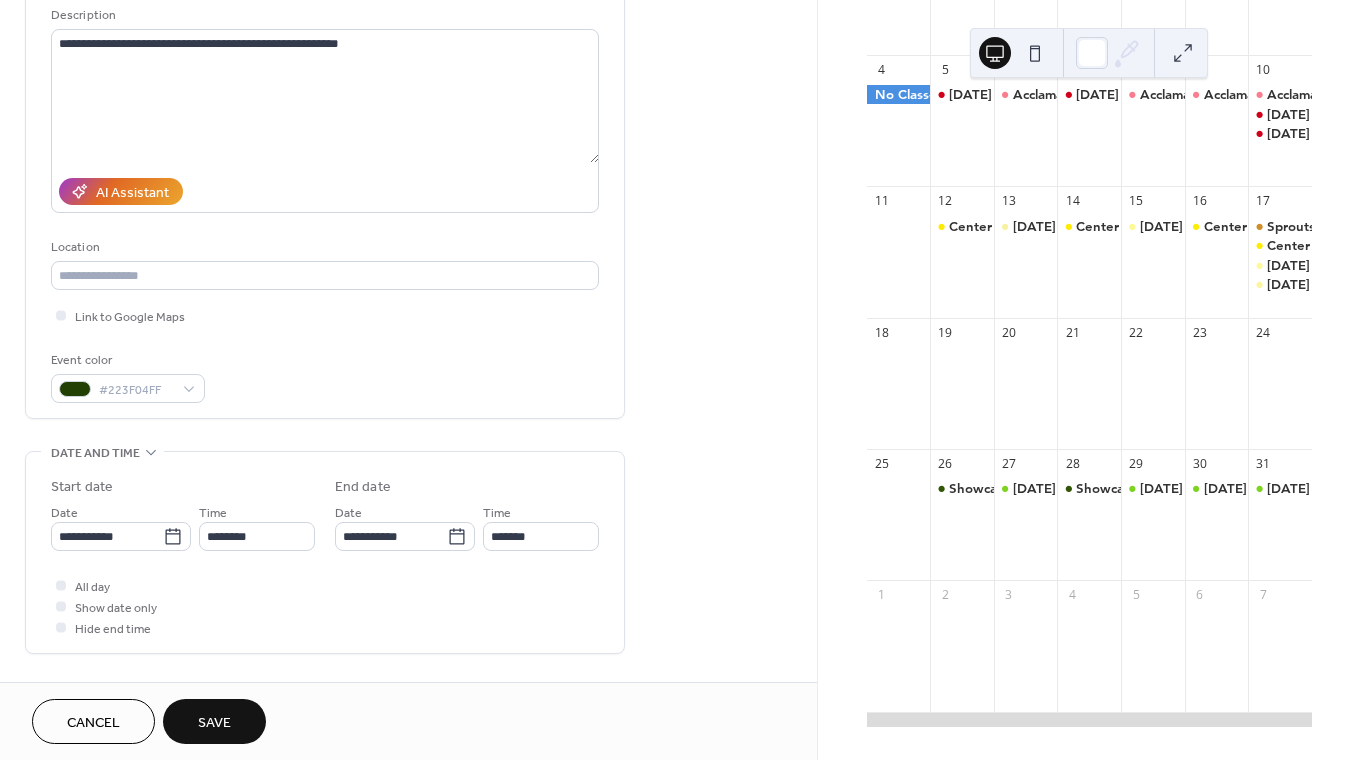 scroll, scrollTop: 211, scrollLeft: 0, axis: vertical 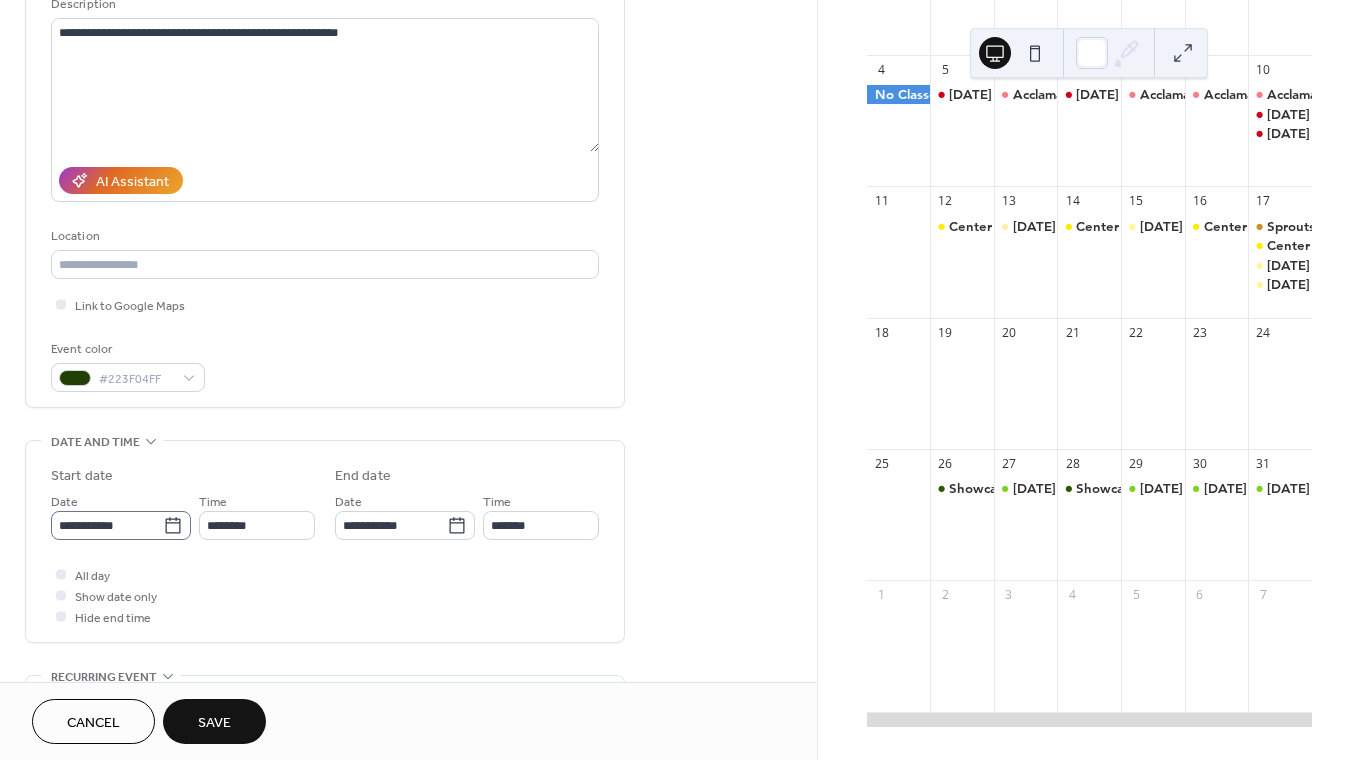 click 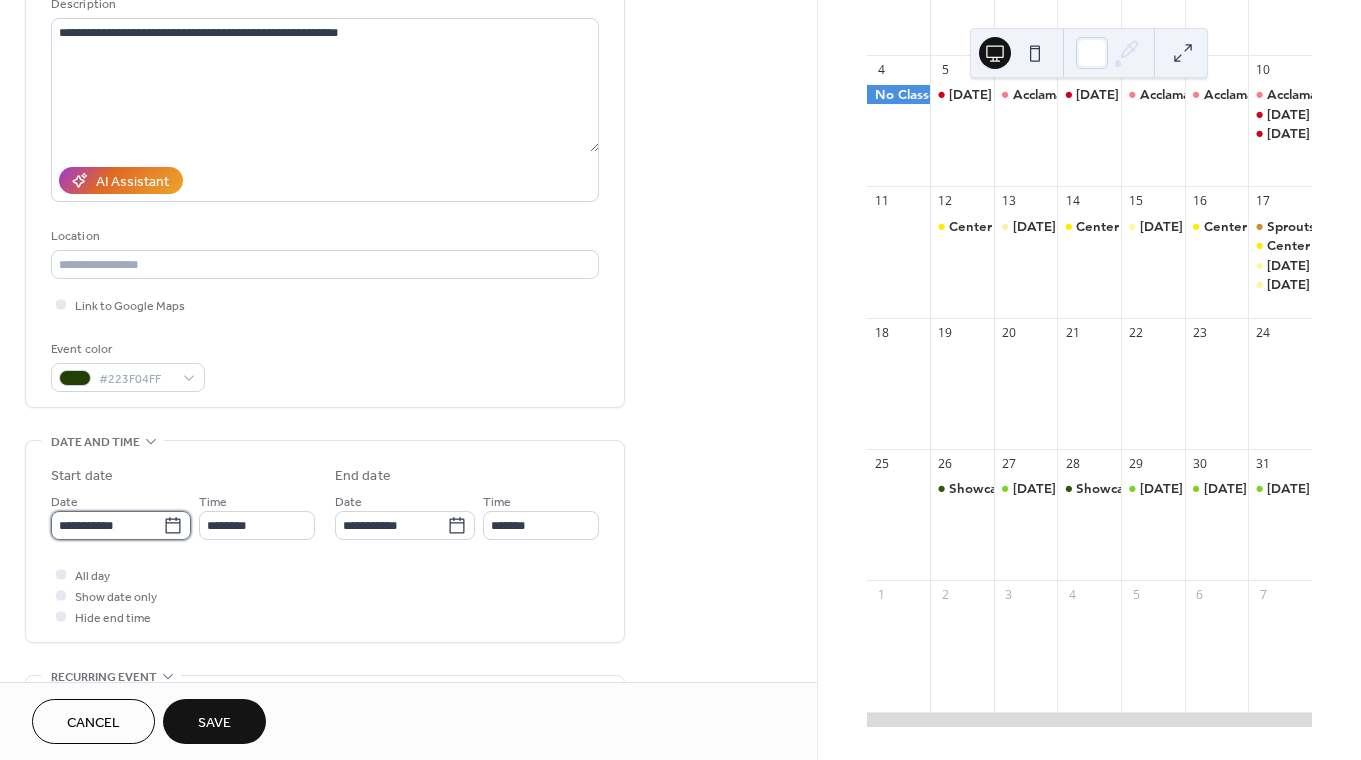 click on "**********" at bounding box center (107, 525) 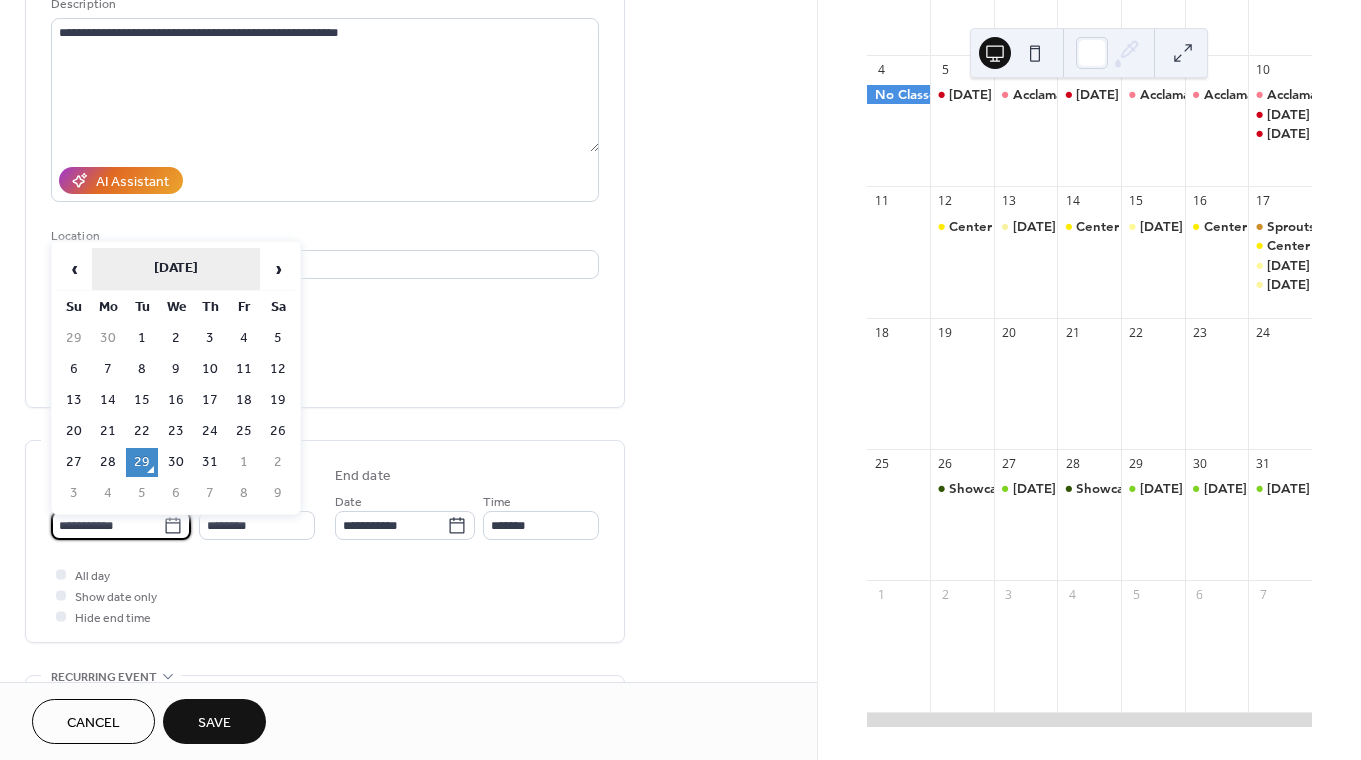 click on "[DATE]" at bounding box center [176, 269] 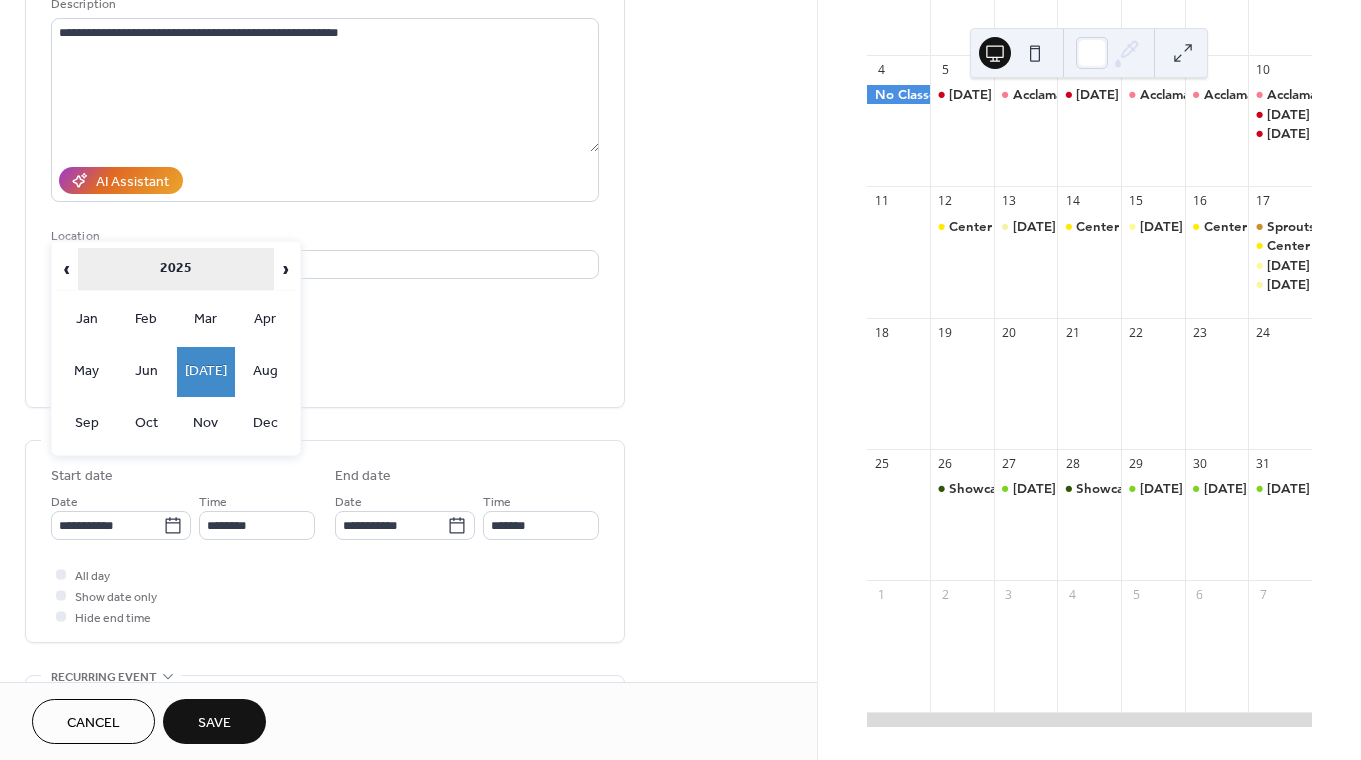 click on "2025" at bounding box center (176, 269) 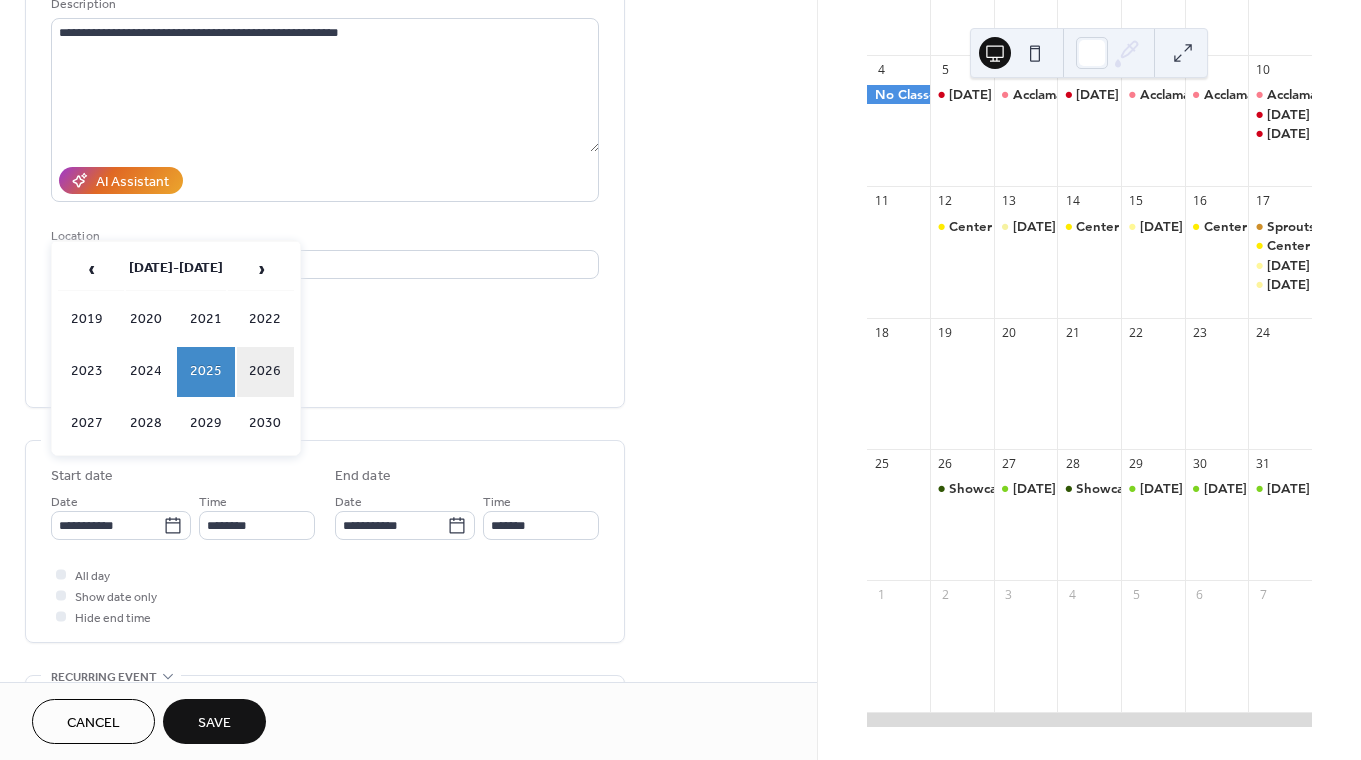 click on "2026" at bounding box center [266, 372] 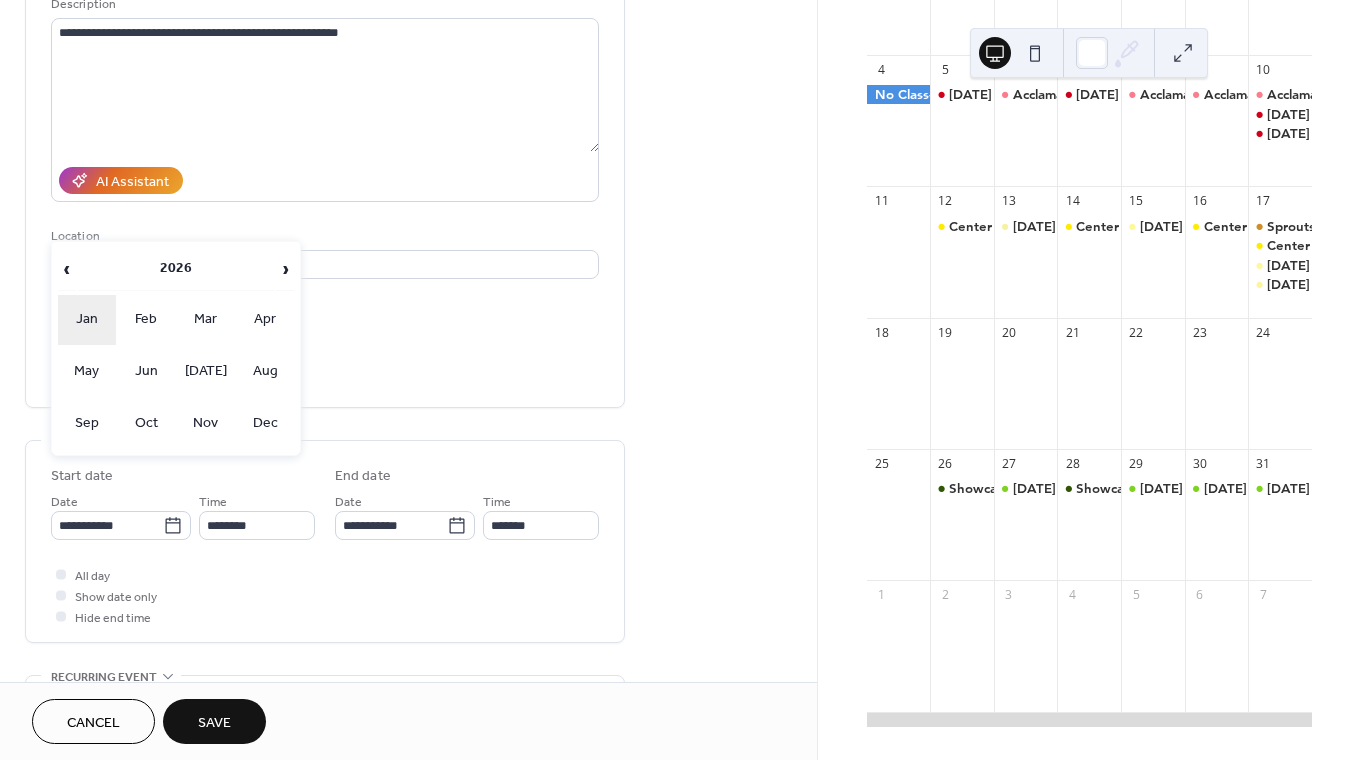 click on "Jan" at bounding box center (87, 320) 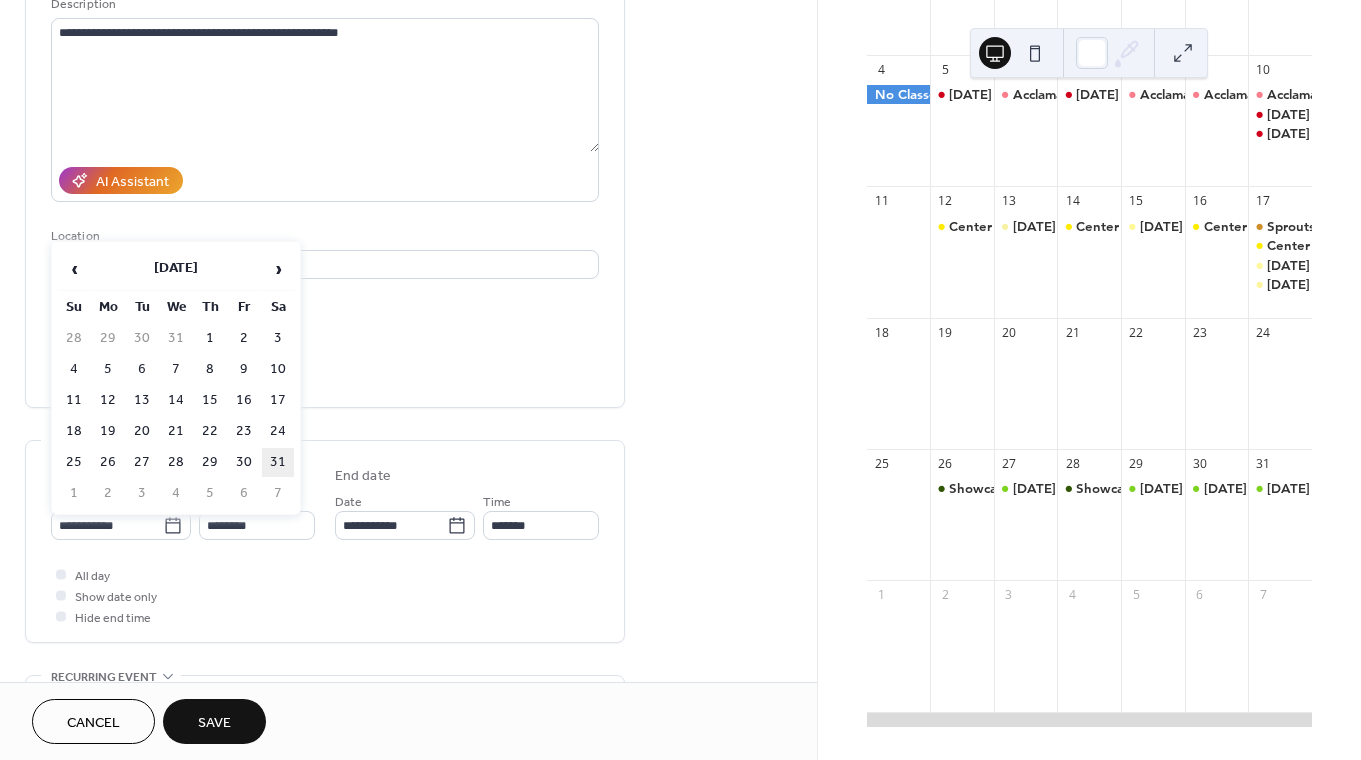 click on "31" at bounding box center (278, 462) 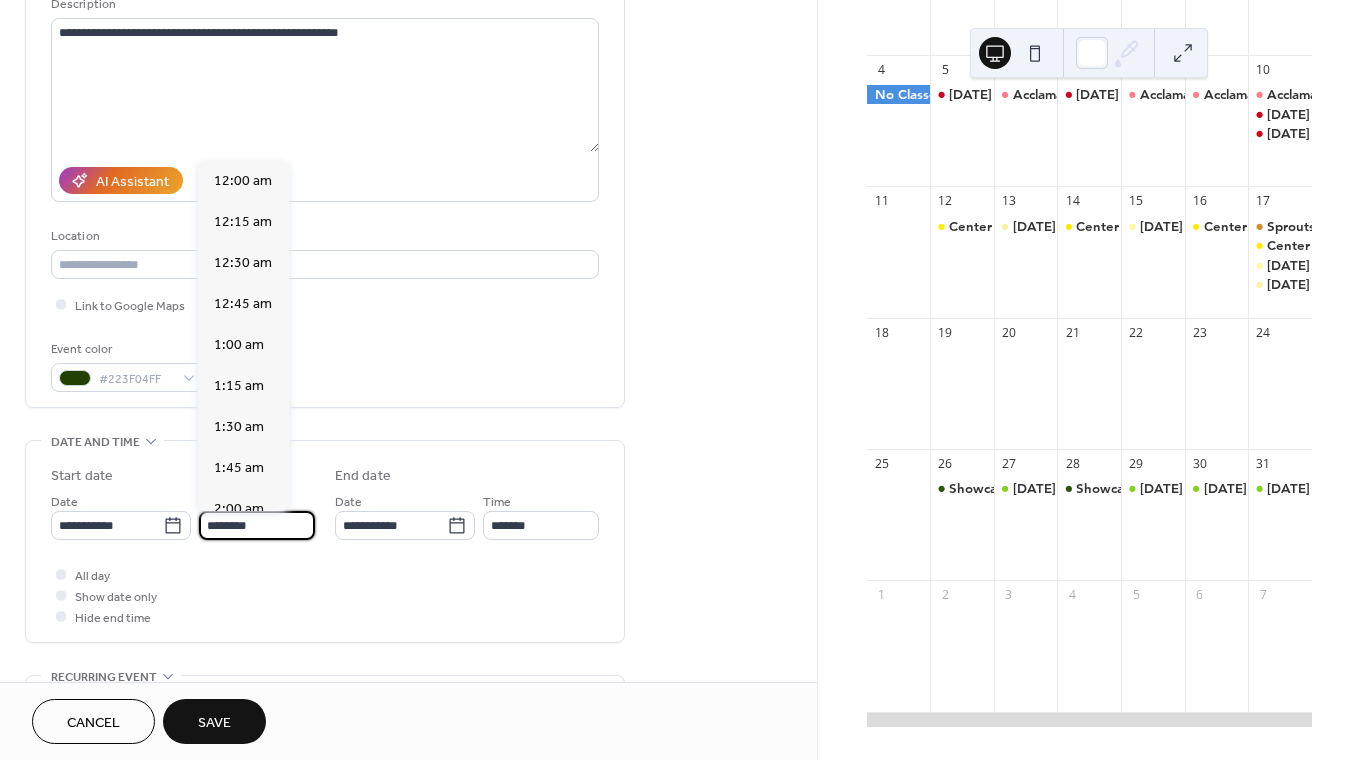 click on "********" at bounding box center [257, 525] 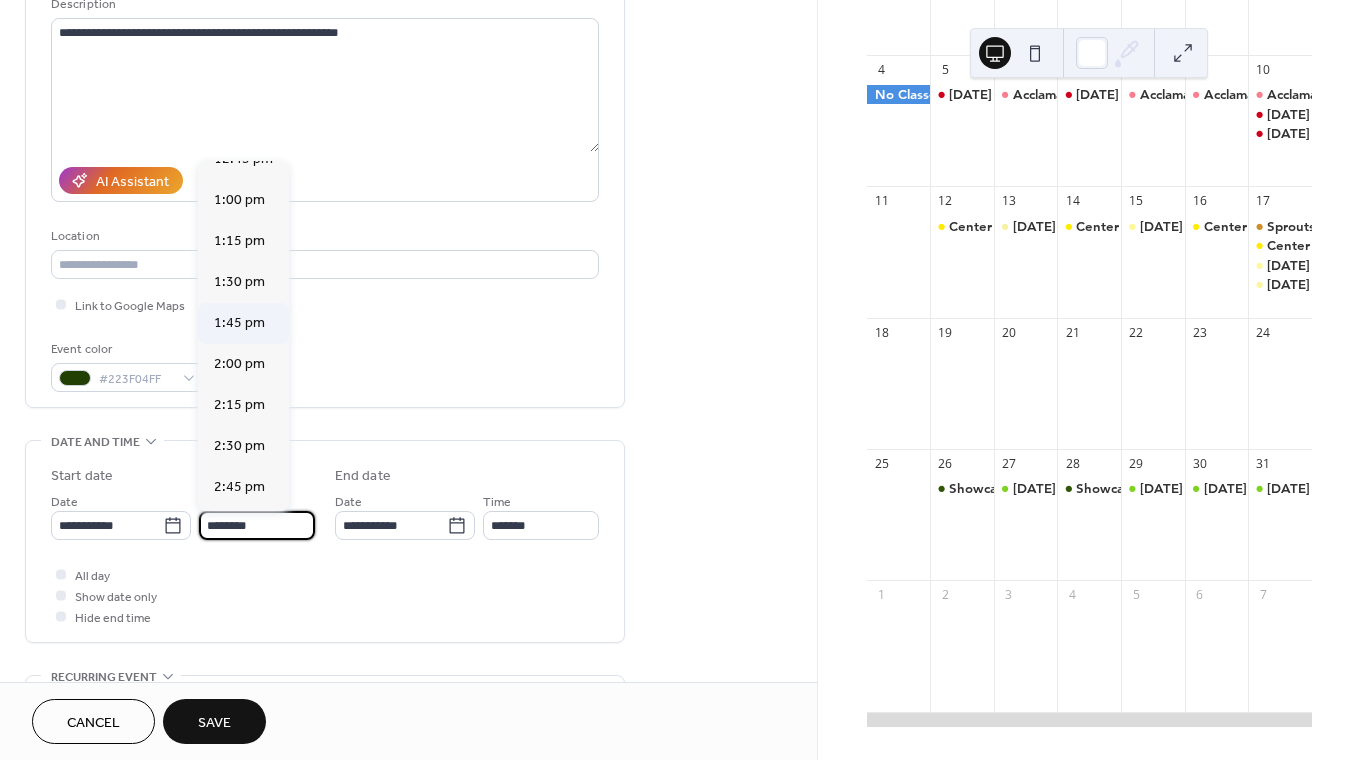 scroll, scrollTop: 2150, scrollLeft: 0, axis: vertical 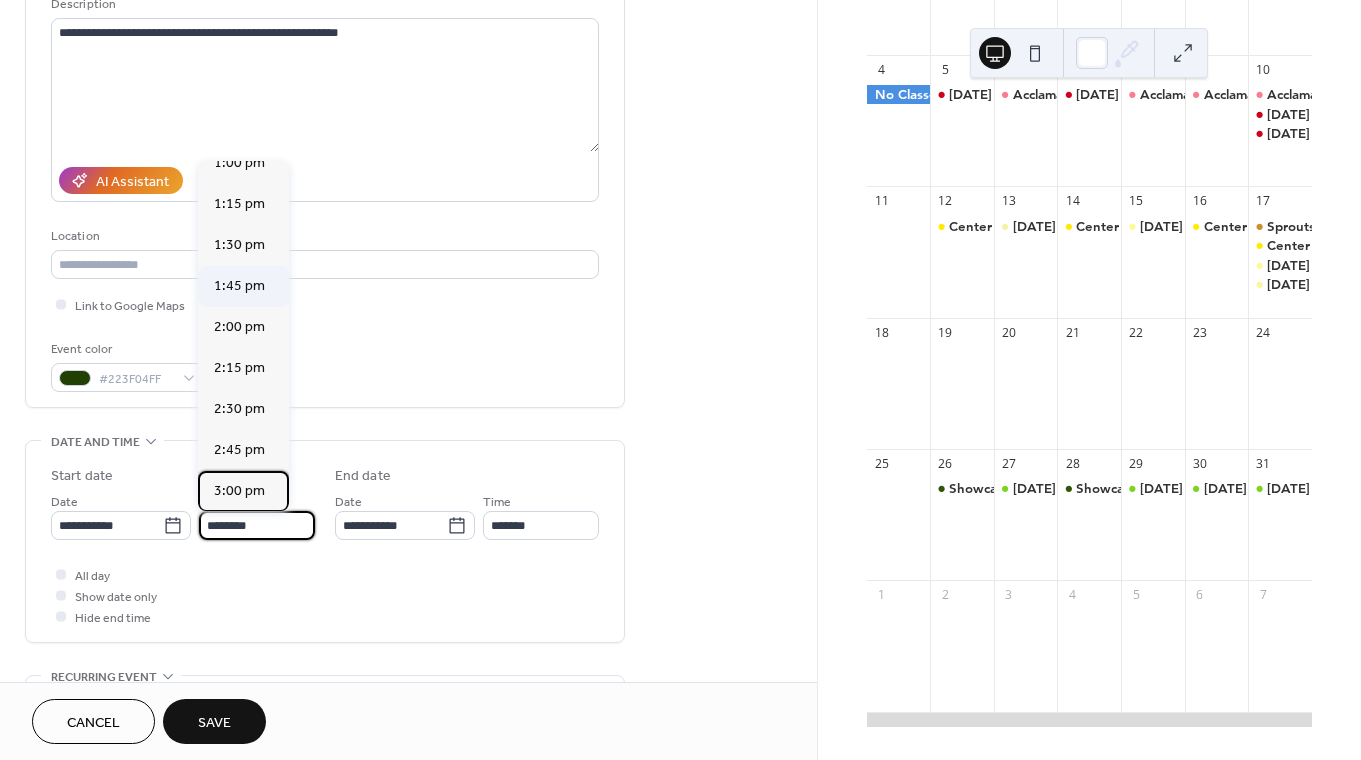 click on "3:00 pm" at bounding box center [239, 491] 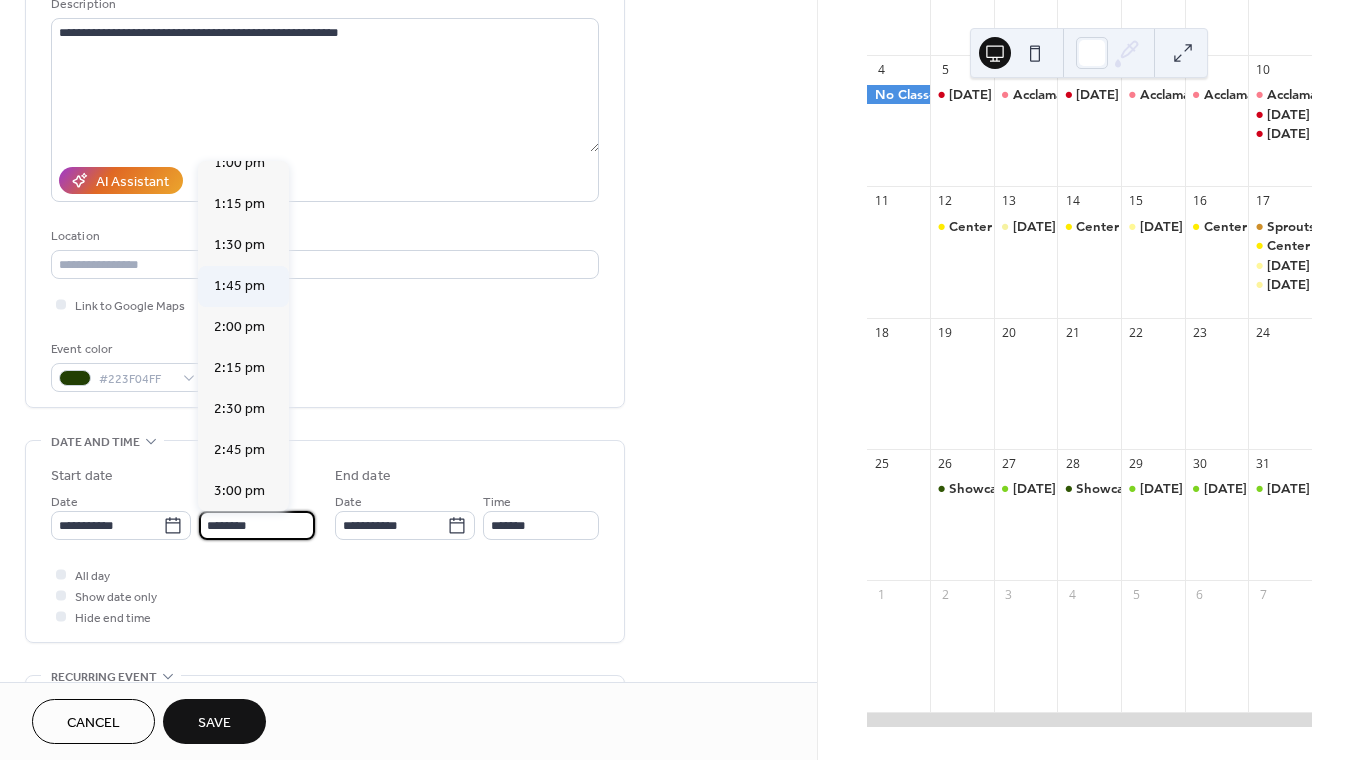 type on "*******" 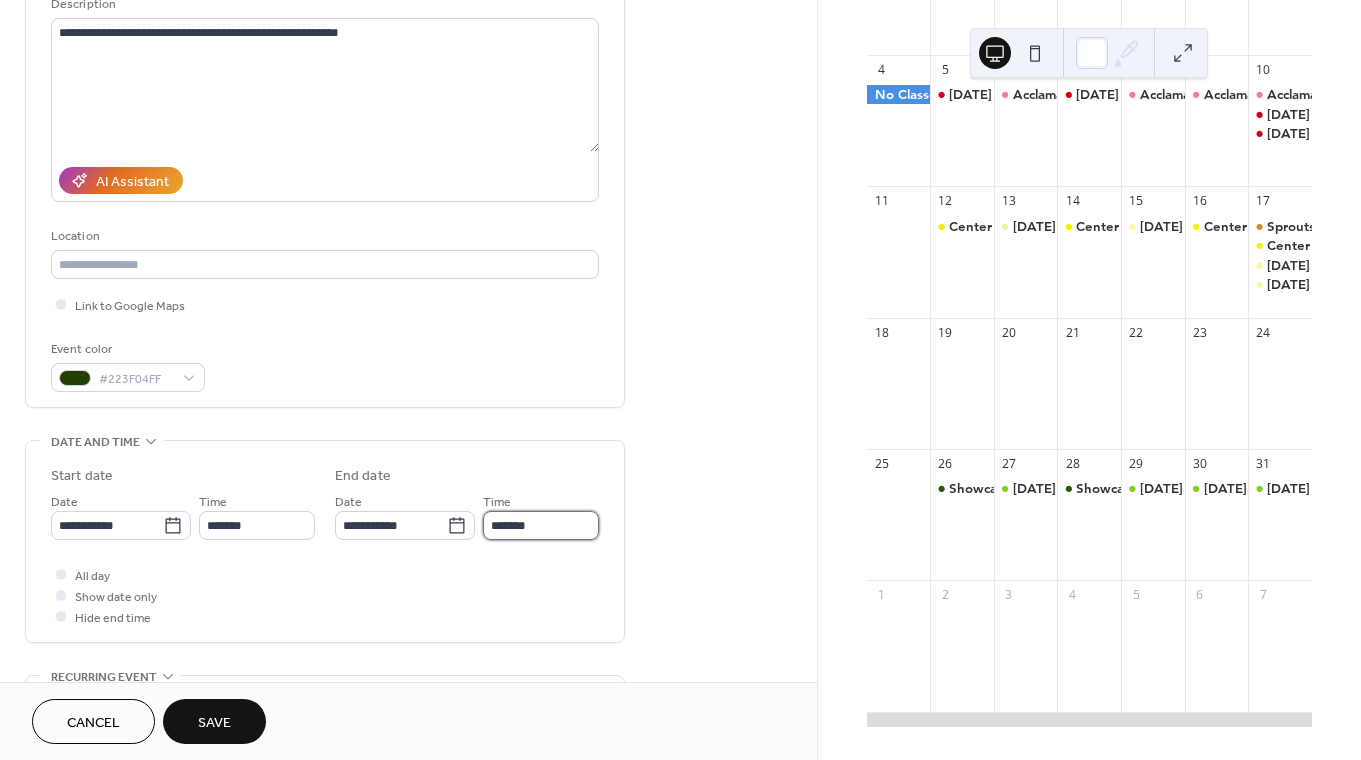 click on "*******" at bounding box center (541, 525) 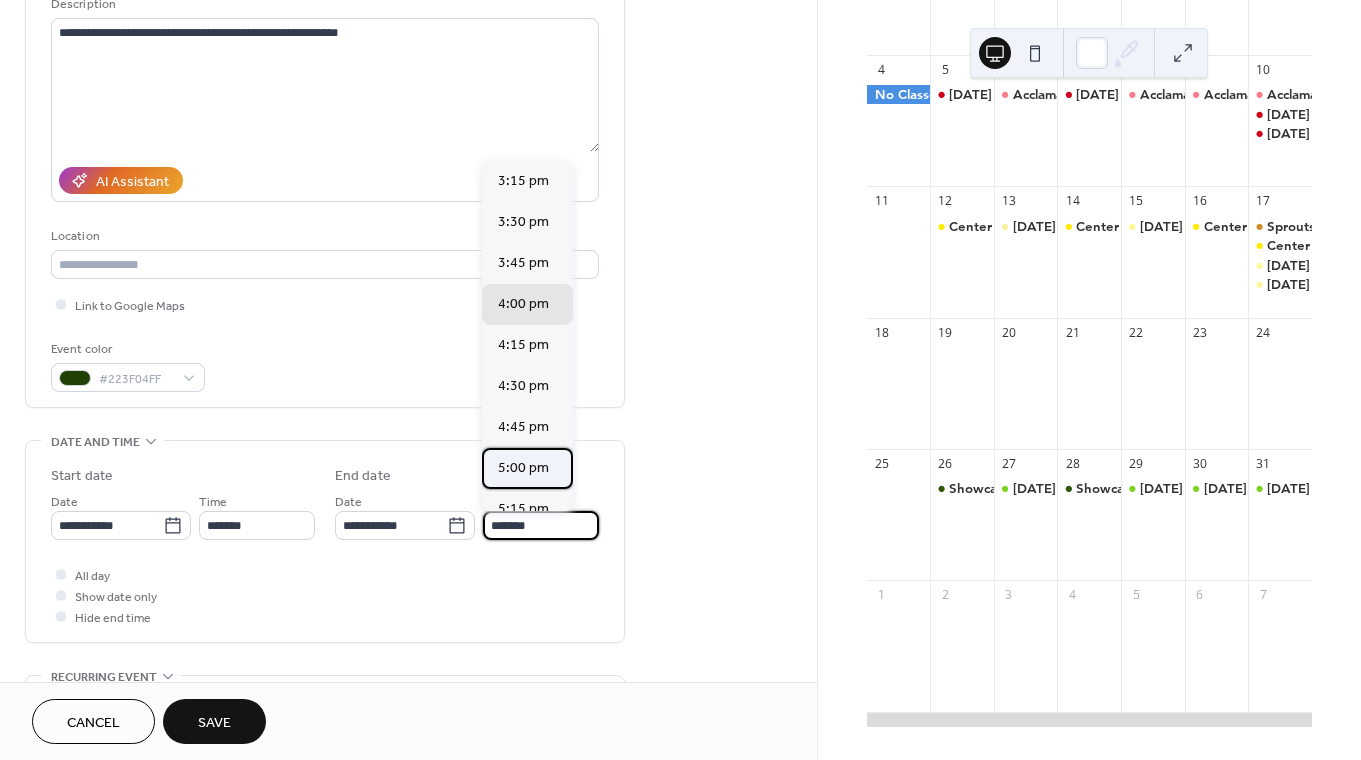 click on "5:00 pm" at bounding box center [527, 468] 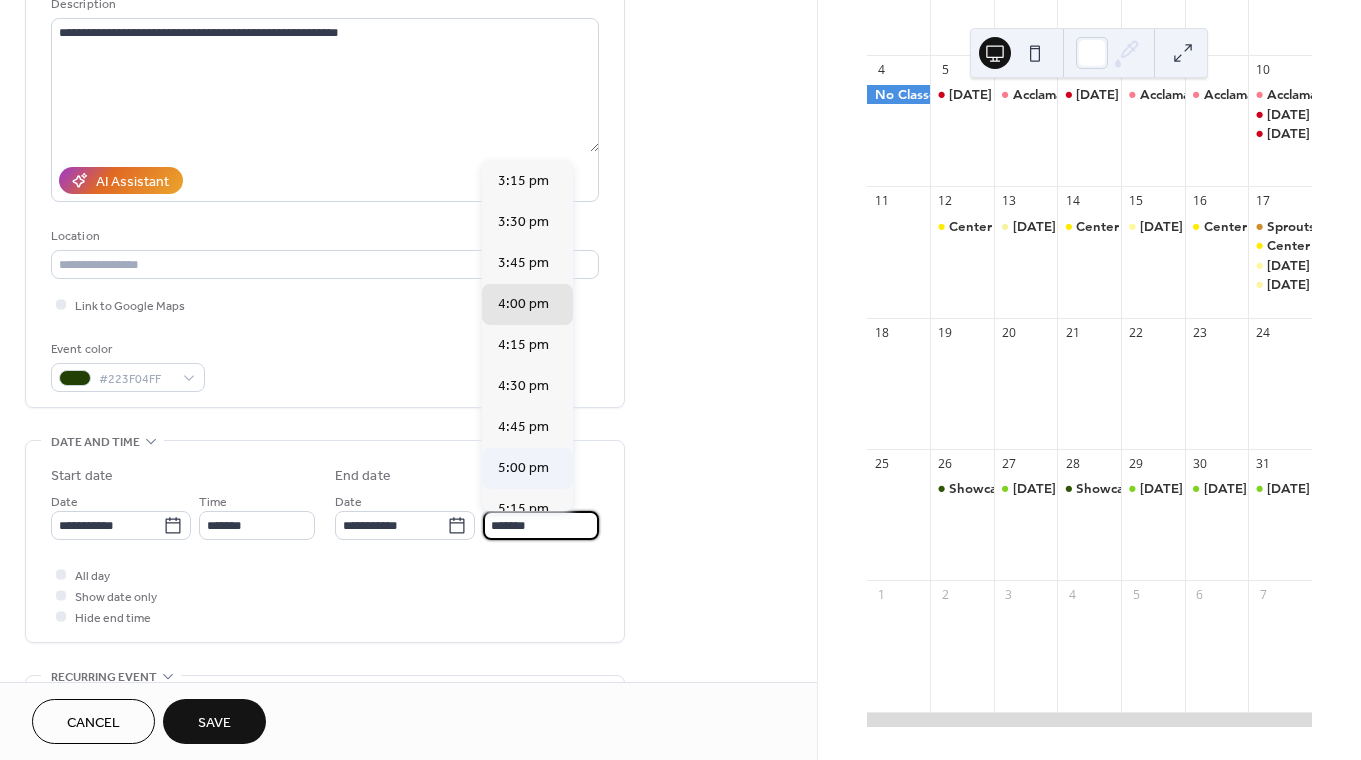 type on "*******" 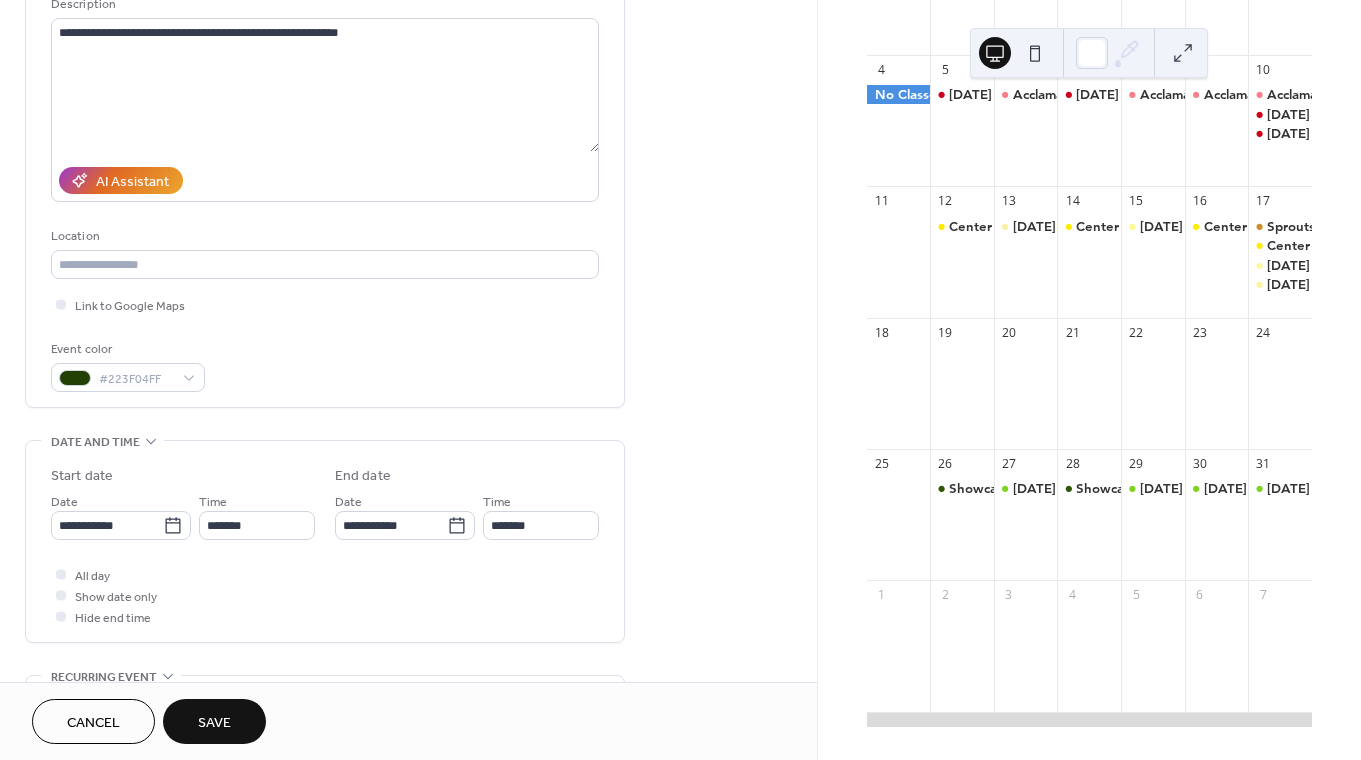 scroll, scrollTop: 272, scrollLeft: 0, axis: vertical 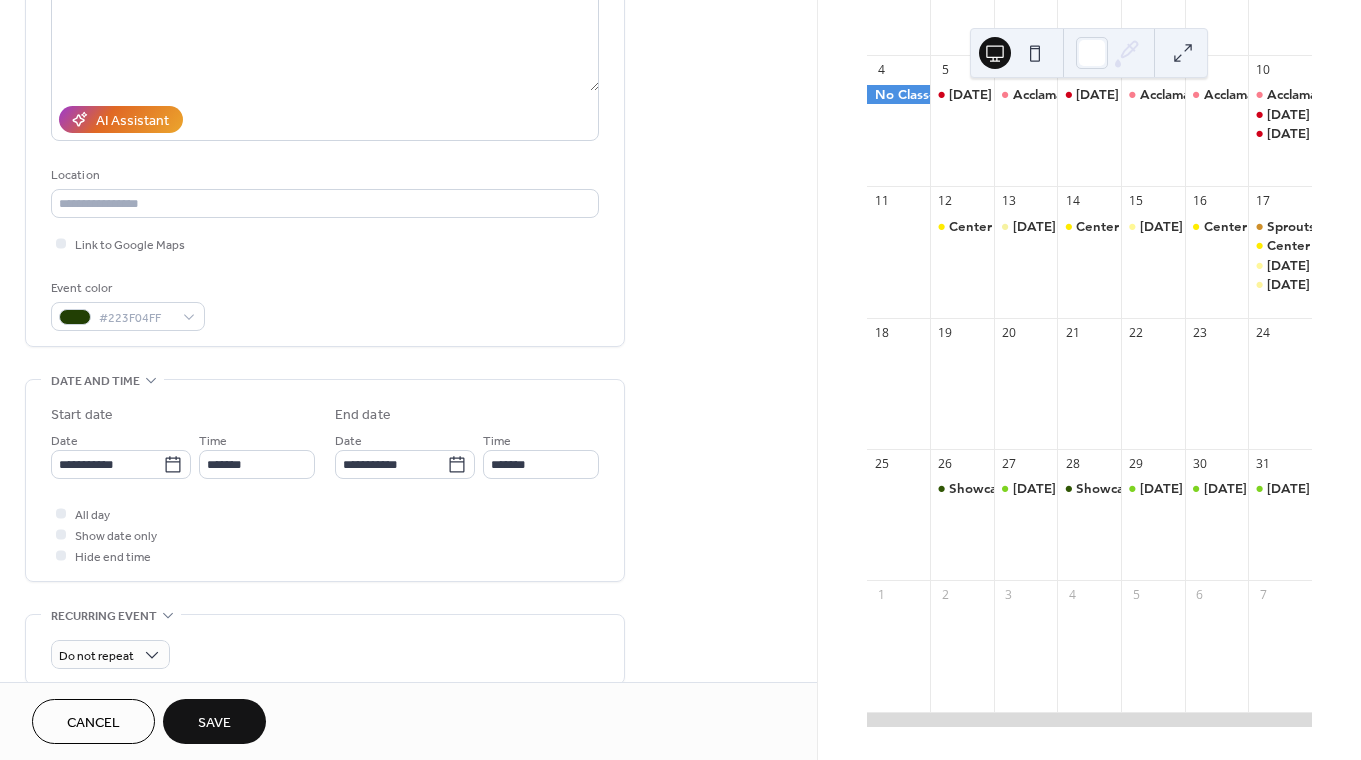 click on "Save" at bounding box center (214, 721) 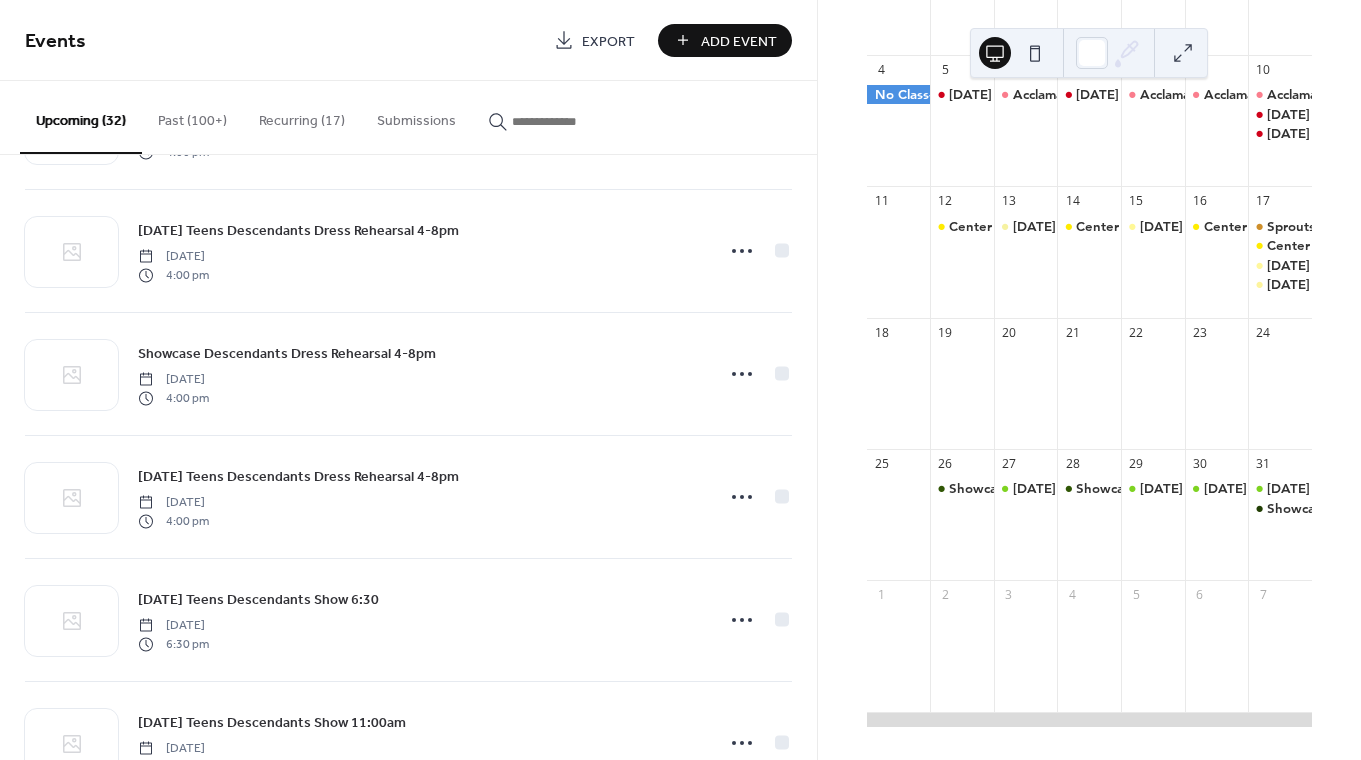 scroll, scrollTop: 3390, scrollLeft: 0, axis: vertical 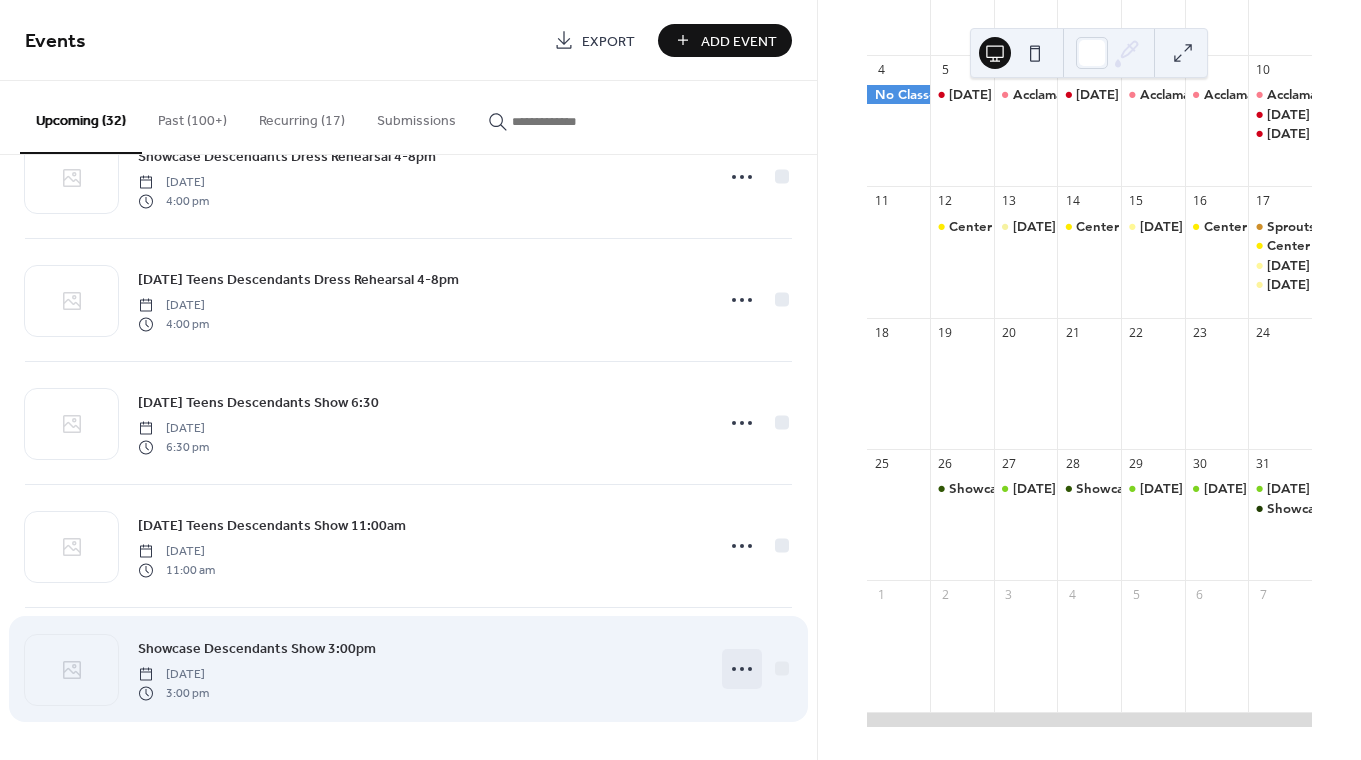 click 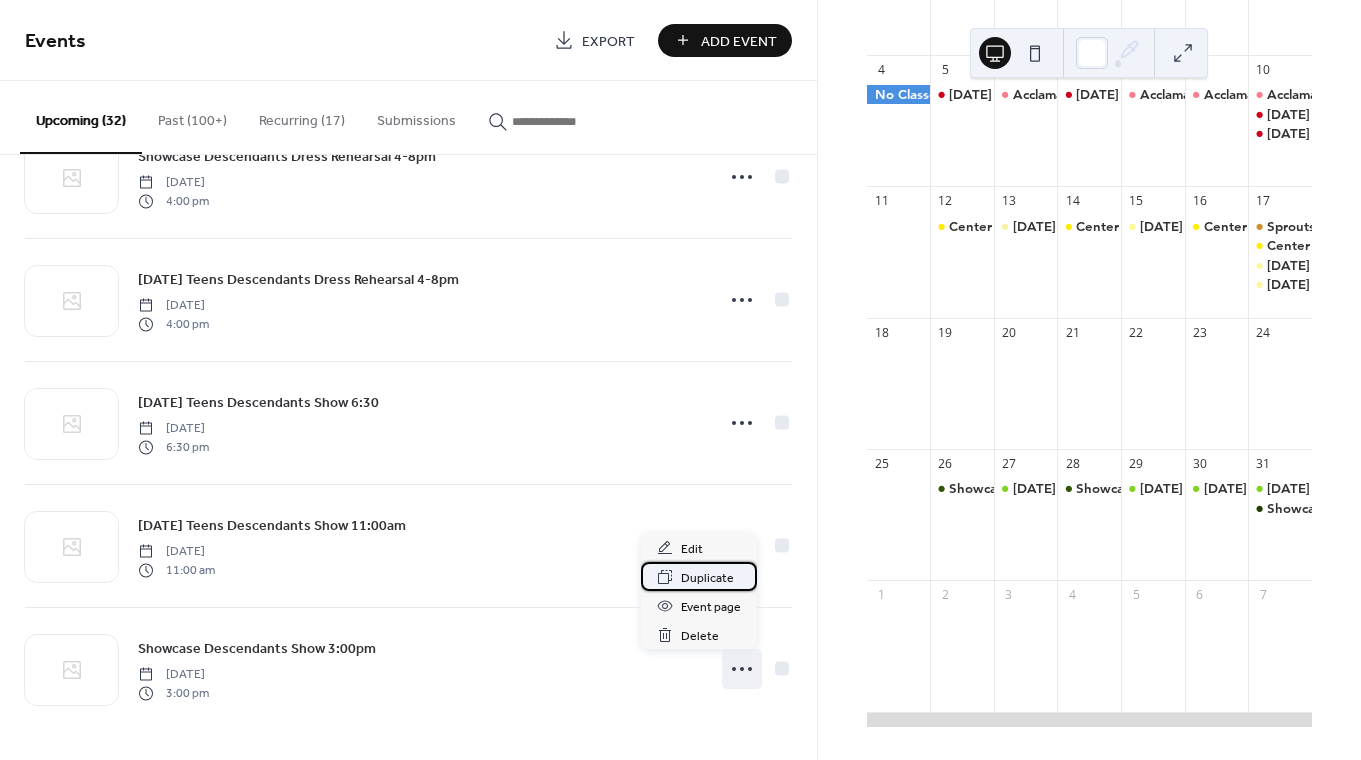 click on "Duplicate" at bounding box center (707, 578) 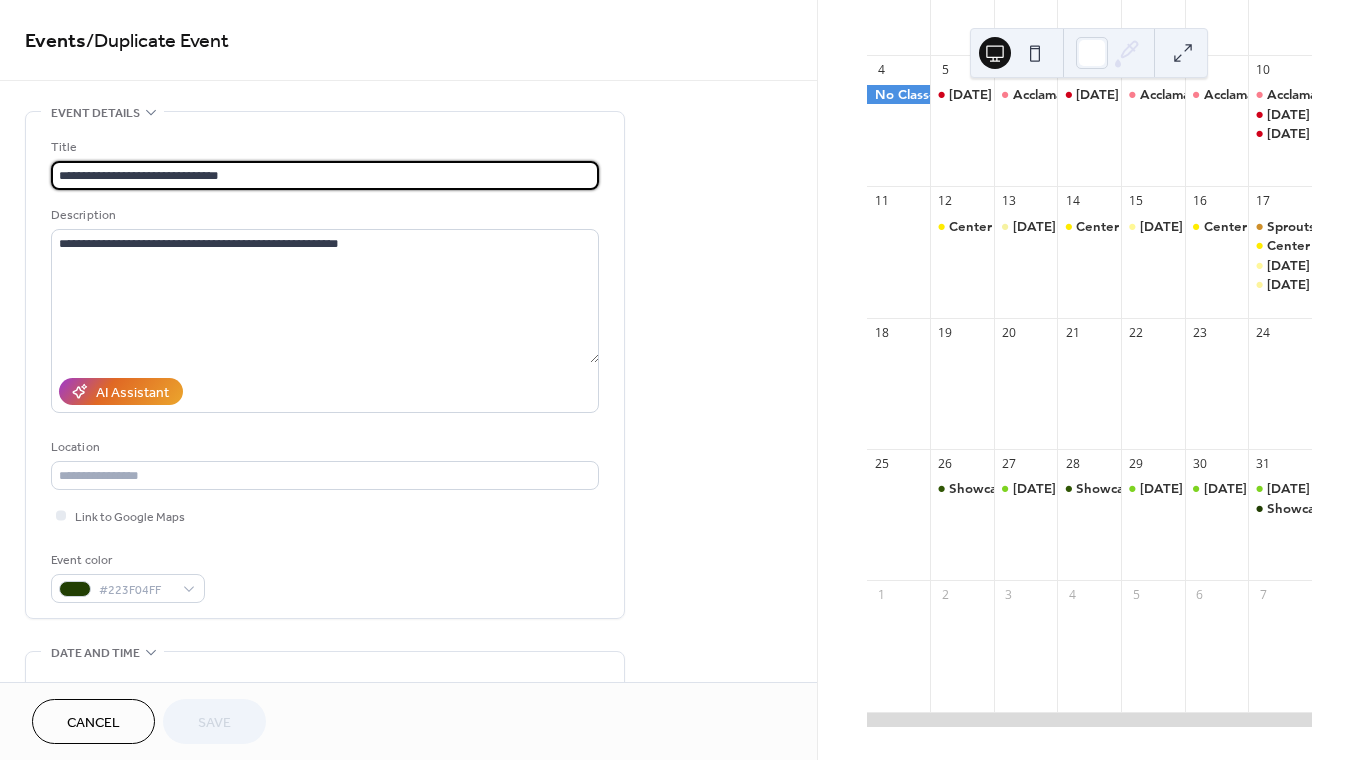 click on "**********" at bounding box center [325, 175] 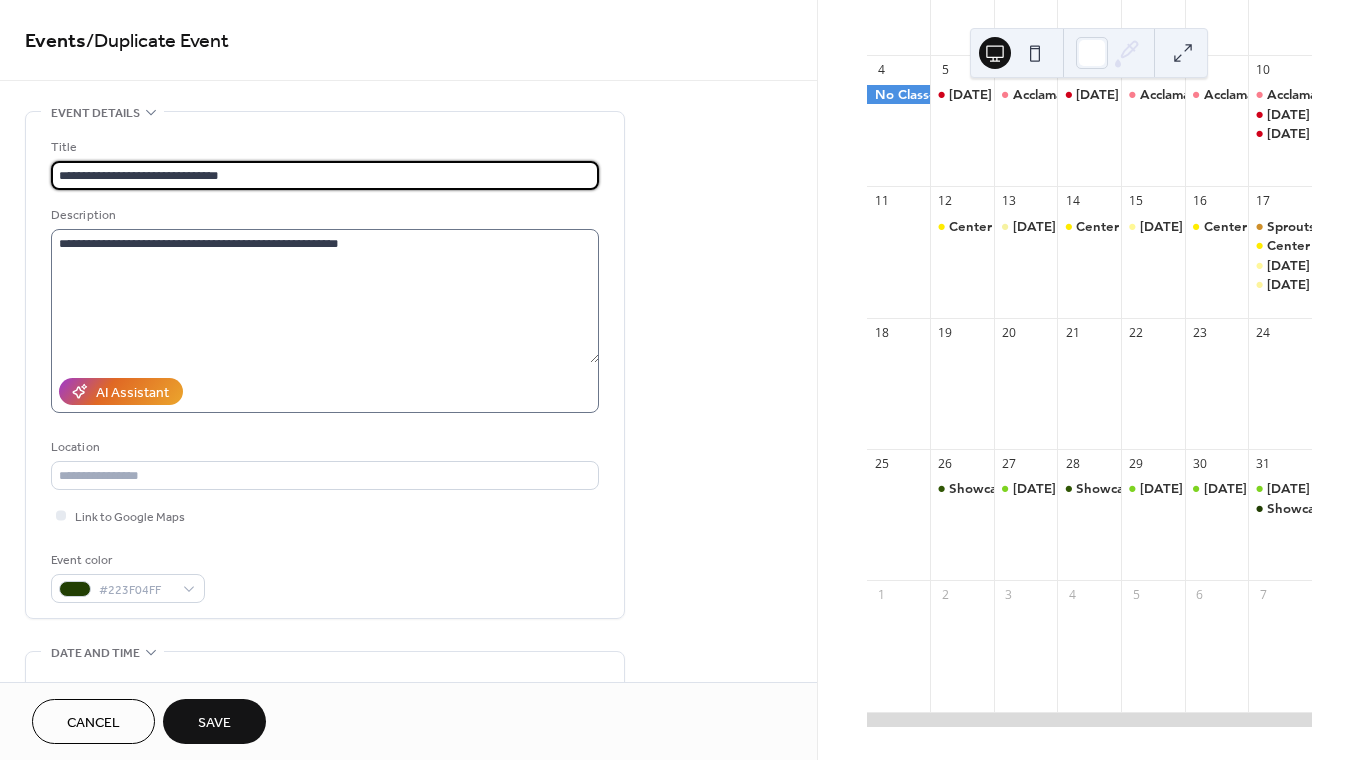type on "**********" 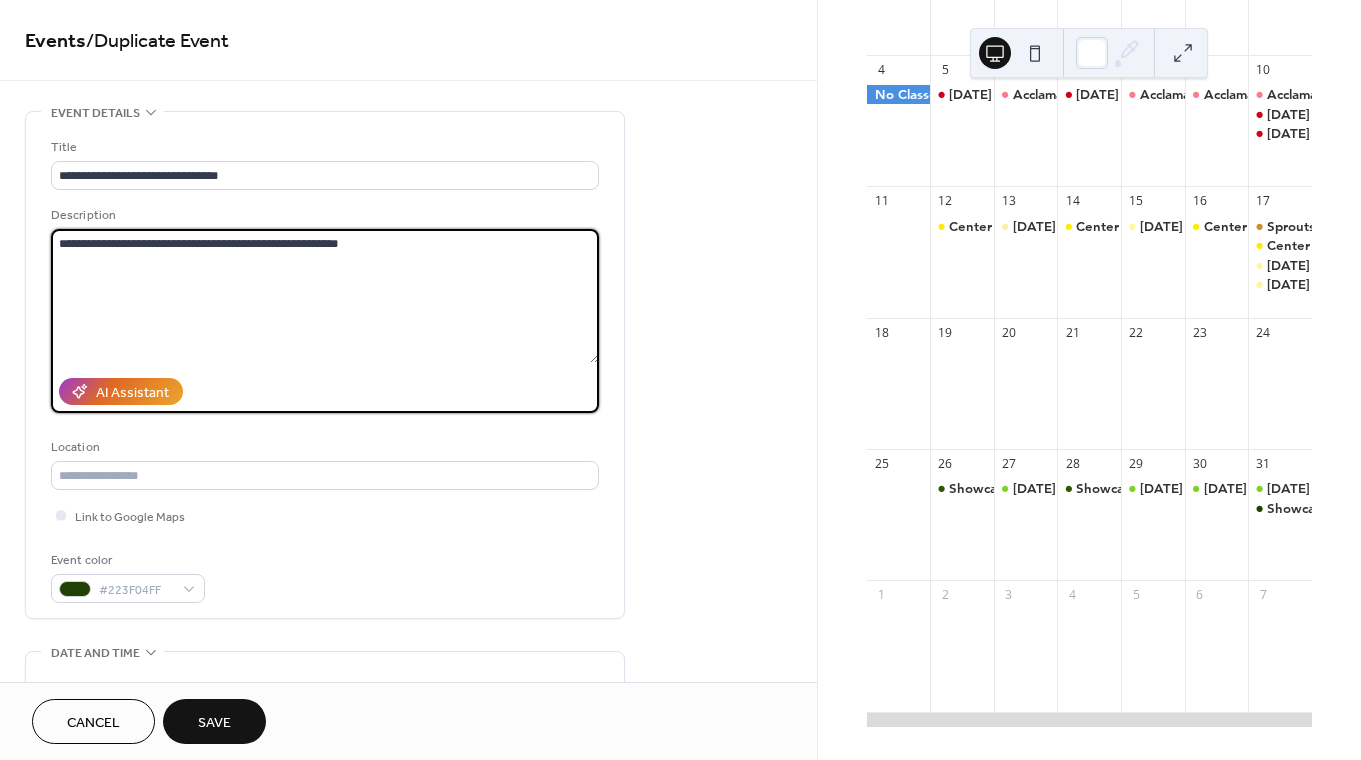 click on "**********" at bounding box center (325, 296) 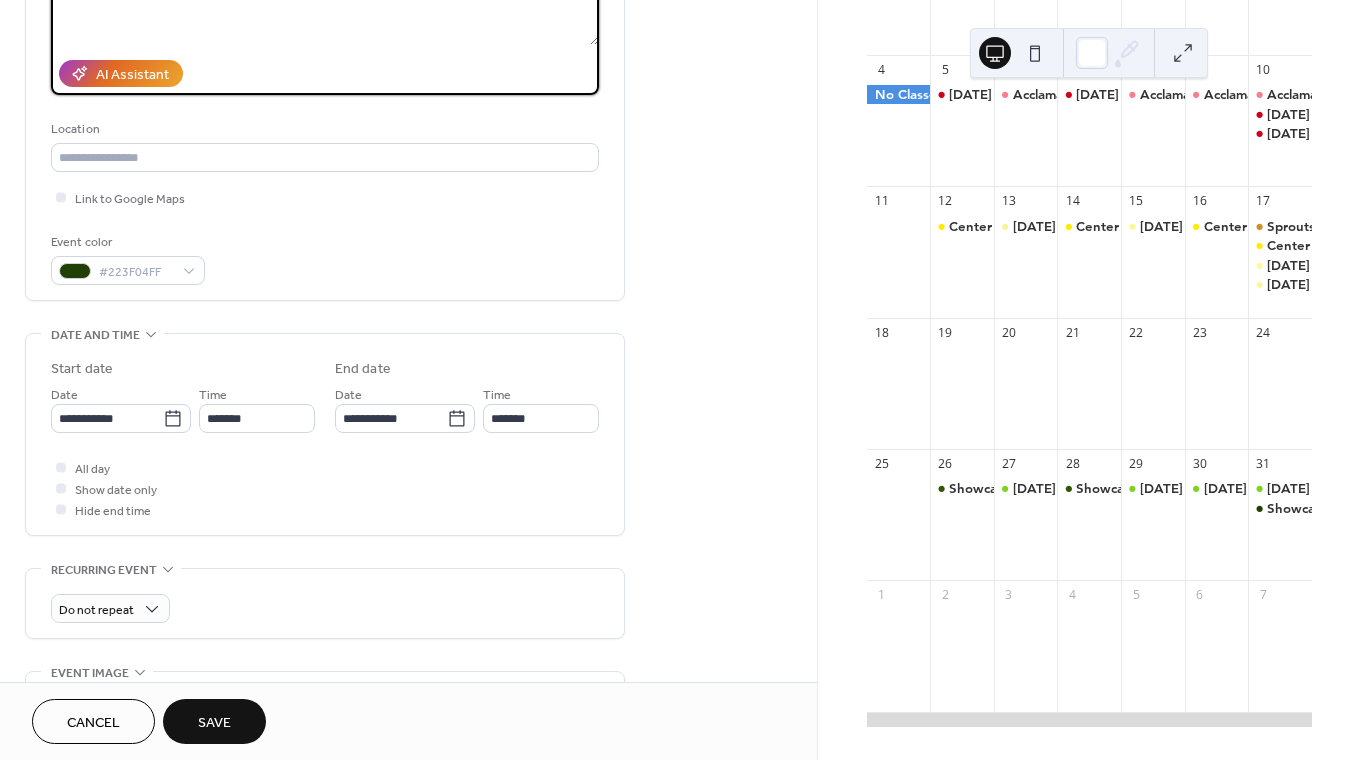scroll, scrollTop: 330, scrollLeft: 0, axis: vertical 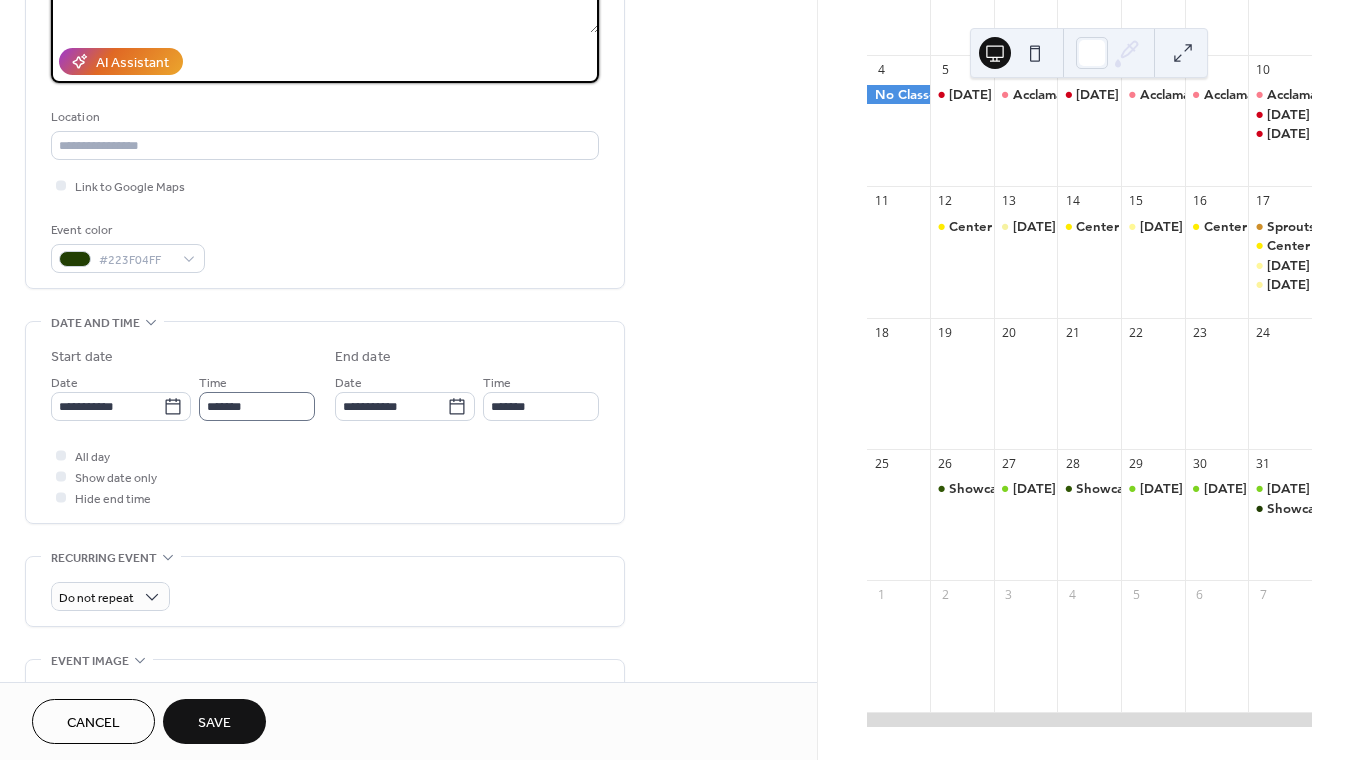 type on "**********" 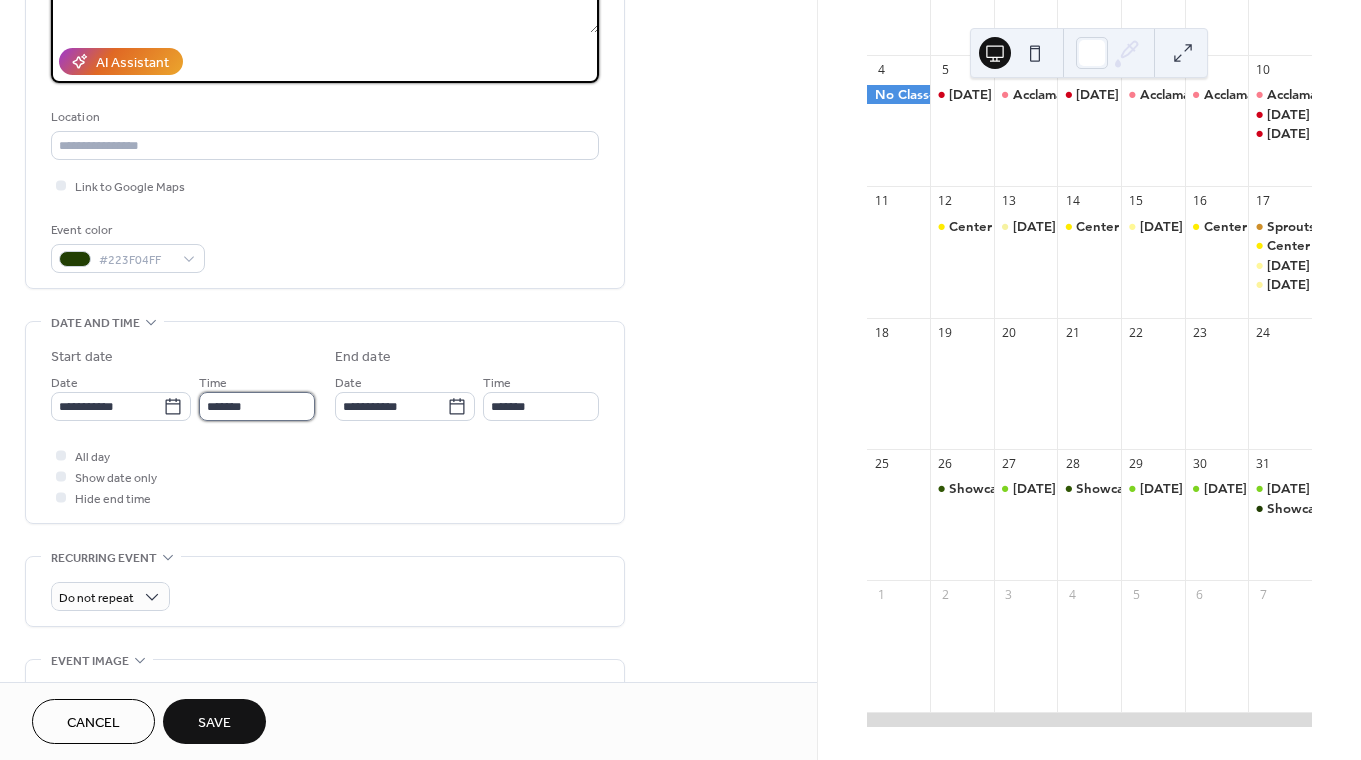 click on "*******" at bounding box center [257, 406] 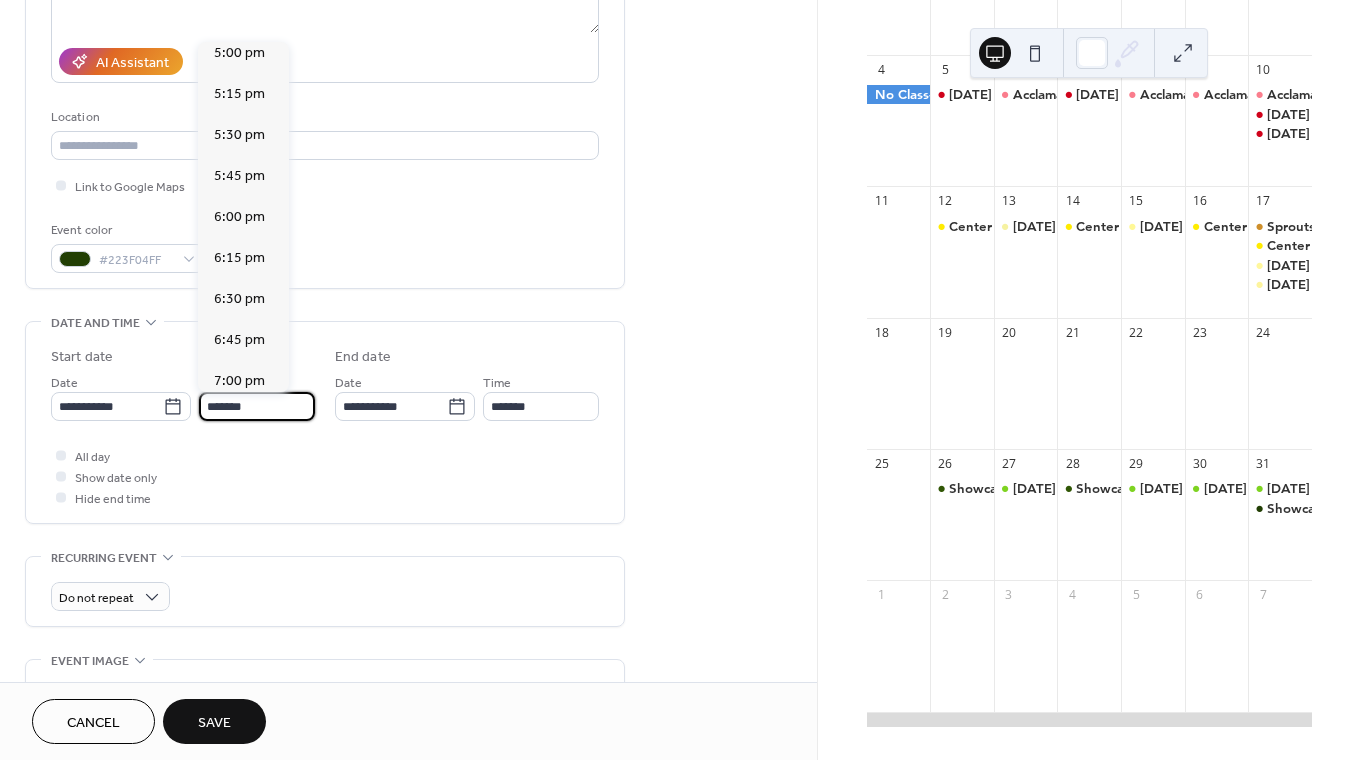 scroll, scrollTop: 2803, scrollLeft: 0, axis: vertical 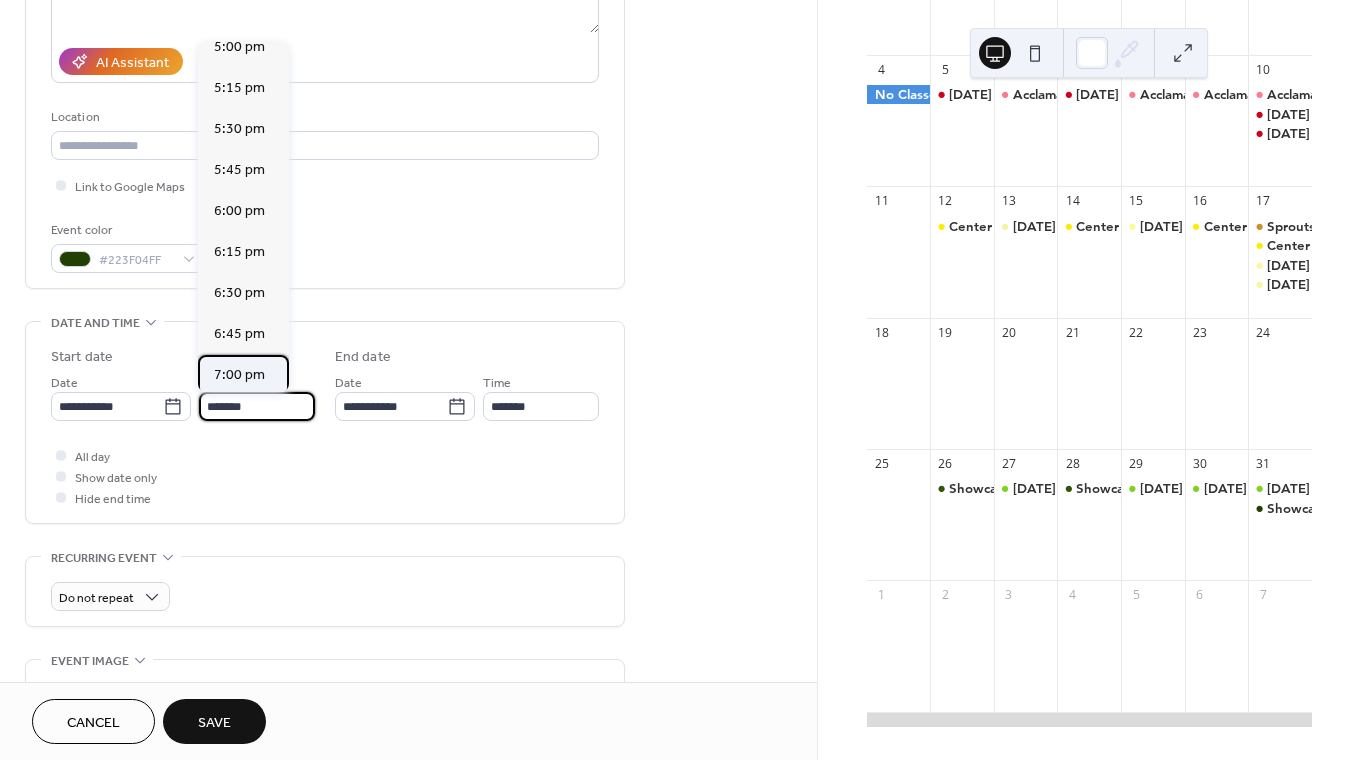 click on "7:00 pm" at bounding box center (243, 375) 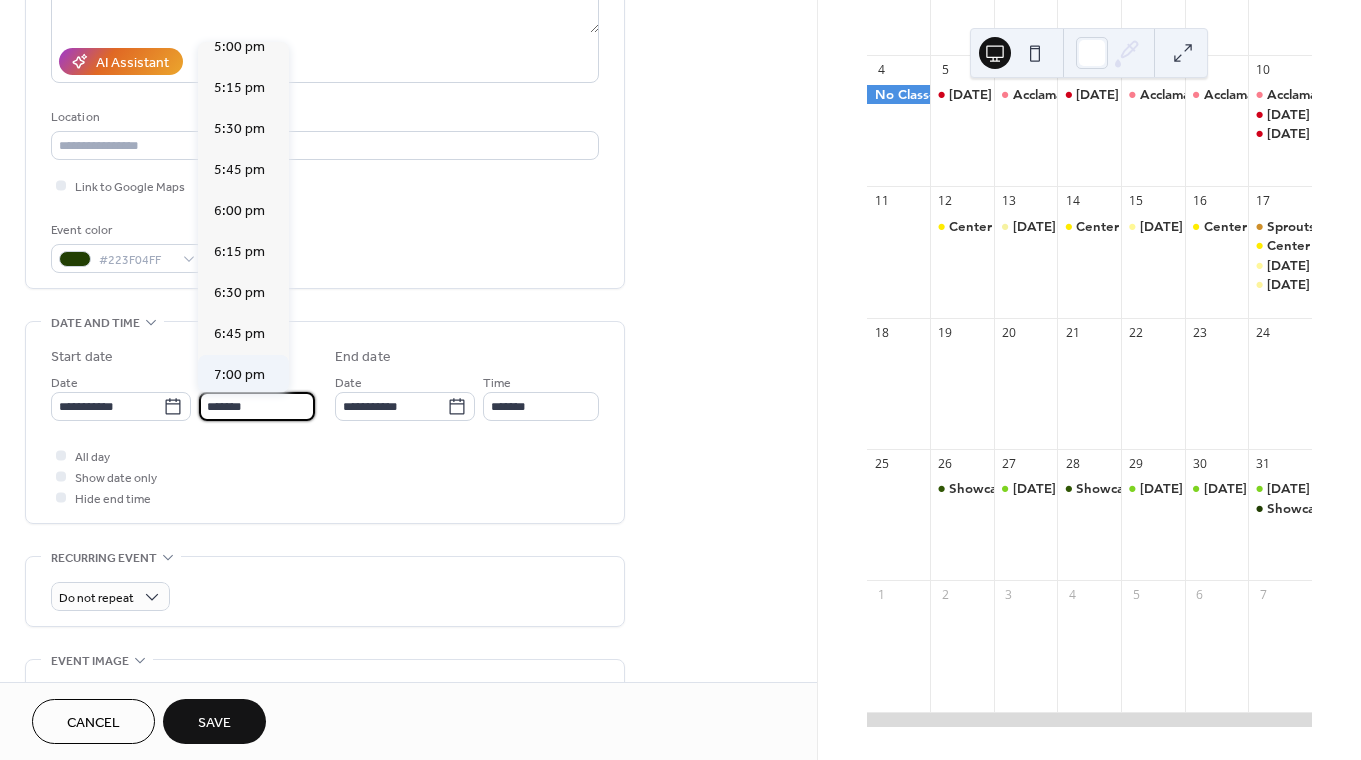 type 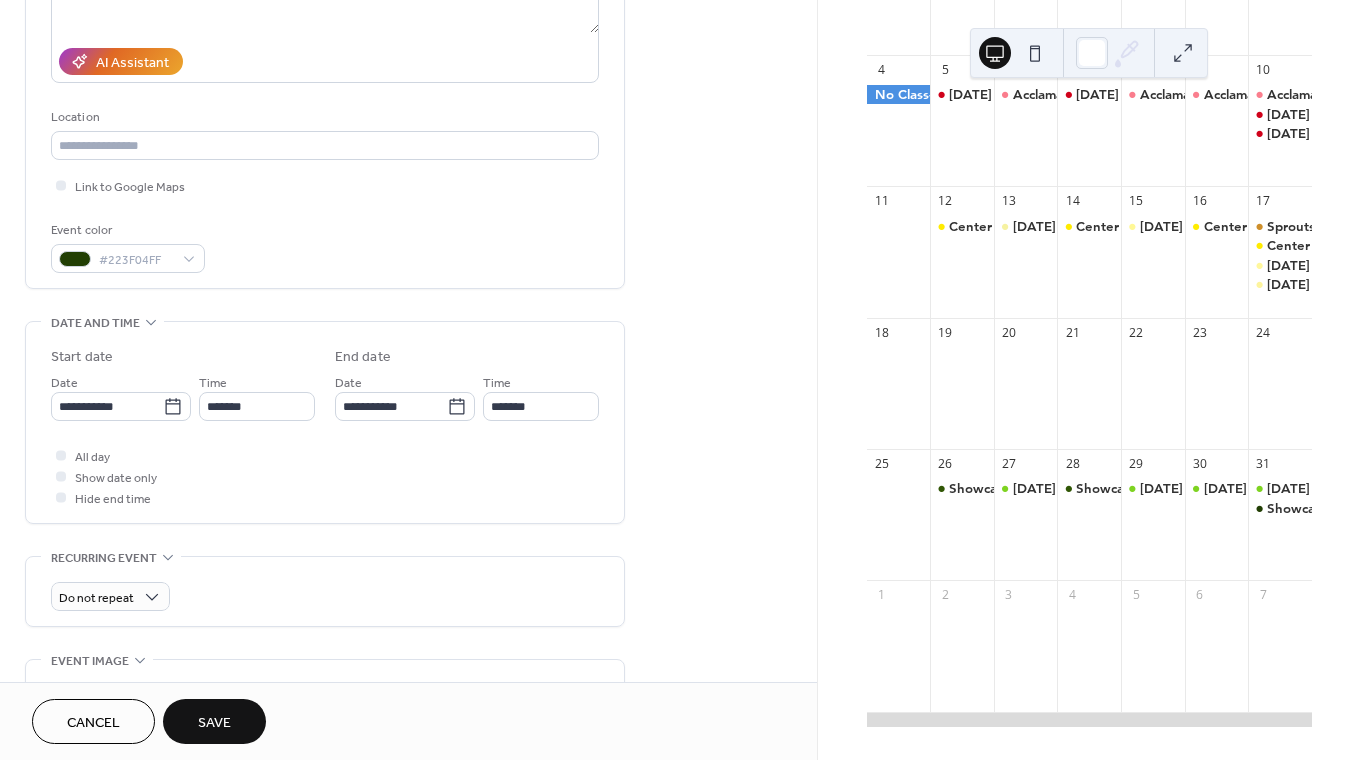 click on "Save" at bounding box center (214, 721) 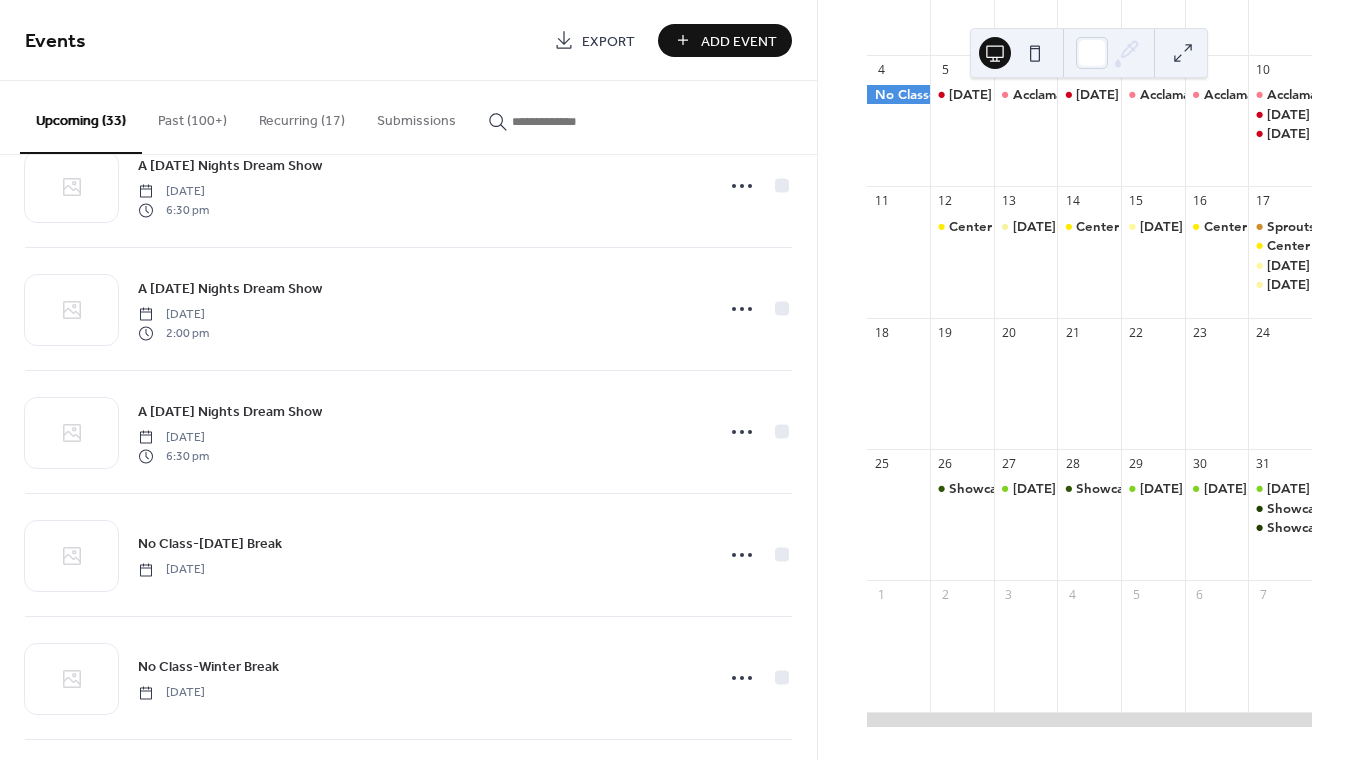 scroll, scrollTop: 0, scrollLeft: 0, axis: both 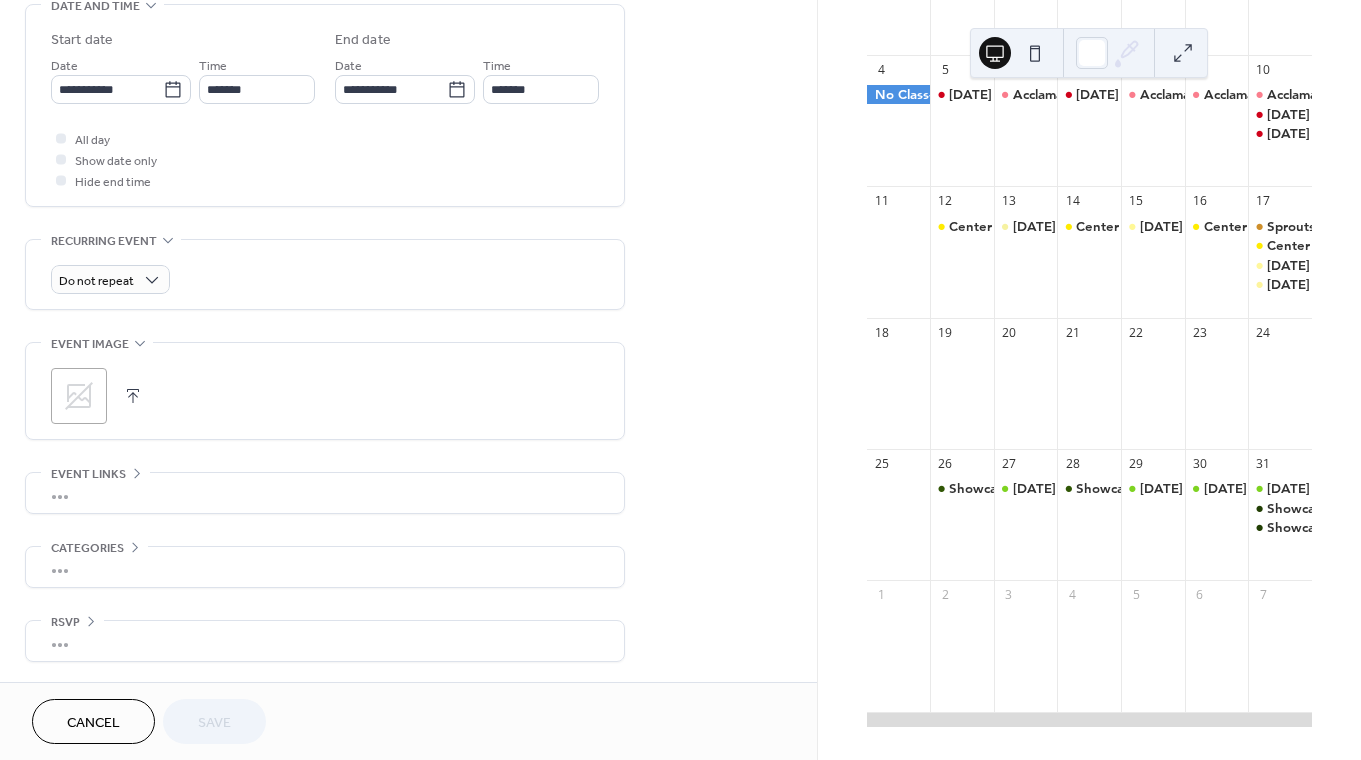 click on "Cancel" at bounding box center (93, 723) 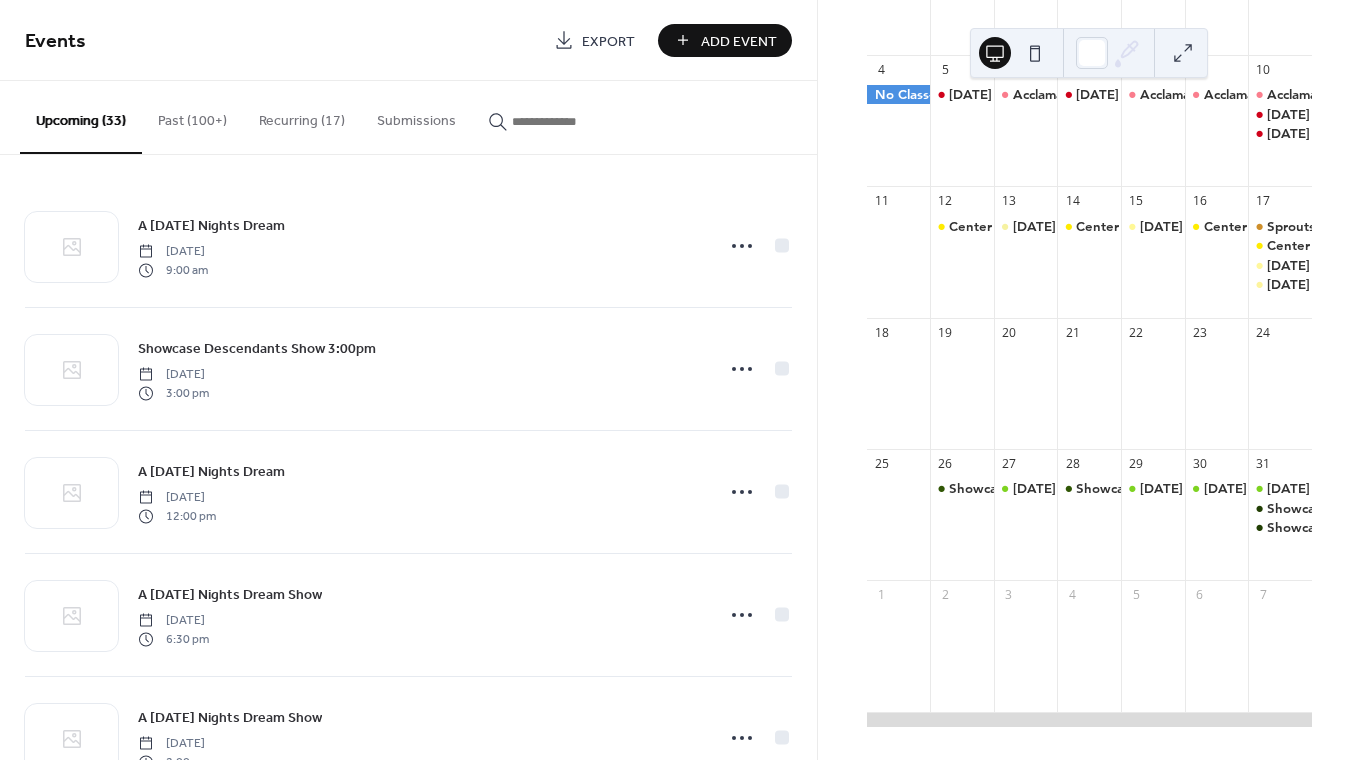 click on "Add Event" at bounding box center [739, 41] 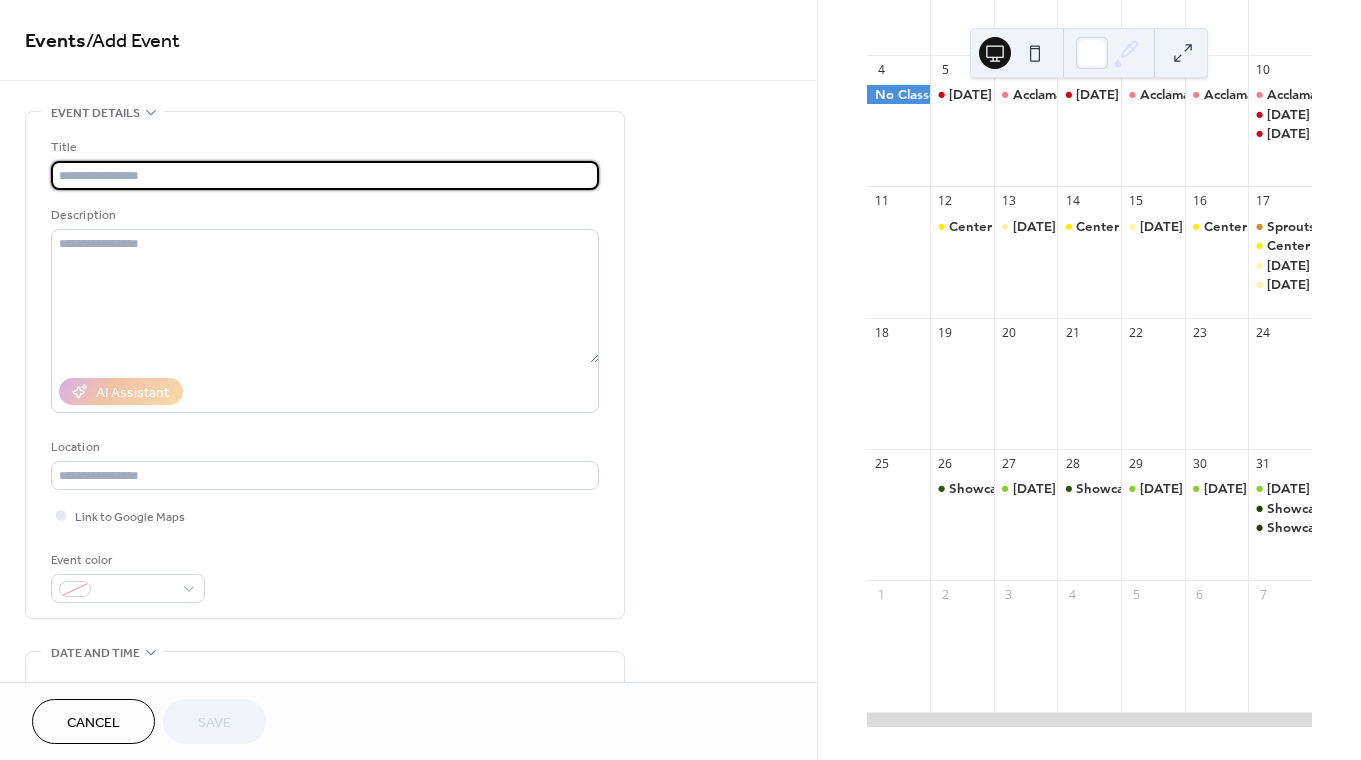 scroll, scrollTop: 0, scrollLeft: 0, axis: both 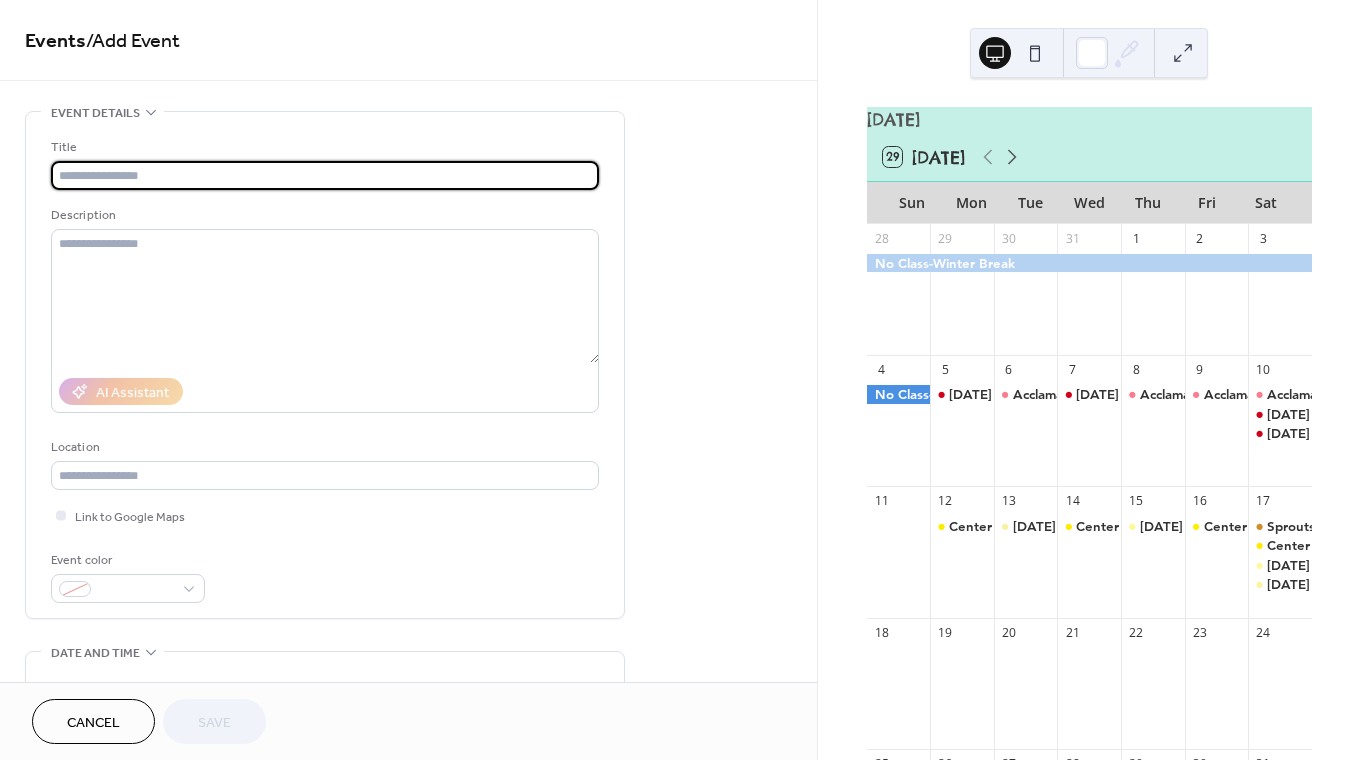 click 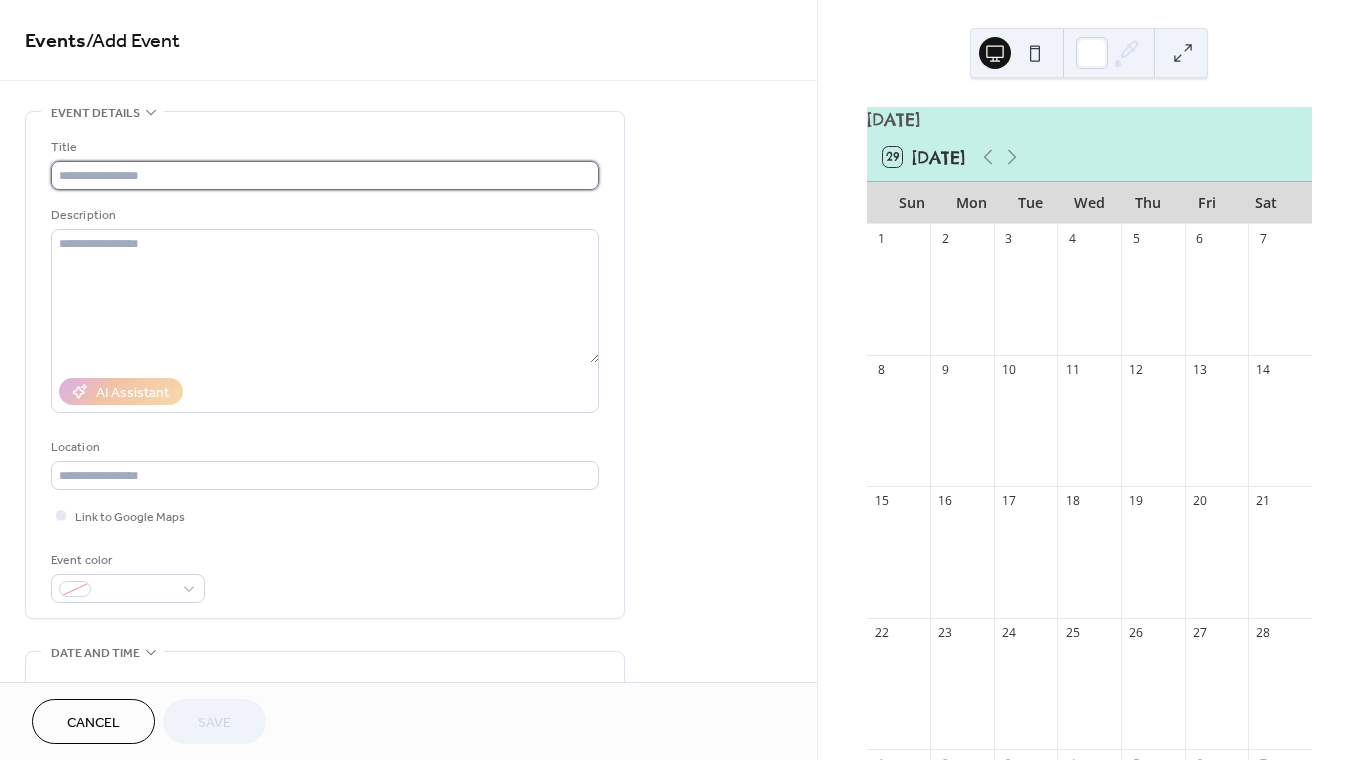 click at bounding box center [325, 175] 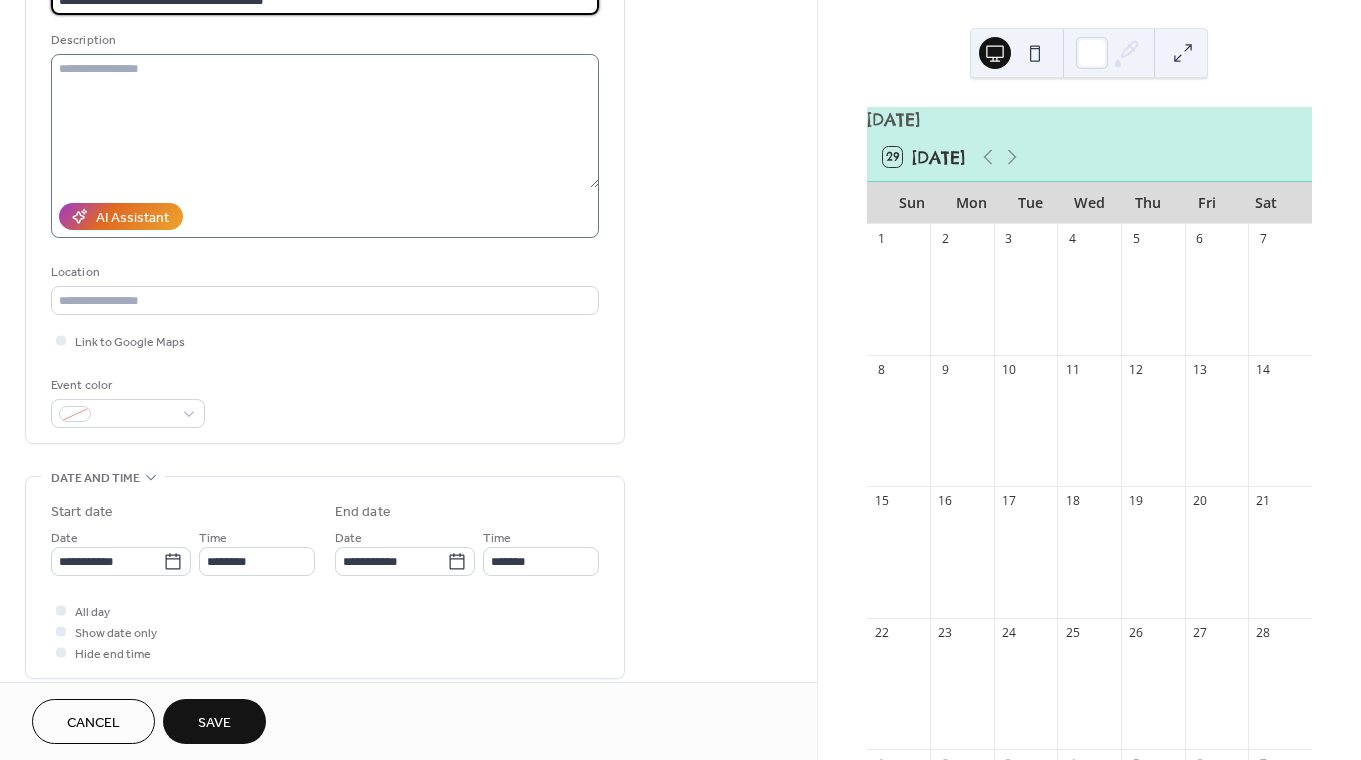 scroll, scrollTop: 191, scrollLeft: 0, axis: vertical 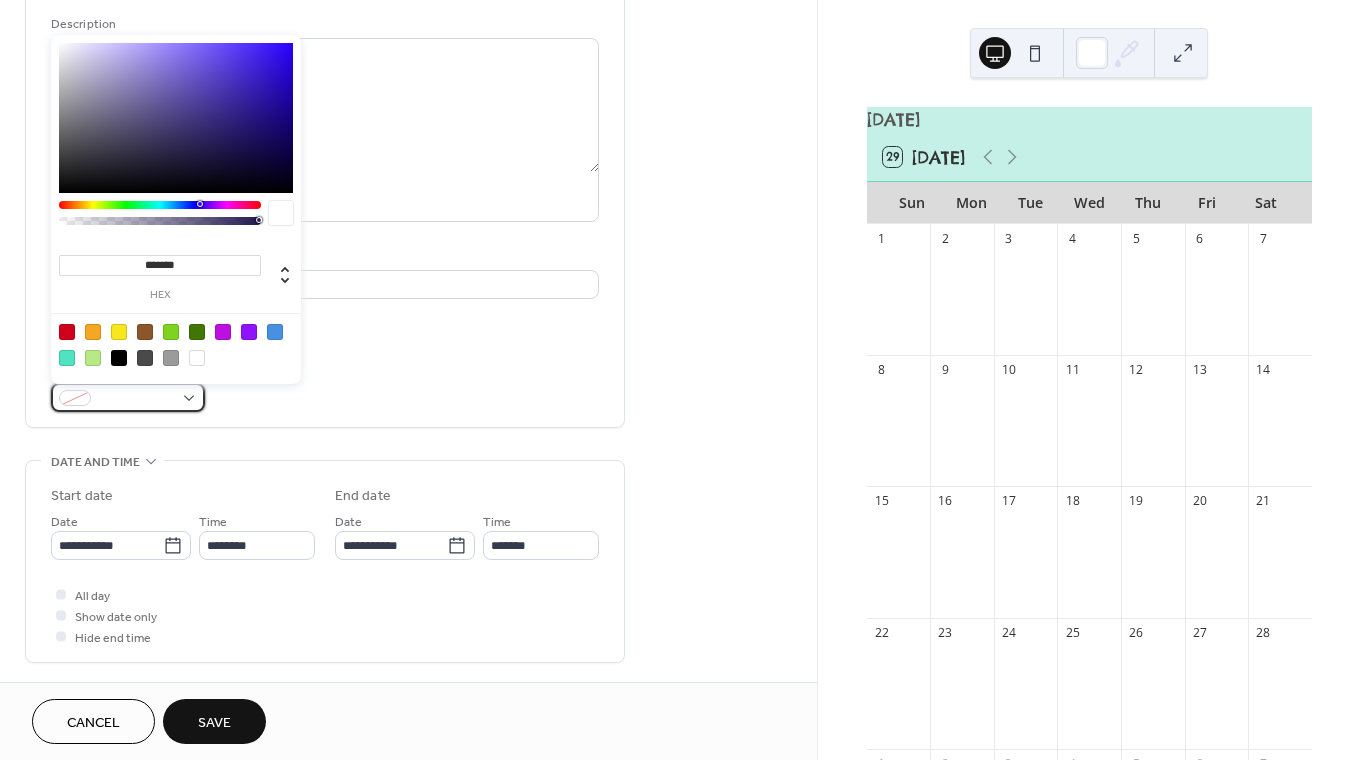 click at bounding box center [136, 399] 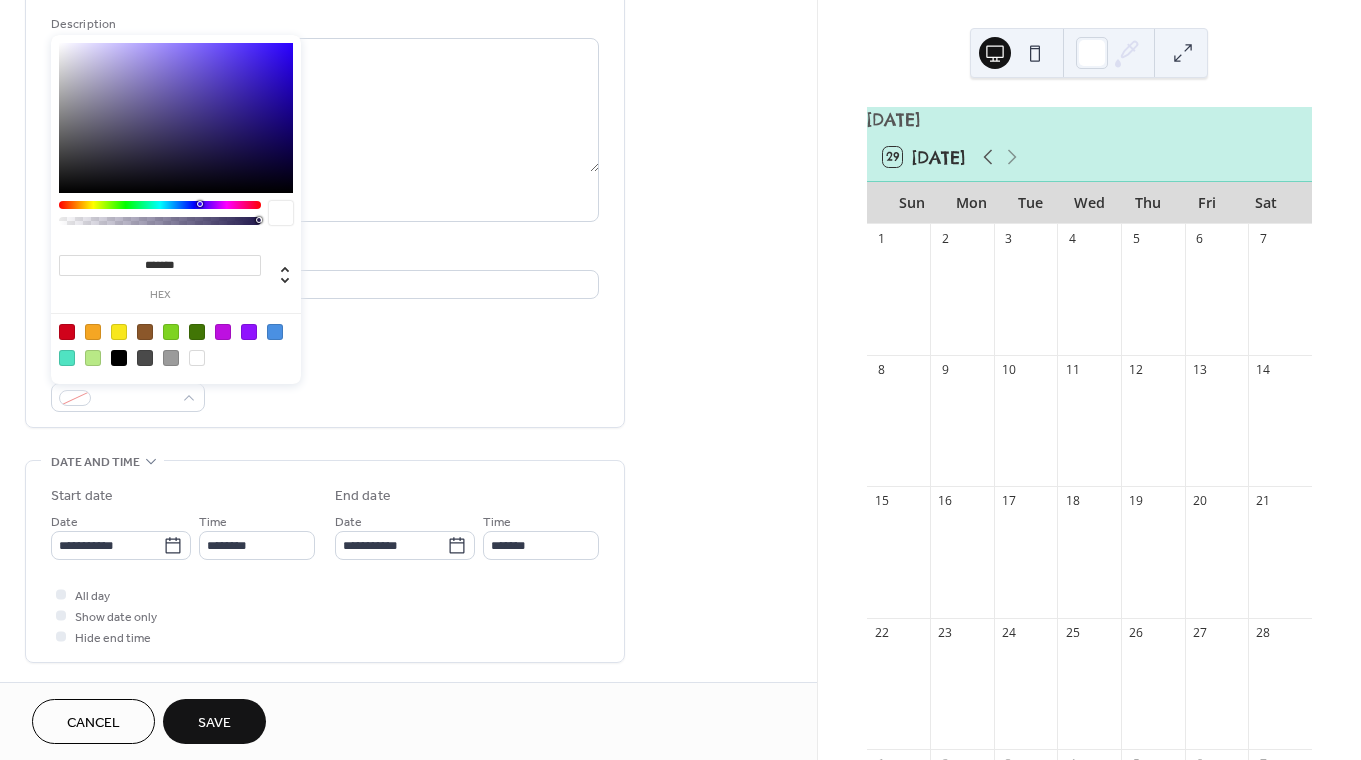 click 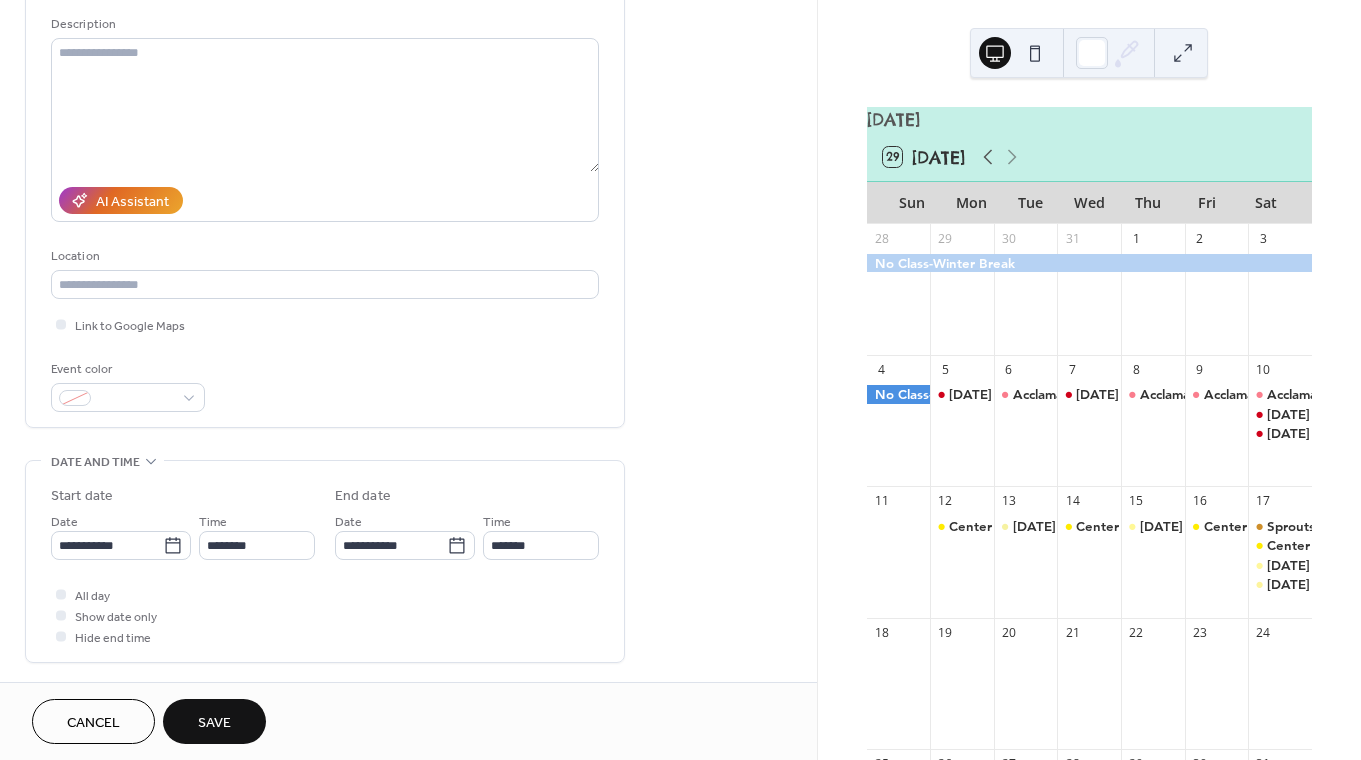 click 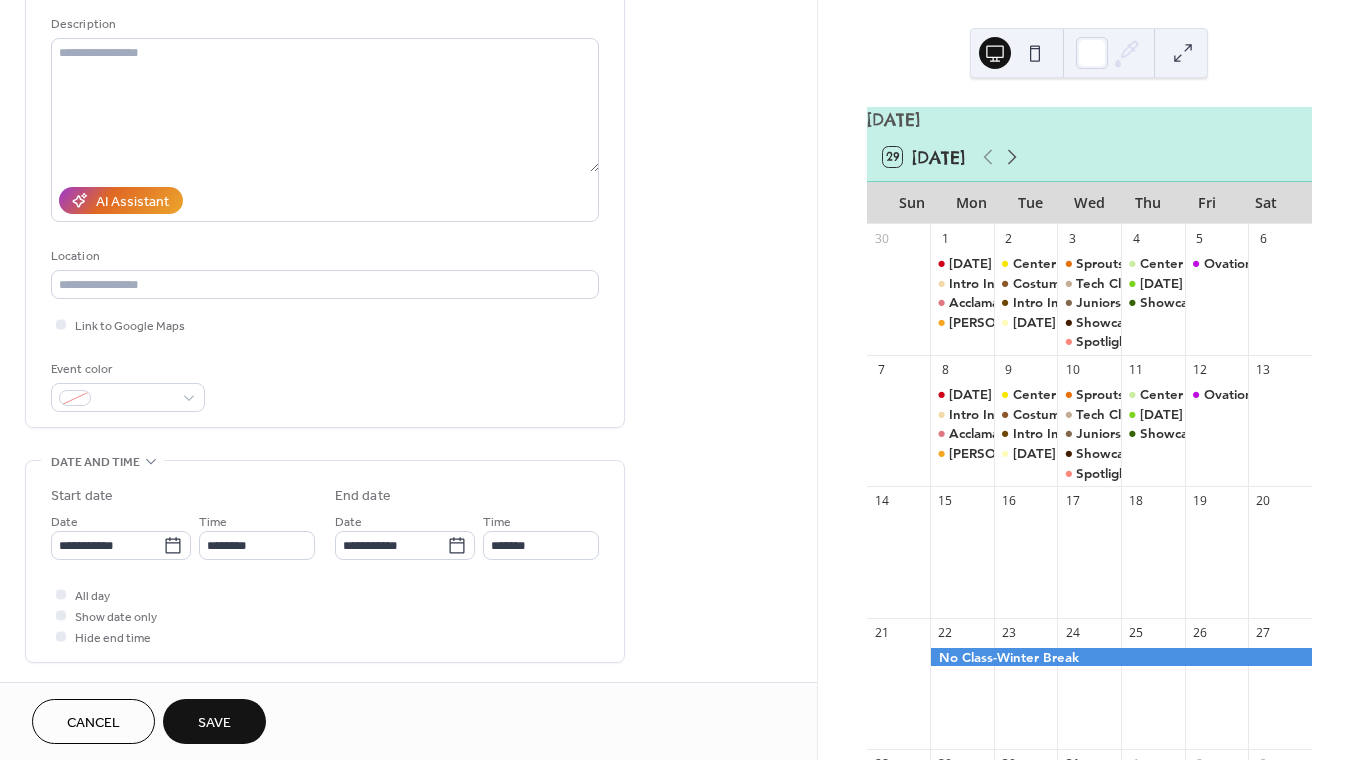 click 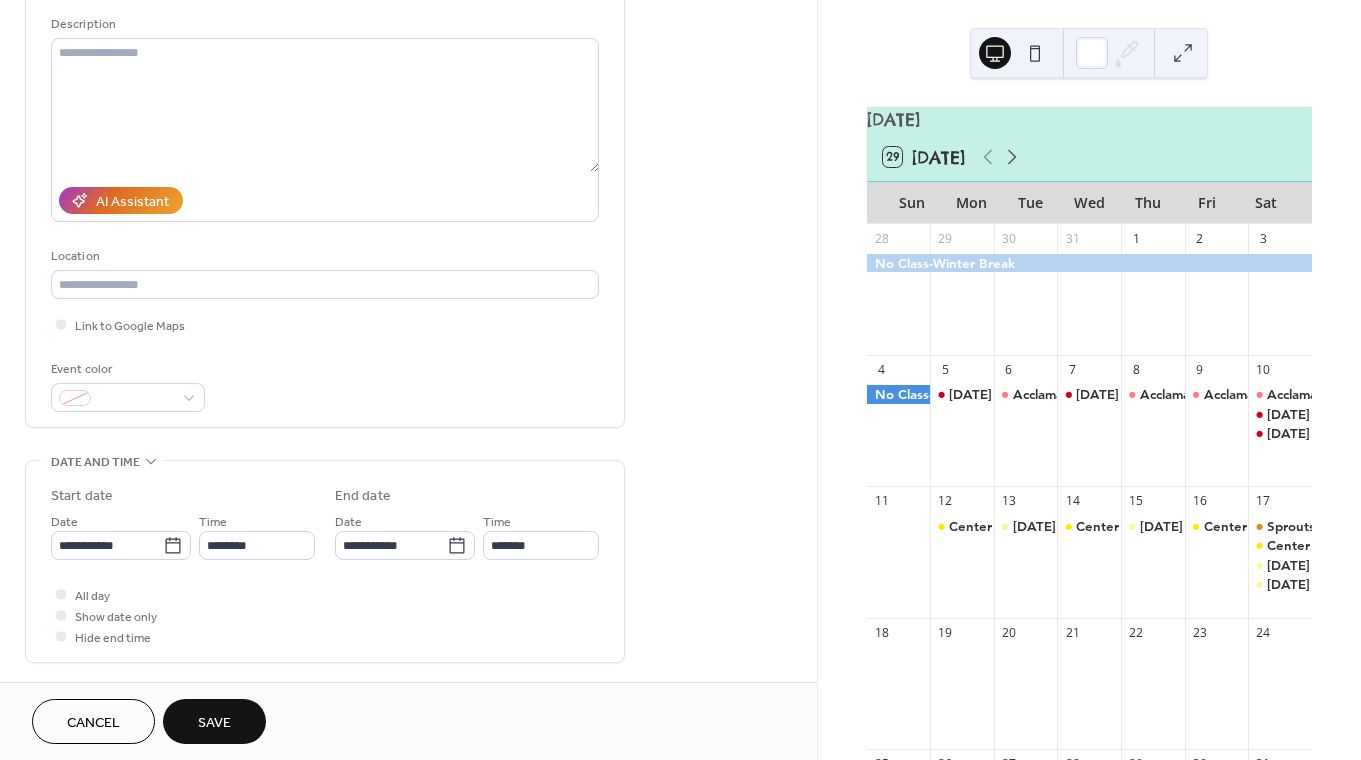 click 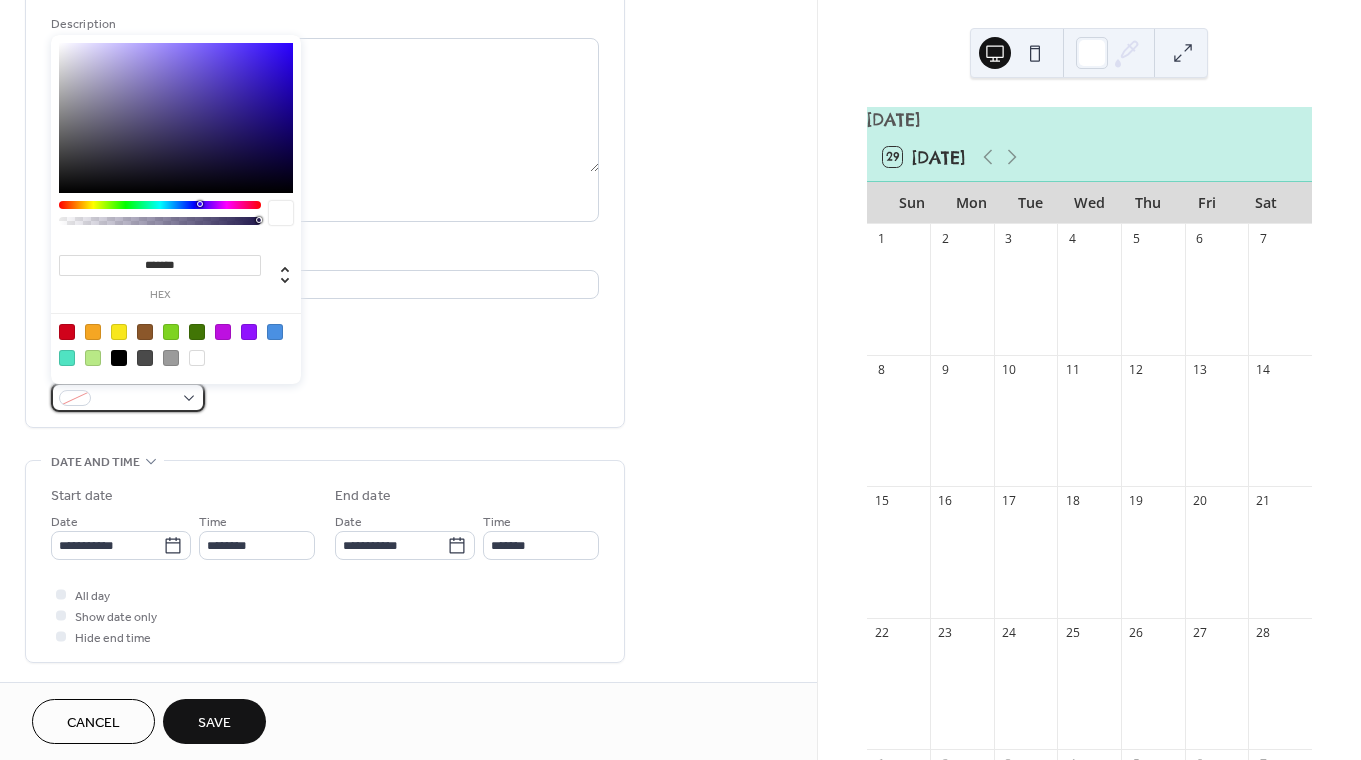 click at bounding box center [136, 399] 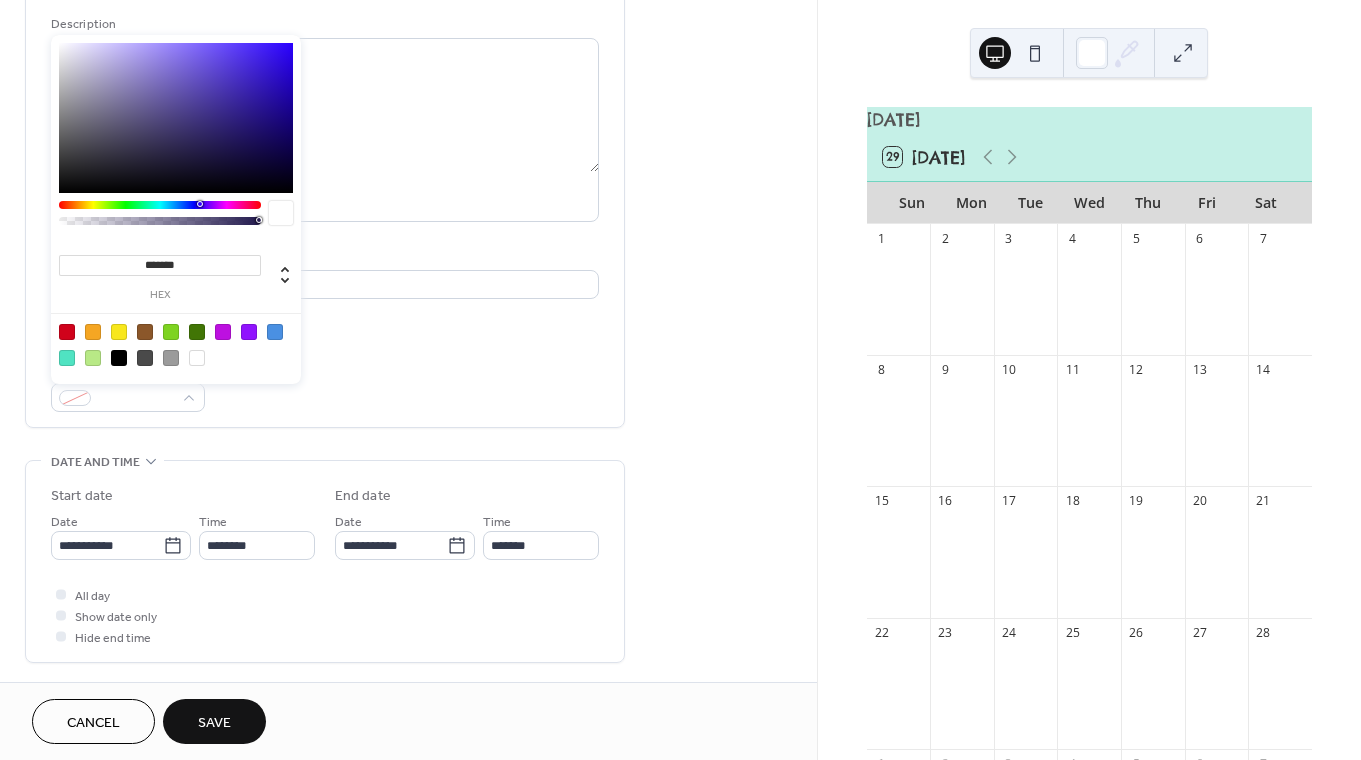 click at bounding box center [249, 332] 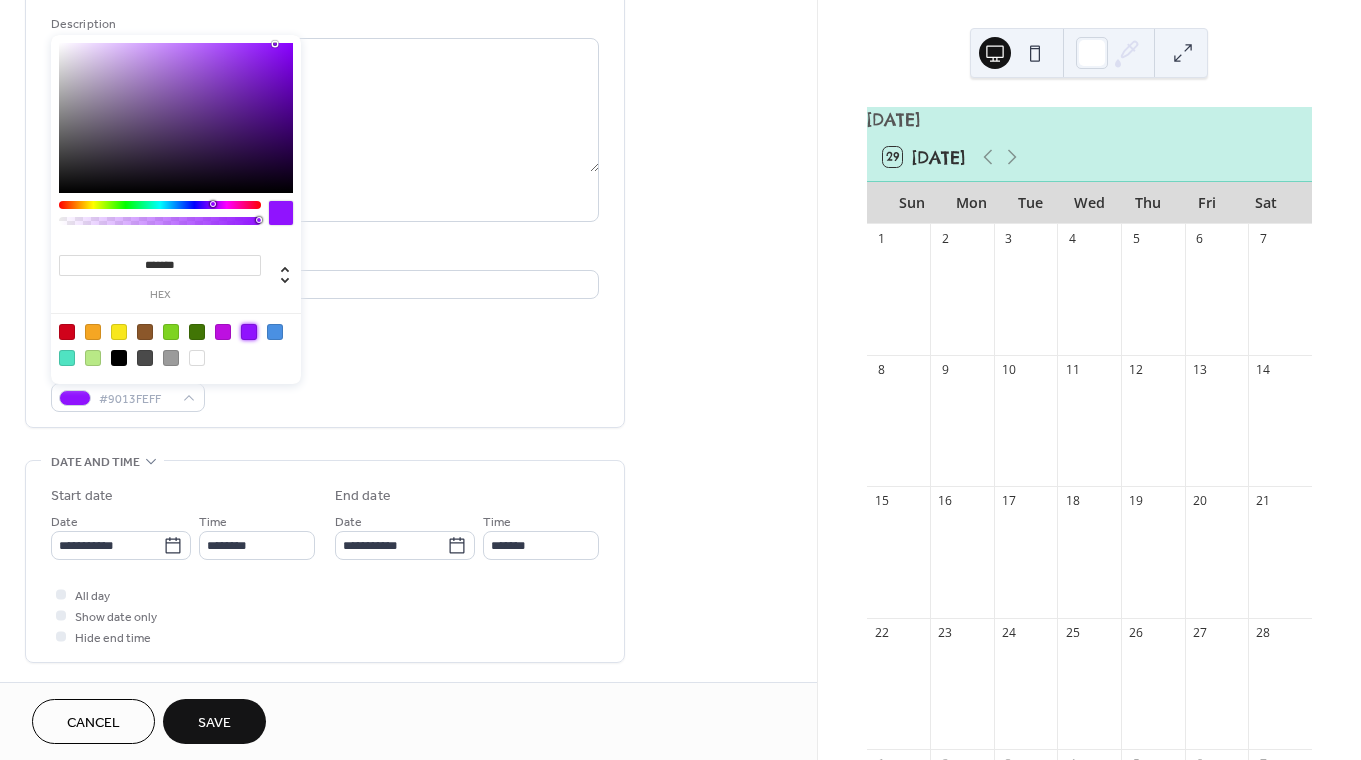 click at bounding box center [223, 332] 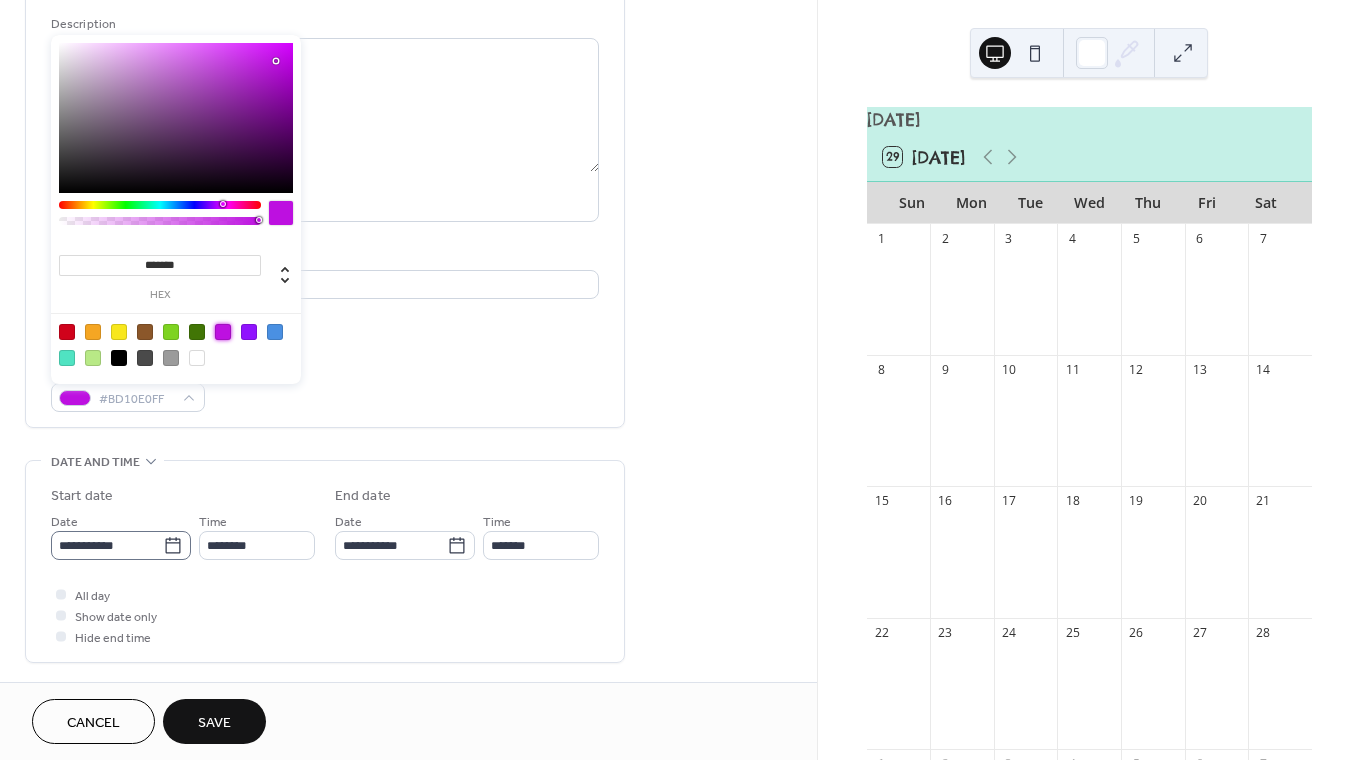 click 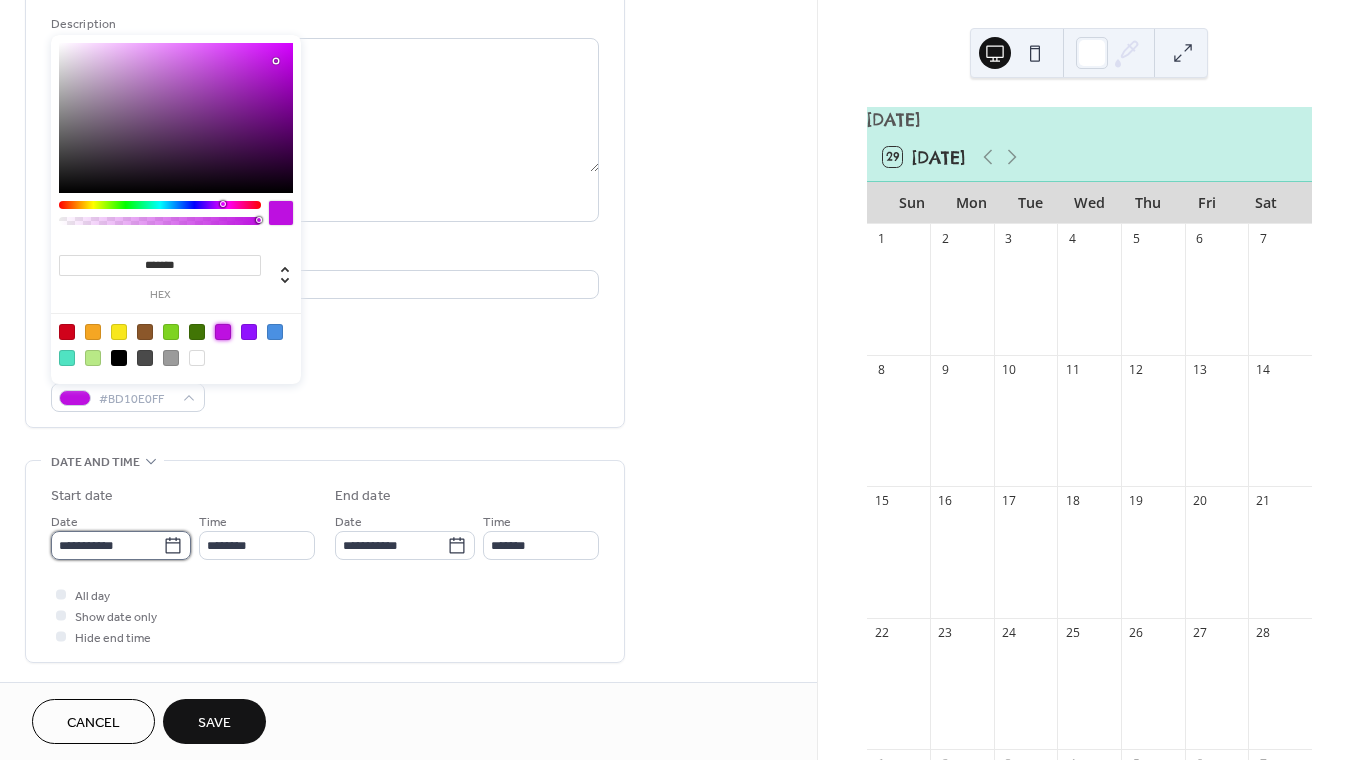 click on "**********" at bounding box center [107, 545] 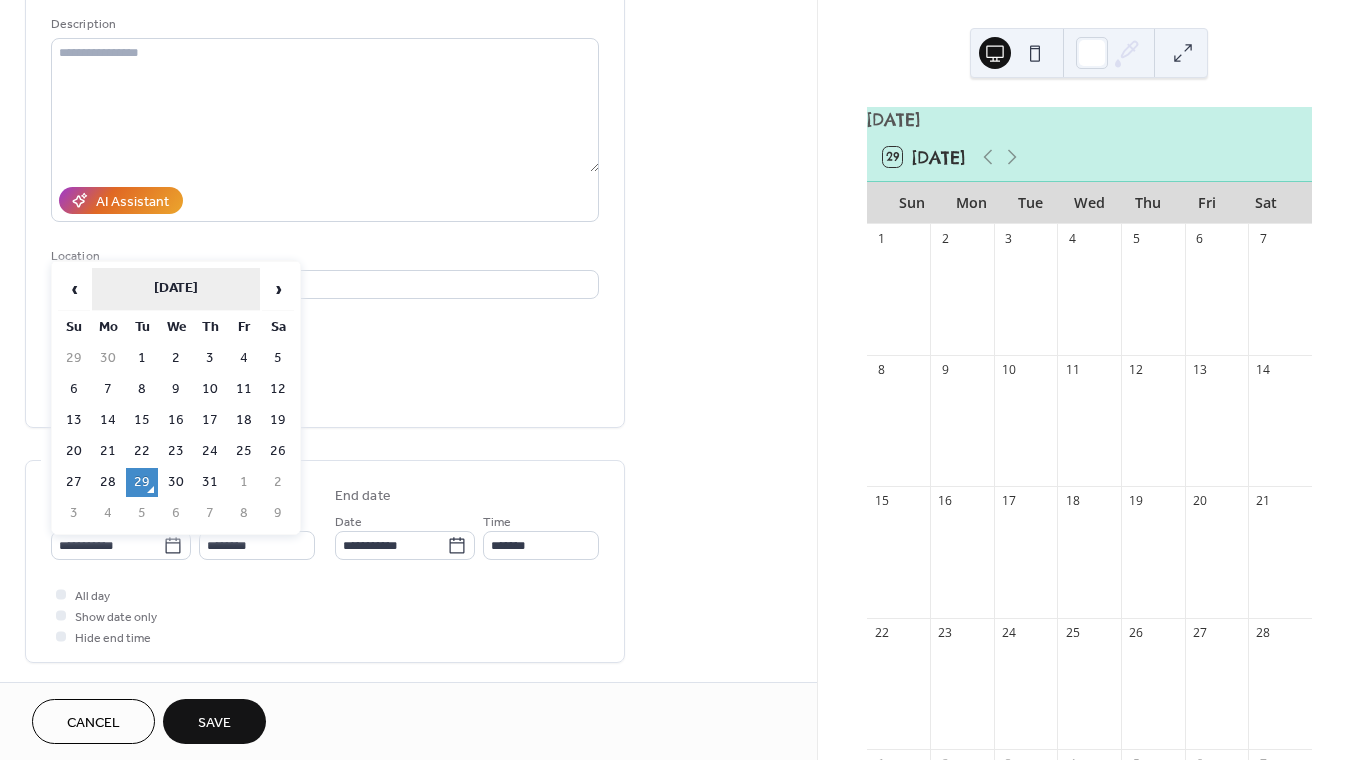 click on "[DATE]" at bounding box center [176, 289] 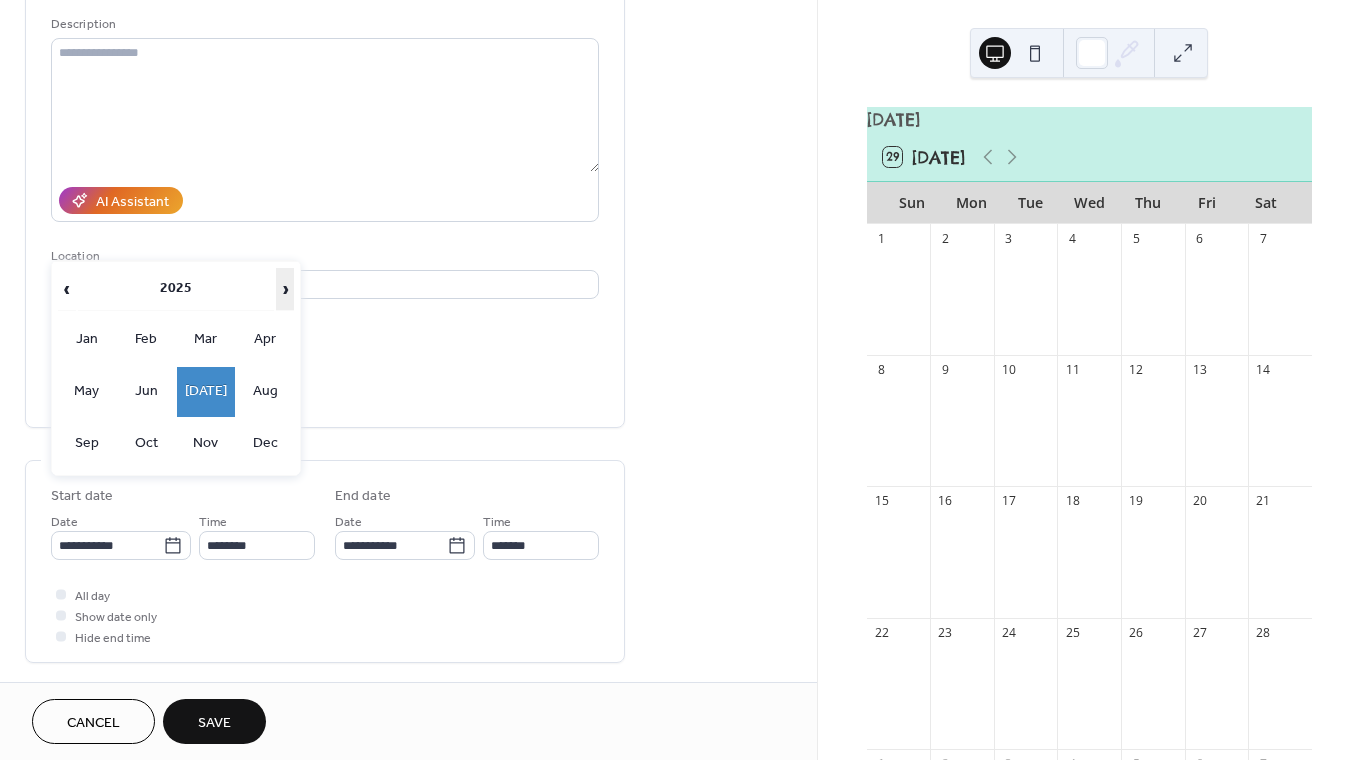 click on "›" at bounding box center [285, 289] 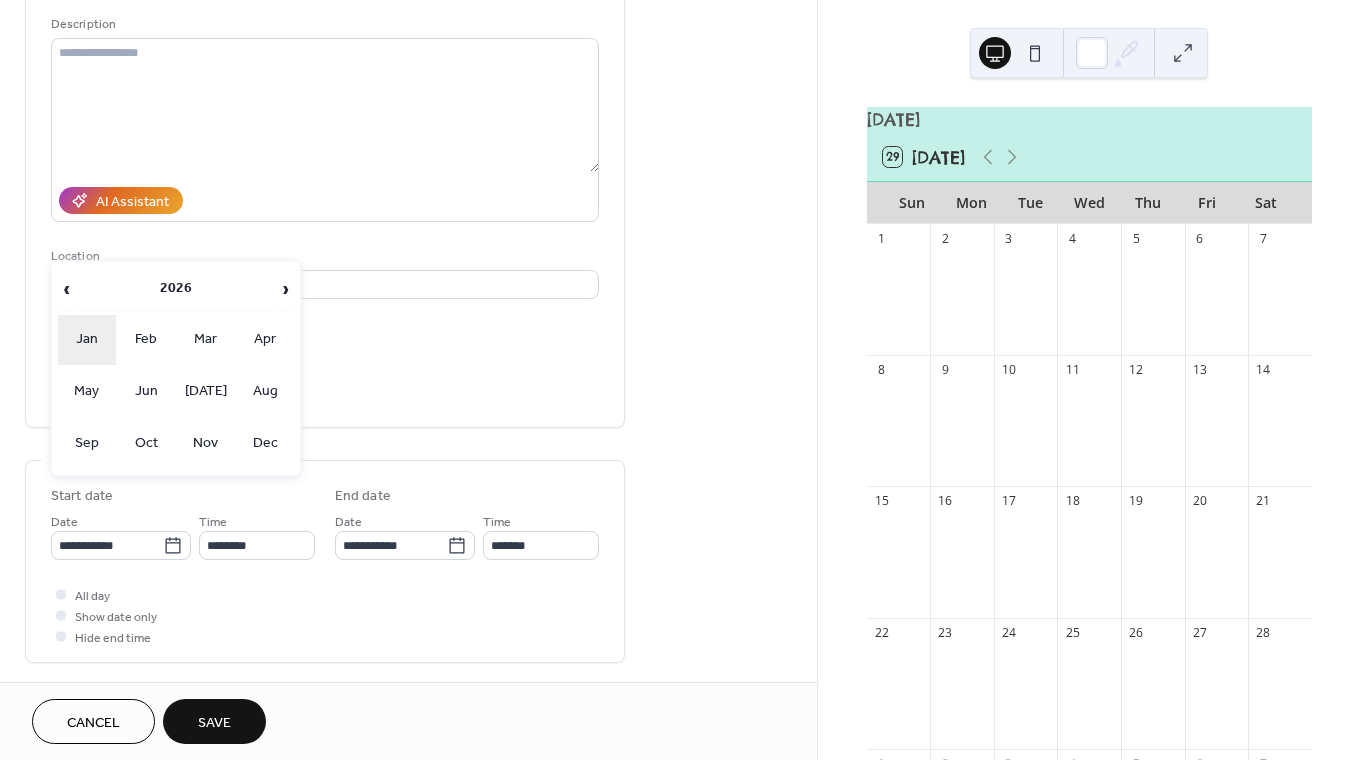 click on "Jan" at bounding box center [87, 340] 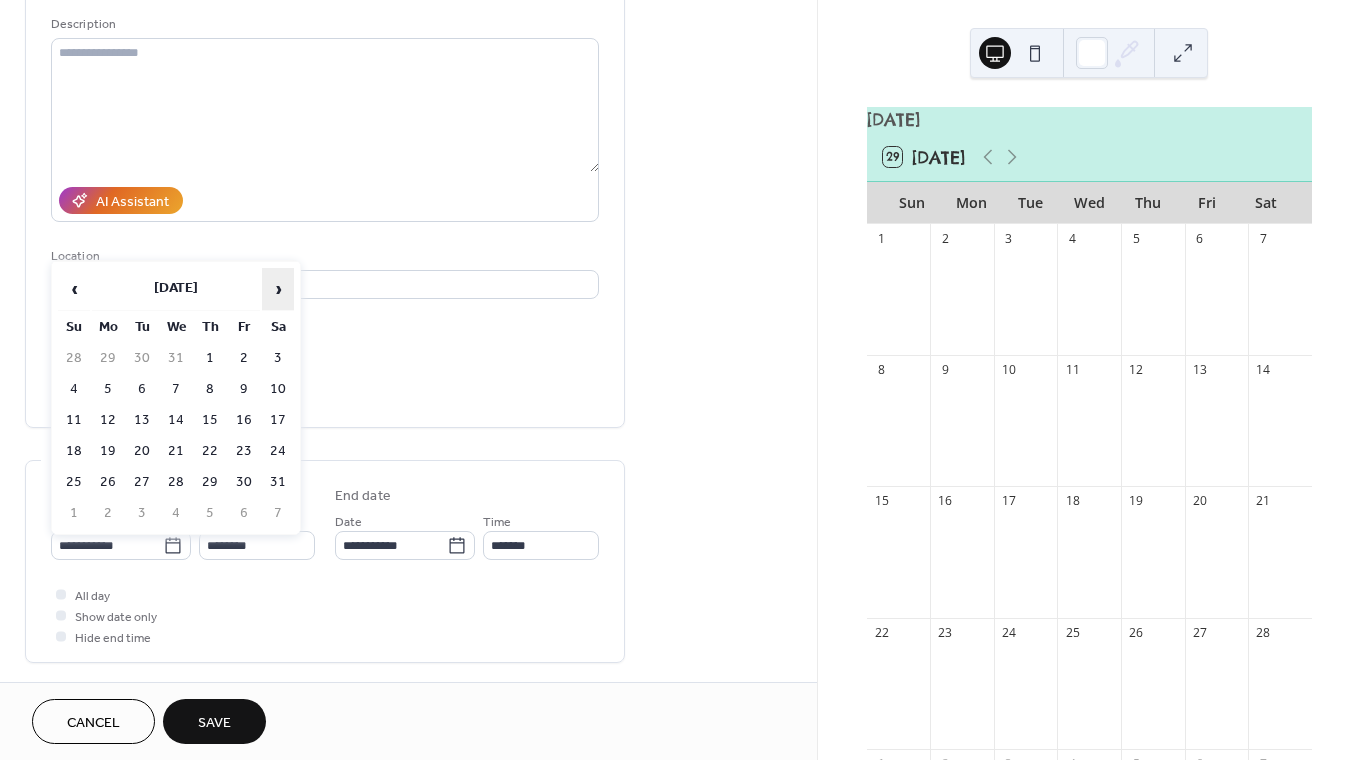 click on "›" at bounding box center (278, 289) 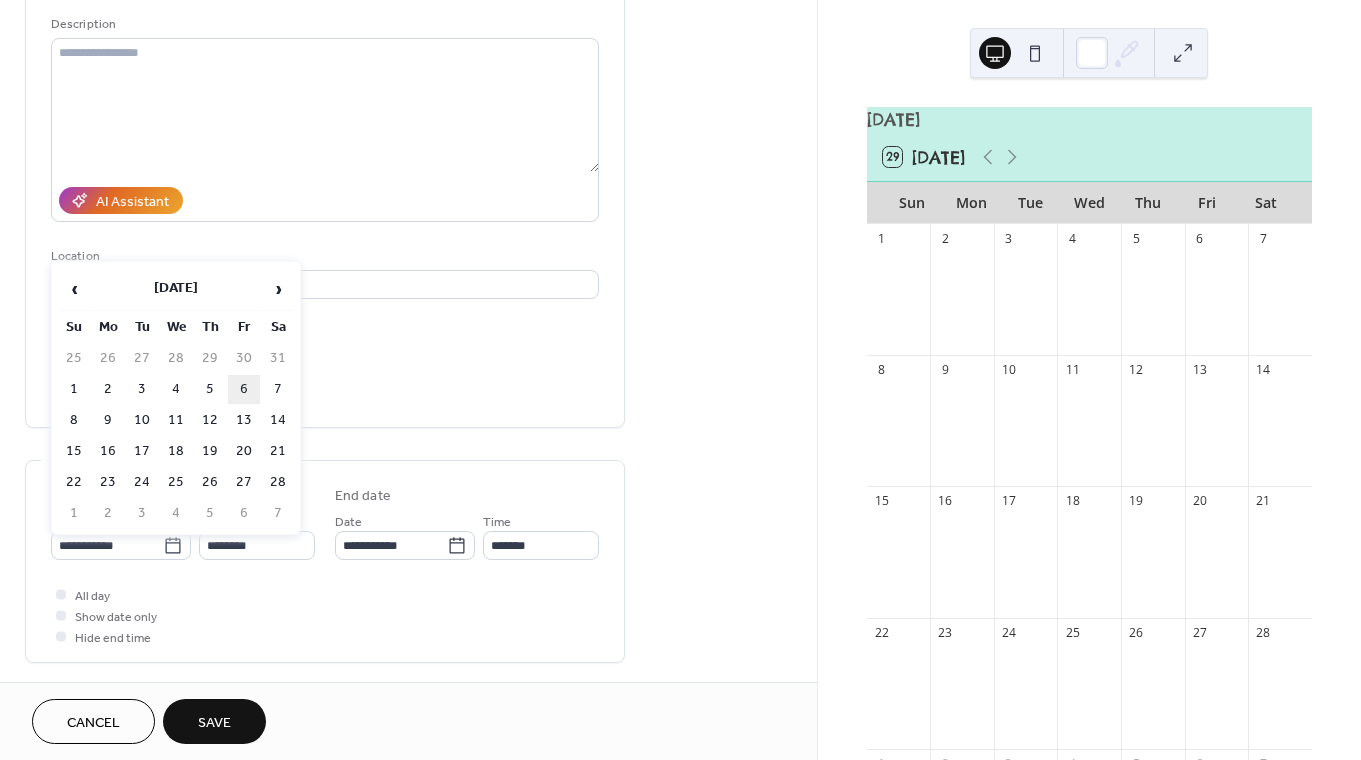 click on "6" at bounding box center [244, 389] 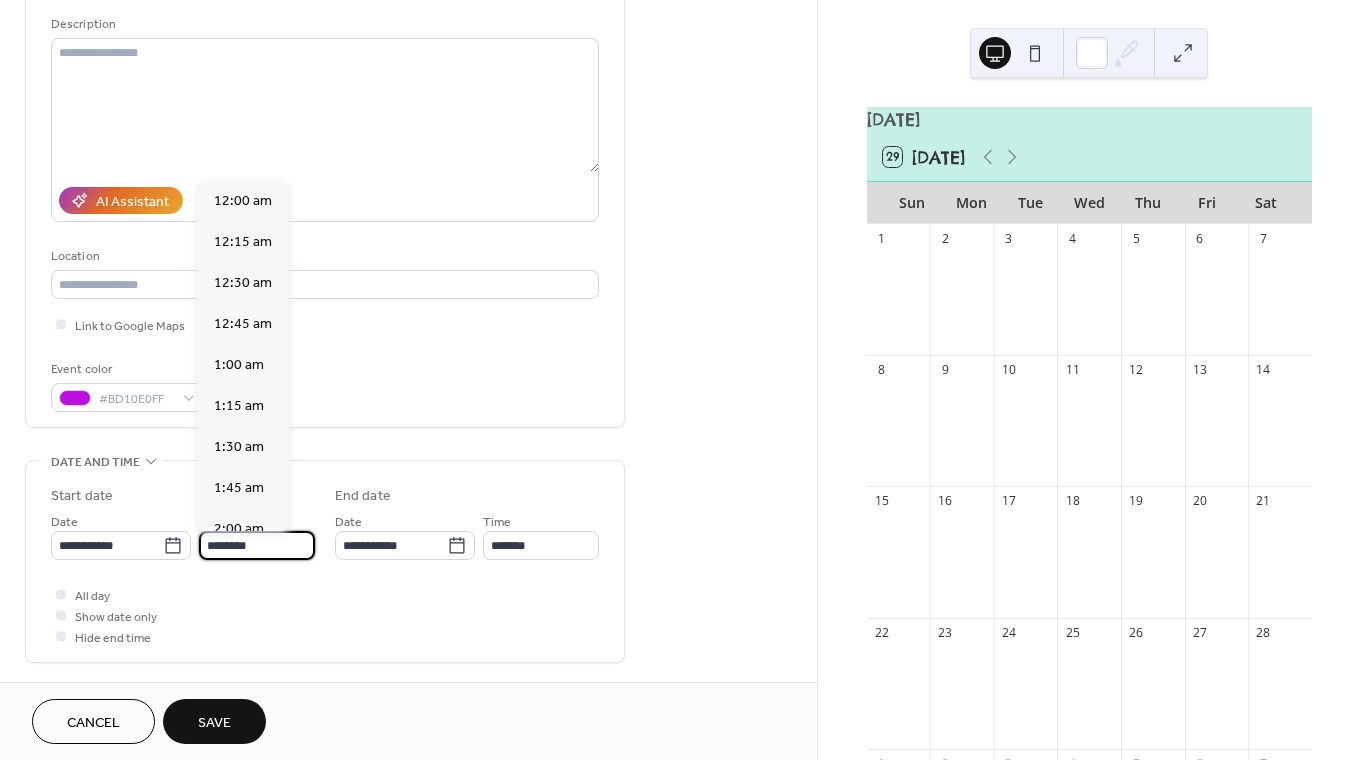 click on "********" at bounding box center (257, 545) 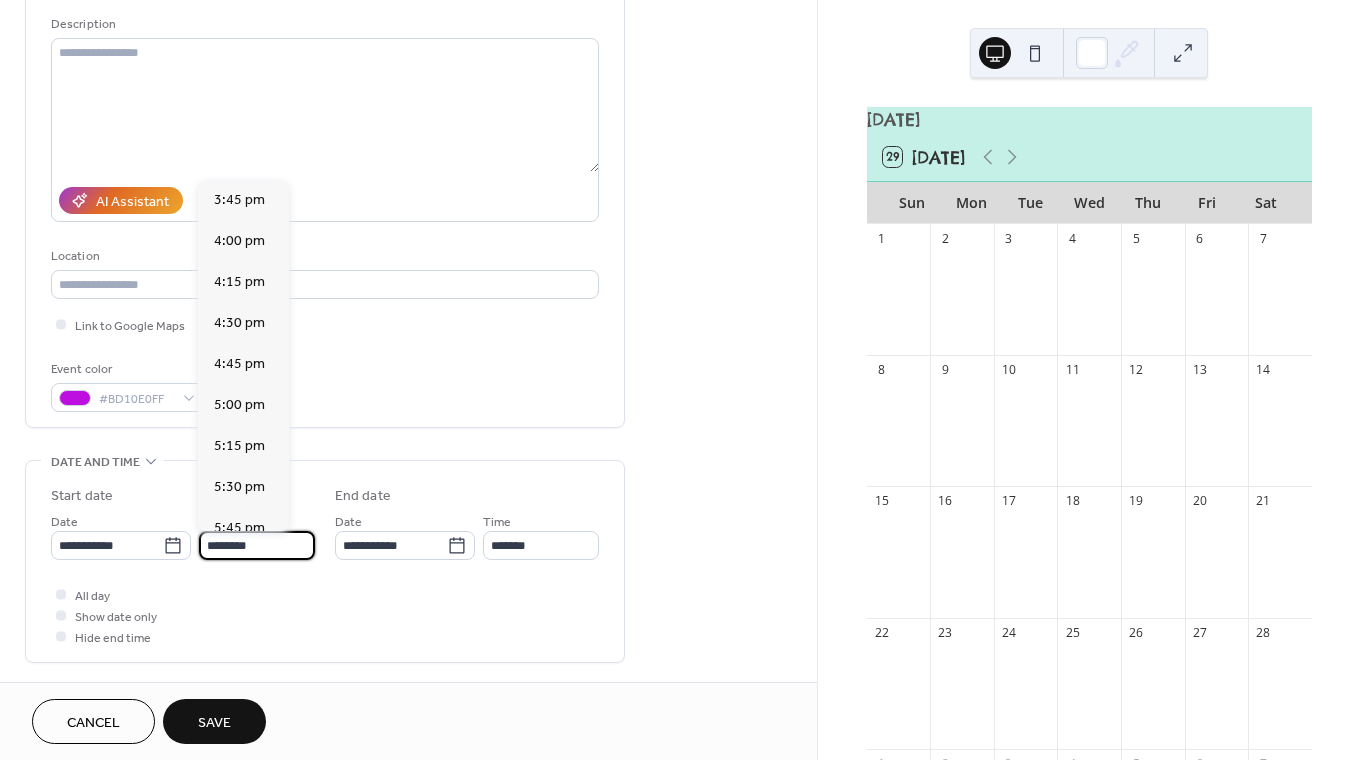 scroll, scrollTop: 2601, scrollLeft: 0, axis: vertical 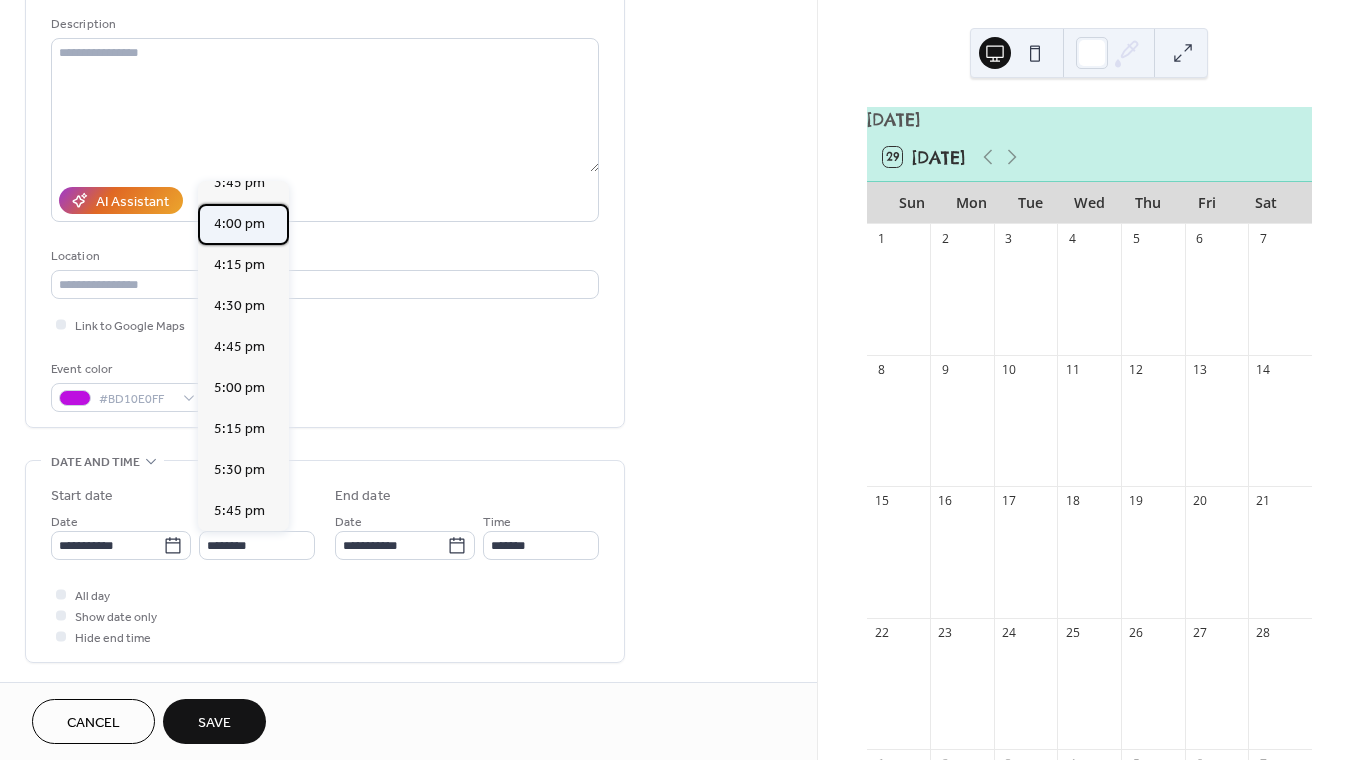 click on "4:00 pm" at bounding box center [243, 224] 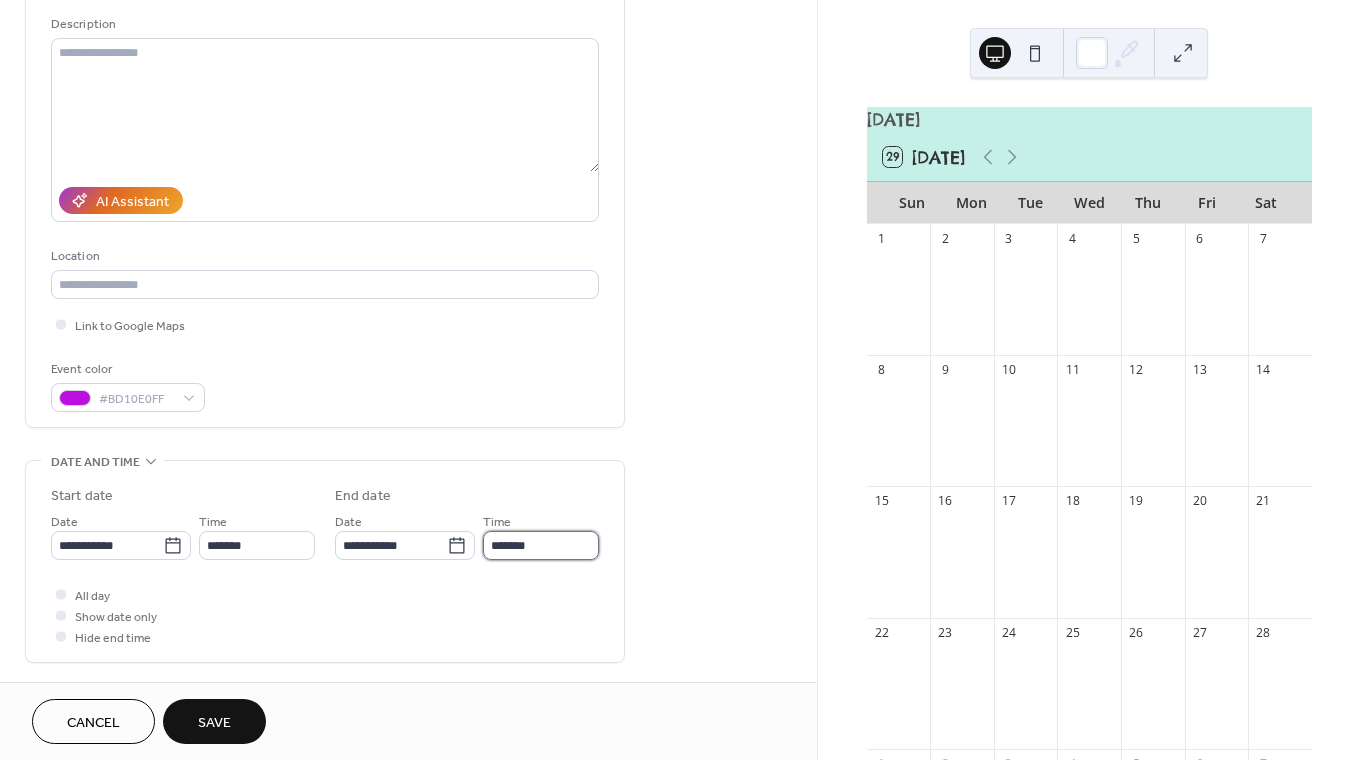 click on "*******" at bounding box center (541, 545) 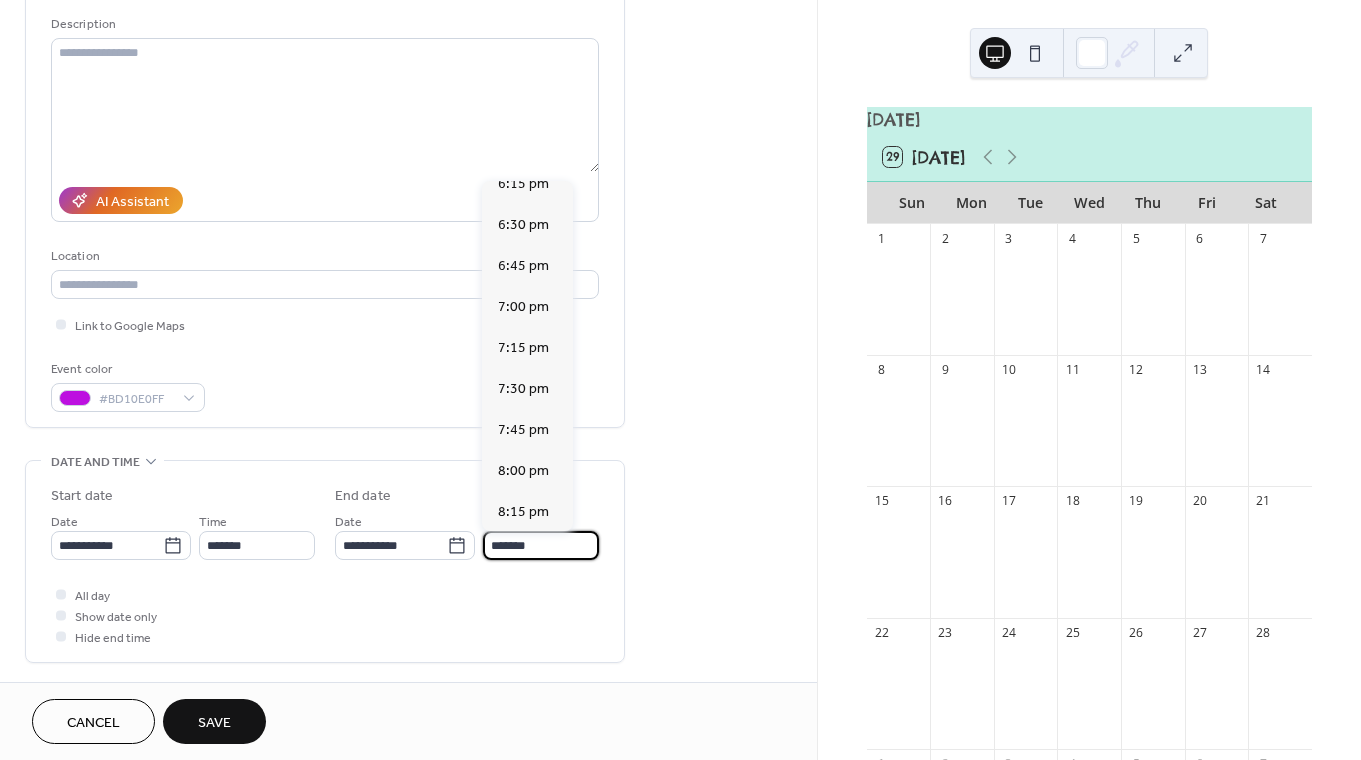 scroll, scrollTop: 360, scrollLeft: 0, axis: vertical 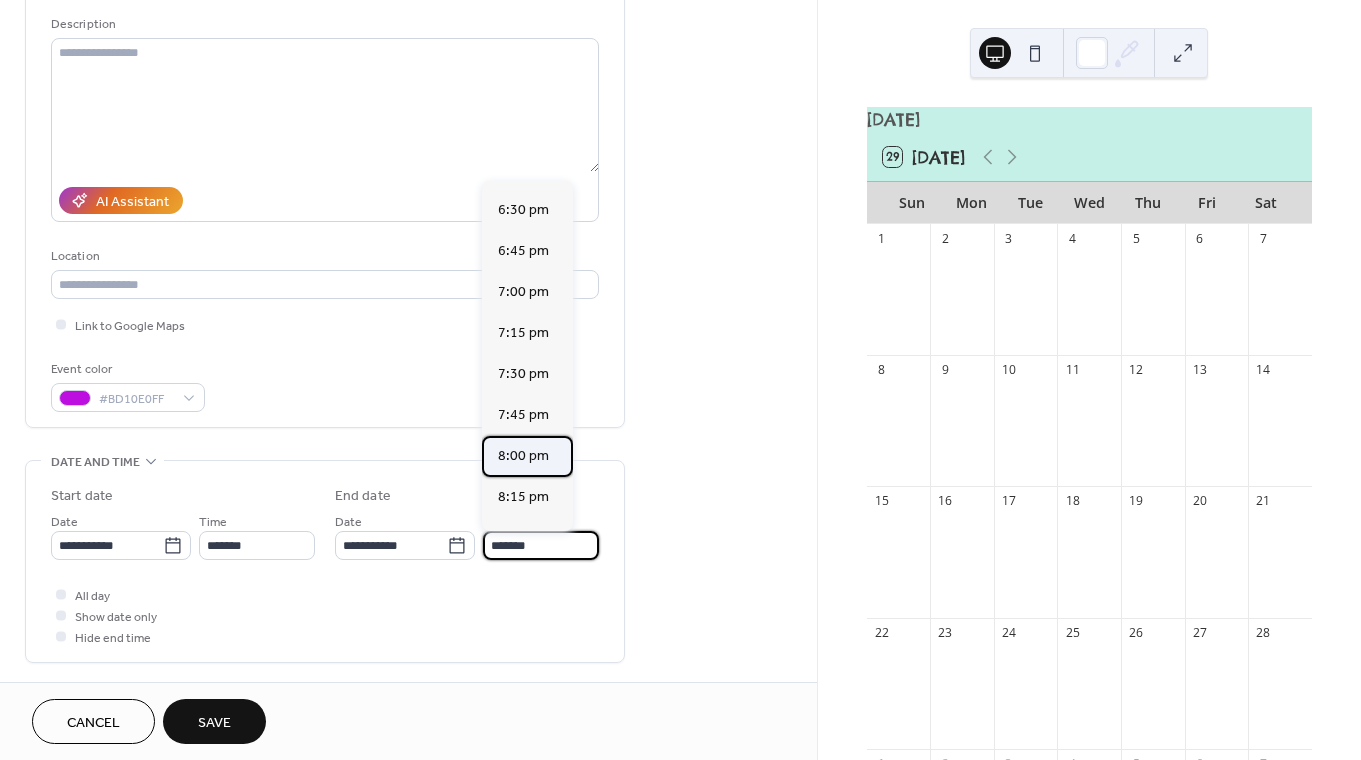 click on "8:00 pm" at bounding box center (523, 456) 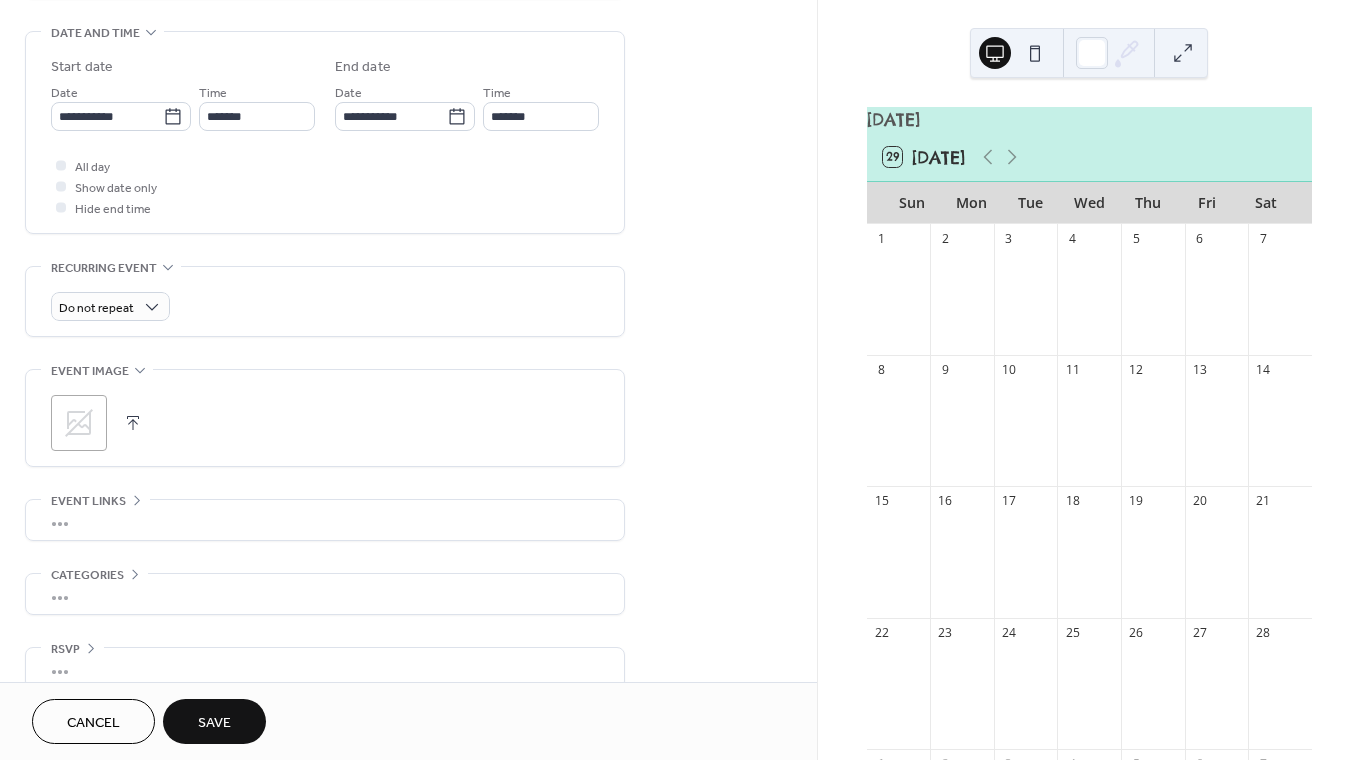 scroll, scrollTop: 647, scrollLeft: 0, axis: vertical 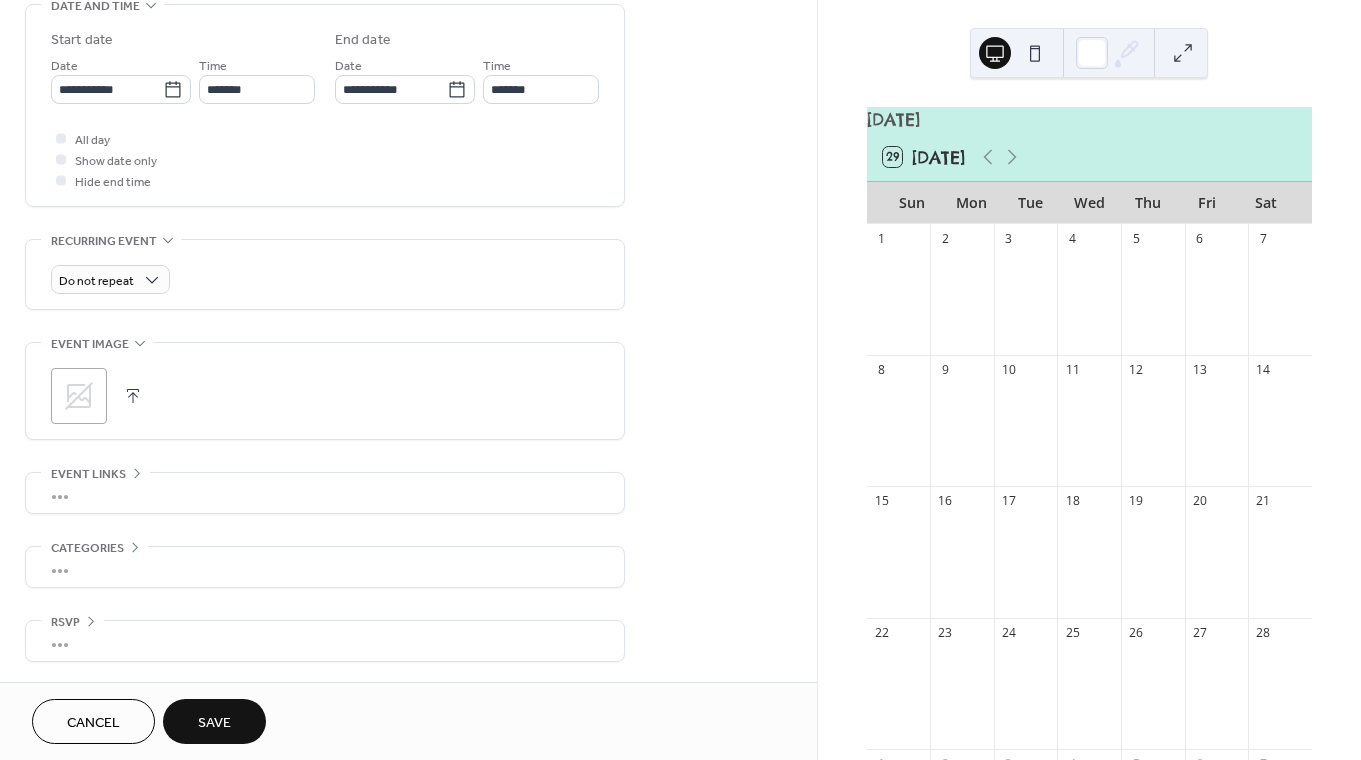 click on "Save" at bounding box center [214, 723] 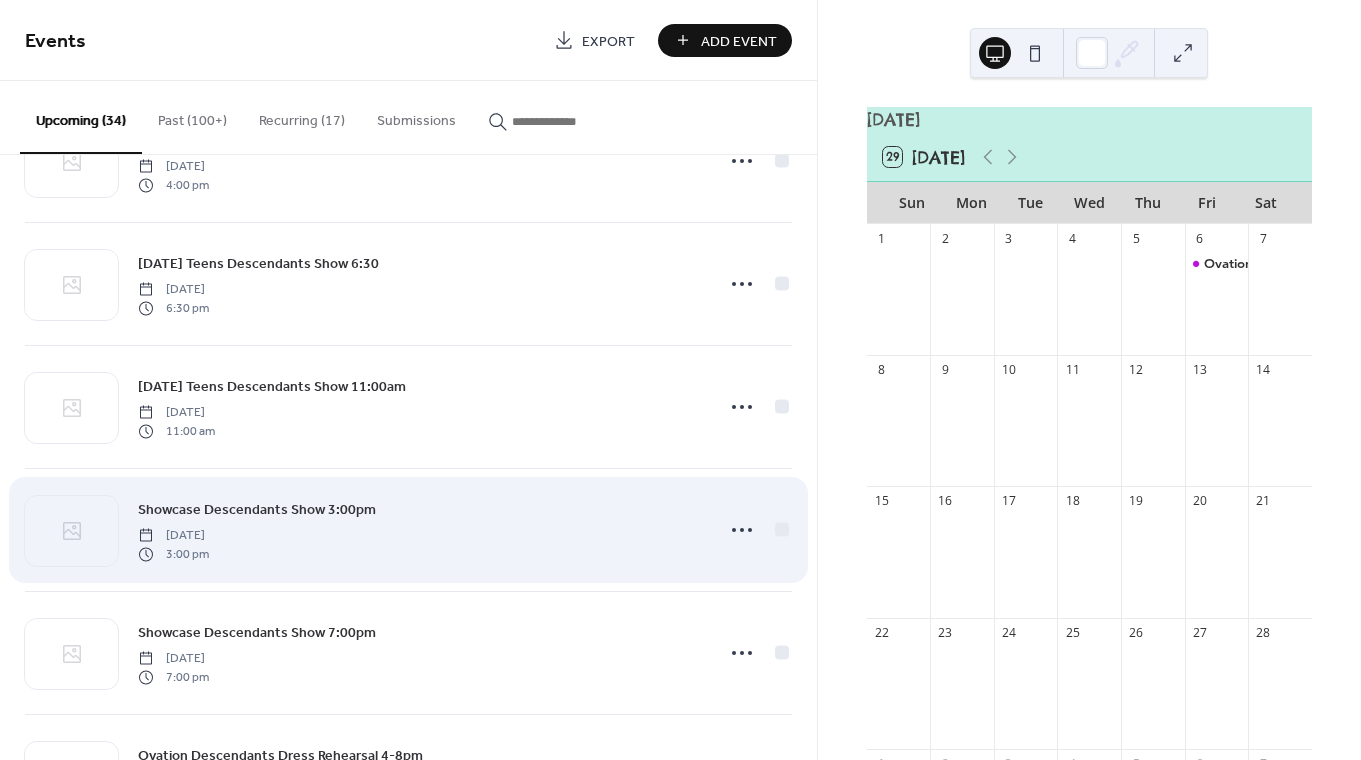 scroll, scrollTop: 3636, scrollLeft: 0, axis: vertical 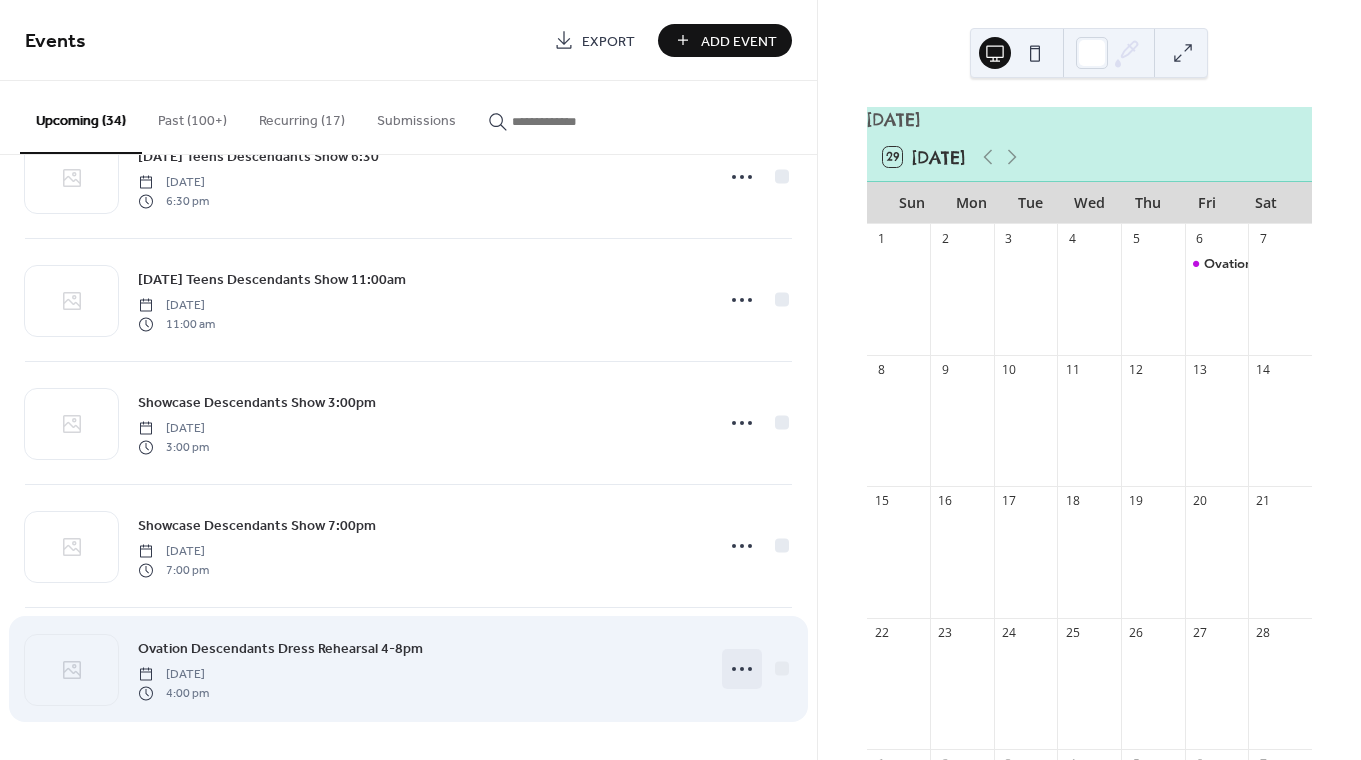 click 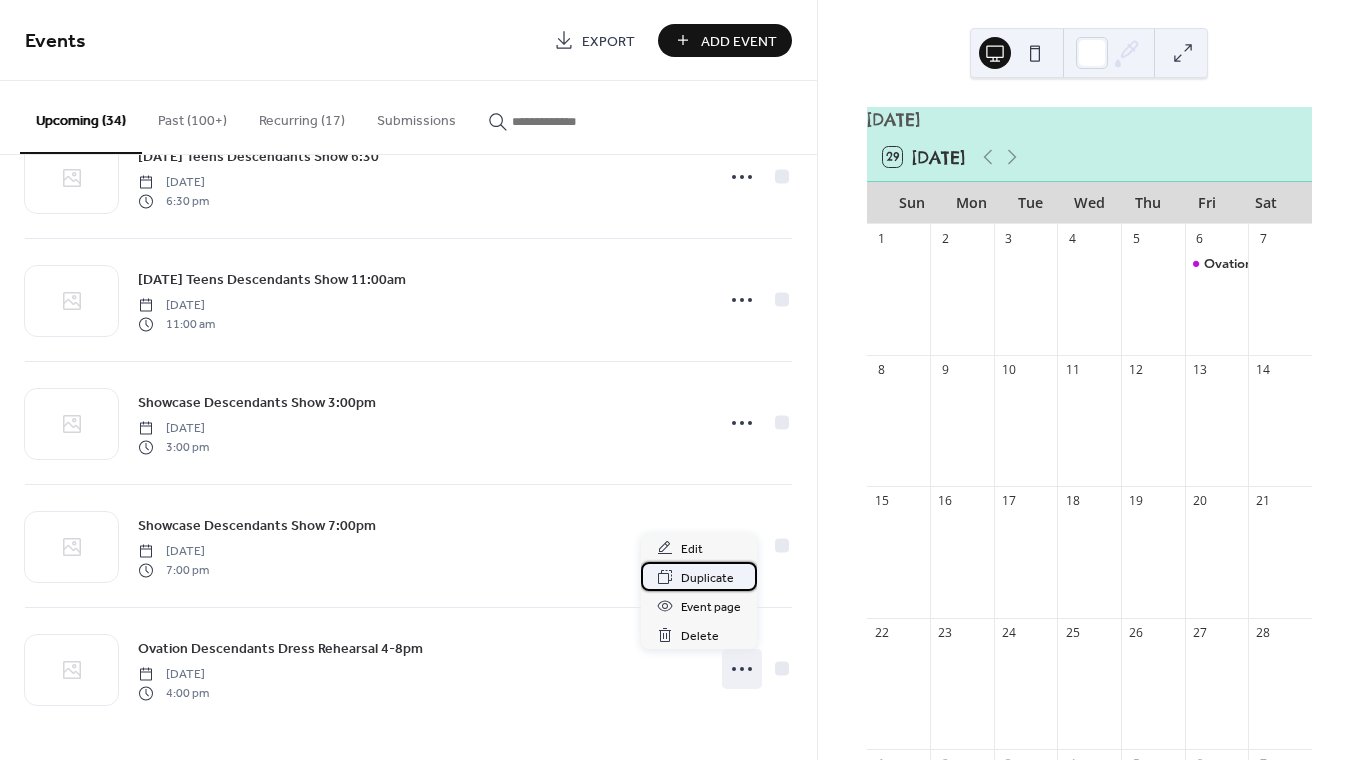 click on "Duplicate" at bounding box center (707, 578) 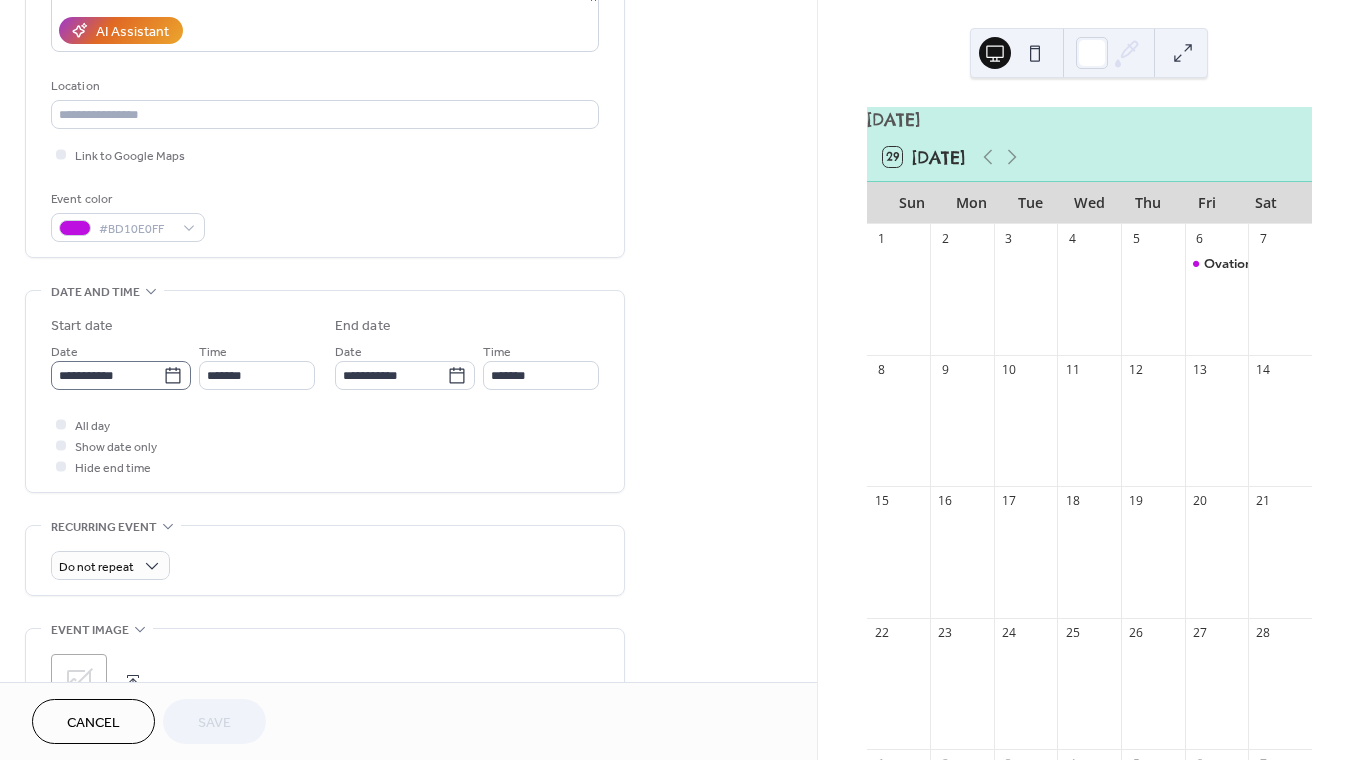 scroll, scrollTop: 363, scrollLeft: 0, axis: vertical 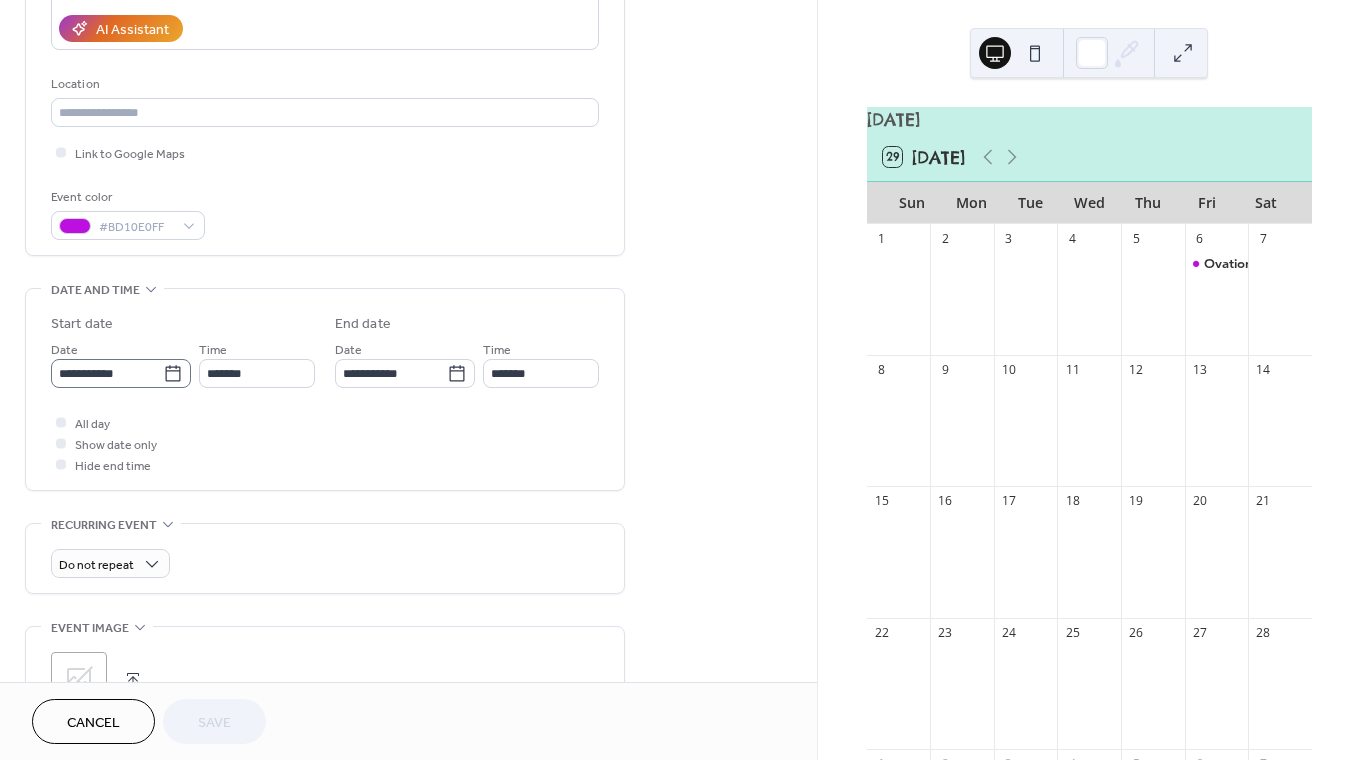 click 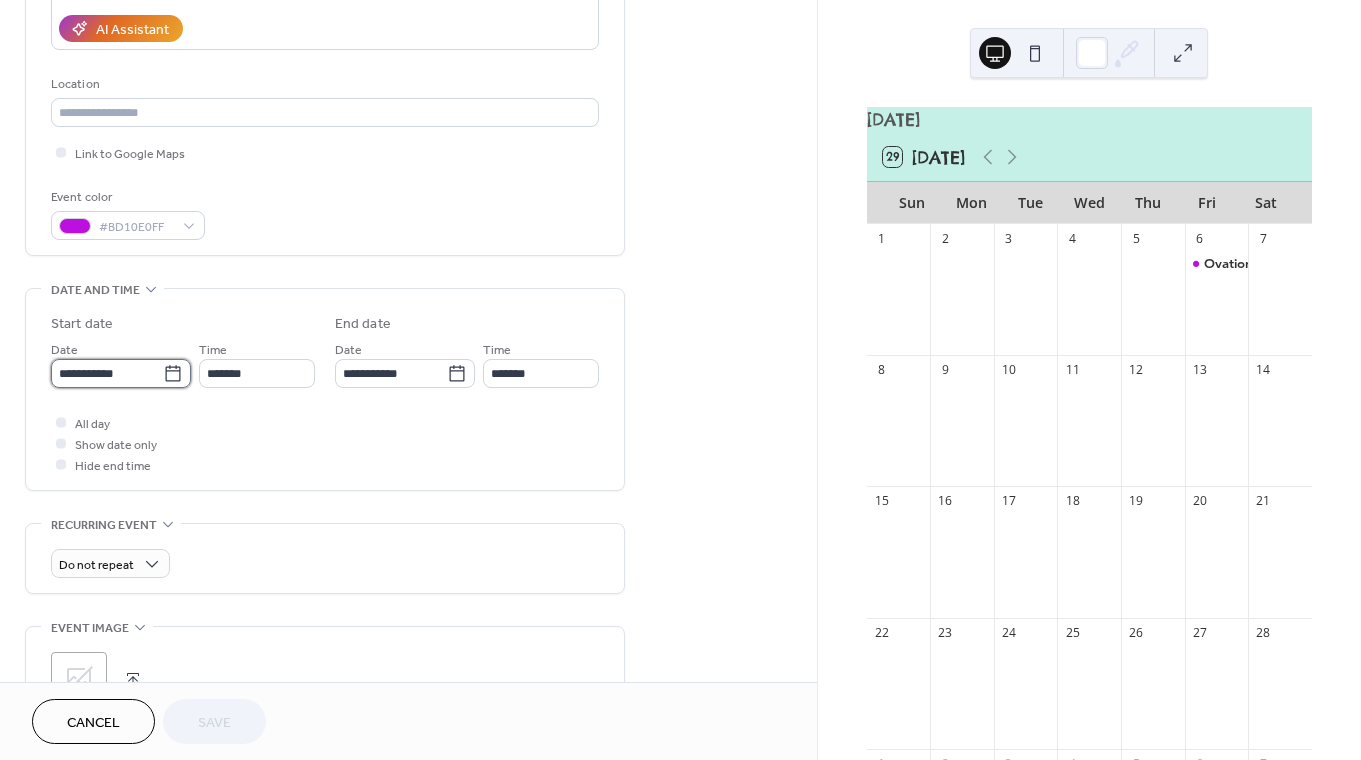 click on "**********" at bounding box center [107, 373] 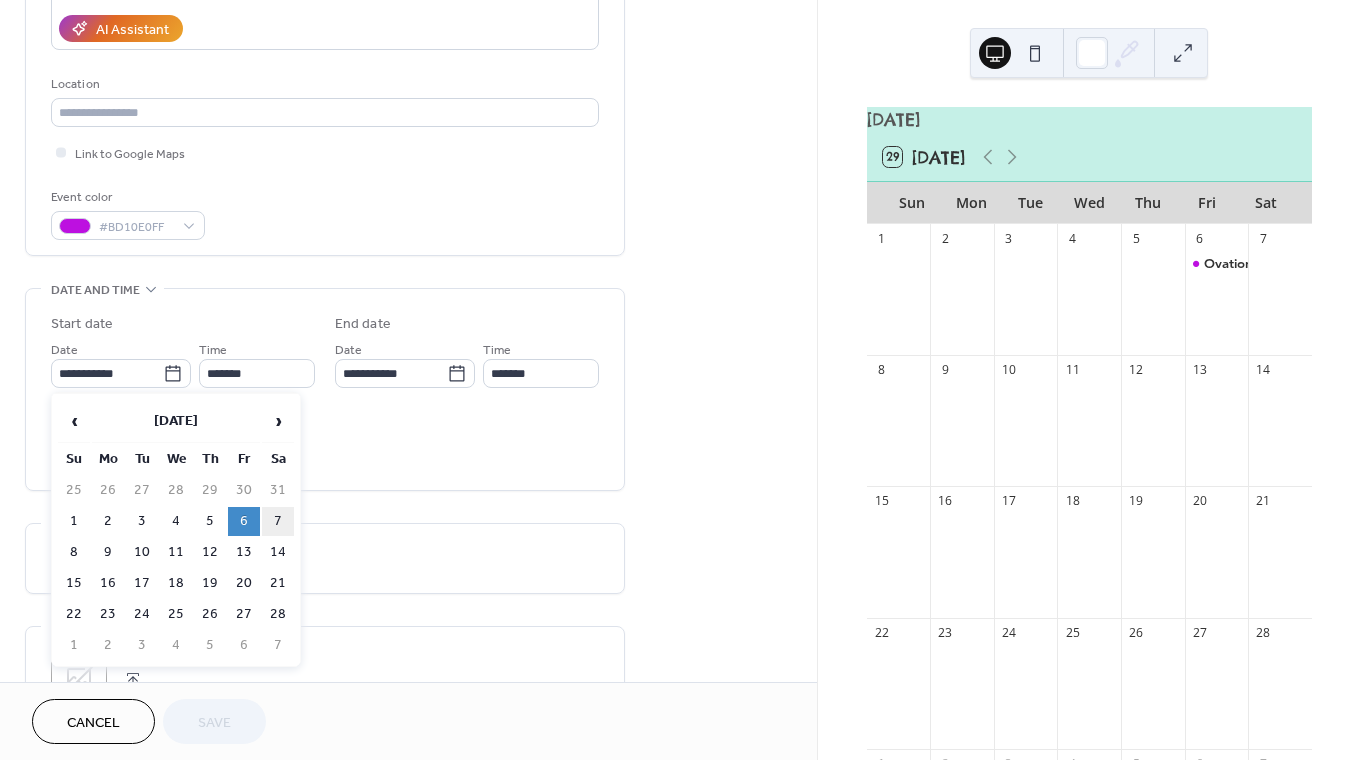 click on "7" at bounding box center [278, 521] 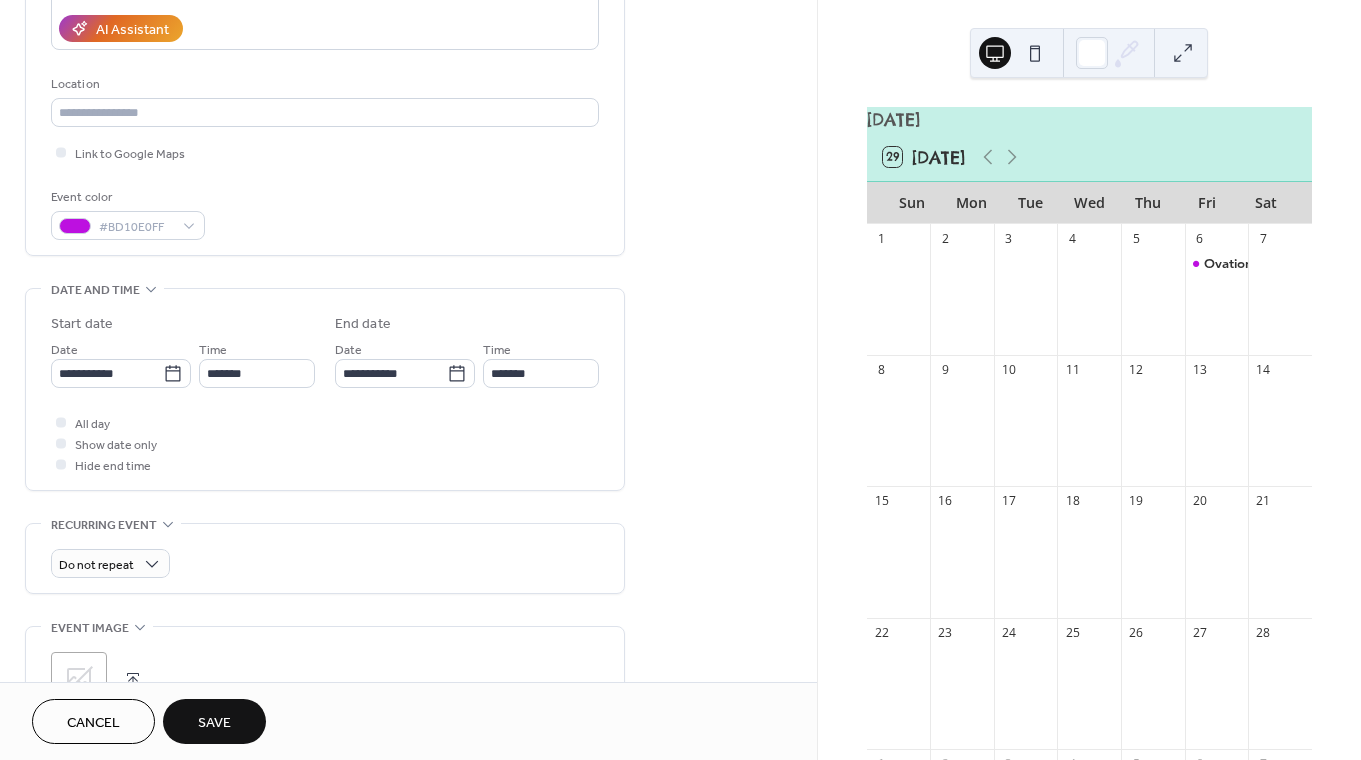scroll, scrollTop: 0, scrollLeft: 0, axis: both 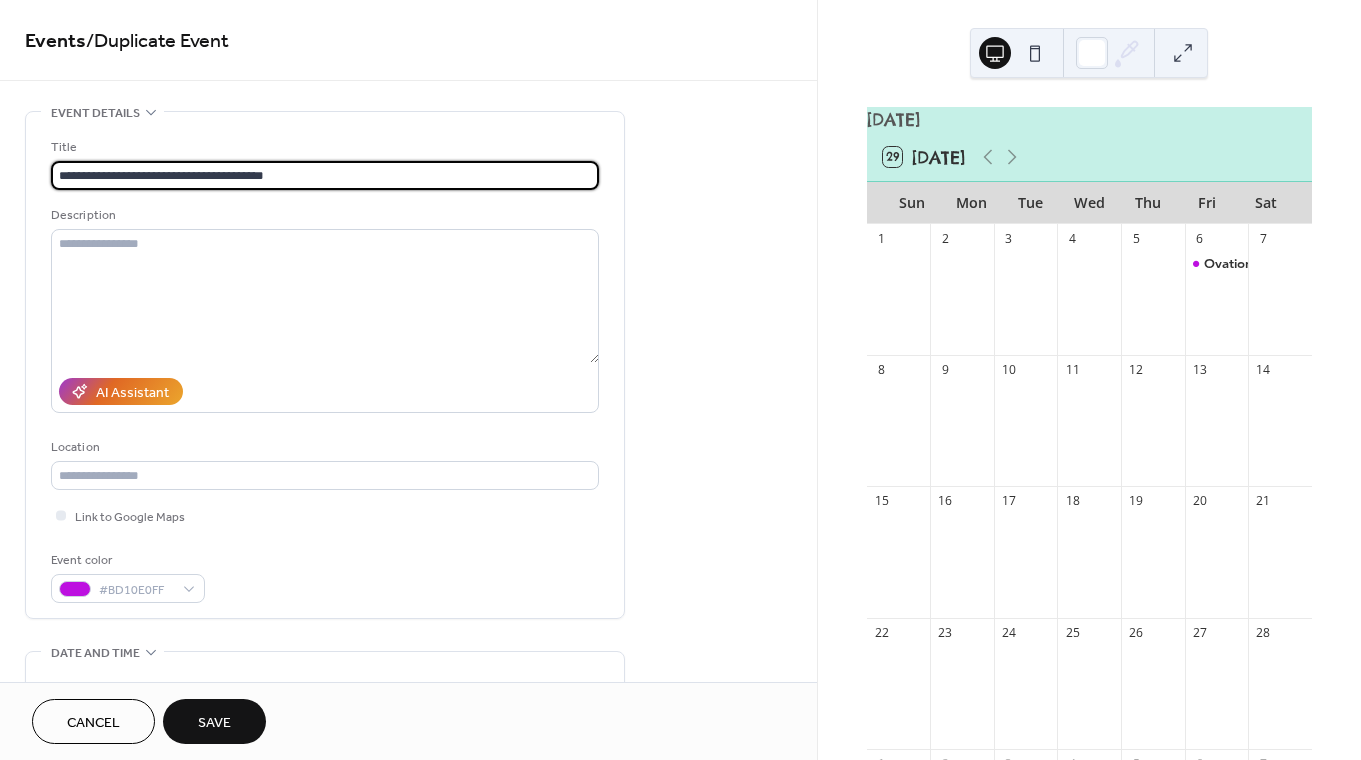 click on "**********" at bounding box center [325, 175] 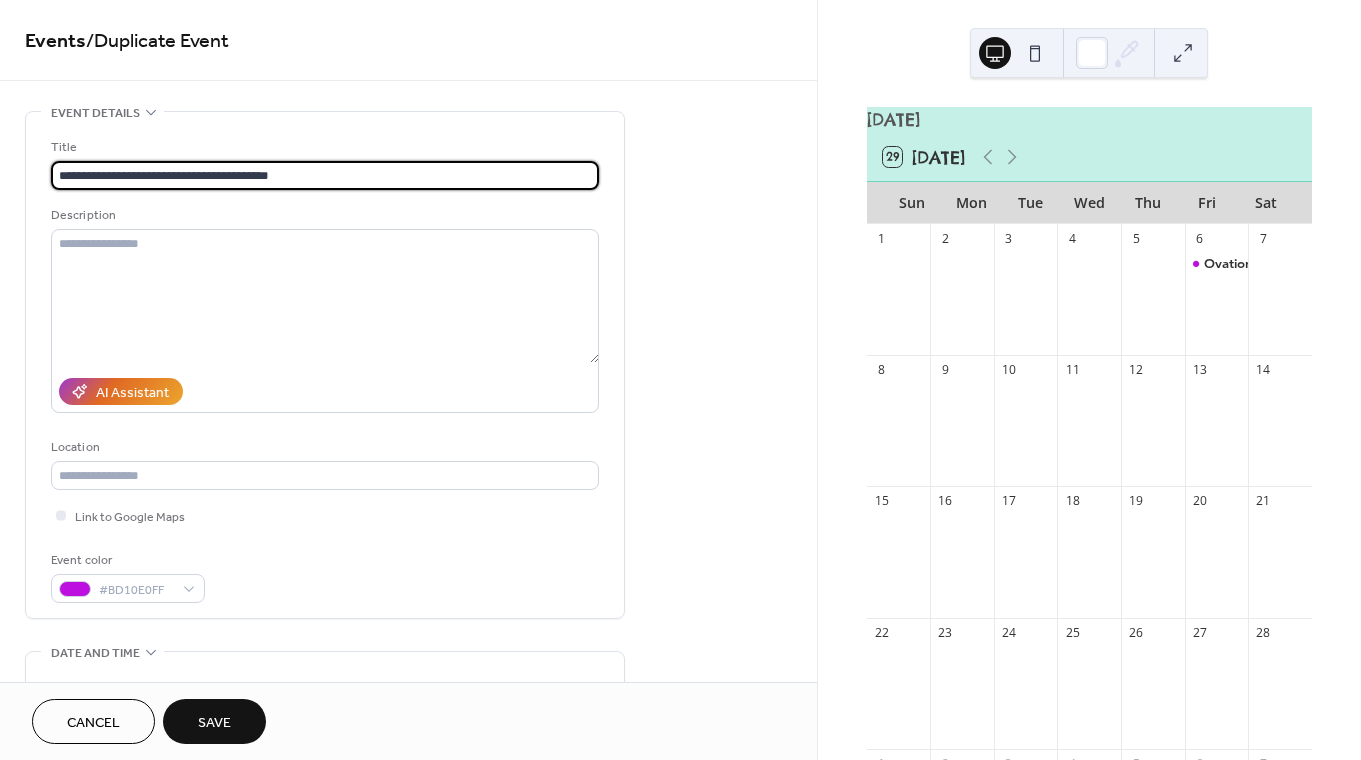 click on "**********" at bounding box center [325, 175] 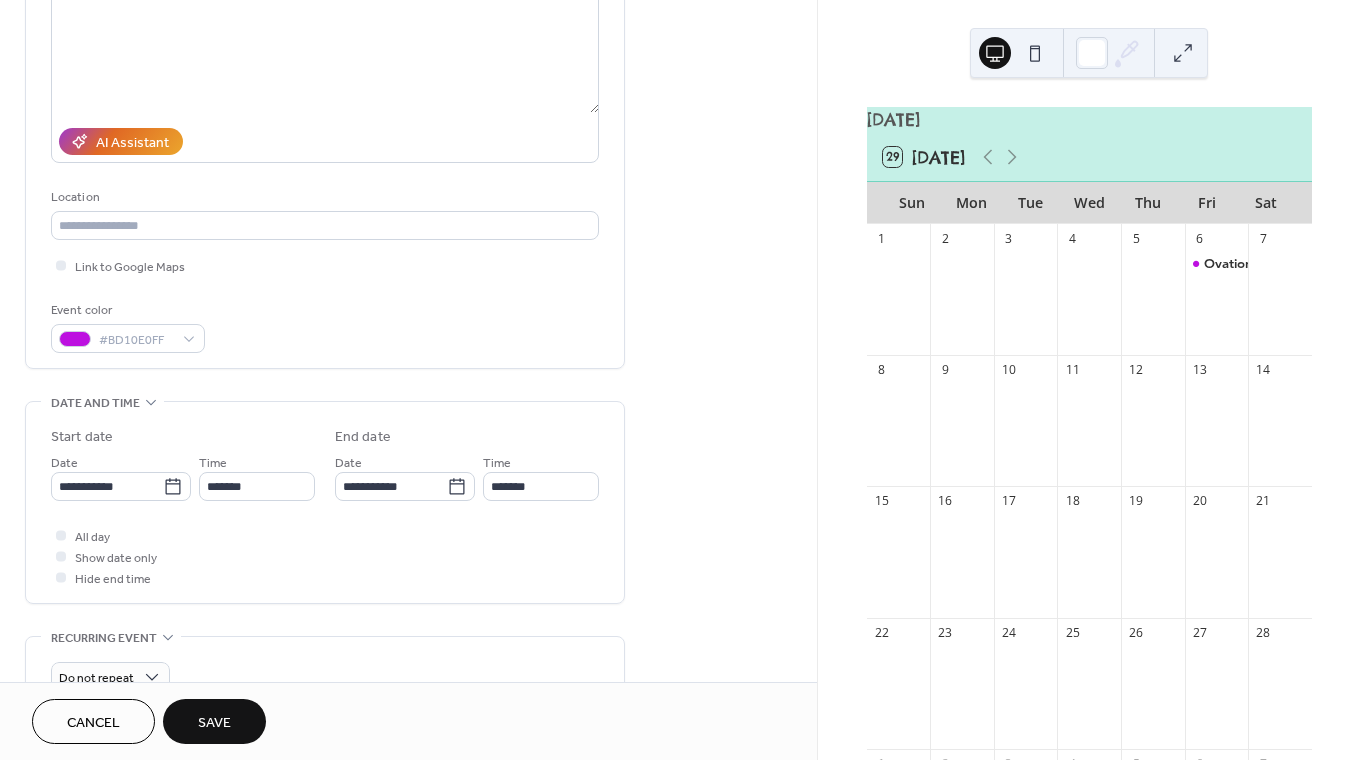 scroll, scrollTop: 260, scrollLeft: 0, axis: vertical 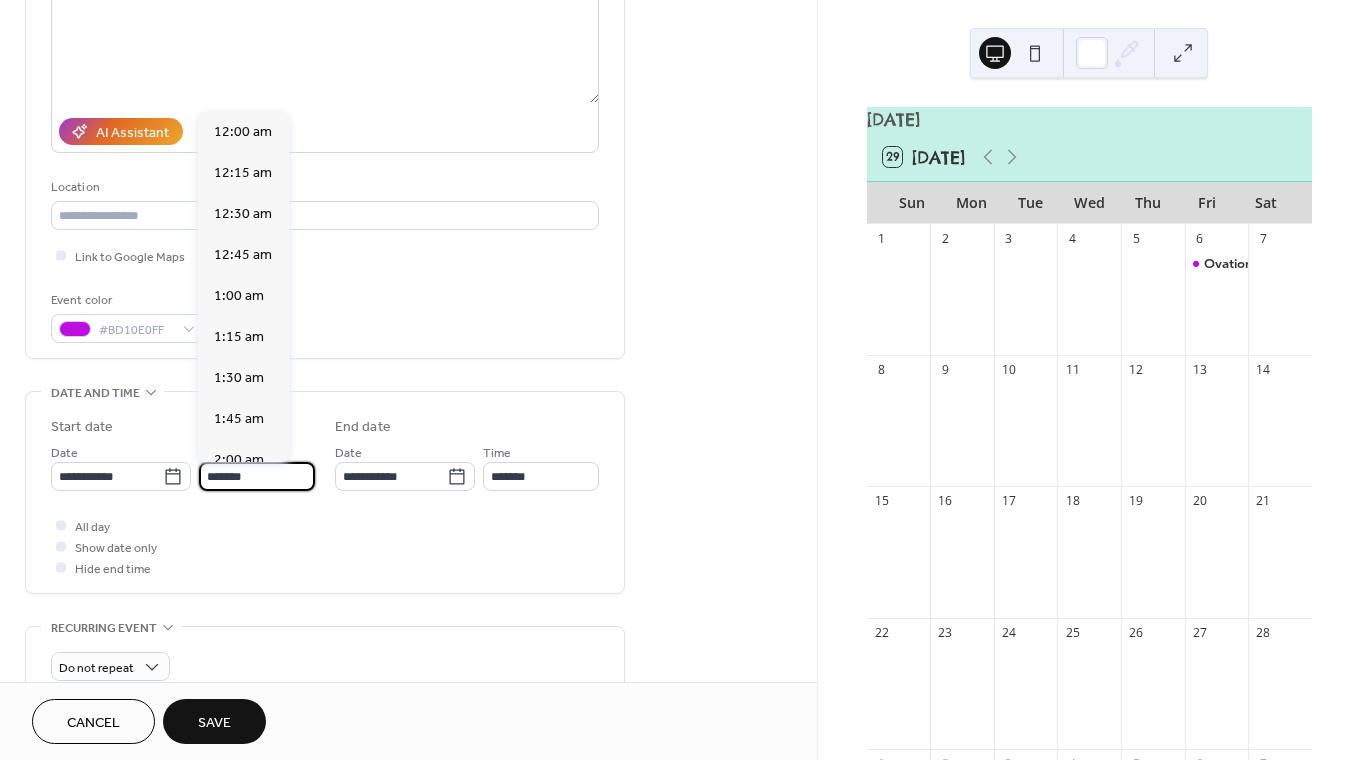 click on "*******" at bounding box center (257, 476) 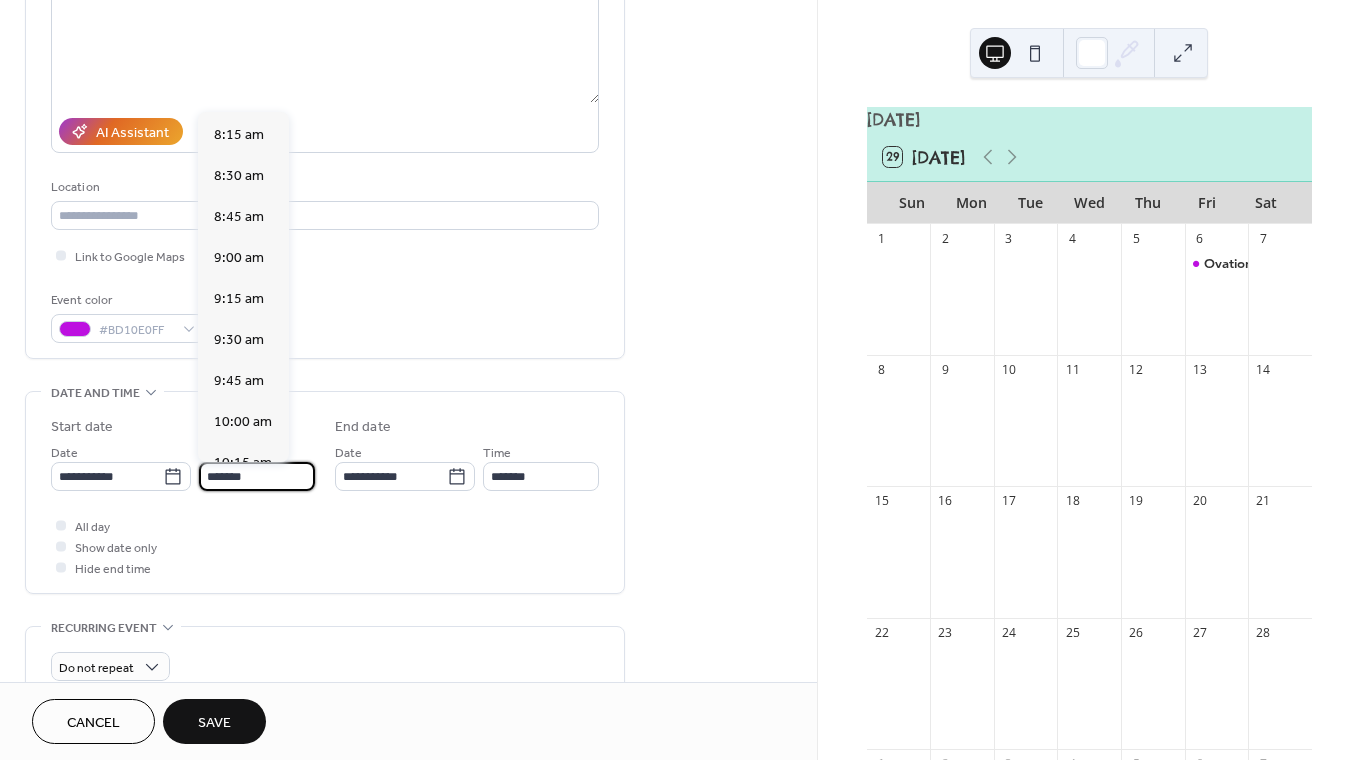 scroll, scrollTop: 1351, scrollLeft: 0, axis: vertical 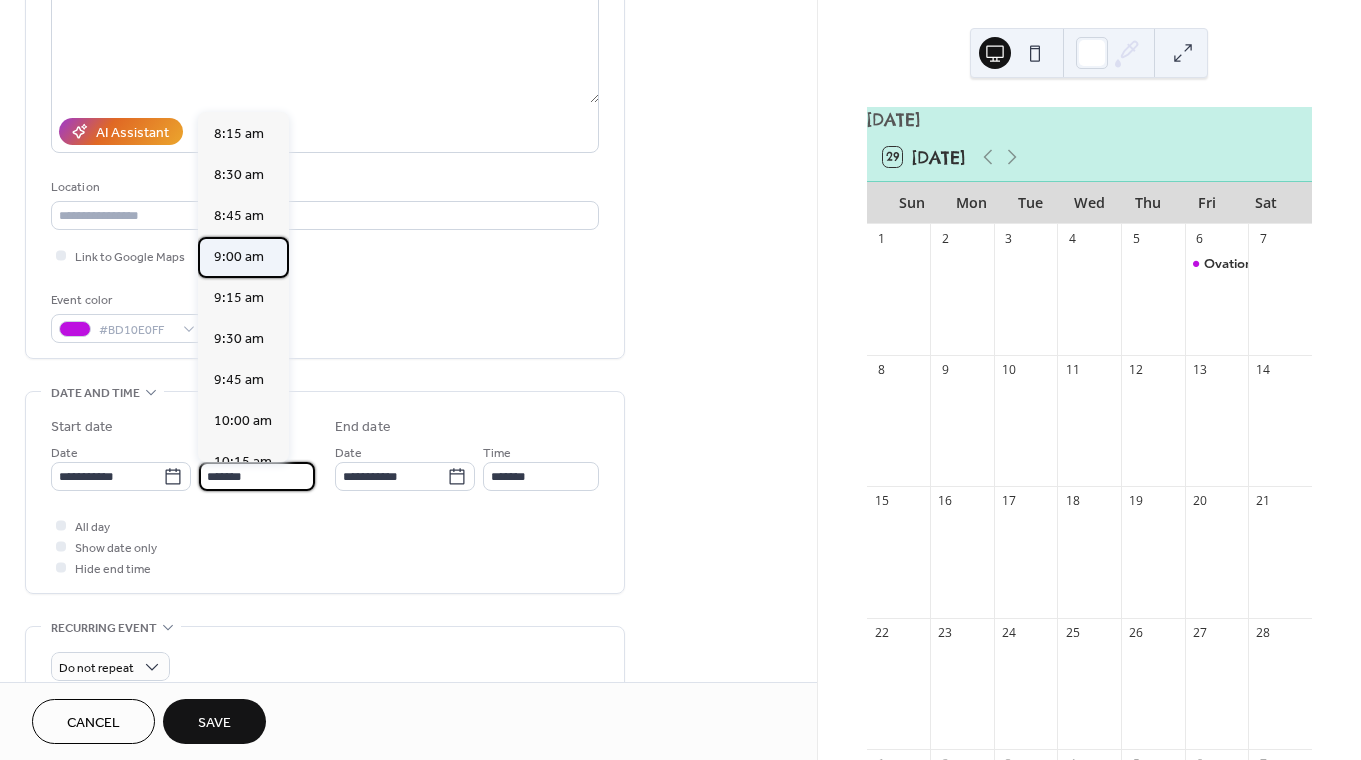 click on "9:00 am" at bounding box center [243, 257] 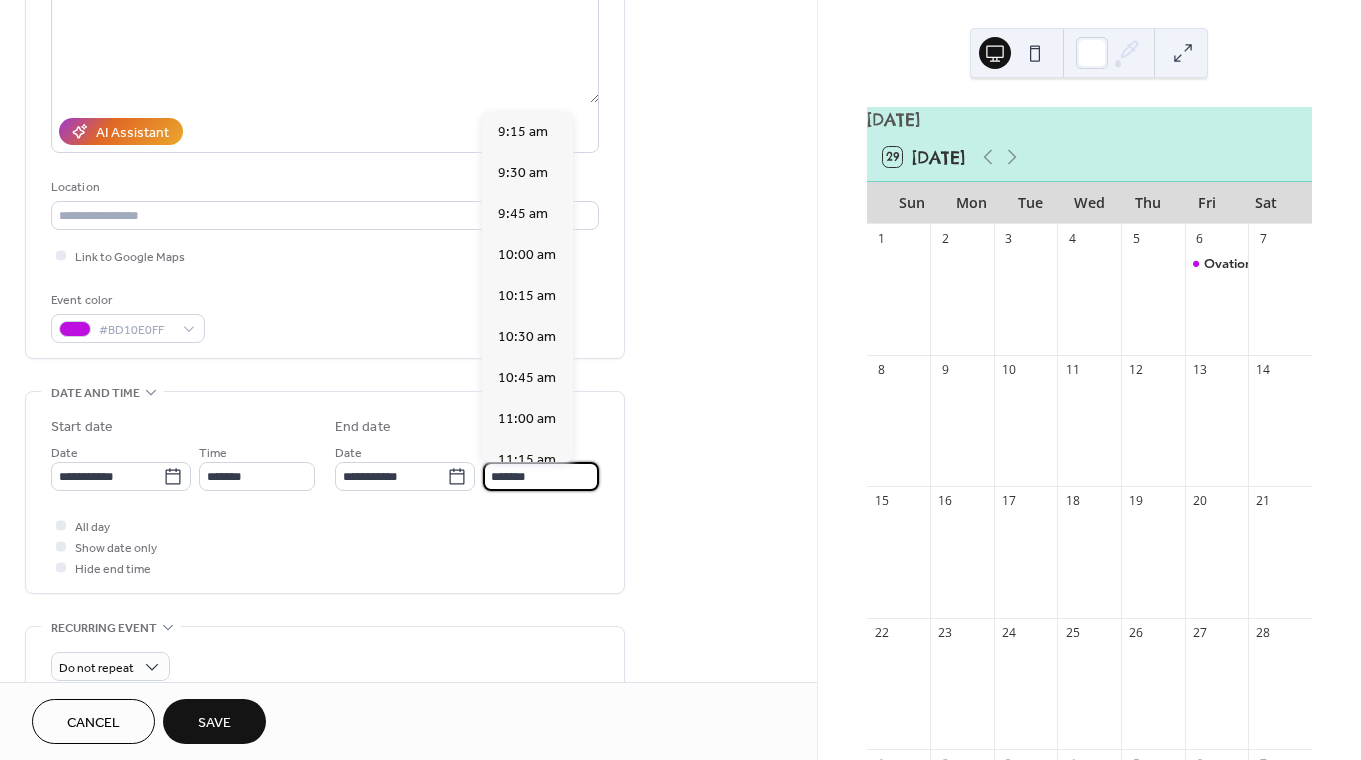 scroll, scrollTop: 607, scrollLeft: 0, axis: vertical 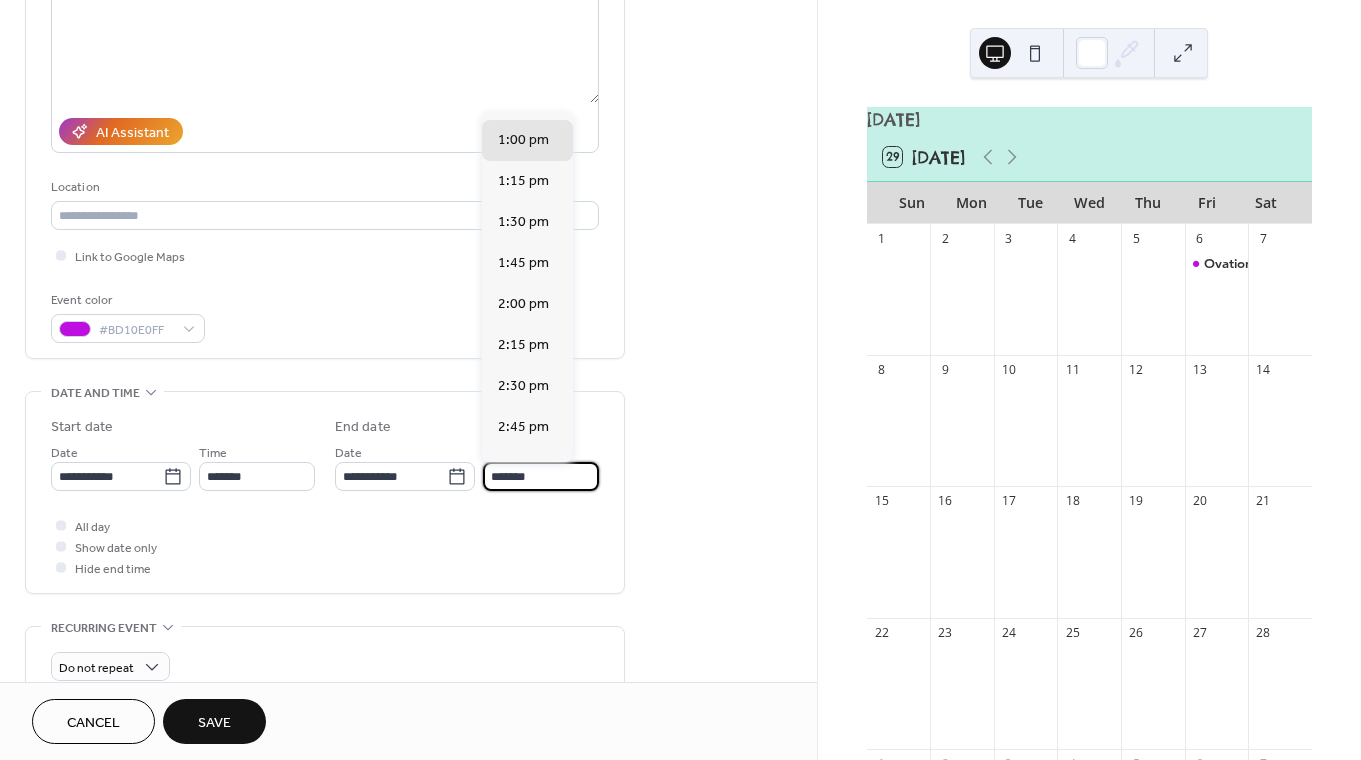 click on "*******" at bounding box center [541, 476] 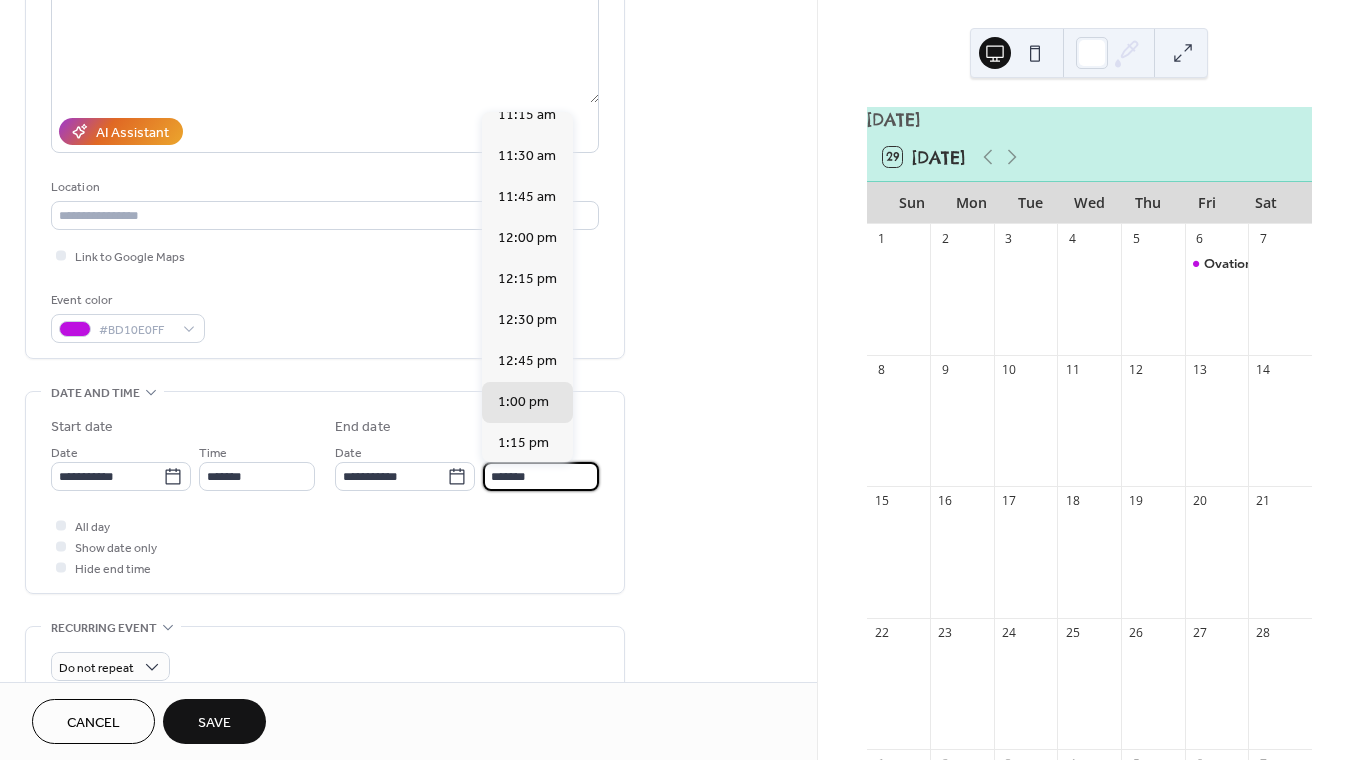 scroll, scrollTop: 334, scrollLeft: 0, axis: vertical 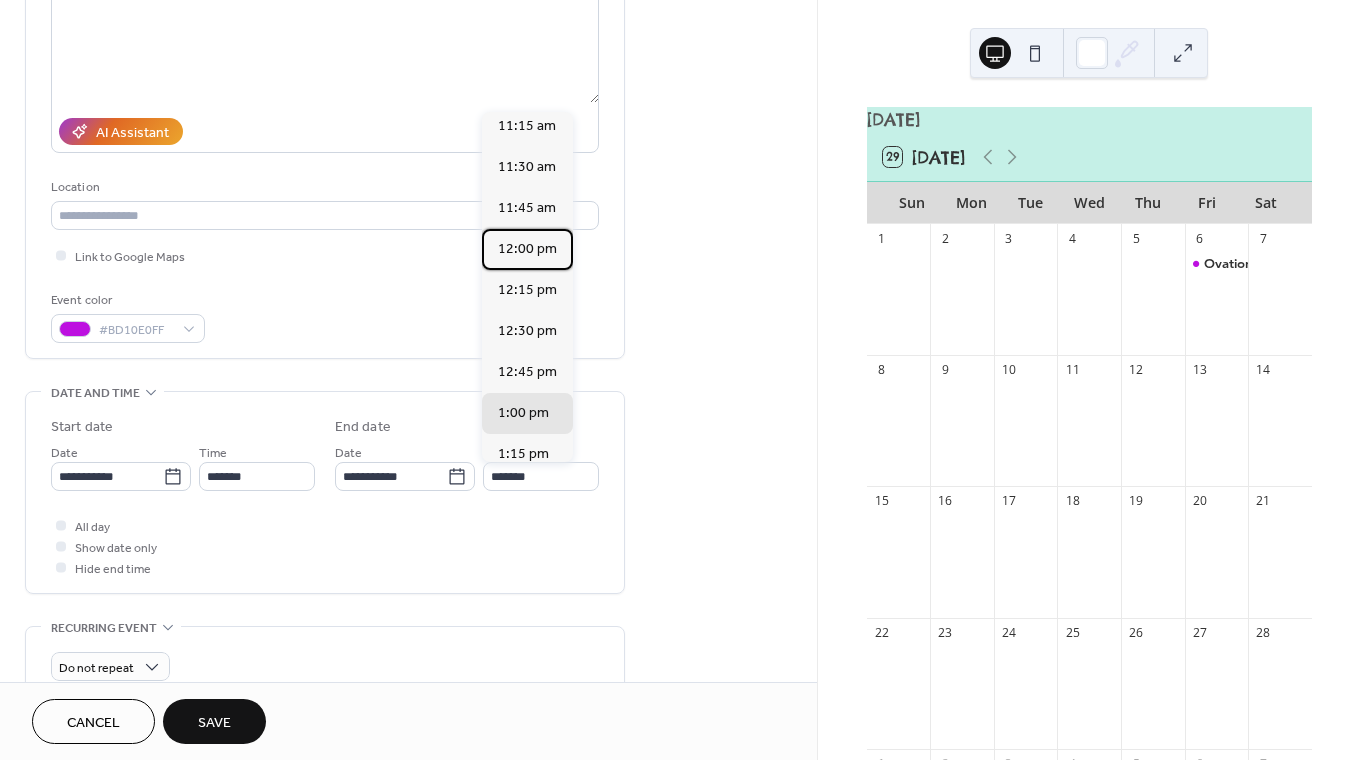 click on "12:00 pm" at bounding box center (527, 249) 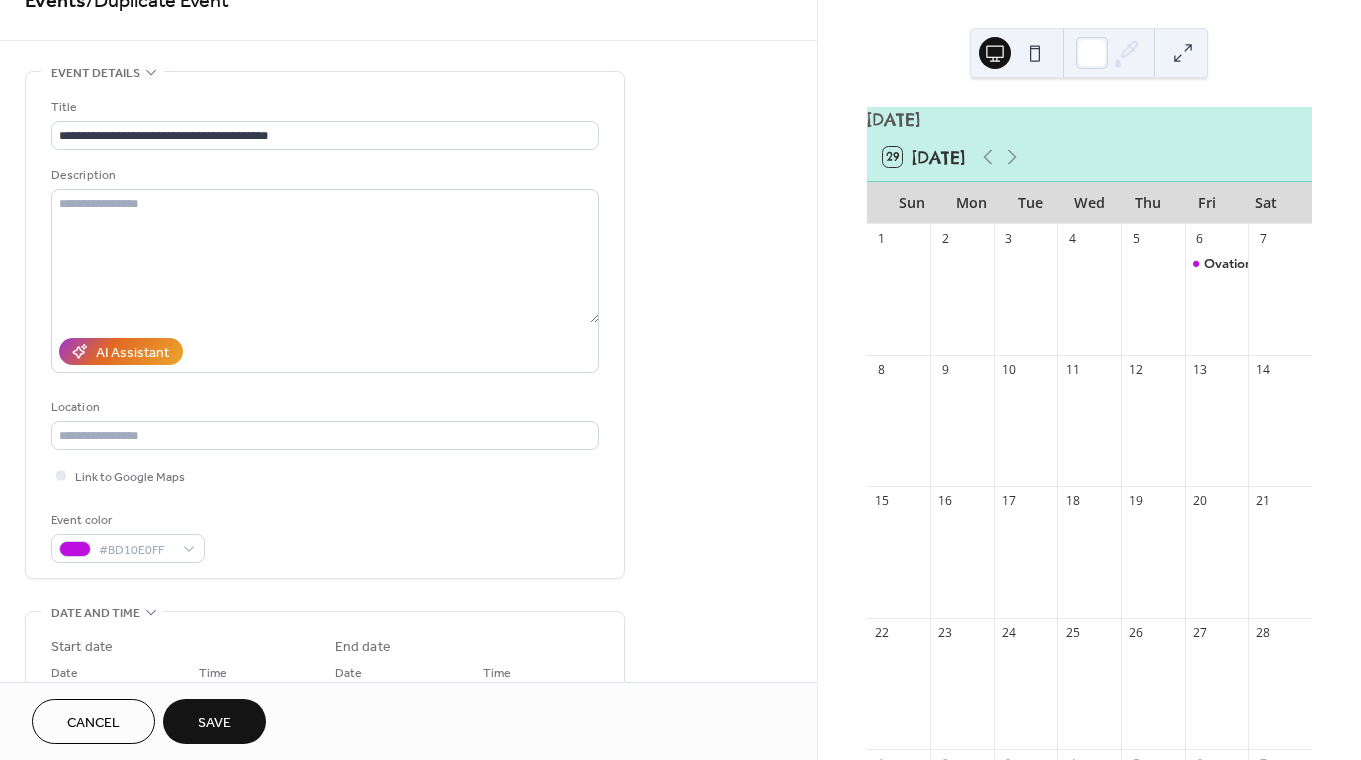 scroll, scrollTop: 11, scrollLeft: 0, axis: vertical 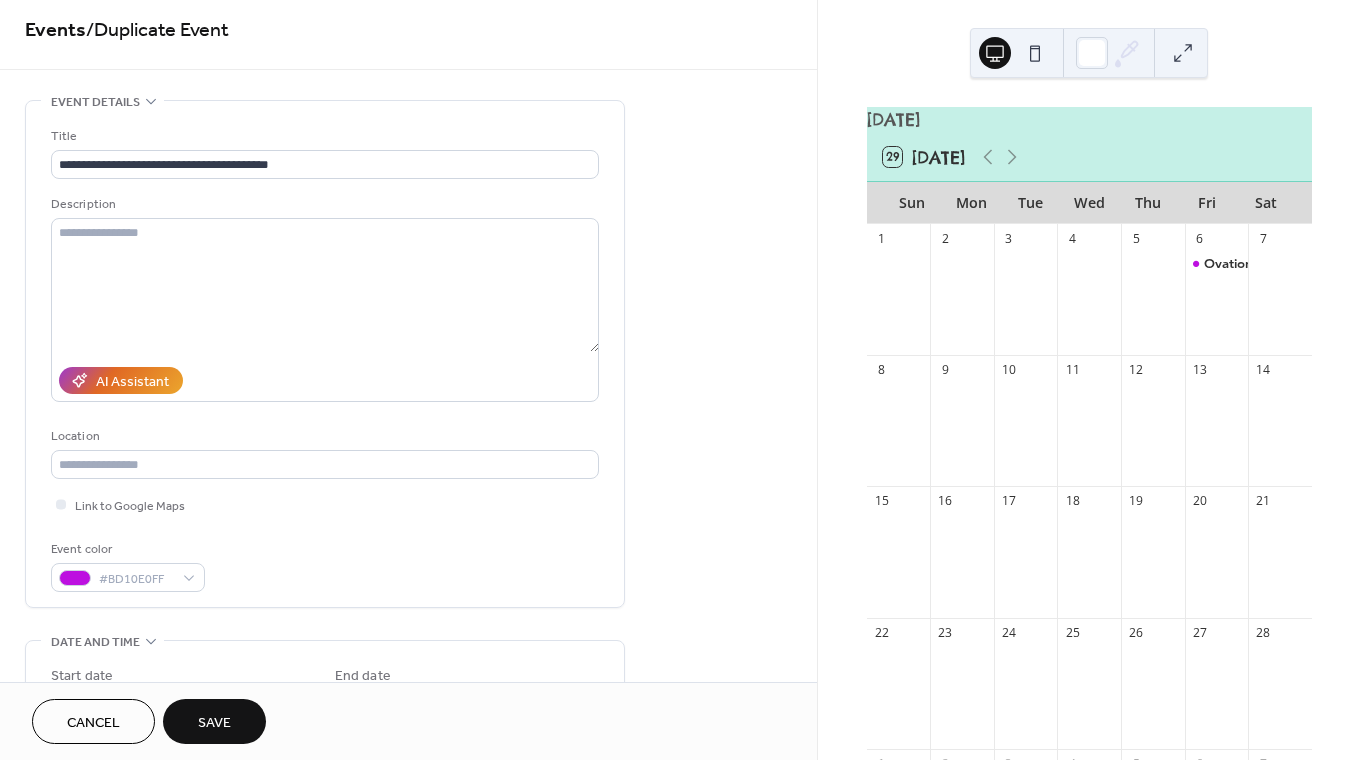 click on "Save" at bounding box center (214, 721) 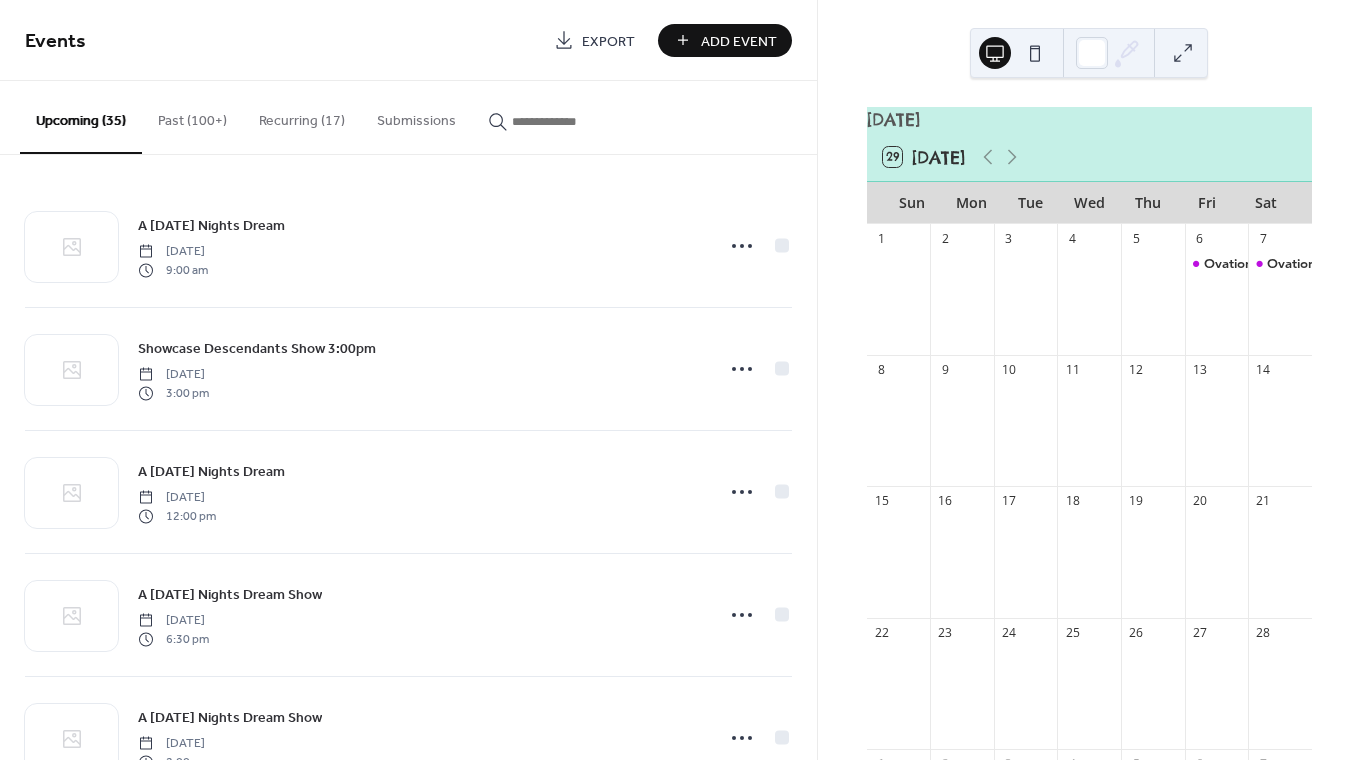 click on "Add Event" at bounding box center [725, 40] 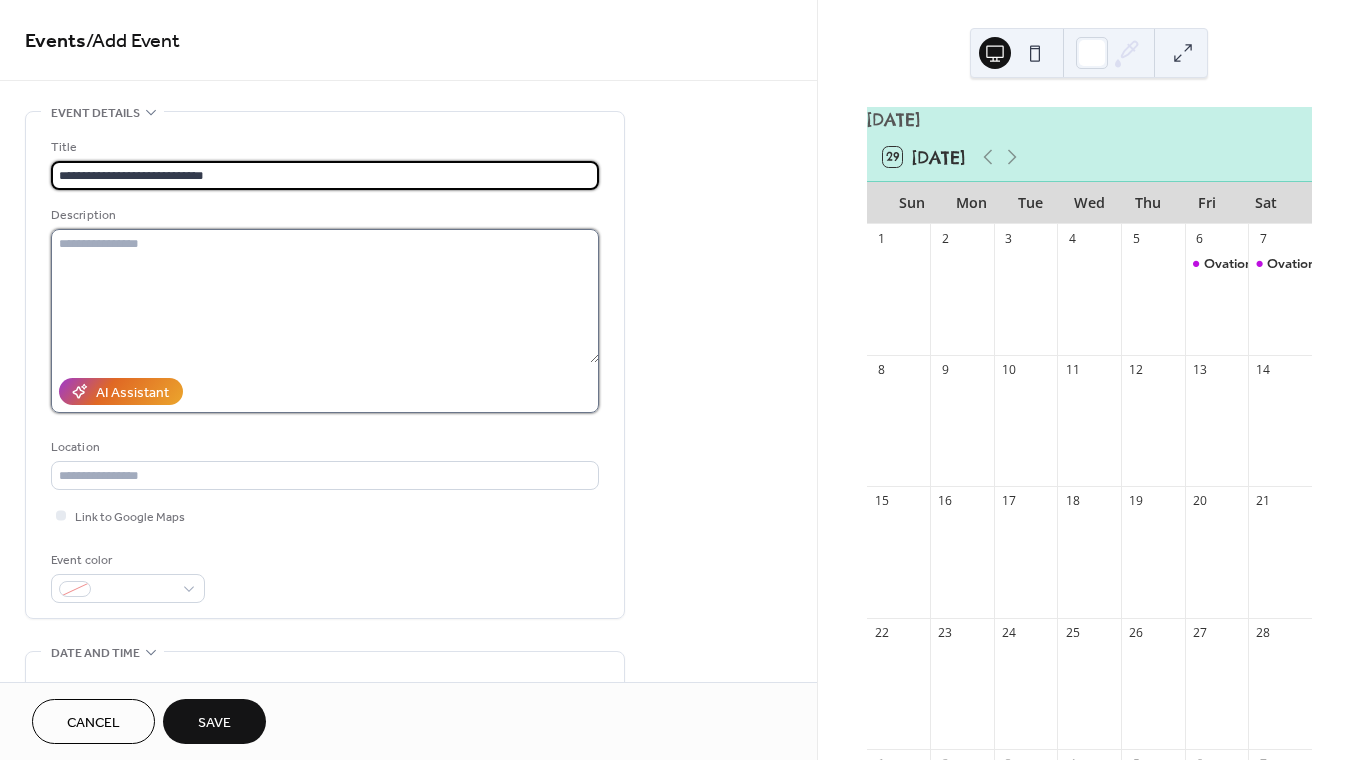 click at bounding box center [325, 296] 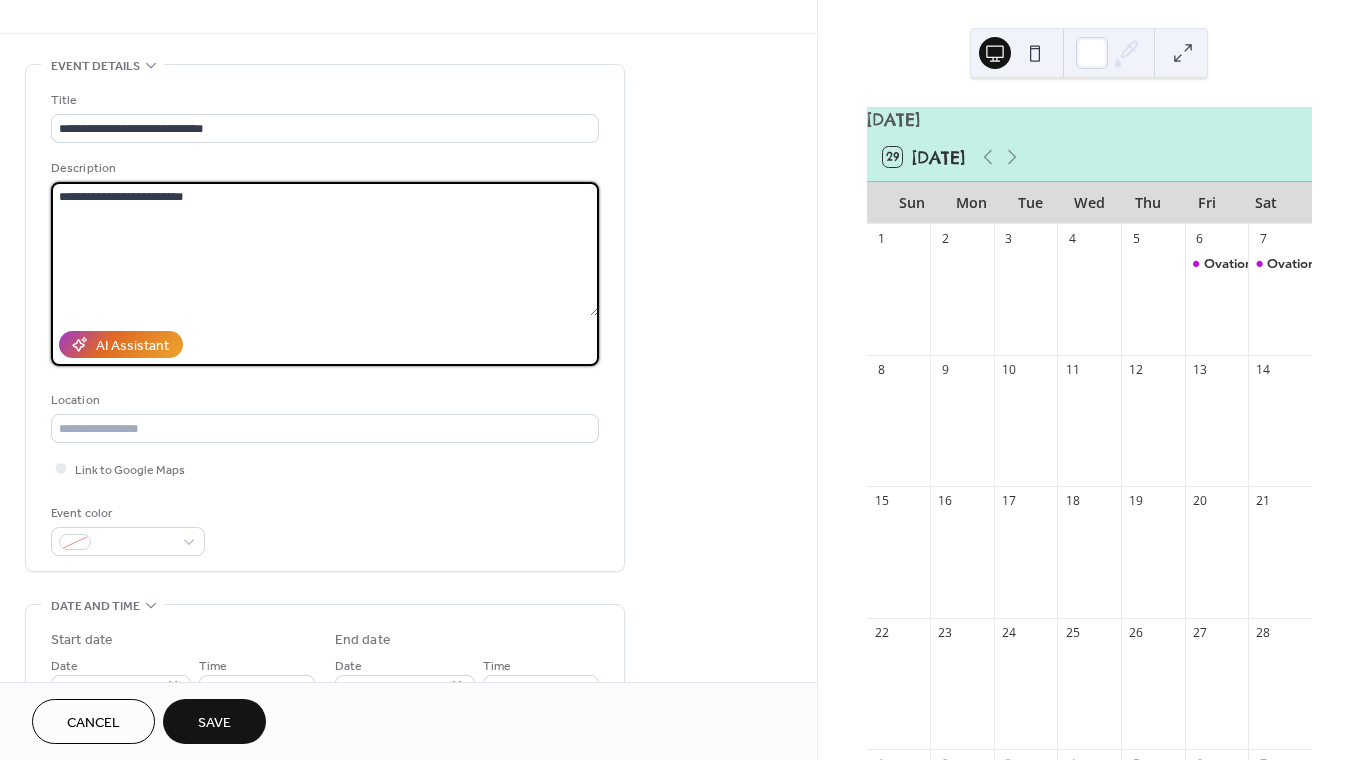 scroll, scrollTop: 50, scrollLeft: 0, axis: vertical 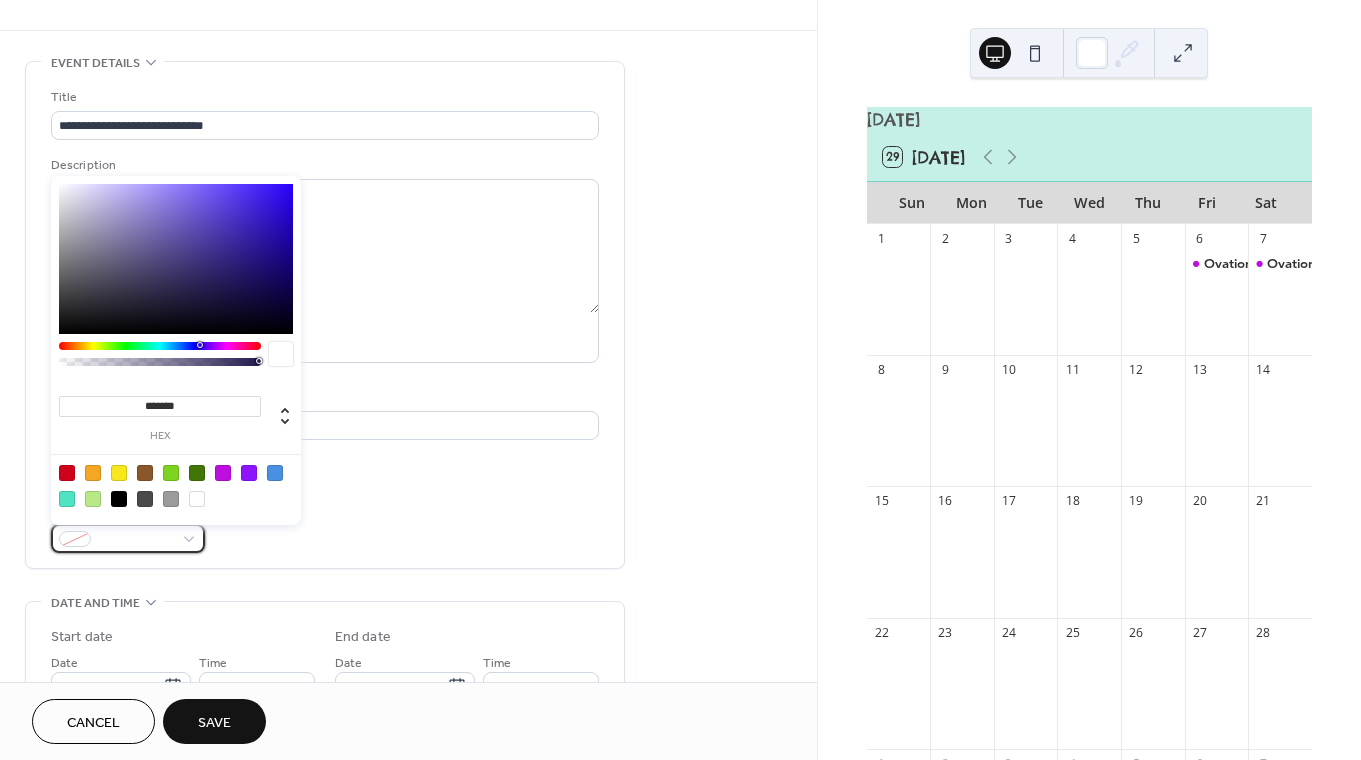 click at bounding box center (136, 540) 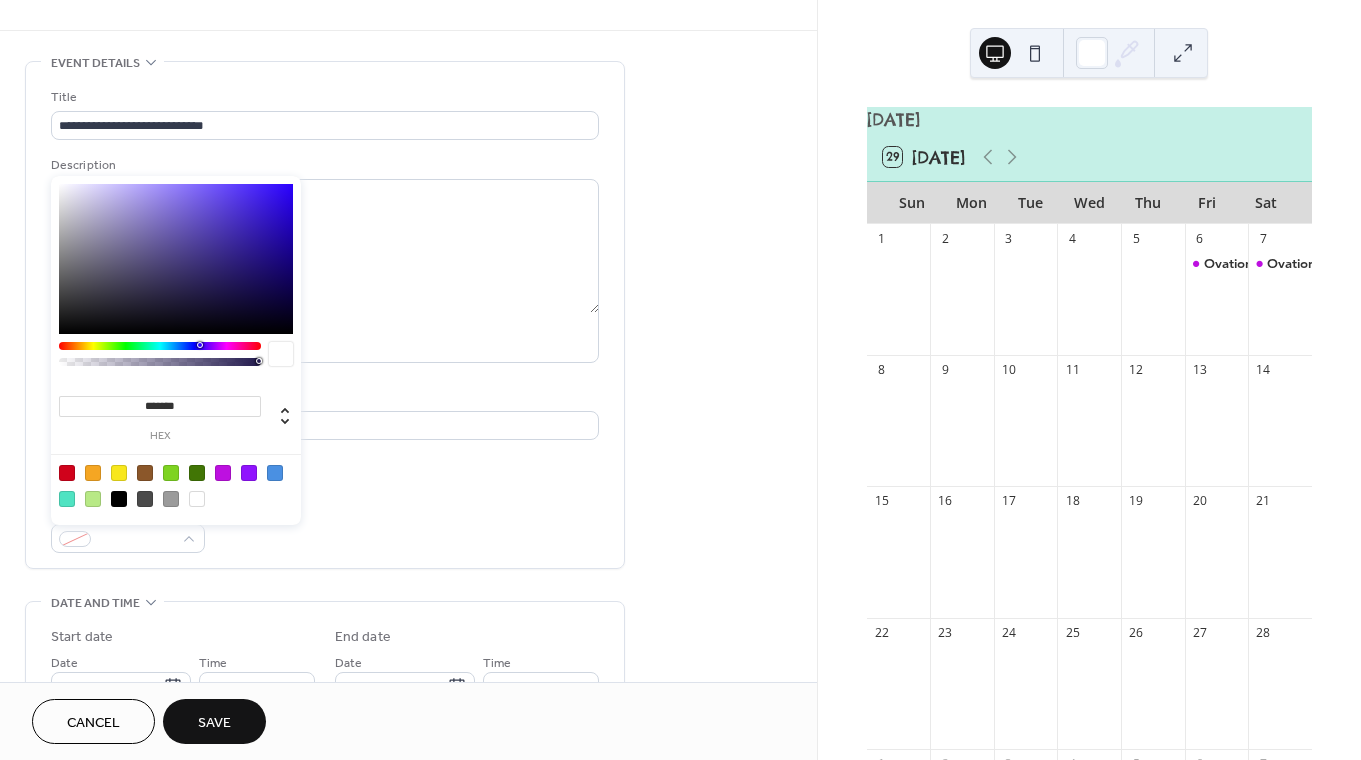 click at bounding box center (176, 485) 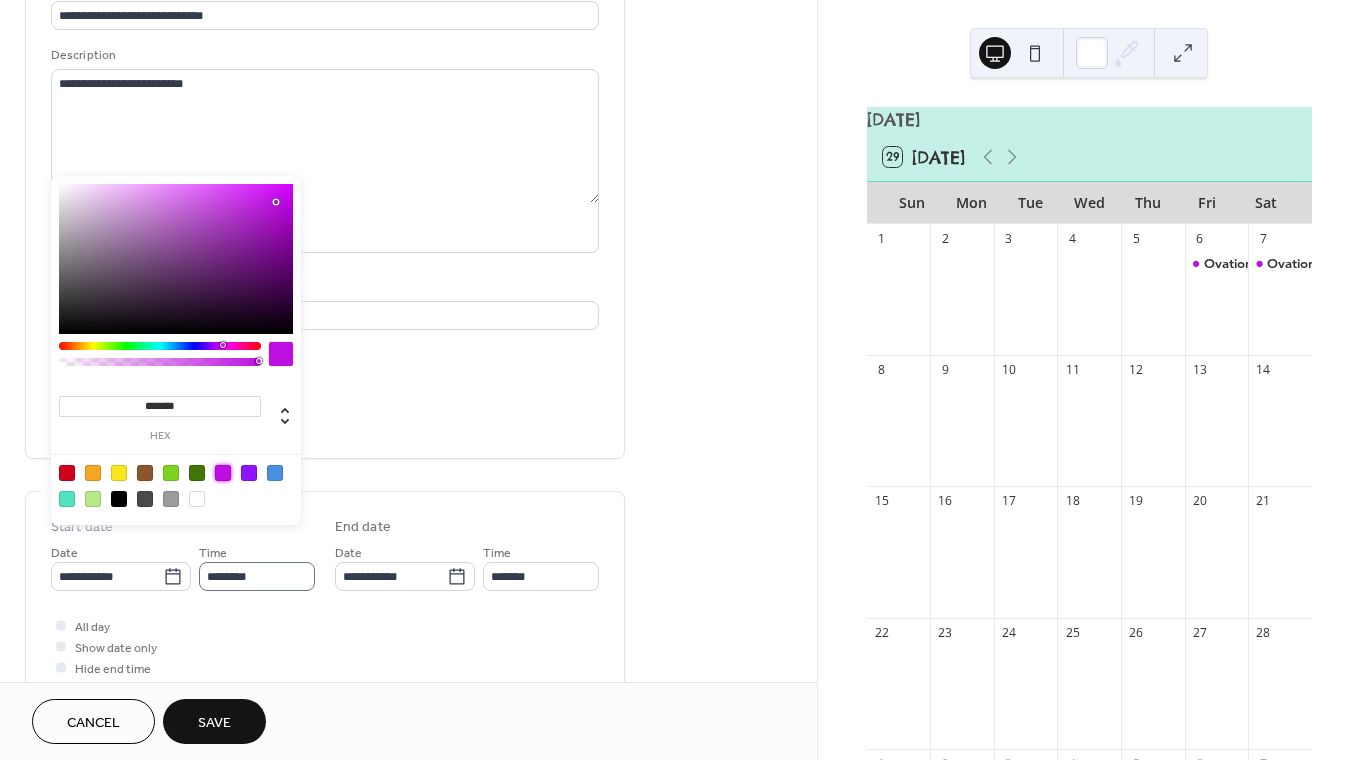 scroll, scrollTop: 166, scrollLeft: 0, axis: vertical 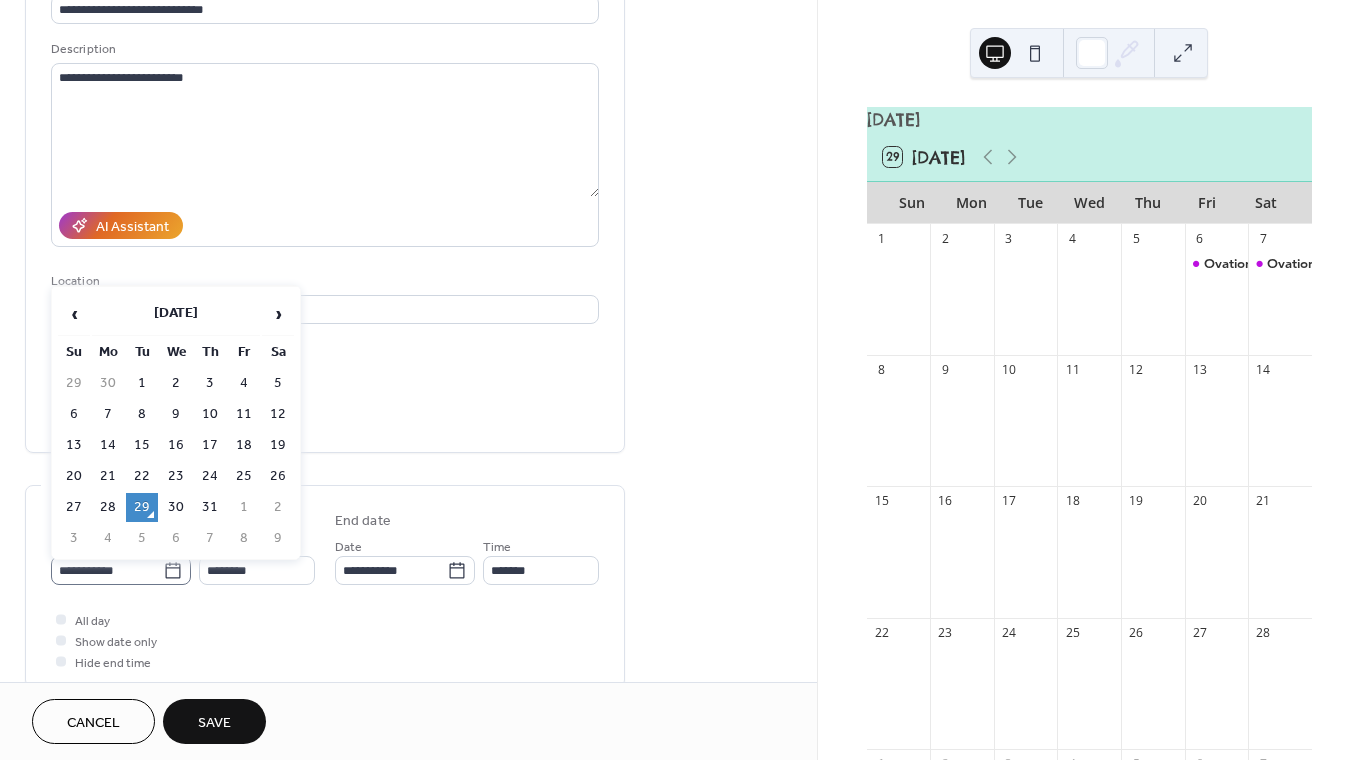 click 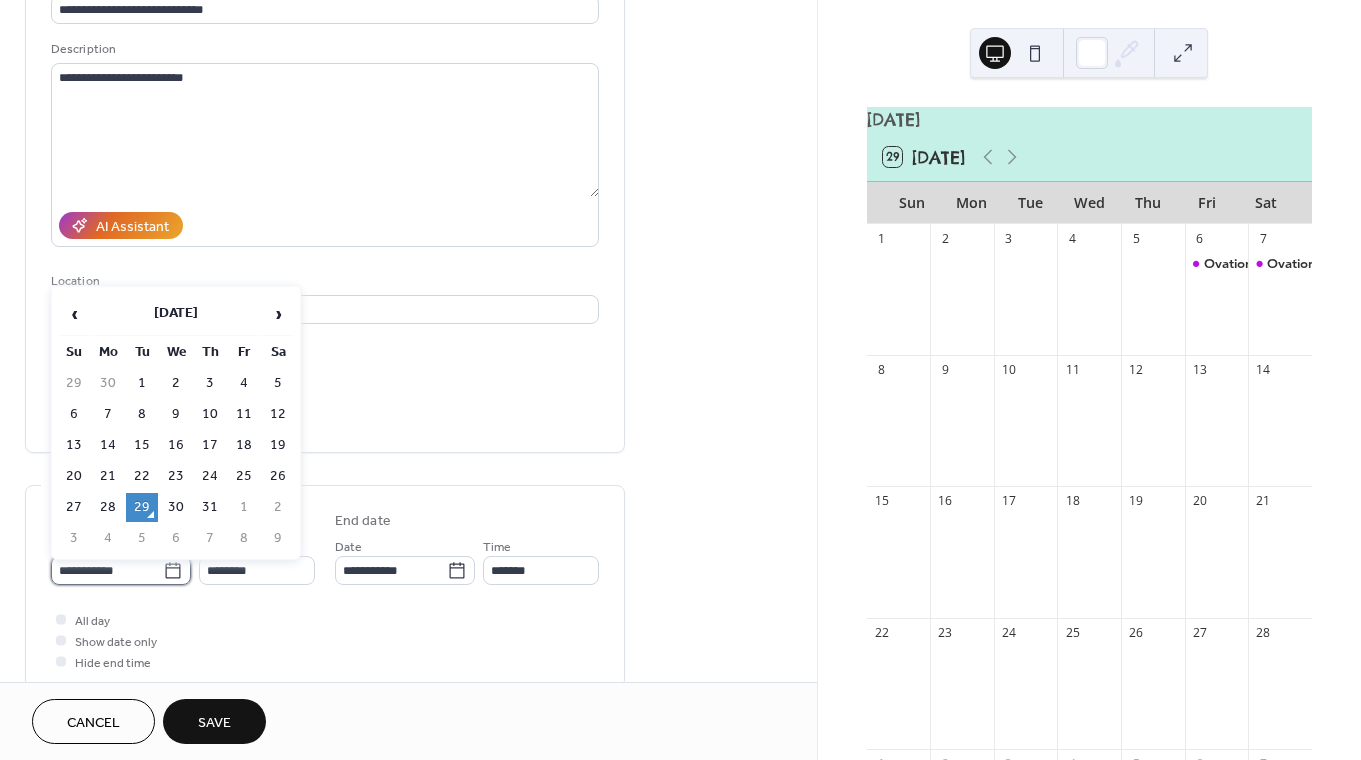 click on "**********" at bounding box center [107, 570] 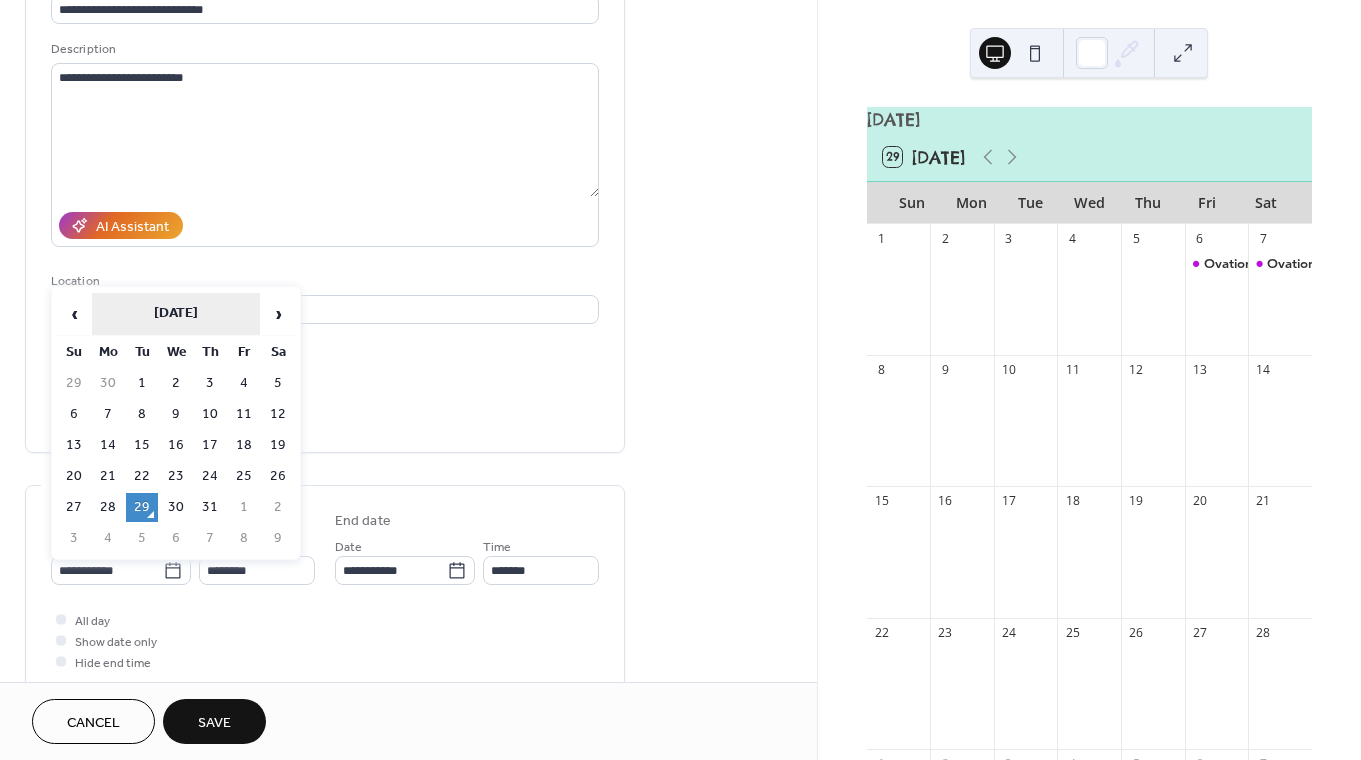 click on "[DATE]" at bounding box center (176, 314) 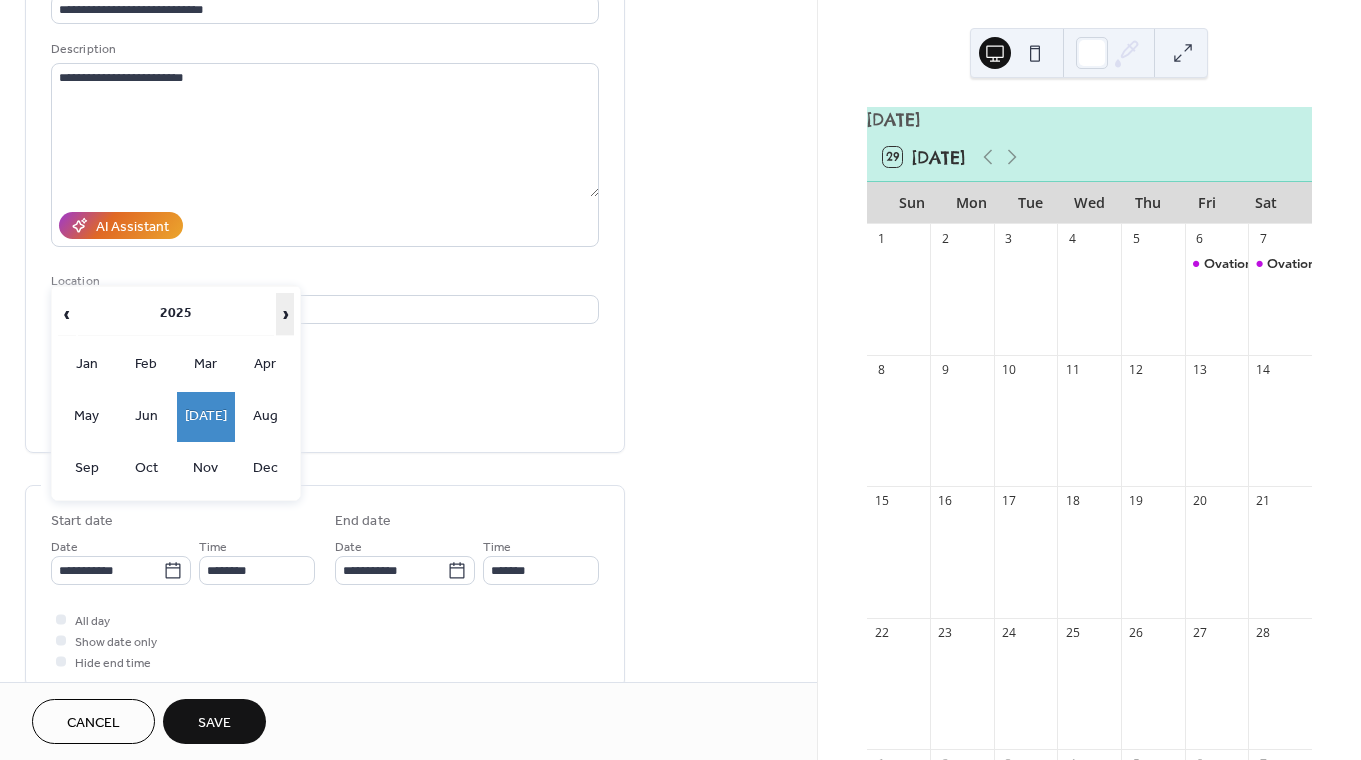 click on "›" at bounding box center (285, 314) 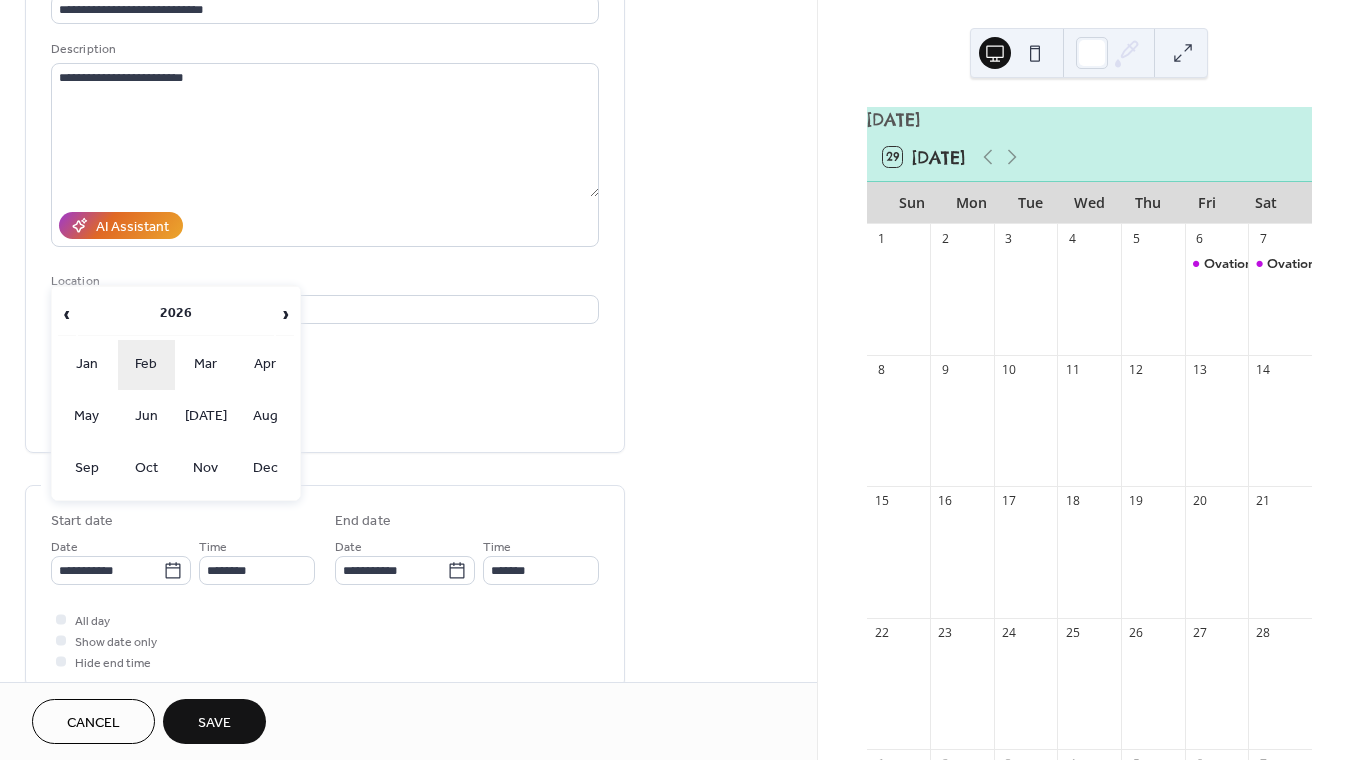 click on "Feb" at bounding box center [147, 365] 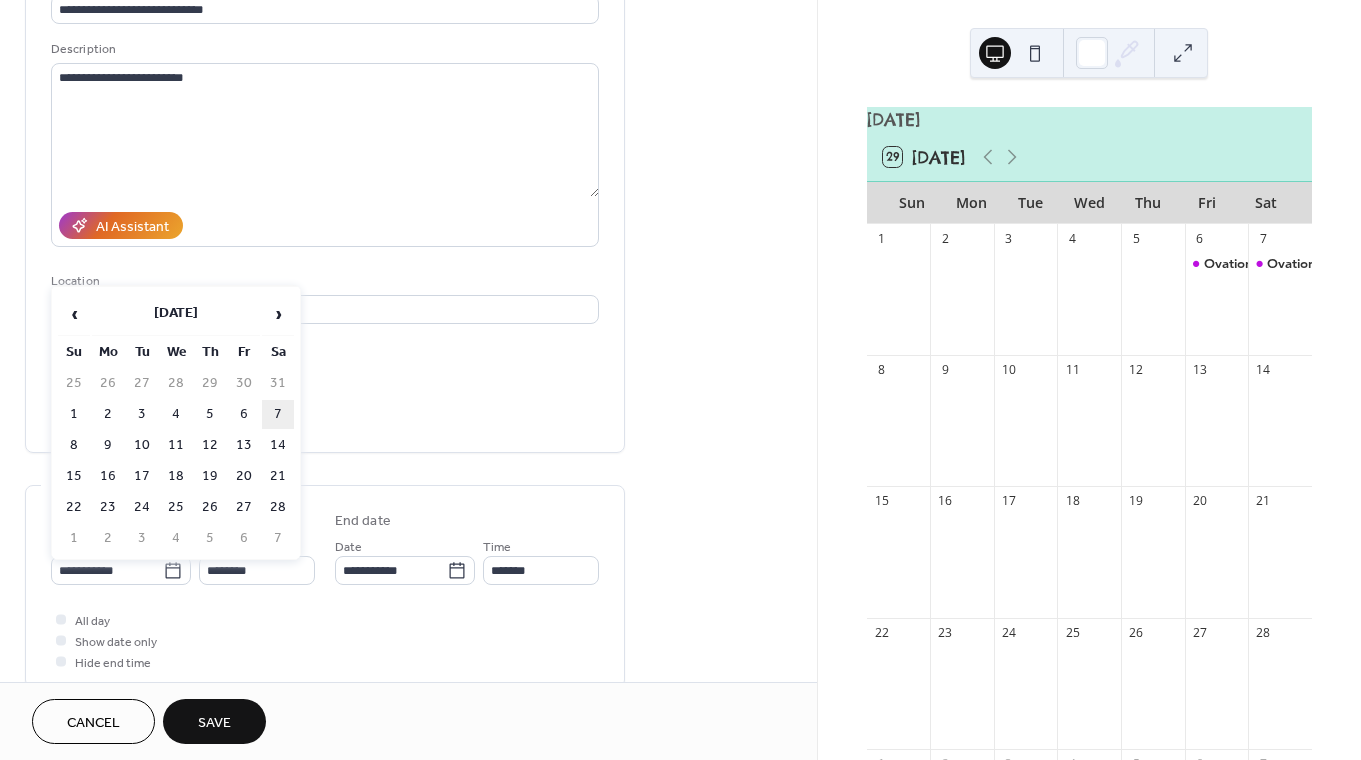 click on "7" at bounding box center [278, 414] 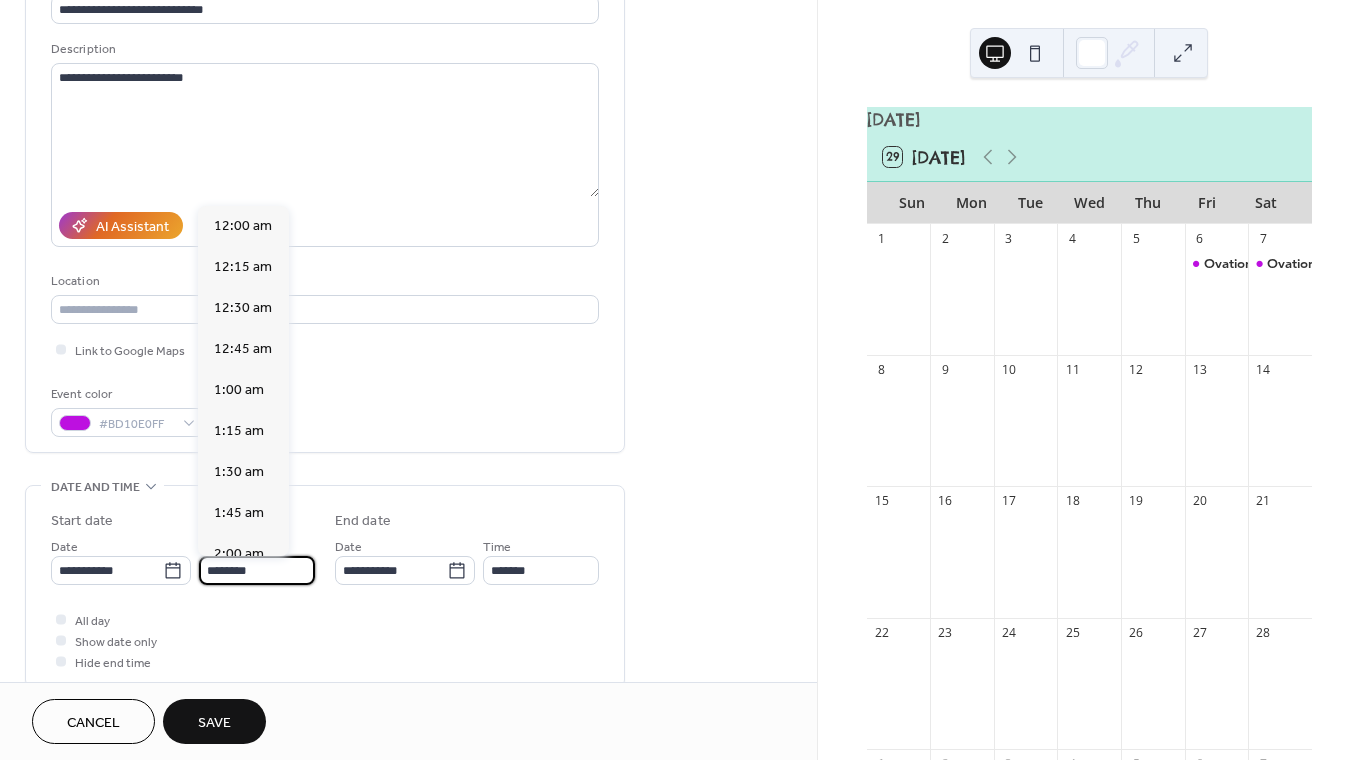 click on "********" at bounding box center [257, 570] 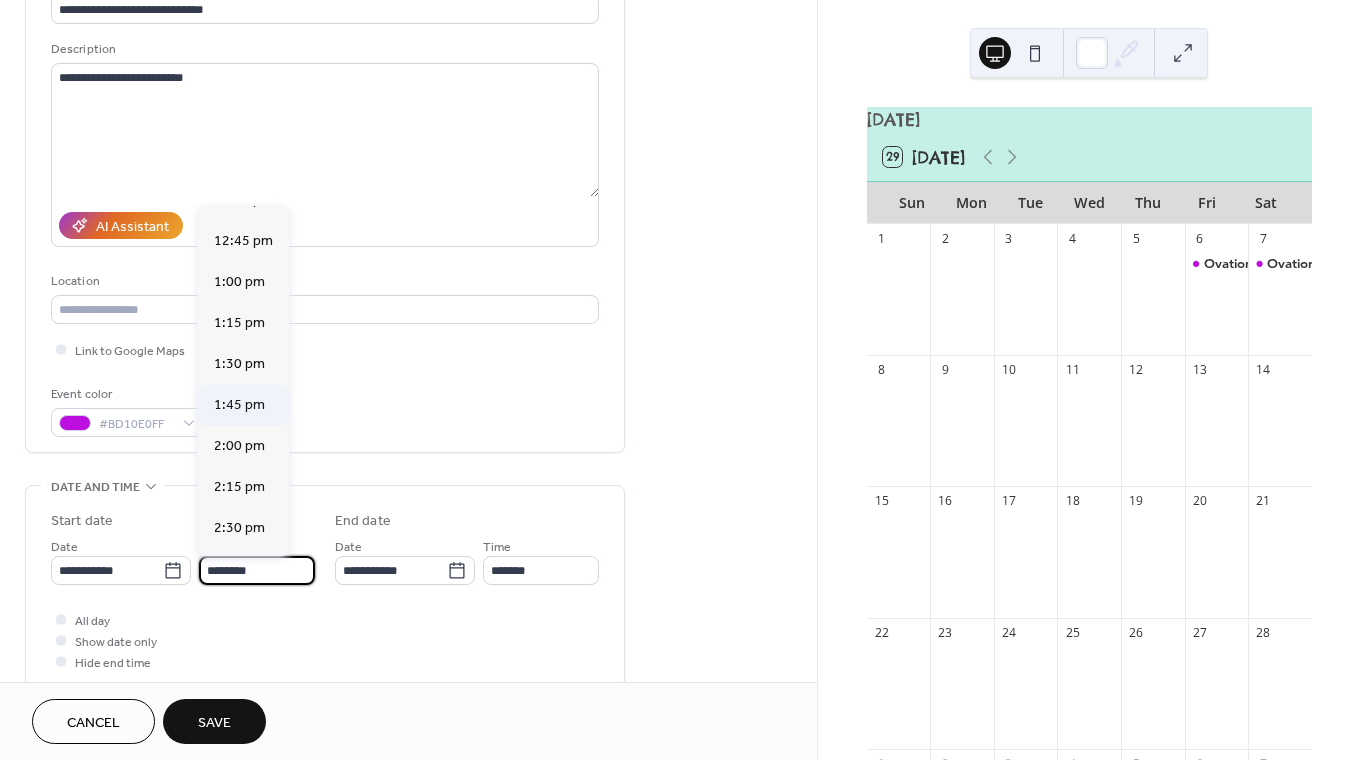 scroll, scrollTop: 2067, scrollLeft: 0, axis: vertical 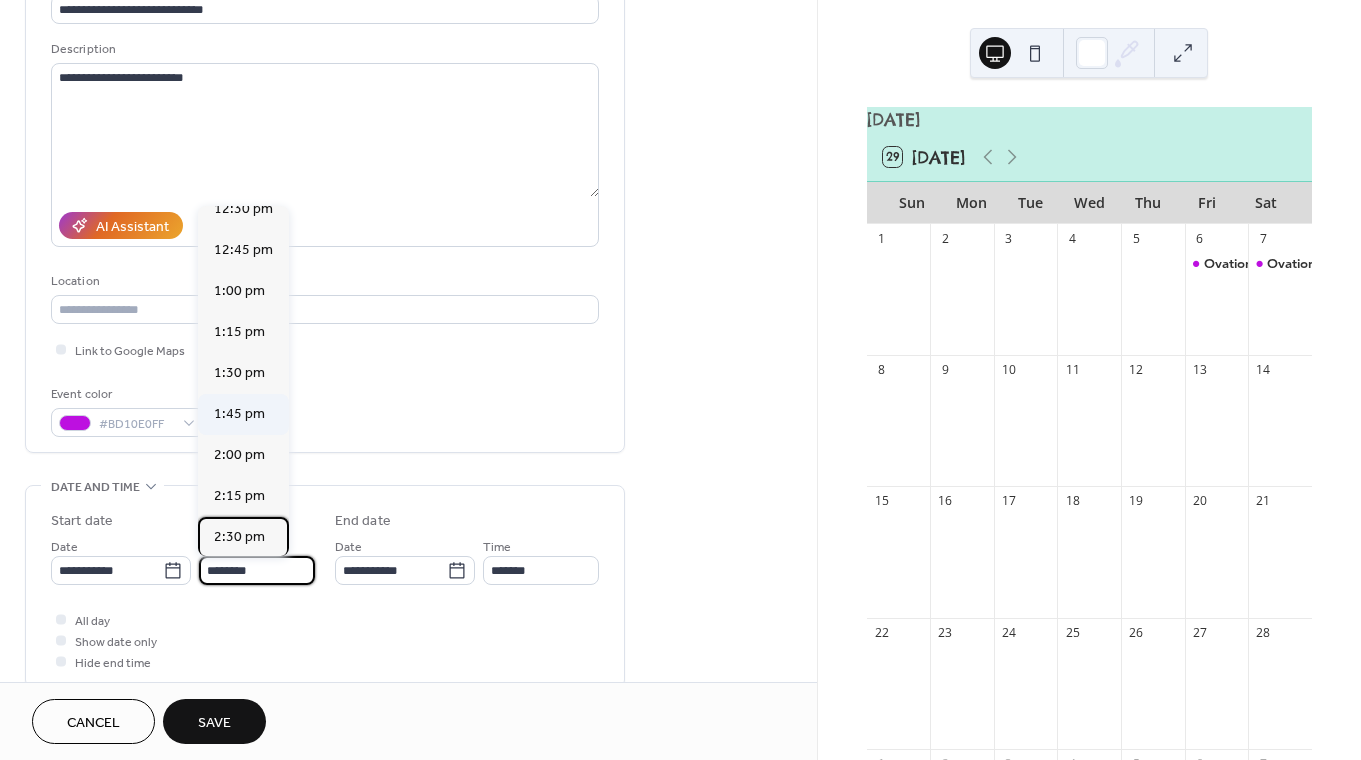 click on "2:30 pm" at bounding box center [243, 537] 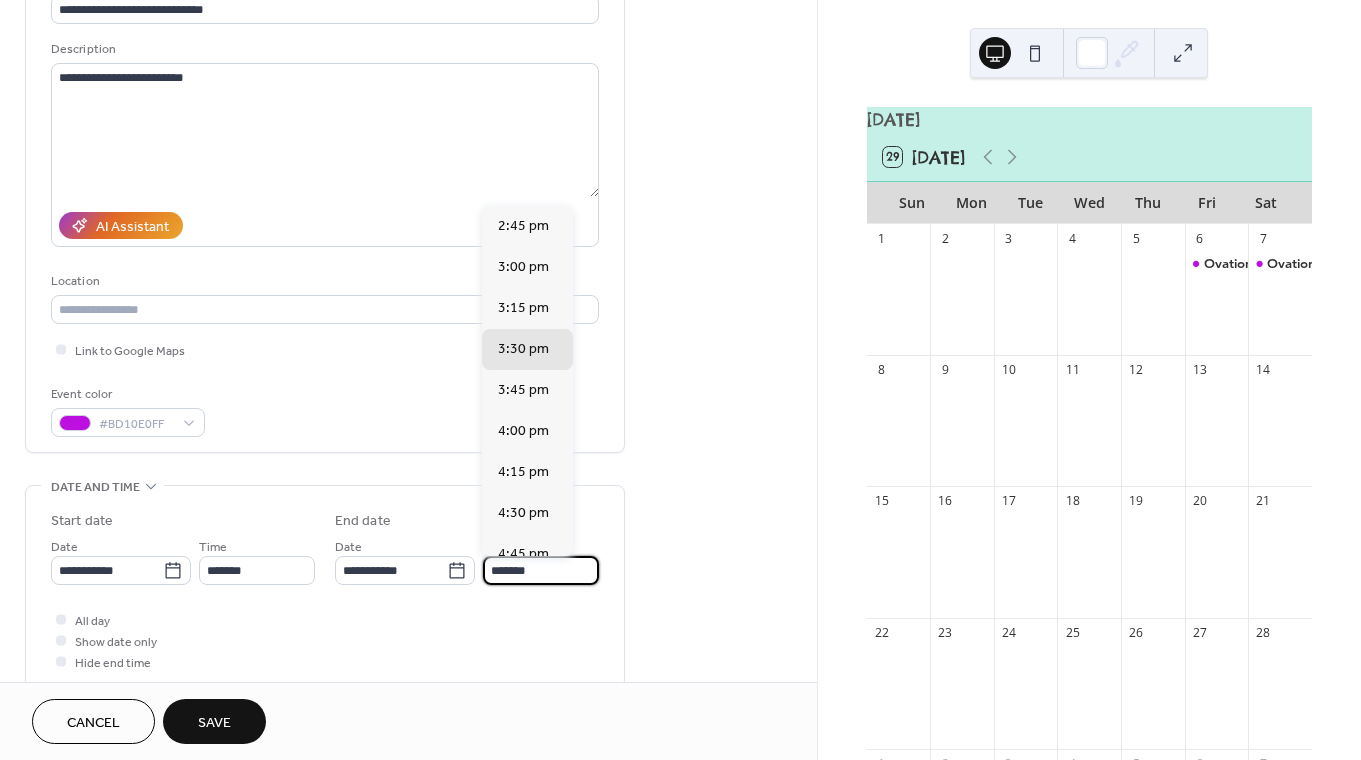 click on "*******" at bounding box center [541, 570] 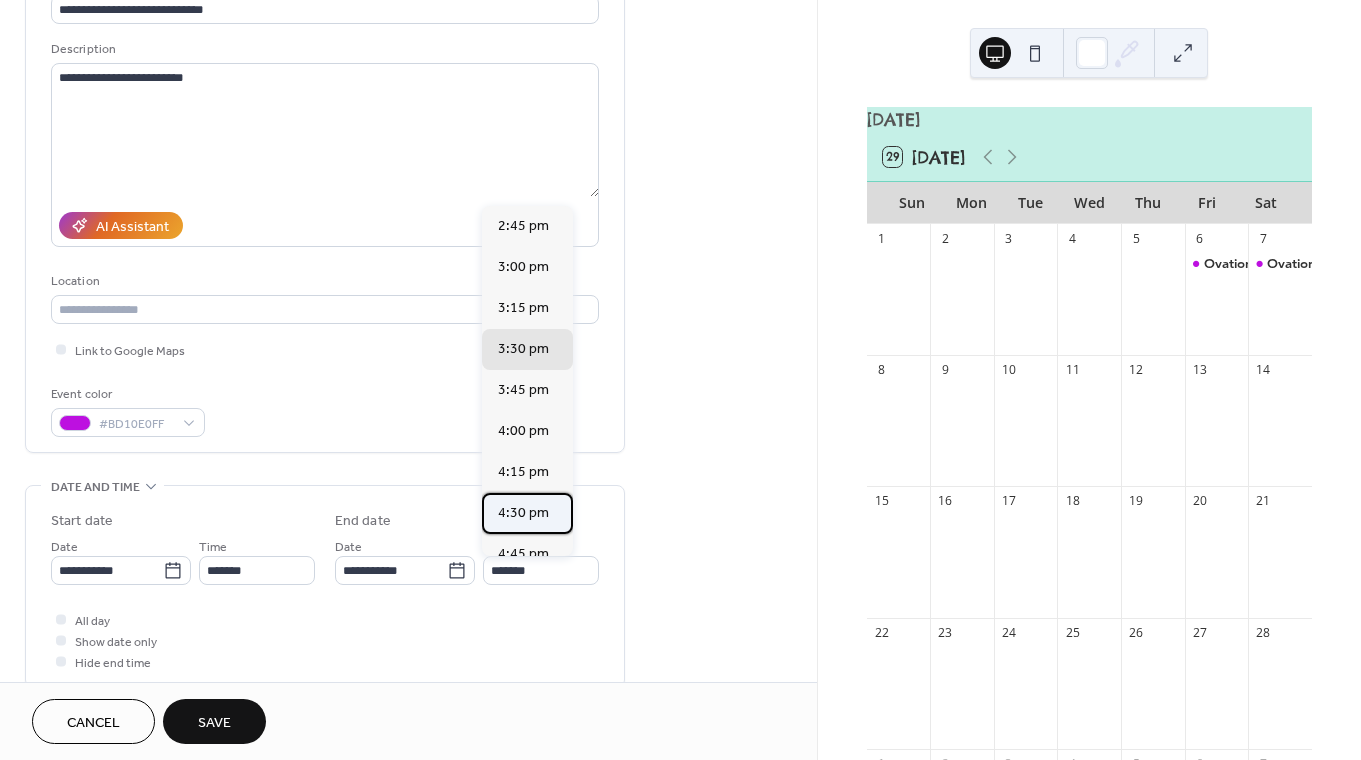 click on "4:30 pm" at bounding box center [523, 513] 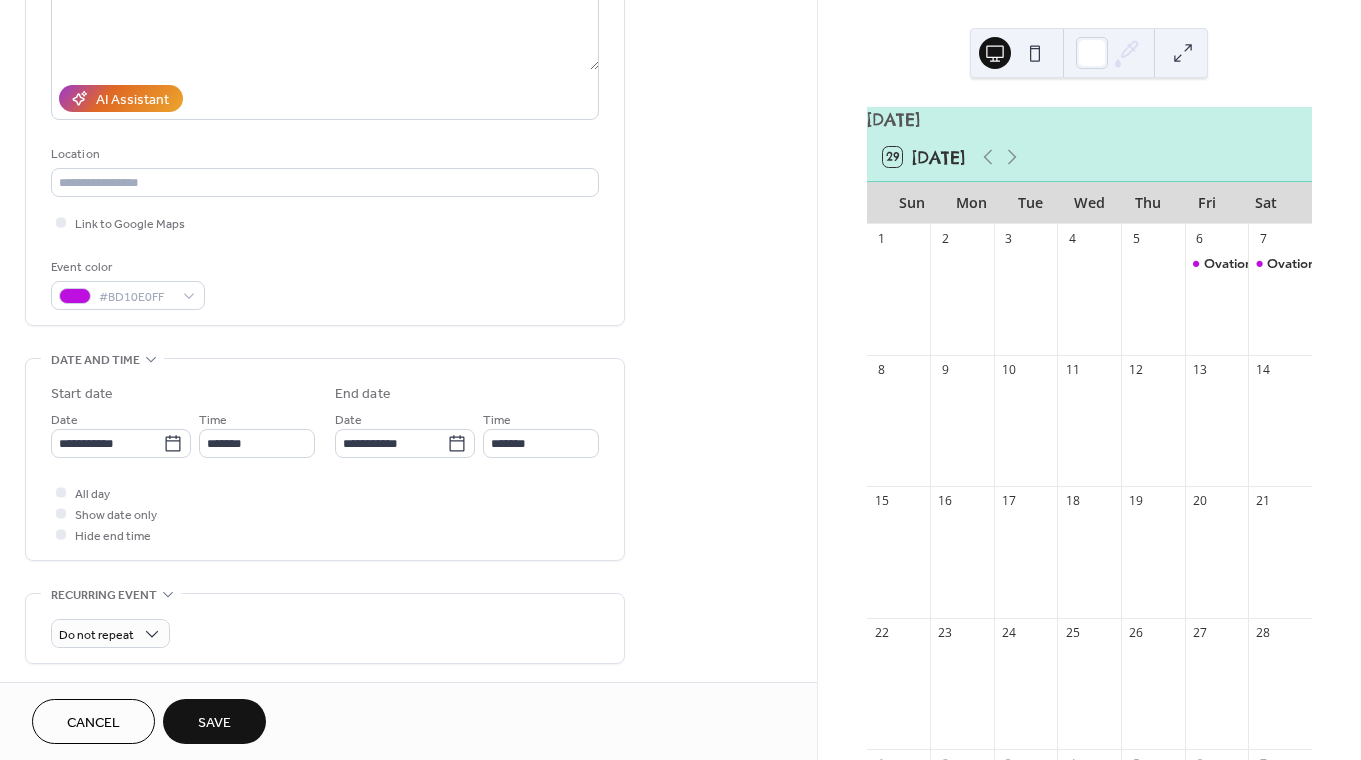 scroll, scrollTop: 309, scrollLeft: 0, axis: vertical 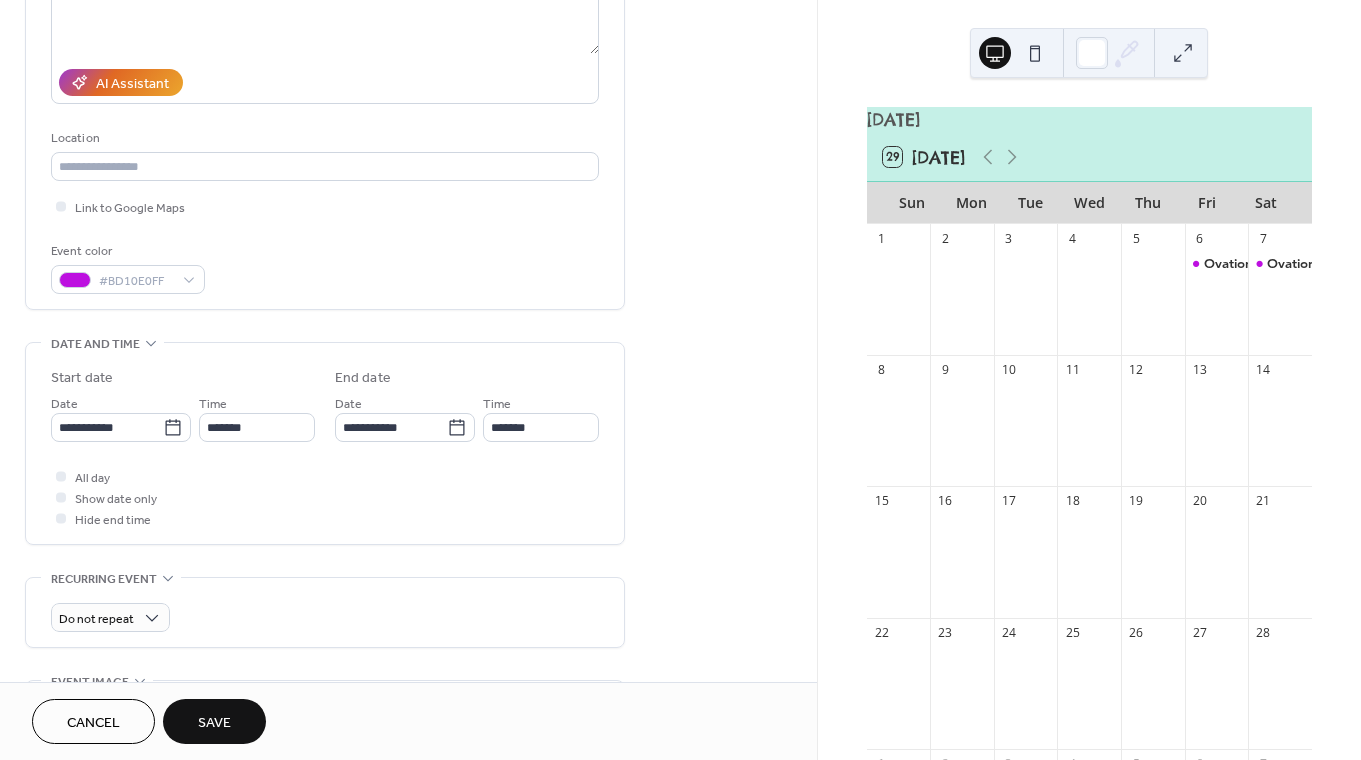 click on "Save" at bounding box center [214, 721] 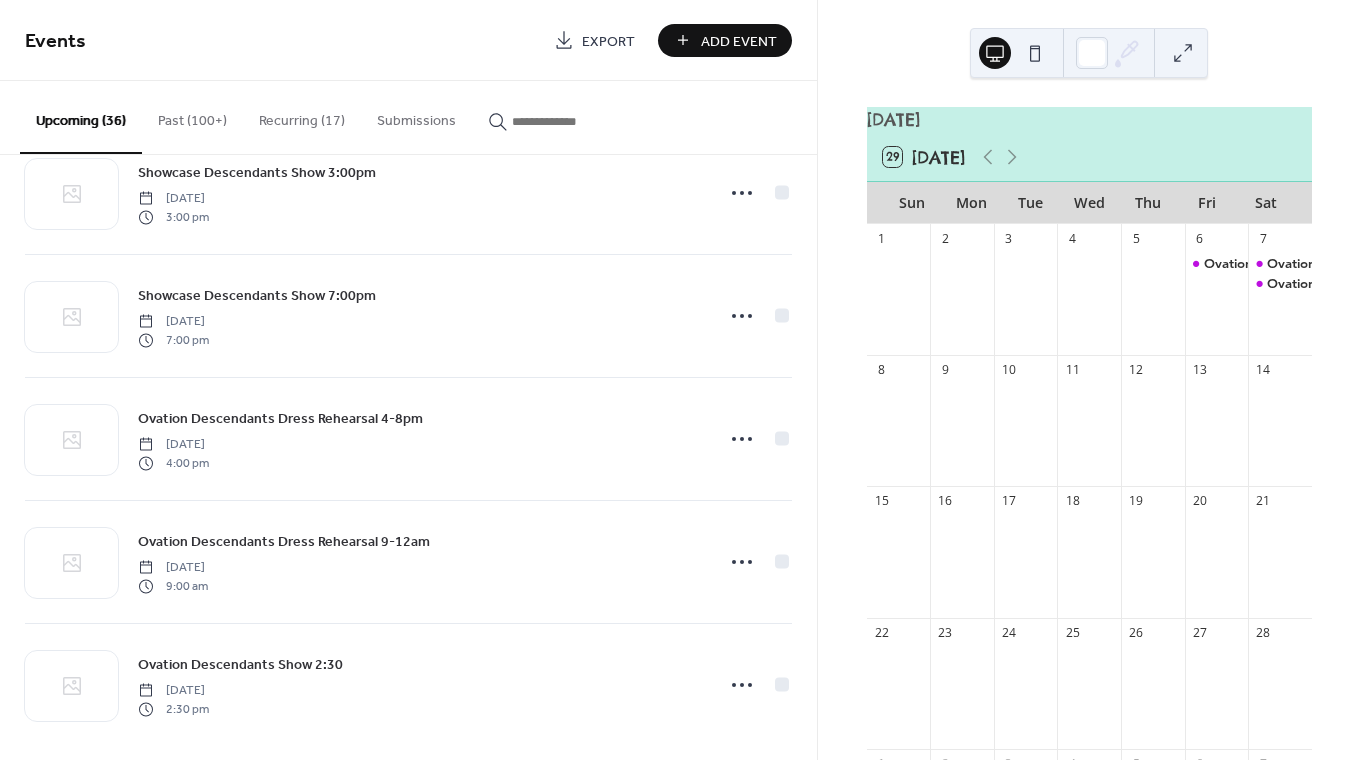 scroll, scrollTop: 3882, scrollLeft: 0, axis: vertical 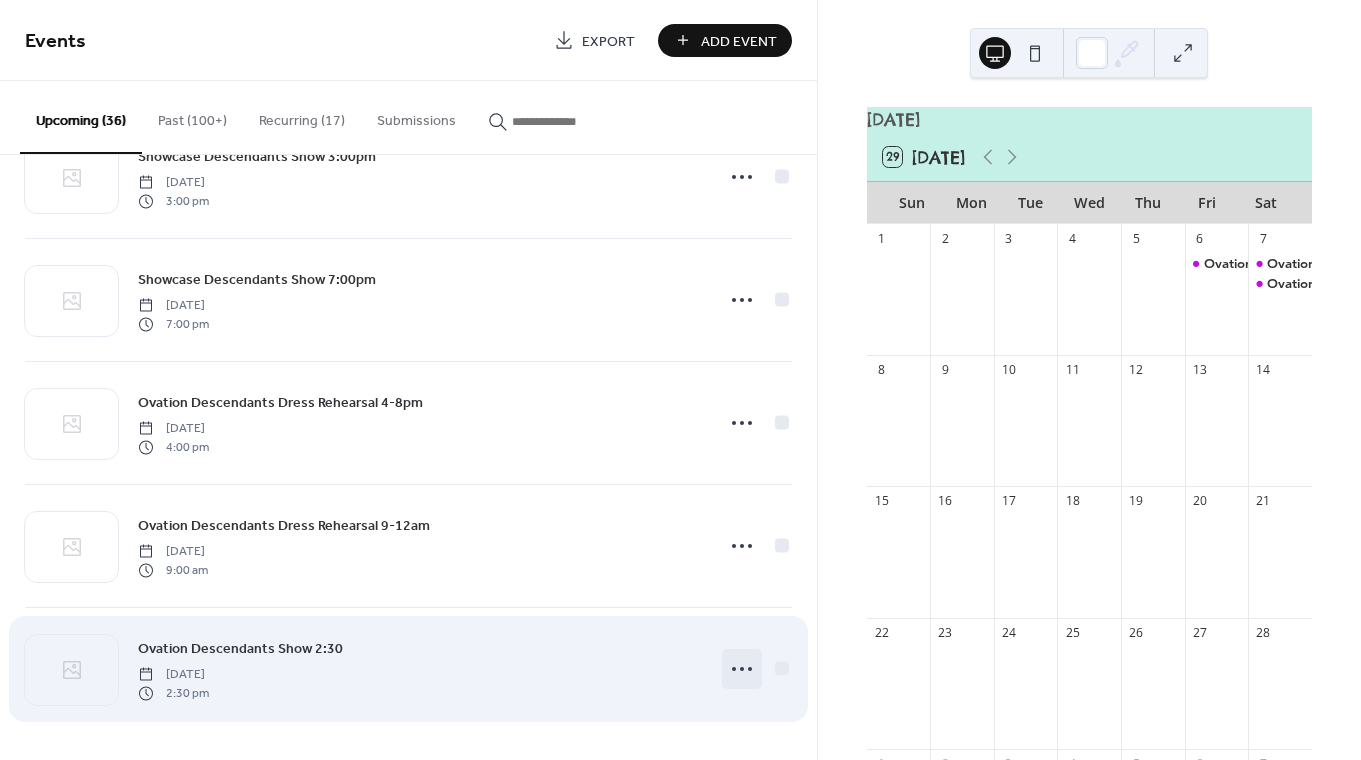 click 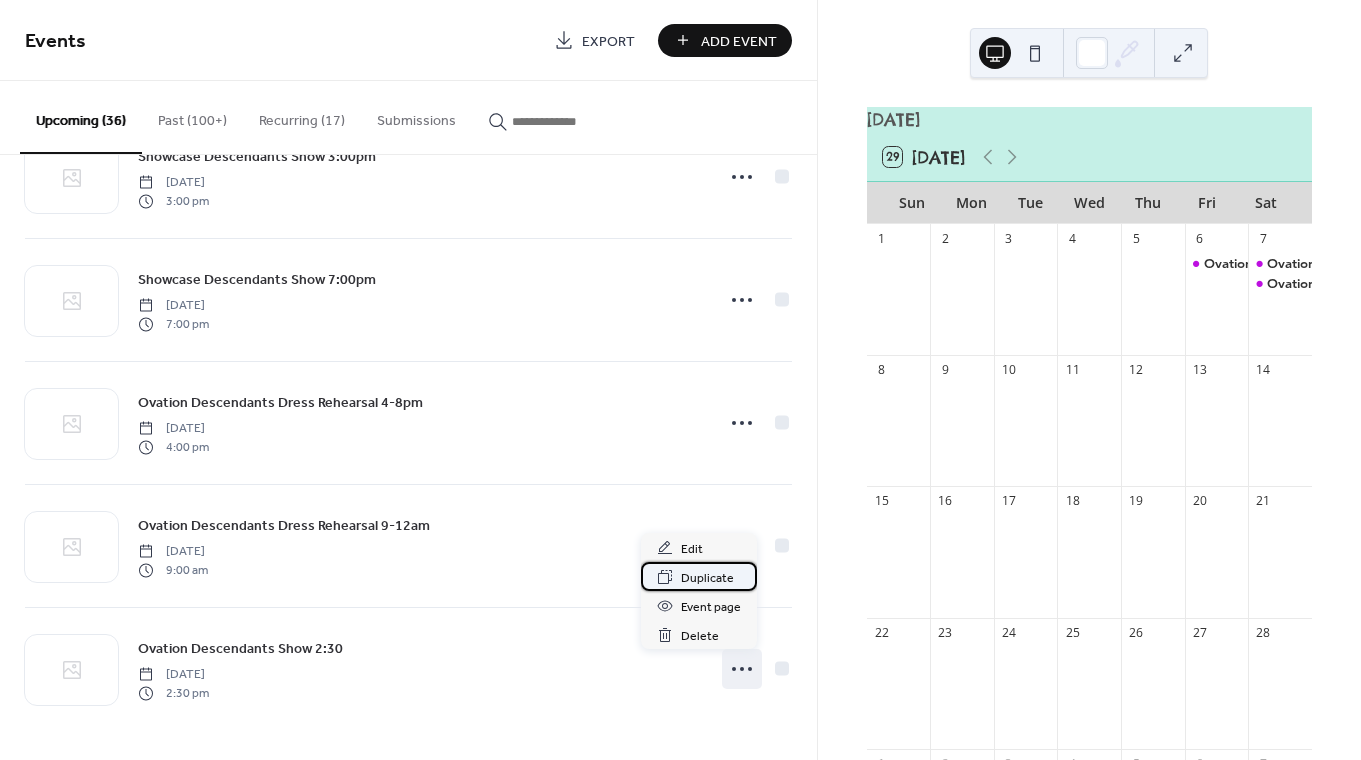 click on "Duplicate" at bounding box center (707, 578) 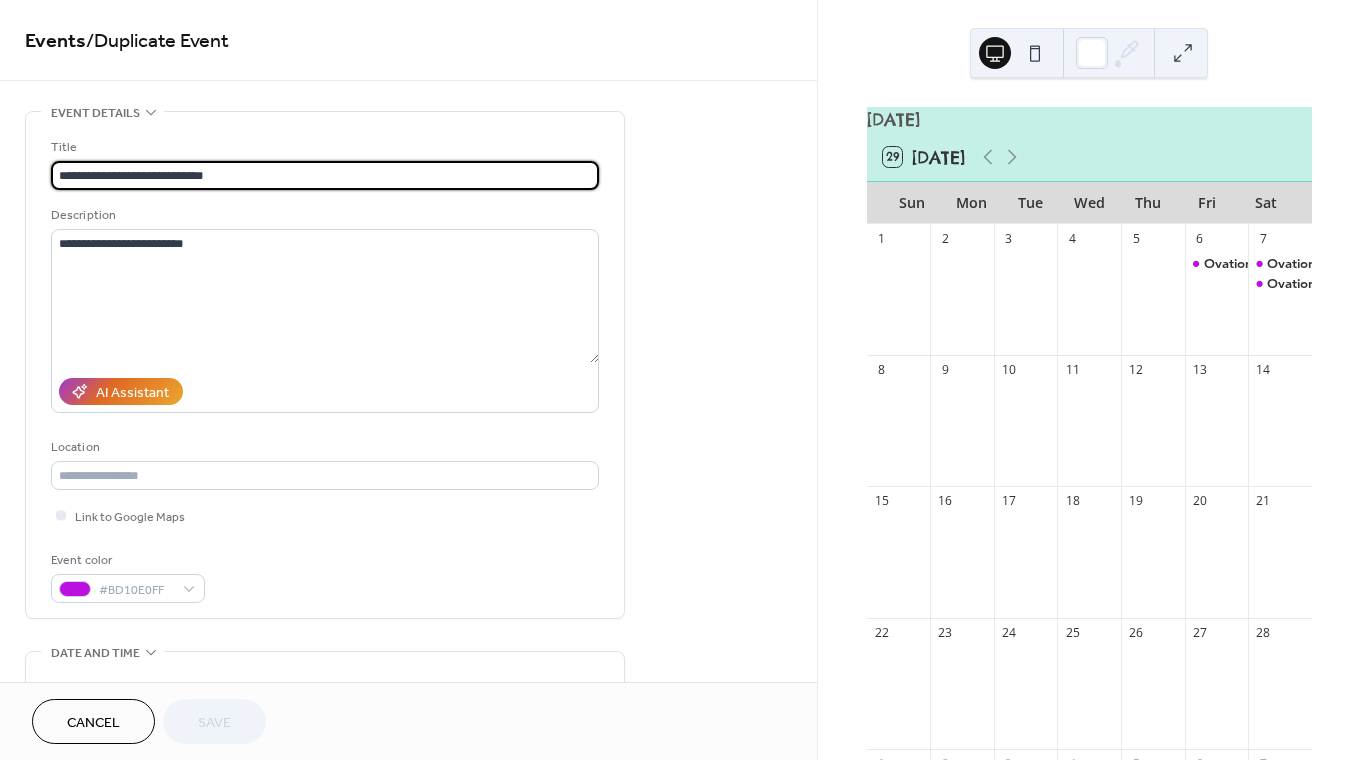 click on "**********" at bounding box center (325, 175) 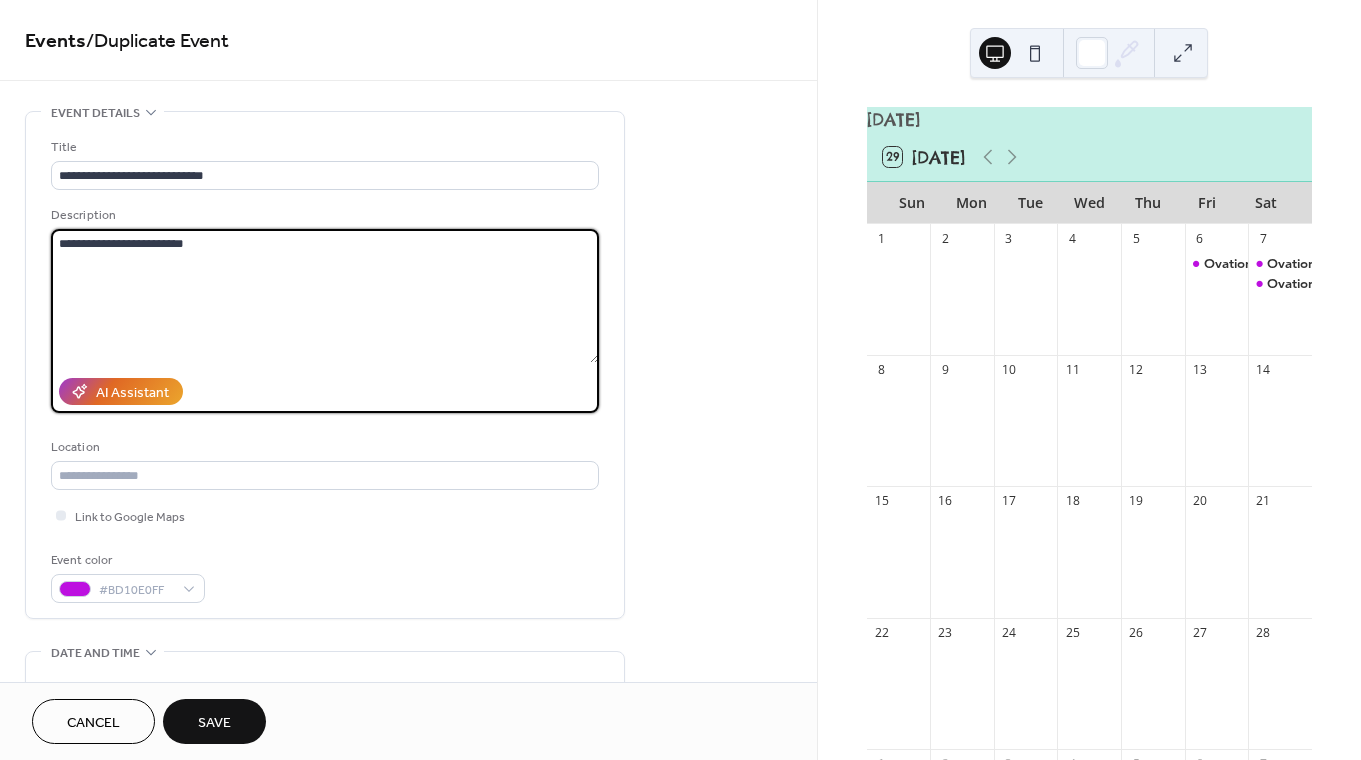 click on "**********" at bounding box center [325, 296] 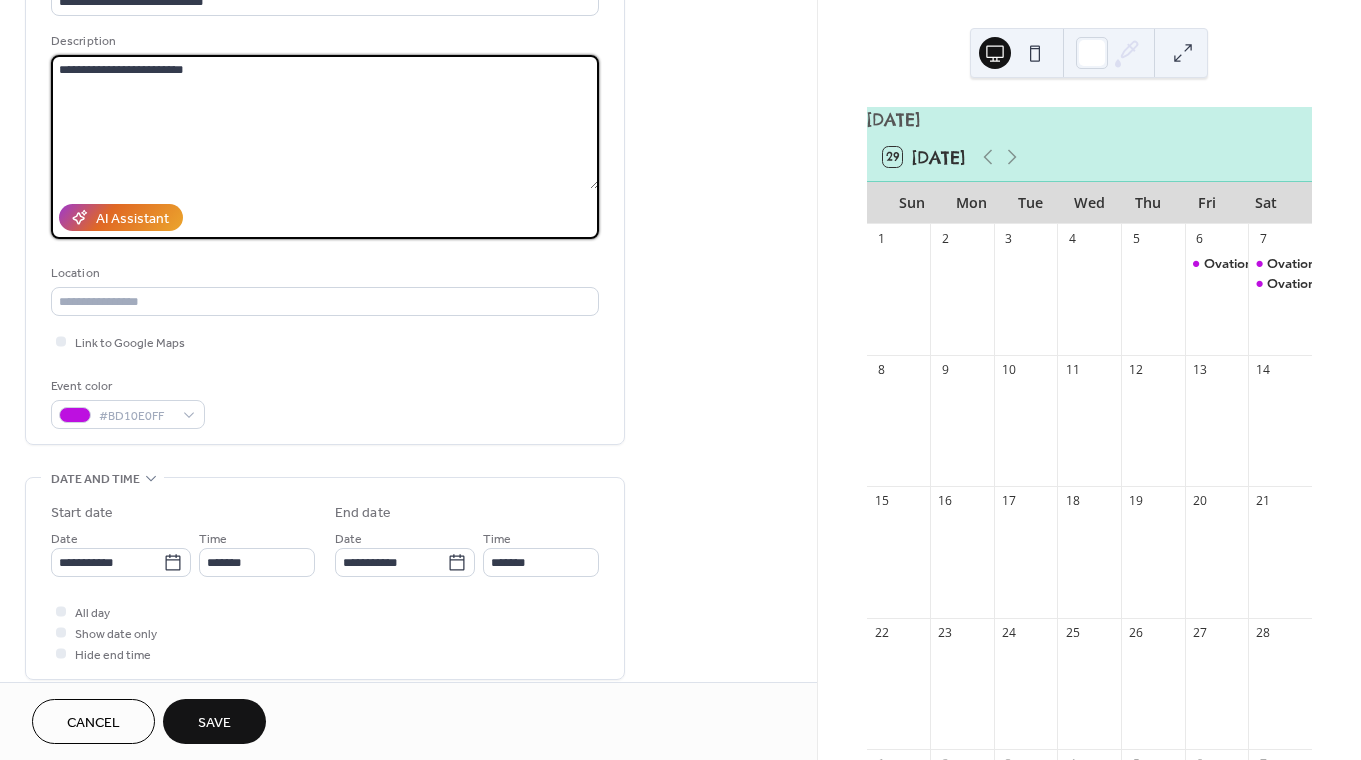 scroll, scrollTop: 188, scrollLeft: 0, axis: vertical 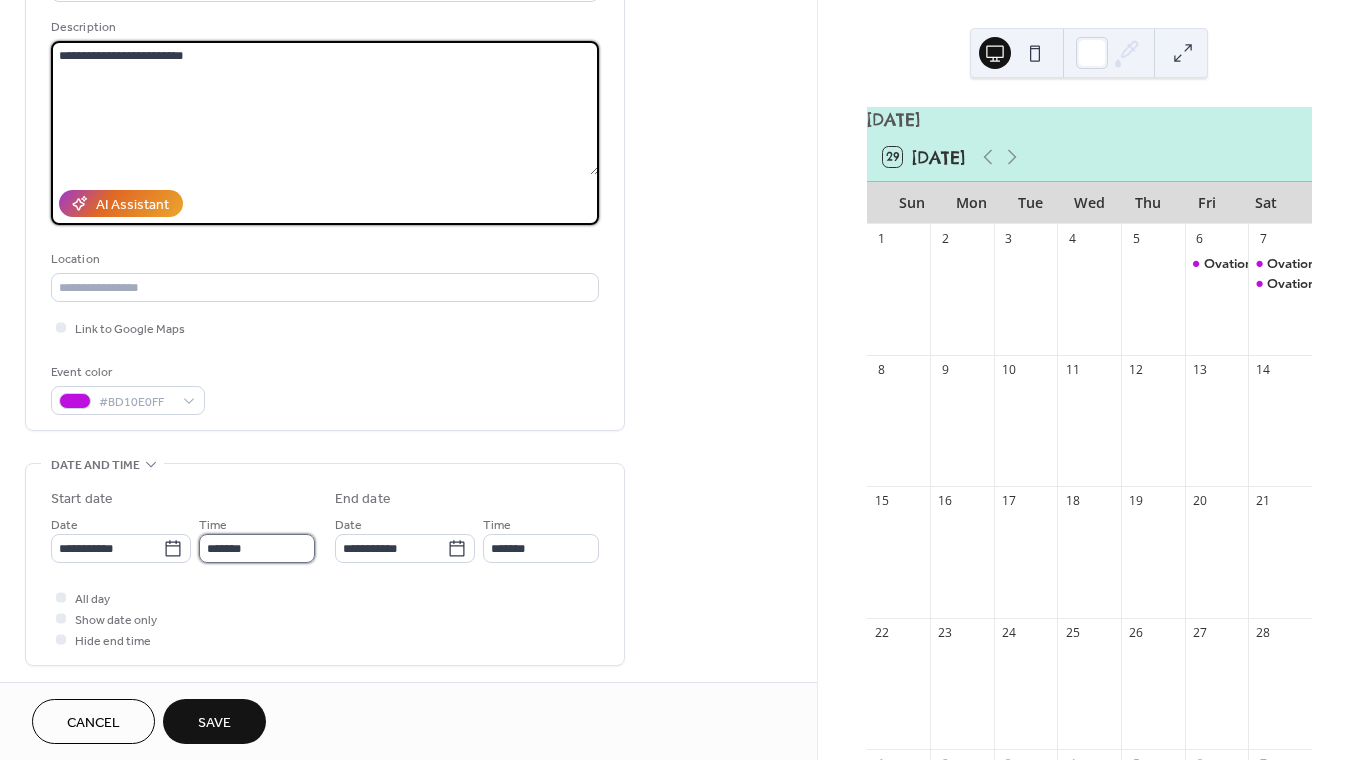 click on "*******" at bounding box center [257, 548] 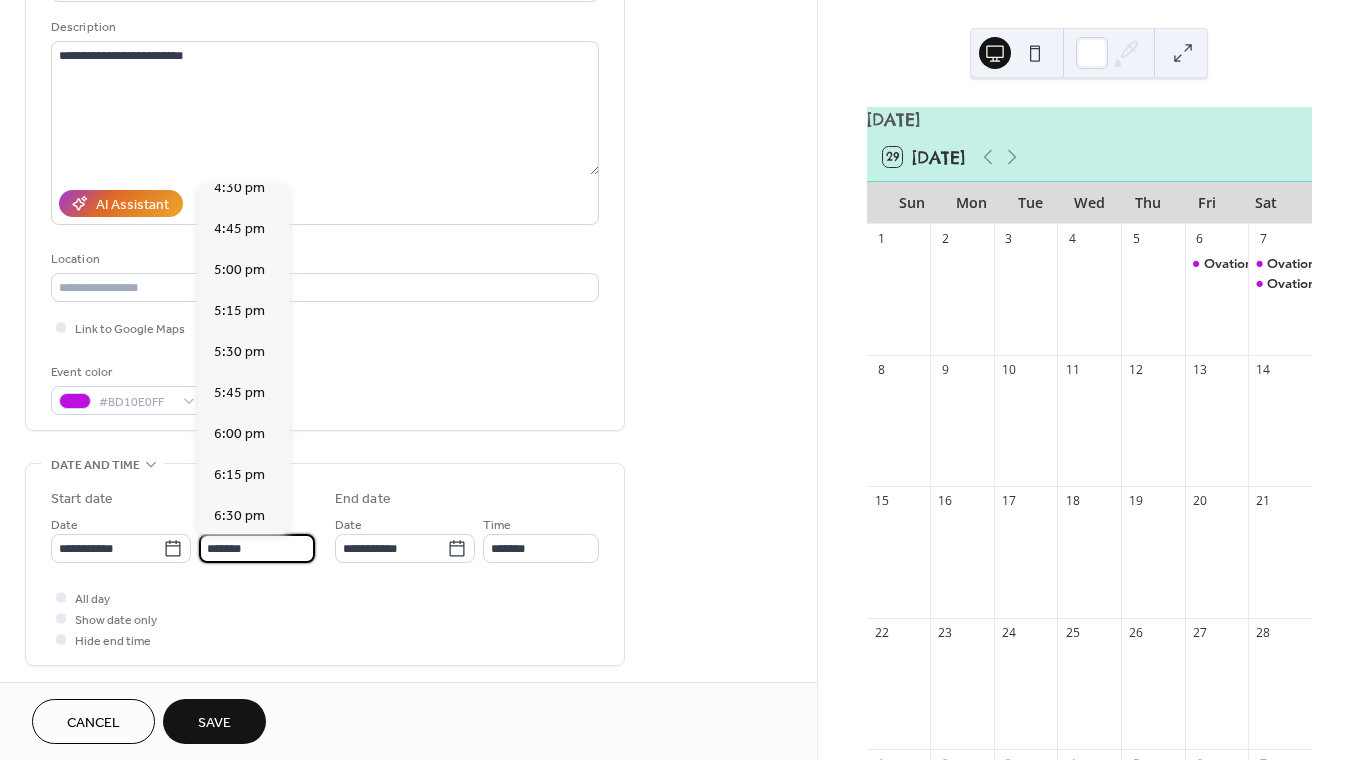 scroll, scrollTop: 2723, scrollLeft: 0, axis: vertical 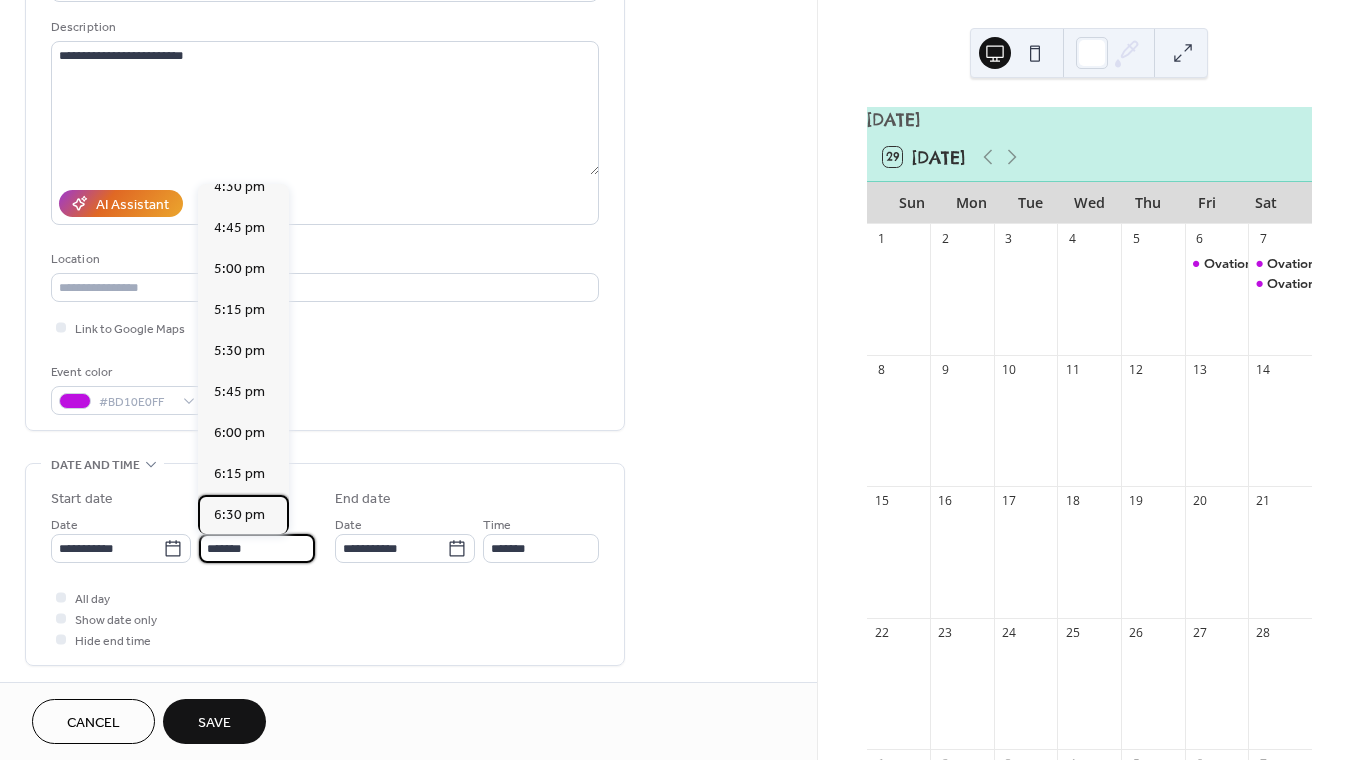 click on "6:30 pm" at bounding box center [239, 515] 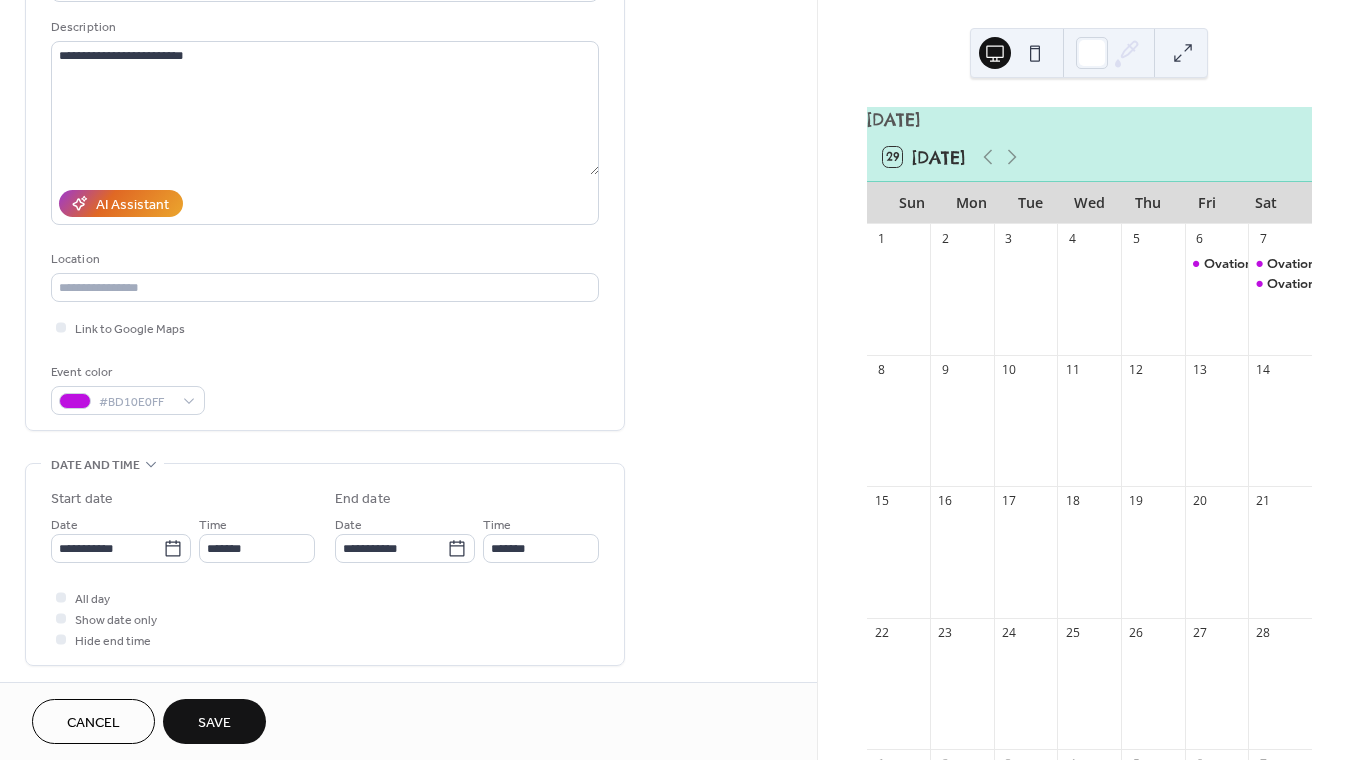 click on "Save" at bounding box center (214, 723) 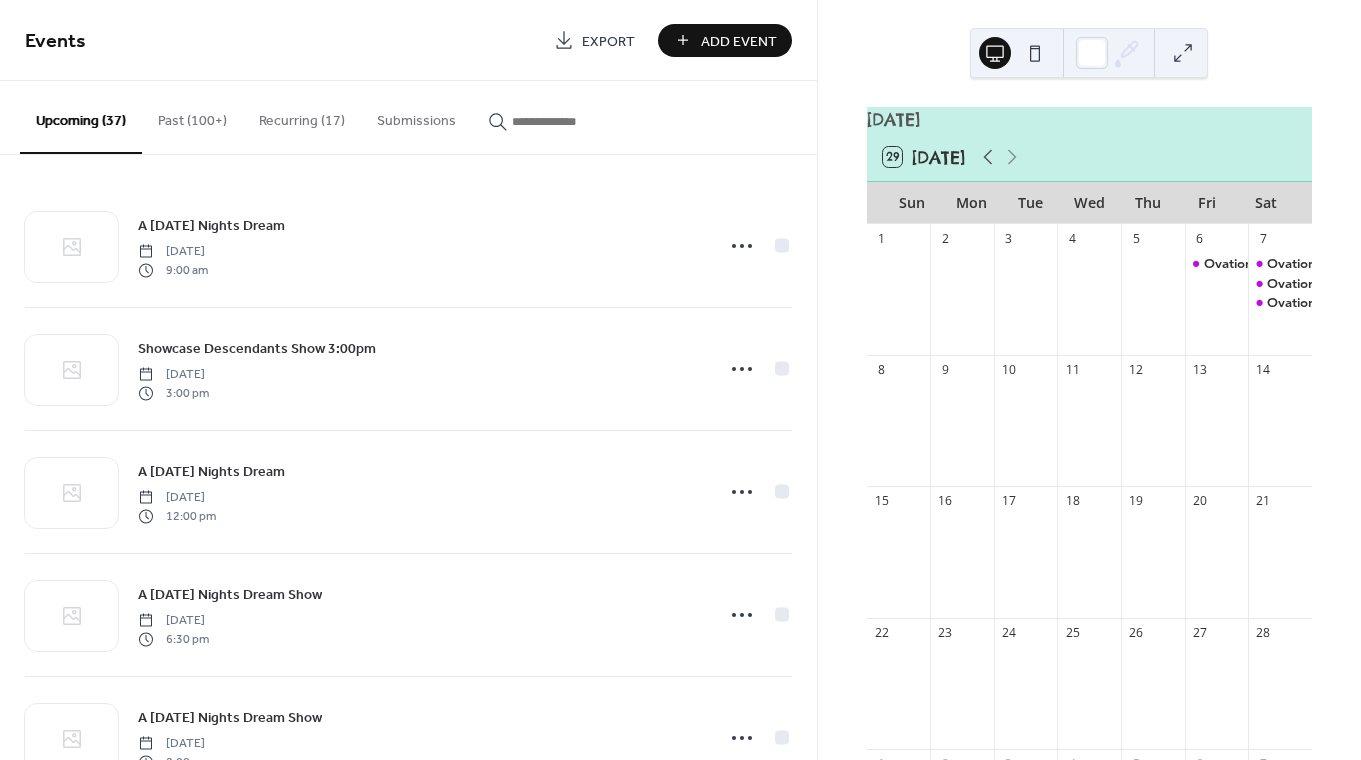 click 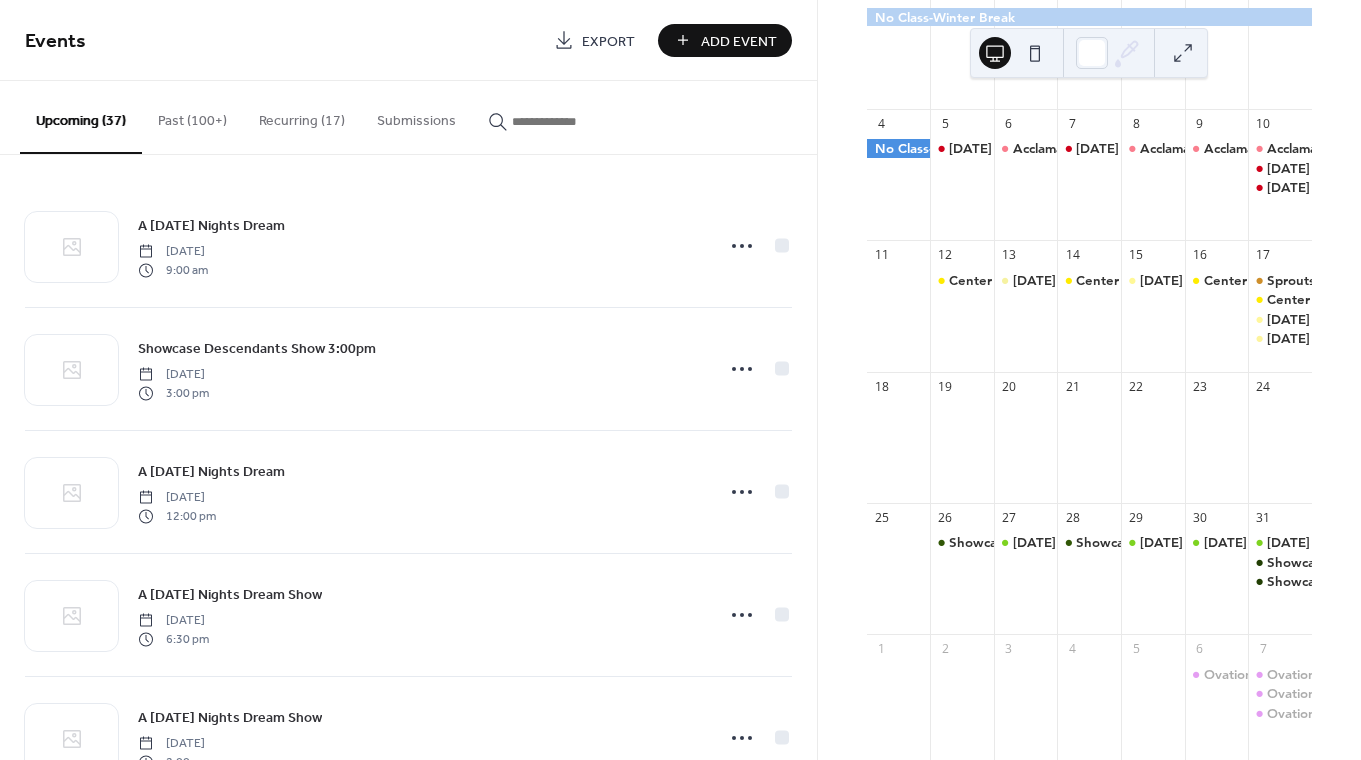 scroll, scrollTop: 248, scrollLeft: 0, axis: vertical 